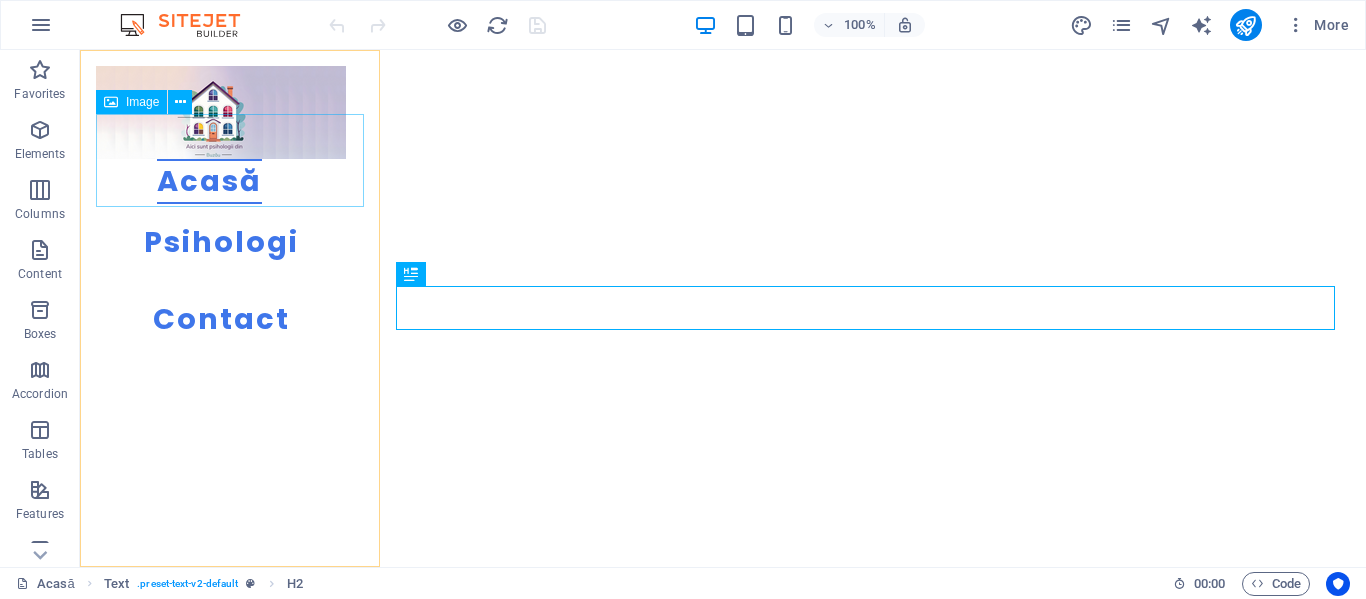 scroll, scrollTop: 389, scrollLeft: 0, axis: vertical 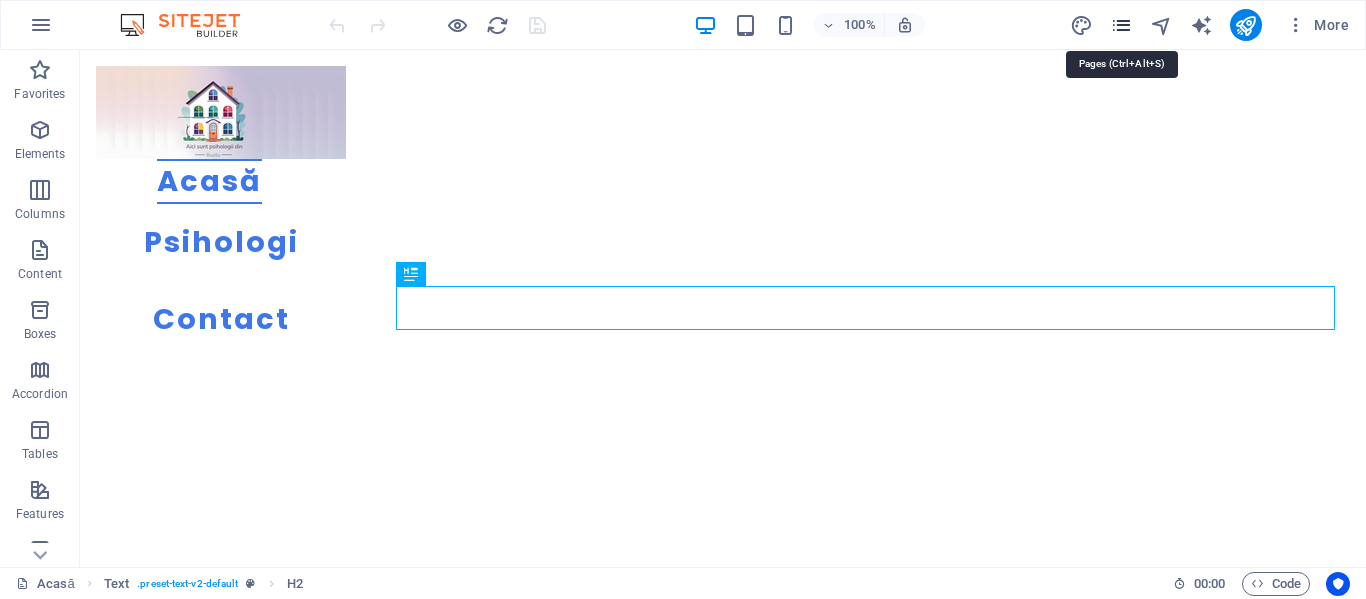 click at bounding box center [1121, 25] 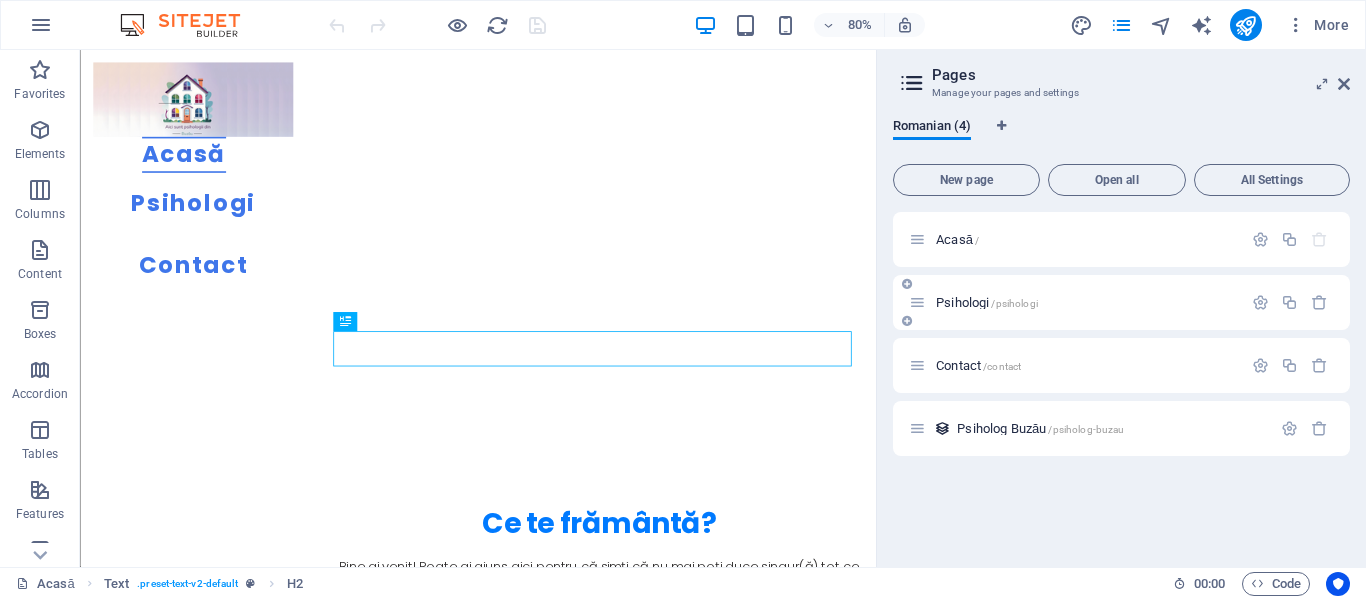 click on "Psihologi /psihologi" at bounding box center [987, 302] 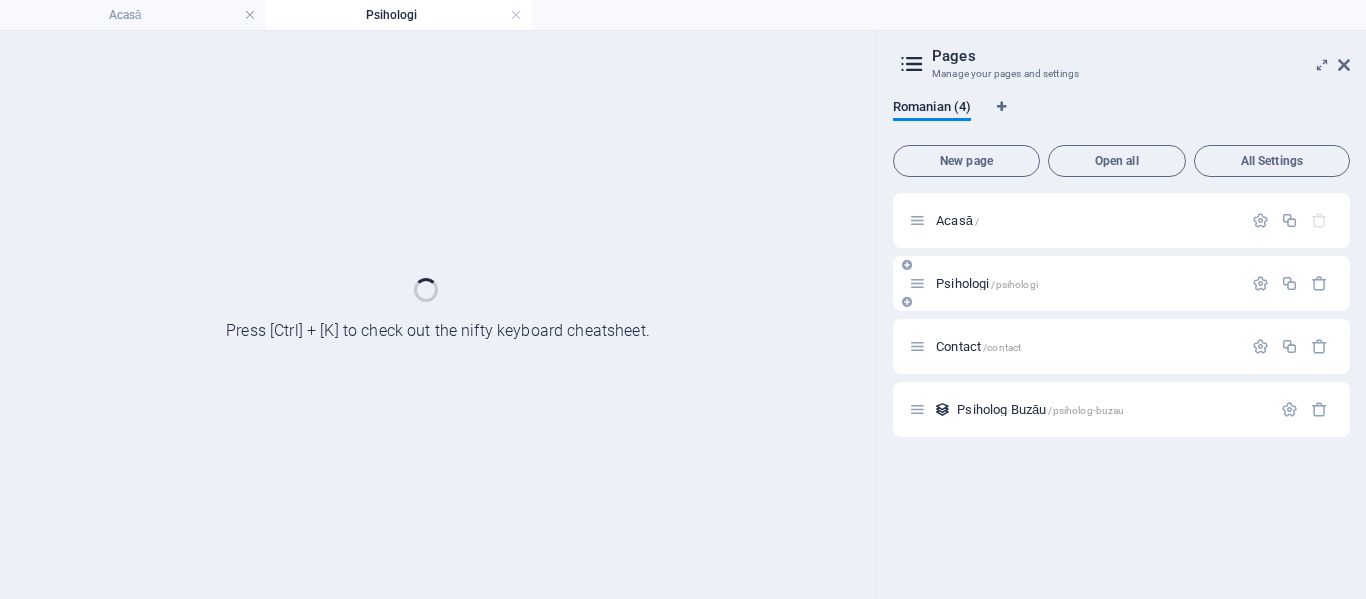 scroll, scrollTop: 0, scrollLeft: 0, axis: both 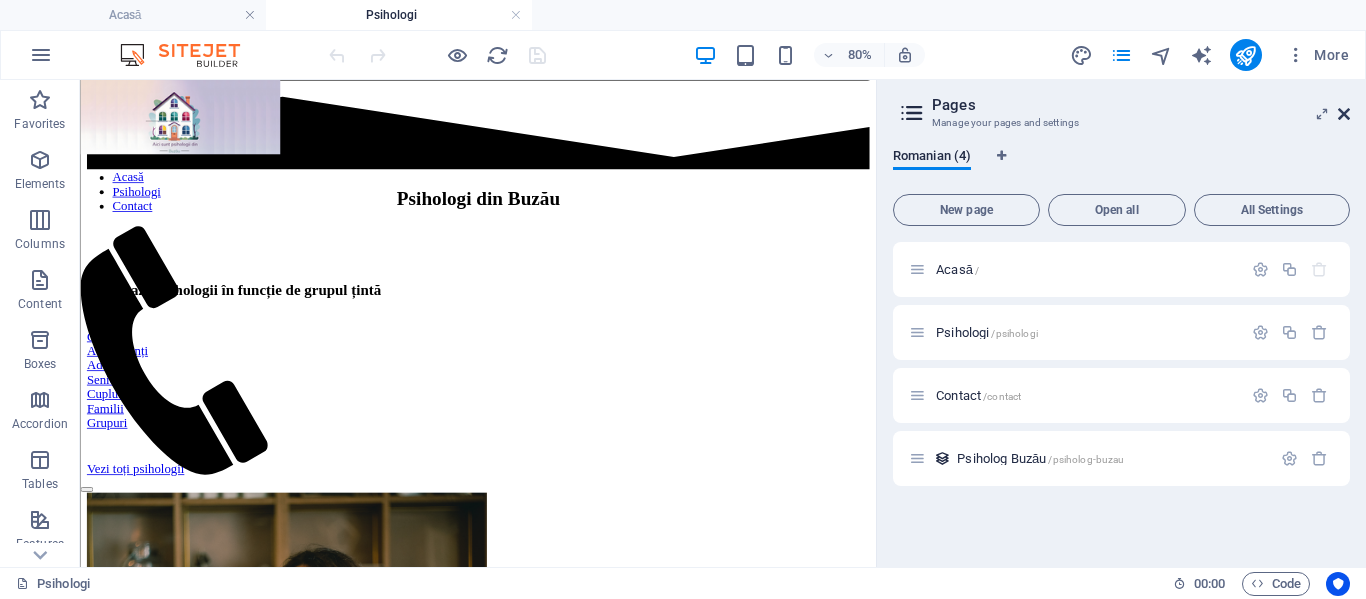 click at bounding box center [1344, 114] 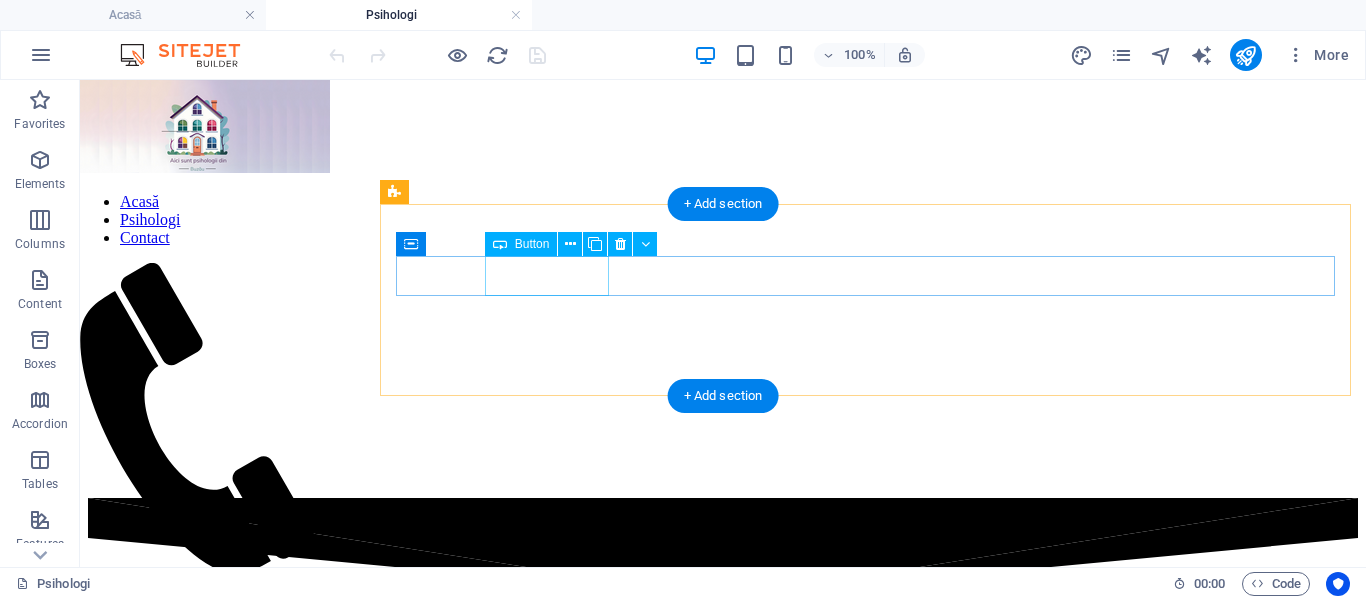 scroll, scrollTop: 851, scrollLeft: 0, axis: vertical 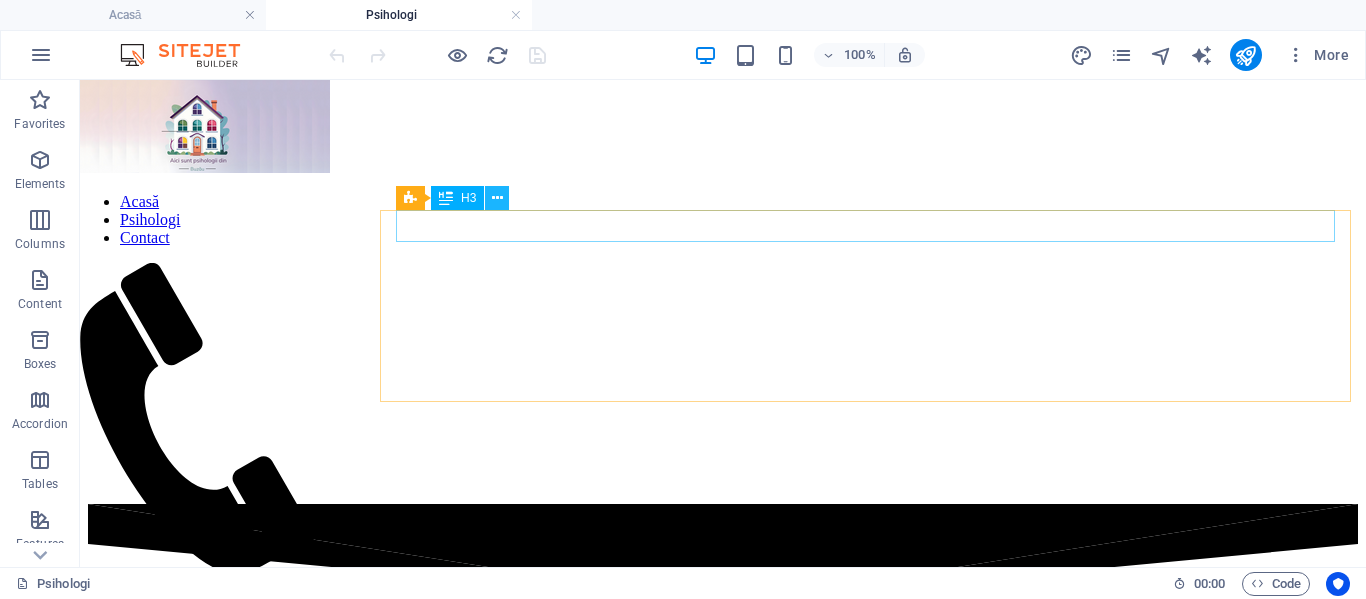 click at bounding box center [497, 198] 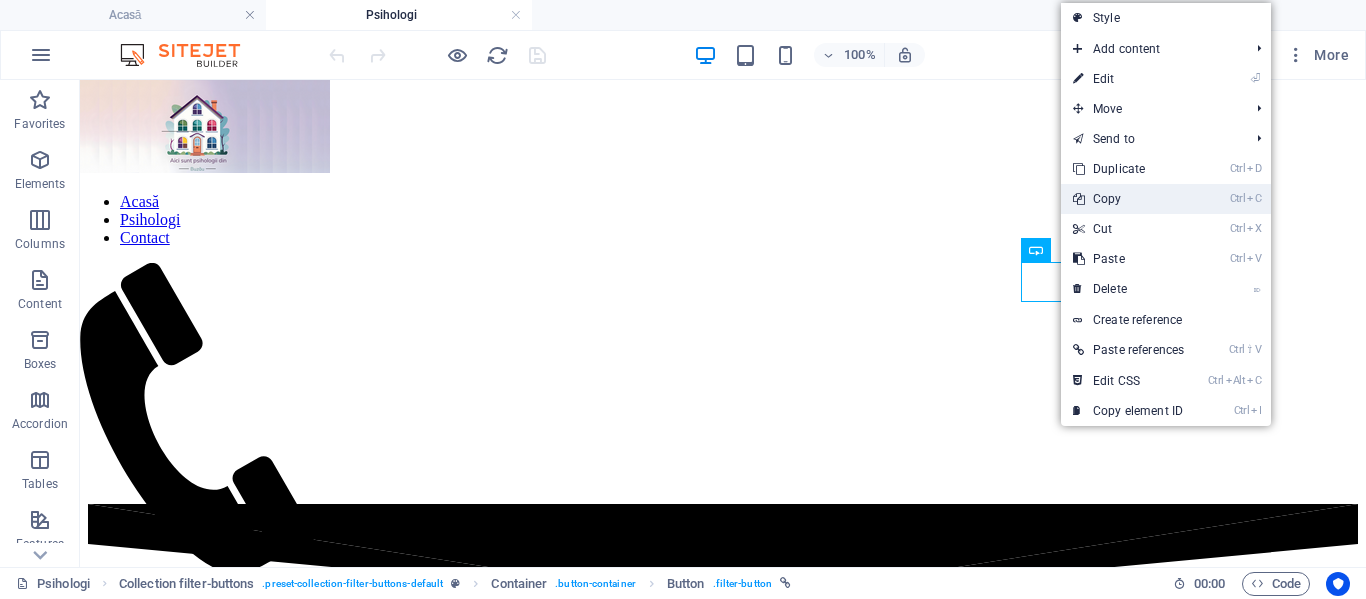 click on "Ctrl C  Copy" at bounding box center [1128, 199] 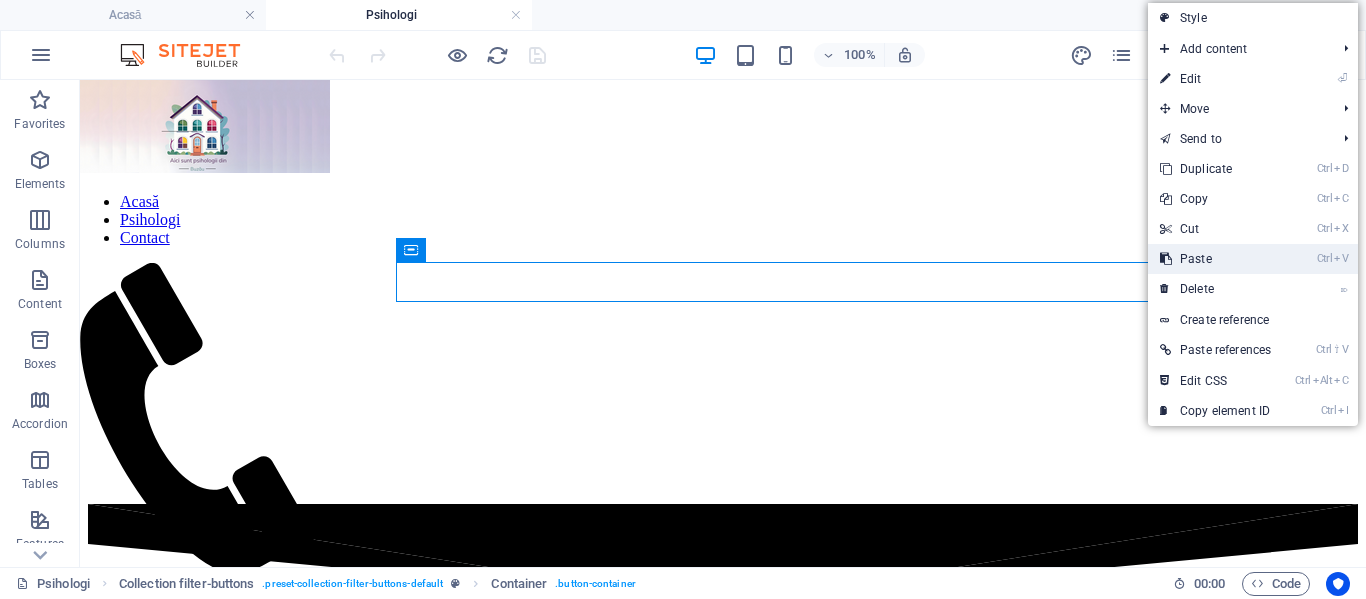 click on "Ctrl V  Paste" at bounding box center [1215, 259] 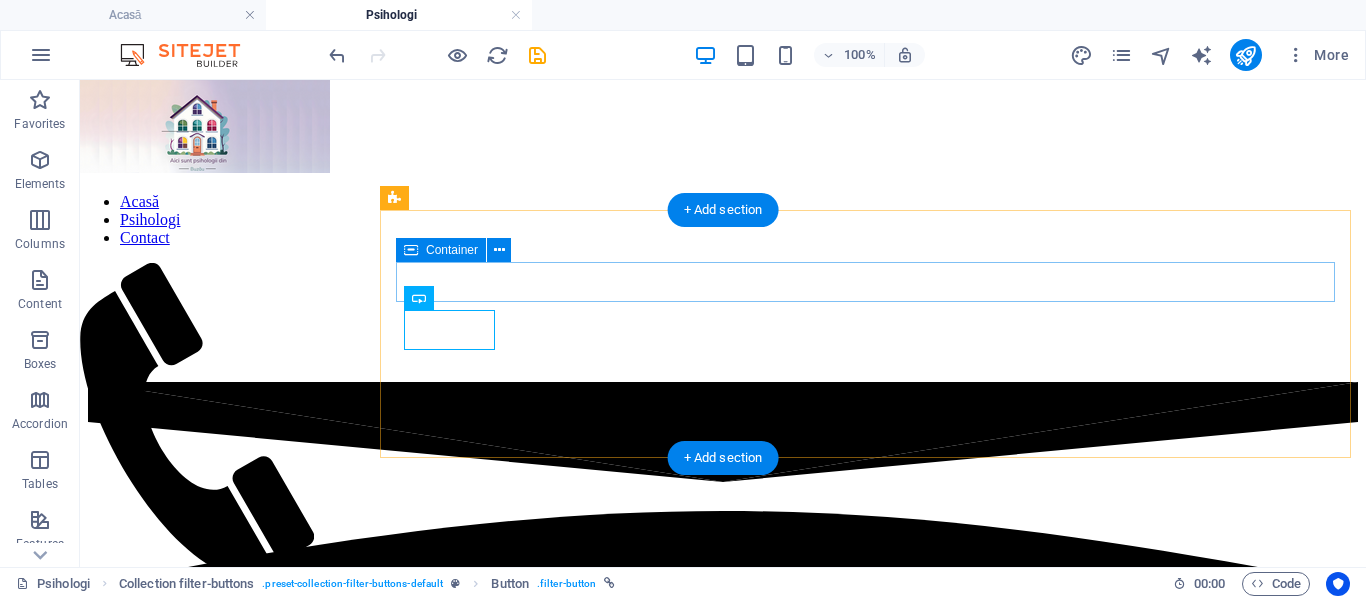 click on "Copii Adolescenți Adulți Seniori Cupluri Familii Grupuri" at bounding box center [723, 992] 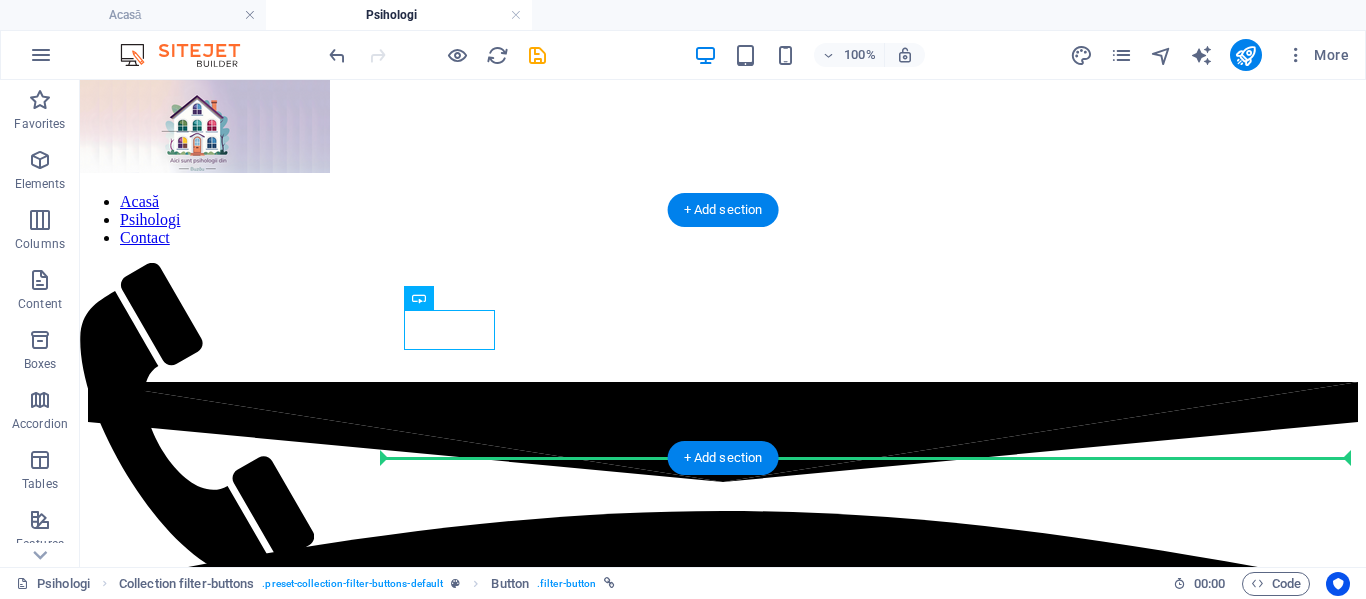 drag, startPoint x: 439, startPoint y: 332, endPoint x: 480, endPoint y: 353, distance: 46.06517 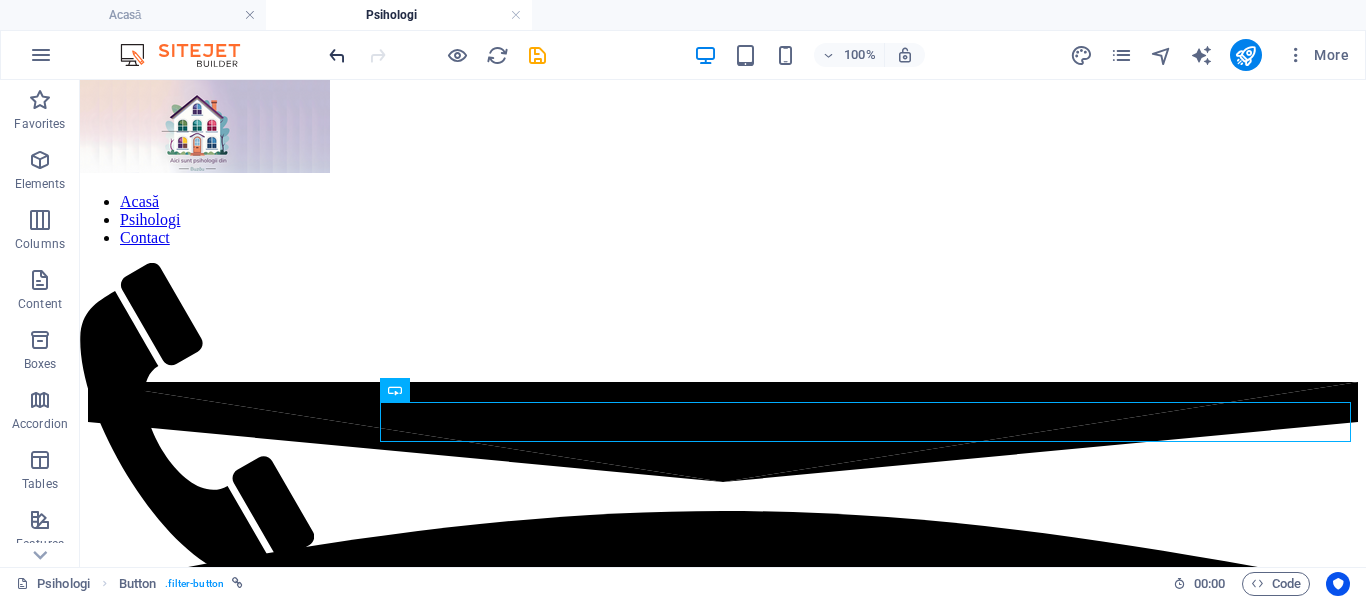 click at bounding box center (337, 55) 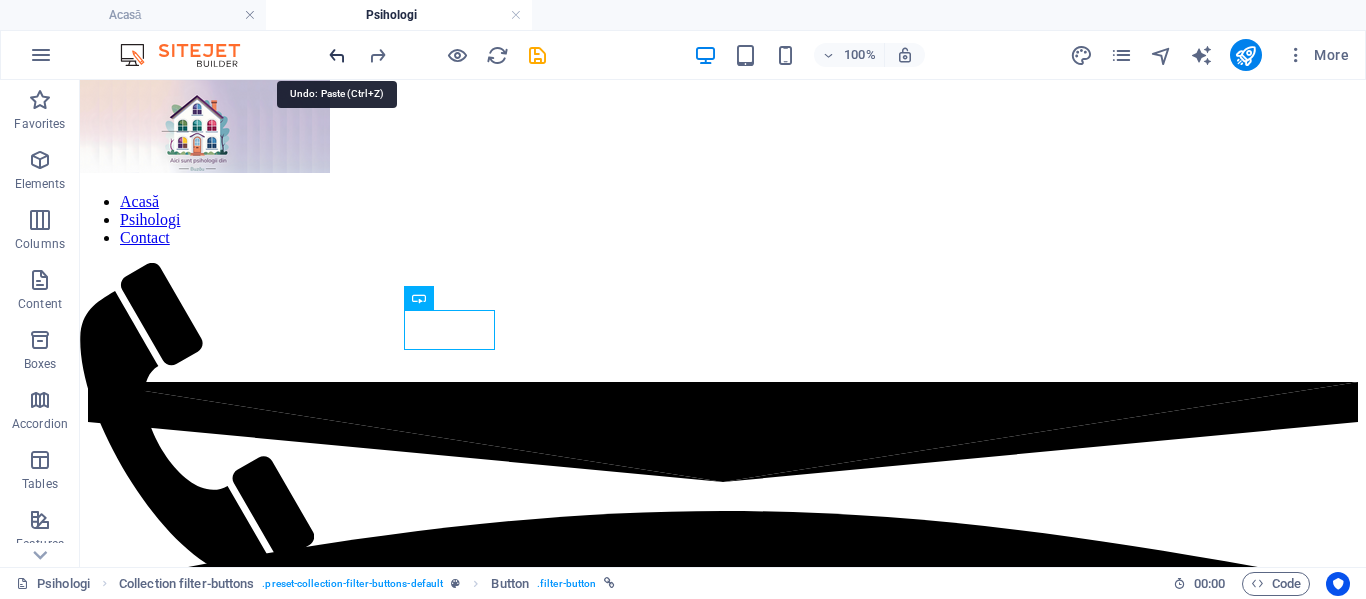 click at bounding box center [337, 55] 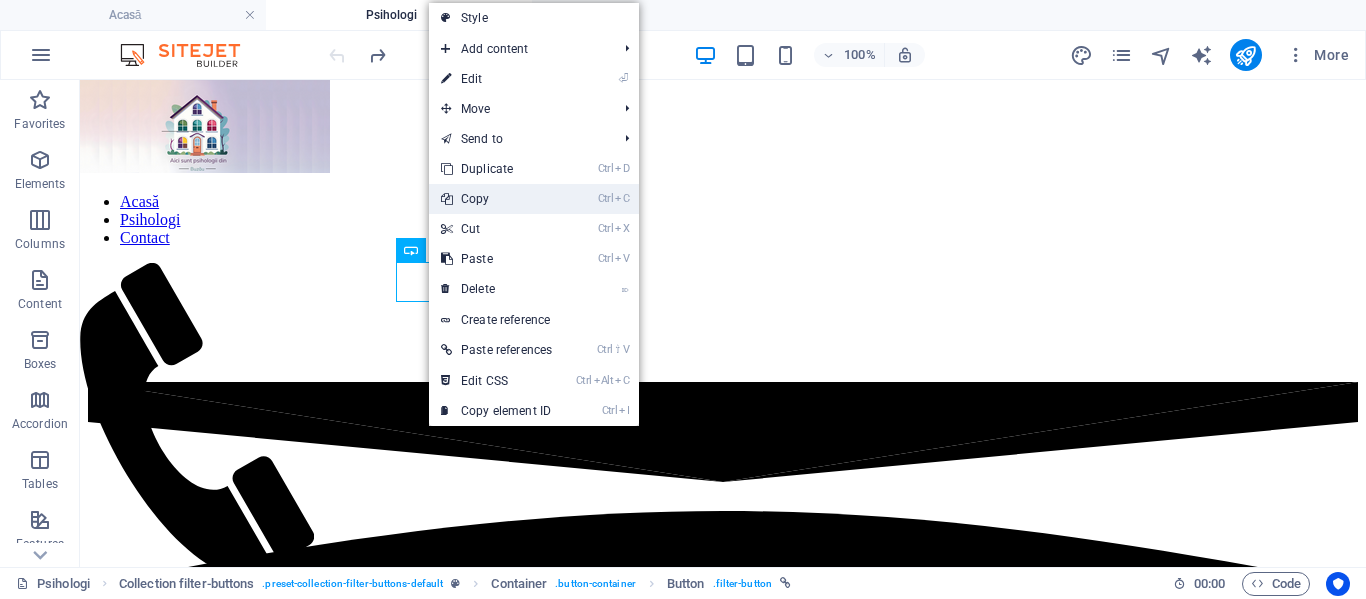 click on "Ctrl C  Copy" at bounding box center [496, 199] 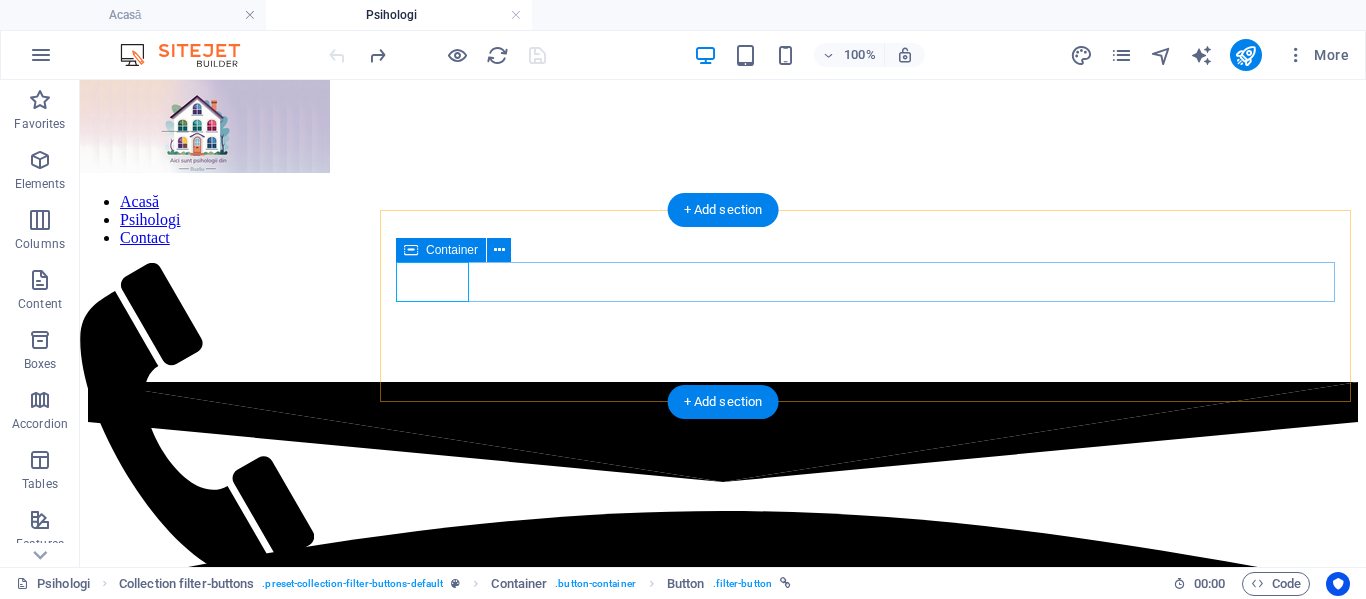 click on "Copii Adolescenți Adulți Seniori Cupluri Familii Grupuri" at bounding box center (723, 992) 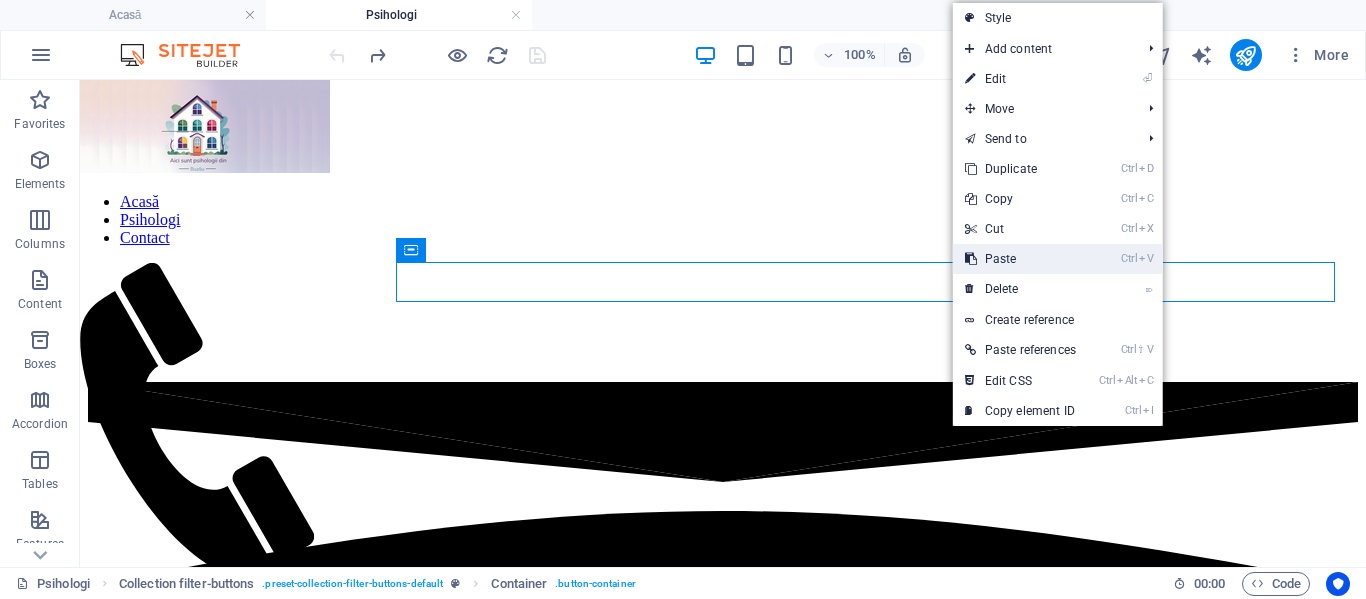 click on "Ctrl V  Paste" at bounding box center (1020, 259) 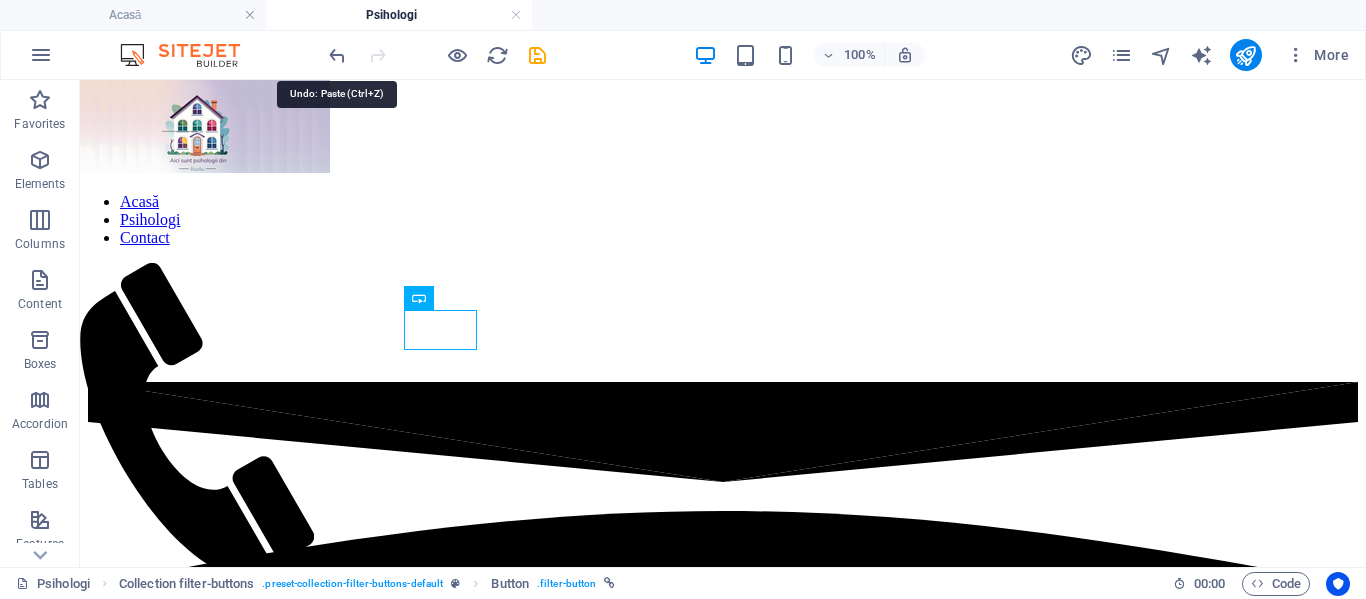 click at bounding box center [337, 55] 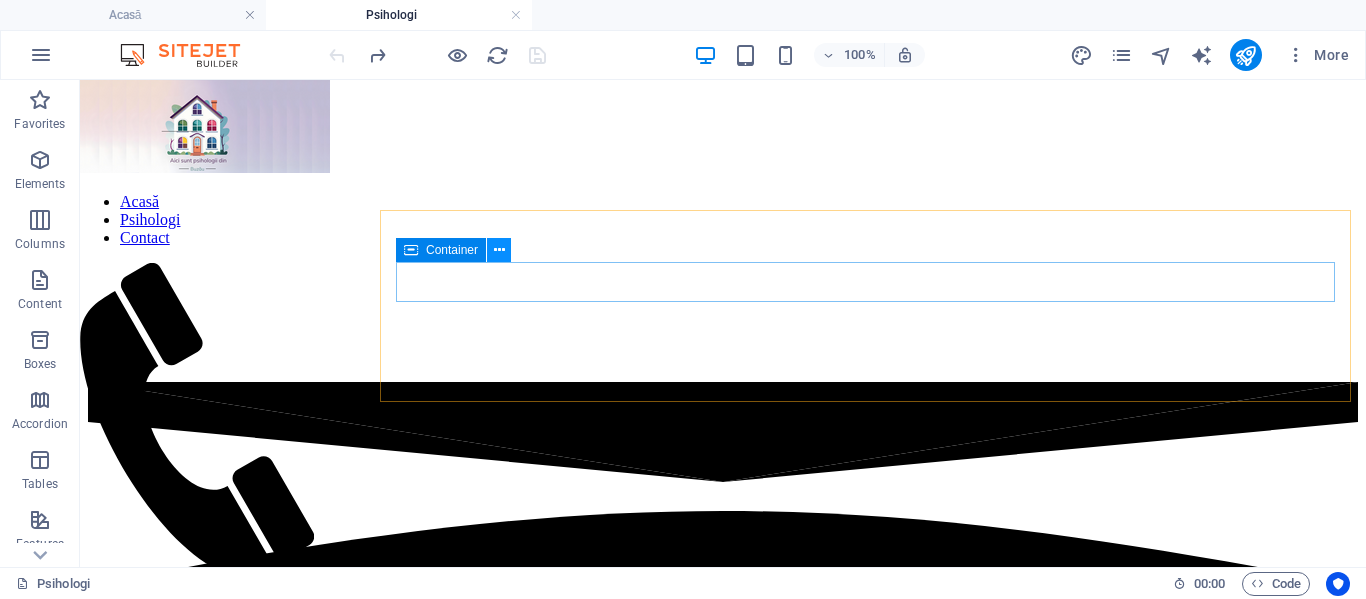 click at bounding box center (499, 250) 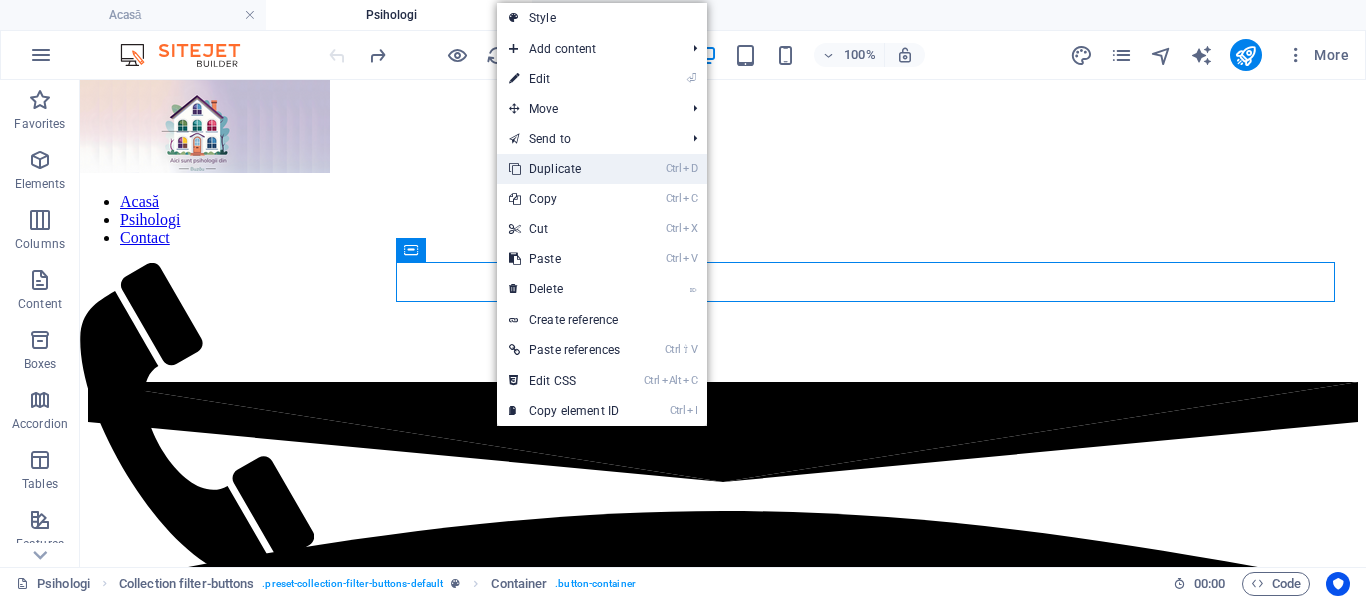 click on "Ctrl D  Duplicate" at bounding box center [564, 169] 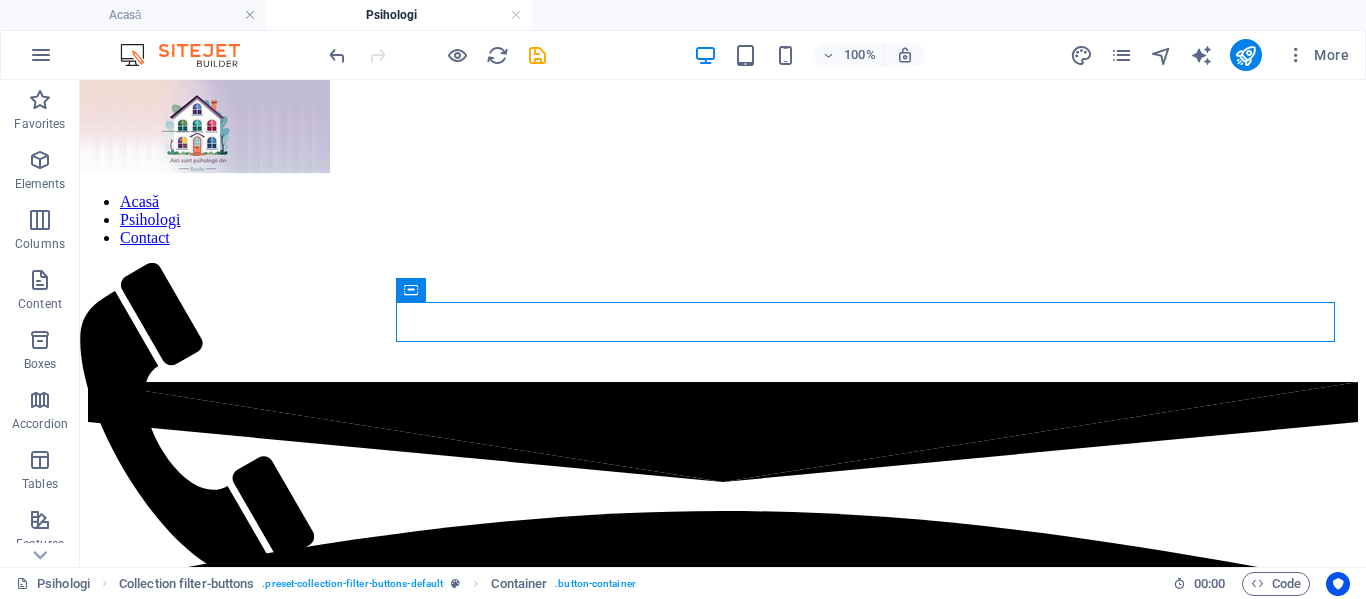 click at bounding box center [337, 55] 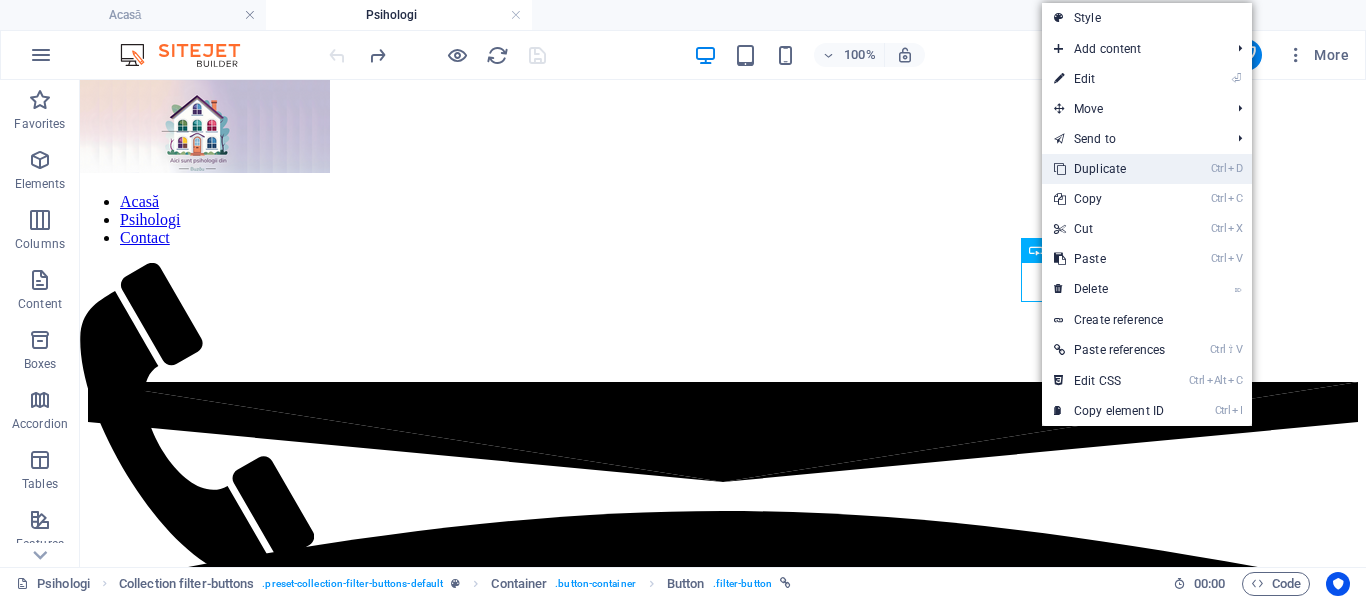 click on "Ctrl D  Duplicate" at bounding box center [1109, 169] 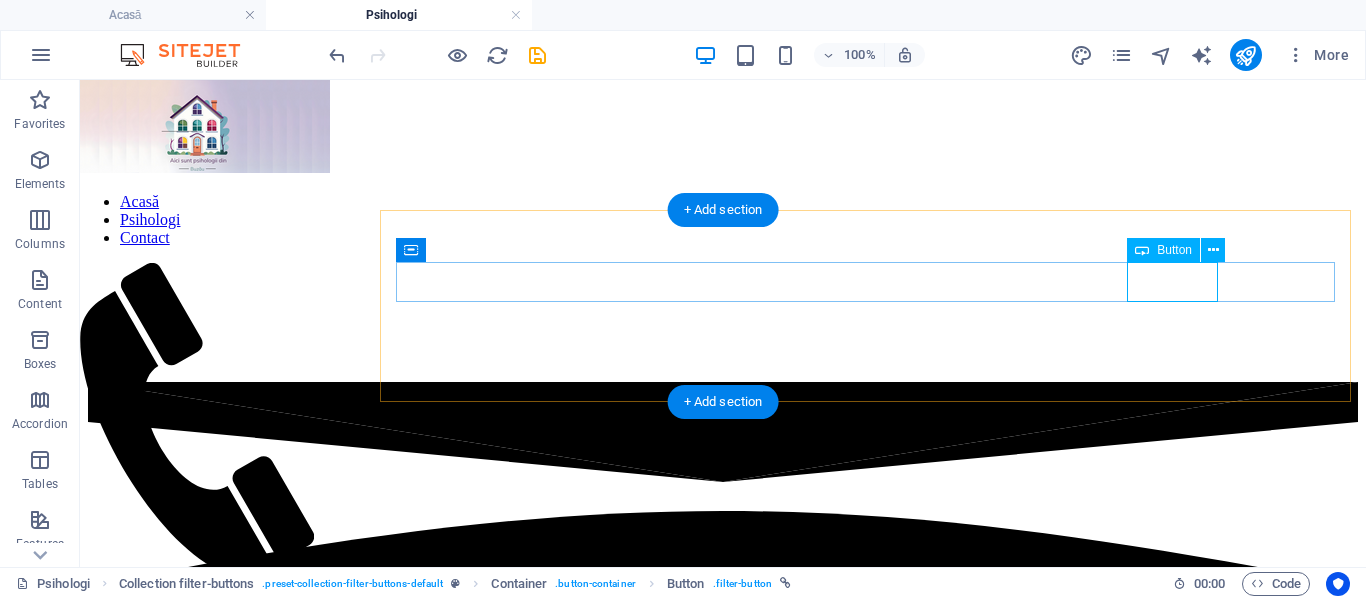 click on "Grupuri" at bounding box center (723, 1064) 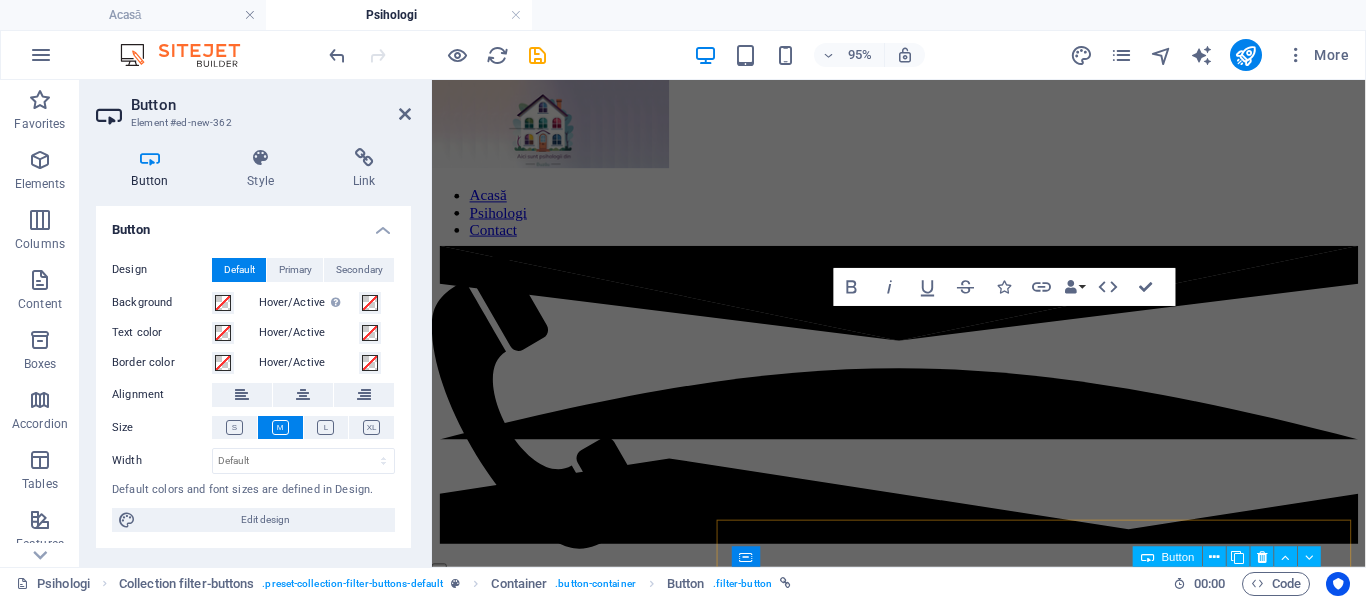 scroll, scrollTop: 877, scrollLeft: 0, axis: vertical 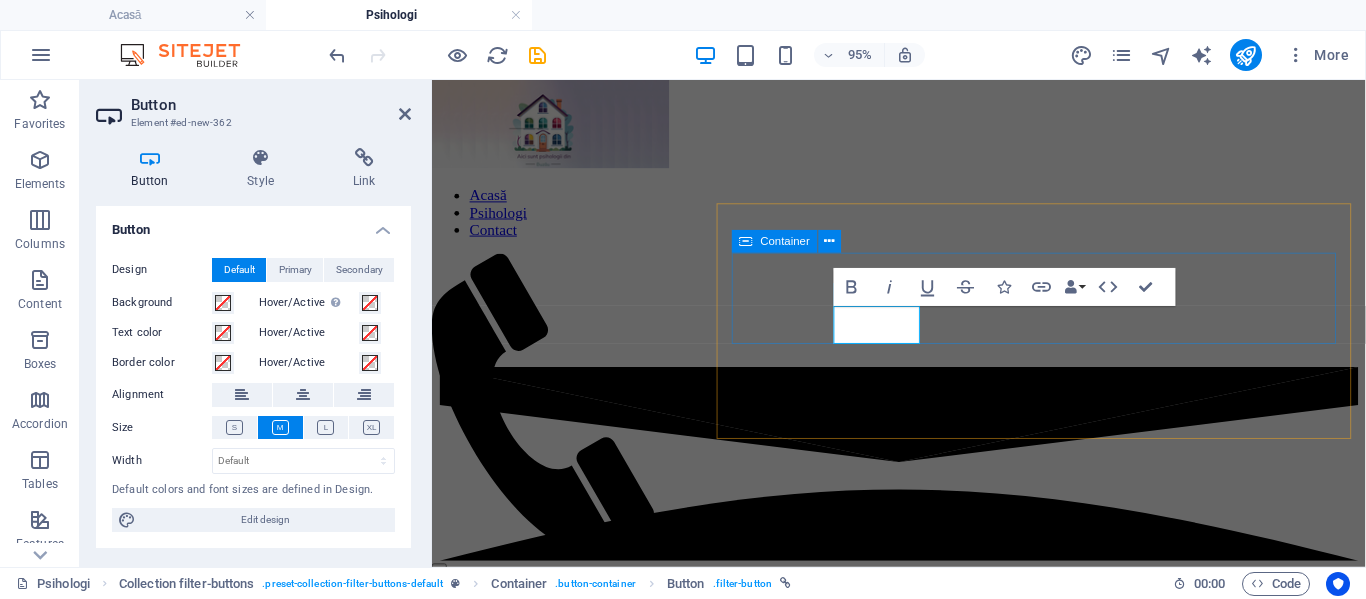 type 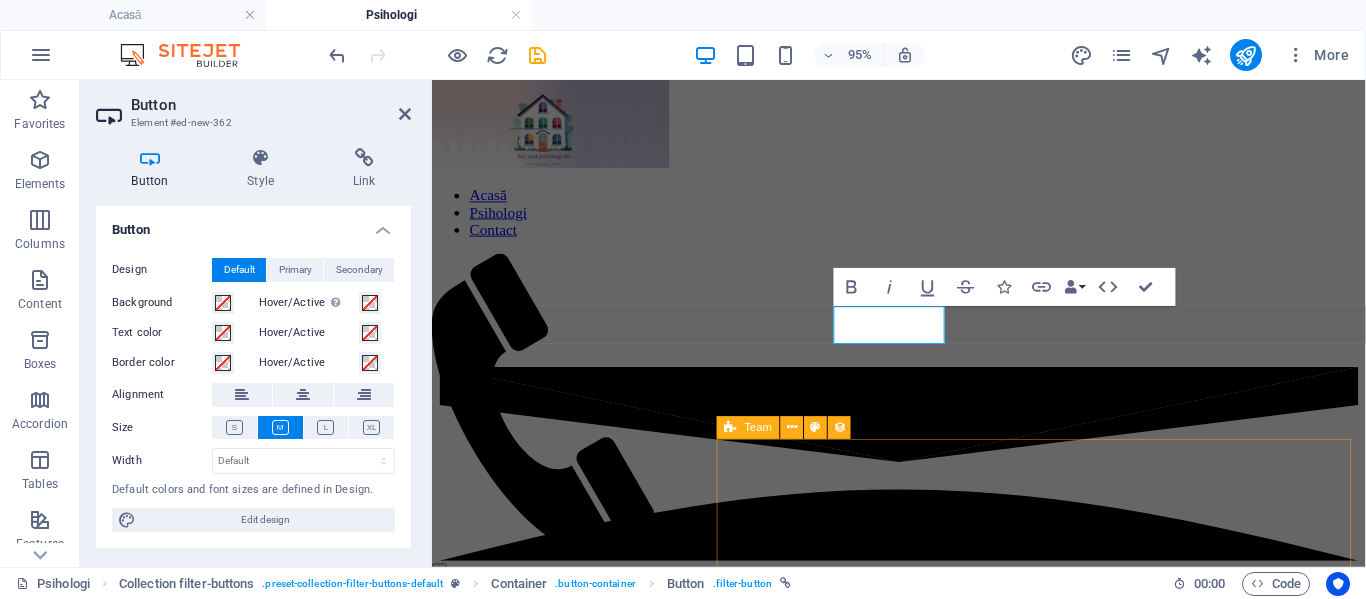 click on "[FIRST] [LAST] Psiholog & Psihoterapeut ▪️competențe Cuplul Conștient, EMDR, MBSR, IFS 🍵 Reîngrijește ce este viu în Tine! [FIRST] [LAST] Psihoterapeut ▪️competențe hipnoterapie, Schema Therapy, Somatic Experiencing 🪆Dacă tu crezi că te pot însoți în călătoria cunoașterii sinelui tău, sunt aici pentru tine. [FIRST] [LAST] Growth Marketing Manager Do it with passion or not at all [FIRST] [LAST] Sales Manager Work hard, play hard [FIRST] [LAST] Founder & CEO Do what is right, not what is easy [FIRST] [LAST] Founder & CFO I never lose. I either win or learn Previous Next" at bounding box center [923, 2620] 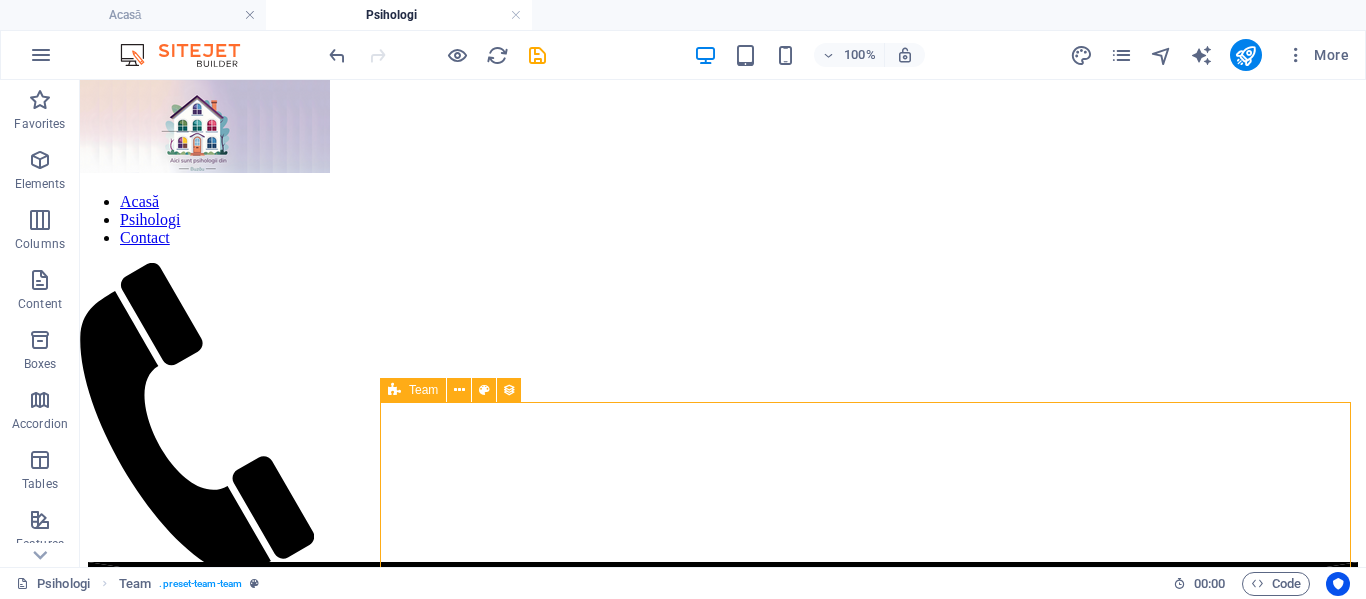 scroll, scrollTop: 851, scrollLeft: 0, axis: vertical 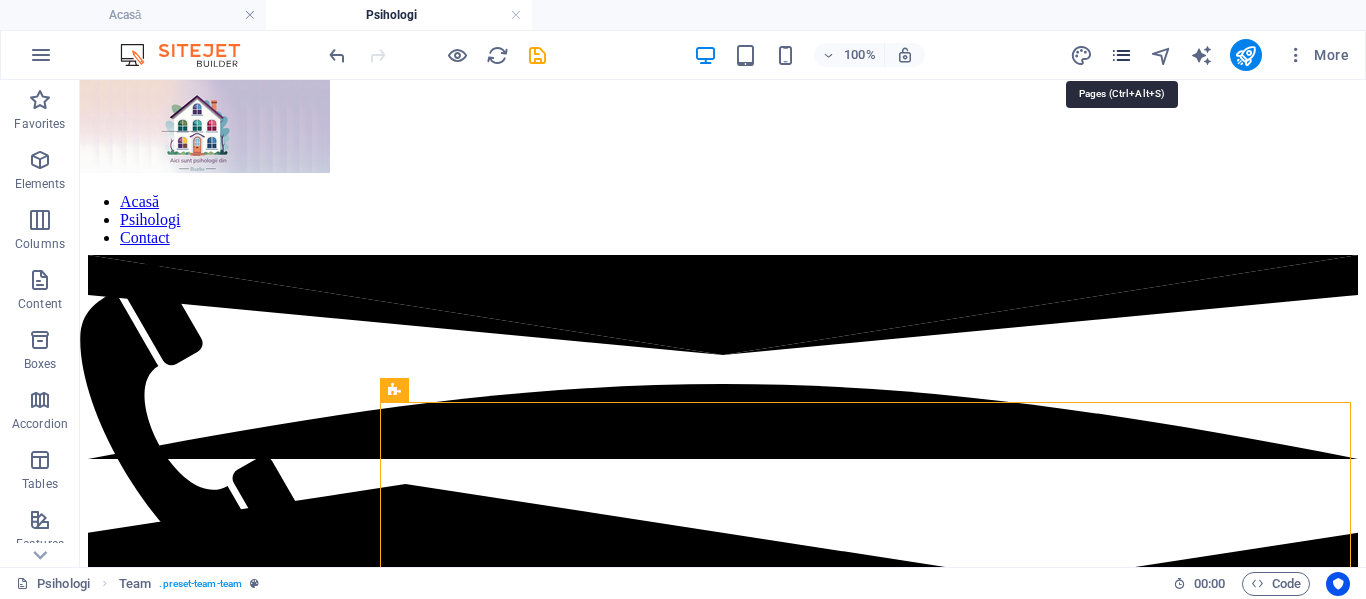 click at bounding box center [1121, 55] 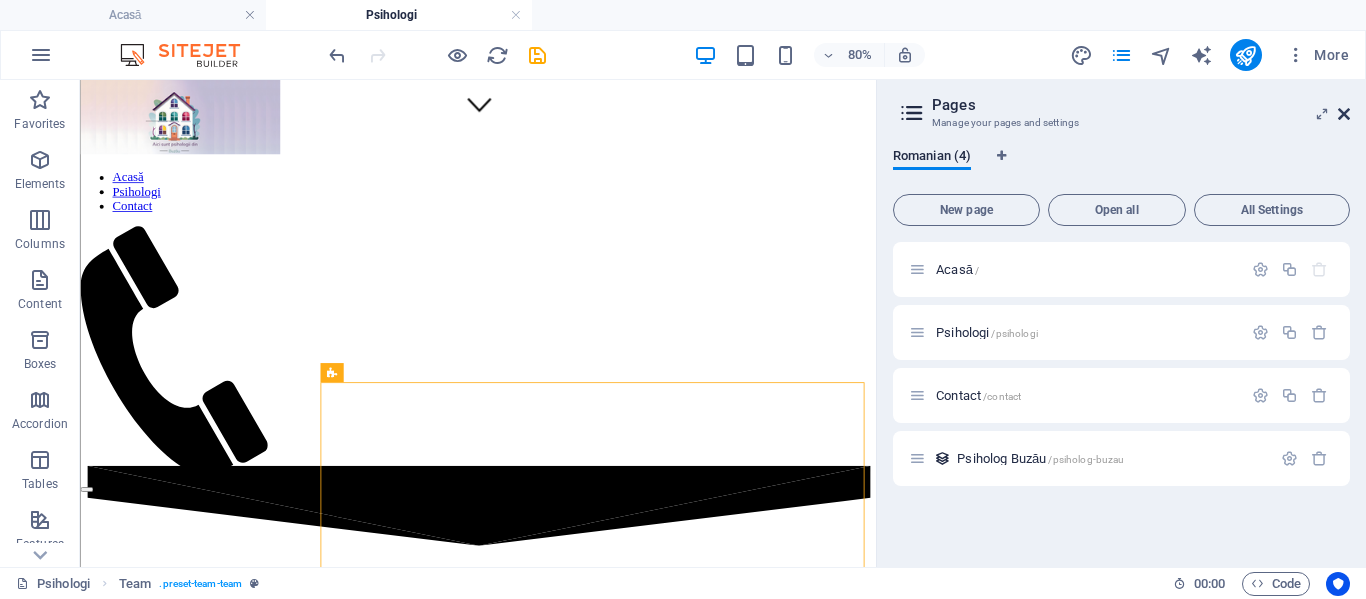 drag, startPoint x: 1344, startPoint y: 116, endPoint x: 926, endPoint y: 57, distance: 422.14334 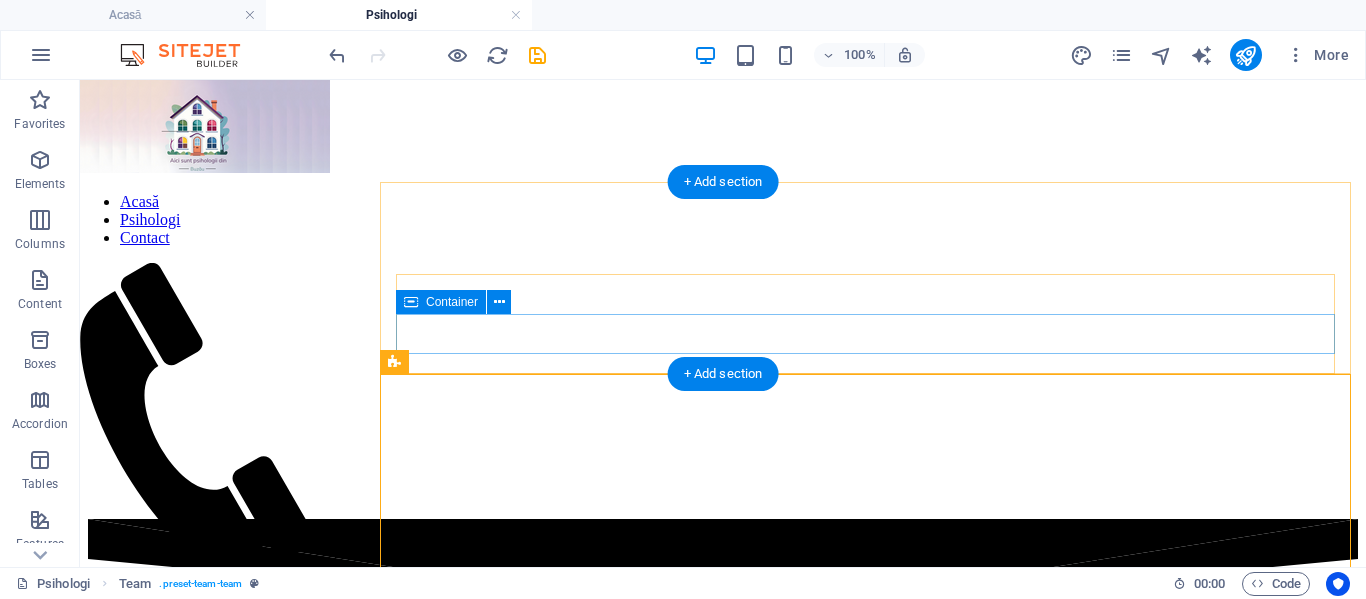 scroll, scrollTop: 644, scrollLeft: 0, axis: vertical 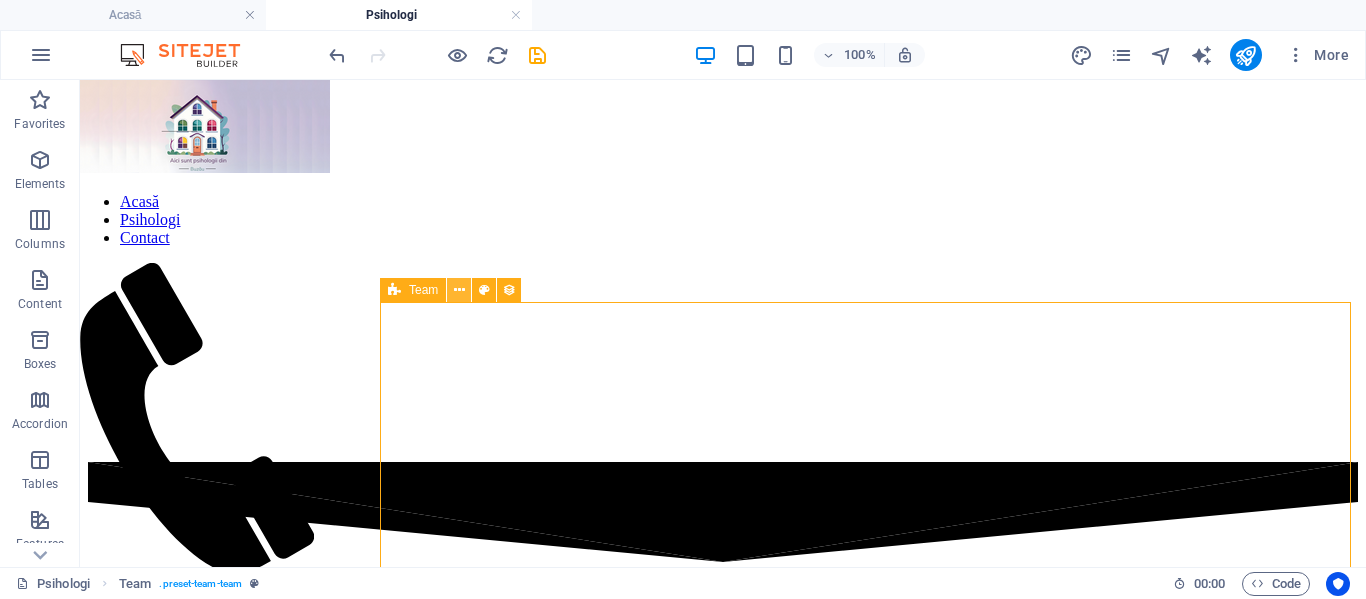 click at bounding box center (459, 290) 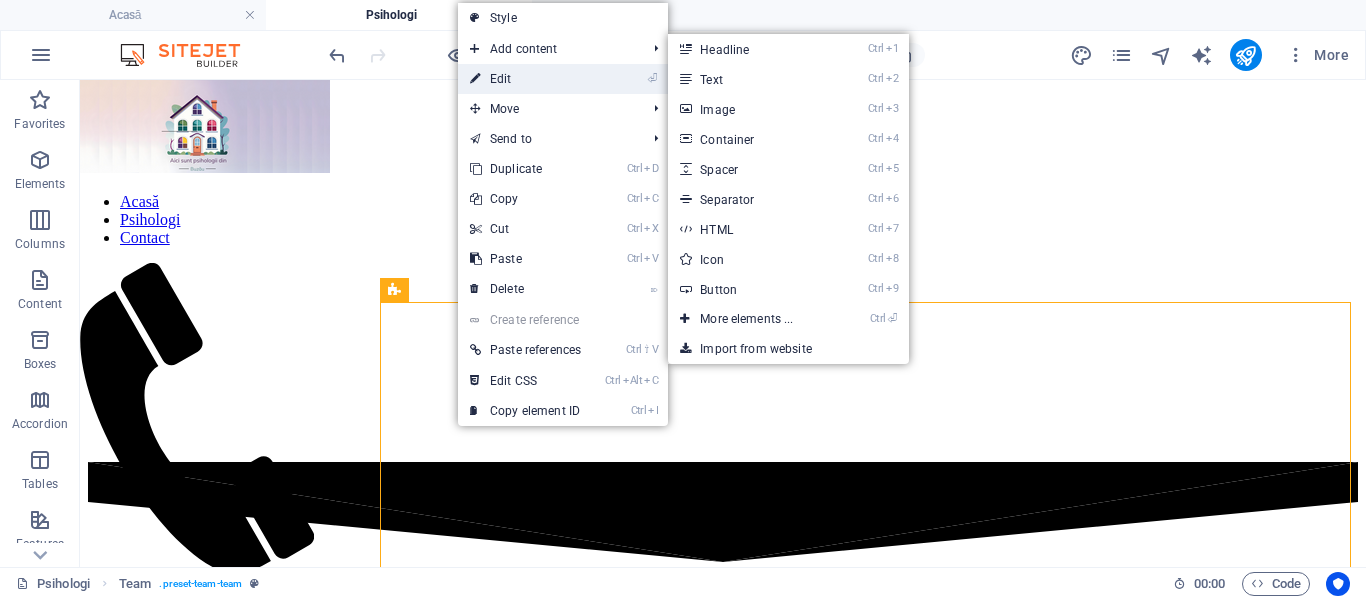 click on "⏎  Edit" at bounding box center [525, 79] 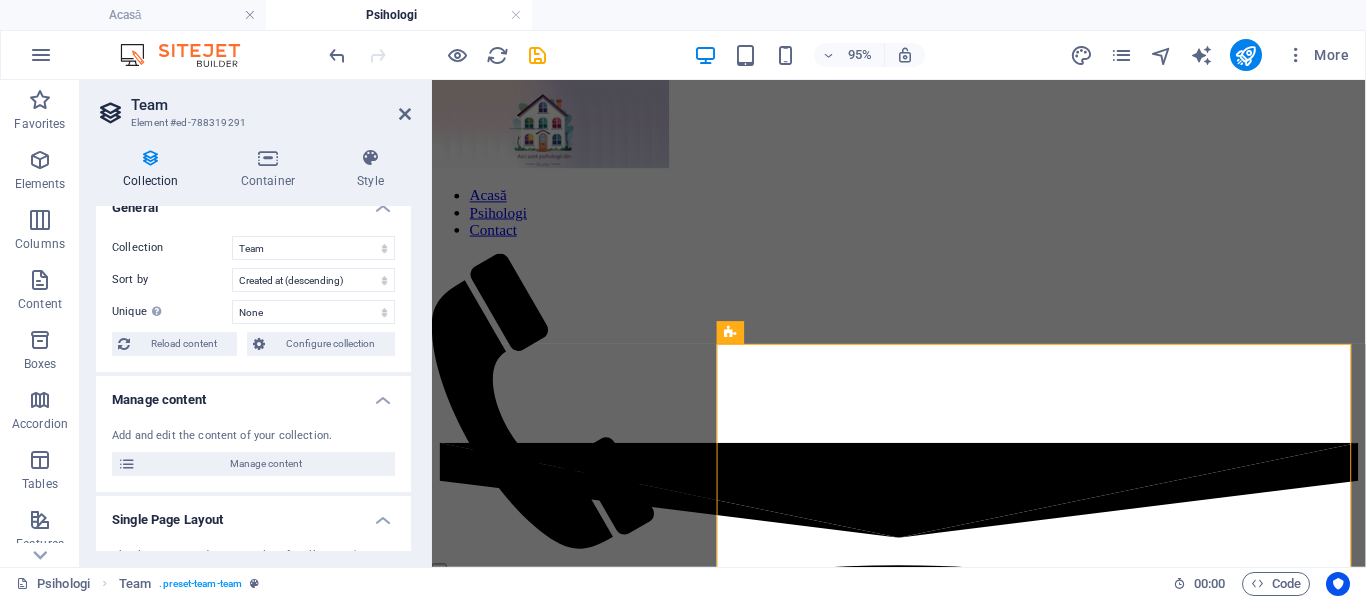scroll, scrollTop: 0, scrollLeft: 0, axis: both 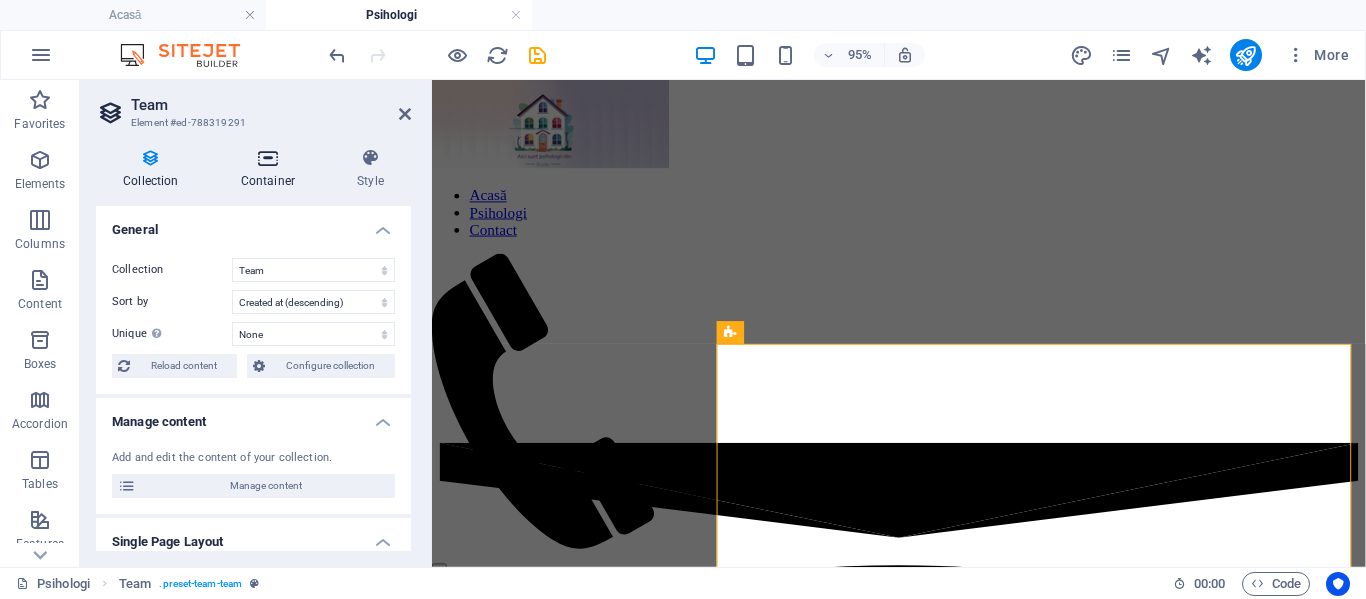 click at bounding box center (268, 158) 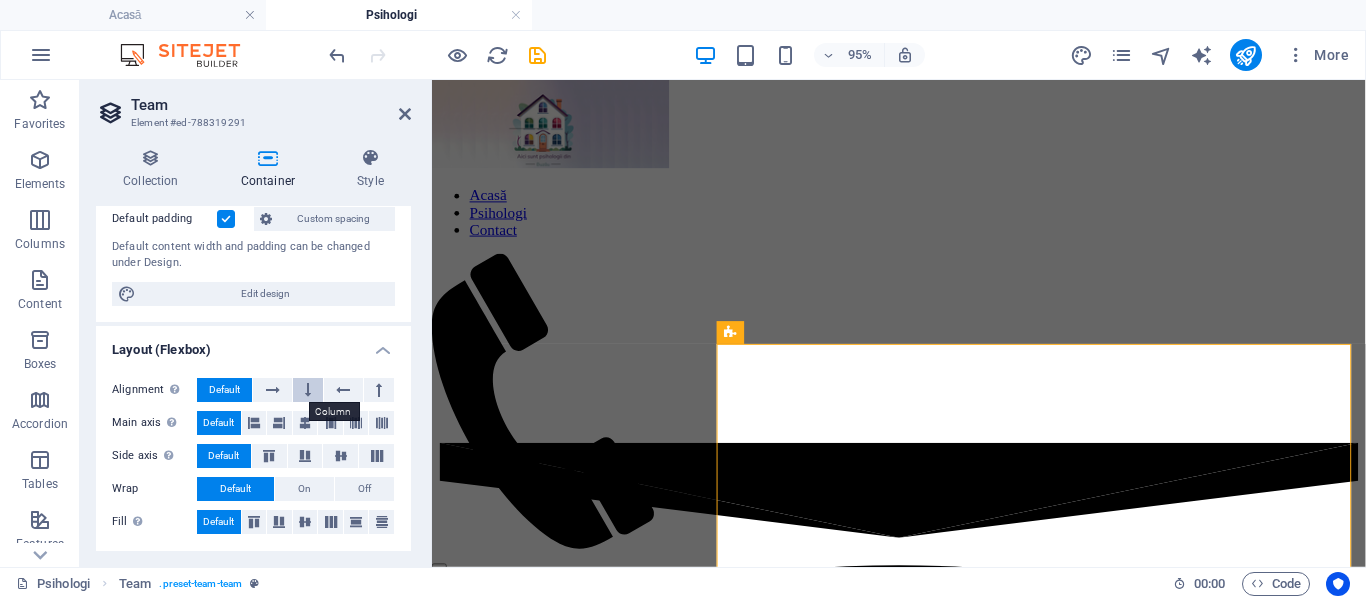 scroll, scrollTop: 0, scrollLeft: 0, axis: both 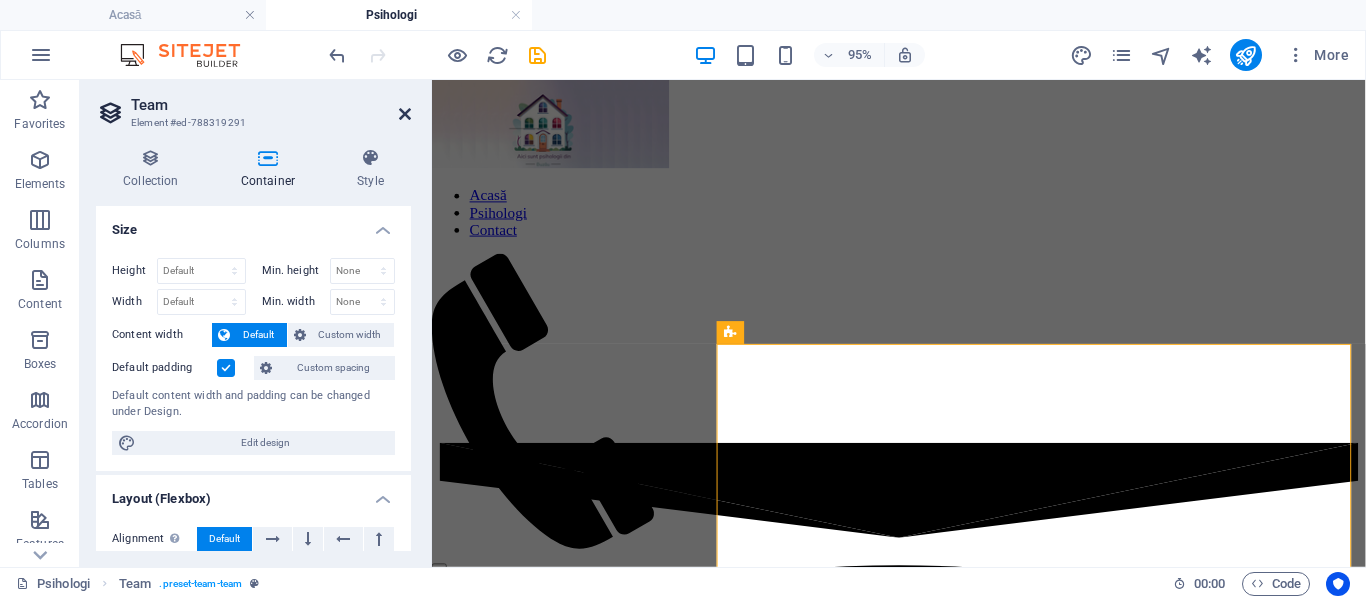 click at bounding box center [405, 114] 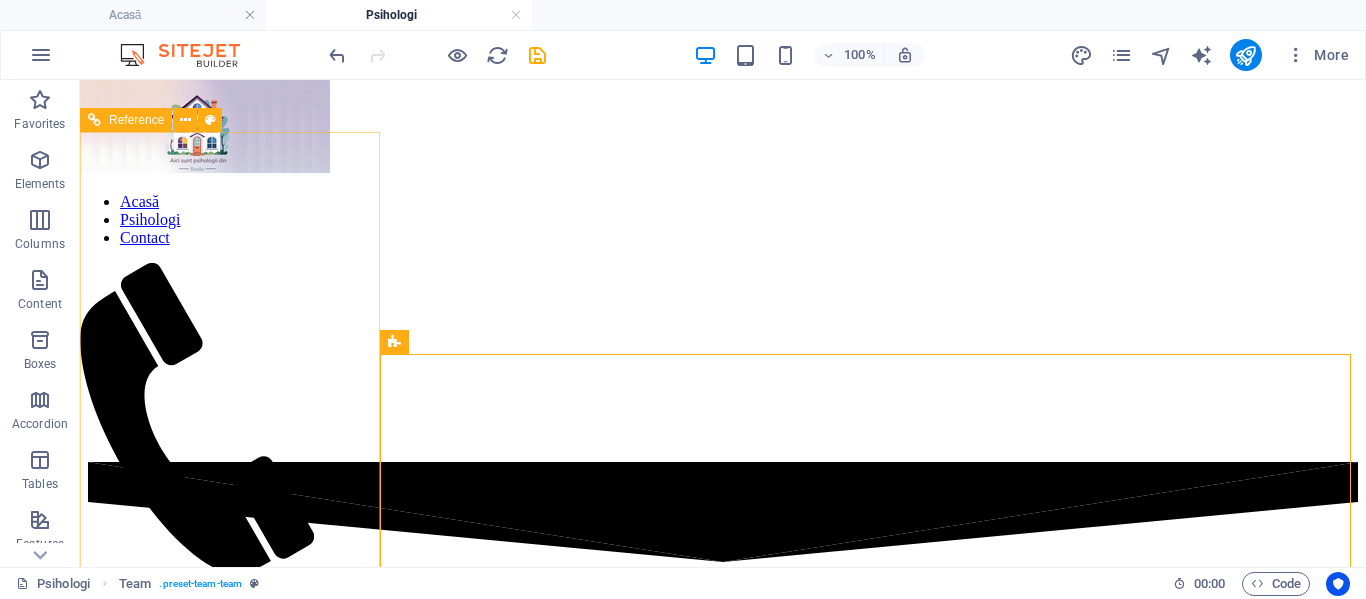 scroll, scrollTop: 544, scrollLeft: 0, axis: vertical 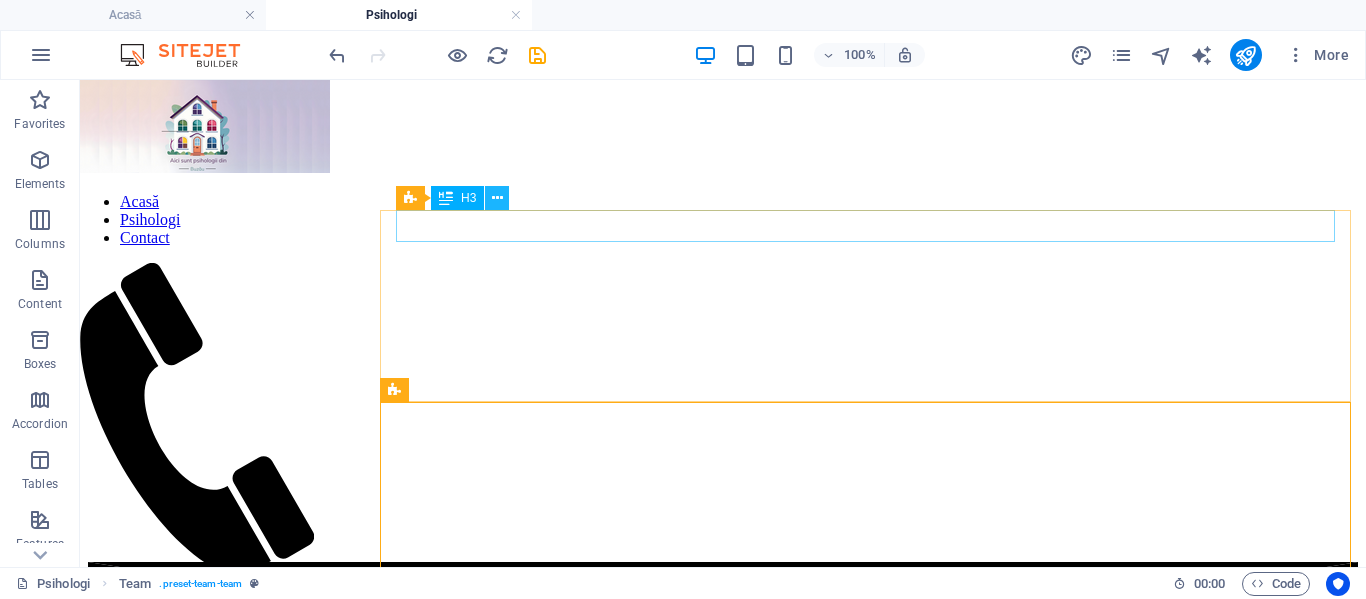 click at bounding box center [497, 198] 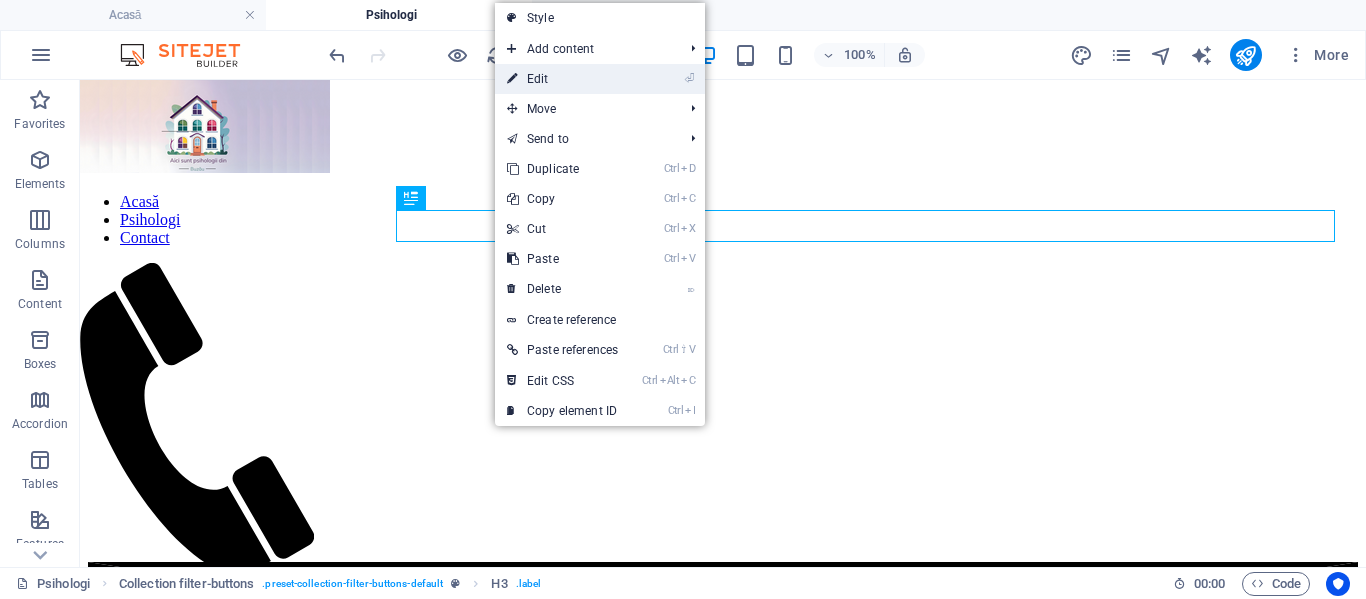 click on "⏎  Edit" at bounding box center (562, 79) 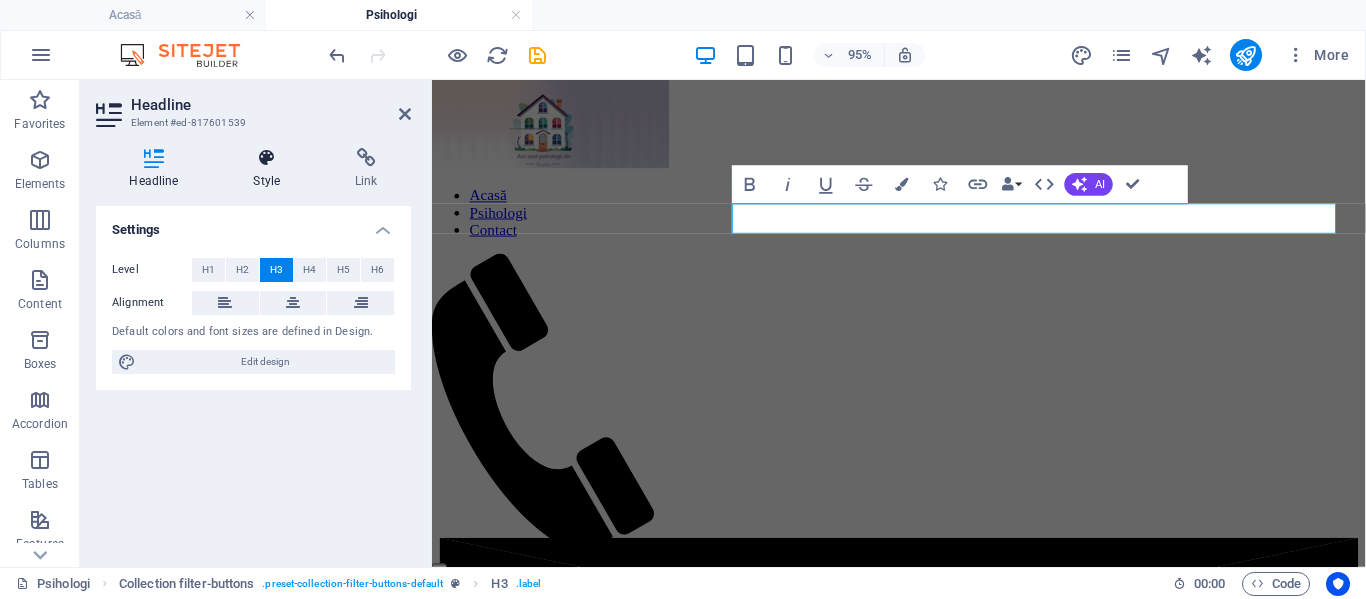click at bounding box center [267, 158] 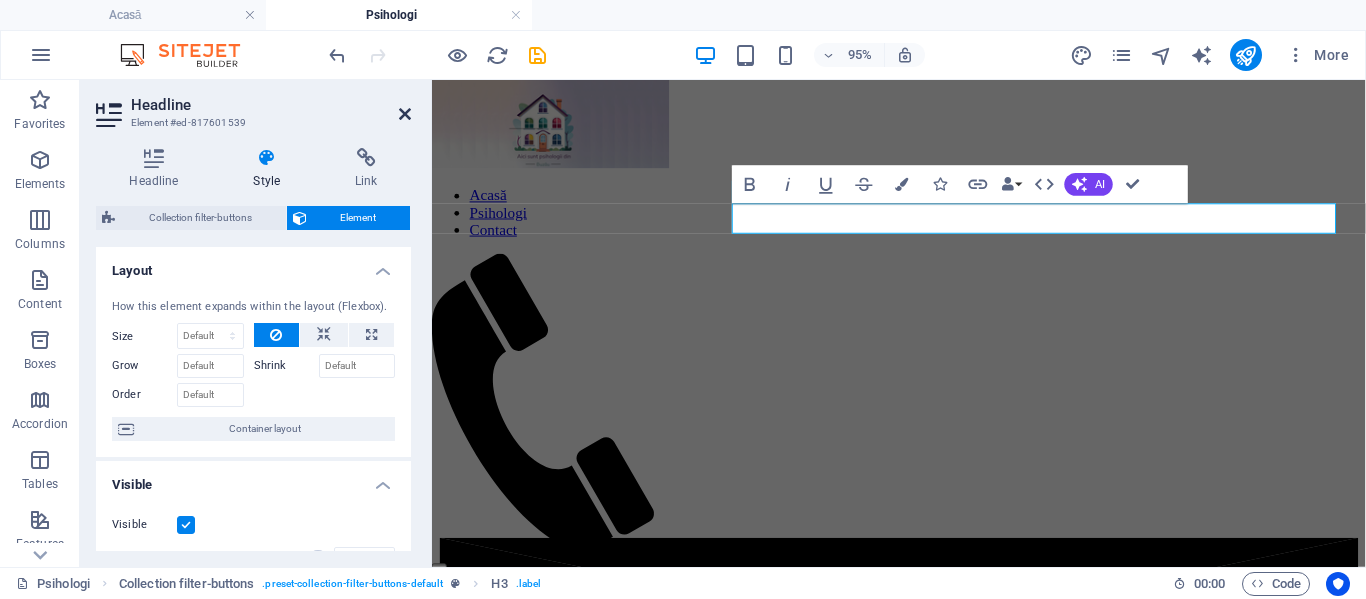 click at bounding box center (405, 114) 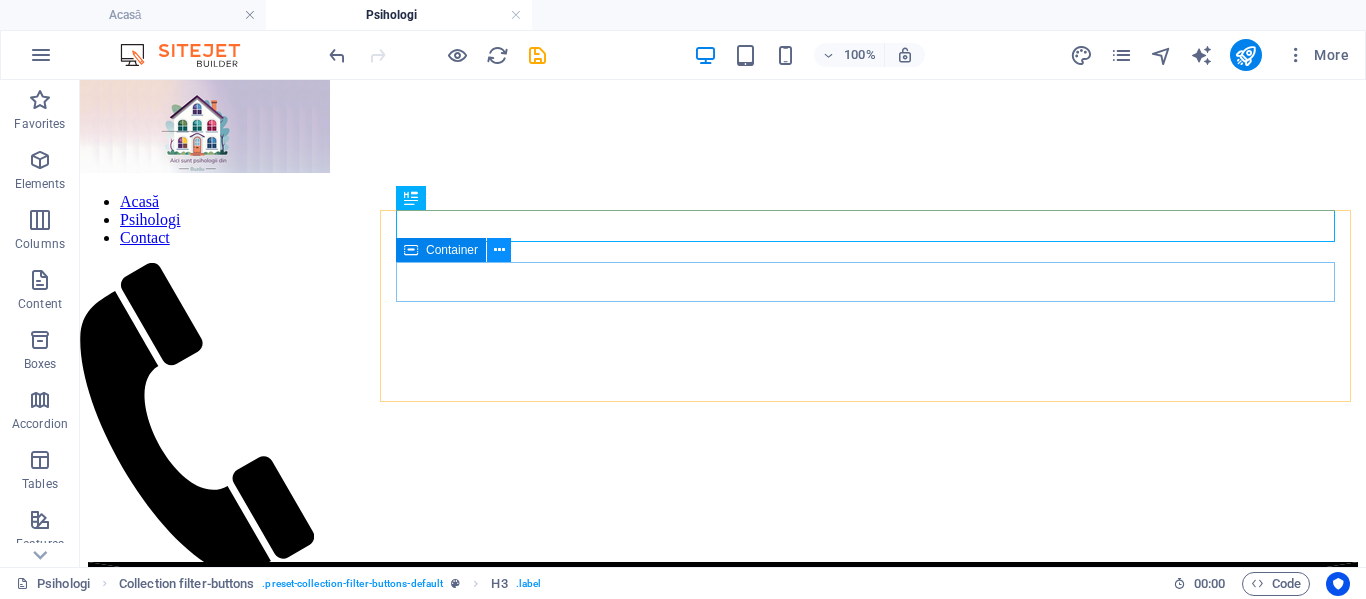 click at bounding box center (499, 250) 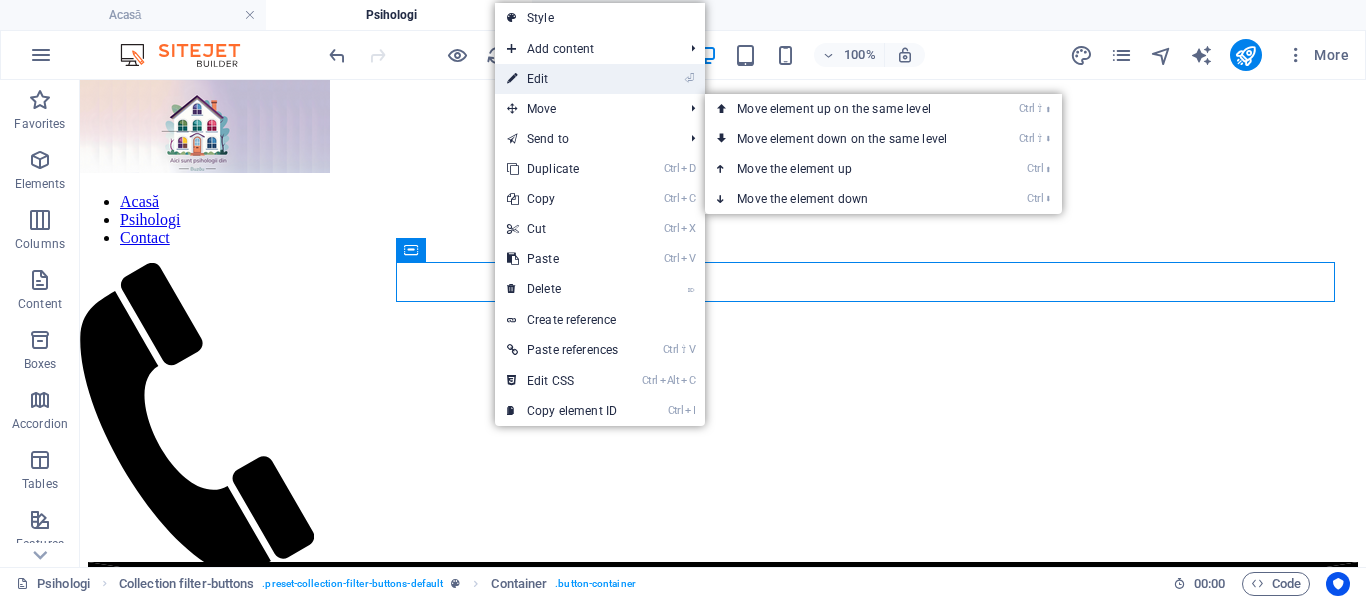 click on "⏎  Edit" at bounding box center (562, 79) 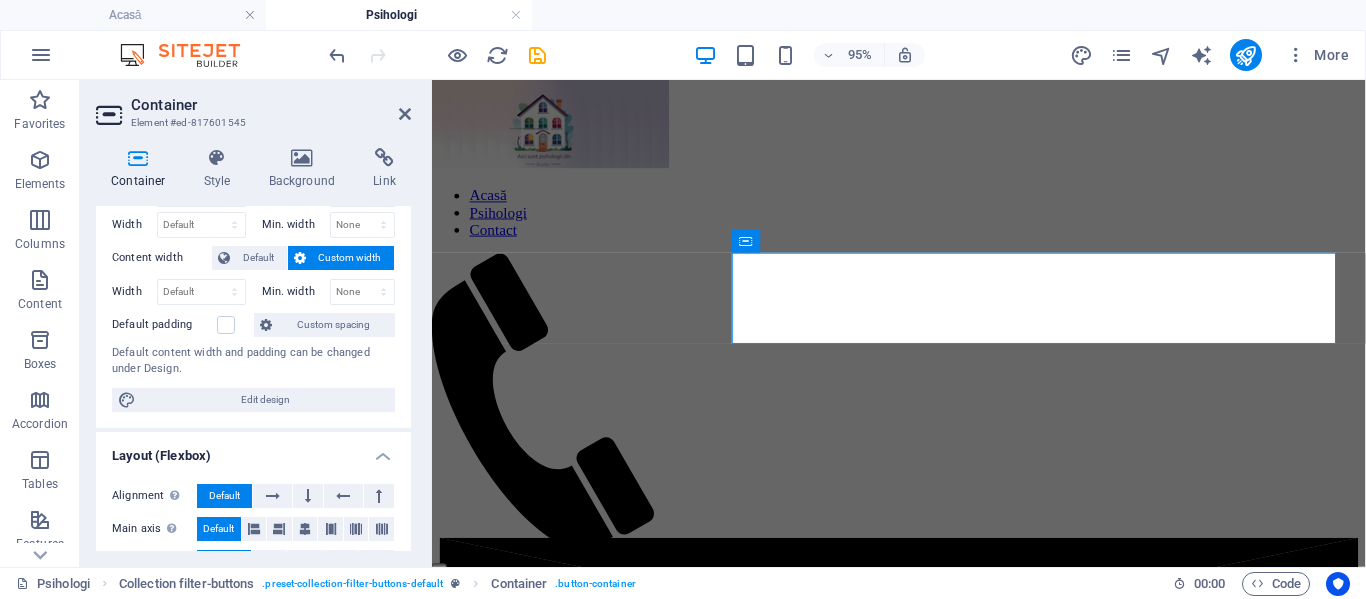 scroll, scrollTop: 0, scrollLeft: 0, axis: both 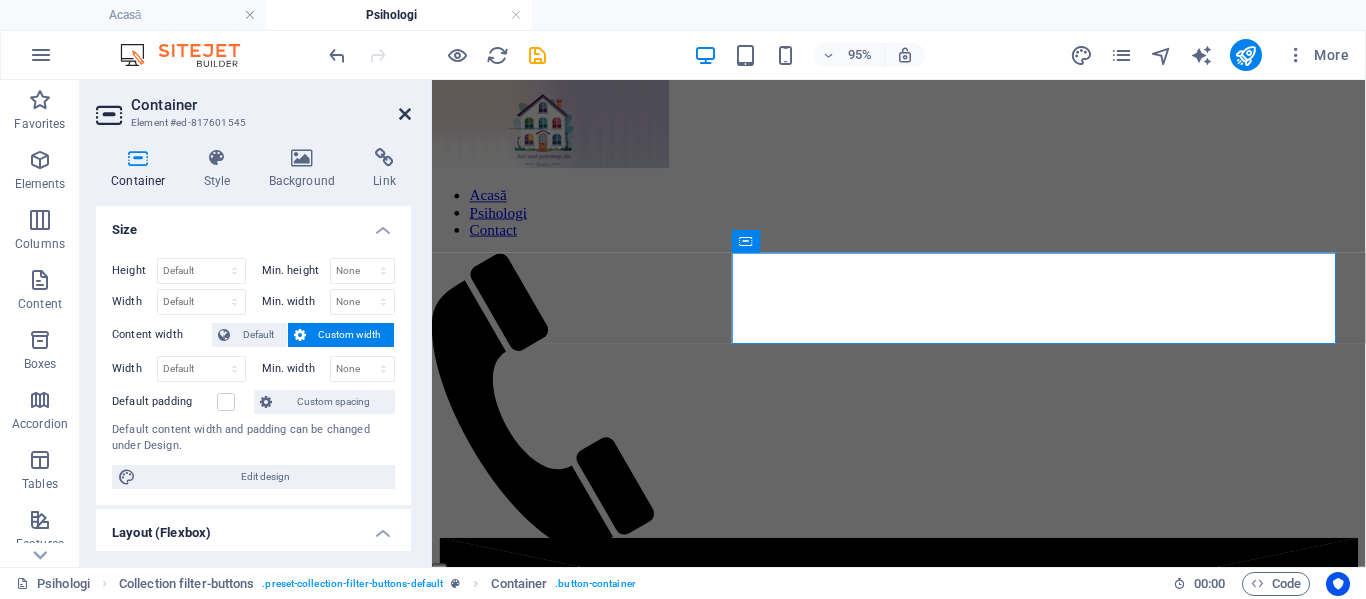 click at bounding box center [405, 114] 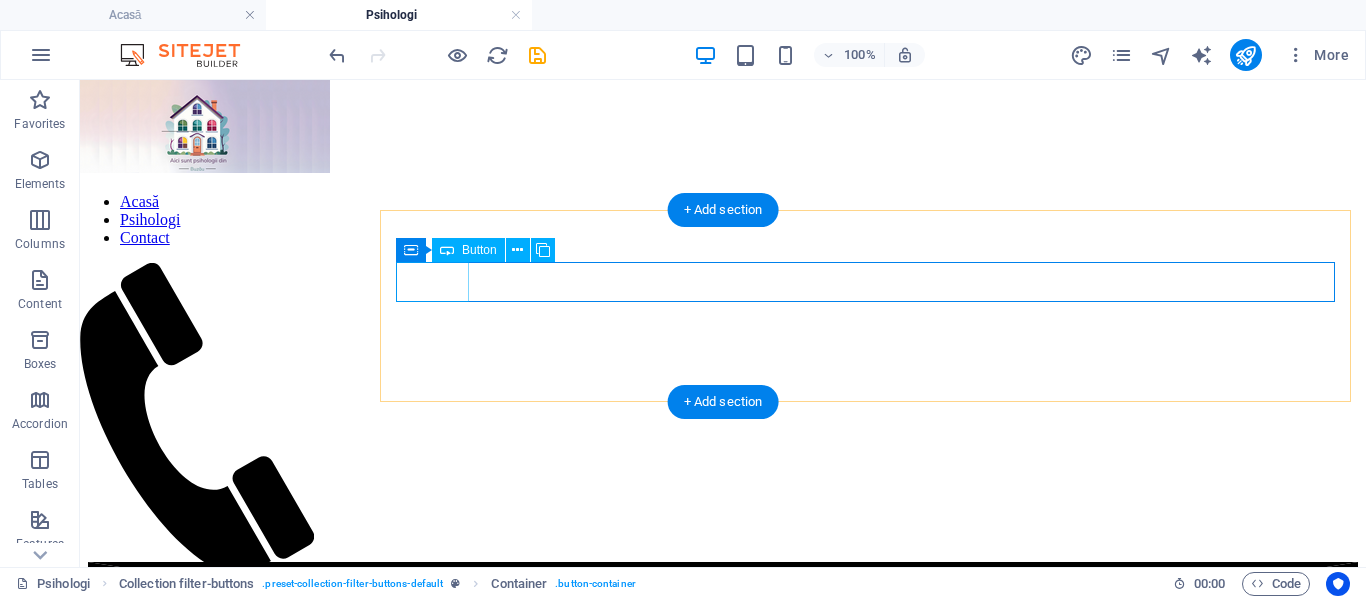 click on "Copii" at bounding box center (723, 1118) 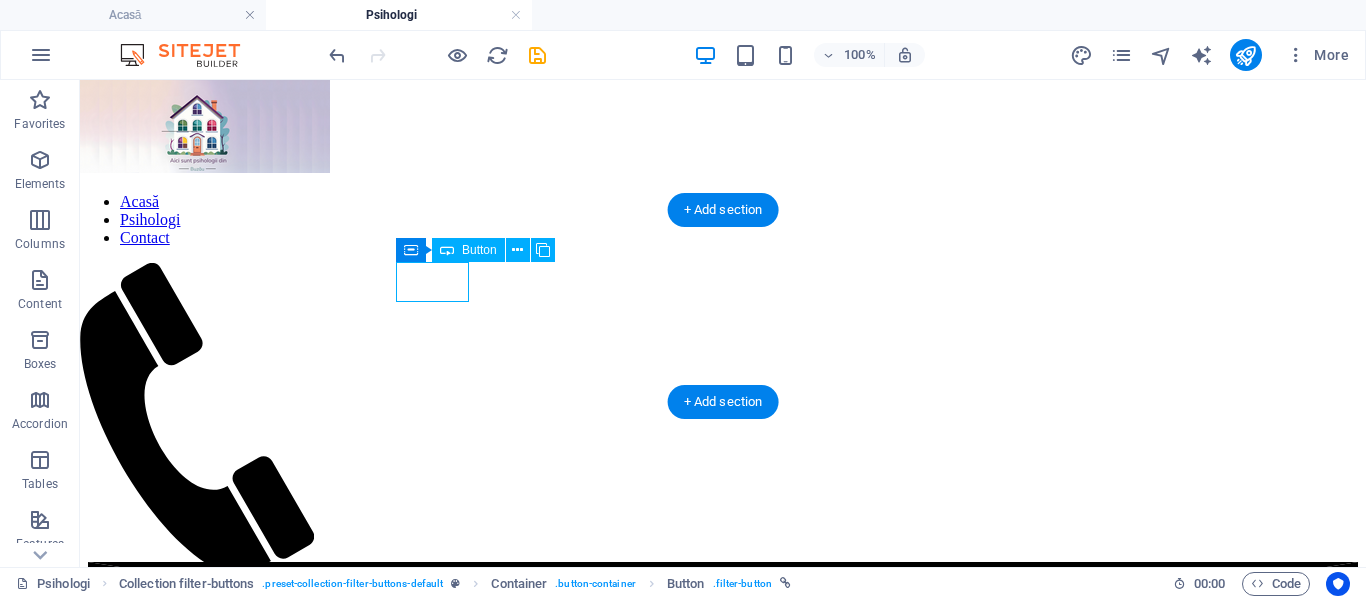 click on "Copii" at bounding box center [723, 1118] 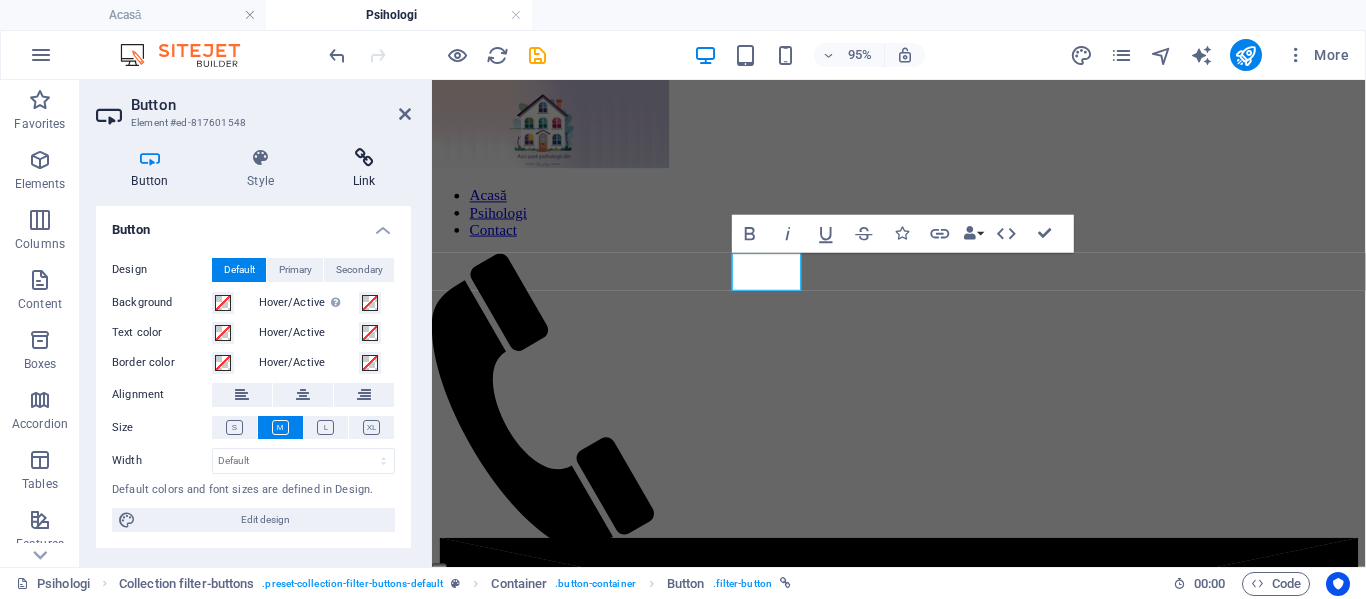 click at bounding box center [364, 158] 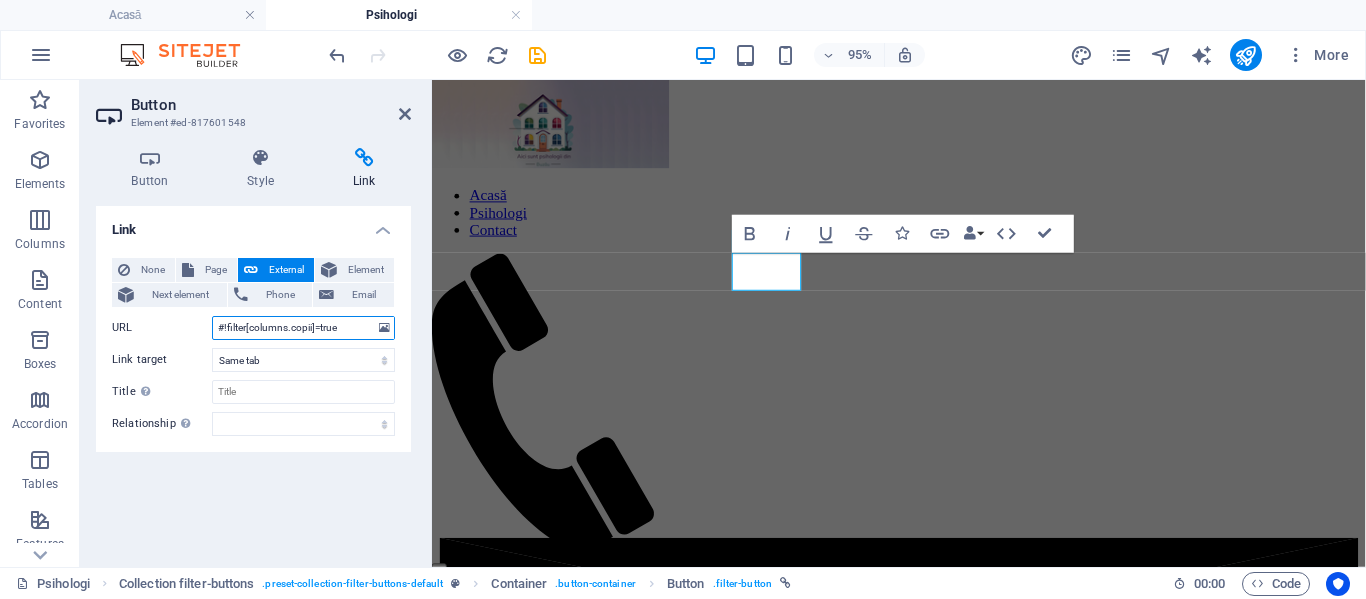 drag, startPoint x: 343, startPoint y: 331, endPoint x: 195, endPoint y: 333, distance: 148.01352 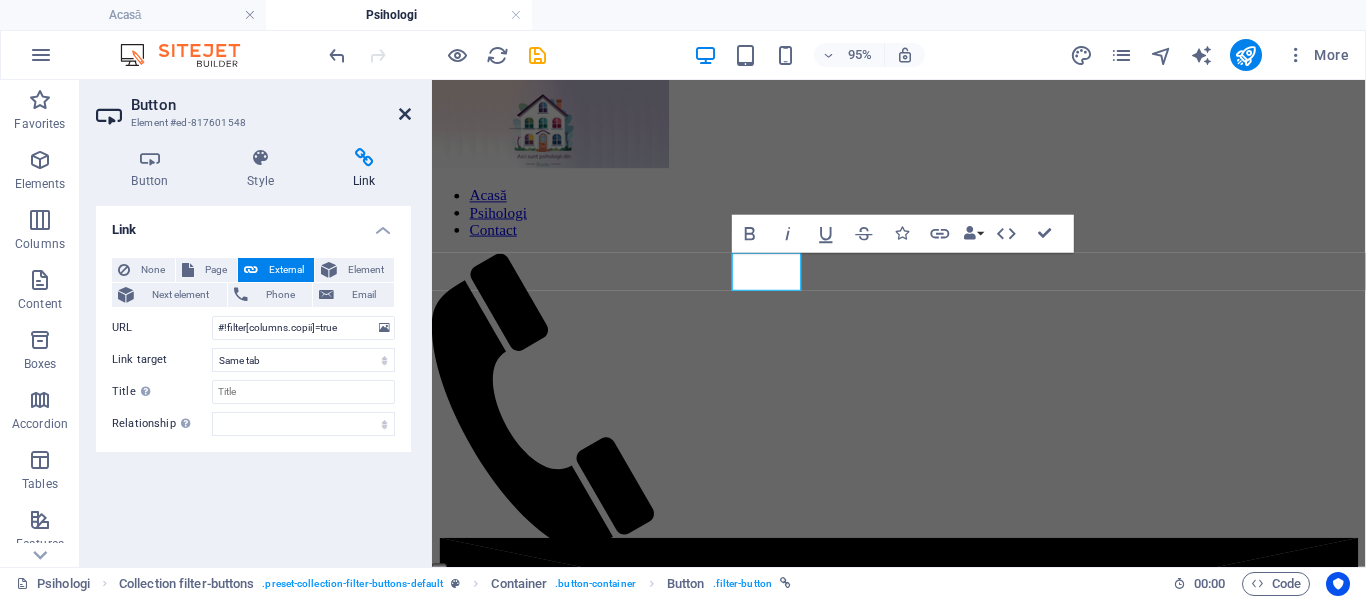 click at bounding box center [405, 114] 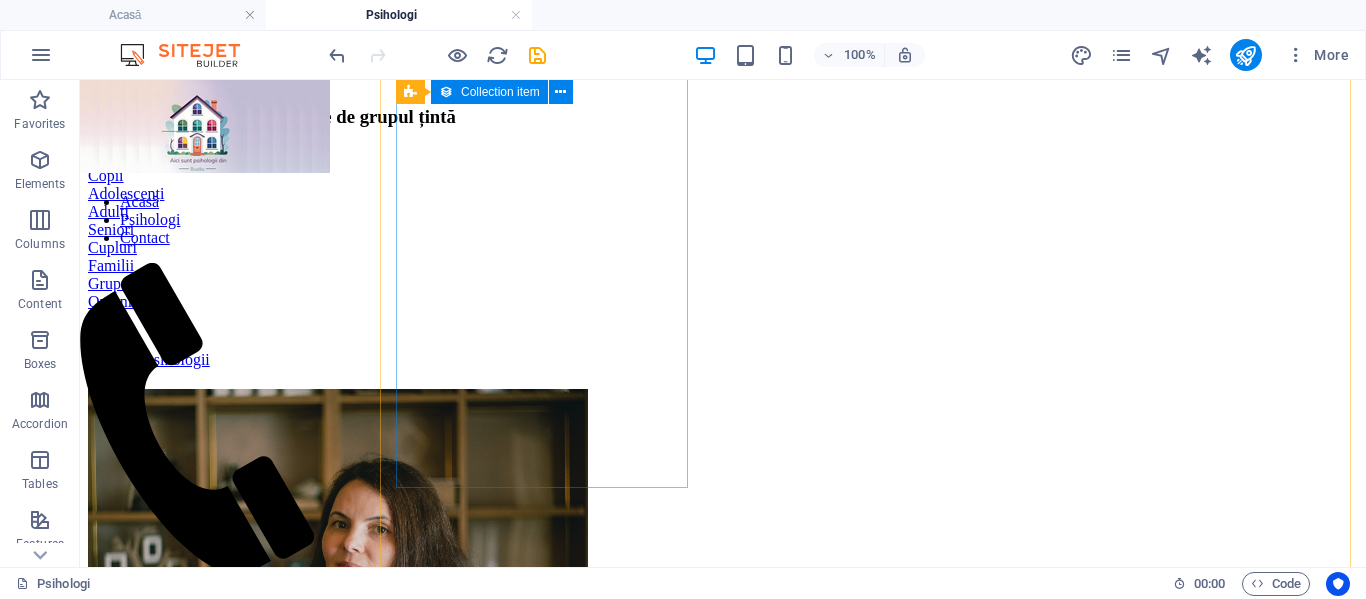 scroll, scrollTop: 1451, scrollLeft: 0, axis: vertical 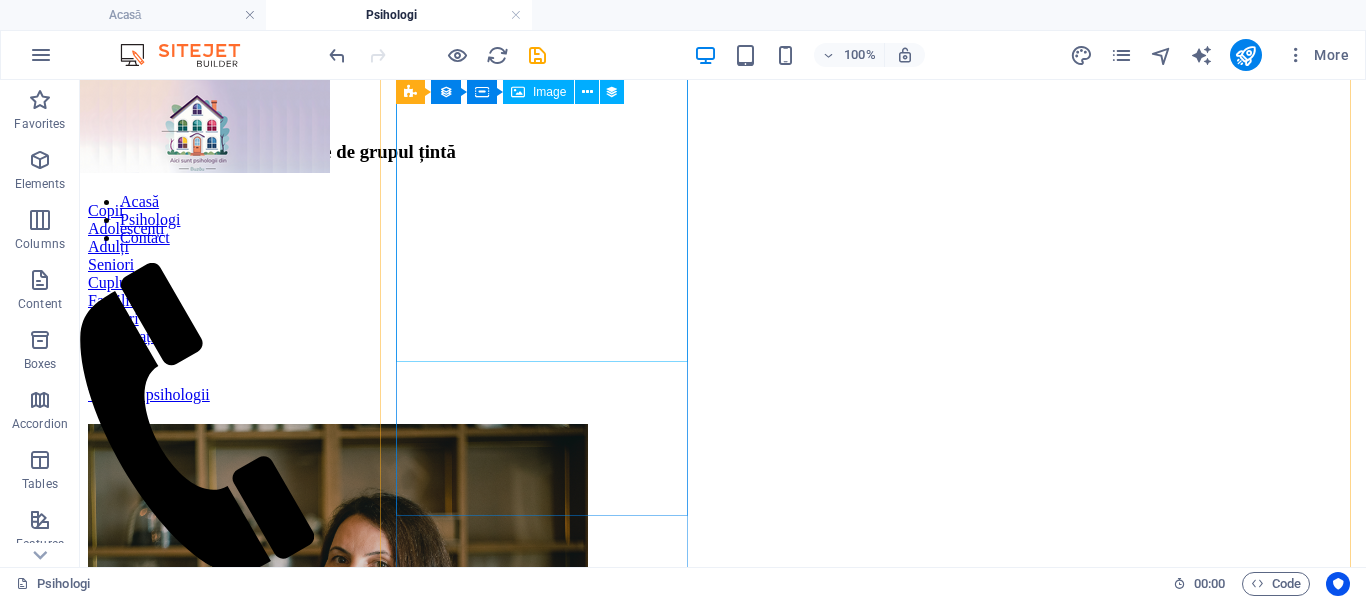 click at bounding box center [723, 626] 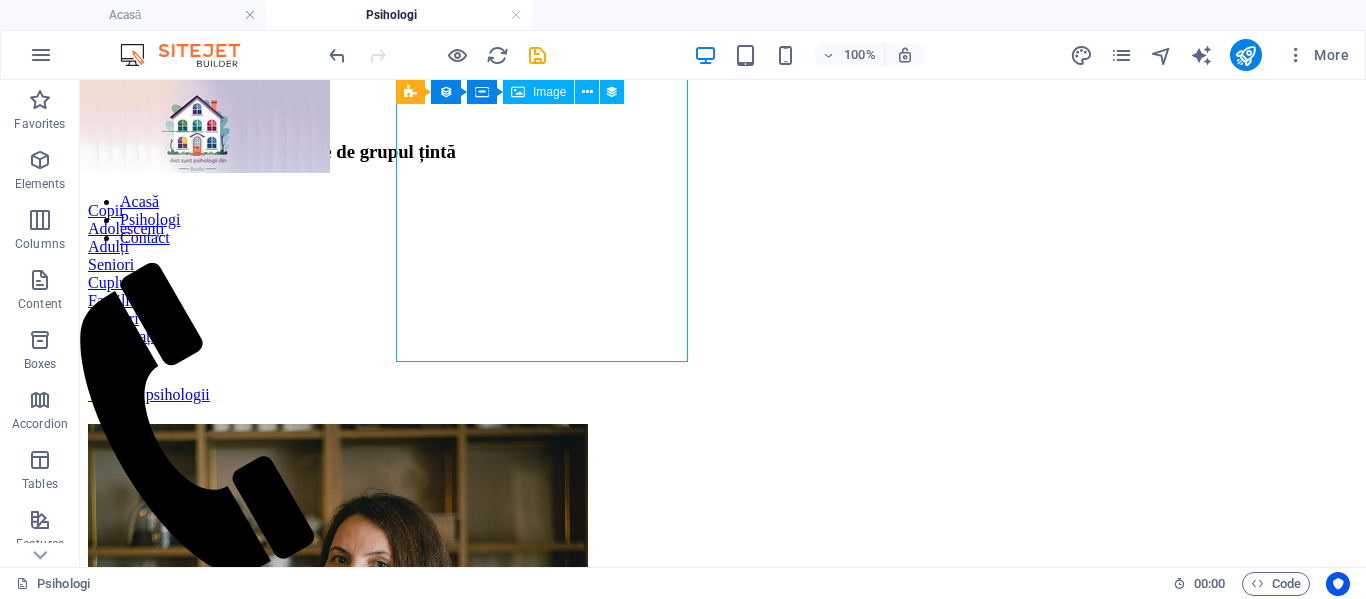 click at bounding box center (723, 626) 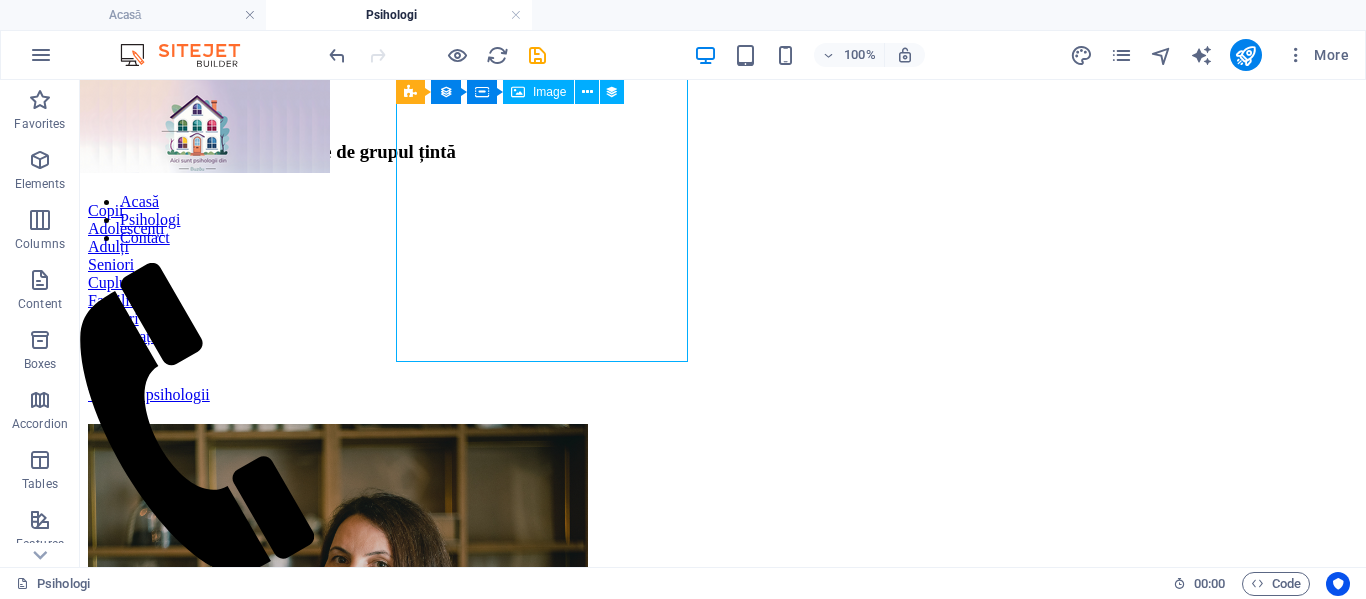 select on "px" 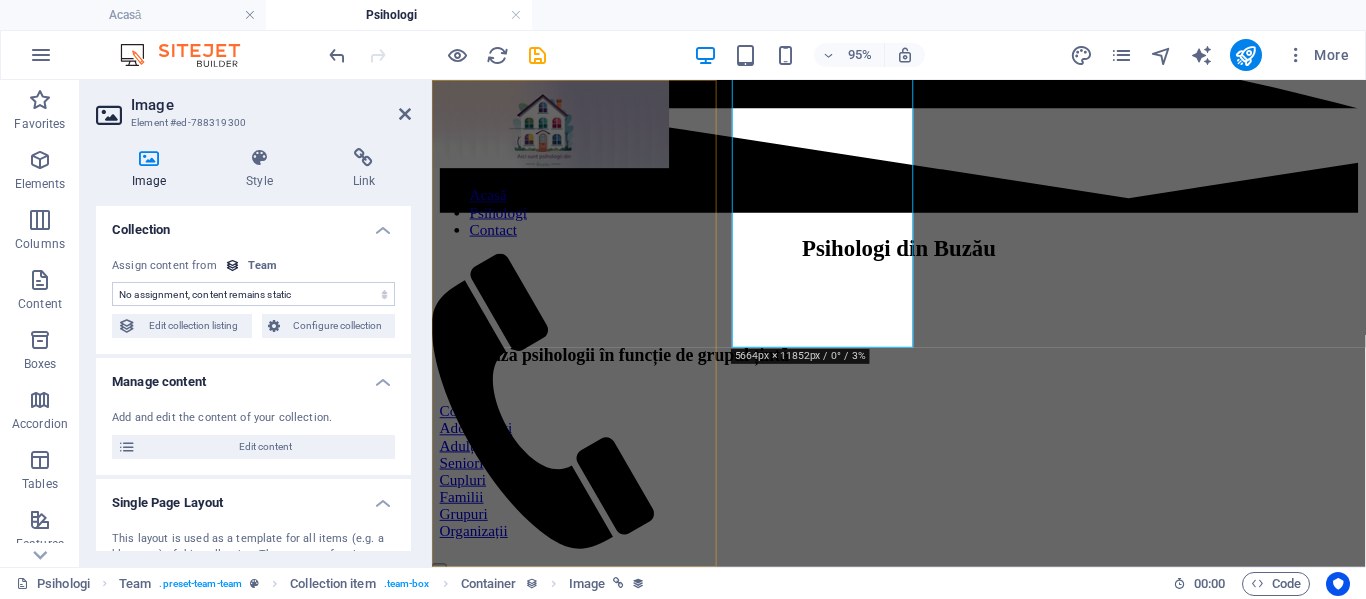 select on "image" 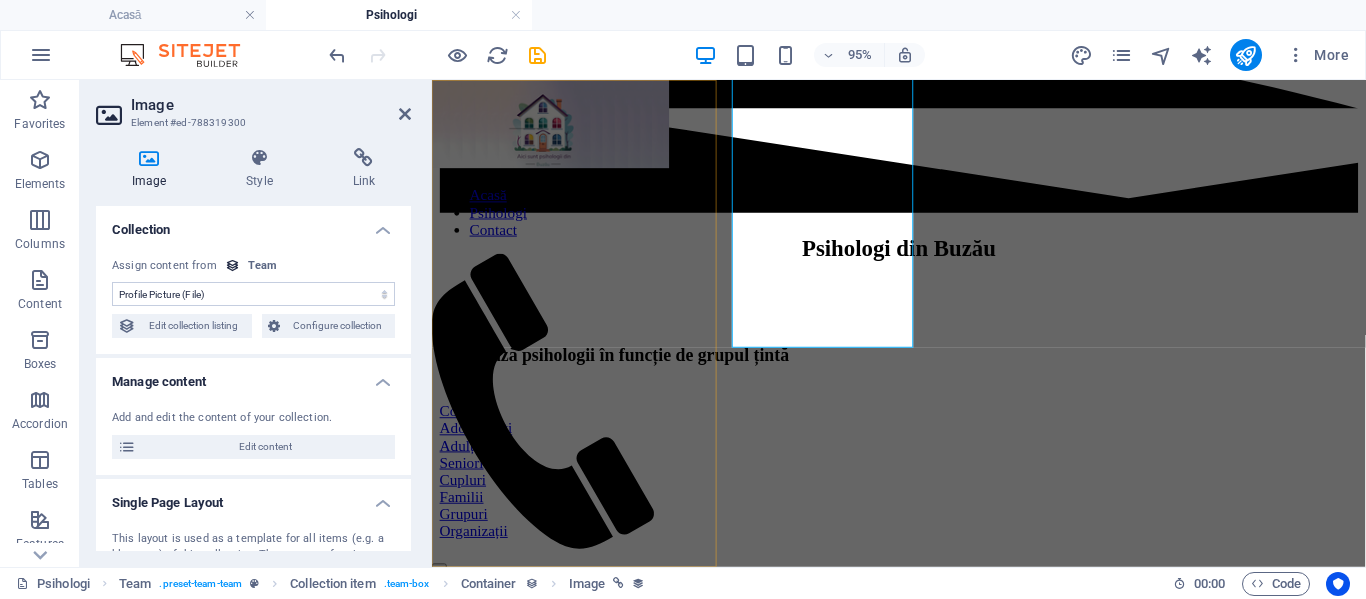 scroll, scrollTop: 1533, scrollLeft: 0, axis: vertical 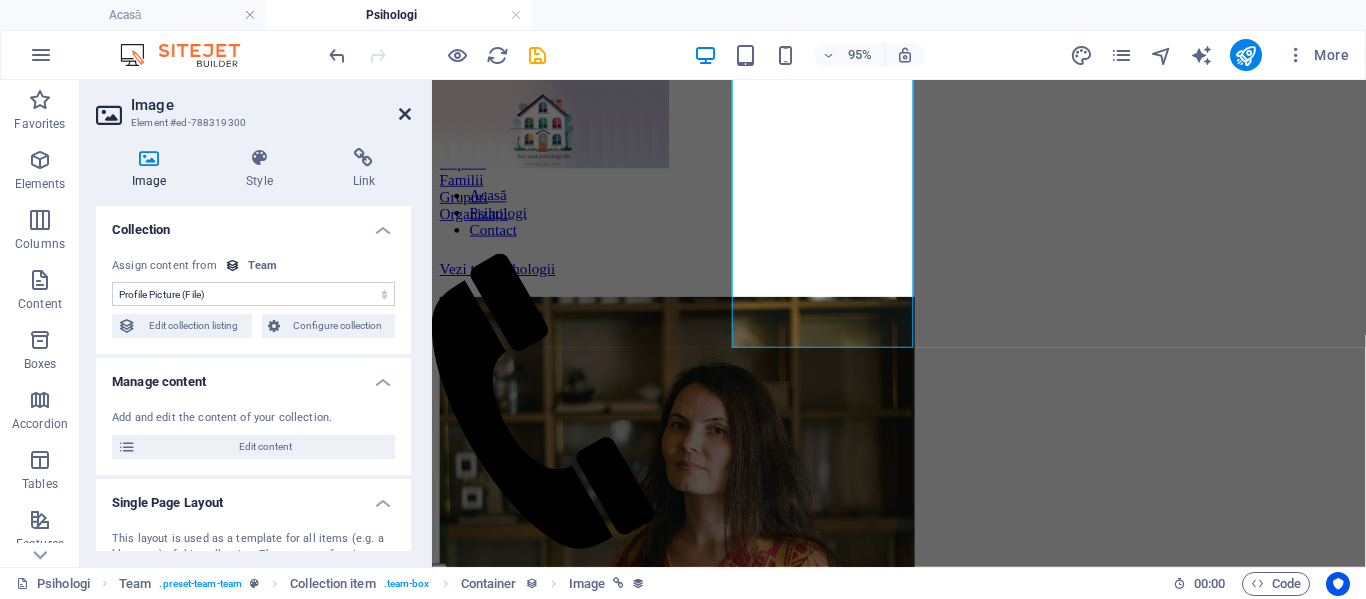 click at bounding box center [405, 114] 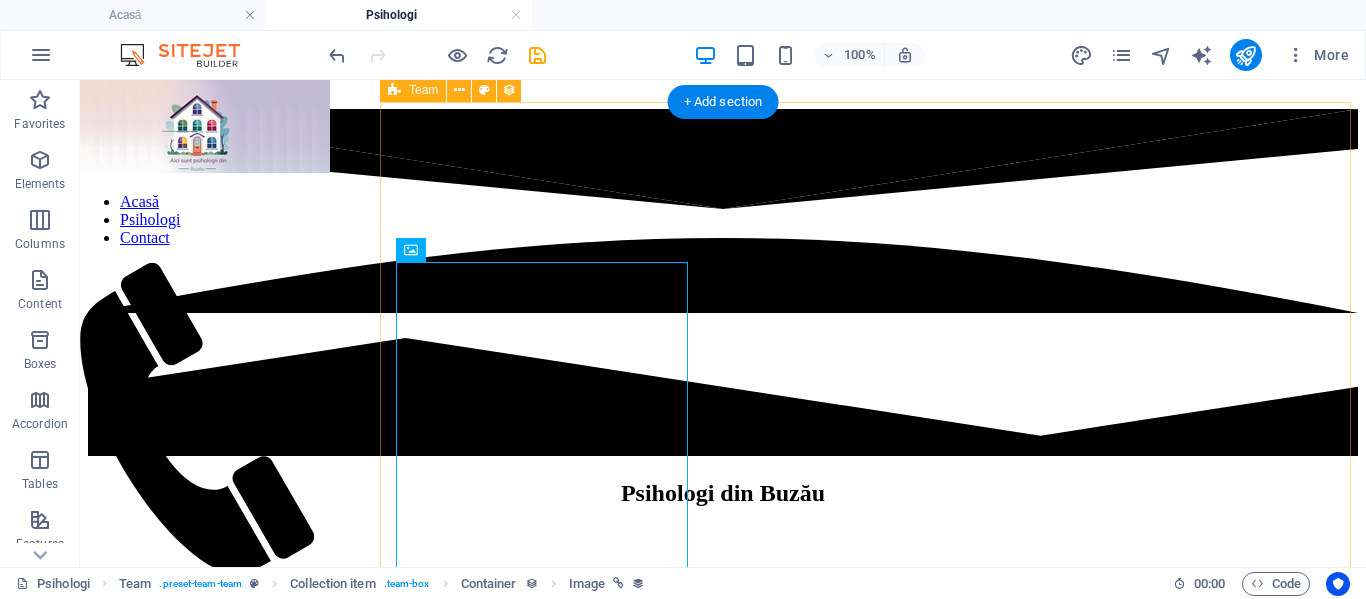 scroll, scrollTop: 1051, scrollLeft: 0, axis: vertical 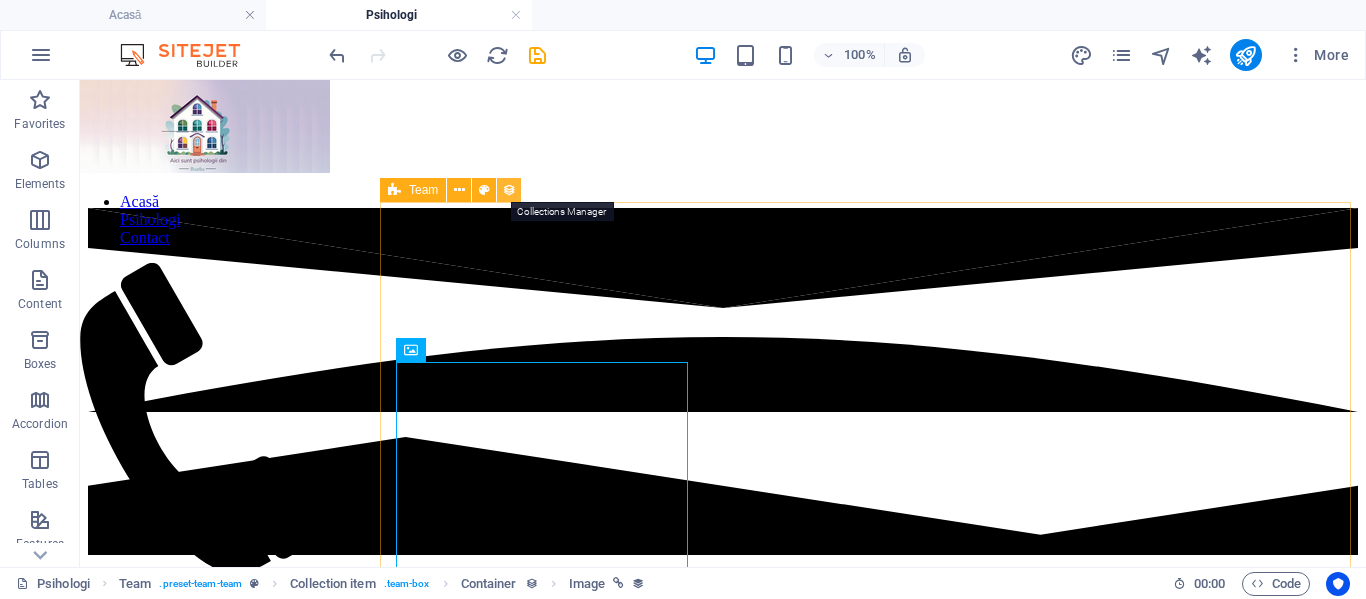 click at bounding box center (509, 190) 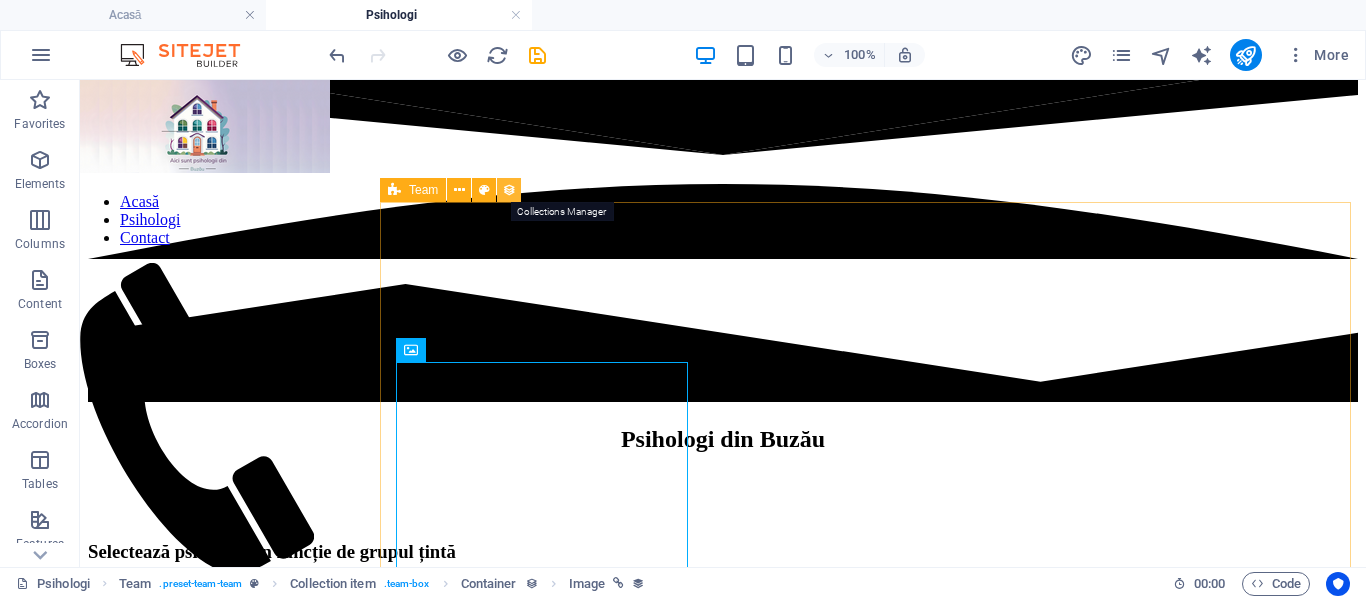 select on "createdAt_DESC" 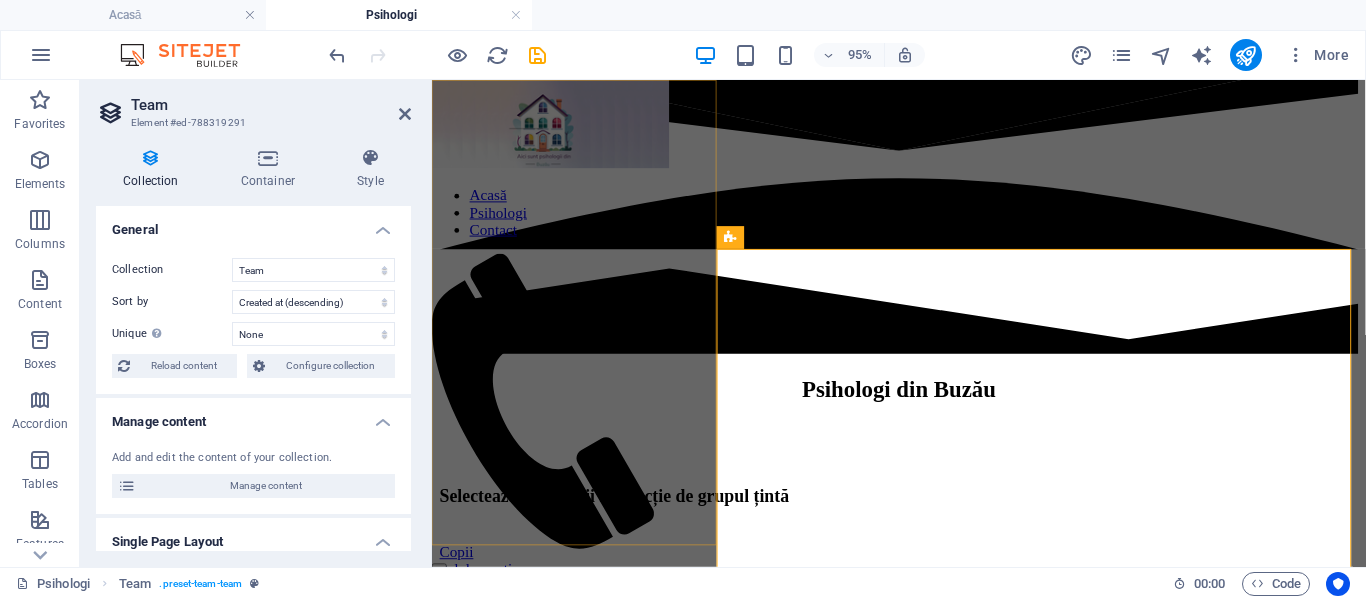 scroll, scrollTop: 744, scrollLeft: 0, axis: vertical 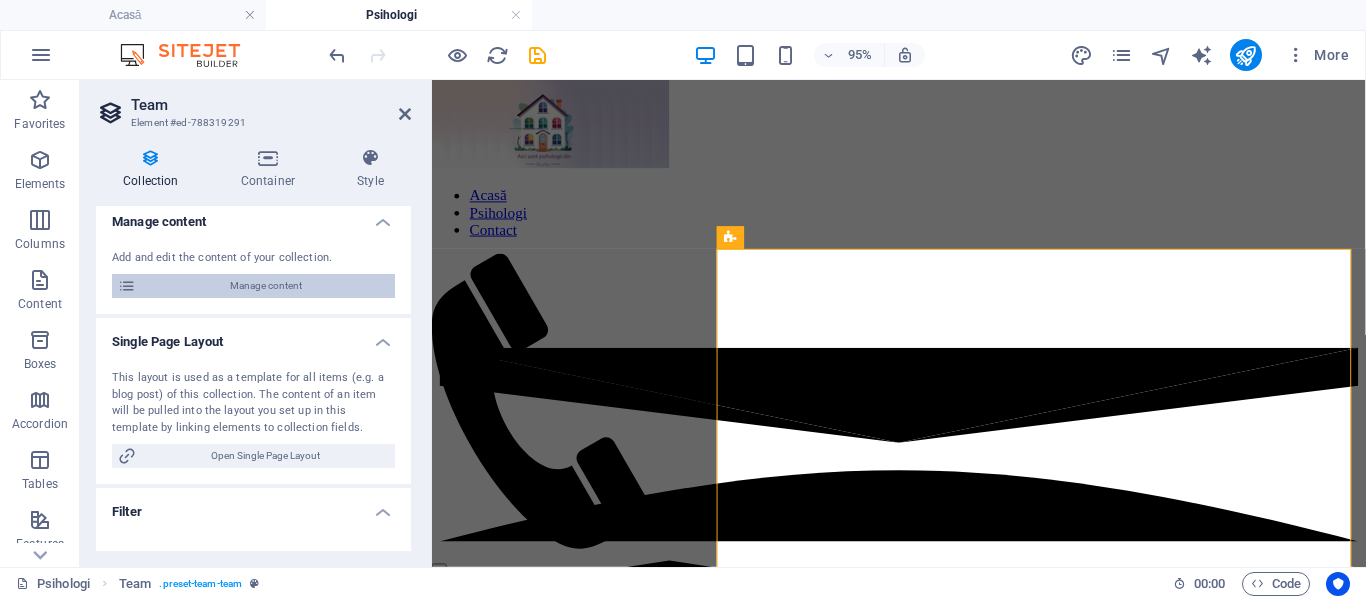 click on "Manage content" at bounding box center [265, 286] 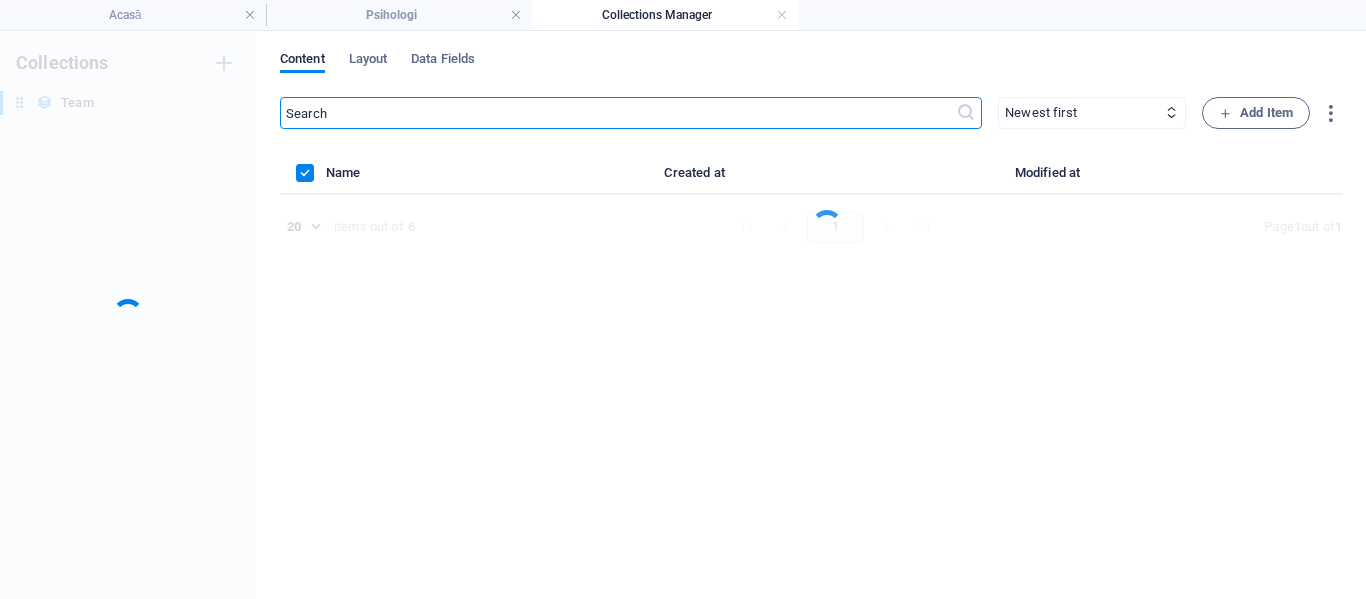 scroll, scrollTop: 0, scrollLeft: 0, axis: both 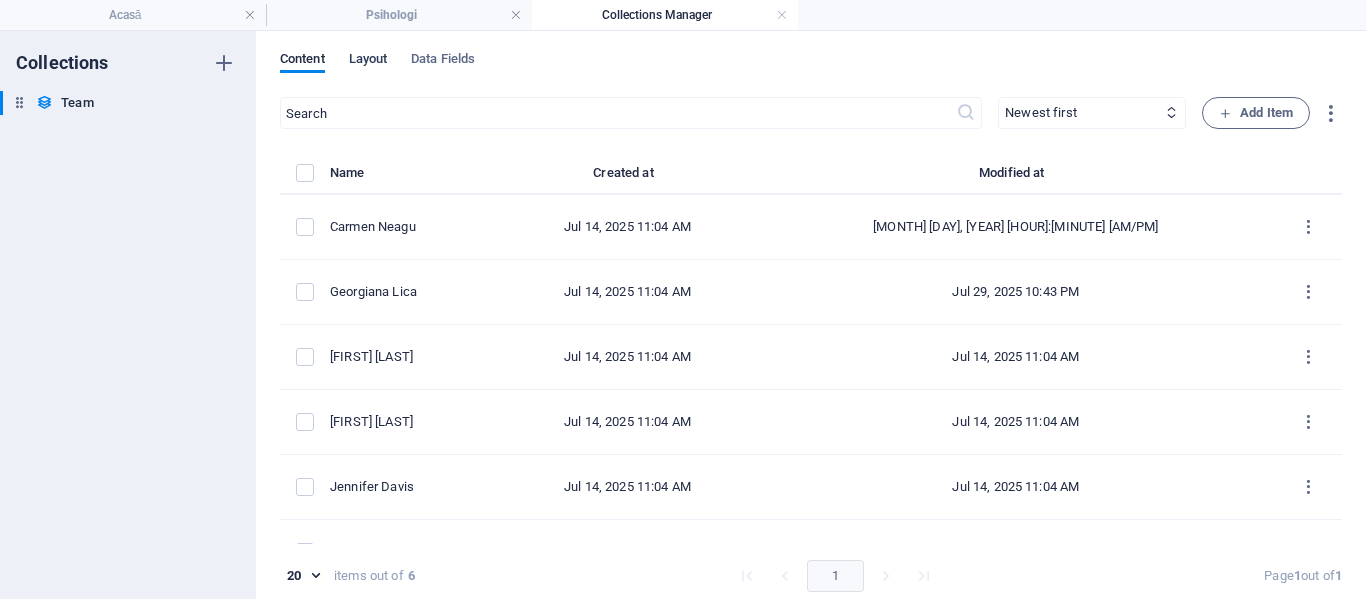 click on "Layout" at bounding box center (368, 61) 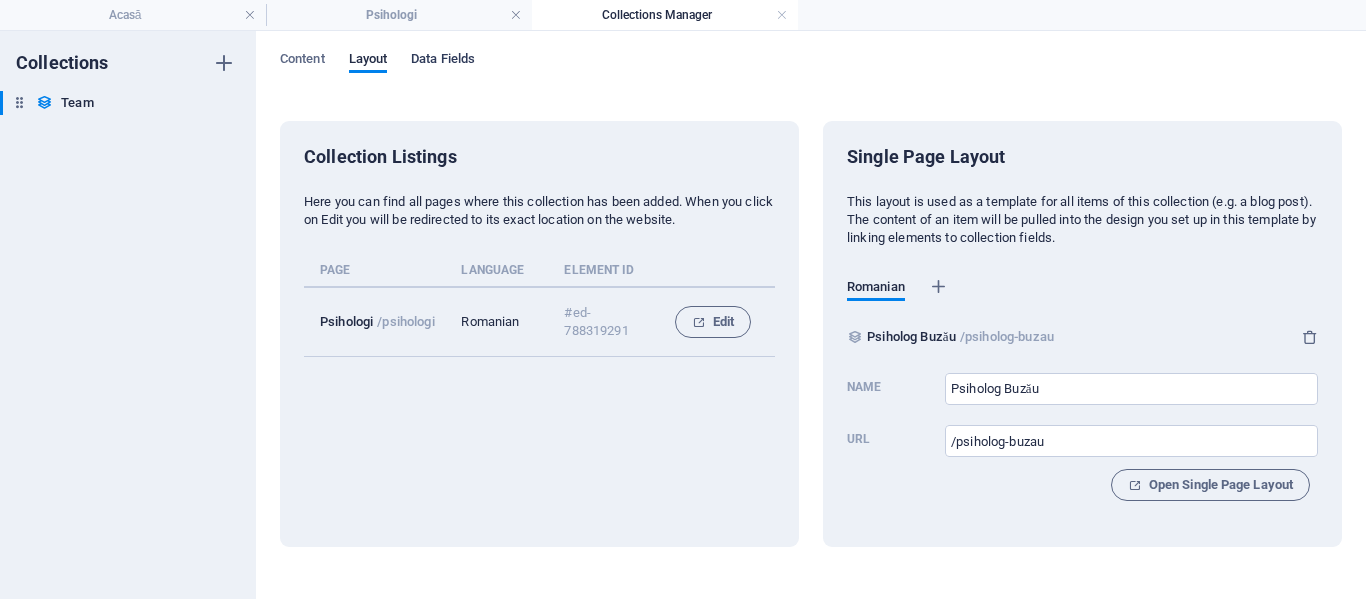 click on "Data Fields" at bounding box center [443, 61] 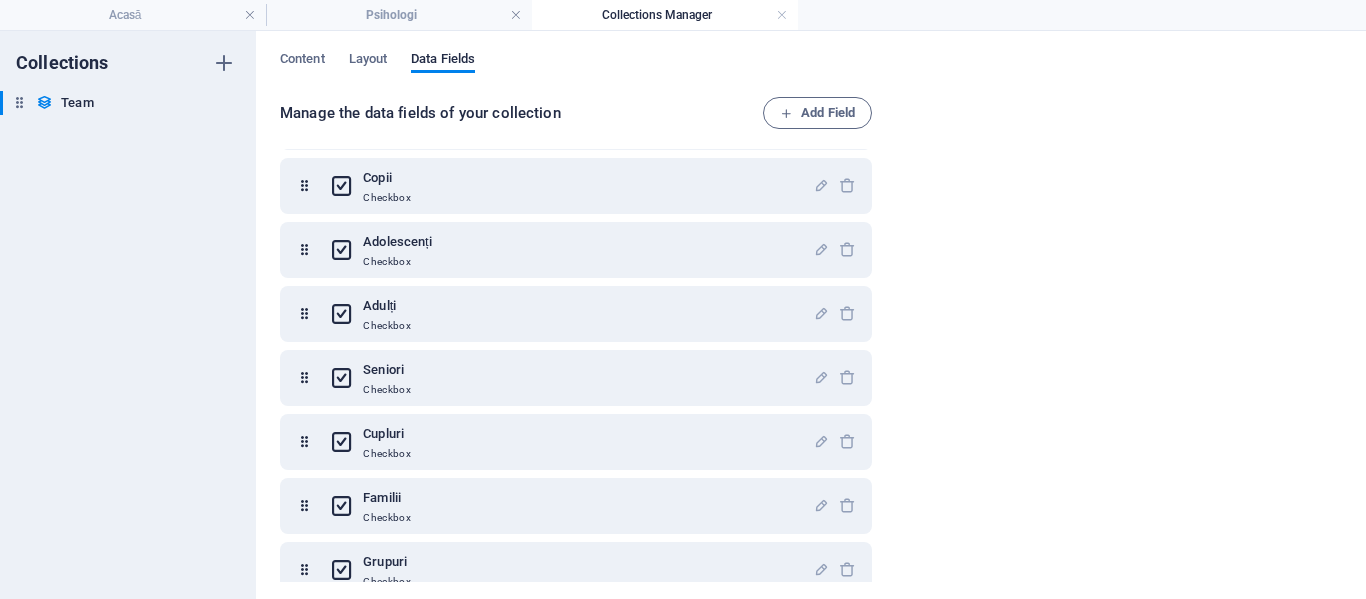 scroll, scrollTop: 475, scrollLeft: 0, axis: vertical 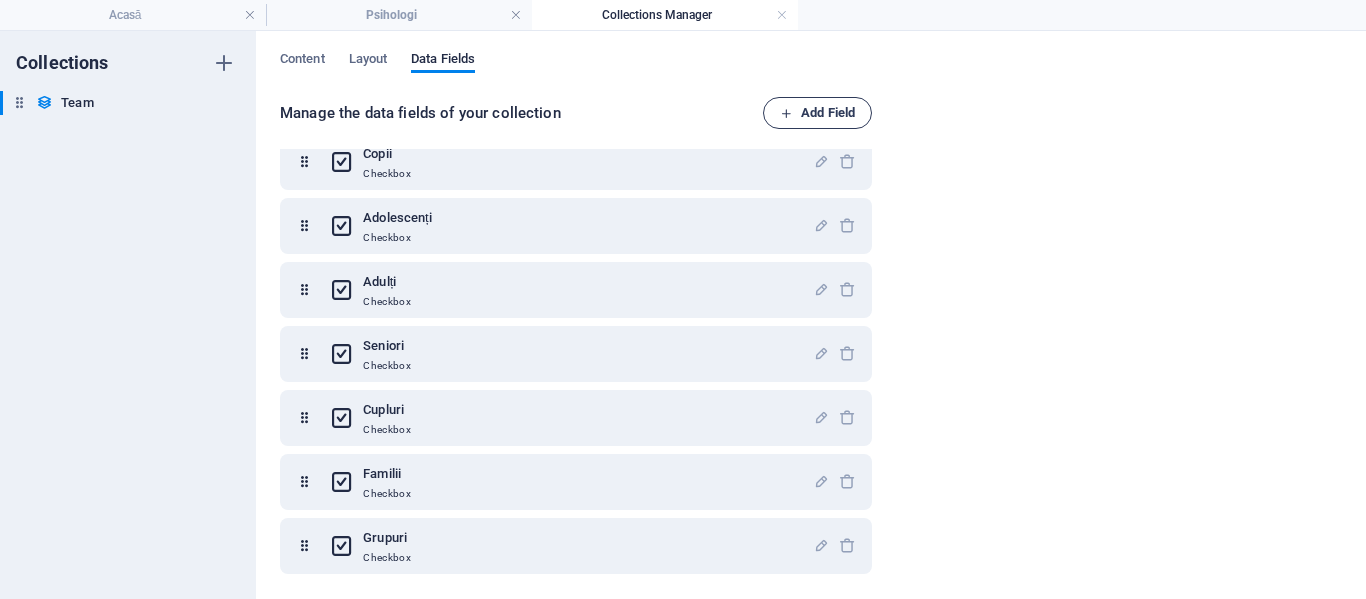 click on "Add Field" at bounding box center [817, 113] 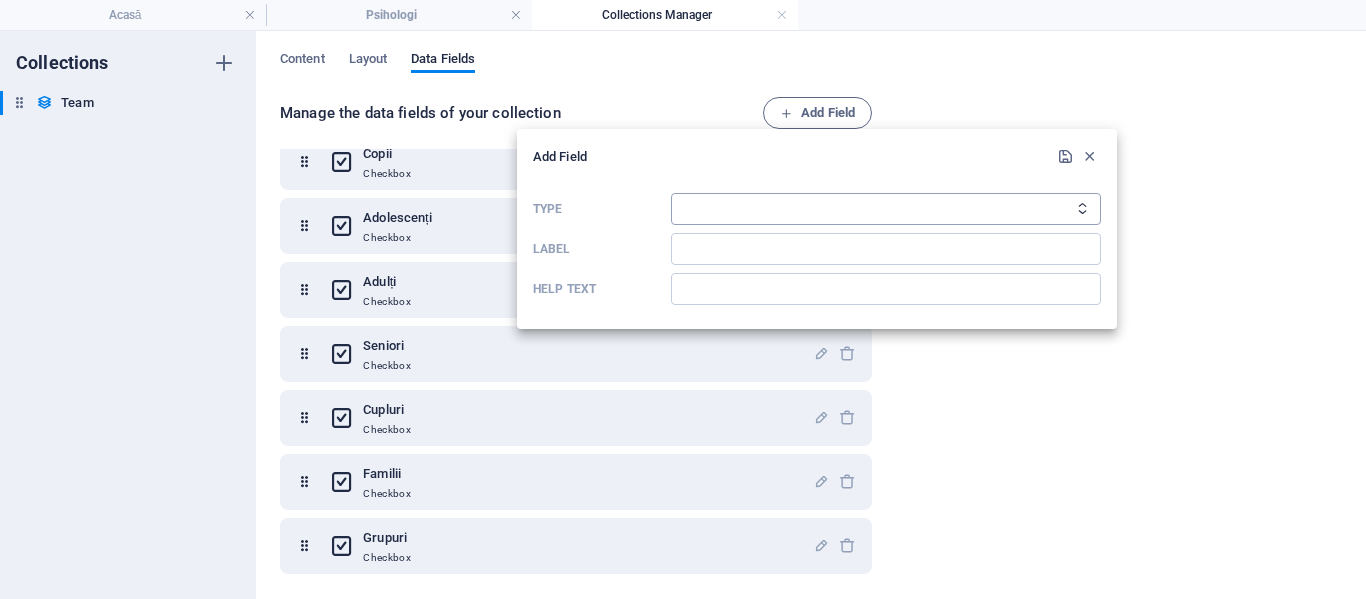 click on "Plain Text Link CMS Rich Text File Multiple Files Checkbox Choice Date Number" at bounding box center (886, 209) 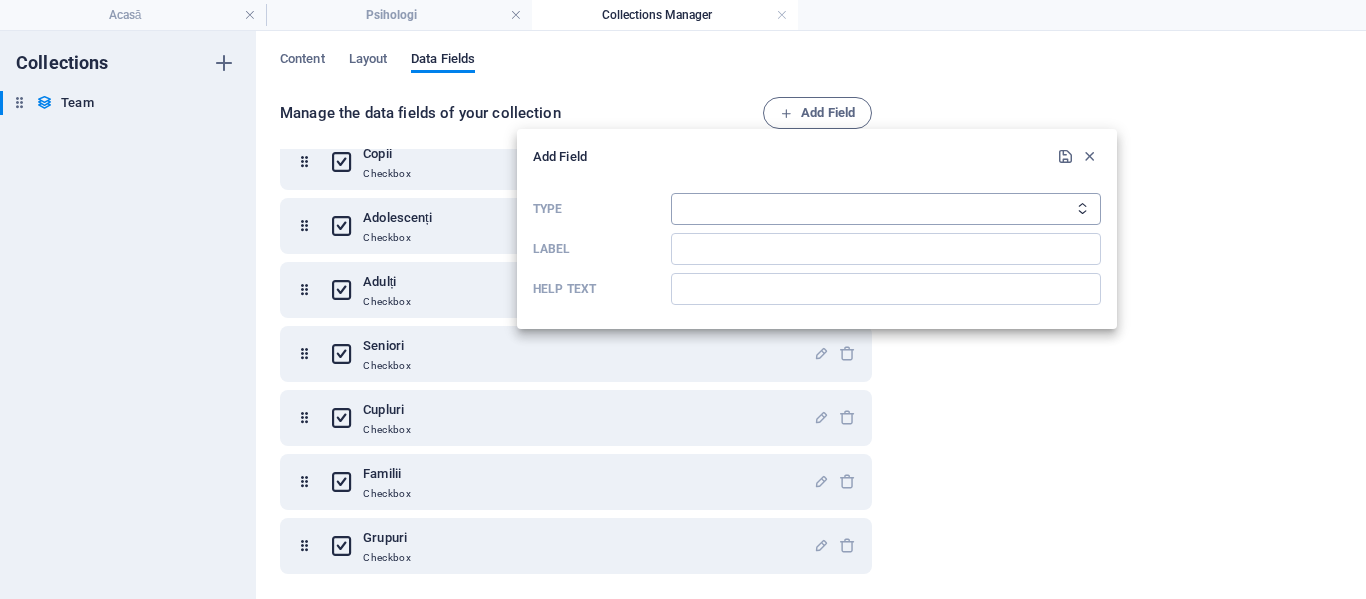 select on "checkbox" 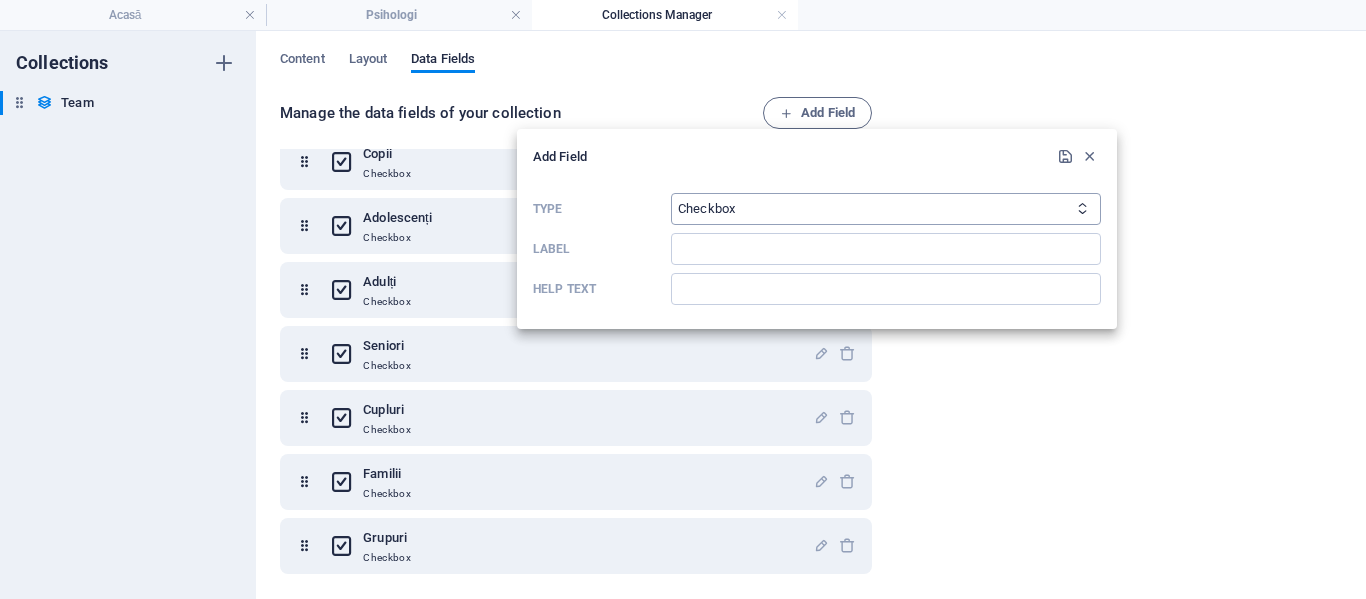 click on "Plain Text Link CMS Rich Text File Multiple Files Checkbox Choice Date Number" at bounding box center (886, 209) 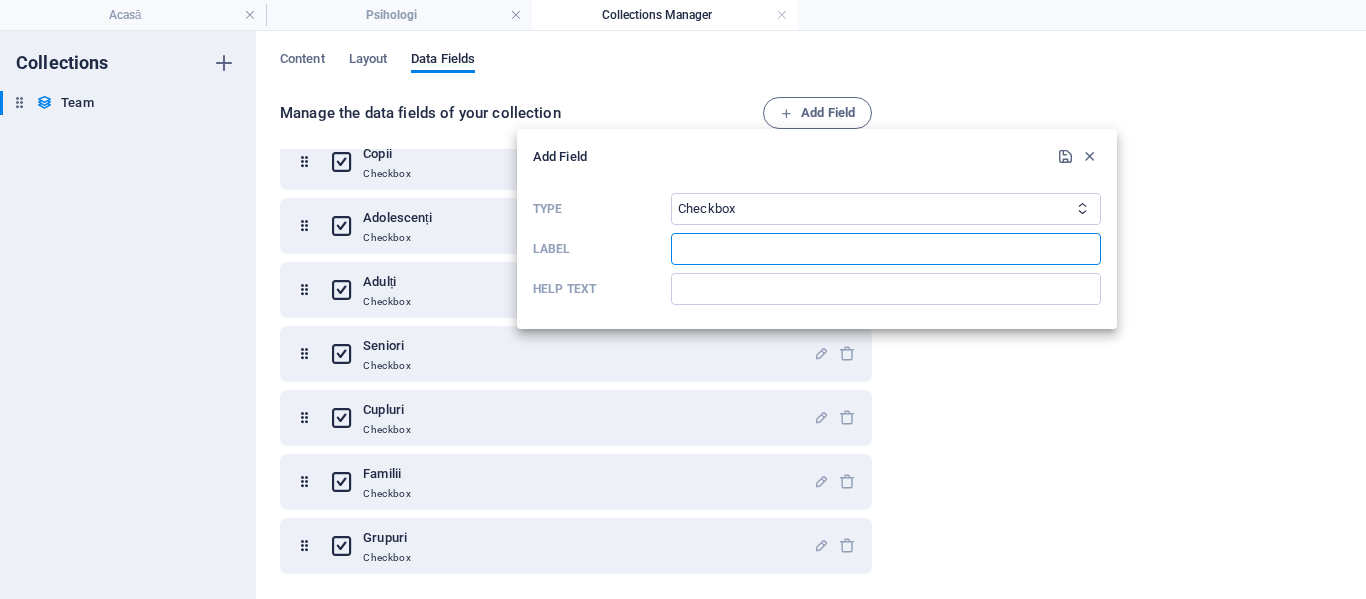 click at bounding box center (886, 249) 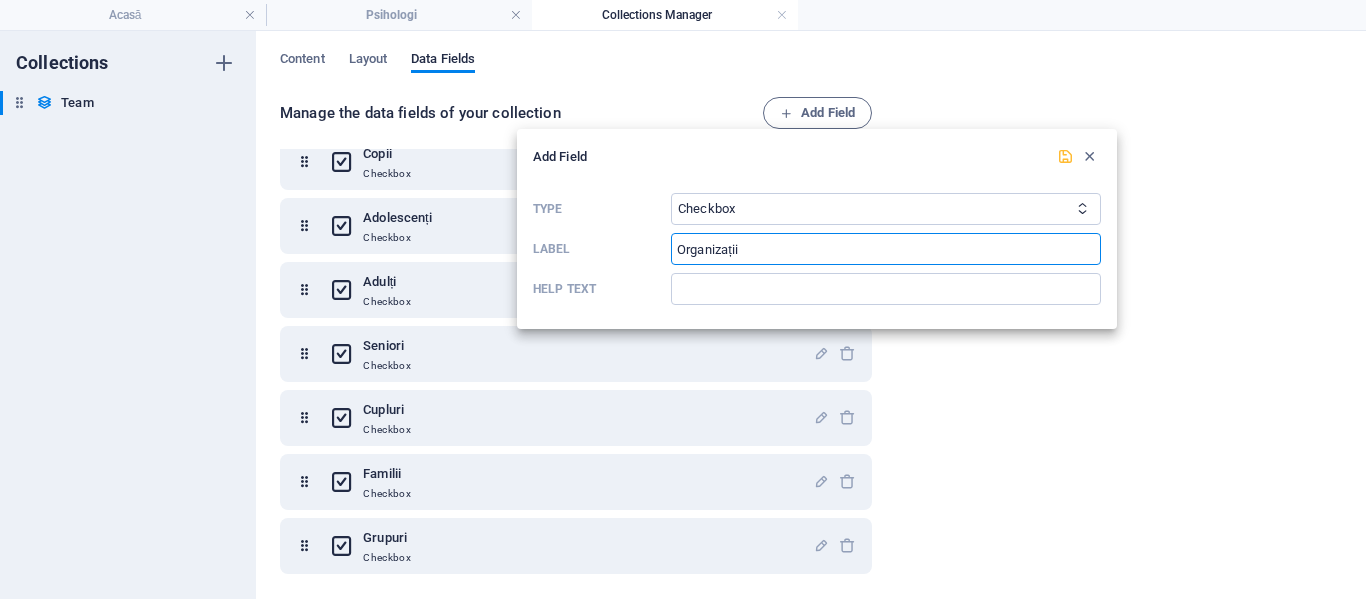 type on "Organizații" 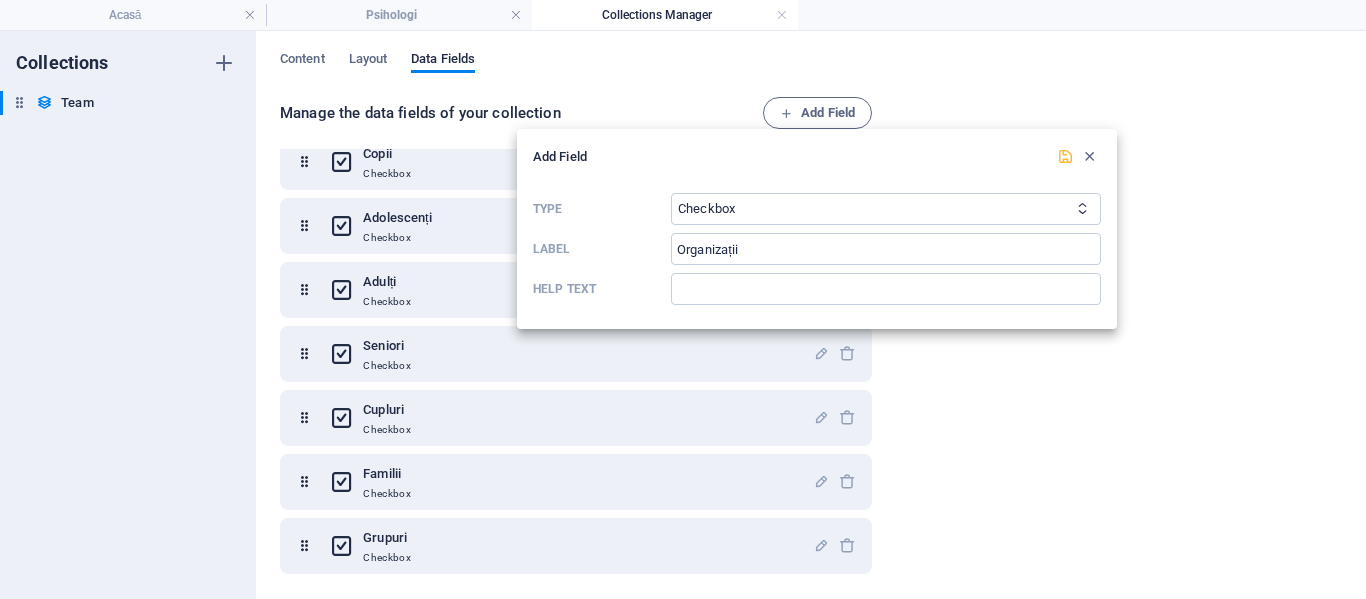 click at bounding box center [1065, 156] 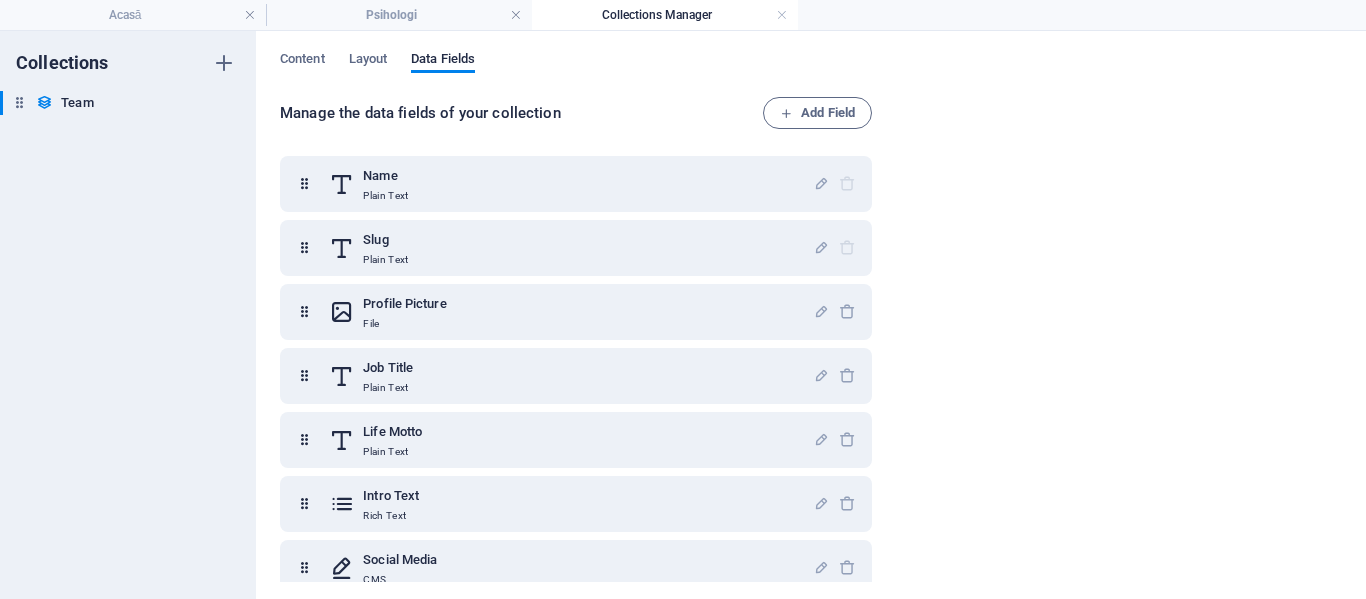 scroll, scrollTop: 0, scrollLeft: 0, axis: both 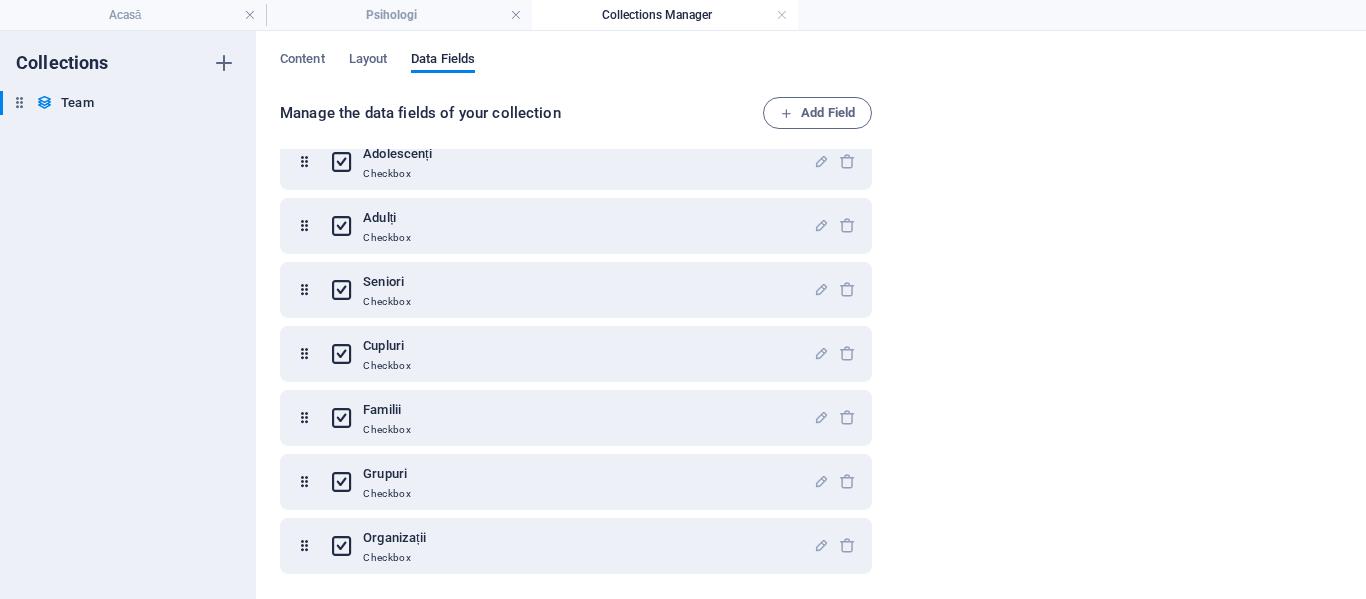 click on "Psihologi" at bounding box center [399, 15] 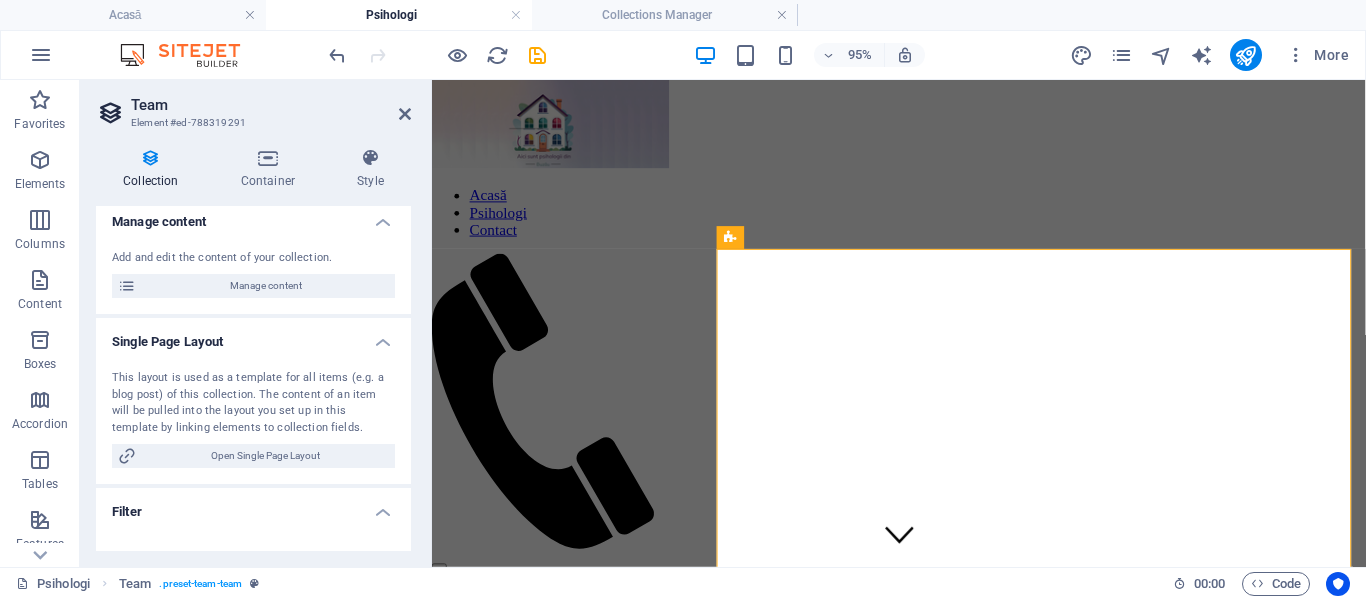 scroll, scrollTop: 744, scrollLeft: 0, axis: vertical 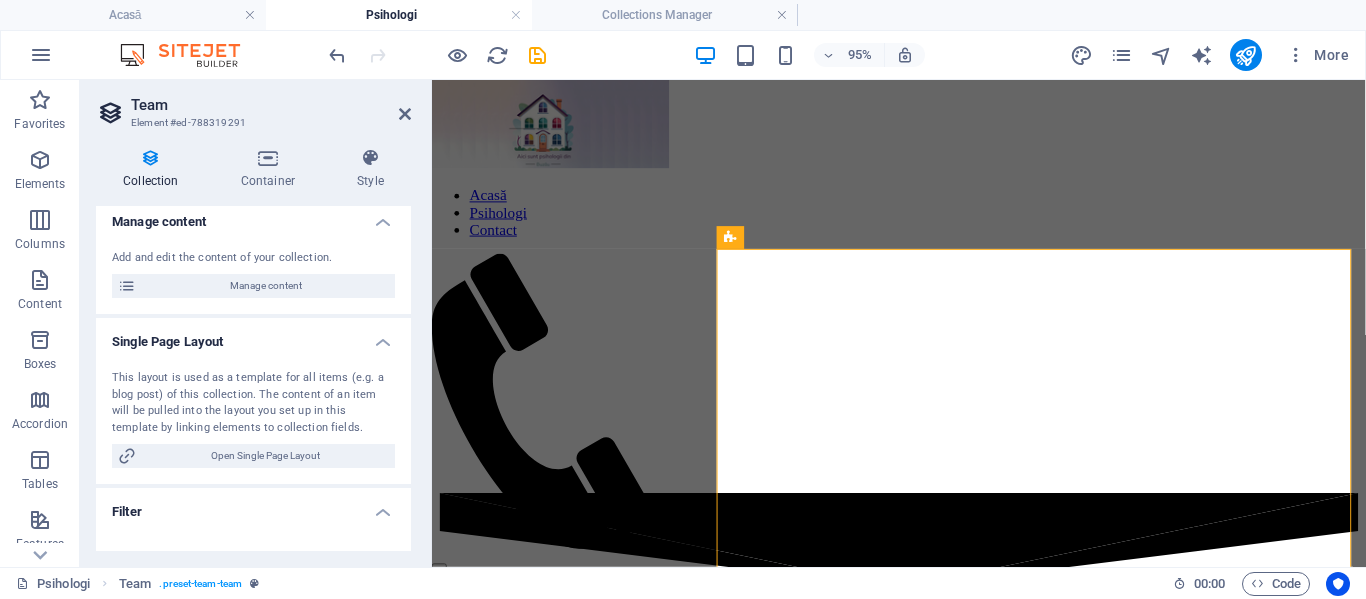 click on "Psihologi" at bounding box center (399, 15) 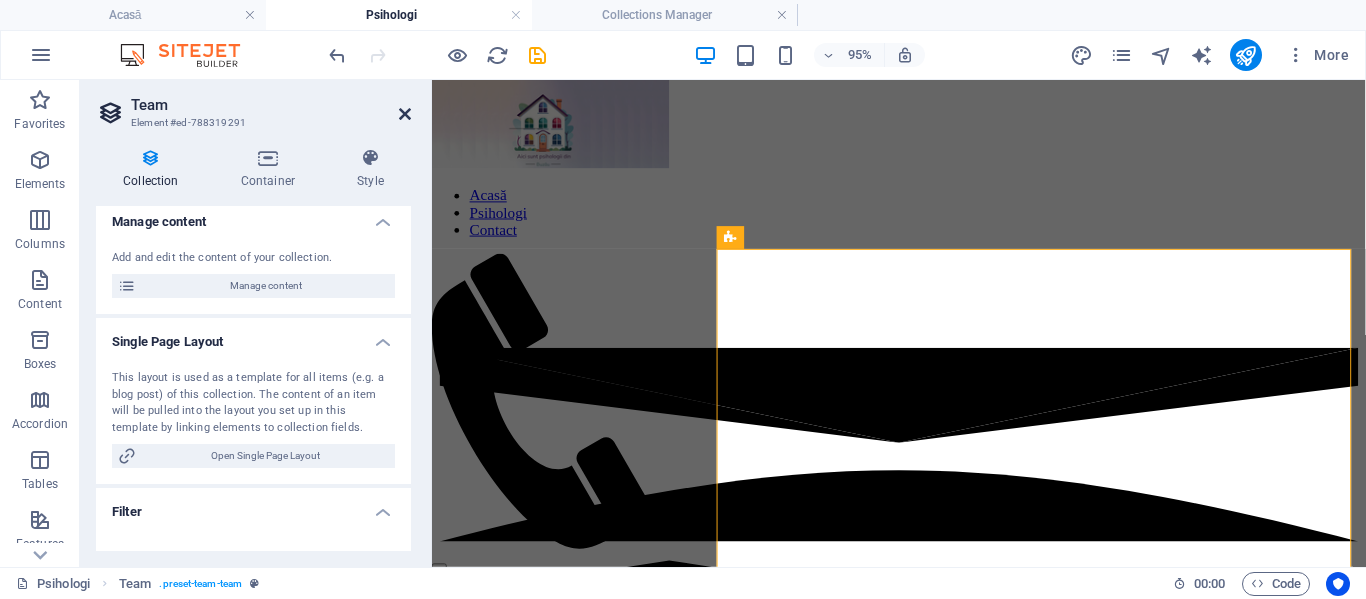 click at bounding box center [405, 114] 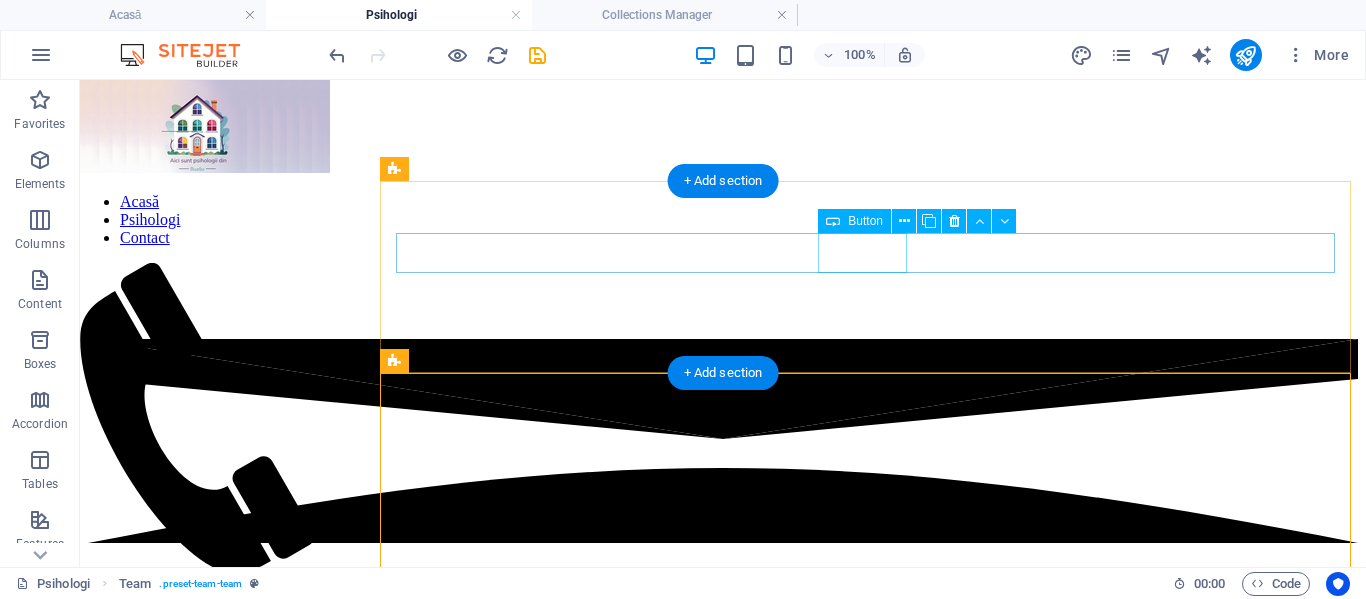 scroll, scrollTop: 751, scrollLeft: 0, axis: vertical 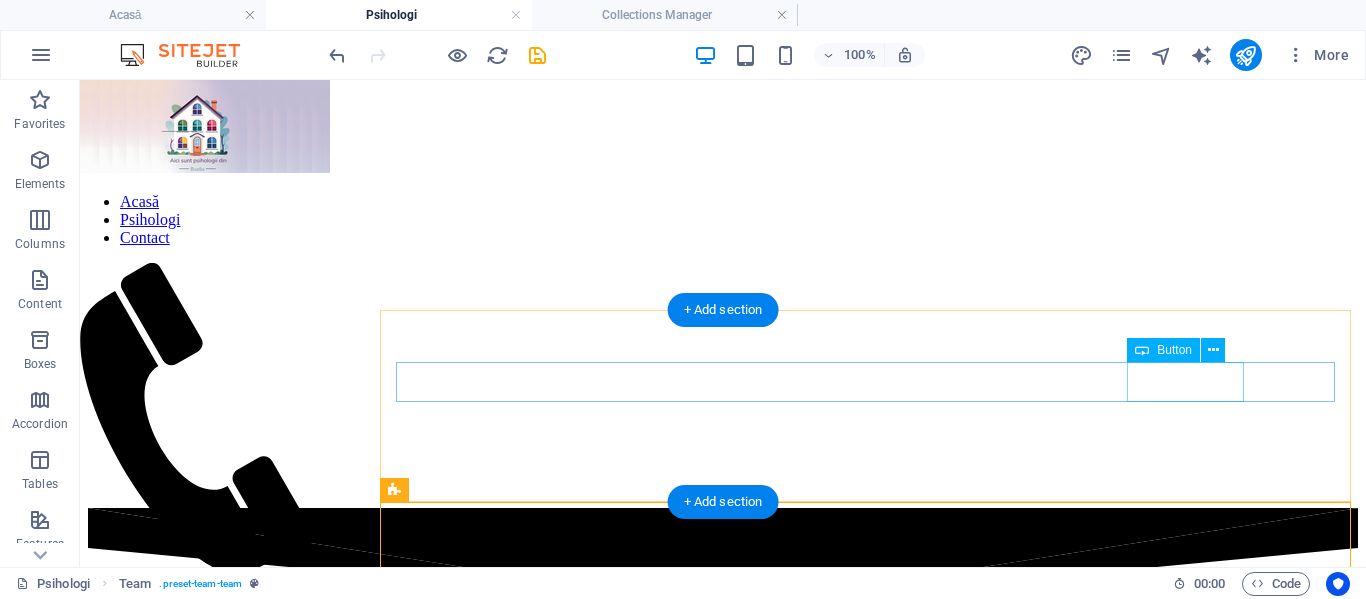 click on "Organizații" at bounding box center [723, 1190] 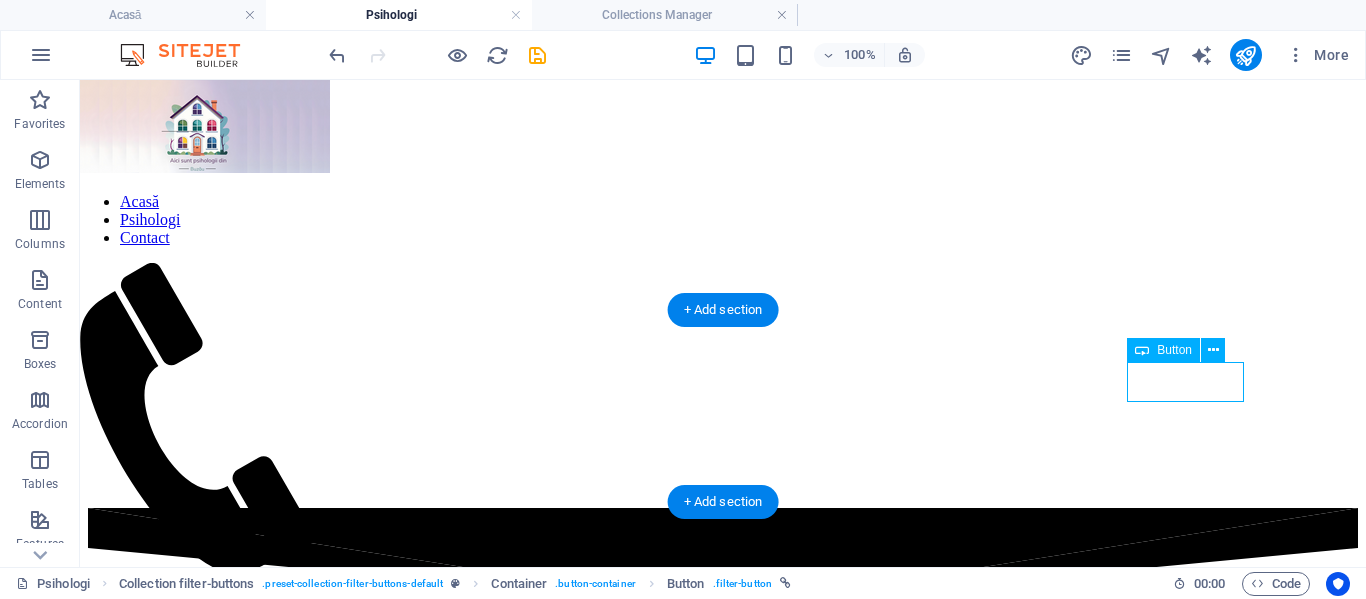 click on "Organizații" at bounding box center (723, 1190) 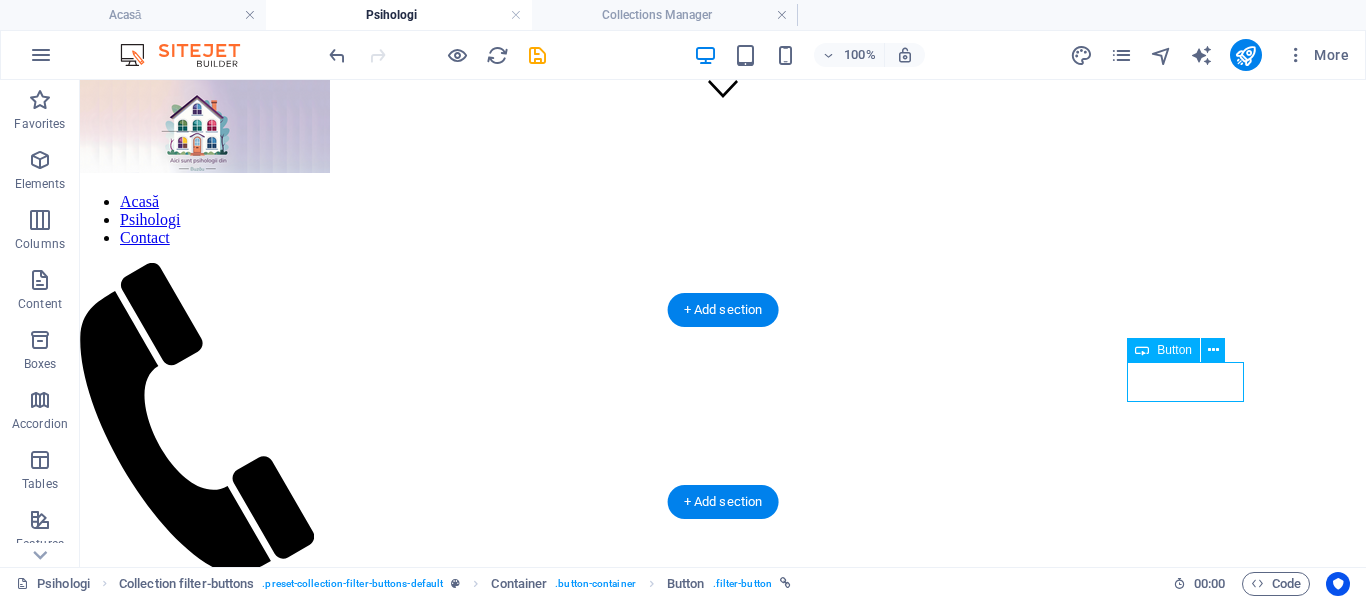 select 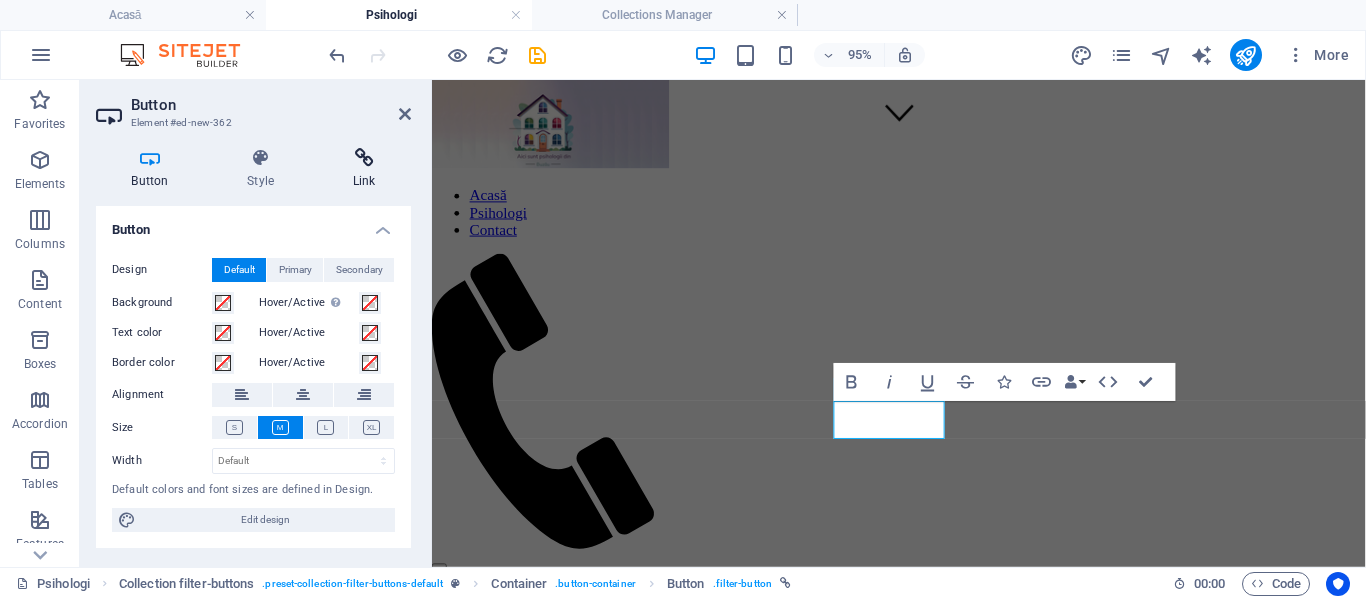 click at bounding box center (364, 158) 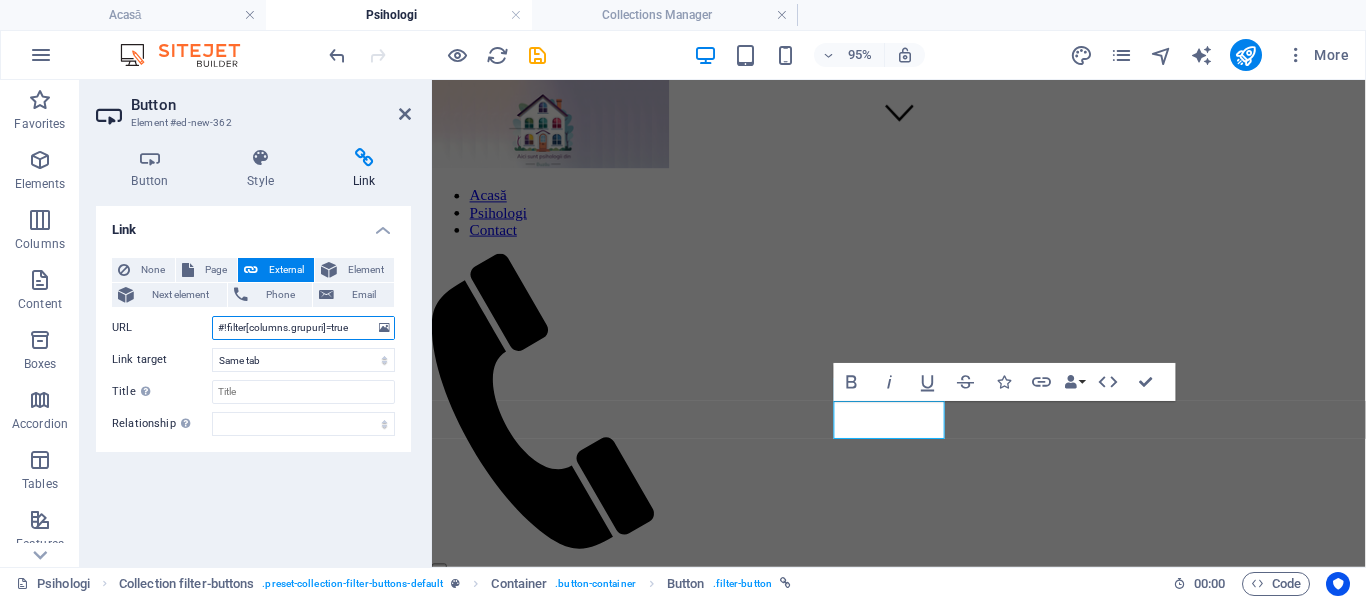 click on "#!filter[columns.grupuri]=true" at bounding box center (303, 328) 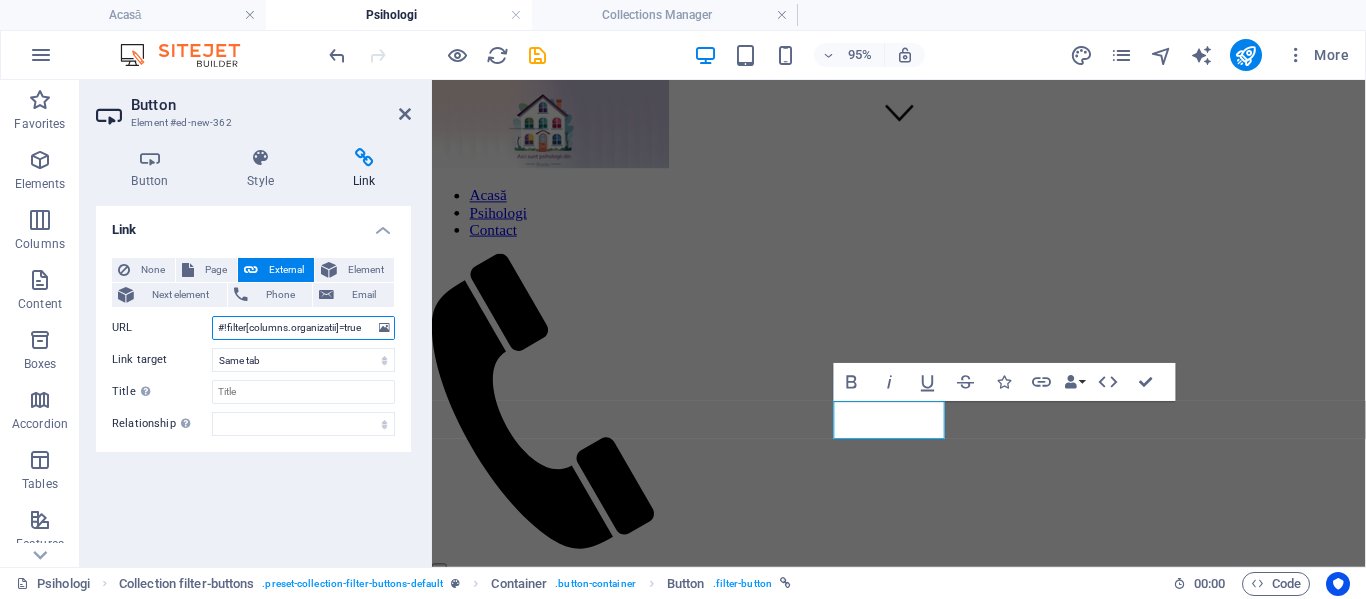 type on "#!filter[columns.organizatii]=true" 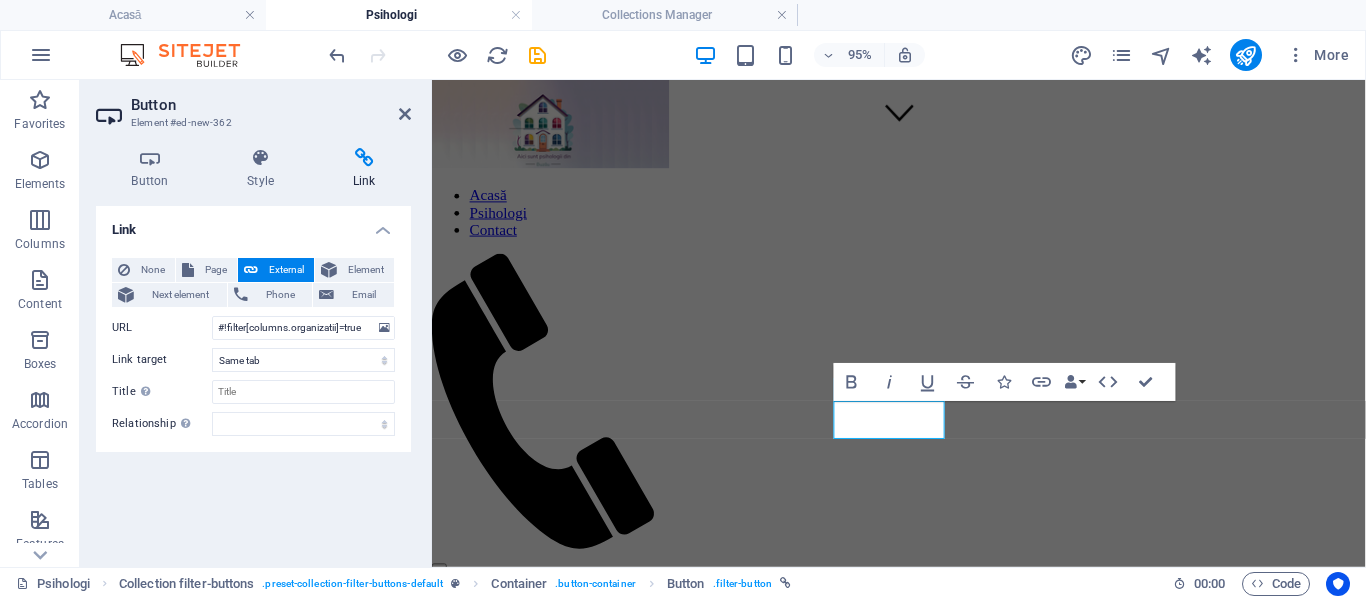click on "Link None Page External Element Next element Phone Email Page Acasă Psihologi Contact Element
URL #!filter[columns.organizatii]=true Phone Email Link target New tab Same tab Overlay Title Additional link description, should not be the same as the link text. The title is most often shown as a tooltip text when the mouse moves over the element. Leave empty if uncertain. Relationship Sets the  relationship of this link to the link target . For example, the value "nofollow" instructs search engines not to follow the link. Can be left empty. alternate author bookmark external help license next nofollow noreferrer noopener prev search tag" at bounding box center (253, 378) 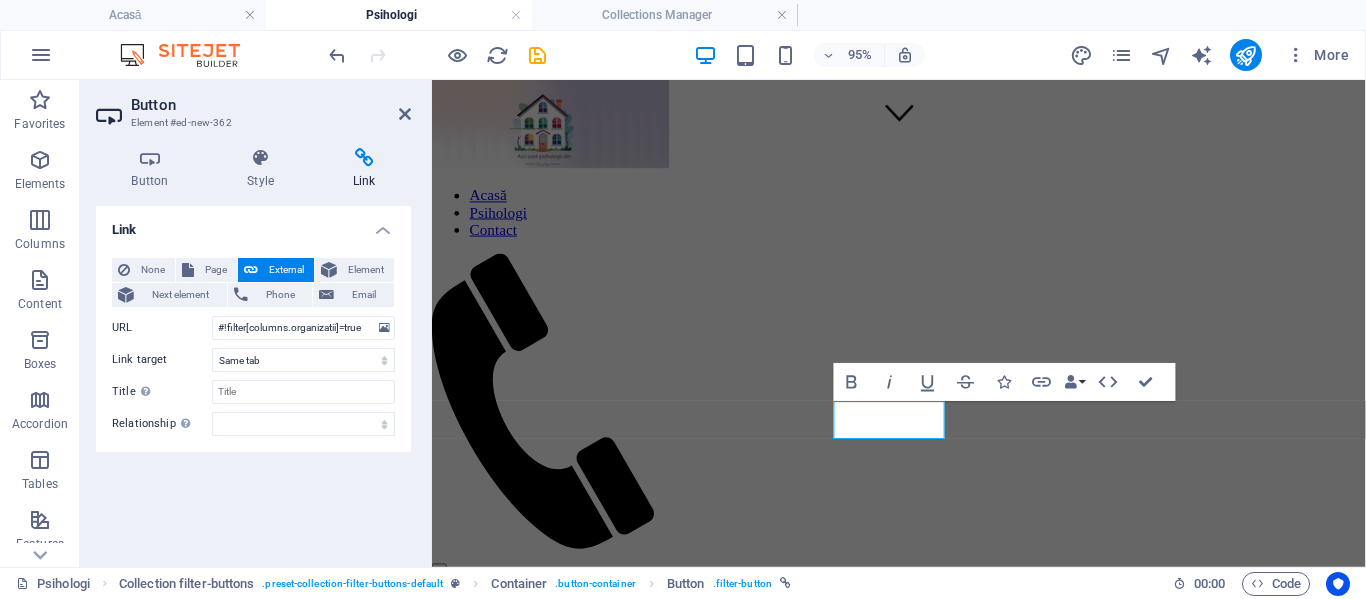 click on "Link None Page External Element Next element Phone Email Page Acasă Psihologi Contact Element
URL #!filter[columns.organizatii]=true Phone Email Link target New tab Same tab Overlay Title Additional link description, should not be the same as the link text. The title is most often shown as a tooltip text when the mouse moves over the element. Leave empty if uncertain. Relationship Sets the  relationship of this link to the link target . For example, the value "nofollow" instructs search engines not to follow the link. Can be left empty. alternate author bookmark external help license next nofollow noreferrer noopener prev search tag" at bounding box center (253, 378) 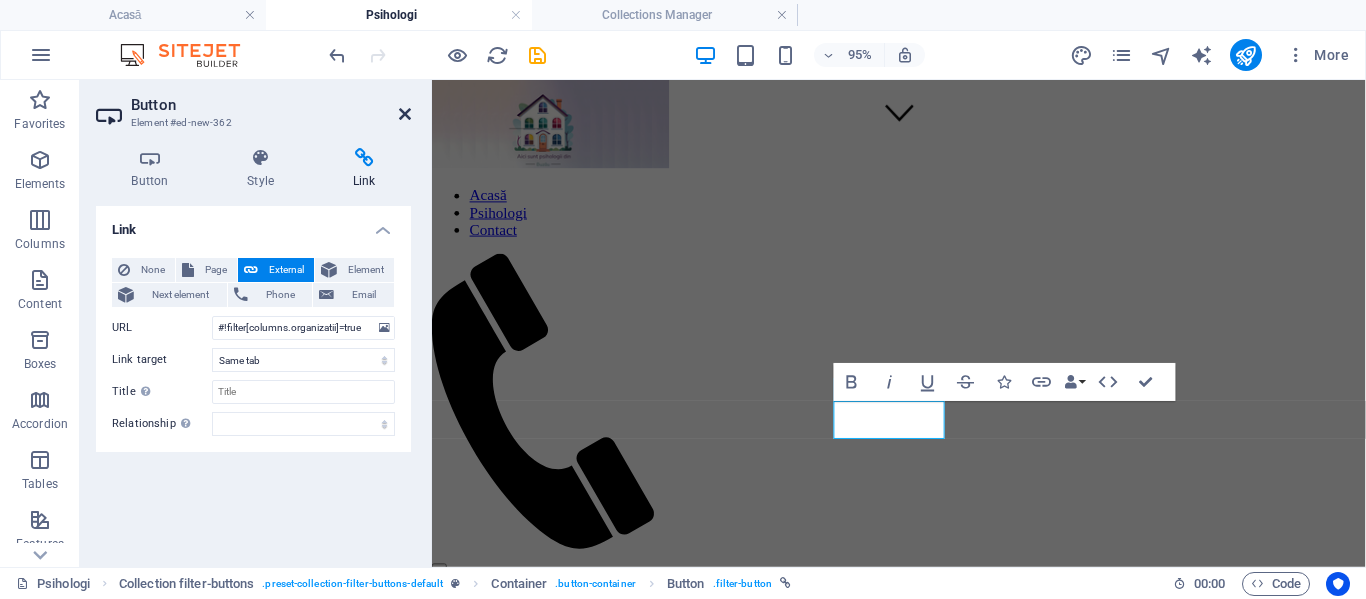 click at bounding box center (405, 114) 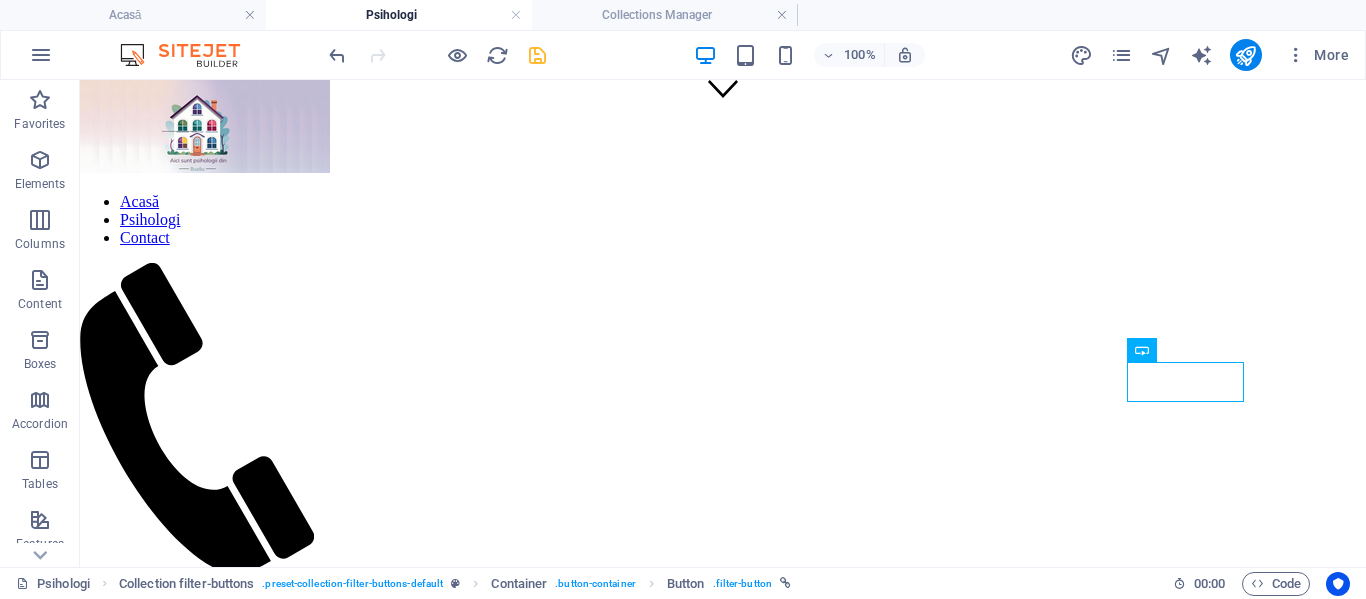 click at bounding box center (537, 55) 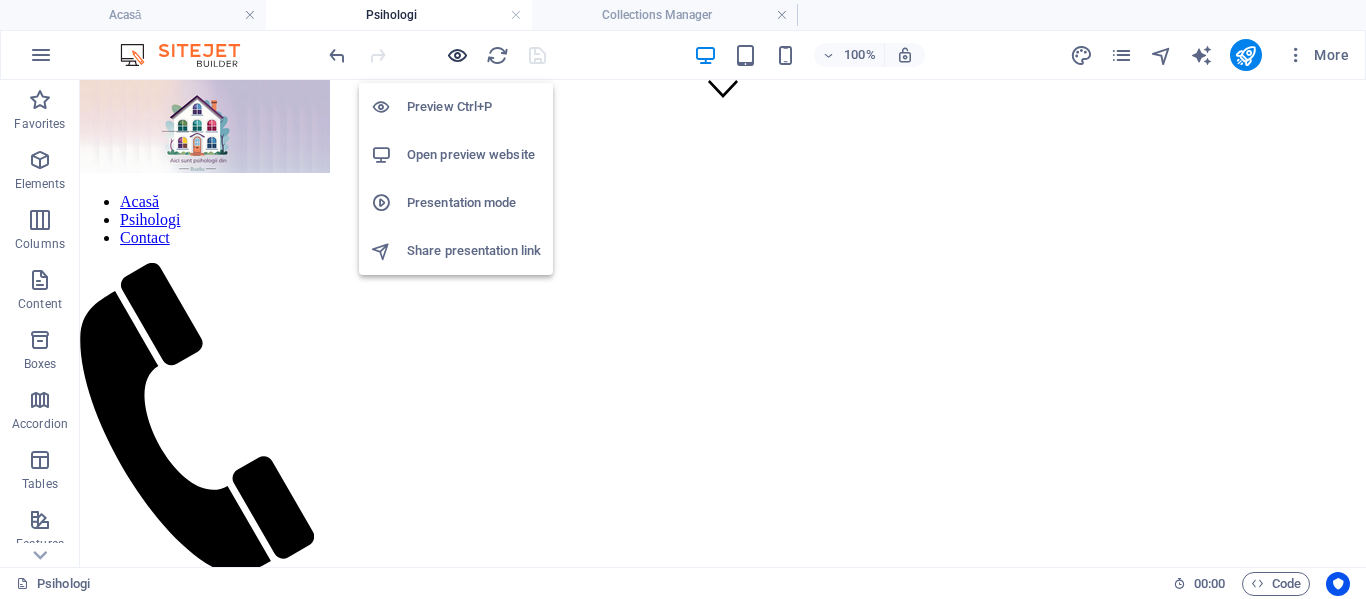 click at bounding box center (457, 55) 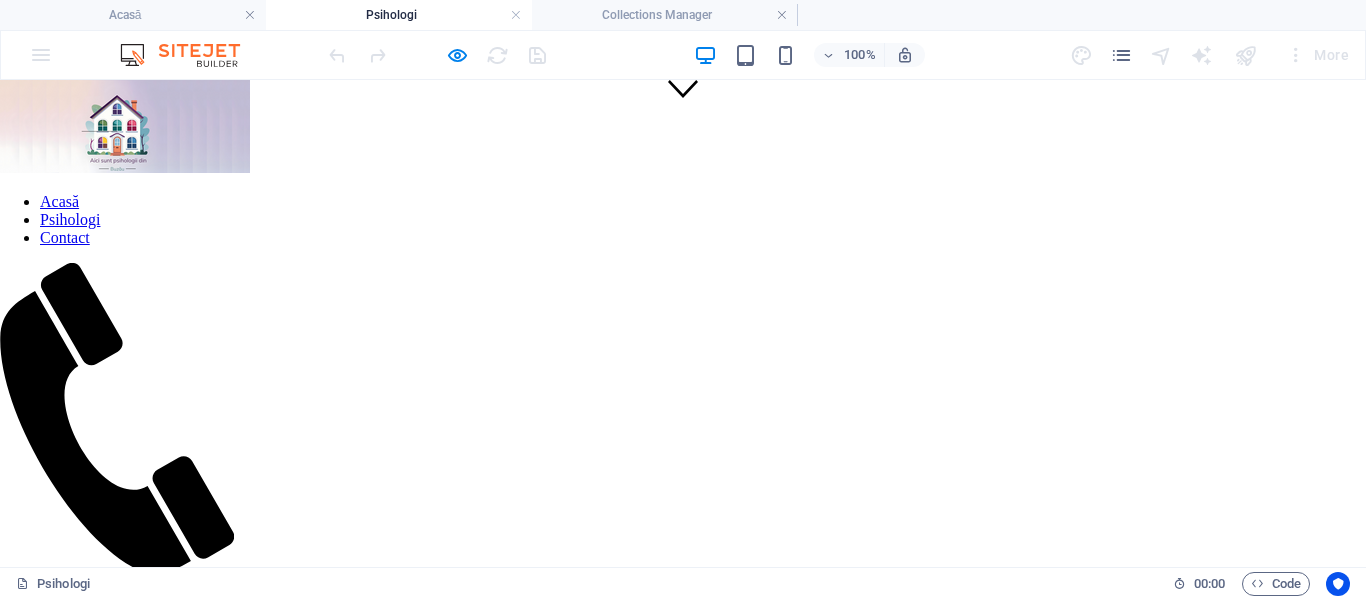 scroll, scrollTop: 544, scrollLeft: 0, axis: vertical 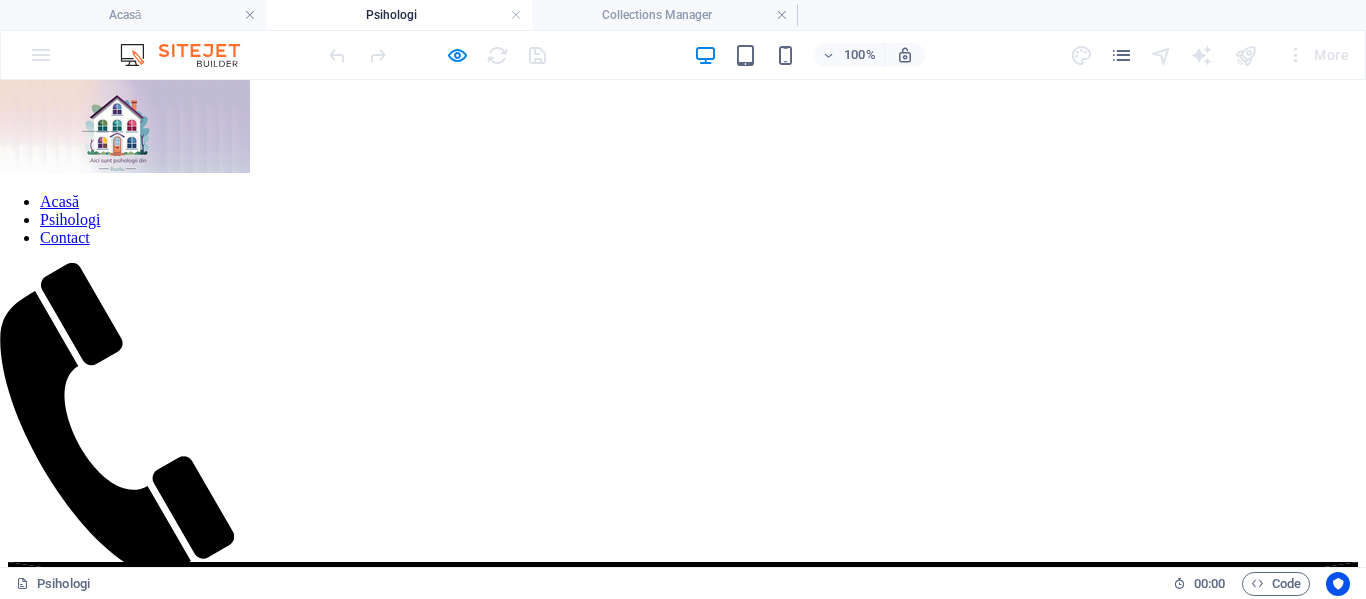 click on "Copii" at bounding box center (26, 1126) 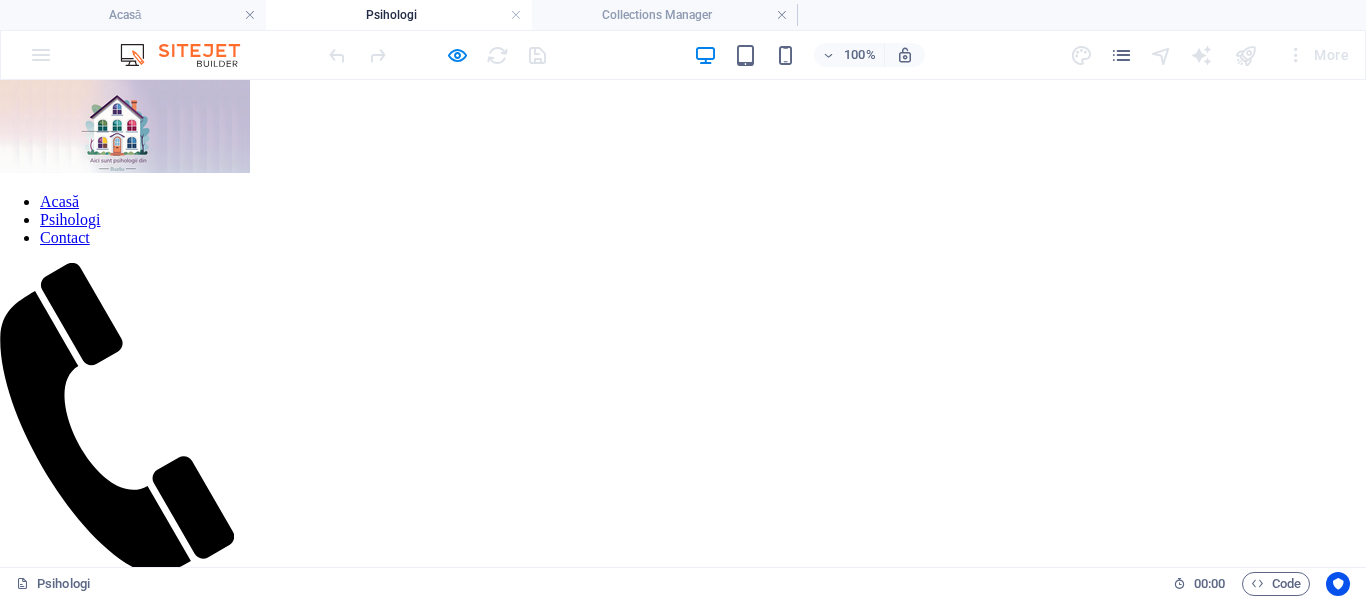 scroll, scrollTop: 644, scrollLeft: 0, axis: vertical 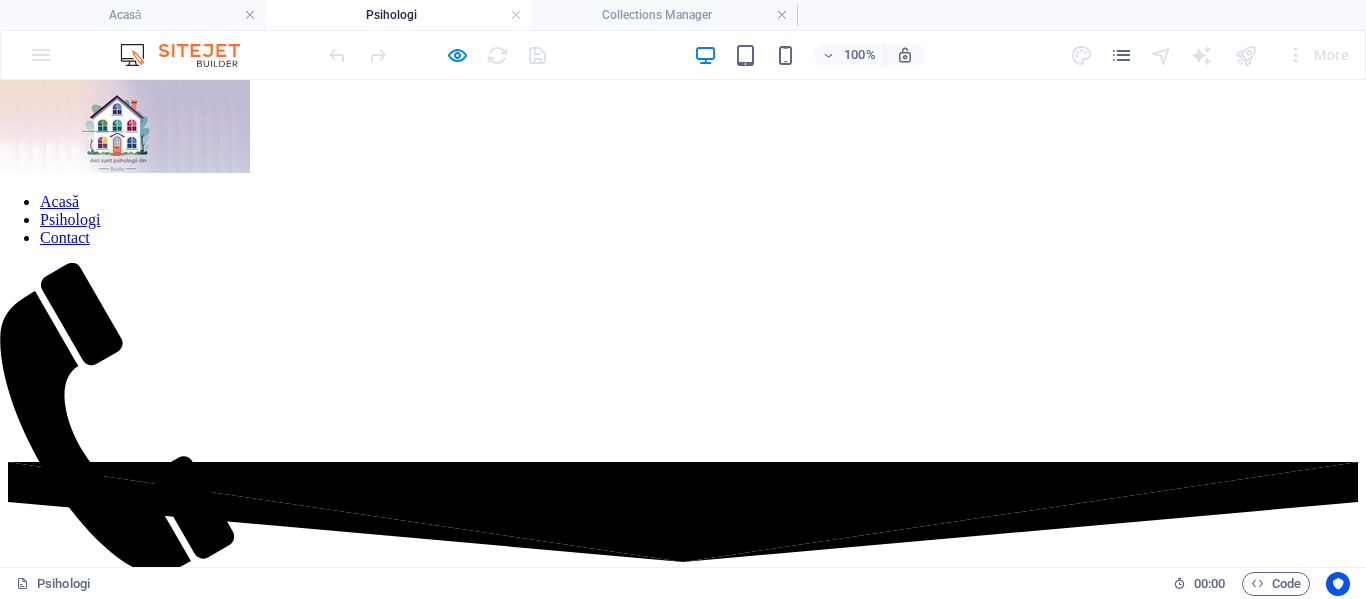 click on "Copii" at bounding box center [26, 1026] 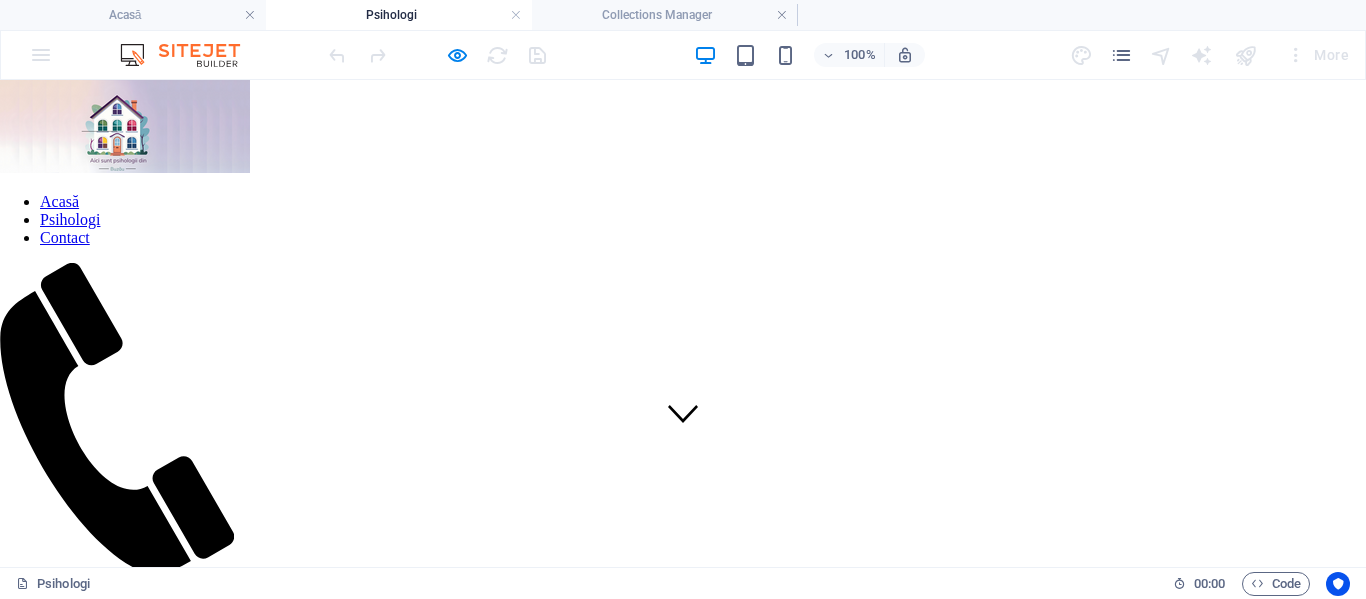 scroll, scrollTop: 0, scrollLeft: 0, axis: both 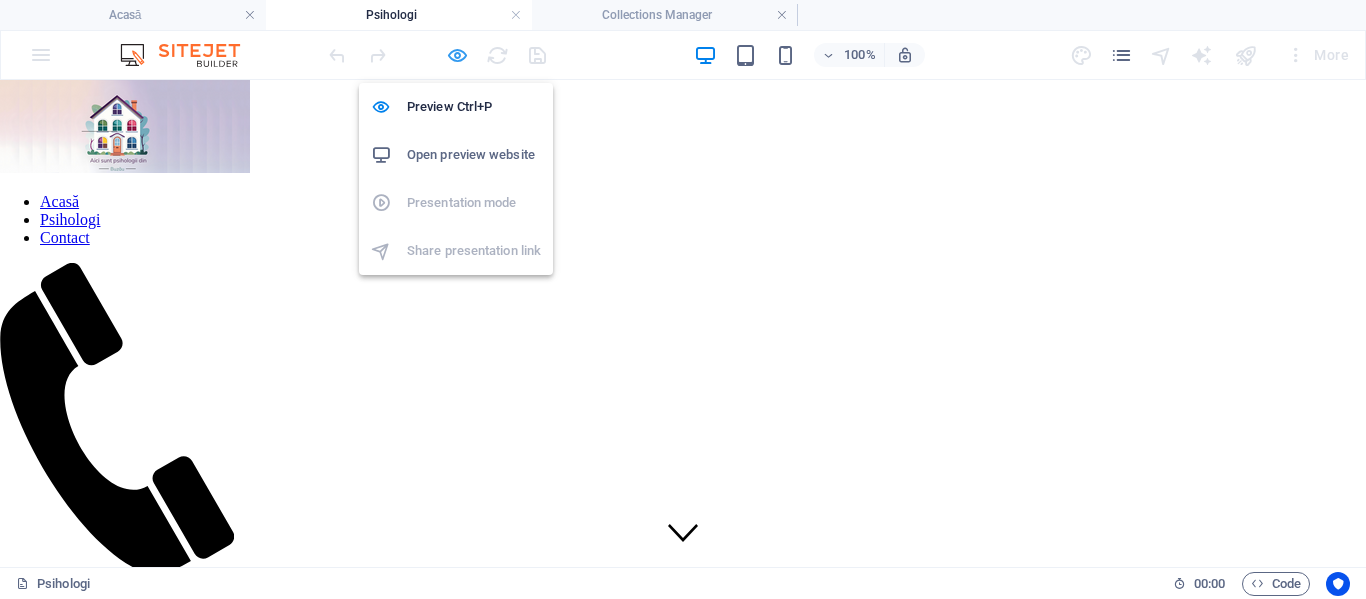 click at bounding box center (457, 55) 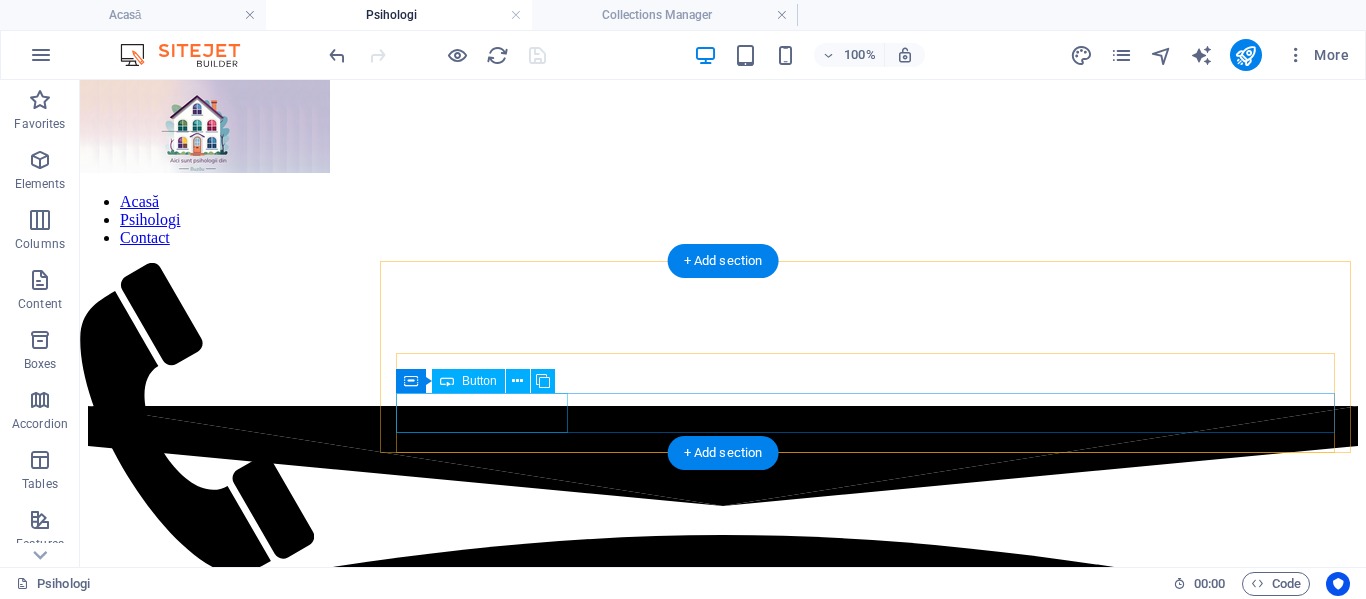 scroll, scrollTop: 800, scrollLeft: 0, axis: vertical 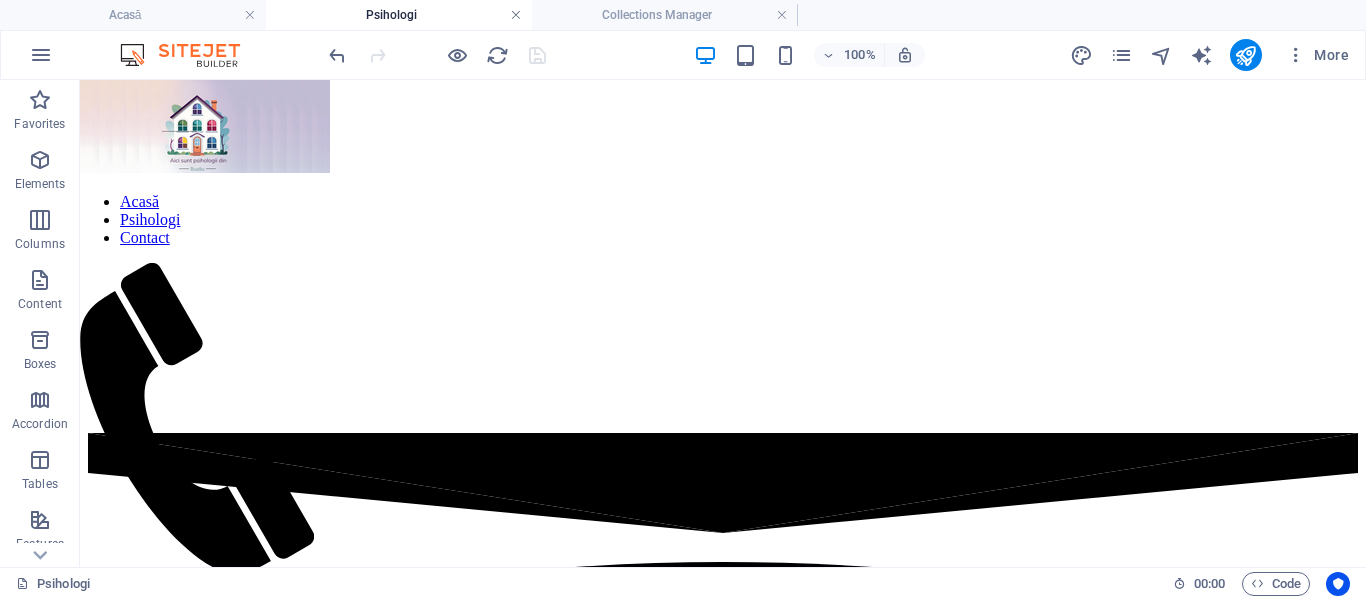 click at bounding box center [516, 15] 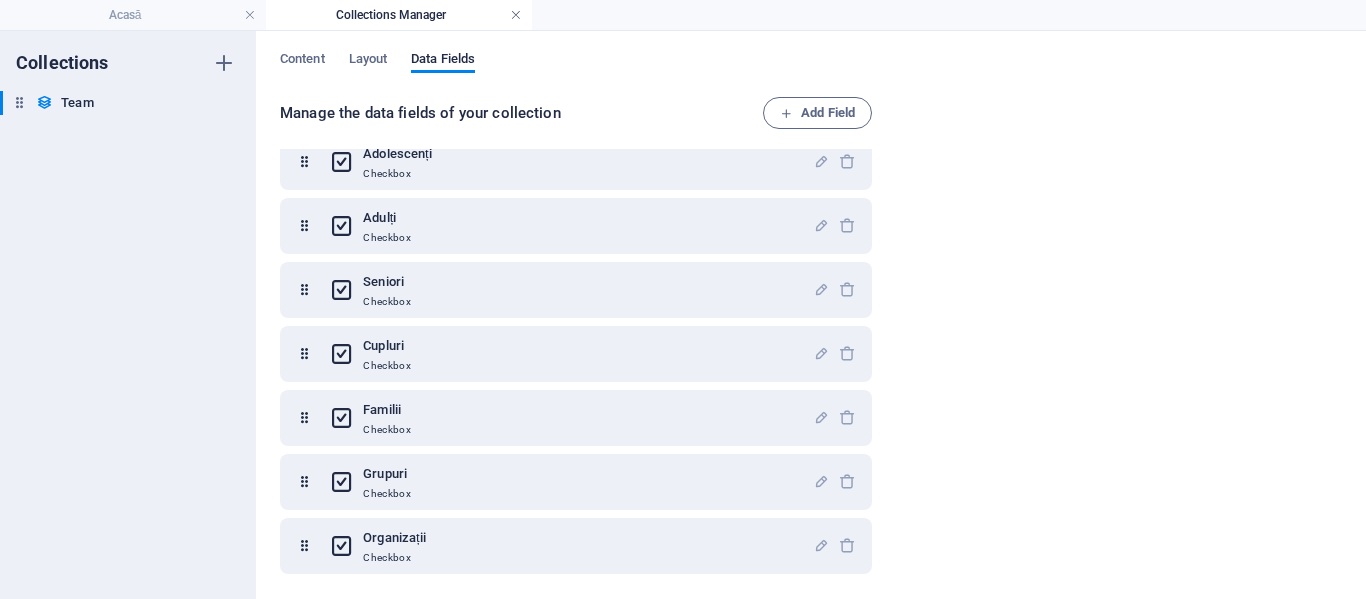 click at bounding box center (516, 15) 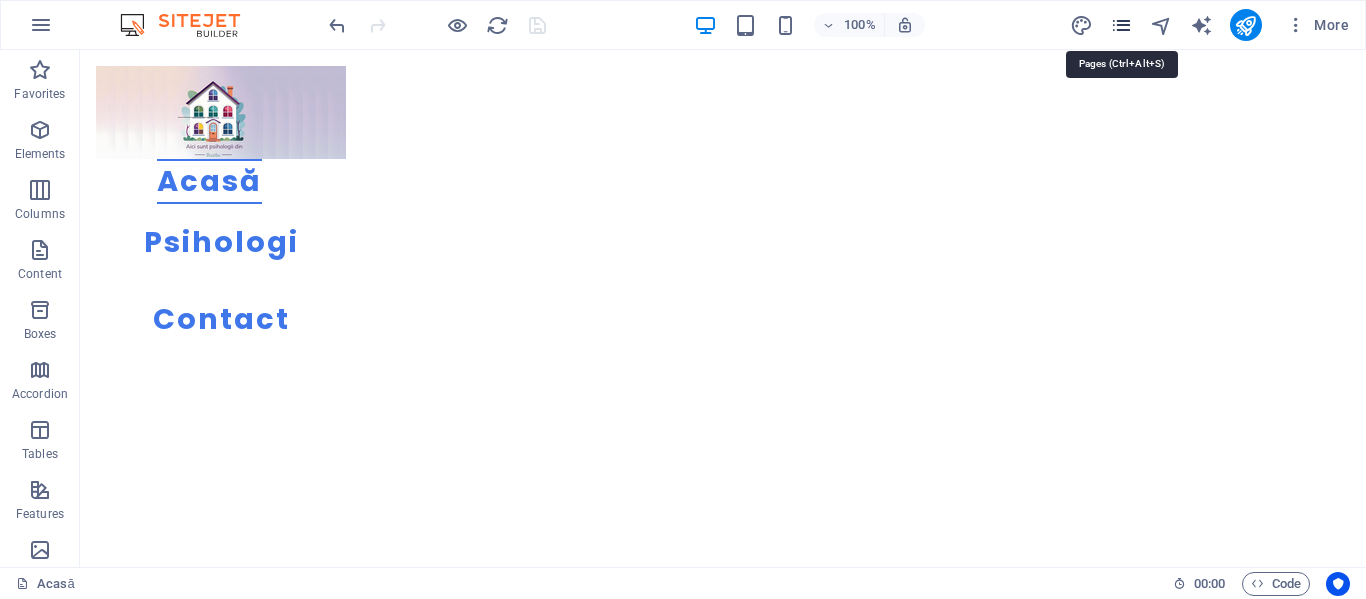 click at bounding box center [1121, 25] 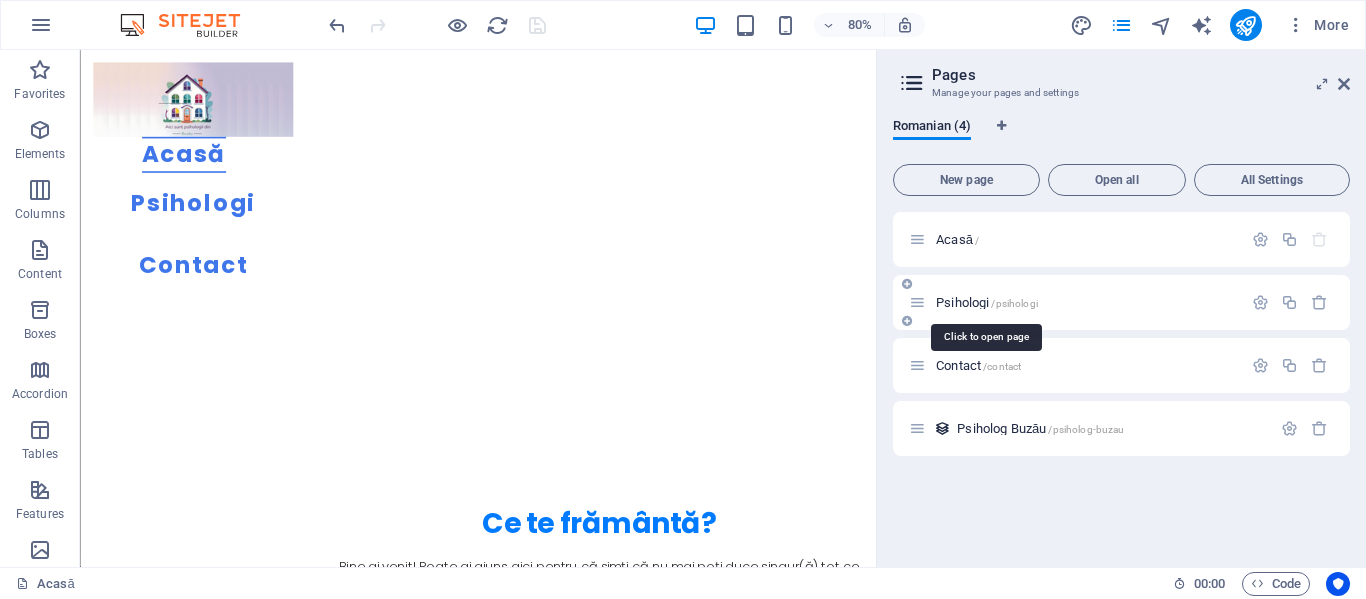 click on "Psihologi /psihologi" at bounding box center [987, 302] 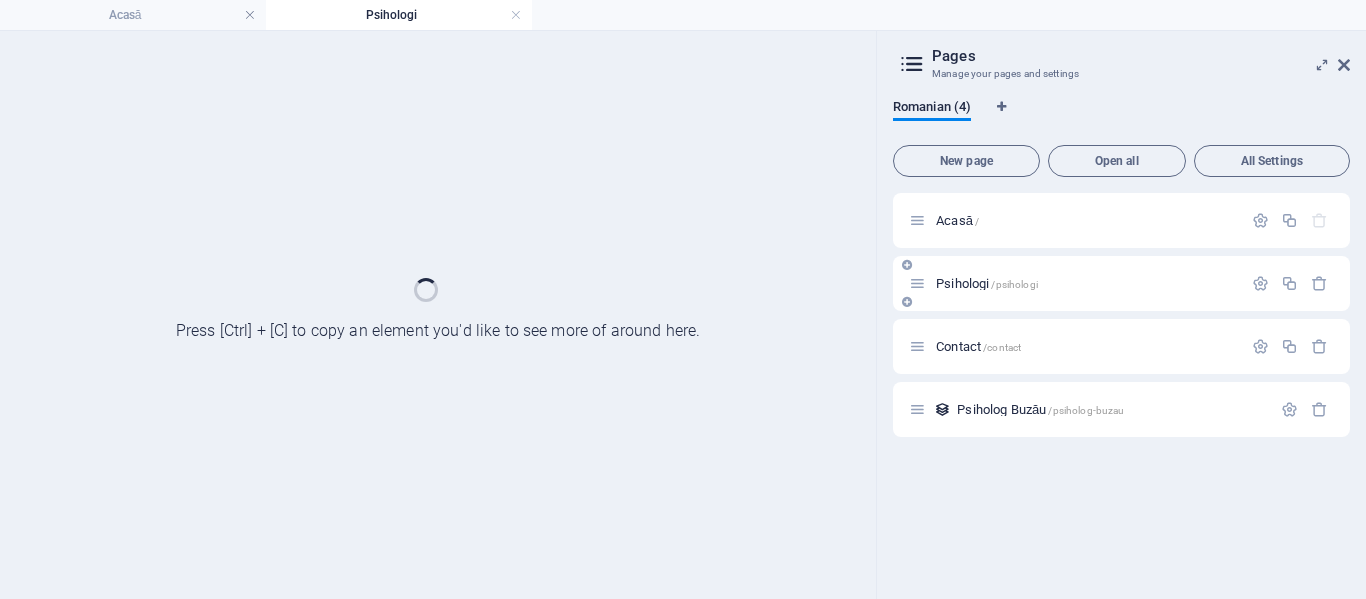 scroll, scrollTop: 0, scrollLeft: 0, axis: both 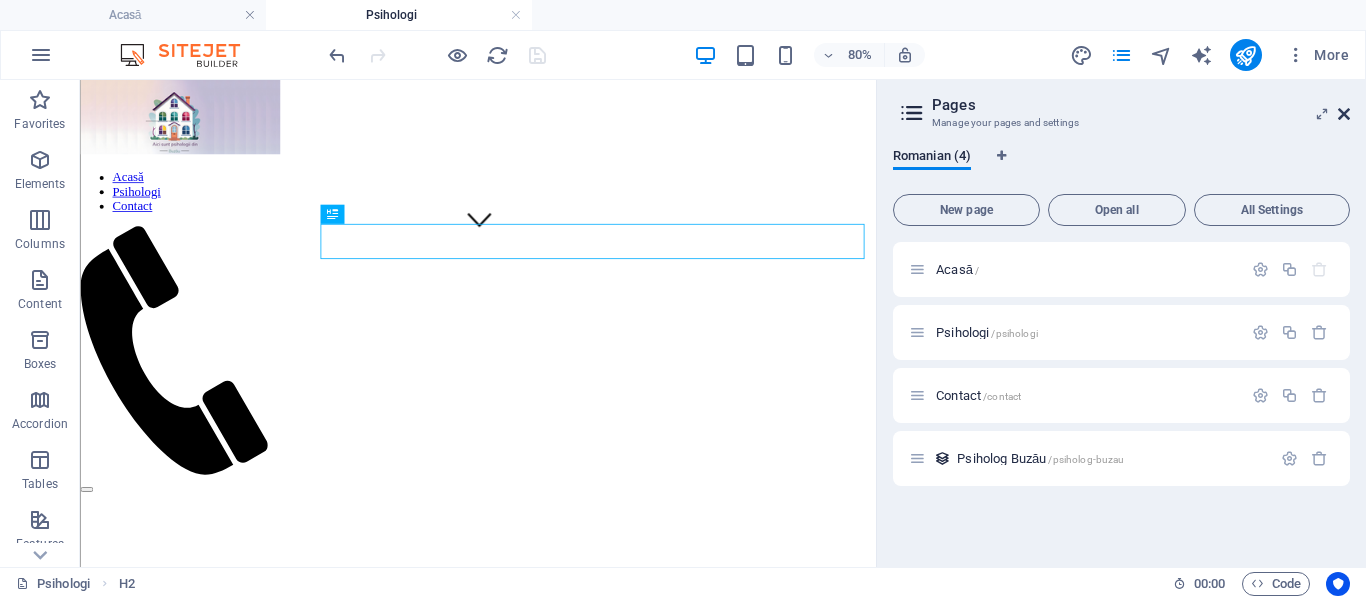 click at bounding box center [1344, 114] 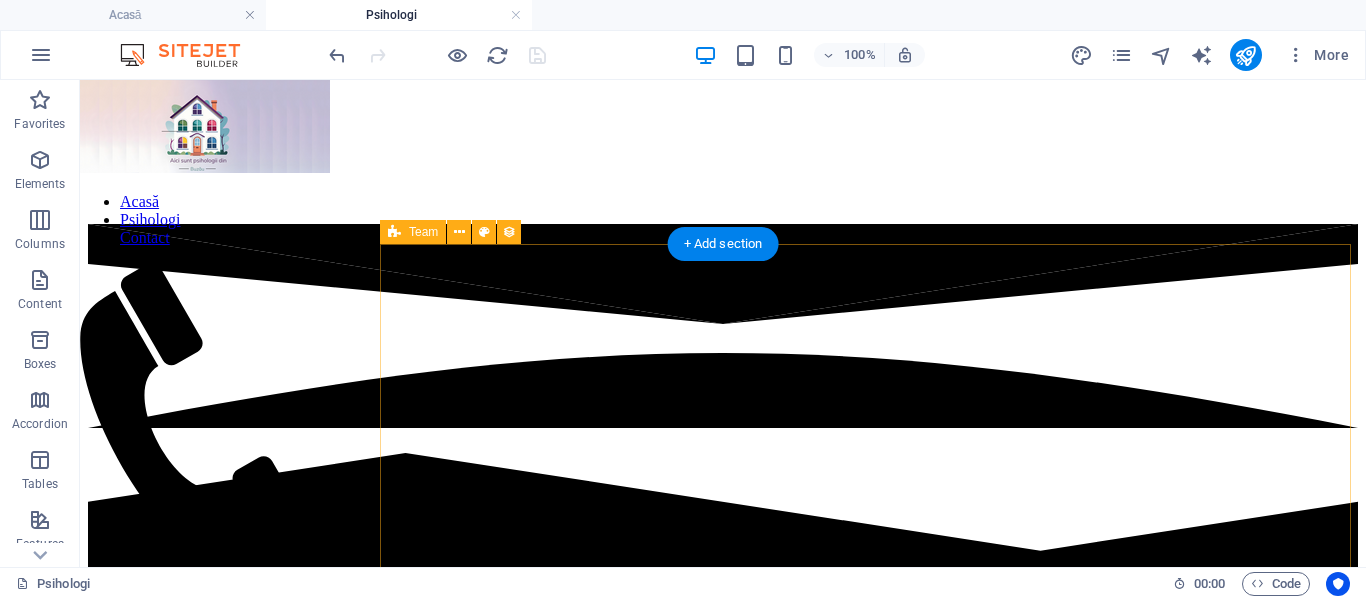 scroll, scrollTop: 1007, scrollLeft: 0, axis: vertical 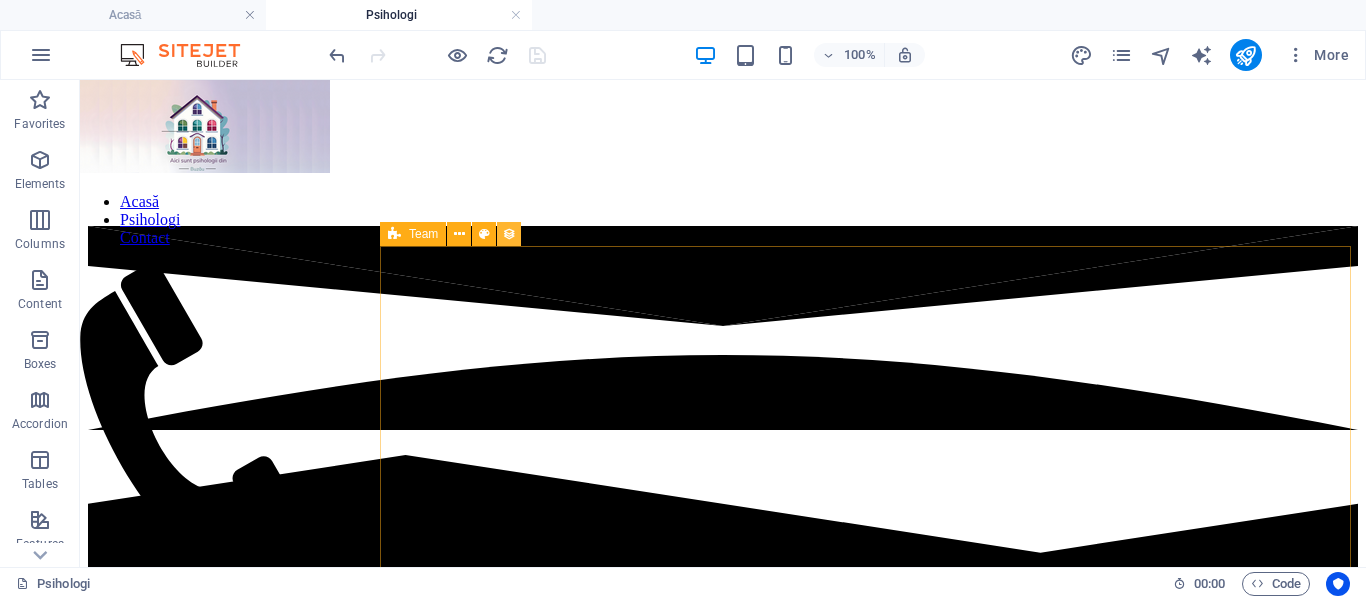 click at bounding box center [509, 234] 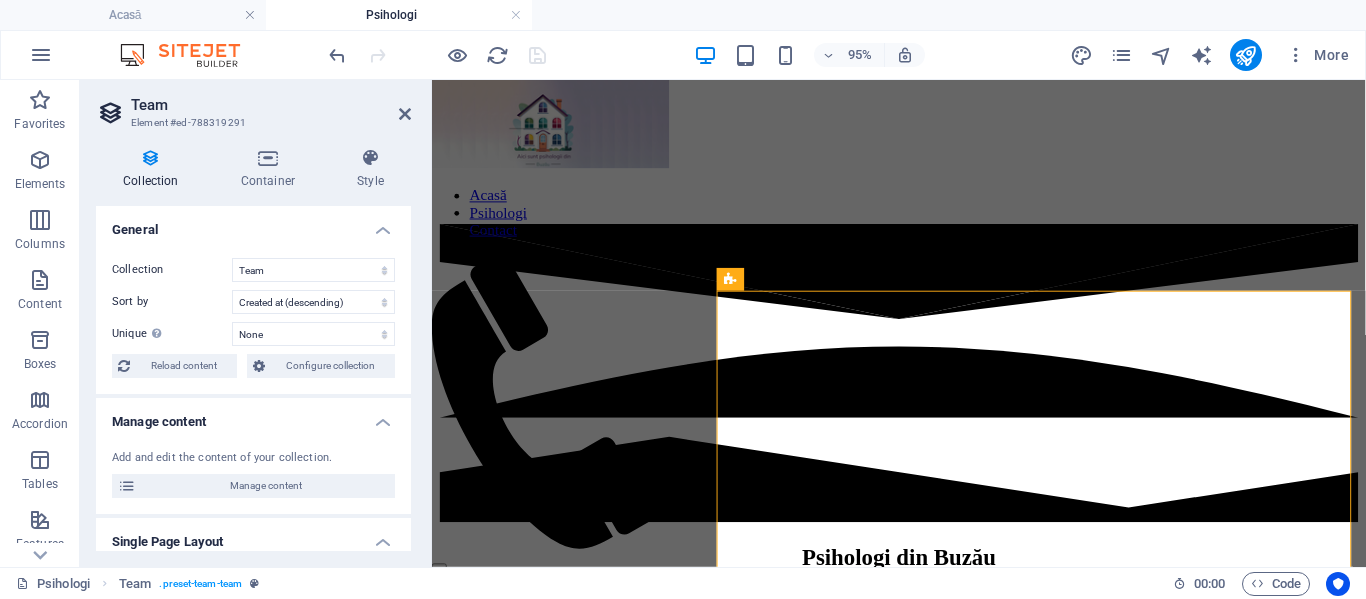 scroll, scrollTop: 700, scrollLeft: 0, axis: vertical 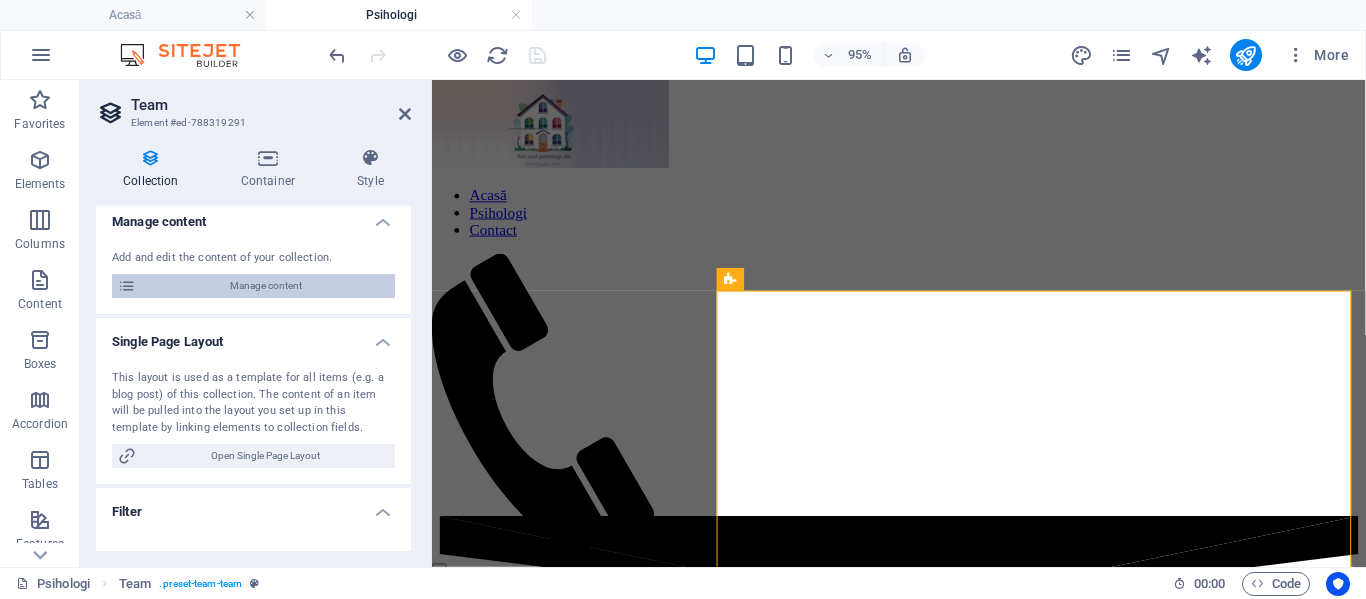 click on "Manage content" at bounding box center [265, 286] 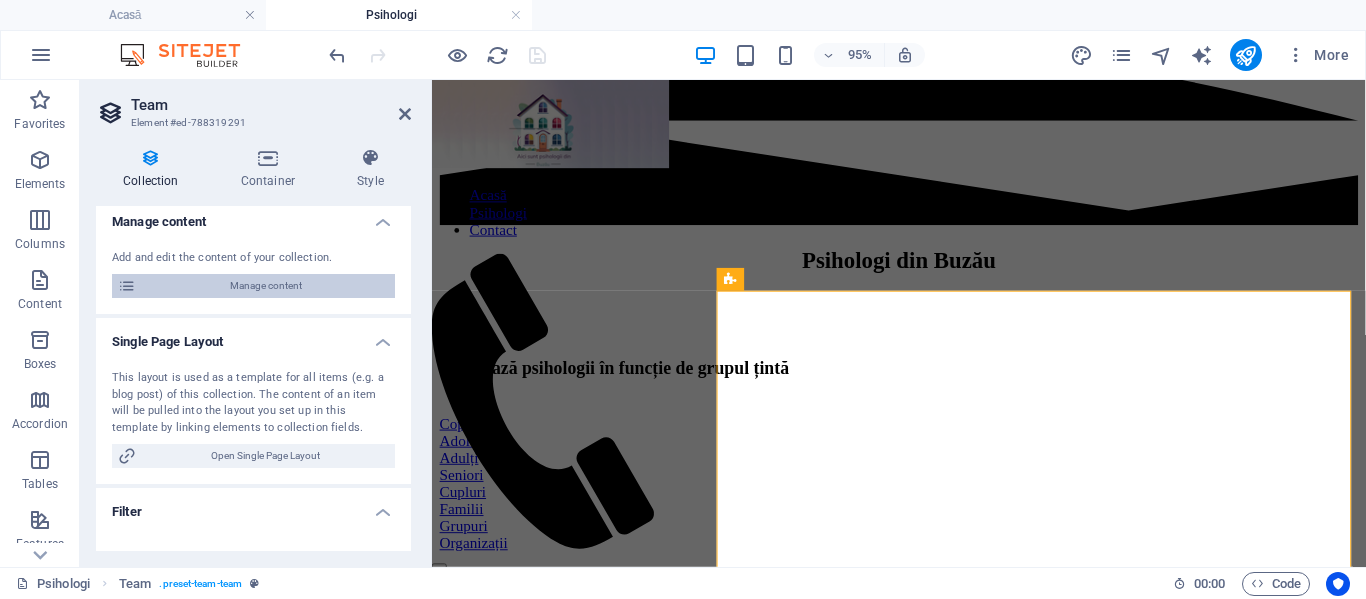 scroll, scrollTop: 0, scrollLeft: 0, axis: both 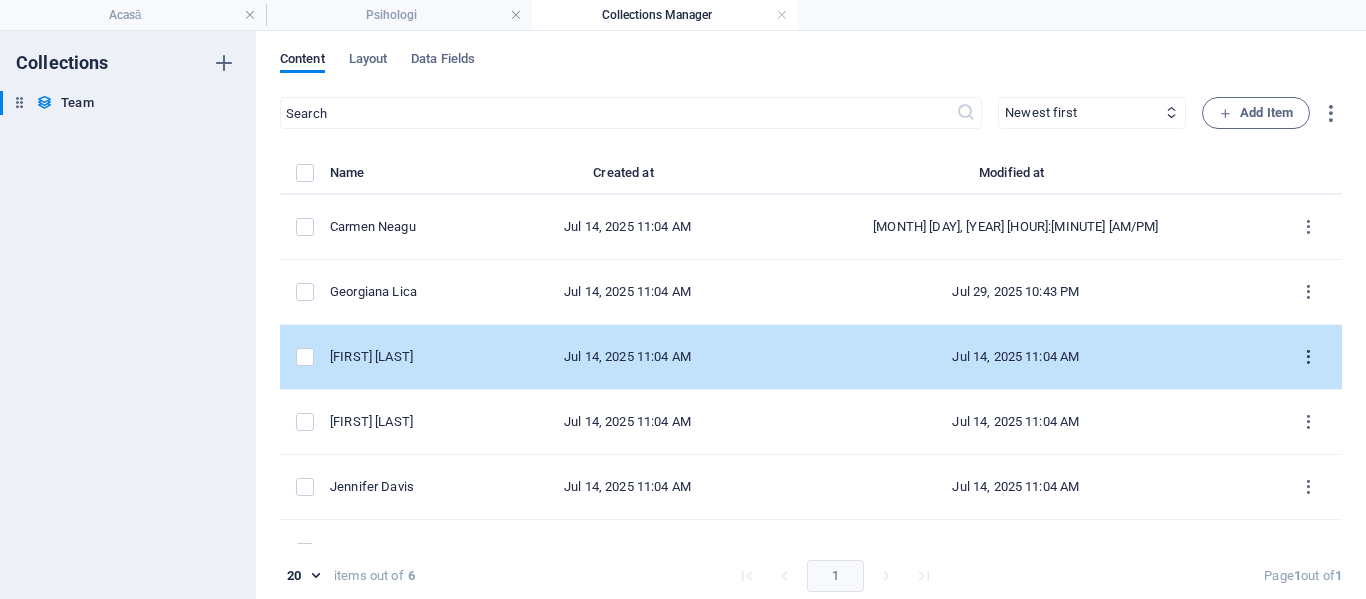 click at bounding box center (1308, 357) 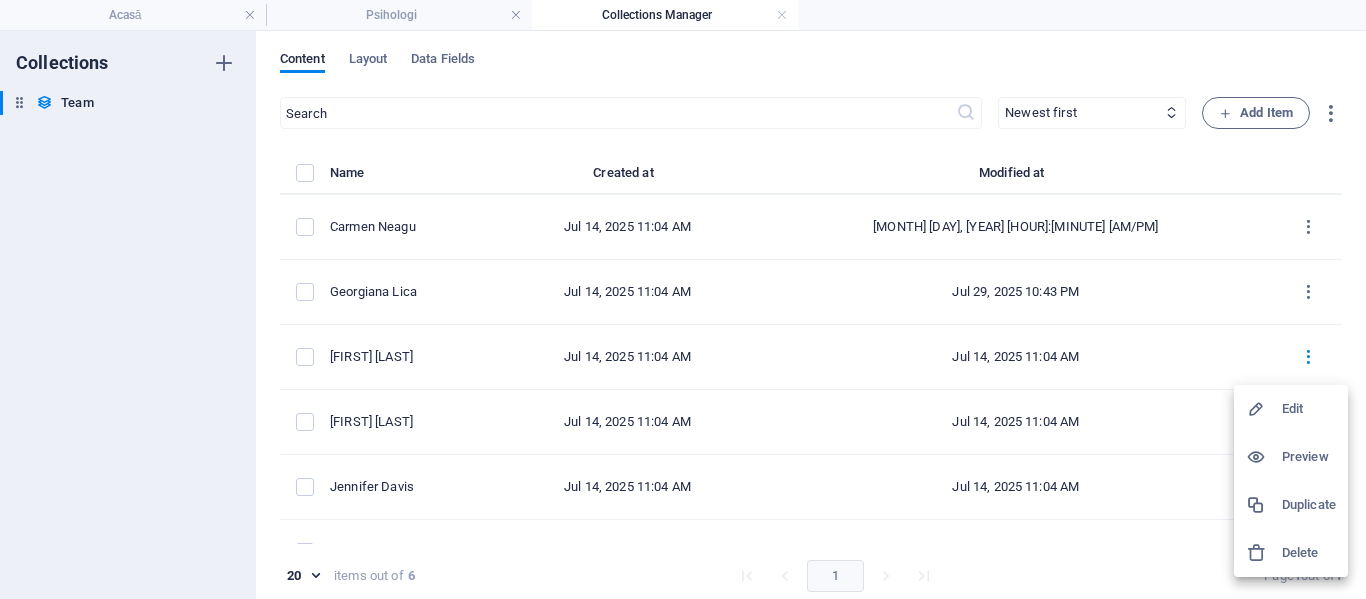 click on "Edit" at bounding box center [1309, 409] 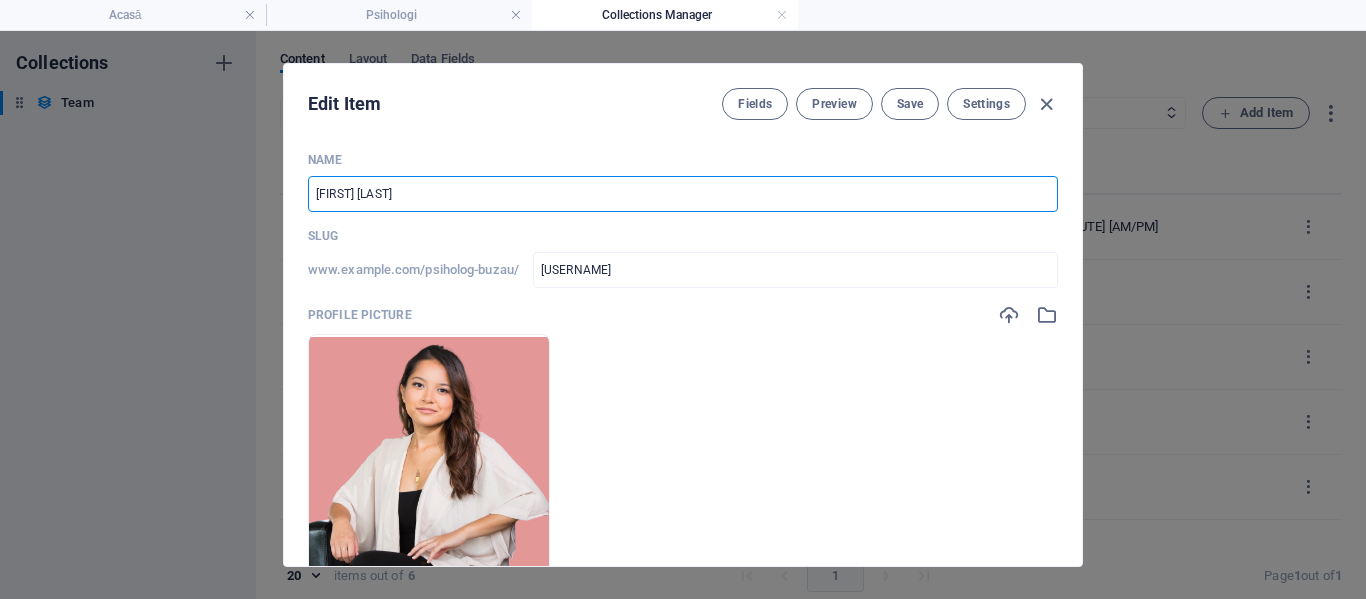 drag, startPoint x: 306, startPoint y: 197, endPoint x: 235, endPoint y: 196, distance: 71.00704 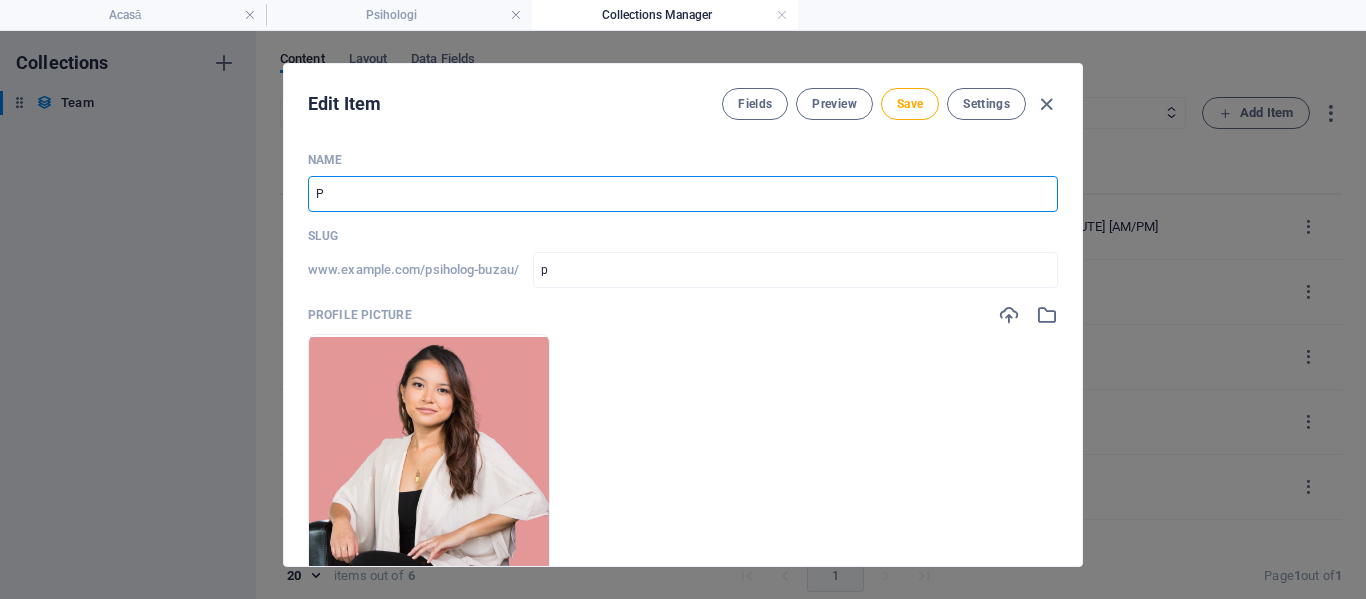 type on "Pa" 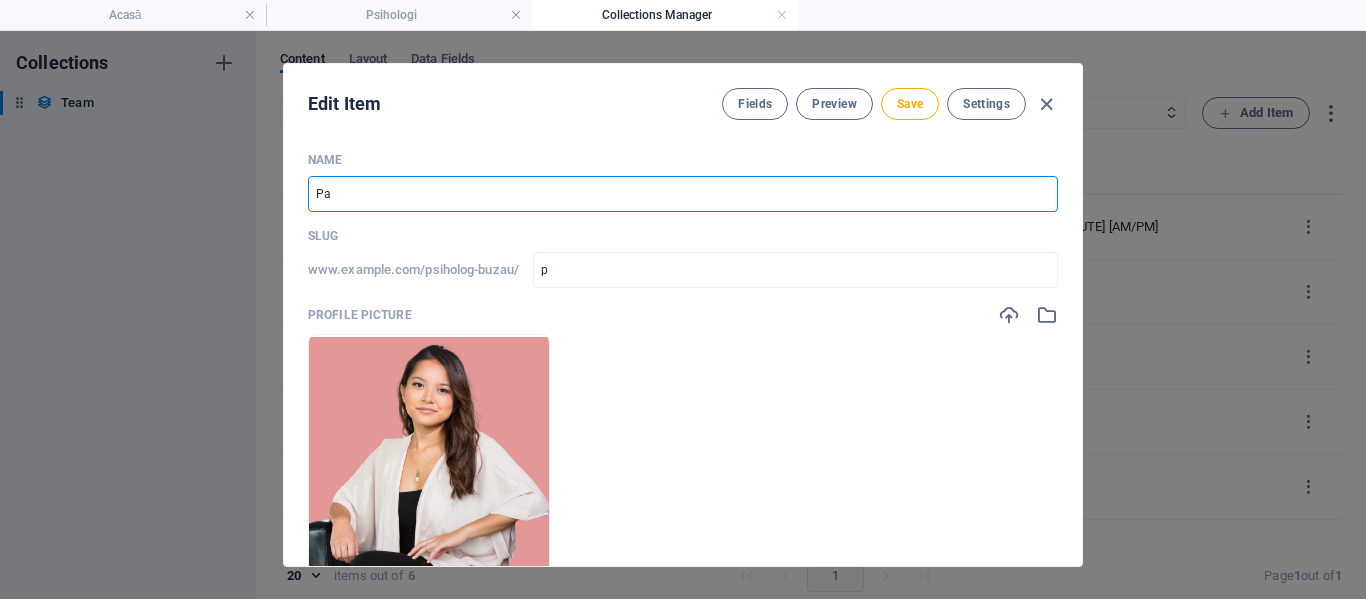 type on "pa" 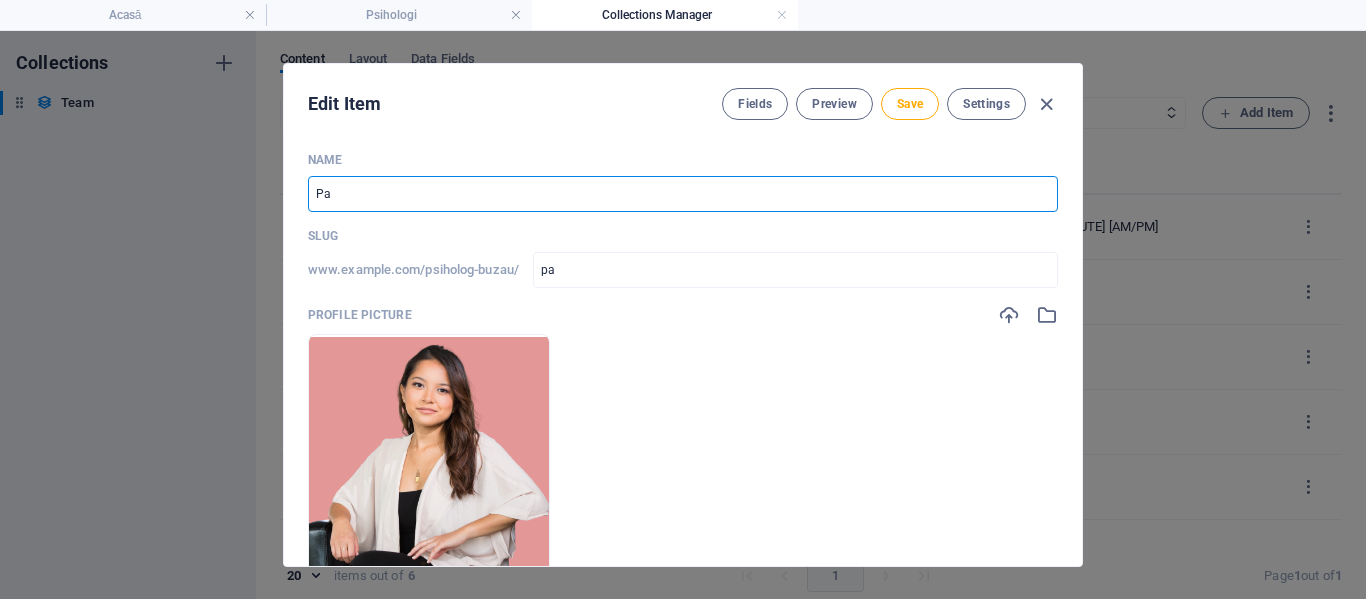 type on "P" 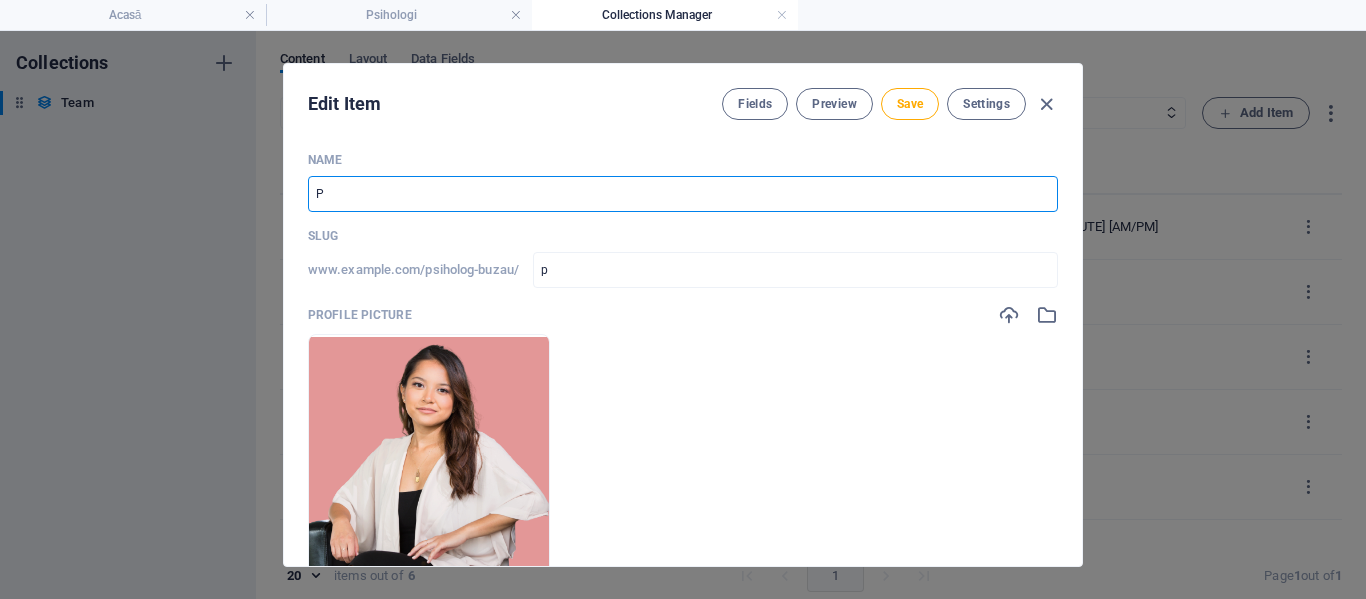 type 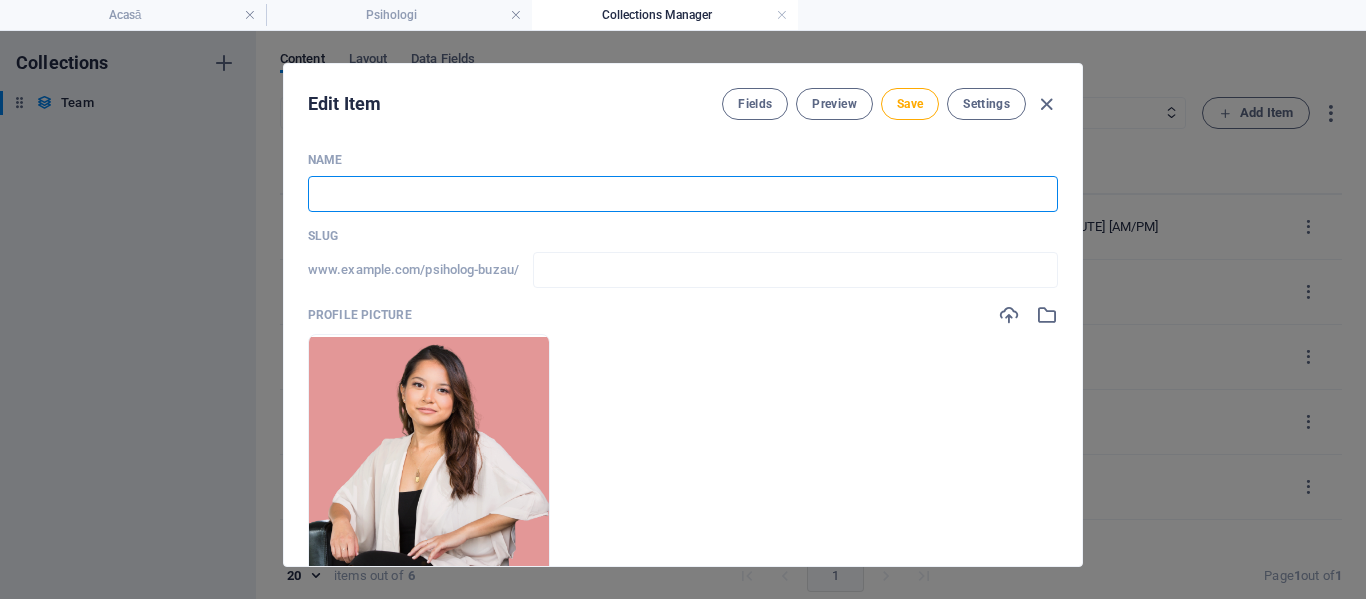 type on "G" 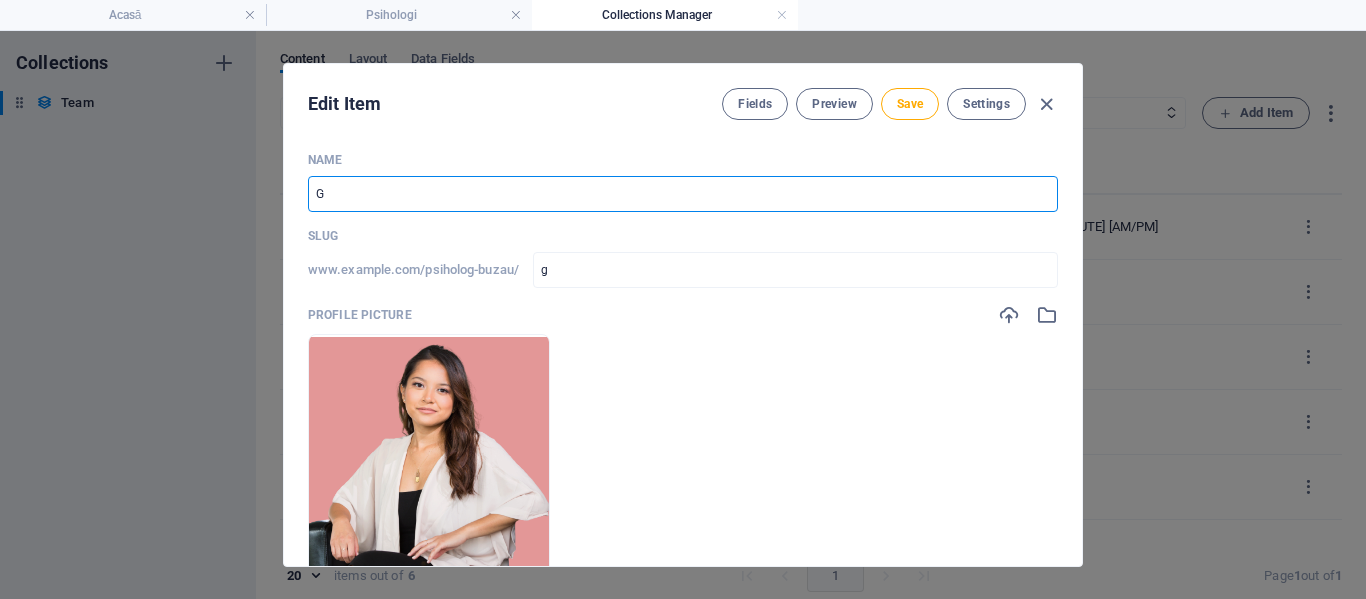 type on "Ga" 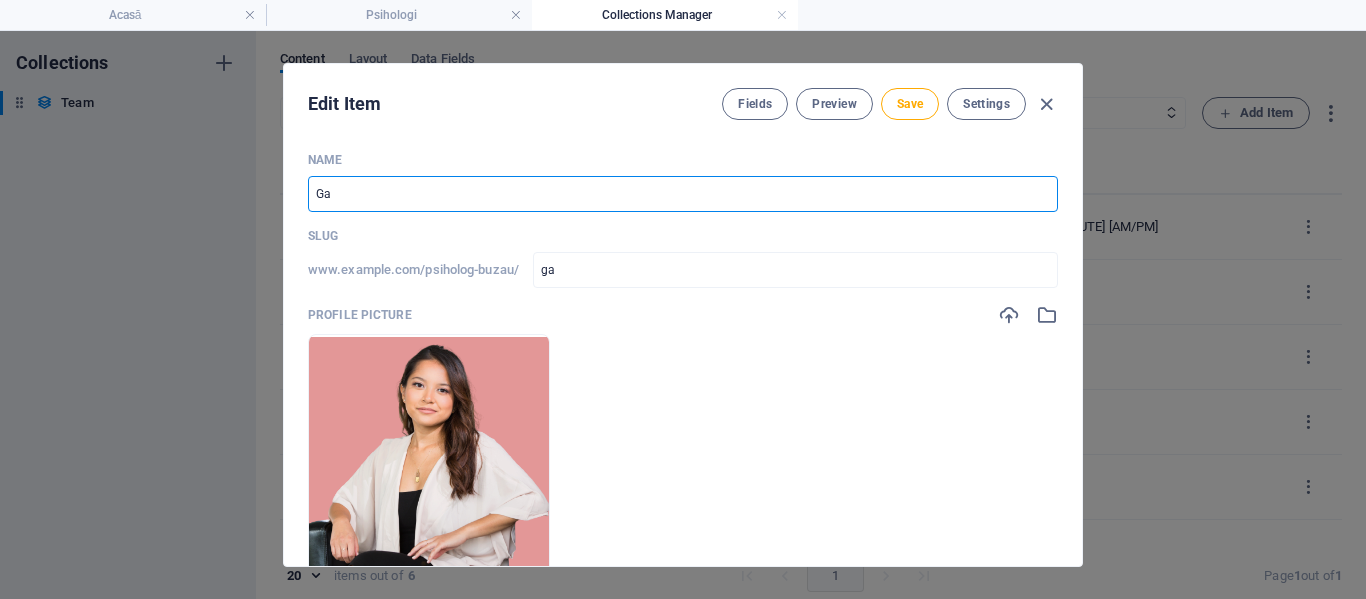 type on "Gav" 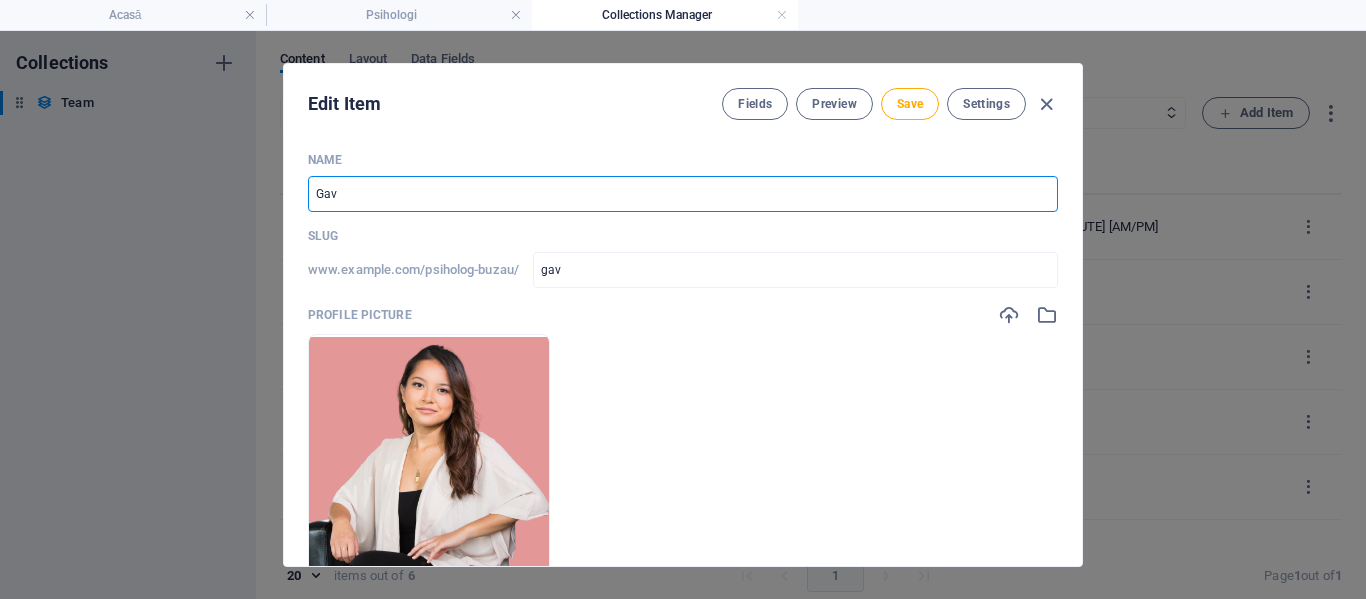 type on "Ga" 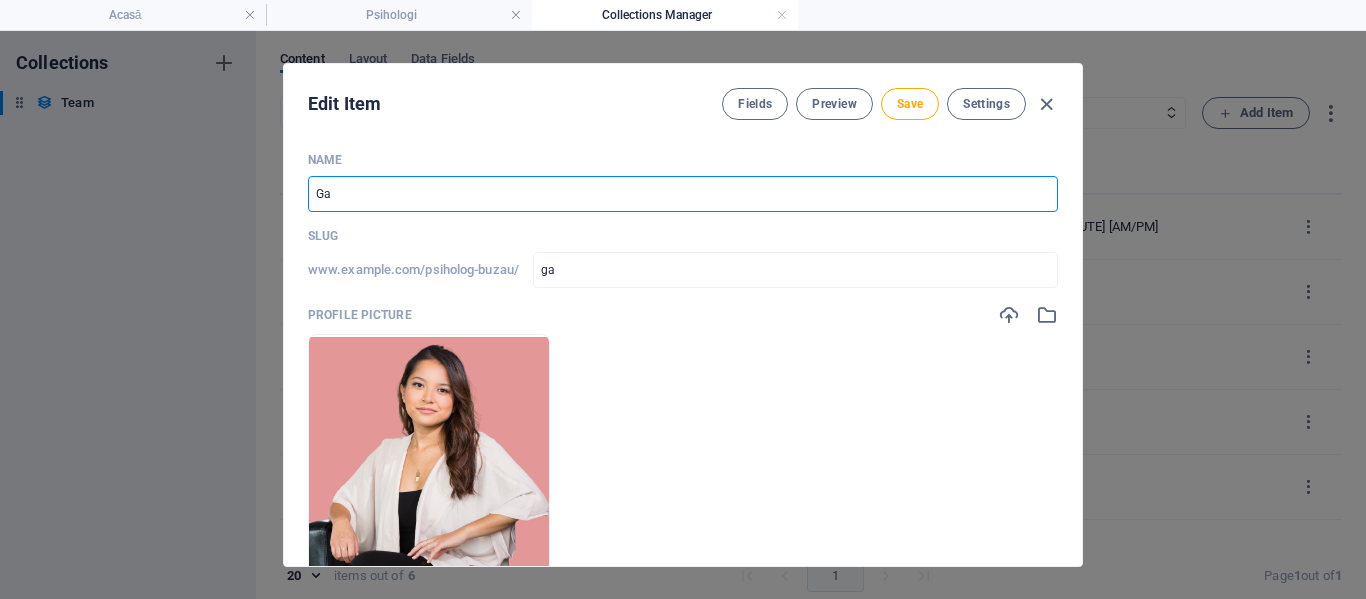 type on "Gab" 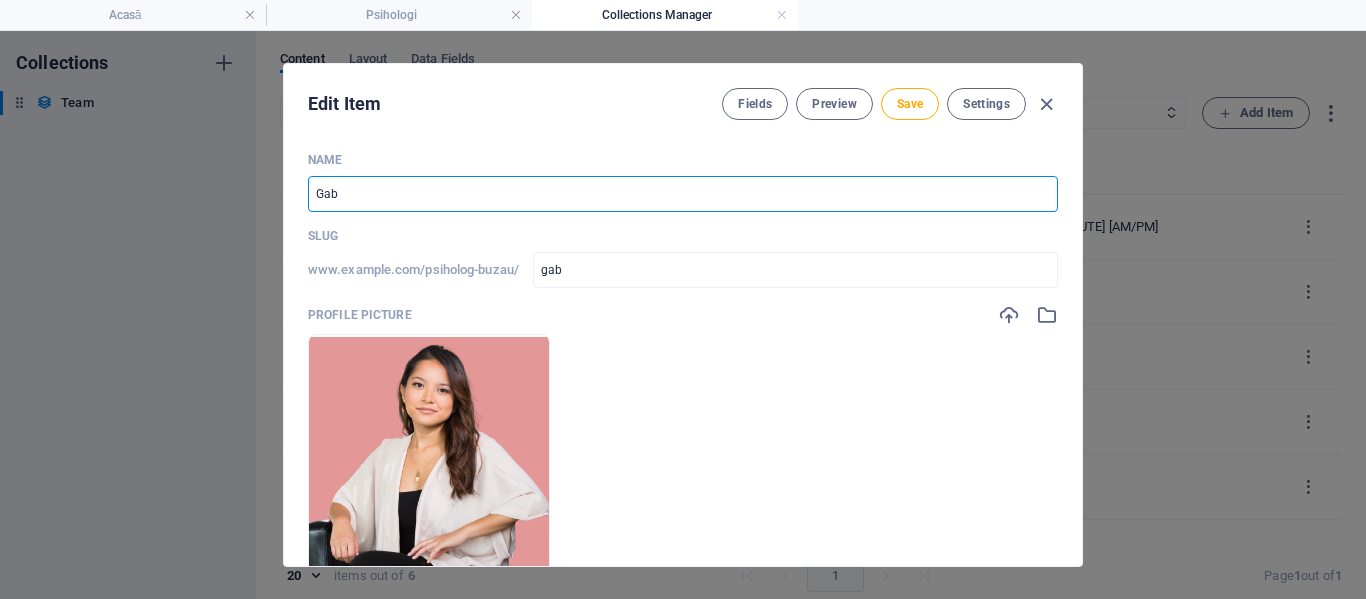 type on "Gabr" 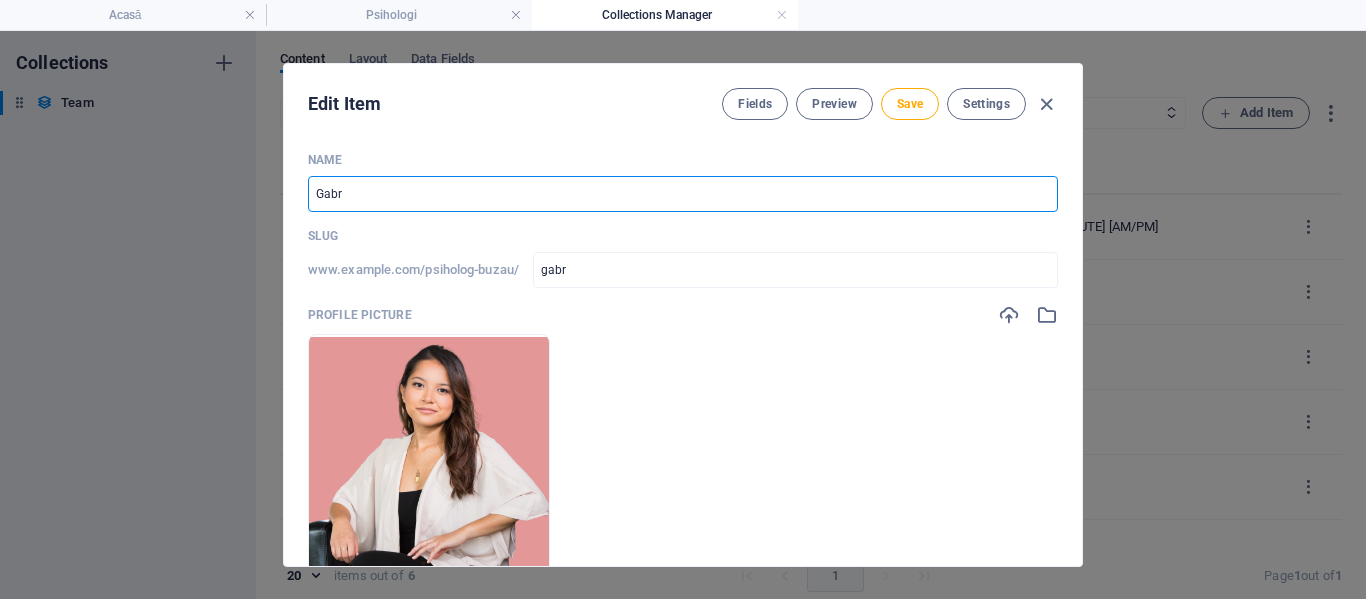 type on "Gabri" 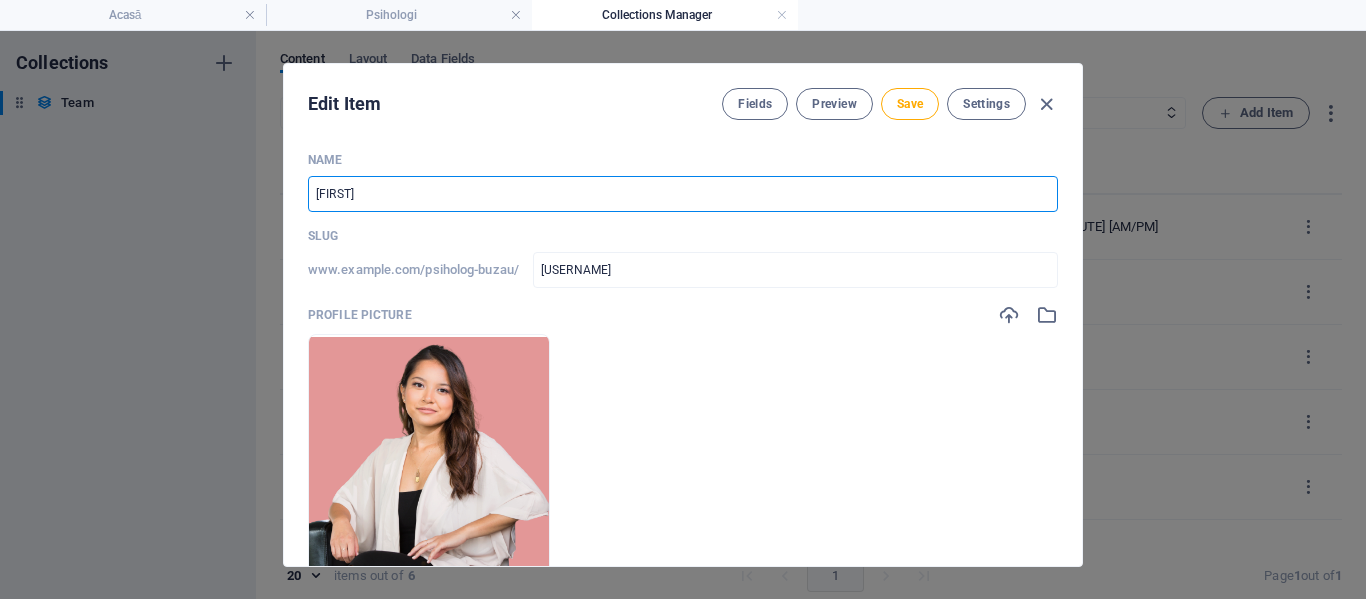 type on "Gabrie" 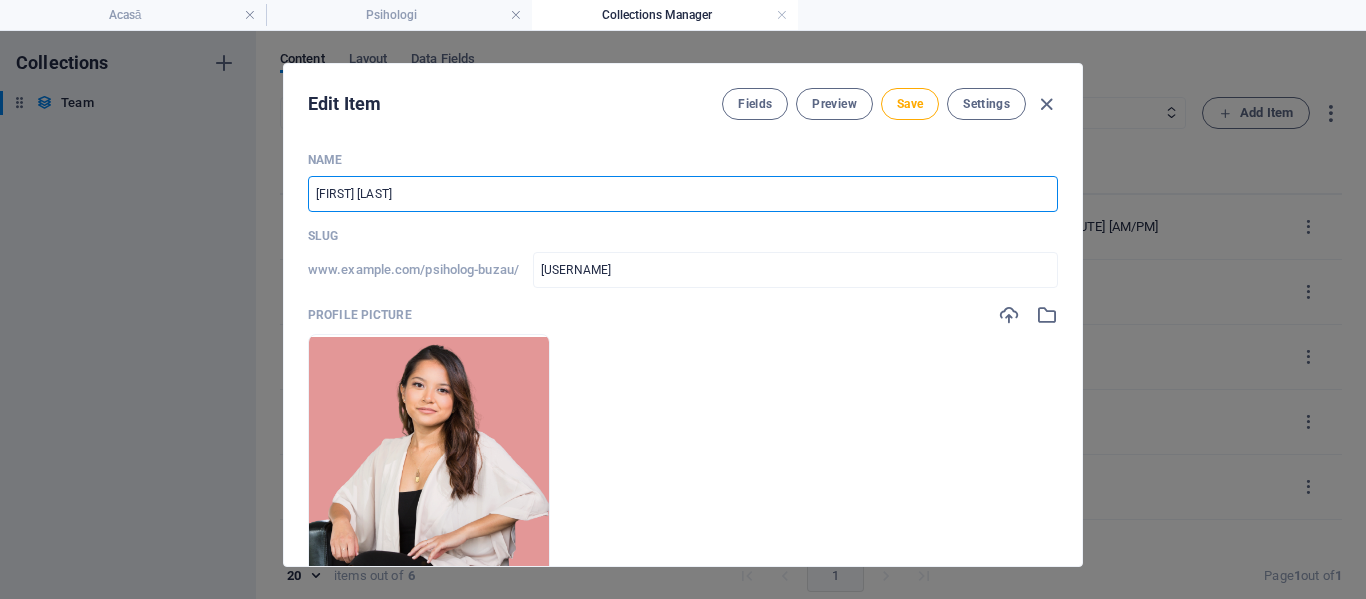 type on "Gabriel" 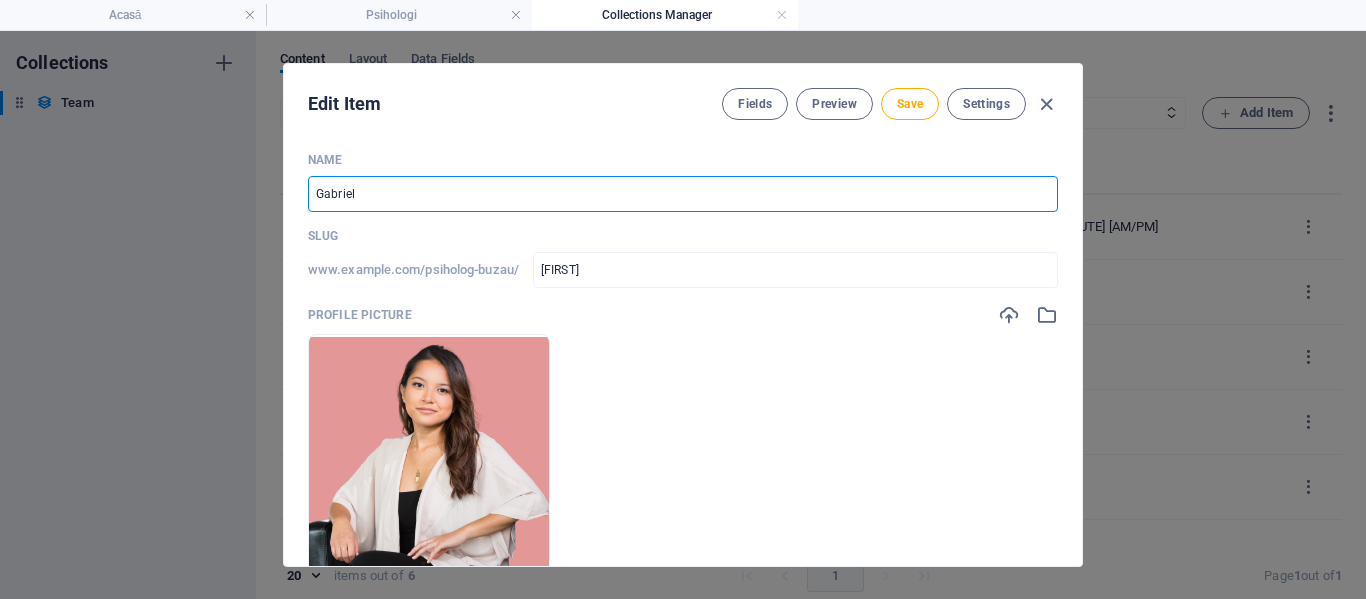 type on "Gabriel P" 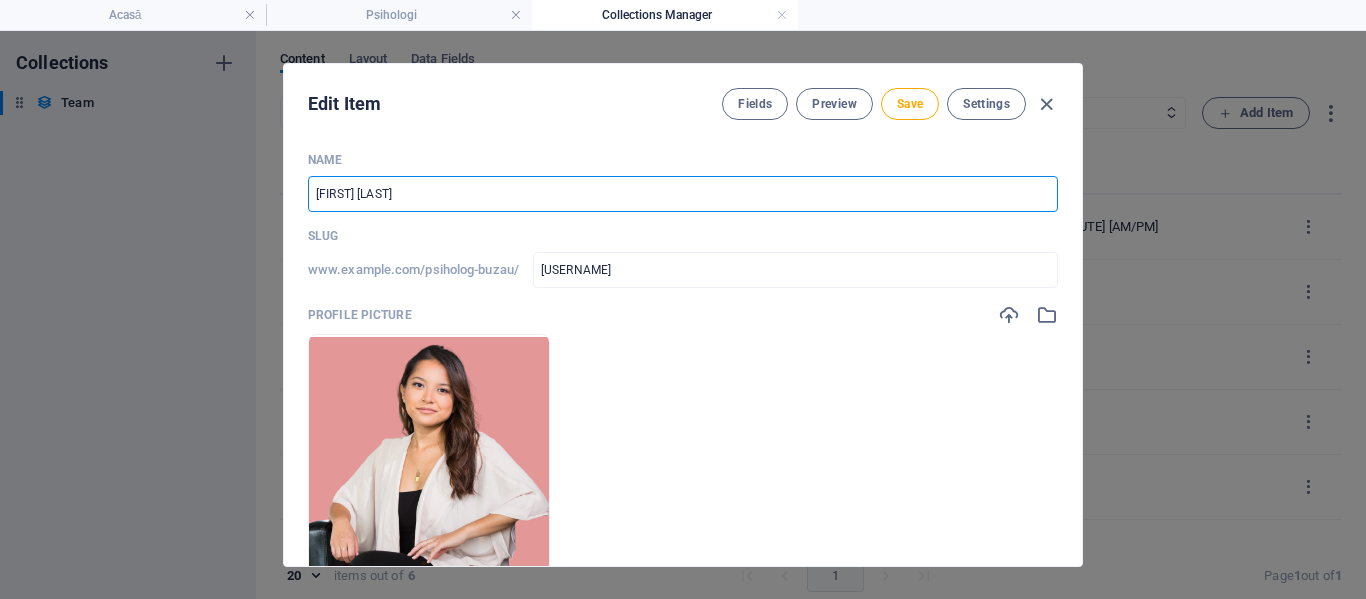 type on "Gabriel Pa" 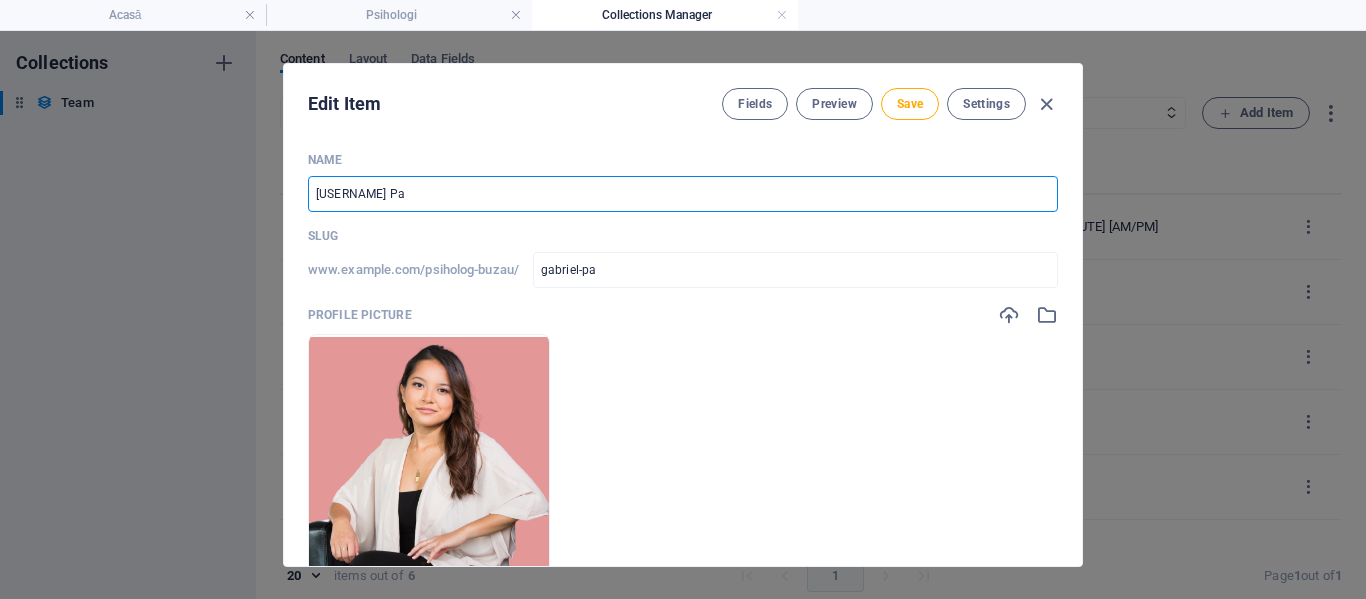 type on "Gabriel Paa" 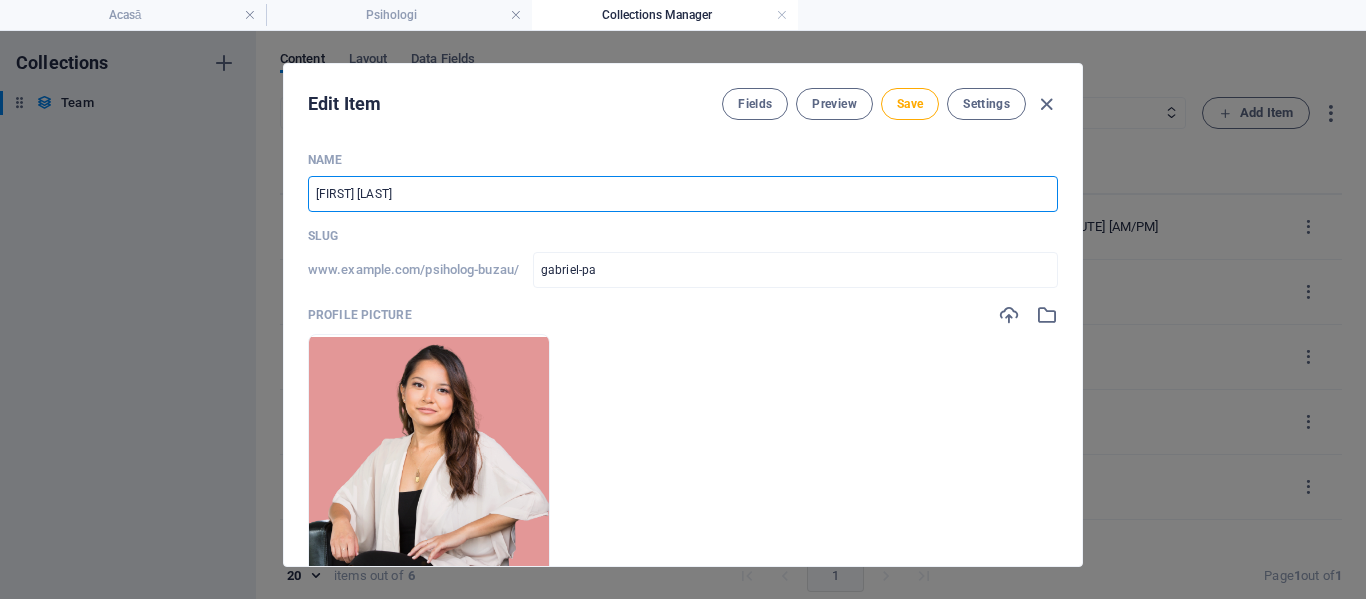 type on "gabriel-paa" 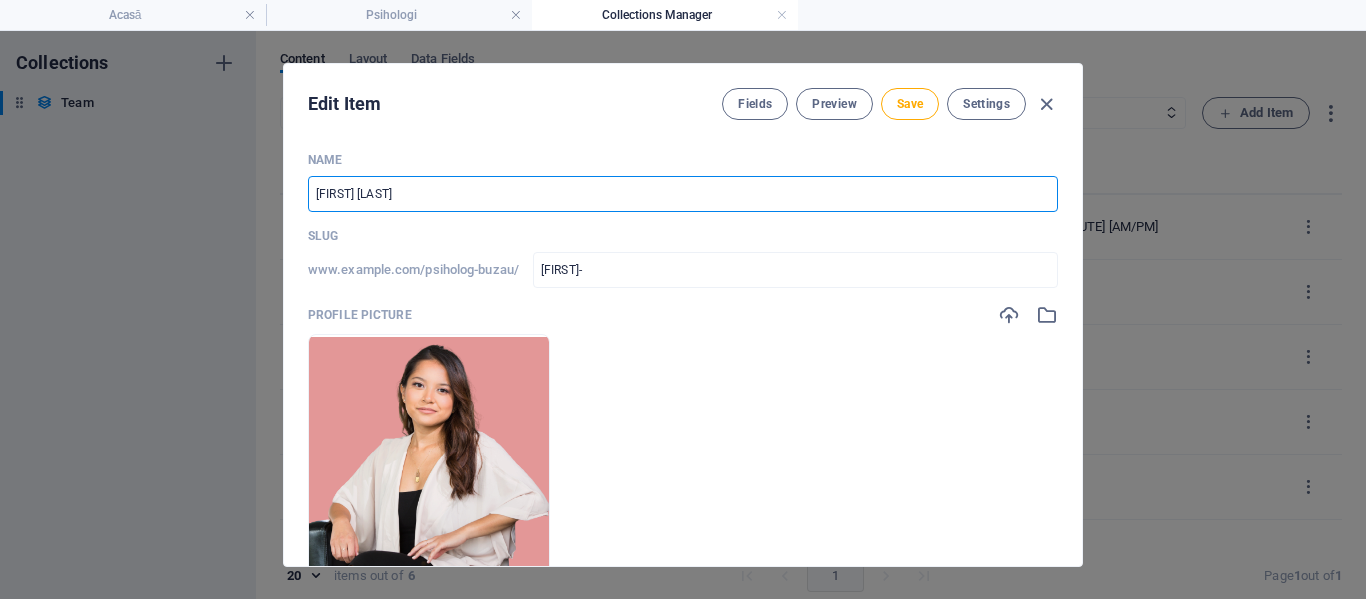 type on "Gabriel Paas" 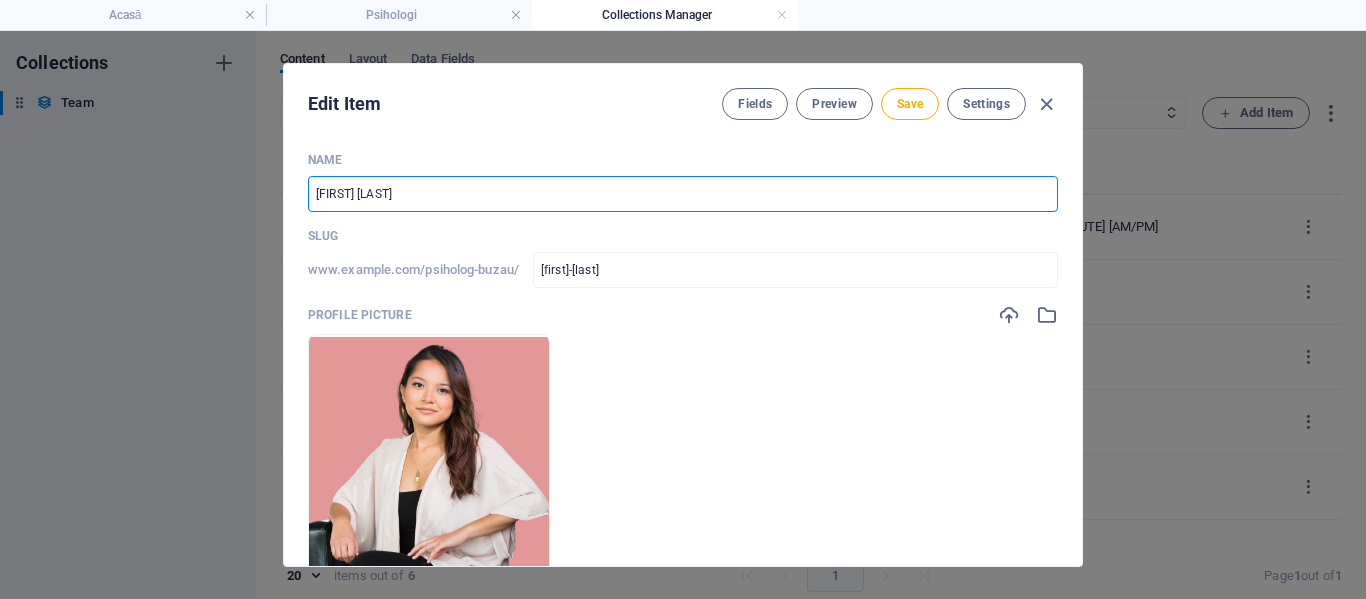 type on "Gabriel Paasc" 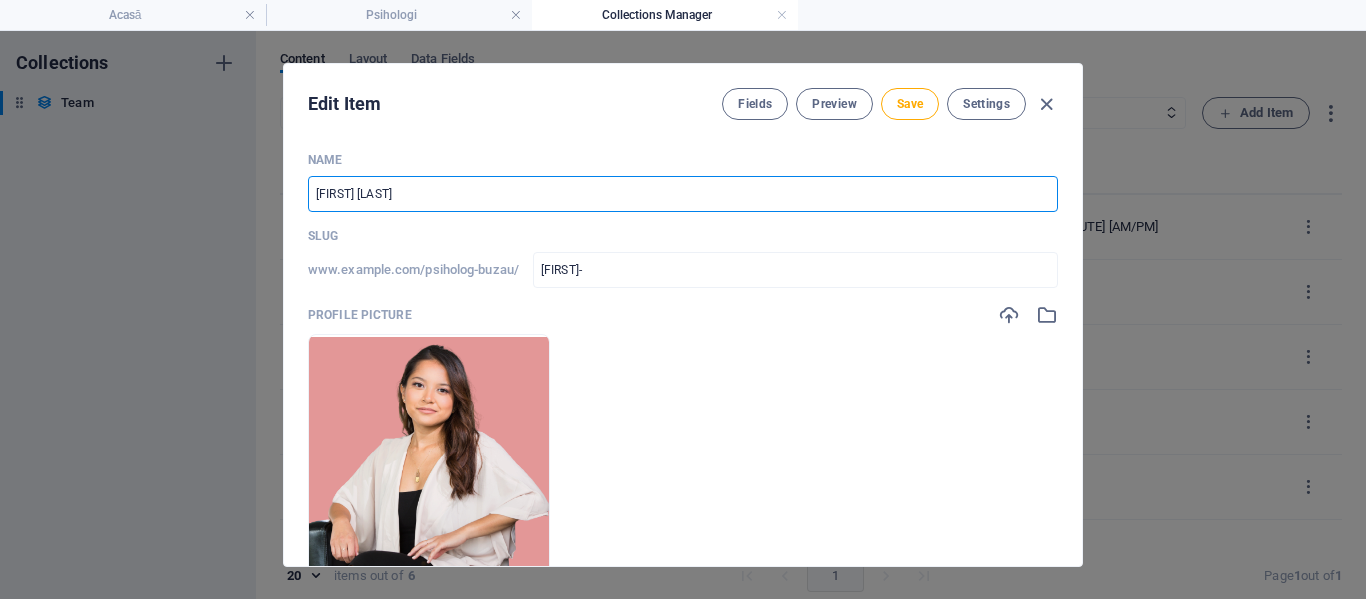 type on "Gabriel Paascu" 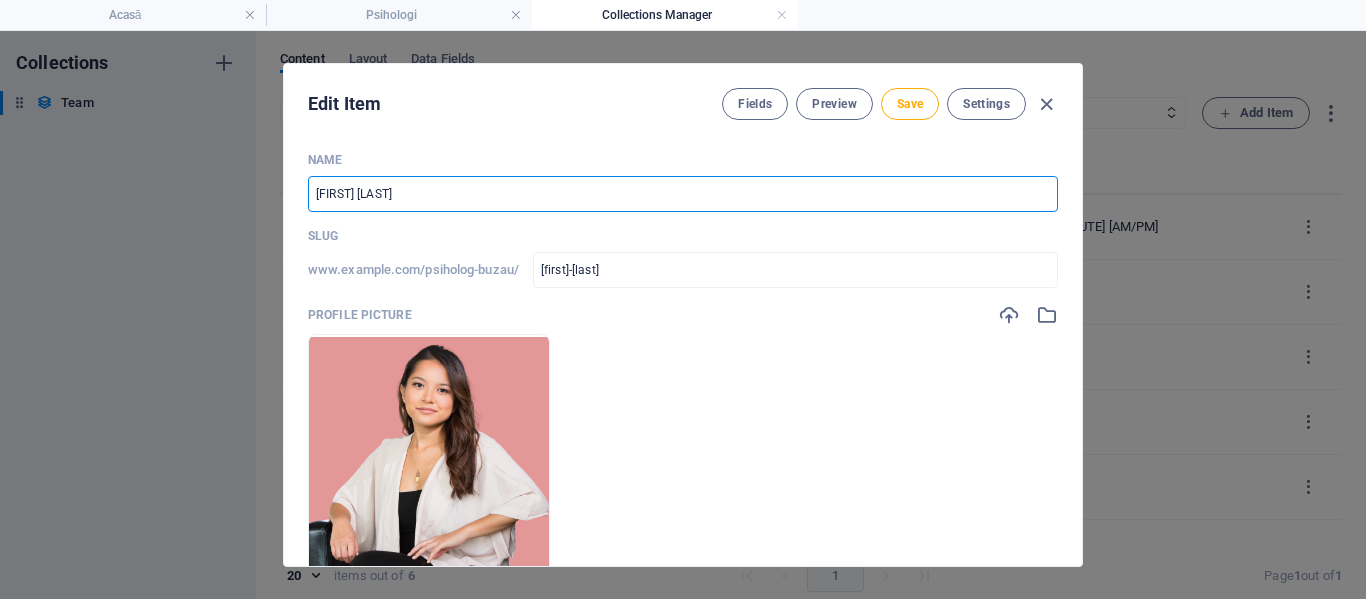 click on "Gabriel Paascu" at bounding box center [683, 194] 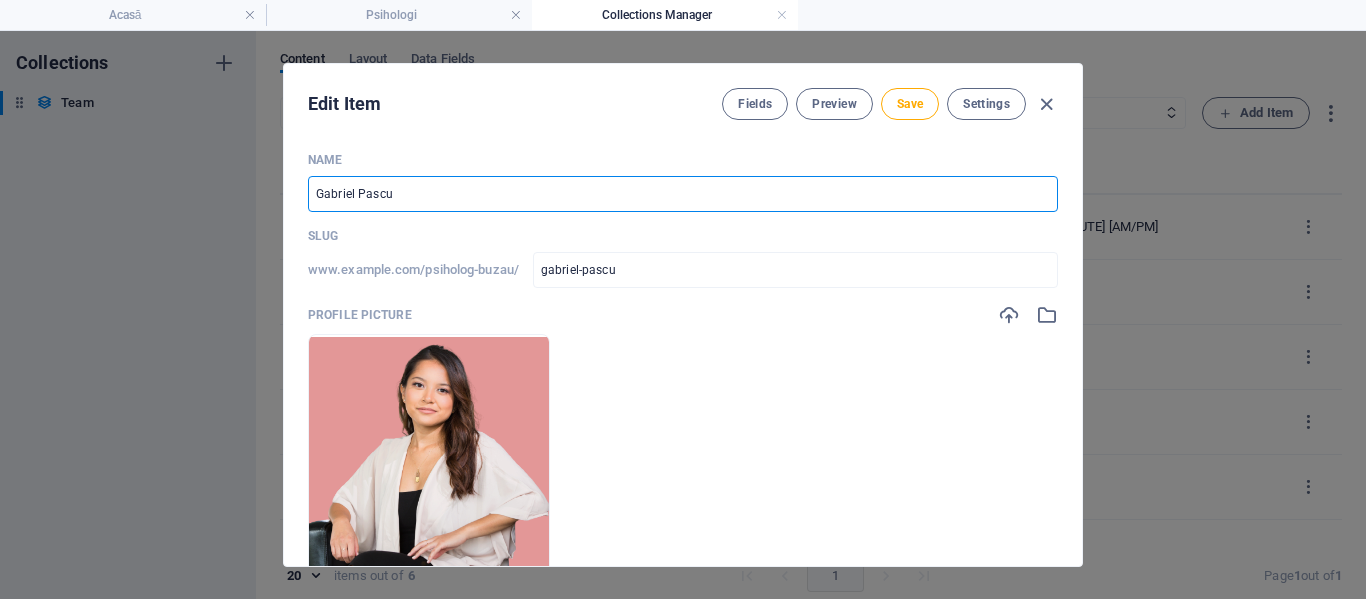 type on "Gabriel Pascu" 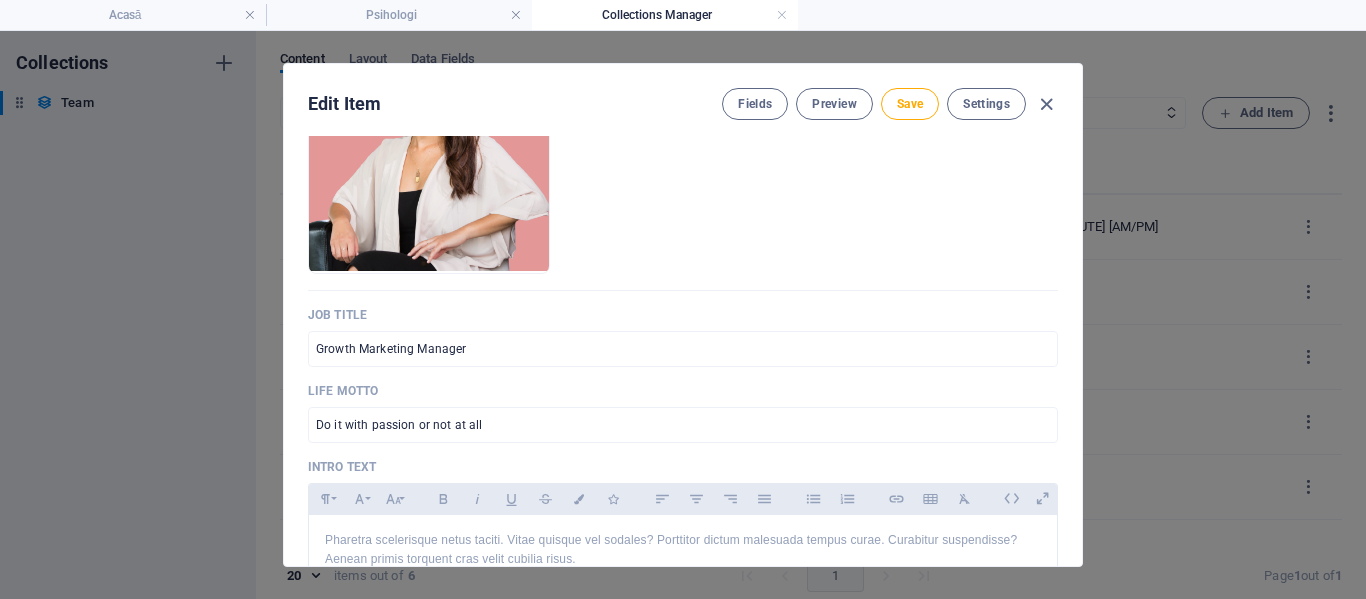 scroll, scrollTop: 100, scrollLeft: 0, axis: vertical 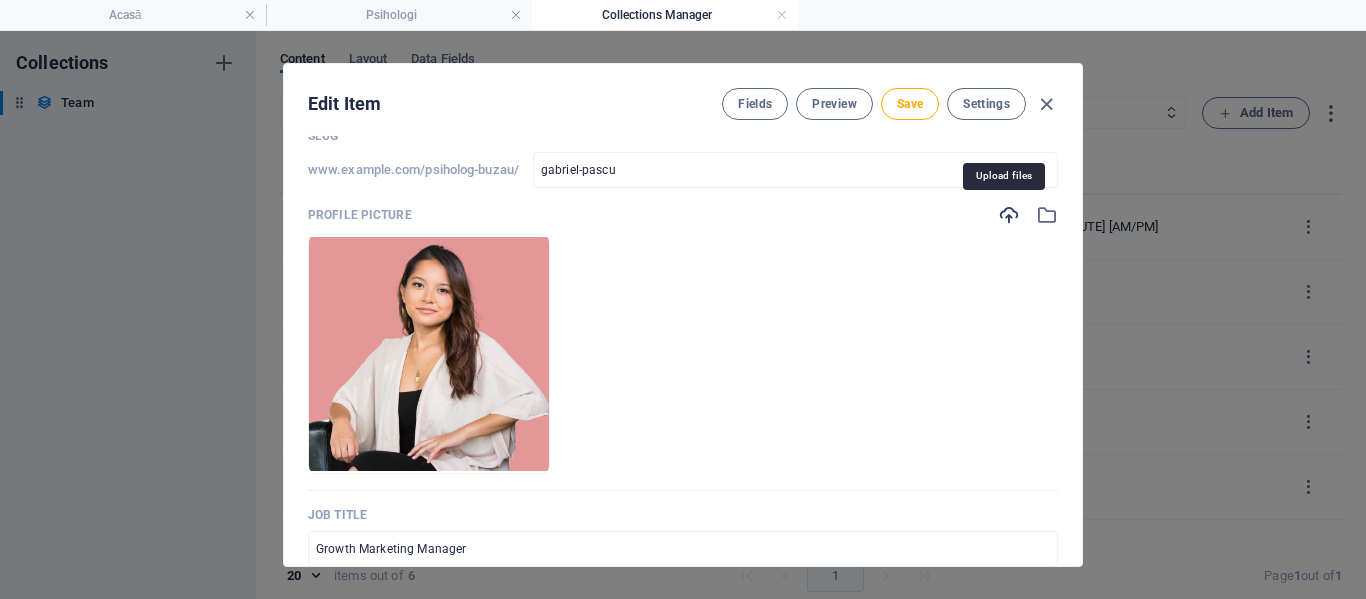 click at bounding box center (1009, 215) 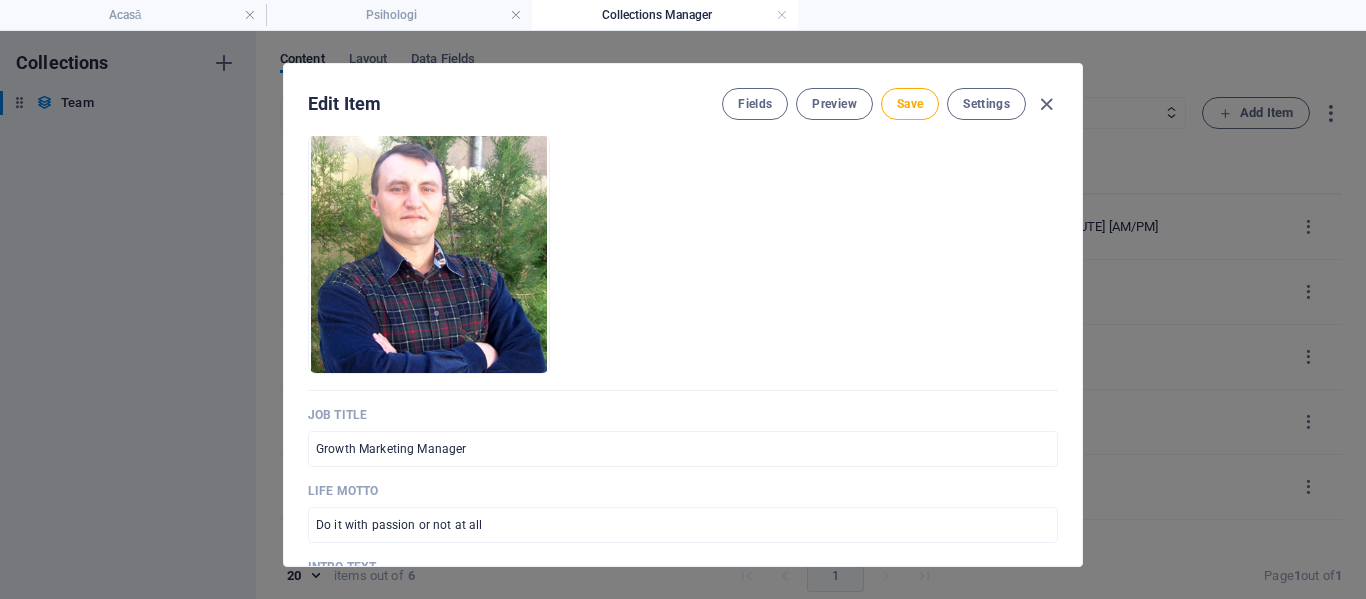 scroll, scrollTop: 400, scrollLeft: 0, axis: vertical 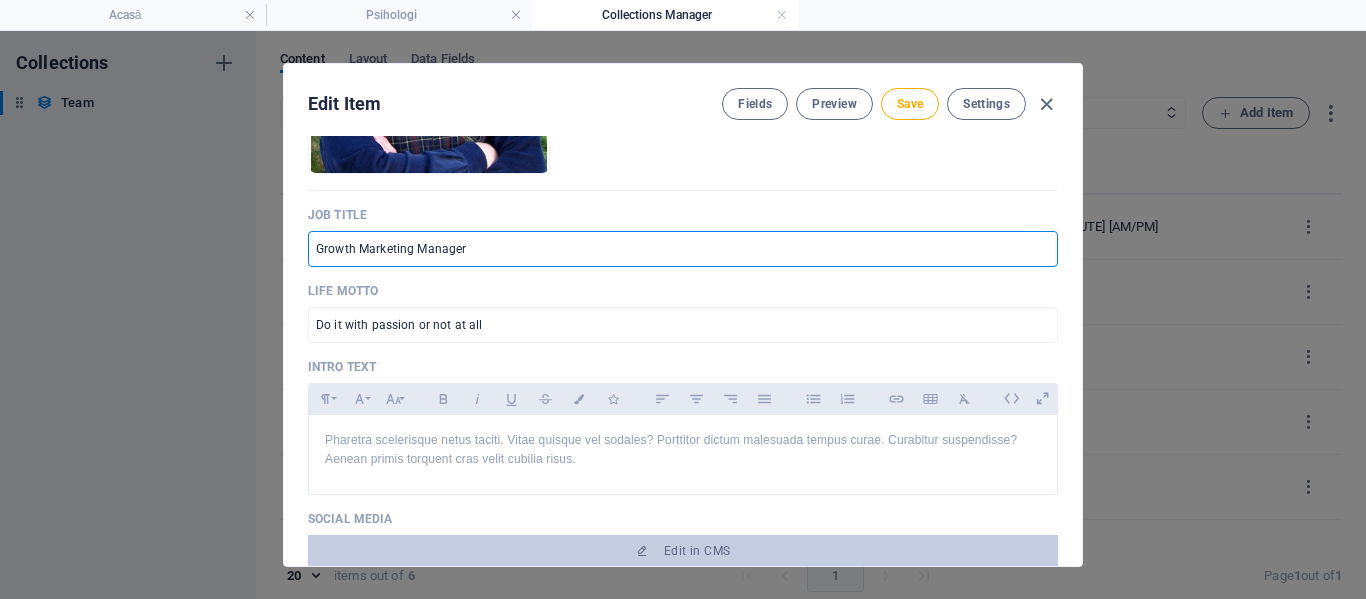 drag, startPoint x: 520, startPoint y: 252, endPoint x: 279, endPoint y: 239, distance: 241.35037 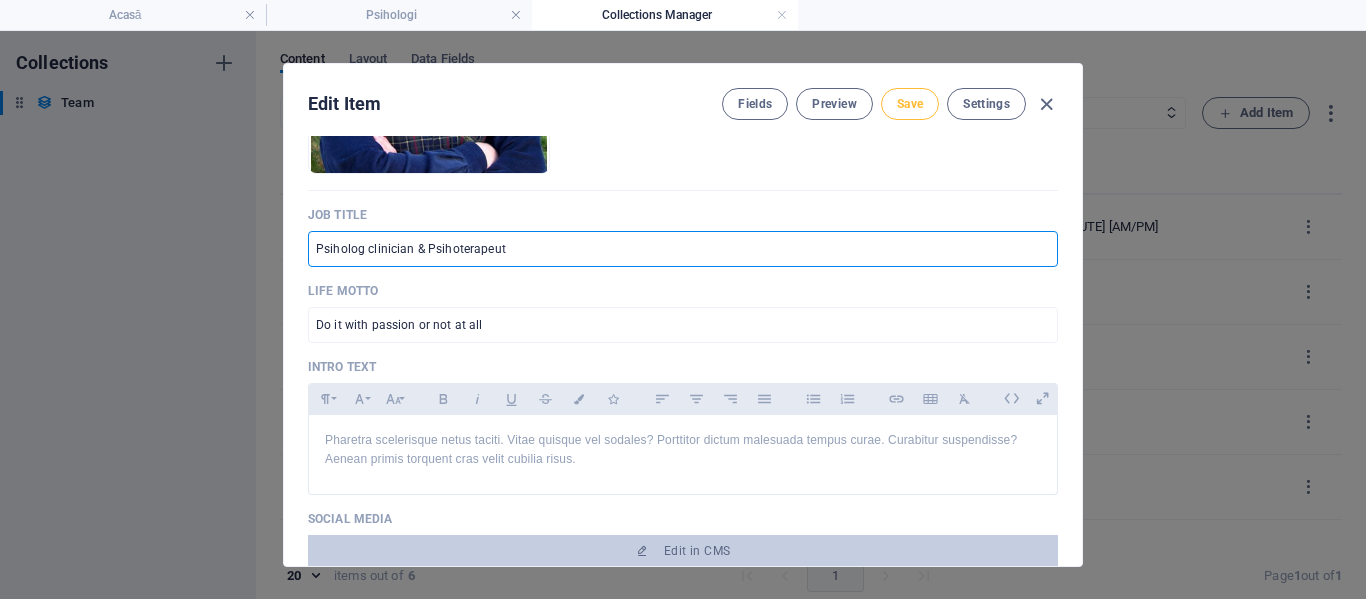 type on "Psiholog clinician & Psihoterapeut" 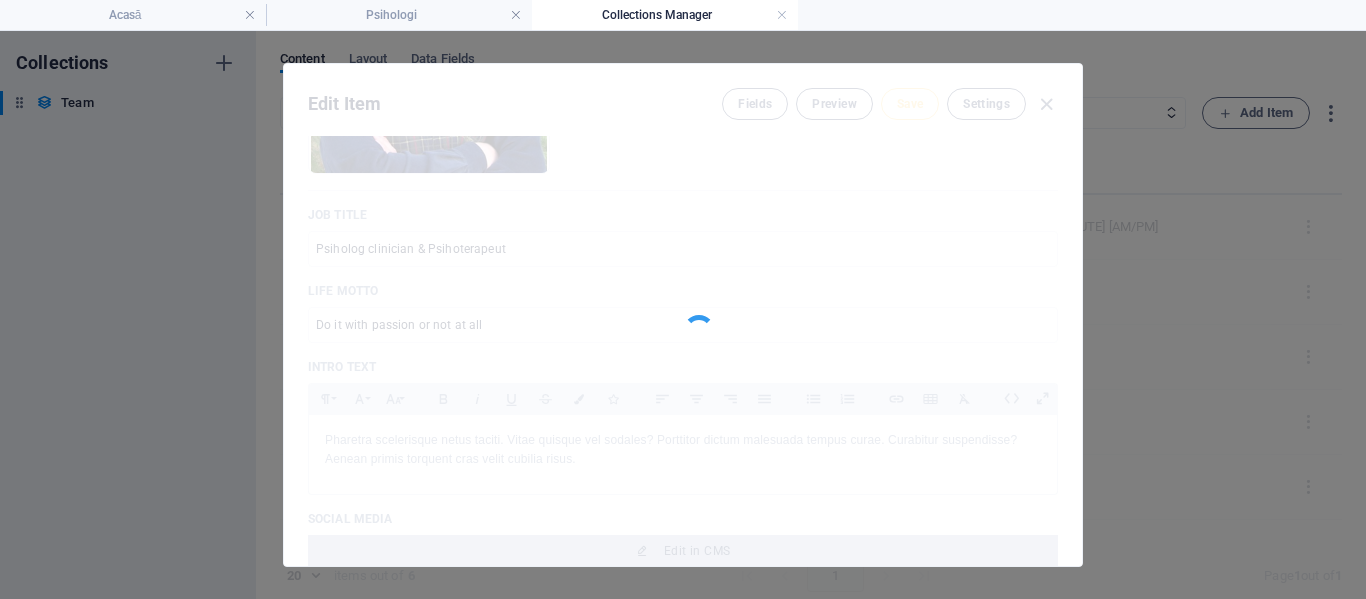 type on "gabriel-pascu" 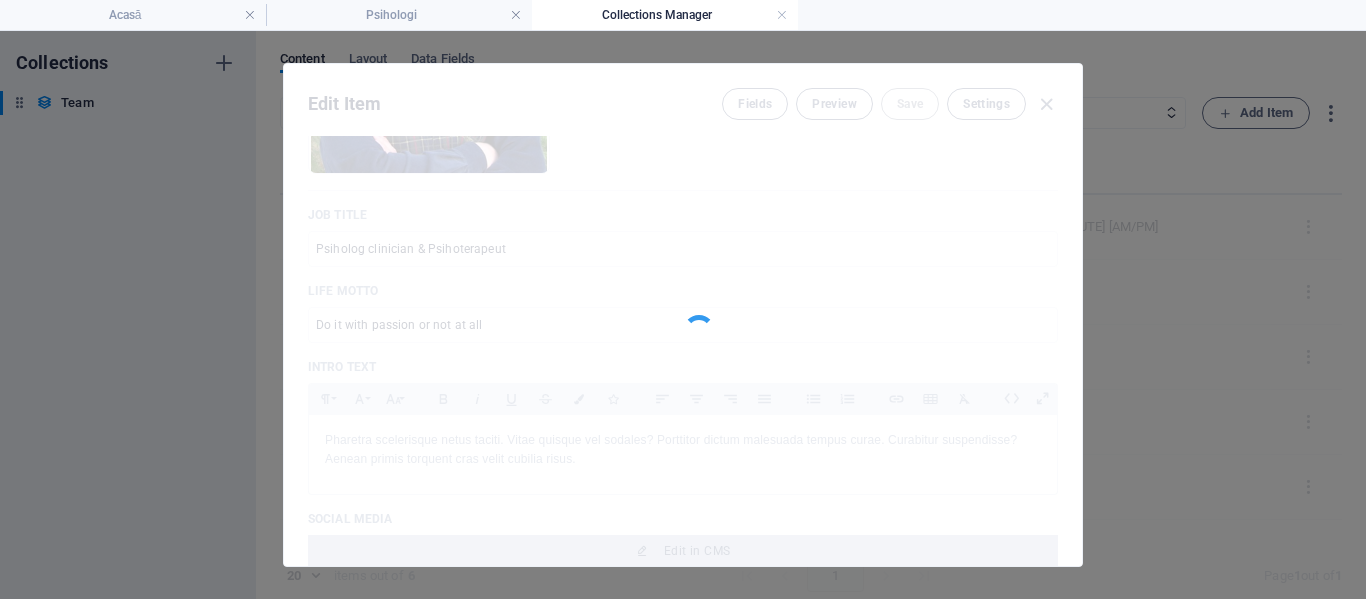 type on "Psiholog clinician & Psihoterapeut" 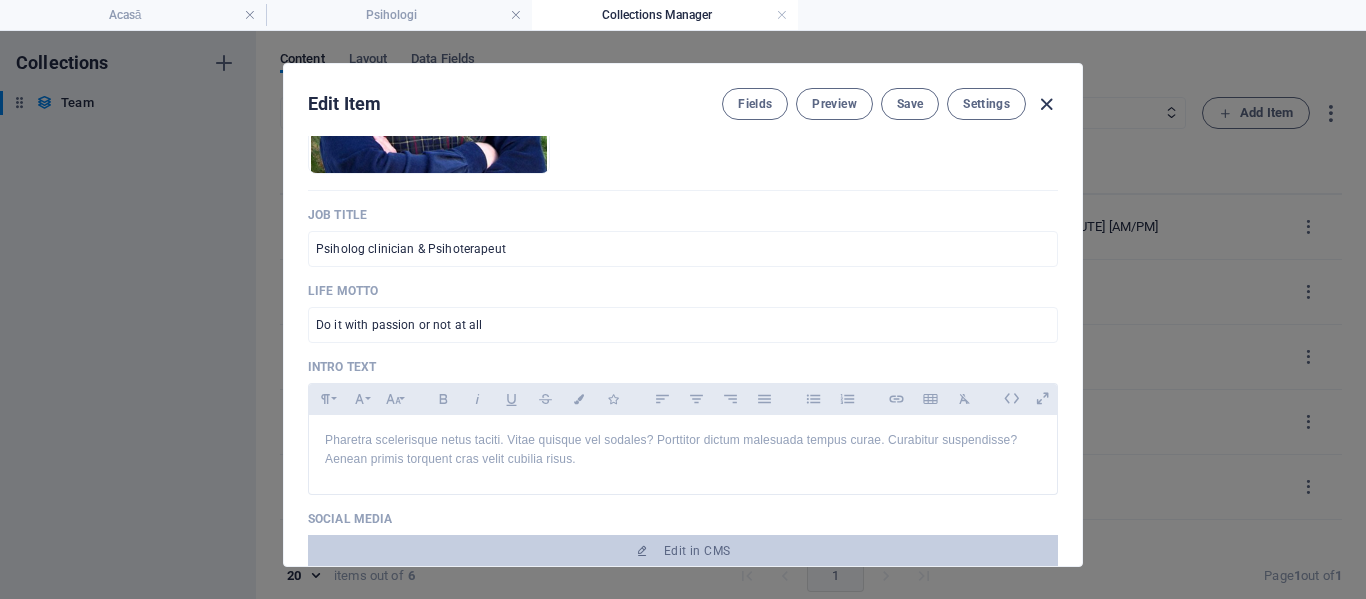 click at bounding box center [1046, 104] 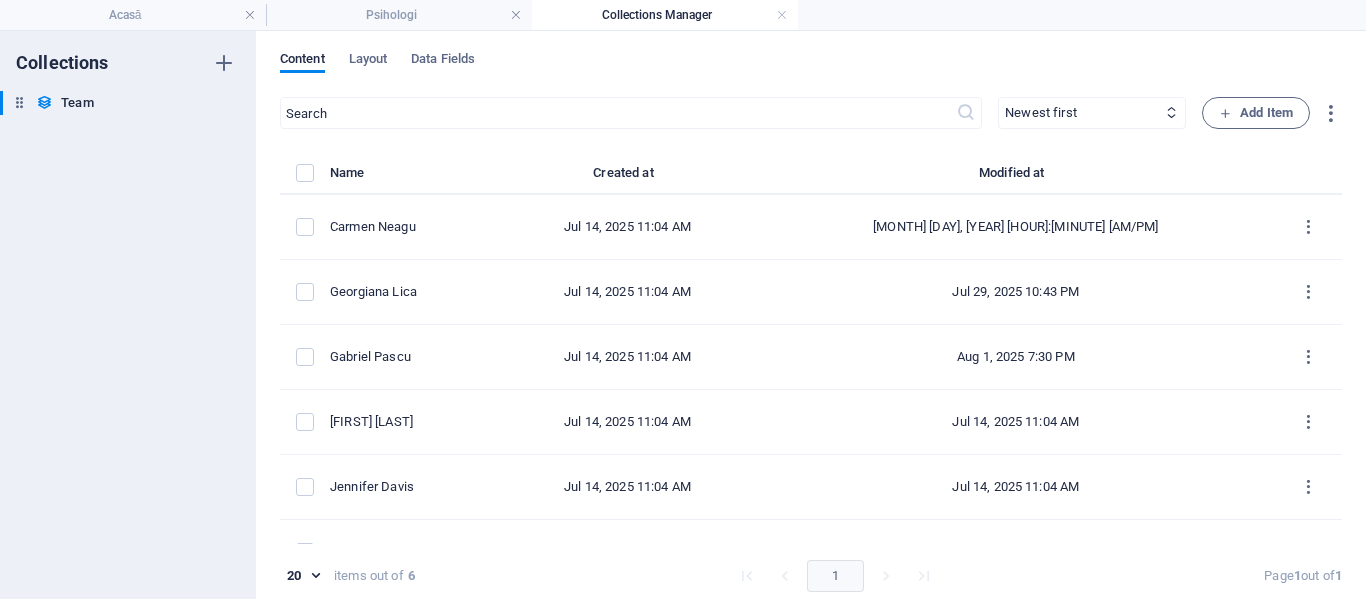 type on "gabriel-pascu" 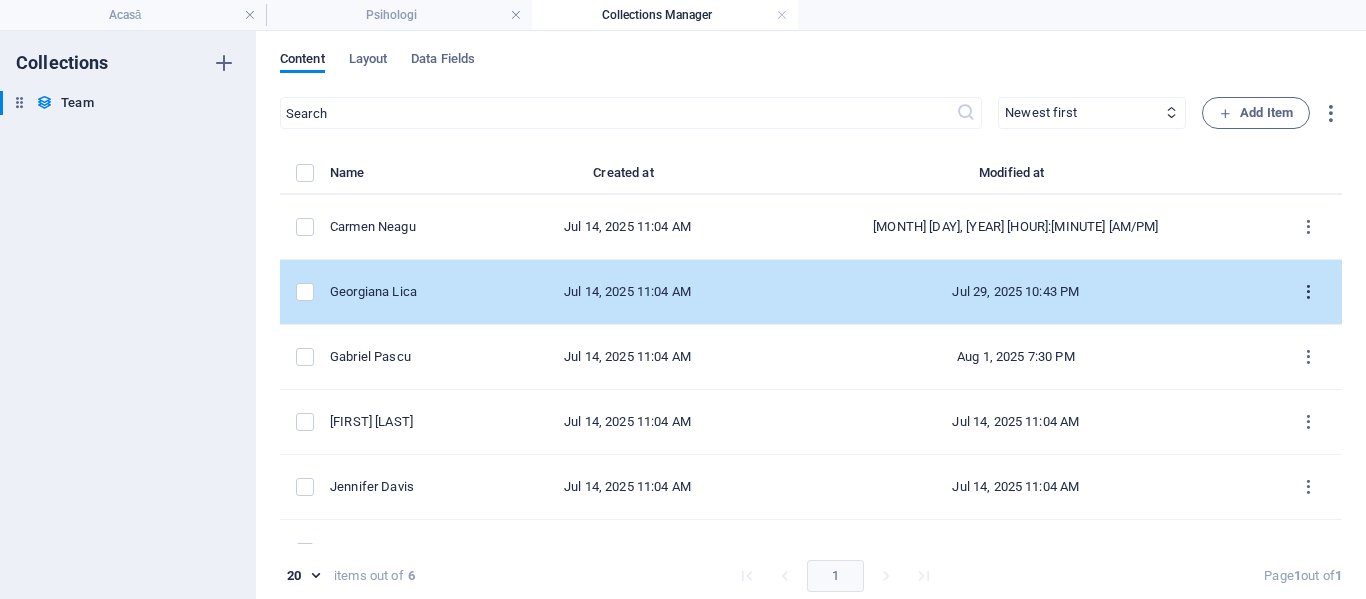 click at bounding box center [1308, 292] 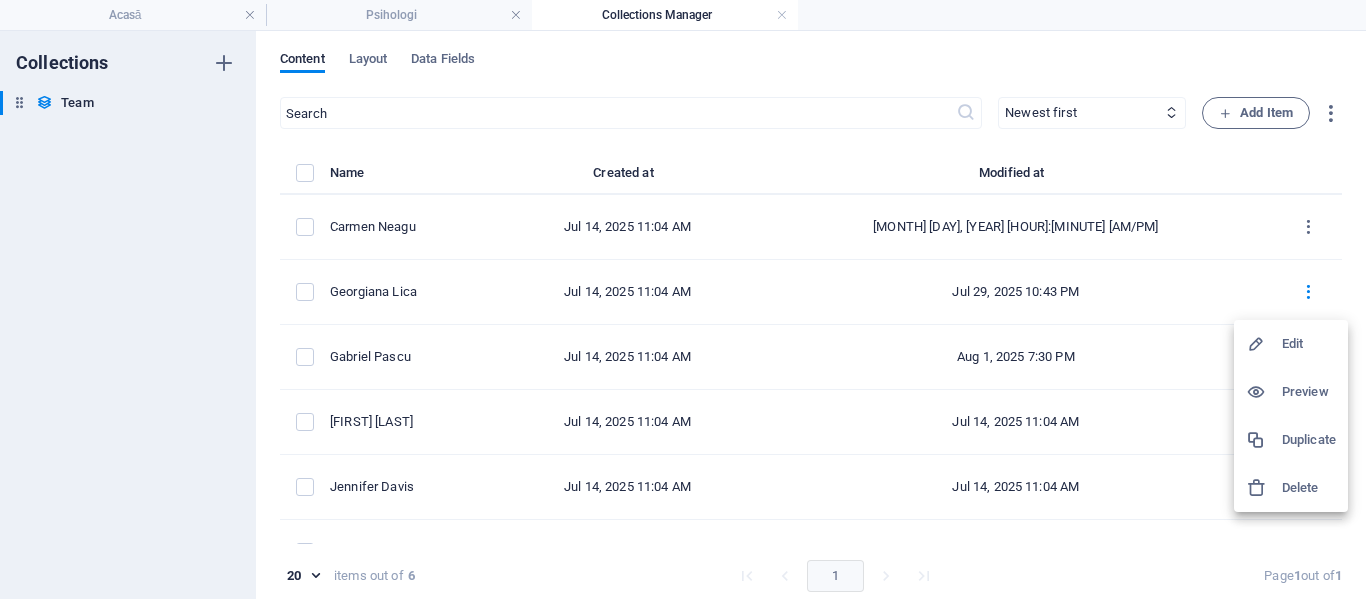 click on "Edit" at bounding box center [1309, 344] 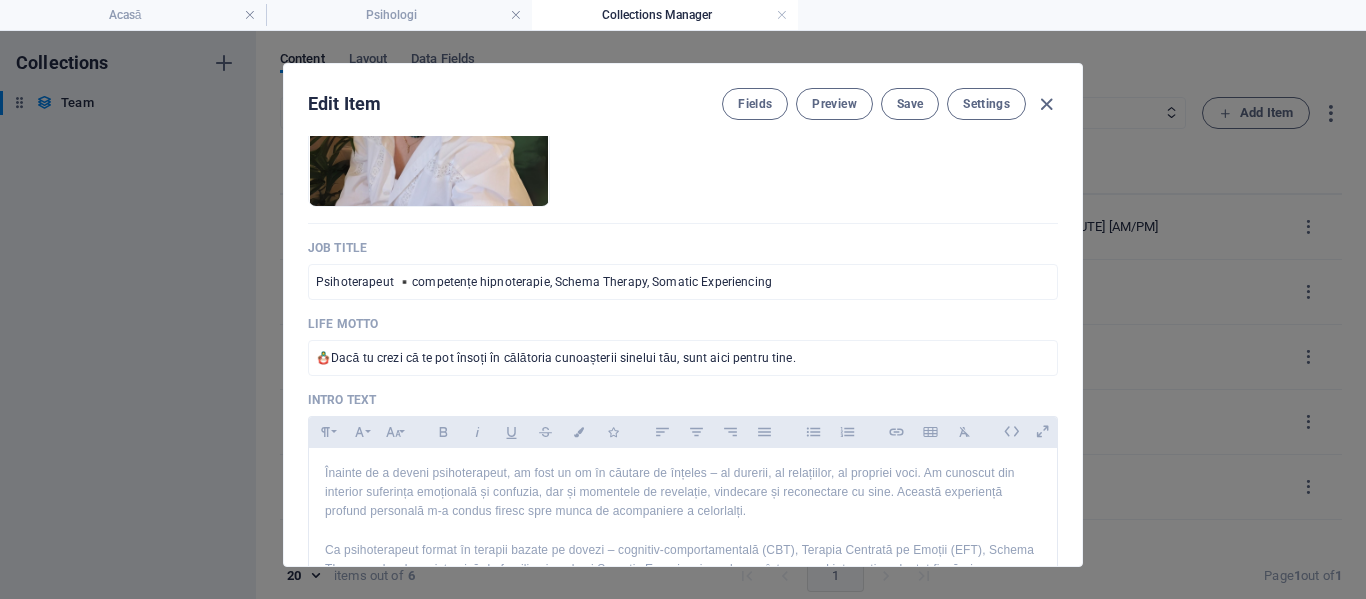 scroll, scrollTop: 400, scrollLeft: 0, axis: vertical 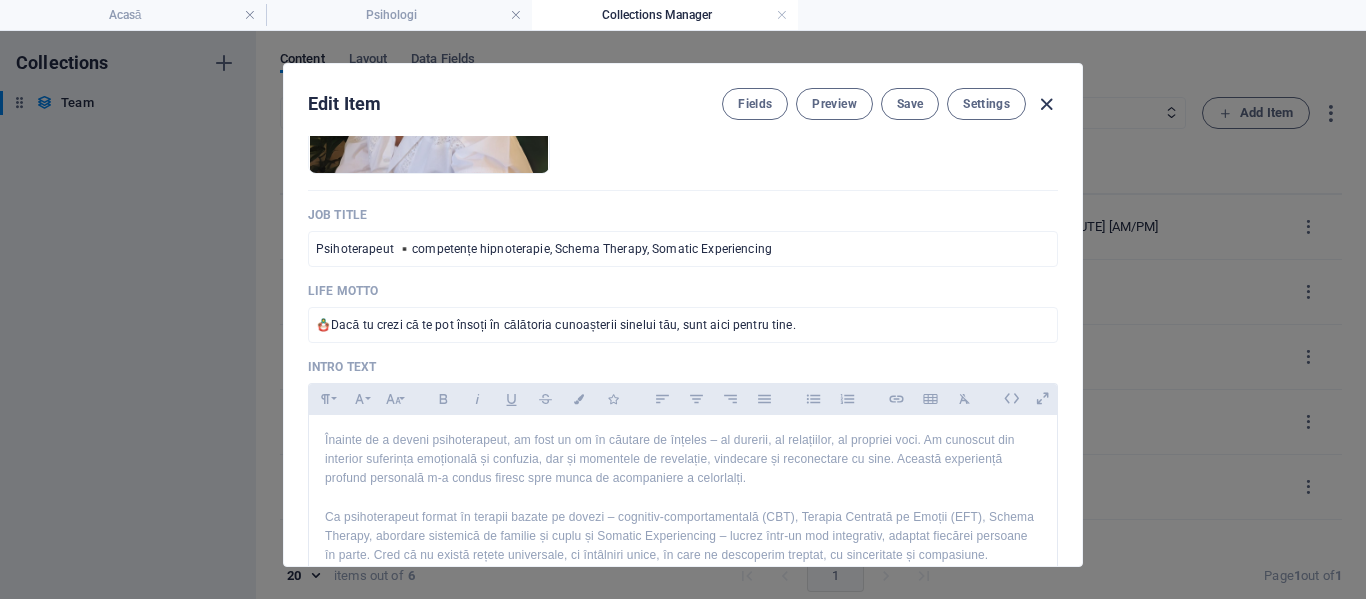 click at bounding box center (1046, 104) 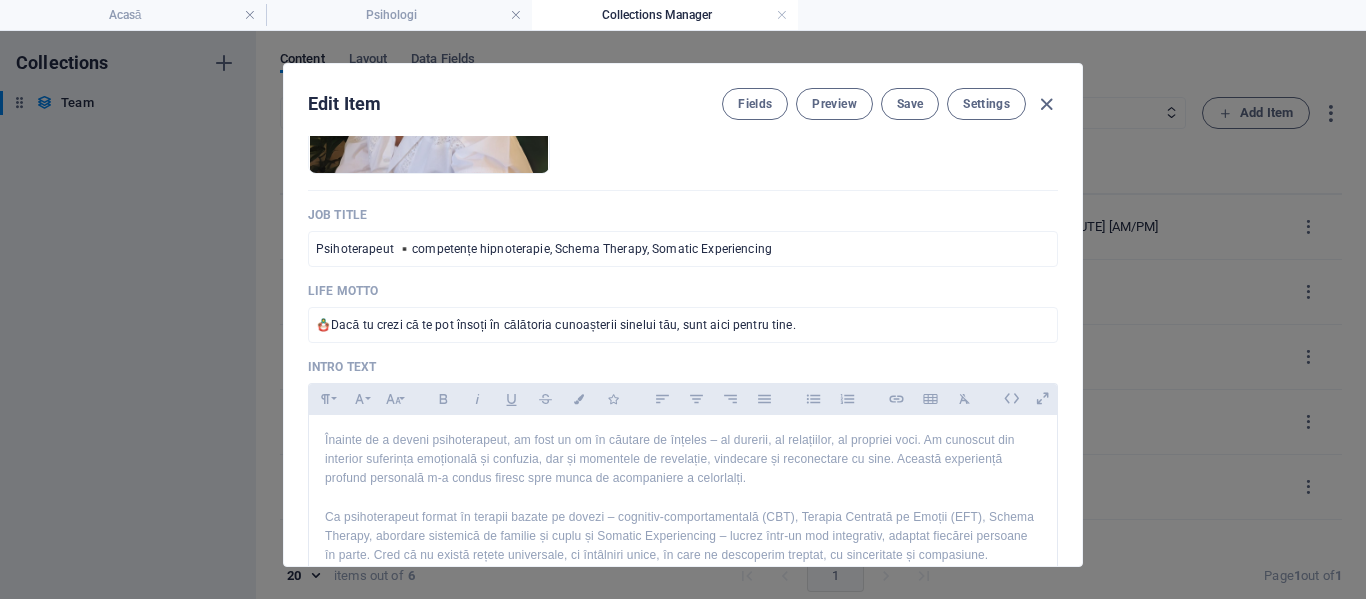 checkbox on "false" 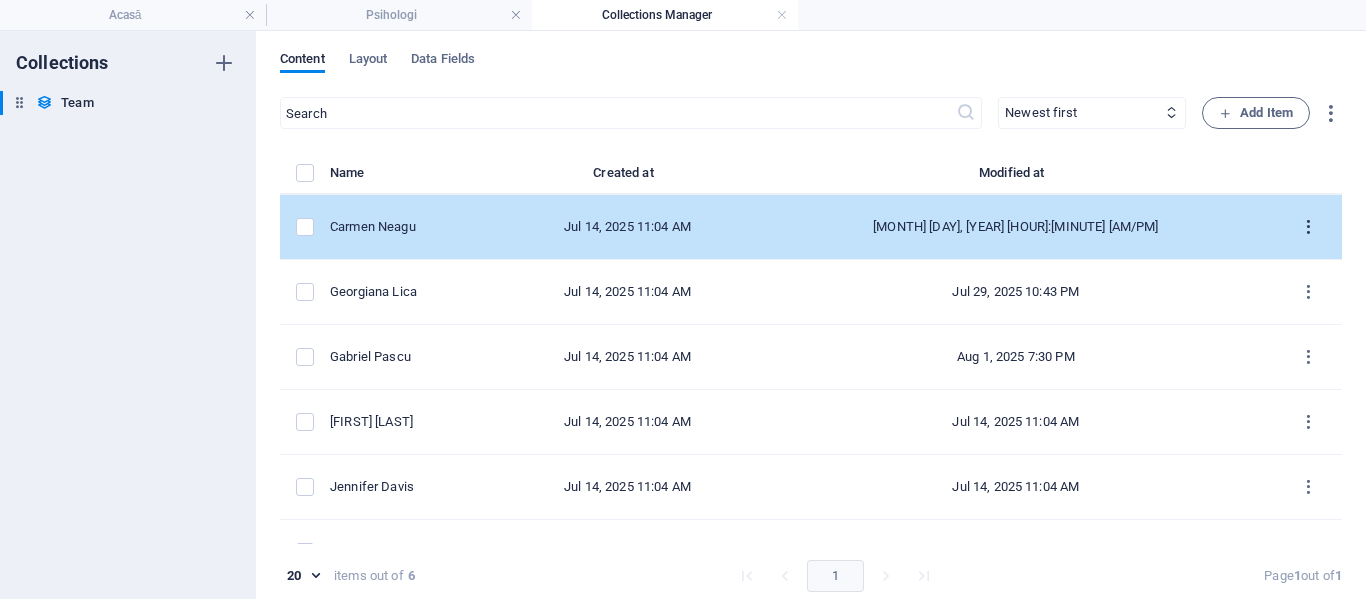 click at bounding box center (1308, 227) 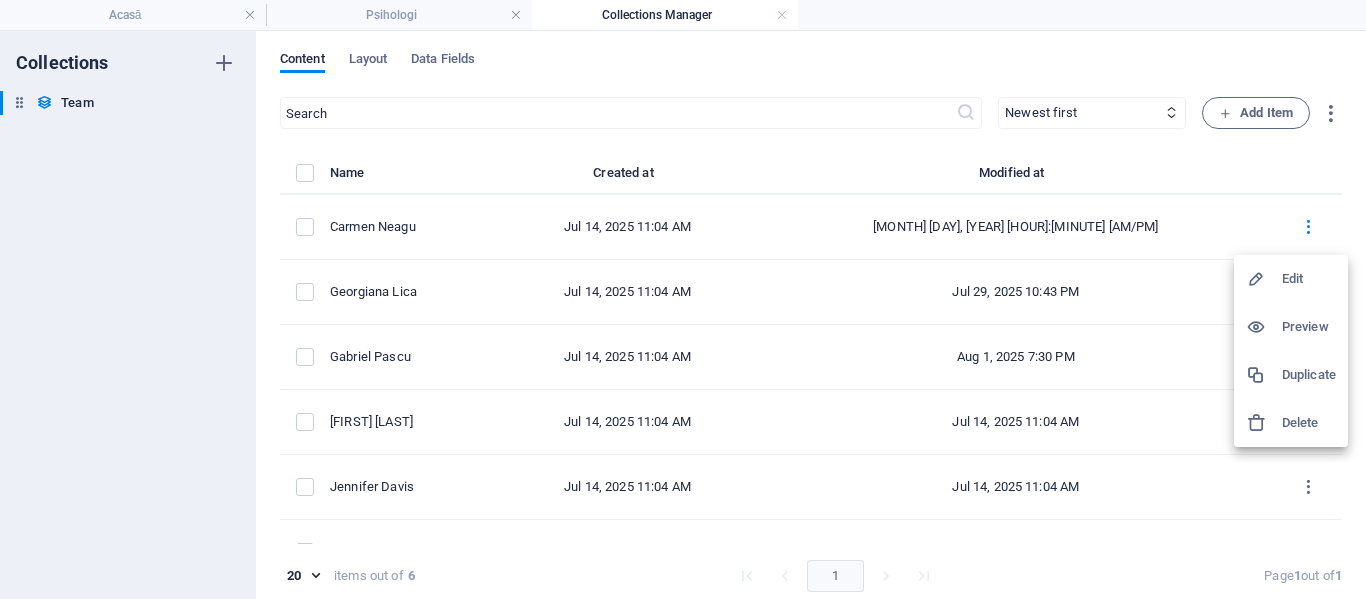 click on "Edit" at bounding box center (1309, 279) 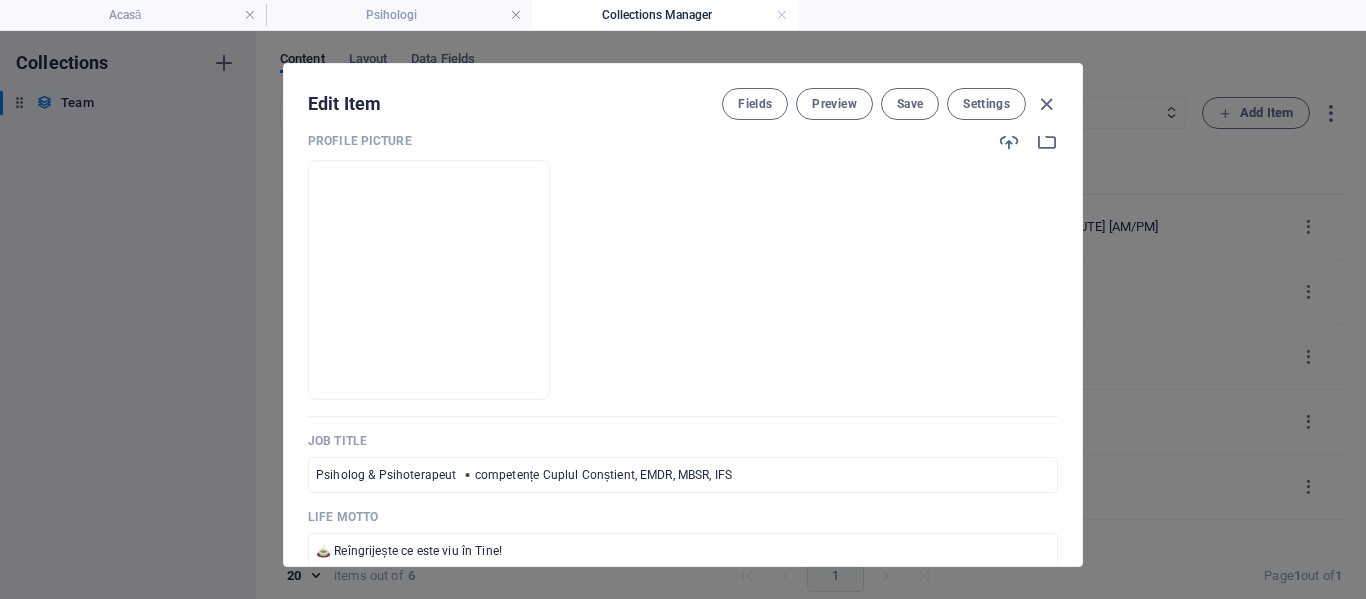 scroll, scrollTop: 400, scrollLeft: 0, axis: vertical 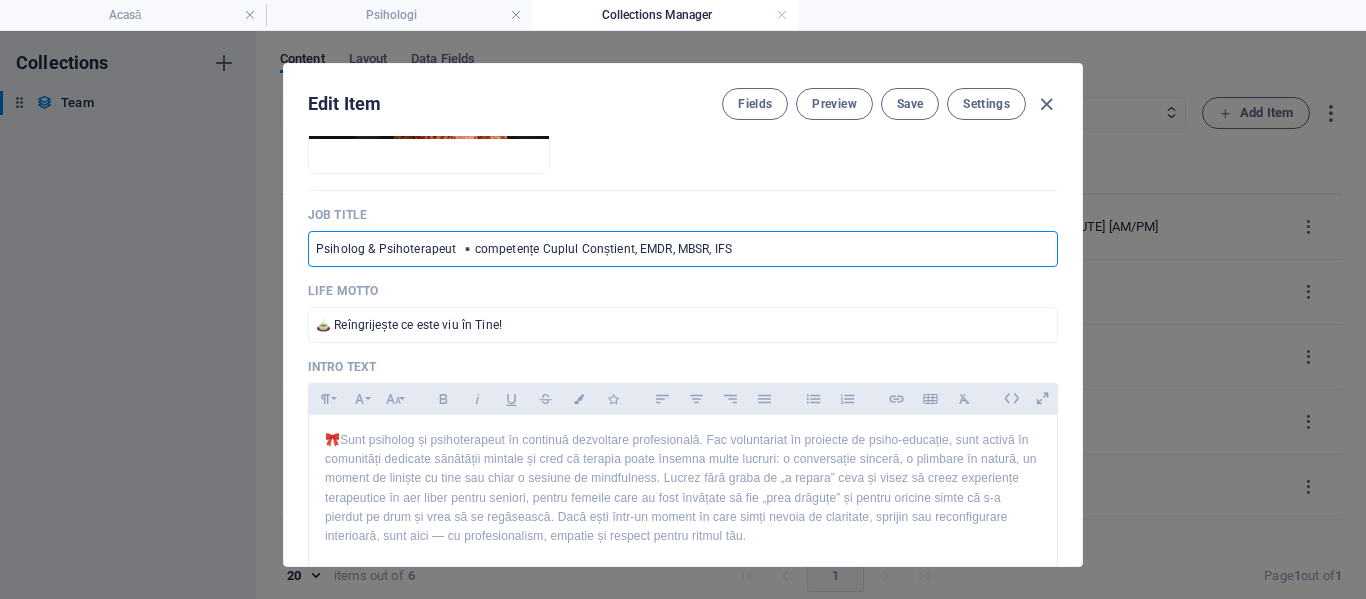 drag, startPoint x: 460, startPoint y: 250, endPoint x: 524, endPoint y: 250, distance: 64 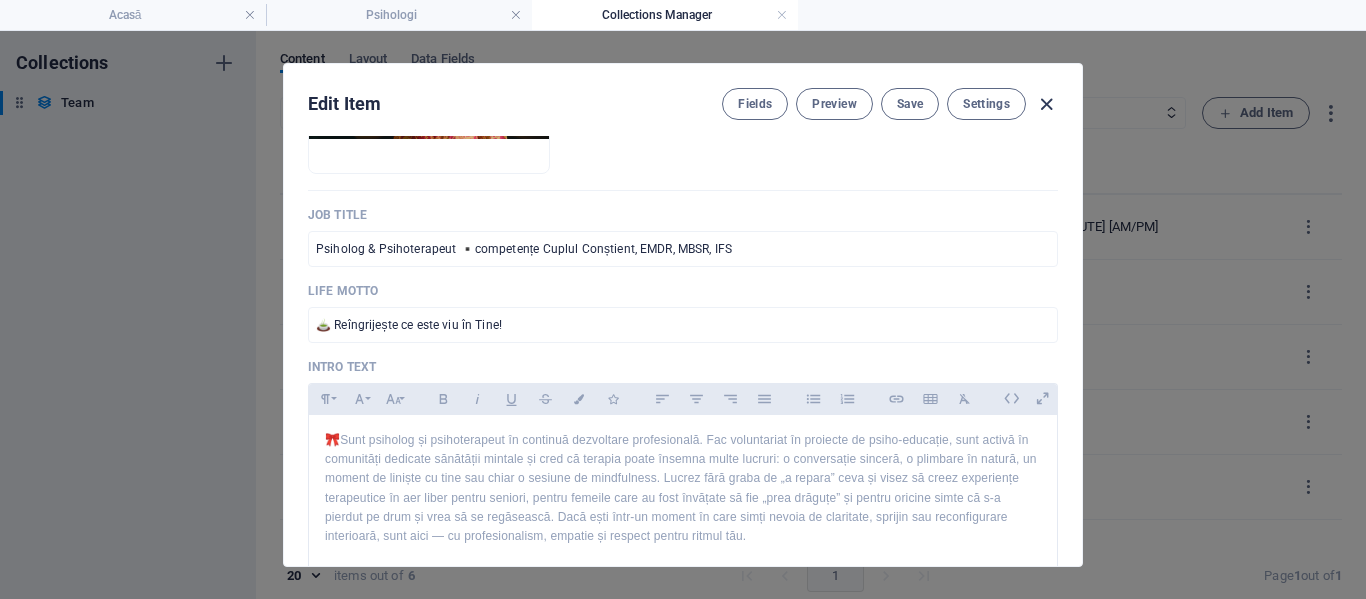 click at bounding box center [1046, 104] 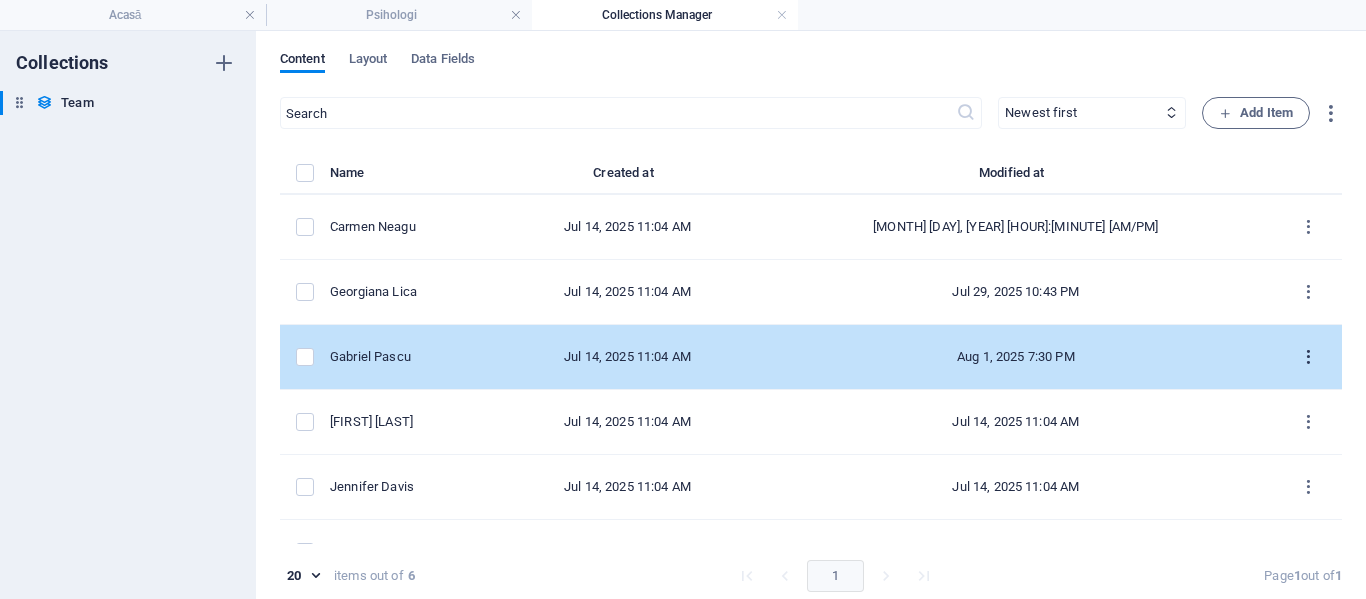 click at bounding box center (1308, 357) 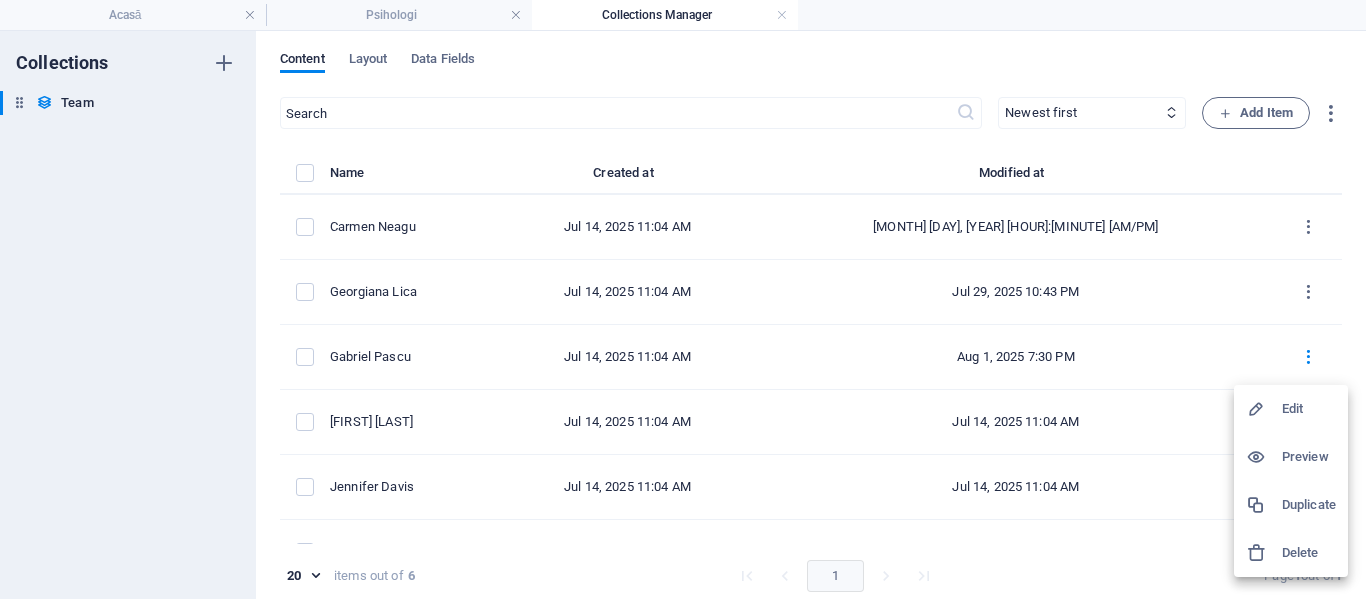 click at bounding box center [1264, 409] 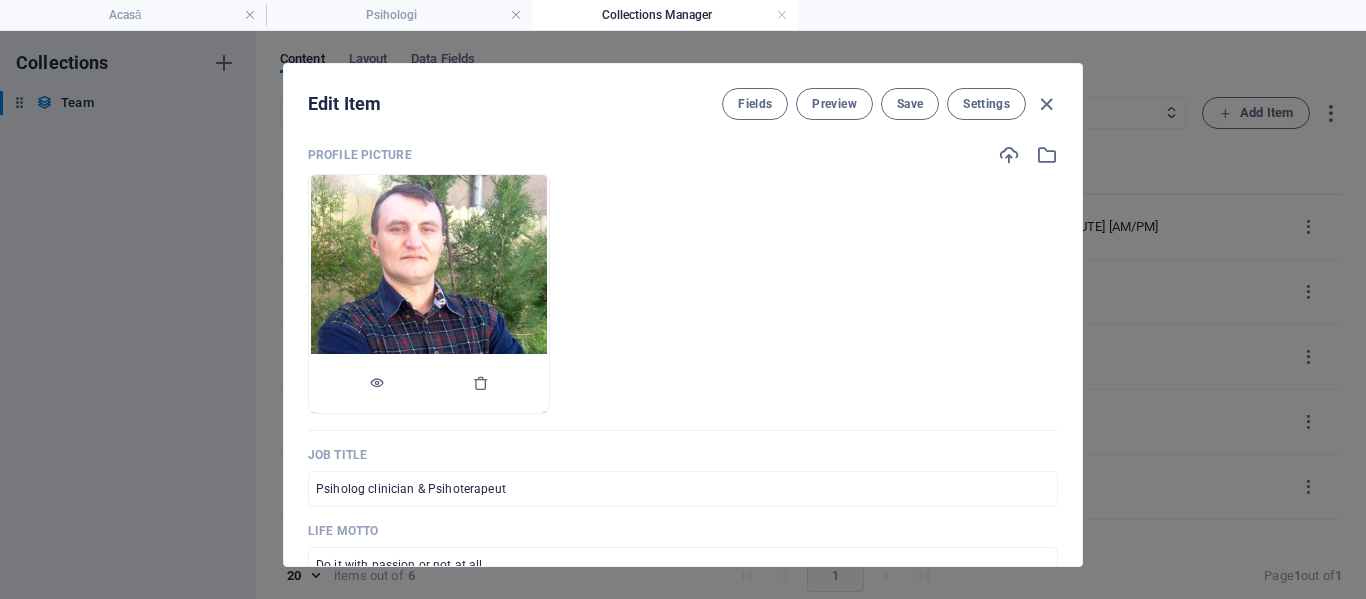 scroll, scrollTop: 400, scrollLeft: 0, axis: vertical 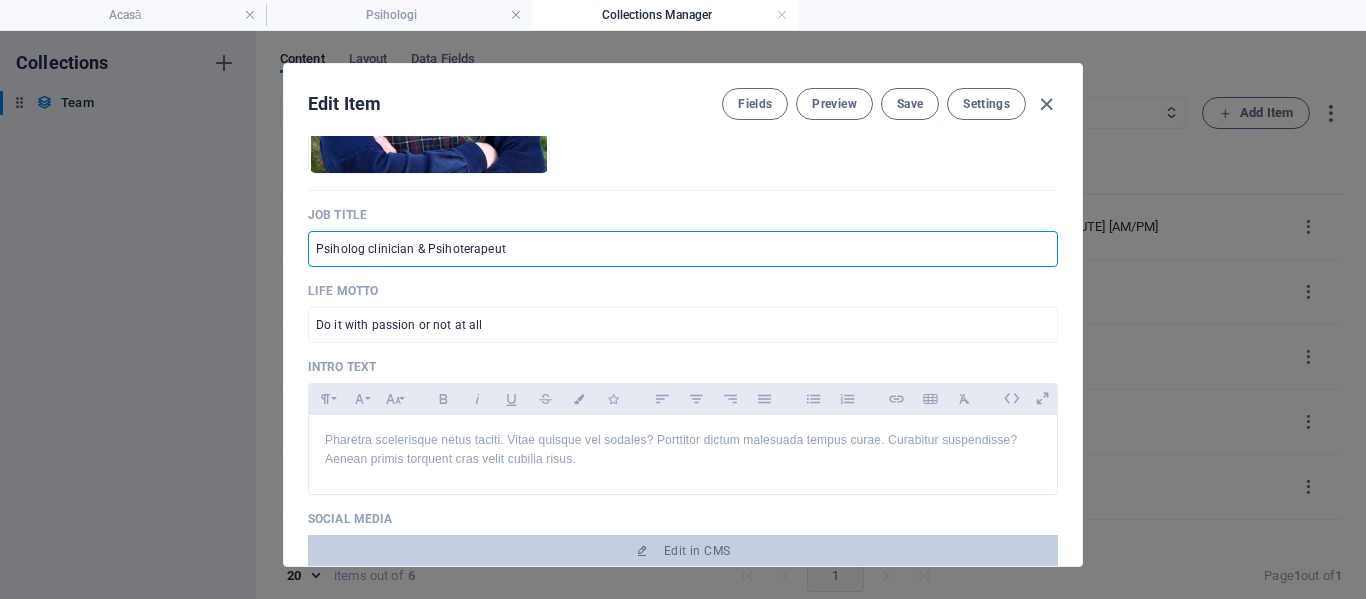 click on "Psiholog clinician & Psihoterapeut" at bounding box center [683, 249] 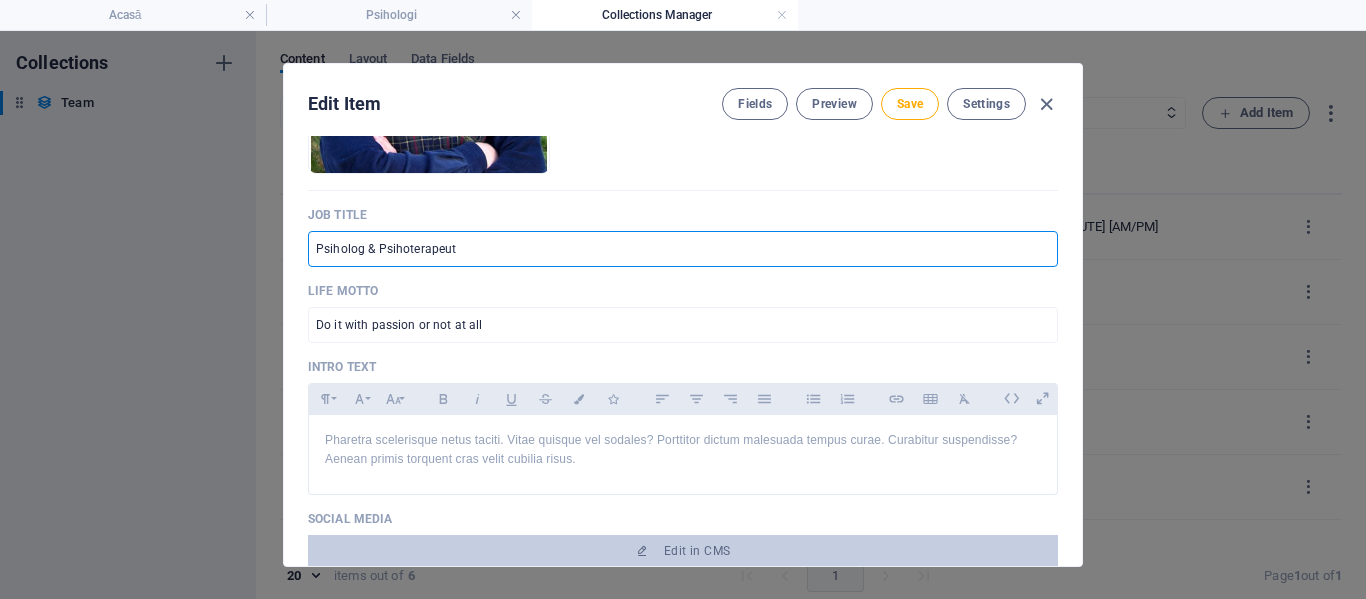 click on "Psiholog & Psihoterapeut" at bounding box center [683, 249] 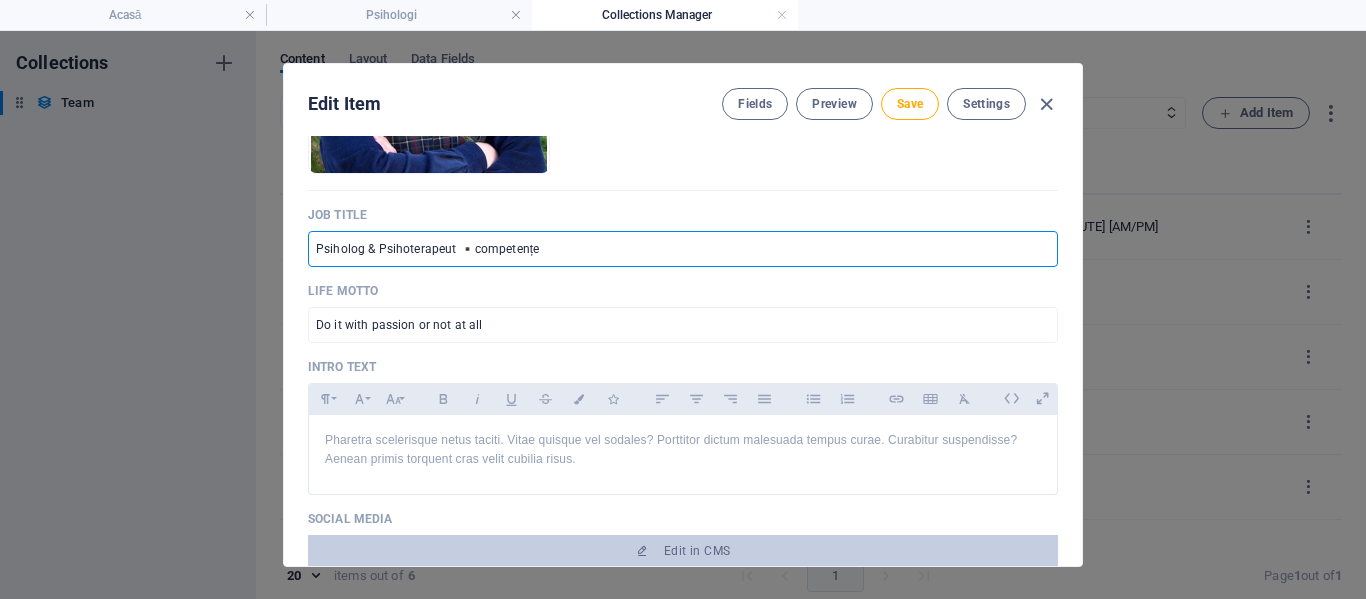 paste on "Metoda Feuerstein" 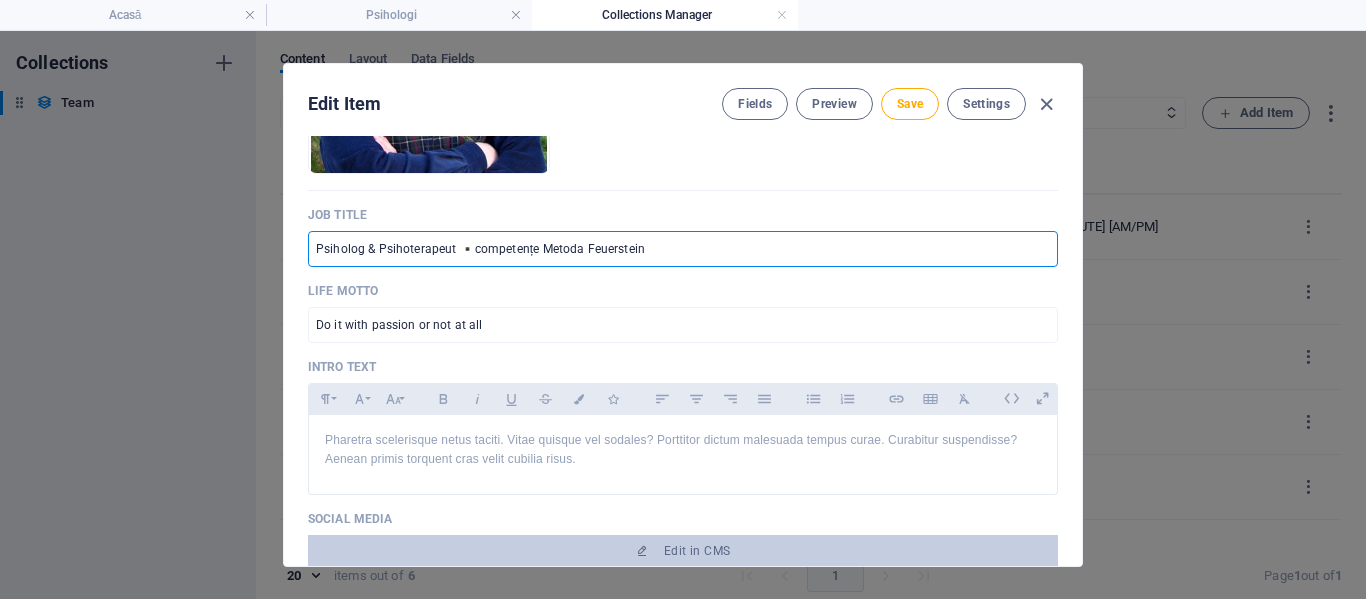 click on "Psiholog & Psihoterapeut ▪️competențe Metoda Feuerstein" at bounding box center [683, 249] 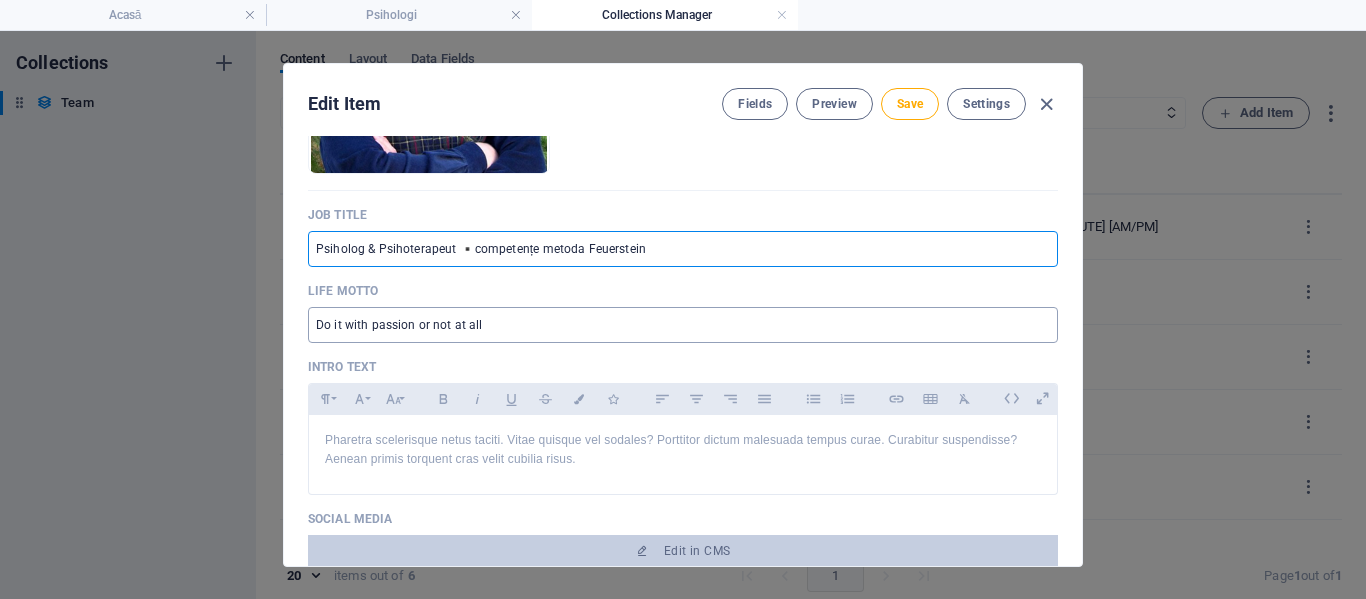 type on "Psiholog & Psihoterapeut ▪️competențe metoda Feuerstein" 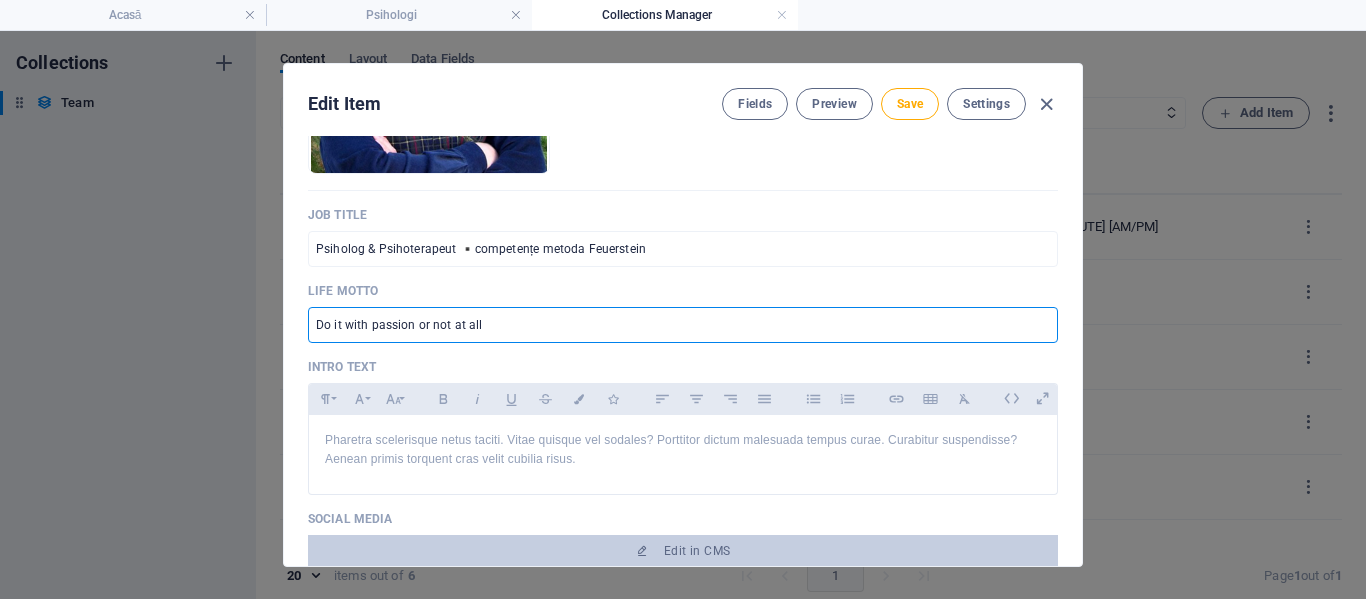 click on "Do it with passion or not at all" at bounding box center (683, 325) 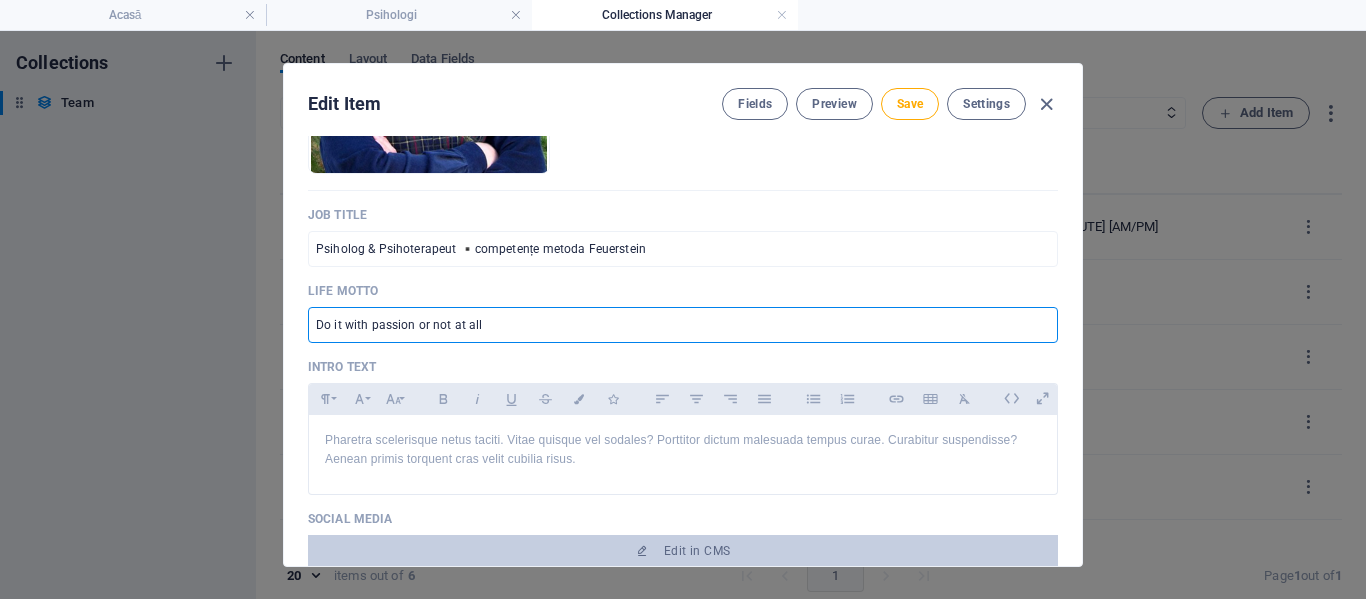 drag, startPoint x: 494, startPoint y: 317, endPoint x: 285, endPoint y: 318, distance: 209.0024 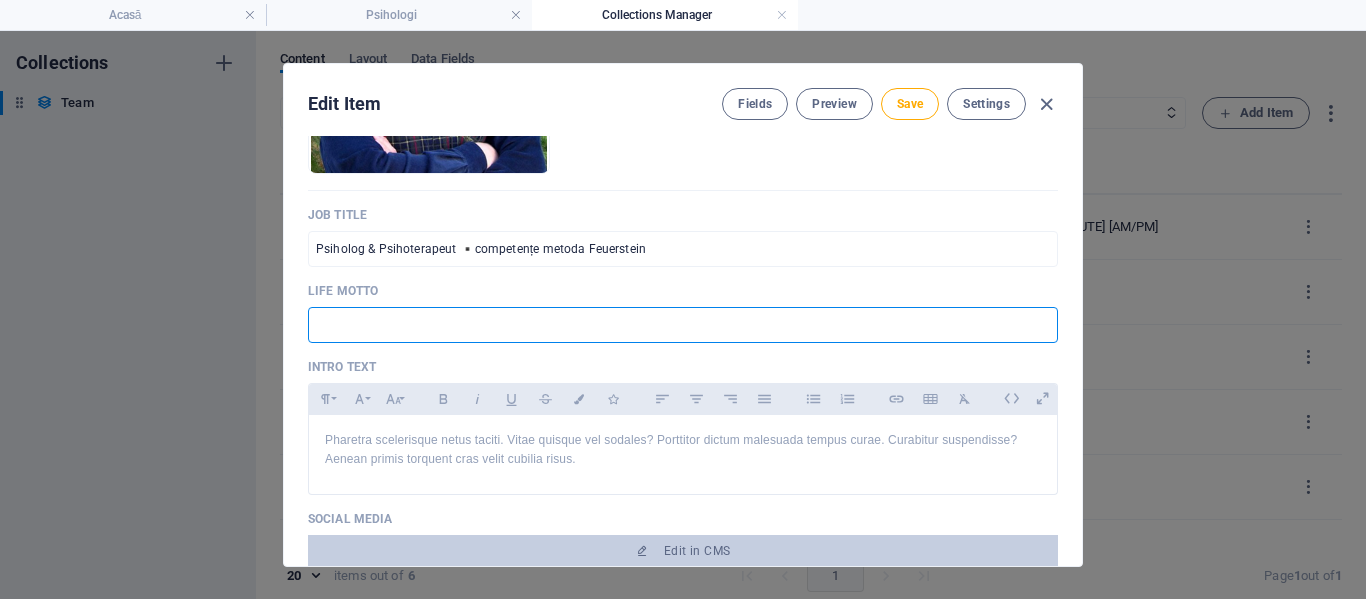paste on "este mai bine să previi decât să vindeci" 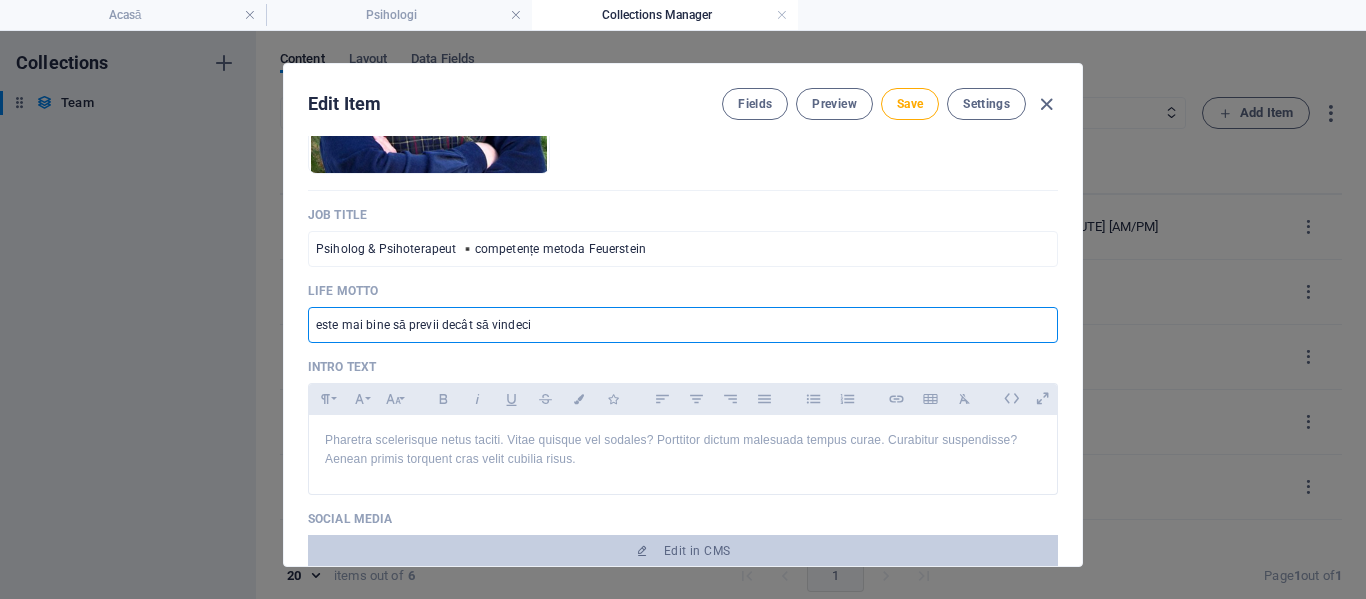 click on "este mai bine să previi decât să vindeci" at bounding box center [683, 325] 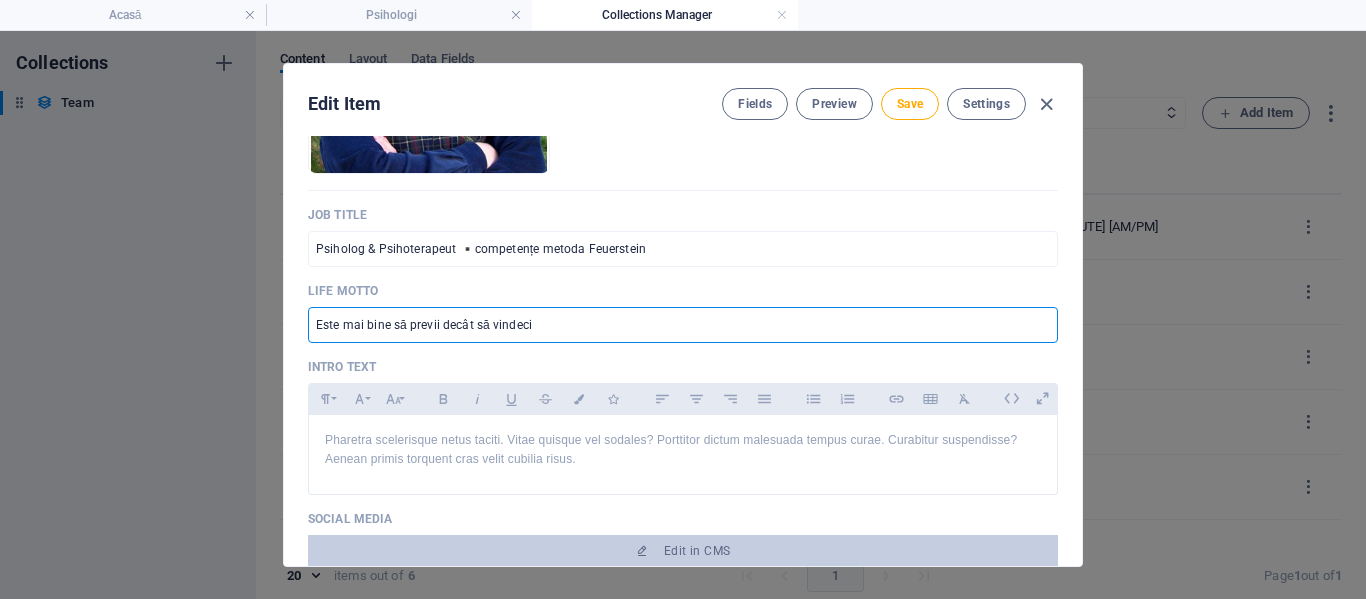 click on "Este mai bine să previi decât să vindeci" at bounding box center [683, 325] 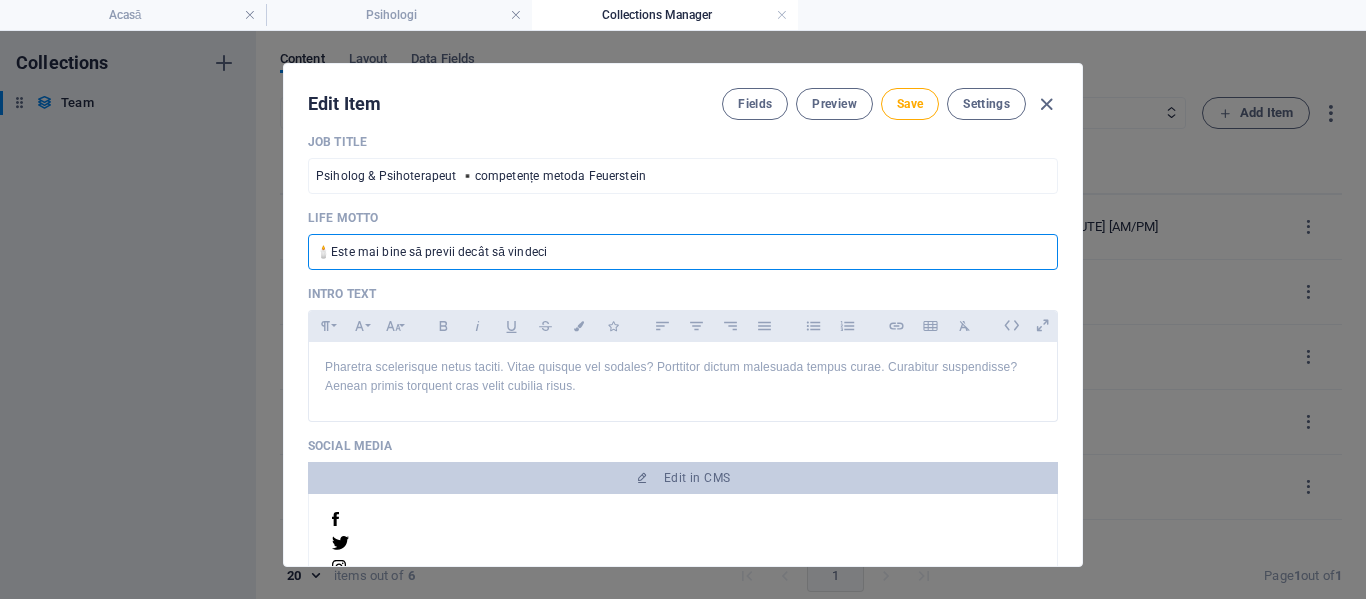 scroll, scrollTop: 500, scrollLeft: 0, axis: vertical 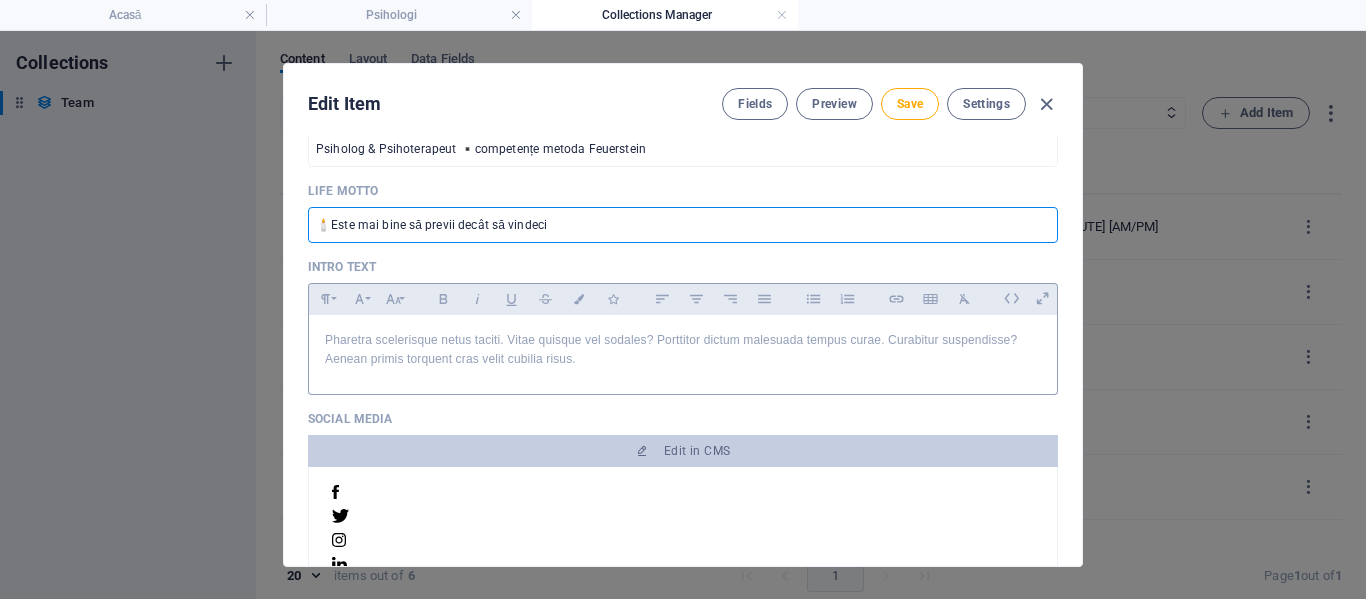 type on "🕯️Este mai bine să previi decât să vindeci" 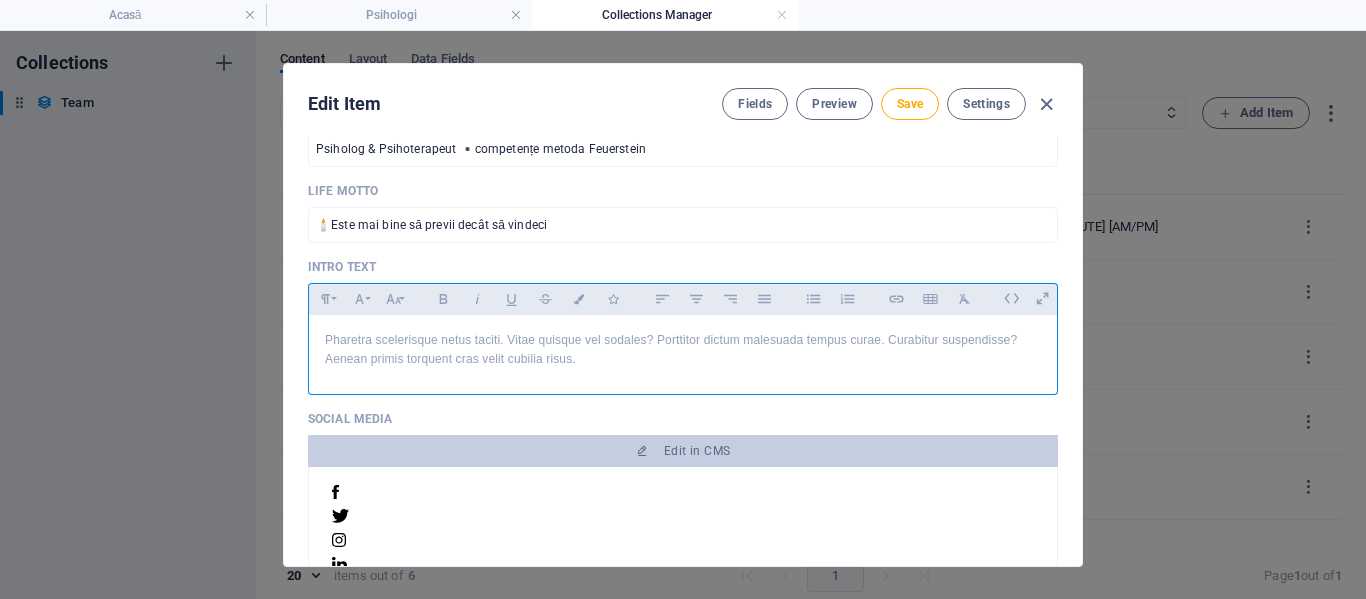 drag, startPoint x: 370, startPoint y: 343, endPoint x: 397, endPoint y: 370, distance: 38.183765 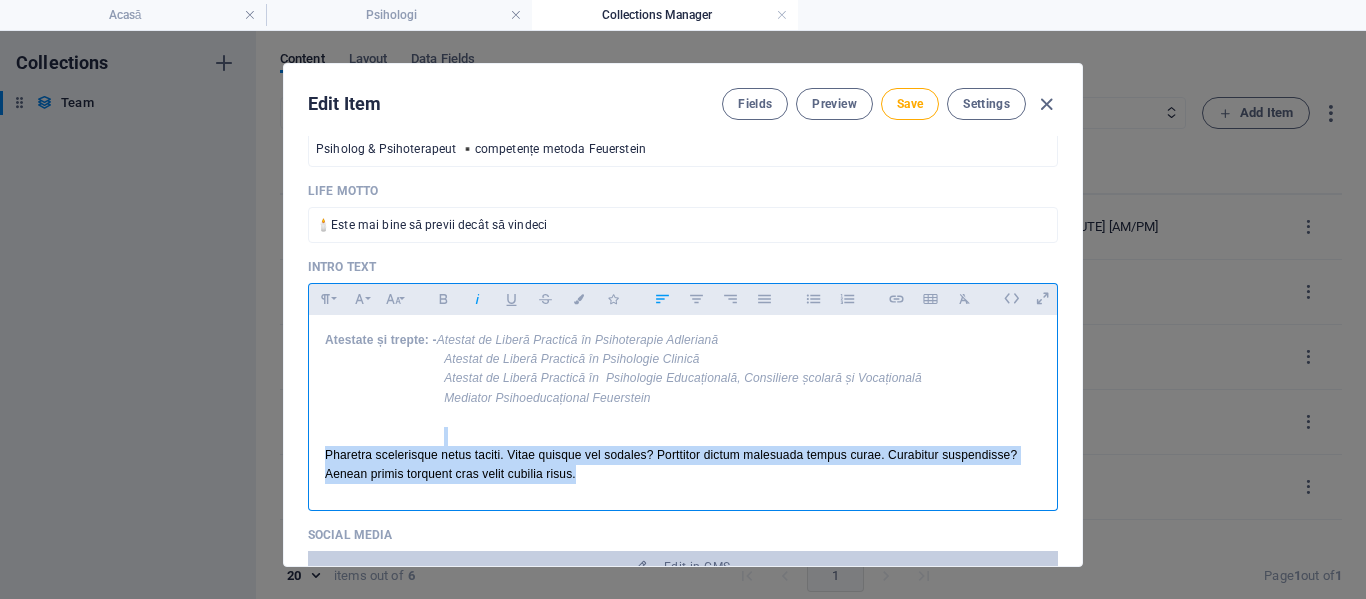 drag, startPoint x: 609, startPoint y: 473, endPoint x: 338, endPoint y: 433, distance: 273.93613 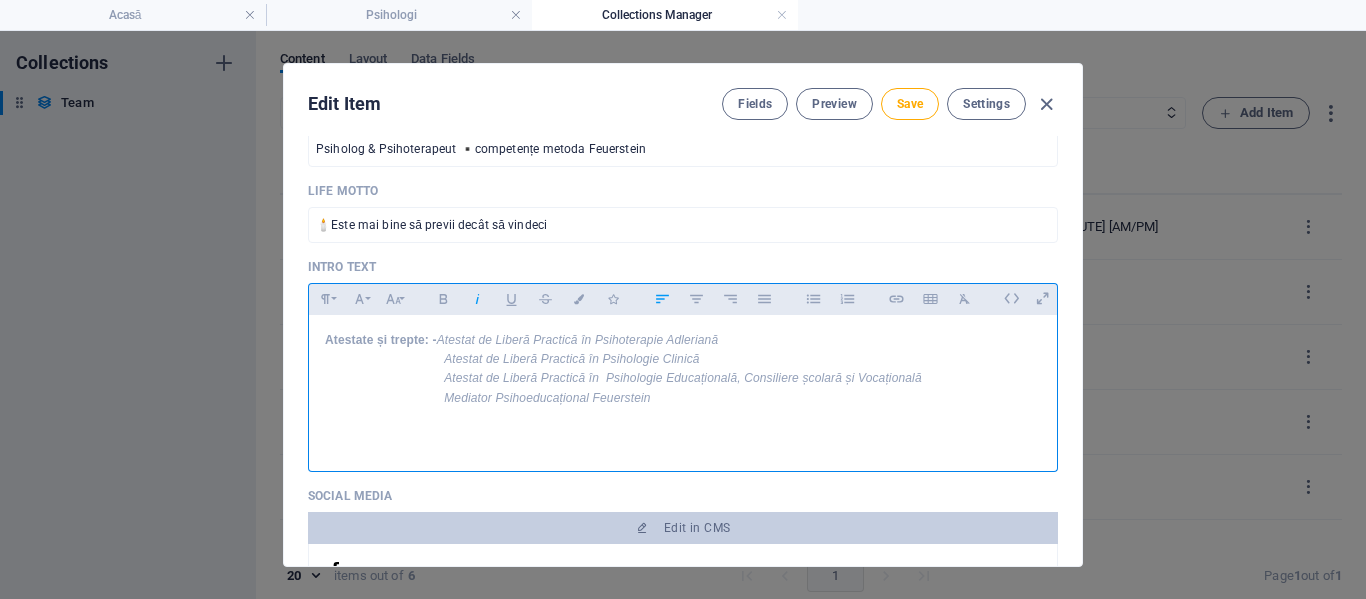 click on "Atestate și trepte: -   Atestat de Liberă Practică în Psihoterapie Adleriană Atestat de Liberă Practică în Psihologie Clinică Atestat de Liberă Practică în  Psihologie Educațională, Consiliere școlară și Vocațională Mediator Psihoeducațional Feuerstein ​ ​" at bounding box center [683, 388] 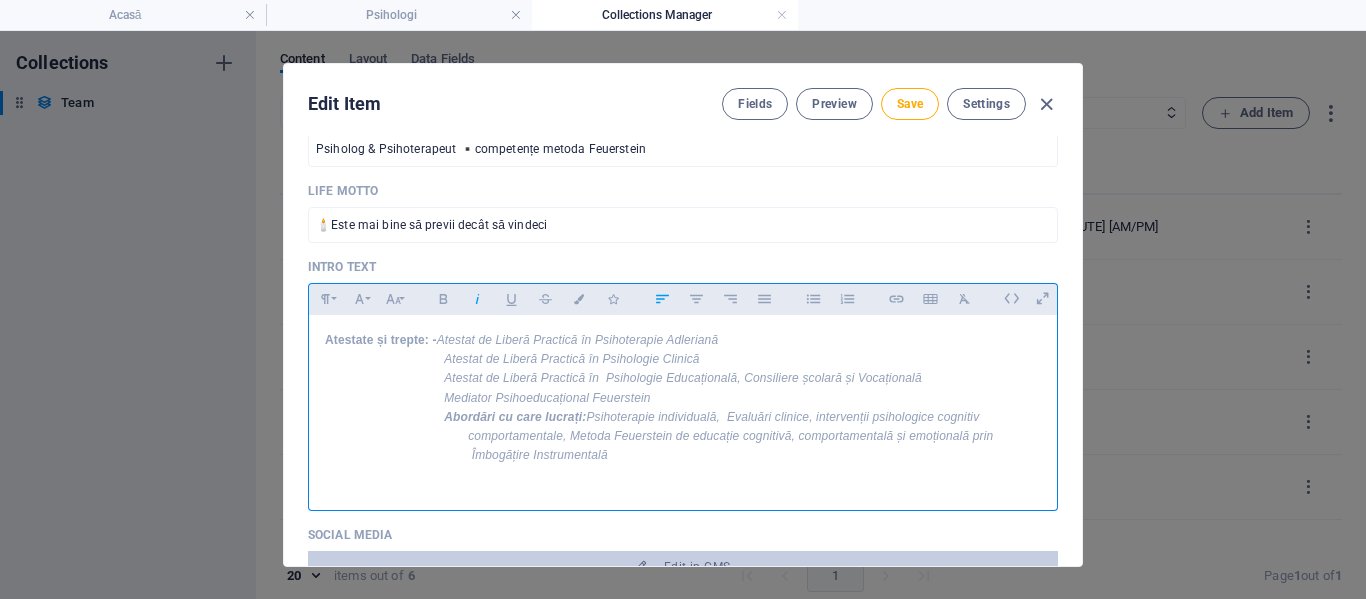 click on "Abordări cu care lucrați:" at bounding box center (515, 417) 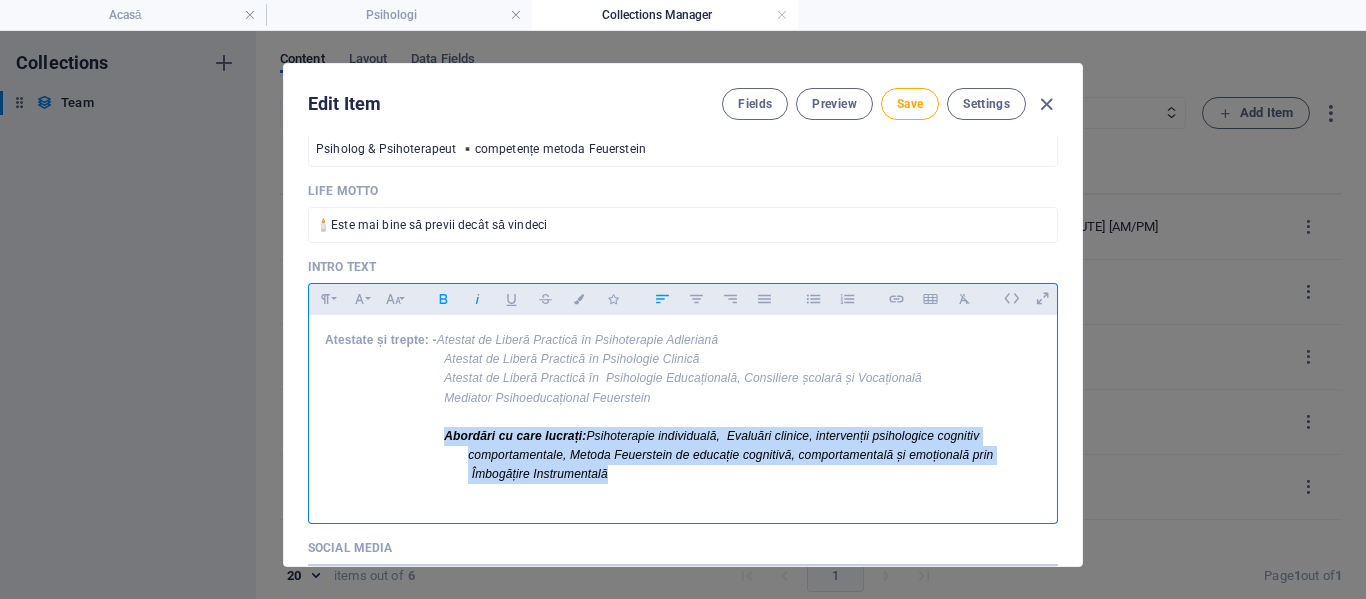 drag, startPoint x: 624, startPoint y: 473, endPoint x: 437, endPoint y: 438, distance: 190.24721 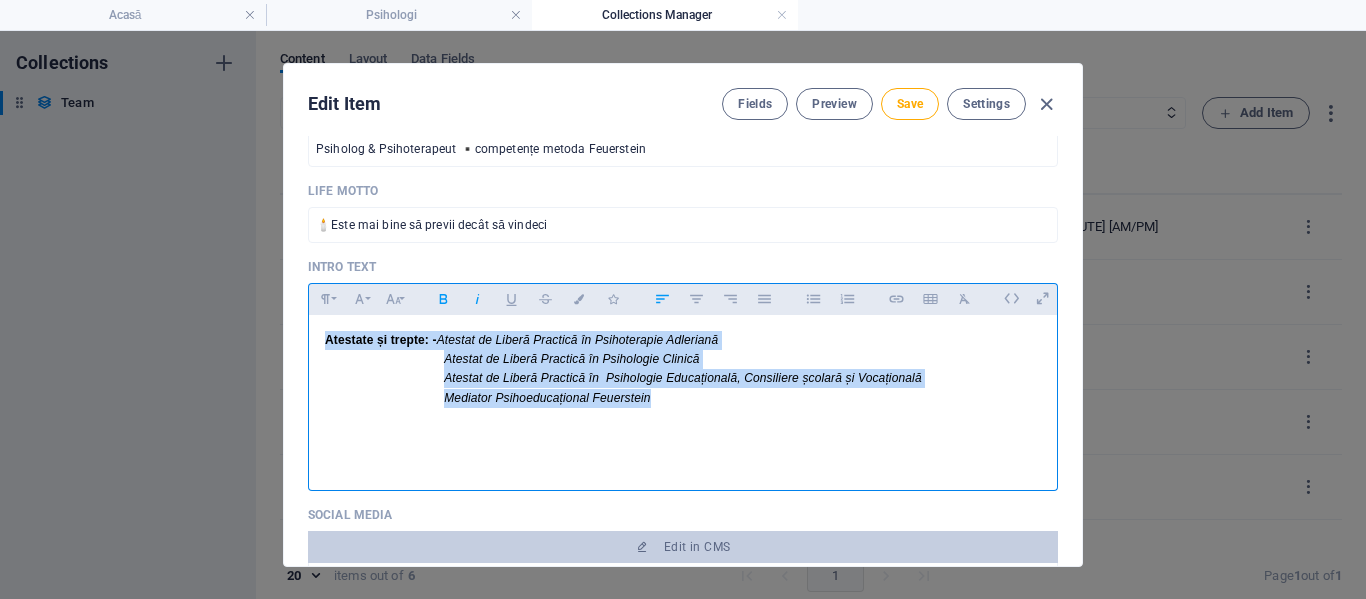 drag, startPoint x: 674, startPoint y: 402, endPoint x: 288, endPoint y: 336, distance: 391.60184 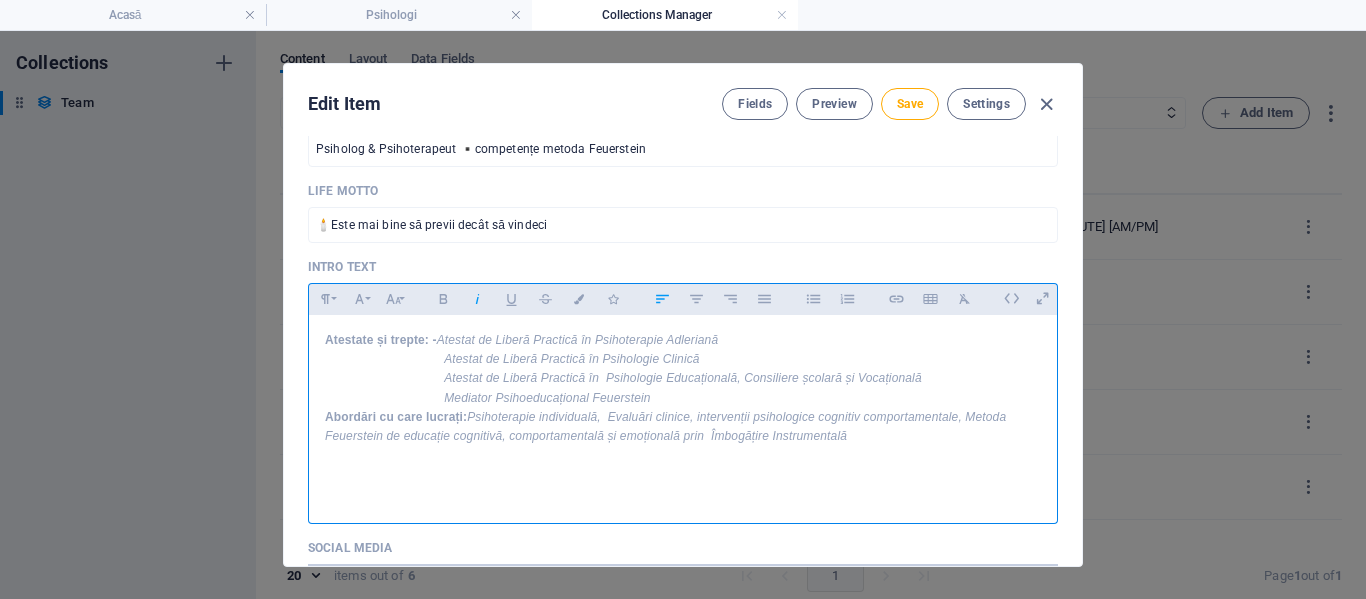 click on "Abordări cu care lucrați:" at bounding box center [396, 417] 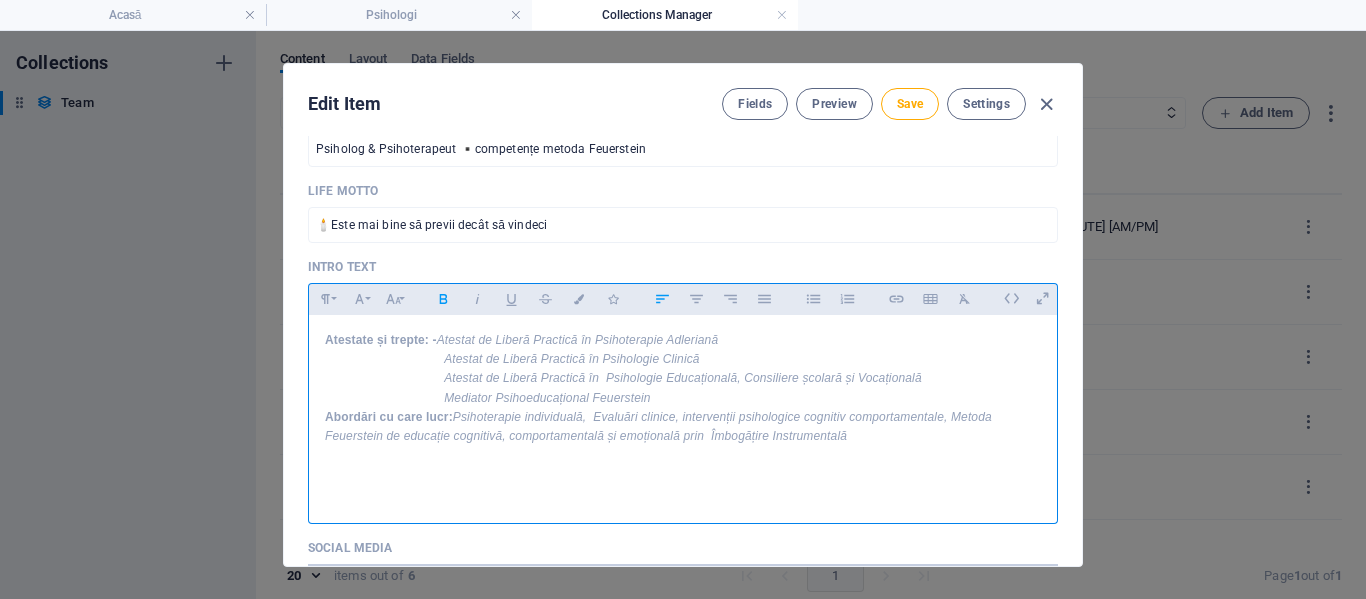 type 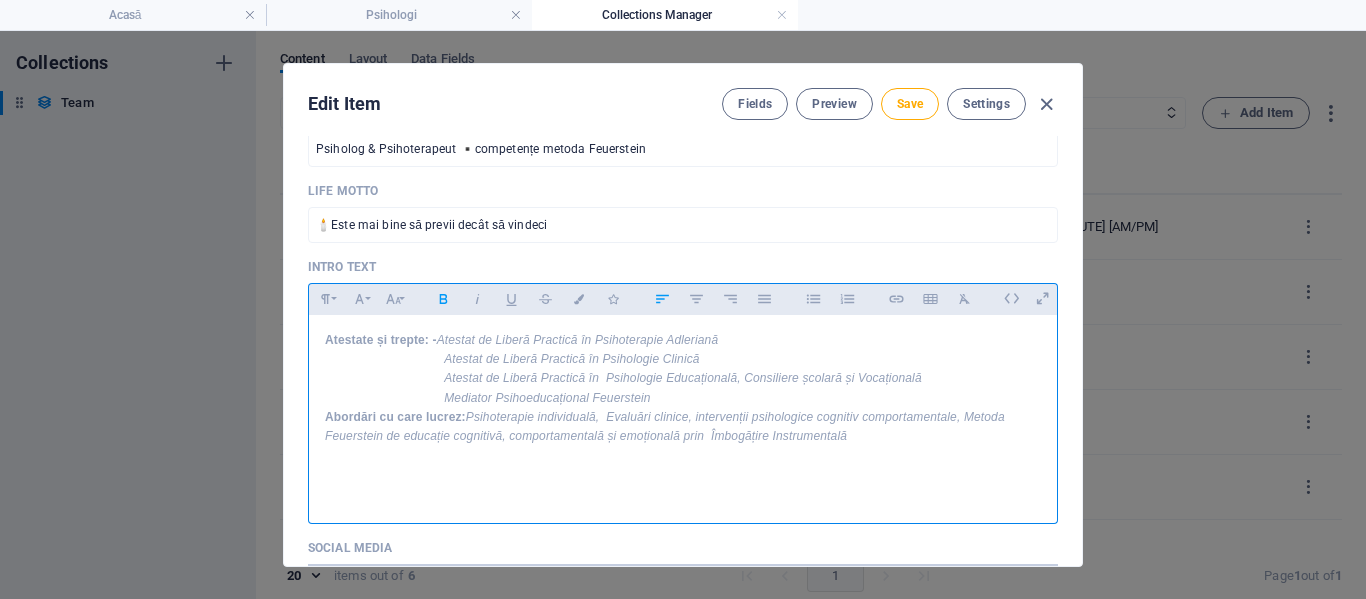 click on "Abordări cu care lucrez:  Psihoterapie individuală,  Evaluări clinice, intervenții psihologice cognitiv comportamentale, Metoda Feuerstein de educație cognitivă, comportamentală și emoțională prin  Îmbogățire Instrumentală" at bounding box center [683, 427] 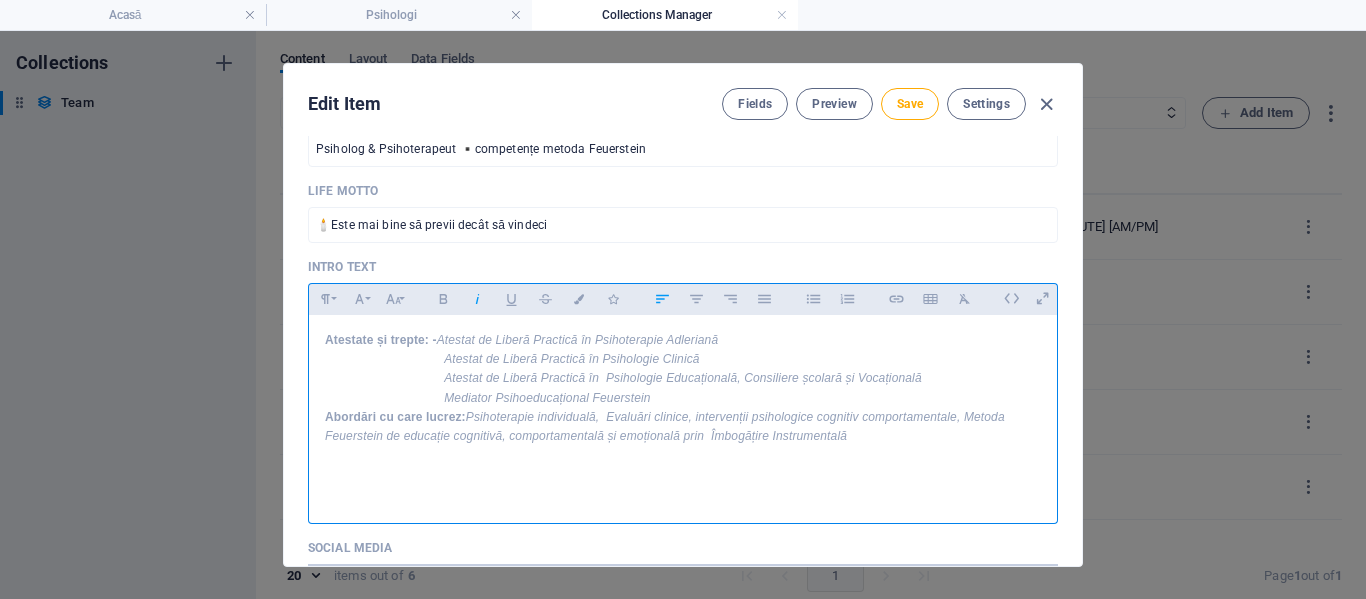 click on "Mediator Psihoeducațional Feuerstein" at bounding box center (754, 398) 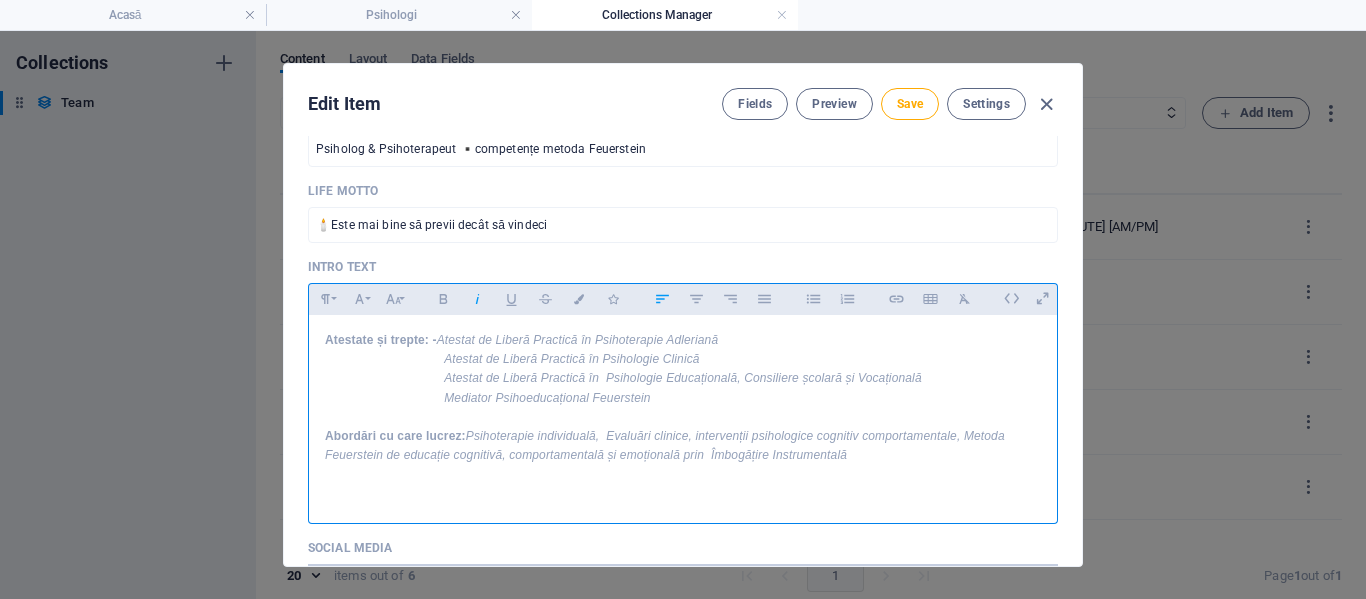 click on "Abordări cu care lucrez:  Psihoterapie individuală,  Evaluări clinice, intervenții psihologice cognitiv comportamentale, Metoda Feuerstein de educație cognitivă, comportamentală și emoțională prin  Îmbogățire Instrumentală" at bounding box center (683, 446) 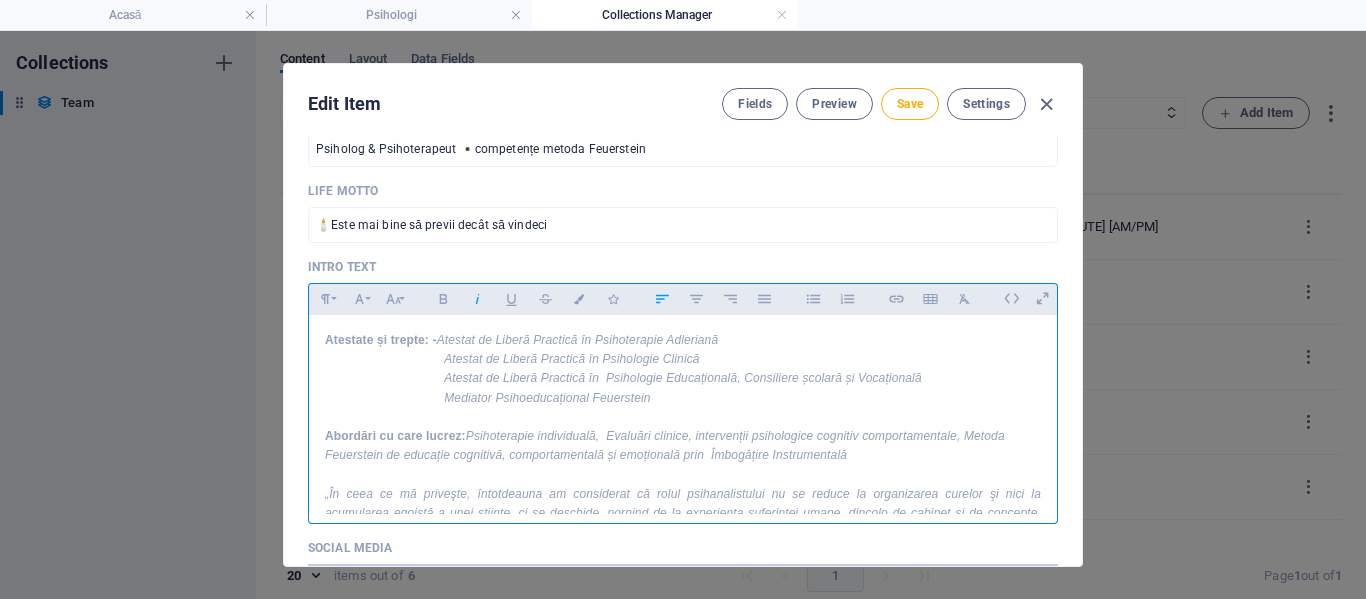 scroll, scrollTop: 126, scrollLeft: 0, axis: vertical 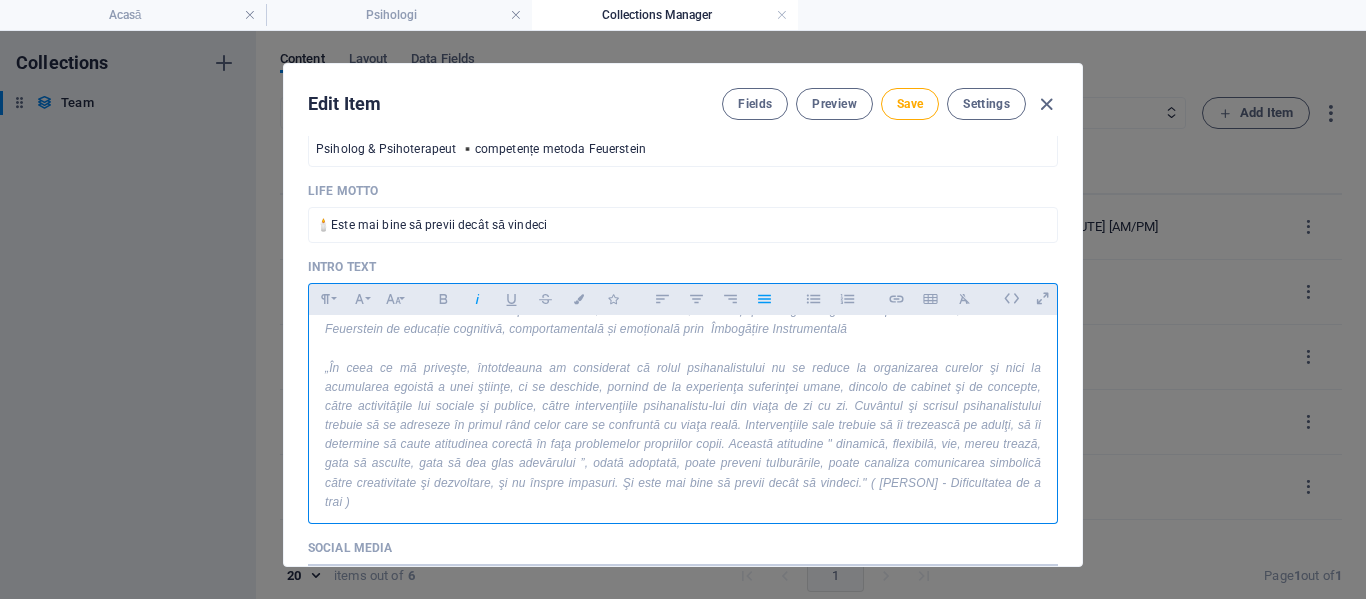 drag, startPoint x: 435, startPoint y: 504, endPoint x: 493, endPoint y: 511, distance: 58.420887 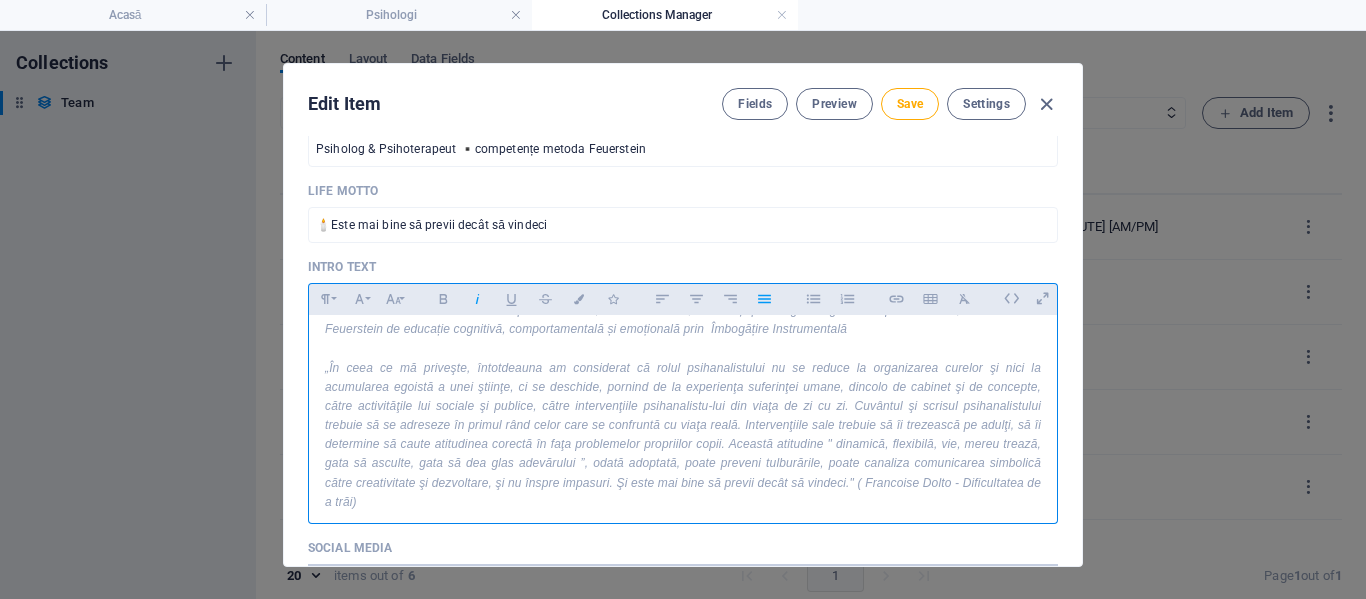 click on "„ În ceea ce mă priveşte, întotdeauna am considerat că rolul psihanalistului nu se reduce la organizarea curelor şi nici la acumularea egoistă a unei ştiinţe, ci se deschide, pornind de la experienţa suferinţei umane, dincolo de cabinet şi de concepte, către activităţile lui sociale şi publice, către intervenţiile psihanalistu-lui din viaţa de zi cu zi. Cuvântul şi scrisul psihanalistului trebuie să se adreseze în primul rând celor care se confruntă cu viaţa reală. Intervenţiile sale trebuie să îi trezească pe adulţi, să îi determine să caute atitudinea corectă în faţa problemelor propriilor copii. Această atitudine " dinamică, flexibilă, vie, mereu trează, gata să asculte, gata să dea glas adevărului ”, odată adoptată, poate preveni tulburările, poate canaliza comunicarea simbolică către creativitate şi dezvoltare, şi nu înspre impasuri. Şi este mai bine să previi decât să vindeci." ( Francoise Dolto - Dificultatea de a trăi)" at bounding box center (683, 436) 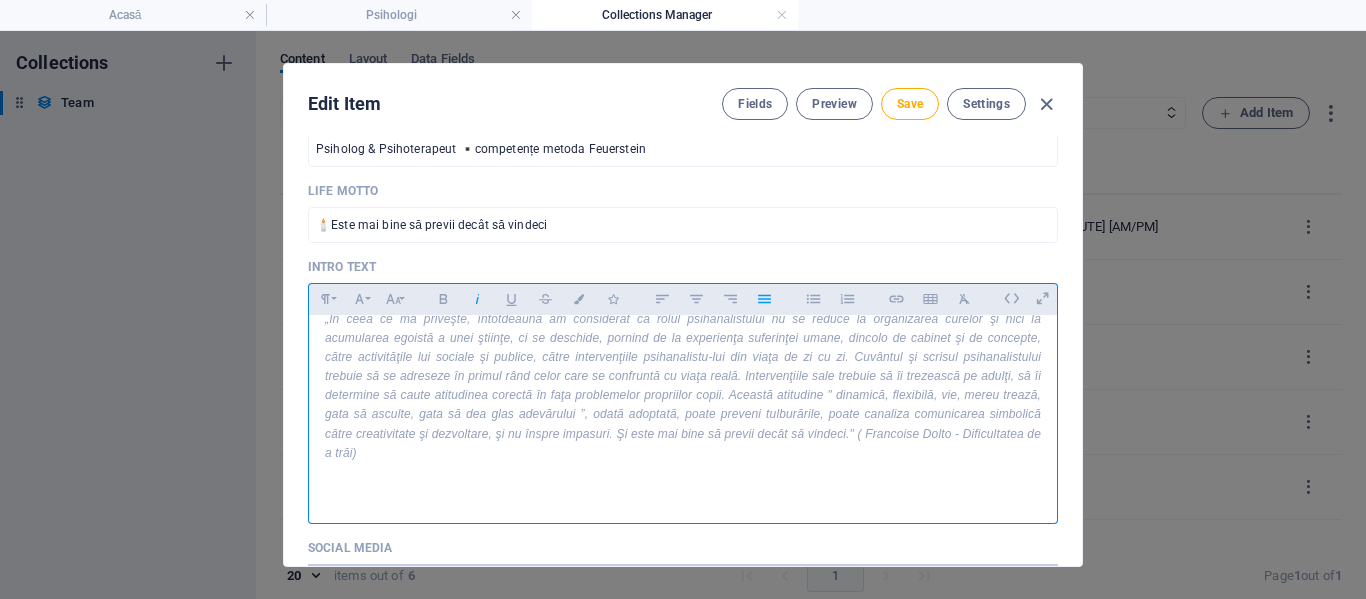 scroll, scrollTop: 126, scrollLeft: 0, axis: vertical 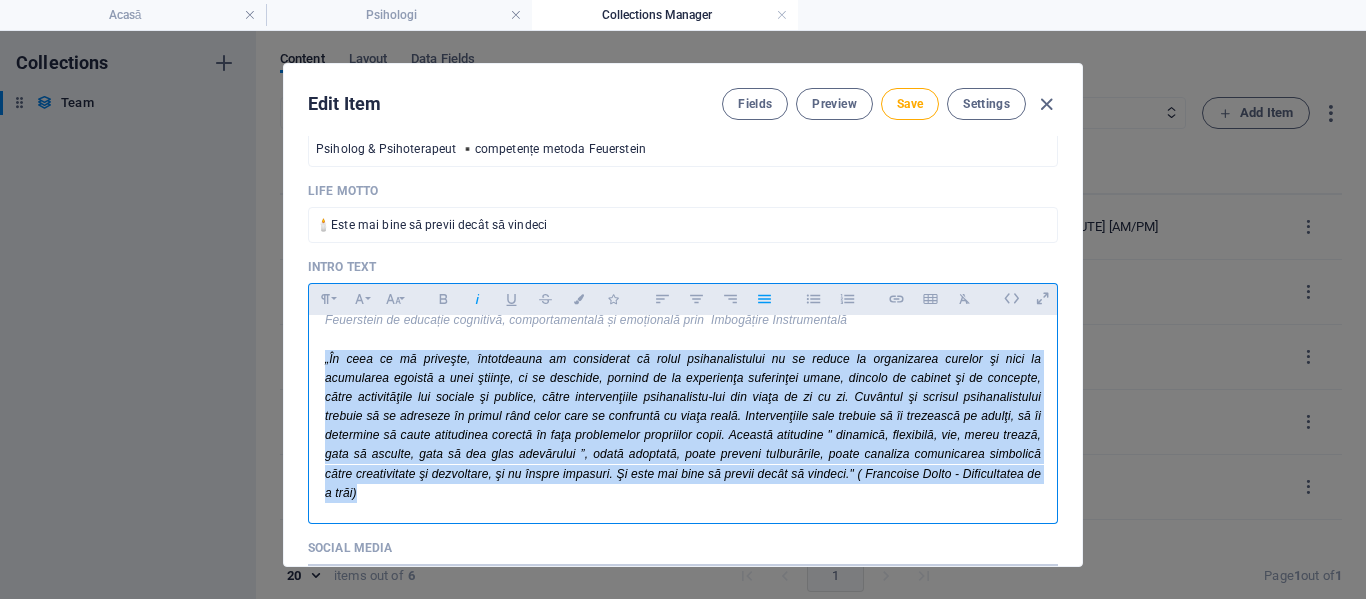 drag, startPoint x: 450, startPoint y: 500, endPoint x: 320, endPoint y: 360, distance: 191.04973 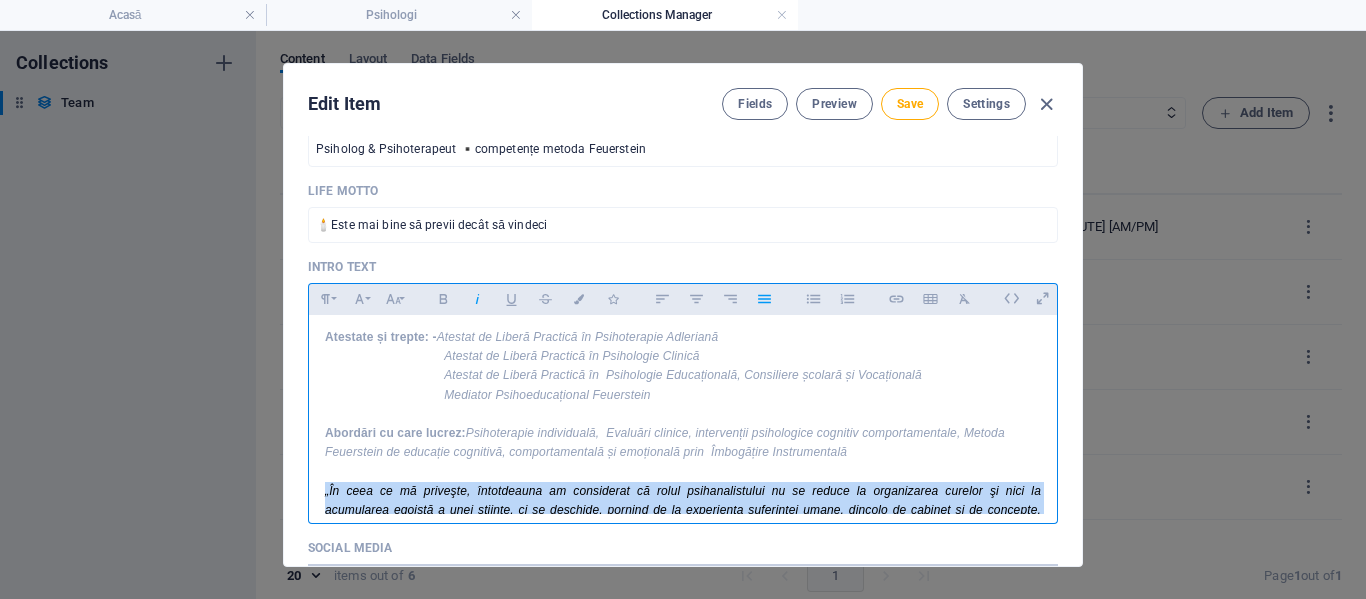 scroll, scrollTop: 0, scrollLeft: 0, axis: both 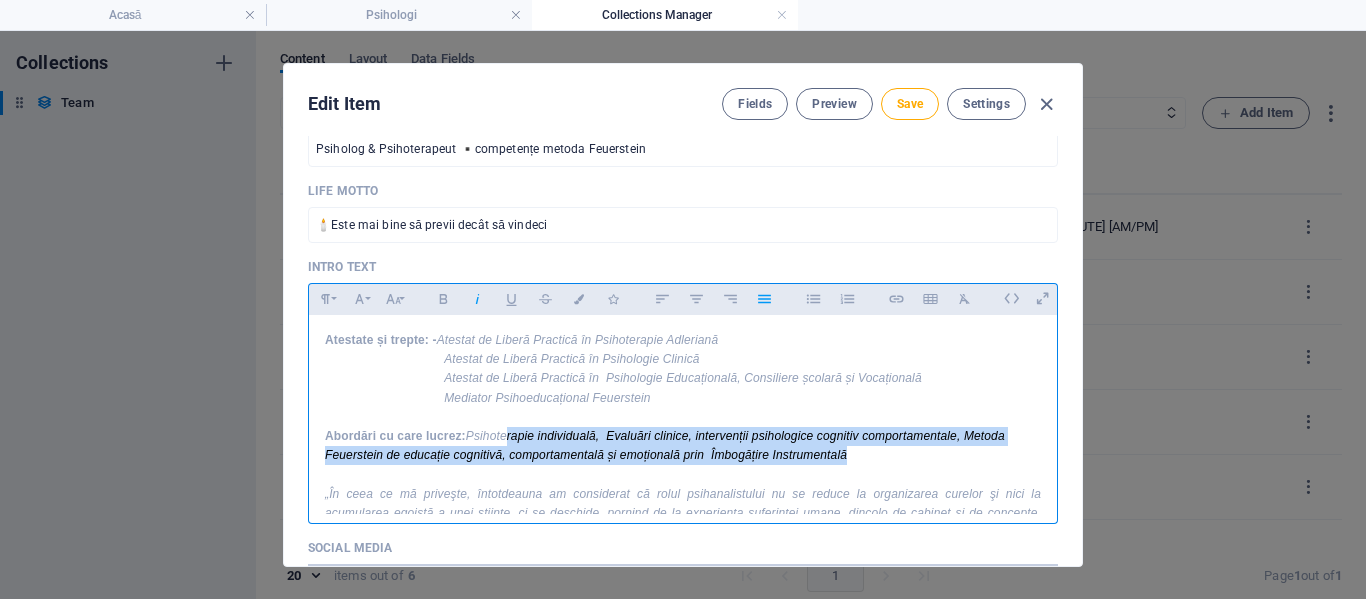 drag, startPoint x: 870, startPoint y: 461, endPoint x: 505, endPoint y: 435, distance: 365.92487 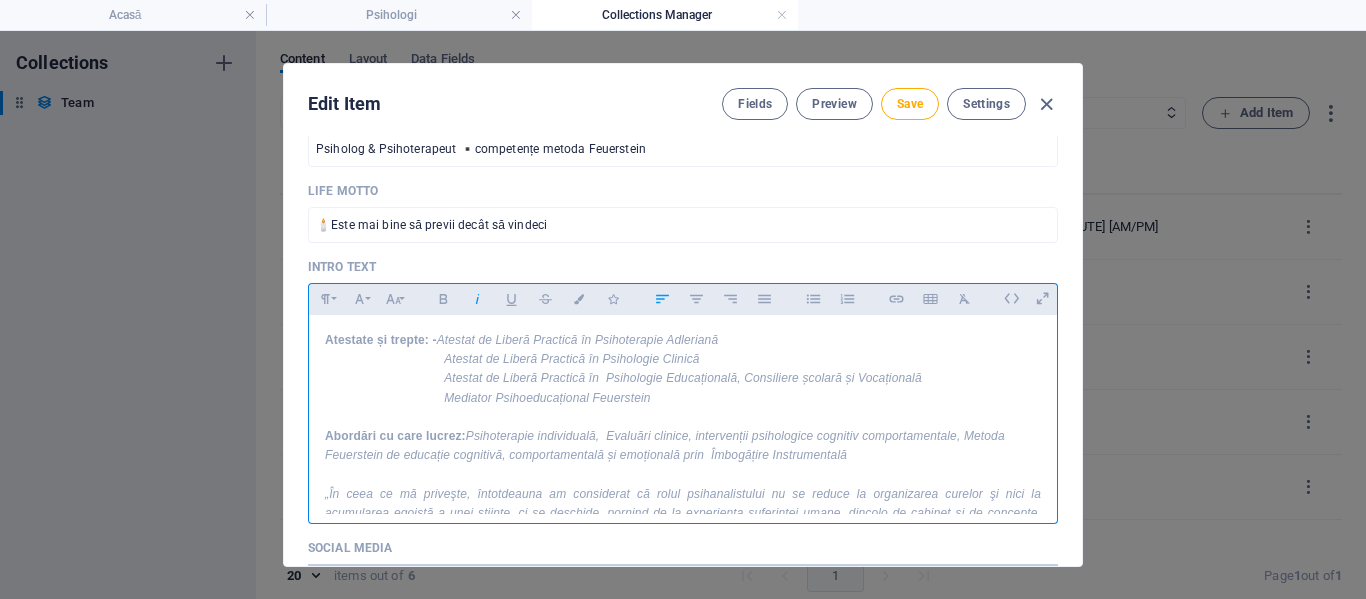 click on "Abordări cu care lucrez:  Psihoterapie individuală,  Evaluări clinice, intervenții psihologice cognitiv comportamentale, Metoda Feuerstein de educație cognitivă, comportamentală și emoțională prin  Îmbogățire Instrumentală" at bounding box center [683, 446] 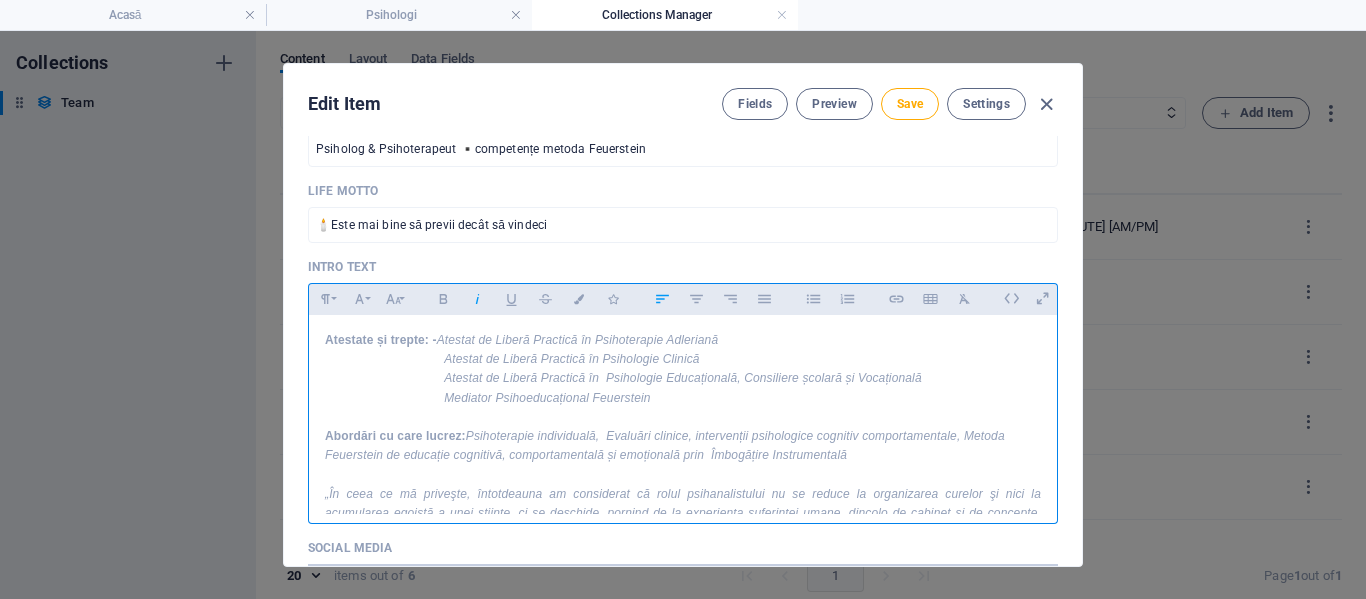 click on "Atestate și trepte: -" at bounding box center (381, 340) 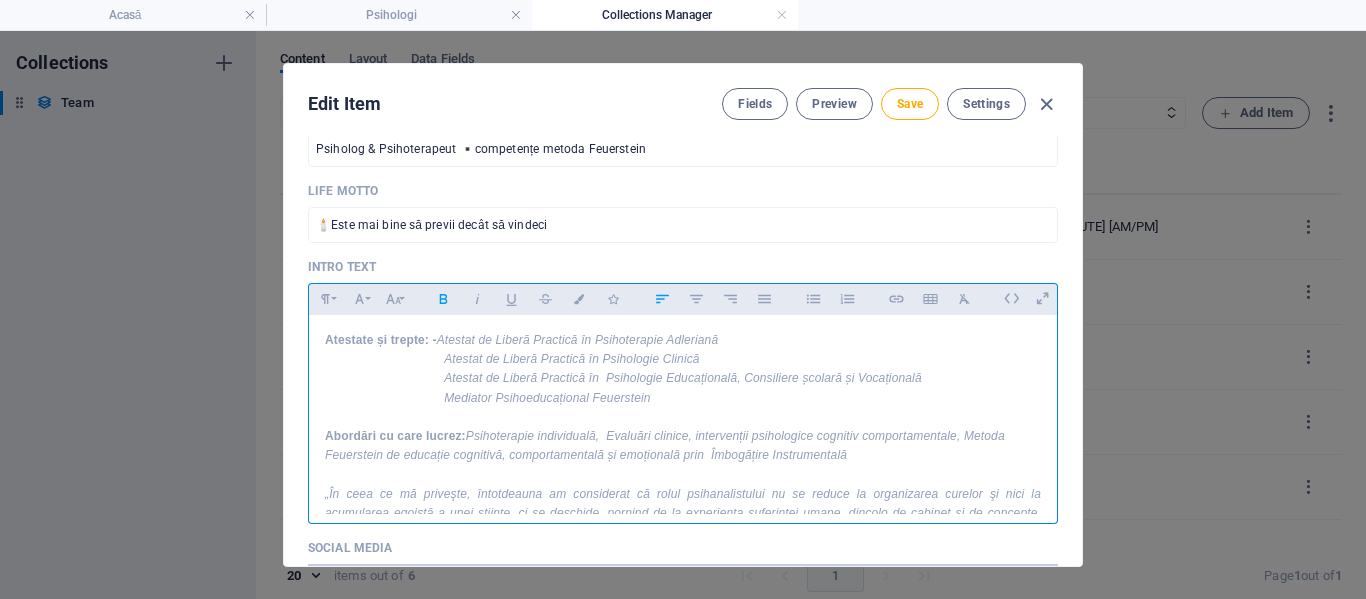 click on "Atestate și trepte: -" at bounding box center [381, 340] 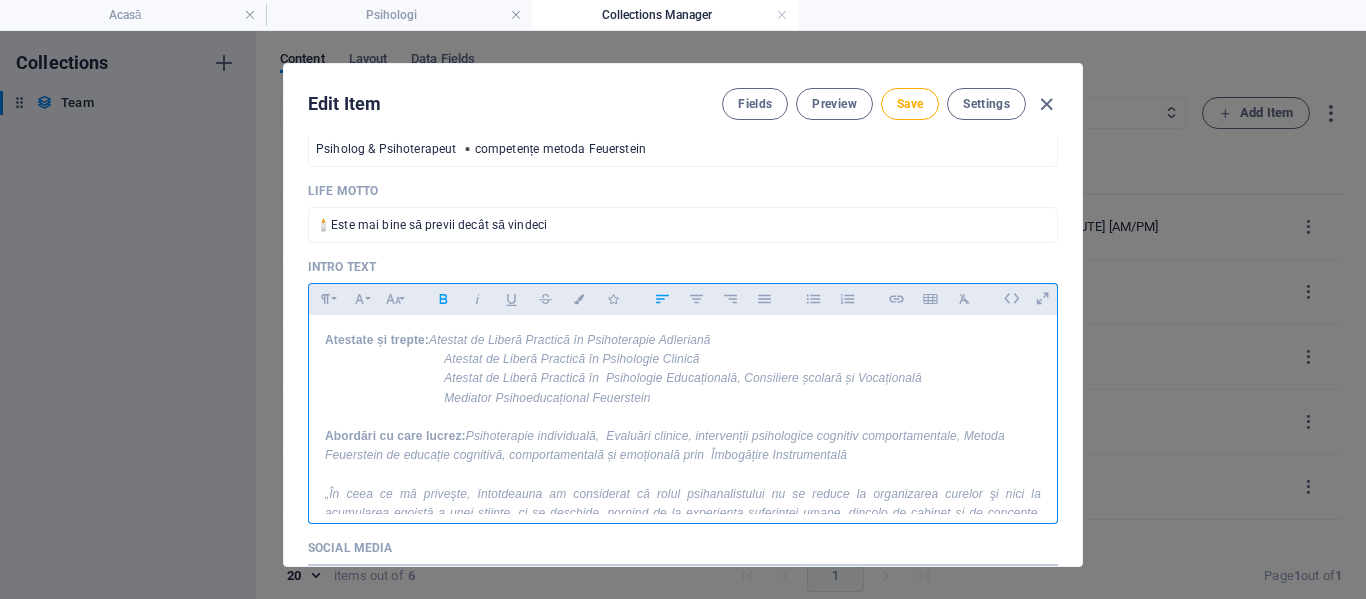 drag, startPoint x: 663, startPoint y: 405, endPoint x: 431, endPoint y: 342, distance: 240.40175 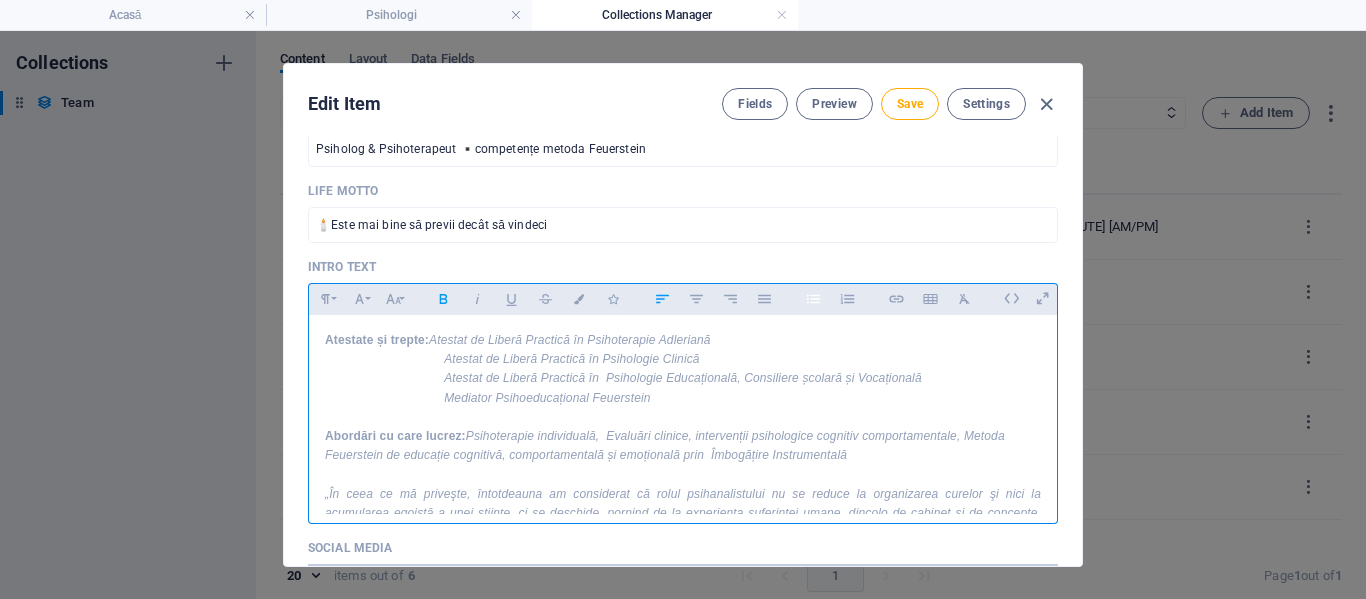 click 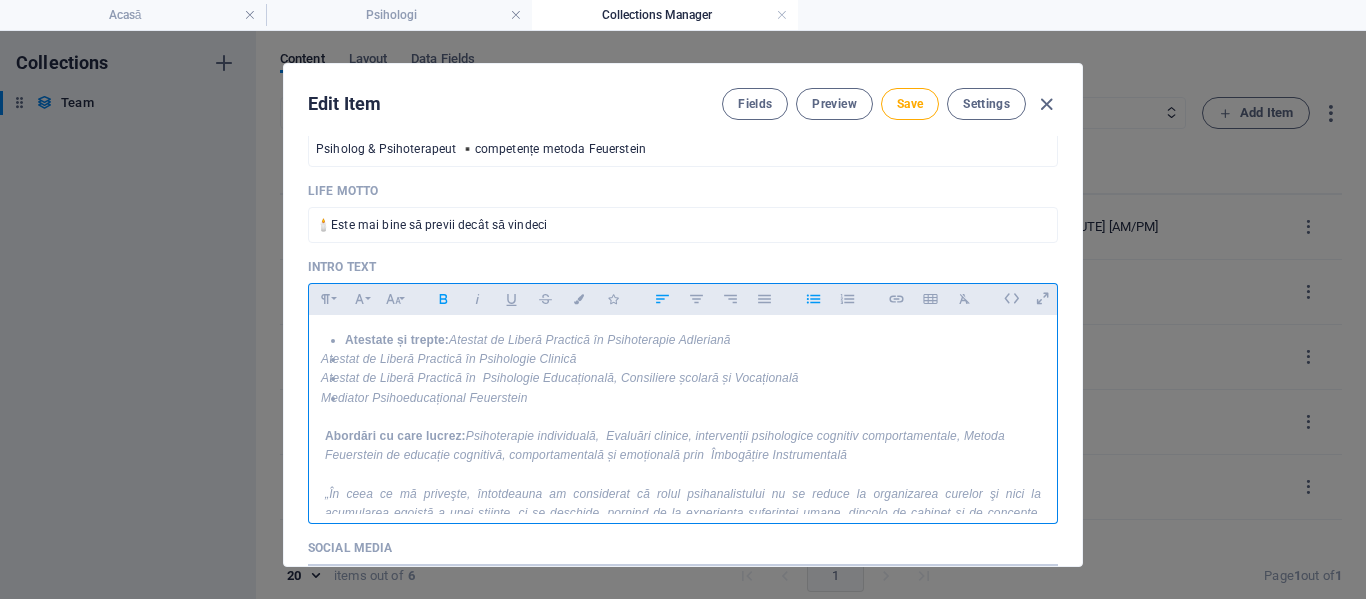click on "Atestate și trepte:" at bounding box center (397, 340) 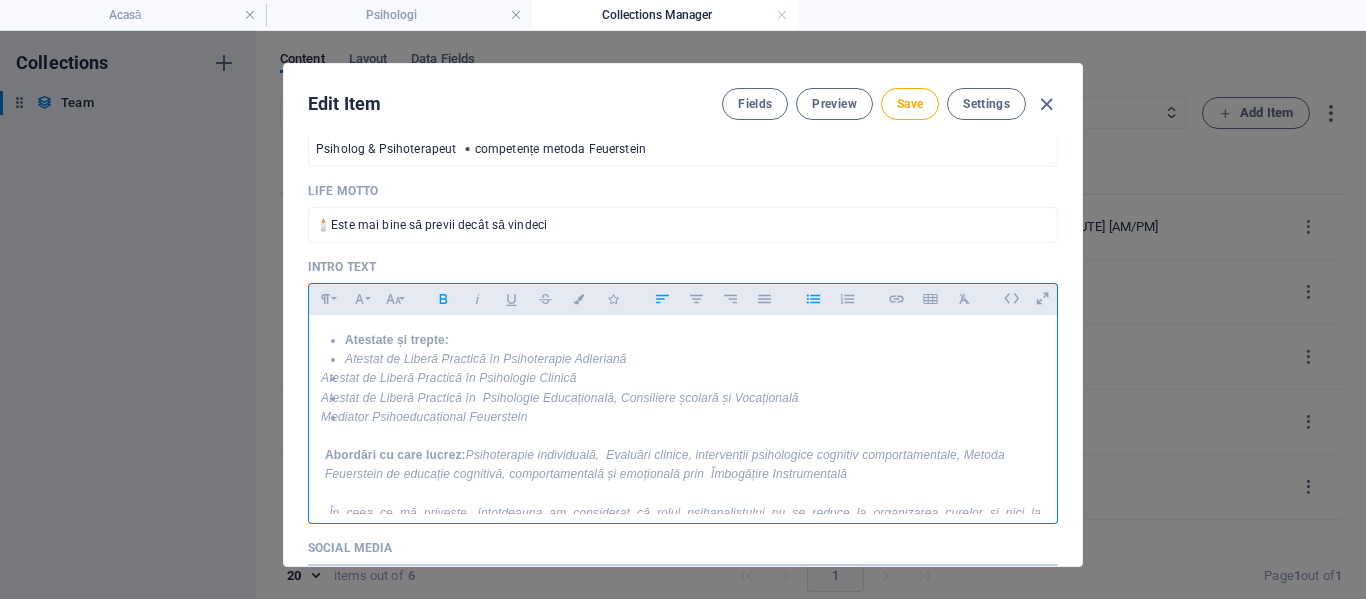 click on "Atestate și trepte:  ​" at bounding box center [400, 340] 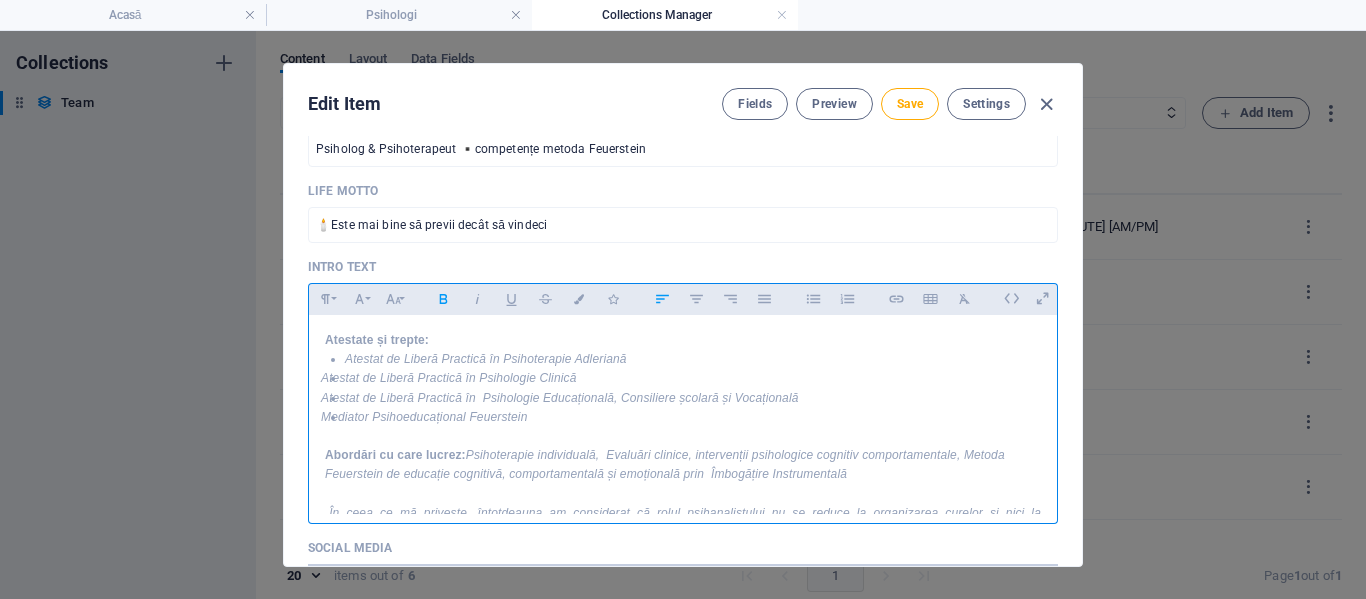 click on "Atestat de Liberă Practică în Psihologie Clinică" at bounding box center [448, 378] 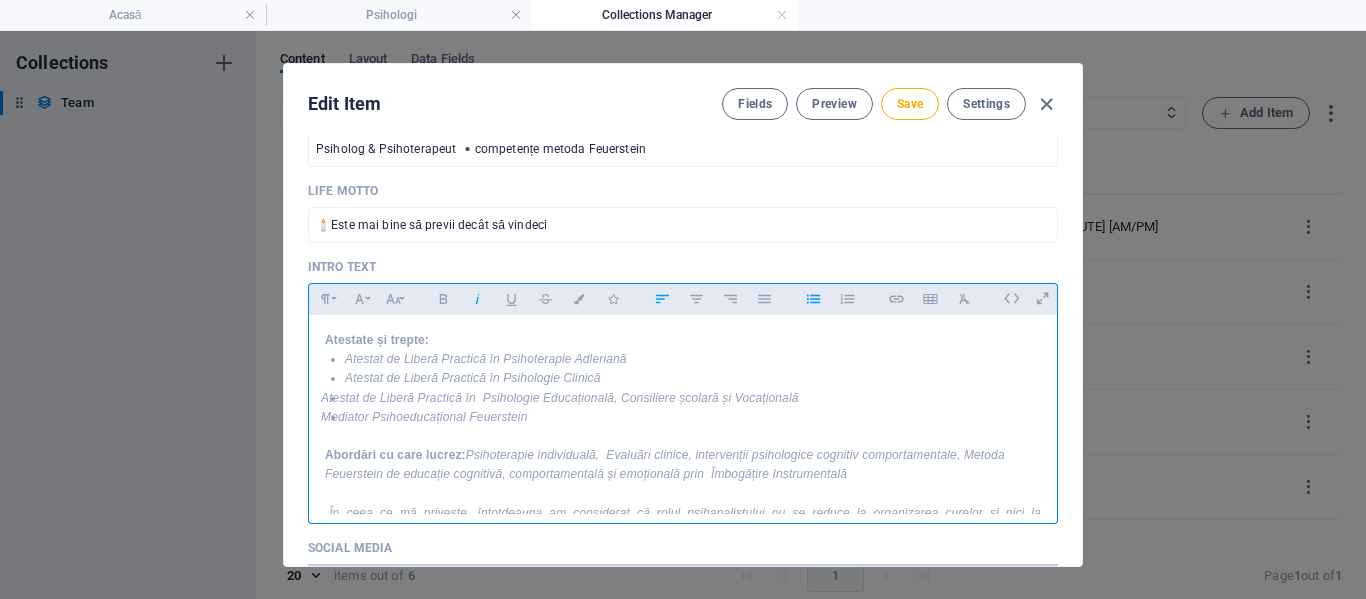click on "Atestat de Liberă Practică în  Psihologie Educațională, Consiliere școlară și Vocațională" at bounding box center [560, 398] 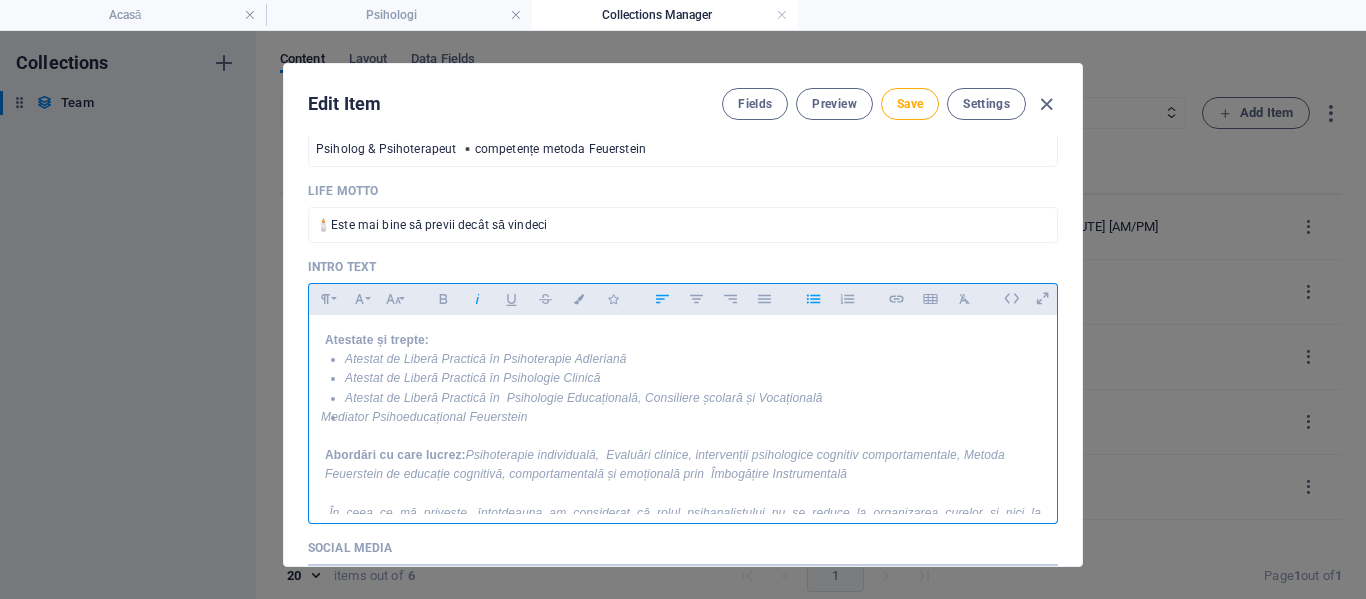 click on "Mediator Psihoeducațional Feuerstein" at bounding box center [424, 417] 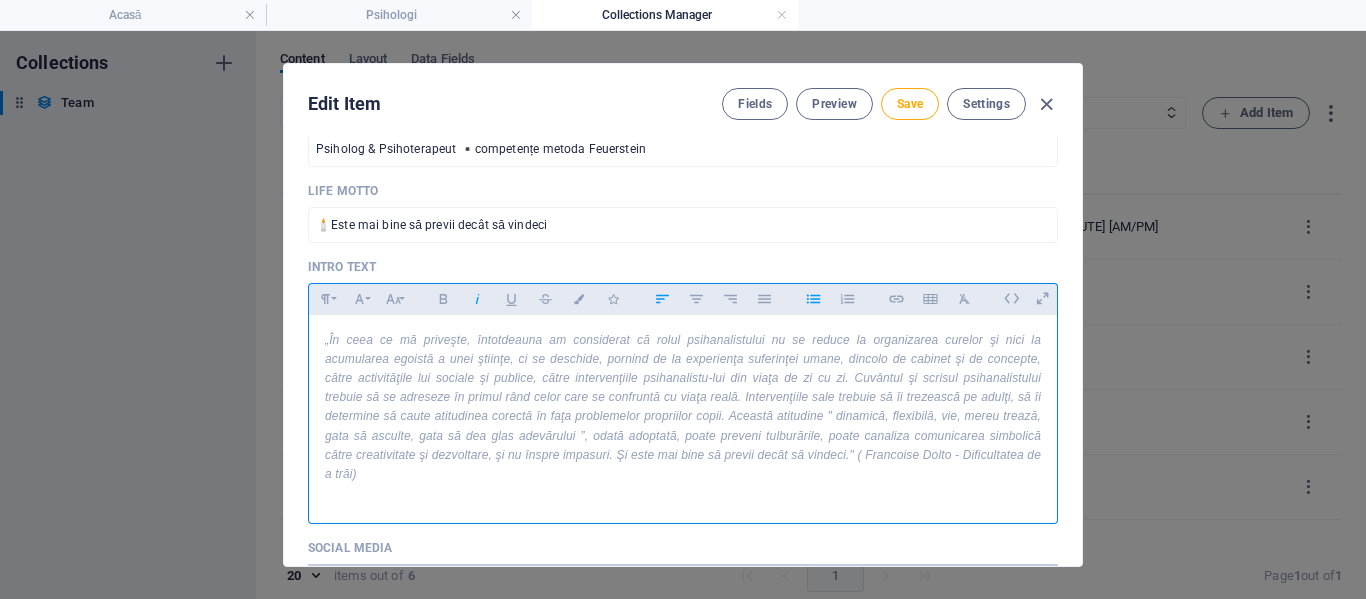 scroll, scrollTop: 200, scrollLeft: 0, axis: vertical 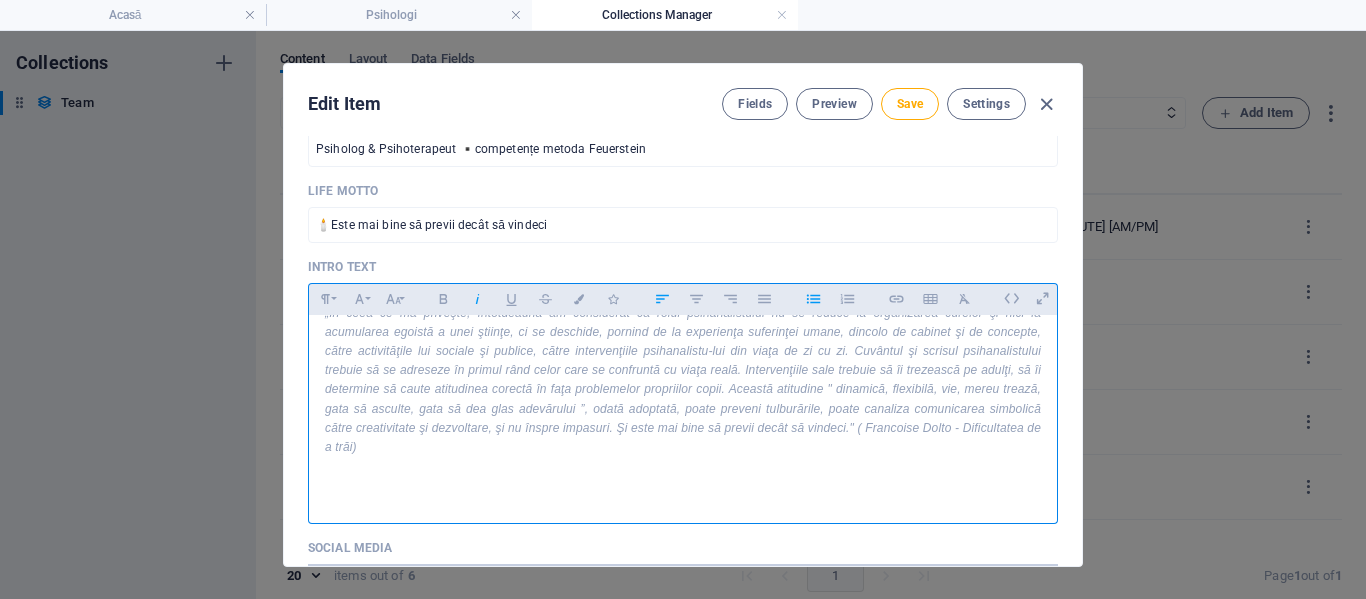 click on "​" at bounding box center [683, 485] 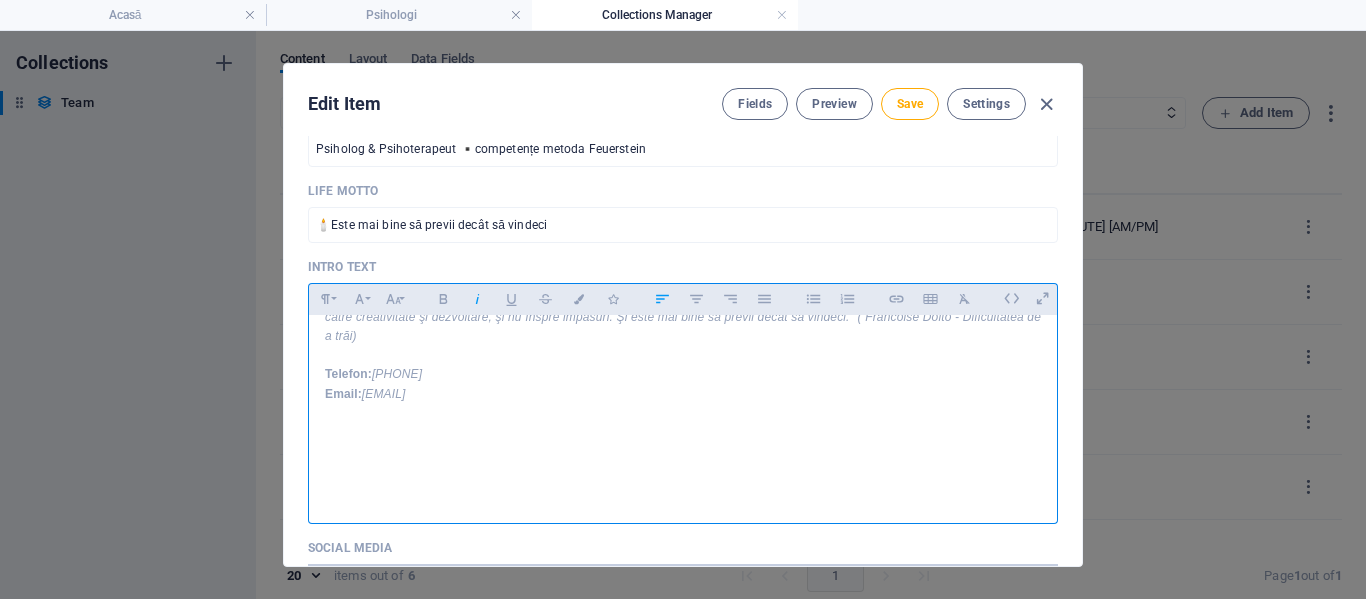 scroll, scrollTop: 313, scrollLeft: 0, axis: vertical 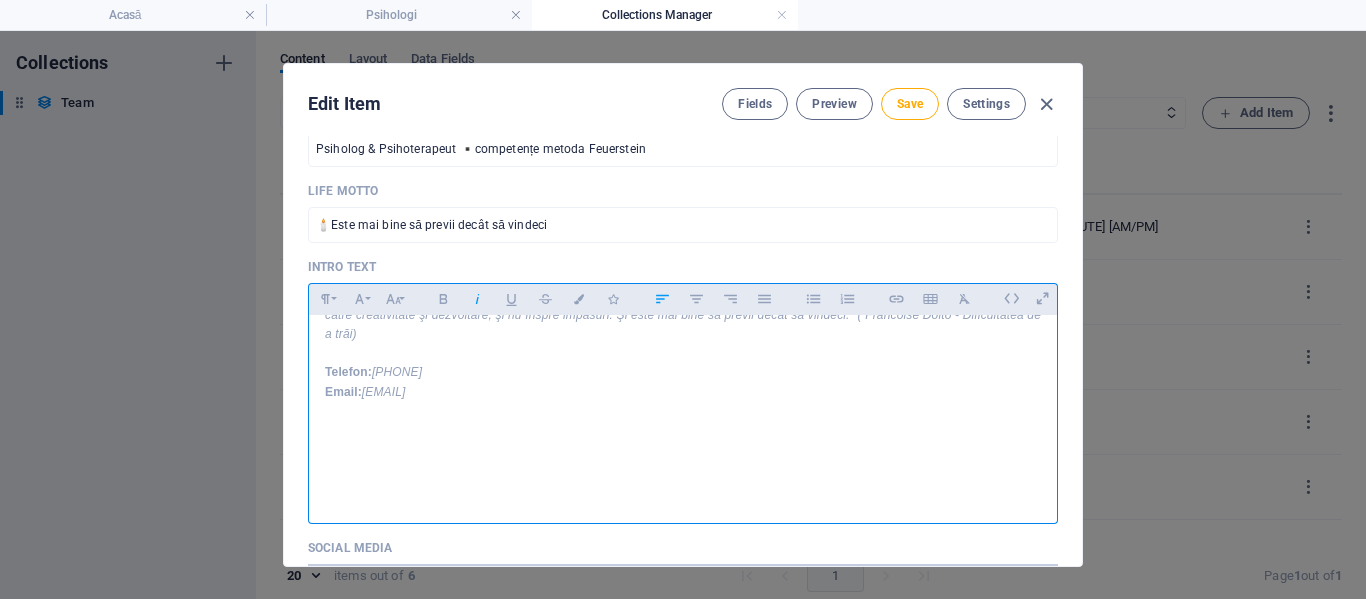 click on "Telefon:" at bounding box center (348, 372) 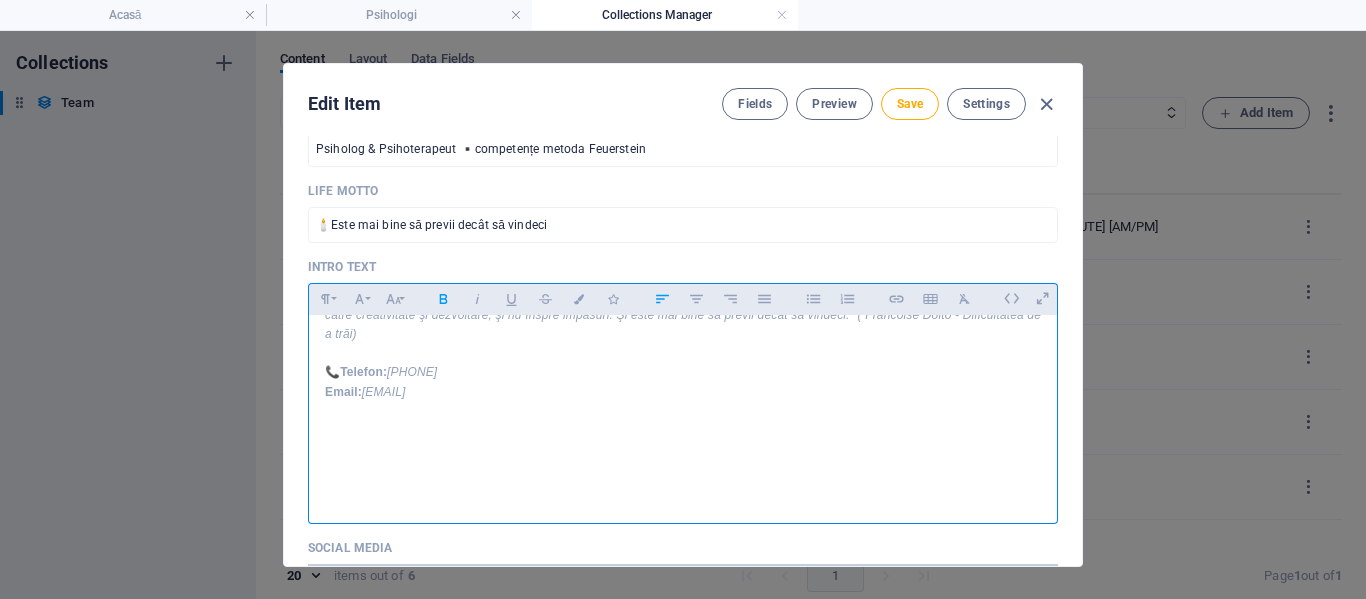 click on "Email:" at bounding box center [343, 392] 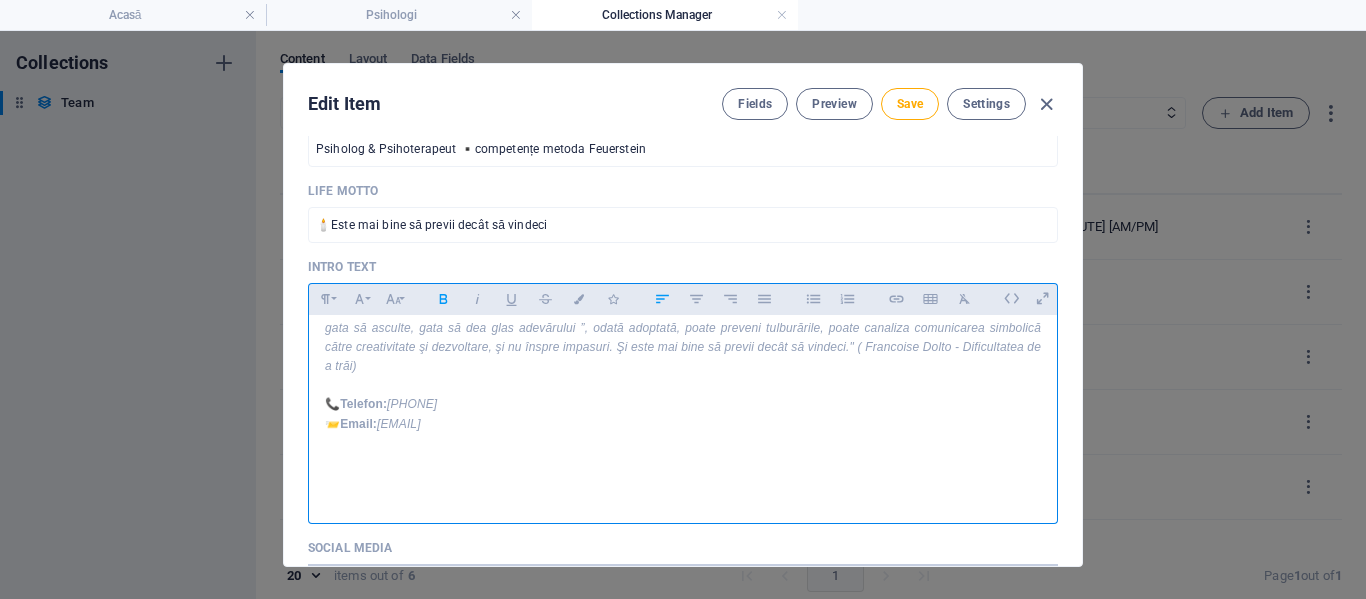 scroll, scrollTop: 313, scrollLeft: 0, axis: vertical 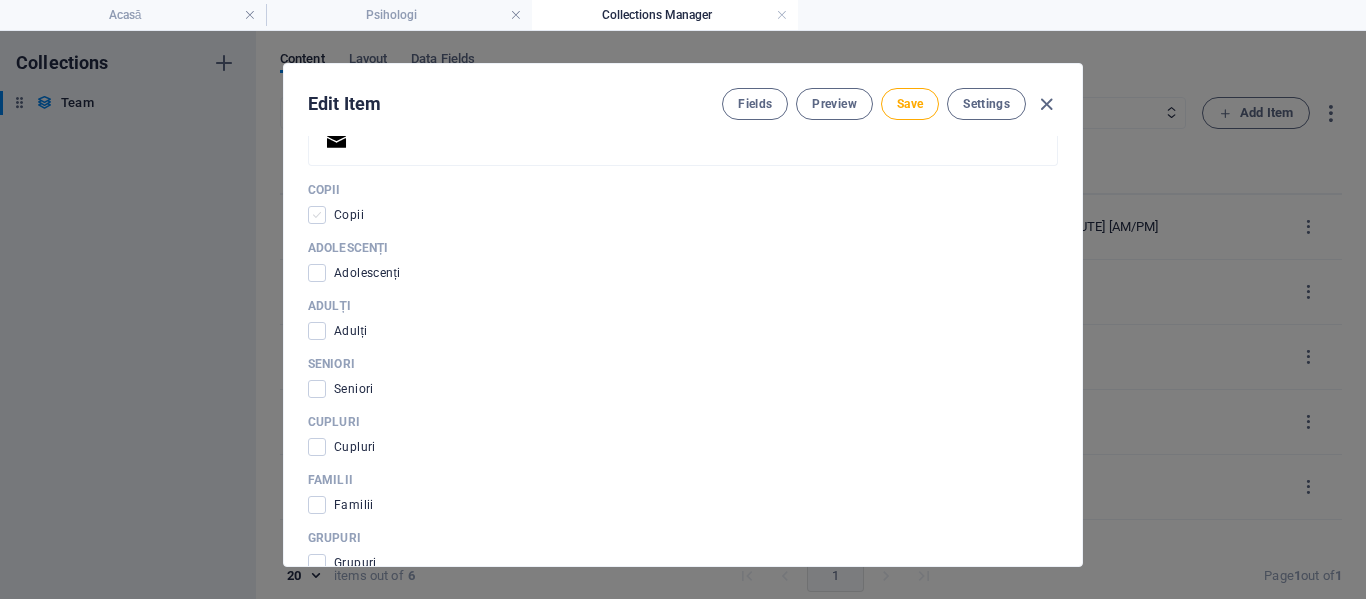click at bounding box center (317, 215) 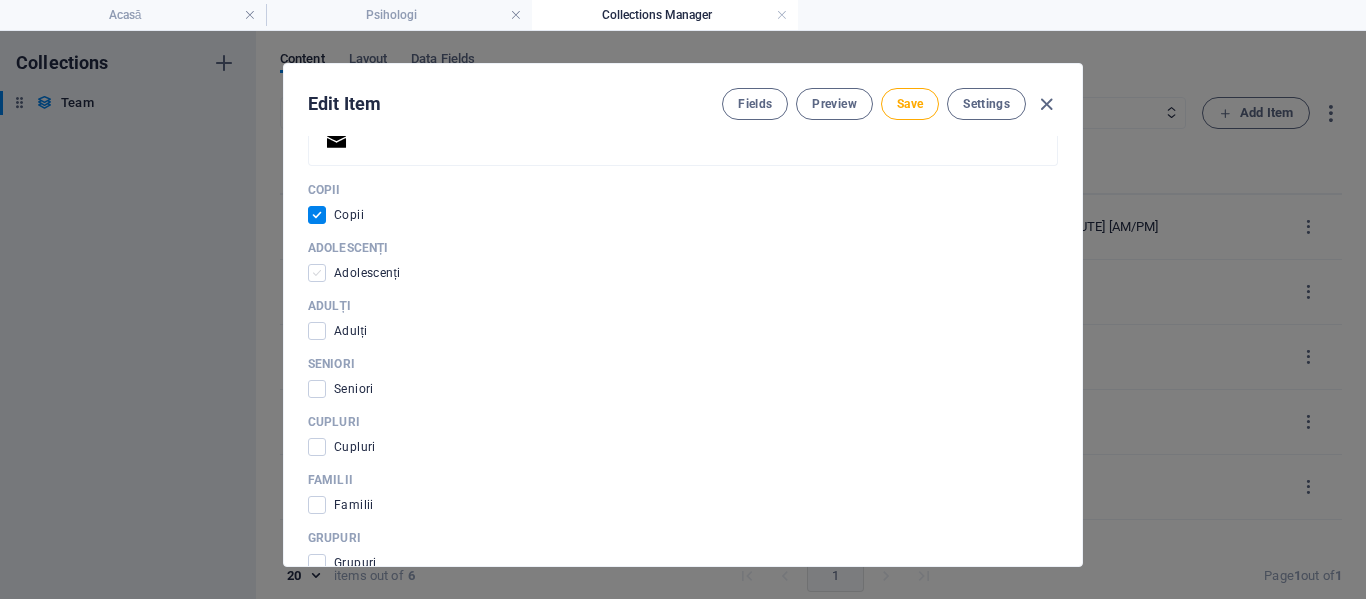 click at bounding box center [317, 273] 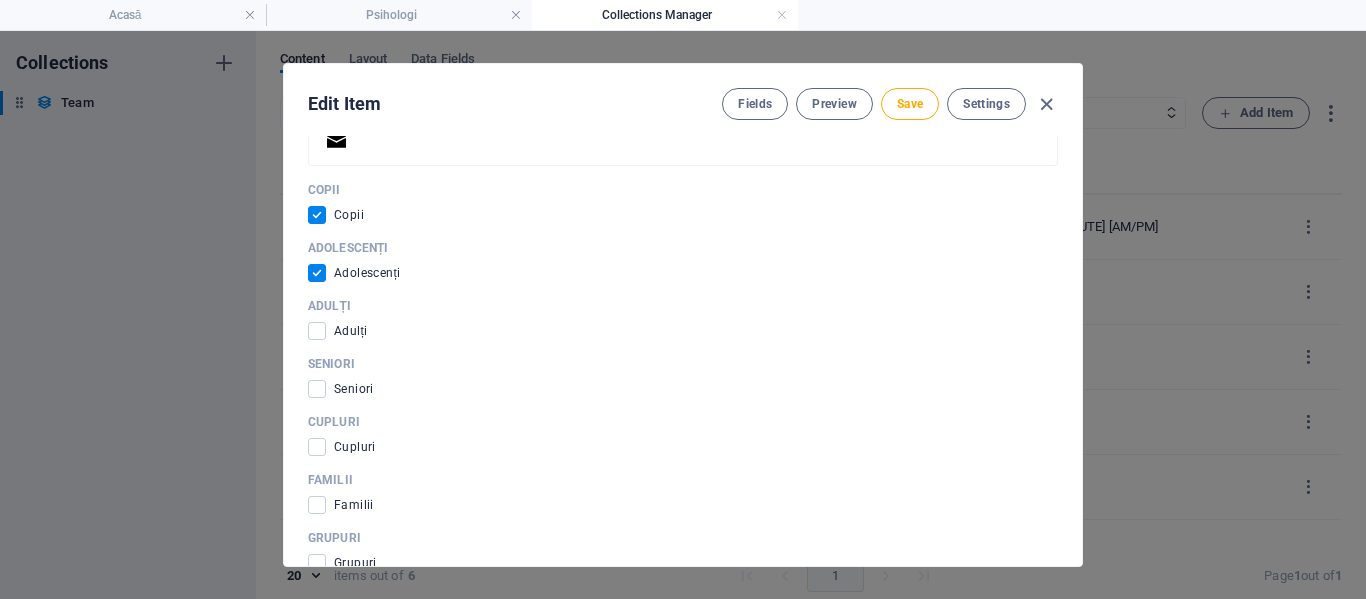 drag, startPoint x: 317, startPoint y: 336, endPoint x: 340, endPoint y: 353, distance: 28.600698 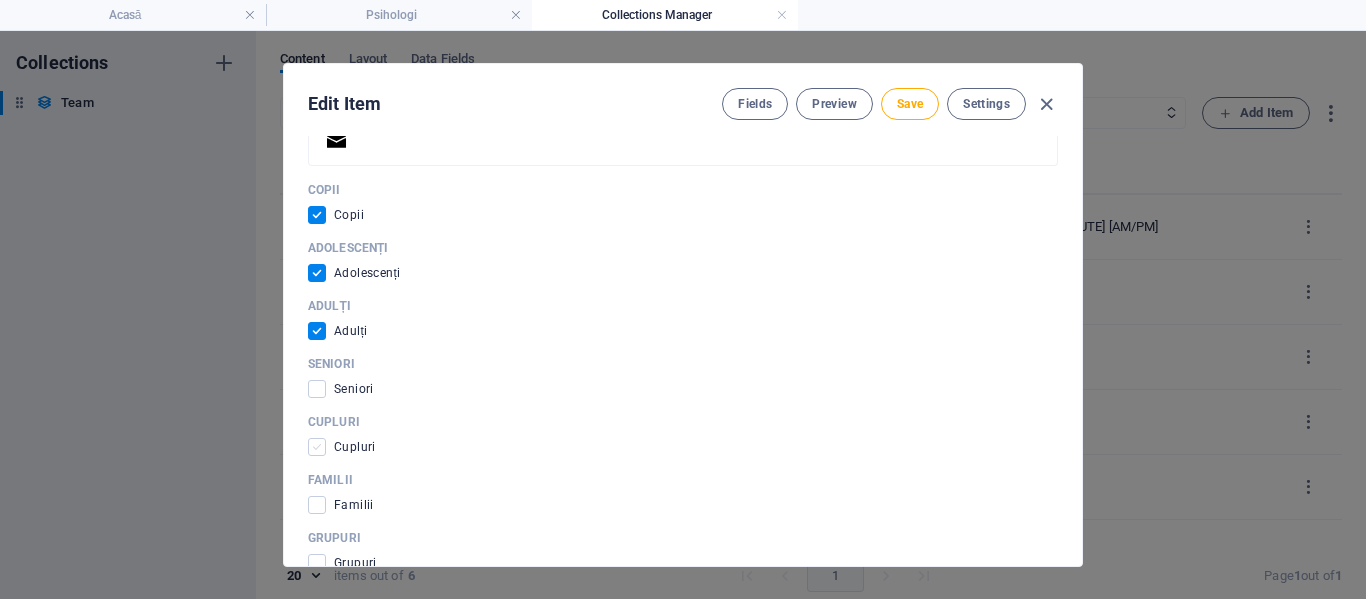 click at bounding box center (317, 447) 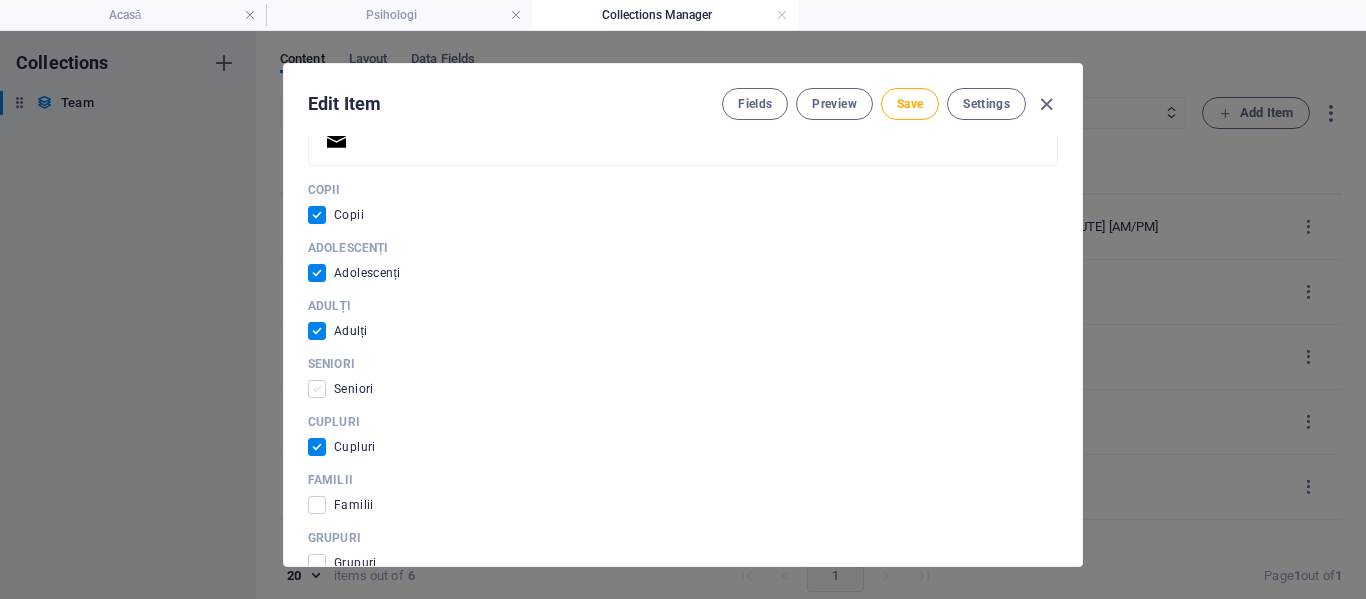 click at bounding box center (317, 389) 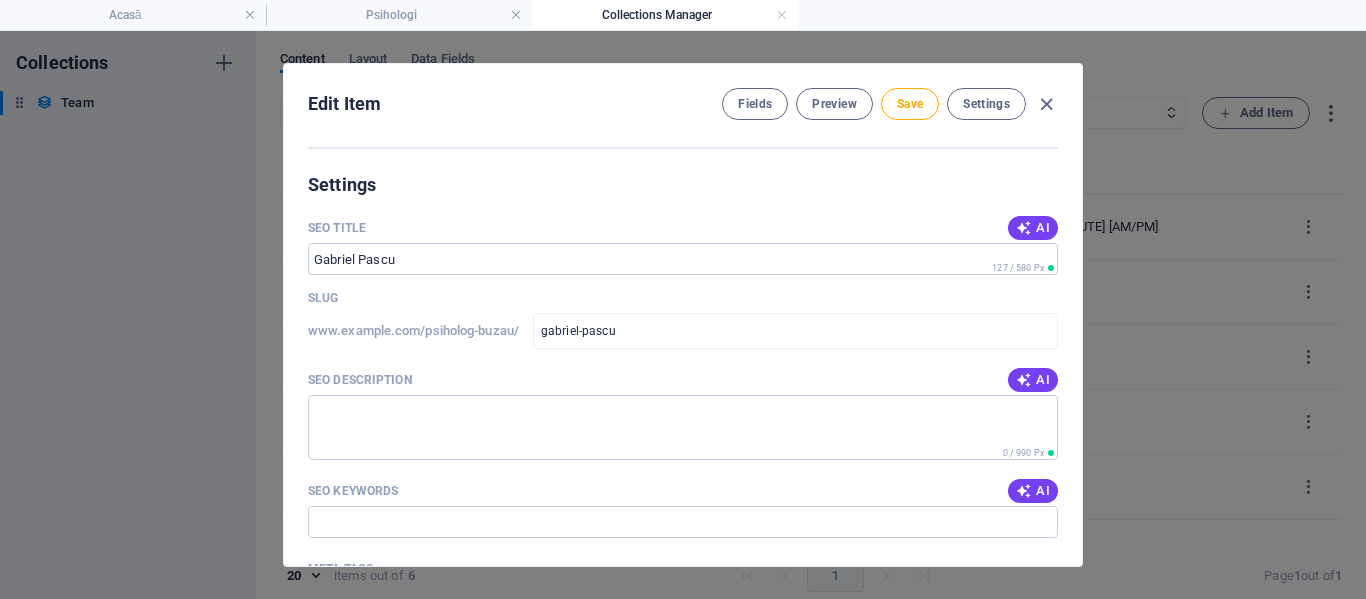 scroll, scrollTop: 1700, scrollLeft: 0, axis: vertical 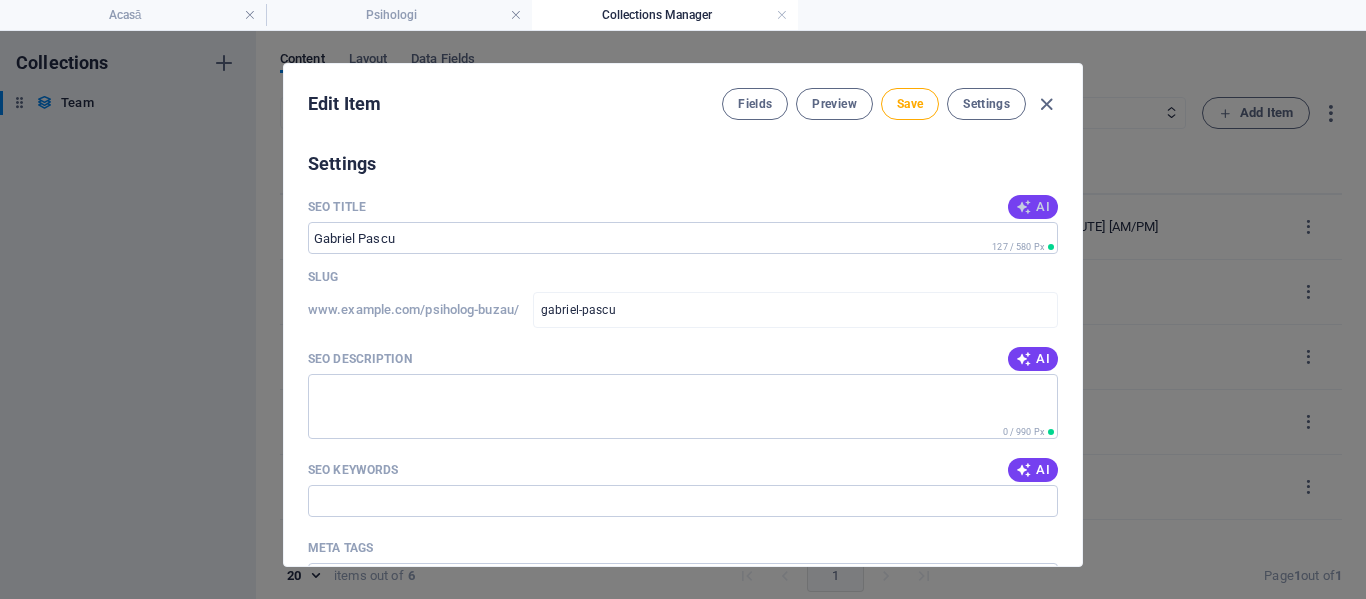 click at bounding box center [1024, 207] 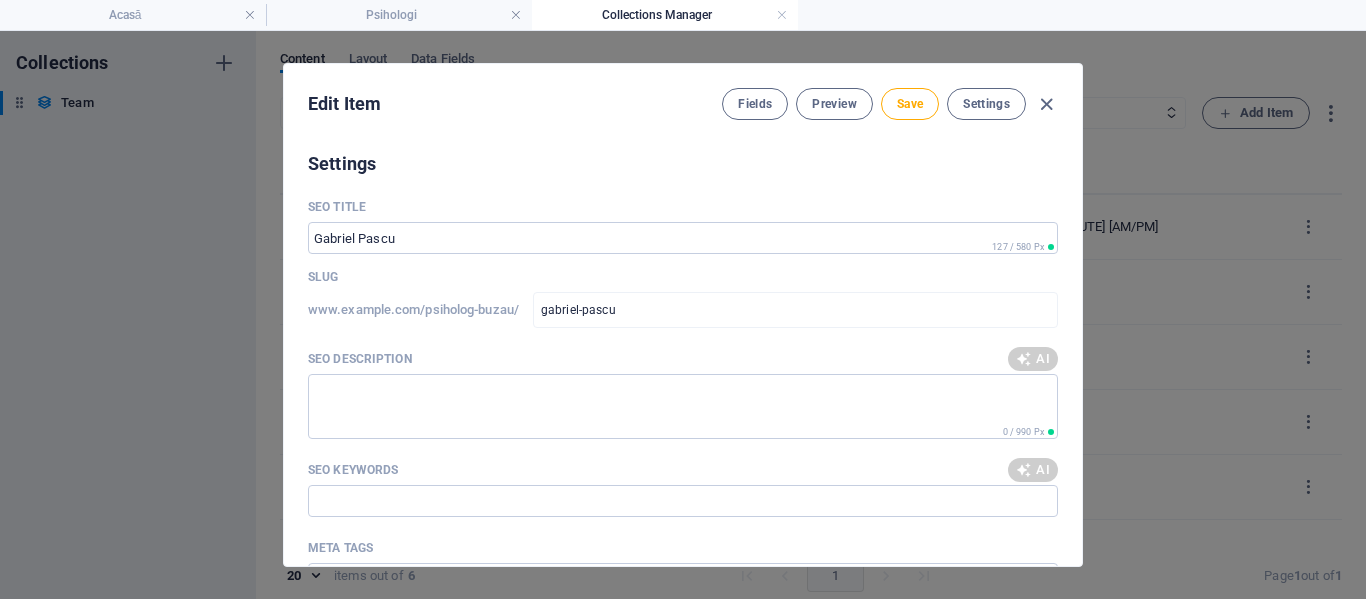 type on "Gabriel Pascu: Psiholog & Terapeut" 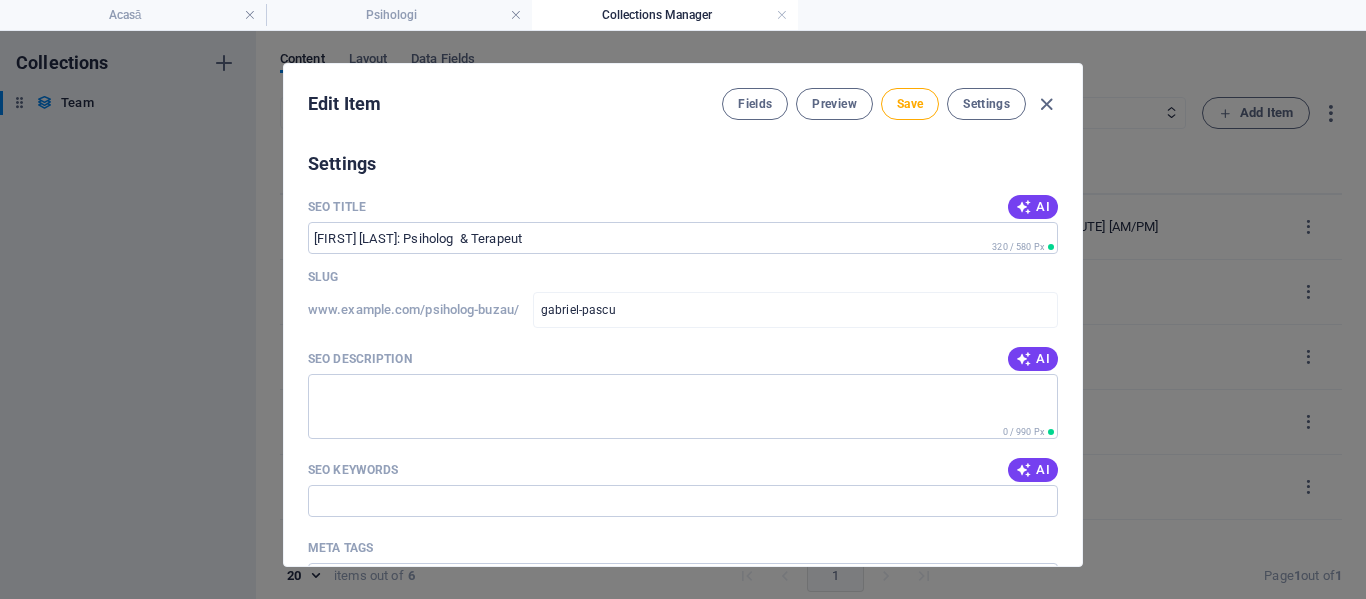 click on "AI" at bounding box center (1033, 359) 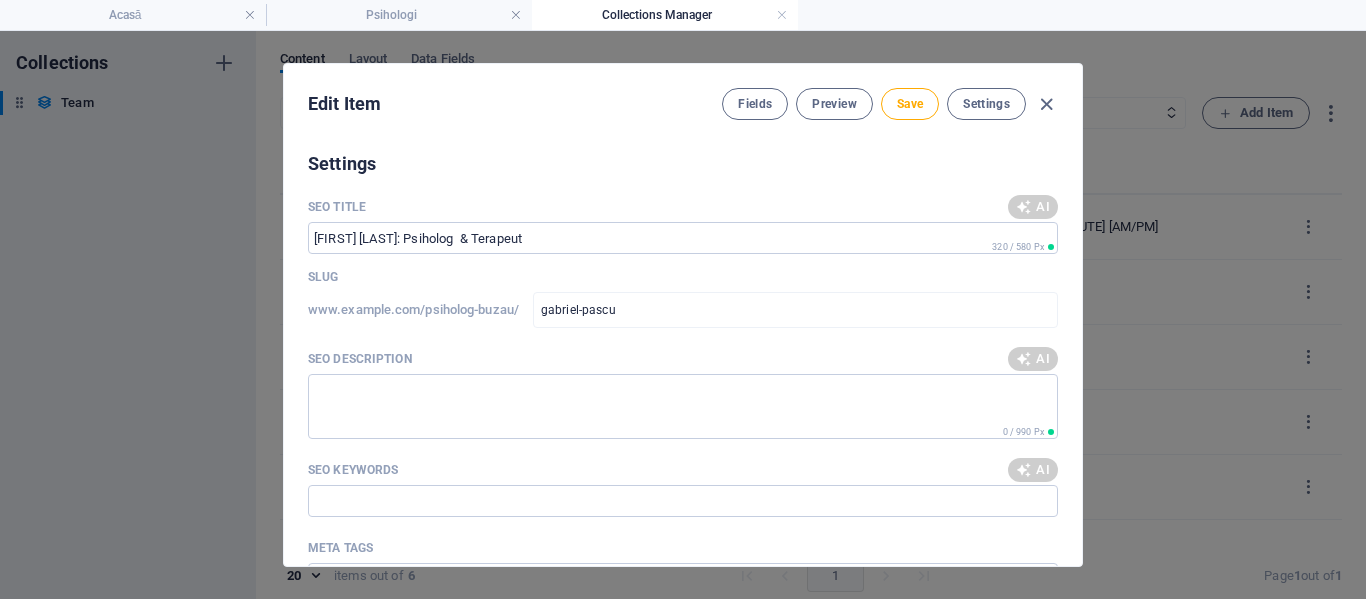 type on "Explorează psihoterapia și evaluările clinice cu Gabriel Pascu, psiholog și psihoterapeut, pentru o viață mai sănătoasă." 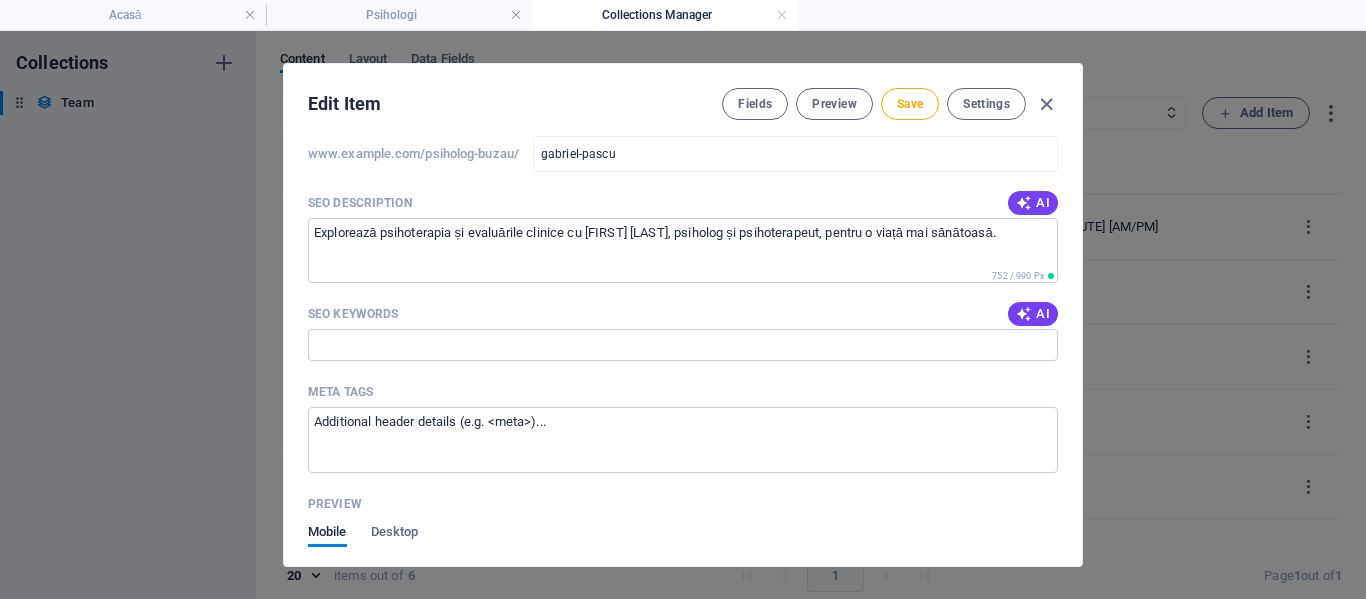 scroll, scrollTop: 1900, scrollLeft: 0, axis: vertical 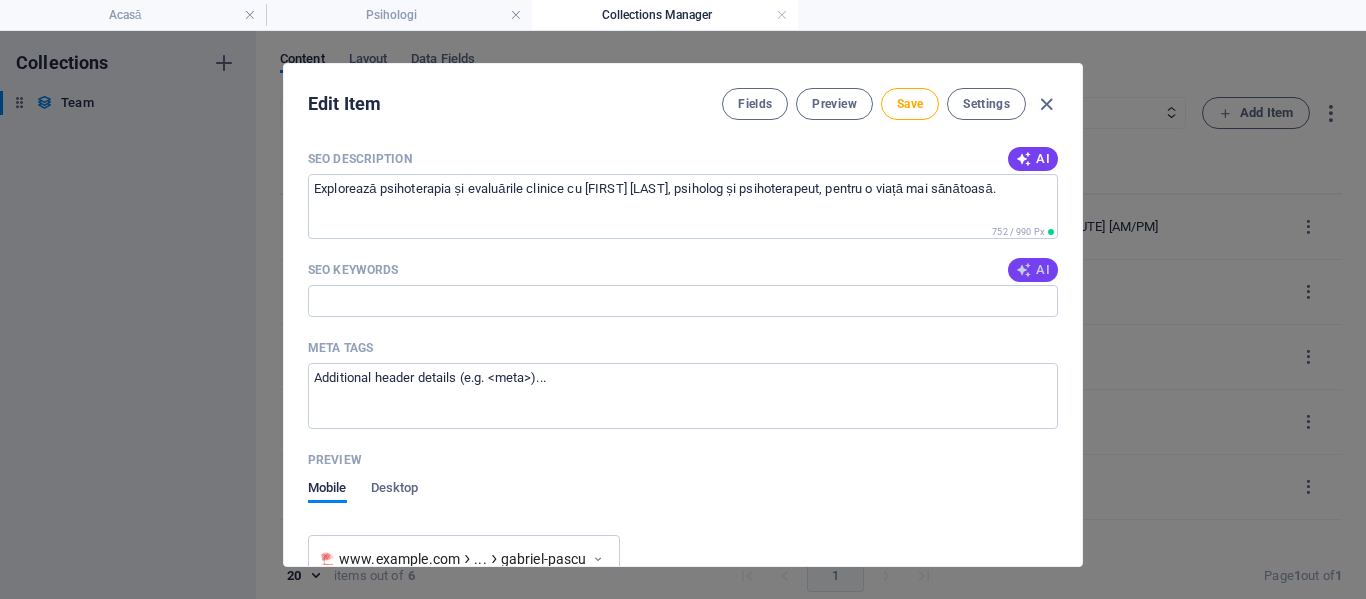 click on "AI" at bounding box center [1033, 270] 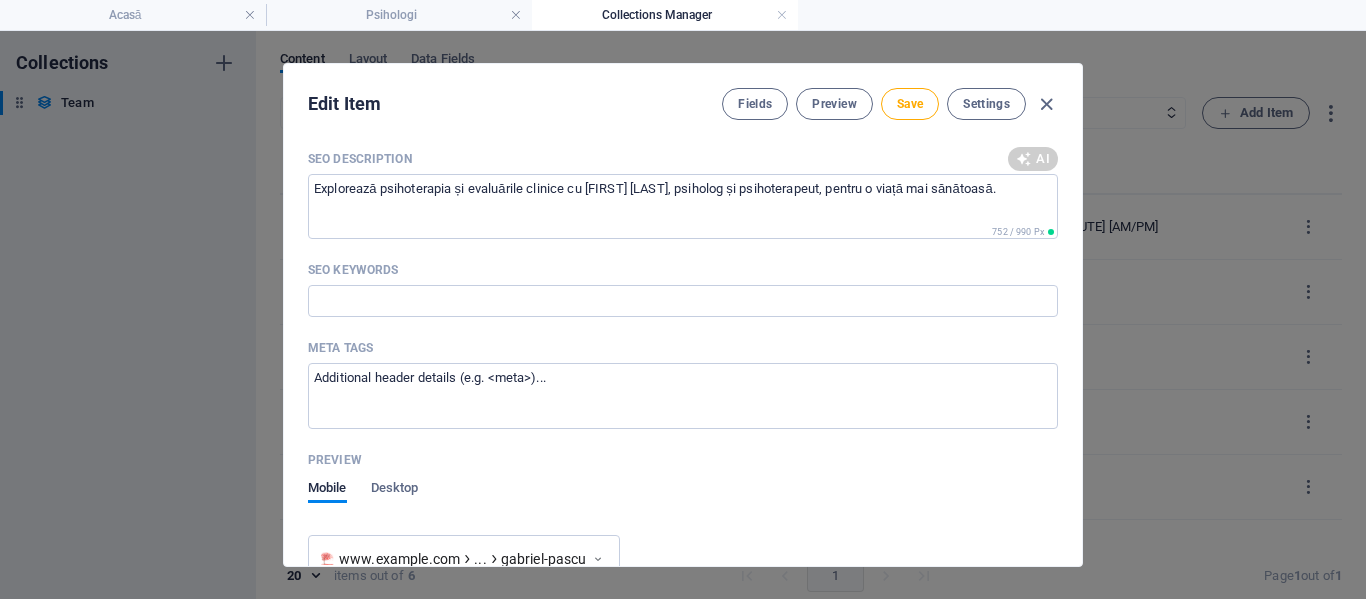 type on "psiholog, psihoterapeut, metoda Feuerstein, psihoterapie Adleriană, evaluări clinice, intervenții psihologice" 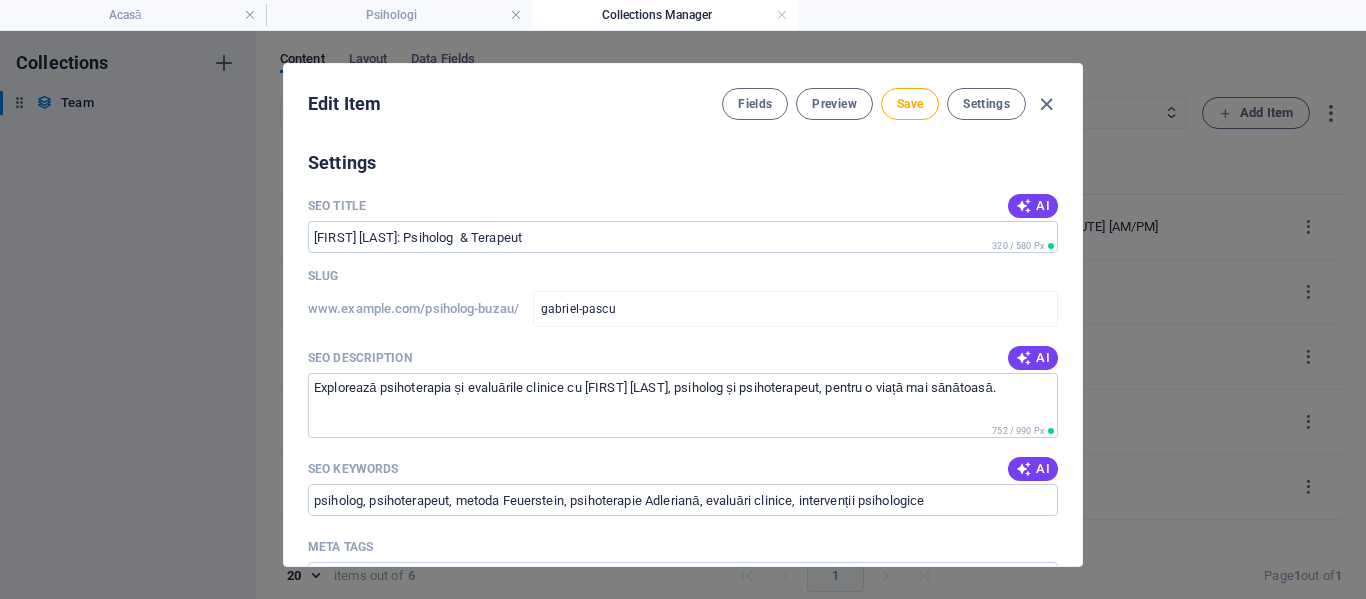 scroll, scrollTop: 1700, scrollLeft: 0, axis: vertical 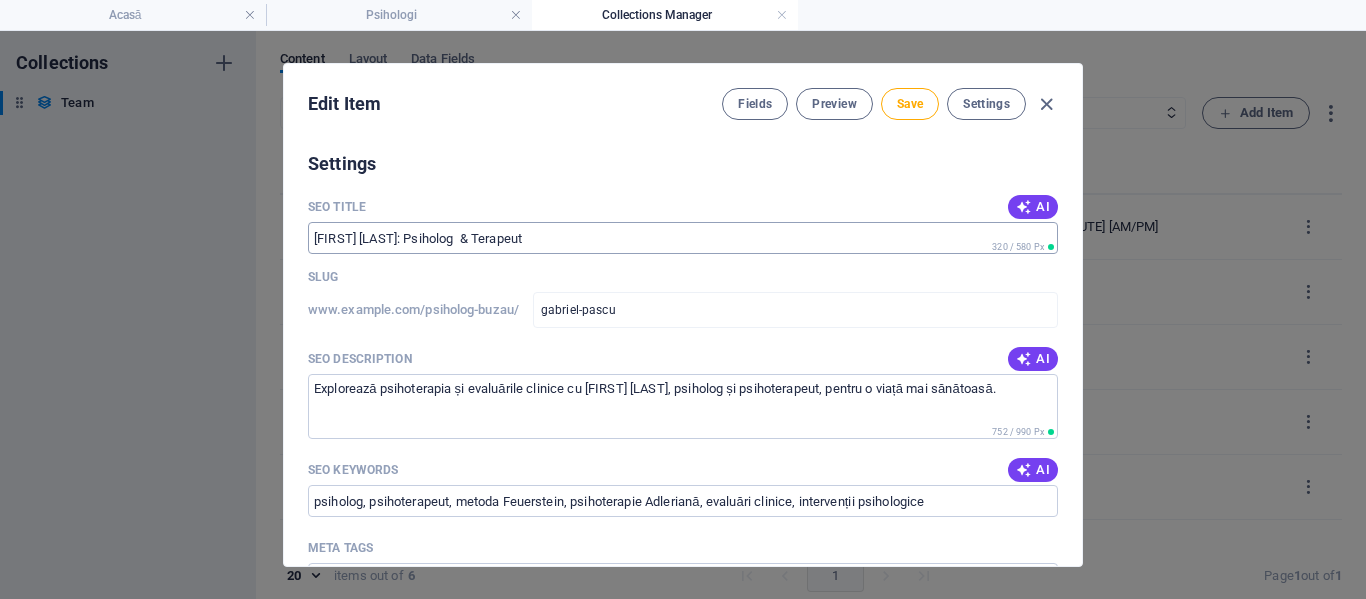 click on "Gabriel Pascu: Psiholog & Terapeut" at bounding box center (683, 238) 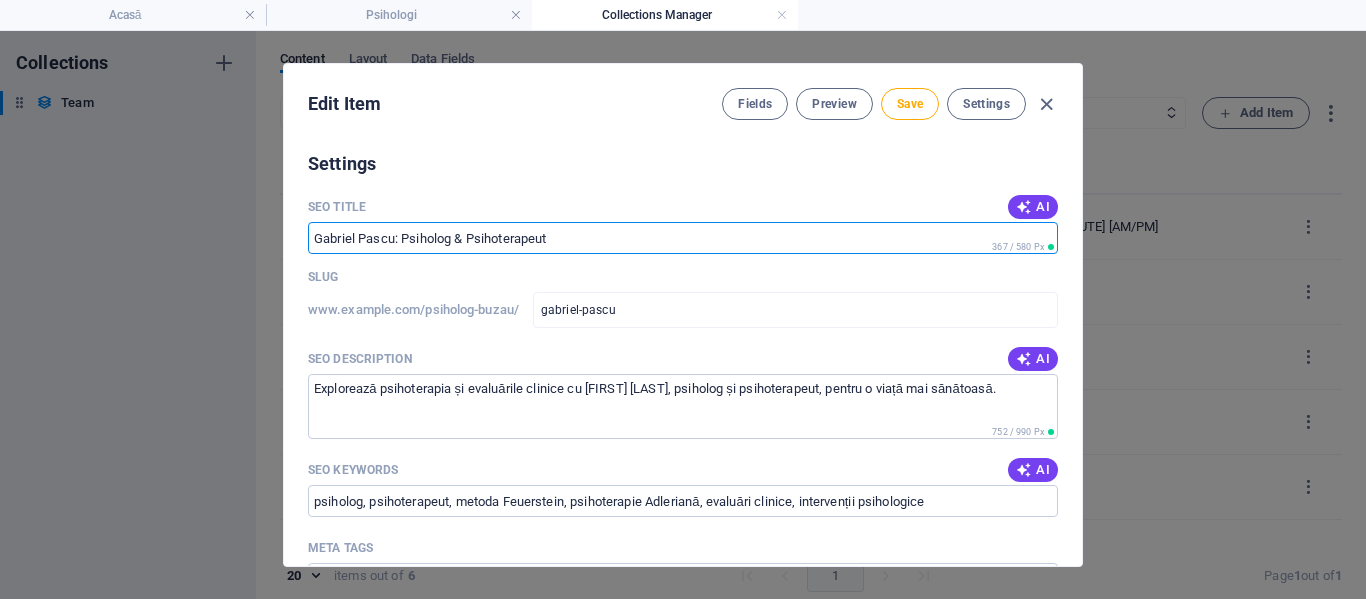 type on "Gabriel Pascu: Psiholog & Psihoterapeut" 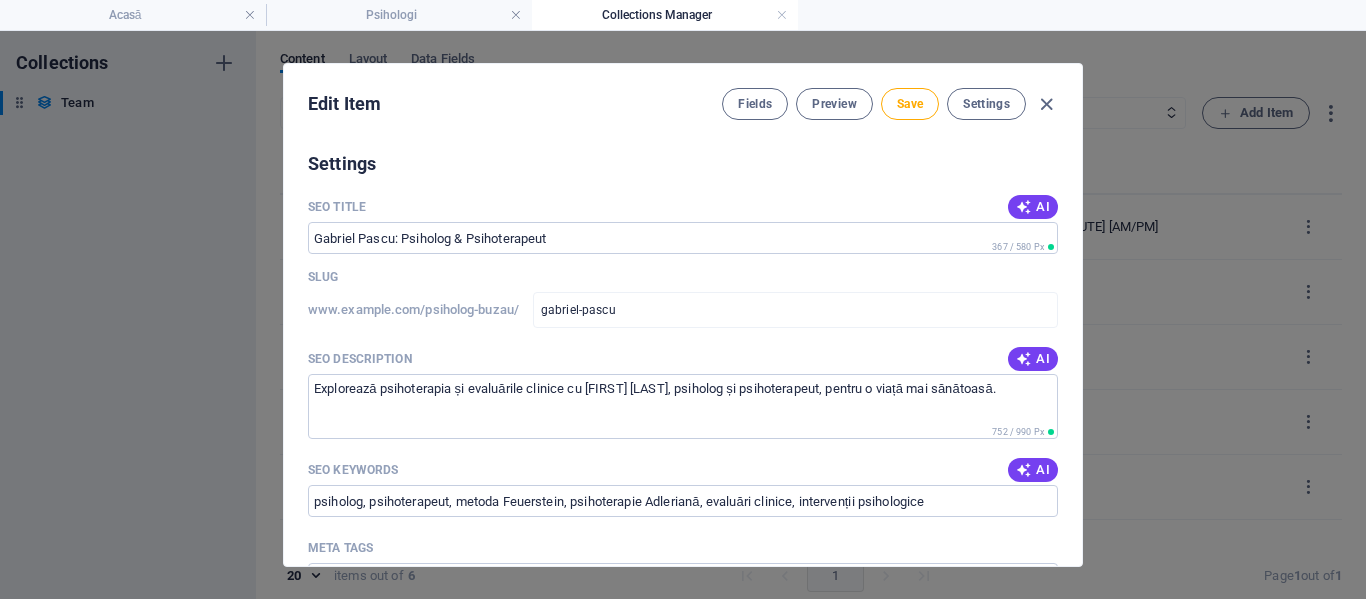 click on "Settings" at bounding box center [683, 164] 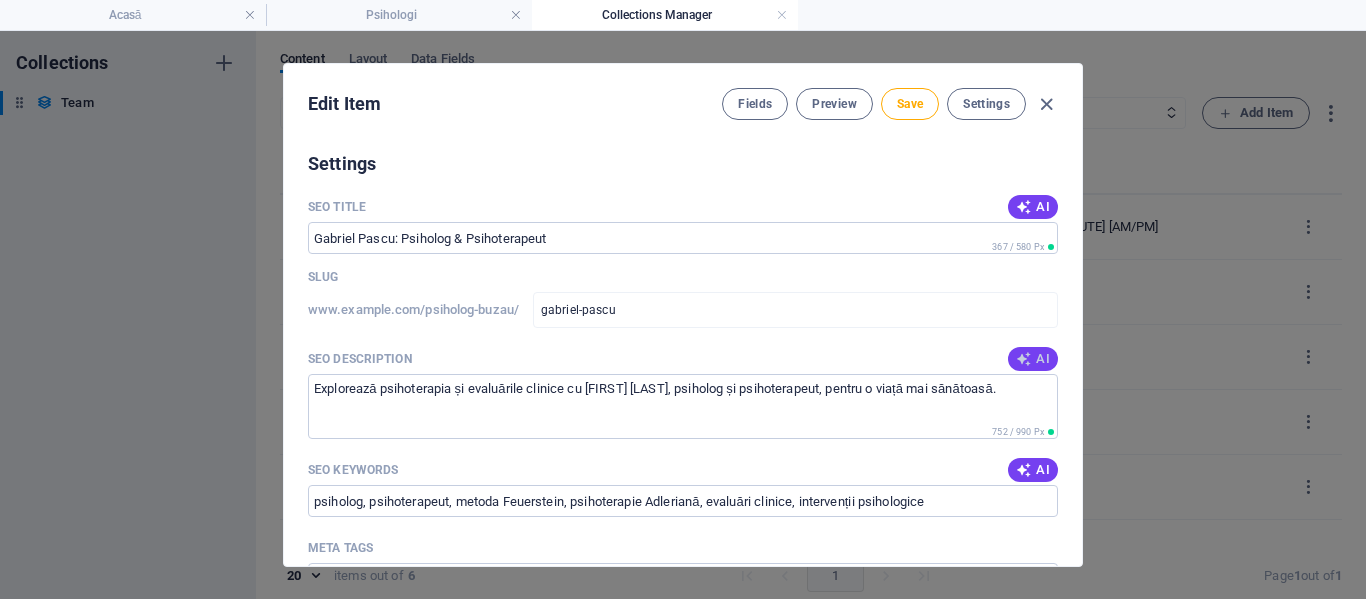 click on "AI" at bounding box center [1033, 359] 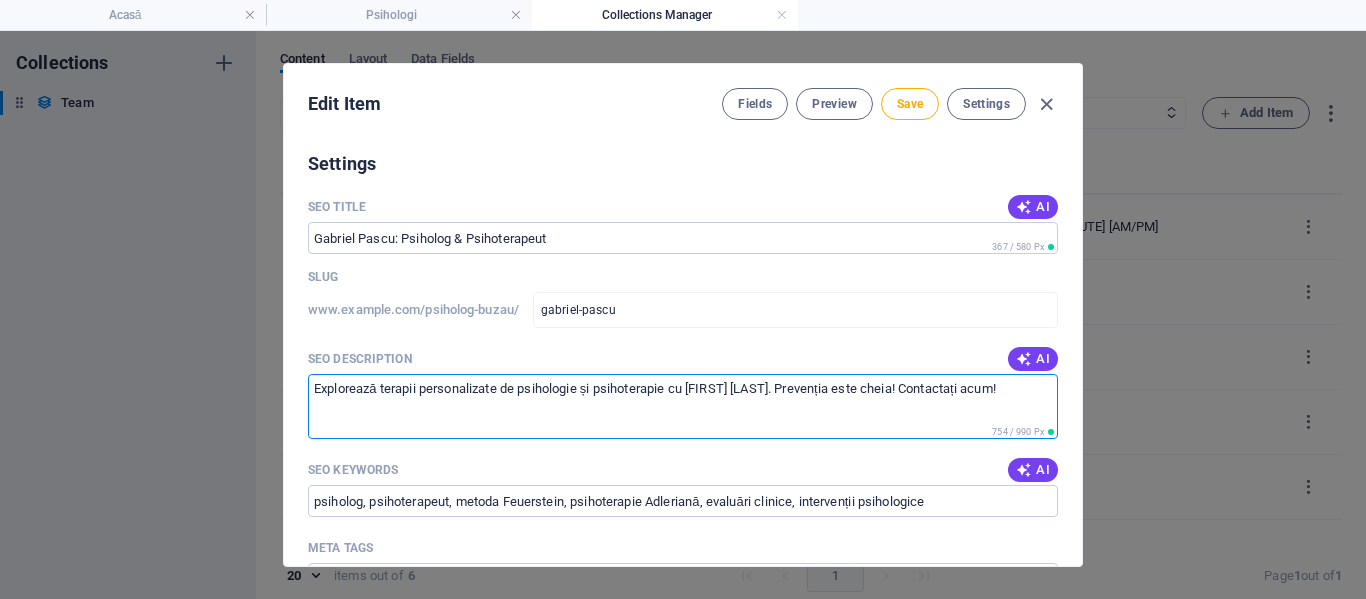 drag, startPoint x: 505, startPoint y: 387, endPoint x: 584, endPoint y: 388, distance: 79.00633 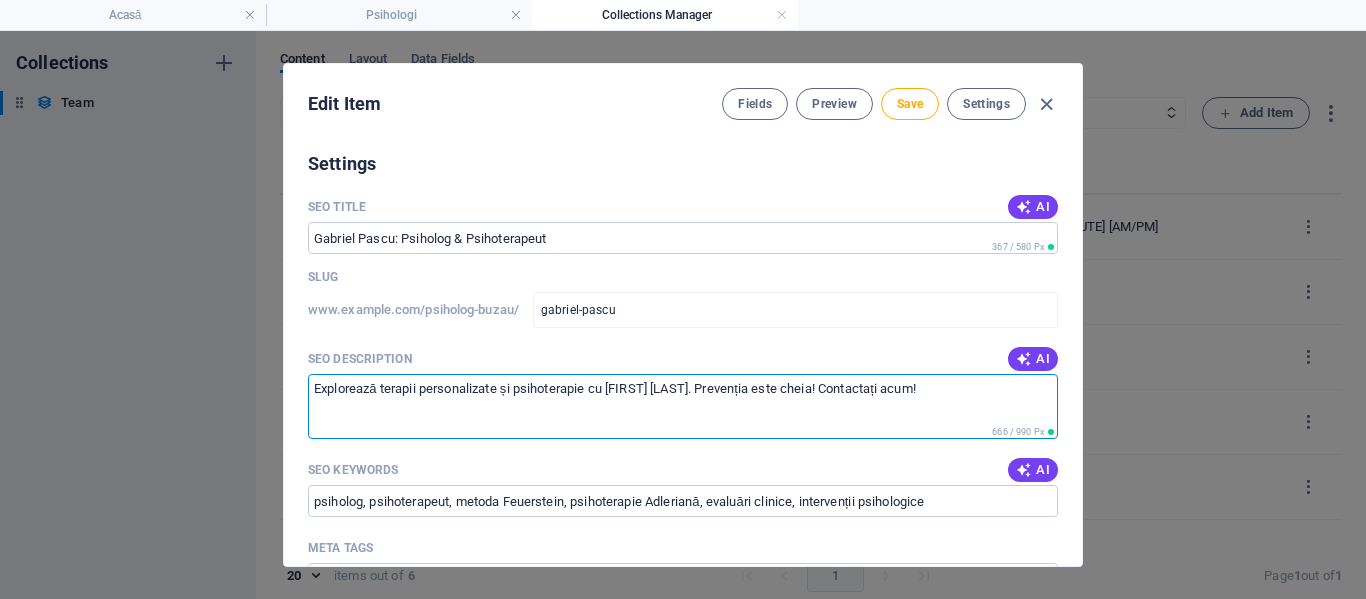 drag, startPoint x: 507, startPoint y: 391, endPoint x: 593, endPoint y: 394, distance: 86.05231 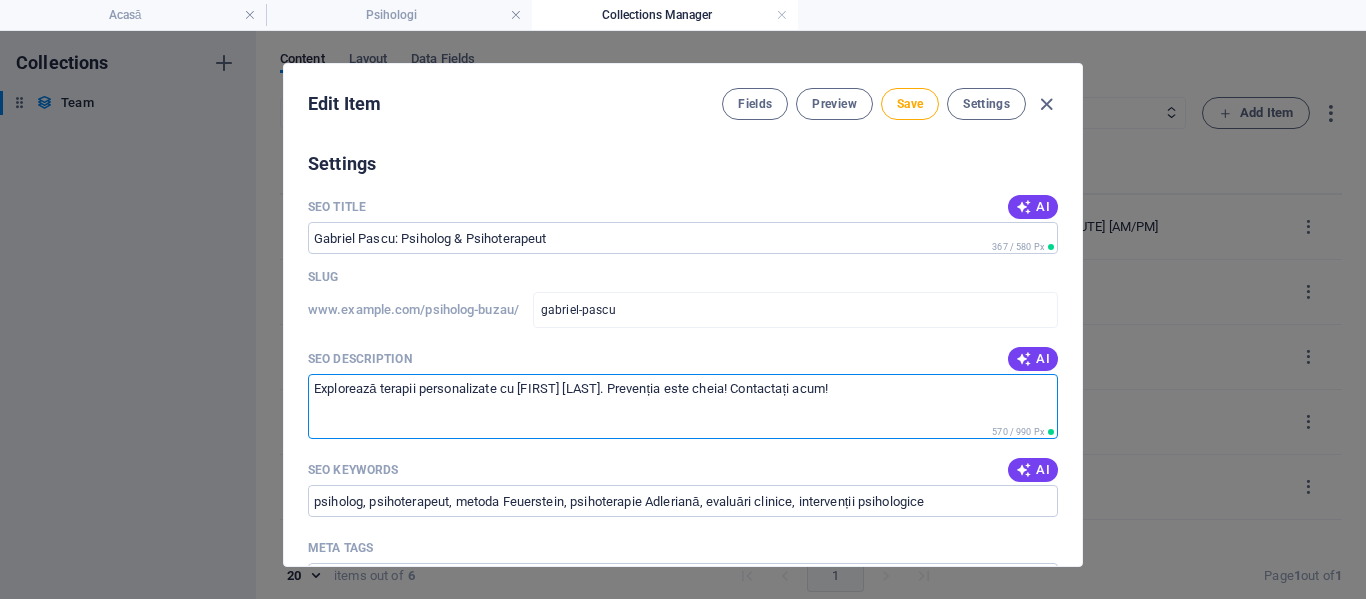 drag, startPoint x: 859, startPoint y: 387, endPoint x: 748, endPoint y: 385, distance: 111.01801 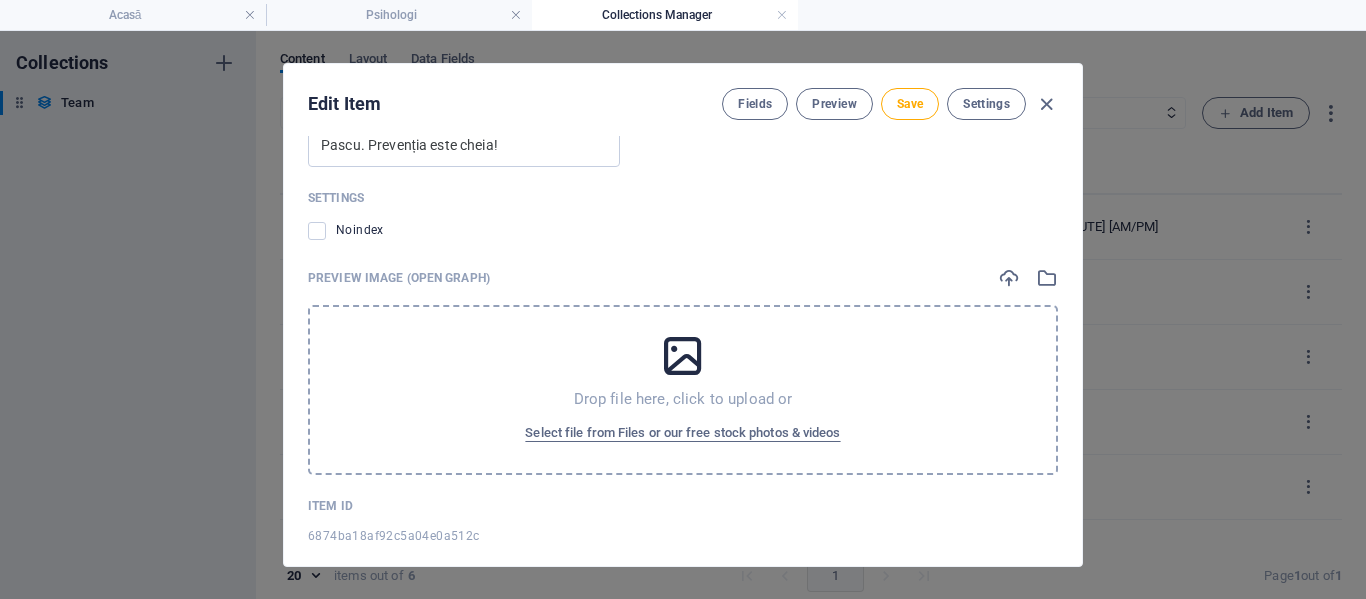 scroll, scrollTop: 2455, scrollLeft: 0, axis: vertical 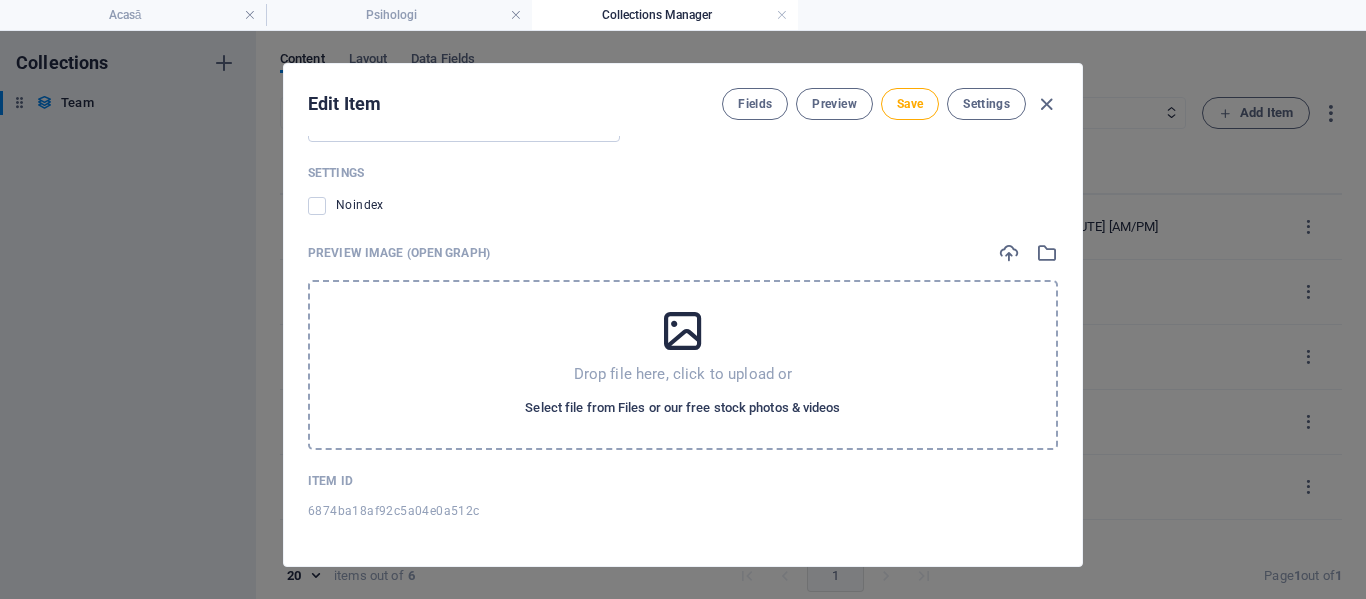 type on "Explorează terapii personalizate cu Gabriel Pascu. Prevenția este cheia!" 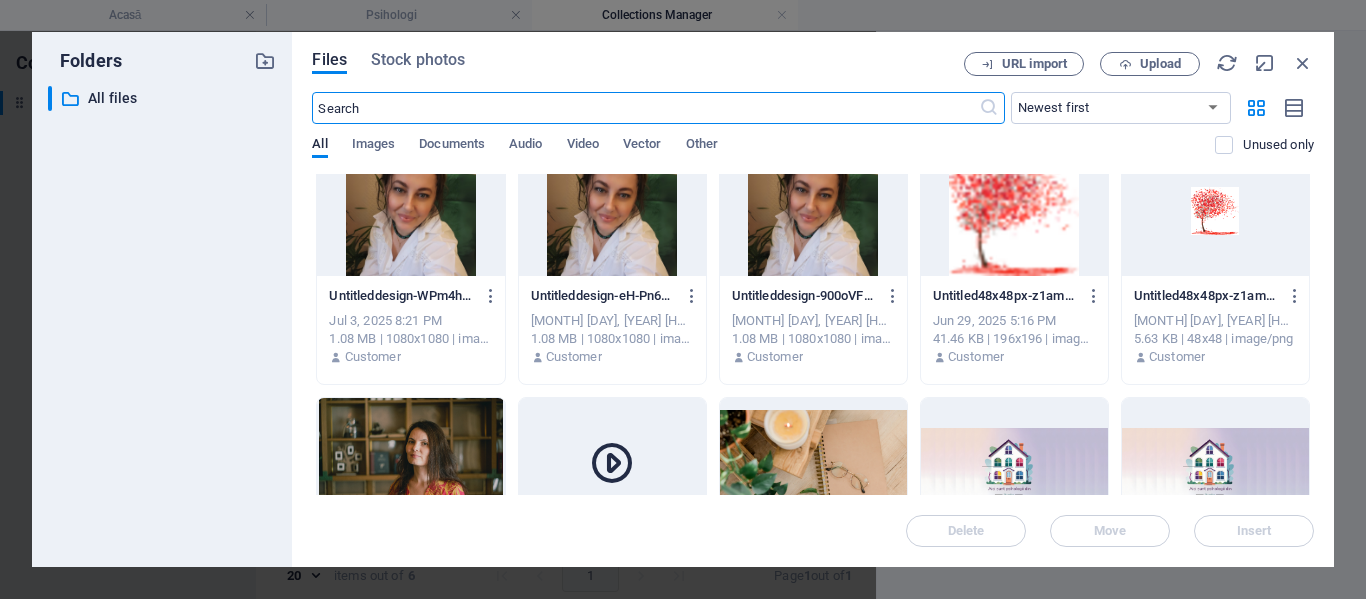 scroll, scrollTop: 0, scrollLeft: 0, axis: both 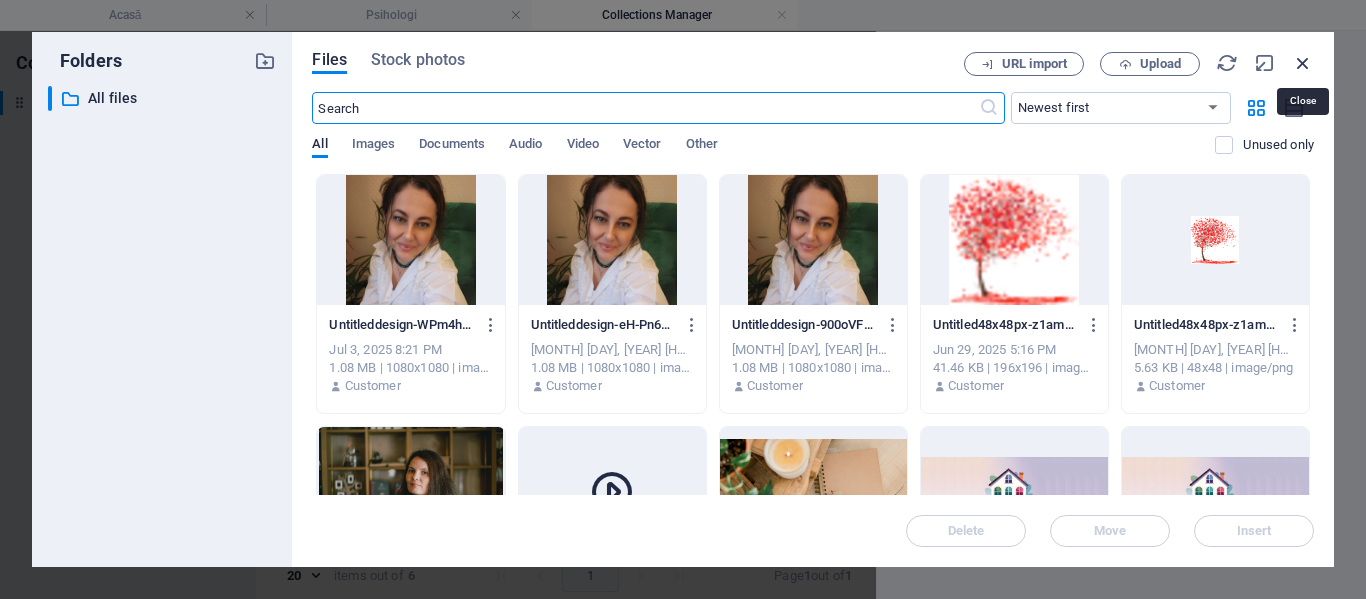 click at bounding box center (1303, 63) 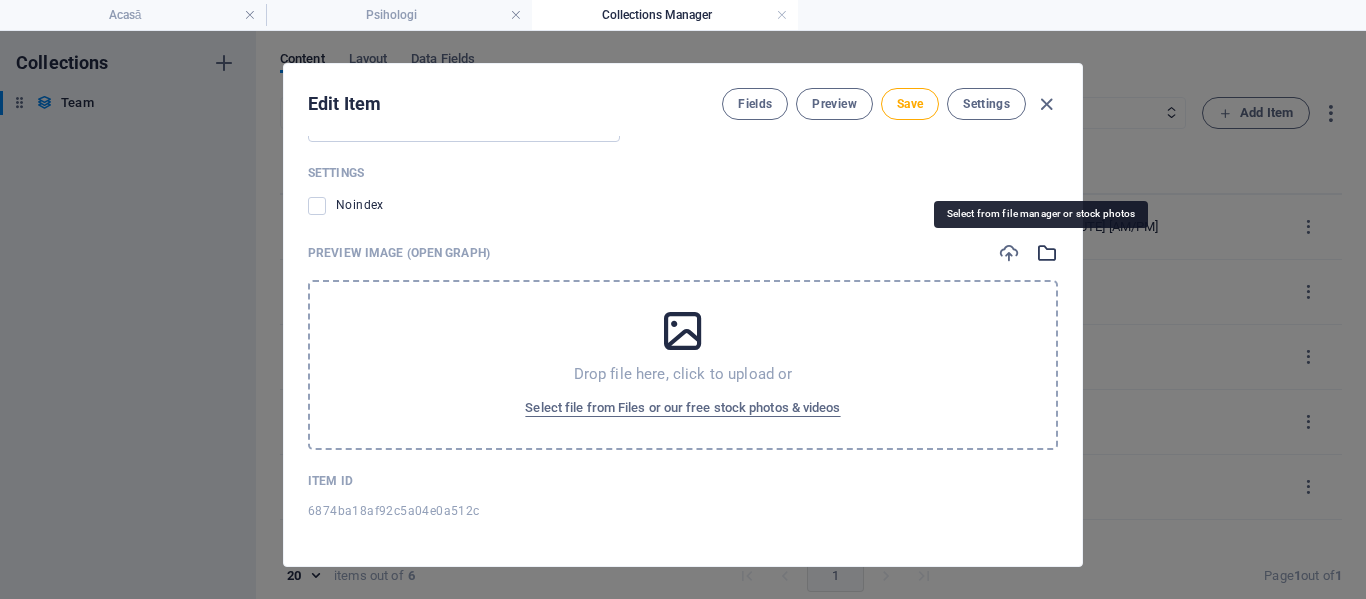 click at bounding box center [1047, 253] 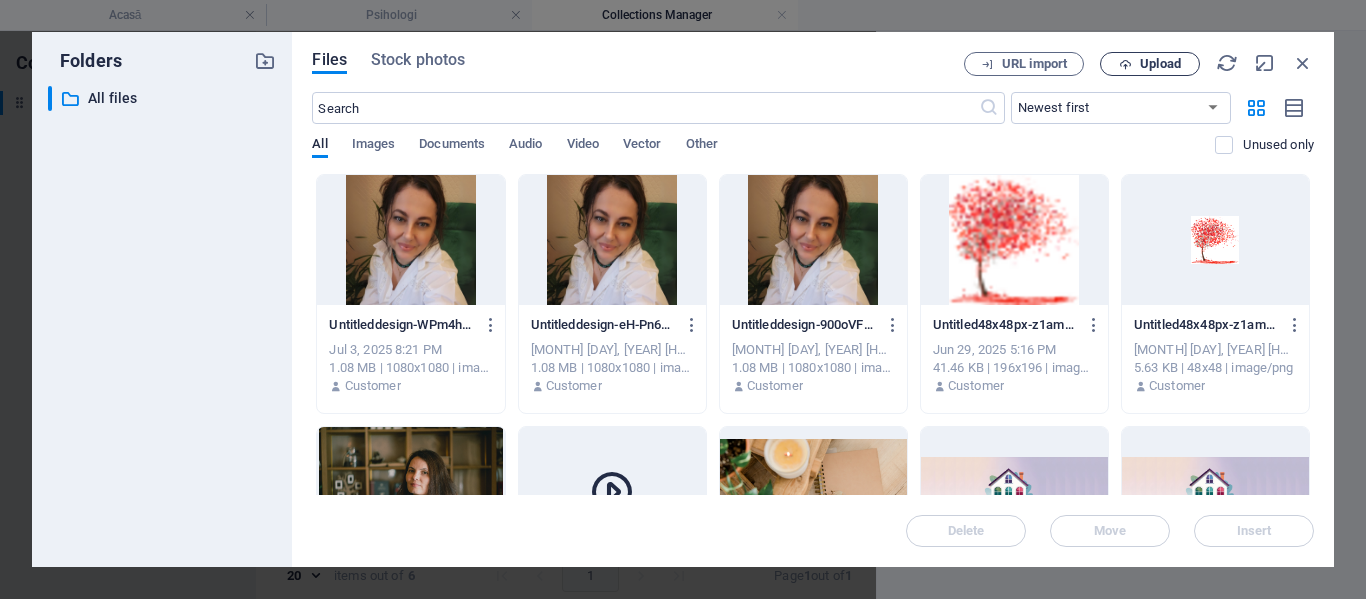 click on "Upload" at bounding box center [1160, 64] 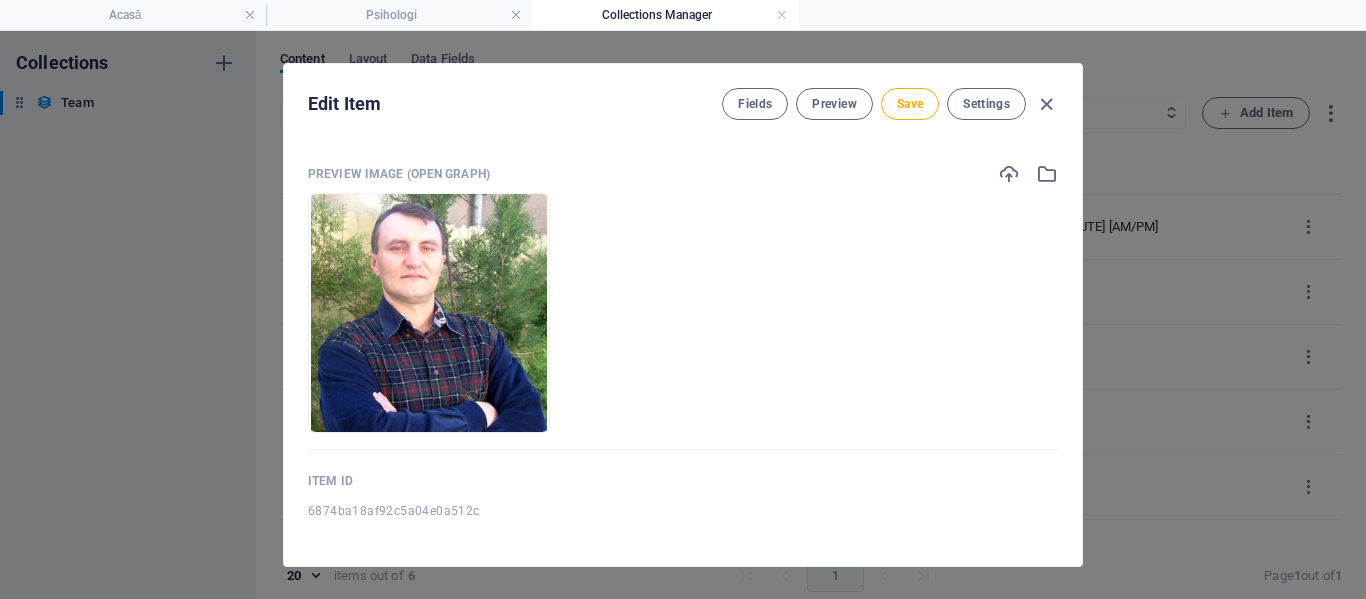 scroll, scrollTop: 2234, scrollLeft: 0, axis: vertical 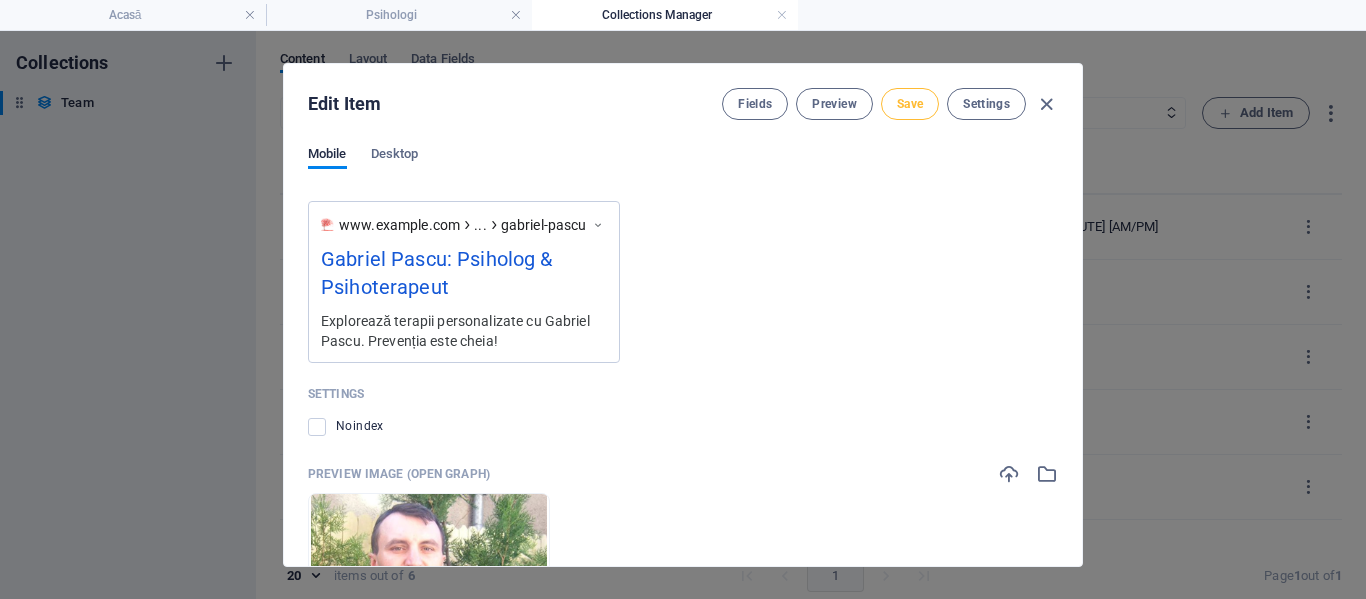 click on "Save" at bounding box center [910, 104] 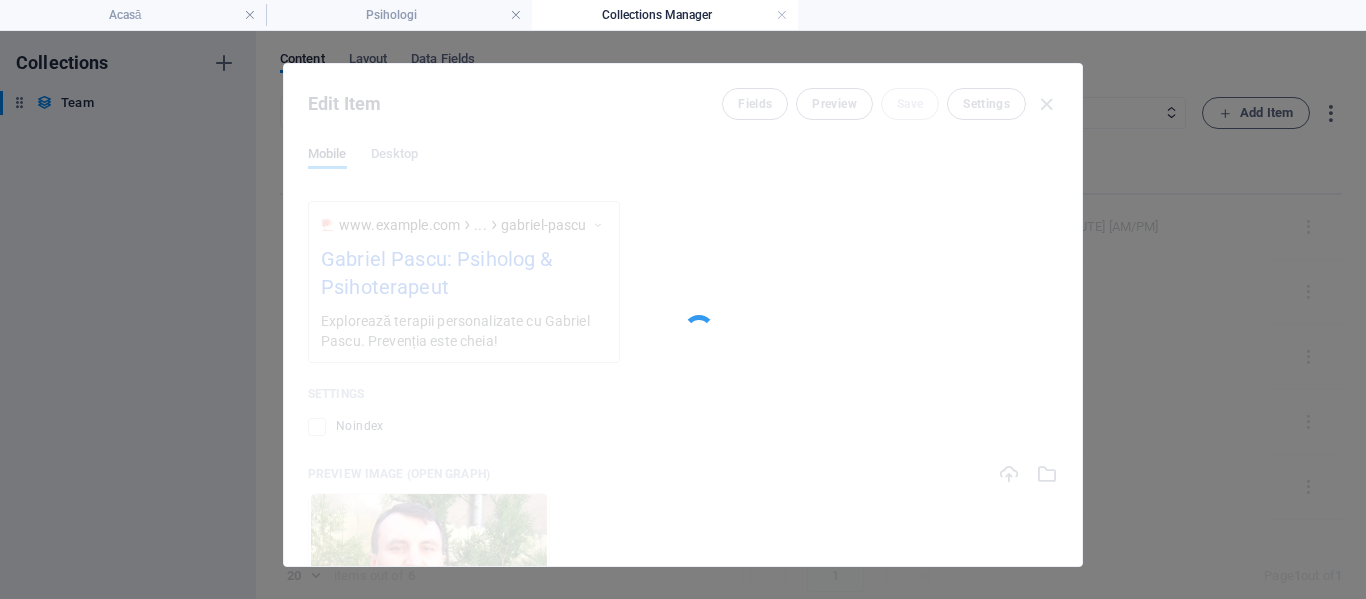 type on "Psiholog & Psihoterapeut ▪️competențe metoda Feuerstein" 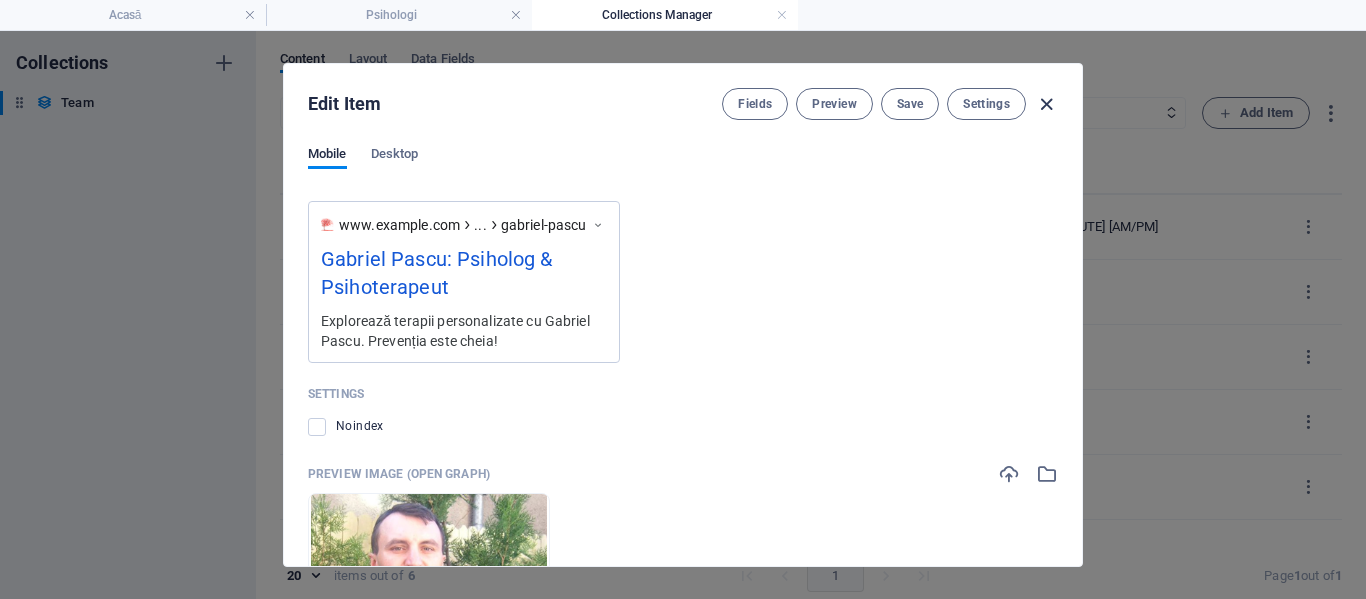 click at bounding box center [1046, 104] 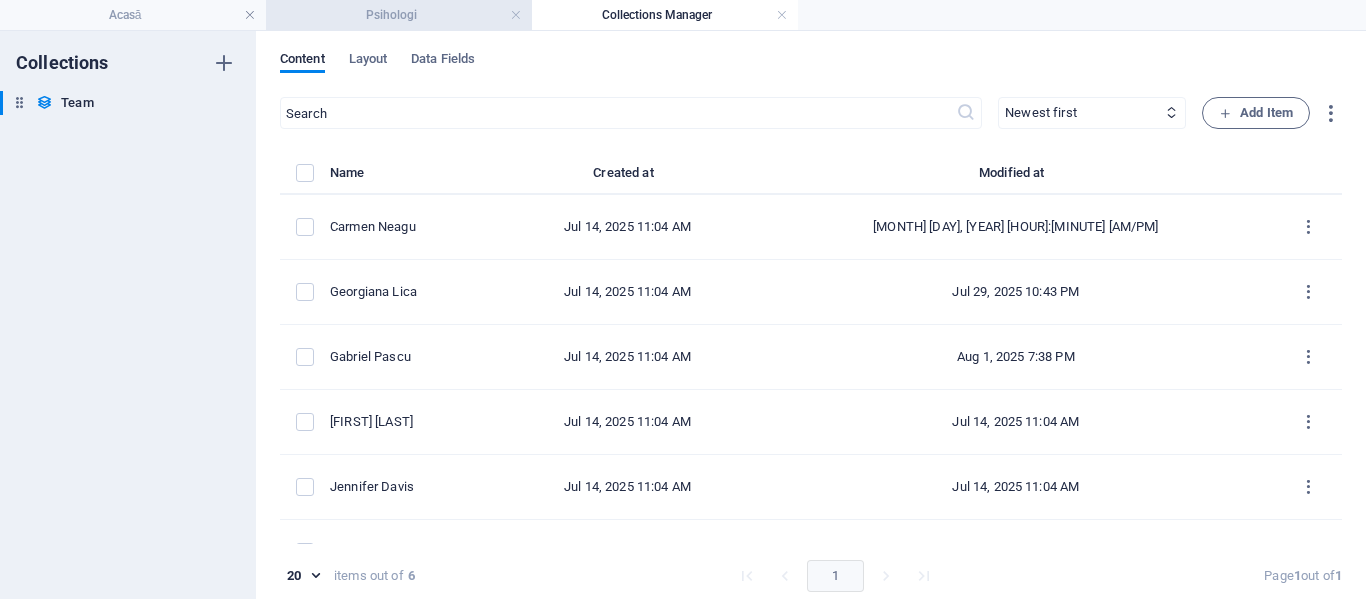 click on "Psihologi" at bounding box center [399, 15] 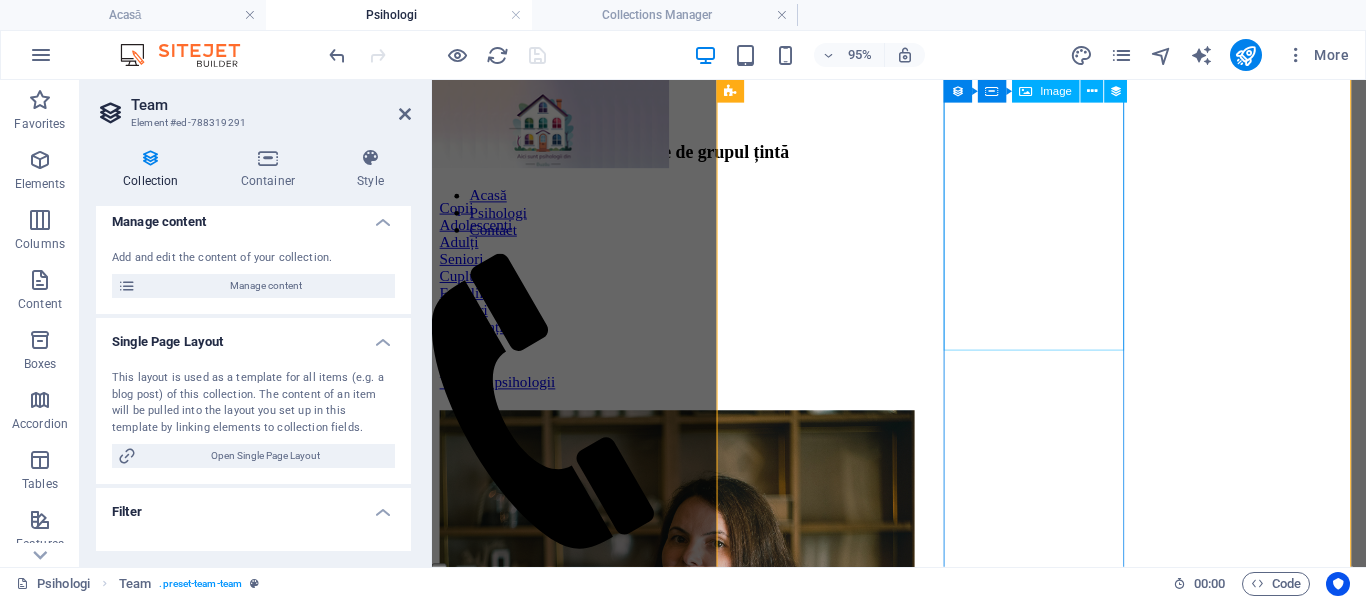 scroll, scrollTop: 1467, scrollLeft: 0, axis: vertical 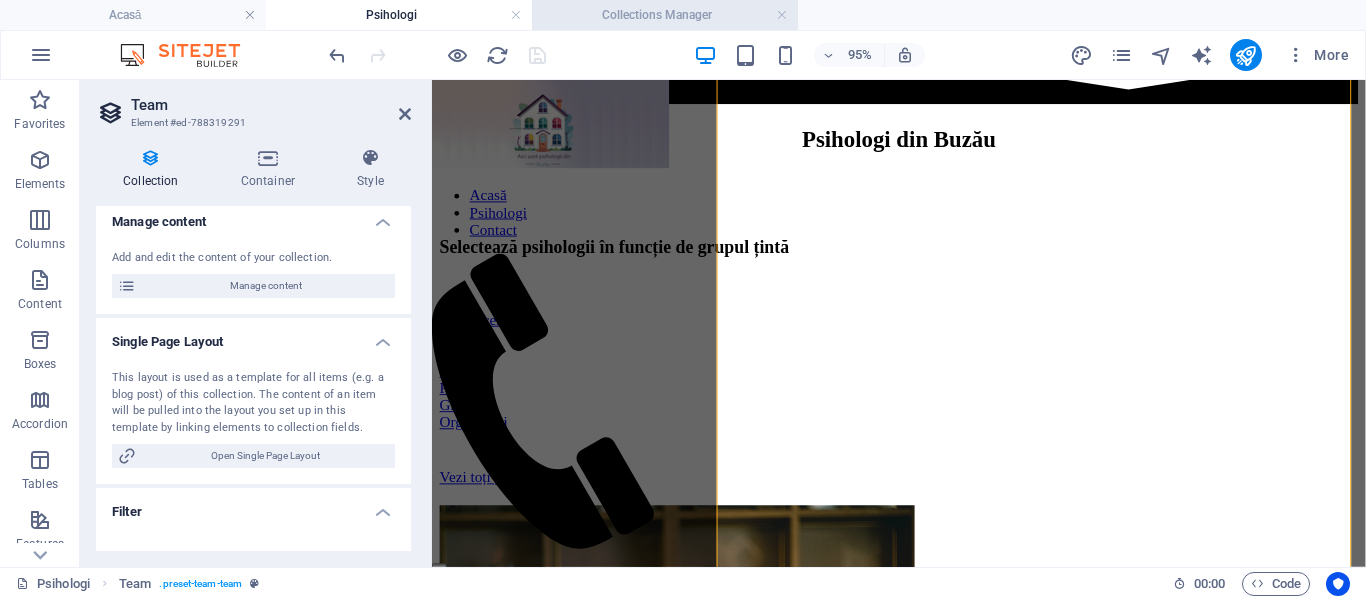 click on "Collections Manager" at bounding box center (665, 15) 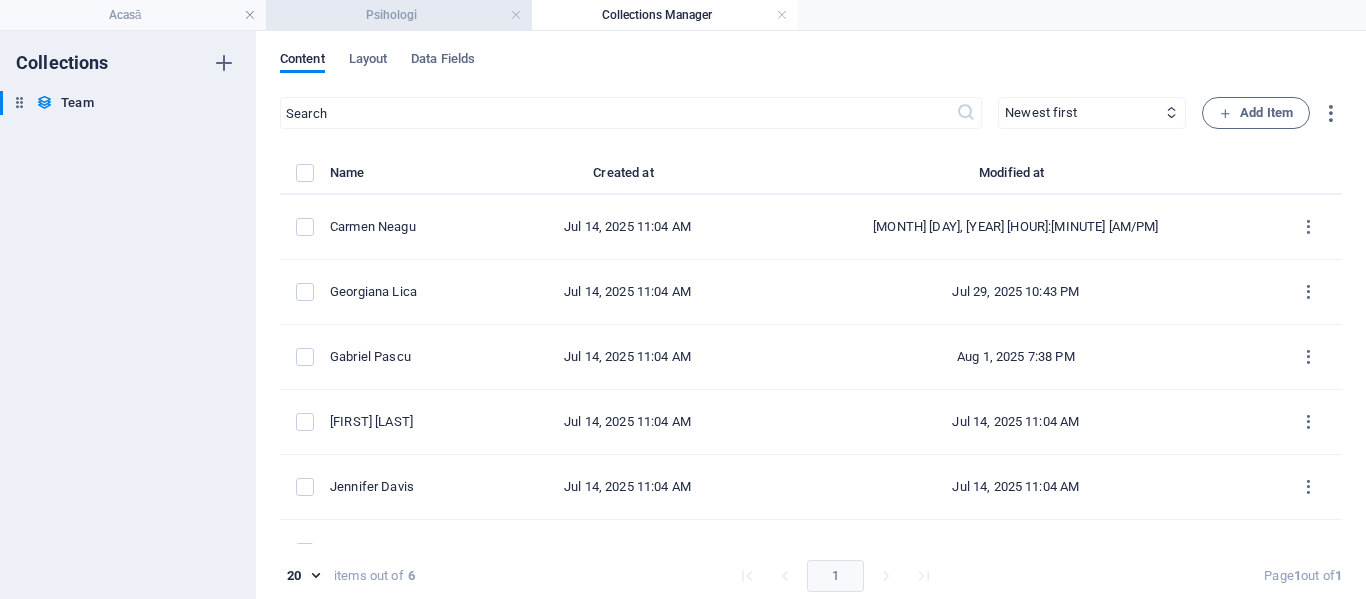 click on "Psihologi" at bounding box center (399, 15) 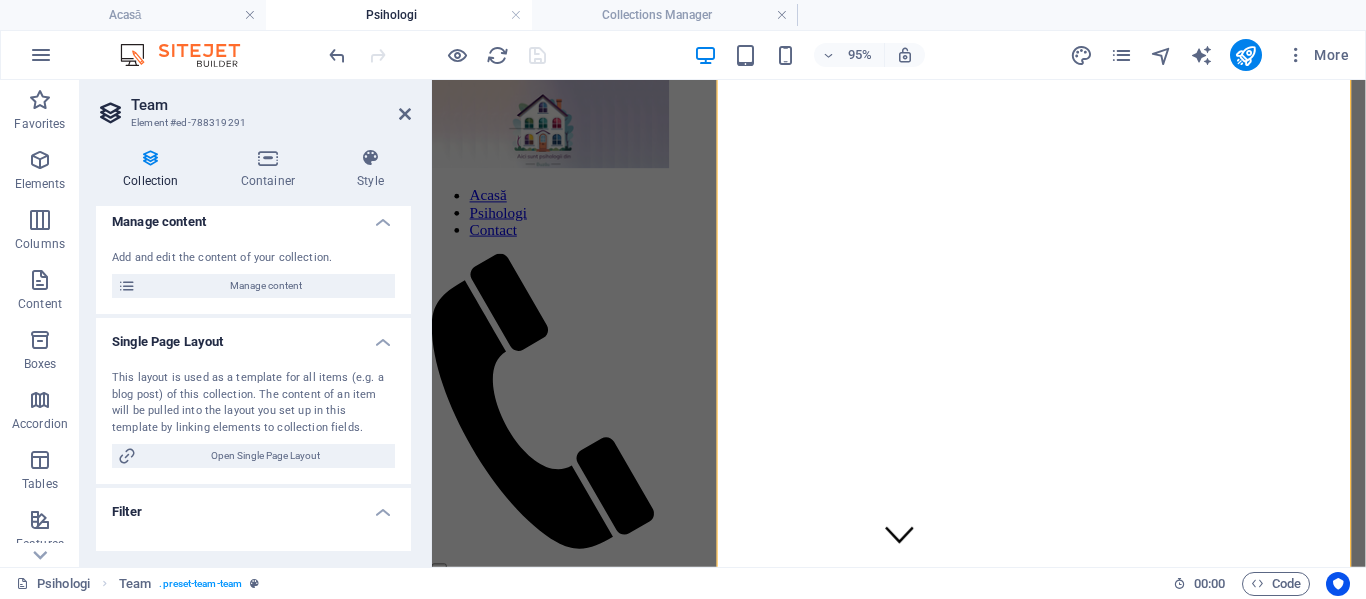 scroll, scrollTop: 1800, scrollLeft: 0, axis: vertical 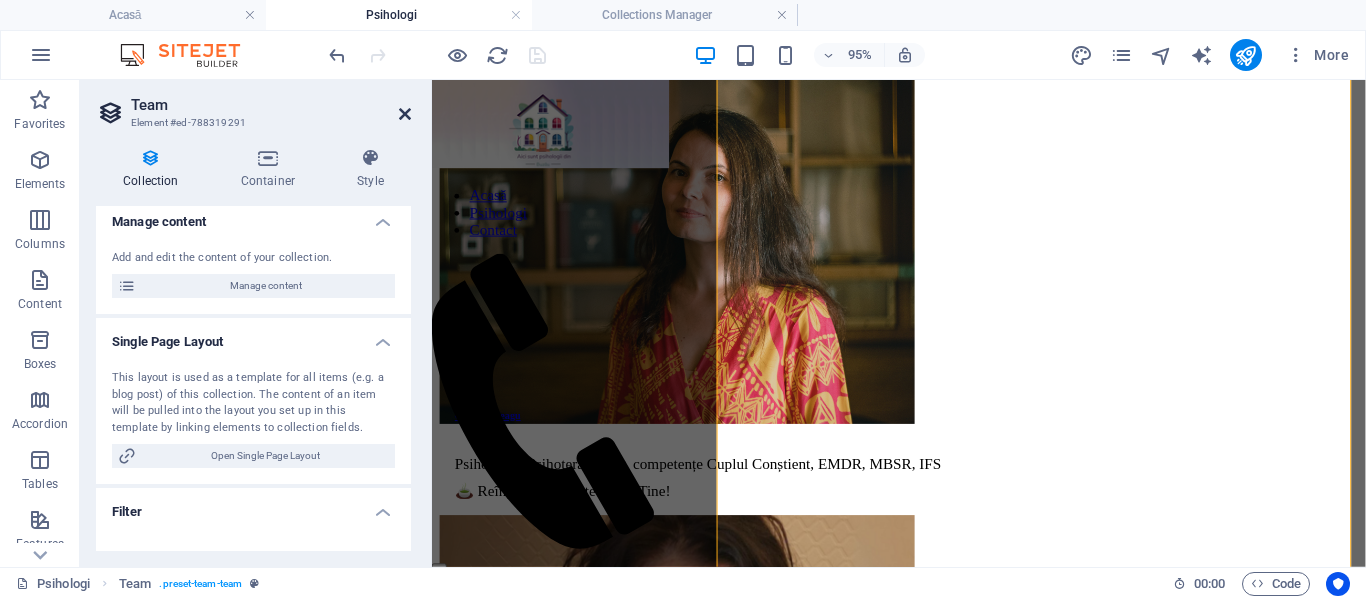 click at bounding box center [405, 114] 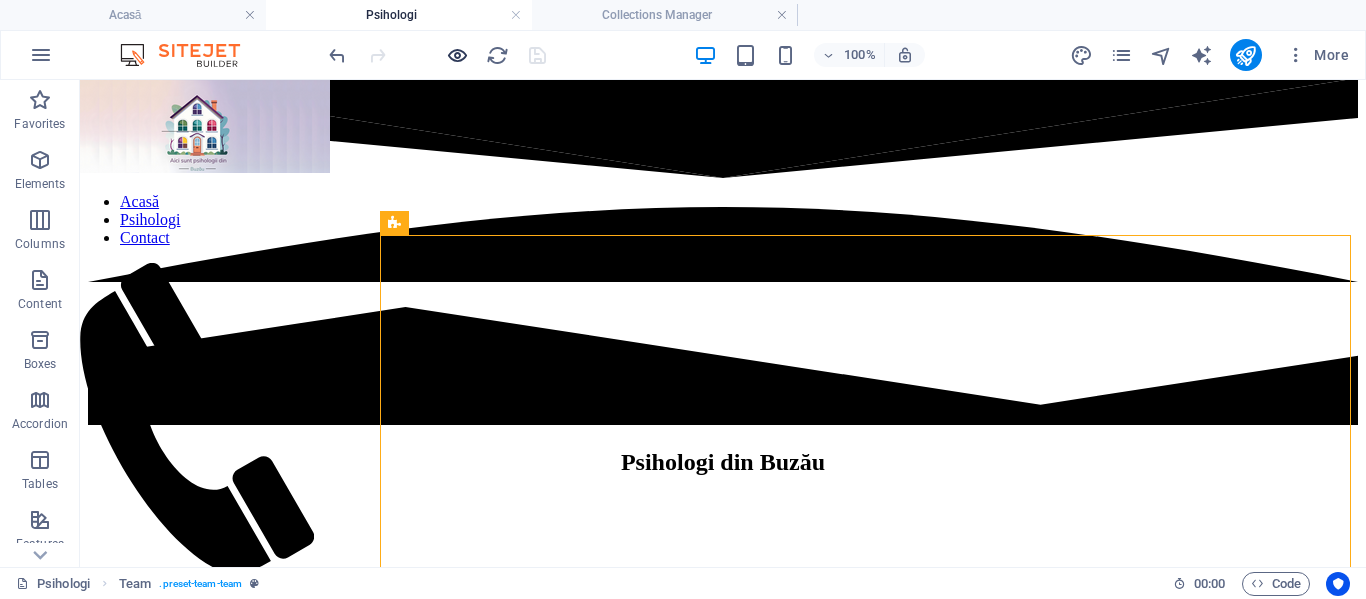 scroll, scrollTop: 1018, scrollLeft: 0, axis: vertical 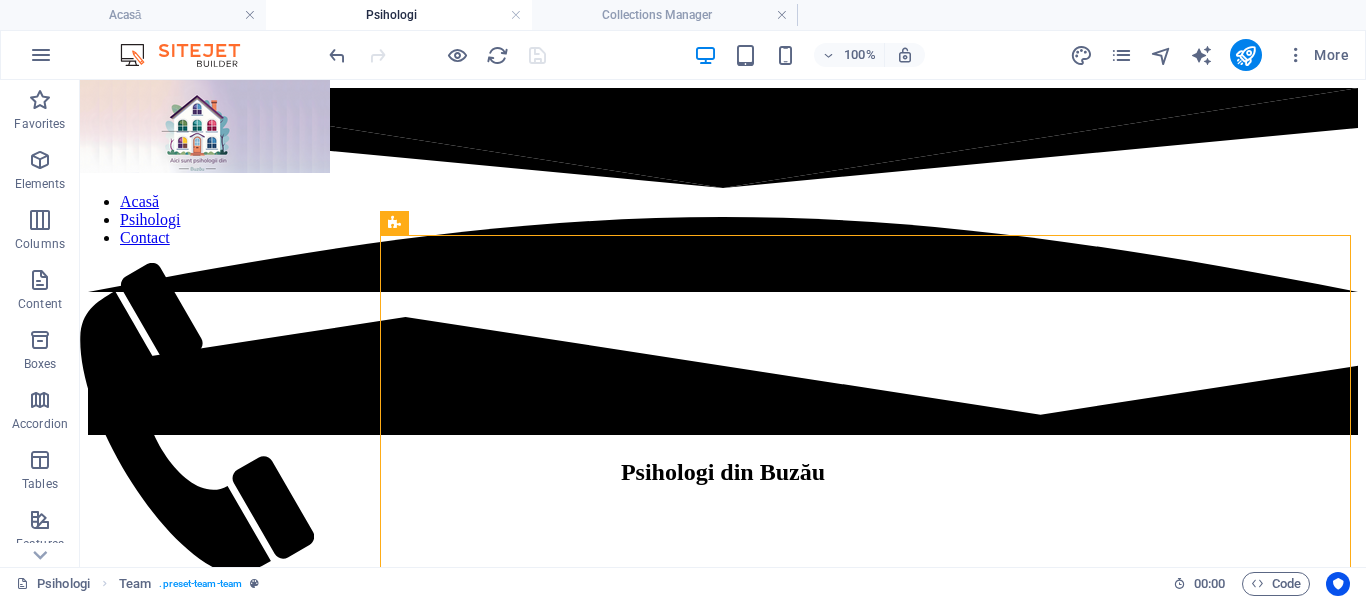 click at bounding box center (437, 55) 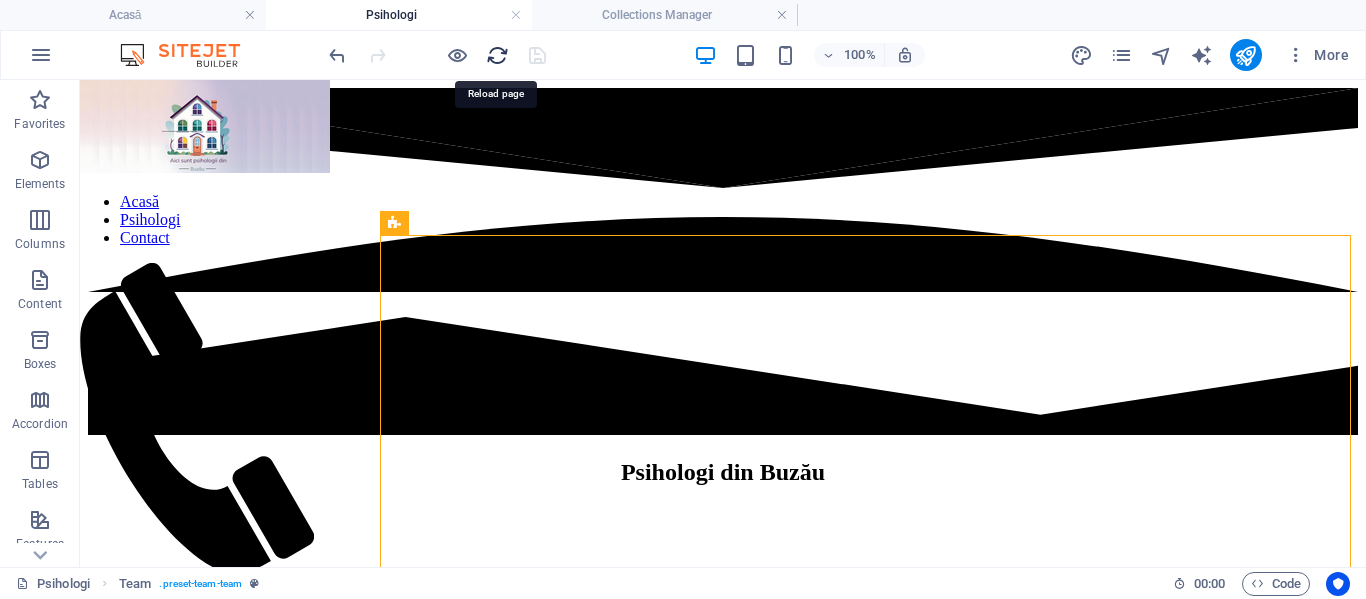 click at bounding box center [497, 55] 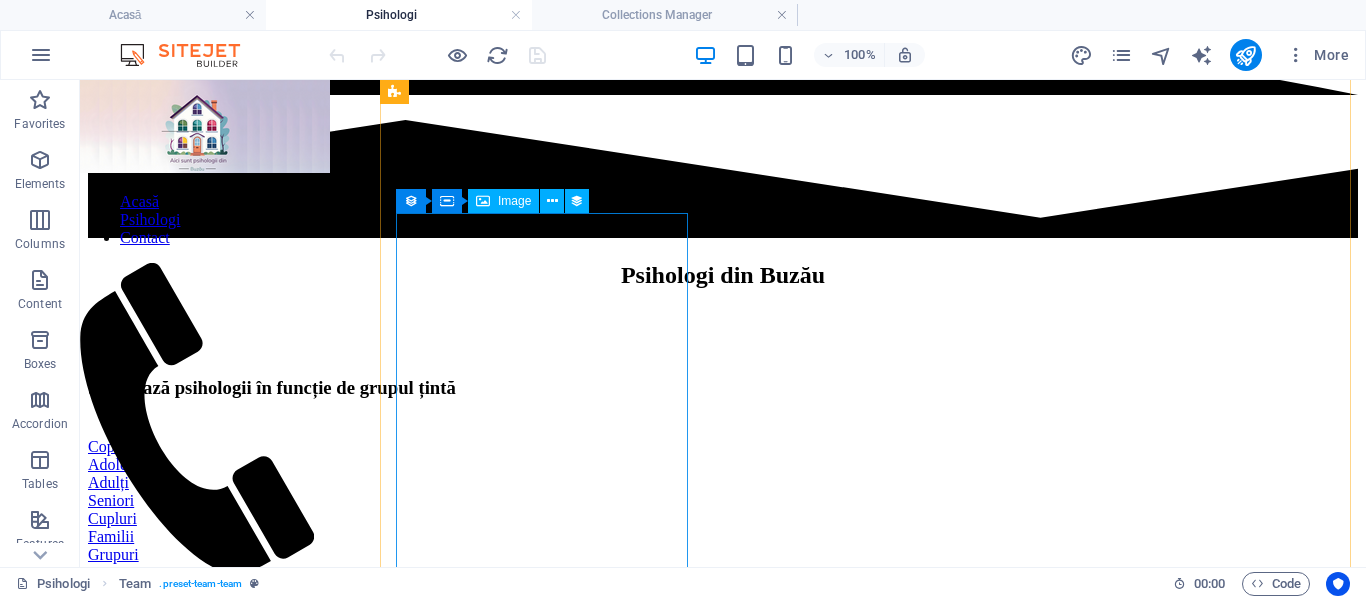 scroll, scrollTop: 1300, scrollLeft: 0, axis: vertical 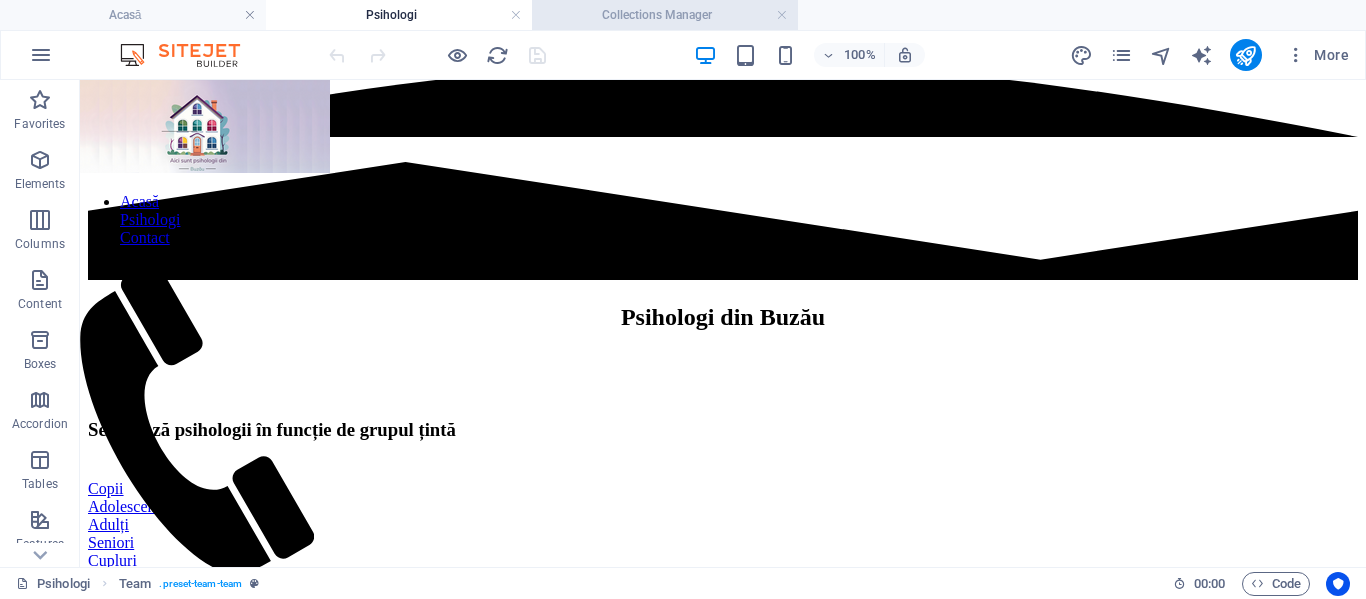 click on "Collections Manager" at bounding box center (665, 15) 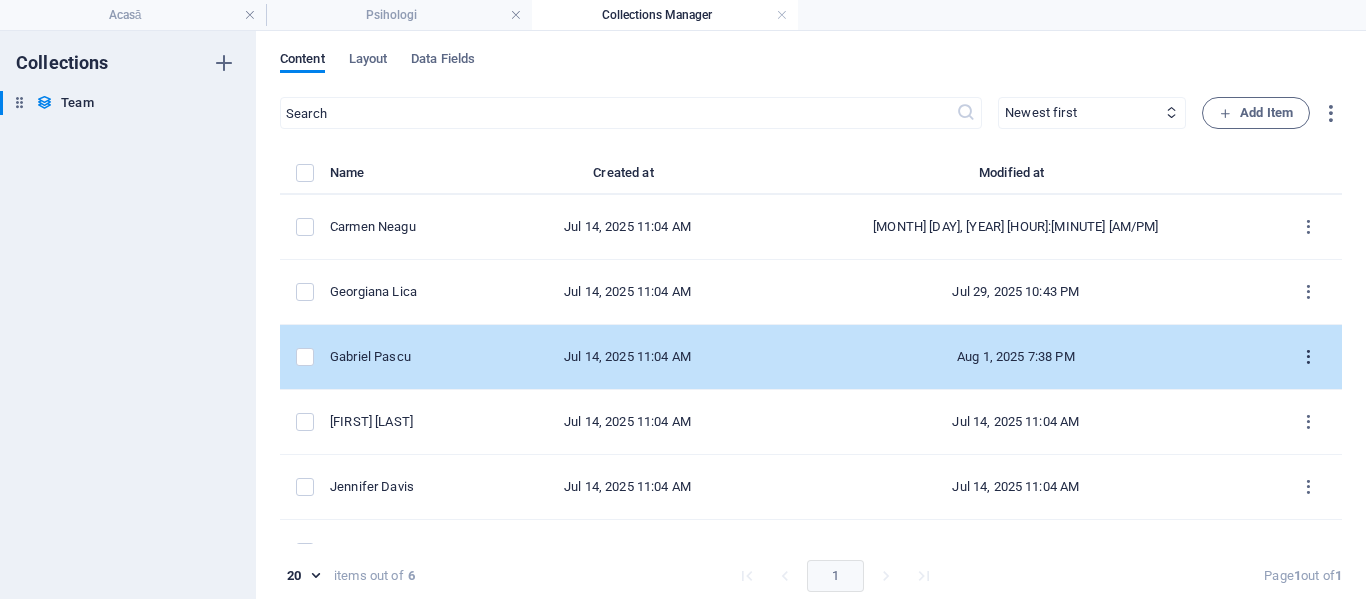 click at bounding box center (1308, 357) 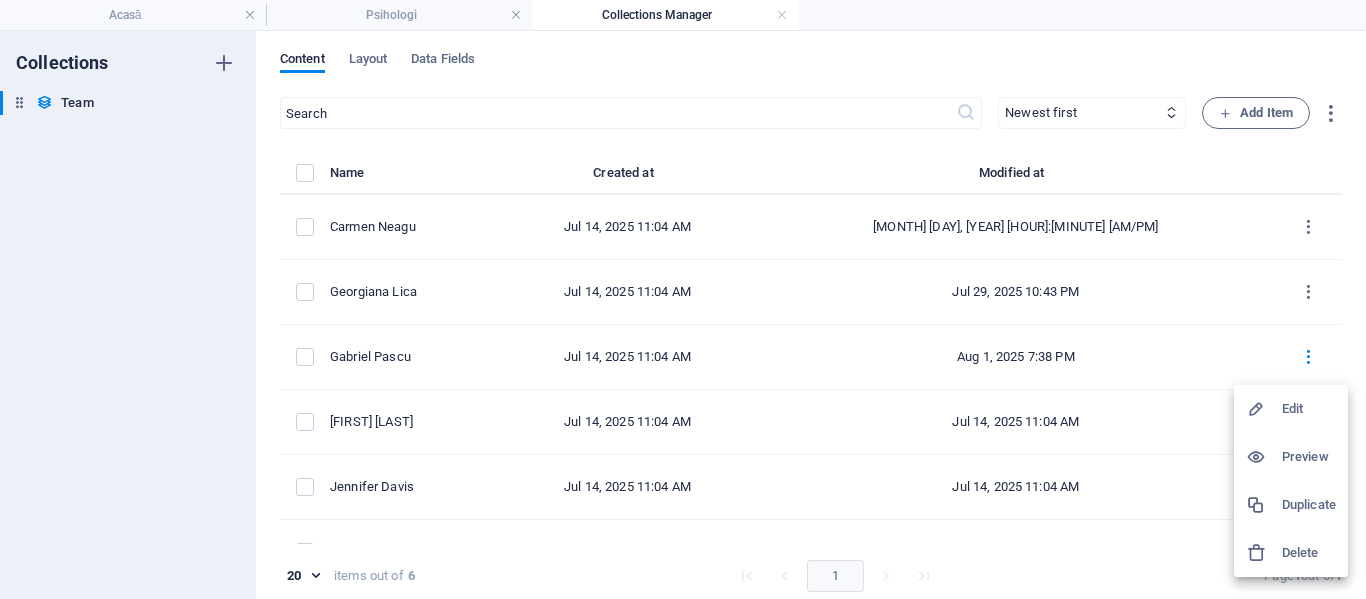 click on "Edit" at bounding box center (1309, 409) 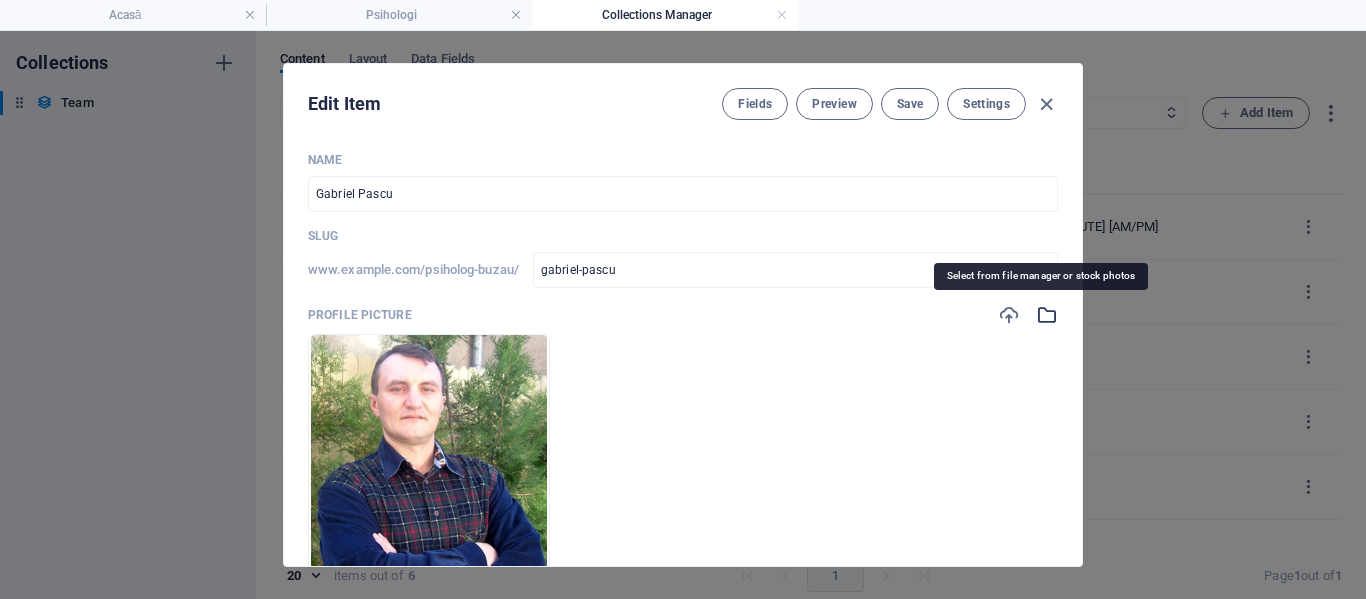 click at bounding box center [1047, 315] 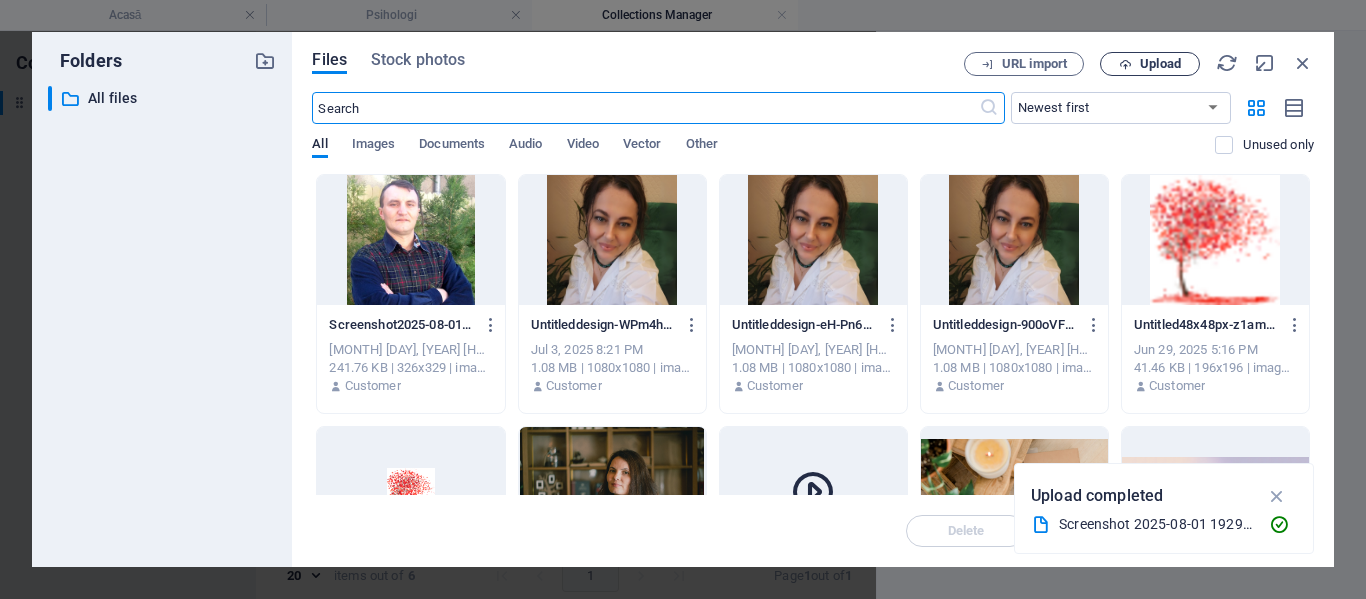 click on "Upload" at bounding box center (1150, 64) 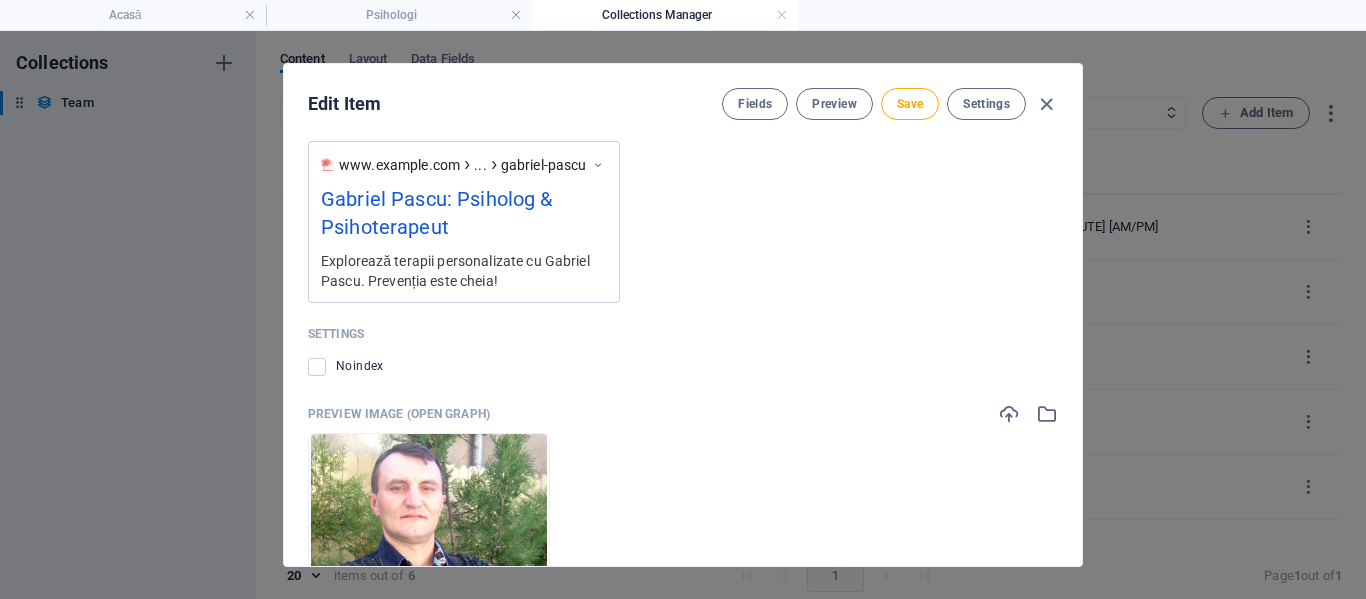 scroll, scrollTop: 2534, scrollLeft: 0, axis: vertical 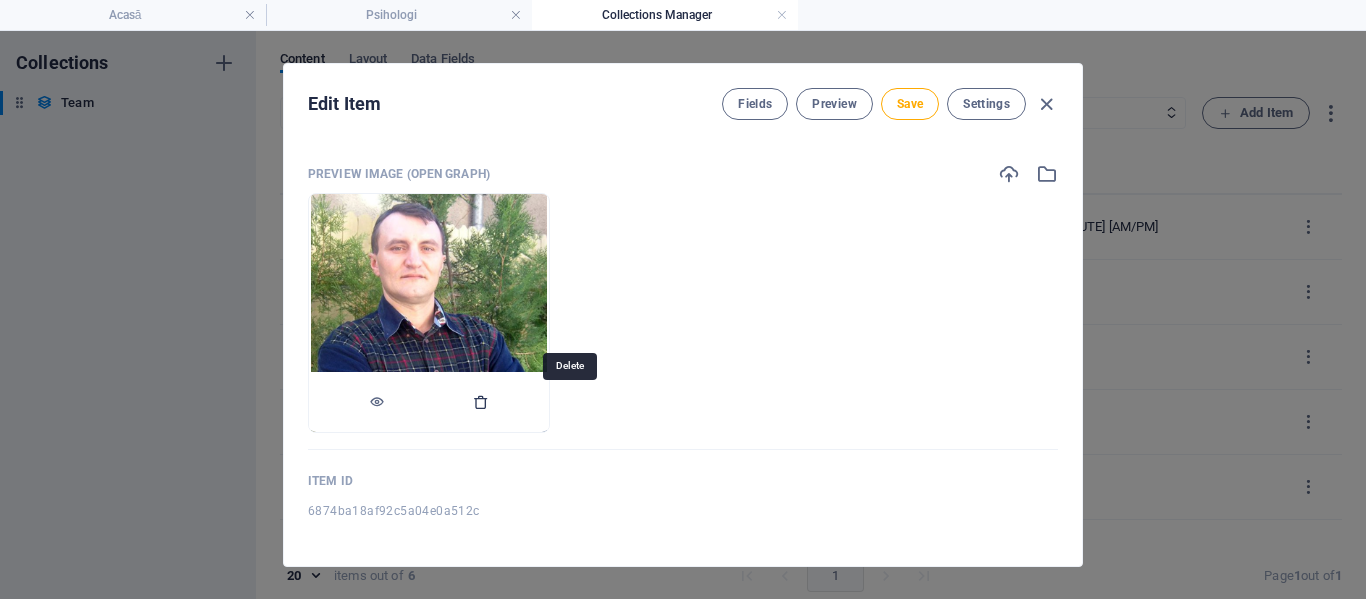 click at bounding box center (481, 402) 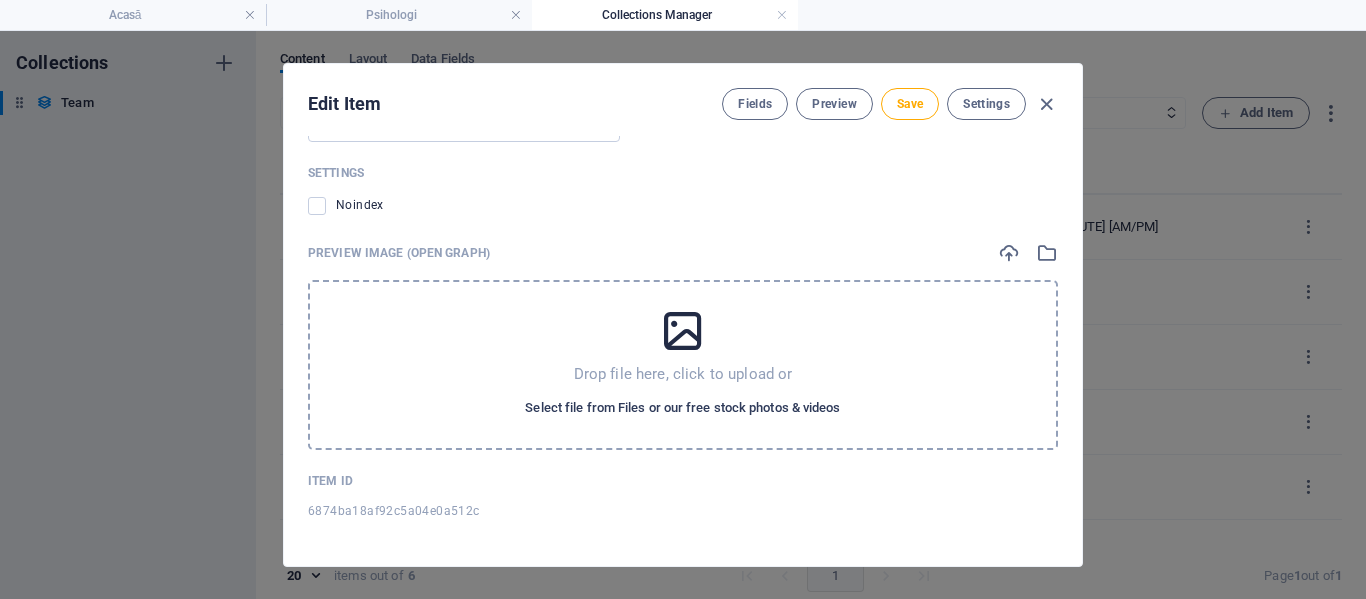 click on "Select file from Files or our free stock photos & videos" at bounding box center (682, 408) 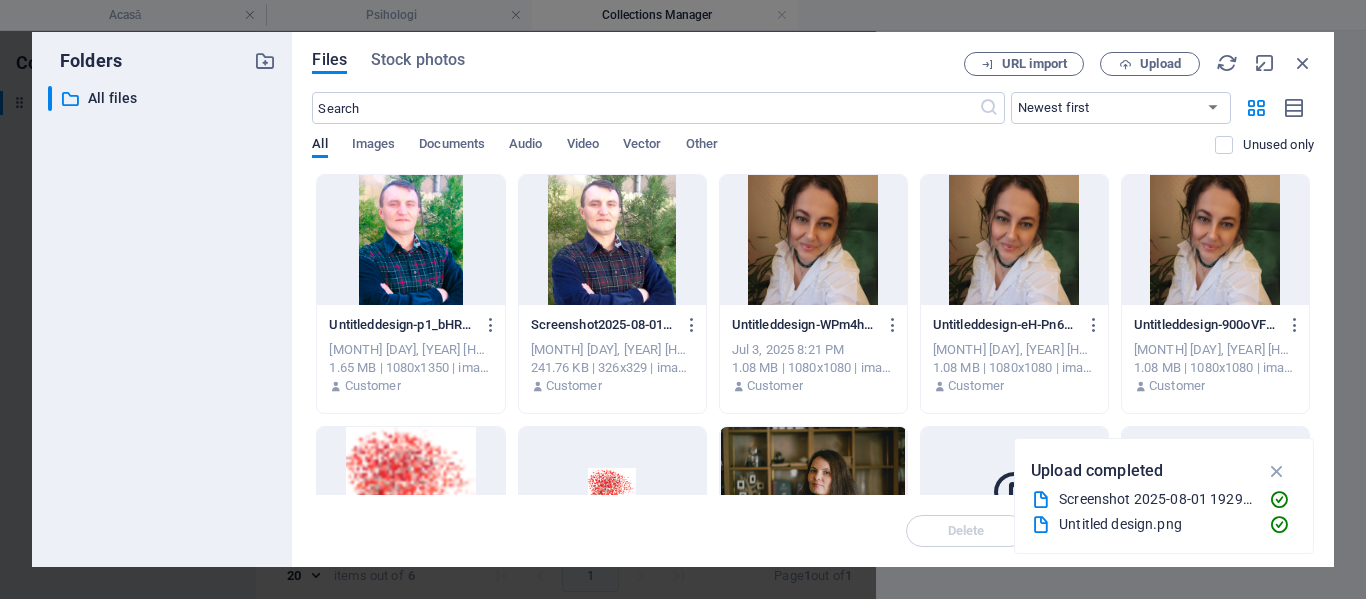click at bounding box center [410, 240] 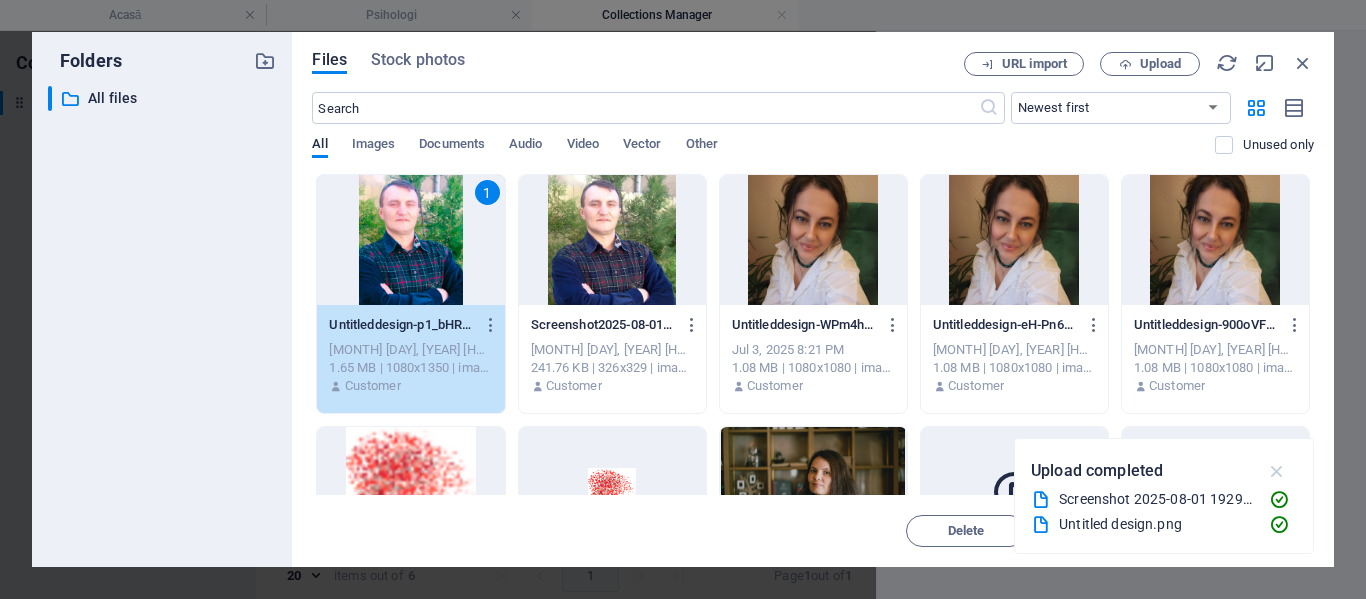 click at bounding box center (1277, 471) 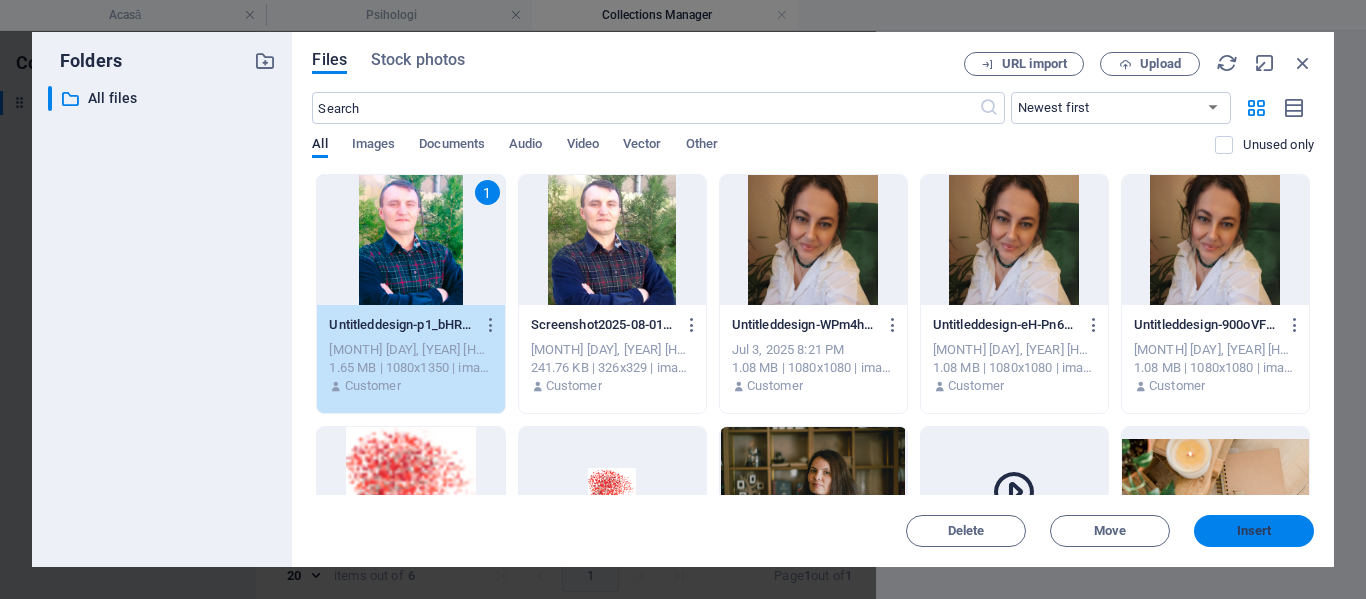 click on "Insert" at bounding box center [1254, 531] 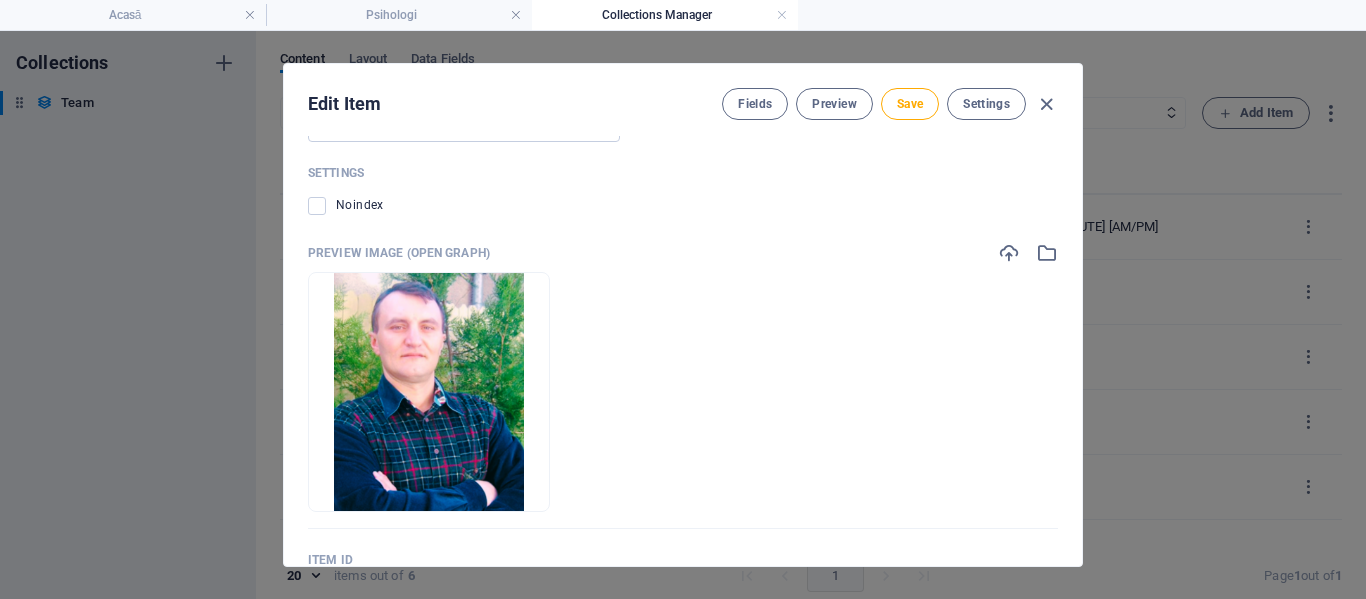 scroll, scrollTop: 2534, scrollLeft: 0, axis: vertical 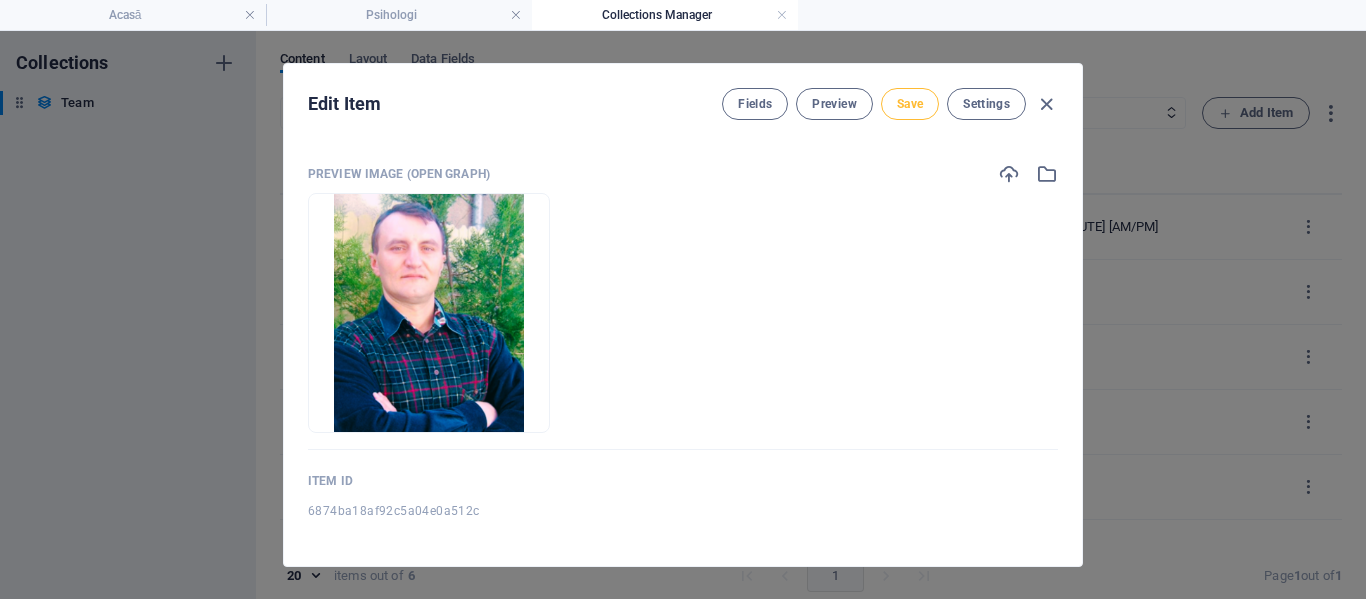 click on "Save" at bounding box center [910, 104] 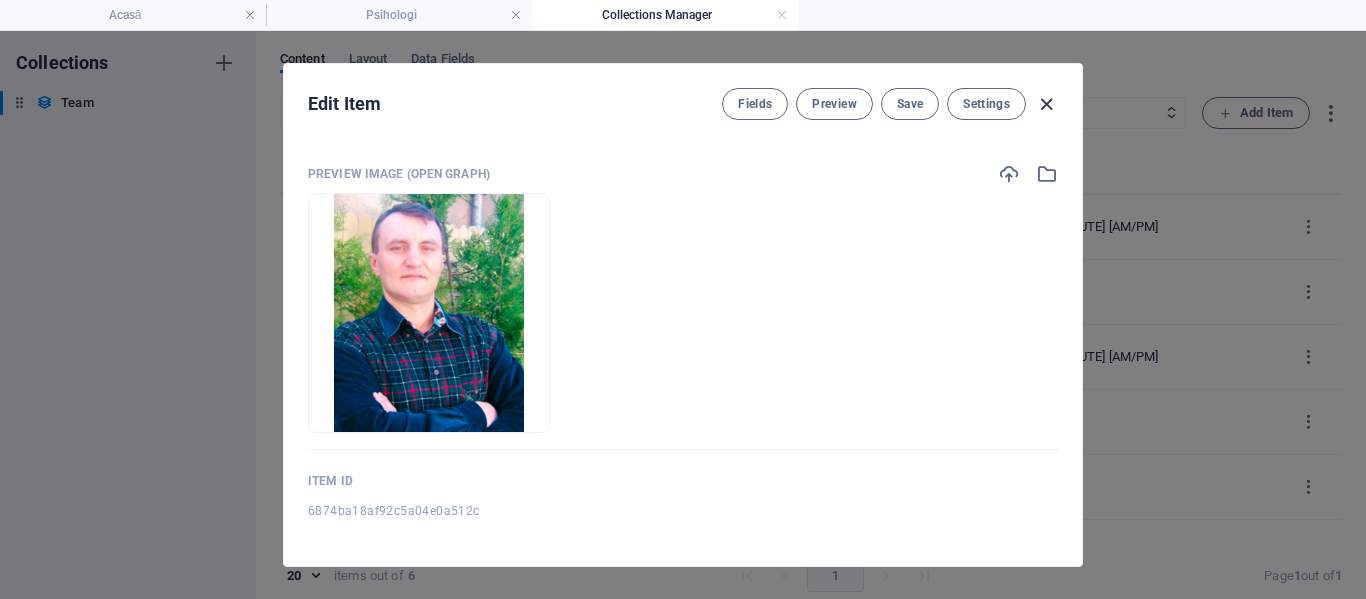 click at bounding box center (1046, 104) 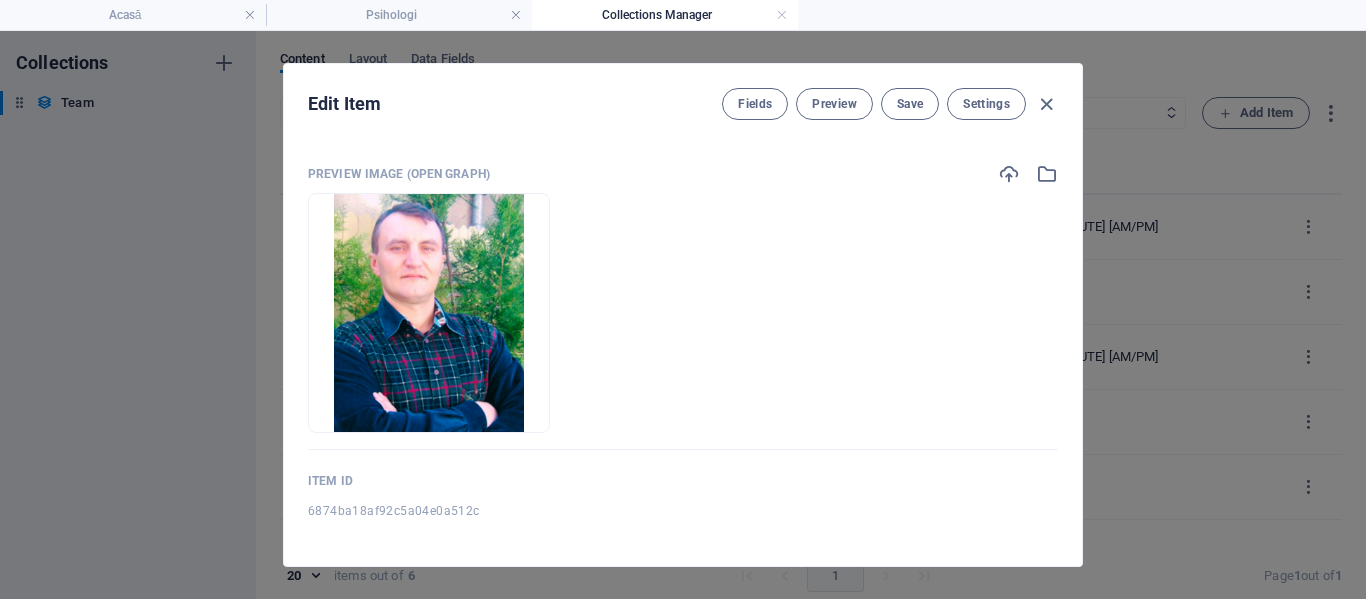 scroll, scrollTop: 2113, scrollLeft: 0, axis: vertical 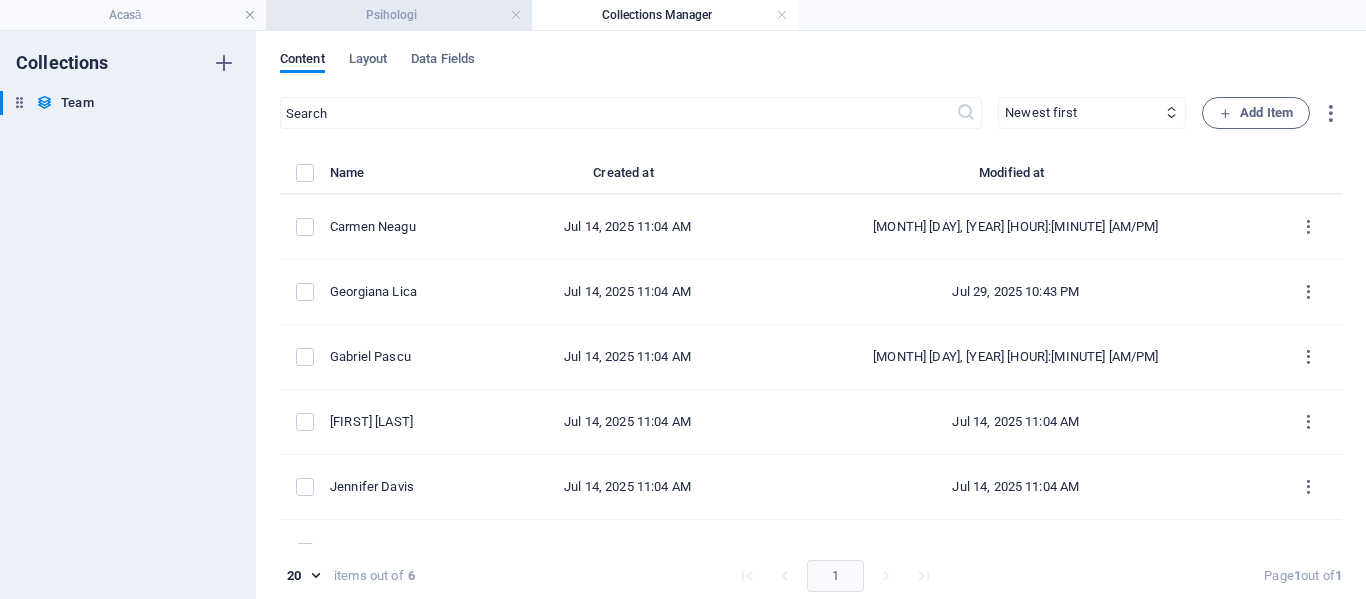click on "Psihologi" at bounding box center [399, 15] 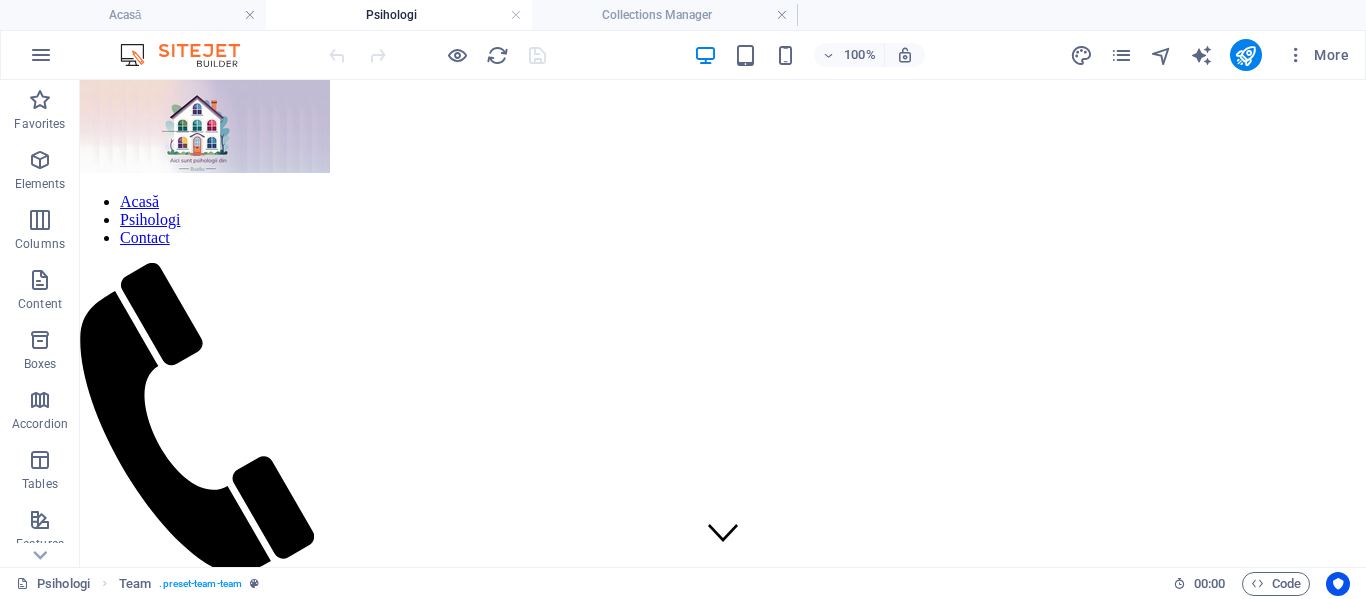 scroll, scrollTop: 1607, scrollLeft: 0, axis: vertical 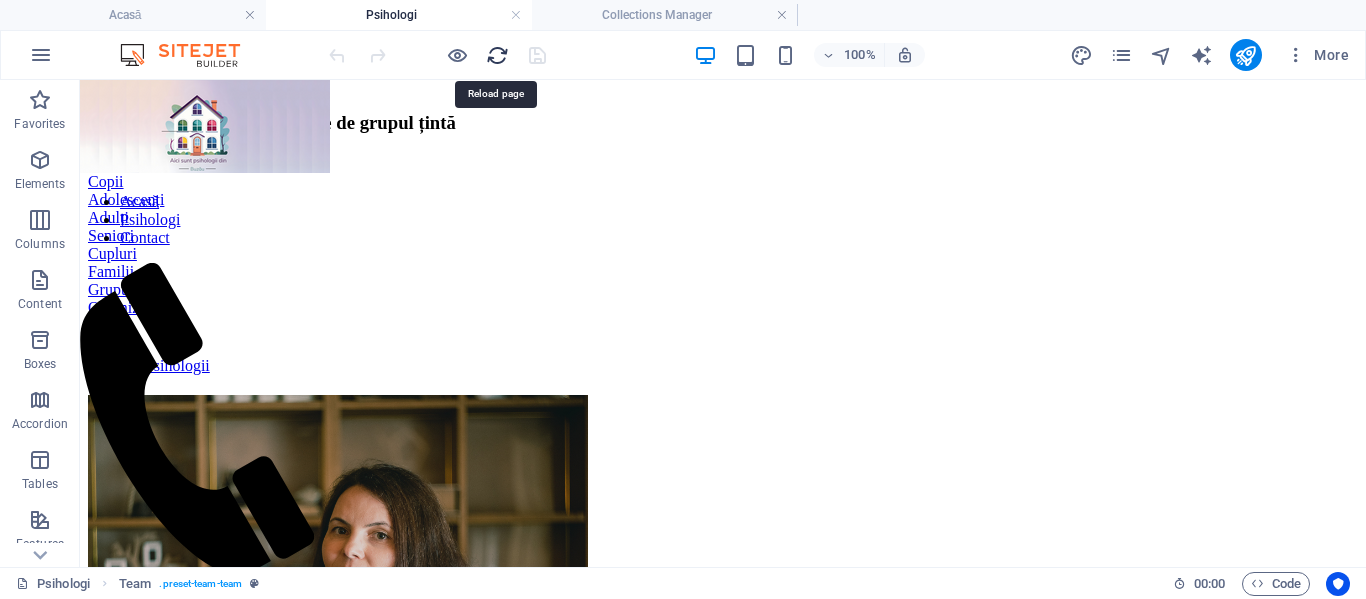 click at bounding box center [497, 55] 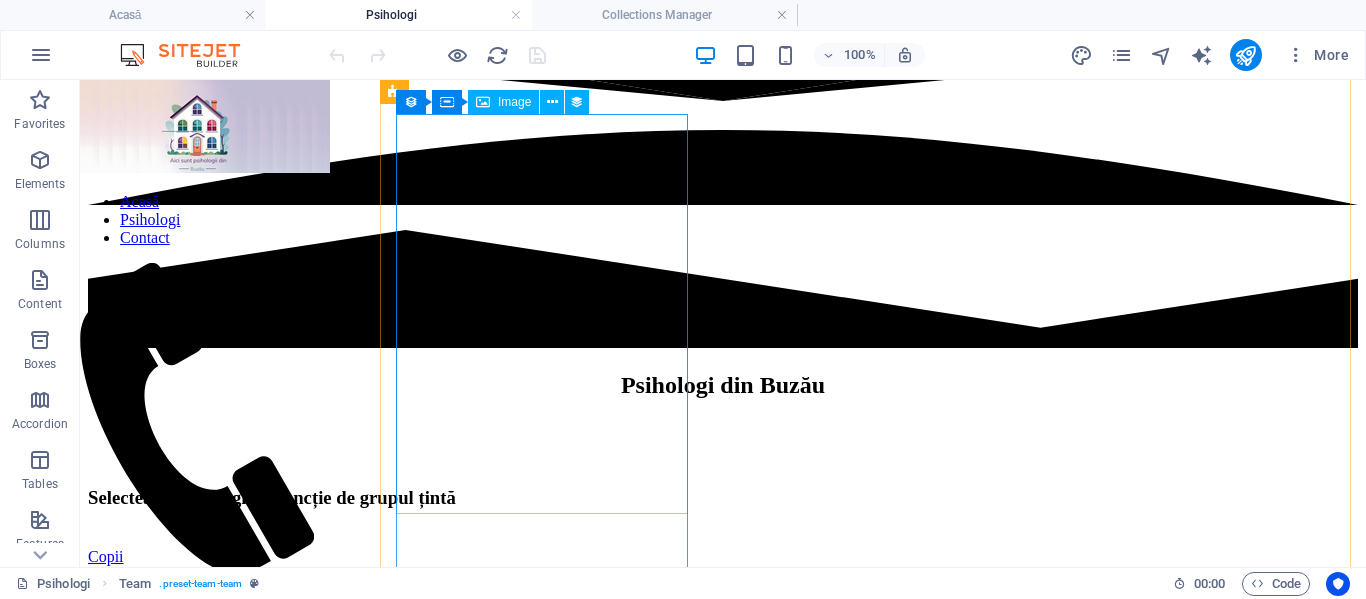 scroll, scrollTop: 1200, scrollLeft: 0, axis: vertical 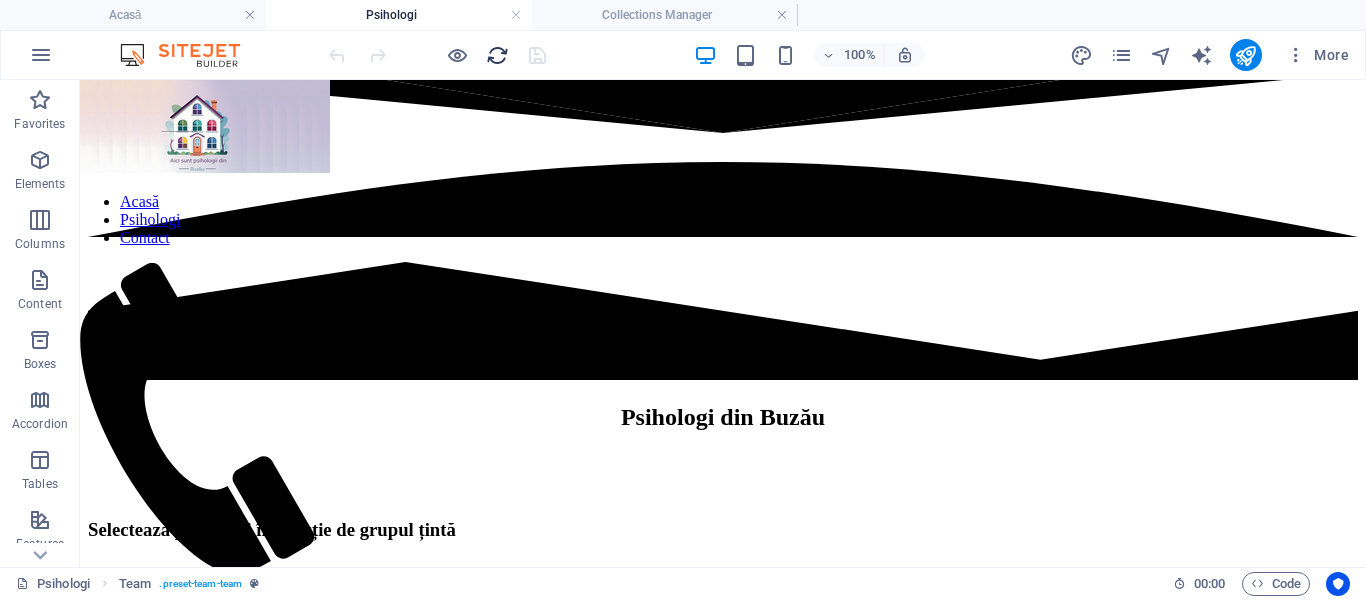 click at bounding box center (497, 55) 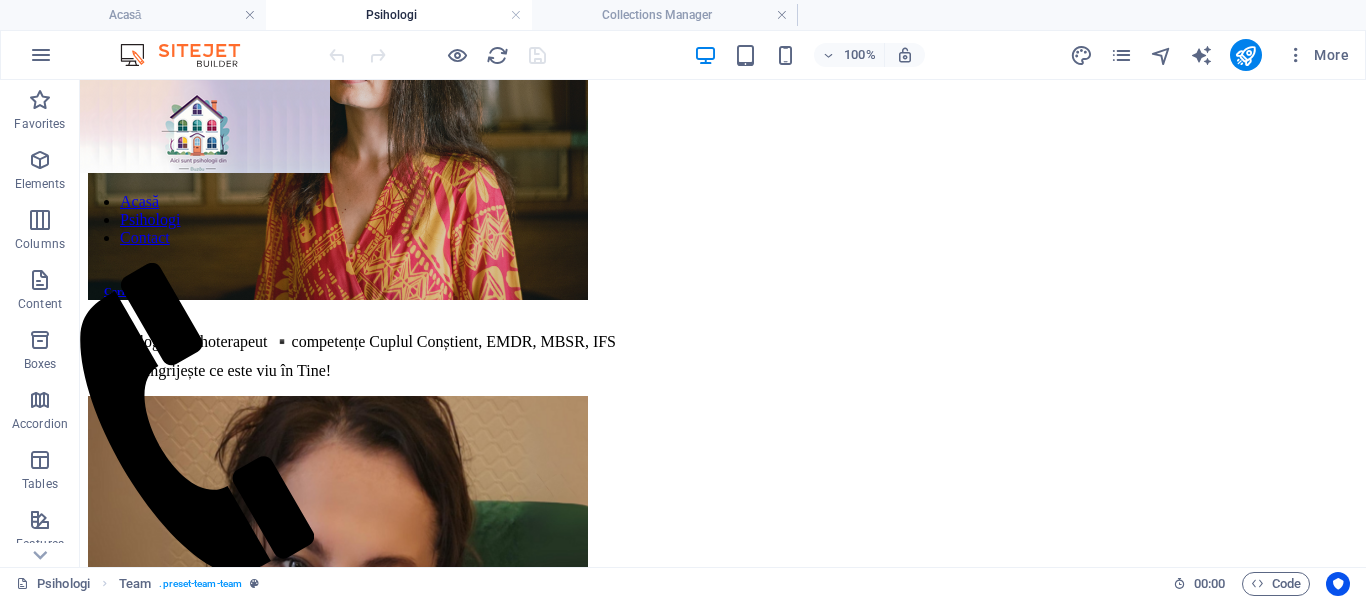scroll, scrollTop: 2107, scrollLeft: 0, axis: vertical 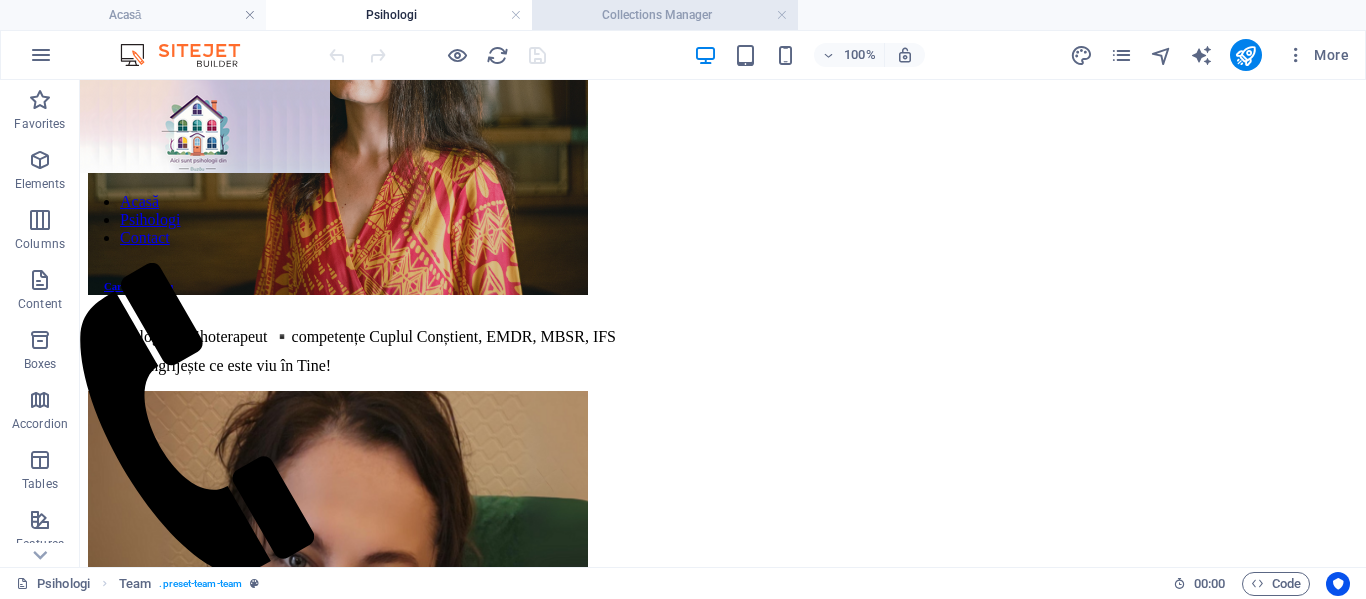 click on "Collections Manager" at bounding box center (665, 15) 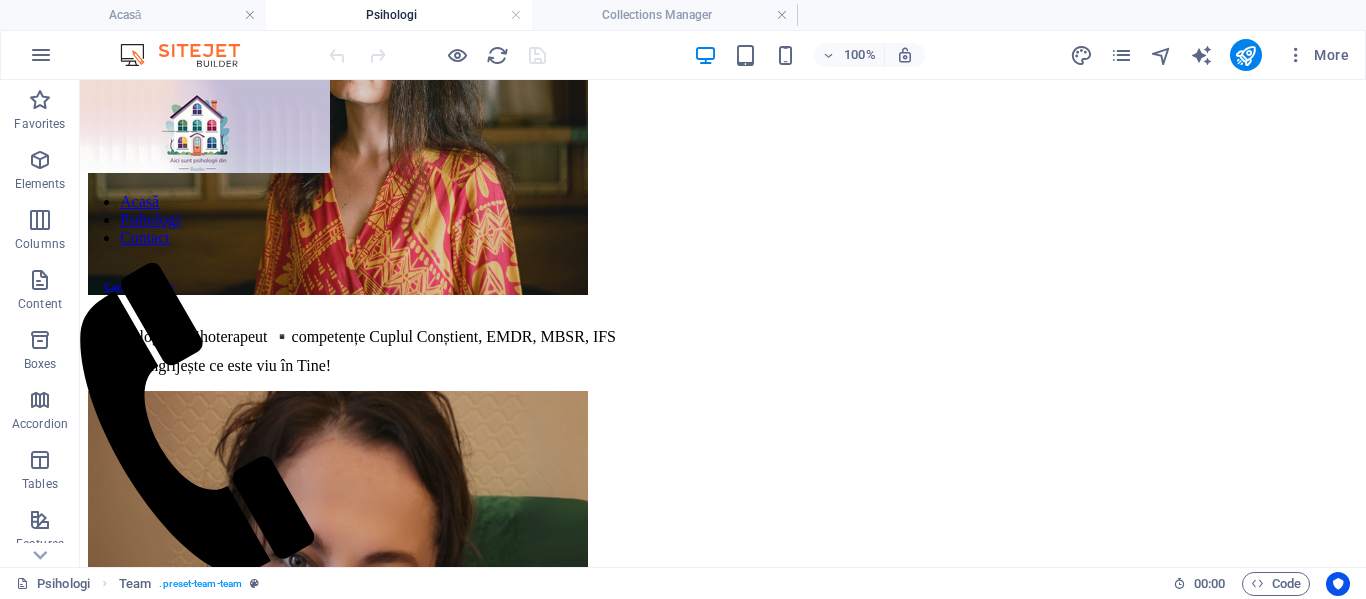 scroll, scrollTop: 0, scrollLeft: 0, axis: both 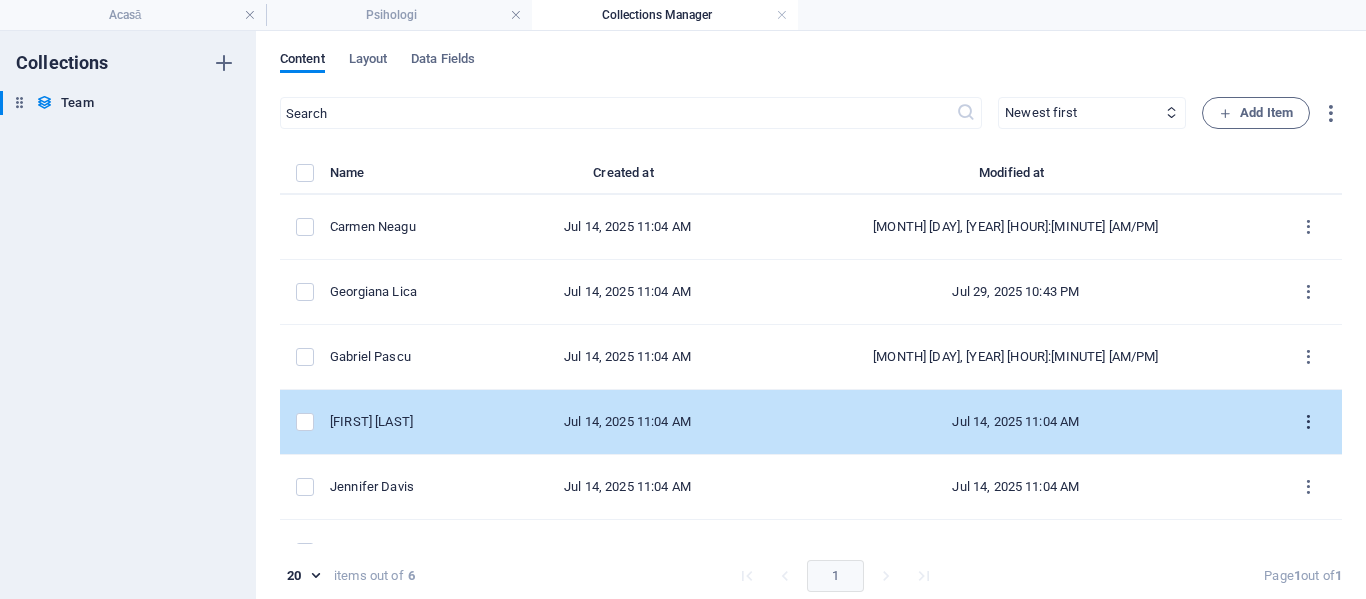 click at bounding box center [1308, 422] 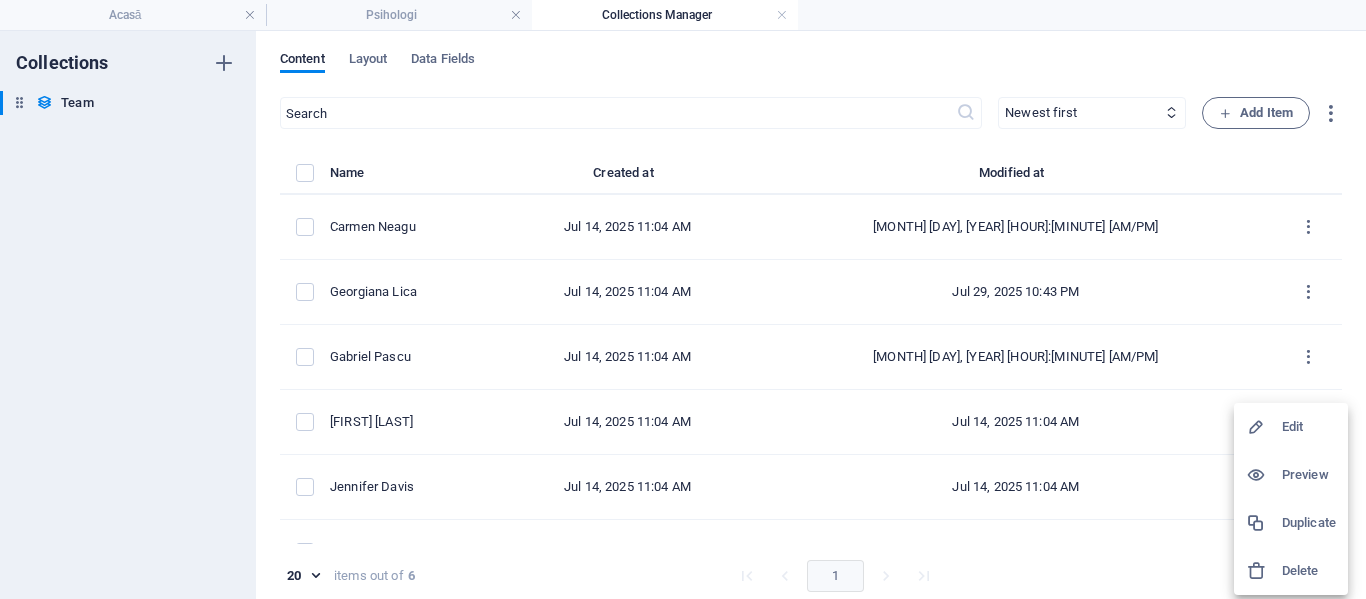 click at bounding box center (1264, 427) 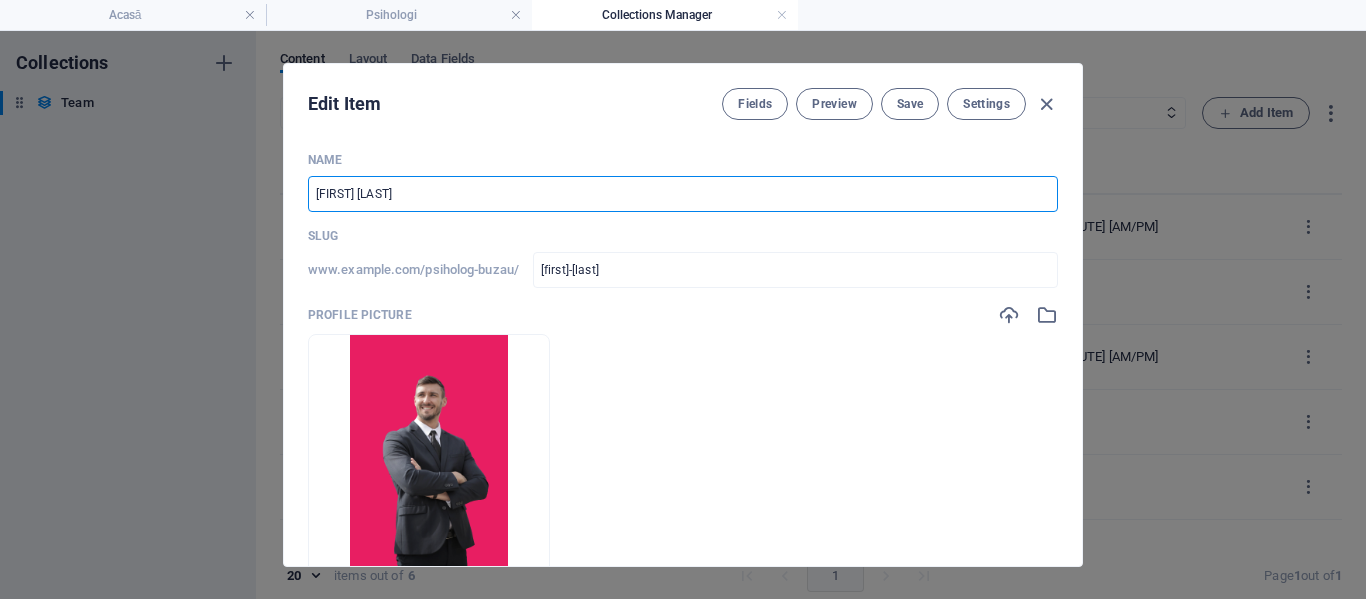 drag, startPoint x: 432, startPoint y: 196, endPoint x: 257, endPoint y: 193, distance: 175.02571 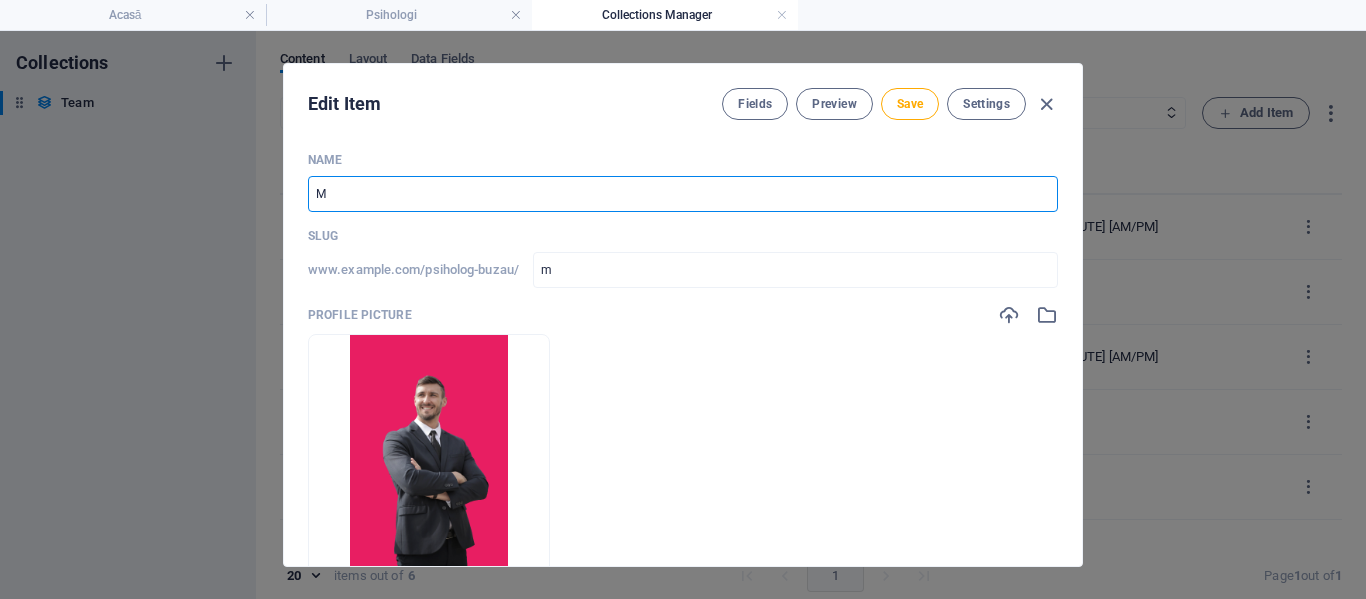 type on "Mi" 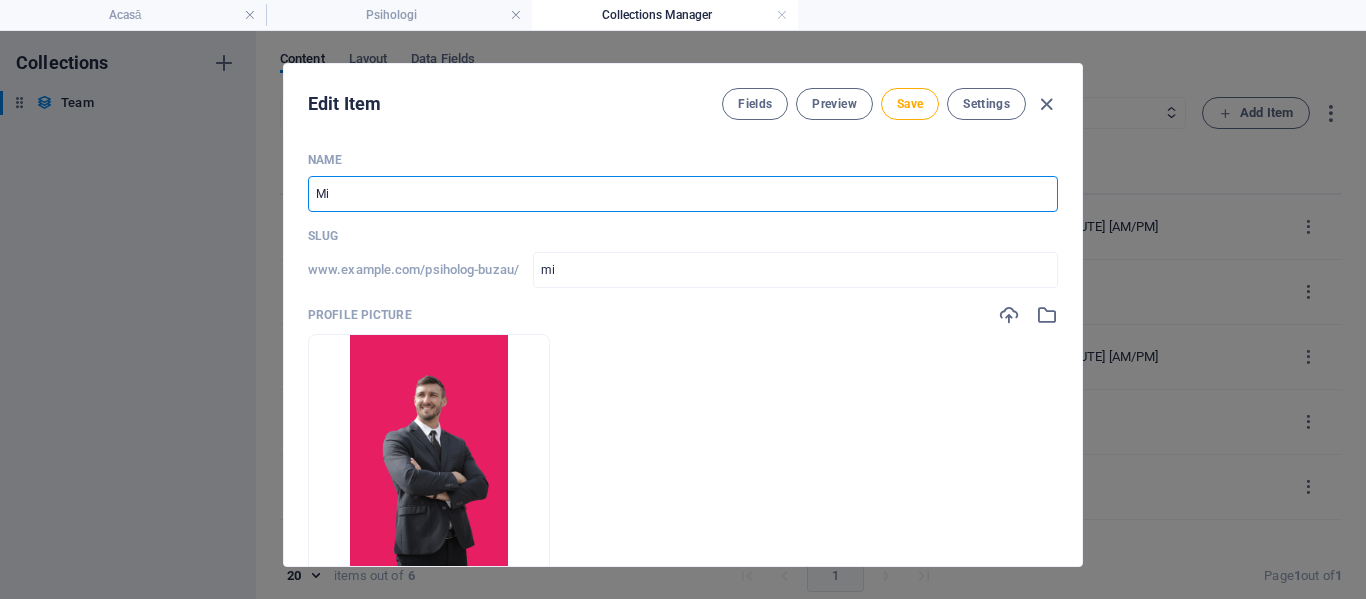 type on "Mih" 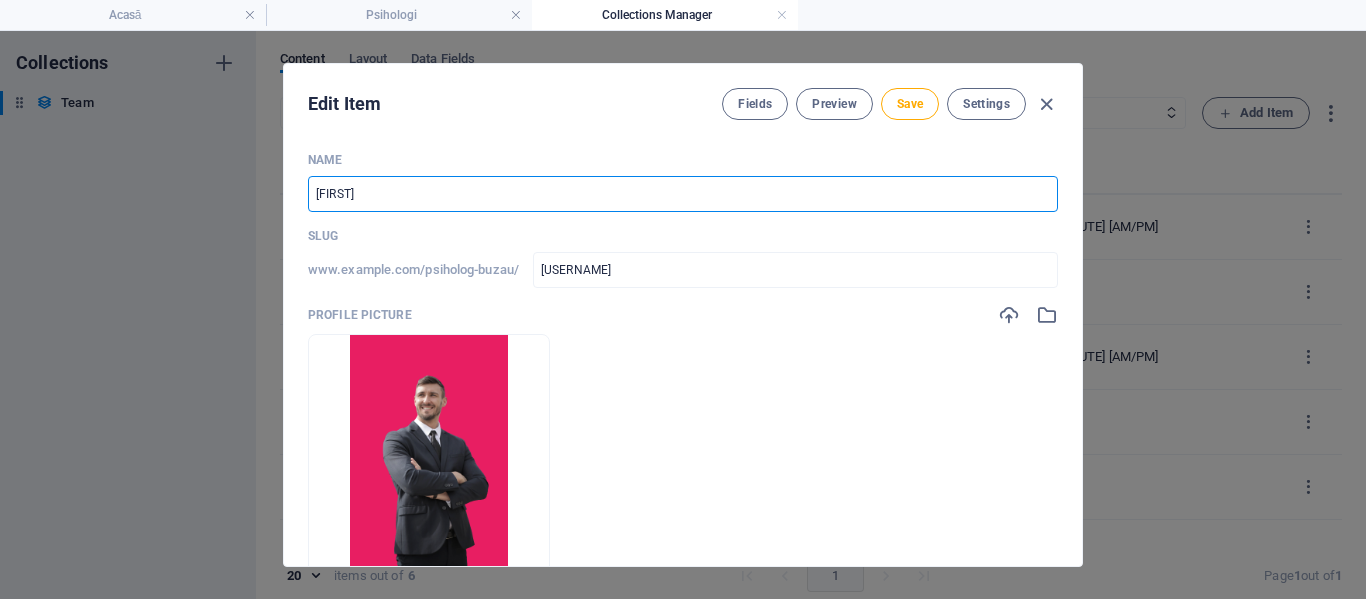 type on "Miha" 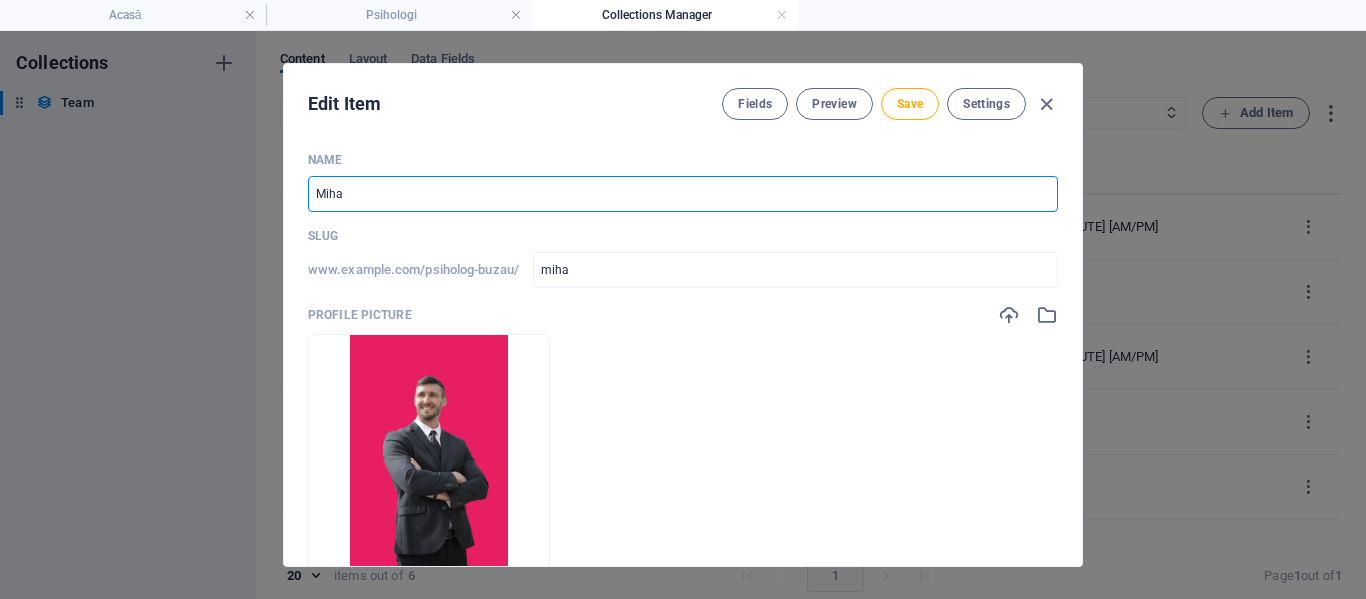type on "Mihae" 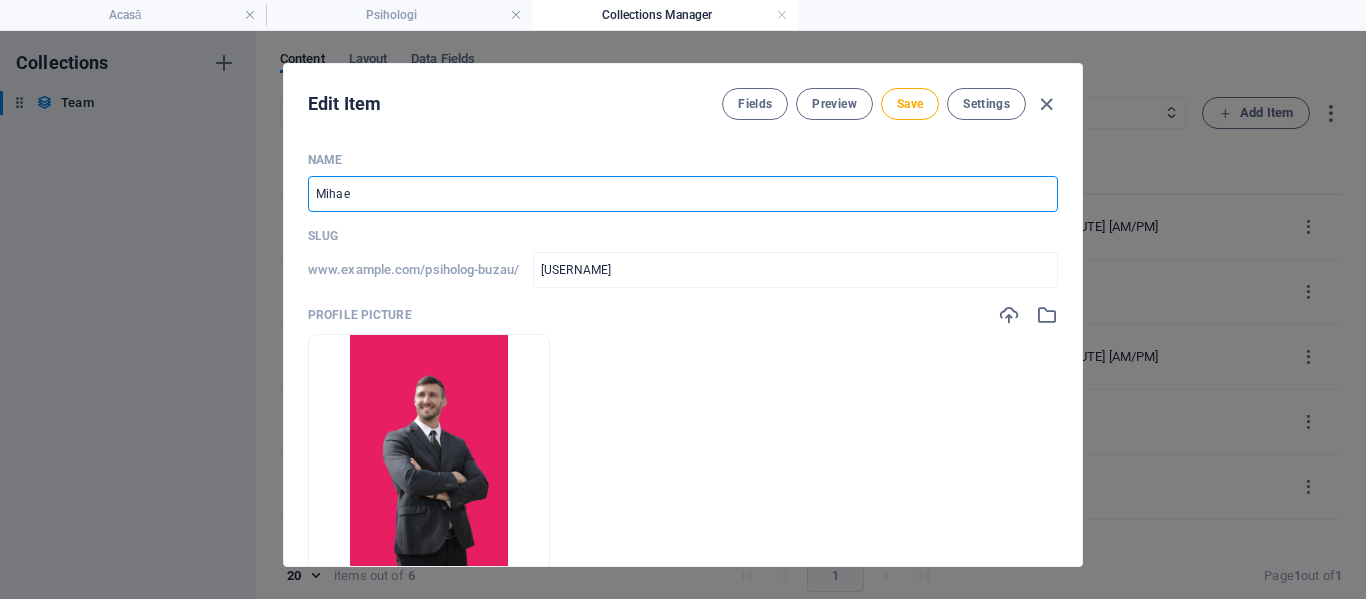 type on "Mihael" 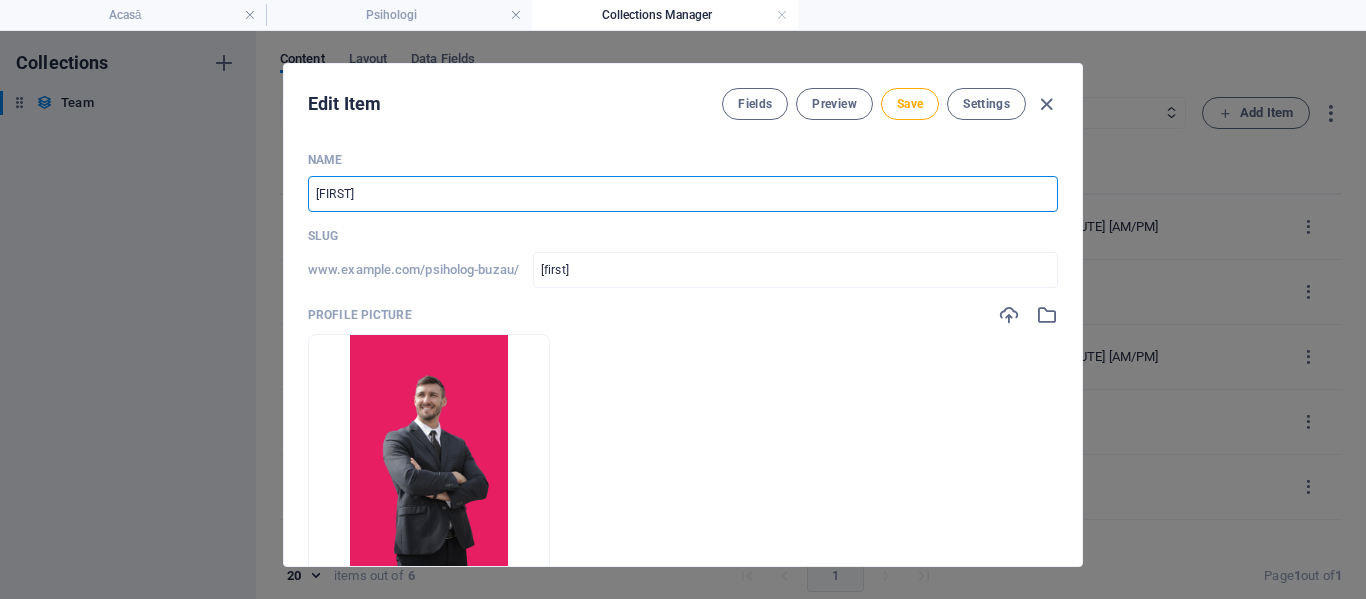 type on "Mihaela" 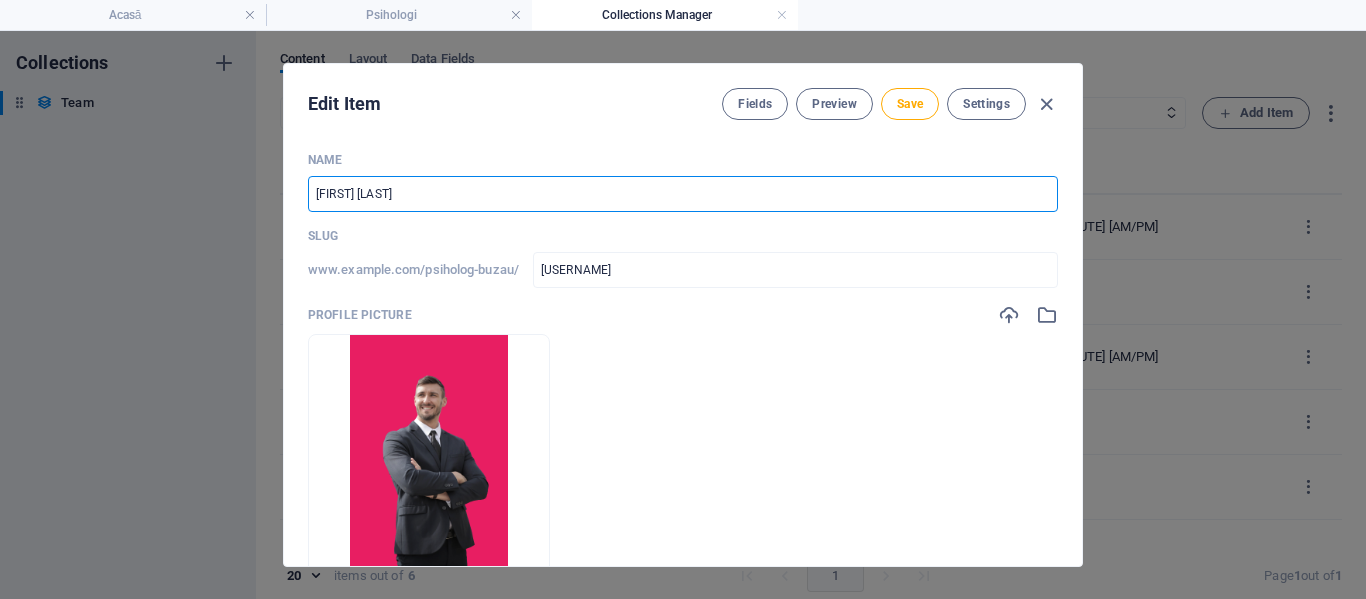 type on "Mihaela Fr" 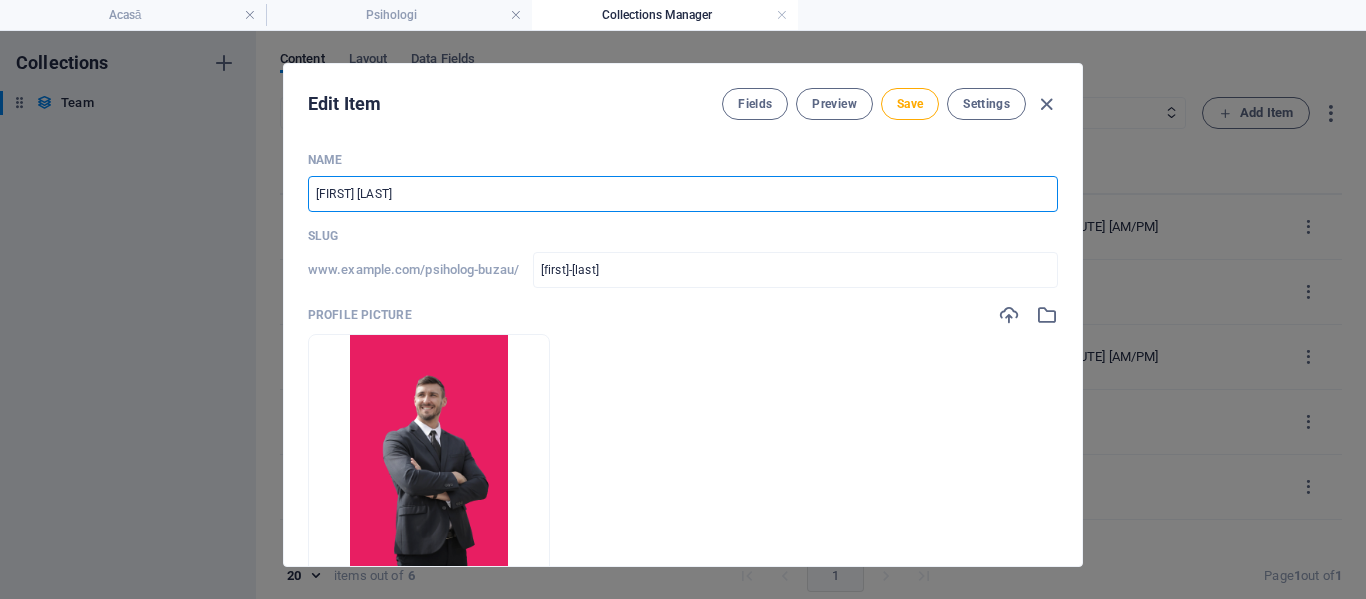 type on "Mihaela Fră" 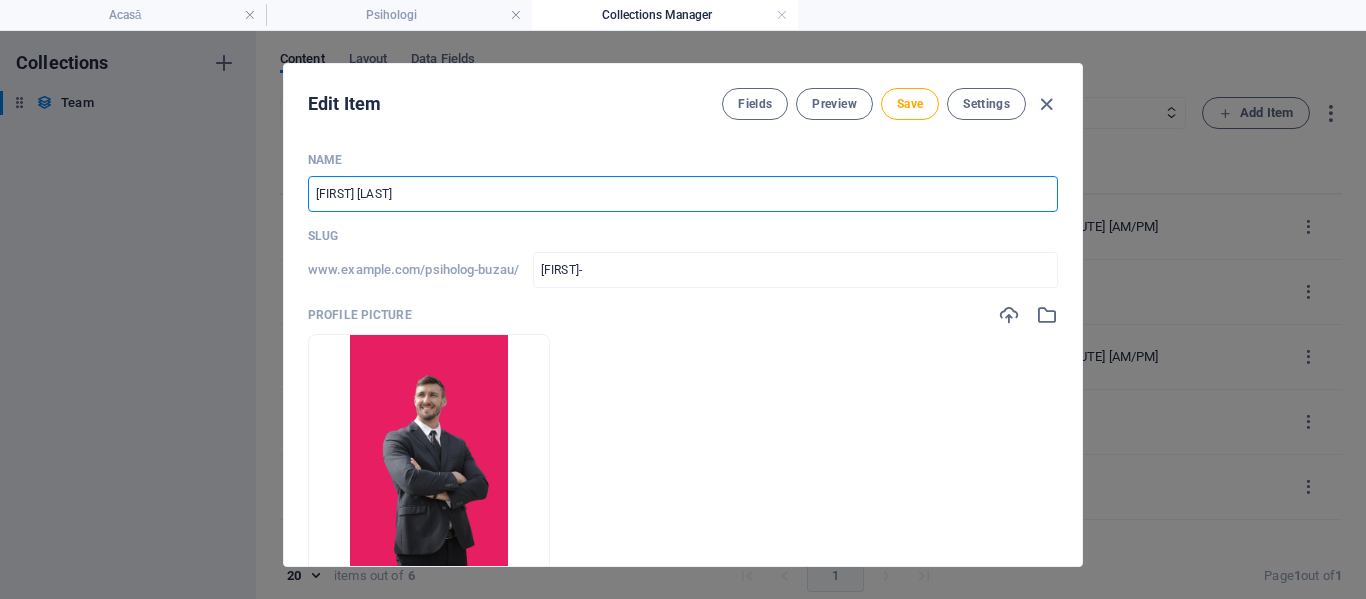 type on "Mihaela Frăț" 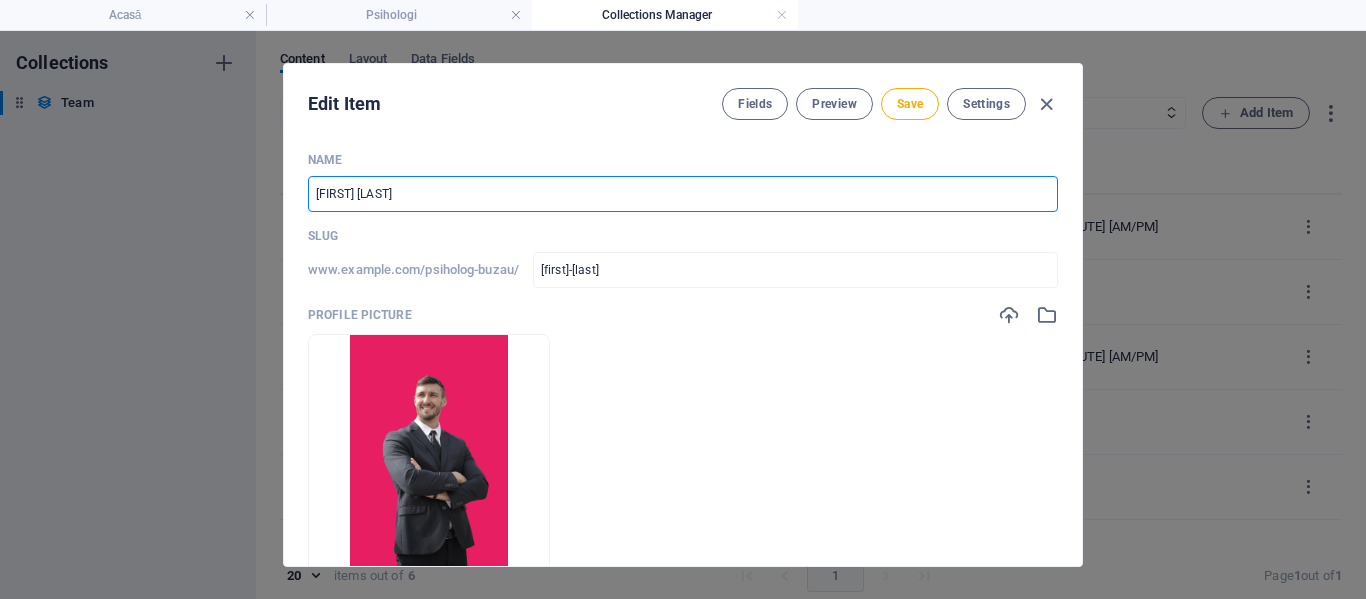 type on "Mihaela Frăți" 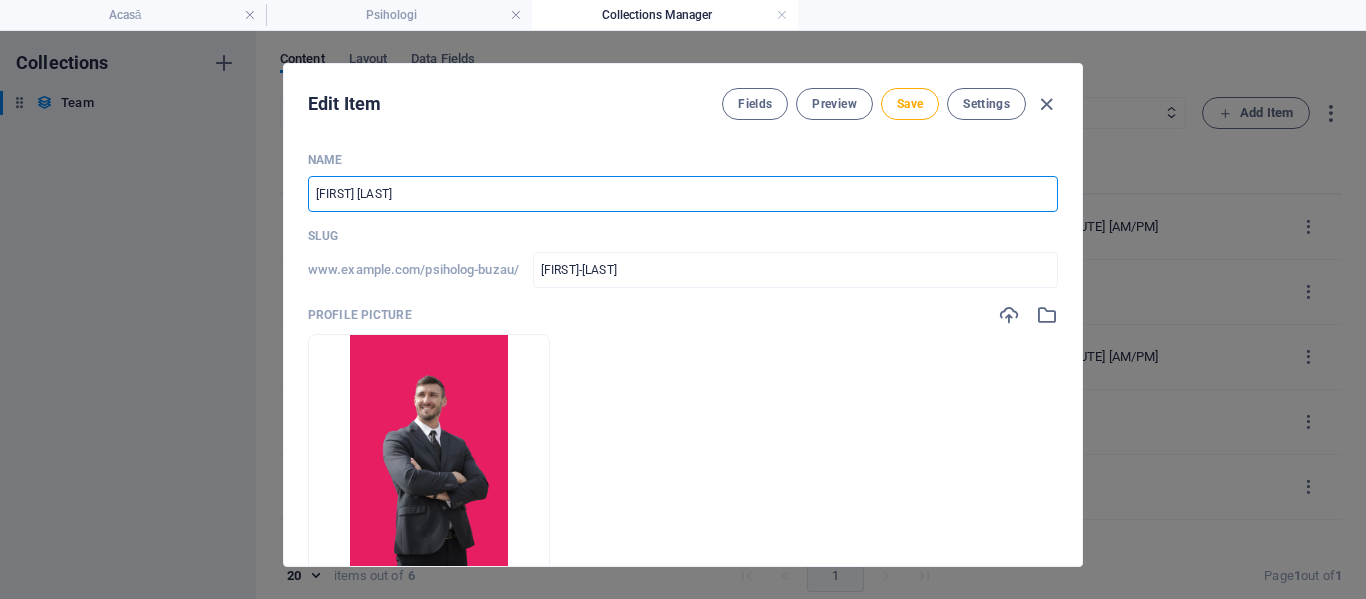 type on "Mihaela Frățil" 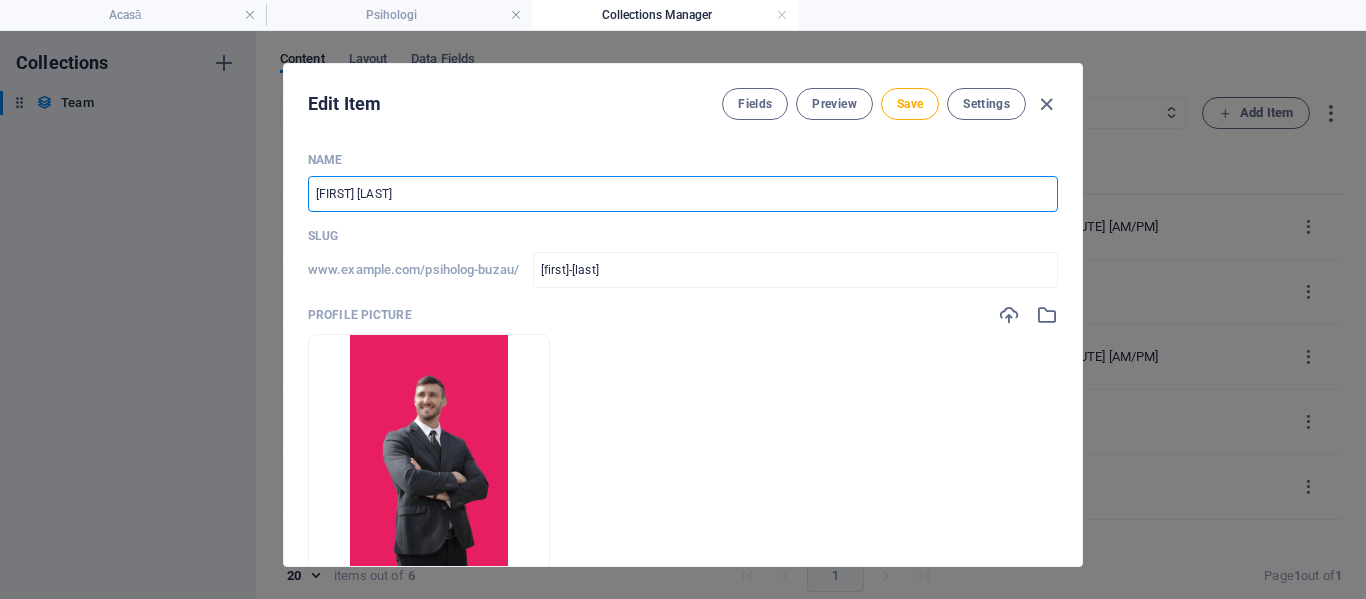 type on "Mihaela Frățilă" 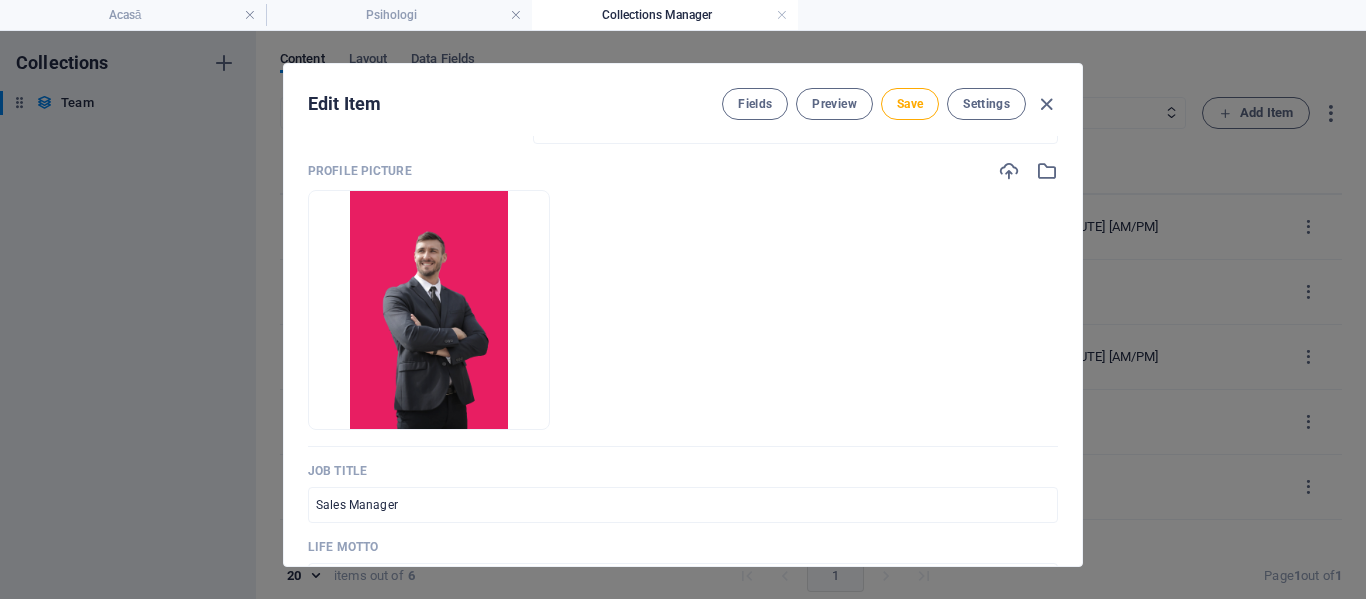 scroll, scrollTop: 100, scrollLeft: 0, axis: vertical 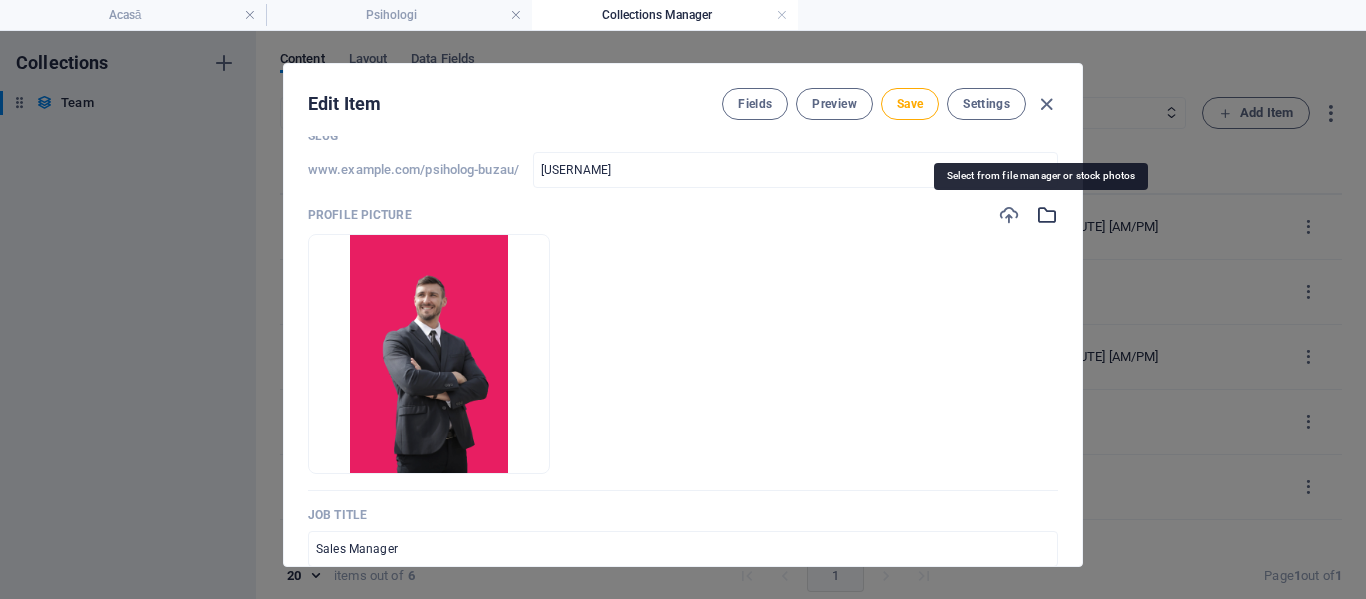type on "Mihaela Frățilă" 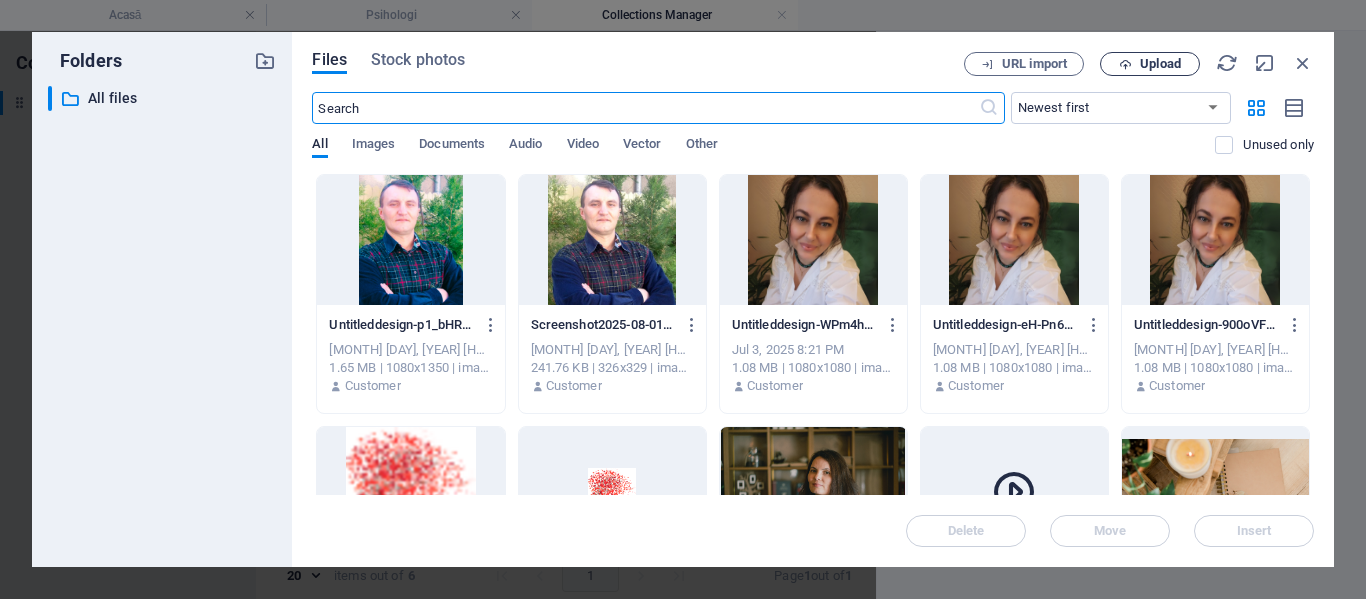 click at bounding box center (1125, 64) 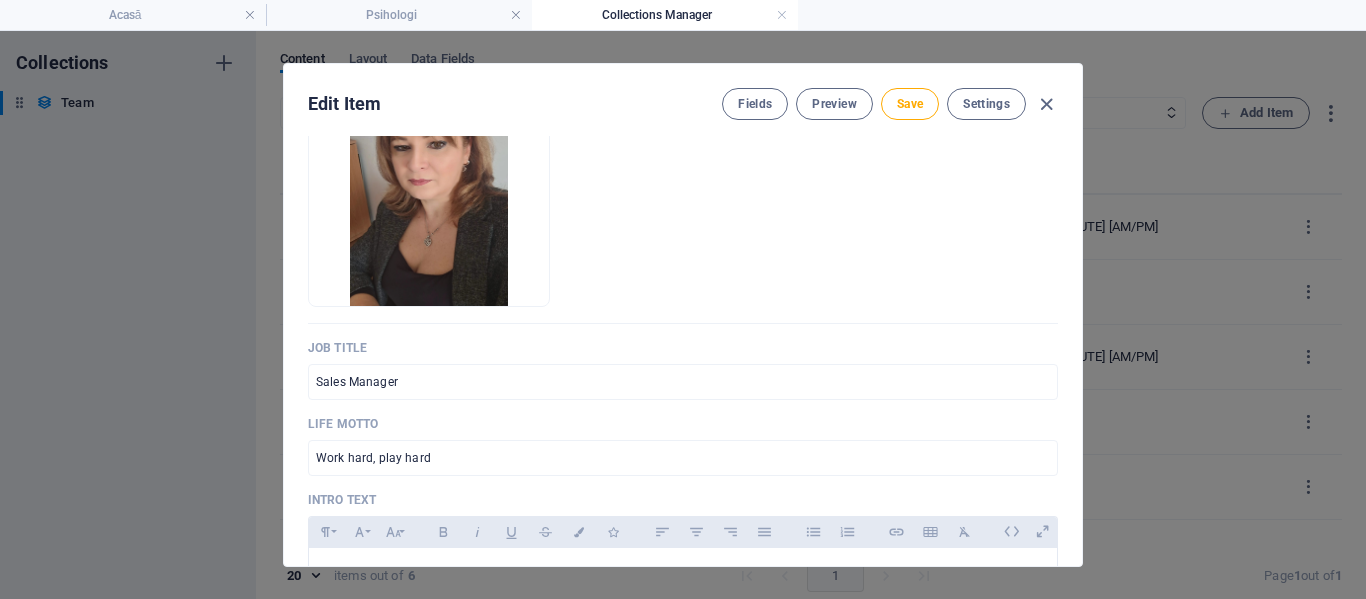scroll, scrollTop: 300, scrollLeft: 0, axis: vertical 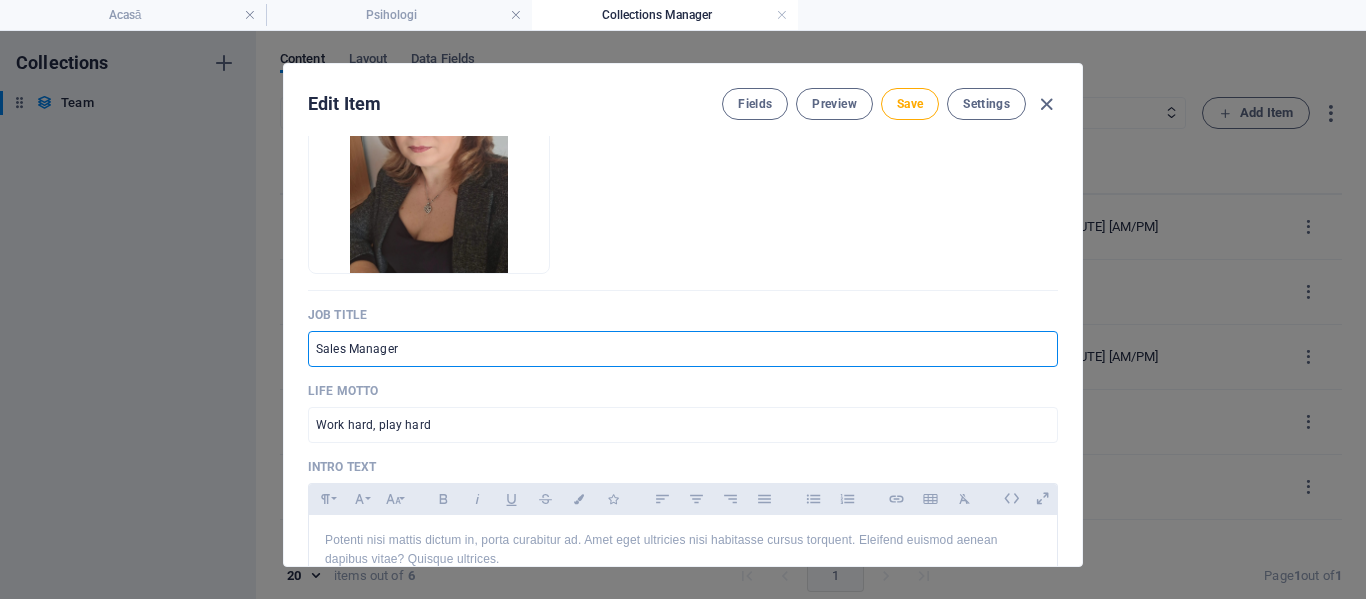 drag, startPoint x: 475, startPoint y: 355, endPoint x: 290, endPoint y: 344, distance: 185.32674 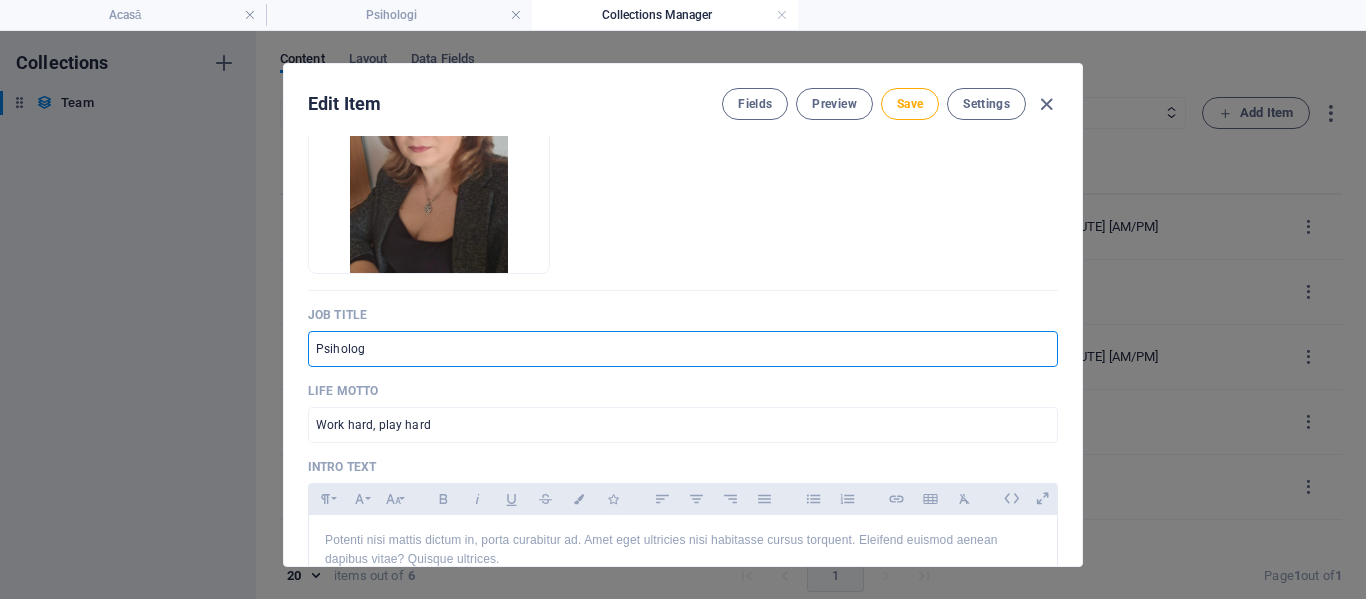 type on "Psiholog" 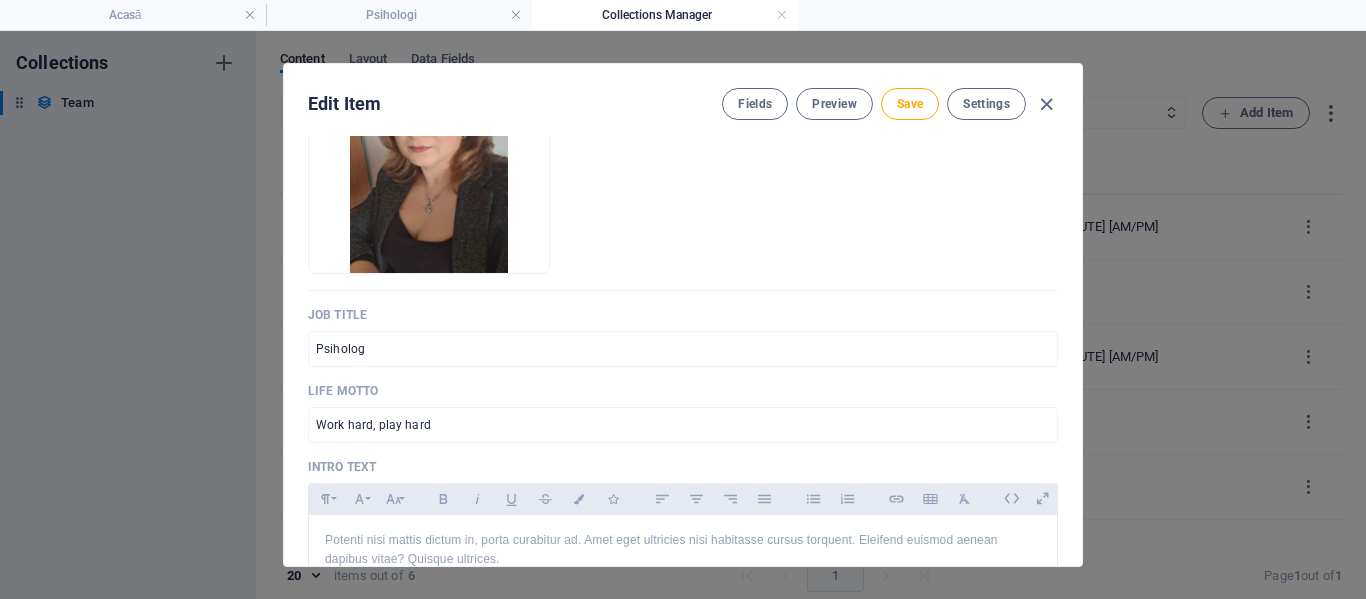 click on "Drop files here to upload them instantly" at bounding box center (683, 154) 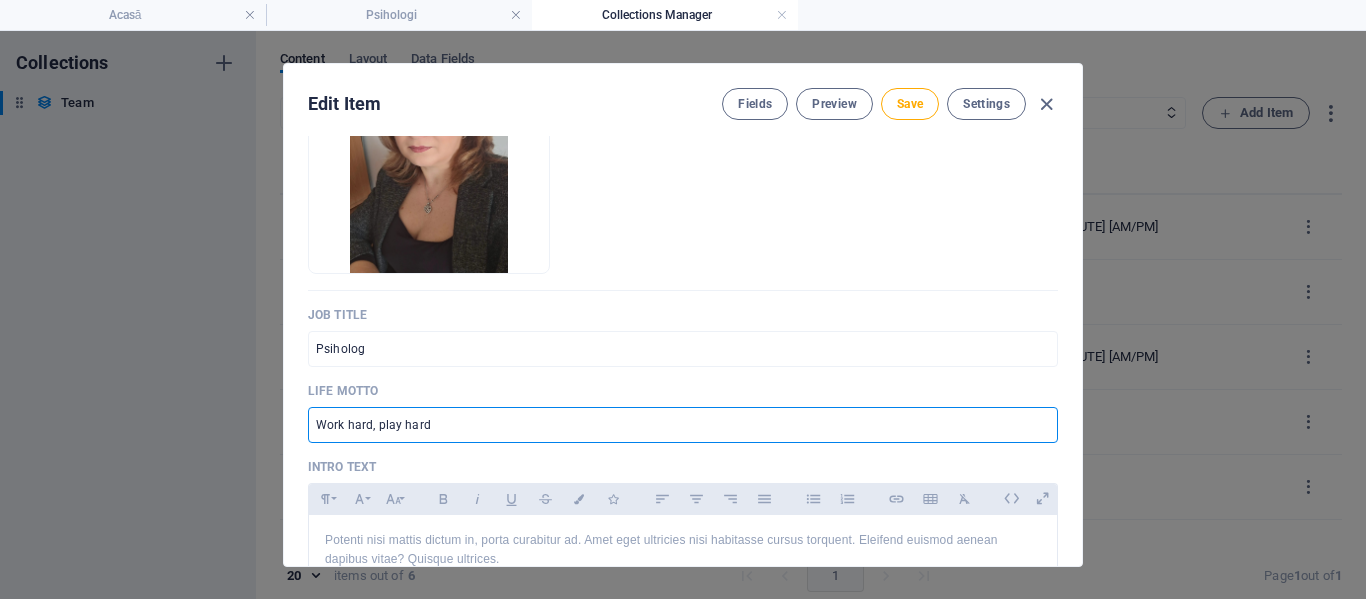 drag, startPoint x: 452, startPoint y: 424, endPoint x: 285, endPoint y: 424, distance: 167 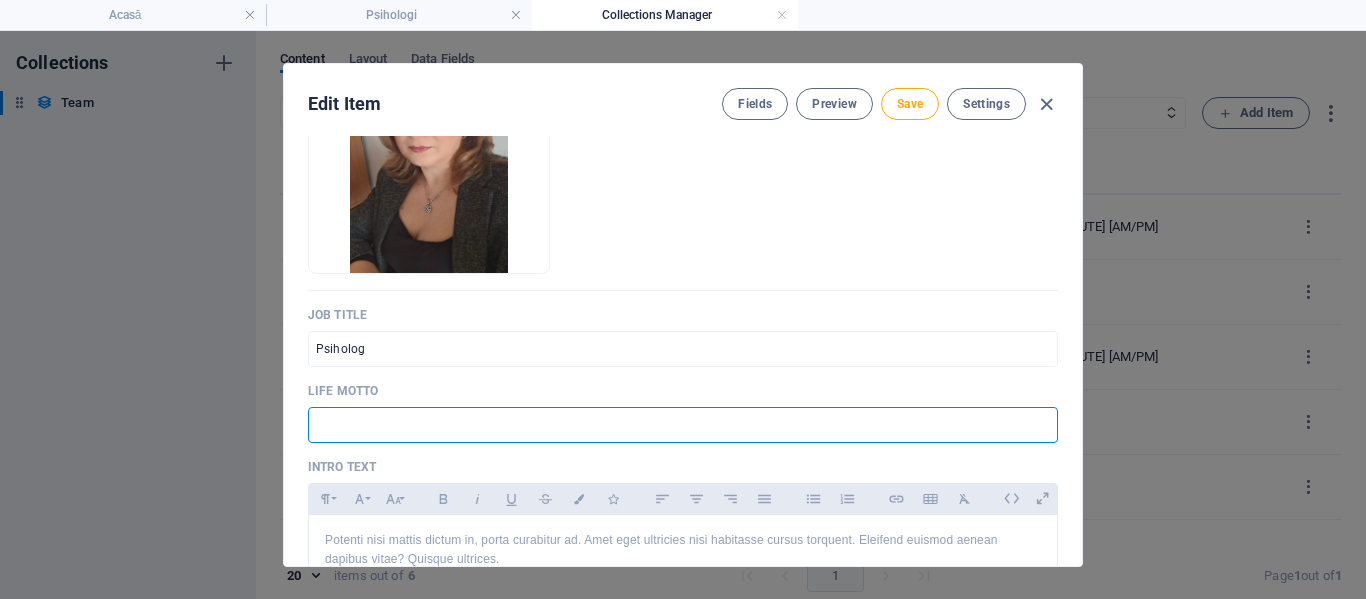 paste on "Dacă simți că este momentul pentru o schimbare sau pentru o mai bună înțelegere a ta, te invit să parcurgem împreună această călătorie" 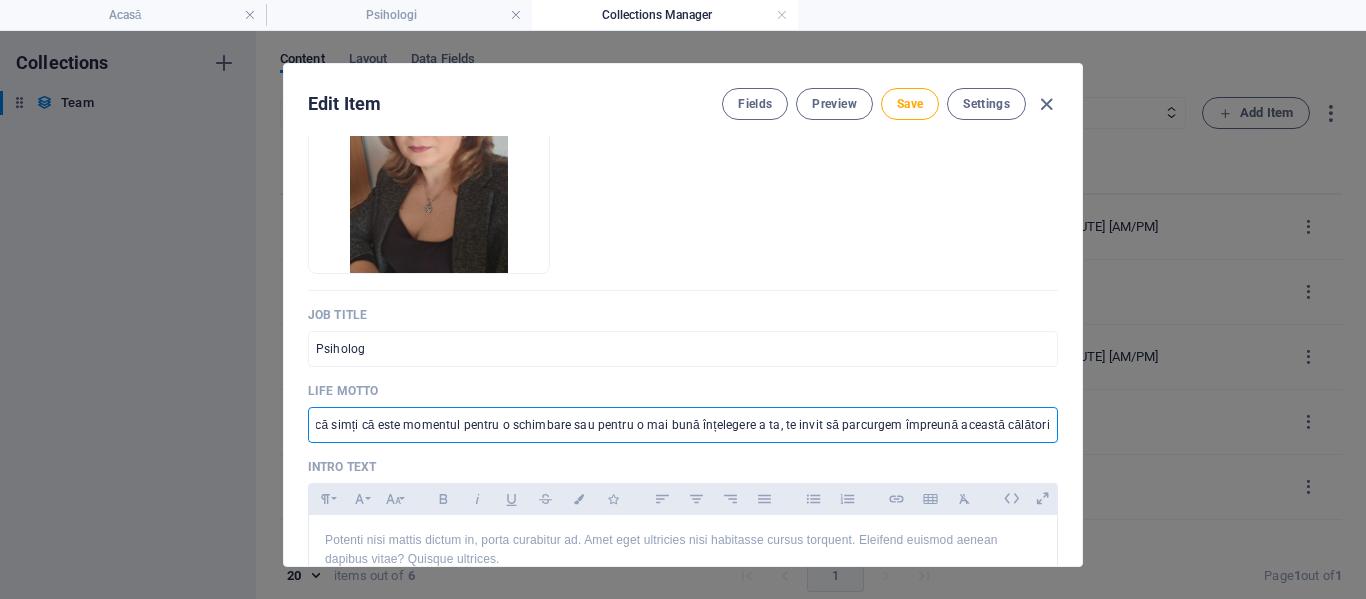 scroll, scrollTop: 0, scrollLeft: 19, axis: horizontal 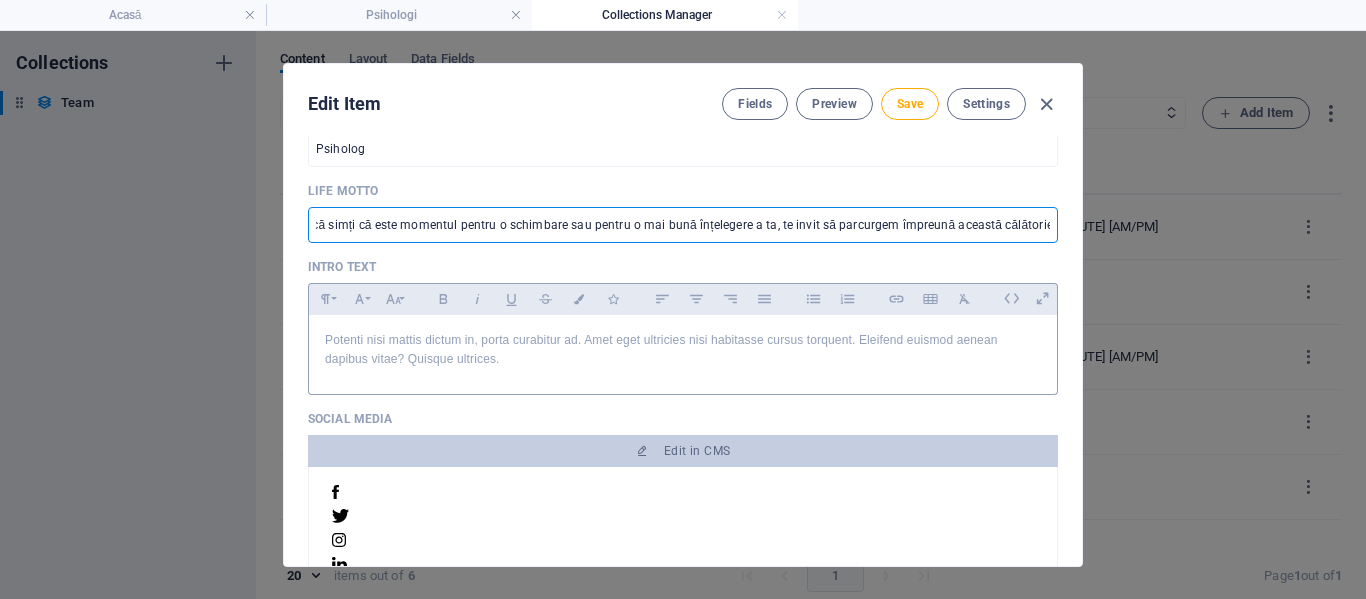 type on "Dacă simți că este momentul pentru o schimbare sau pentru o mai bună înțelegere a ta, te invit să parcurgem împreună această călătorie." 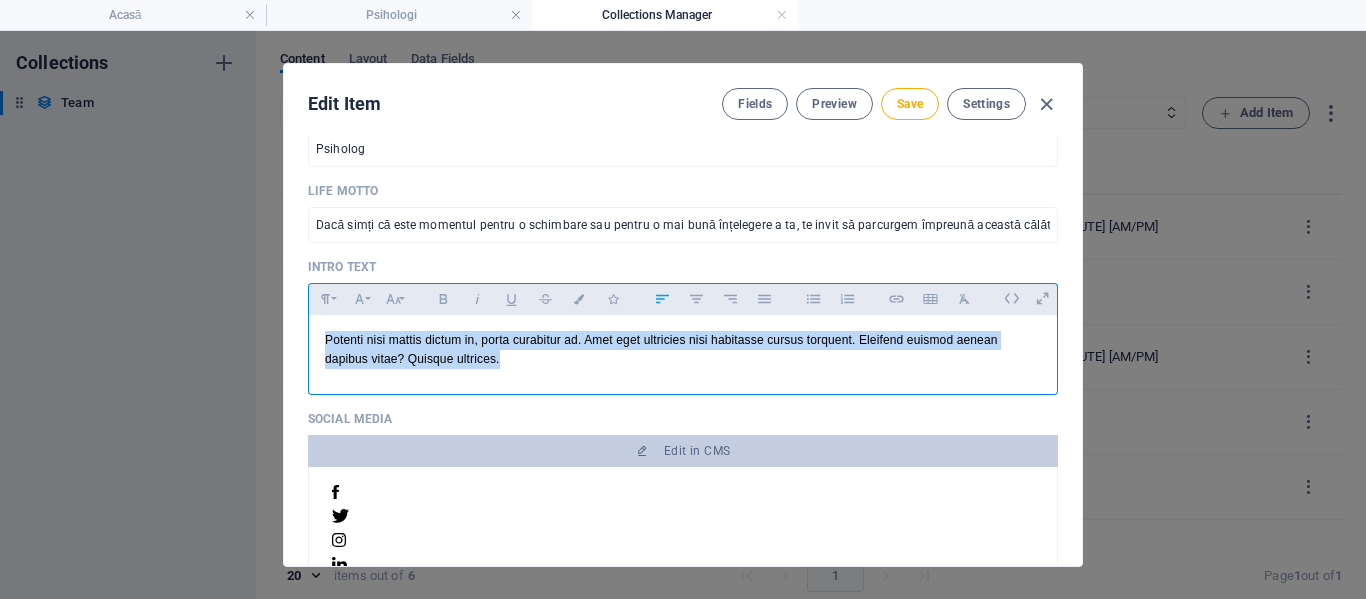 drag, startPoint x: 322, startPoint y: 339, endPoint x: 506, endPoint y: 360, distance: 185.19449 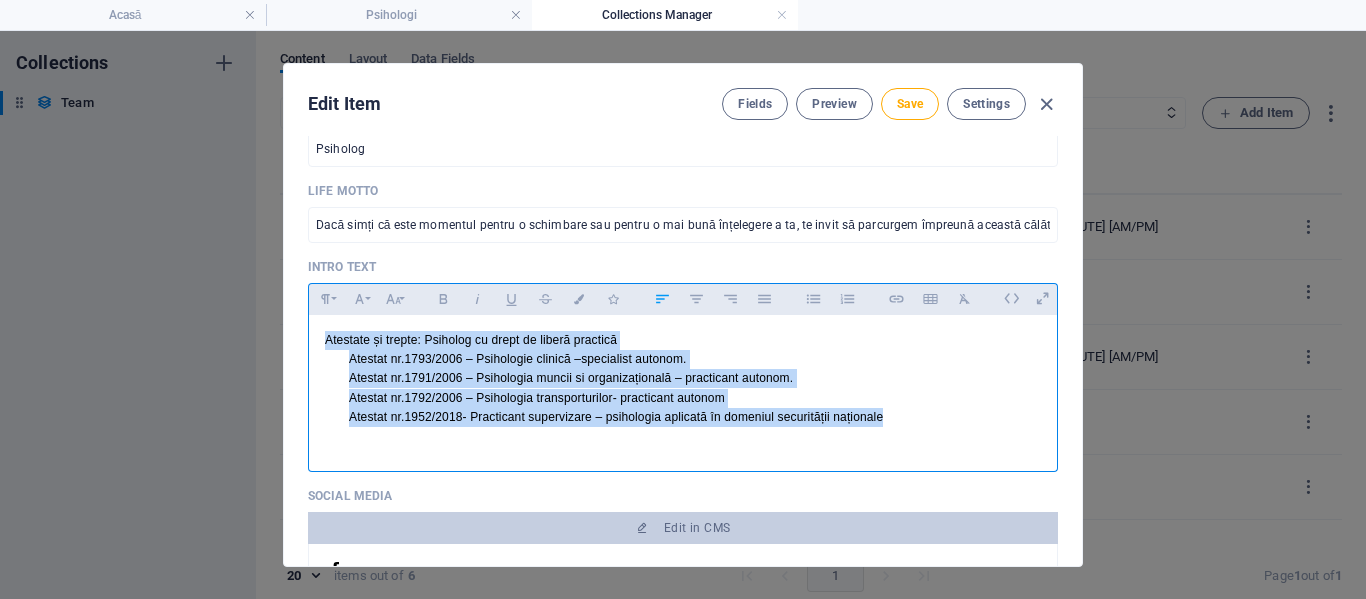 drag, startPoint x: 886, startPoint y: 414, endPoint x: 277, endPoint y: 334, distance: 614.23206 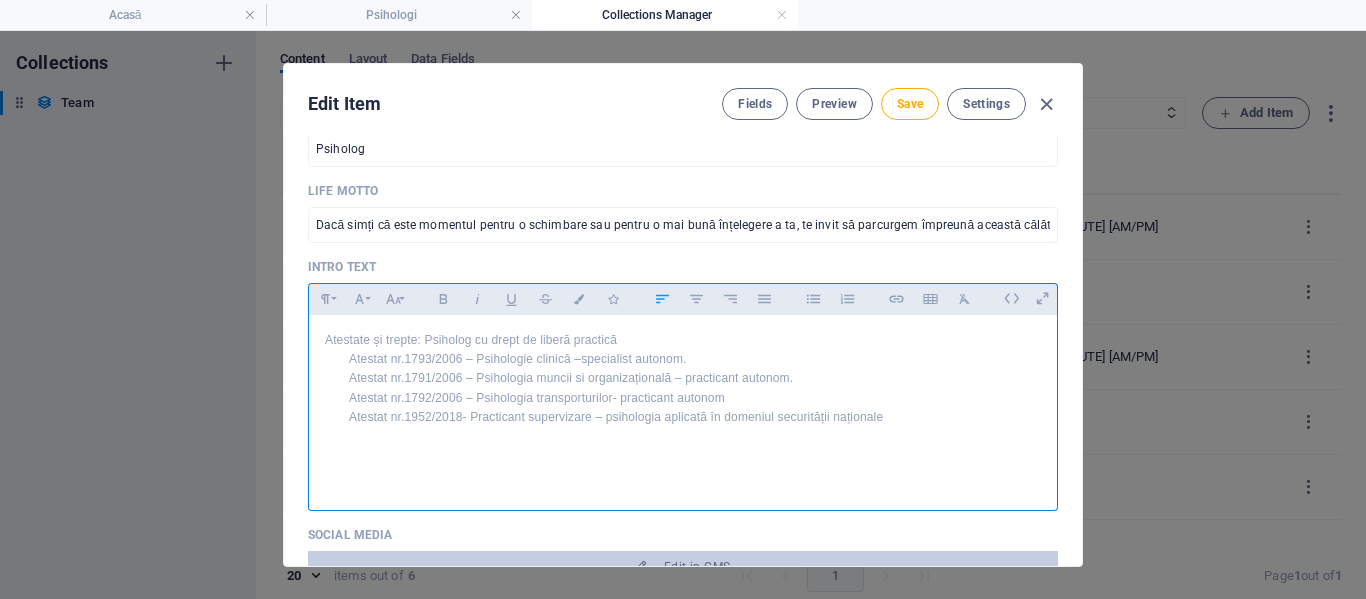 click on "Atestate și trepte: Psiholog cu drept de liberă practică Atestat nr.1793/2006 – Psihologie clinică –specialist autonom. Atestat nr.1791/2006 – Psihologia muncii si organizațională – practicant autonom. Atestat nr.1792/2006 – Psihologia transporturilor- practicant autonom Atestat nr.1952/2018- Practicant supervizare – psihologia aplicată în domeniul securității naționale" at bounding box center (683, 408) 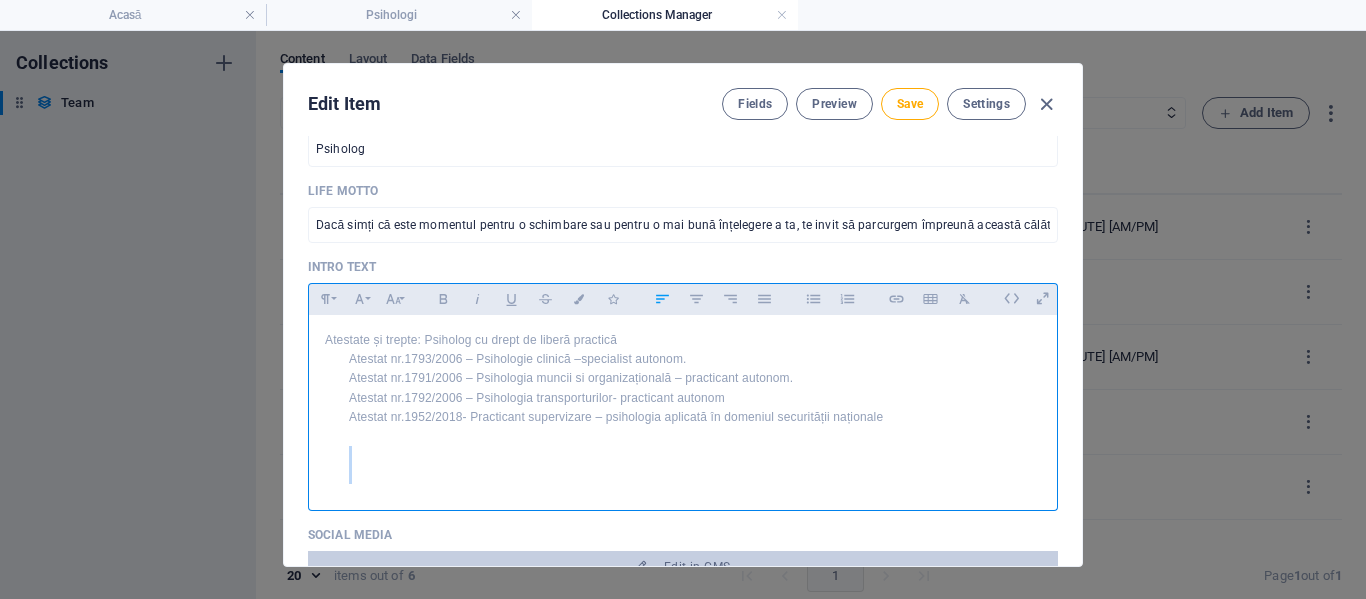 click on "Atestate și trepte: Psiholog cu drept de liberă practică Atestat nr.1793/2006 – Psihologie clinică –specialist autonom. Atestat nr.1791/2006 – Psihologia muncii si organizațională – practicant autonom. Atestat nr.1792/2006 – Psihologia transporturilor- practicant autonom Atestat nr.1952/2018- Practicant supervizare – psihologia aplicată în domeniul securității naționale" at bounding box center (683, 408) 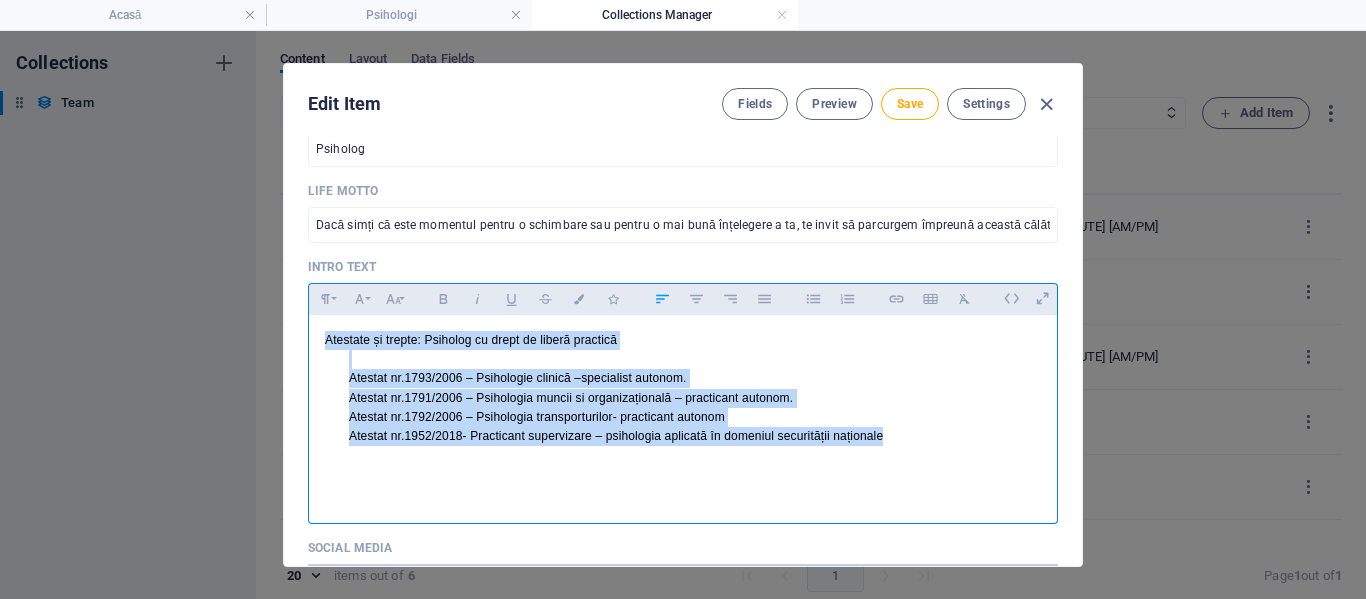 drag, startPoint x: 948, startPoint y: 433, endPoint x: 323, endPoint y: 344, distance: 631.305 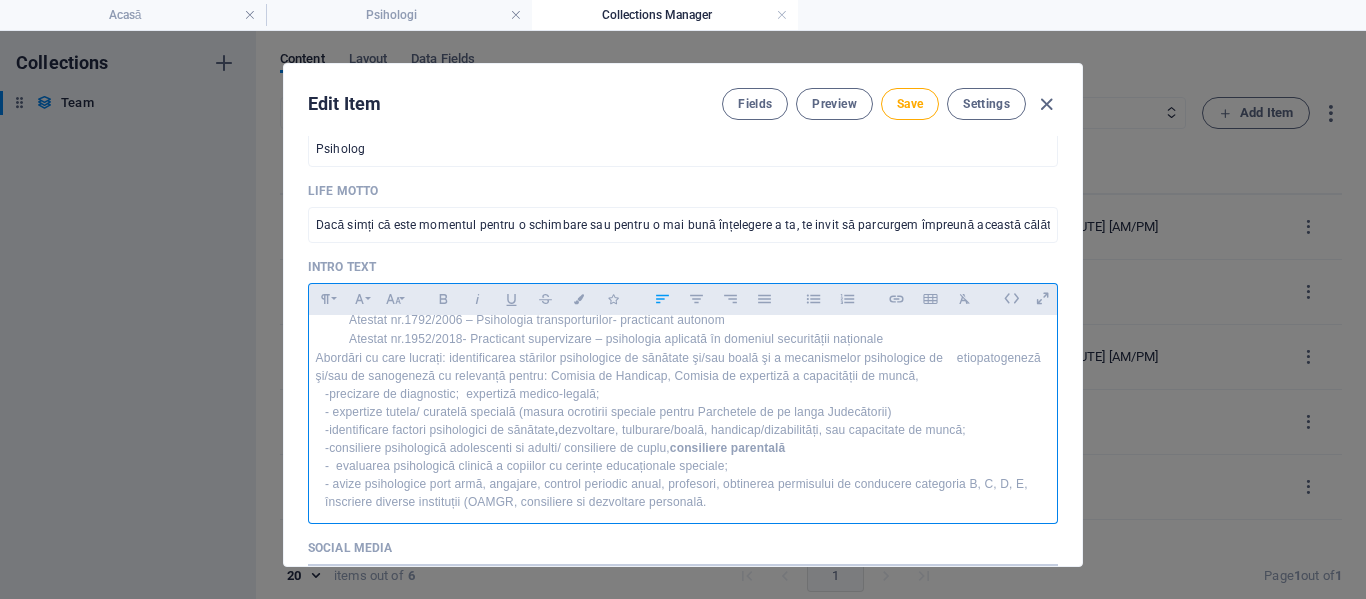 scroll, scrollTop: 0, scrollLeft: 0, axis: both 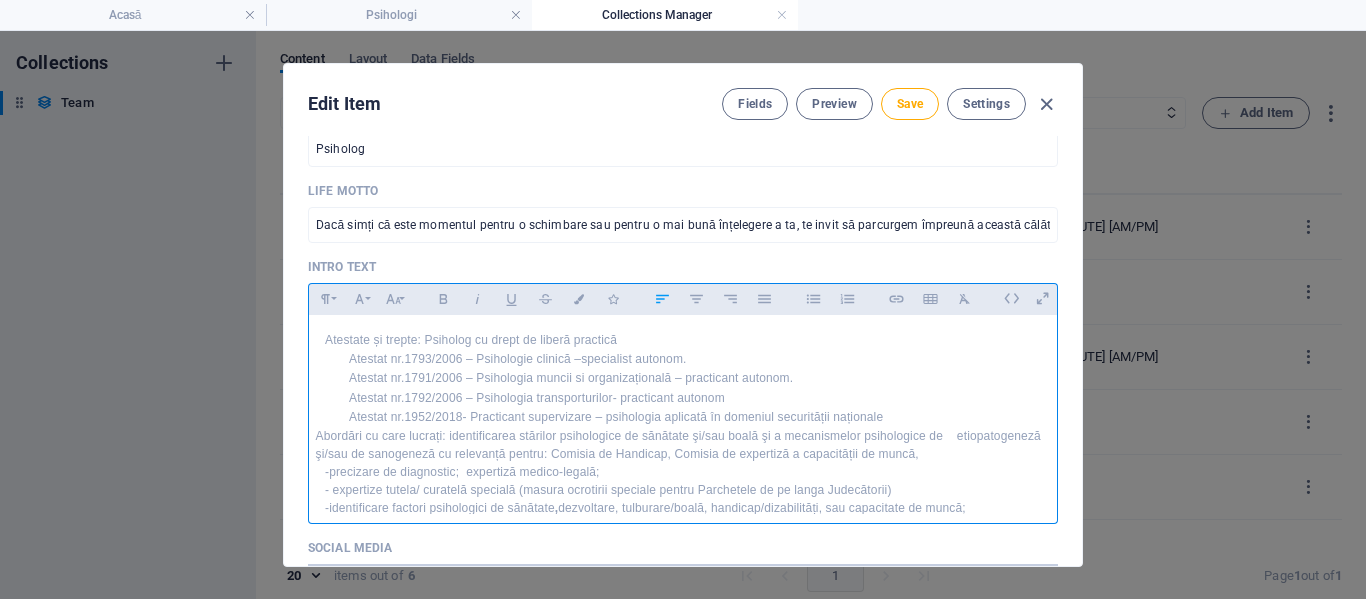 click on "Atestate și trepte: Psiholog cu drept de liberă practică" at bounding box center (683, 340) 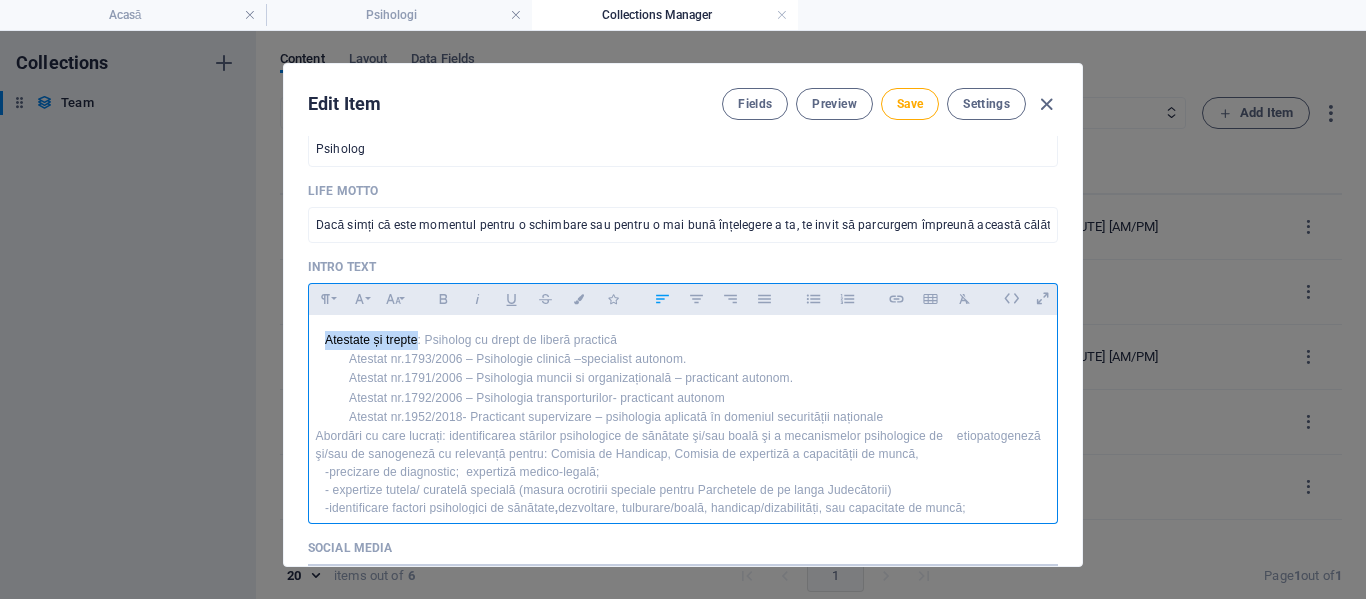 drag, startPoint x: 322, startPoint y: 341, endPoint x: 416, endPoint y: 340, distance: 94.00532 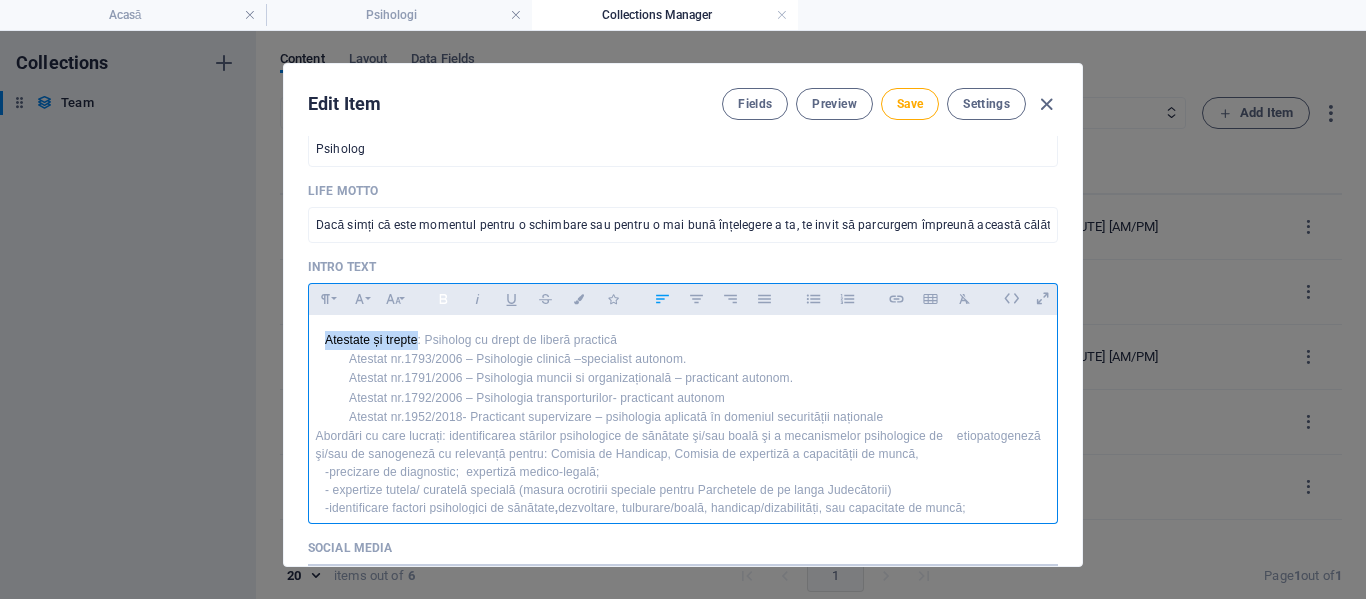 click 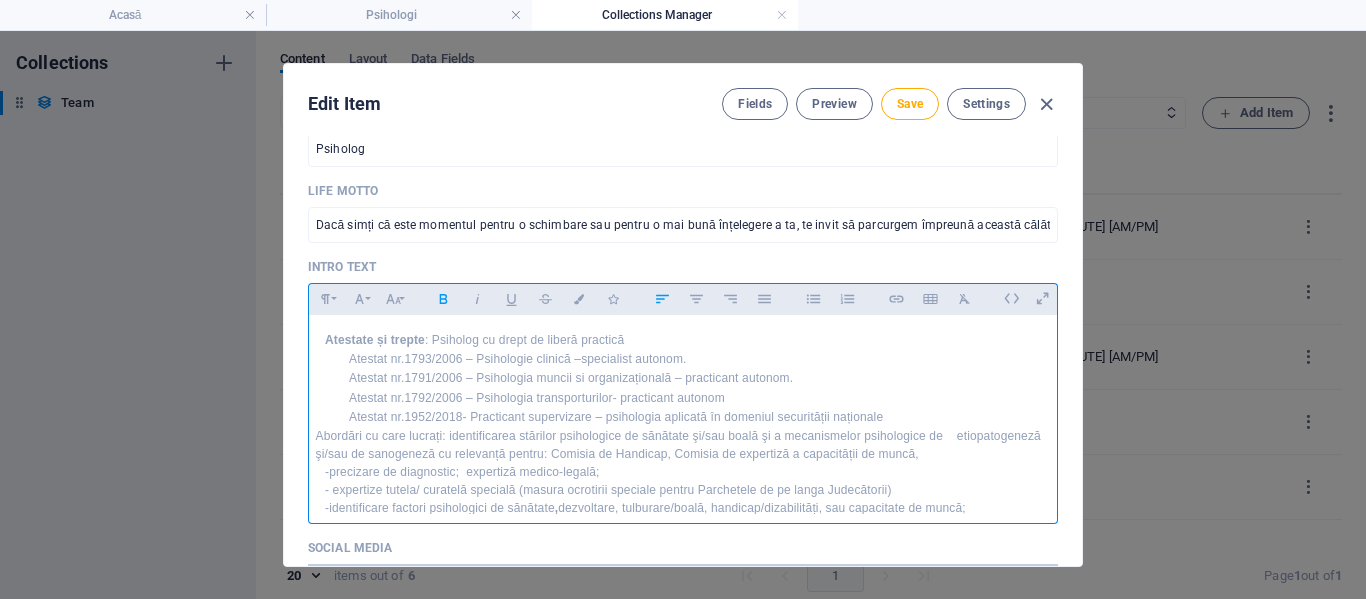 click on "Abordări cu care lucrați: identificarea stărilor psihologice de sănătate şi/sau boală şi a mecanismelor psihologice de    etiopatogeneză şi/sau de sanogeneză cu relevanță pentru: Comisia de Handicap, Comisia de expertiză a capacității de muncă," at bounding box center [678, 445] 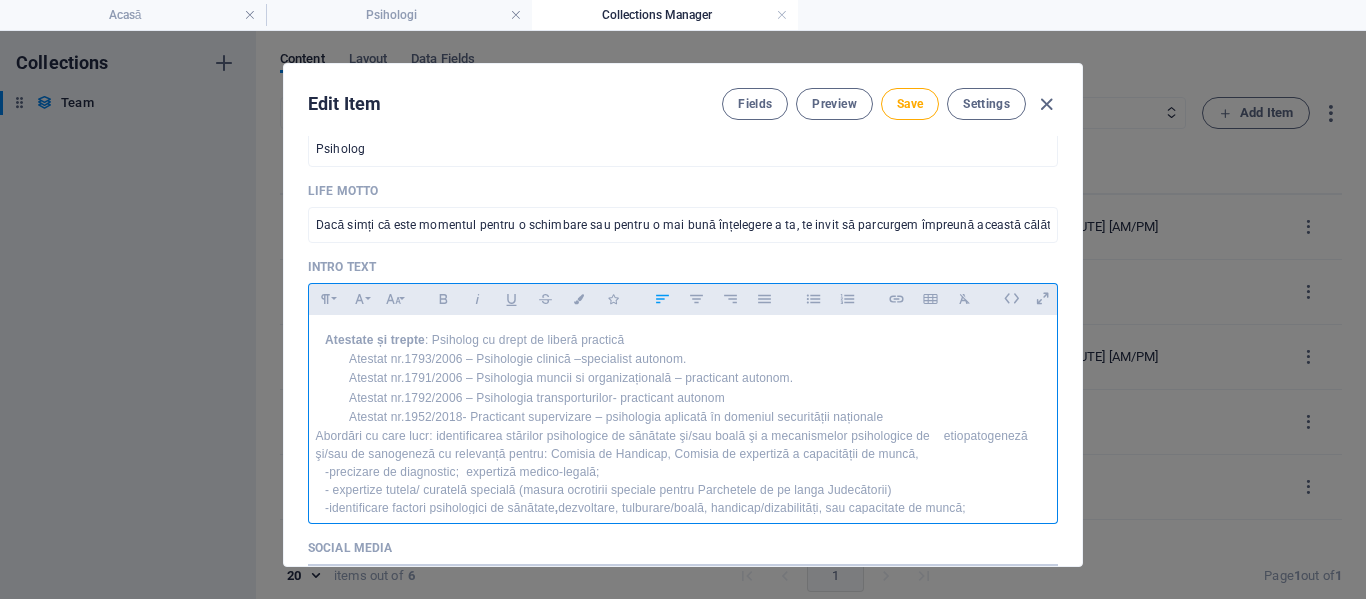 type 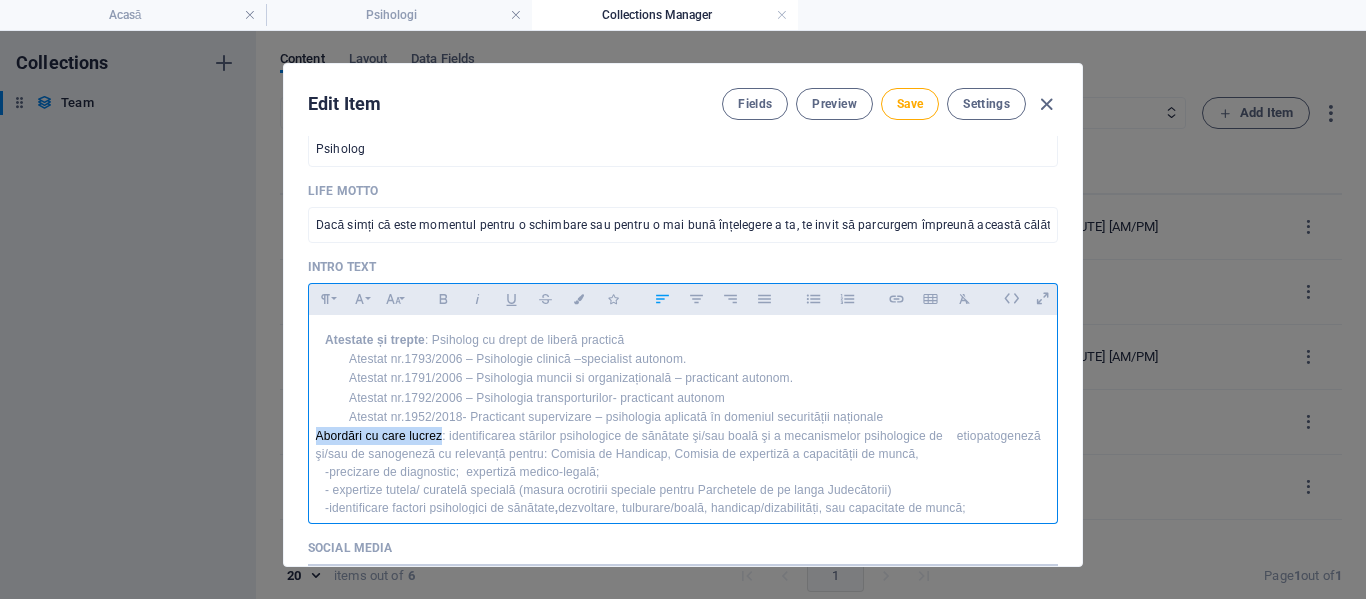 drag, startPoint x: 315, startPoint y: 433, endPoint x: 439, endPoint y: 432, distance: 124.004036 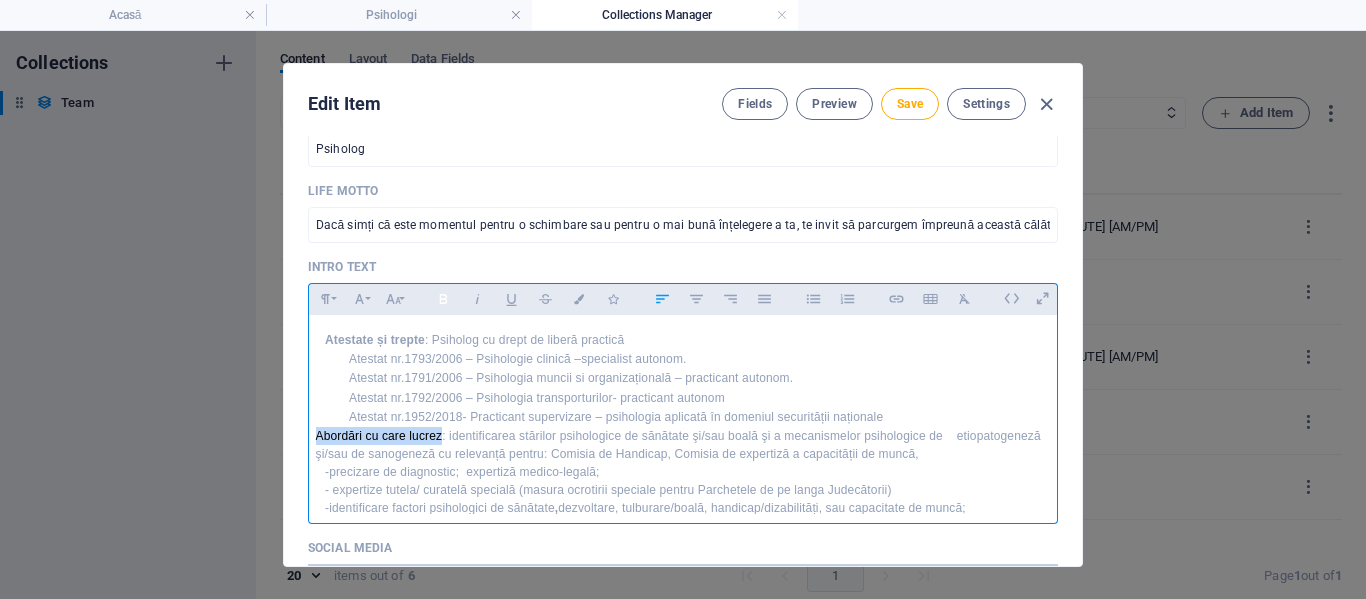 click 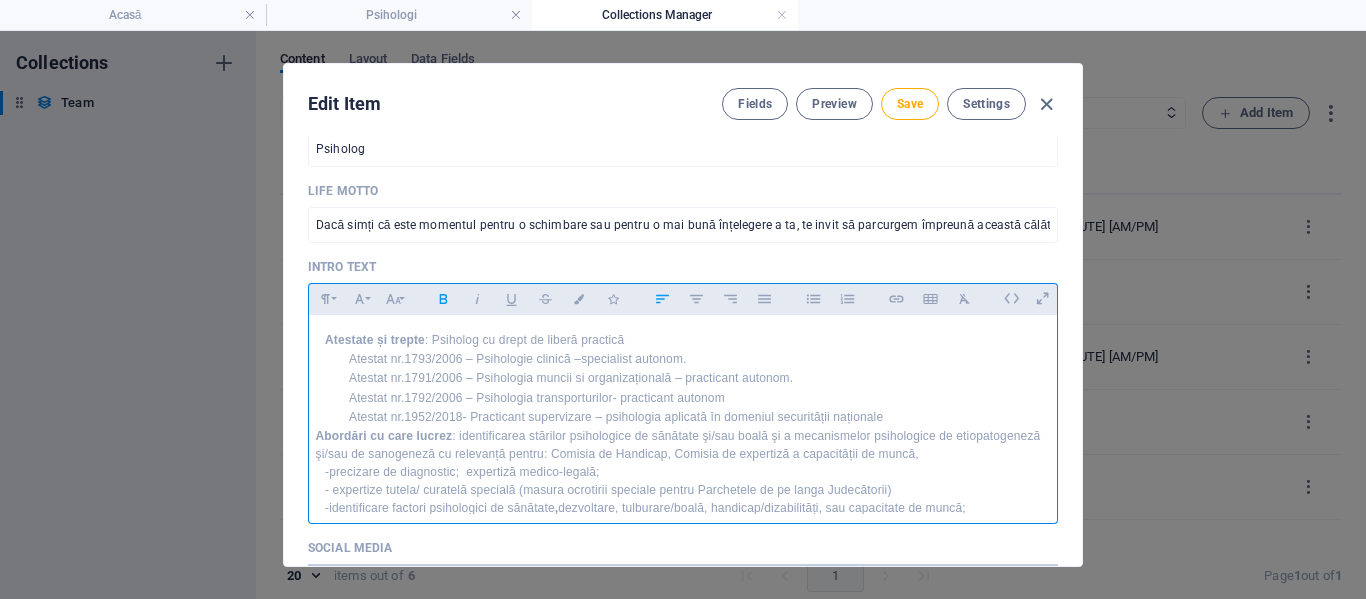 click on "Abordări cu care lucrez : identificarea stărilor psihologice de sănătate şi/sau boală şi a mecanismelor psihologice de    etiopatogeneză şi/sau de sanogeneză cu relevanță pentru: Comisia de Handicap, Comisia de expertiză a capacității de muncă," at bounding box center [678, 445] 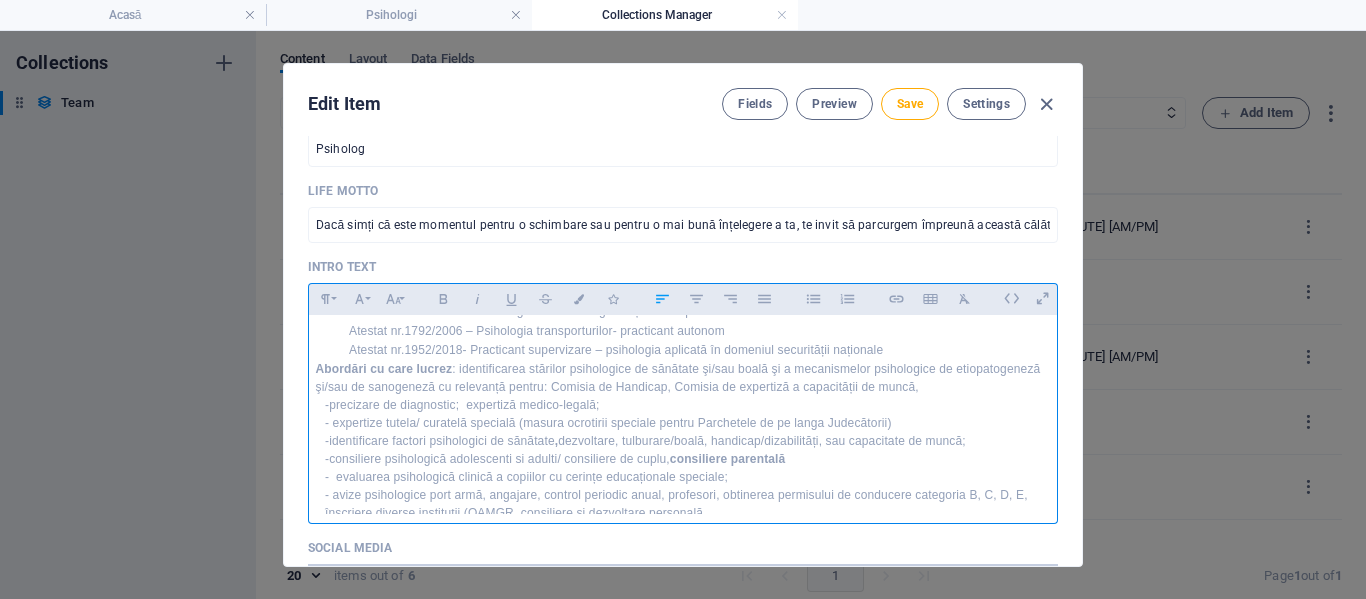 scroll, scrollTop: 100, scrollLeft: 0, axis: vertical 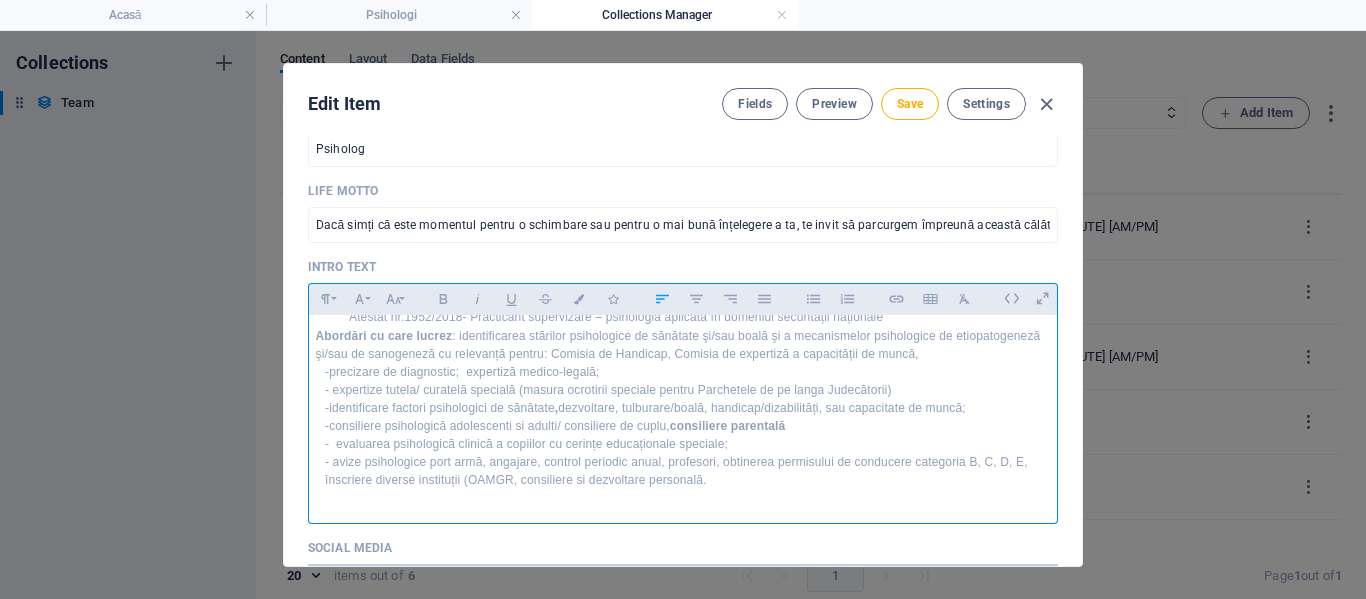click on "Abordări cu care lucrez : identificarea stărilor psihologice de sănătate şi/sau boală şi a mecanismelor psihologice de    etiopatogeneză şi/sau de sanogeneză cu relevanță pentru: Comisia de Handicap, Comisia de expertiză a capacității de muncă," at bounding box center [678, 345] 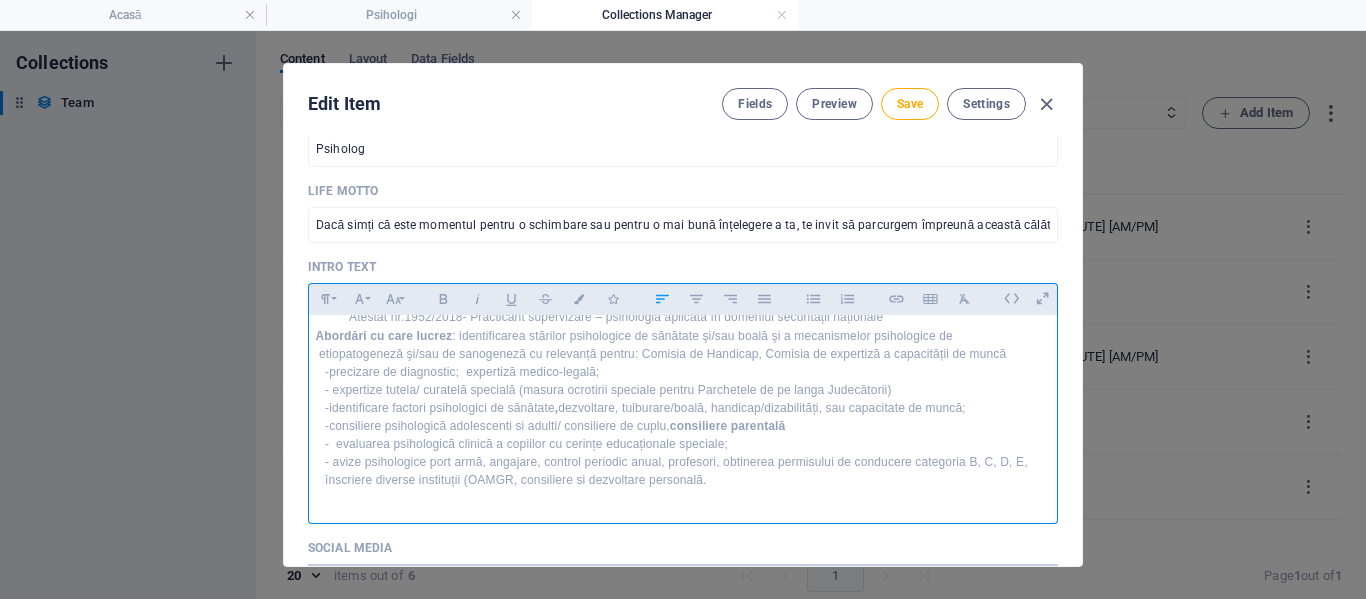 click on "-precizare de diagnostic;  expertiză medico-legală;" at bounding box center [683, 372] 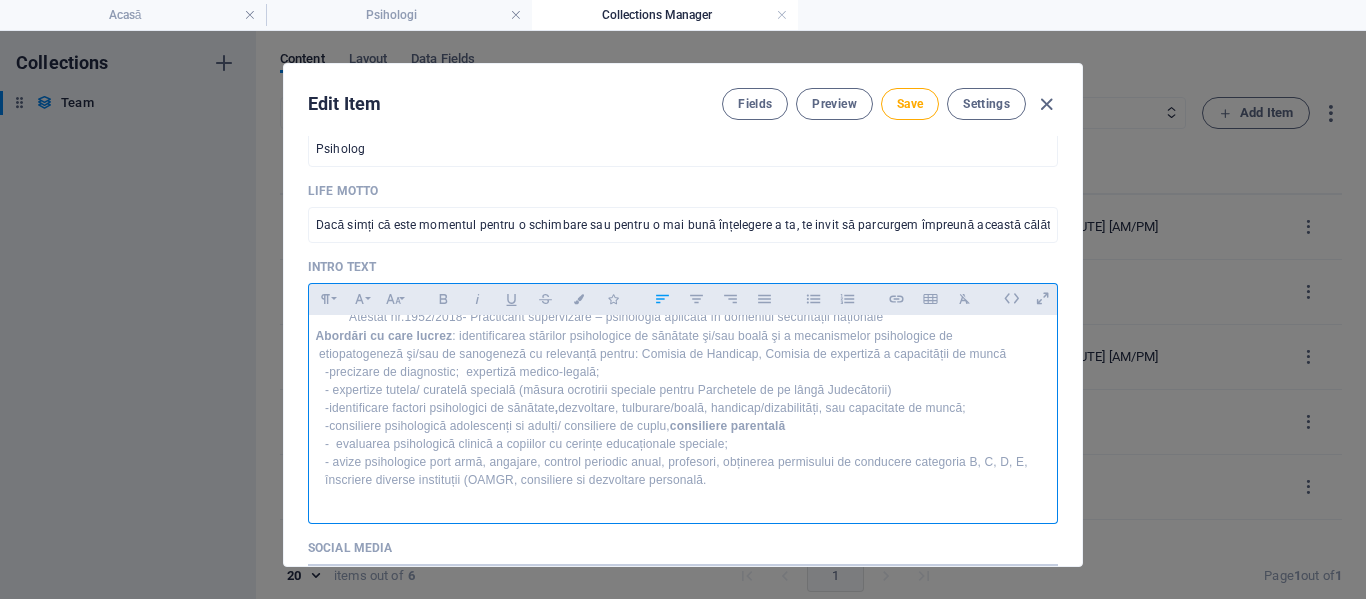 click on "- avize psihologice port armă, angajare, control periodic anual, profesori, obținerea permisului de conducere categoria B, C, D, E, înscriere diverse instituții (OAMGR, consiliere si dezvoltare personală." at bounding box center (683, 471) 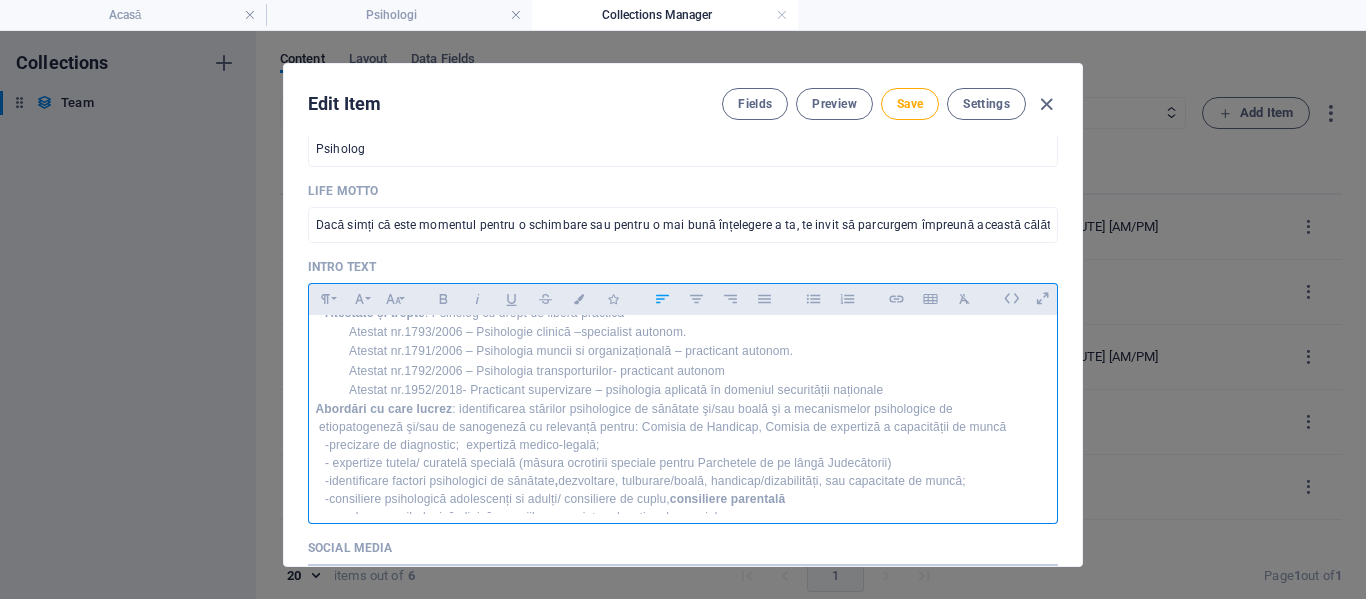 scroll, scrollTop: 0, scrollLeft: 0, axis: both 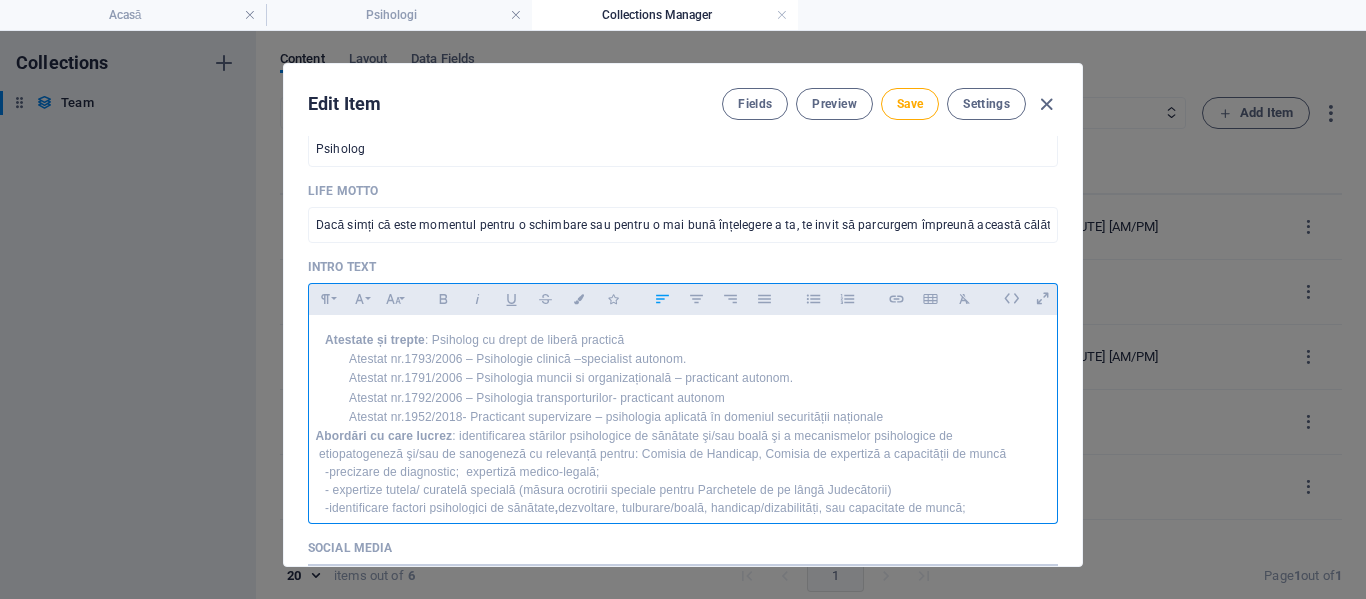 click on "Atestat nr.1952/2018- Practicant supervizare – psihologia aplicată în domeniul securității naționale" at bounding box center [695, 417] 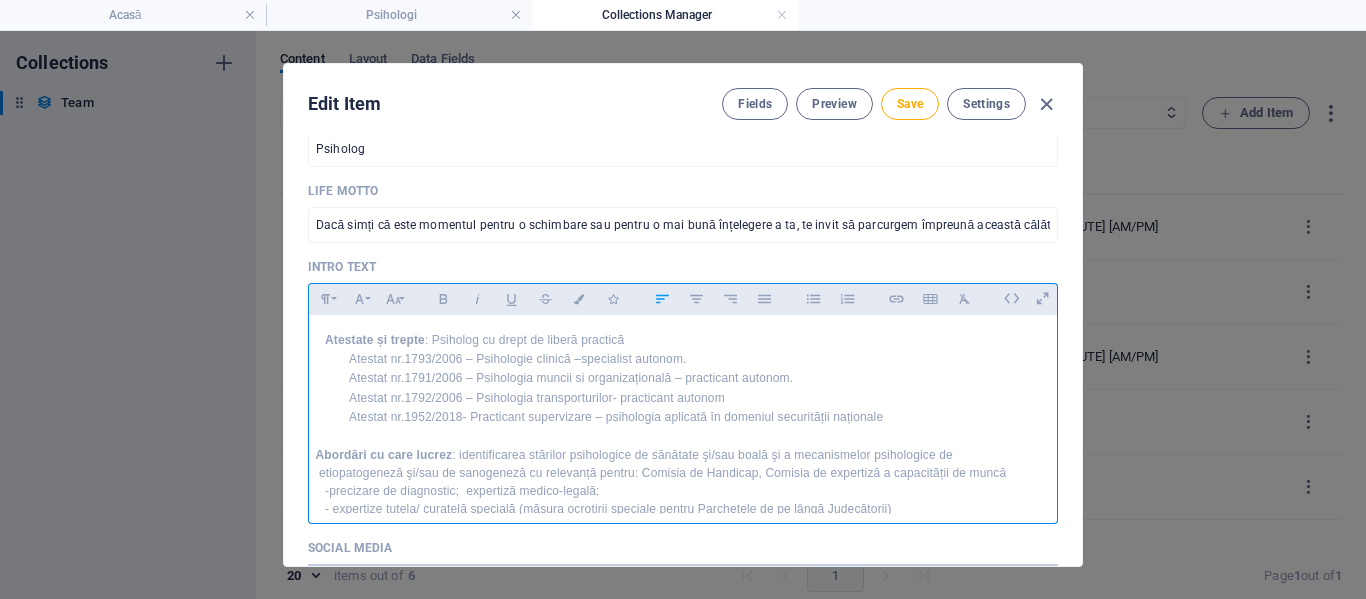 scroll, scrollTop: 200, scrollLeft: 0, axis: vertical 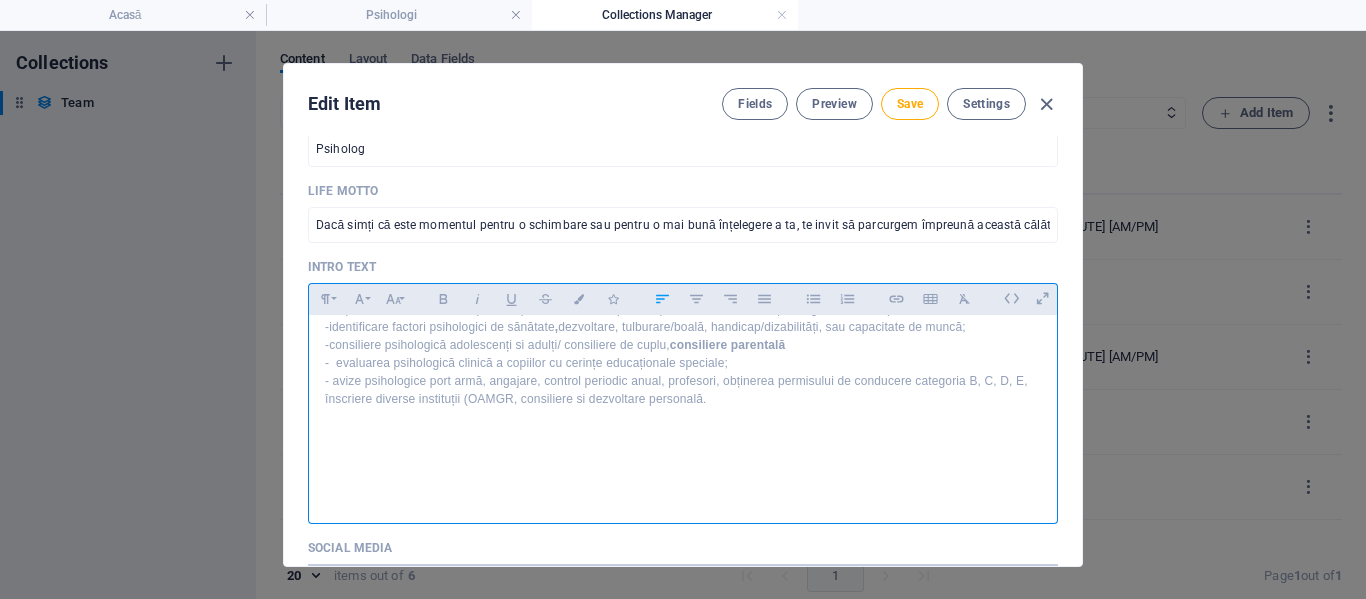 click at bounding box center [683, 435] 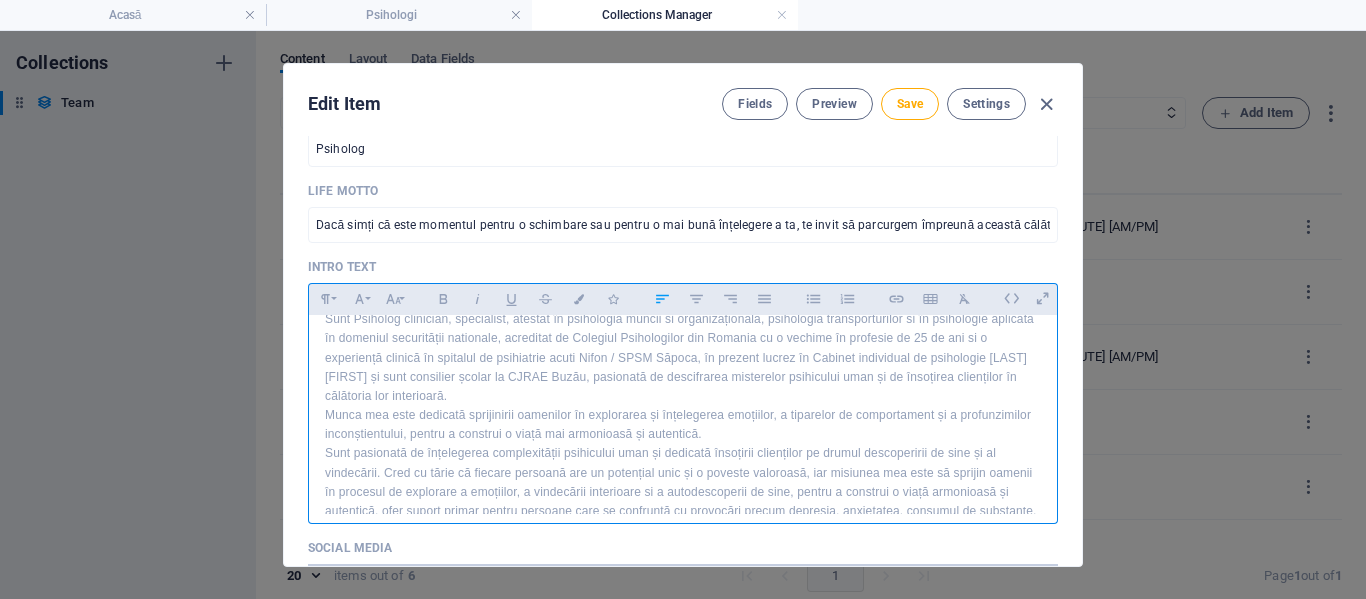 scroll, scrollTop: 221, scrollLeft: 0, axis: vertical 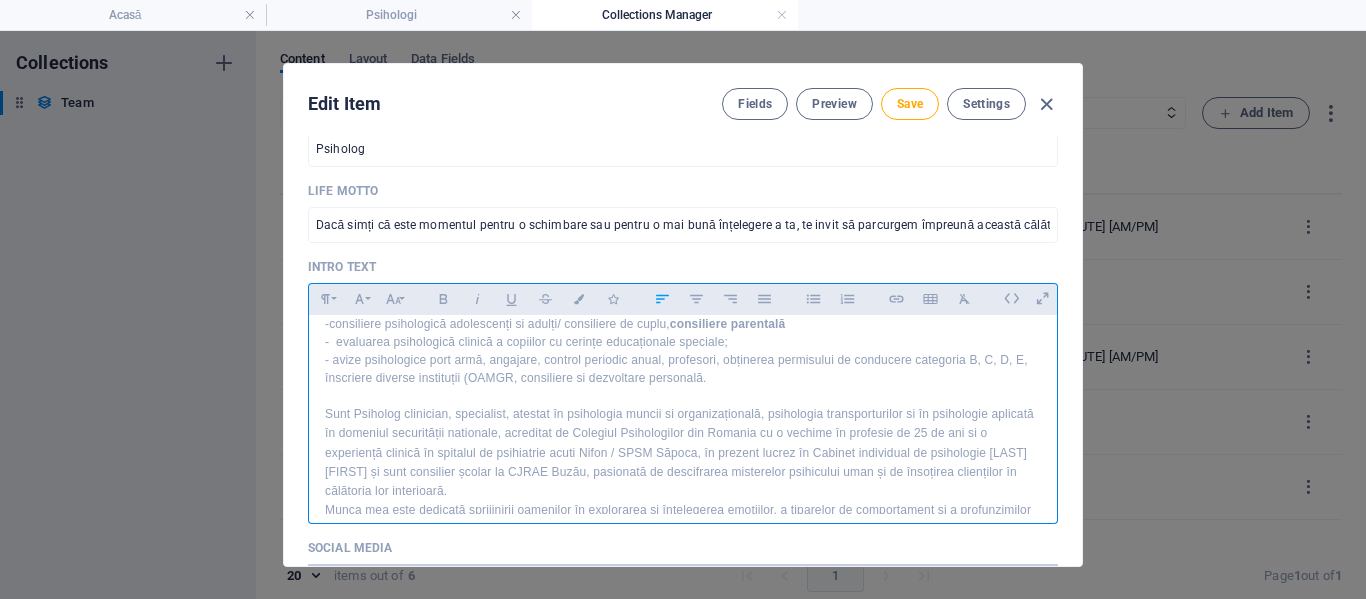 click on "Sunt Psiholog clinician, specialist, atestat  în psihologia muncii si organizațională, psihologia transporturilor si în psihologie aplicată în domeniul securității nationale, acreditat de Colegiul Psihologilor din Romania cu o vechime în profesie de 25 de ani si o experiență clinică în spitalul de psihiatrie acuti Nifon / SPSM Săpoca, în prezent lucrez în Cabinet individual de psihologie Frățilă Mihaela și sunt consilier școlar la CJRAE Buzău, pasionată de descifrarea misterelor psihicului uman și de însoțirea clienților în călătoria lor interioară." at bounding box center (683, 453) 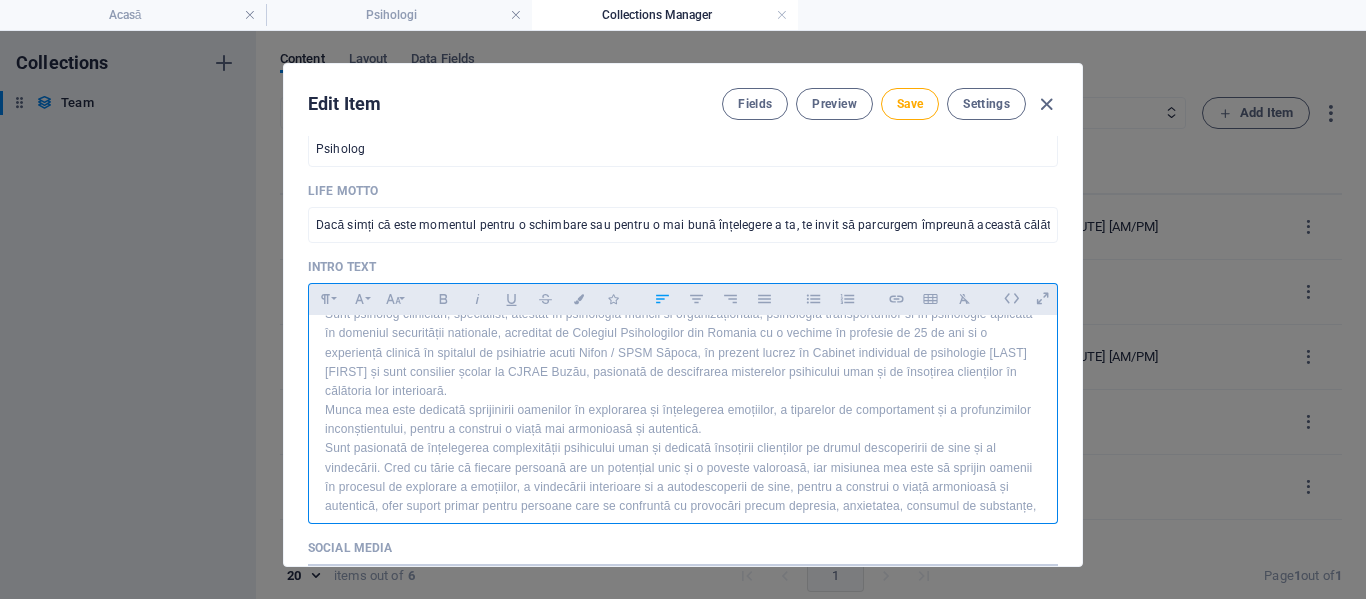 scroll, scrollTop: 221, scrollLeft: 0, axis: vertical 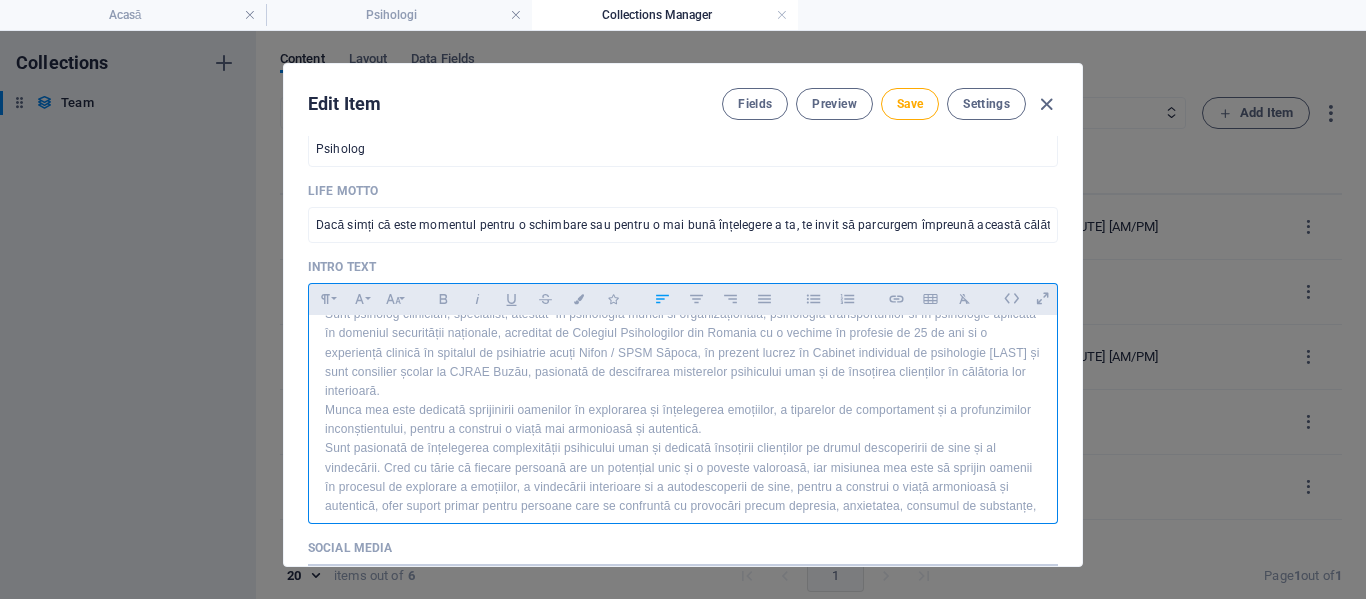 click on "Munca mea este dedicată sprijinirii oamenilor în explorarea și înțelegerea emoțiilor, a tiparelor de comportament și a profunzimilor inconștientului, pentru a construi o viață mai armonioasă și autentică." at bounding box center (683, 420) 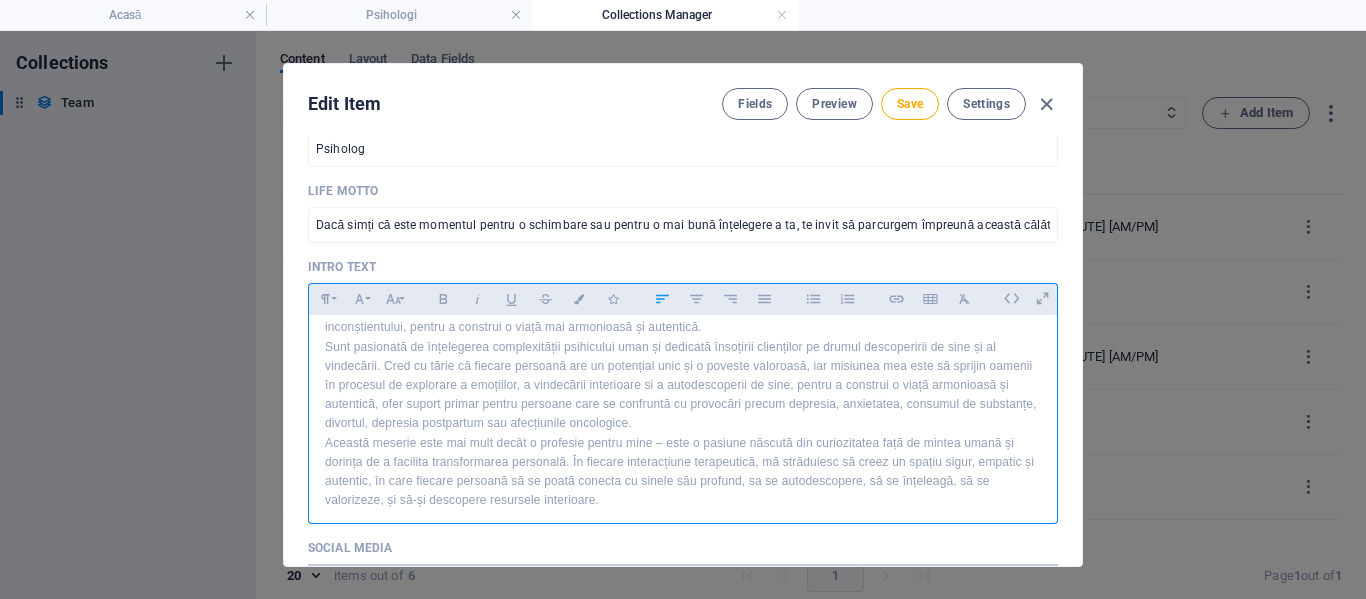 scroll, scrollTop: 412, scrollLeft: 0, axis: vertical 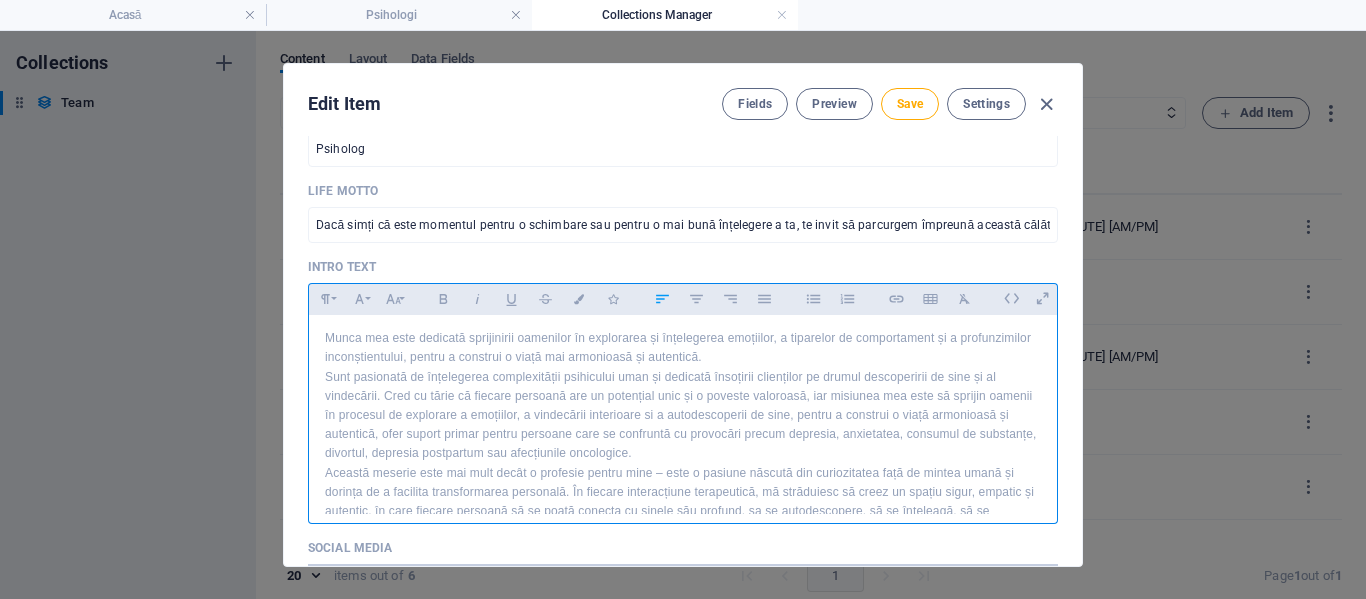 click on "Sunt pasionată de înțelegerea complexității psihicului uman și dedicată însoțirii clienților pe drumul descoperirii de sine și al vindecării. Cred cu tărie că fiecare persoană are un potențial unic și o poveste valoroasă, iar misiunea mea este să sprijin oamenii în procesul de explorare a emoțiilor, a vindecării interioare si a autodescoperii de sine, pentru a construi o viață armonioasă și autentică, ofer suport primar pentru persoane care se confruntă cu provocări precum depresia, anxietatea, consumul de substanțe, divortul, depresia postpartum sau afecțiunile oncologice." at bounding box center [683, 416] 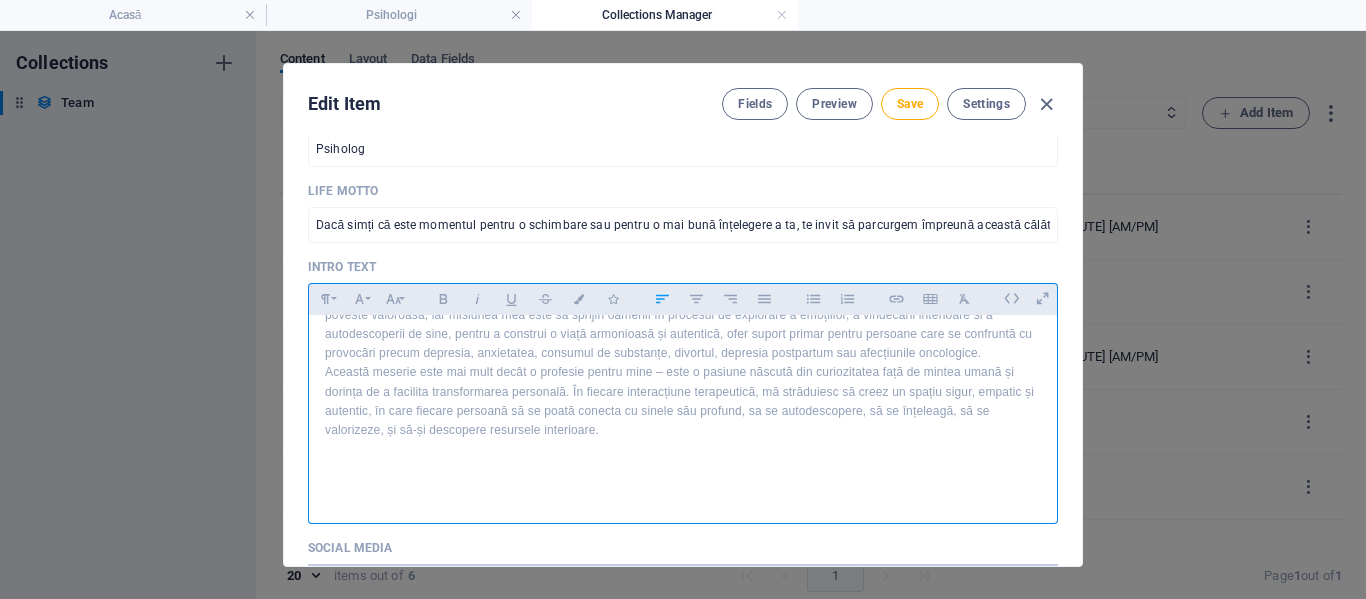 scroll, scrollTop: 393, scrollLeft: 0, axis: vertical 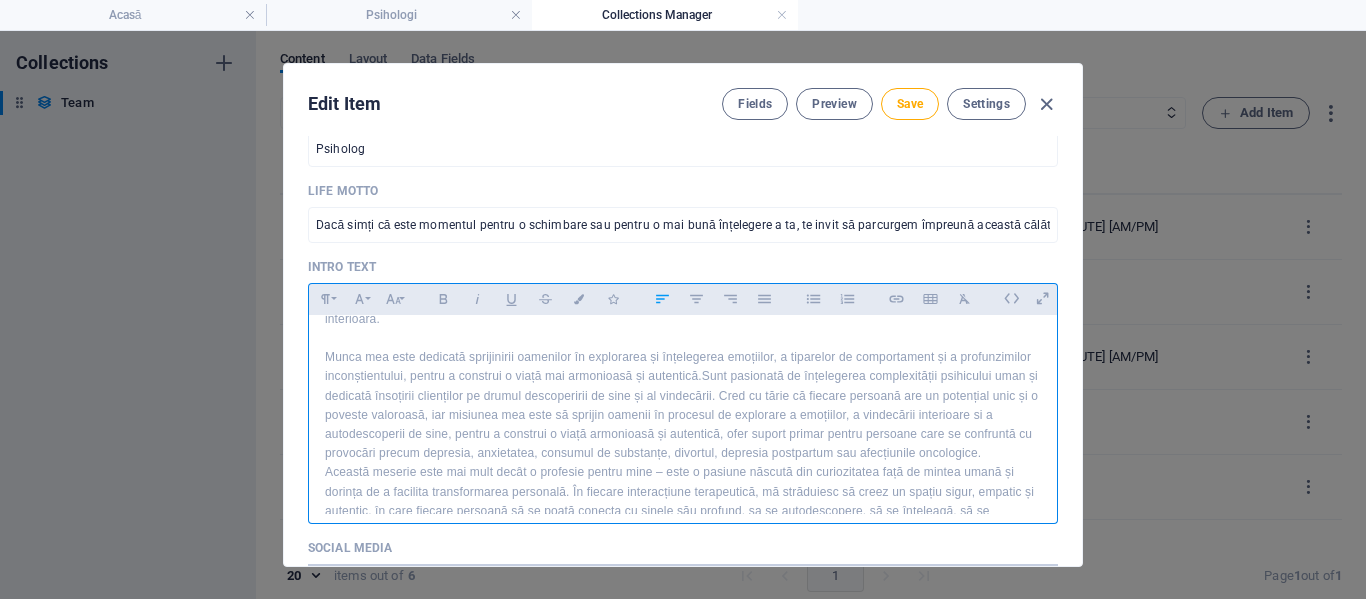 drag, startPoint x: 361, startPoint y: 436, endPoint x: 526, endPoint y: 473, distance: 169.09761 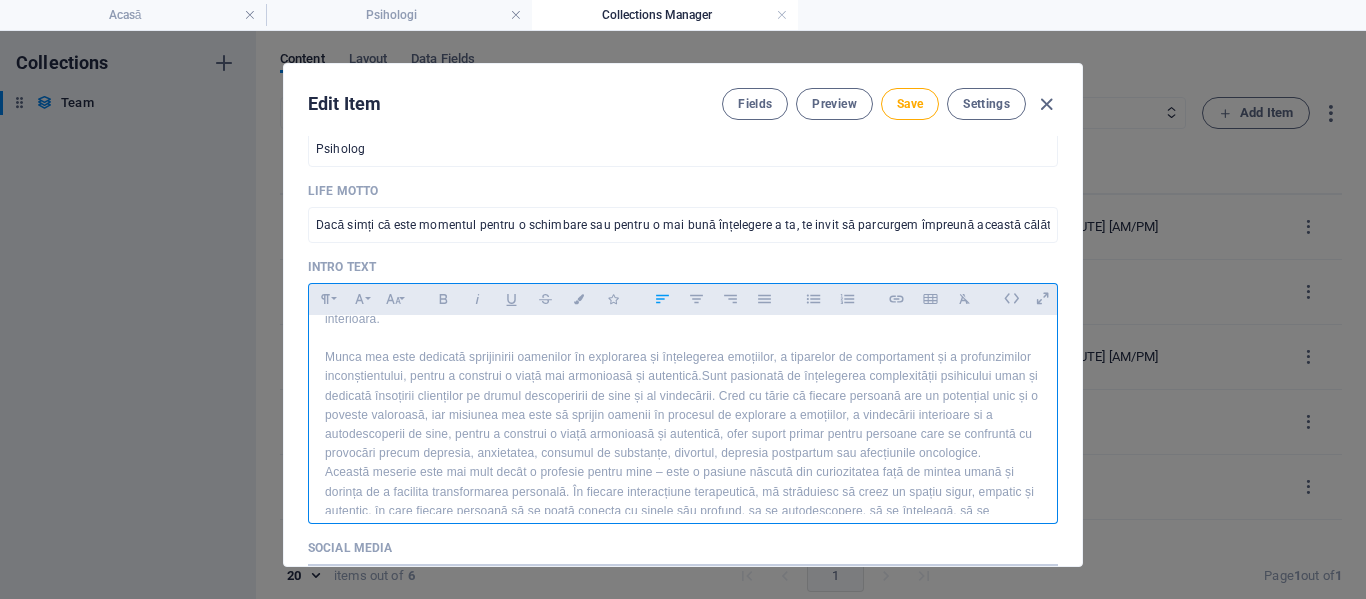click on "Munca mea este dedicată sprijinirii oamenilor în explorarea și înțelegerea emoțiilor, a tiparelor de comportament și a profunzimilor inconștientului, pentru a construi o viață mai armonioasă și autentică.  Sunt pasionată de înțelegerea complexității psihicului uman și dedicată însoțirii clienților pe drumul descoperirii de sine și al vindecării. Cred cu tărie că fiecare persoană are un potențial unic și o poveste valoroasă, iar misiunea mea este să sprijin oamenii în procesul de explorare a emoțiilor, a vindecării interioare si a autodescoperii de sine, pentru a construi o viață armonioasă și autentică, ofer suport primar pentru persoane care se confruntă cu provocări precum depresia, anxietatea, consumul de substanțe, divortul, depresia postpartum sau afecțiunile oncologice." at bounding box center [683, 405] 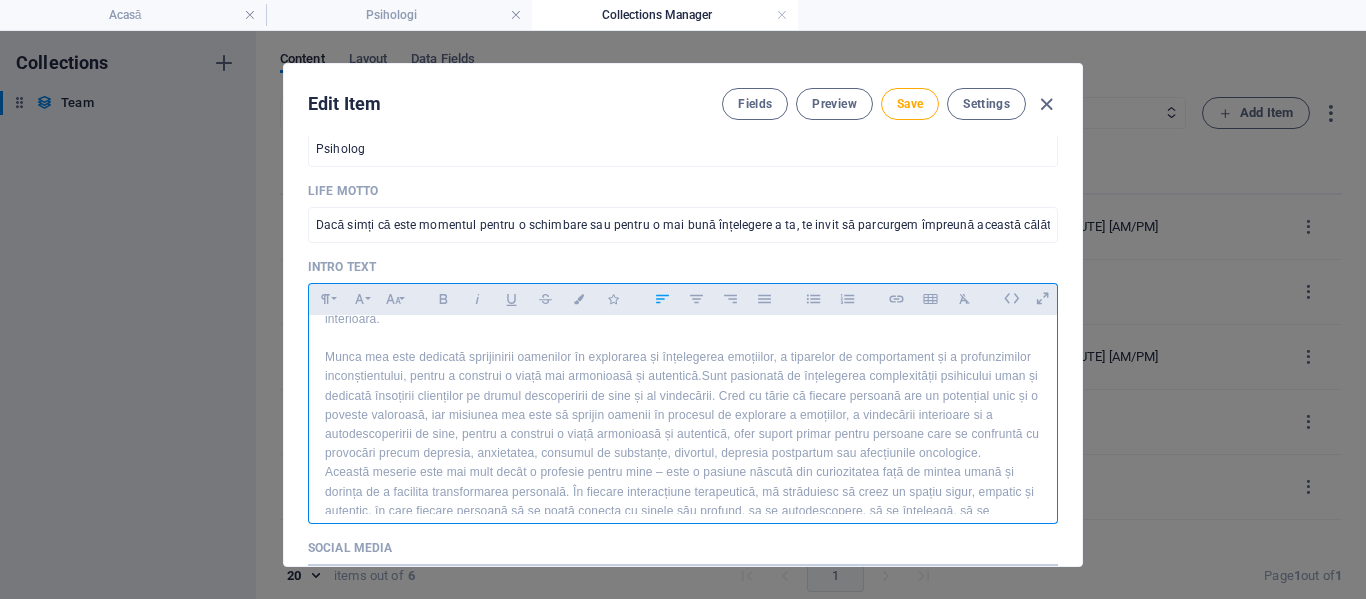 scroll, scrollTop: 493, scrollLeft: 0, axis: vertical 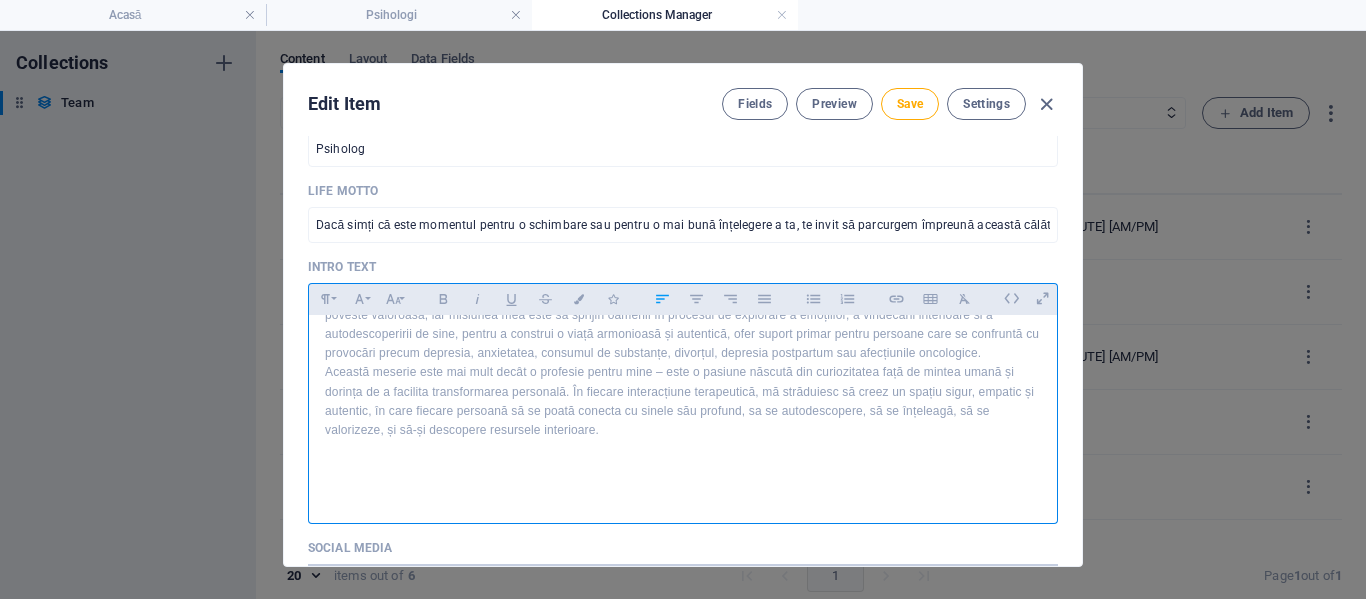 click on "Munca mea este dedicată sprijinirii oamenilor în explorarea și înțelegerea emoțiilor, a tiparelor de comportament și a profunzimilor inconștientului, pentru a construi o viață mai armonioasă și autentică.  Sunt pasionată de înțelegerea complexității psihicului uman și dedicată însoțirii clienților pe drumul descoperirii de sine și al vindecării. Cred cu tărie că fiecare persoană are un potențial unic și o poveste valoroasă, iar misiunea mea este să sprijin oamenii în procesul de explorare a emoțiilor, a vindecării interioare si a autodescoperirii de sine, pentru a construi o viață armonioasă și autentică, ofer suport primar pentru persoane care se confruntă cu provocări precum depresia, anxietatea, consumul de substanțe, divorțul, depresia postpartum sau afecțiunile oncologice." at bounding box center [683, 305] 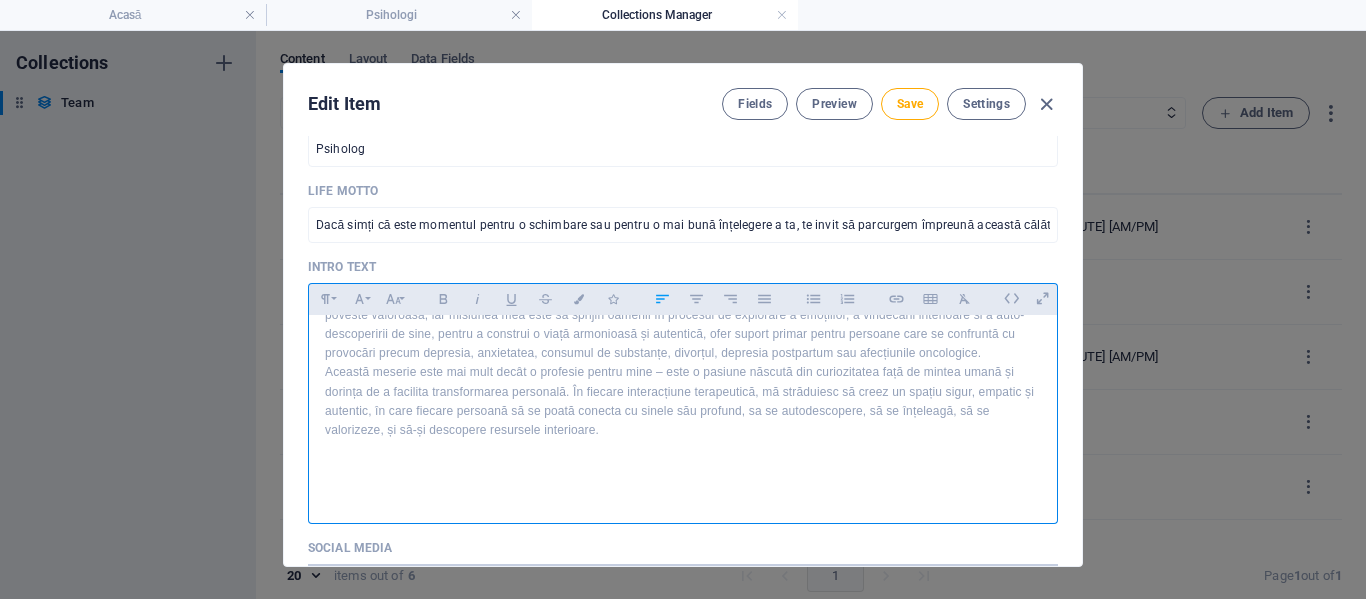 click on "Această meserie este mai mult decât o profesie pentru mine – este o pasiune născută din curiozitatea față de mintea umană și dorința de a facilita transformarea personală. În fiecare interacțiune terapeutică, mă străduiesc să creez un spațiu sigur, empatic și autentic, în care fiecare persoană să se poată conecta cu sinele său profund, sa se autodescopere, să se înțeleagă, să se valorizeze, și să-și descopere resursele interioare." at bounding box center (683, 401) 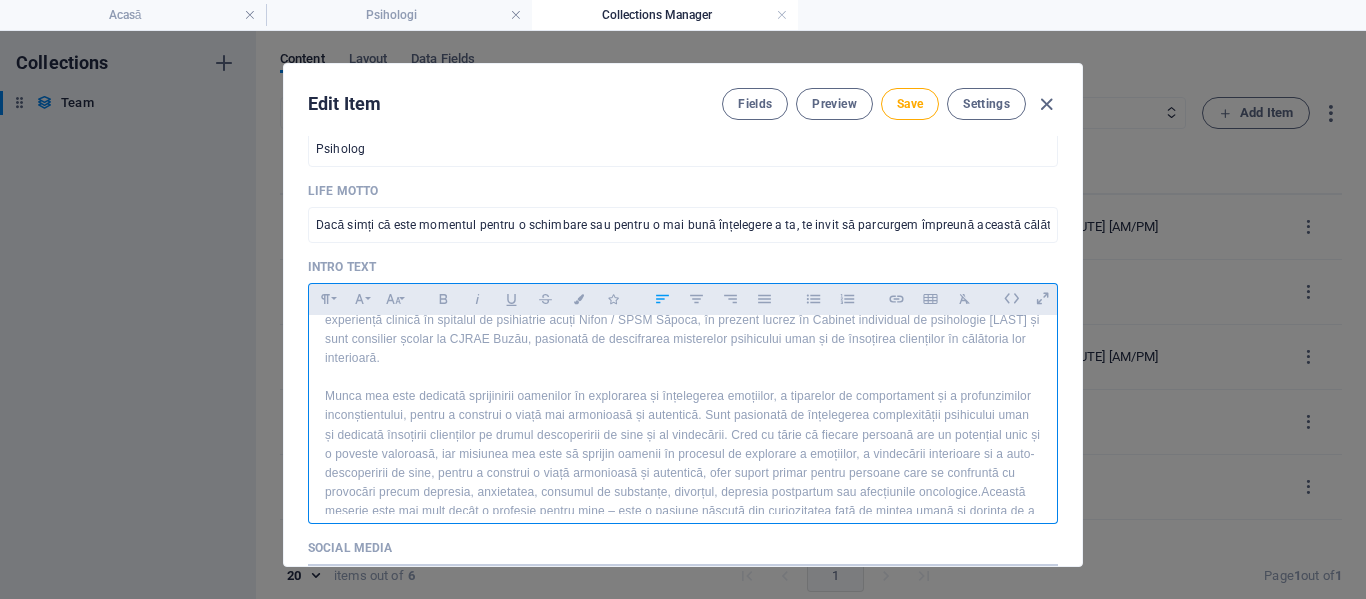 scroll, scrollTop: 293, scrollLeft: 0, axis: vertical 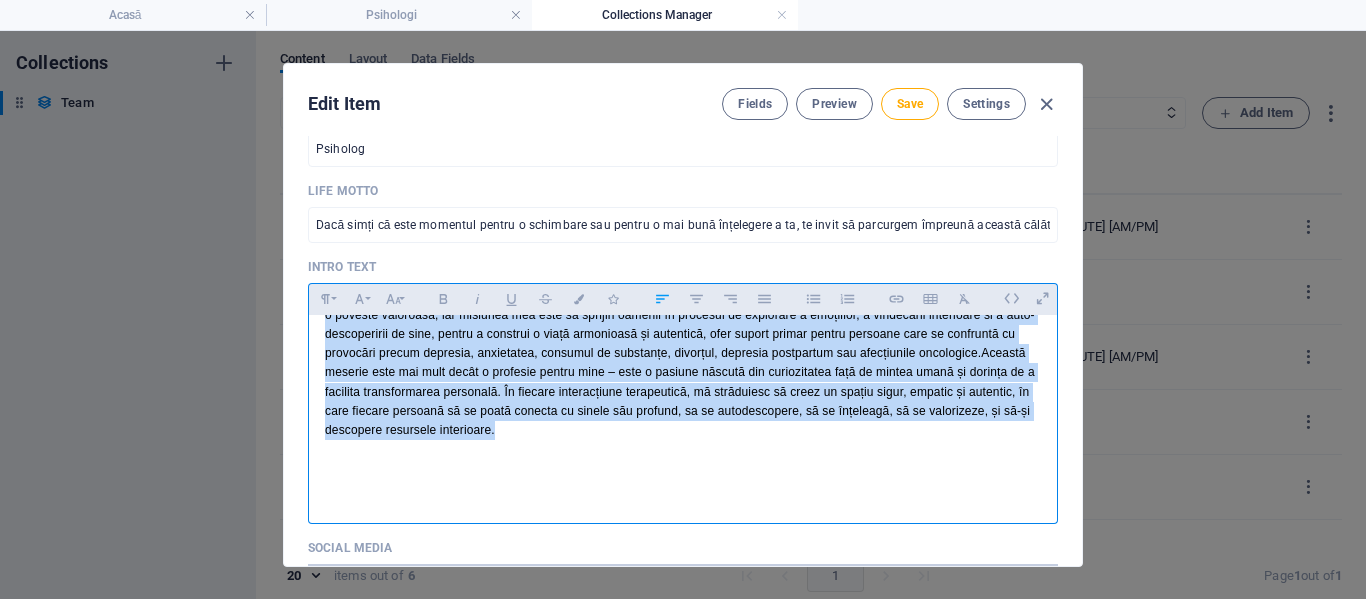 drag, startPoint x: 330, startPoint y: 351, endPoint x: 621, endPoint y: 426, distance: 300.50955 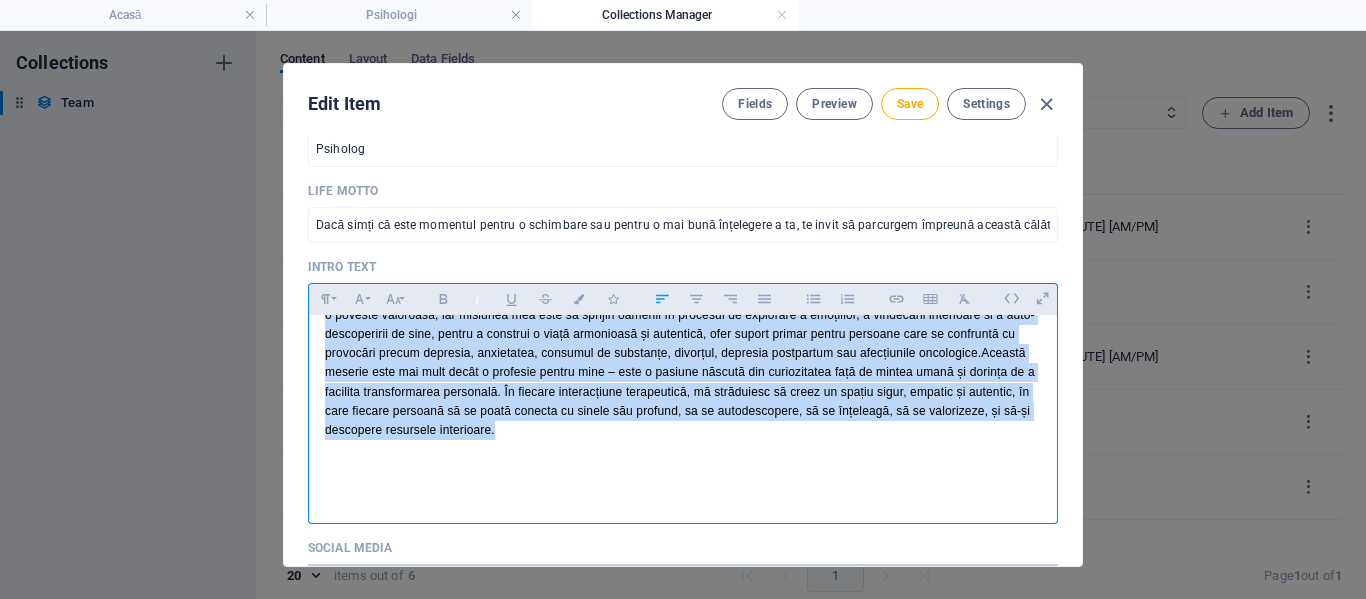 click 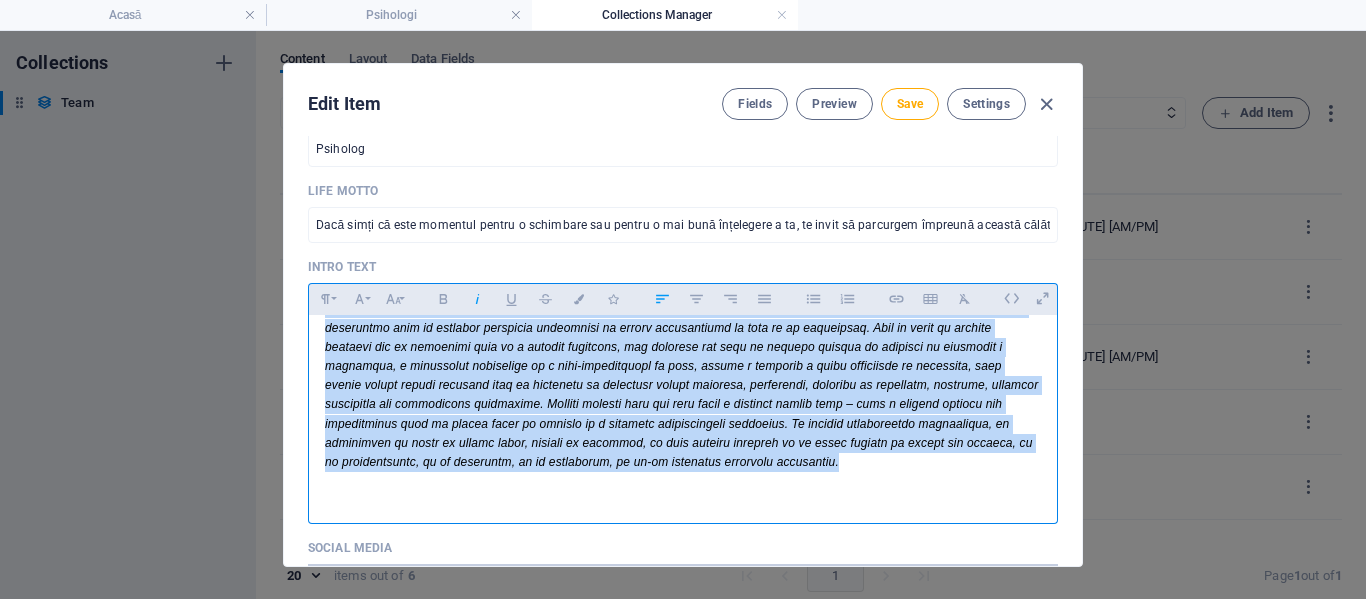 scroll, scrollTop: 493, scrollLeft: 0, axis: vertical 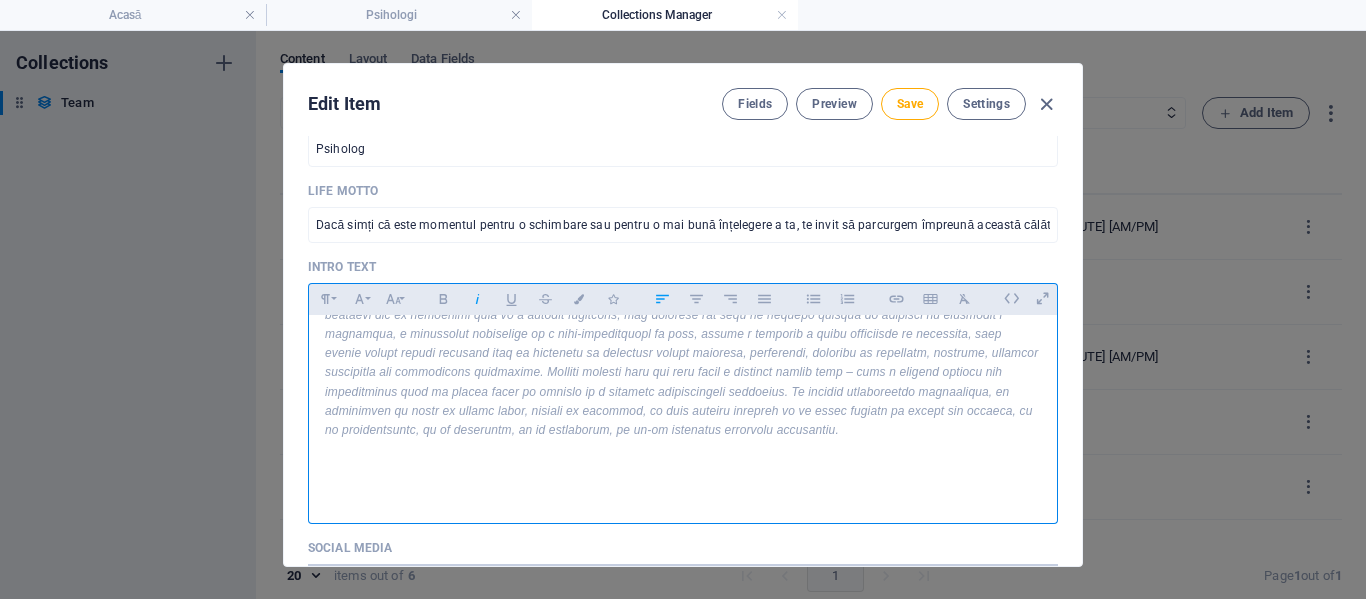 click at bounding box center (695, 449) 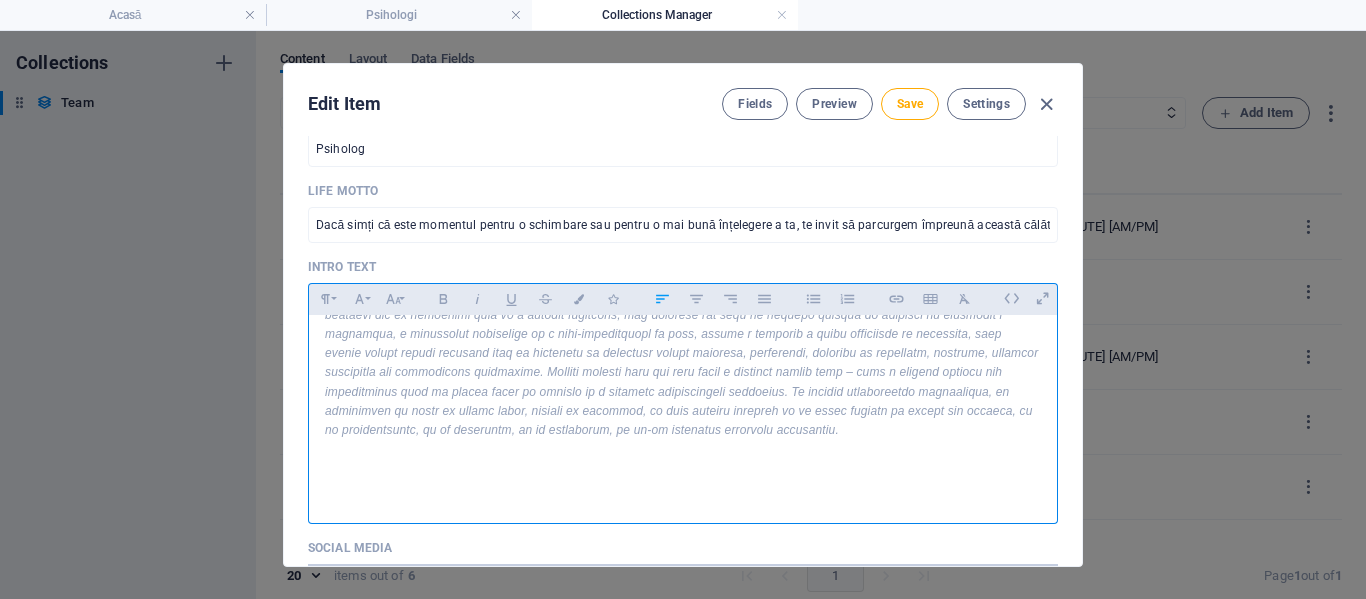 click on "Atestate și trepte : Psiholog cu drept de liberă practică Atestat nr.1793/2006 – Psihologie clinică –specialist autonom. Atestat nr.1791/2006 – Psihologia muncii si organizațională – practicant autonom. Atestat nr.1792/2006 – Psihologia transporturilor- practicant autonom Atestat nr.1952/2018- Practicant supervizare – psihologia aplicată în domeniul securității naționale Abordări cu care lucrez : identificarea stărilor psihologice de sănătate şi/sau boală şi a mecanismelor psihologice de    etiopatogeneză şi/sau de sanogeneză cu relevanță pentru: Comisia de Handicap, Comisia de expertiză a capacității de muncă -precizare de diagnostic;  expertiză medico-legală; - expertize tutela/ curatelă specială (măsura ocrotirii speciale pentru Parchetele de pe lângă Judecătorii)   -identificare factori psihologici de sănătate ,  dezvoltare, tulburare/boală, handicap/dizabilități, sau capacitate de muncă; consiliere parentală" at bounding box center [683, 168] 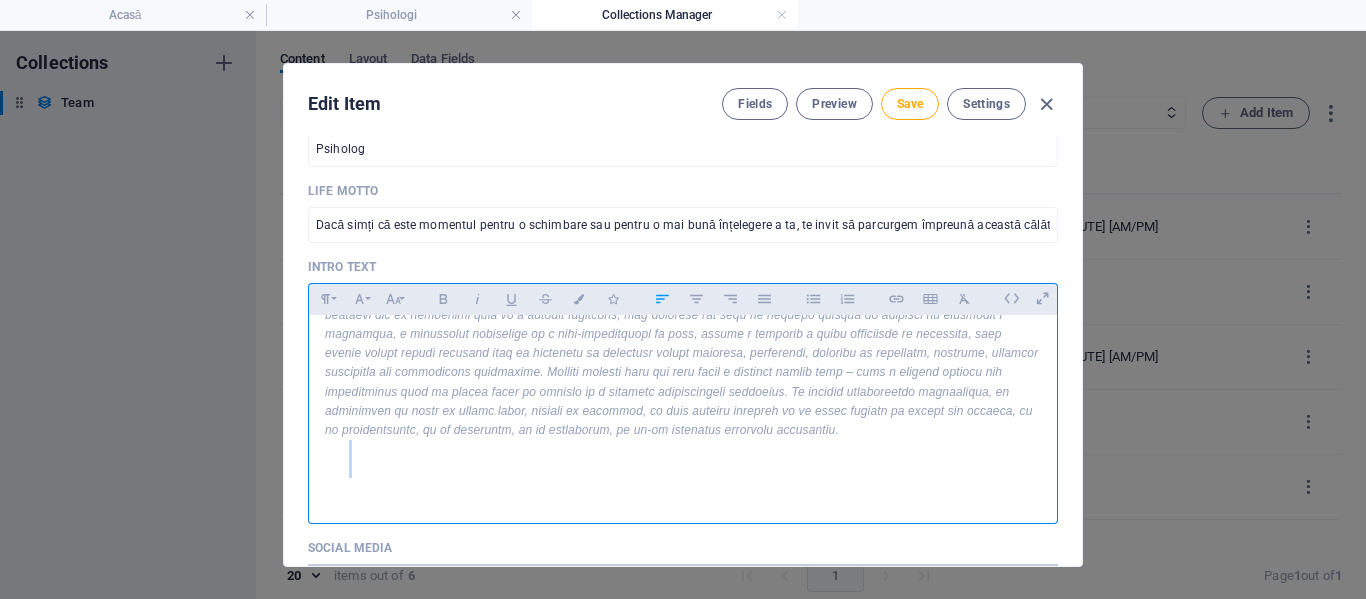 click on "Atestate și trepte : Psiholog cu drept de liberă practică Atestat nr.1793/2006 – Psihologie clinică –specialist autonom. Atestat nr.1791/2006 – Psihologia muncii si organizațională – practicant autonom. Atestat nr.1792/2006 – Psihologia transporturilor- practicant autonom Atestat nr.1952/2018- Practicant supervizare – psihologia aplicată în domeniul securității naționale Abordări cu care lucrez : identificarea stărilor psihologice de sănătate şi/sau boală şi a mecanismelor psihologice de    etiopatogeneză şi/sau de sanogeneză cu relevanță pentru: Comisia de Handicap, Comisia de expertiză a capacității de muncă -precizare de diagnostic;  expertiză medico-legală; - expertize tutela/ curatelă specială (măsura ocrotirii speciale pentru Parchetele de pe lângă Judecătorii)   -identificare factori psihologici de sănătate ,  dezvoltare, tulburare/boală, handicap/dizabilități, sau capacitate de muncă; consiliere parentală" at bounding box center (683, 168) 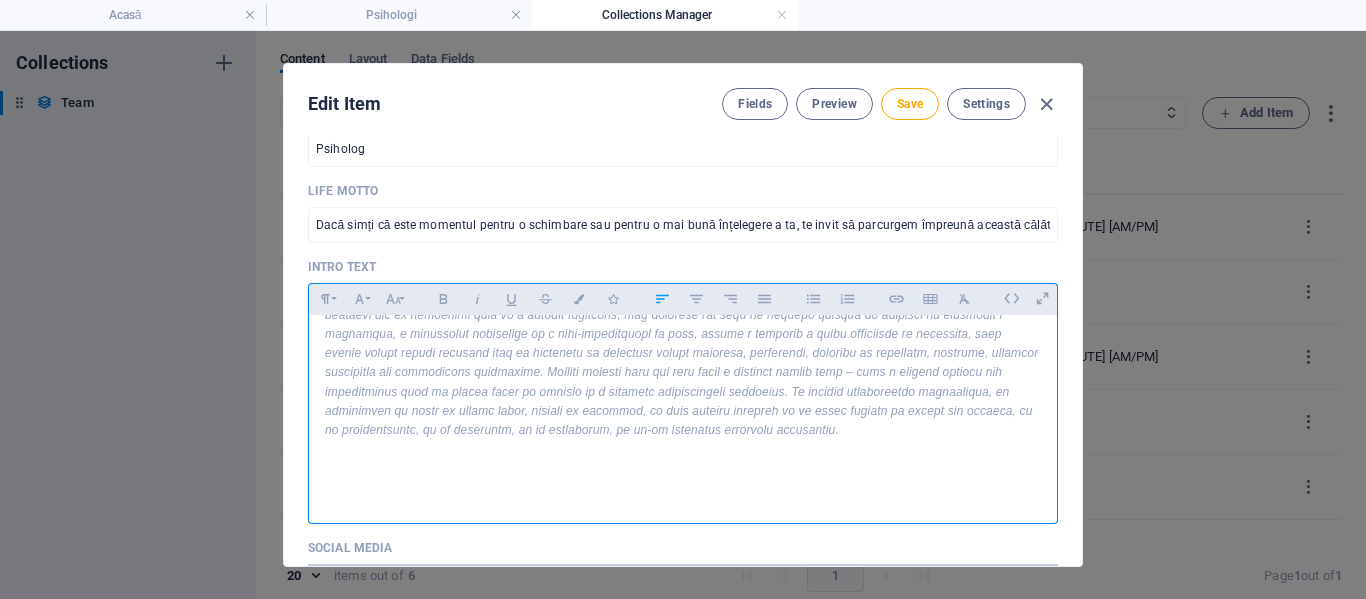 scroll, scrollTop: 500, scrollLeft: 0, axis: vertical 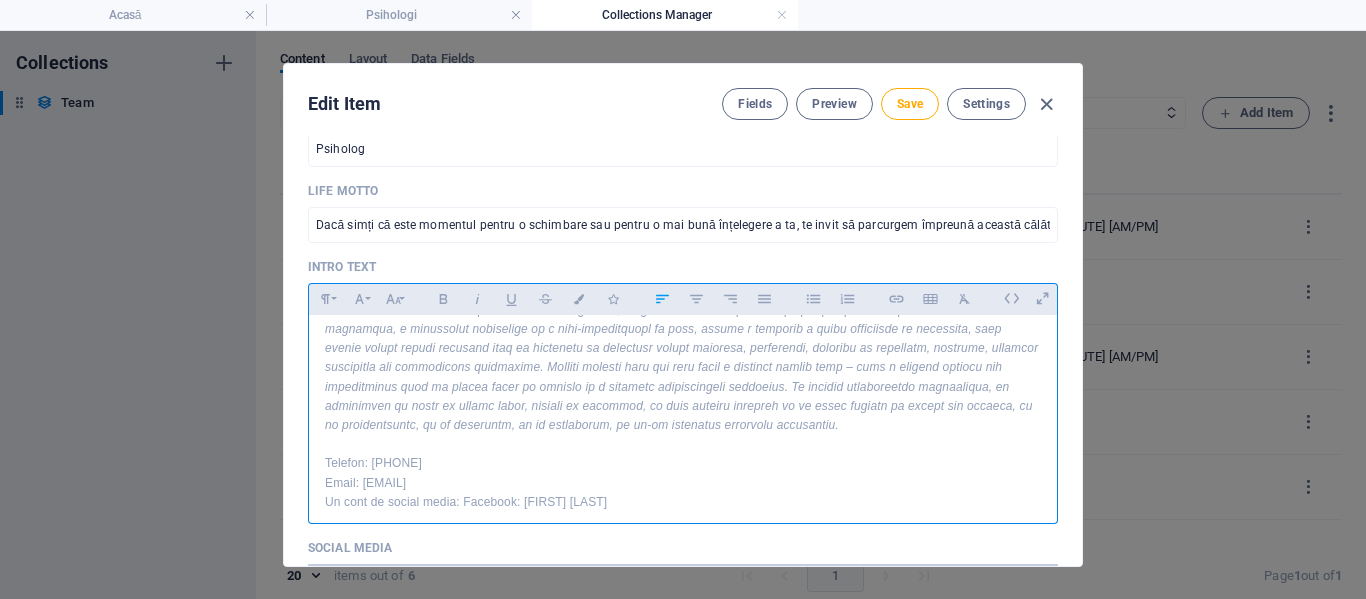 click on "Telefon: 0787430820" at bounding box center [683, 463] 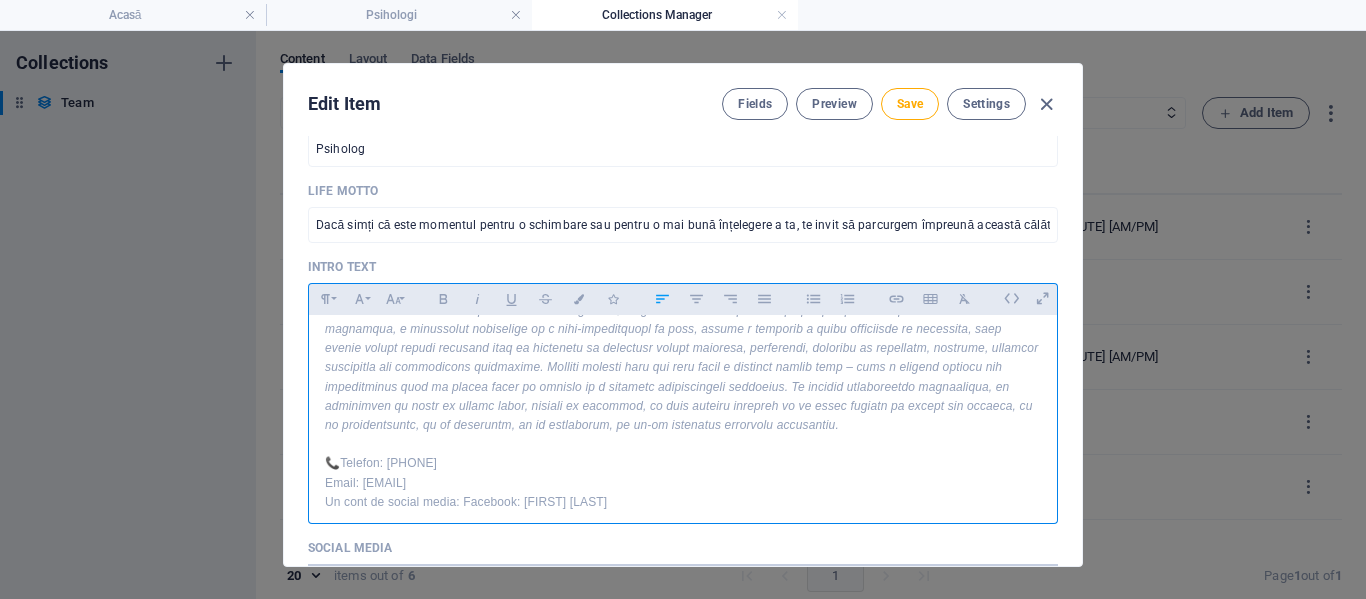 click on "Email: mihaela _psiholog@yahoo.com" at bounding box center (683, 483) 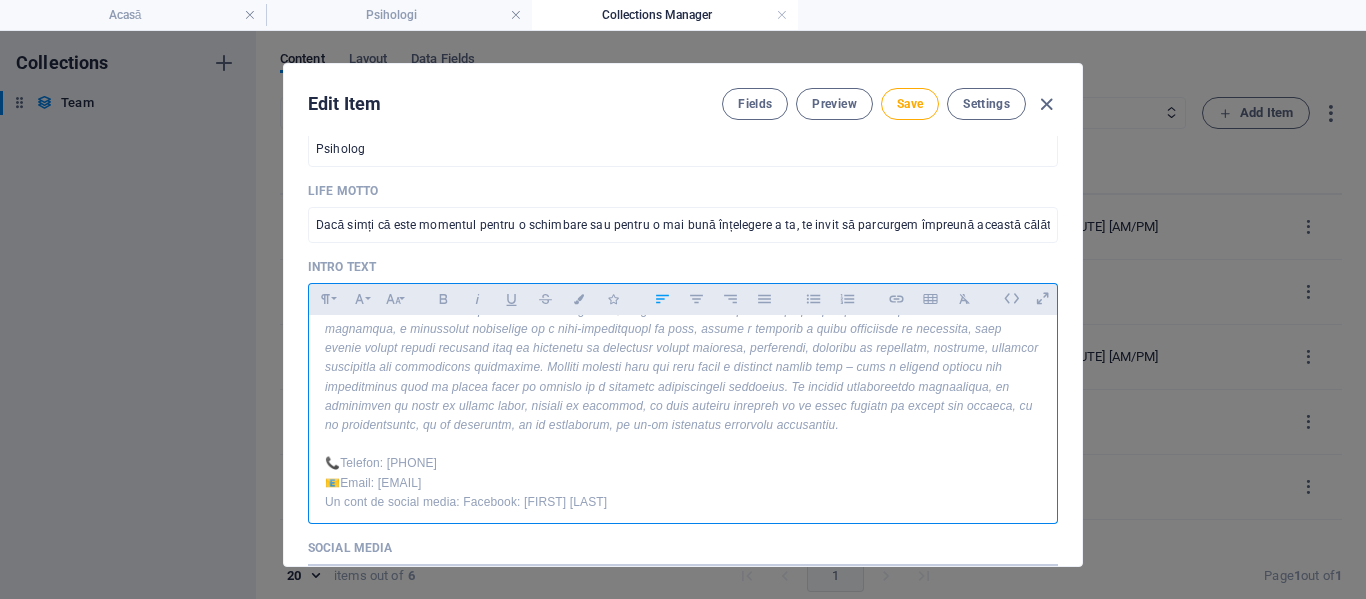 click on "Un cont de social media: Facebook: Mihaela Fratila" at bounding box center [683, 502] 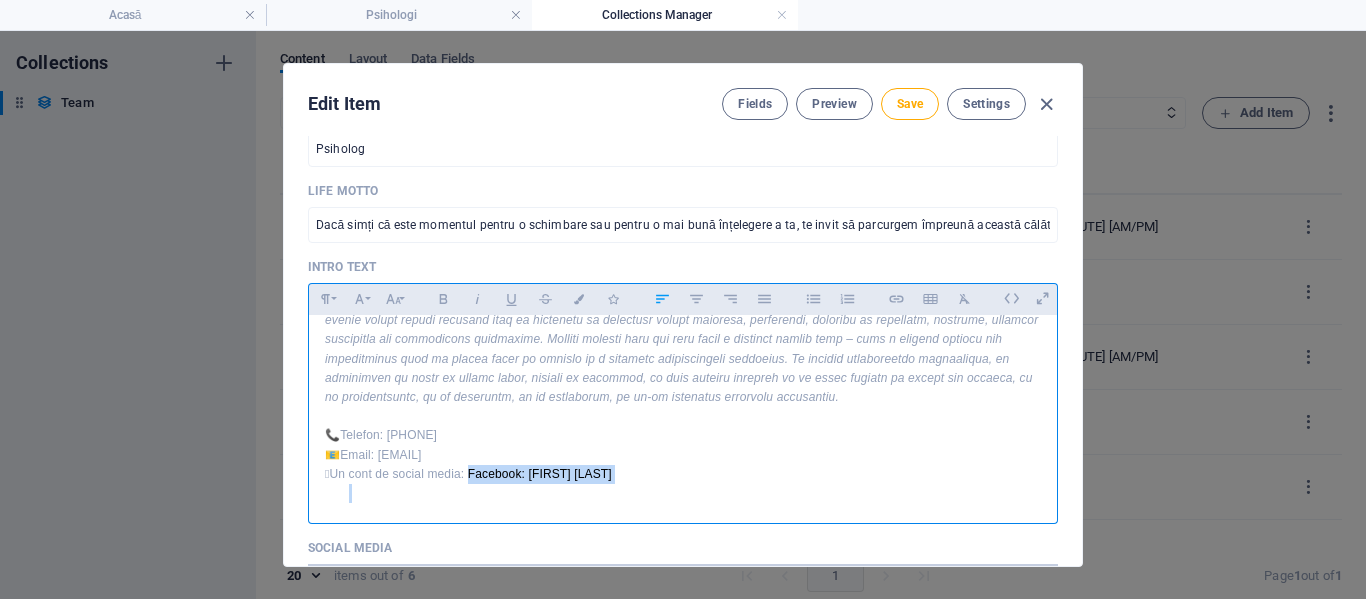 scroll, scrollTop: 550, scrollLeft: 0, axis: vertical 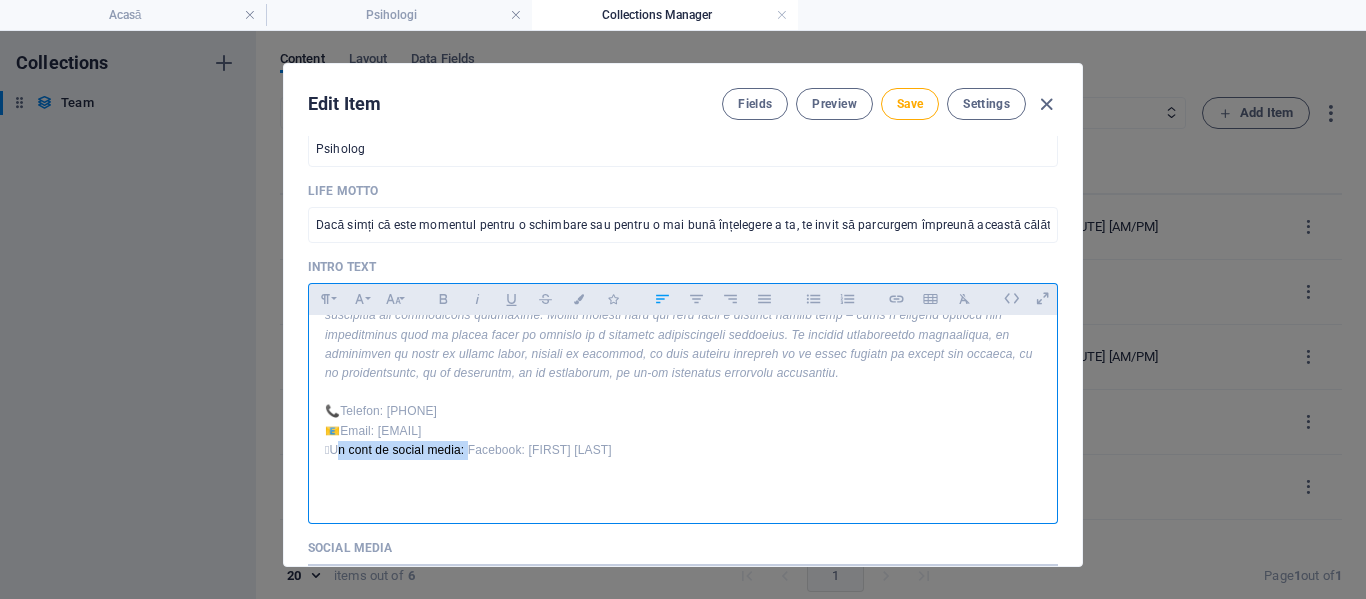 drag, startPoint x: 478, startPoint y: 497, endPoint x: 348, endPoint y: 451, distance: 137.89851 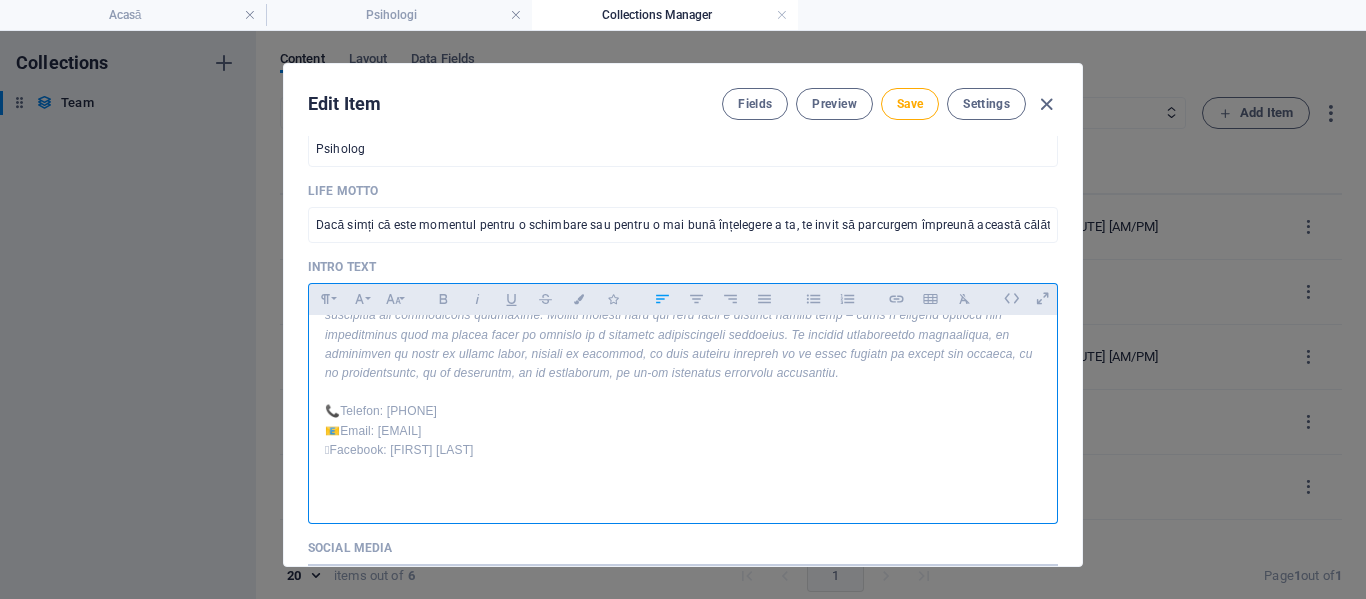 drag, startPoint x: 402, startPoint y: 450, endPoint x: 489, endPoint y: 451, distance: 87.005745 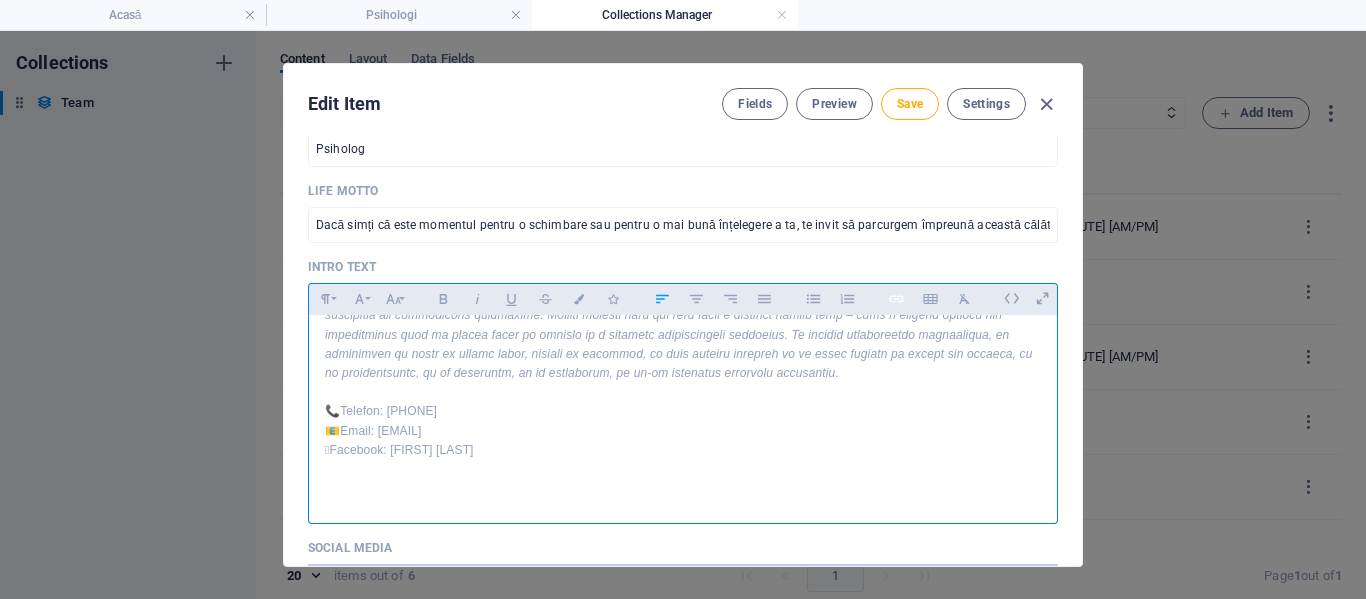 click 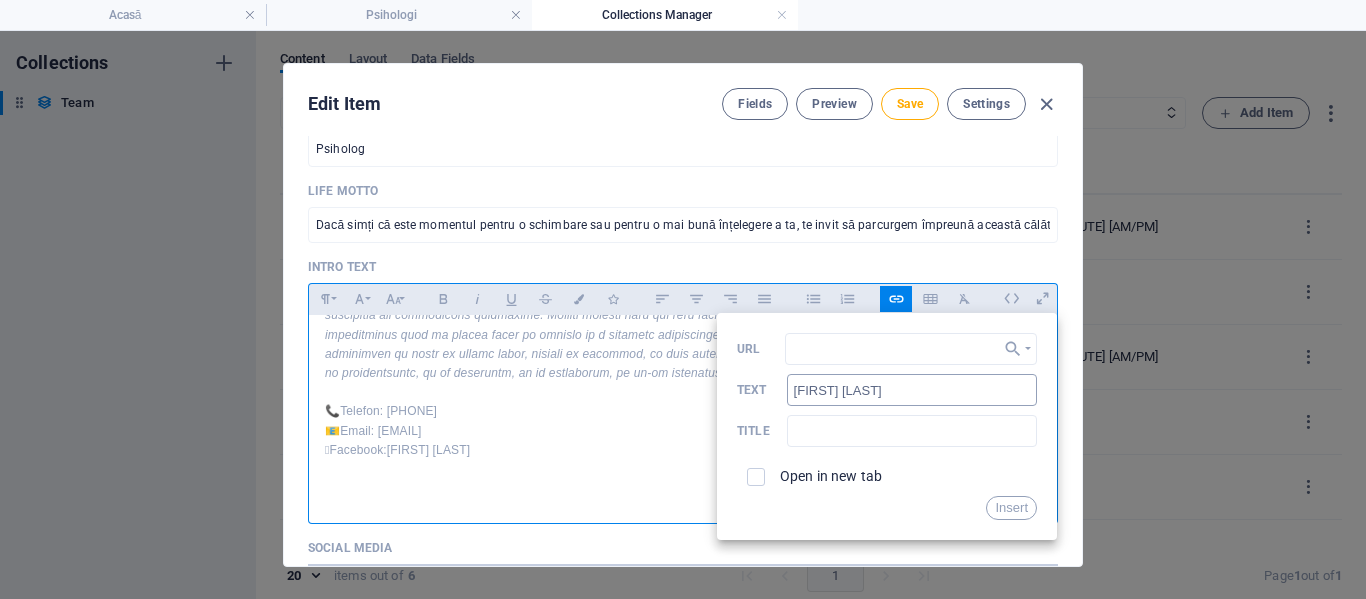 type on "https://www.facebook.com/mihaela.tatulescu.35" 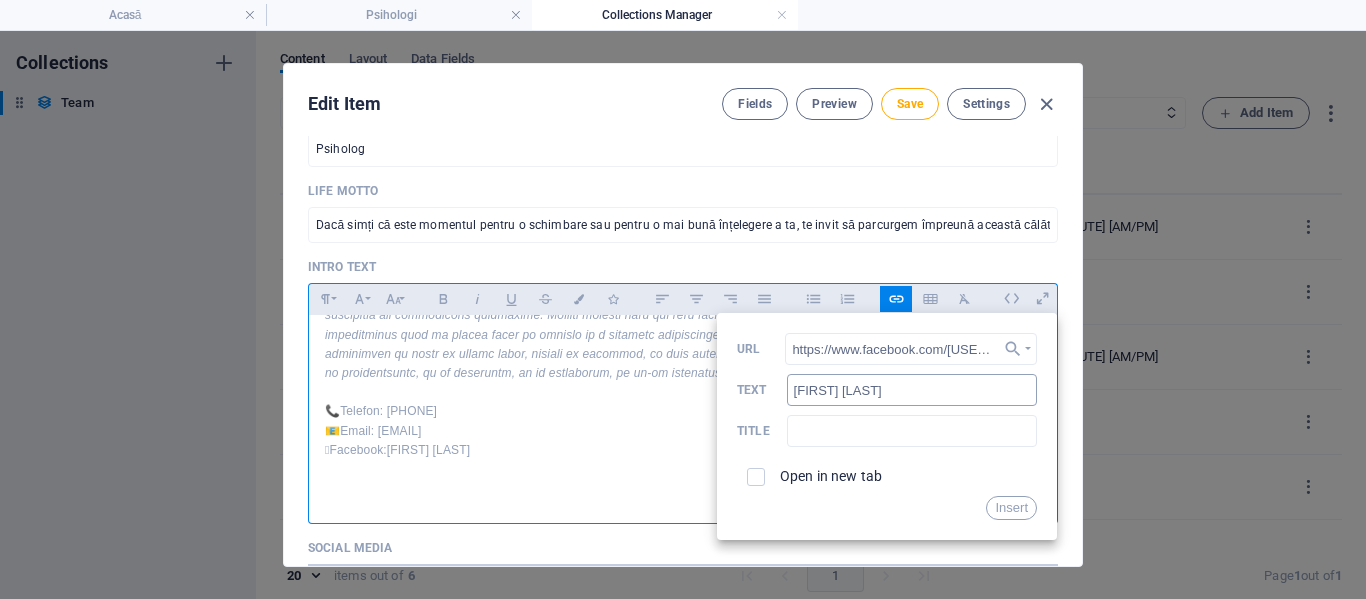 scroll, scrollTop: 0, scrollLeft: 72, axis: horizontal 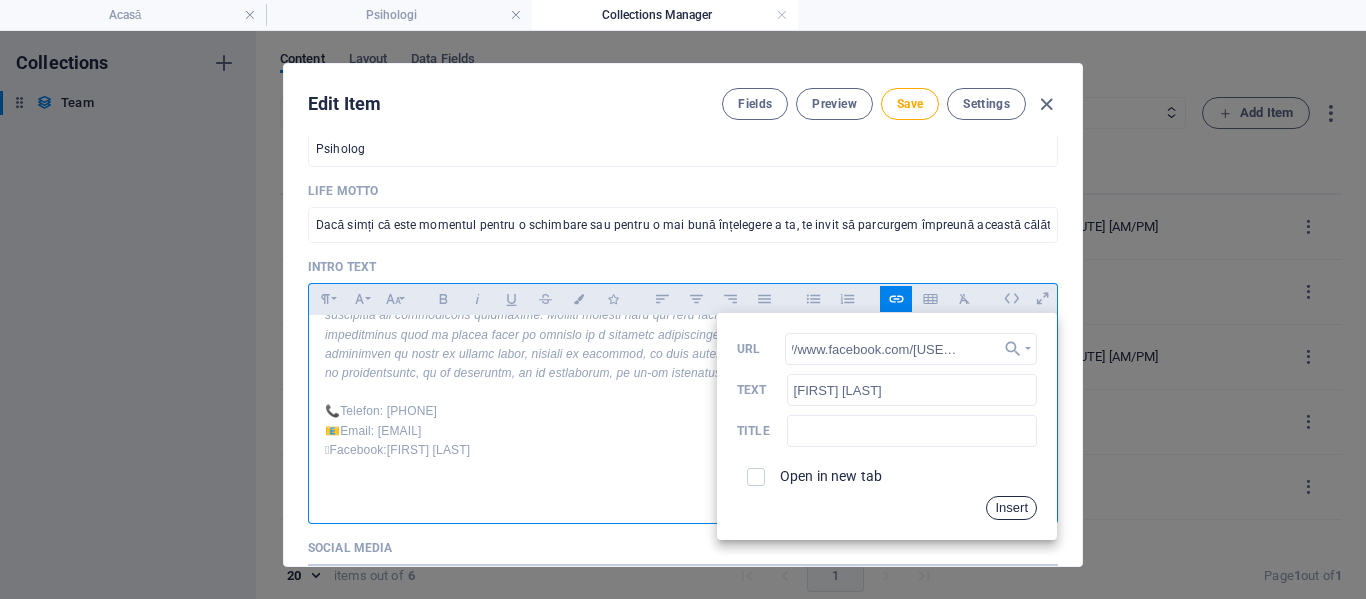 click on "Insert" at bounding box center [1011, 508] 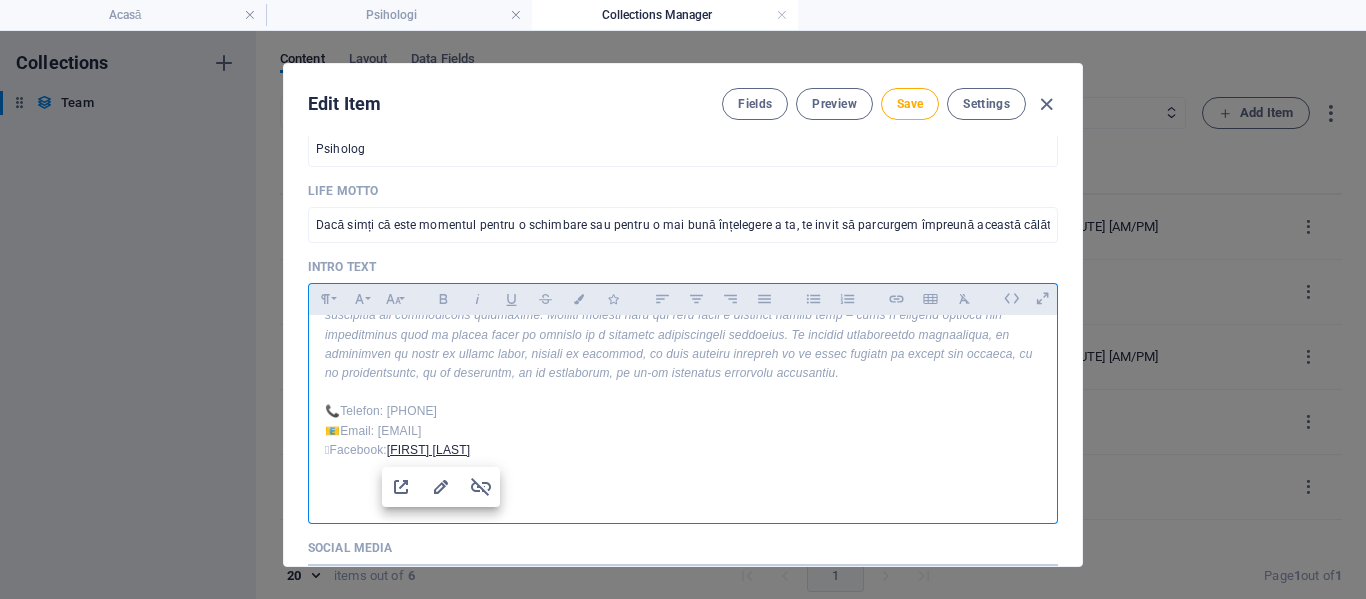 scroll, scrollTop: 0, scrollLeft: 0, axis: both 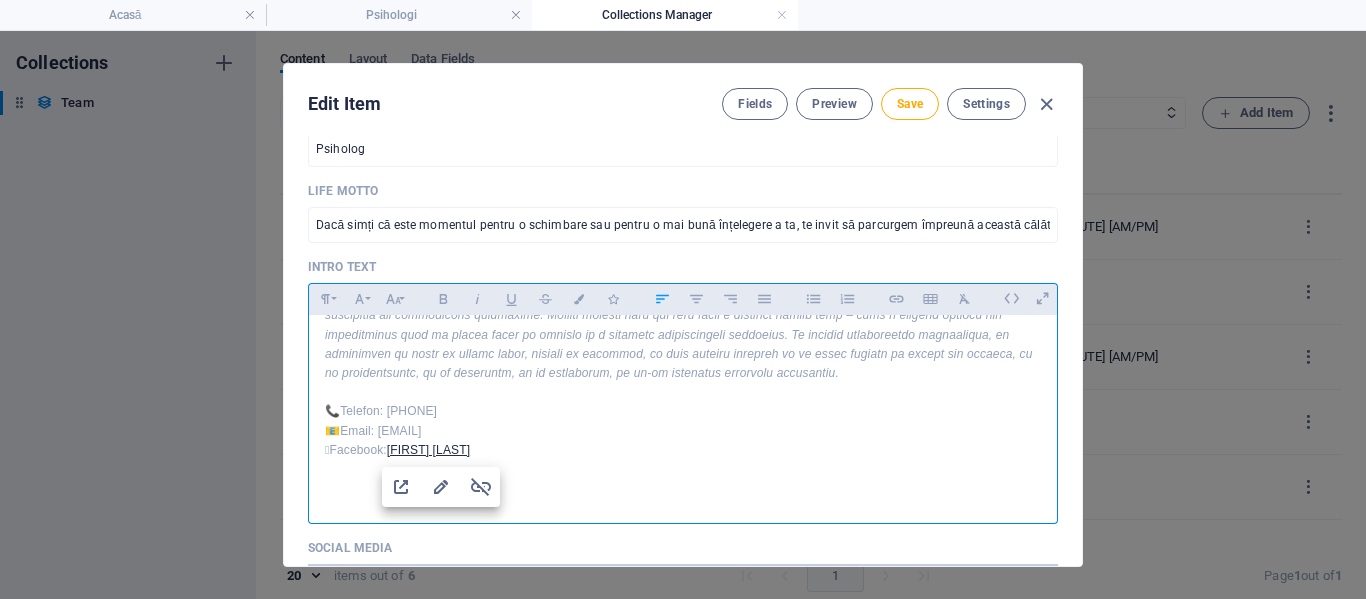 click at bounding box center (695, 469) 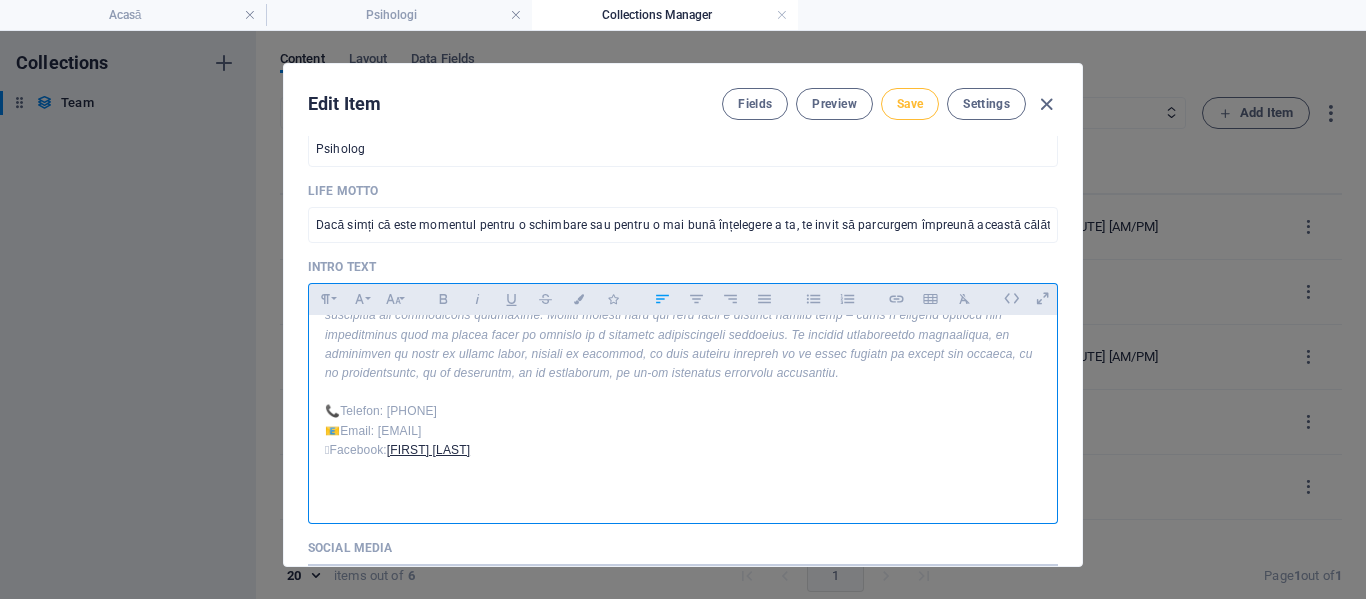 click on "Save" at bounding box center [910, 104] 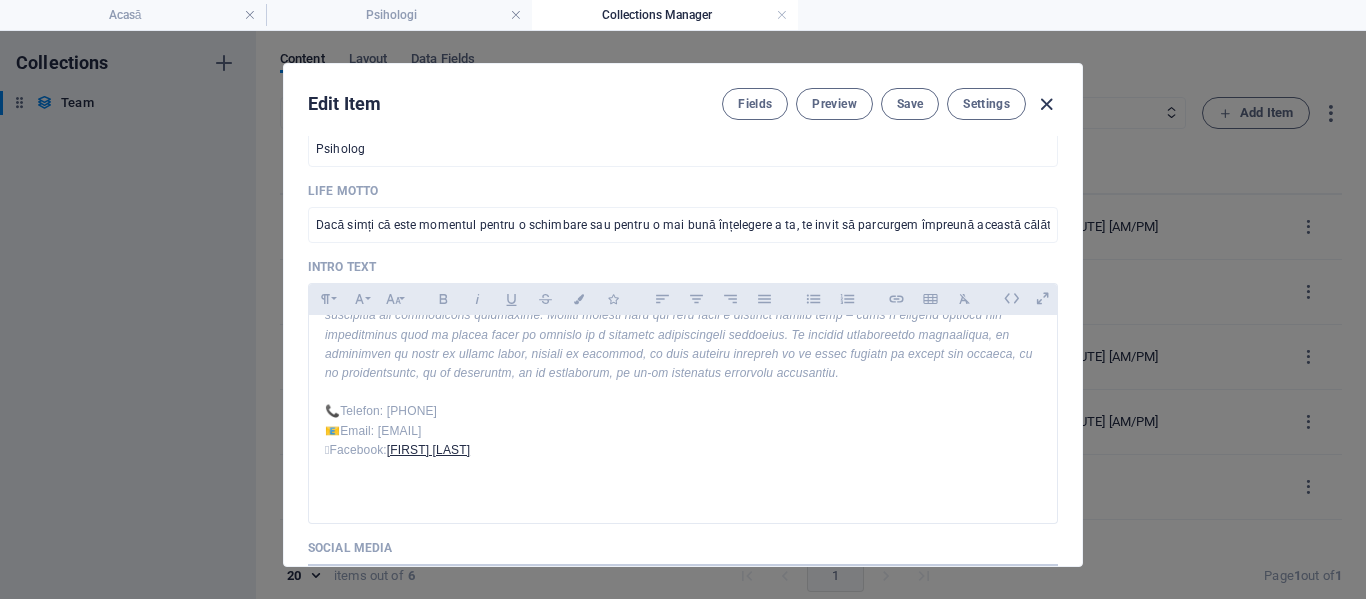 click at bounding box center (1046, 104) 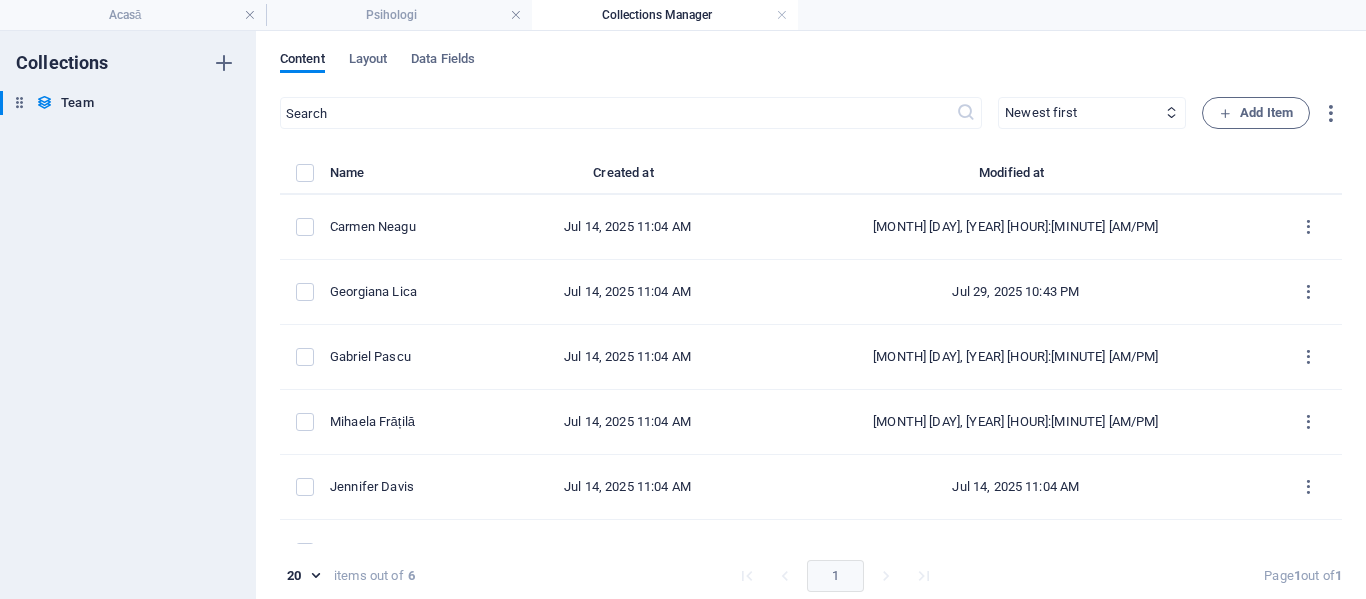 scroll, scrollTop: 421, scrollLeft: 0, axis: vertical 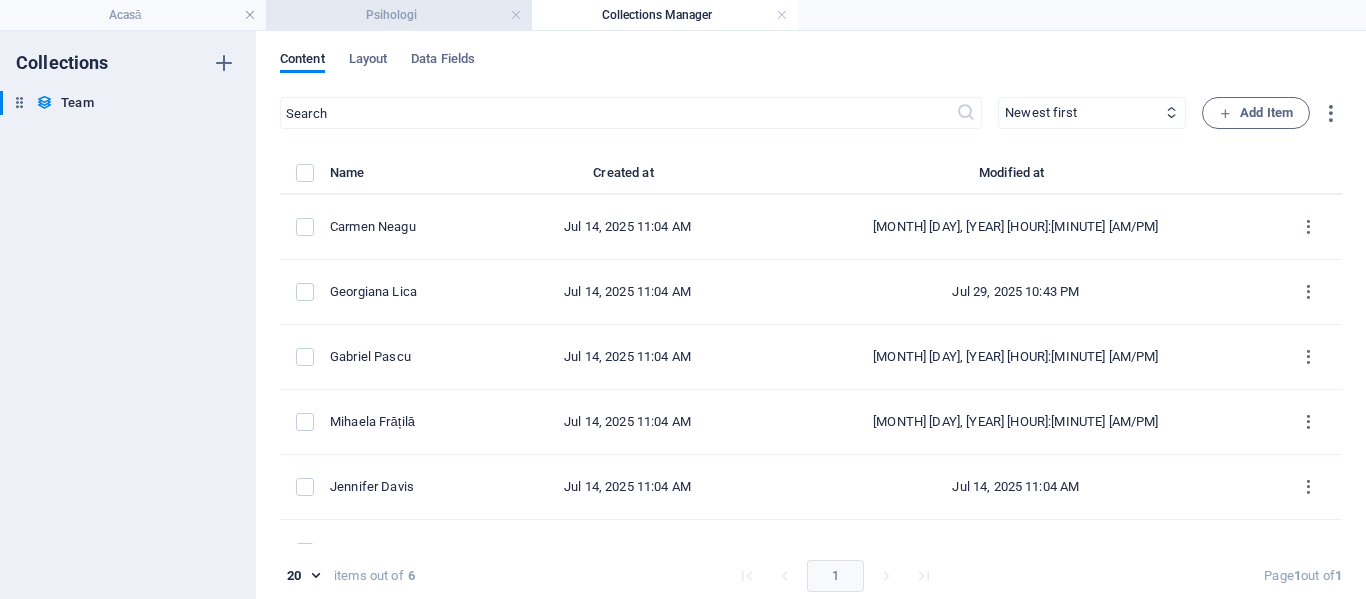 click on "Psihologi" at bounding box center [399, 15] 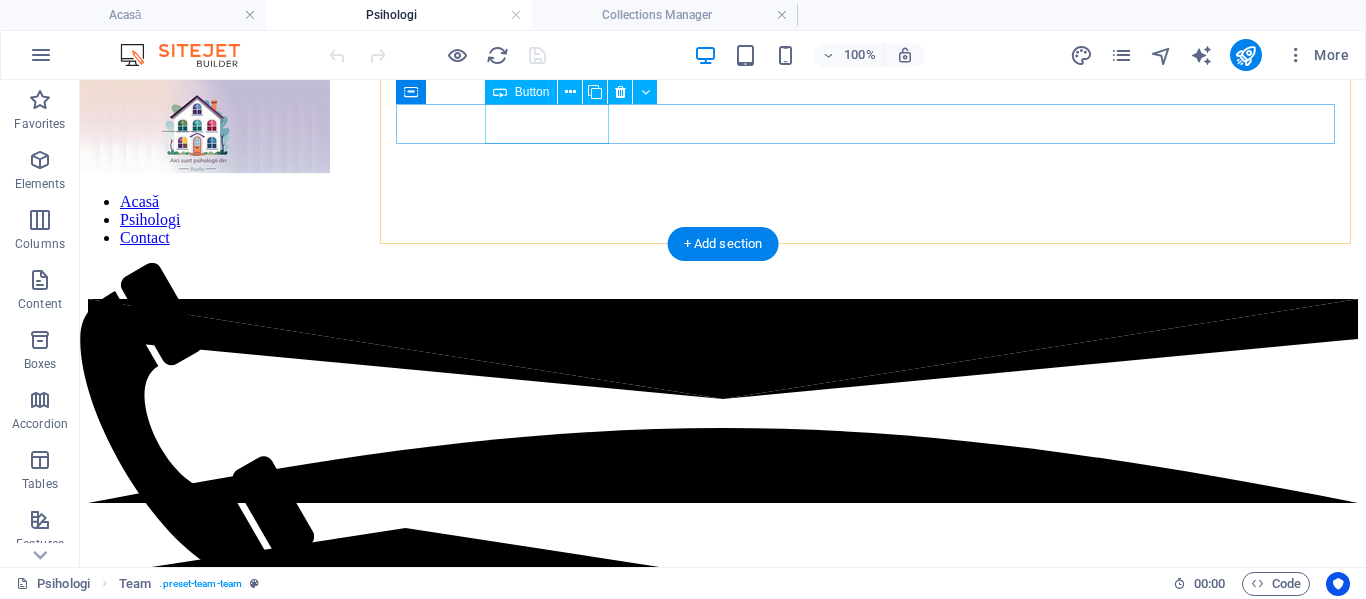 scroll, scrollTop: 911, scrollLeft: 0, axis: vertical 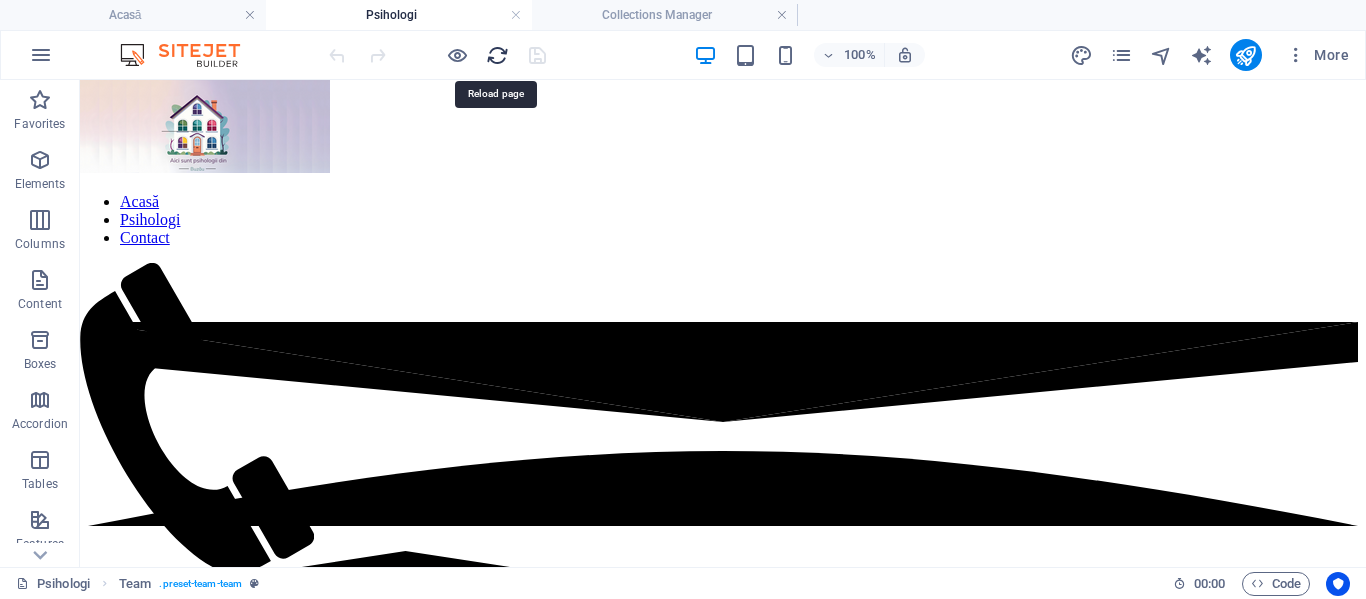 click at bounding box center (497, 55) 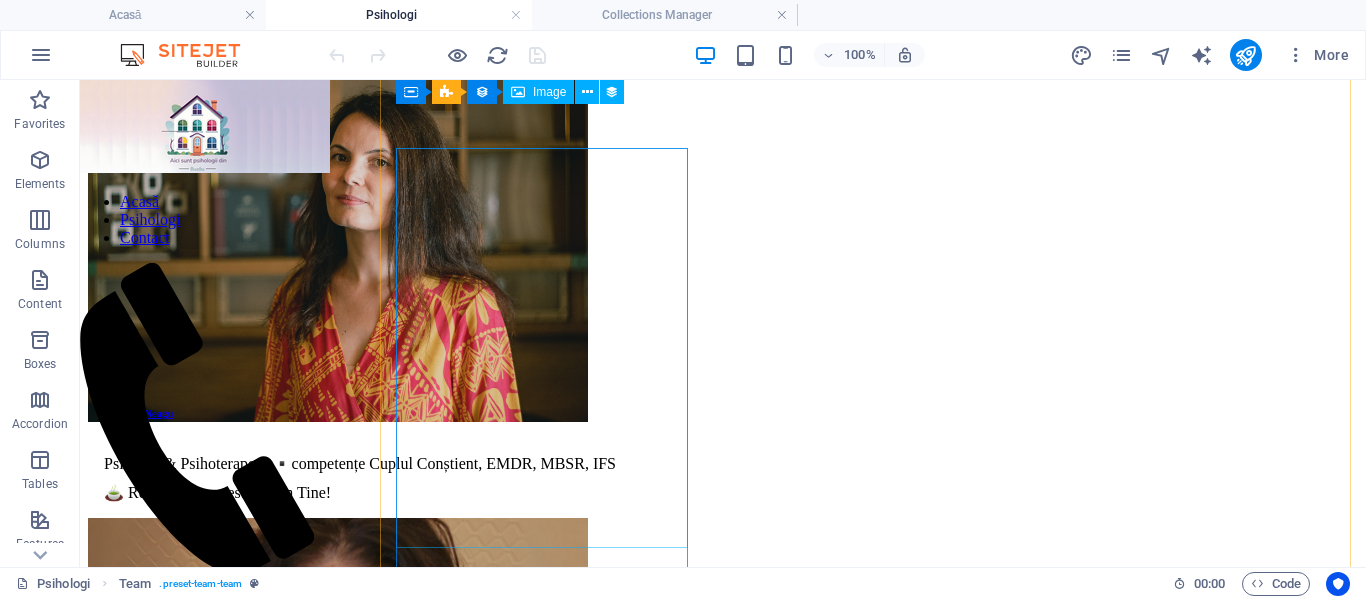 scroll, scrollTop: 1600, scrollLeft: 0, axis: vertical 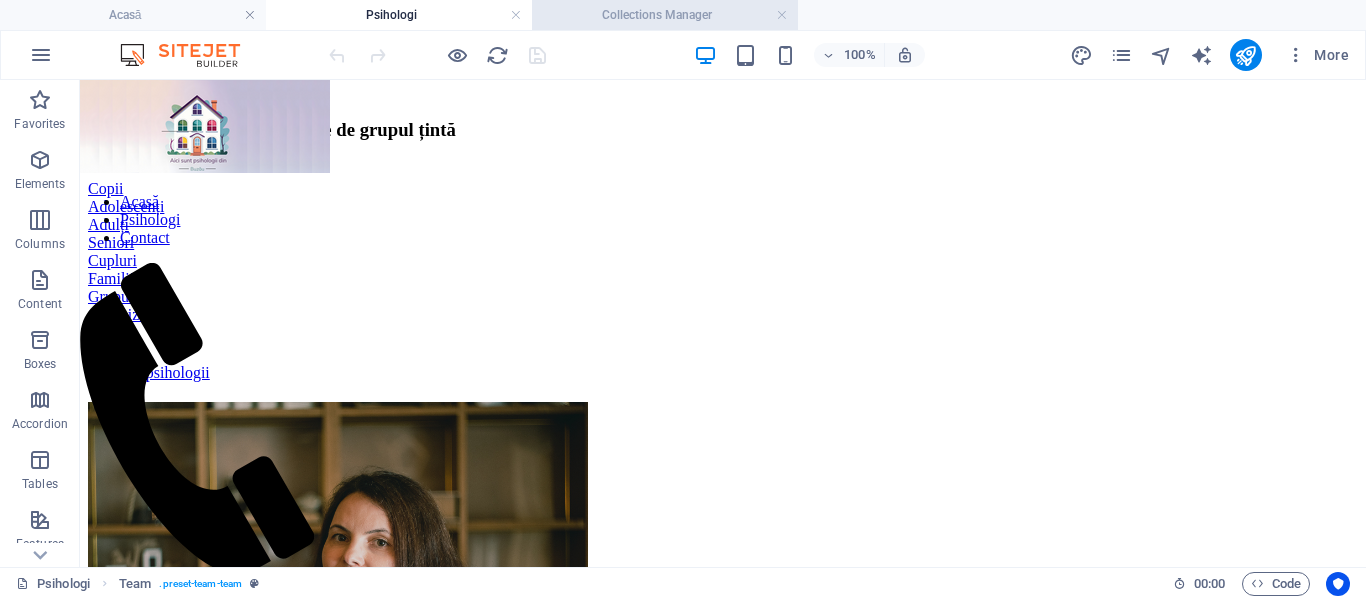click on "Collections Manager" at bounding box center (665, 15) 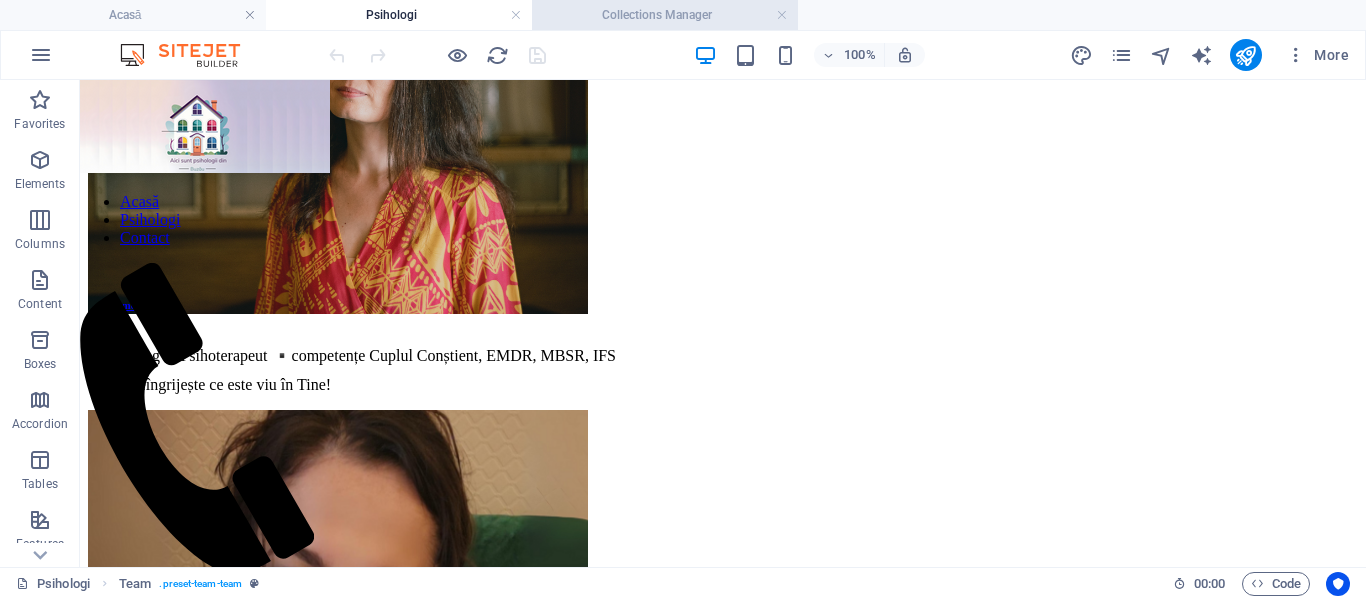 scroll, scrollTop: 0, scrollLeft: 0, axis: both 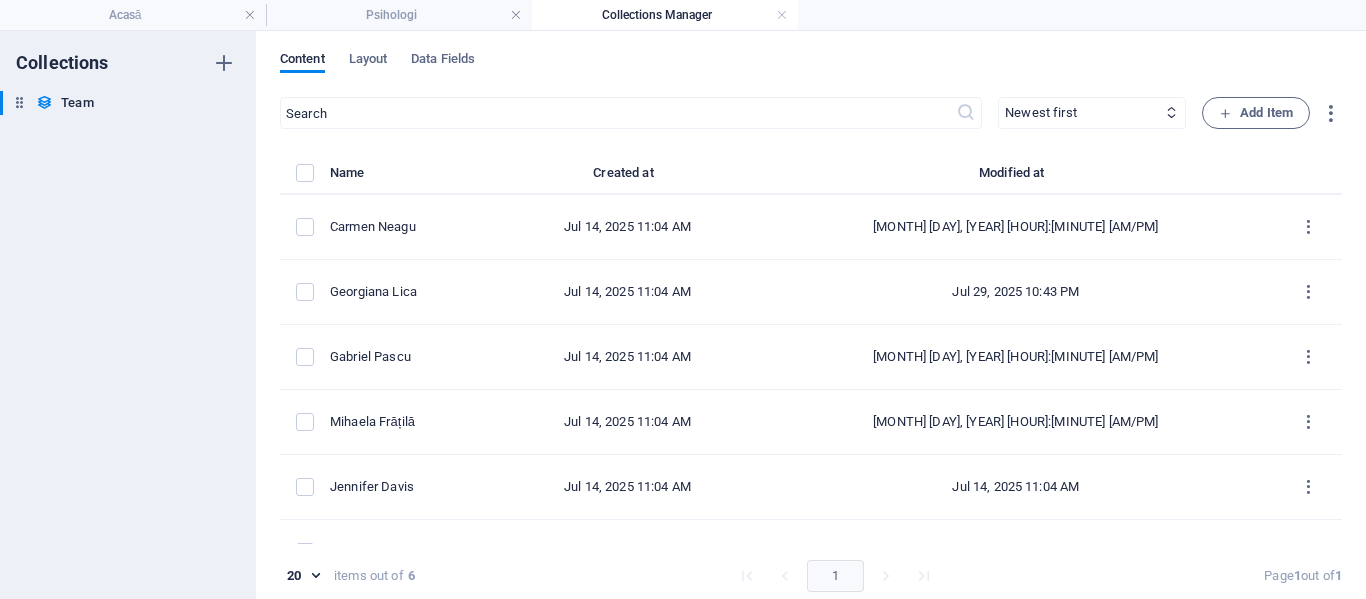 click on "Collections Manager" at bounding box center [665, 15] 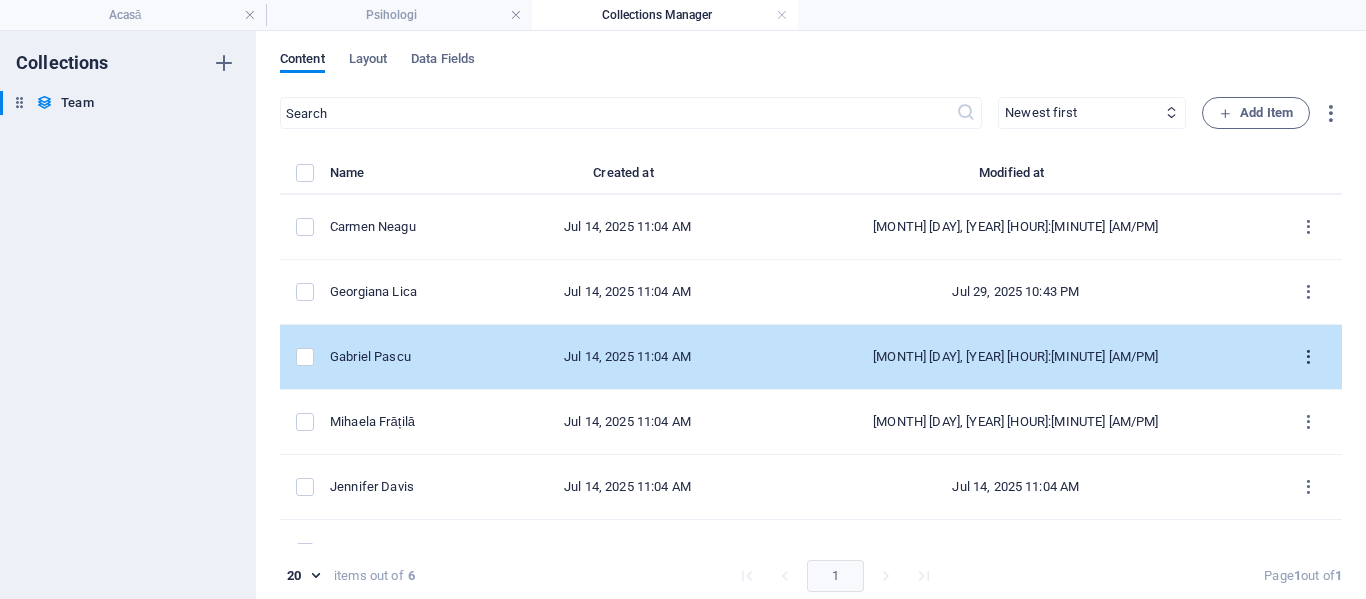click at bounding box center (1308, 357) 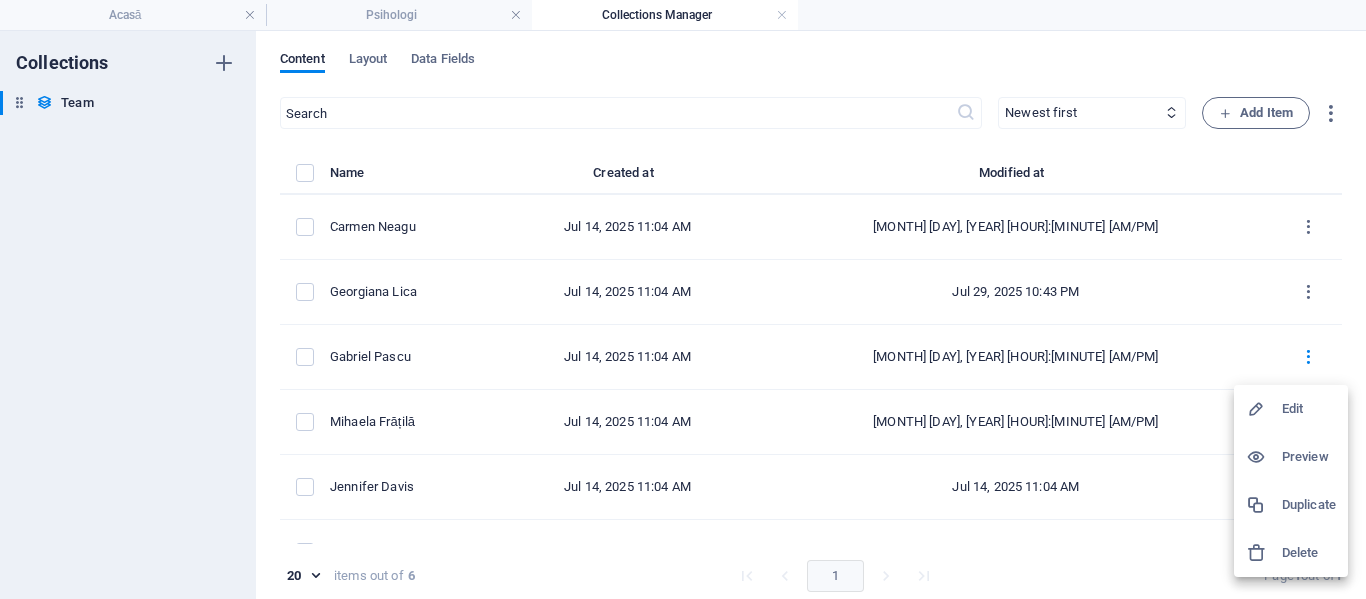 click on "Edit" at bounding box center (1309, 409) 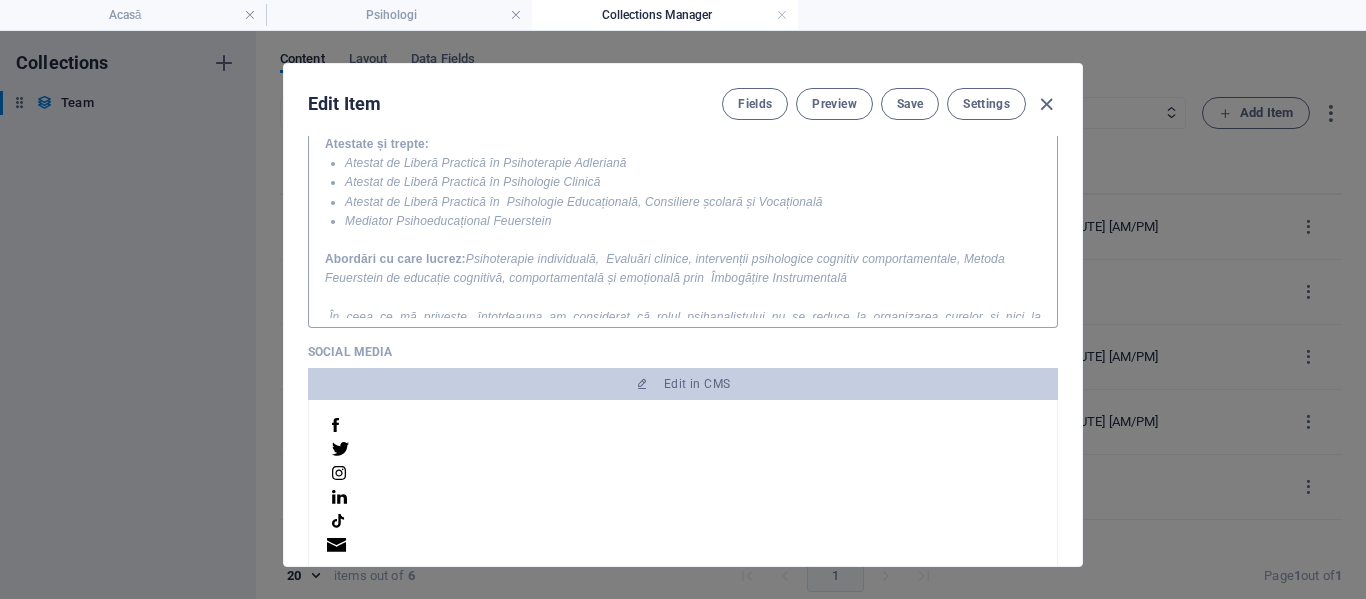 scroll, scrollTop: 600, scrollLeft: 0, axis: vertical 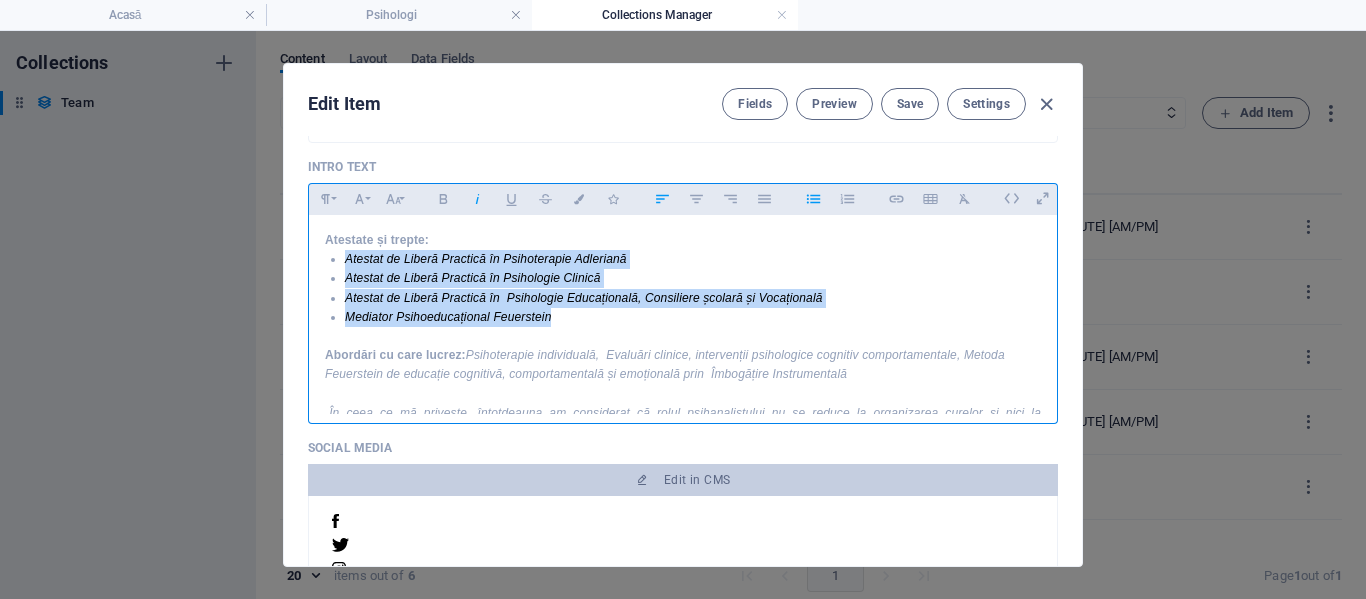 drag, startPoint x: 342, startPoint y: 263, endPoint x: 585, endPoint y: 321, distance: 249.82594 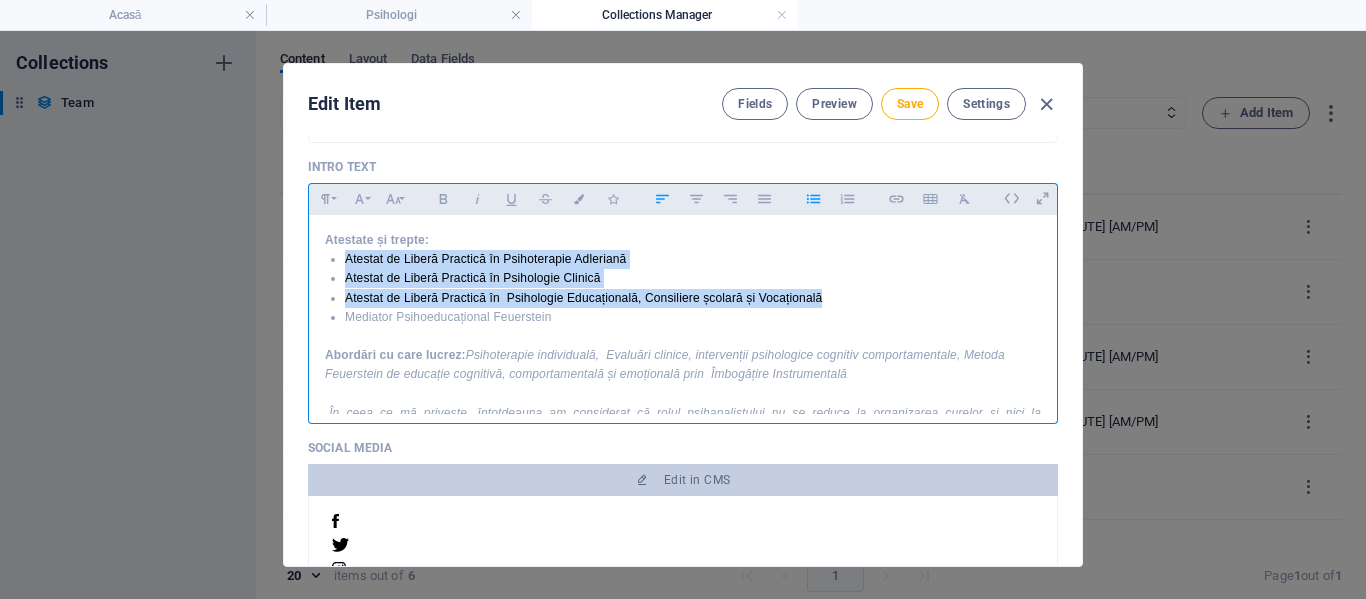 scroll, scrollTop: 100, scrollLeft: 0, axis: vertical 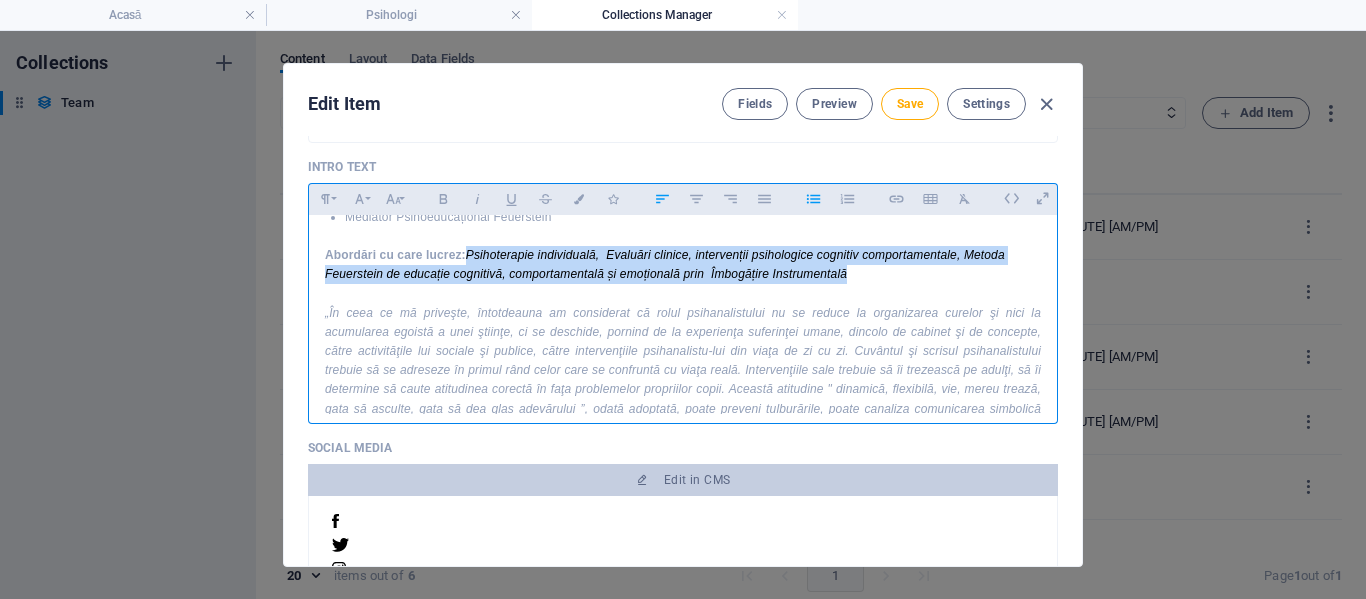 drag, startPoint x: 501, startPoint y: 254, endPoint x: 865, endPoint y: 274, distance: 364.54904 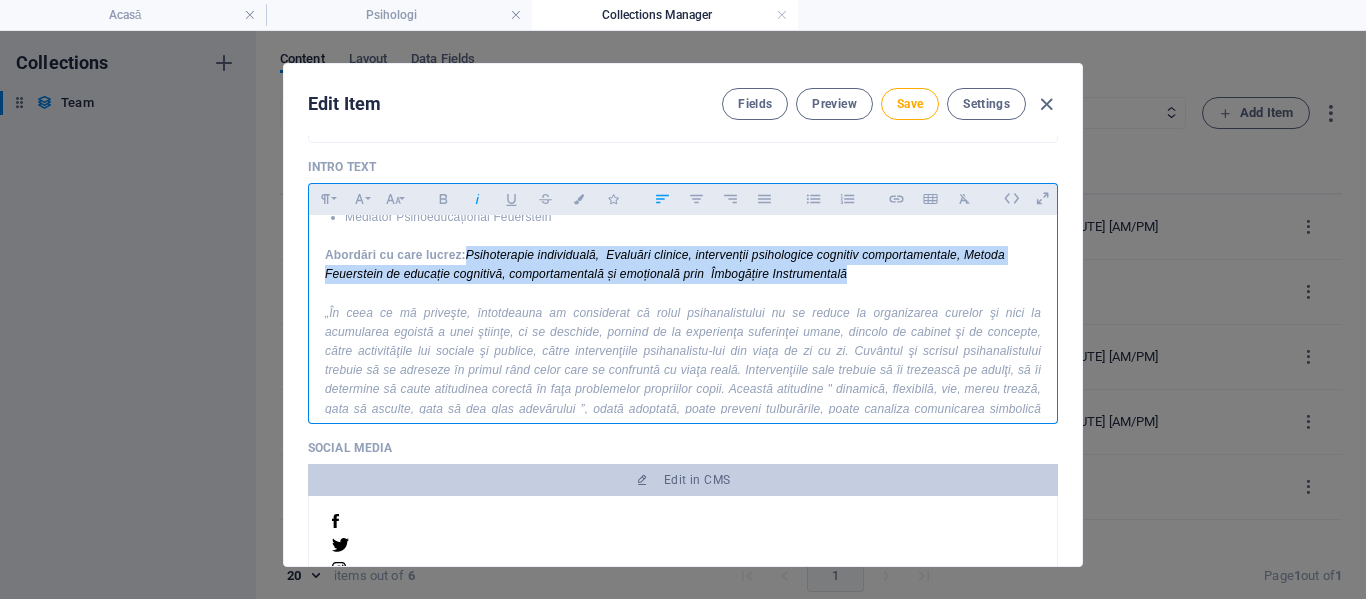 click 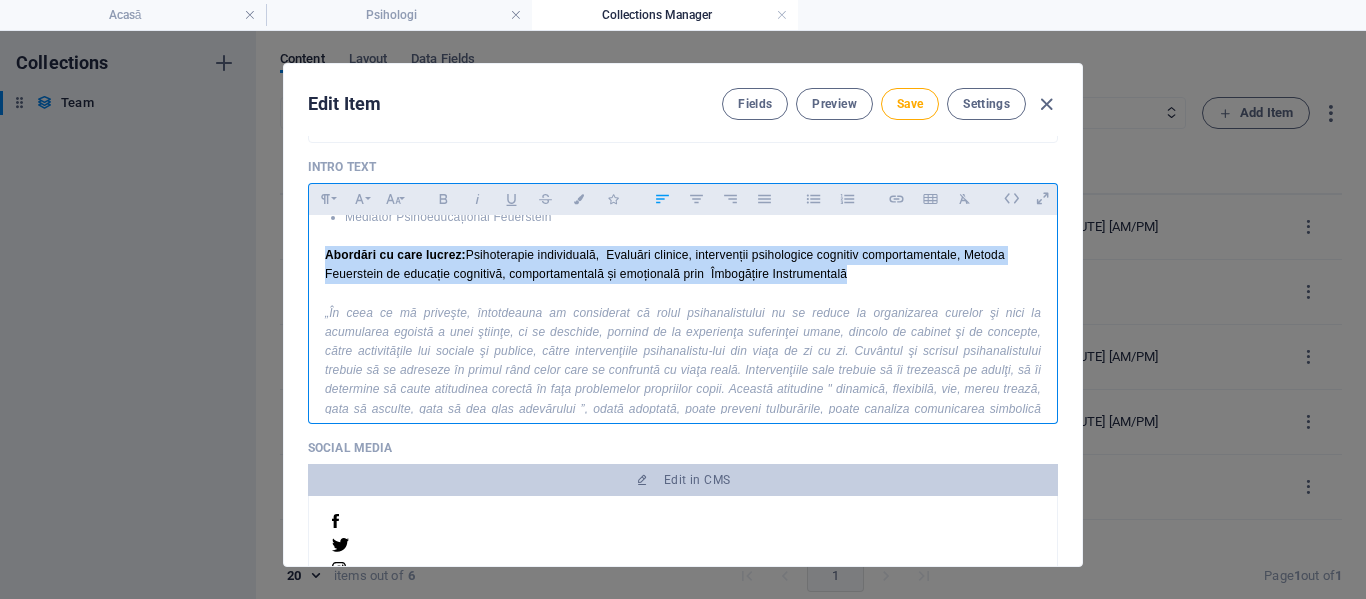 scroll, scrollTop: 300, scrollLeft: 0, axis: vertical 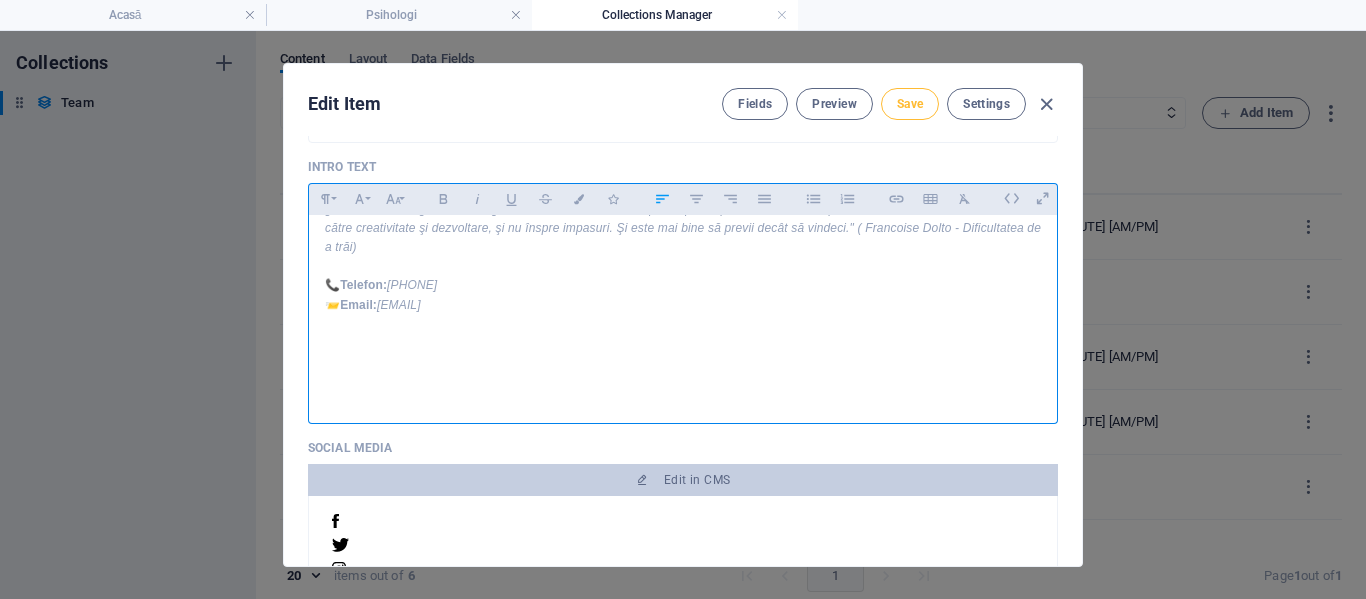 click on "Save" at bounding box center (910, 104) 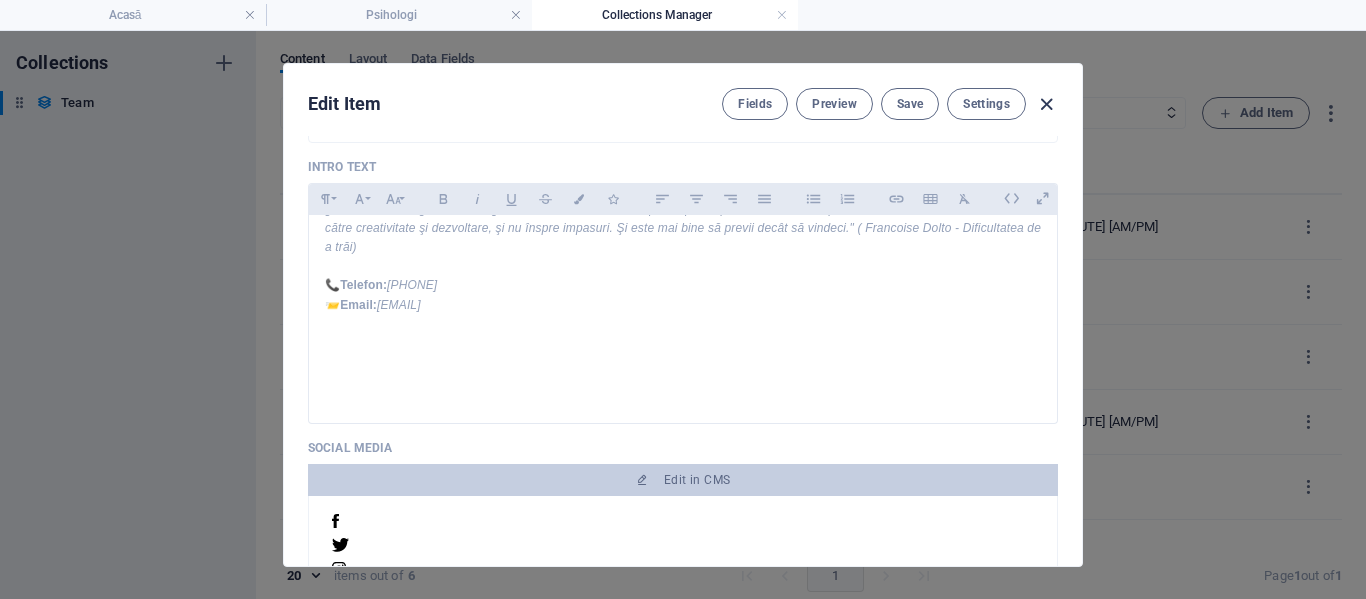 click at bounding box center [1046, 104] 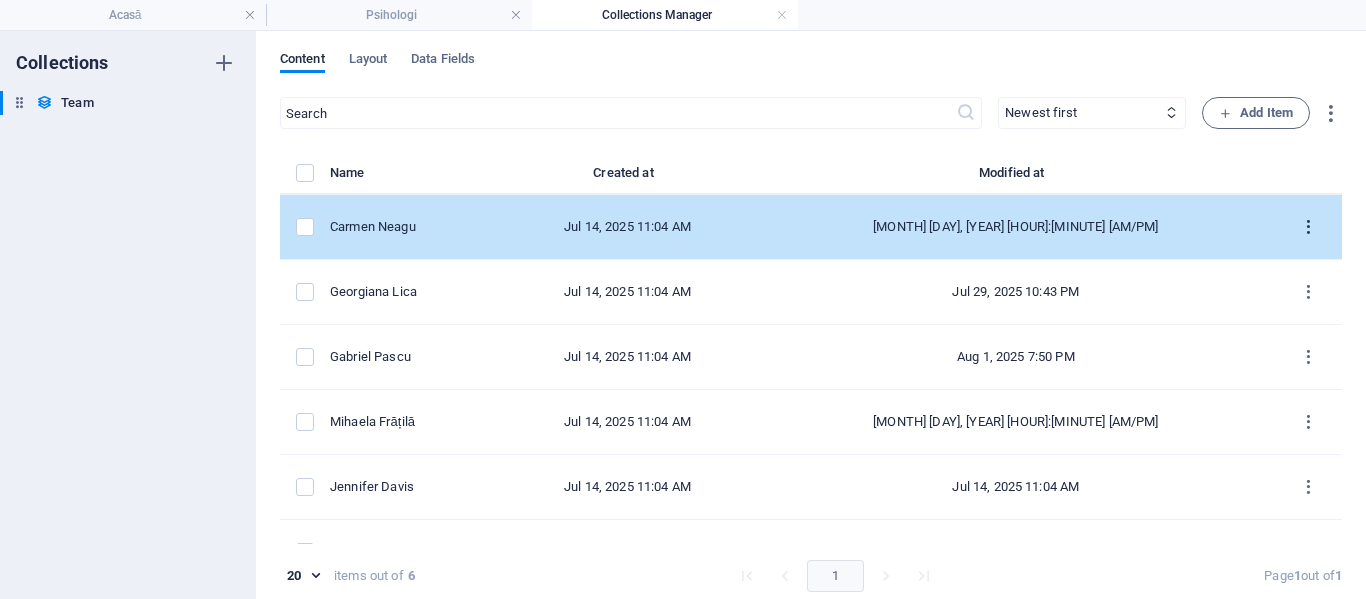 click at bounding box center [1308, 227] 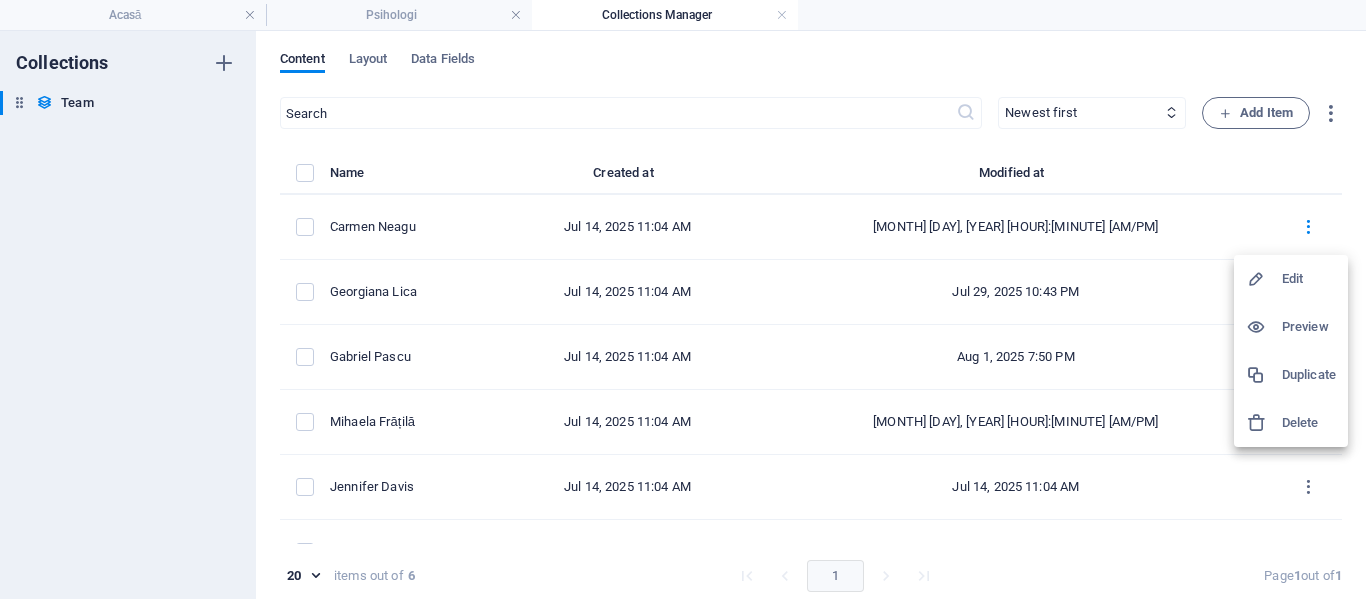 click on "Edit" at bounding box center (1309, 279) 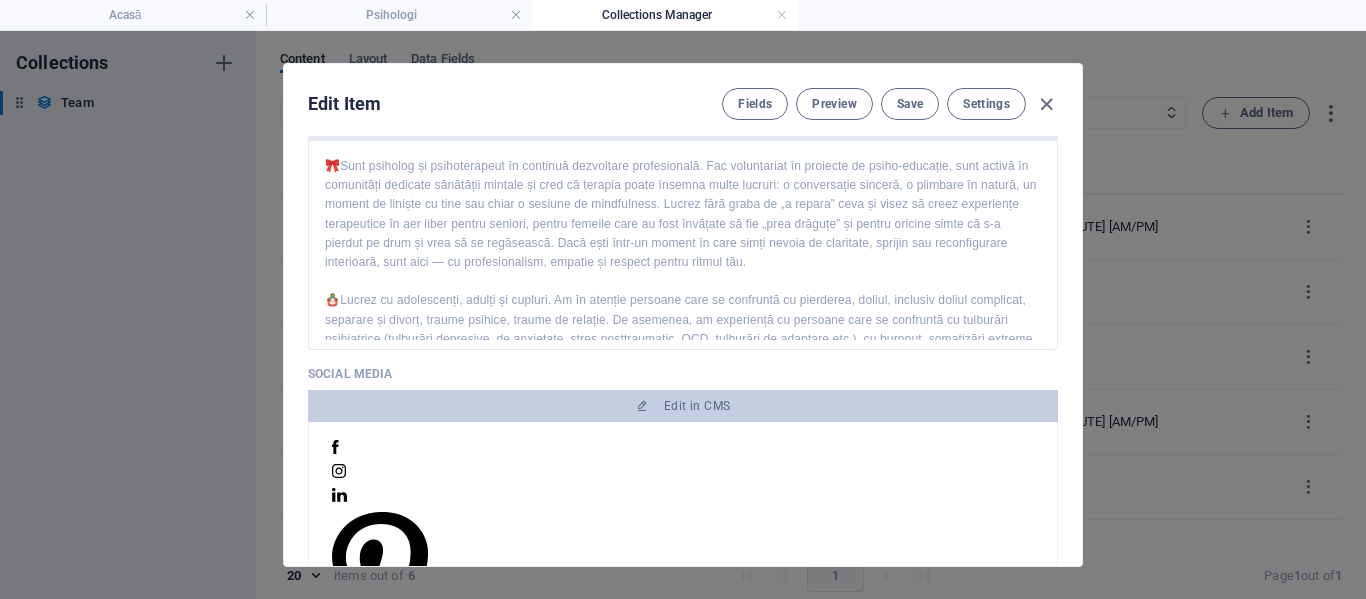 scroll, scrollTop: 574, scrollLeft: 0, axis: vertical 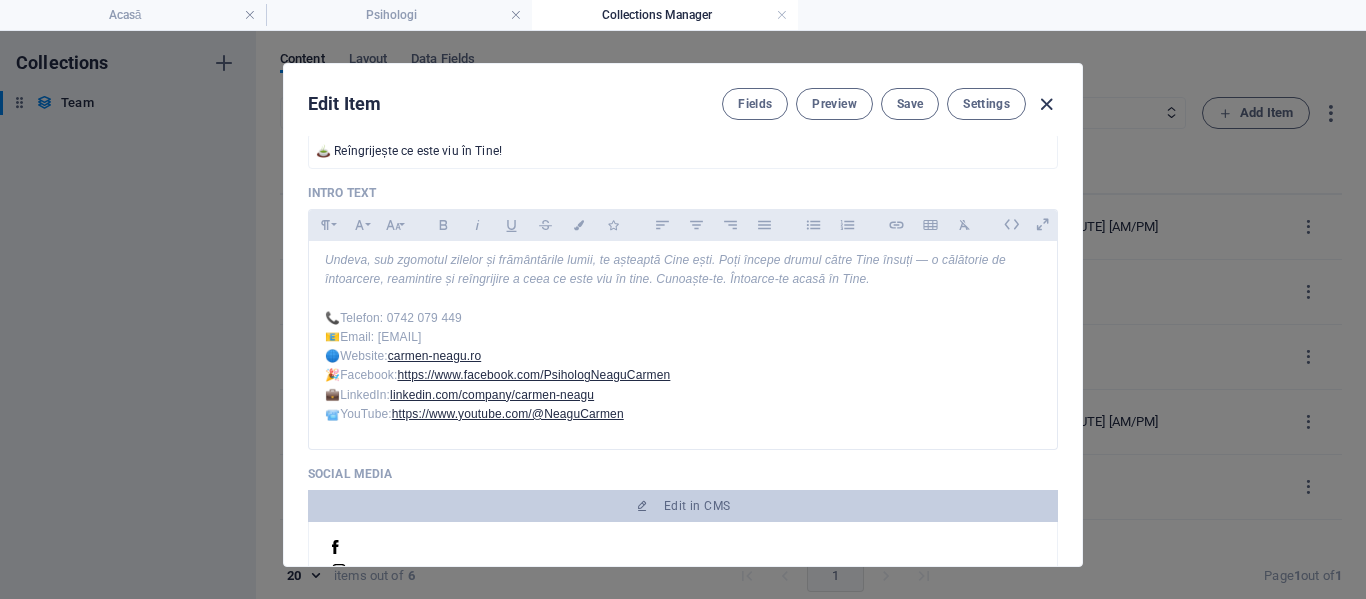 click at bounding box center (1046, 104) 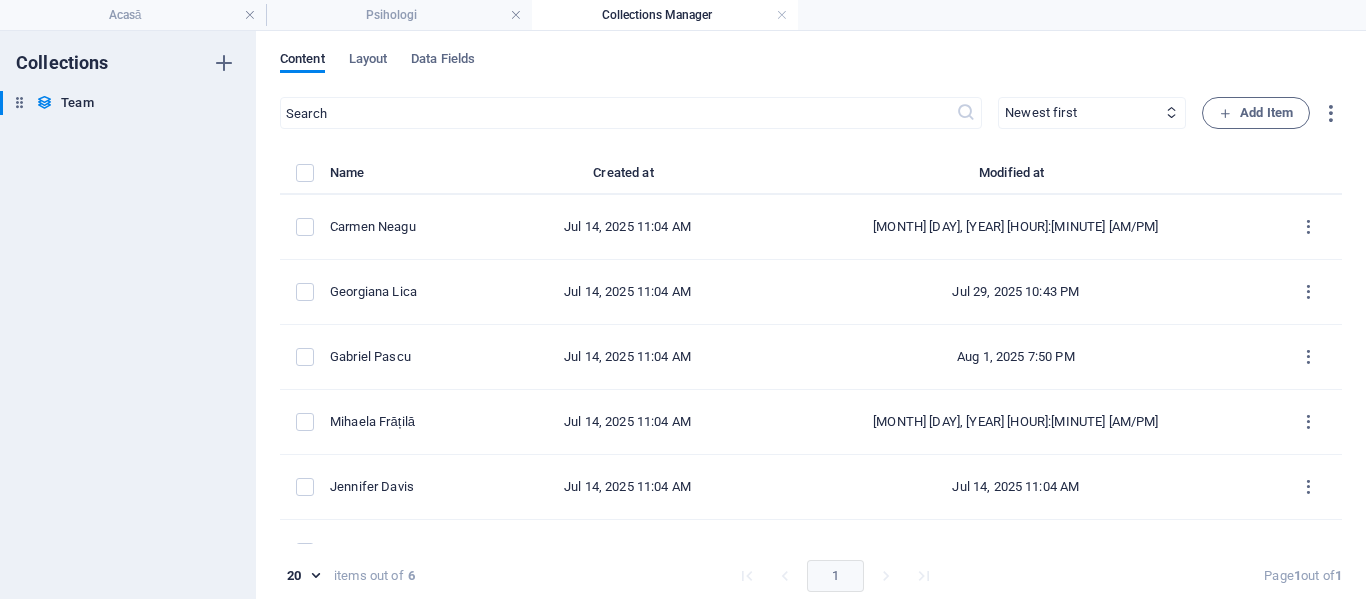 checkbox on "false" 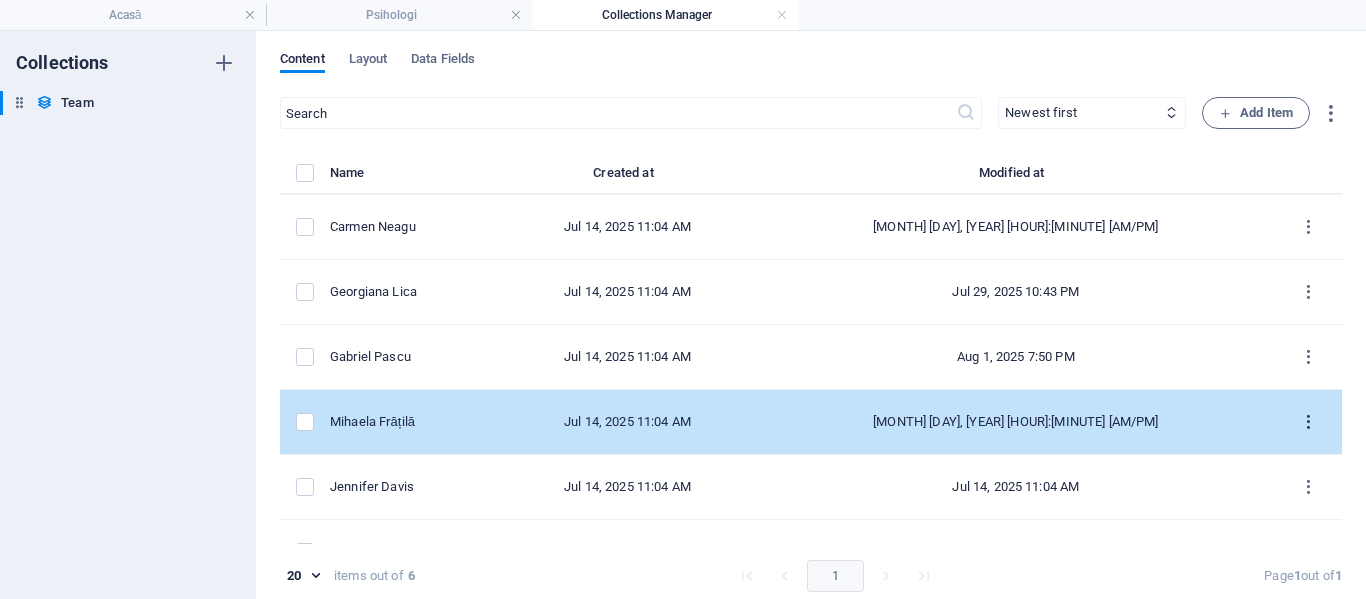 click at bounding box center [1308, 422] 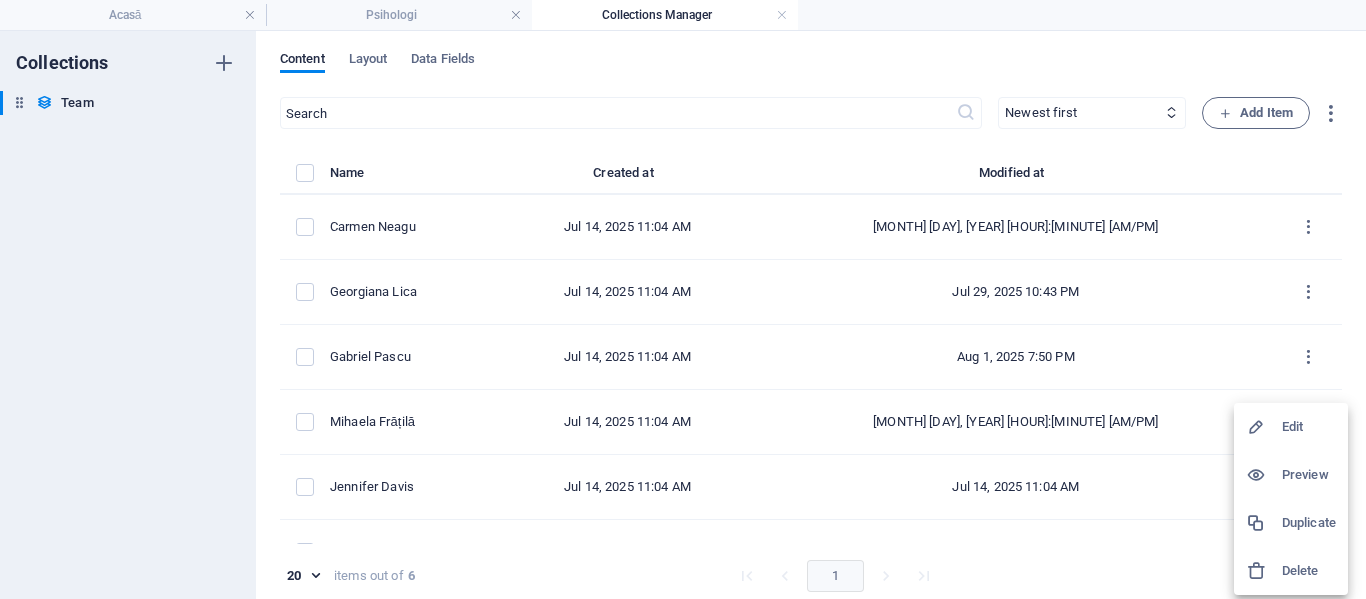 click on "Edit" at bounding box center (1309, 427) 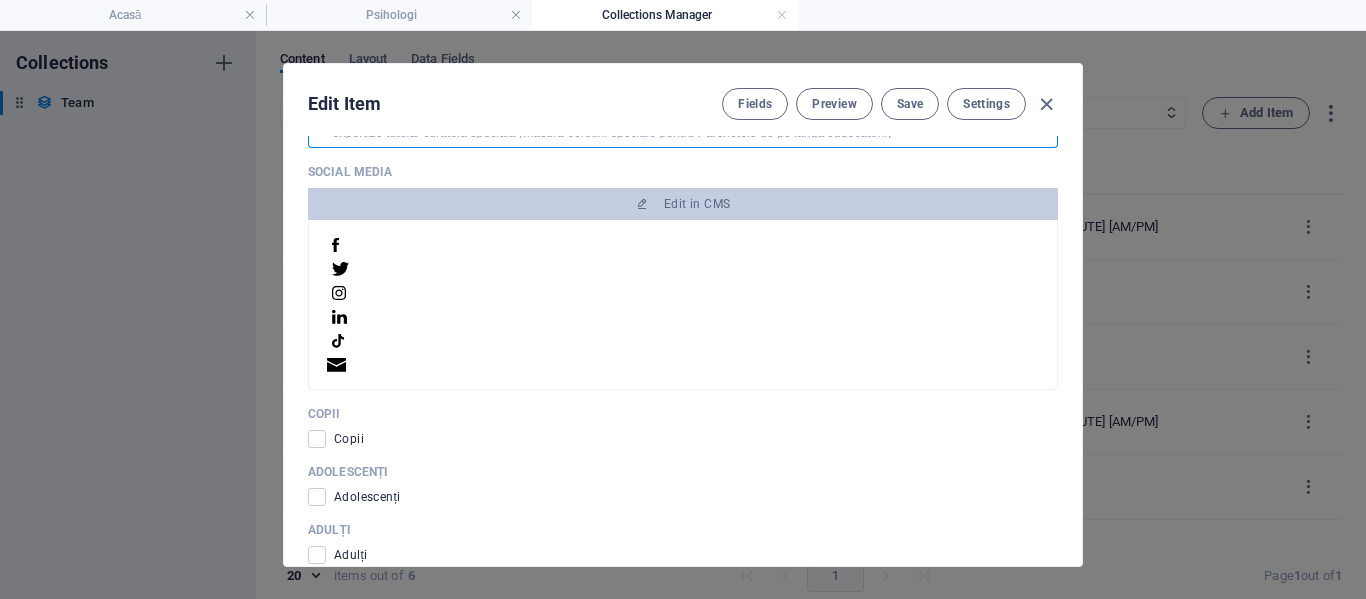 scroll, scrollTop: 900, scrollLeft: 0, axis: vertical 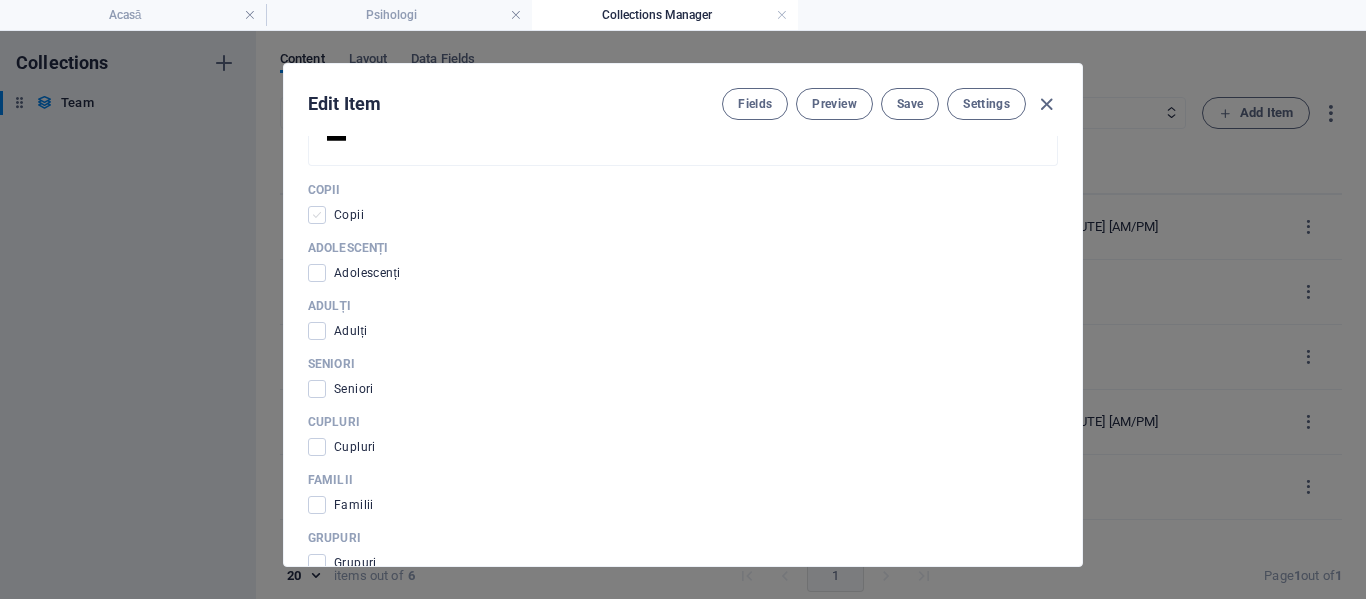 click at bounding box center [317, 215] 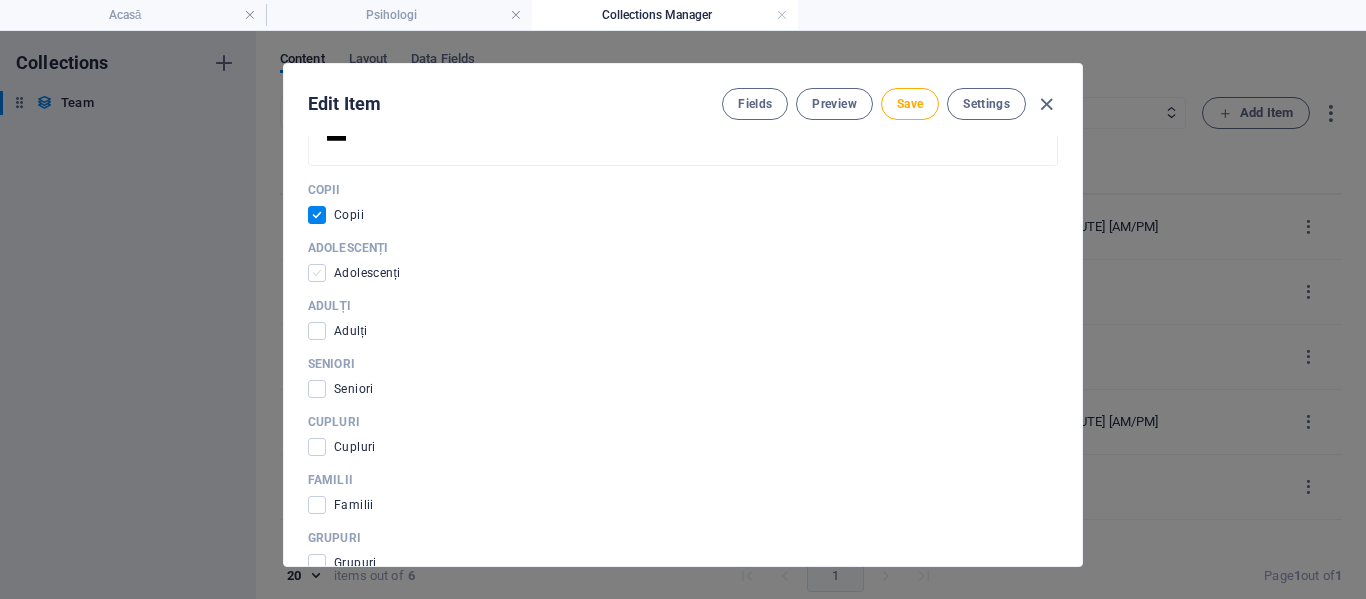 click at bounding box center [317, 273] 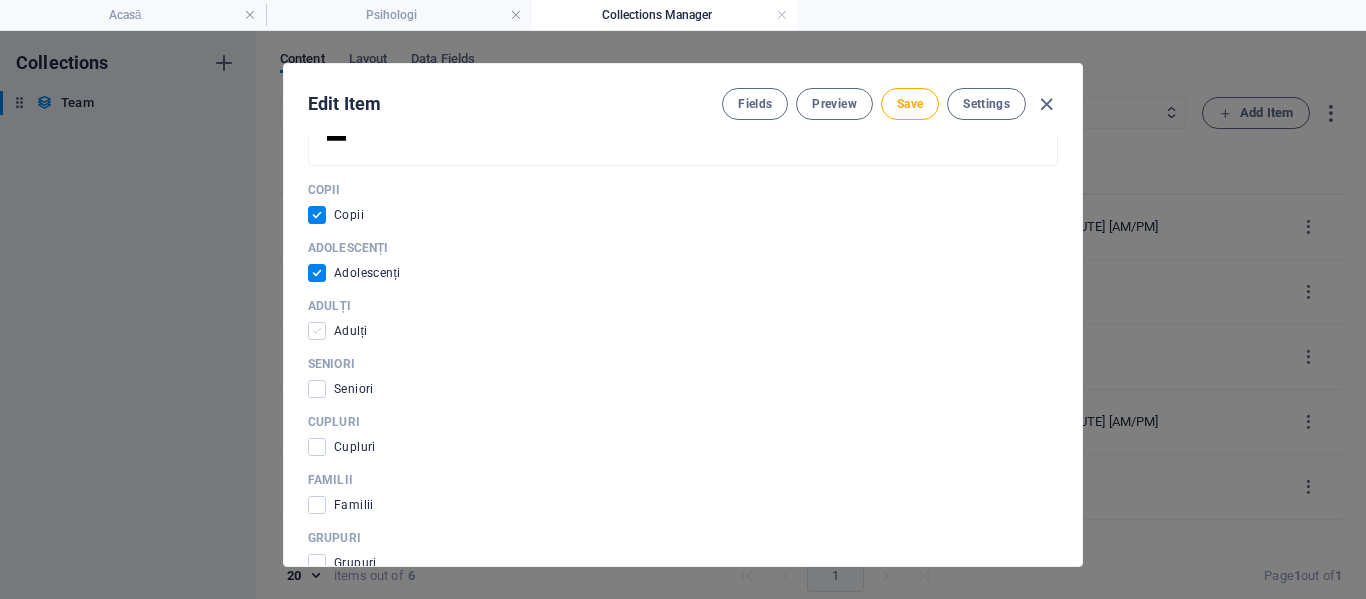 click at bounding box center [317, 331] 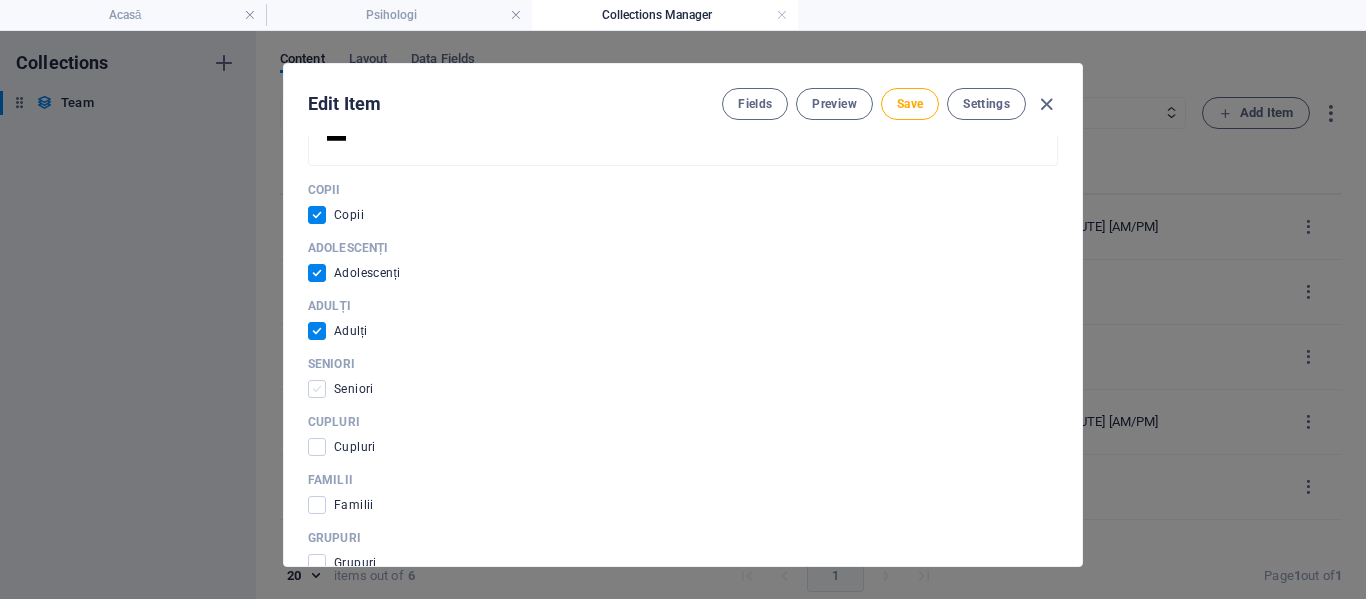 click at bounding box center (317, 389) 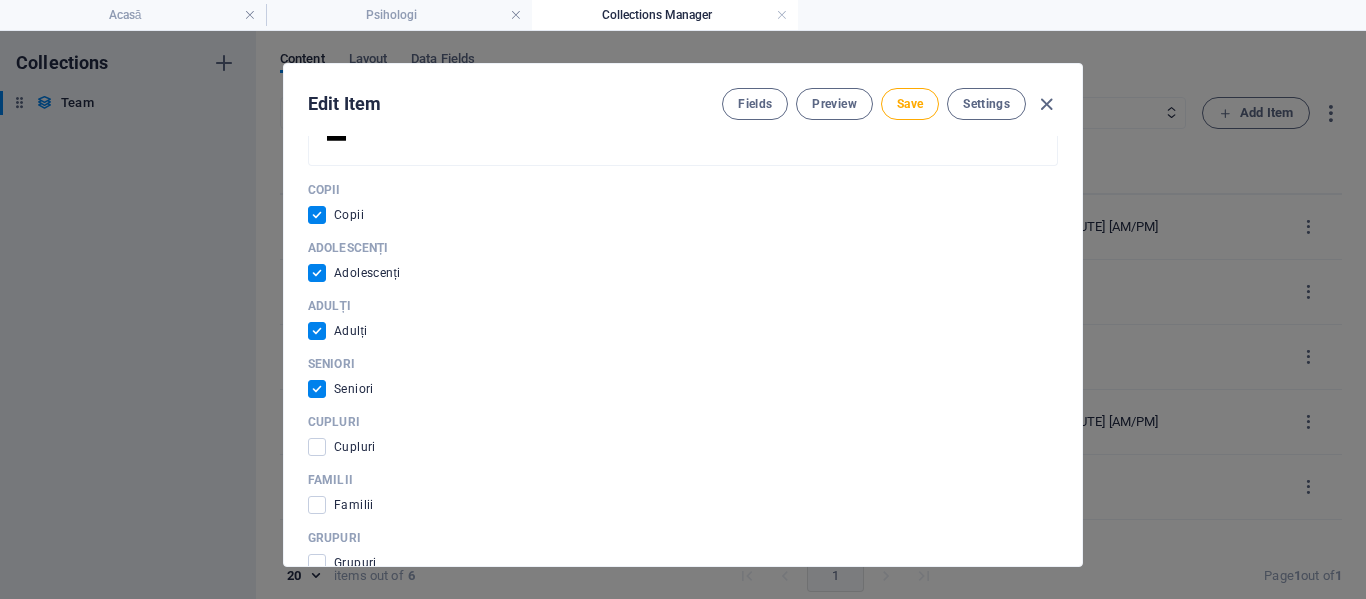 drag, startPoint x: 312, startPoint y: 440, endPoint x: 326, endPoint y: 441, distance: 14.035668 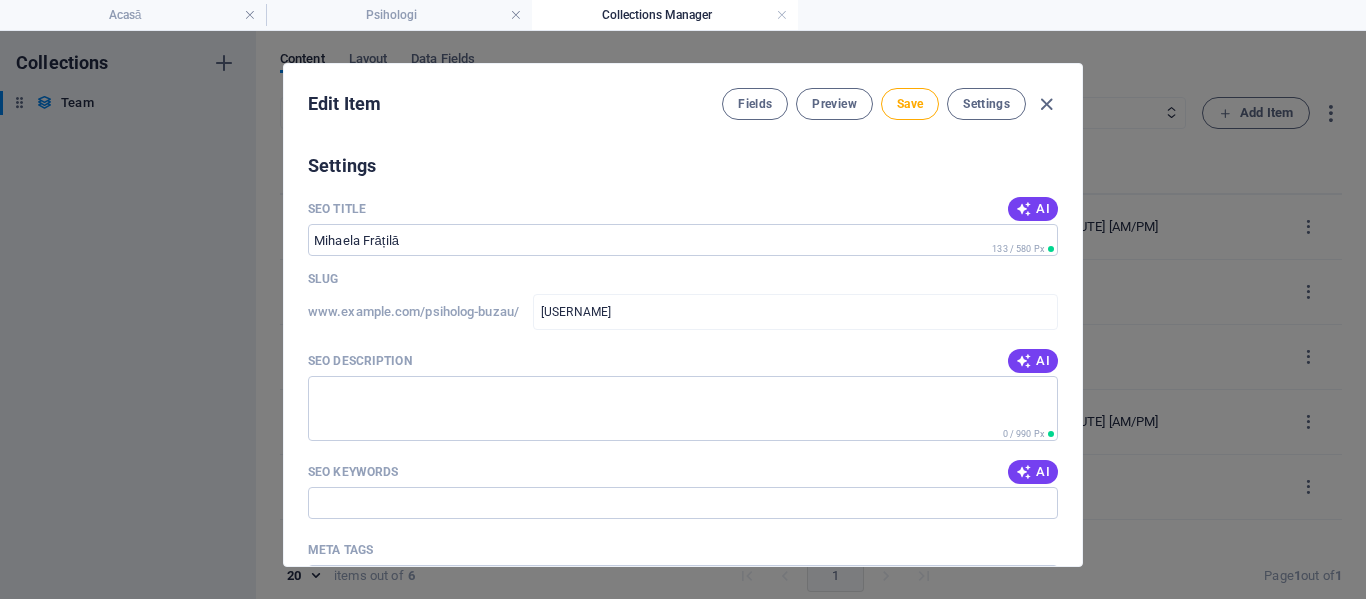 scroll, scrollTop: 1700, scrollLeft: 0, axis: vertical 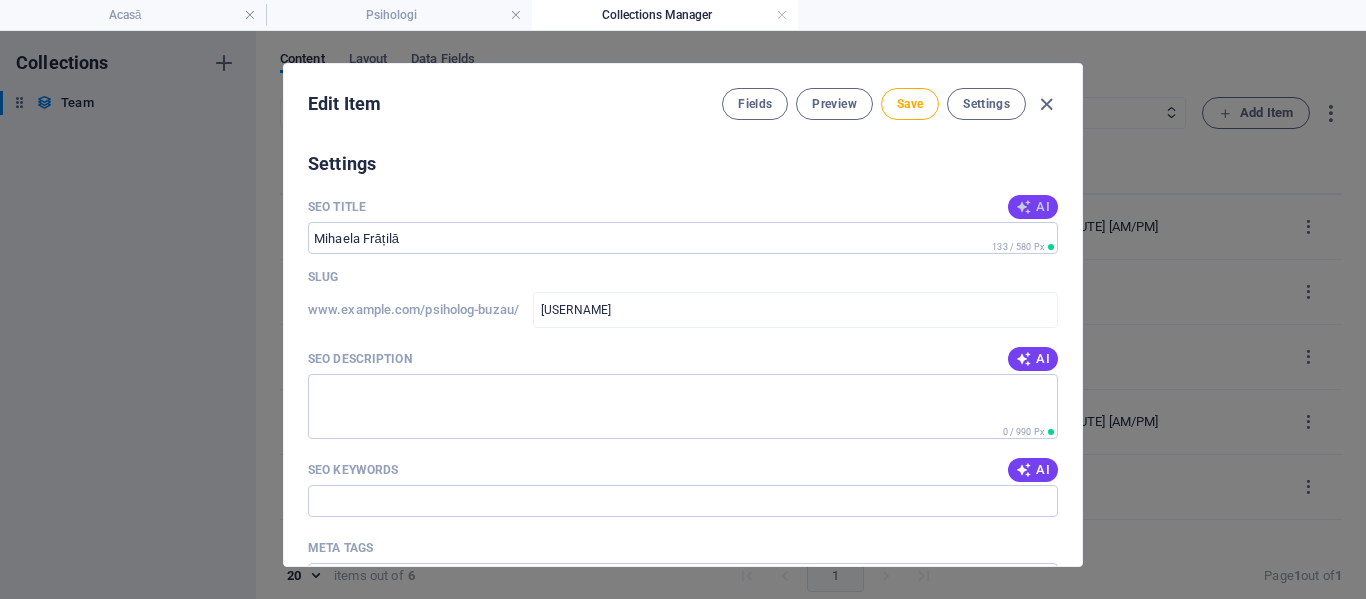 click on "AI" at bounding box center (1033, 207) 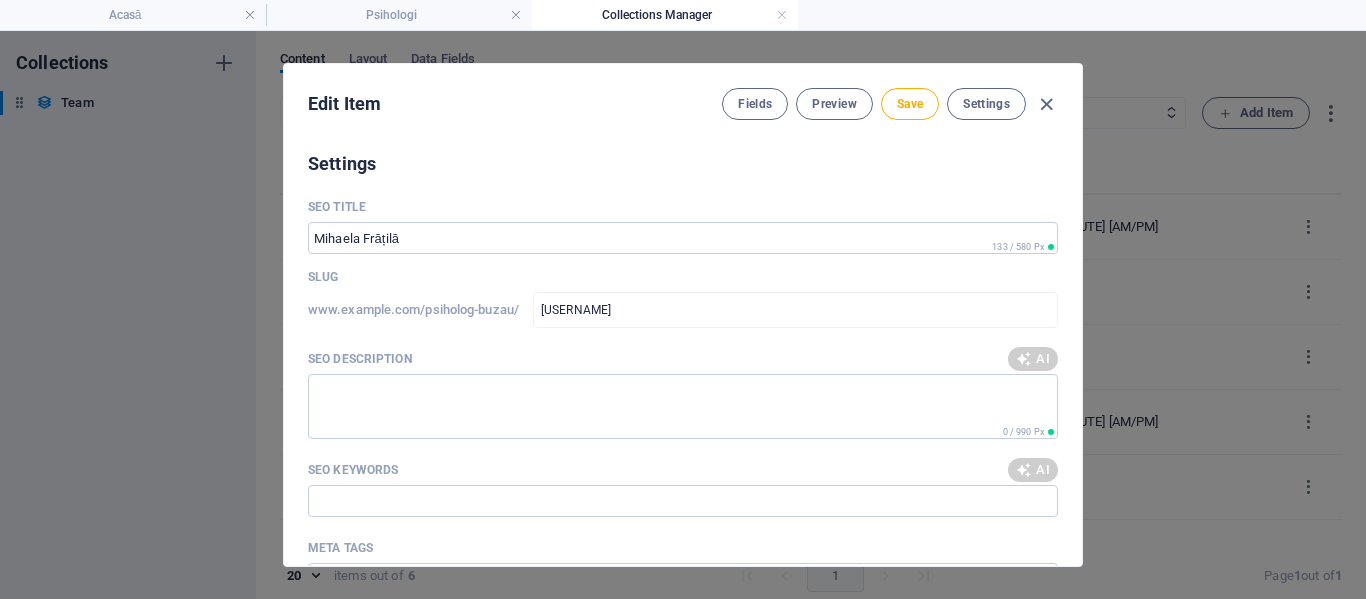 type 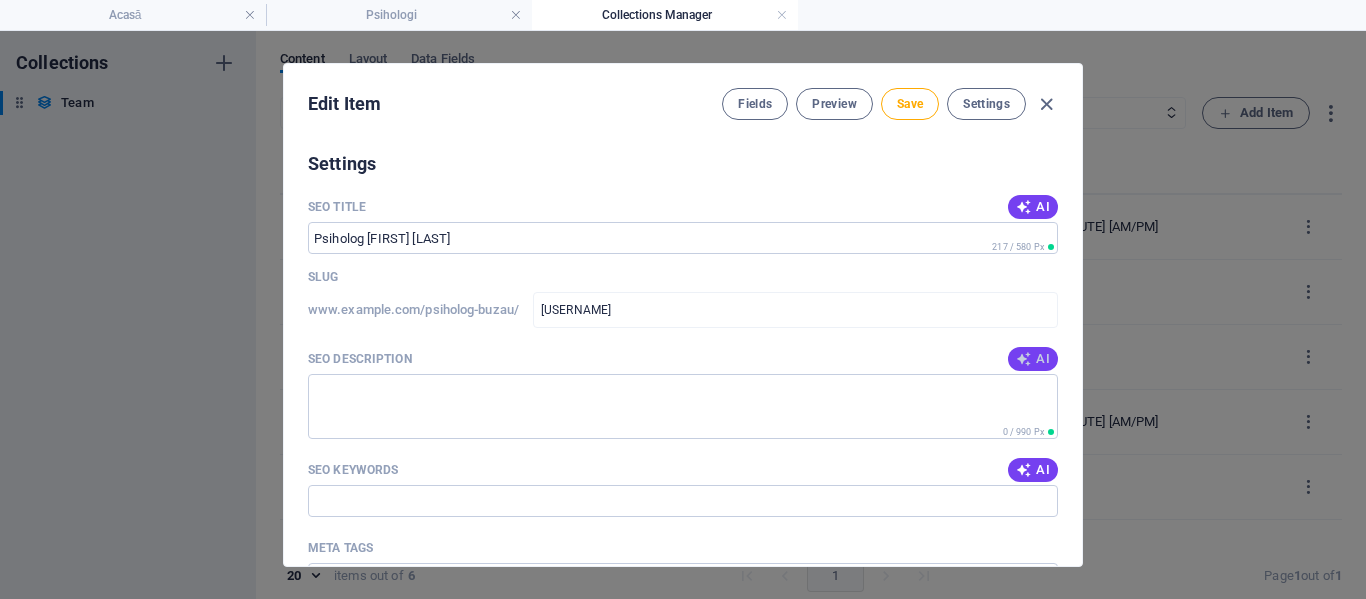 click on "AI" at bounding box center (1033, 359) 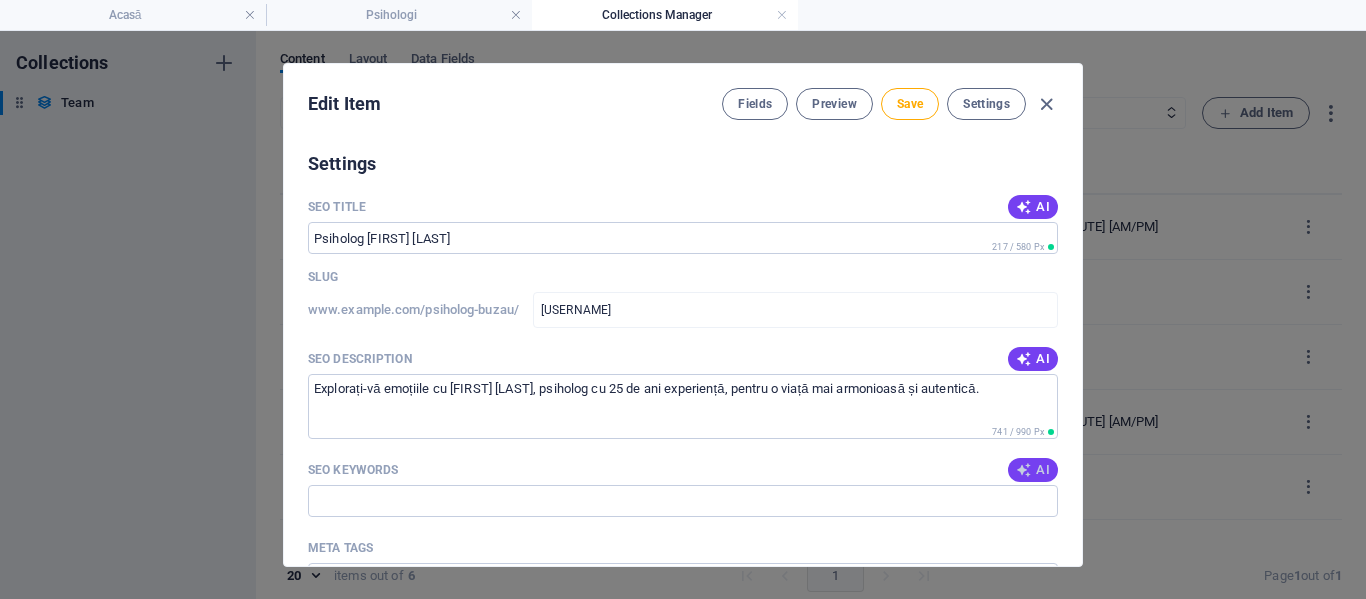 click on "AI" at bounding box center [1033, 470] 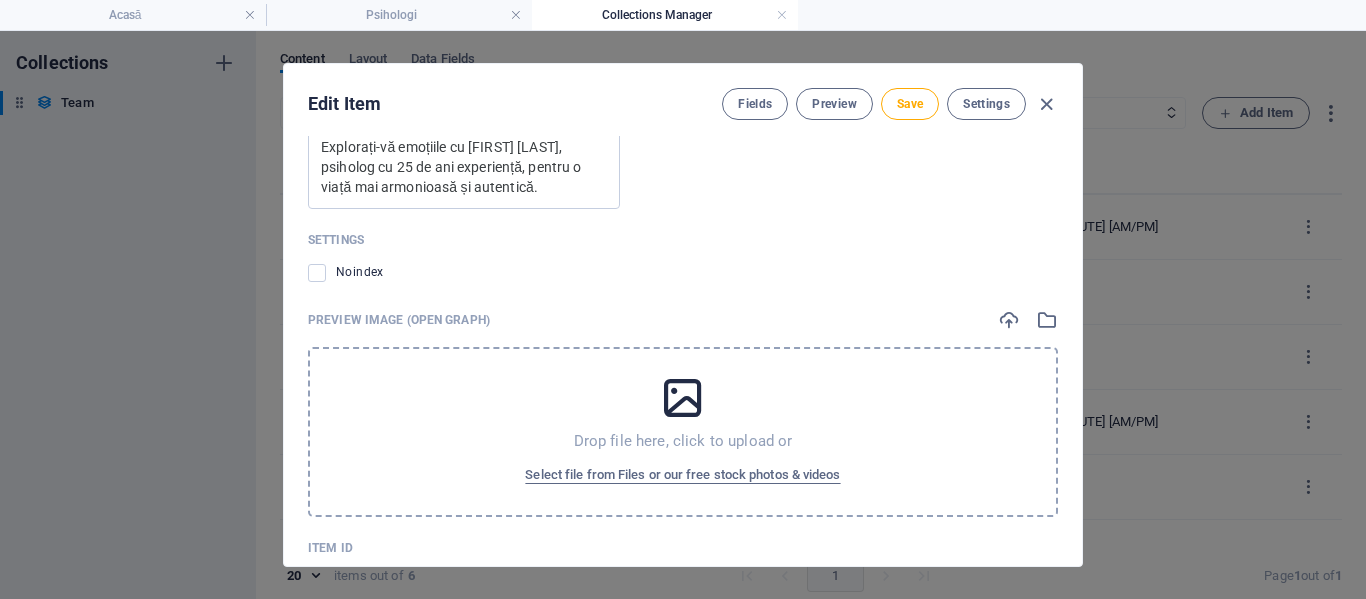 scroll, scrollTop: 2447, scrollLeft: 0, axis: vertical 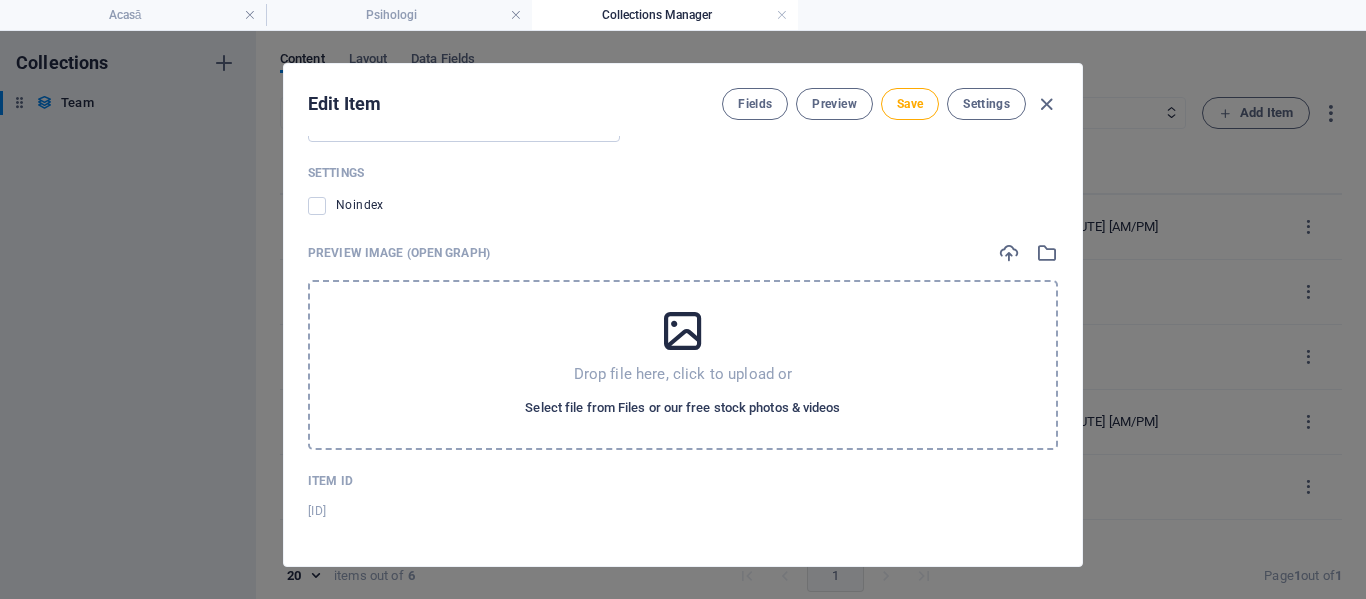 click on "Select file from Files or our free stock photos & videos" at bounding box center (682, 408) 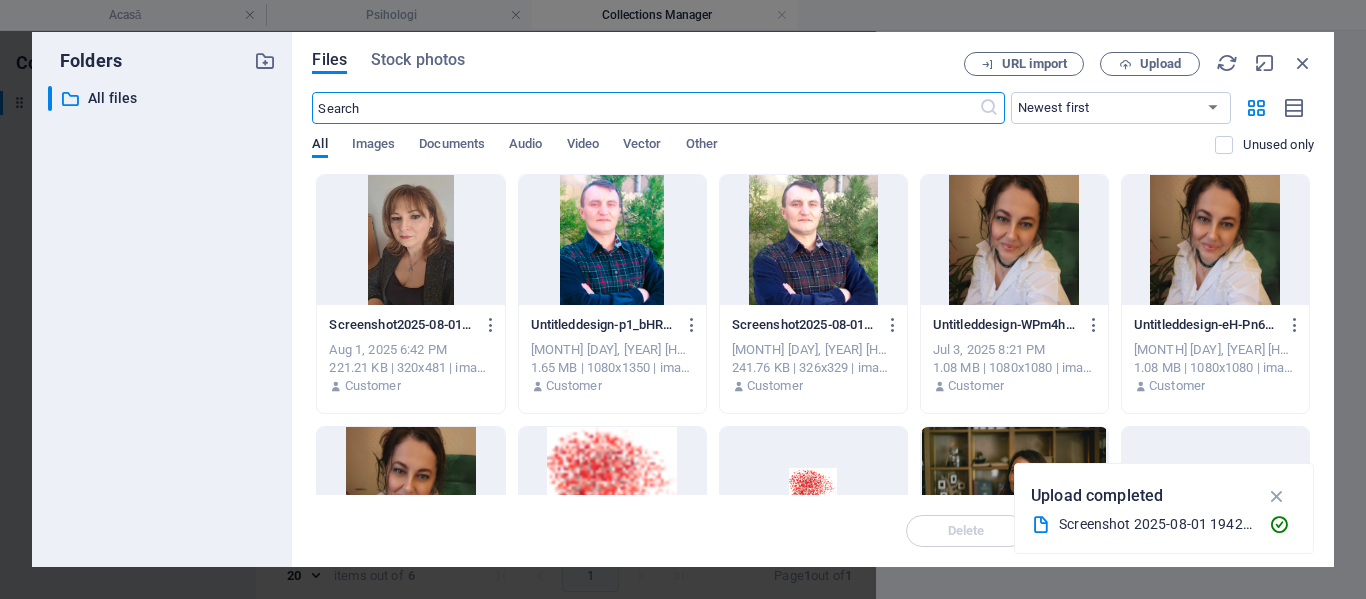 click at bounding box center [410, 240] 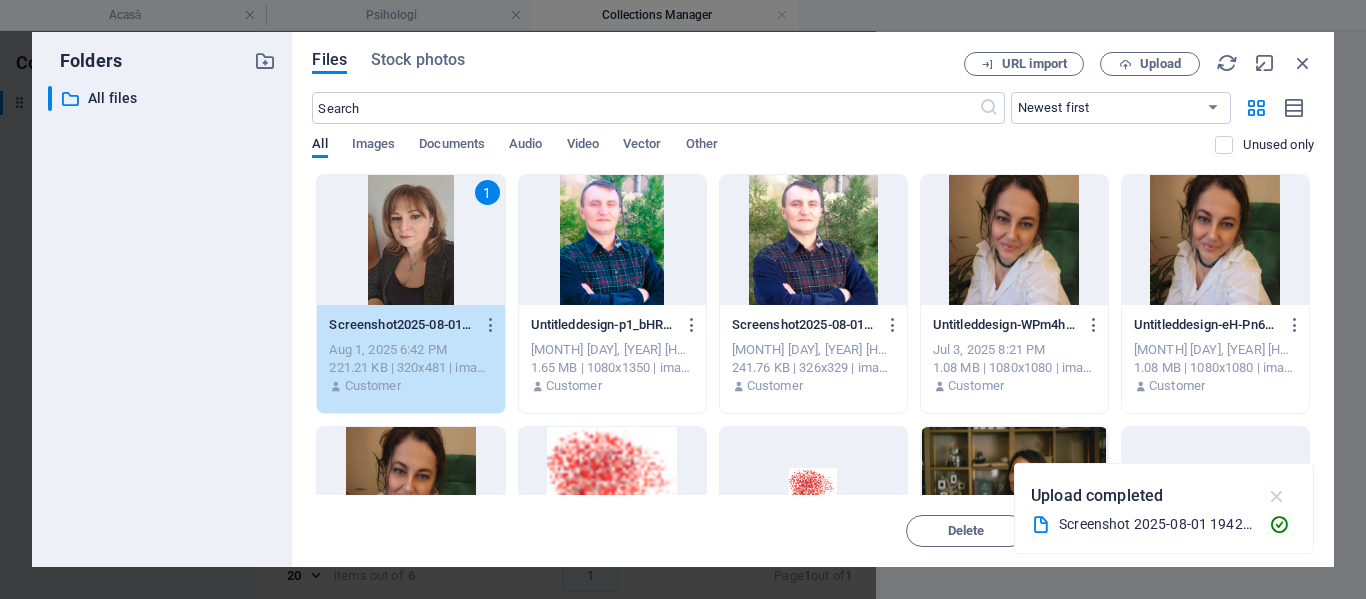 click at bounding box center (1277, 496) 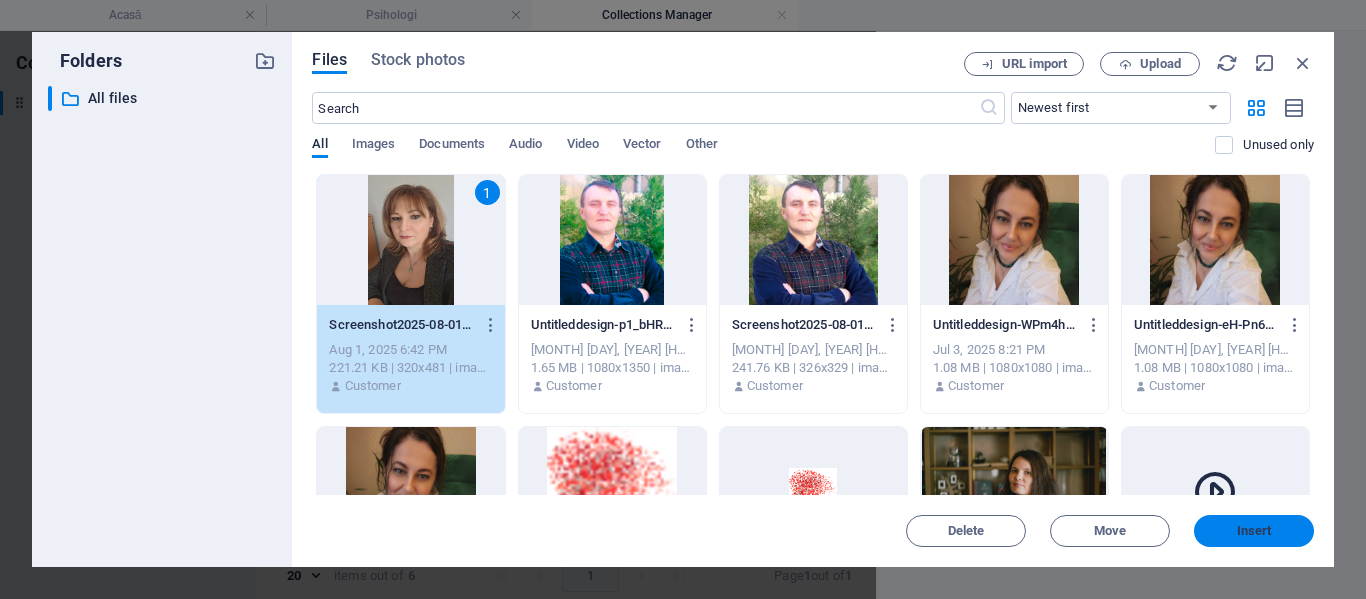 click on "Insert" at bounding box center [1254, 531] 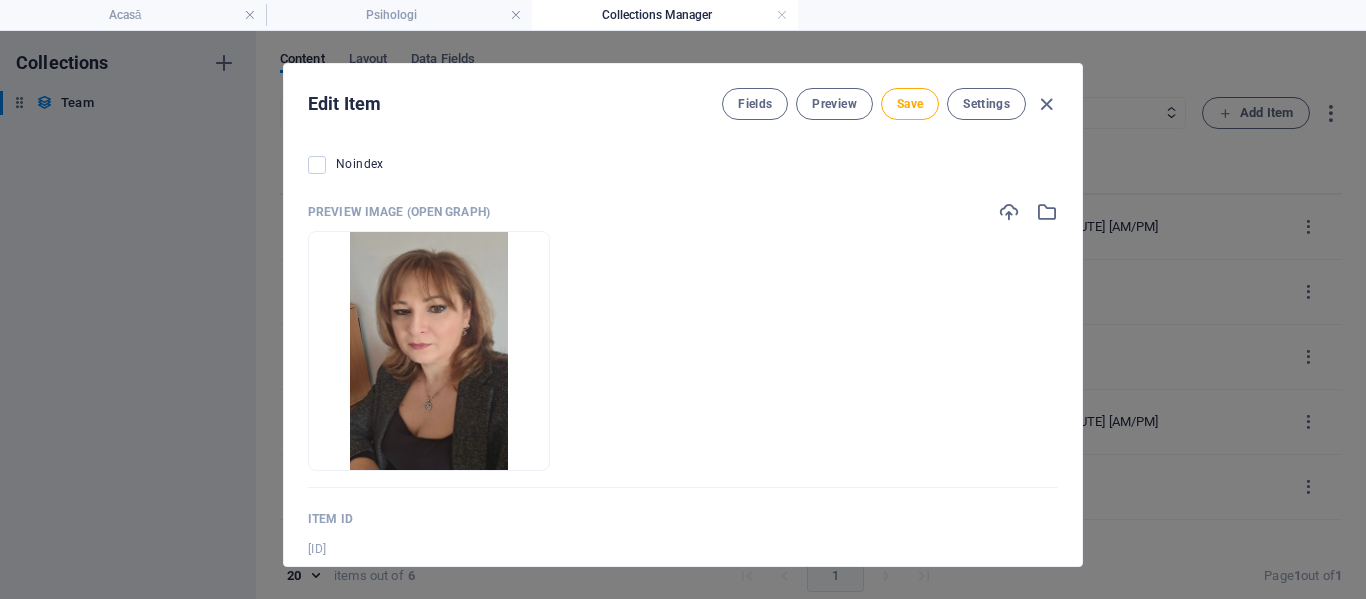 scroll, scrollTop: 2526, scrollLeft: 0, axis: vertical 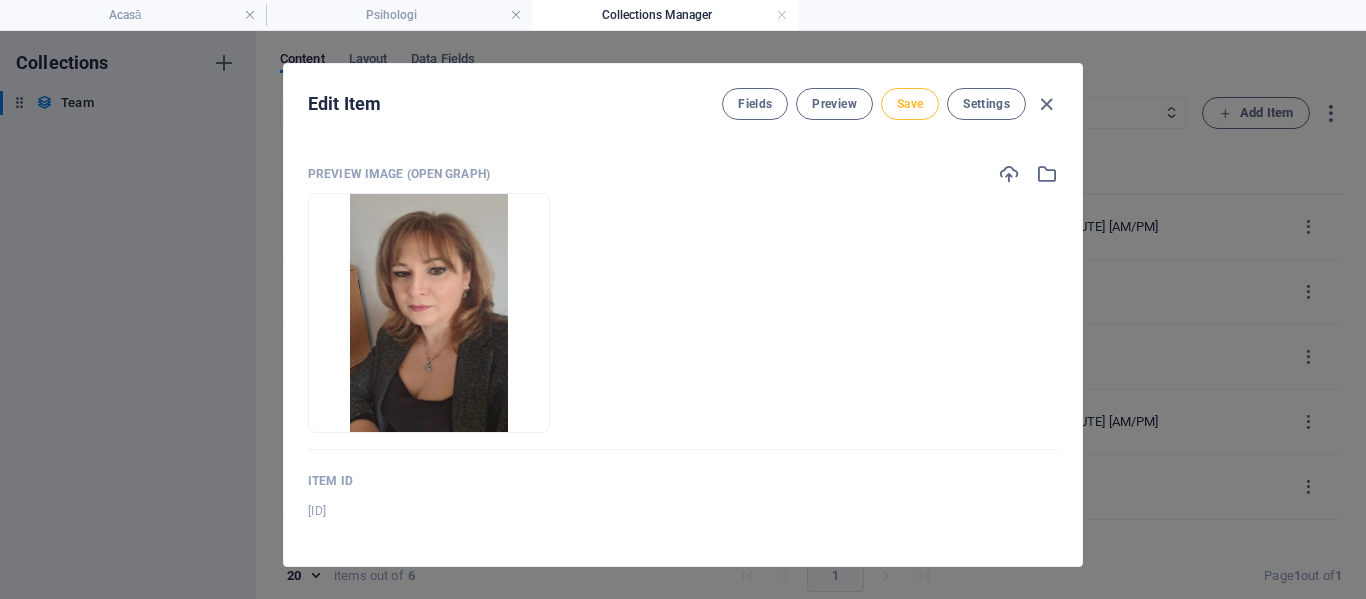 click on "Save" at bounding box center (910, 104) 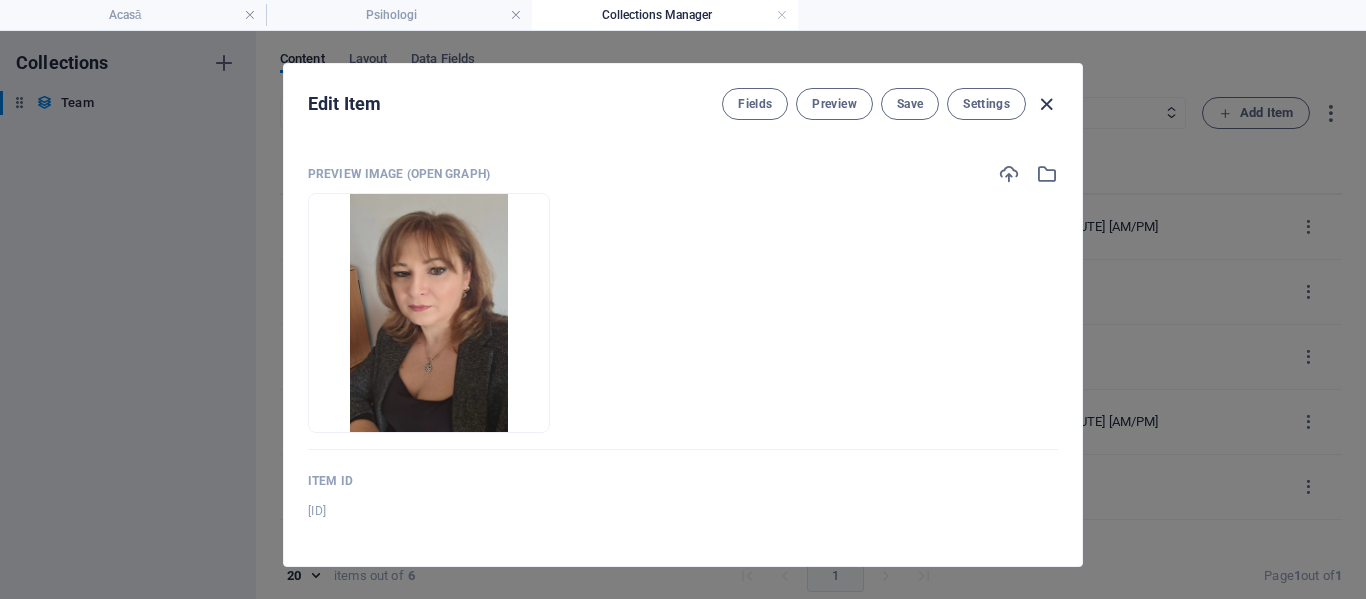 click at bounding box center (1046, 104) 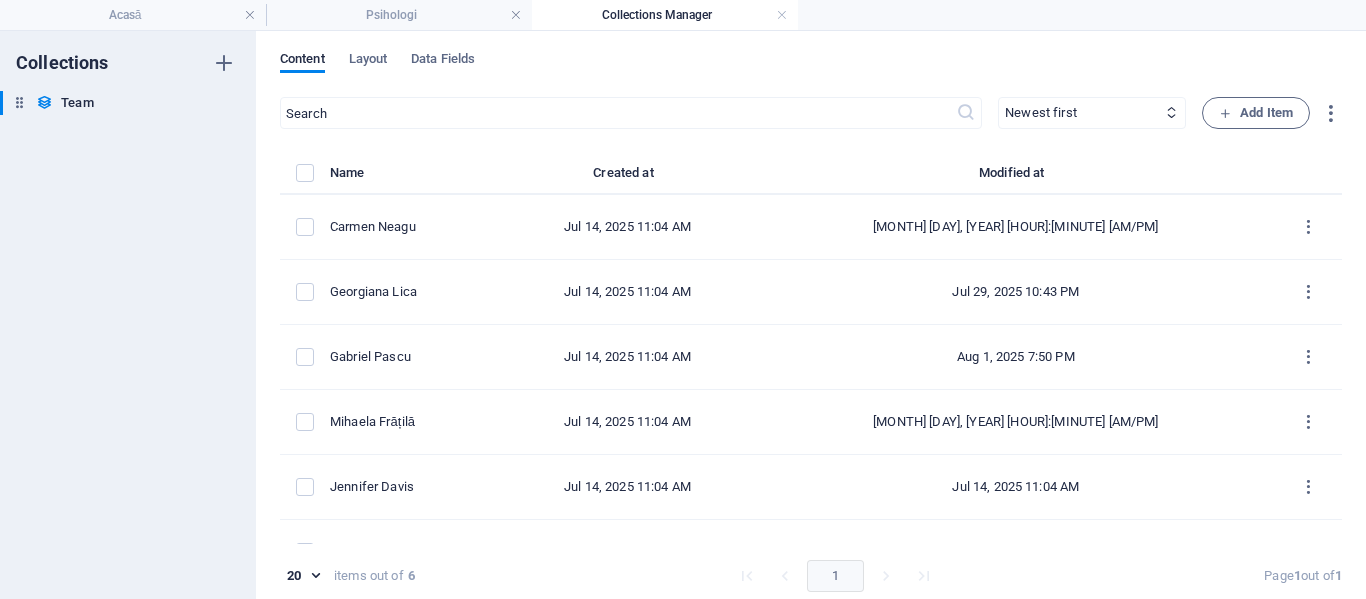 scroll, scrollTop: 0, scrollLeft: 0, axis: both 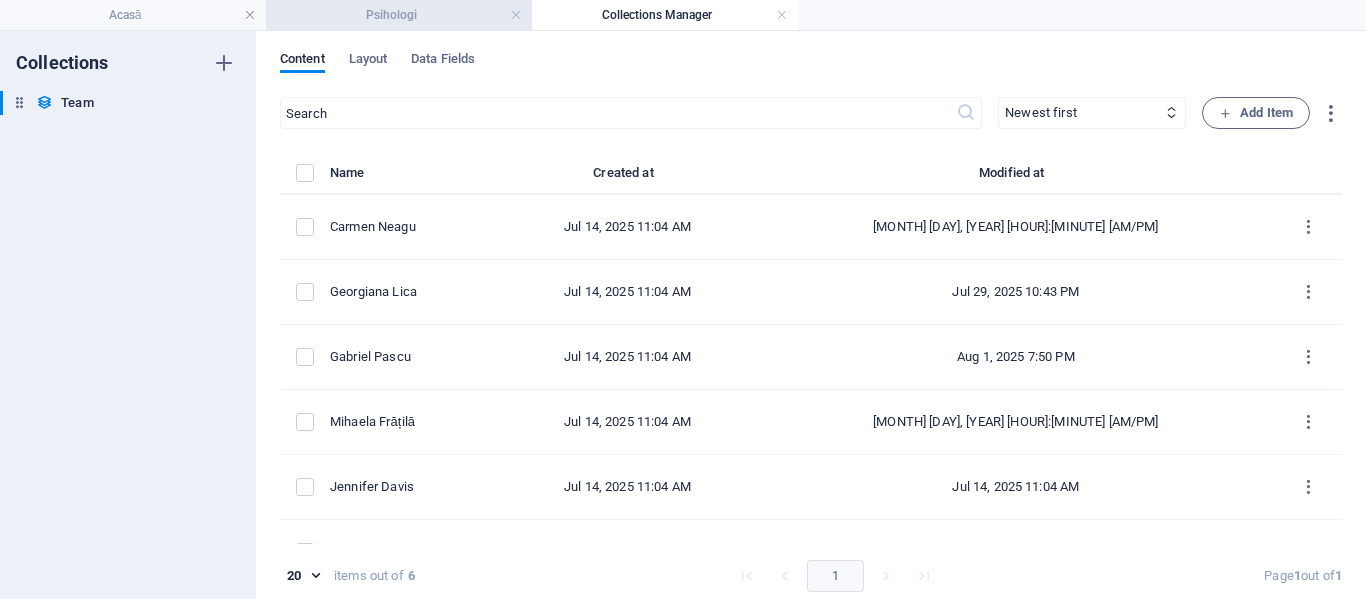 click on "Psihologi" at bounding box center [399, 15] 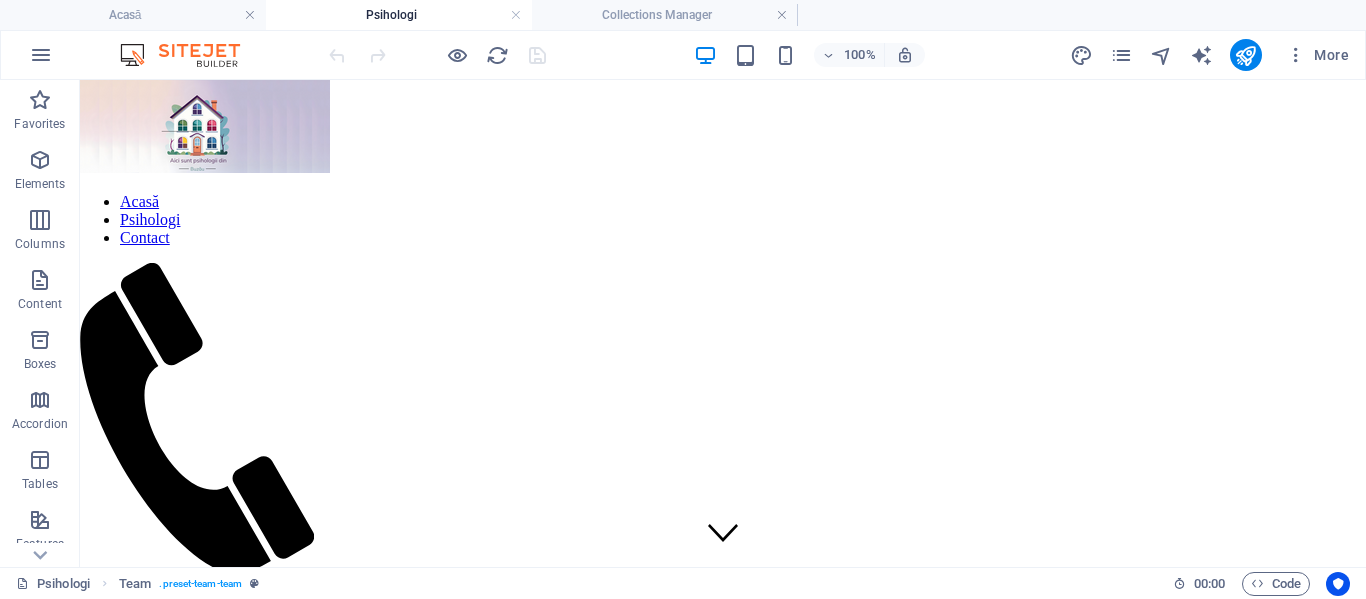 scroll, scrollTop: 1907, scrollLeft: 0, axis: vertical 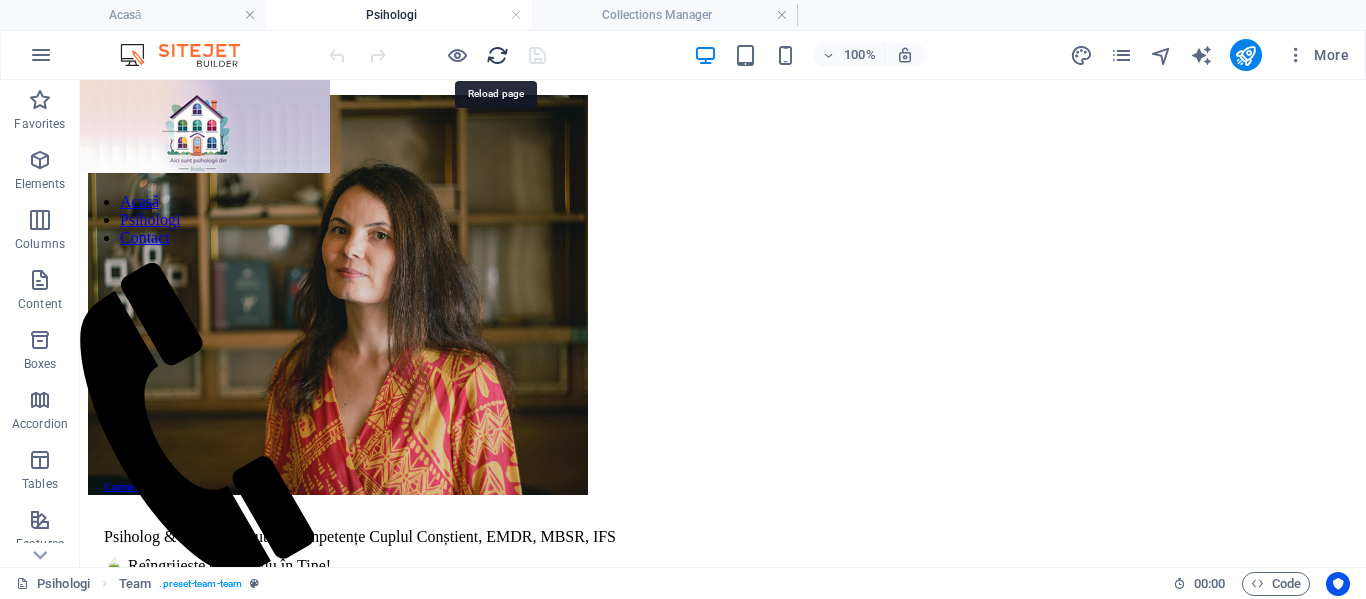 click at bounding box center (497, 55) 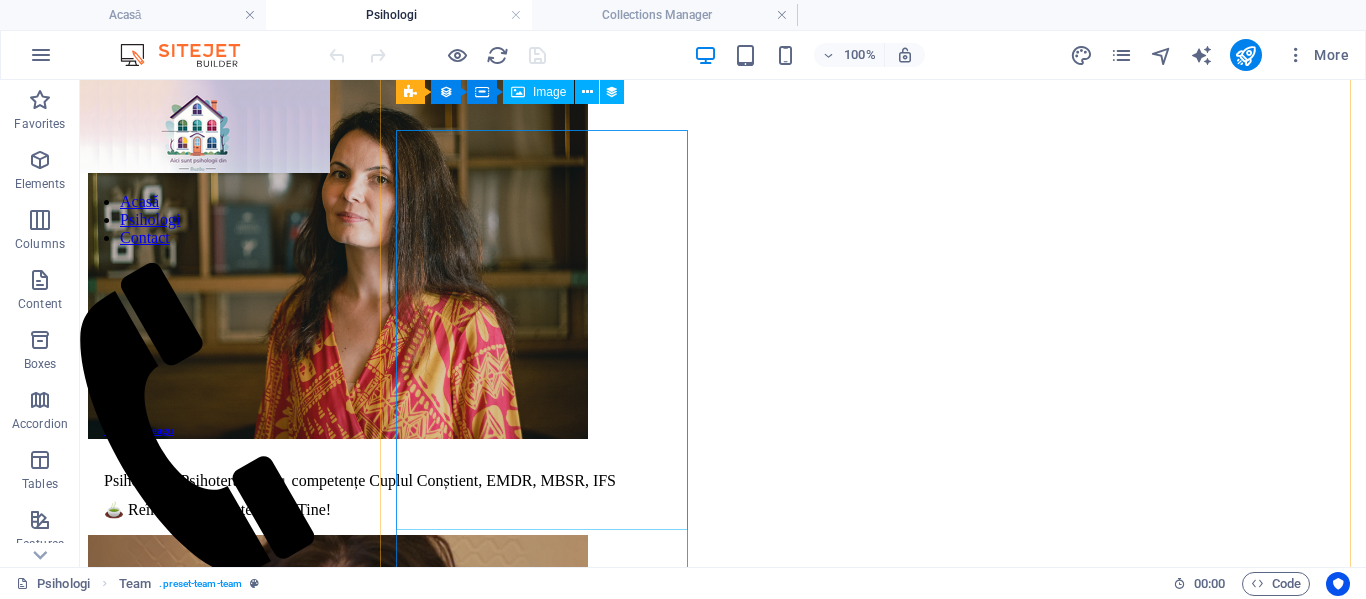 scroll, scrollTop: 1931, scrollLeft: 0, axis: vertical 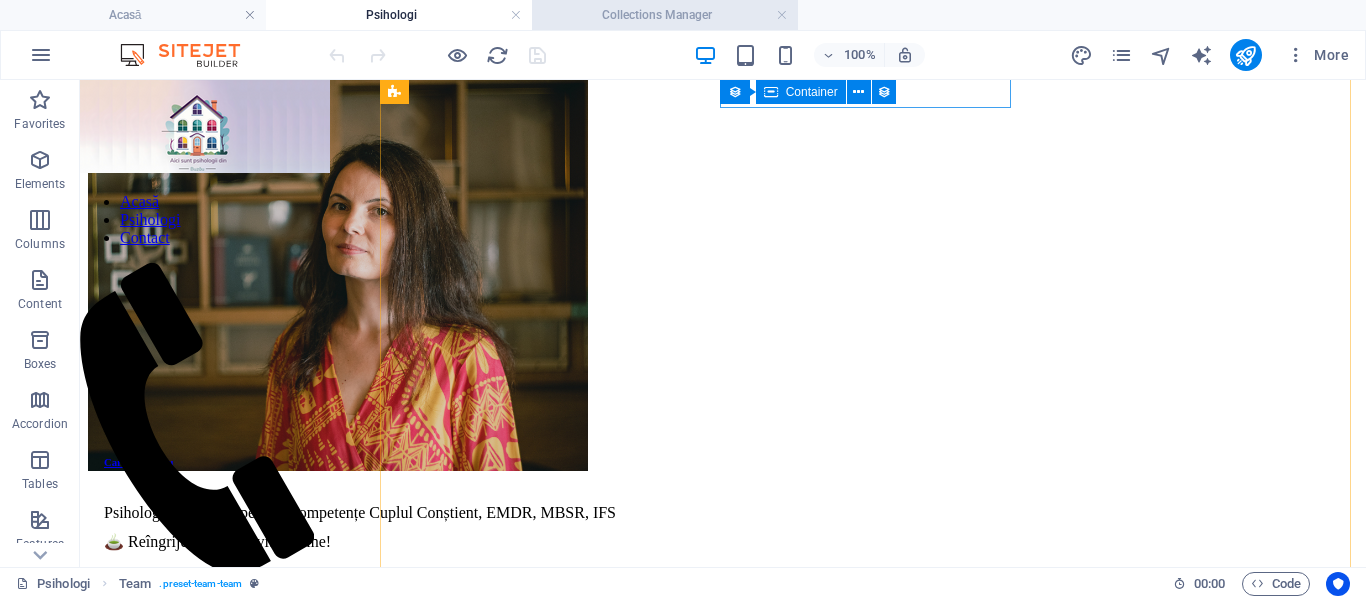 click on "Collections Manager" at bounding box center (665, 15) 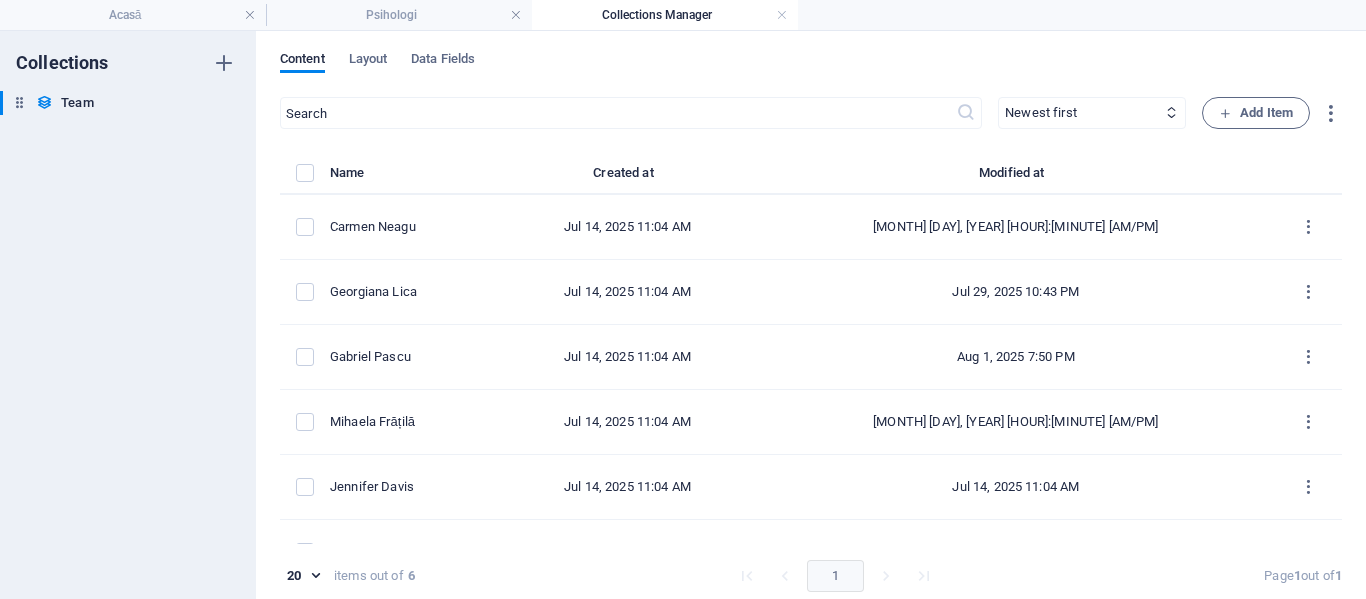scroll, scrollTop: 0, scrollLeft: 0, axis: both 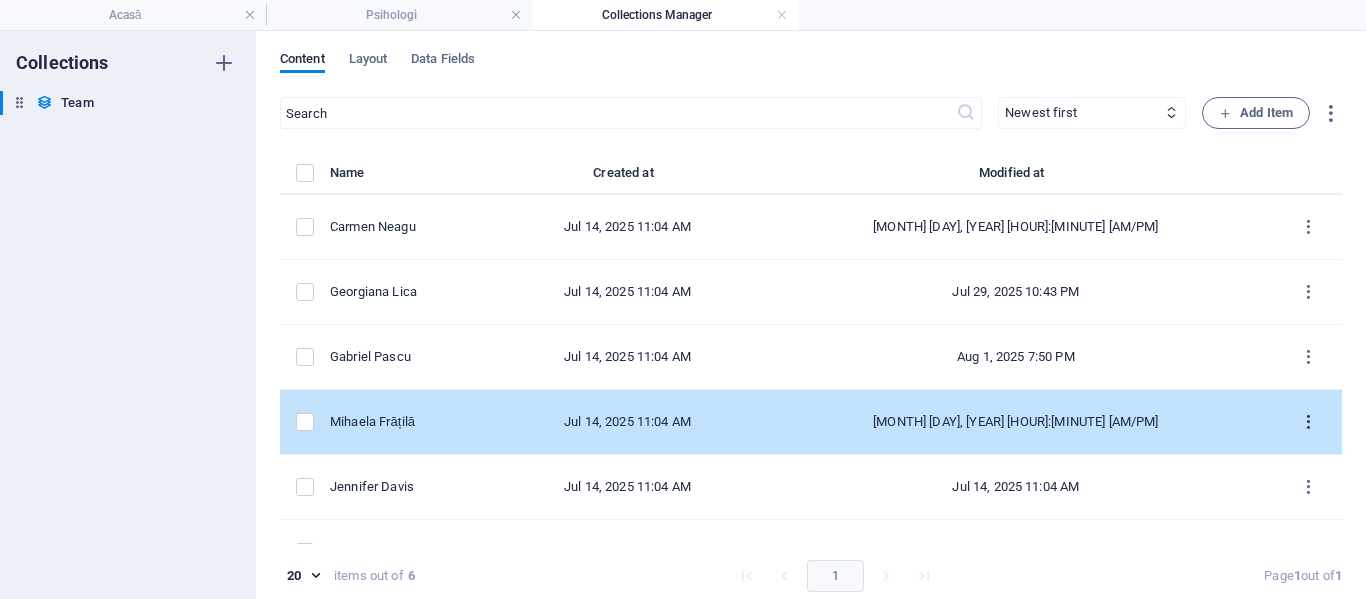 click at bounding box center [1308, 422] 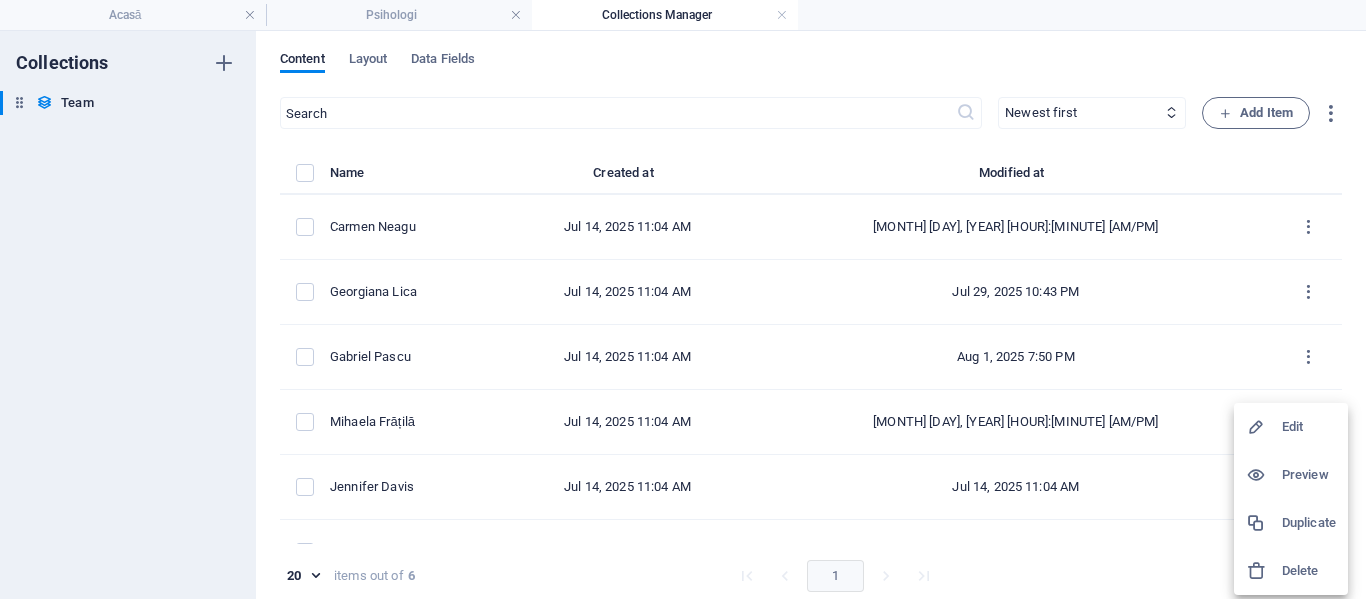 click on "Edit" at bounding box center (1309, 427) 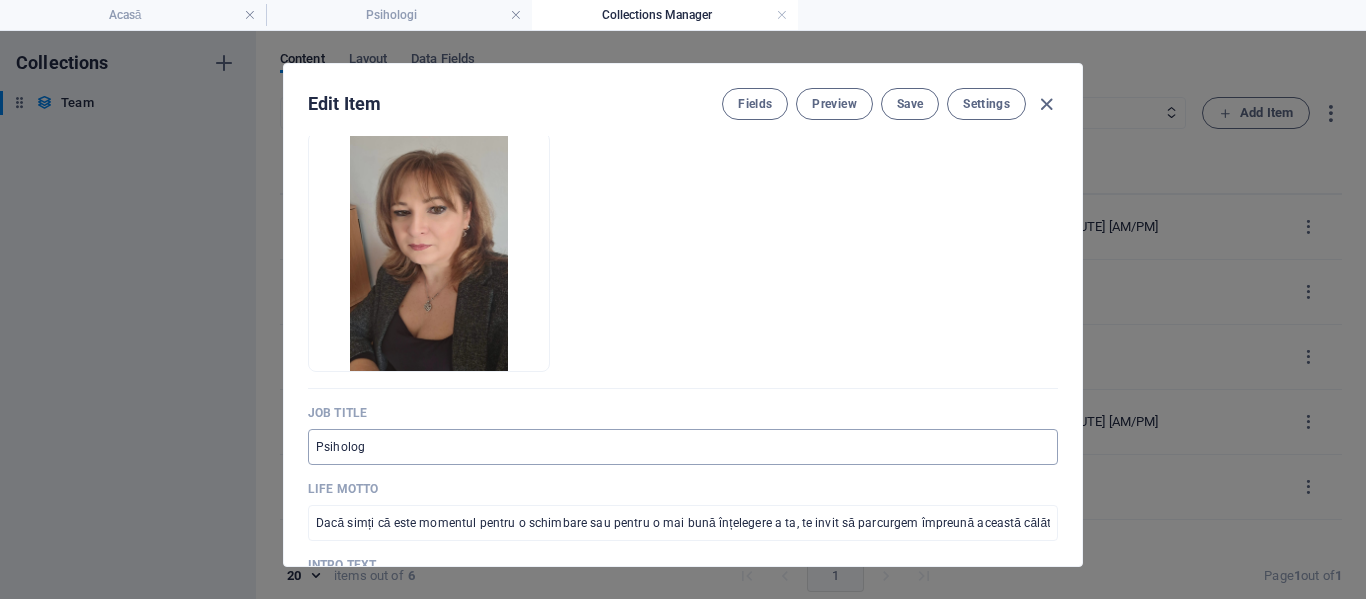 scroll, scrollTop: 300, scrollLeft: 0, axis: vertical 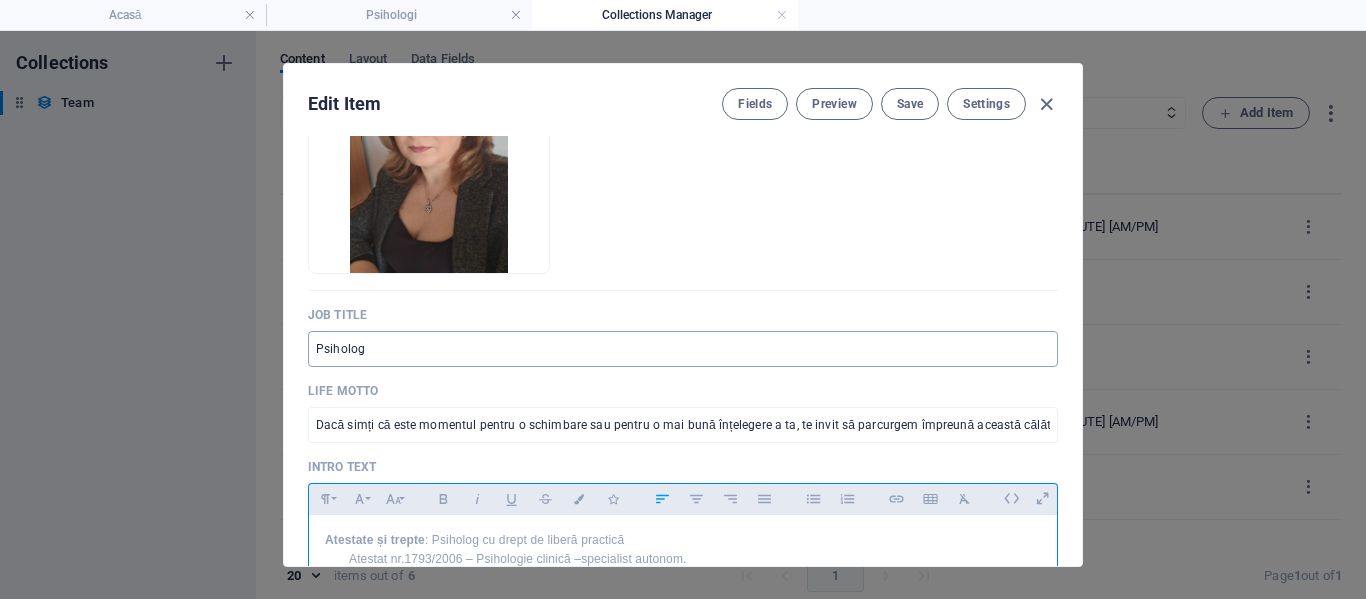 click on "Psiholog" at bounding box center (683, 349) 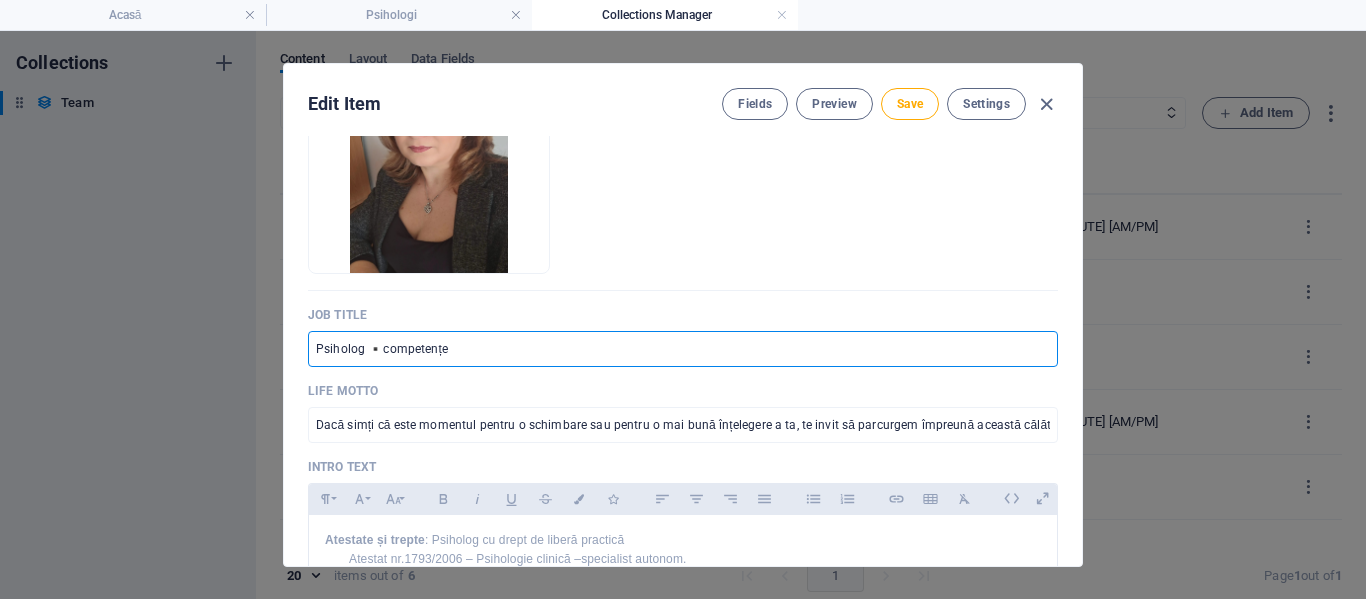 drag, startPoint x: 457, startPoint y: 345, endPoint x: 367, endPoint y: 344, distance: 90.005554 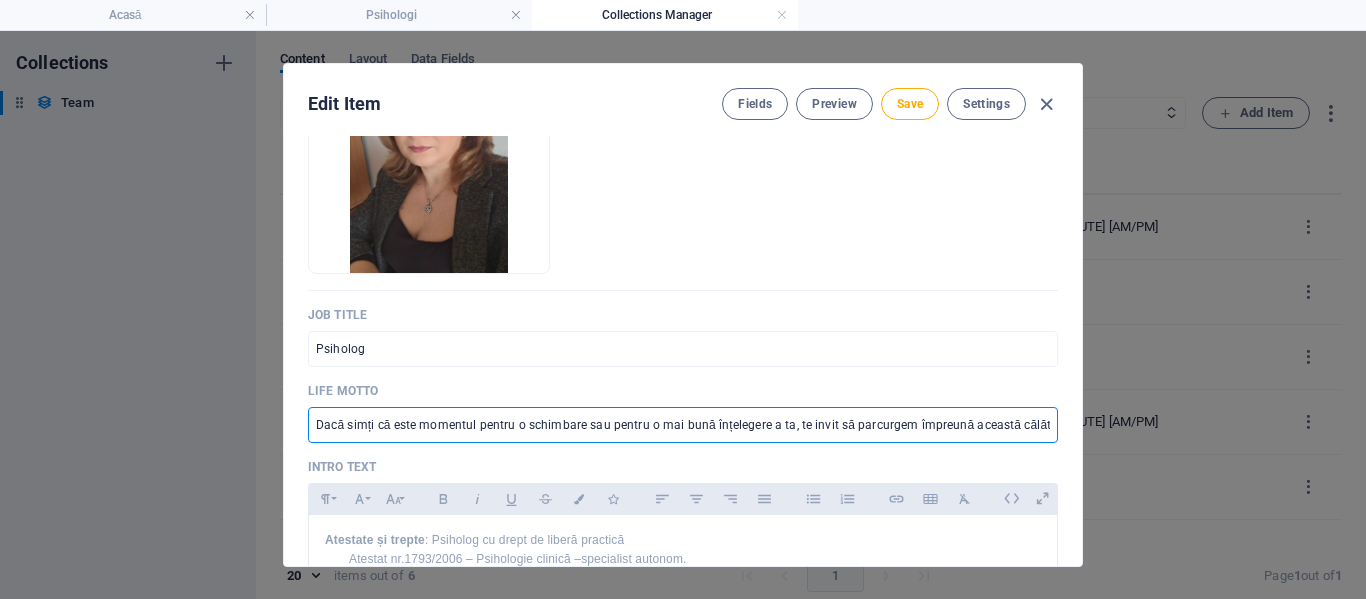 click on "Dacă simți că este momentul pentru o schimbare sau pentru o mai bună înțelegere a ta, te invit să parcurgem împreună această călătorie." at bounding box center [683, 425] 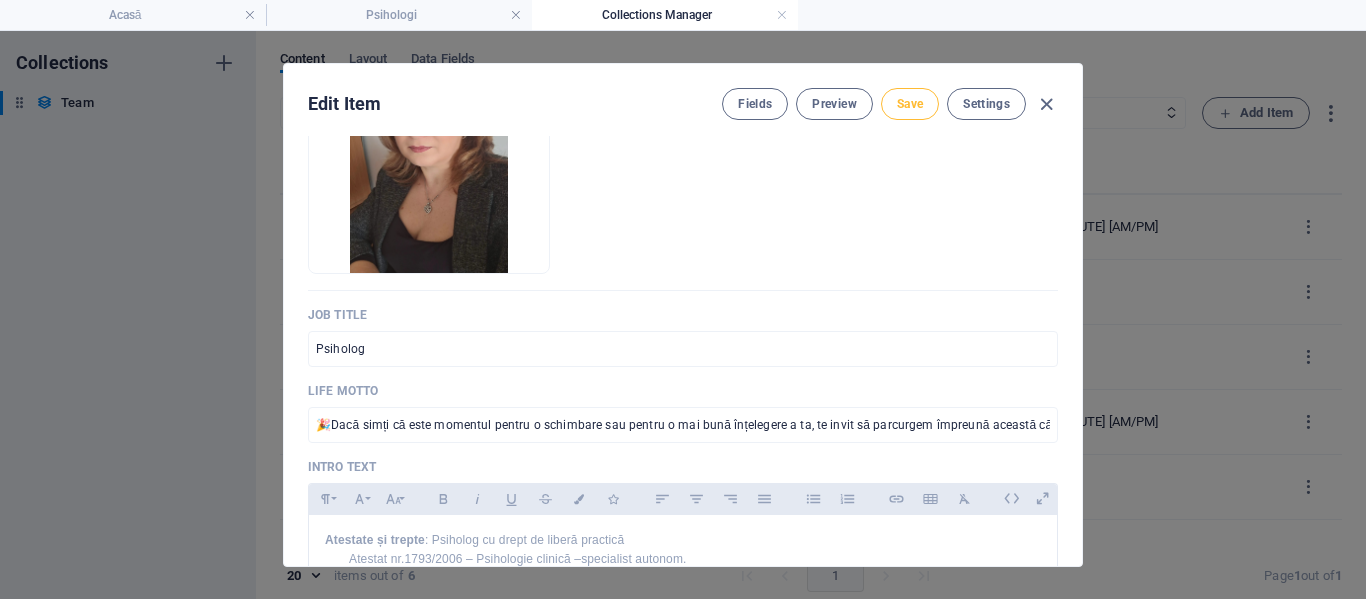 click on "Save" at bounding box center [910, 104] 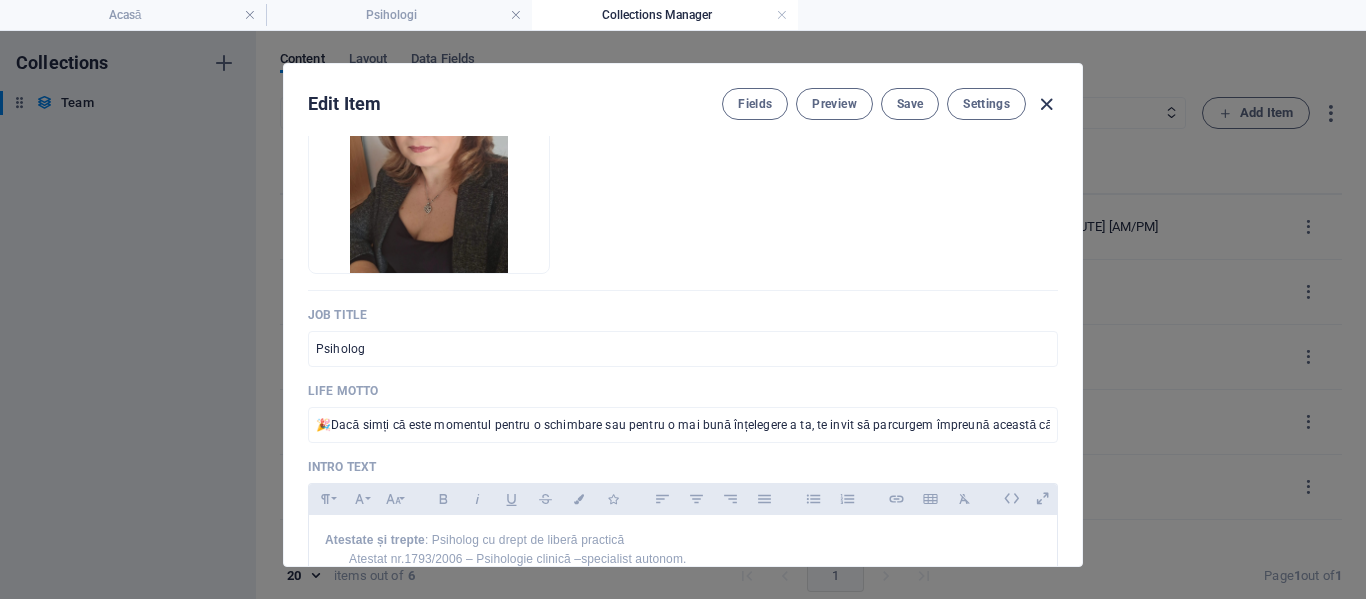 click at bounding box center (1046, 104) 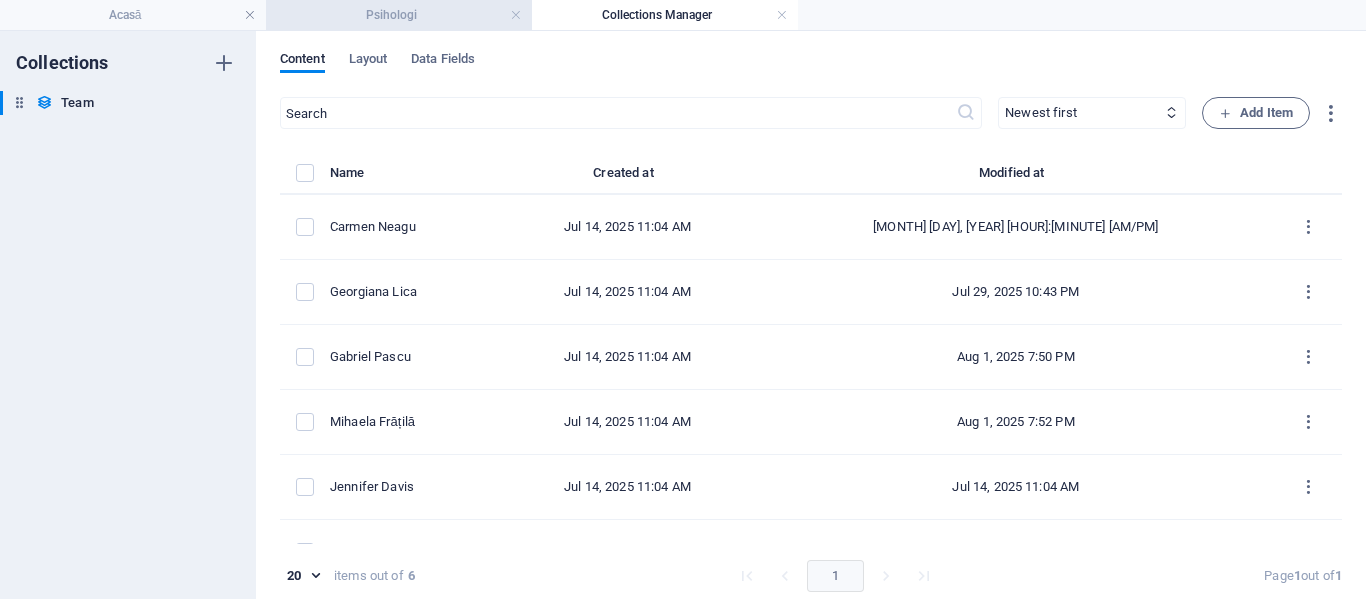 click on "Psihologi" at bounding box center (399, 15) 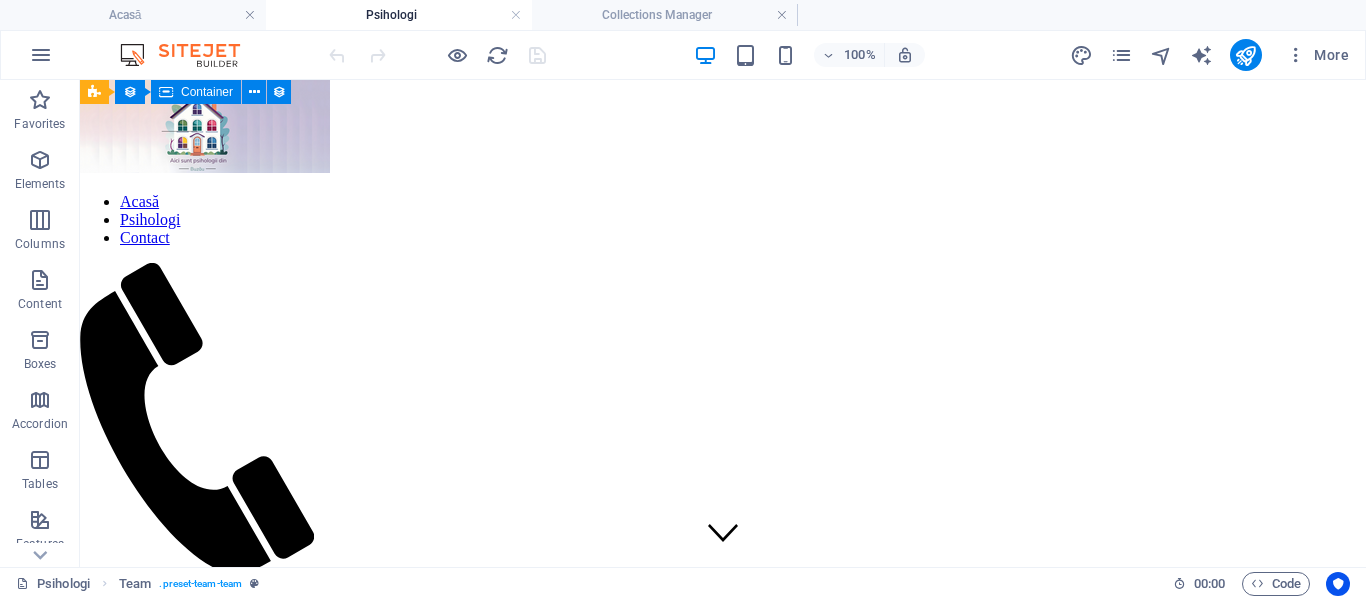 scroll, scrollTop: 2238, scrollLeft: 0, axis: vertical 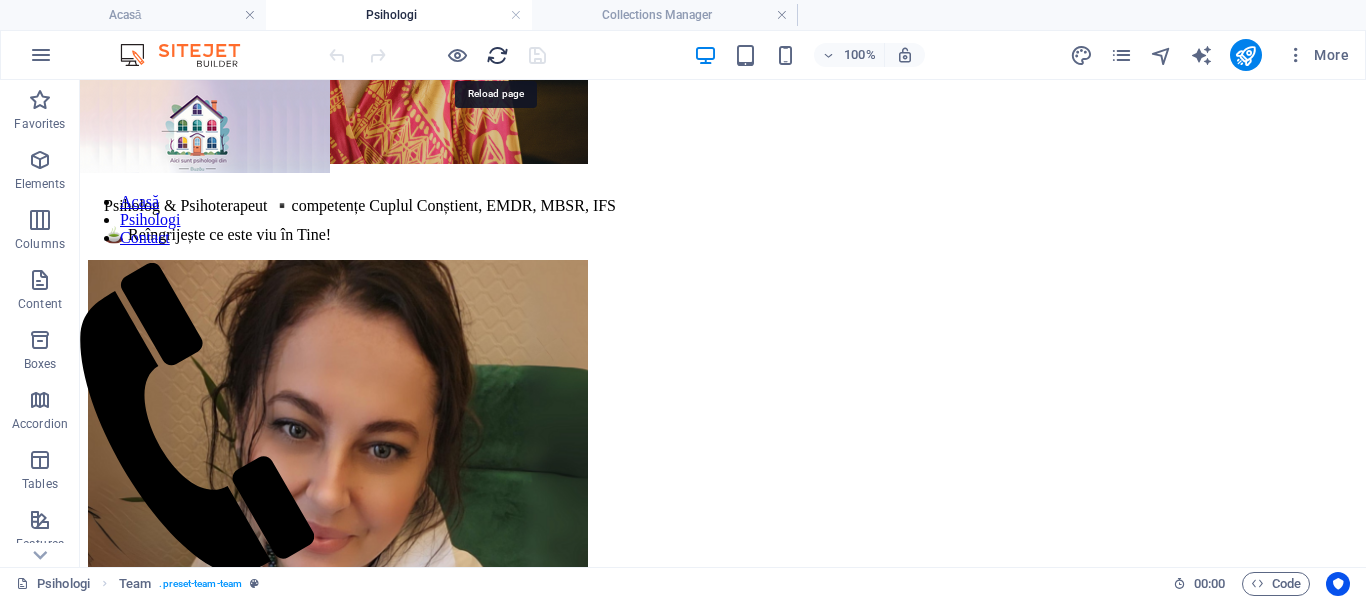 click at bounding box center (497, 55) 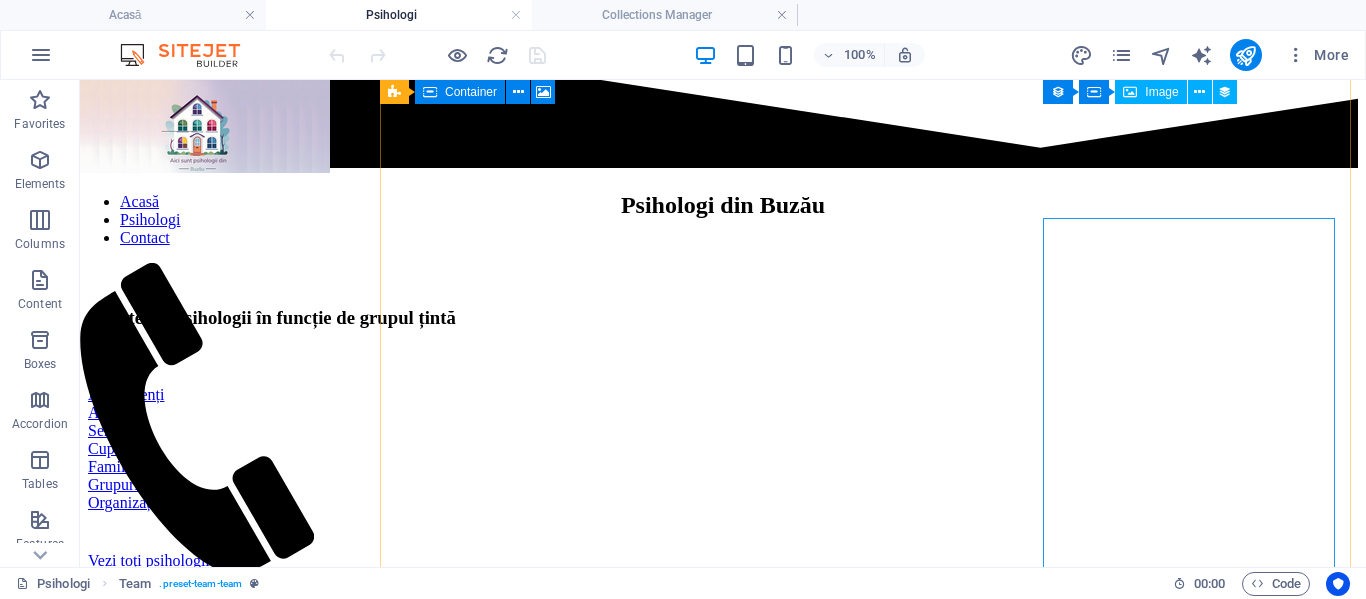 scroll, scrollTop: 1107, scrollLeft: 0, axis: vertical 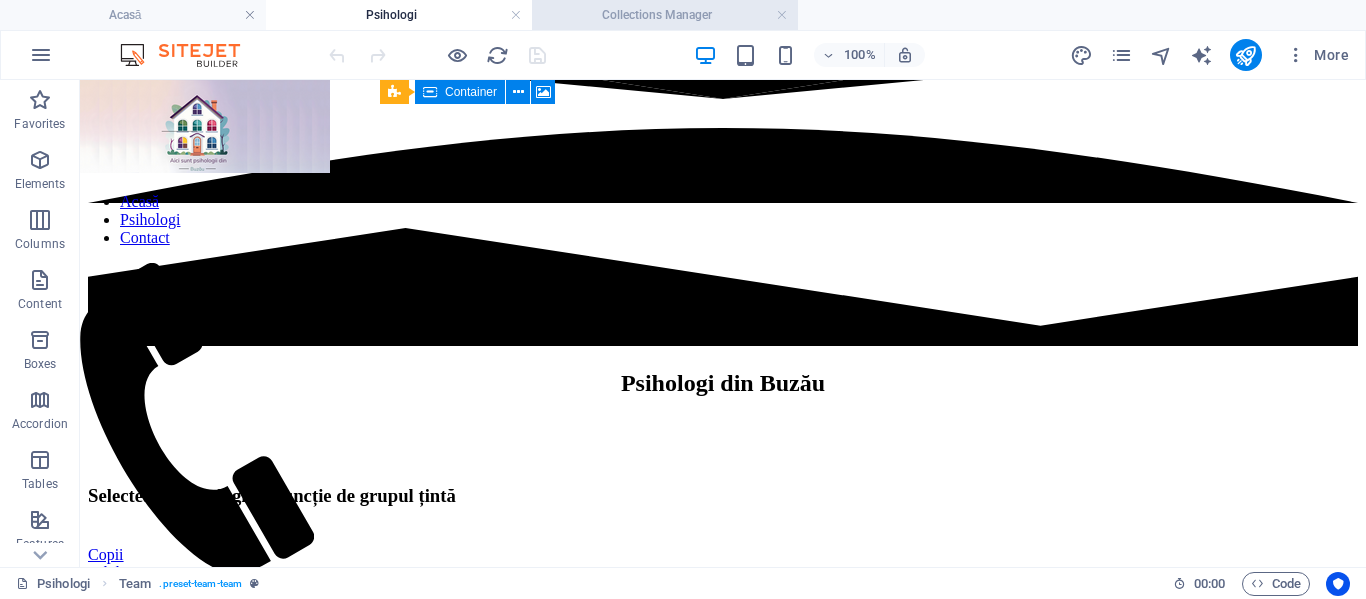 click on "Collections Manager" at bounding box center [665, 15] 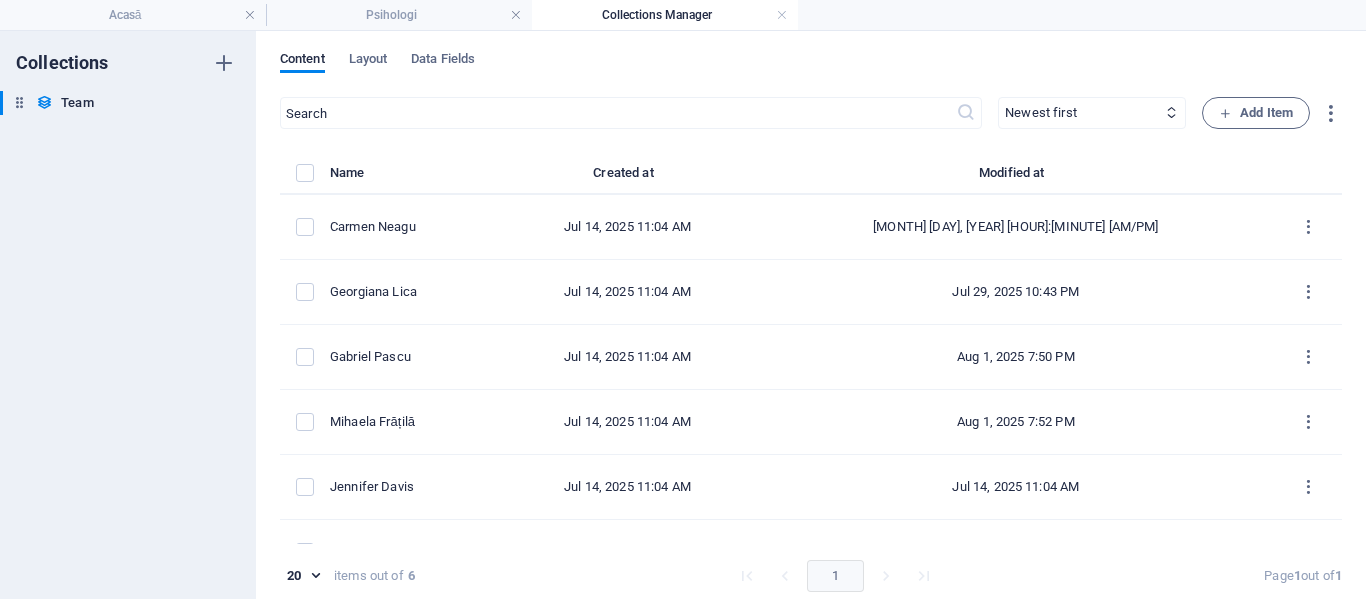 scroll, scrollTop: 0, scrollLeft: 0, axis: both 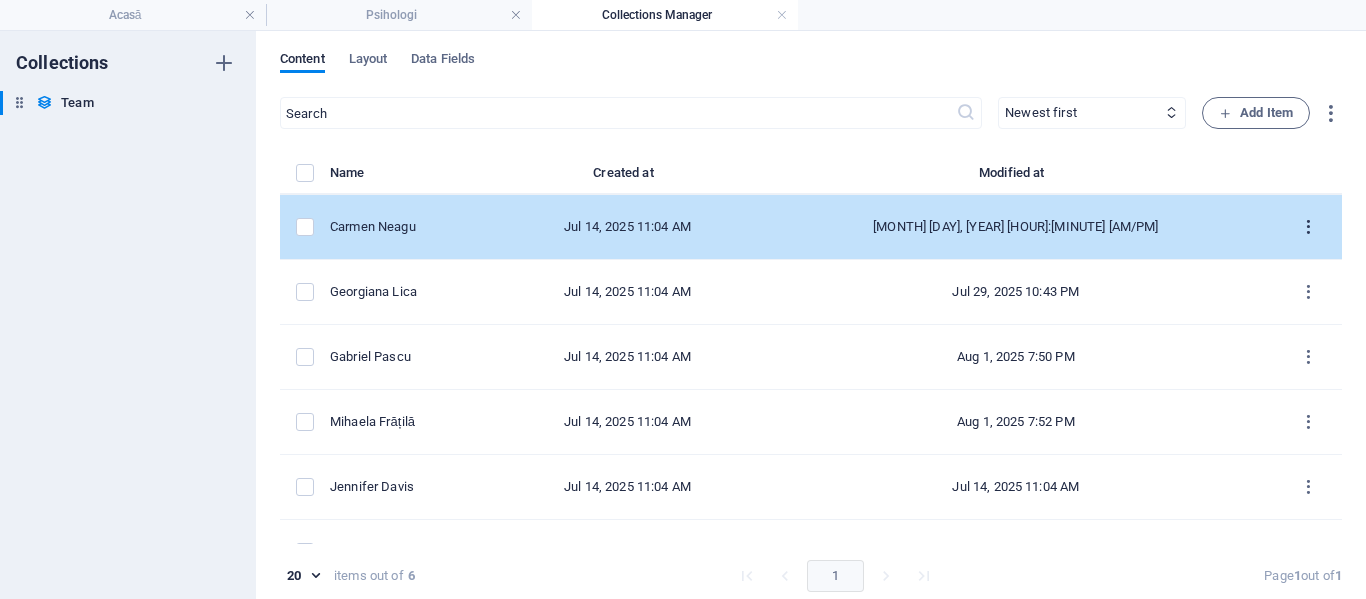 click at bounding box center [1308, 227] 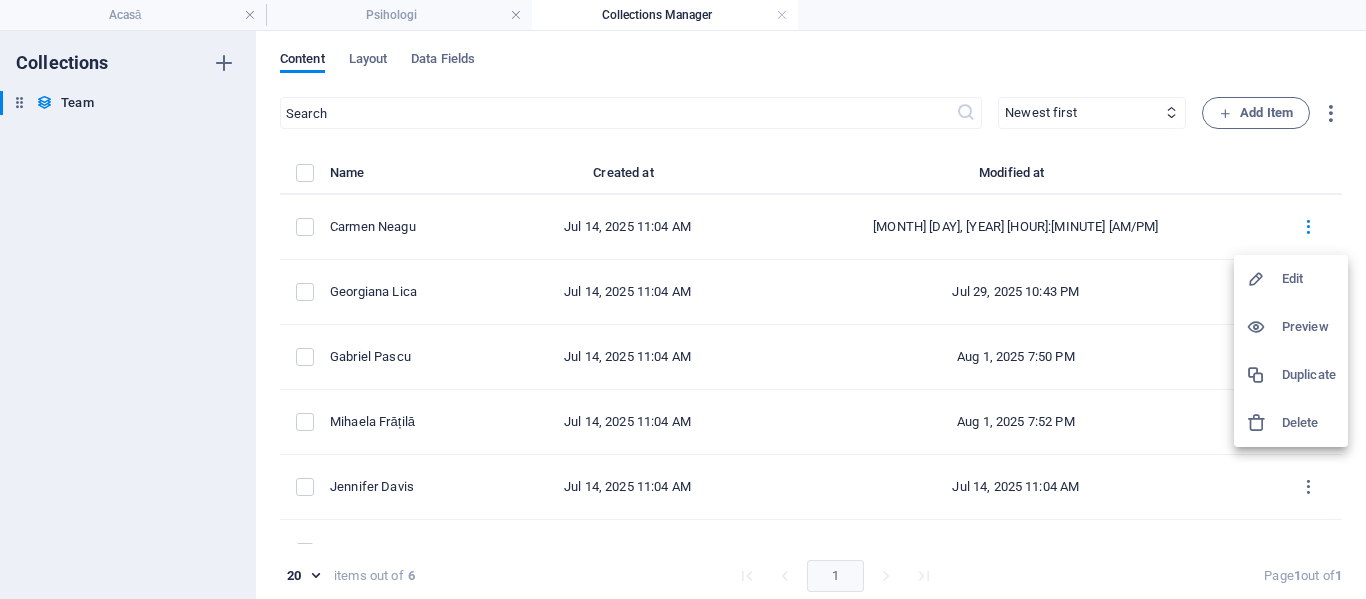 click at bounding box center [1264, 279] 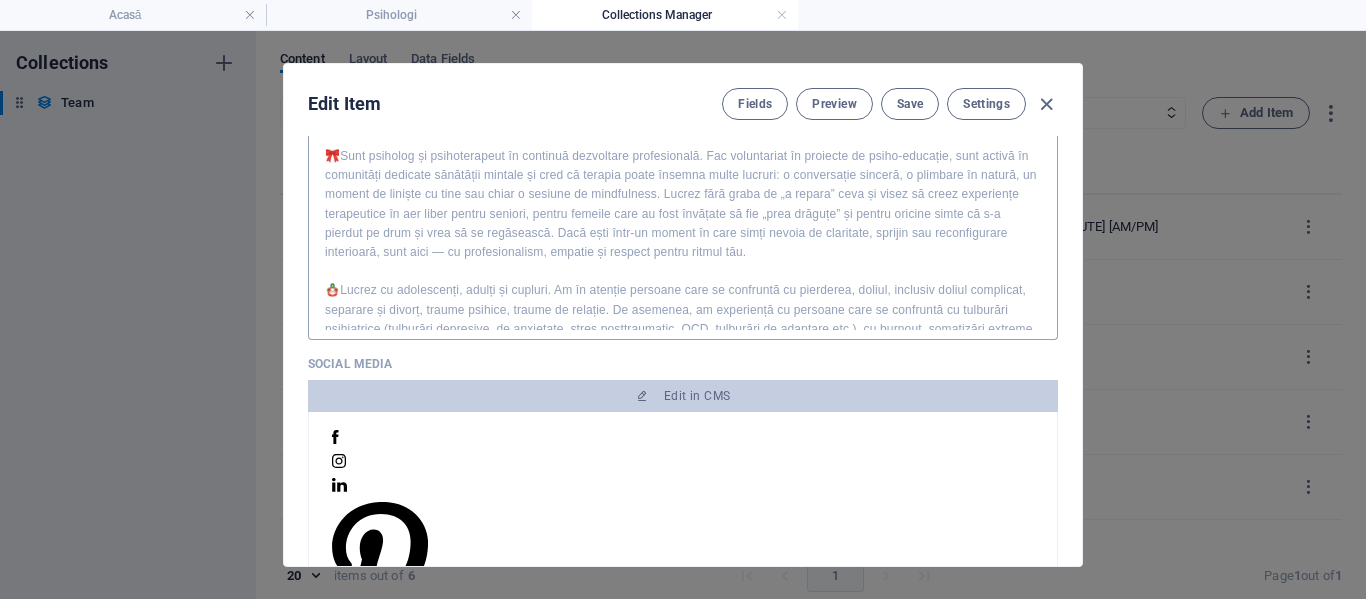 scroll, scrollTop: 700, scrollLeft: 0, axis: vertical 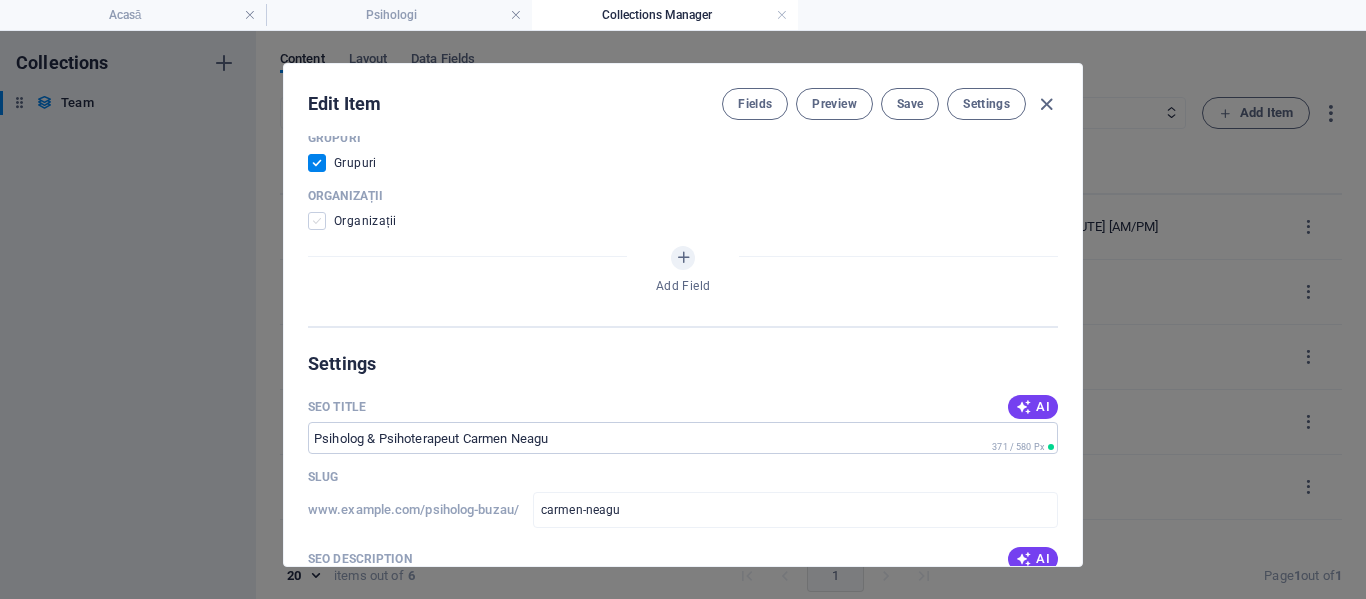 click at bounding box center [317, 221] 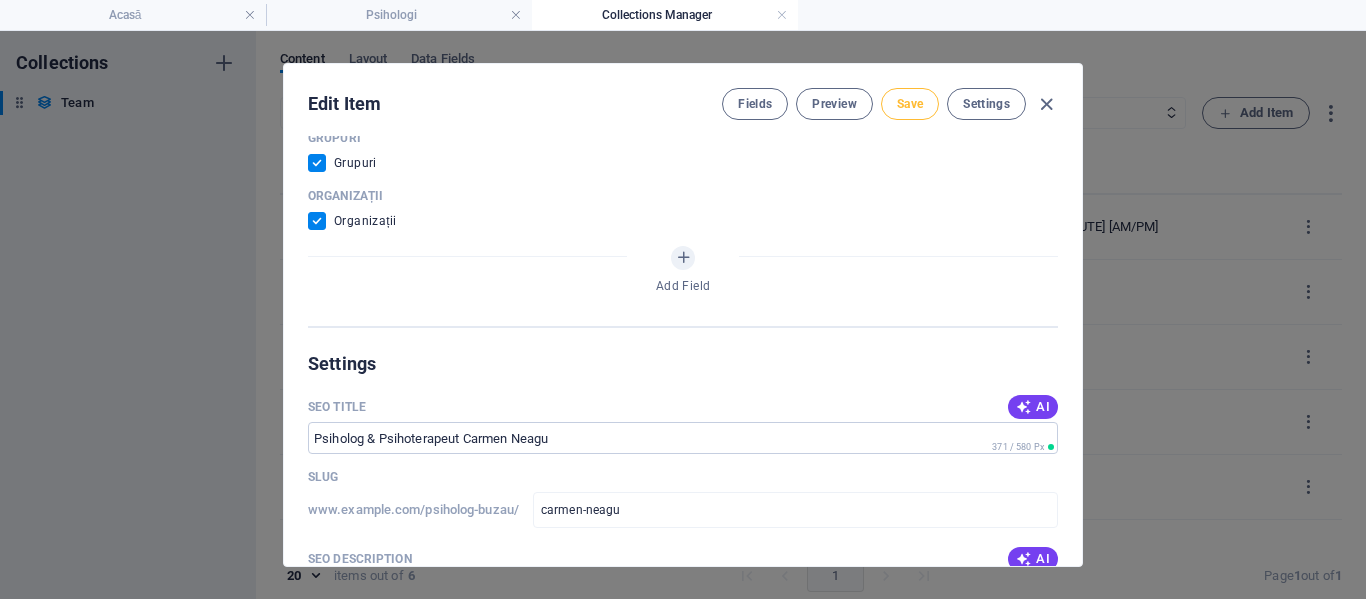 click on "Save" at bounding box center [910, 104] 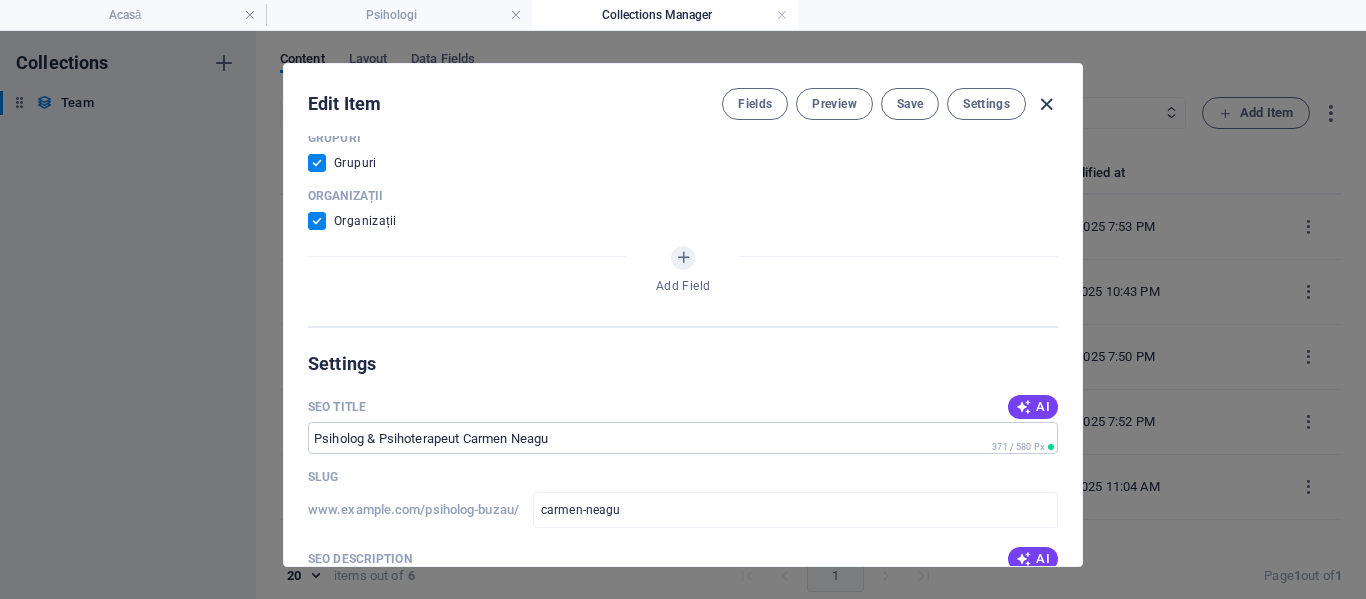 click at bounding box center (1046, 104) 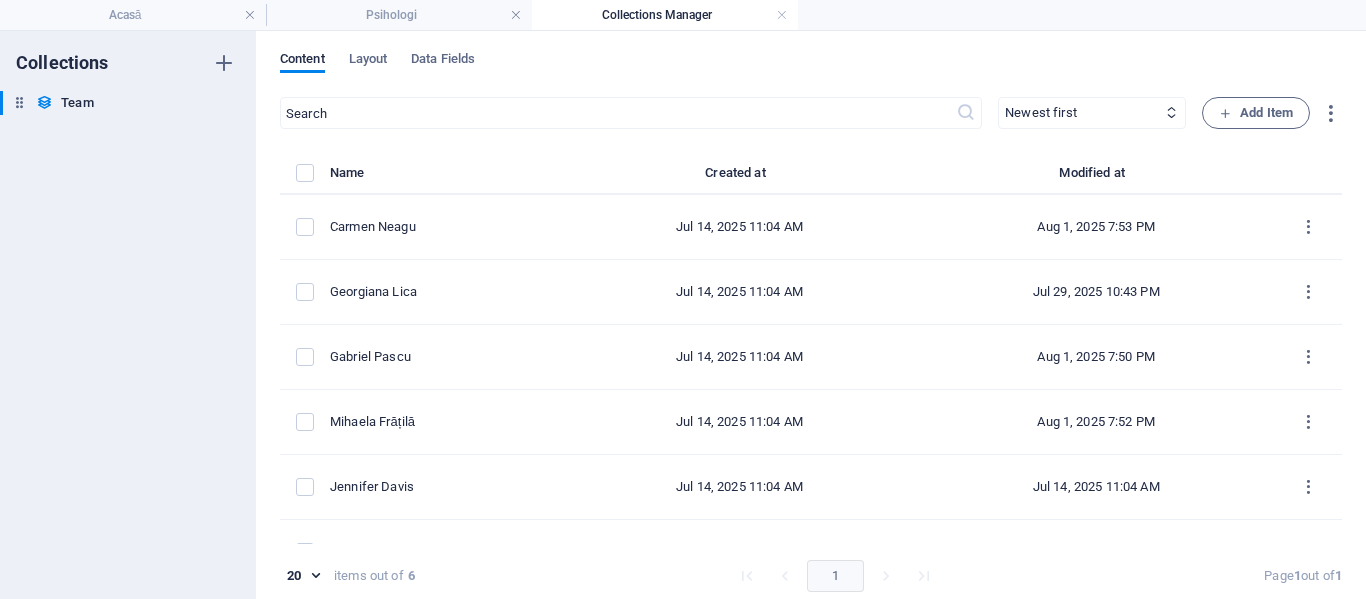 scroll, scrollTop: 1302, scrollLeft: 0, axis: vertical 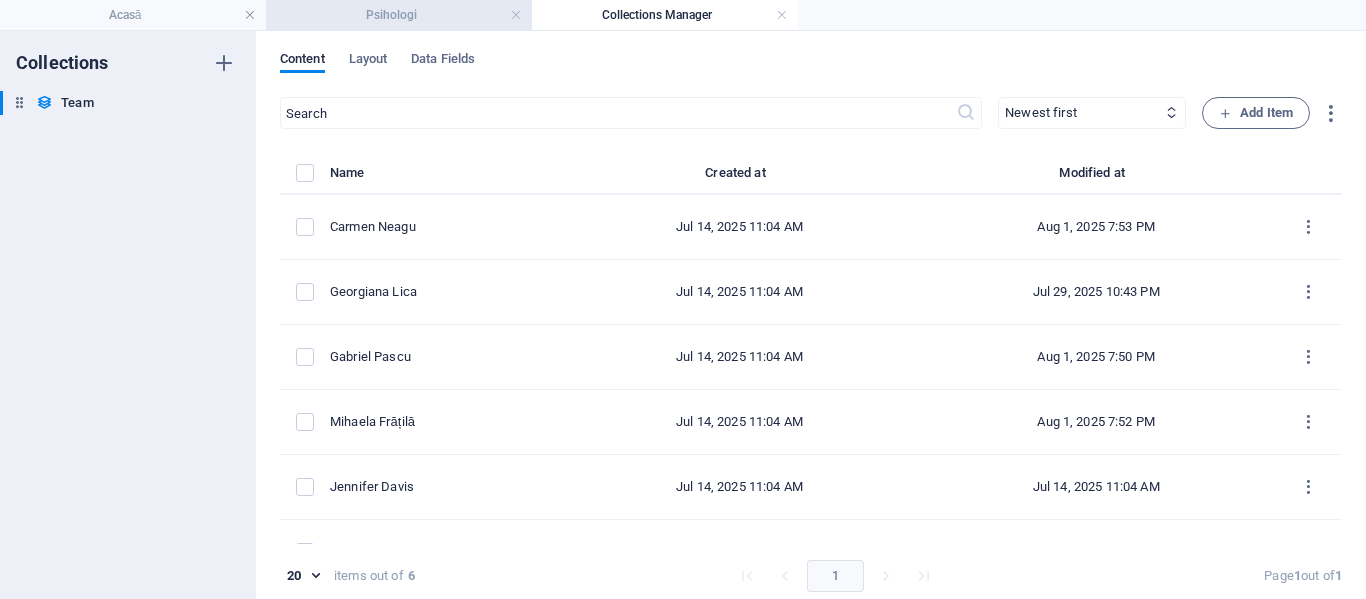 click on "Psihologi" at bounding box center (399, 15) 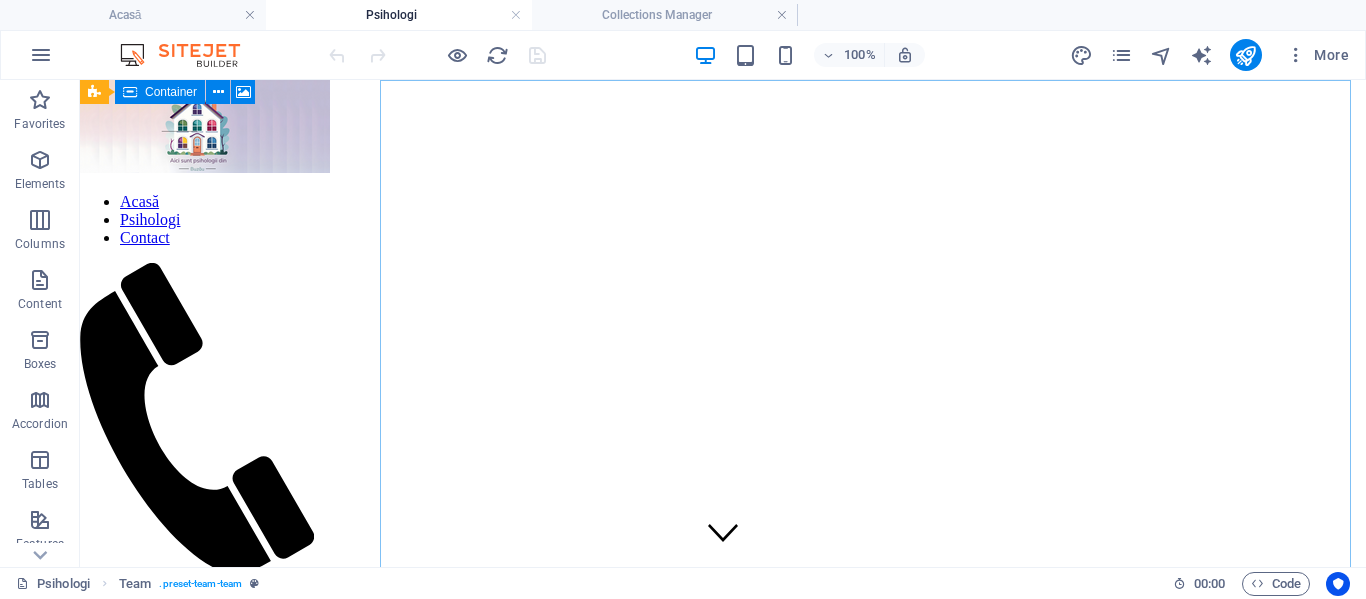 scroll, scrollTop: 1414, scrollLeft: 0, axis: vertical 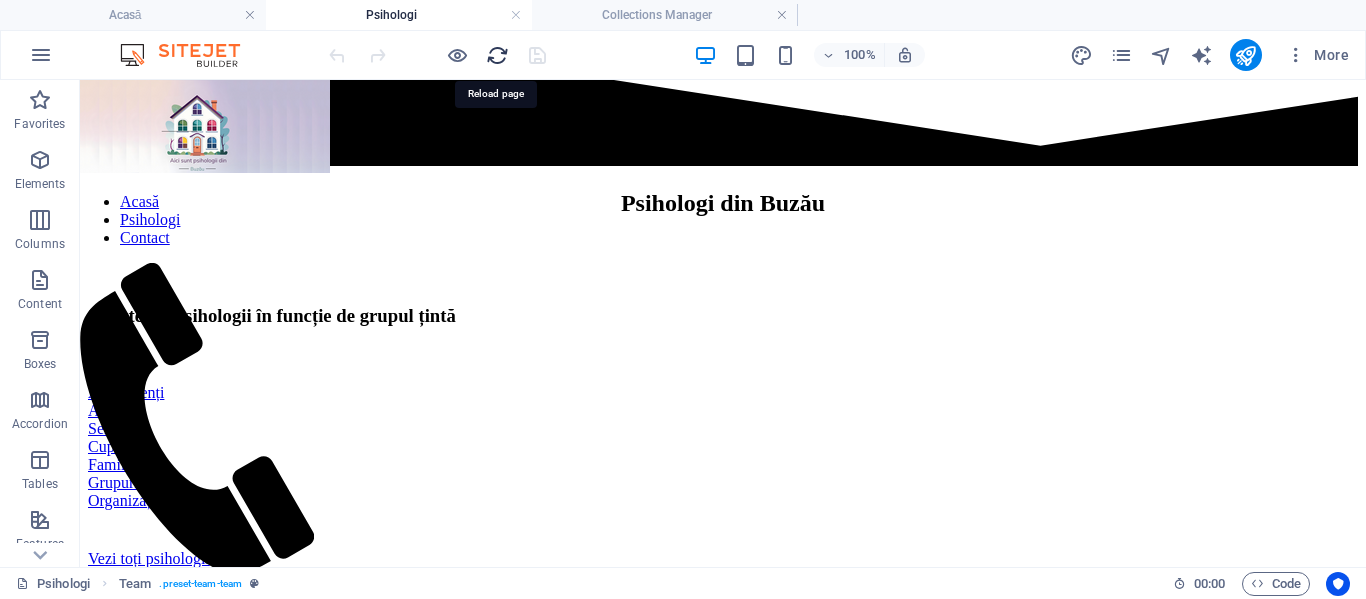 click at bounding box center (497, 55) 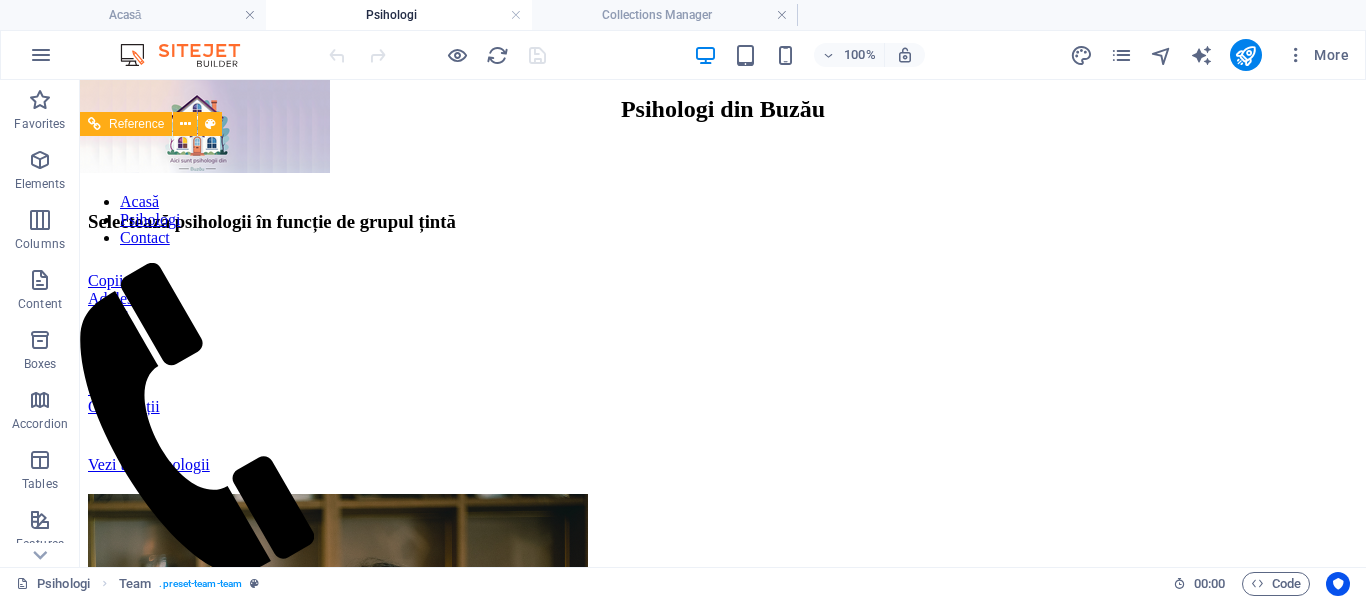 scroll, scrollTop: 1507, scrollLeft: 0, axis: vertical 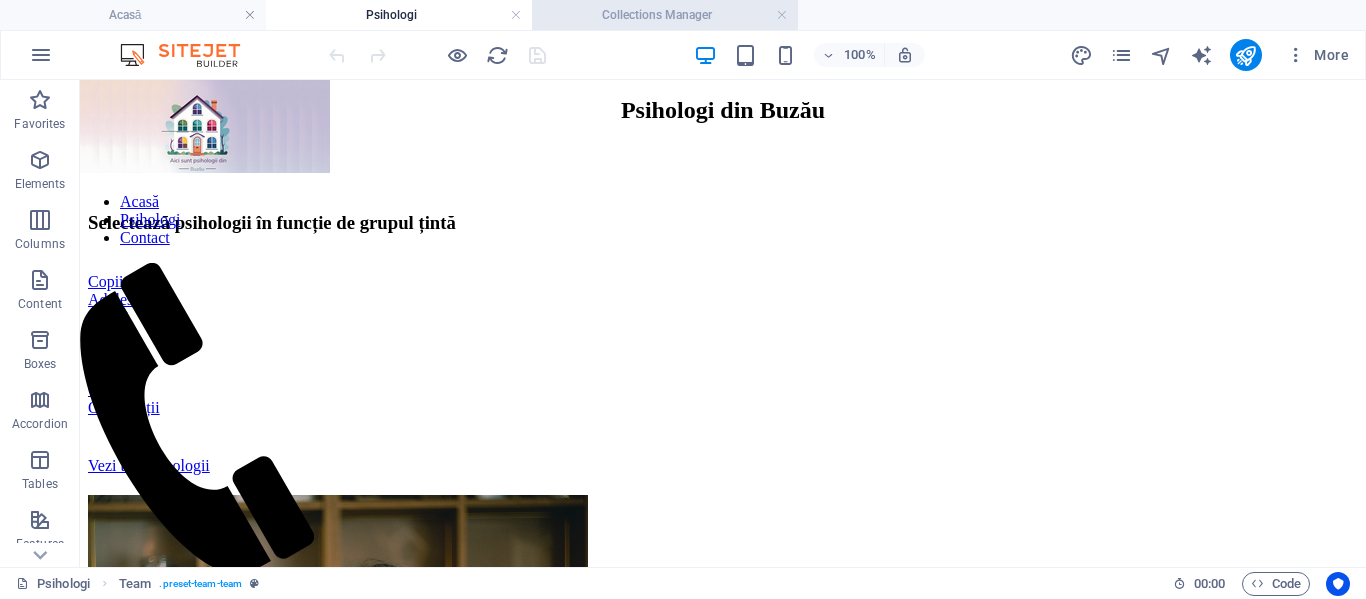 click on "Collections Manager" at bounding box center [665, 15] 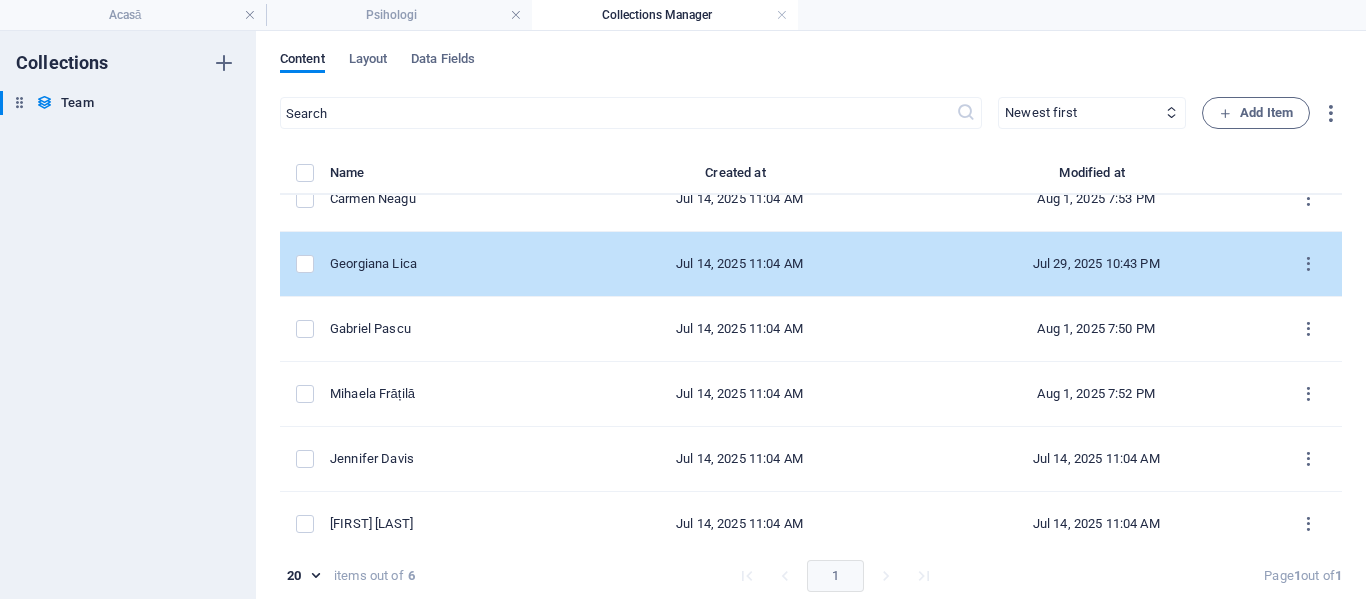 scroll, scrollTop: 41, scrollLeft: 0, axis: vertical 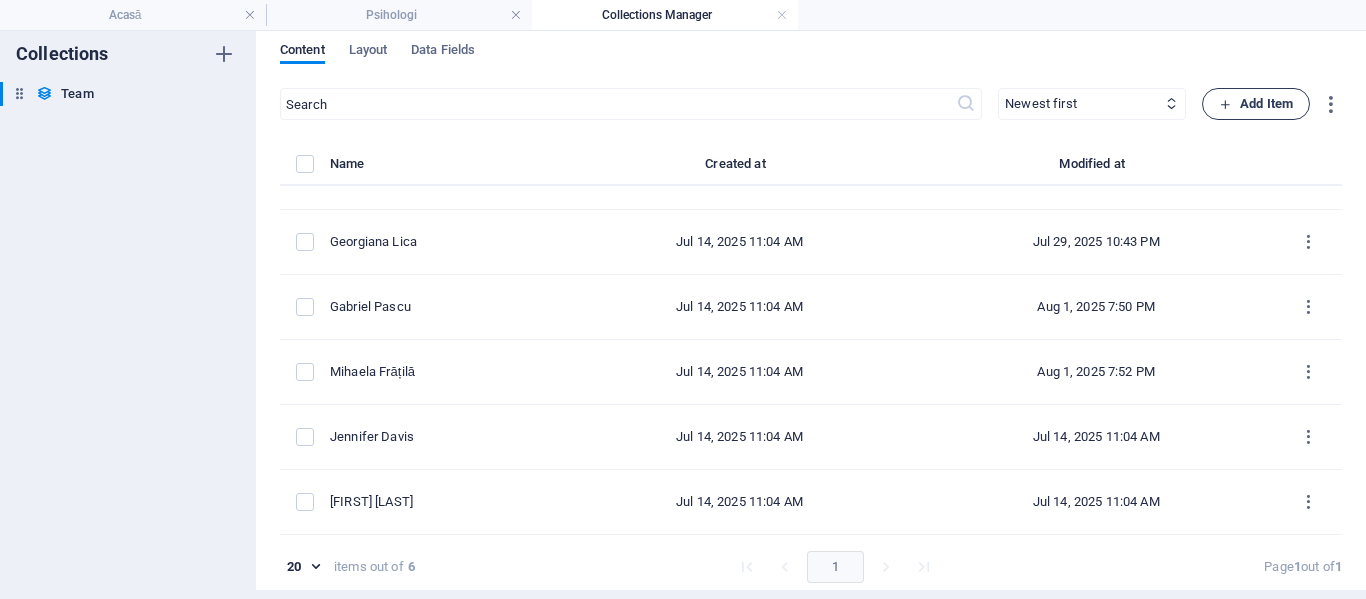click on "Add Item" at bounding box center (1256, 104) 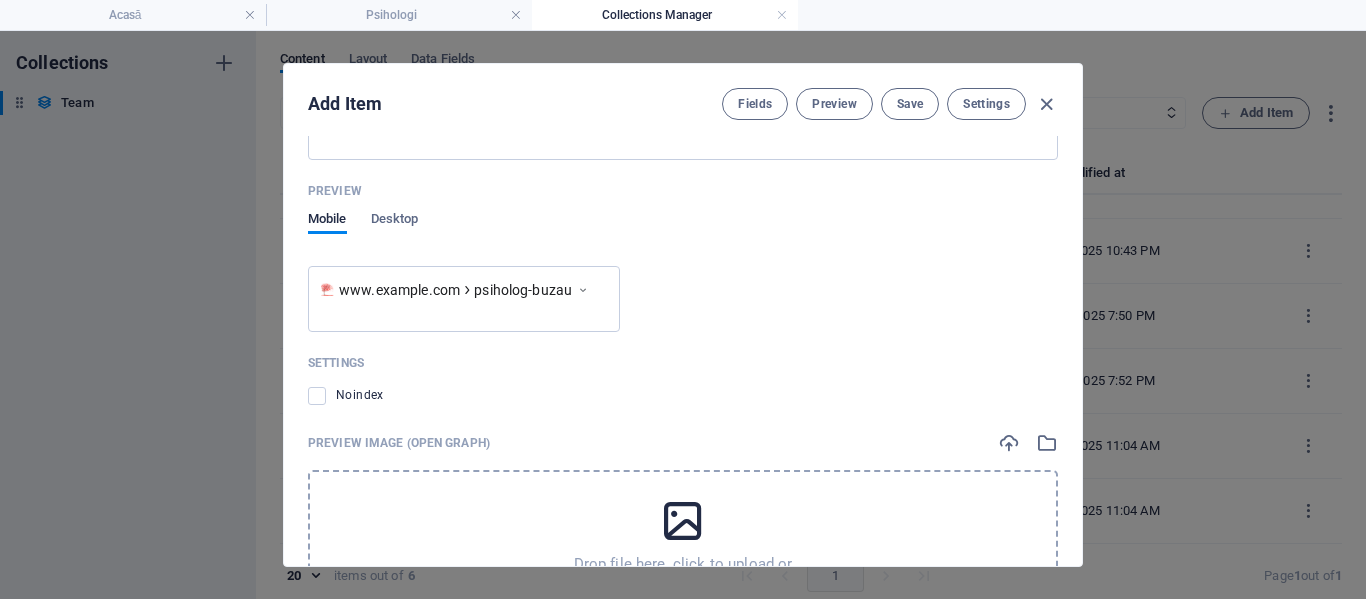 scroll, scrollTop: 1946, scrollLeft: 0, axis: vertical 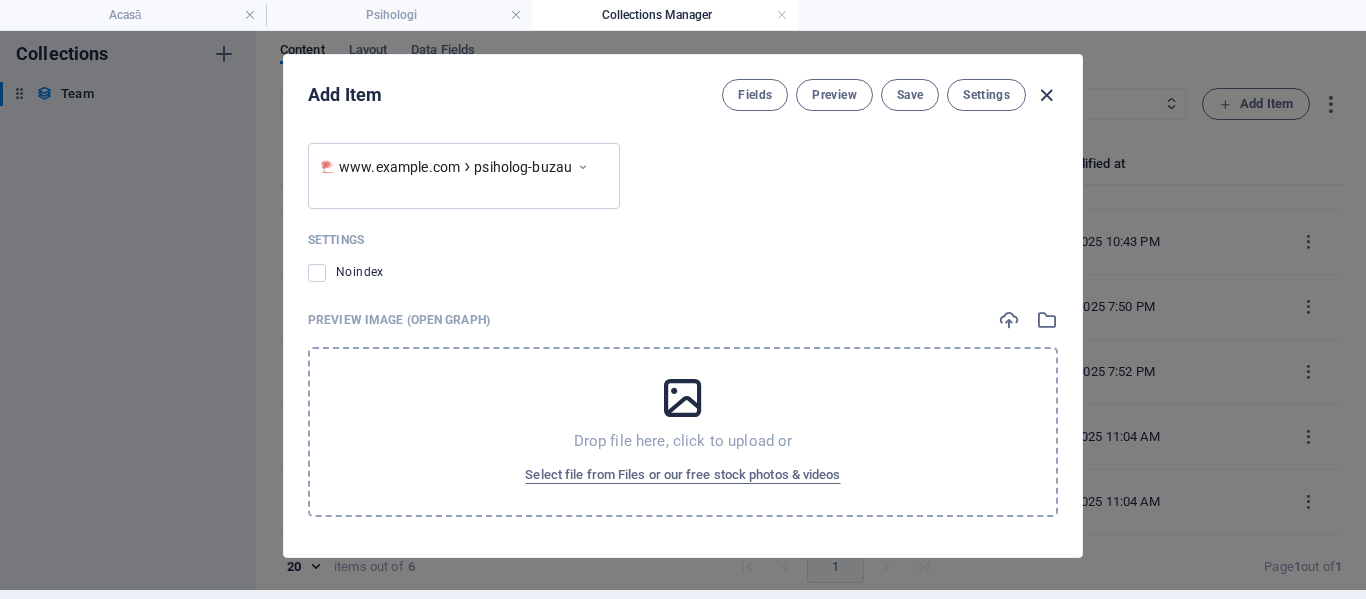 click at bounding box center (1046, 95) 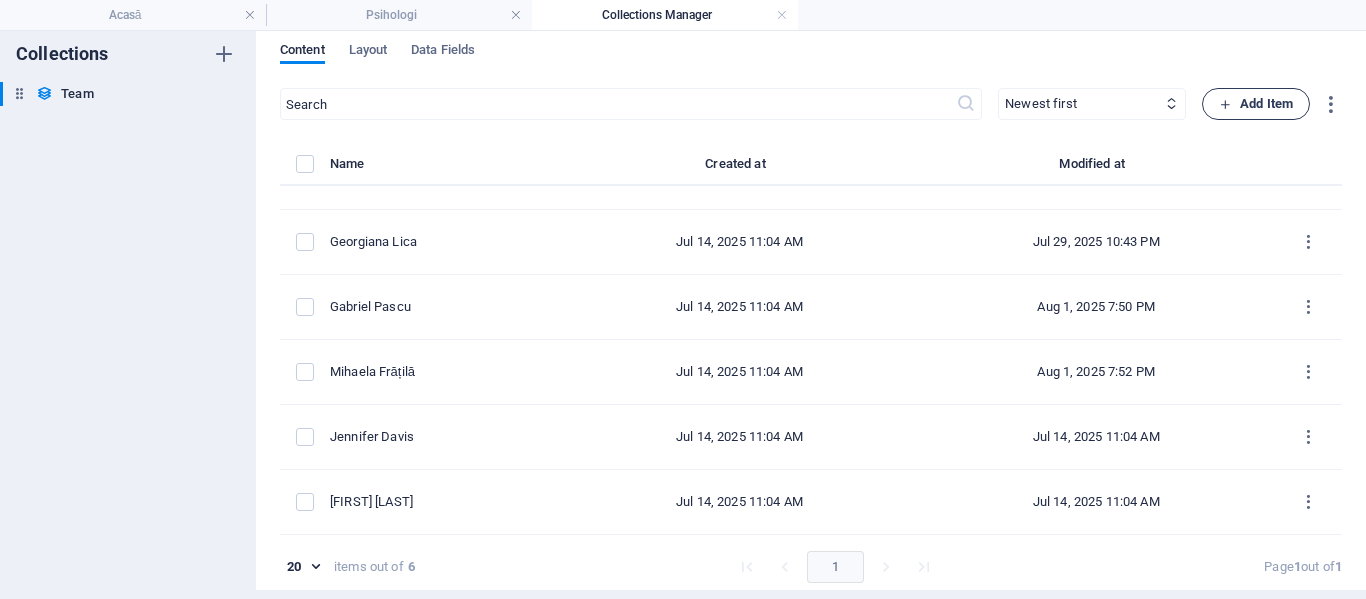 click on "Add Item" at bounding box center (1256, 104) 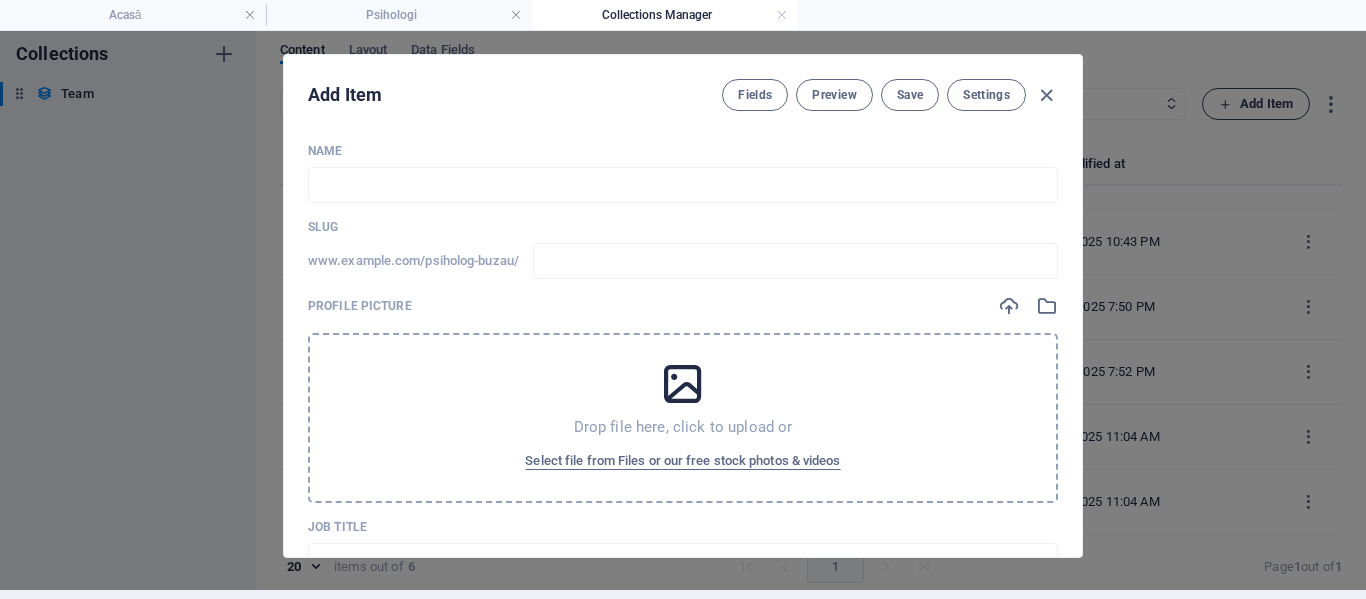 scroll, scrollTop: 0, scrollLeft: 0, axis: both 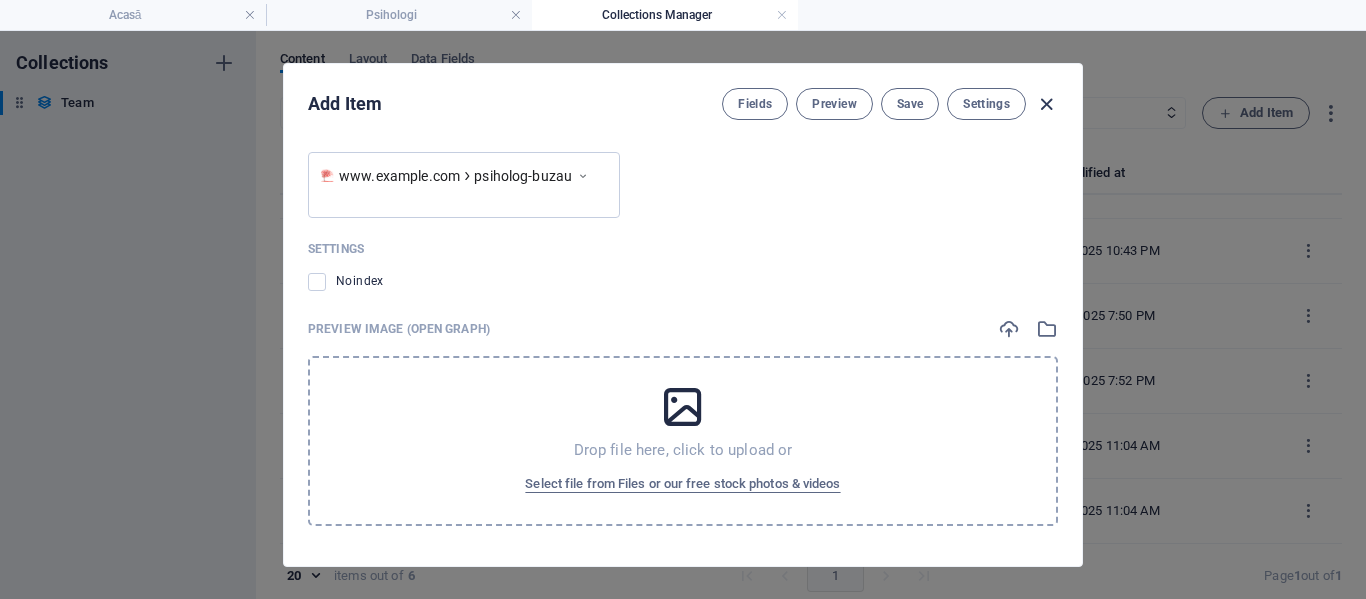 click at bounding box center (1046, 104) 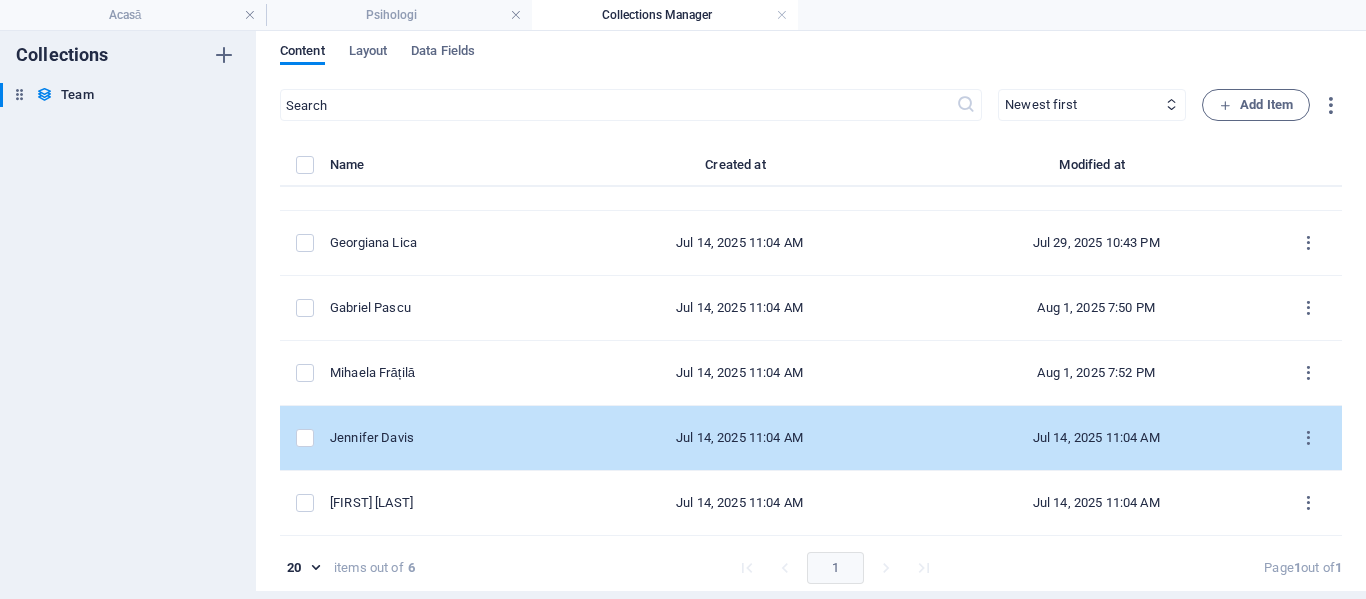scroll, scrollTop: 9, scrollLeft: 0, axis: vertical 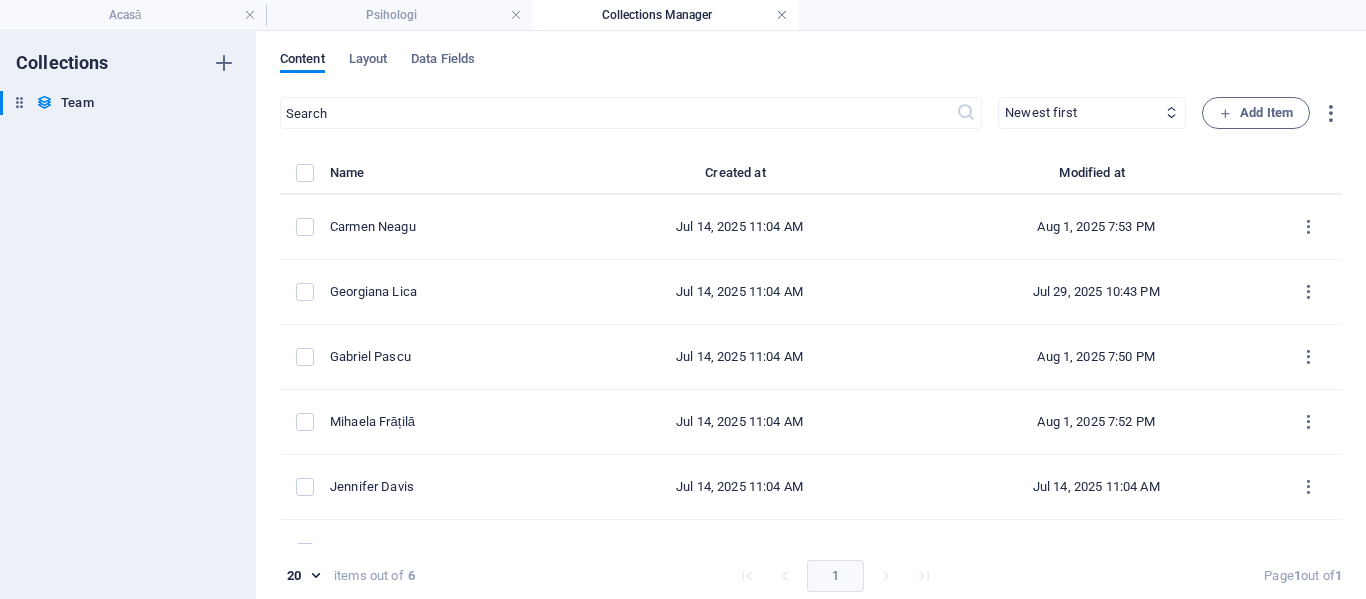 click at bounding box center [782, 15] 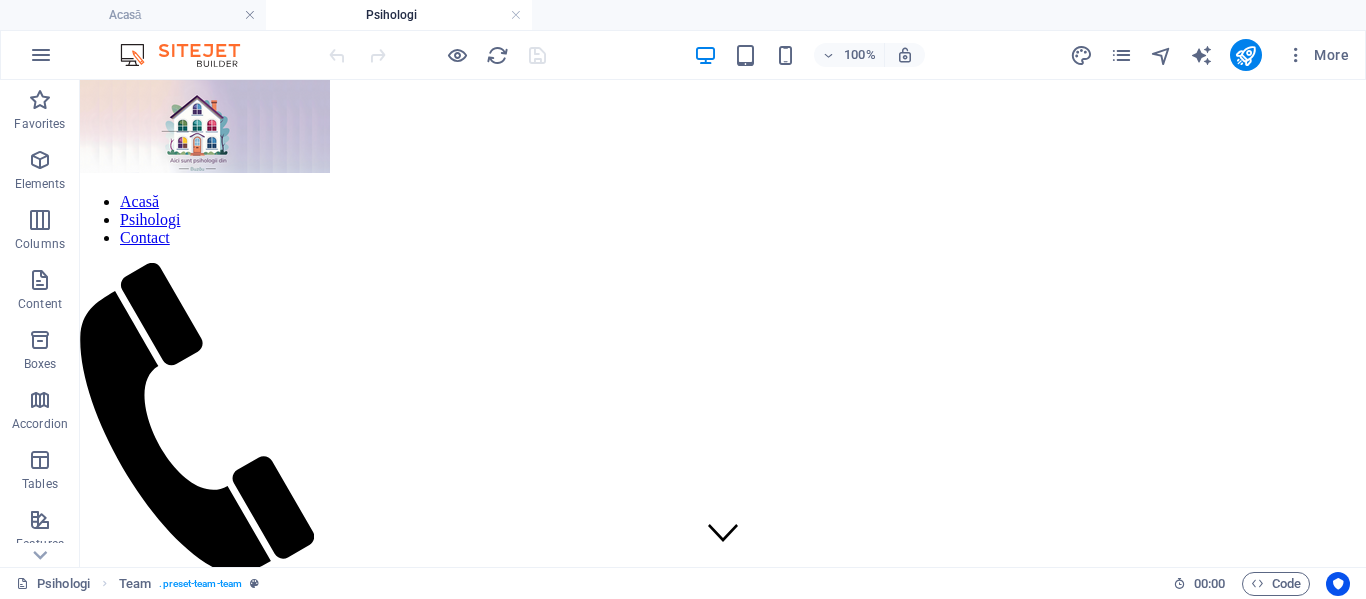 scroll, scrollTop: 1814, scrollLeft: 0, axis: vertical 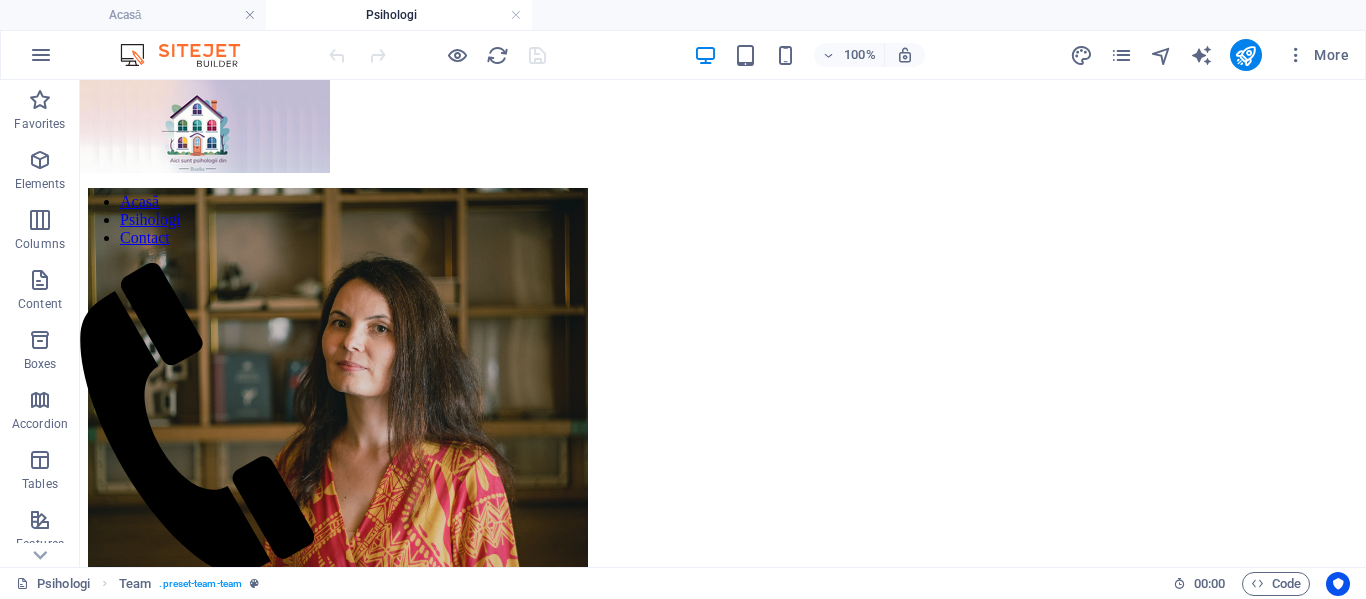 drag, startPoint x: 537, startPoint y: 60, endPoint x: 523, endPoint y: 59, distance: 14.035668 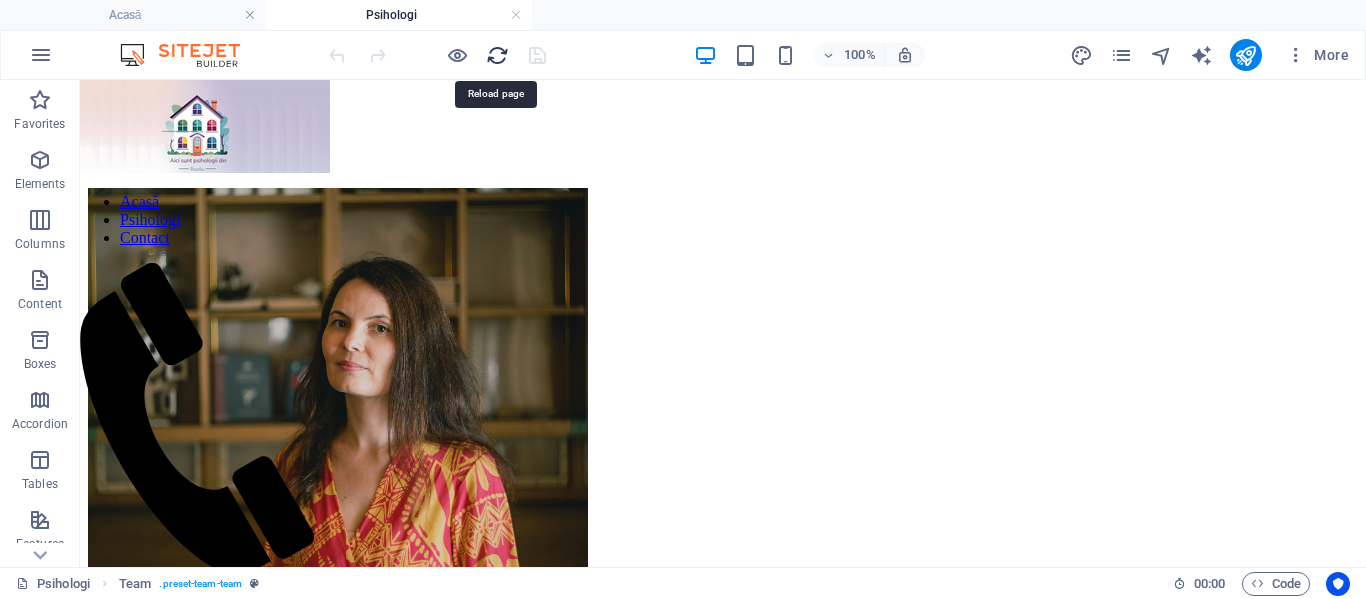 click at bounding box center [497, 55] 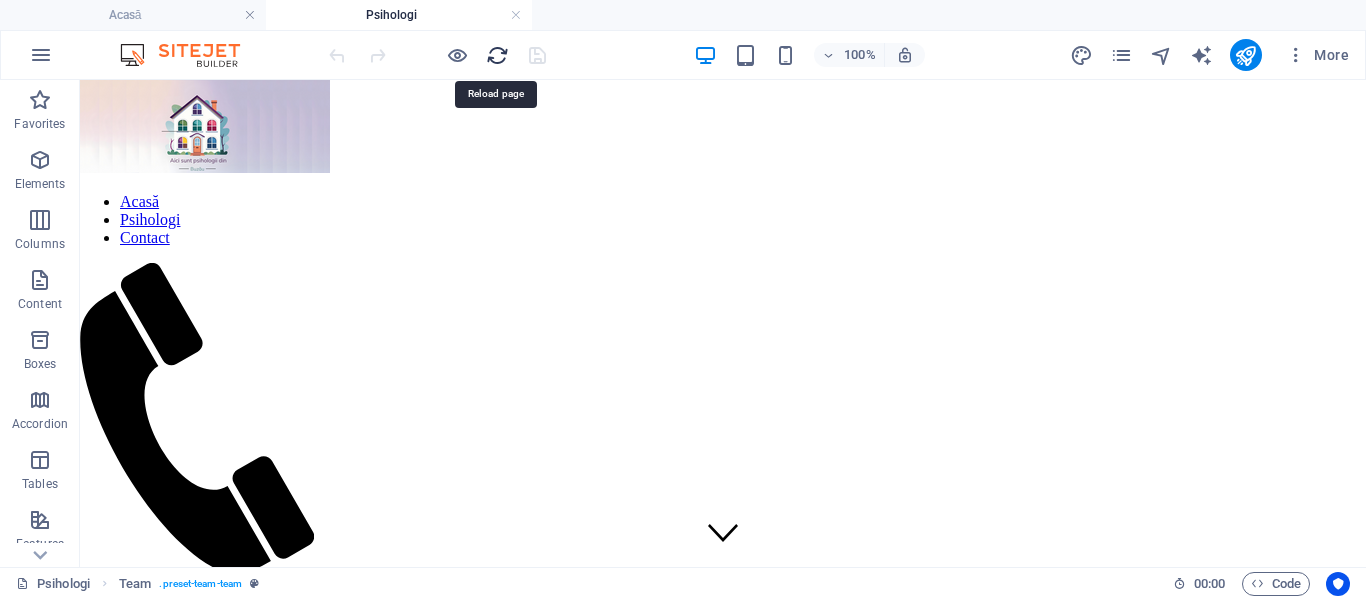 scroll, scrollTop: 0, scrollLeft: 0, axis: both 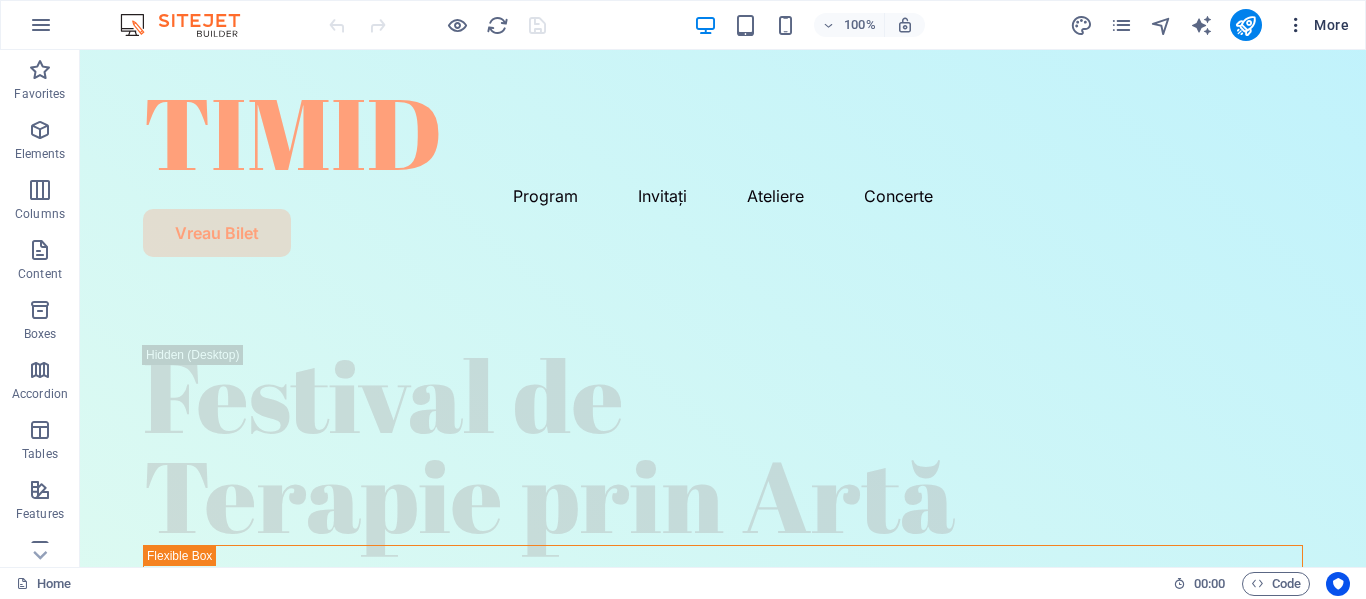 click on "More" at bounding box center [1317, 25] 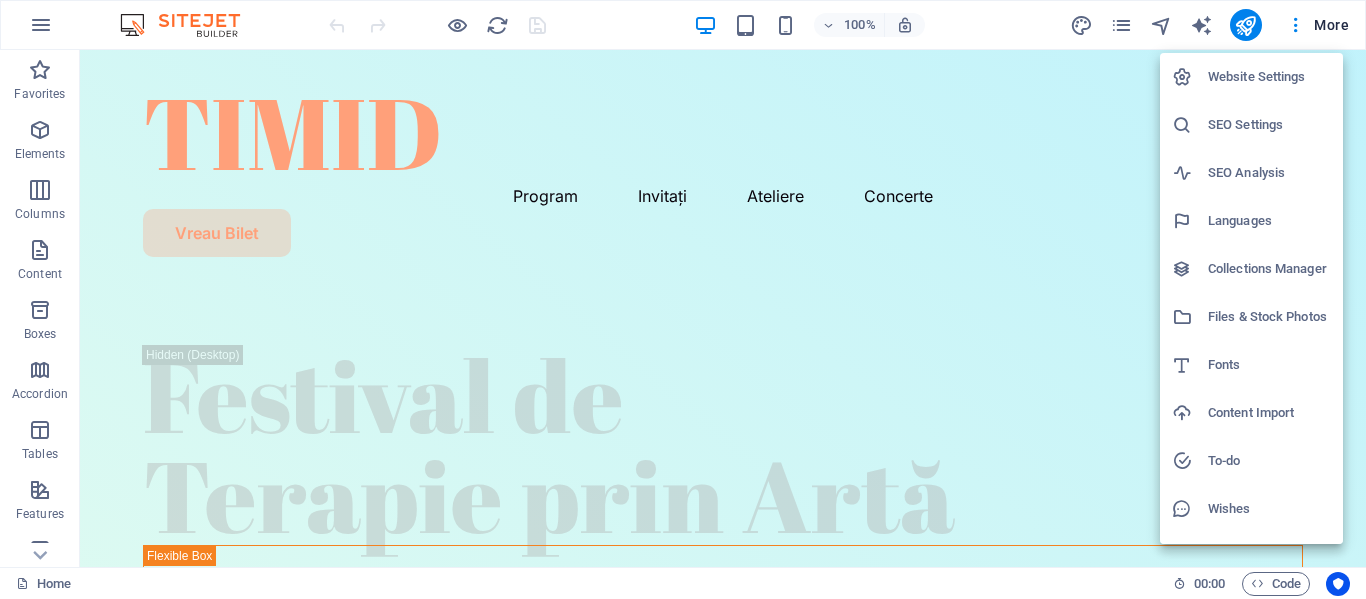 click at bounding box center [683, 299] 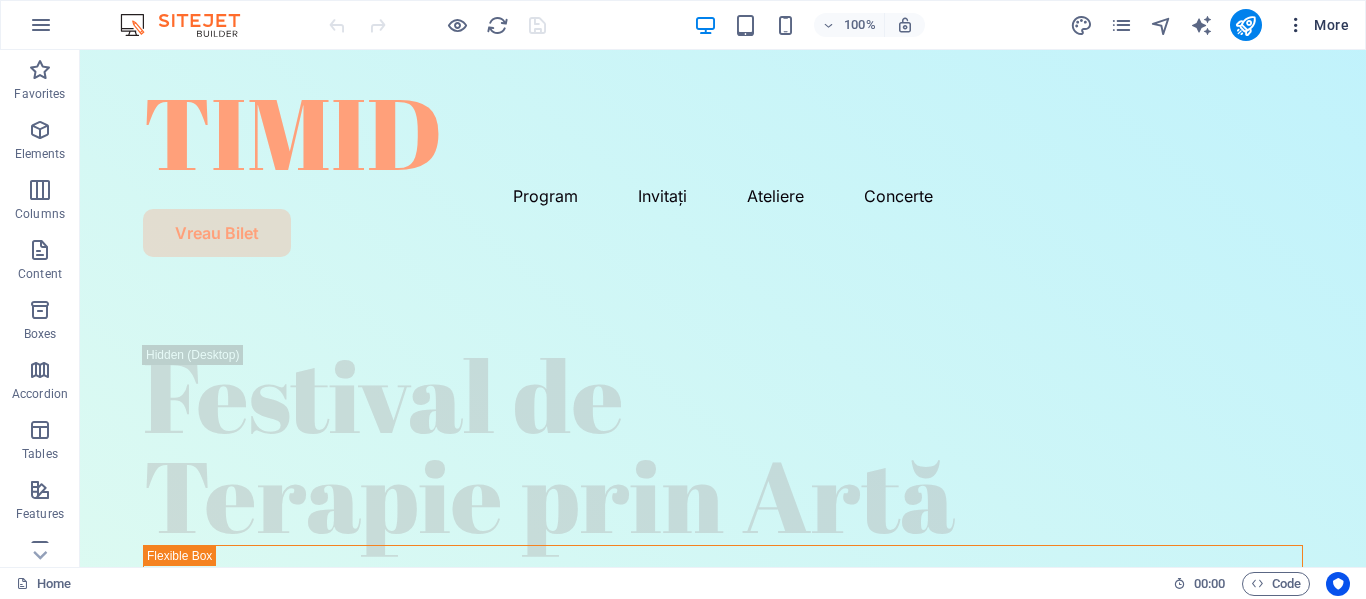 click on "More" at bounding box center (1317, 25) 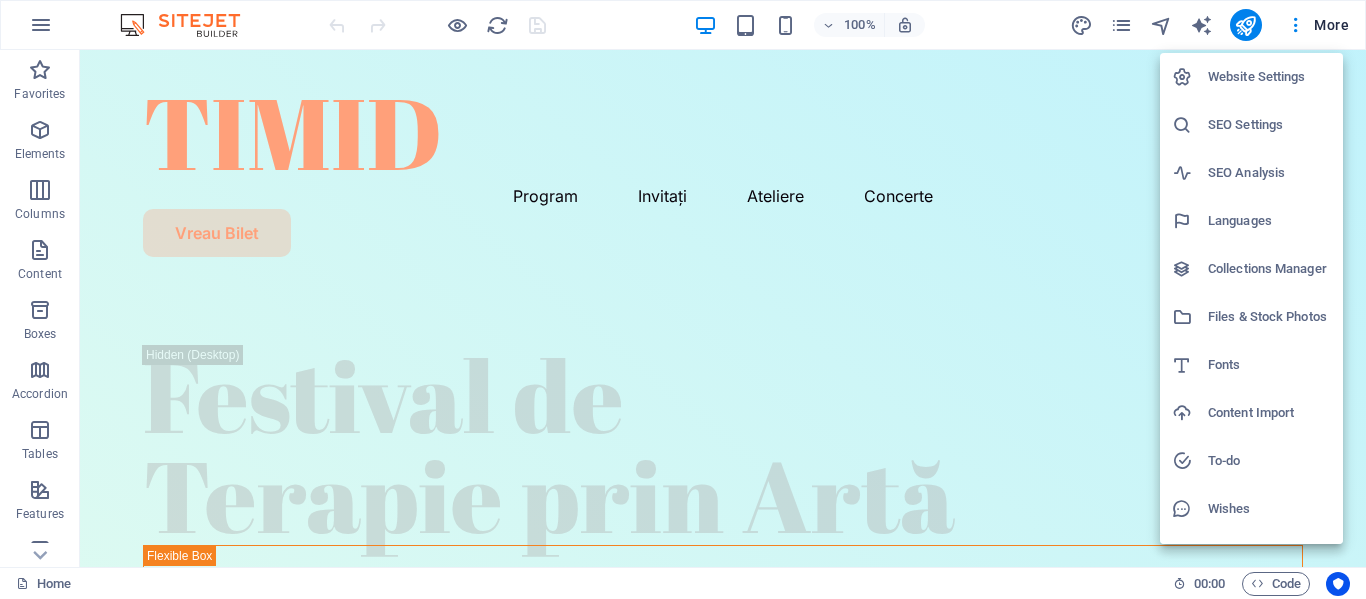 click on "Website Settings" at bounding box center (1269, 77) 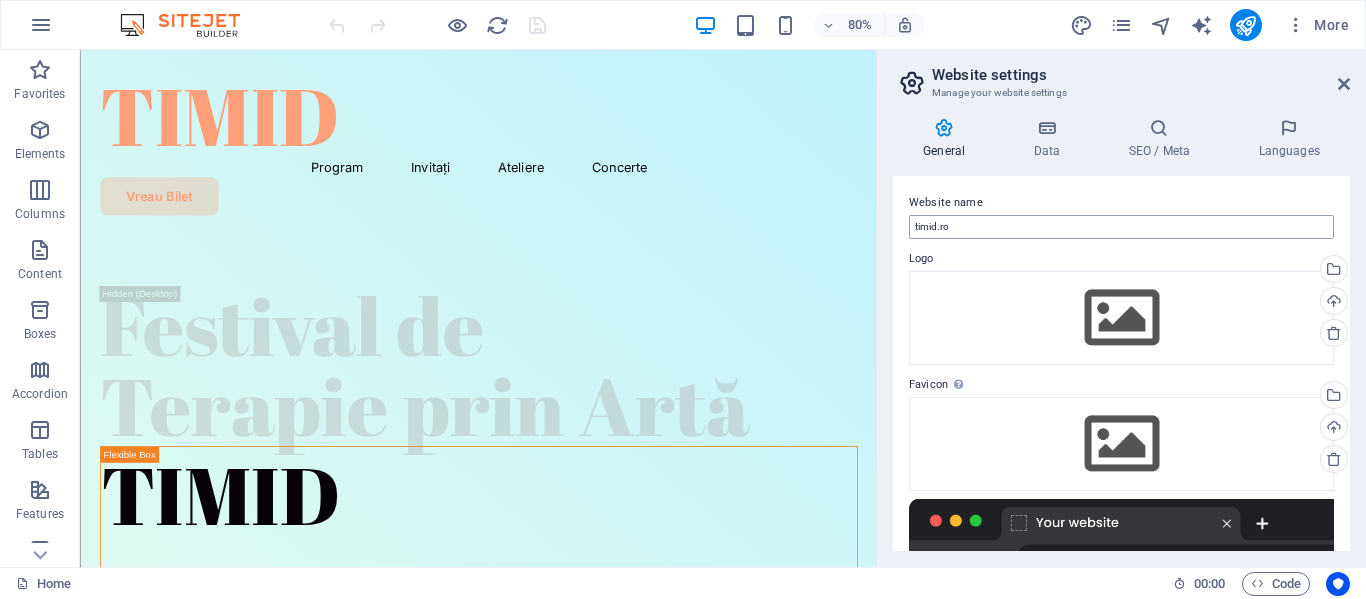 scroll, scrollTop: 0, scrollLeft: 0, axis: both 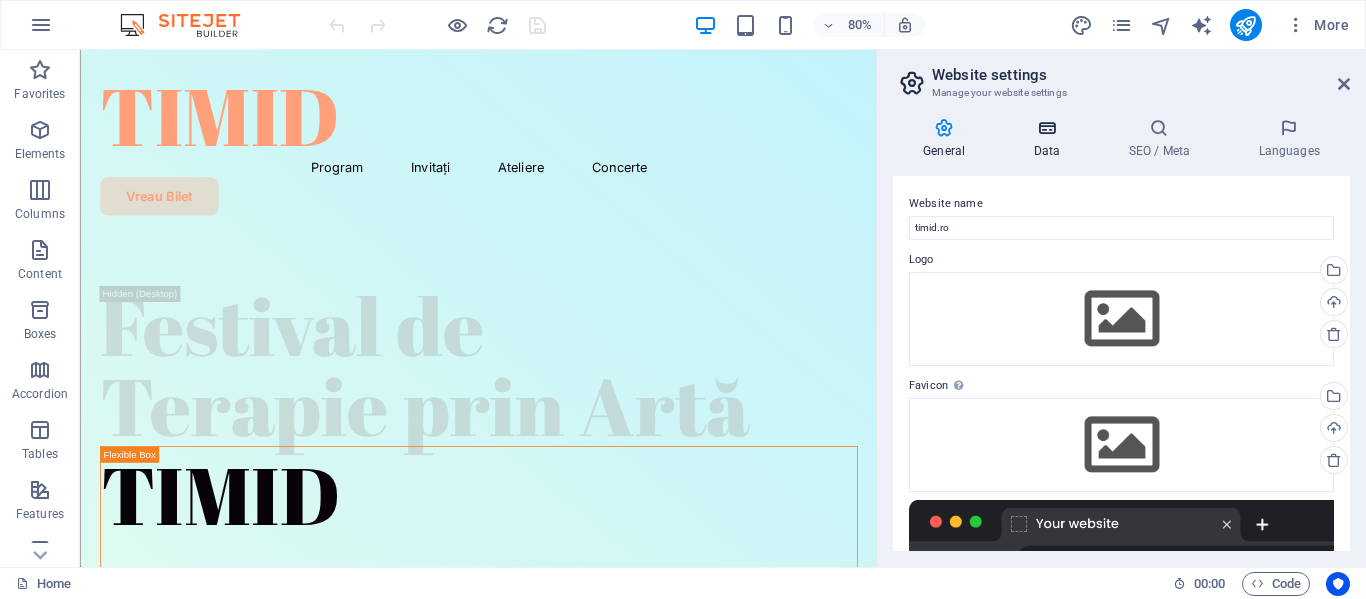 click at bounding box center [1046, 128] 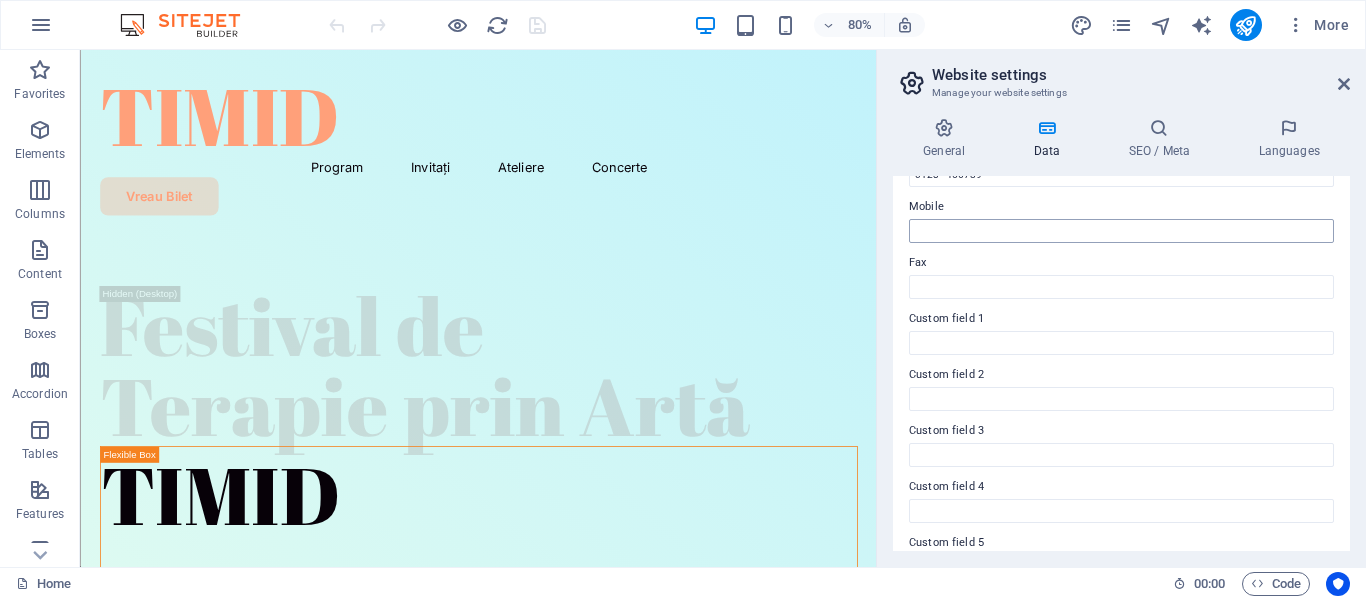 scroll, scrollTop: 586, scrollLeft: 0, axis: vertical 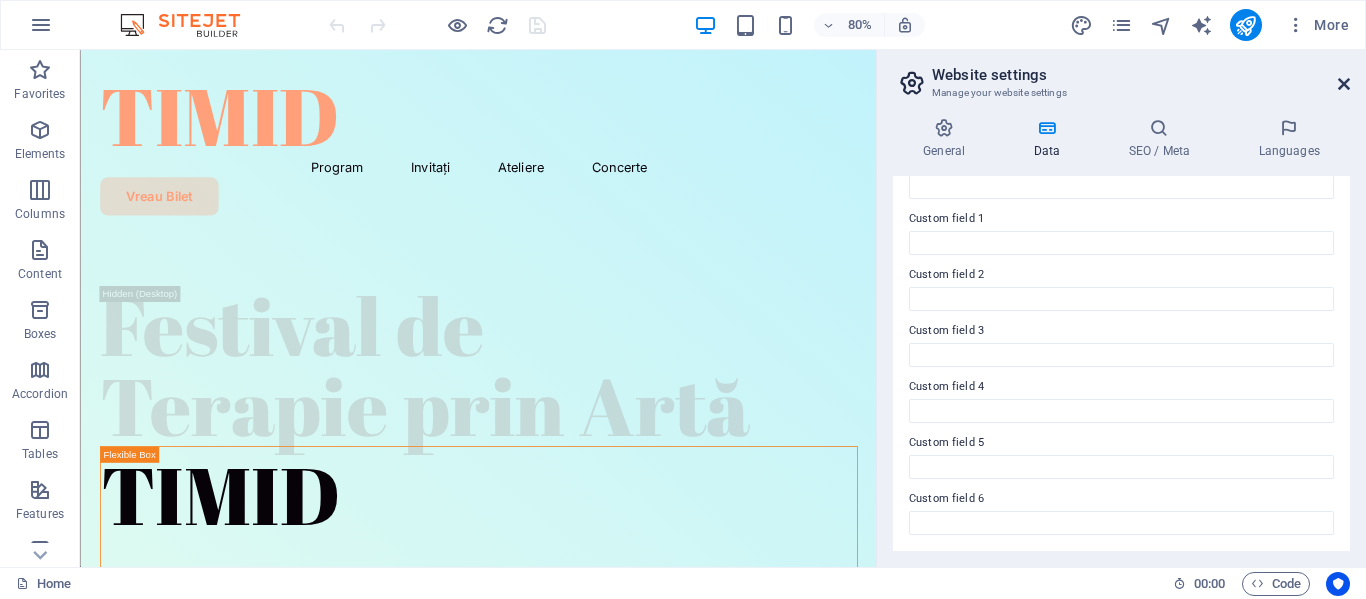 click at bounding box center (1344, 84) 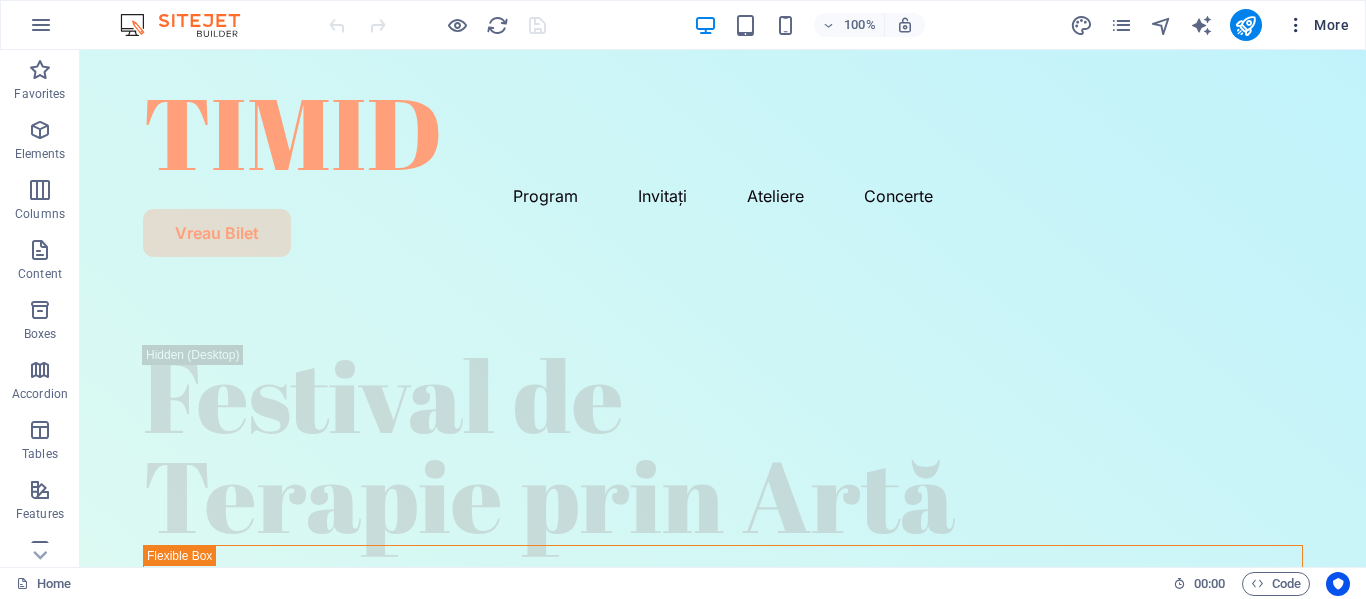 click on "More" at bounding box center [1317, 25] 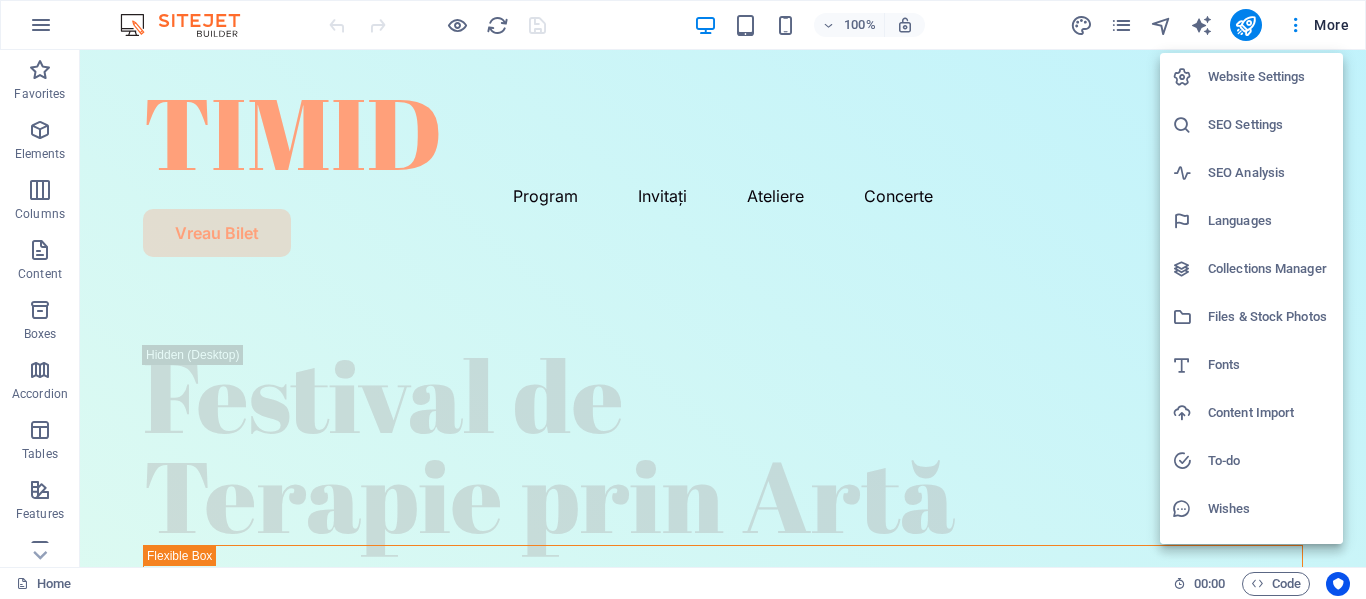 click at bounding box center (683, 299) 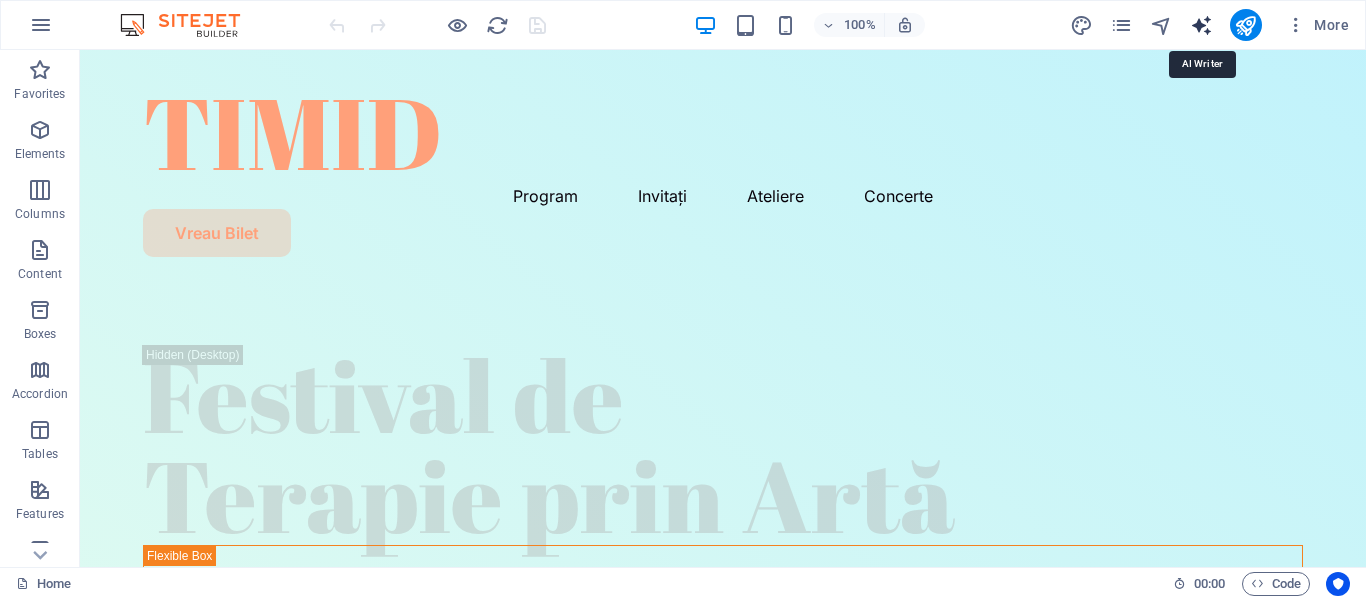 click at bounding box center [1201, 25] 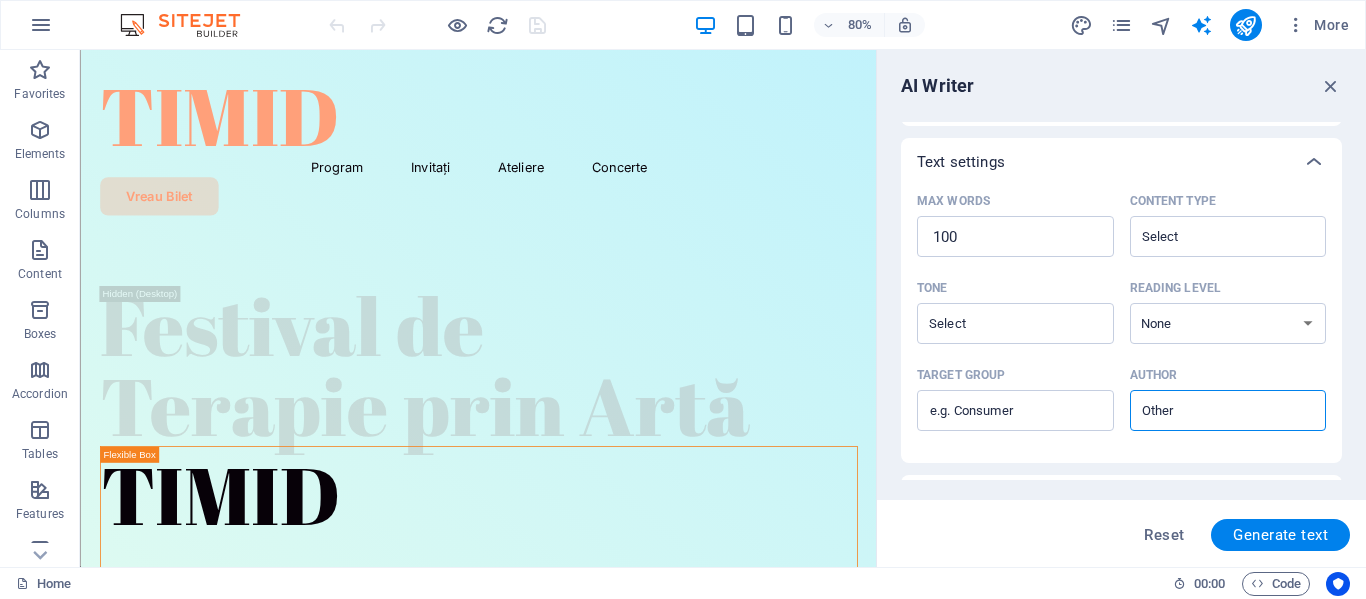 scroll, scrollTop: 0, scrollLeft: 0, axis: both 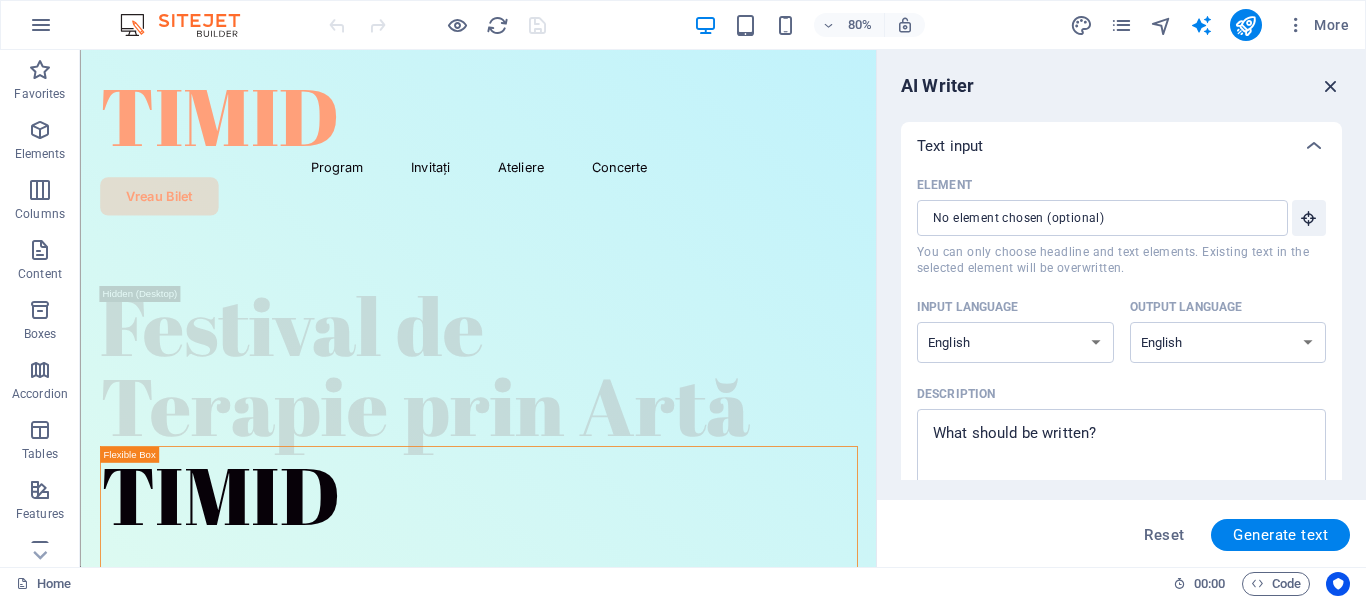 click at bounding box center (1331, 86) 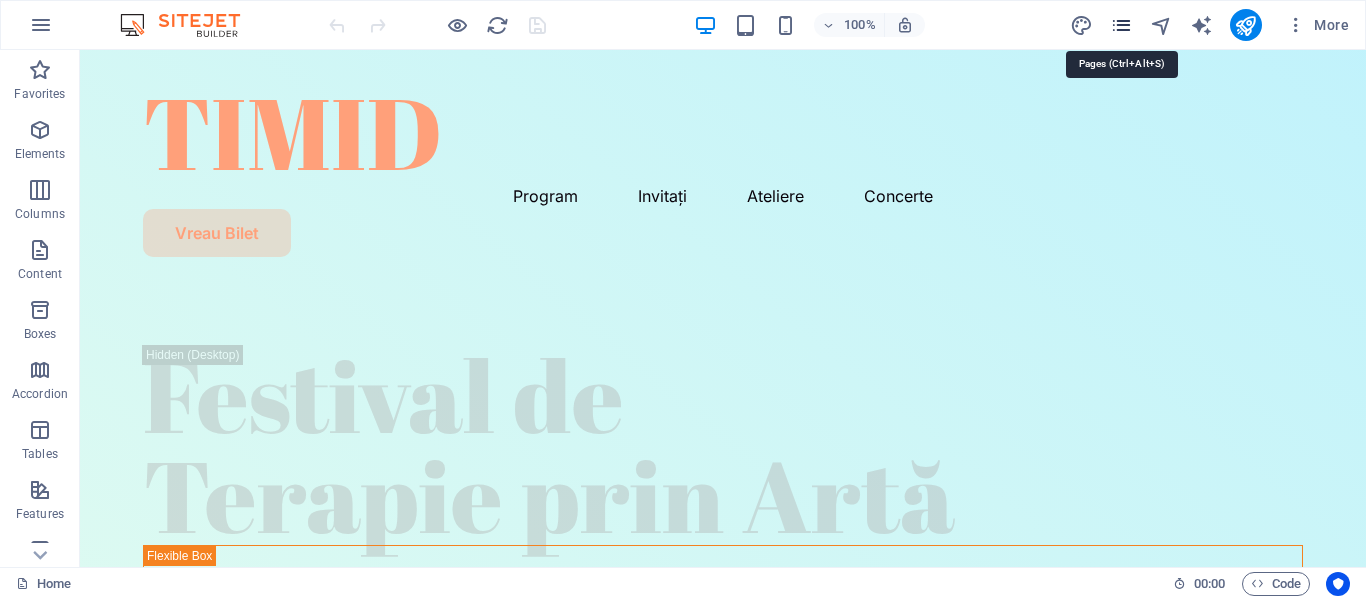 click at bounding box center (1121, 25) 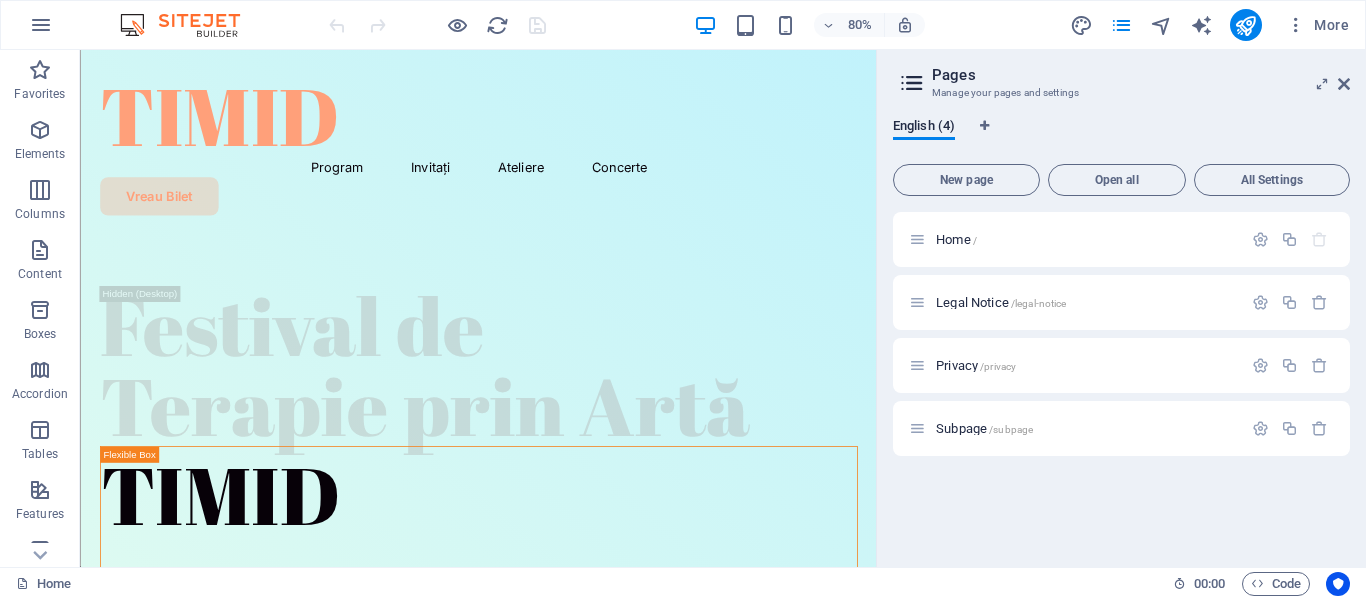 click on "Pages Manage your pages and settings English (4) New page Open all All Settings Home / Legal Notice /legal-notice Privacy /privacy Subpage /subpage" at bounding box center (1121, 308) 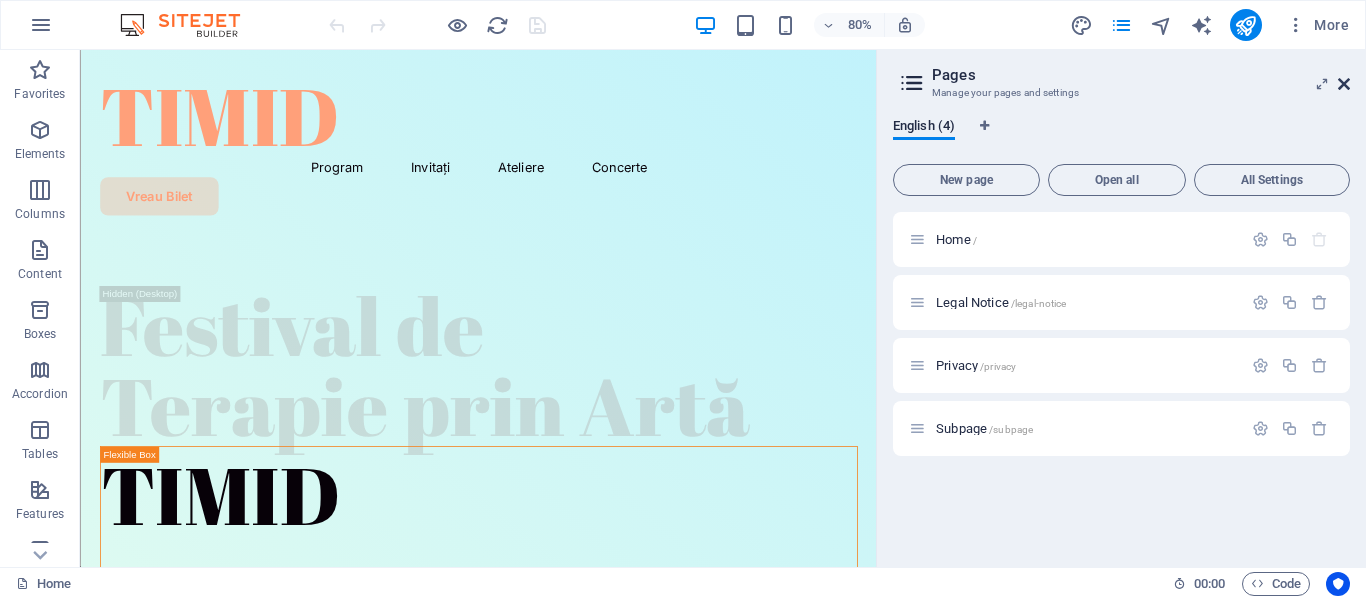 click at bounding box center [1344, 84] 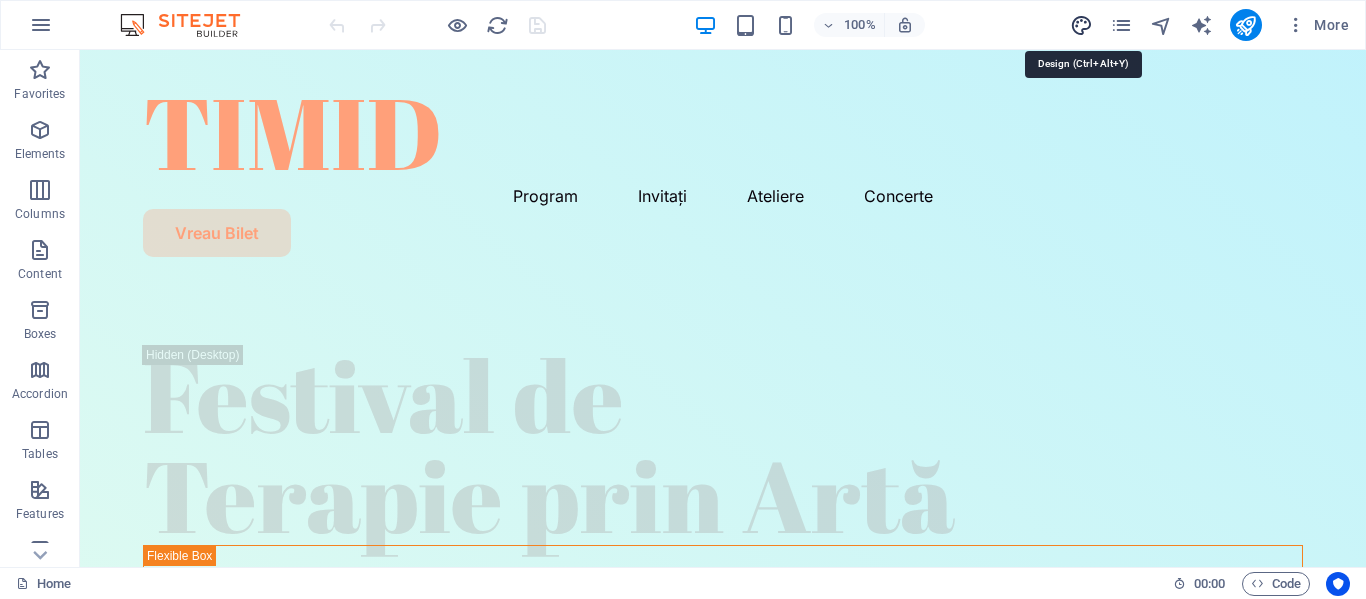 click at bounding box center (1081, 25) 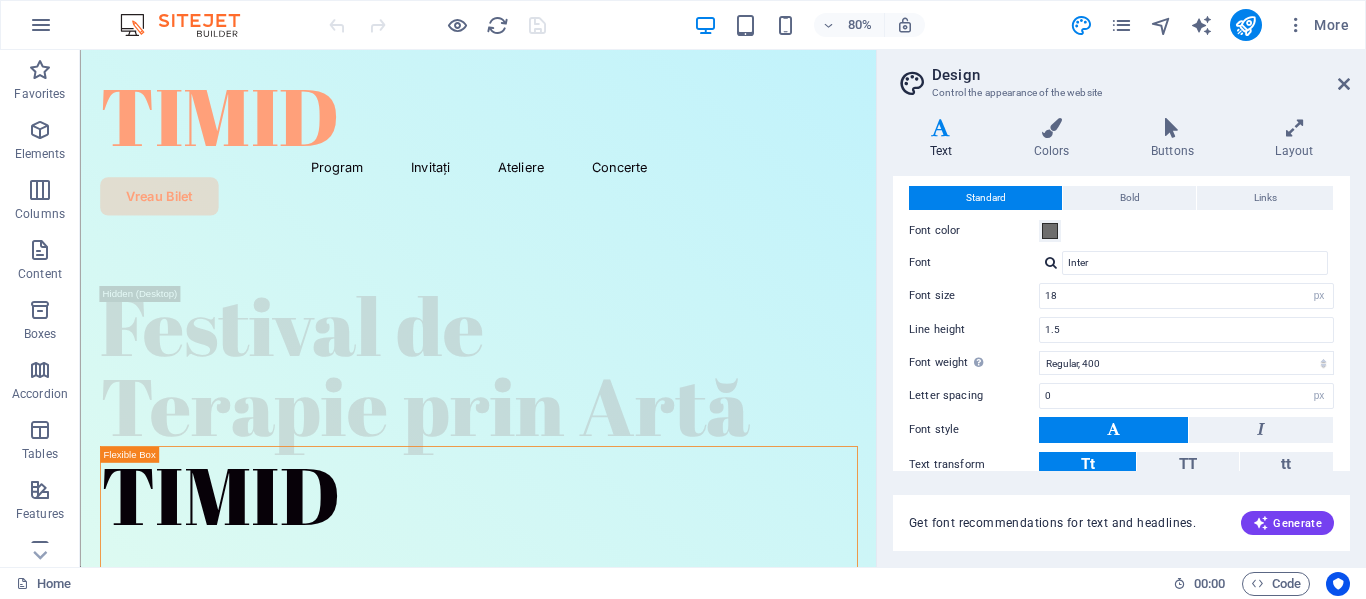 scroll, scrollTop: 0, scrollLeft: 0, axis: both 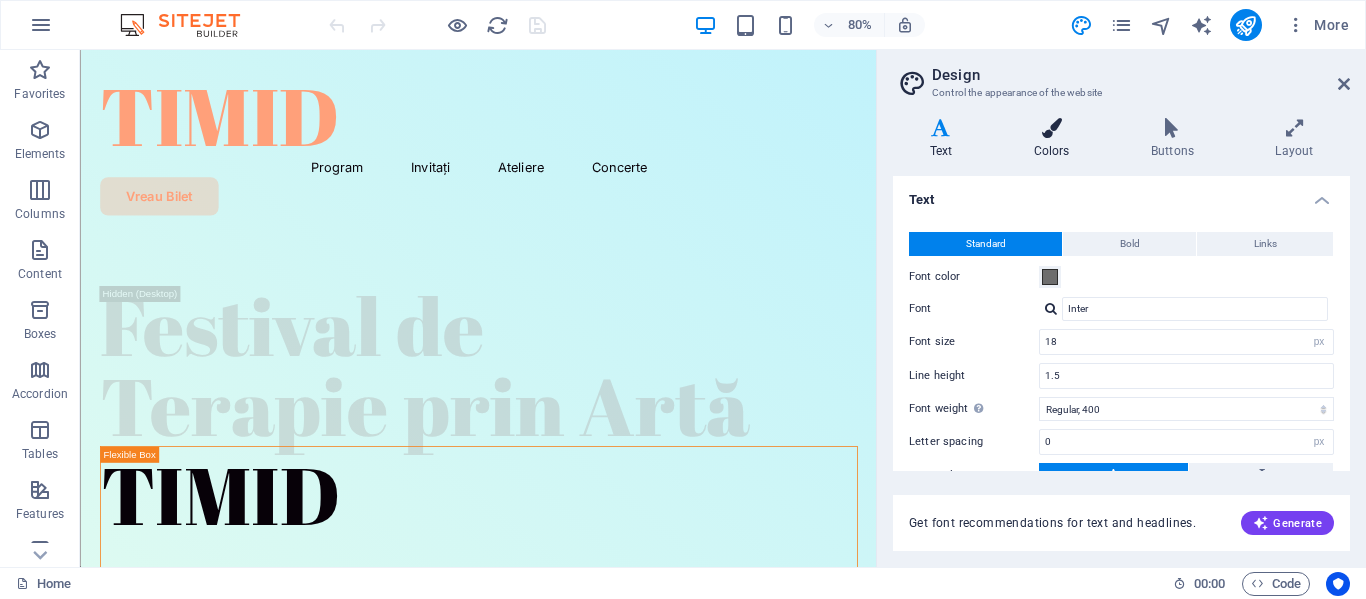click at bounding box center (1051, 128) 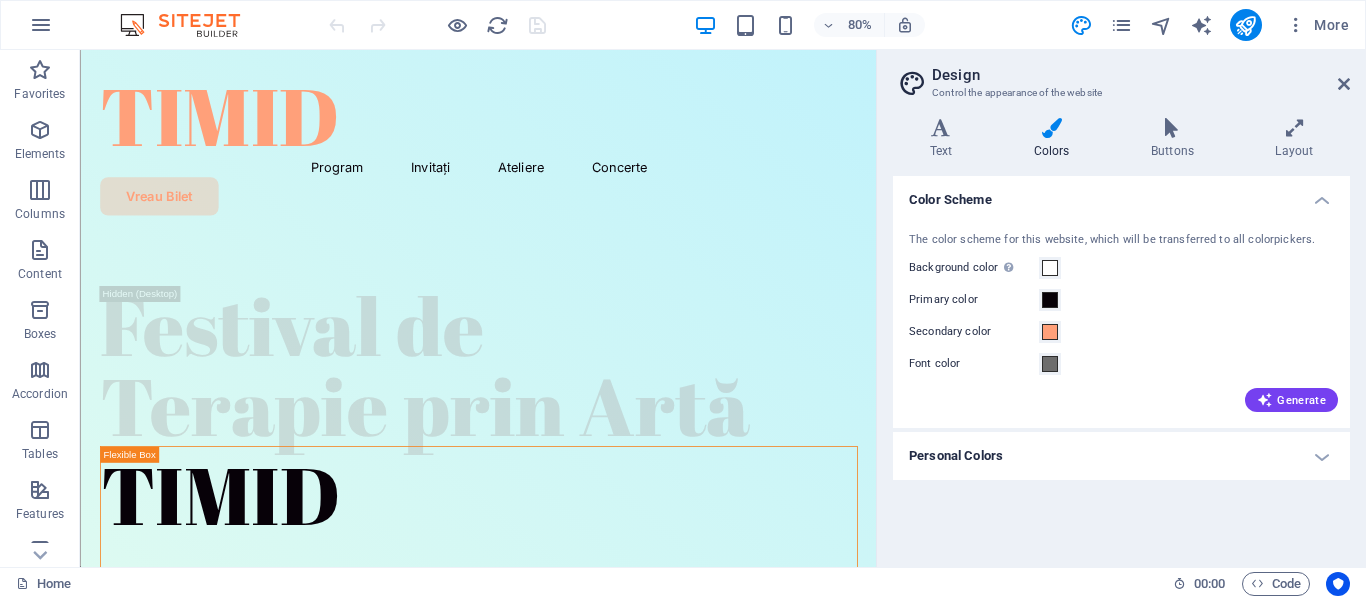click on "Personal Colors" at bounding box center [1121, 456] 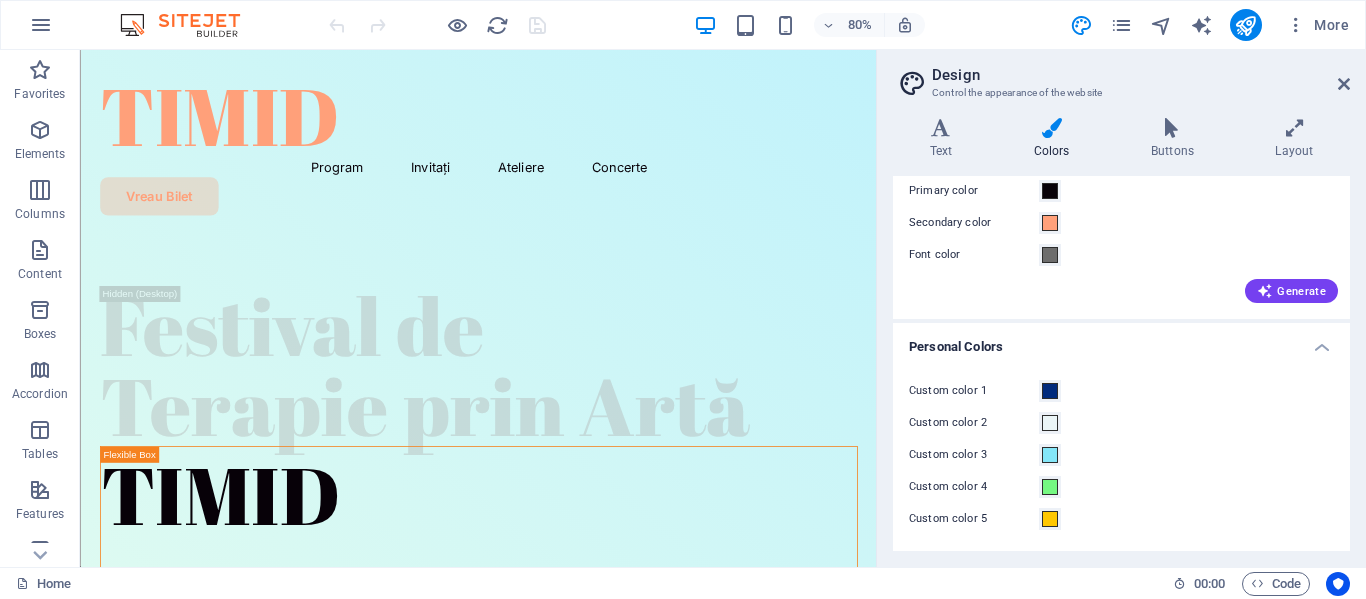 scroll, scrollTop: 9, scrollLeft: 0, axis: vertical 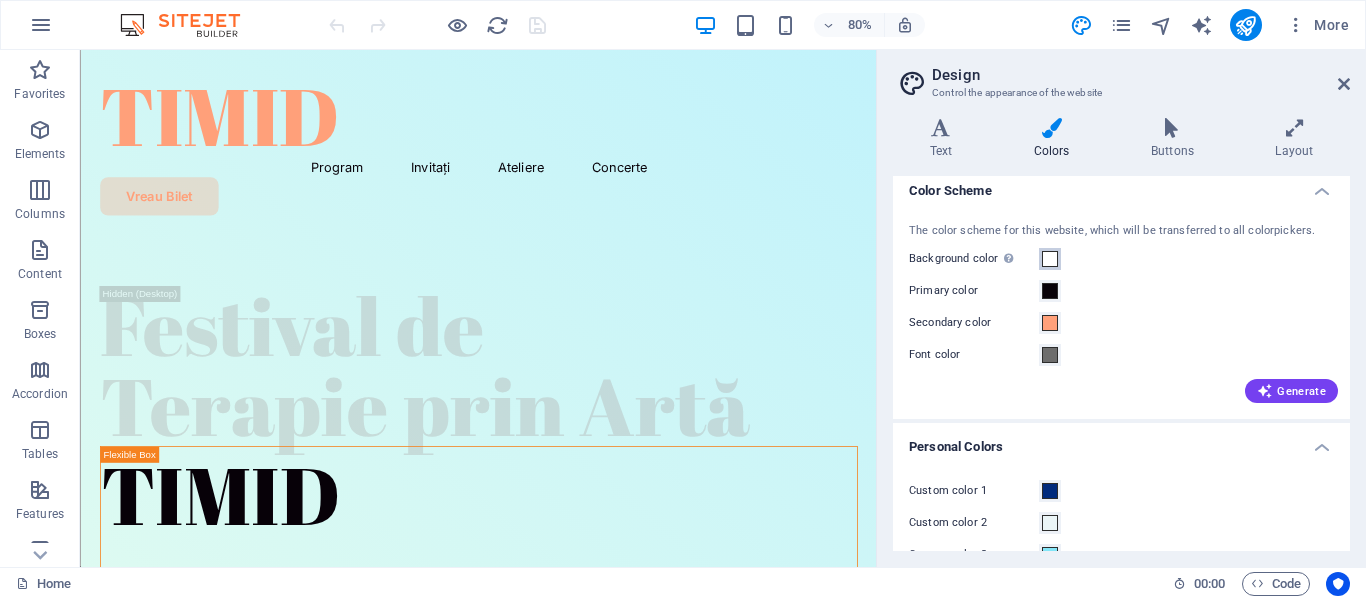 click at bounding box center [1050, 259] 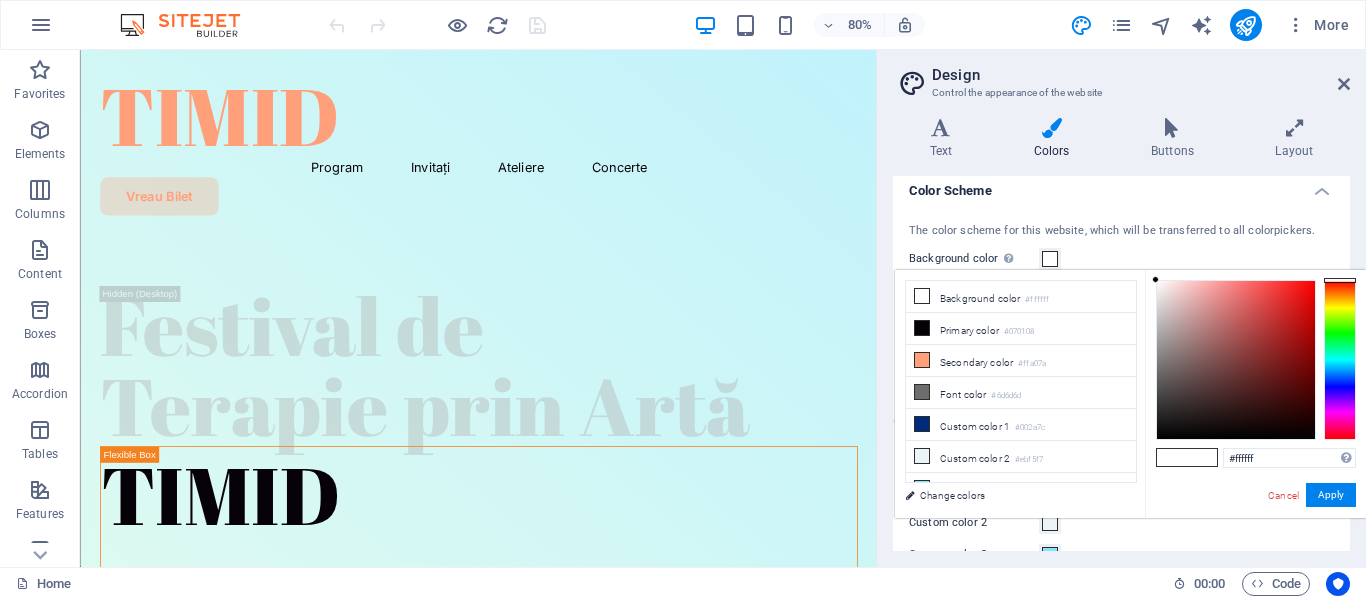 click at bounding box center (1050, 259) 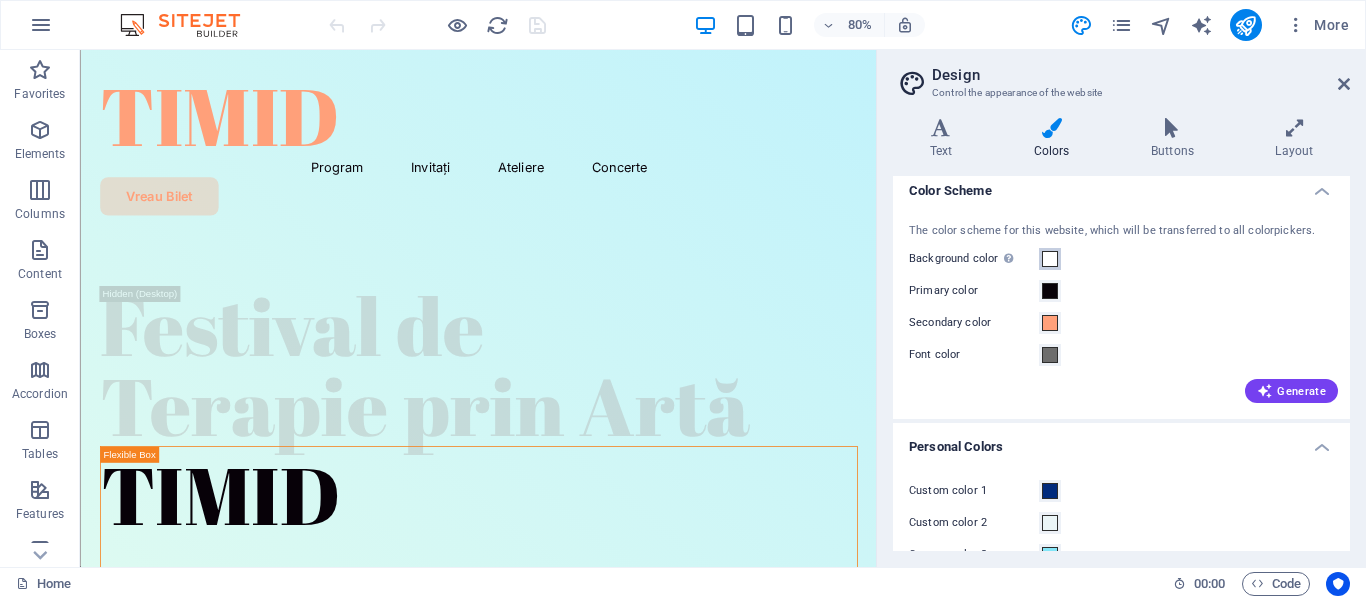 click at bounding box center [1050, 259] 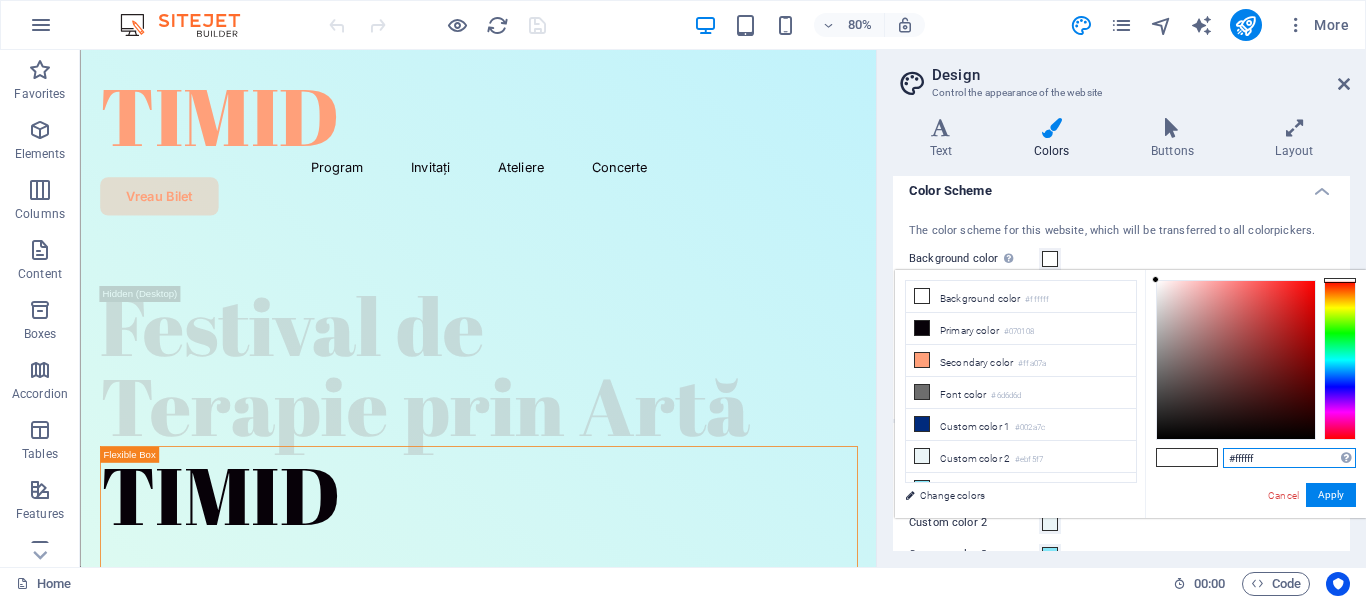 drag, startPoint x: 1284, startPoint y: 457, endPoint x: 1229, endPoint y: 454, distance: 55.081757 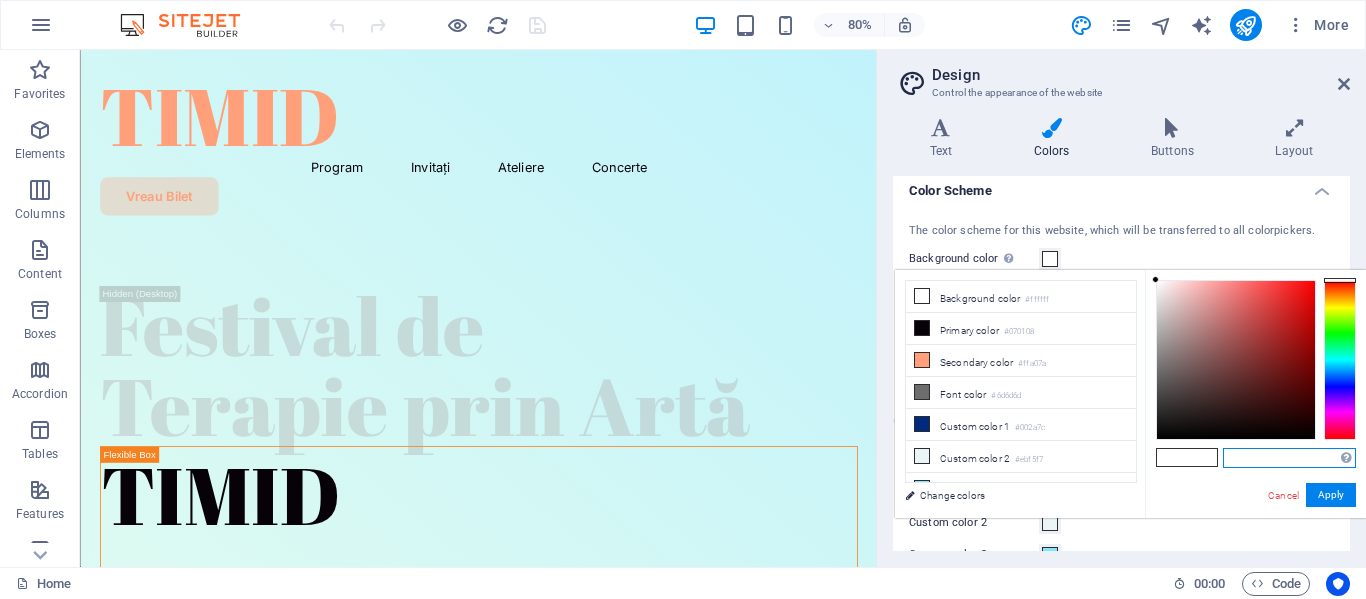 paste on "#d8c9f0" 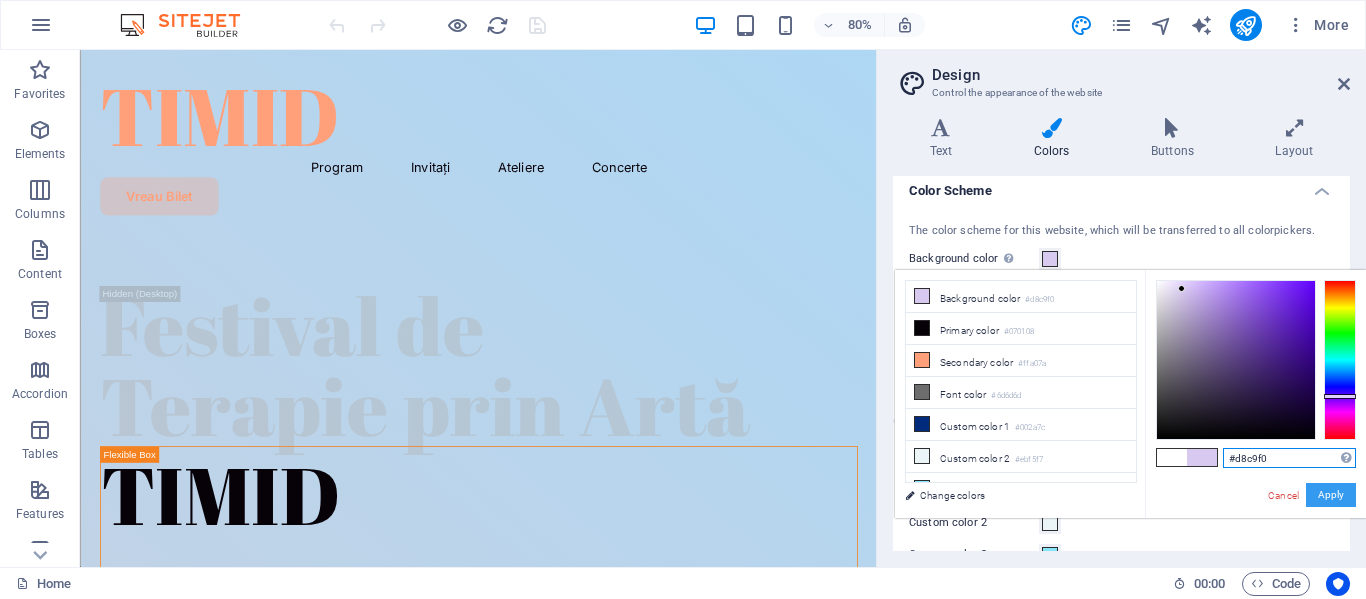 type on "#d8c9f0" 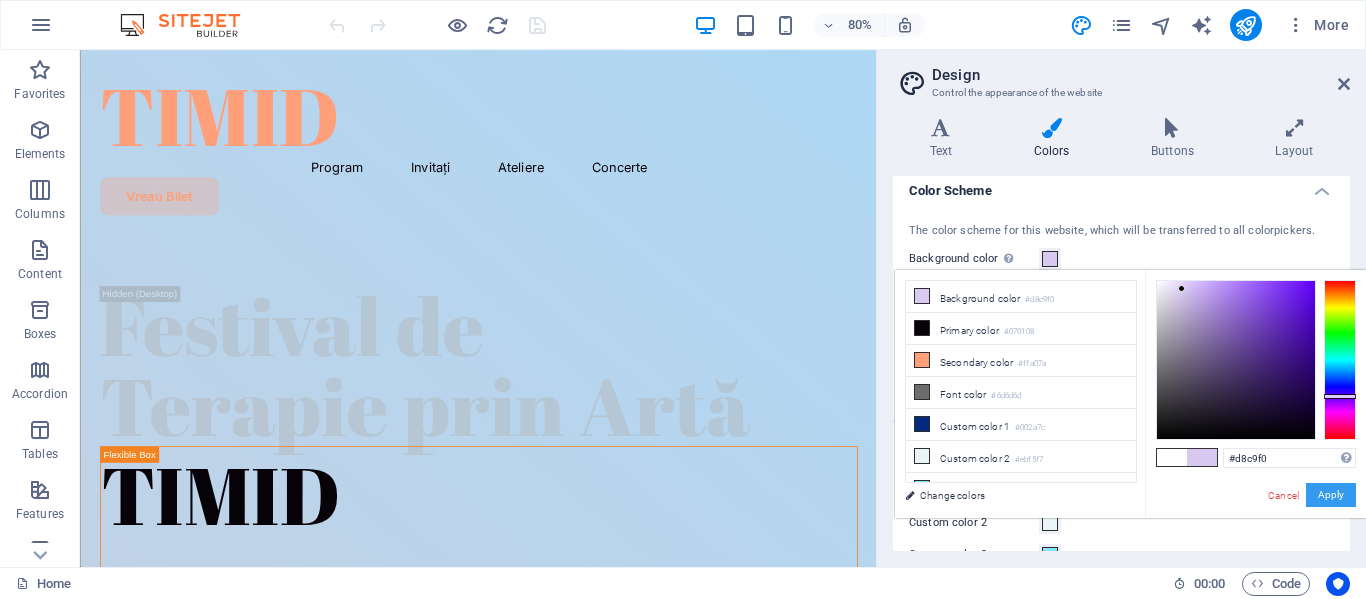 click on "Apply" at bounding box center [1331, 495] 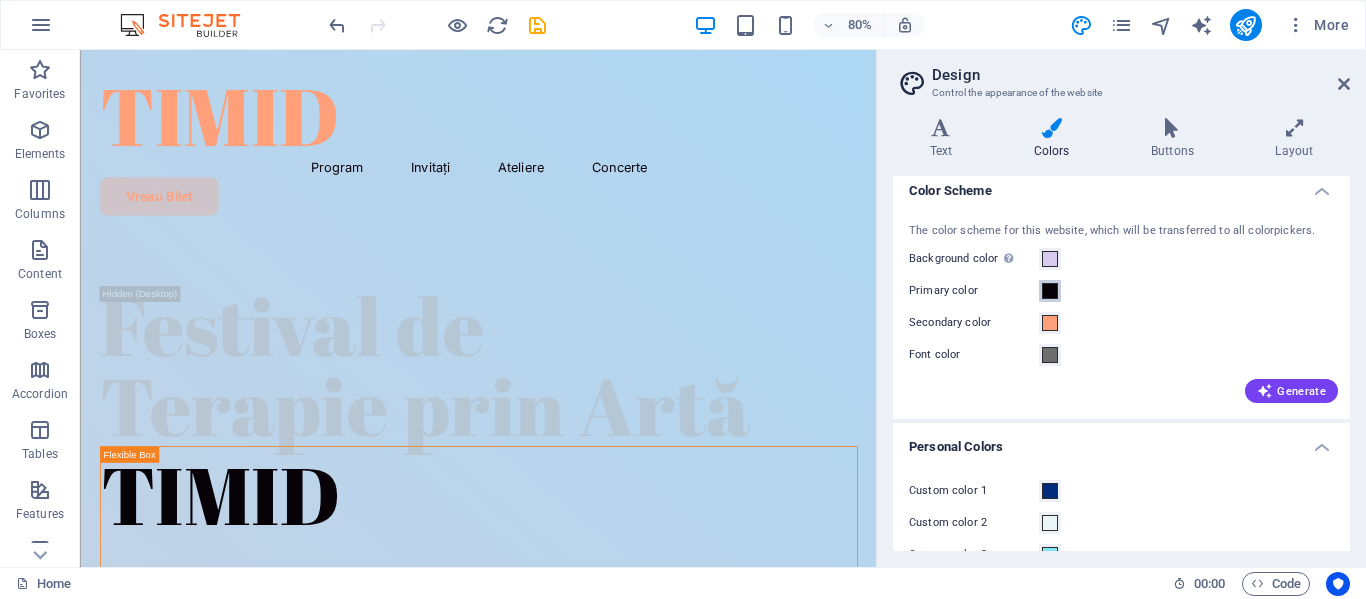 click at bounding box center [1050, 291] 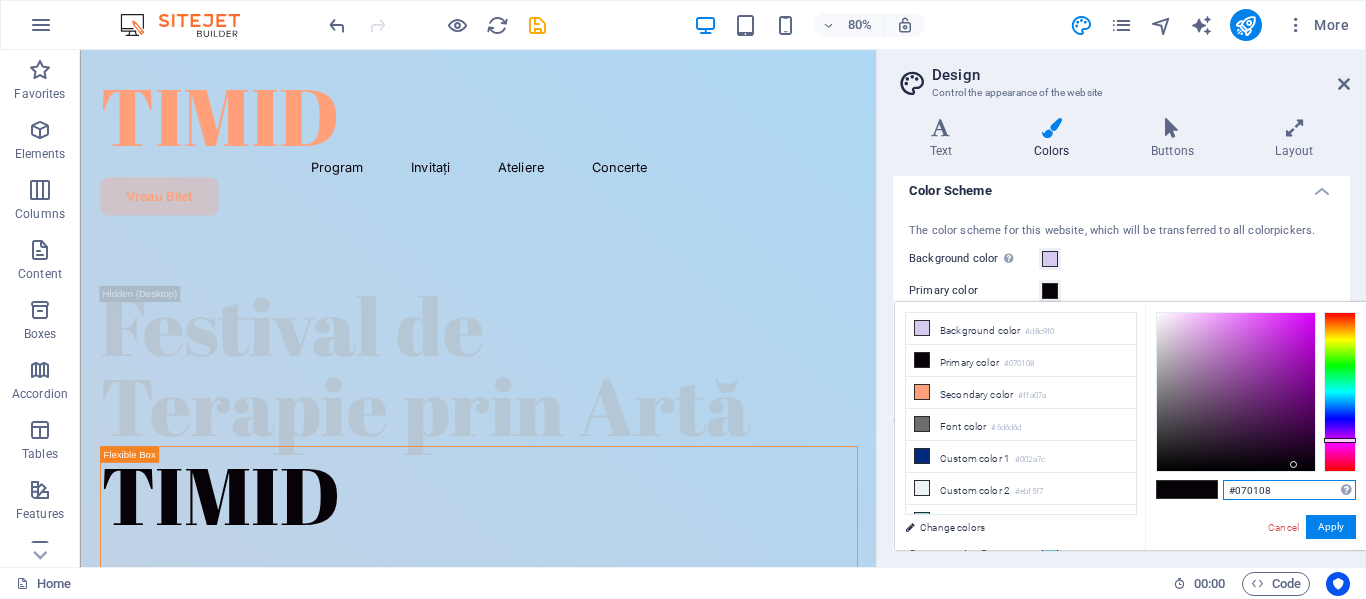 drag, startPoint x: 1284, startPoint y: 490, endPoint x: 1222, endPoint y: 487, distance: 62.072536 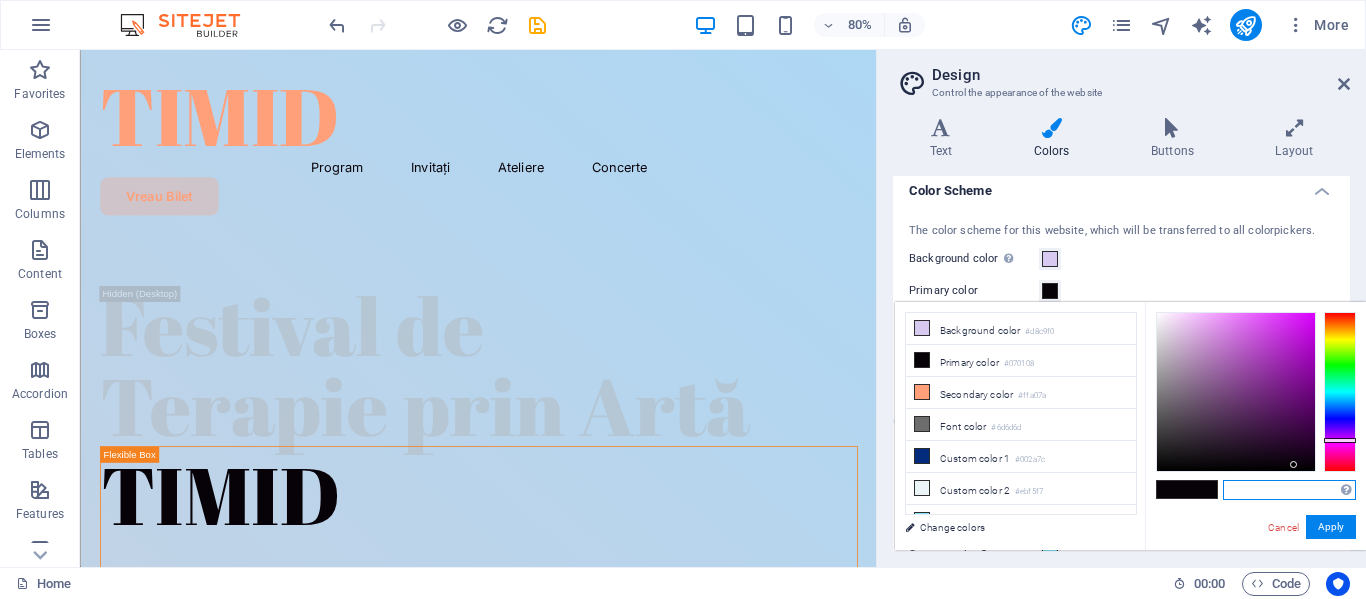 paste on "#b4a422" 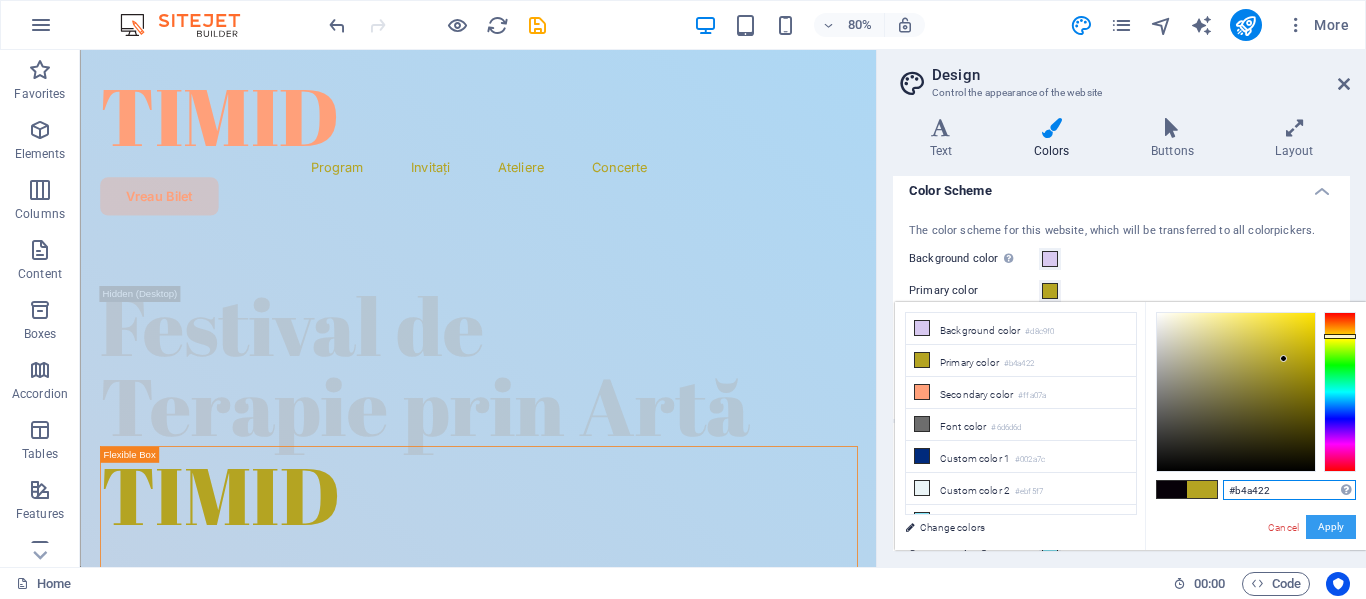 type on "#b4a422" 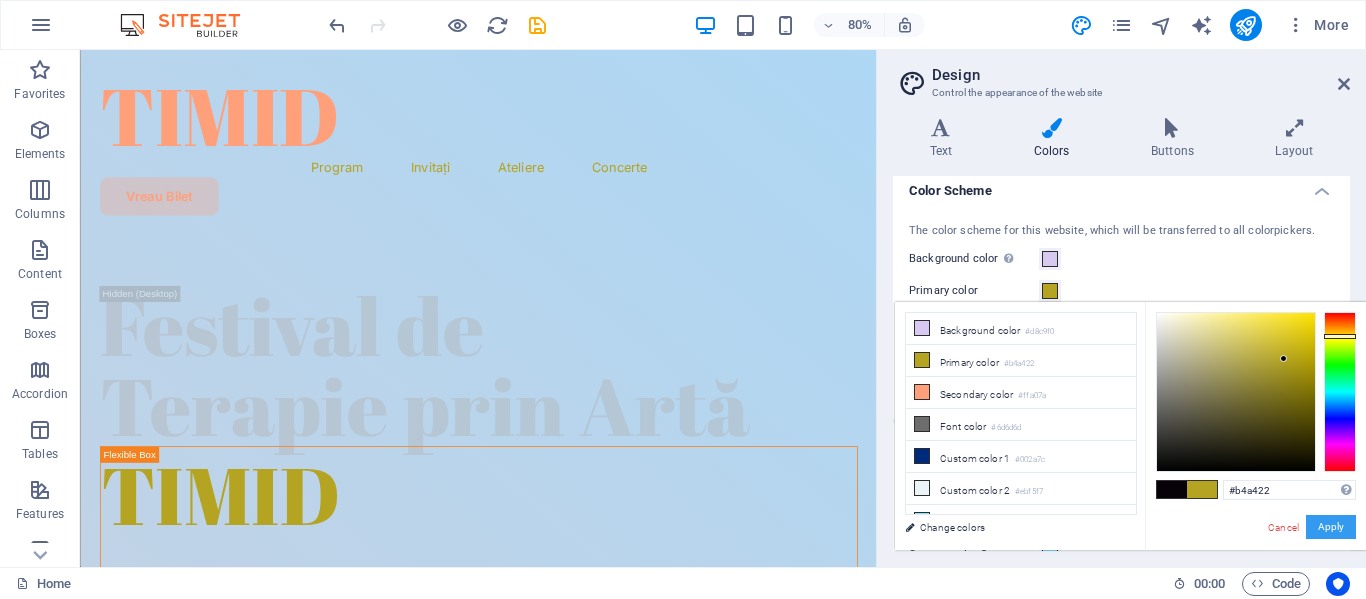 click on "Apply" at bounding box center (1331, 527) 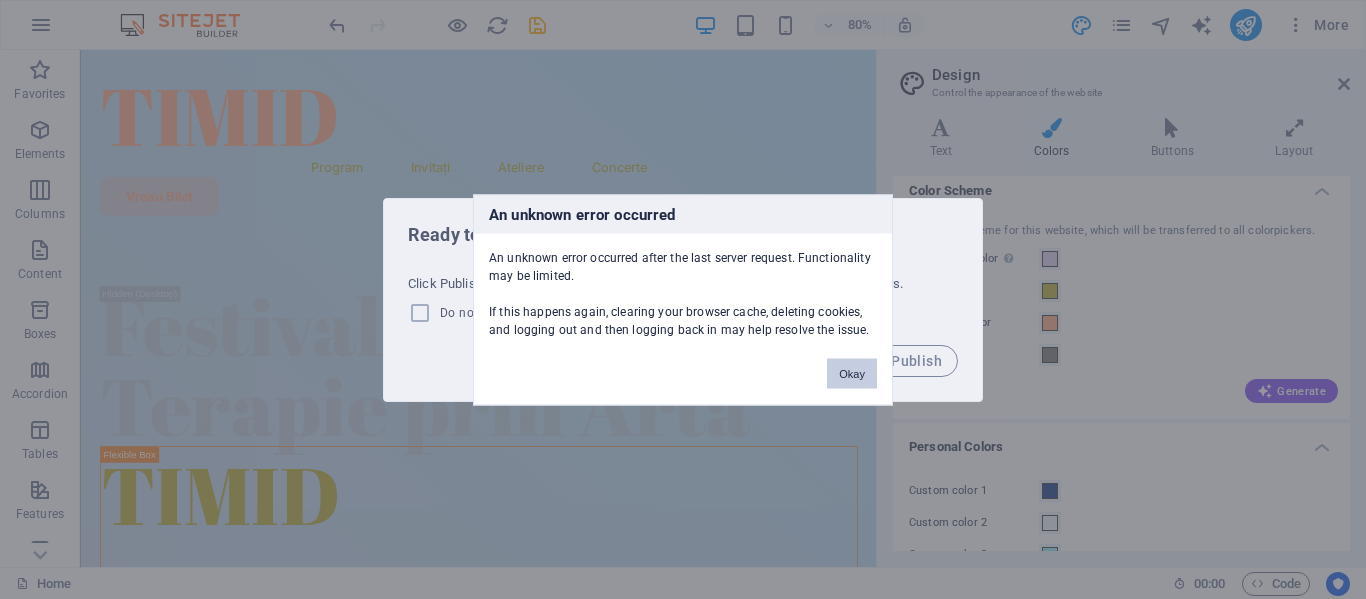 click on "Okay" at bounding box center (852, 373) 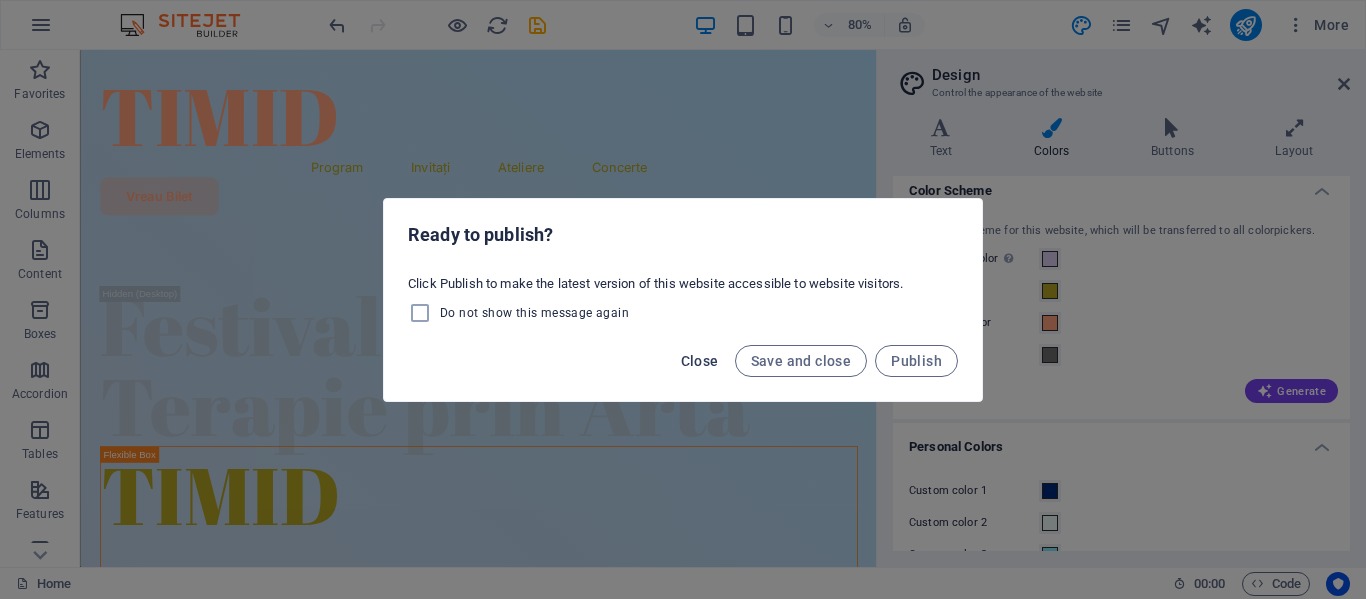 click on "Close" at bounding box center (700, 361) 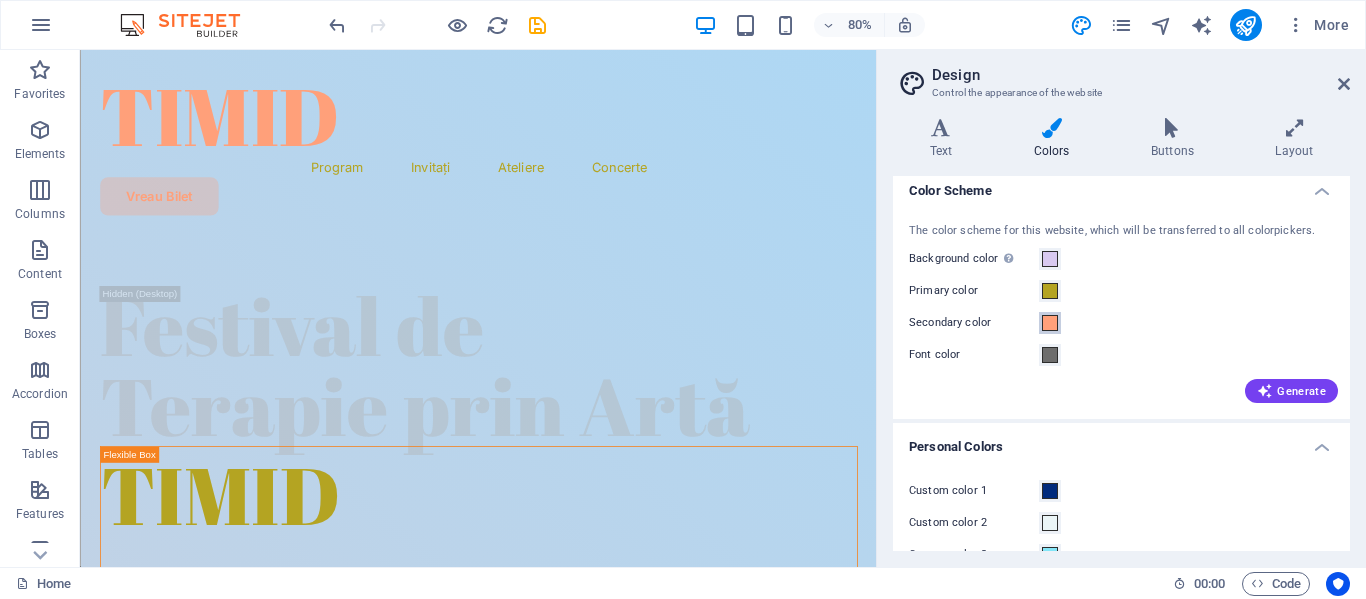 click at bounding box center [1050, 323] 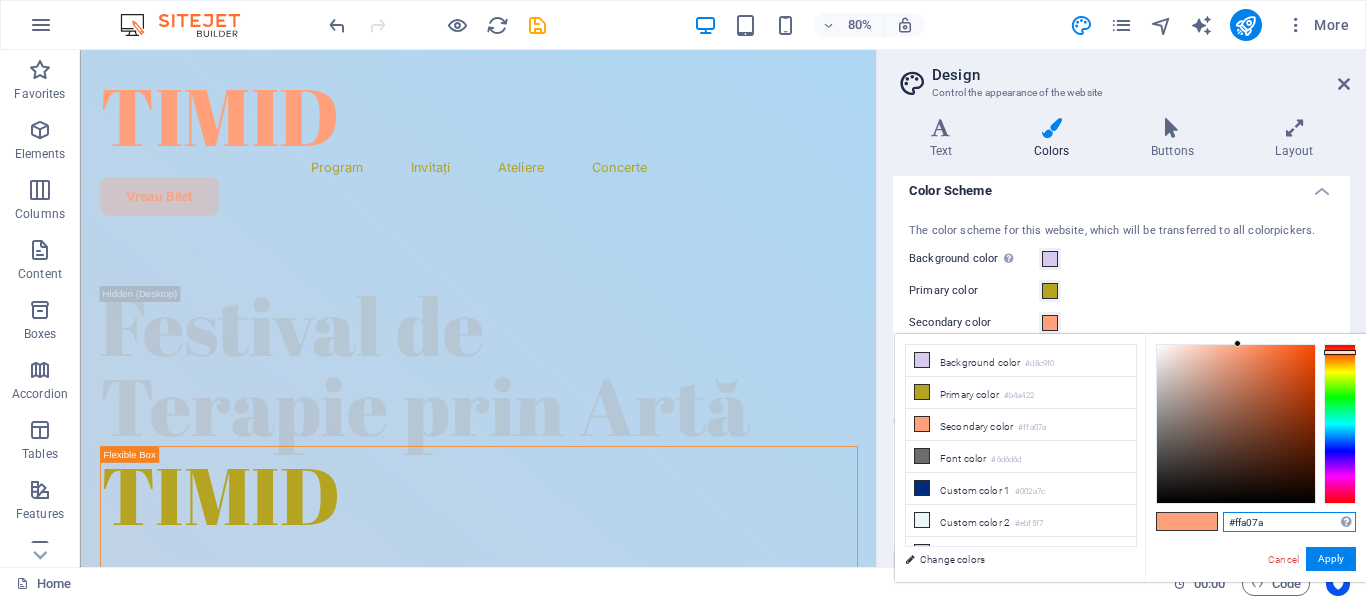 drag, startPoint x: 1280, startPoint y: 519, endPoint x: 1224, endPoint y: 517, distance: 56.0357 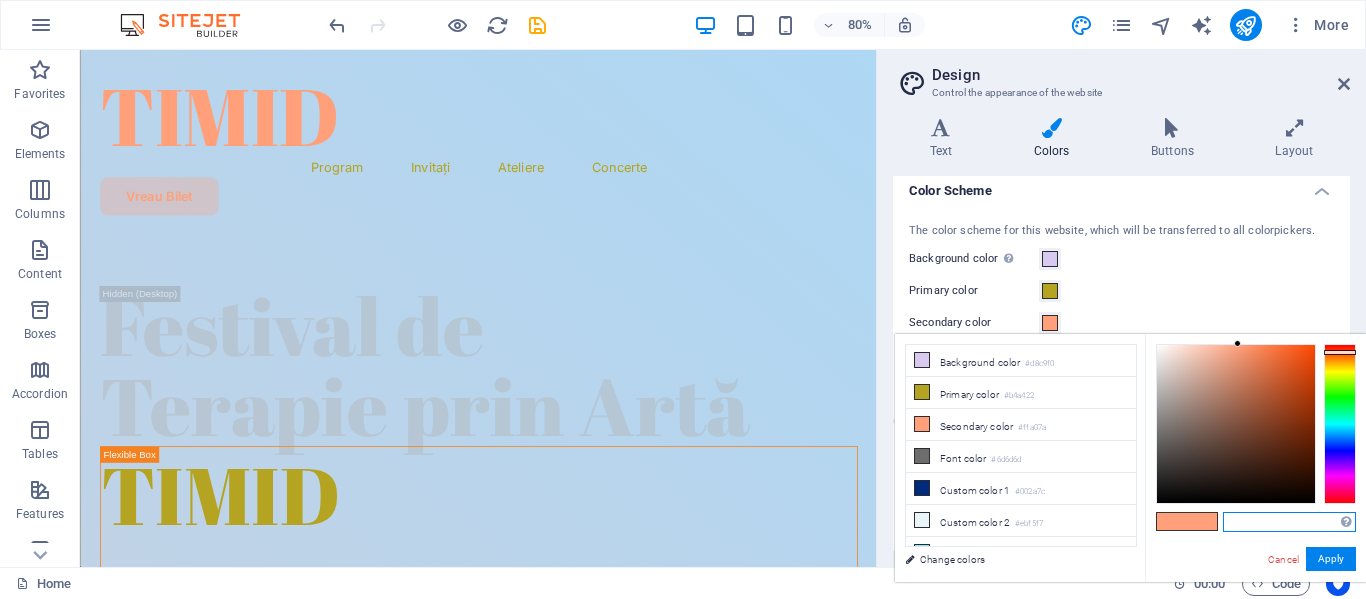 paste on "#f7dba8" 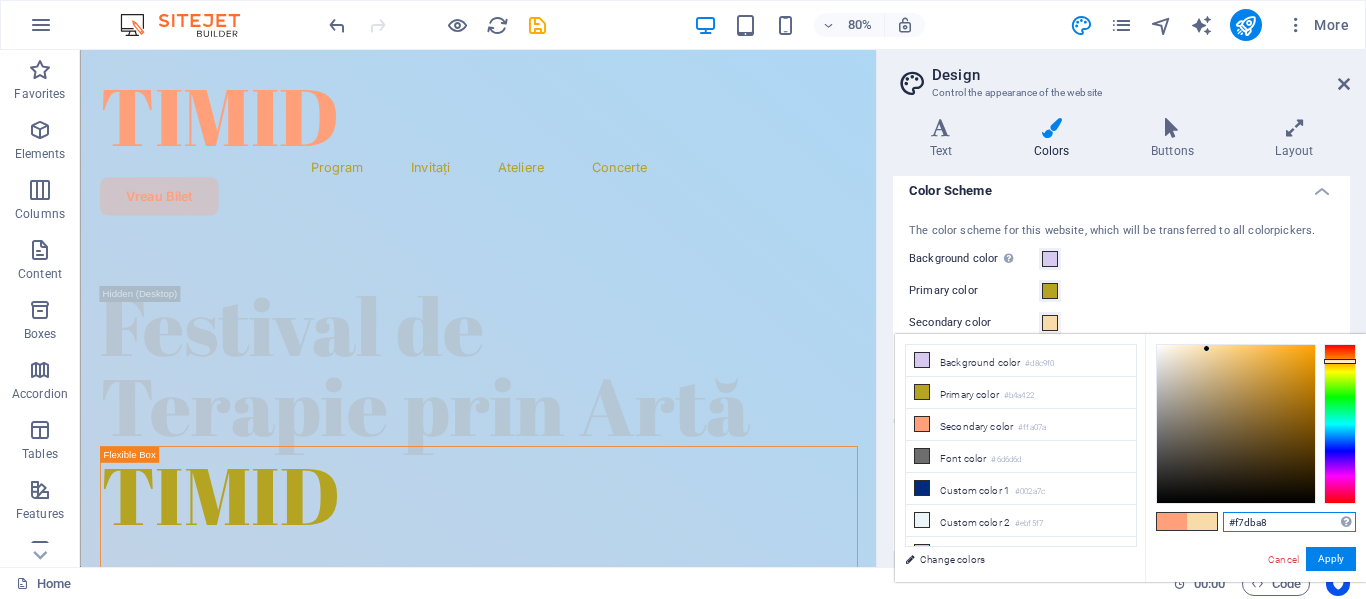 type on "#f7dba8" 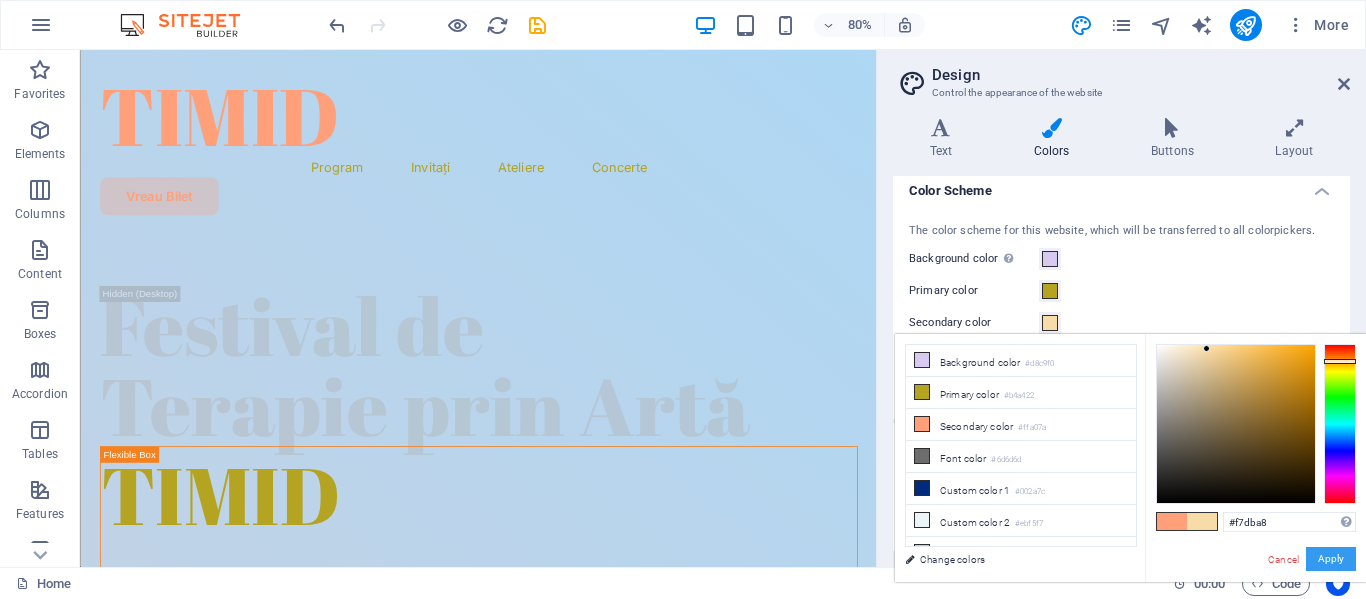 click on "Apply" at bounding box center [1331, 559] 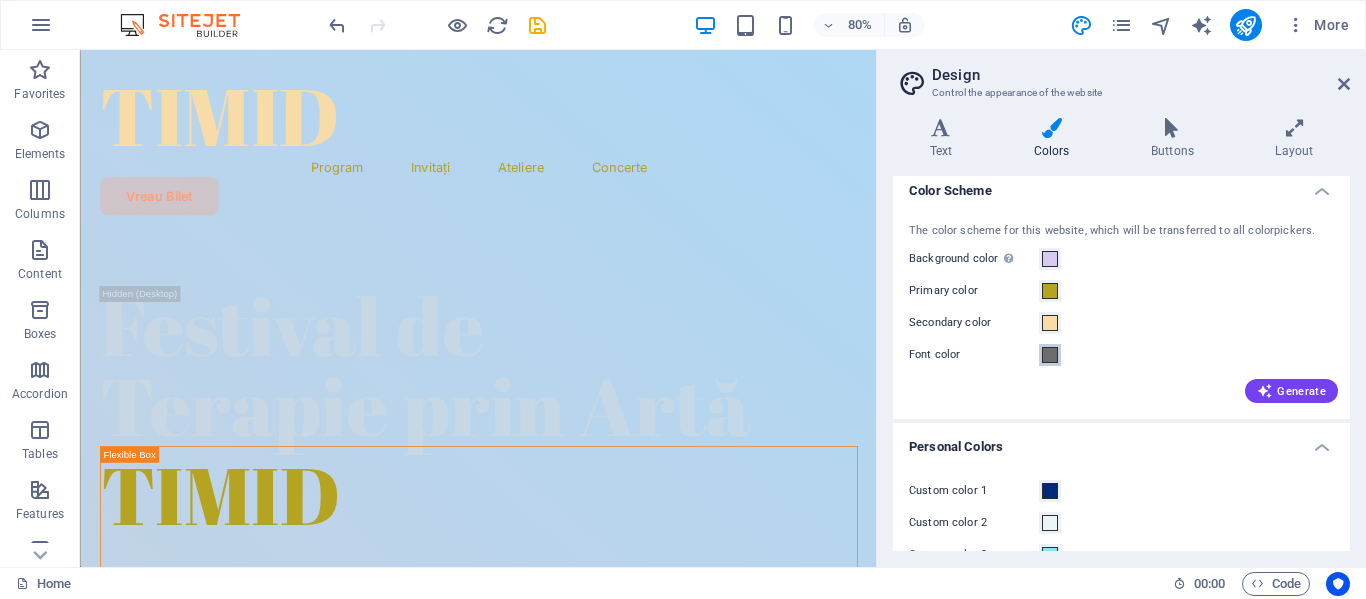 click at bounding box center (1050, 355) 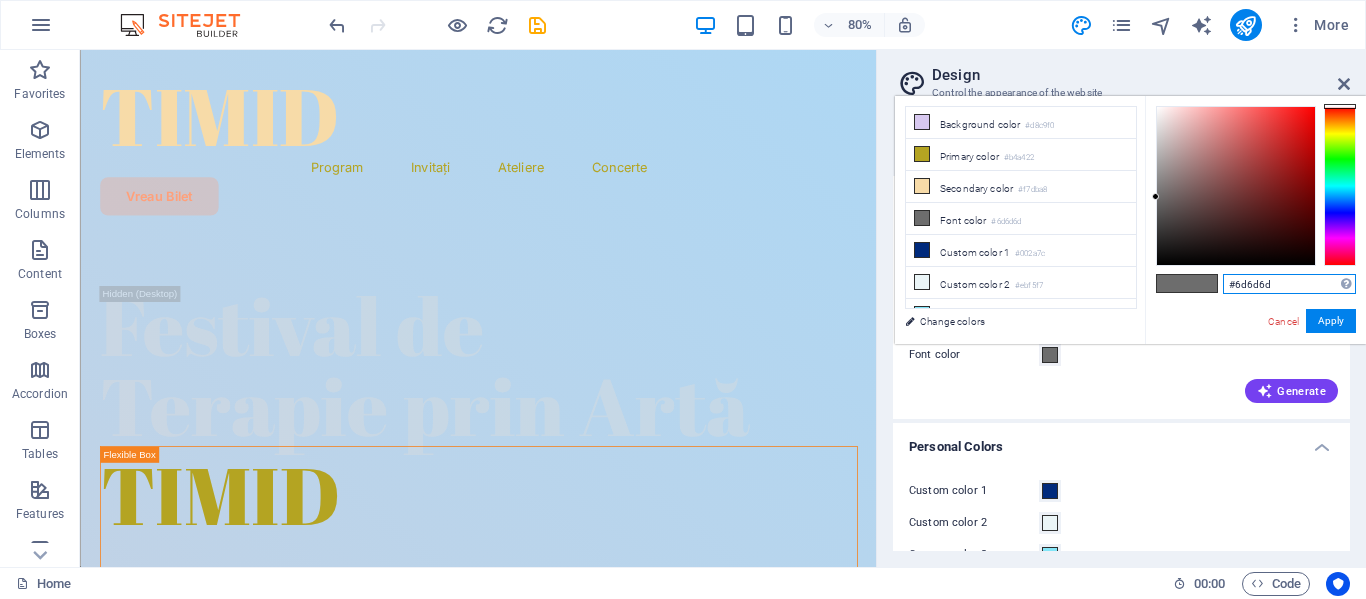 drag, startPoint x: 1285, startPoint y: 284, endPoint x: 1222, endPoint y: 283, distance: 63.007935 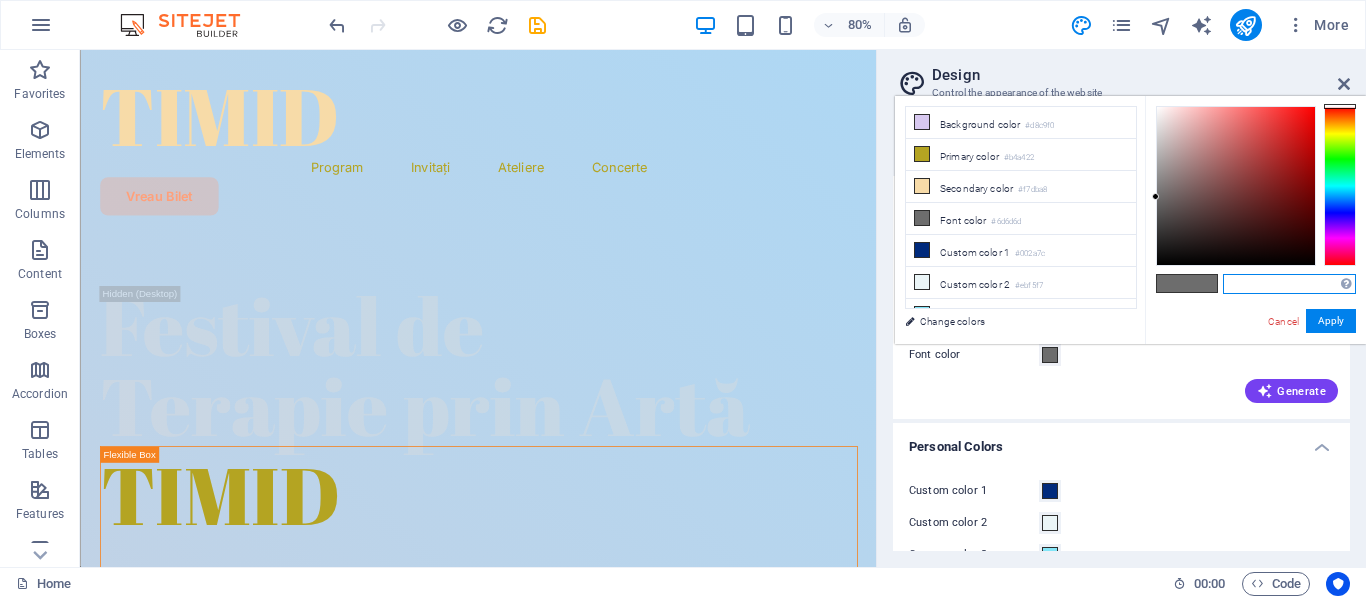 paste on "#2e2e2e" 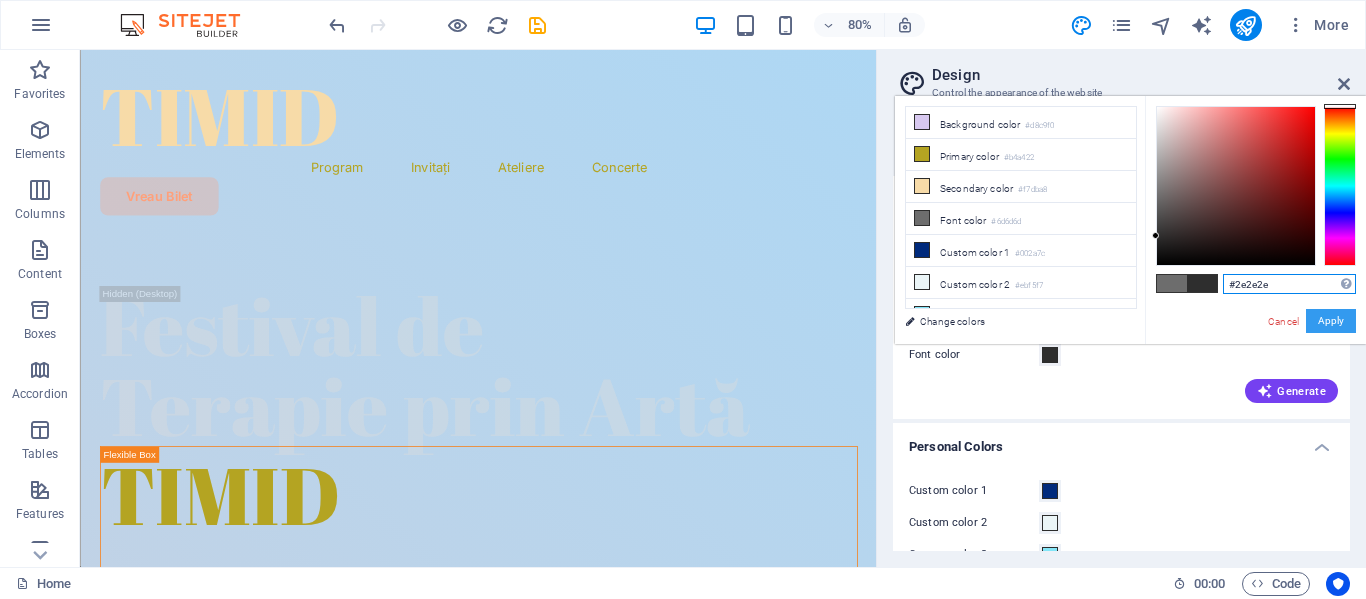 type on "#2e2e2e" 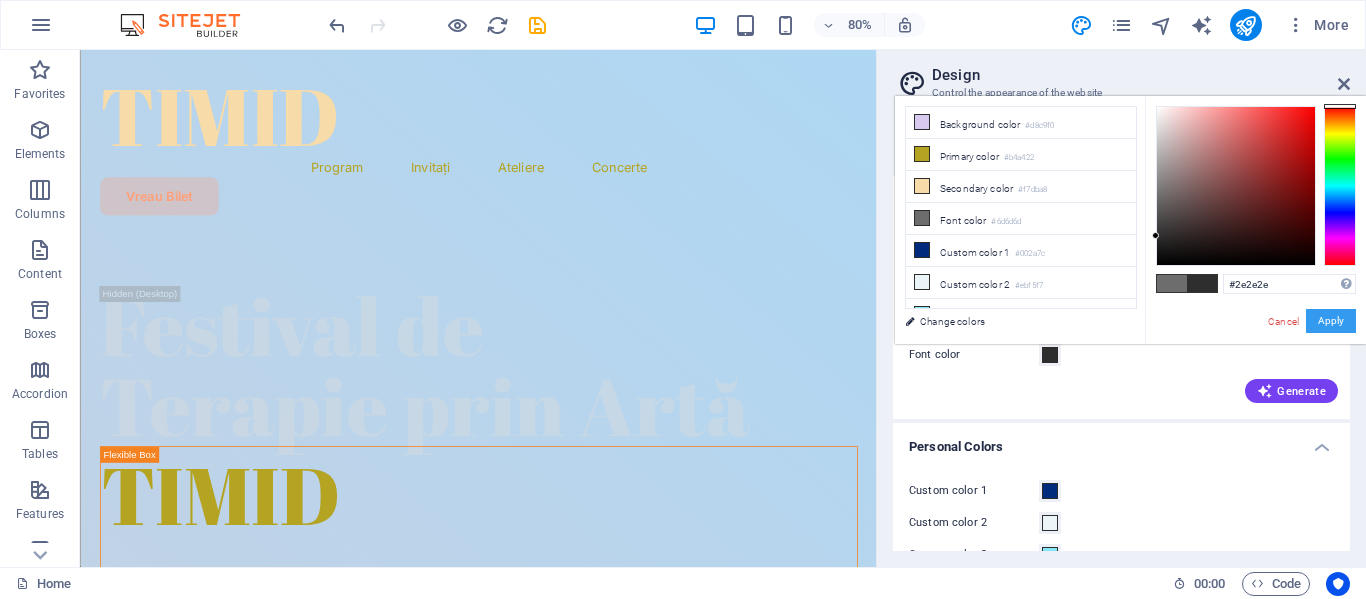 click on "Apply" at bounding box center [1331, 321] 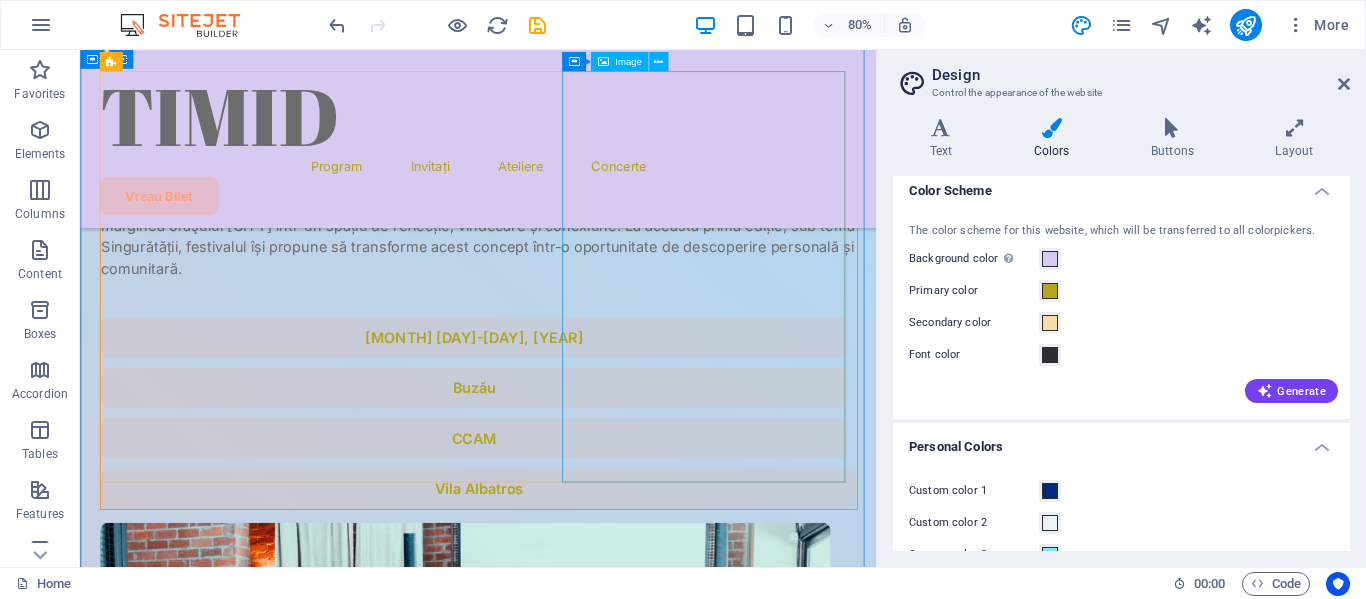 scroll, scrollTop: 0, scrollLeft: 0, axis: both 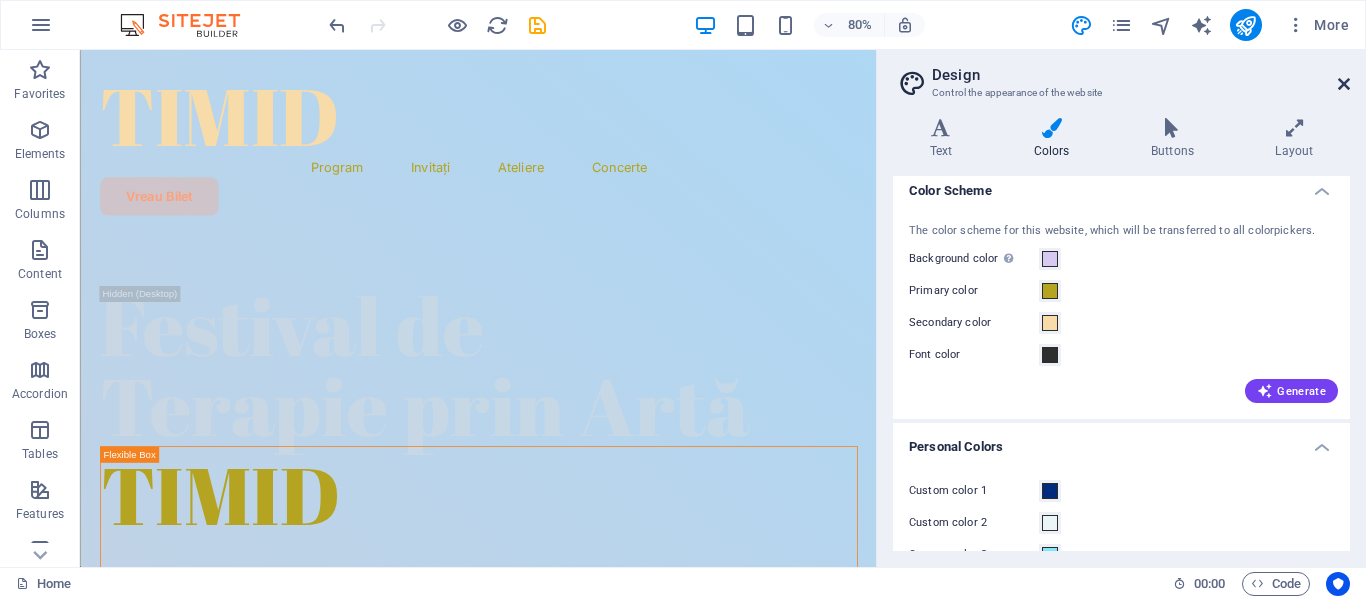 click at bounding box center [1344, 84] 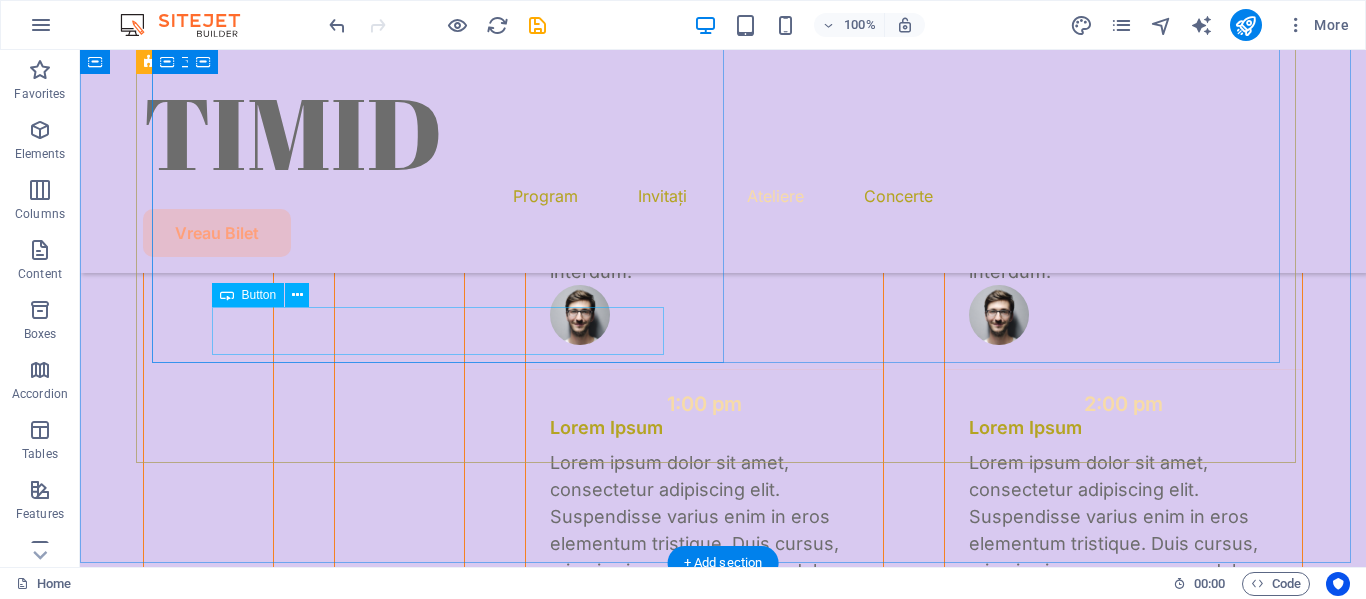 scroll, scrollTop: 5621, scrollLeft: 0, axis: vertical 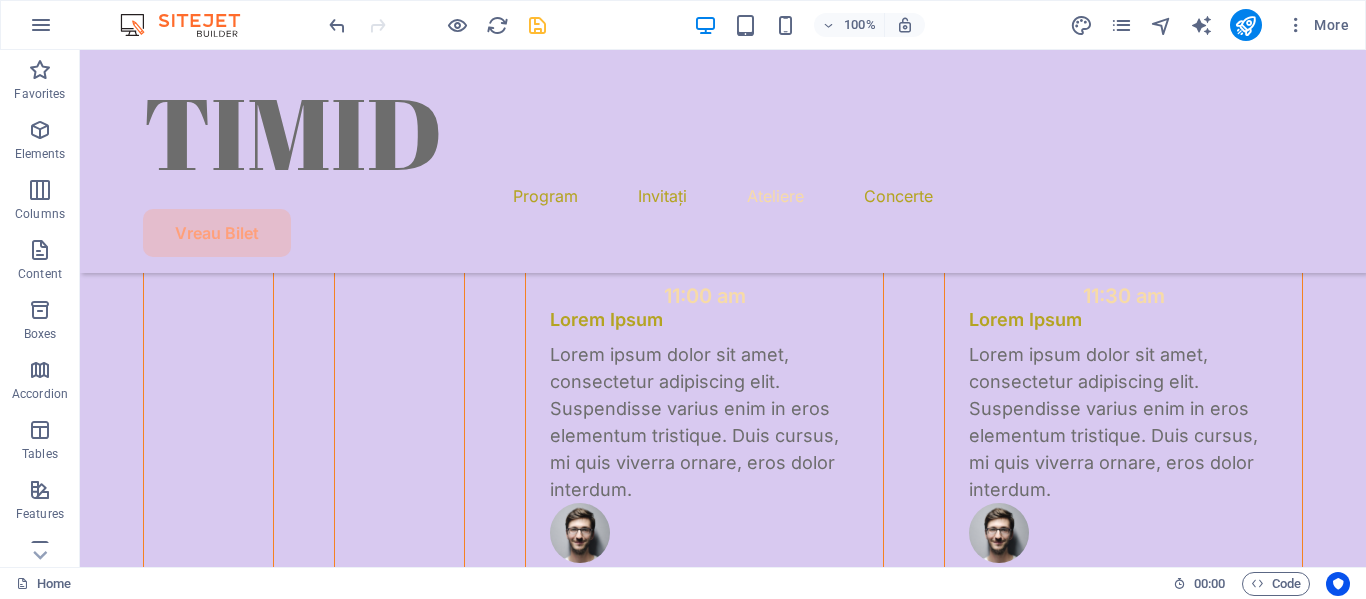 click at bounding box center [537, 25] 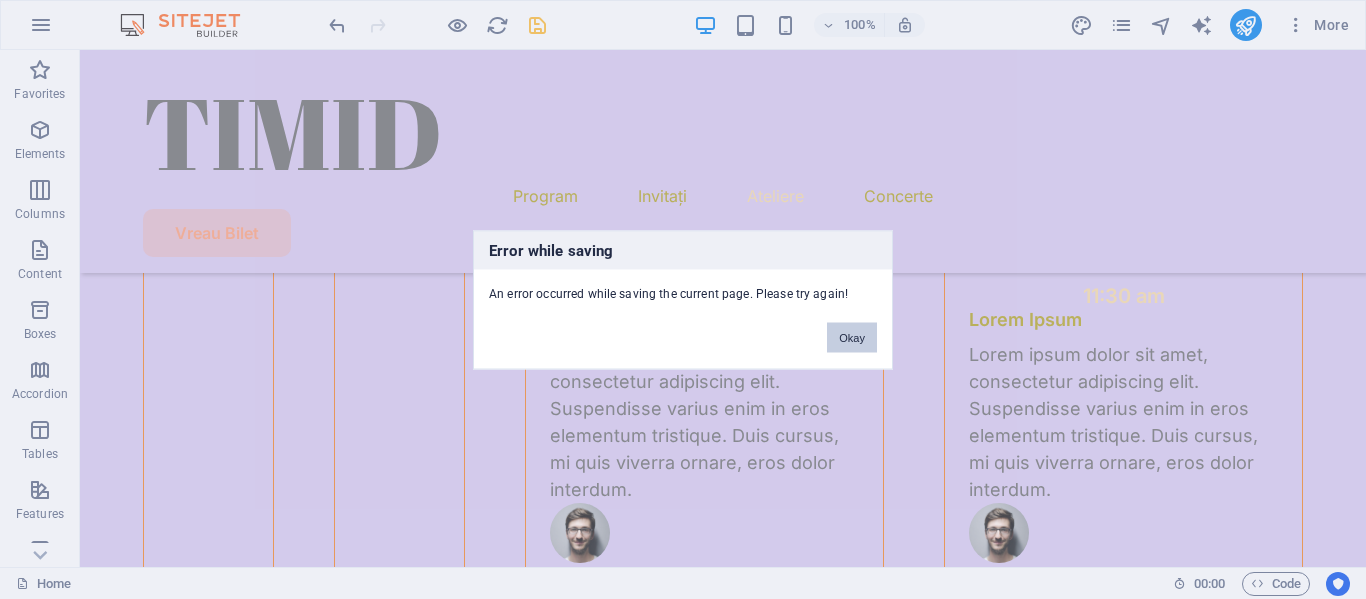 click on "Okay" at bounding box center (852, 337) 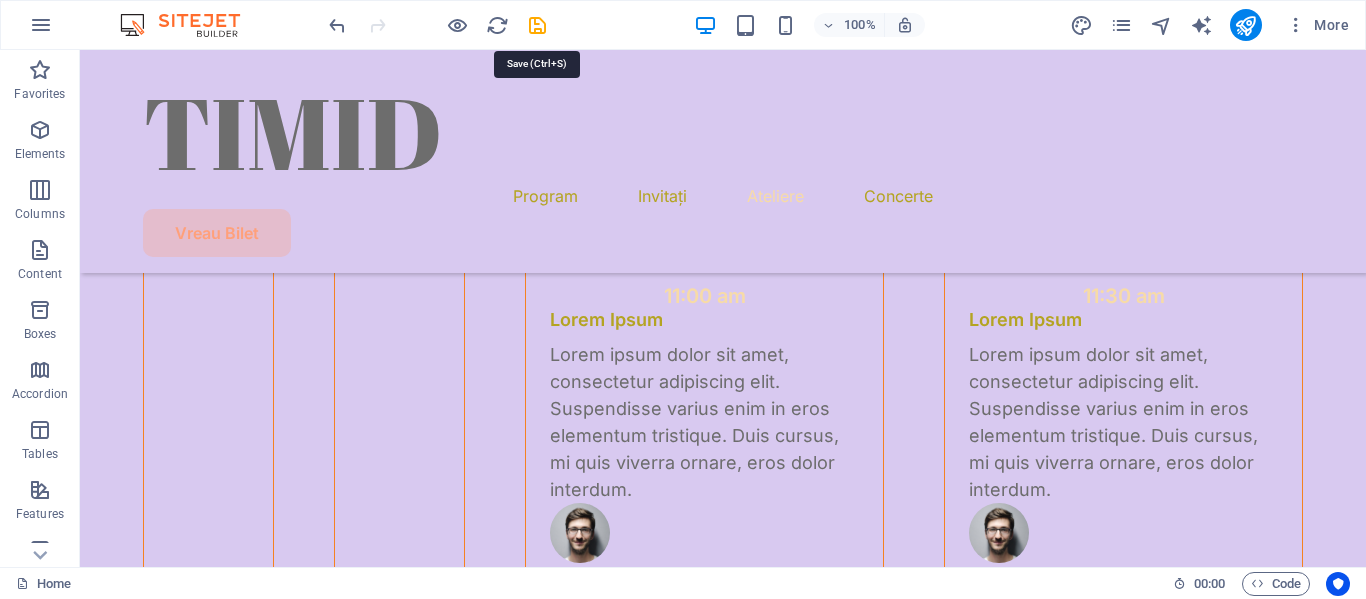 click at bounding box center [537, 25] 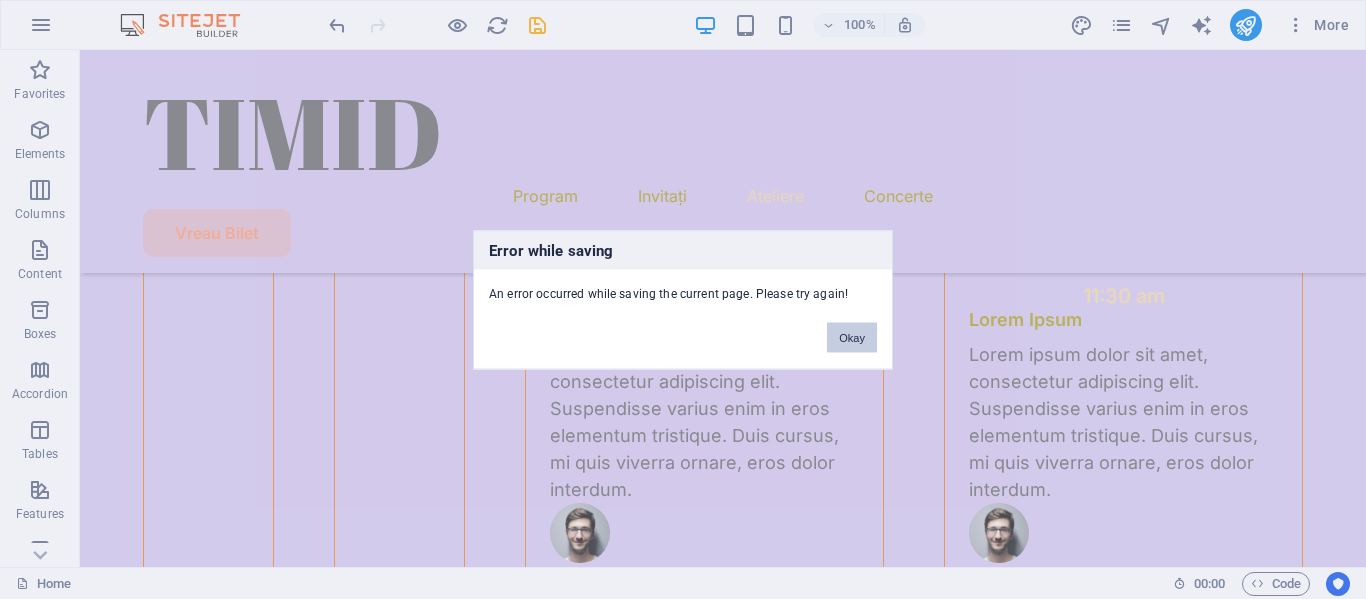 click on "Okay" at bounding box center (852, 337) 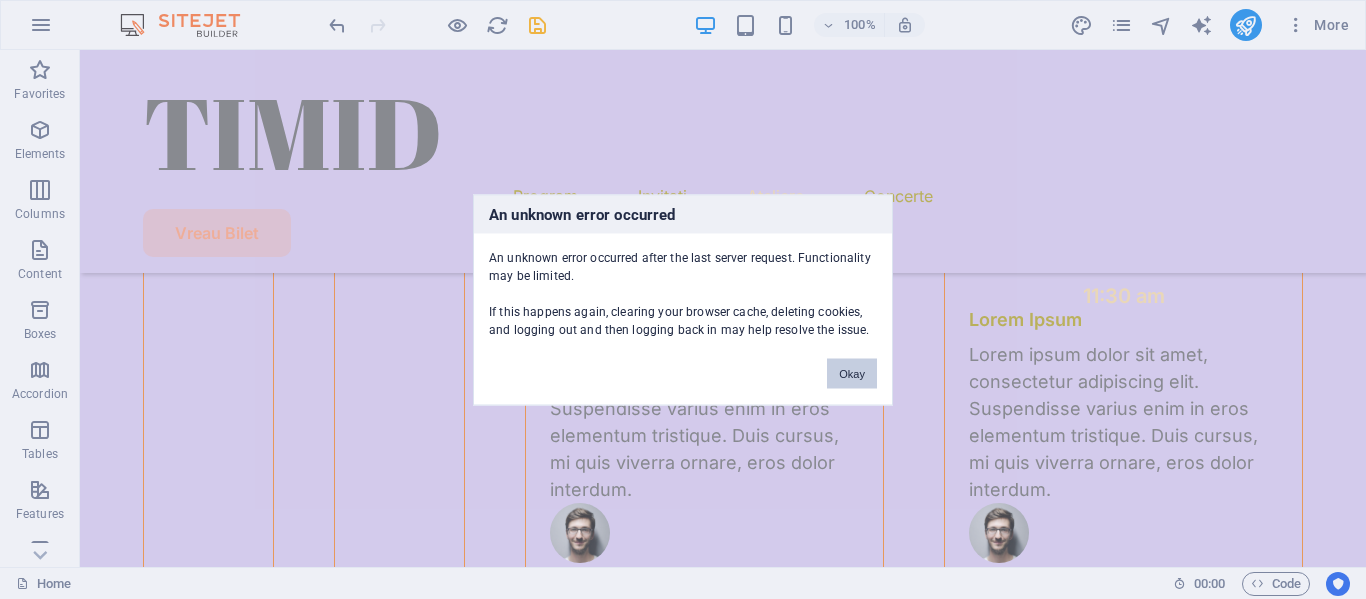 click on "Okay" at bounding box center [852, 373] 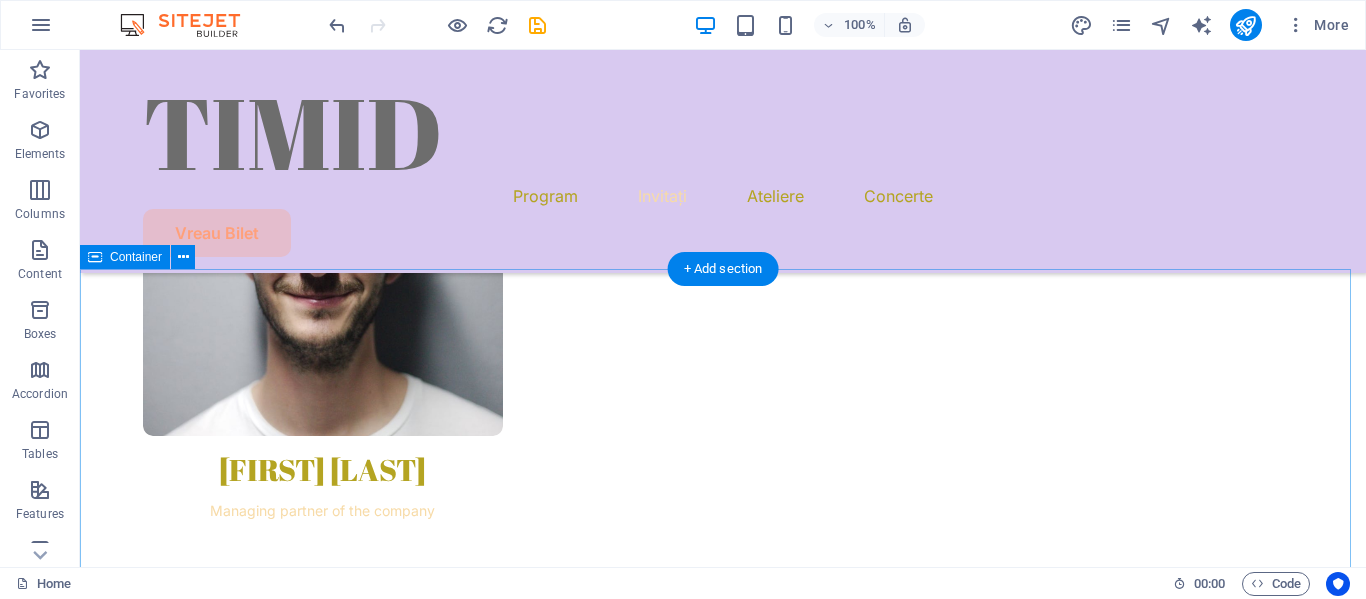 scroll, scrollTop: 3921, scrollLeft: 0, axis: vertical 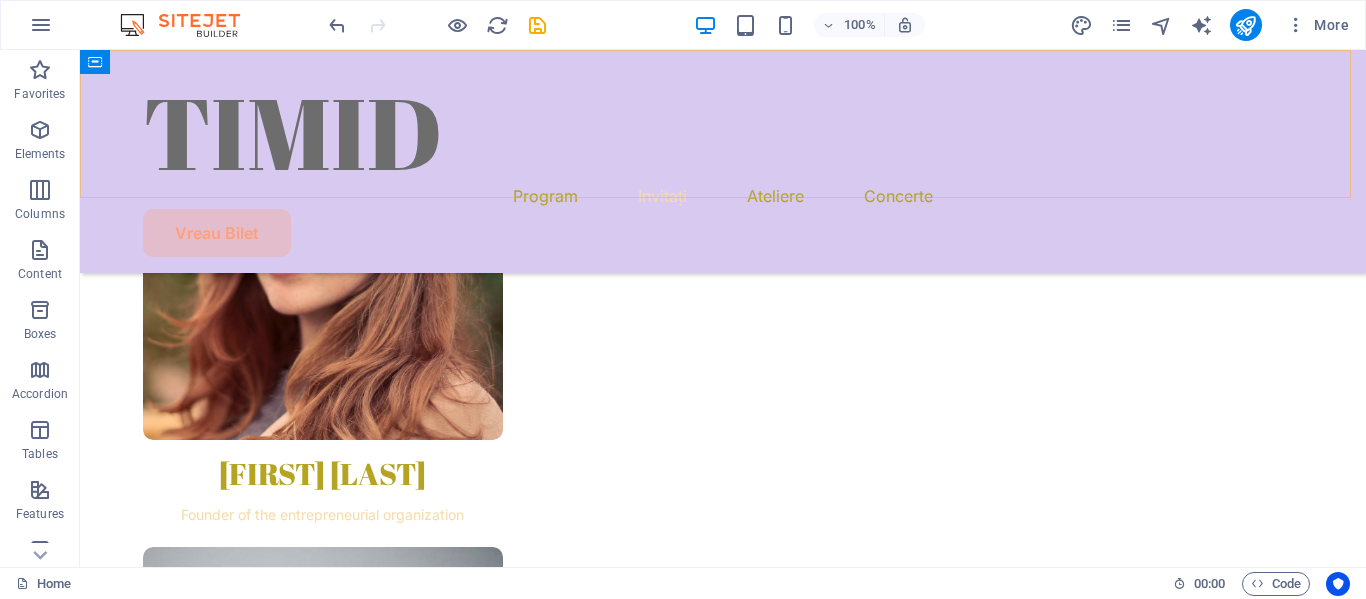 click on "TIMID Program Invitați Ateliere Concerte Vreau Bilet" at bounding box center (723, 161) 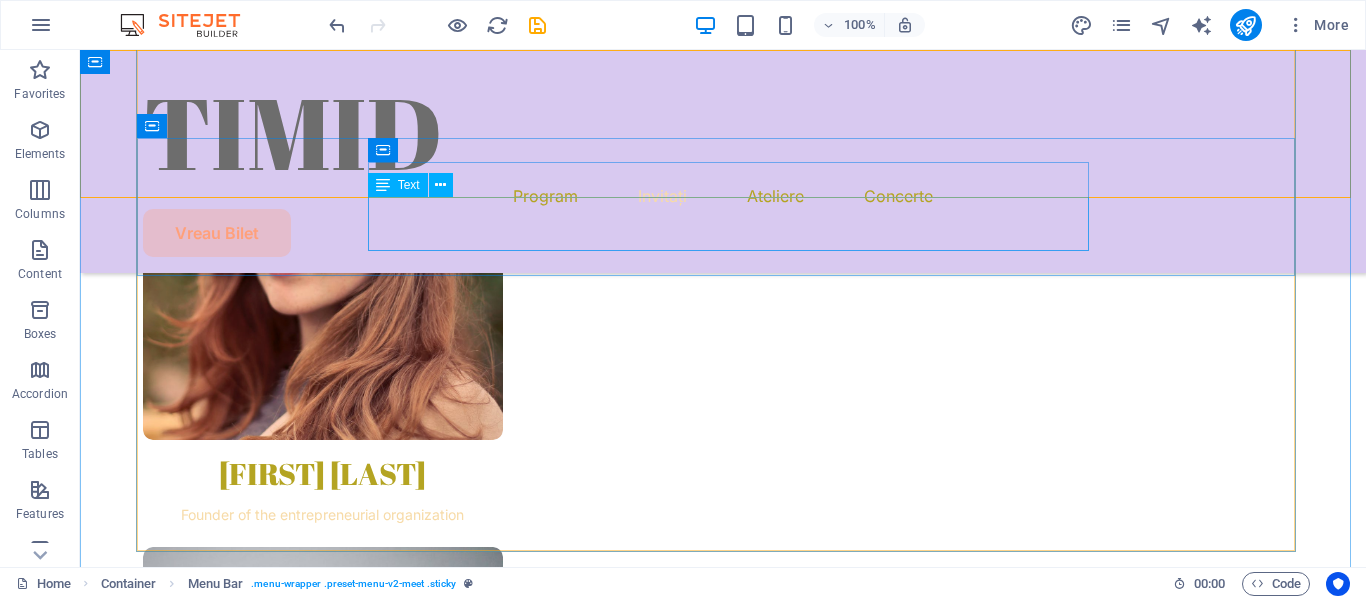 click on "Lorem ipsum dolor sit amet, consectetur adipiscing elit. Suspendisse varius enim in eros elementum tristique. Duis cursus, mi quis viverra ornare, eros dolor interdum." at bounding box center [1123, 2448] 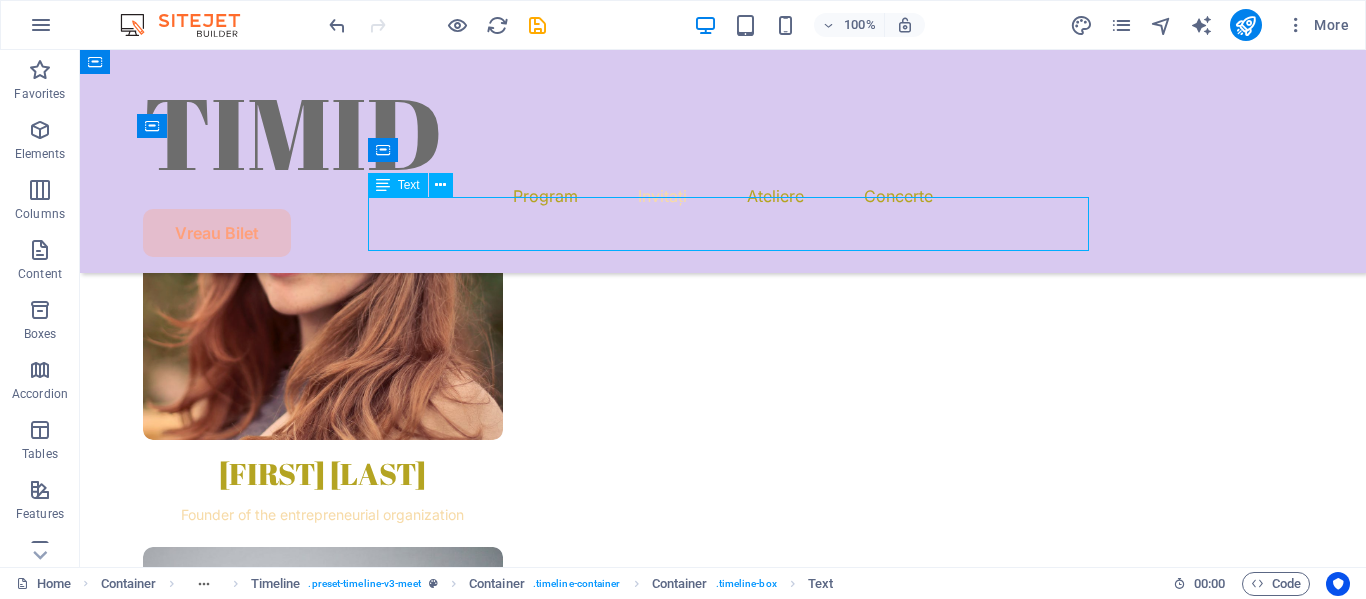 click on "Lorem ipsum dolor sit amet, consectetur adipiscing elit. Suspendisse varius enim in eros elementum tristique. Duis cursus, mi quis viverra ornare, eros dolor interdum." at bounding box center (1123, 2448) 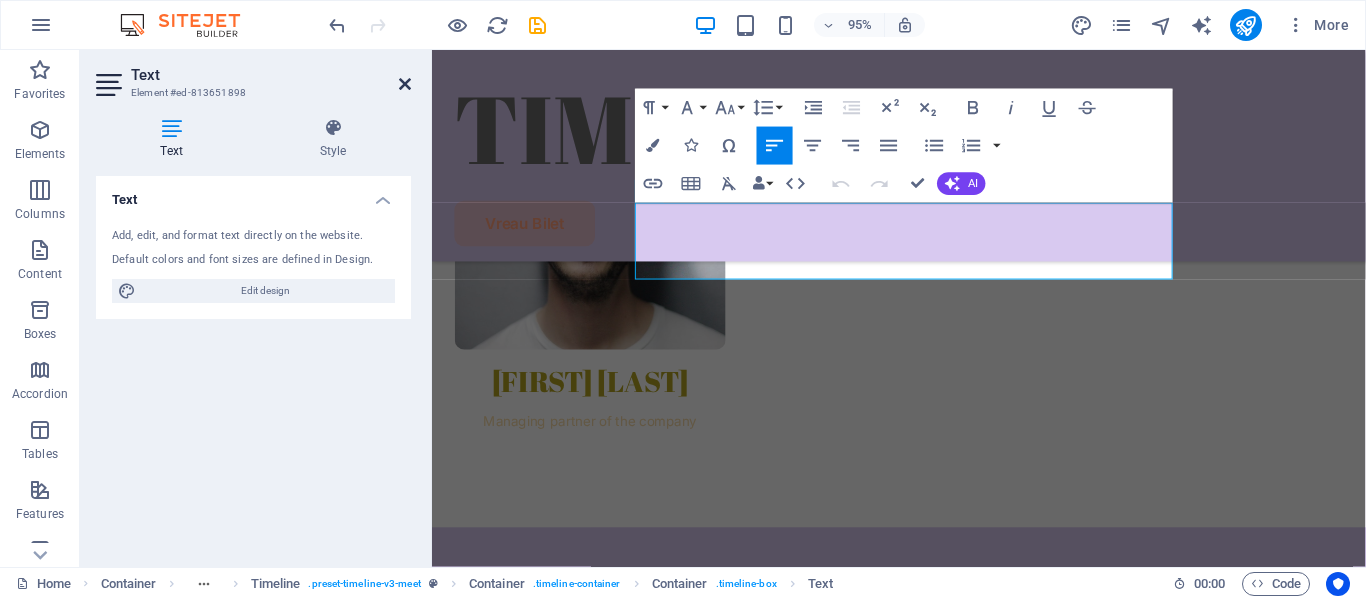 click at bounding box center (405, 84) 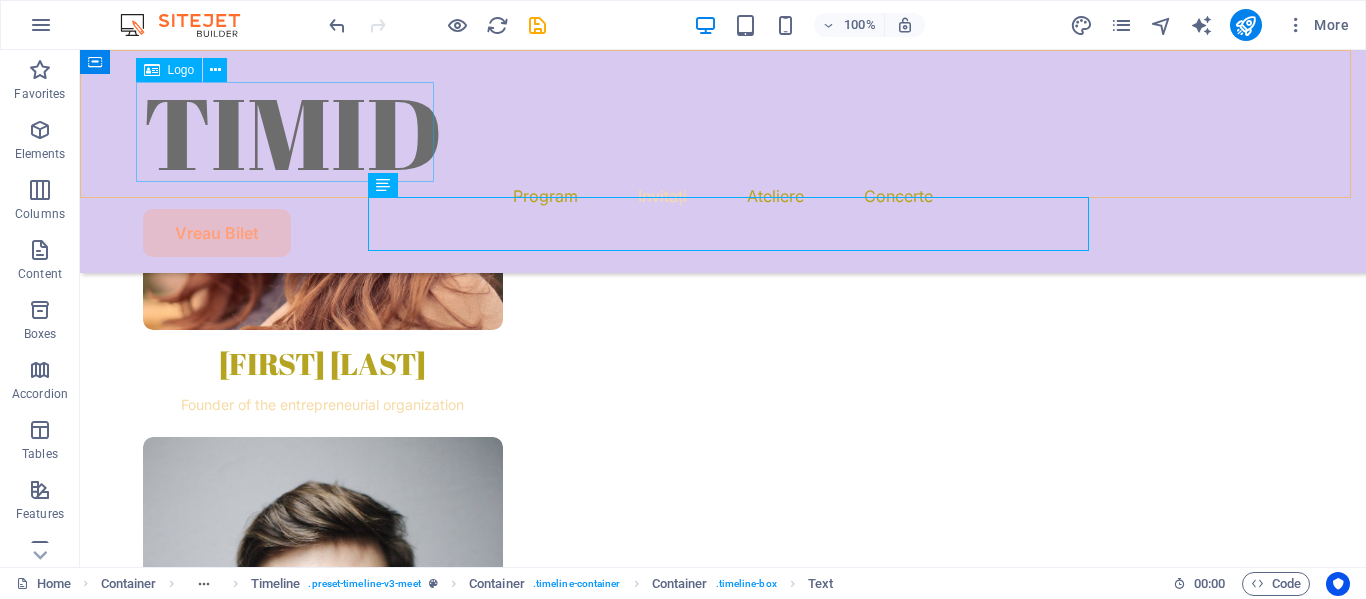 scroll, scrollTop: 3921, scrollLeft: 0, axis: vertical 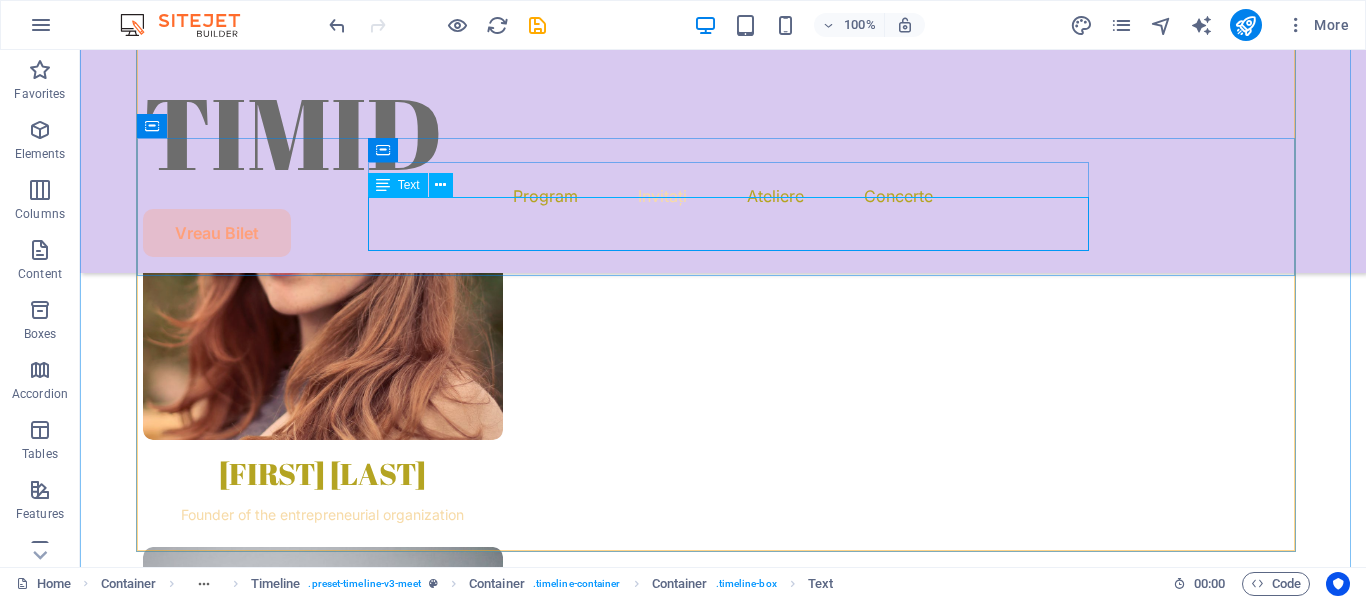 click on "Lorem ipsum dolor sit amet, consectetur adipiscing elit. Suspendisse varius enim in eros elementum tristique. Duis cursus, mi quis viverra ornare, eros dolor interdum." at bounding box center (1123, 2448) 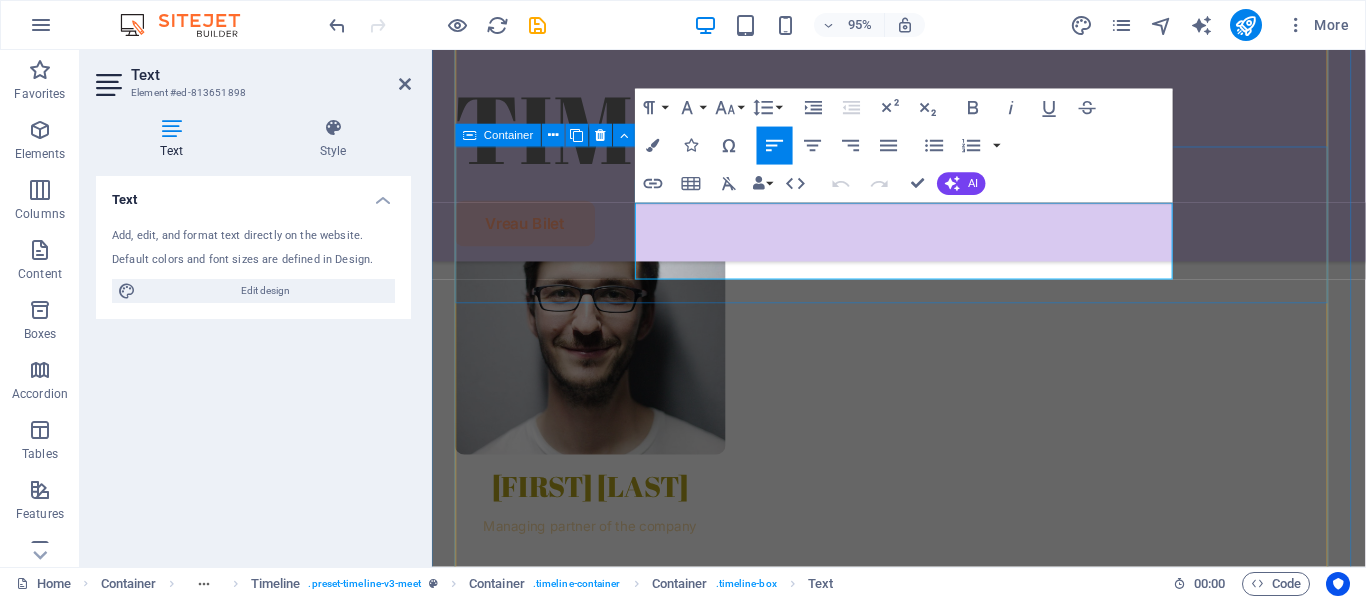 scroll, scrollTop: 4031, scrollLeft: 0, axis: vertical 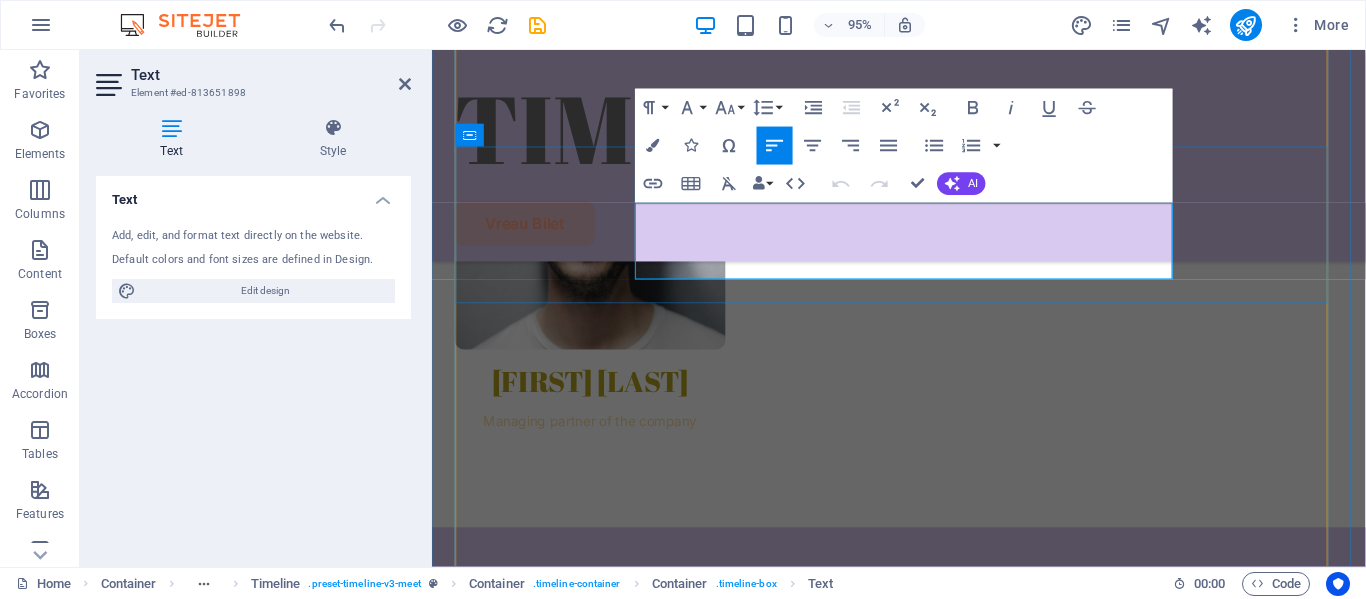 click on "Lorem ipsum dolor sit amet, consectetur adipiscing elit. Suspendisse varius enim in eros elementum tristique. Duis cursus, mi quis viverra ornare, eros dolor interdum." at bounding box center (1268, 2161) 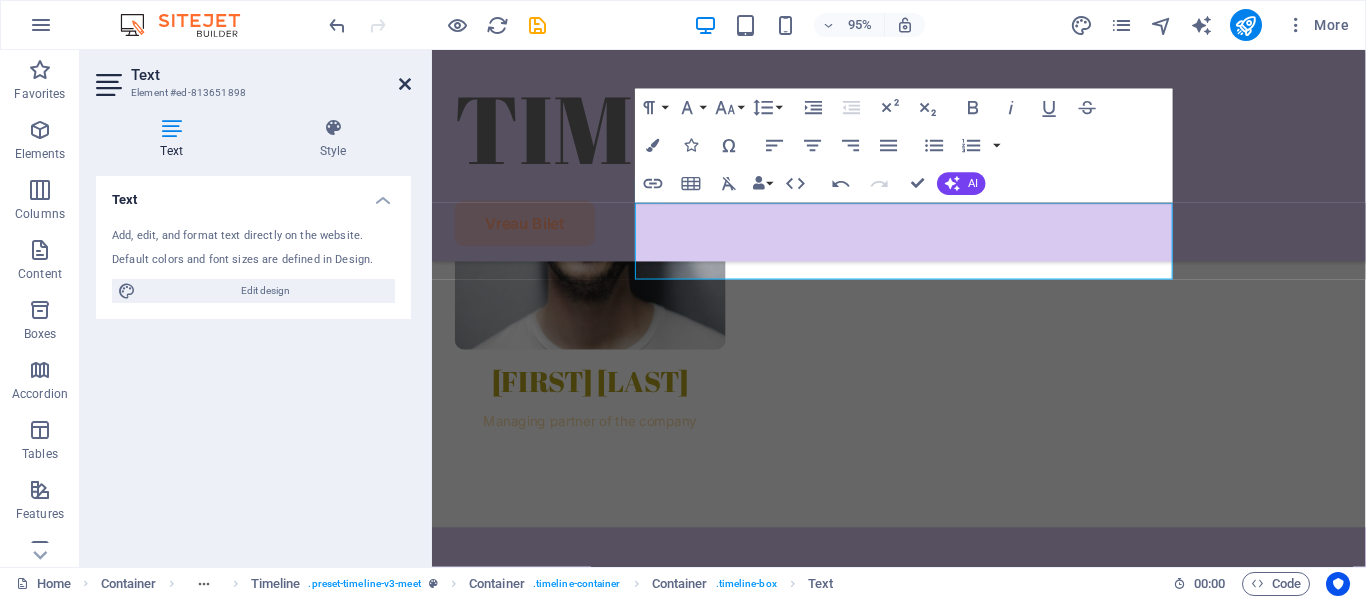 drag, startPoint x: 400, startPoint y: 77, endPoint x: 320, endPoint y: 27, distance: 94.33981 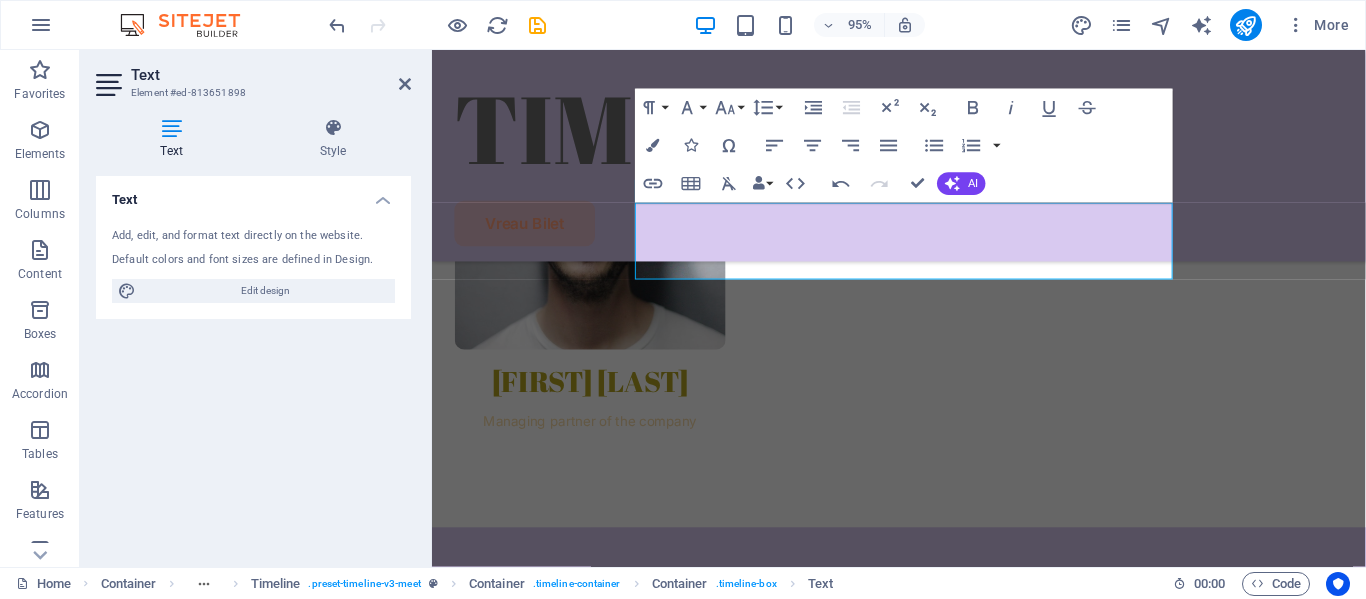 scroll, scrollTop: 3921, scrollLeft: 0, axis: vertical 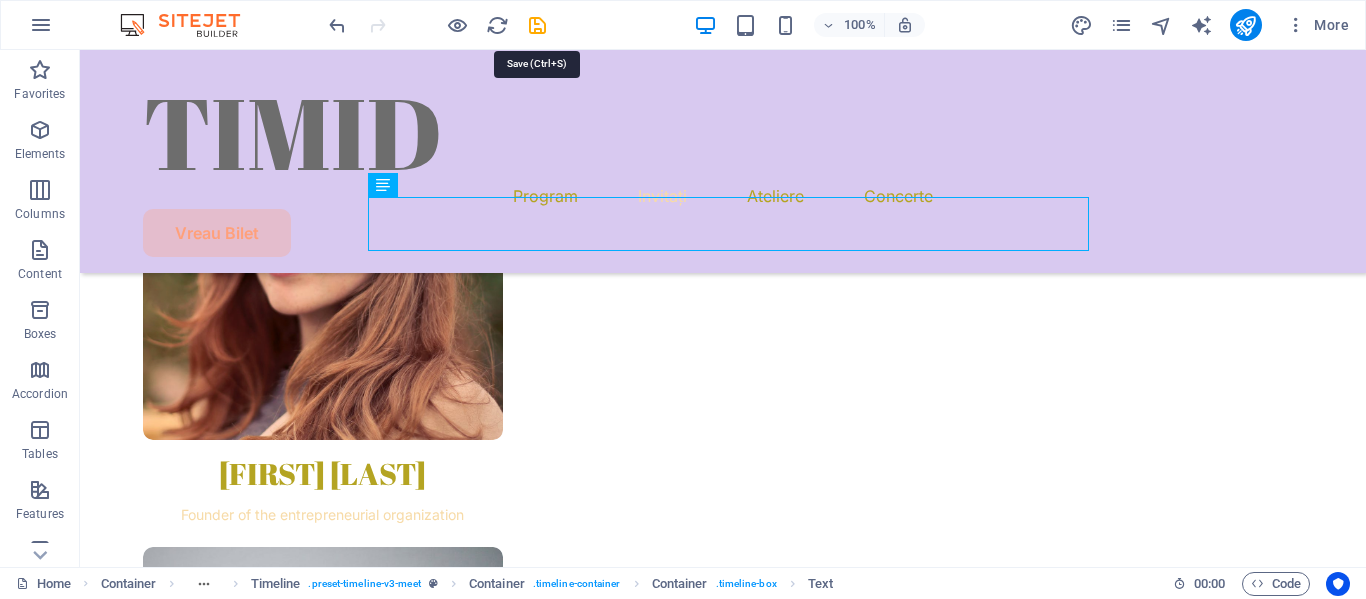 click at bounding box center [537, 25] 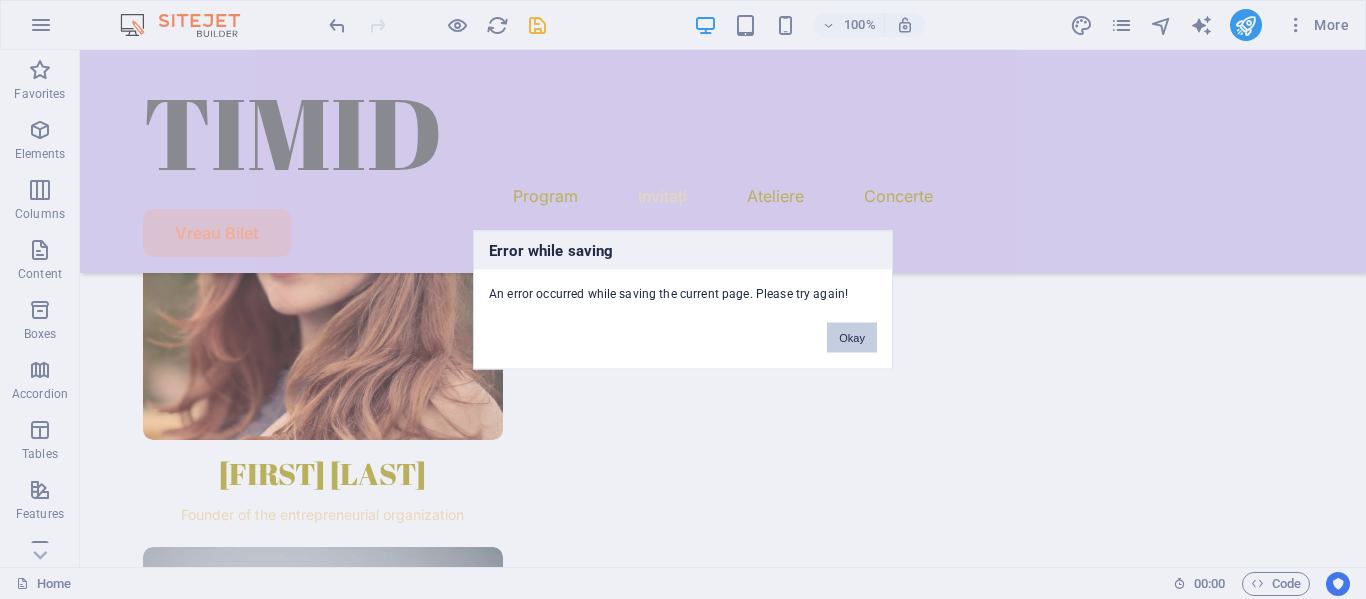 click on "Okay" at bounding box center [852, 337] 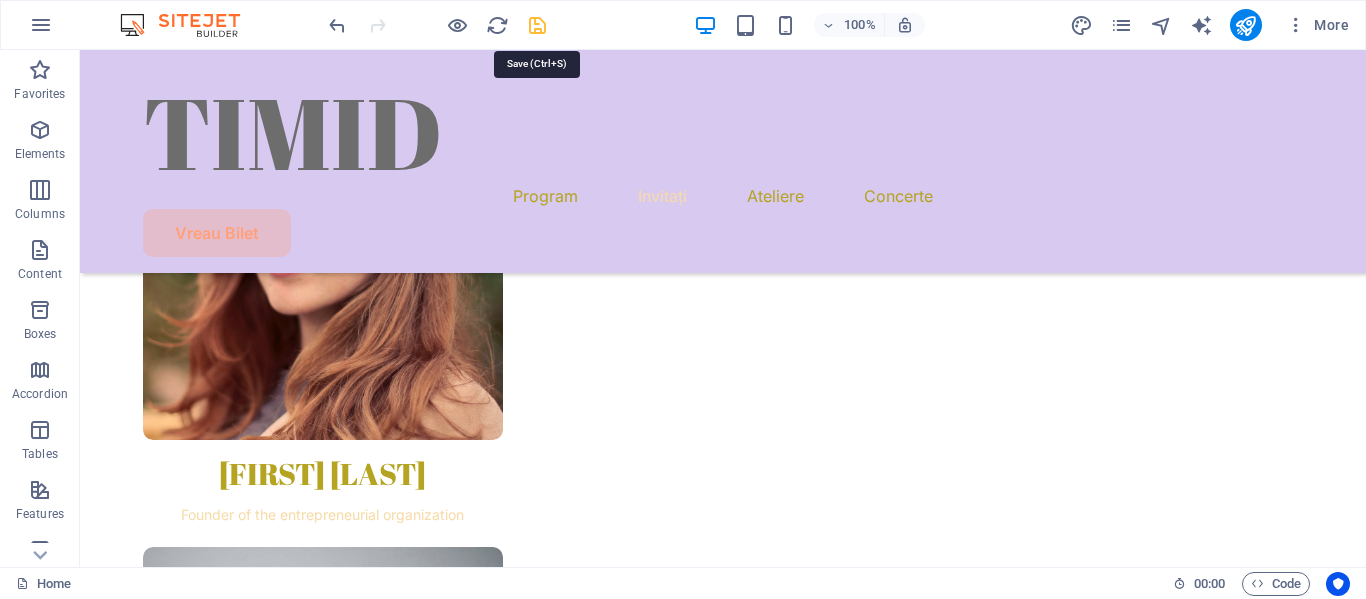 click at bounding box center (537, 25) 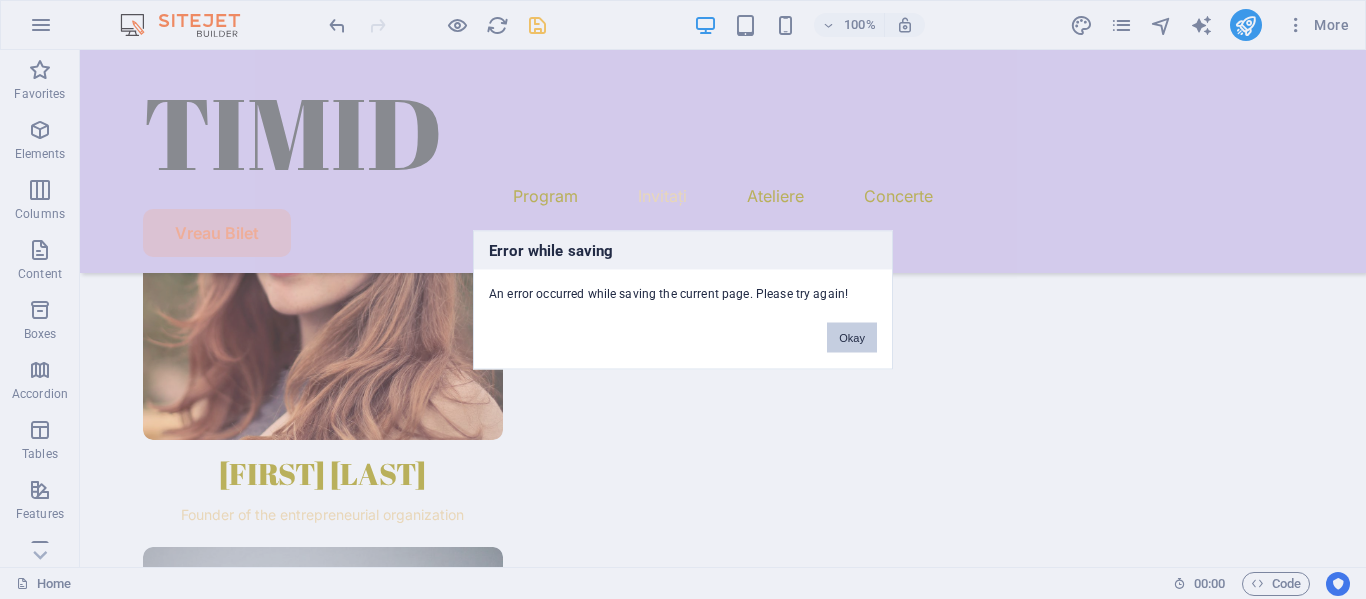 click on "Okay" at bounding box center [852, 337] 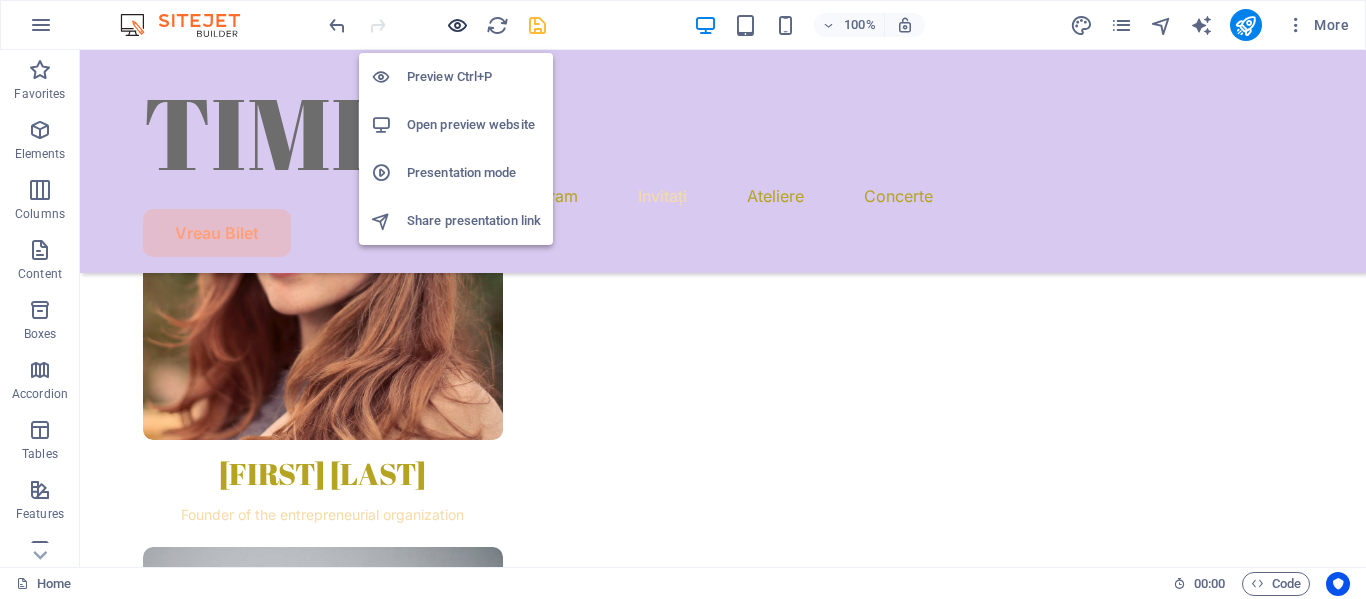 click at bounding box center [457, 25] 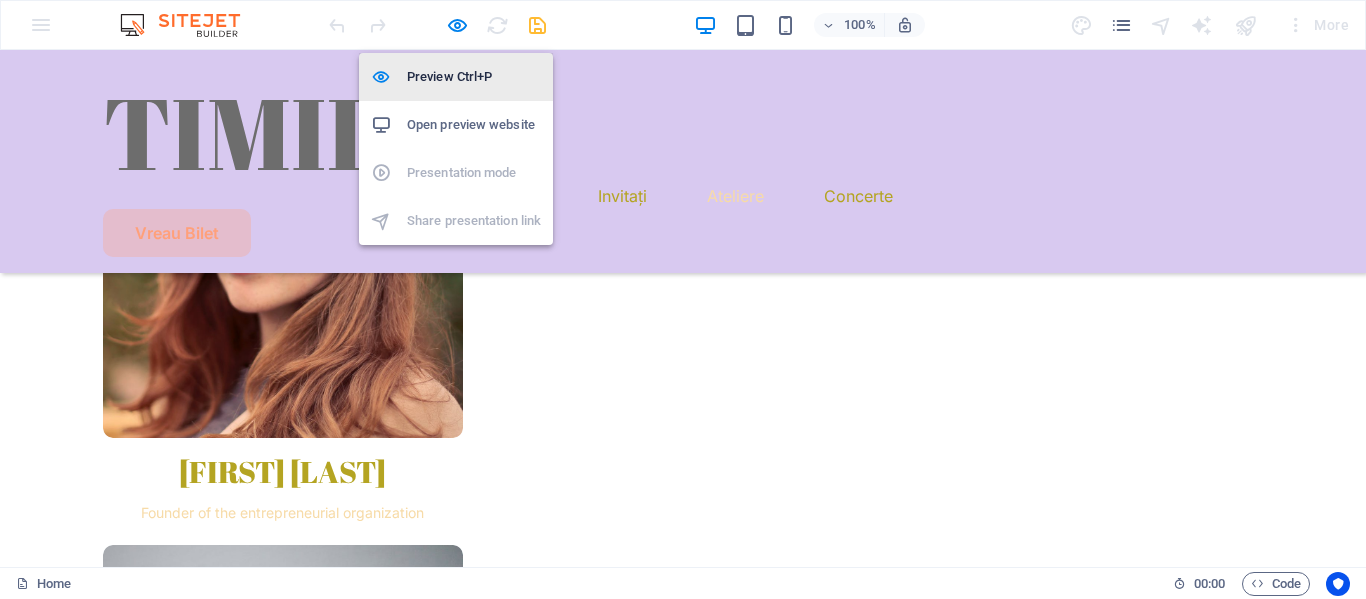 click on "Preview Ctrl+P" at bounding box center (474, 77) 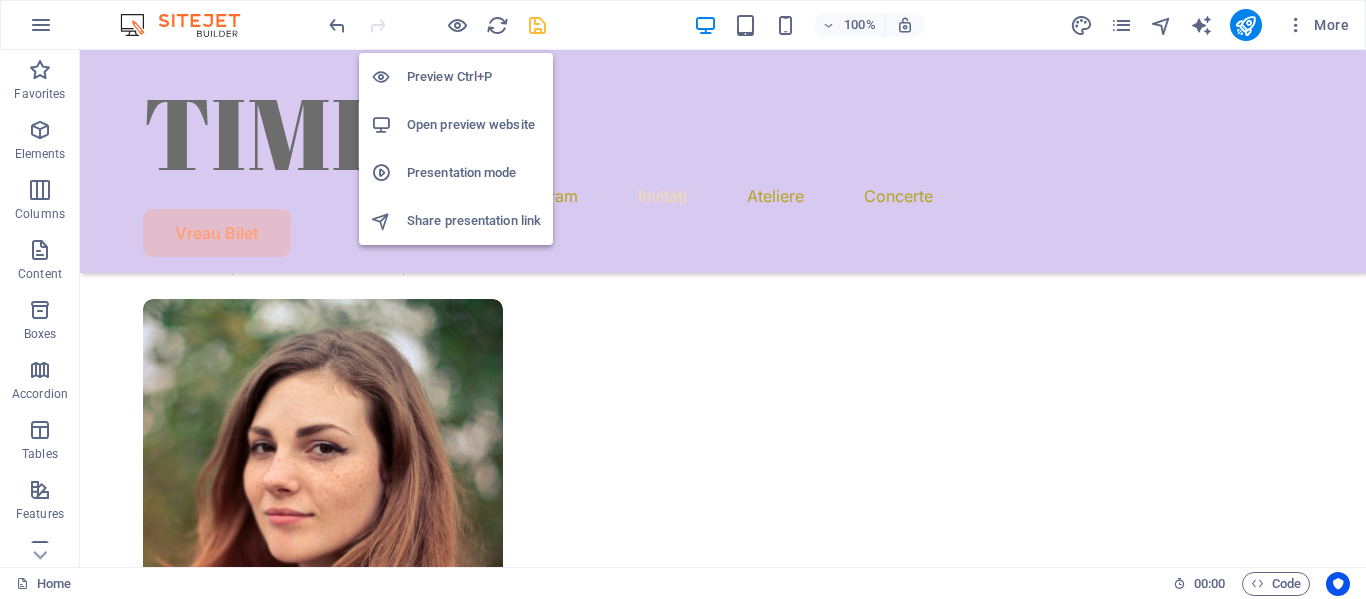 scroll, scrollTop: 3921, scrollLeft: 0, axis: vertical 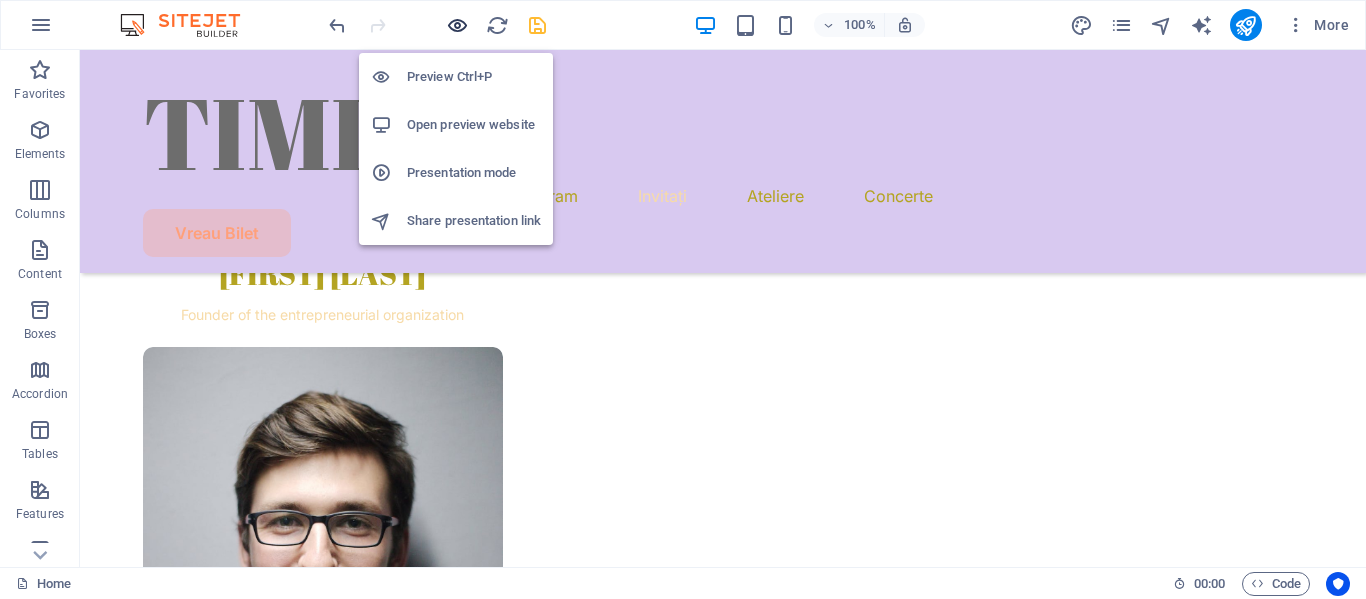 click at bounding box center [457, 25] 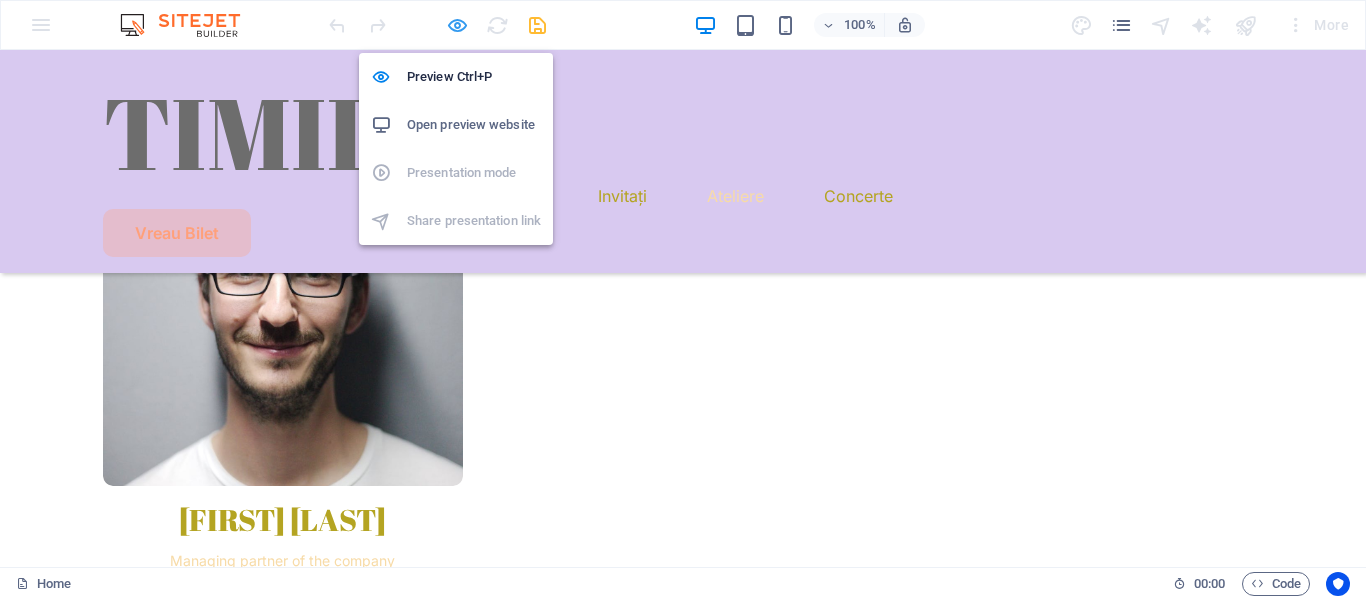 scroll, scrollTop: 3873, scrollLeft: 0, axis: vertical 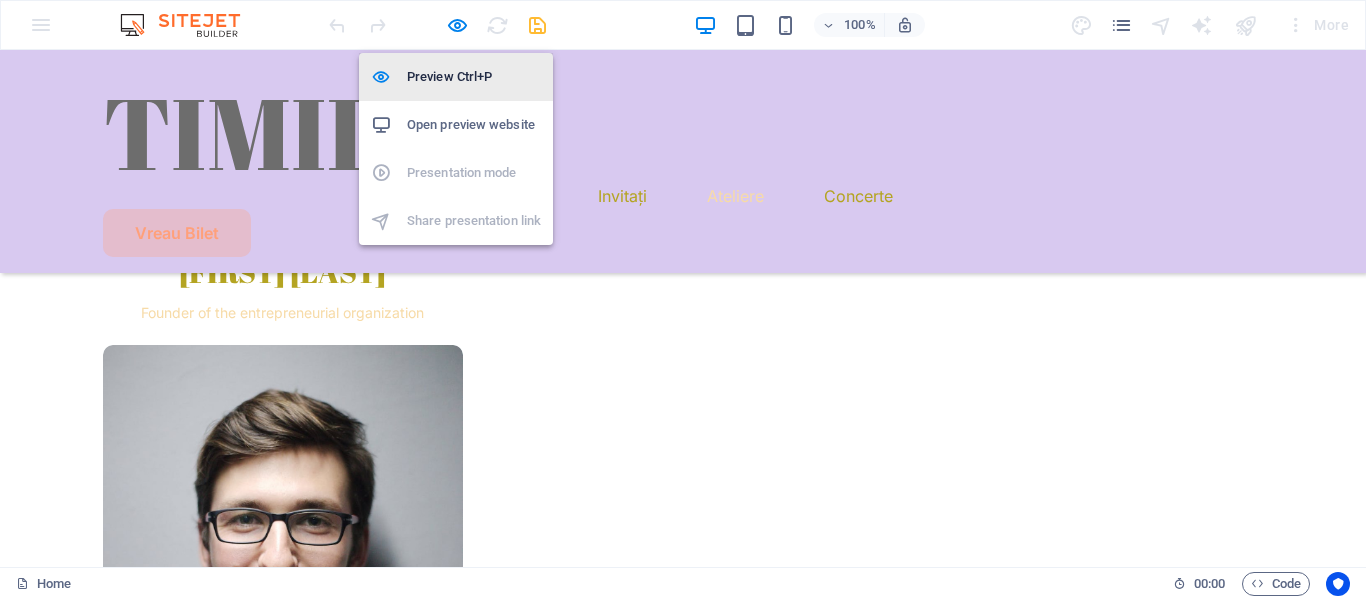 click on "Preview Ctrl+P" at bounding box center (474, 77) 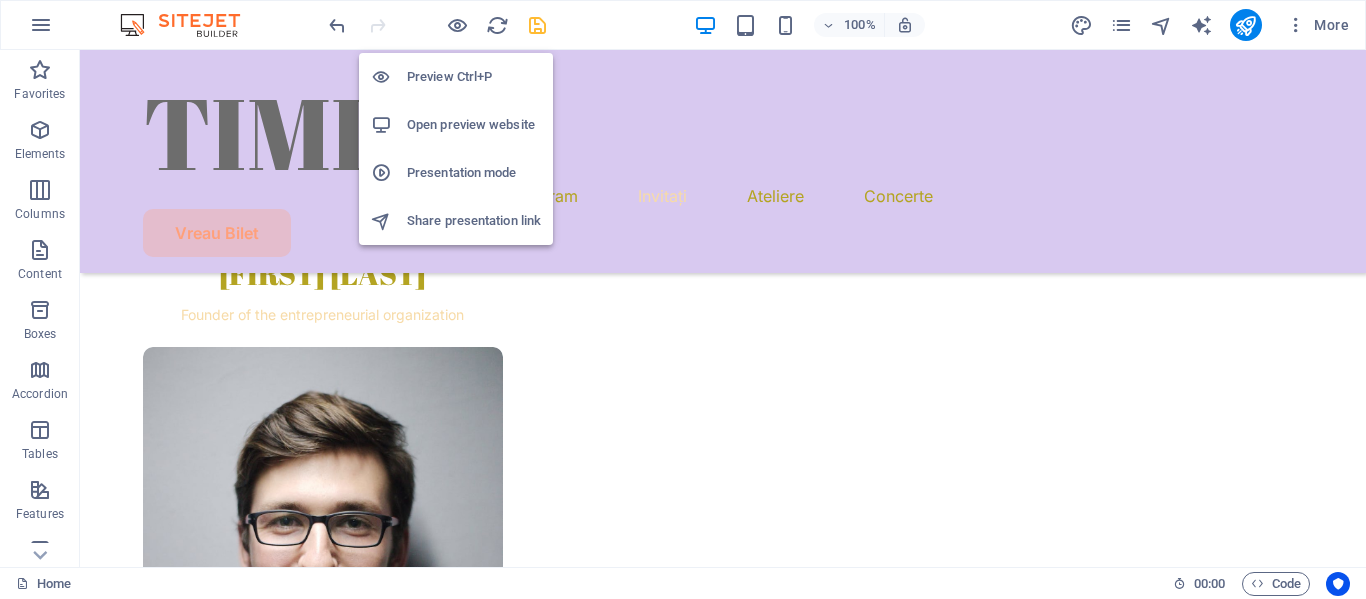 click on "Preview Ctrl+P" at bounding box center (474, 77) 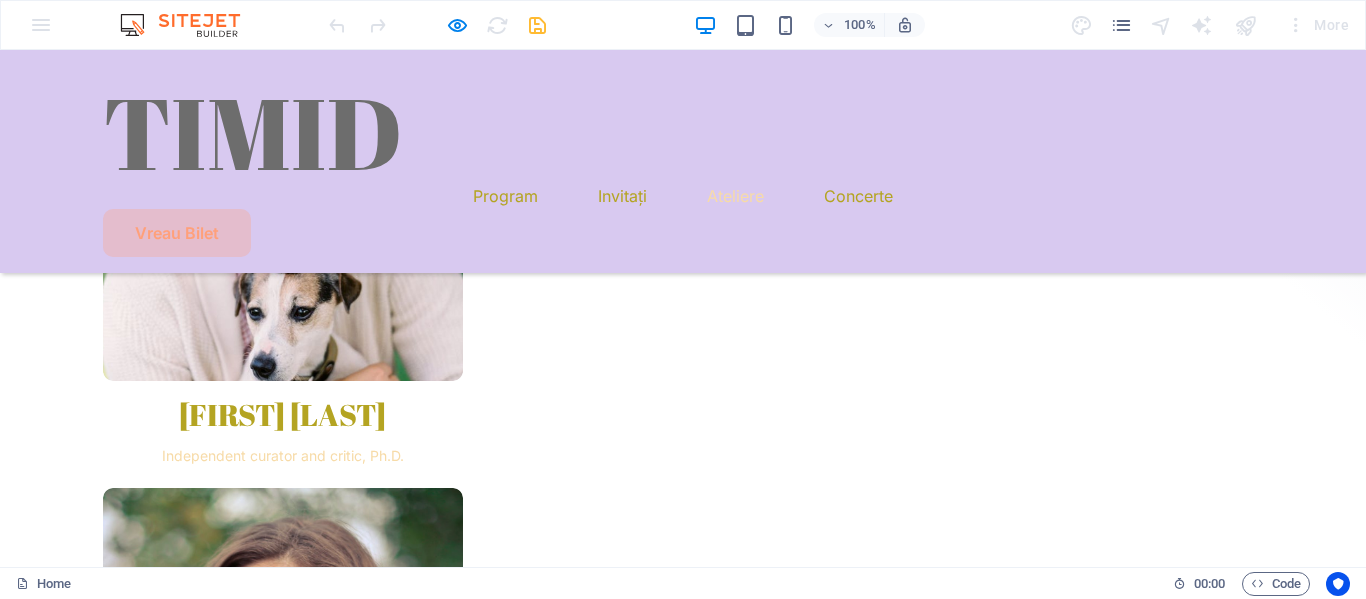 scroll, scrollTop: 3400, scrollLeft: 0, axis: vertical 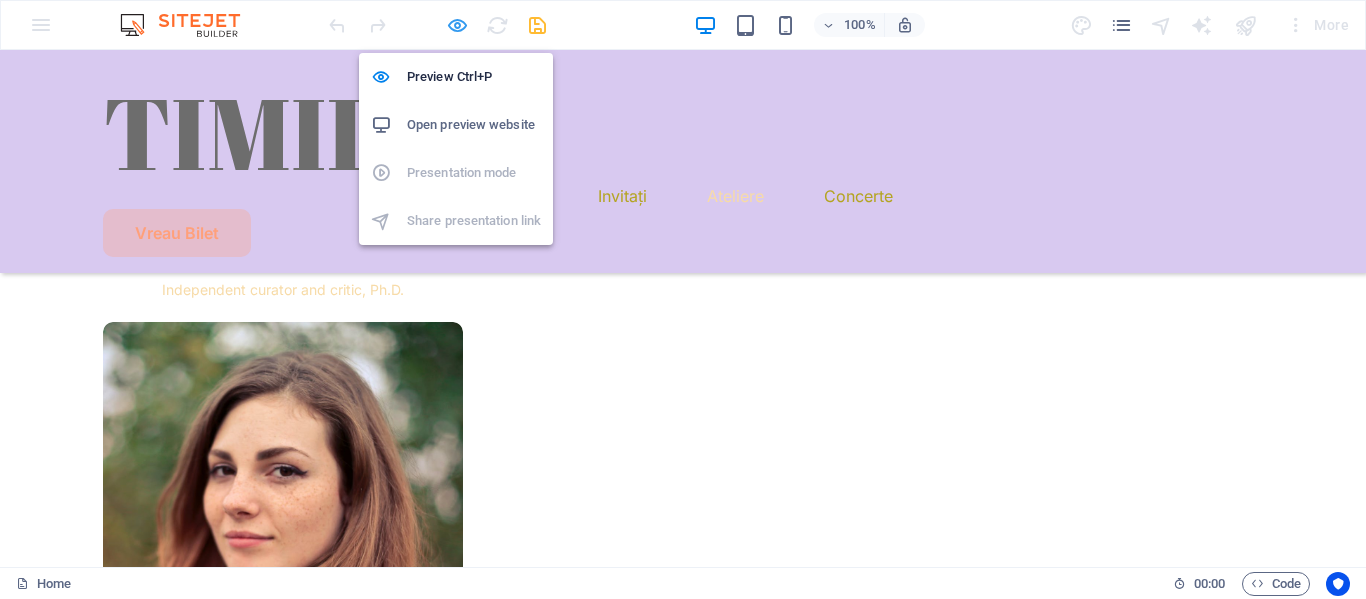 click at bounding box center (457, 25) 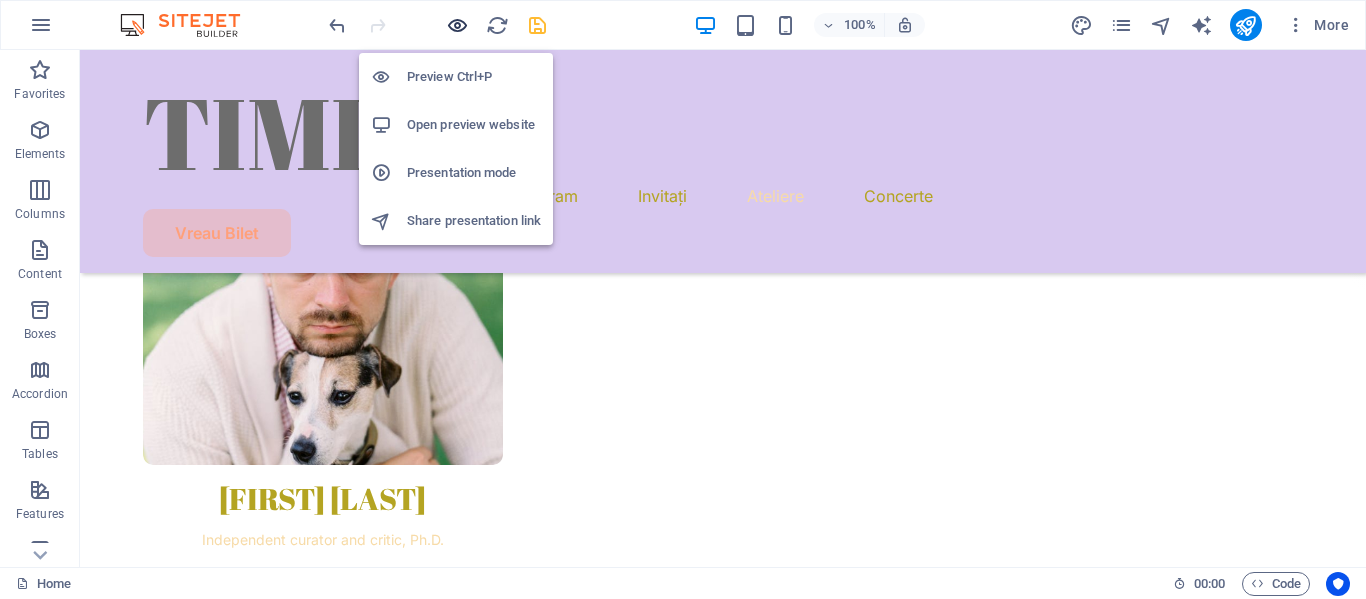 scroll, scrollTop: 4527, scrollLeft: 0, axis: vertical 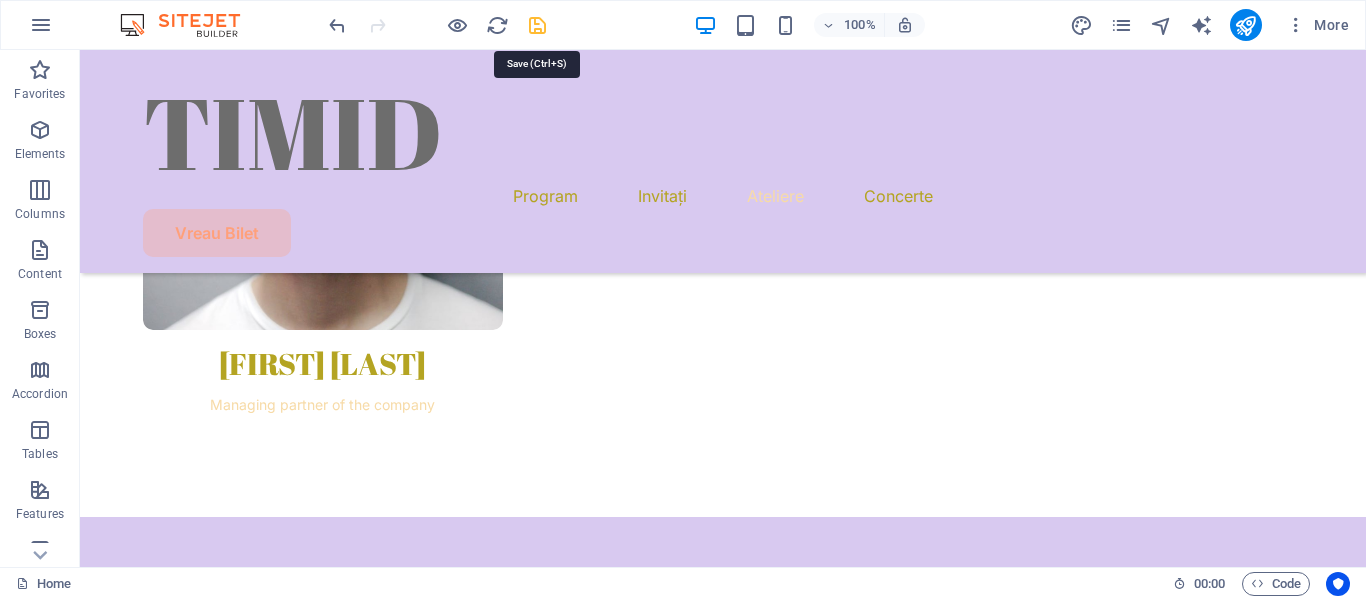 click at bounding box center [537, 25] 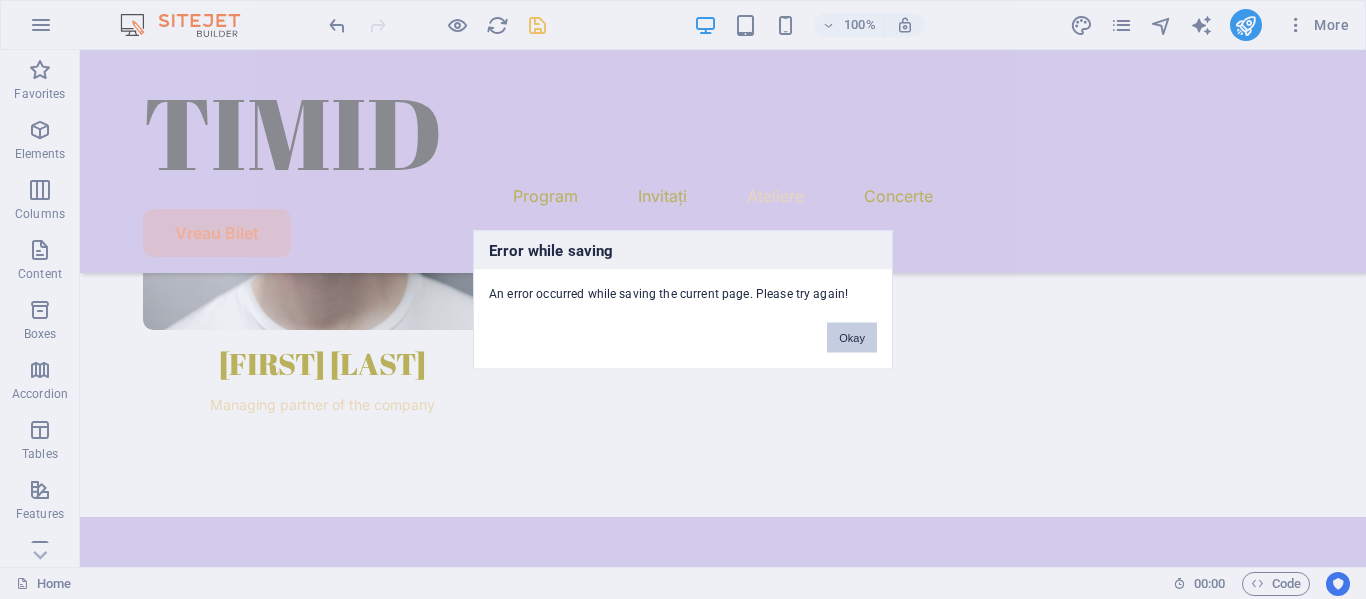 click on "Okay" at bounding box center (852, 337) 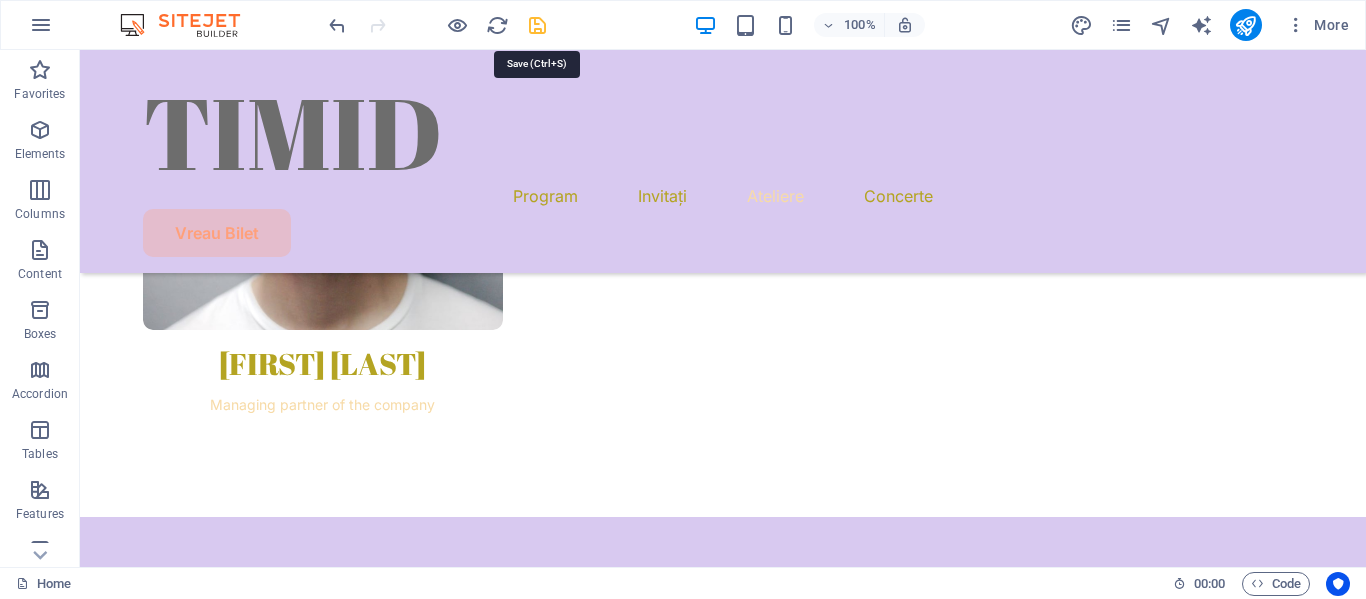 click at bounding box center (537, 25) 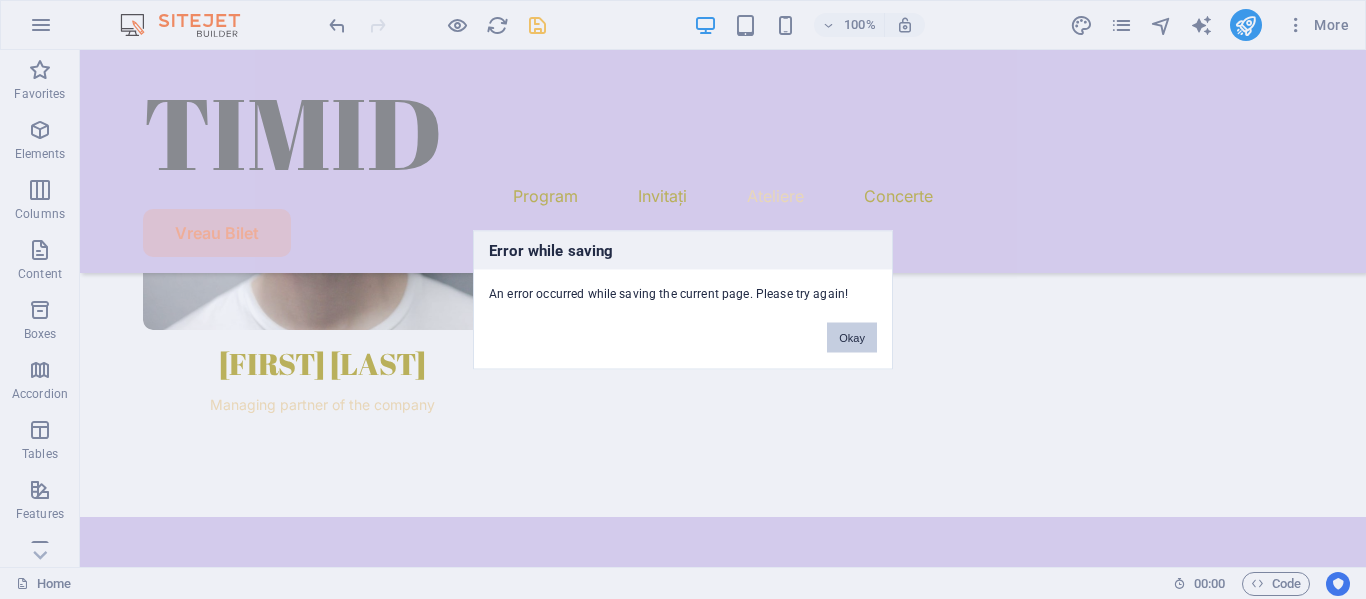 click on "Okay" at bounding box center (852, 337) 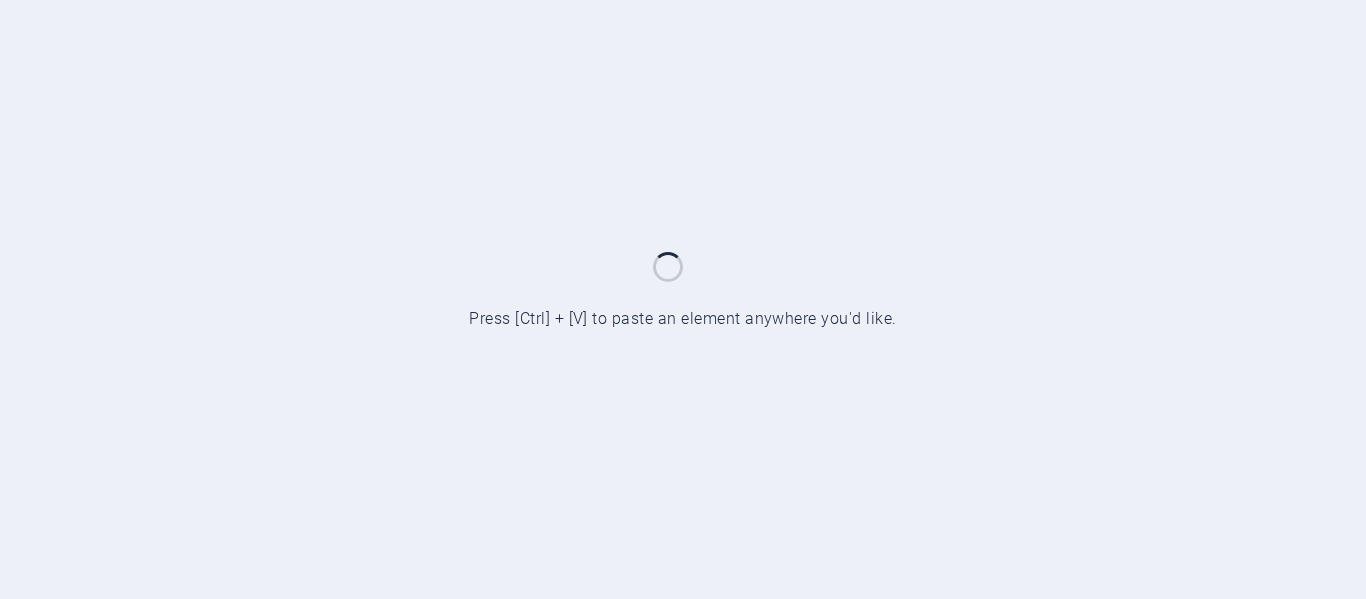 scroll, scrollTop: 0, scrollLeft: 0, axis: both 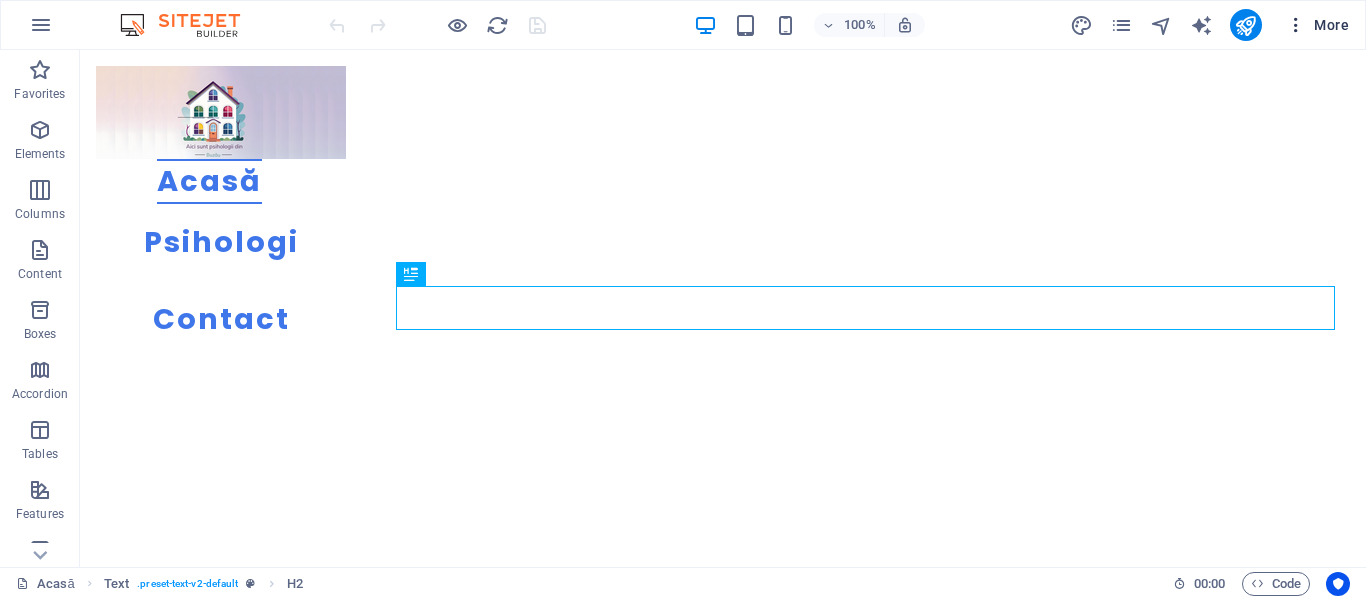 click on "More" at bounding box center (1317, 25) 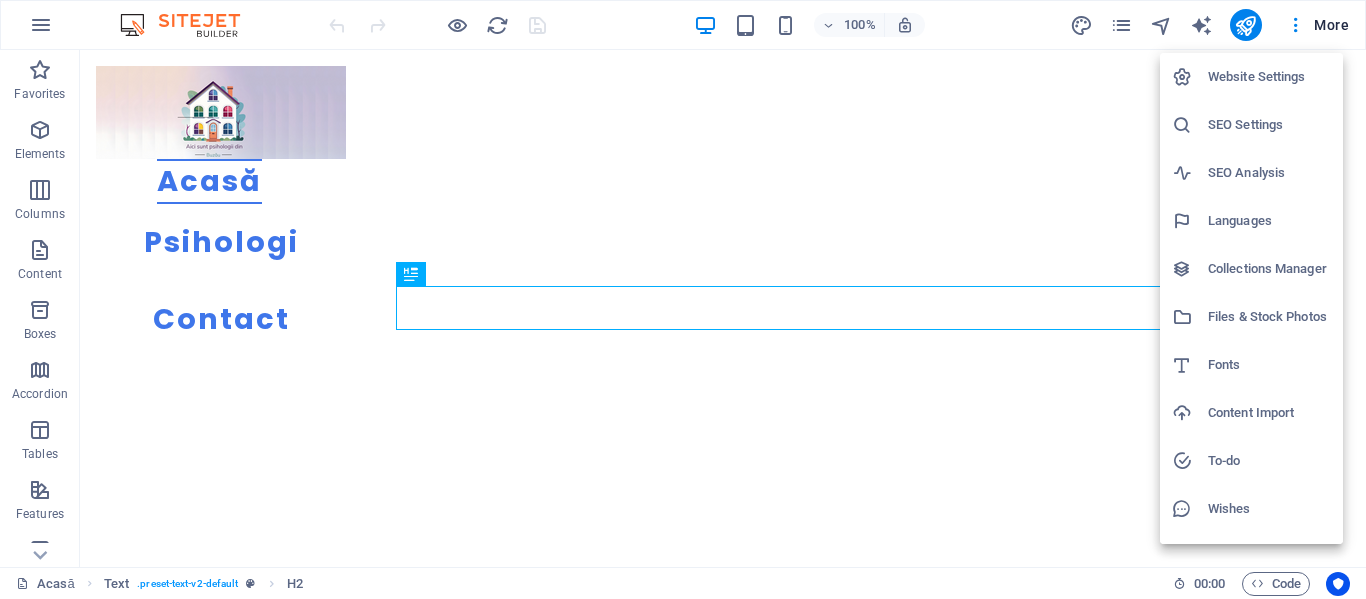 click on "Website Settings" at bounding box center (1269, 77) 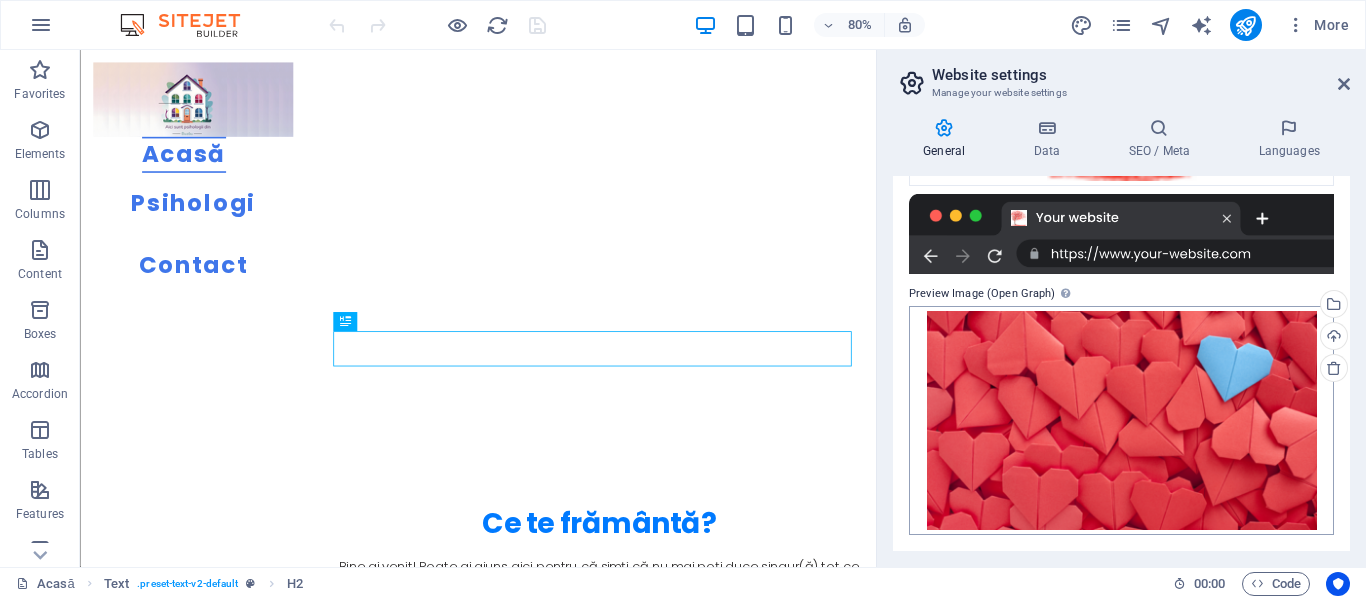 scroll, scrollTop: 0, scrollLeft: 0, axis: both 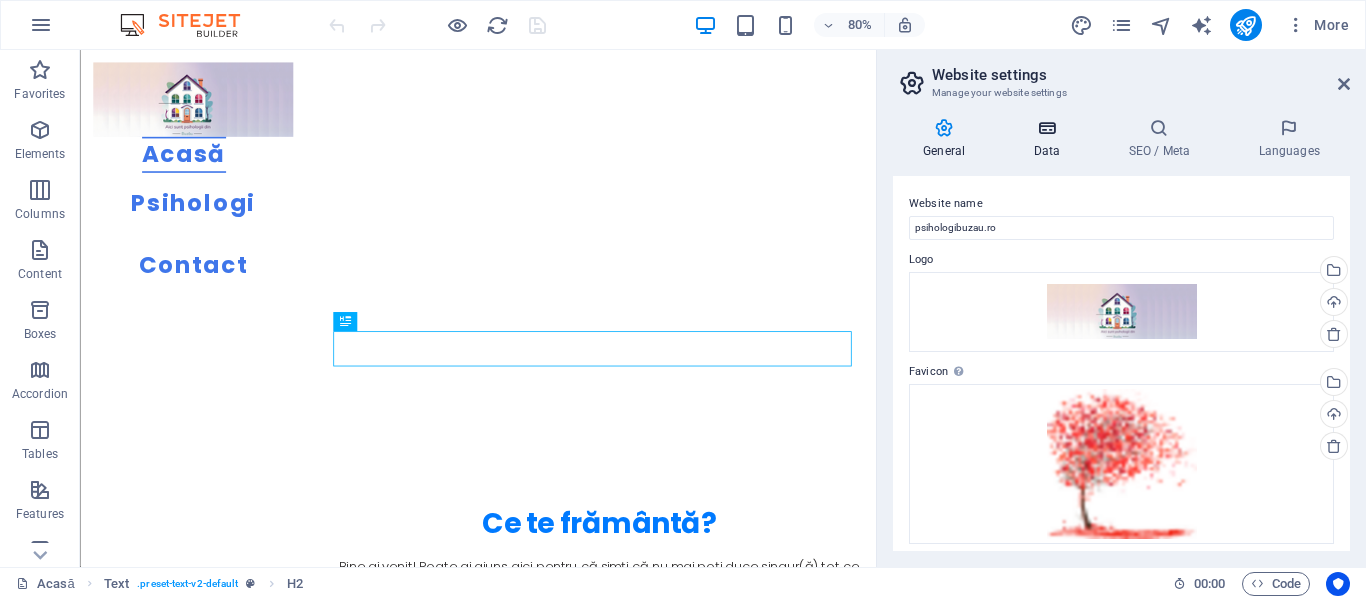 click at bounding box center [1046, 128] 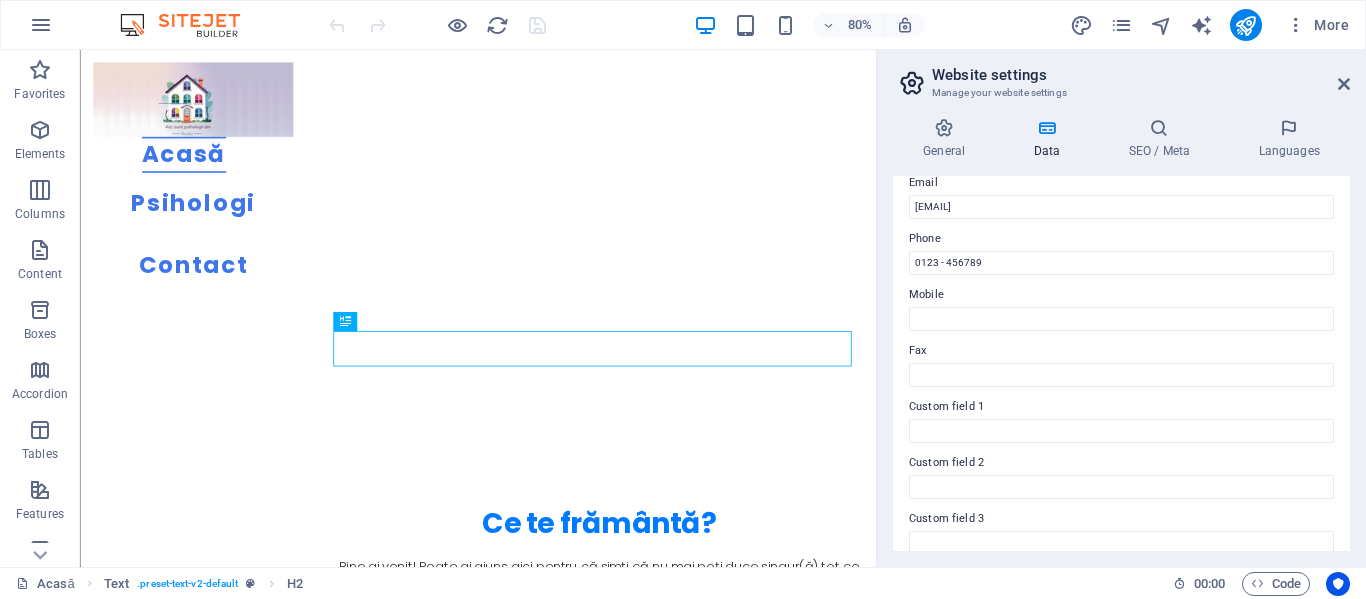 scroll, scrollTop: 400, scrollLeft: 0, axis: vertical 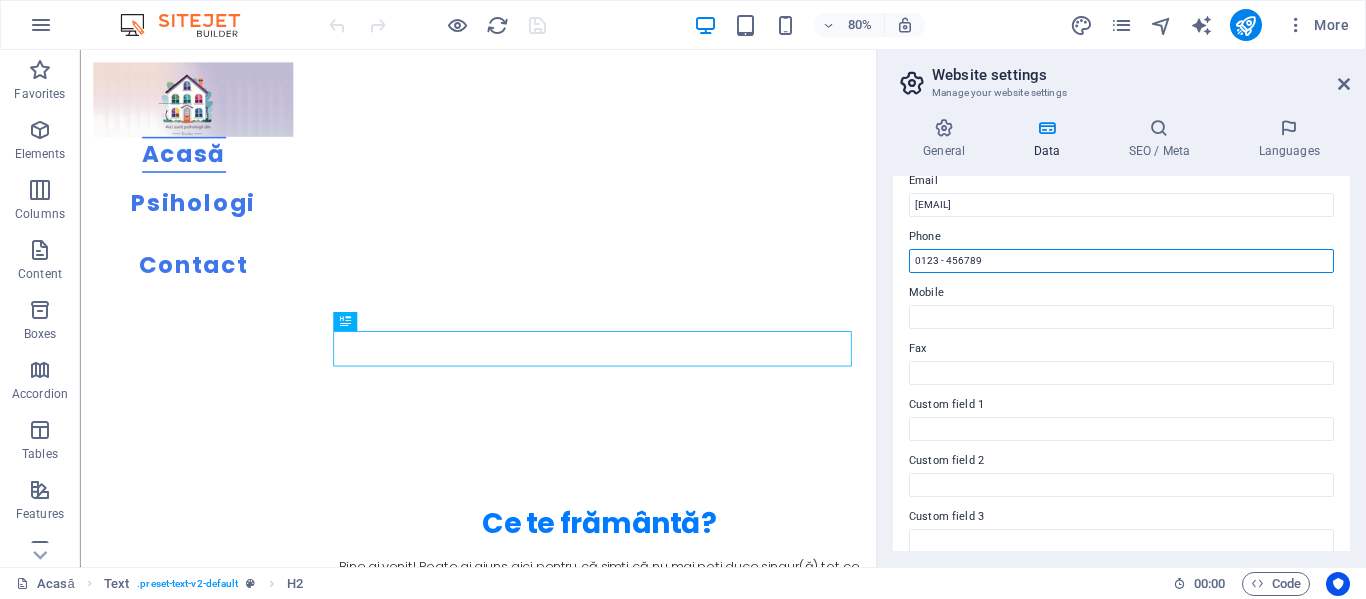 drag, startPoint x: 1103, startPoint y: 310, endPoint x: 1042, endPoint y: 311, distance: 61.008198 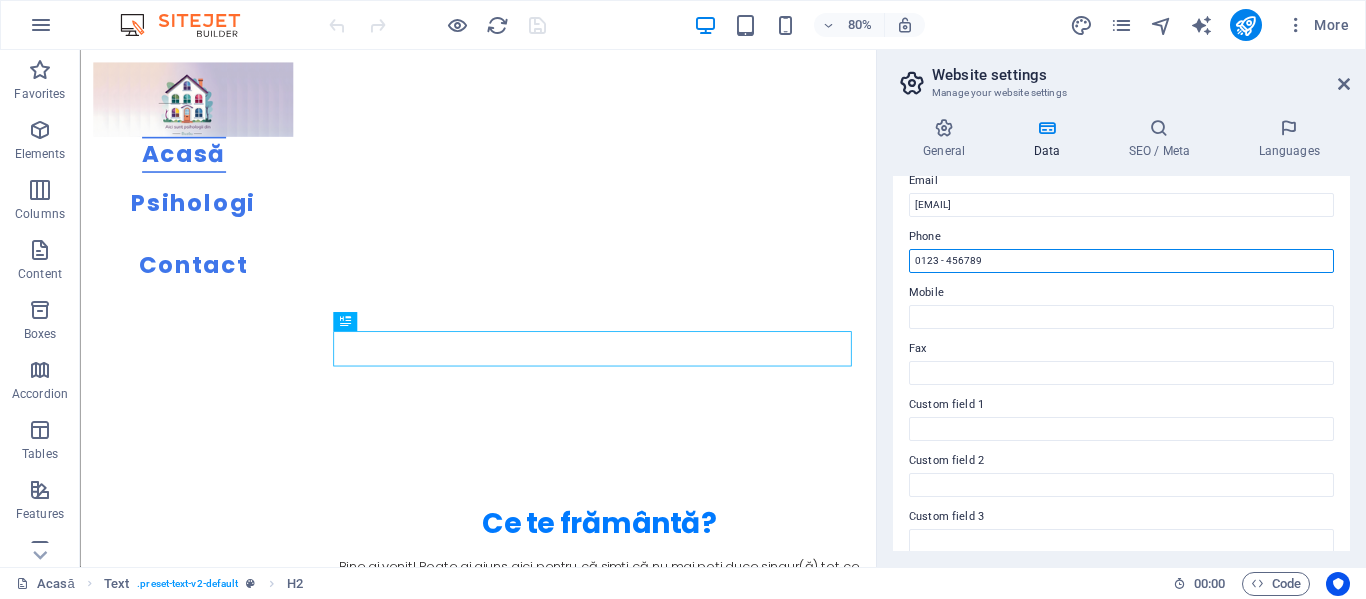 click on "0123 - 456789" at bounding box center (1121, 261) 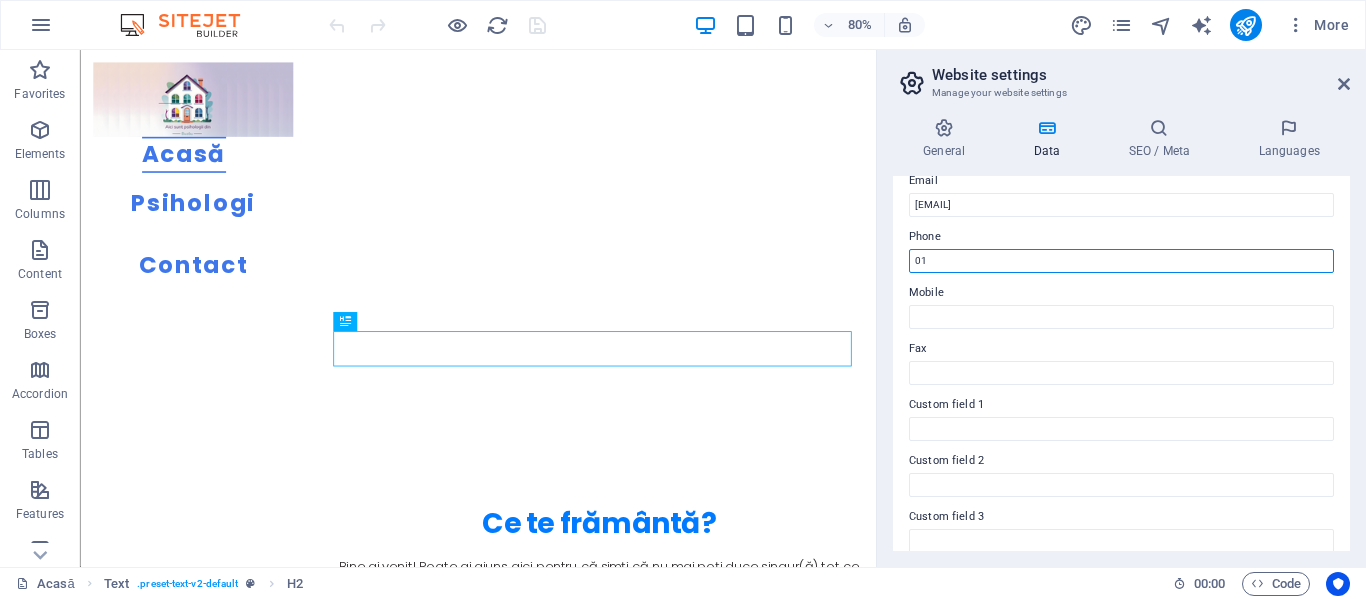 type on "0" 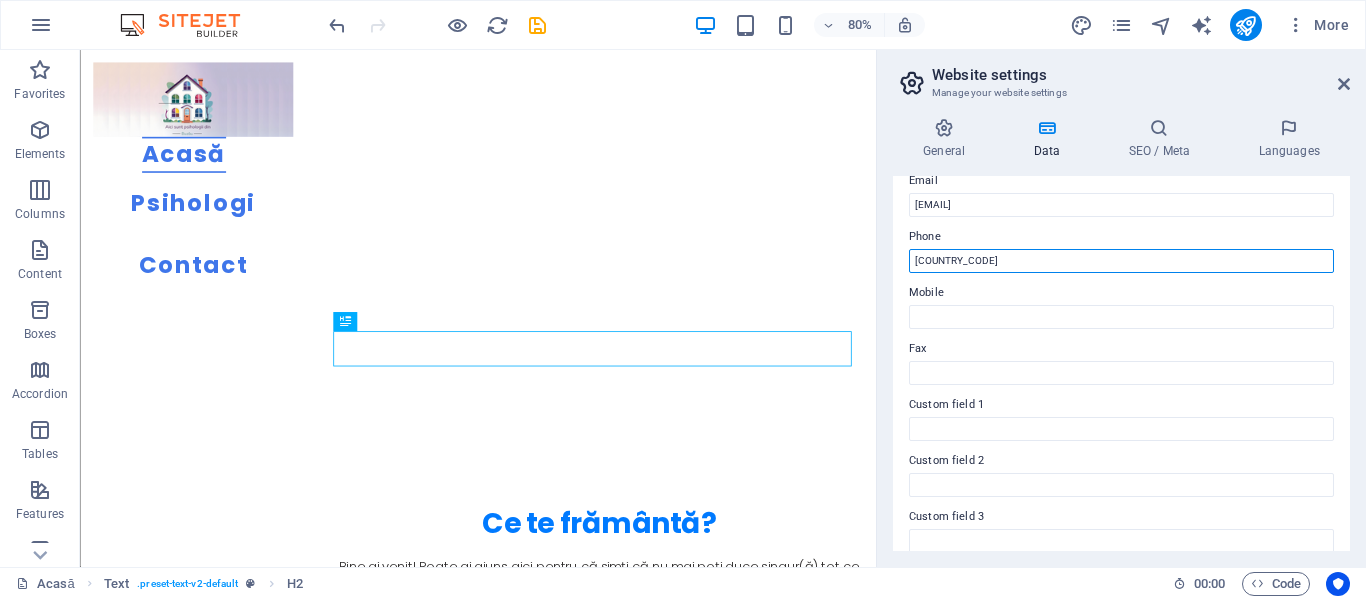 click on "0040" at bounding box center (1121, 261) 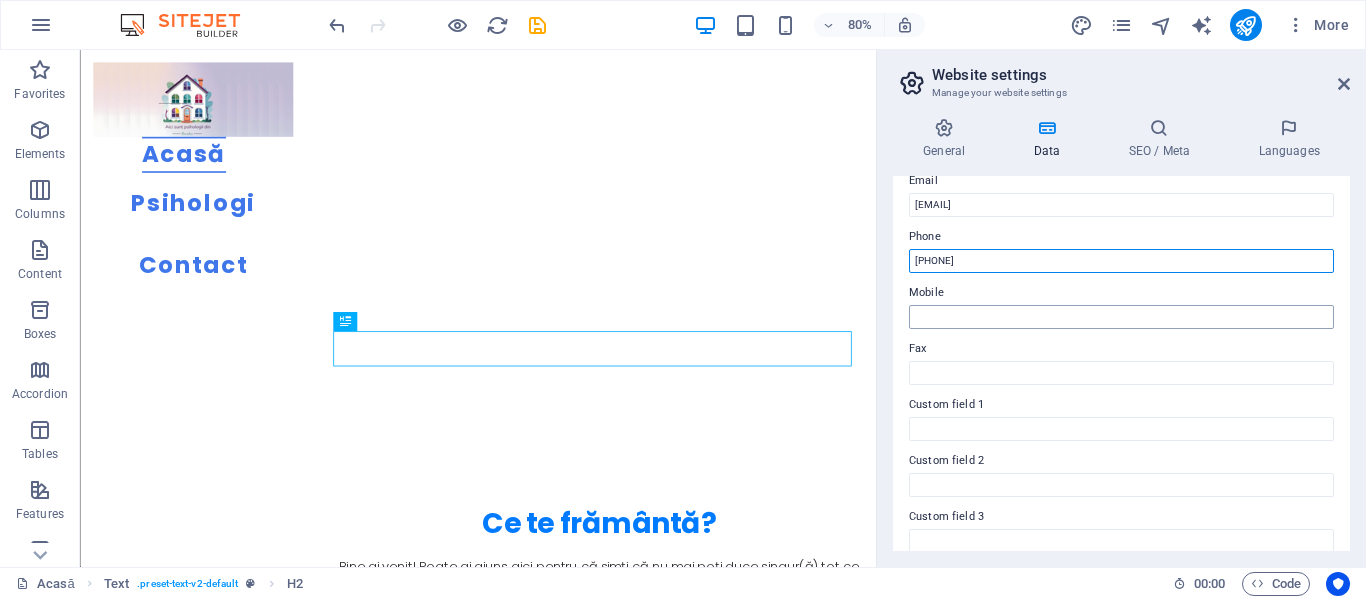type on "0742079449" 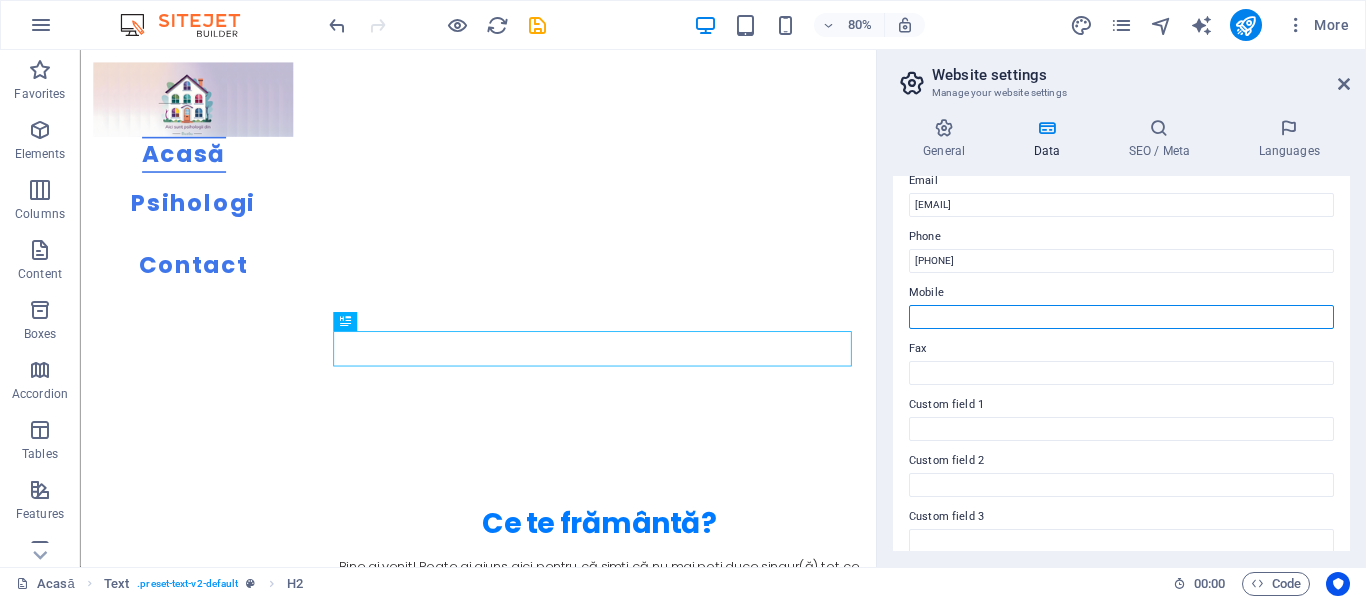 click on "Mobile" at bounding box center (1121, 317) 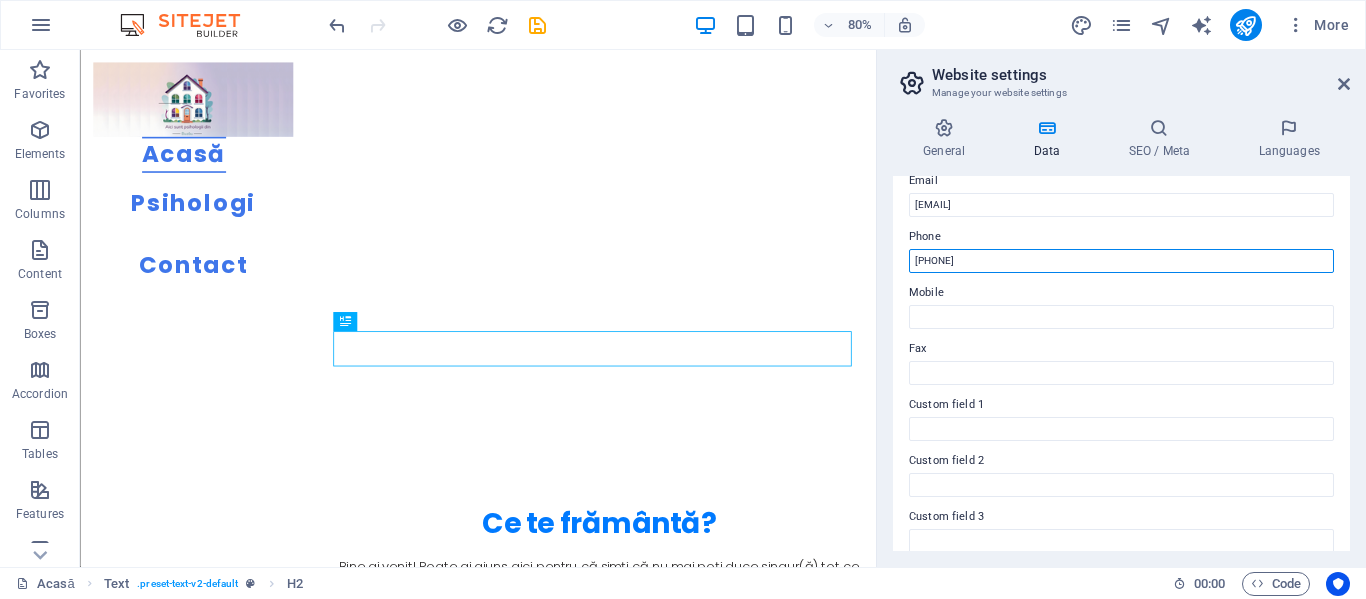 drag, startPoint x: 978, startPoint y: 261, endPoint x: 931, endPoint y: 260, distance: 47.010635 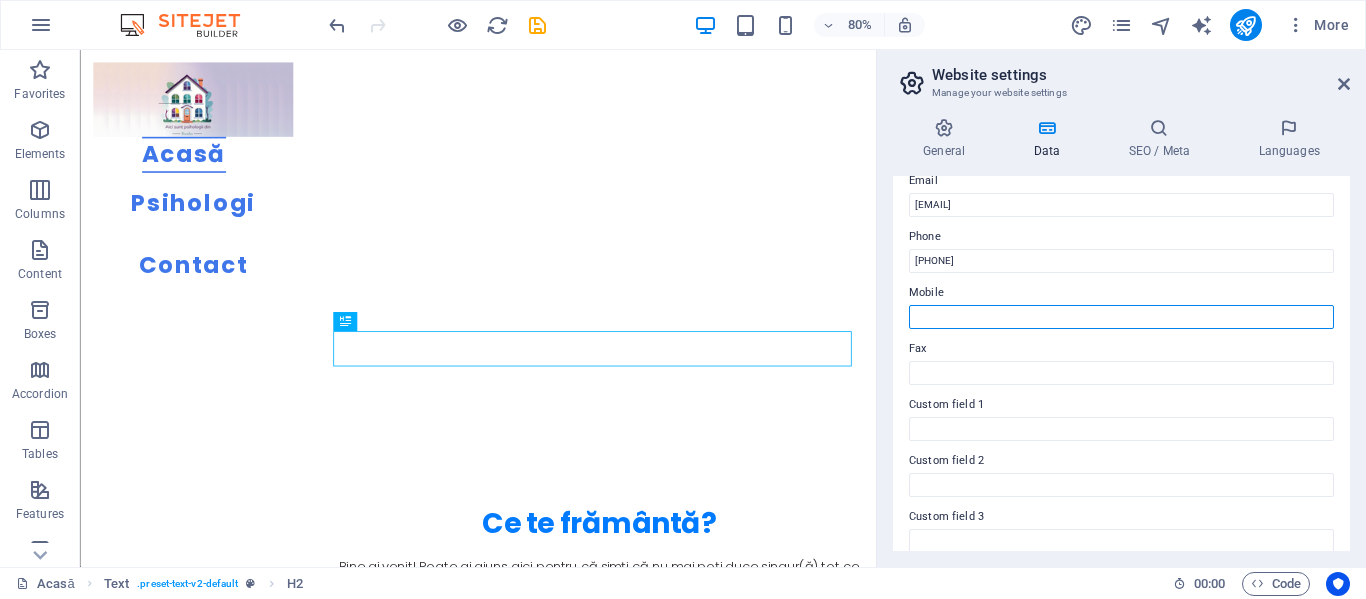 click on "Mobile" at bounding box center [1121, 317] 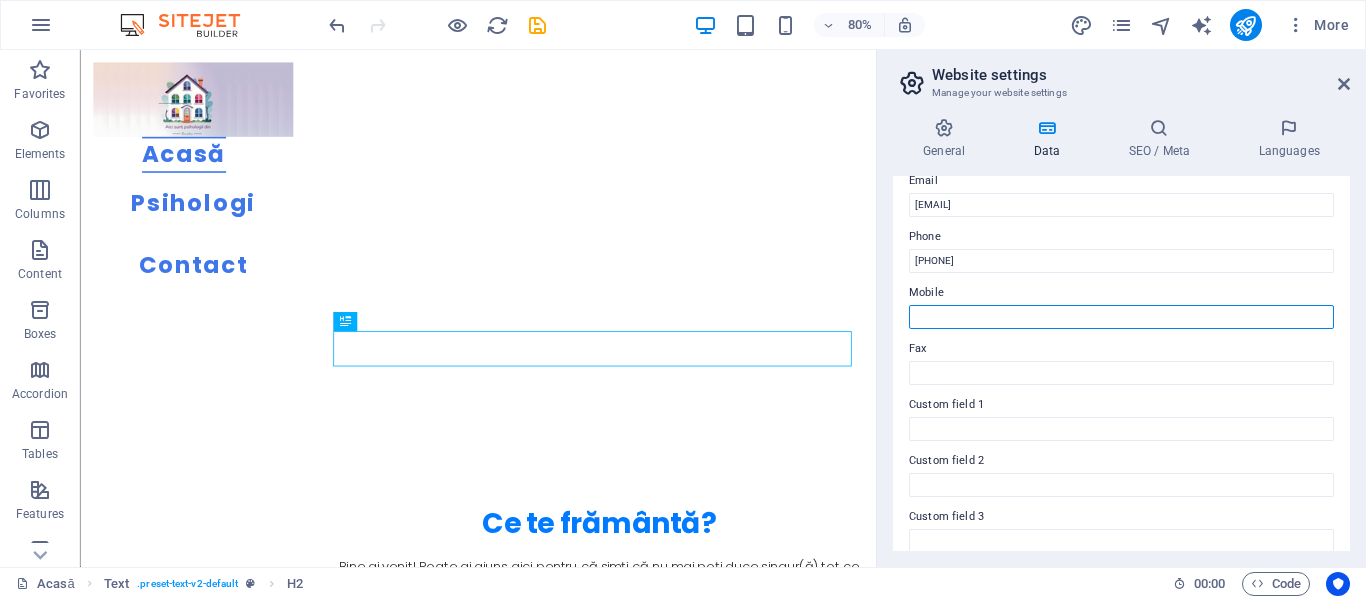 paste on "0742079449" 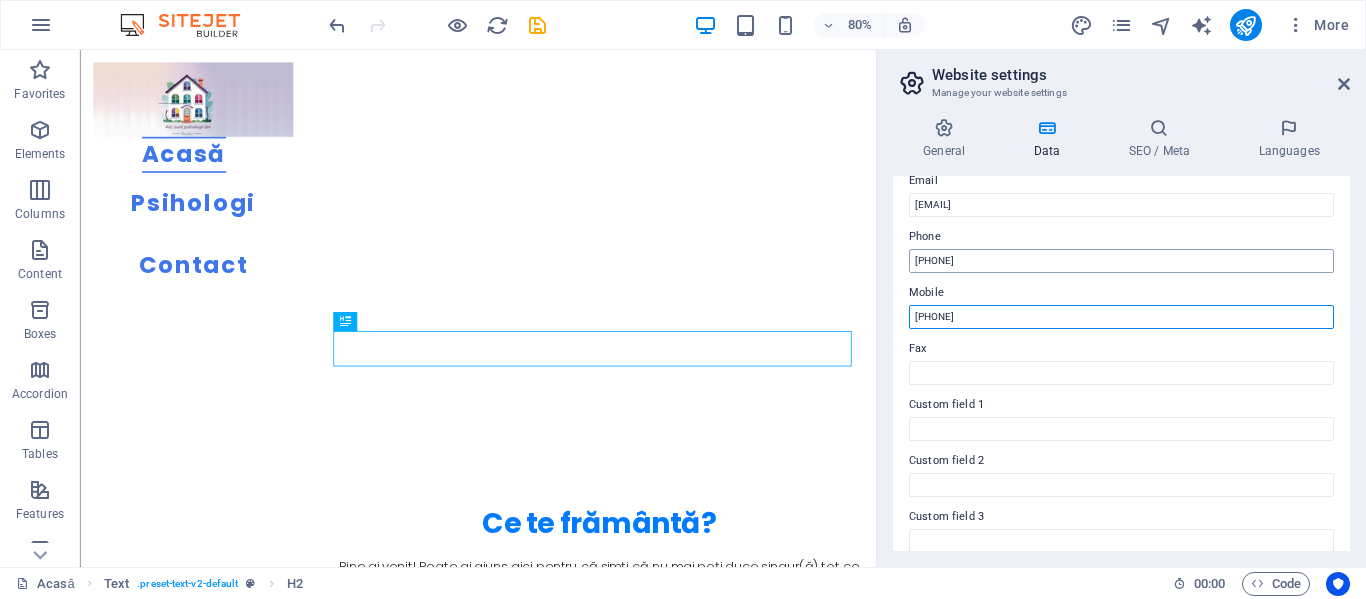 type on "0742079449" 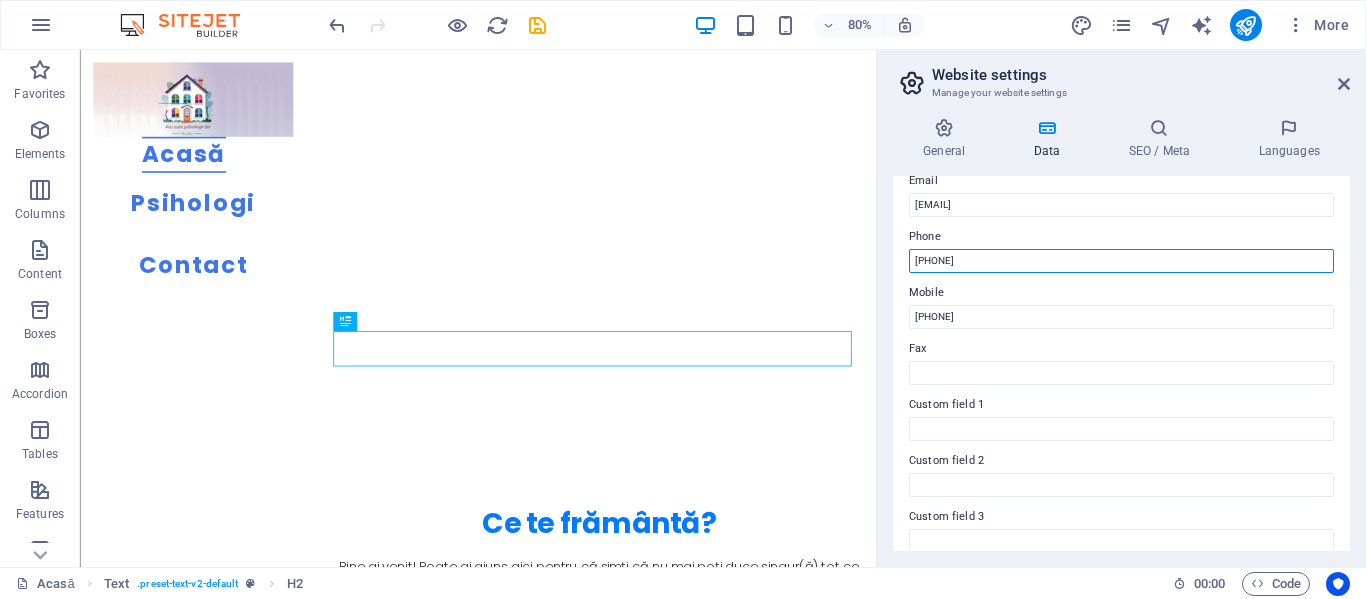click on "0742079449" at bounding box center (1121, 261) 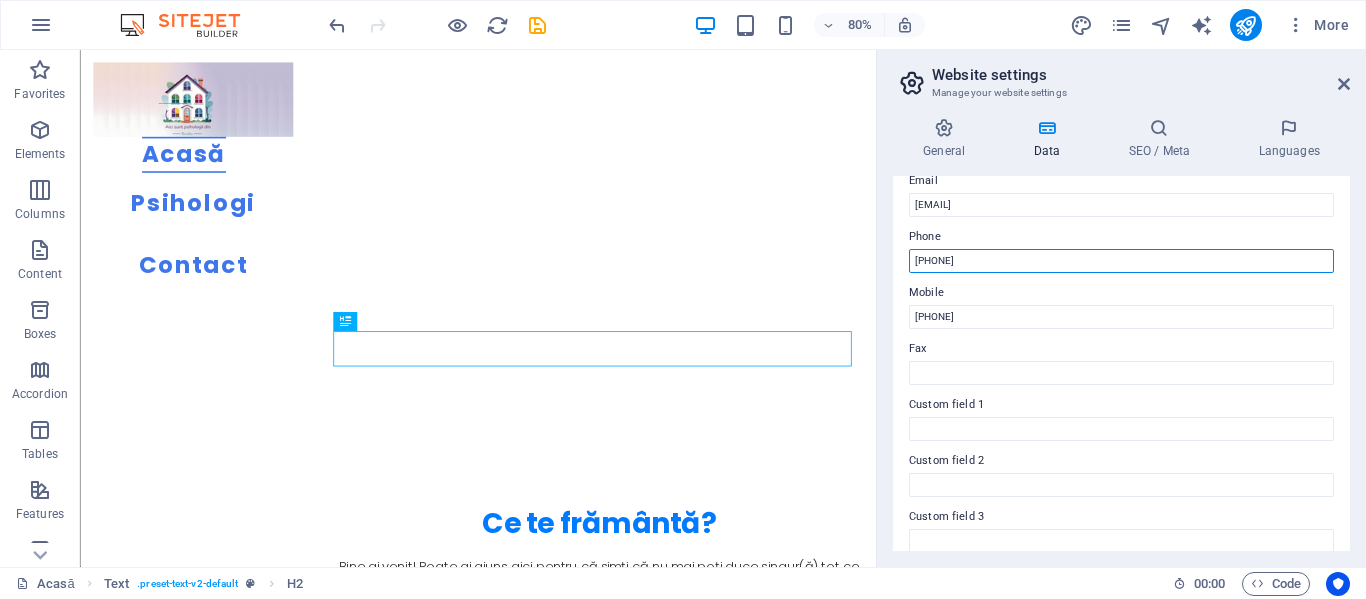 click on "074 2079449" at bounding box center (1121, 261) 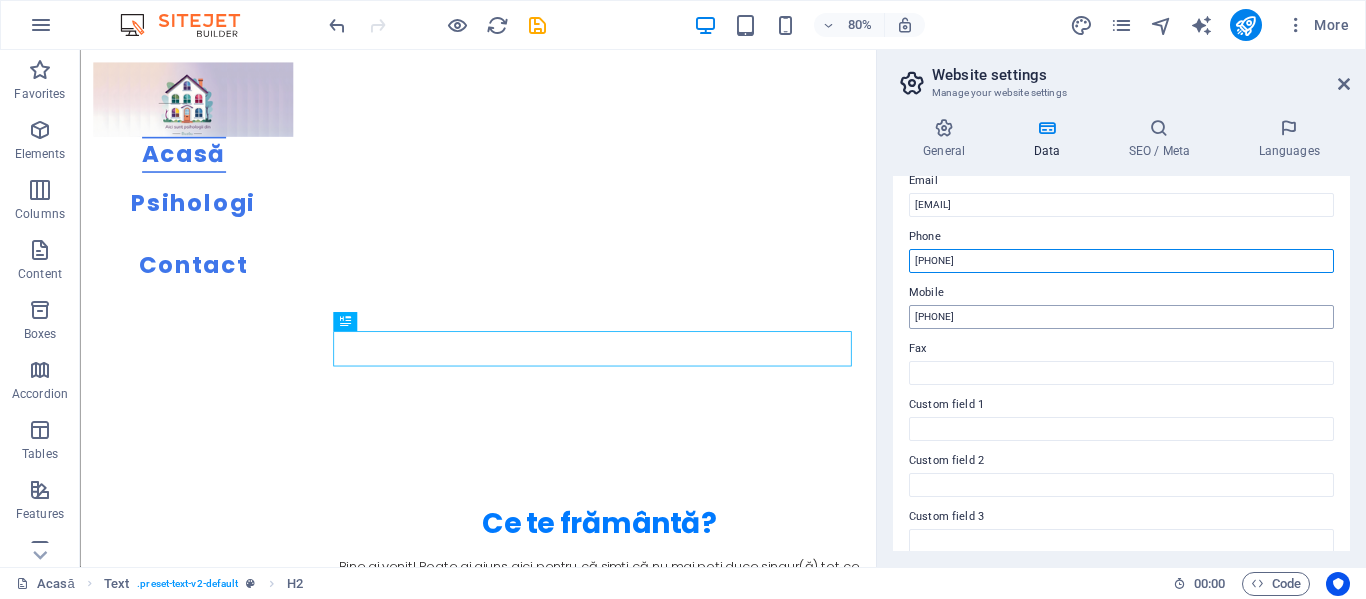 type on "074 2079 449" 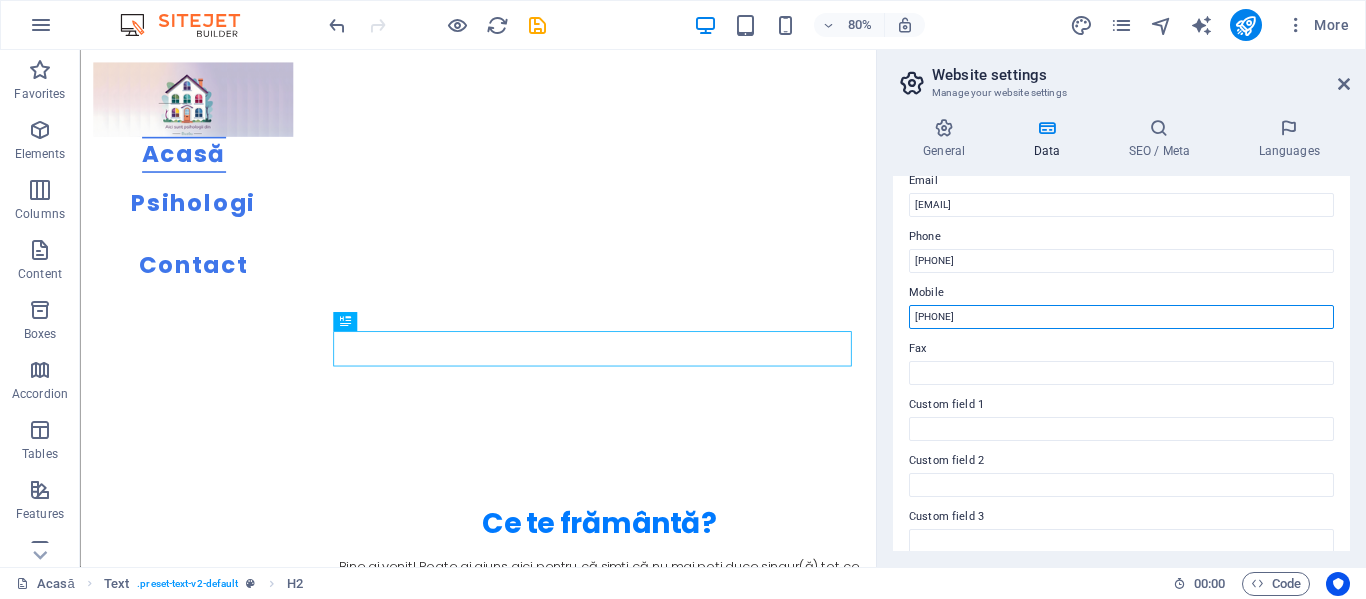 click on "0742079449" at bounding box center [1121, 317] 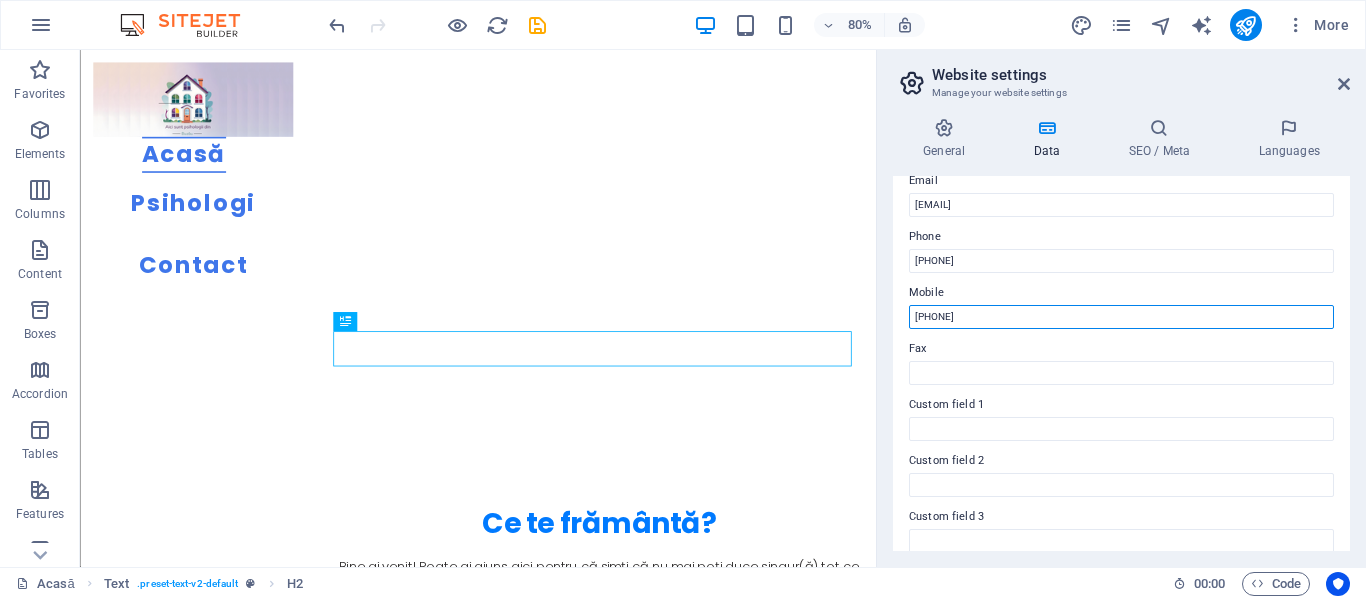 click on "0742 079449" at bounding box center [1121, 317] 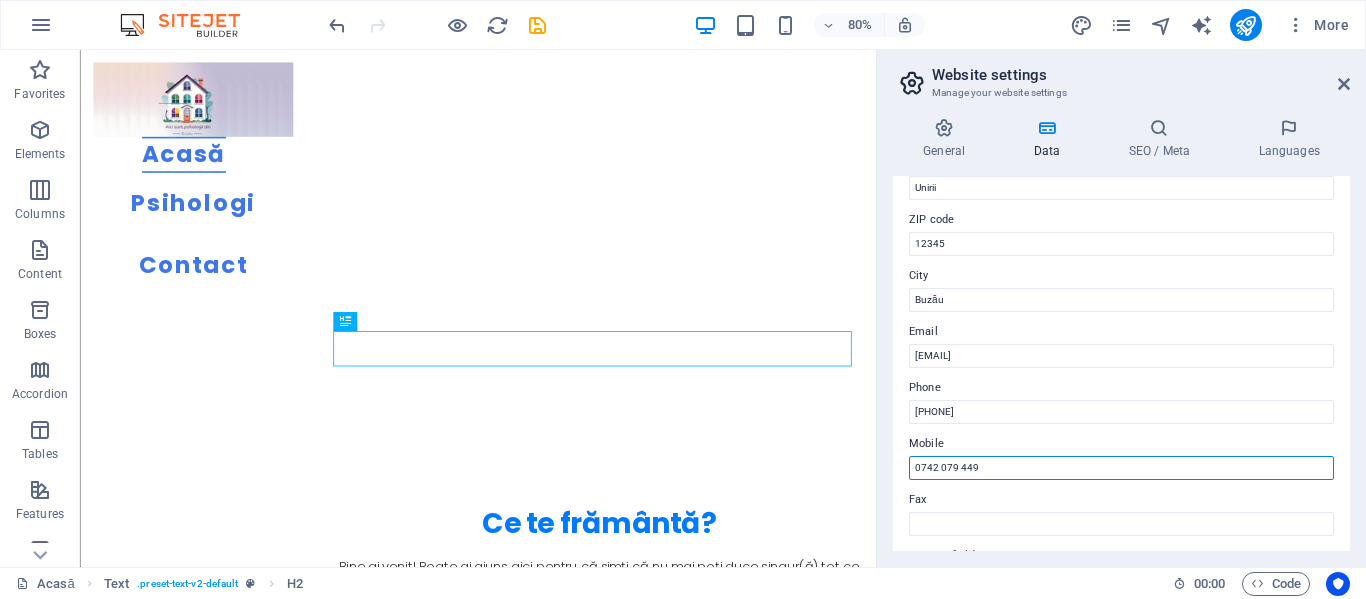 scroll, scrollTop: 186, scrollLeft: 0, axis: vertical 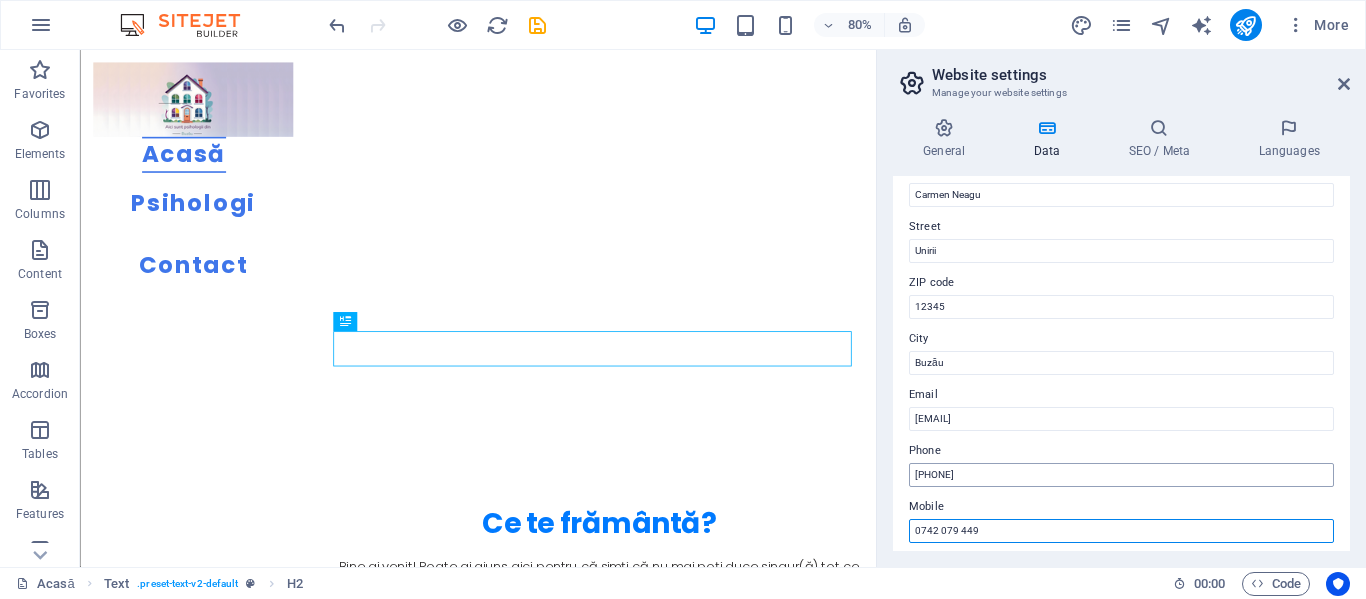 type on "0742 079 449" 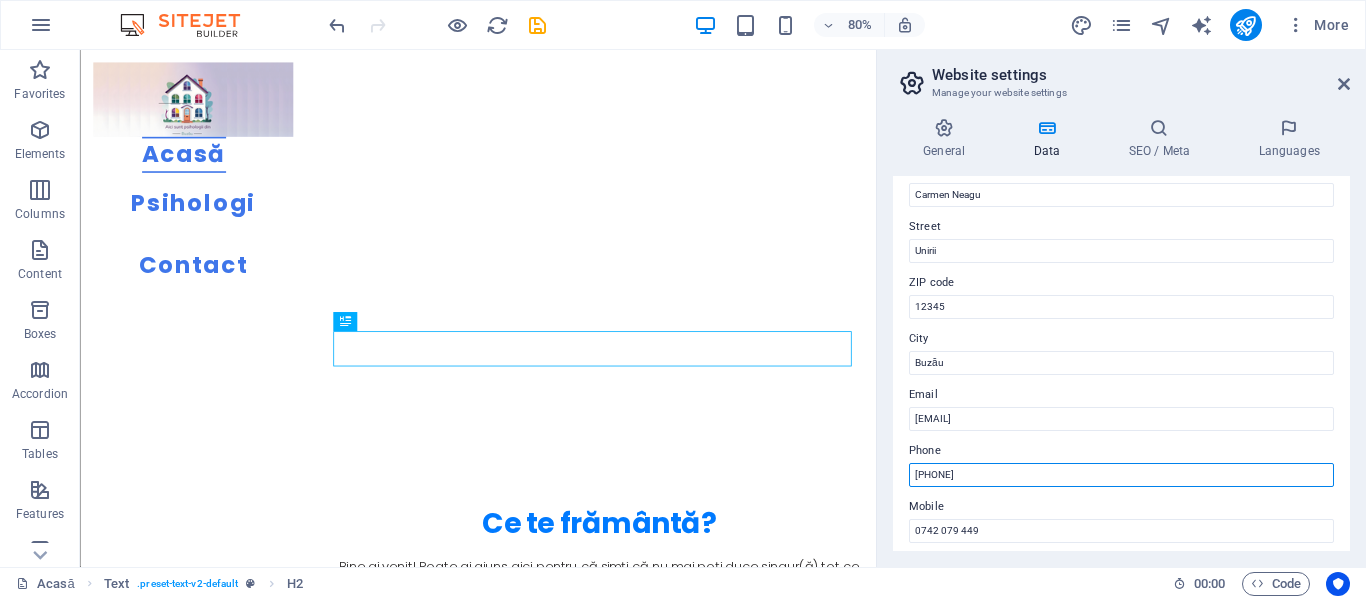 click on "074 2079 449" at bounding box center (1121, 475) 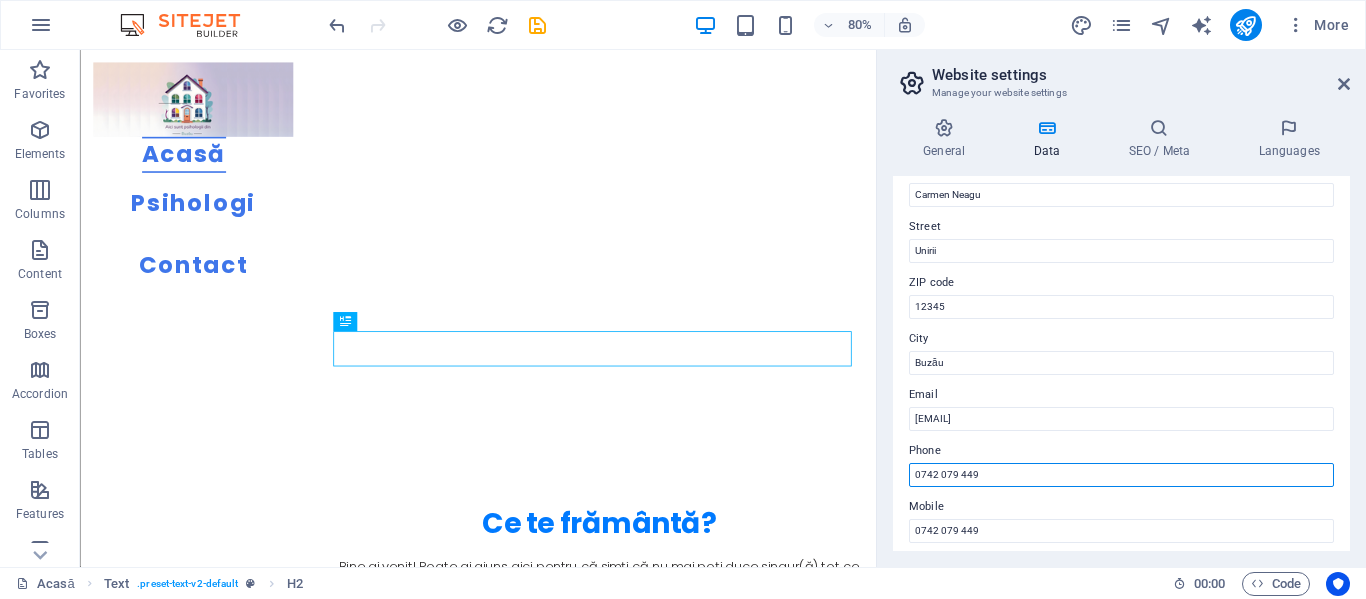 scroll, scrollTop: 86, scrollLeft: 0, axis: vertical 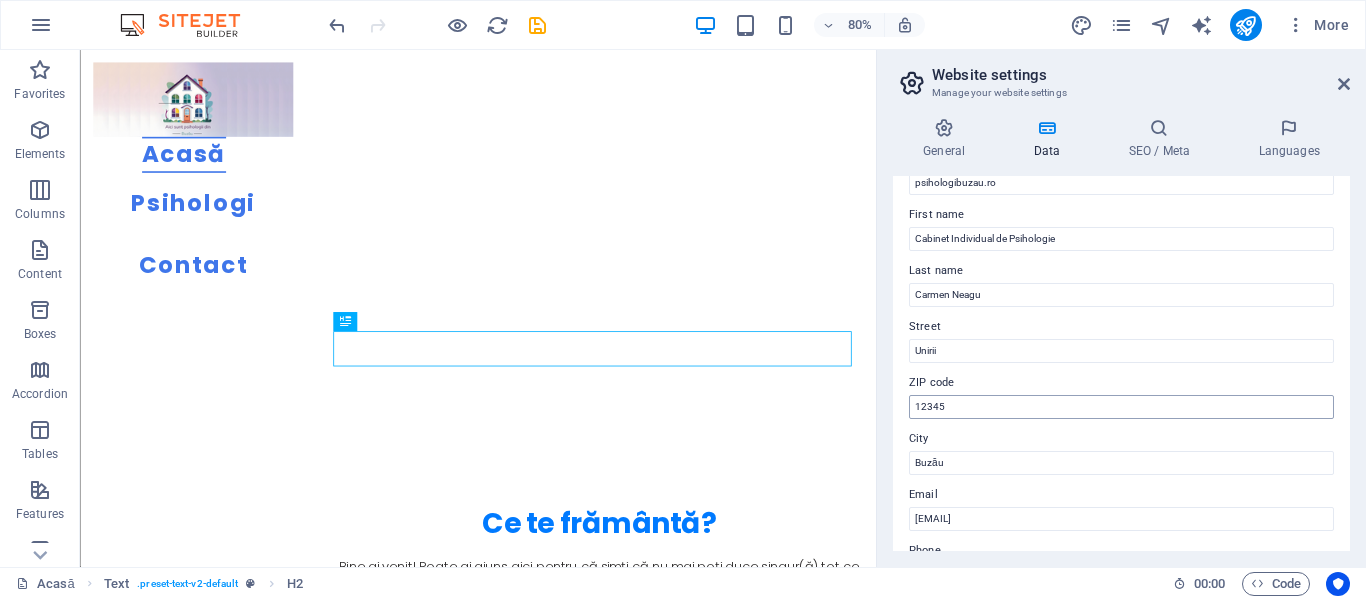 type on "0742 079 449" 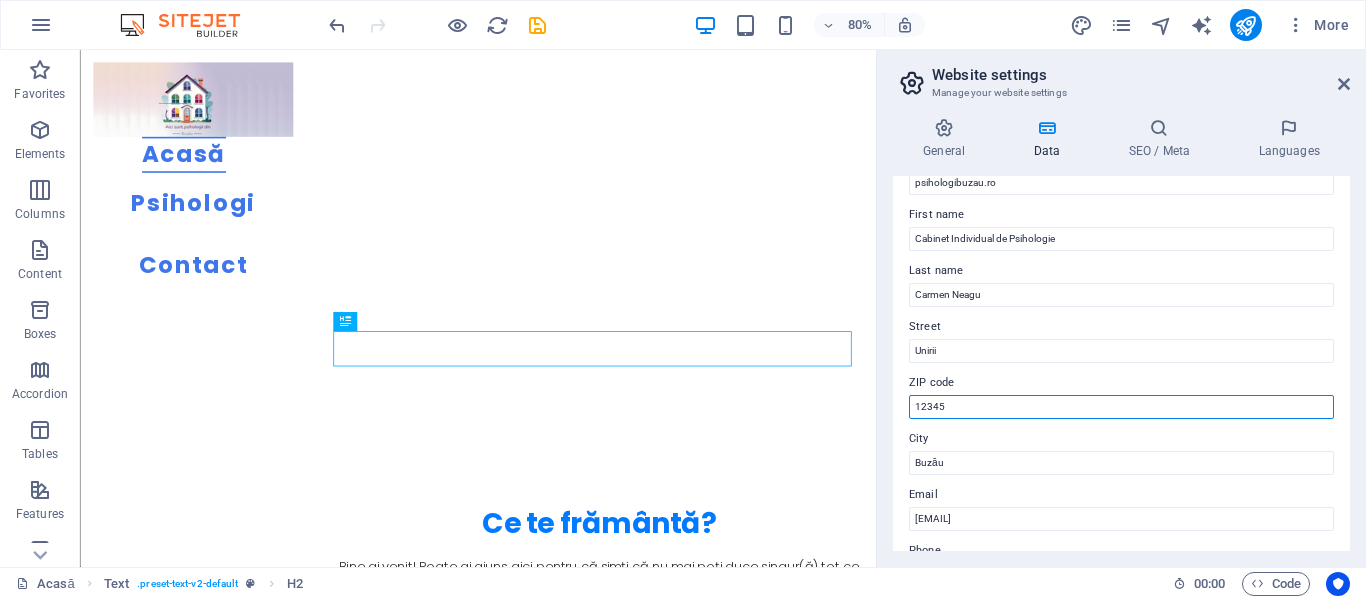 click on "12345" at bounding box center (1121, 407) 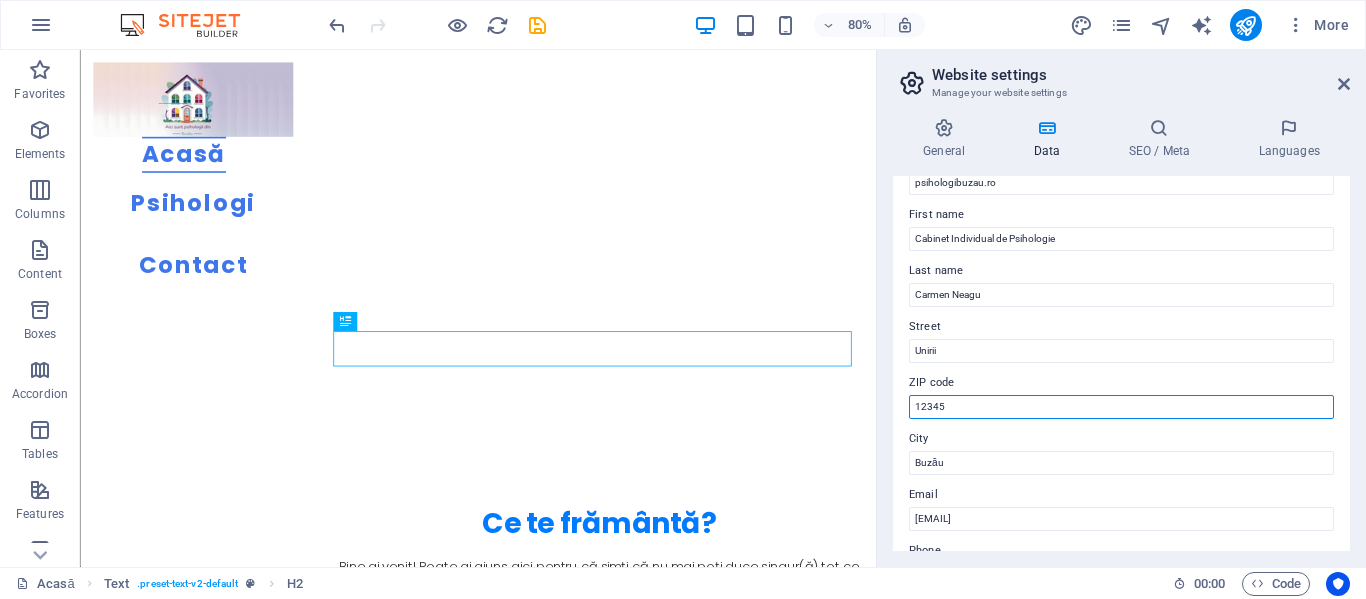 drag, startPoint x: 969, startPoint y: 402, endPoint x: 883, endPoint y: 400, distance: 86.023254 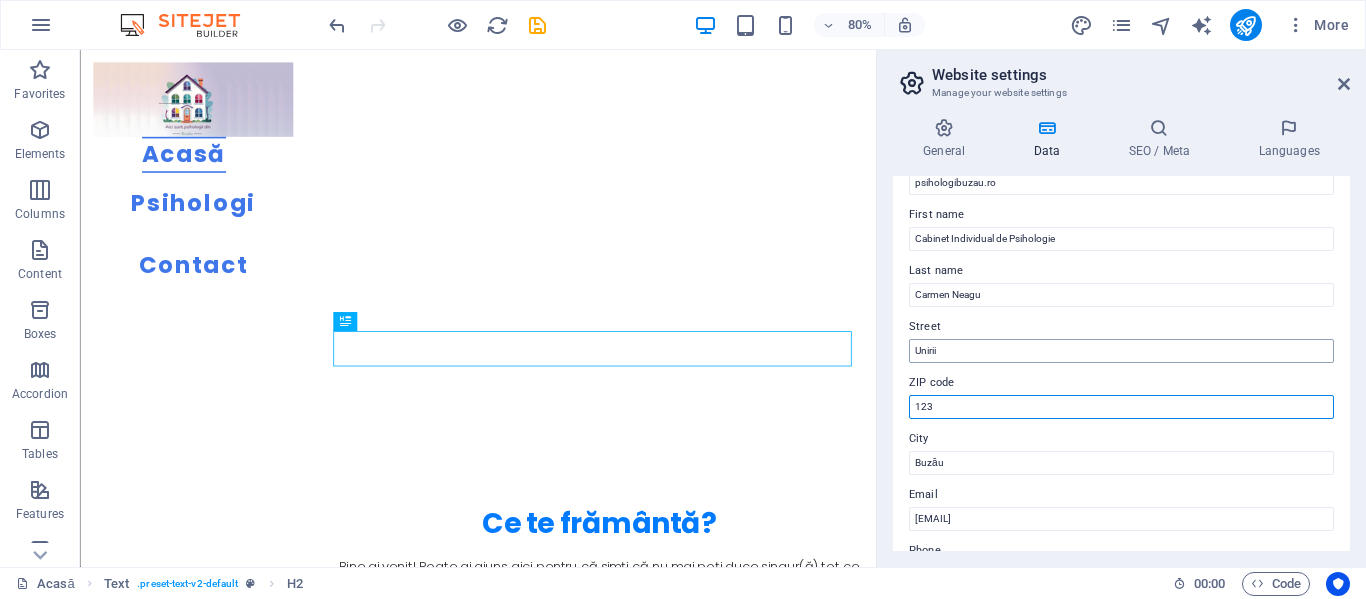 type on "123" 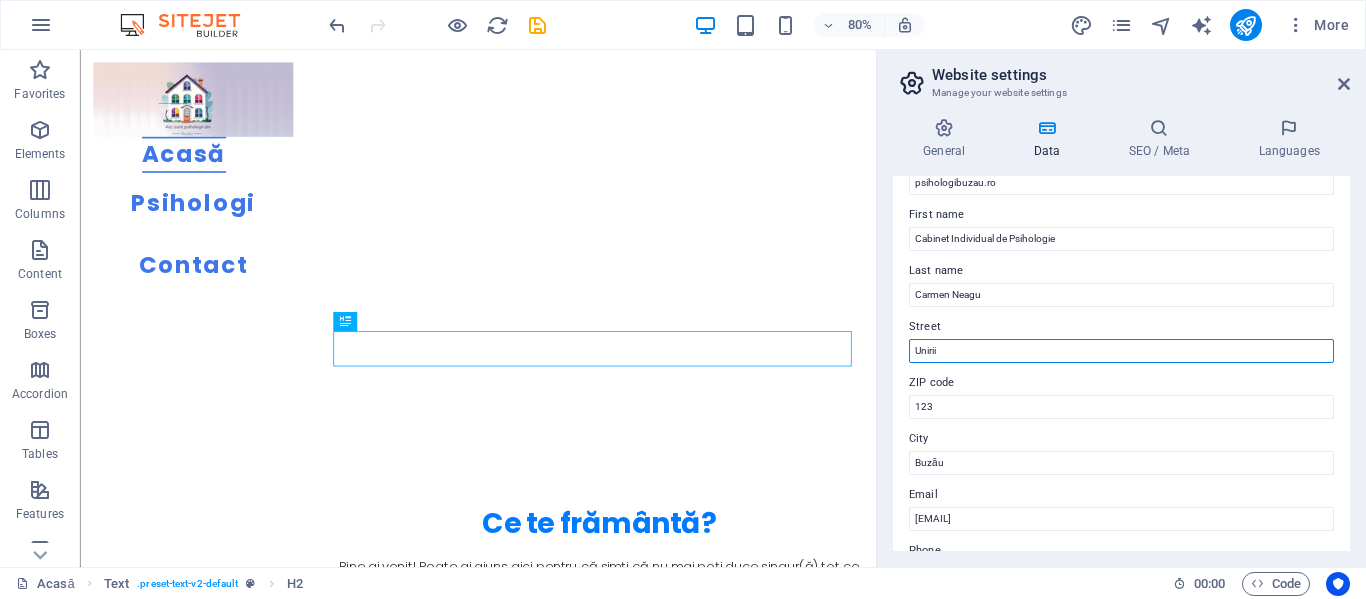 click on "Unirii" at bounding box center (1121, 351) 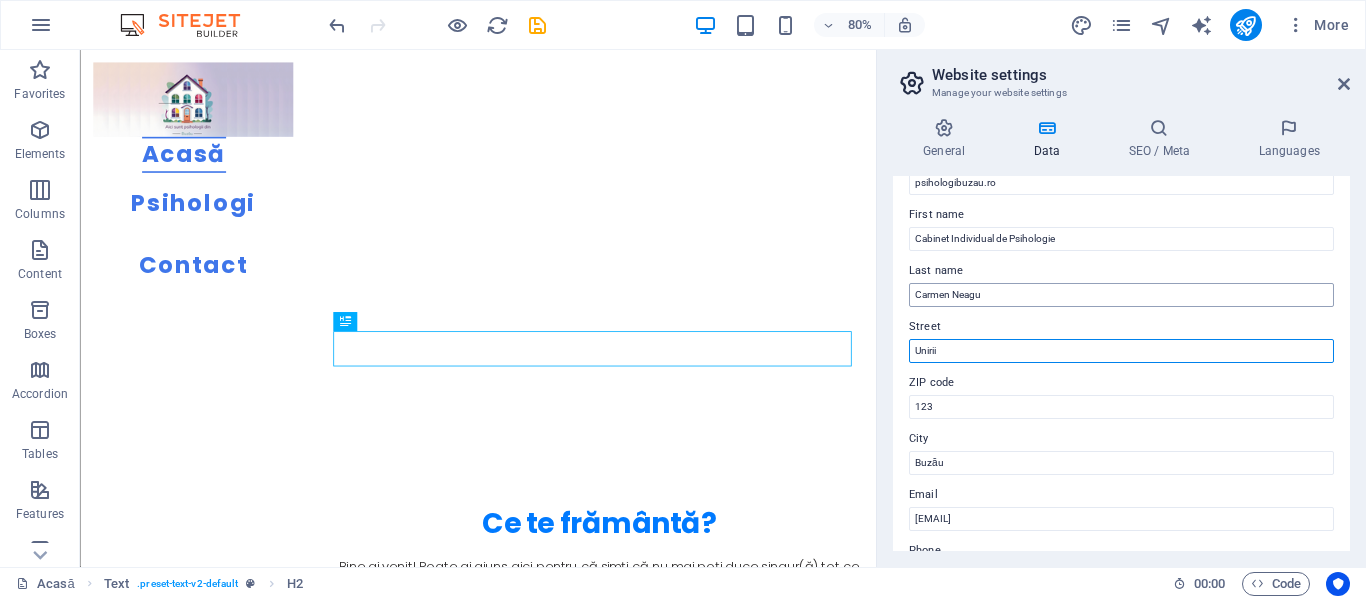 scroll, scrollTop: 0, scrollLeft: 0, axis: both 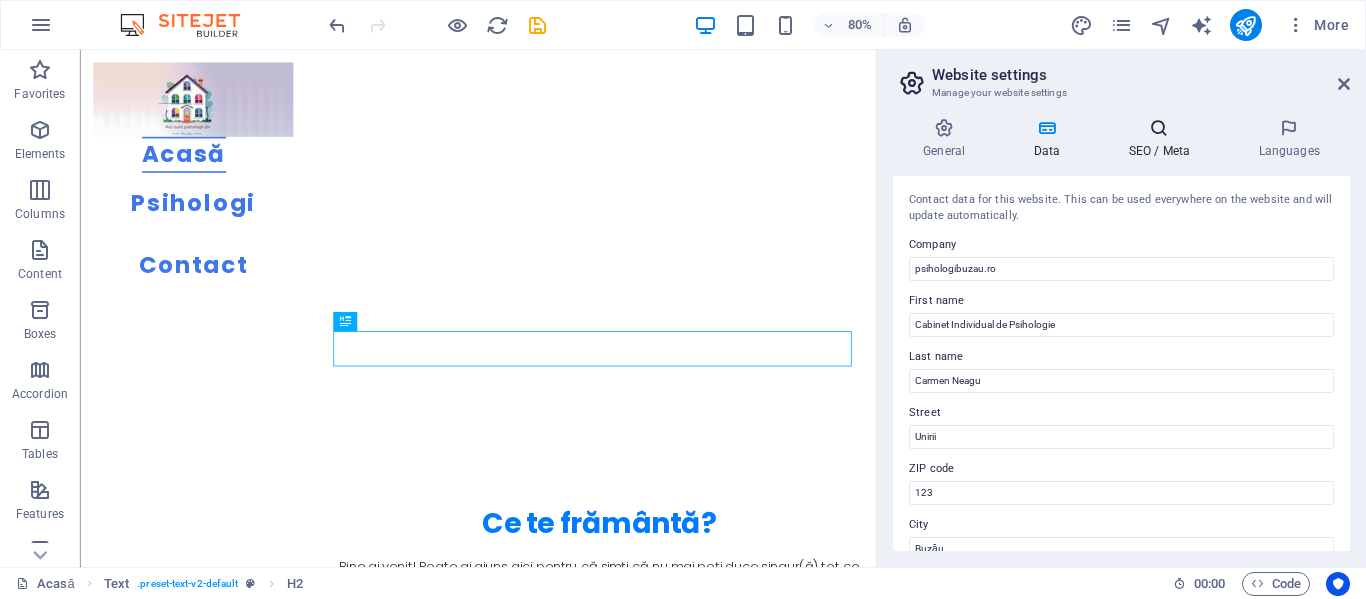 click at bounding box center [1159, 128] 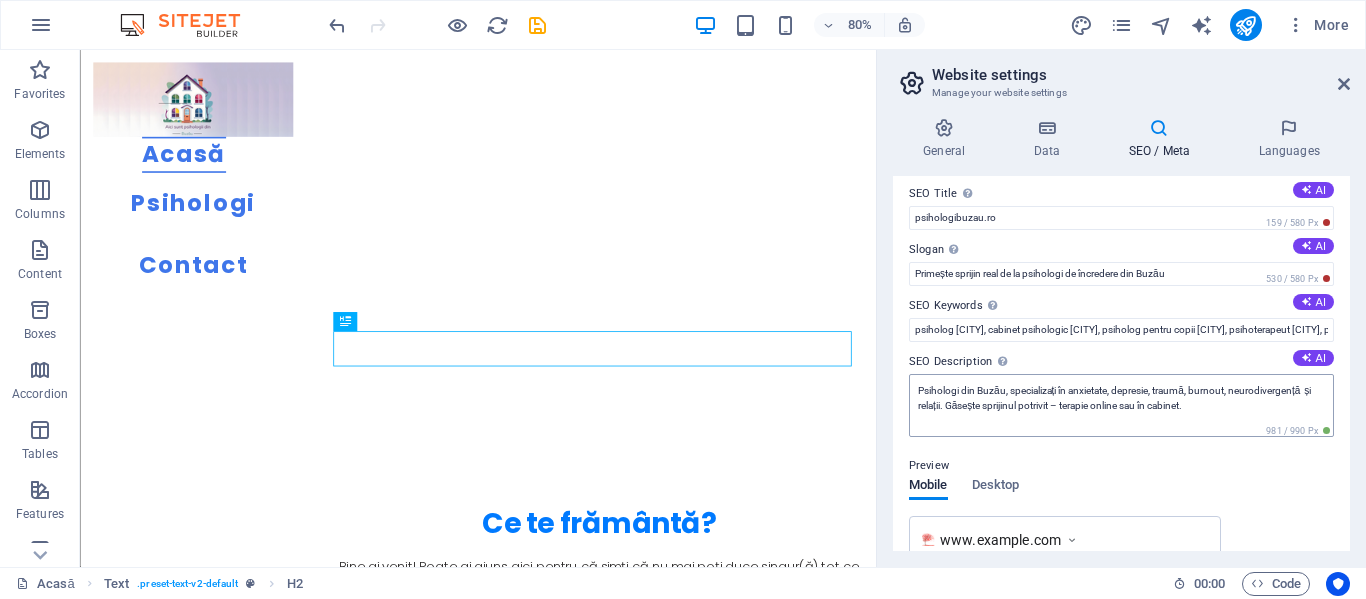 scroll, scrollTop: 0, scrollLeft: 0, axis: both 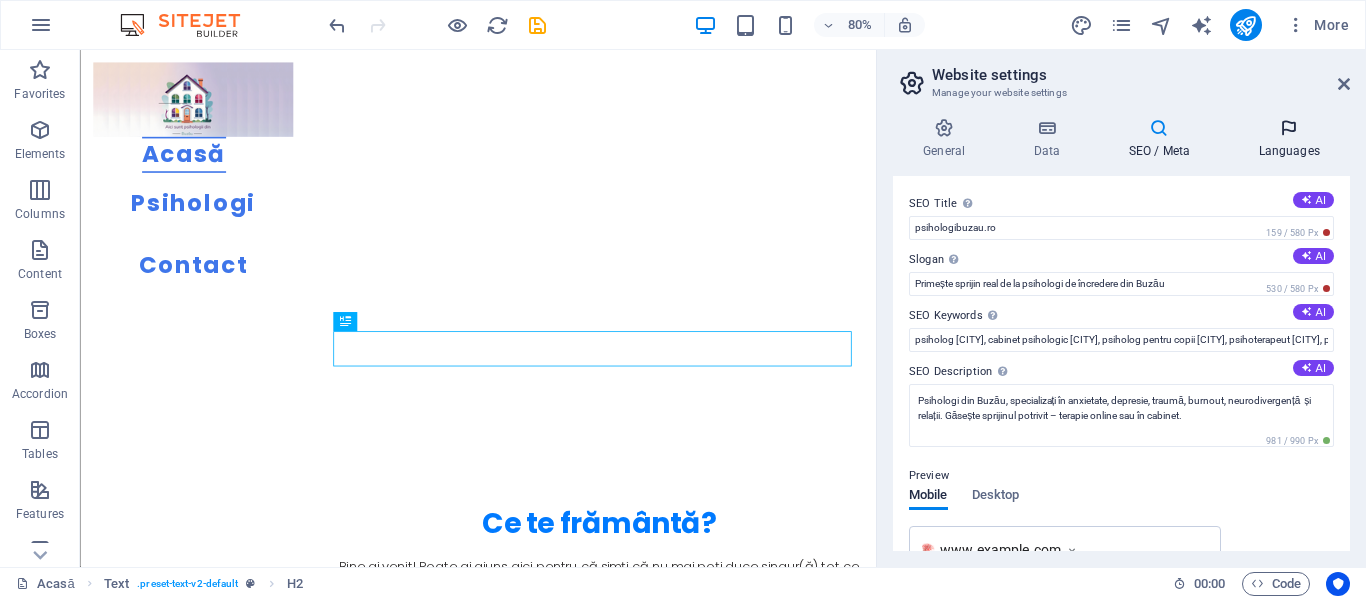click at bounding box center (1289, 128) 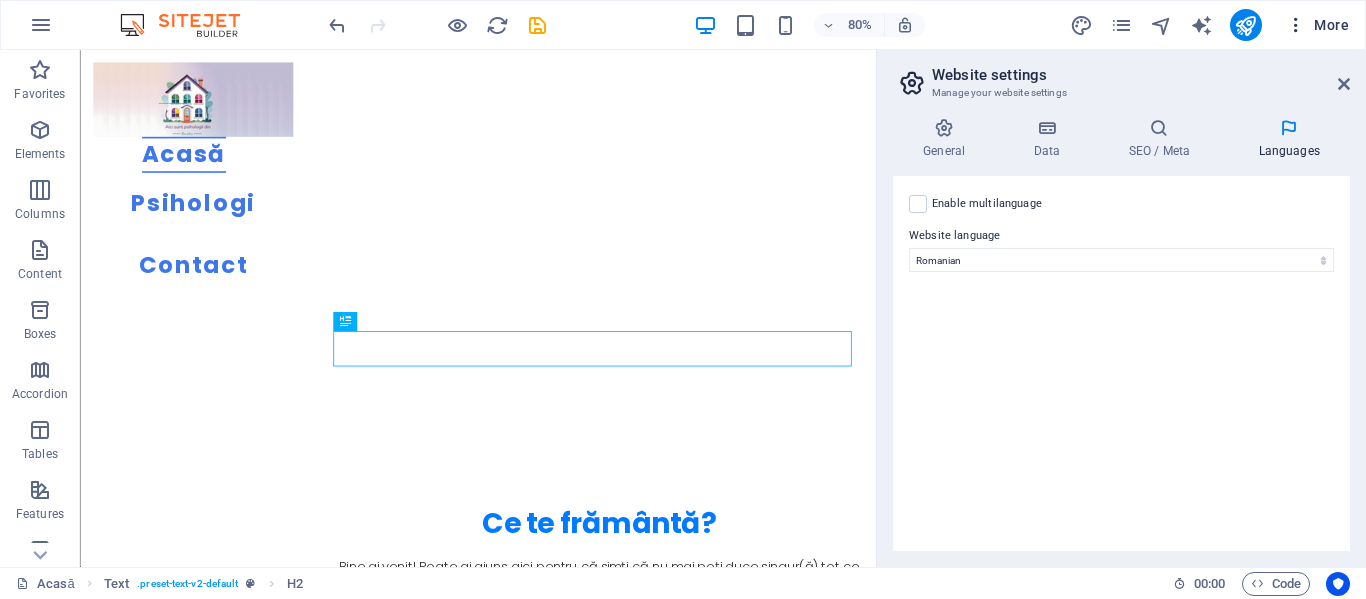 click on "More" at bounding box center [1317, 25] 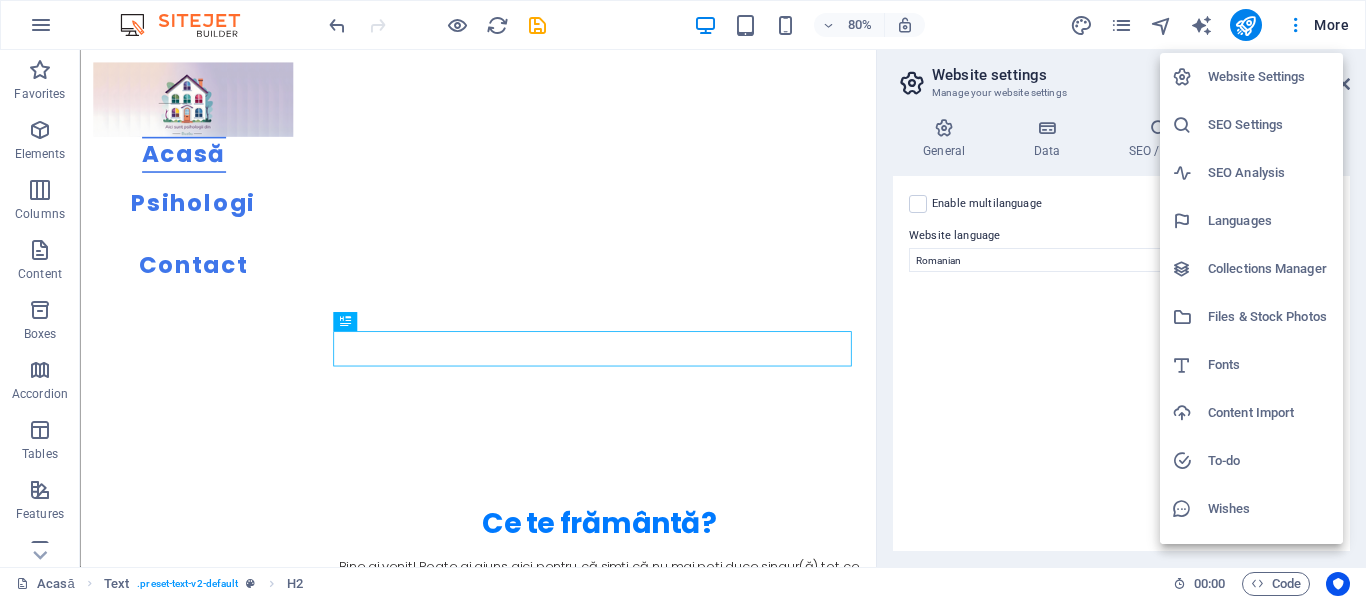 click on "SEO Settings" at bounding box center [1269, 125] 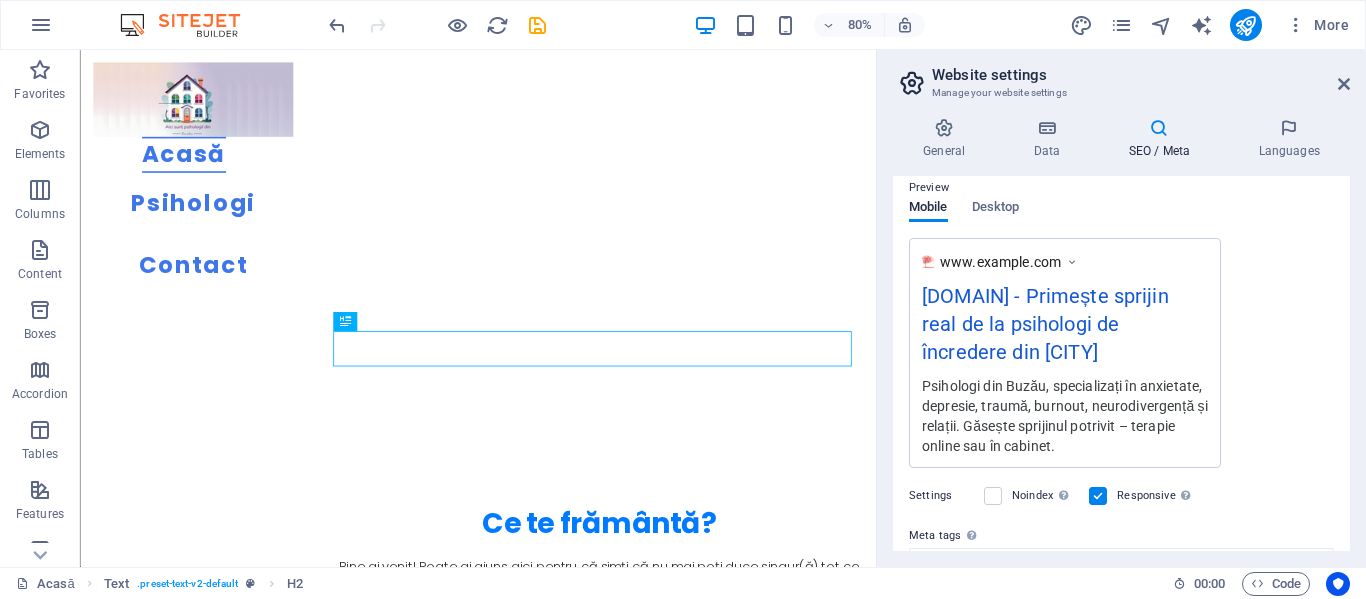 scroll, scrollTop: 300, scrollLeft: 0, axis: vertical 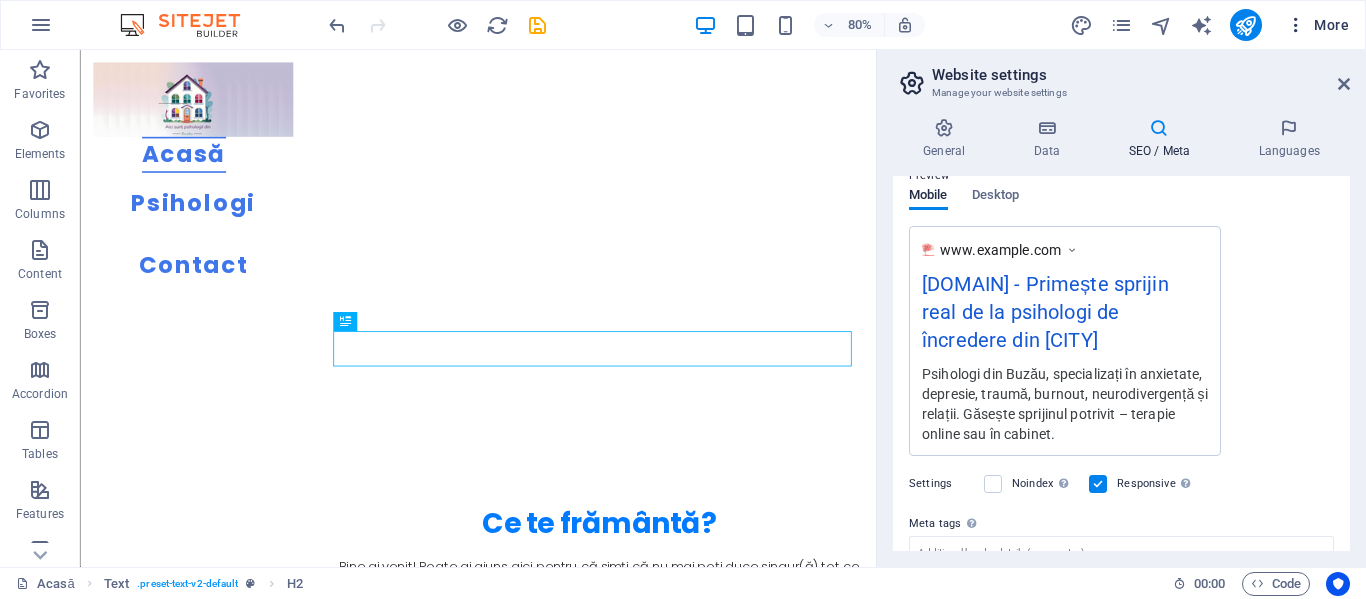 click on "More" at bounding box center [1317, 25] 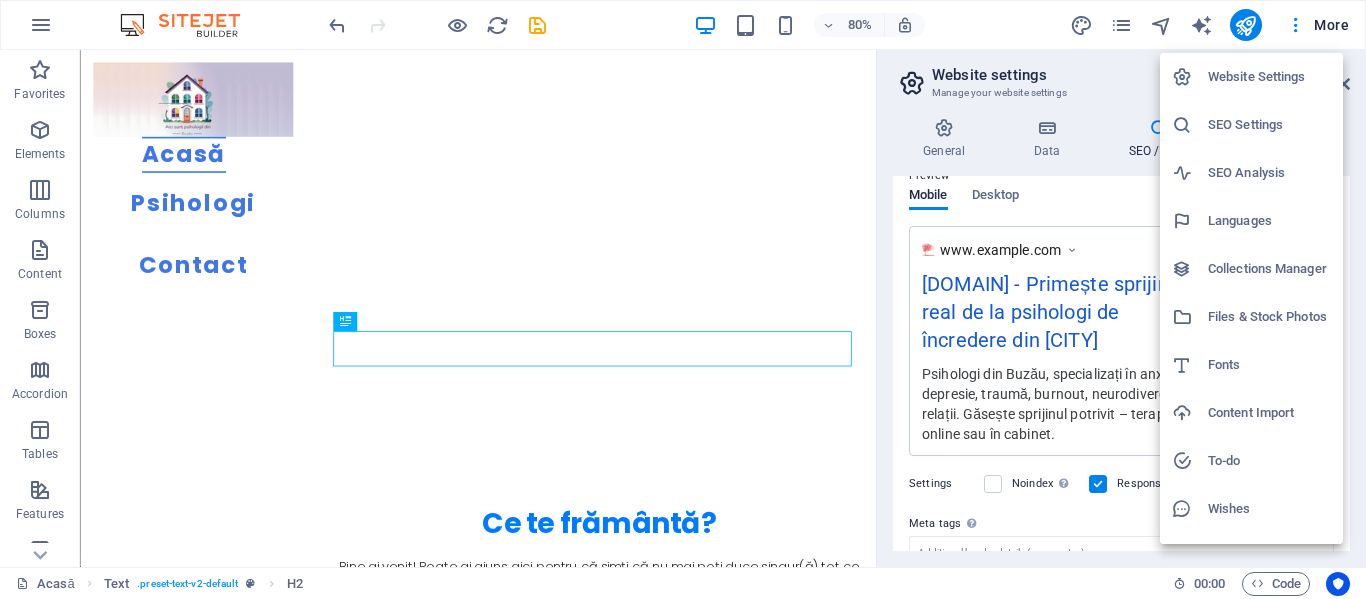 click on "SEO Analysis" at bounding box center [1269, 173] 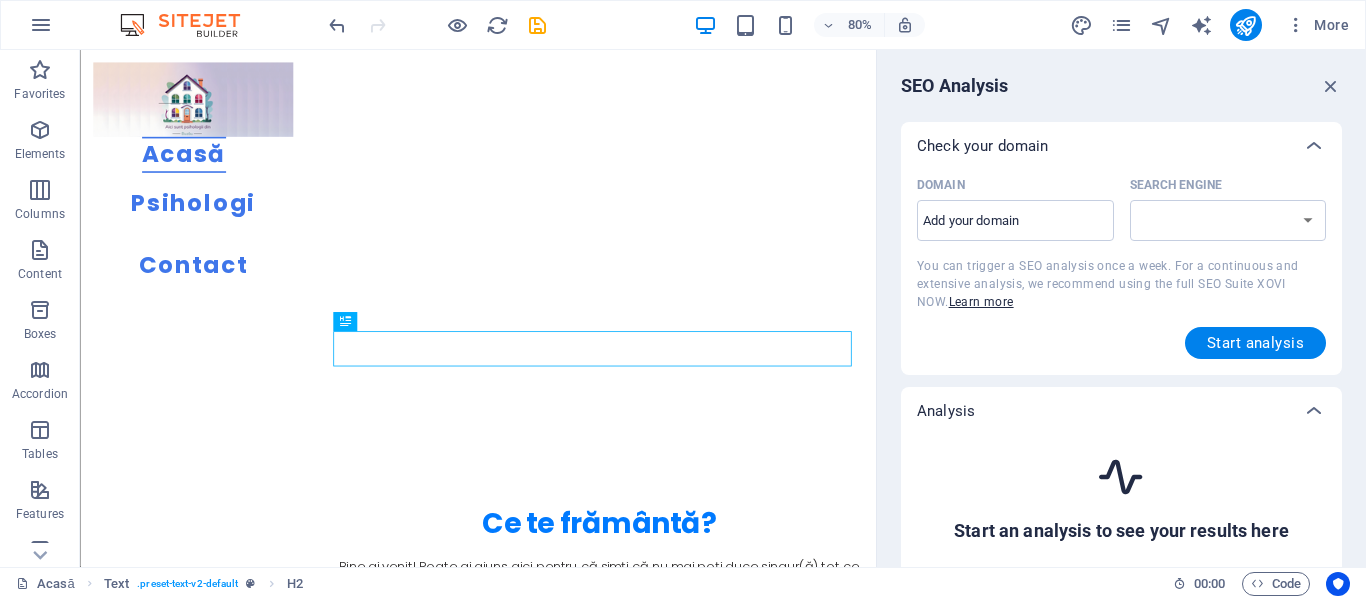 select on "google.com" 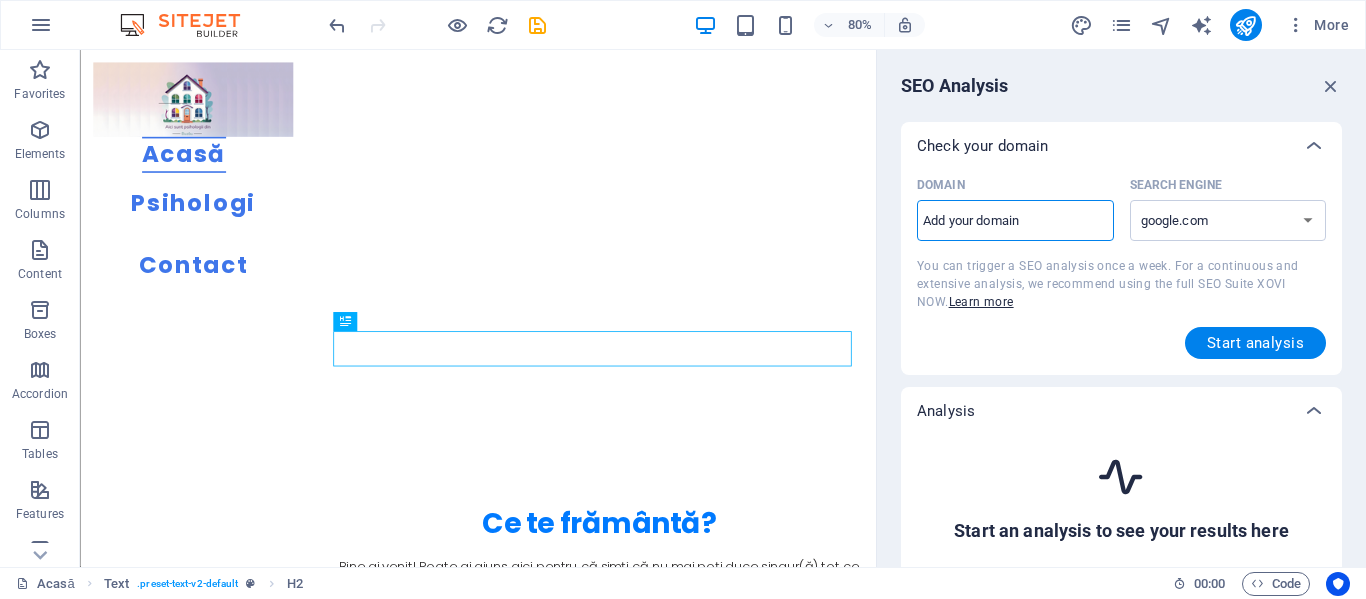 click on "Domain ​" at bounding box center (1015, 221) 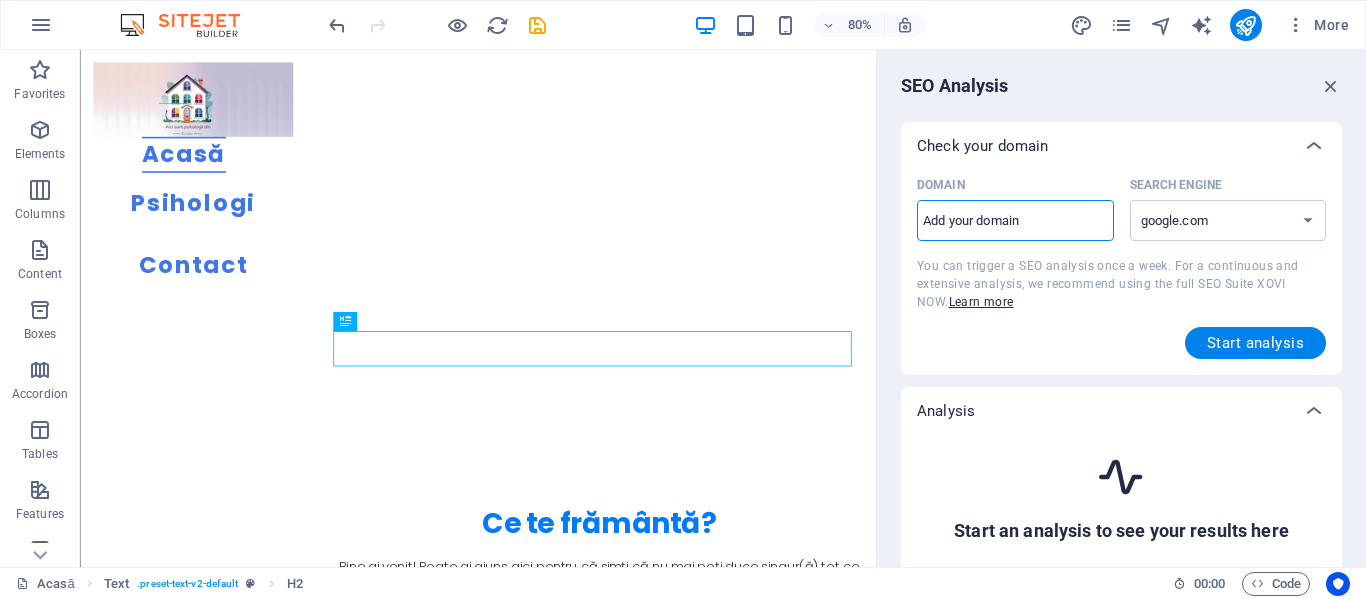 click on "Domain ​" at bounding box center [1015, 221] 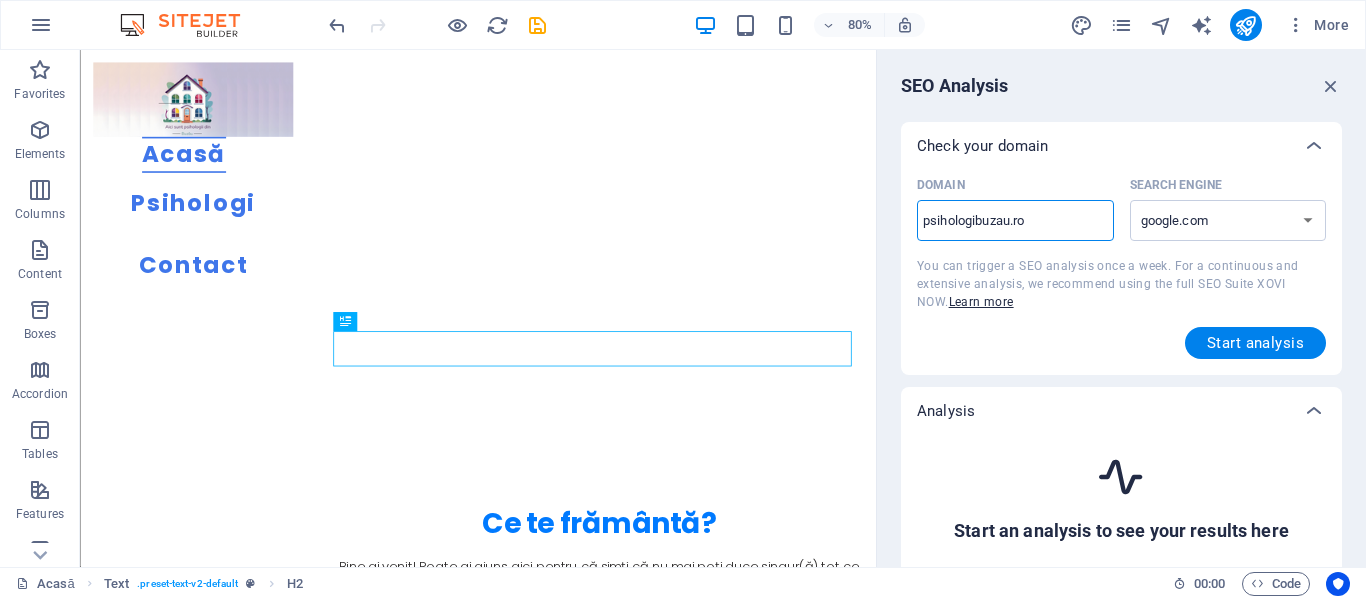 type on "psihologibuzau.ro" 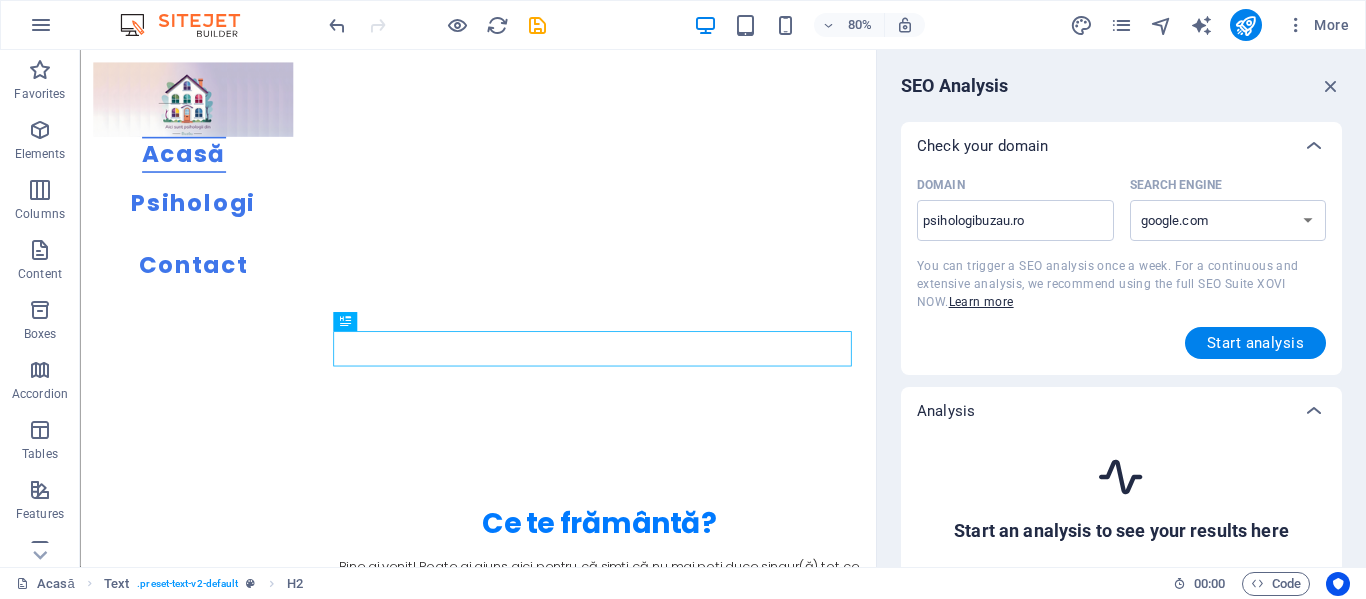 click on "SEO Analysis Check your domain Domain psihologibuzau.ro ​ Search Engine google.de google.at google.es google.co.uk google.fr google.it google.ch google.com google.com.br bing.com You can trigger a SEO analysis once a week. For a continuous and extensive analysis, we recommend using the full SEO Suite XOVI NOW.  Learn more Start analysis Analysis Start an analysis to see your results here Looking for more? Try XOVI for free! The reports you see here are only a small part of the insights that XOVI has in store for you. For a continuous and comprehensive analysis and other useful features like keyword research, site audits and rank tracker, we recommend using XOVI. Register now and explore XOVI free for 14 days! Don’t forget to use the code "sitejet" for an exclusive 20% discount! Get Started" at bounding box center (1121, 308) 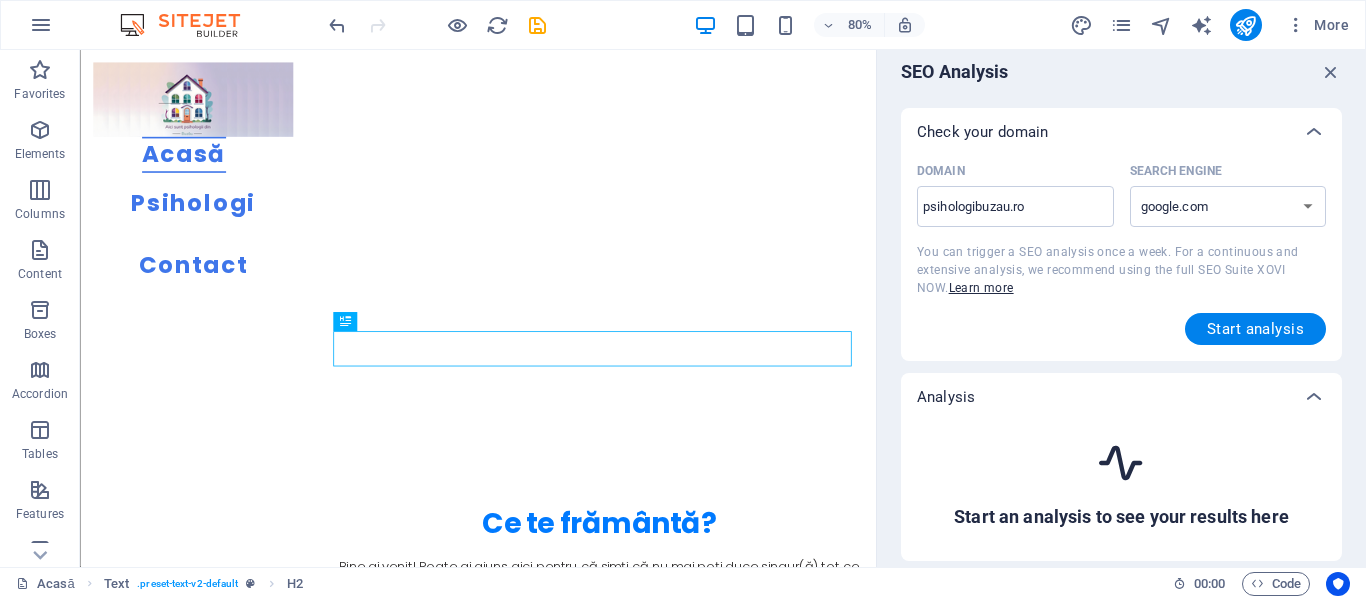 scroll, scrollTop: 0, scrollLeft: 0, axis: both 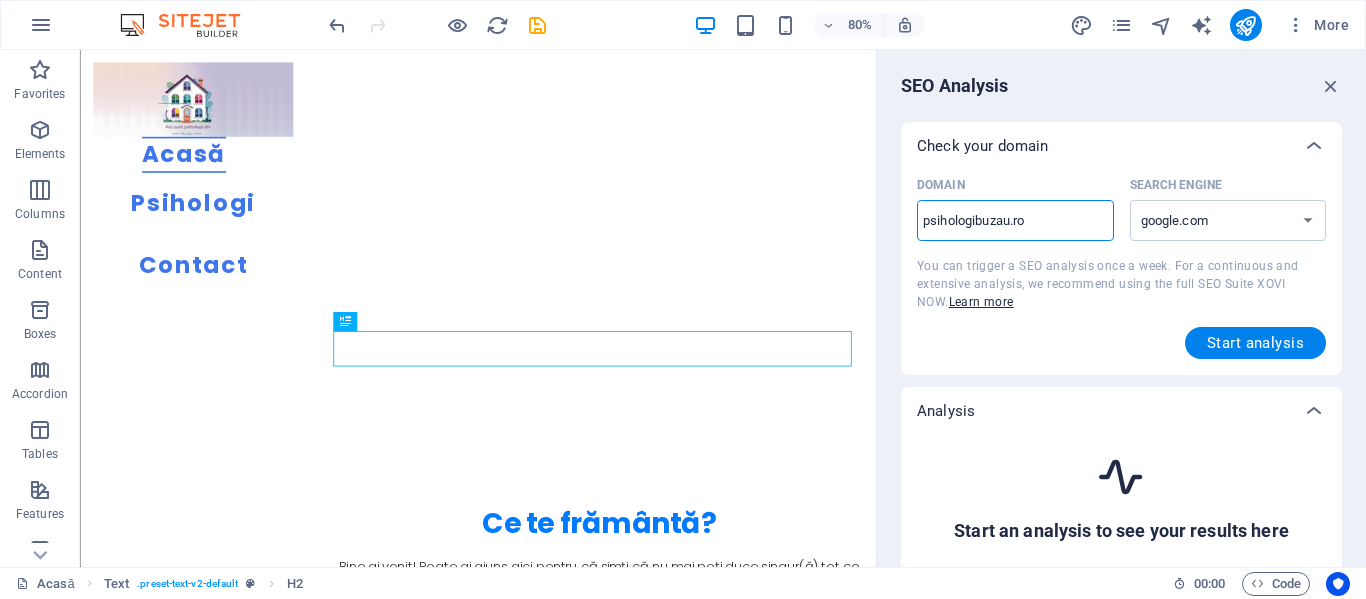 click on "psihologibuzau.ro" at bounding box center [1015, 221] 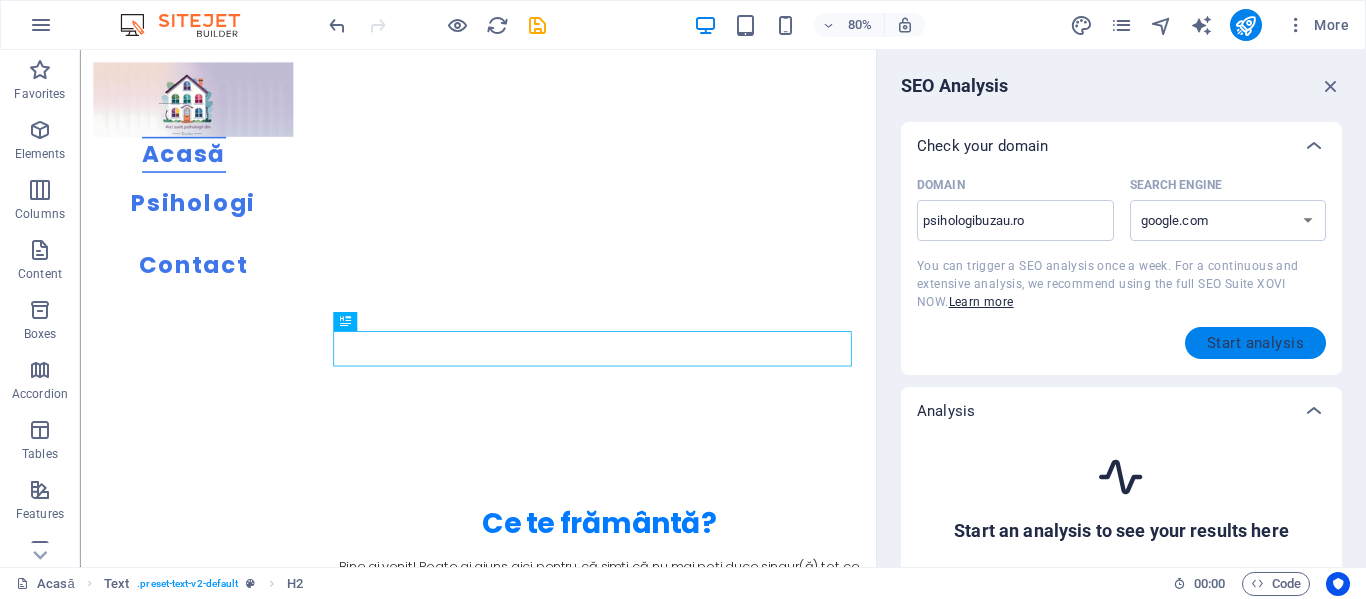 click on "Start analysis" at bounding box center (1255, 343) 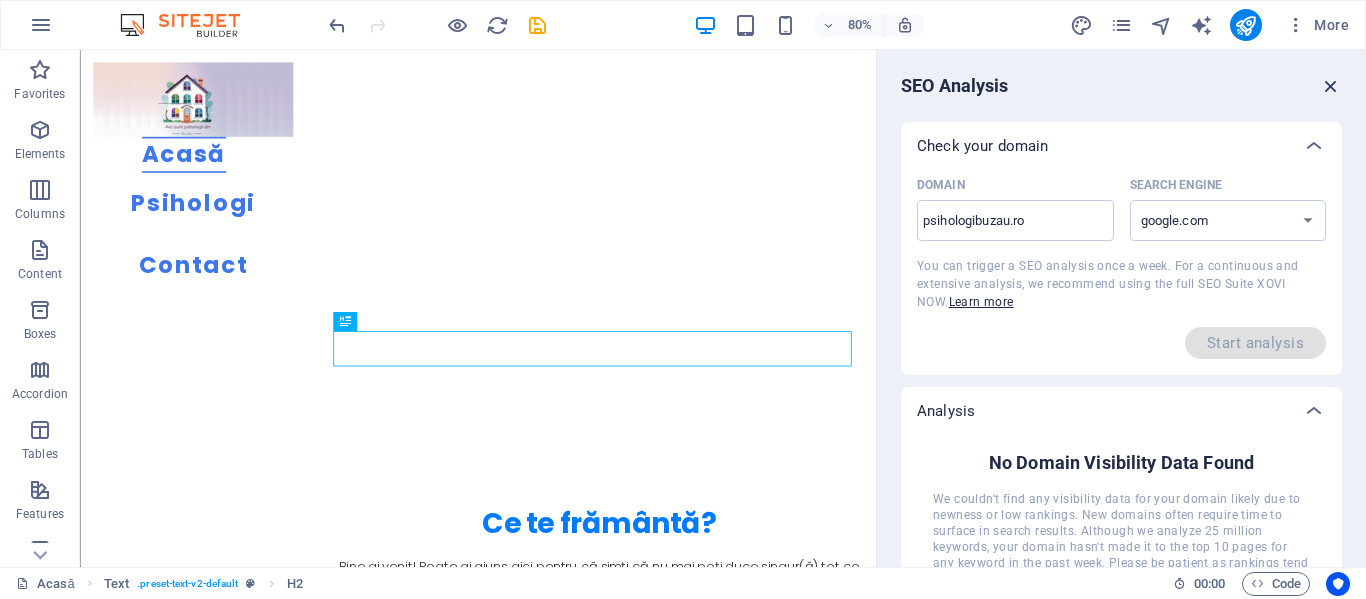 click at bounding box center [1331, 86] 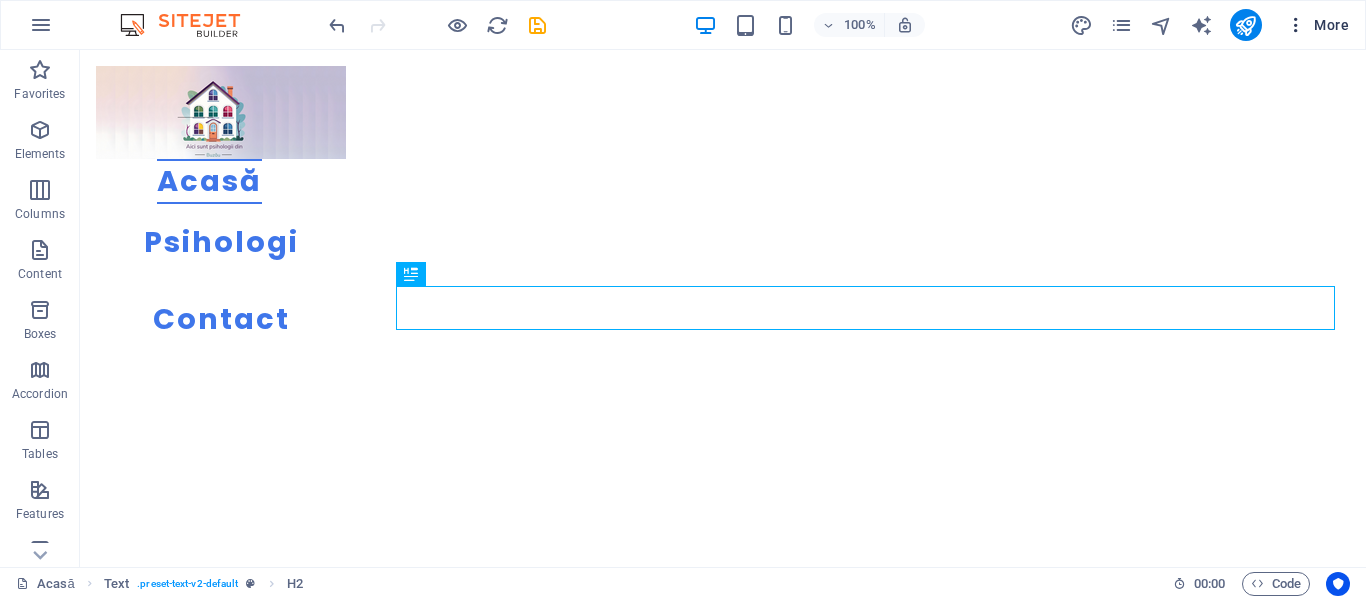 click on "More" at bounding box center (1317, 25) 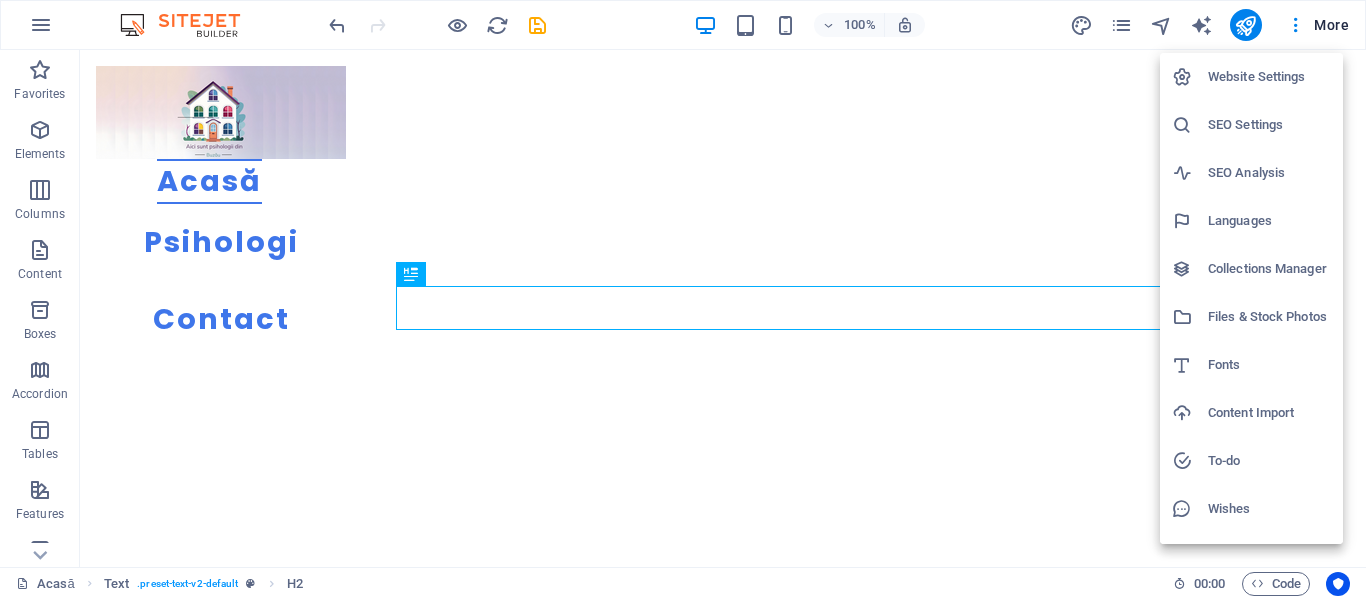click on "Files & Stock Photos" at bounding box center [1269, 317] 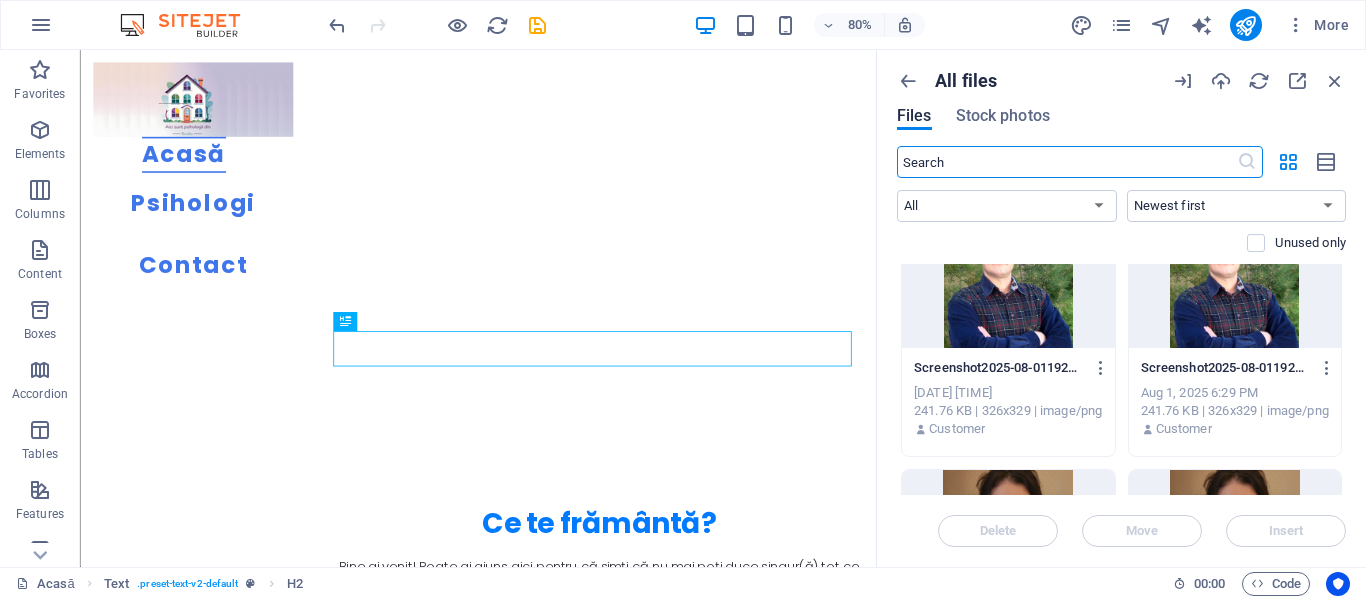 scroll, scrollTop: 300, scrollLeft: 0, axis: vertical 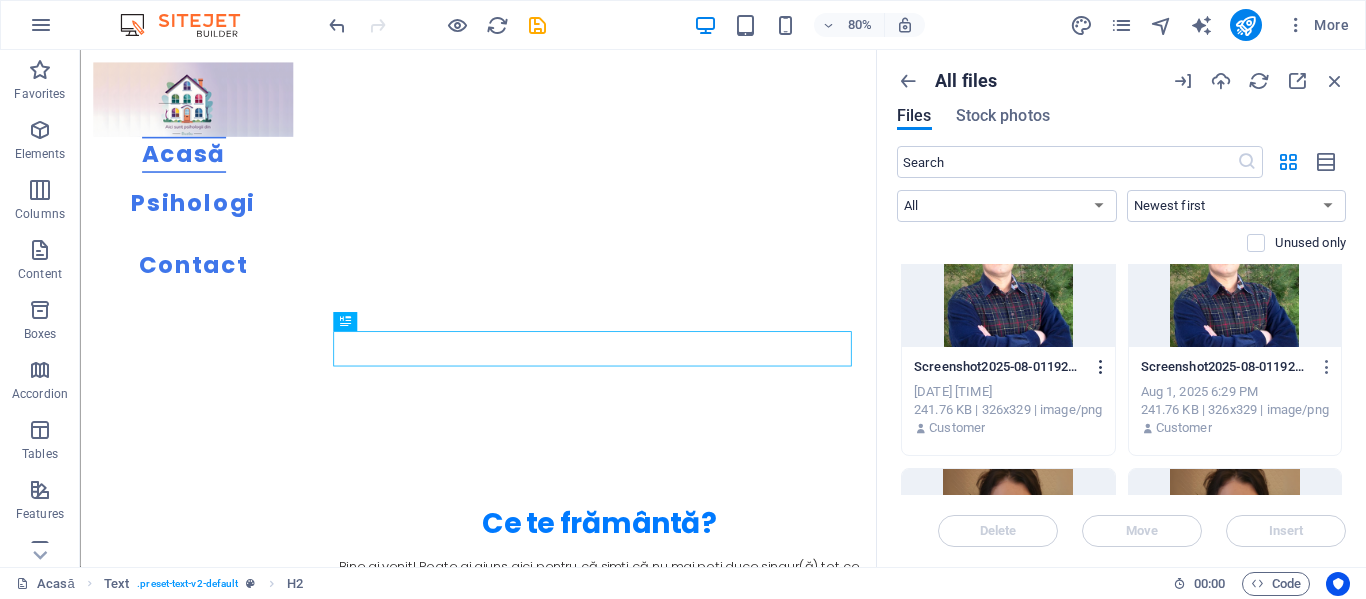 click at bounding box center (1101, 367) 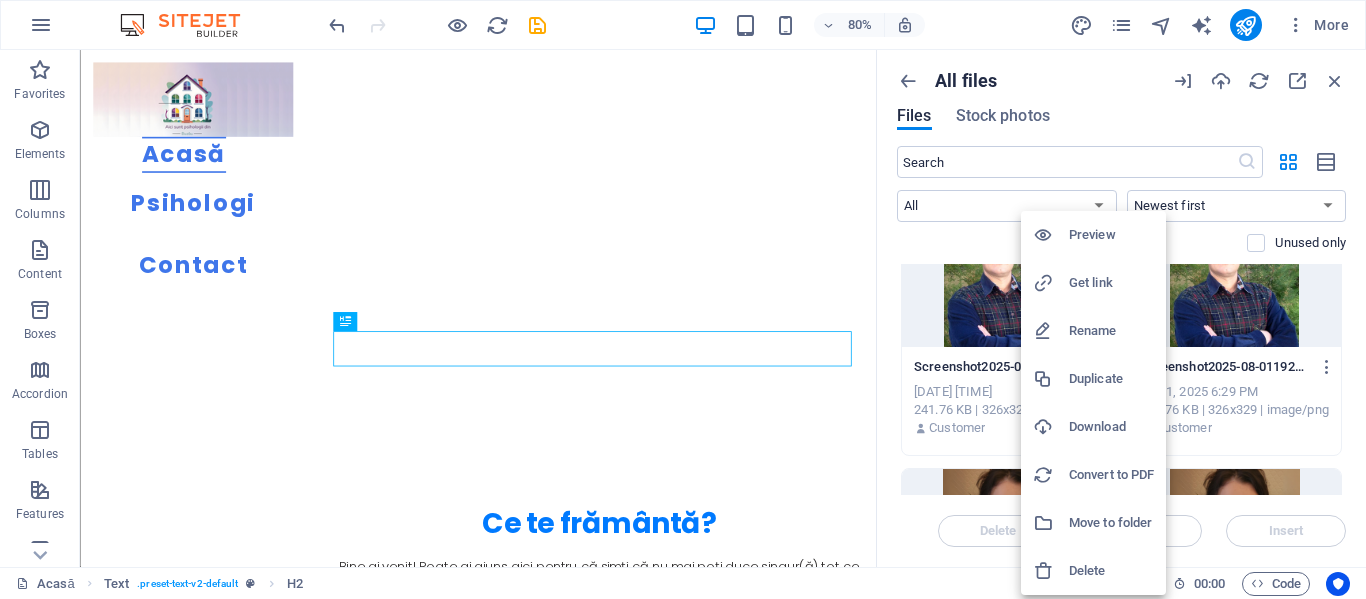 click on "Delete" at bounding box center (1111, 571) 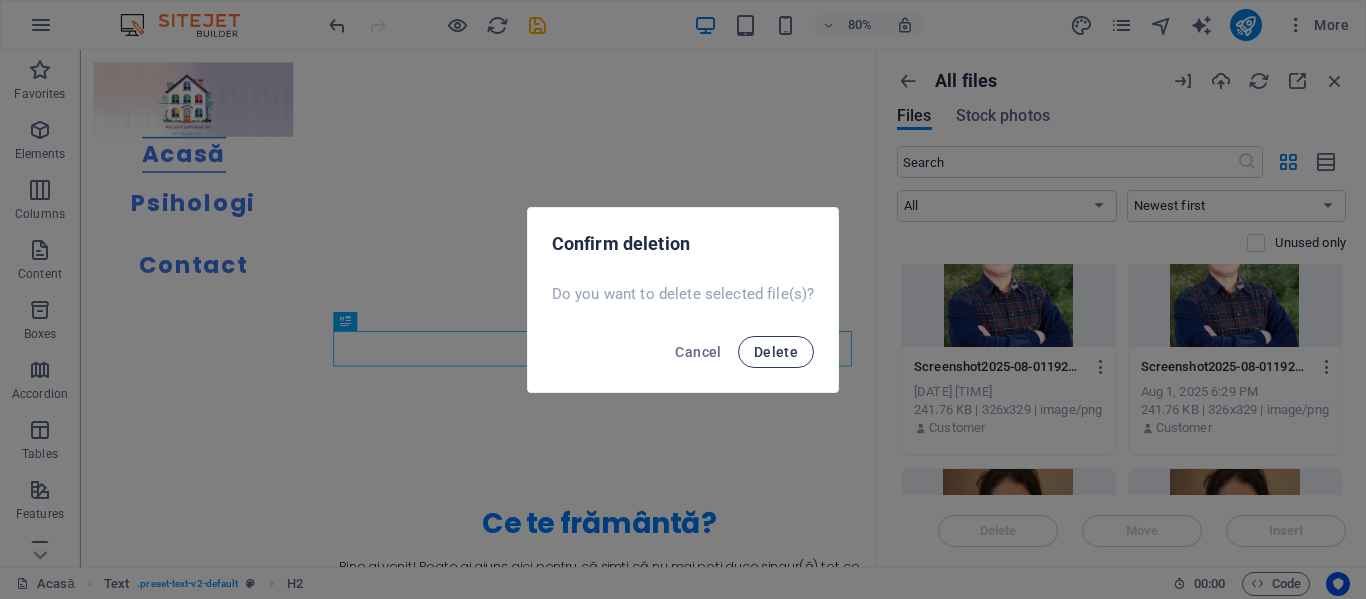 click on "Delete" at bounding box center [776, 352] 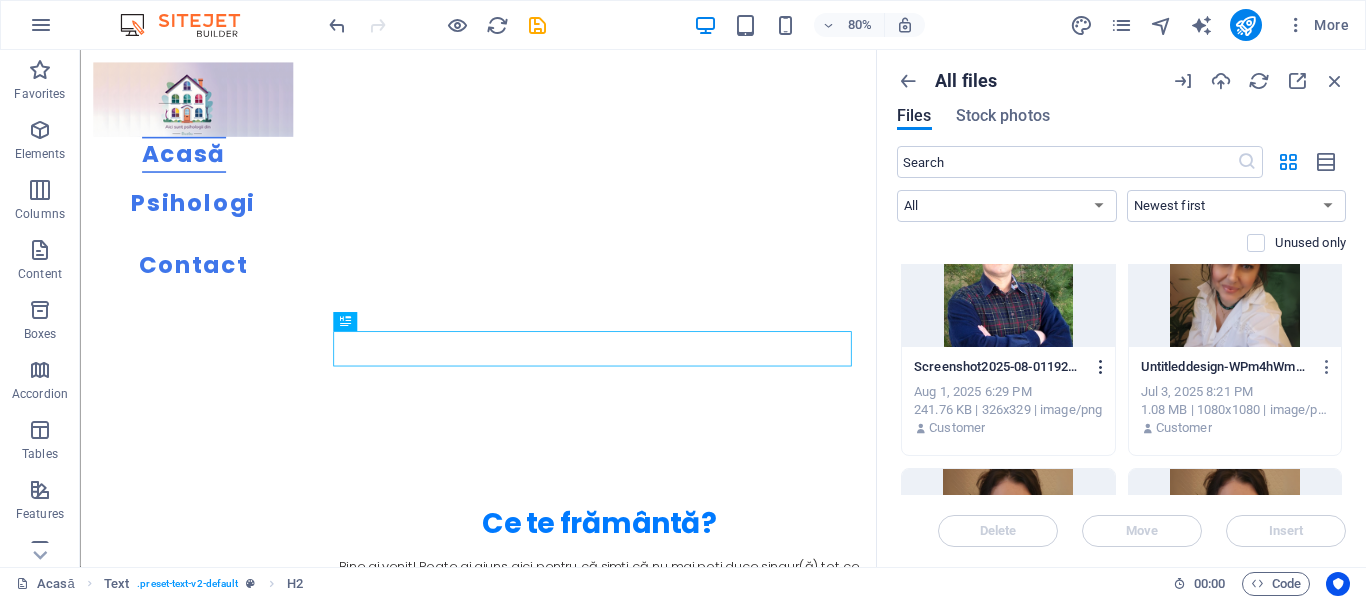 click at bounding box center (1101, 367) 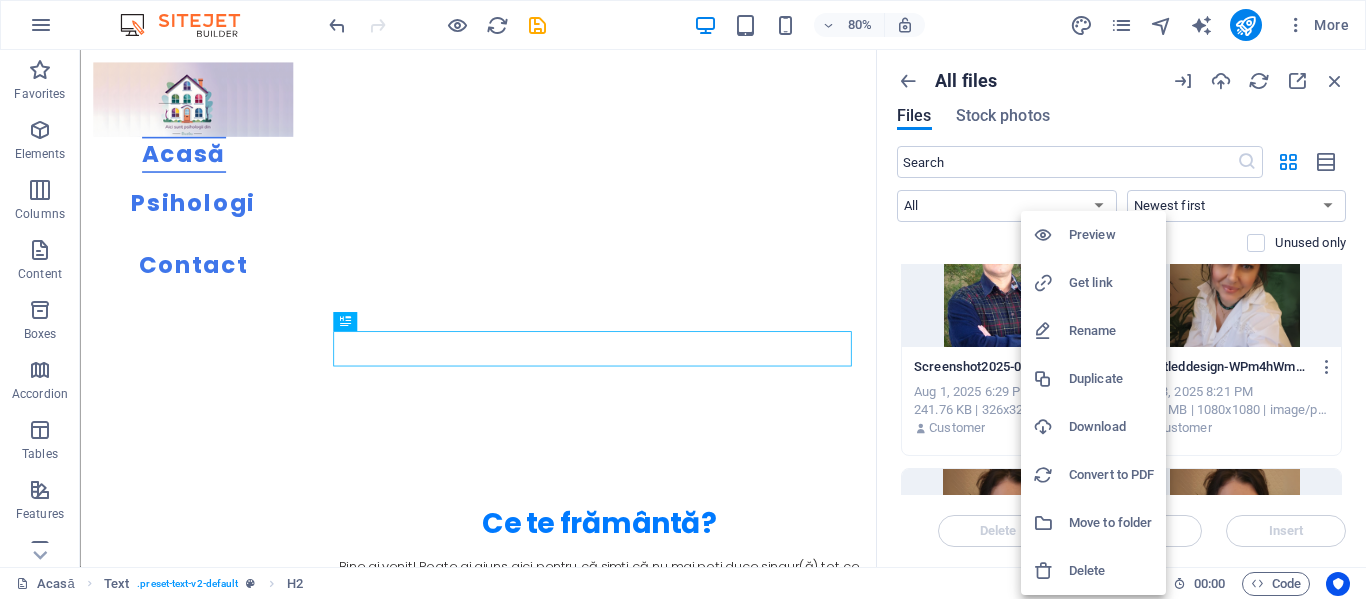click on "Delete" at bounding box center [1111, 571] 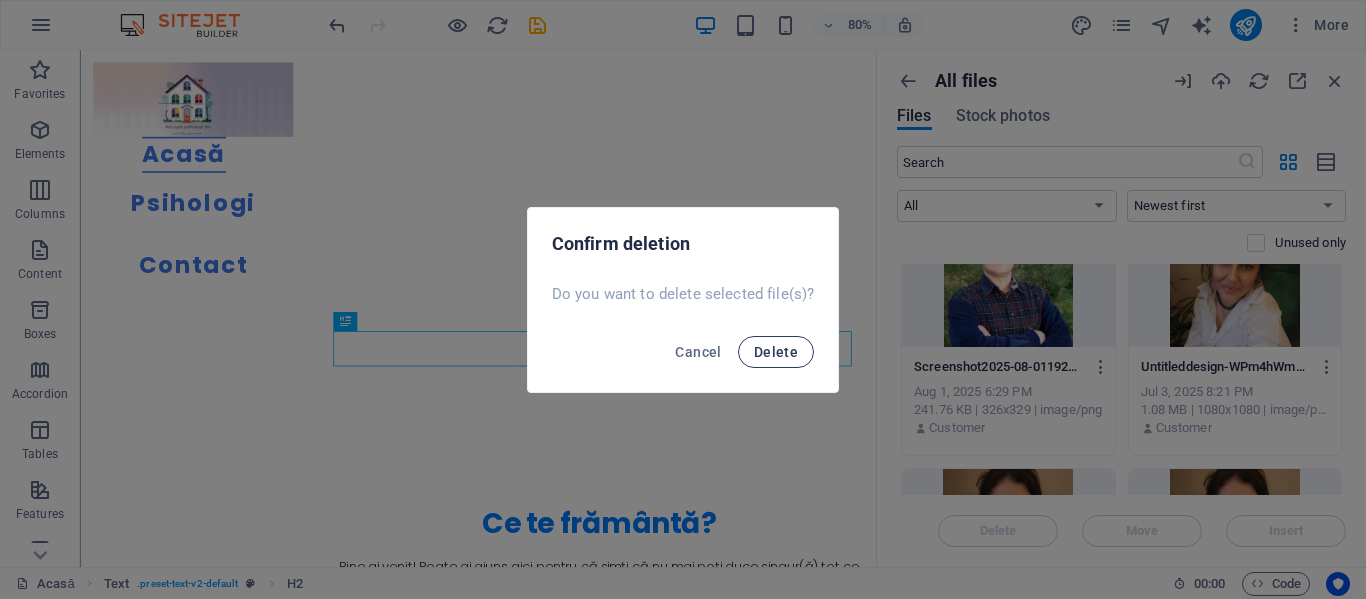 click on "Delete" at bounding box center (776, 352) 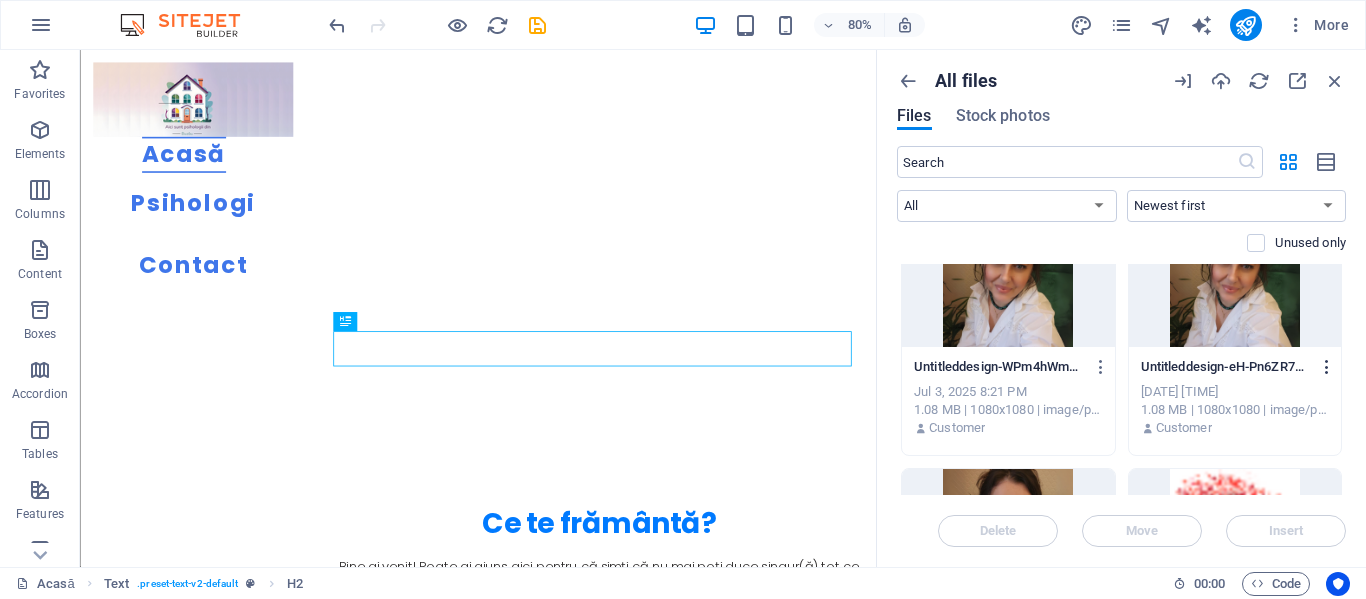click at bounding box center (1327, 367) 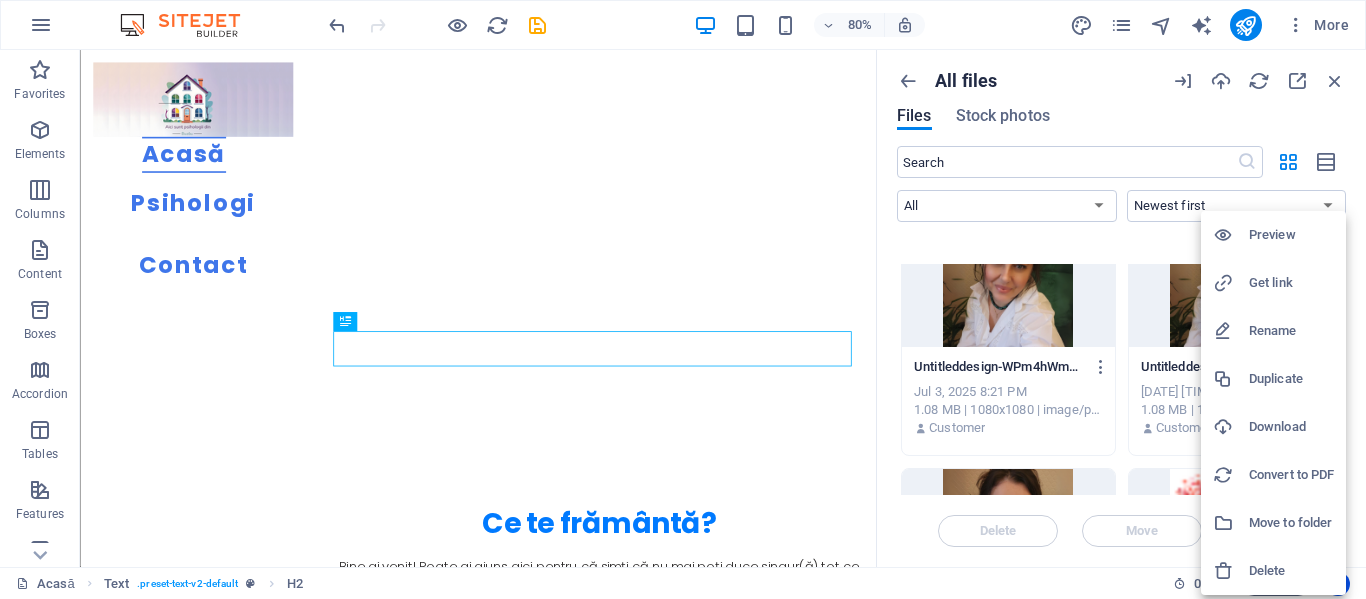 click on "Delete" at bounding box center (1291, 571) 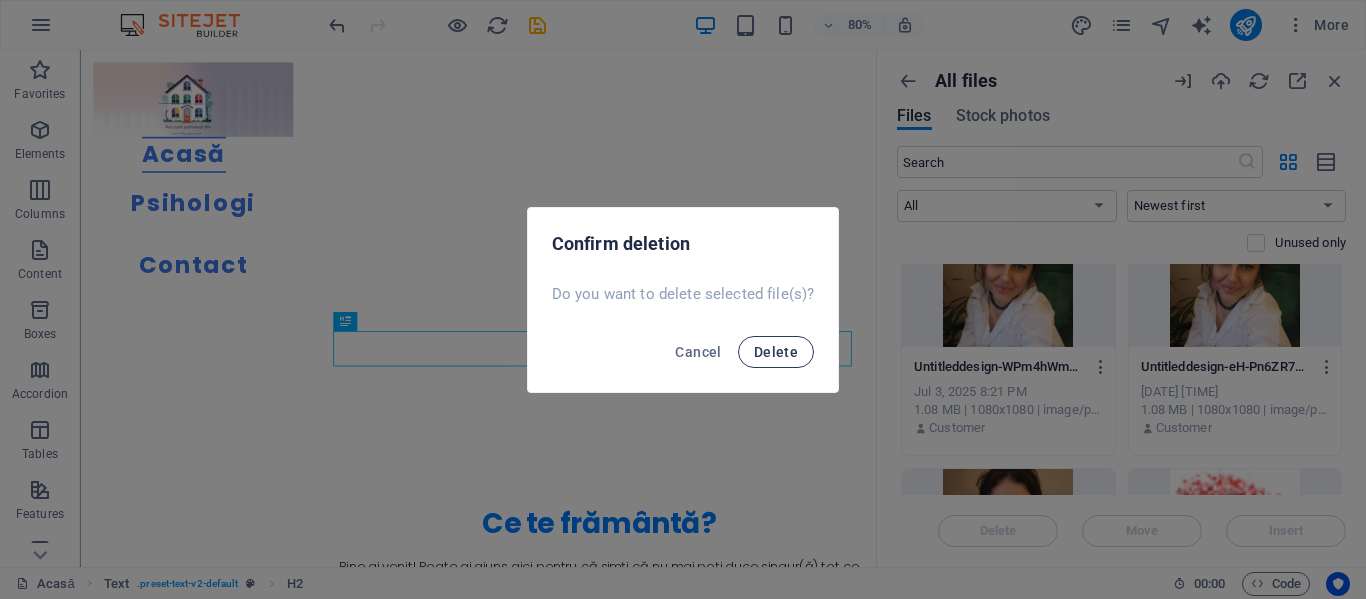 click on "Delete" at bounding box center [776, 352] 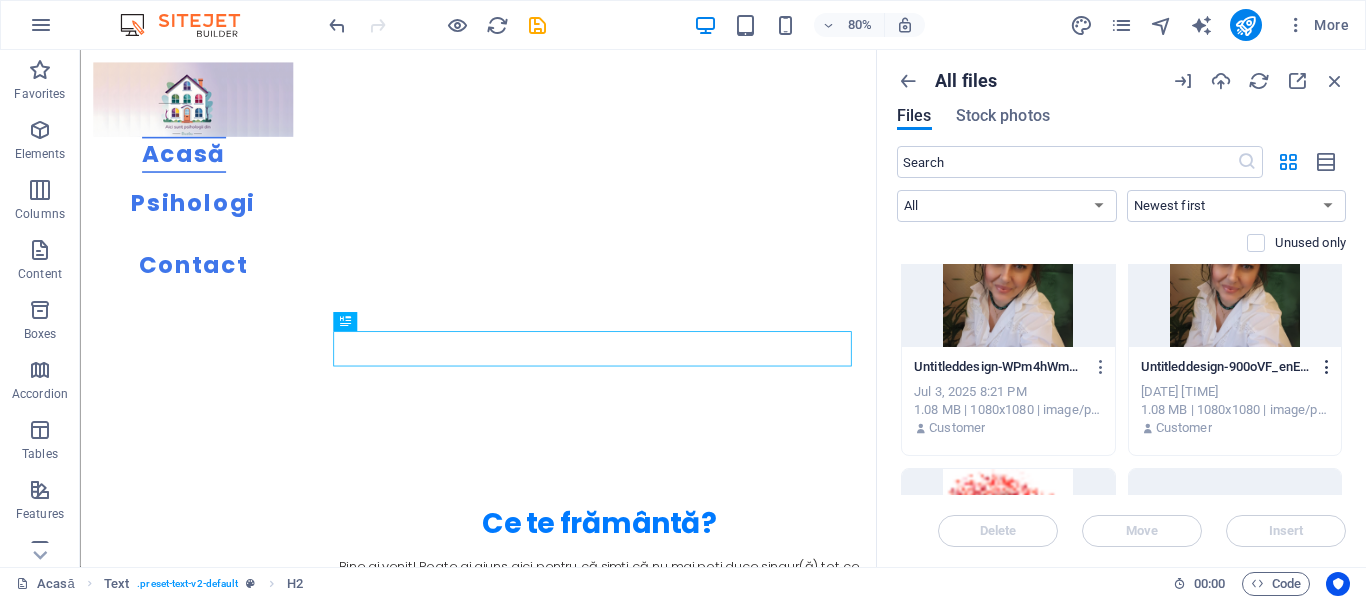 click at bounding box center [1327, 367] 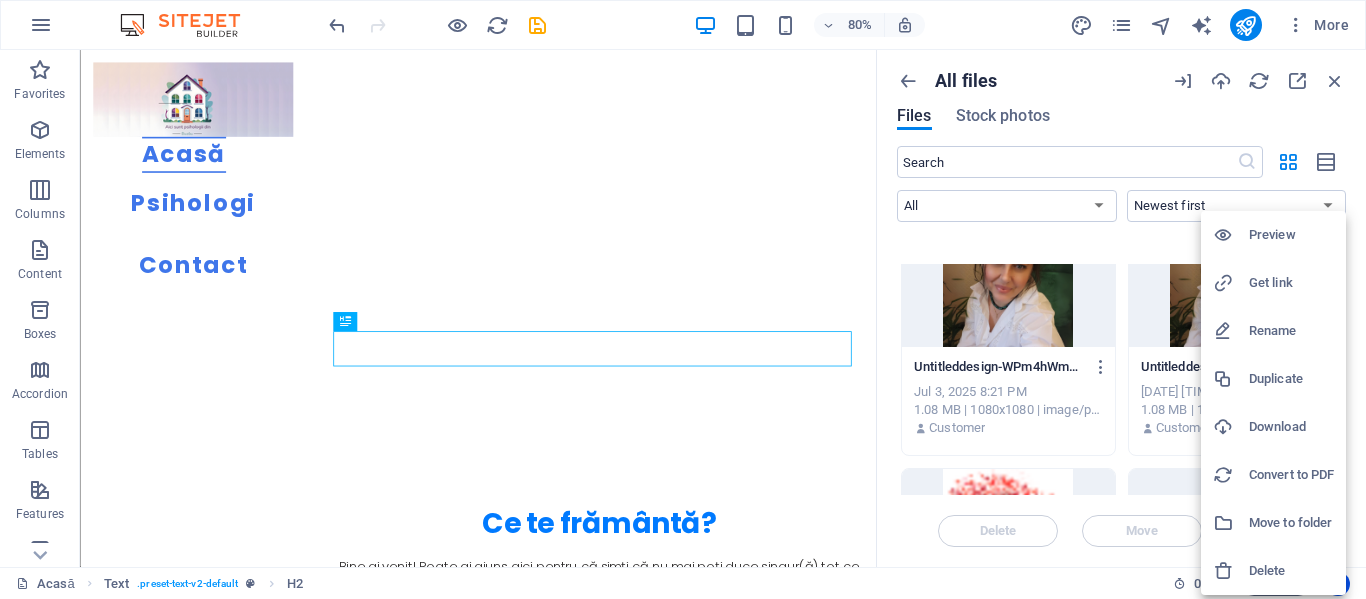 click on "Delete" at bounding box center [1291, 571] 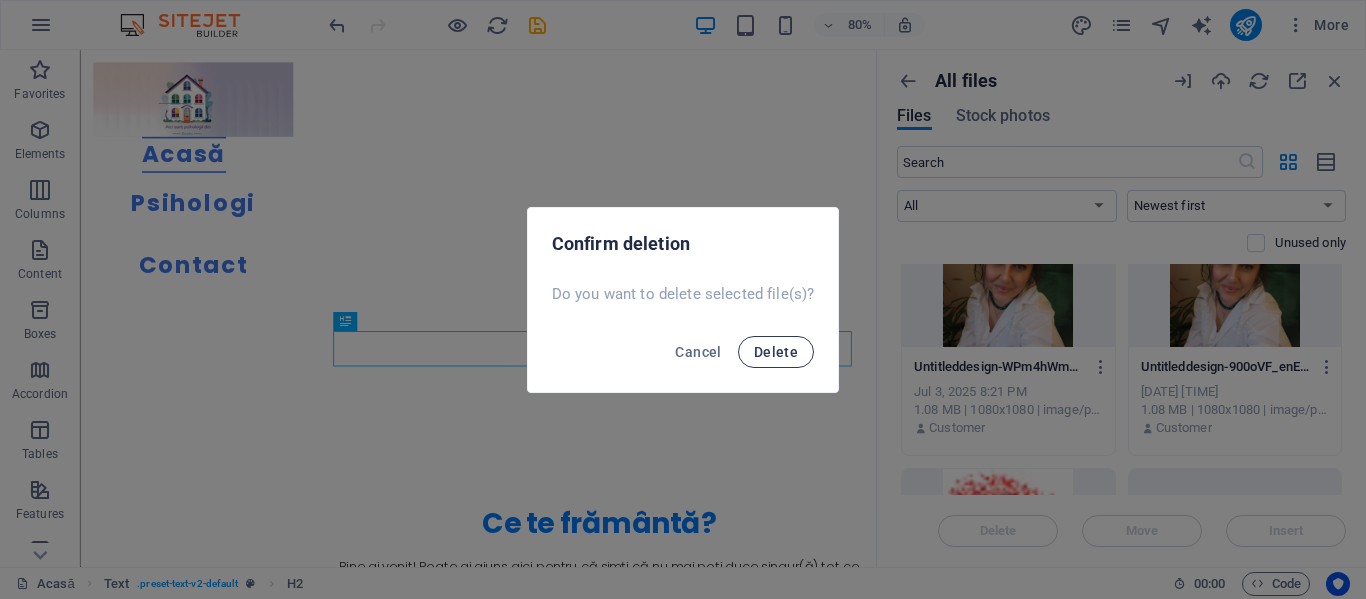 click on "Delete" at bounding box center (776, 352) 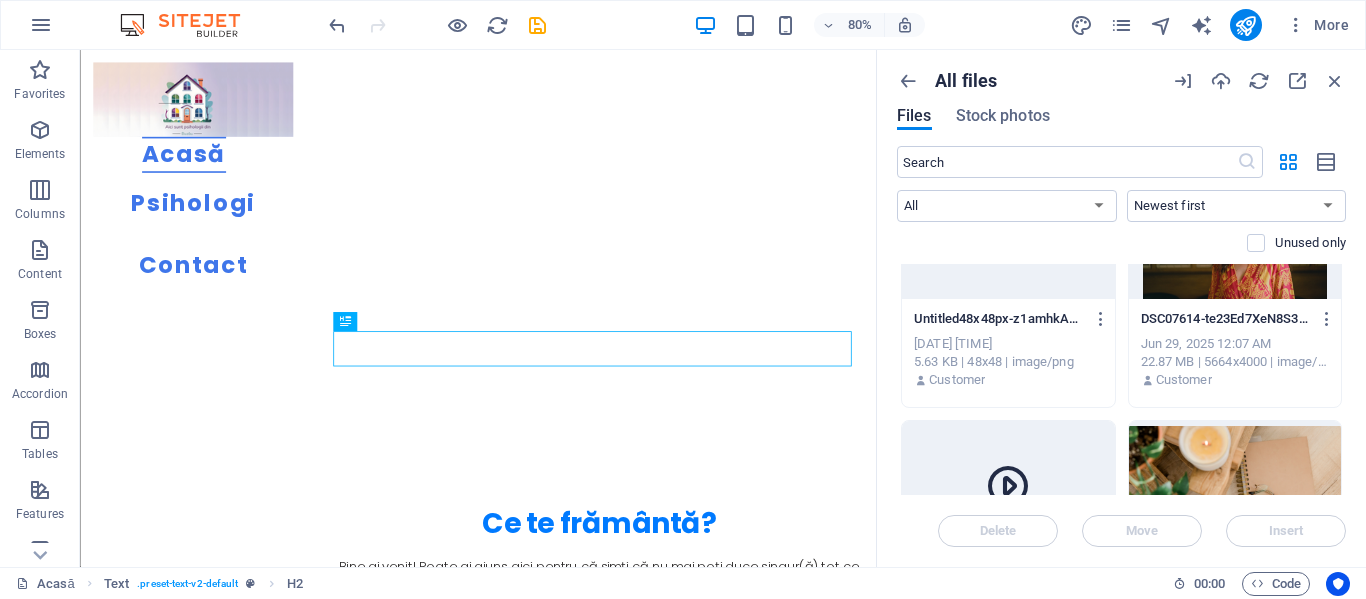 scroll, scrollTop: 500, scrollLeft: 0, axis: vertical 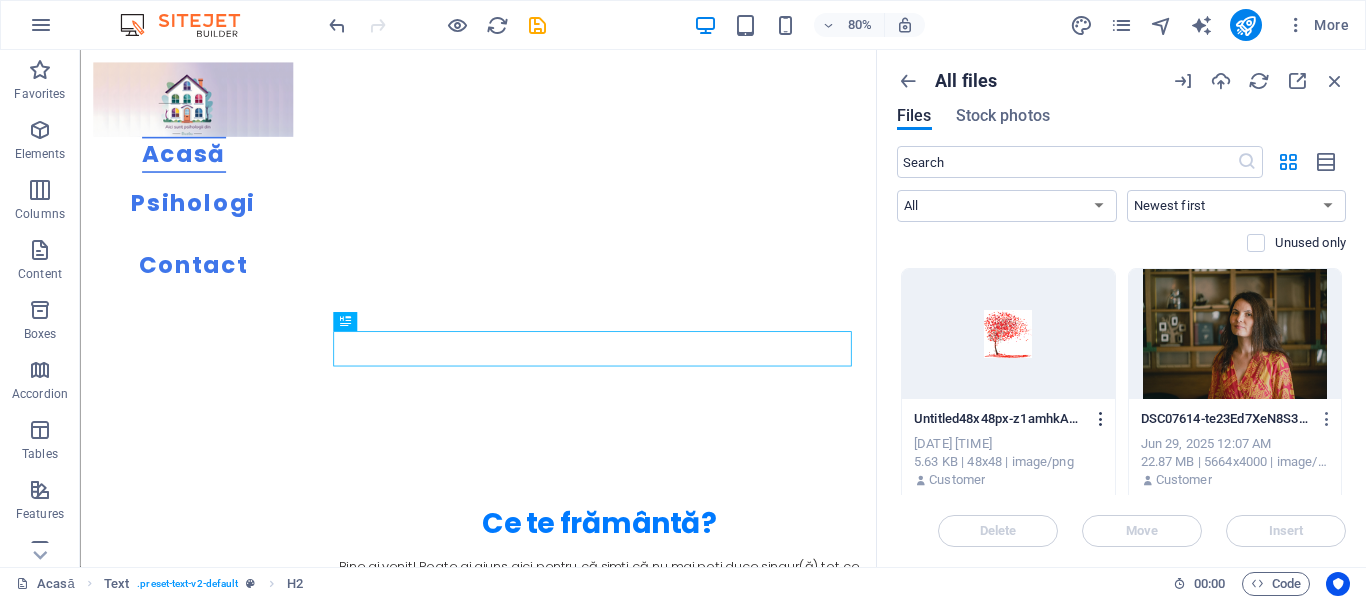 click at bounding box center [1101, 419] 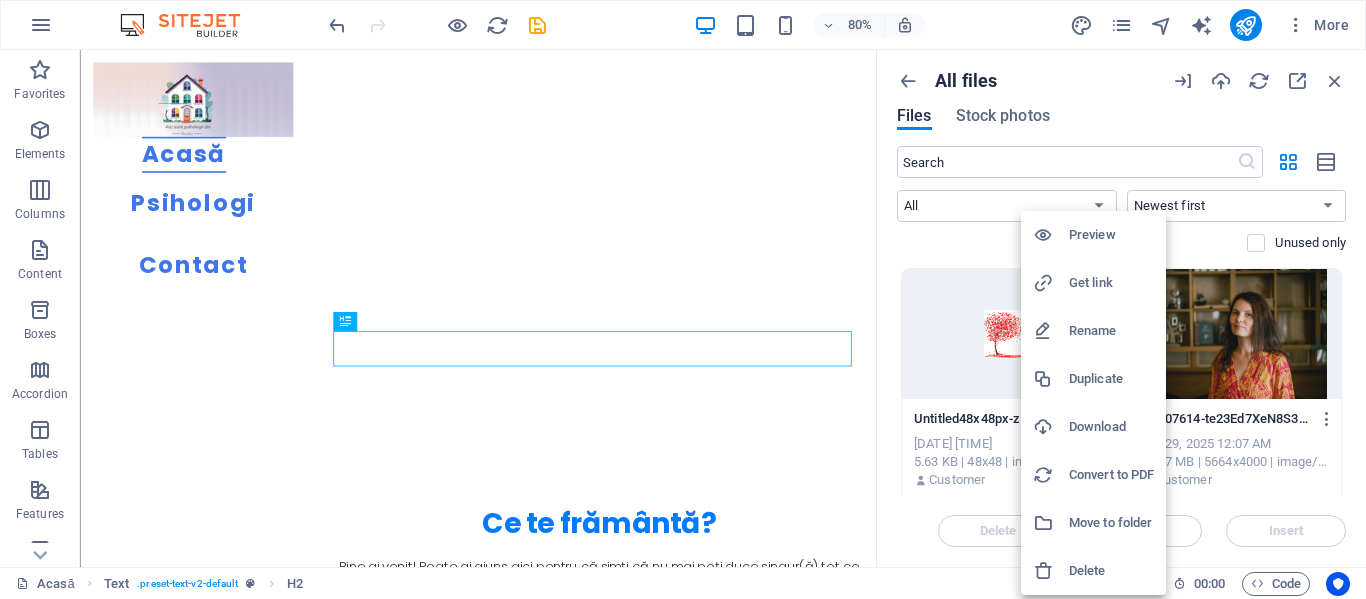 click at bounding box center (683, 299) 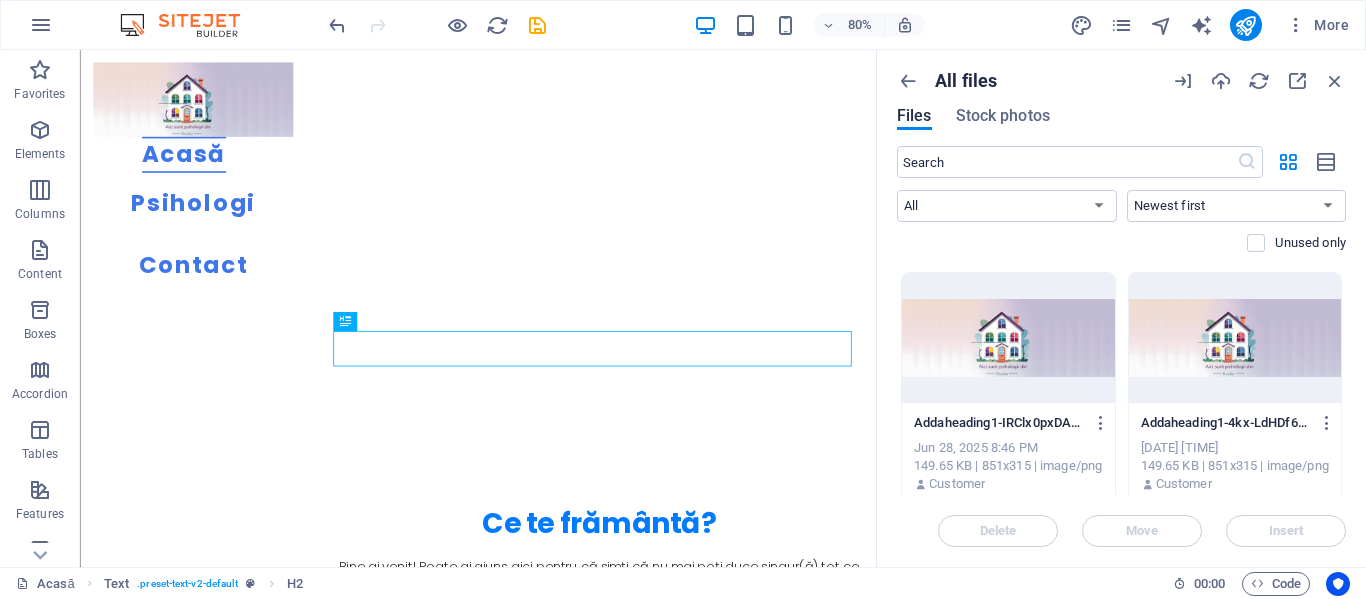scroll, scrollTop: 1100, scrollLeft: 0, axis: vertical 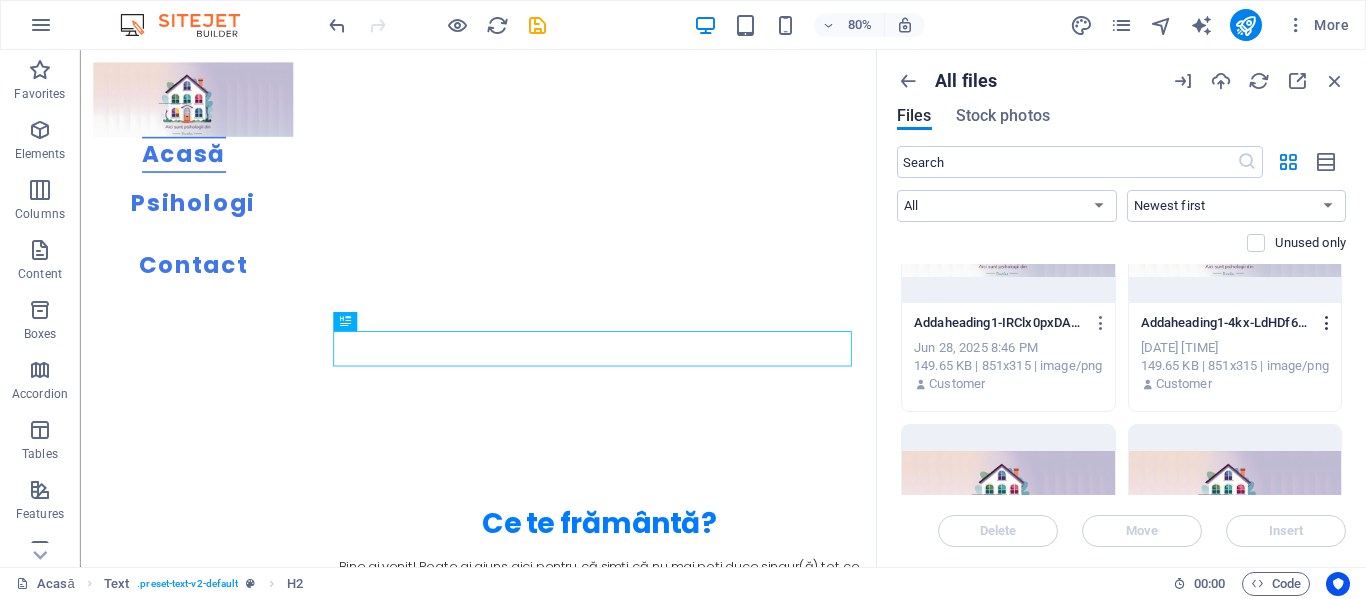 click at bounding box center [1327, 323] 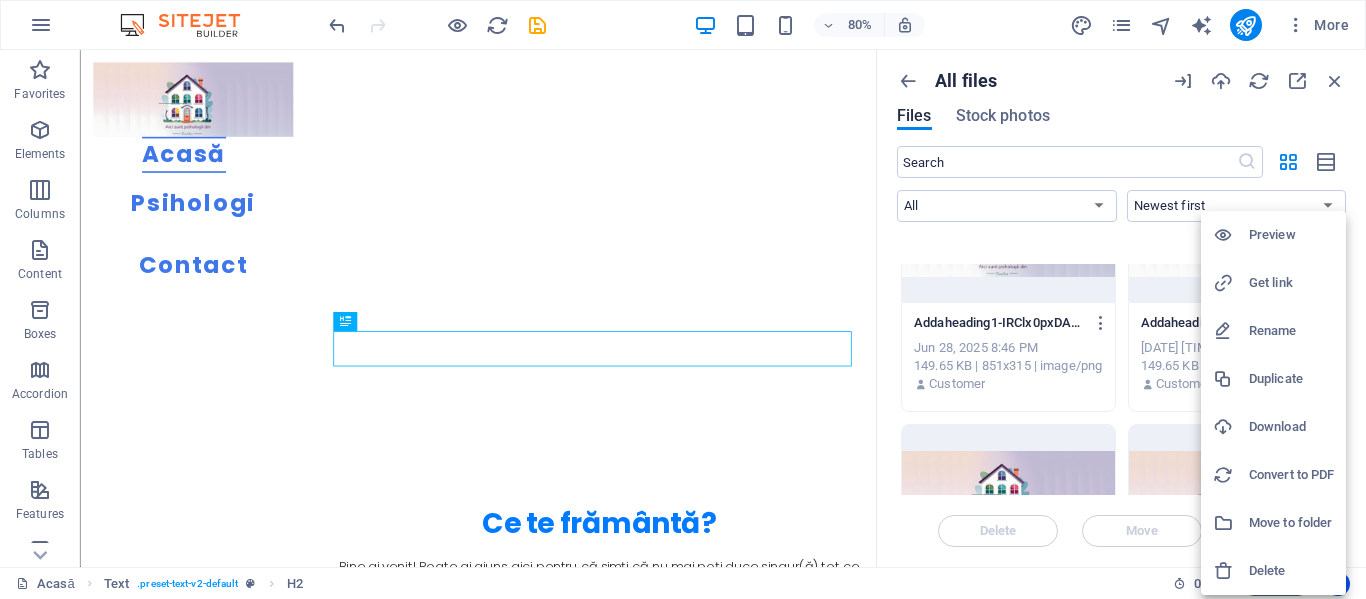 click on "Delete" at bounding box center [1291, 571] 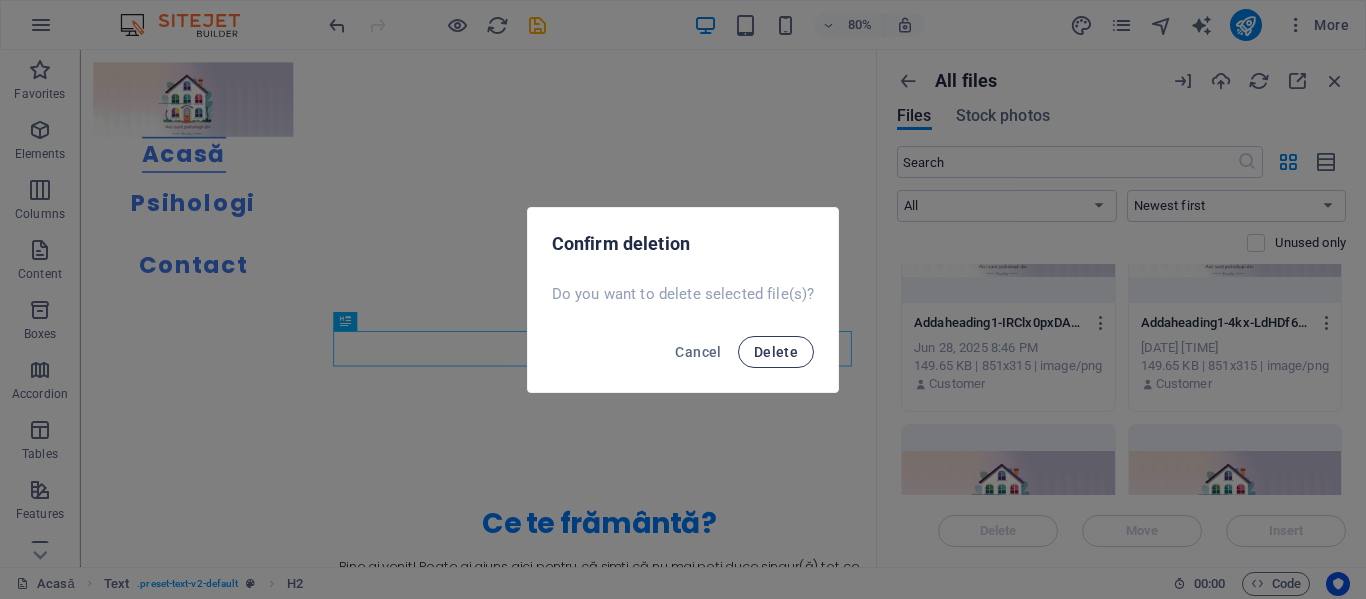 click on "Delete" at bounding box center (776, 352) 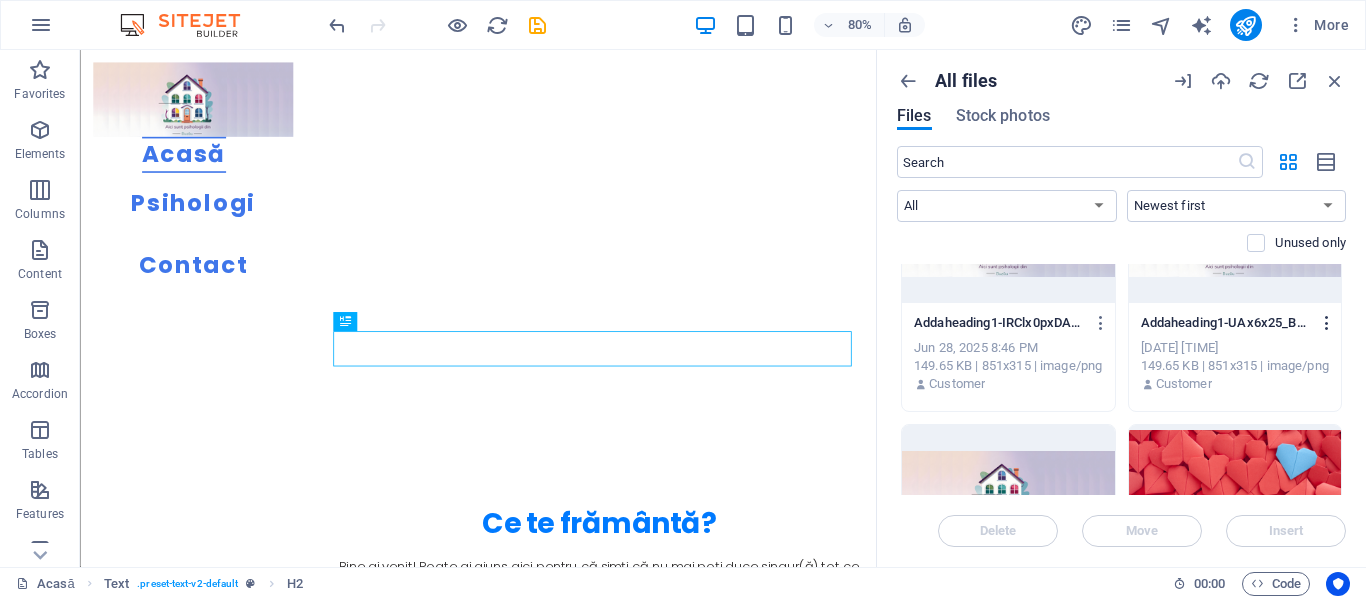 click at bounding box center [1327, 323] 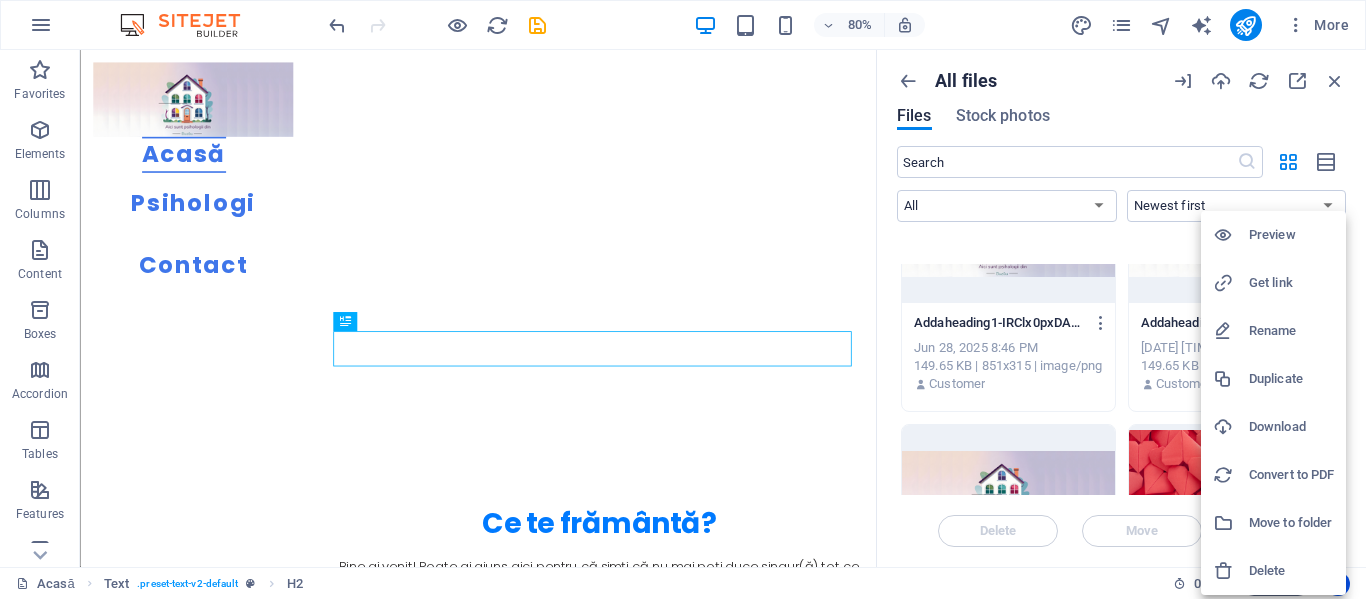 click at bounding box center [1231, 571] 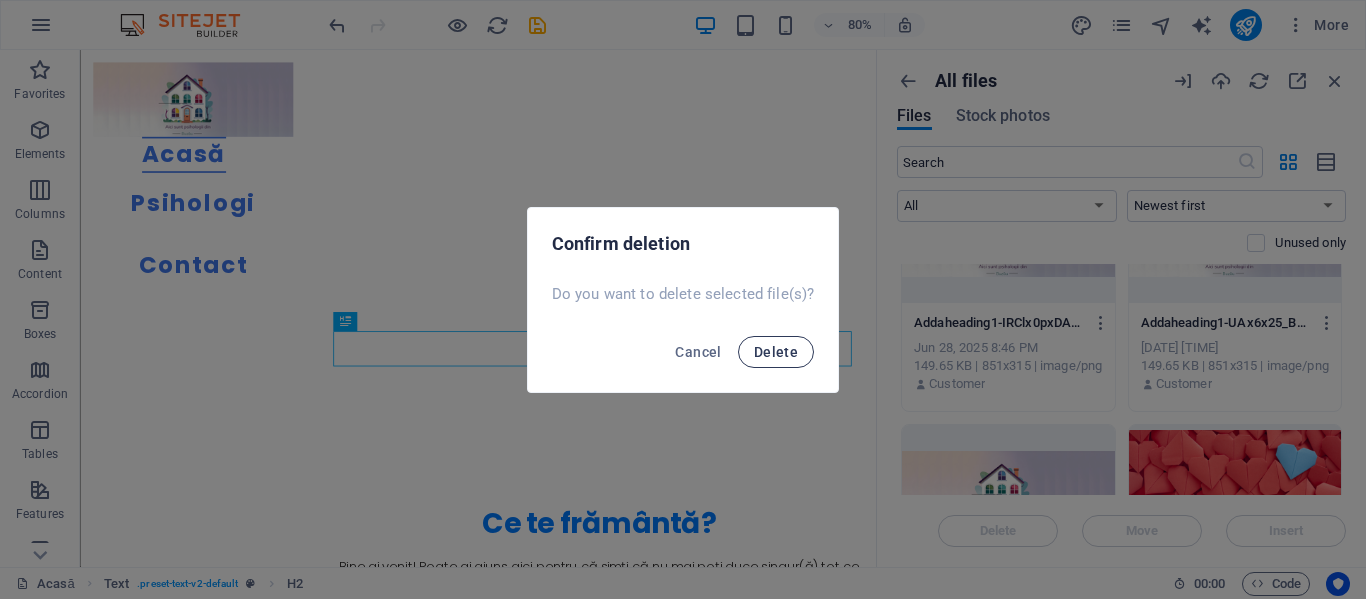 click on "Delete" at bounding box center [776, 352] 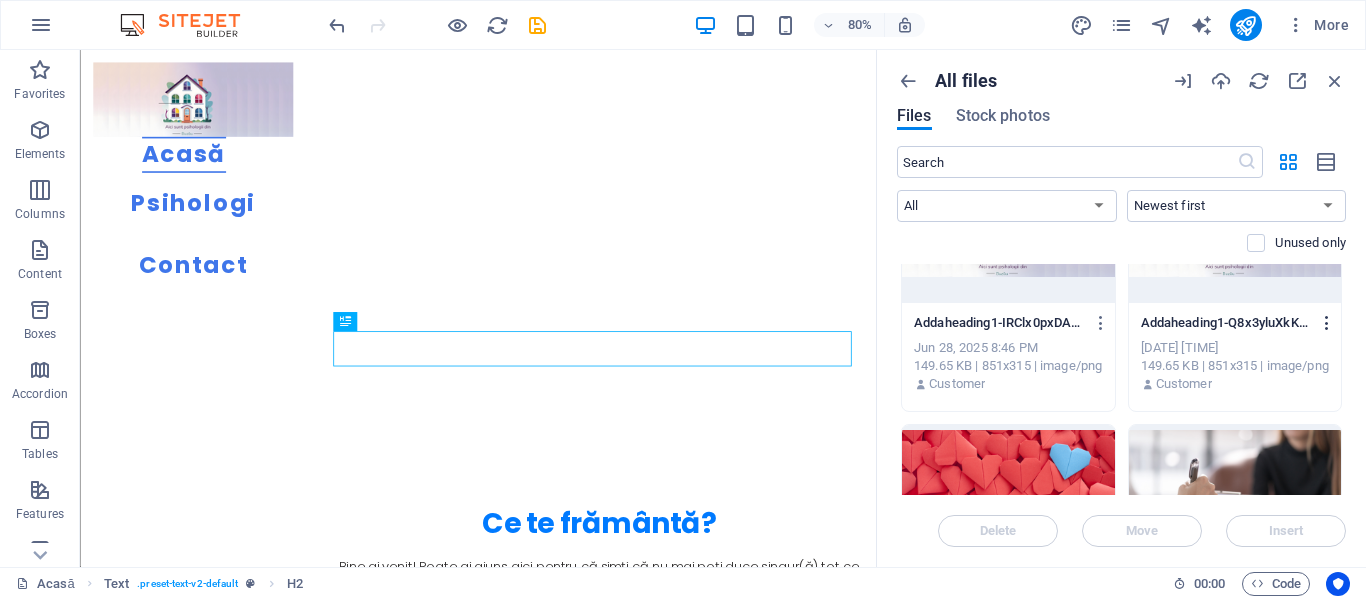 click at bounding box center (1327, 323) 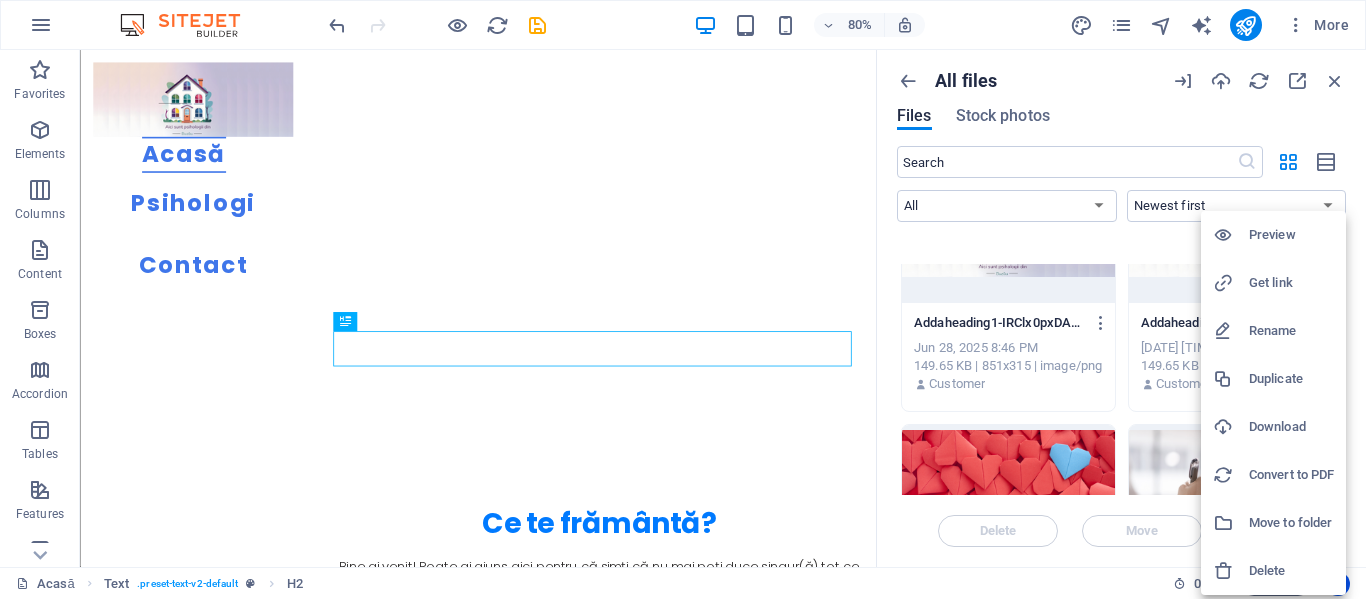click on "Delete" at bounding box center [1291, 571] 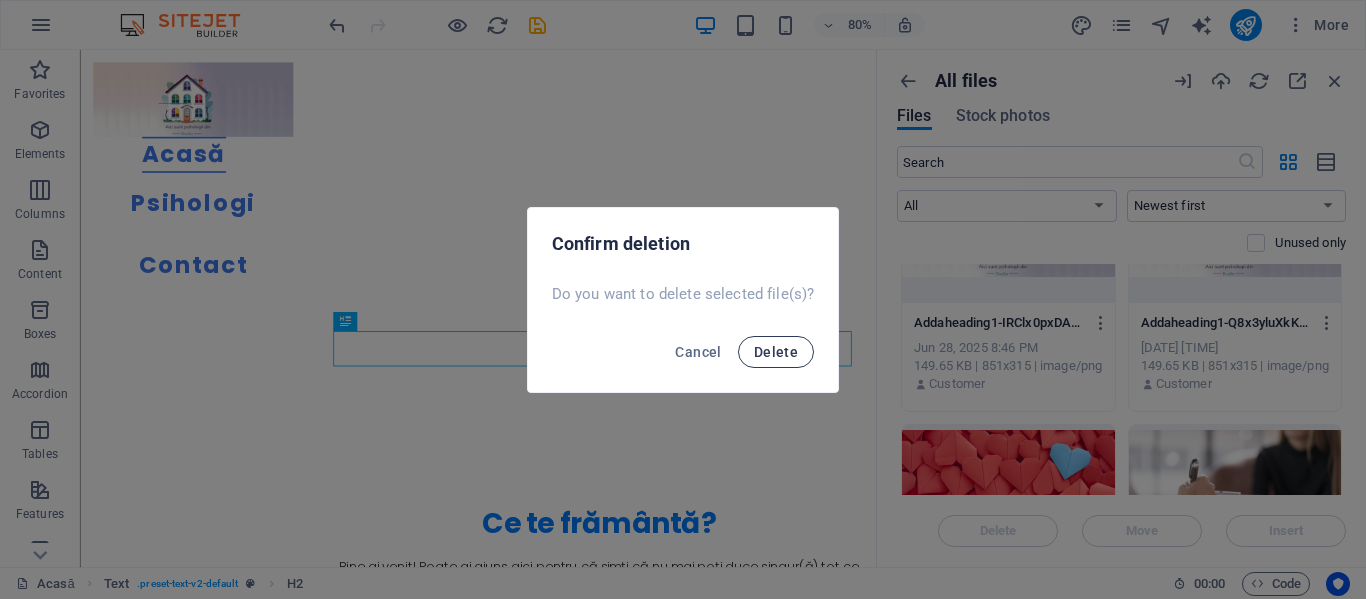 click on "Delete" at bounding box center (776, 352) 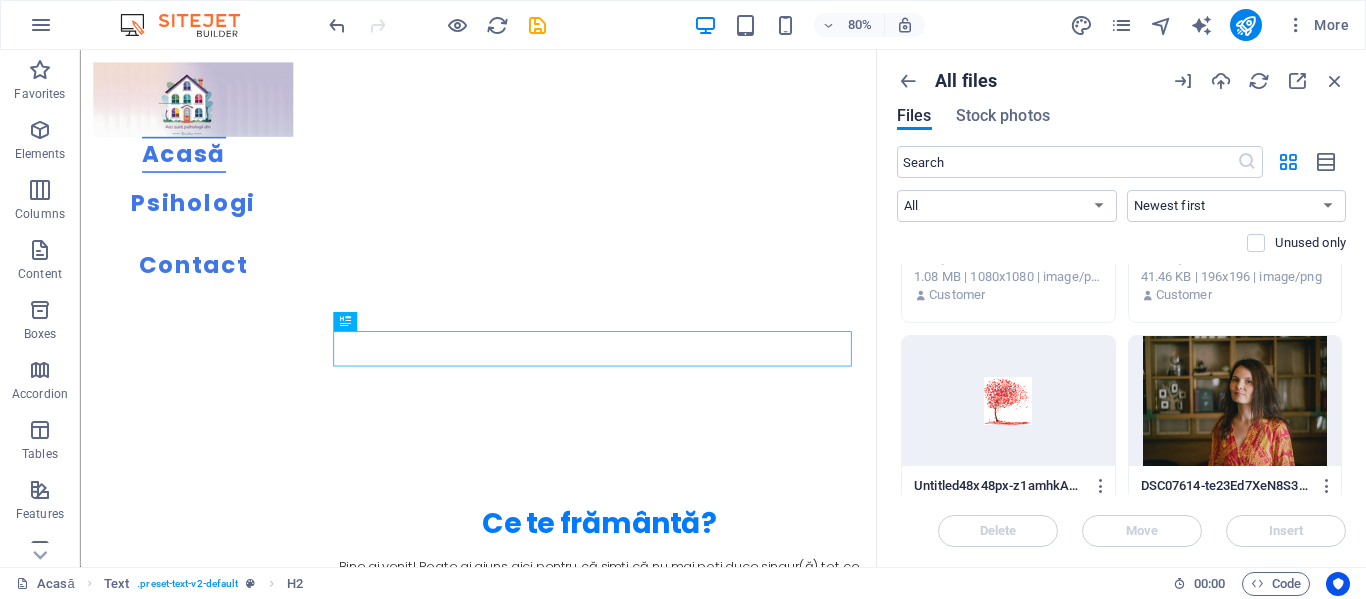 scroll, scrollTop: 533, scrollLeft: 0, axis: vertical 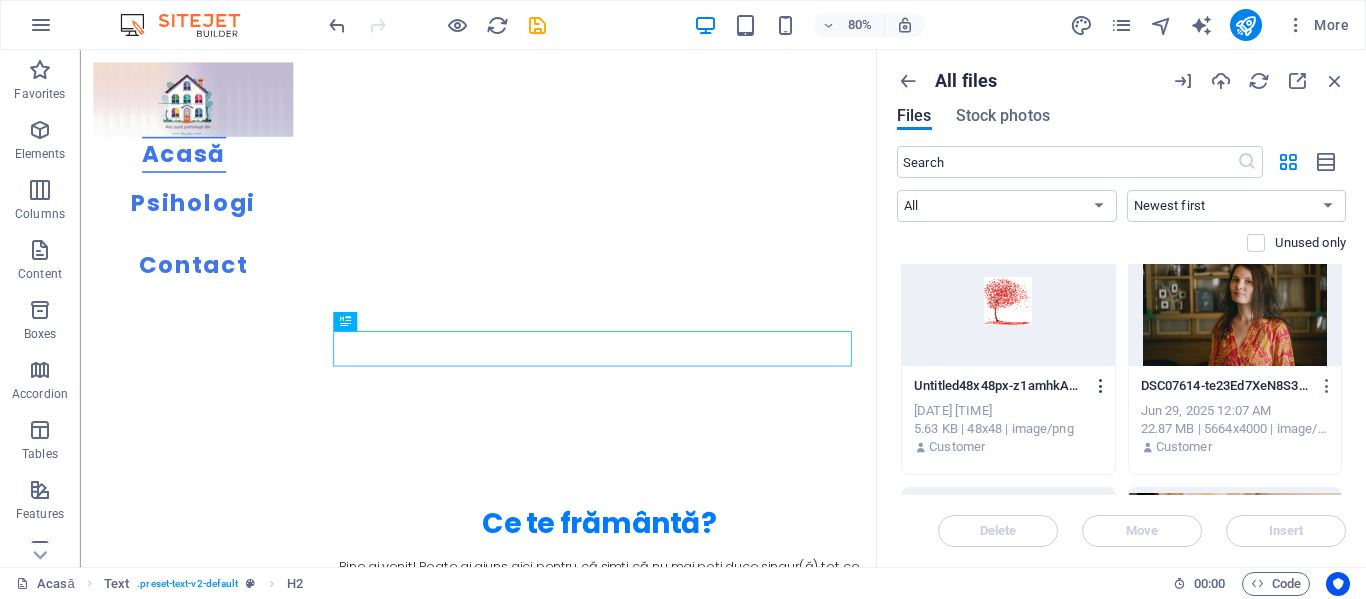 click at bounding box center (1101, 386) 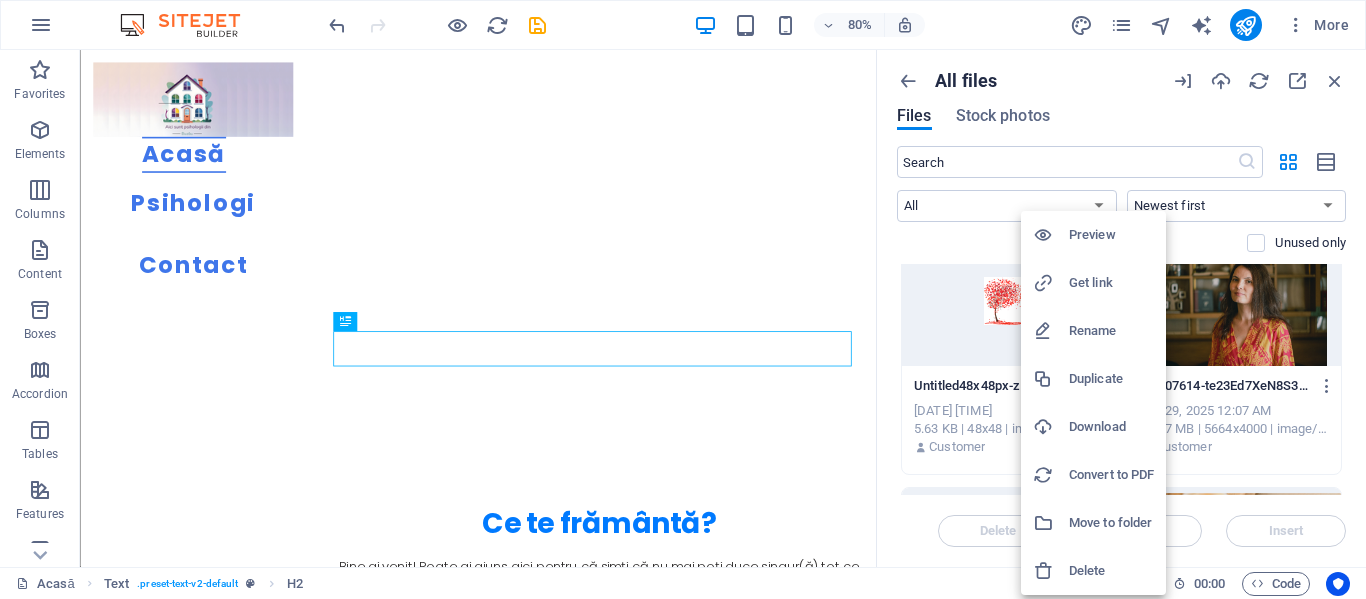 click on "Delete" at bounding box center [1111, 571] 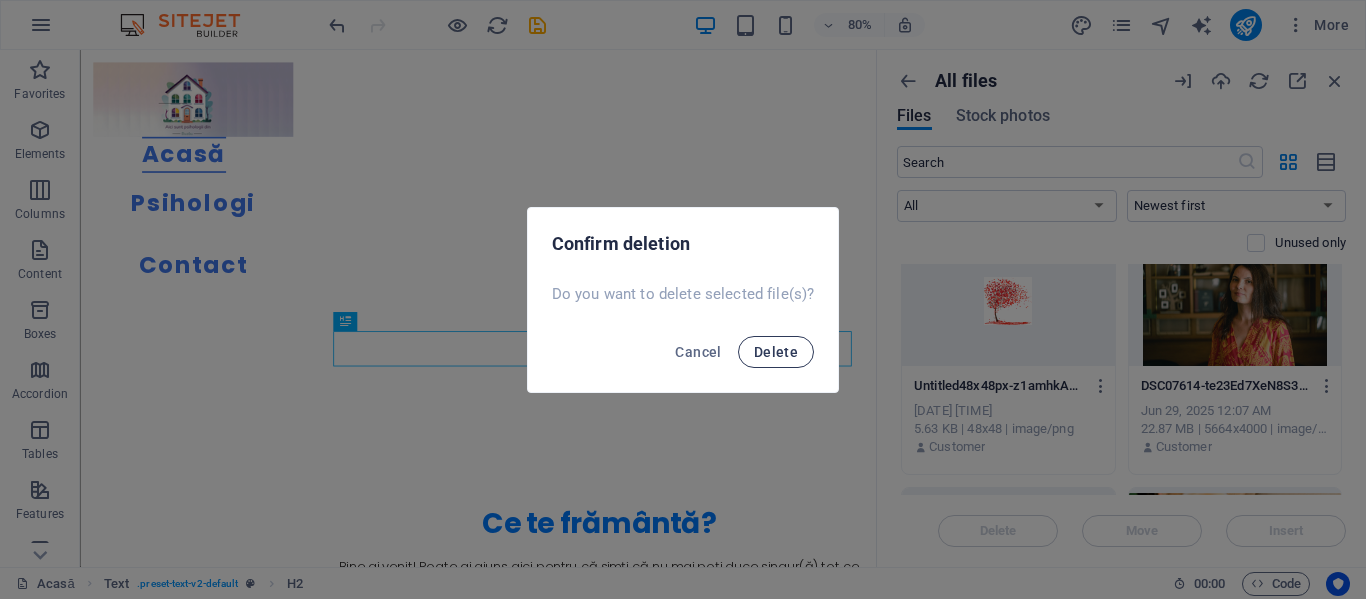 click on "Delete" at bounding box center (776, 352) 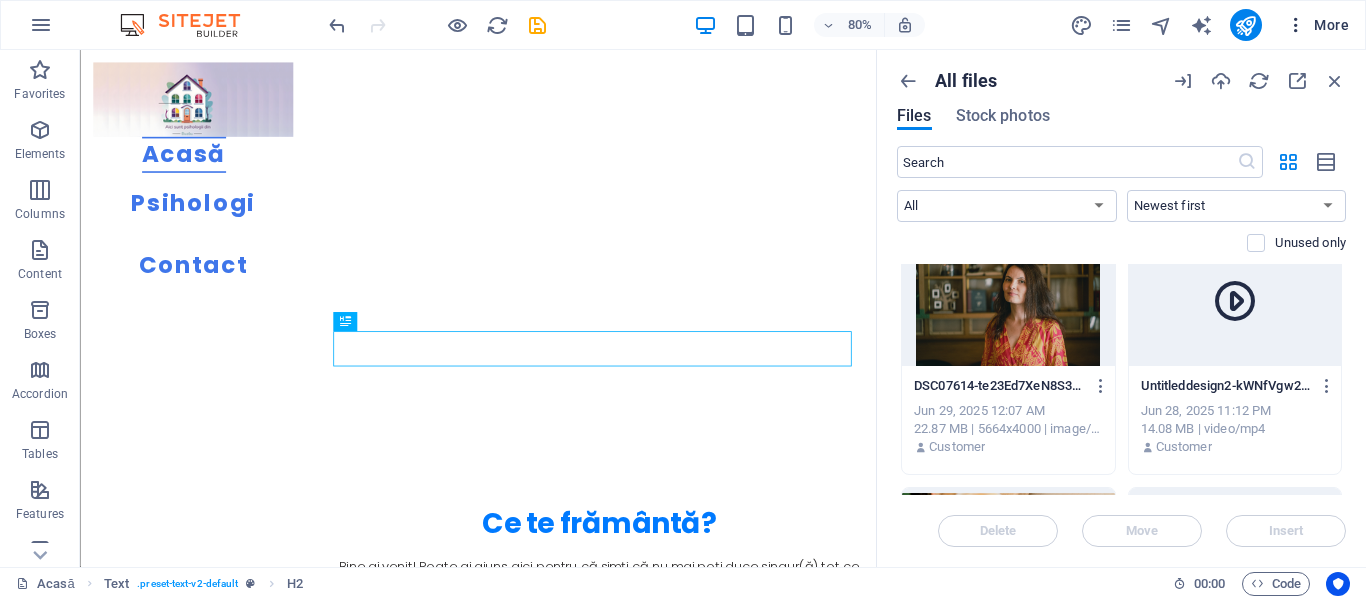 click at bounding box center [1296, 25] 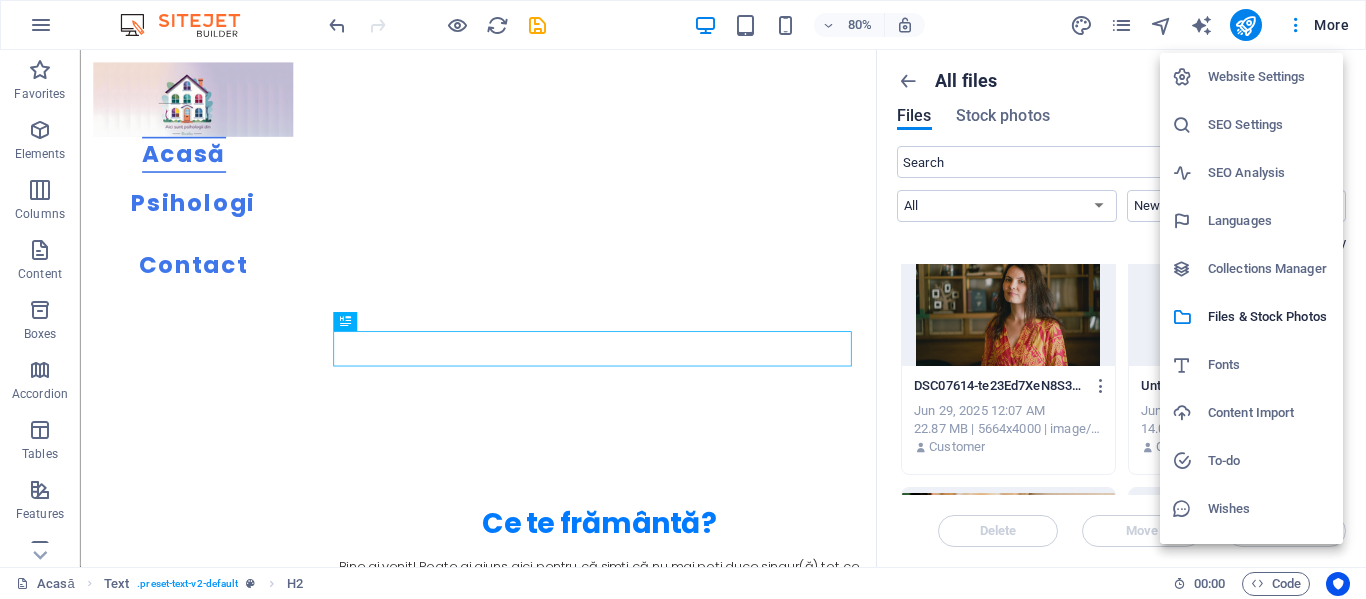 click on "Website Settings" at bounding box center (1269, 77) 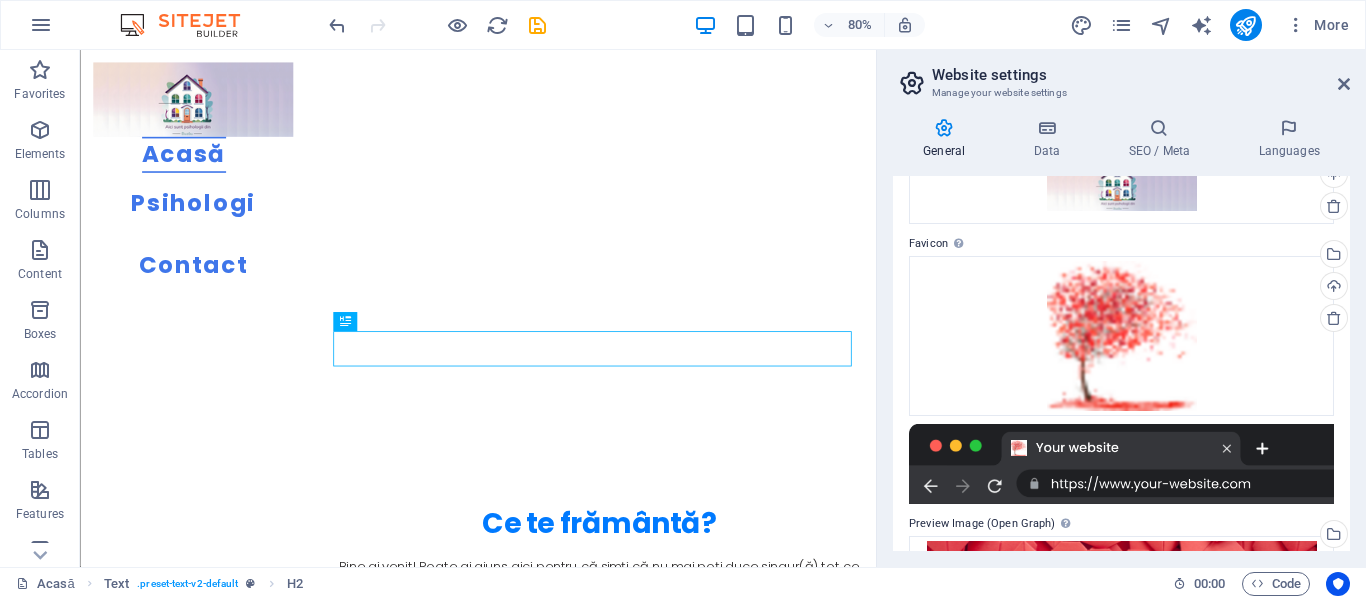 scroll, scrollTop: 100, scrollLeft: 0, axis: vertical 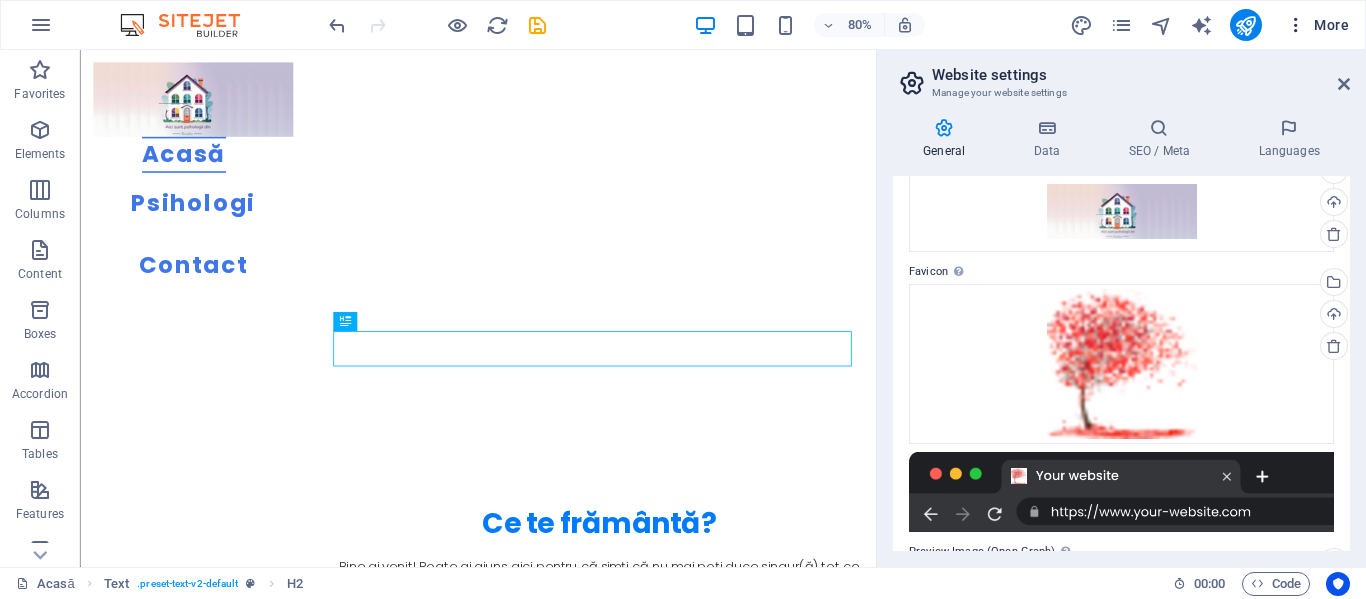 click on "More" at bounding box center [1317, 25] 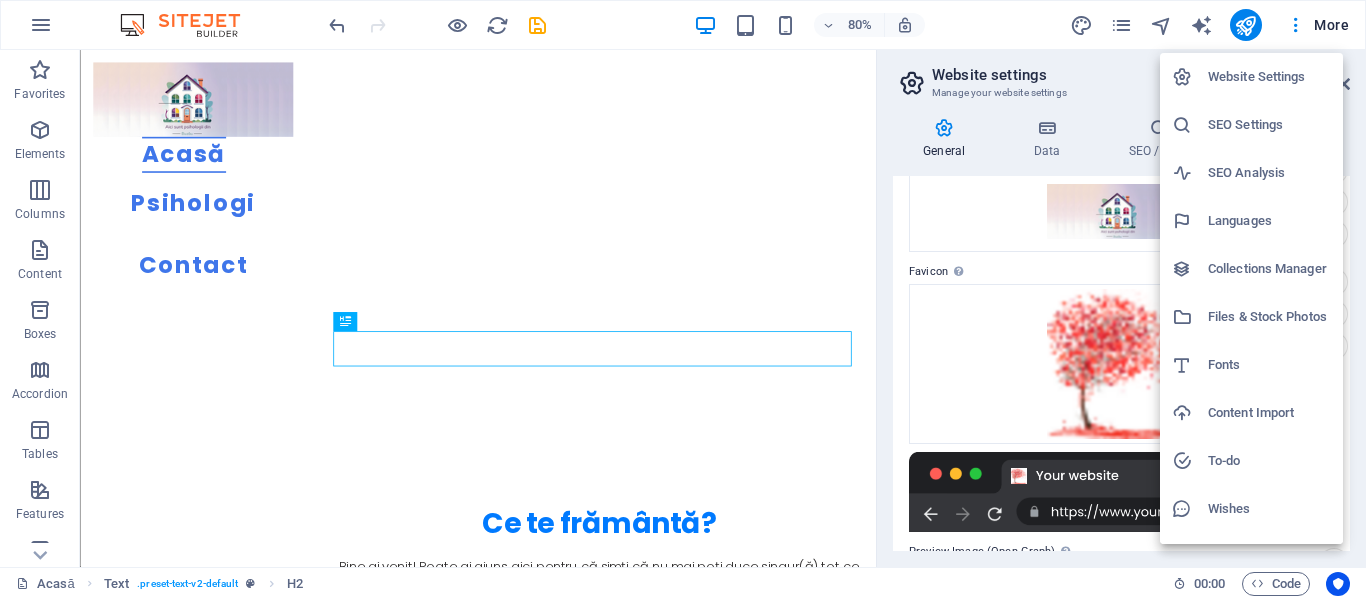 click on "Fonts" at bounding box center (1269, 365) 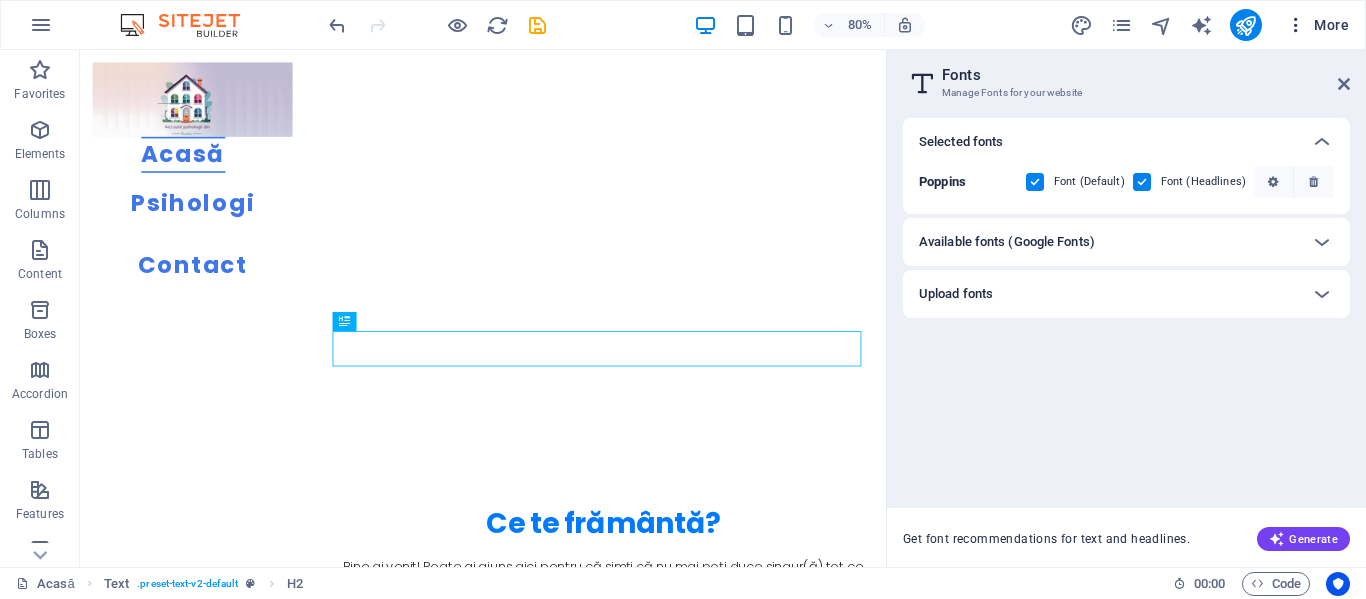 click on "More" at bounding box center (1317, 25) 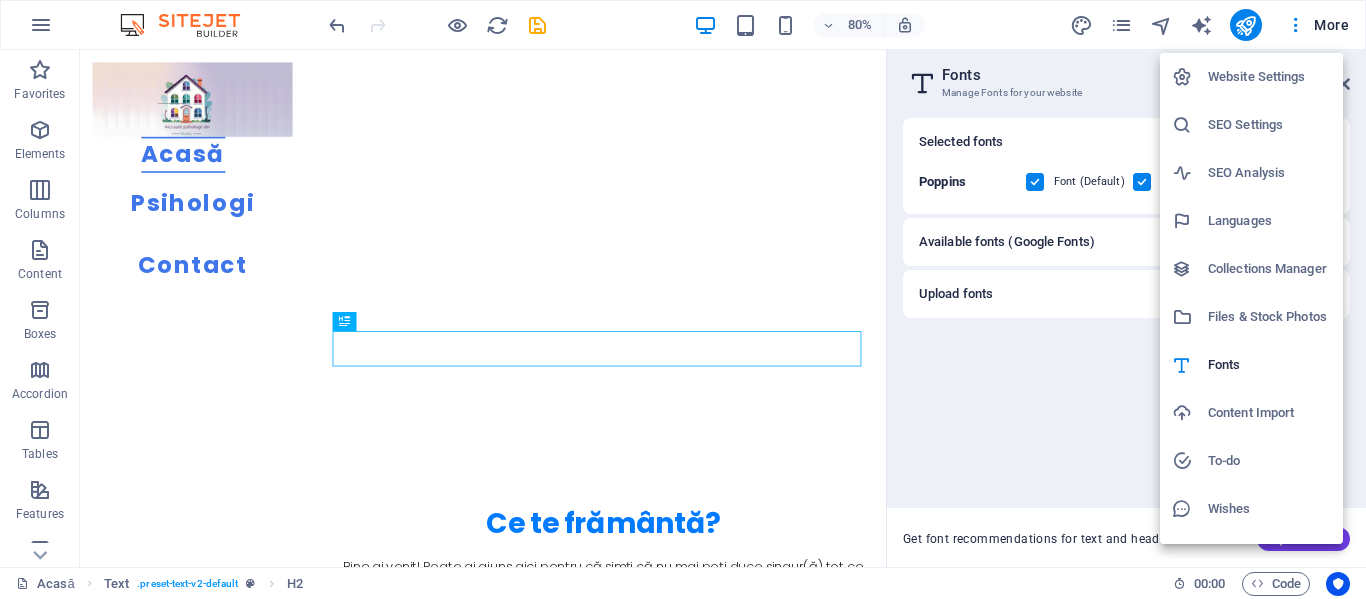 click on "Content Import" at bounding box center [1269, 413] 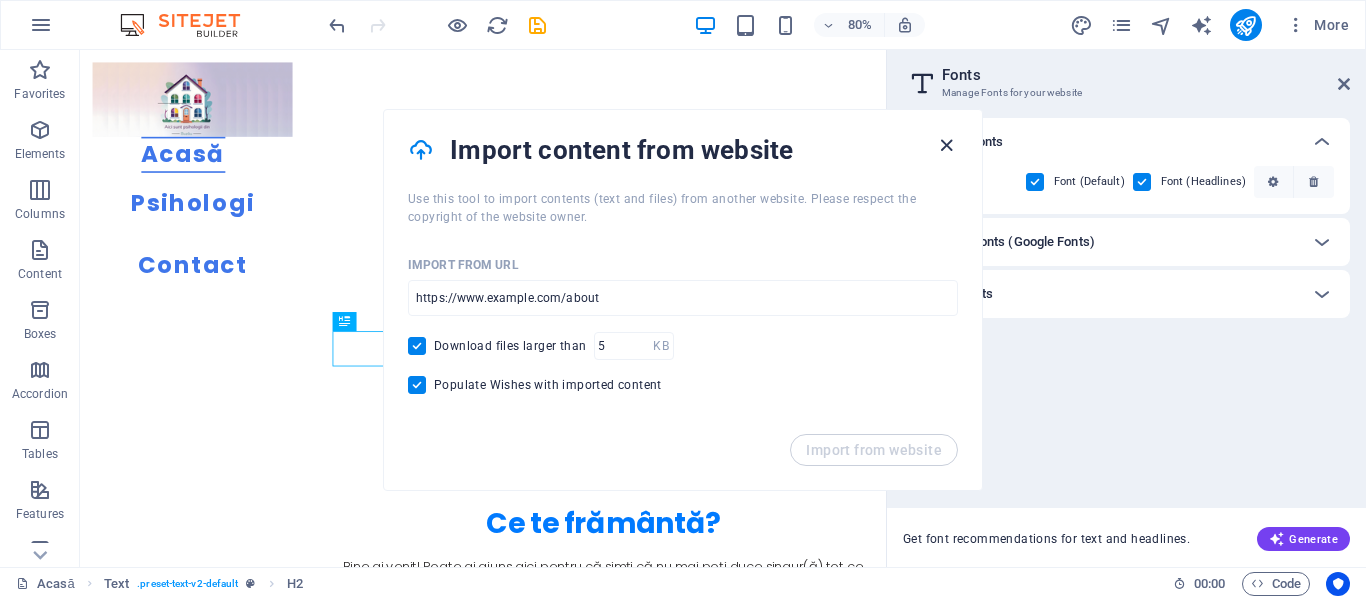 click at bounding box center [946, 145] 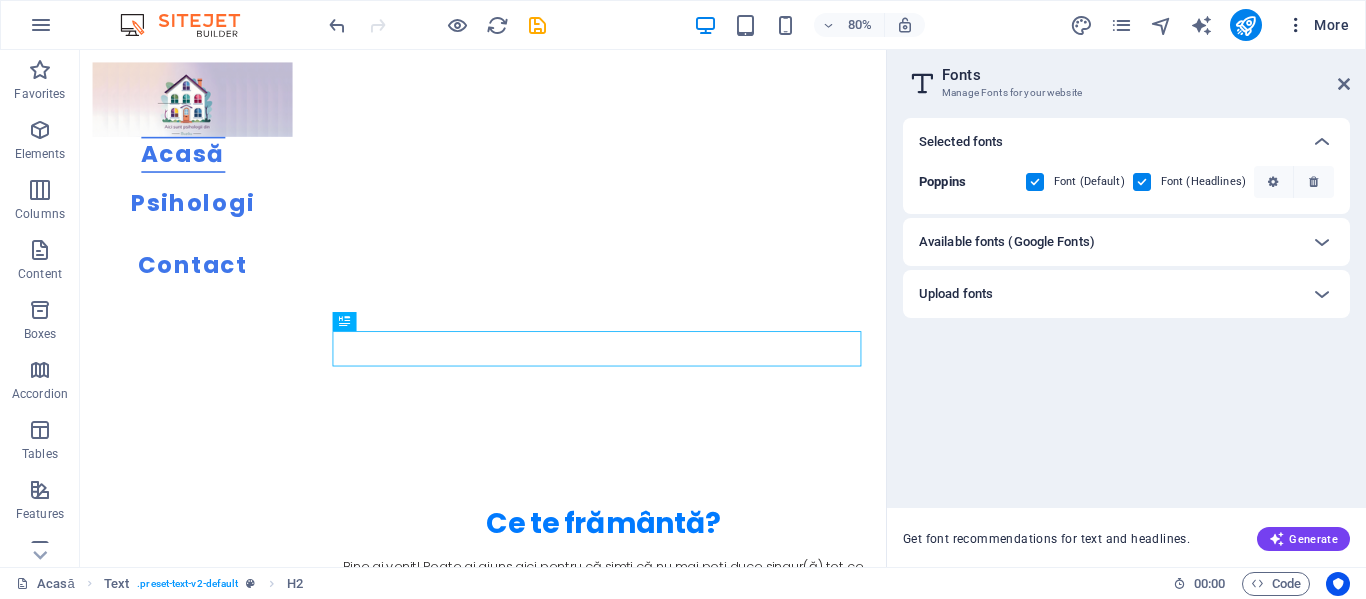 click on "More" at bounding box center [1317, 25] 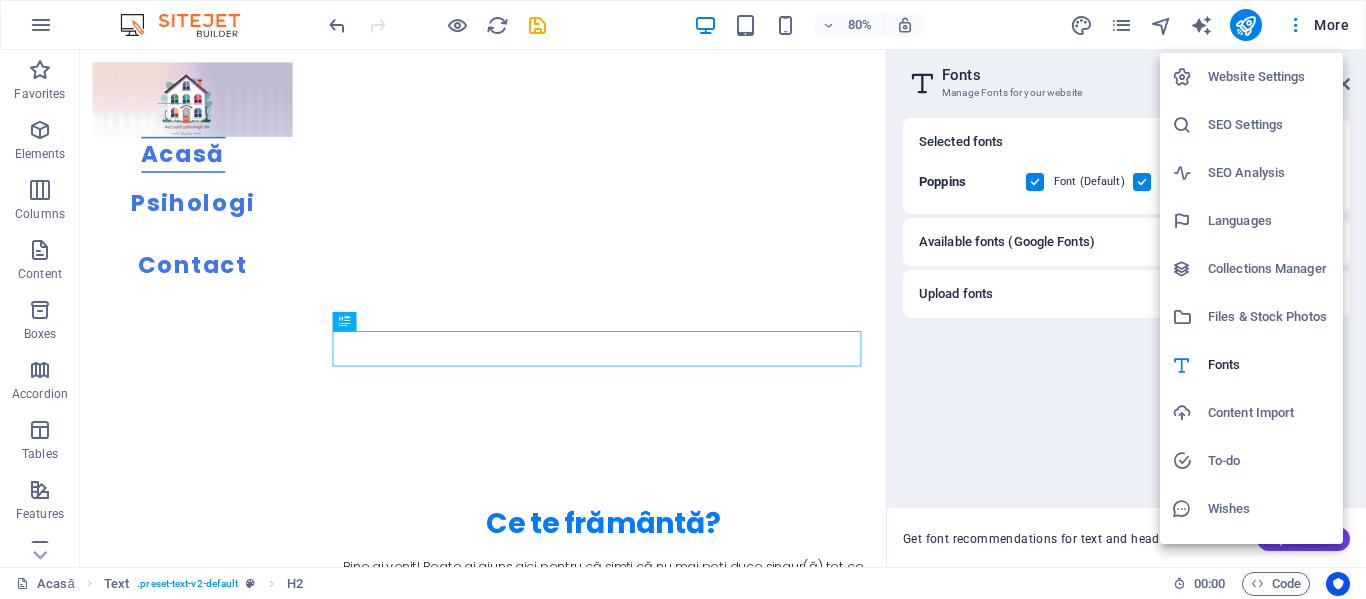 click at bounding box center (683, 299) 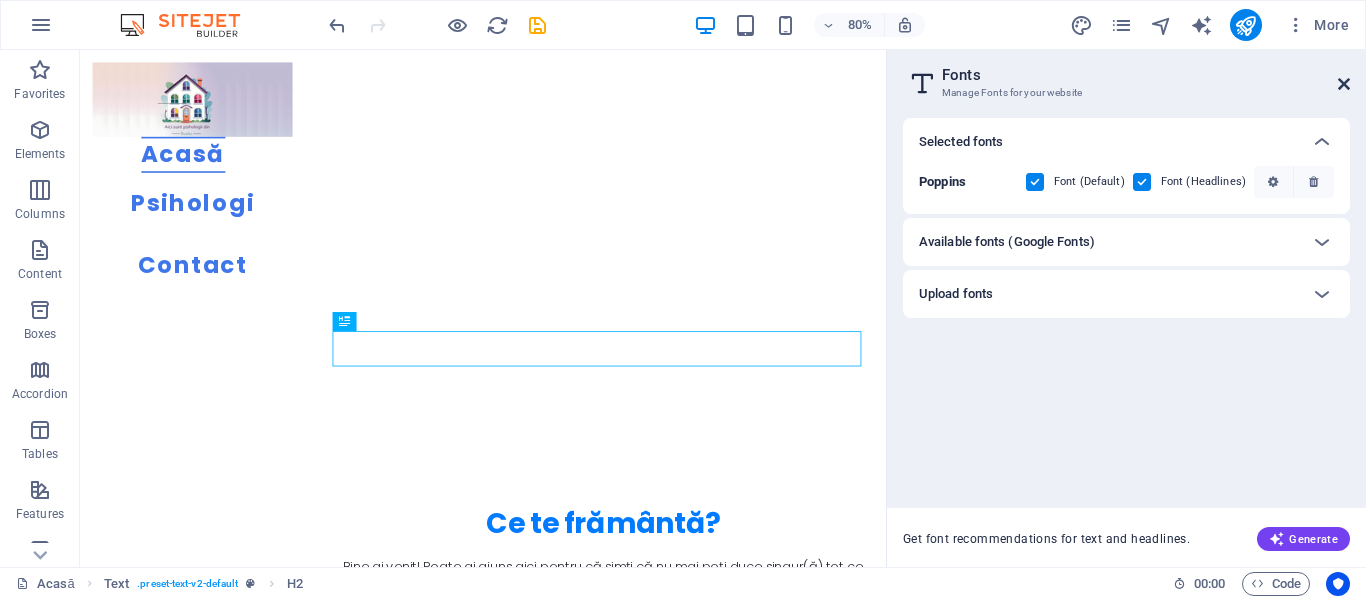 click at bounding box center [1344, 84] 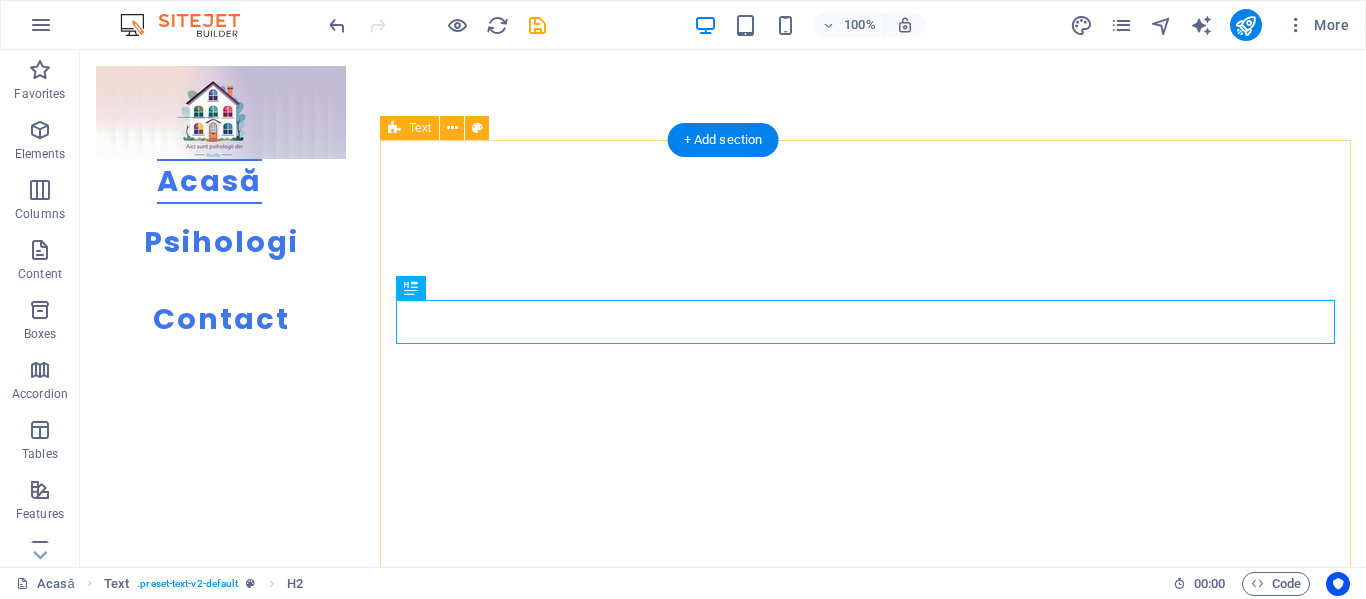scroll, scrollTop: 289, scrollLeft: 0, axis: vertical 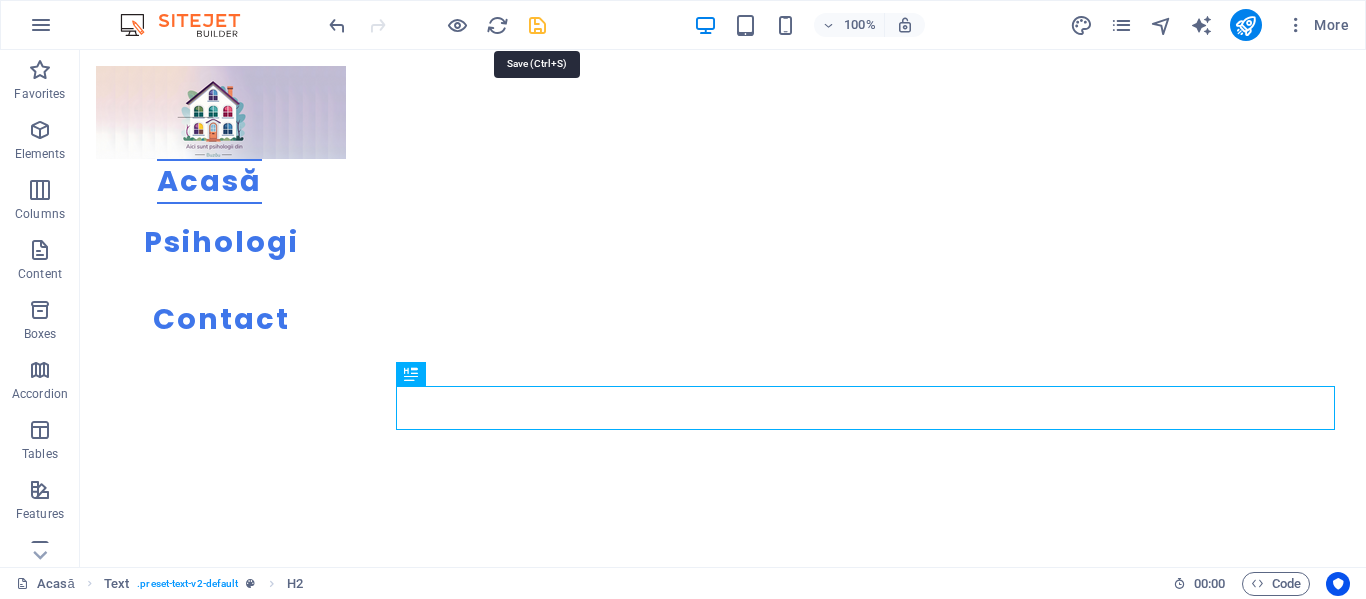 click at bounding box center (537, 25) 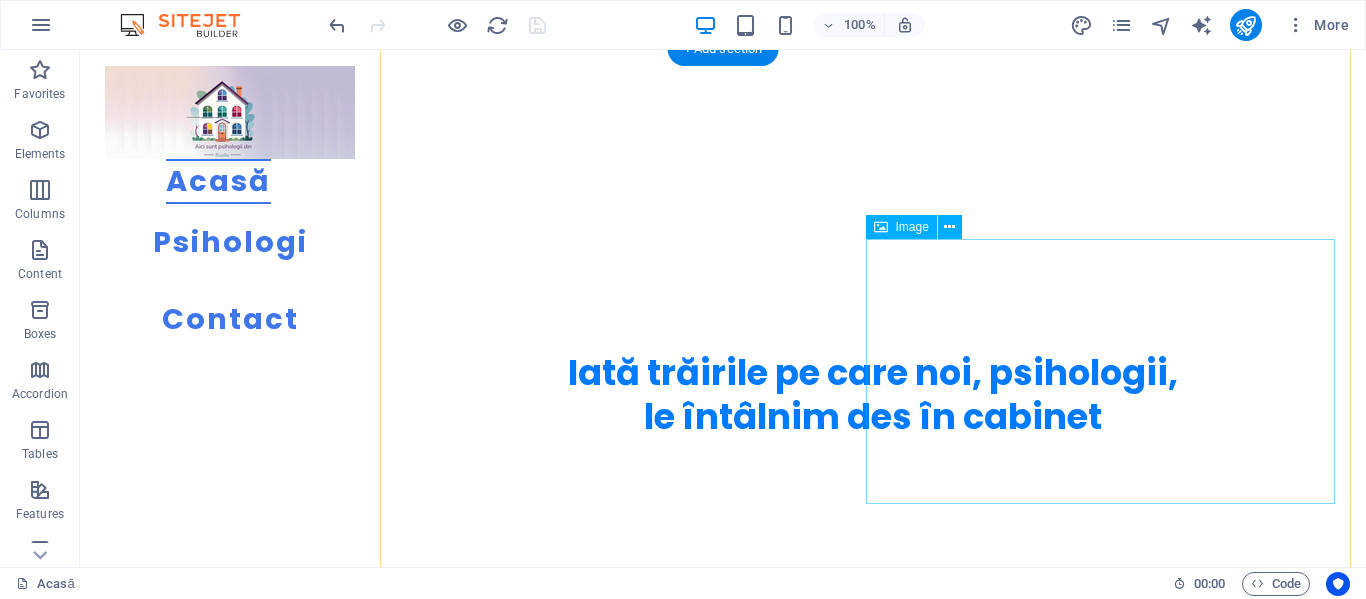 scroll, scrollTop: 1776, scrollLeft: 0, axis: vertical 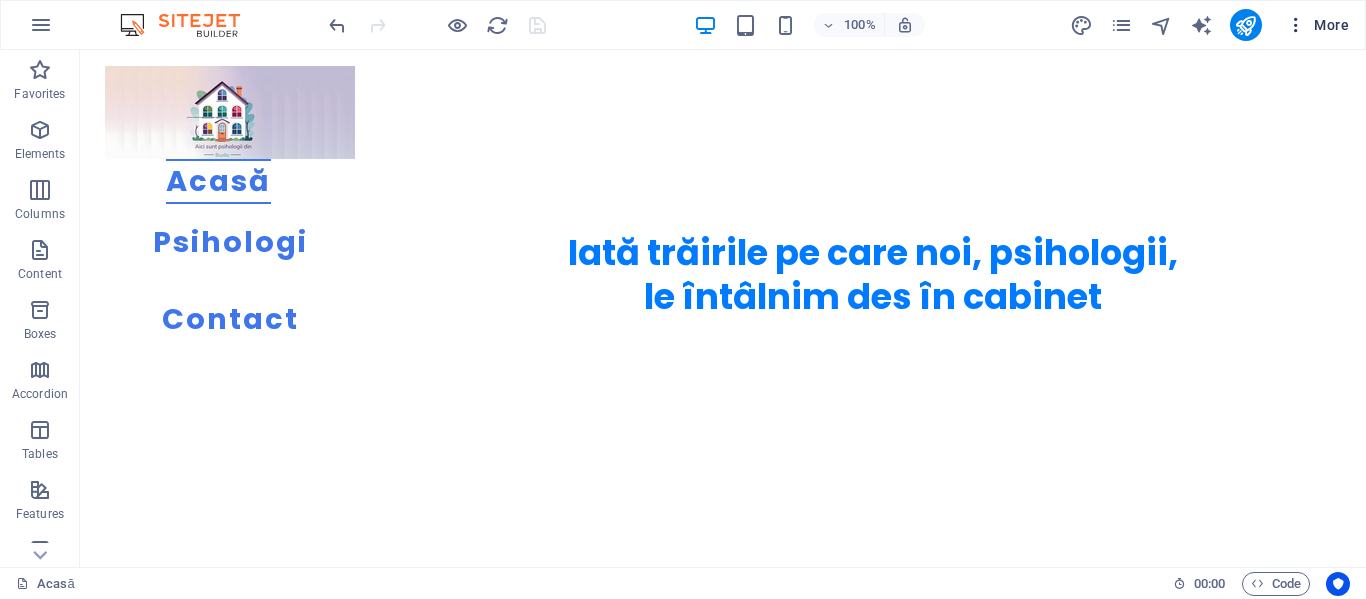 click on "More" at bounding box center [1317, 25] 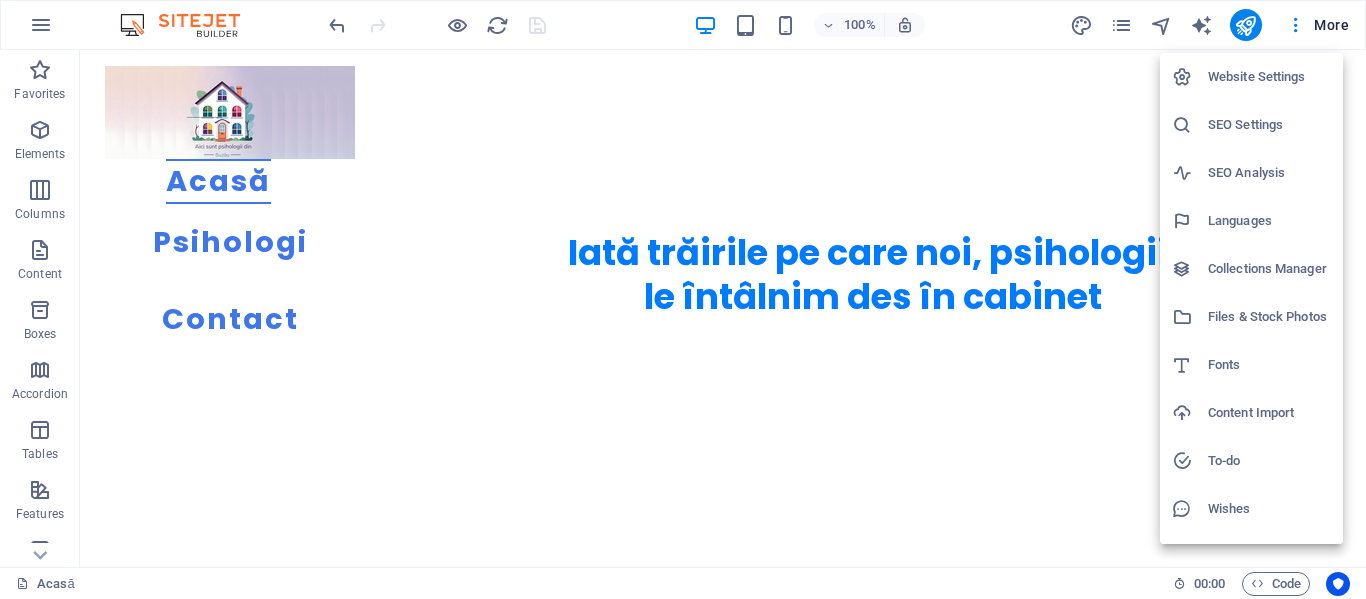 click on "Website Settings" at bounding box center (1269, 77) 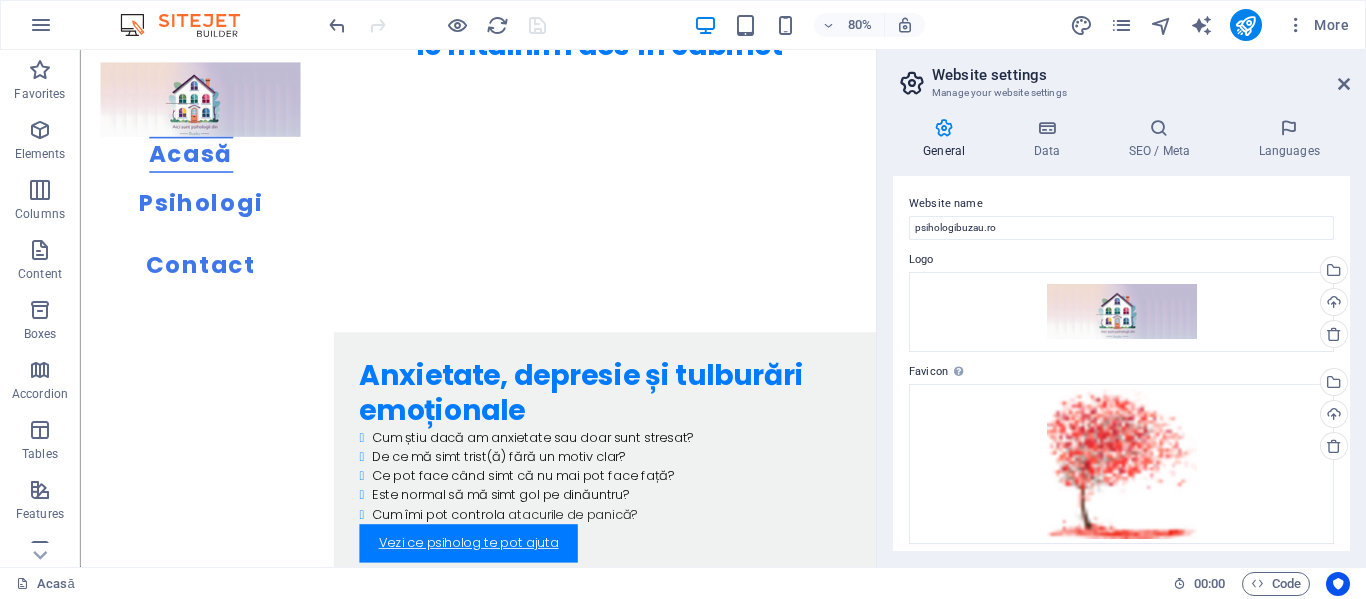 scroll, scrollTop: 1953, scrollLeft: 0, axis: vertical 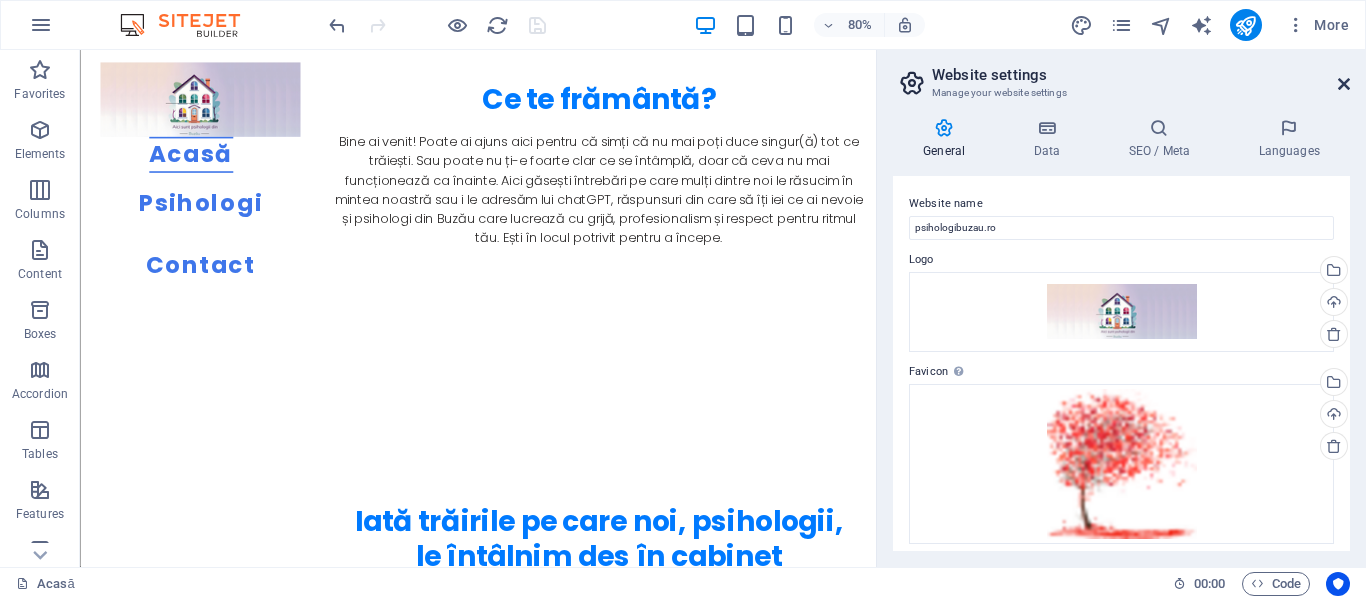 click at bounding box center (1344, 84) 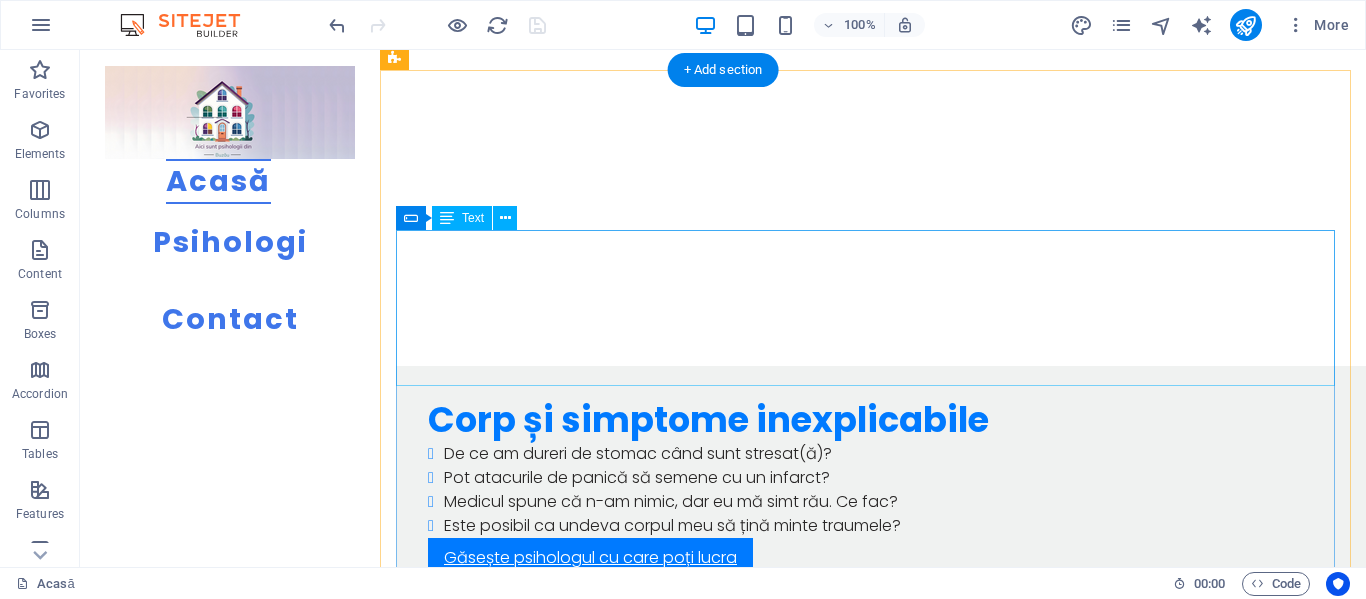 scroll, scrollTop: 8843, scrollLeft: 0, axis: vertical 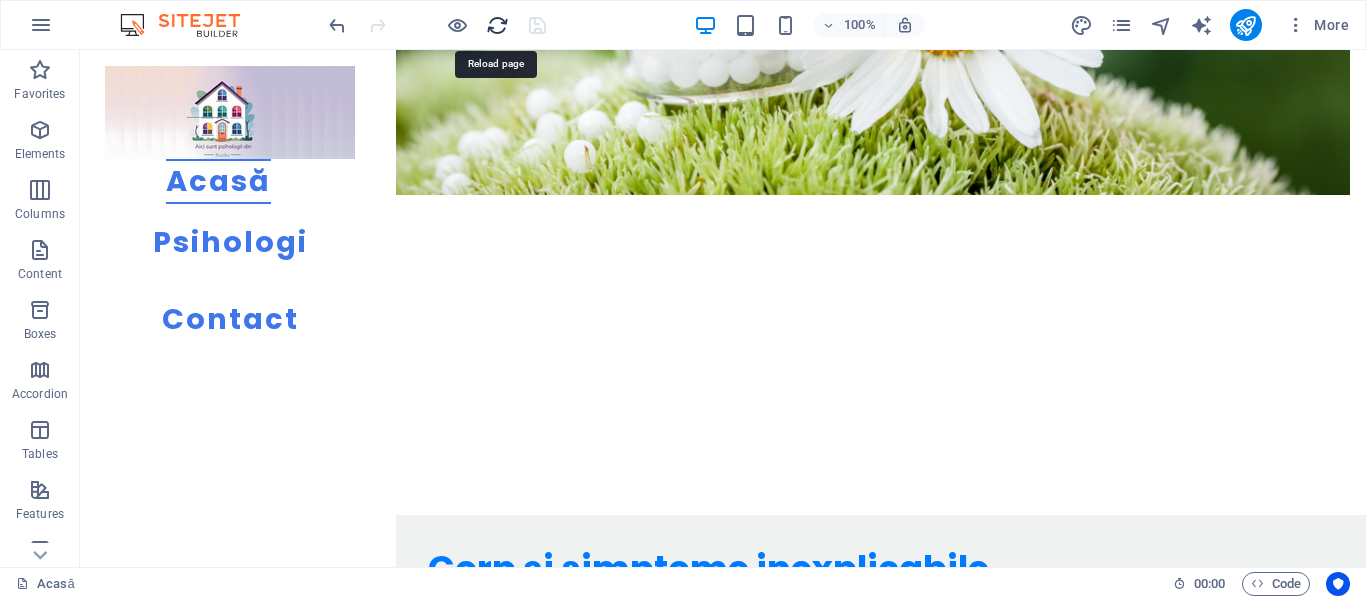 click at bounding box center (497, 25) 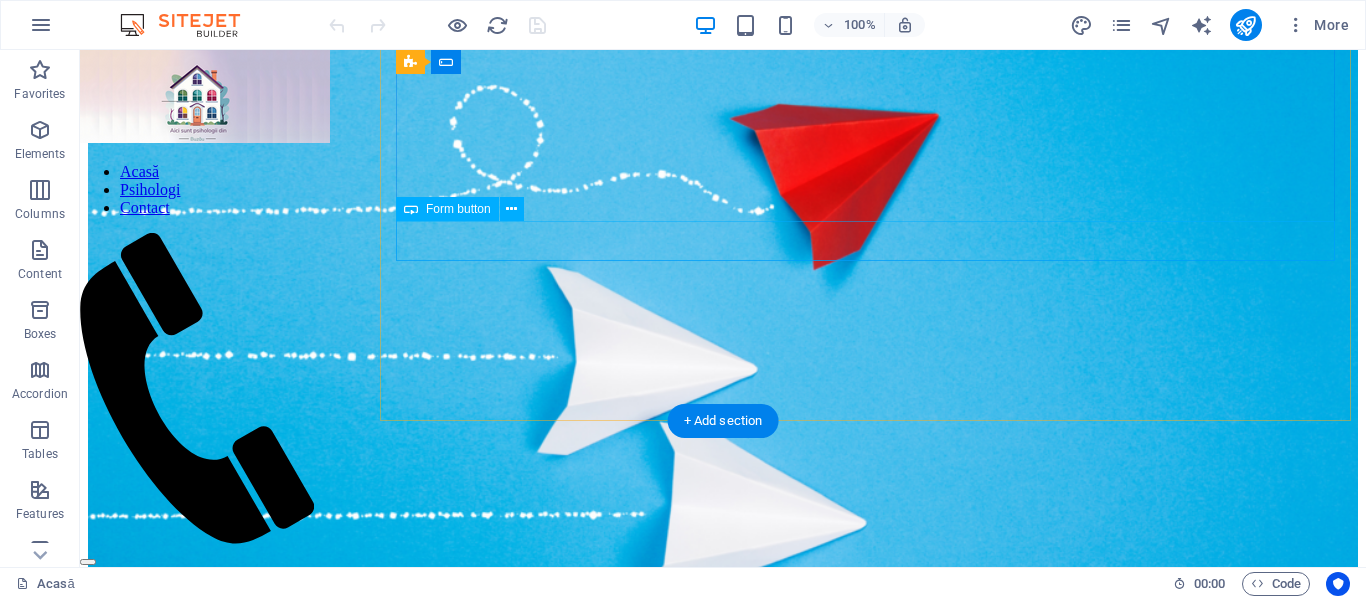 scroll, scrollTop: 9843, scrollLeft: 0, axis: vertical 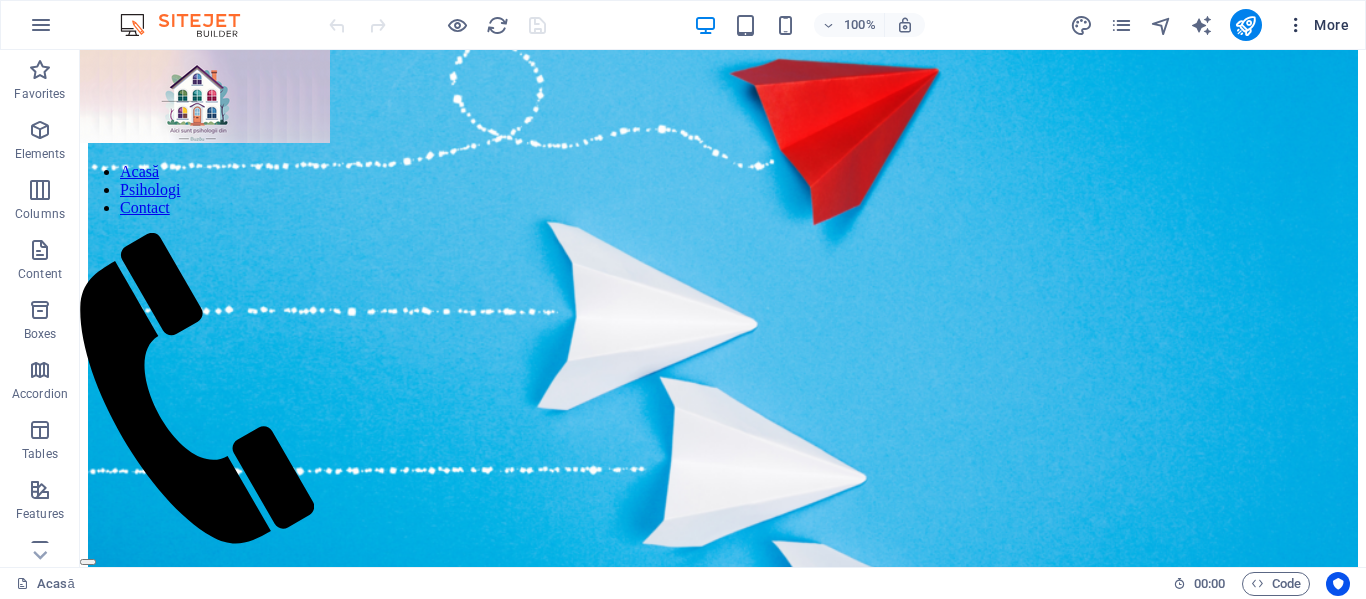 click at bounding box center [1296, 25] 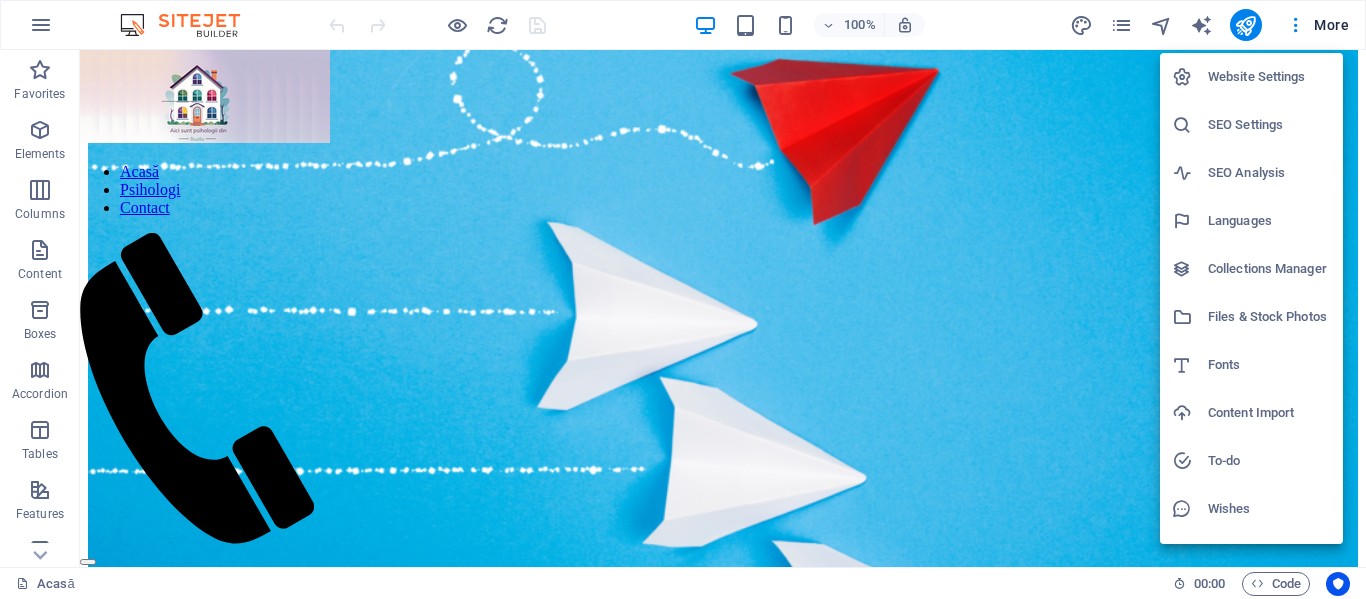 click at bounding box center (683, 299) 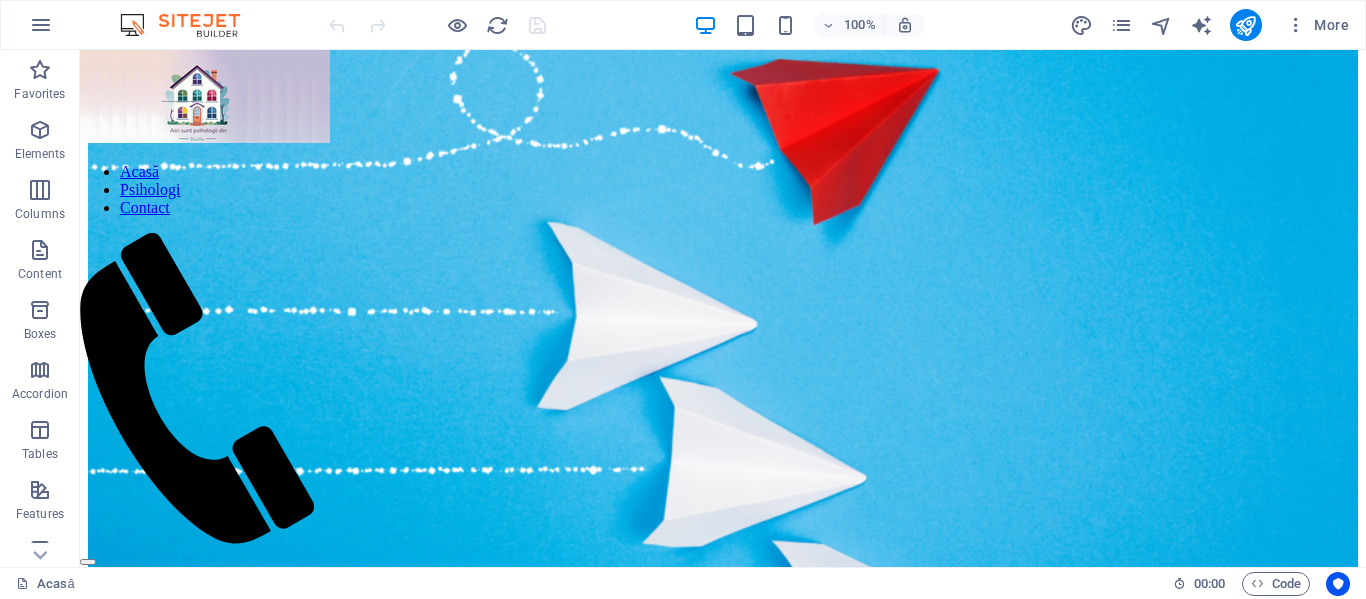 click at bounding box center [1121, 25] 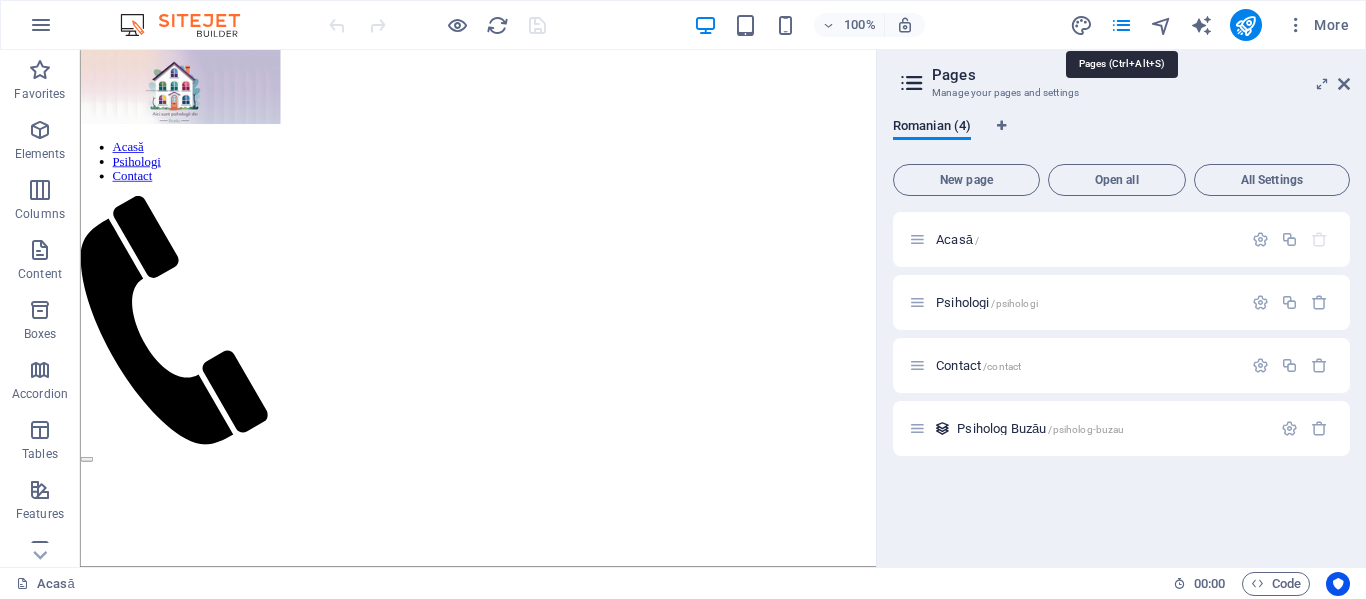 scroll, scrollTop: 9972, scrollLeft: 0, axis: vertical 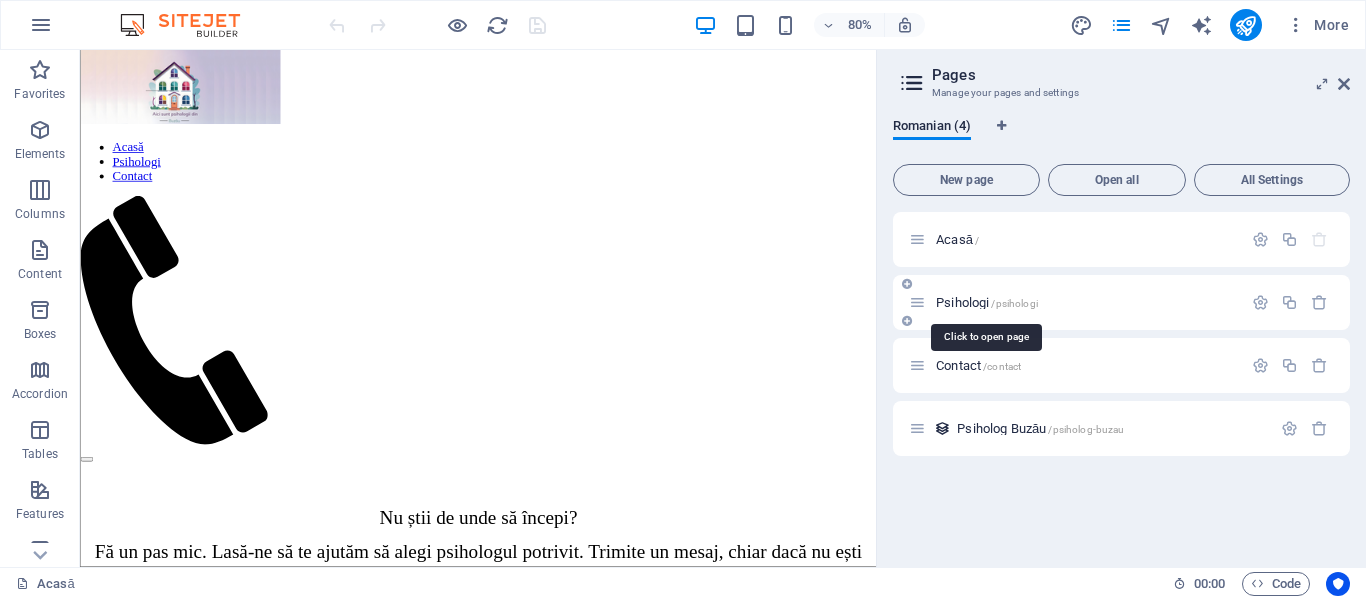 click on "Psihologi /psihologi" at bounding box center [987, 302] 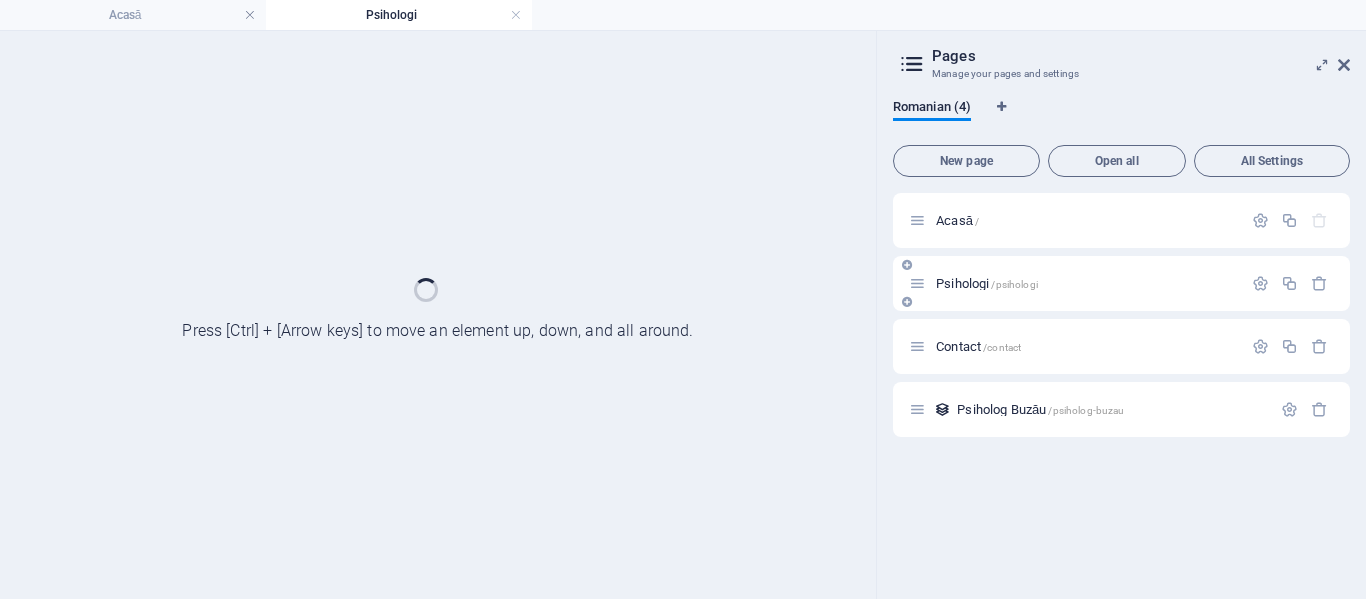 scroll, scrollTop: 0, scrollLeft: 0, axis: both 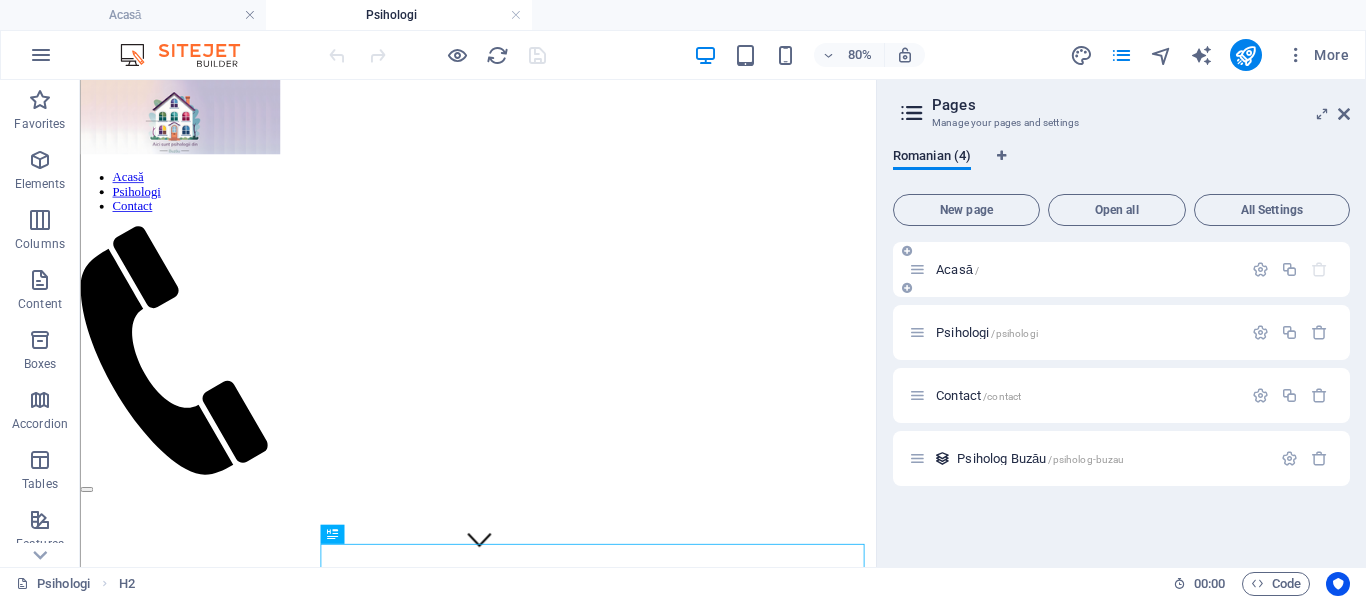 click on "Acasă /" at bounding box center [957, 269] 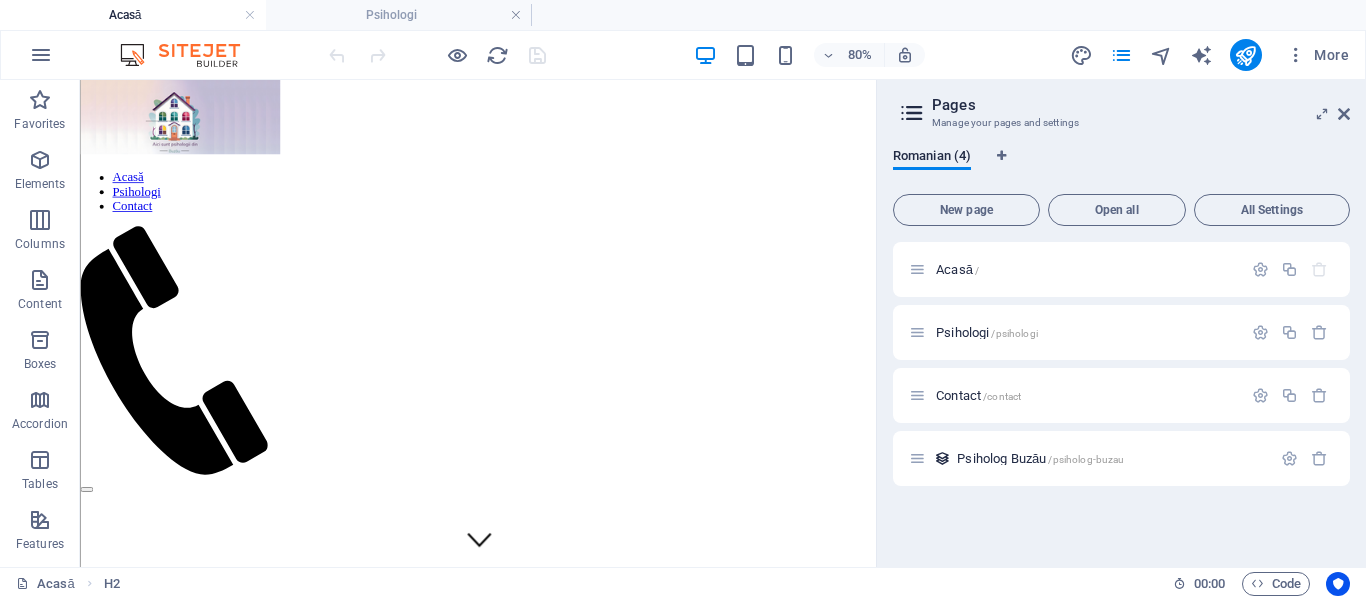 scroll, scrollTop: 10368, scrollLeft: 0, axis: vertical 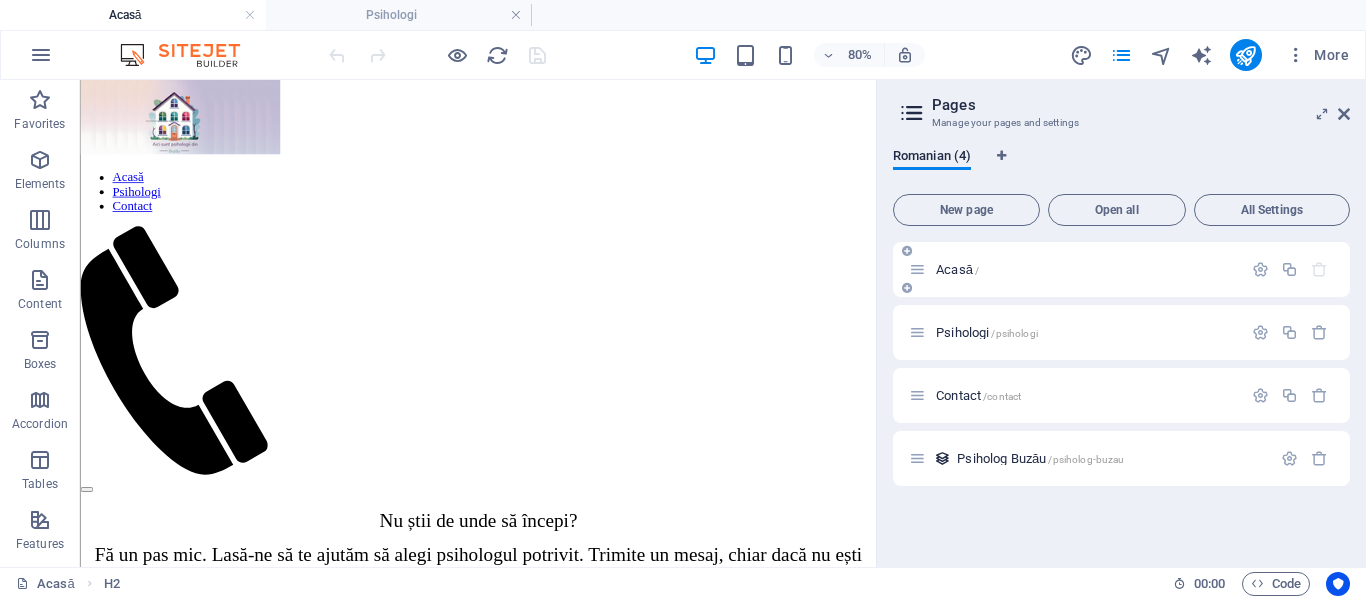 click on "Acasă /" at bounding box center (957, 269) 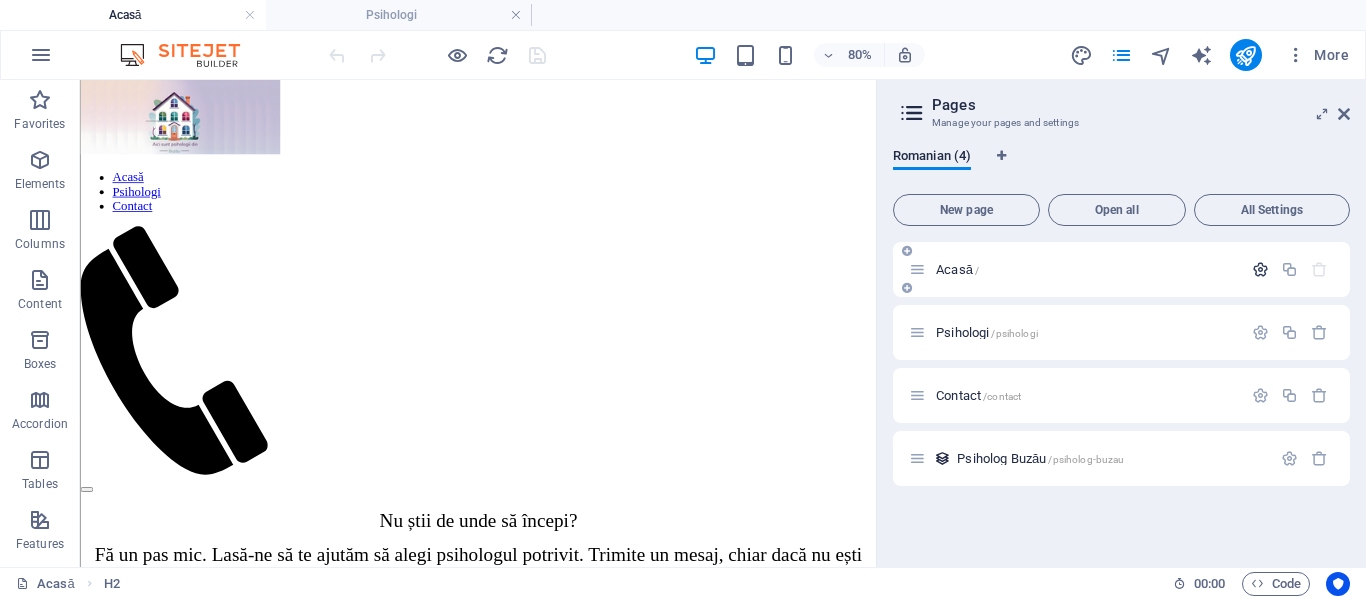 click at bounding box center [1260, 269] 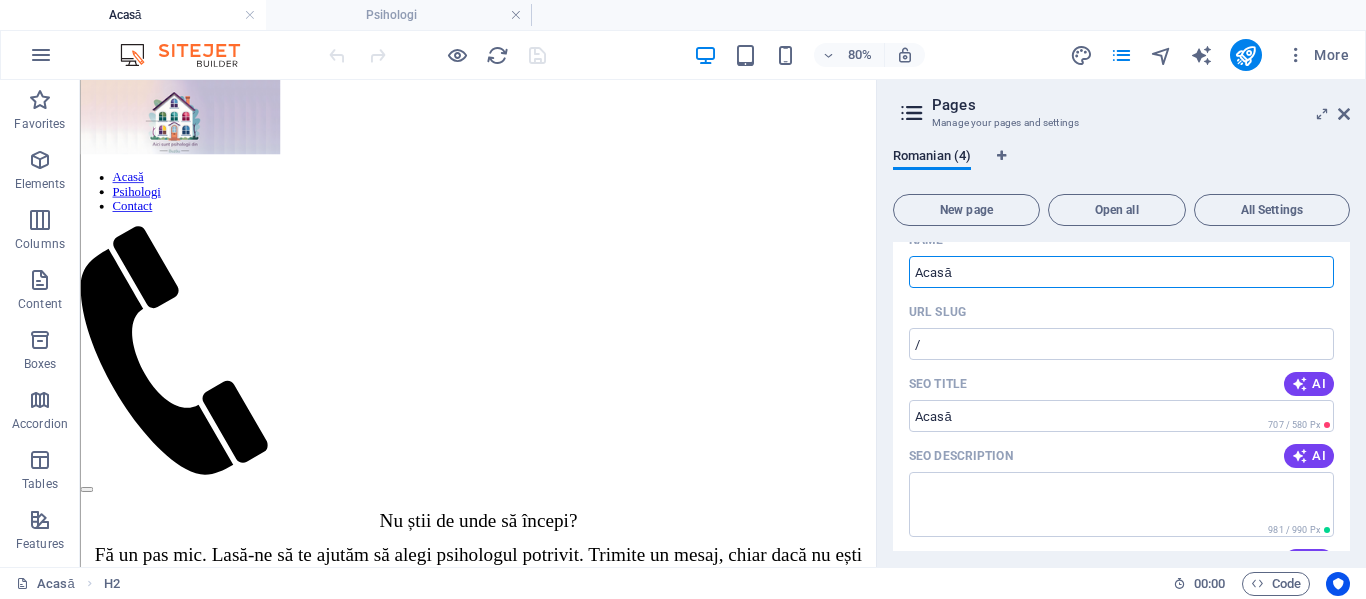 scroll, scrollTop: 100, scrollLeft: 0, axis: vertical 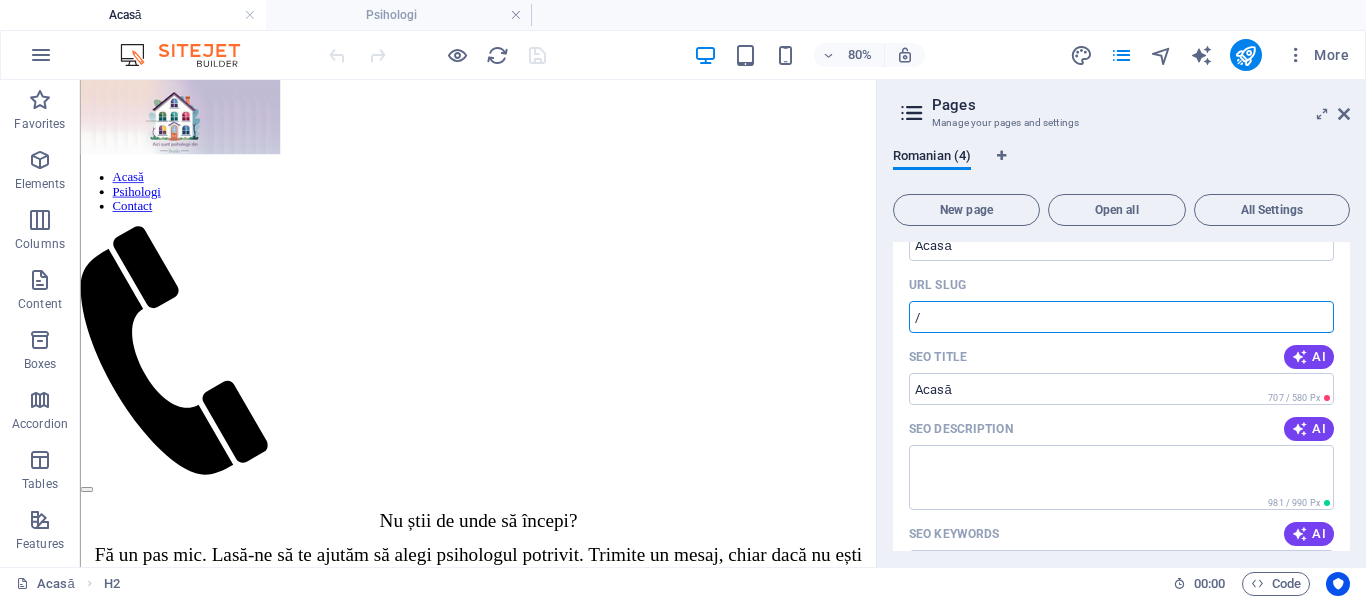 click on "/" at bounding box center (1121, 317) 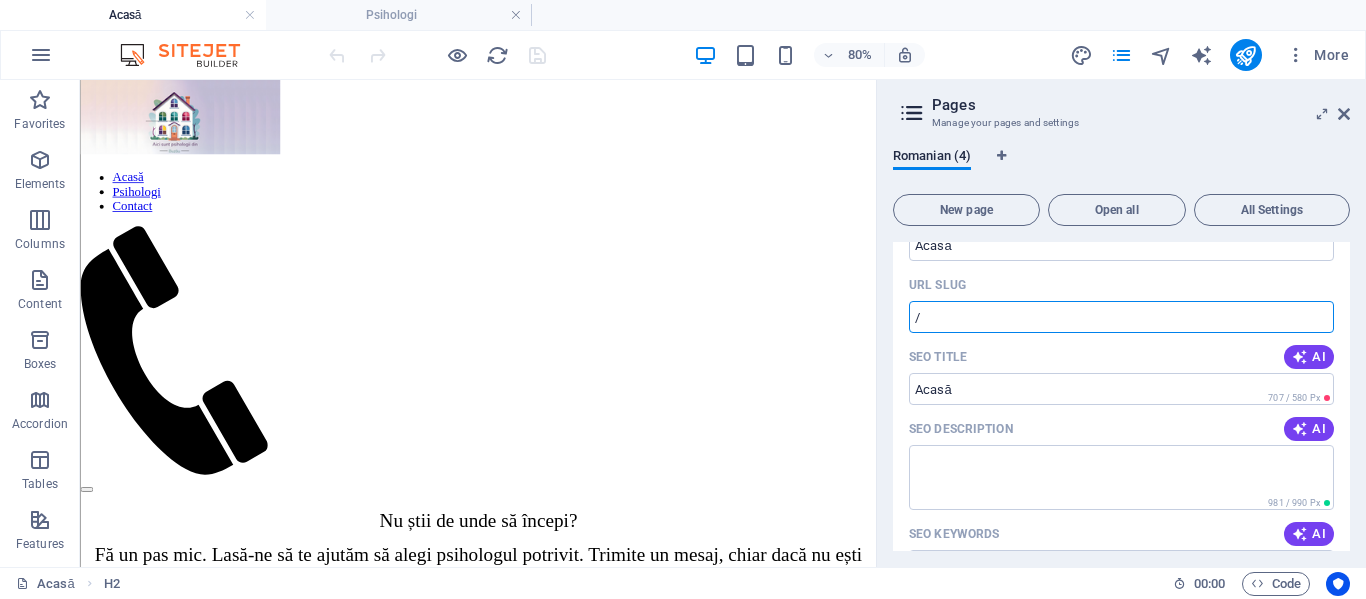 click on "/" at bounding box center (1121, 317) 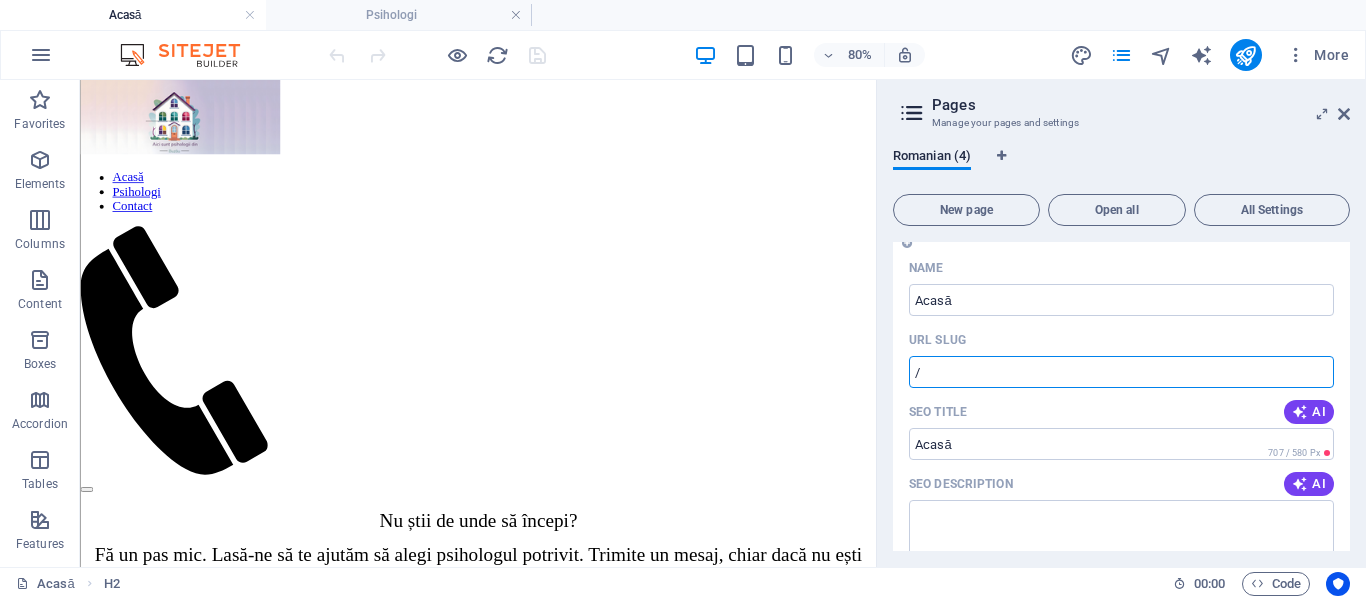 scroll, scrollTop: 0, scrollLeft: 0, axis: both 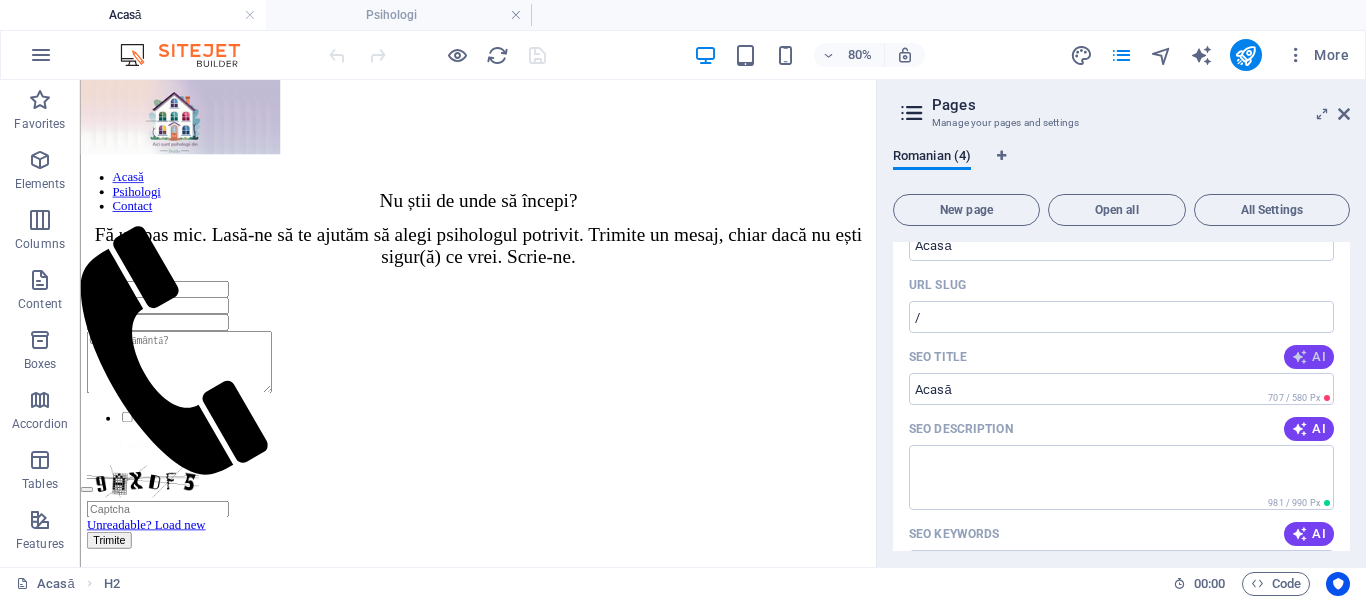 click on "AI" at bounding box center (1309, 357) 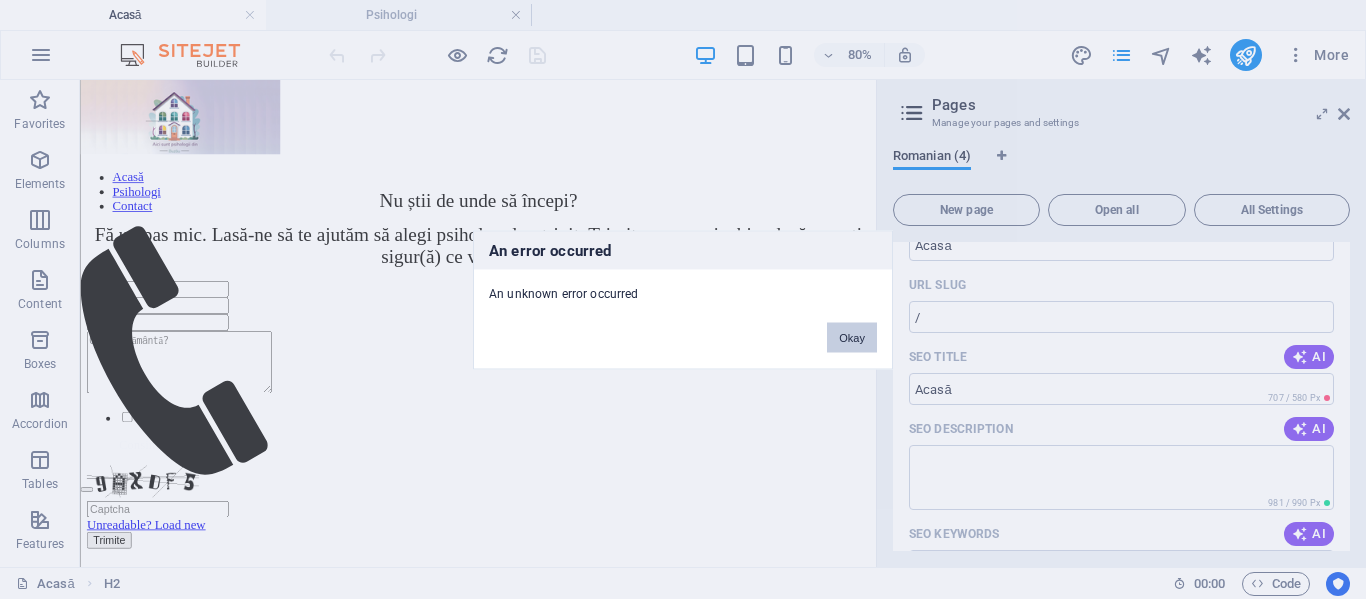 click on "Okay" at bounding box center (852, 337) 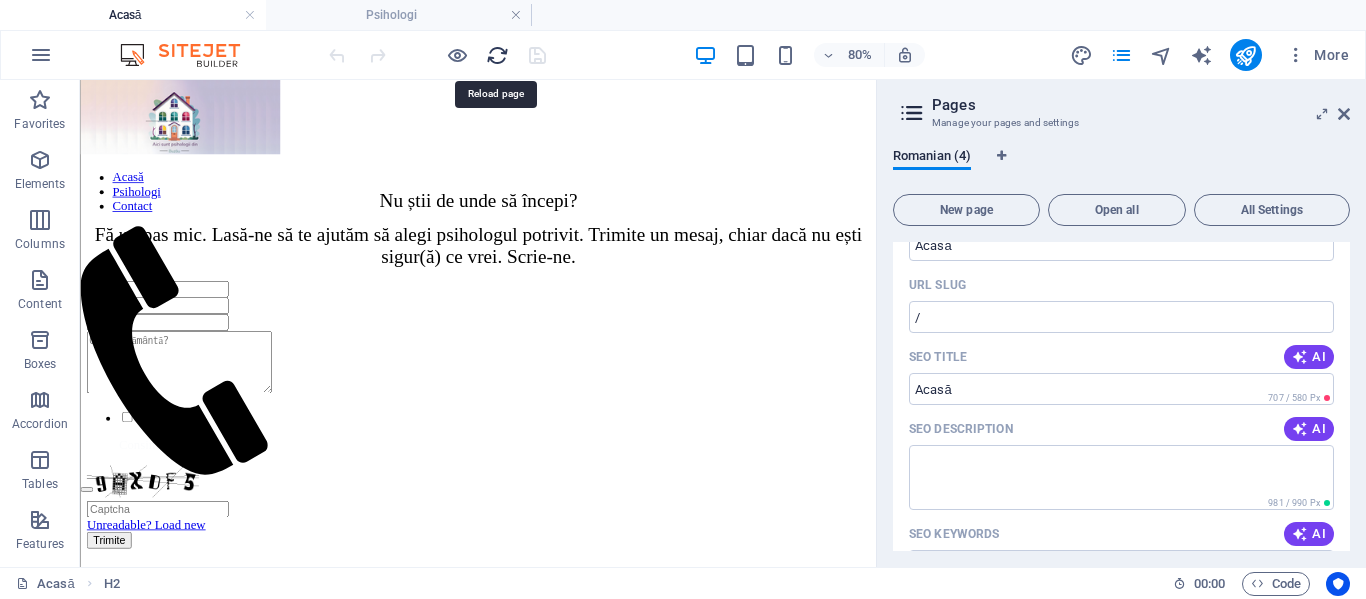 click at bounding box center [497, 55] 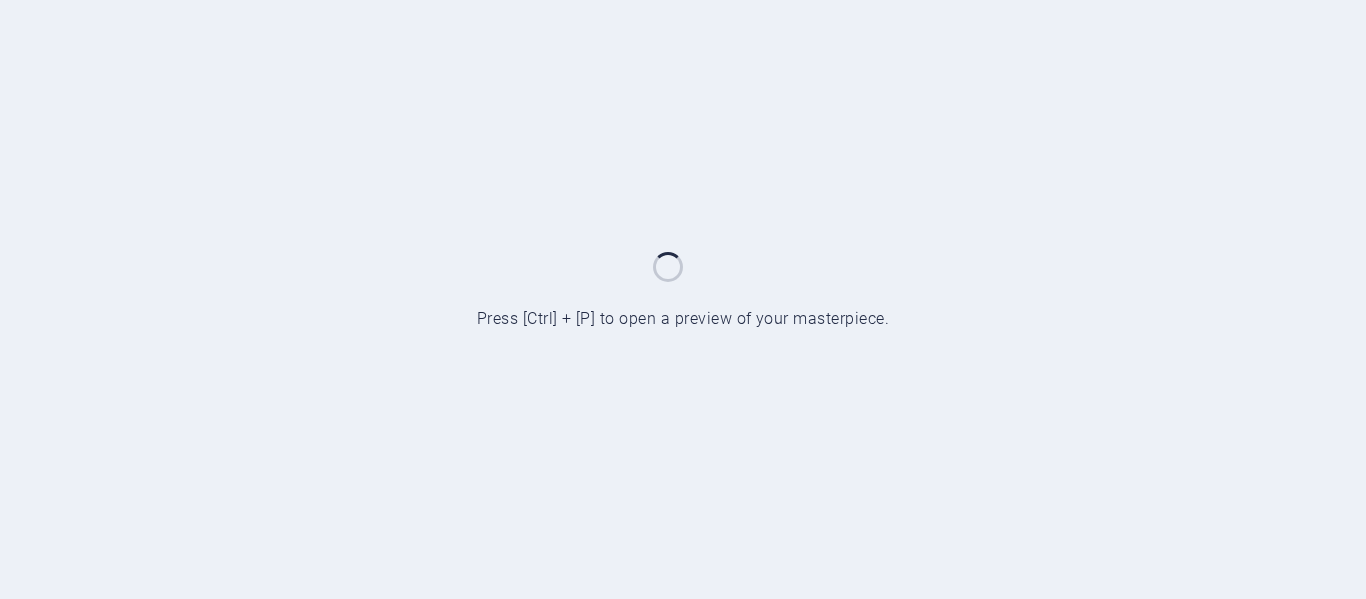 scroll, scrollTop: 0, scrollLeft: 0, axis: both 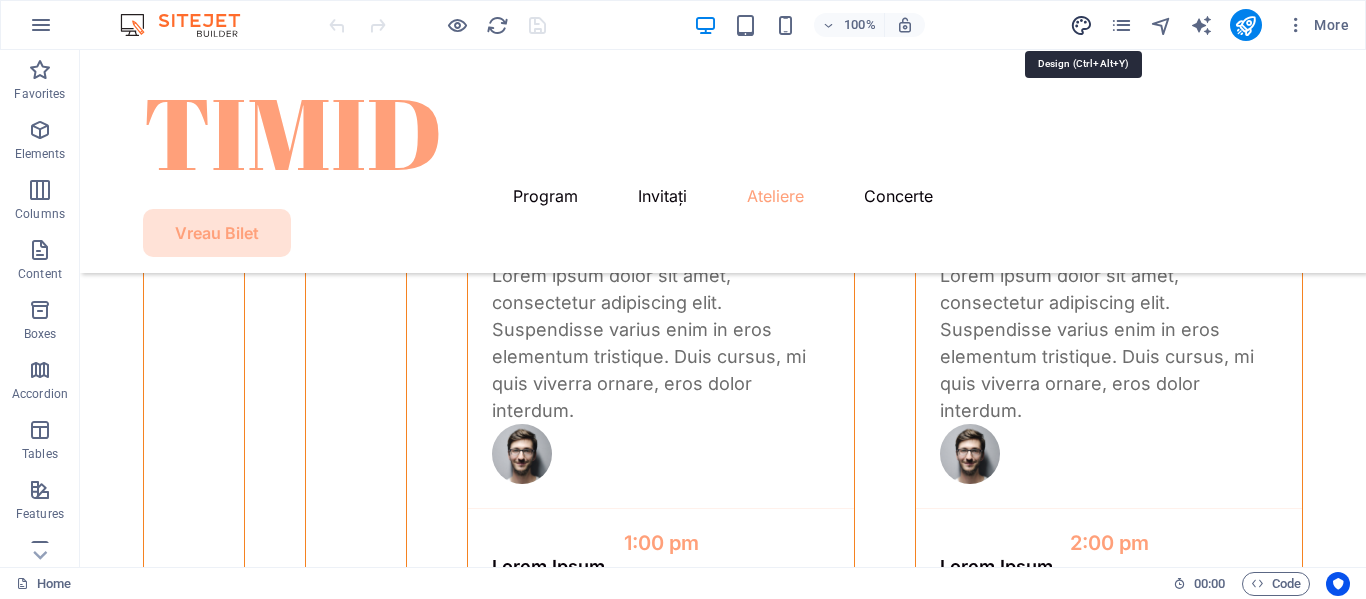 click at bounding box center (1081, 25) 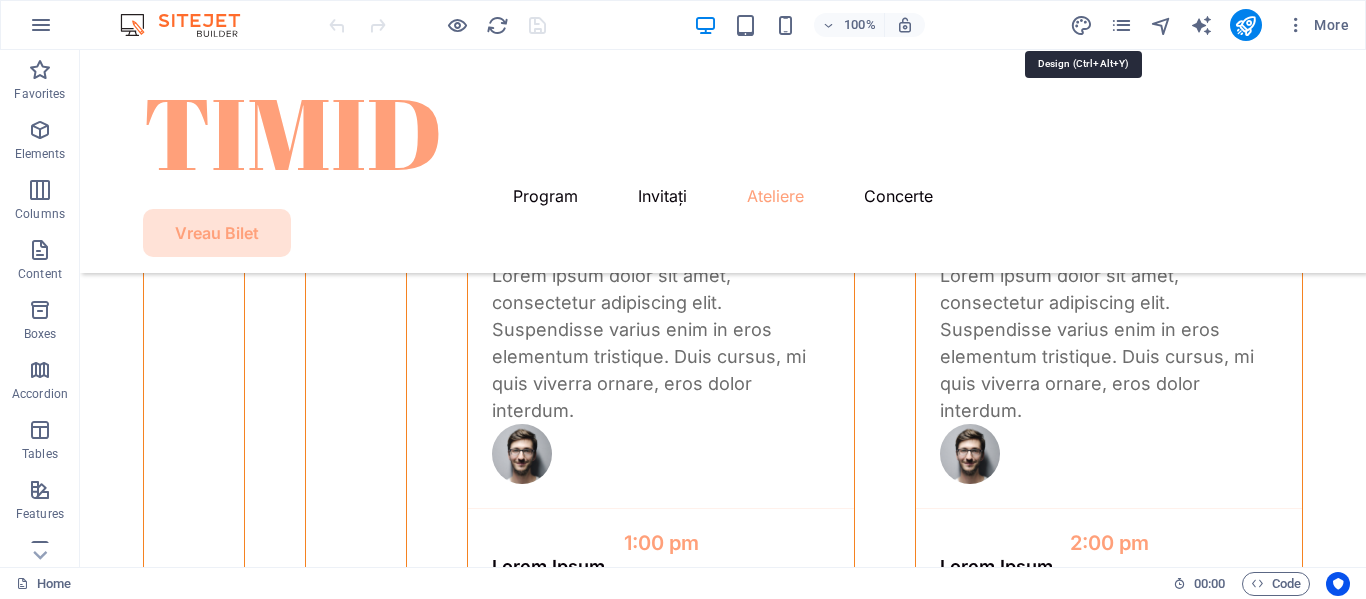 select on "px" 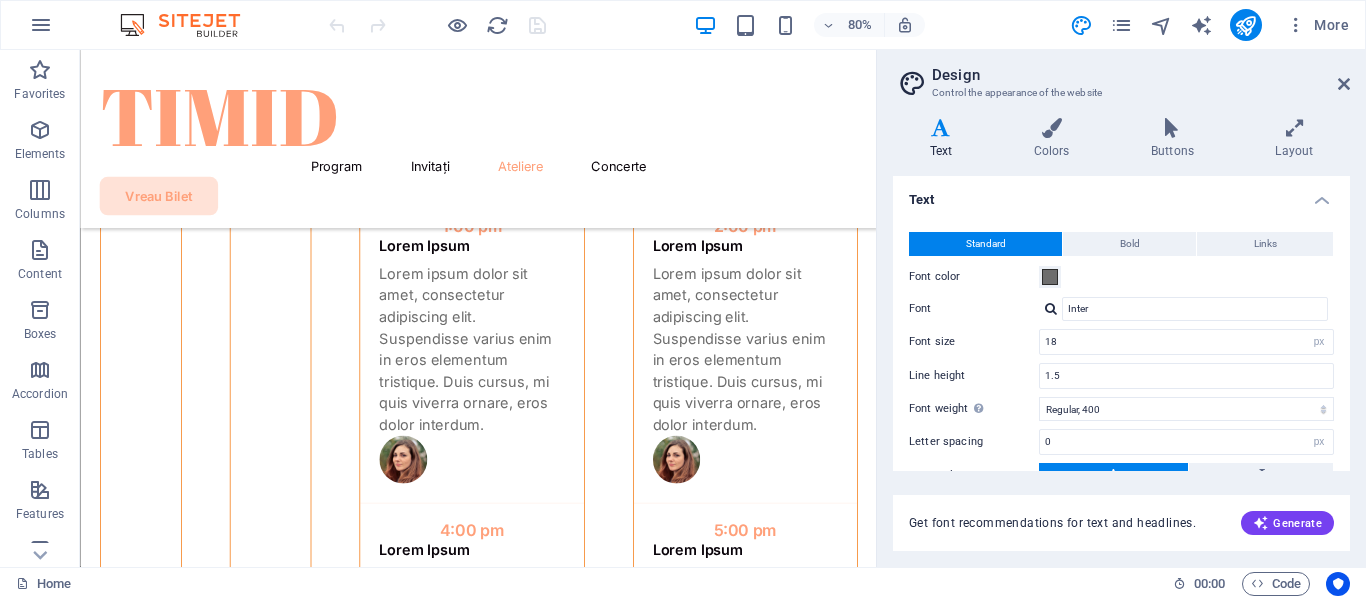 scroll, scrollTop: 5914, scrollLeft: 0, axis: vertical 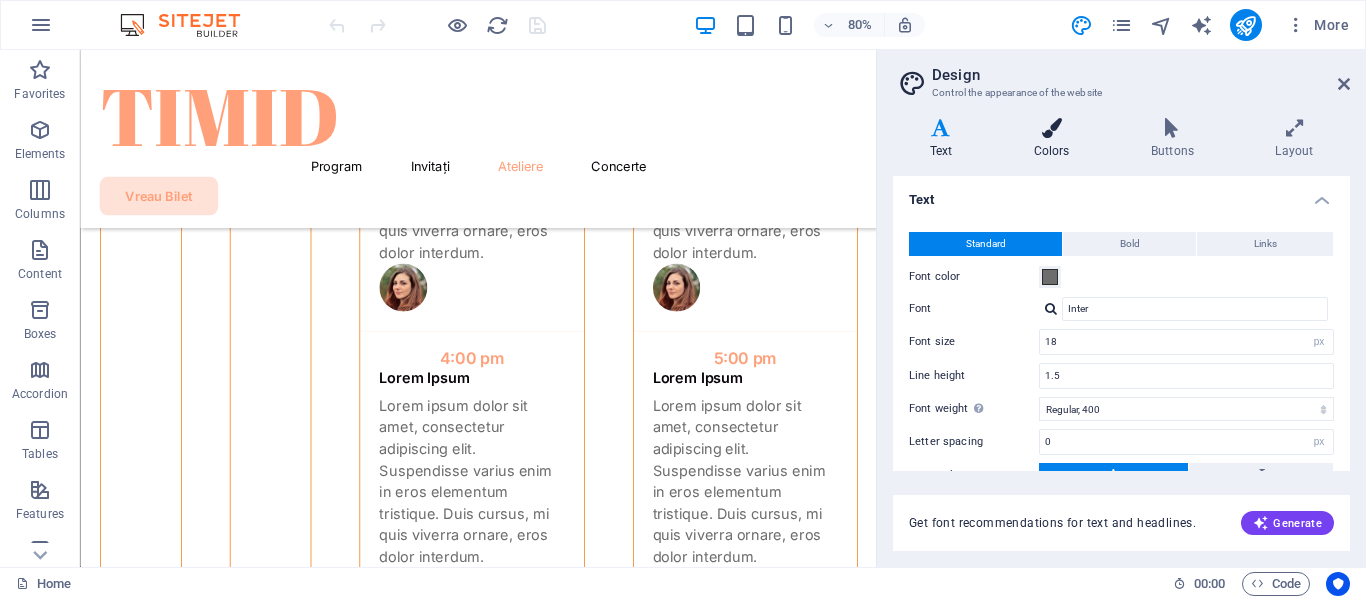 click at bounding box center (1051, 128) 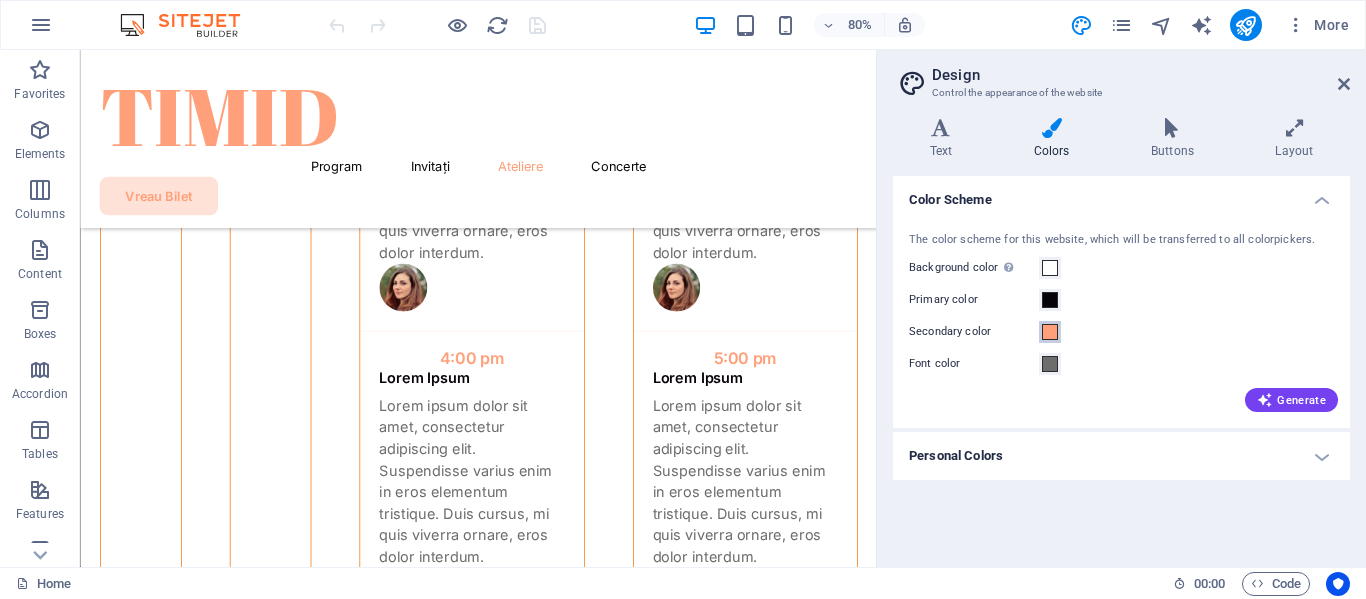 click at bounding box center [1050, 332] 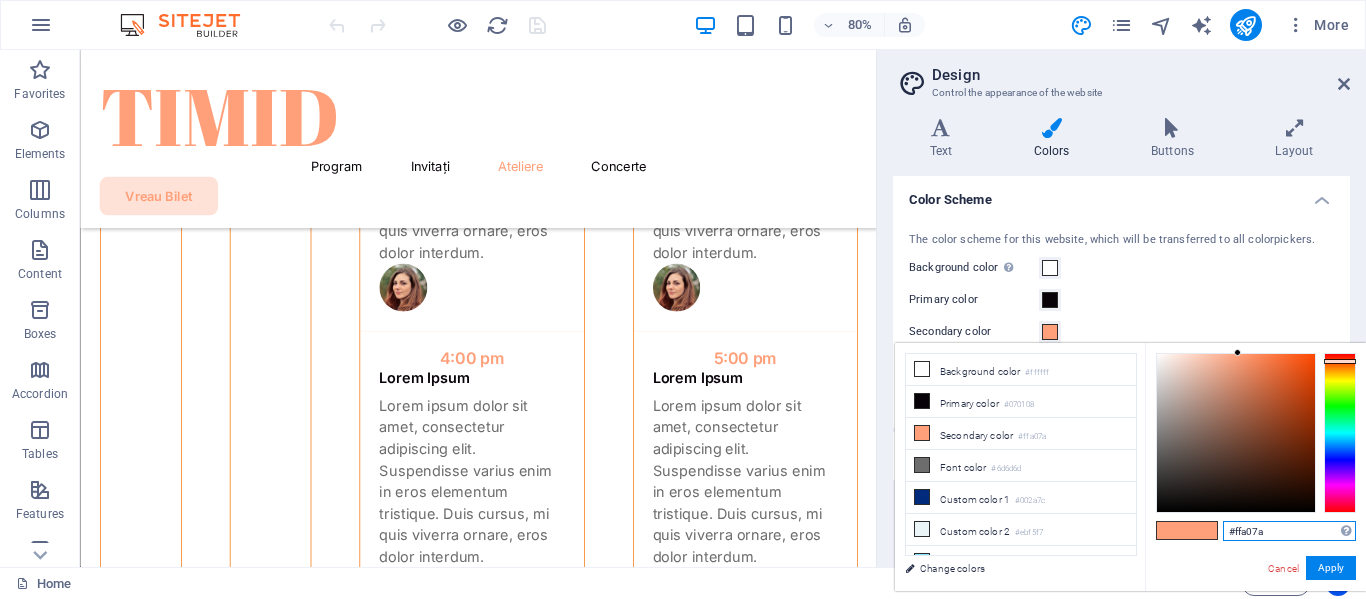 drag, startPoint x: 1265, startPoint y: 528, endPoint x: 1207, endPoint y: 525, distance: 58.077534 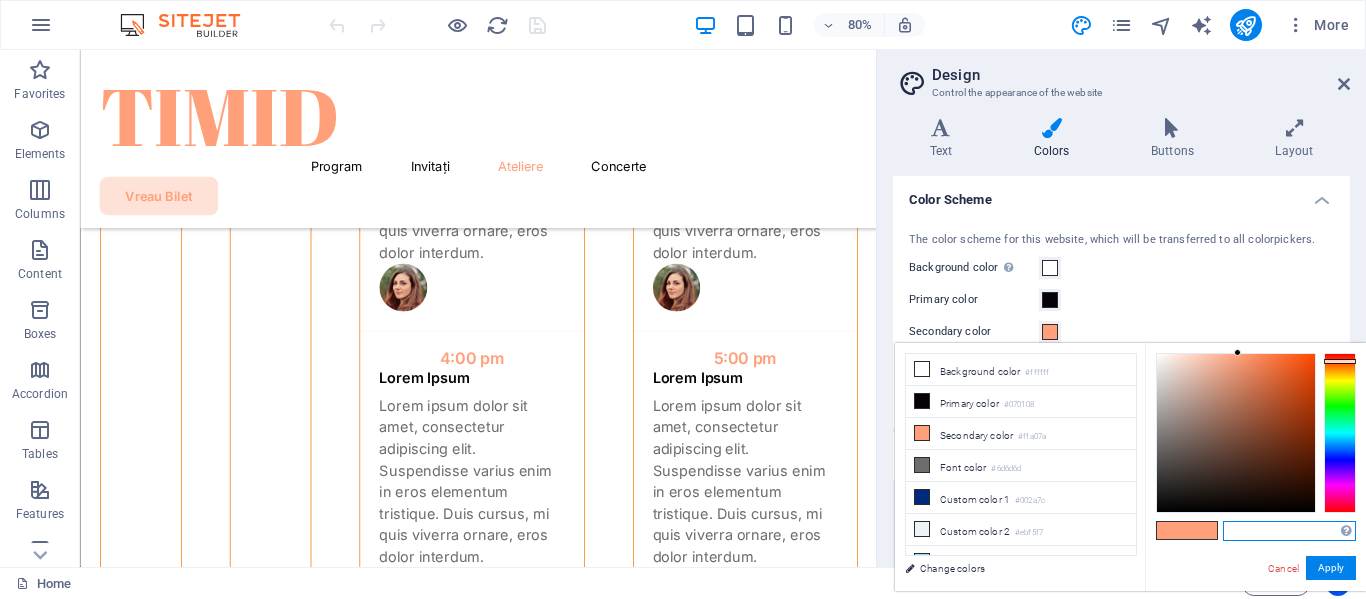 paste on "#b4a422" 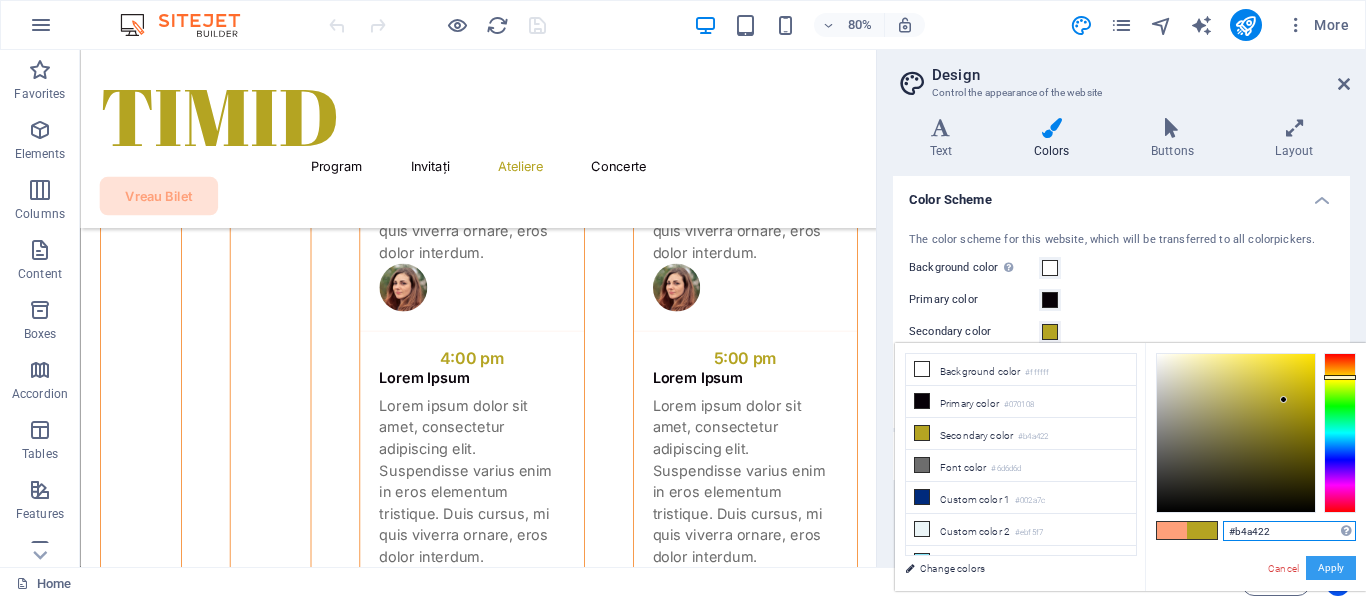 type on "#b4a422" 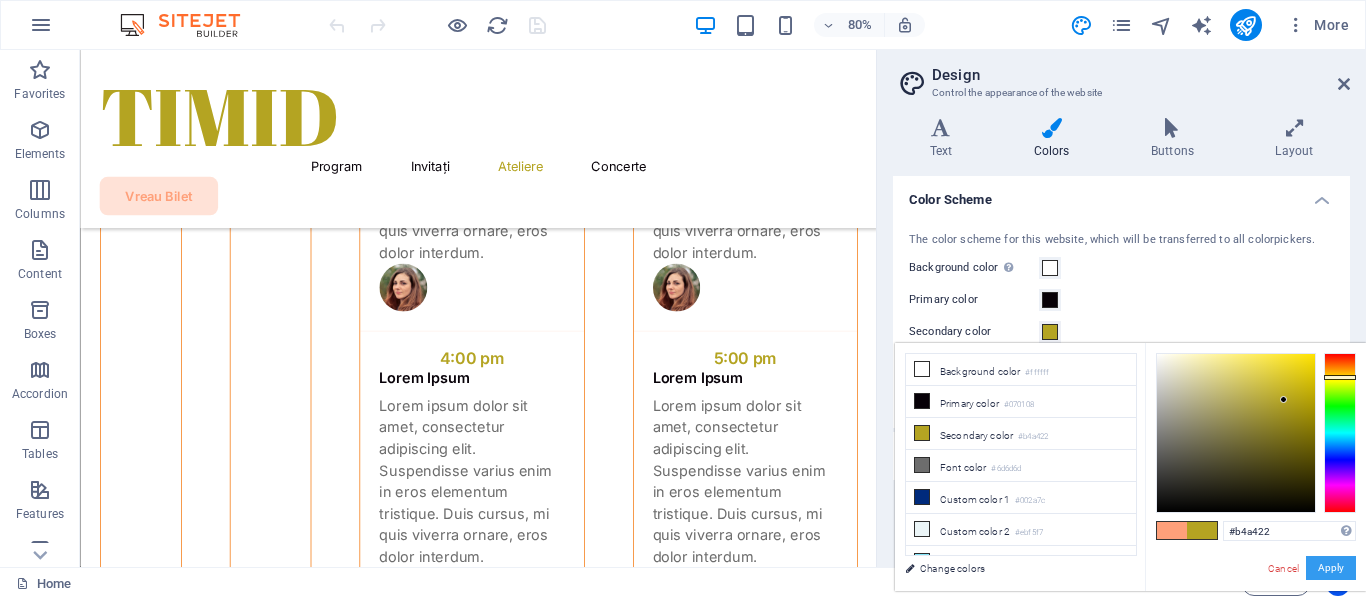 click on "Apply" at bounding box center (1331, 568) 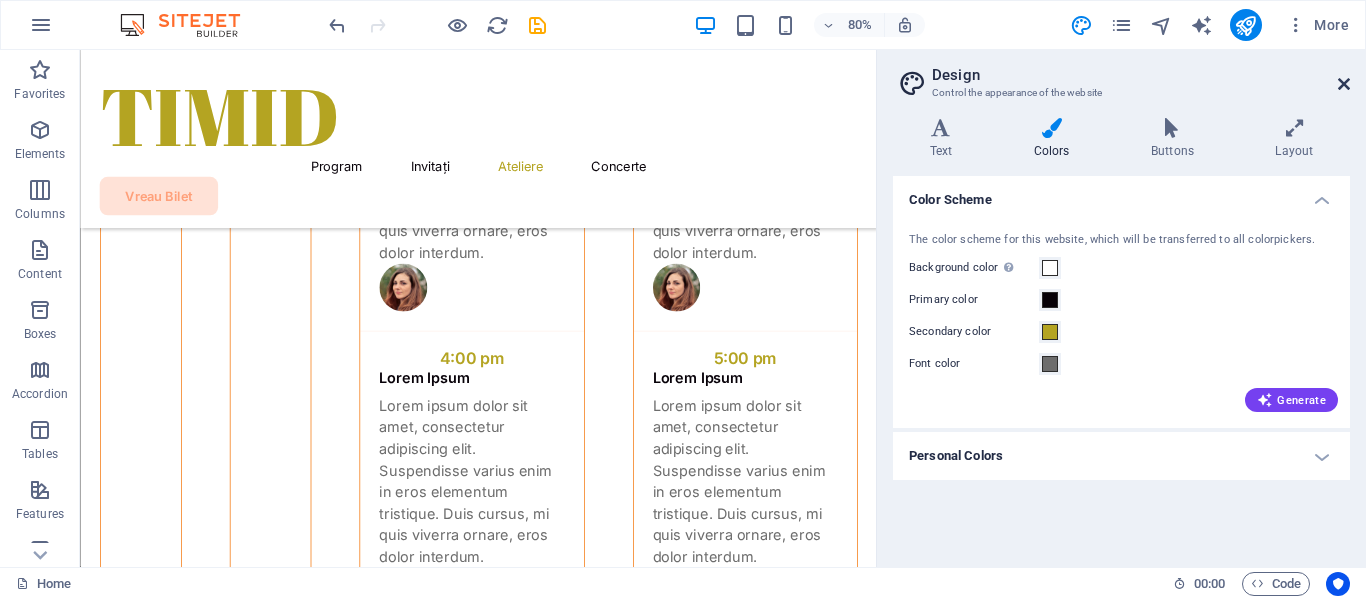 click at bounding box center (1344, 84) 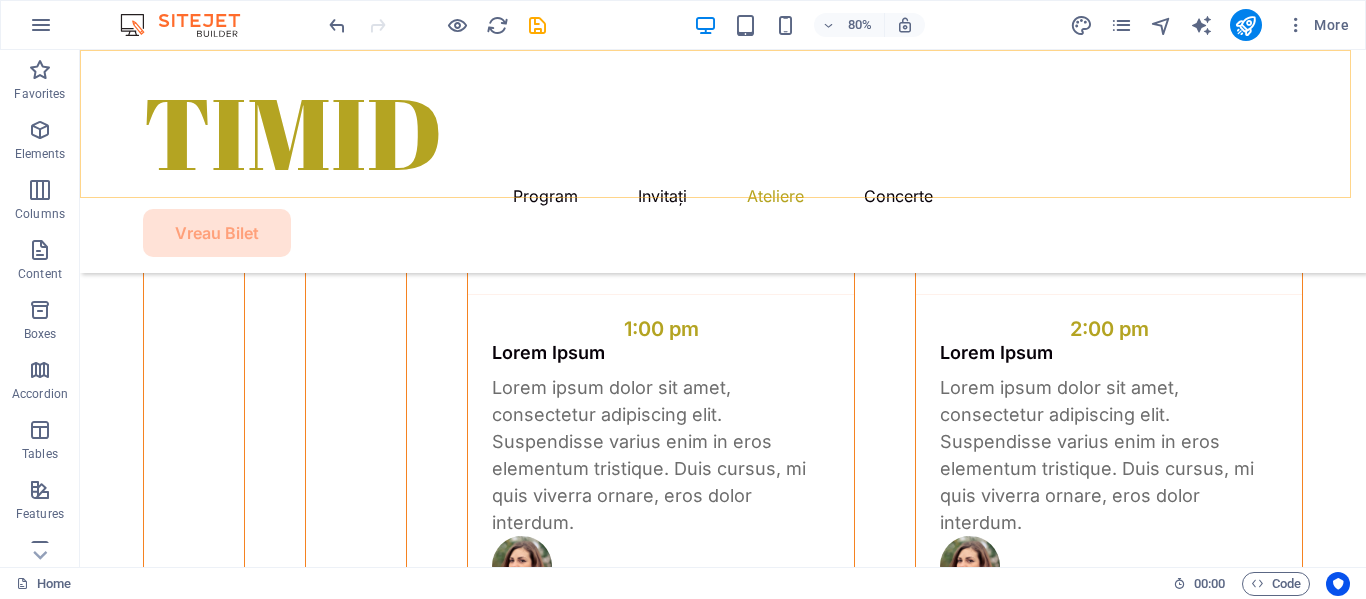 scroll, scrollTop: 5700, scrollLeft: 0, axis: vertical 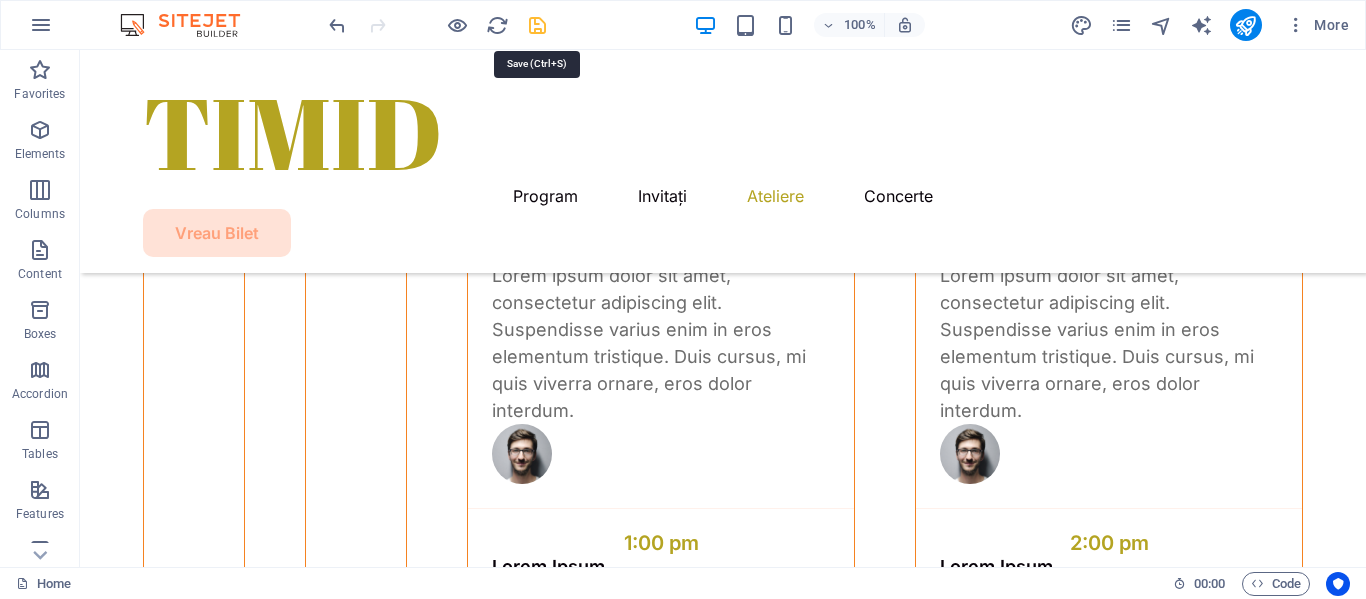 click at bounding box center [537, 25] 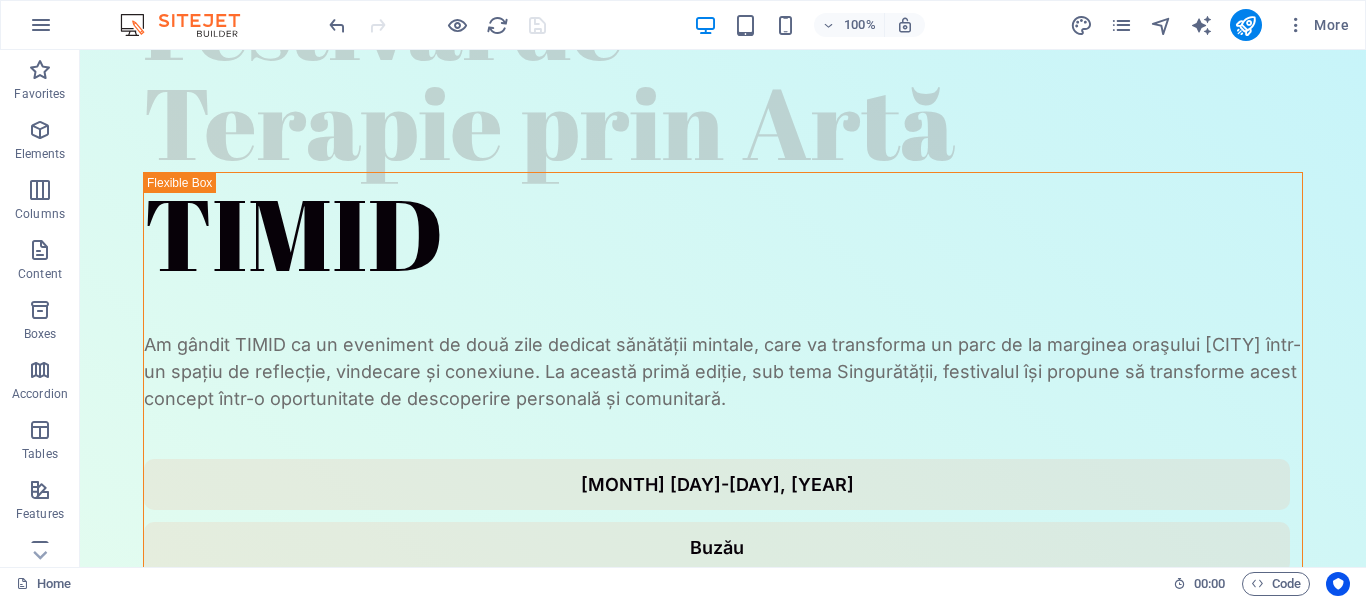 scroll, scrollTop: 0, scrollLeft: 0, axis: both 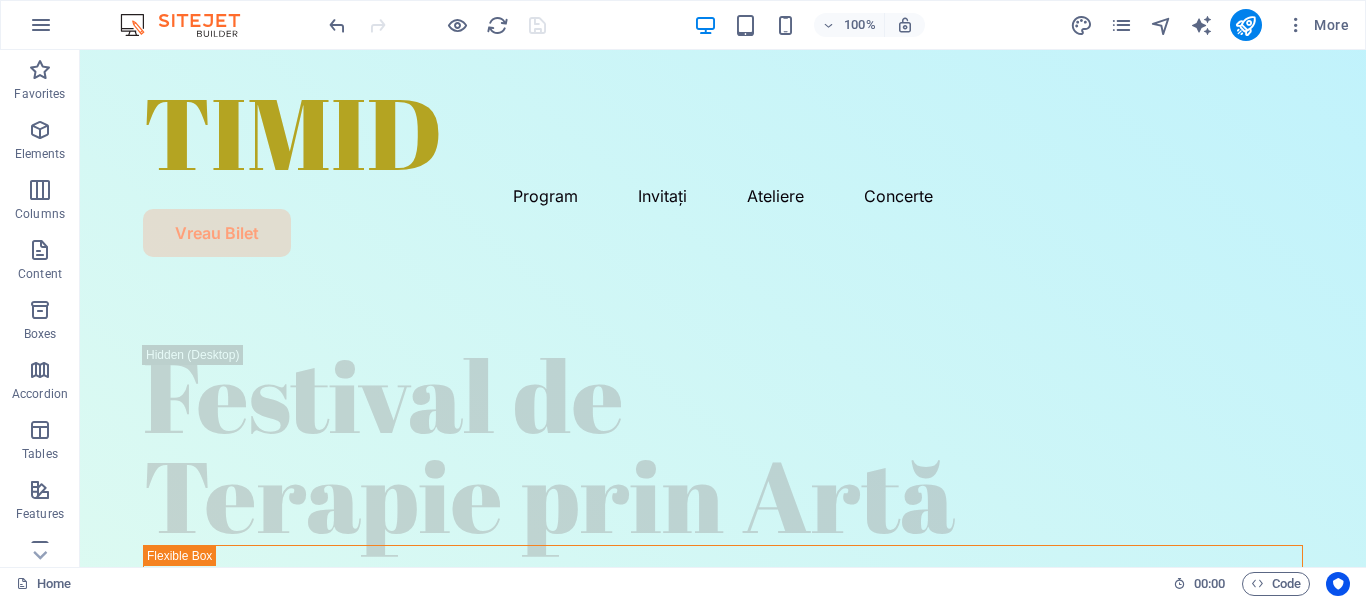 drag, startPoint x: 1358, startPoint y: 484, endPoint x: 1441, endPoint y: 99, distance: 393.84515 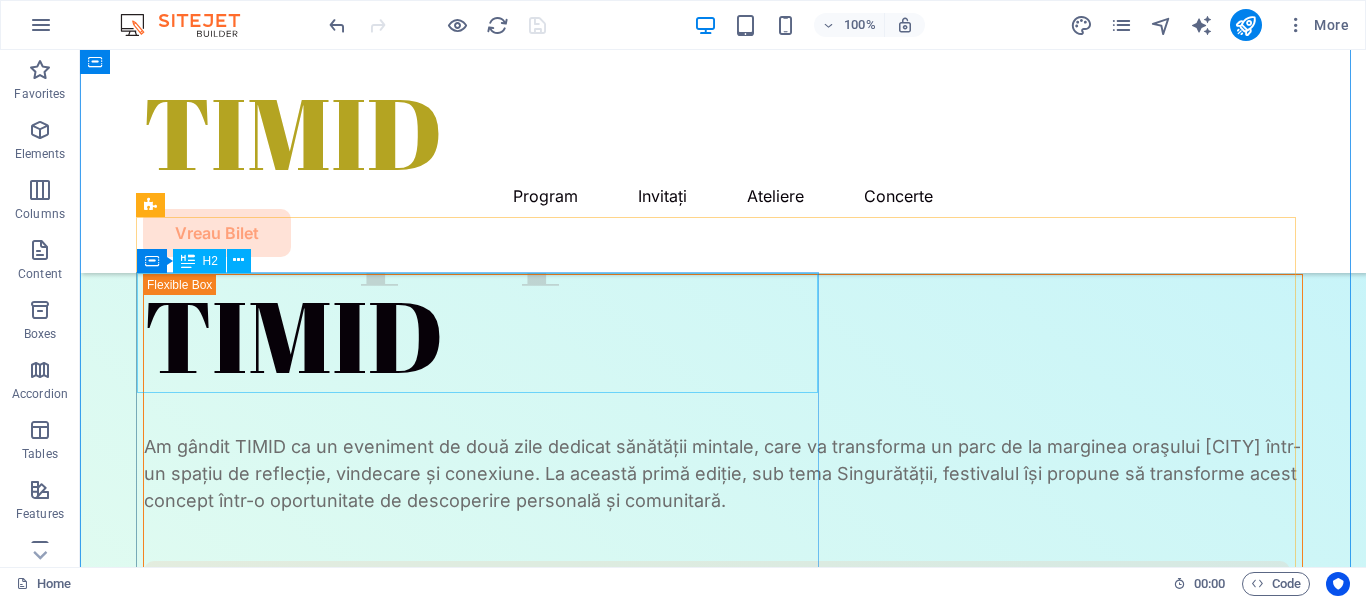 scroll, scrollTop: 321, scrollLeft: 0, axis: vertical 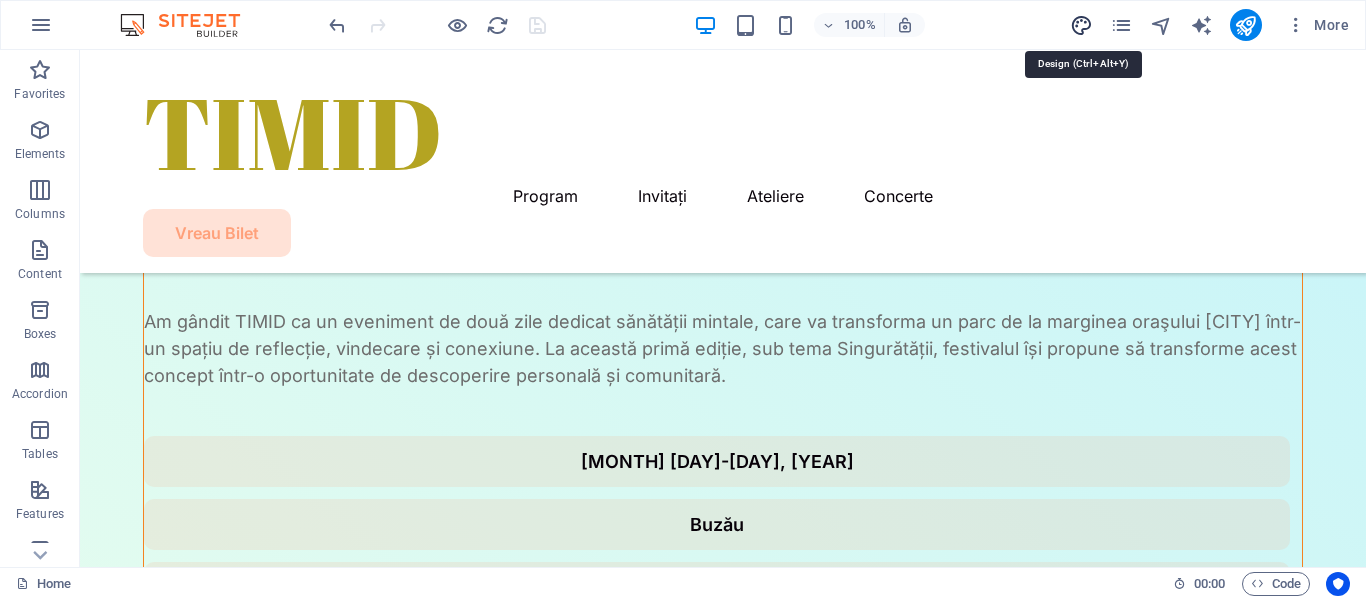 click at bounding box center [1081, 25] 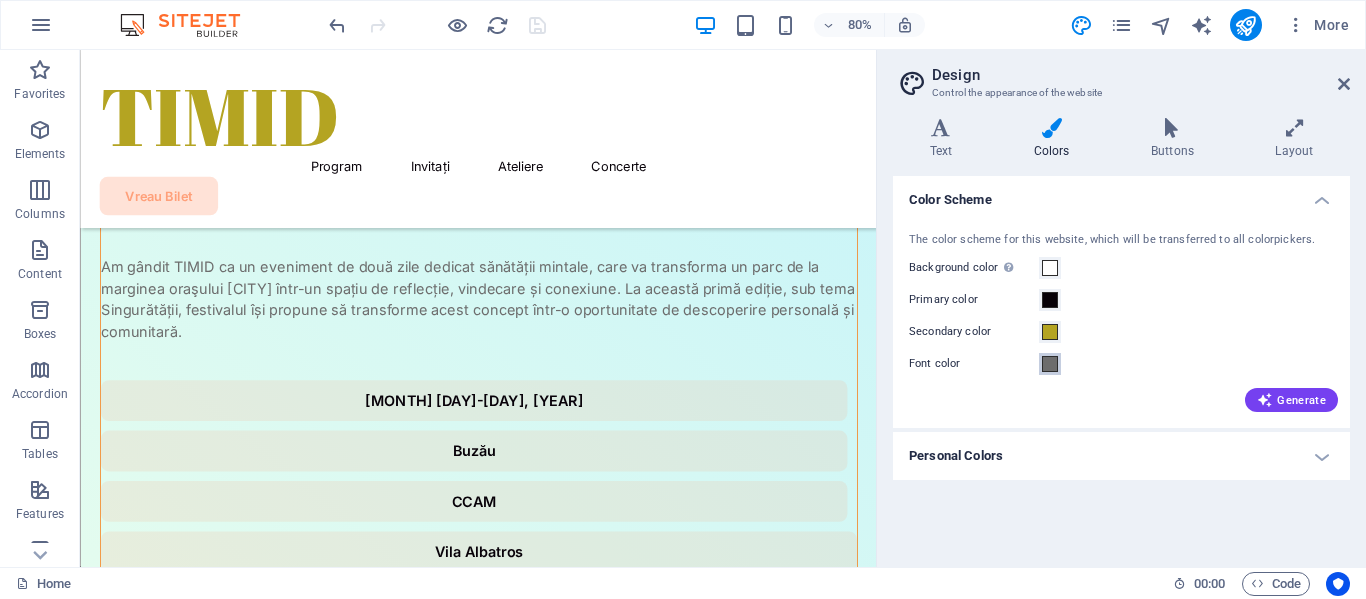 click at bounding box center [1050, 364] 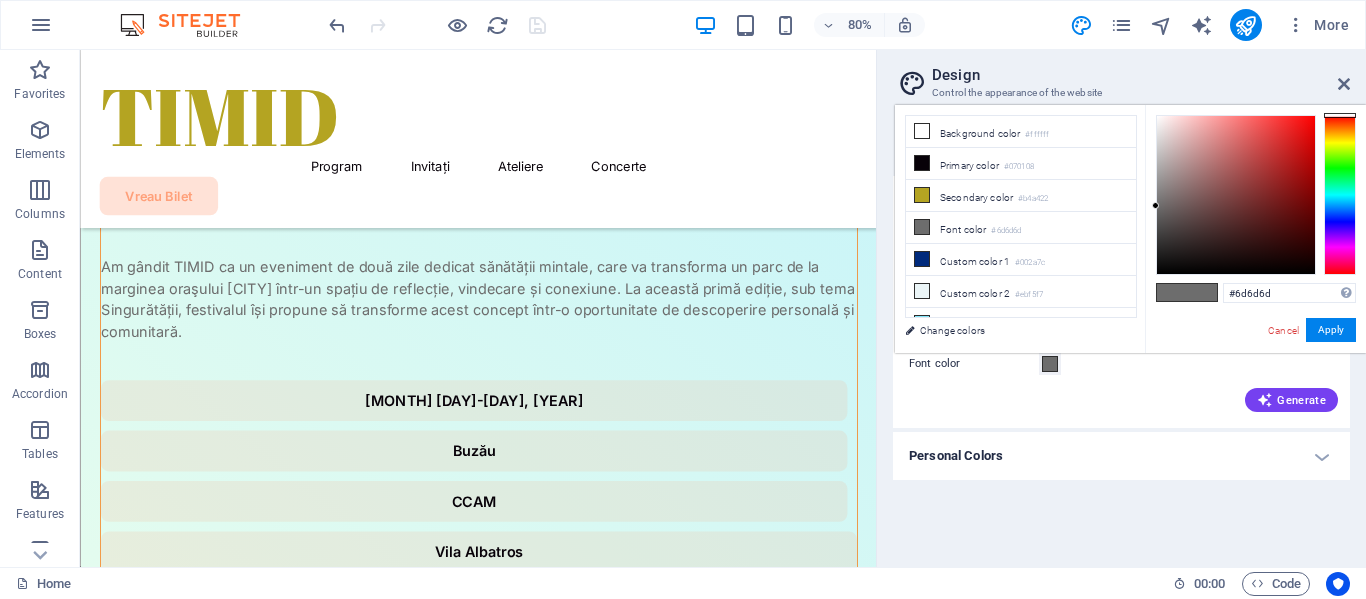click on "The color scheme for this website, which will be transferred to all colorpickers. Background color Only visible if it is not covered by other backgrounds. Primary color Secondary color Font color Generate" at bounding box center (1121, 320) 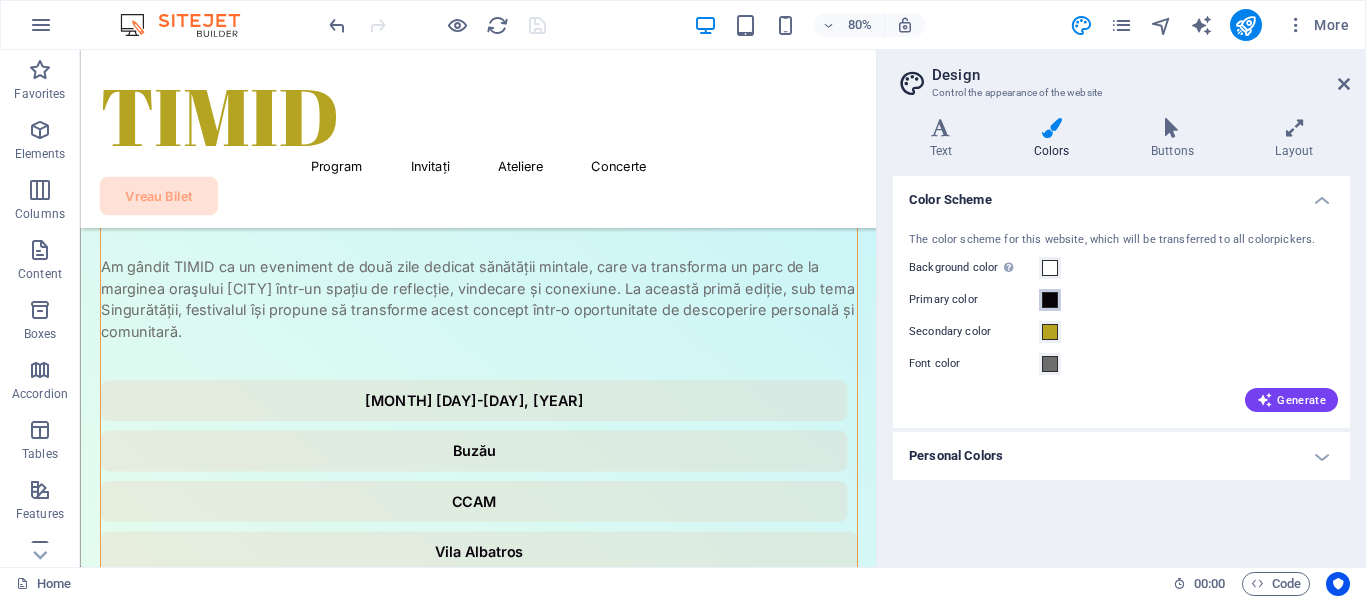 click at bounding box center [1050, 300] 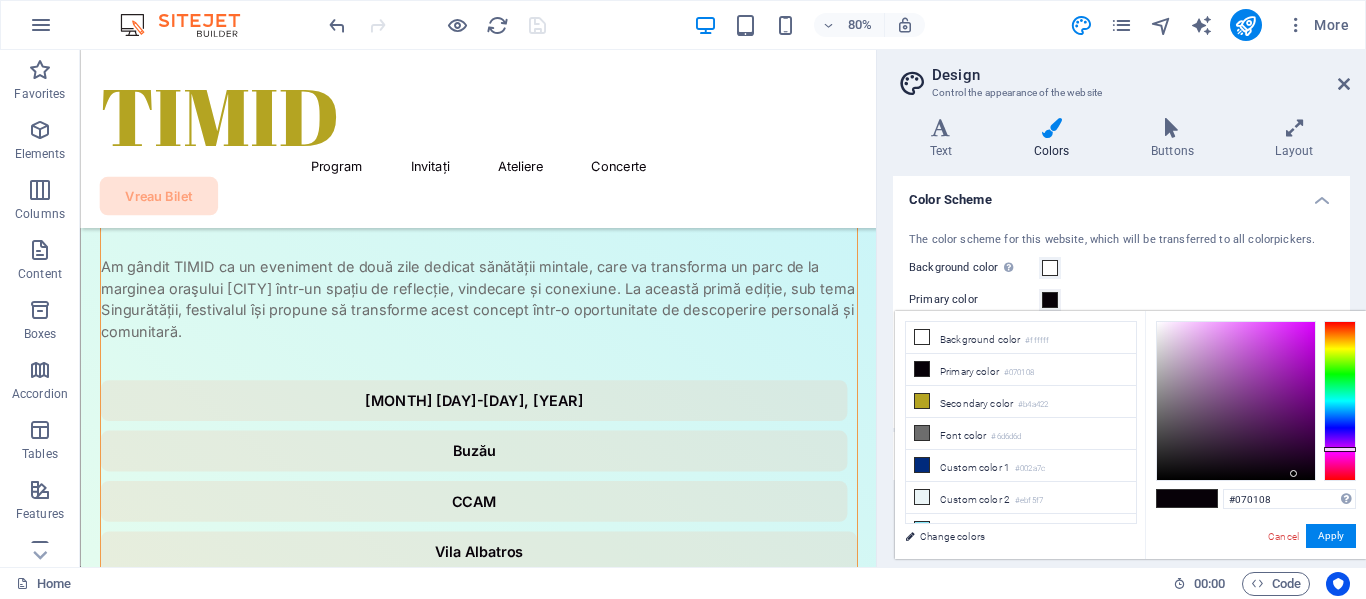 click on "Background color Only visible if it is not covered by other backgrounds." at bounding box center [1121, 268] 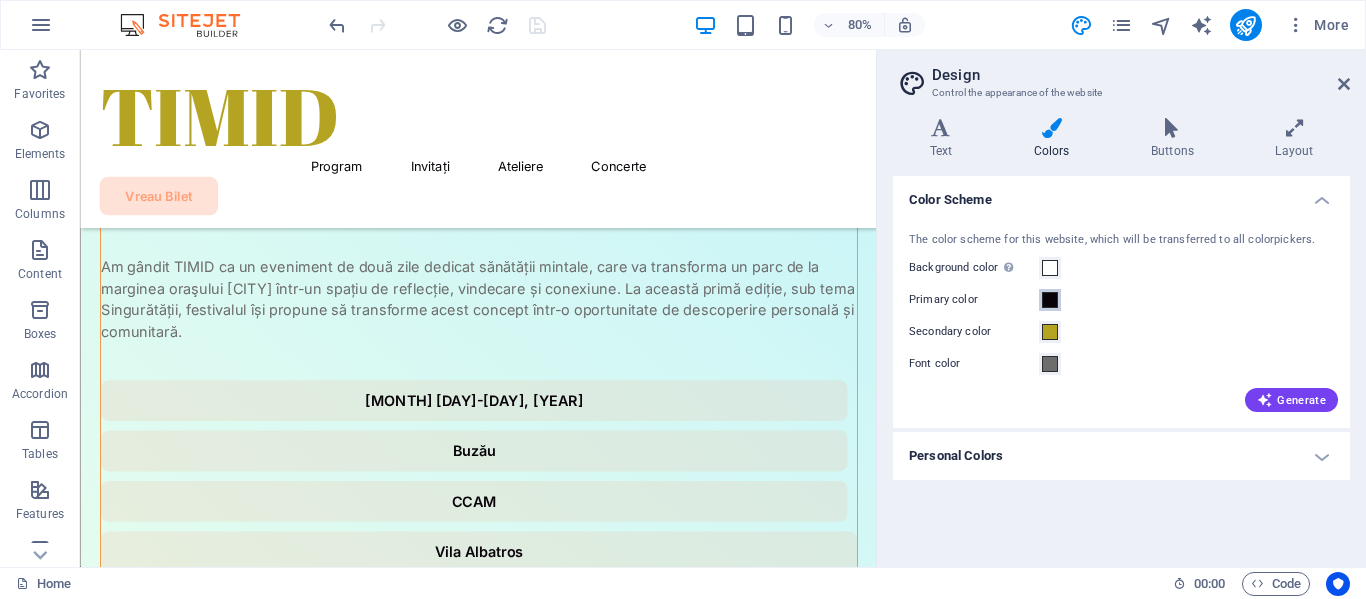 click at bounding box center [1050, 300] 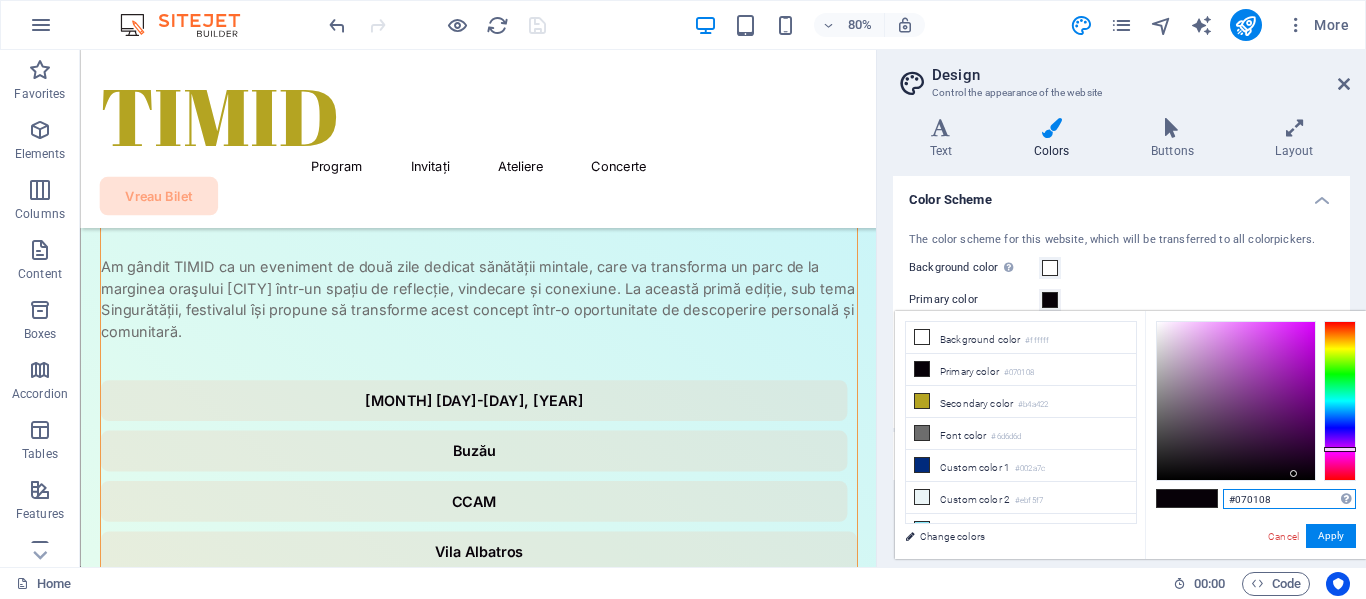 drag, startPoint x: 1287, startPoint y: 492, endPoint x: 1216, endPoint y: 496, distance: 71.11259 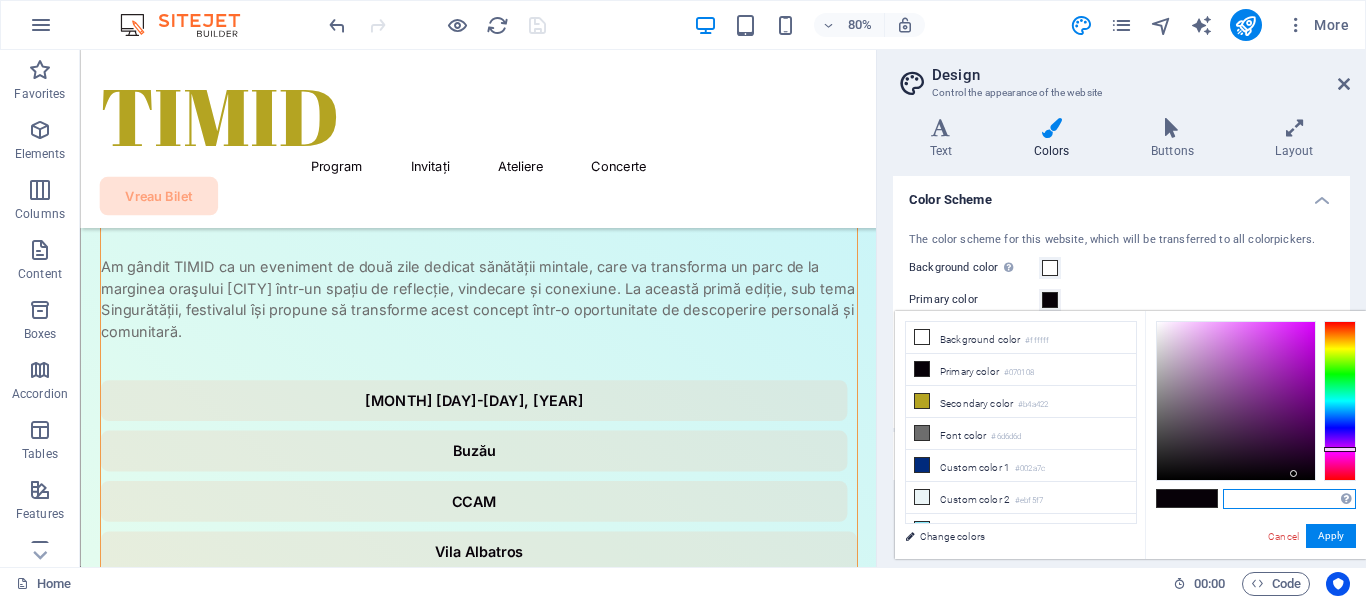 paste on "#2e2e2e" 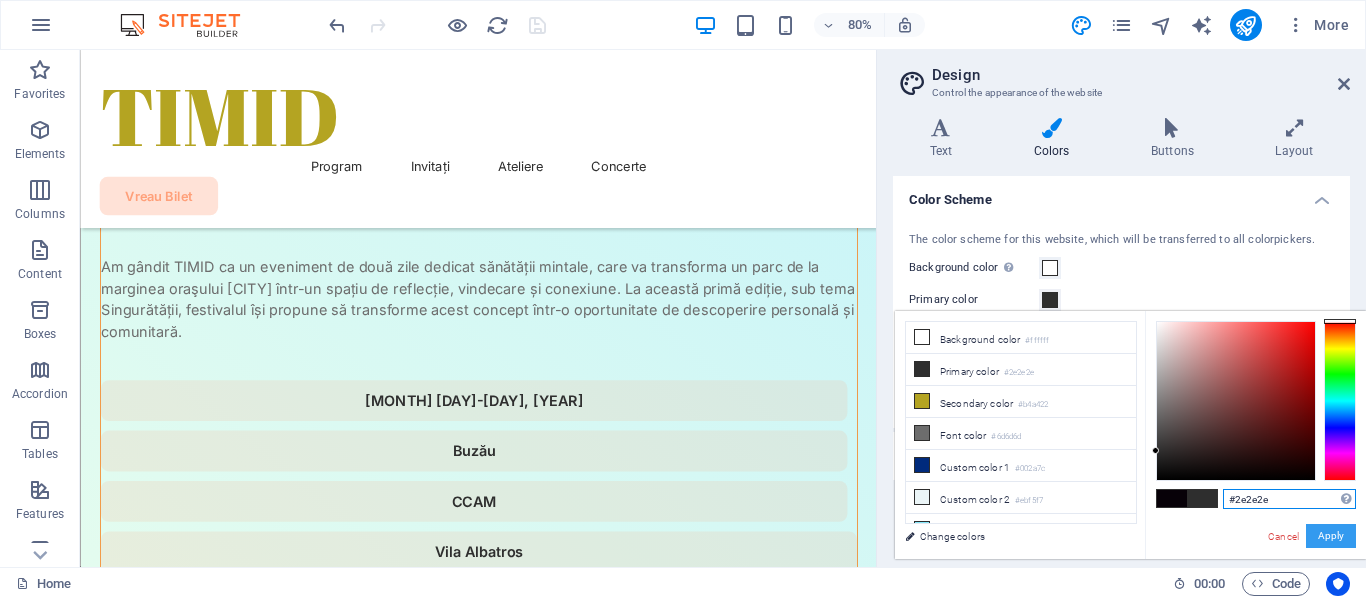 type on "#2e2e2e" 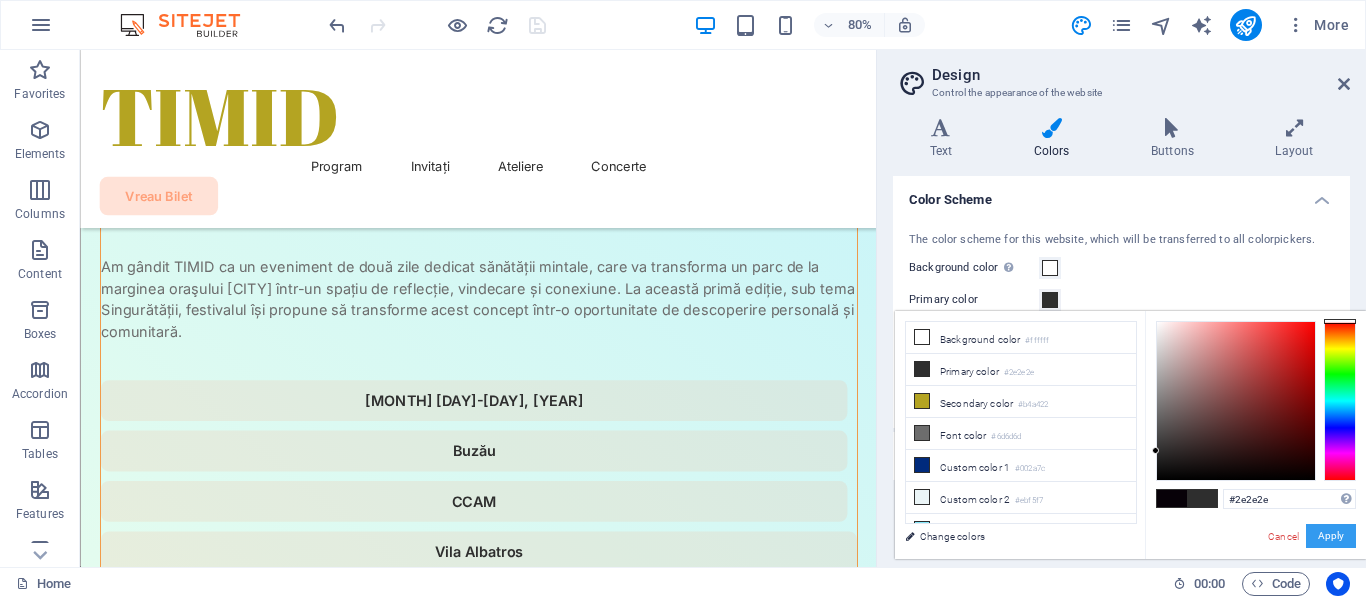 click on "Apply" at bounding box center [1331, 536] 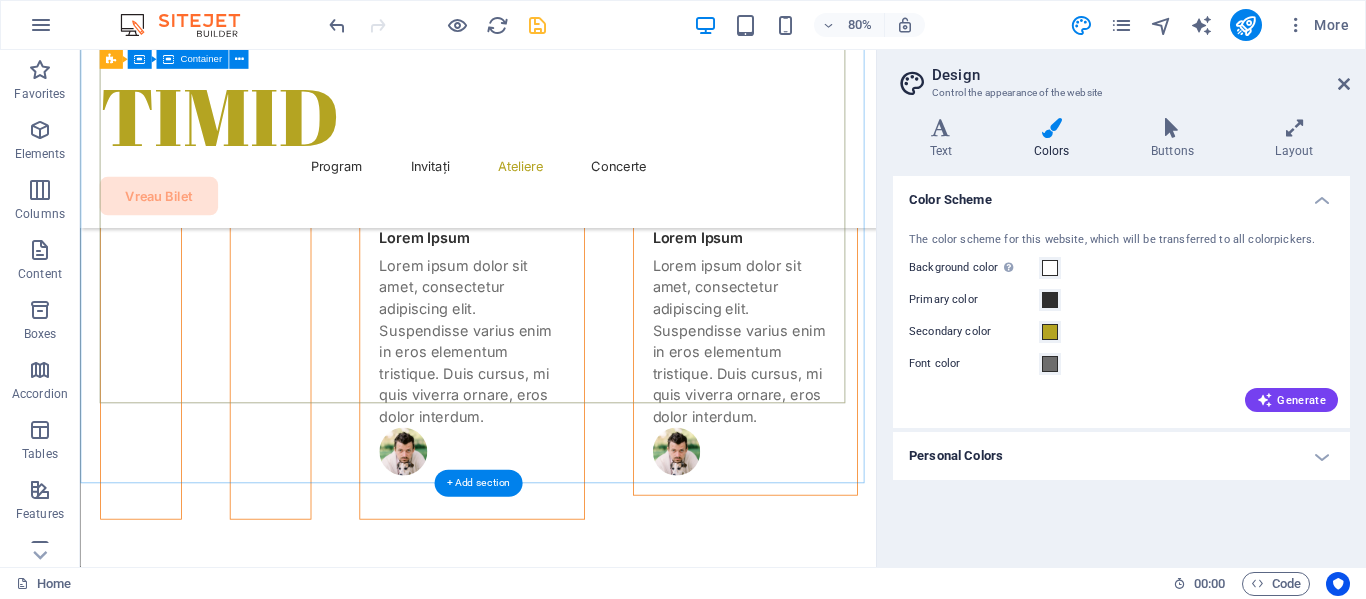 scroll, scrollTop: 6521, scrollLeft: 0, axis: vertical 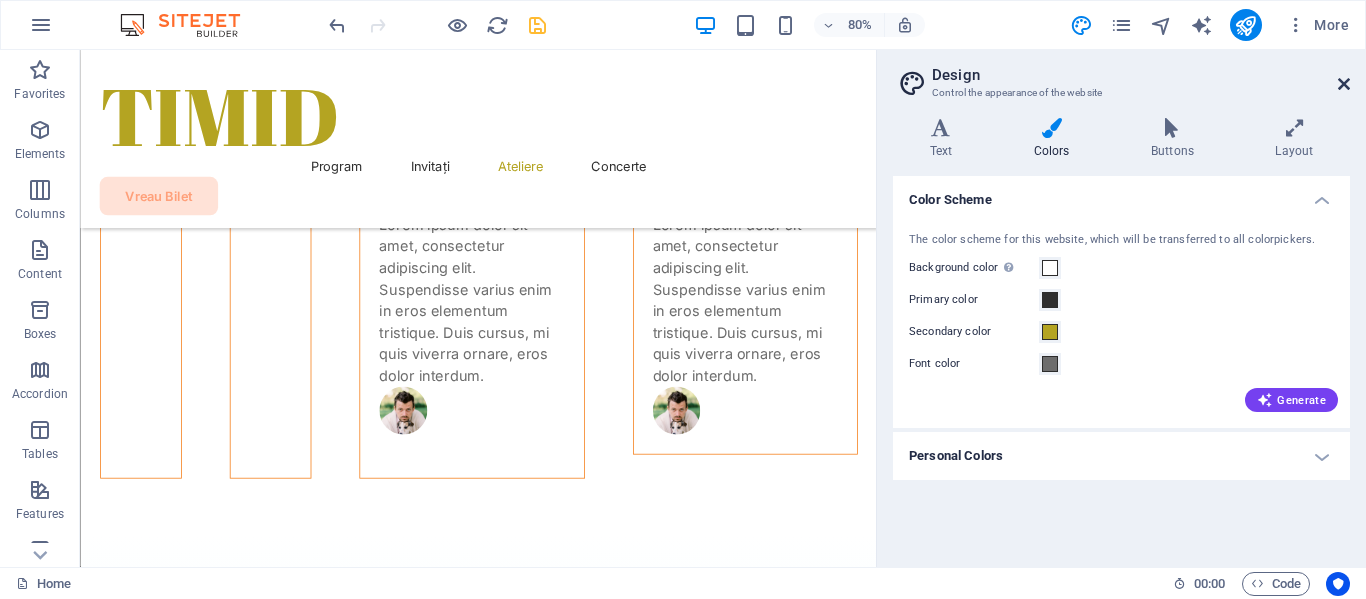 click at bounding box center (1344, 84) 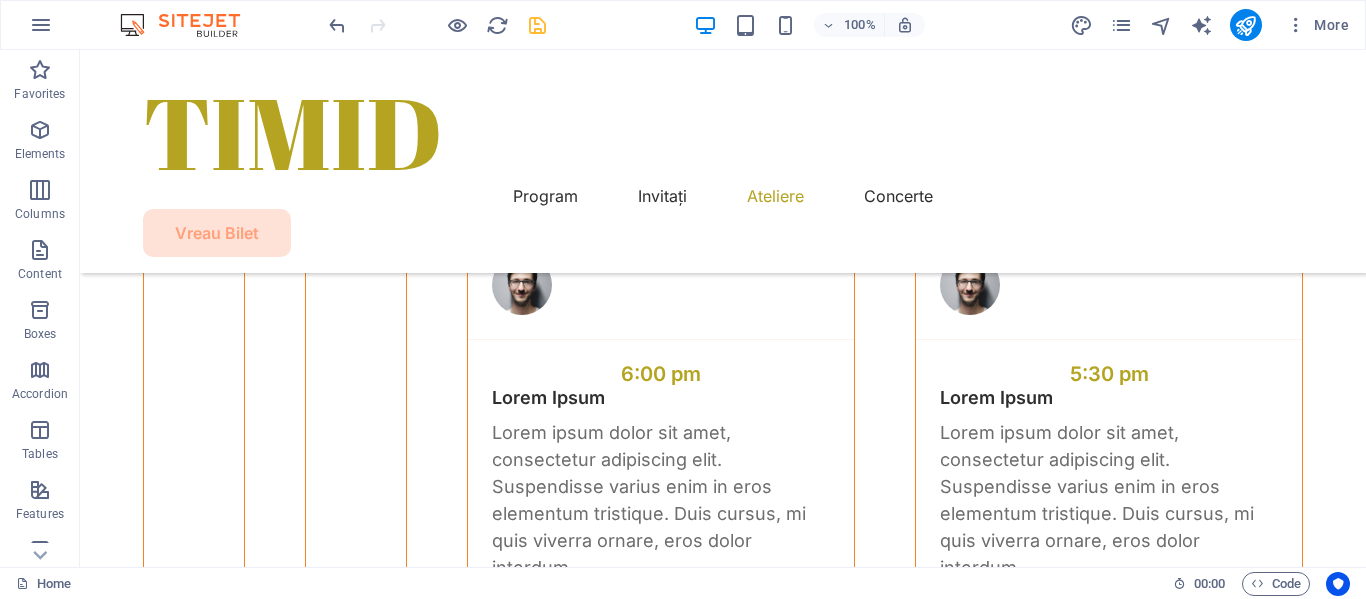 scroll, scrollTop: 6321, scrollLeft: 0, axis: vertical 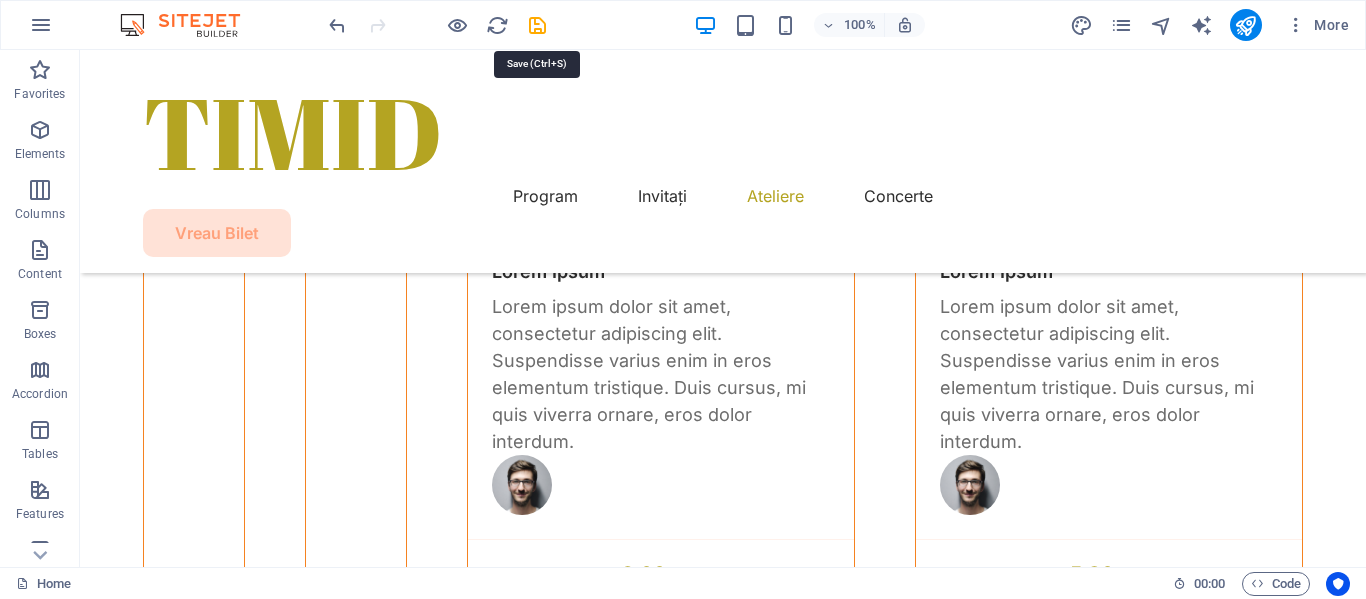 click at bounding box center [537, 25] 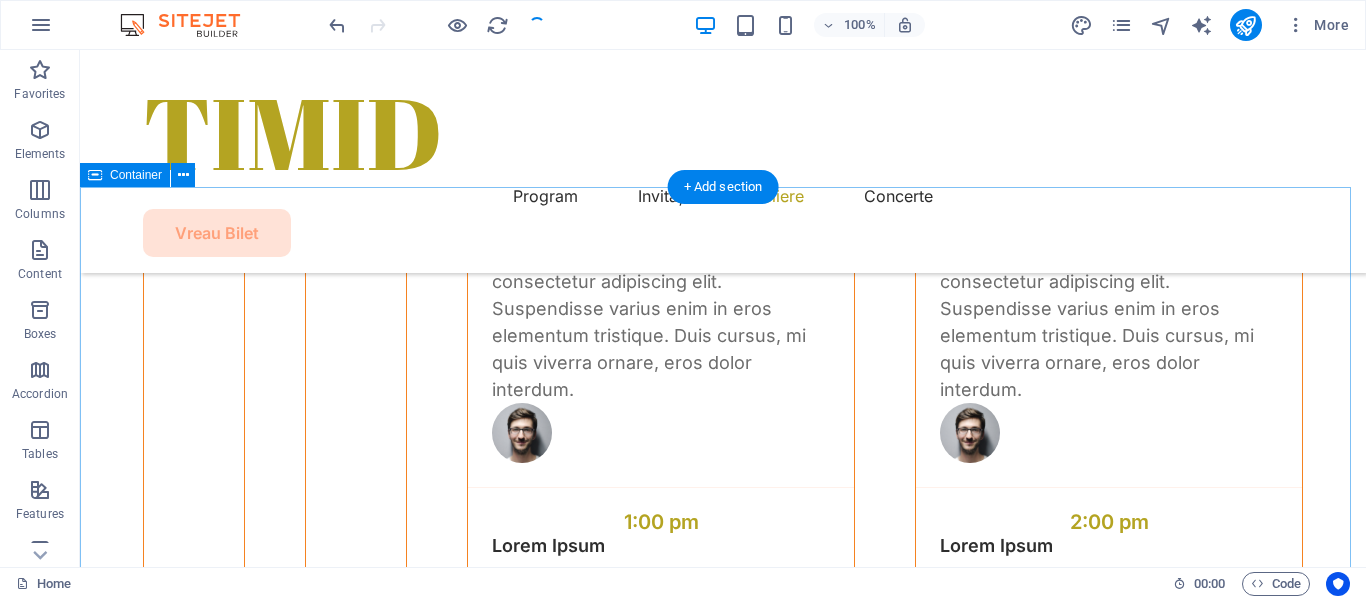 scroll, scrollTop: 5121, scrollLeft: 0, axis: vertical 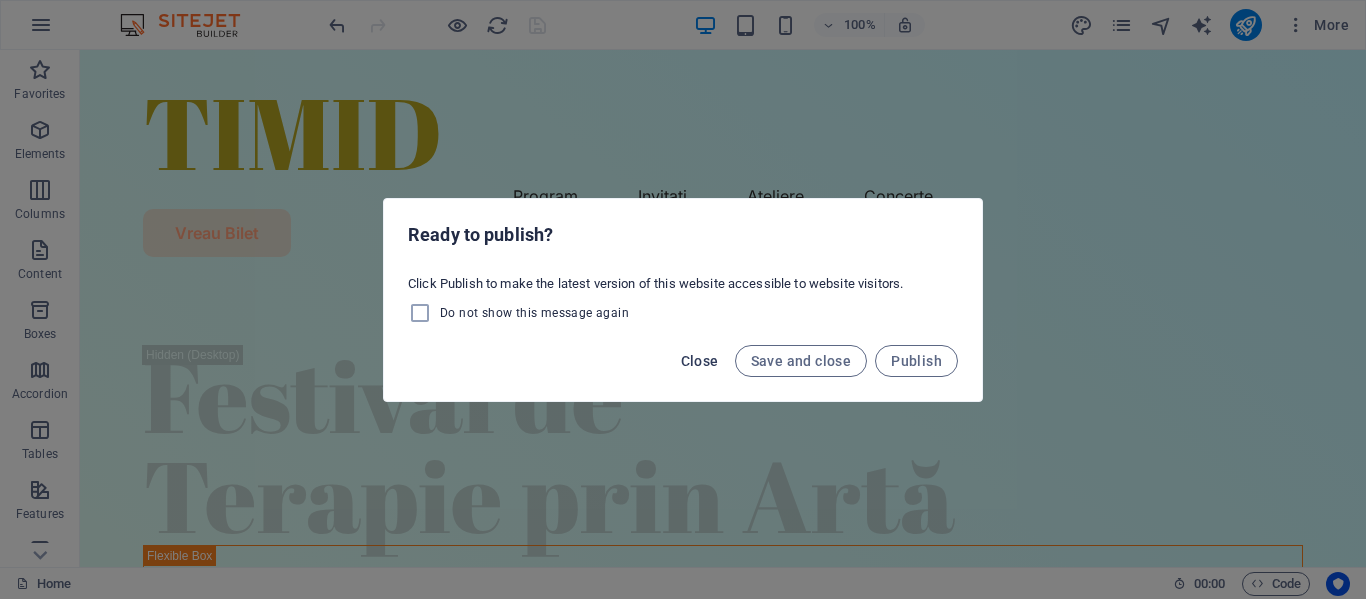 click on "Close" at bounding box center (700, 361) 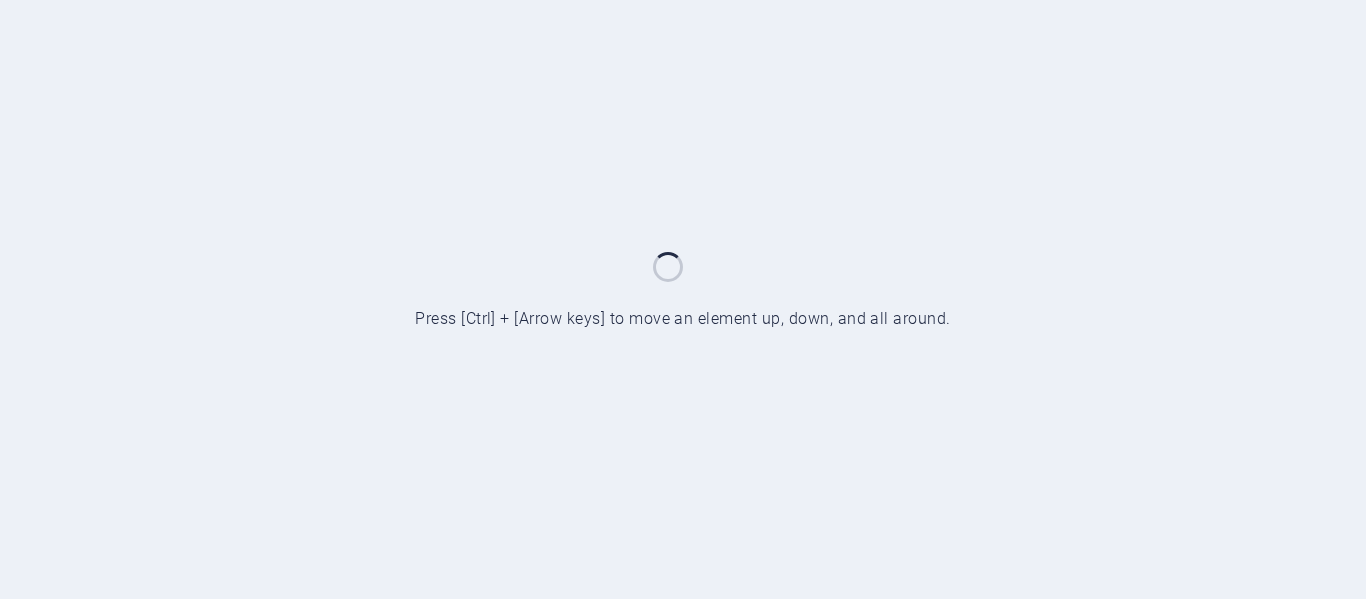 scroll, scrollTop: 0, scrollLeft: 0, axis: both 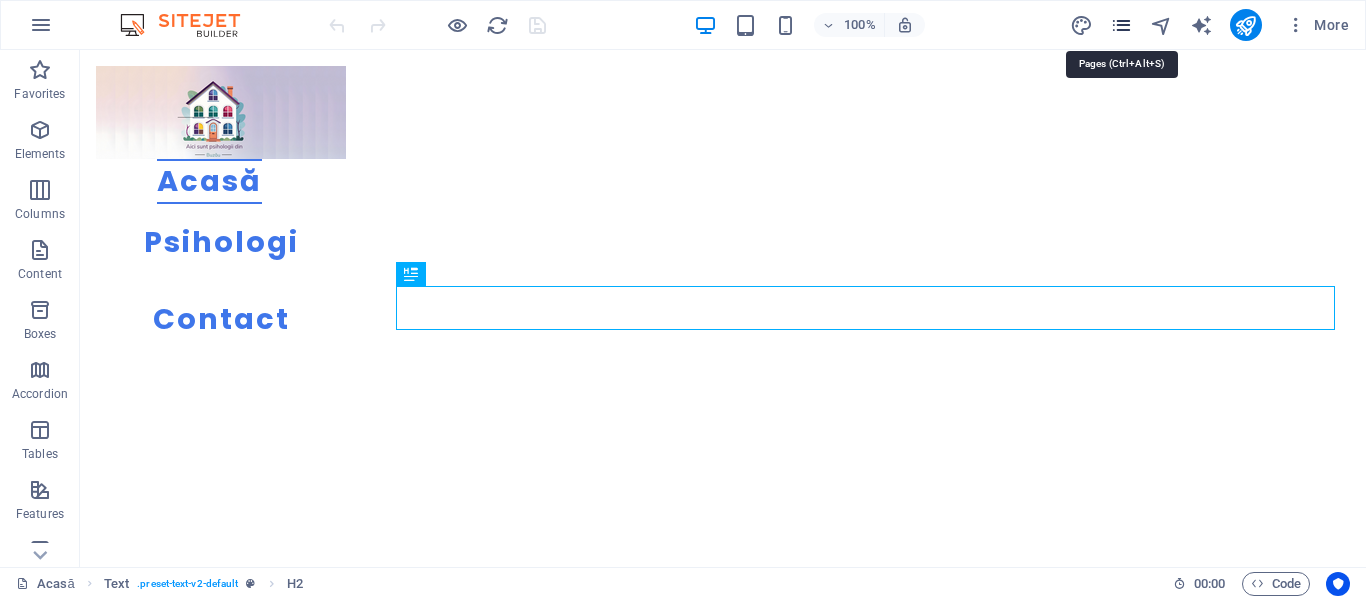 click at bounding box center (1121, 25) 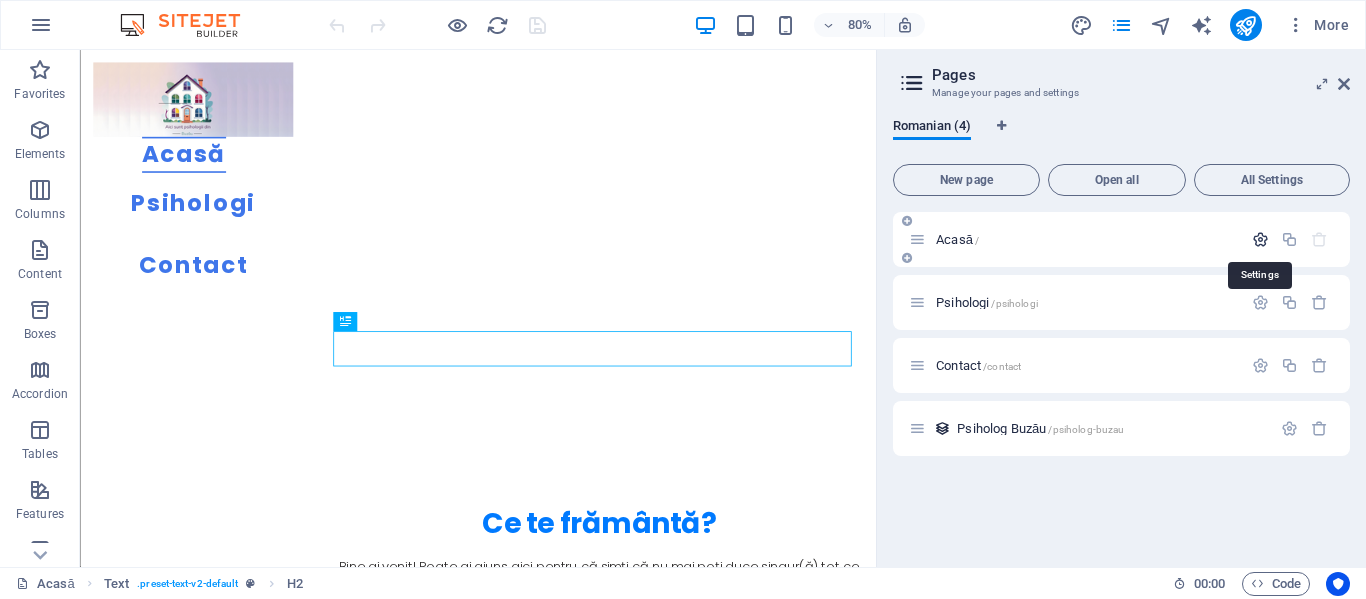click at bounding box center (1260, 239) 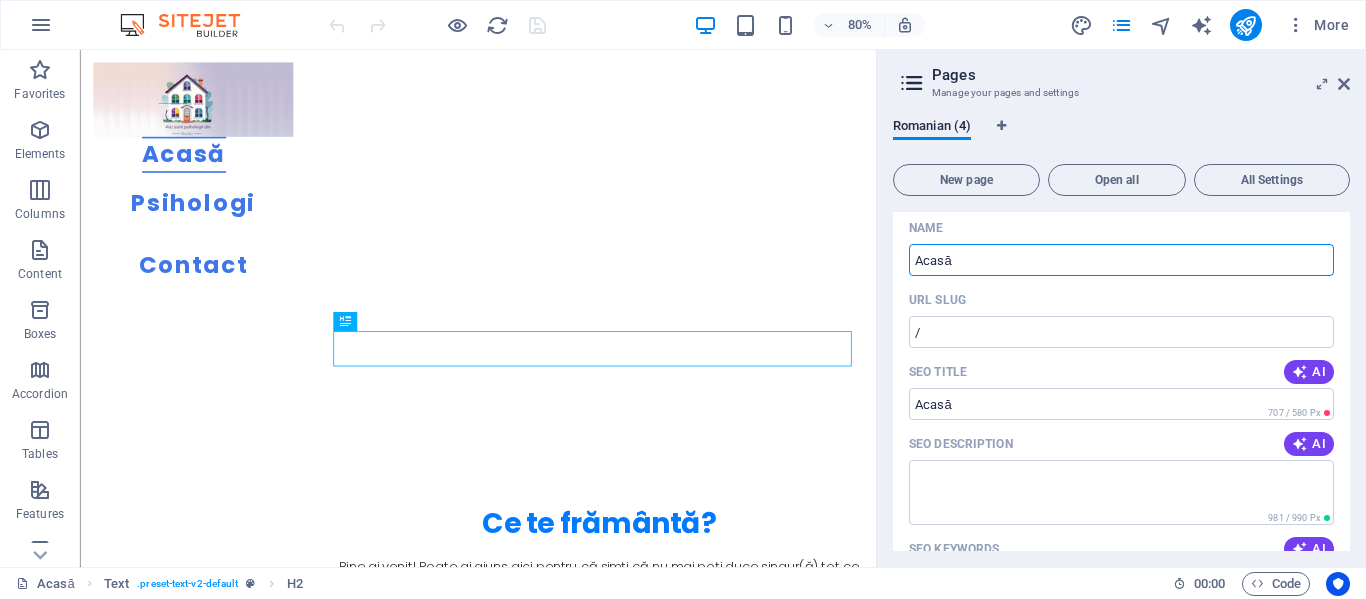 scroll, scrollTop: 100, scrollLeft: 0, axis: vertical 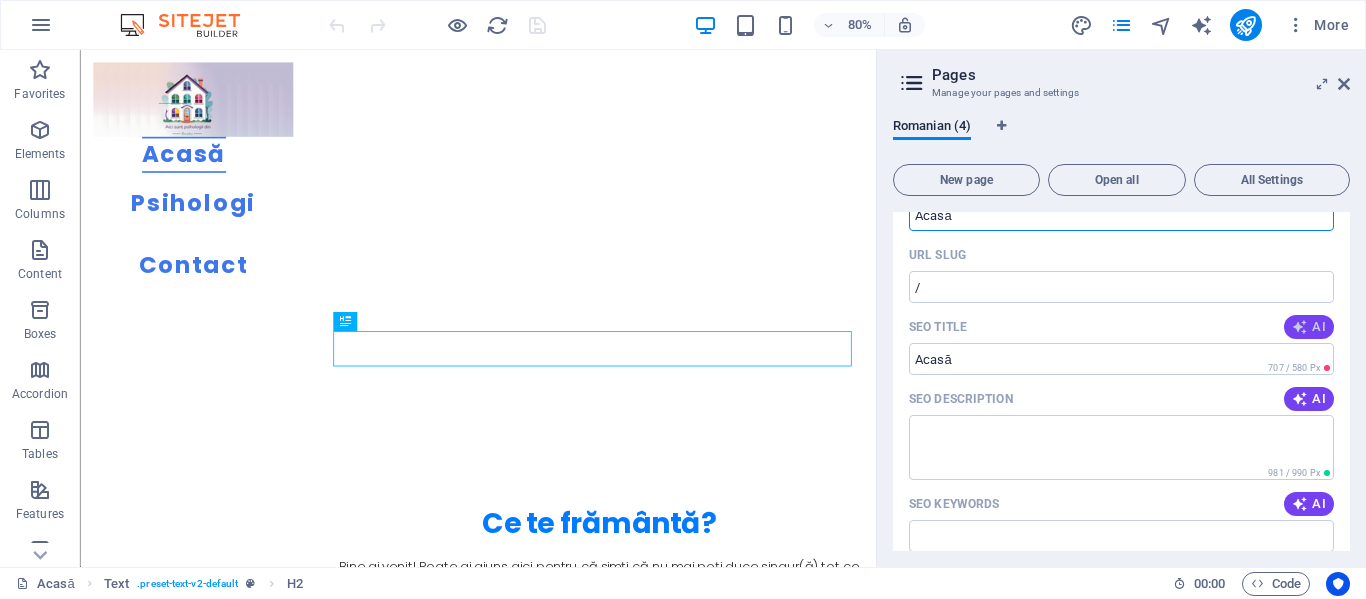 click at bounding box center (1300, 327) 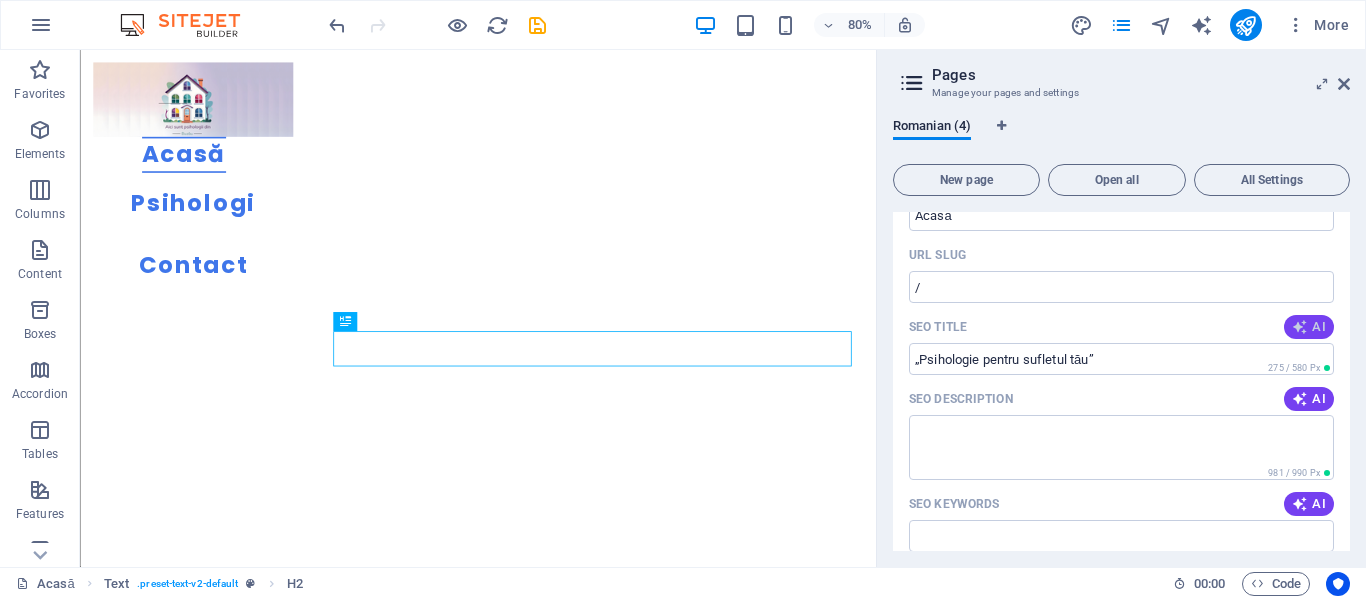 click at bounding box center (1300, 327) 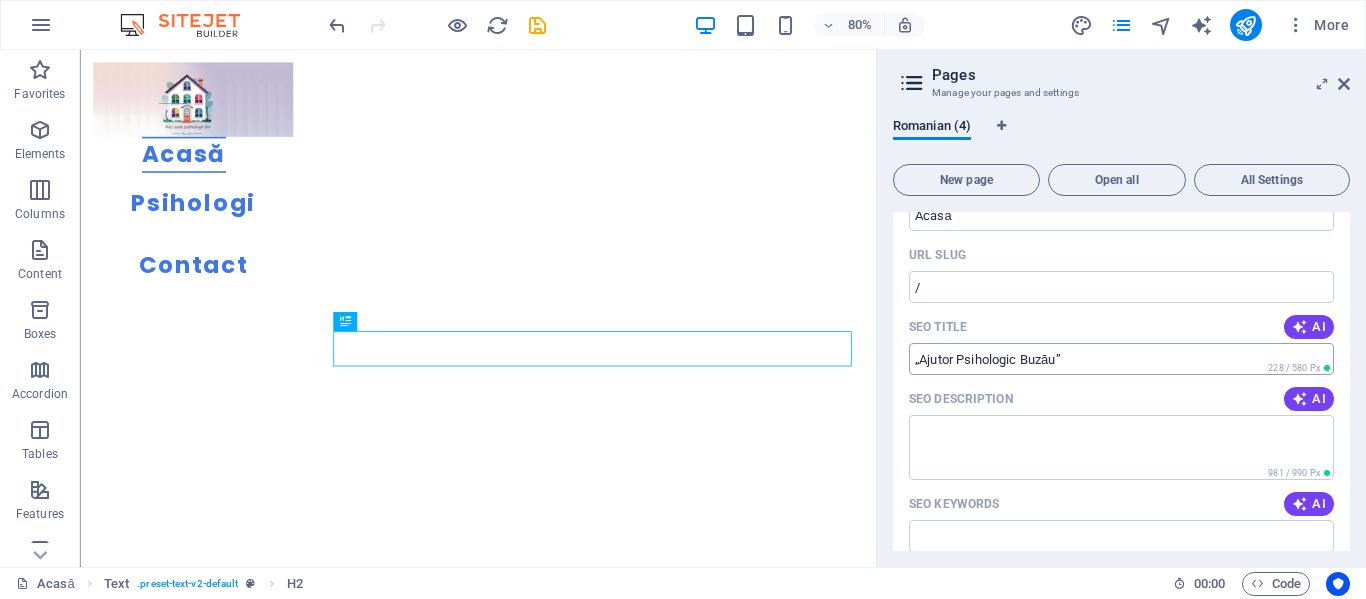 click on "„Ajutor Psihologic Buzău”" at bounding box center [1121, 359] 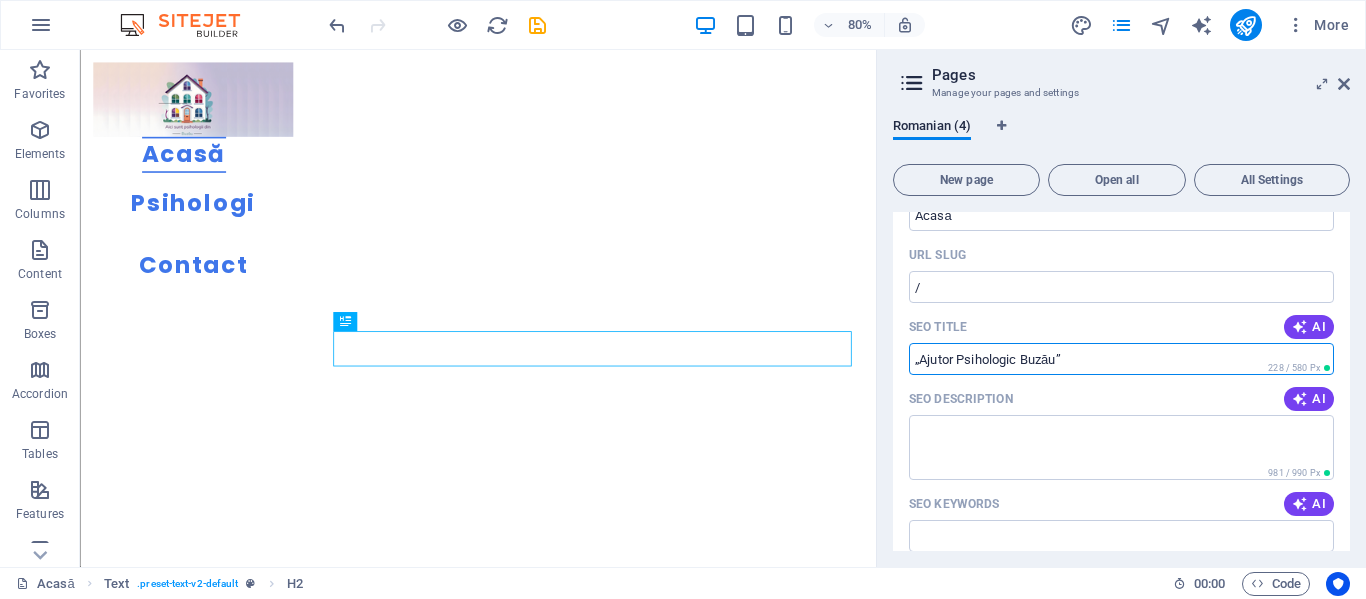 click on "„Ajutor Psihologic Buzău”" at bounding box center (1121, 359) 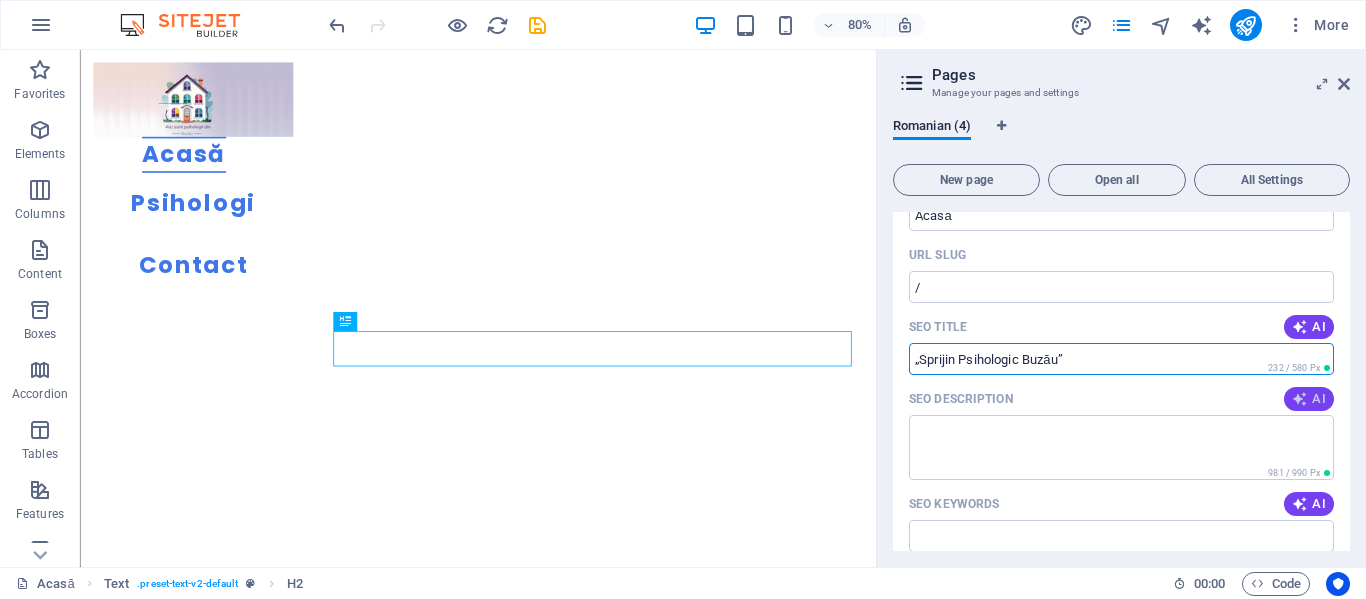 type on "„Sprijin Psihologic Buzău”" 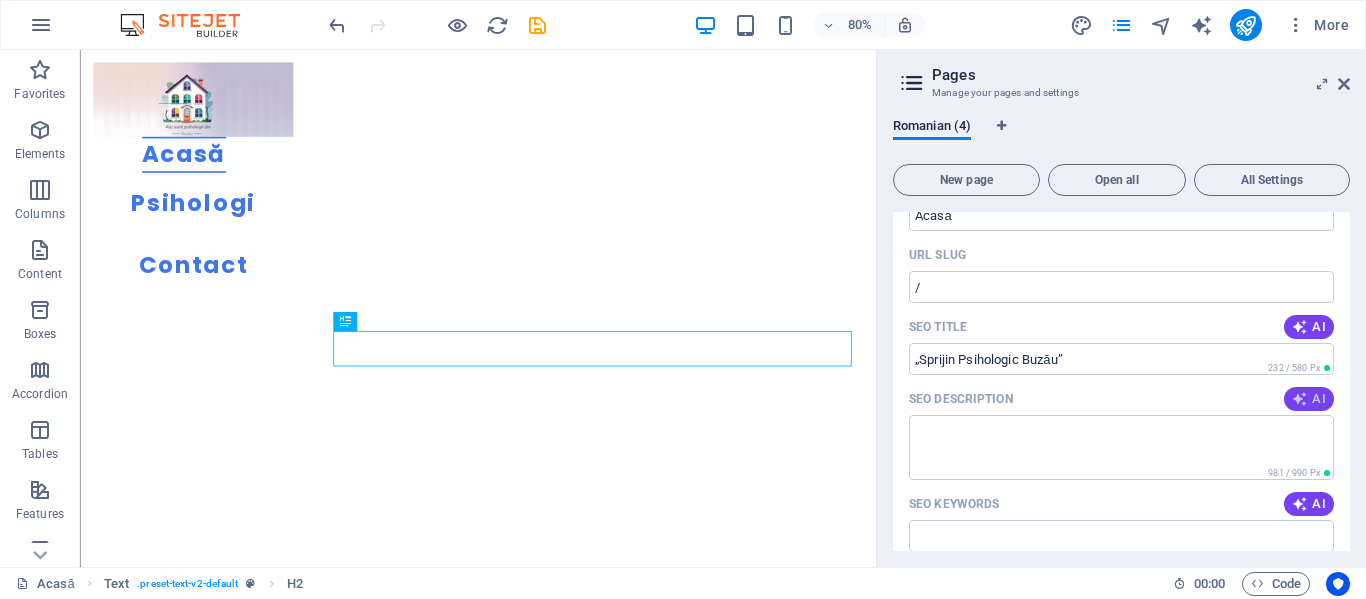 click on "AI" at bounding box center (1309, 399) 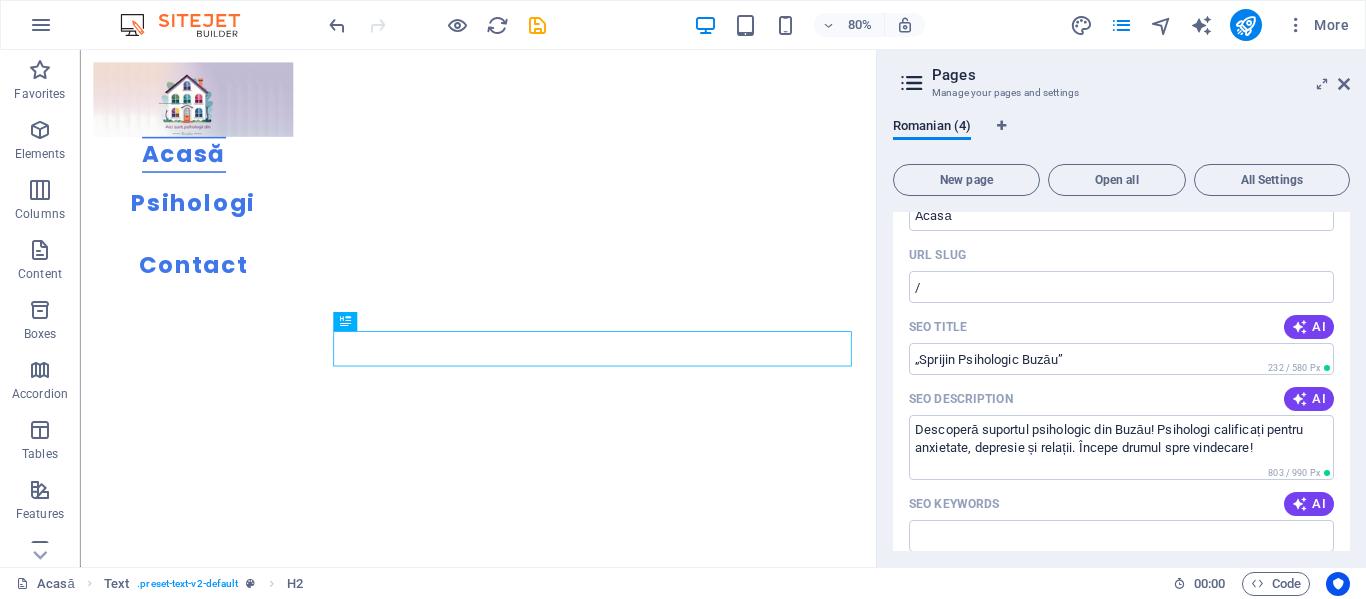 scroll, scrollTop: 200, scrollLeft: 0, axis: vertical 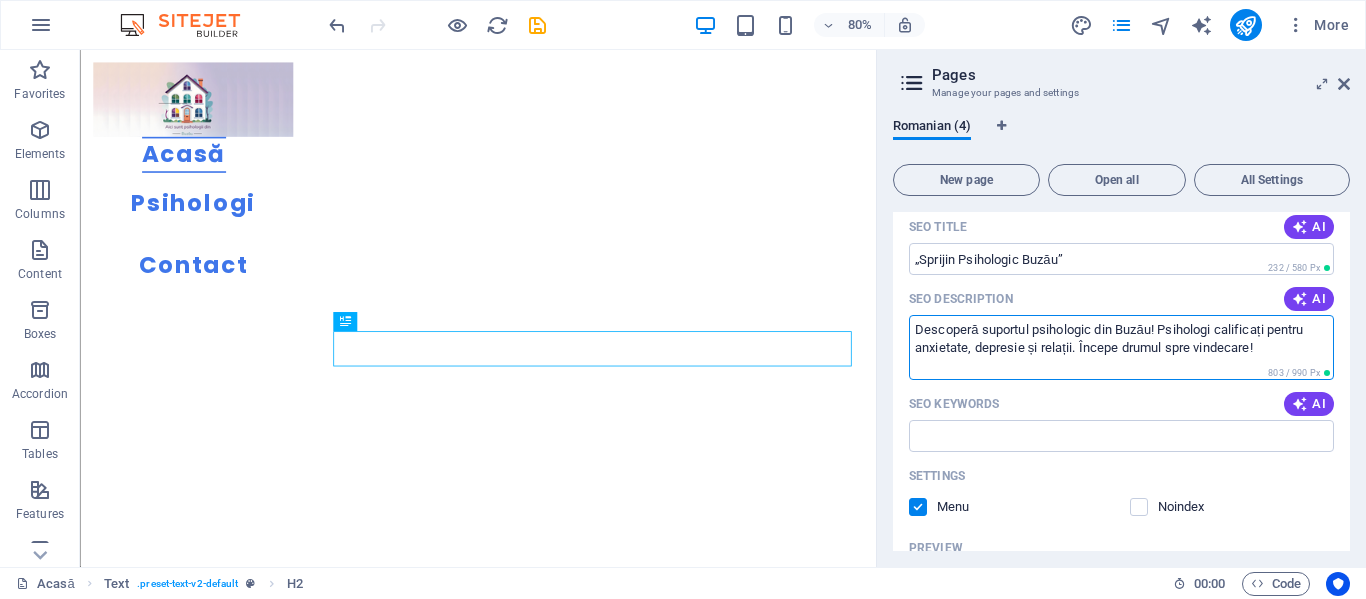 drag, startPoint x: 1099, startPoint y: 328, endPoint x: 1119, endPoint y: 328, distance: 20 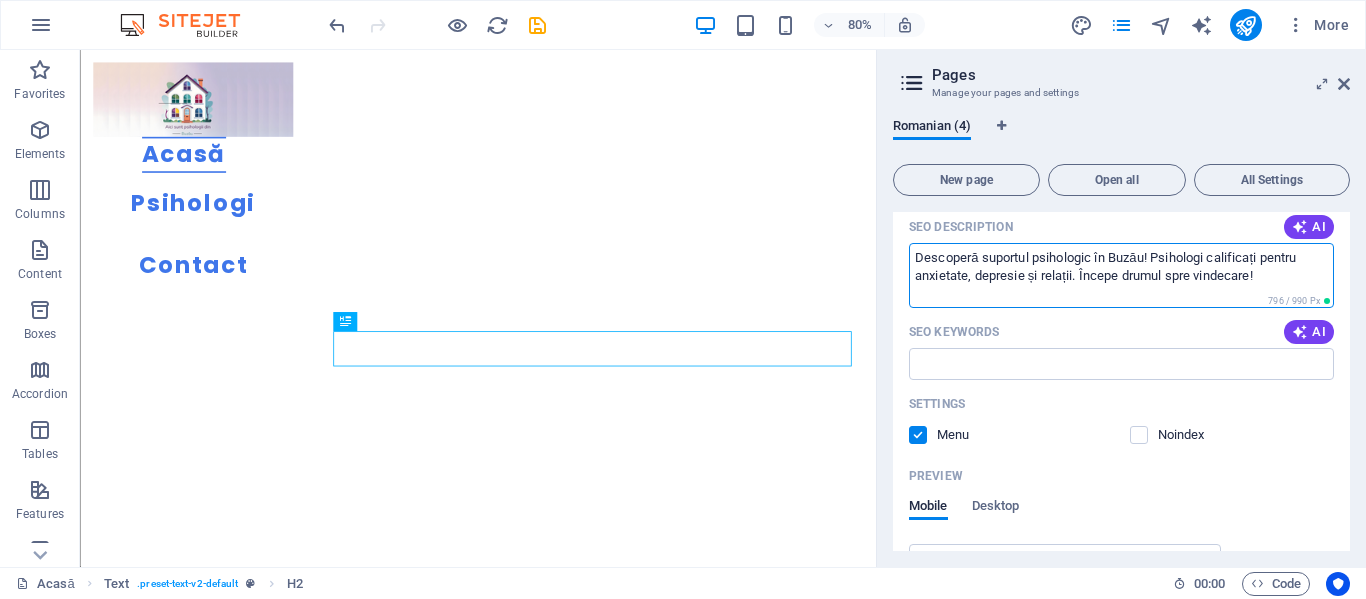 scroll, scrollTop: 300, scrollLeft: 0, axis: vertical 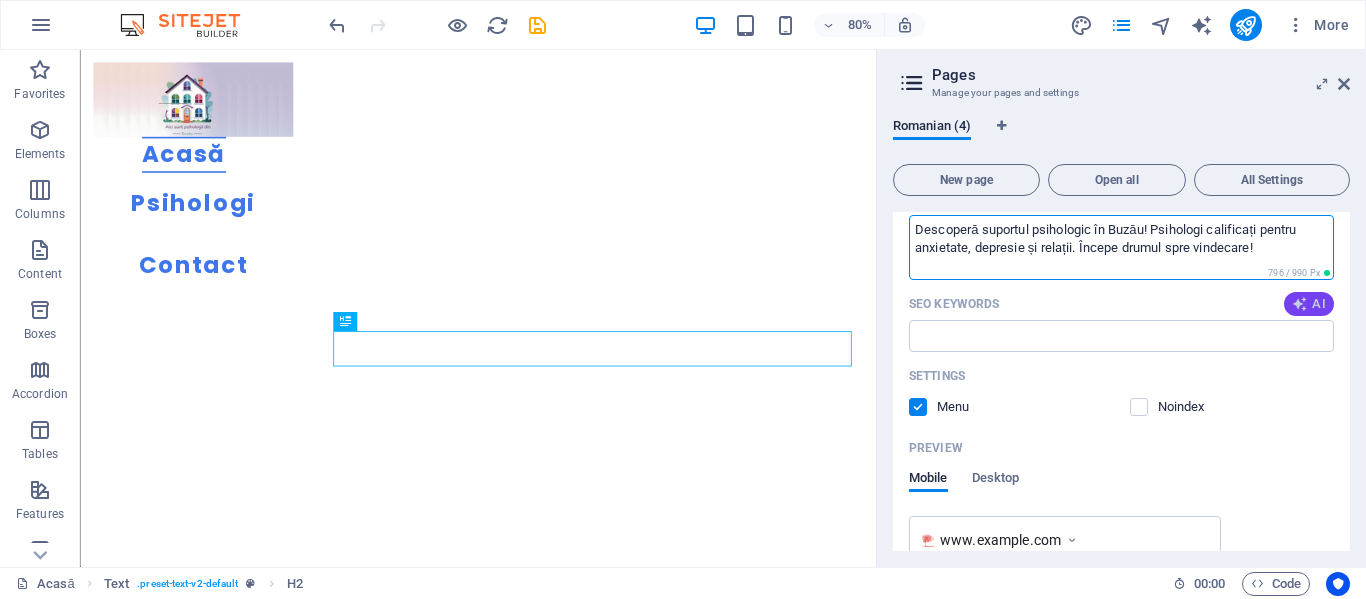 type on "Descoperă suportul psihologic în Buzău! Psihologi calificați pentru anxietate, depresie și relații. Începe drumul spre vindecare!" 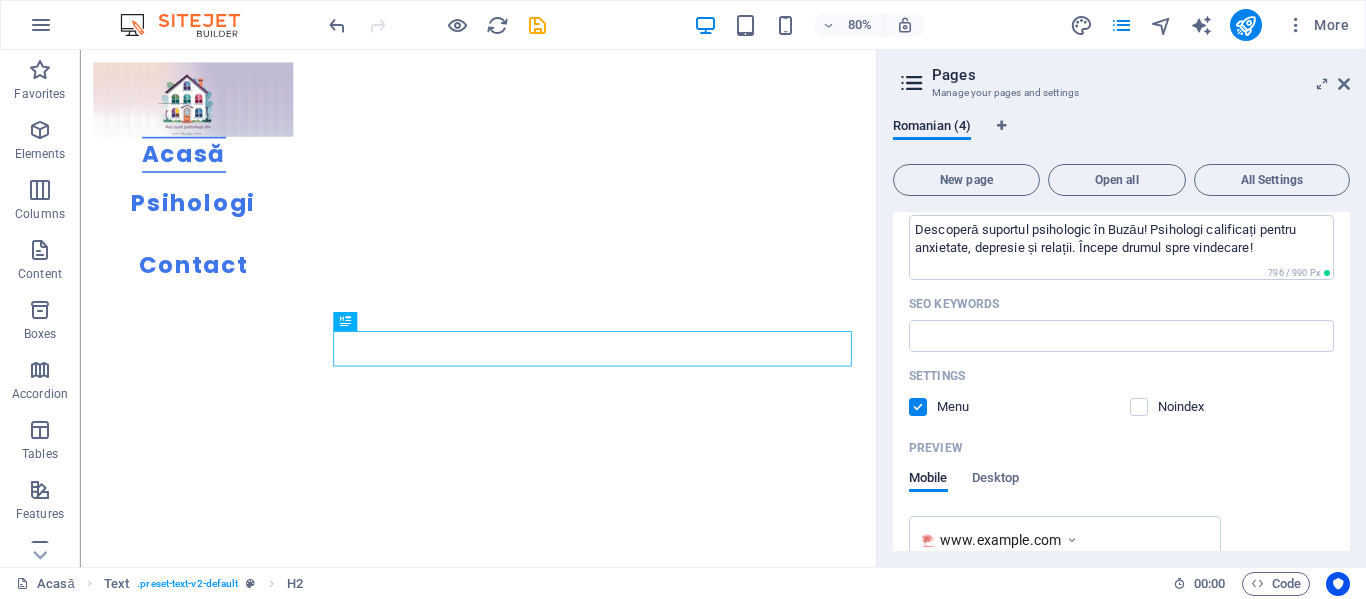 type on "anxietate, depresie, terapie, psiholog Buzău, sănătate mentală, traume" 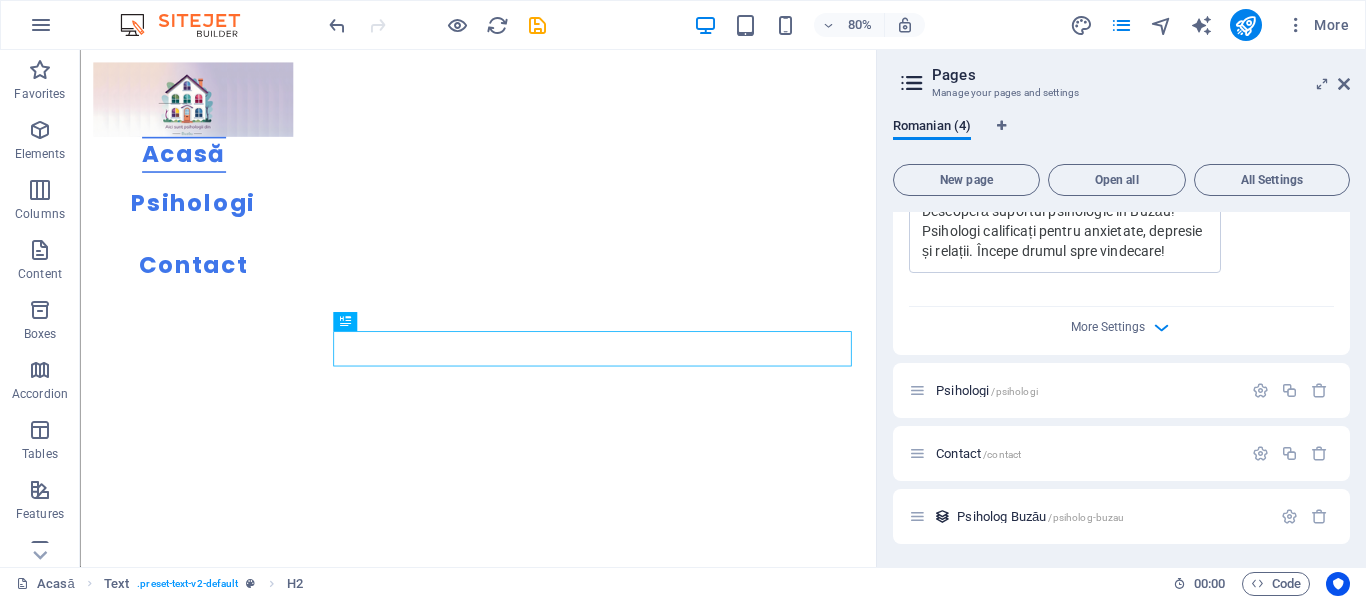 scroll, scrollTop: 698, scrollLeft: 0, axis: vertical 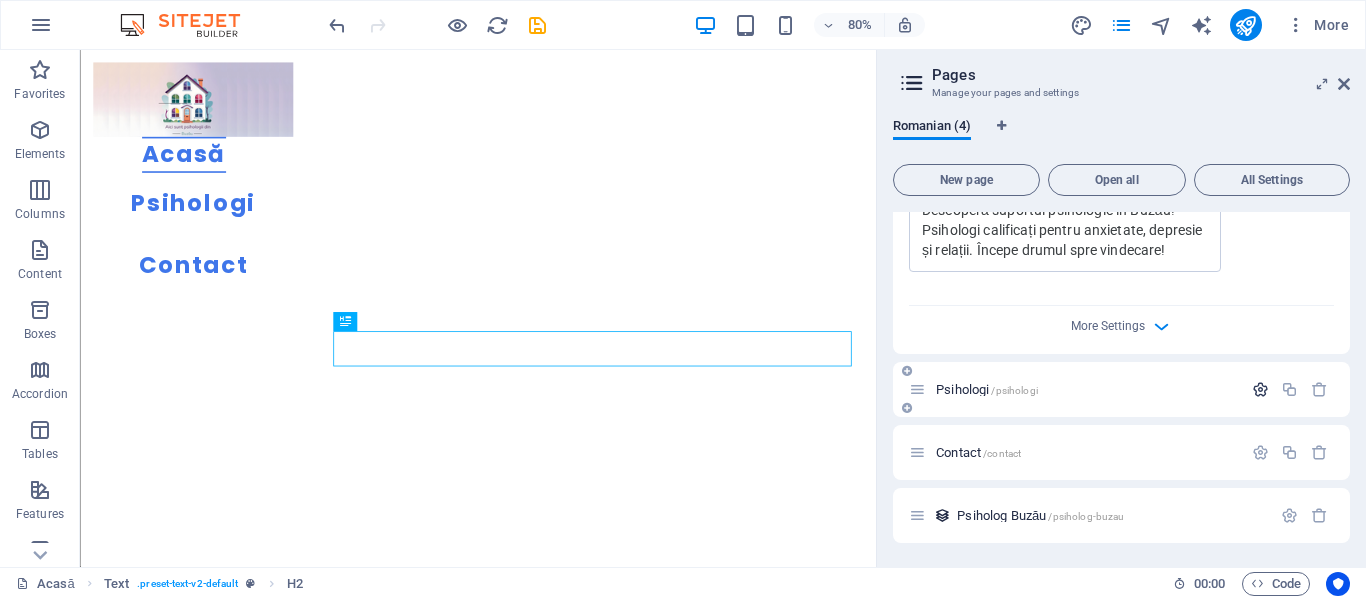 click at bounding box center (1260, 389) 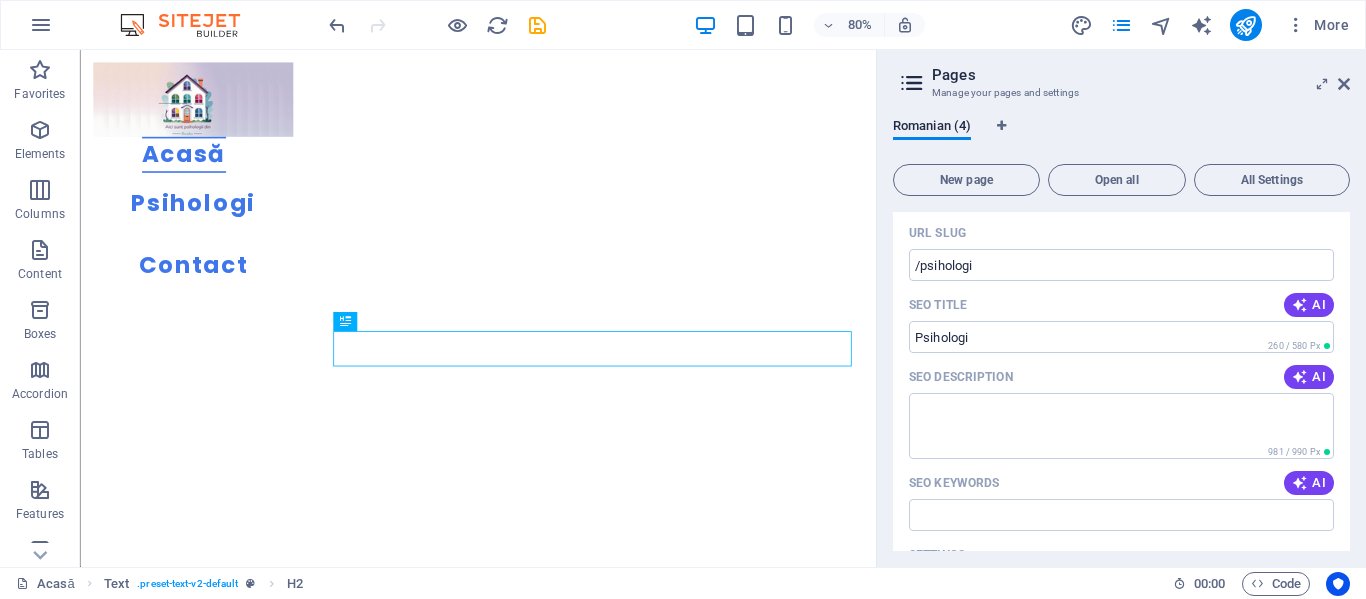 scroll, scrollTop: 998, scrollLeft: 0, axis: vertical 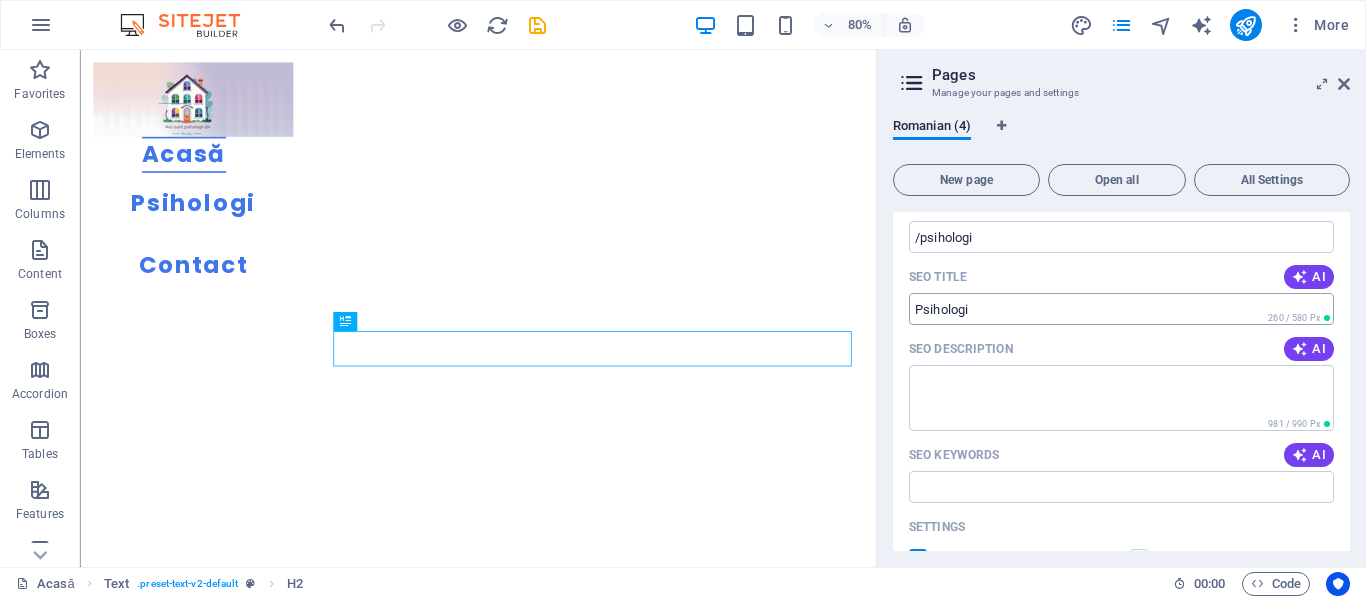 click on "SEO Title" at bounding box center [1121, 309] 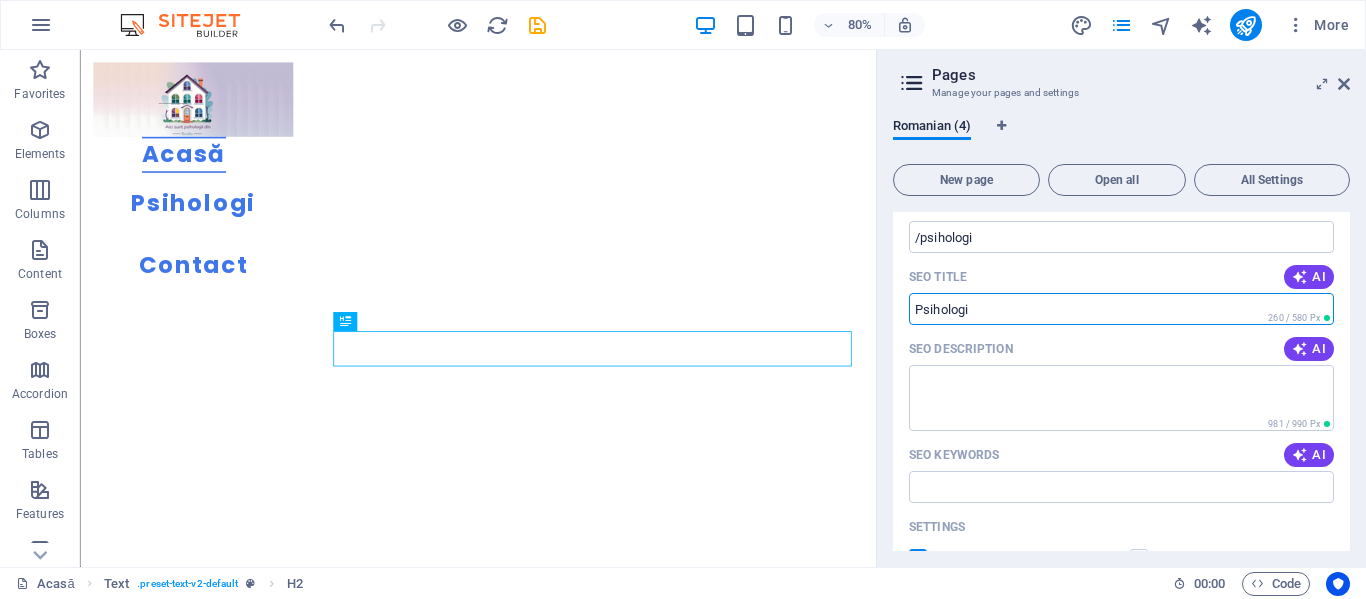 click on "SEO Title" at bounding box center [1121, 309] 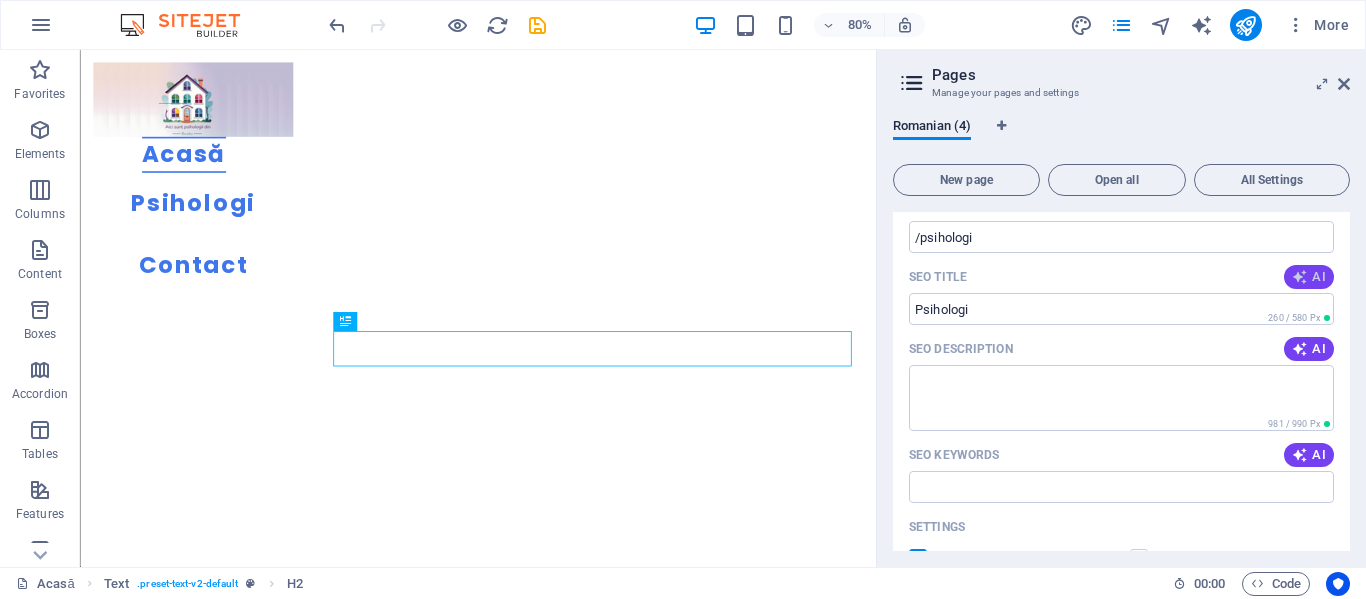 click on "AI" at bounding box center [1309, 277] 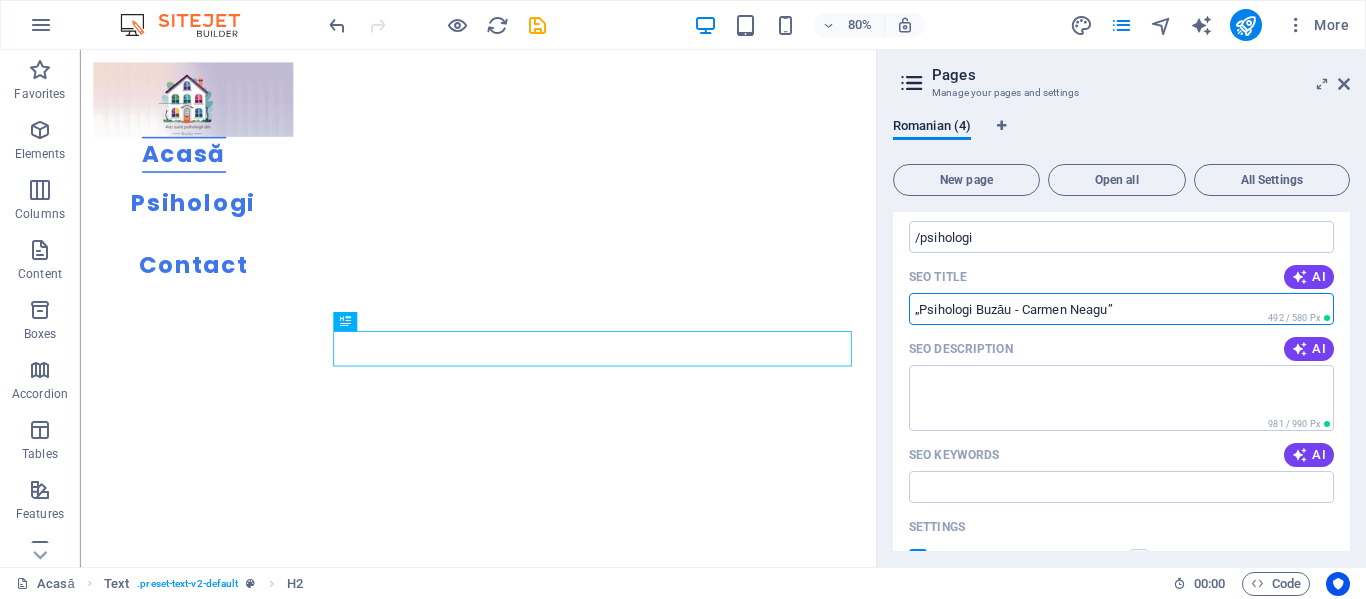 drag, startPoint x: 1127, startPoint y: 312, endPoint x: 1047, endPoint y: 310, distance: 80.024994 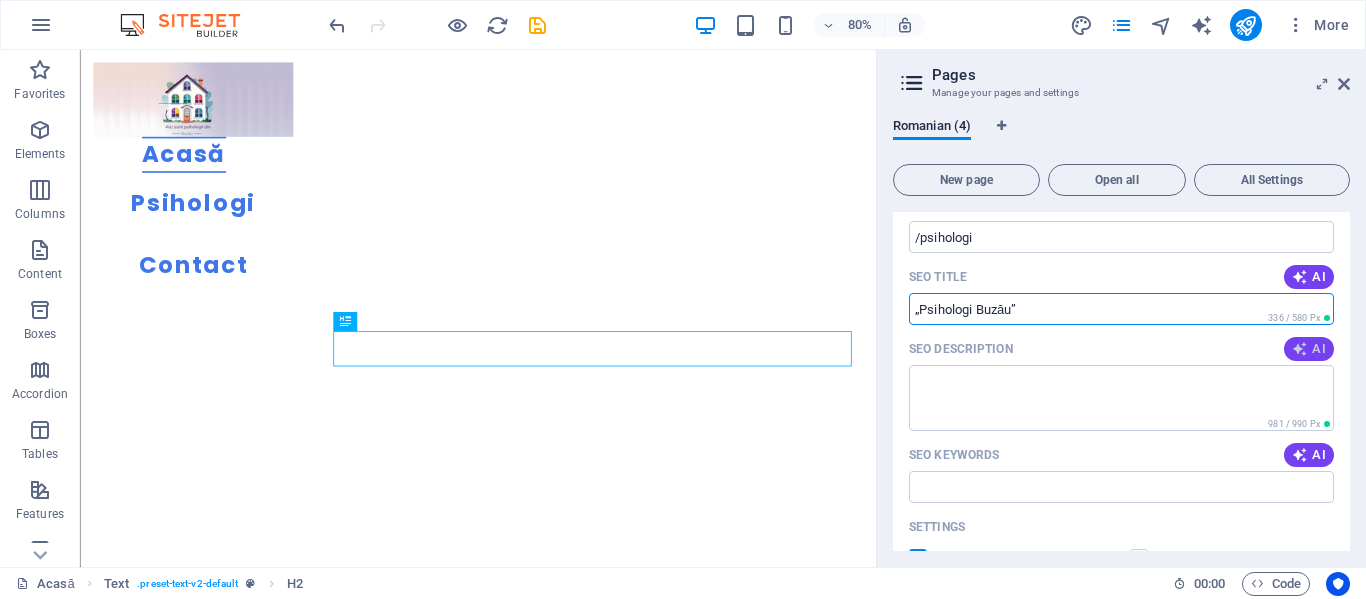 type on "„Psihologi Buzău”" 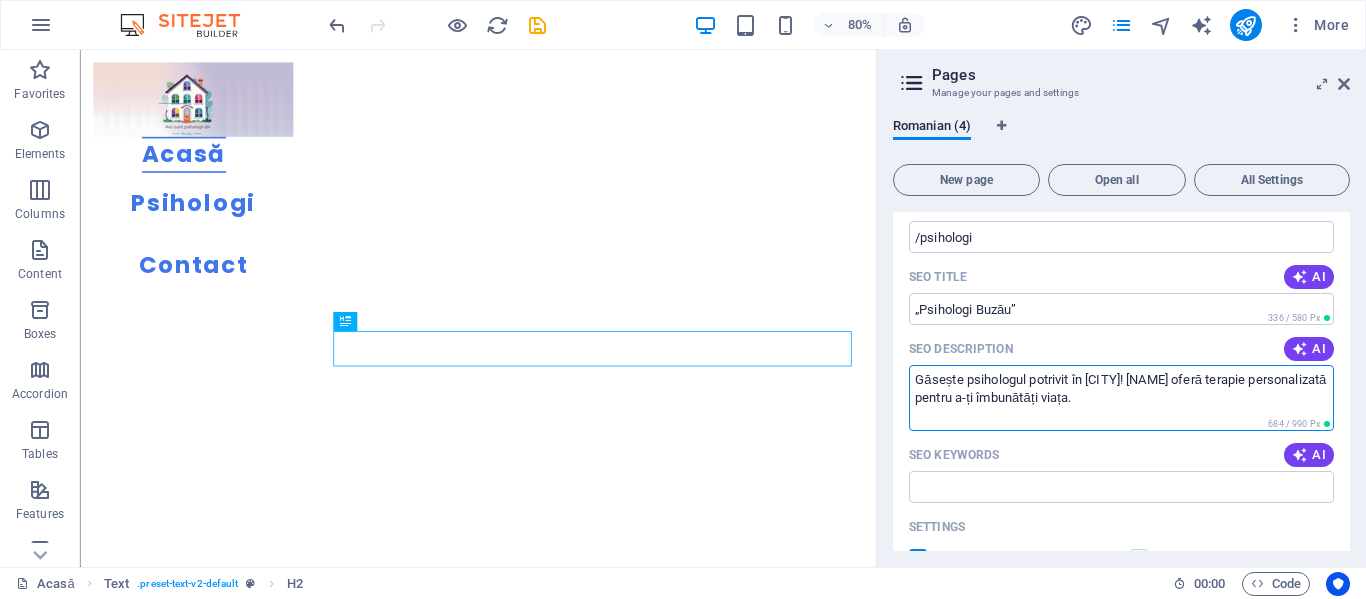 drag, startPoint x: 1137, startPoint y: 384, endPoint x: 1222, endPoint y: 378, distance: 85.2115 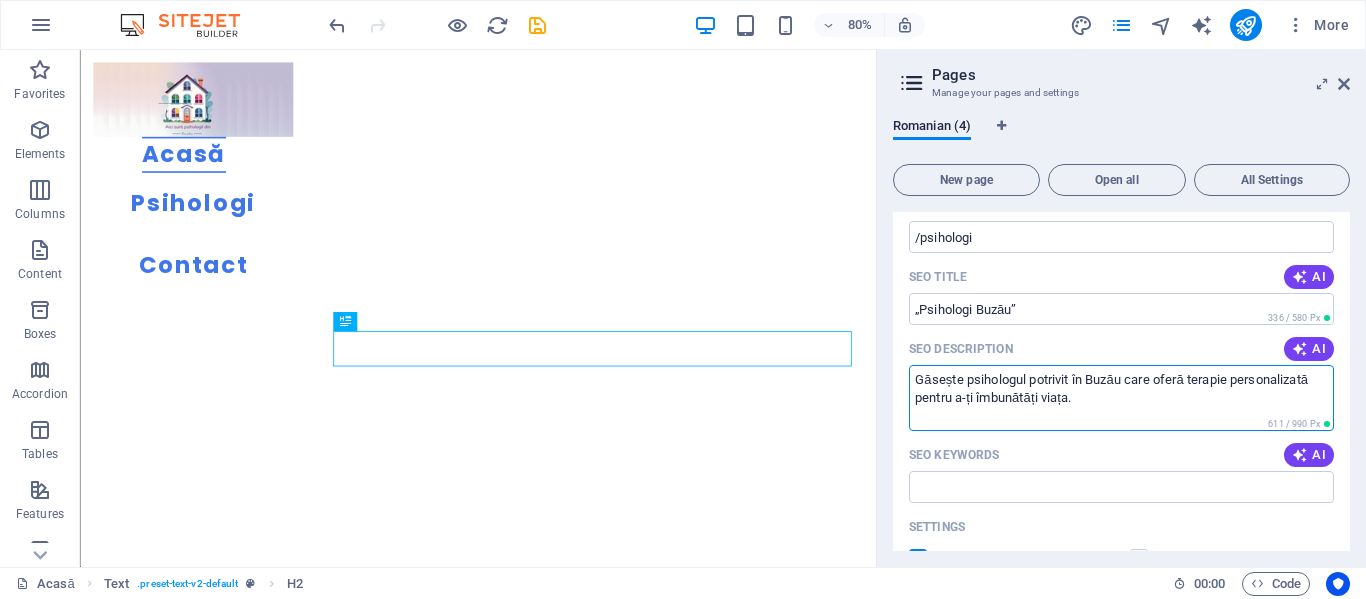 click on "Găsește psihologul potrivit în Buzău care oferă terapie personalizată pentru a-ți îmbunătăți viața." at bounding box center (1121, 397) 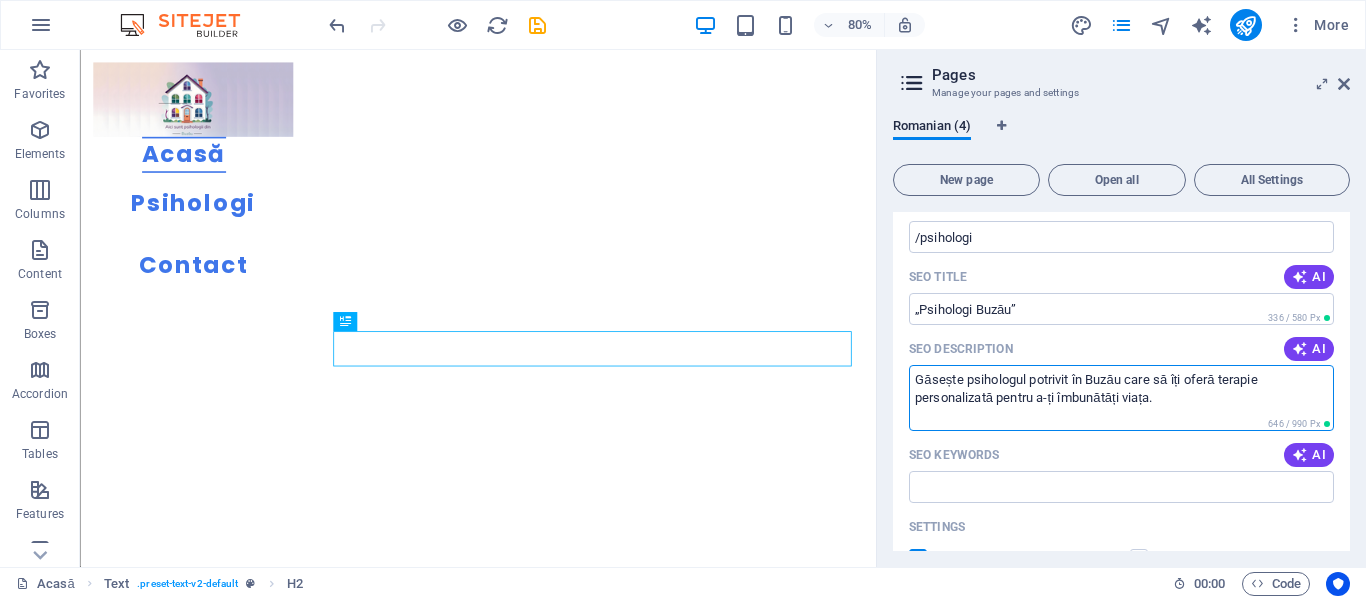 click on "Găsește psihologul potrivit în Buzău care să îți oferă terapie personalizată pentru a-ți îmbunătăți viața." at bounding box center [1121, 397] 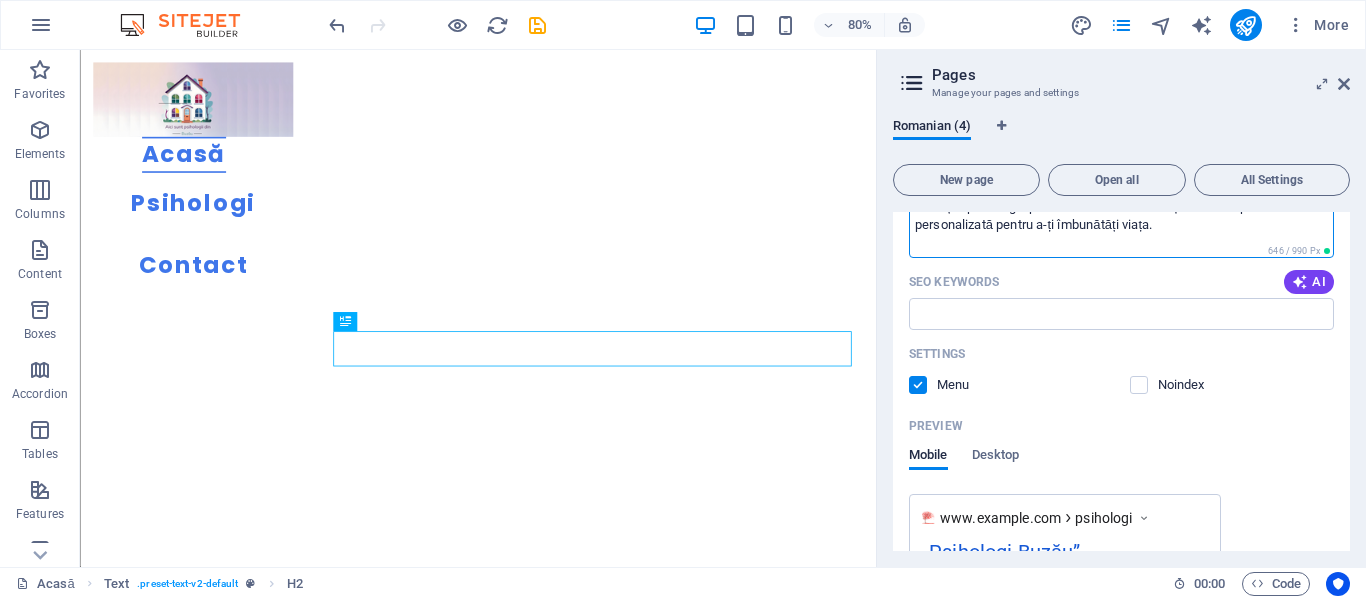 scroll, scrollTop: 1198, scrollLeft: 0, axis: vertical 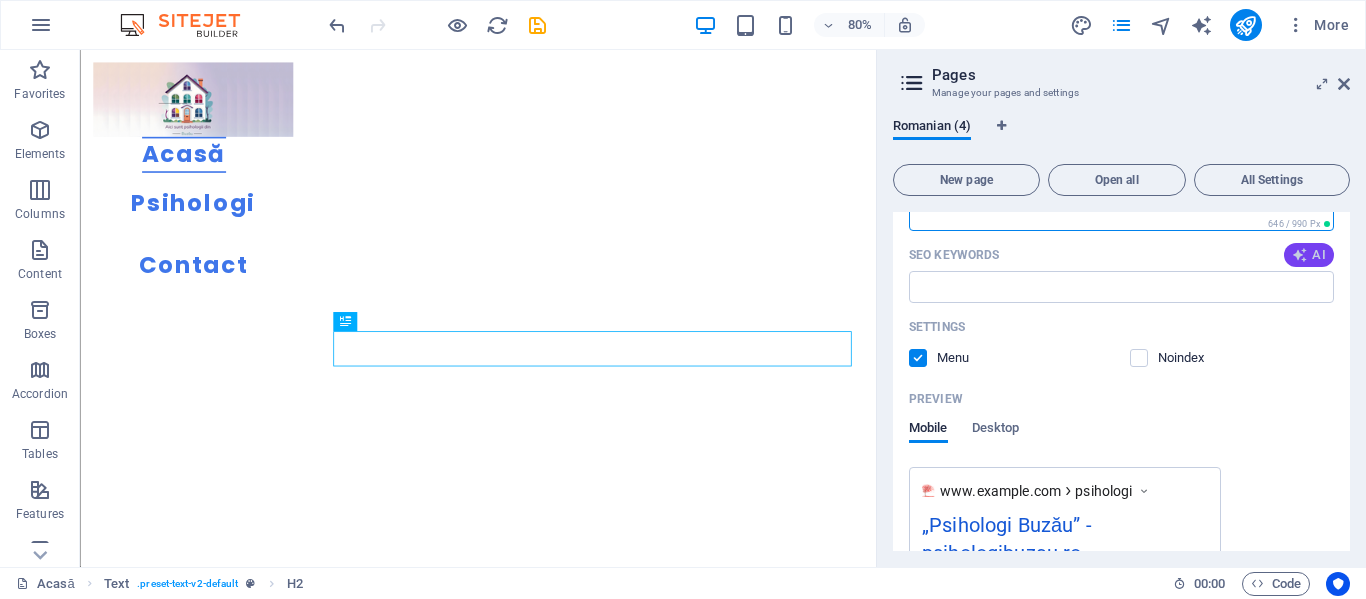 type on "Găsește psihologul potrivit în Buzău care să îți ofere terapie personalizată pentru a-ți îmbunătăți viața." 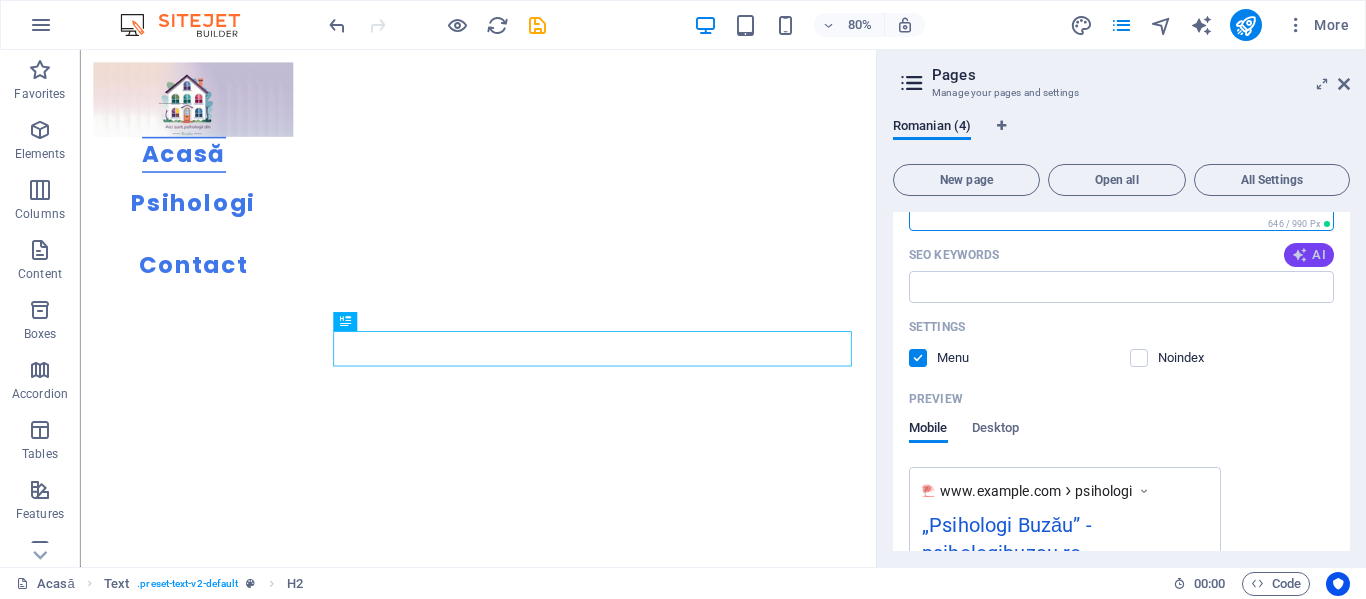 click on "AI" at bounding box center [1309, 255] 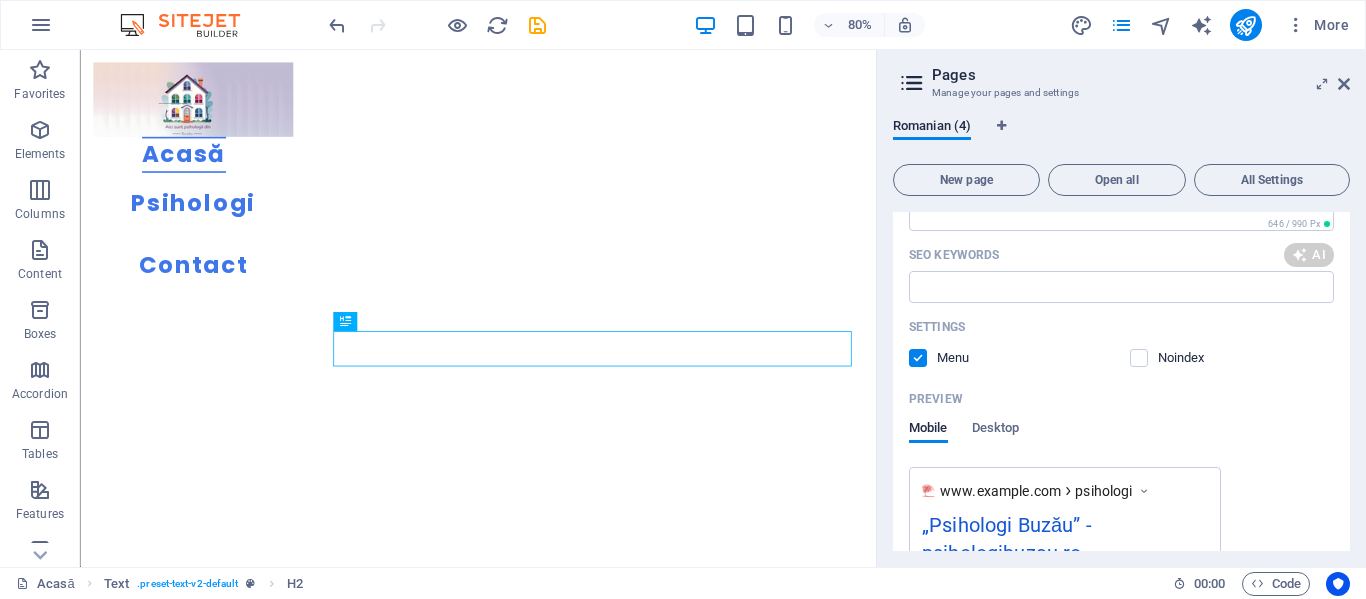 type on "psihologi Buzău, psihoterapie cuplu, Carmen Neagu psiholog, EMDR Buzău, psiholog IFS, sănătate mentală Buzău" 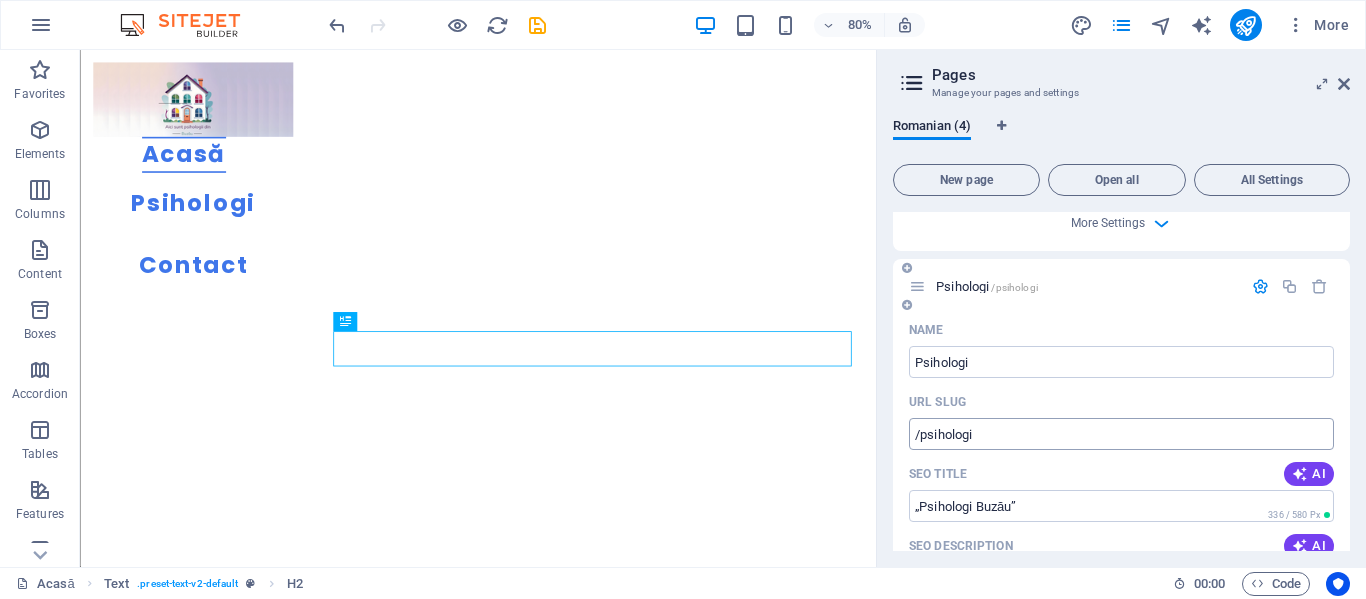 scroll, scrollTop: 798, scrollLeft: 0, axis: vertical 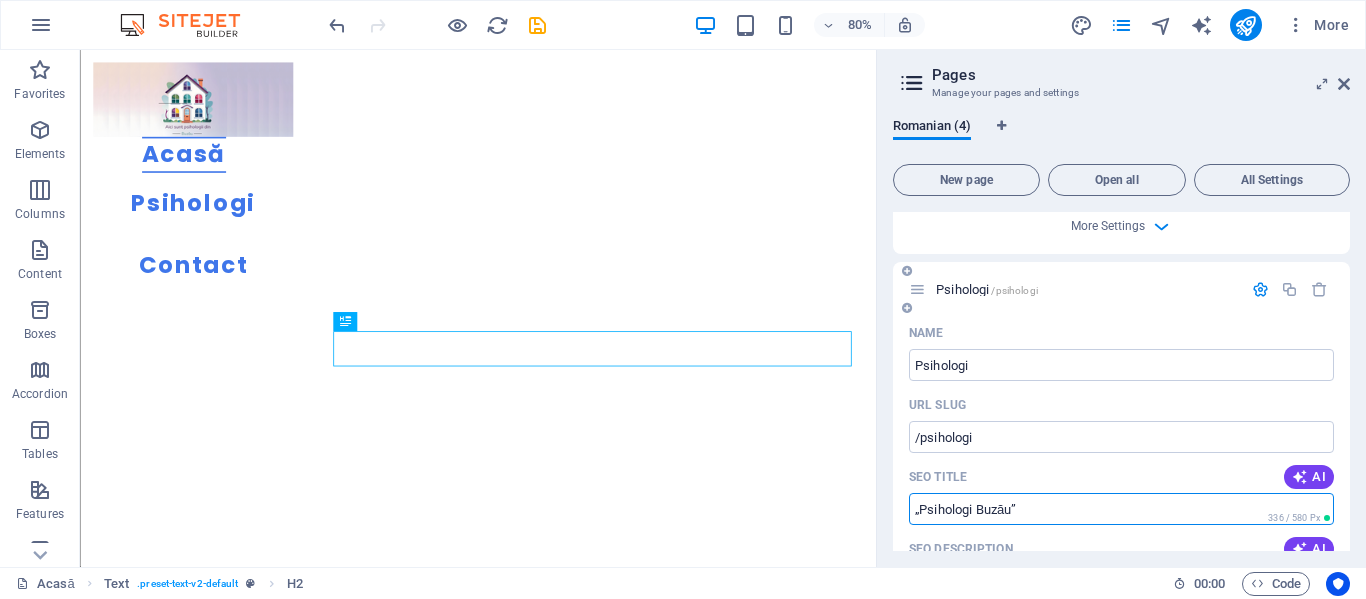 click on "„Psihologi Buzău”" at bounding box center (1121, 509) 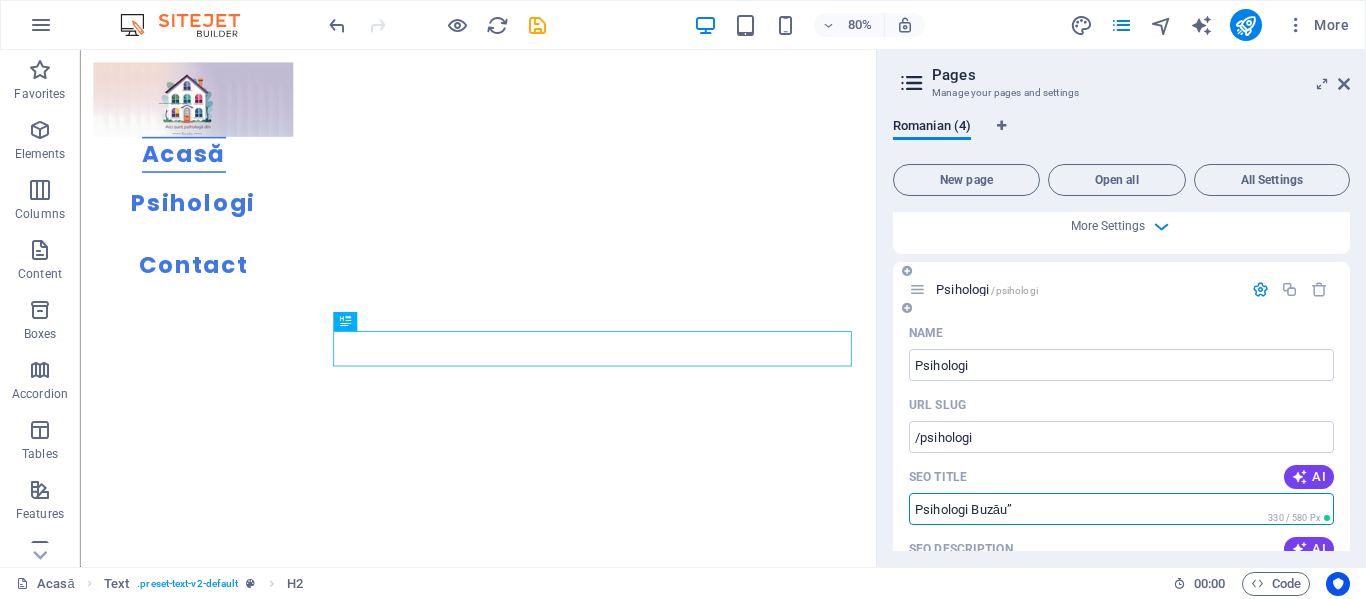 click on "Psihologi Buzău”" at bounding box center (1121, 509) 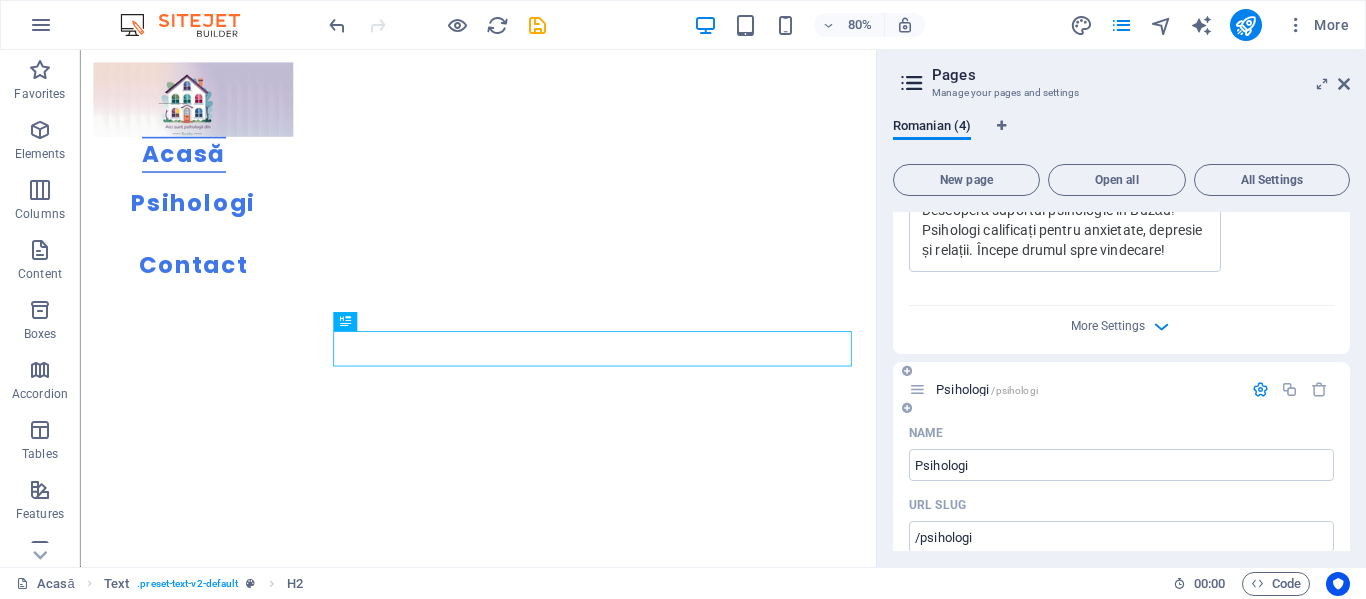 scroll, scrollTop: 598, scrollLeft: 0, axis: vertical 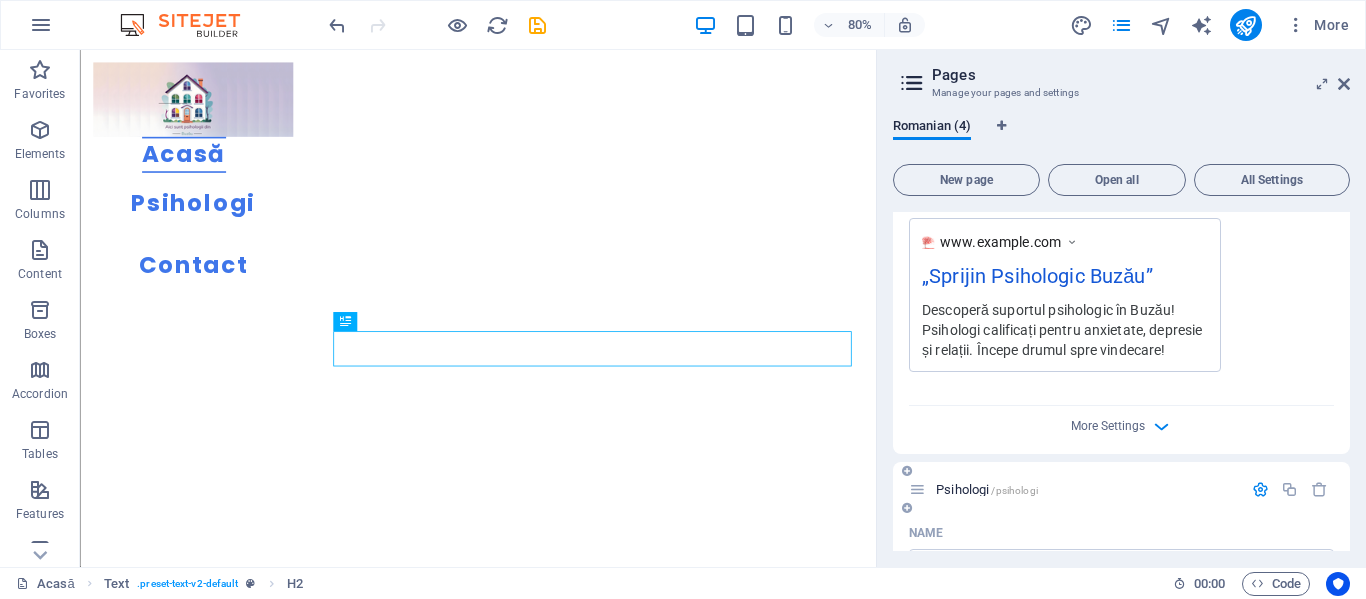 type on "Psihologi Buzău" 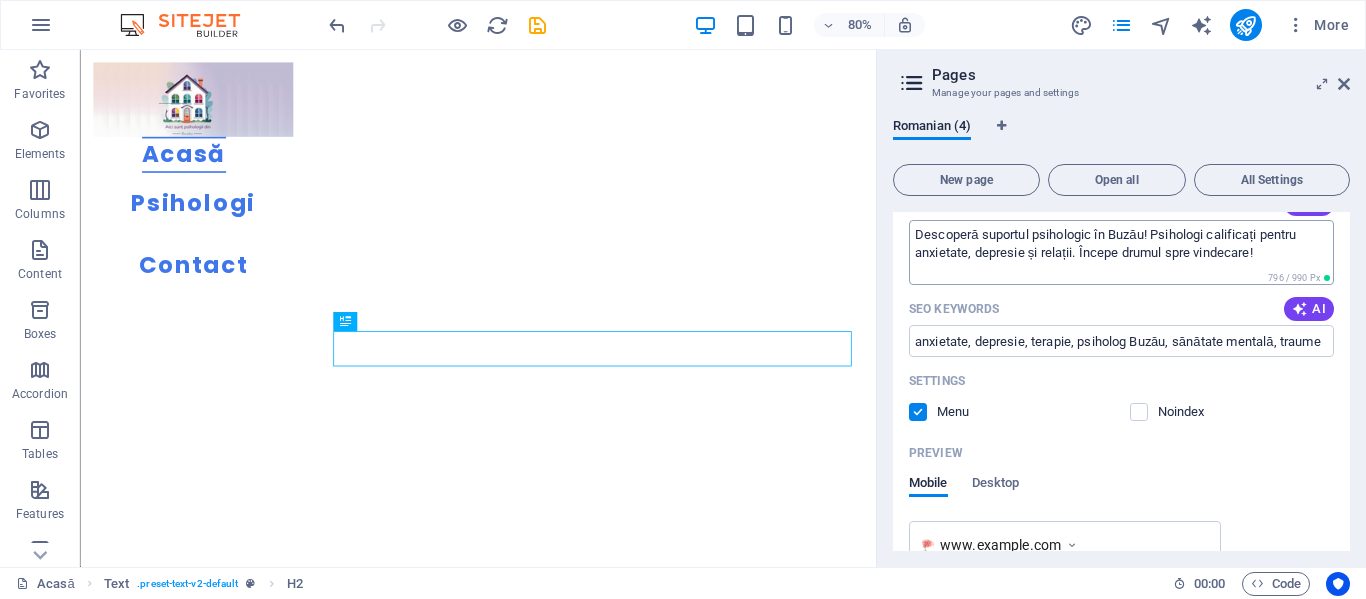 scroll, scrollTop: 198, scrollLeft: 0, axis: vertical 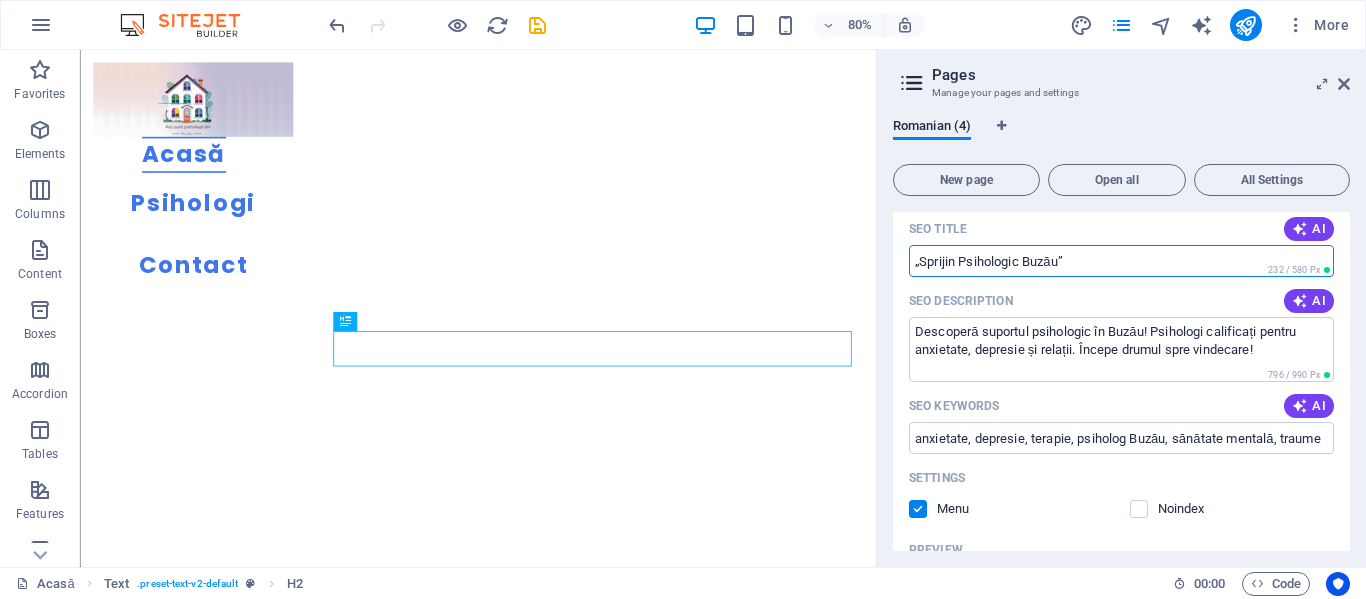 click on "„Sprijin Psihologic Buzău”" at bounding box center (1121, 261) 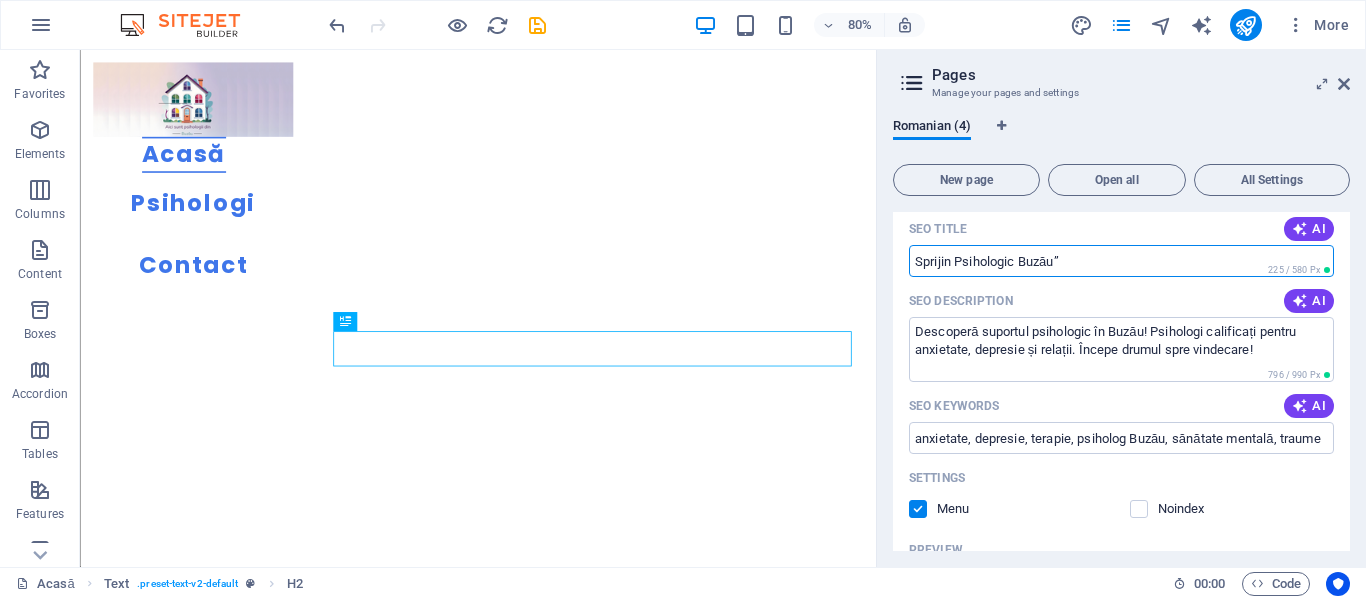 click on "Sprijin Psihologic Buzău”" at bounding box center [1121, 261] 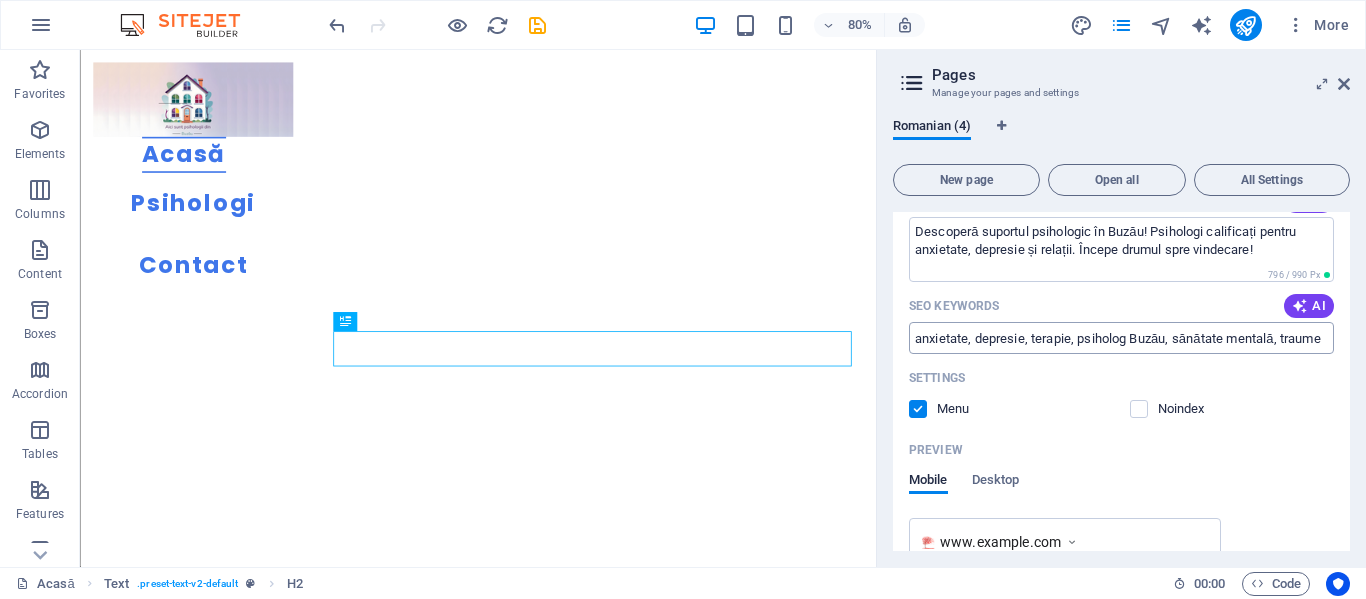 scroll, scrollTop: 98, scrollLeft: 0, axis: vertical 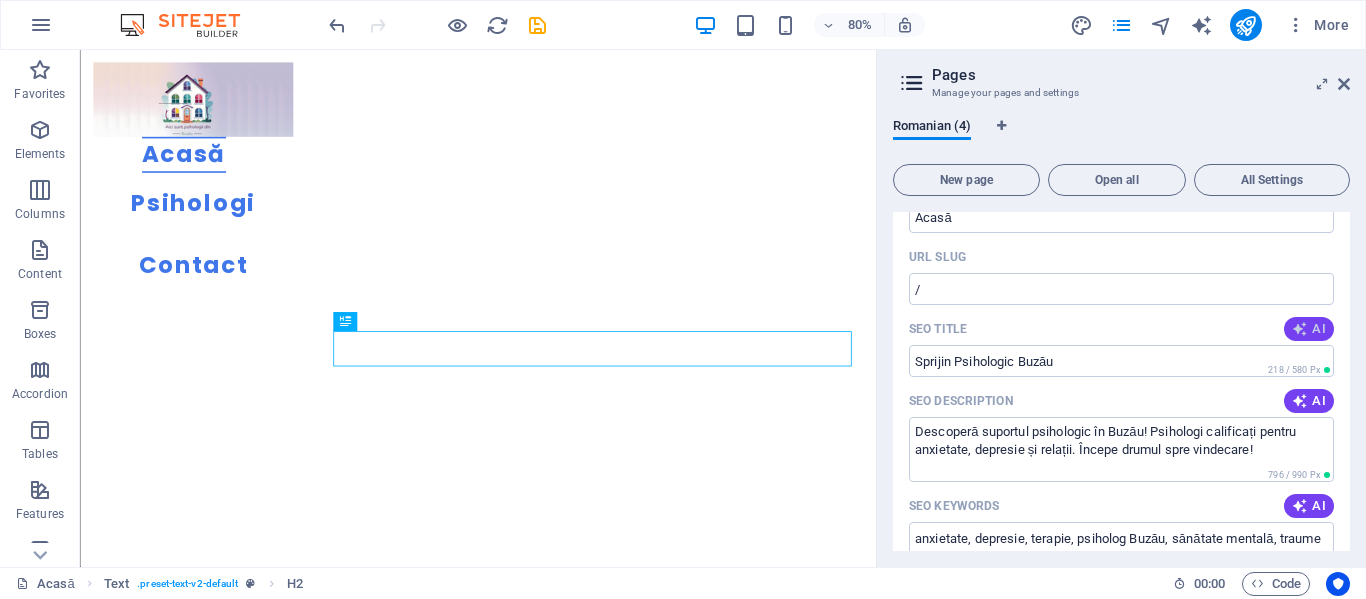 click on "AI" at bounding box center [1309, 329] 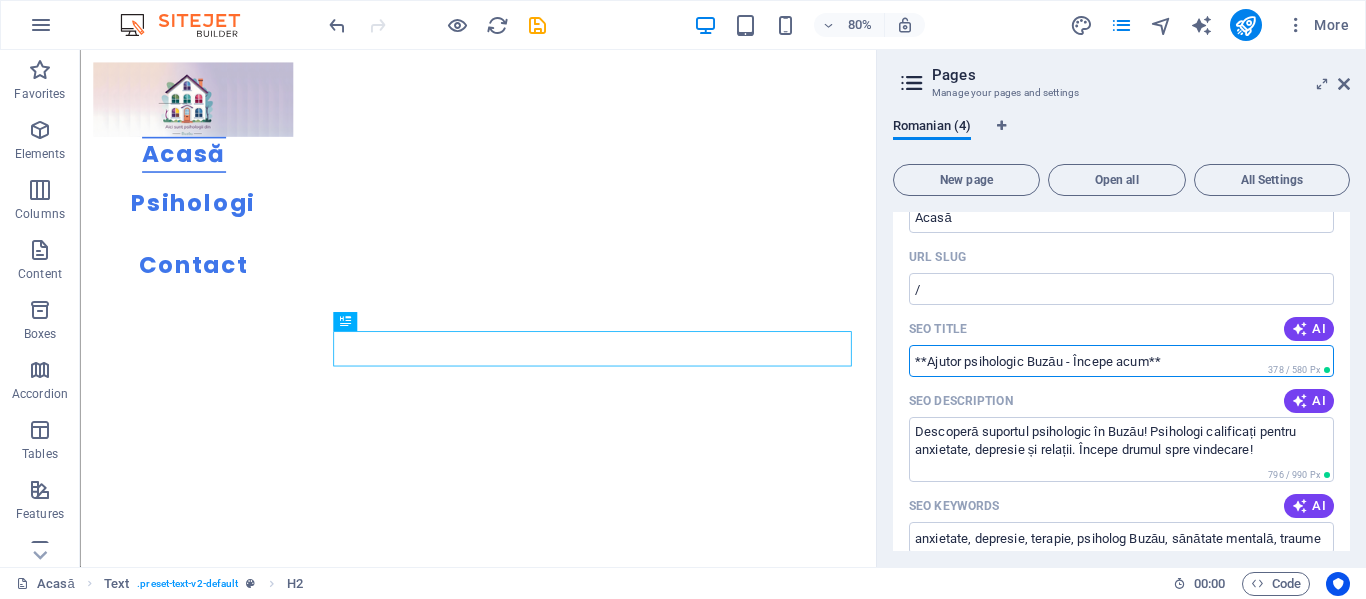 click on "**Ajutor psihologic Buzău - Începe acum**" at bounding box center [1121, 361] 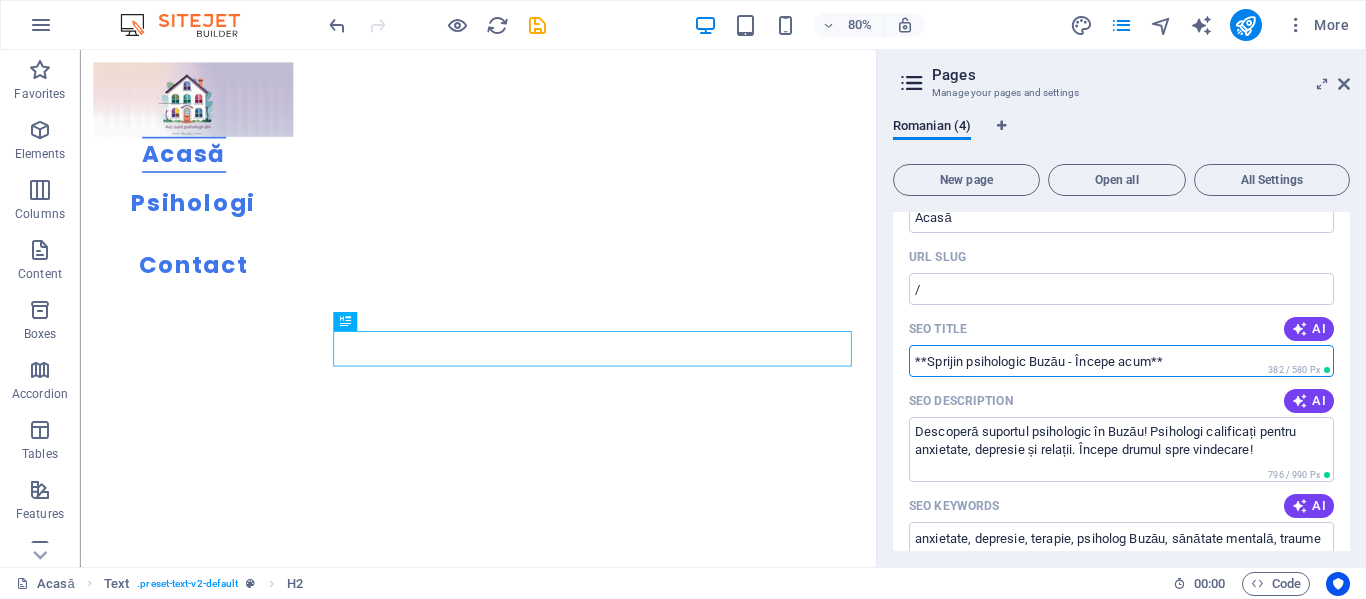drag, startPoint x: 1155, startPoint y: 363, endPoint x: 1080, endPoint y: 354, distance: 75.53807 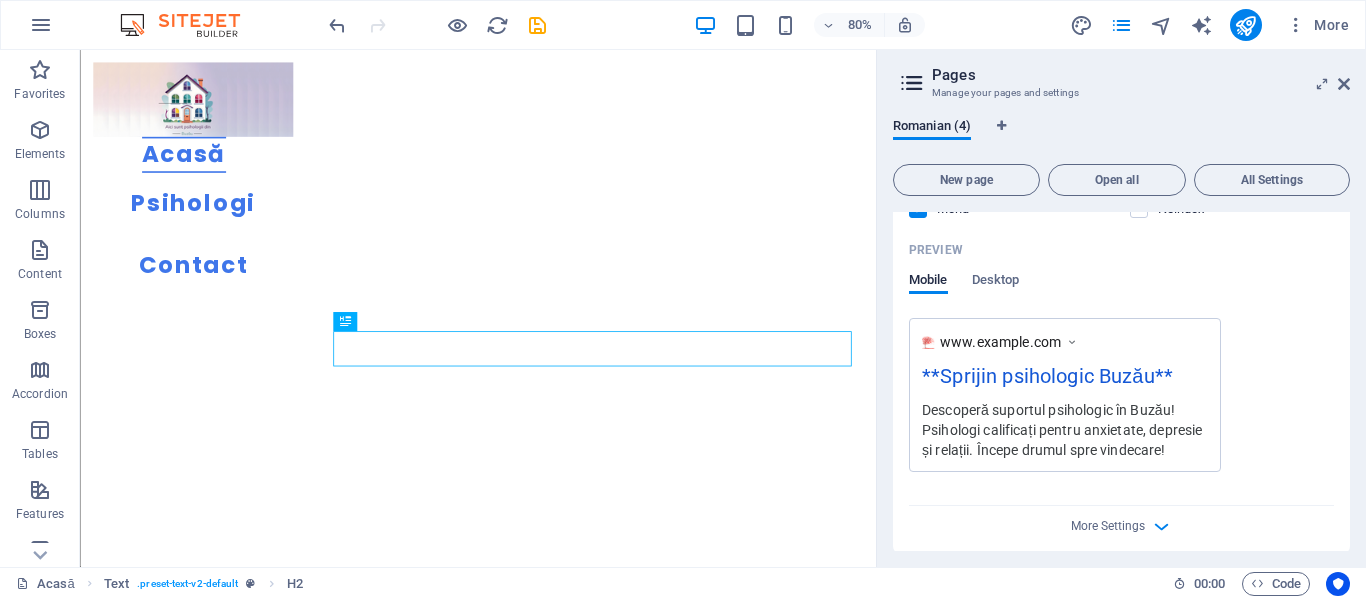 scroll, scrollTop: 698, scrollLeft: 0, axis: vertical 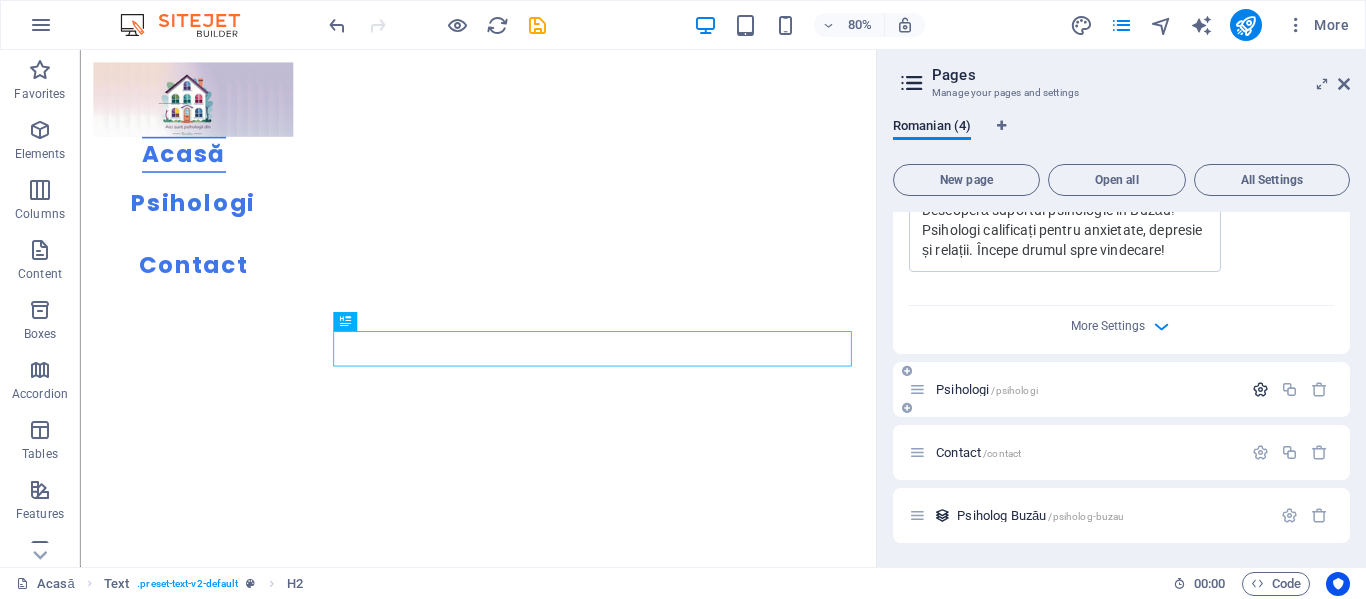 type on "**Sprijin psihologic Buzău**" 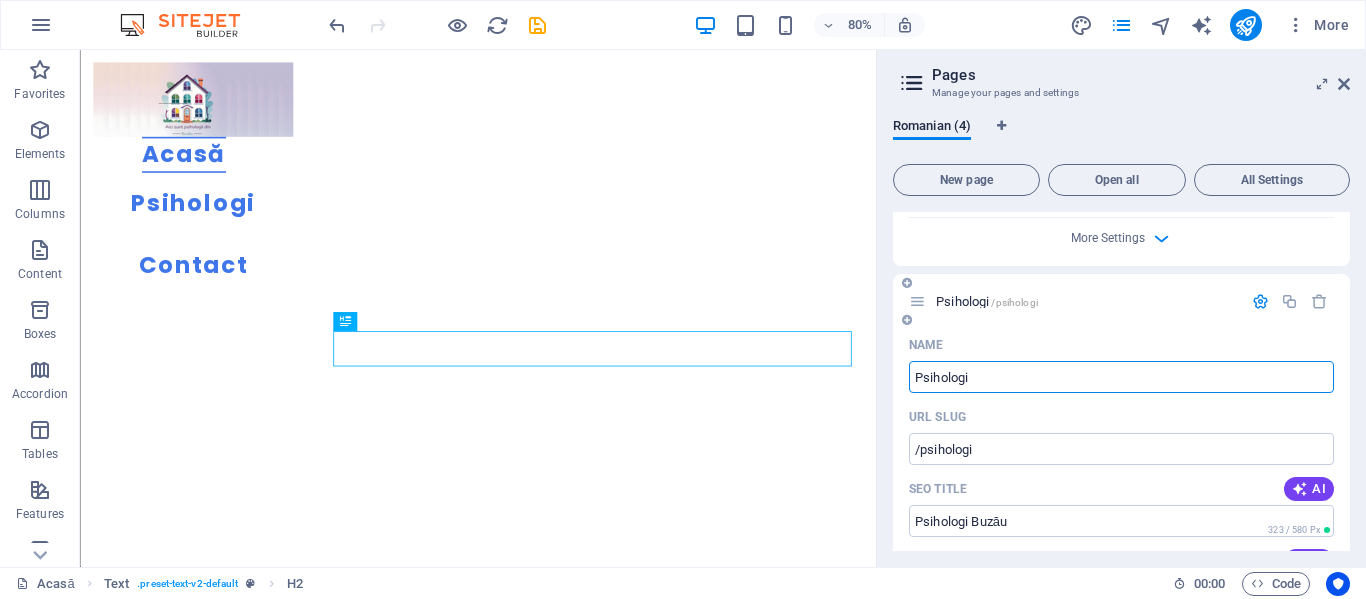 scroll, scrollTop: 998, scrollLeft: 0, axis: vertical 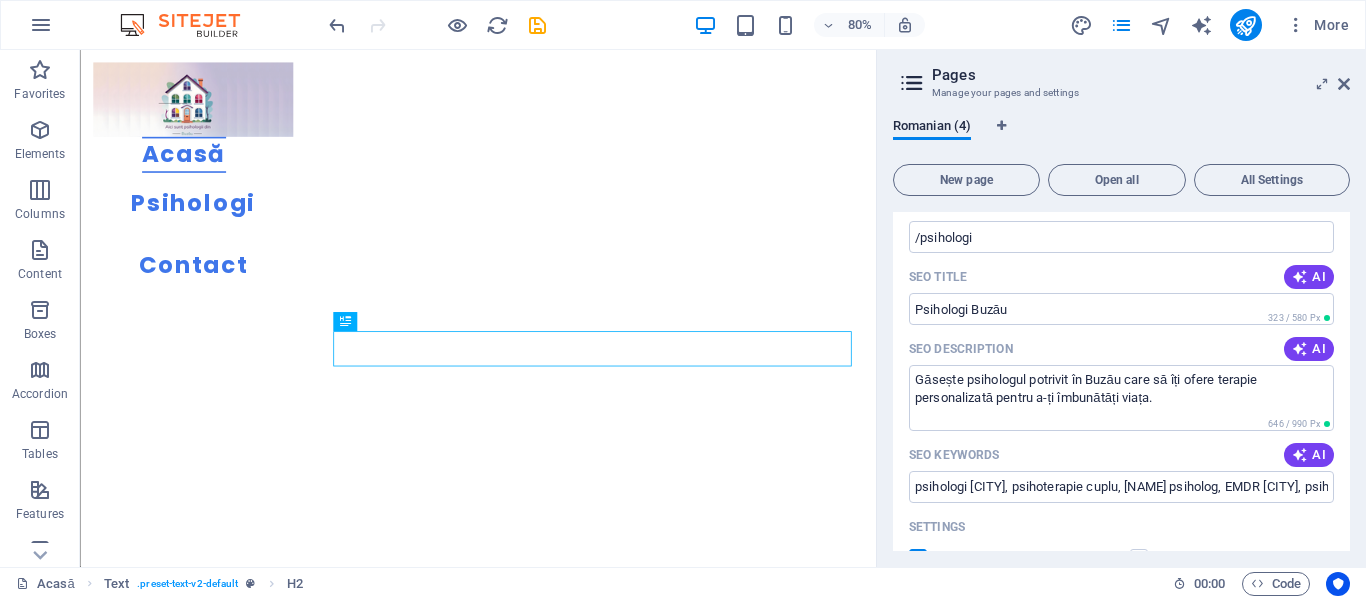 click on "AI" at bounding box center (1309, 277) 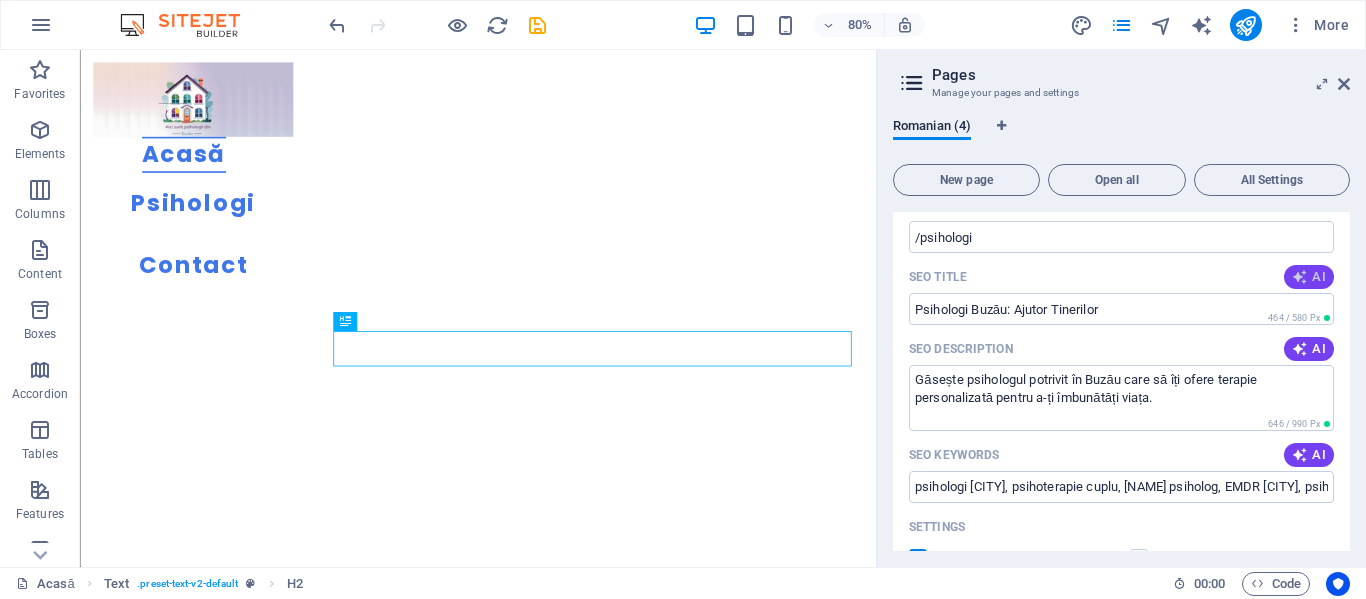 click on "AI" at bounding box center [1309, 277] 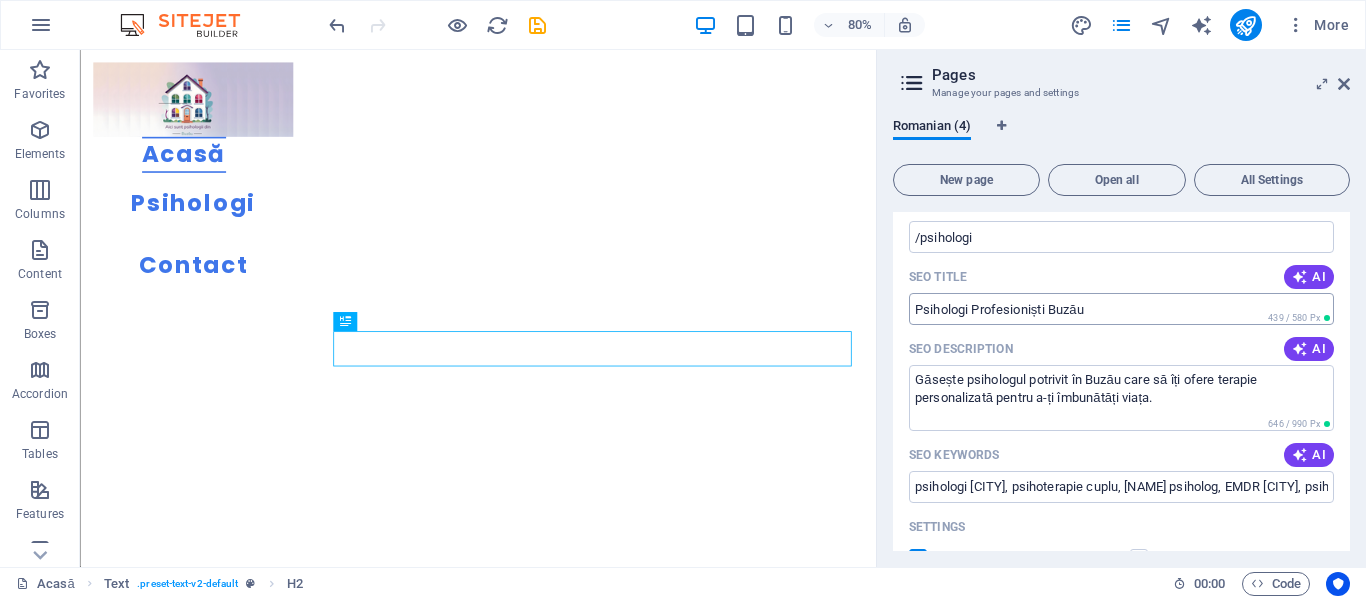 click on "Psihologi Profesioniști Buzău" at bounding box center [1121, 309] 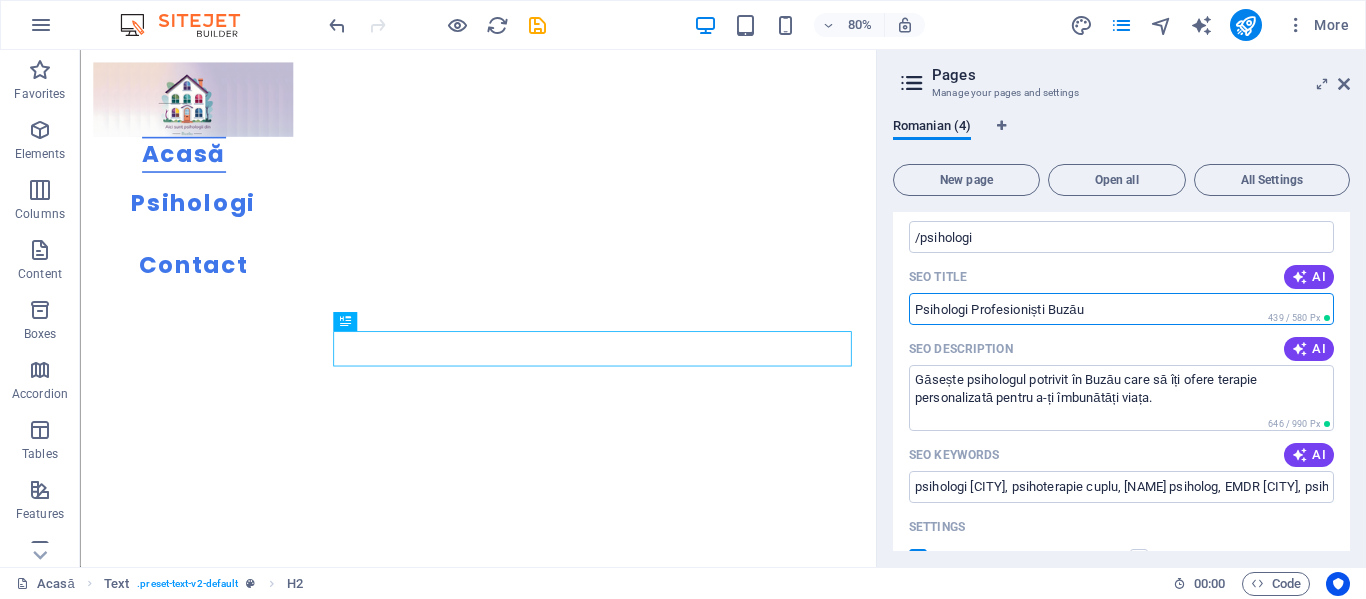 click on "Psihologi Profesioniști Buzău" at bounding box center [1121, 309] 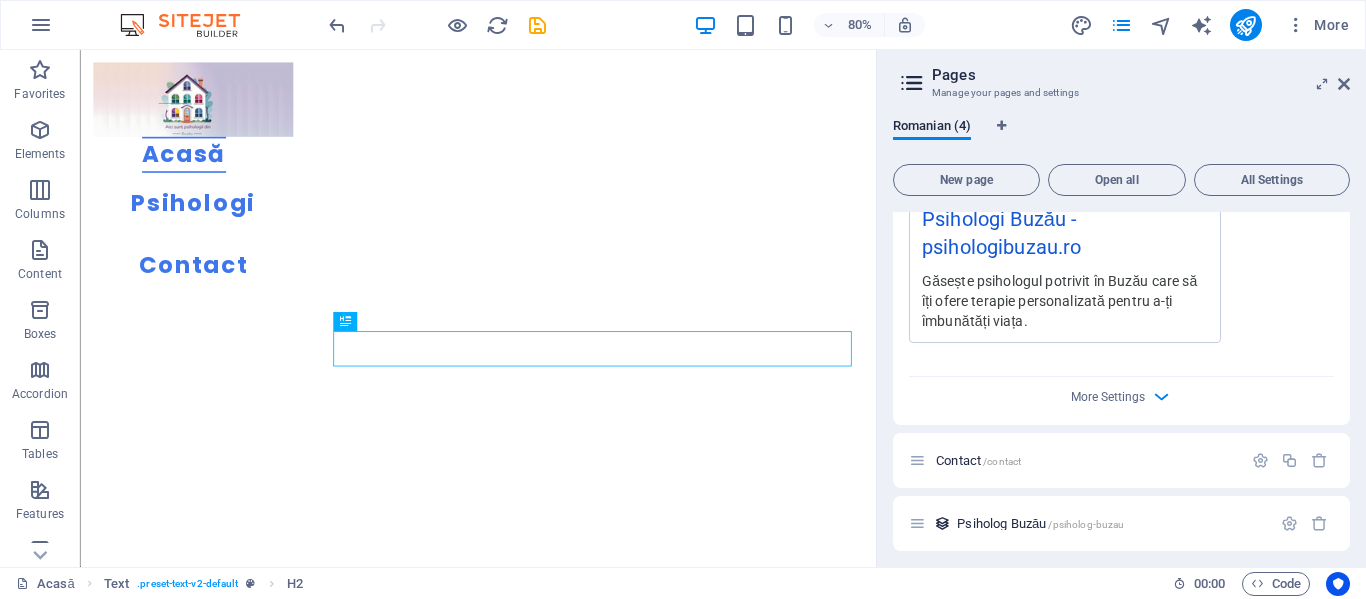 scroll, scrollTop: 1512, scrollLeft: 0, axis: vertical 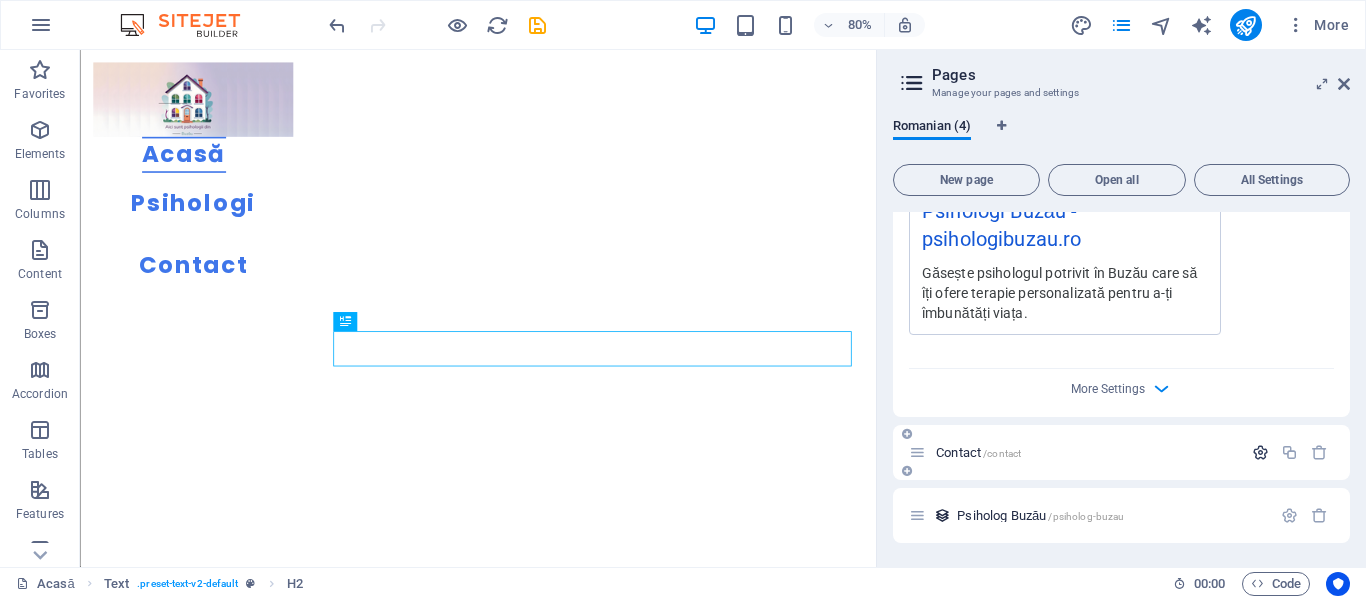 type on "Psihologi Buzău" 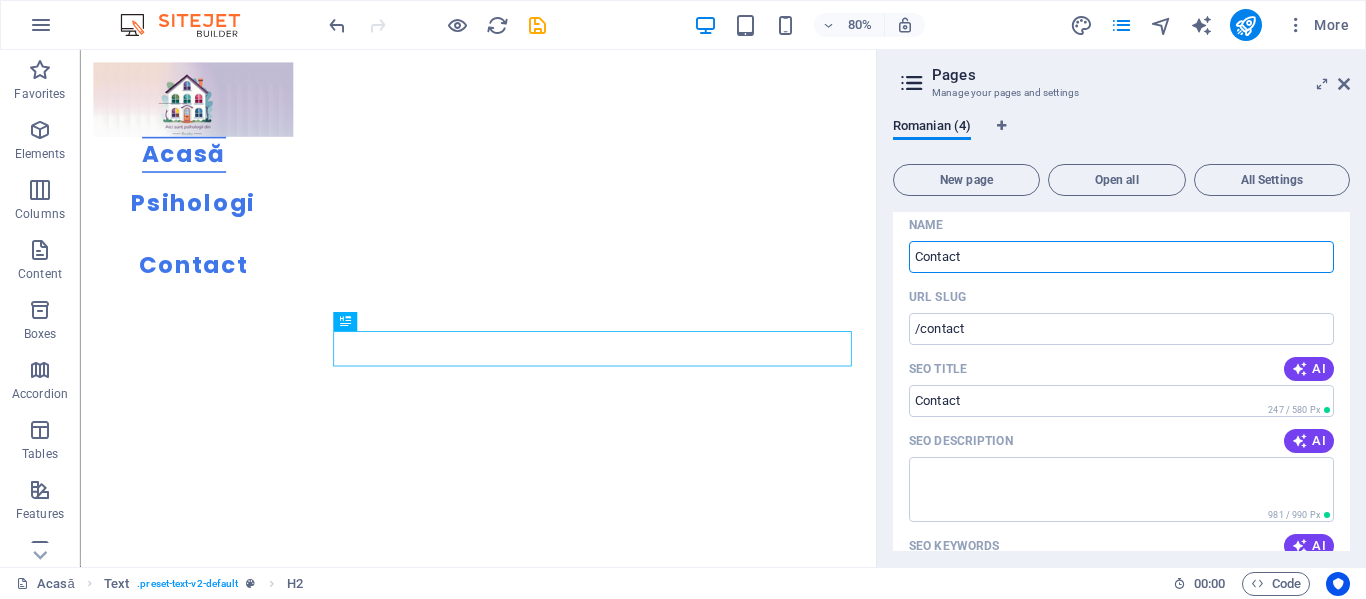scroll, scrollTop: 1812, scrollLeft: 0, axis: vertical 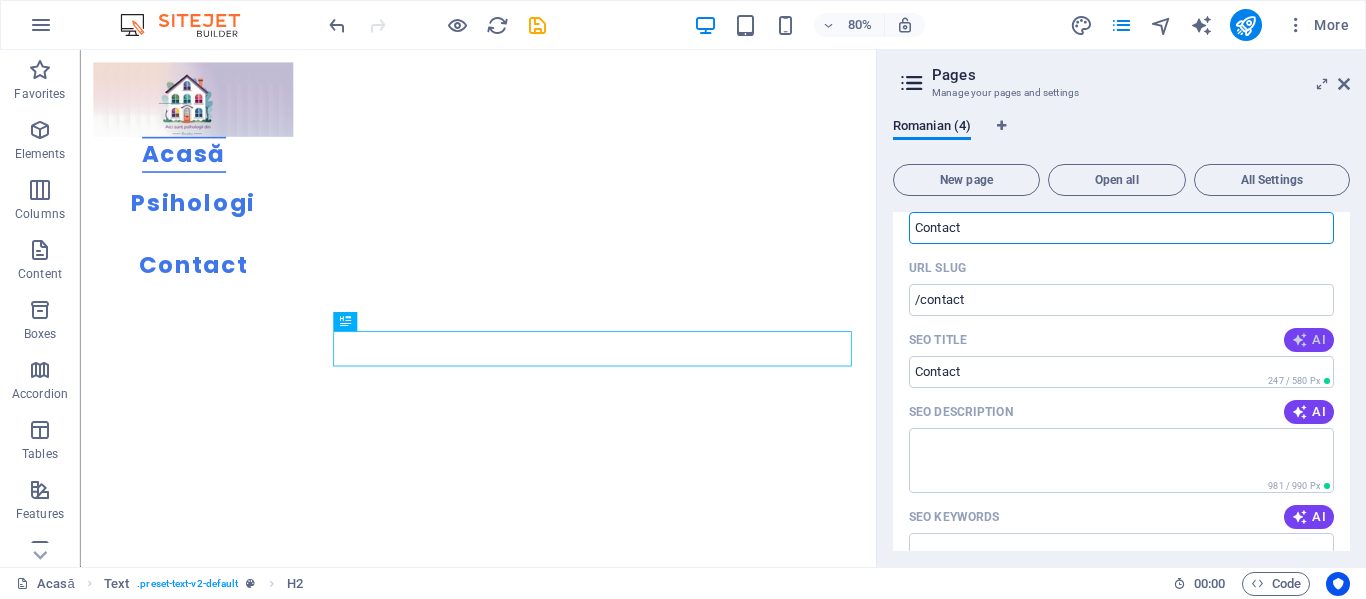 click on "AI" at bounding box center (1309, 340) 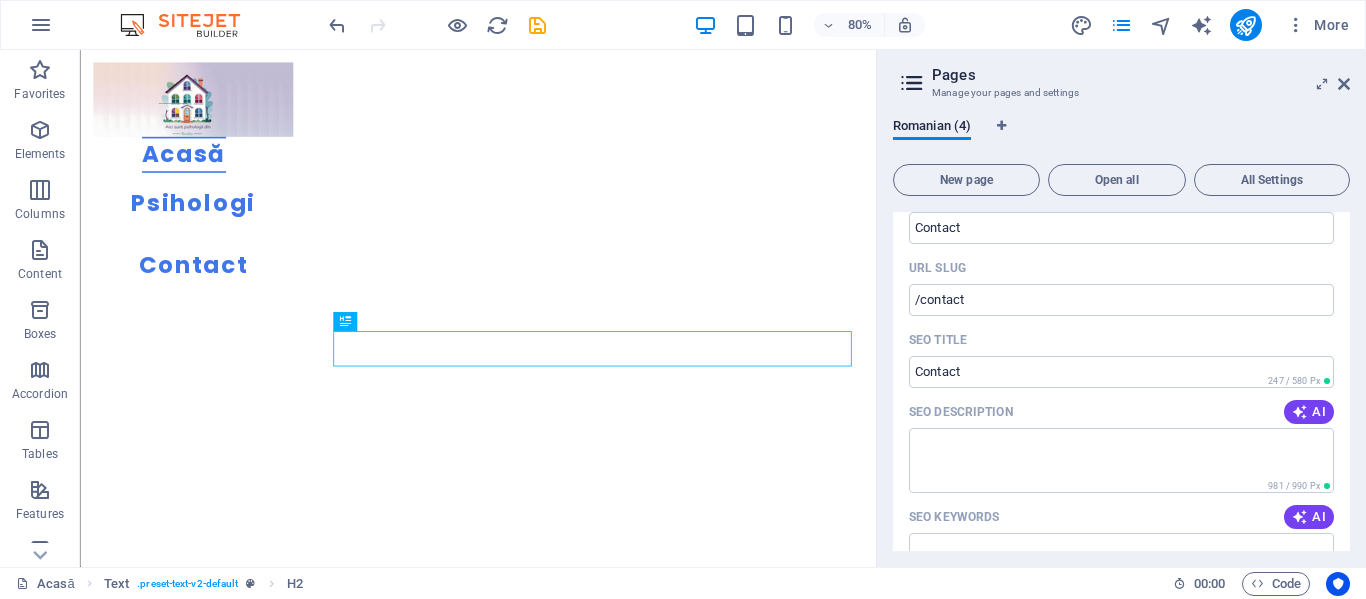 type on "Alege psihologul potrivit!" 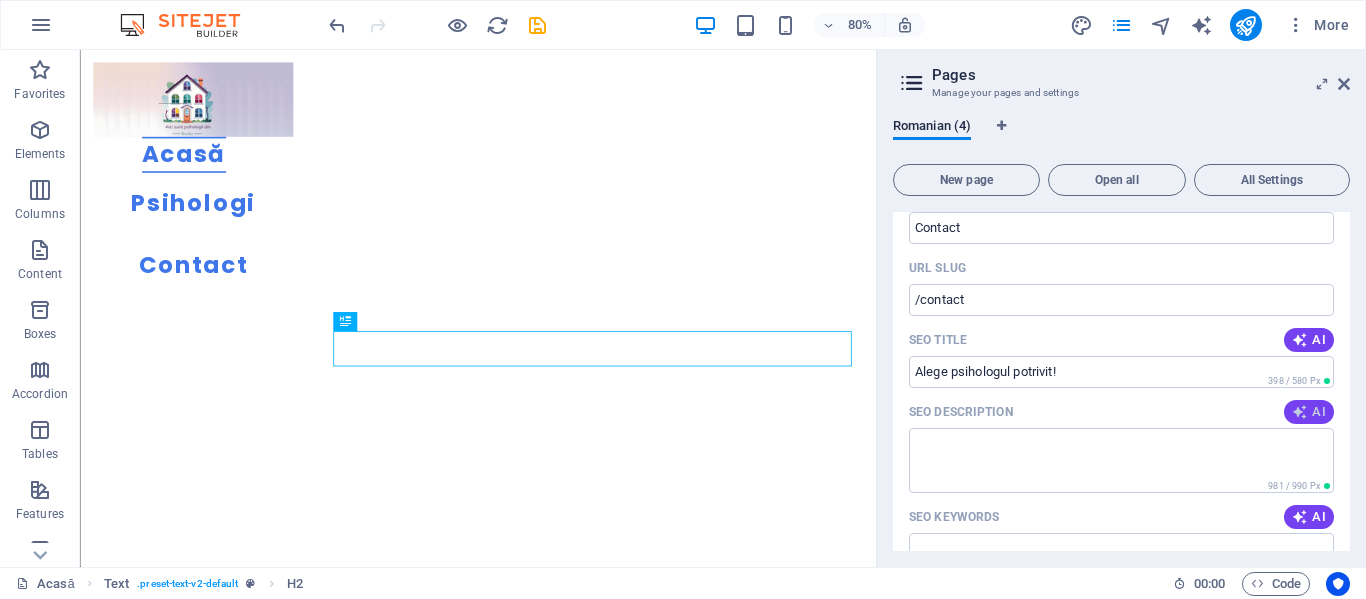 click on "AI" at bounding box center (1309, 412) 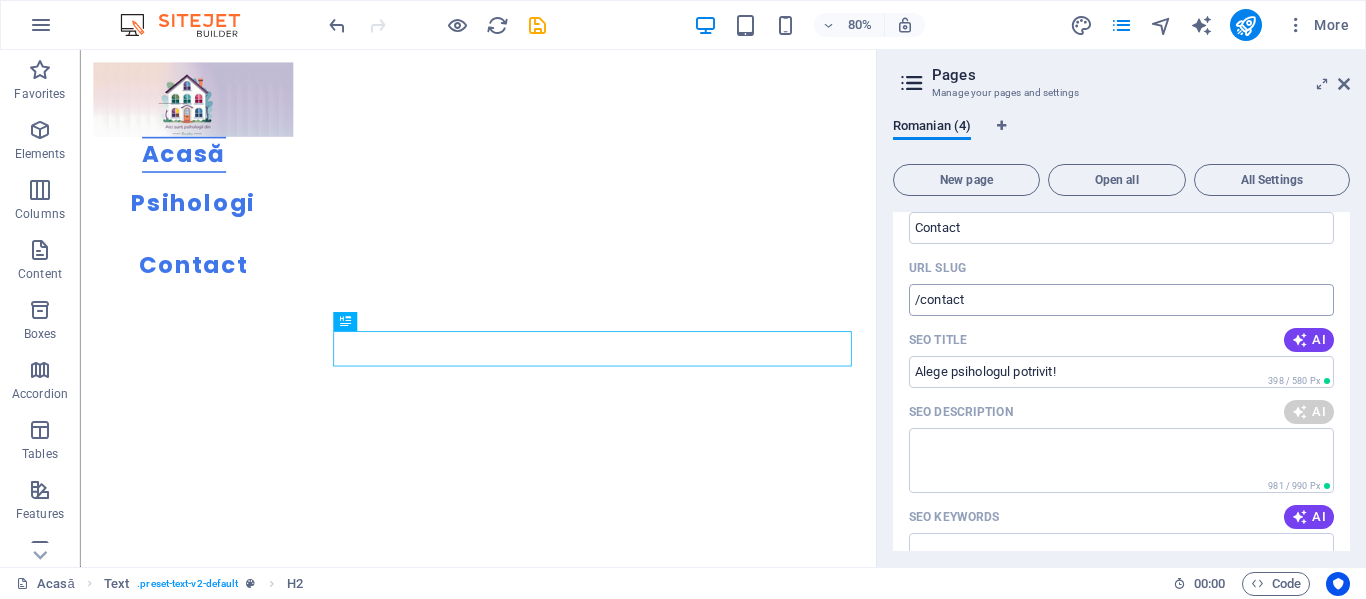 type on "Găsește psihologul potrivit pentru tine! Te ajutăm să faci primii pași spre o viață mai bună. Scrie-ne acum!" 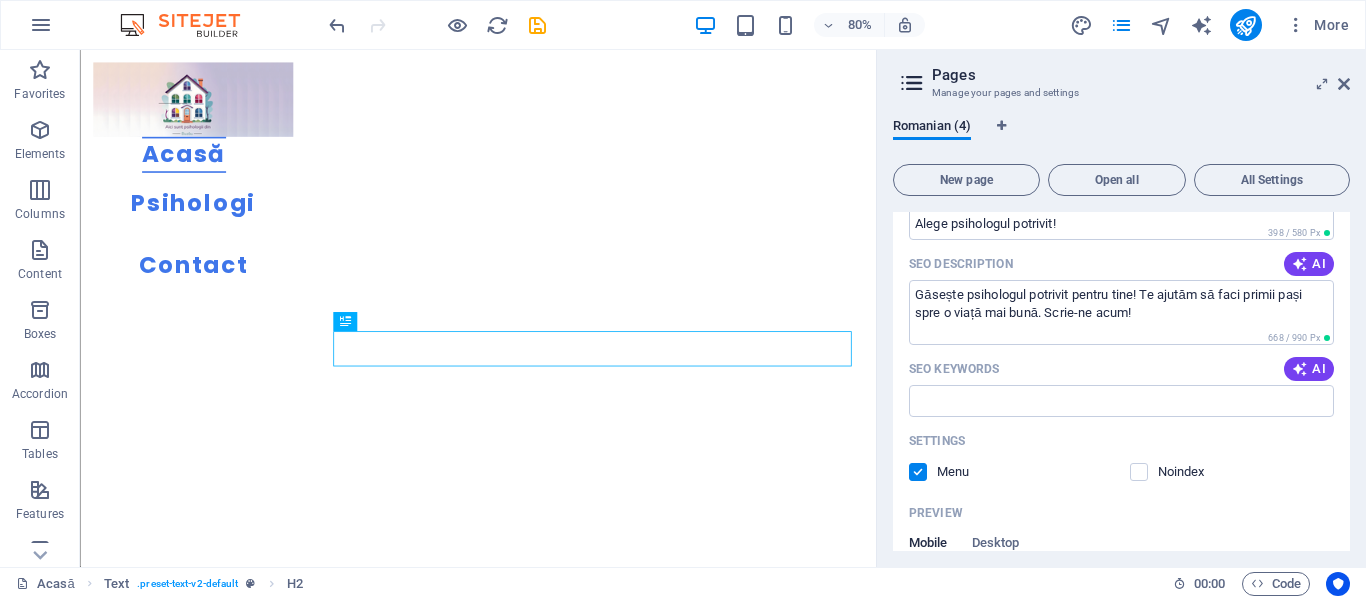 scroll, scrollTop: 2012, scrollLeft: 0, axis: vertical 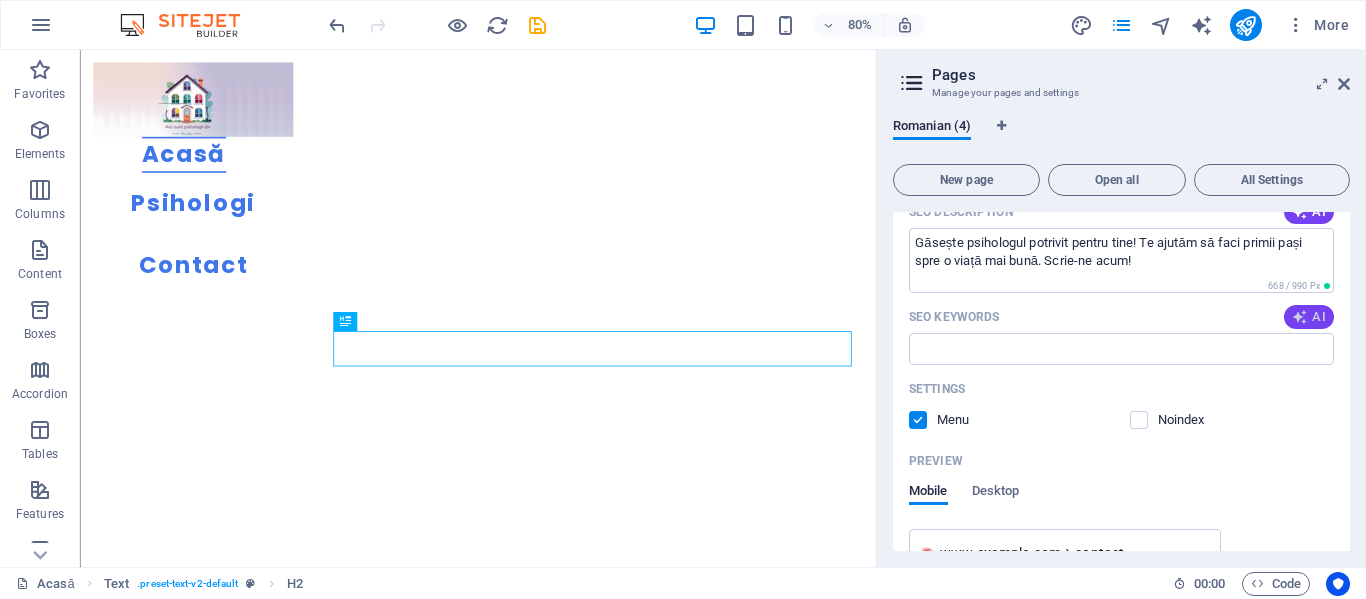 click at bounding box center [1300, 317] 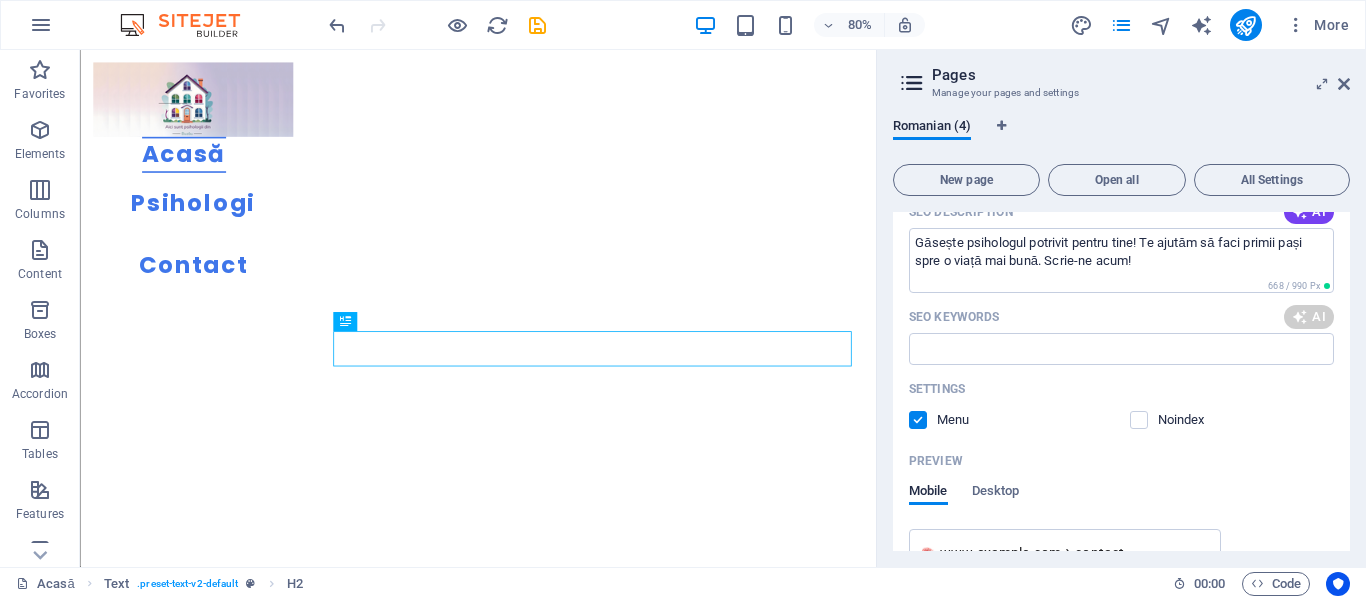 type on "psiholog potrivit, ajutor psihologic, psihoterapie, alegere psiholog, sprijin emoțional, început terapie" 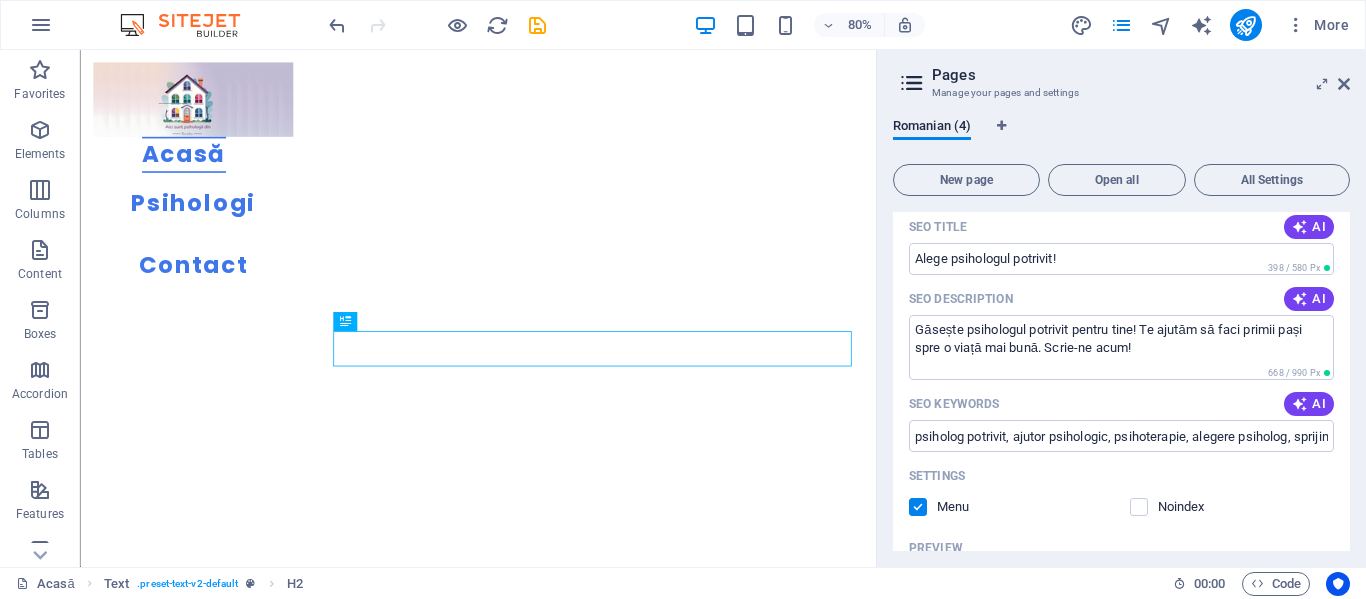 scroll, scrollTop: 2325, scrollLeft: 0, axis: vertical 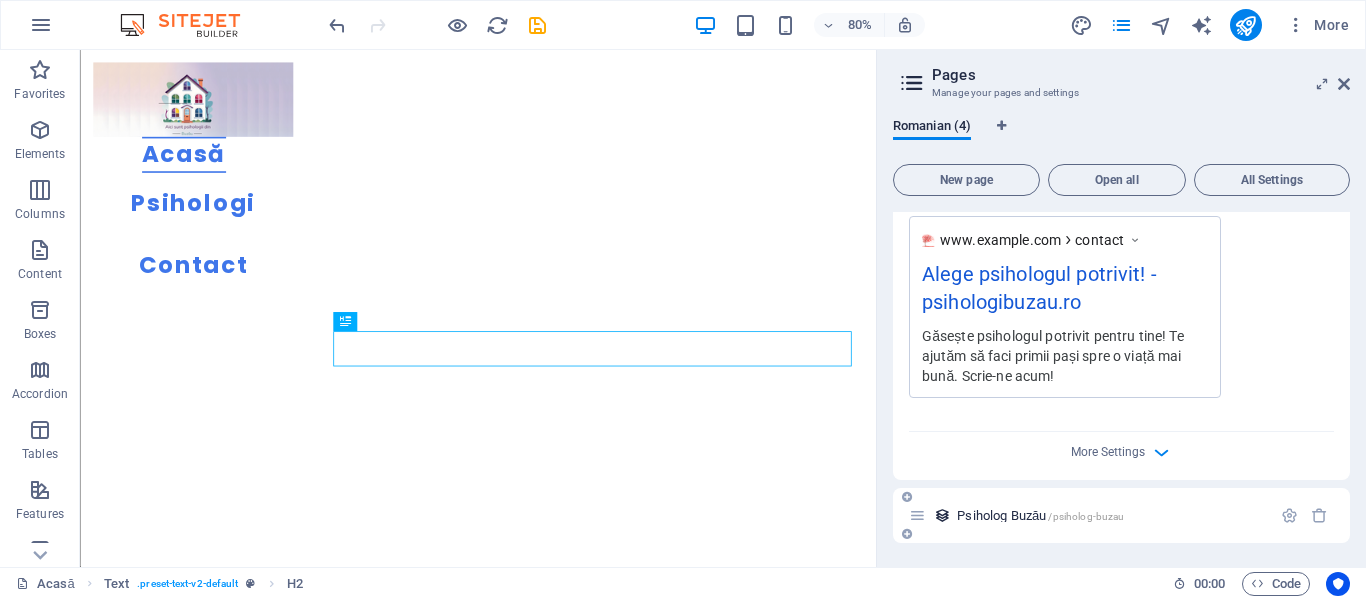 click at bounding box center [1289, 515] 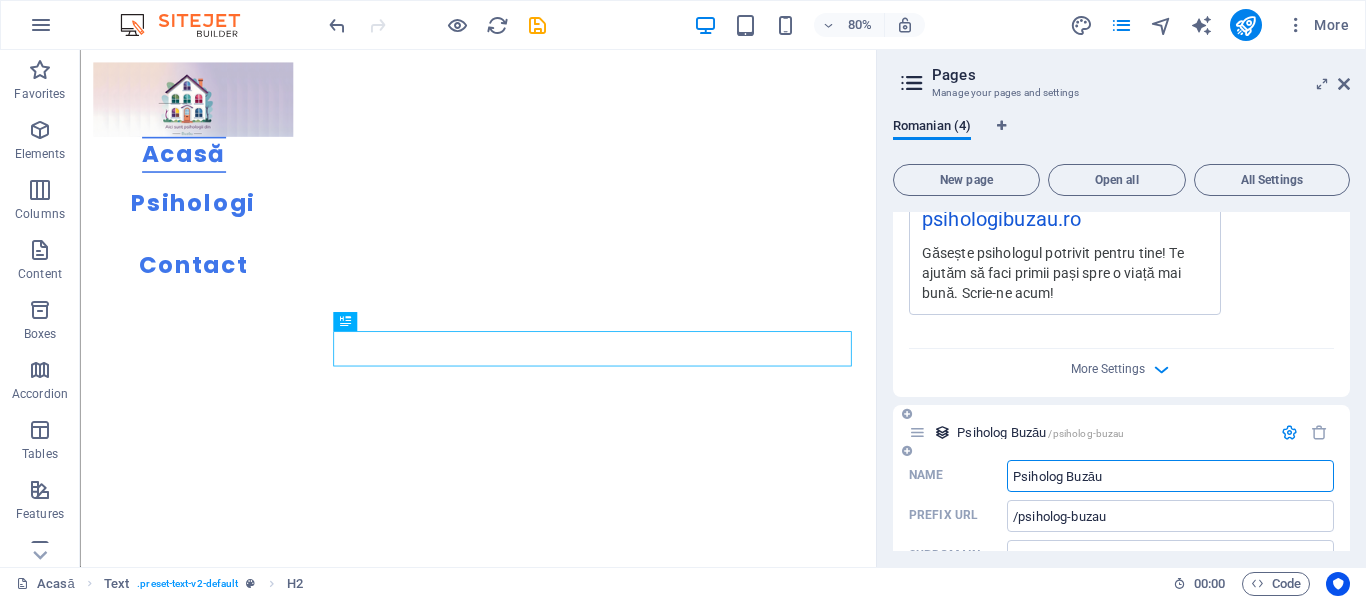 scroll, scrollTop: 2461, scrollLeft: 0, axis: vertical 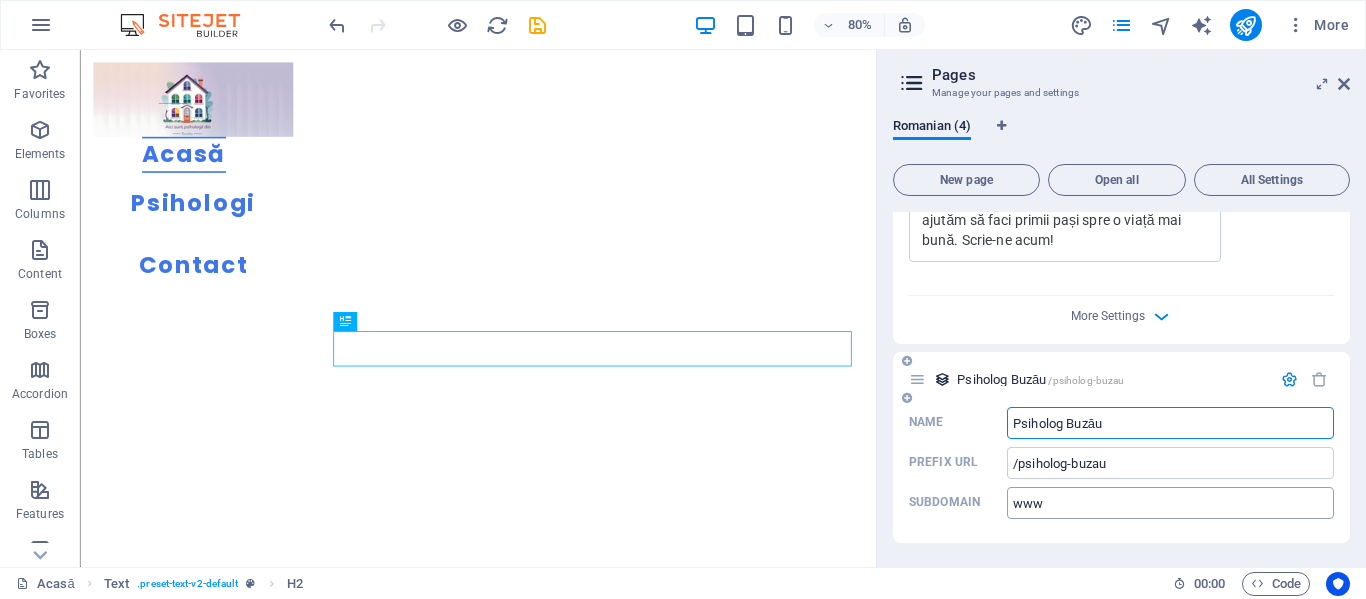 click on "www" at bounding box center (1170, 503) 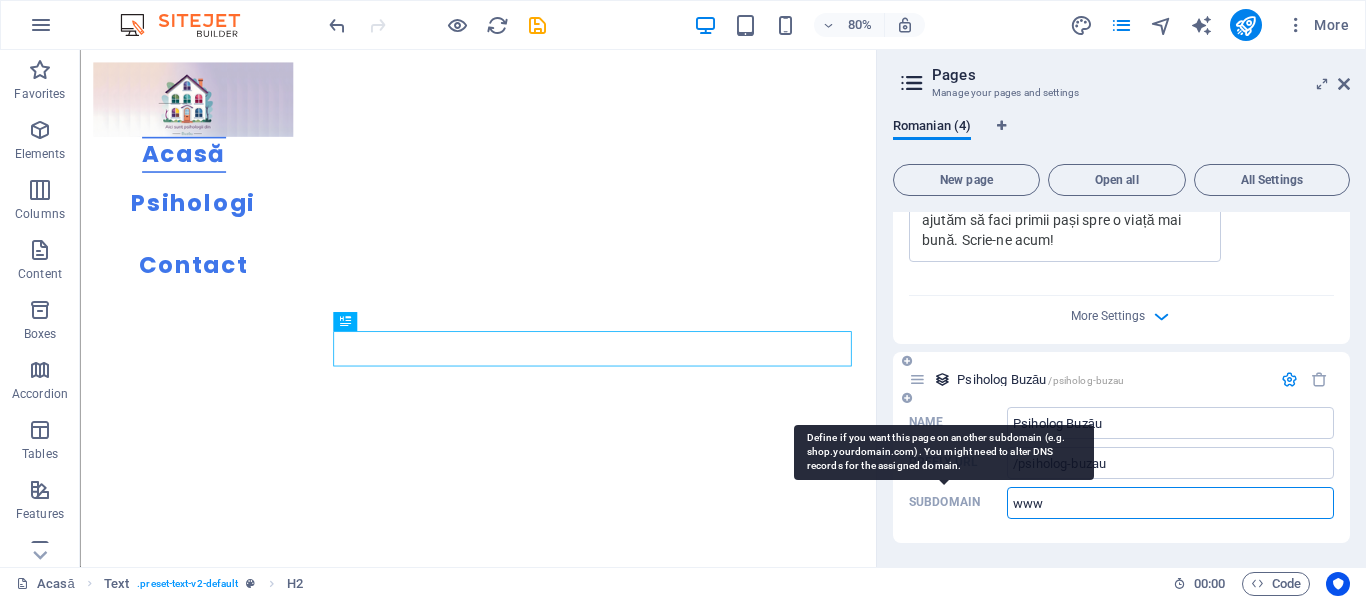drag, startPoint x: 1054, startPoint y: 506, endPoint x: 948, endPoint y: 501, distance: 106.11786 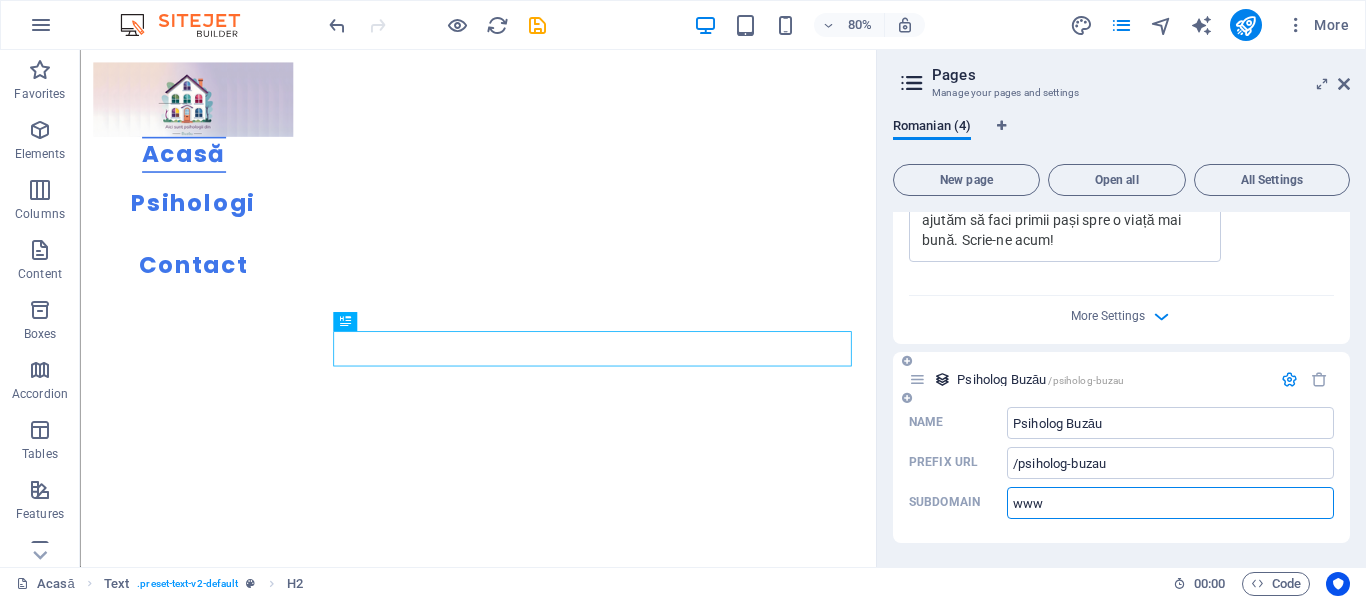 click on "Subdomain ​" at bounding box center (1170, 503) 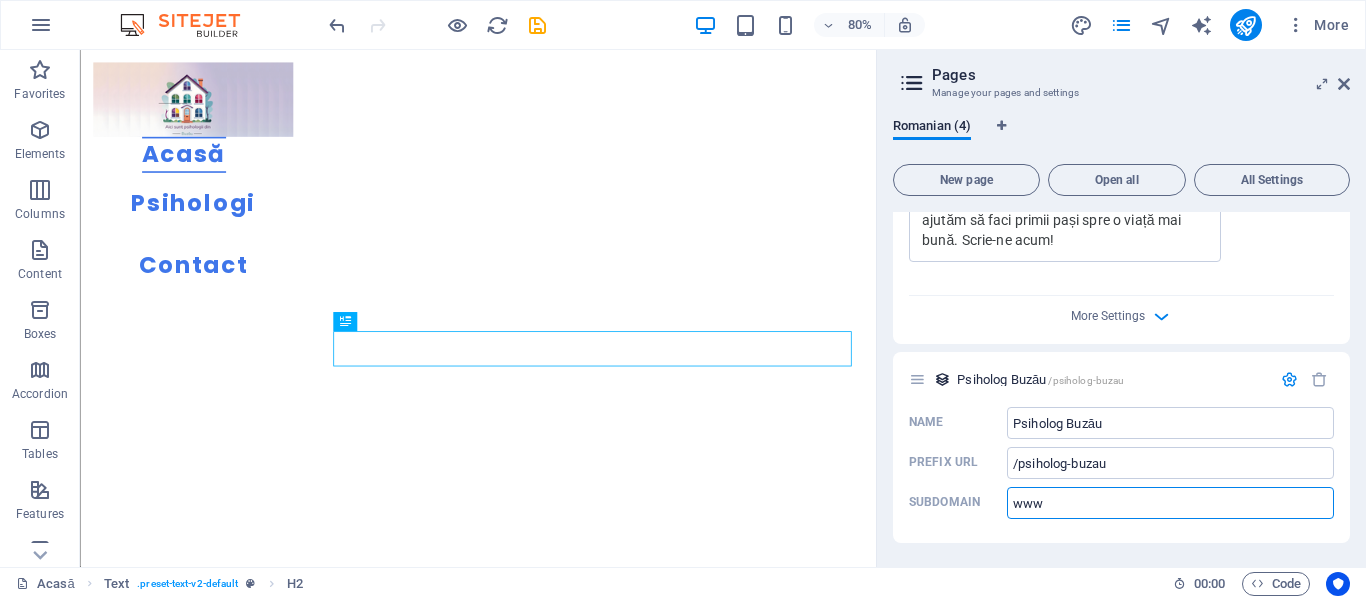 type 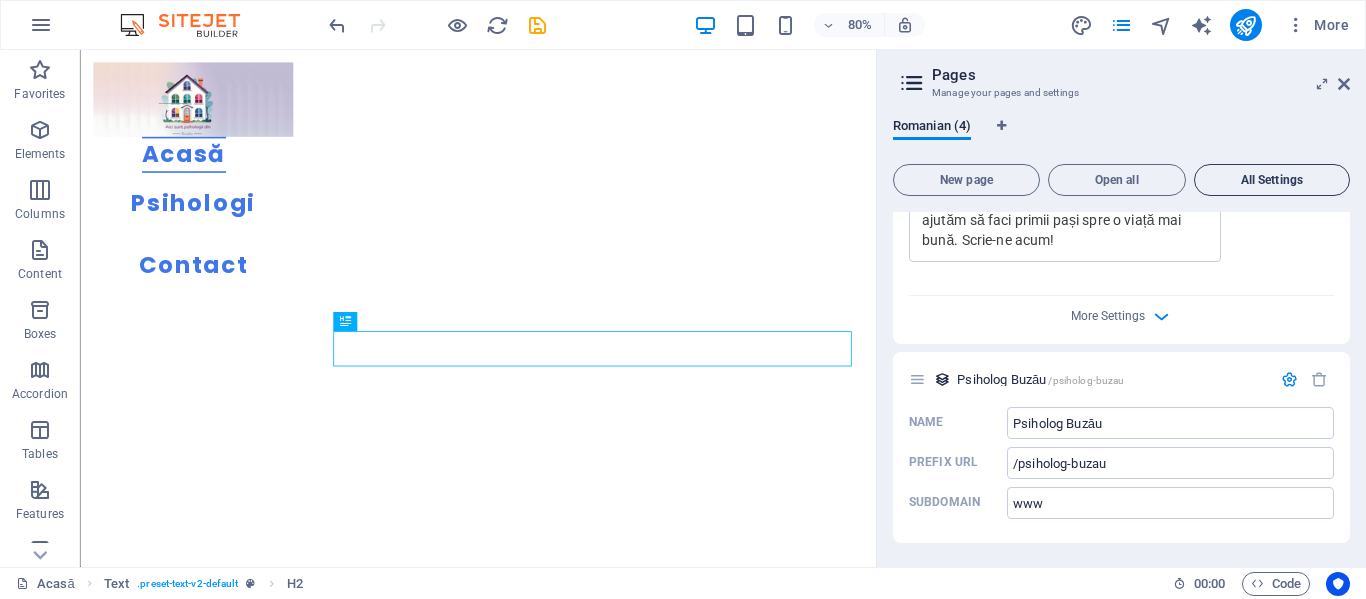 click on "All Settings" at bounding box center [1272, 180] 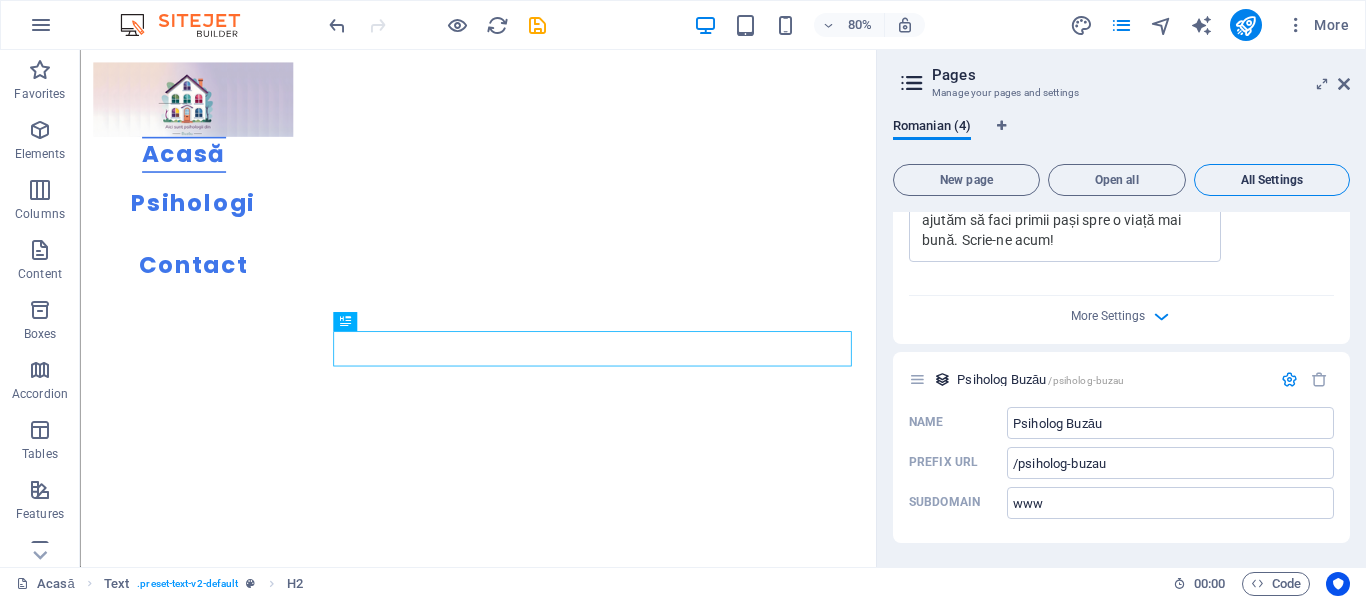 click on "All Settings" at bounding box center [1272, 180] 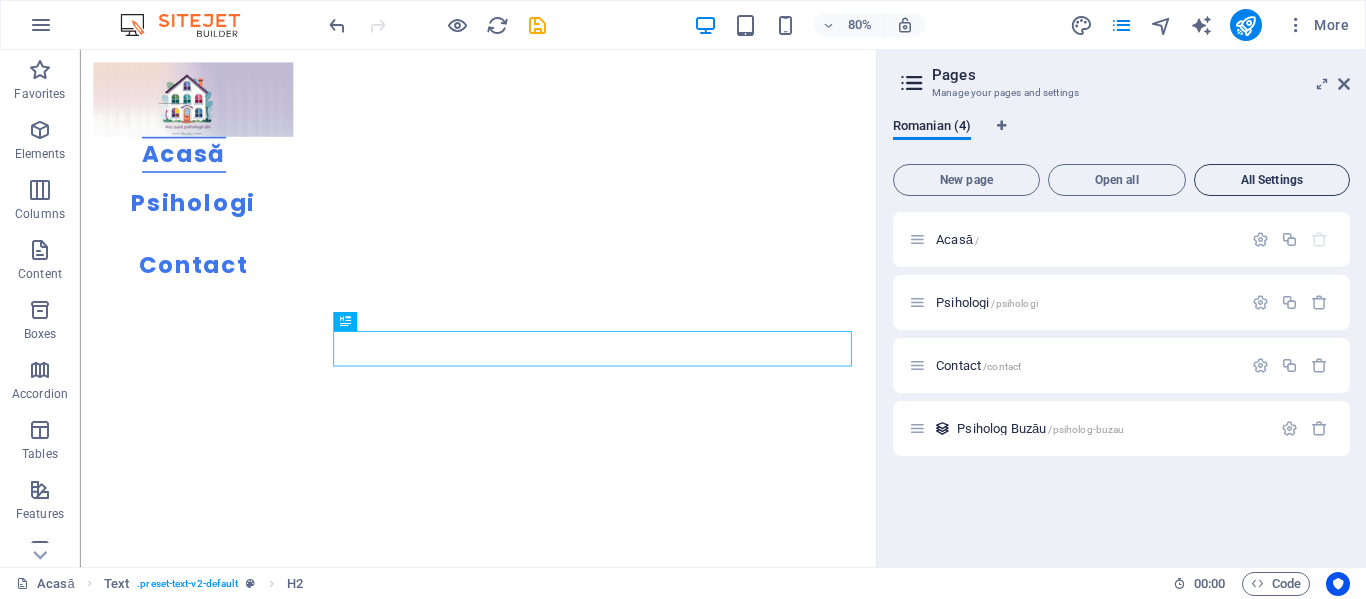 scroll, scrollTop: 0, scrollLeft: 0, axis: both 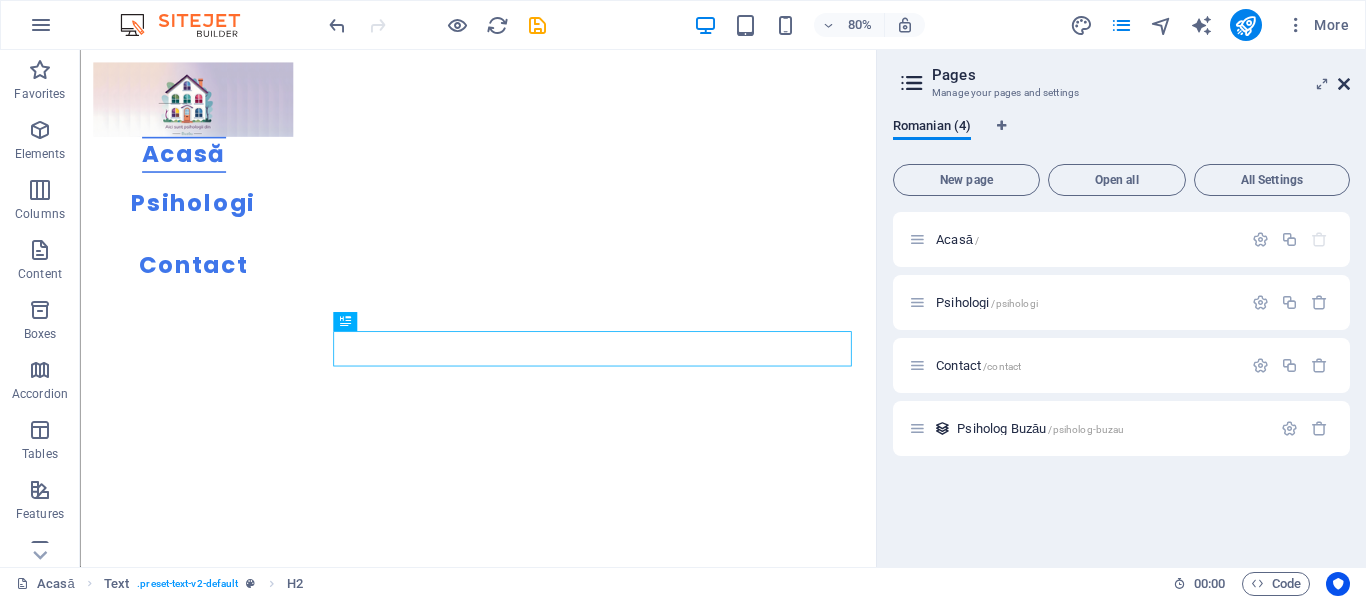 click at bounding box center (1344, 84) 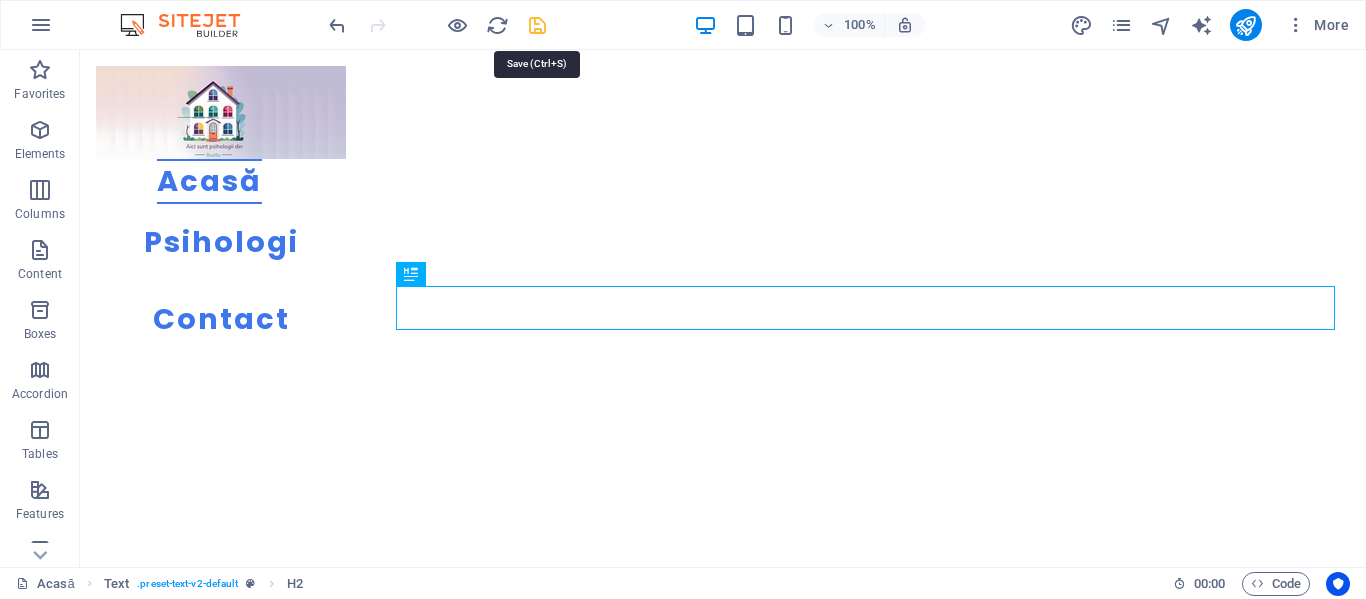 click at bounding box center (537, 25) 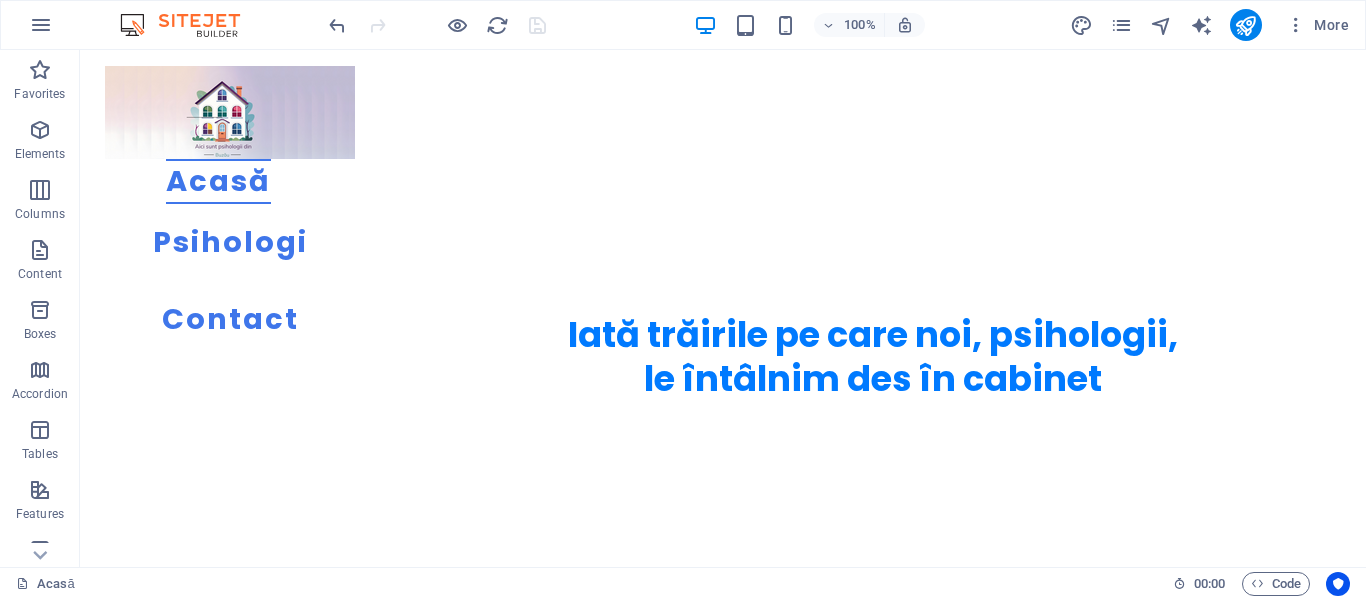 scroll, scrollTop: 2087, scrollLeft: 0, axis: vertical 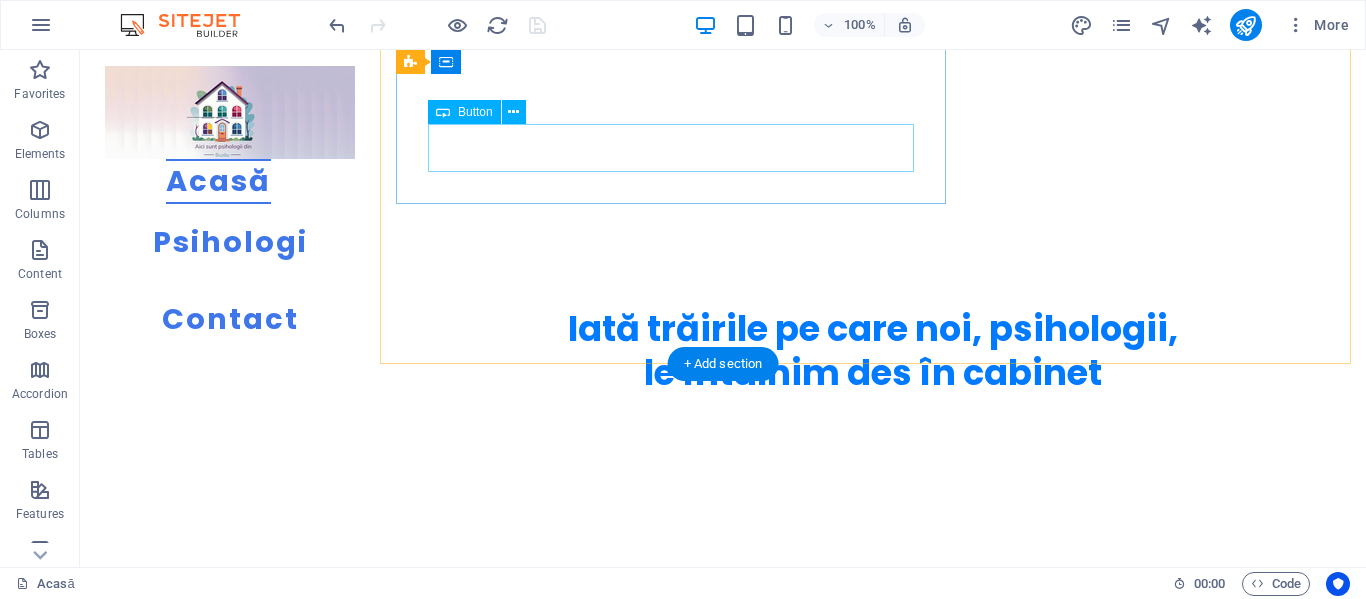 click on "Vezi ce psiholog te pot ajuta" at bounding box center (913, 951) 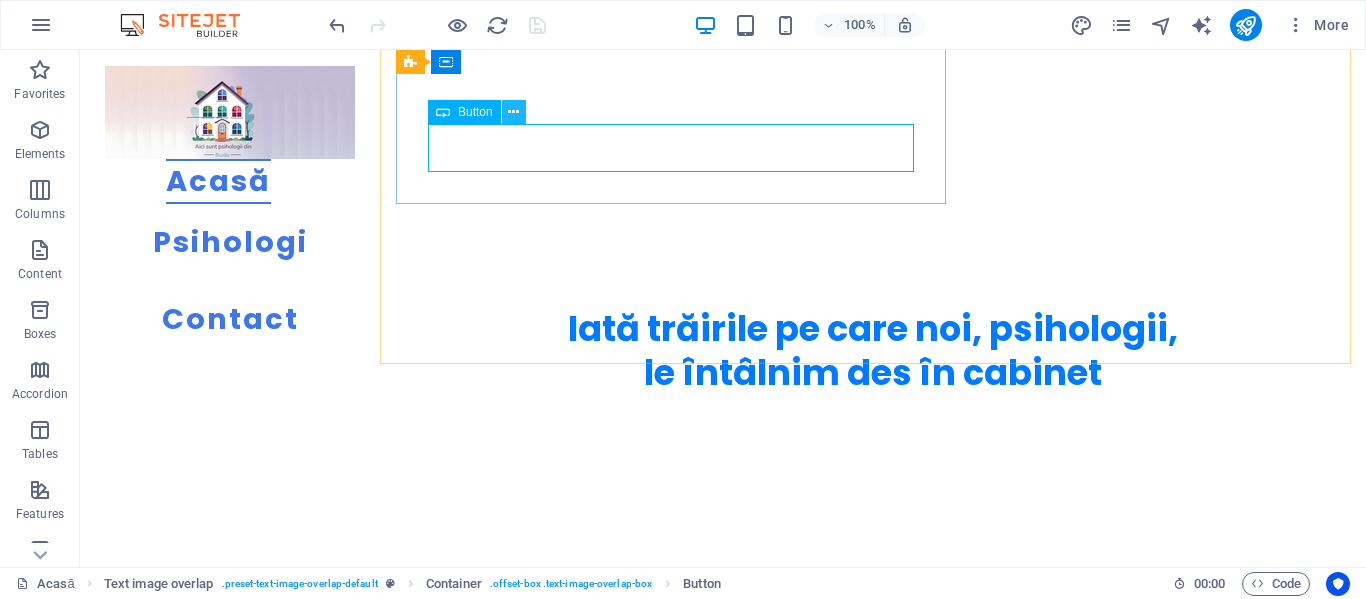 click at bounding box center (513, 112) 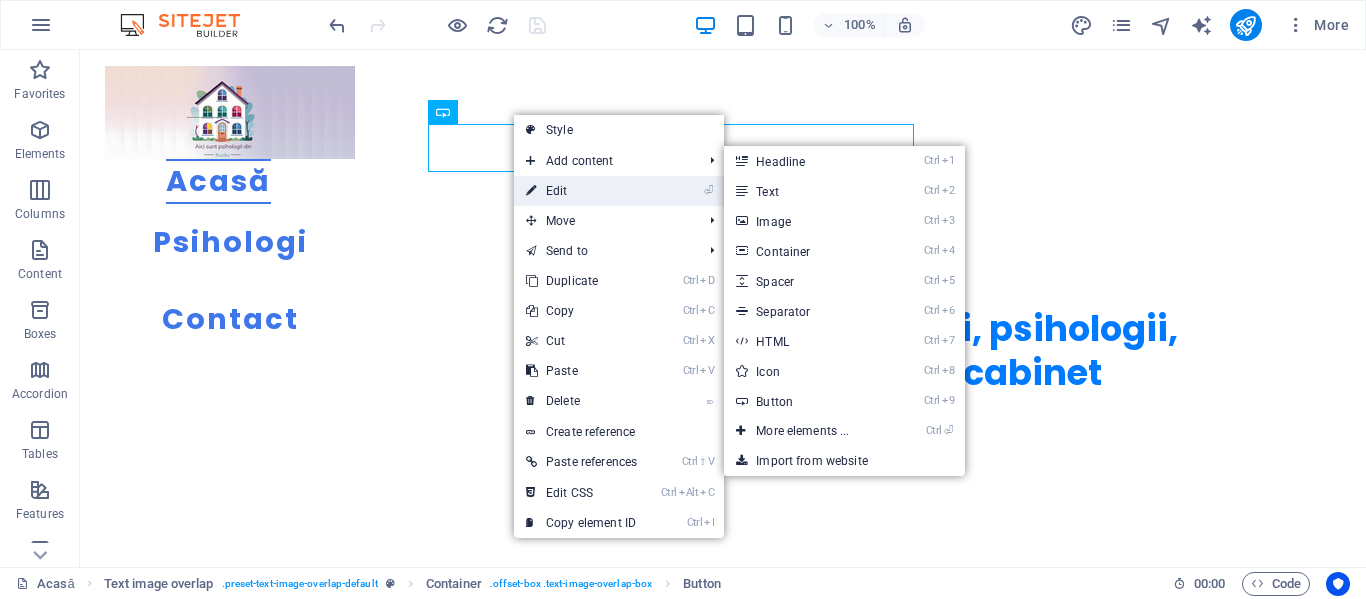 click on "⏎  Edit" at bounding box center [581, 191] 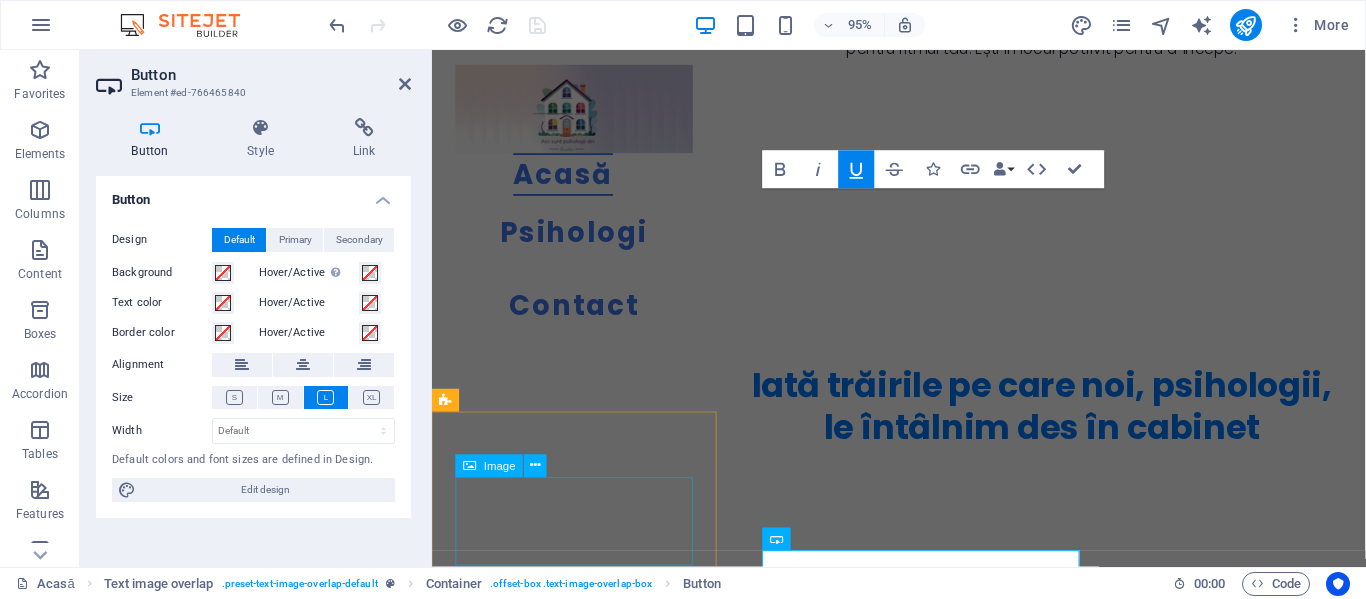 scroll, scrollTop: 2298, scrollLeft: 0, axis: vertical 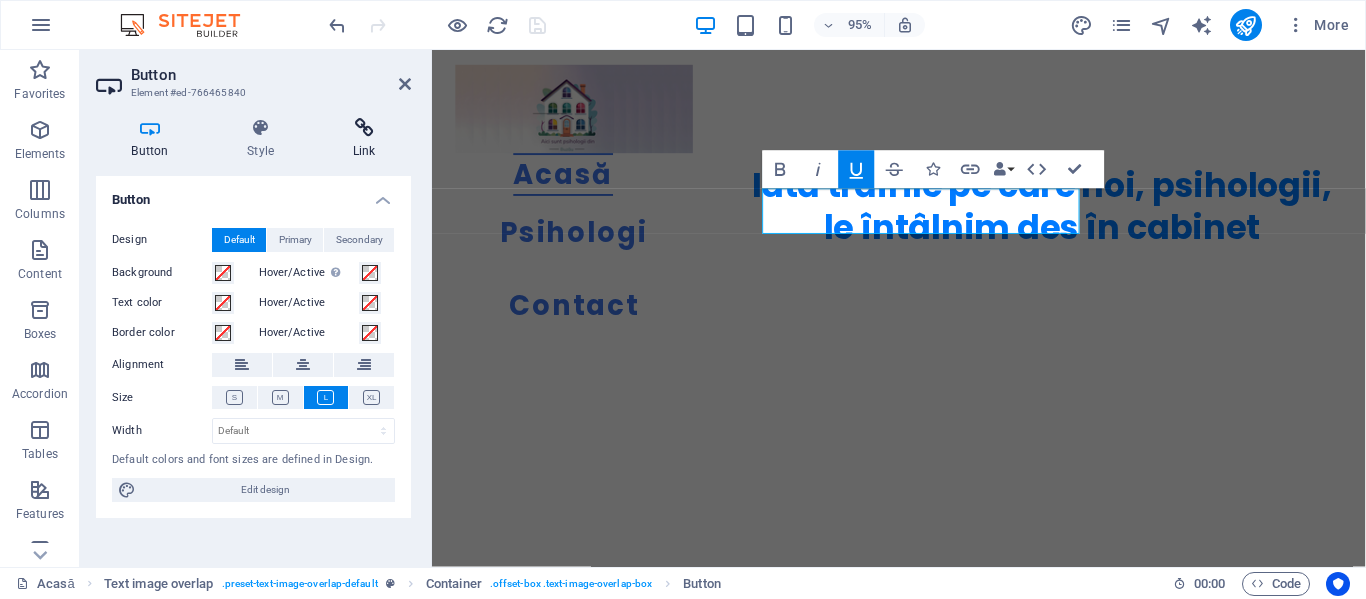 click at bounding box center (364, 128) 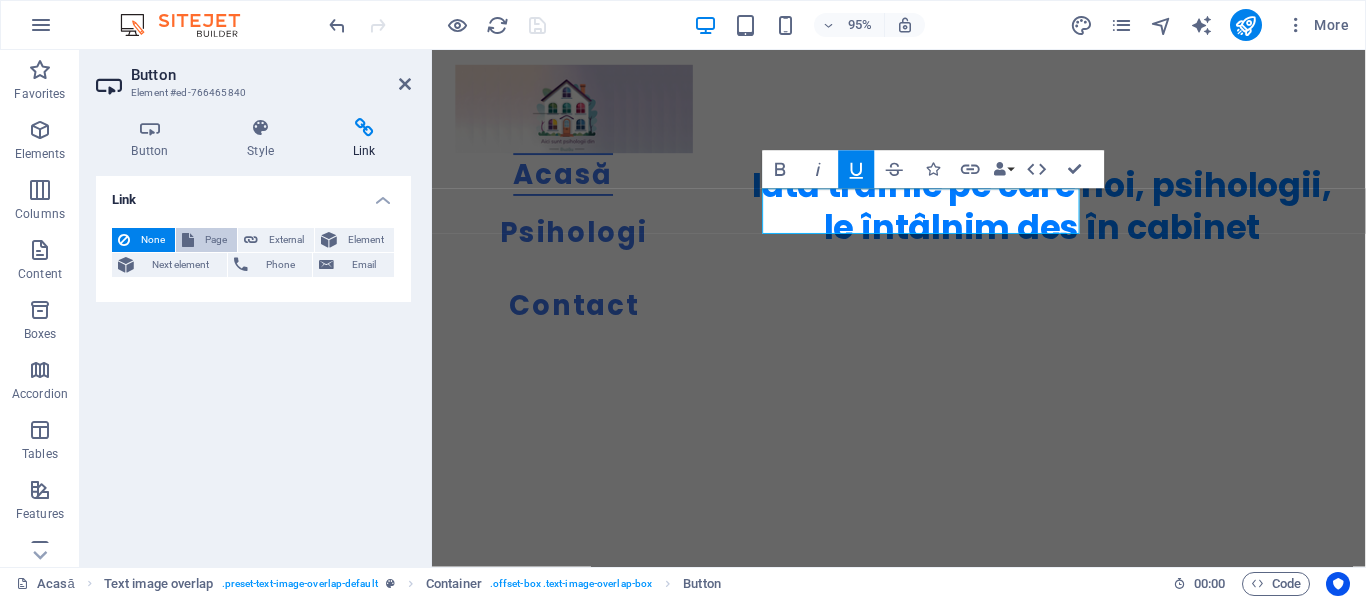 click on "Page" at bounding box center [215, 240] 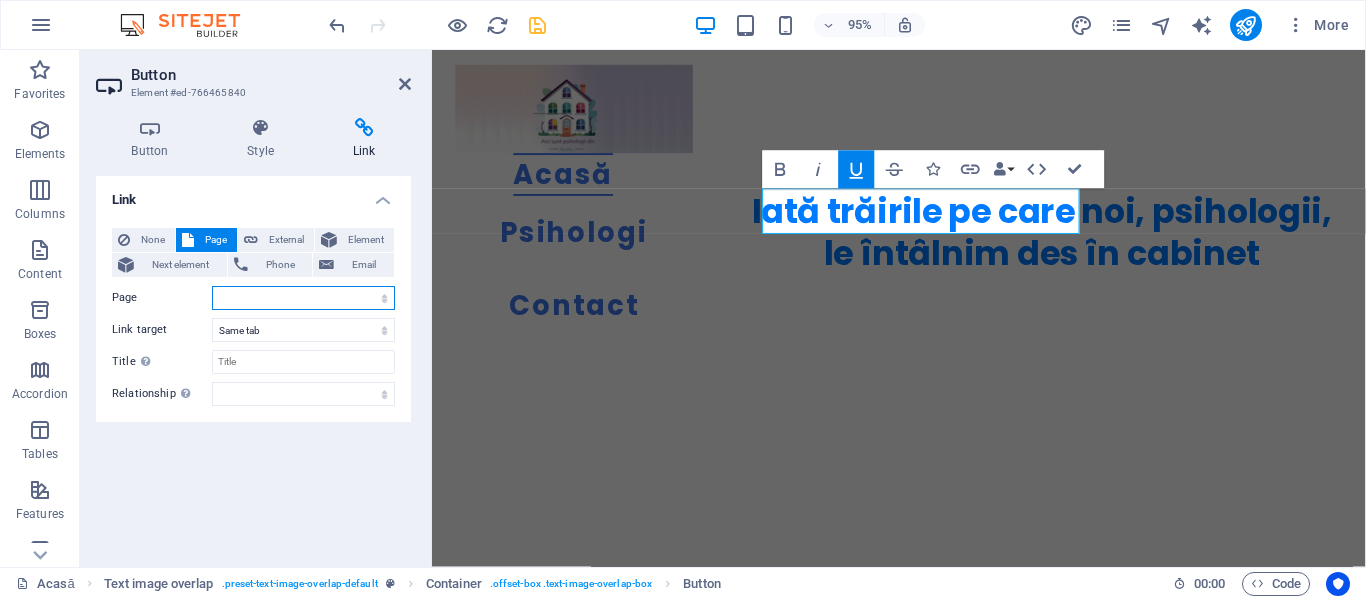 click on "Acasă Psihologi Contact" at bounding box center [303, 298] 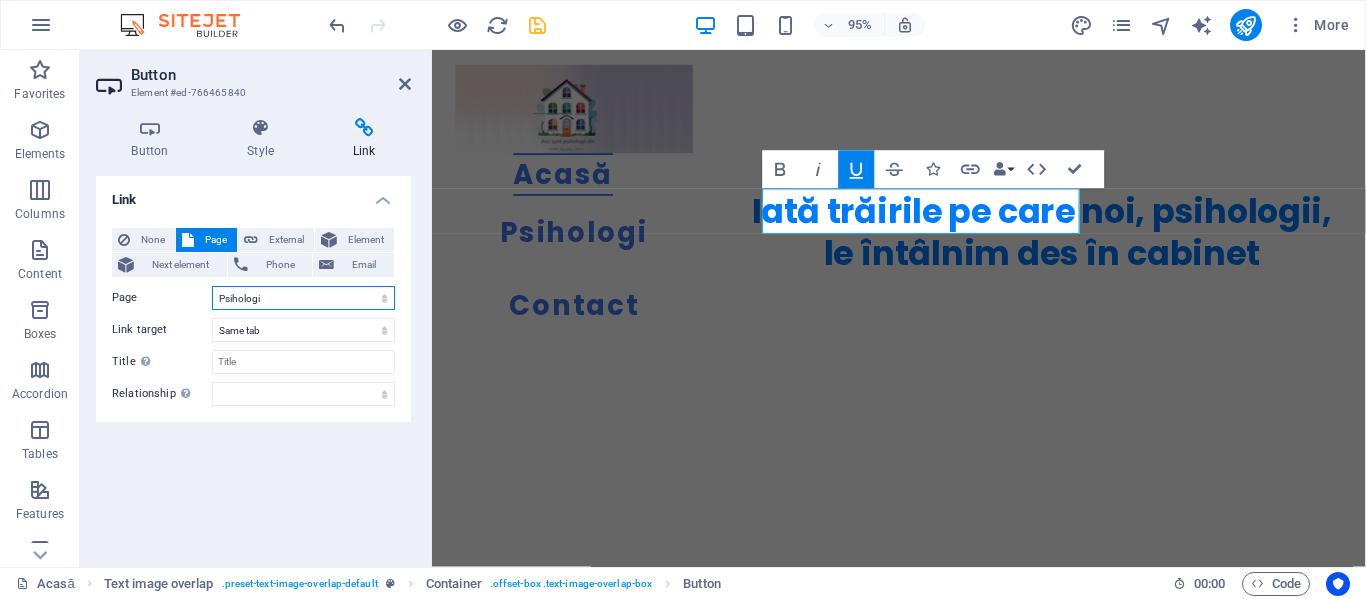 click on "Acasă Psihologi Contact" at bounding box center (303, 298) 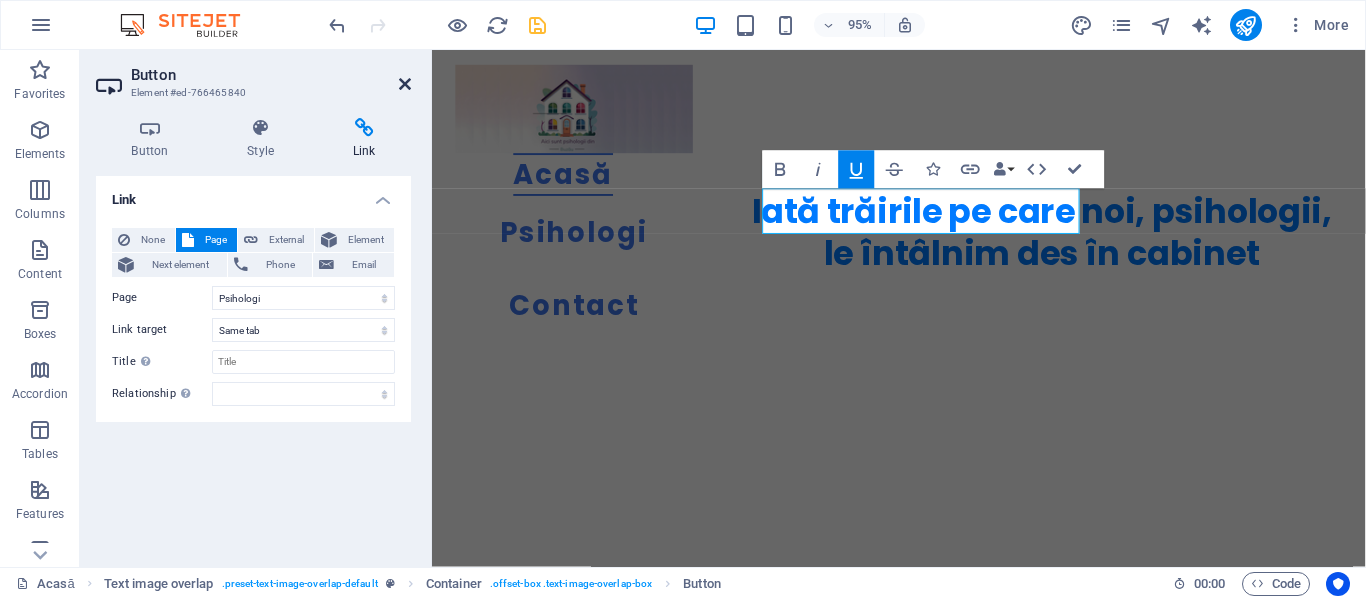 click at bounding box center [405, 84] 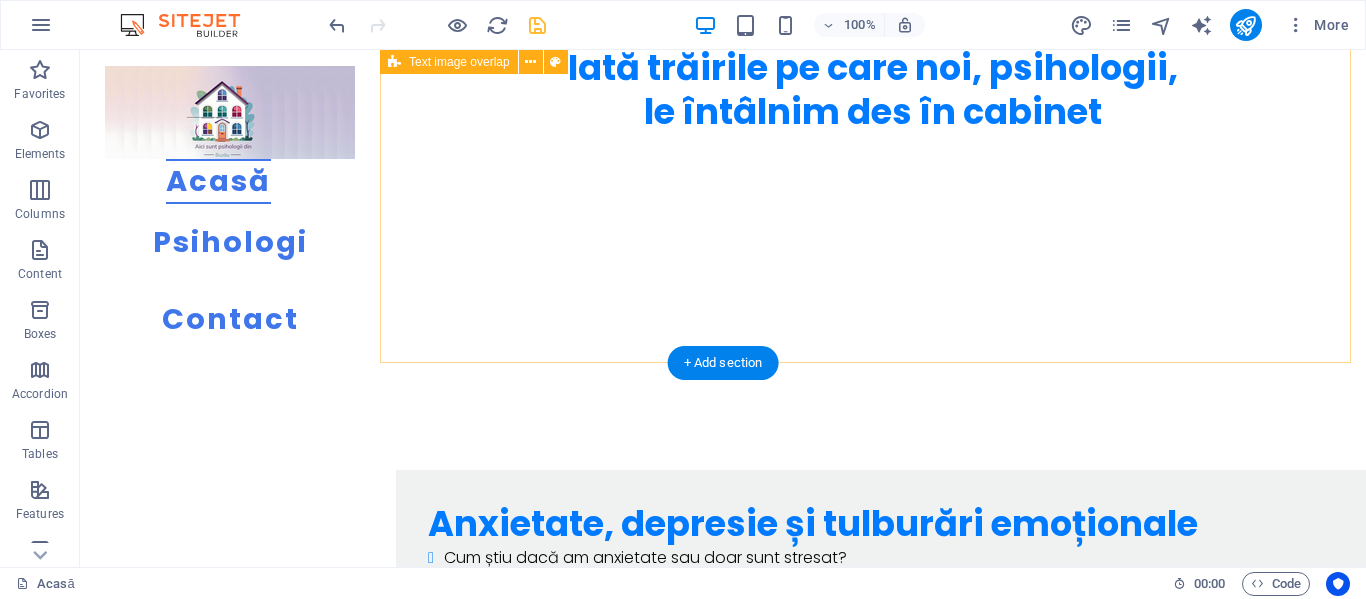 scroll, scrollTop: 2387, scrollLeft: 0, axis: vertical 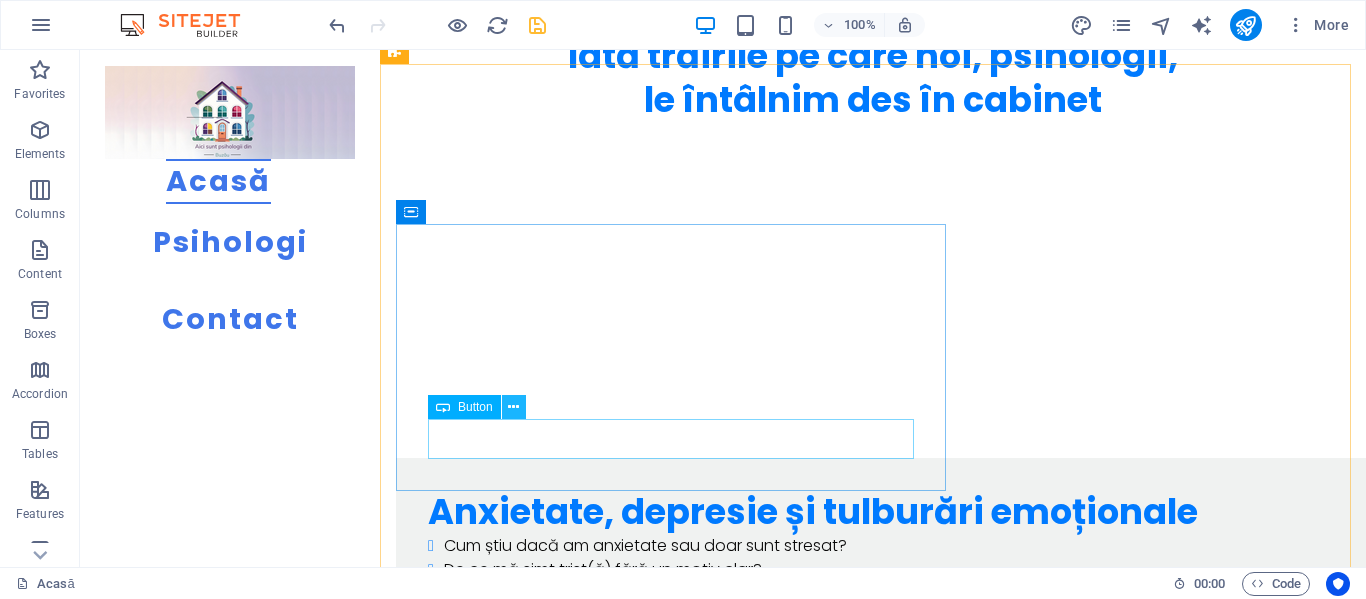 click at bounding box center [513, 407] 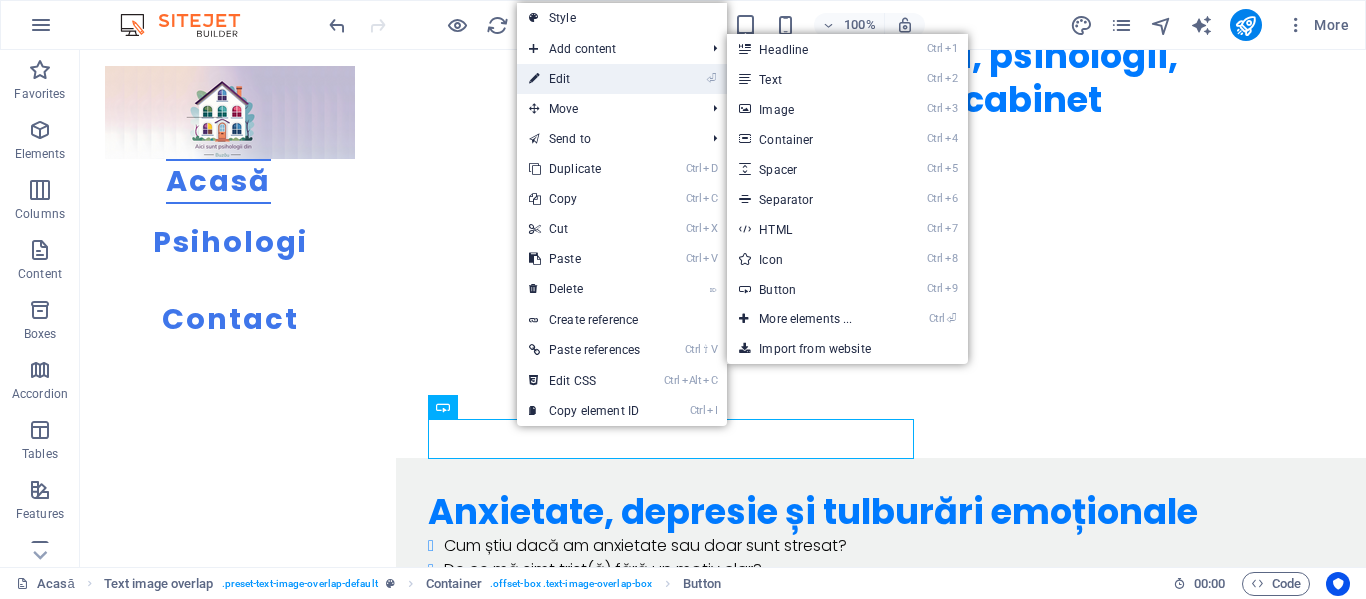 drag, startPoint x: 573, startPoint y: 79, endPoint x: 17, endPoint y: 132, distance: 558.5204 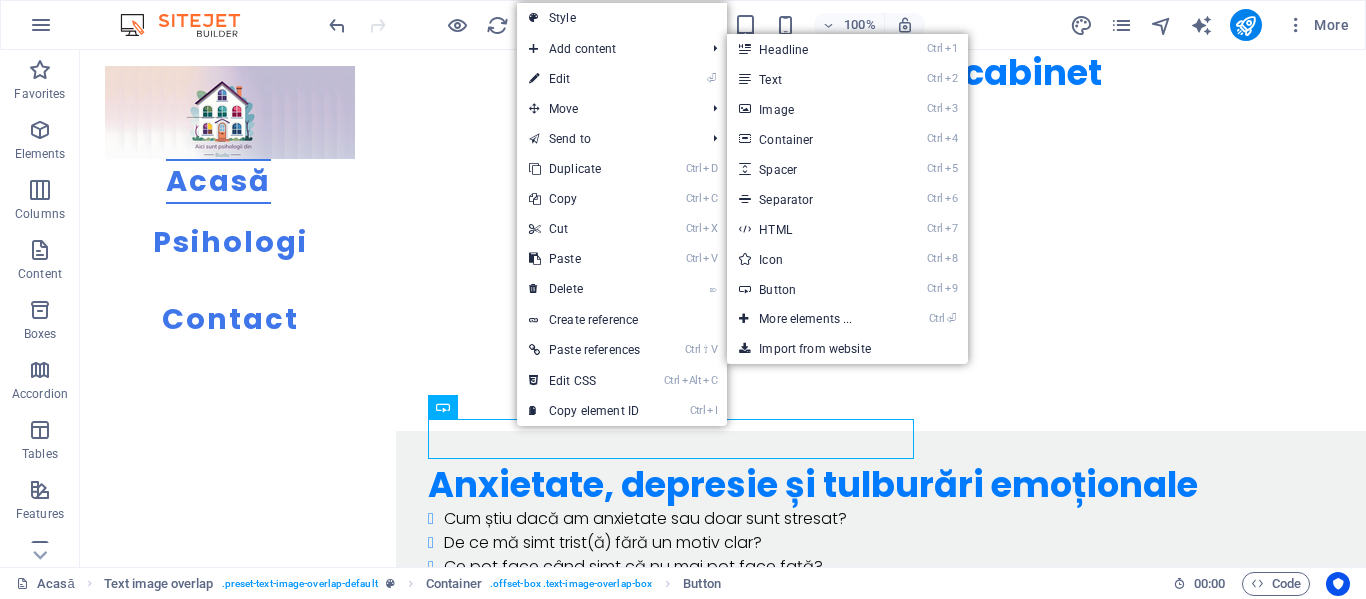 select 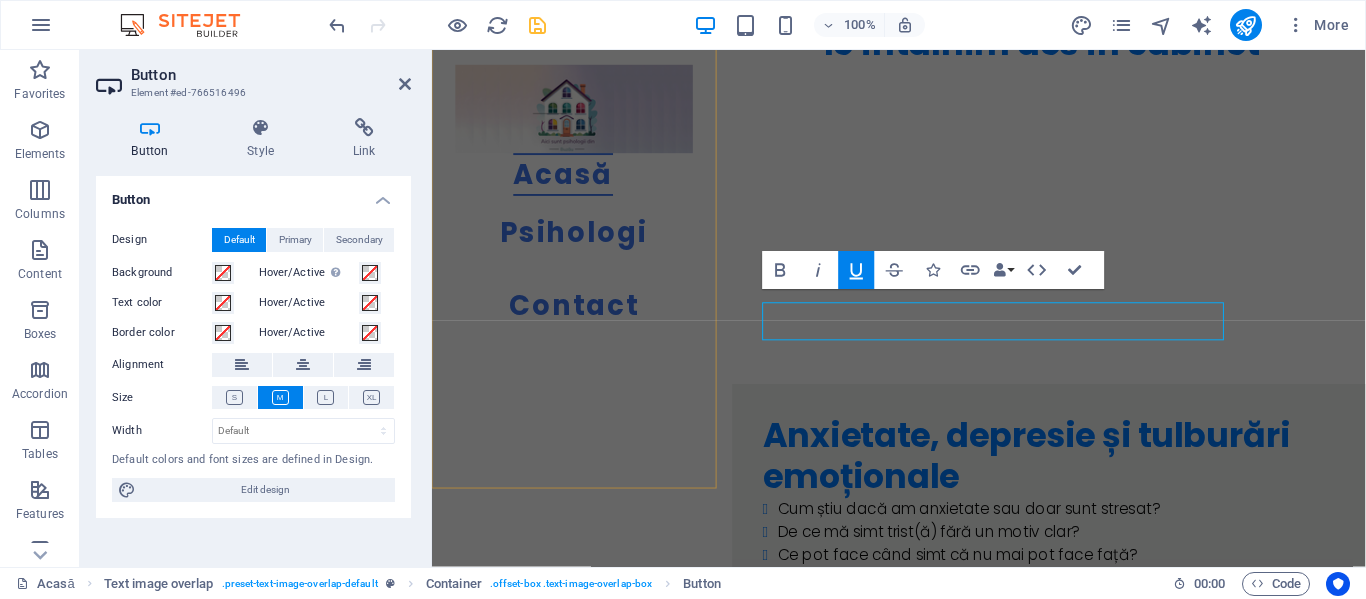 scroll, scrollTop: 2879, scrollLeft: 0, axis: vertical 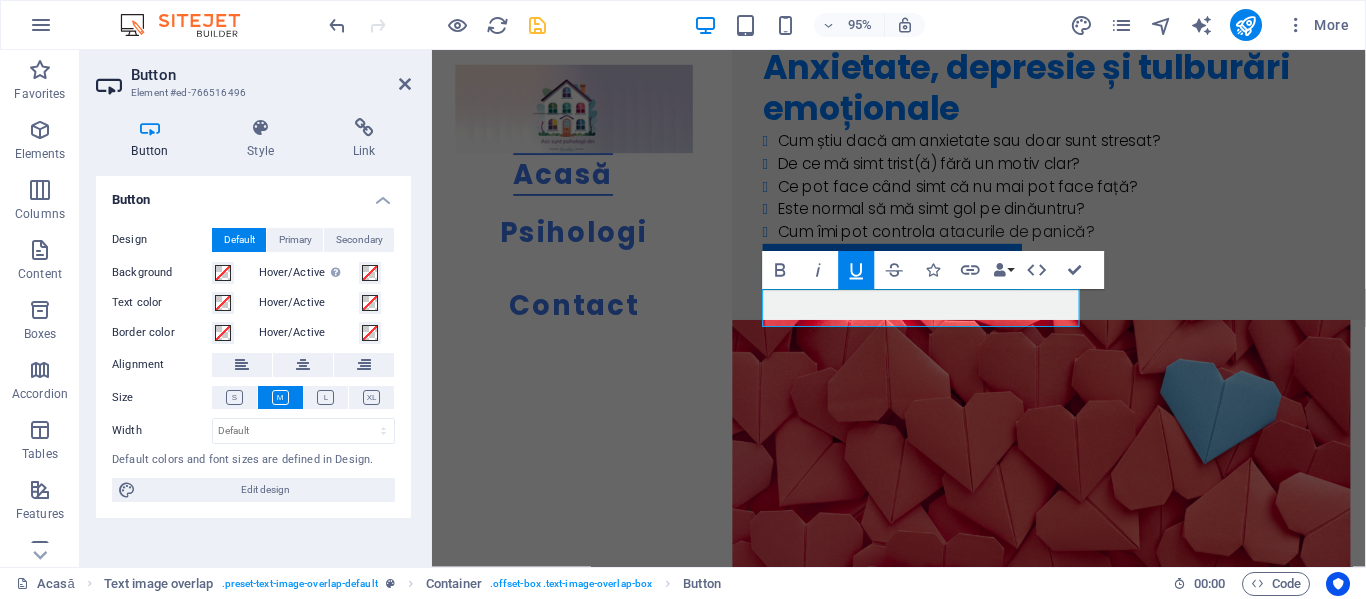 click on "Button Style Link Button Design Default Primary Secondary Background Hover/Active Switch to preview mode to test the active/hover state Text color Hover/Active Border color Hover/Active Alignment Size Width Default px rem % em vh vw Default colors and font sizes are defined in Design. Edit design Text image overlap Element Layout How this element expands within the layout (Flexbox). Size Default auto px % 1/1 1/2 1/3 1/4 1/5 1/6 1/7 1/8 1/9 1/10 Grow Shrink Order Container layout Visible Visible Opacity 100 % Overflow Spacing Margin Default auto px % rem vw vh Custom Custom auto px % rem vw vh auto px % rem vw vh auto px % rem vw vh auto px % rem vw vh Padding Default px rem % vh vw Custom Custom px rem % vh vw px rem % vh vw px rem % vh vw px rem % vh vw Border Style              - Width 1 auto px rem % vh vw Custom Custom 1 auto px rem % vh vw 1 auto px rem % vh vw 1 auto px rem % vh vw 1 auto px rem % vh vw  - Color Round corners Default px rem % vh vw Custom Custom px rem % vh vw px rem % vh vw" at bounding box center (253, 334) 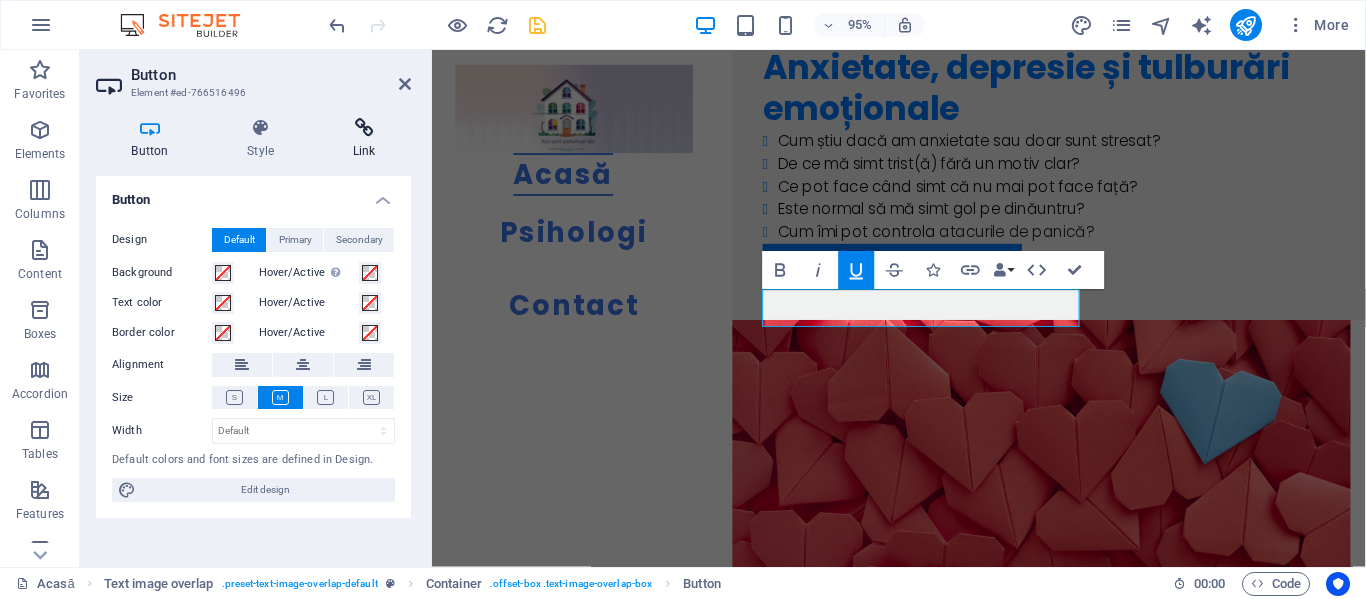 click at bounding box center (364, 128) 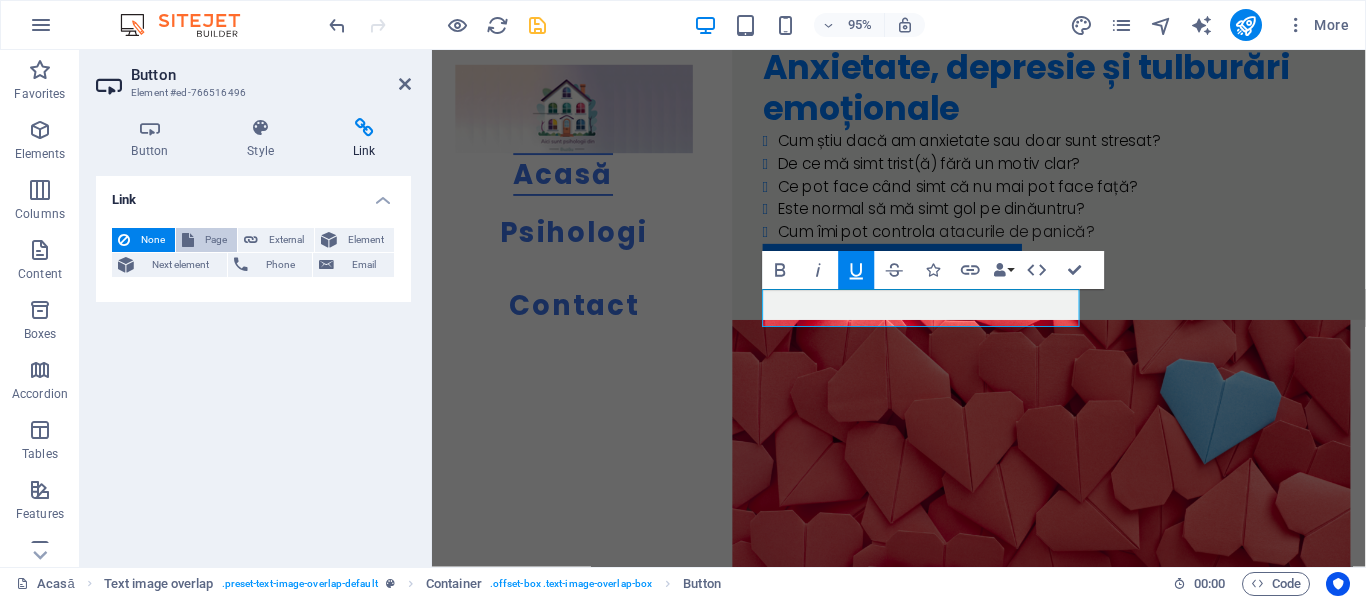 click on "Page" at bounding box center (215, 240) 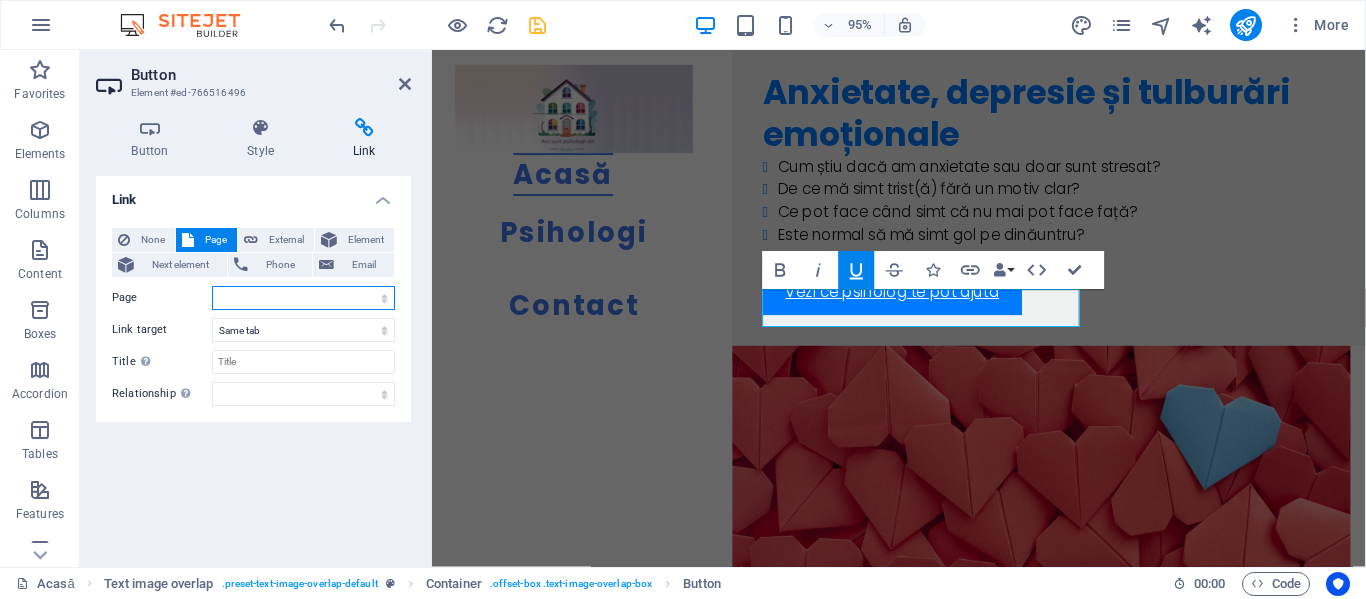 click on "Acasă Psihologi Contact" at bounding box center [303, 298] 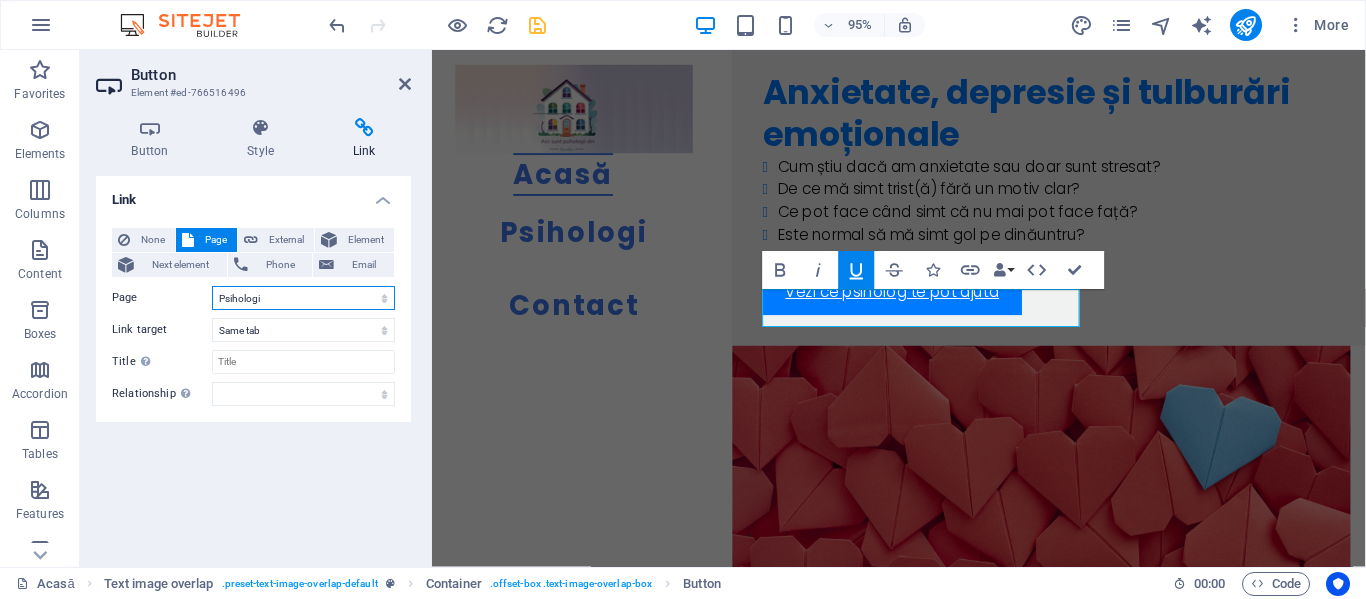 click on "Acasă Psihologi Contact" at bounding box center [303, 298] 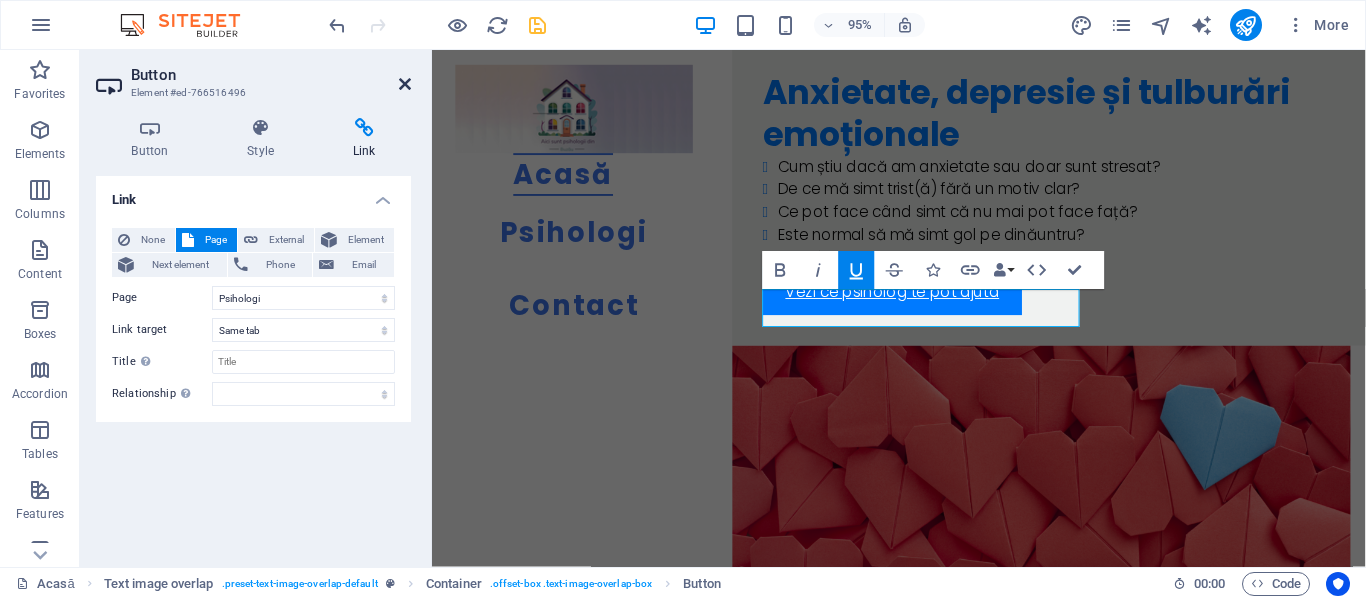 click at bounding box center [405, 84] 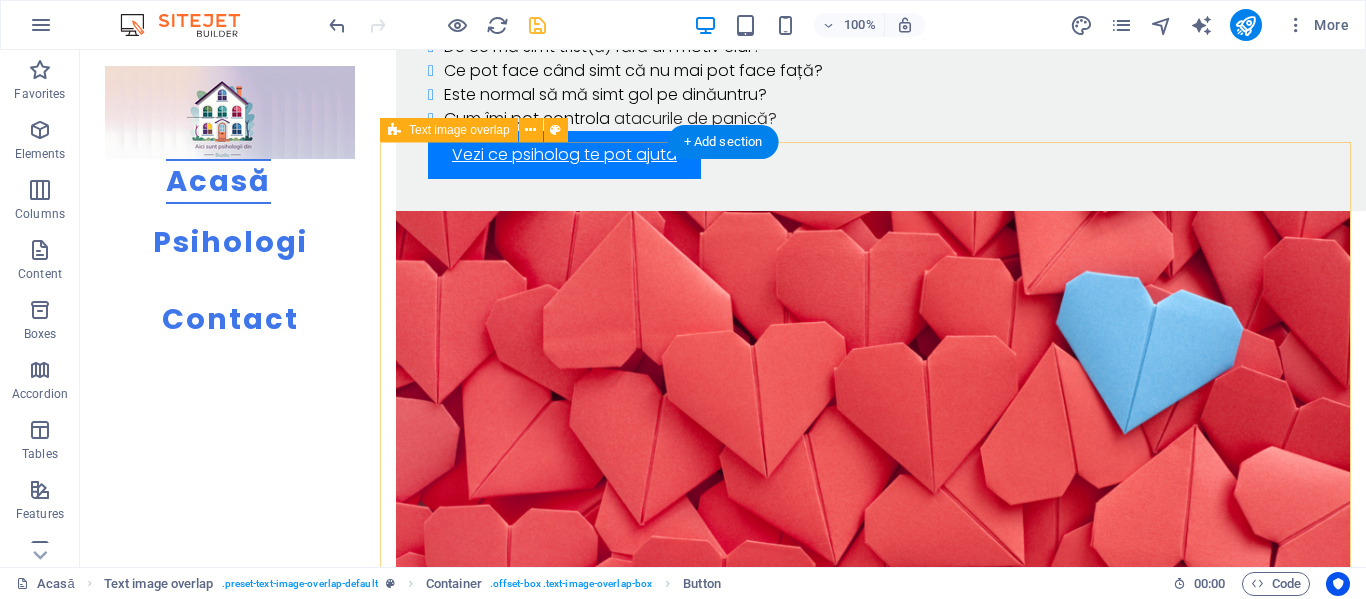 scroll, scrollTop: 3096, scrollLeft: 0, axis: vertical 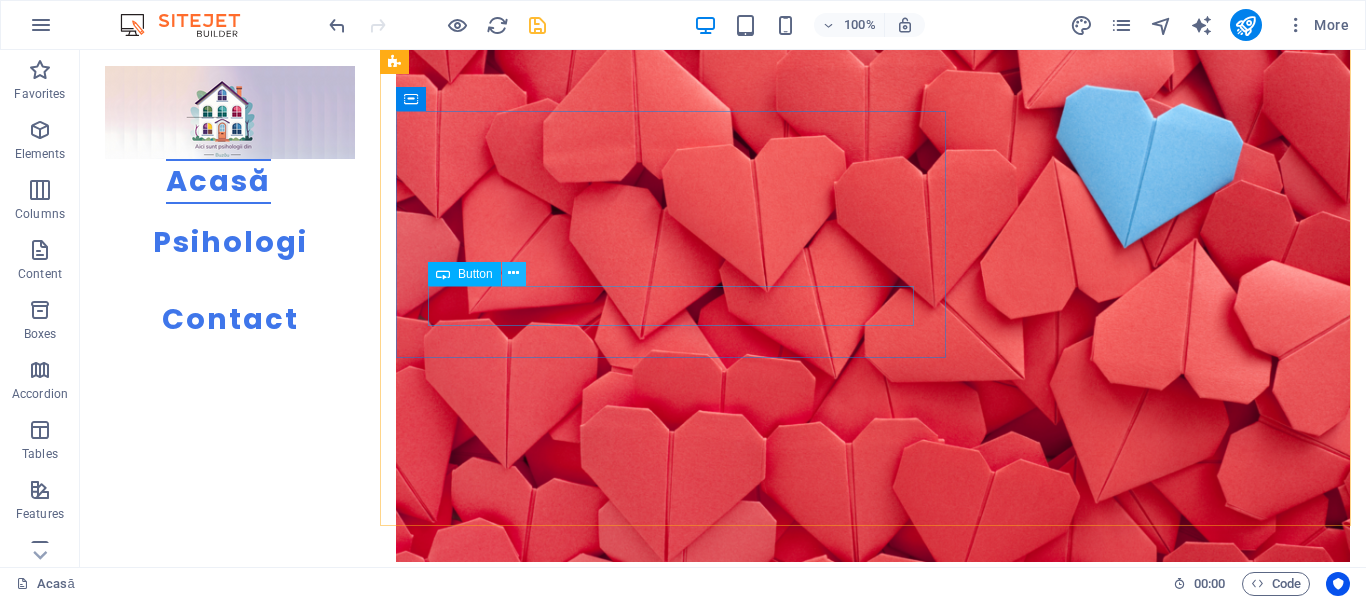 click at bounding box center (513, 273) 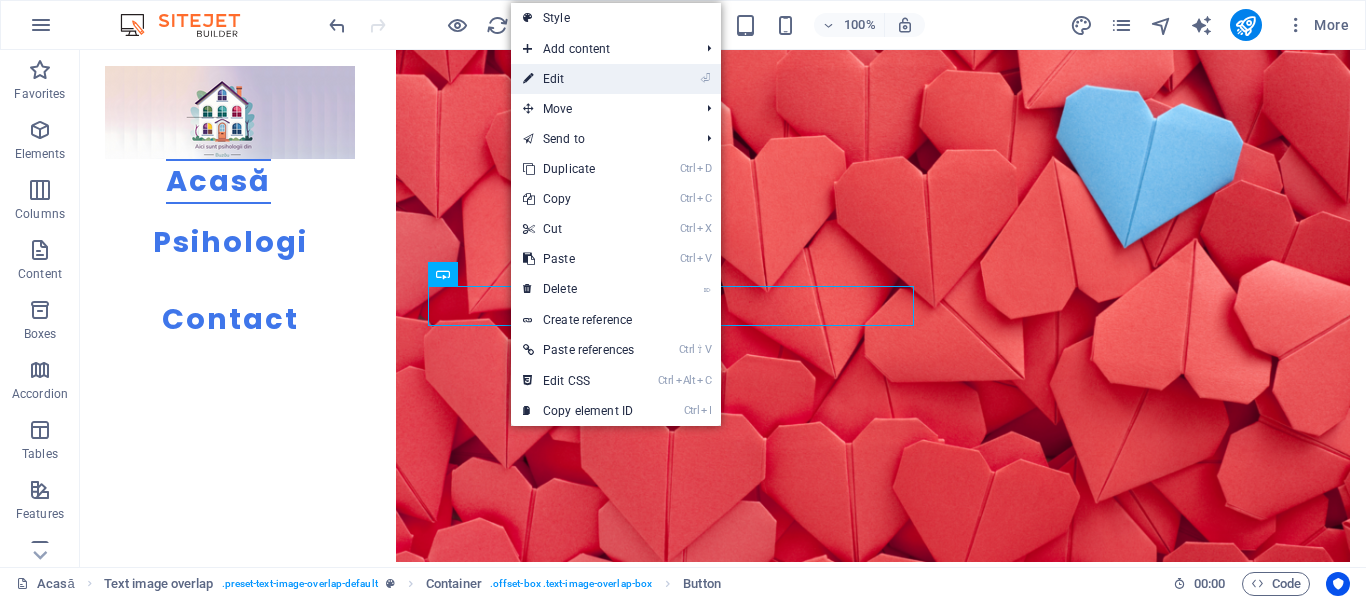 click on "⏎  Edit" at bounding box center [578, 79] 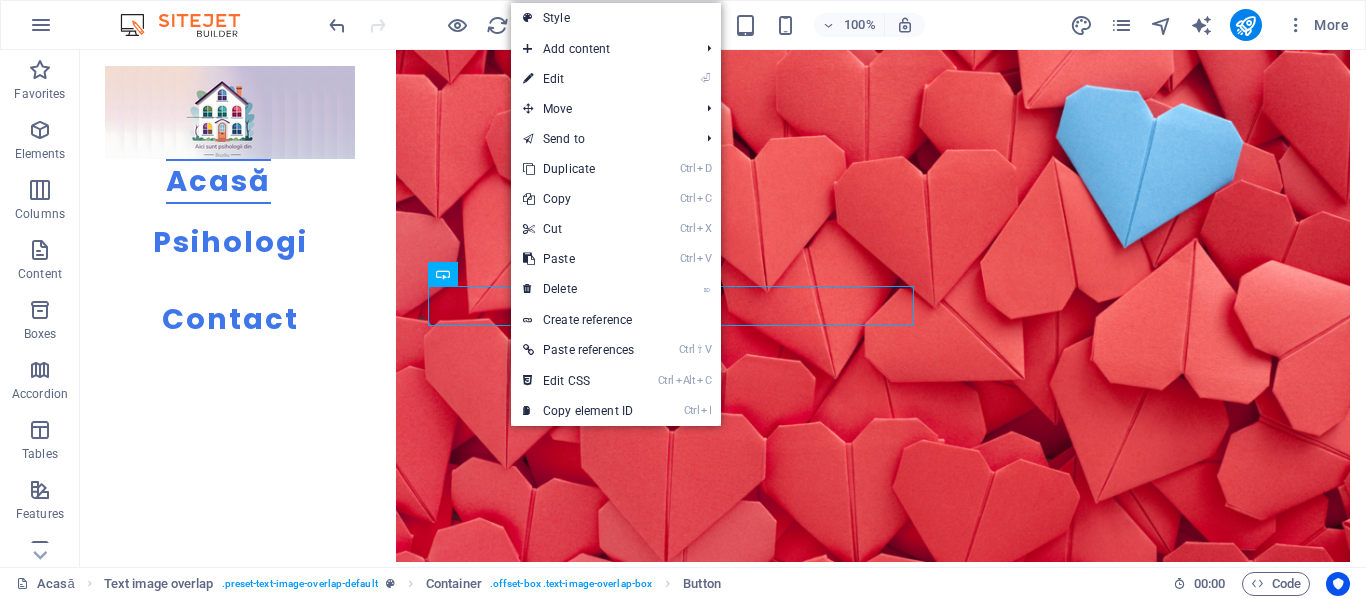 select 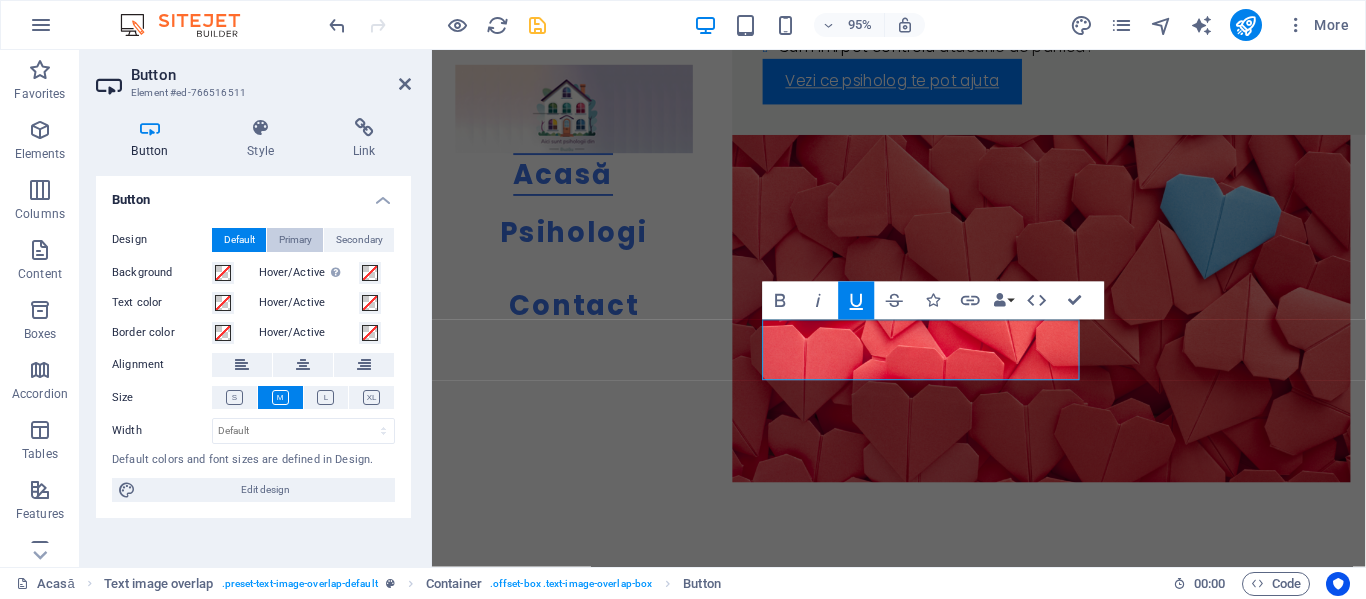 scroll, scrollTop: 3462, scrollLeft: 0, axis: vertical 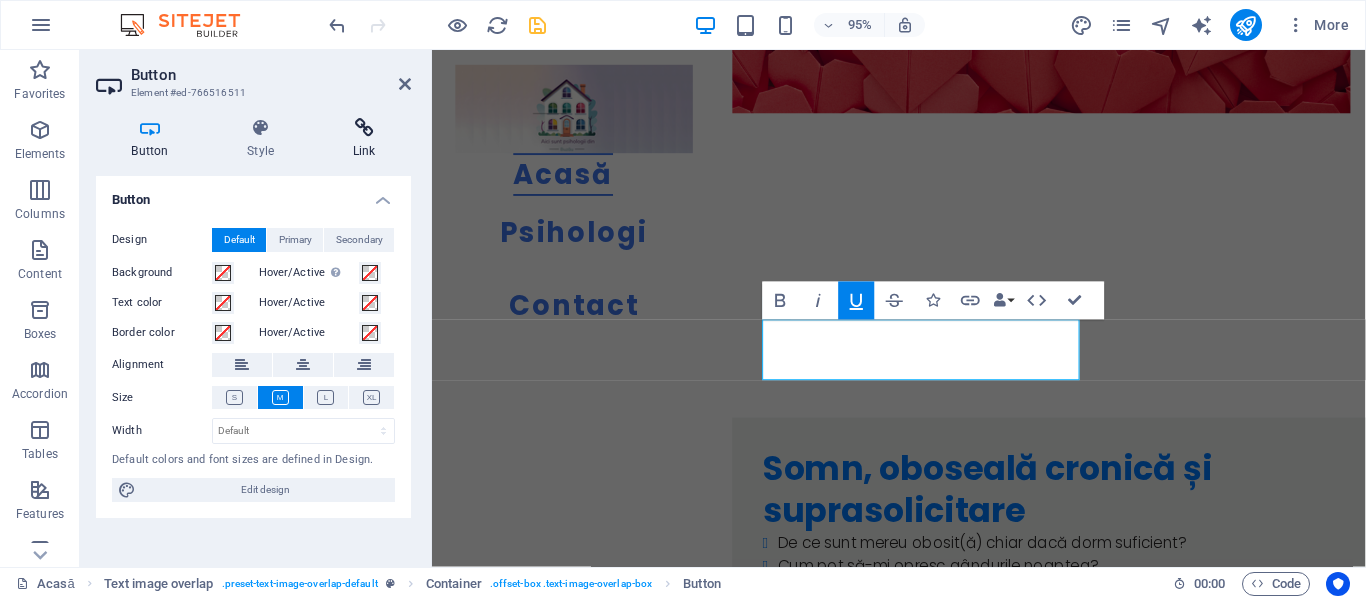 click at bounding box center [364, 128] 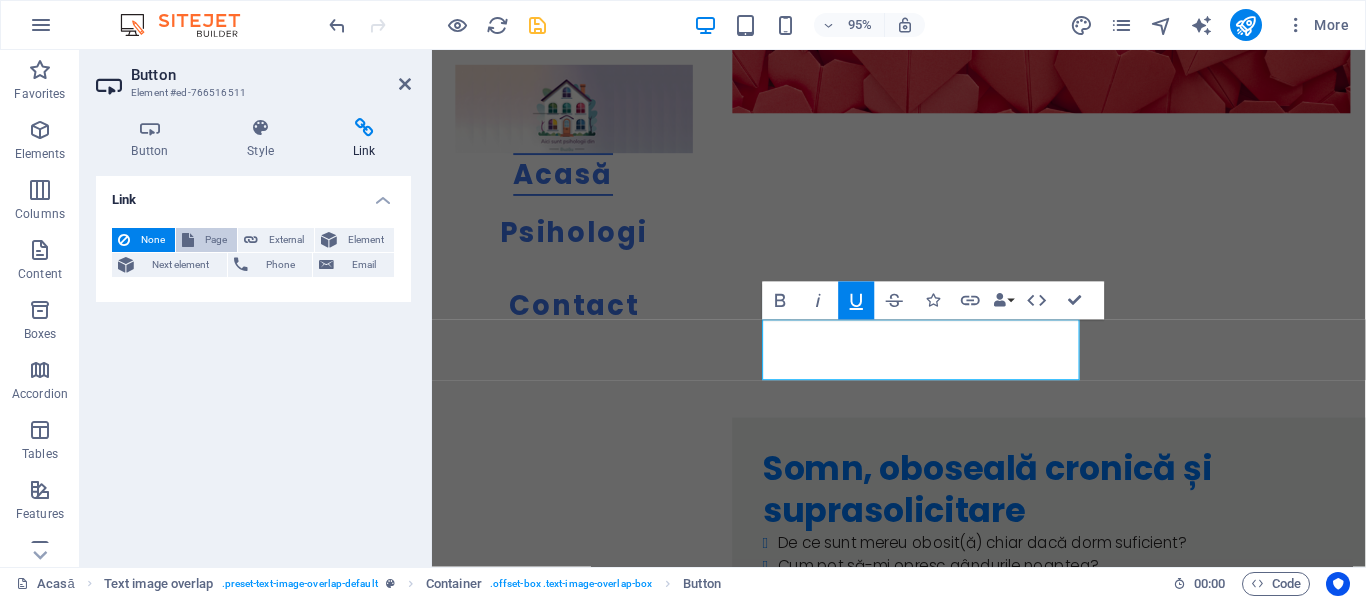 click on "Page" at bounding box center [215, 240] 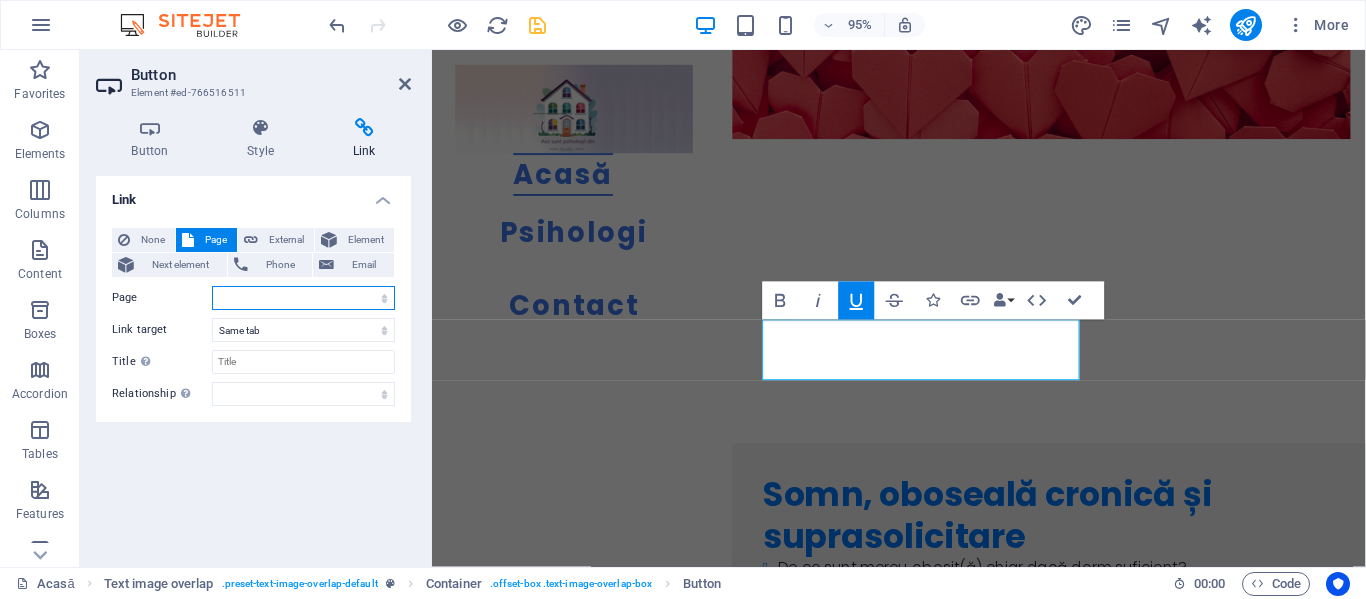 click on "Acasă Psihologi Contact" at bounding box center (303, 298) 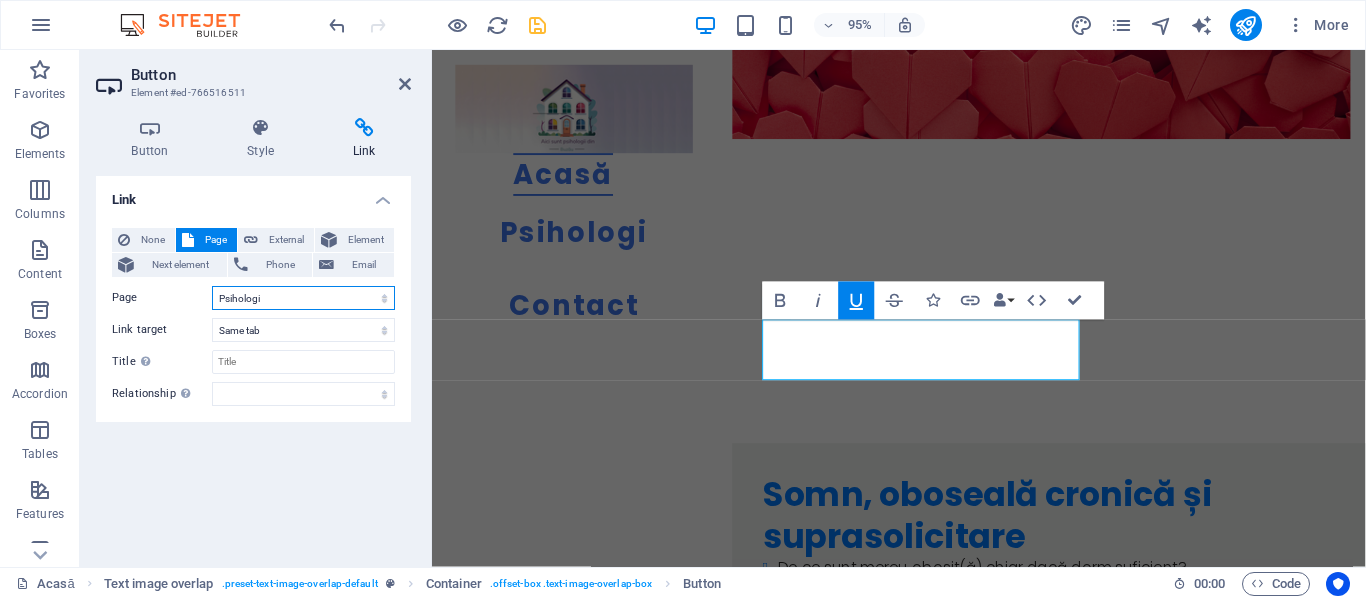 click on "Acasă Psihologi Contact" at bounding box center (303, 298) 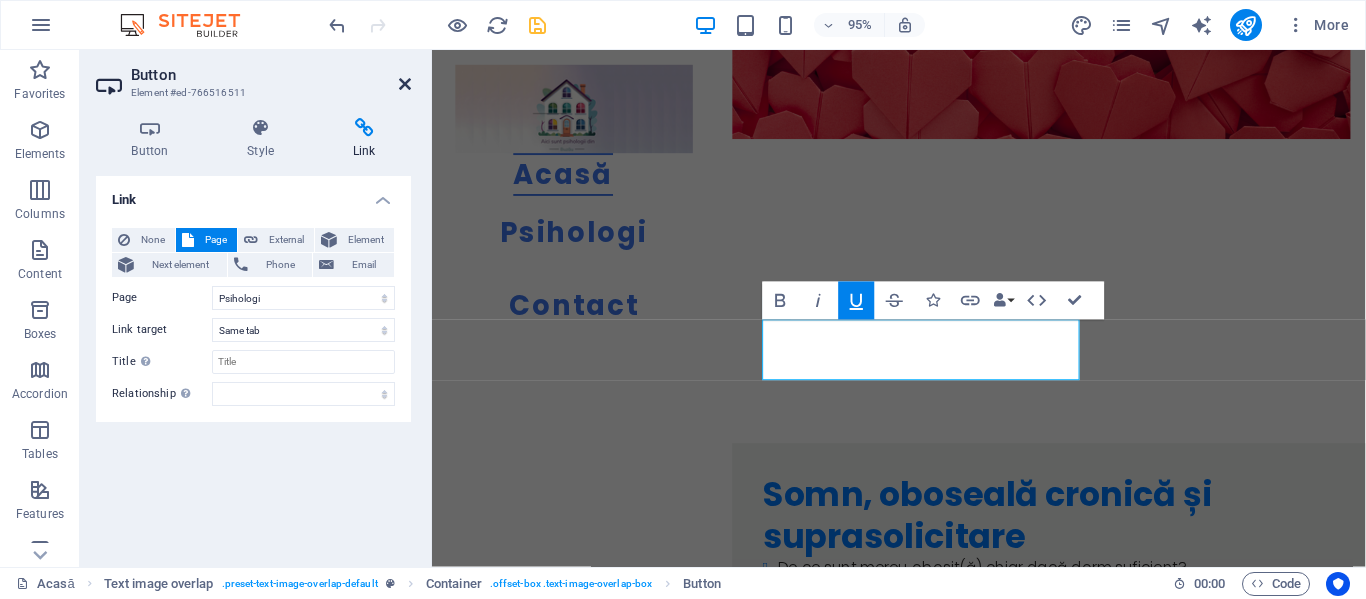 click at bounding box center [405, 84] 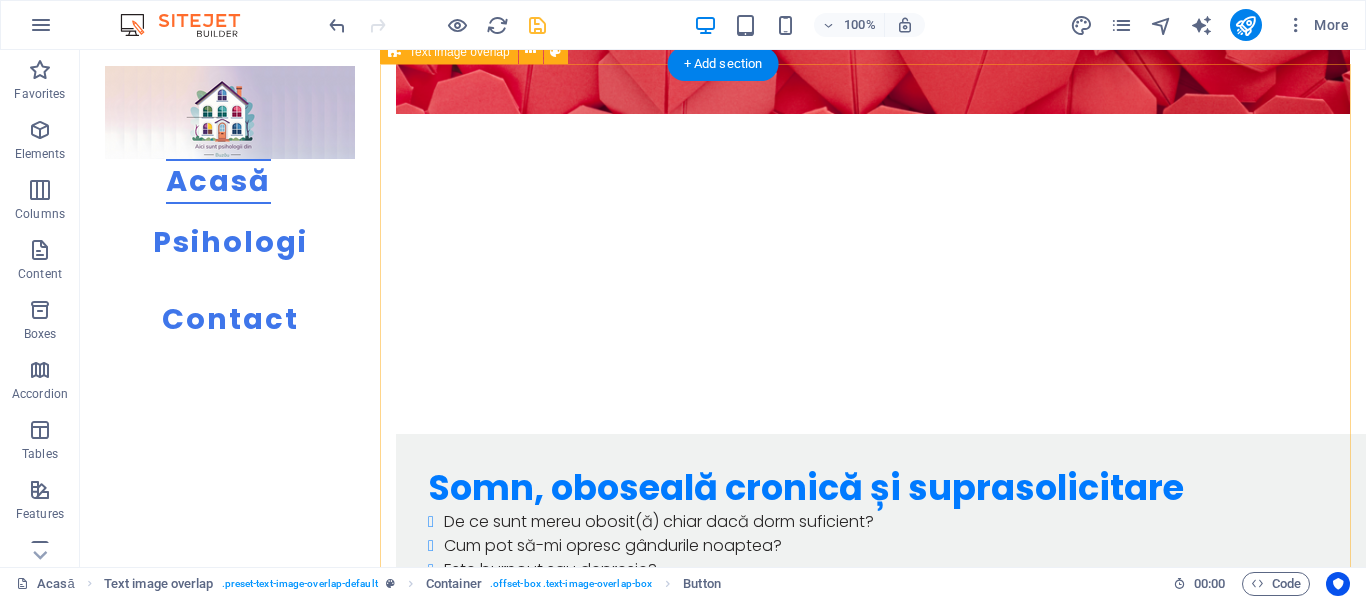 scroll, scrollTop: 3596, scrollLeft: 0, axis: vertical 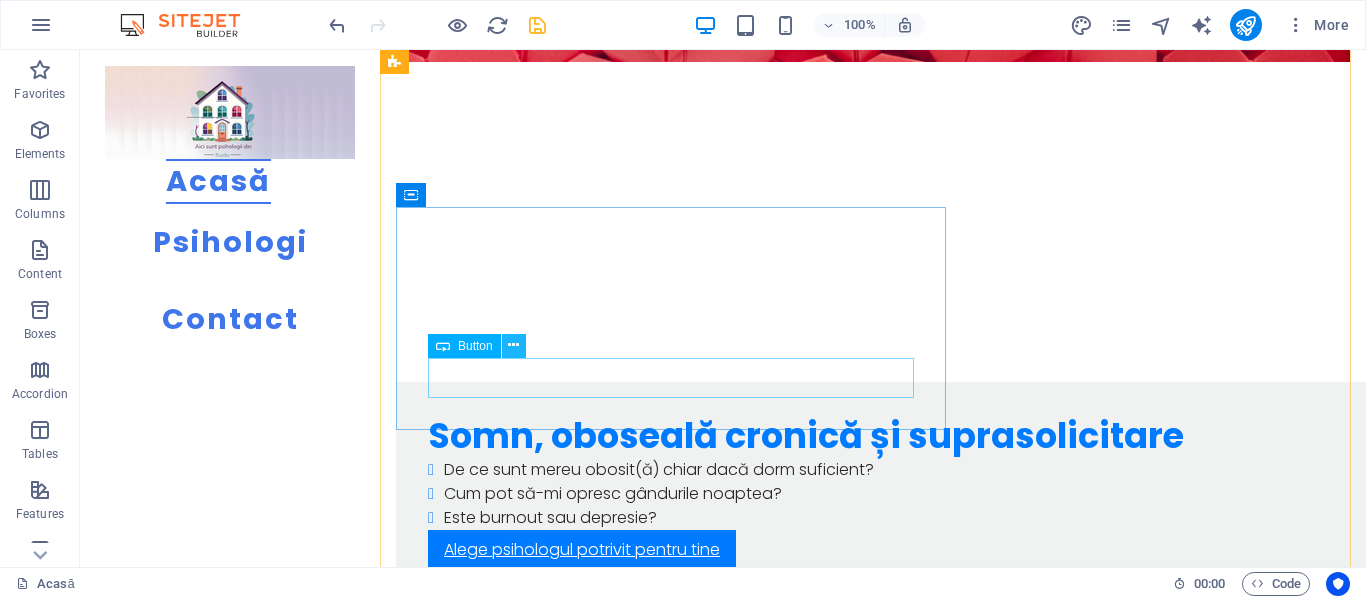 click at bounding box center [513, 345] 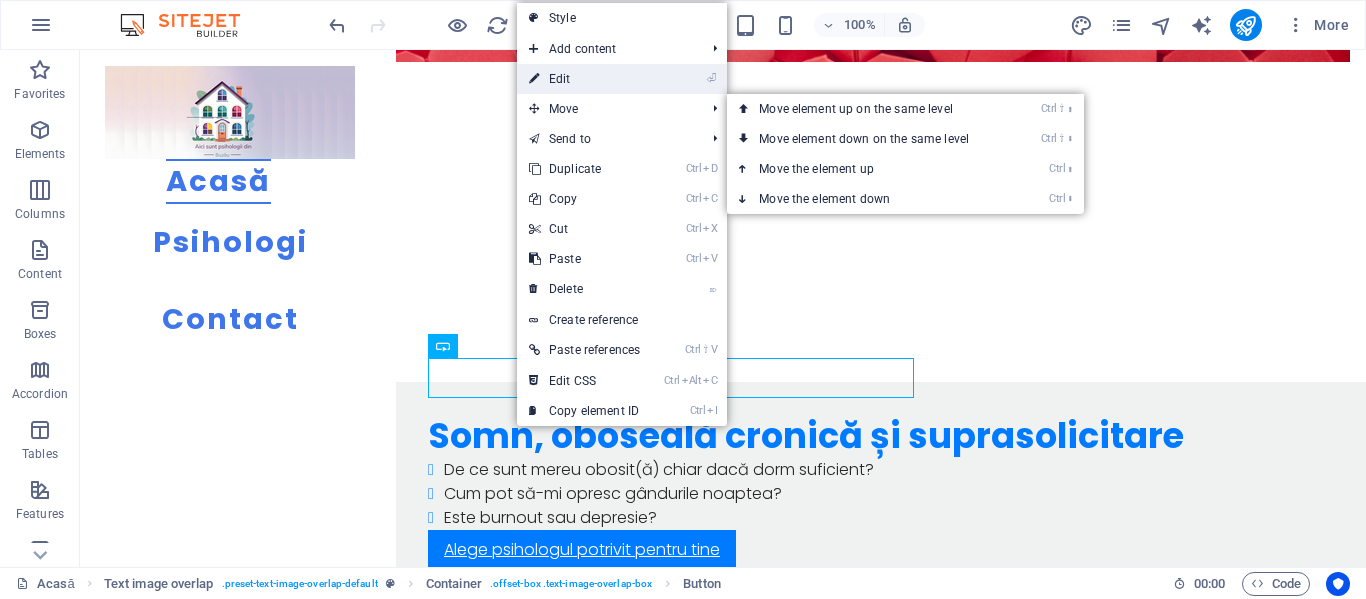 click on "⏎  Edit" at bounding box center (584, 79) 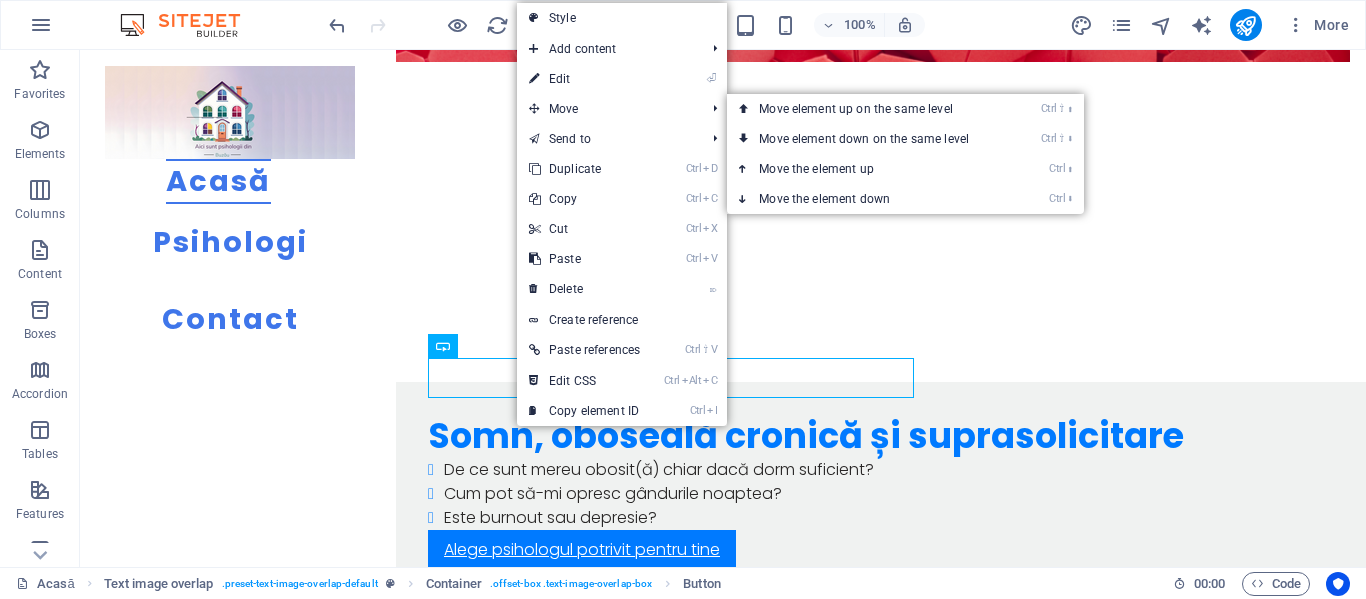 select 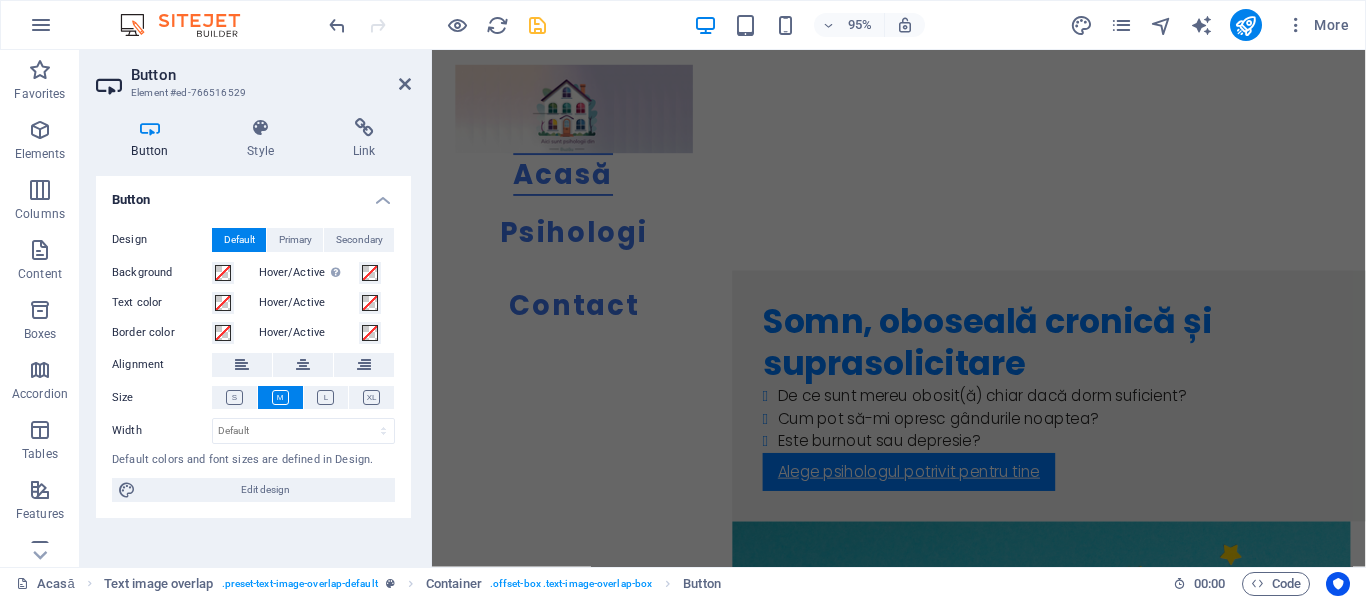 scroll, scrollTop: 4005, scrollLeft: 0, axis: vertical 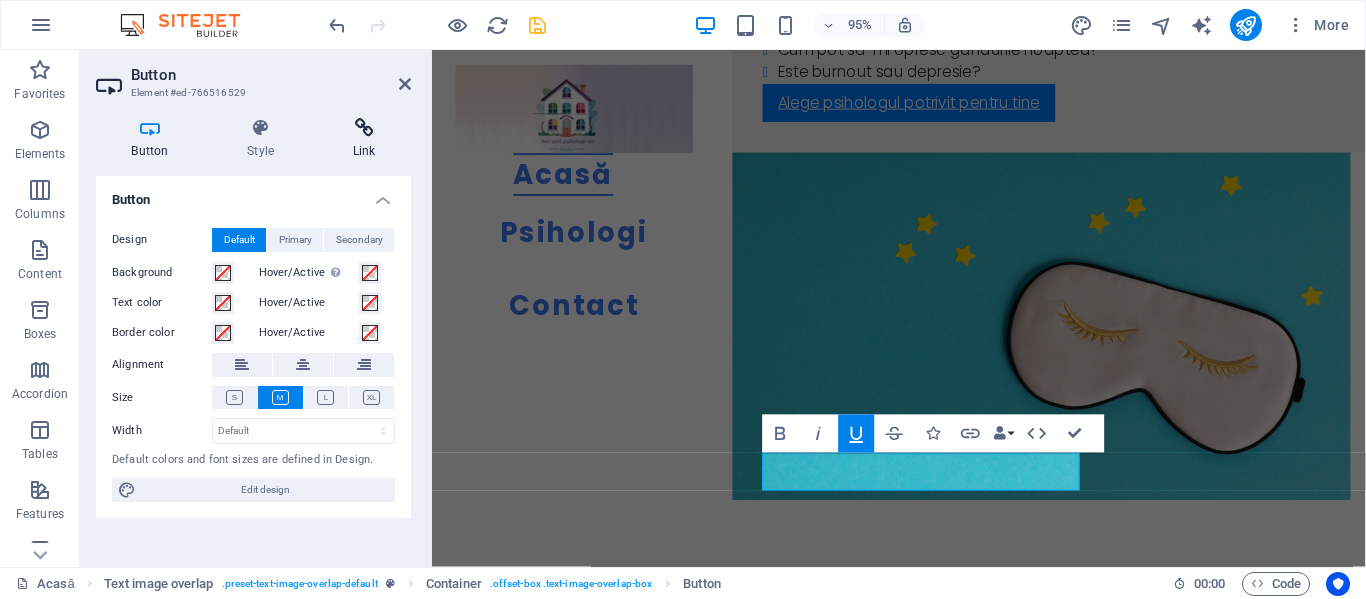 click at bounding box center [364, 128] 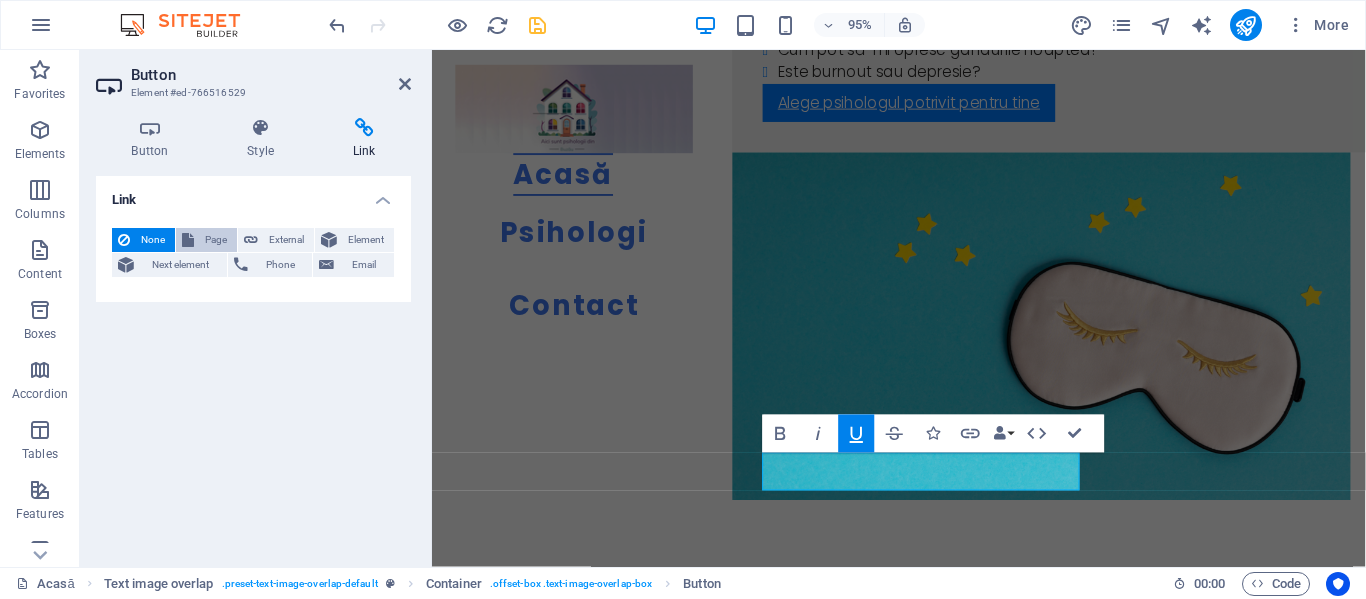 click on "Page" at bounding box center (215, 240) 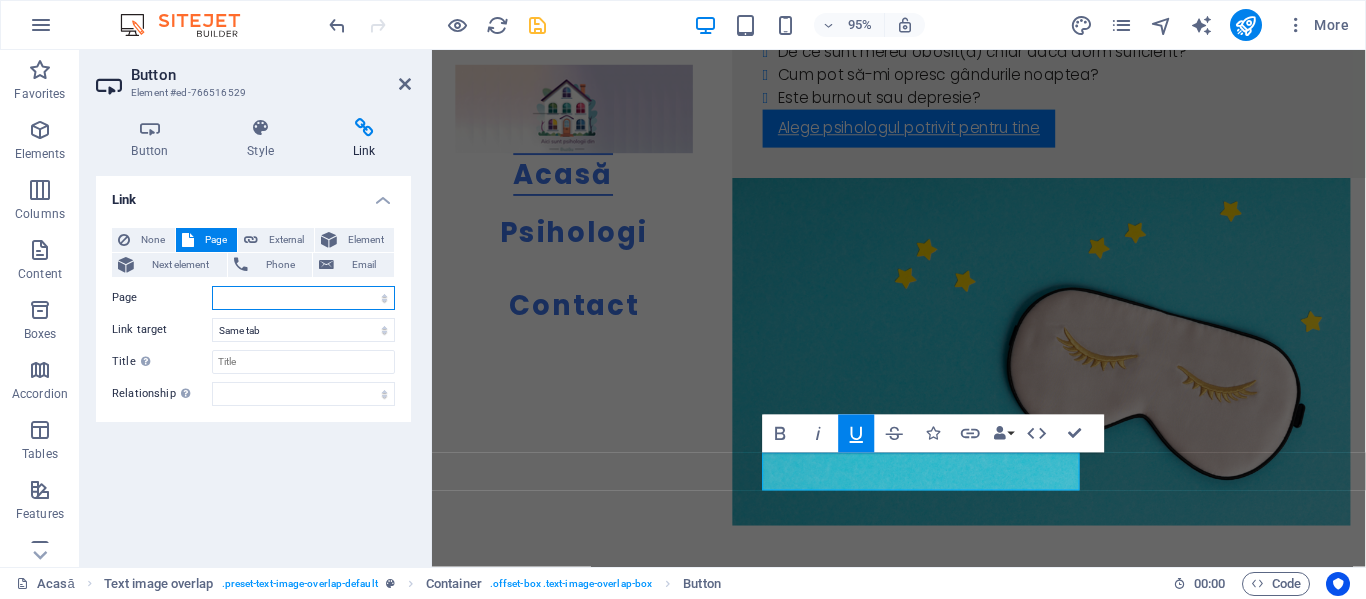 click on "Acasă Psihologi Contact" at bounding box center [303, 298] 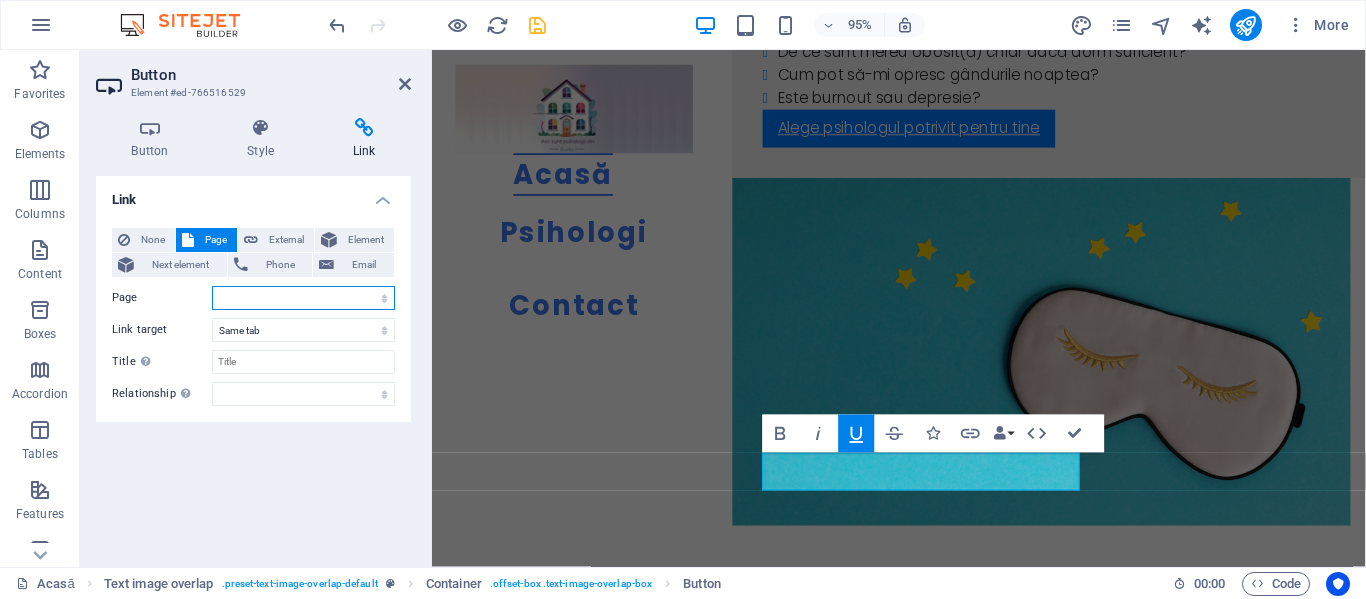 select on "1" 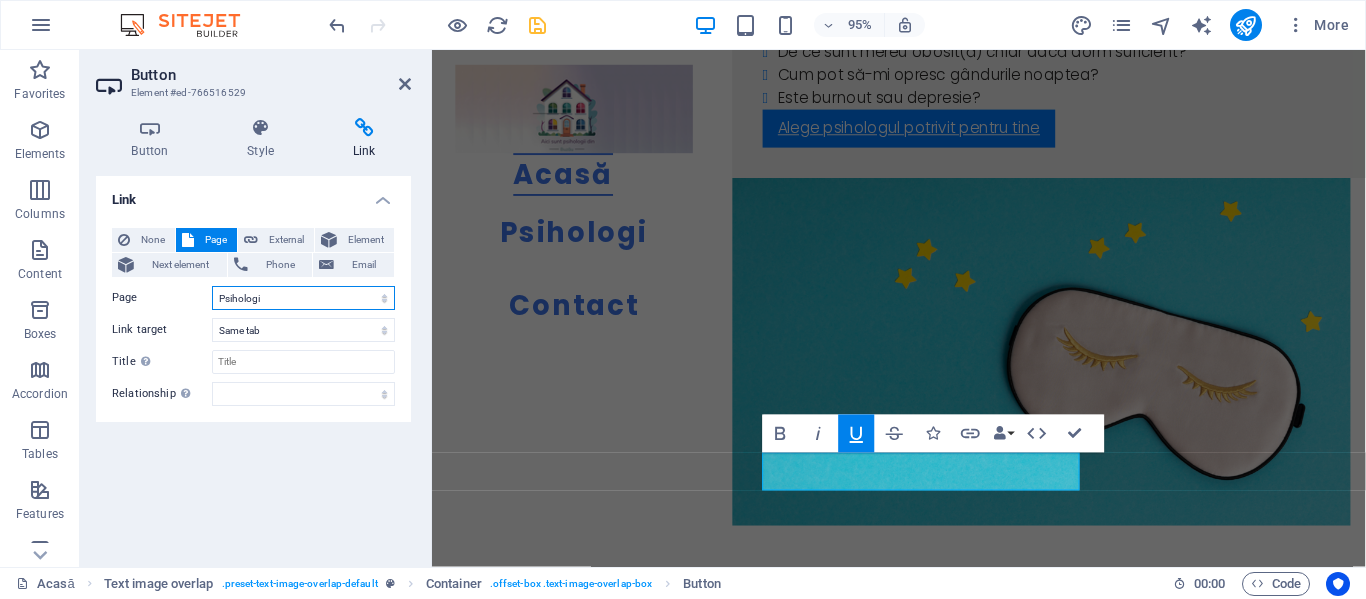 click on "Acasă Psihologi Contact" at bounding box center [303, 298] 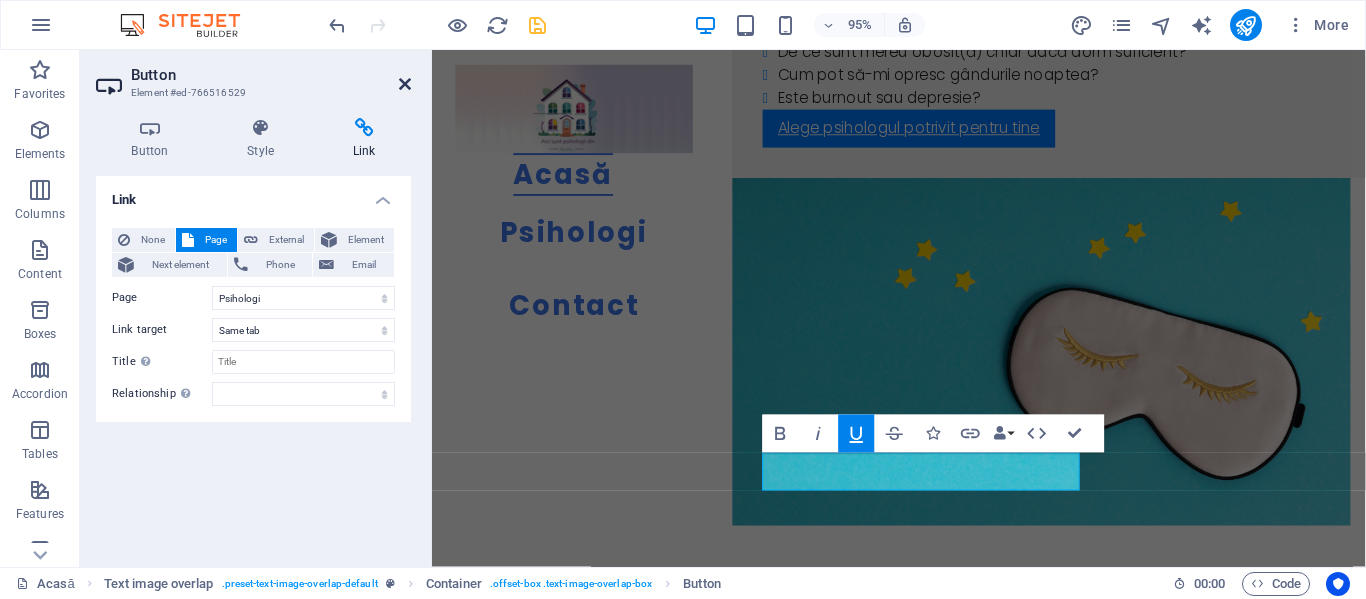 click at bounding box center (405, 84) 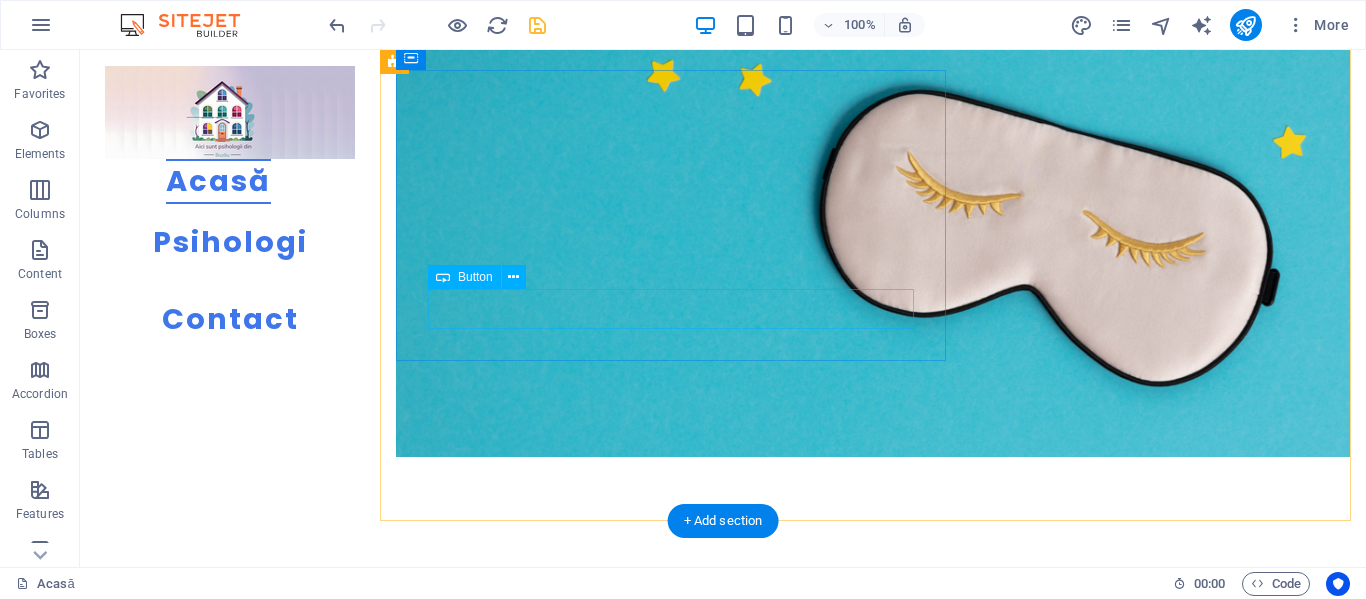 scroll, scrollTop: 4296, scrollLeft: 0, axis: vertical 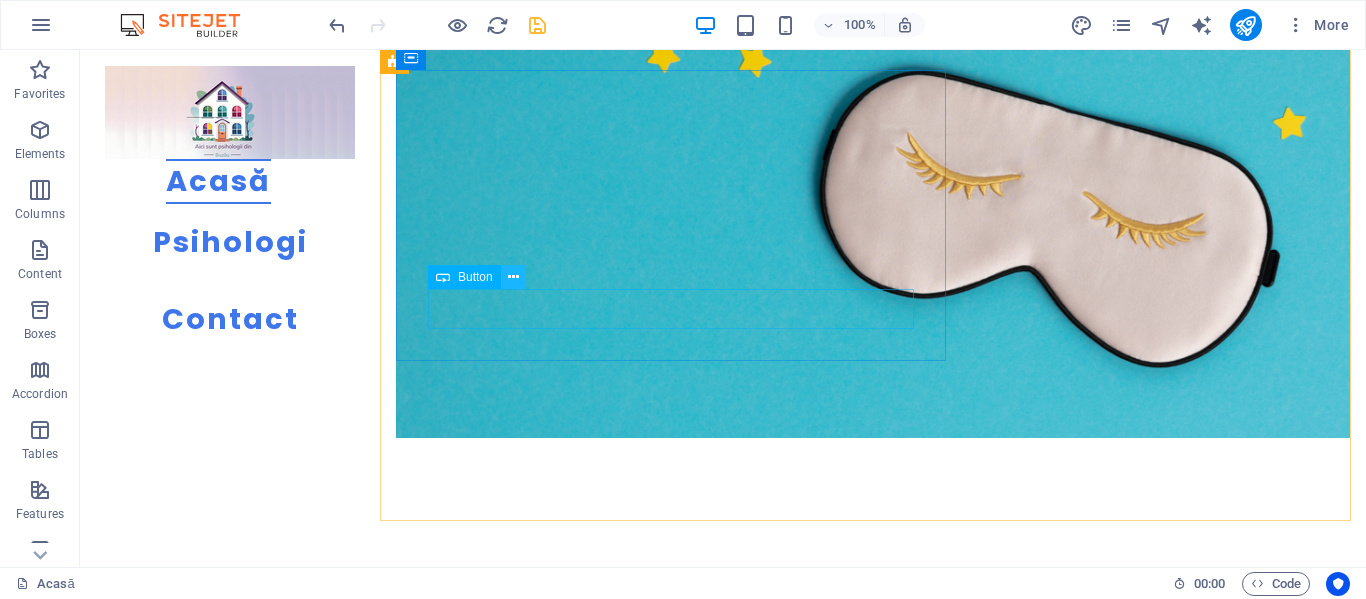 click at bounding box center (513, 277) 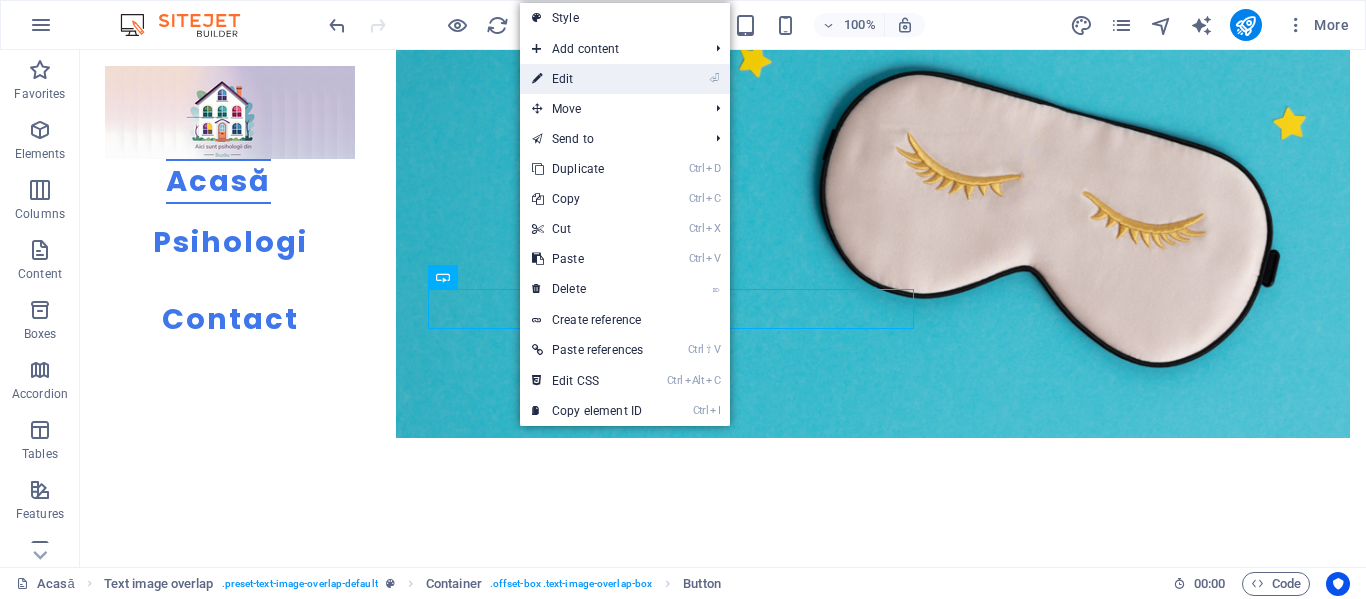 click on "⏎  Edit" at bounding box center (587, 79) 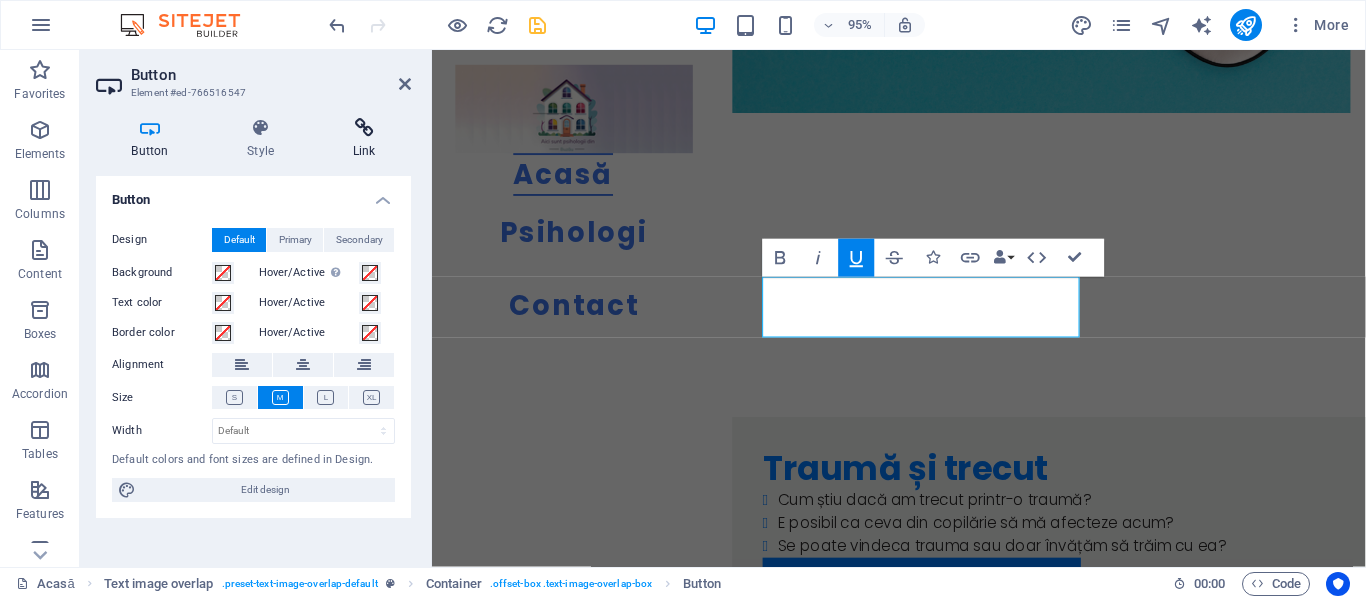 scroll, scrollTop: 4801, scrollLeft: 0, axis: vertical 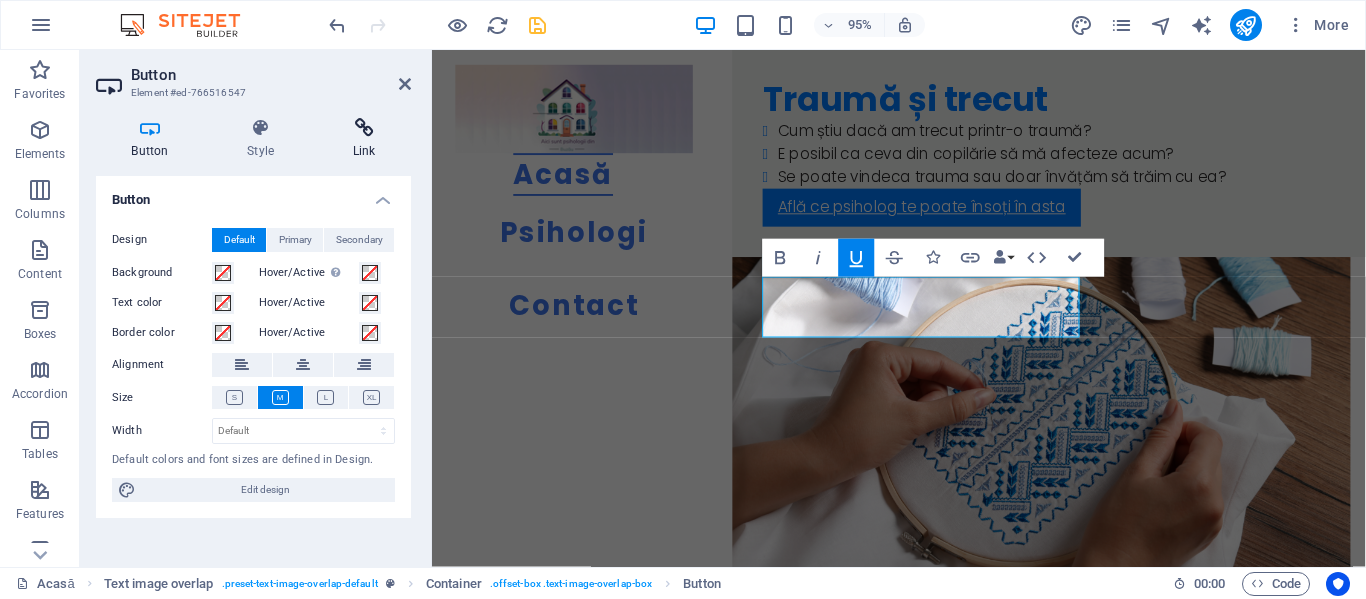 click at bounding box center (364, 128) 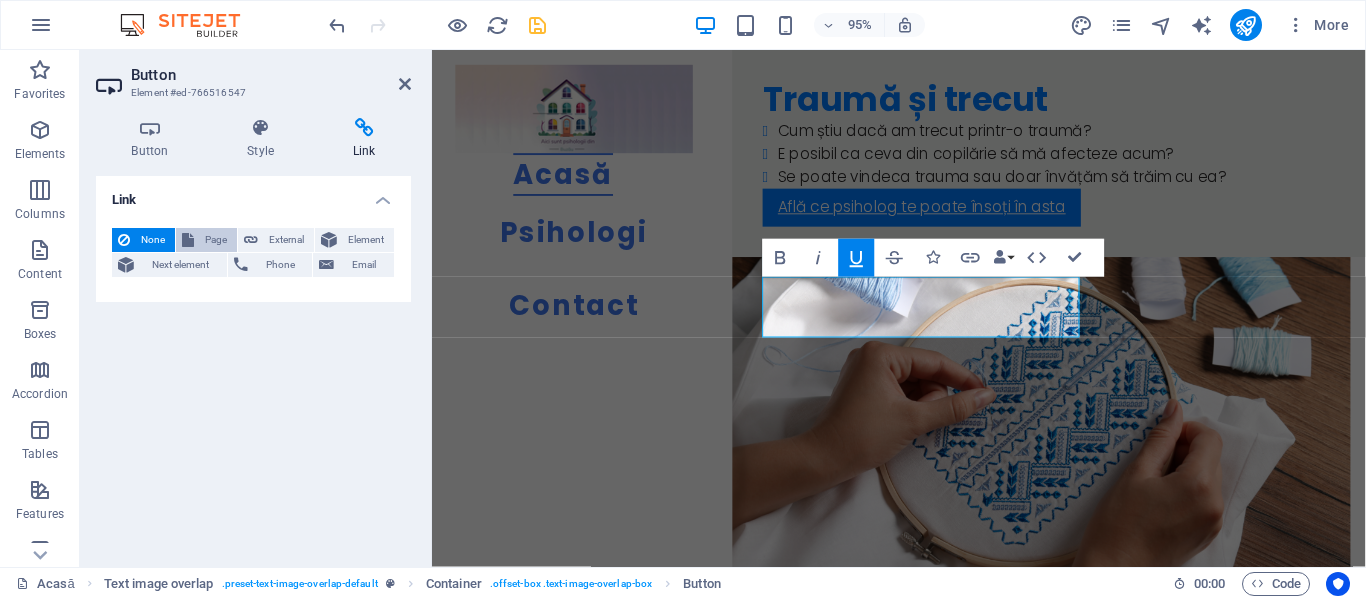 click on "Page" at bounding box center [215, 240] 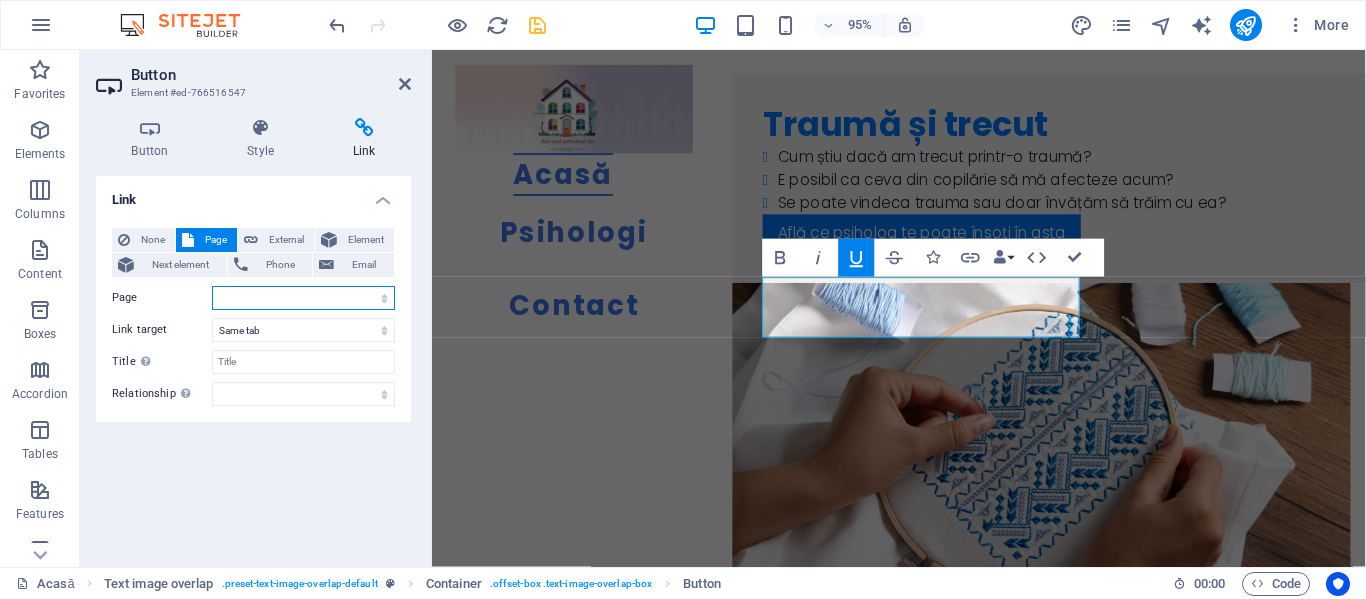 drag, startPoint x: 245, startPoint y: 296, endPoint x: 245, endPoint y: 308, distance: 12 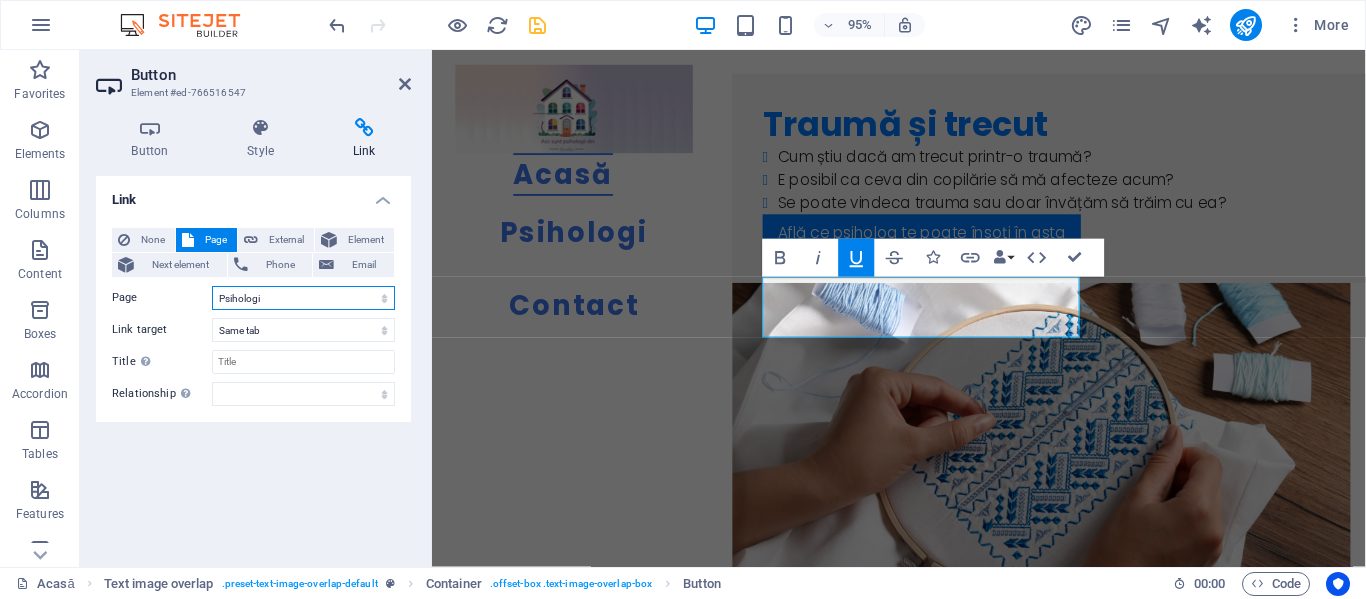 click on "Acasă Psihologi Contact" at bounding box center (303, 298) 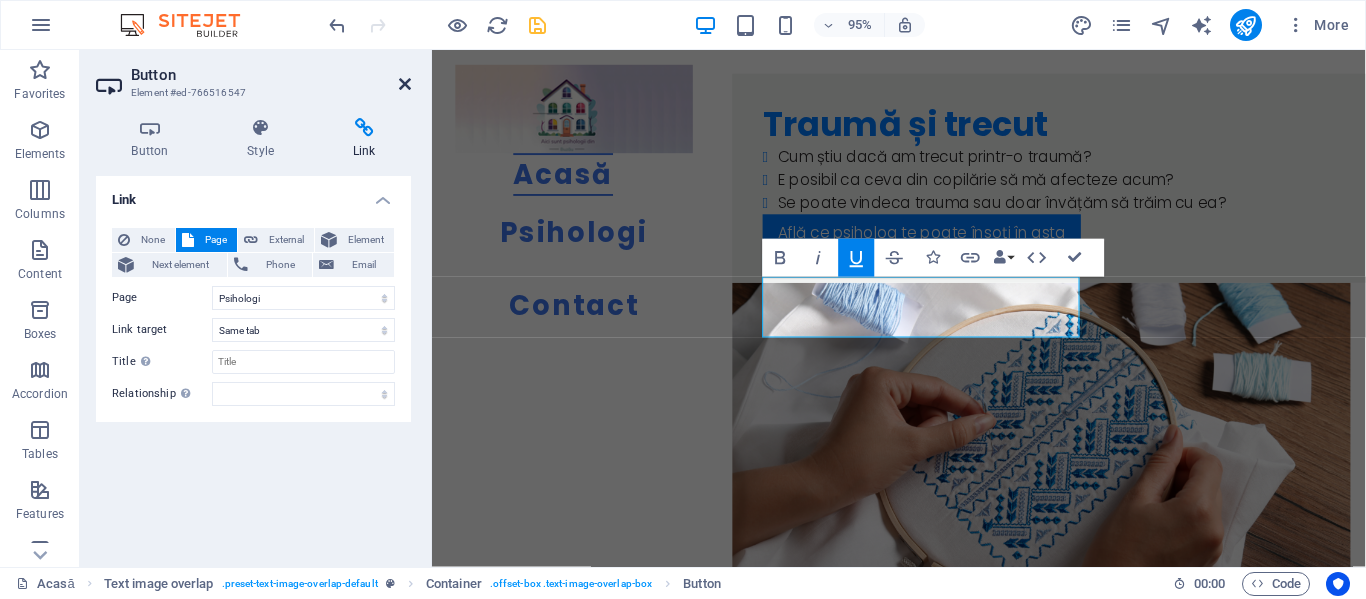 click at bounding box center [405, 84] 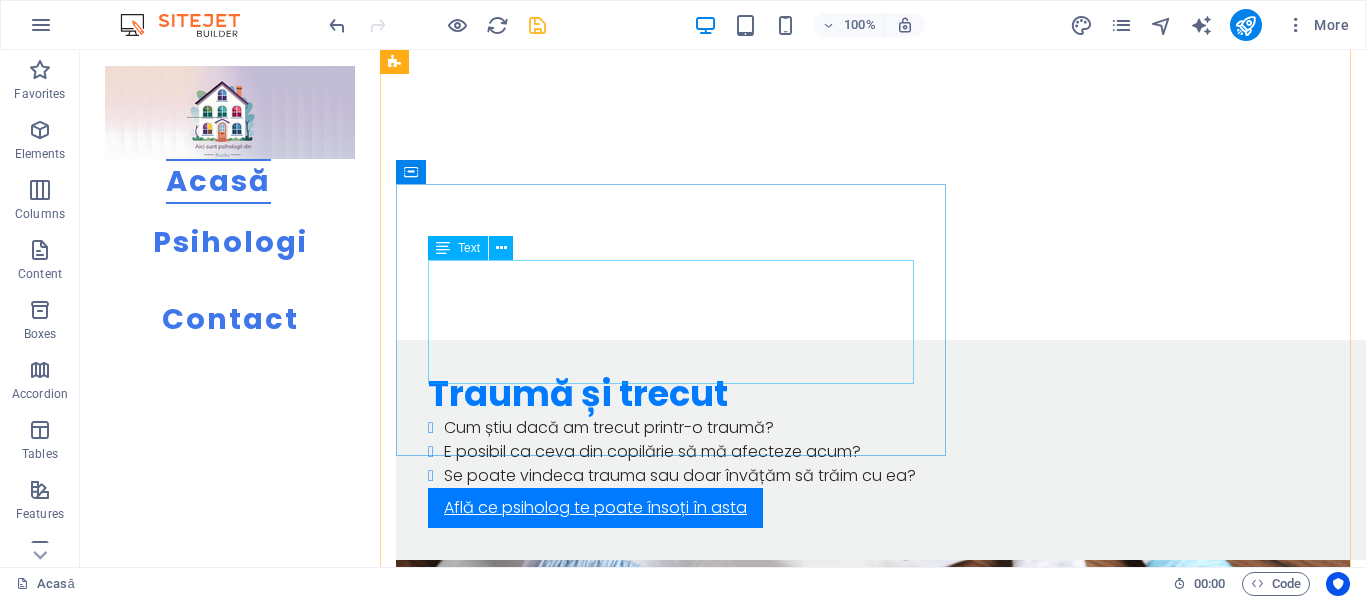 scroll, scrollTop: 4796, scrollLeft: 0, axis: vertical 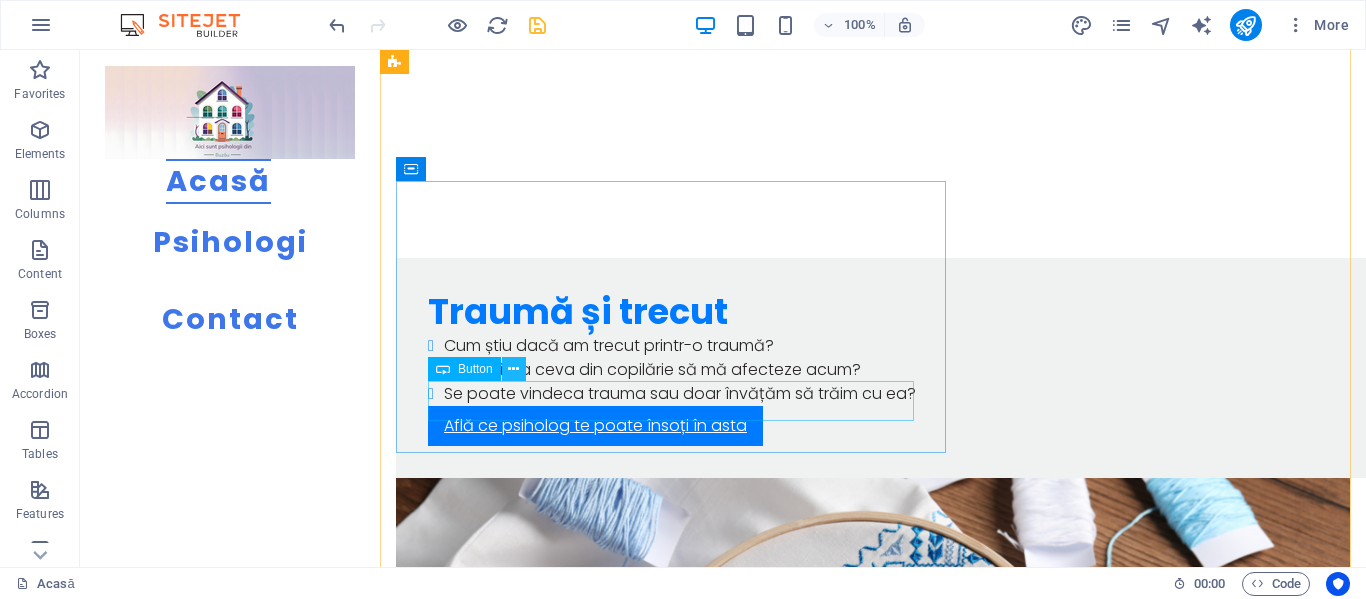 click at bounding box center [513, 369] 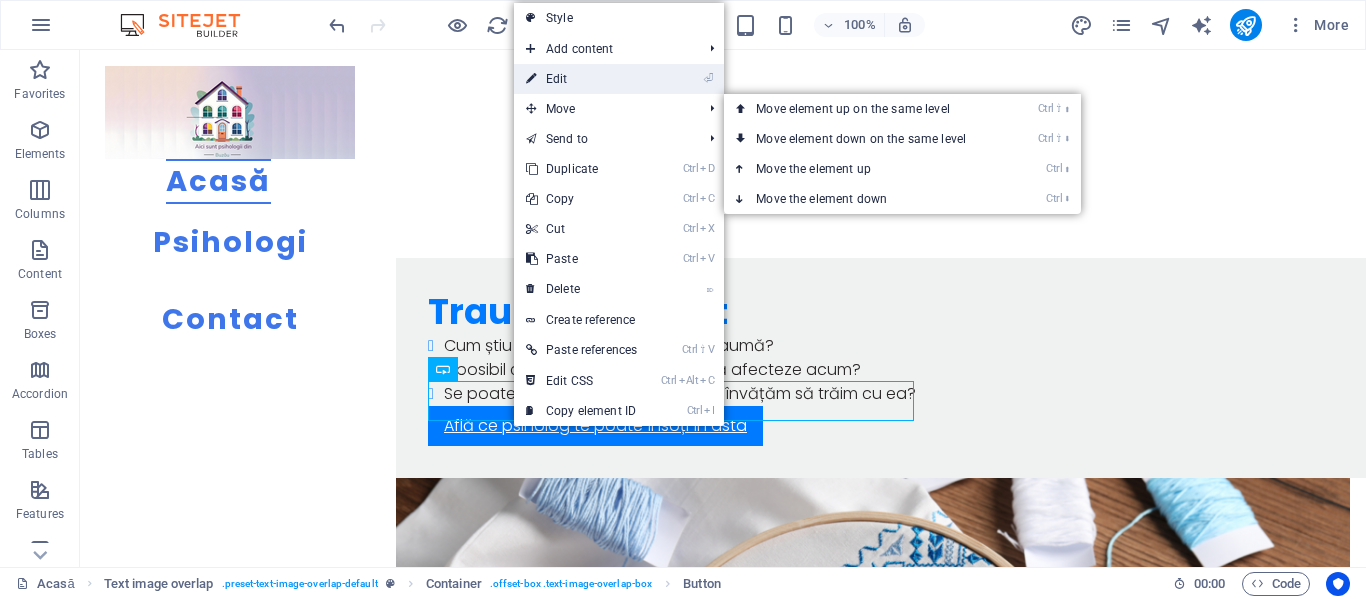 click on "⏎  Edit" at bounding box center [581, 79] 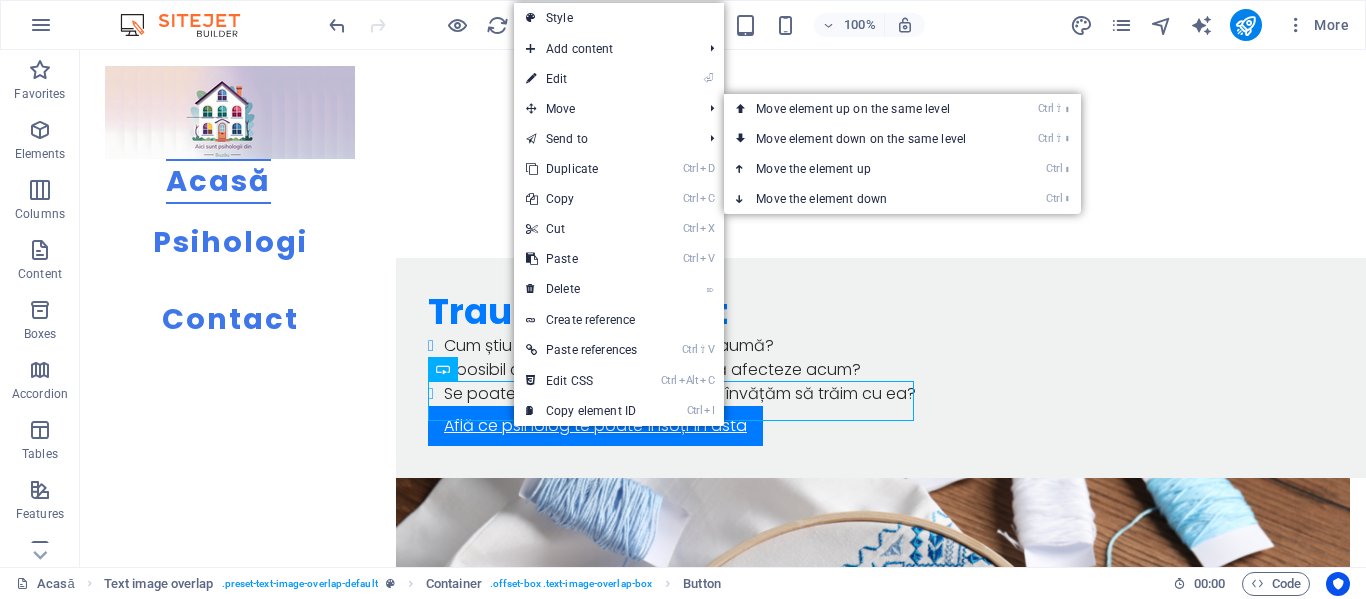 scroll, scrollTop: 5325, scrollLeft: 0, axis: vertical 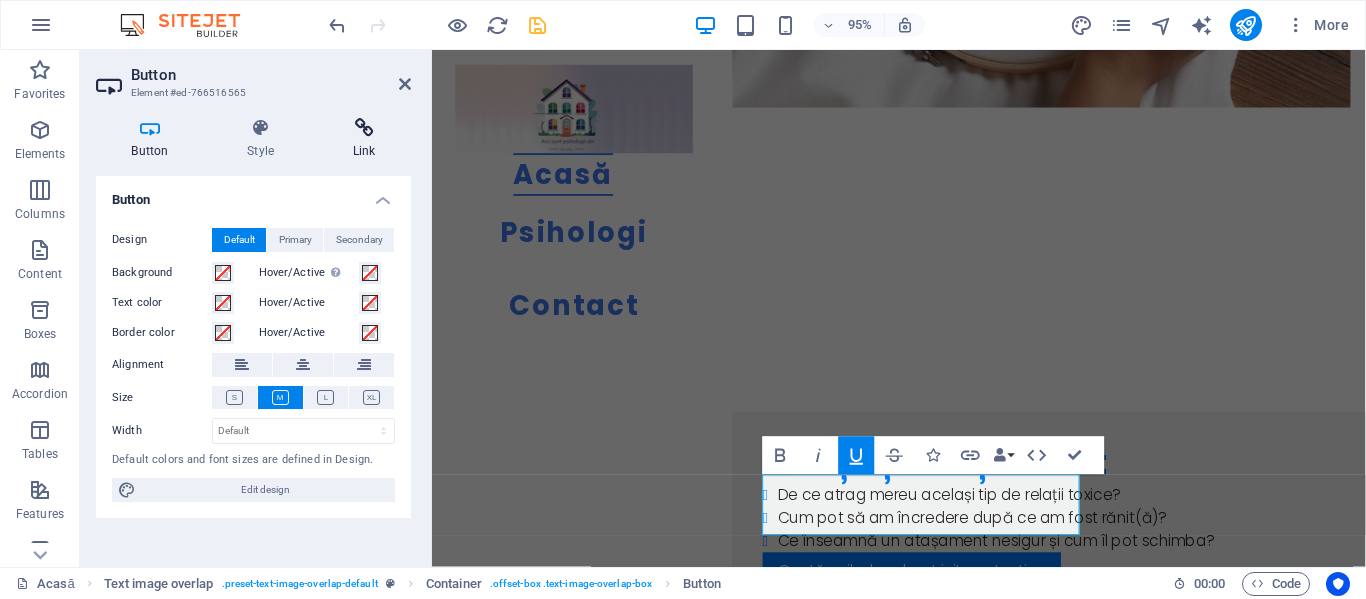 click at bounding box center (364, 128) 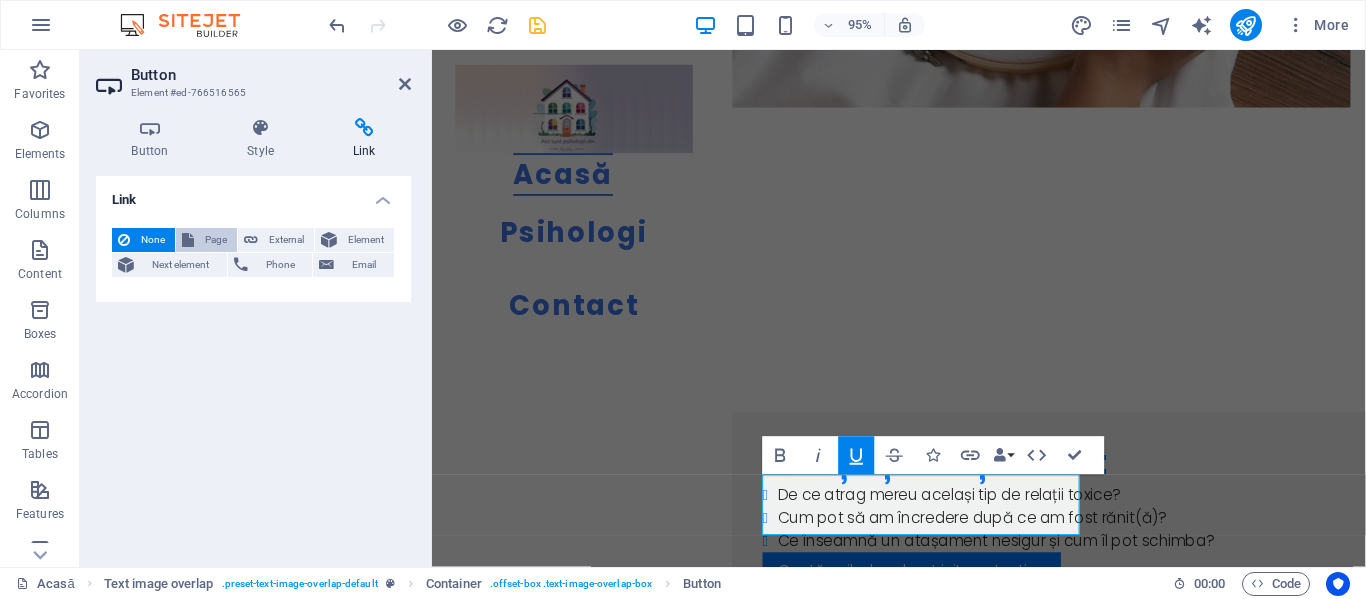 click on "Page" at bounding box center [215, 240] 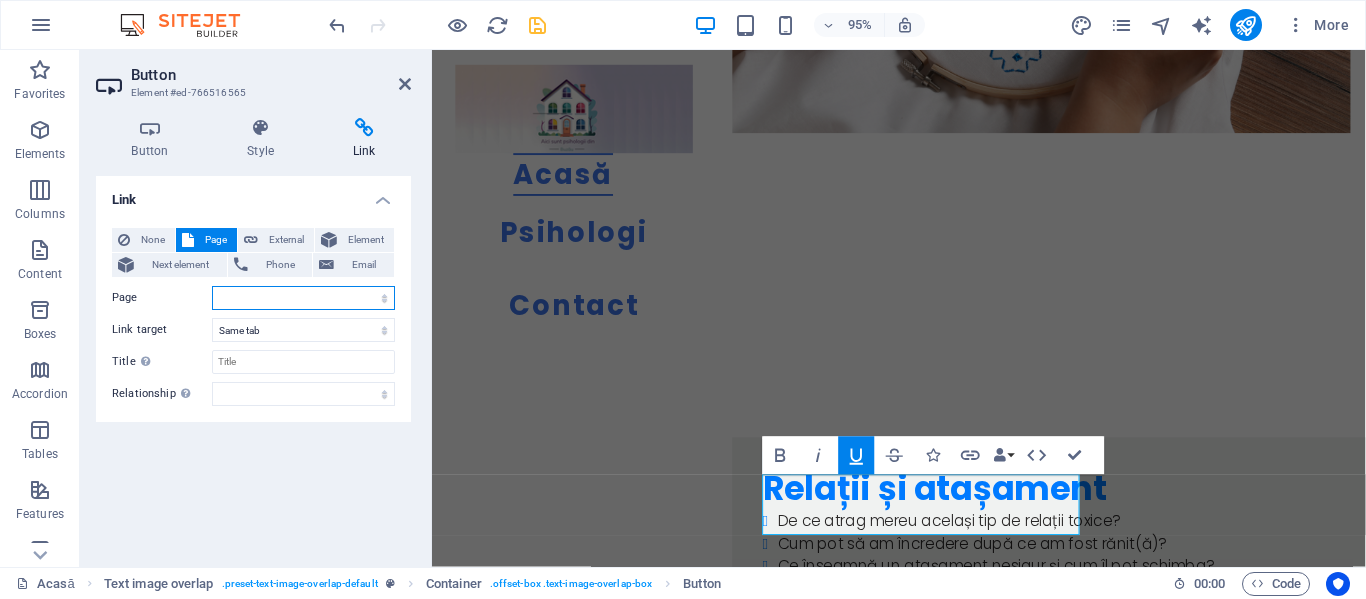click on "Acasă Psihologi Contact" at bounding box center (303, 298) 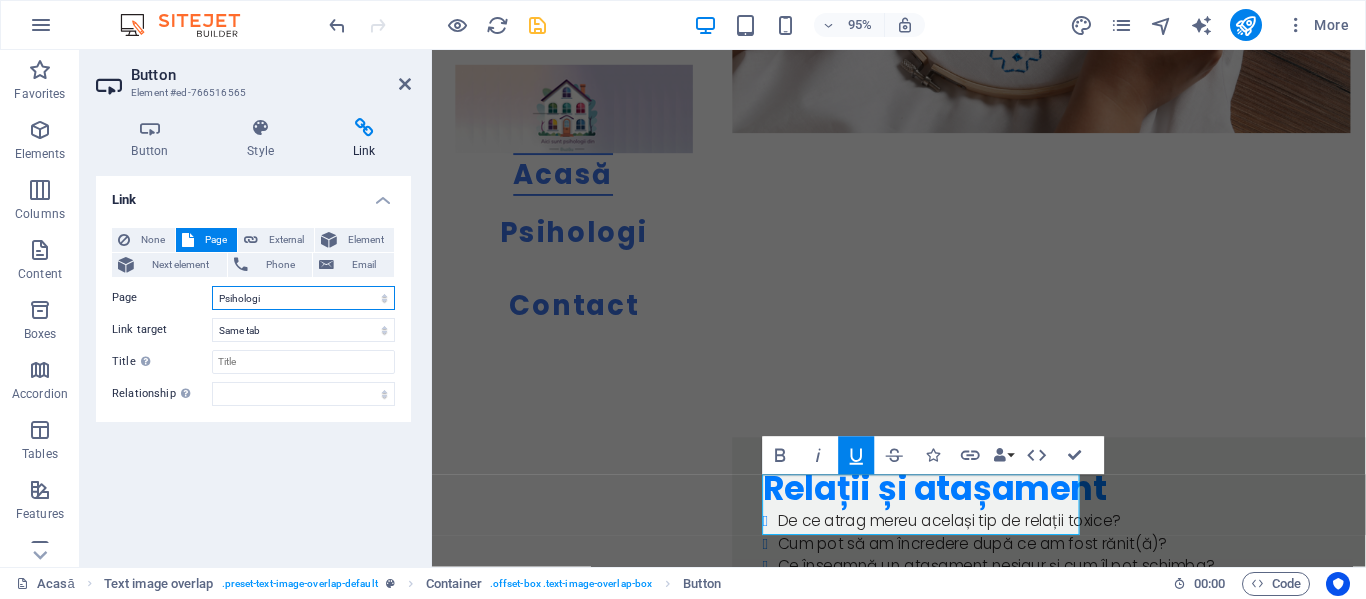 click on "Acasă Psihologi Contact" at bounding box center (303, 298) 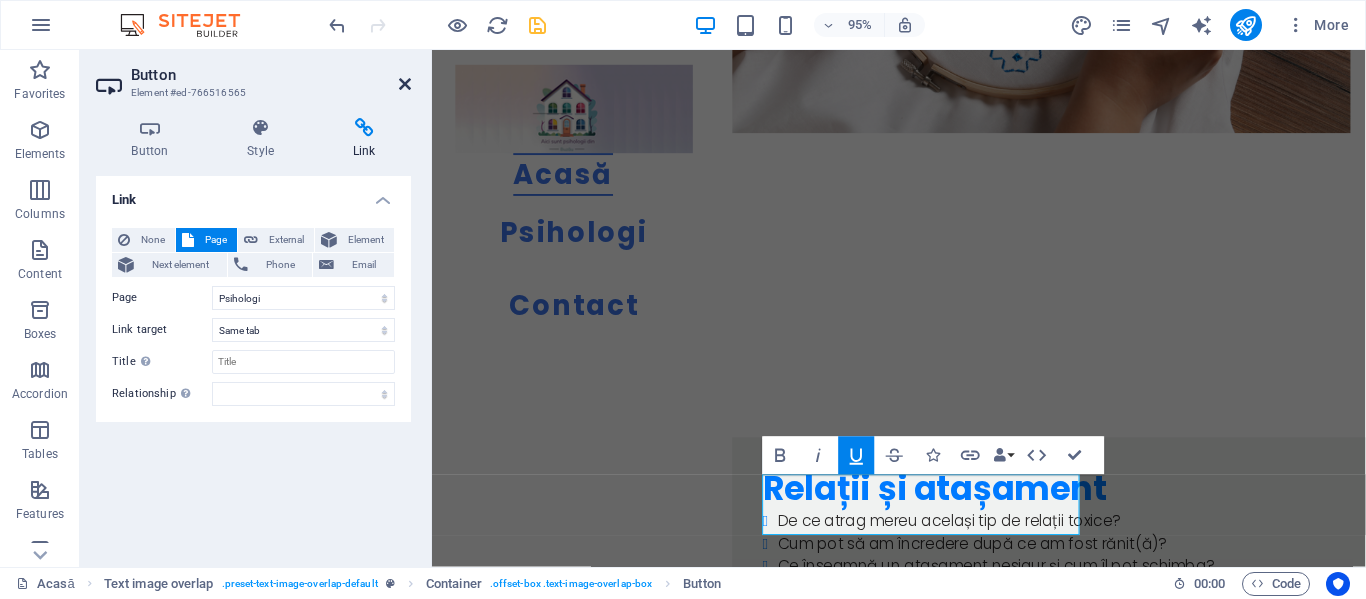 click at bounding box center [405, 84] 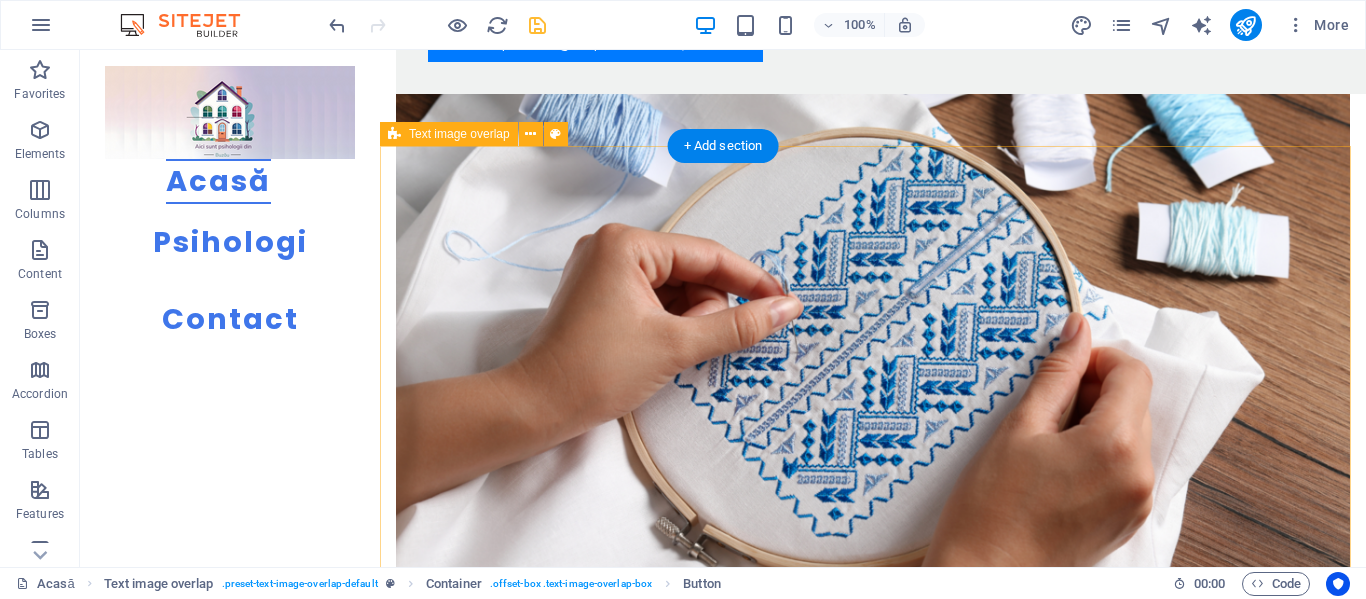 scroll, scrollTop: 5396, scrollLeft: 0, axis: vertical 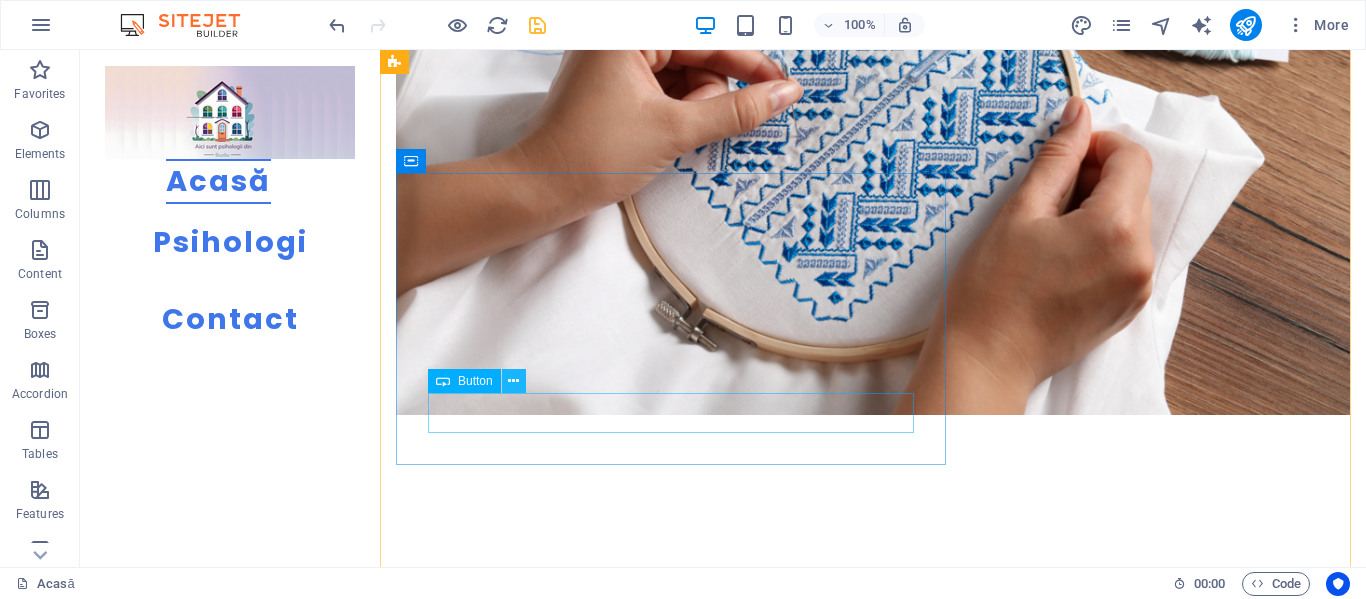 click at bounding box center (513, 381) 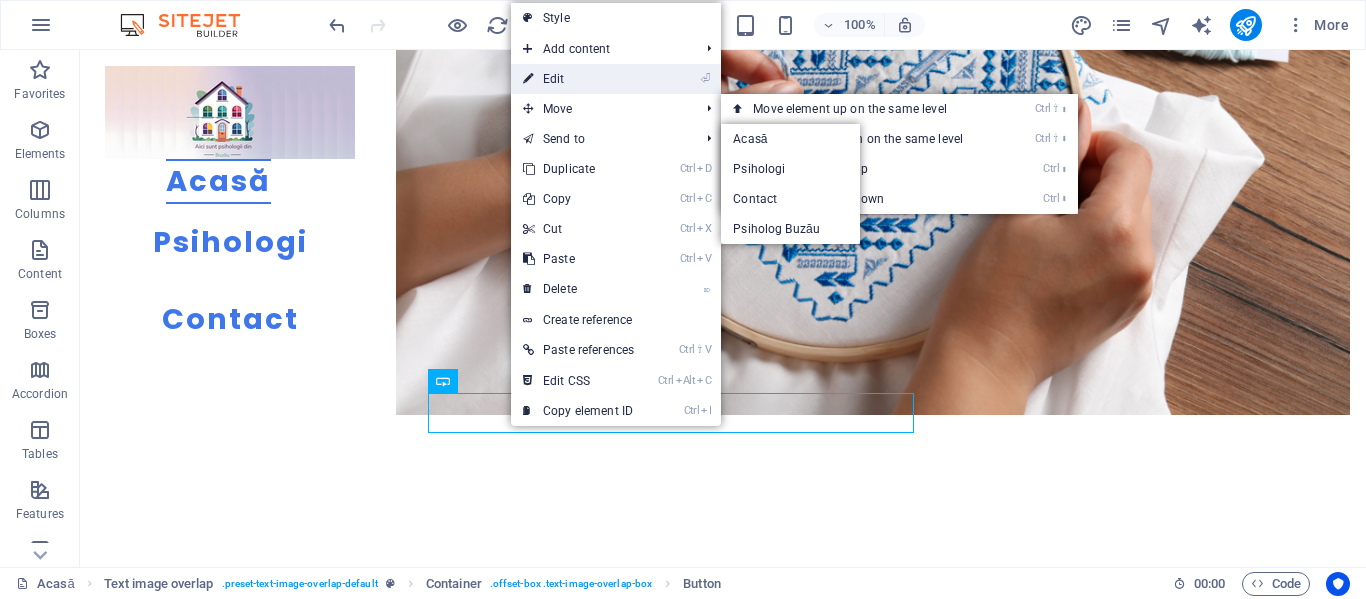 click on "⏎  Edit" at bounding box center (578, 79) 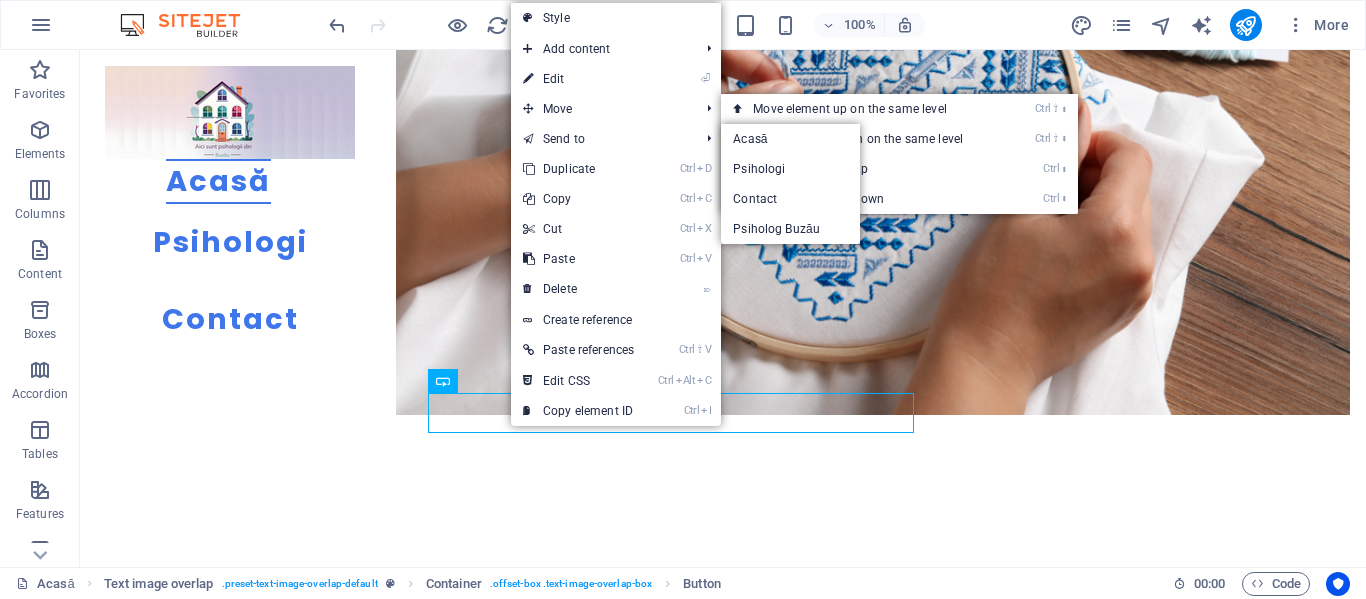 select 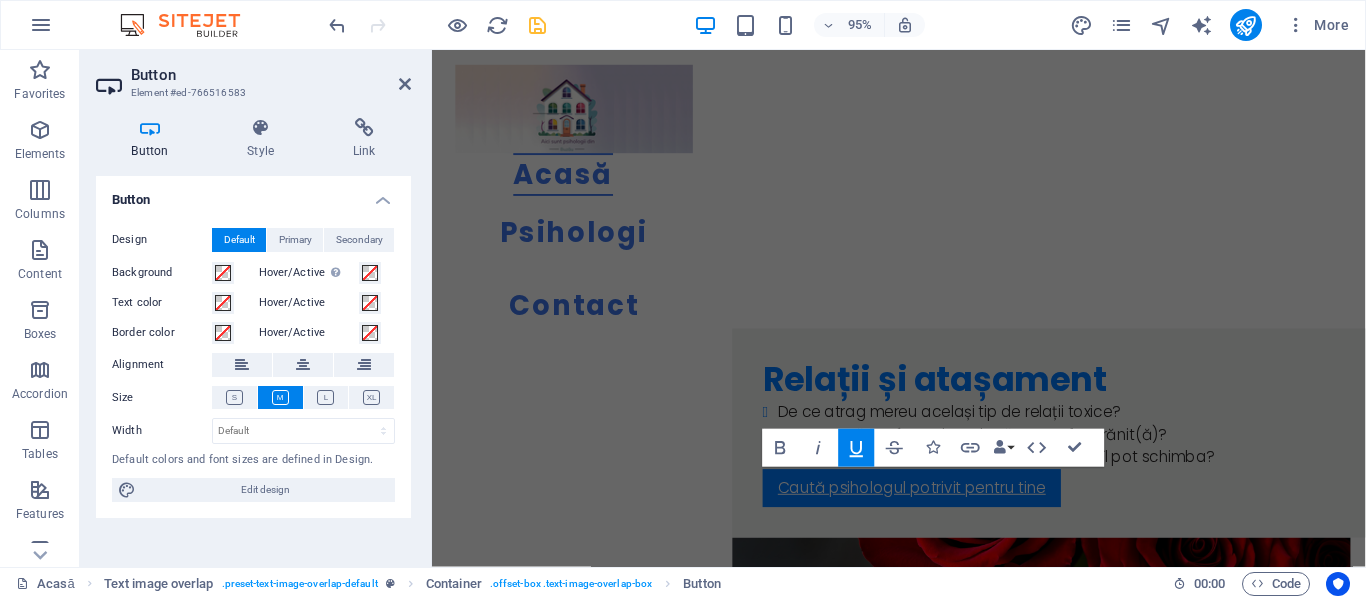scroll, scrollTop: 6065, scrollLeft: 0, axis: vertical 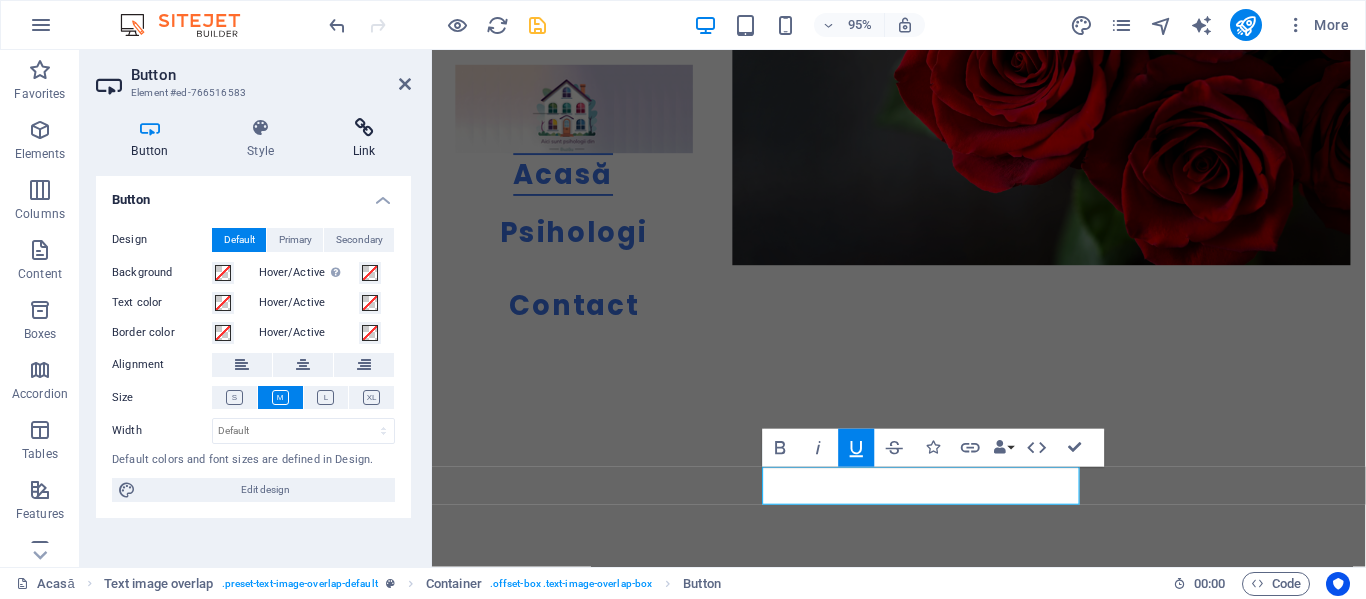 drag, startPoint x: 359, startPoint y: 134, endPoint x: 353, endPoint y: 143, distance: 10.816654 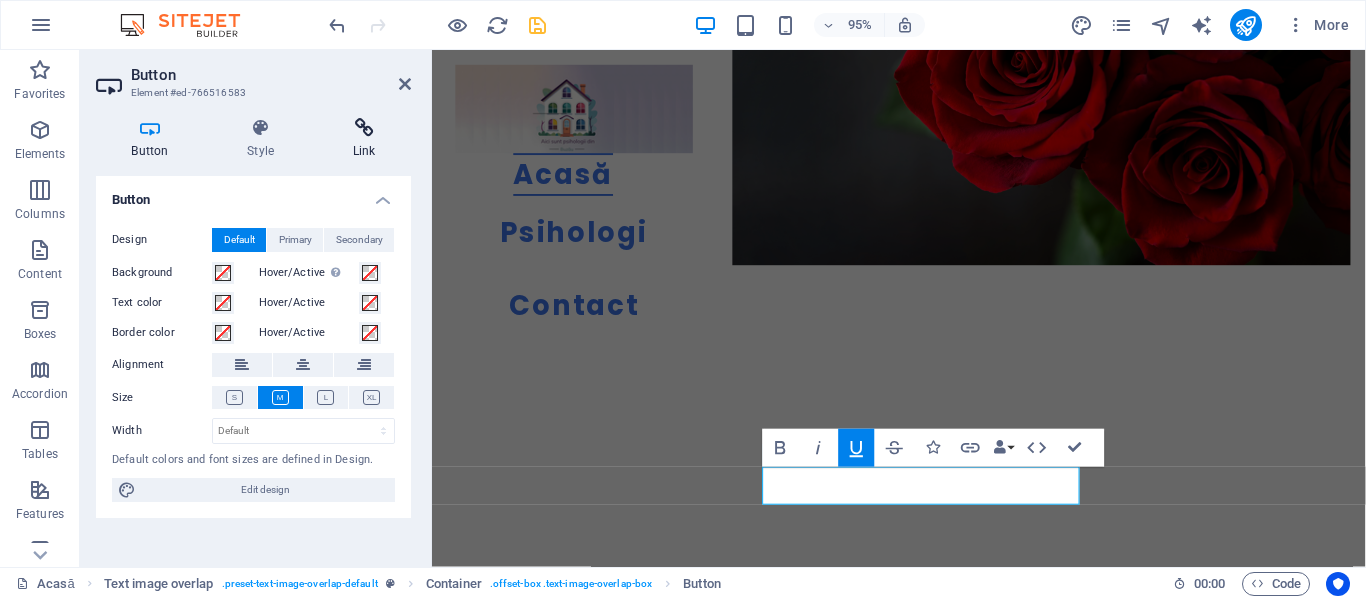 click at bounding box center (364, 128) 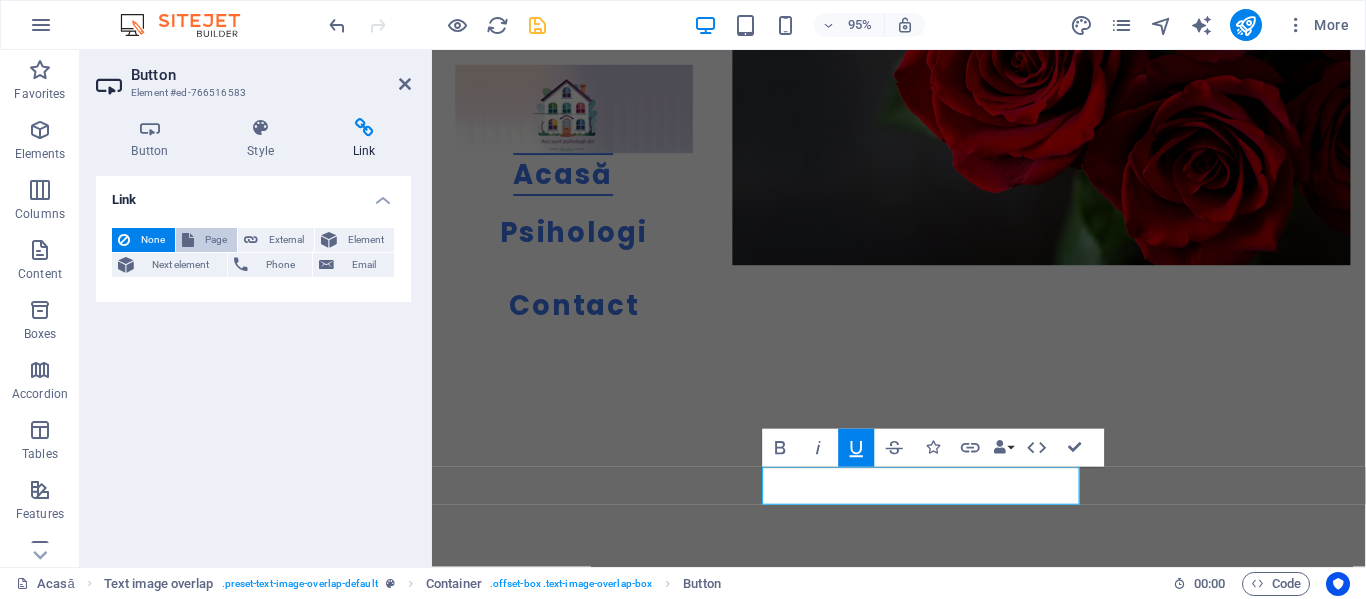 click on "Page" at bounding box center (215, 240) 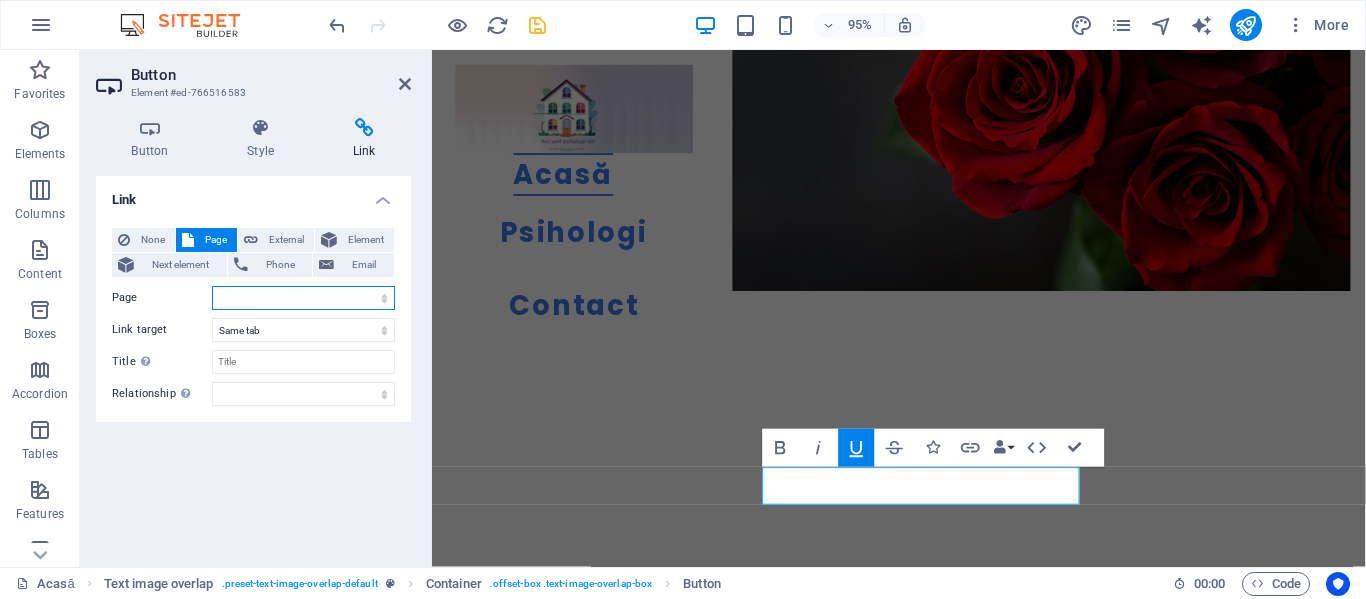 click on "Acasă Psihologi Contact" at bounding box center (303, 298) 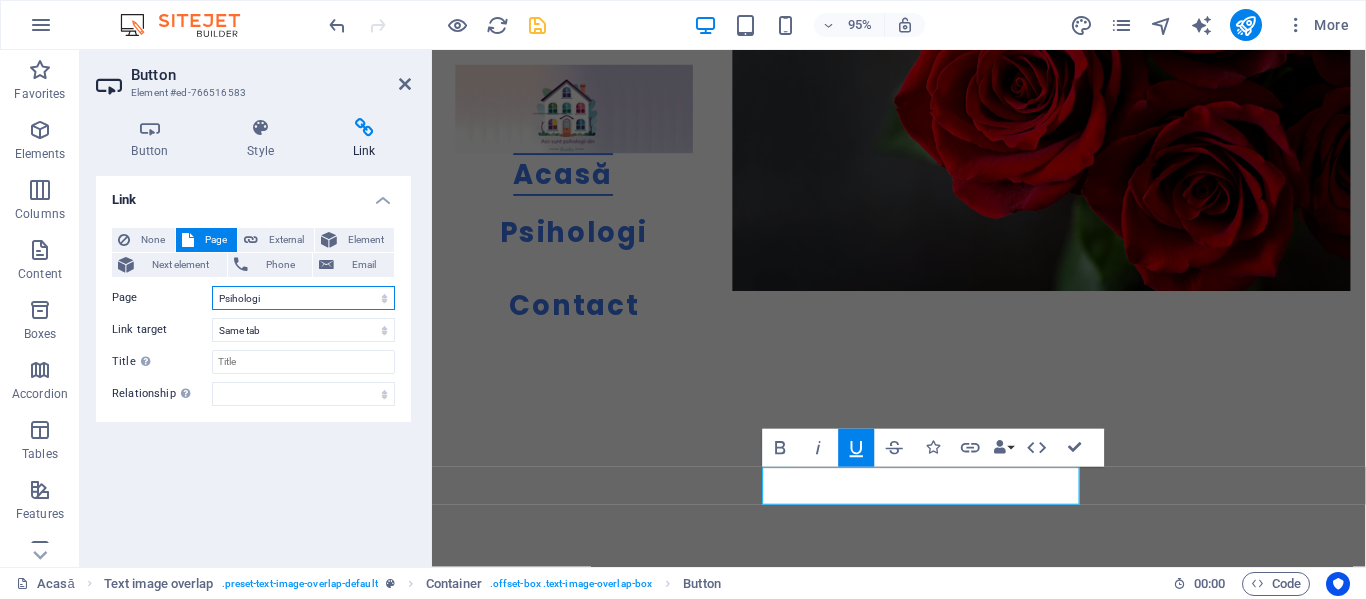 click on "Acasă Psihologi Contact" at bounding box center [303, 298] 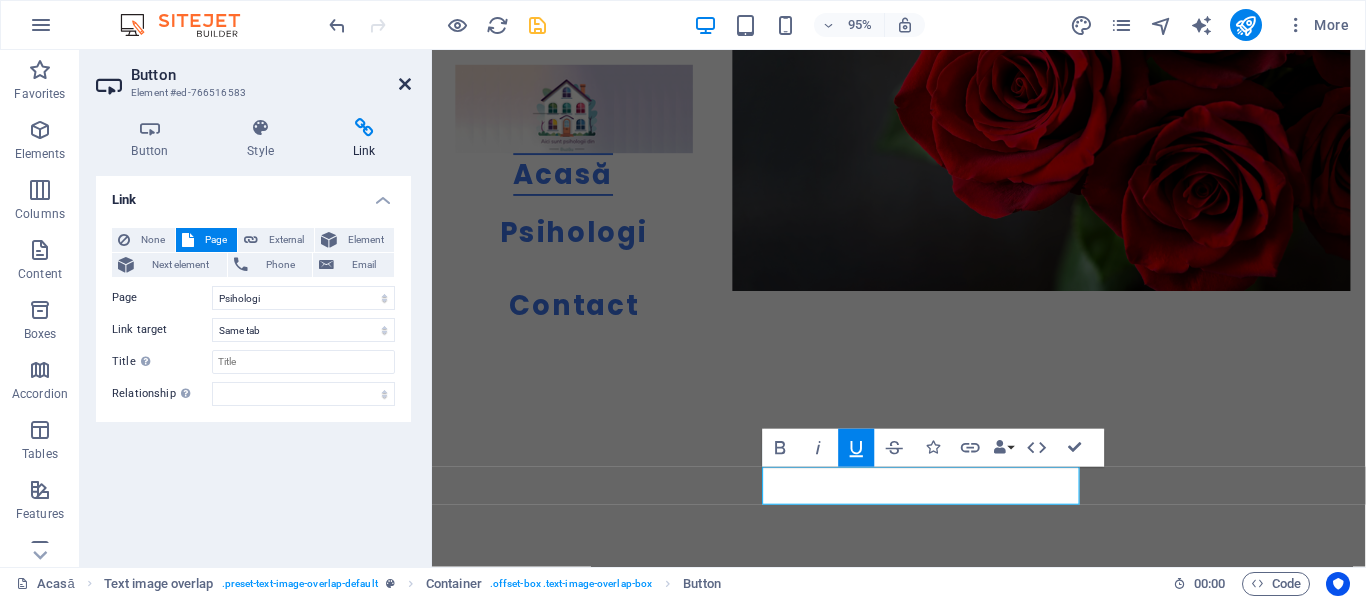 click at bounding box center [405, 84] 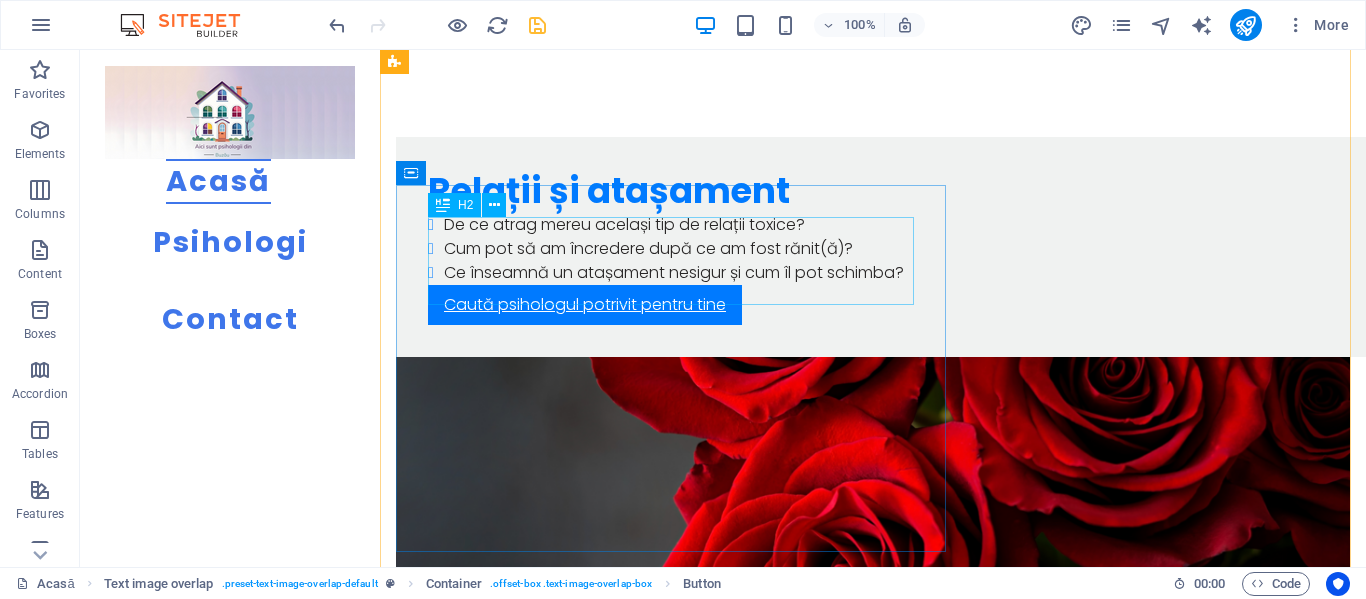 scroll, scrollTop: 5996, scrollLeft: 0, axis: vertical 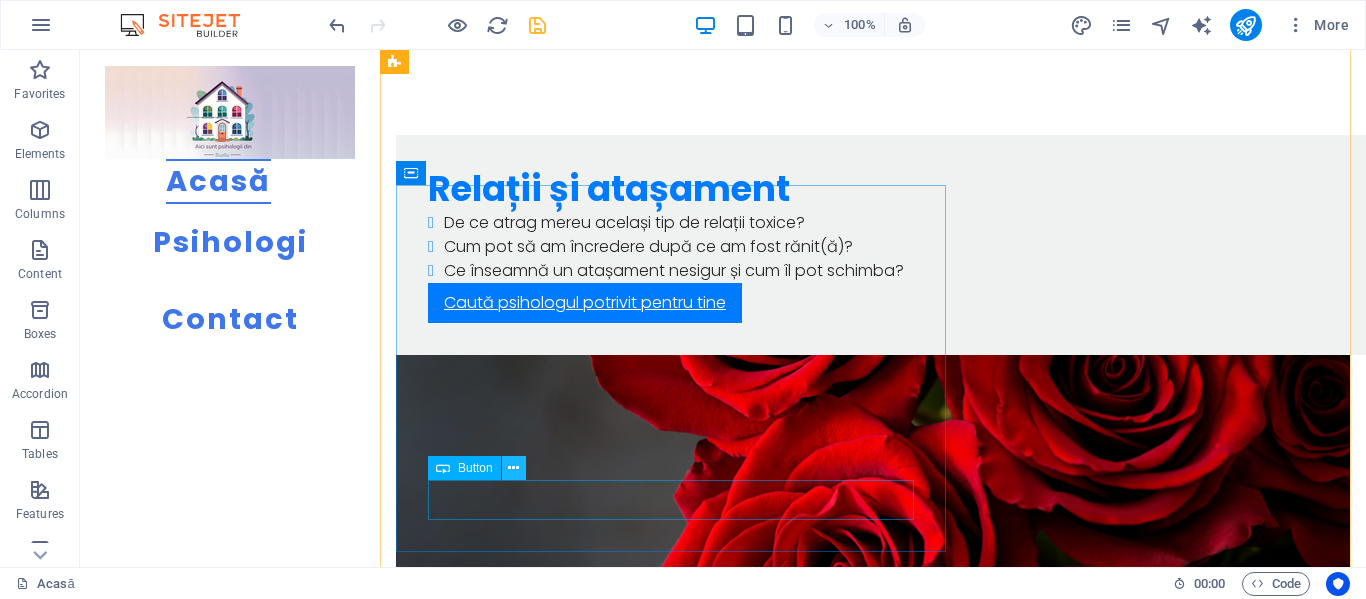 click at bounding box center (513, 468) 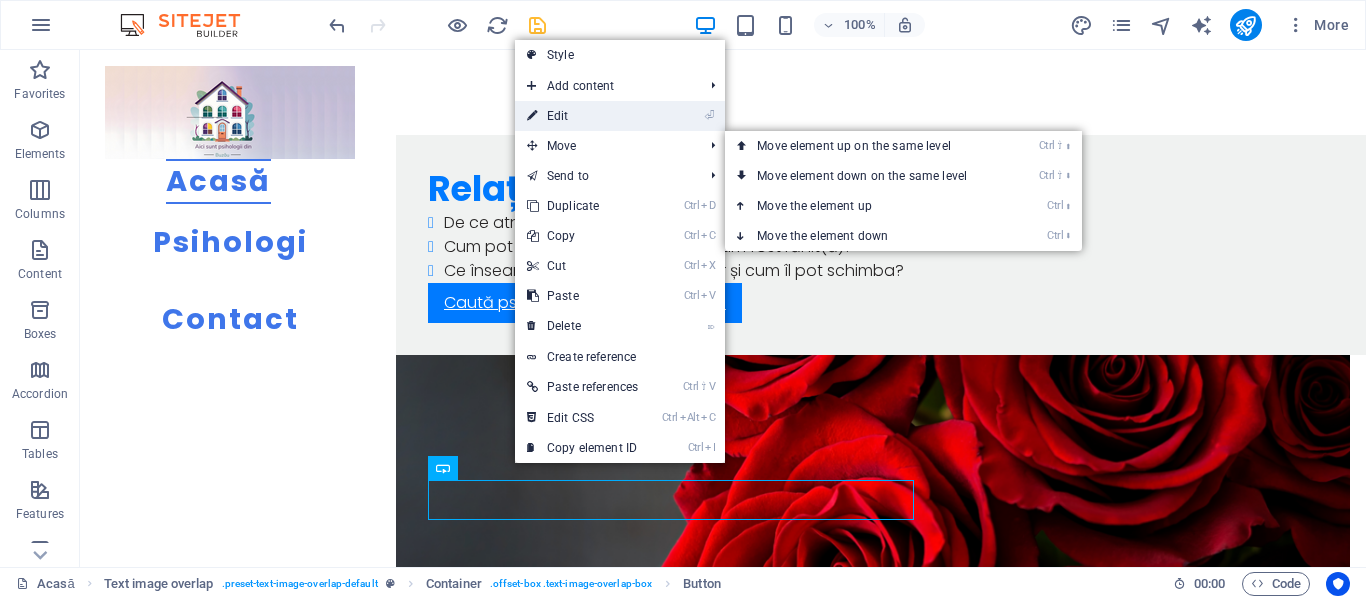 click on "⏎  Edit" at bounding box center [582, 116] 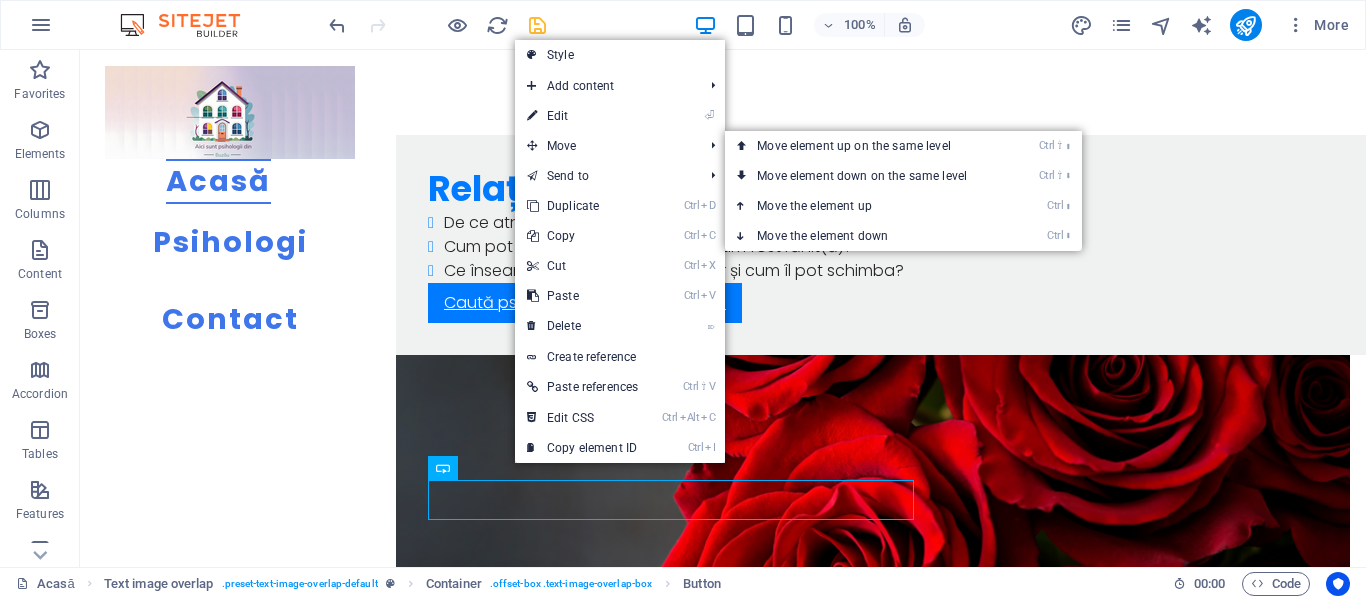 select 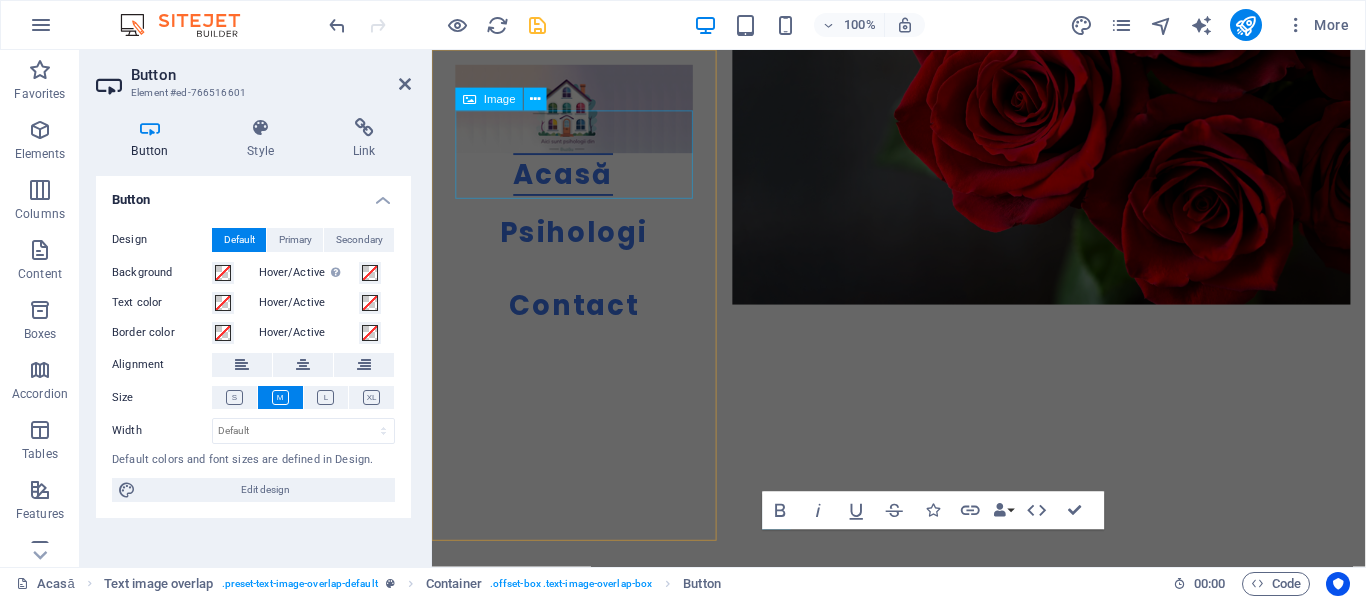 scroll, scrollTop: 6761, scrollLeft: 0, axis: vertical 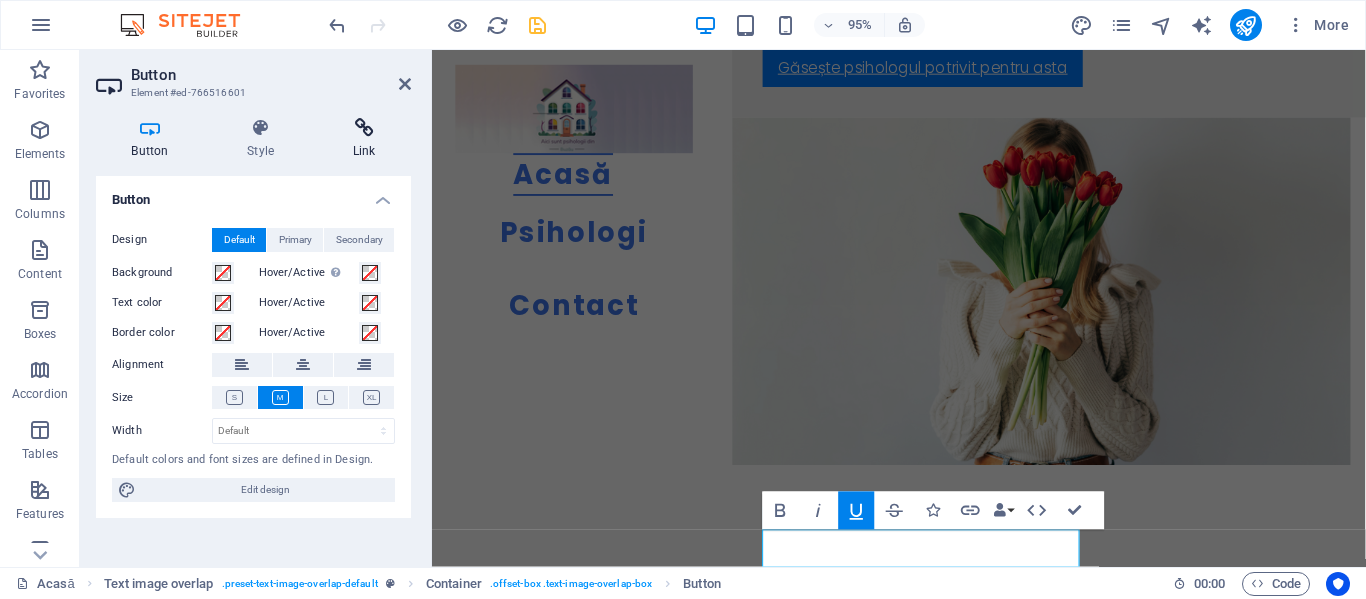 click on "Link" at bounding box center [364, 139] 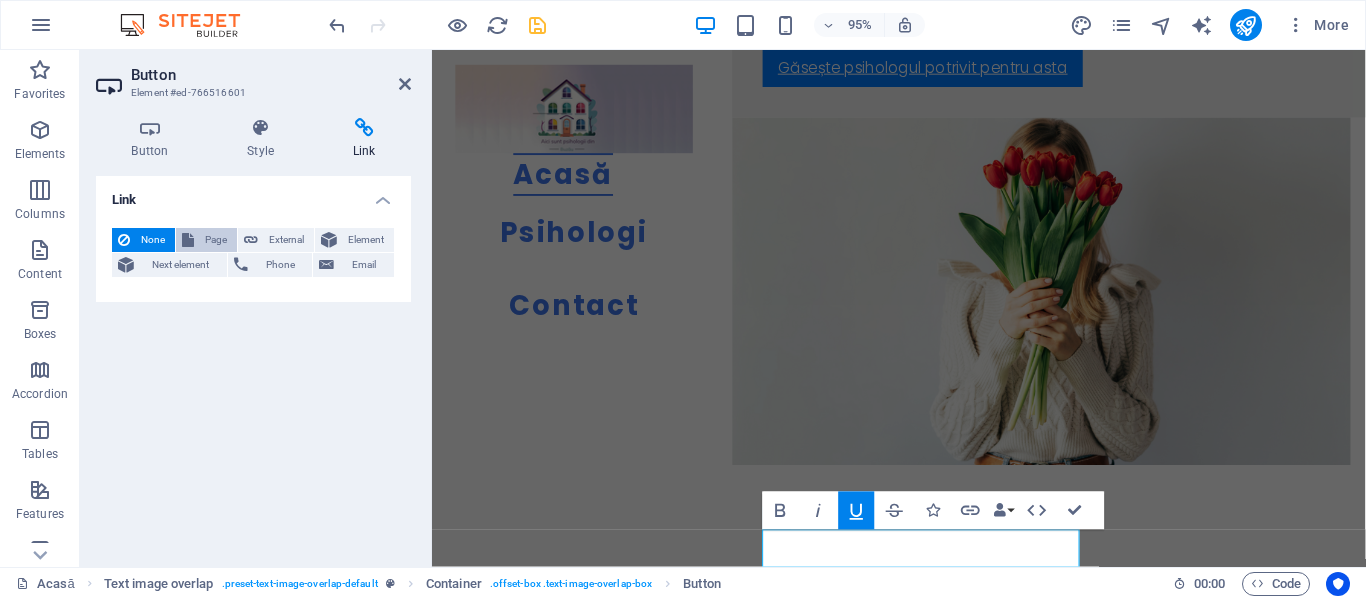 click on "Page" at bounding box center (215, 240) 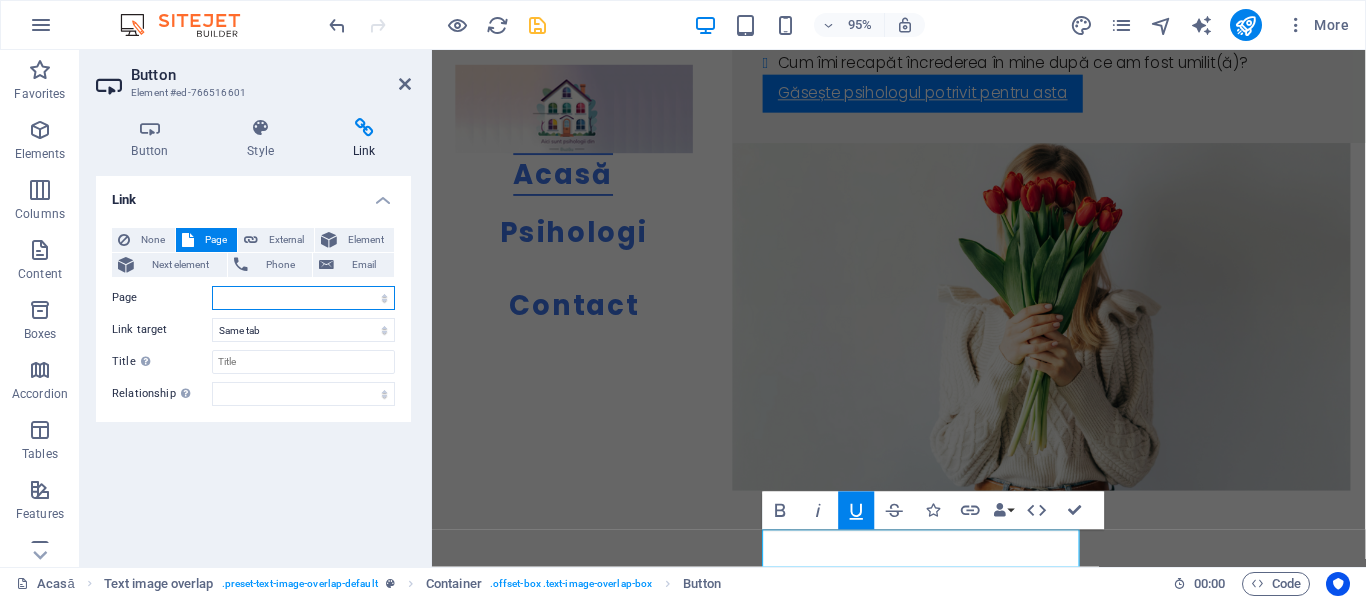 click on "Acasă Psihologi Contact" at bounding box center (303, 298) 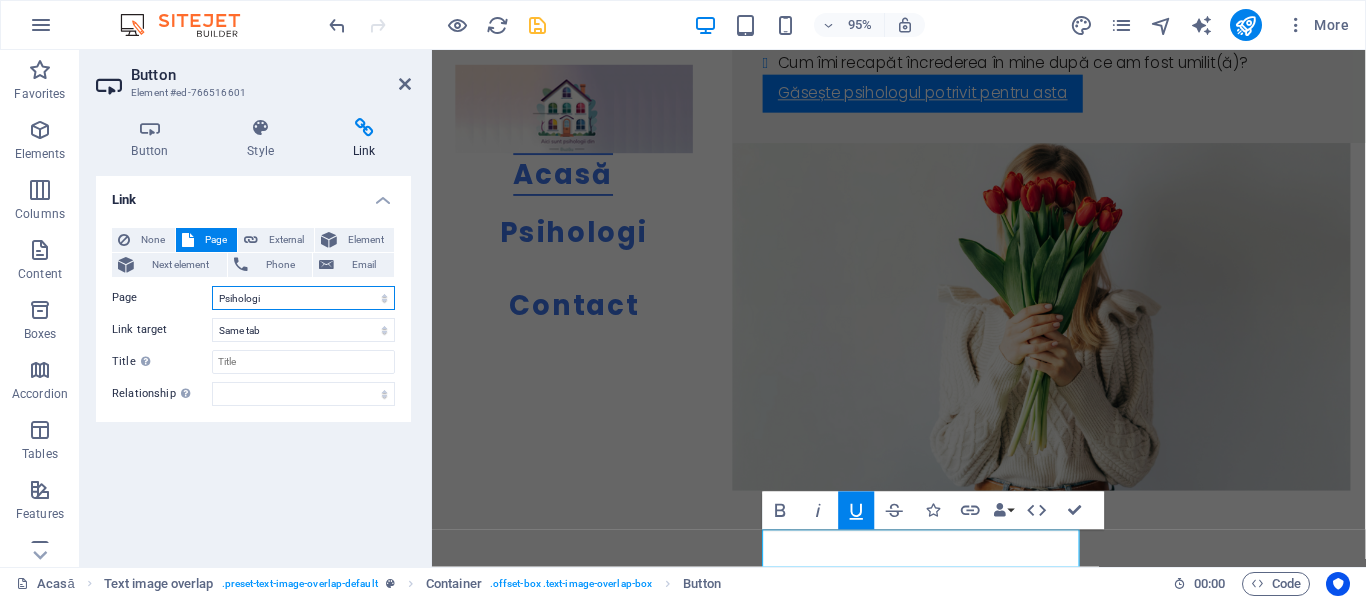 click on "Acasă Psihologi Contact" at bounding box center (303, 298) 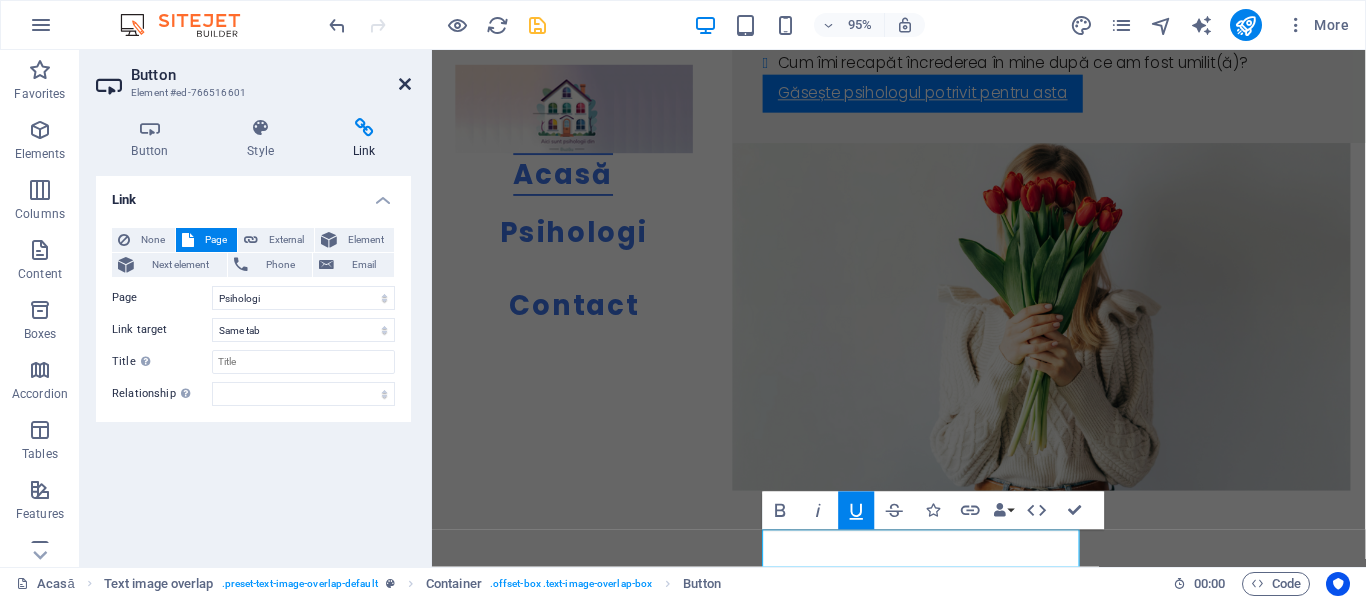 click at bounding box center [405, 84] 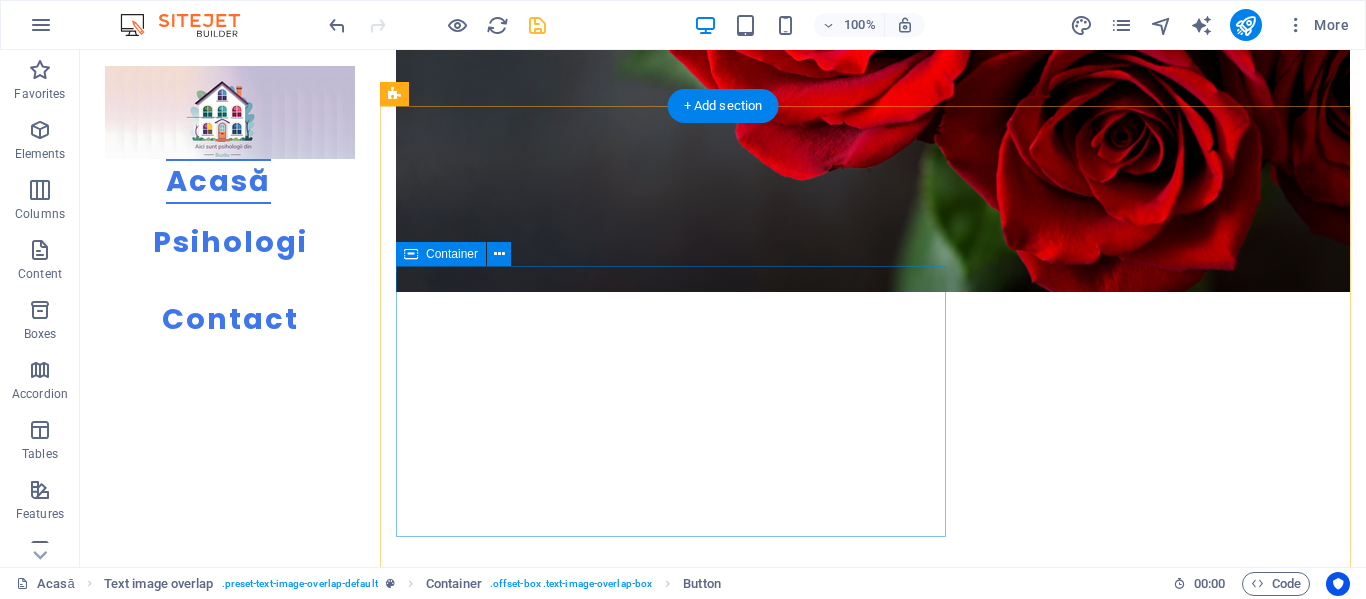 scroll, scrollTop: 6696, scrollLeft: 0, axis: vertical 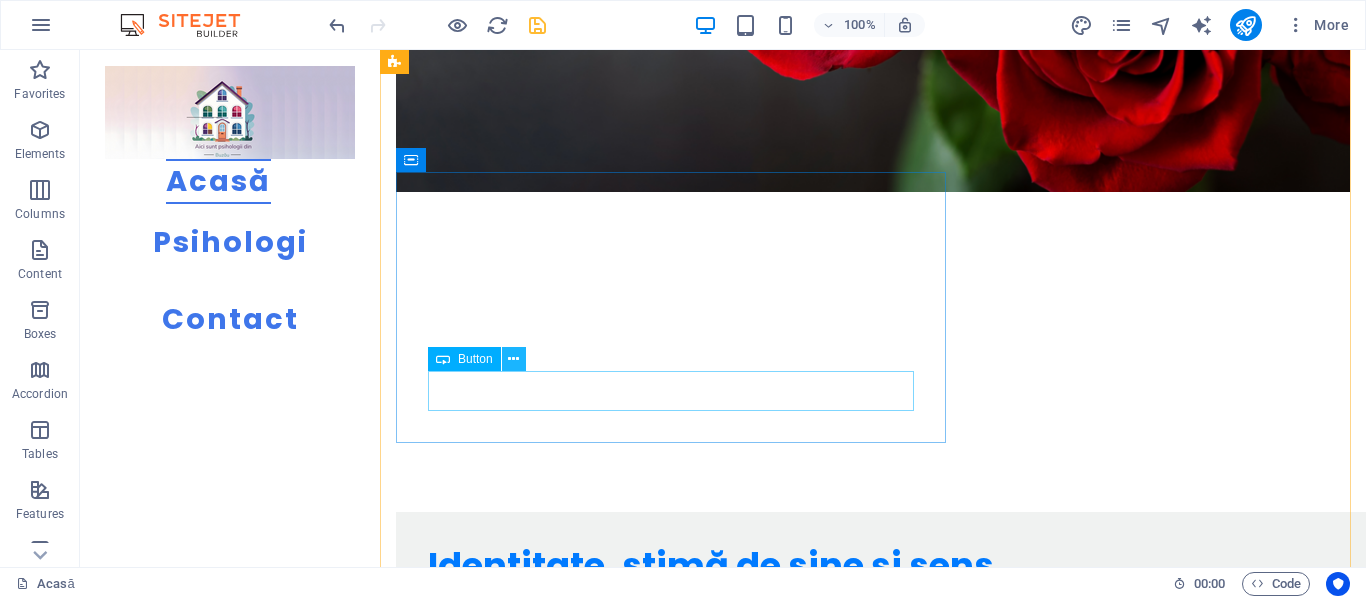 click at bounding box center (513, 359) 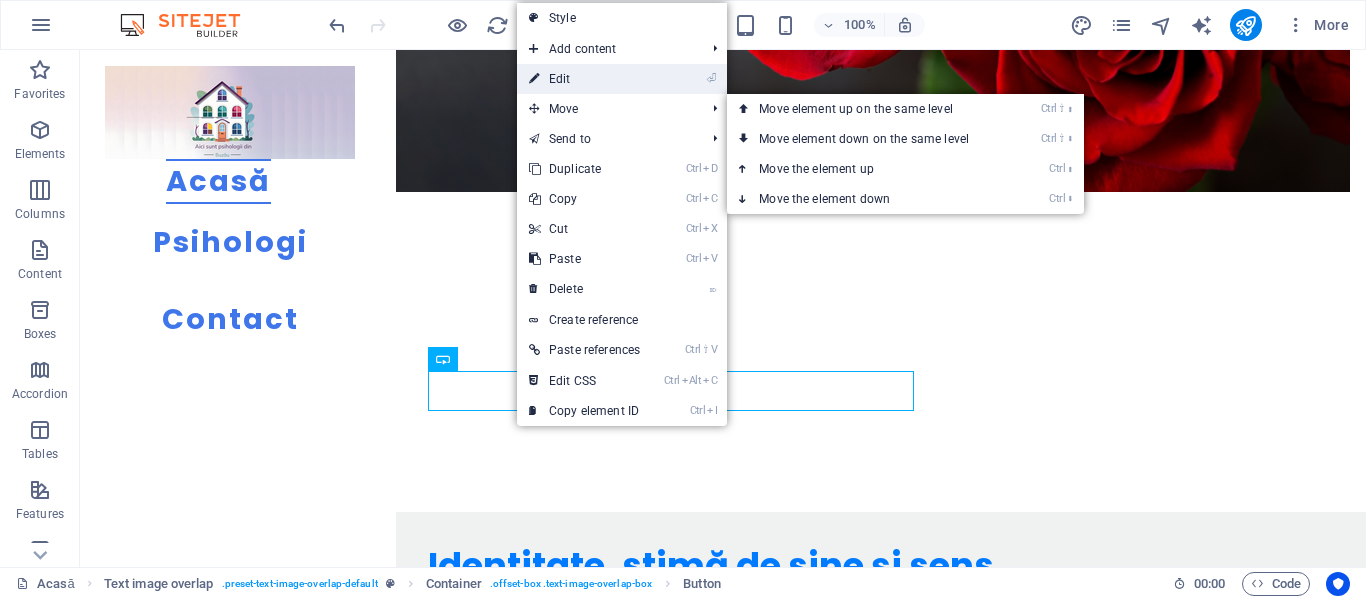 click on "⏎  Edit" at bounding box center [584, 79] 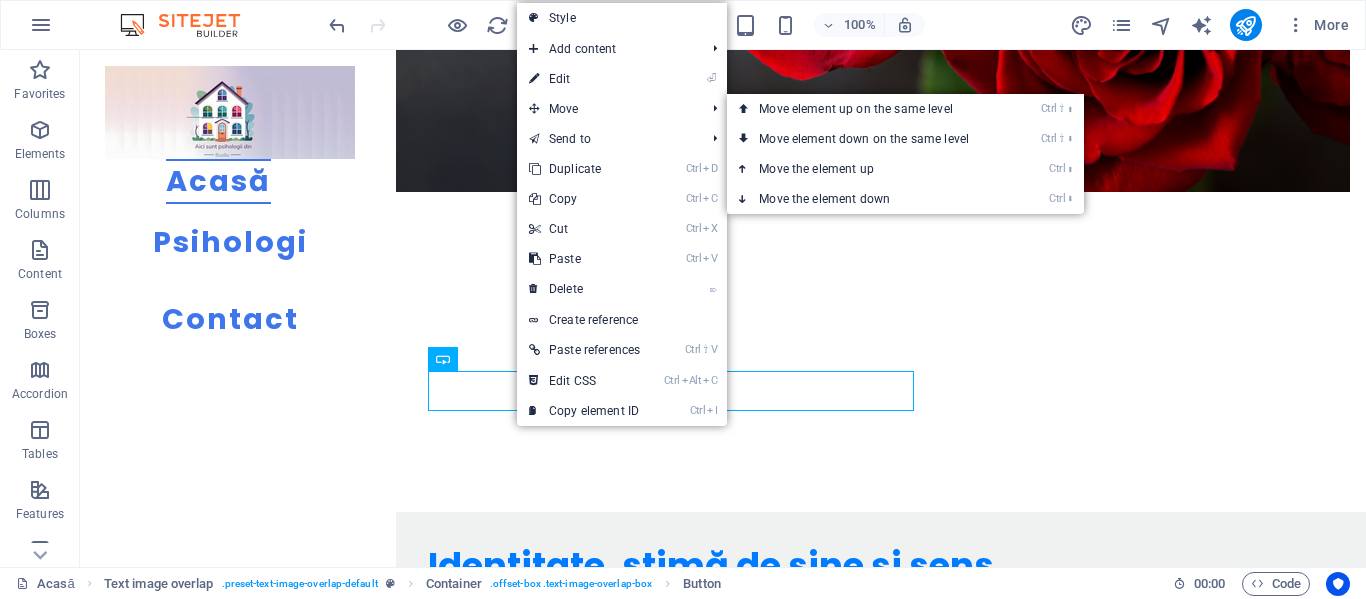 scroll, scrollTop: 7536, scrollLeft: 0, axis: vertical 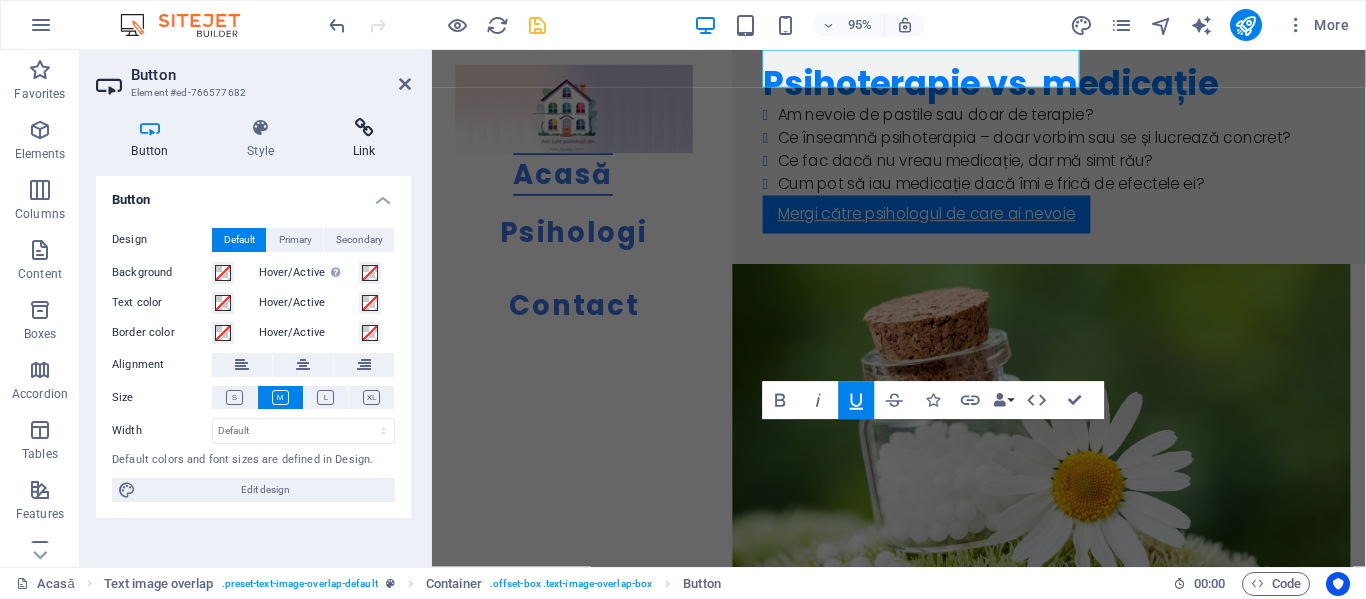 click at bounding box center (364, 128) 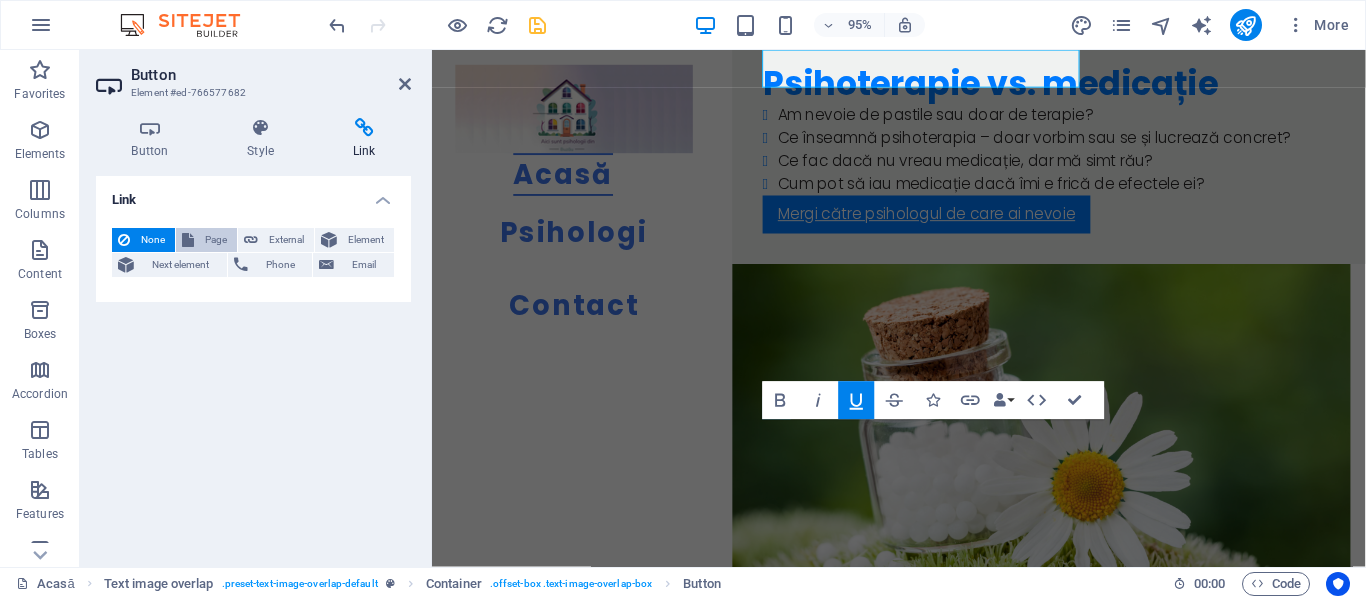 click on "Page" at bounding box center (215, 240) 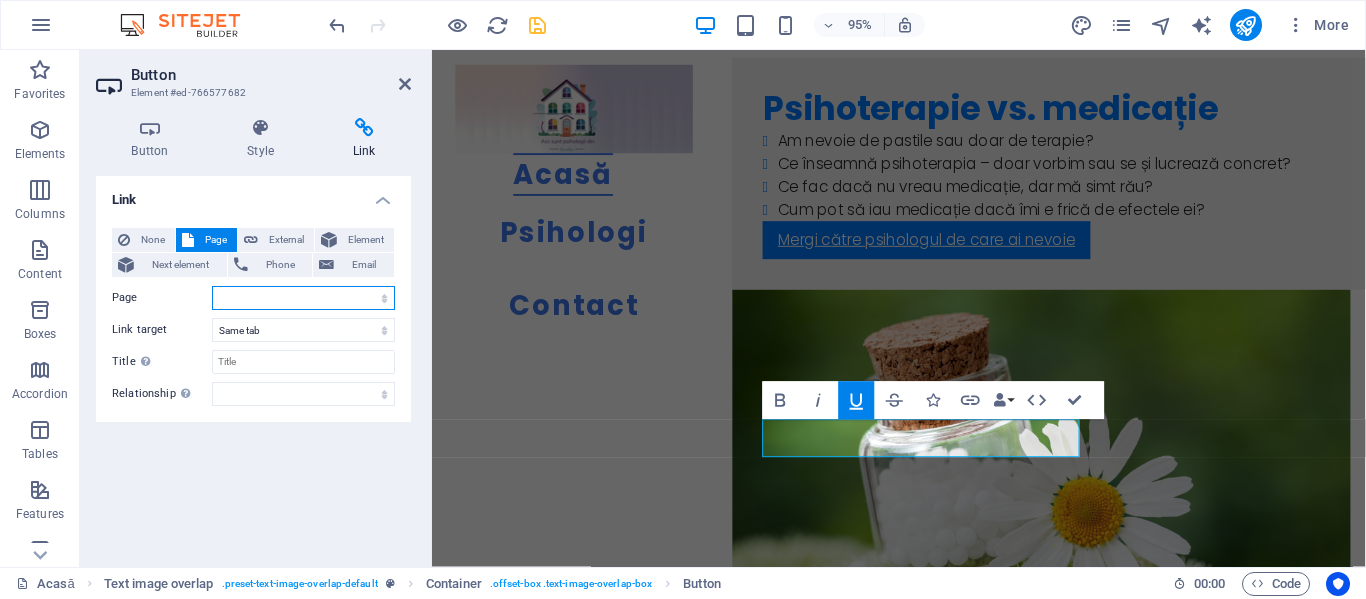 click on "Acasă Psihologi Contact" at bounding box center [303, 298] 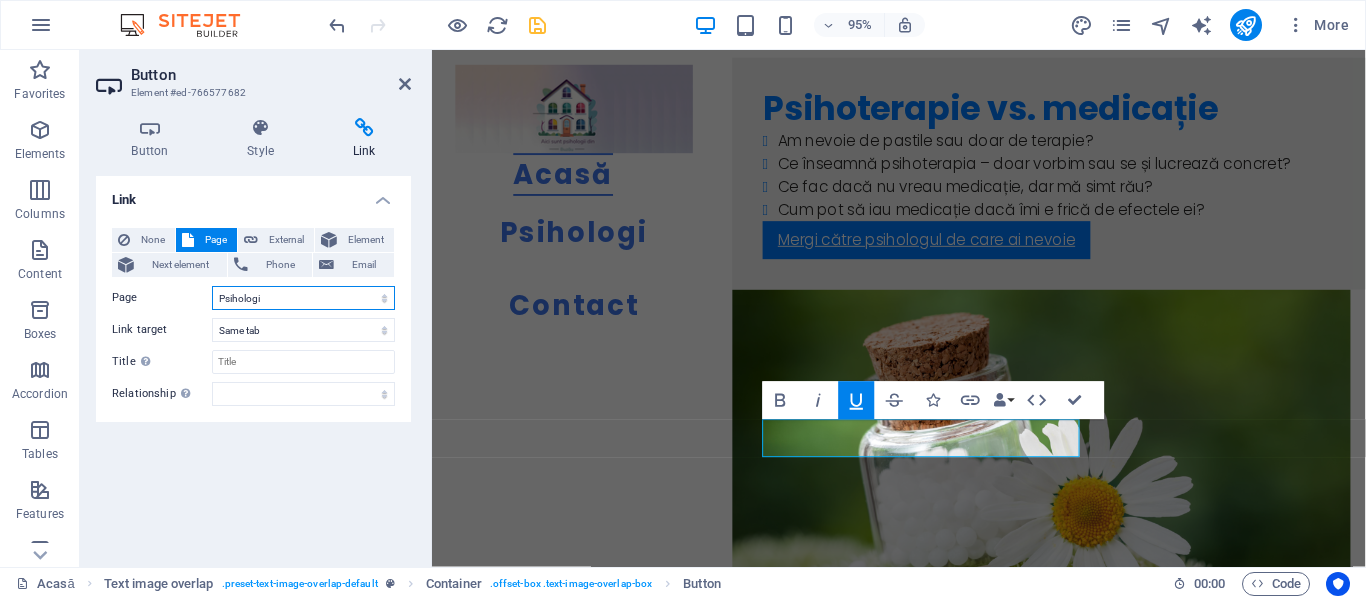 click on "Acasă Psihologi Contact" at bounding box center (303, 298) 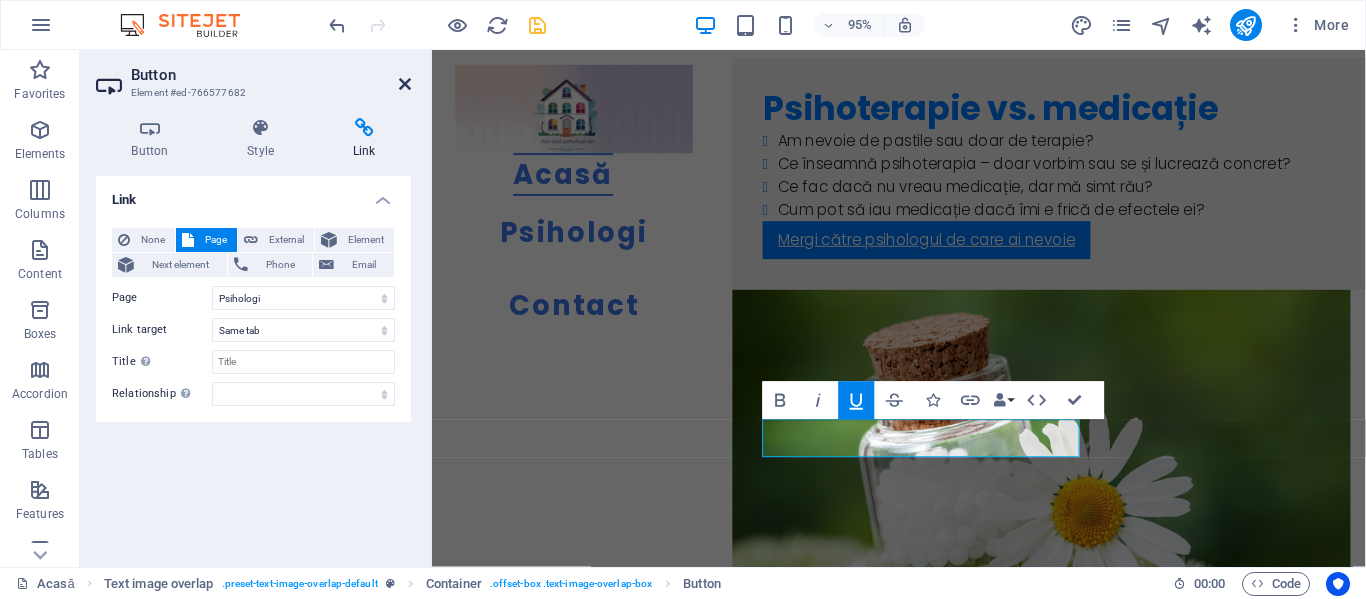 drag, startPoint x: 400, startPoint y: 90, endPoint x: 475, endPoint y: 86, distance: 75.10659 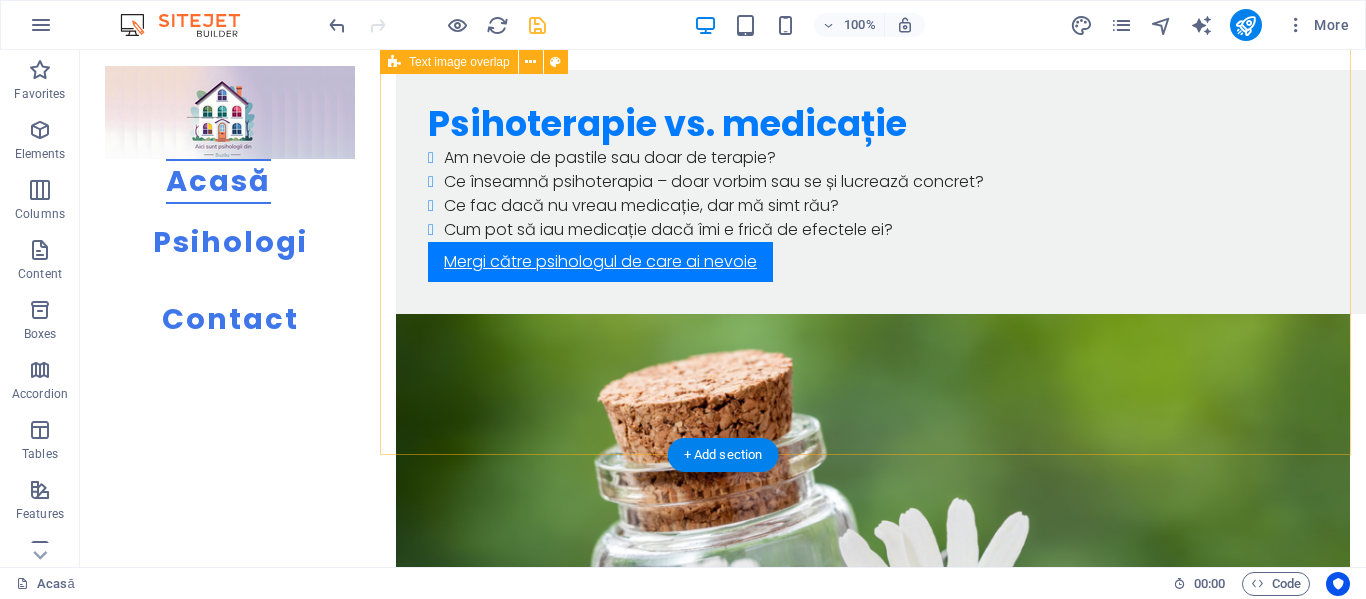 scroll, scrollTop: 8196, scrollLeft: 0, axis: vertical 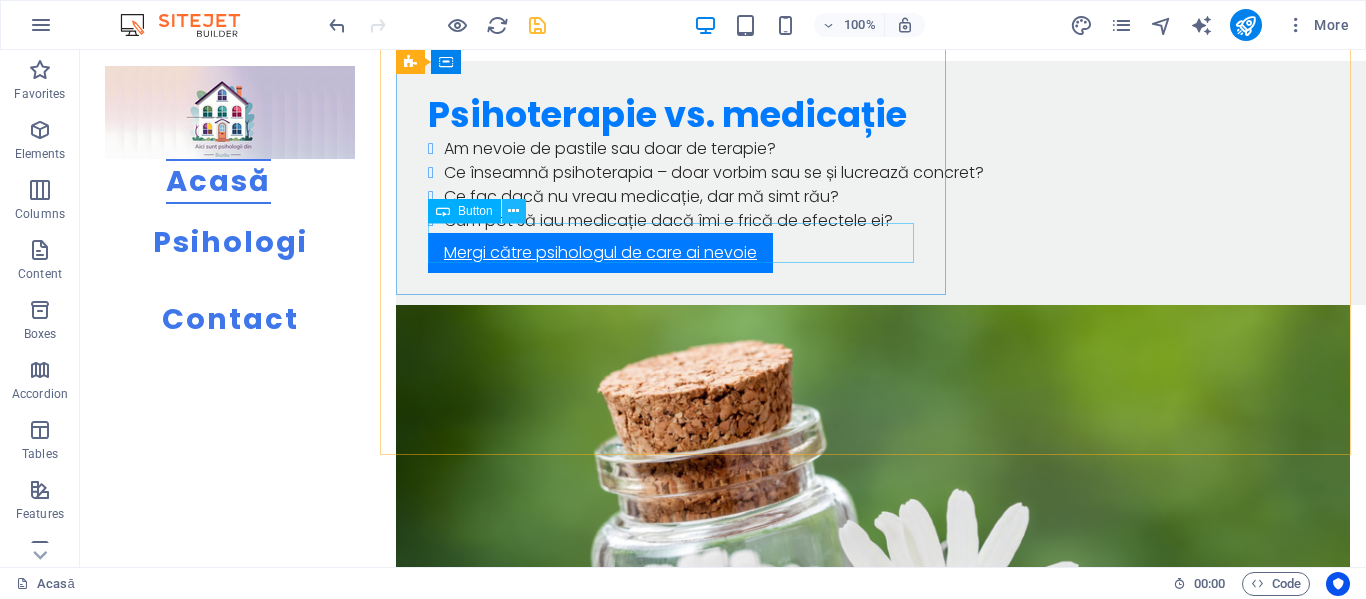 click at bounding box center (513, 211) 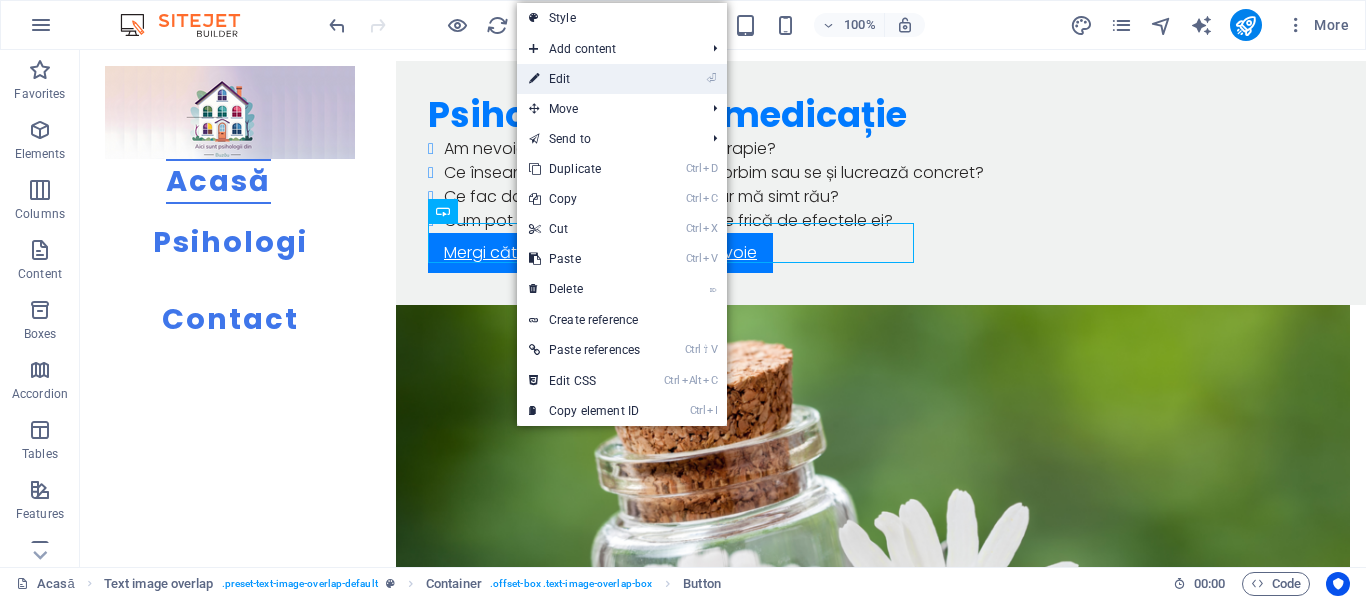 click on "⏎  Edit" at bounding box center [584, 79] 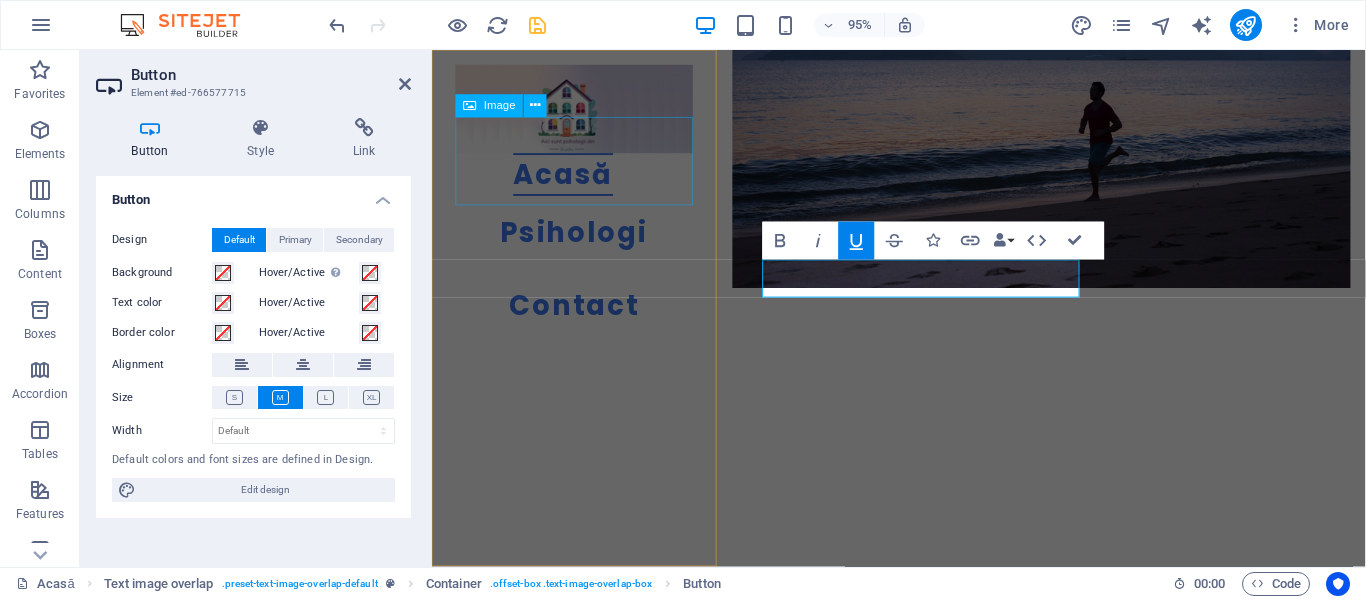 scroll, scrollTop: 9196, scrollLeft: 0, axis: vertical 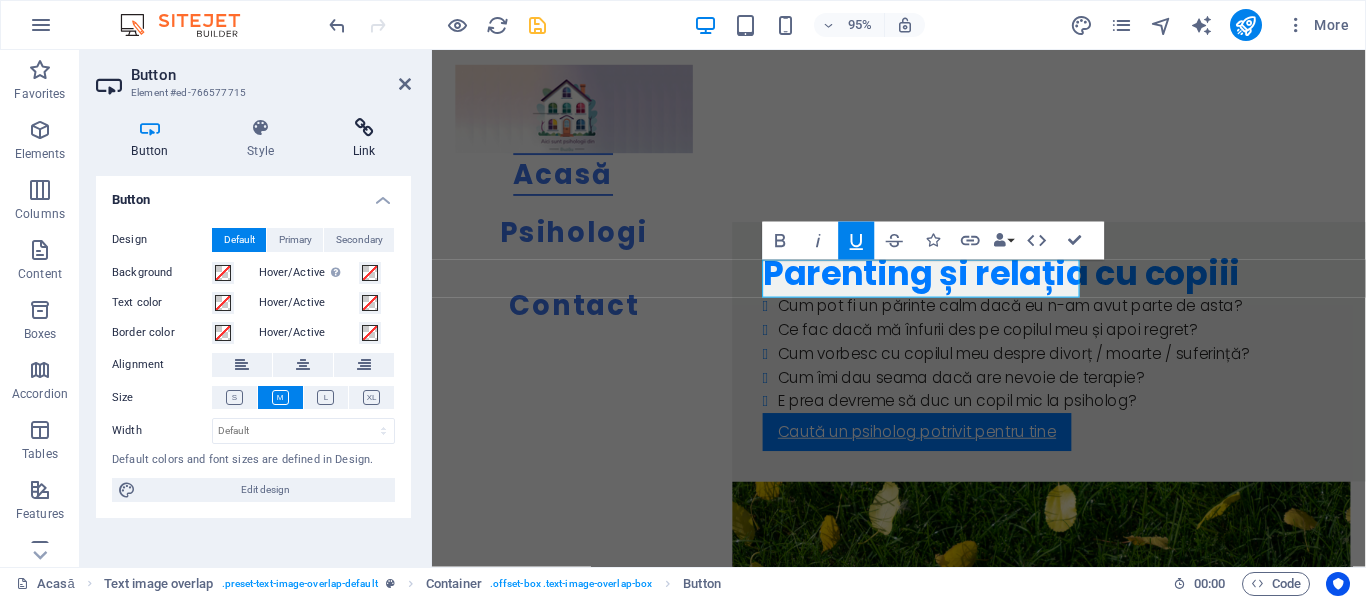 click at bounding box center [364, 128] 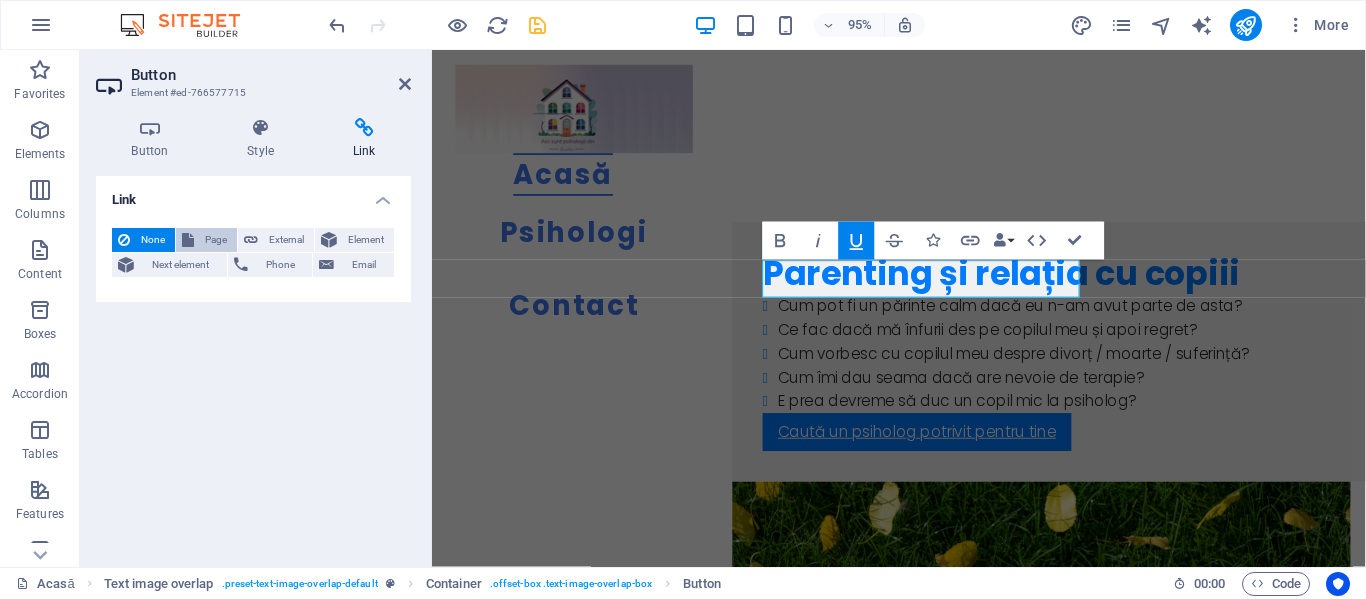 click on "Page" at bounding box center [215, 240] 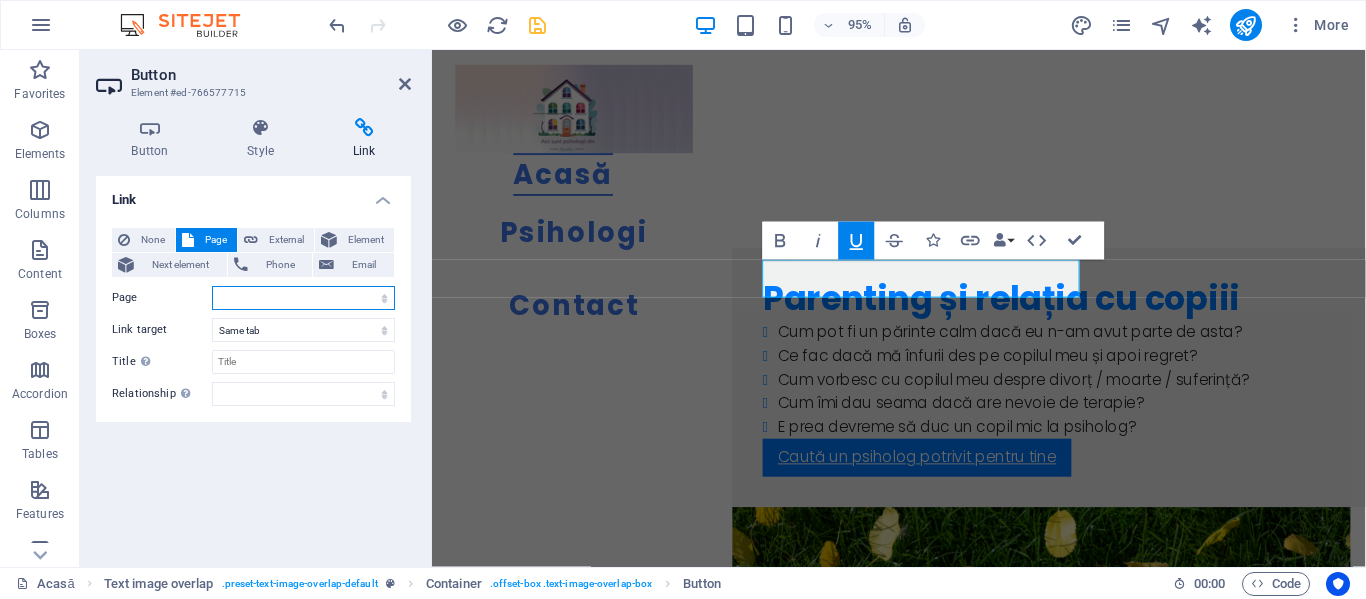 click on "Acasă Psihologi Contact" at bounding box center (303, 298) 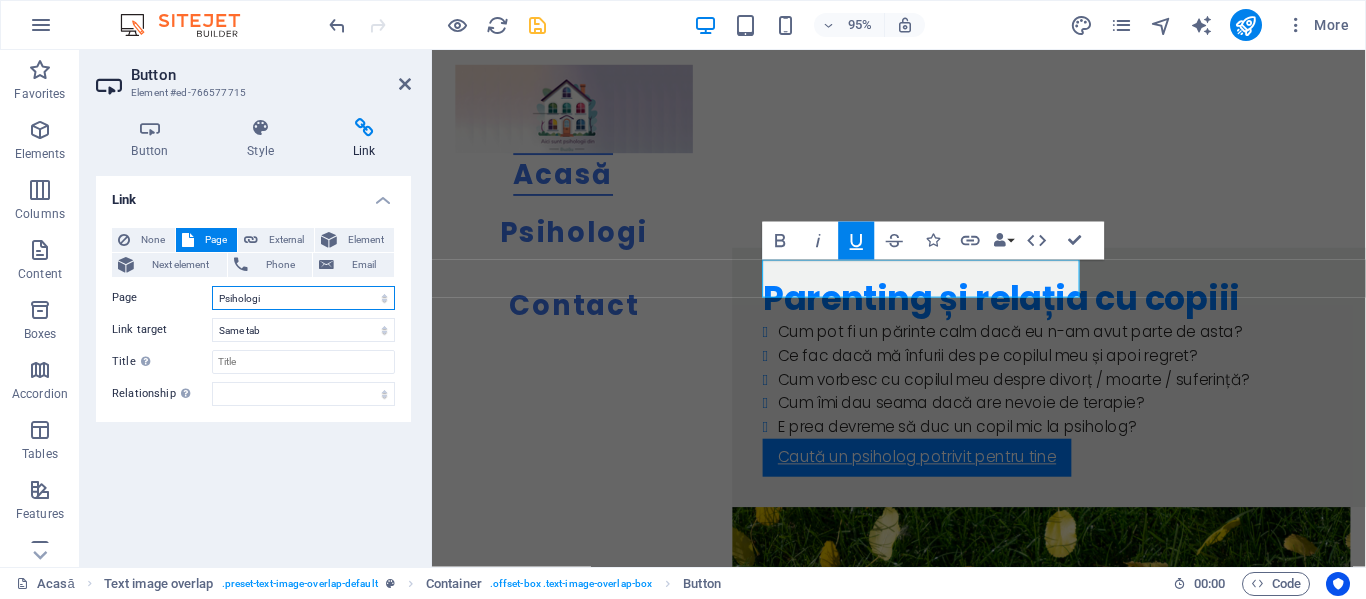 click on "Acasă Psihologi Contact" at bounding box center [303, 298] 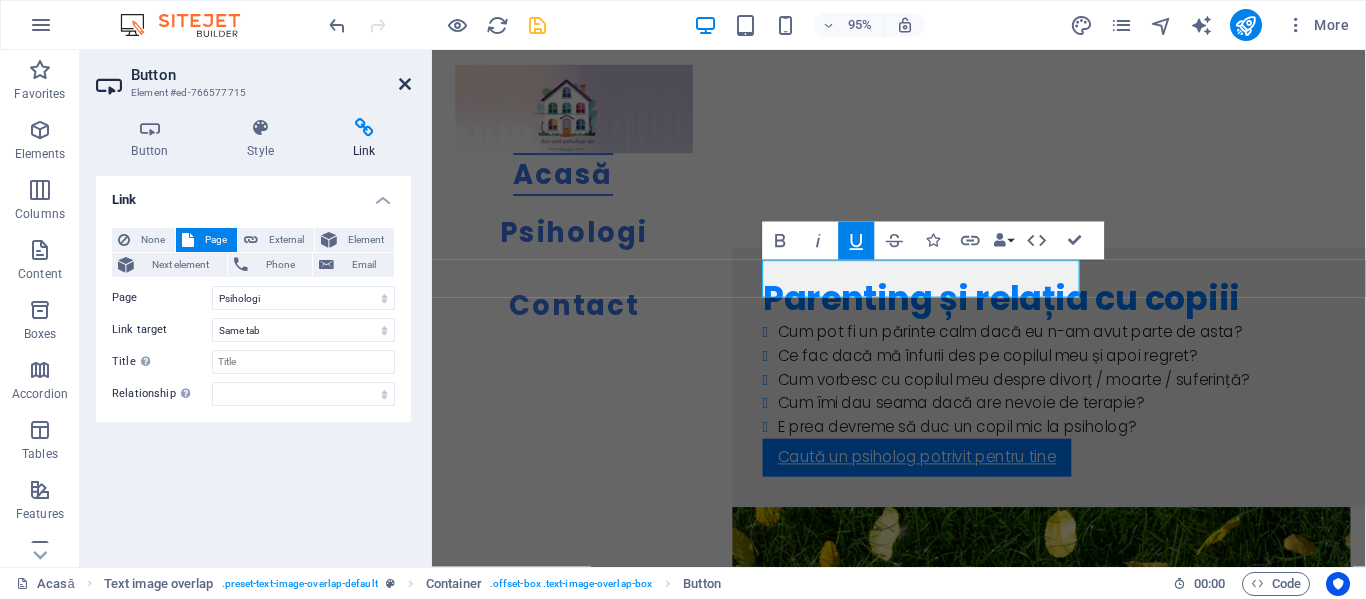 drag, startPoint x: 407, startPoint y: 78, endPoint x: 355, endPoint y: 64, distance: 53.851646 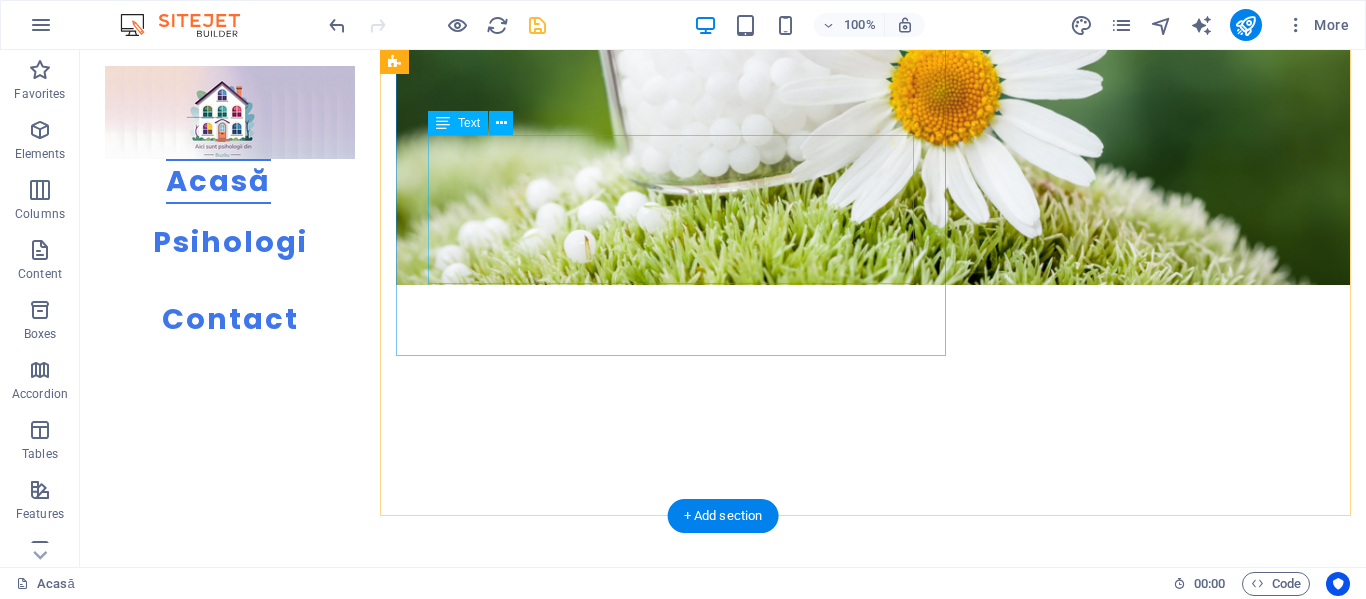 scroll, scrollTop: 8796, scrollLeft: 0, axis: vertical 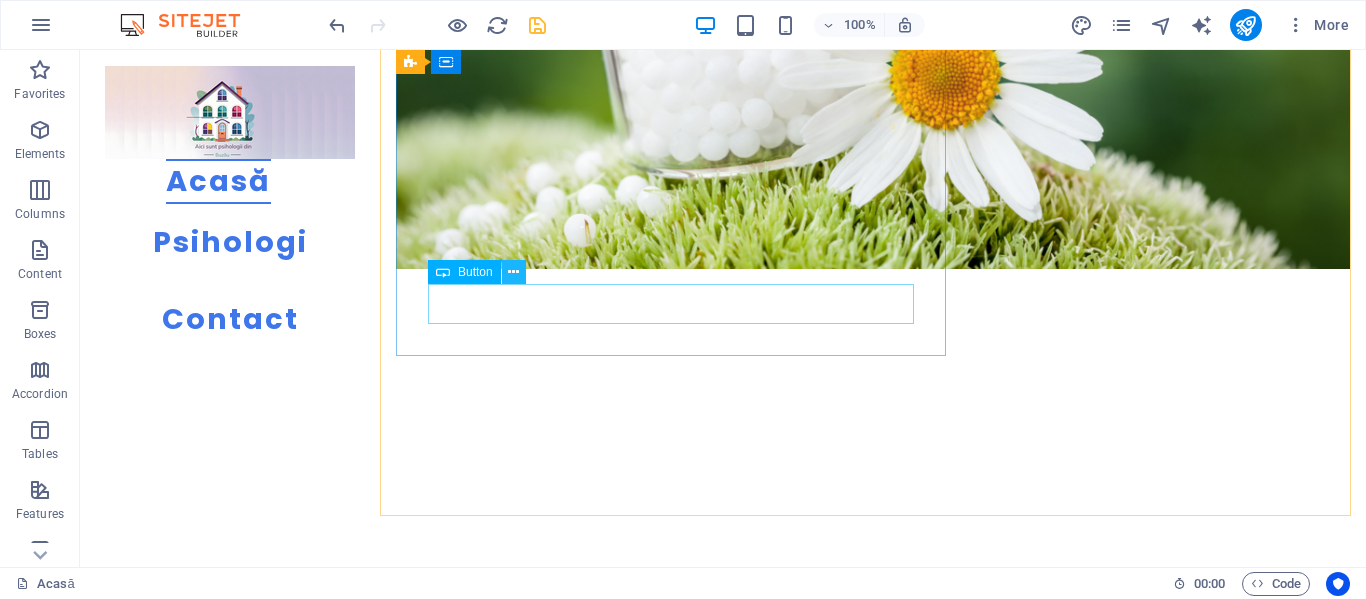 click at bounding box center [513, 272] 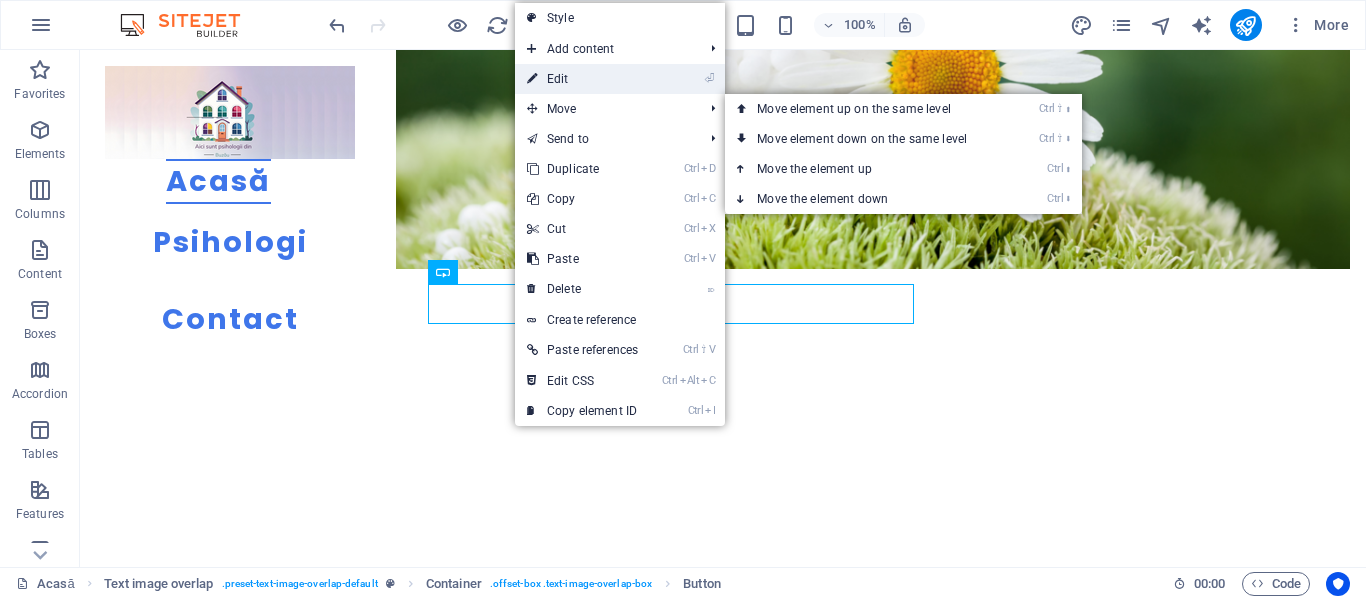 click on "⏎  Edit" at bounding box center (582, 79) 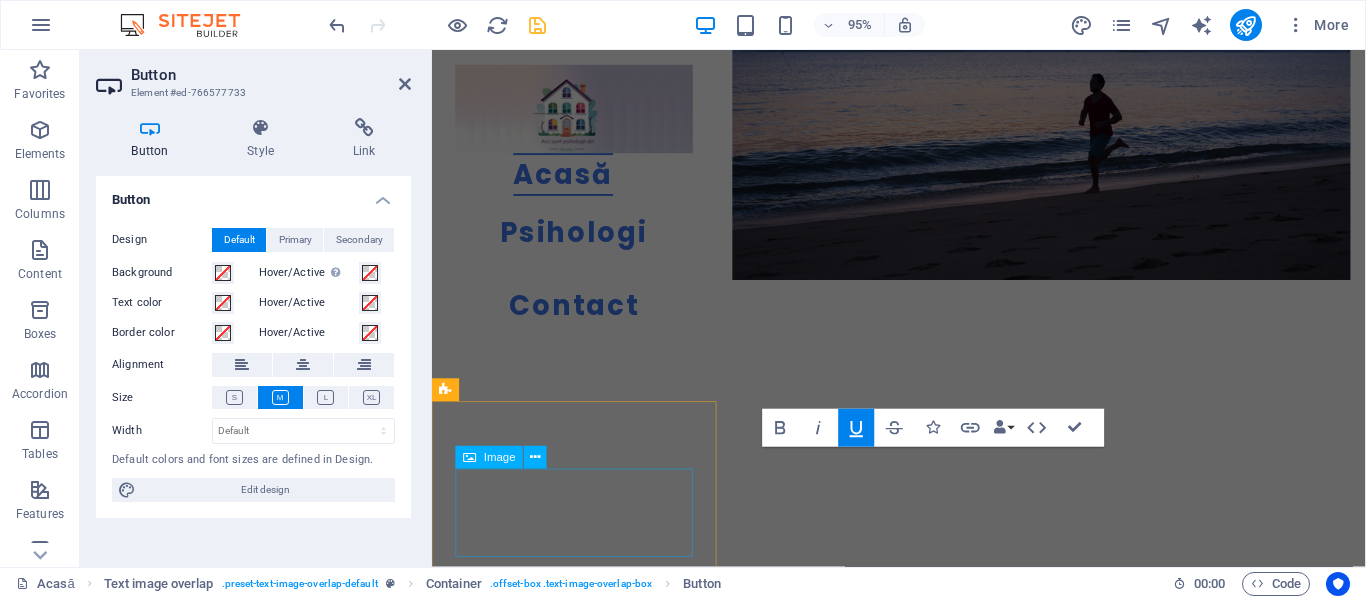 scroll, scrollTop: 9844, scrollLeft: 0, axis: vertical 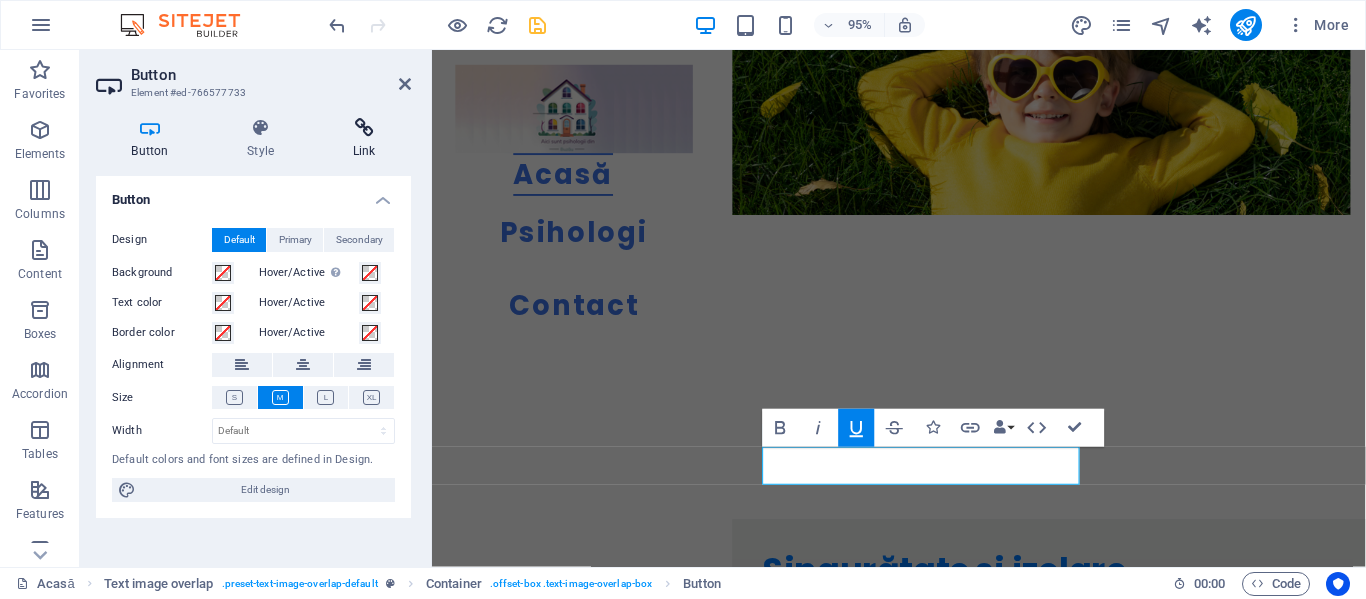 click at bounding box center [364, 128] 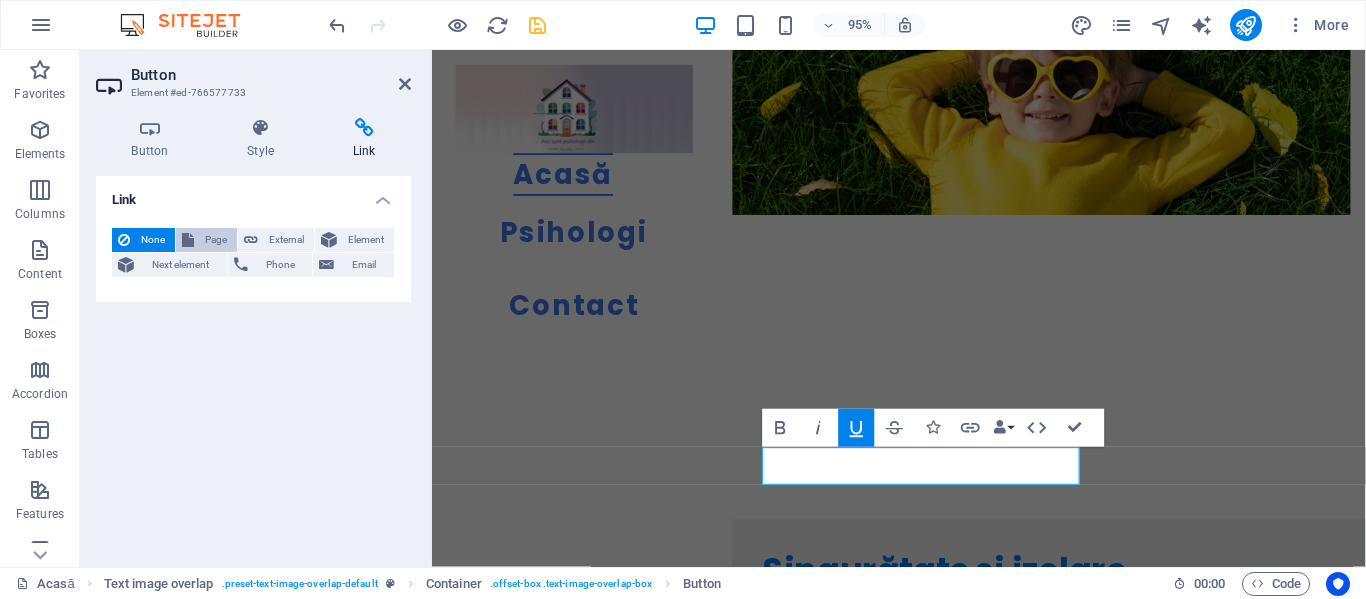 click on "Page" at bounding box center (215, 240) 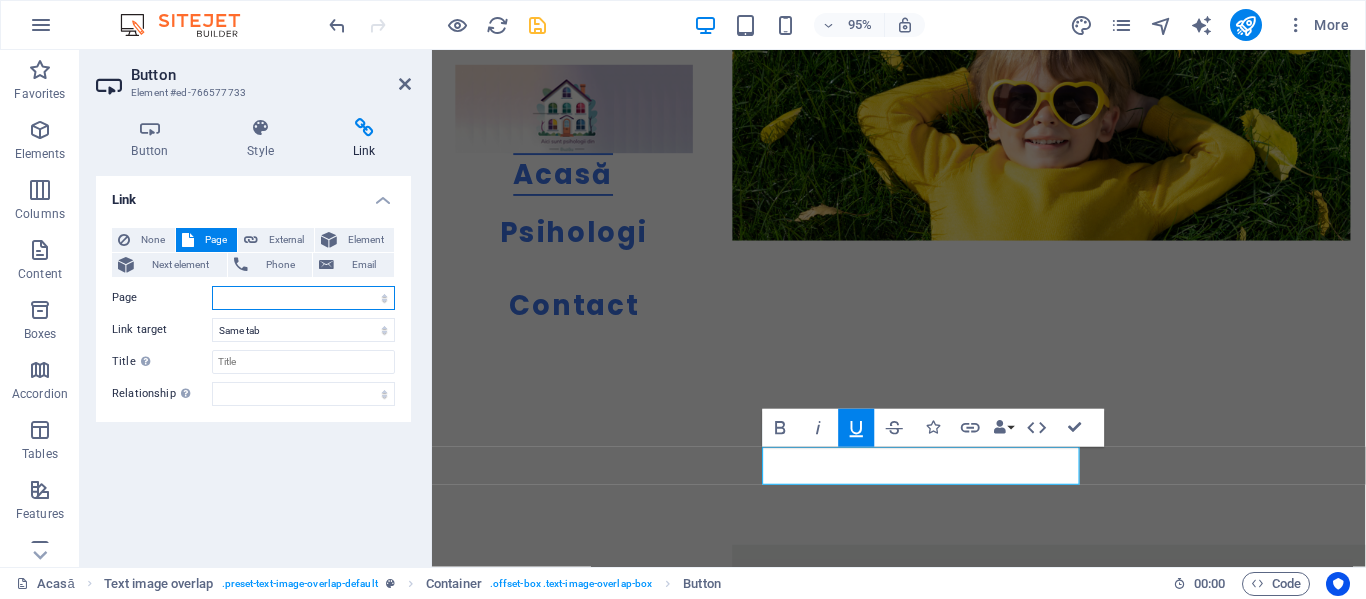 click on "Acasă Psihologi Contact" at bounding box center [303, 298] 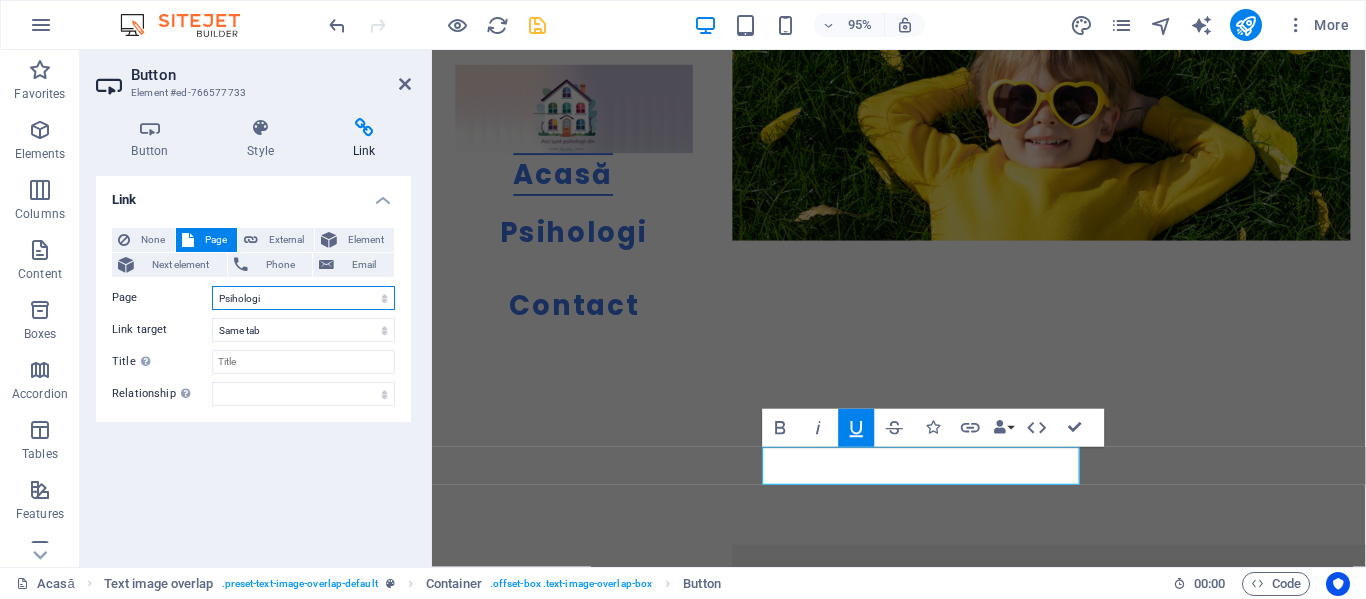 click on "Acasă Psihologi Contact" at bounding box center (303, 298) 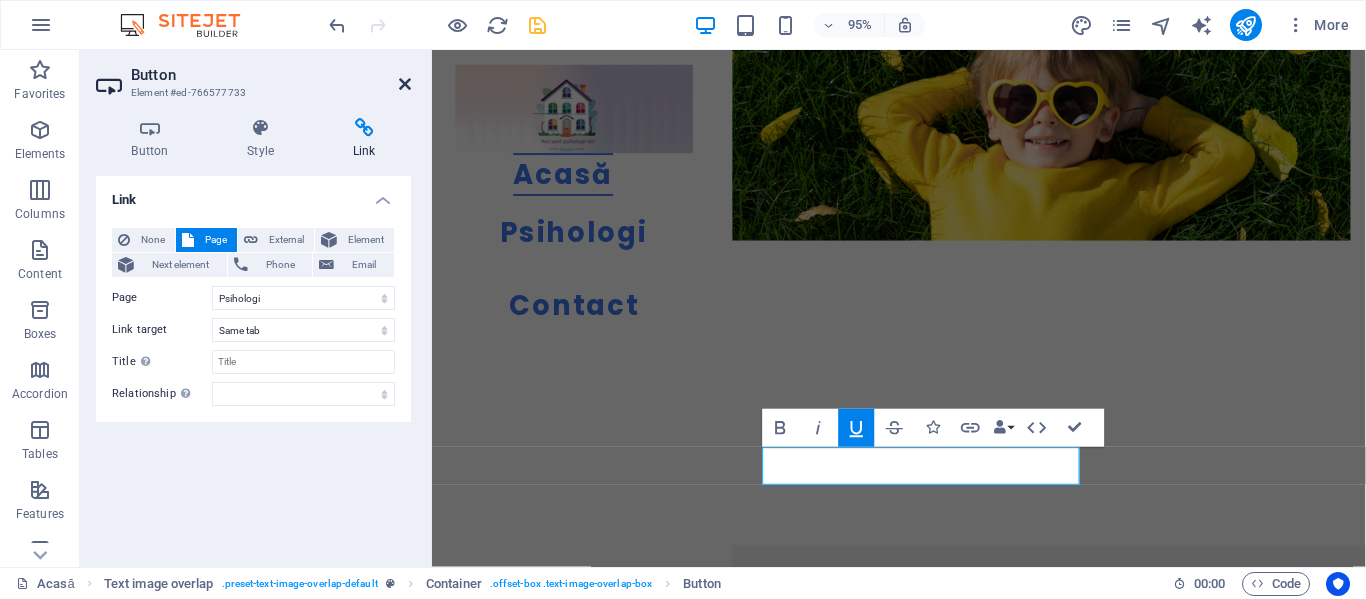 drag, startPoint x: 405, startPoint y: 86, endPoint x: 401, endPoint y: 167, distance: 81.09871 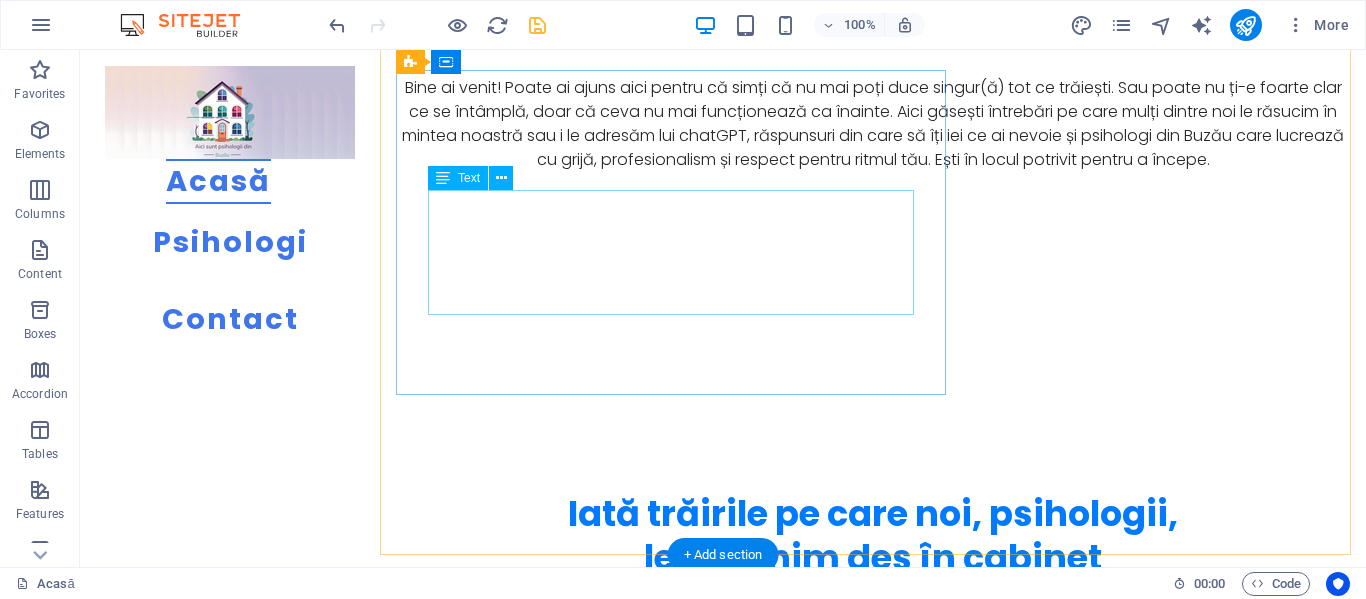 scroll, scrollTop: 1896, scrollLeft: 0, axis: vertical 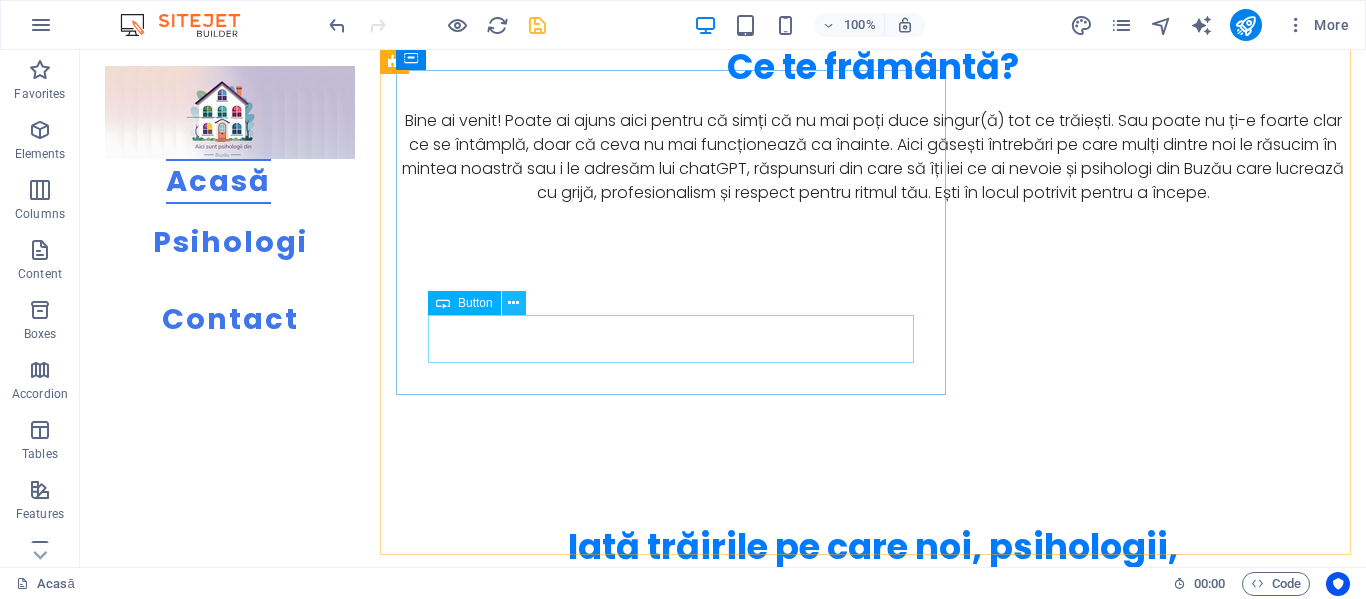 click at bounding box center [513, 303] 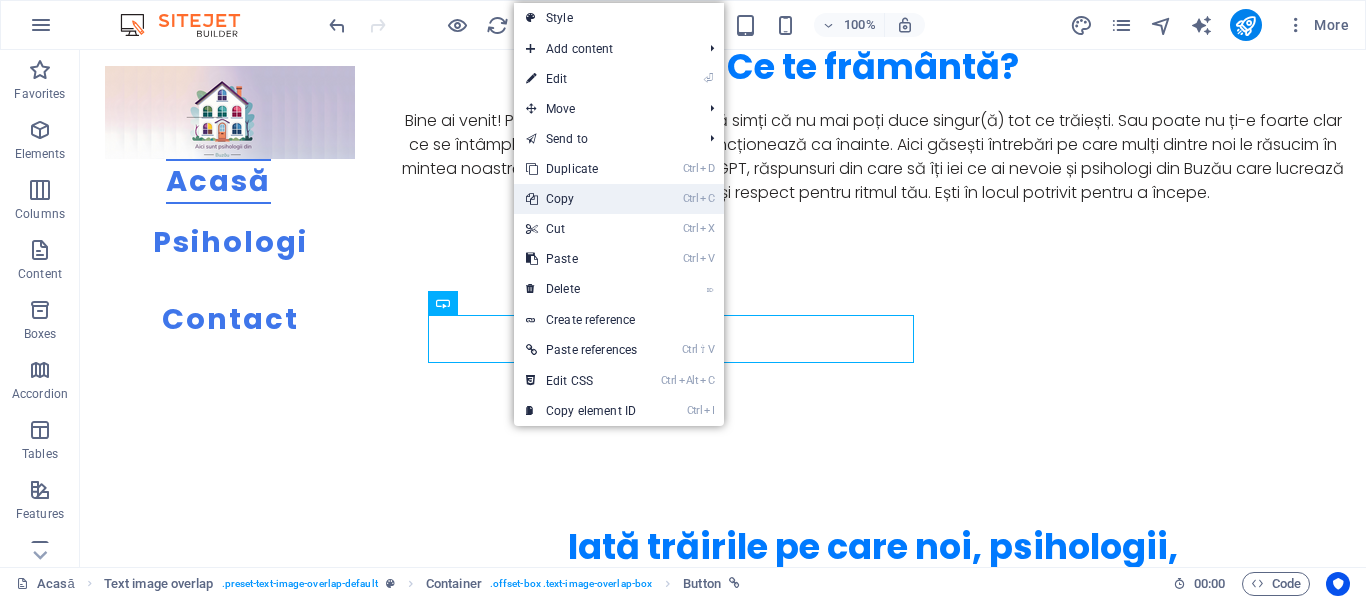 click on "Ctrl C  Copy" at bounding box center [581, 199] 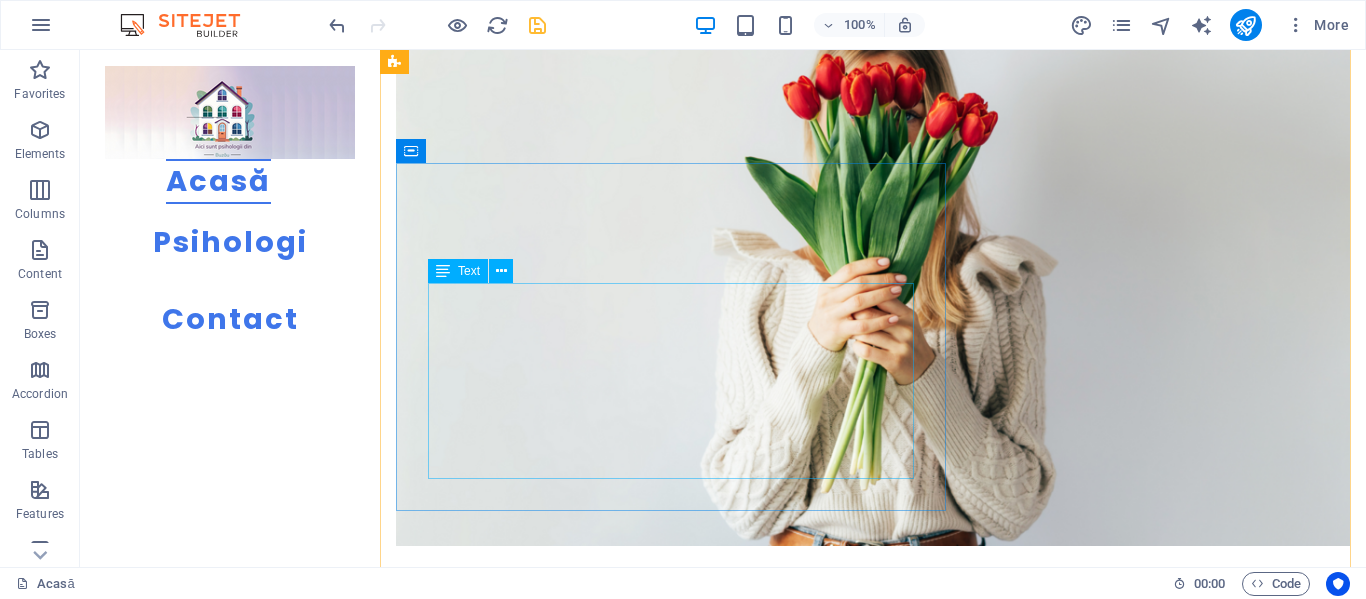 scroll, scrollTop: 7496, scrollLeft: 0, axis: vertical 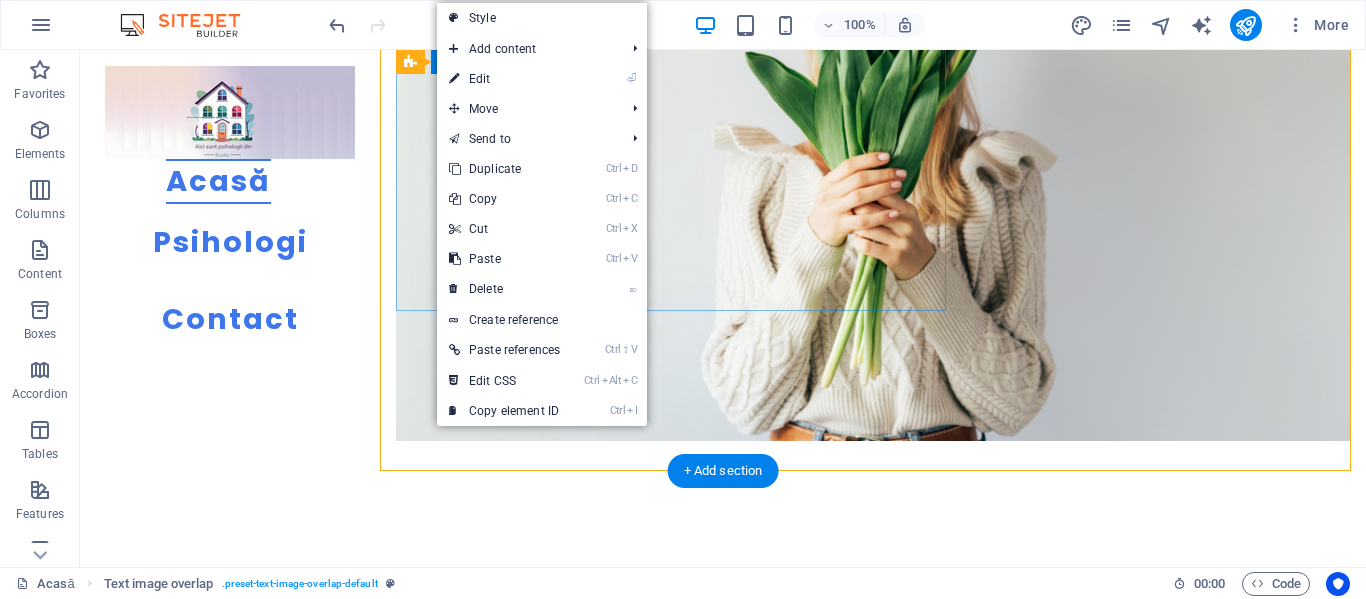 click on "Mâncat emoțional și relația cu alcoolul De ce simt nevoia să mănânc/beau când sunt trist(ă) sau anxios(ă)? Am ținut diete, dar mereu revin la aceiași greutate– de ce nu funcționează? Mă simt vinovat(ă) după ce mănânc/beau „prea mult” – cum scap de asta? De ce mâncarea/băutura e singurul lucru care mă liniștește uneori?" at bounding box center [913, 5271] 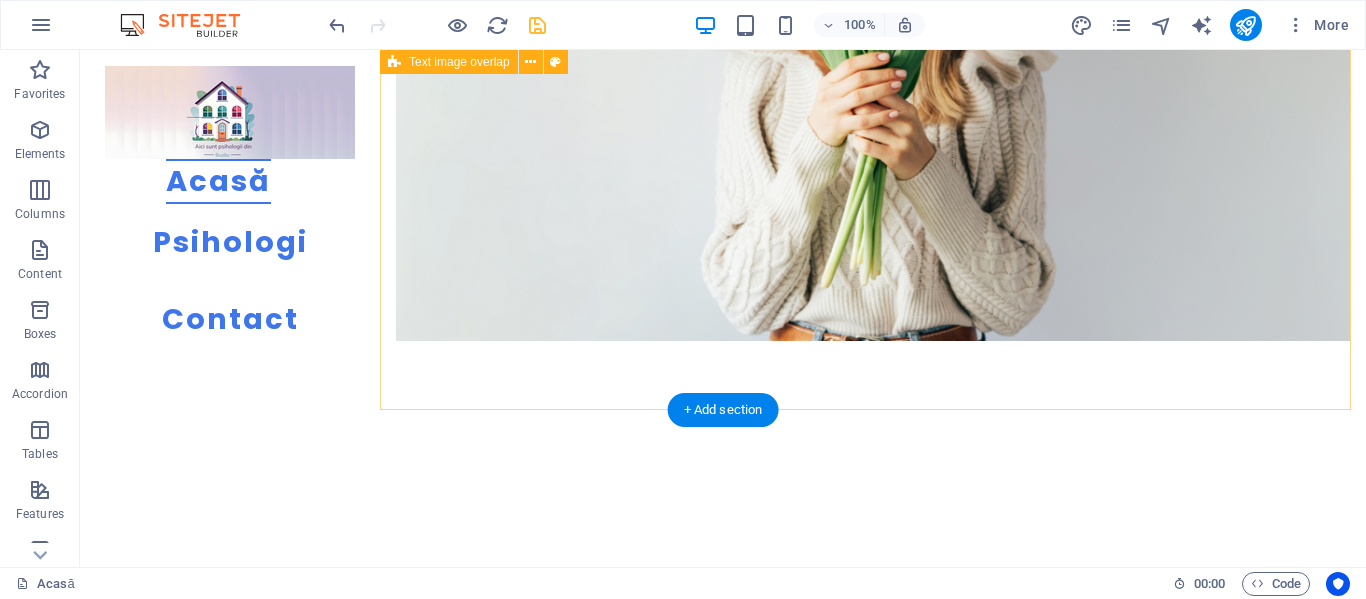 scroll, scrollTop: 7496, scrollLeft: 0, axis: vertical 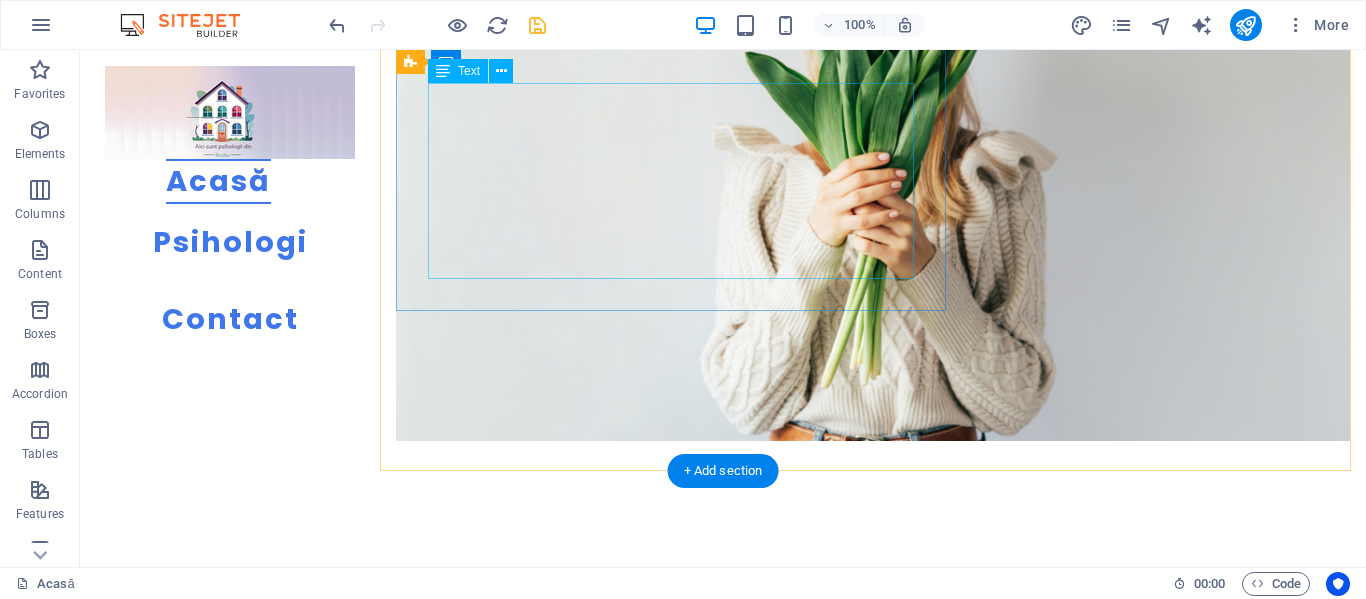 click on "De ce simt nevoia să mănânc/beau când sunt trist(ă) sau anxios(ă)? Am ținut diete, dar mereu revin la aceiași greutate– de ce nu funcționează? Mă simt vinovat(ă) după ce mănânc/beau „prea mult” – cum scap de asta? De ce mâncarea/băutura e singurul lucru care mă liniștește uneori?" at bounding box center [913, 5293] 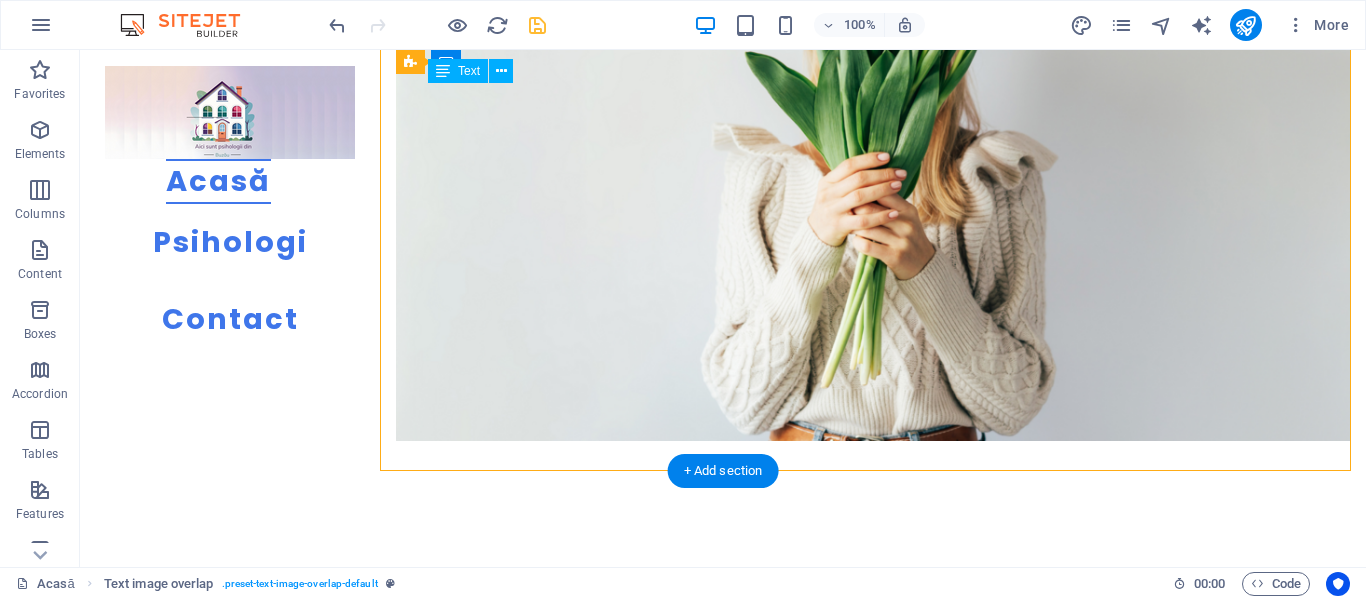 click on "De ce simt nevoia să mănânc/beau când sunt trist(ă) sau anxios(ă)? Am ținut diete, dar mereu revin la aceiași greutate– de ce nu funcționează? Mă simt vinovat(ă) după ce mănânc/beau „prea mult” – cum scap de asta? De ce mâncarea/băutura e singurul lucru care mă liniștește uneori?" at bounding box center [913, 5293] 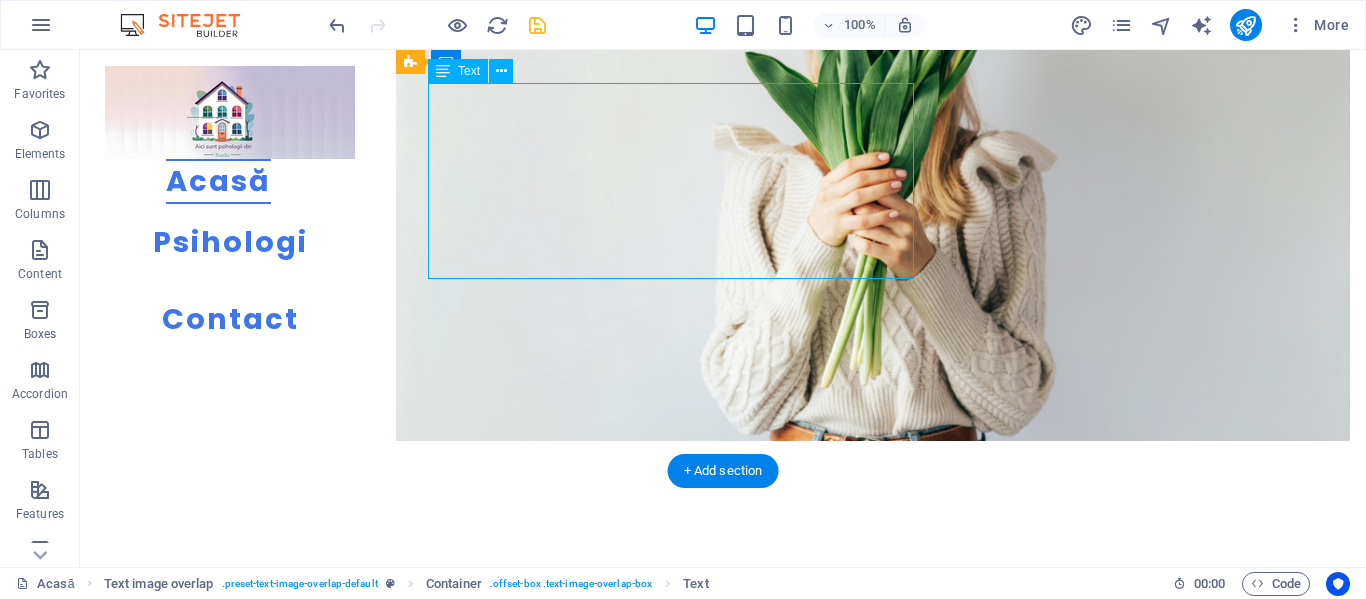 click on "De ce simt nevoia să mănânc/beau când sunt trist(ă) sau anxios(ă)? Am ținut diete, dar mereu revin la aceiași greutate– de ce nu funcționează? Mă simt vinovat(ă) după ce mănânc/beau „prea mult” – cum scap de asta? De ce mâncarea/băutura e singurul lucru care mă liniștește uneori?" at bounding box center [913, 5293] 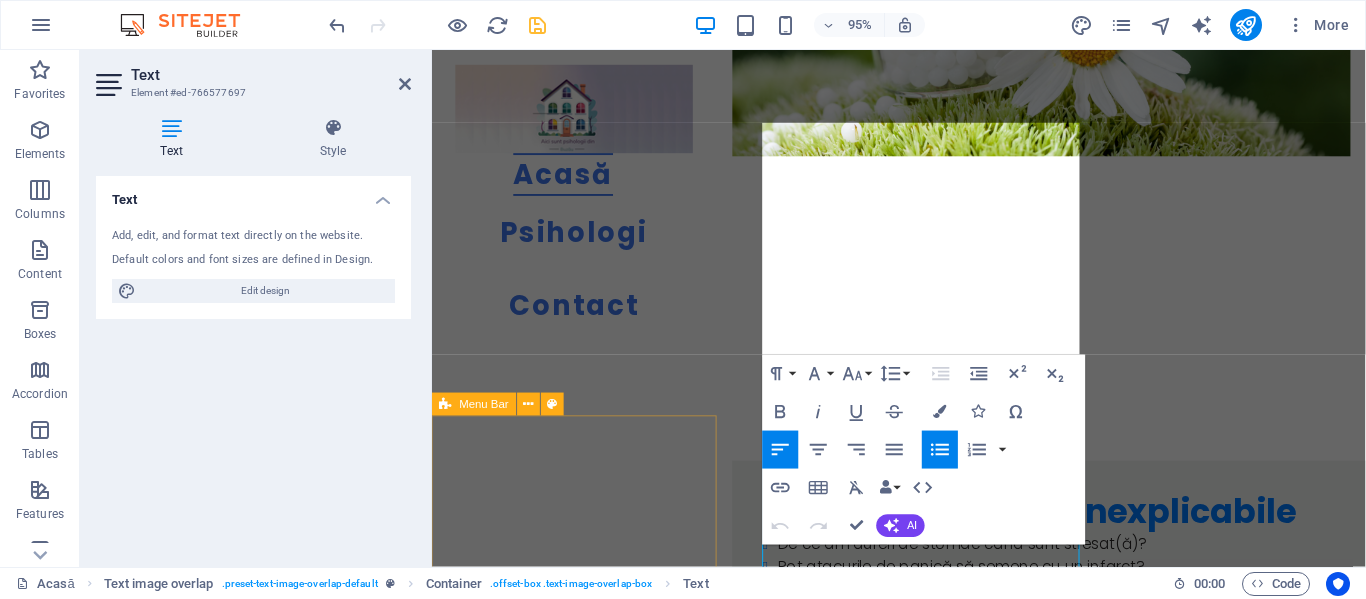 scroll, scrollTop: 8404, scrollLeft: 0, axis: vertical 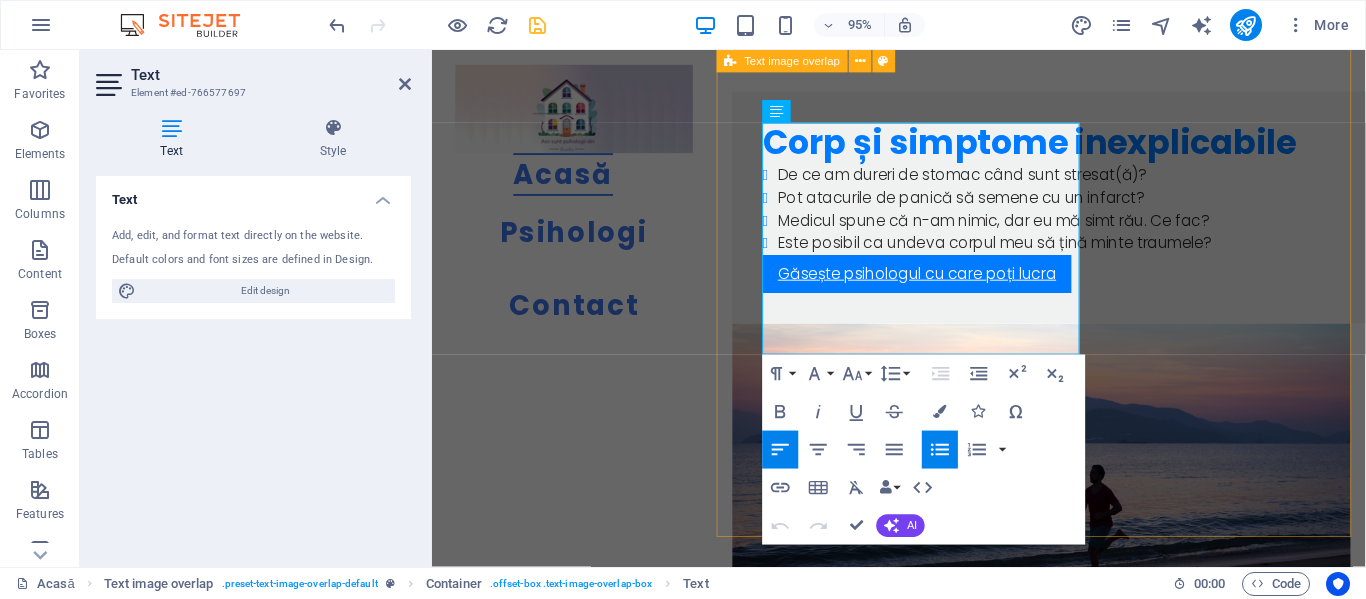 click on "Mâncat emoțional și relația cu alcoolul De ce simt nevoia să mănânc/beau când sunt trist(ă) sau anxios(ă)? Am ținut diete, dar mereu revin la aceiași greutate– de ce nu funcționează? Mă simt vinovat(ă) după ce mănânc/beau „prea mult” – cum scap de asta? De ce mâncarea/băutura e singurul lucru care mă liniștește uneori?" at bounding box center [1073, 3197] 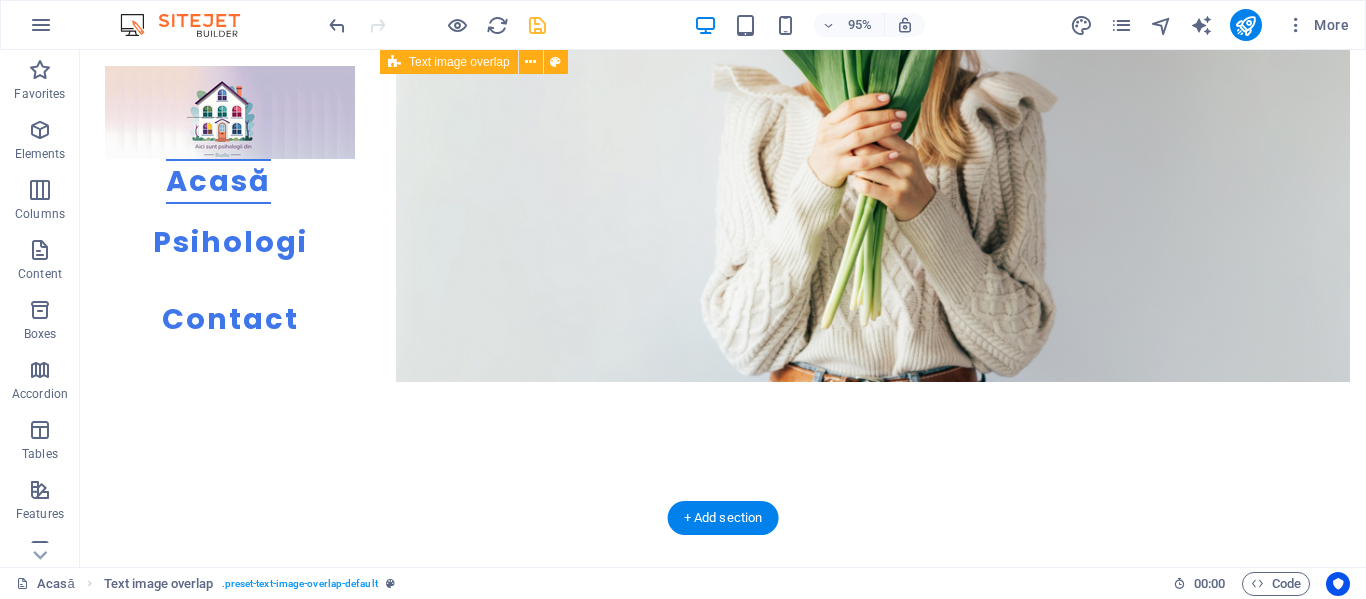scroll, scrollTop: 7452, scrollLeft: 0, axis: vertical 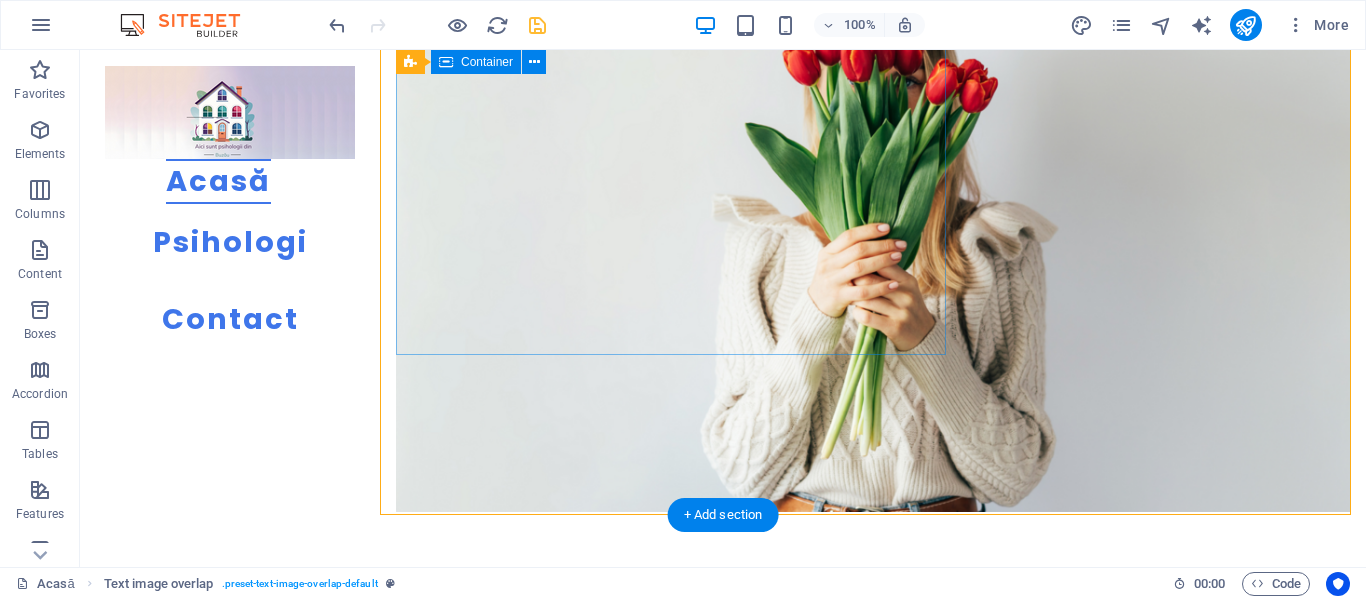 click on "Mâncat emoțional și relația cu alcoolul De ce simt nevoia să mănânc/beau când sunt trist(ă) sau anxios(ă)? Am ținut diete, dar mereu revin la aceiași greutate– de ce nu funcționează? Mă simt vinovat(ă) după ce mănânc/beau „prea mult” – cum scap de asta? De ce mâncarea/băutura e singurul lucru care mă liniștește uneori?" at bounding box center [913, 5342] 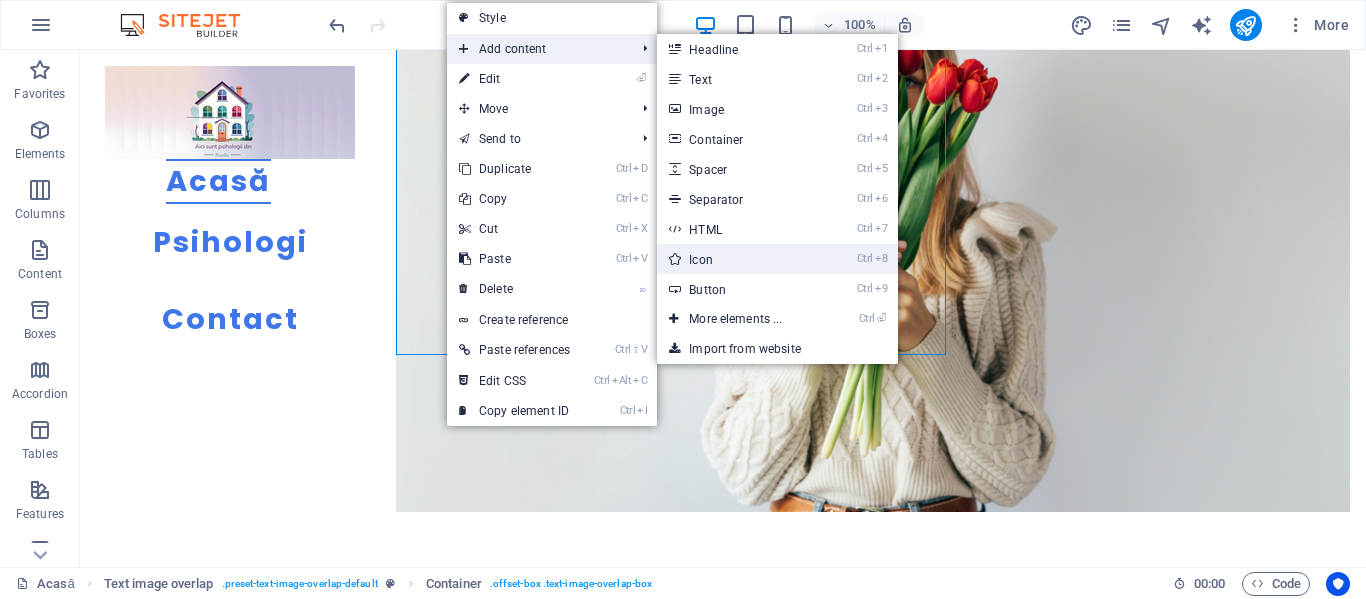 click on "Ctrl 8  Icon" at bounding box center [739, 259] 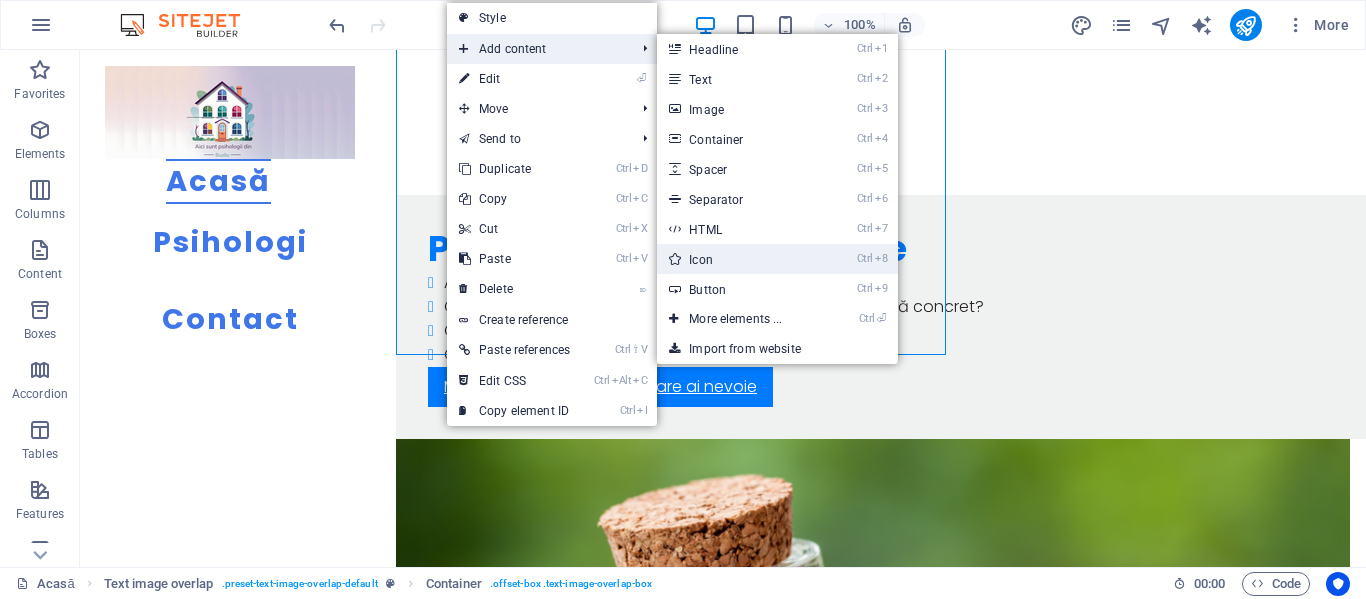select on "xMidYMid" 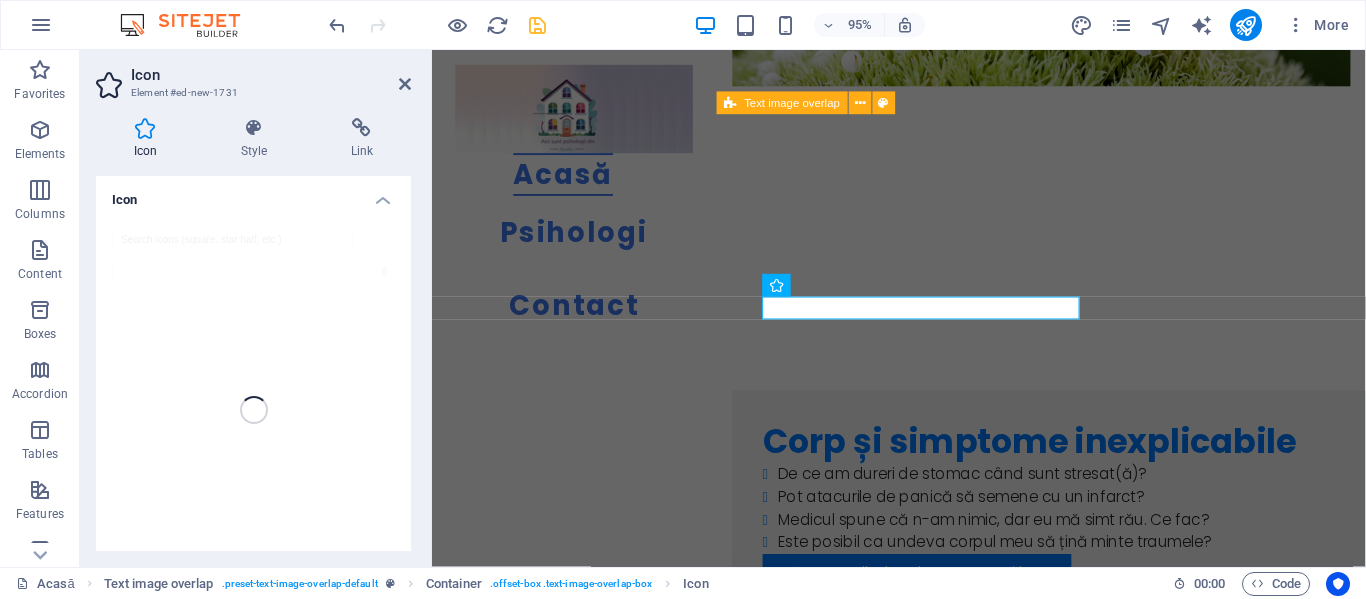 scroll, scrollTop: 8089, scrollLeft: 0, axis: vertical 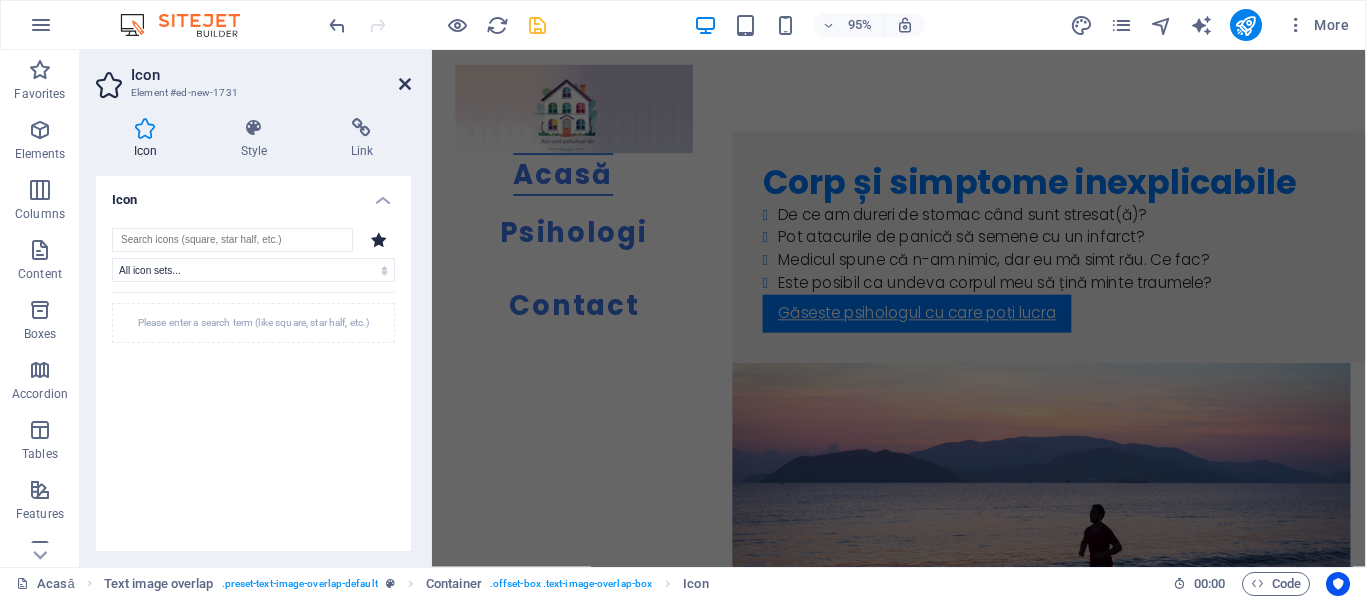 click at bounding box center (405, 84) 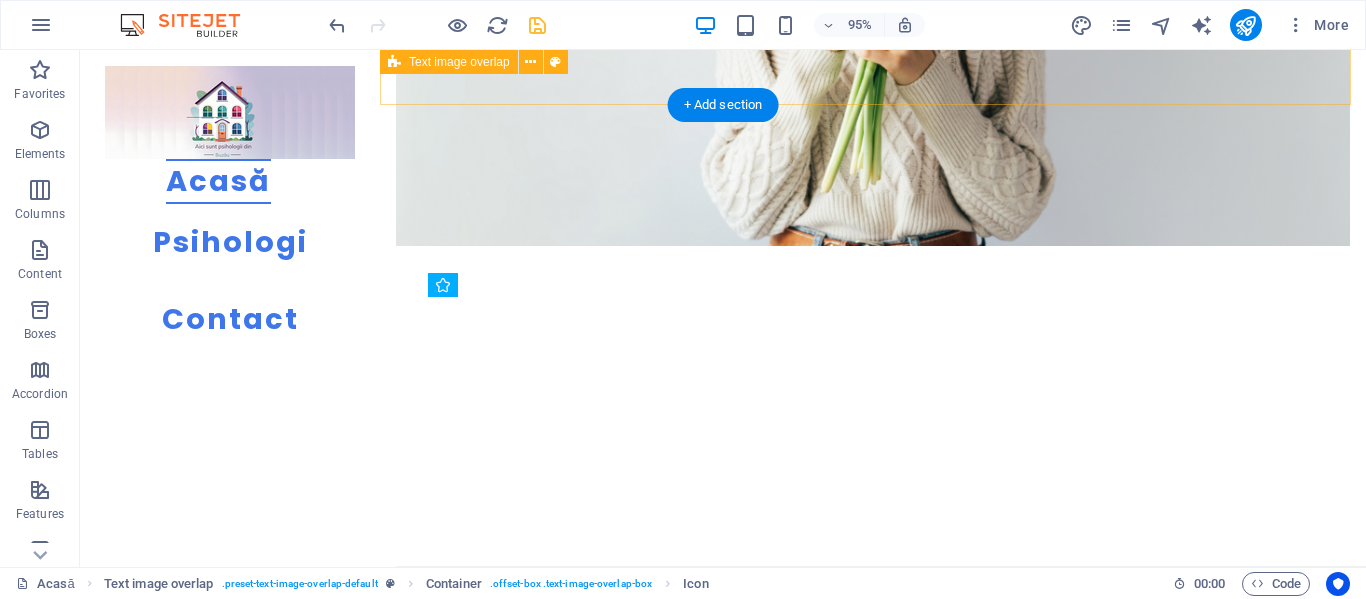 scroll, scrollTop: 7195, scrollLeft: 0, axis: vertical 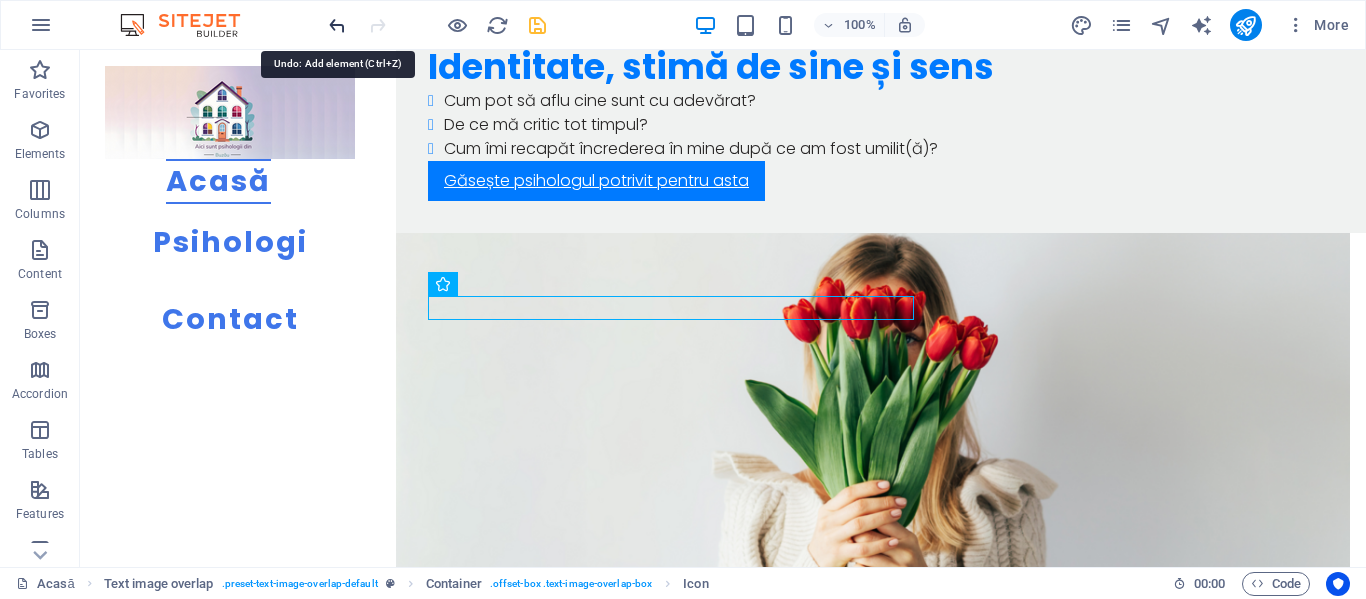click at bounding box center [337, 25] 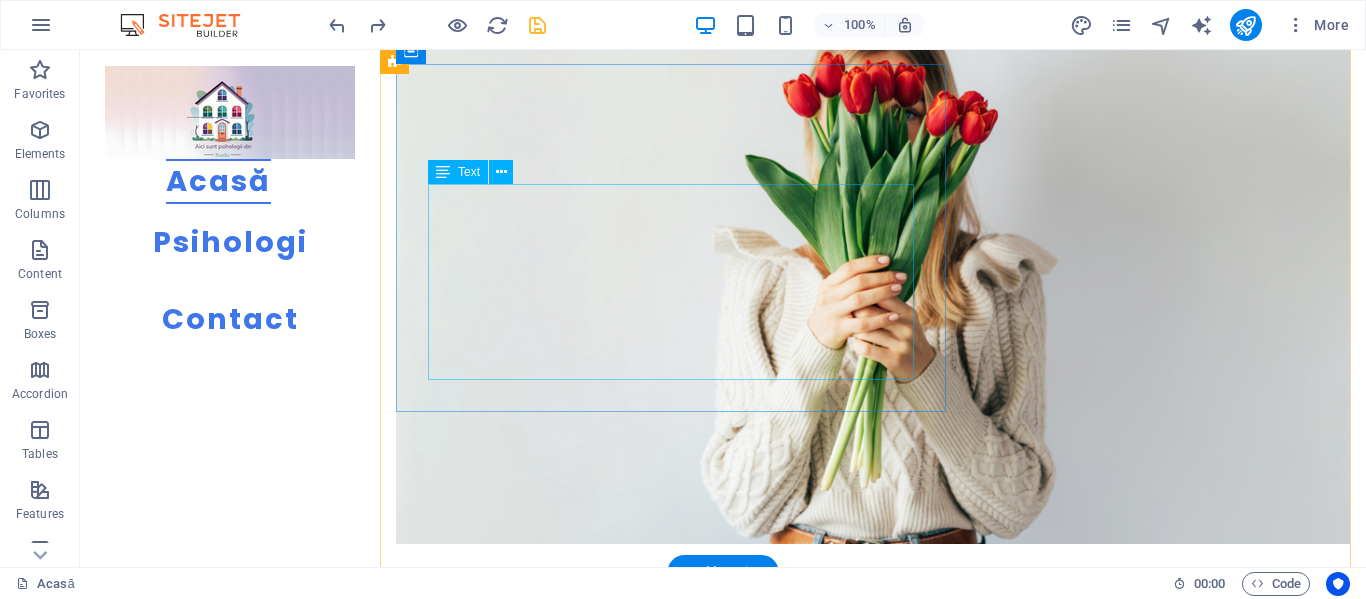 scroll, scrollTop: 7395, scrollLeft: 0, axis: vertical 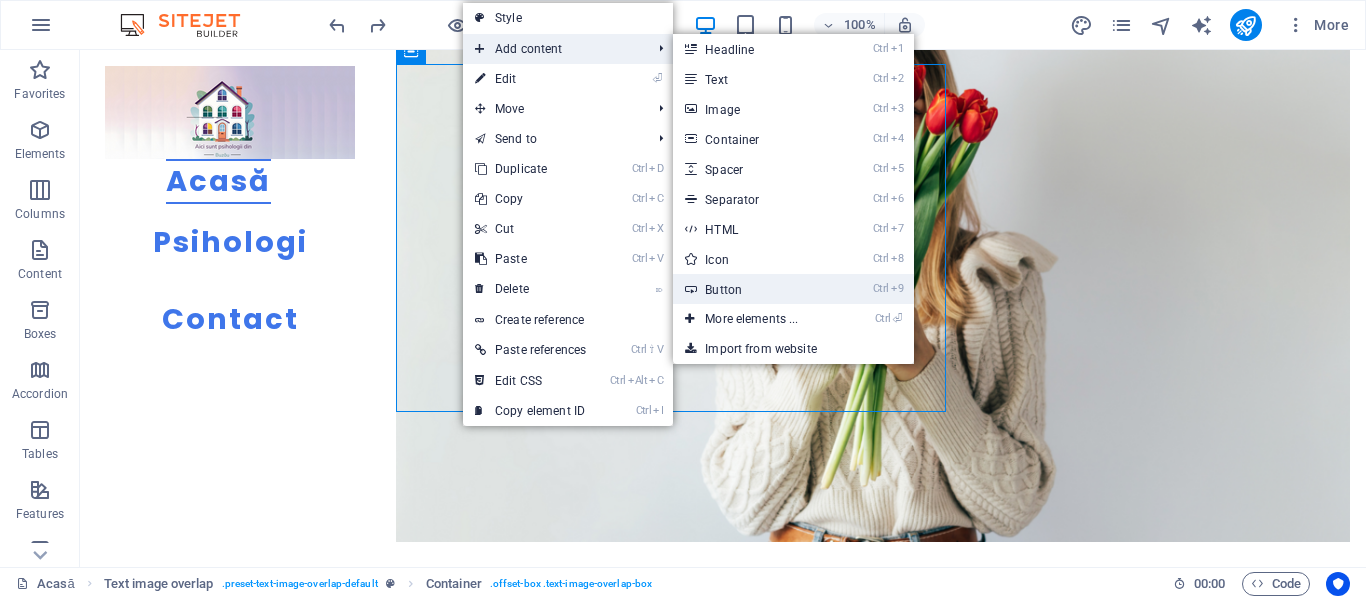 click on "Ctrl 9  Button" at bounding box center [755, 289] 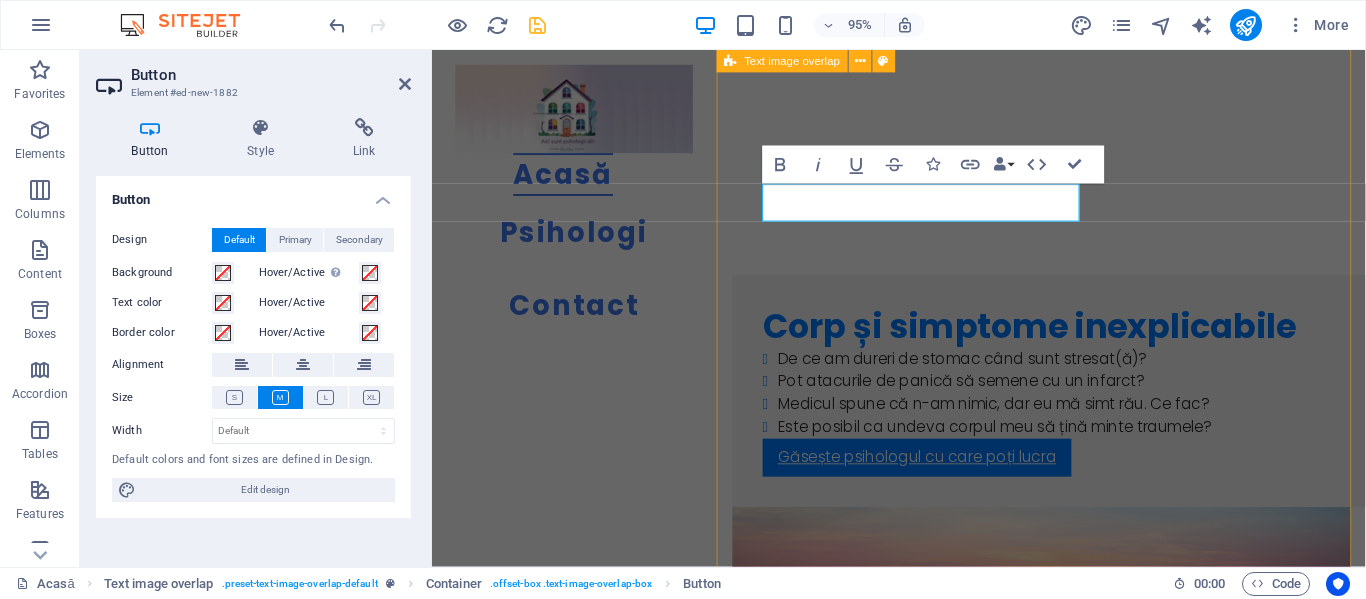 scroll, scrollTop: 8203, scrollLeft: 0, axis: vertical 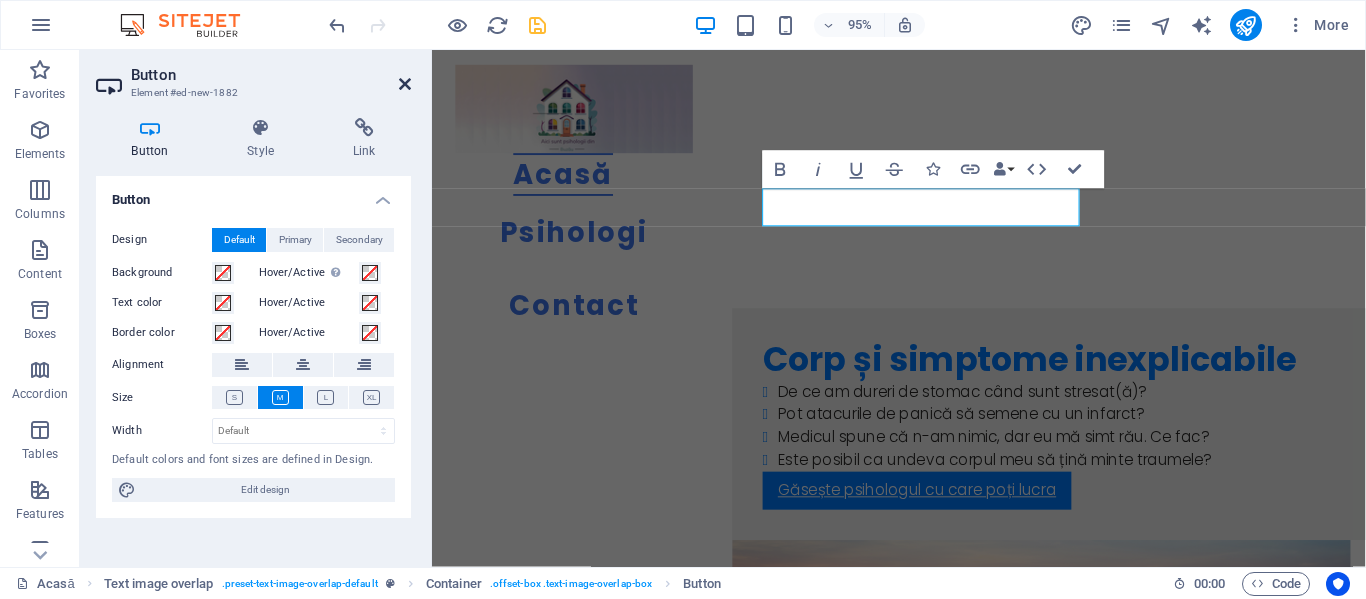 click at bounding box center [405, 84] 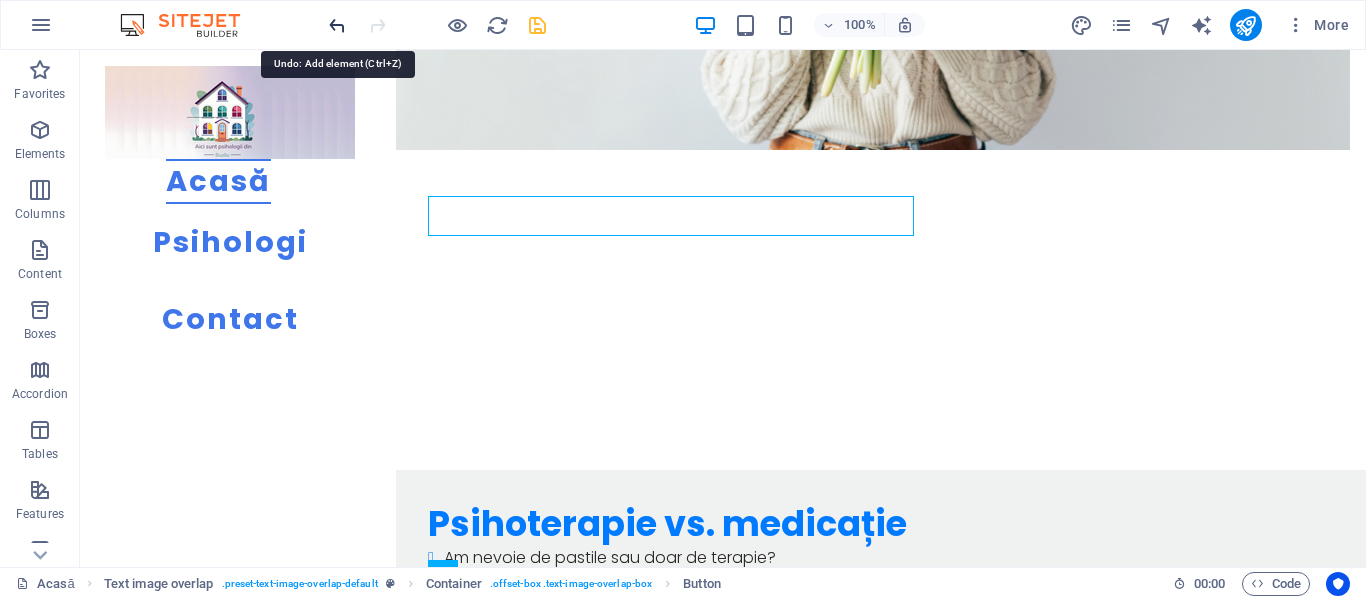 scroll, scrollTop: 7295, scrollLeft: 0, axis: vertical 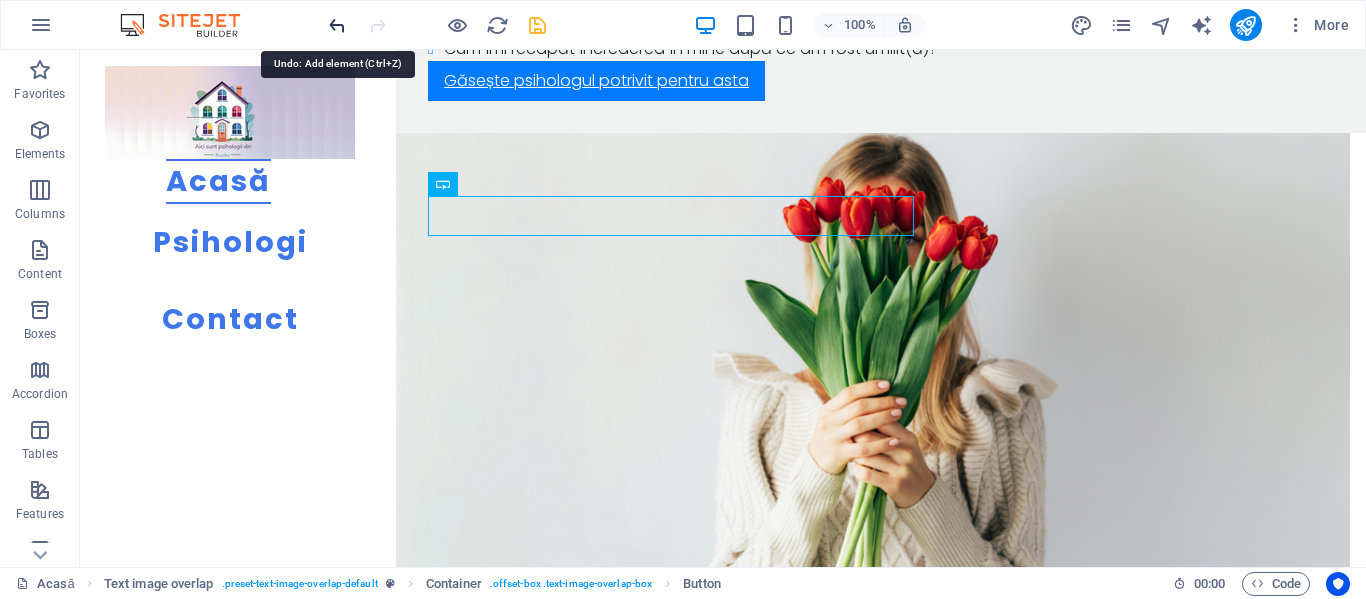 click at bounding box center (337, 25) 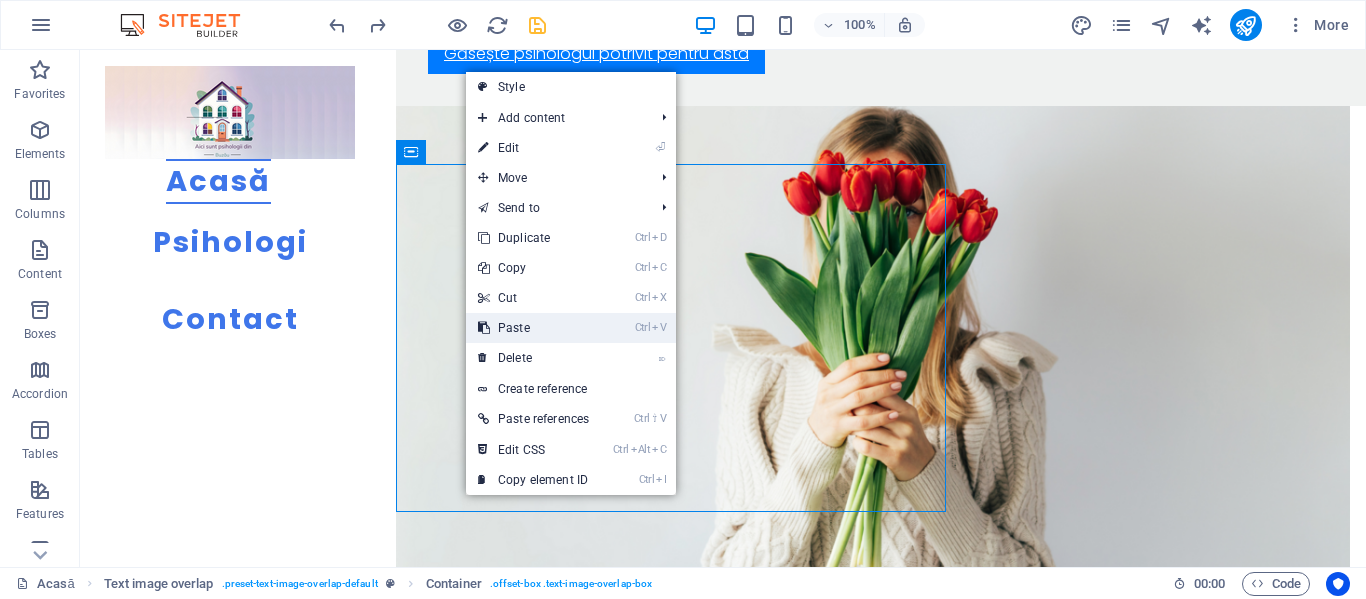 click on "Ctrl V  Paste" at bounding box center (533, 328) 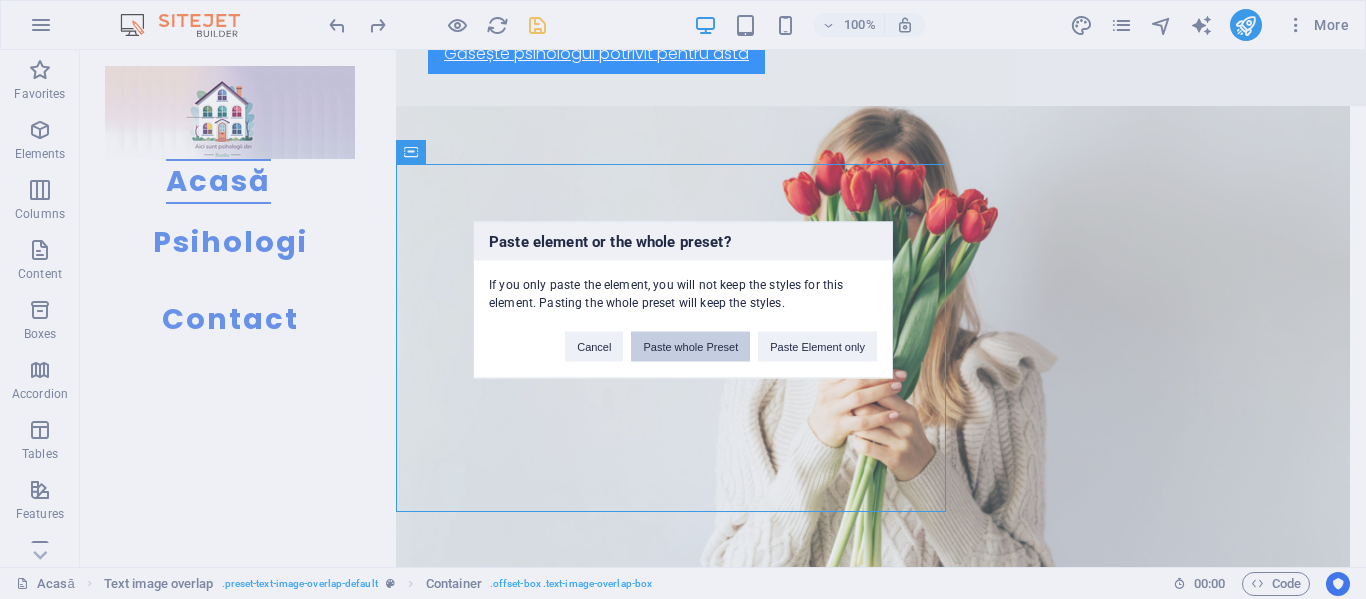 click on "Paste whole Preset" at bounding box center [690, 346] 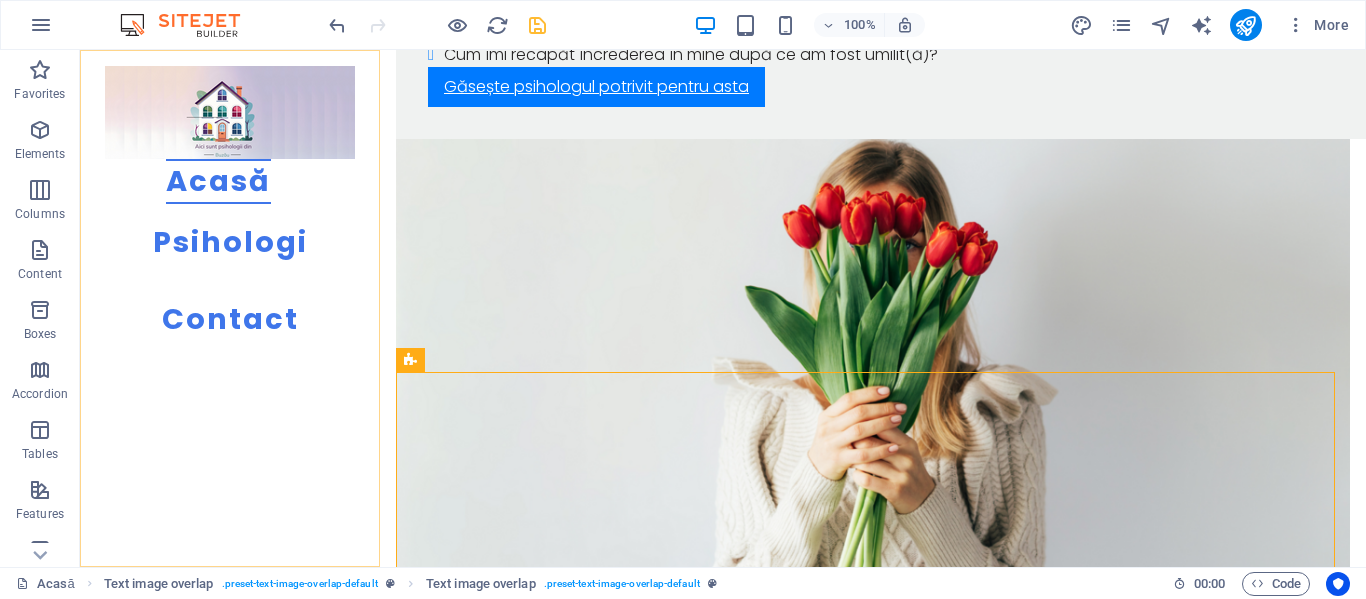 scroll, scrollTop: 7295, scrollLeft: 0, axis: vertical 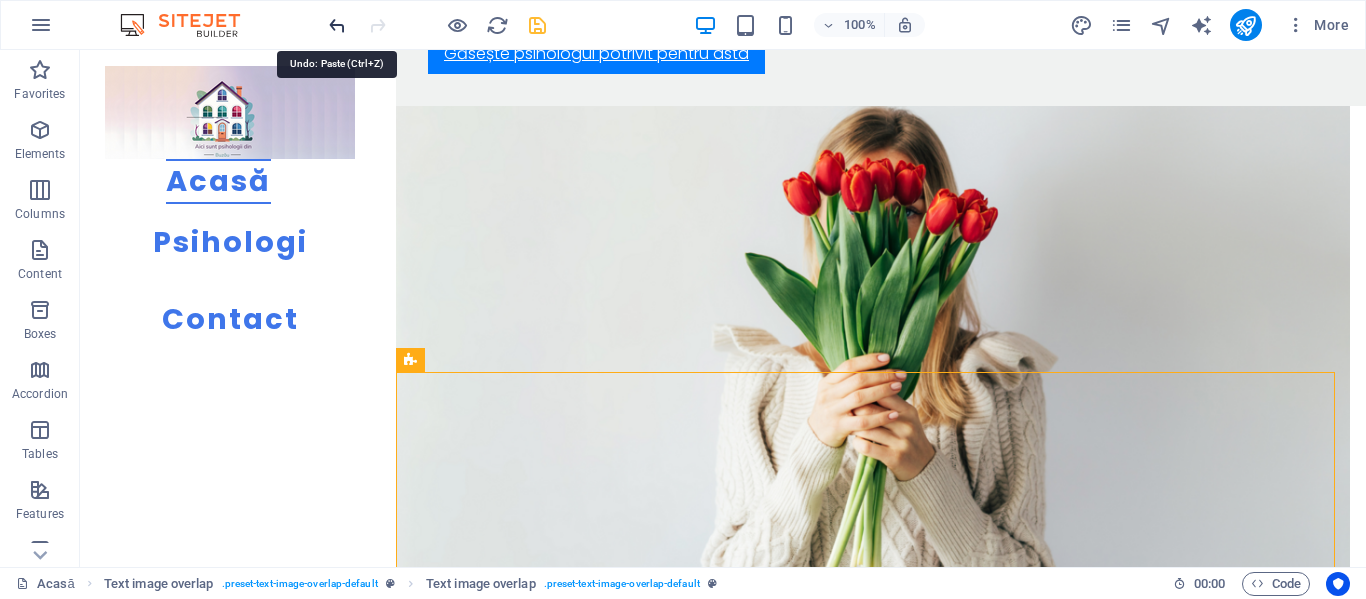 click at bounding box center (337, 25) 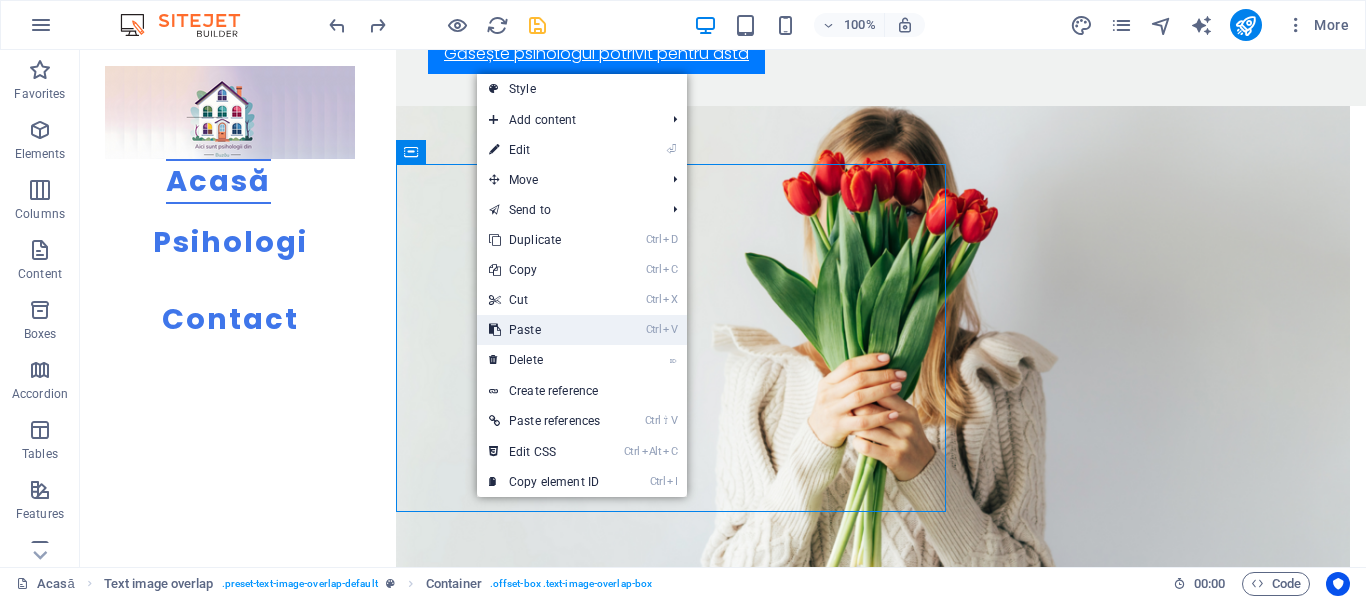 click on "Ctrl V  Paste" at bounding box center [544, 330] 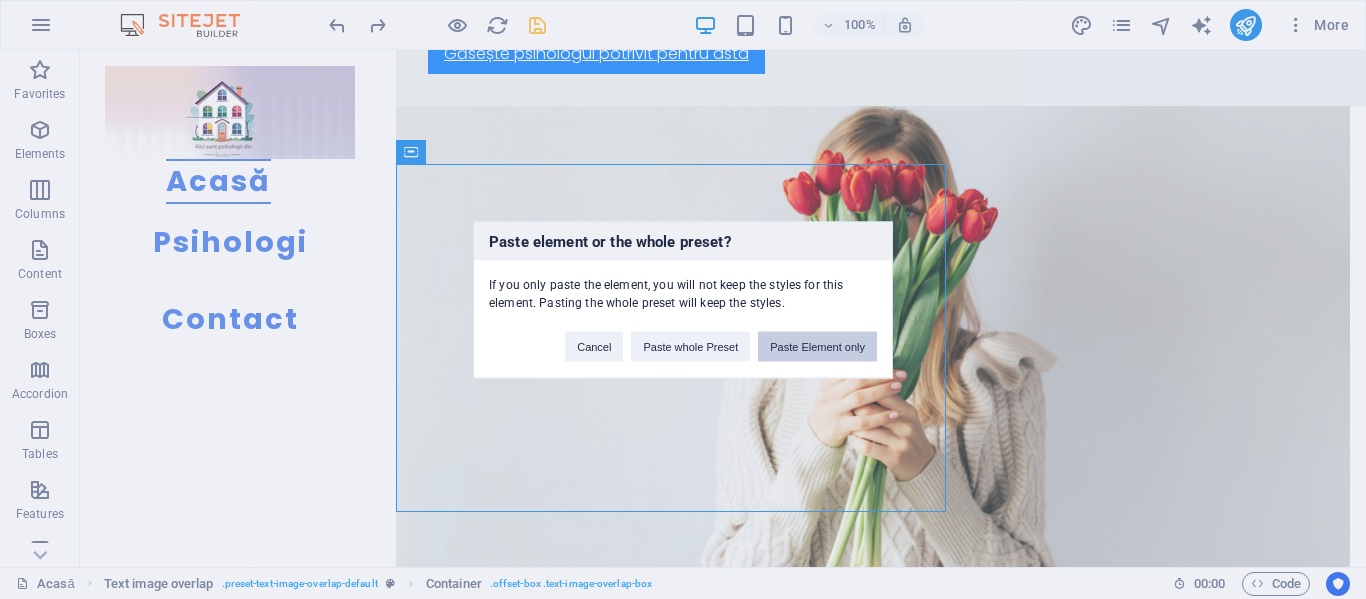 click on "Paste Element only" at bounding box center (817, 346) 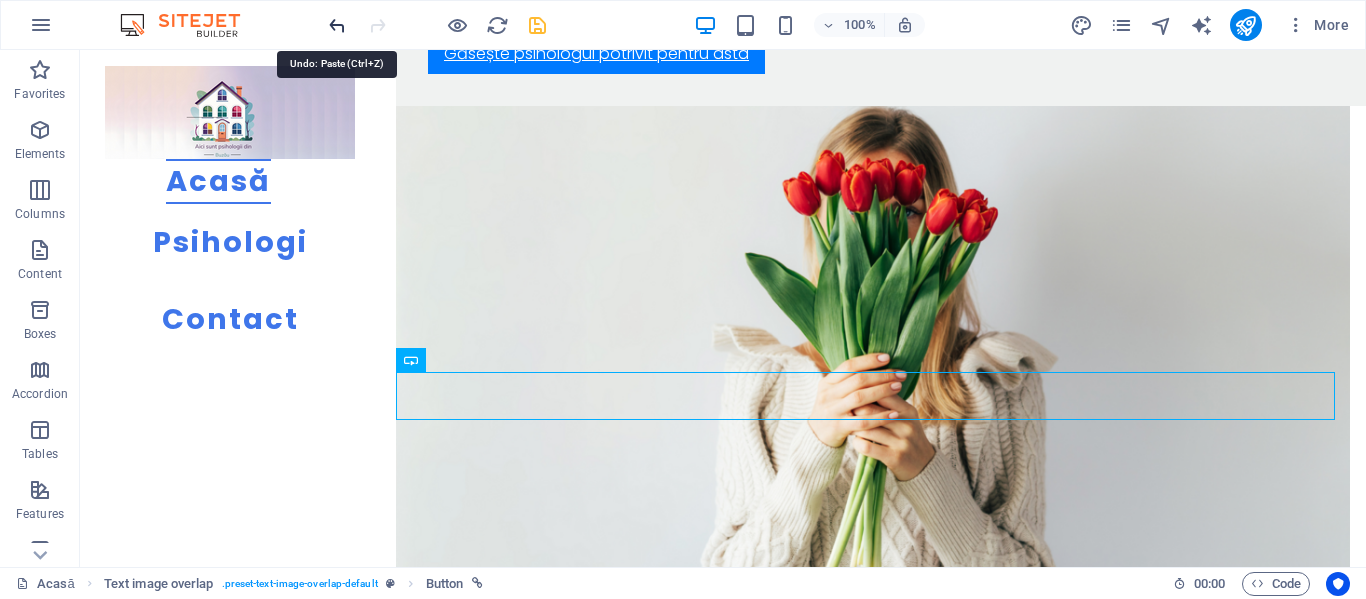 click at bounding box center [337, 25] 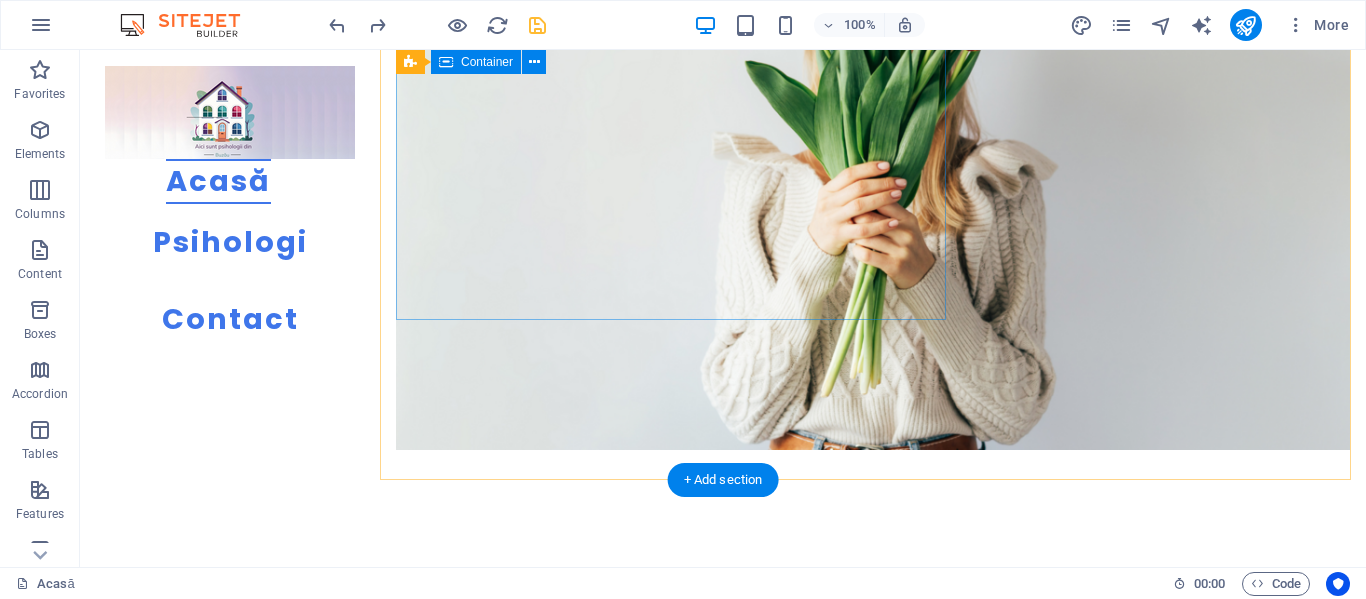 scroll, scrollTop: 7495, scrollLeft: 0, axis: vertical 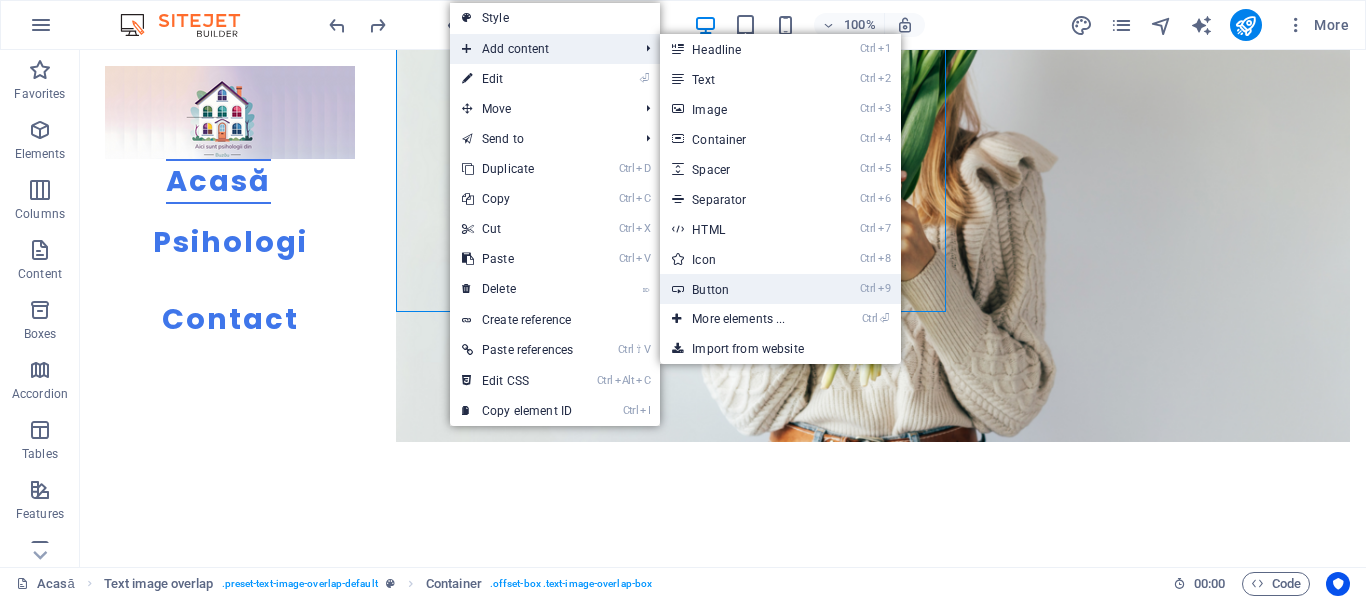 click on "Ctrl 9  Button" at bounding box center [742, 289] 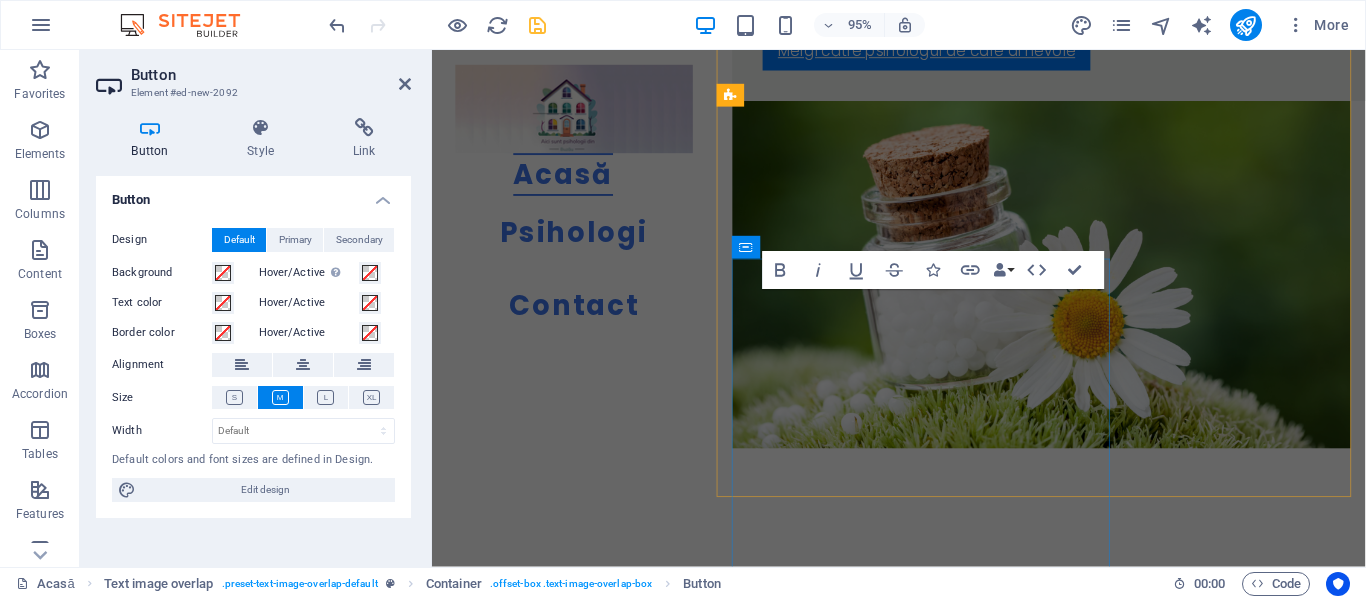 scroll, scrollTop: 8097, scrollLeft: 0, axis: vertical 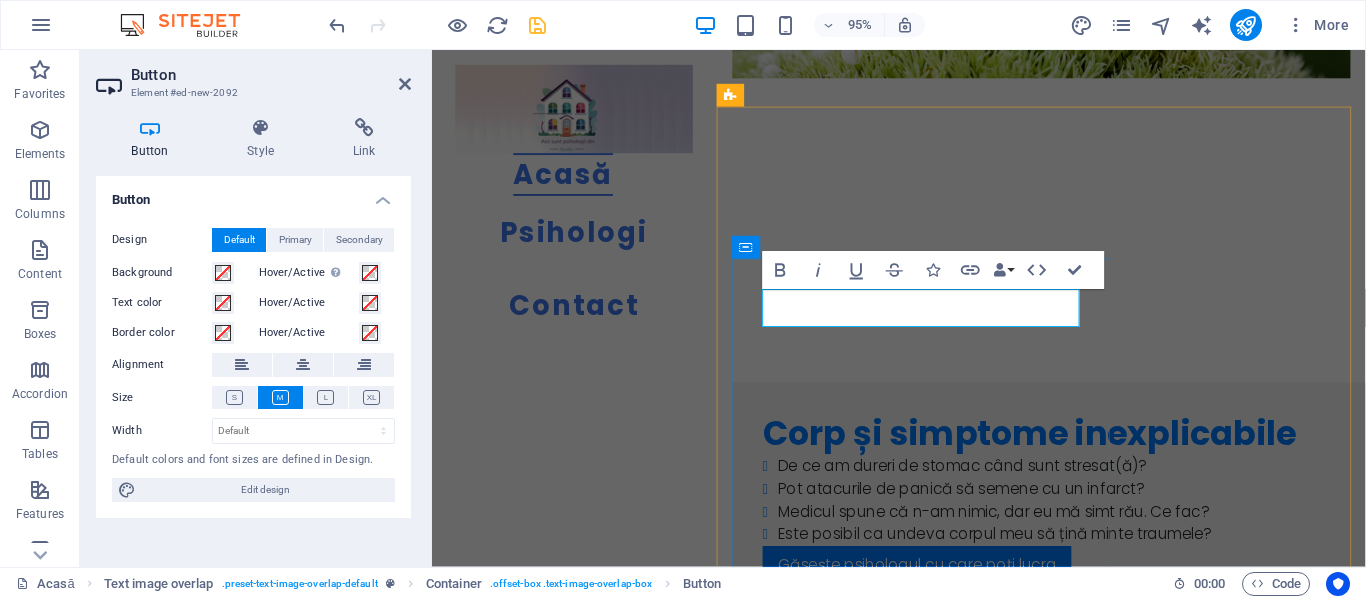 click on "Button label" at bounding box center [843, 3249] 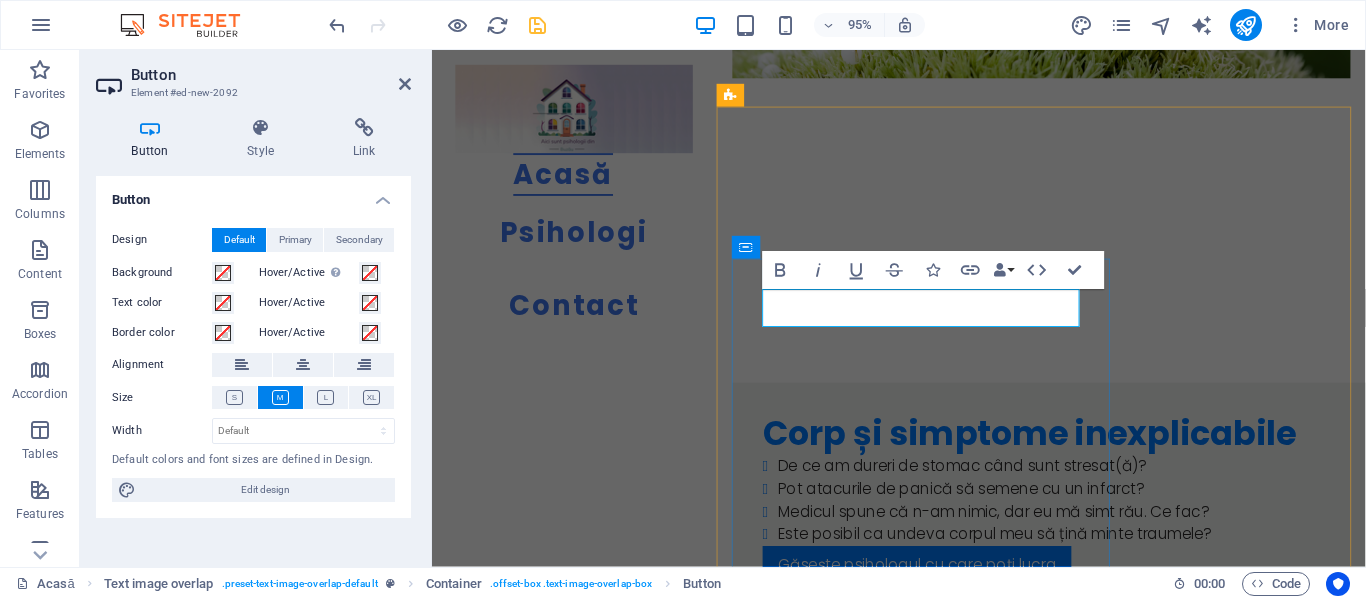 click on "Button label" at bounding box center (843, 3249) 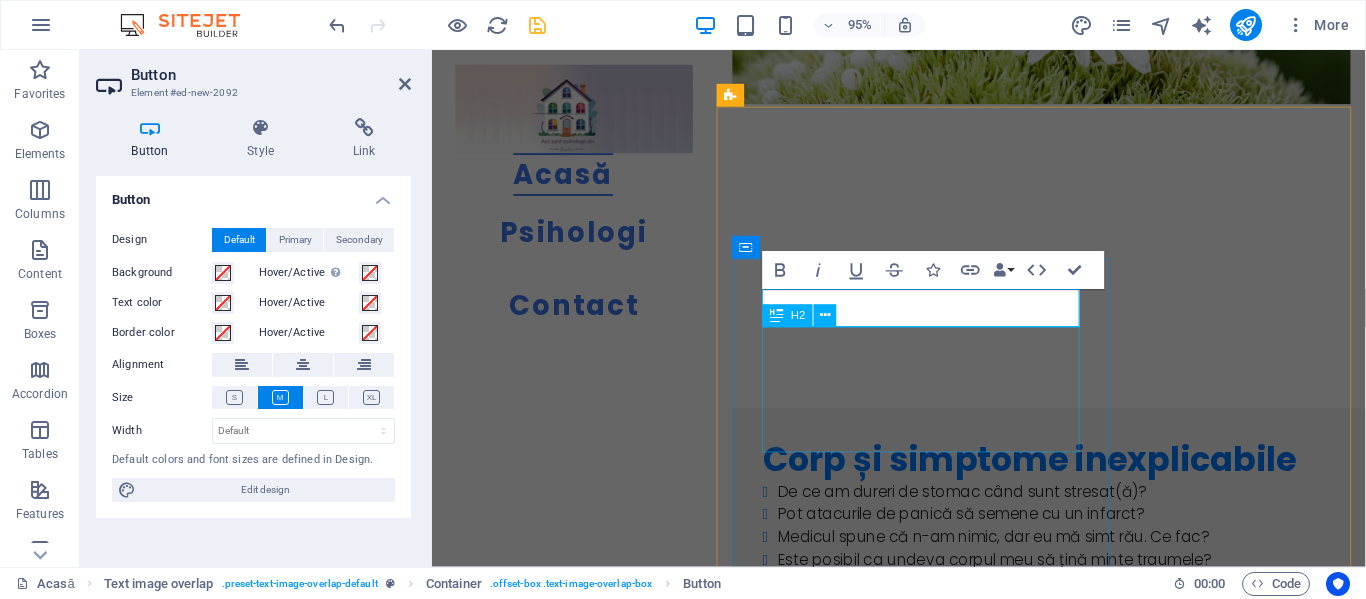 type 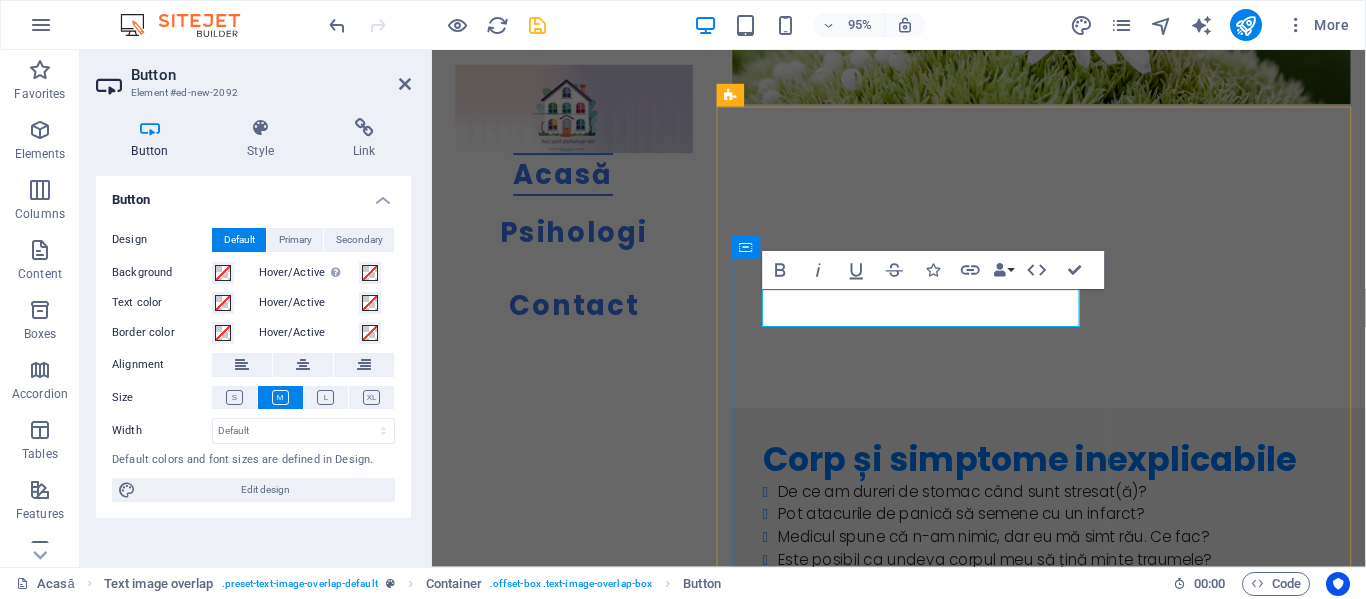 click on "Vezi ce psiholog te poaate ajuta" at bounding box center [924, 3276] 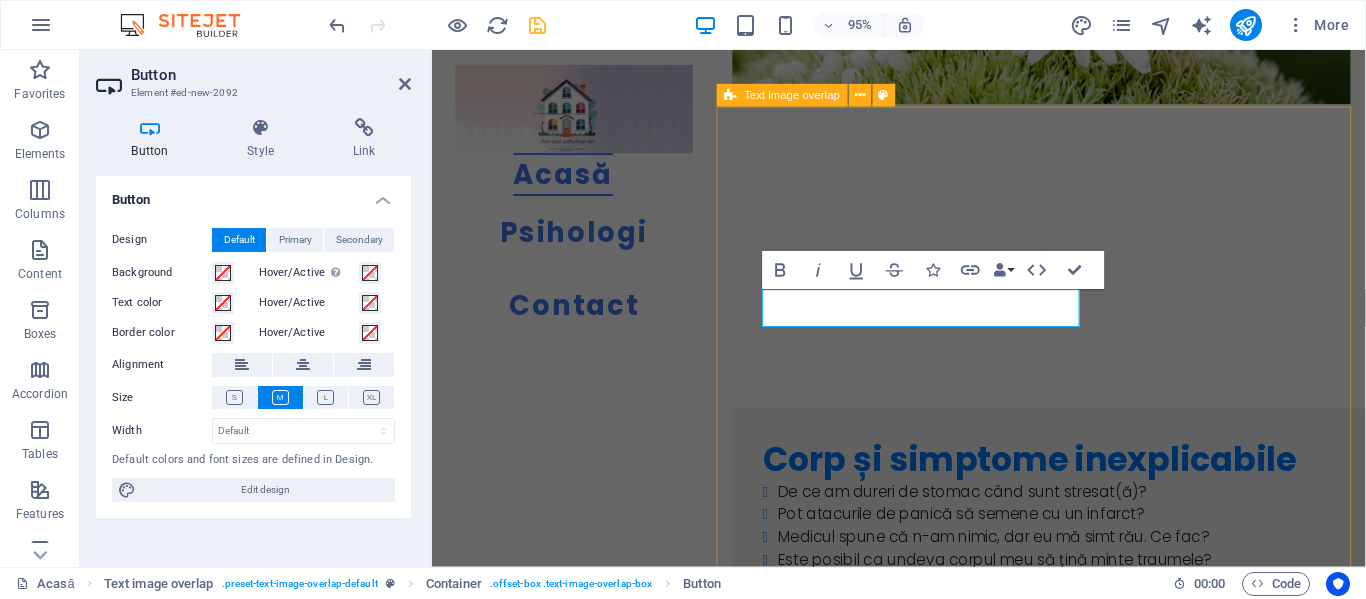 click on "Vezi ce psiholog te poate ajuta Mâncat emoțional și relația cu alcoolul De ce simt nevoia să mănânc/beau când sunt trist(ă) sau anxios(ă)? Am ținut diete, dar mereu revin la aceiași greutate– de ce nu funcționează? Mă simt vinovat(ă) după ce mănânc/beau „prea mult” – cum scap de asta? De ce mâncarea/băutura e singurul lucru care mă liniștește uneori?" at bounding box center (1073, 3551) 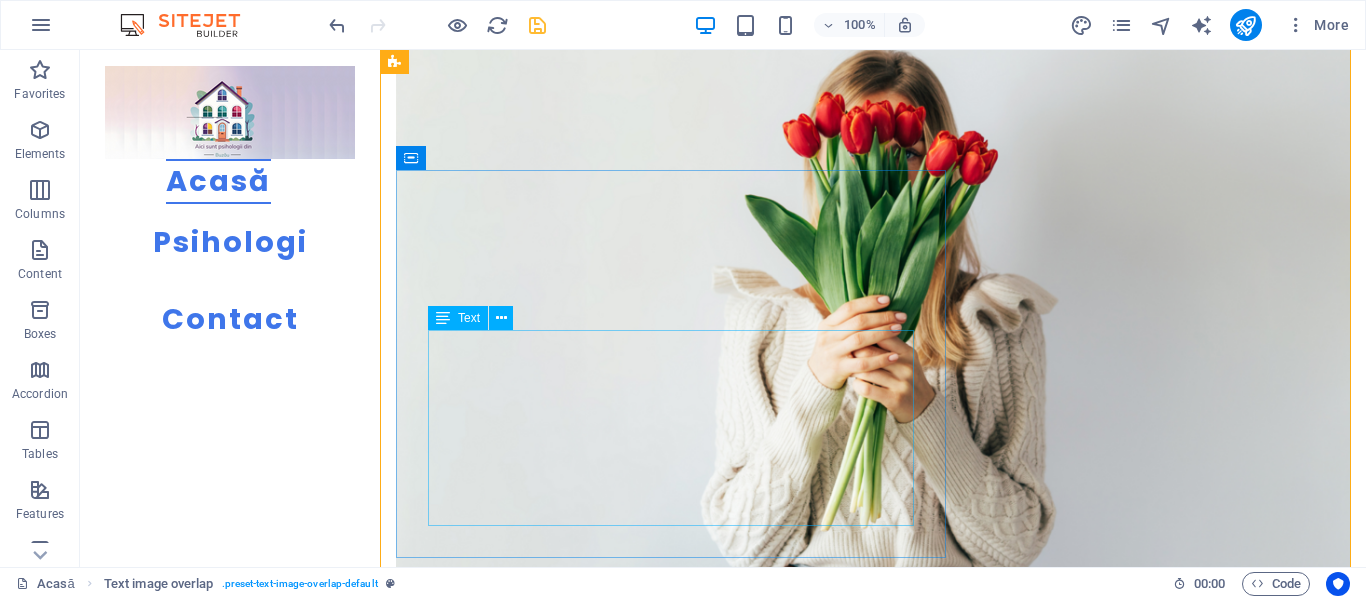 scroll, scrollTop: 7389, scrollLeft: 0, axis: vertical 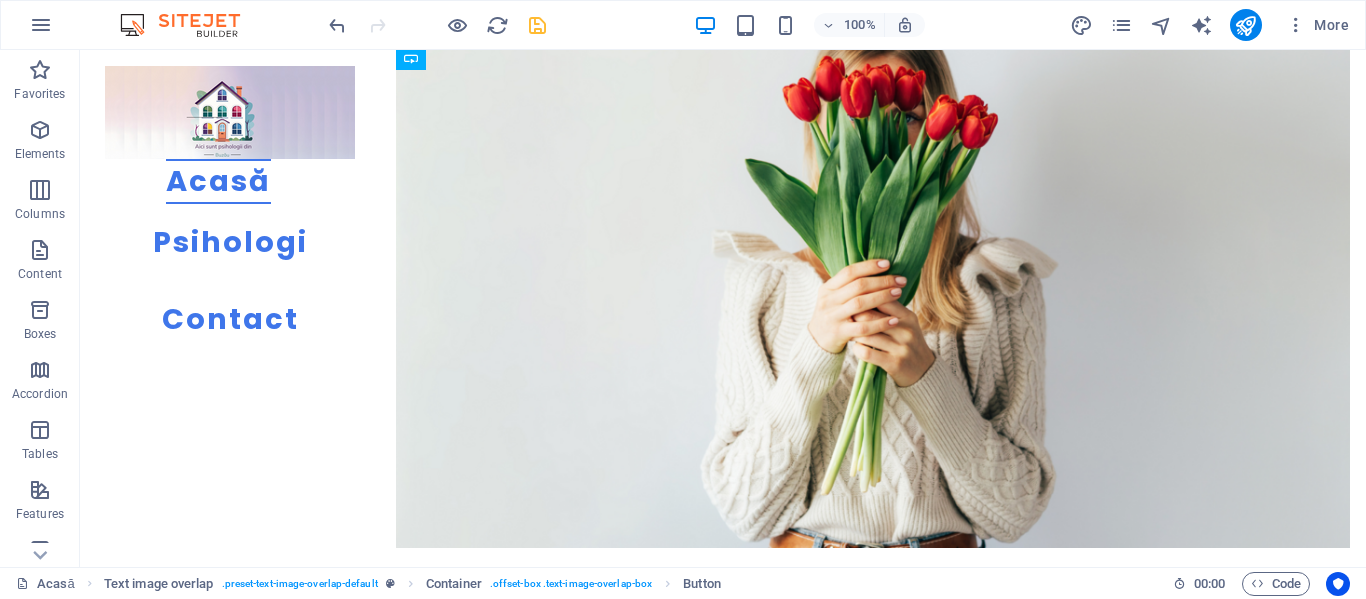 drag, startPoint x: 725, startPoint y: 118, endPoint x: 722, endPoint y: 377, distance: 259.01736 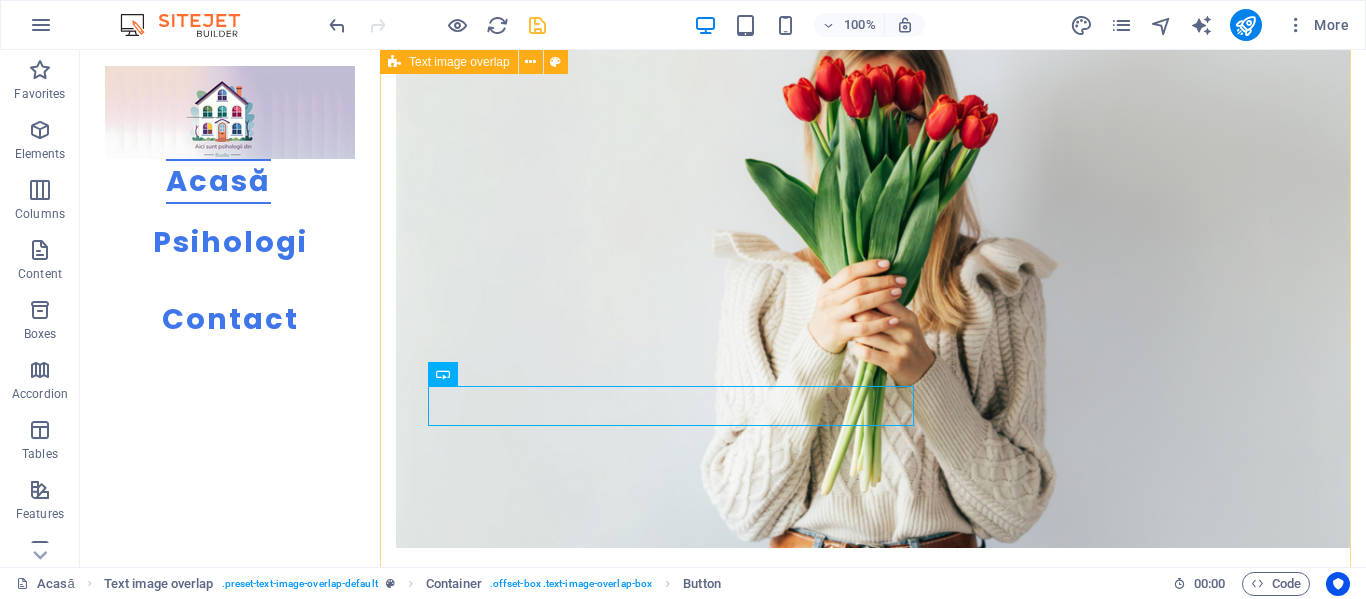 click on "Mâncat emoțional și relația cu alcoolul De ce simt nevoia să mănânc/beau când sunt trist(ă) sau anxios(ă)? Am ținut diete, dar mereu revin la aceiași greutate– de ce nu funcționează? Mă simt vinovat(ă) după ce mănânc/beau „prea mult” – cum scap de asta? De ce mâncarea/băutura e singurul lucru care mă liniștește uneori? Vezi ce psiholog te poate ajuta" at bounding box center [873, 5666] 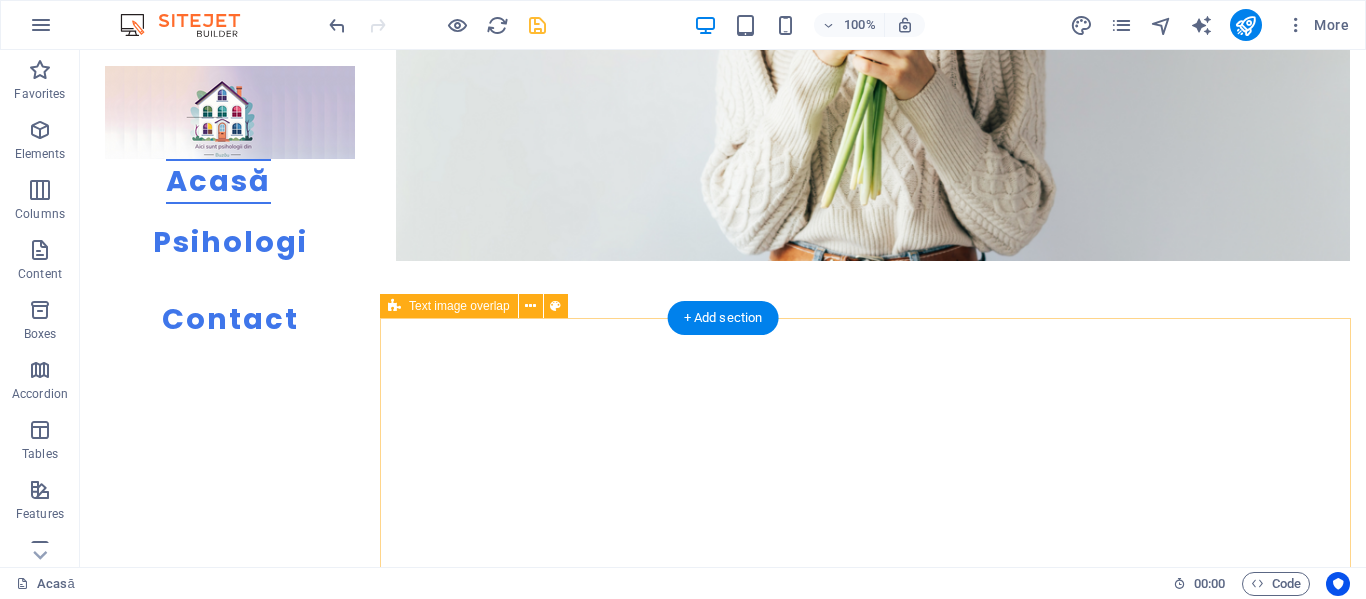 scroll, scrollTop: 7589, scrollLeft: 0, axis: vertical 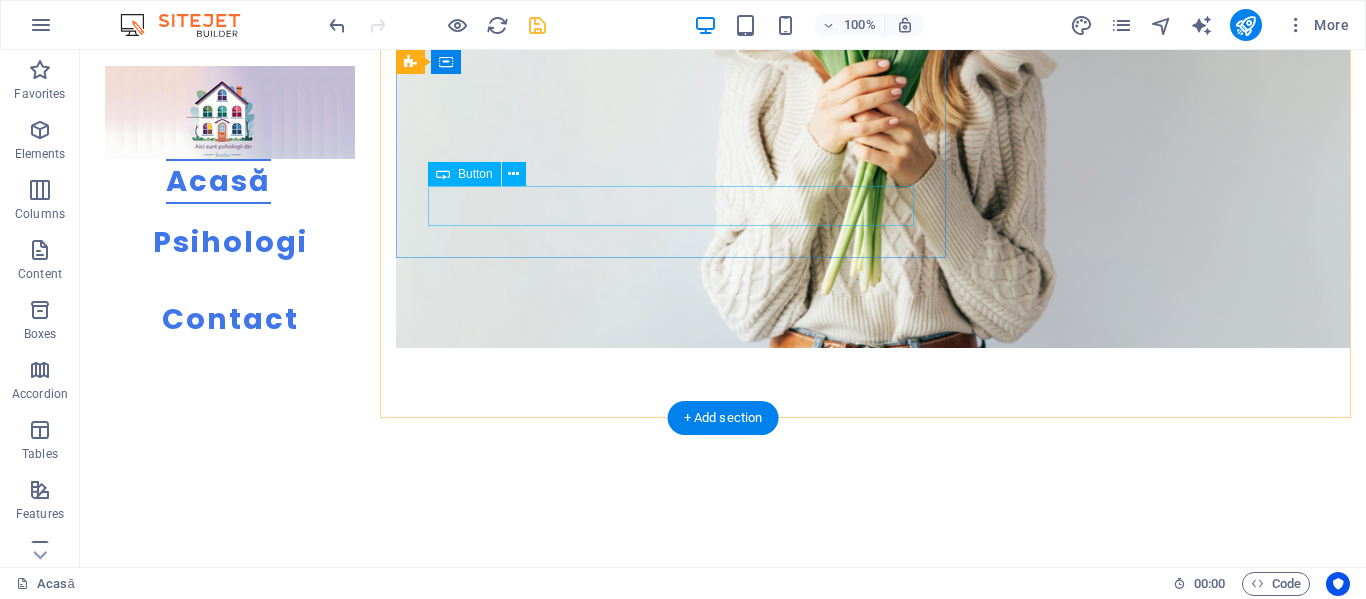 click on "Vezi ce psiholog te poate ajuta" at bounding box center (913, 5268) 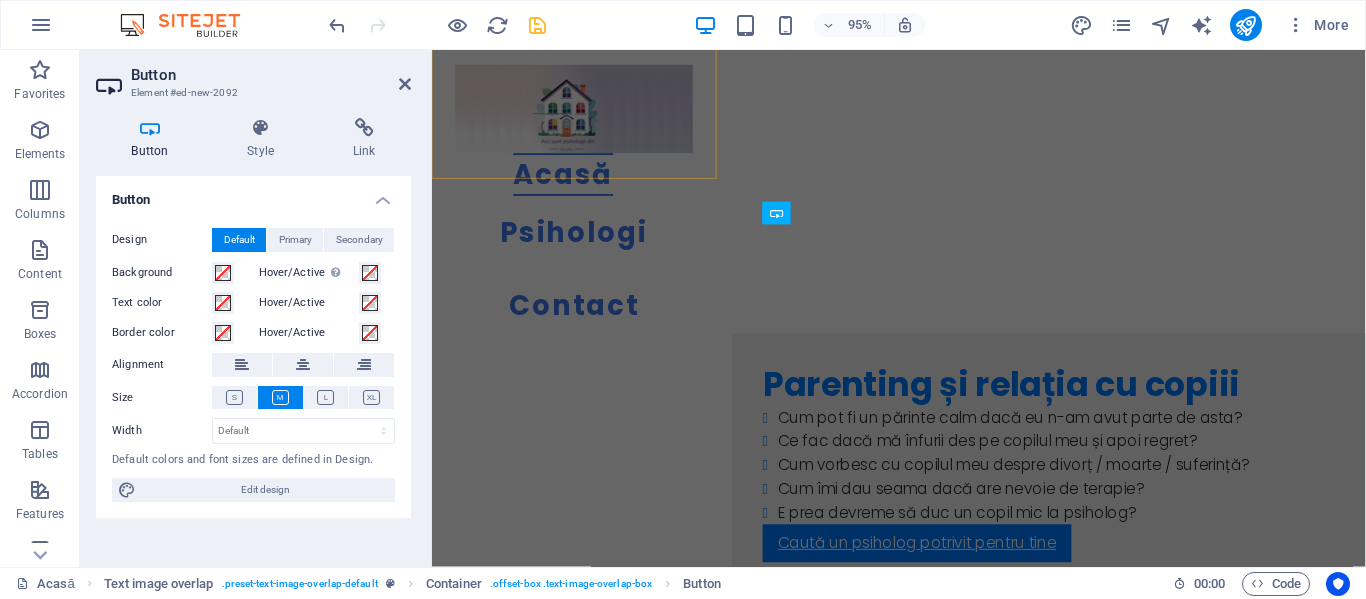 scroll, scrollTop: 8541, scrollLeft: 0, axis: vertical 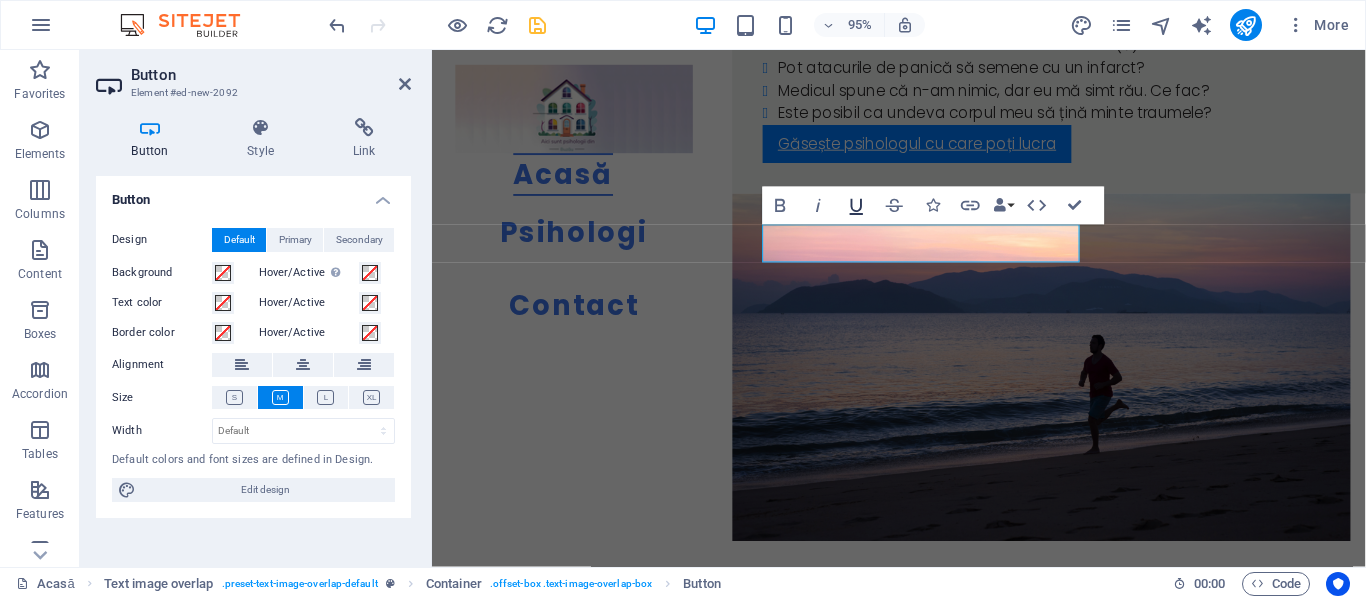 click 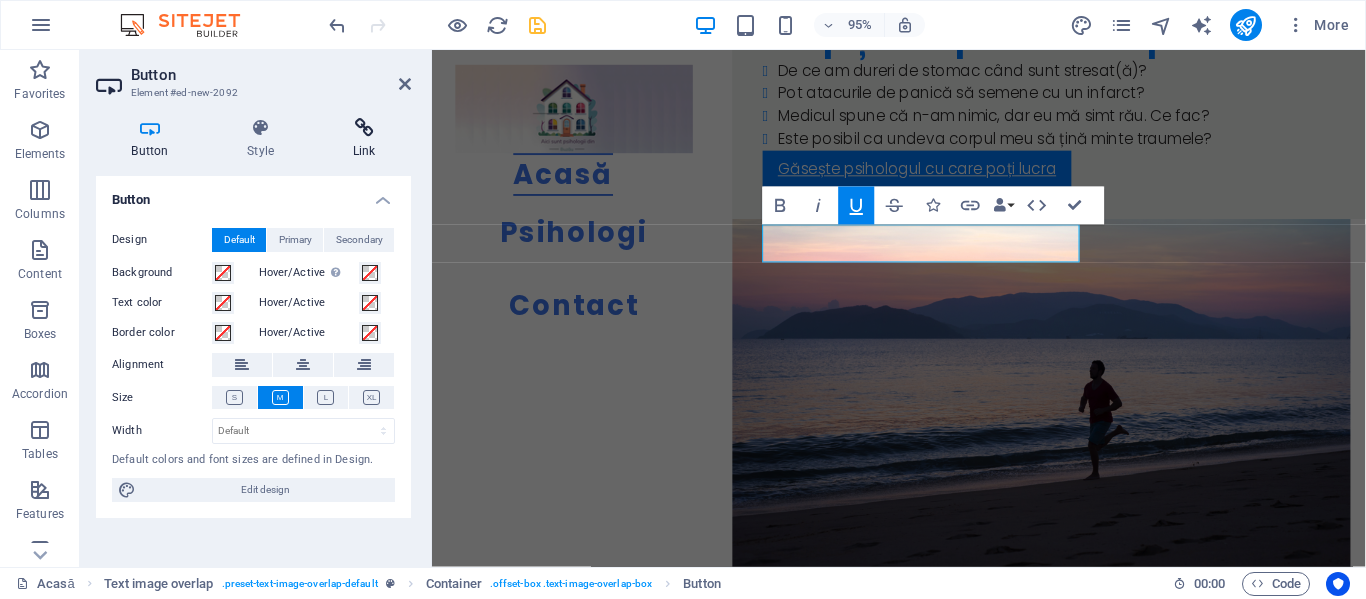 click at bounding box center (364, 128) 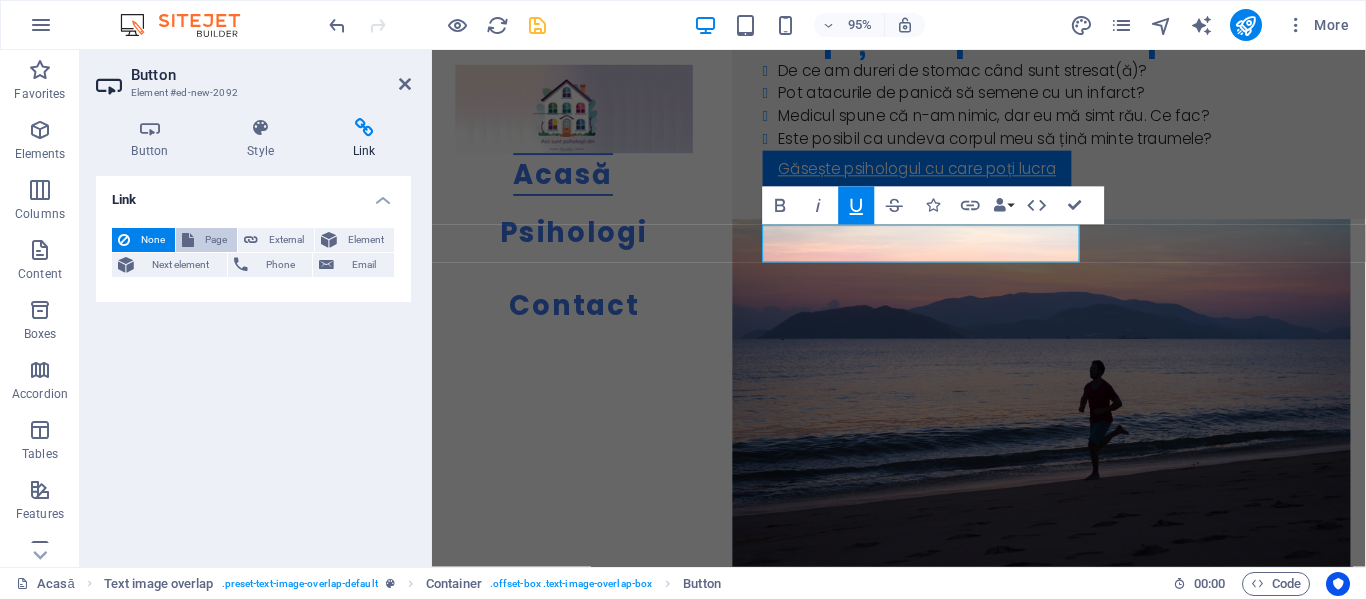 click on "Page" at bounding box center [215, 240] 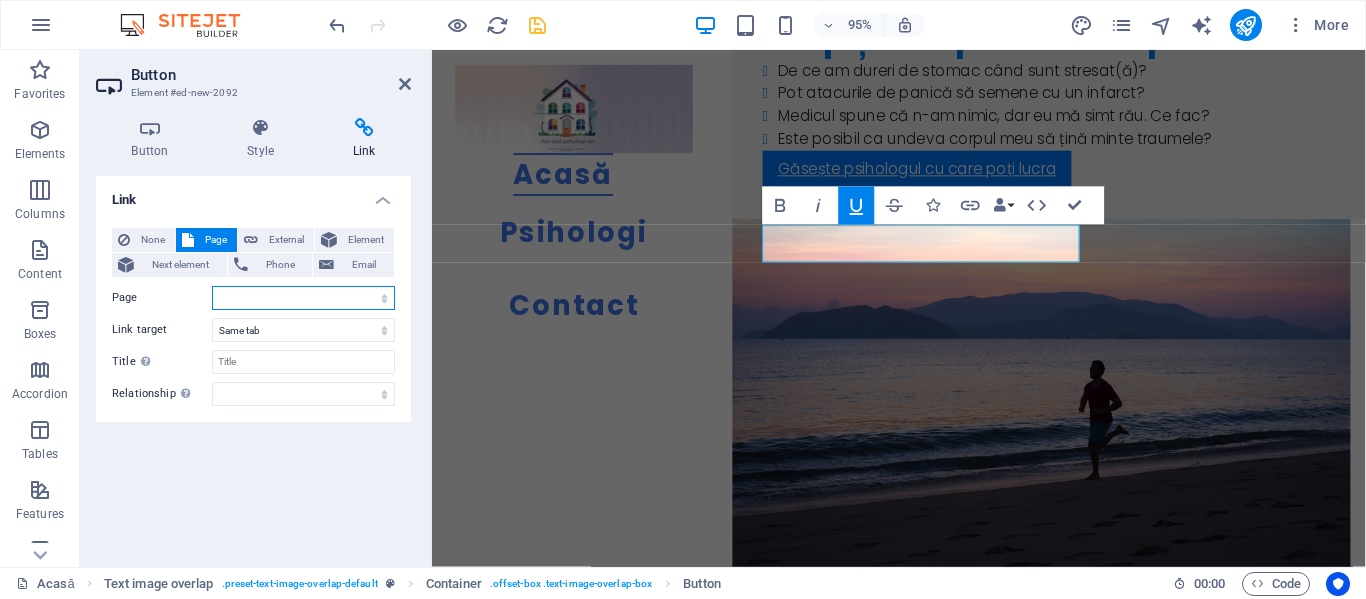 click on "Acasă Psihologi Contact" at bounding box center [303, 298] 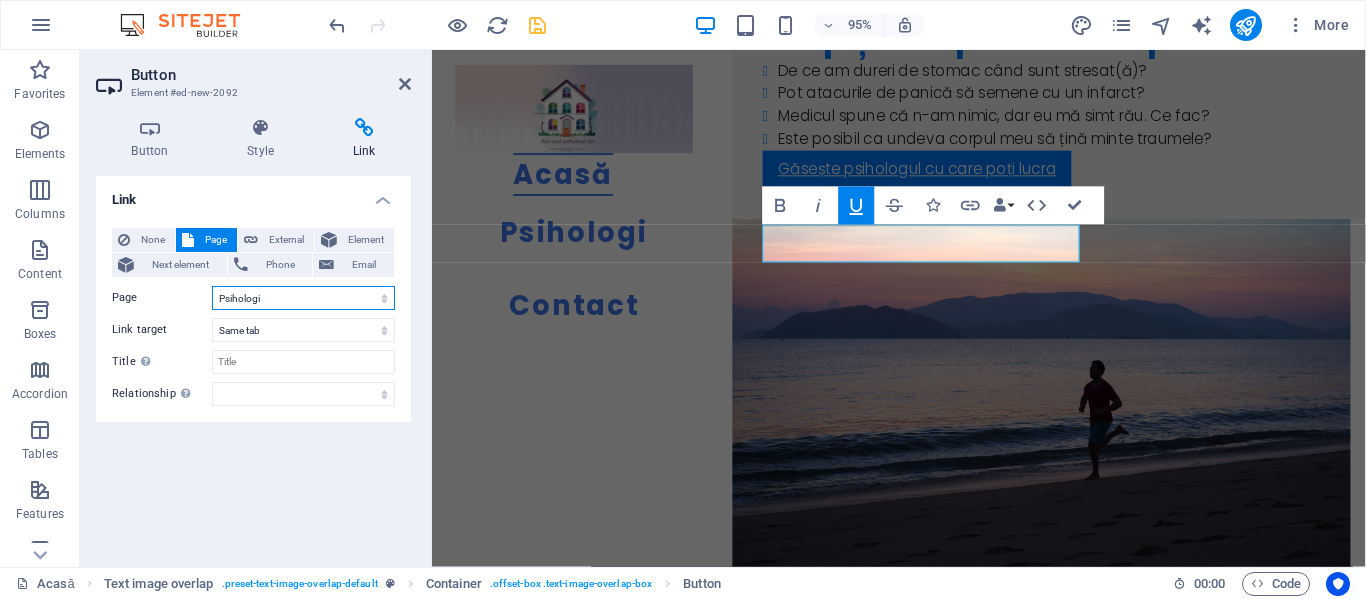 click on "Acasă Psihologi Contact" at bounding box center (303, 298) 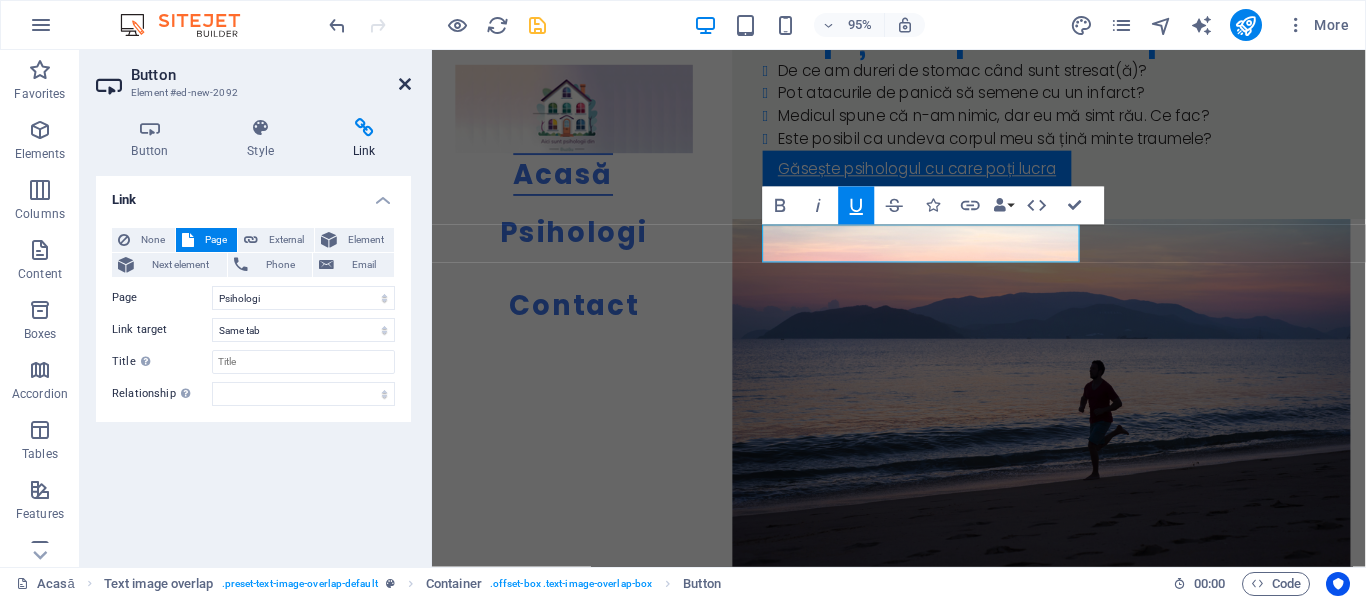 click at bounding box center [405, 84] 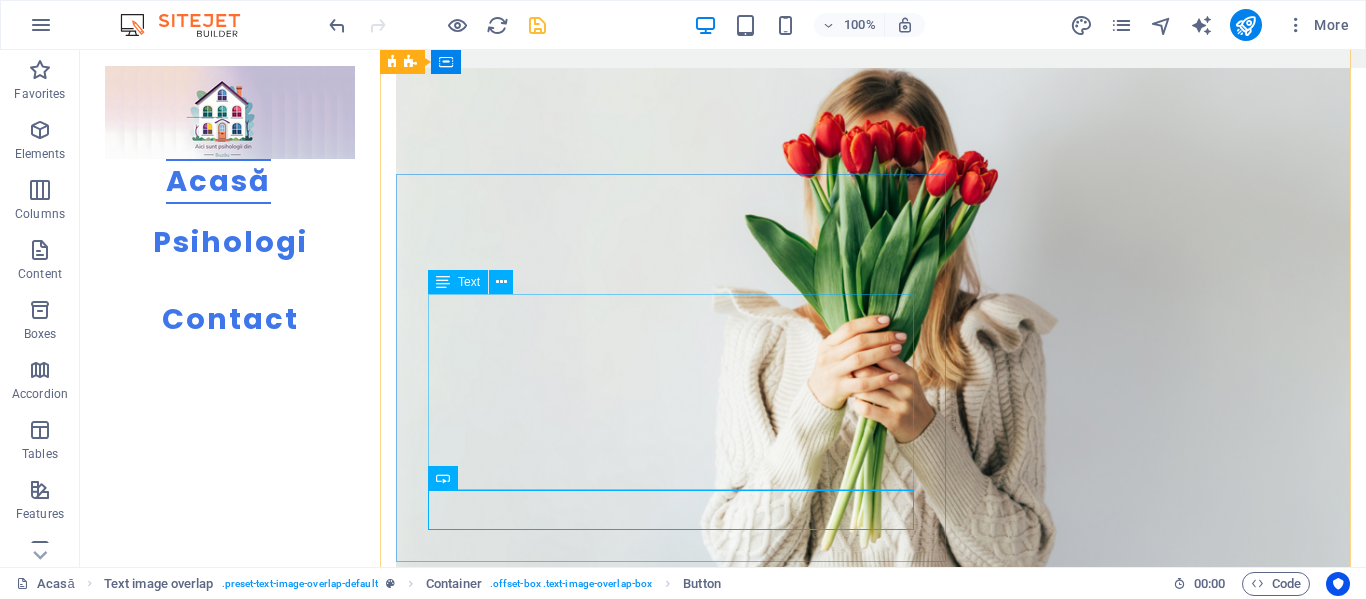 scroll, scrollTop: 7189, scrollLeft: 0, axis: vertical 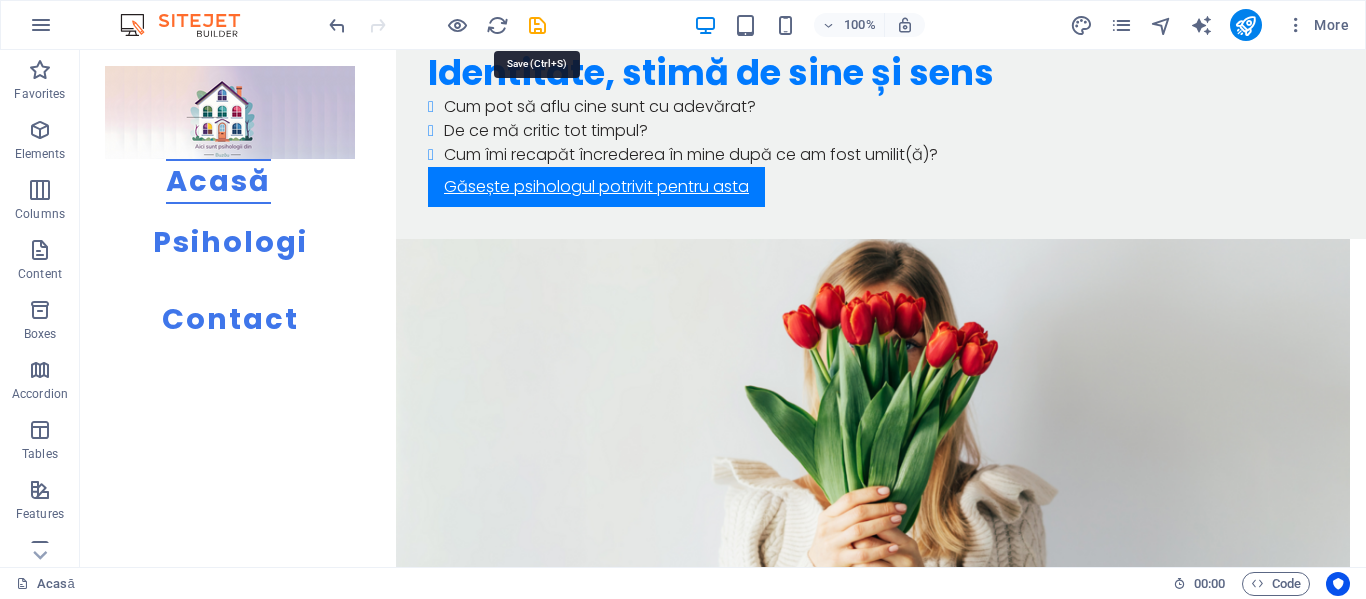 drag, startPoint x: 536, startPoint y: 28, endPoint x: 547, endPoint y: 34, distance: 12.529964 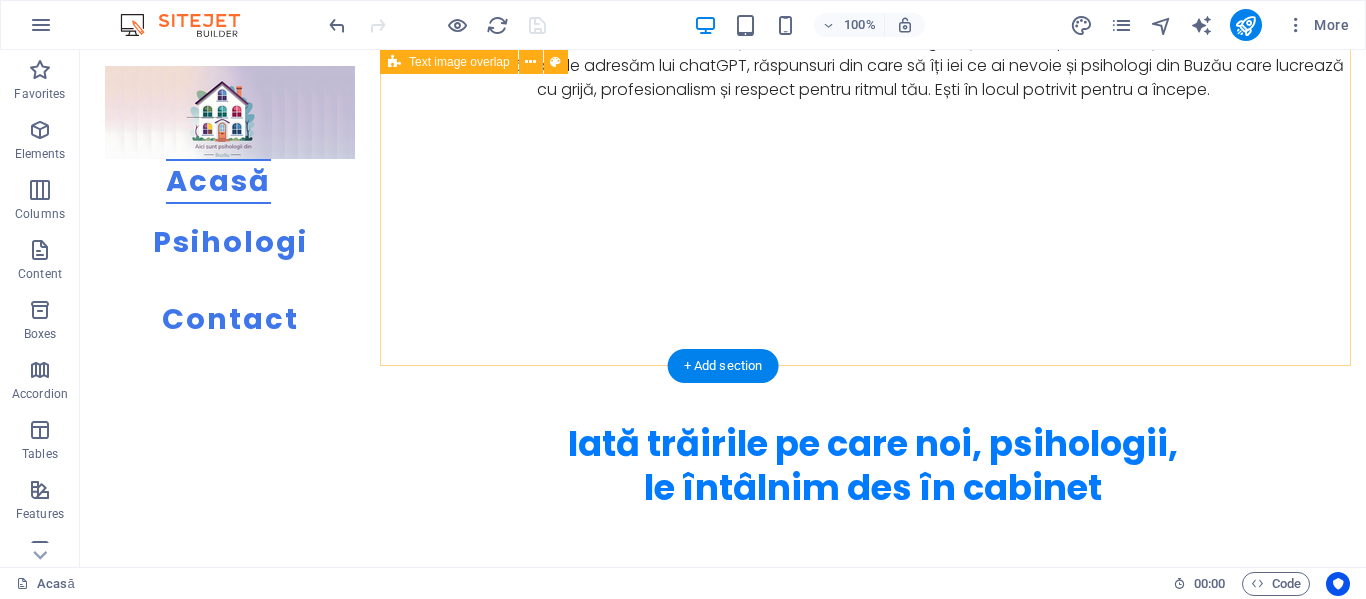 scroll, scrollTop: 2087, scrollLeft: 0, axis: vertical 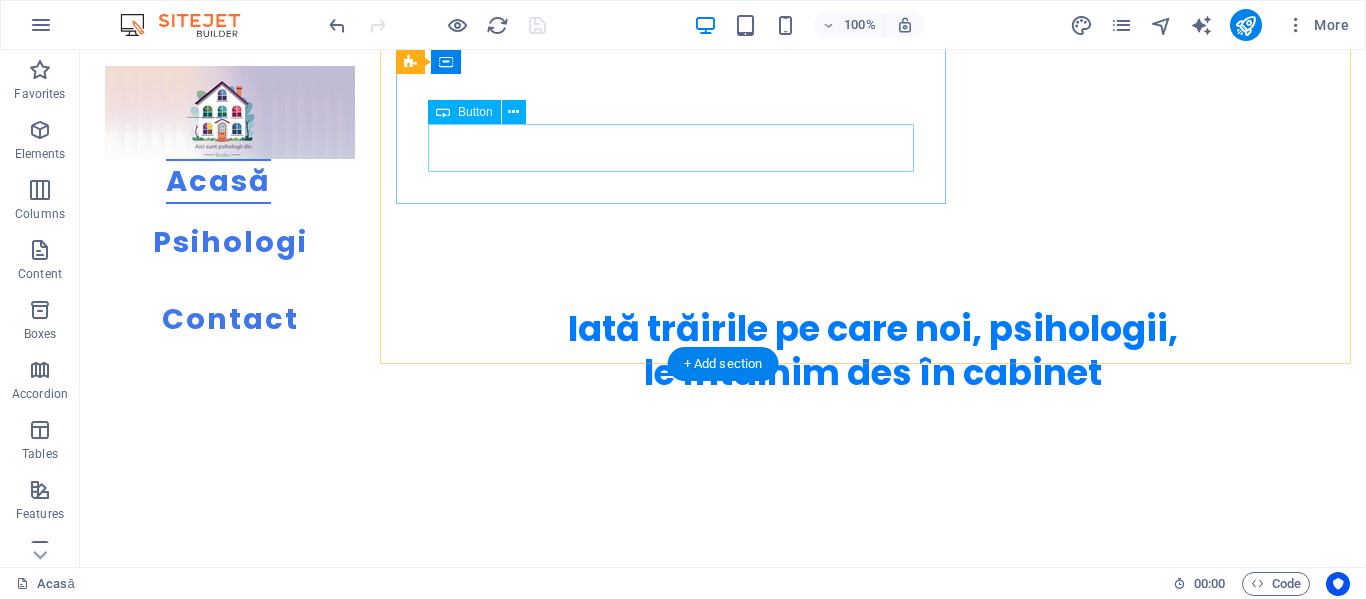click on "Vezi ce psiholog te pot ajuta" at bounding box center [913, 951] 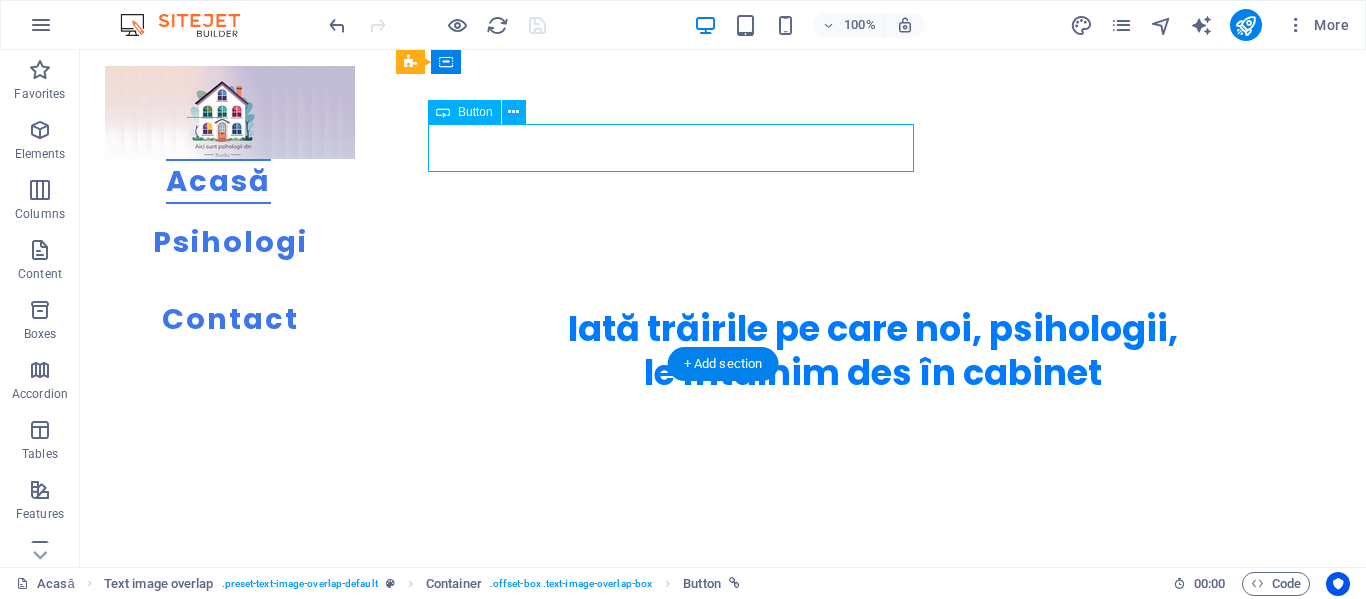 click on "Vezi ce psiholog te pot ajuta" at bounding box center [913, 951] 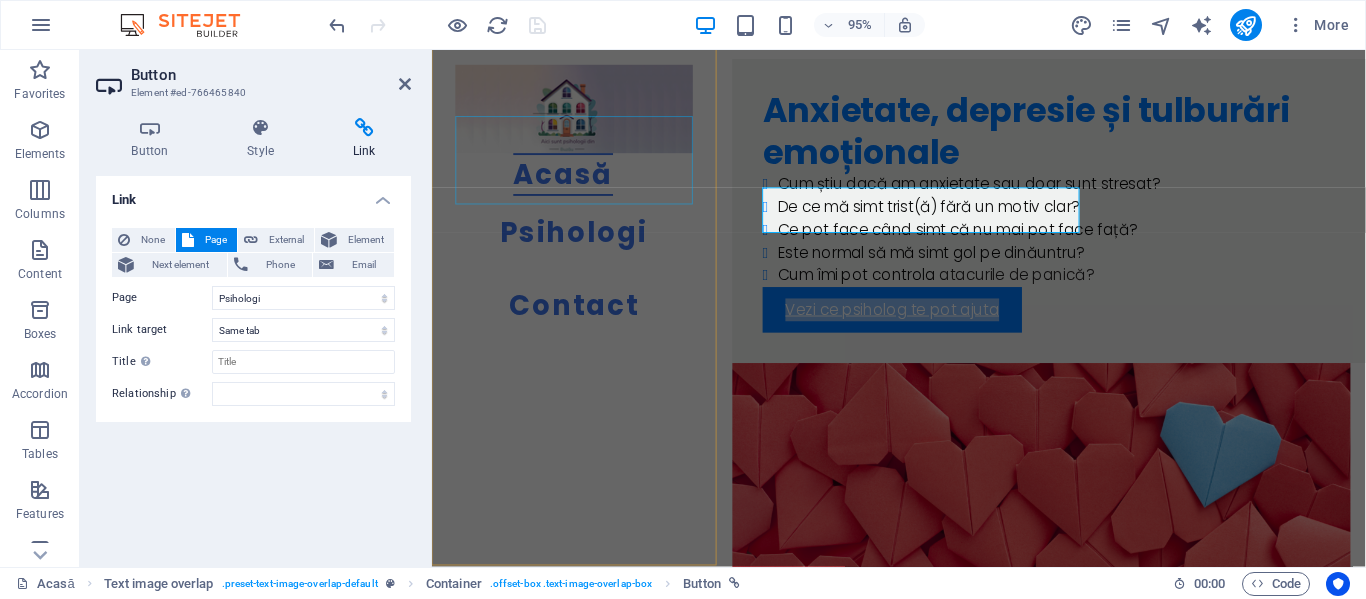 scroll, scrollTop: 2298, scrollLeft: 0, axis: vertical 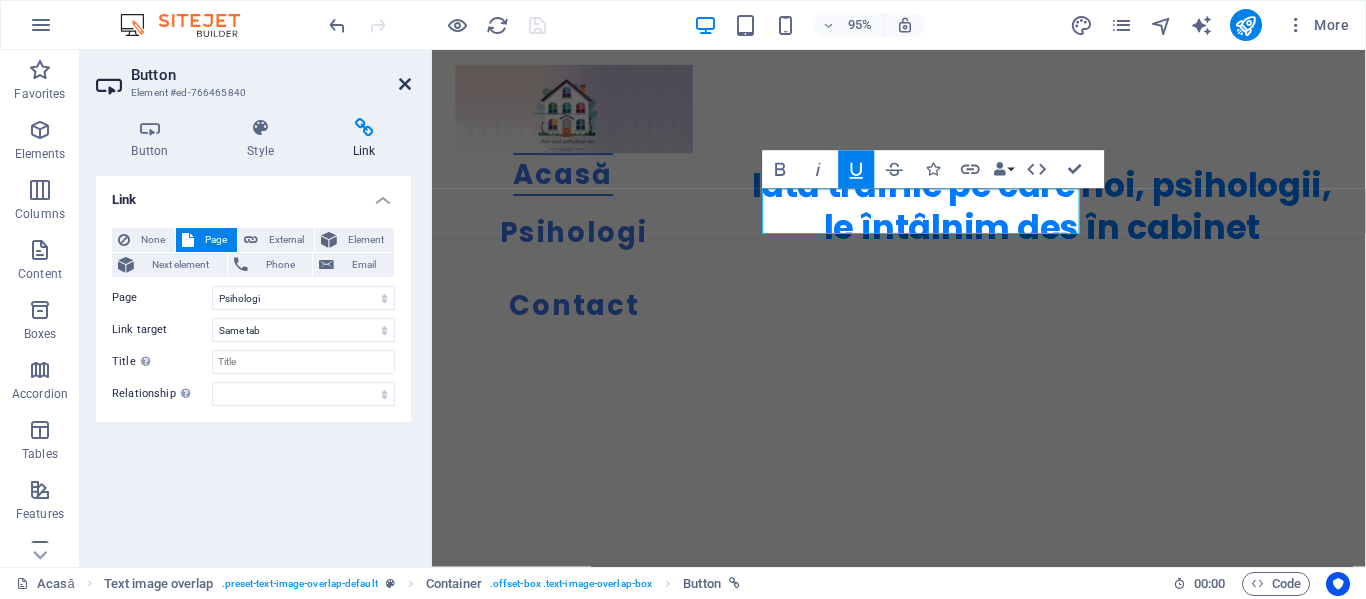 click at bounding box center (405, 84) 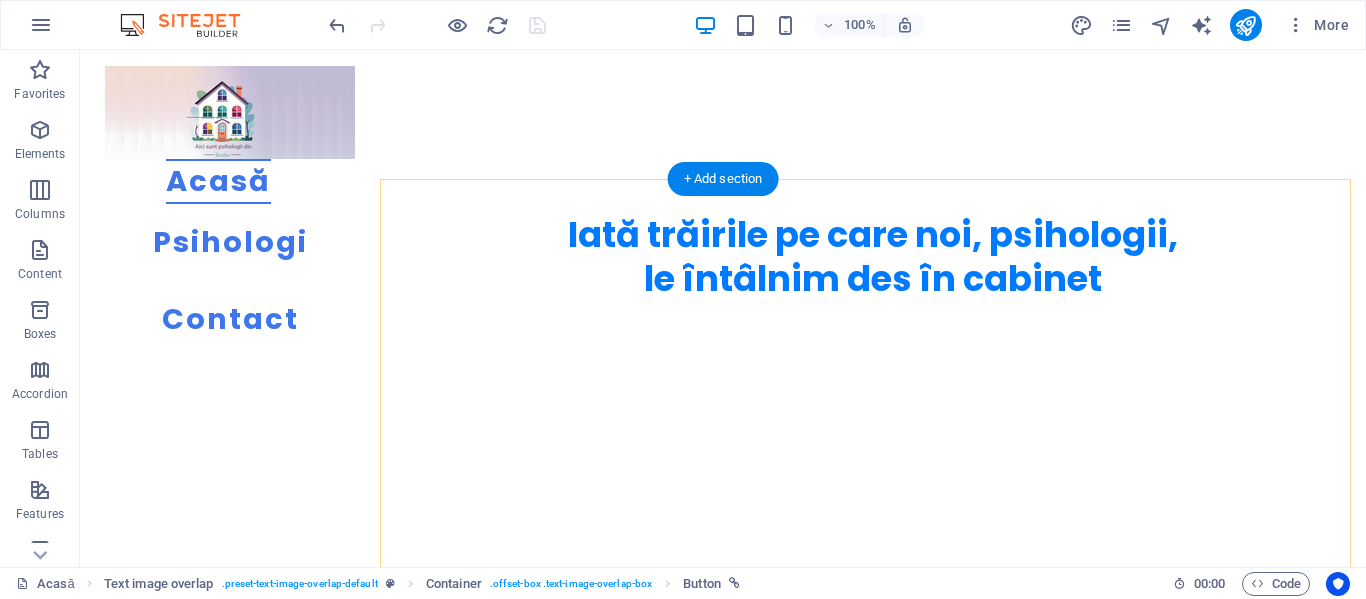 scroll, scrollTop: 2487, scrollLeft: 0, axis: vertical 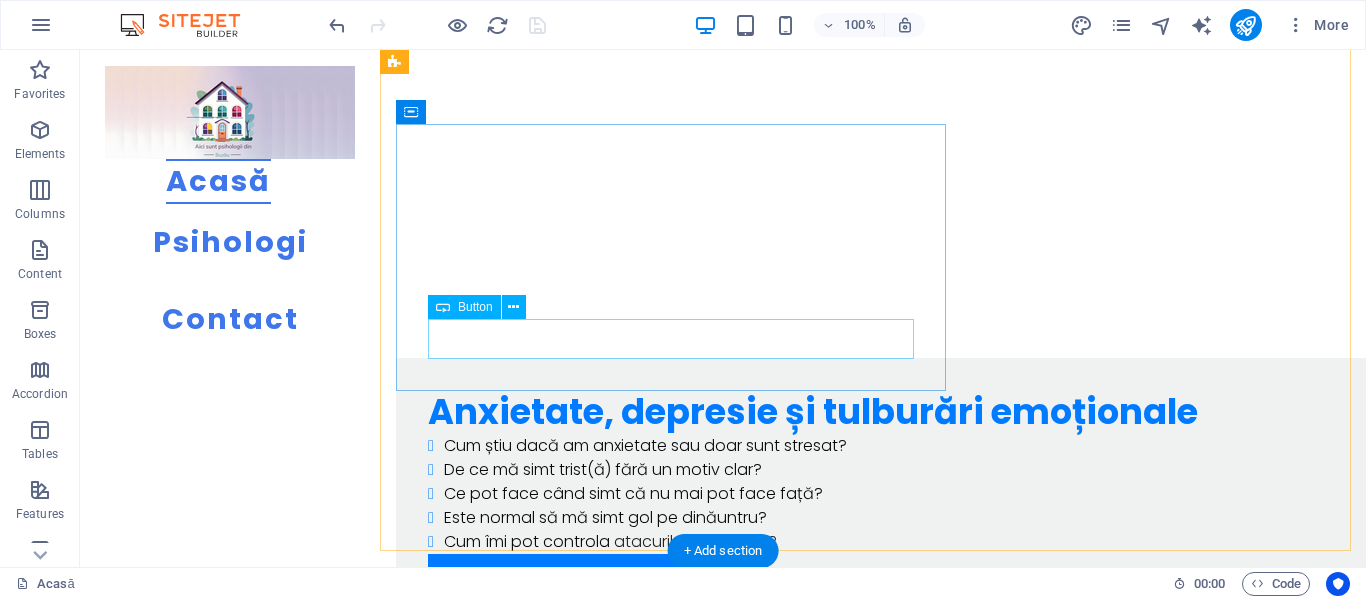 click on "Alege psihologul potrivit pentru tine" at bounding box center (913, 1659) 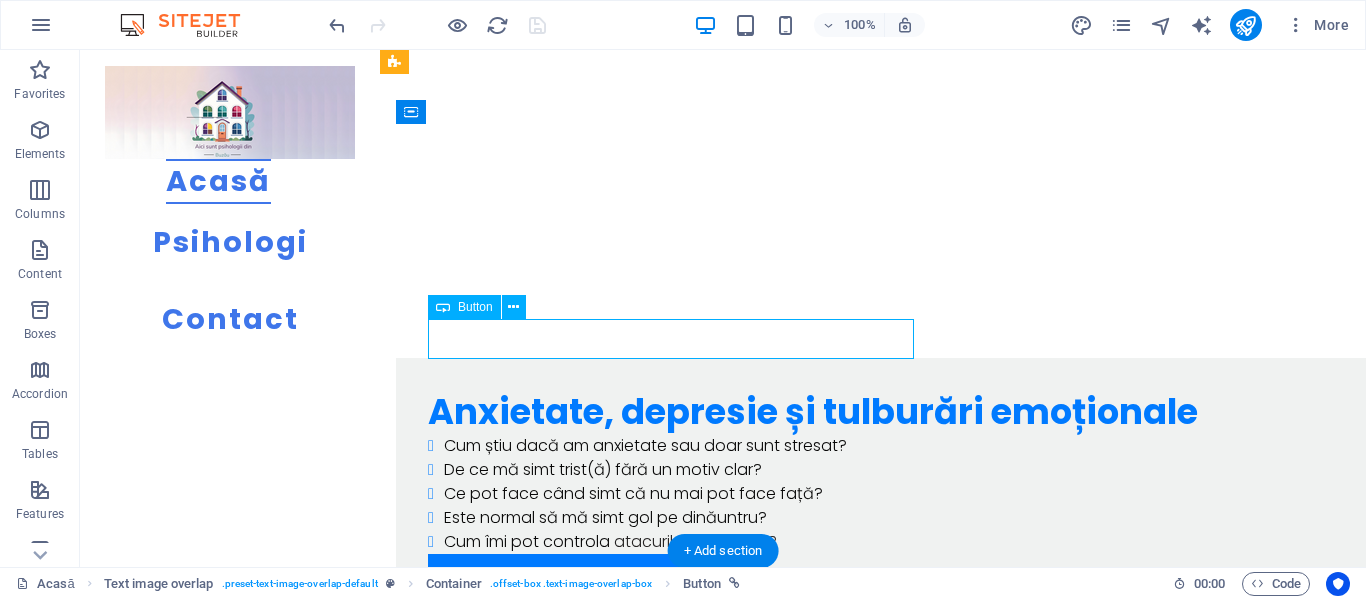 click on "Alege psihologul potrivit pentru tine" at bounding box center (913, 1659) 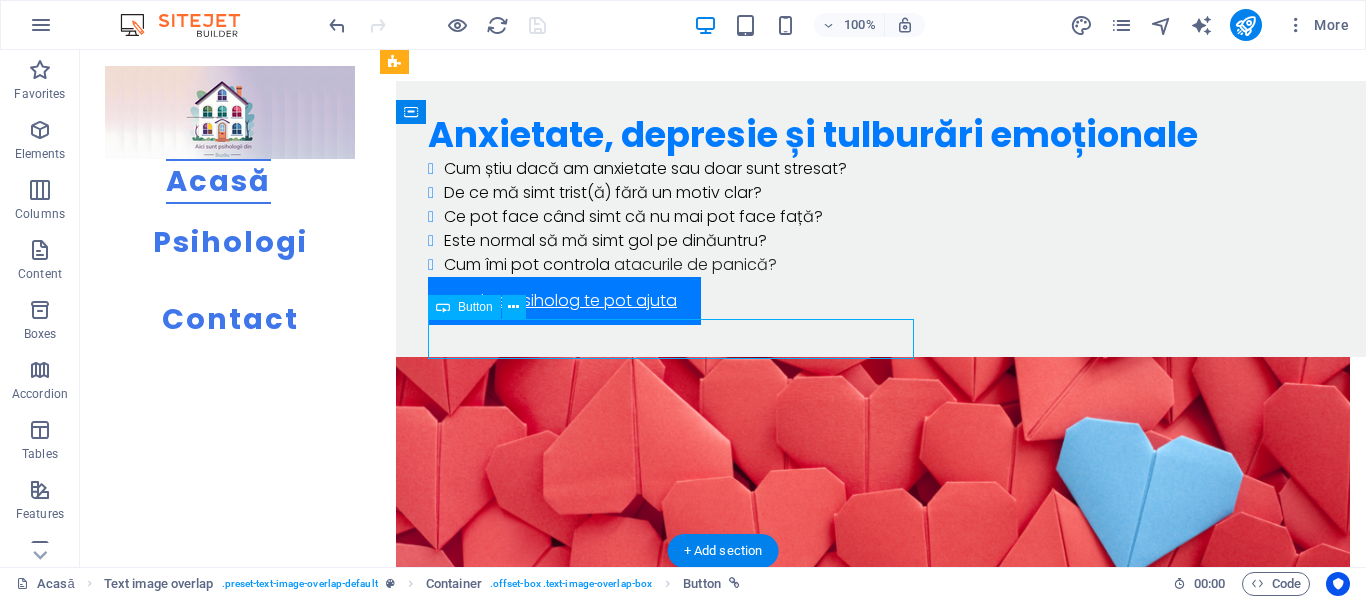 select on "1" 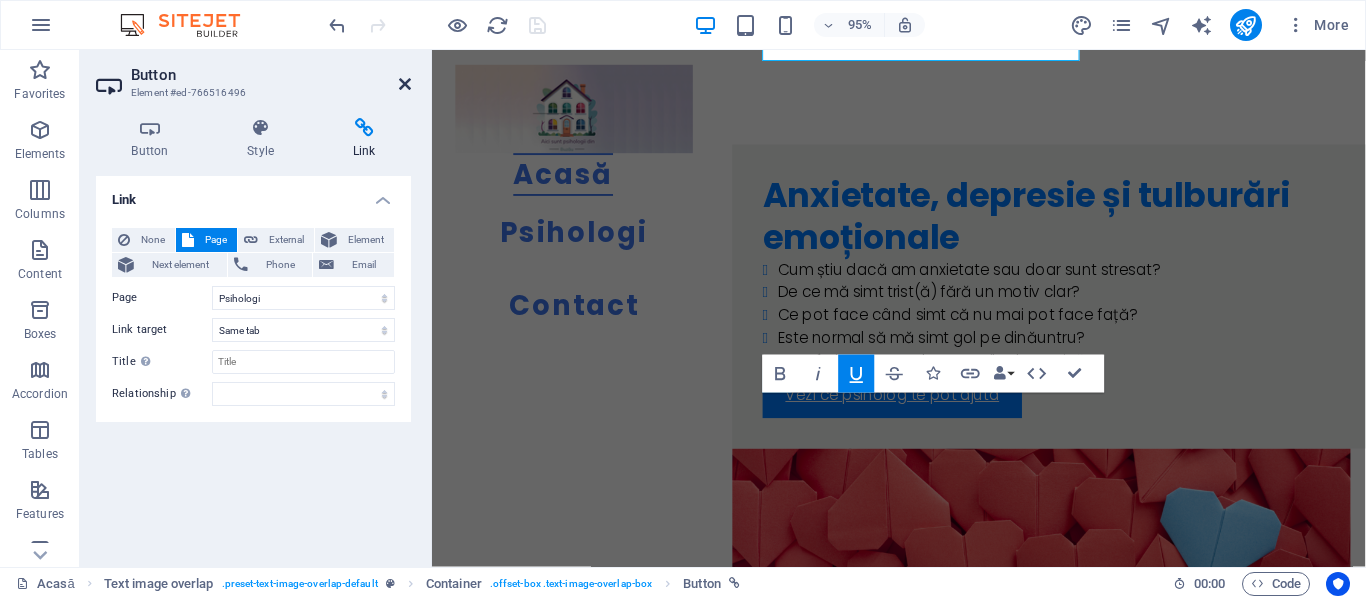 click at bounding box center [405, 84] 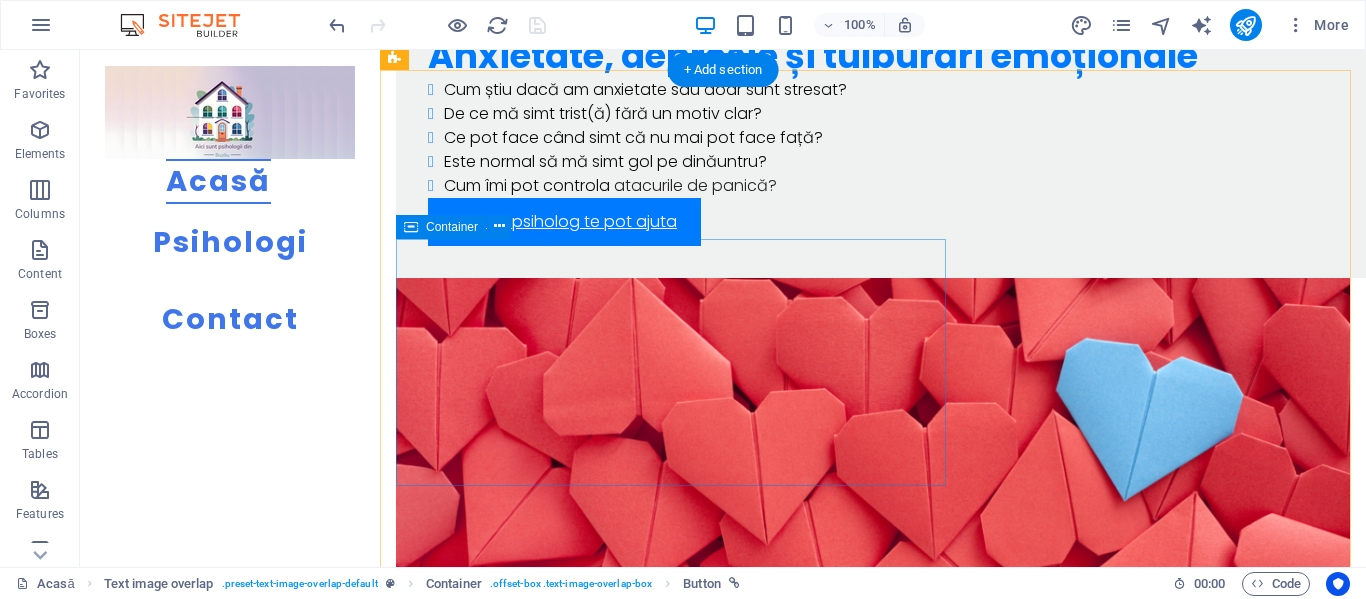 scroll, scrollTop: 2987, scrollLeft: 0, axis: vertical 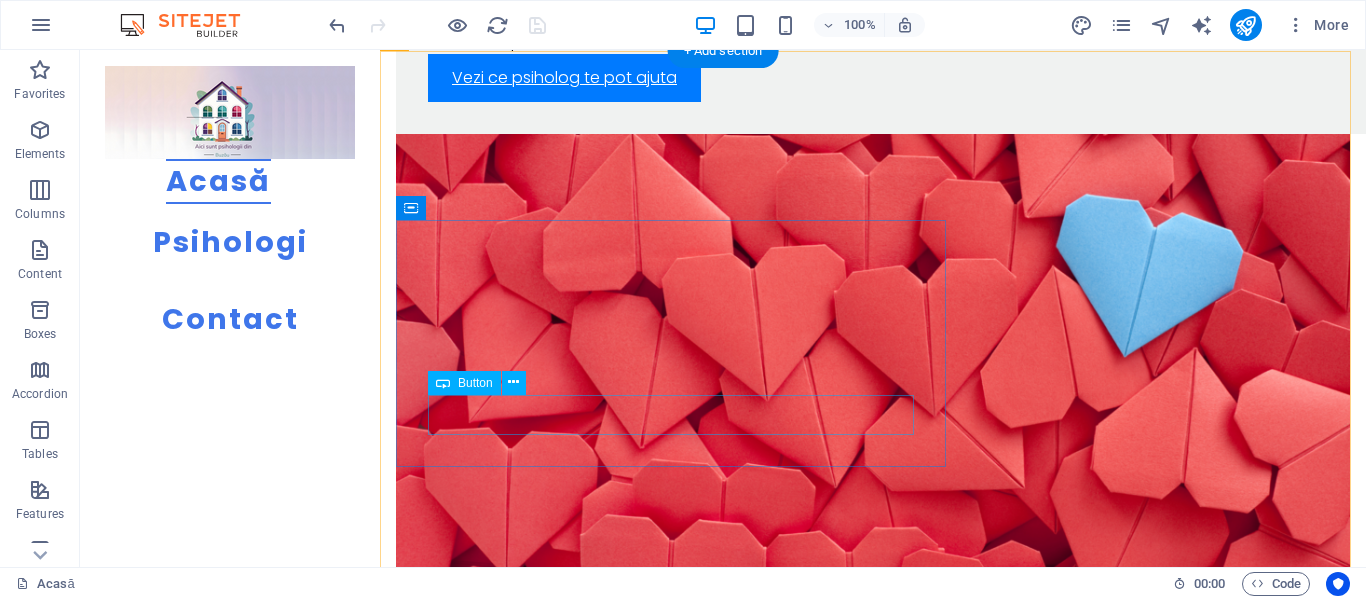 click on "Află ce psiholog te poate însoți în asta" at bounding box center [913, 2235] 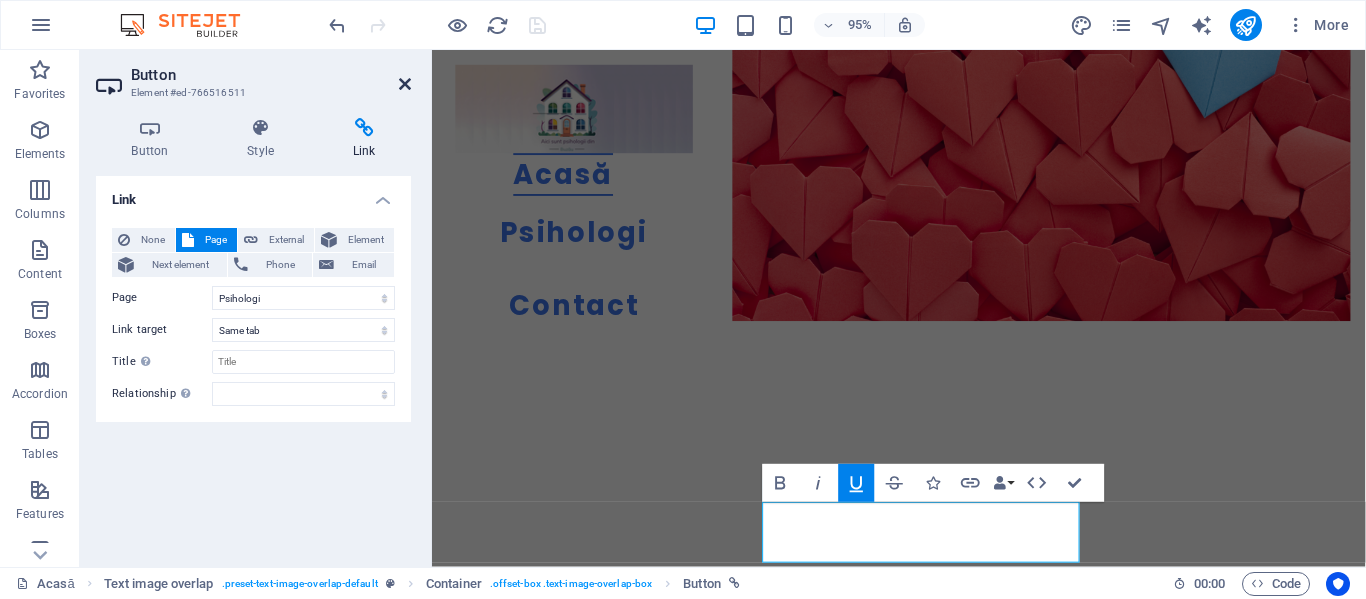 click at bounding box center (405, 84) 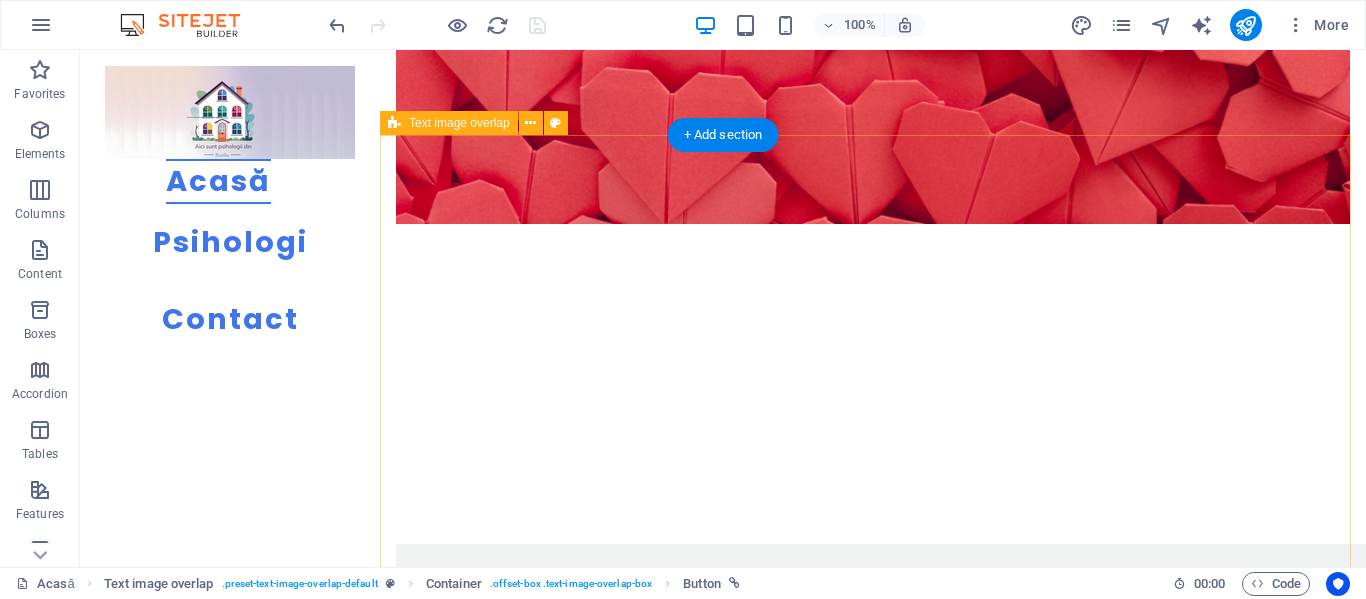 scroll, scrollTop: 3487, scrollLeft: 0, axis: vertical 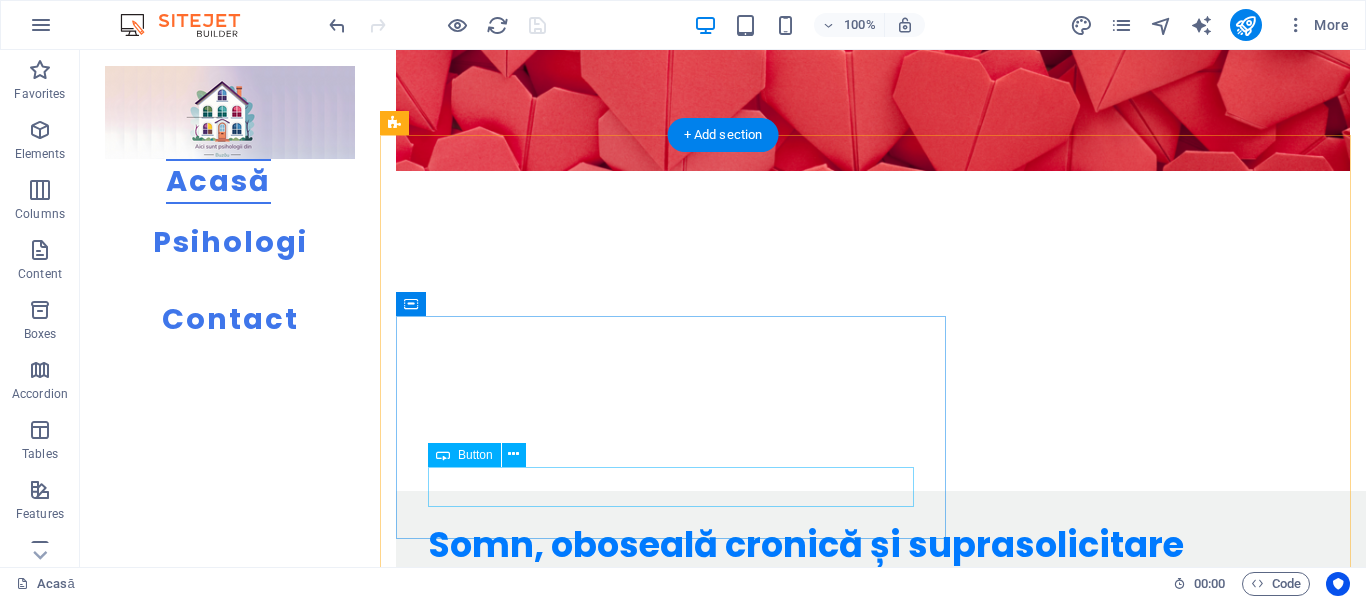 click on "Caută psihologul potrivit pentru tine" at bounding box center [913, 2812] 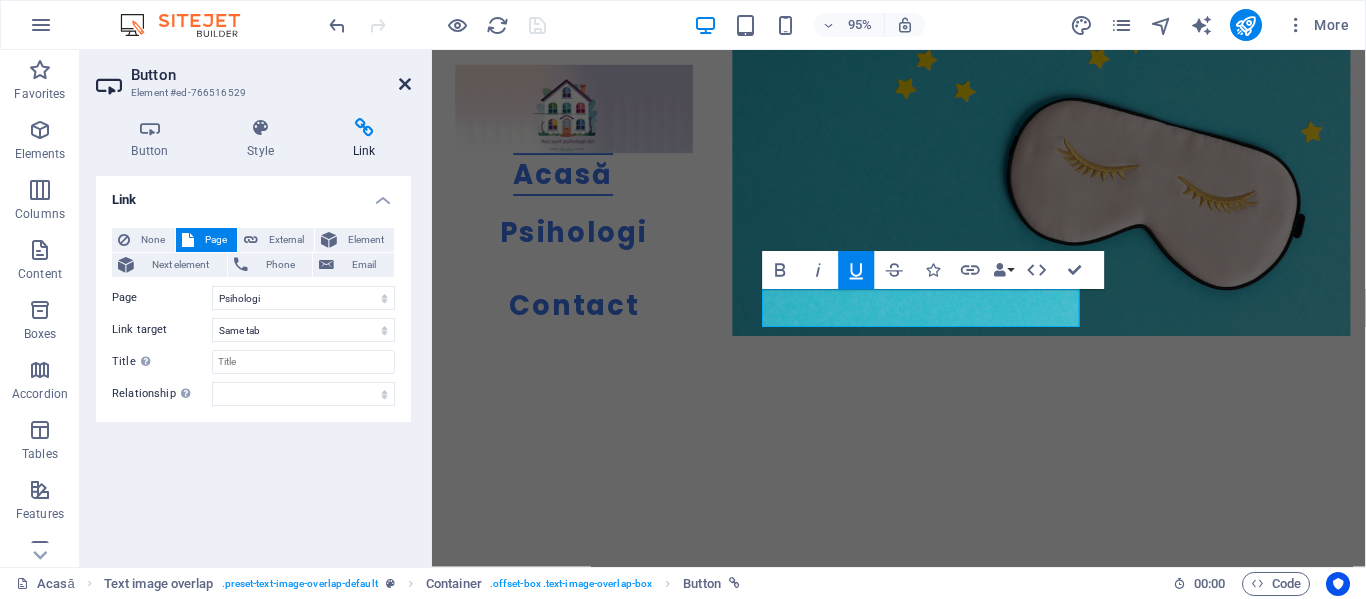click at bounding box center [405, 84] 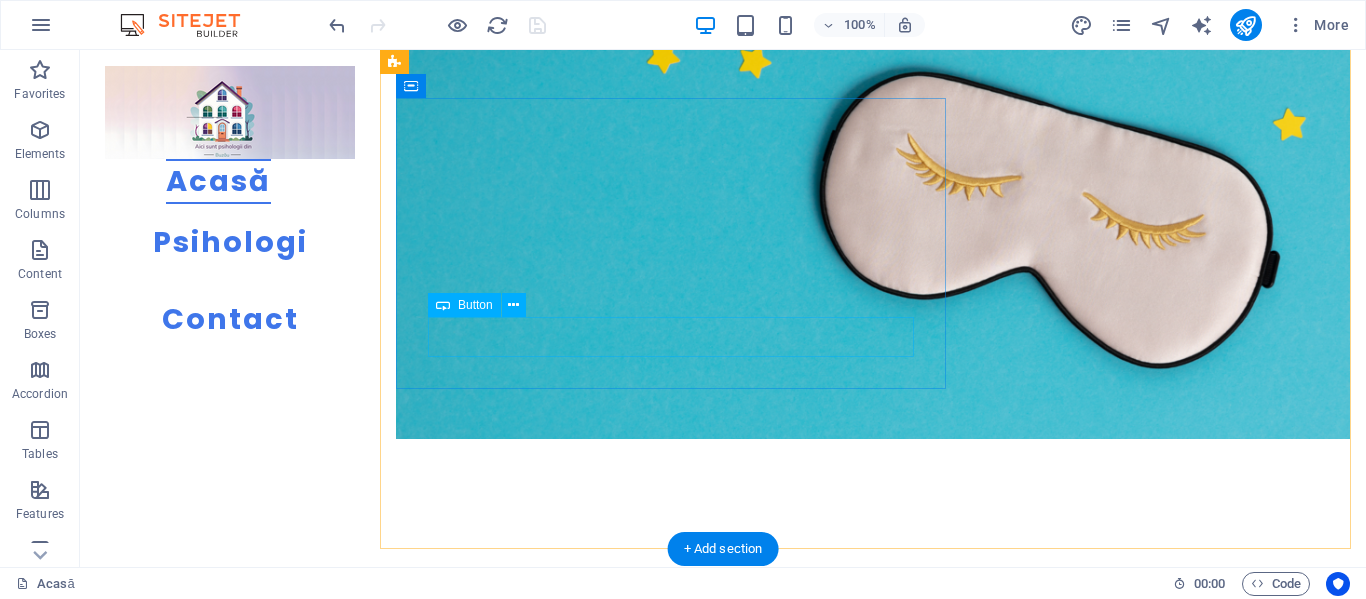 click on "Găsește psihologul potrivit pentru asta" at bounding box center [913, 3081] 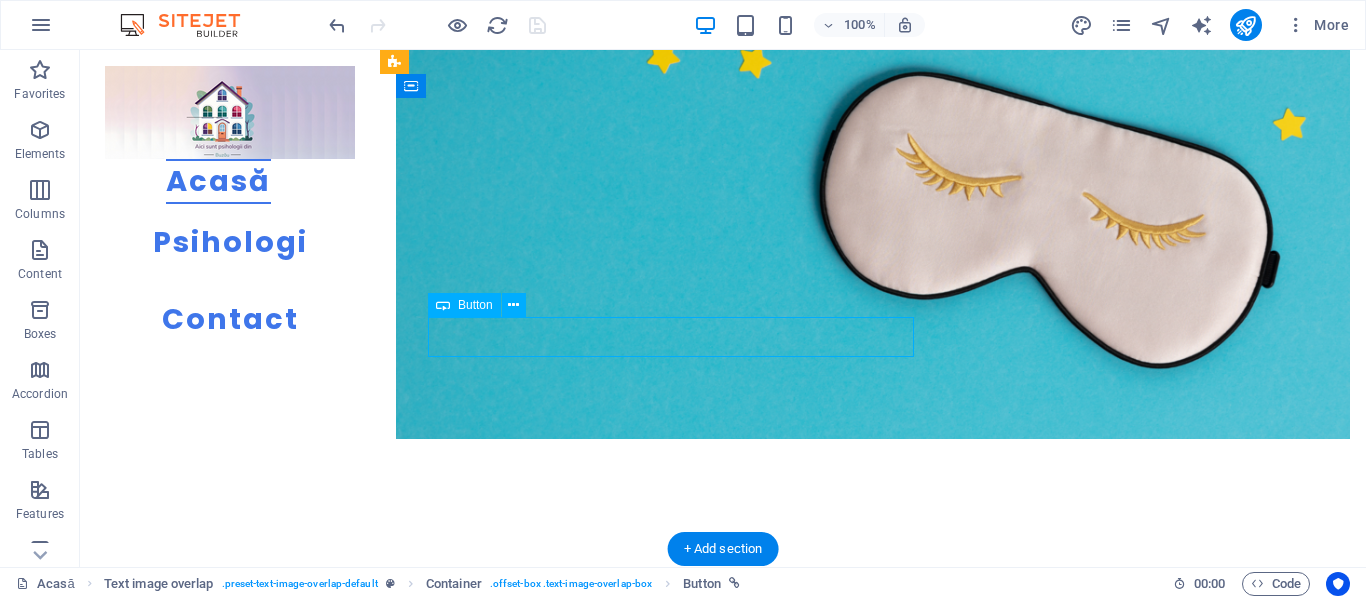 click on "Găsește psihologul potrivit pentru asta" at bounding box center (913, 3081) 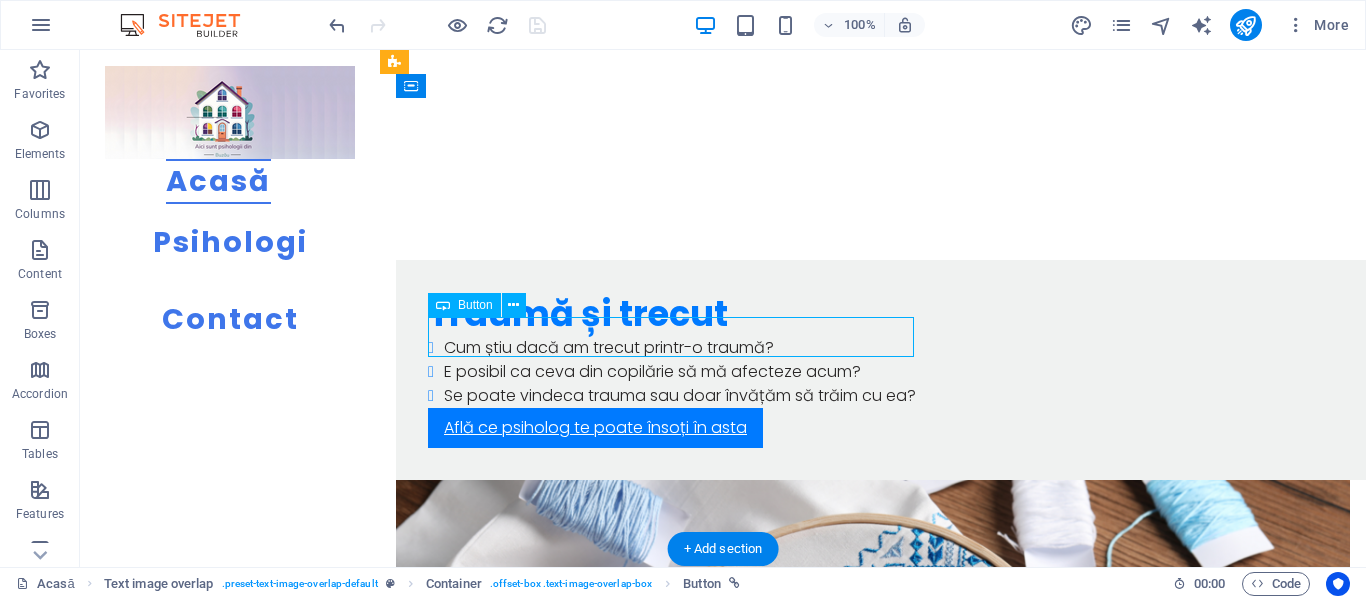 select on "1" 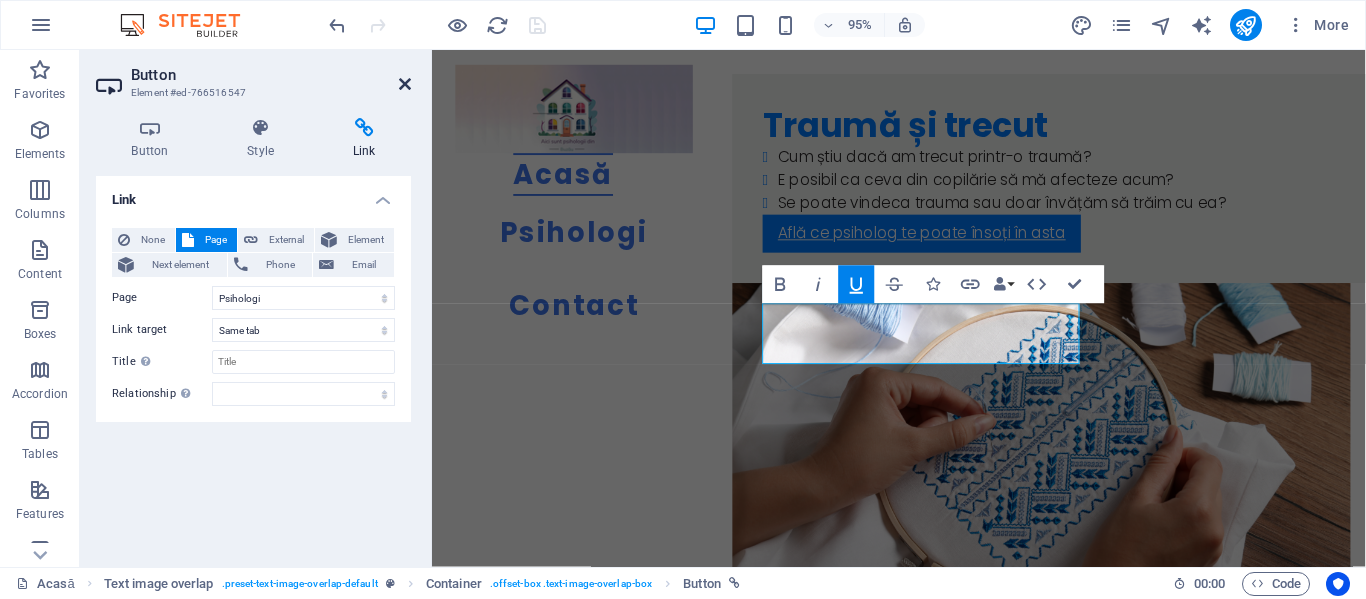 click at bounding box center [405, 84] 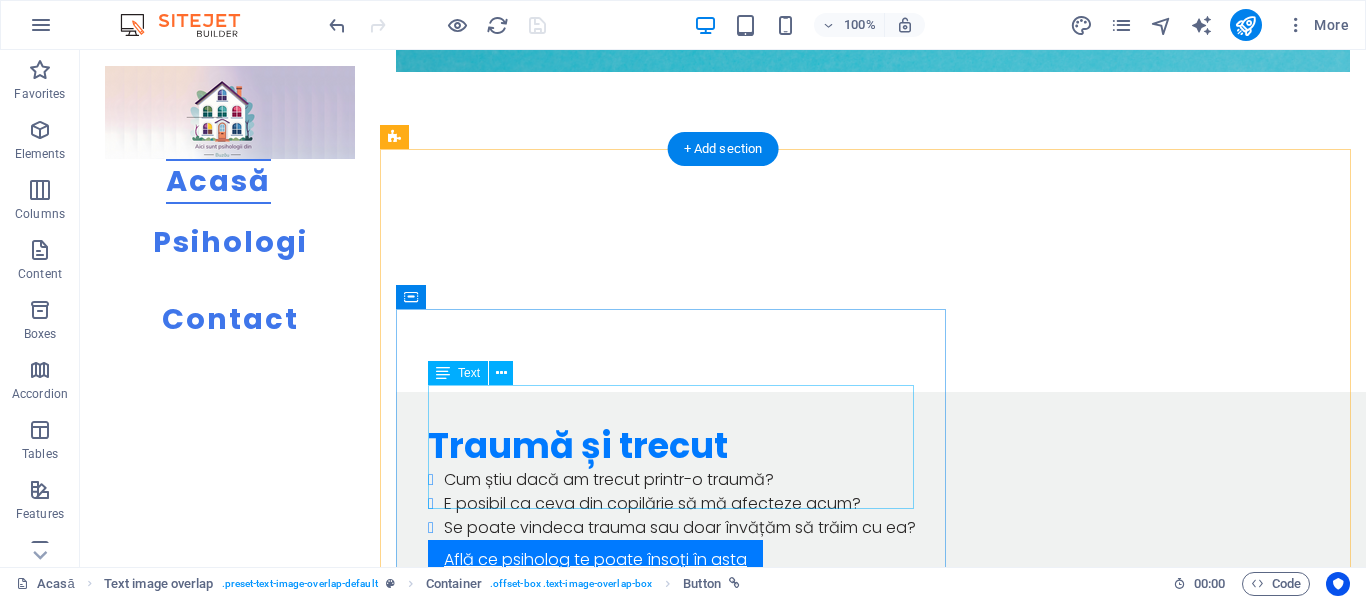 scroll, scrollTop: 4668, scrollLeft: 0, axis: vertical 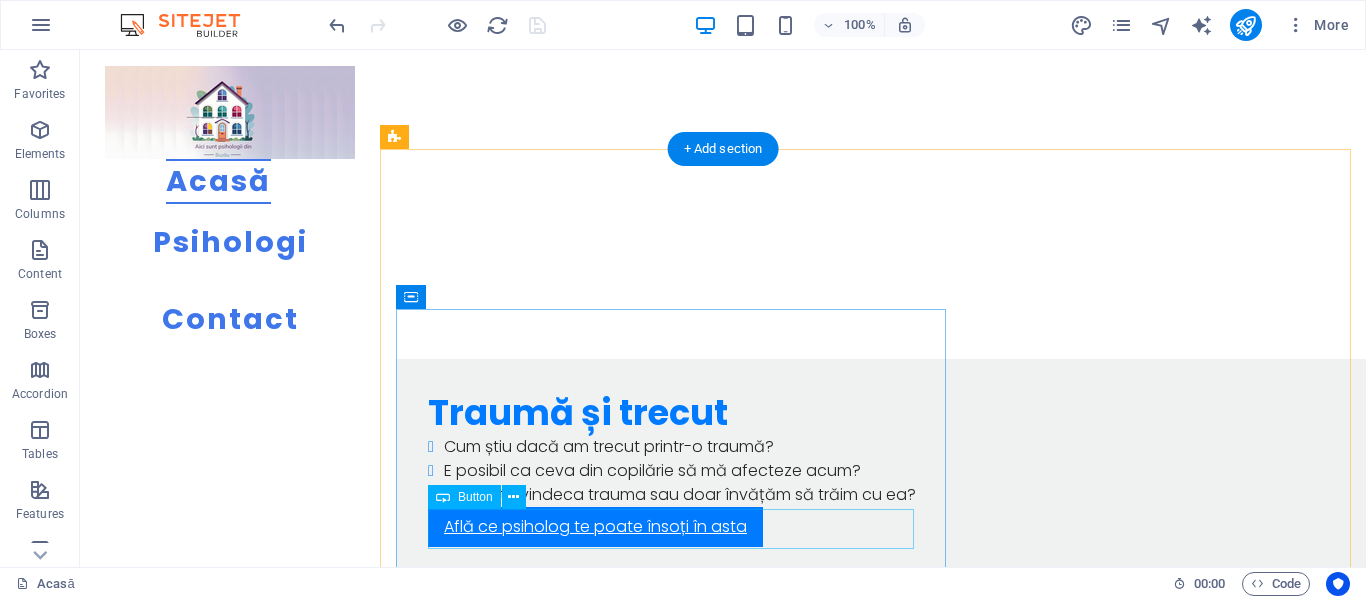 click on "Mergi către psihologul de care ai nevoie" at bounding box center (913, 3781) 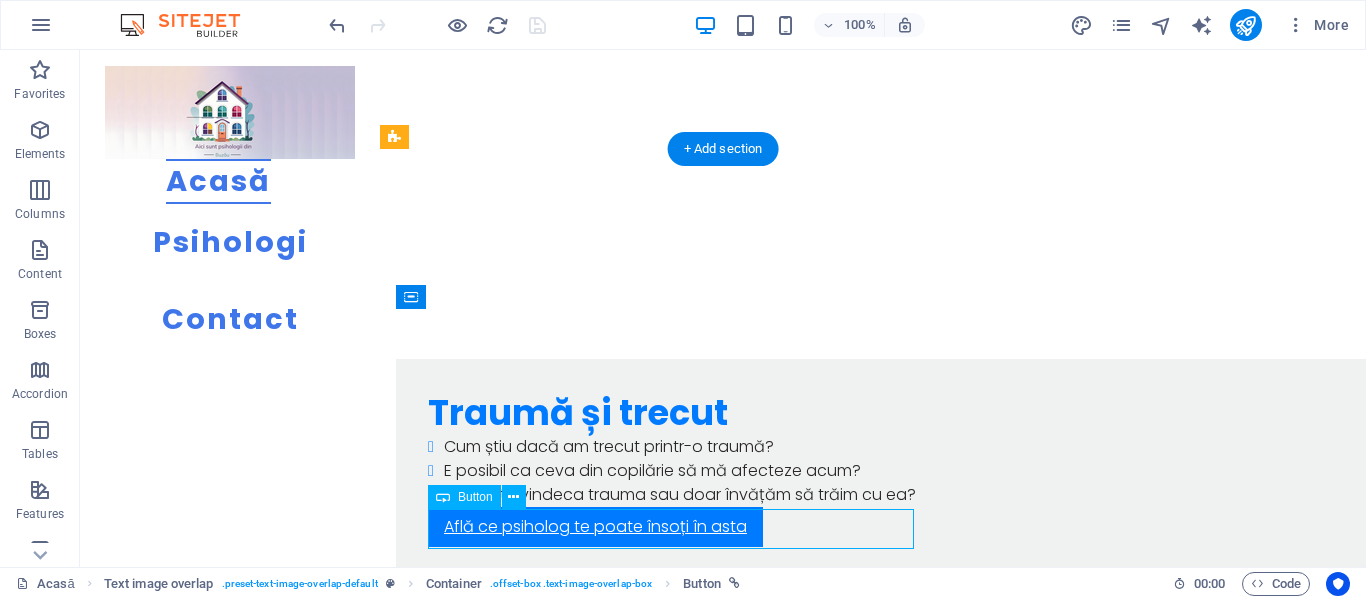 click on "Mergi către psihologul de care ai nevoie" at bounding box center (913, 3781) 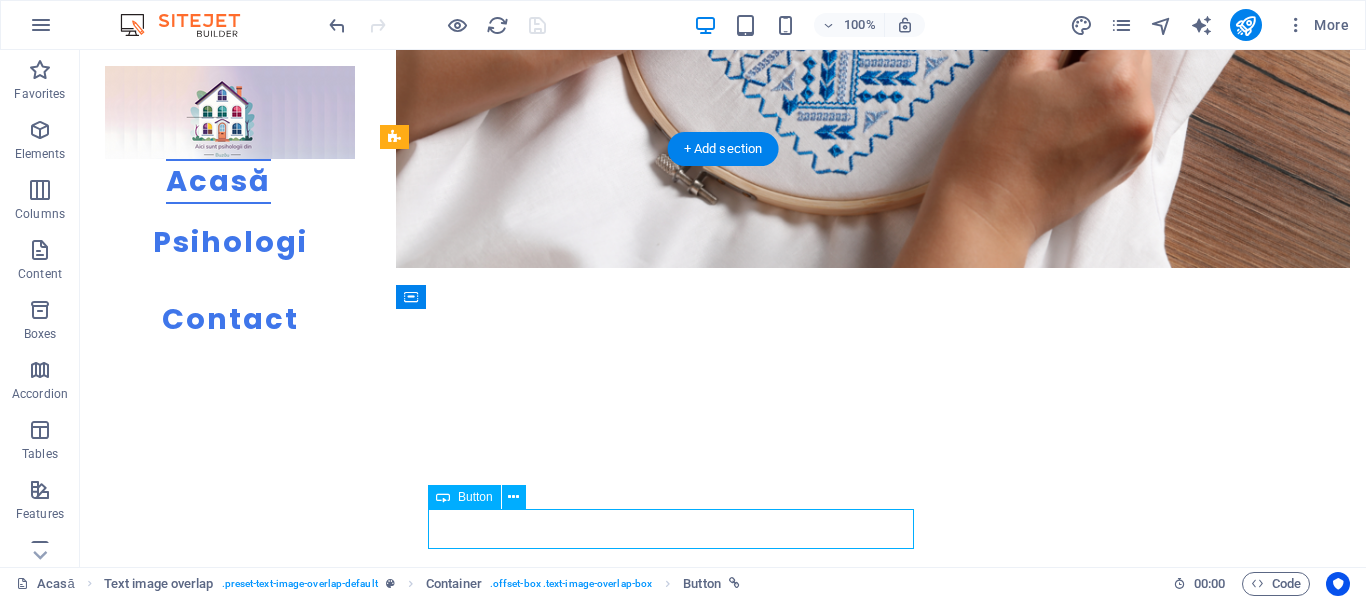 select on "1" 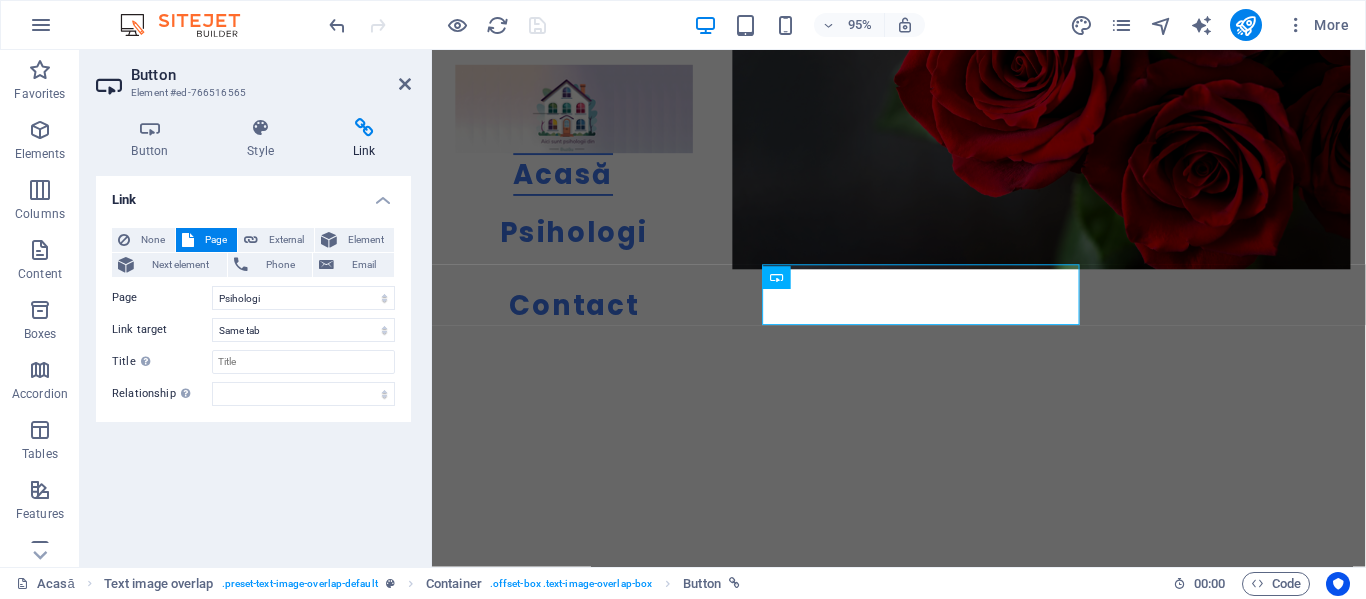 scroll, scrollTop: 5520, scrollLeft: 0, axis: vertical 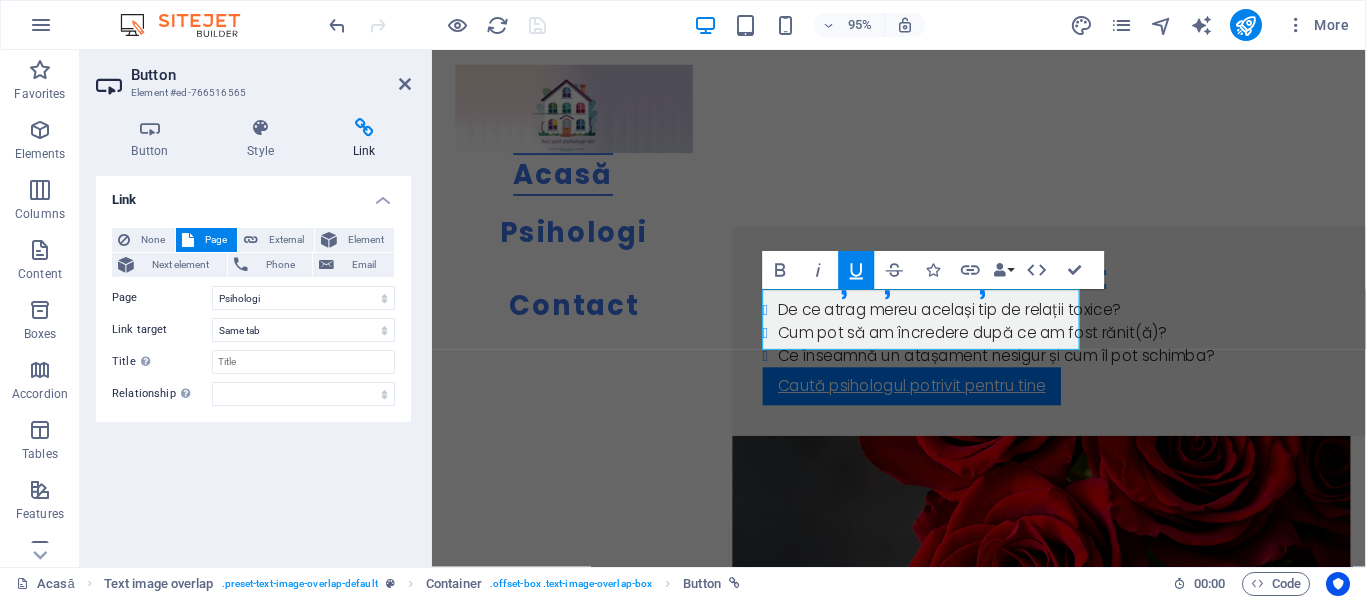 click on "Button Element #ed-766516565 Button Style Link Button Design Default Primary Secondary Background Hover/Active Switch to preview mode to test the active/hover state Text color Hover/Active Border color Hover/Active Alignment Size Width Default px rem % em vh vw Default colors and font sizes are defined in Design. Edit design Text image overlap Element Layout How this element expands within the layout (Flexbox). Size Default auto px % 1/1 1/2 1/3 1/4 1/5 1/6 1/7 1/8 1/9 1/10 Grow Shrink Order Container layout Visible Visible Opacity 100 % Overflow Spacing Margin Default auto px % rem vw vh Custom Custom auto px % rem vw vh auto px % rem vw vh auto px % rem vw vh auto px % rem vw vh Padding Default px rem % vh vw Custom Custom px rem % vh vw px rem % vh vw px rem % vh vw px rem % vh vw Border Style              - Width 1 auto px rem % vh vw Custom Custom 1 auto px rem % vh vw 1 auto px rem % vh vw 1 auto px rem % vh vw 1 auto px rem % vh vw  - Color Round corners Default px rem % vh vw Custom Custom %" at bounding box center [256, 308] 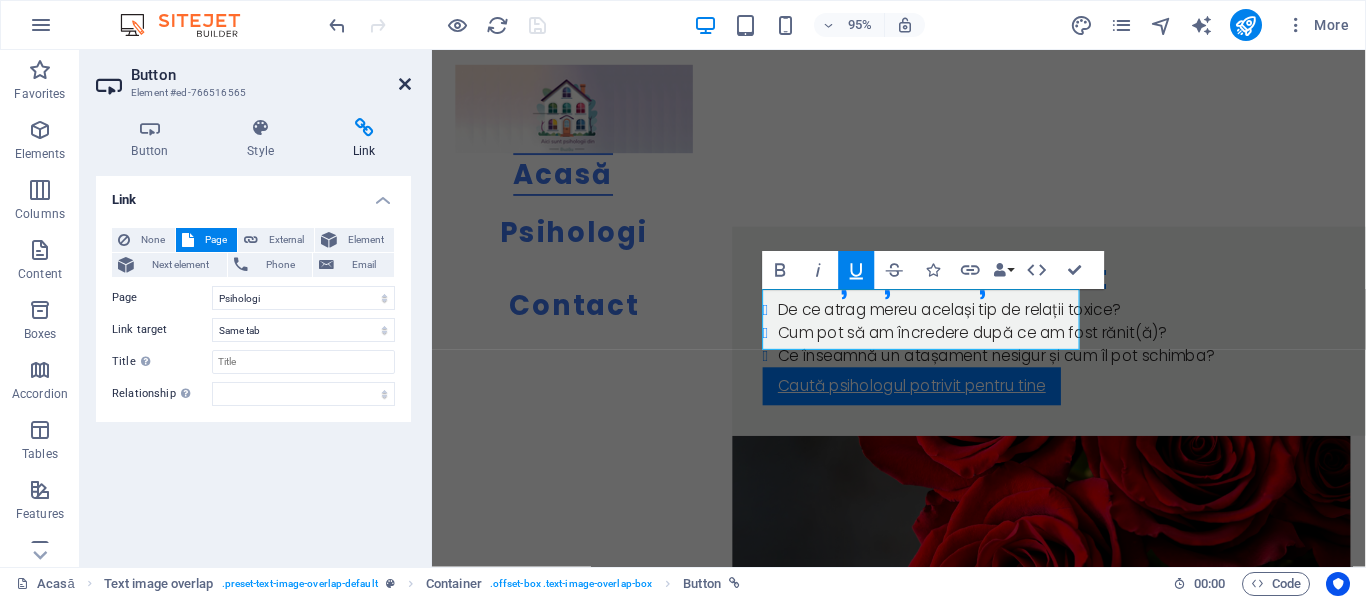 click at bounding box center [405, 84] 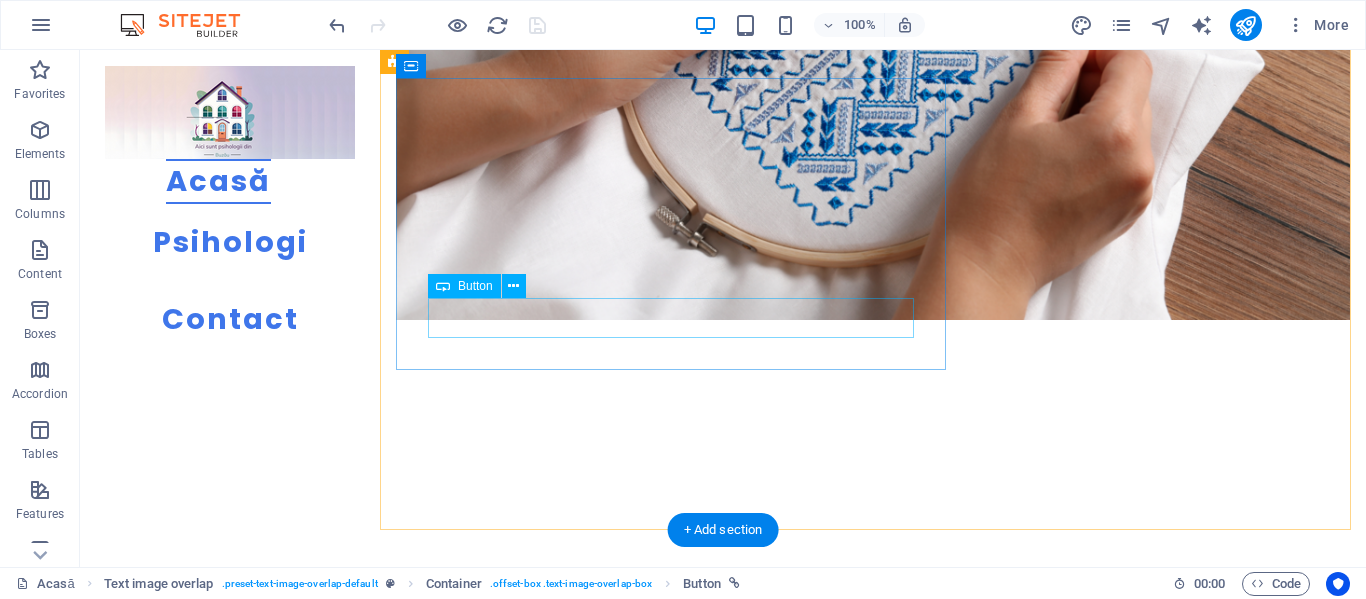 click on "Găsește psihologul cu care poți lucra" at bounding box center (913, 4086) 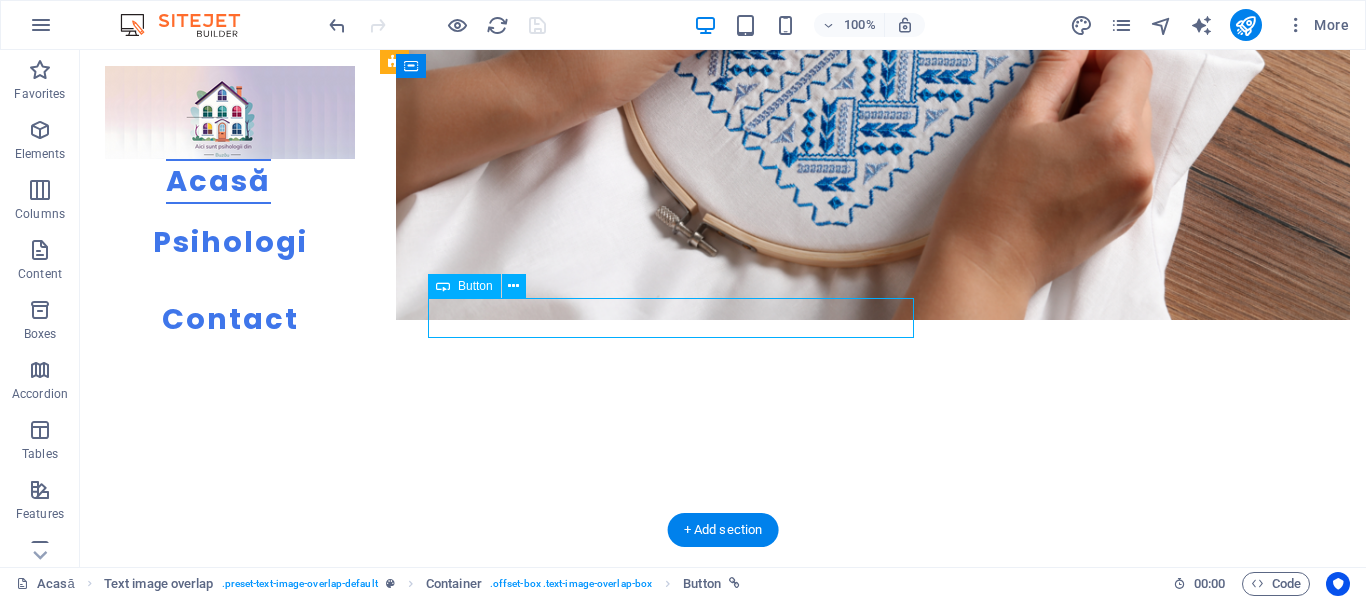 drag, startPoint x: 517, startPoint y: 311, endPoint x: 570, endPoint y: 339, distance: 59.94164 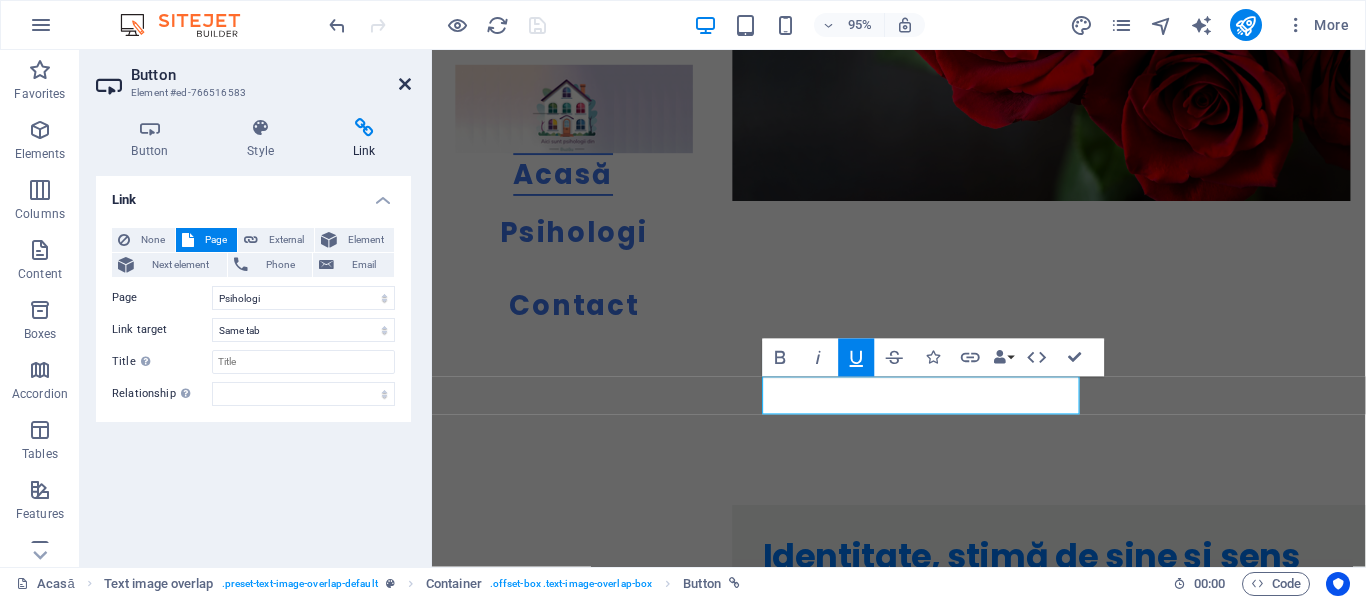drag, startPoint x: 404, startPoint y: 77, endPoint x: 608, endPoint y: 250, distance: 267.47897 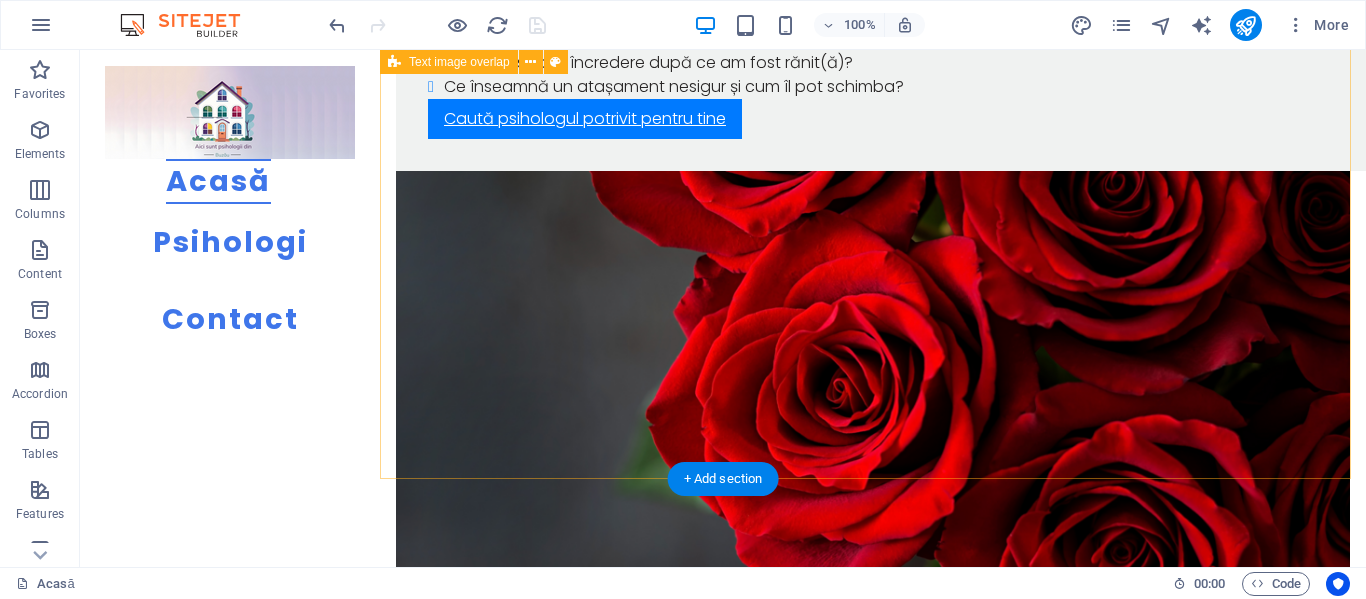 scroll, scrollTop: 6291, scrollLeft: 0, axis: vertical 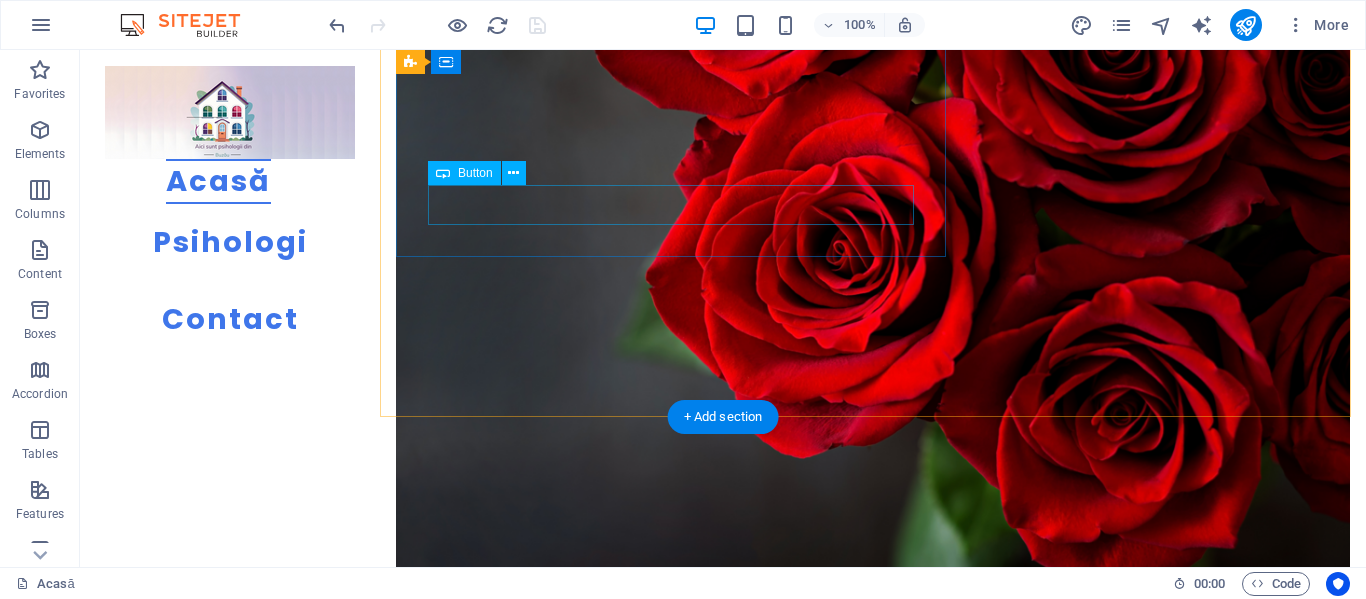 click on "Caută un psiholog potrivit pentru tine" at bounding box center (913, 4388) 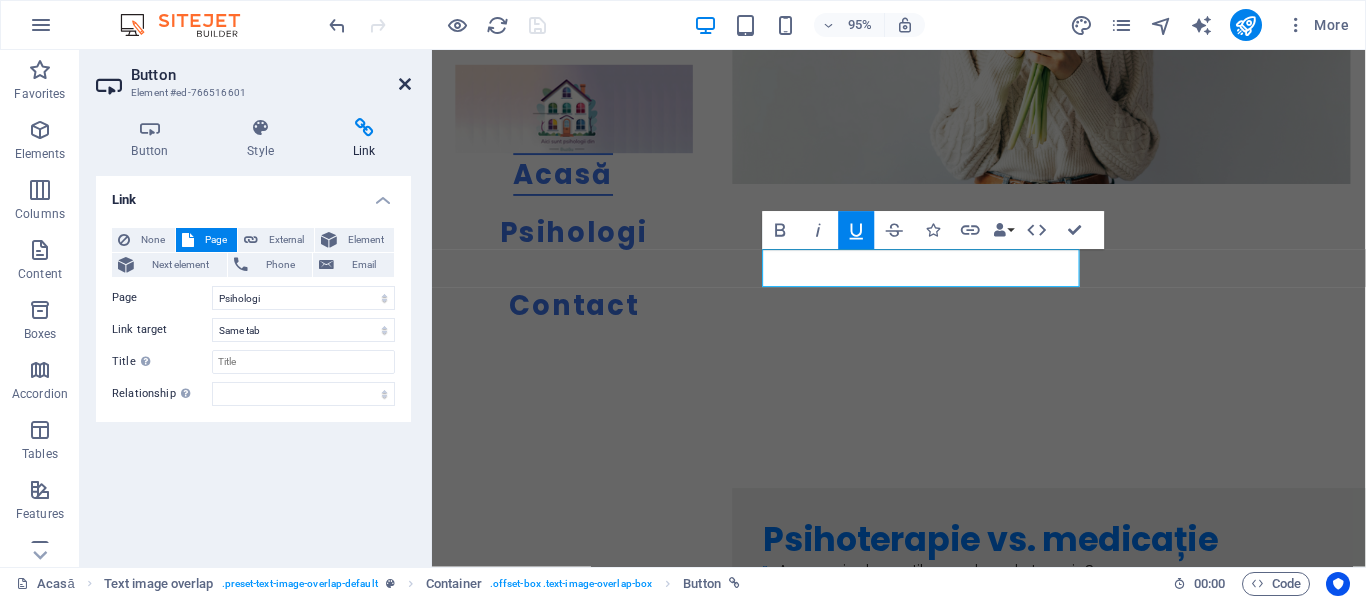 click at bounding box center (405, 84) 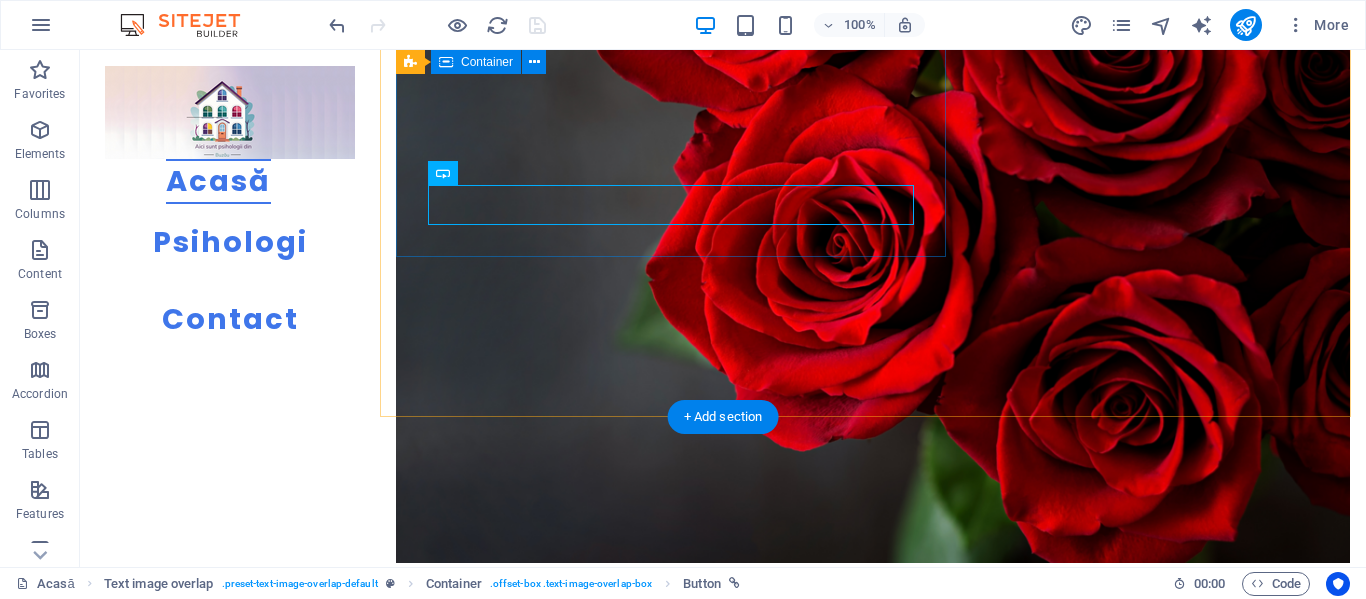 scroll, scrollTop: 6691, scrollLeft: 0, axis: vertical 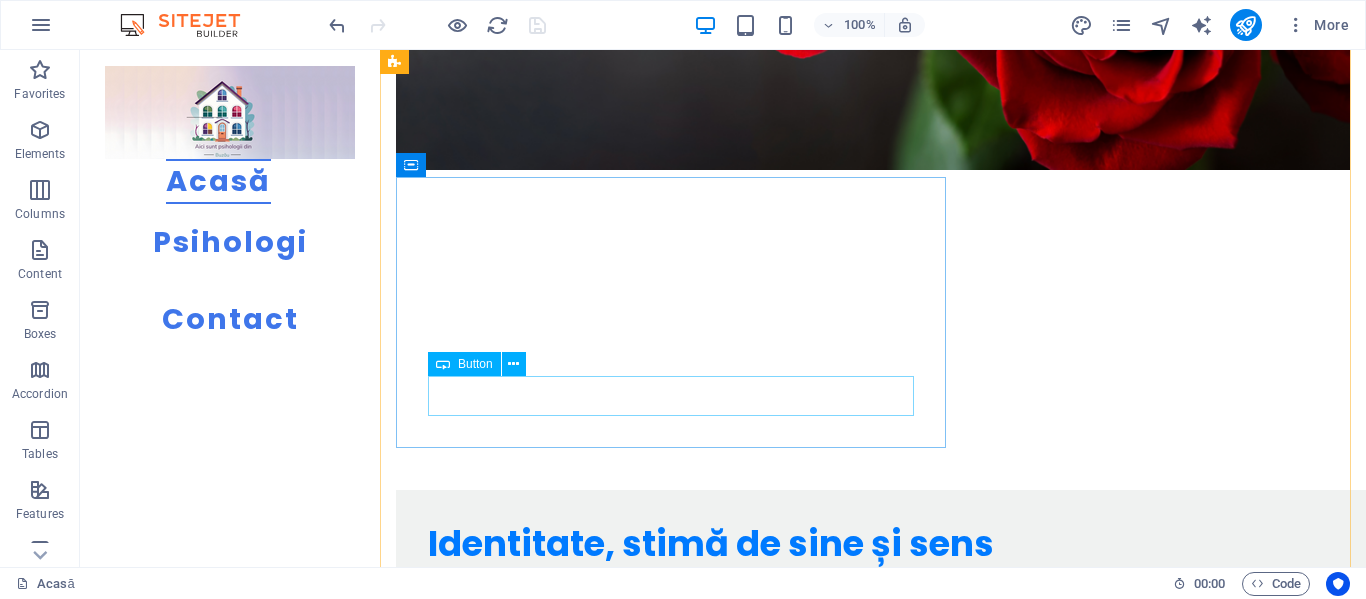 click on "Vezi cu ce psiholog ai putea începe" at bounding box center (913, 5065) 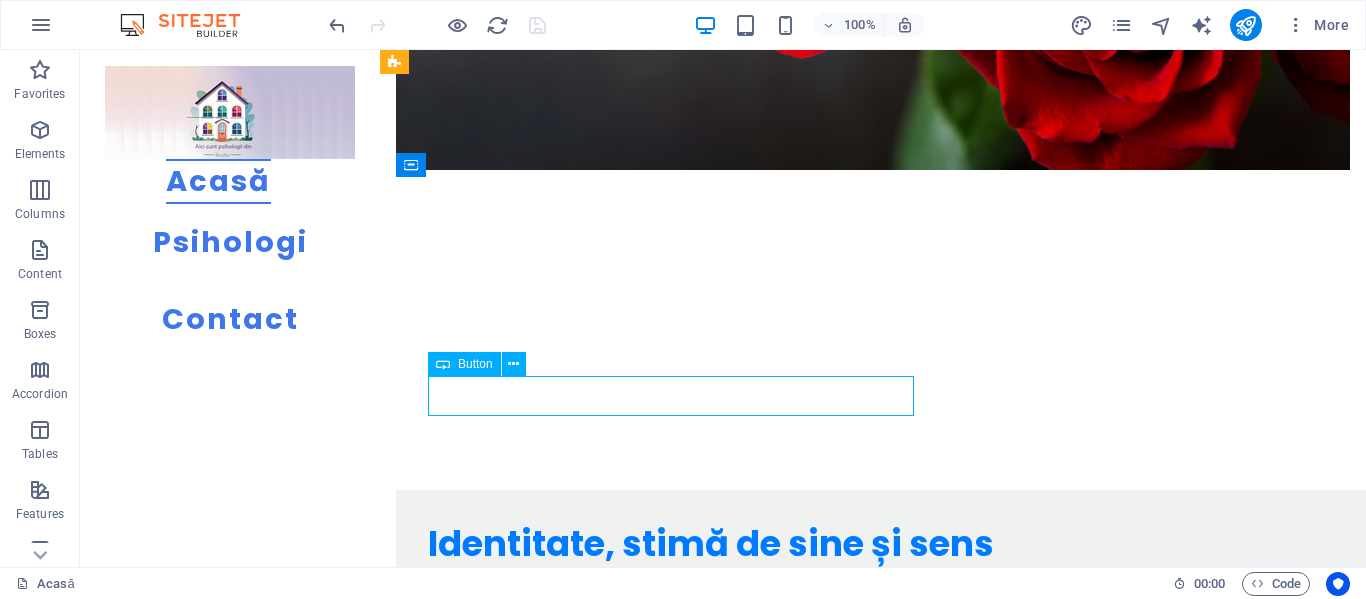 click on "Vezi cu ce psiholog ai putea începe" at bounding box center (913, 5065) 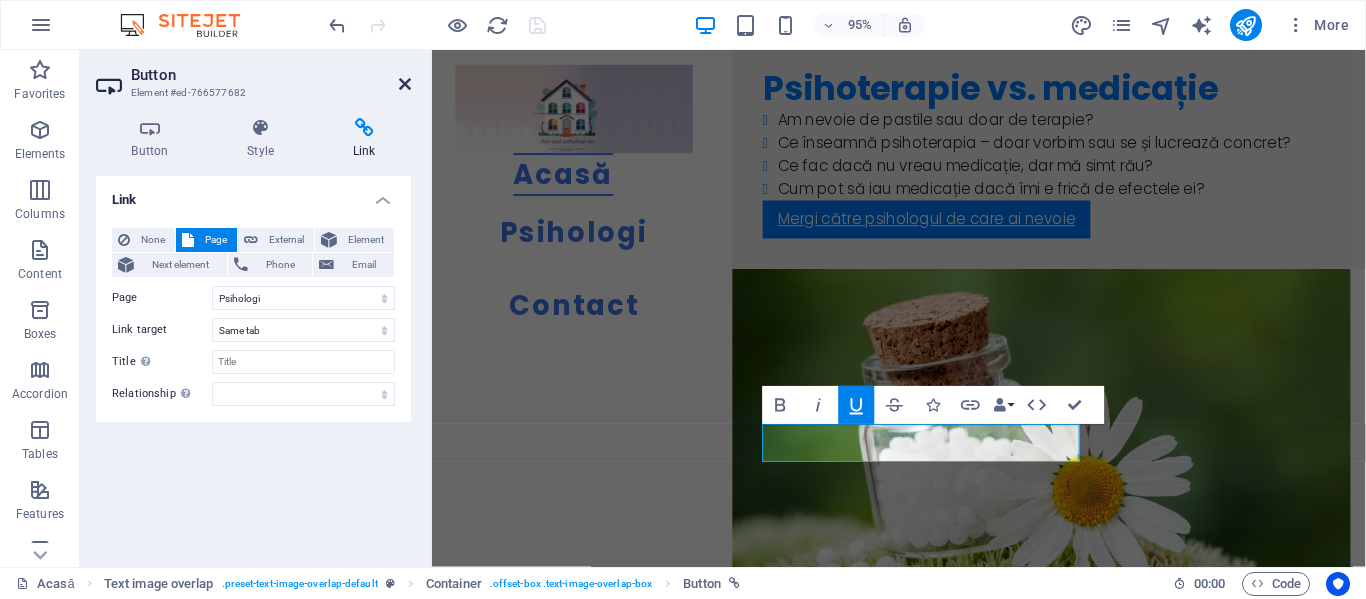 click at bounding box center [405, 84] 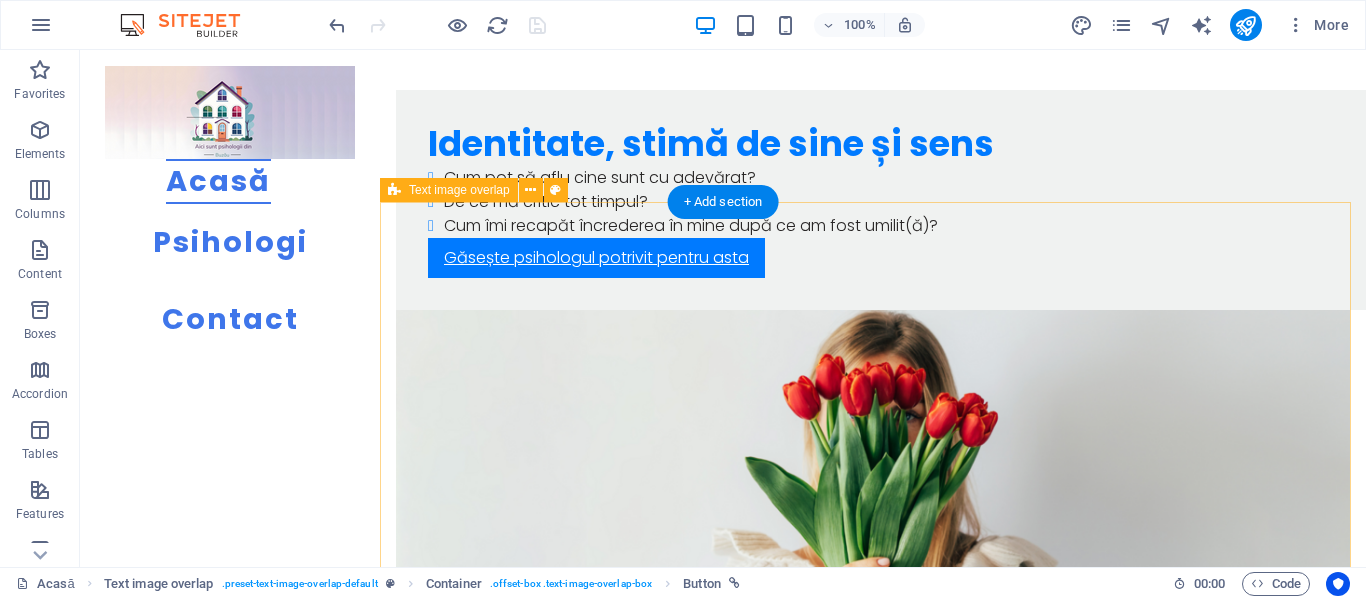scroll, scrollTop: 7391, scrollLeft: 0, axis: vertical 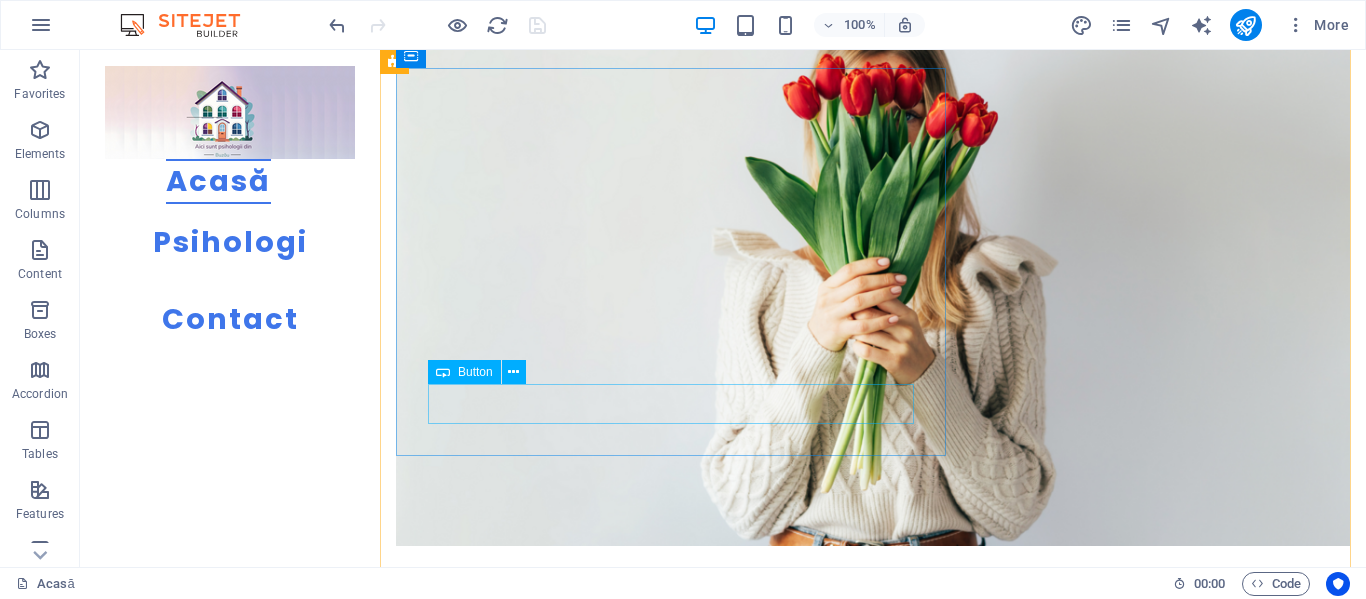 click on "Vezi ce psiholog te poate ajuta" at bounding box center (913, 5466) 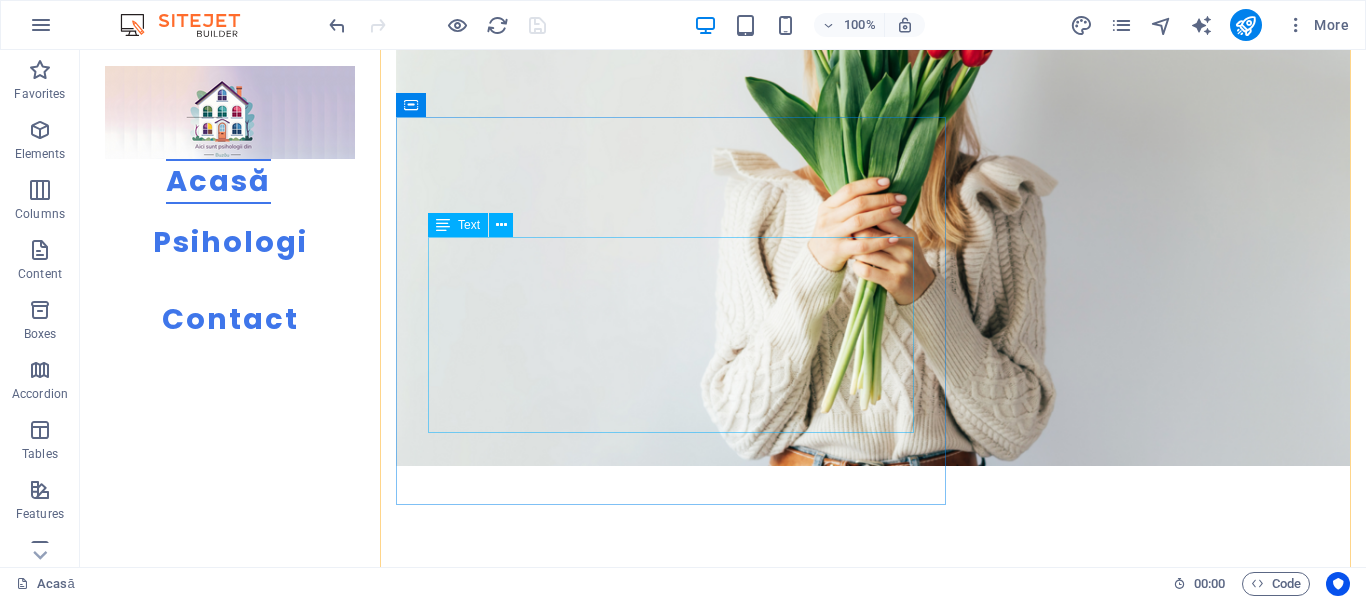 scroll, scrollTop: 7491, scrollLeft: 0, axis: vertical 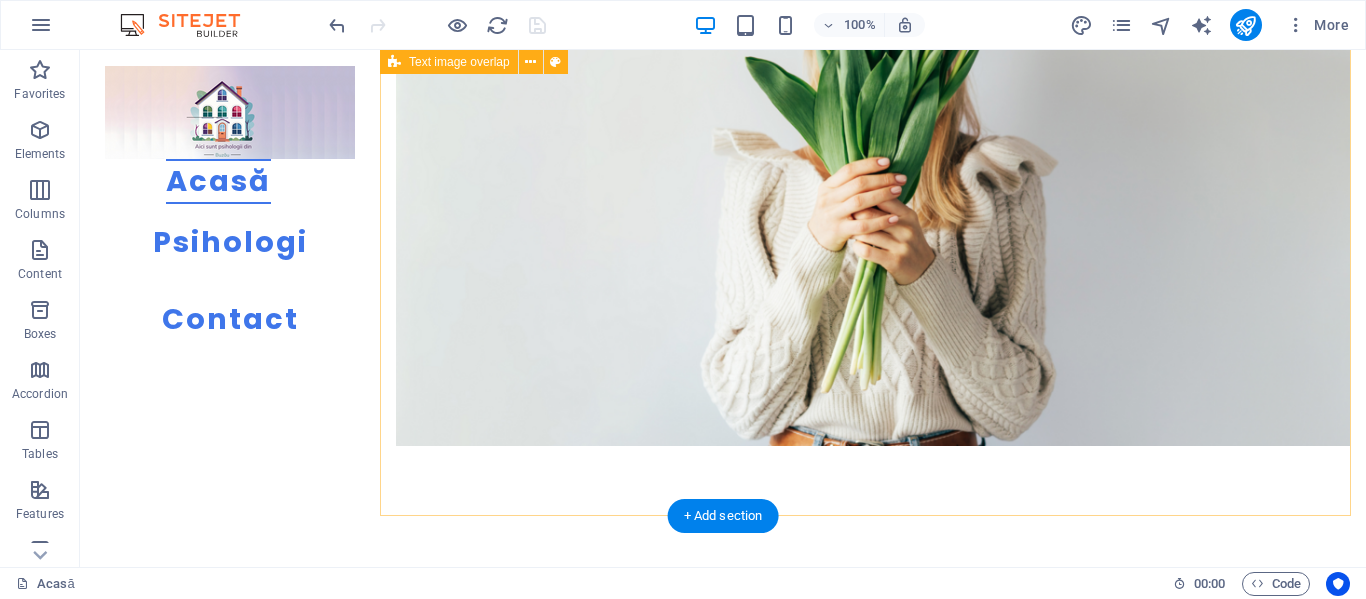 click on "Mâncat emoțional și relația cu alcoolul De ce simt nevoia să mănânc/beau când sunt trist(ă) sau anxios(ă)? Am ținut diete, dar mereu revin la aceiași greutate– de ce nu funcționează? Mă simt vinovat(ă) după ce mănânc/beau „prea mult” – cum scap de asta? De ce mâncarea/băutura e singurul lucru care mă liniștește uneori? Vezi ce psiholog te poate ajuta" at bounding box center [873, 5564] 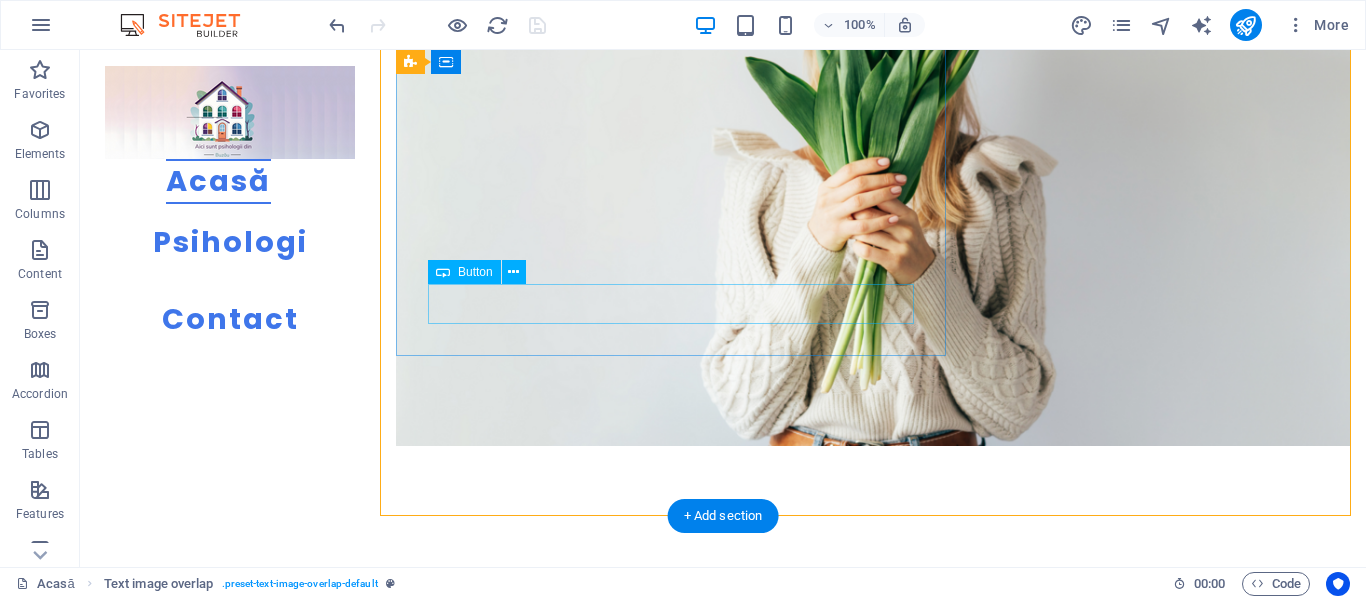 click on "Vezi ce psiholog te poate ajuta" at bounding box center [913, 5366] 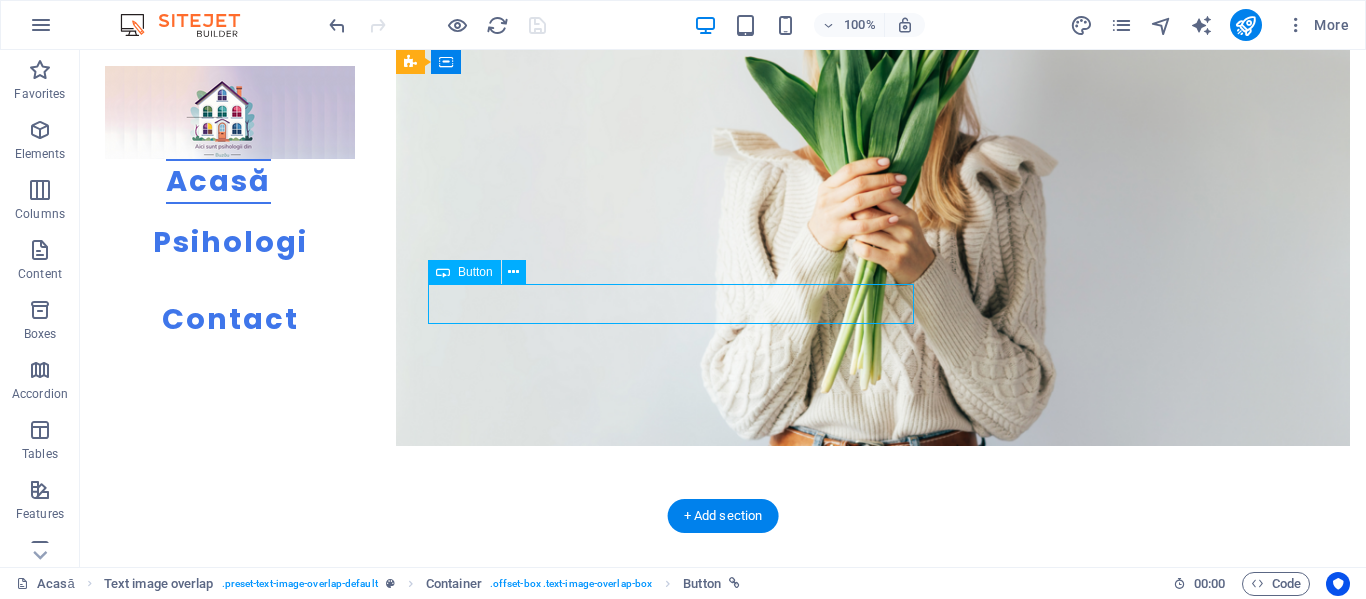 click on "Vezi ce psiholog te poate ajuta" at bounding box center (913, 5366) 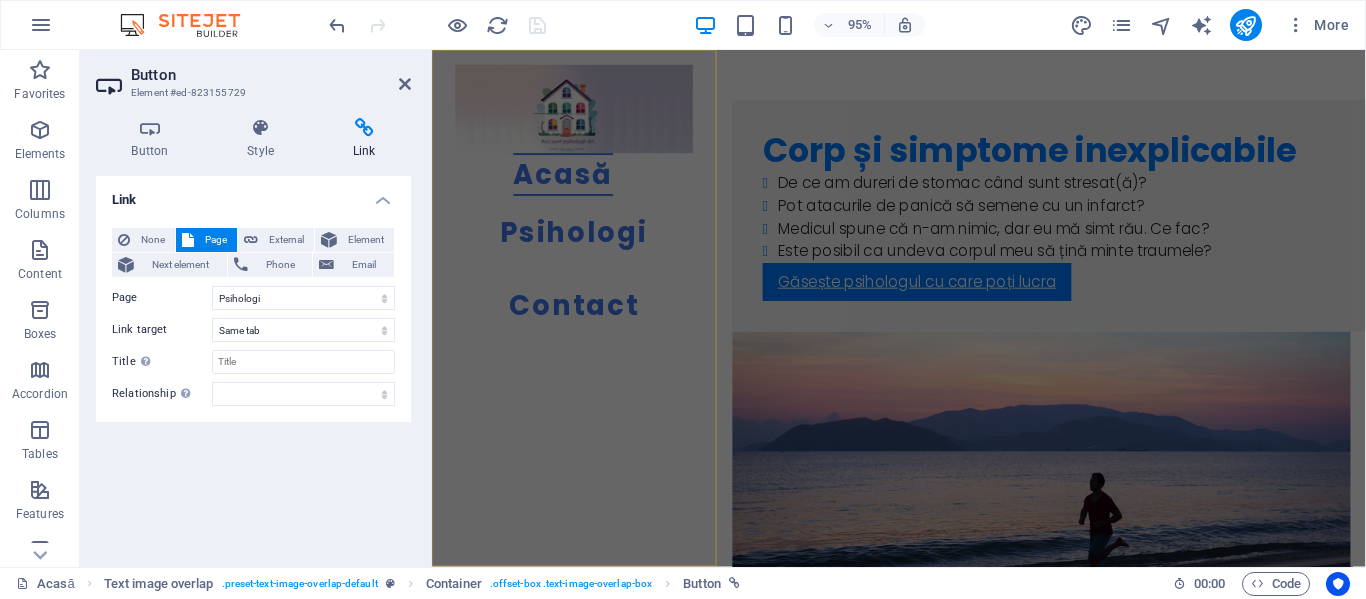 scroll, scrollTop: 8399, scrollLeft: 0, axis: vertical 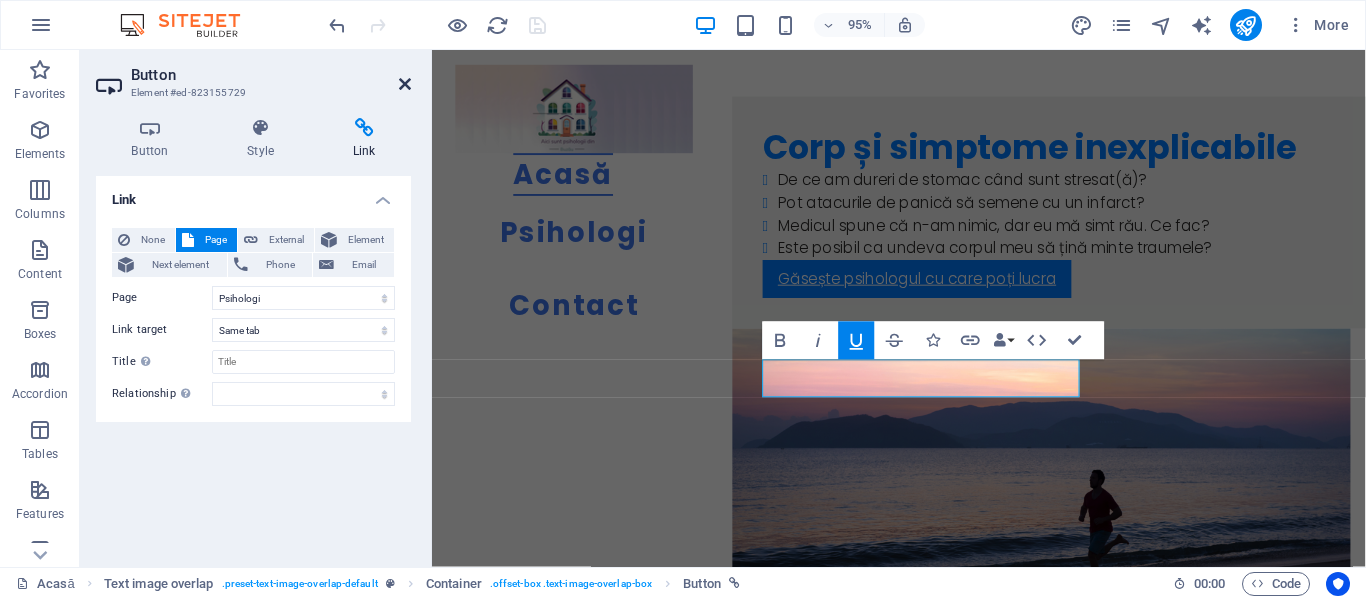 click at bounding box center (405, 84) 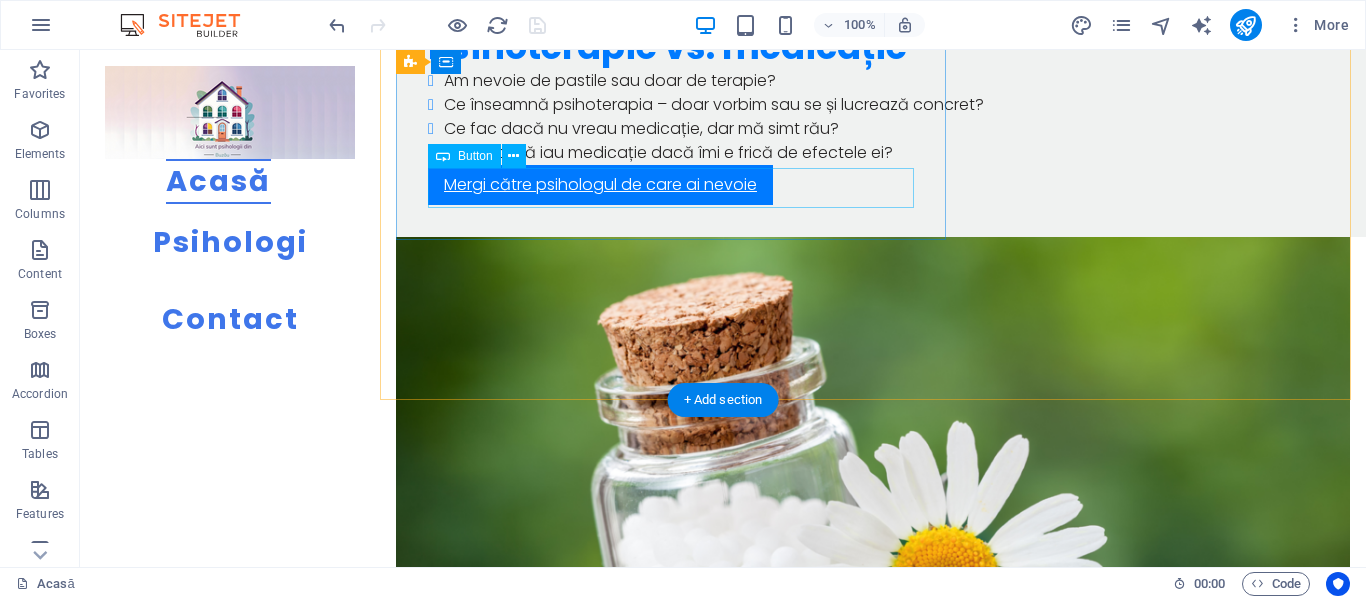 click on "Vezi ce psiholog lucrează cu asta" at bounding box center [913, 5693] 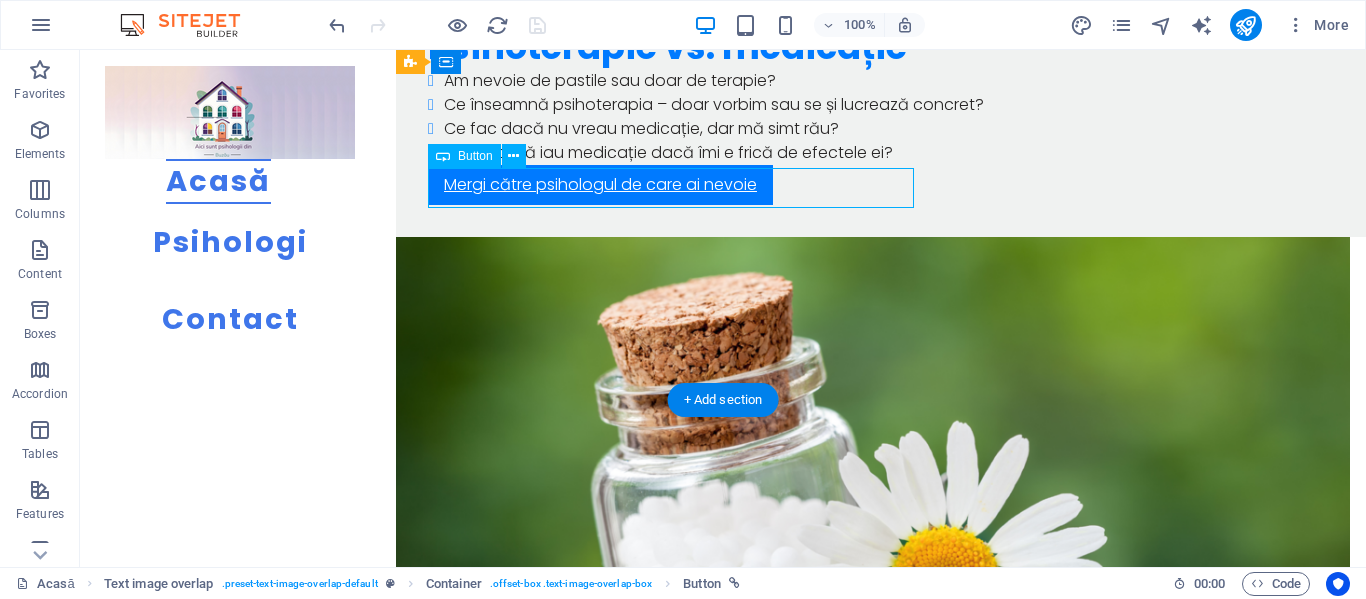 click on "Vezi ce psiholog lucrează cu asta" at bounding box center [913, 5693] 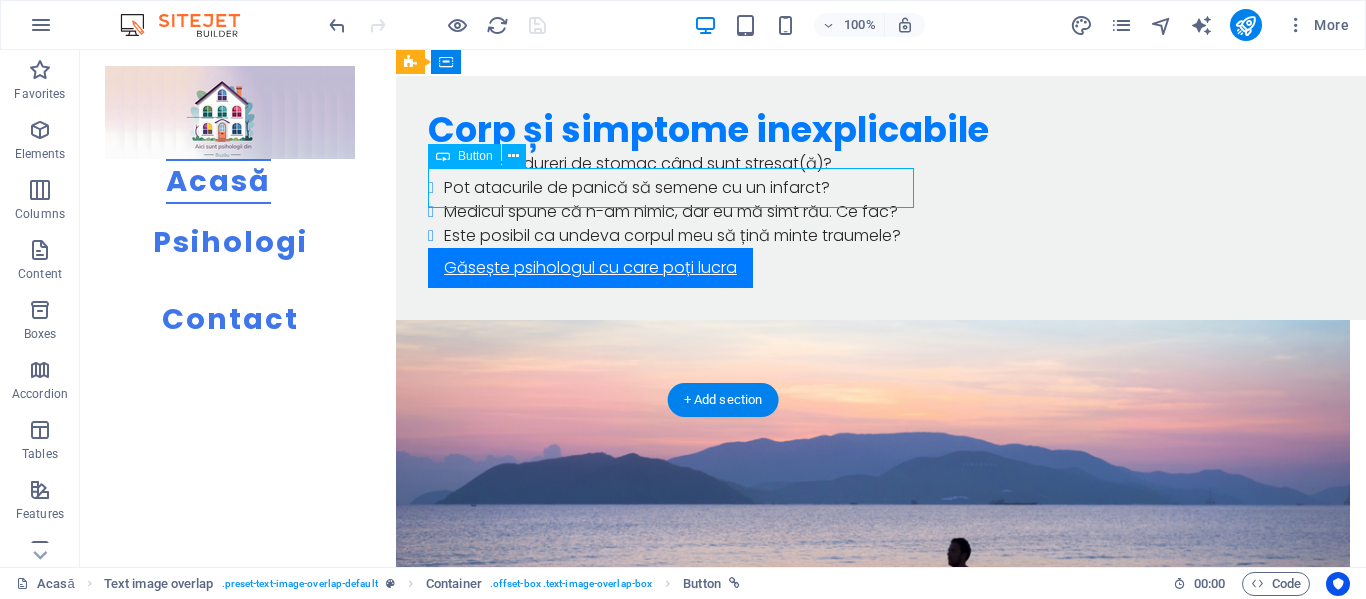 select on "1" 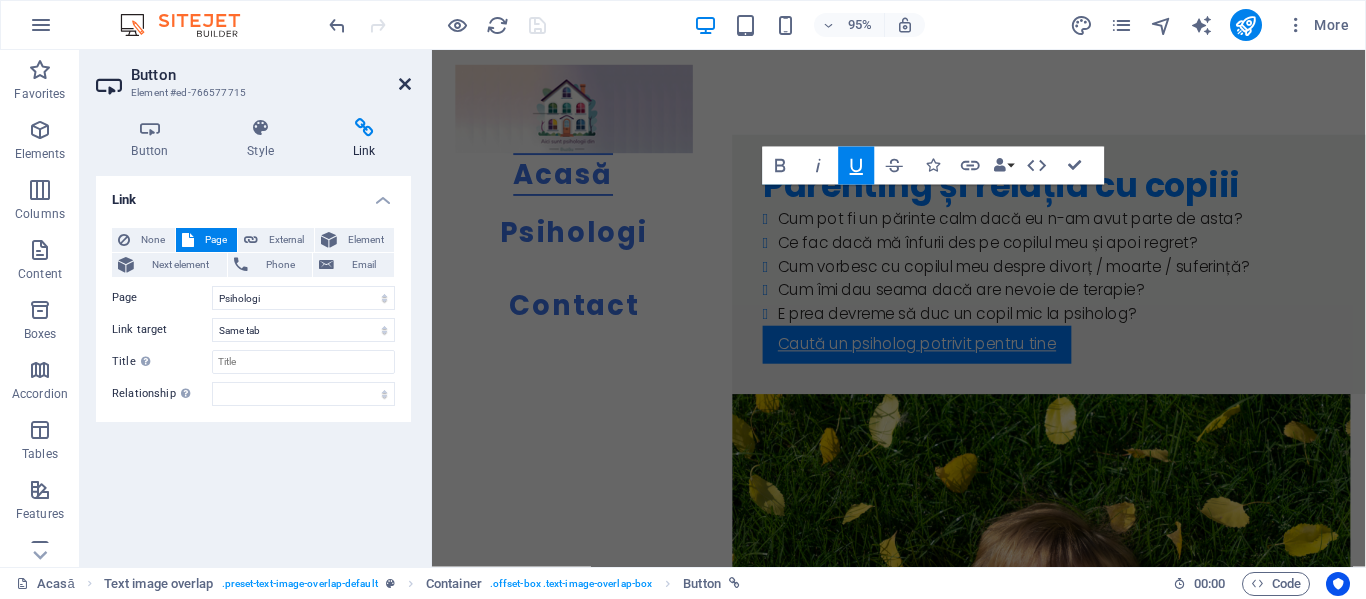 click at bounding box center [405, 84] 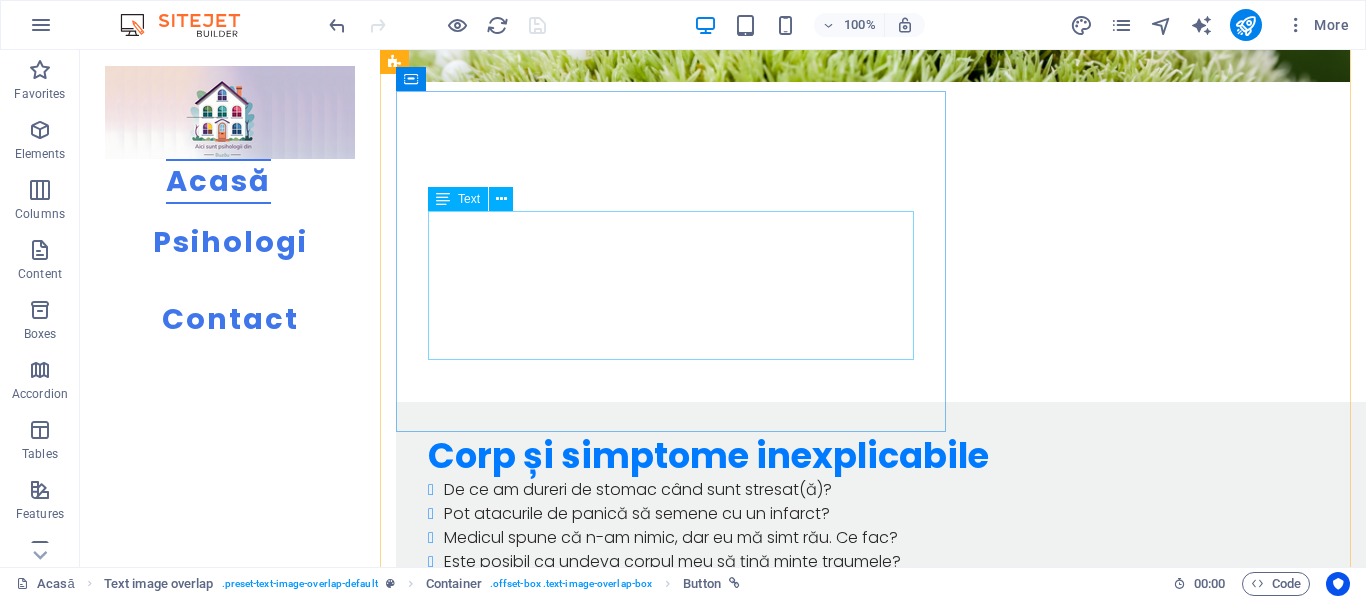 scroll, scrollTop: 8991, scrollLeft: 0, axis: vertical 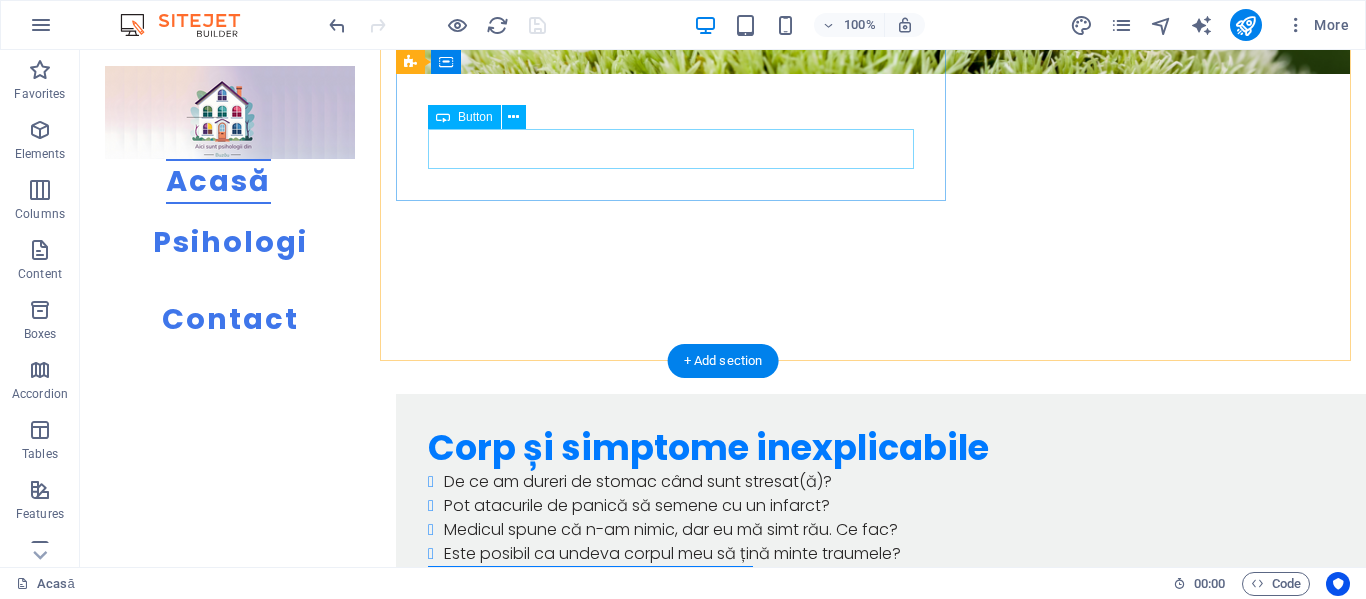 click on "Vezi cu ce psiholog ai putea începe" at bounding box center [913, 6118] 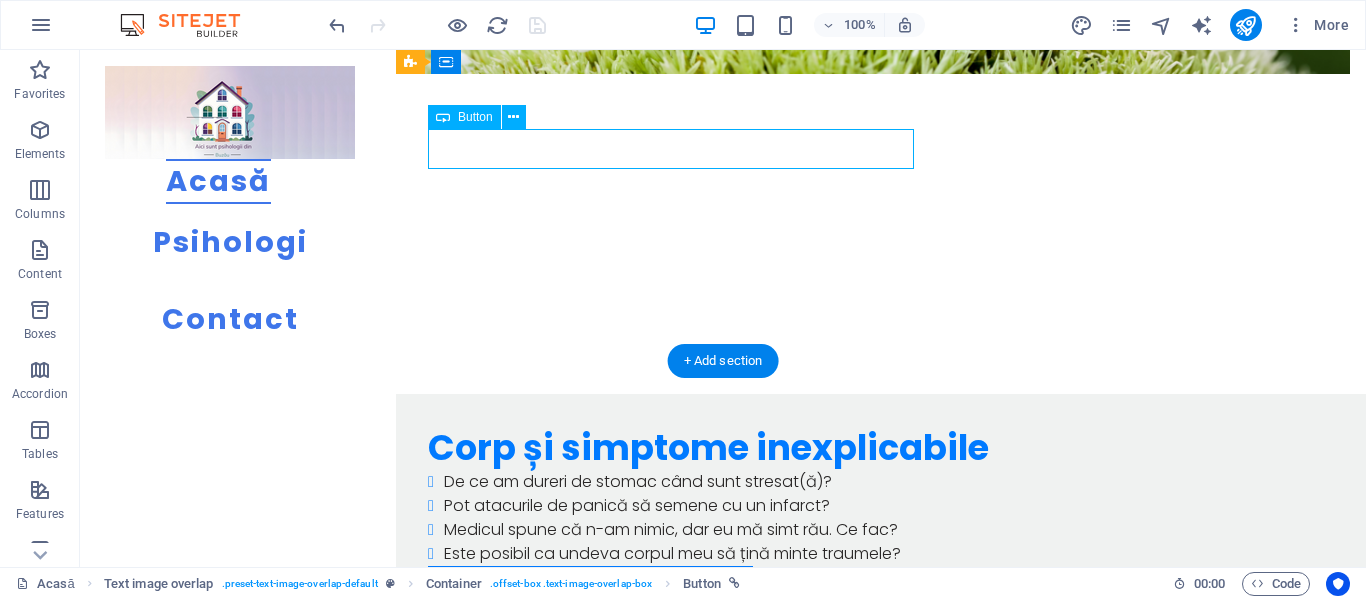 click on "Vezi cu ce psiholog ai putea începe" at bounding box center [913, 6118] 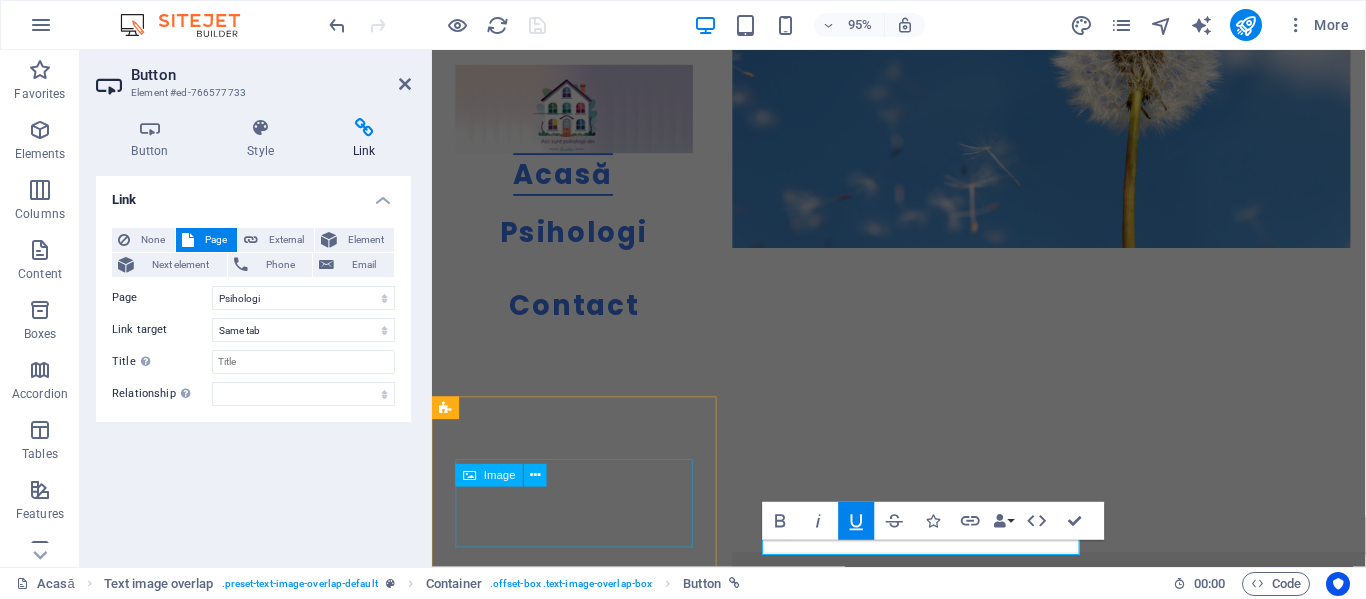 scroll, scrollTop: 10175, scrollLeft: 0, axis: vertical 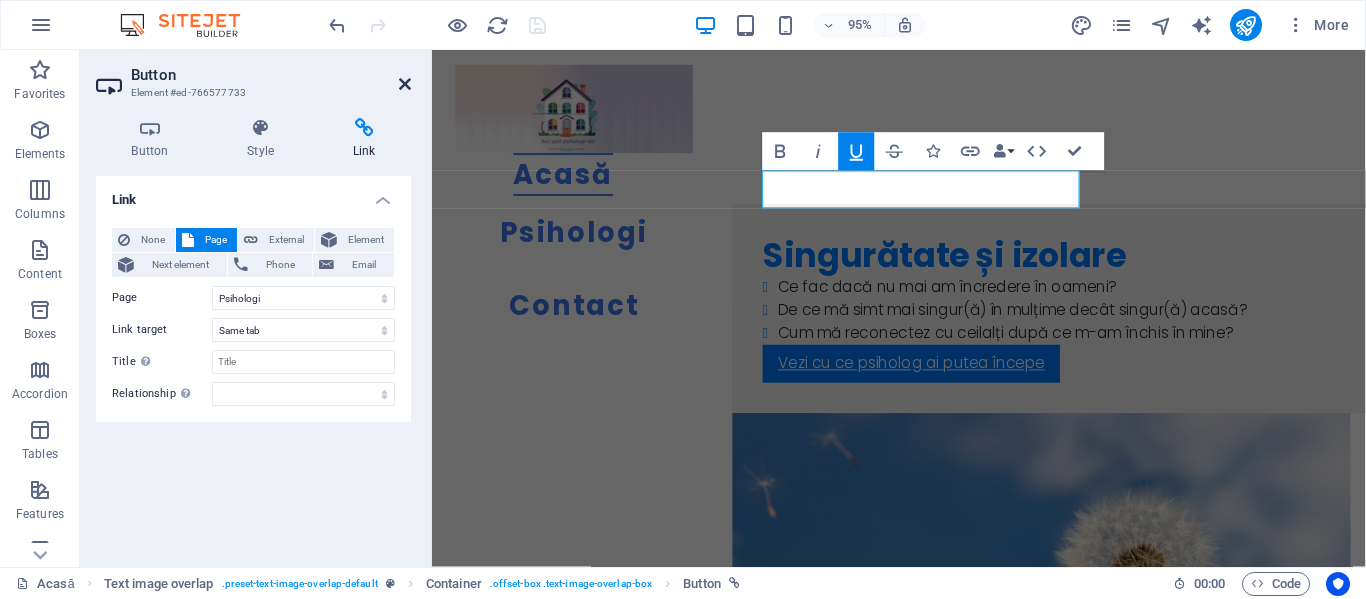 click at bounding box center (405, 84) 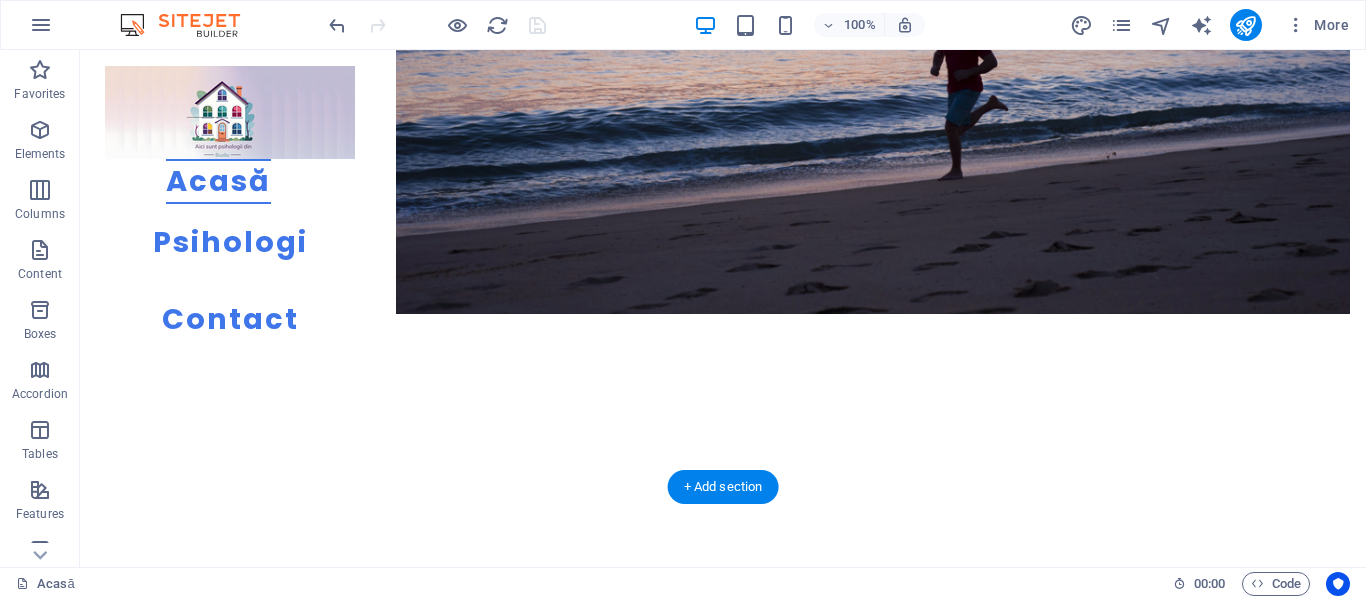 scroll, scrollTop: 9883, scrollLeft: 0, axis: vertical 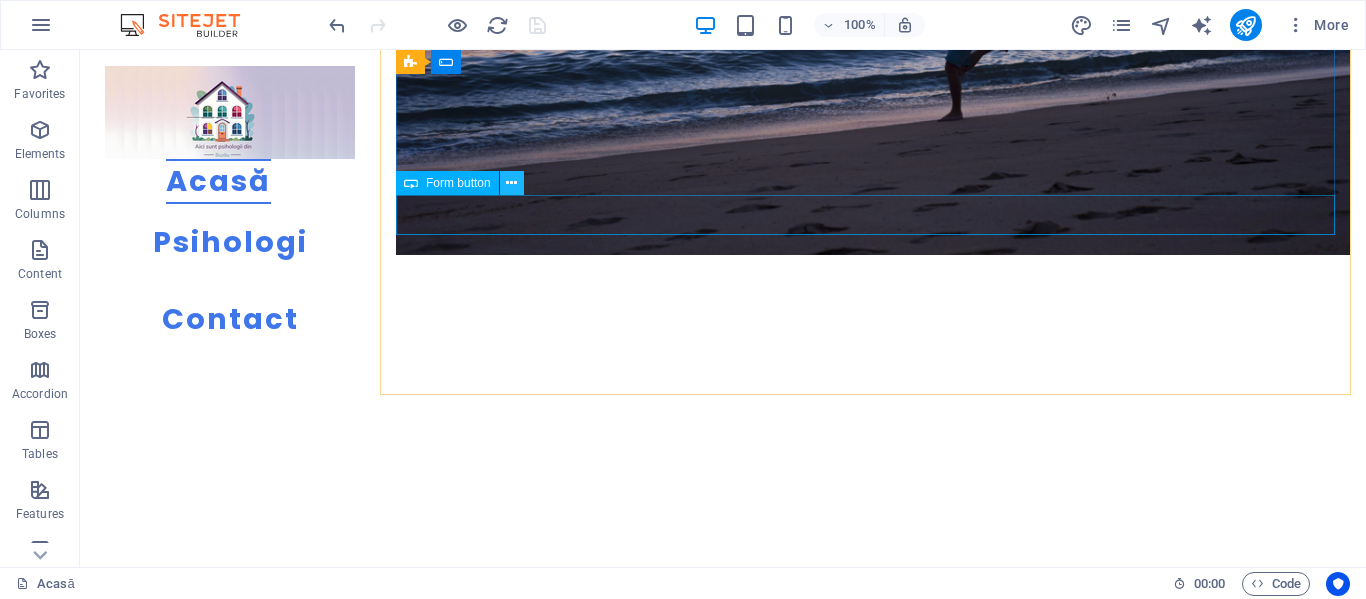 click at bounding box center (511, 183) 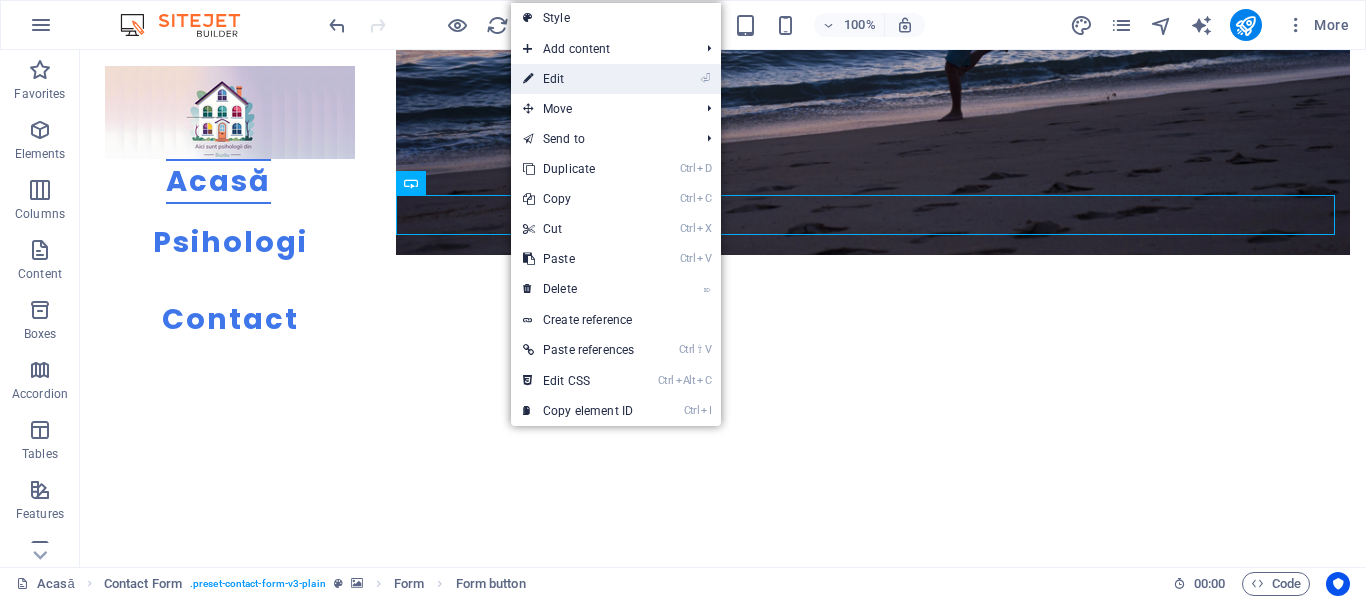 click on "⏎  Edit" at bounding box center (578, 79) 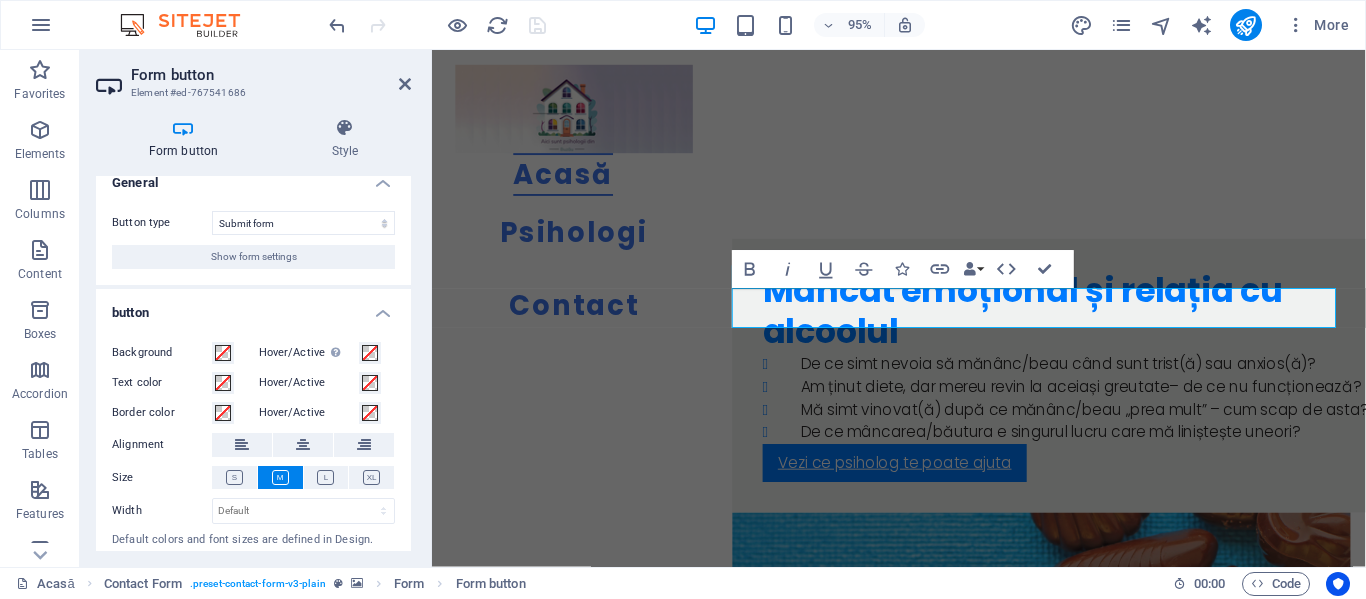scroll, scrollTop: 0, scrollLeft: 0, axis: both 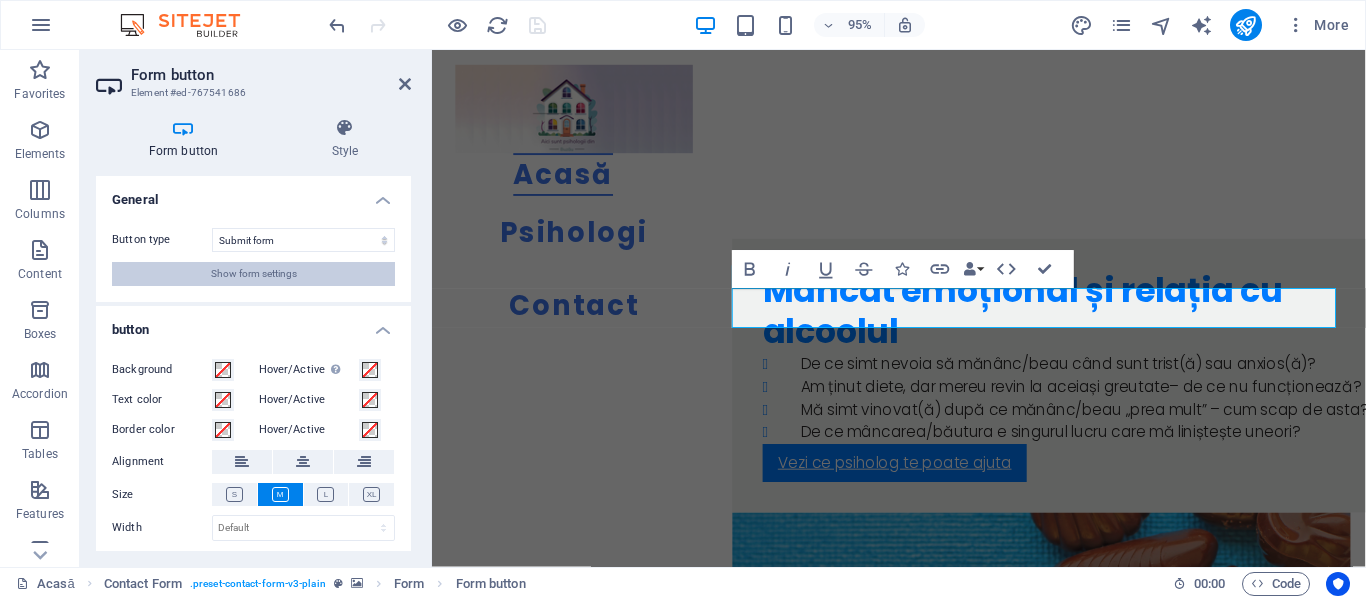 click on "Show form settings" at bounding box center [254, 274] 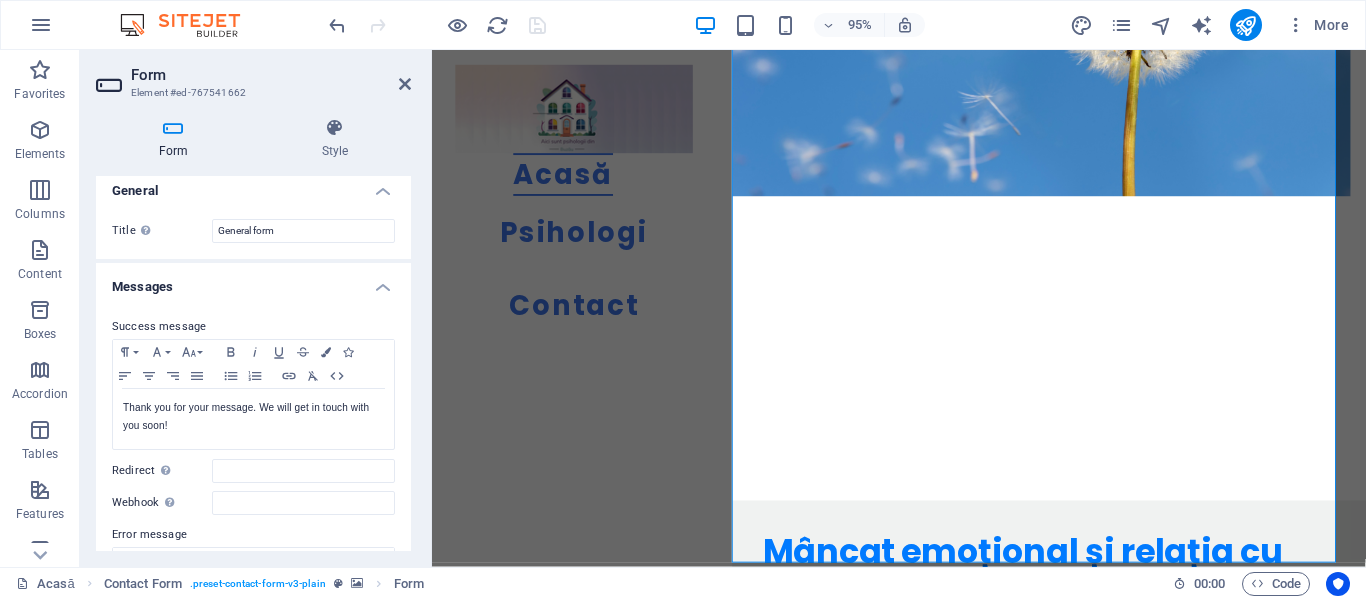 scroll, scrollTop: 0, scrollLeft: 0, axis: both 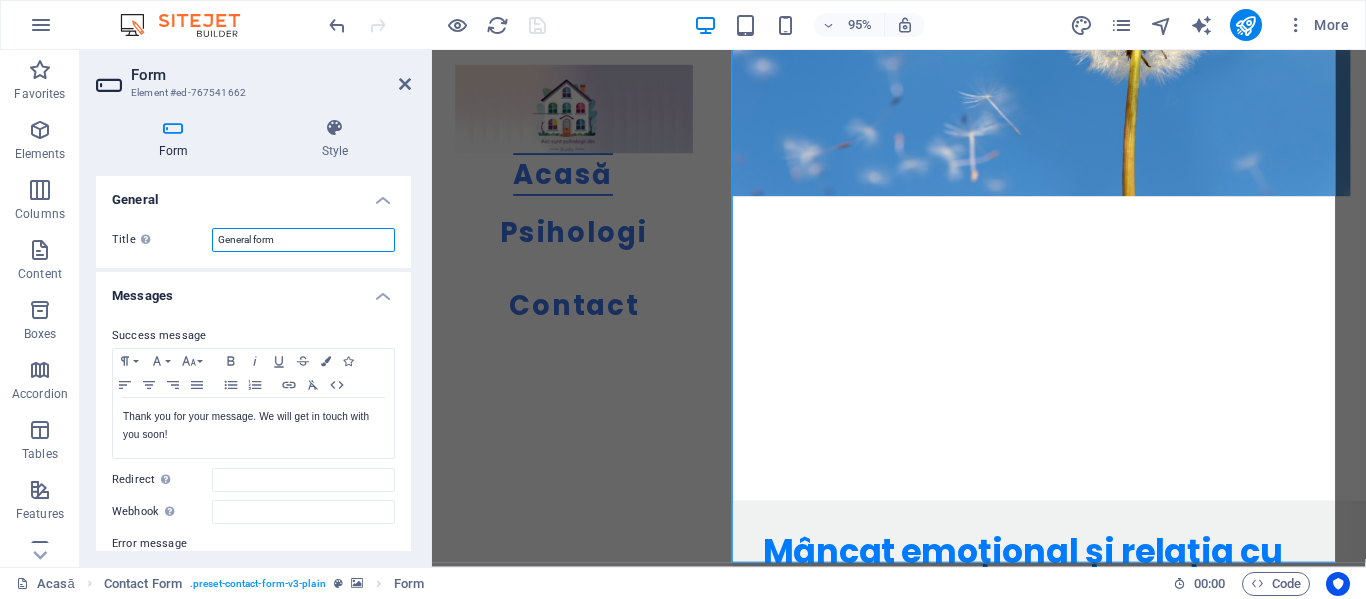 click on "General form" at bounding box center (303, 240) 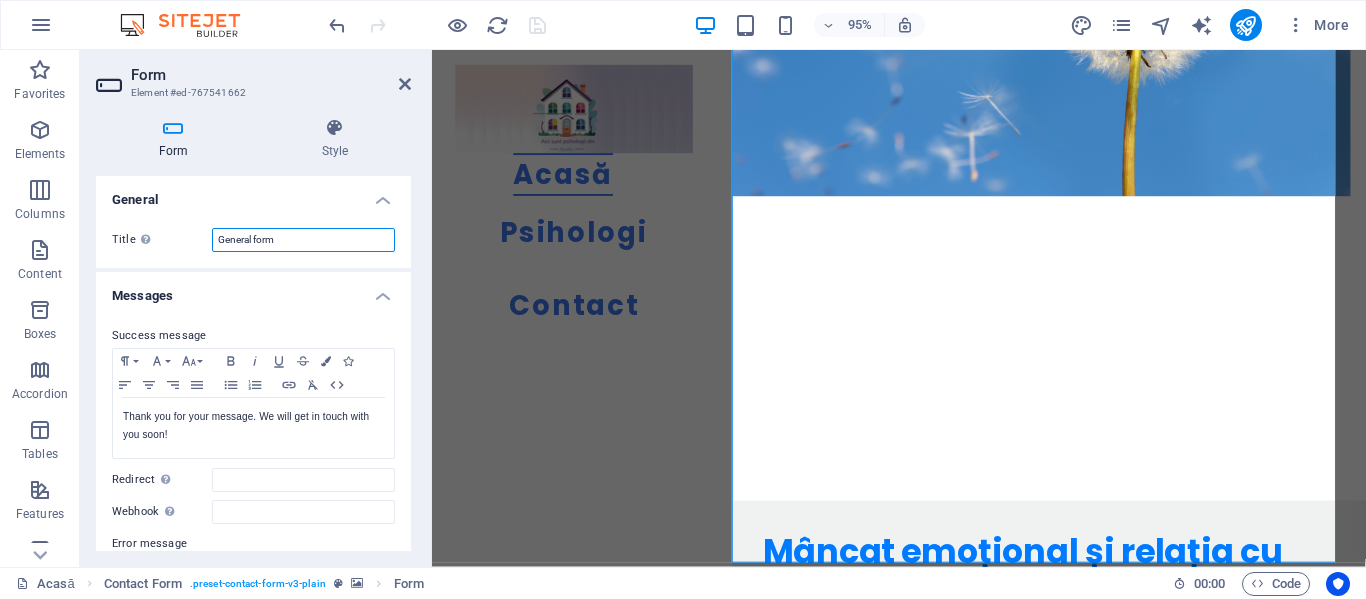 drag, startPoint x: 295, startPoint y: 238, endPoint x: 201, endPoint y: 243, distance: 94.13288 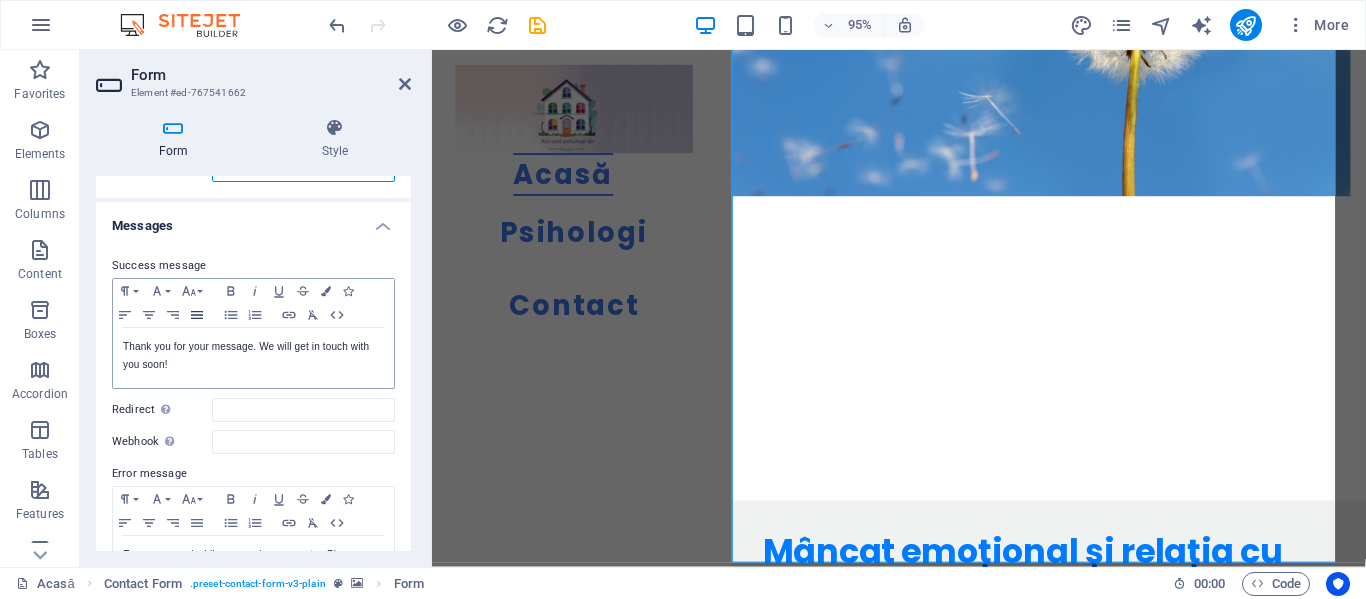 scroll, scrollTop: 100, scrollLeft: 0, axis: vertical 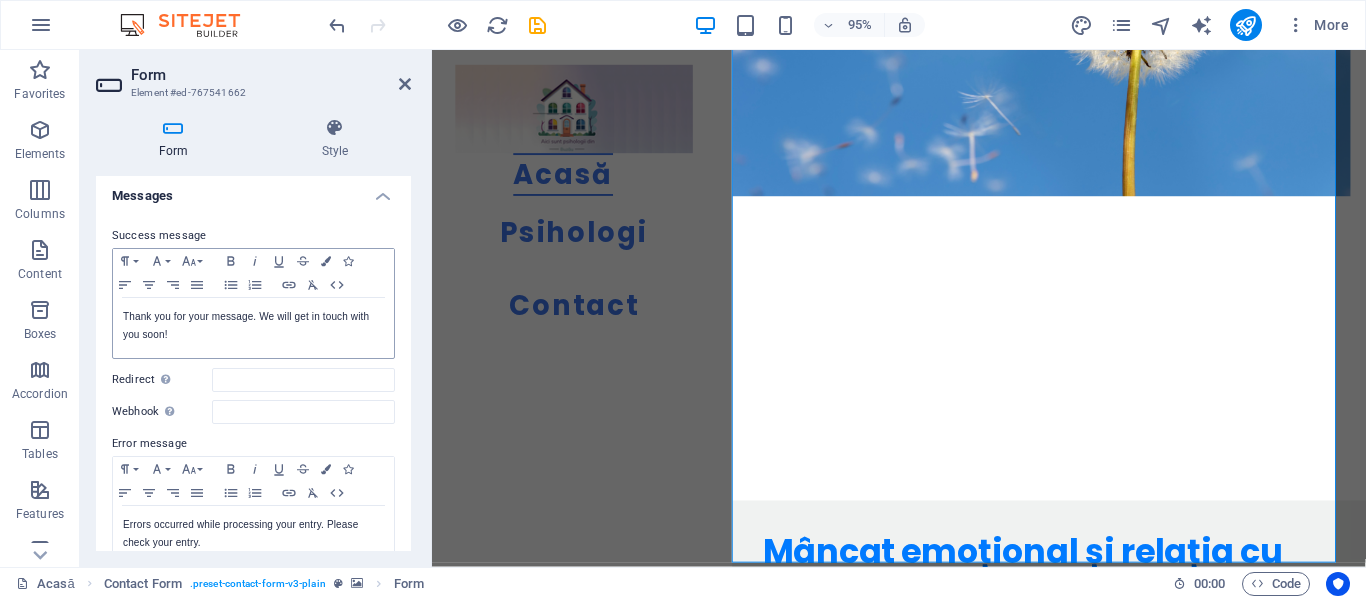 type on "Formular Contact - Psihologi Buzău" 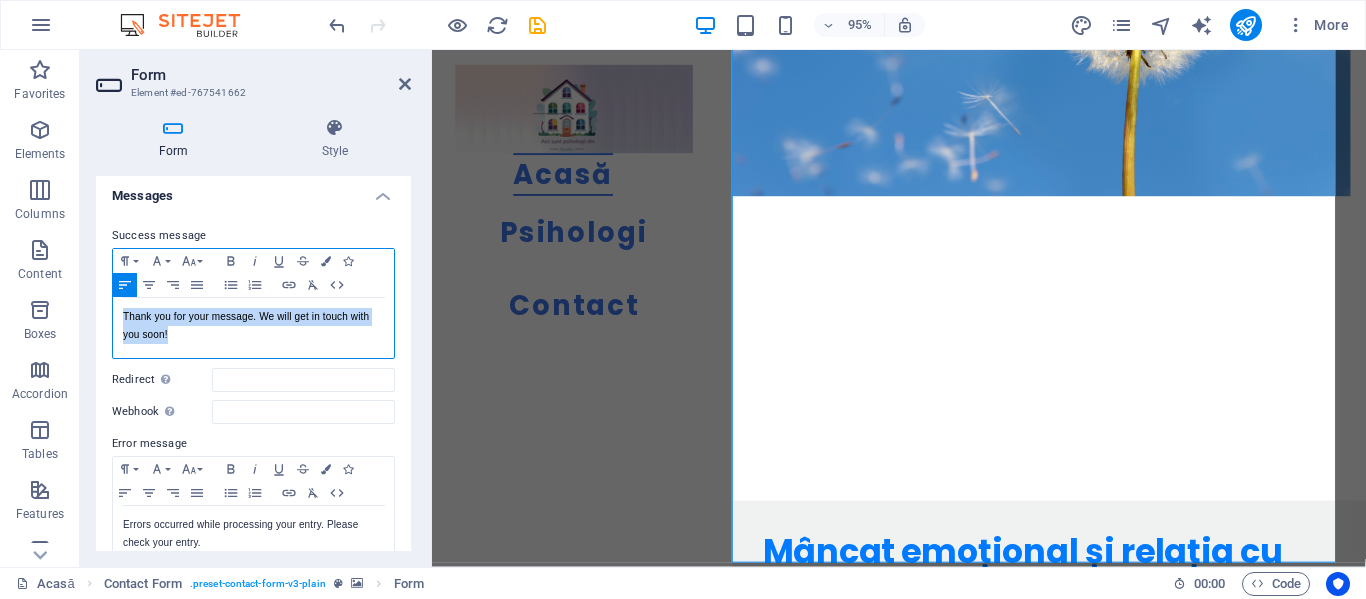drag, startPoint x: 177, startPoint y: 333, endPoint x: 124, endPoint y: 317, distance: 55.362442 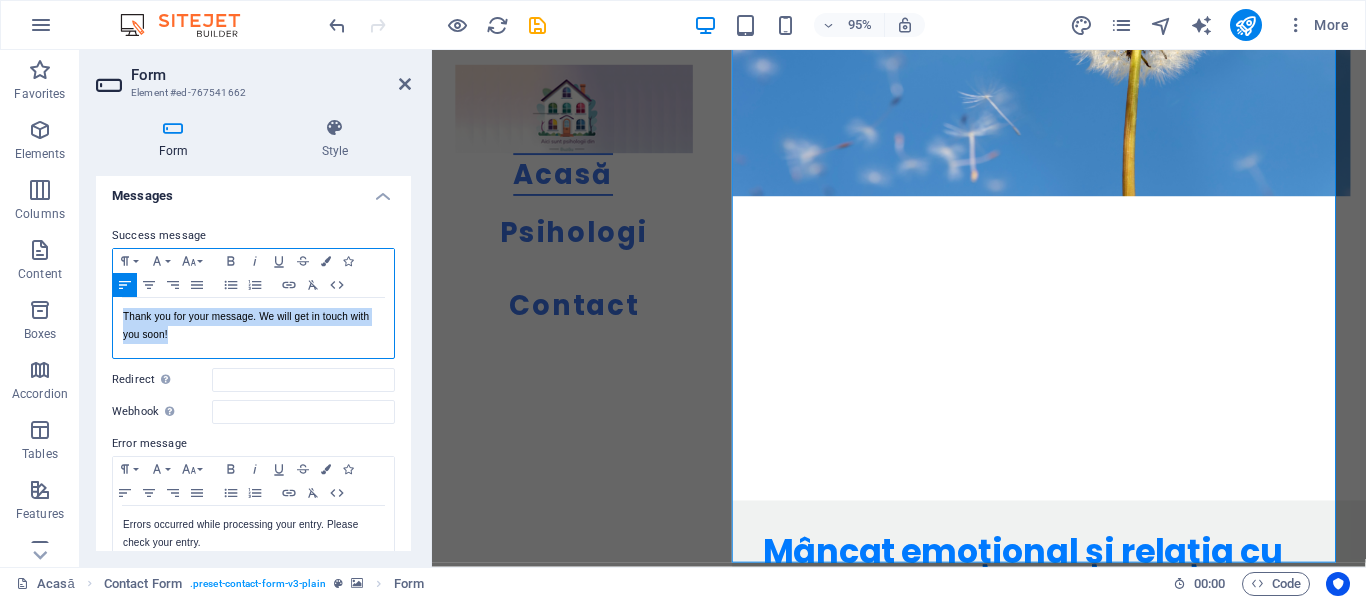 copy on "Thank you for your message. We will get in touch with you soon!" 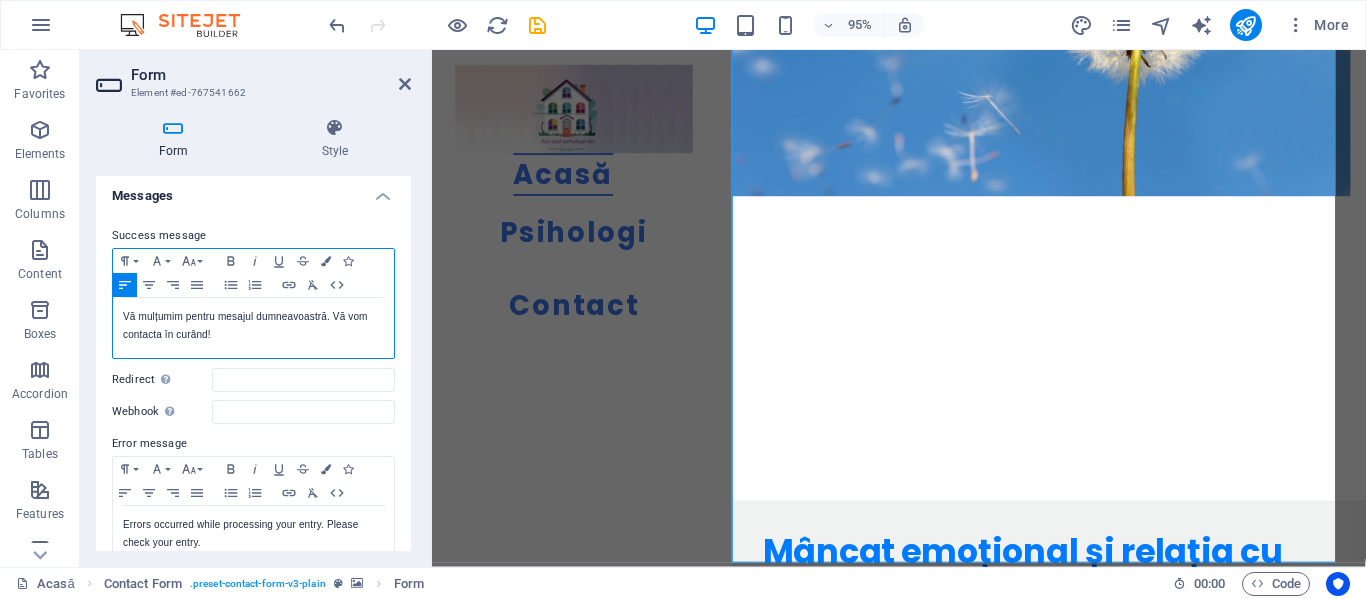 scroll, scrollTop: 226, scrollLeft: 1, axis: both 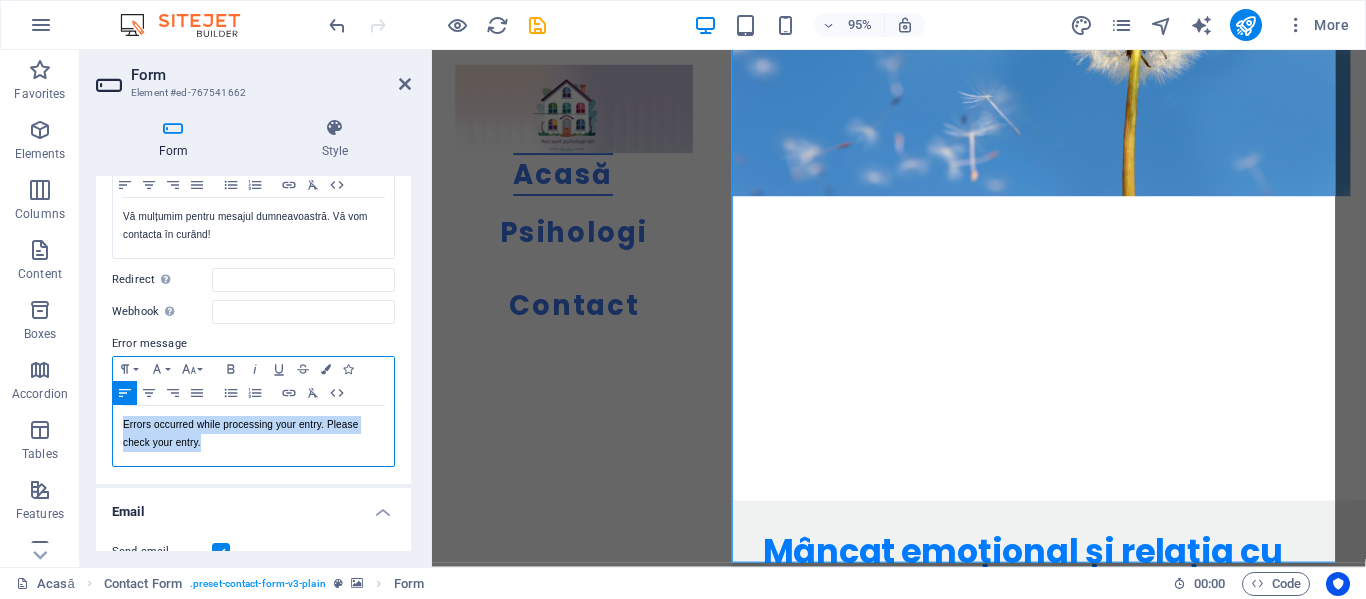 drag, startPoint x: 220, startPoint y: 440, endPoint x: 116, endPoint y: 420, distance: 105.90562 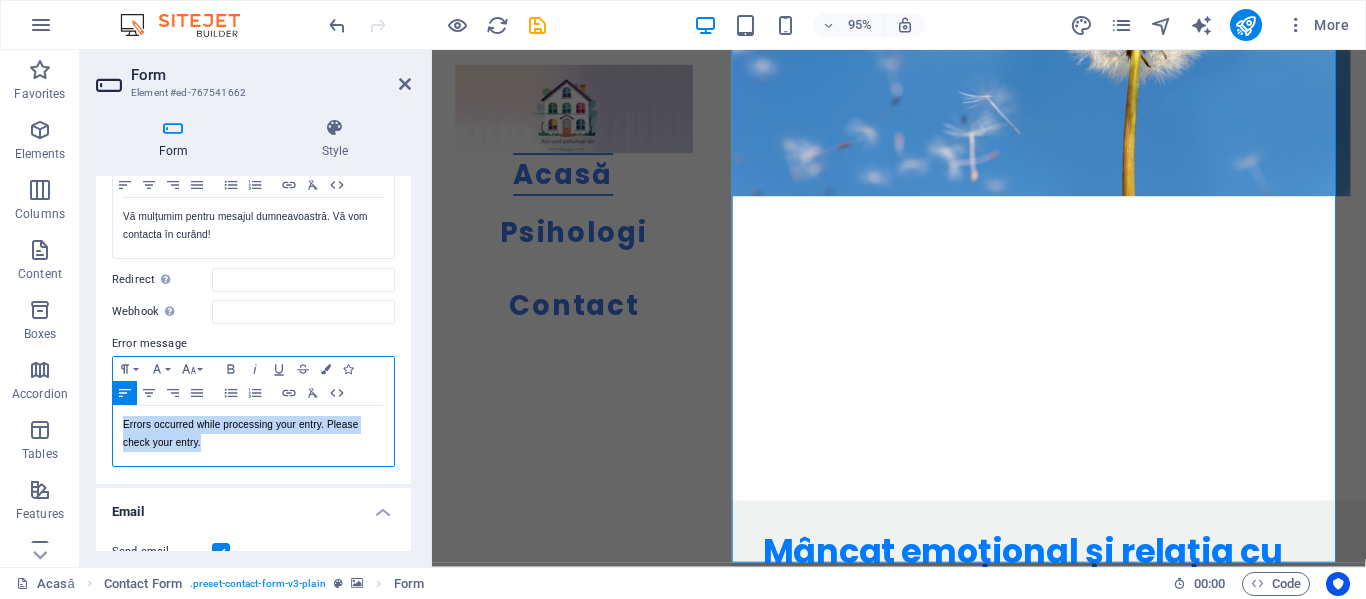 copy on "Errors occurred while processing your entry. Please check your entry." 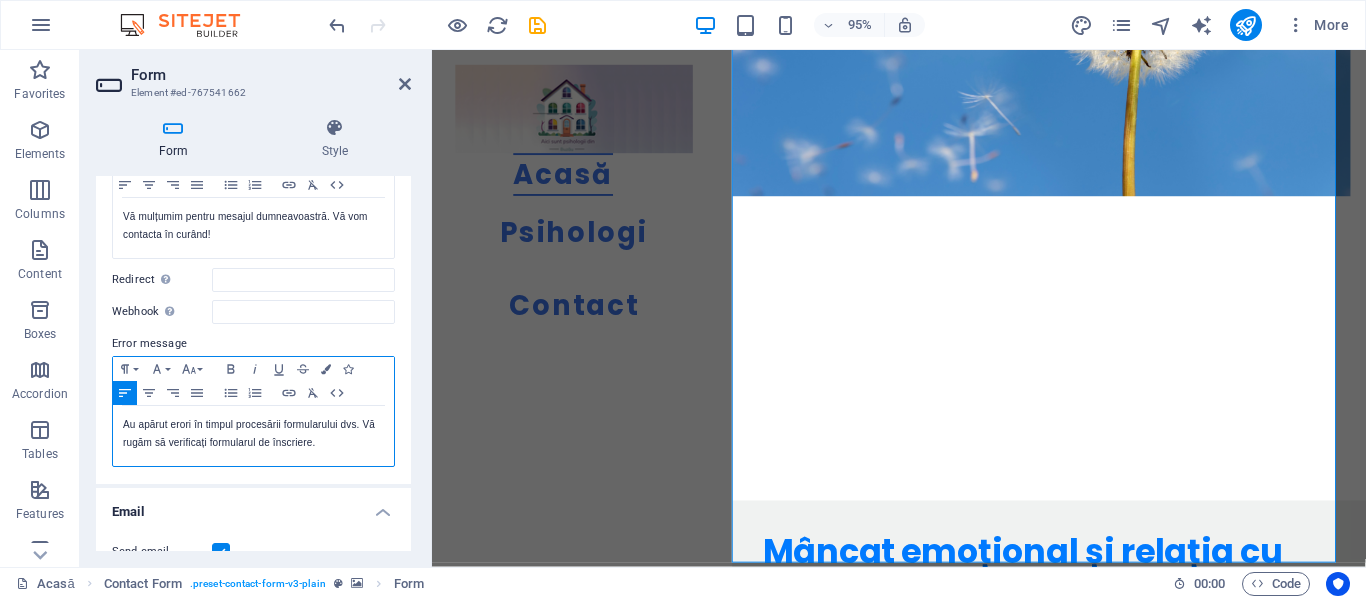 scroll, scrollTop: 632, scrollLeft: 1, axis: both 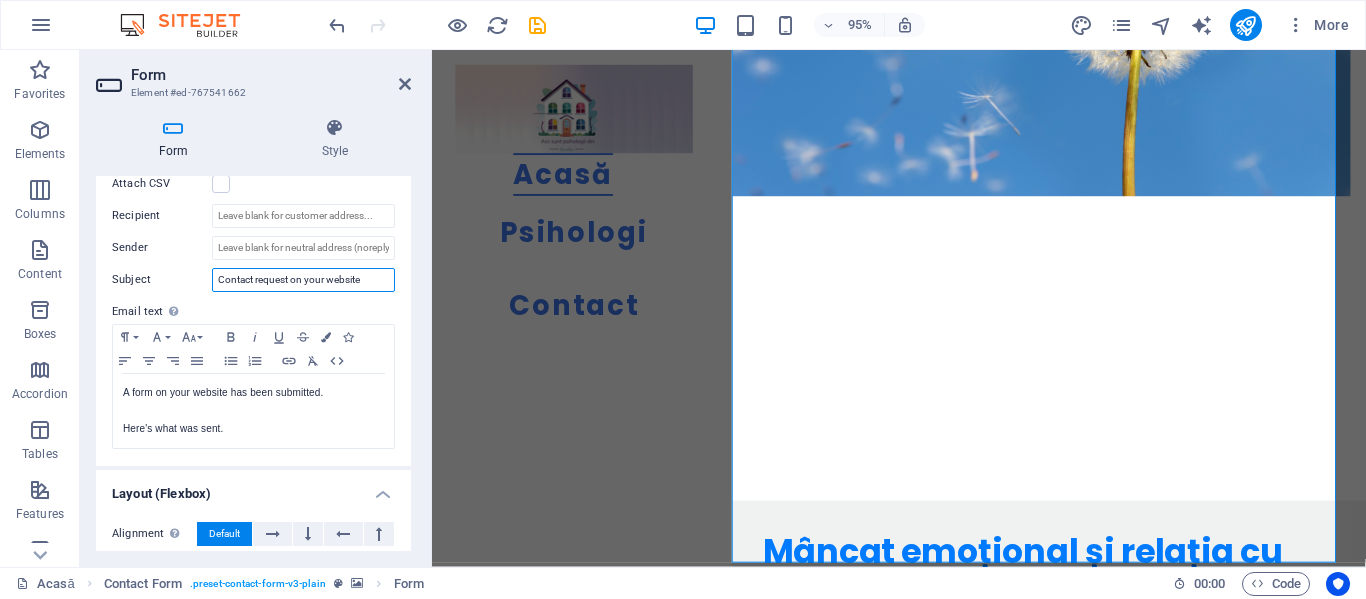 drag, startPoint x: 374, startPoint y: 280, endPoint x: 201, endPoint y: 277, distance: 173.02602 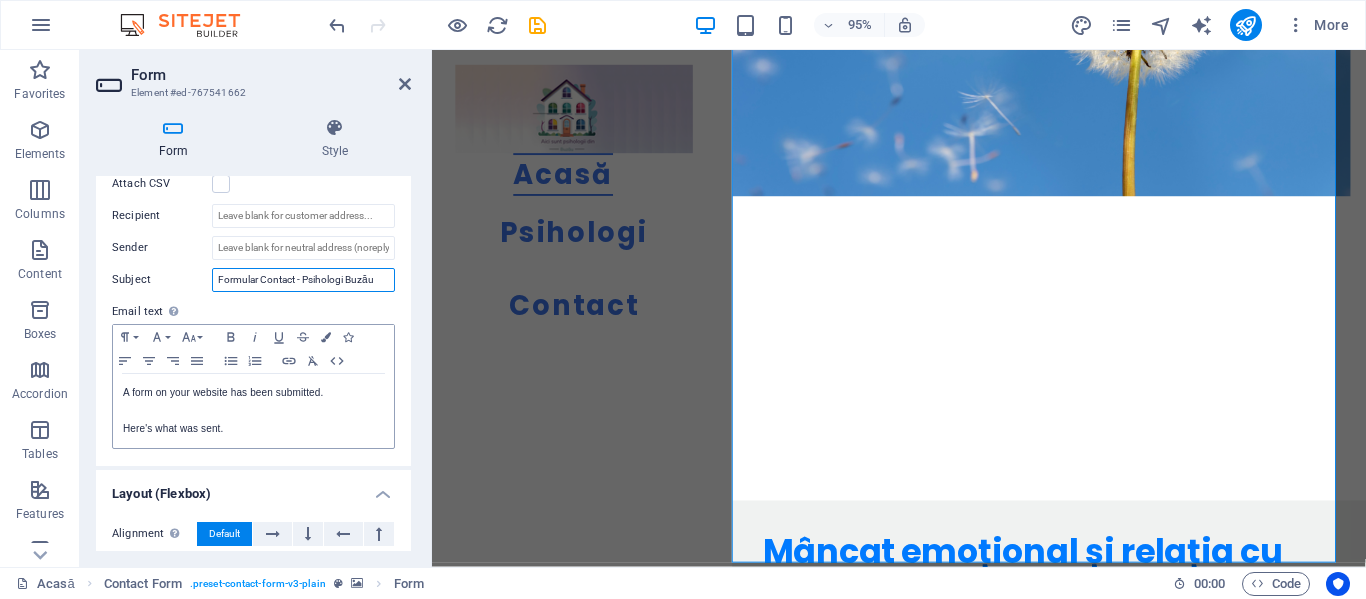 type on "Formular Contact - Psihologi Buzău" 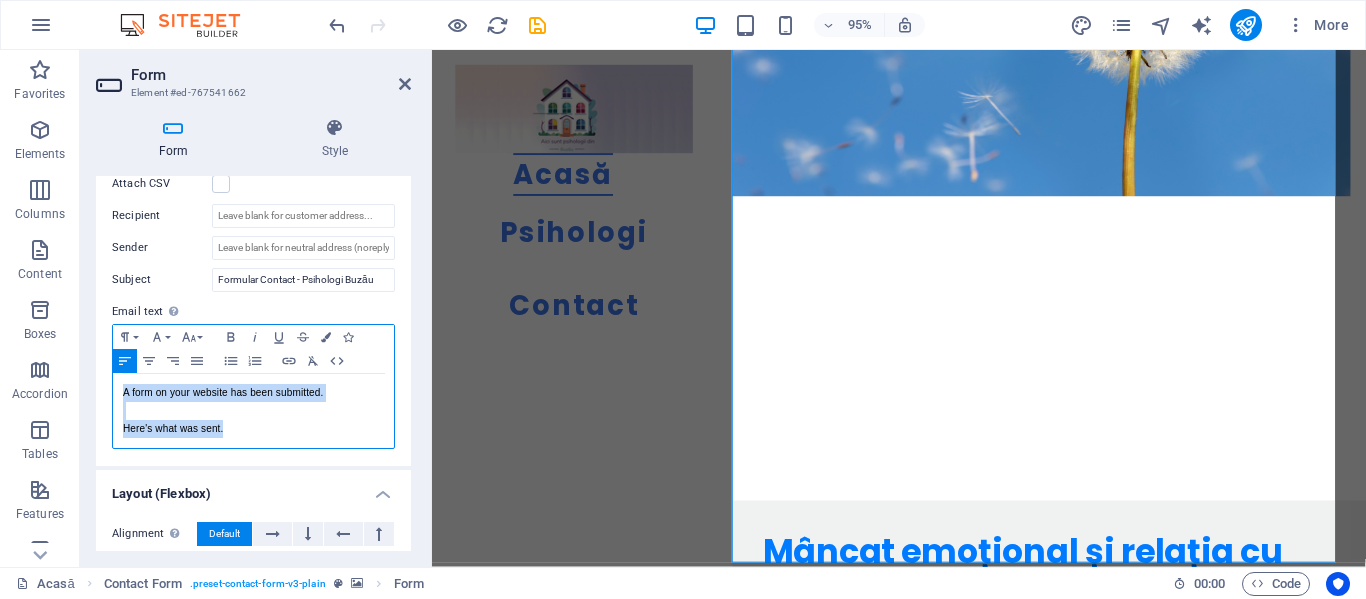 drag, startPoint x: 259, startPoint y: 427, endPoint x: 119, endPoint y: 387, distance: 145.6022 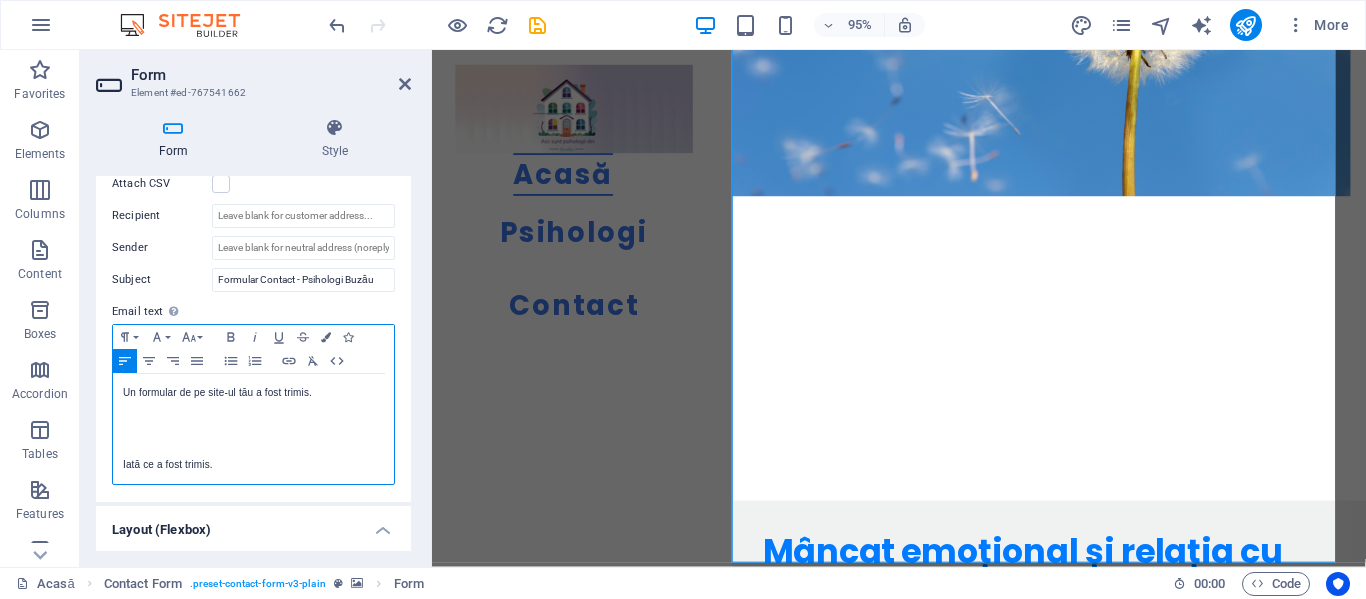 scroll, scrollTop: 198, scrollLeft: 1, axis: both 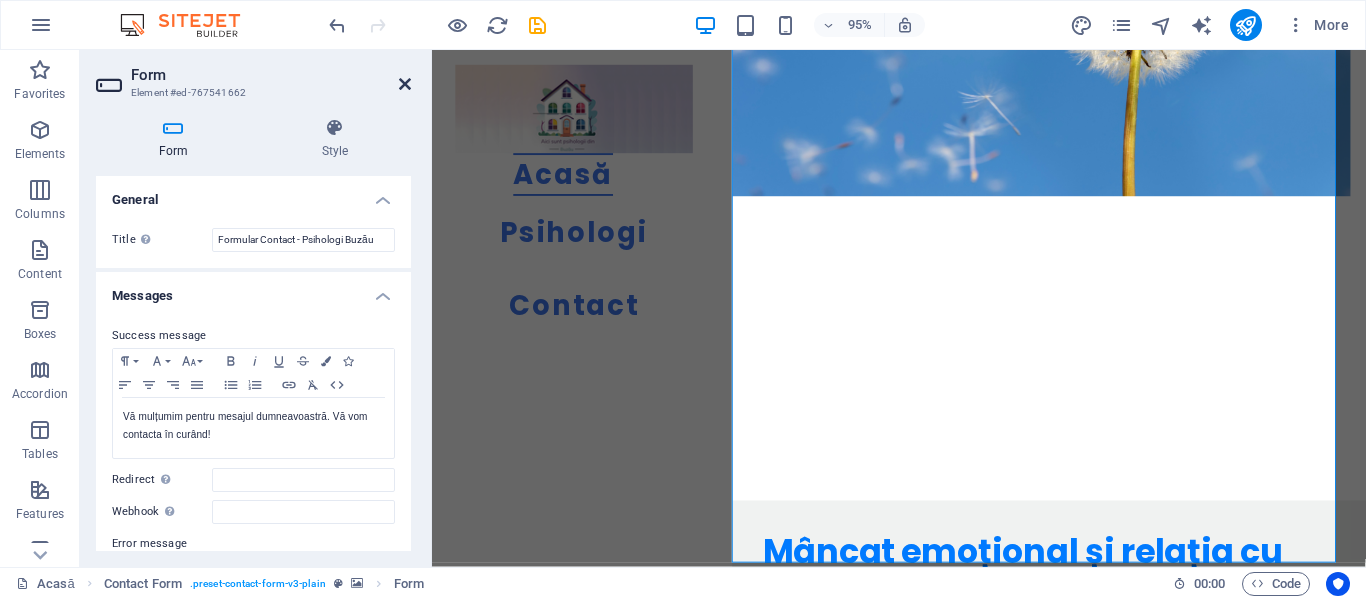 click at bounding box center [405, 84] 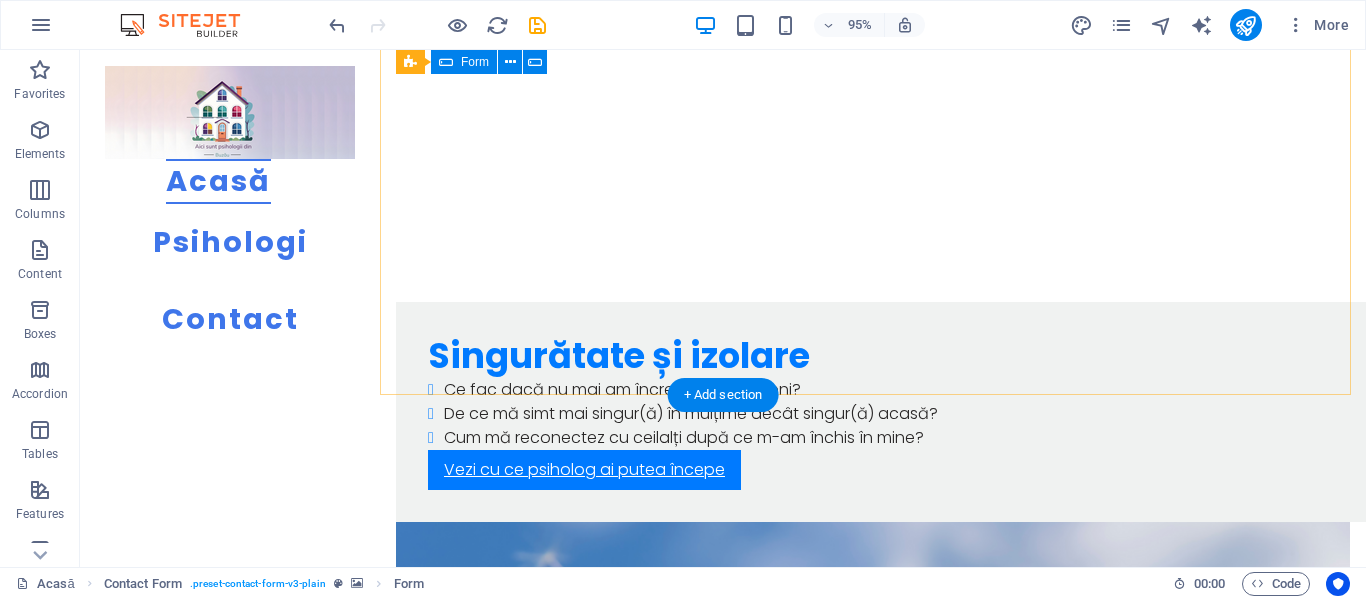scroll, scrollTop: 9497, scrollLeft: 0, axis: vertical 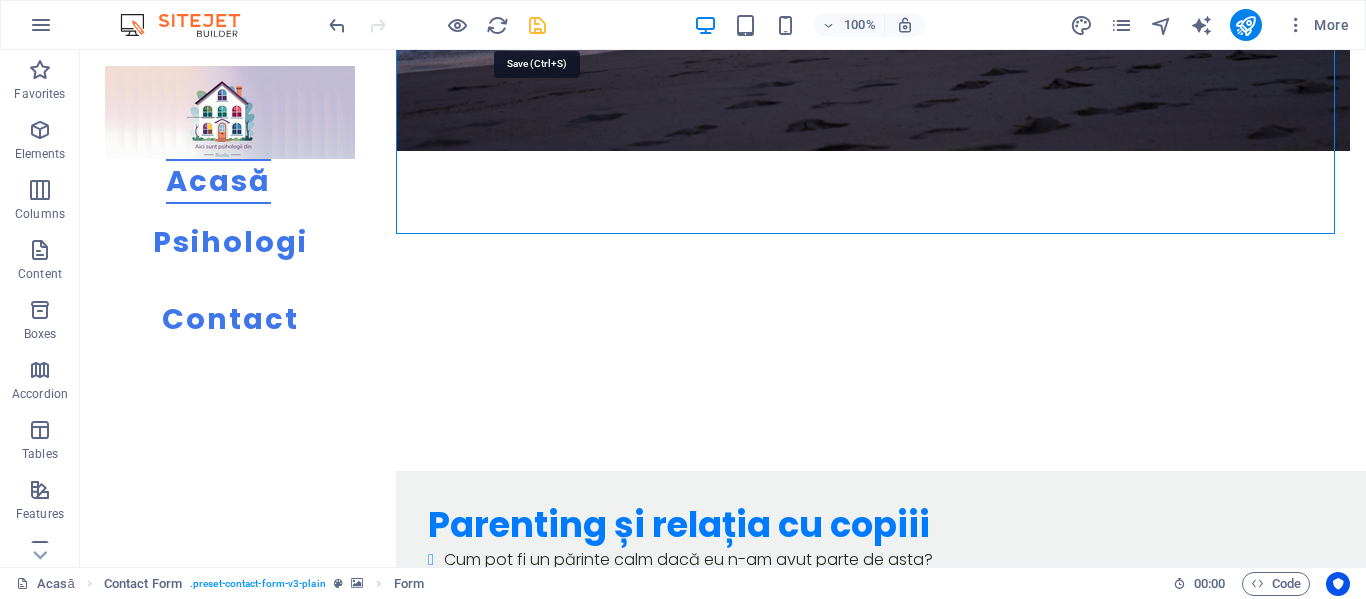 click at bounding box center [537, 25] 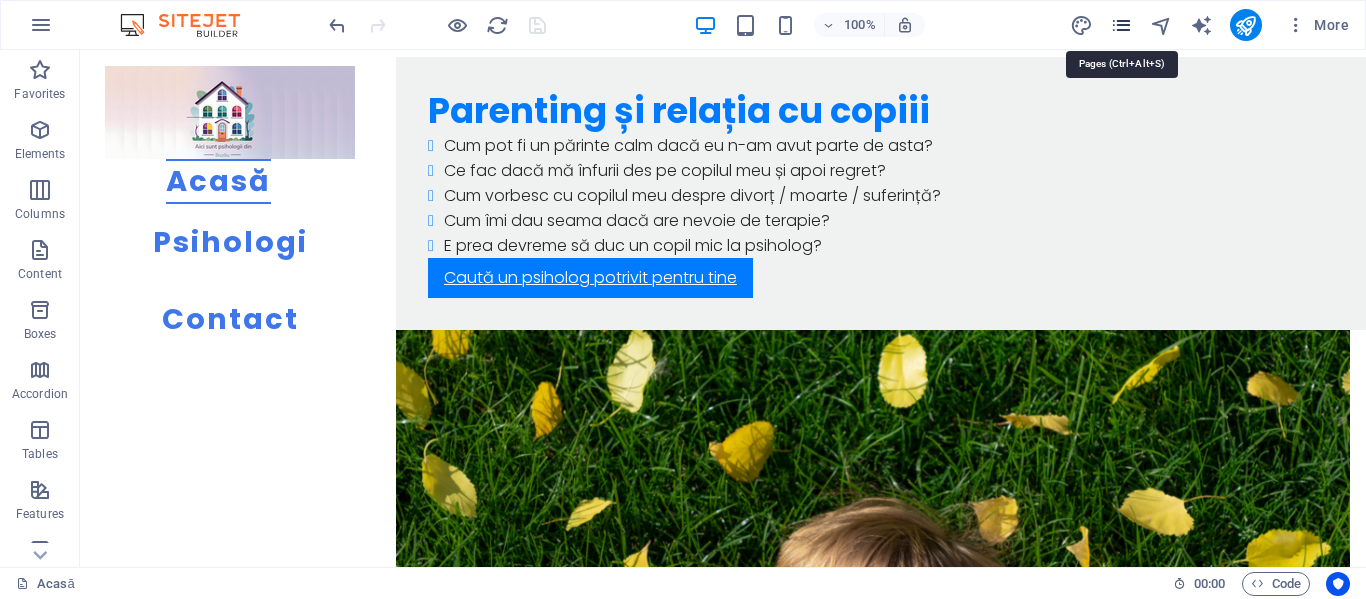 click at bounding box center [1121, 25] 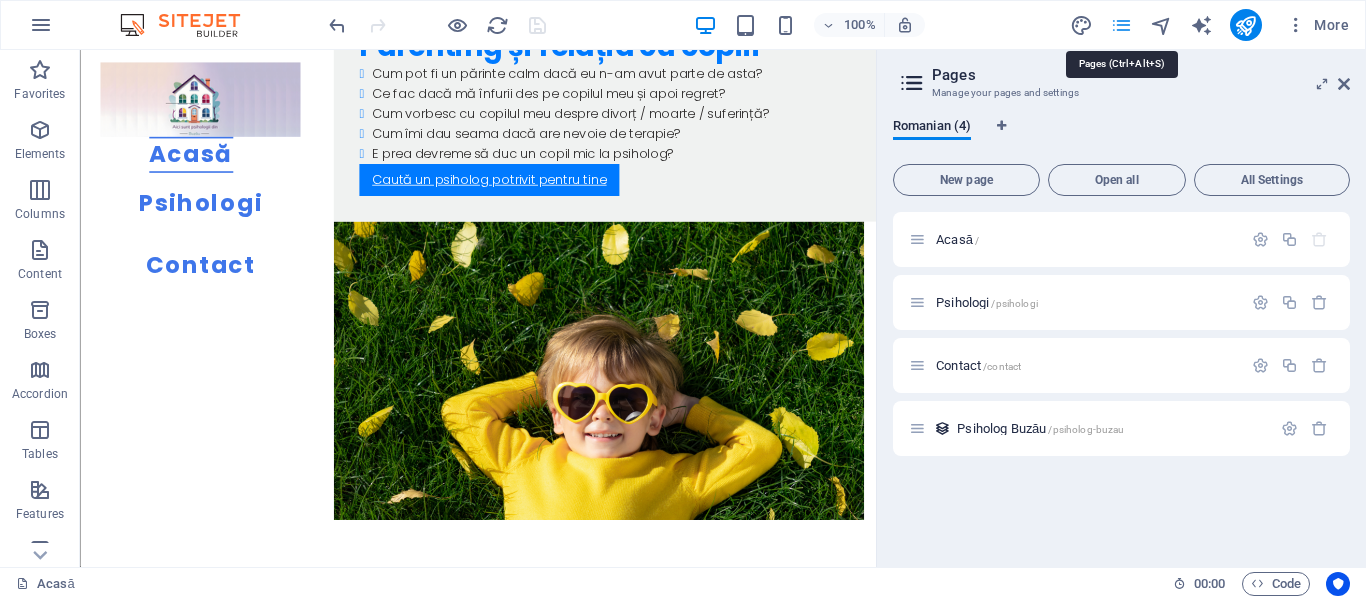 scroll, scrollTop: 9897, scrollLeft: 0, axis: vertical 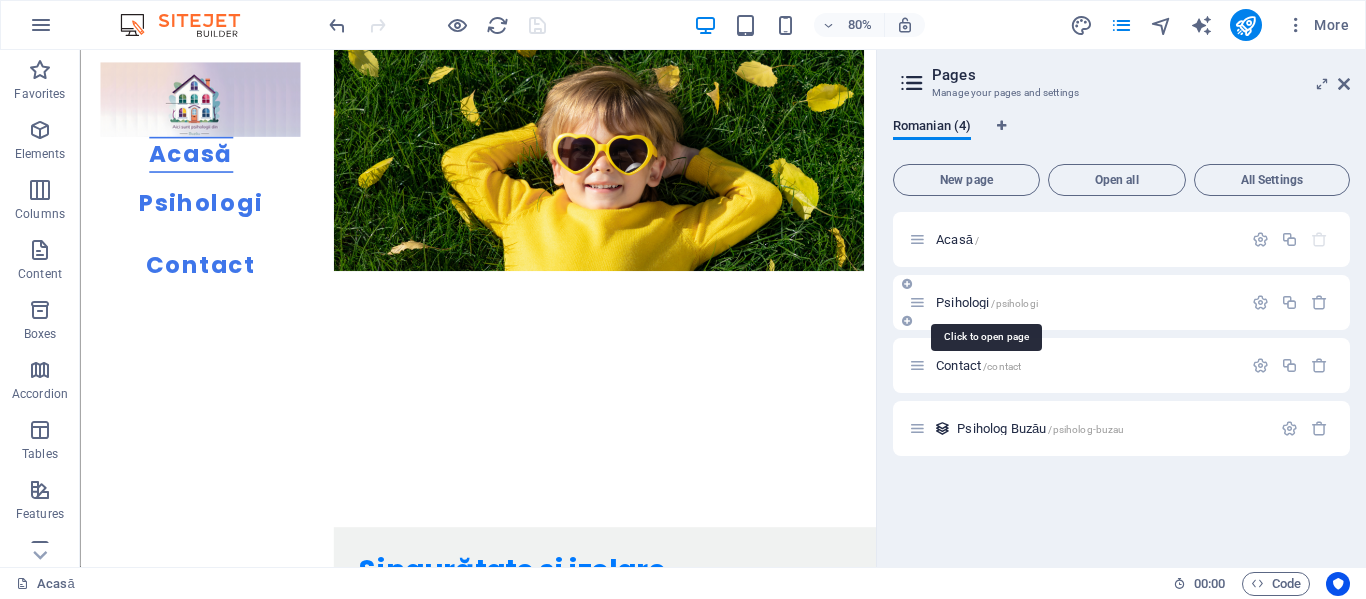 click on "Psihologi /psihologi" at bounding box center [987, 302] 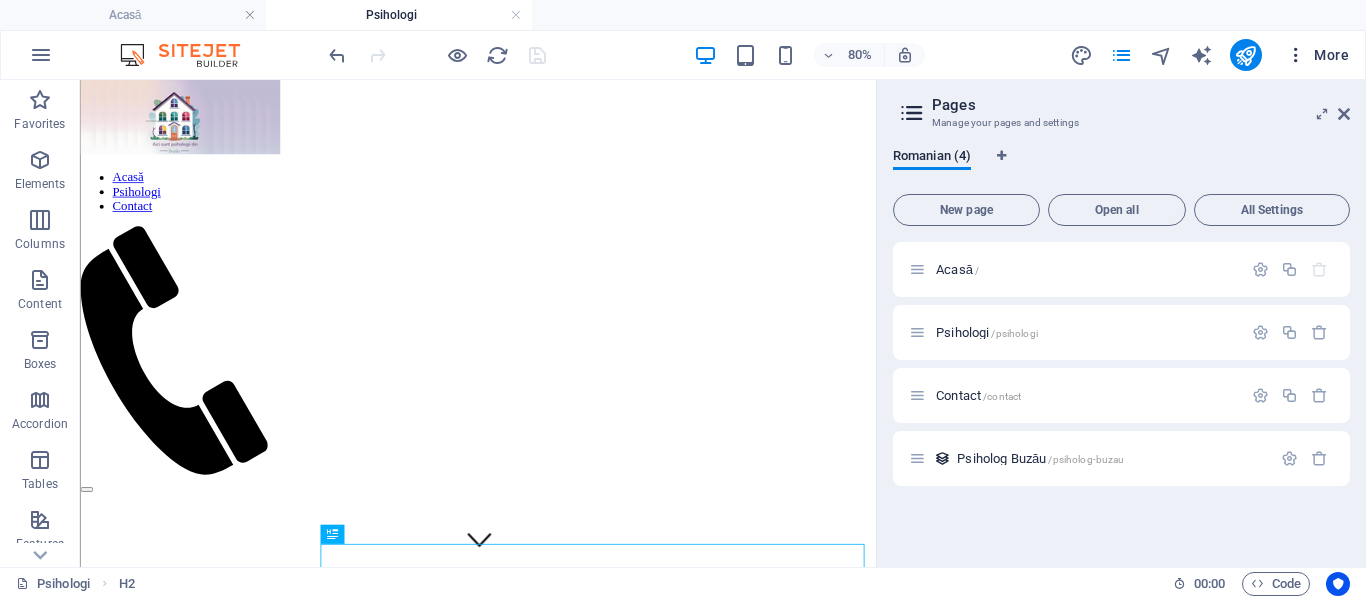 scroll, scrollTop: 0, scrollLeft: 0, axis: both 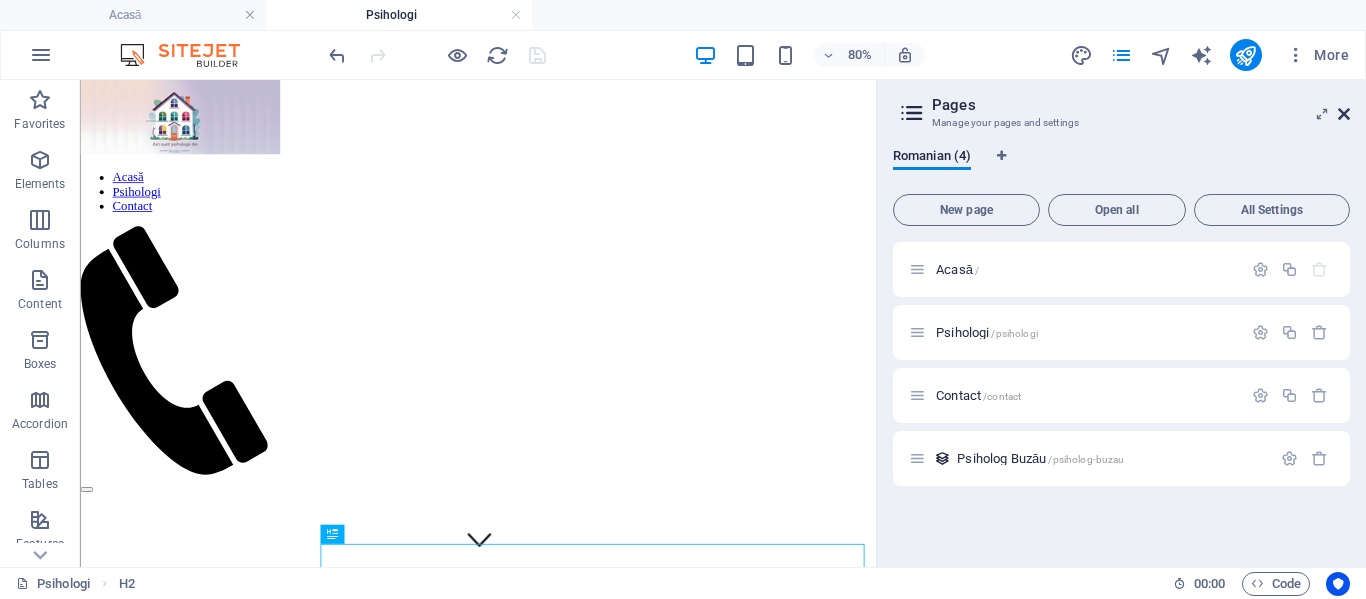click at bounding box center [1344, 114] 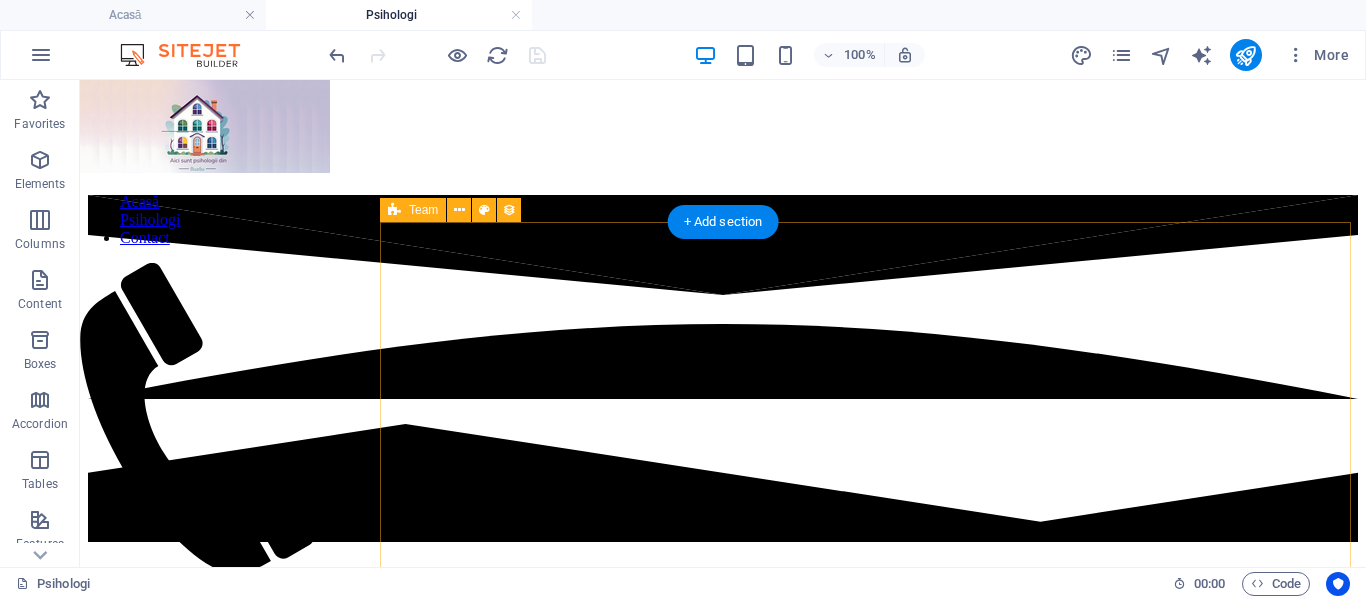 scroll, scrollTop: 1031, scrollLeft: 0, axis: vertical 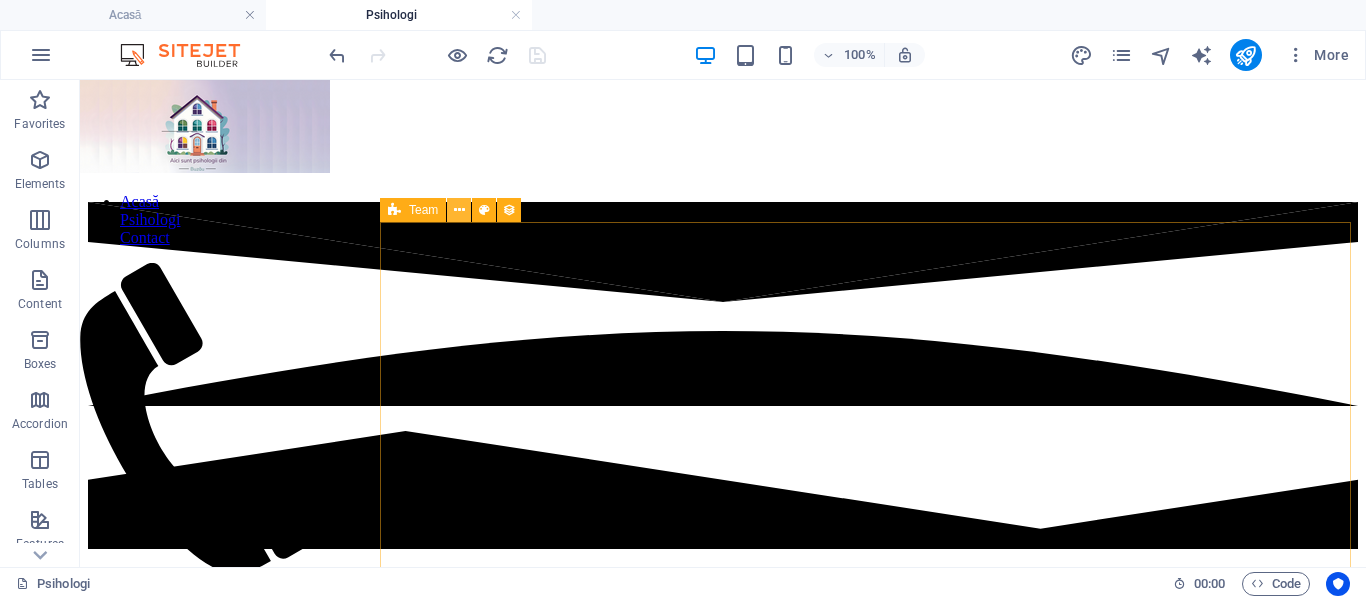 click at bounding box center [459, 210] 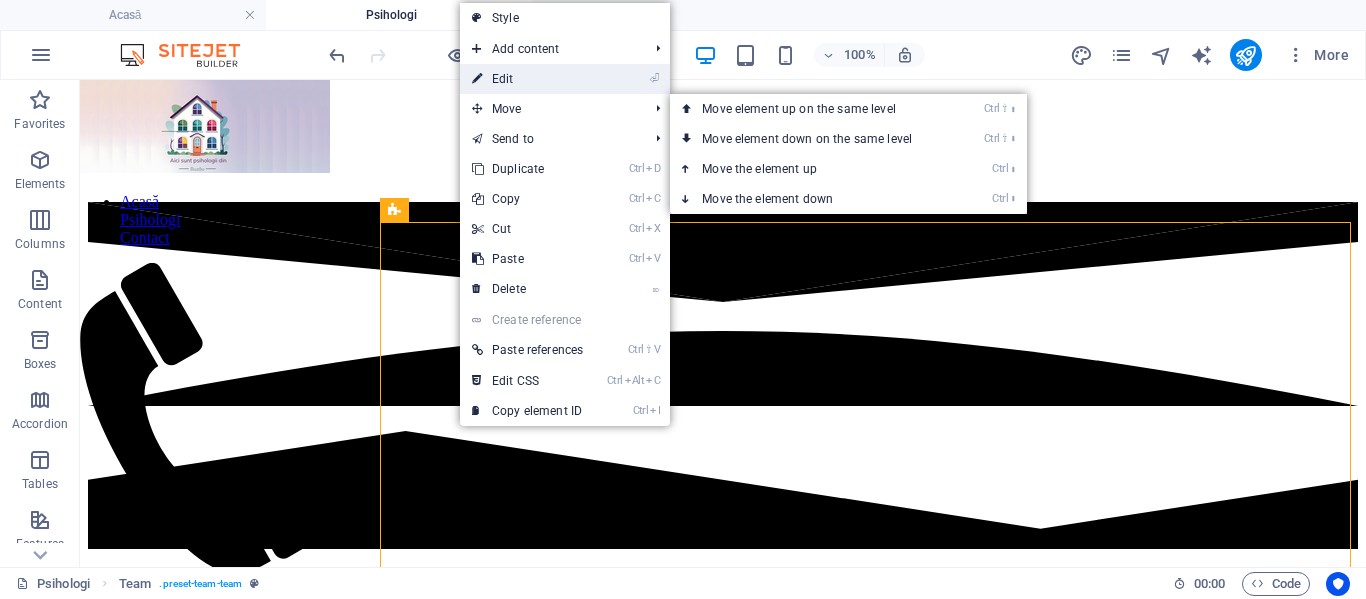 click on "⏎  Edit" at bounding box center (527, 79) 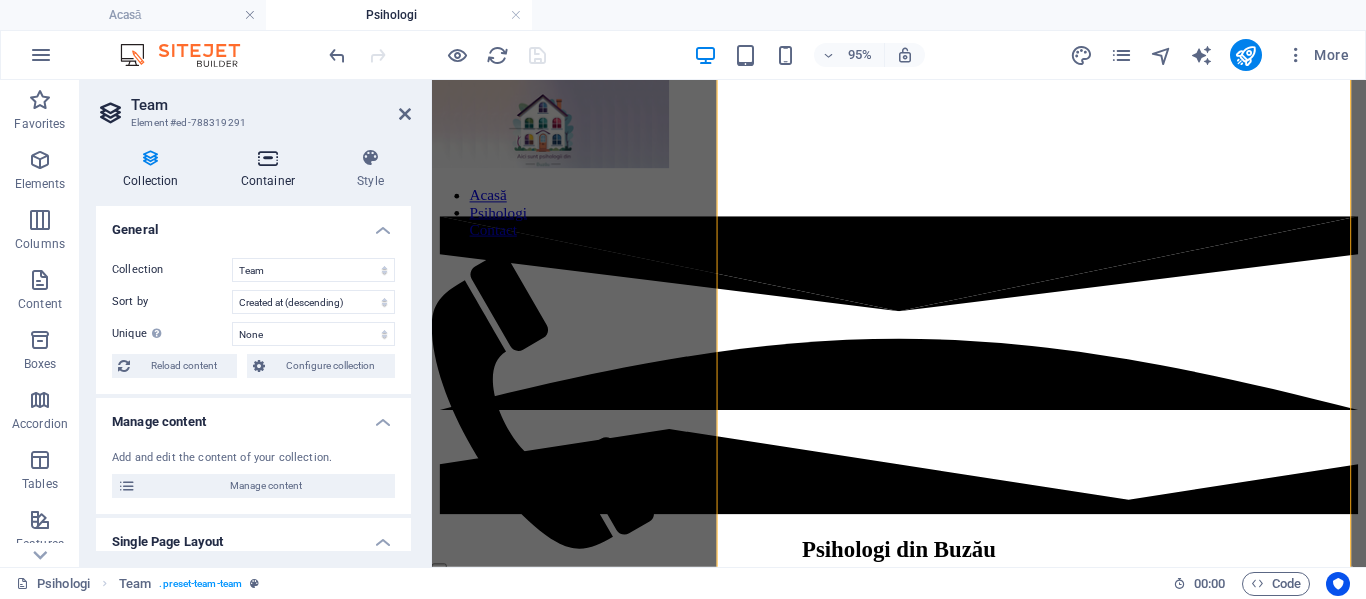 scroll, scrollTop: 724, scrollLeft: 0, axis: vertical 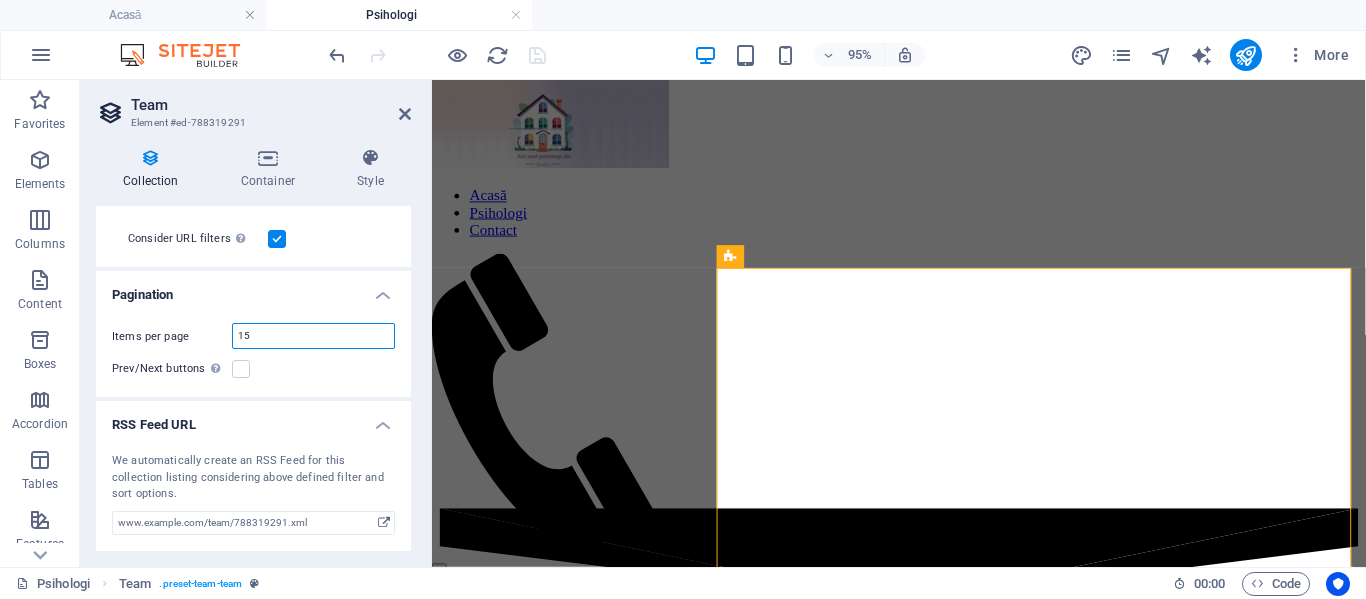 click on "15" at bounding box center [313, 336] 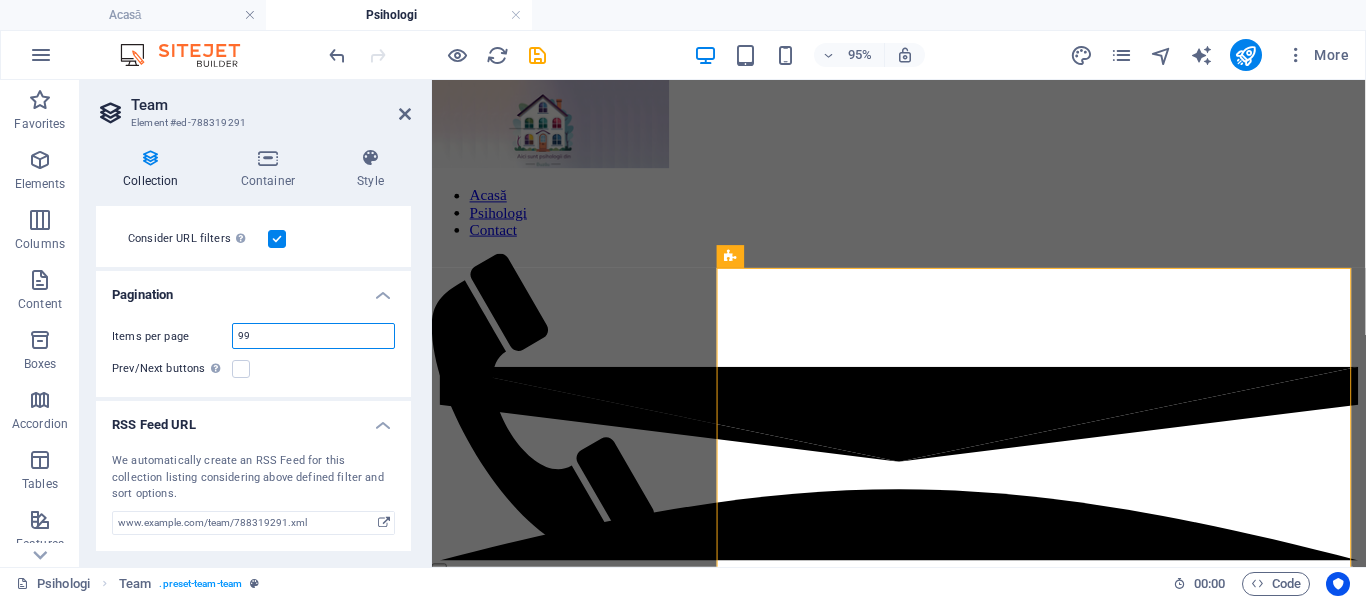 type on "99" 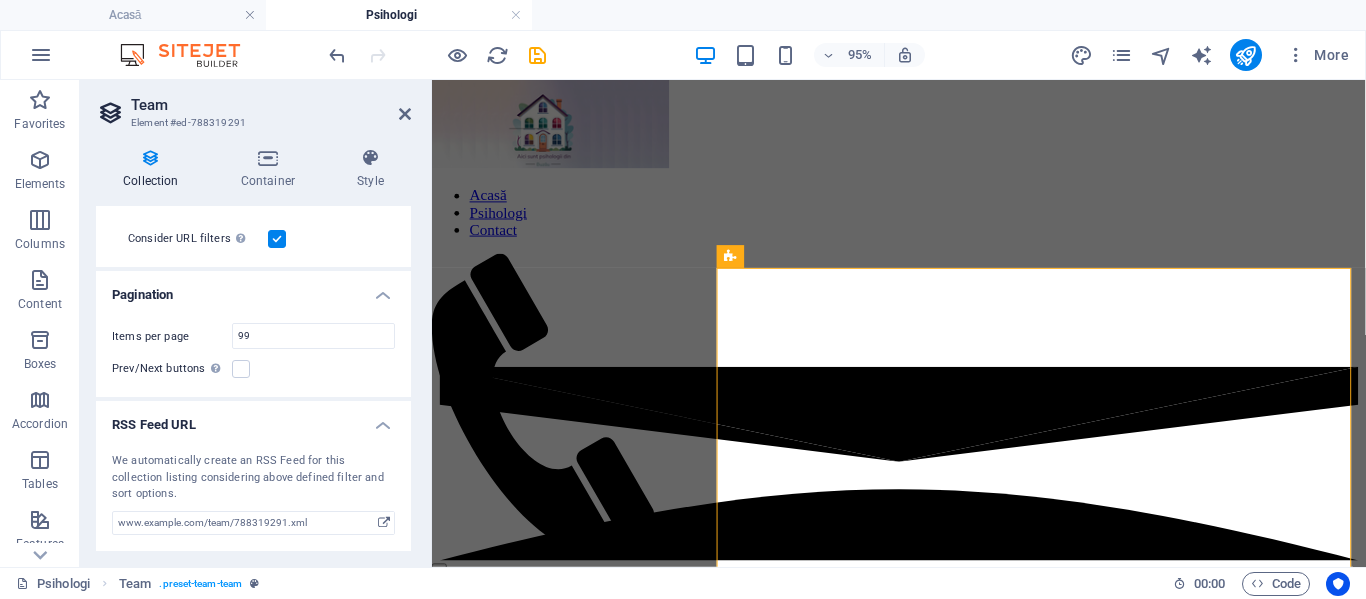 click on "General Collection Team Sort by Created at (ascending) Created at (descending) Updated at (ascending) Updated at (descending) Name (ascending) Name (descending) Slug (ascending) Slug (descending) Job Title (ascending) Job Title (descending) Life Motto (ascending) Life Motto (descending) Copii (ascending) Copii (descending) Adolescenți (ascending) Adolescenți (descending) Adulți (ascending) Adulți (descending) Seniori (ascending) Seniori (descending) Cupluri (ascending) Cupluri (descending) Familii (ascending) Familii (descending) Grupuri (ascending) Grupuri (descending) Organizații (ascending) Organizații (descending) Random Unique Display only unique values. Leave disabled if unclear. None Name Slug Profile Picture Job Title Life Motto Intro Text Social Media Copii Adolescenți Adulți Seniori Cupluri Familii Grupuri Organizații Reload content Configure collection Please add a collection first Collections Manage content Add and edit the content of your collection. Manage content Single Page Layout 99" at bounding box center [253, 95] 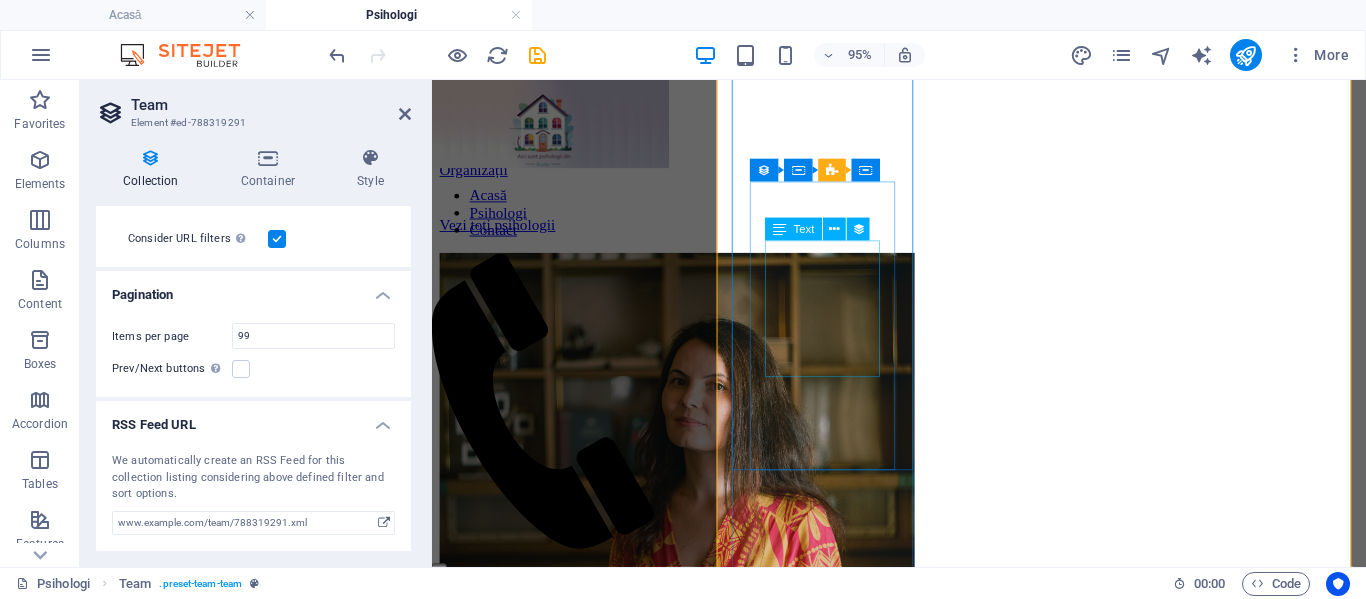 scroll, scrollTop: 1572, scrollLeft: 0, axis: vertical 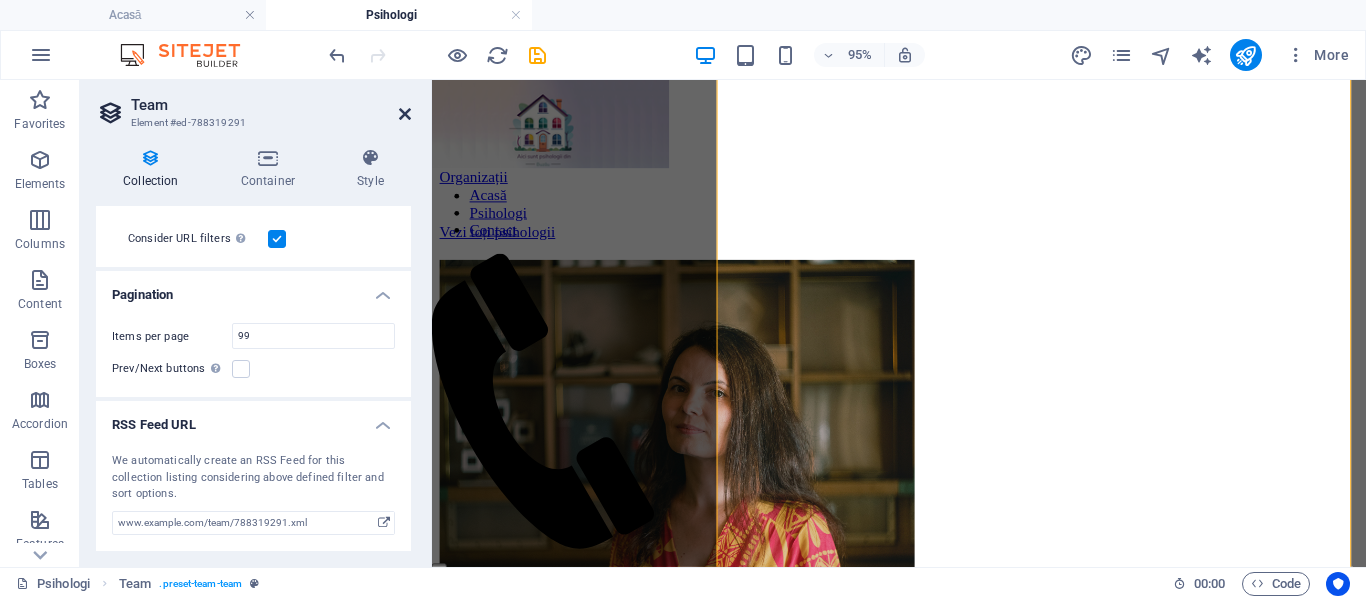 click at bounding box center [405, 114] 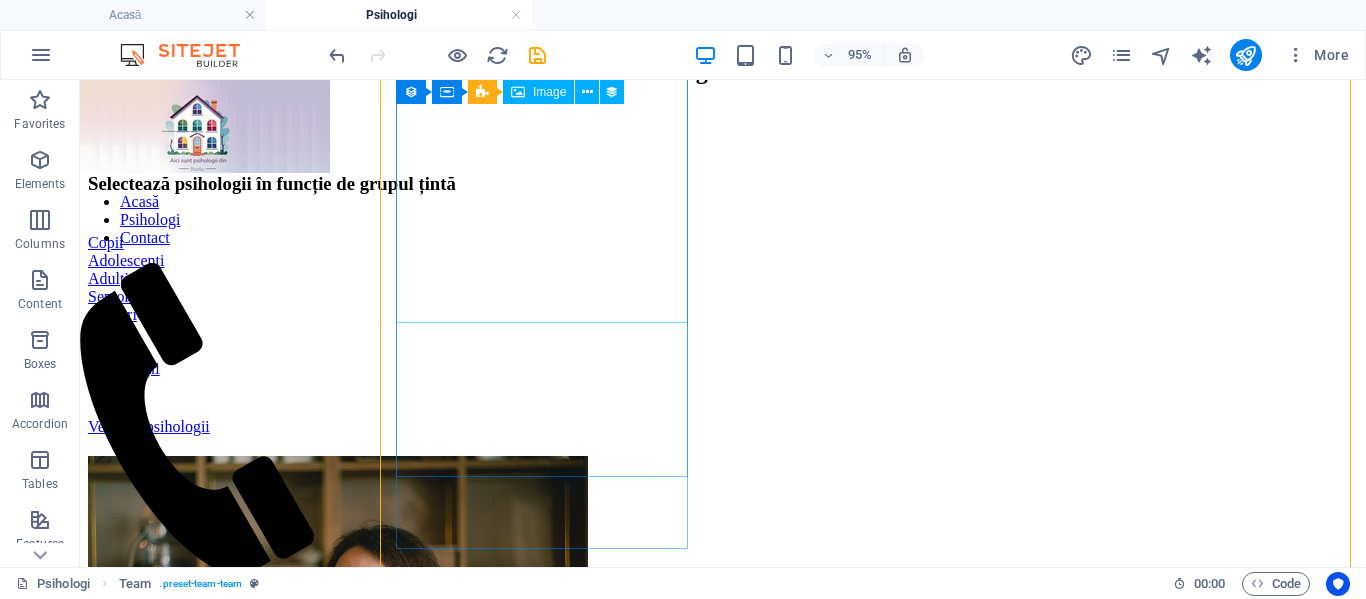 scroll, scrollTop: 1183, scrollLeft: 0, axis: vertical 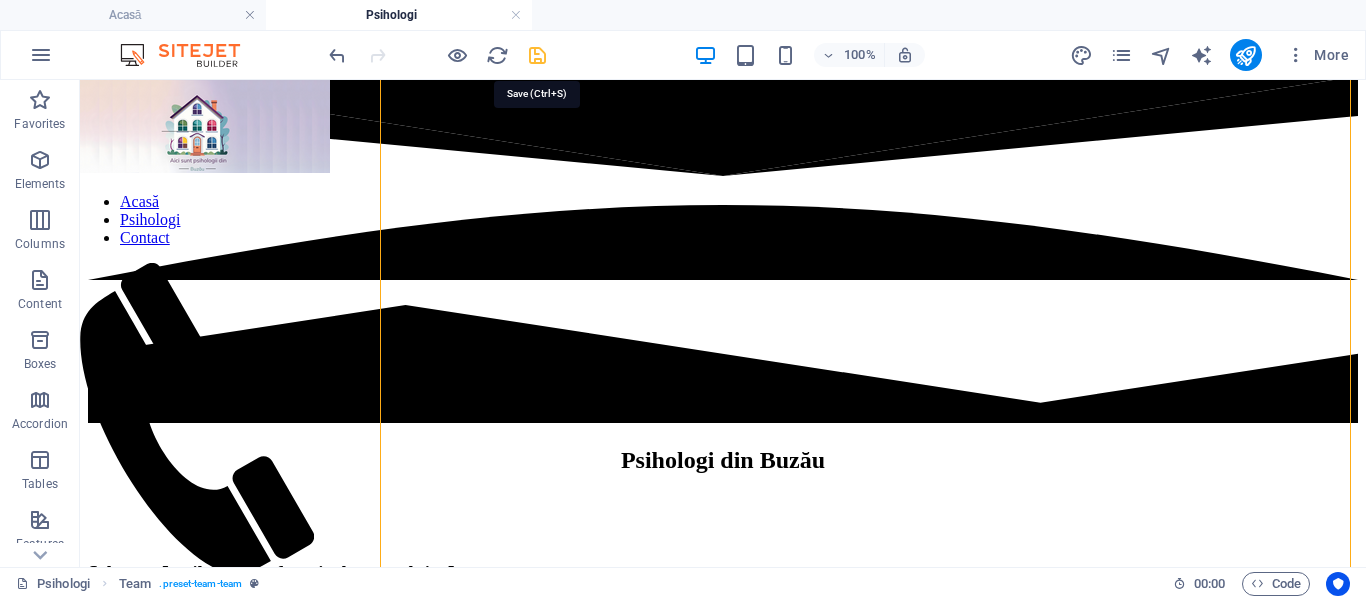 click at bounding box center (537, 55) 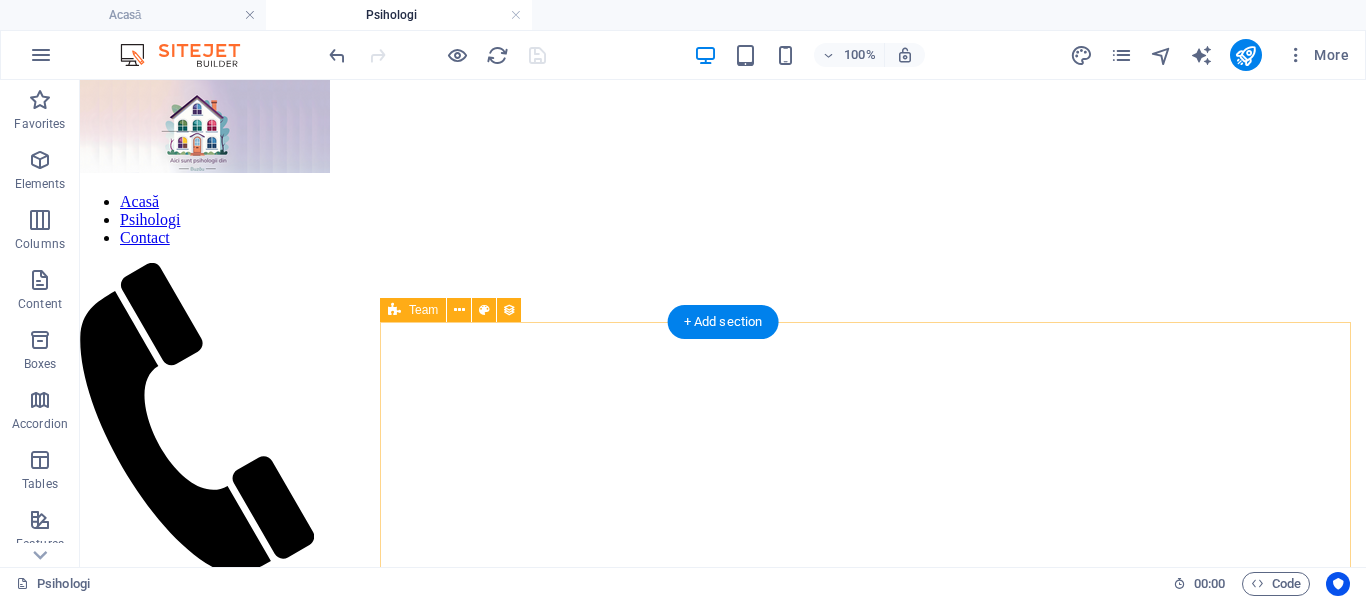 scroll, scrollTop: 624, scrollLeft: 0, axis: vertical 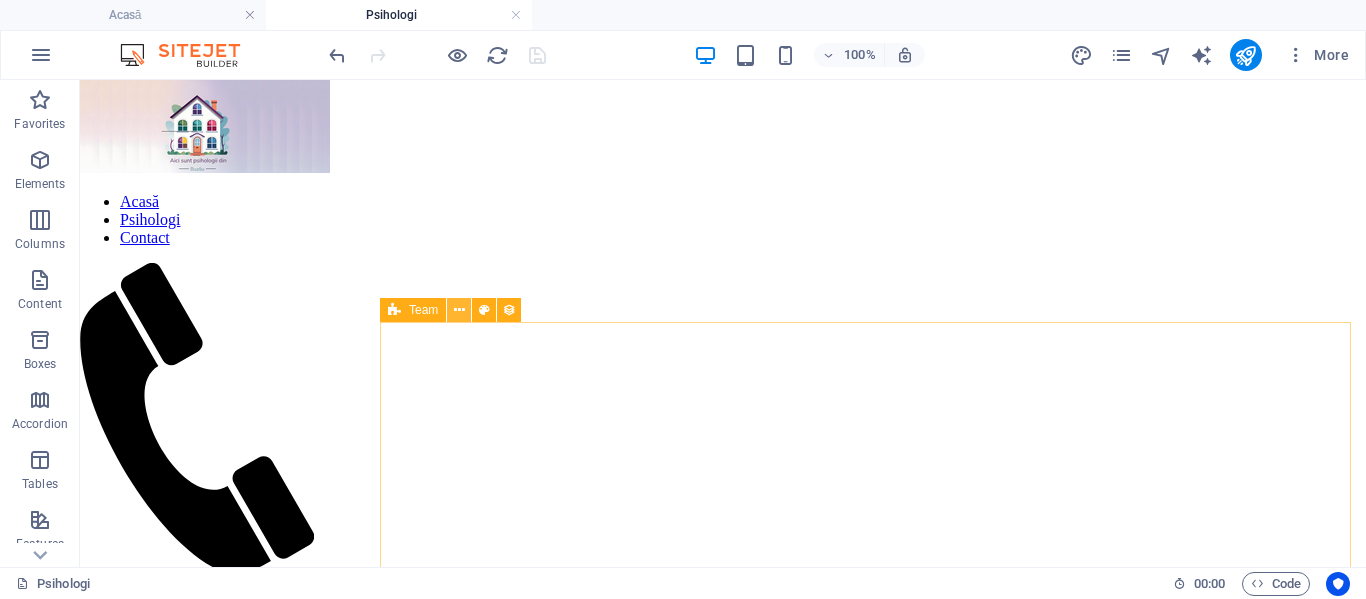 click at bounding box center [459, 310] 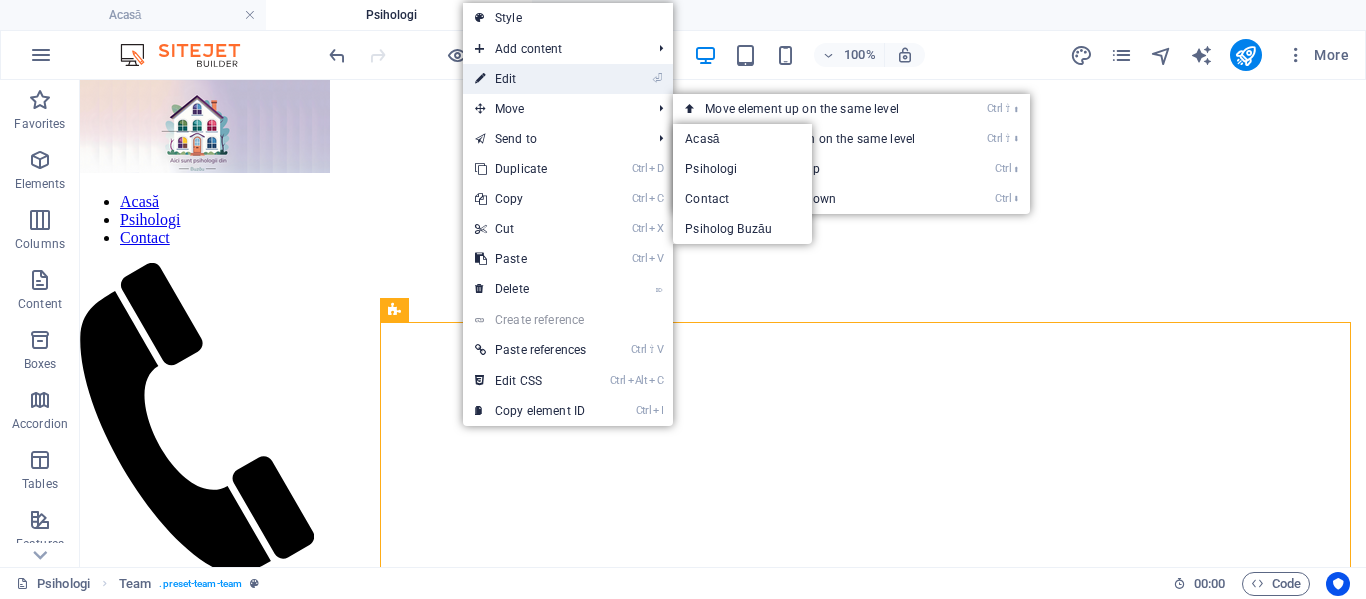 click on "⏎  Edit" at bounding box center [530, 79] 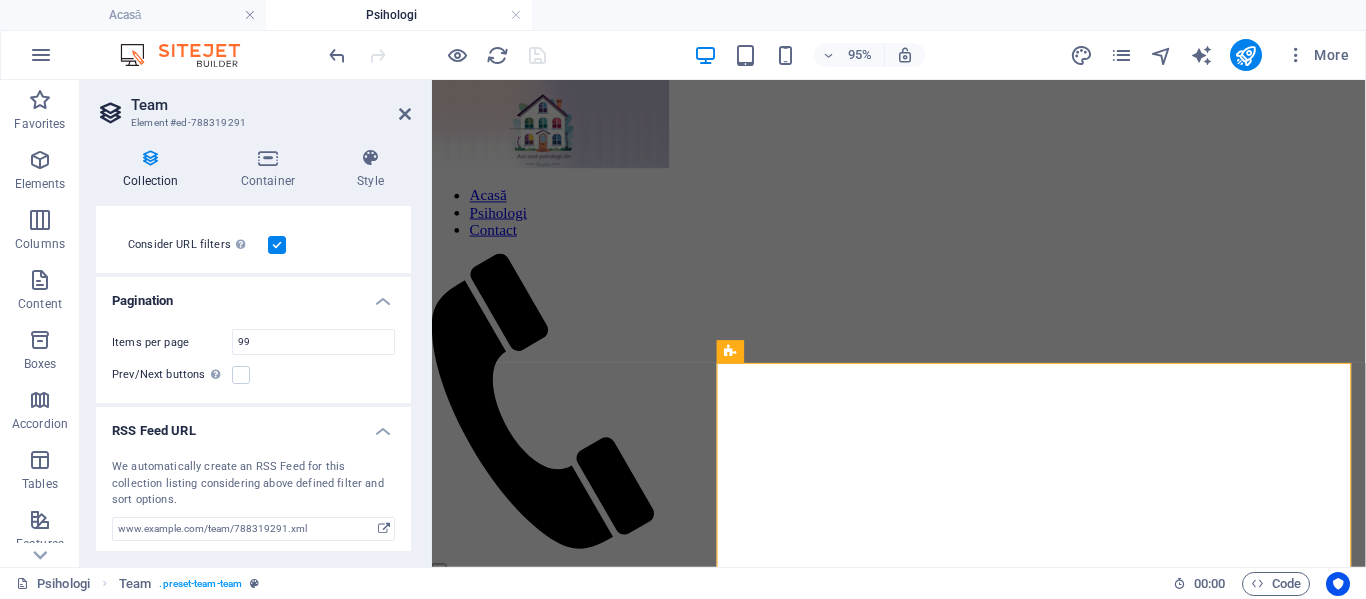 scroll, scrollTop: 566, scrollLeft: 0, axis: vertical 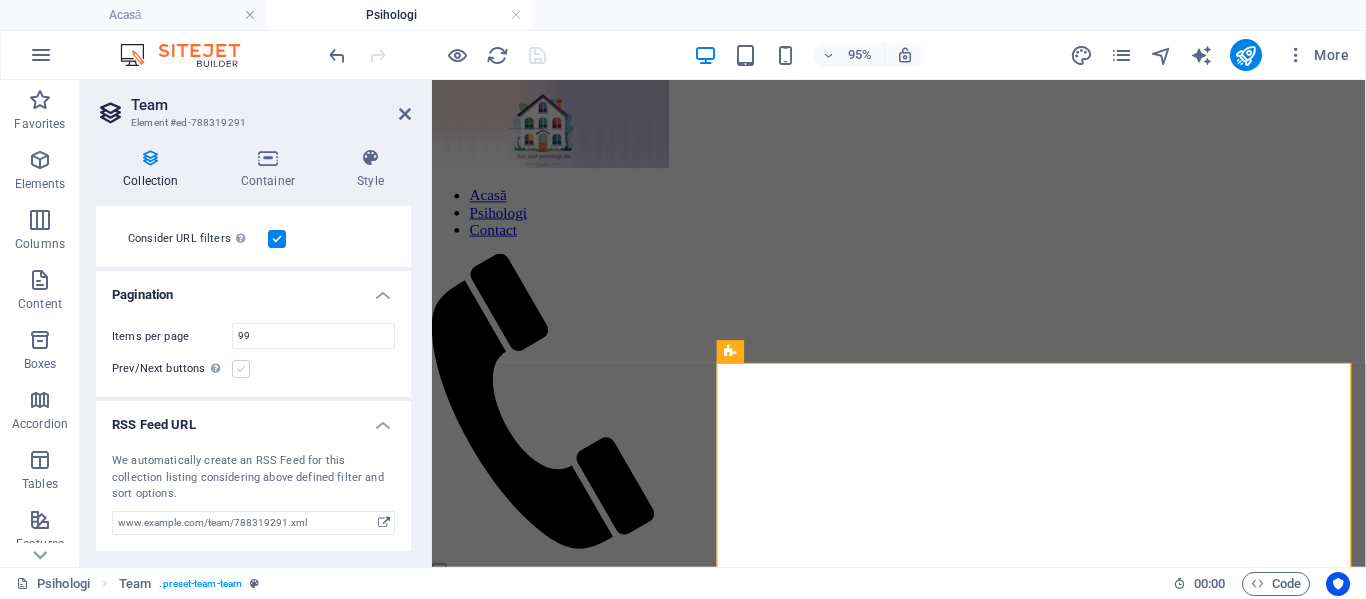 click at bounding box center (241, 369) 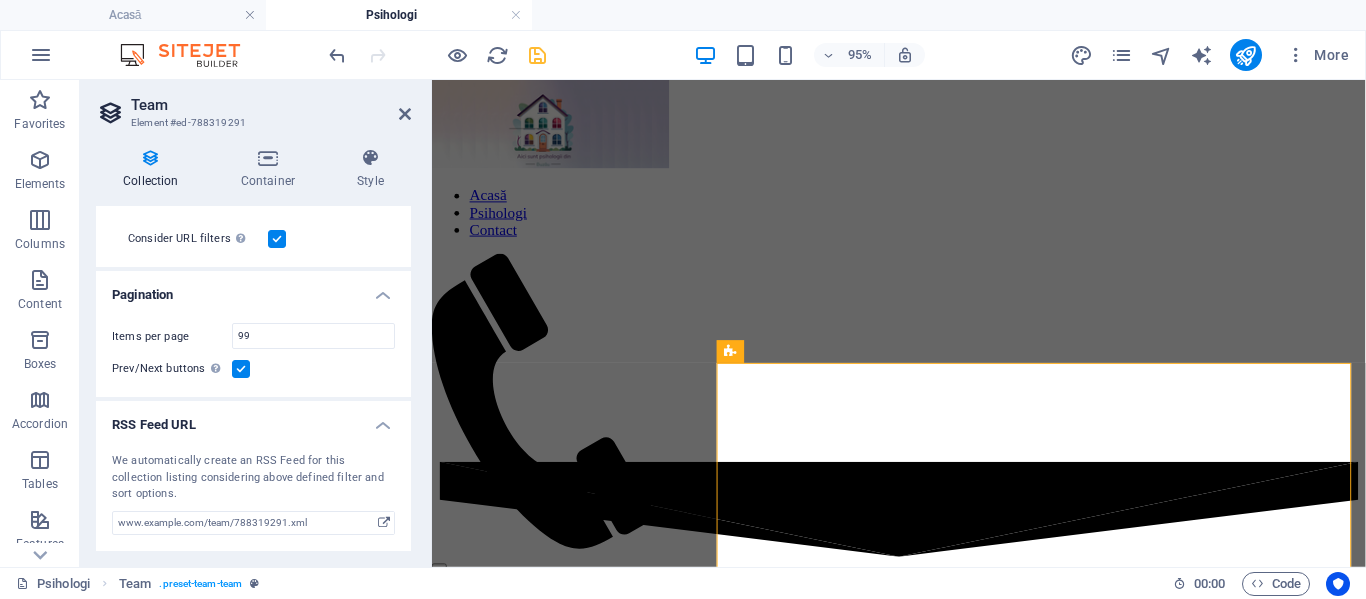 click at bounding box center (241, 369) 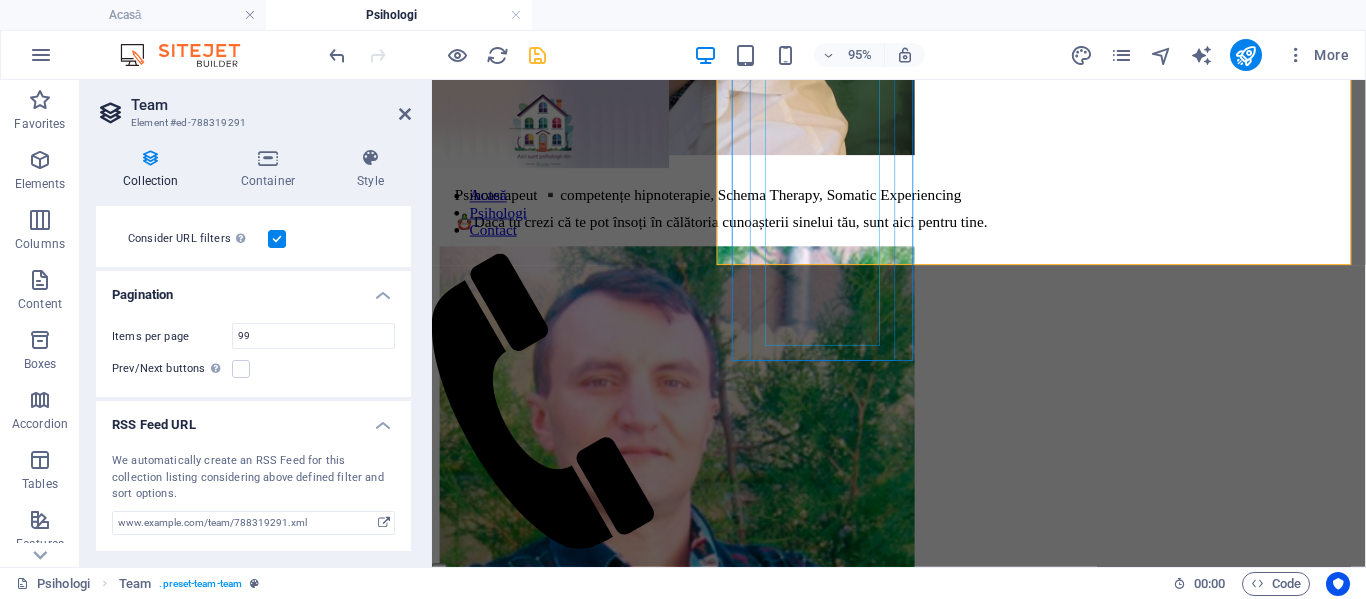 scroll, scrollTop: 2757, scrollLeft: 0, axis: vertical 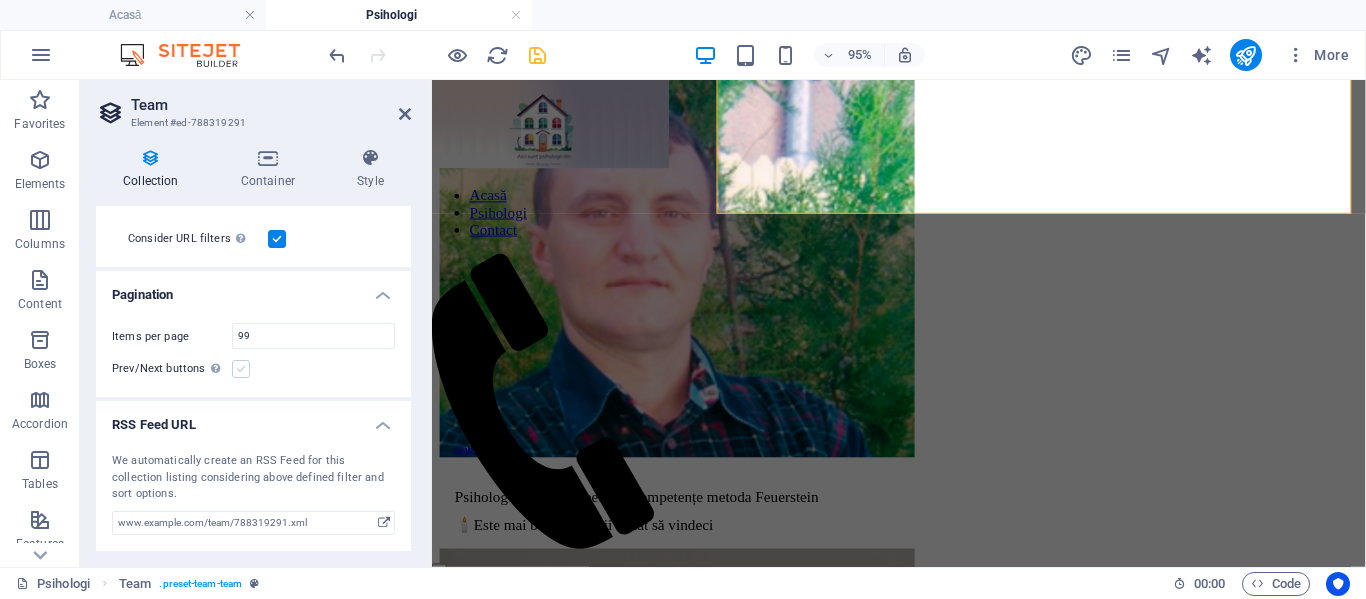 click at bounding box center [241, 369] 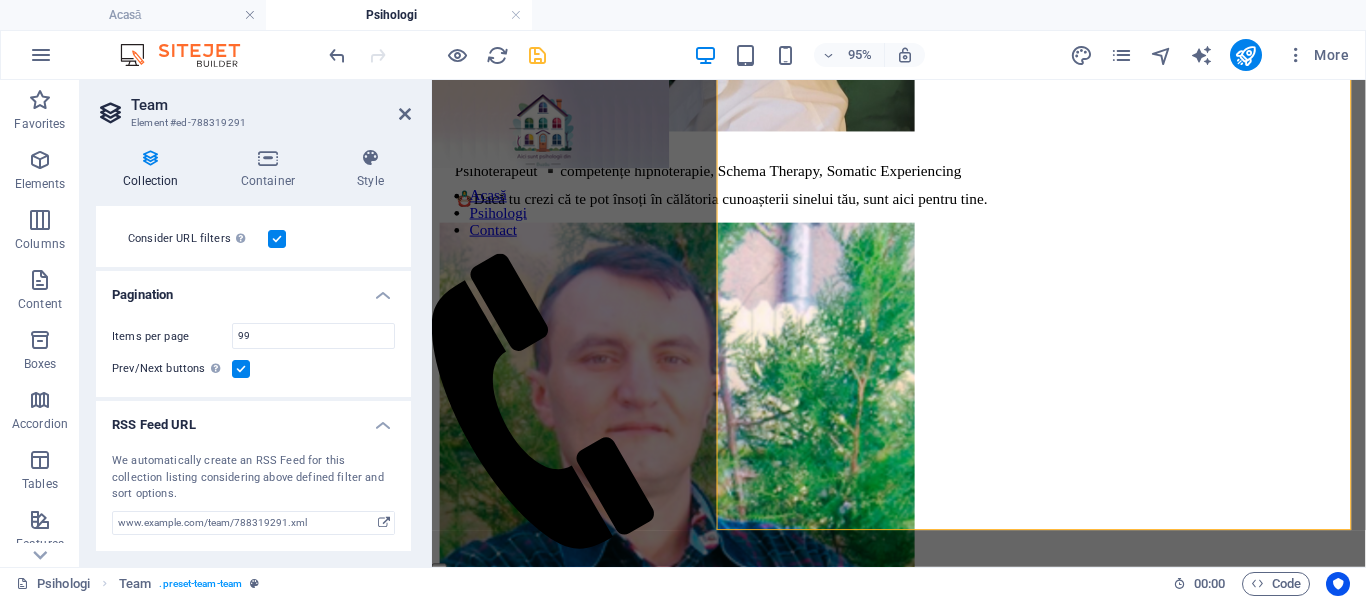 click at bounding box center (241, 369) 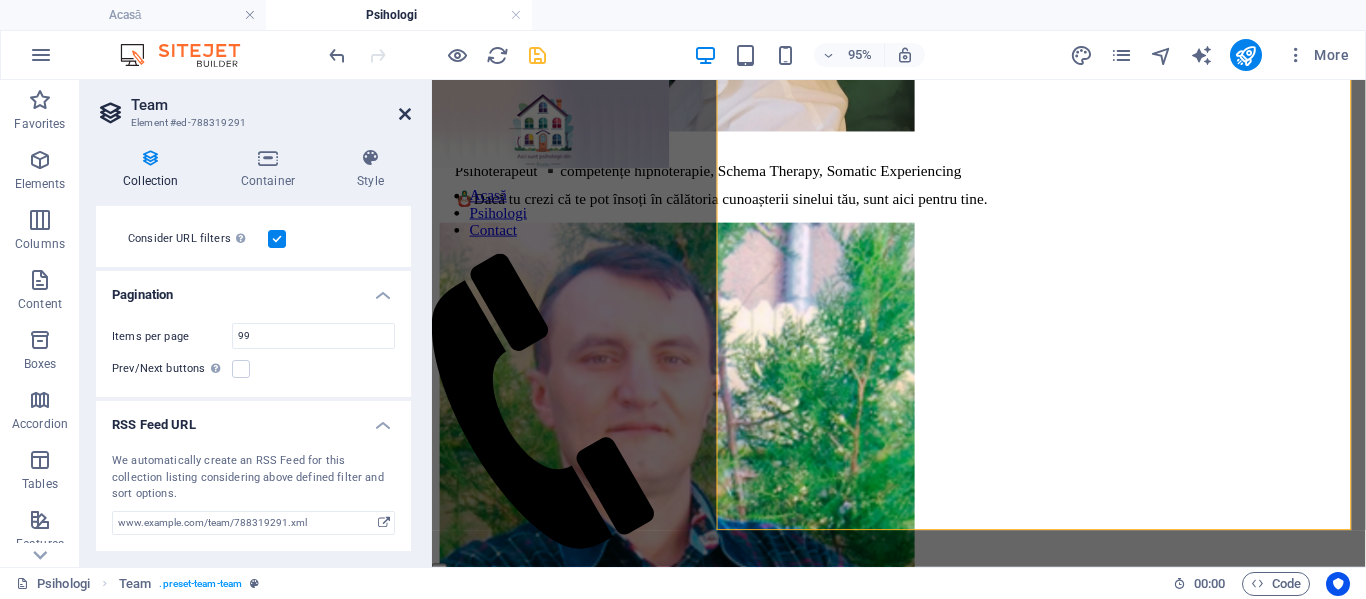 click at bounding box center (405, 114) 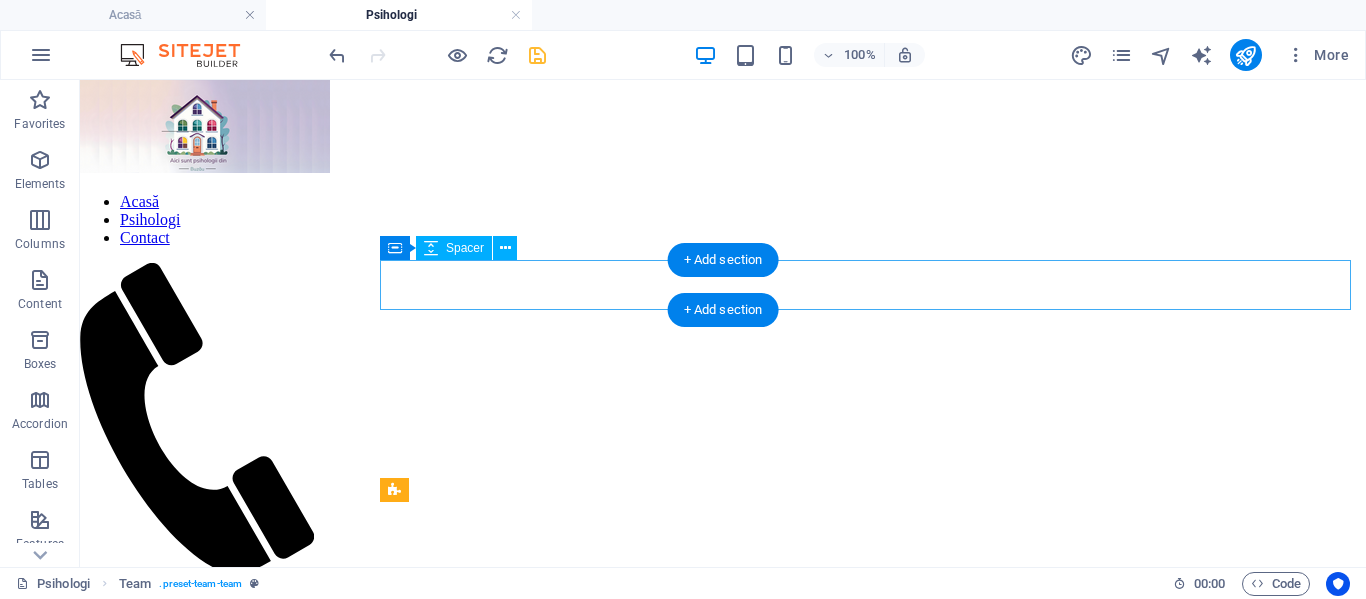 scroll, scrollTop: 444, scrollLeft: 0, axis: vertical 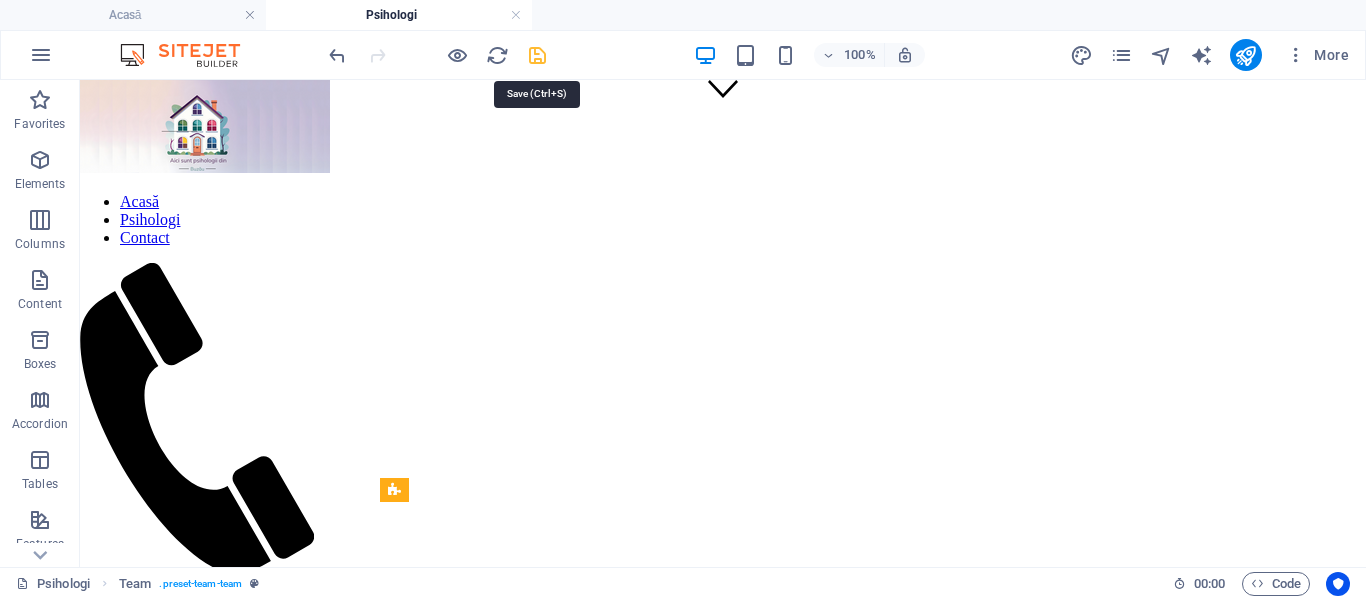 click at bounding box center (537, 55) 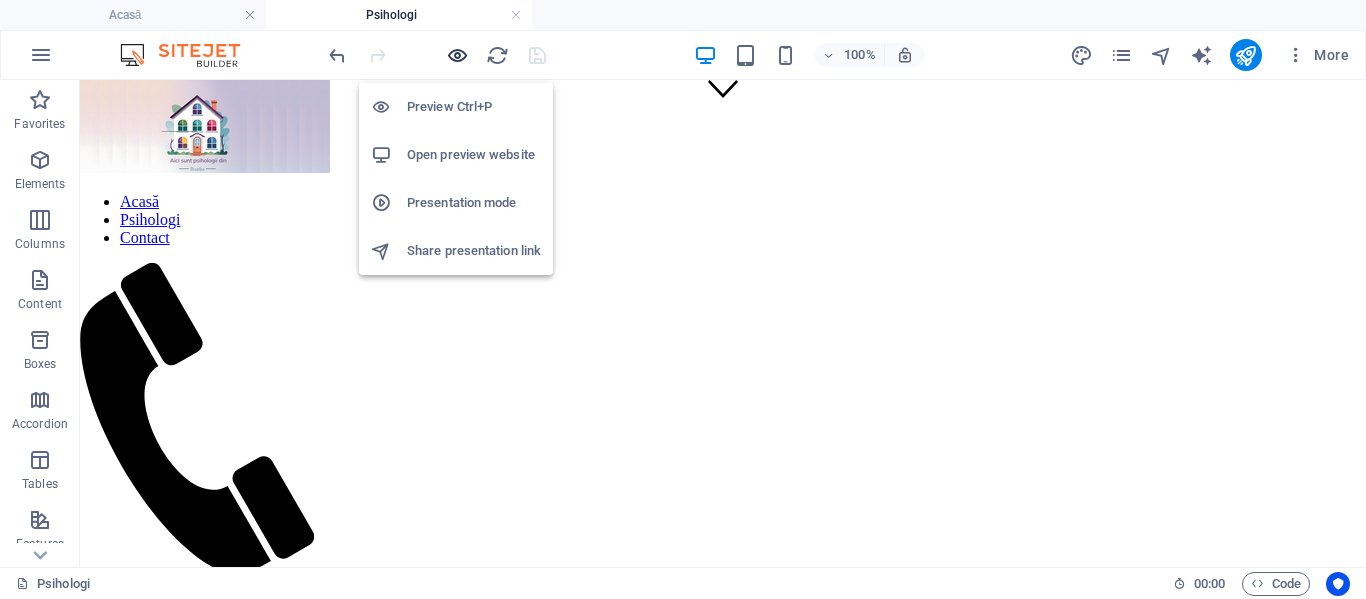 click at bounding box center (457, 55) 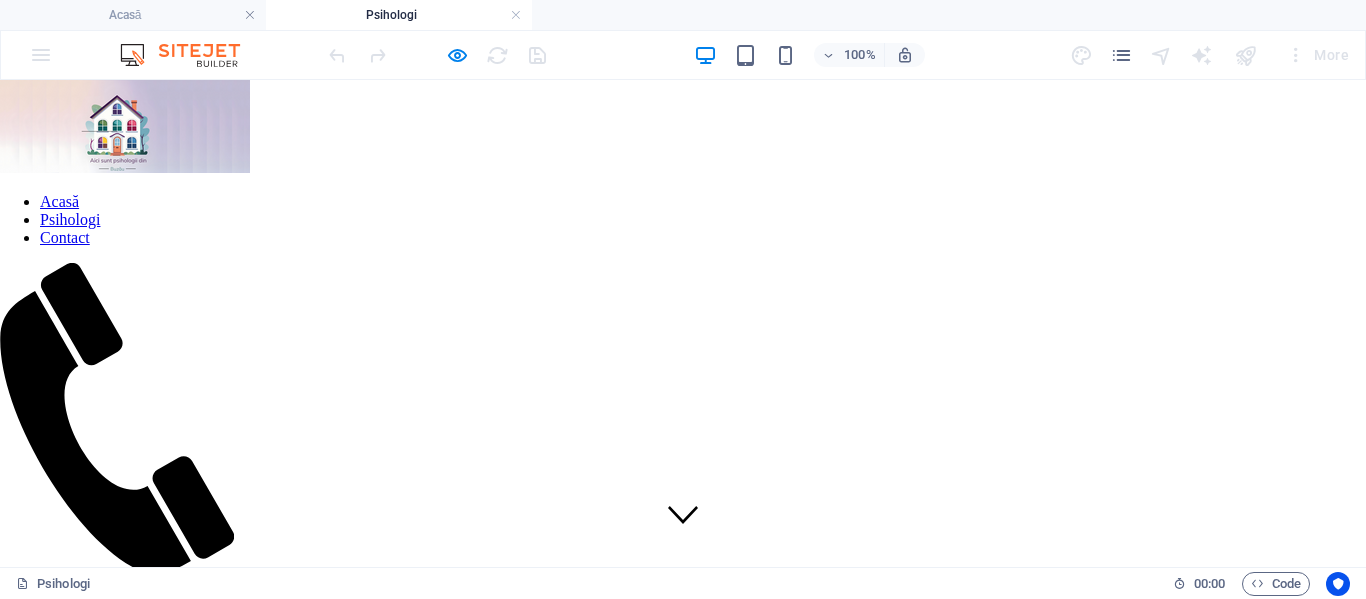 scroll, scrollTop: 0, scrollLeft: 0, axis: both 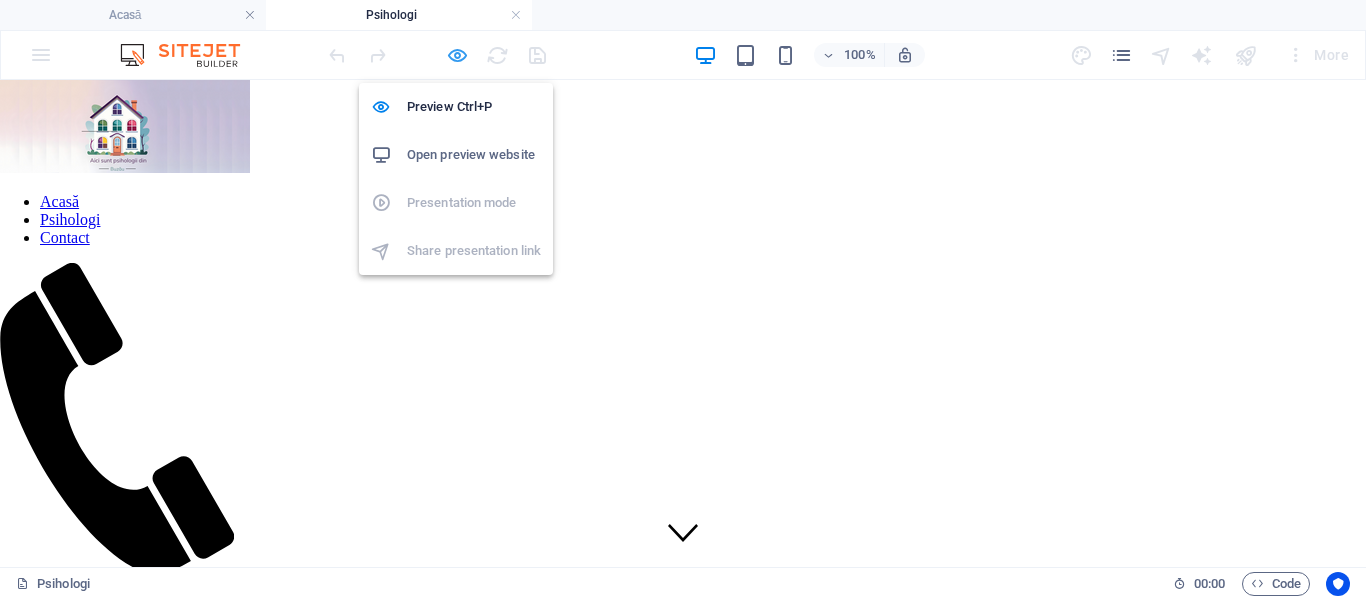 click at bounding box center [457, 55] 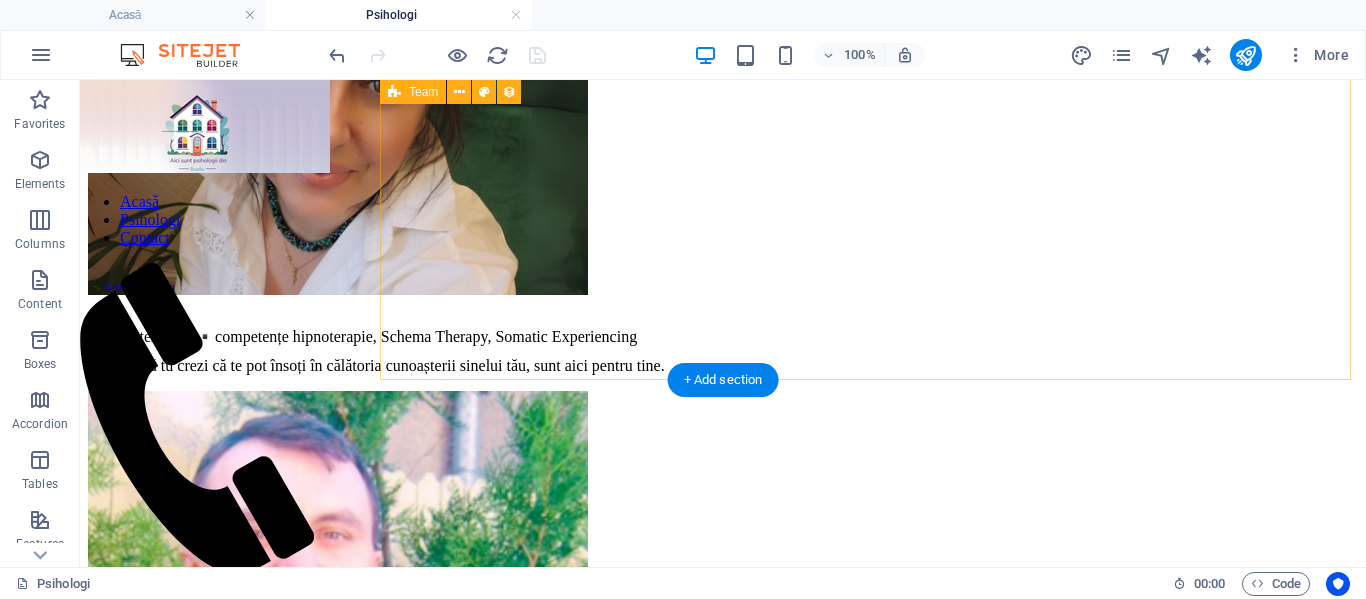 scroll, scrollTop: 2531, scrollLeft: 0, axis: vertical 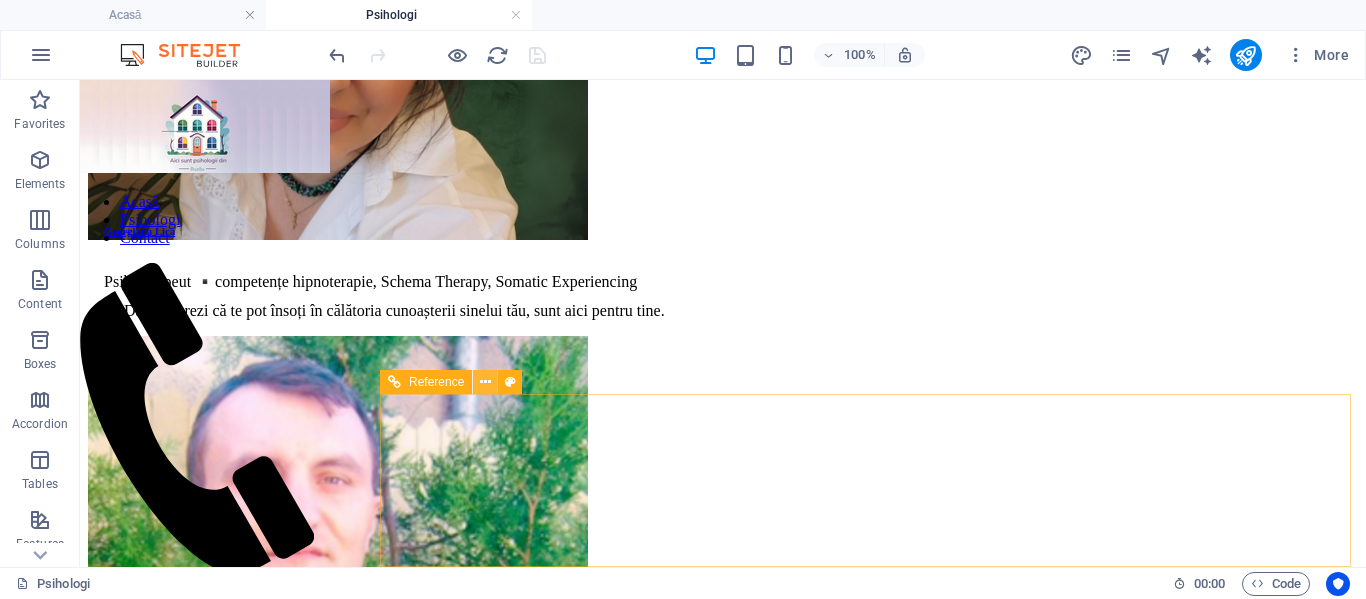 click at bounding box center (485, 382) 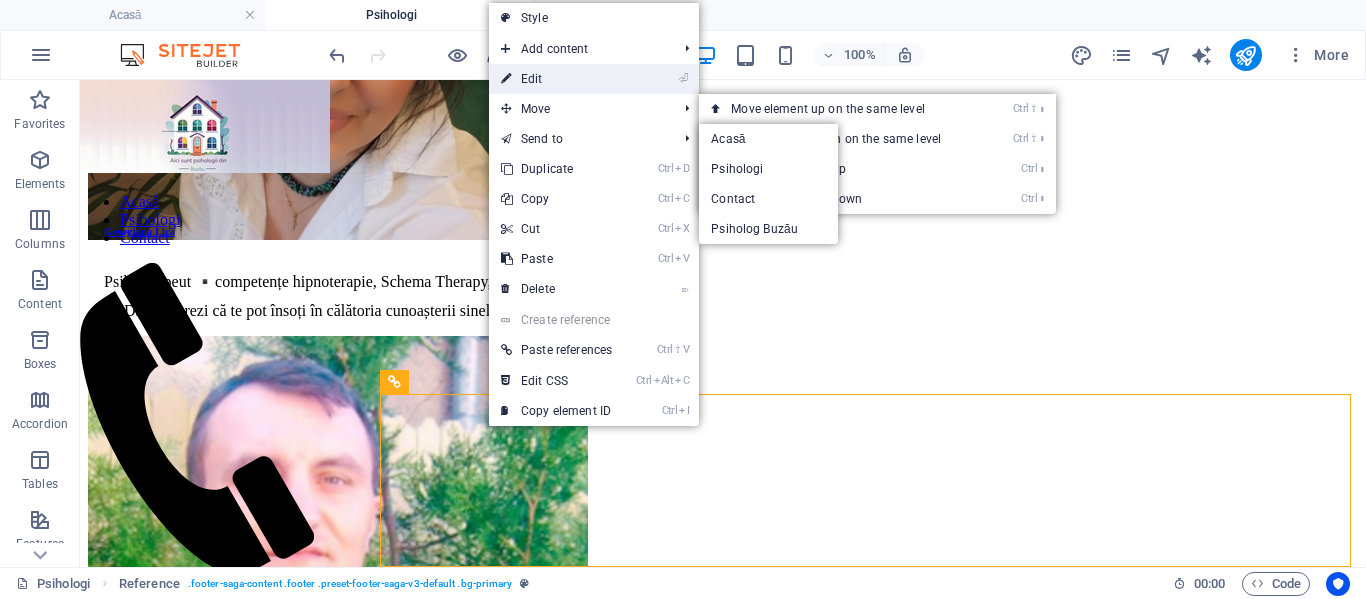 drag, startPoint x: 541, startPoint y: 76, endPoint x: 114, endPoint y: 17, distance: 431.05685 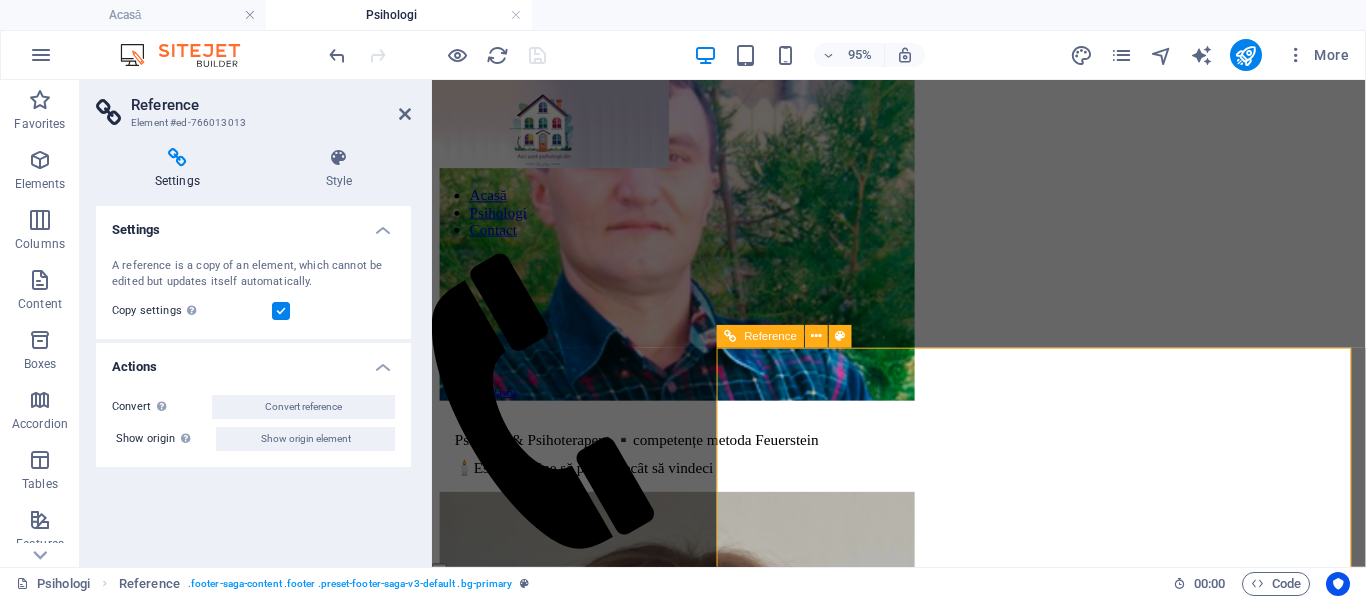 scroll, scrollTop: 2972, scrollLeft: 0, axis: vertical 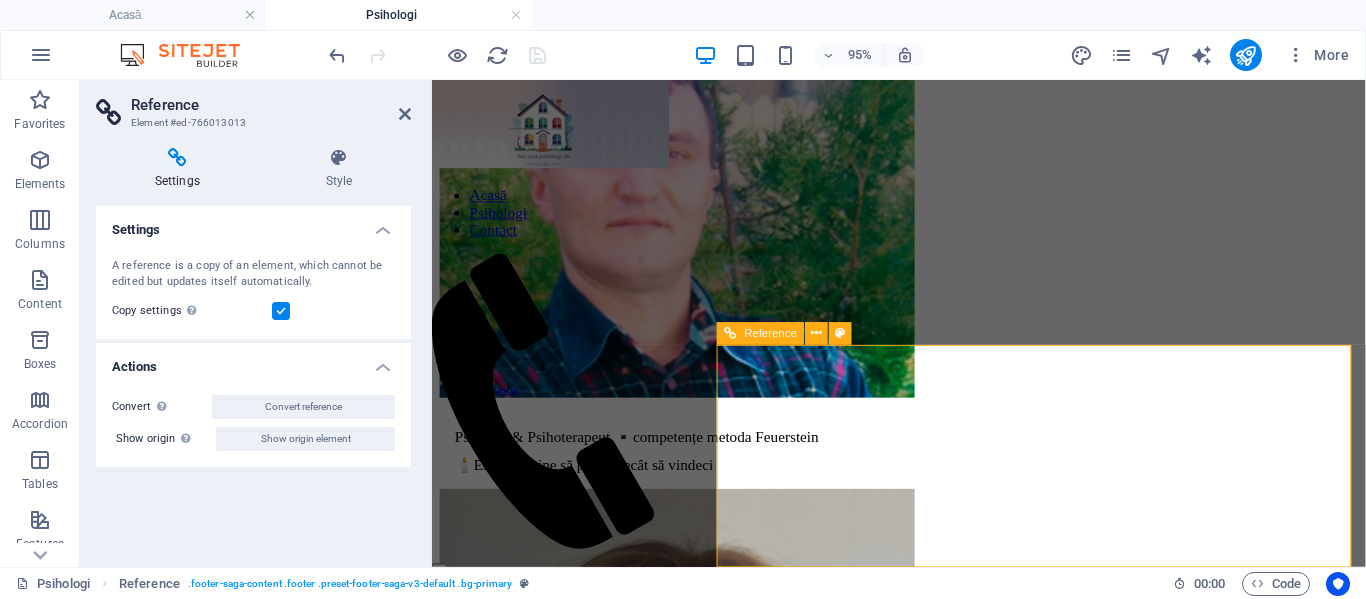 click on "Poate nu ai găsit încă psihologul potrivit. Poate nu știi dacă vrei psihoterapie.
Dar dacă ai ajuns până aici, ceva din tine caută să îi fie mai bine.
Și asta e deja un început." at bounding box center (923, 2327) 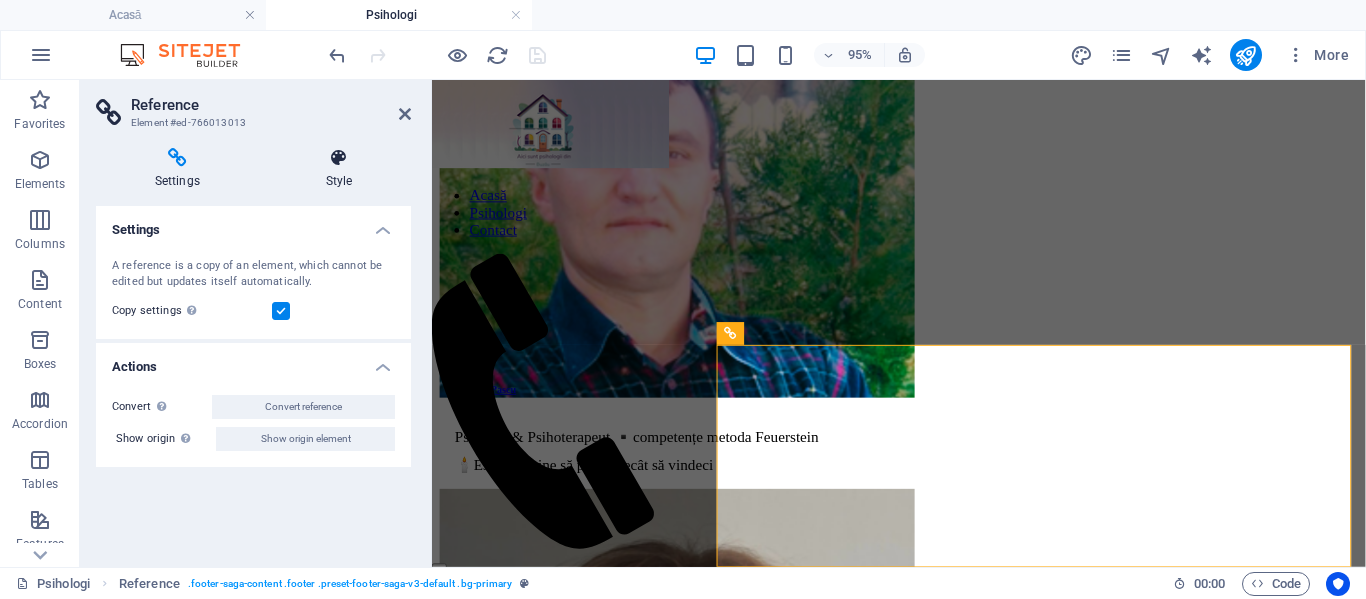 click at bounding box center (339, 158) 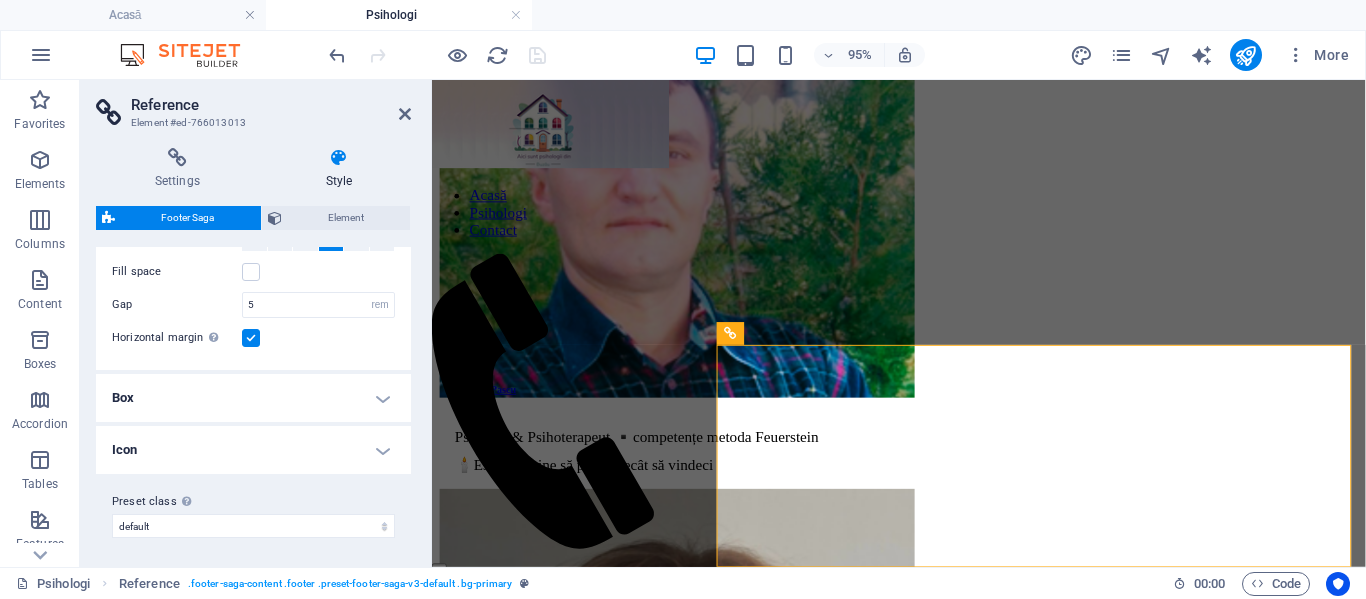 scroll, scrollTop: 111, scrollLeft: 0, axis: vertical 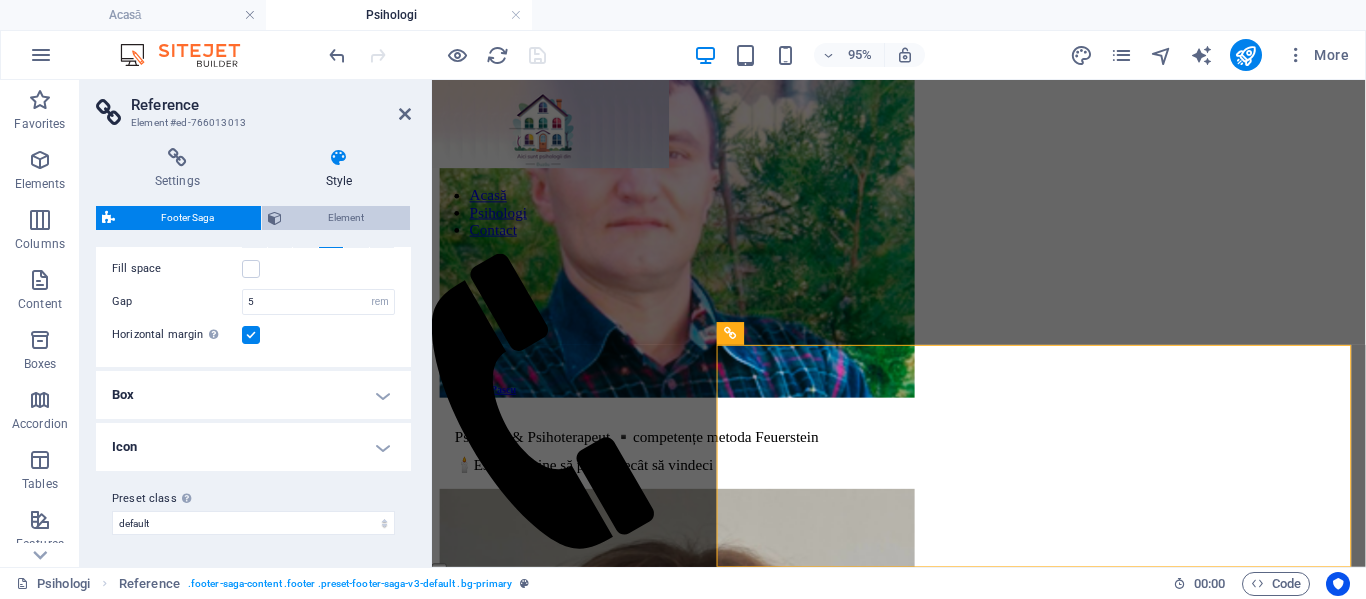 click on "Element" at bounding box center (346, 218) 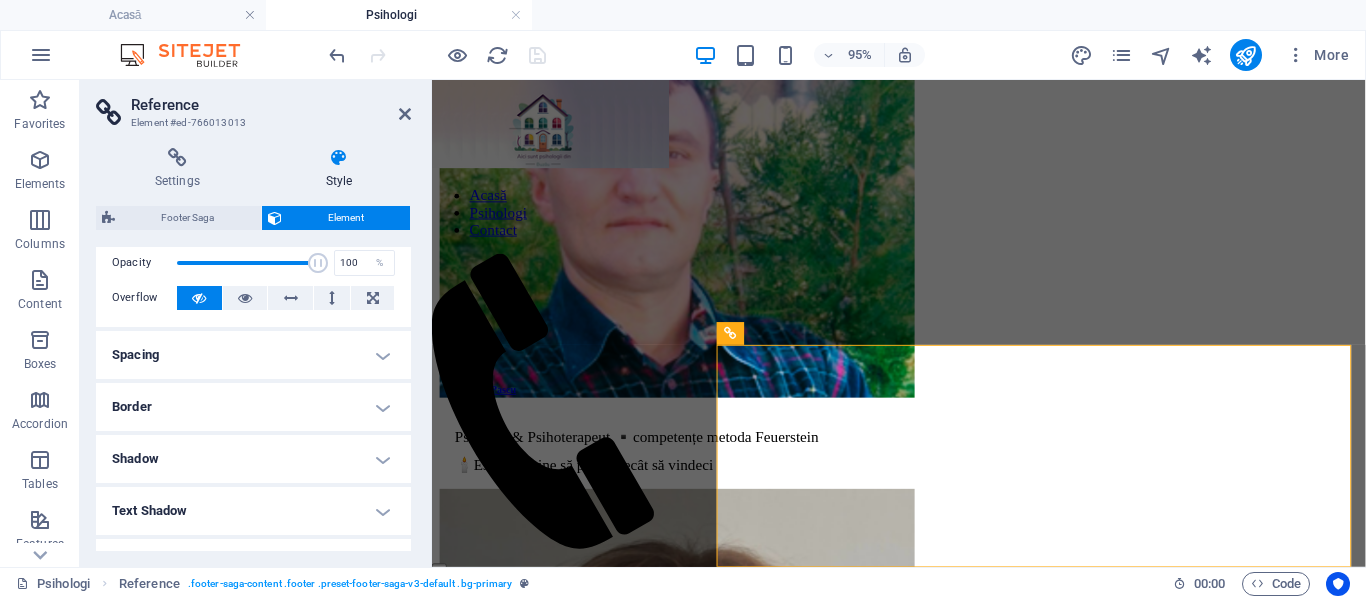 scroll, scrollTop: 0, scrollLeft: 0, axis: both 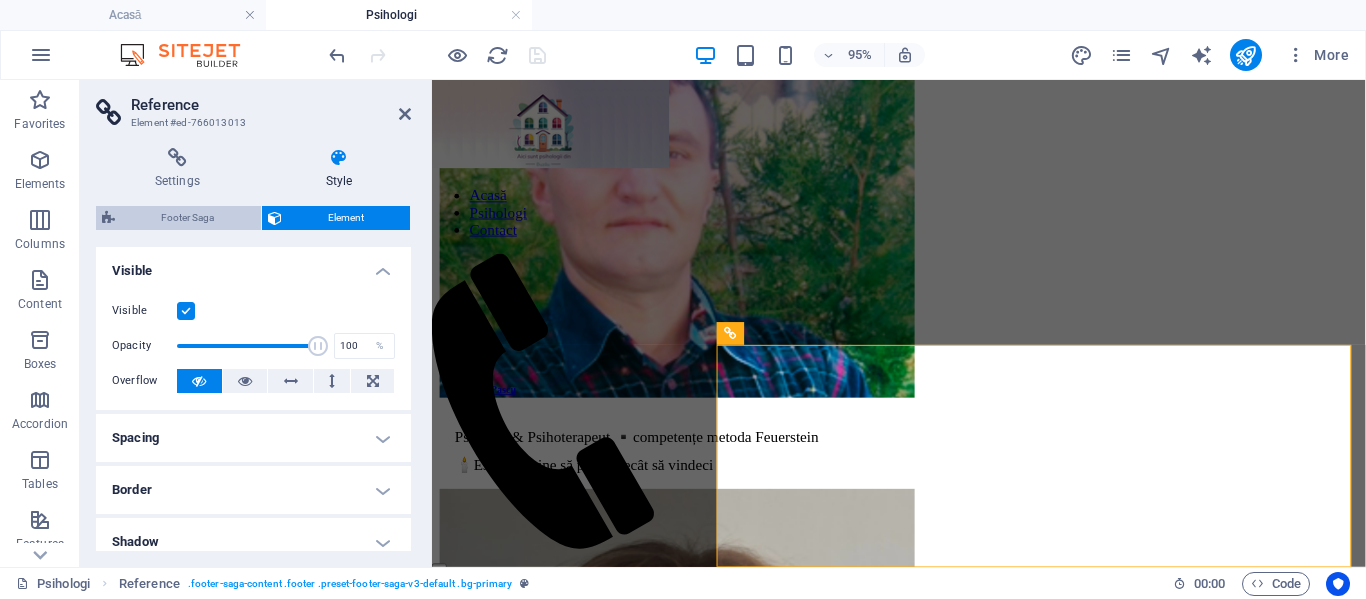 click on "Footer Saga" at bounding box center [188, 218] 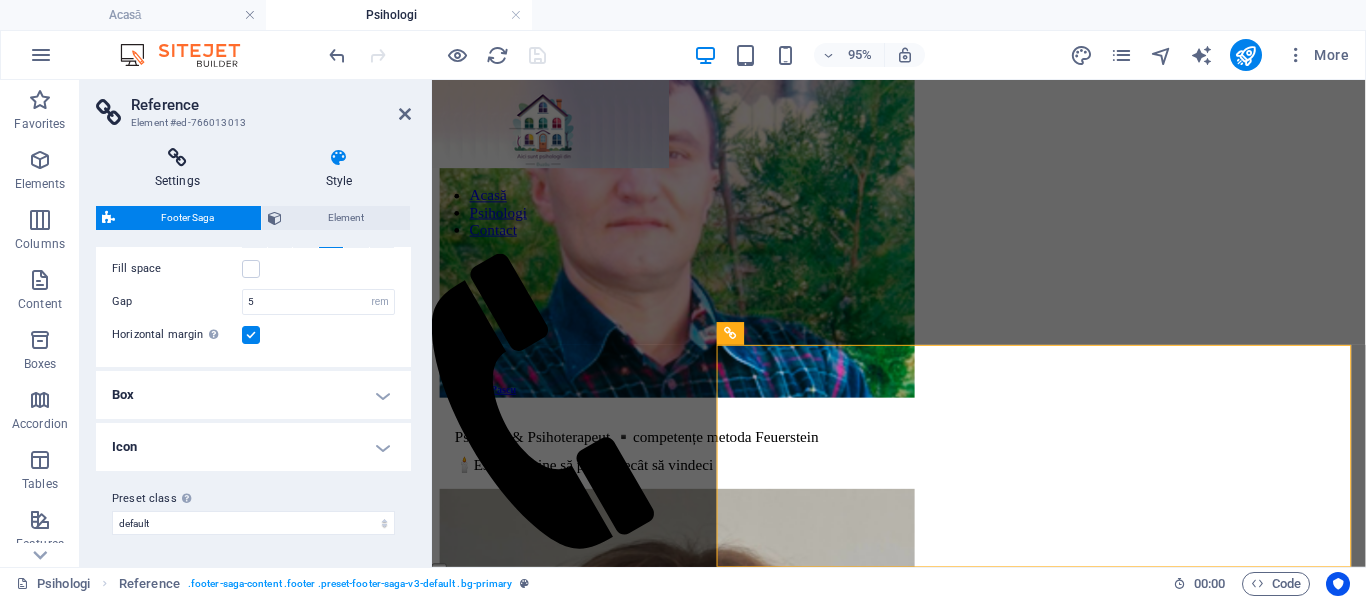 click on "Settings" at bounding box center (181, 169) 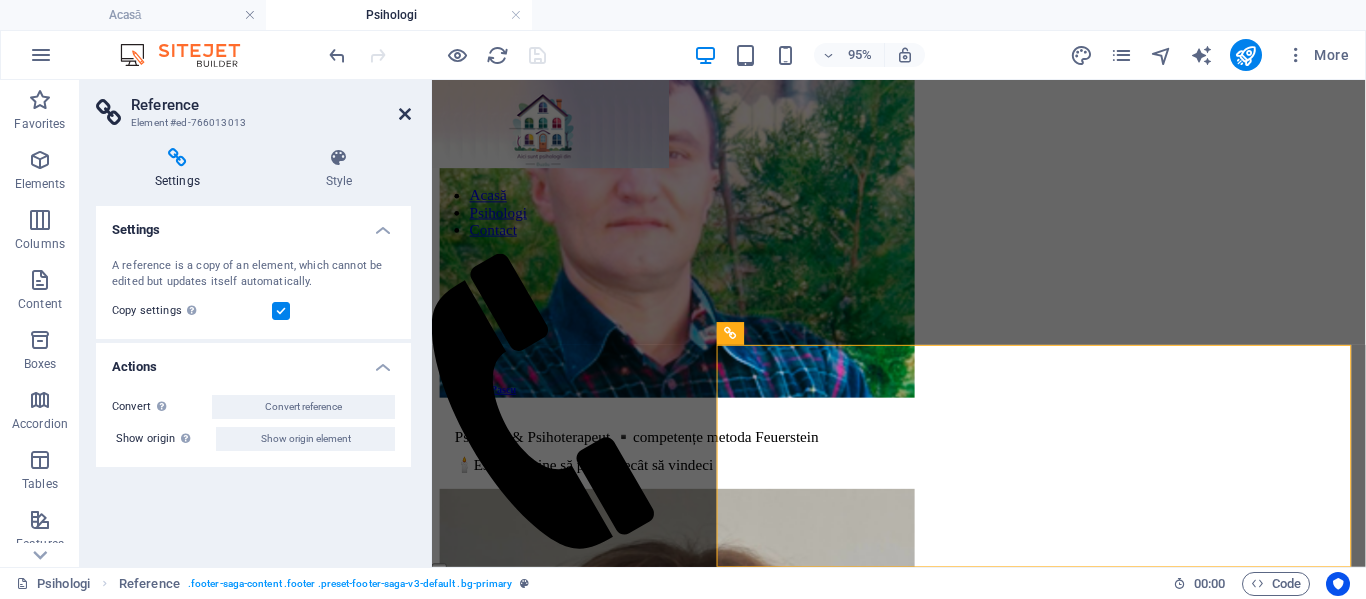 click at bounding box center [405, 114] 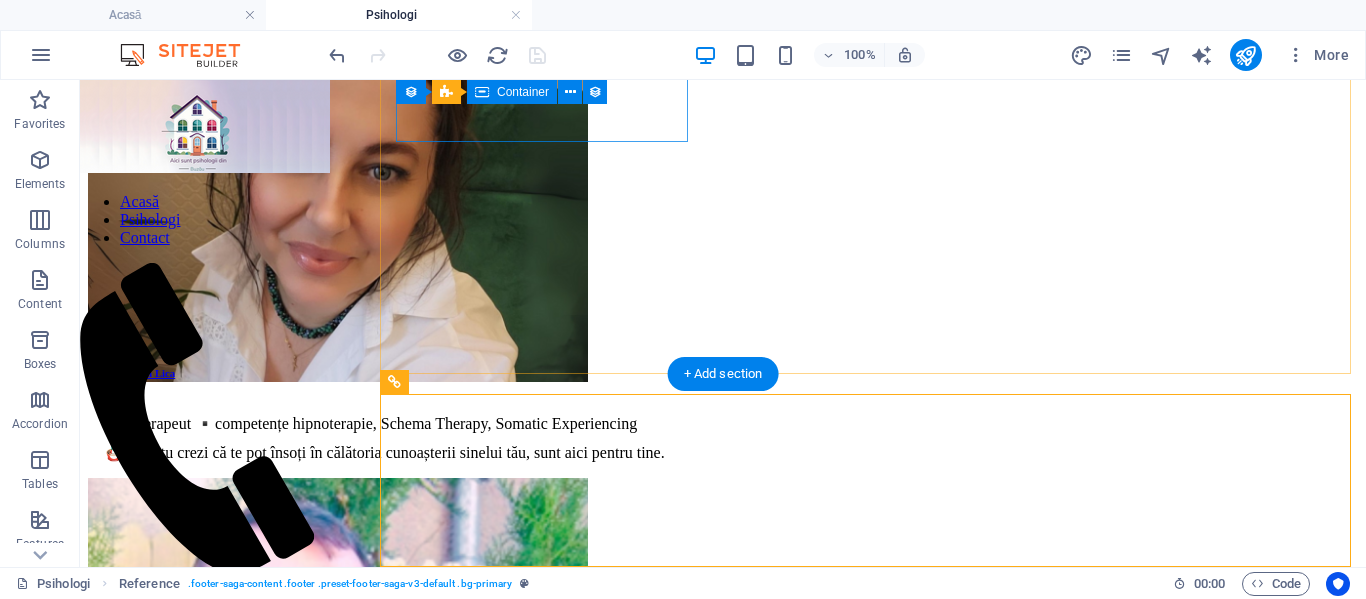 scroll, scrollTop: 2531, scrollLeft: 0, axis: vertical 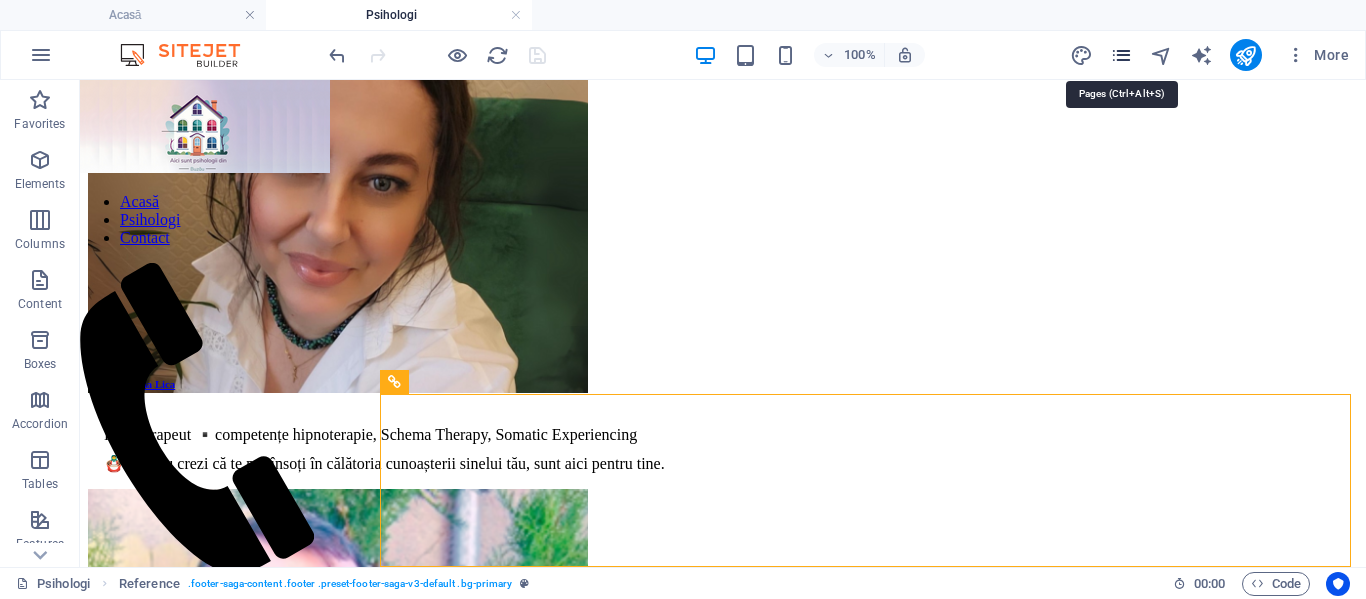click at bounding box center [1121, 55] 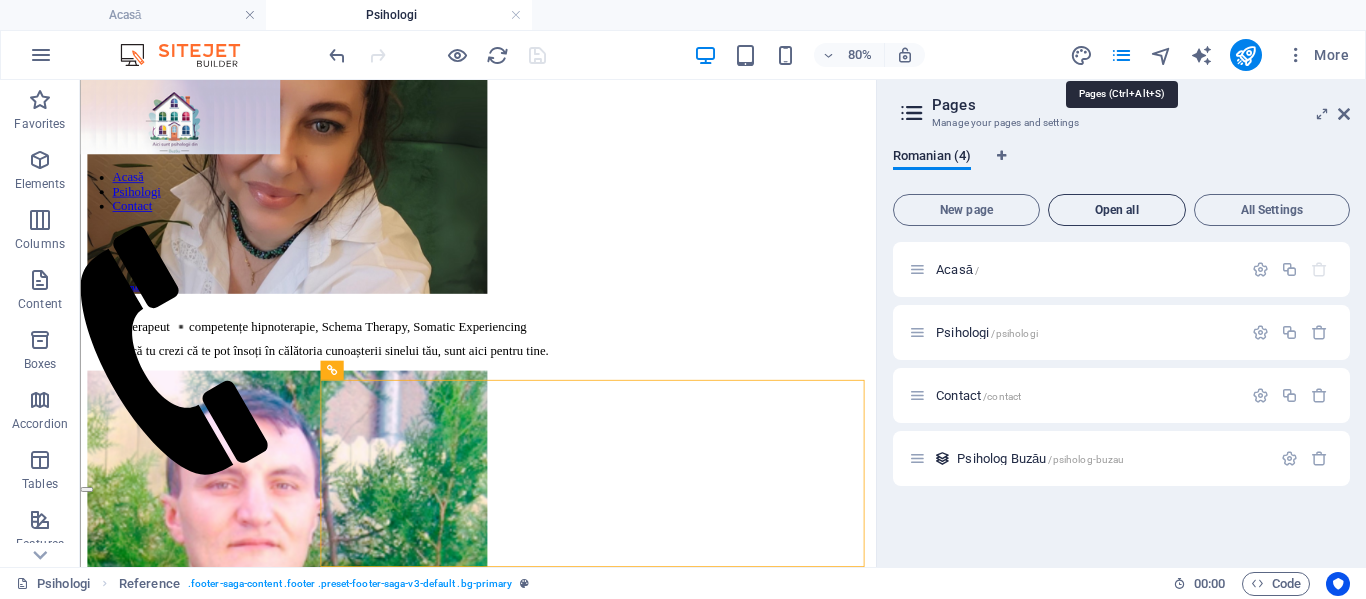 scroll, scrollTop: 2948, scrollLeft: 0, axis: vertical 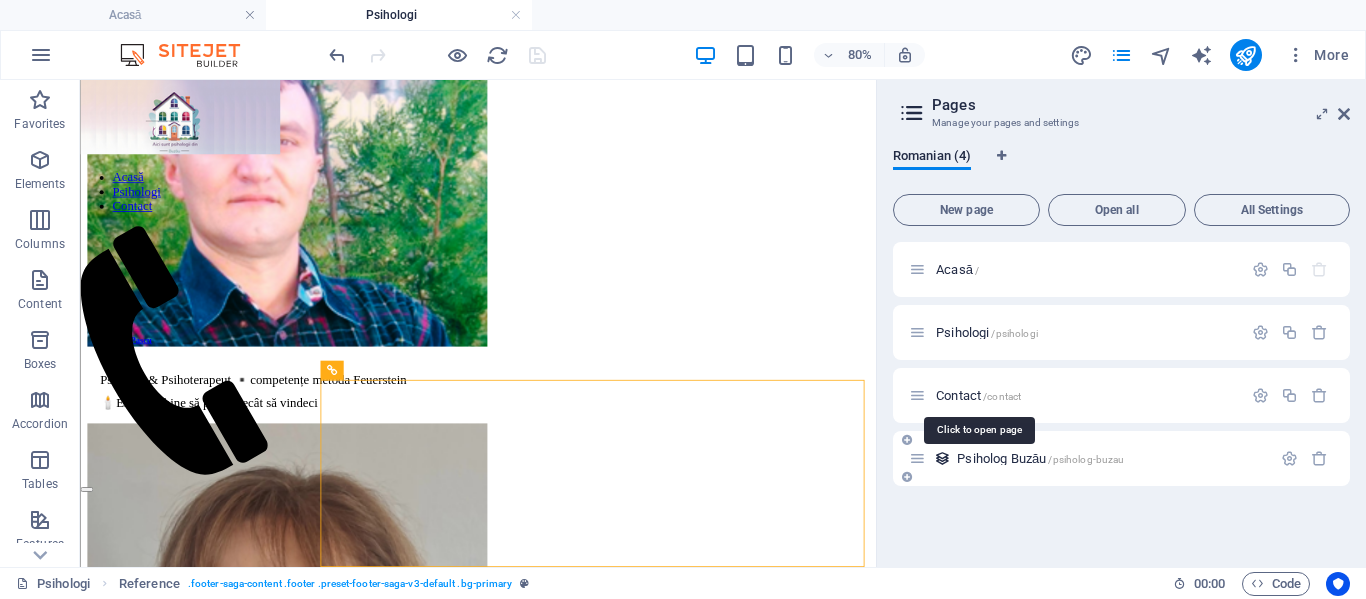 click on "Contact /contact" at bounding box center [978, 395] 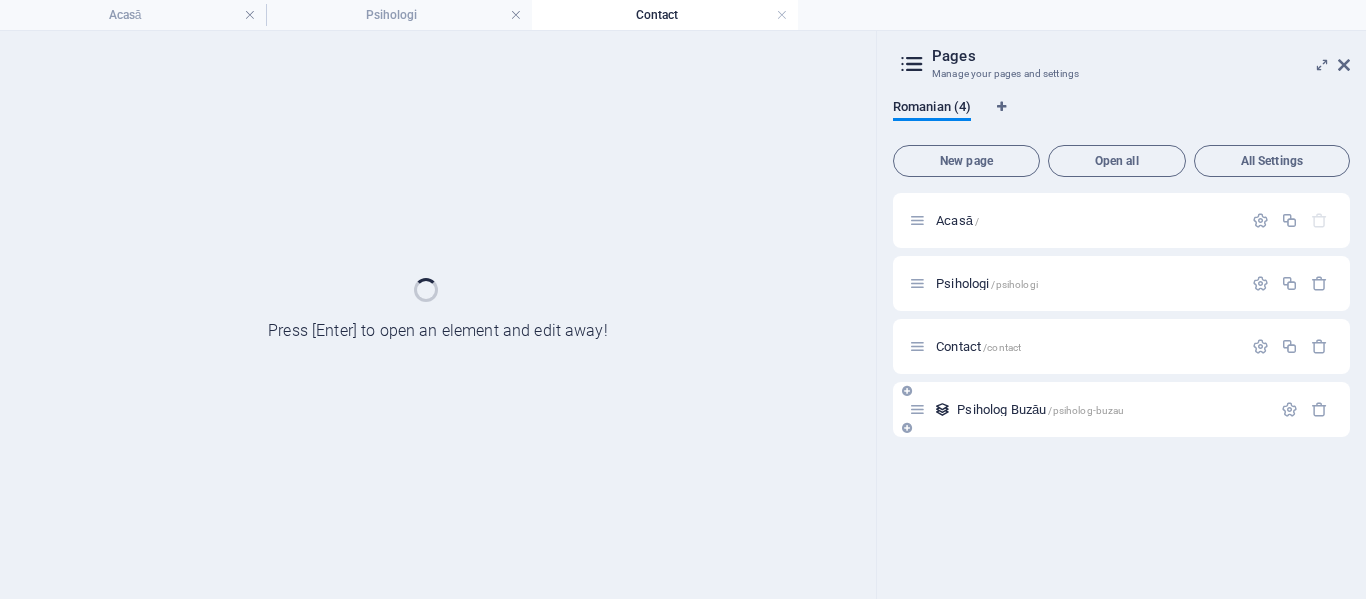 scroll, scrollTop: 0, scrollLeft: 0, axis: both 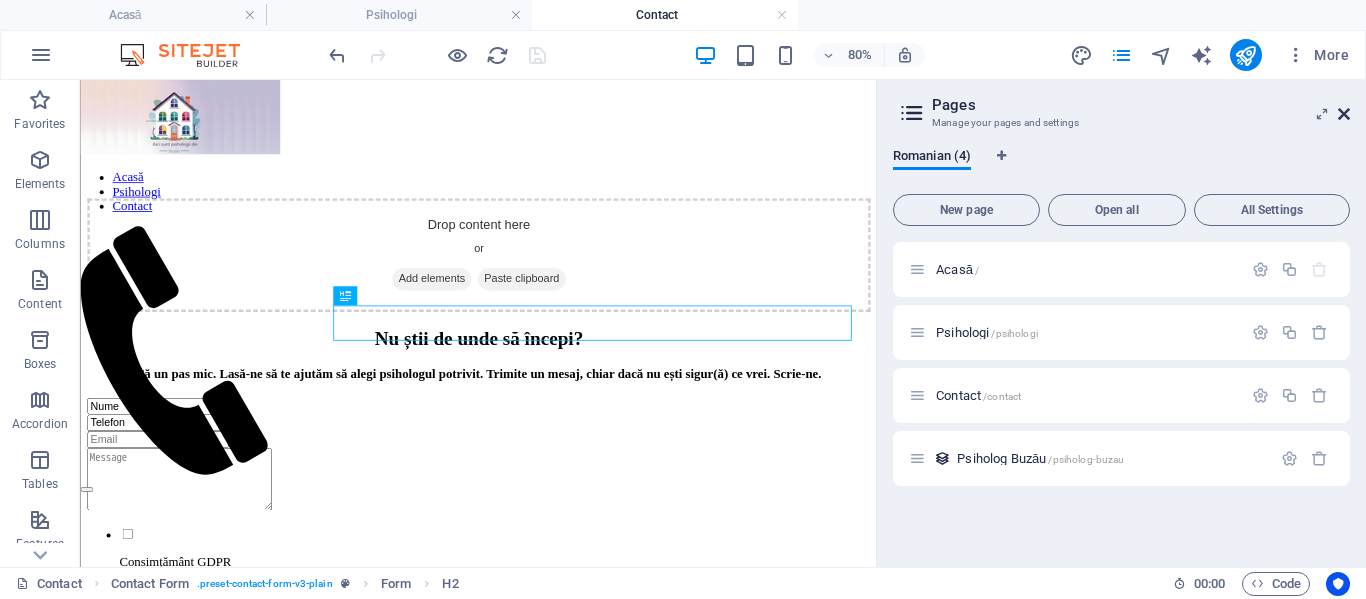 drag, startPoint x: 1341, startPoint y: 112, endPoint x: 1255, endPoint y: 32, distance: 117.456375 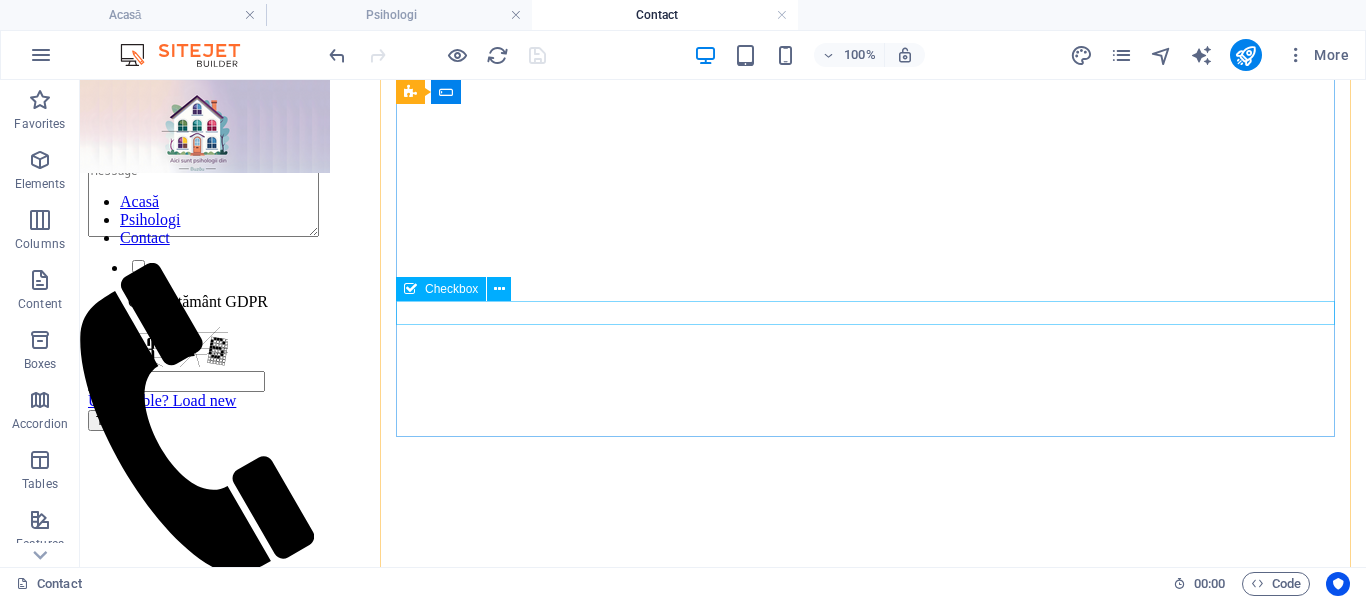 scroll, scrollTop: 1087, scrollLeft: 0, axis: vertical 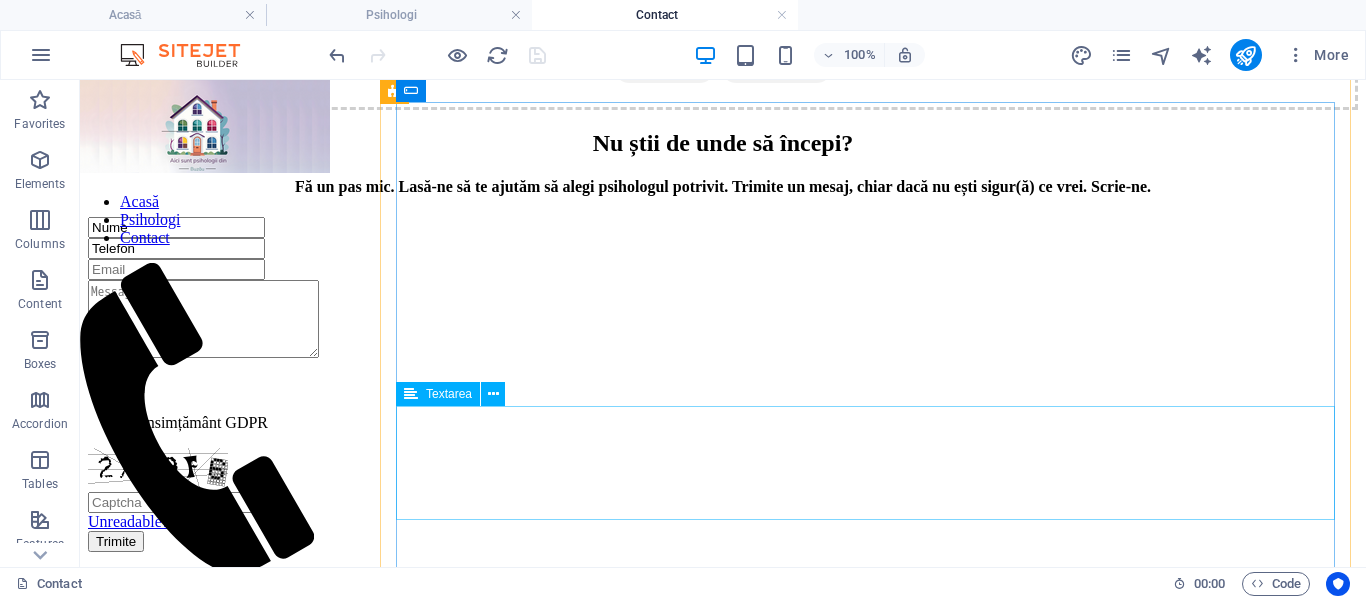 click at bounding box center (723, 321) 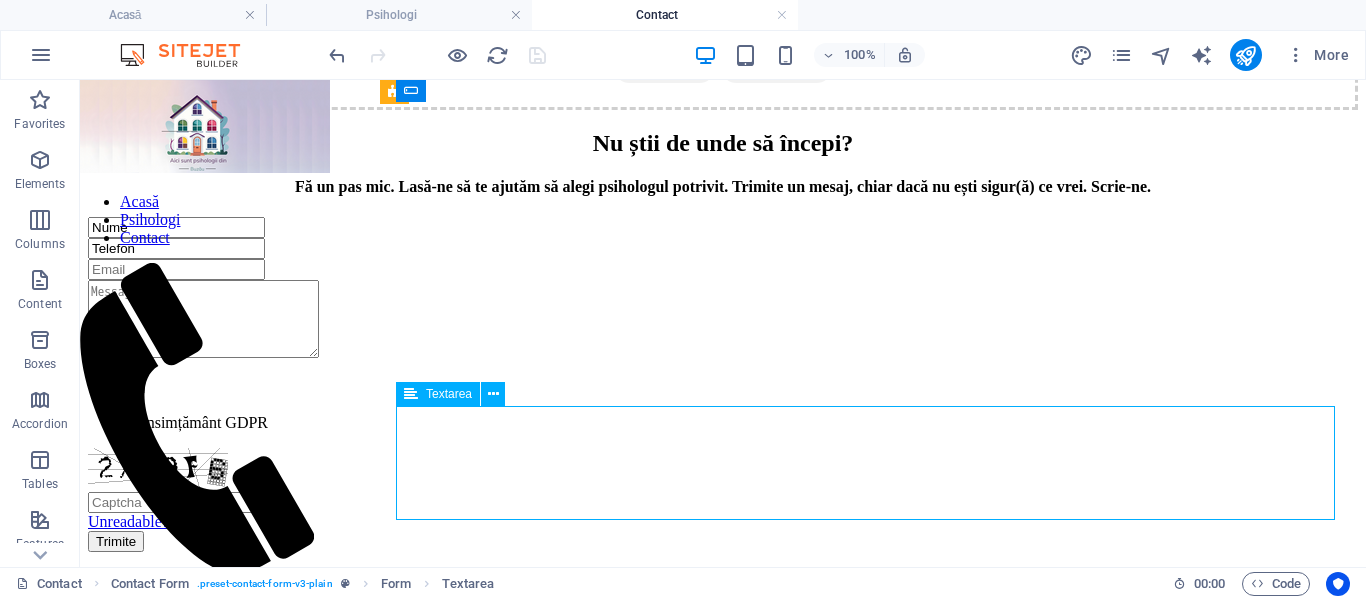click at bounding box center [723, 321] 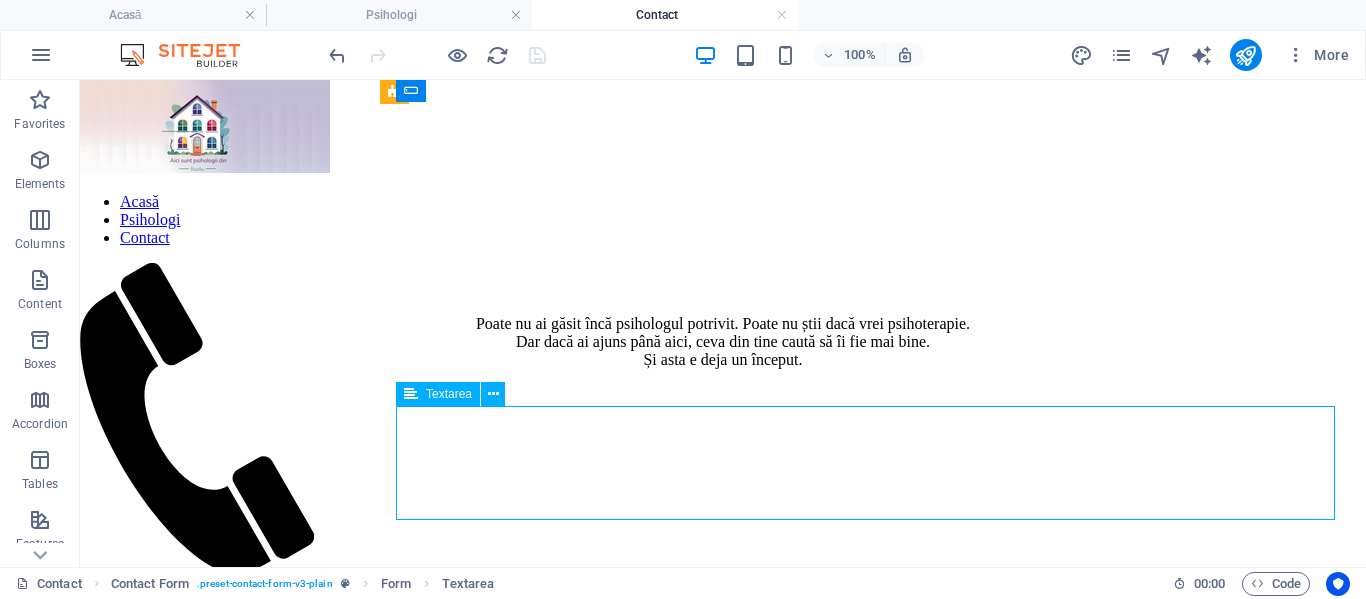 scroll, scrollTop: 600, scrollLeft: 0, axis: vertical 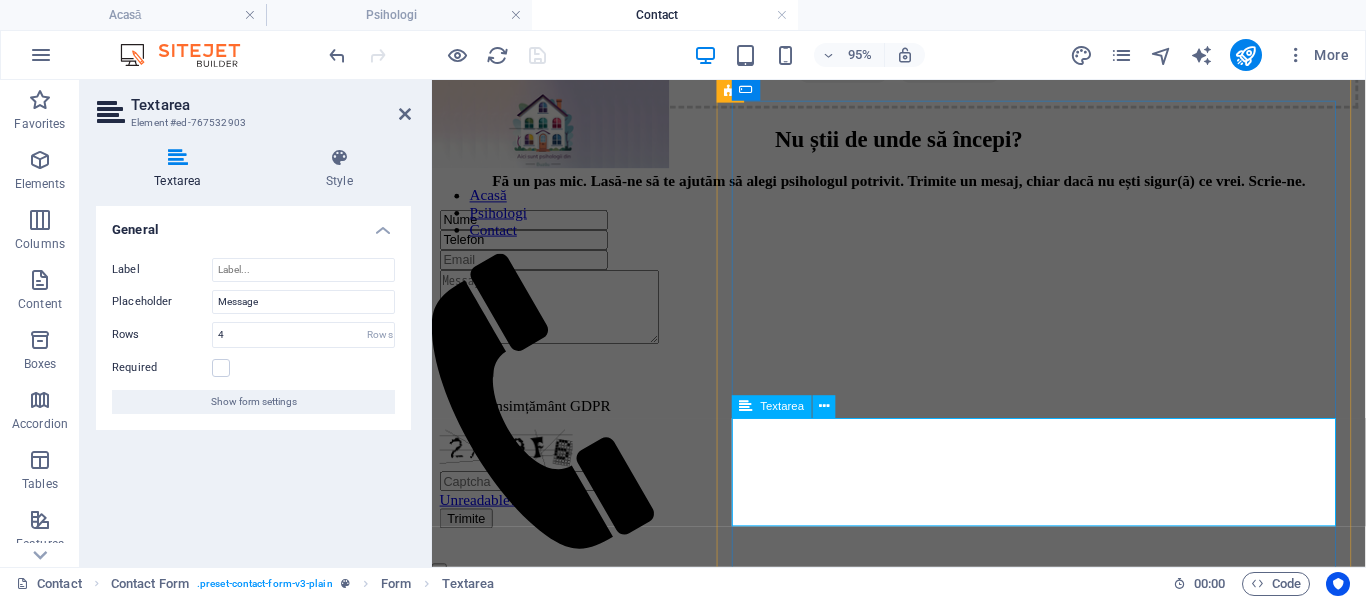drag, startPoint x: 845, startPoint y: 459, endPoint x: 798, endPoint y: 456, distance: 47.095646 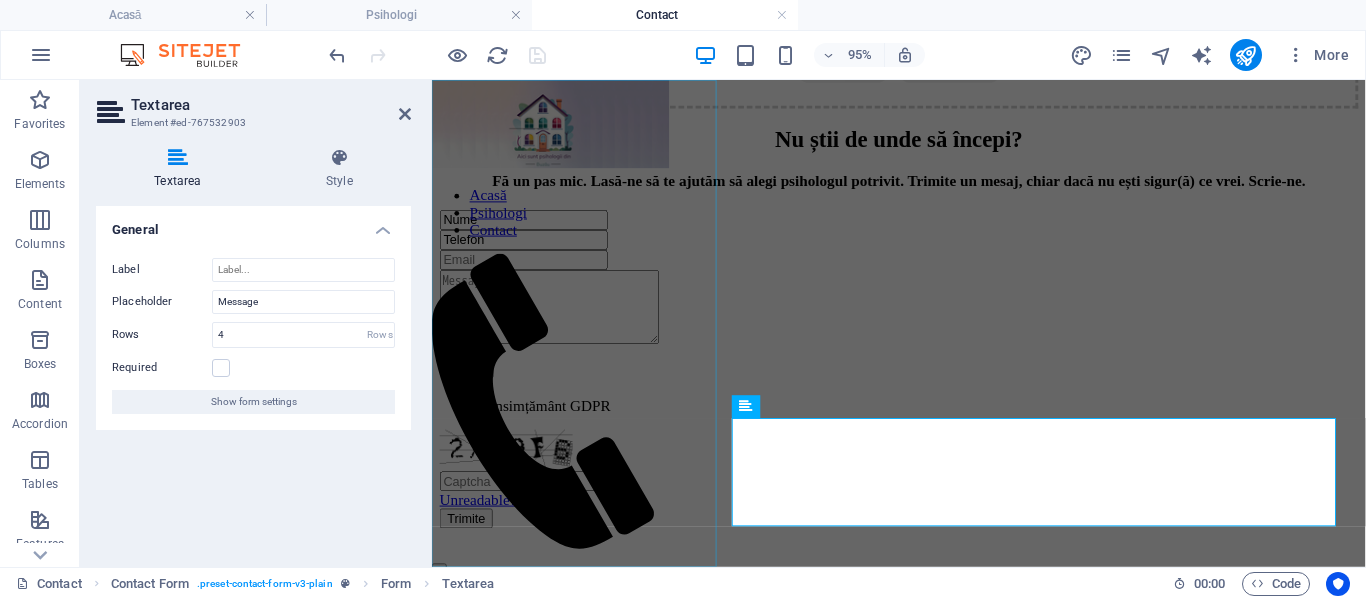 click on "Acasă Psihologi Contact" at bounding box center (557, 336) 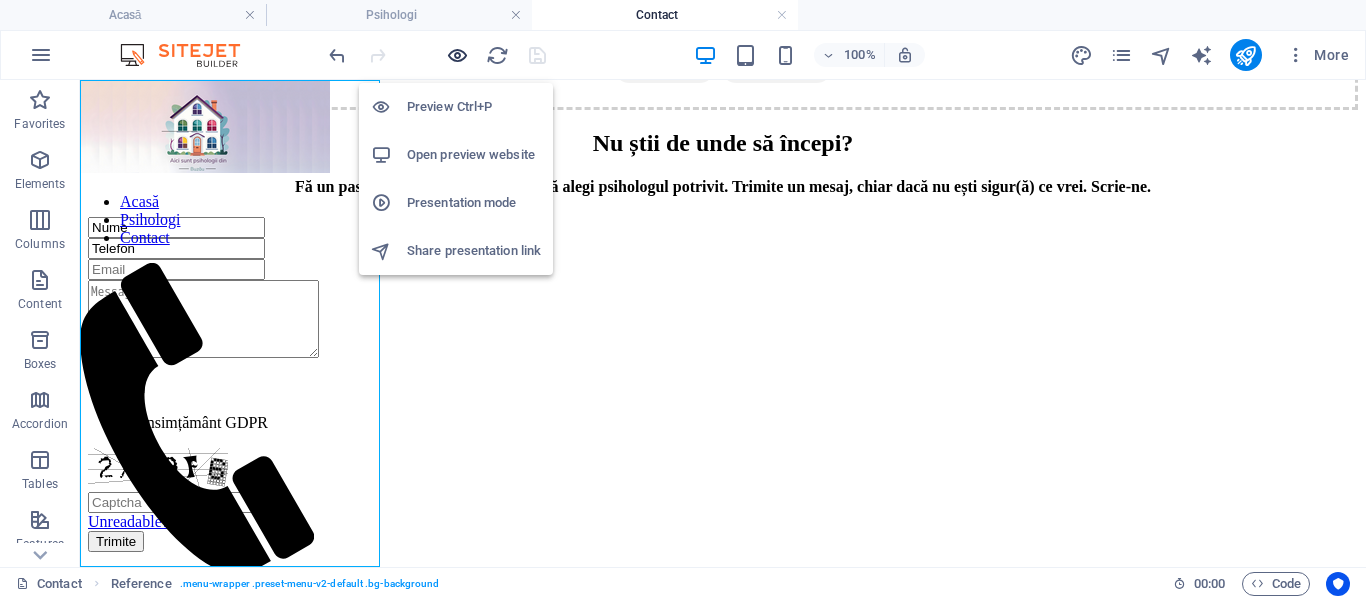 click at bounding box center [457, 55] 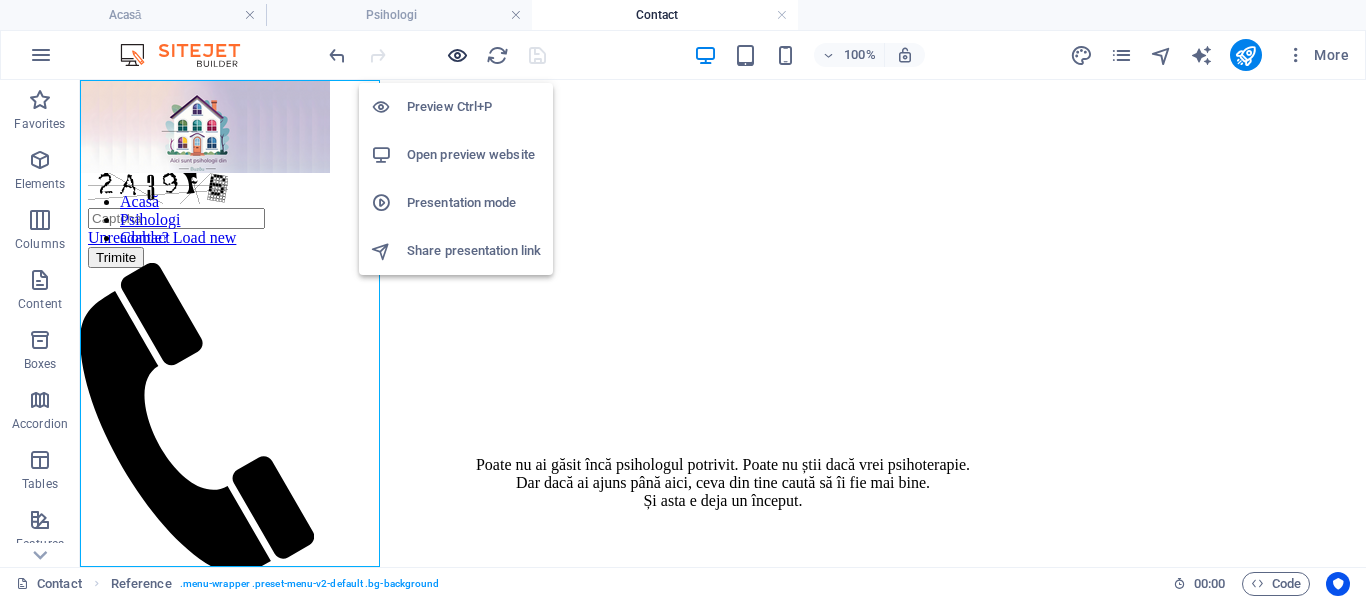 scroll, scrollTop: 458, scrollLeft: 0, axis: vertical 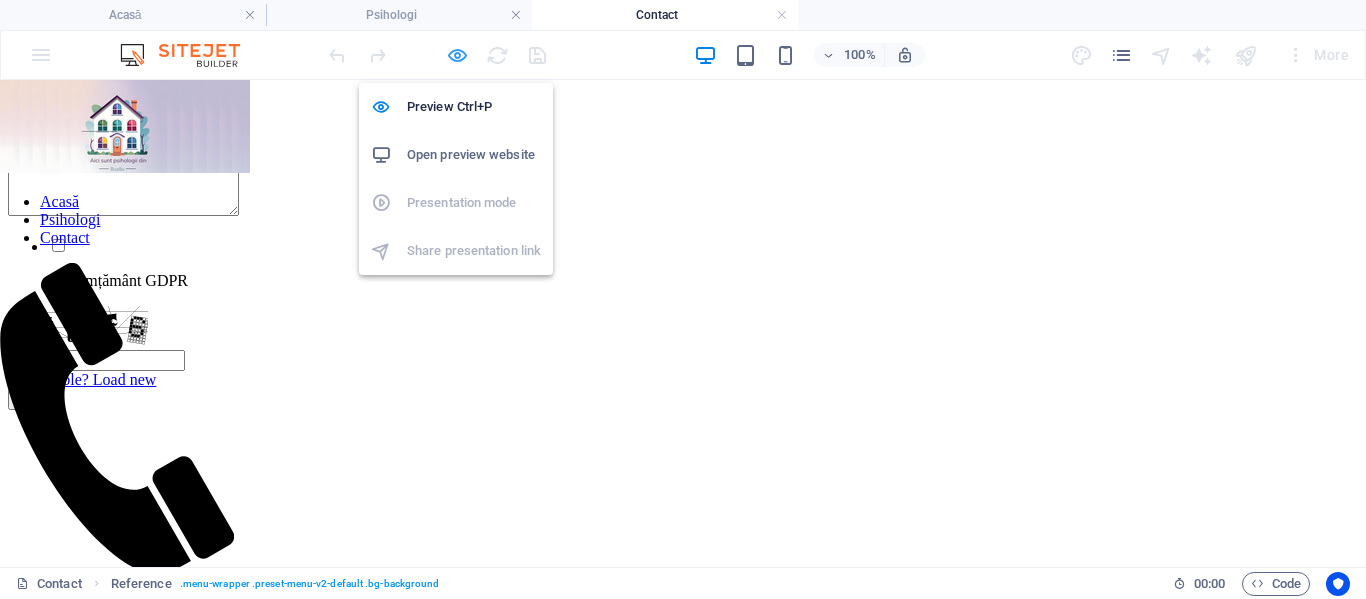 click at bounding box center (457, 55) 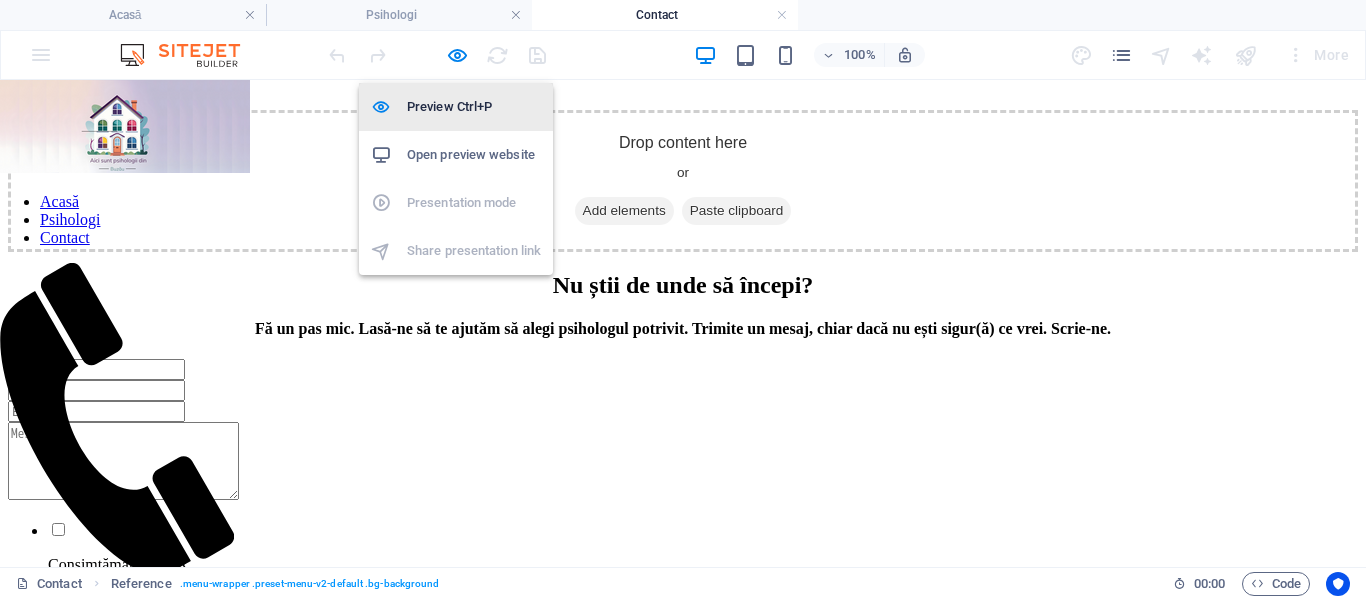 scroll, scrollTop: 600, scrollLeft: 0, axis: vertical 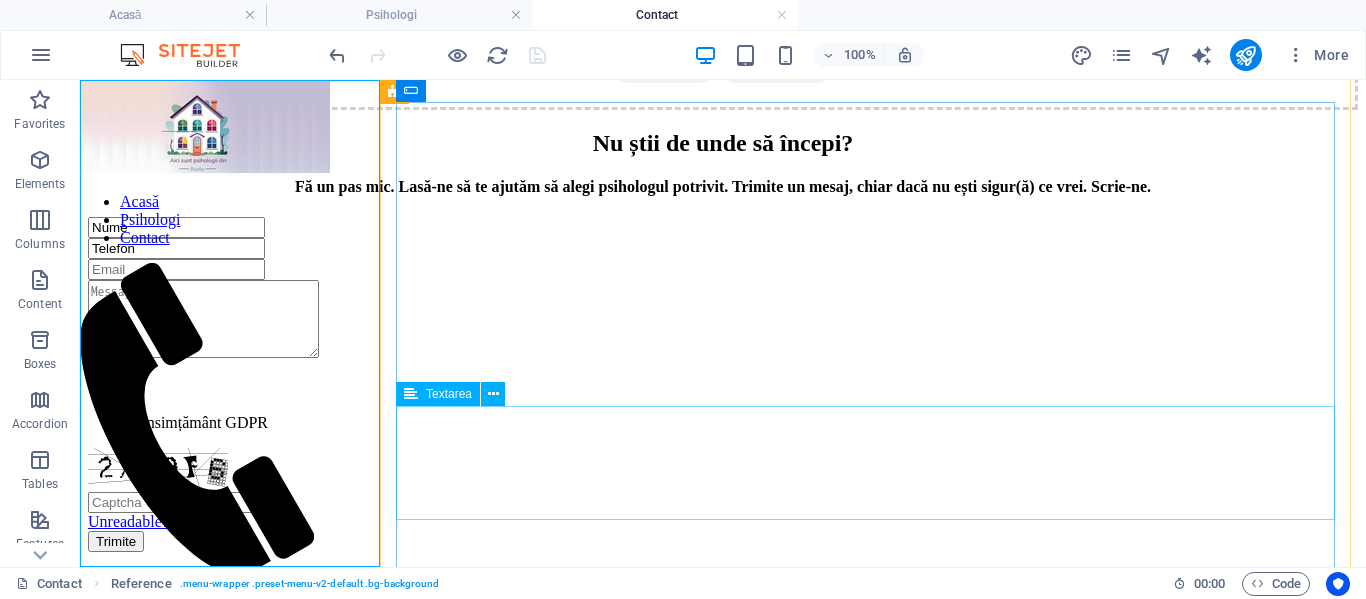 click at bounding box center (723, 321) 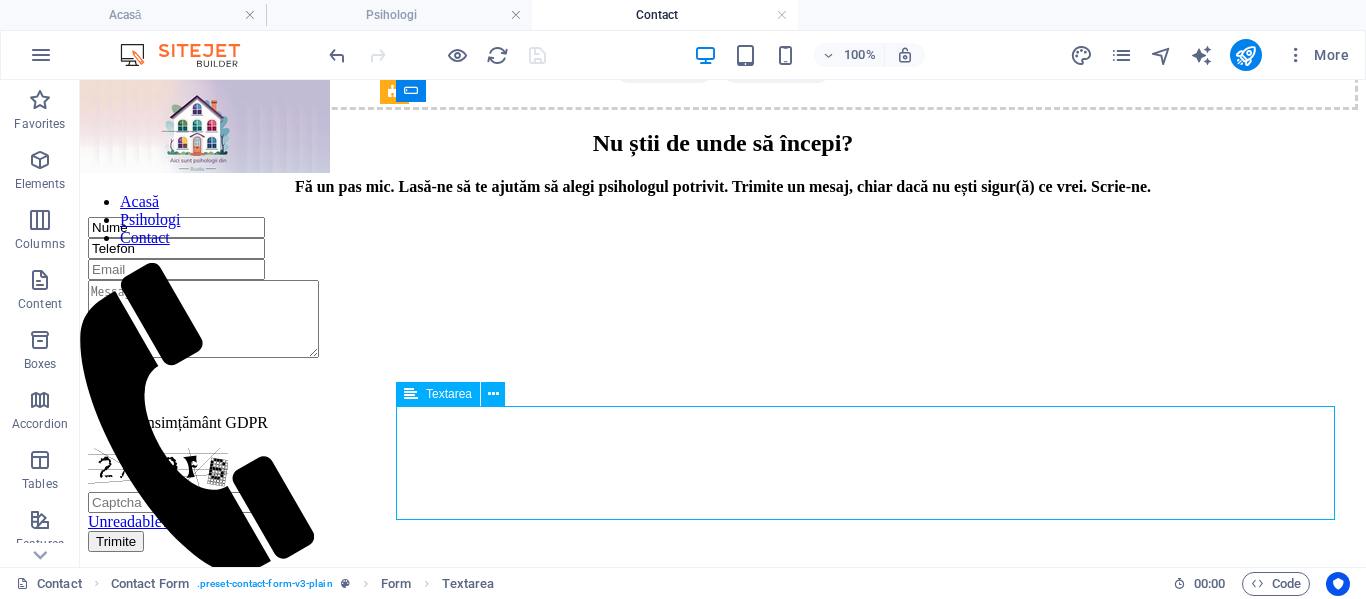 click at bounding box center [723, 321] 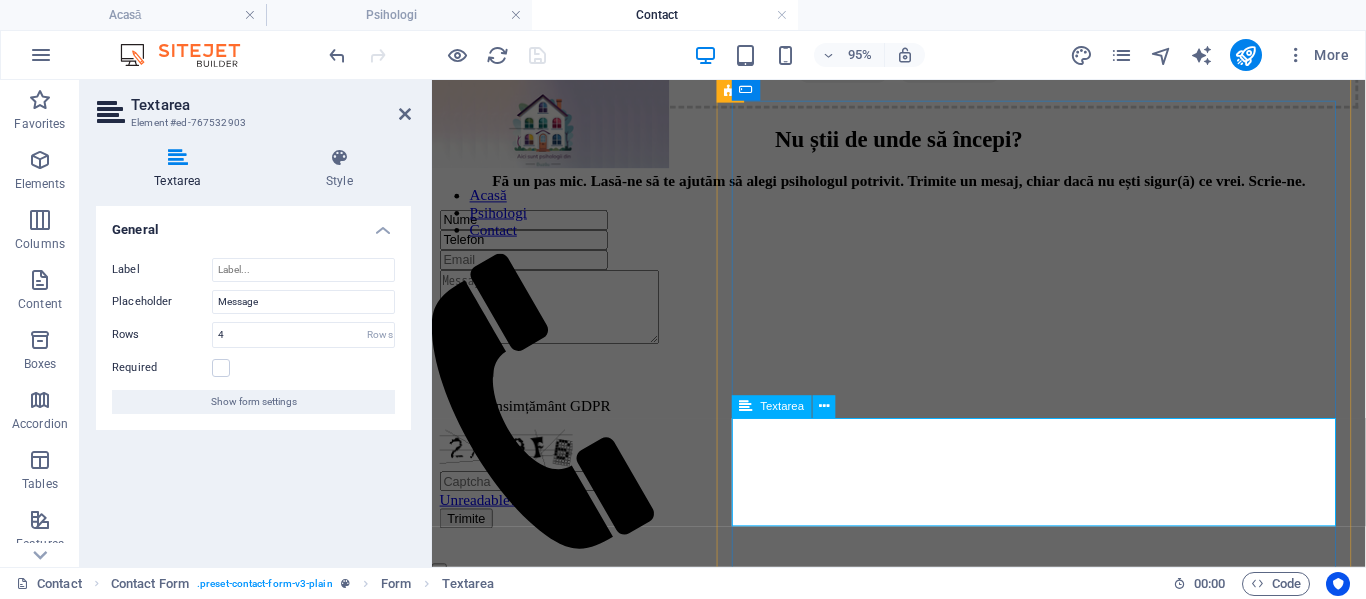 drag, startPoint x: 848, startPoint y: 456, endPoint x: 776, endPoint y: 454, distance: 72.02777 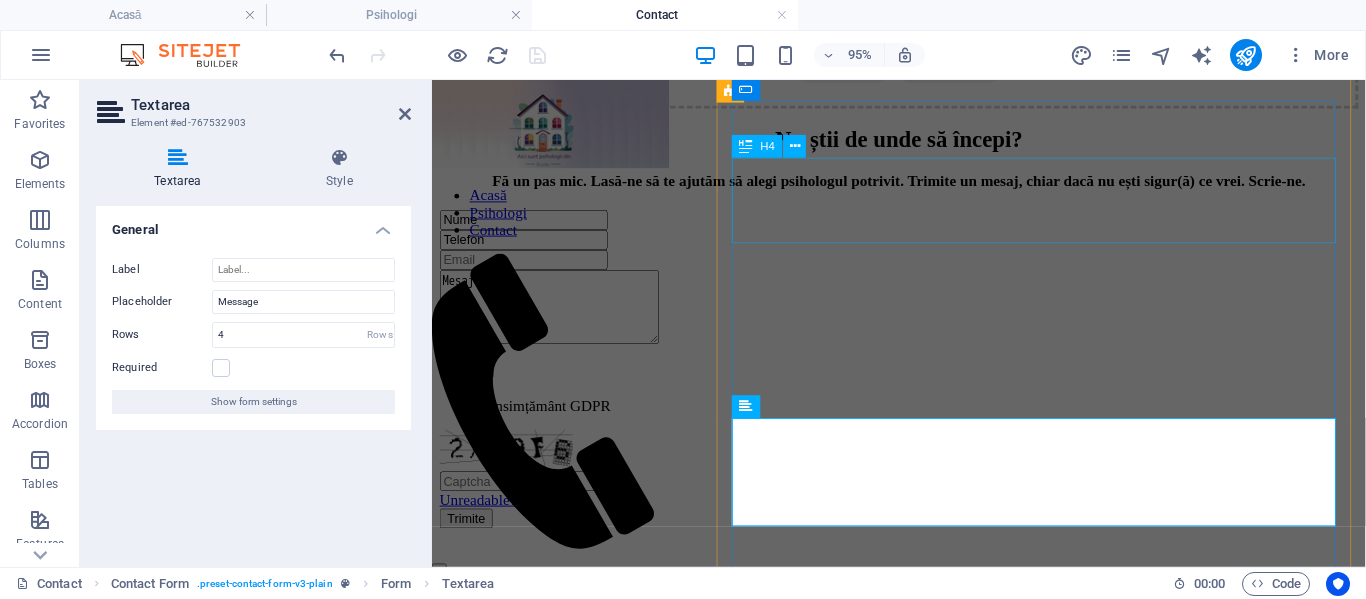 click on "Fă un pas mic. Lasă-ne să te ajutăm să alegi psihologul potrivit. Trimite un mesaj, chiar dacă nu ești sigur(ă) ce vrei. Scrie-ne." at bounding box center [923, 187] 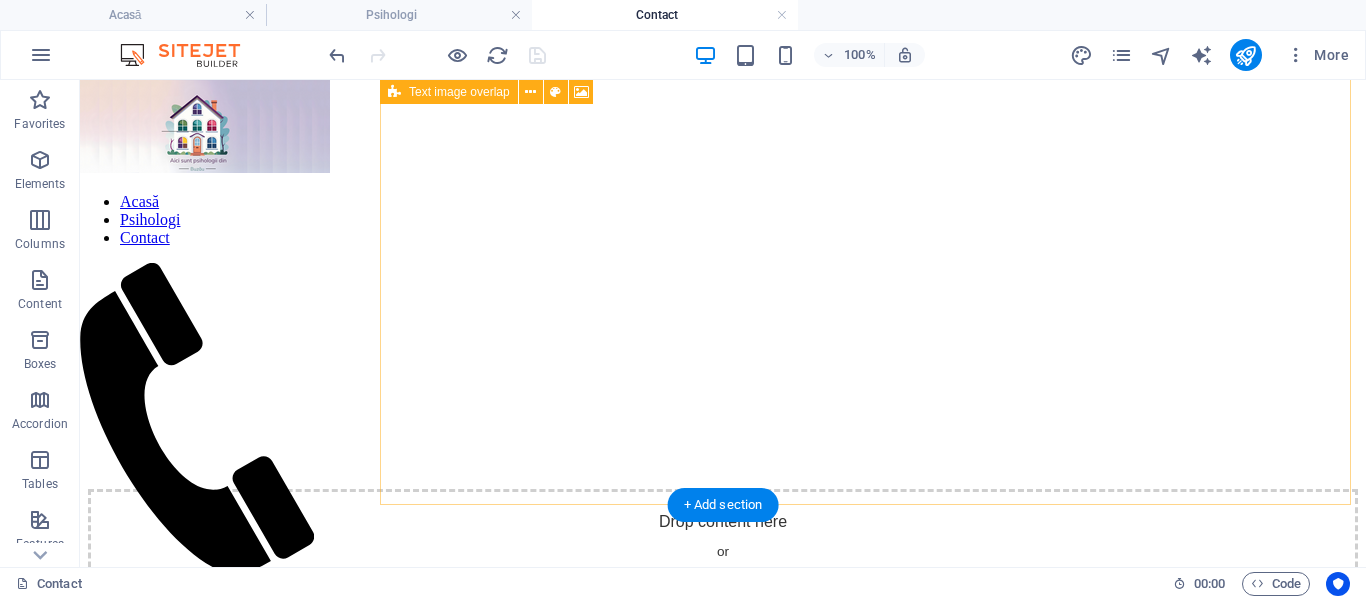 scroll, scrollTop: 0, scrollLeft: 0, axis: both 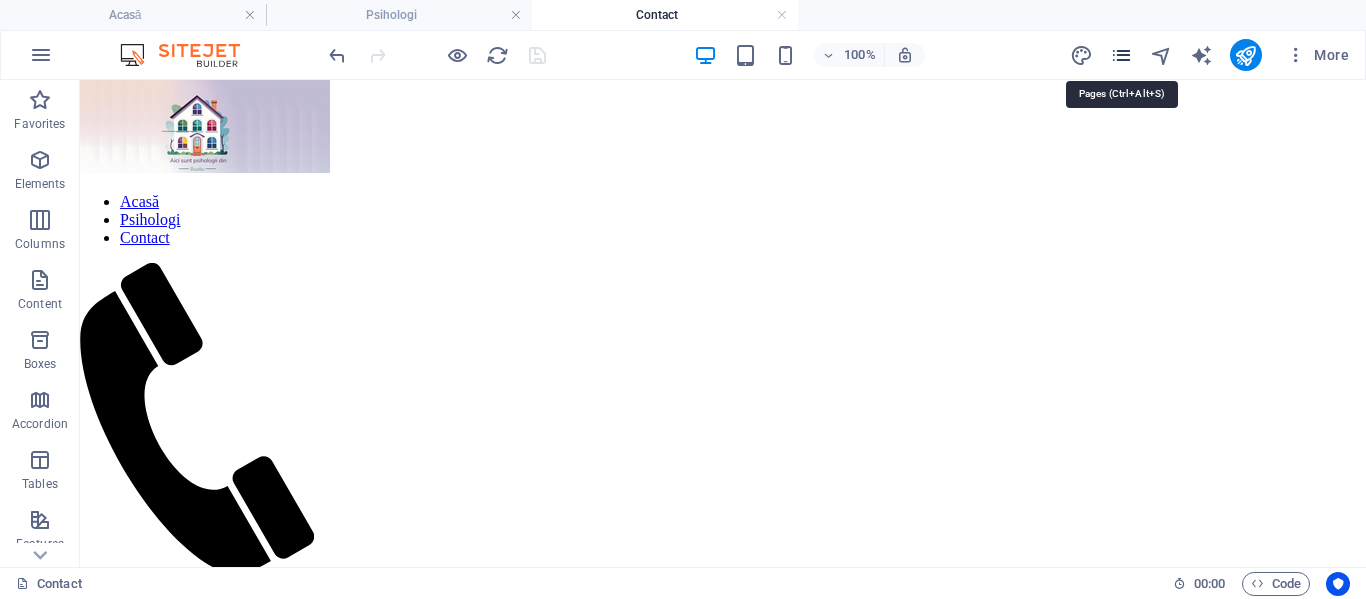 click at bounding box center [1121, 55] 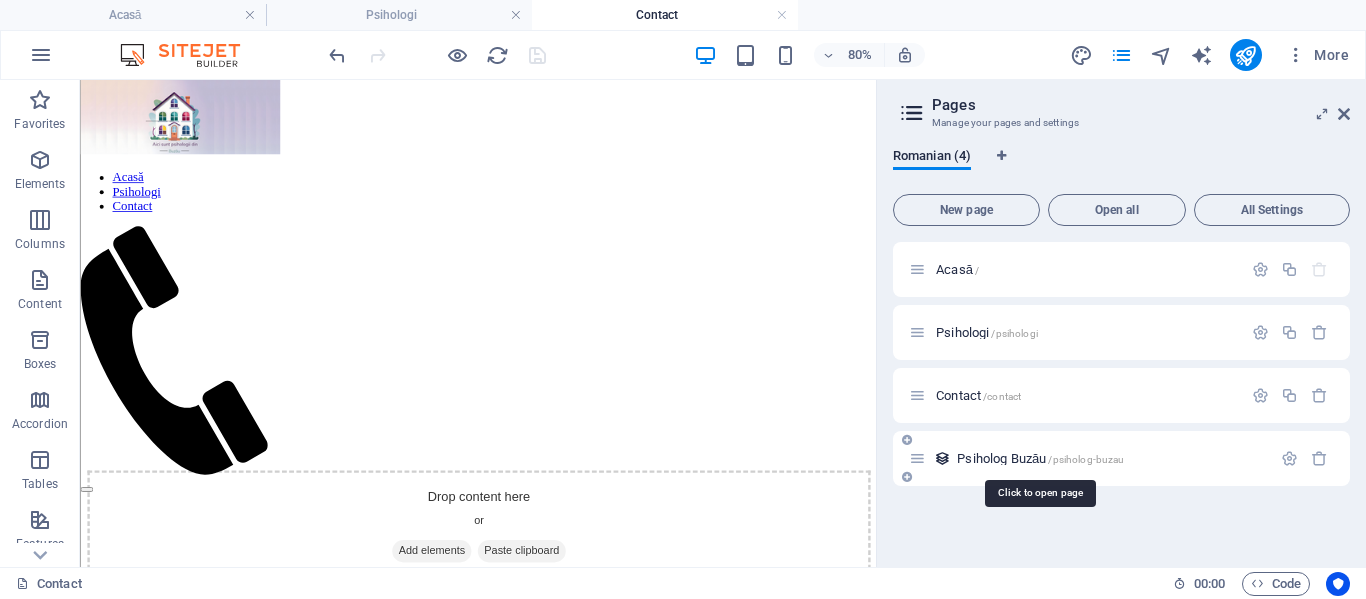 click on "Psiholog Buzău /psiholog-buzau" at bounding box center [1040, 458] 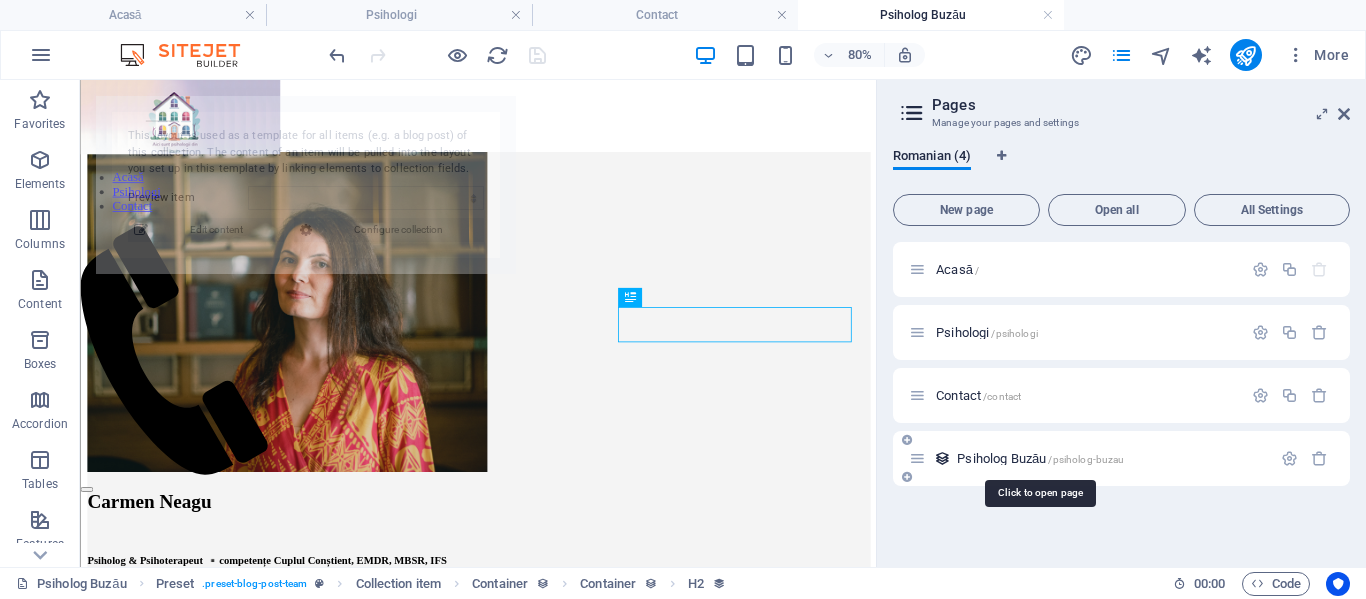 scroll, scrollTop: 0, scrollLeft: 0, axis: both 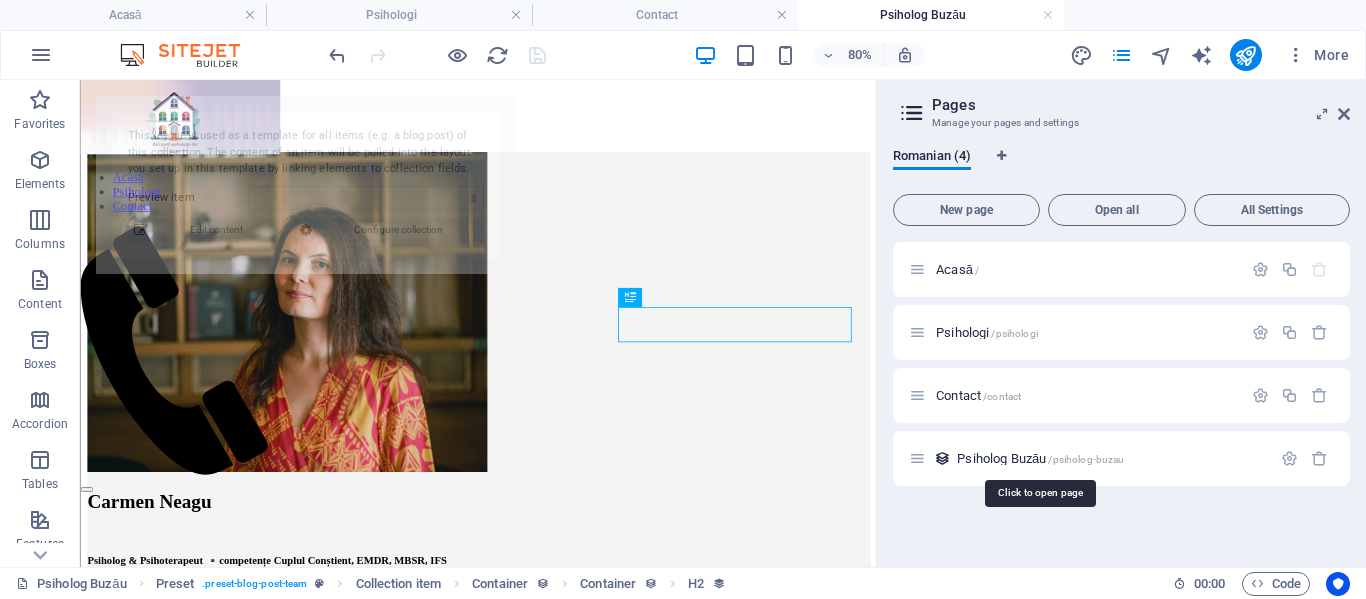 select on "6874ba18af92c5a04e0a512e" 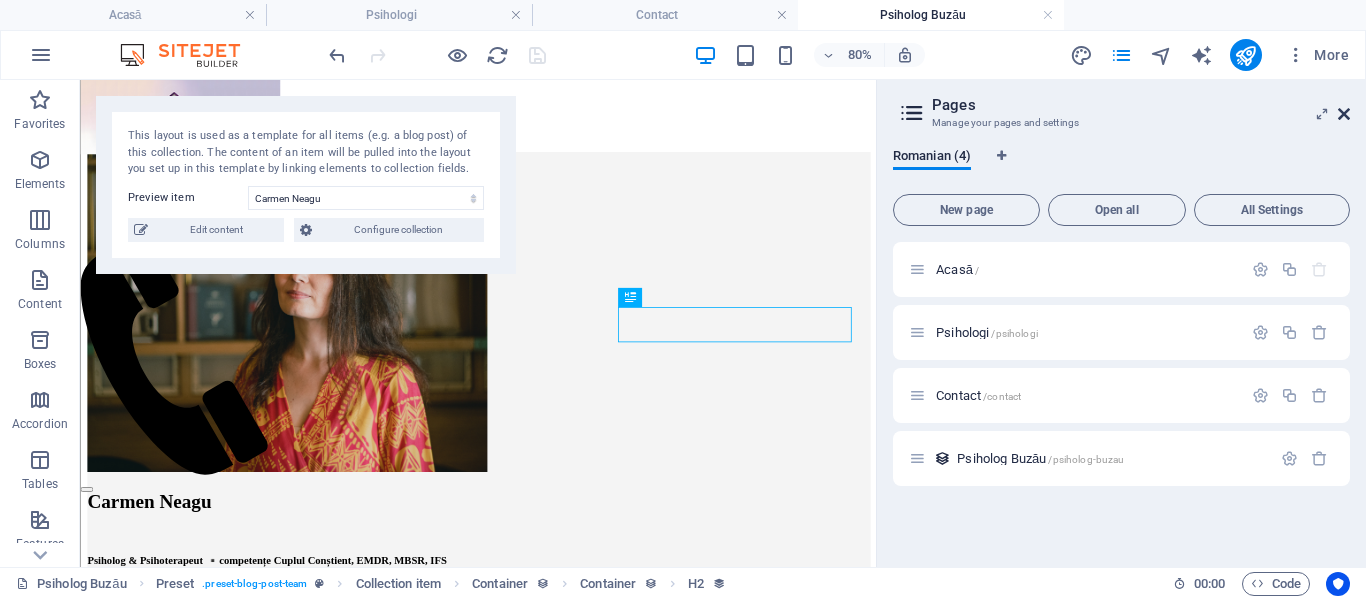 drag, startPoint x: 1345, startPoint y: 112, endPoint x: 1196, endPoint y: 46, distance: 162.96318 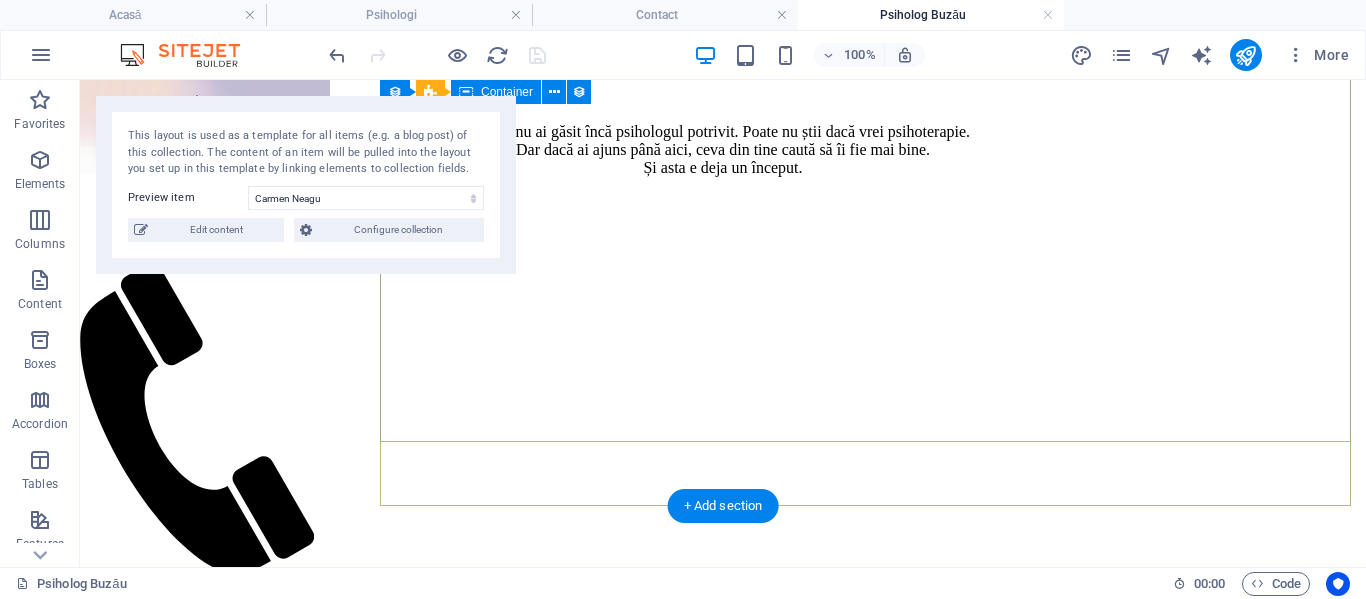 scroll, scrollTop: 1598, scrollLeft: 0, axis: vertical 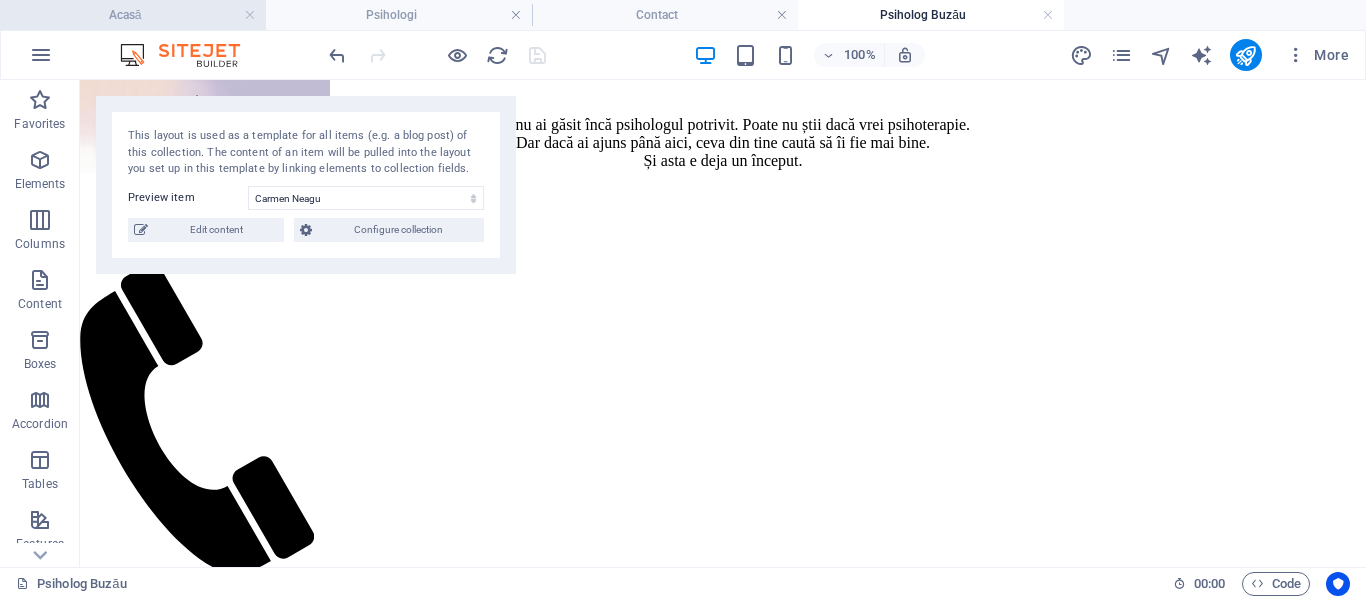 click on "Acasă" at bounding box center (133, 15) 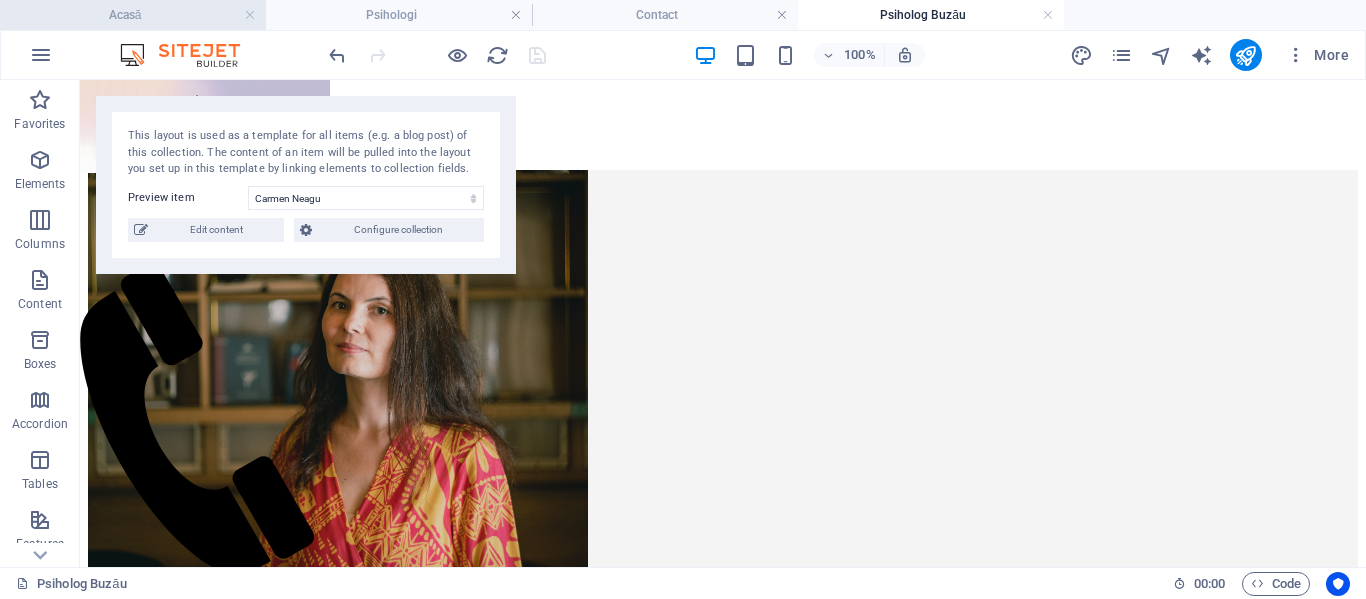 scroll, scrollTop: 9883, scrollLeft: 0, axis: vertical 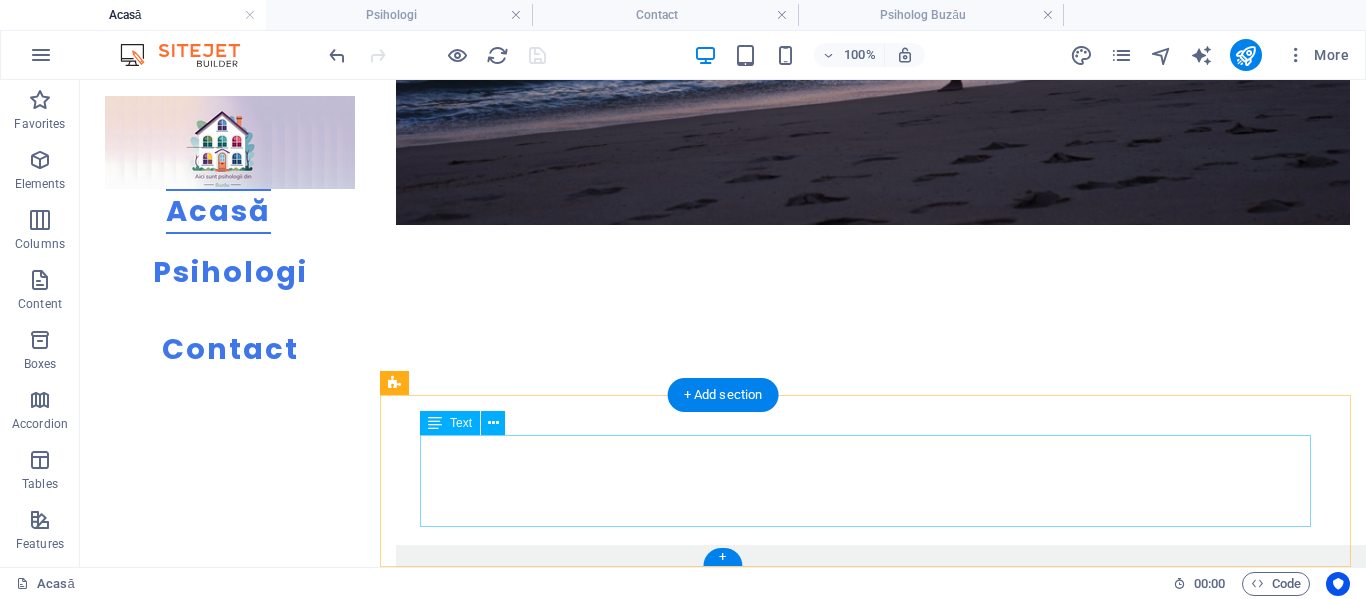 click on "Poate nu ai găsit încă psihologul potrivit. Poate nu știi dacă vrei psihoterapie.
Dar dacă ai ajuns până aici, ceva din tine caută să îi fie mai bine.
Și asta e deja un început." at bounding box center (873, 8043) 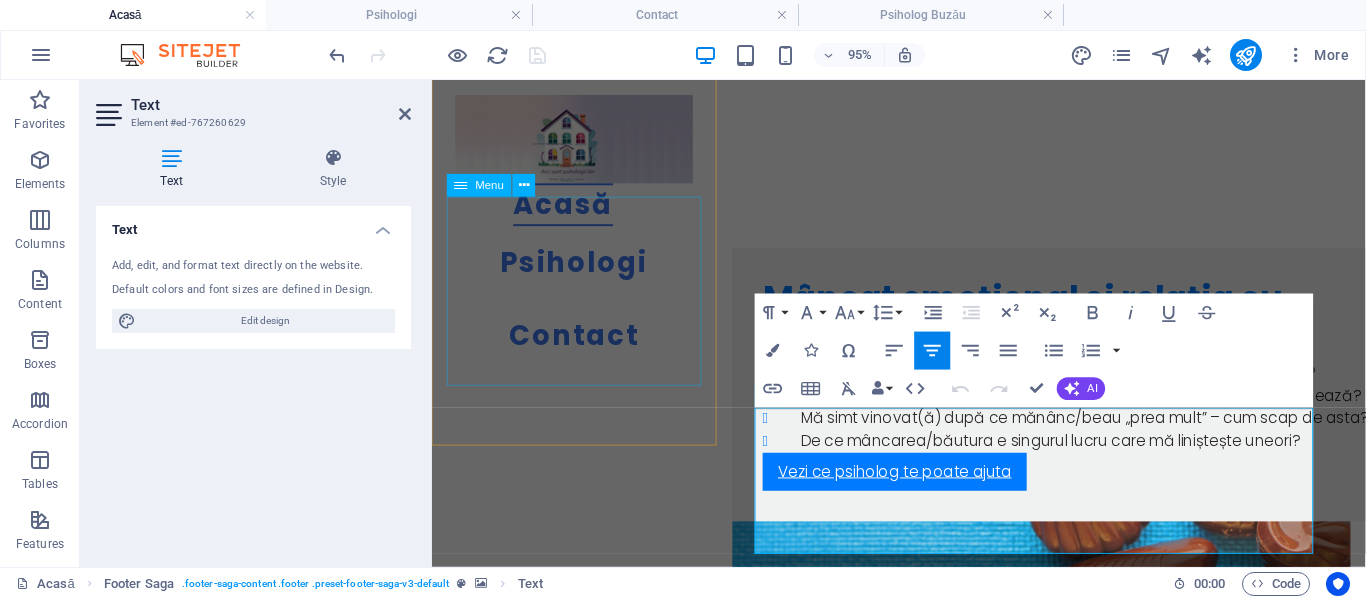 scroll, scrollTop: 11186, scrollLeft: 0, axis: vertical 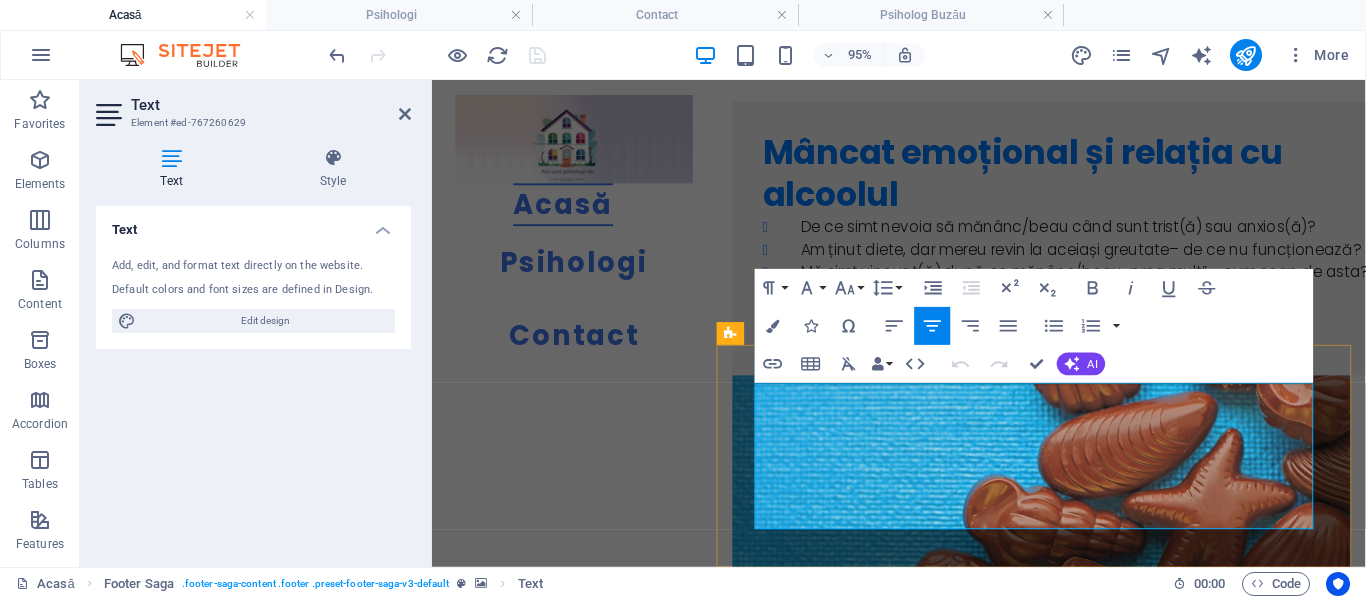 click on "Poate nu ai găsit încă psihologul potrivit. Poate nu știi dacă vrei psihoterapie.
Dar dacă ai ajuns până aici, ceva din tine caută să îi fie mai bine.
Și asta e deja un început." at bounding box center (1073, 5159) 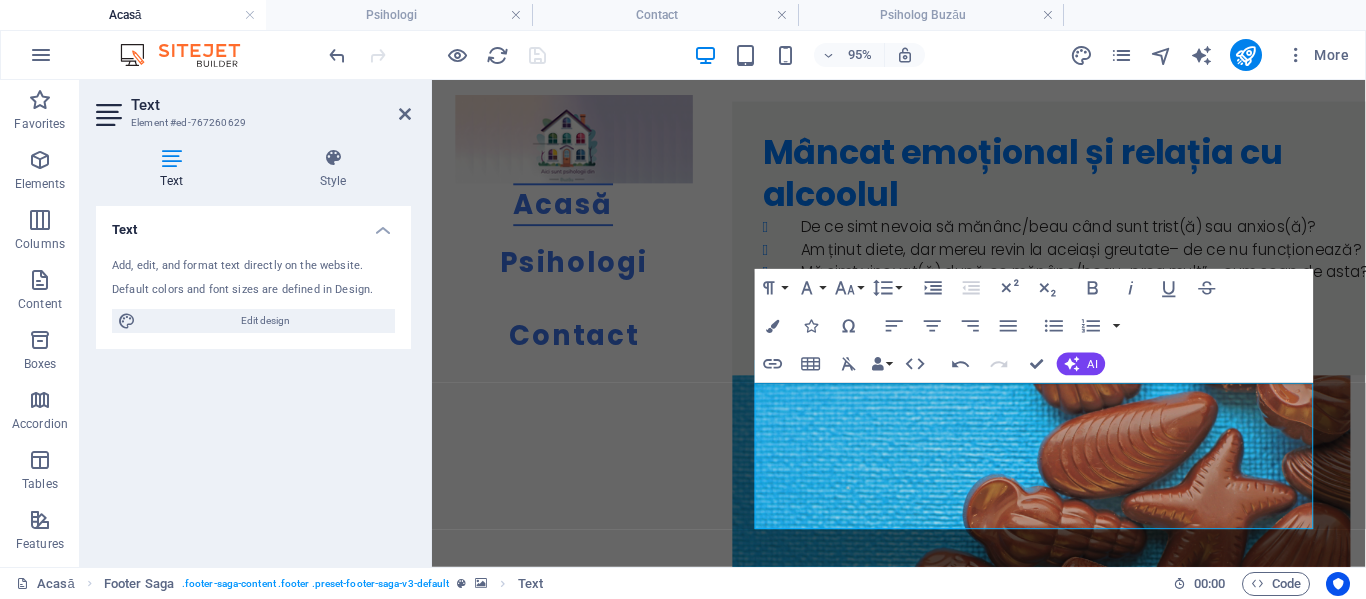 click at bounding box center [1073, 3350] 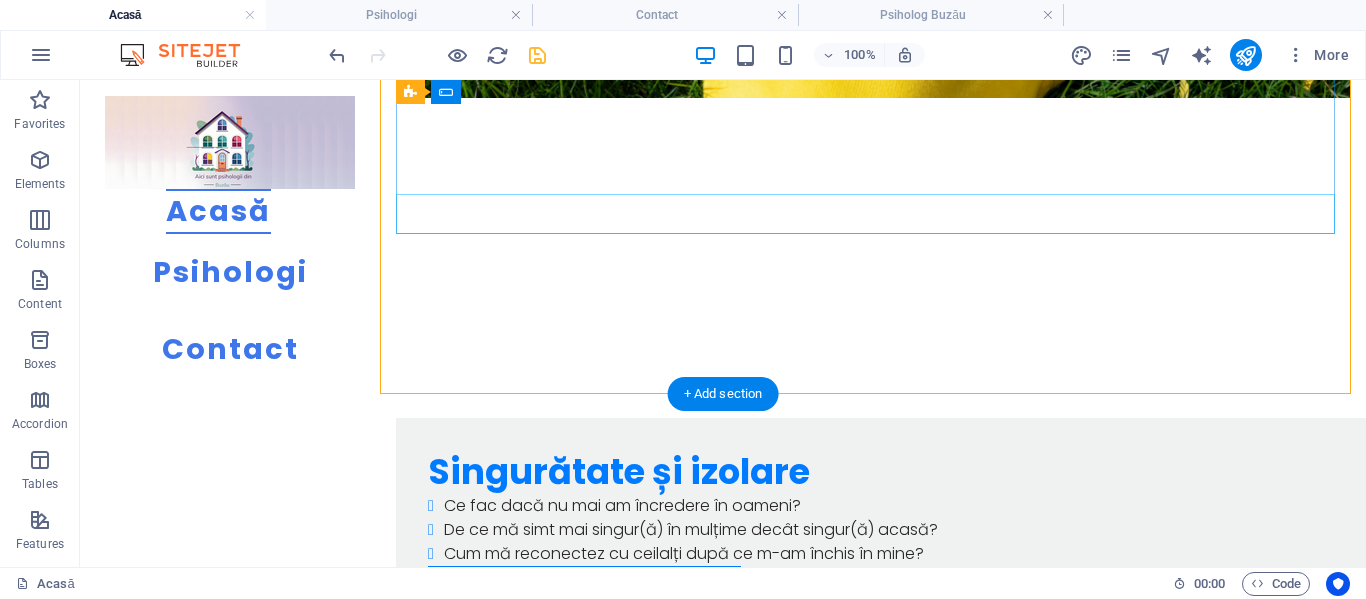 scroll, scrollTop: 9498, scrollLeft: 0, axis: vertical 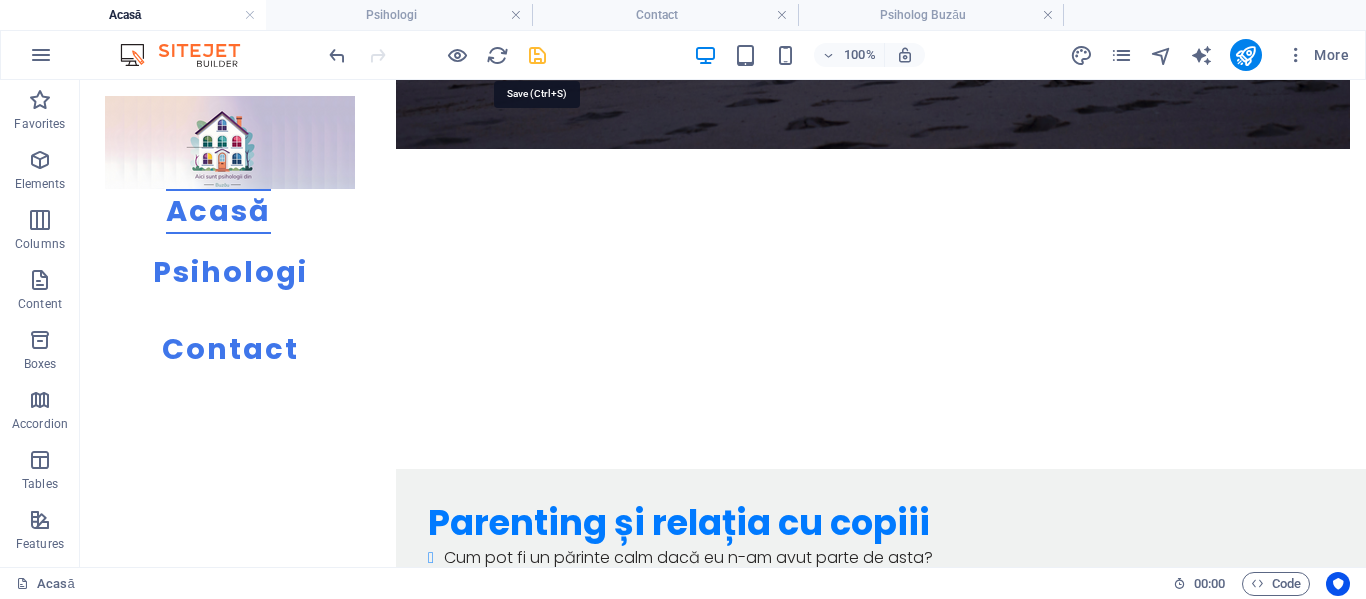 click at bounding box center (537, 55) 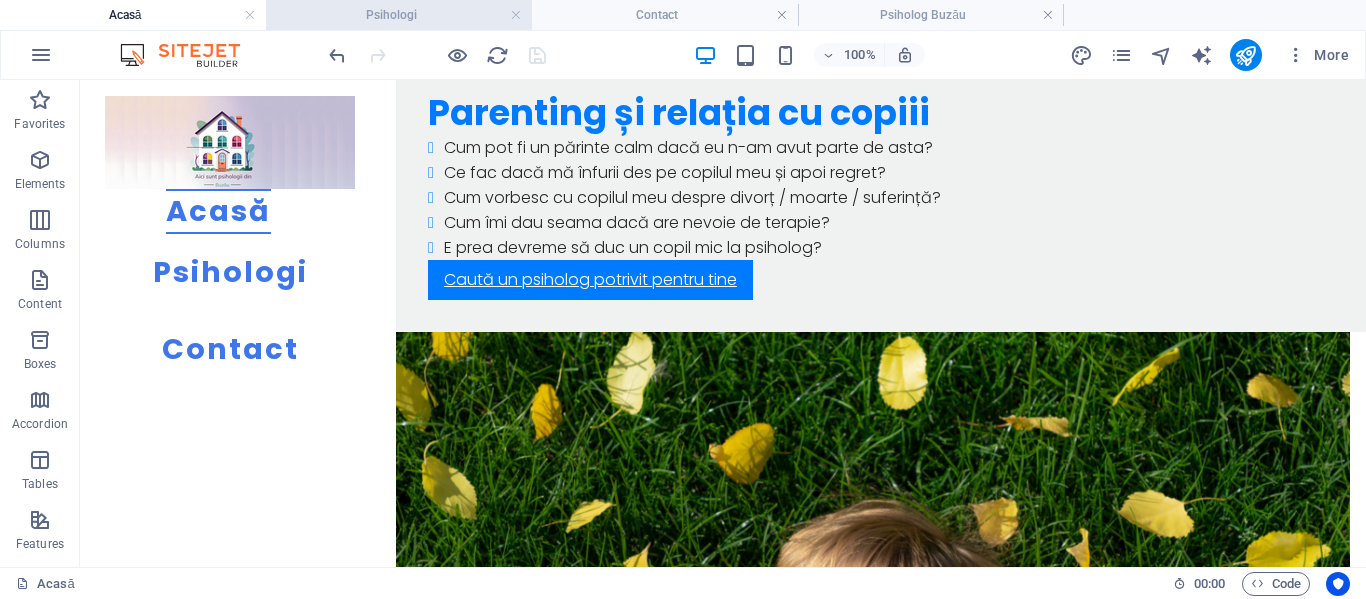 click on "Psihologi" at bounding box center [399, 15] 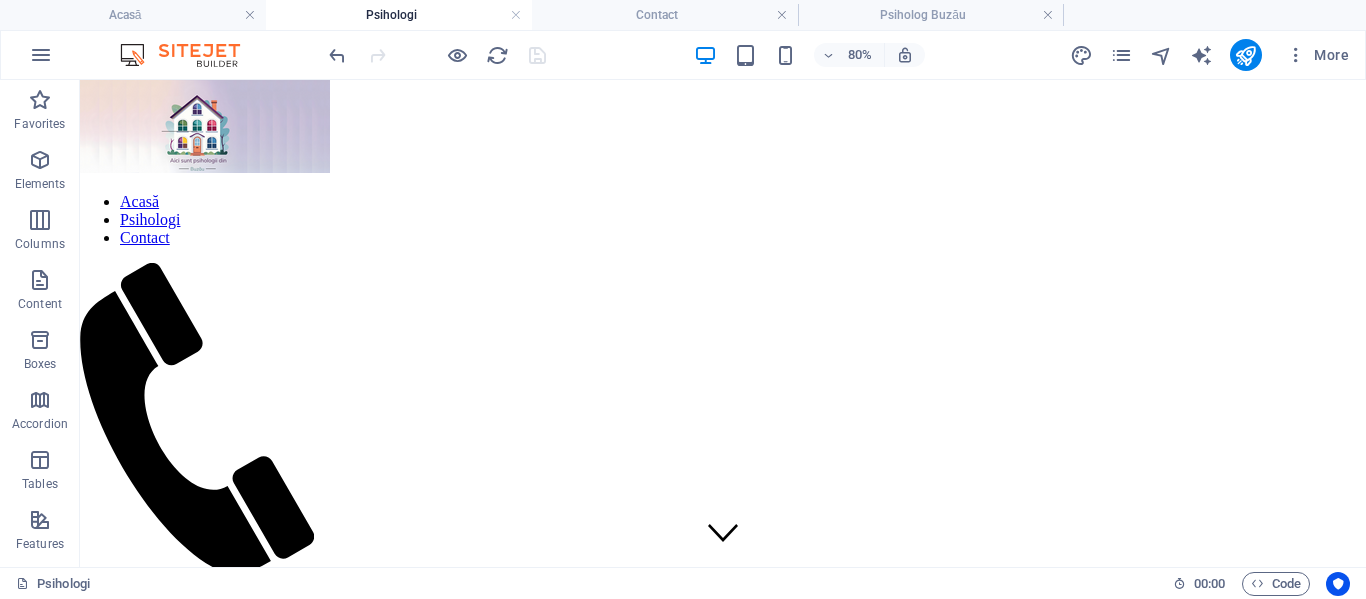 scroll, scrollTop: 2531, scrollLeft: 0, axis: vertical 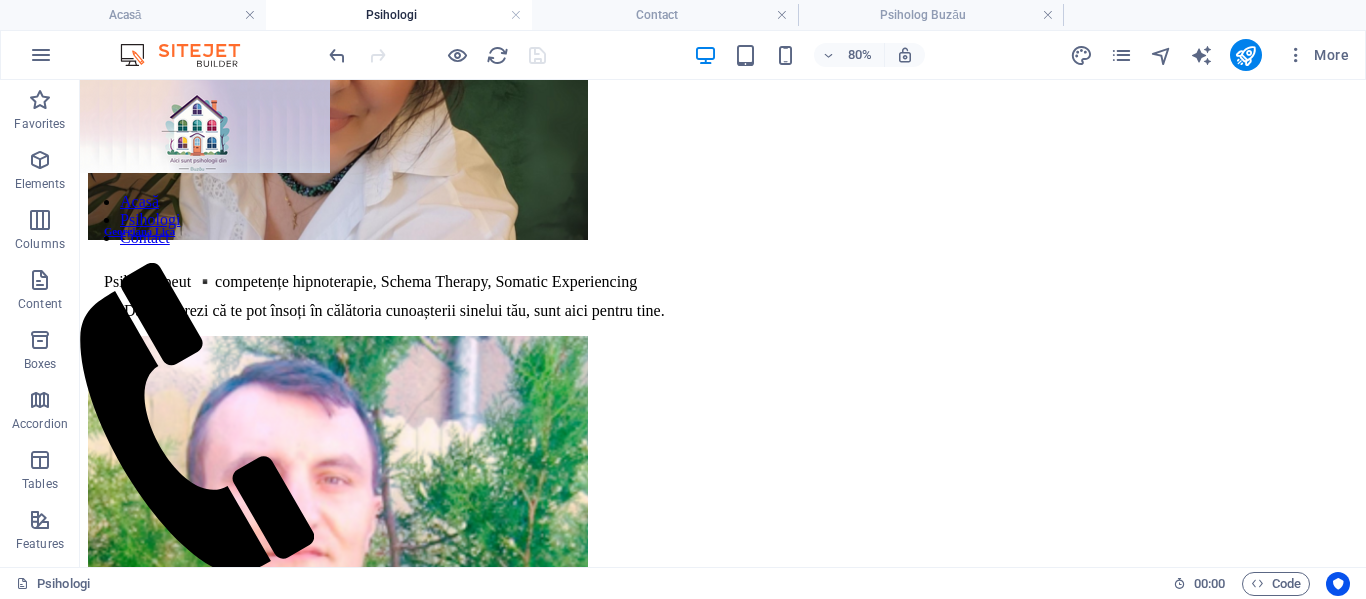 click on "Psihologi" at bounding box center [399, 15] 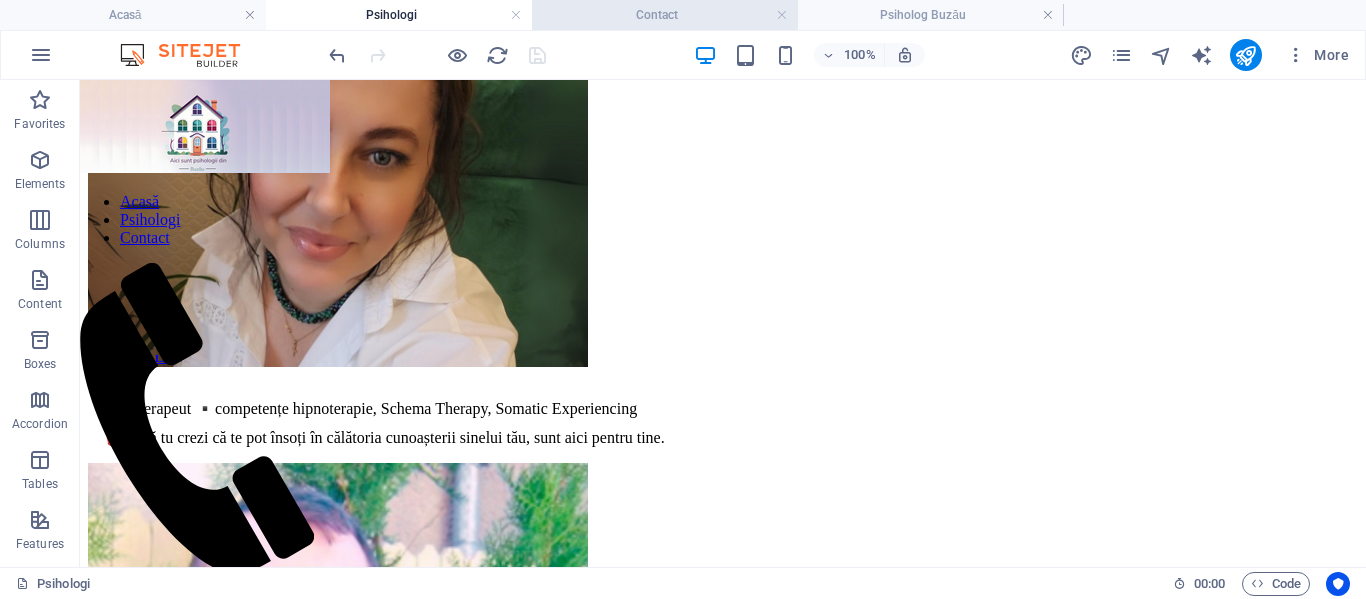 click on "Contact" at bounding box center [665, 15] 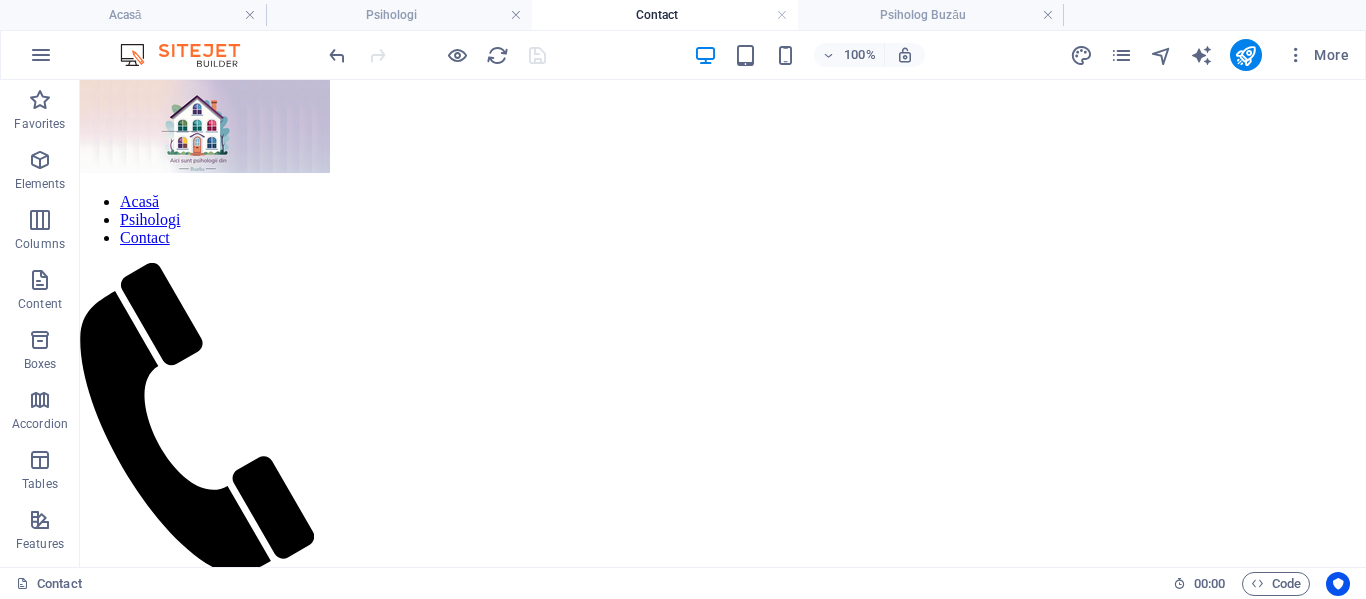 click on "Contact" at bounding box center [665, 15] 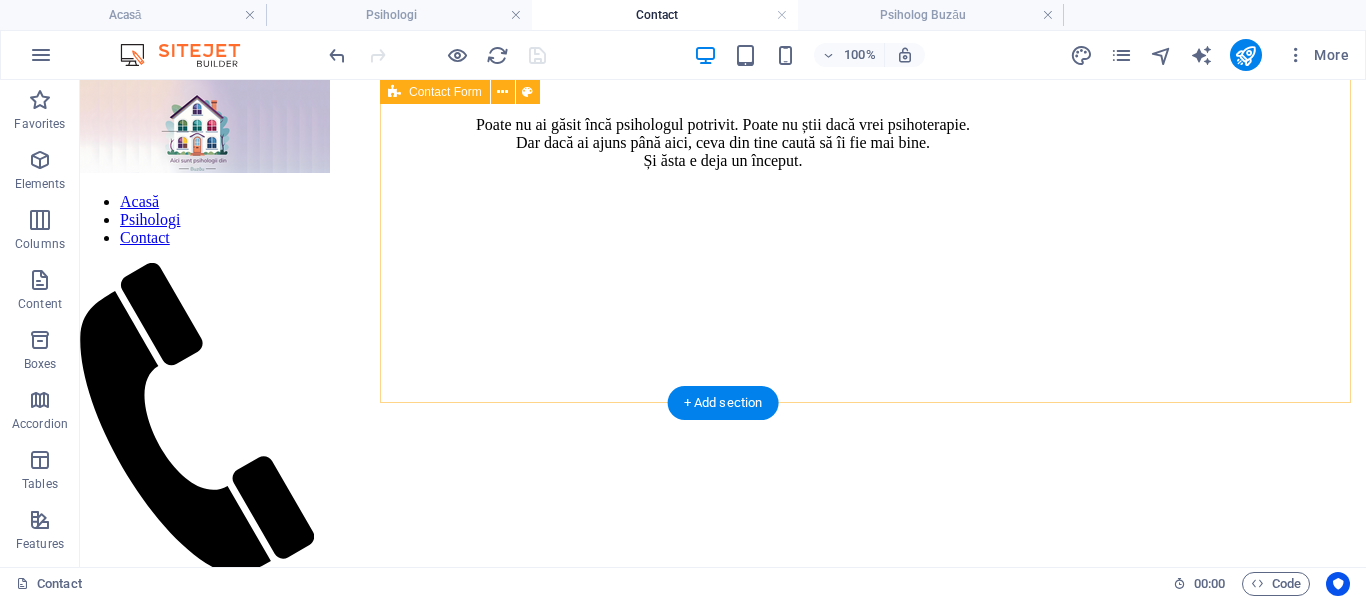 scroll, scrollTop: 1524, scrollLeft: 0, axis: vertical 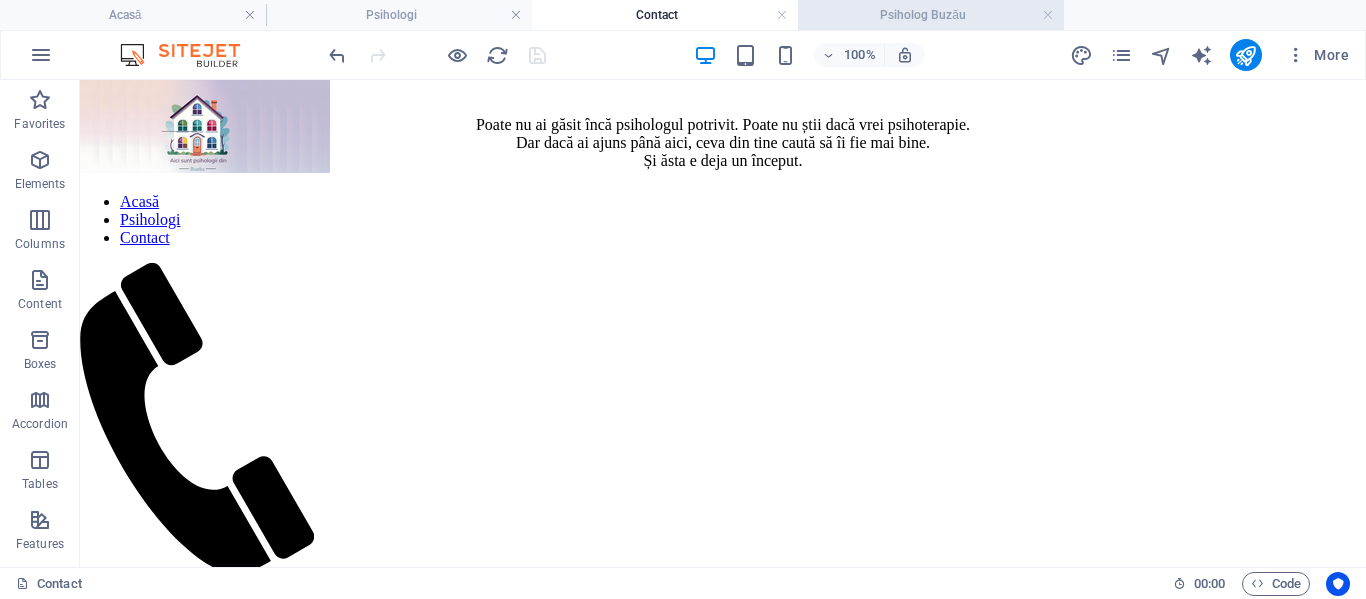 click on "Psiholog Buzău" at bounding box center (931, 15) 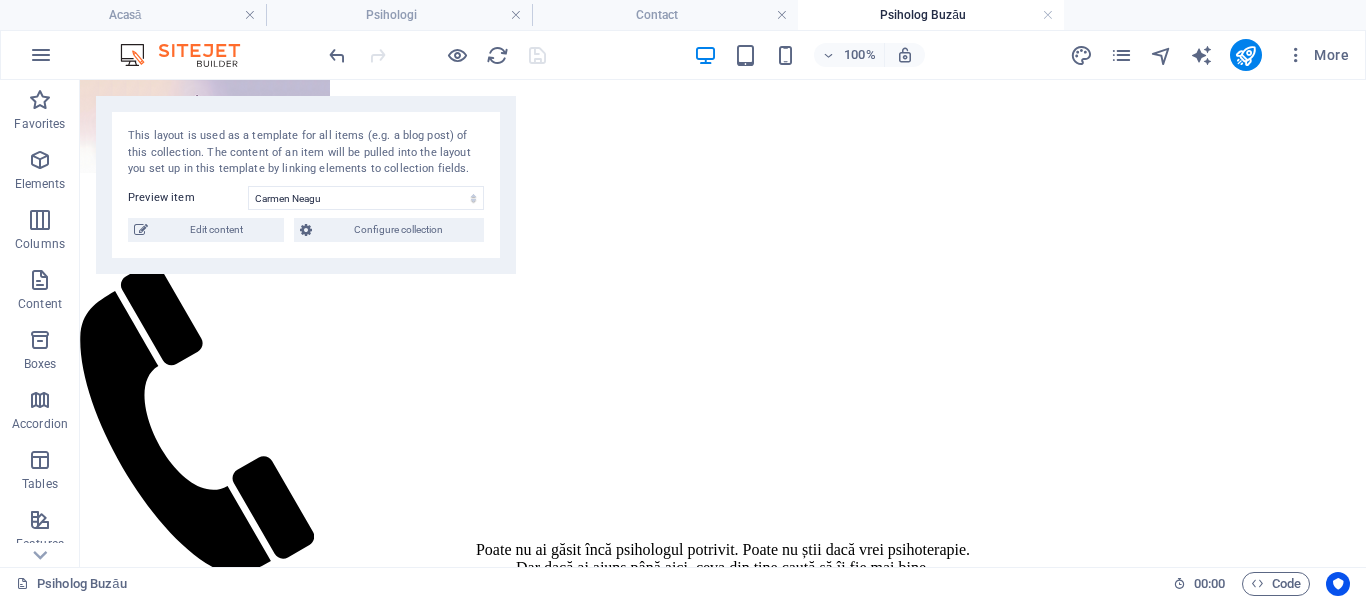 click on "Psiholog Buzău" at bounding box center (931, 15) 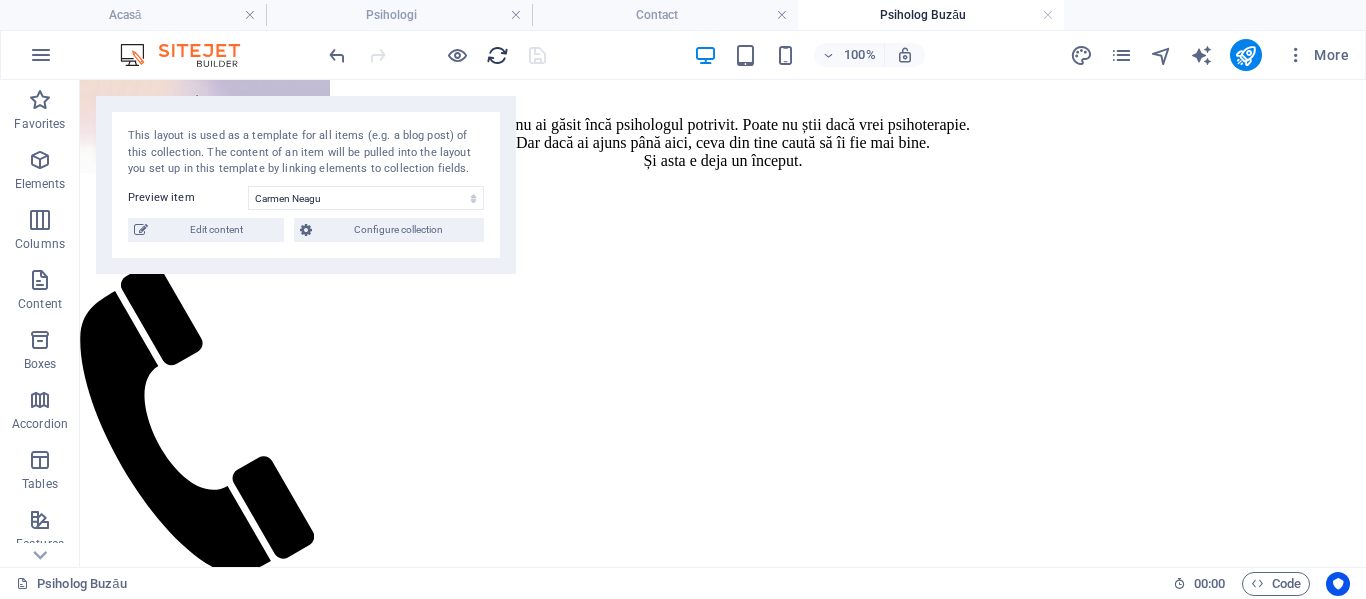 click at bounding box center [497, 55] 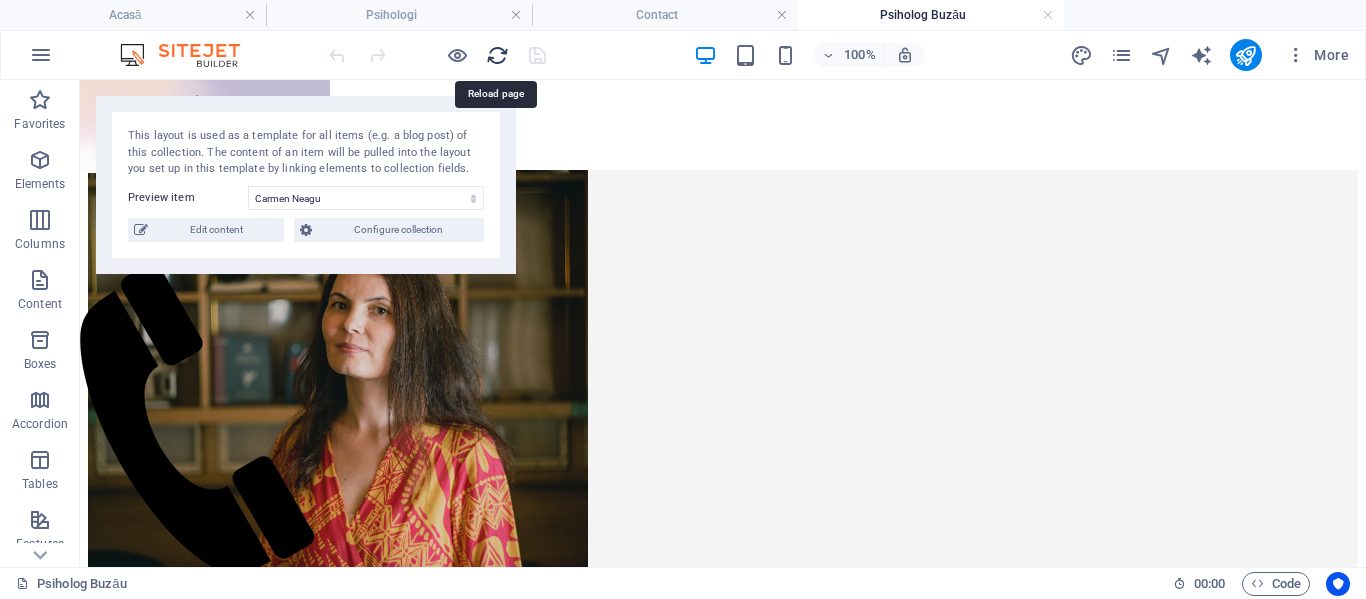scroll, scrollTop: 0, scrollLeft: 0, axis: both 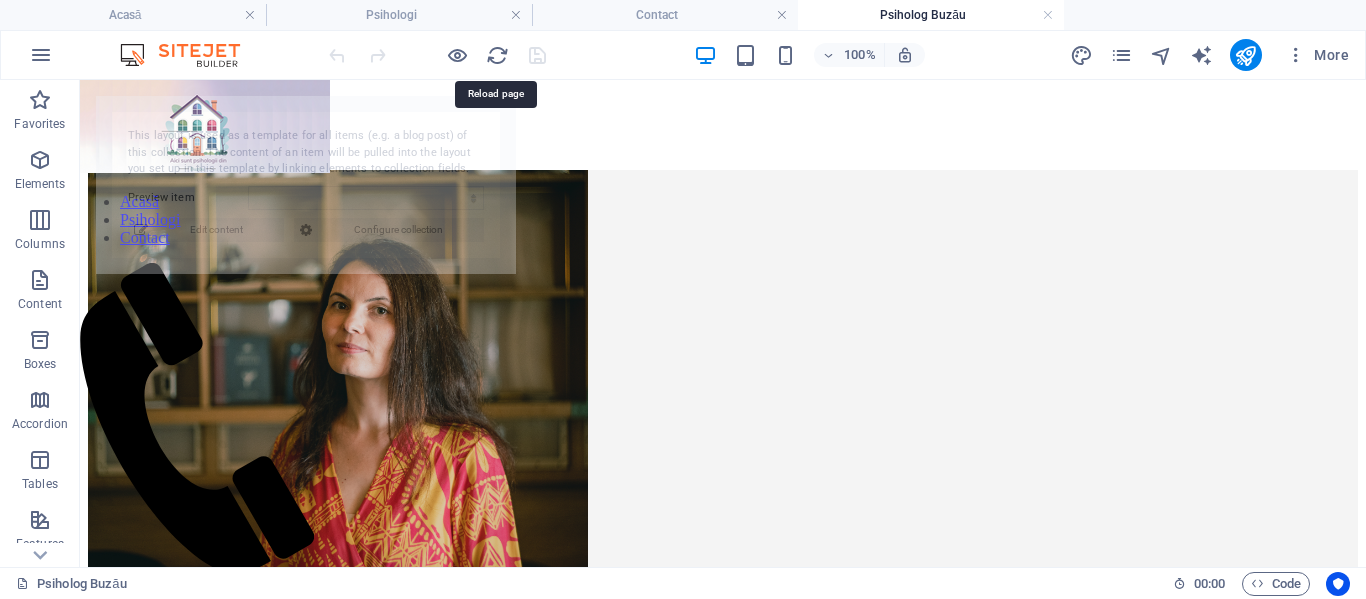 select on "6874ba18af92c5a04e0a512e" 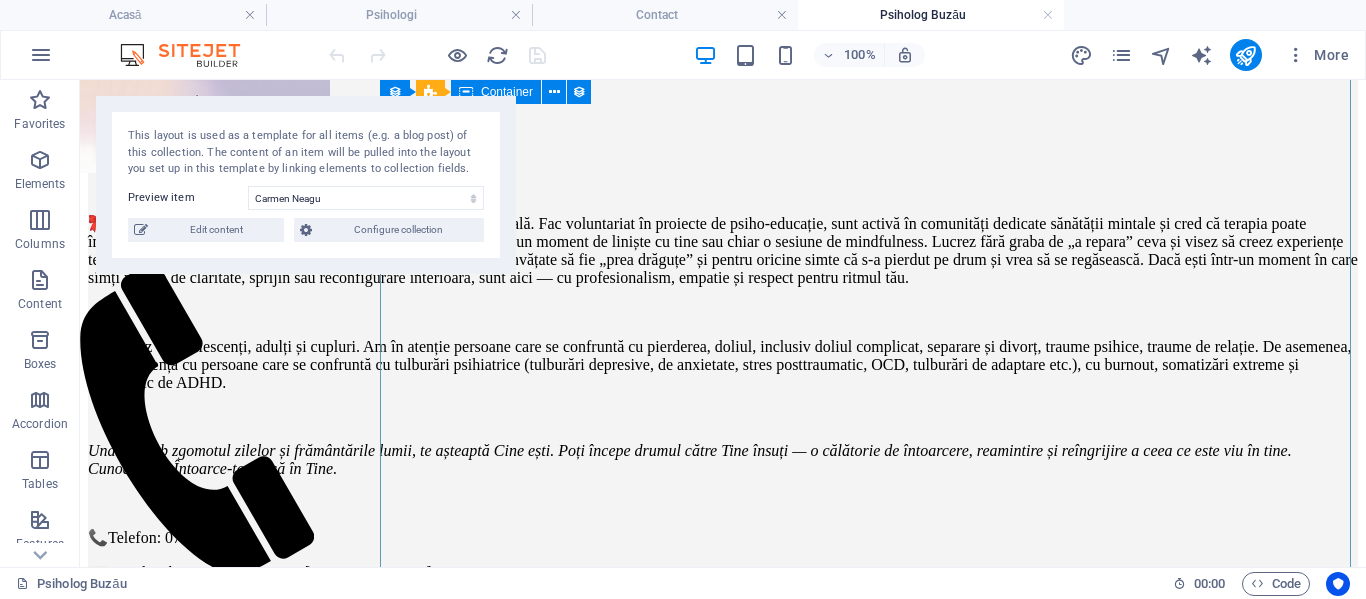 scroll, scrollTop: 0, scrollLeft: 0, axis: both 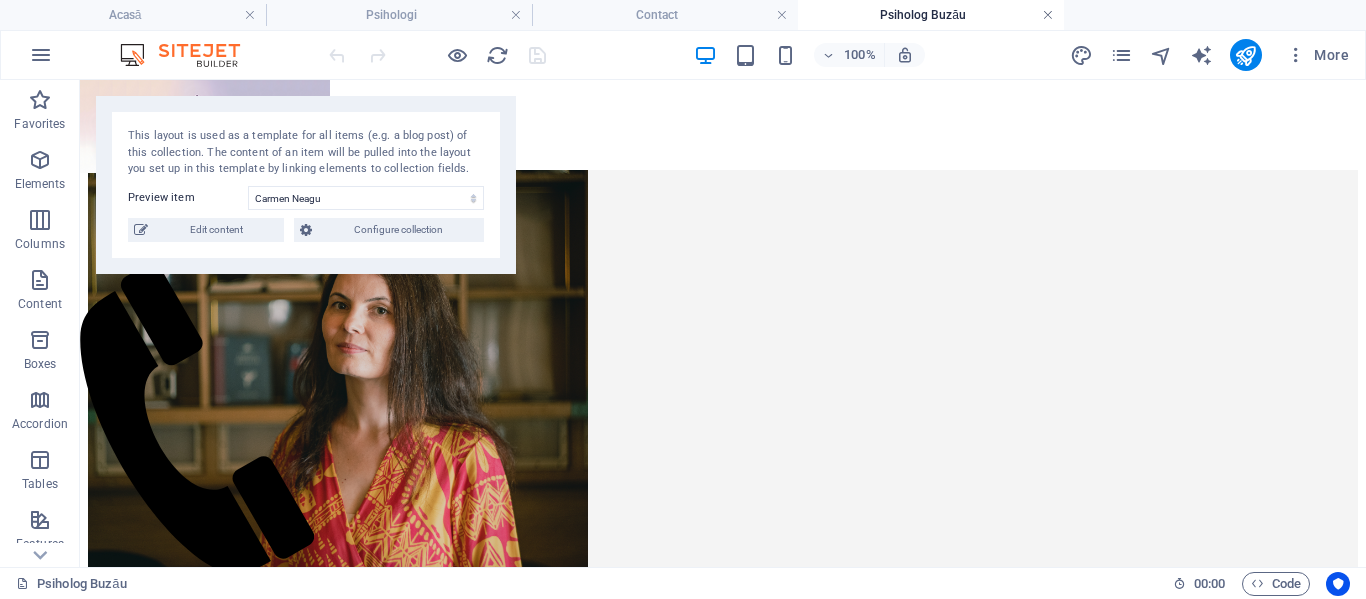 click at bounding box center (1048, 15) 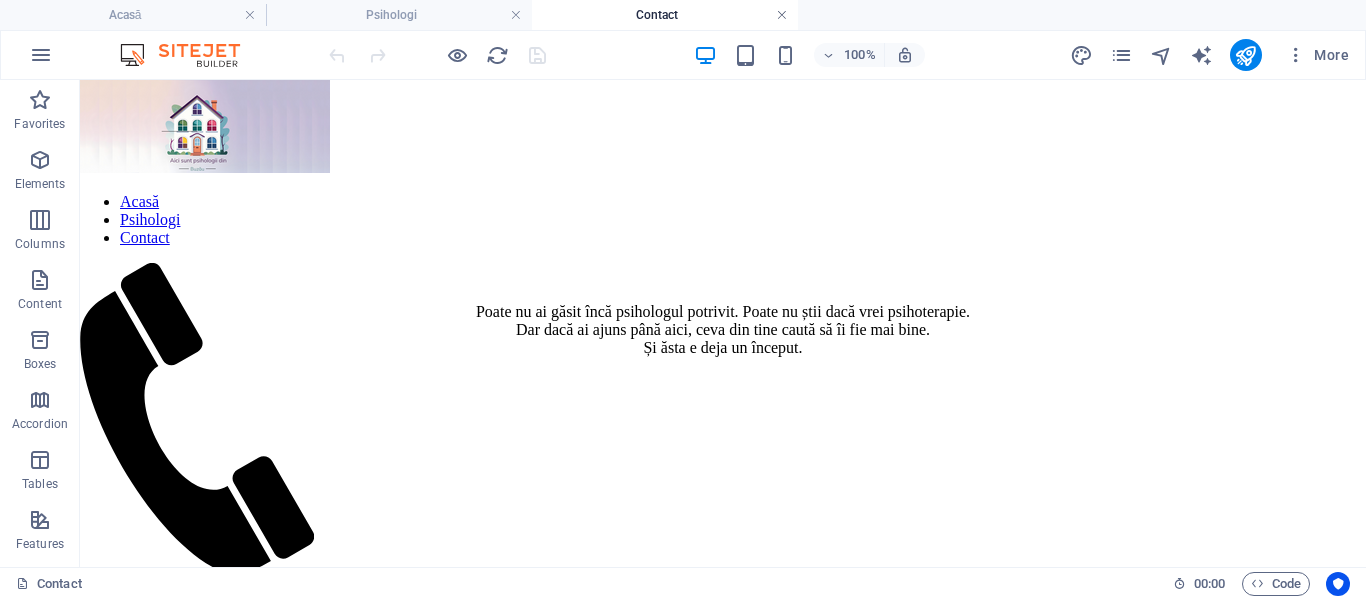 click at bounding box center [782, 15] 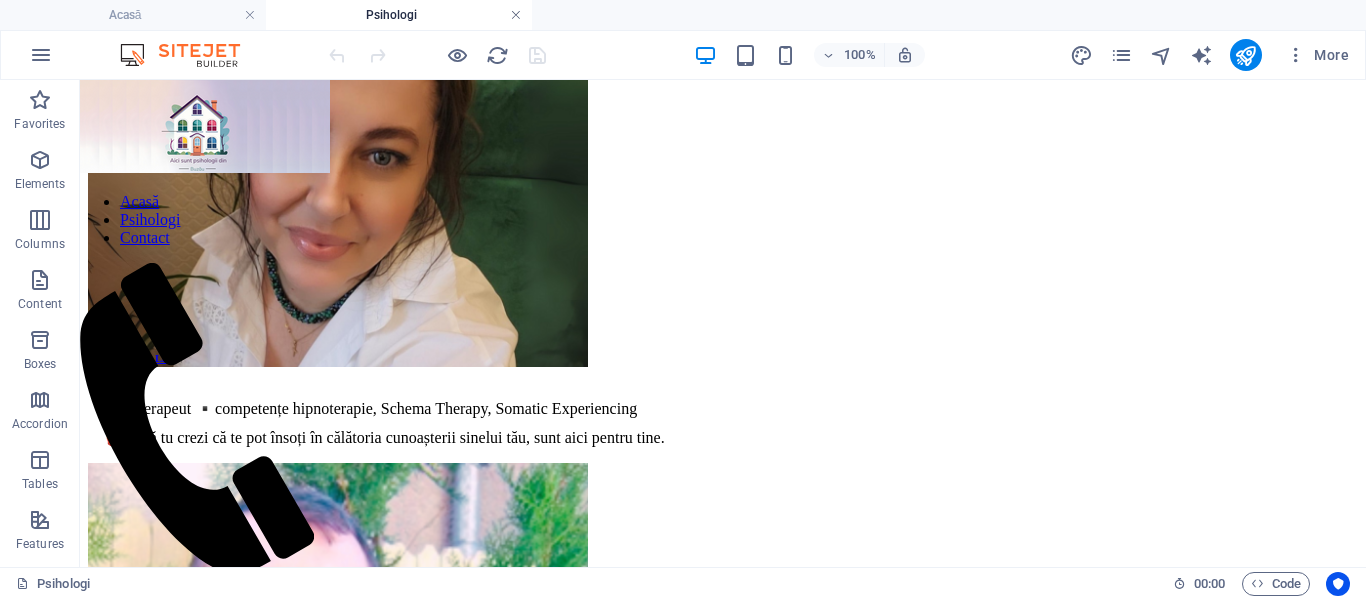 click at bounding box center [516, 15] 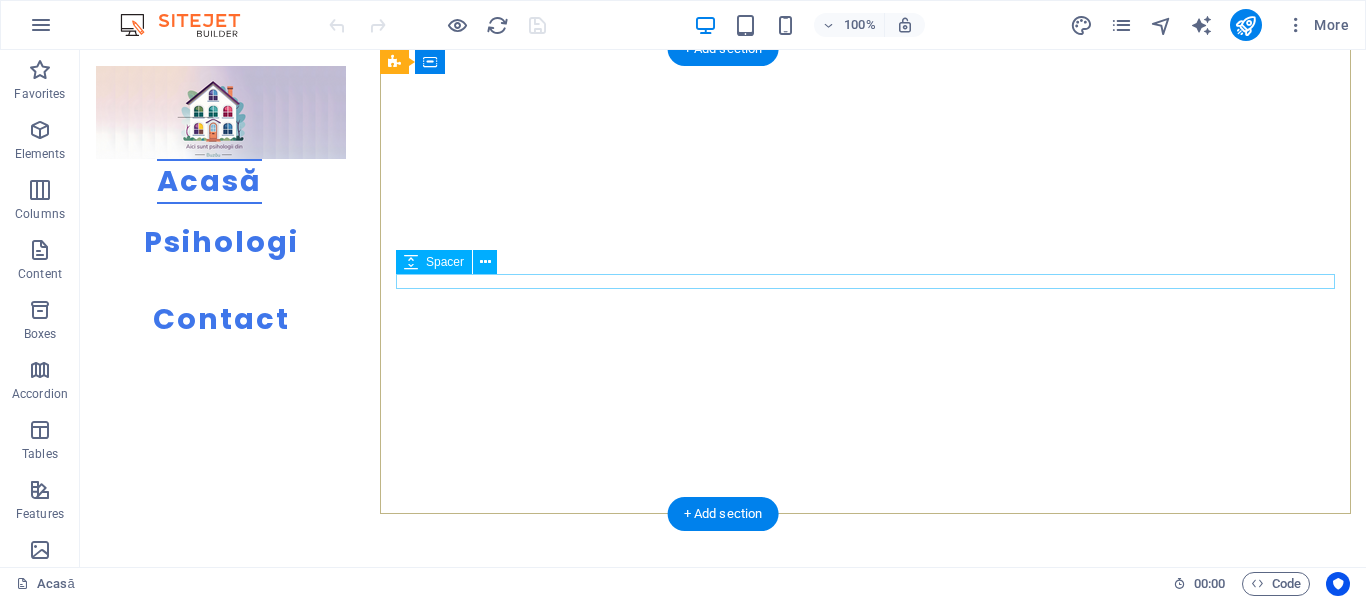 scroll, scrollTop: 0, scrollLeft: 0, axis: both 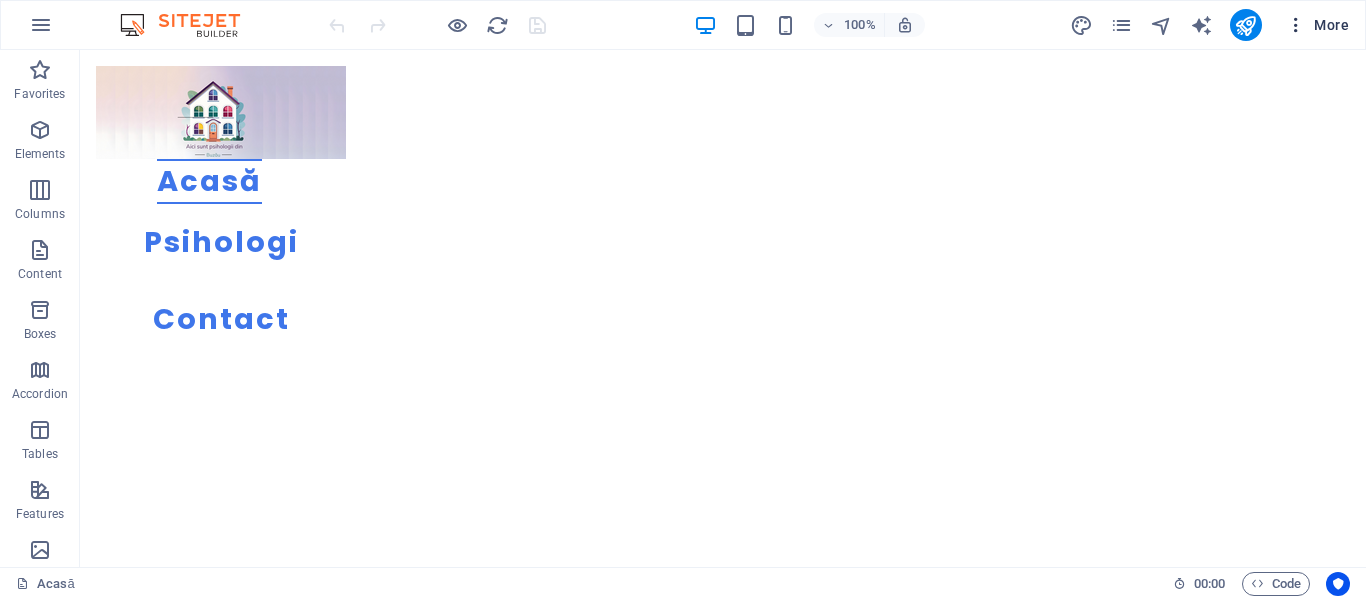 click at bounding box center (1296, 25) 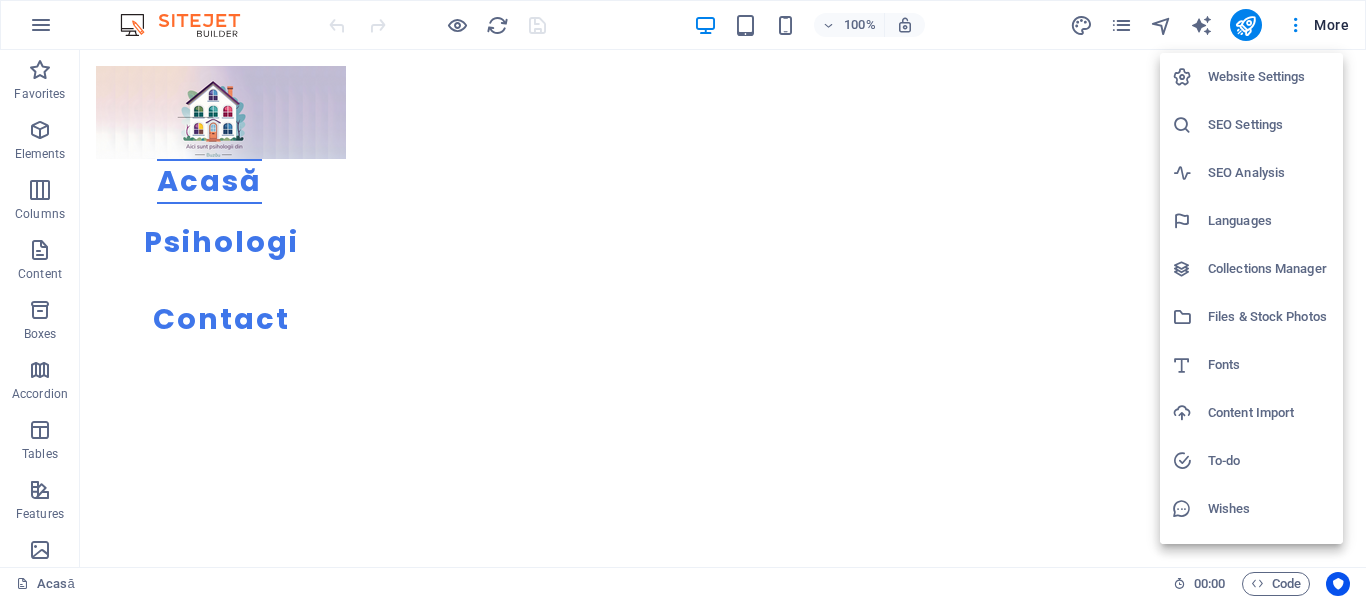 click at bounding box center (683, 299) 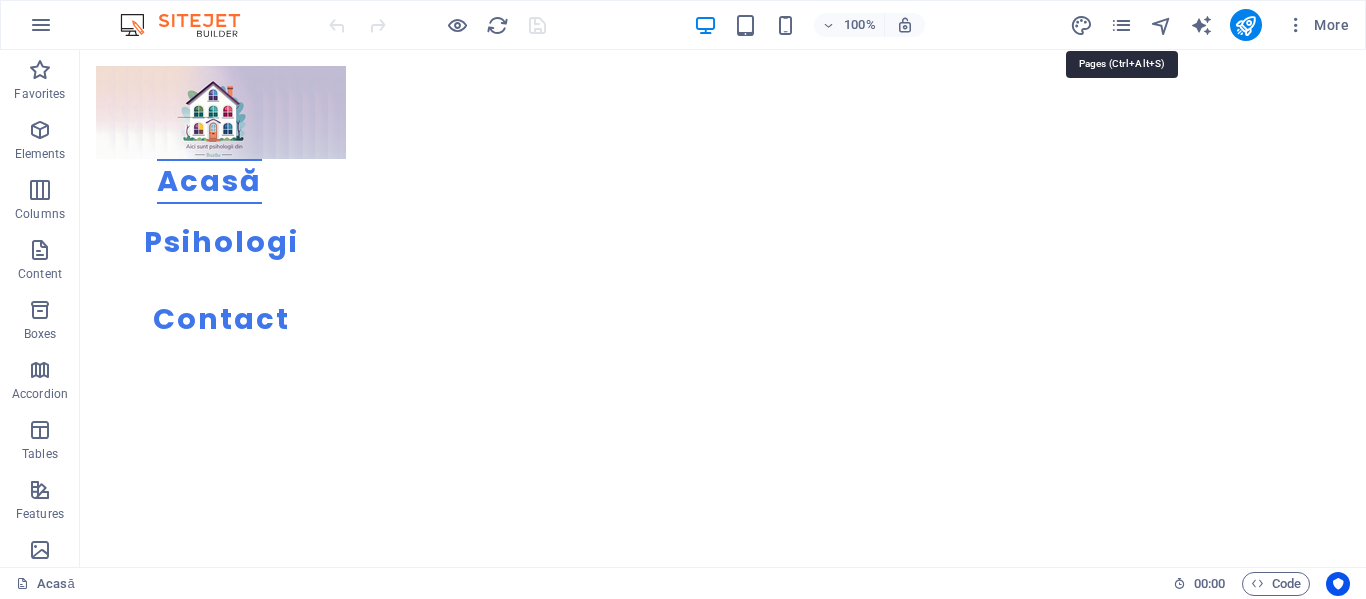 click at bounding box center [1121, 25] 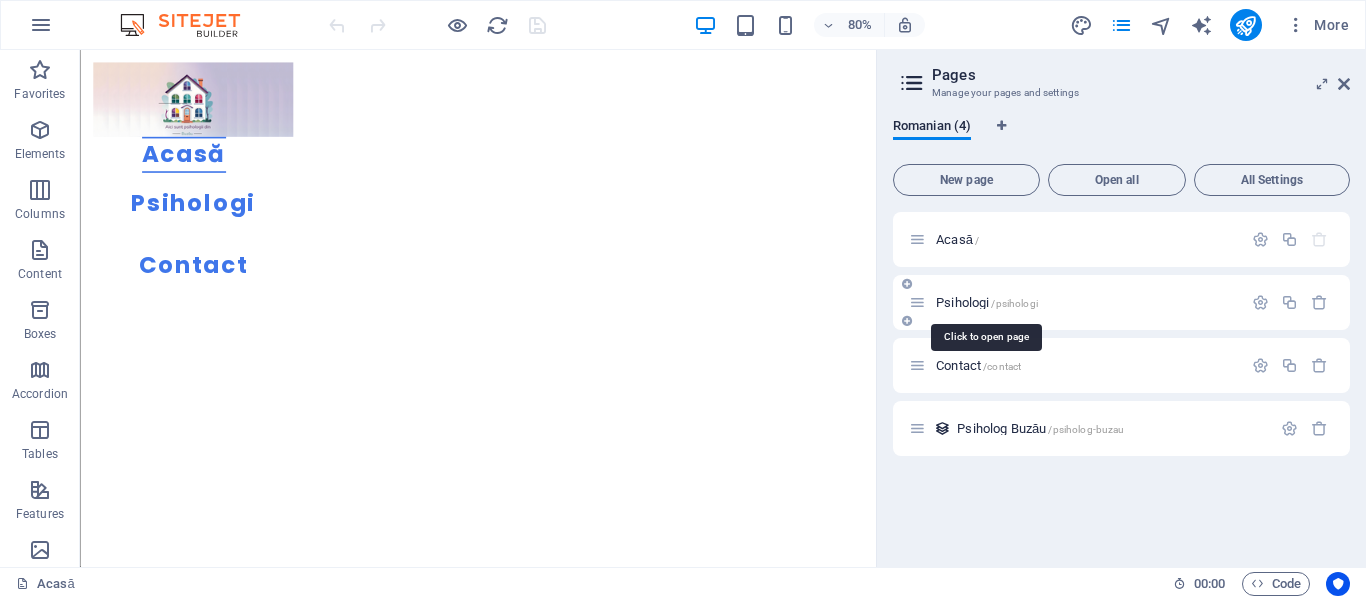 click on "Psihologi /psihologi" at bounding box center (987, 302) 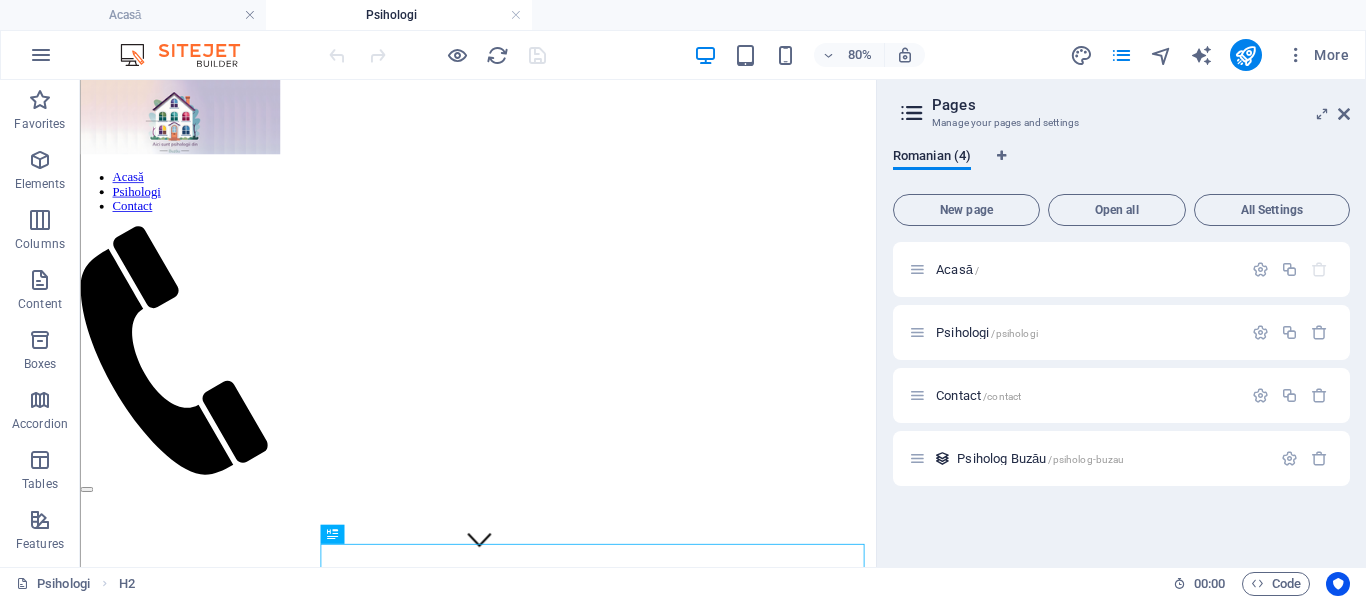 scroll, scrollTop: 0, scrollLeft: 0, axis: both 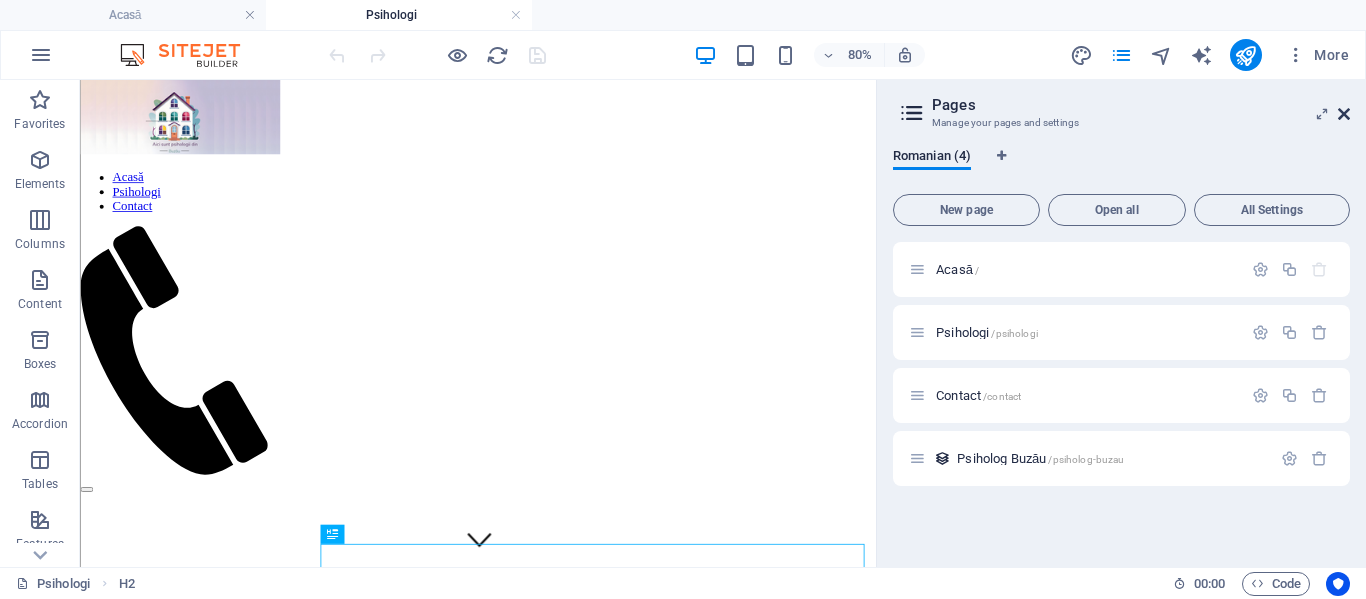 drag, startPoint x: 1345, startPoint y: 111, endPoint x: 978, endPoint y: 9, distance: 380.91074 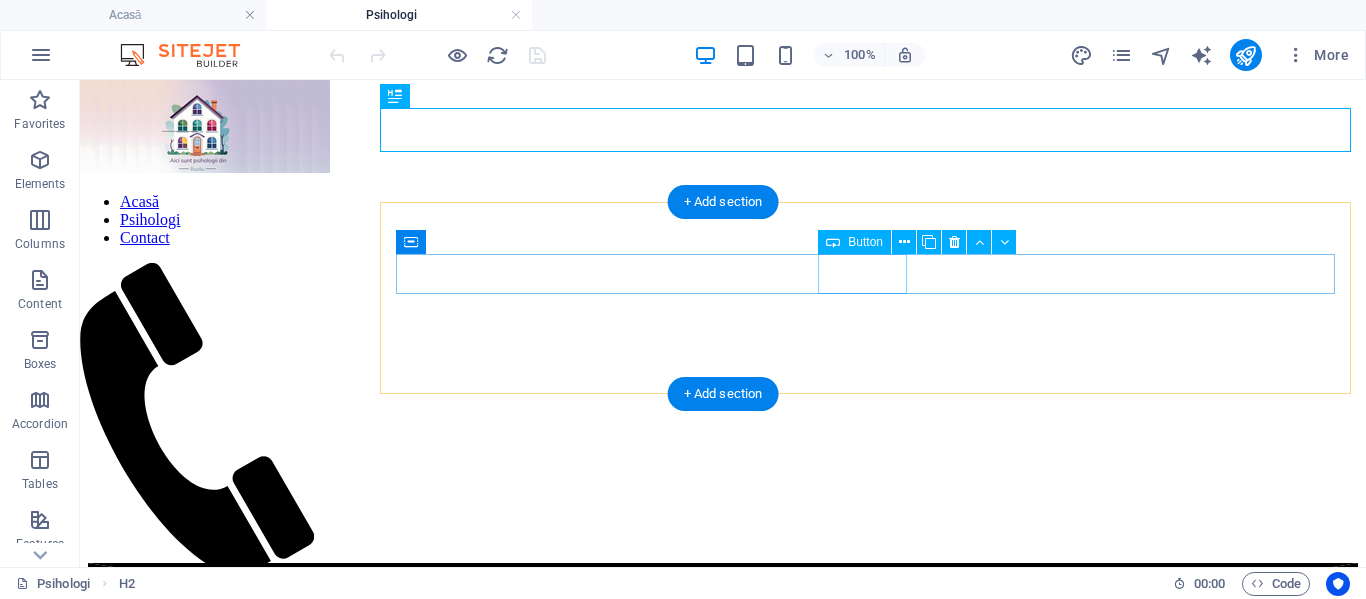 scroll, scrollTop: 459, scrollLeft: 0, axis: vertical 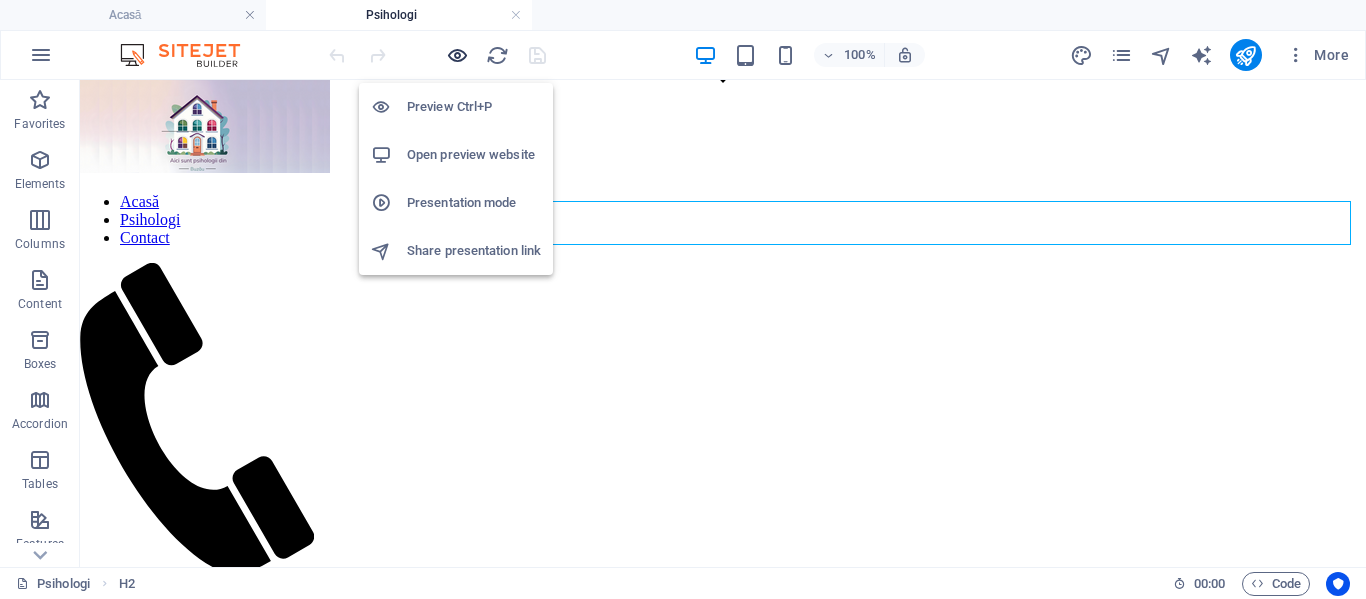 click at bounding box center (457, 55) 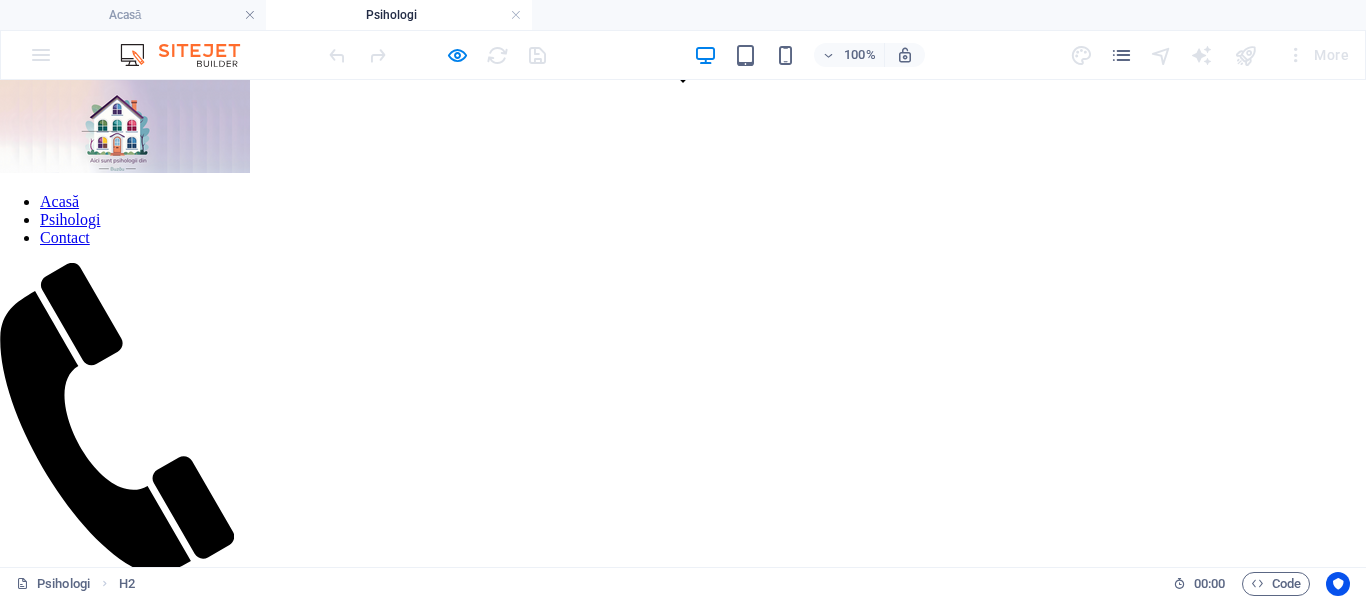 click on "Copii" at bounding box center [26, 1211] 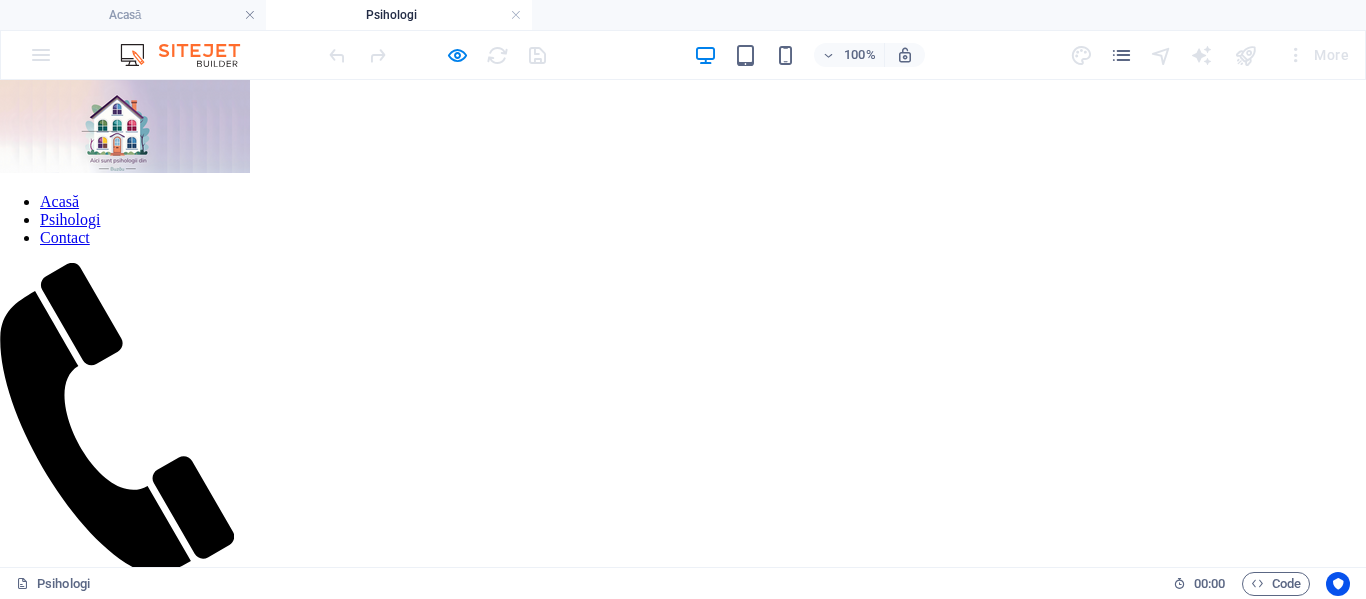 scroll, scrollTop: 559, scrollLeft: 0, axis: vertical 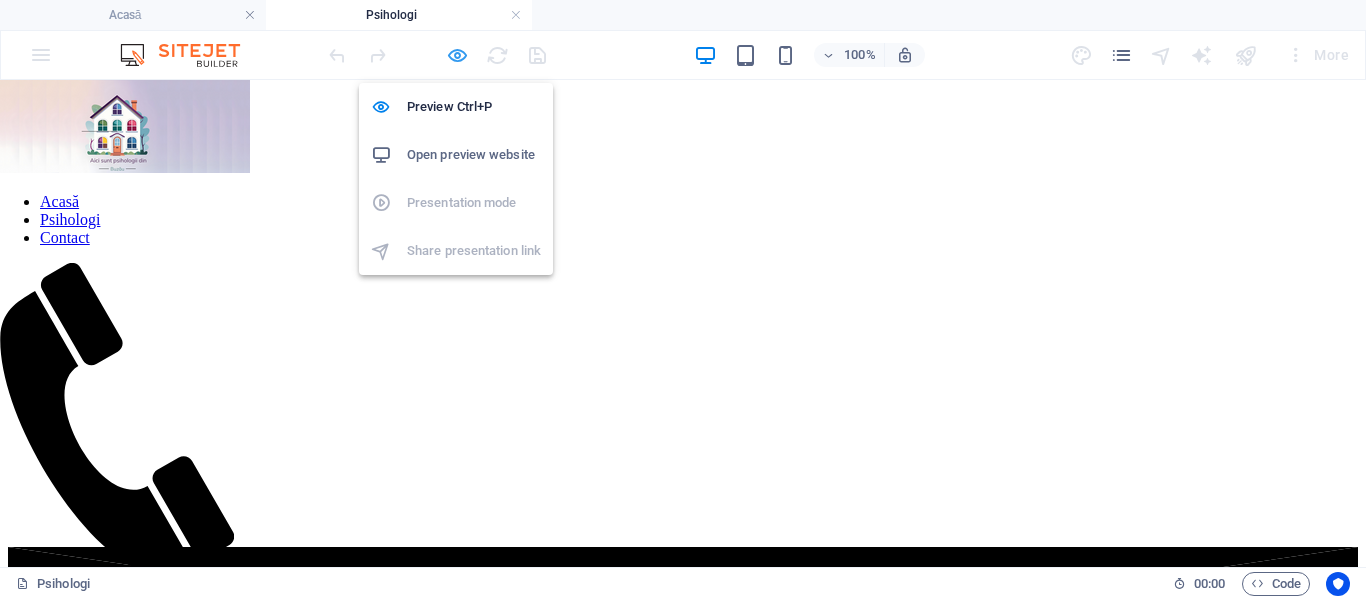 click at bounding box center [457, 55] 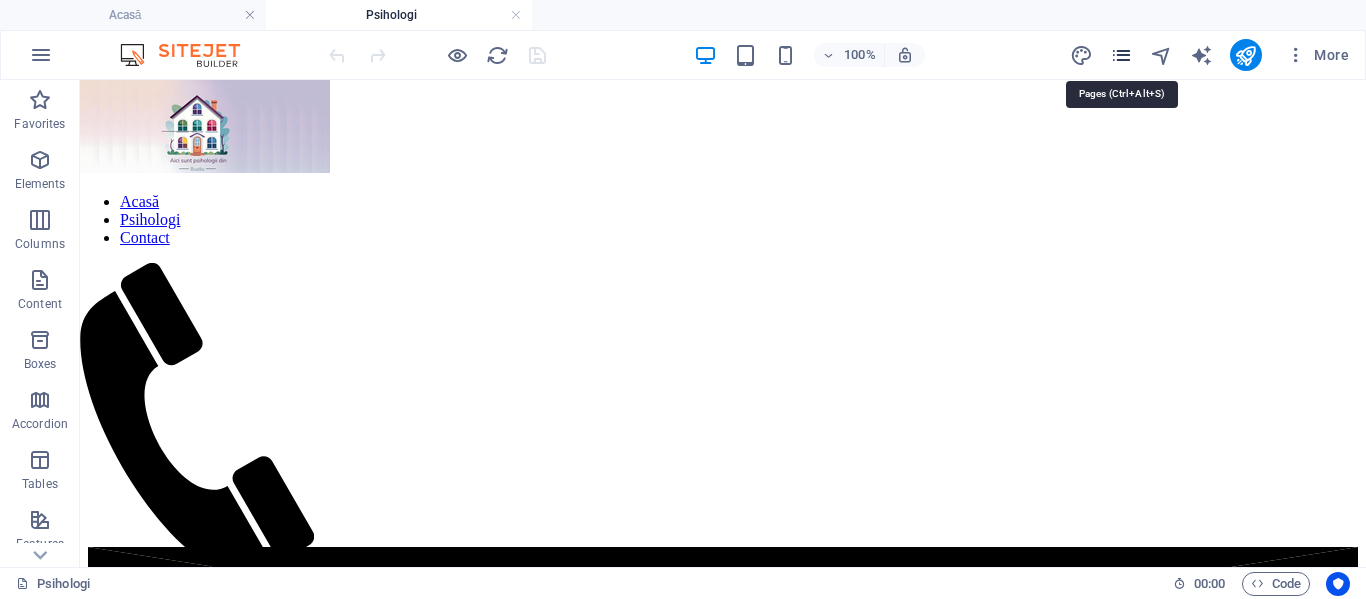 click at bounding box center [1121, 55] 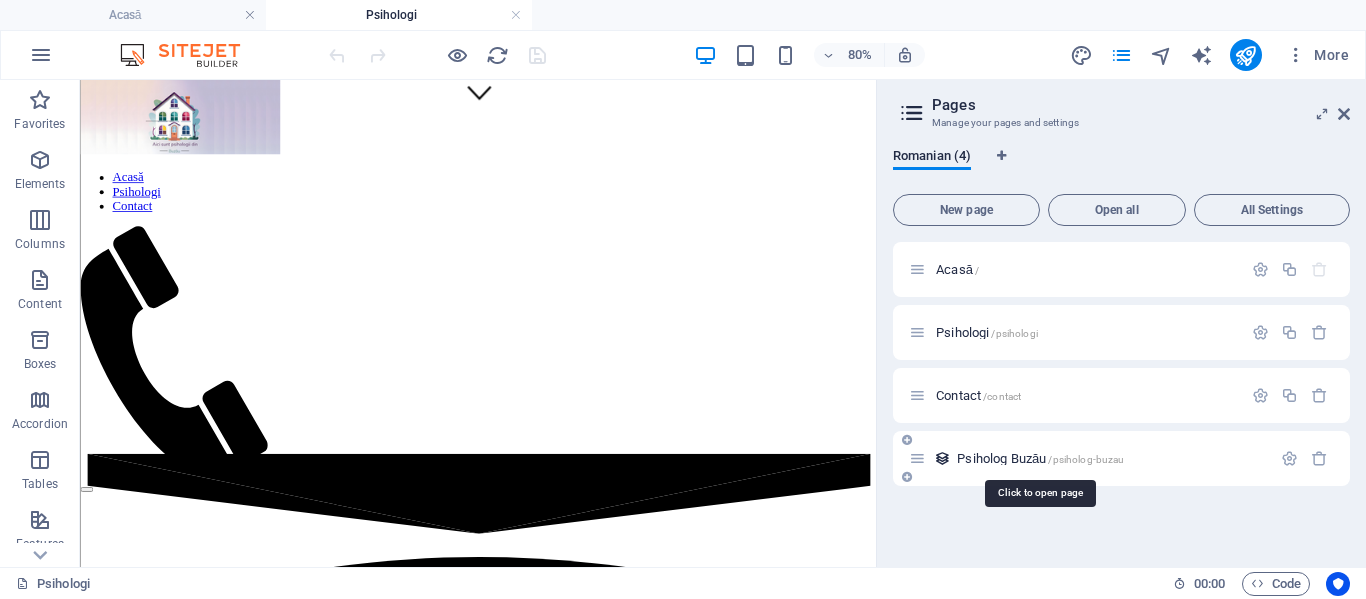 click on "Psiholog Buzău /psiholog-buzau" at bounding box center (1040, 458) 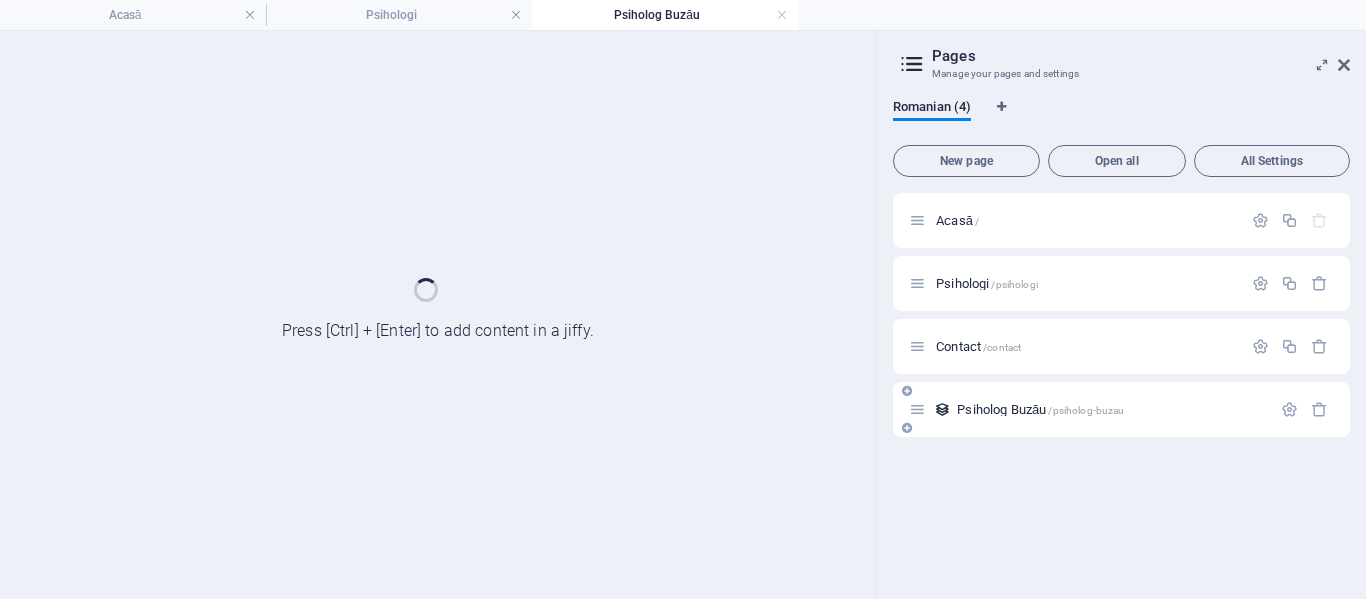 scroll, scrollTop: 0, scrollLeft: 0, axis: both 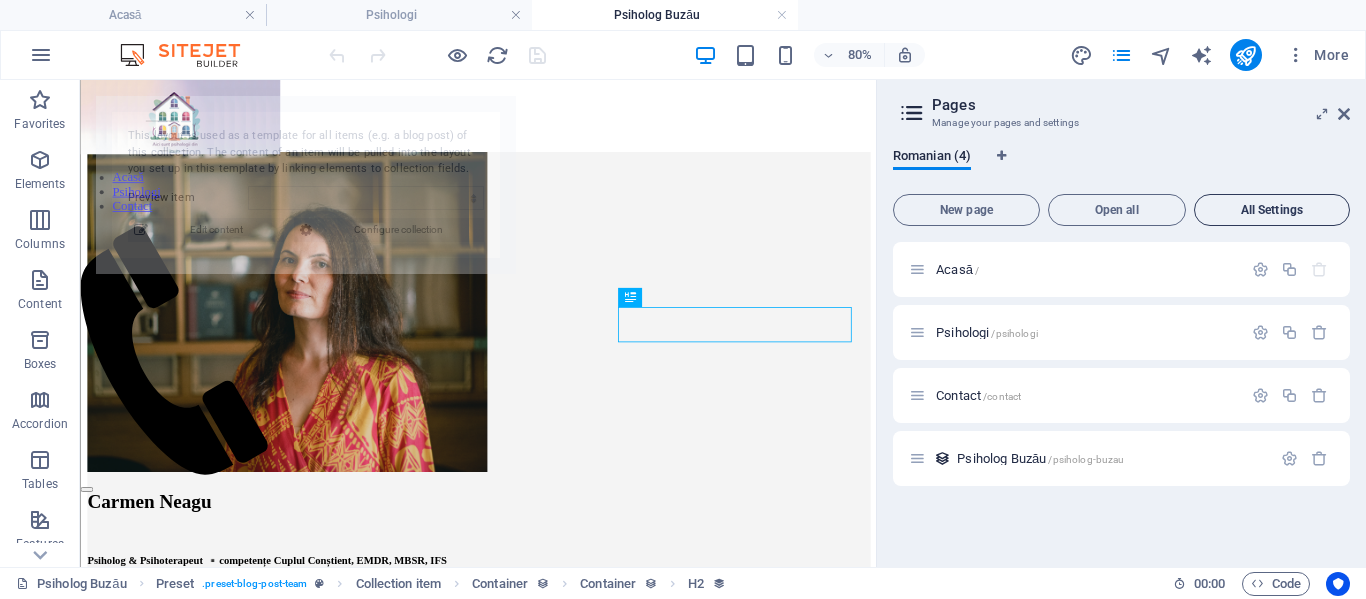 select on "6874ba18af92c5a04e0a512e" 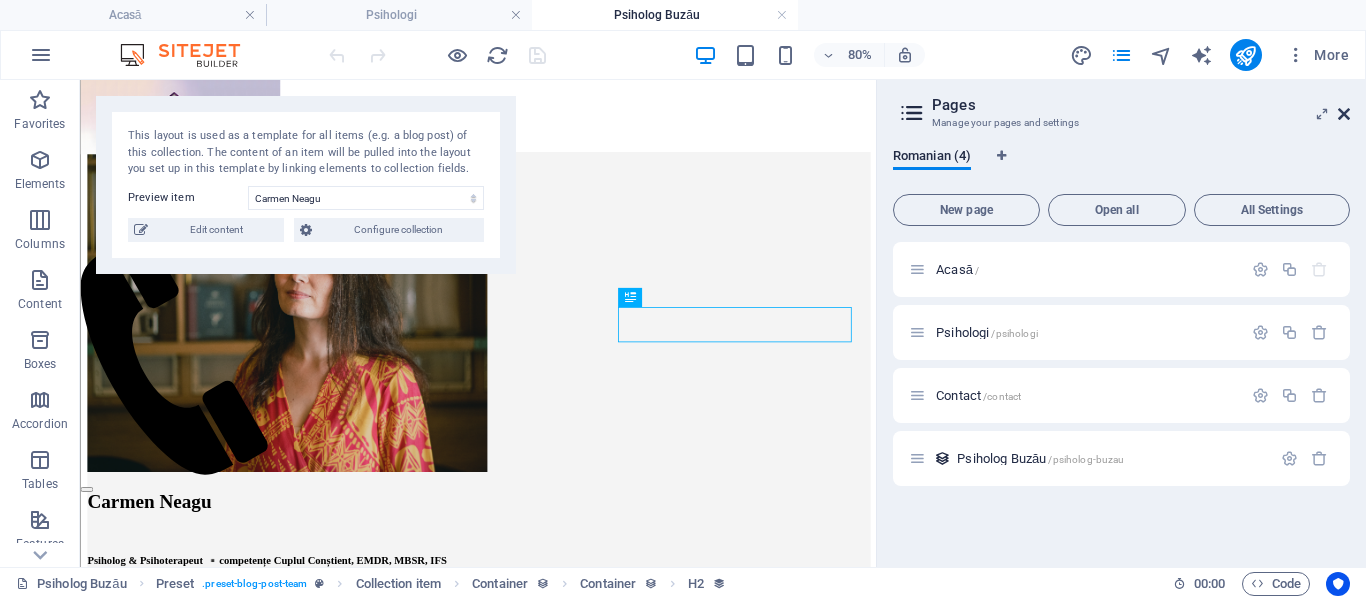 click at bounding box center (1344, 114) 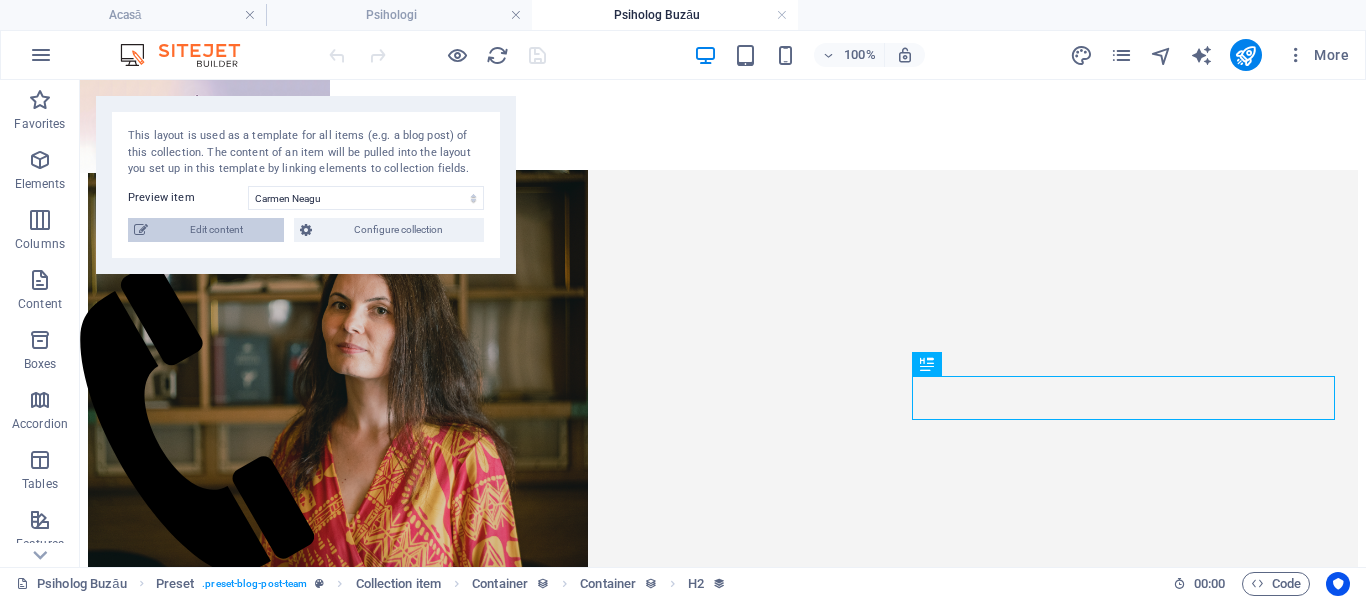 click on "Edit content" at bounding box center [216, 230] 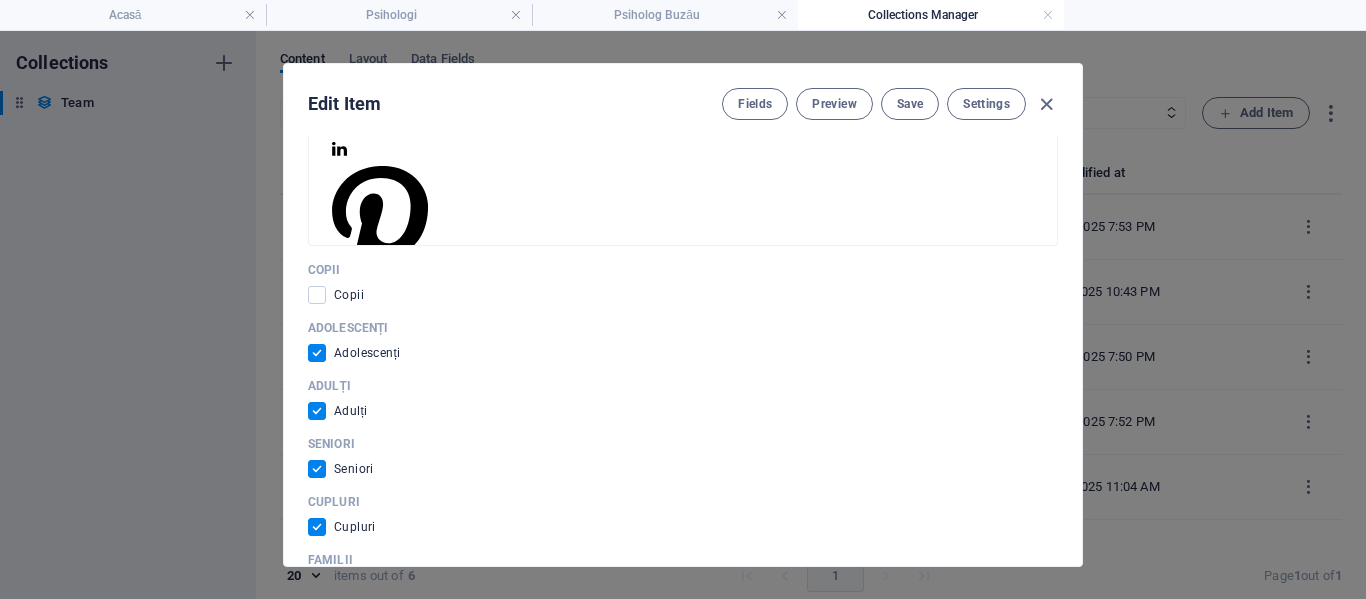 scroll, scrollTop: 1000, scrollLeft: 0, axis: vertical 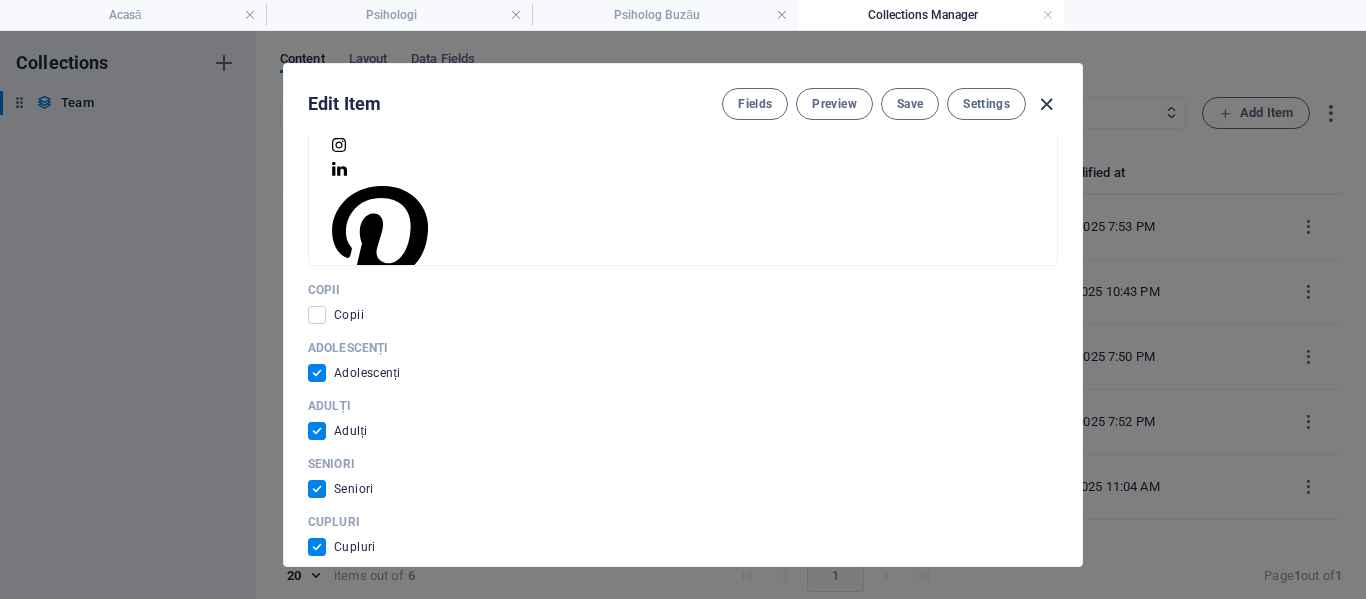 click at bounding box center (1046, 104) 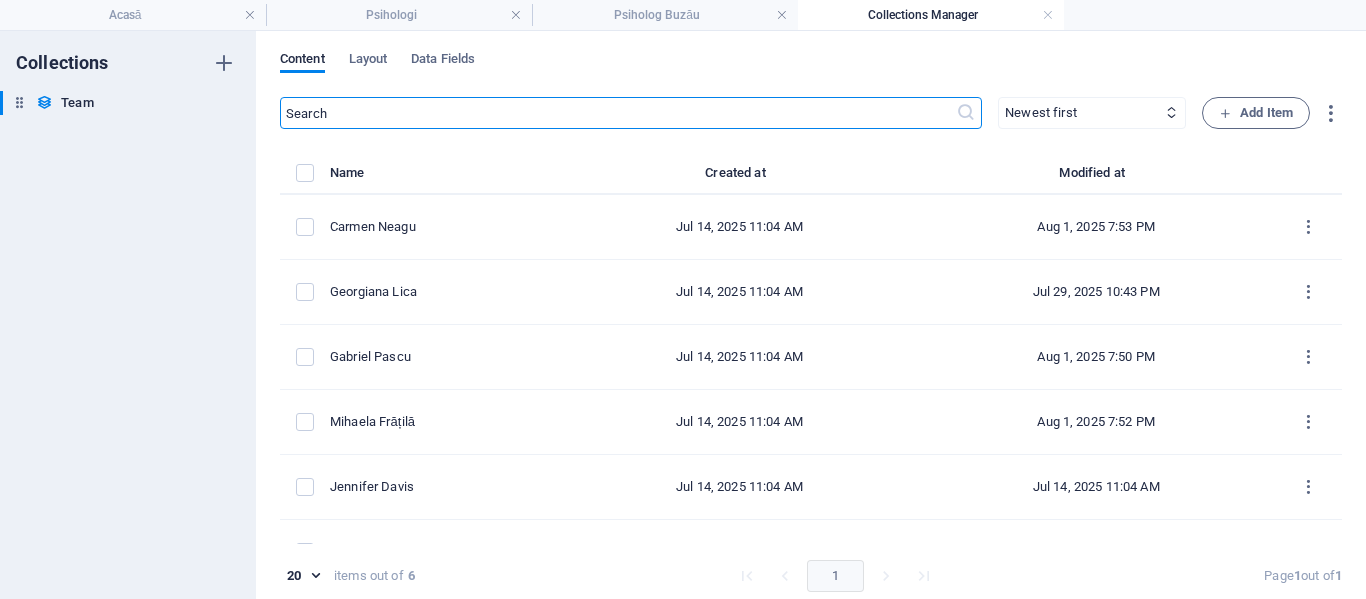 checkbox on "false" 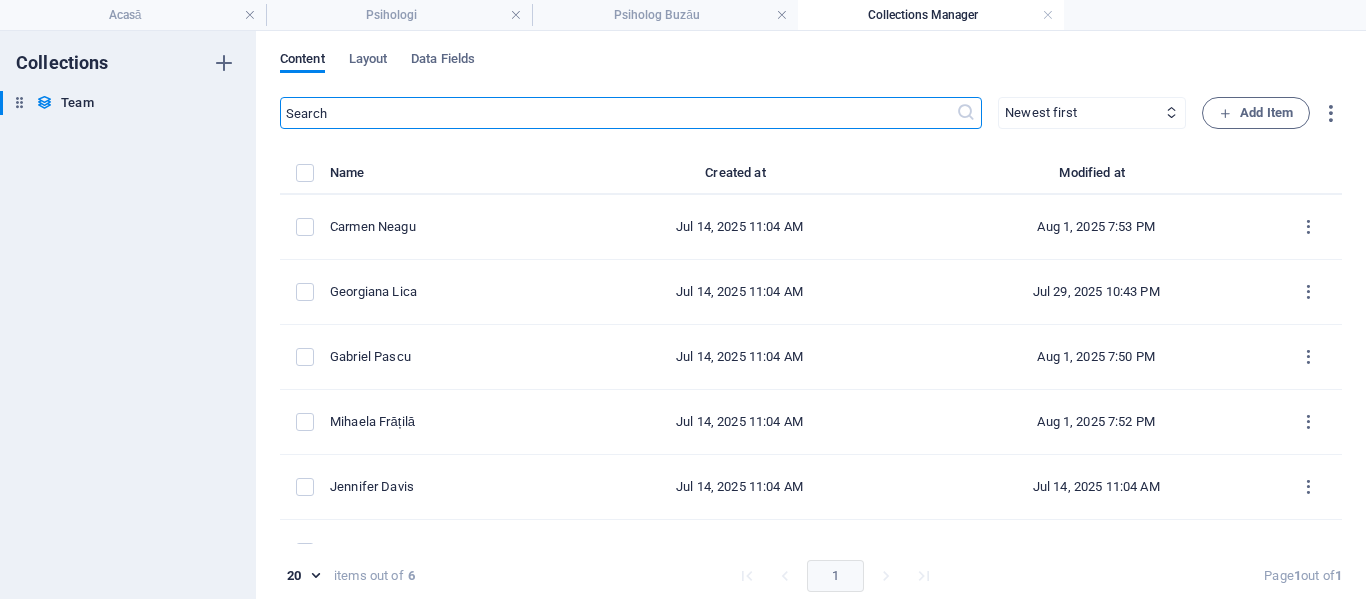 checkbox on "false" 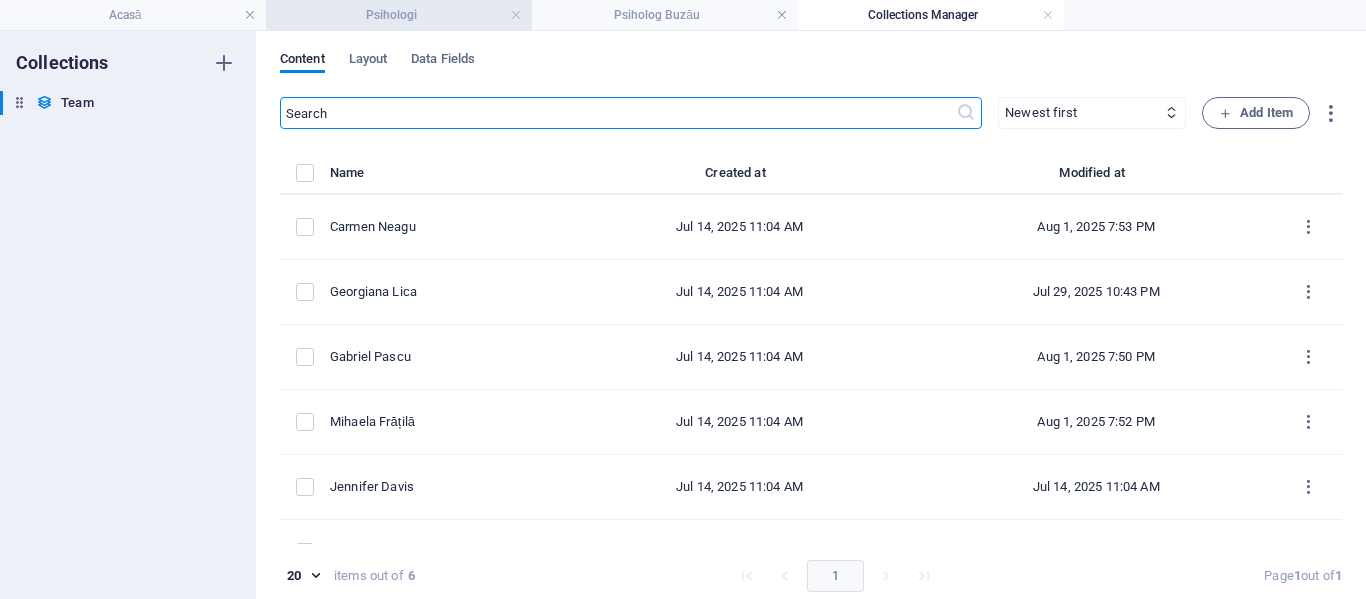 click on "Psihologi" at bounding box center (399, 15) 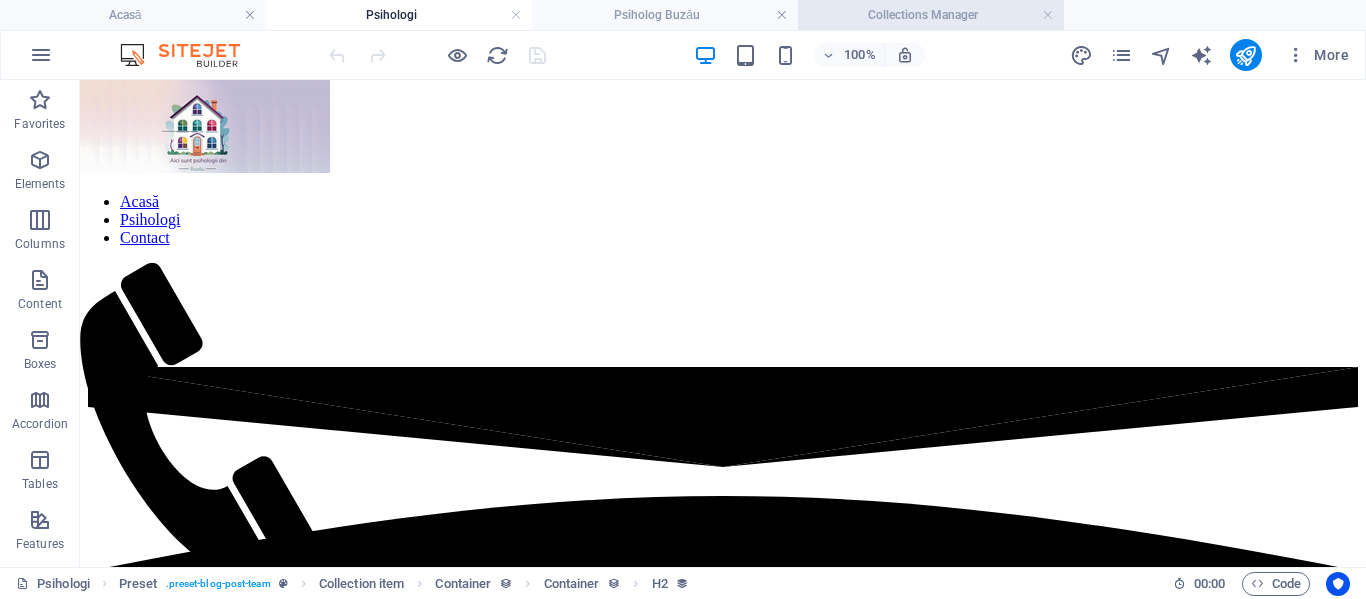 click on "Collections Manager" at bounding box center [931, 15] 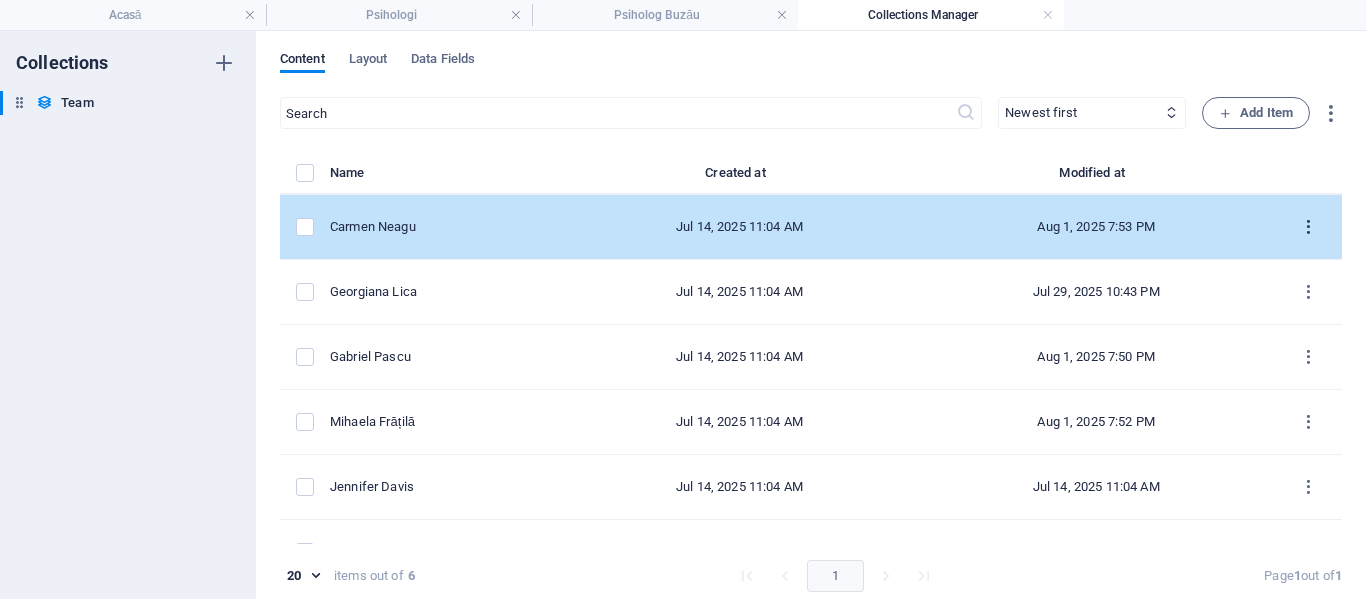 click at bounding box center [1308, 227] 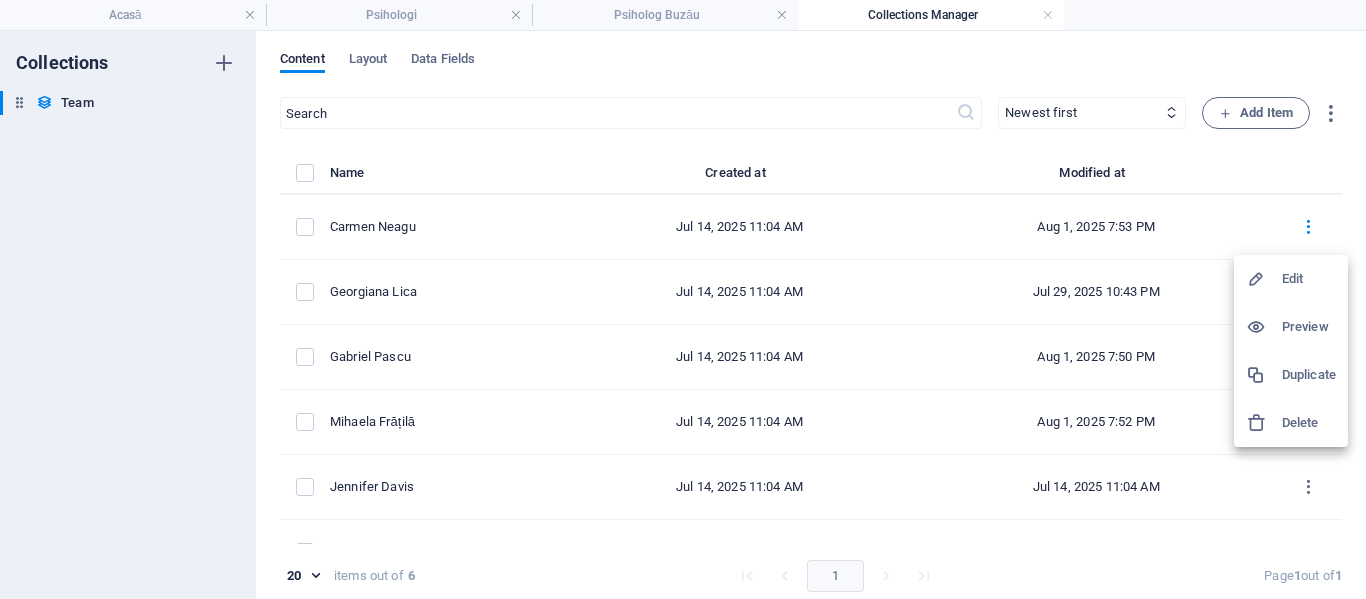 click at bounding box center [683, 299] 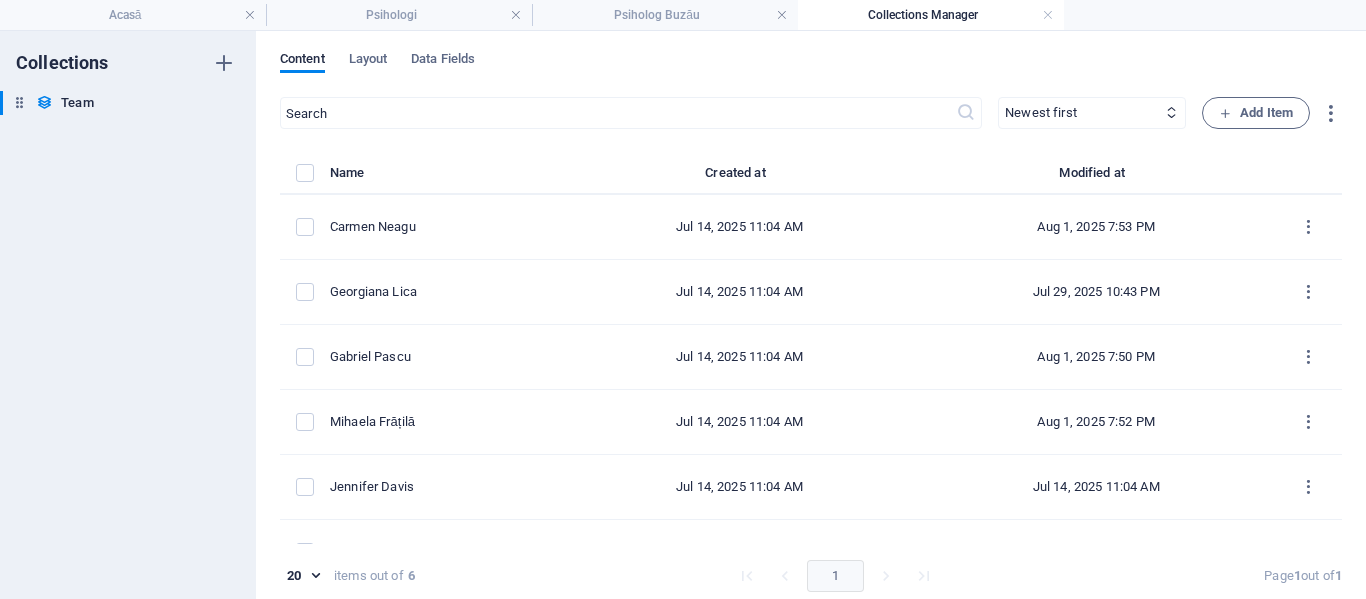 click on "Data Fields" at bounding box center [443, 61] 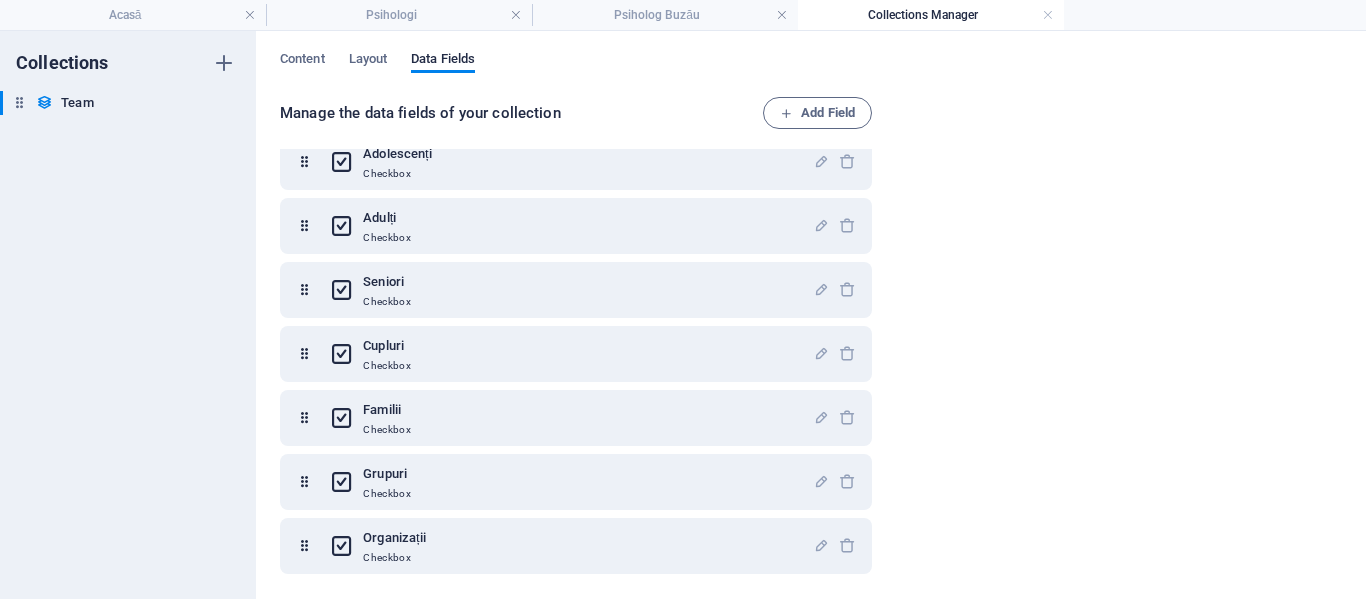 scroll, scrollTop: 439, scrollLeft: 0, axis: vertical 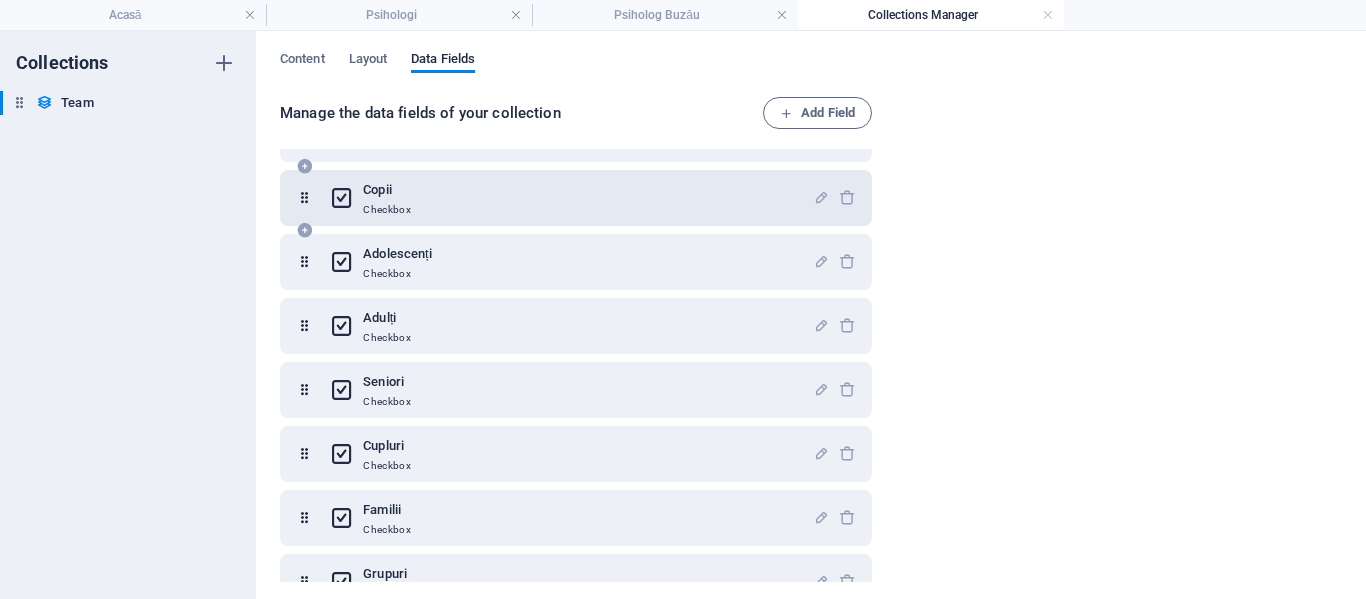 click on "Checkbox" at bounding box center (387, 210) 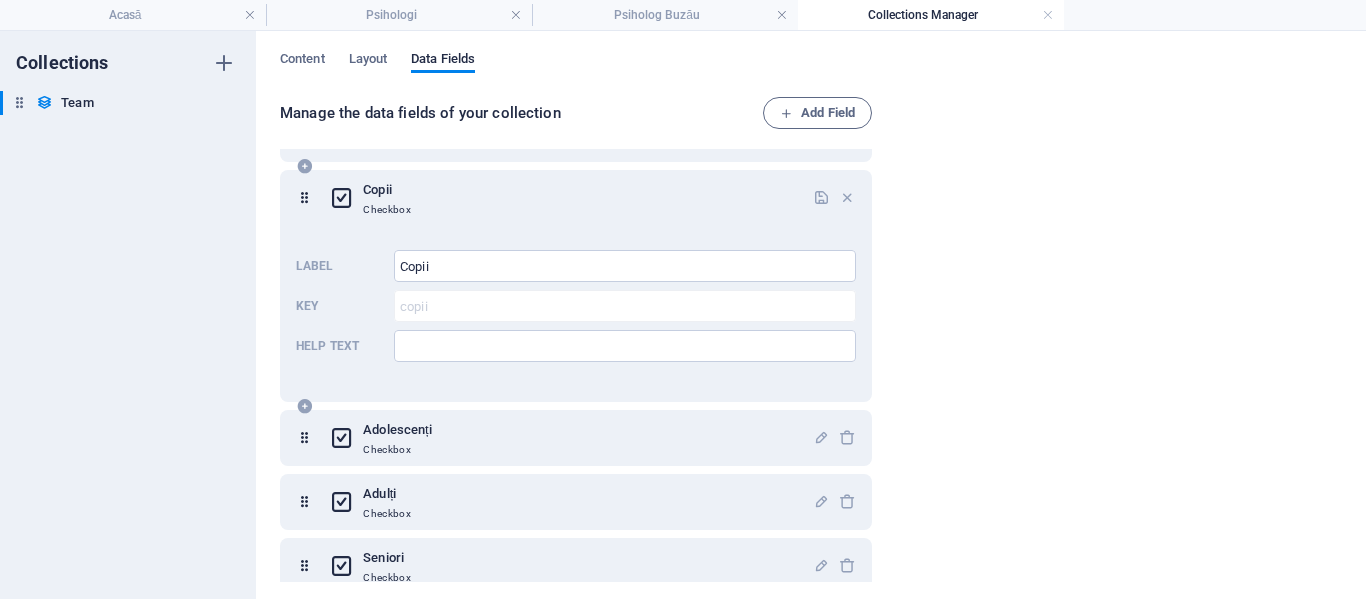 click on "Checkbox" at bounding box center (387, 210) 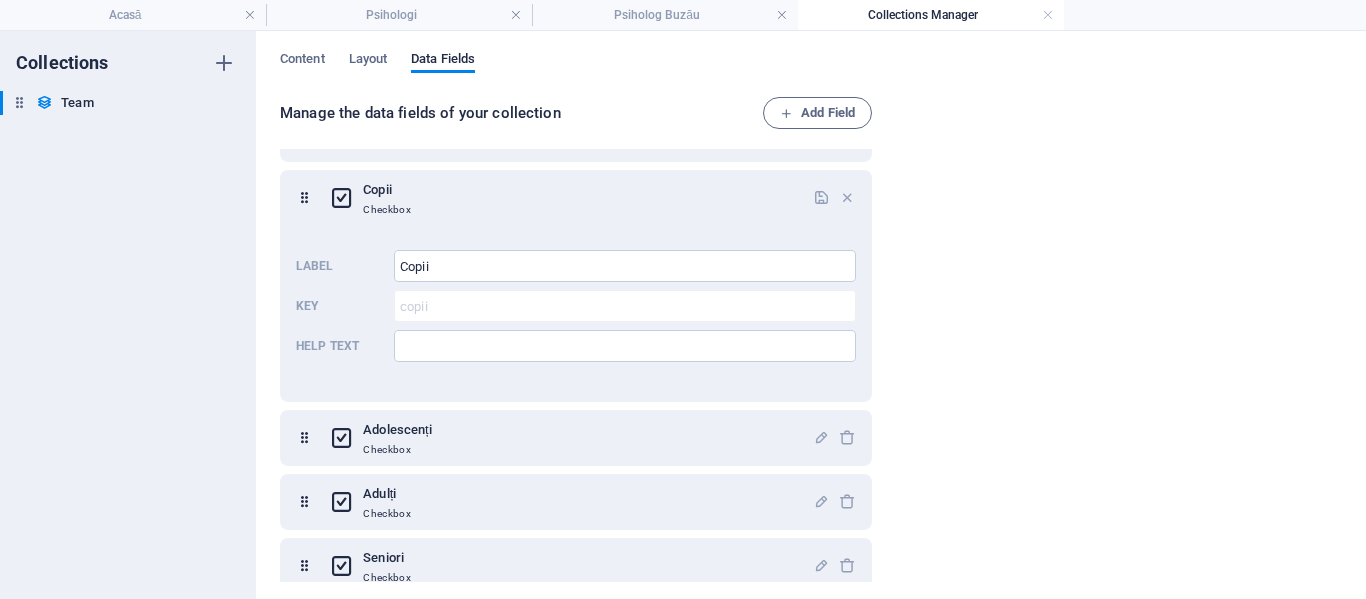 click on "Manage the data fields of your collection Add Field Name Plain Text Slug Plain Text Profile Picture File Job Title Plain Text Life Motto Plain Text Intro Text Rich Text Social Media CMS Copii Checkbox Label Copii ​ Key copii ​ Help text ​ Adolescenți Checkbox Adulți Checkbox Seniori Checkbox Cupluri Checkbox Familii Checkbox Grupuri Checkbox Organizații Checkbox" at bounding box center [811, 341] 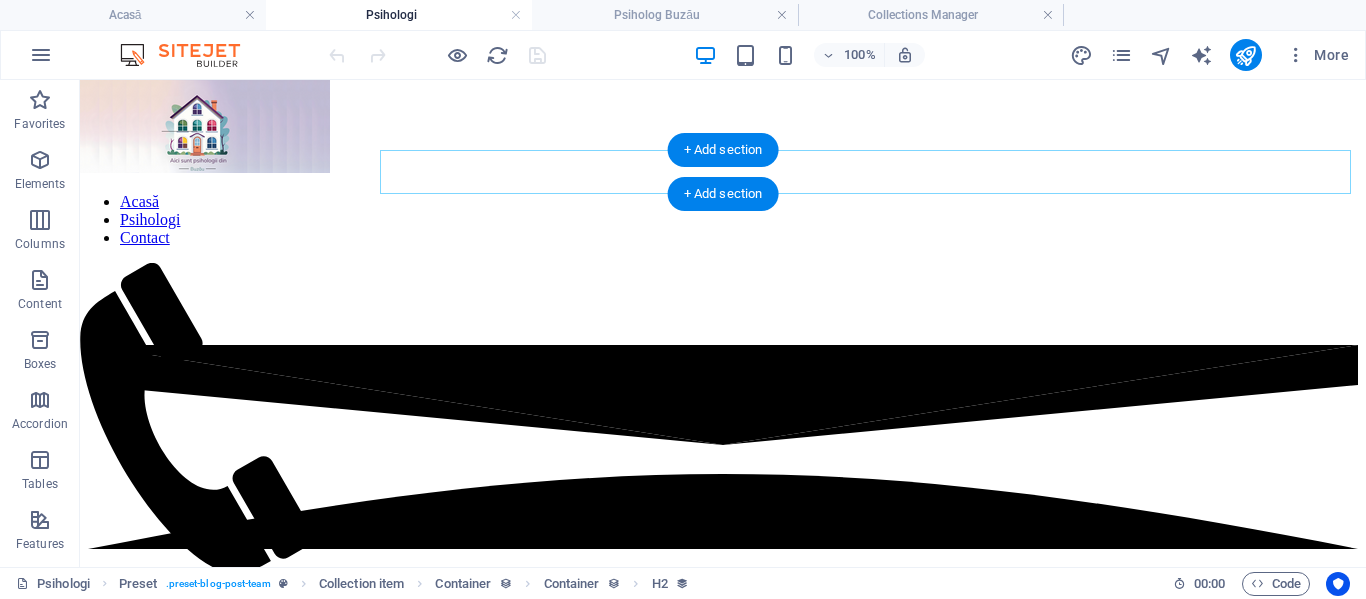 scroll, scrollTop: 773, scrollLeft: 0, axis: vertical 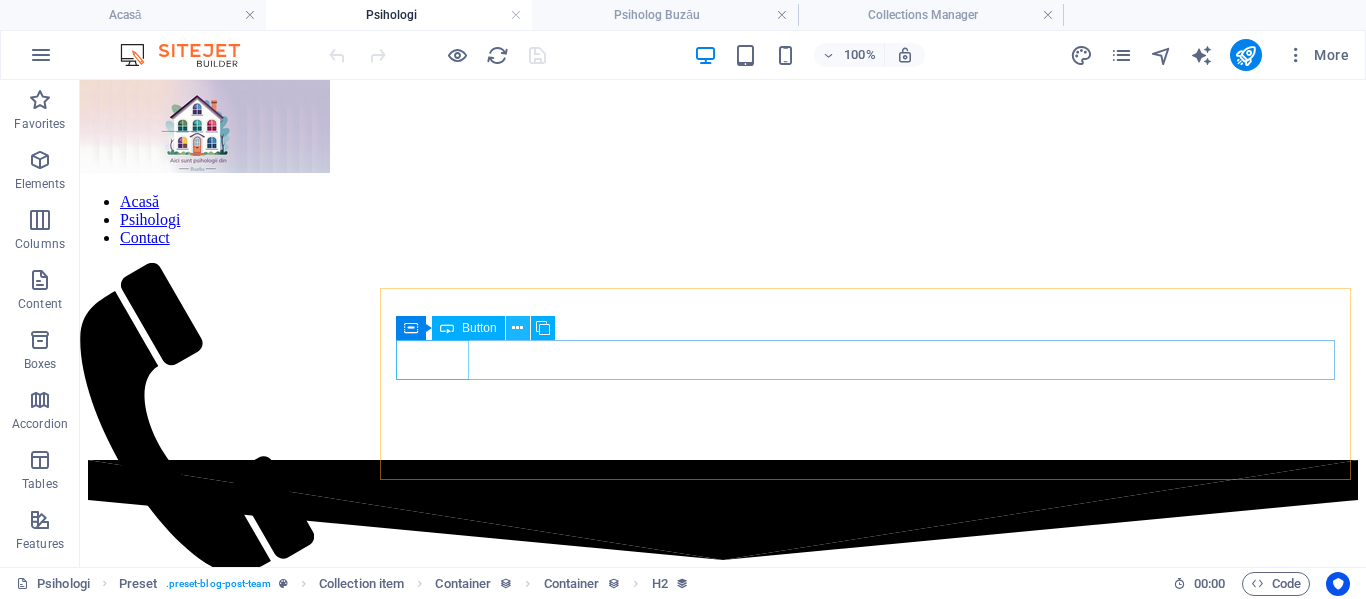 click at bounding box center (517, 328) 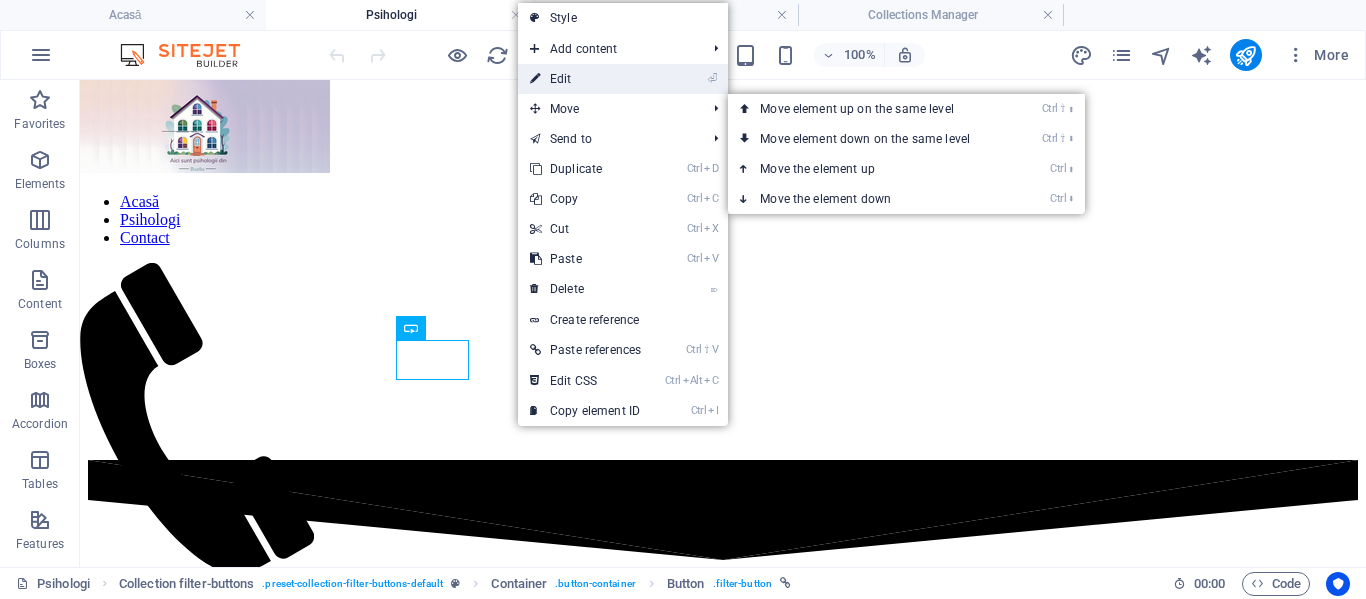 drag, startPoint x: 574, startPoint y: 80, endPoint x: 103, endPoint y: 13, distance: 475.74152 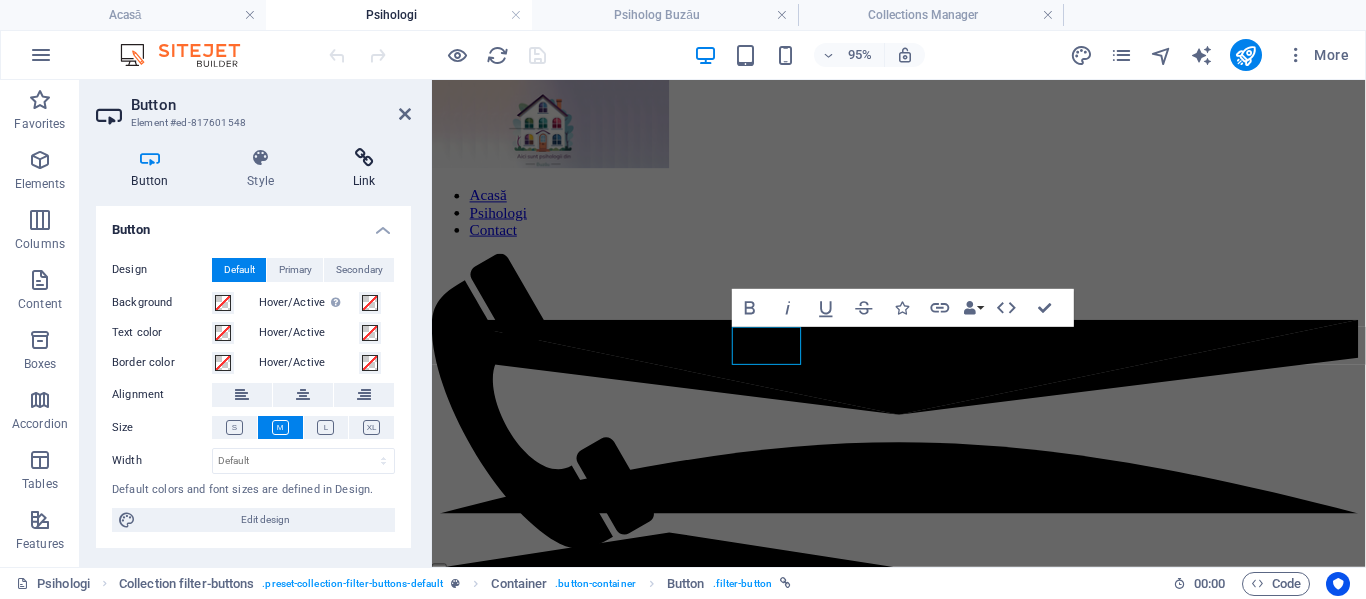 scroll, scrollTop: 466, scrollLeft: 0, axis: vertical 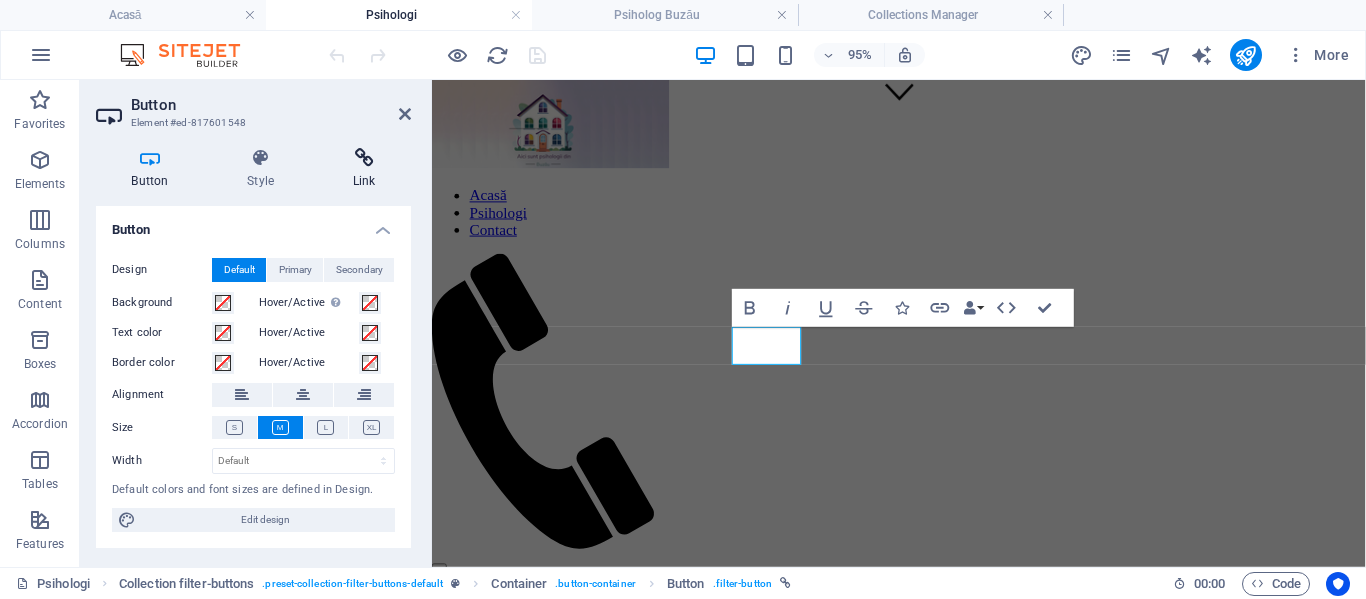 click at bounding box center (364, 158) 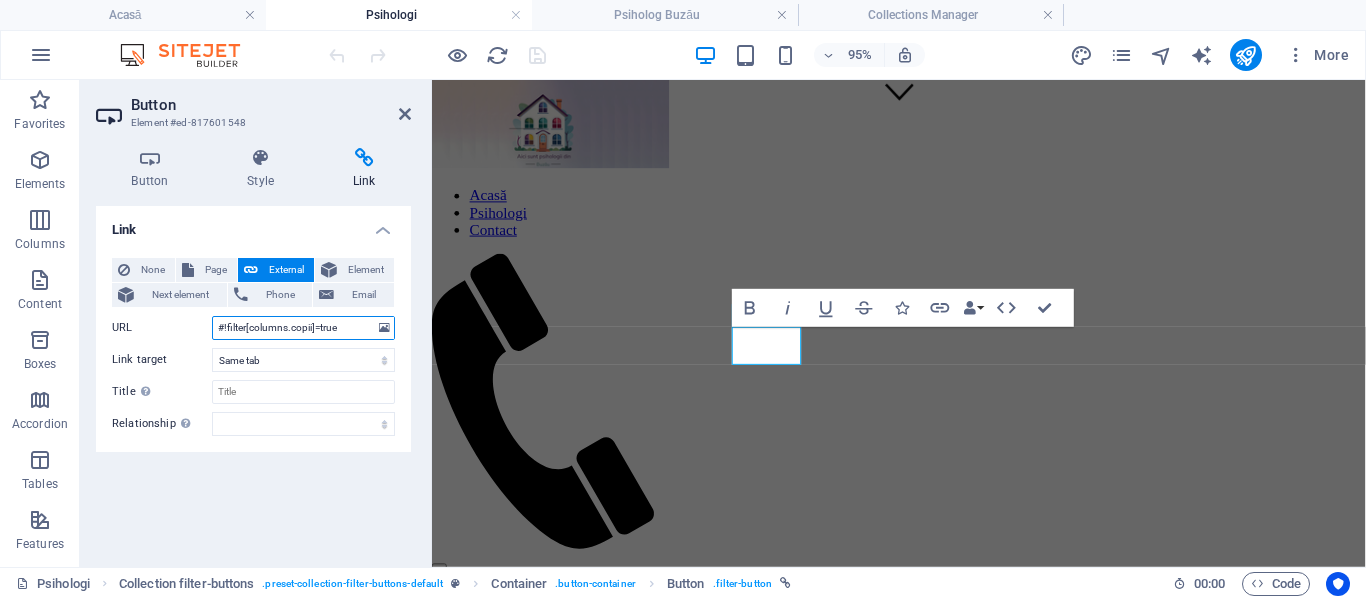 click on "#!filter[columns.copii]=true" at bounding box center (303, 328) 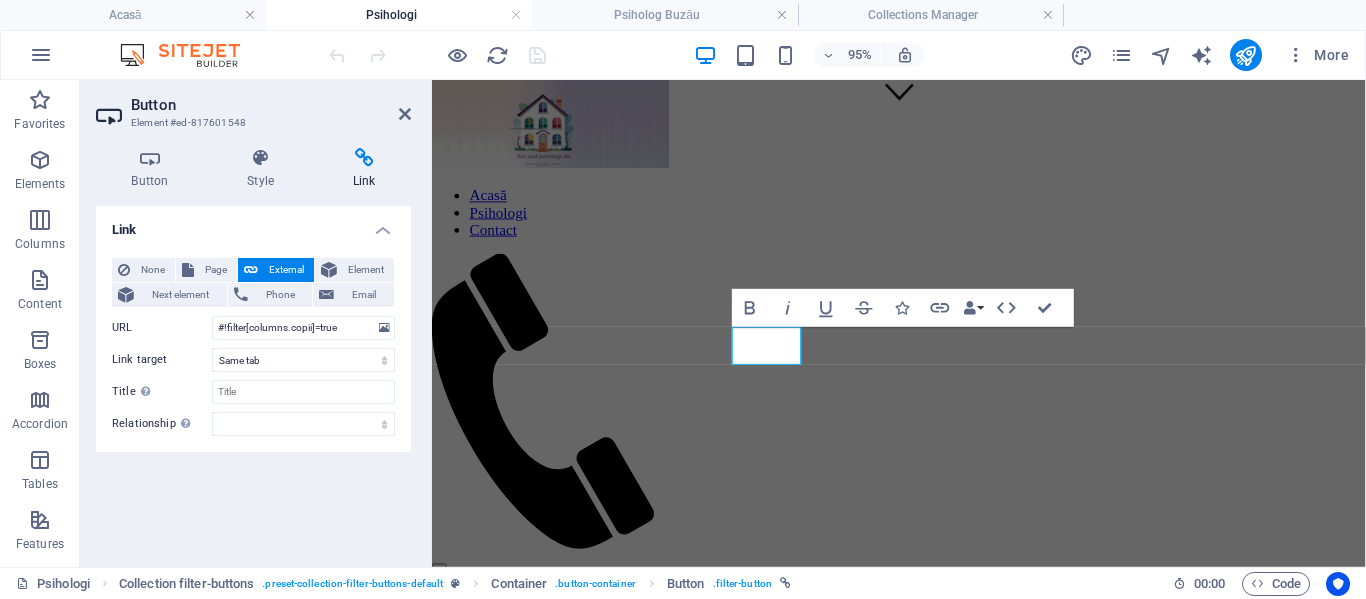 click on "Link None Page External Element Next element Phone Email Page Acasă Psihologi Contact Element
URL #!filter[columns.copii]=true Phone Email Link target New tab Same tab Overlay Title Additional link description, should not be the same as the link text. The title is most often shown as a tooltip text when the mouse moves over the element. Leave empty if uncertain. Relationship Sets the  relationship of this link to the link target . For example, the value "nofollow" instructs search engines not to follow the link. Can be left empty. alternate author bookmark external help license next nofollow noreferrer noopener prev search tag" at bounding box center (253, 378) 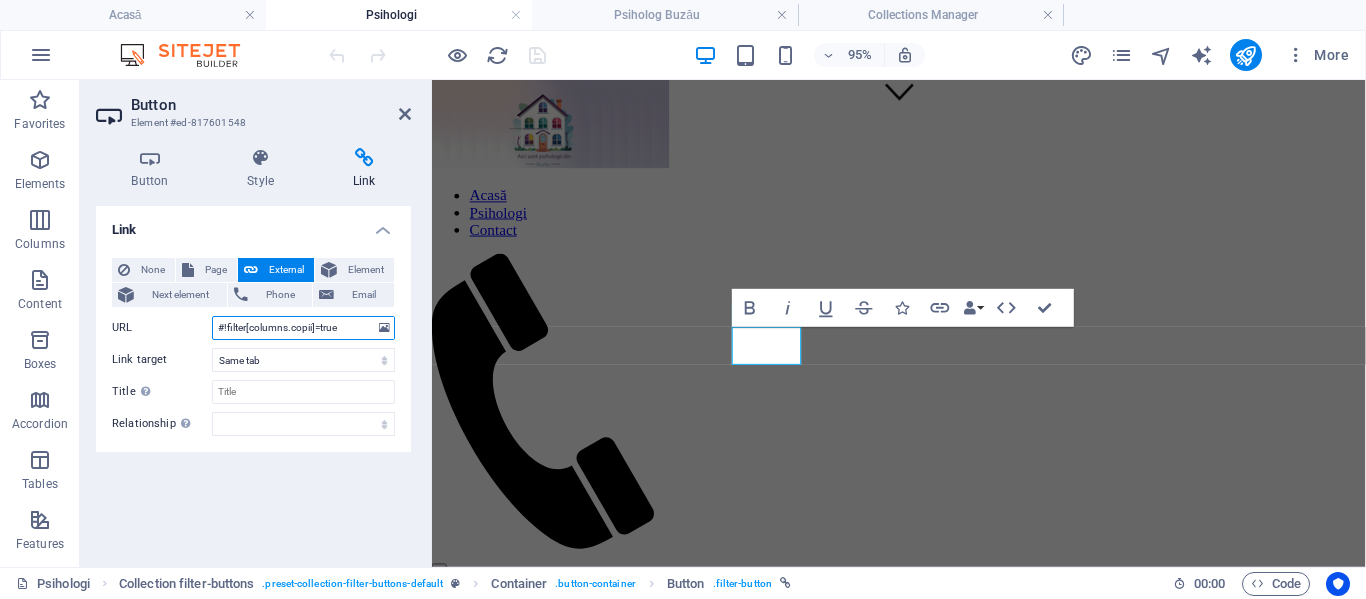drag, startPoint x: 221, startPoint y: 327, endPoint x: 342, endPoint y: 329, distance: 121.016525 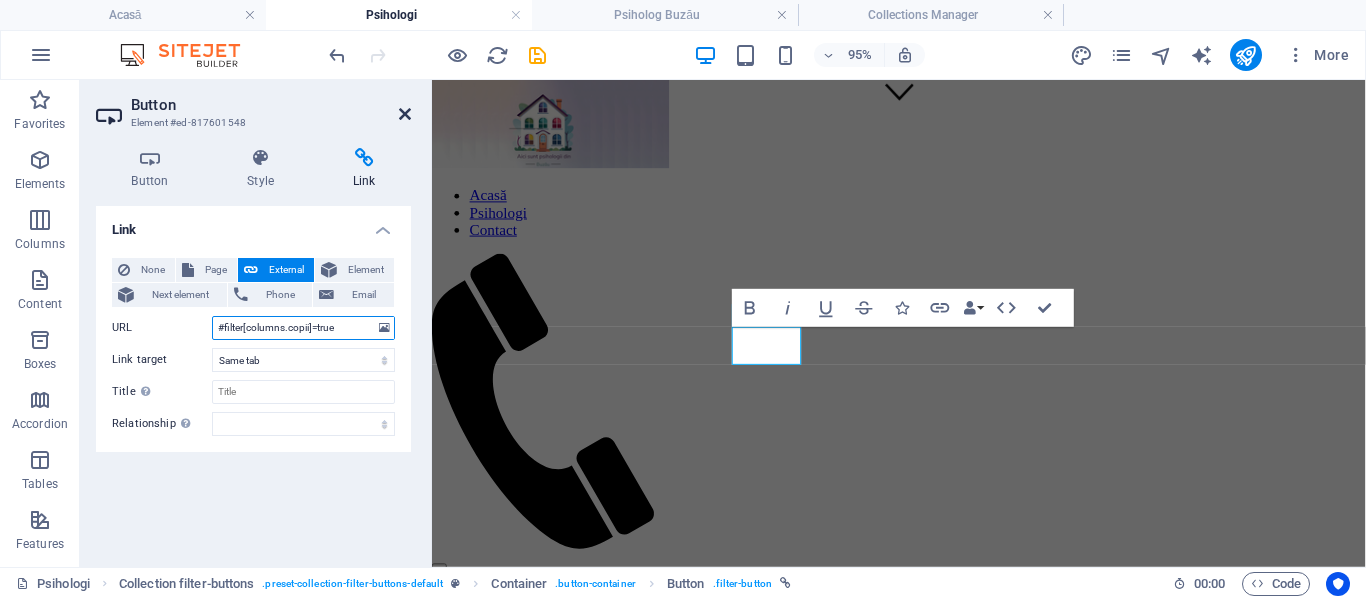type on "#filter[columns.copii]=true" 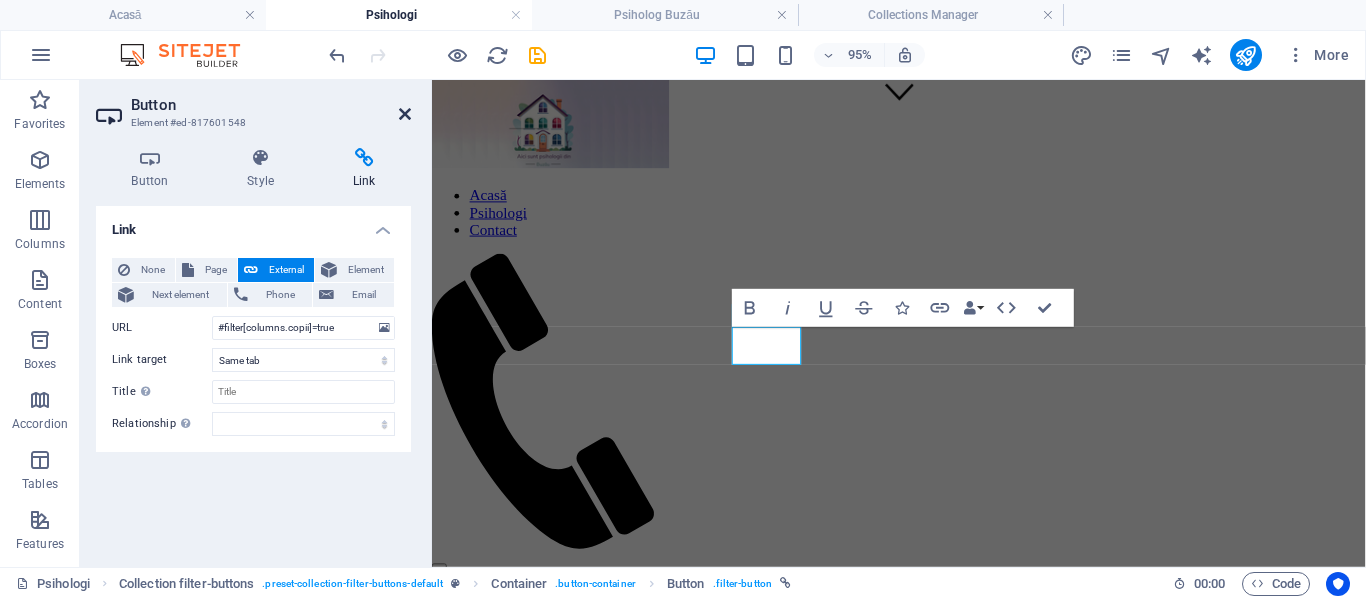 click at bounding box center (405, 114) 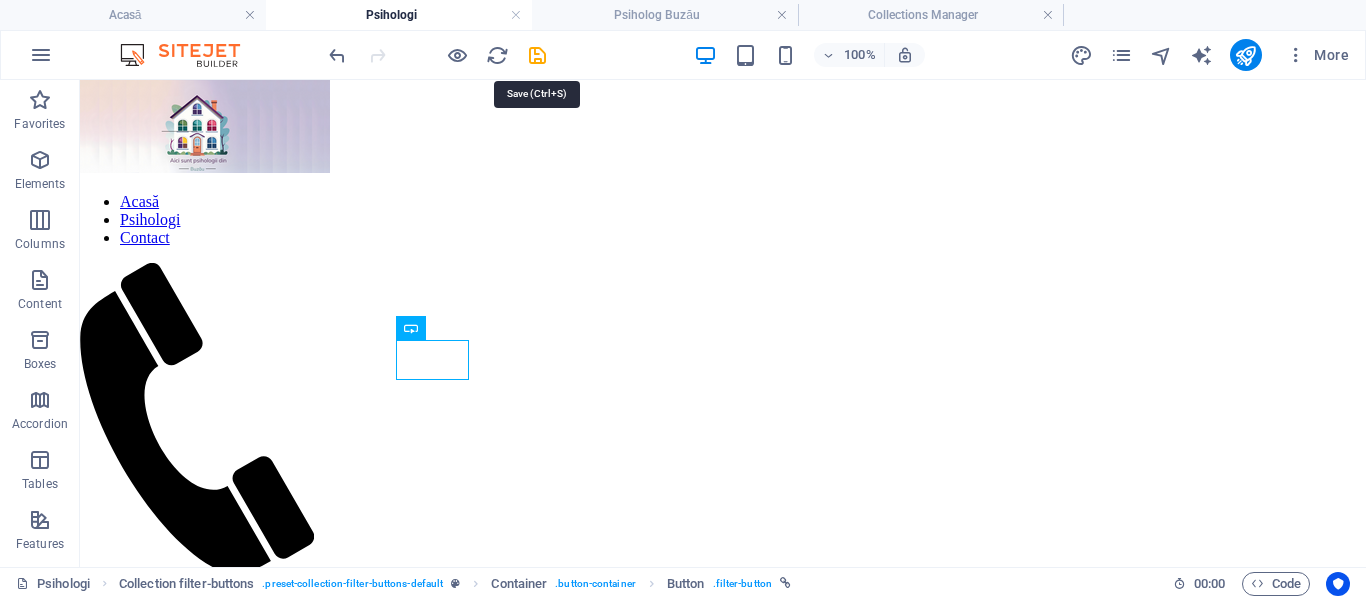 click at bounding box center (537, 55) 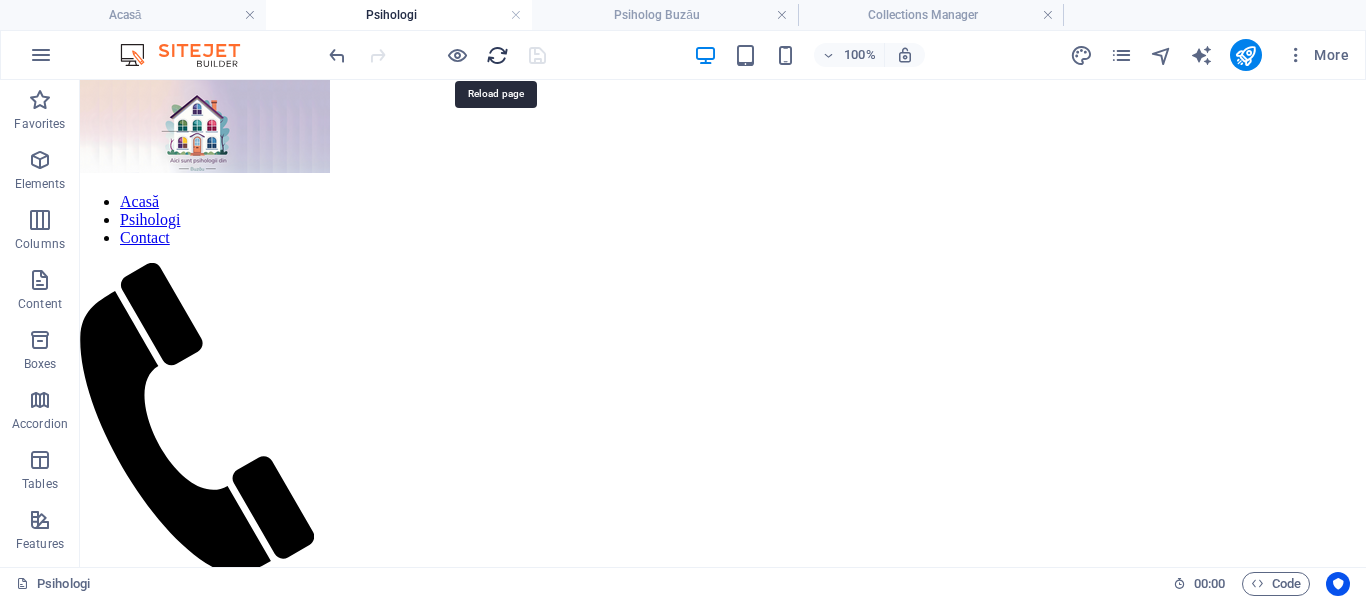 click at bounding box center (497, 55) 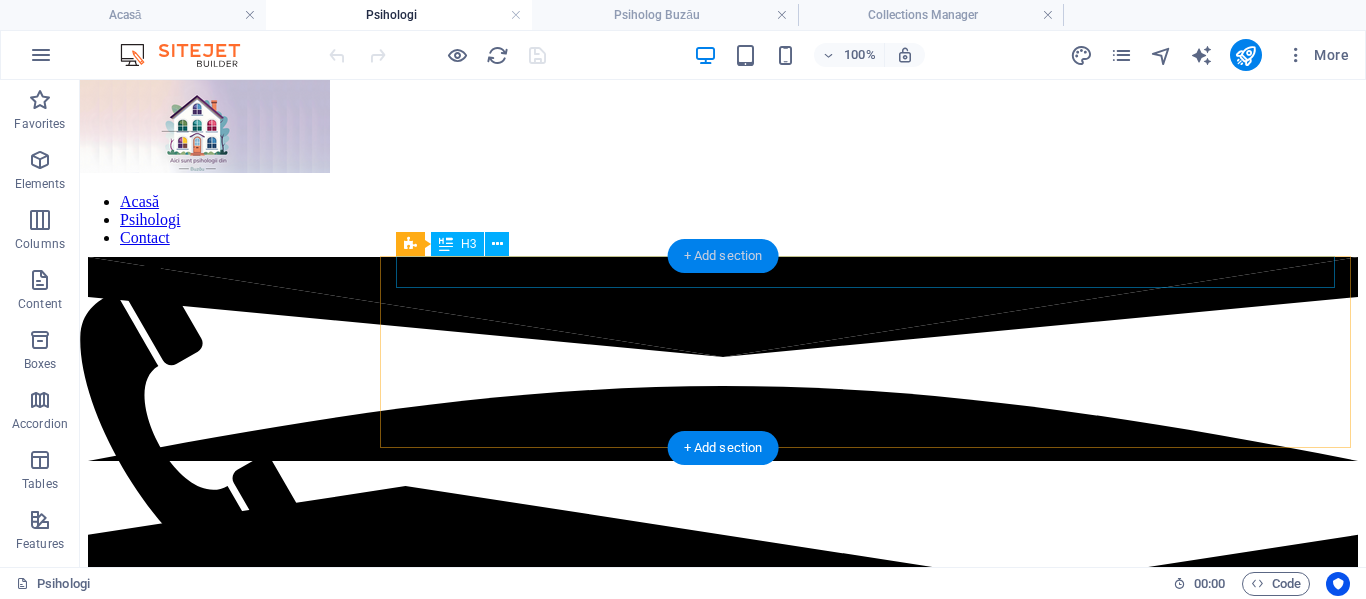 scroll, scrollTop: 800, scrollLeft: 0, axis: vertical 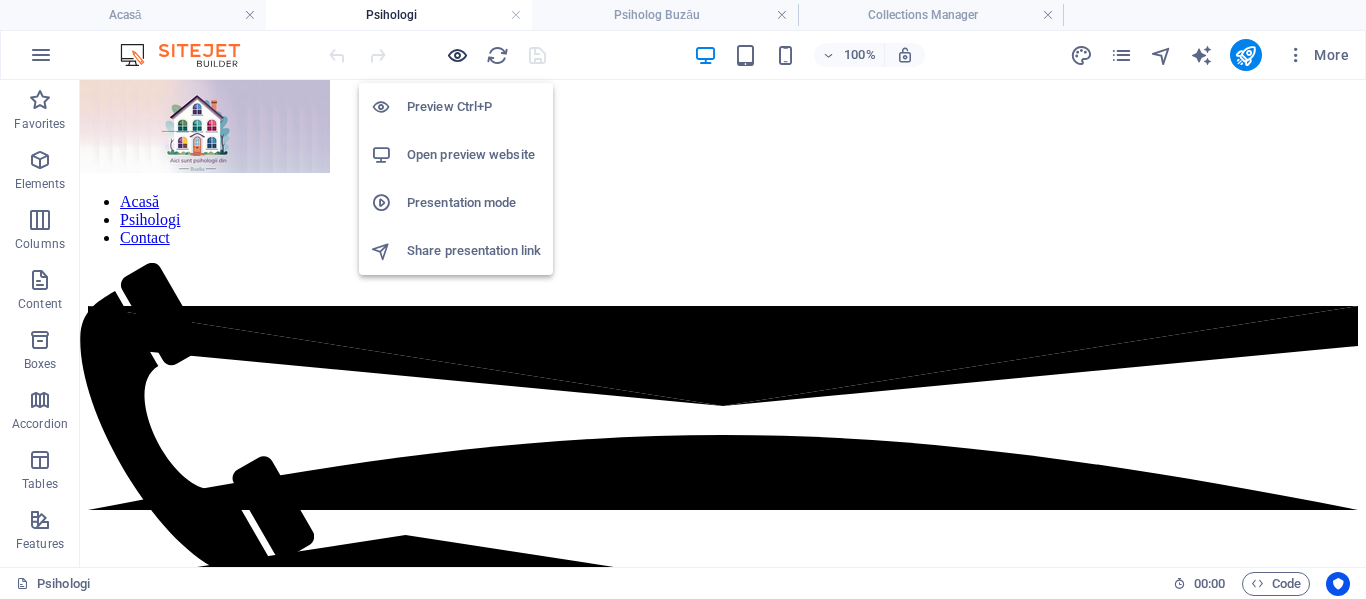 click at bounding box center [457, 55] 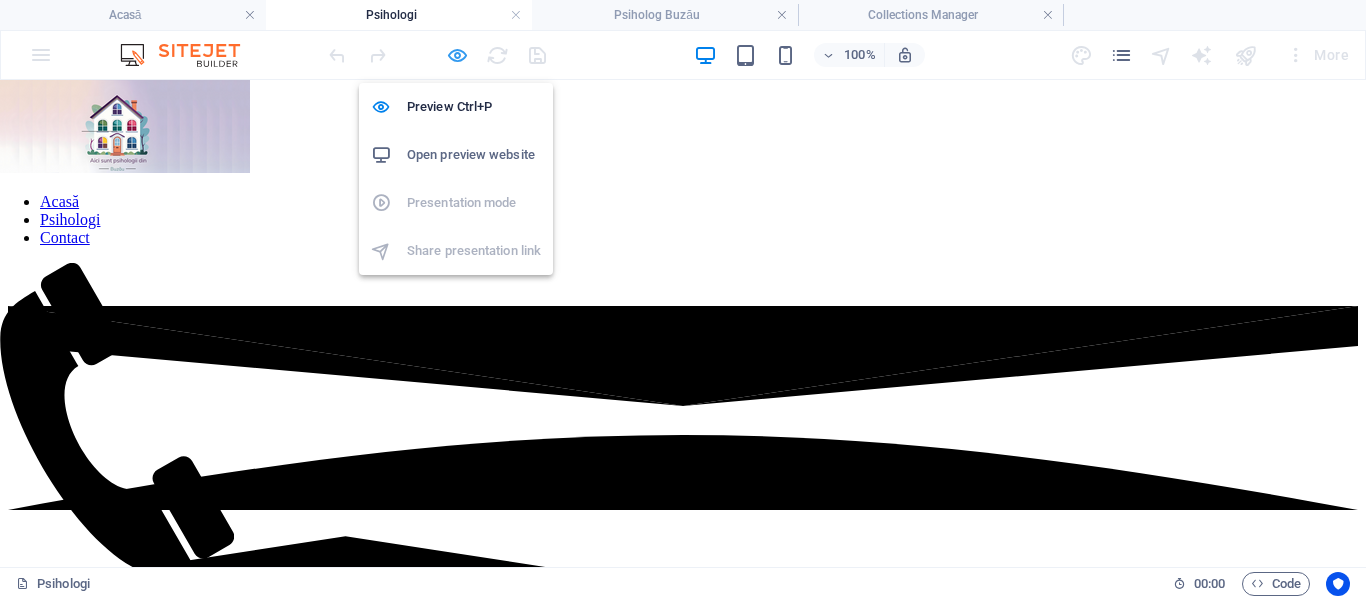 scroll, scrollTop: 313, scrollLeft: 0, axis: vertical 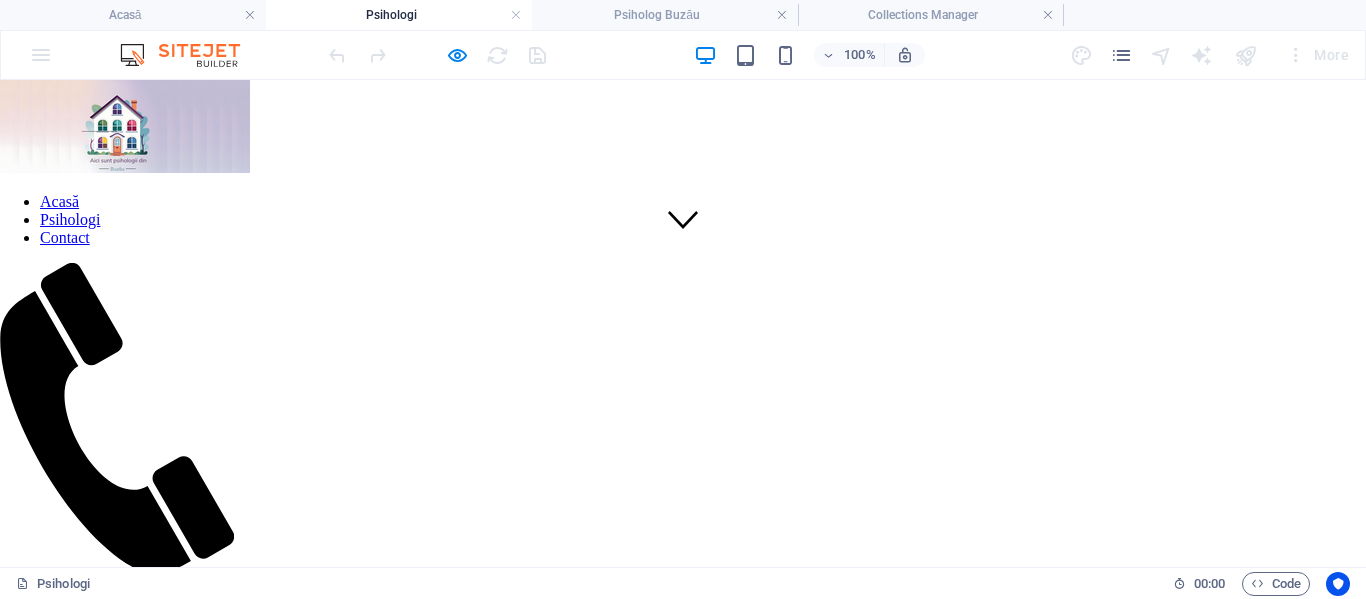 click on "Copii" at bounding box center (26, 1357) 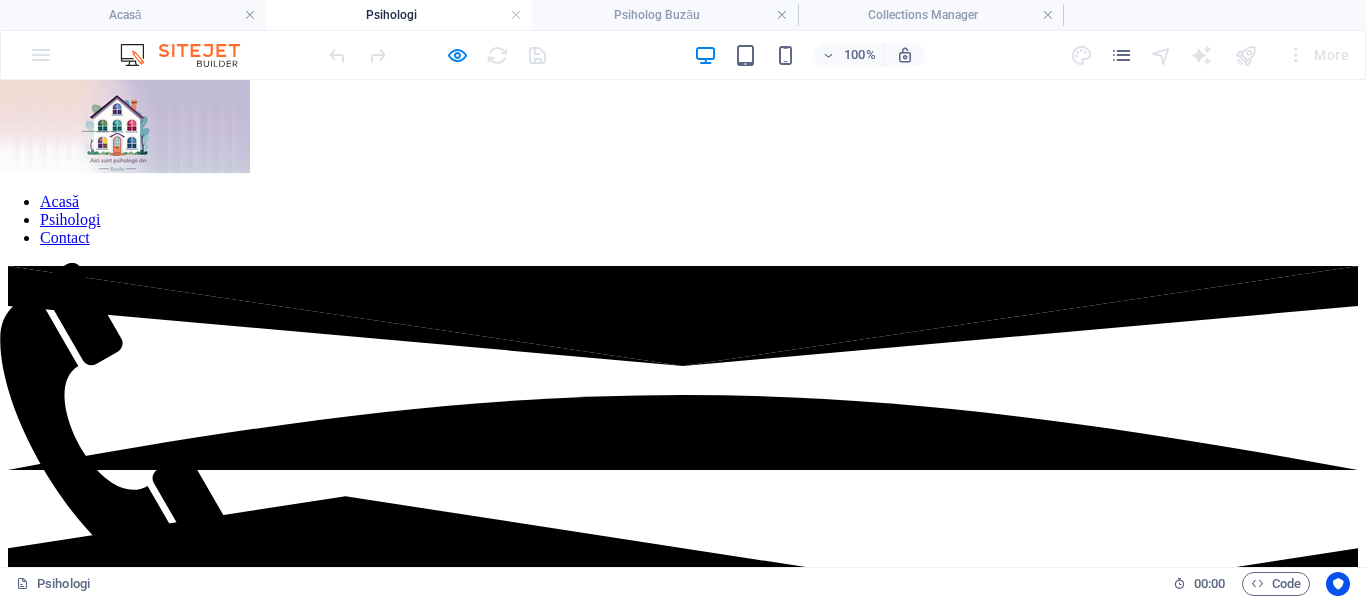 scroll, scrollTop: 820, scrollLeft: 0, axis: vertical 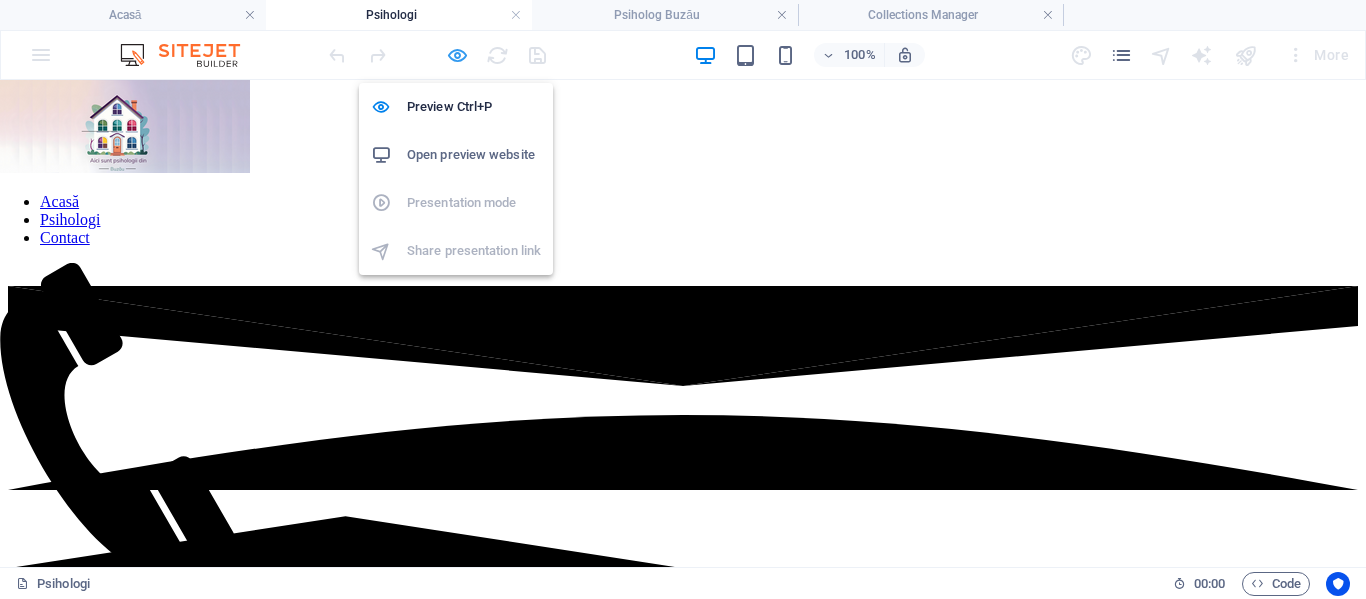 click at bounding box center (457, 55) 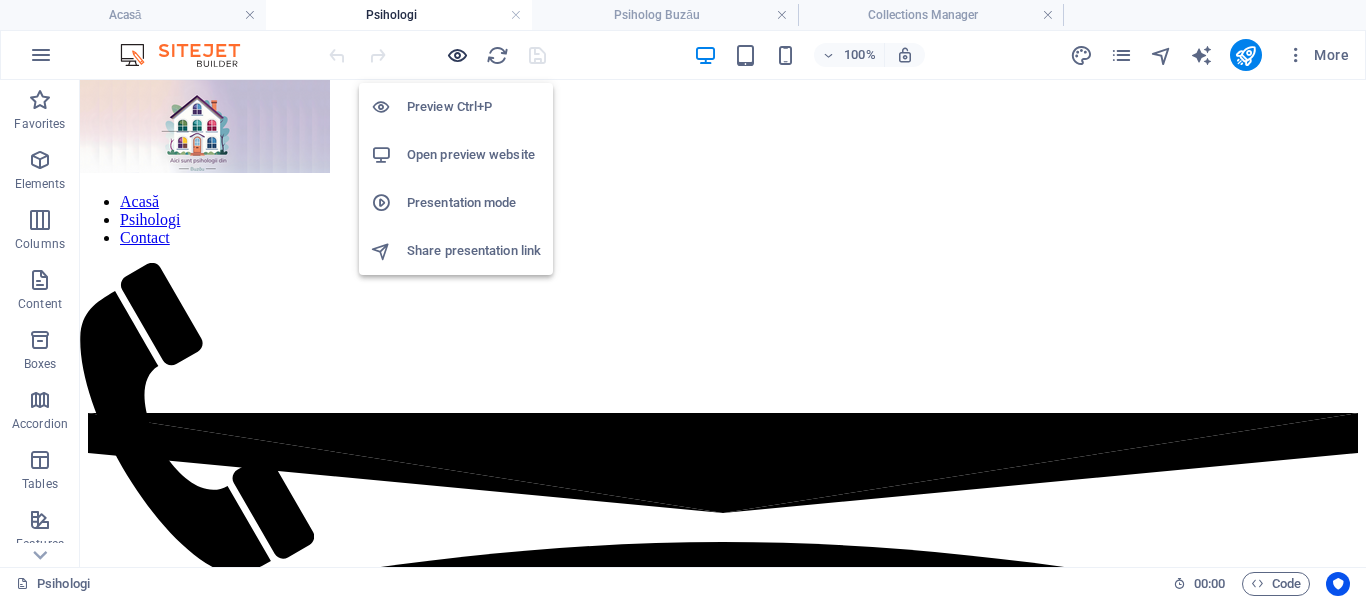 scroll, scrollTop: 513, scrollLeft: 0, axis: vertical 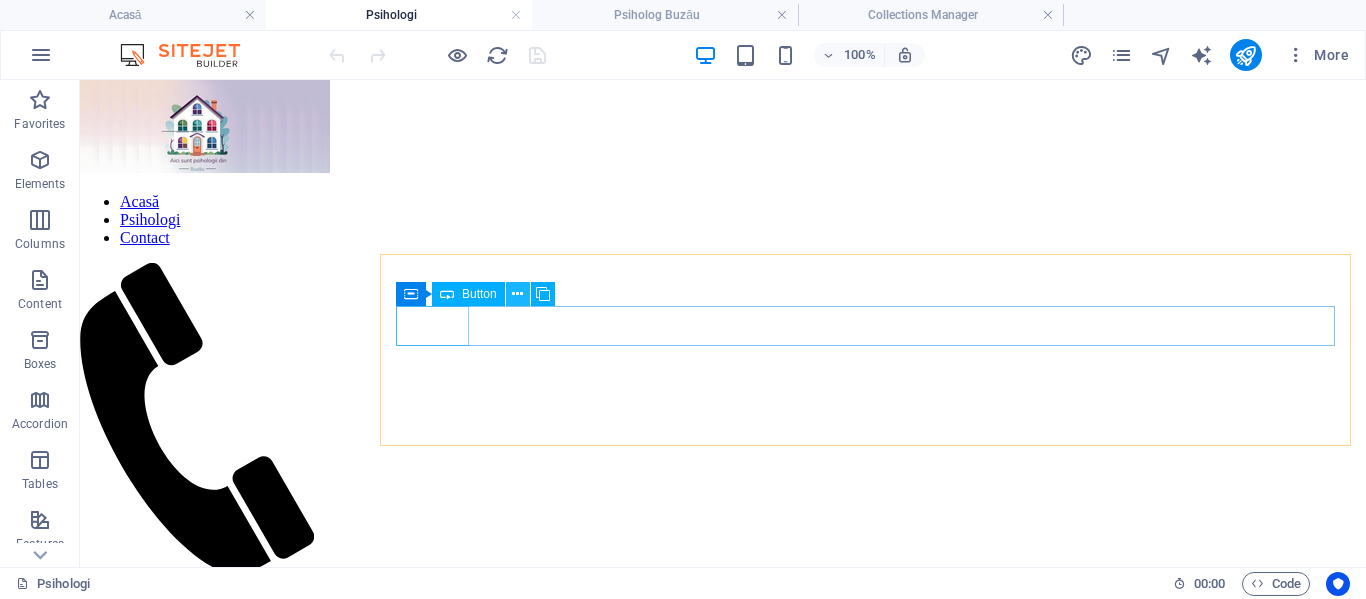 click at bounding box center (517, 294) 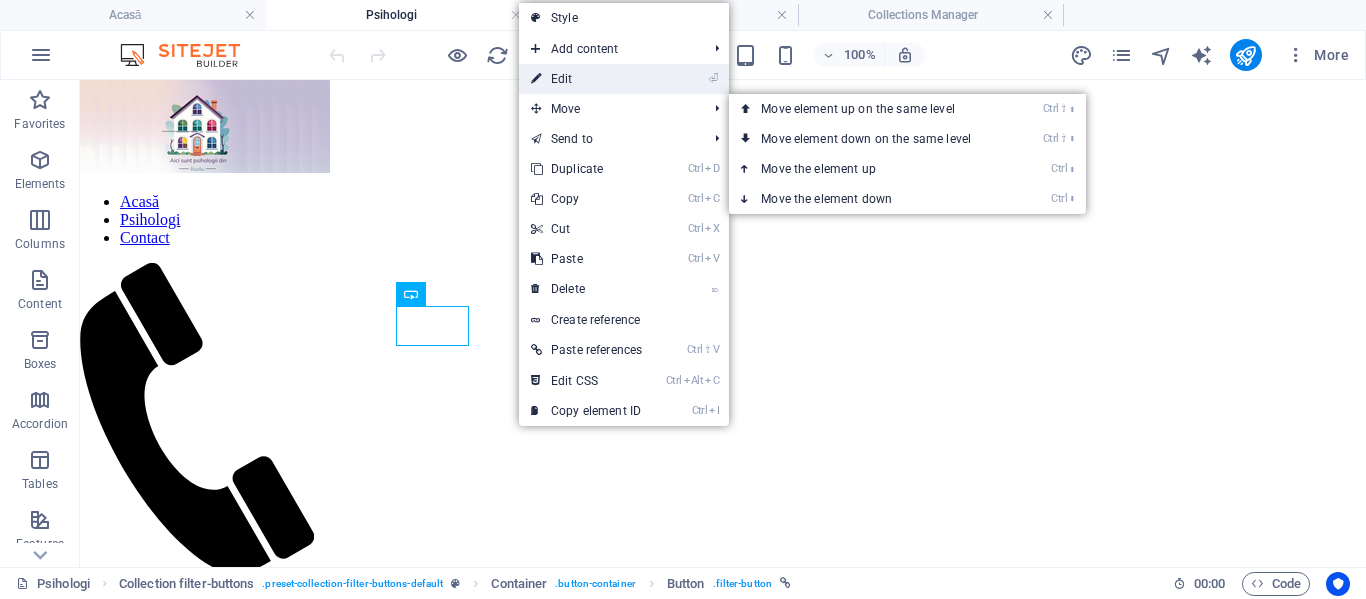 click on "⏎  Edit" at bounding box center (586, 79) 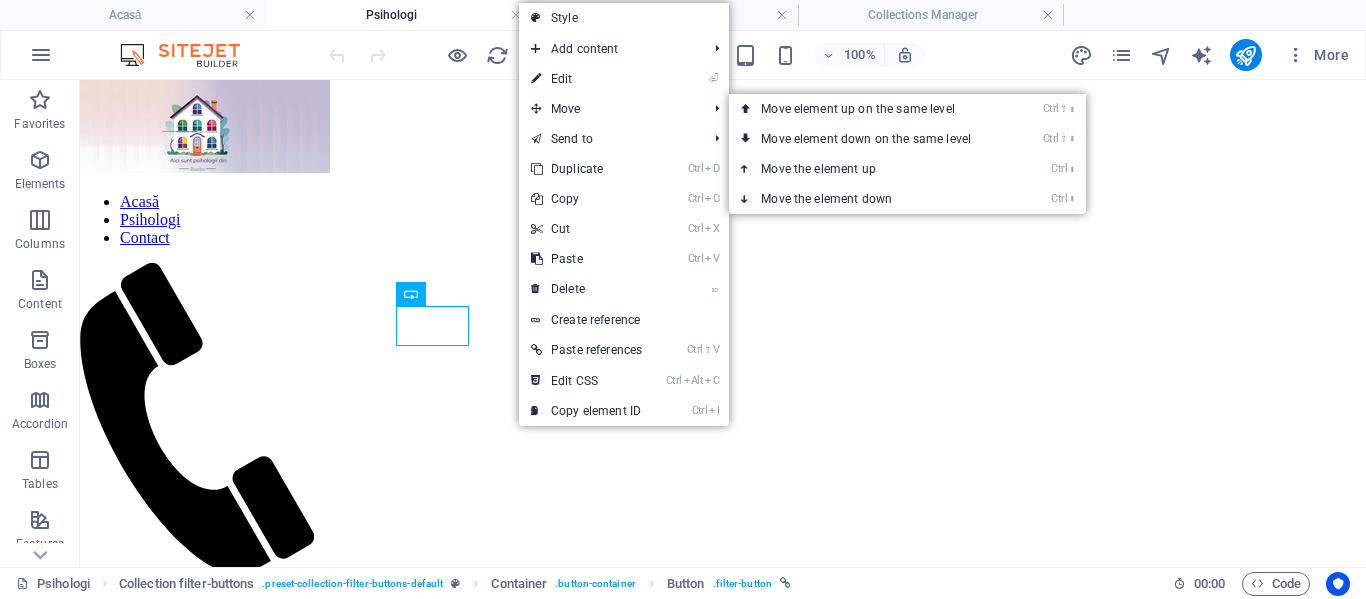 select 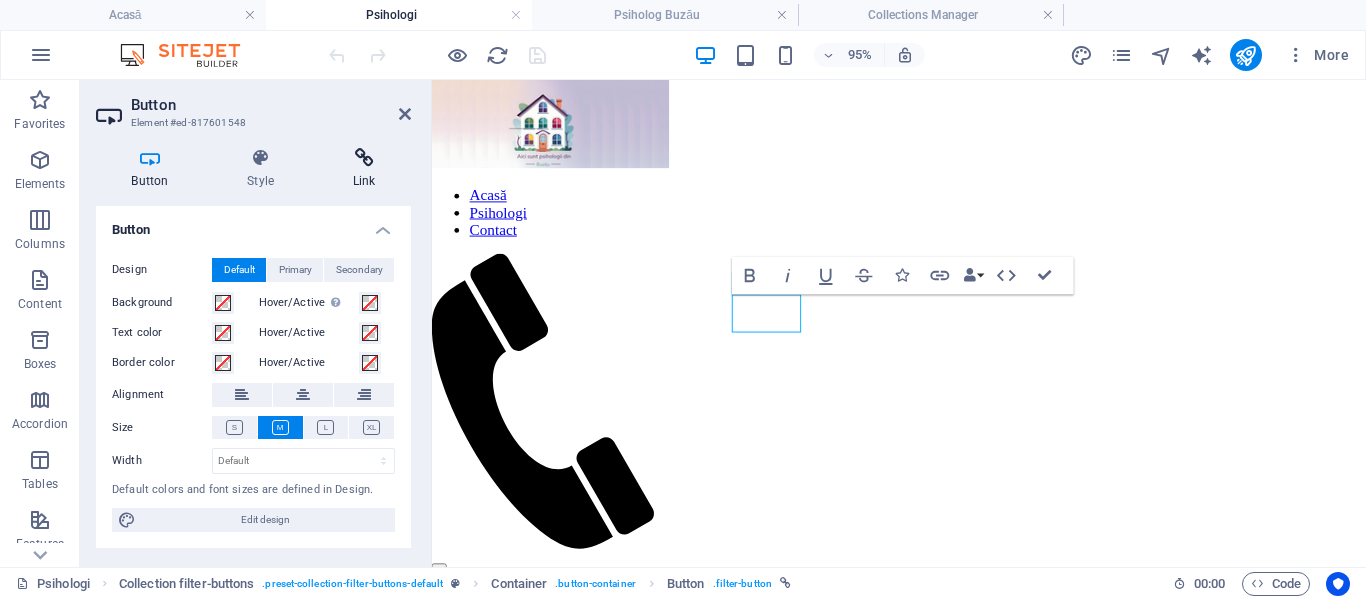 click at bounding box center (364, 158) 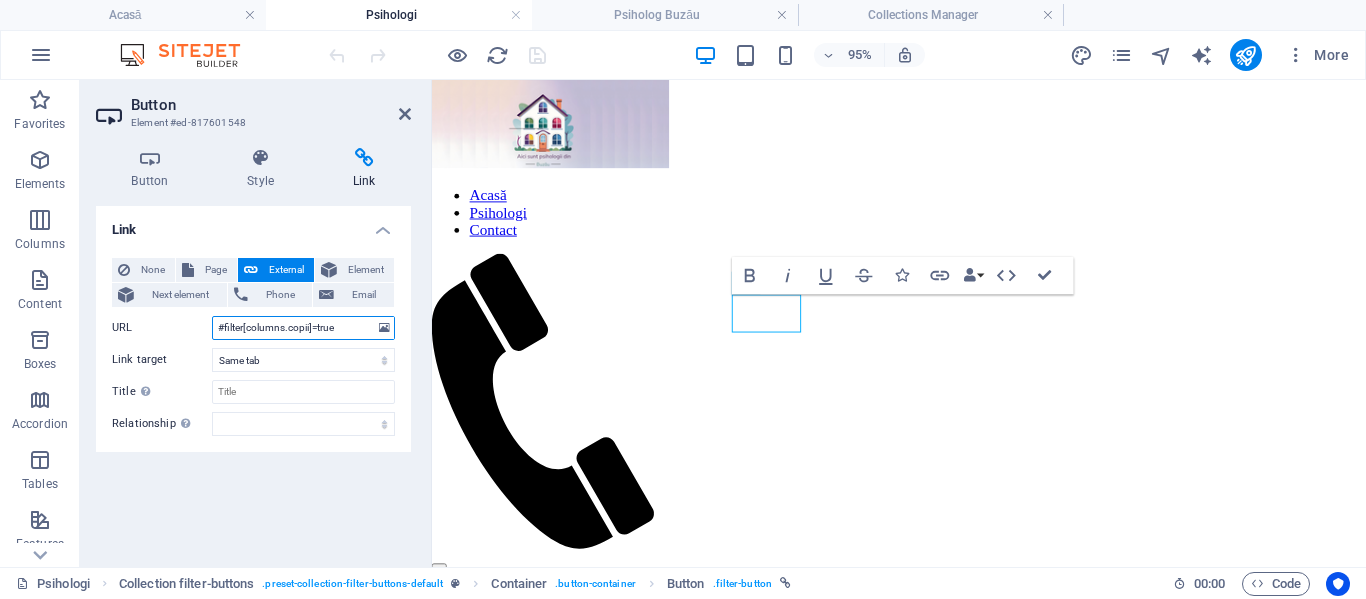 click on "#filter[columns.copii]=true" at bounding box center [303, 328] 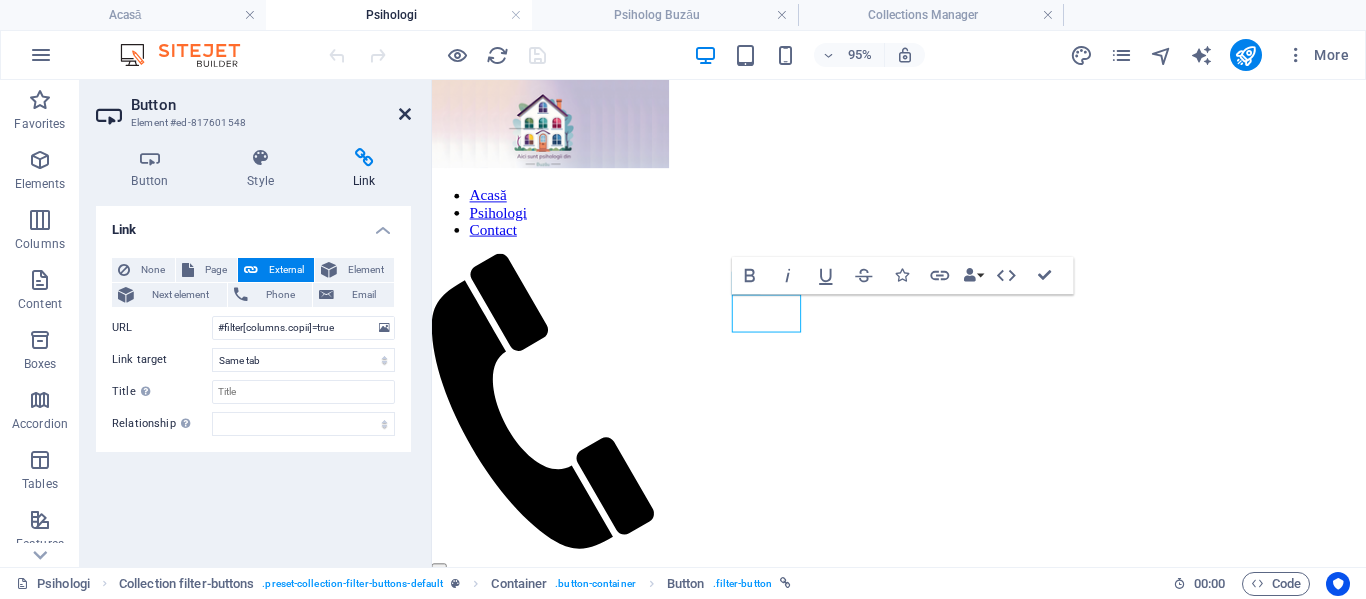click at bounding box center [405, 114] 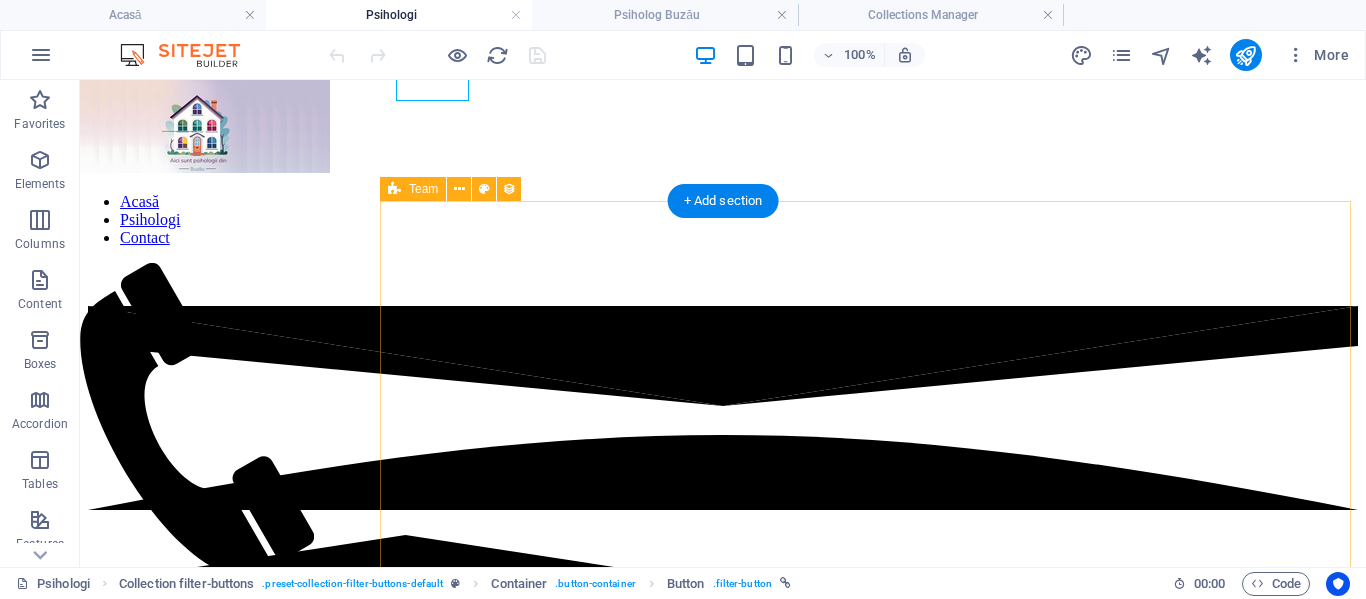 scroll, scrollTop: 600, scrollLeft: 0, axis: vertical 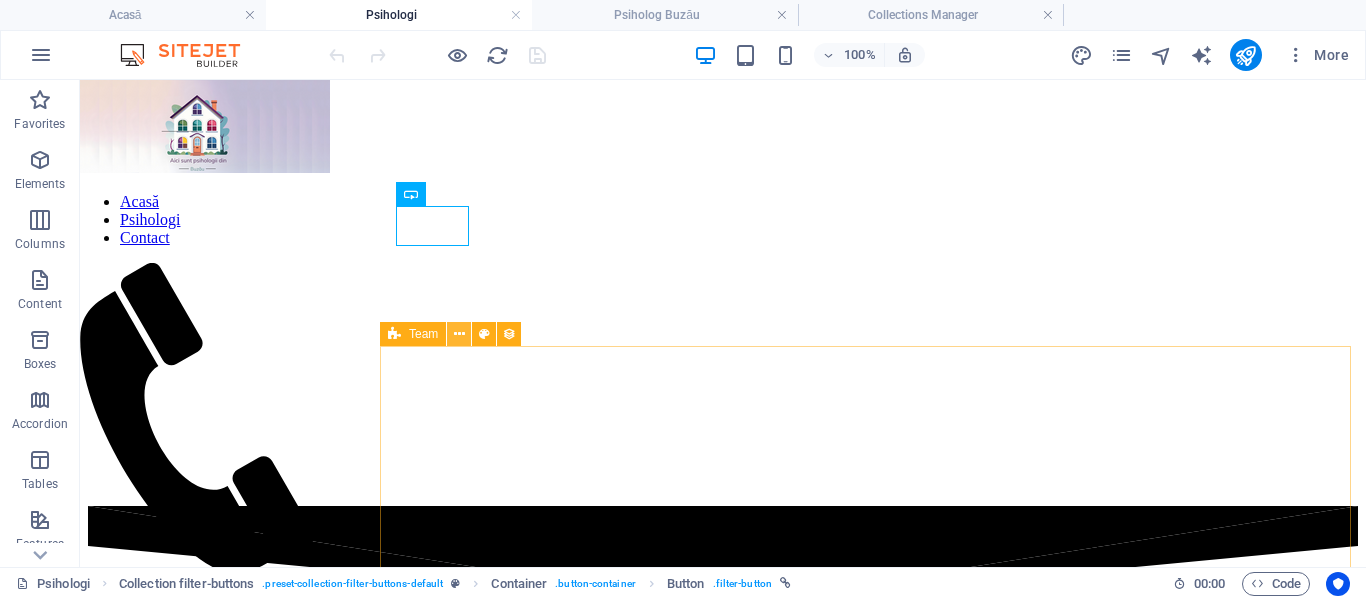 click at bounding box center [459, 334] 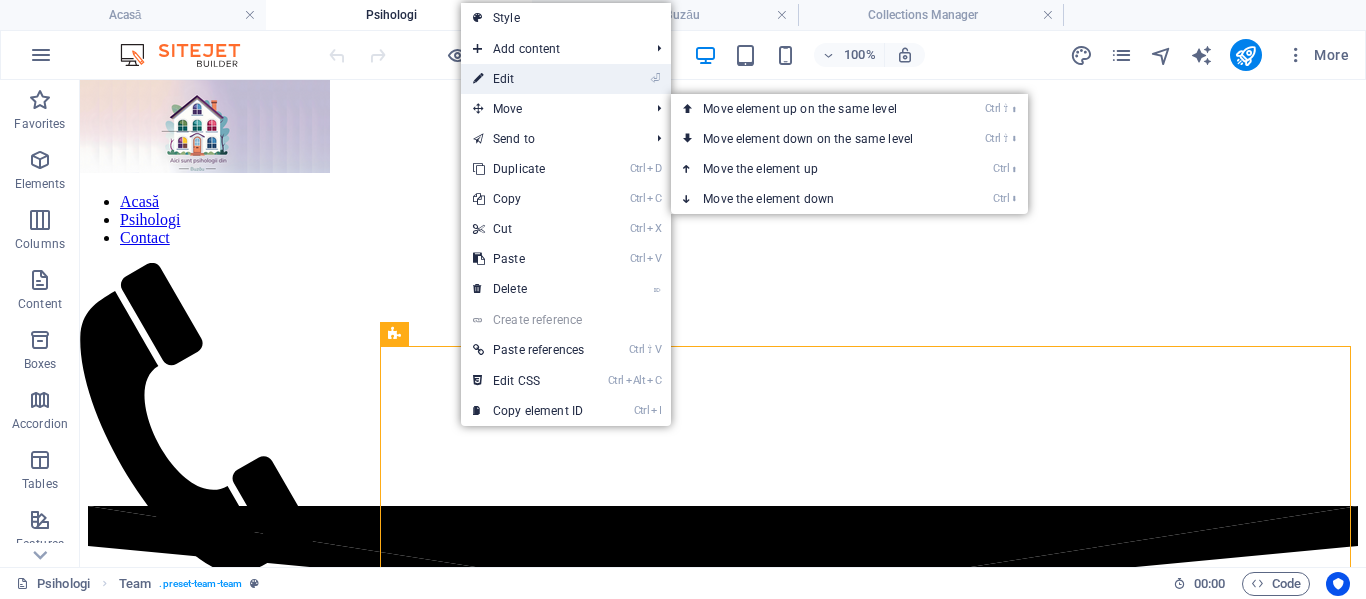 click on "⏎  Edit" at bounding box center (528, 79) 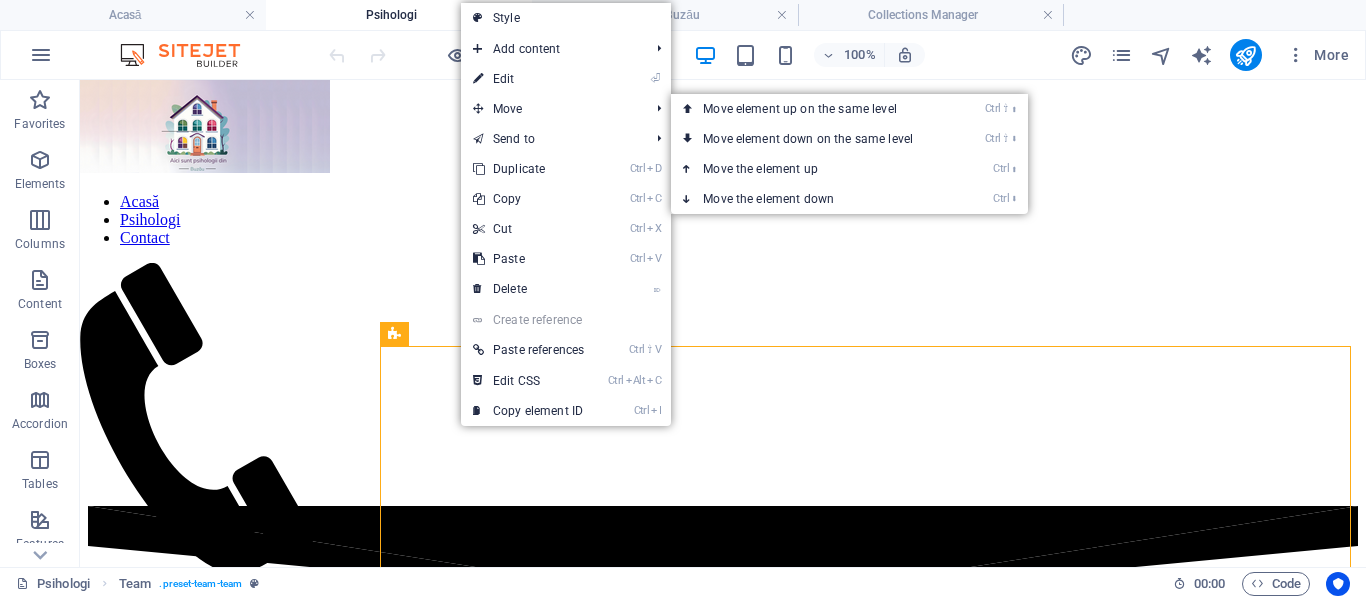 select on "createdAt_DESC" 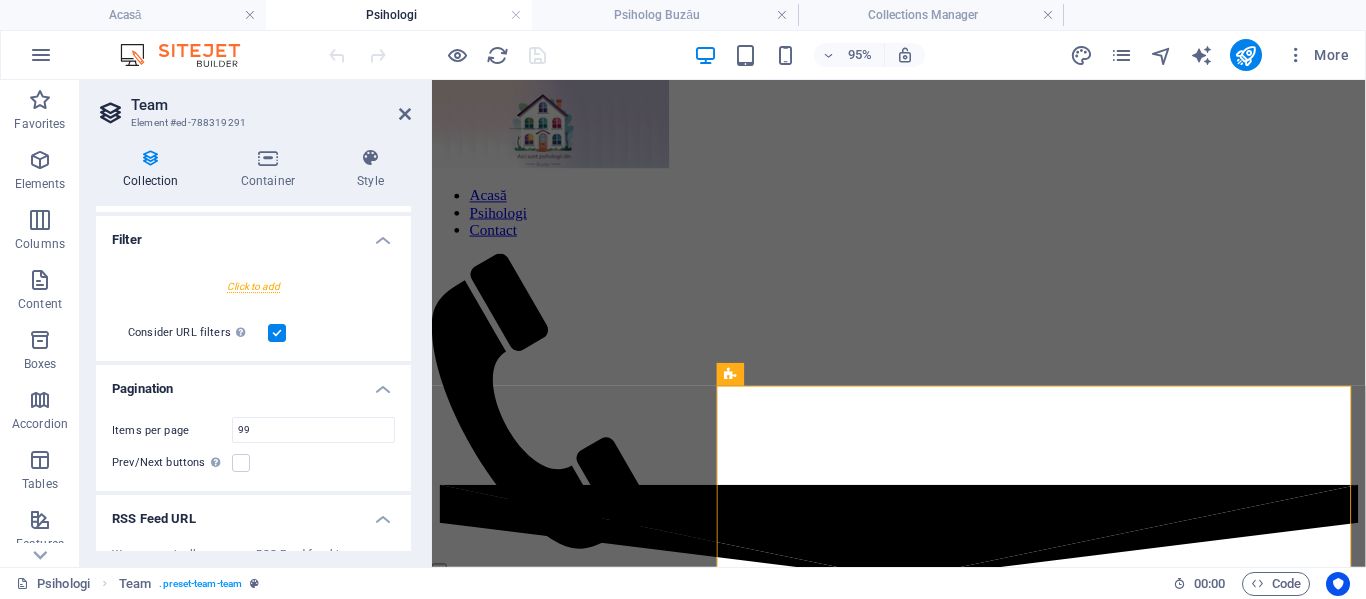 scroll, scrollTop: 566, scrollLeft: 0, axis: vertical 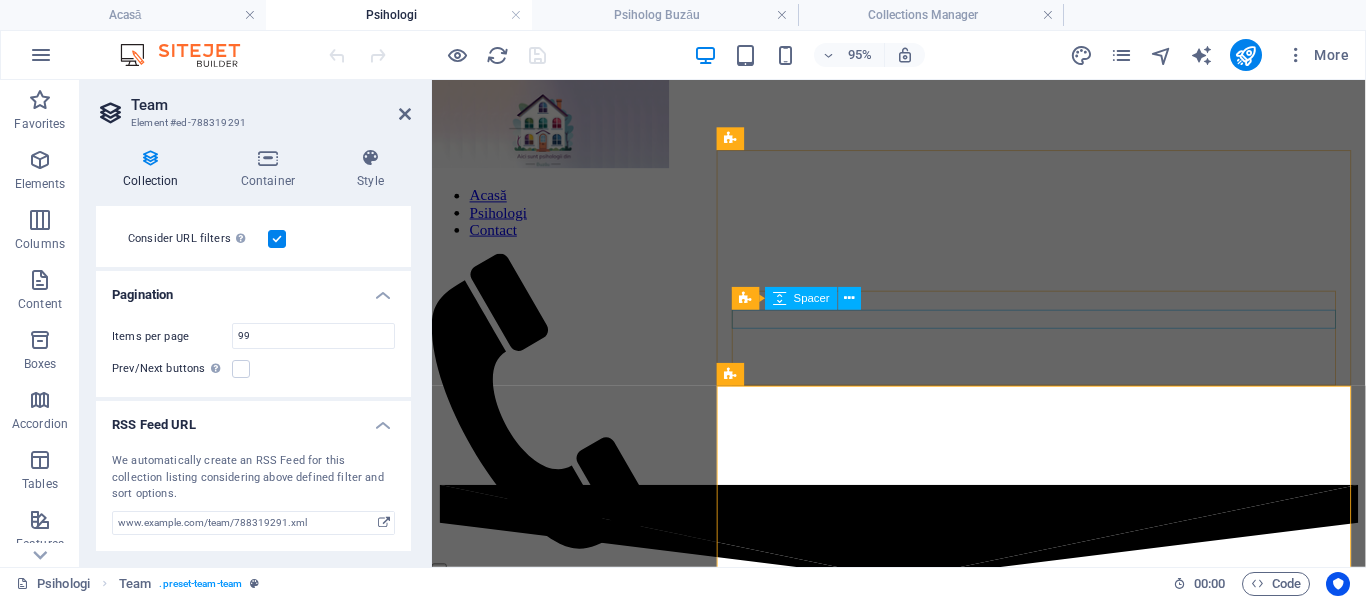 click at bounding box center [923, 1194] 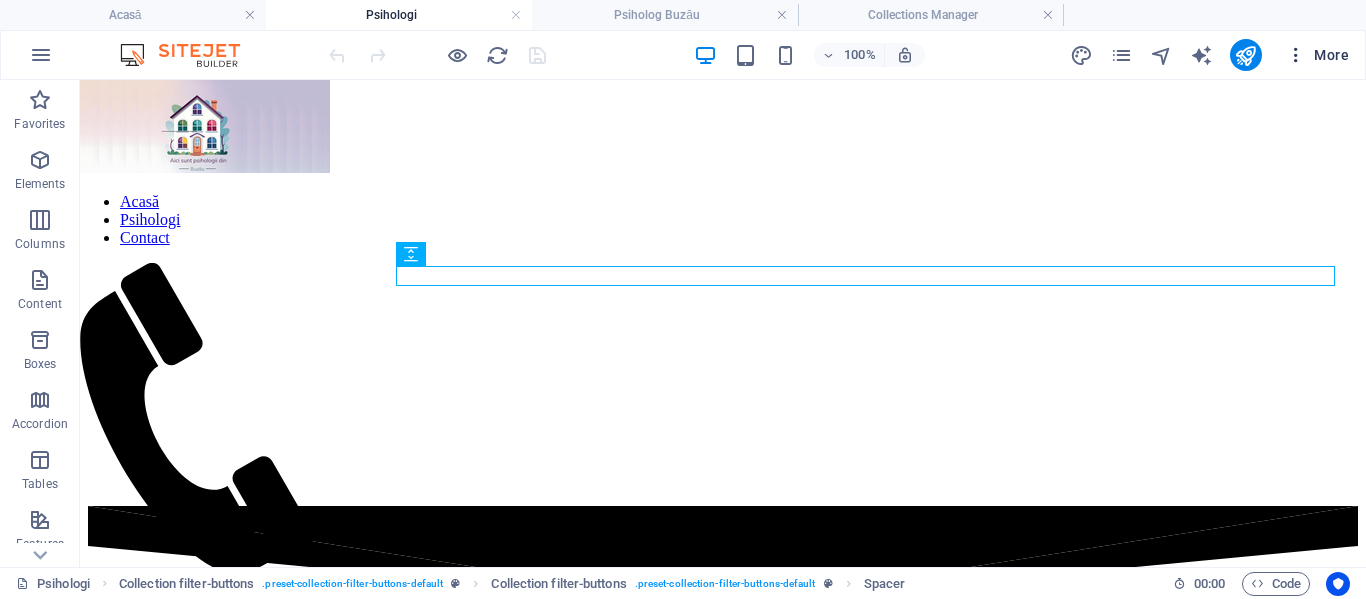 click on "More" at bounding box center [1317, 55] 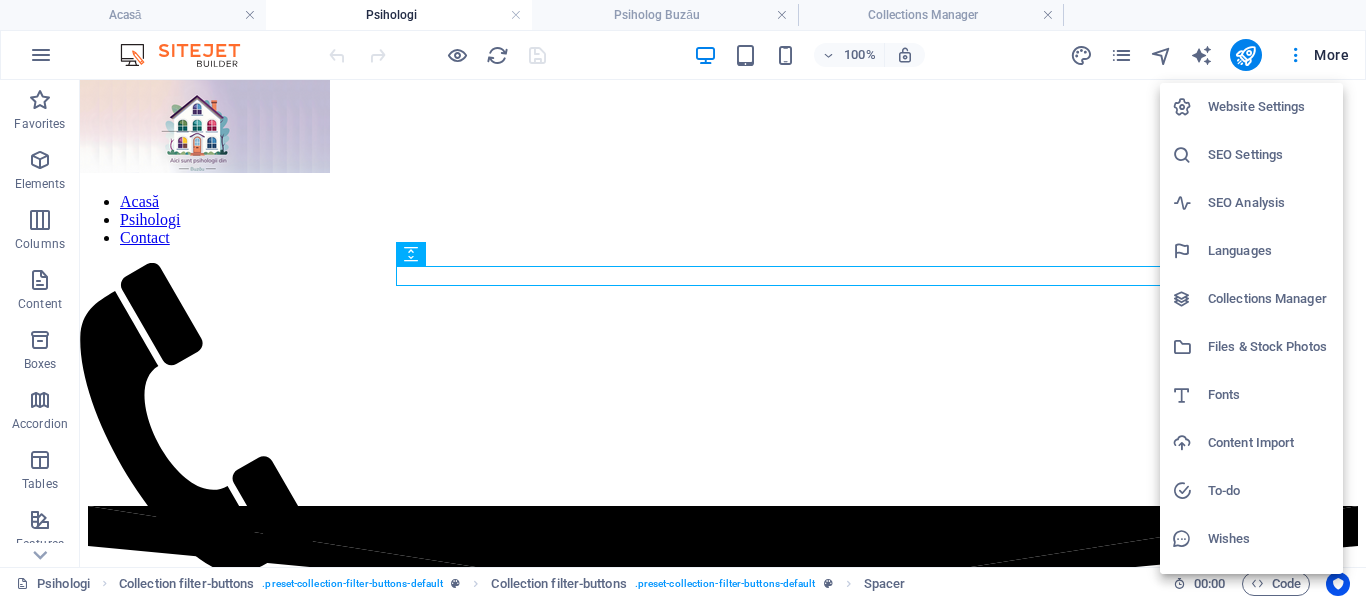click on "Website Settings" at bounding box center (1269, 107) 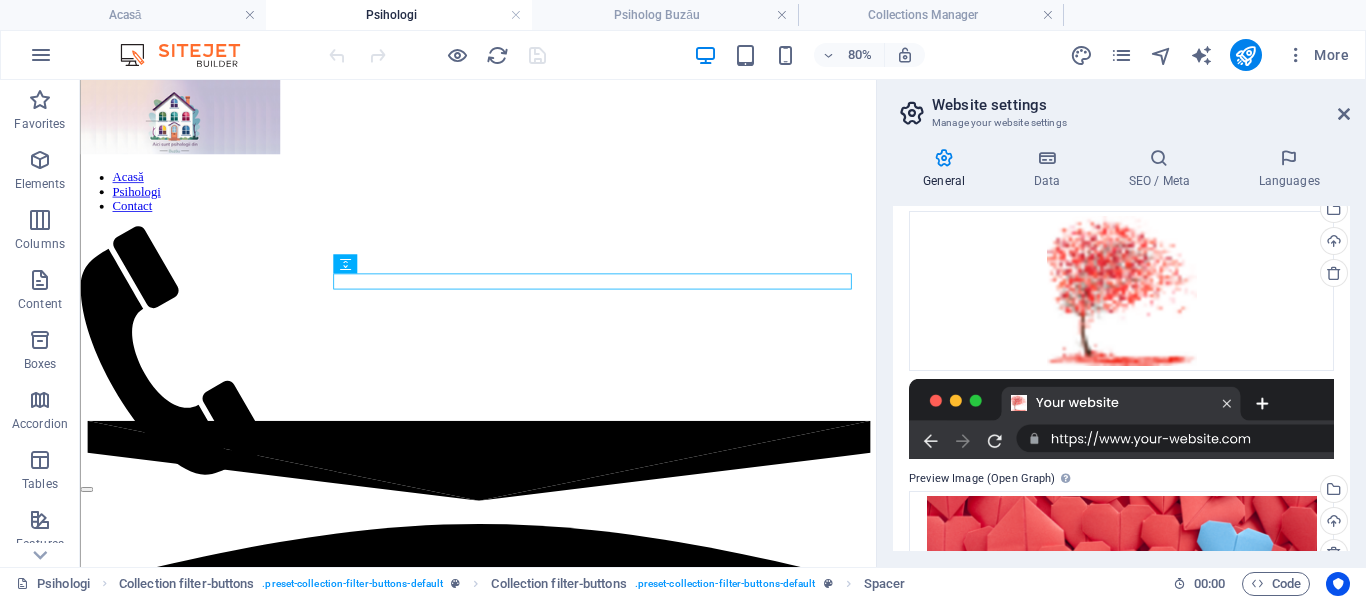 scroll, scrollTop: 388, scrollLeft: 0, axis: vertical 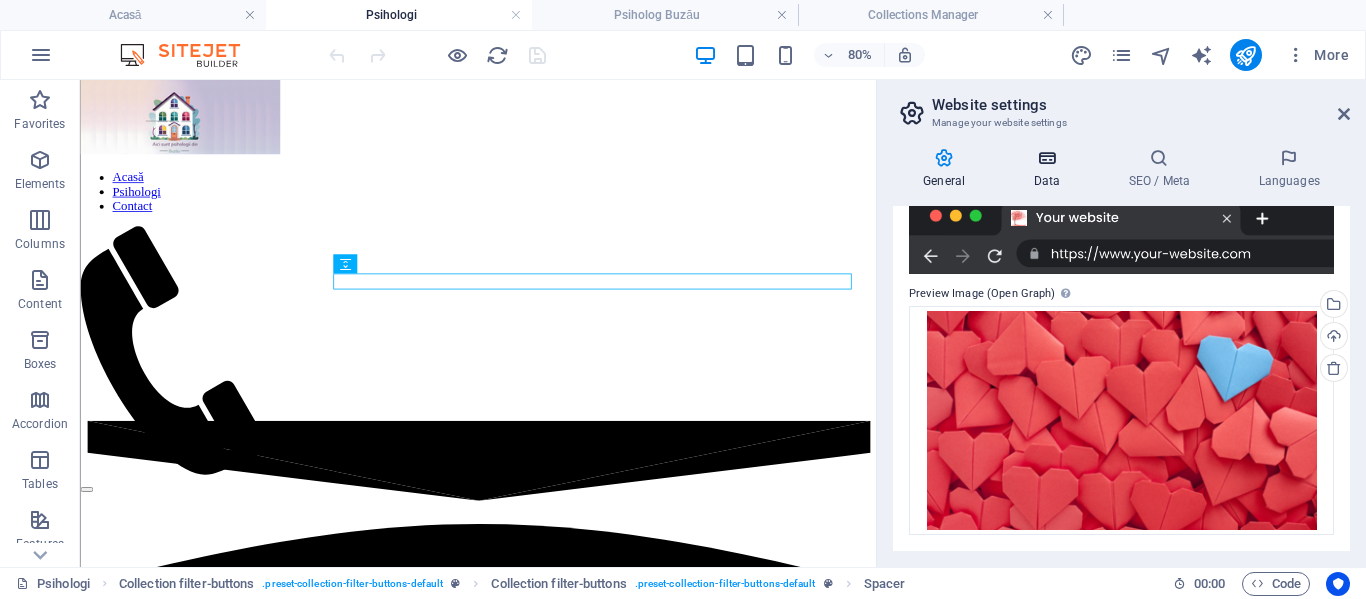 click at bounding box center [1046, 158] 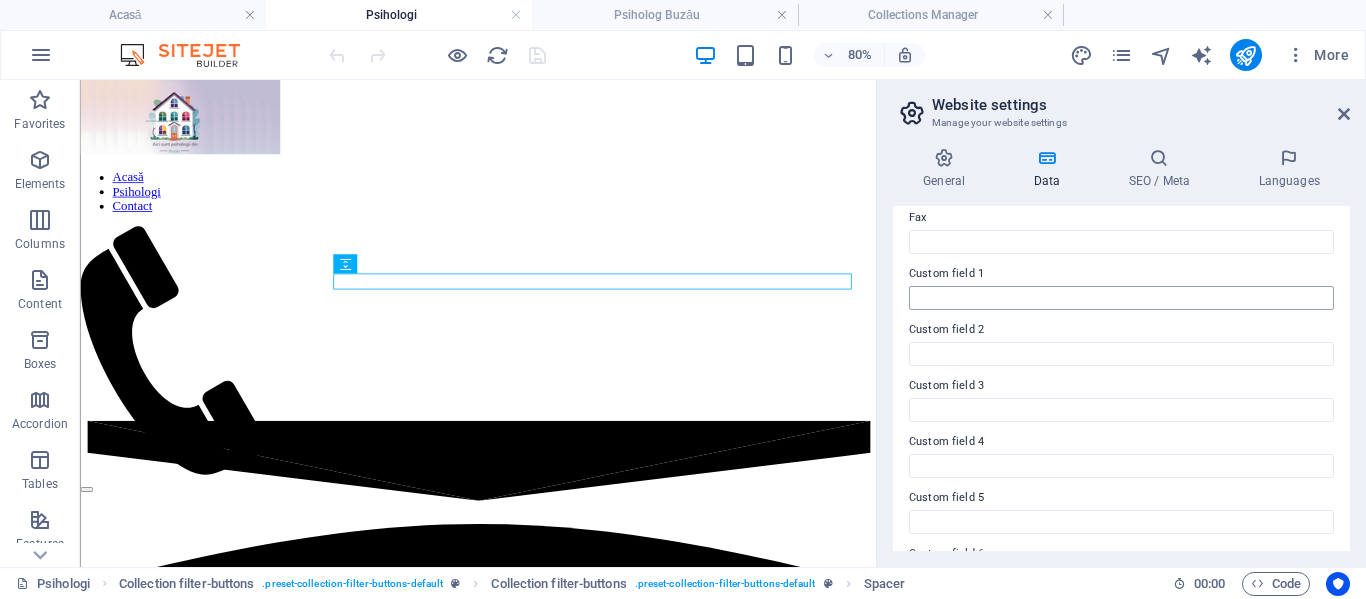 scroll, scrollTop: 616, scrollLeft: 0, axis: vertical 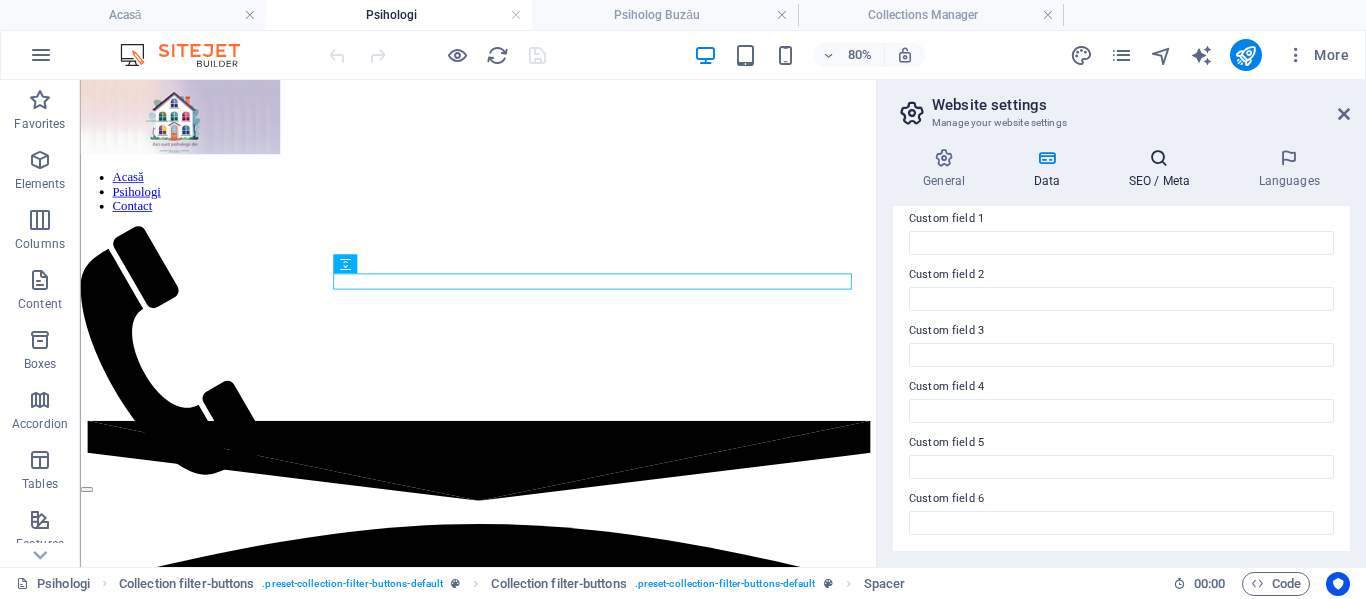 click at bounding box center (1159, 158) 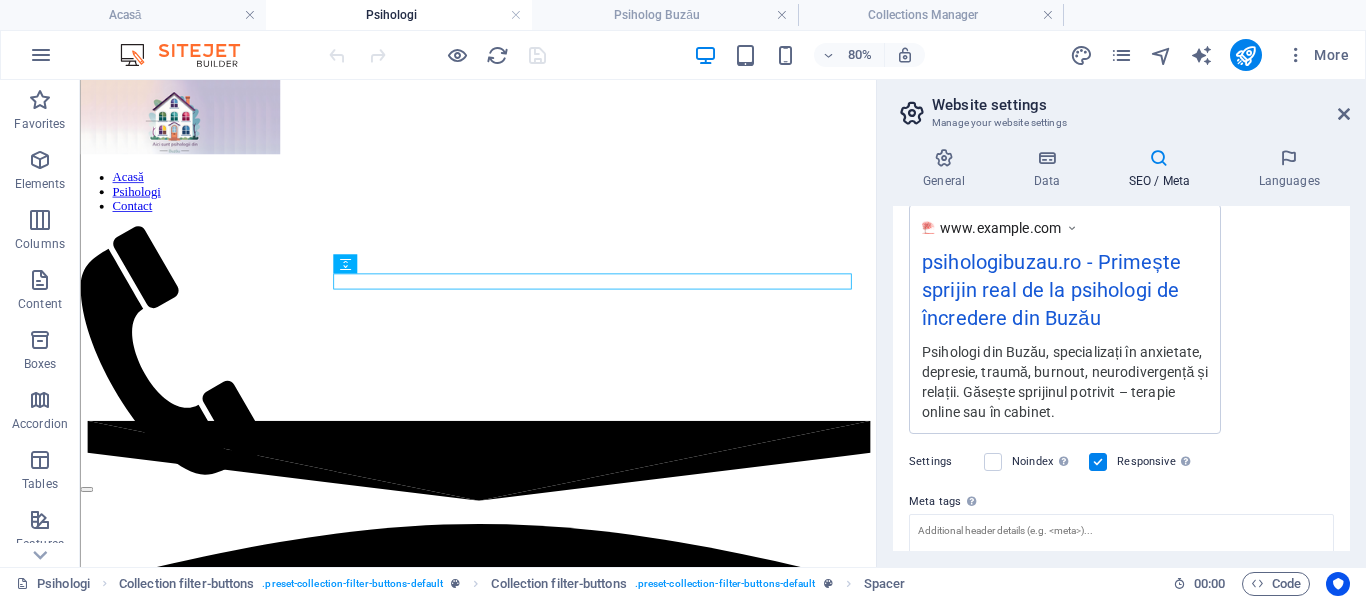 scroll, scrollTop: 507, scrollLeft: 0, axis: vertical 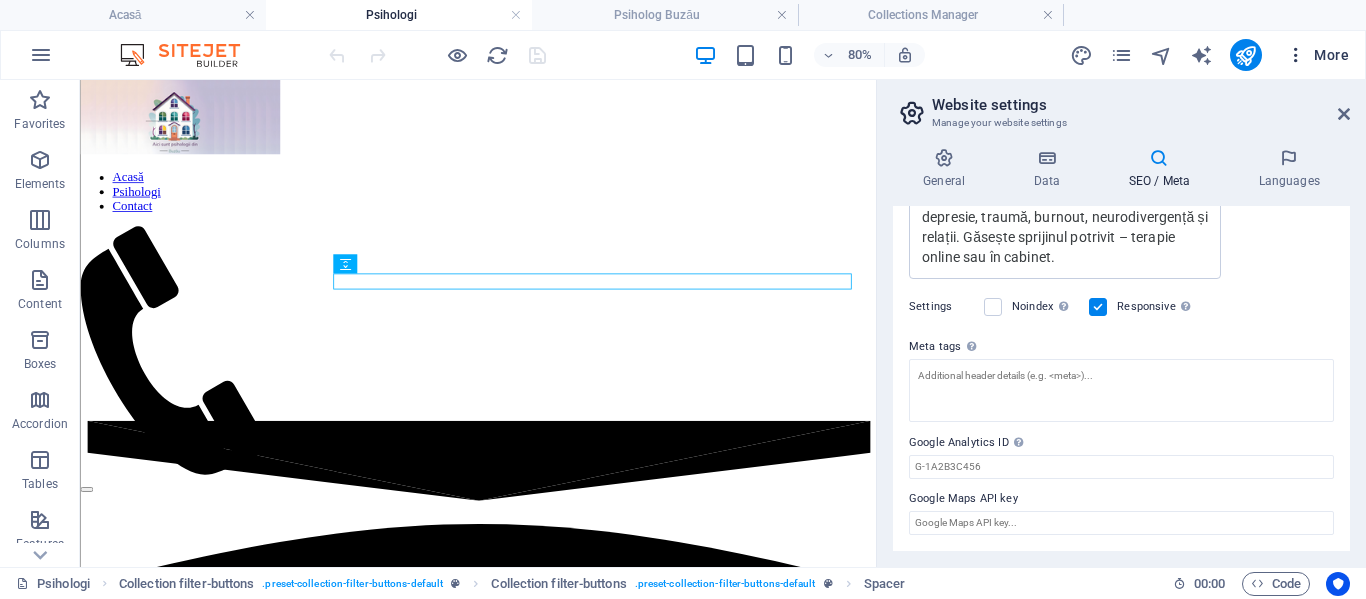 click on "More" at bounding box center [1317, 55] 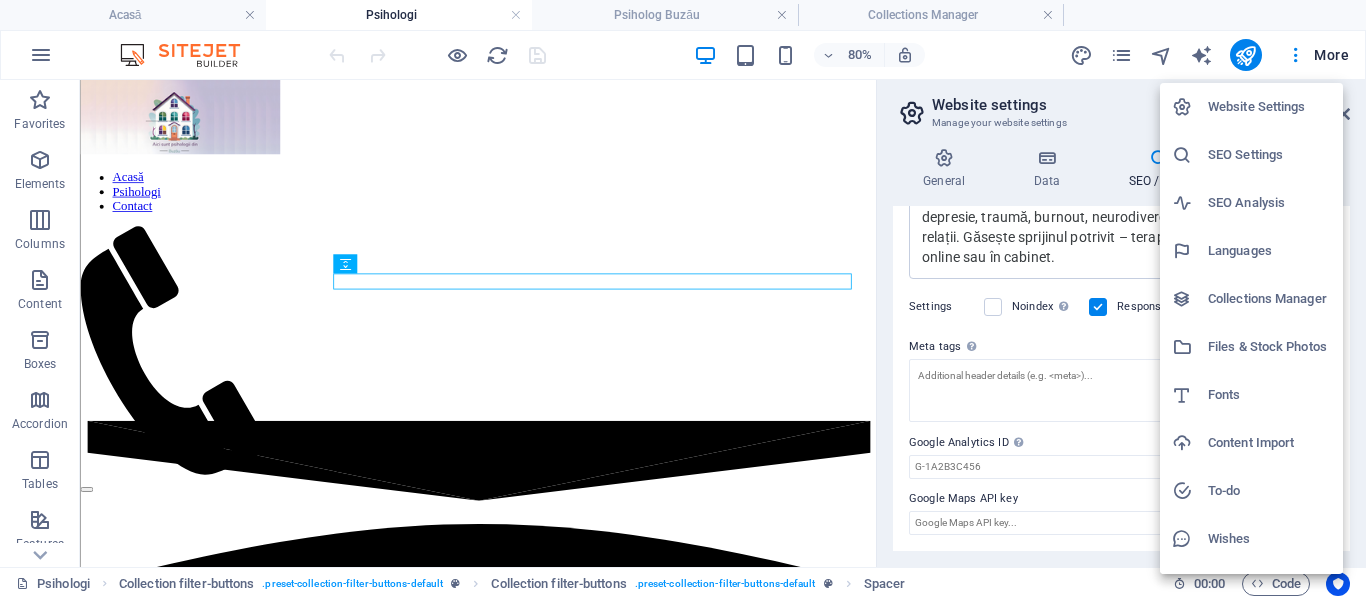 click on "SEO Settings" at bounding box center [1269, 155] 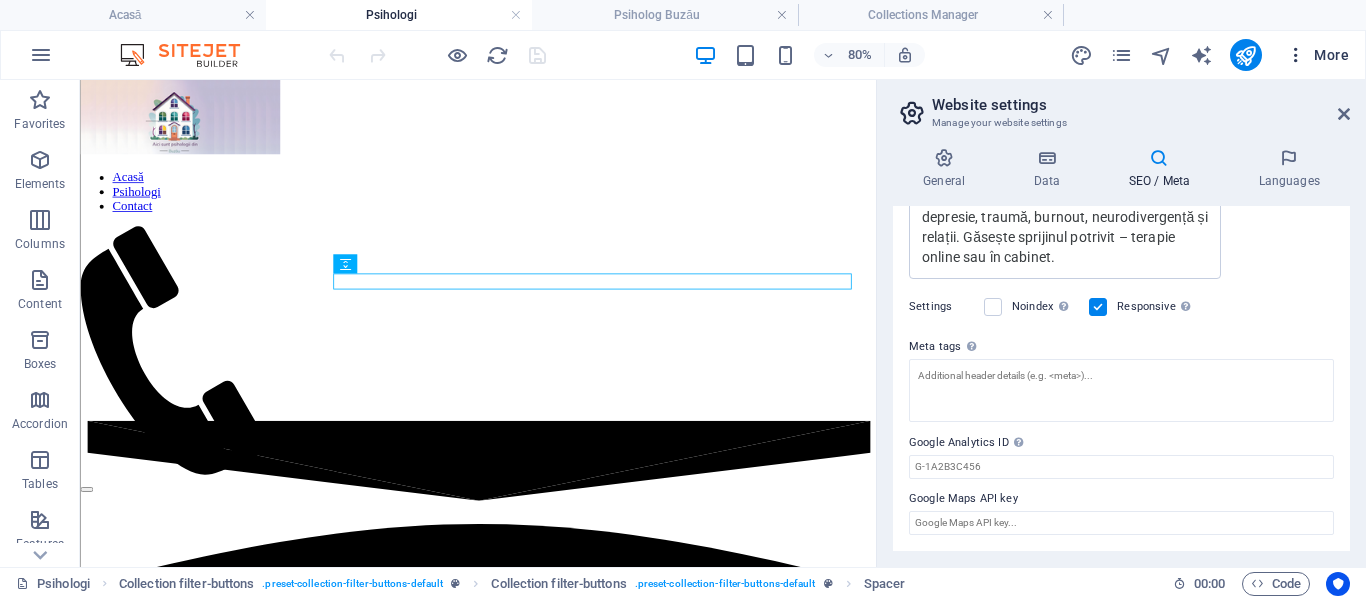 click on "More" at bounding box center [1317, 55] 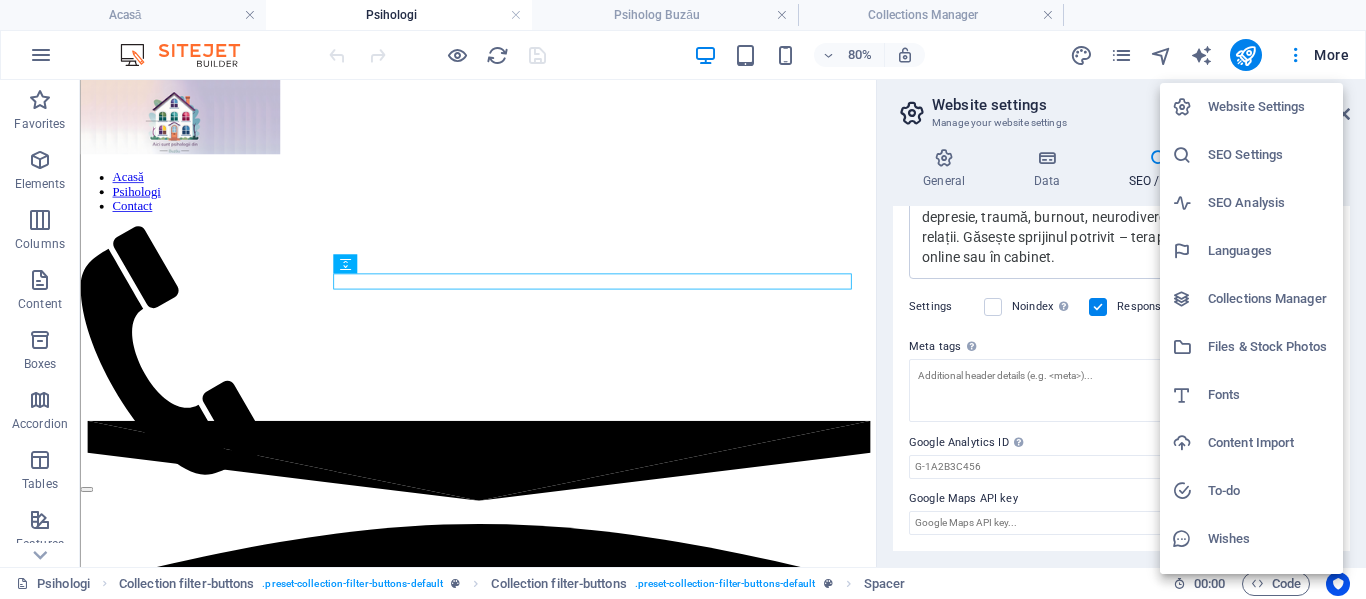 click on "SEO Analysis" at bounding box center (1269, 203) 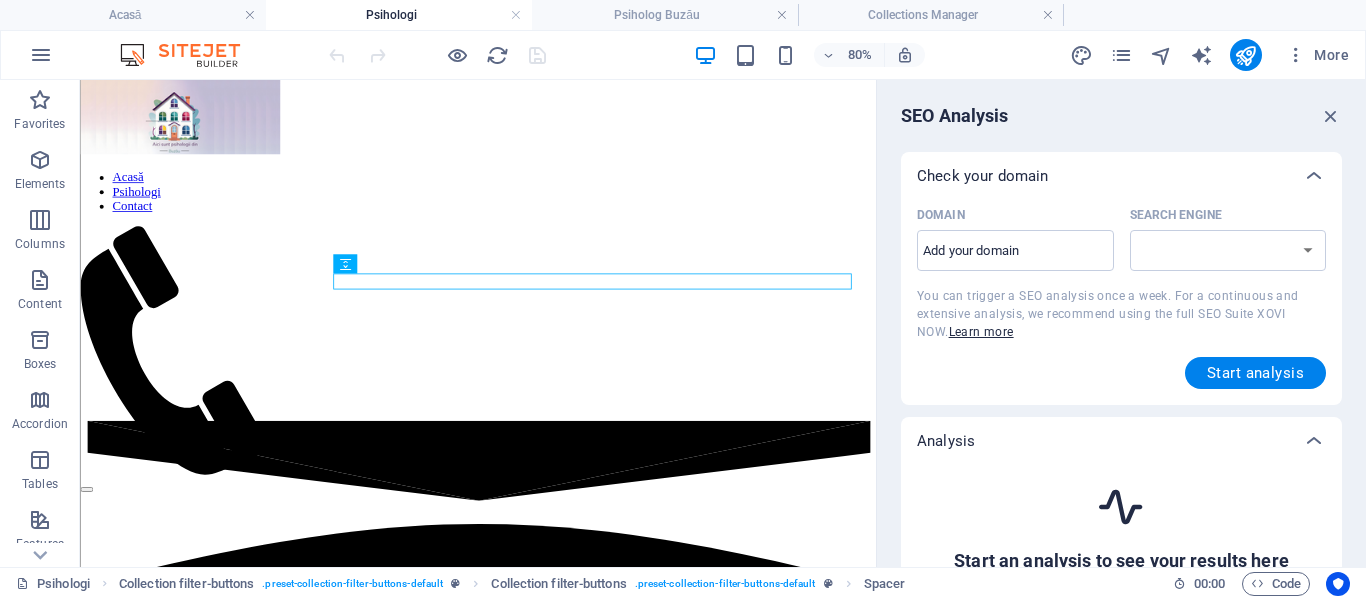 select on "google.com" 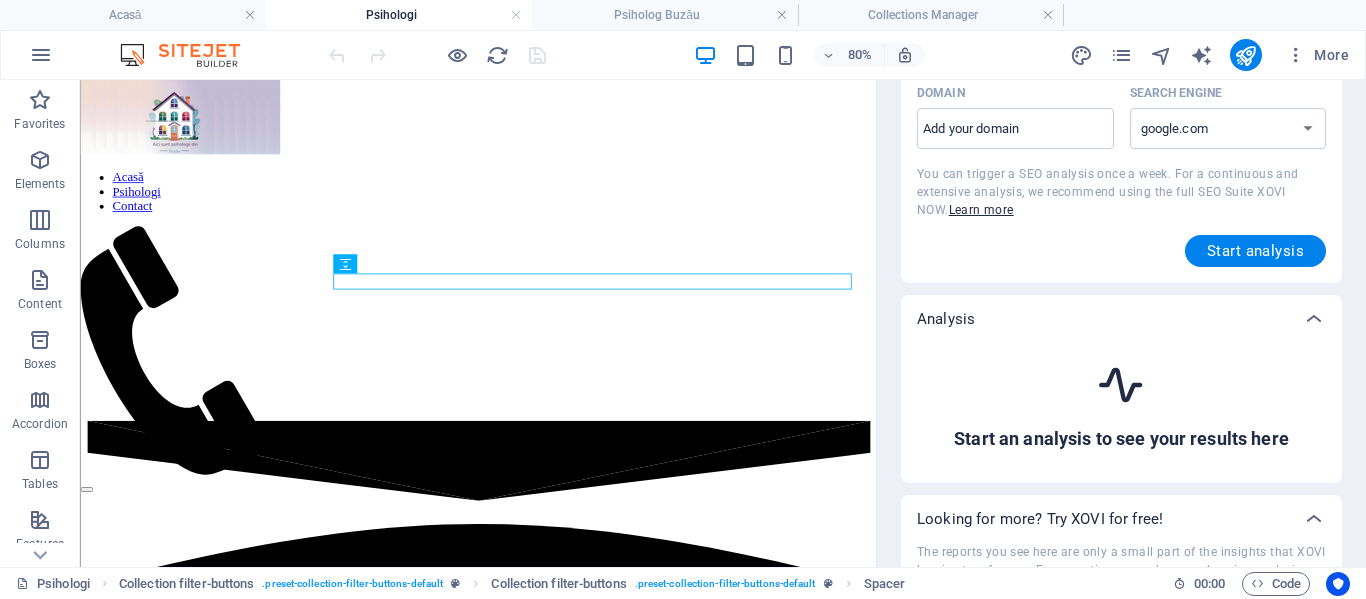 scroll, scrollTop: 0, scrollLeft: 0, axis: both 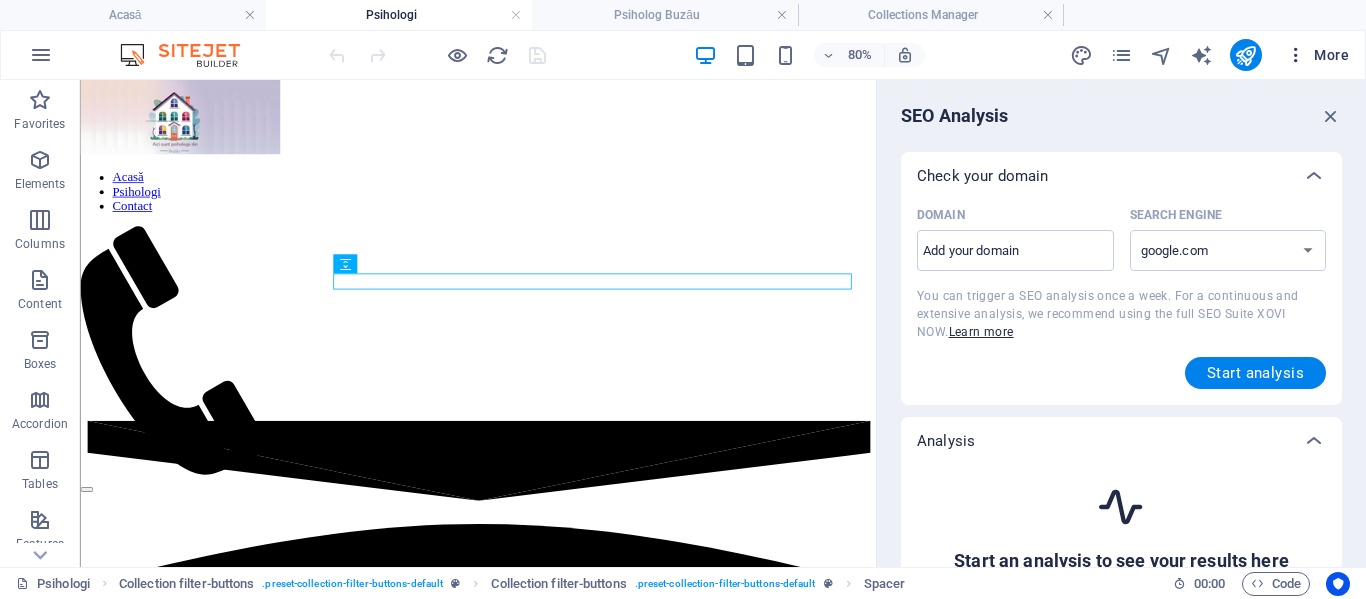 click on "More" at bounding box center [1317, 55] 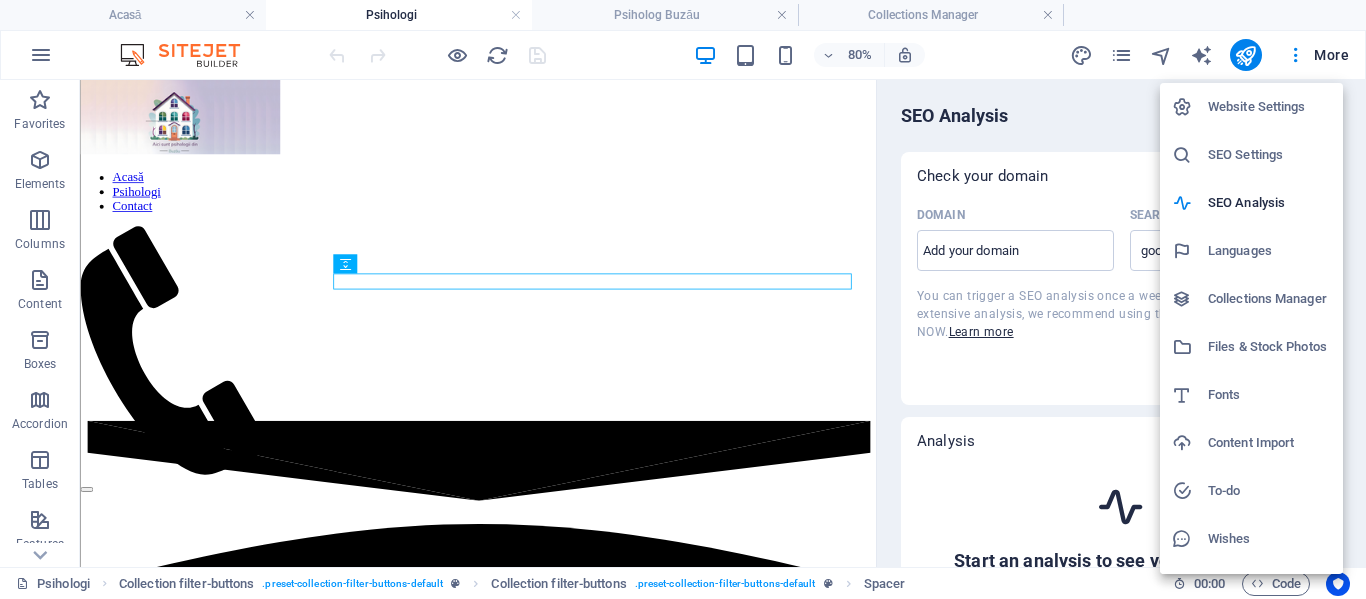 click on "Collections Manager" at bounding box center (1269, 299) 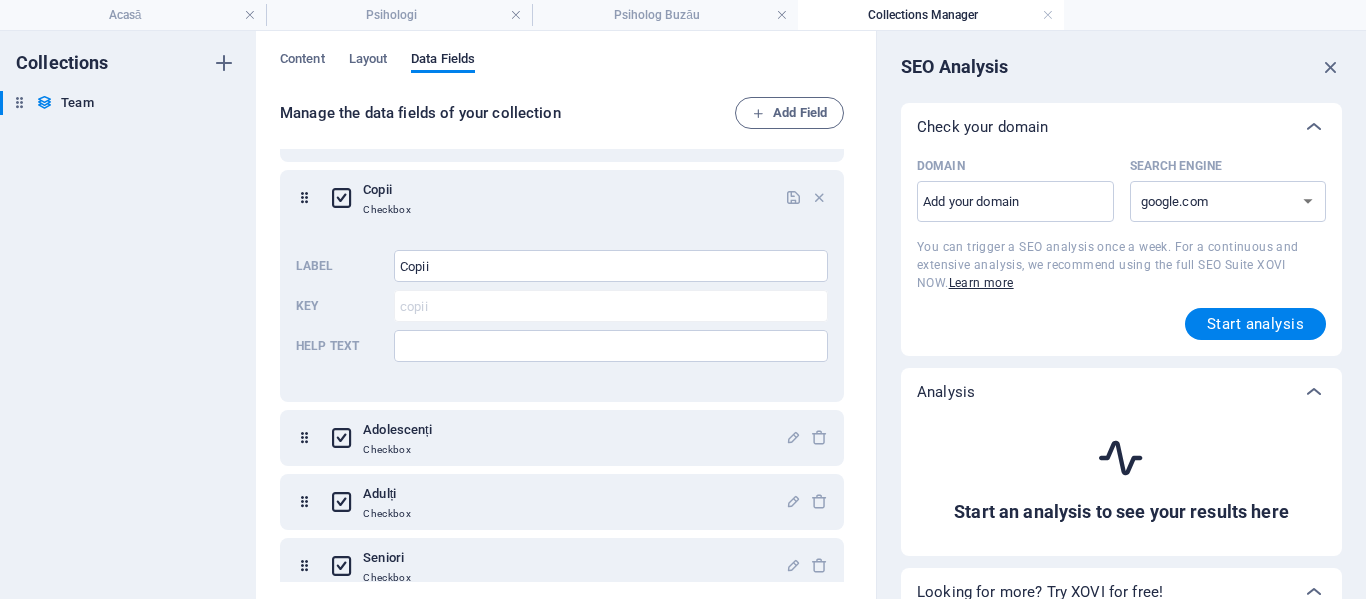scroll, scrollTop: 0, scrollLeft: 0, axis: both 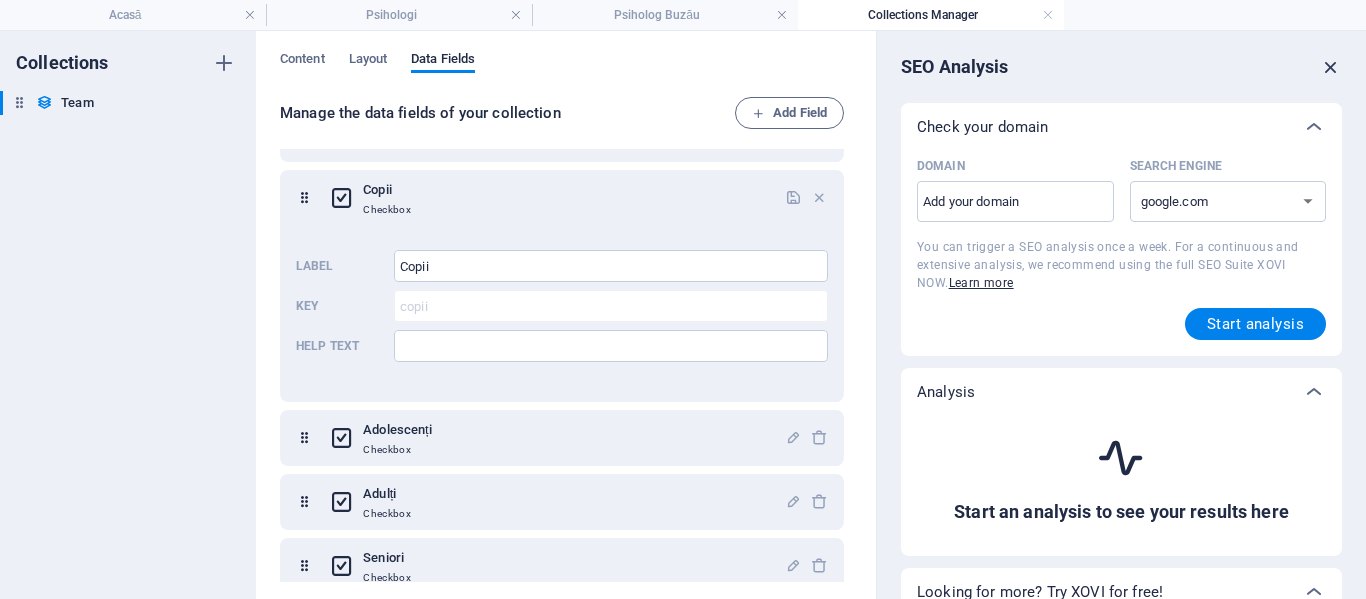click at bounding box center [1331, 67] 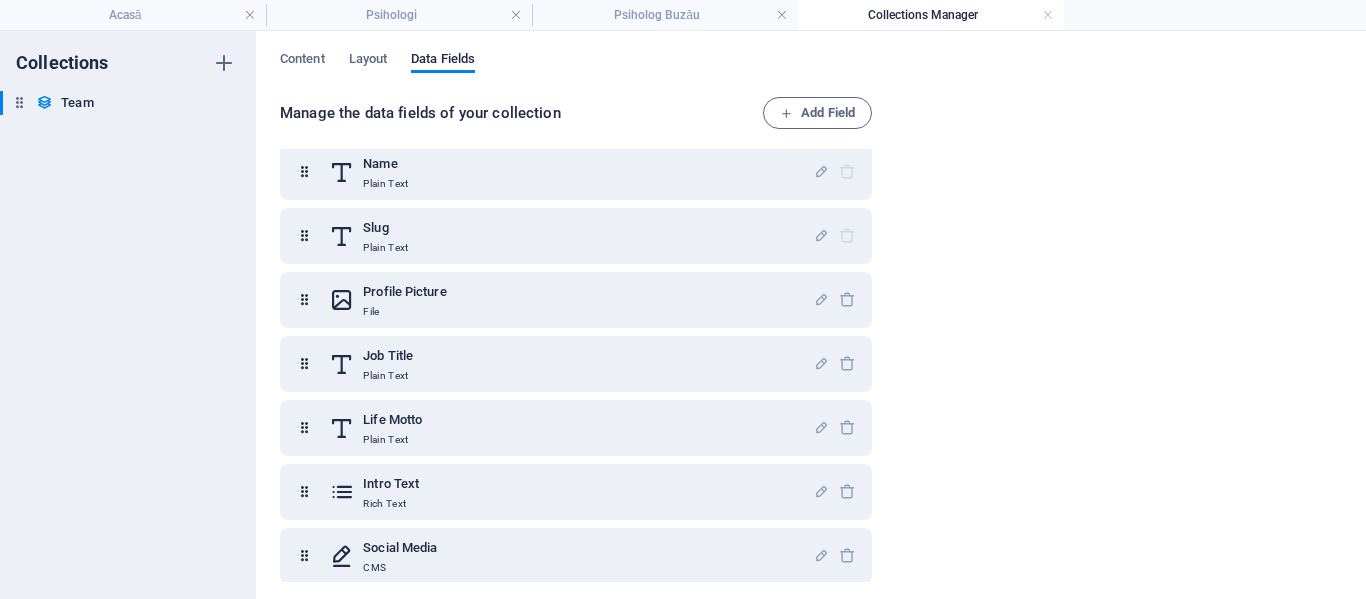scroll, scrollTop: 0, scrollLeft: 0, axis: both 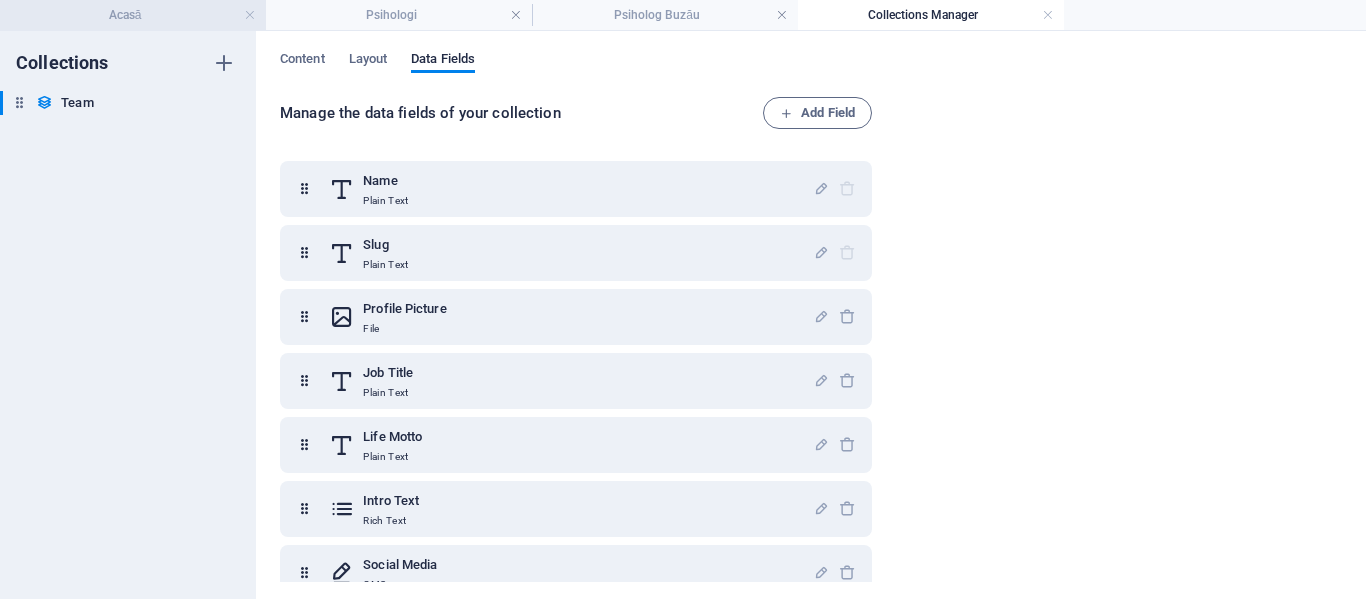 click on "Acasă" at bounding box center (133, 15) 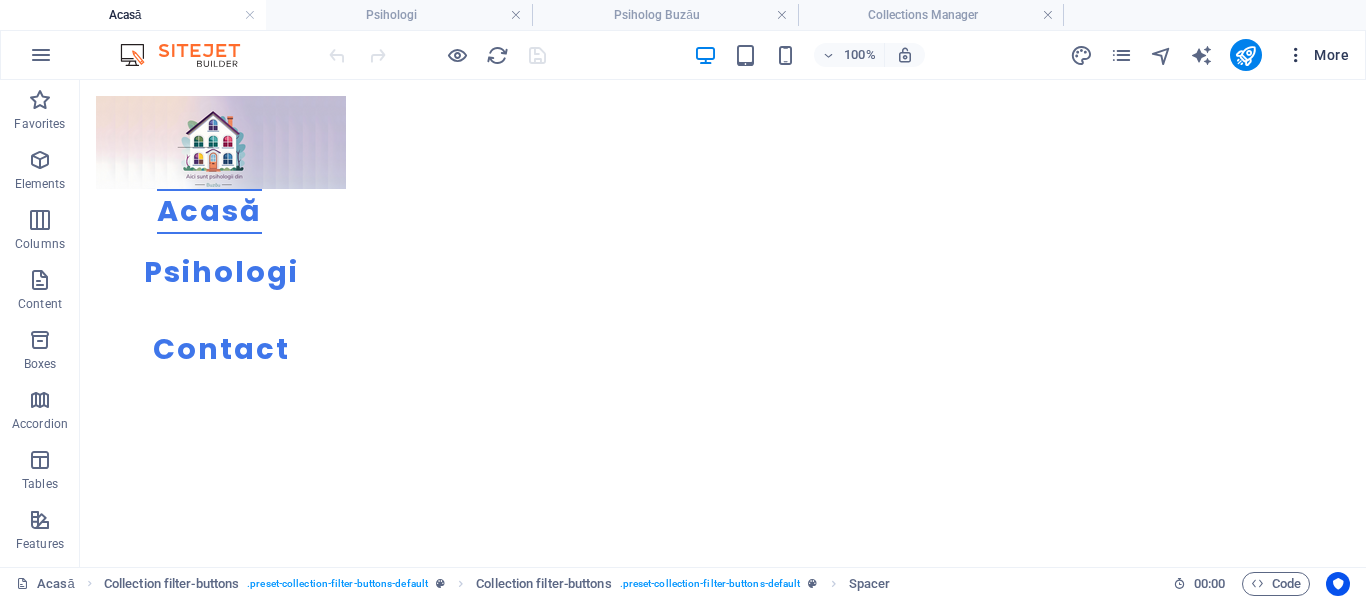 click on "More" at bounding box center [1317, 55] 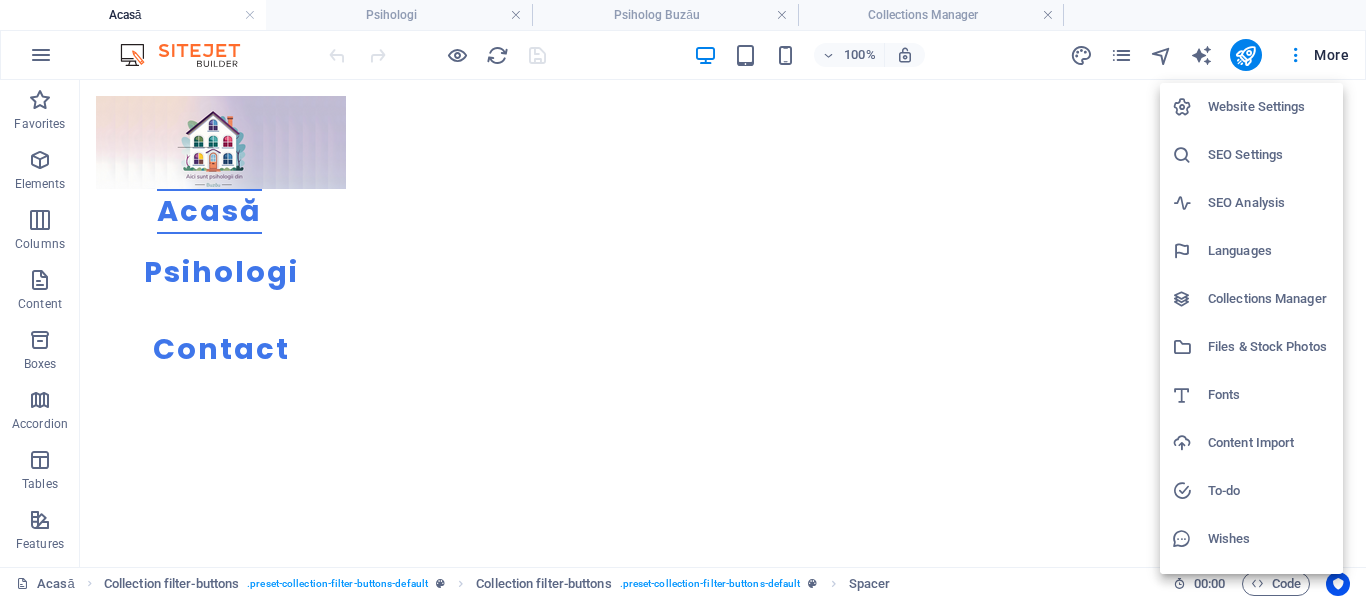 click on "Website Settings" at bounding box center [1269, 107] 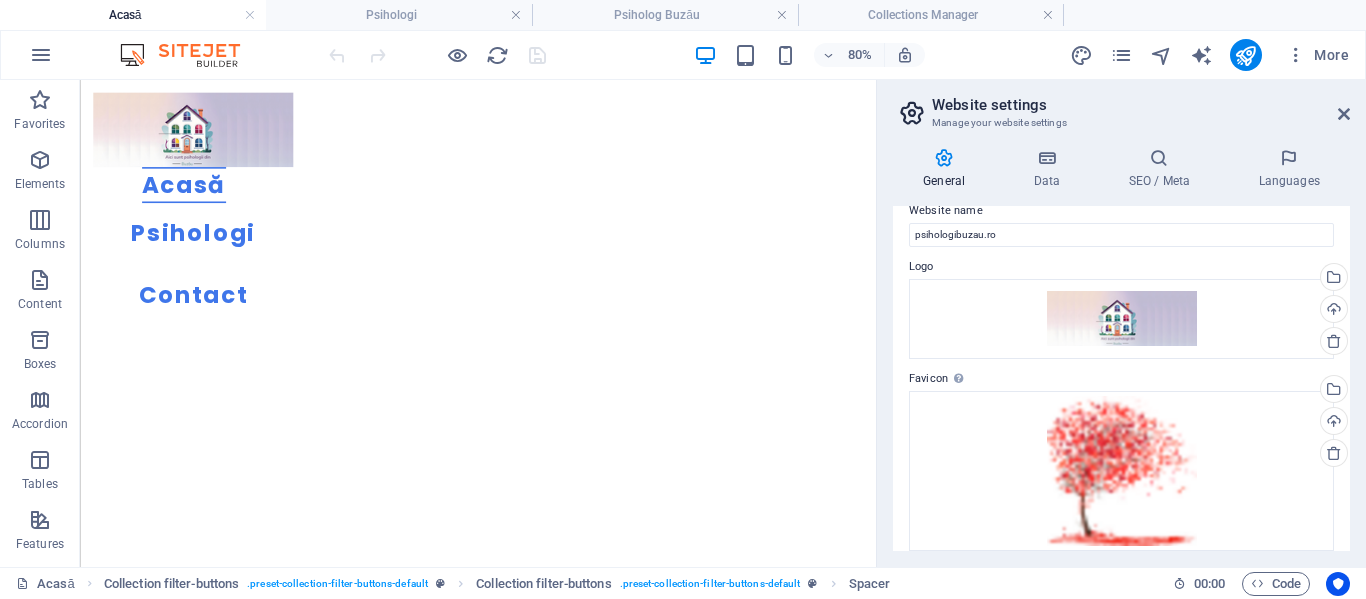 scroll, scrollTop: 0, scrollLeft: 0, axis: both 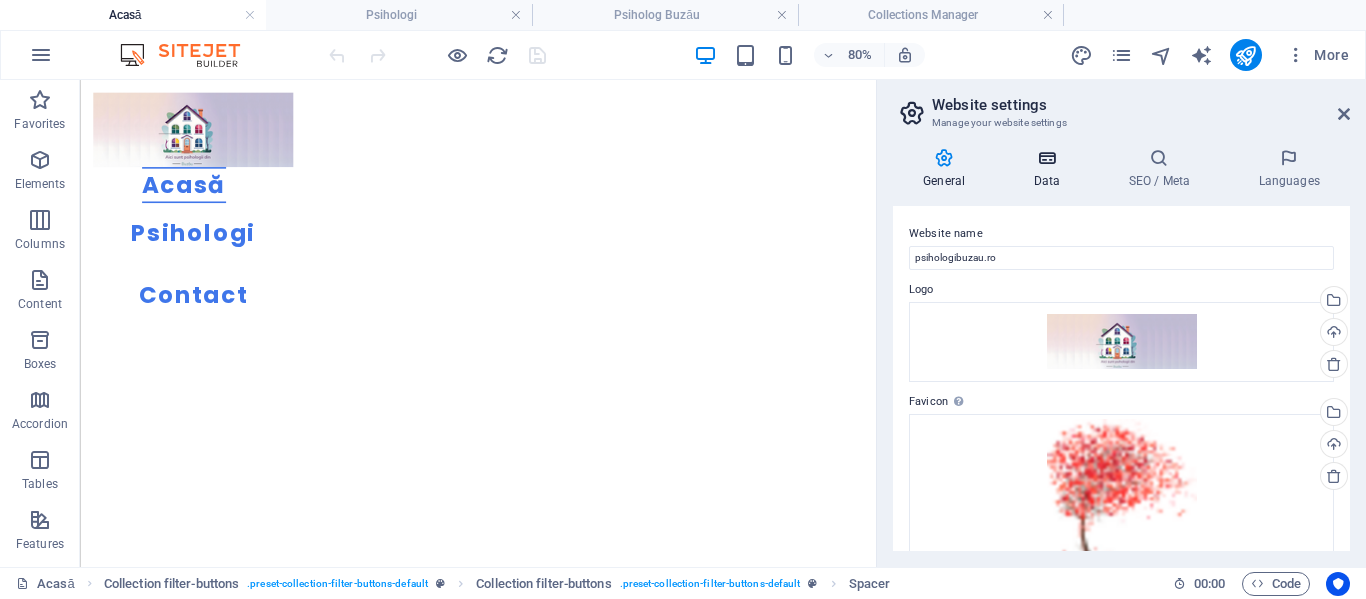 click at bounding box center (1046, 158) 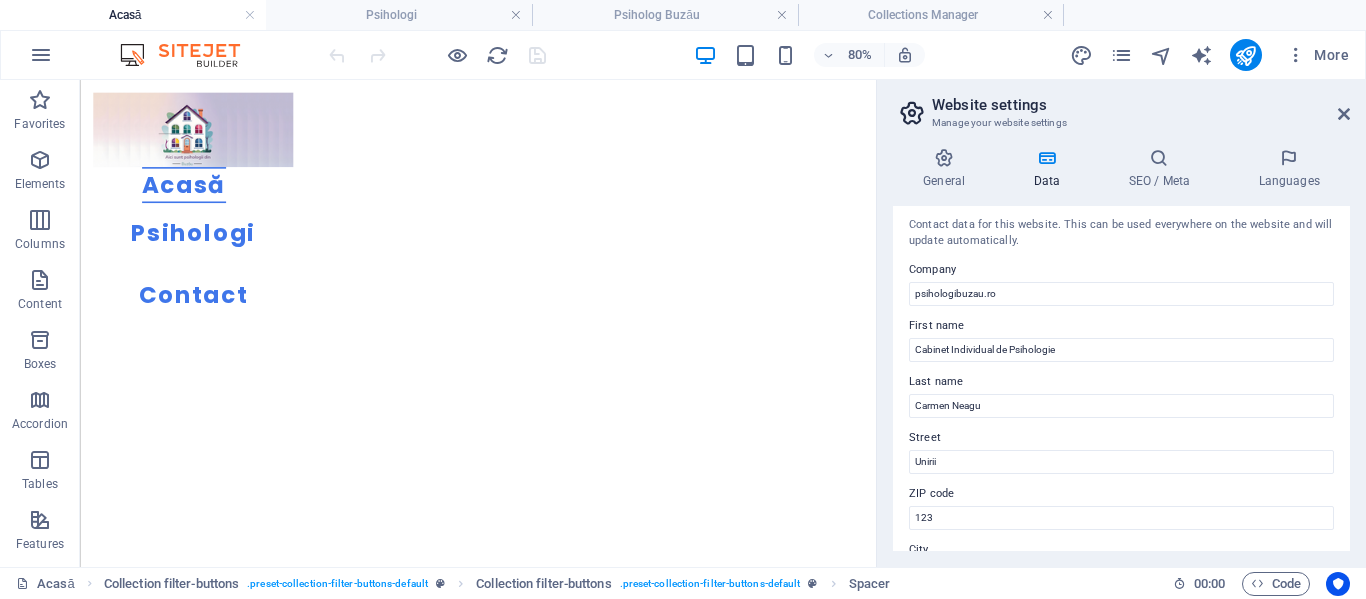 scroll, scrollTop: 0, scrollLeft: 0, axis: both 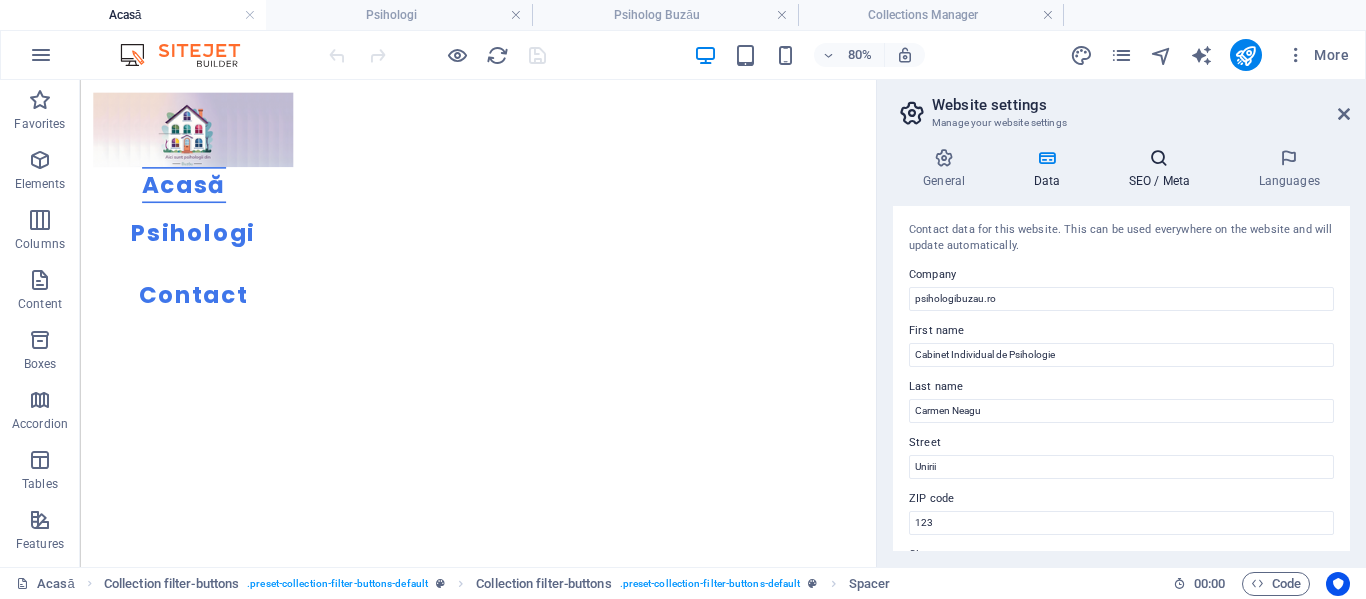 click at bounding box center [1159, 158] 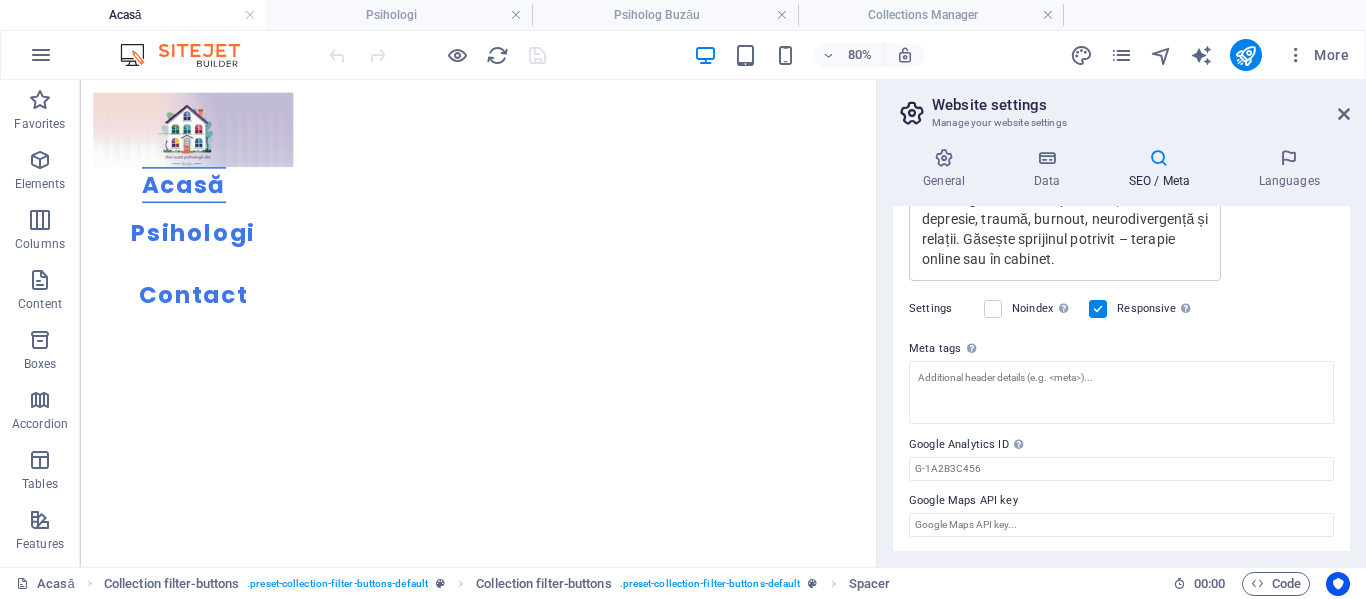scroll, scrollTop: 507, scrollLeft: 0, axis: vertical 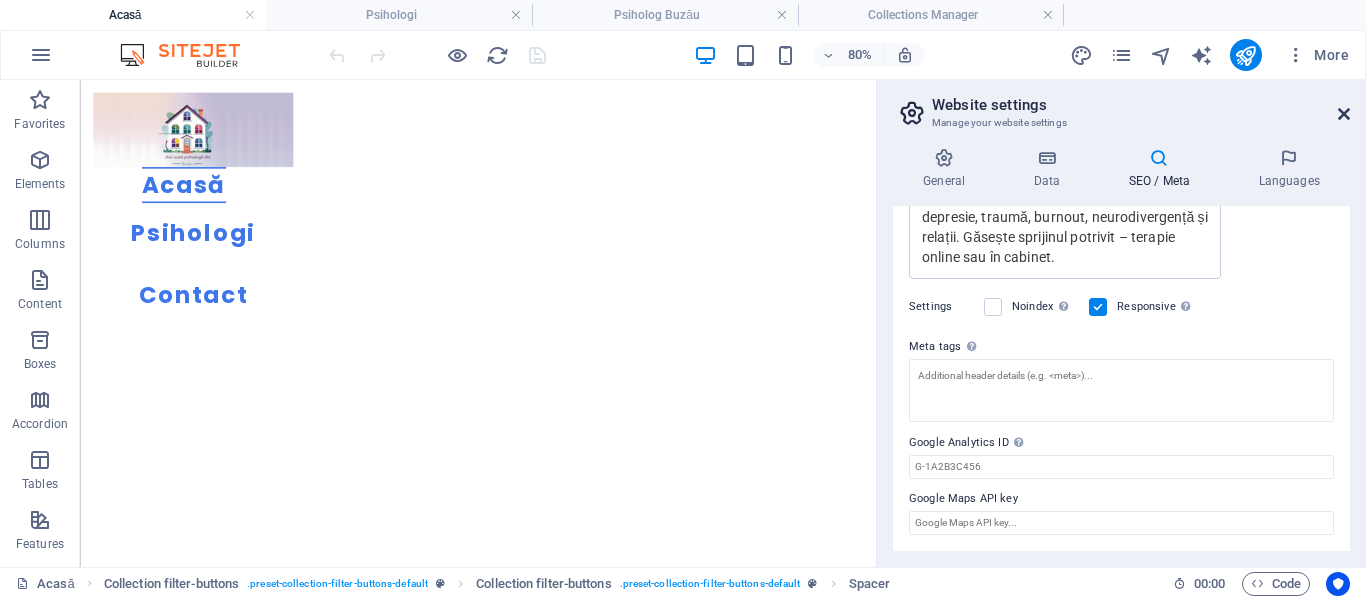 click at bounding box center [1344, 114] 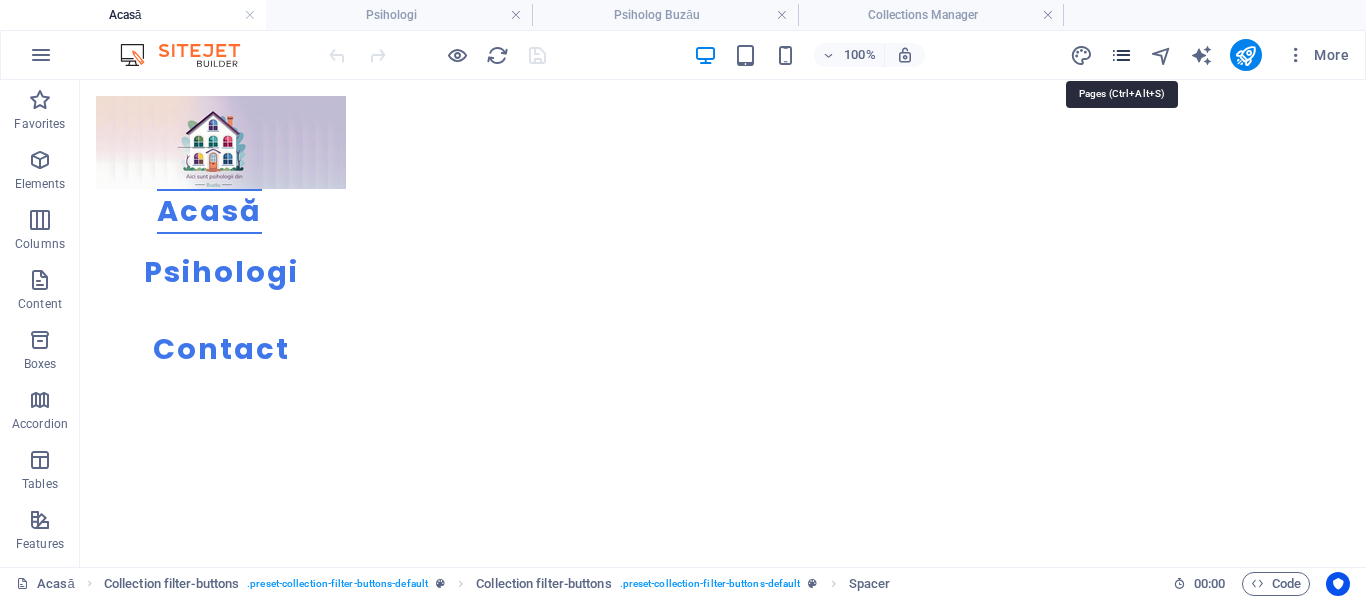 click at bounding box center [1121, 55] 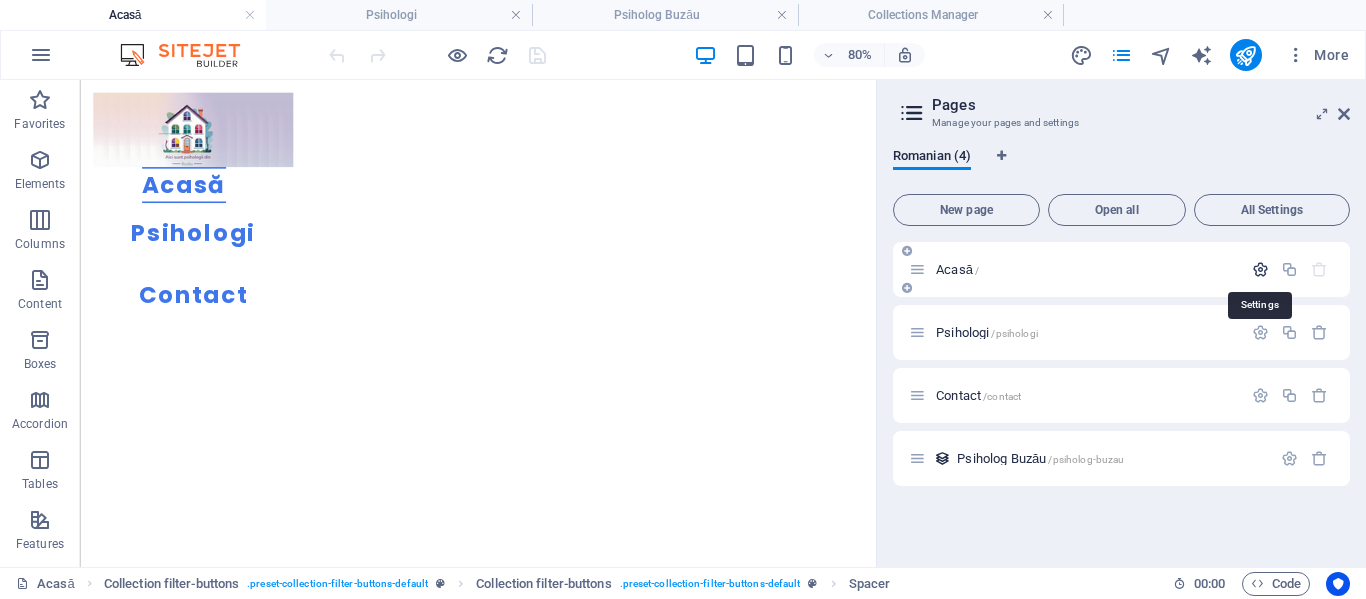 click at bounding box center (1260, 269) 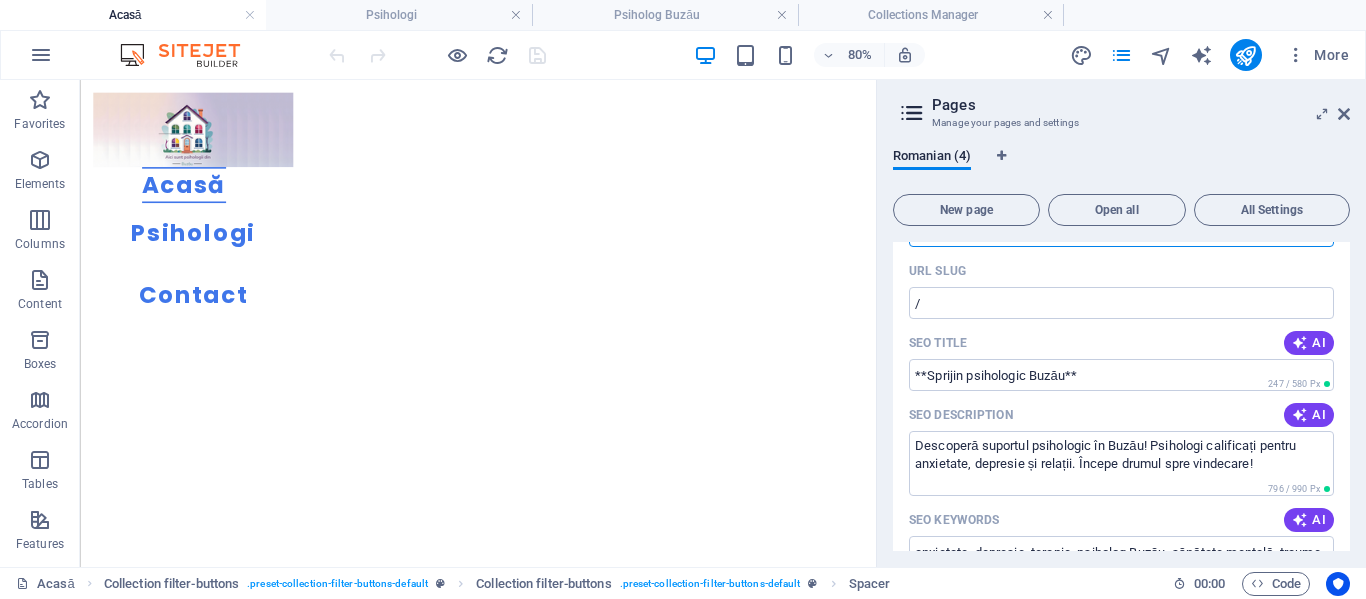 scroll, scrollTop: 0, scrollLeft: 0, axis: both 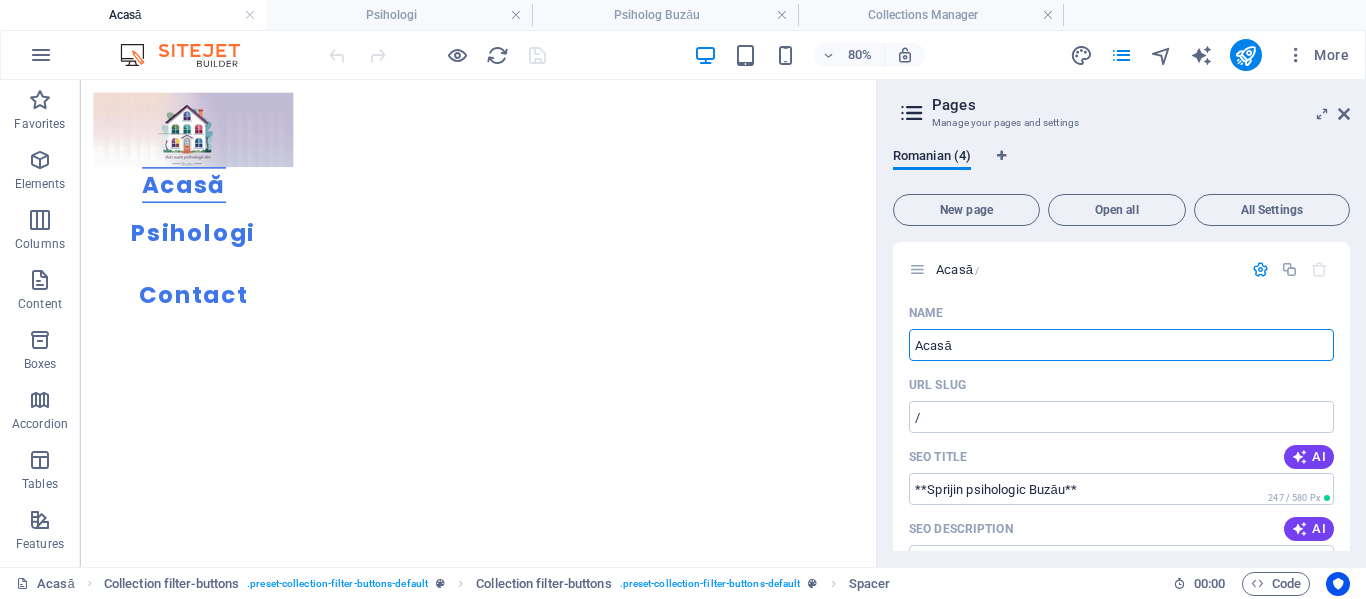 click on "All Settings" at bounding box center [1272, 210] 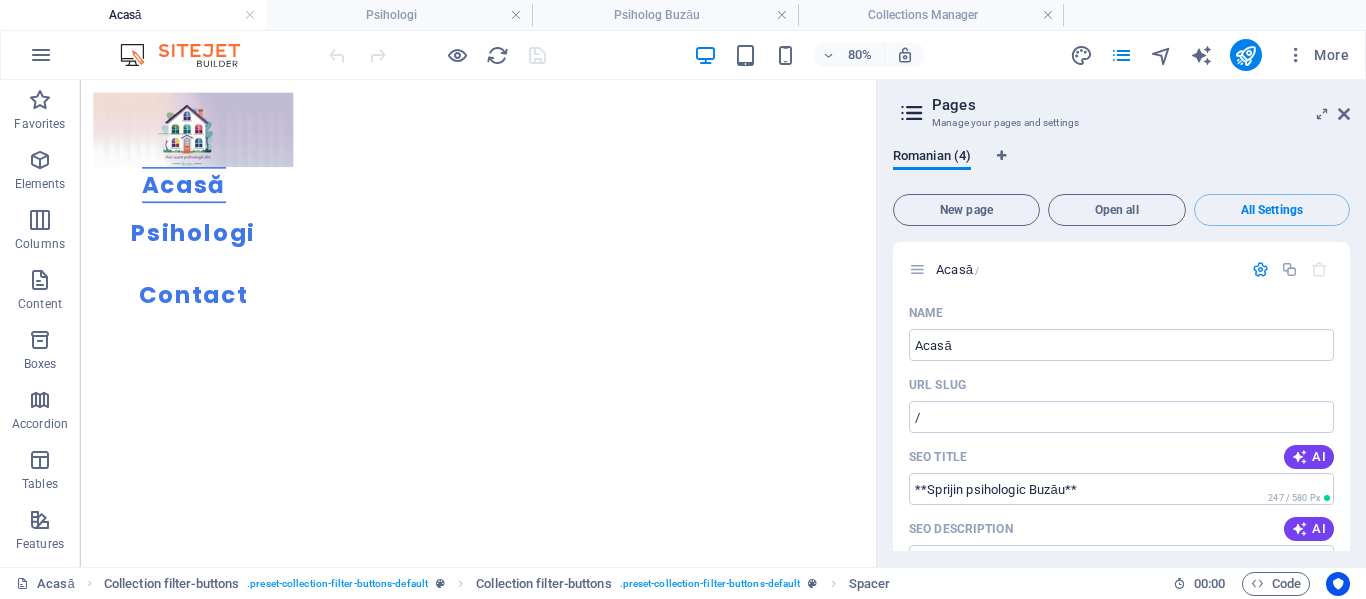 scroll, scrollTop: 2491, scrollLeft: 0, axis: vertical 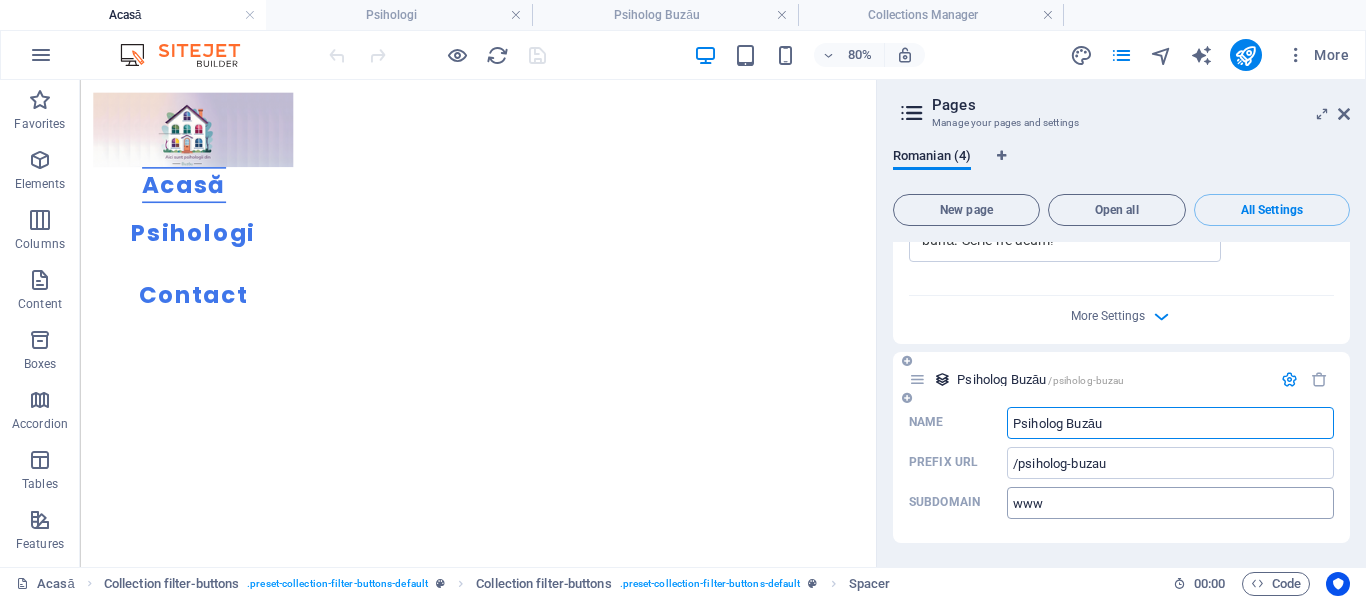 click on "www" at bounding box center [1170, 503] 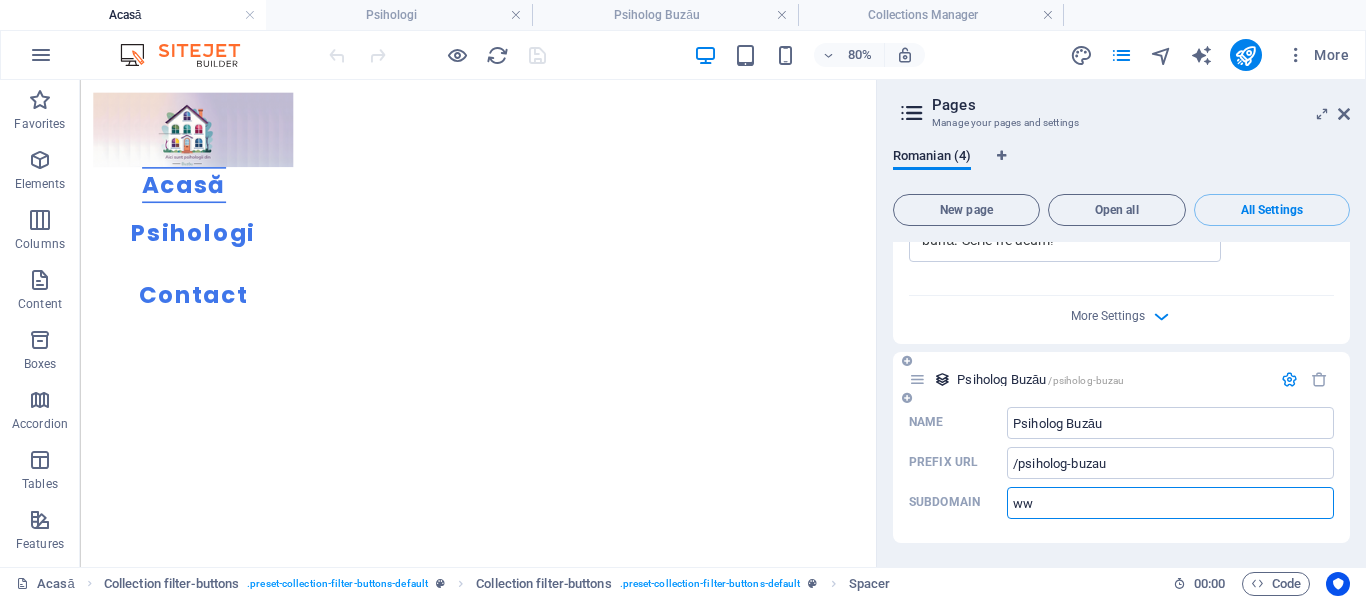 type on "w" 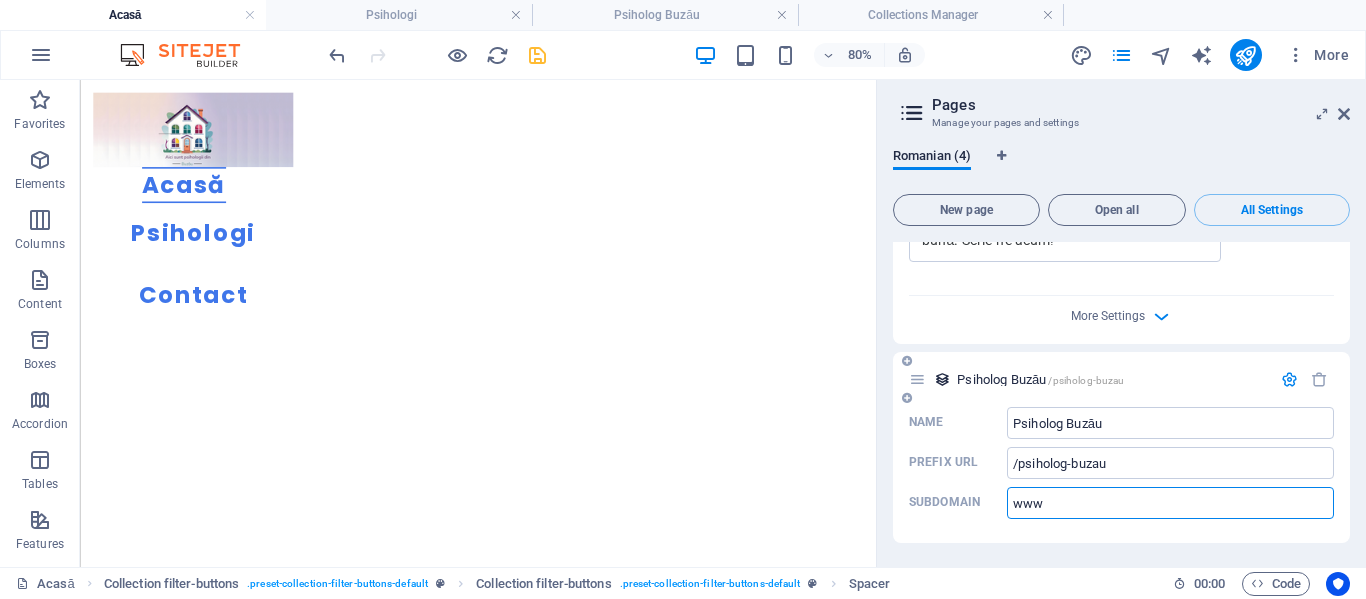paste on "https://psihologibuzau.sitejet.io/psihologi" 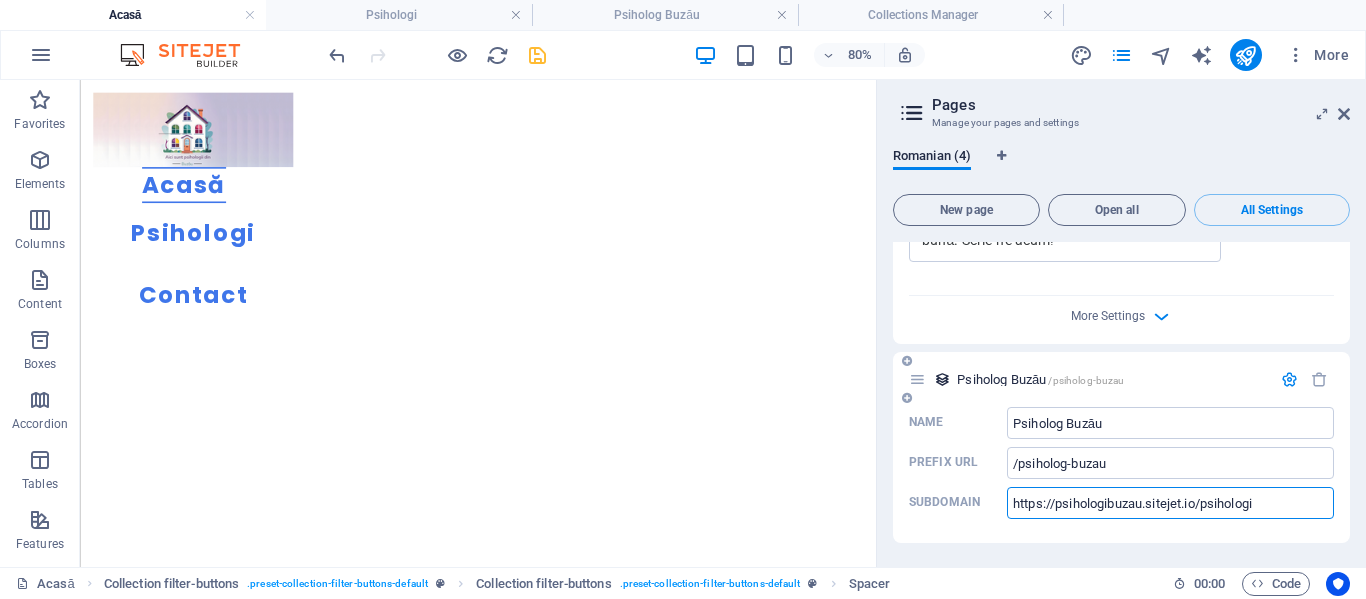 click on "https://psihologibuzau.sitejet.io/psihologi" at bounding box center (1170, 503) 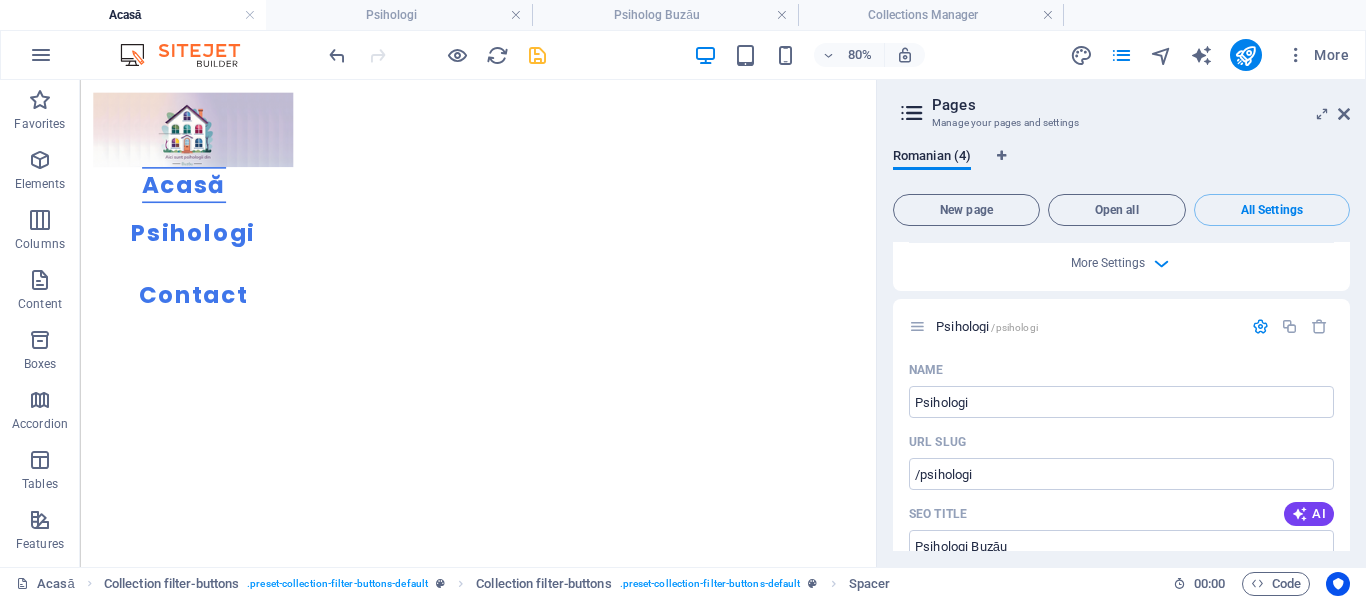 scroll, scrollTop: 491, scrollLeft: 0, axis: vertical 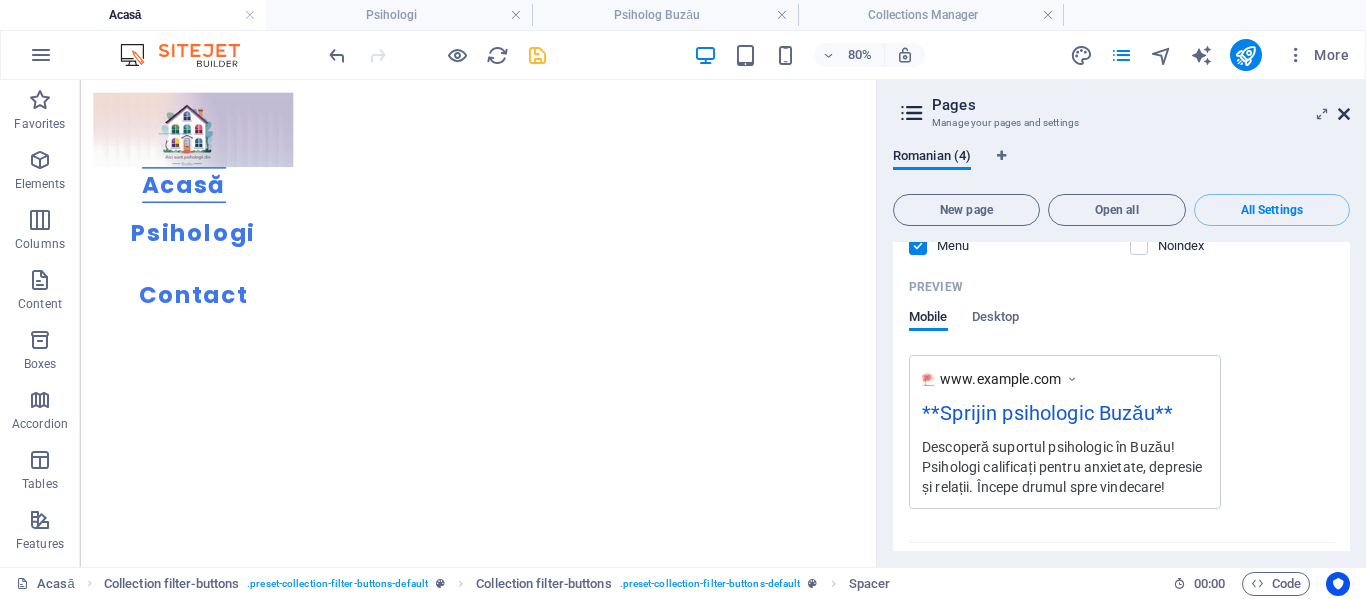 type on "https://psihologibuzau.sitejet.io/psihologi" 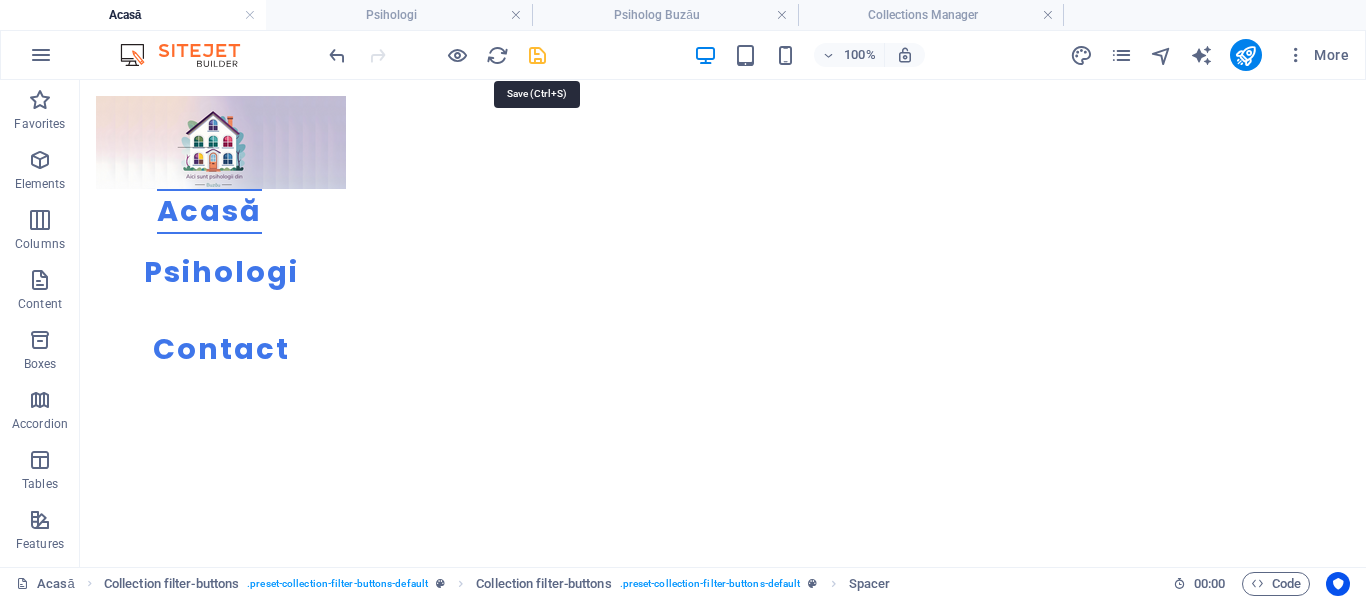 click at bounding box center [537, 55] 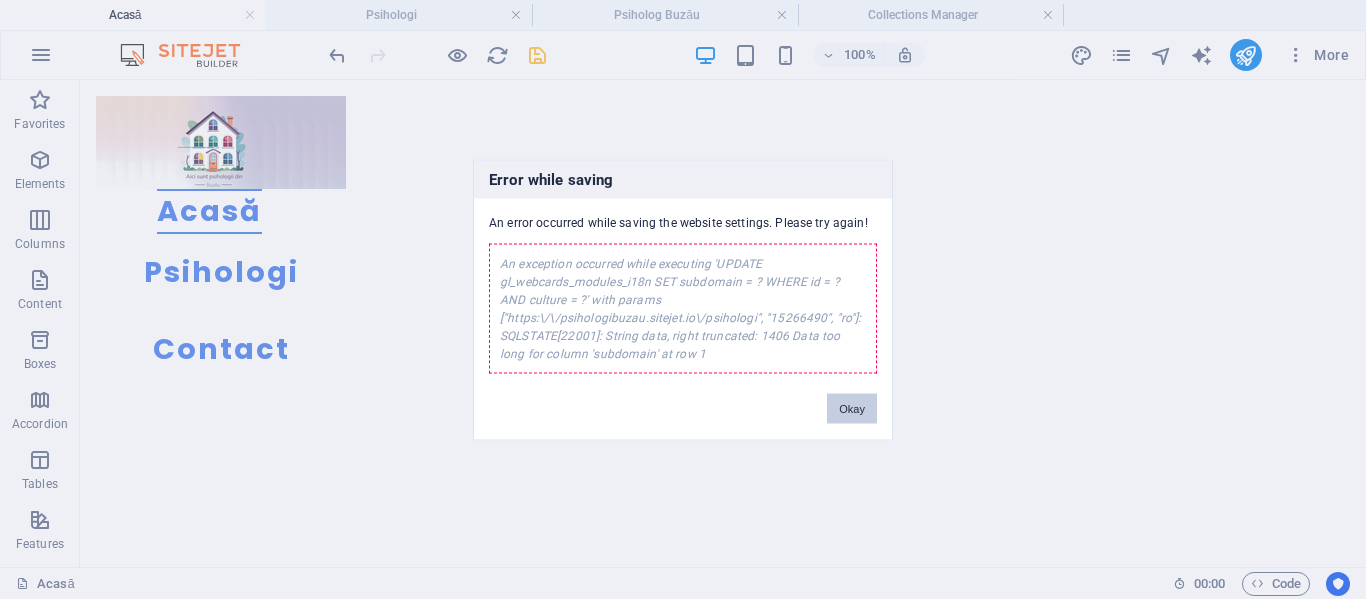 click on "Okay" at bounding box center [852, 408] 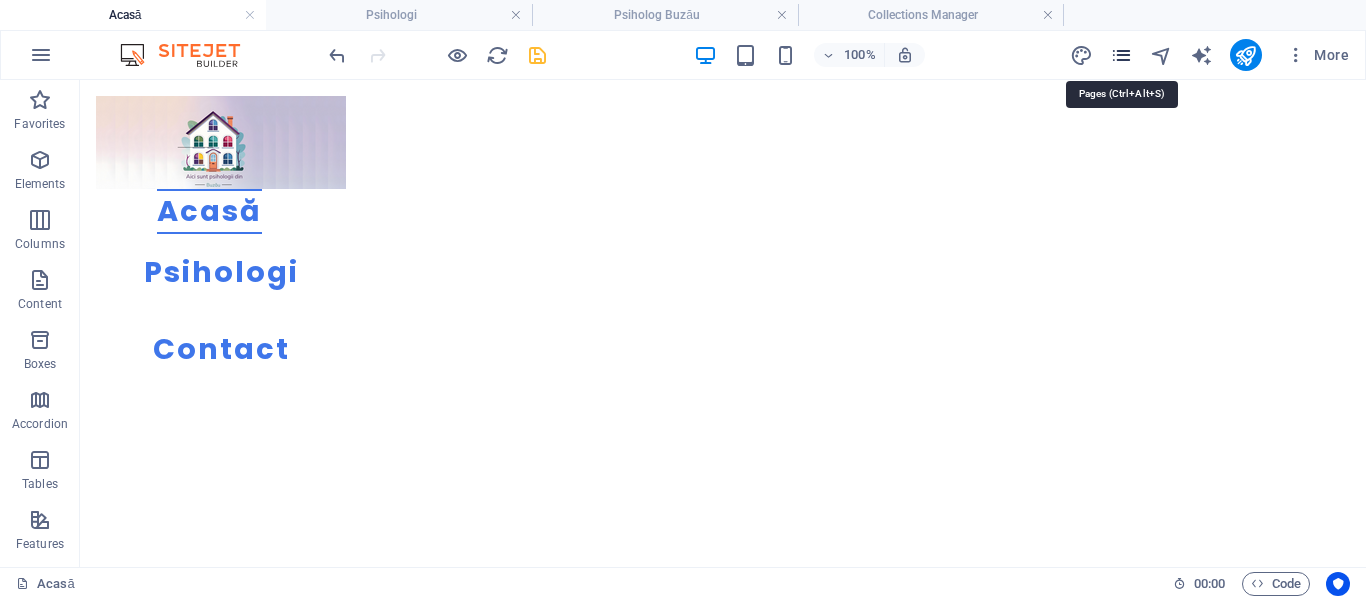 click at bounding box center [1121, 55] 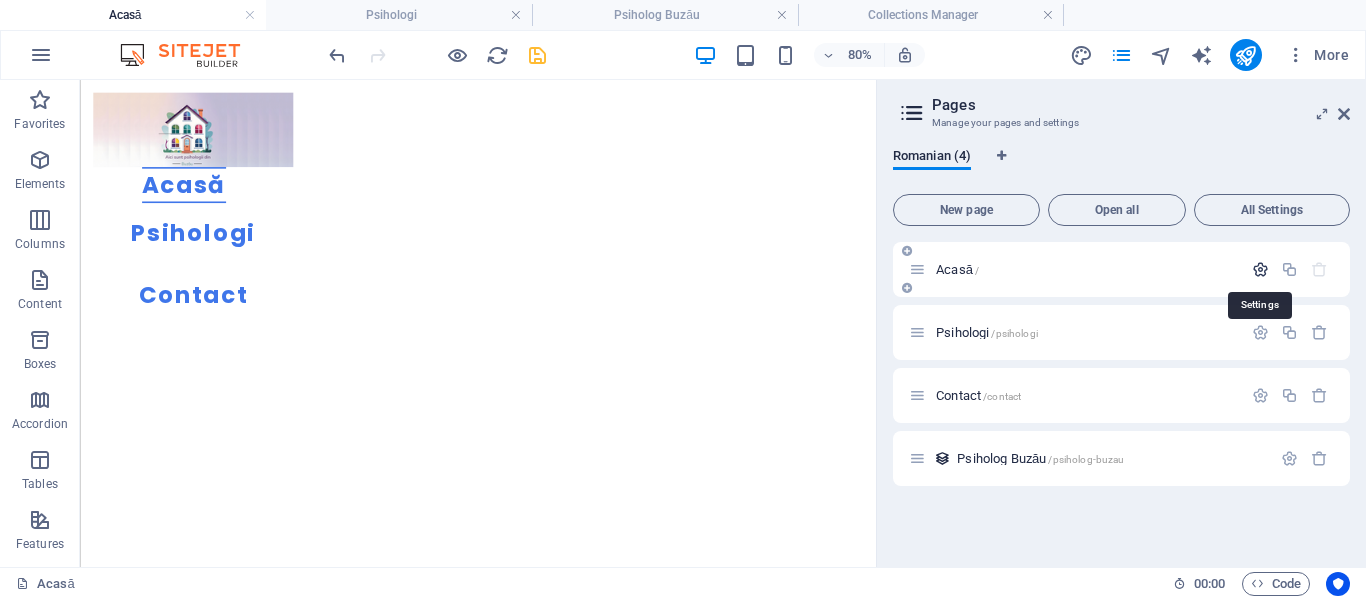 click at bounding box center [1260, 269] 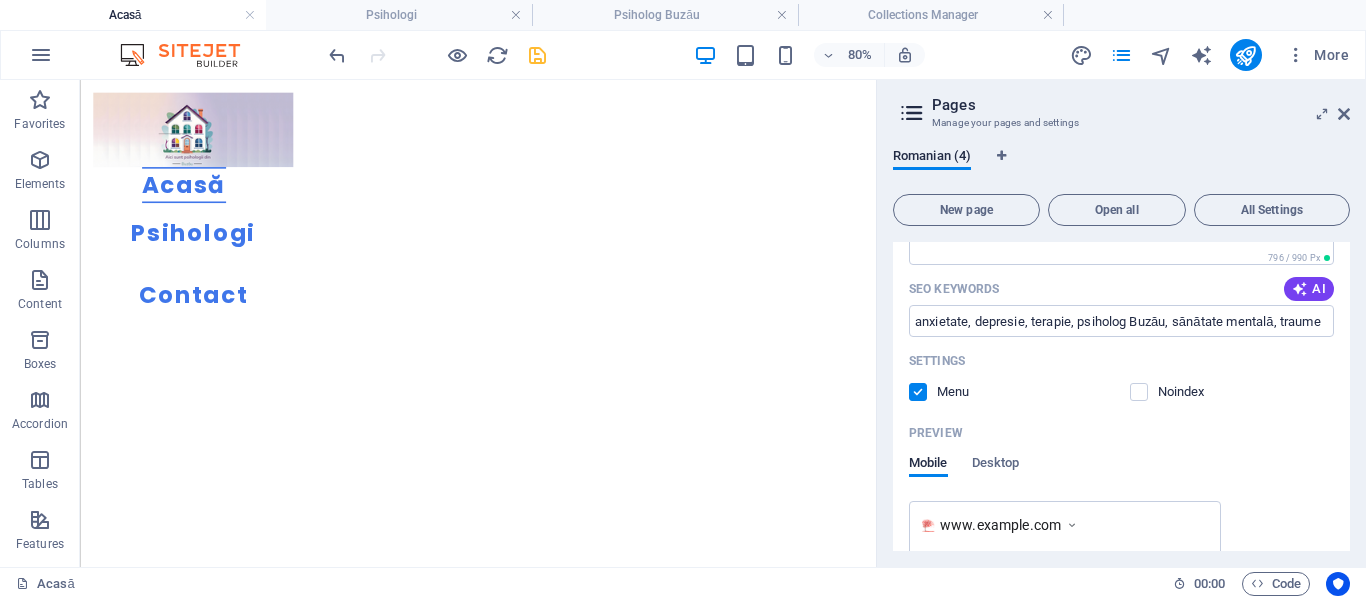 scroll, scrollTop: 328, scrollLeft: 0, axis: vertical 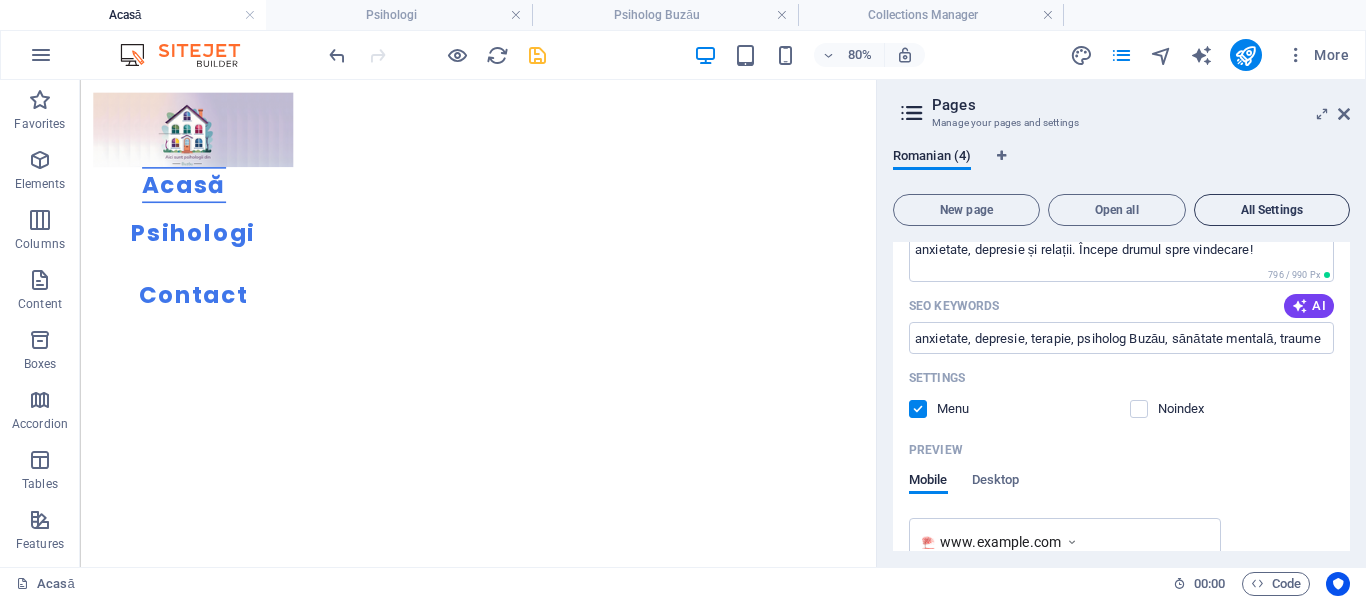 click on "All Settings" at bounding box center (1272, 210) 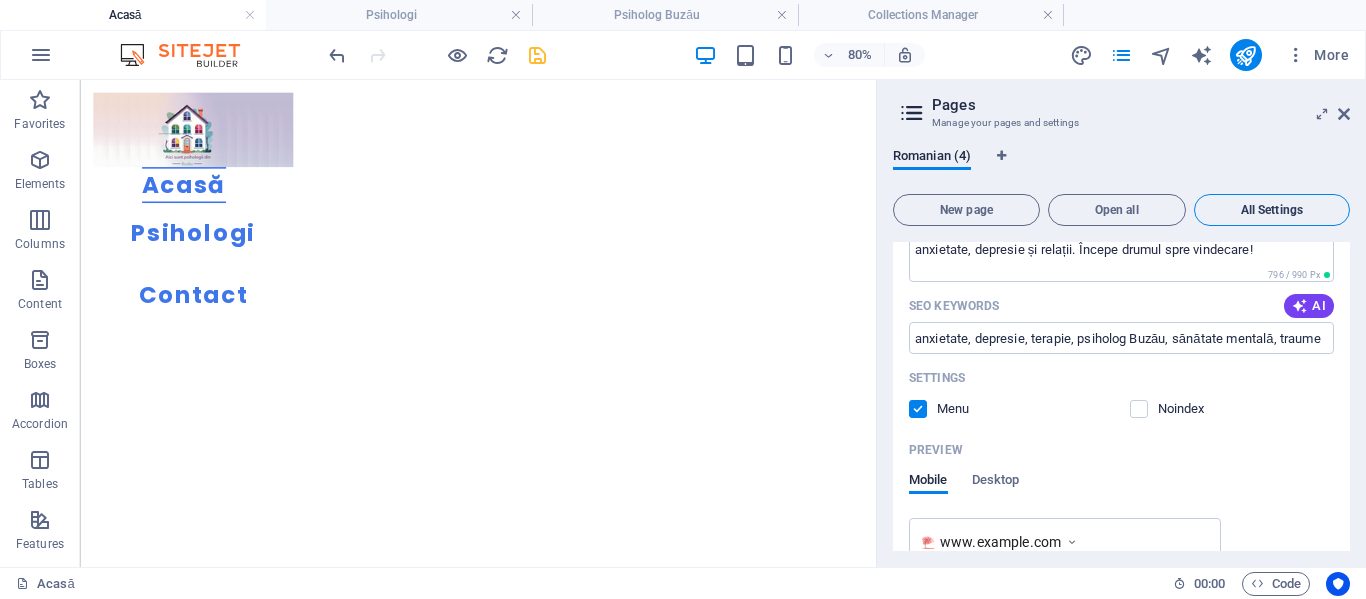scroll, scrollTop: 2491, scrollLeft: 0, axis: vertical 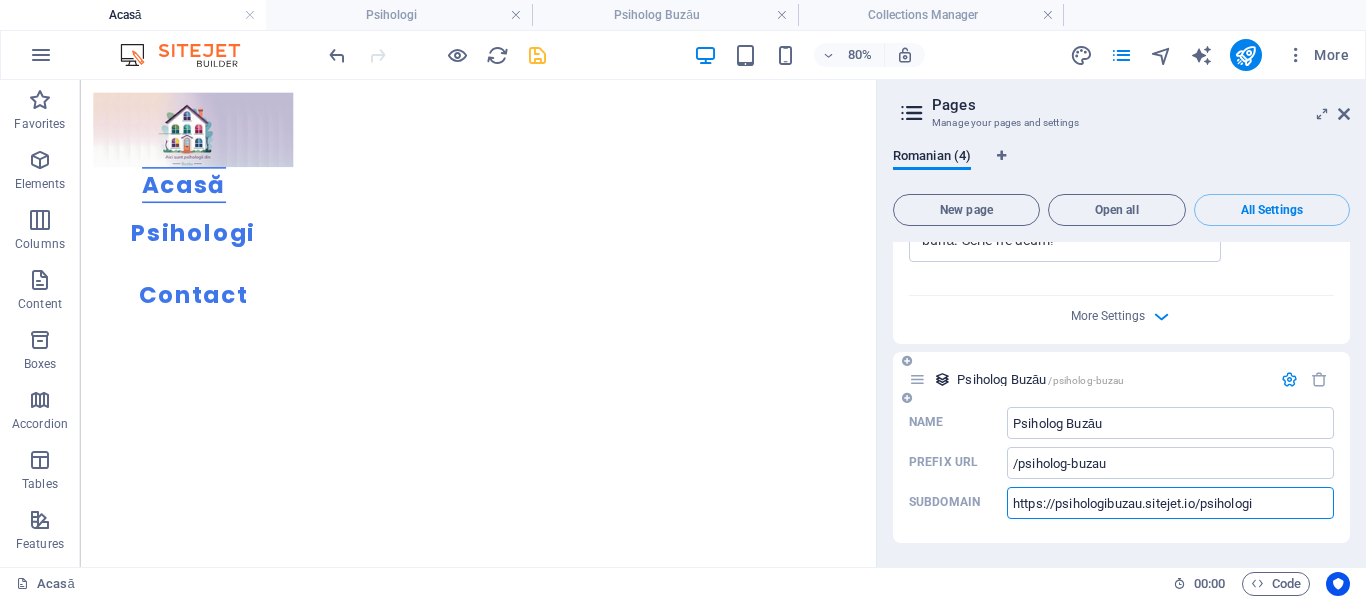 drag, startPoint x: 1276, startPoint y: 509, endPoint x: 985, endPoint y: 508, distance: 291.0017 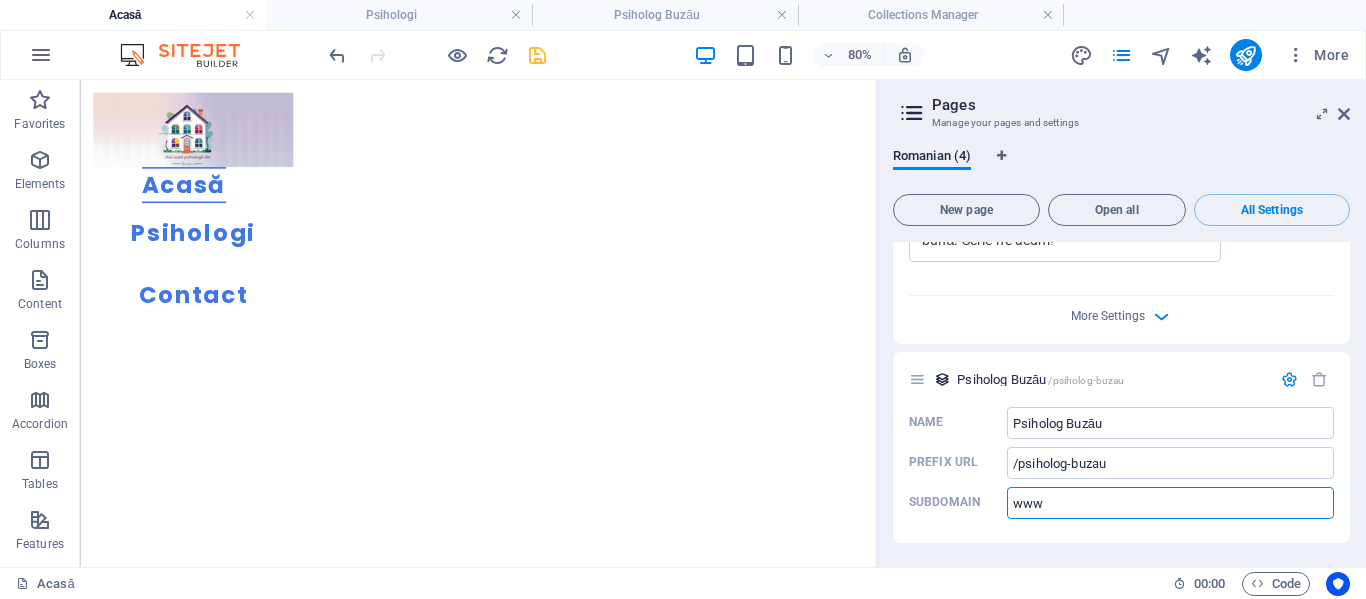 paste on "psihologibuzau" 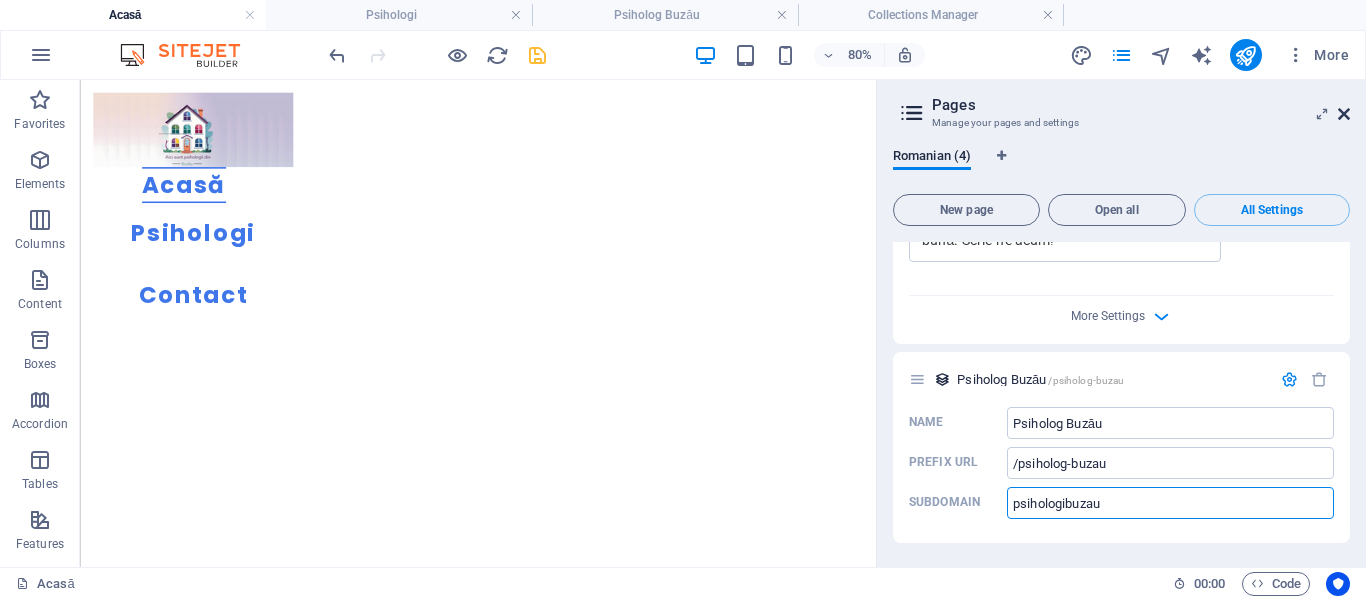 type on "psihologibuzau" 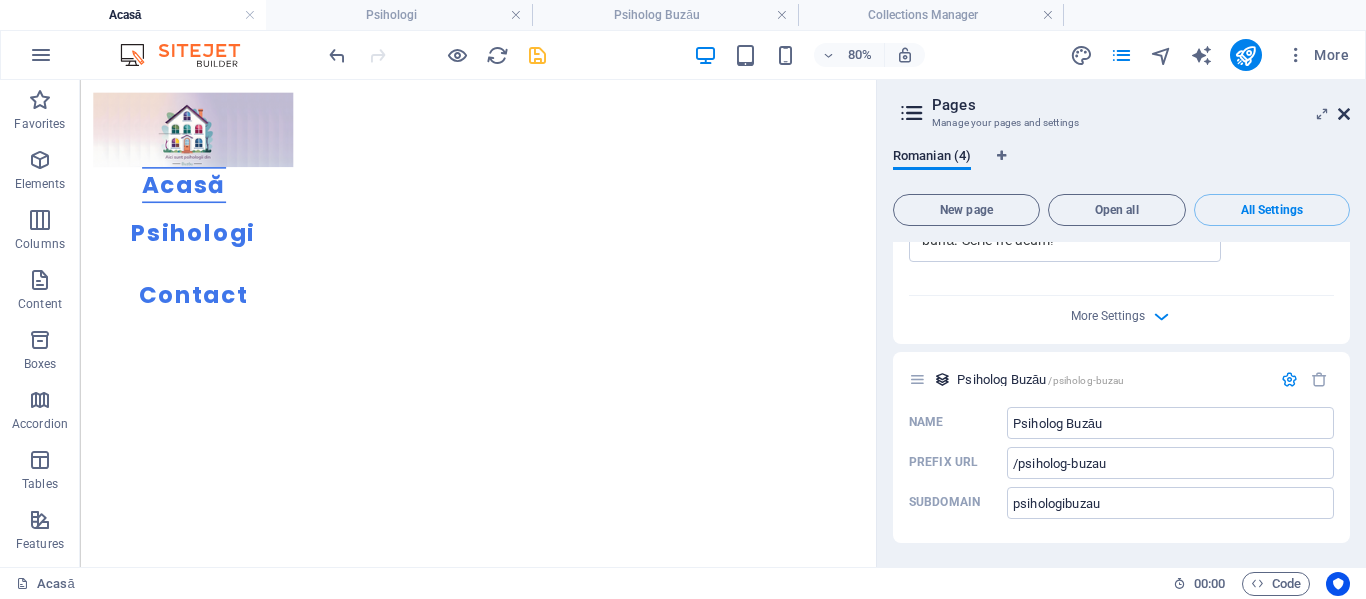 click at bounding box center [1344, 114] 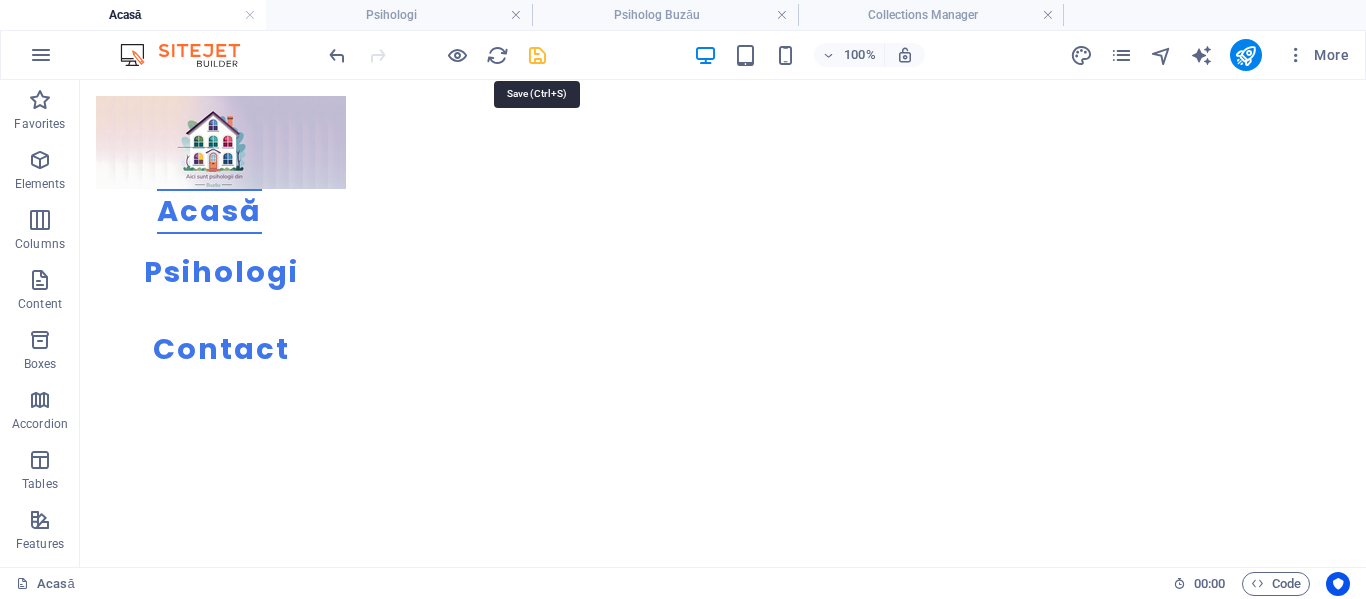 click at bounding box center [537, 55] 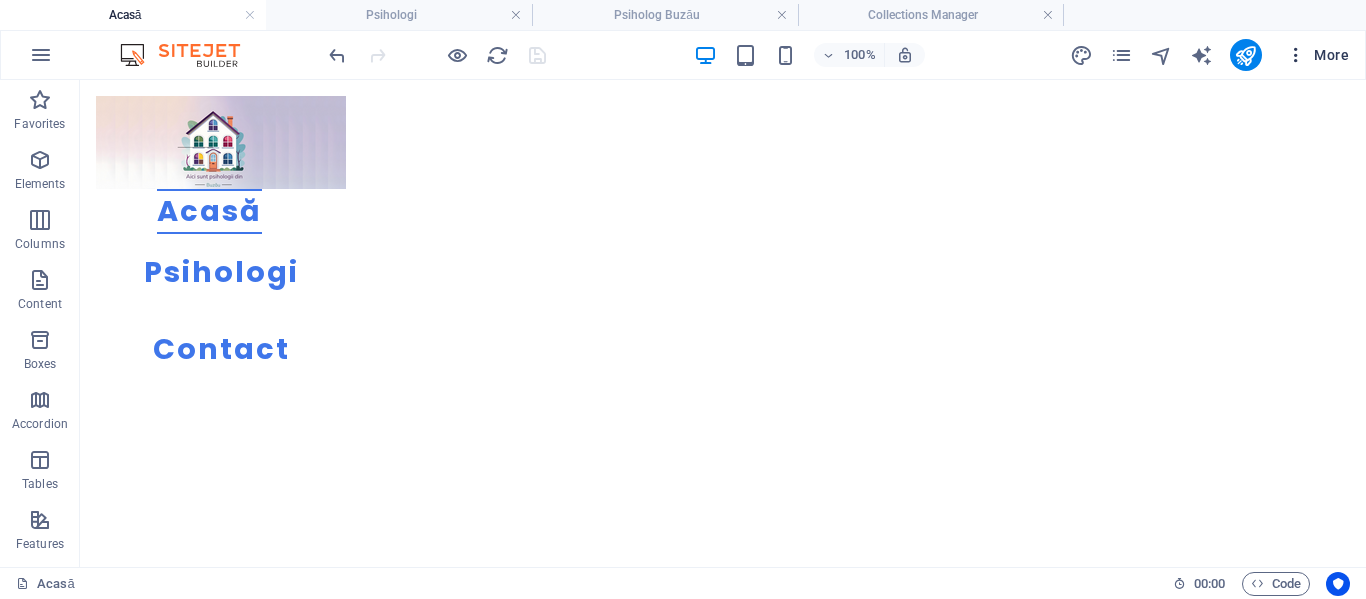 click on "More" at bounding box center (1317, 55) 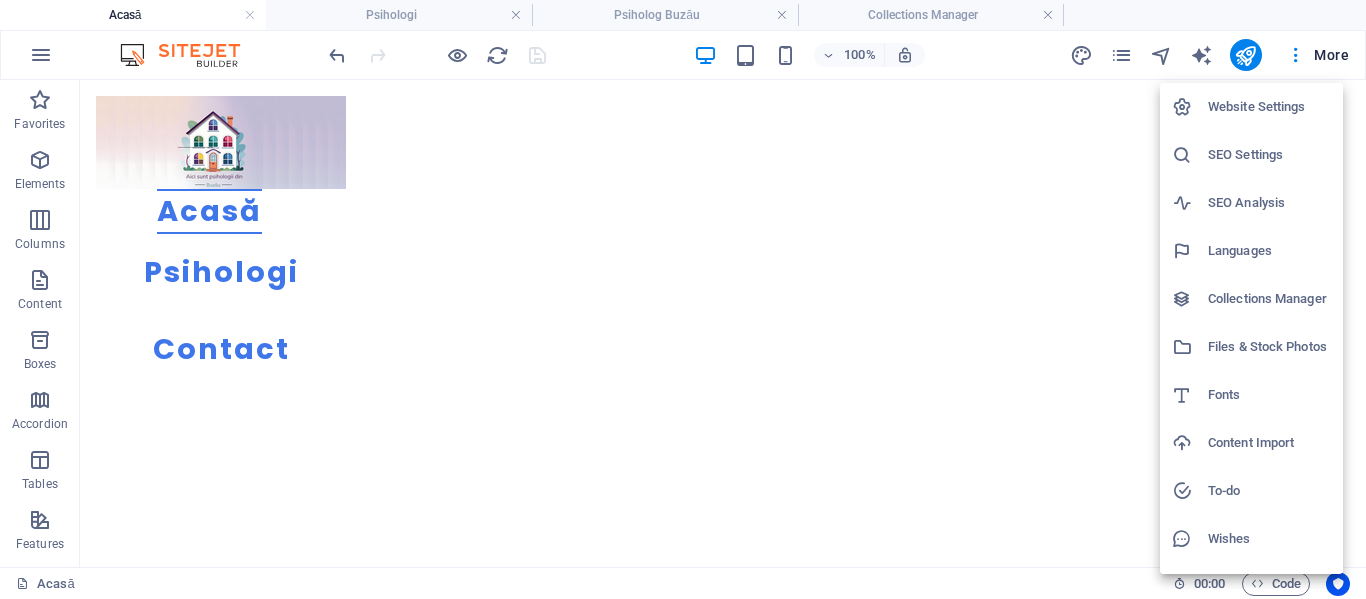 click at bounding box center [683, 299] 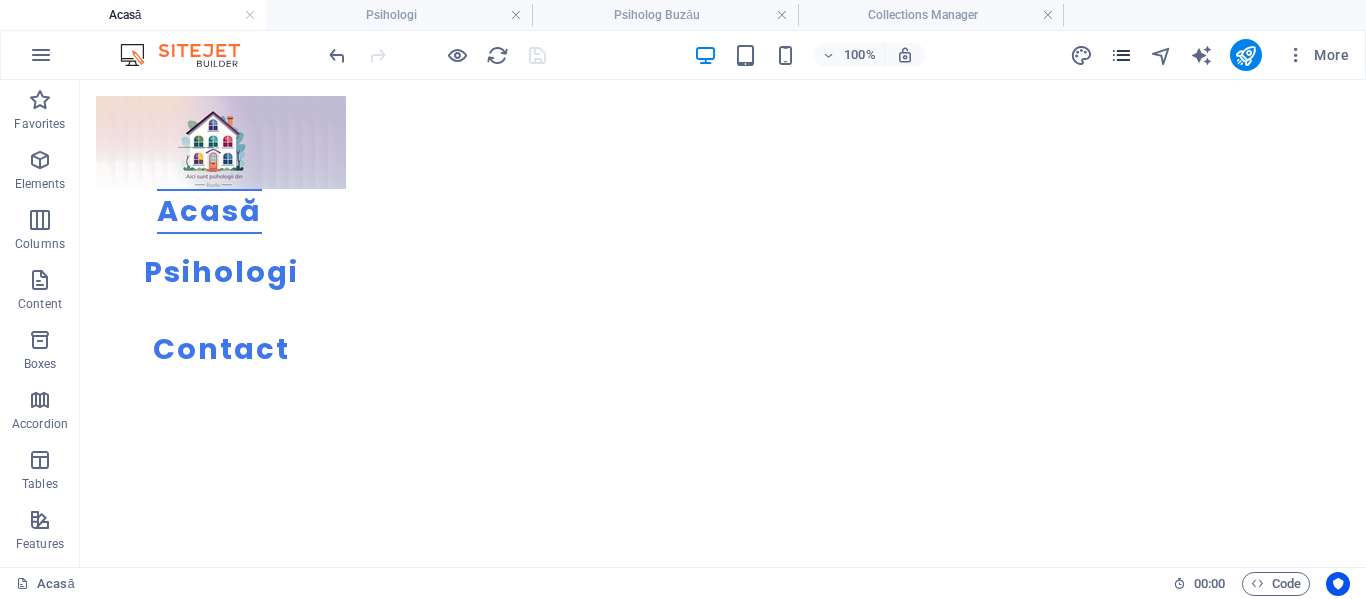 click at bounding box center [1121, 55] 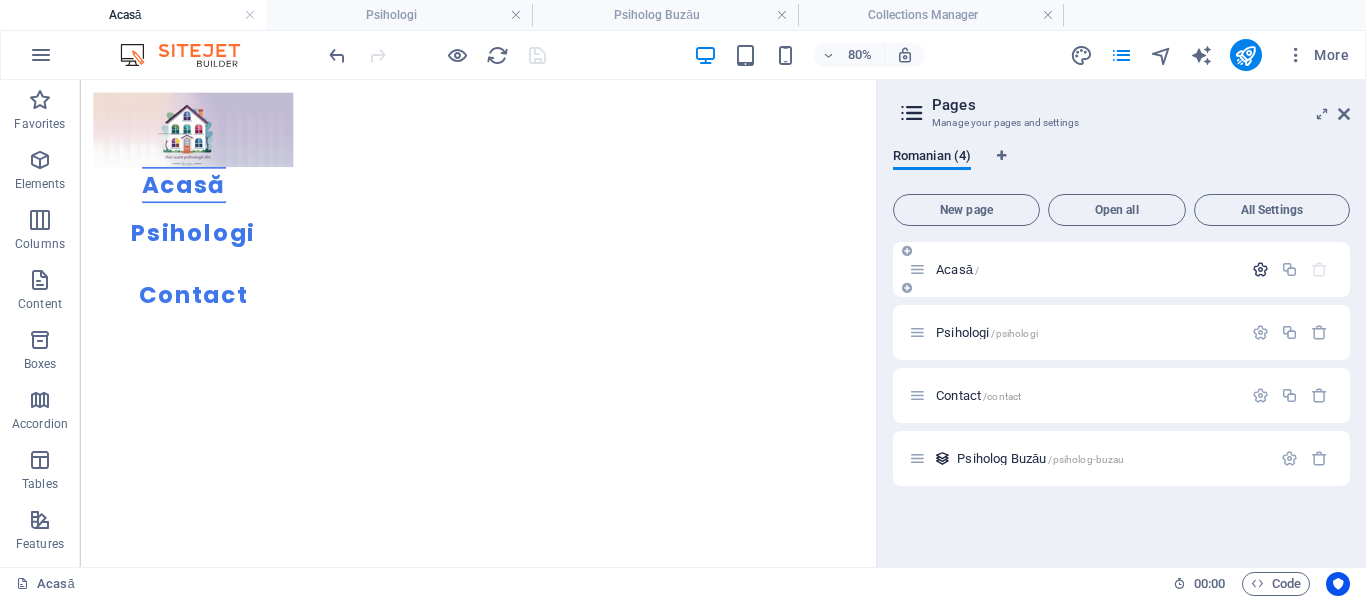 click at bounding box center [1260, 269] 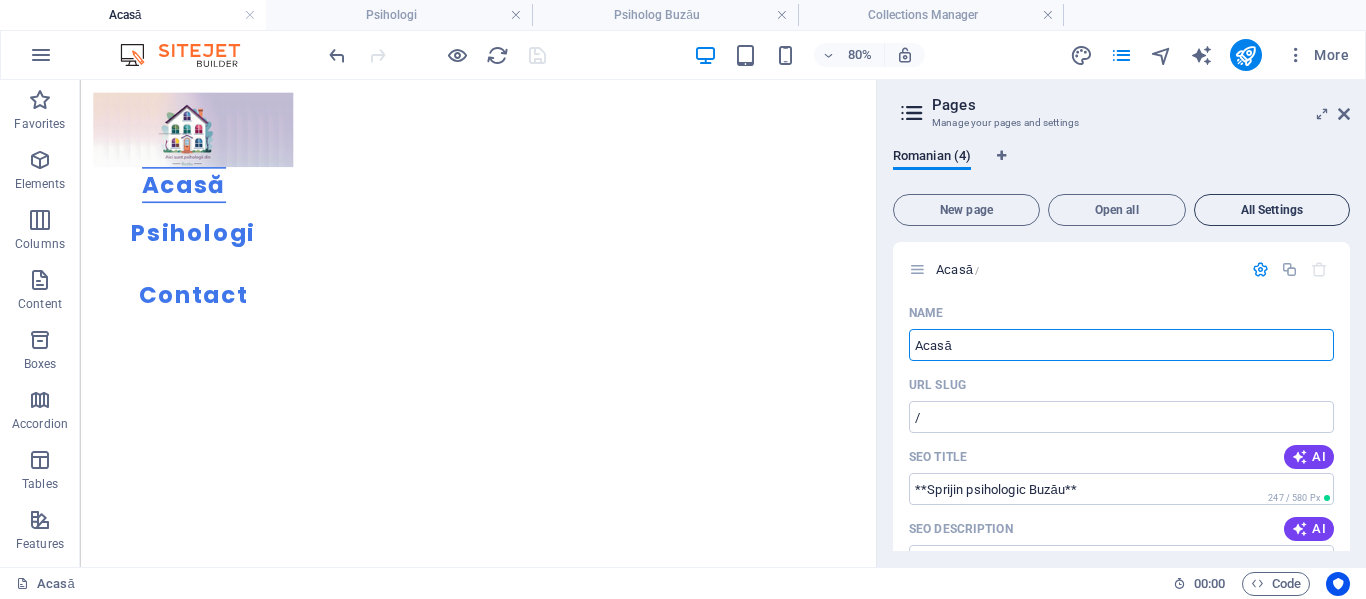 click on "All Settings" at bounding box center [1272, 210] 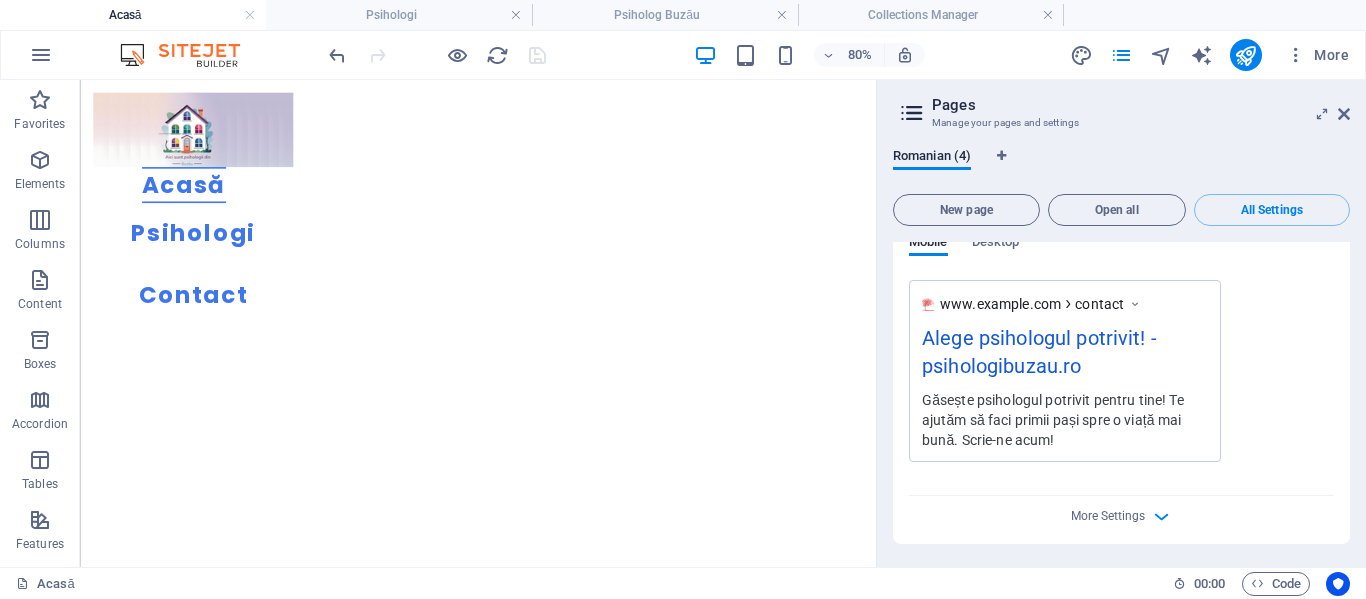 scroll, scrollTop: 2491, scrollLeft: 0, axis: vertical 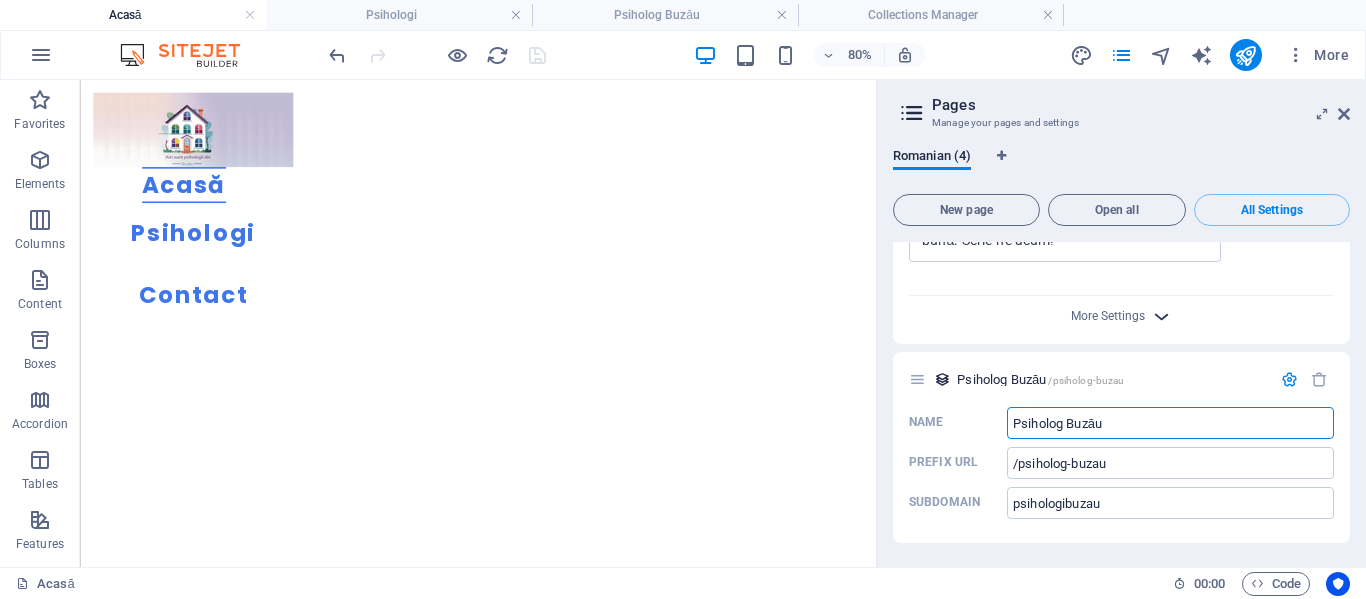 click at bounding box center (1161, 316) 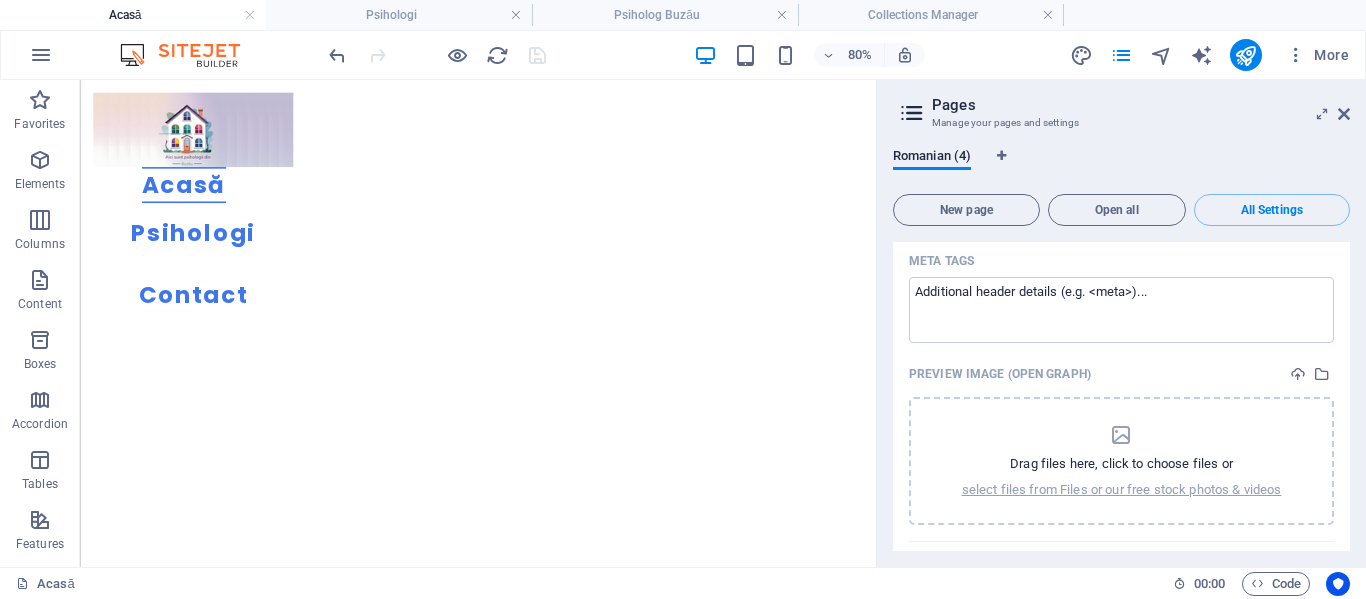 scroll, scrollTop: 2500, scrollLeft: 0, axis: vertical 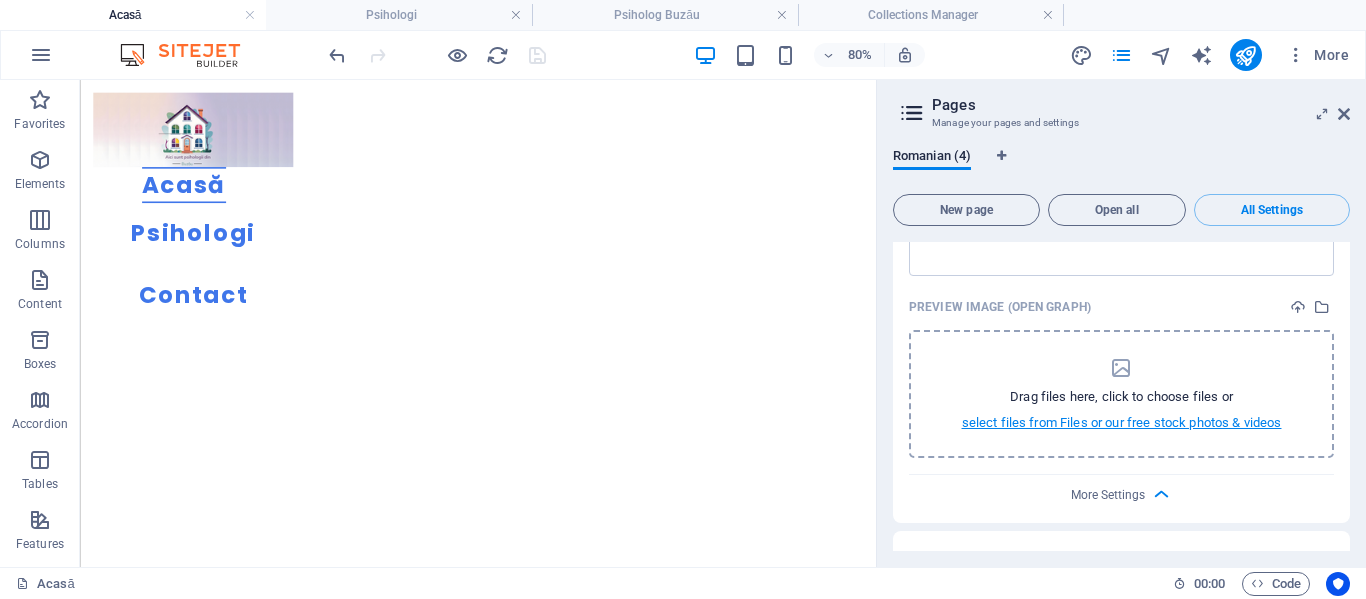 click on "select files from Files or our free stock photos & videos" at bounding box center [1122, 423] 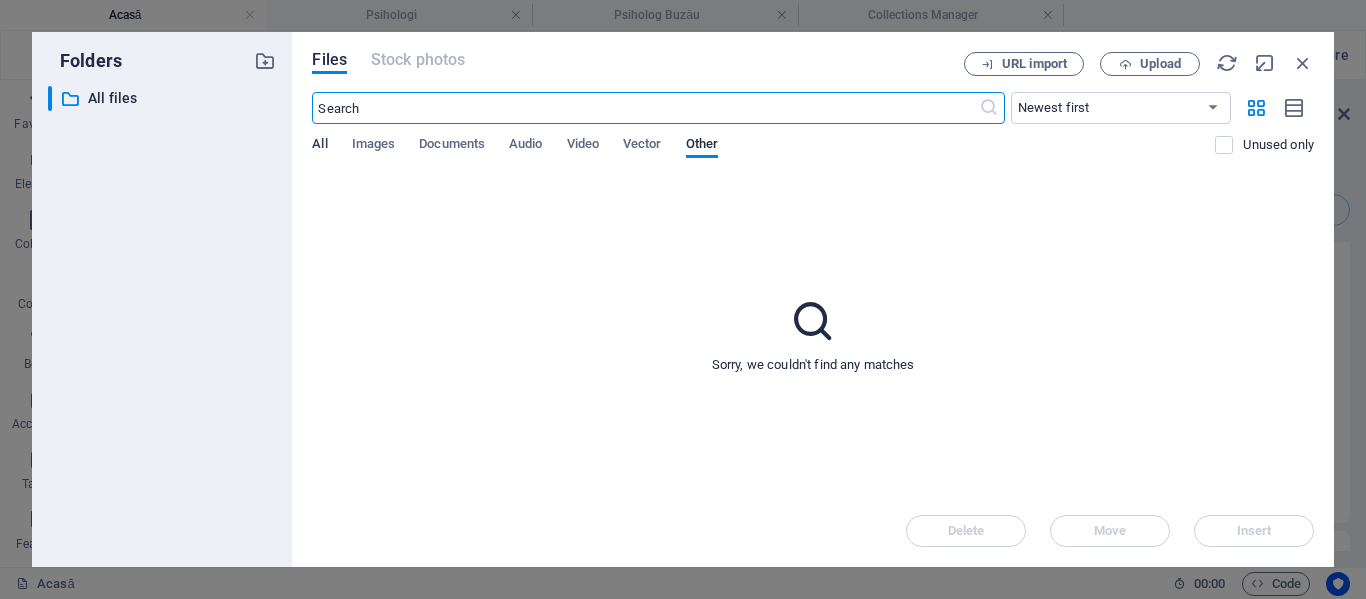 click on "All" at bounding box center (319, 146) 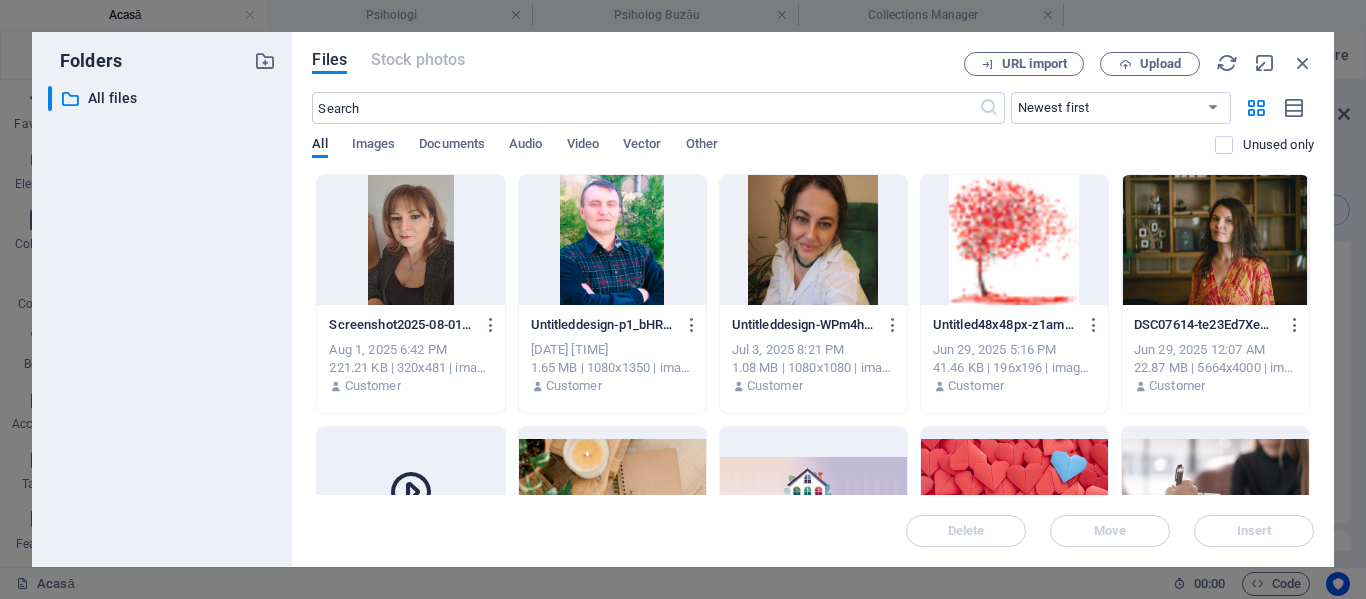 click at bounding box center [1014, 492] 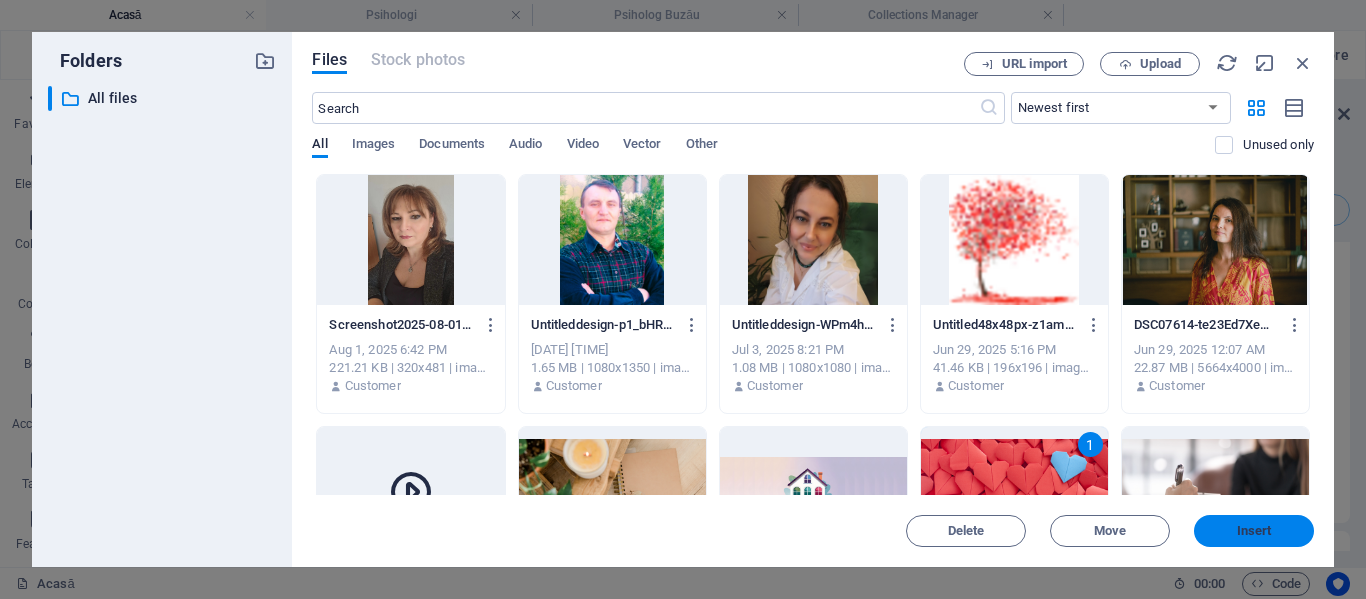 click on "Insert" at bounding box center (1254, 531) 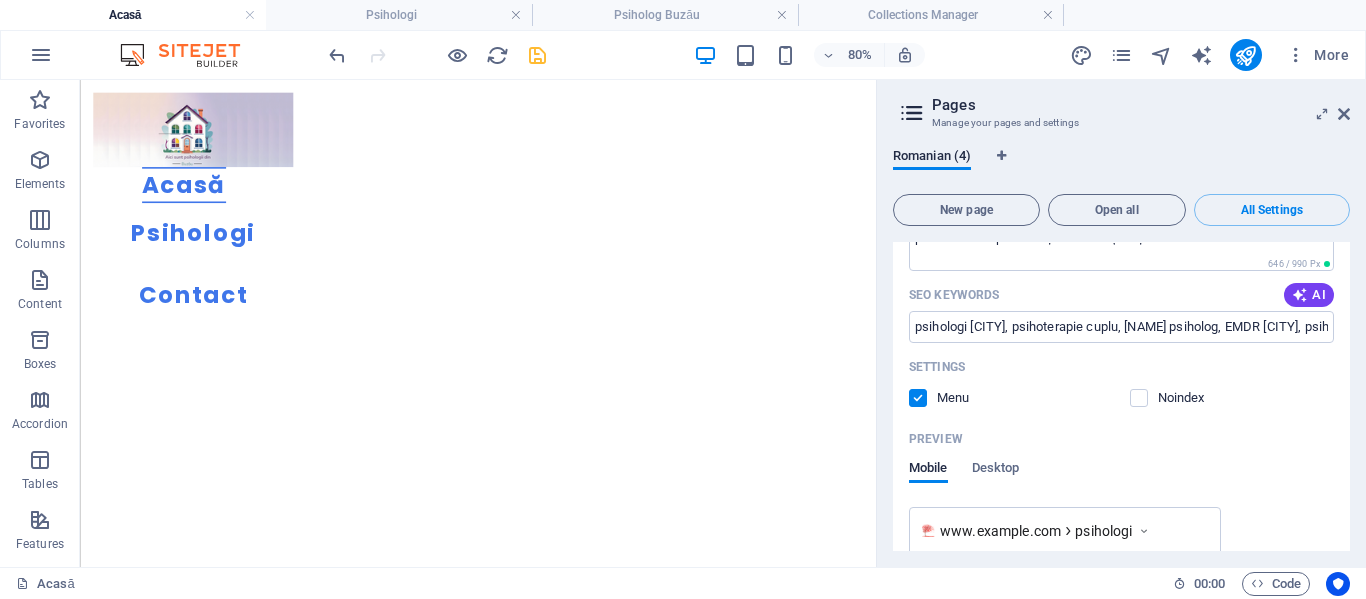 scroll, scrollTop: 888, scrollLeft: 0, axis: vertical 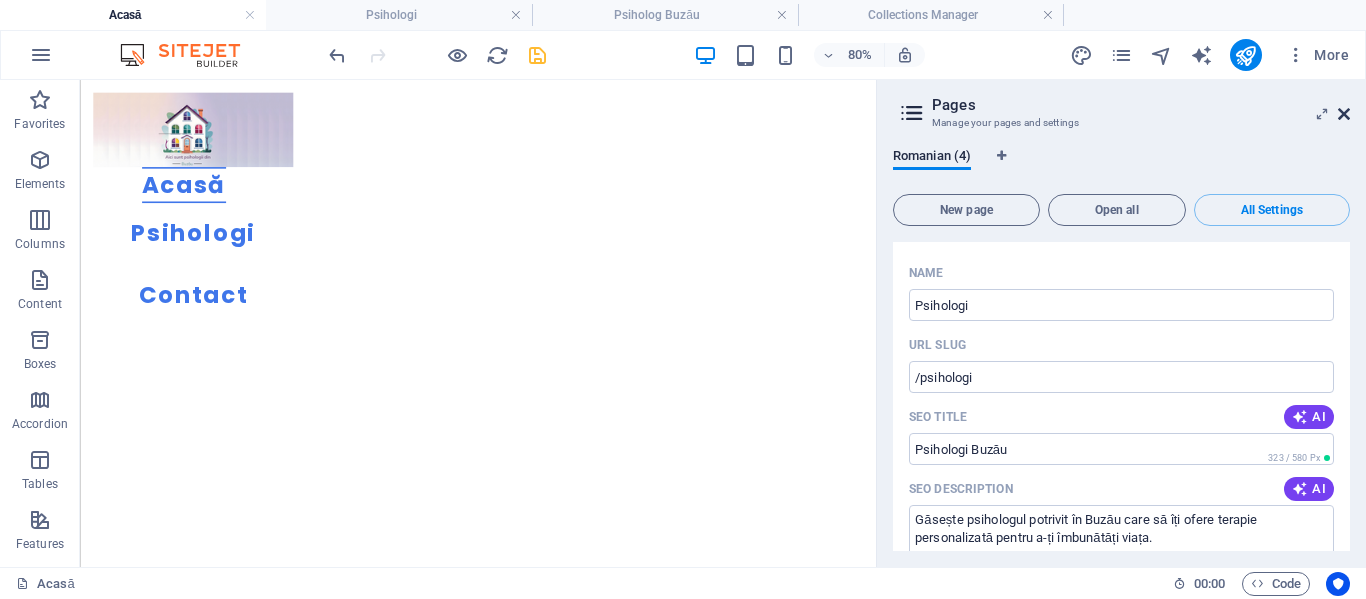 click at bounding box center (1344, 114) 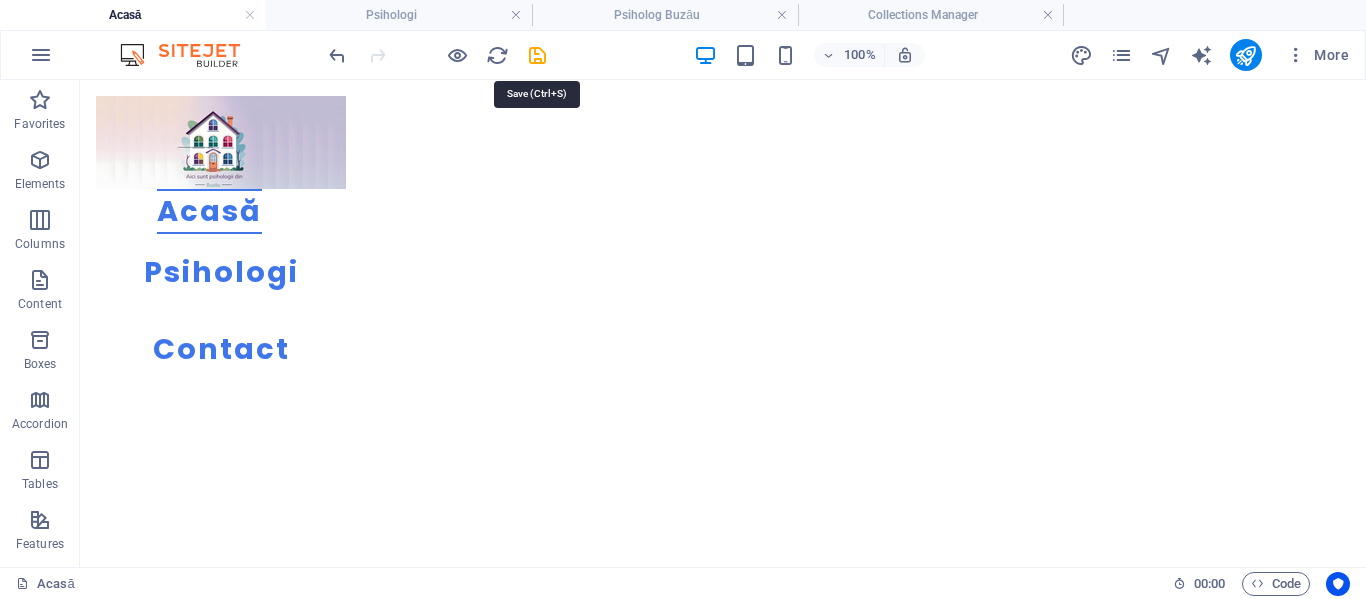 drag, startPoint x: 532, startPoint y: 57, endPoint x: 542, endPoint y: 56, distance: 10.049875 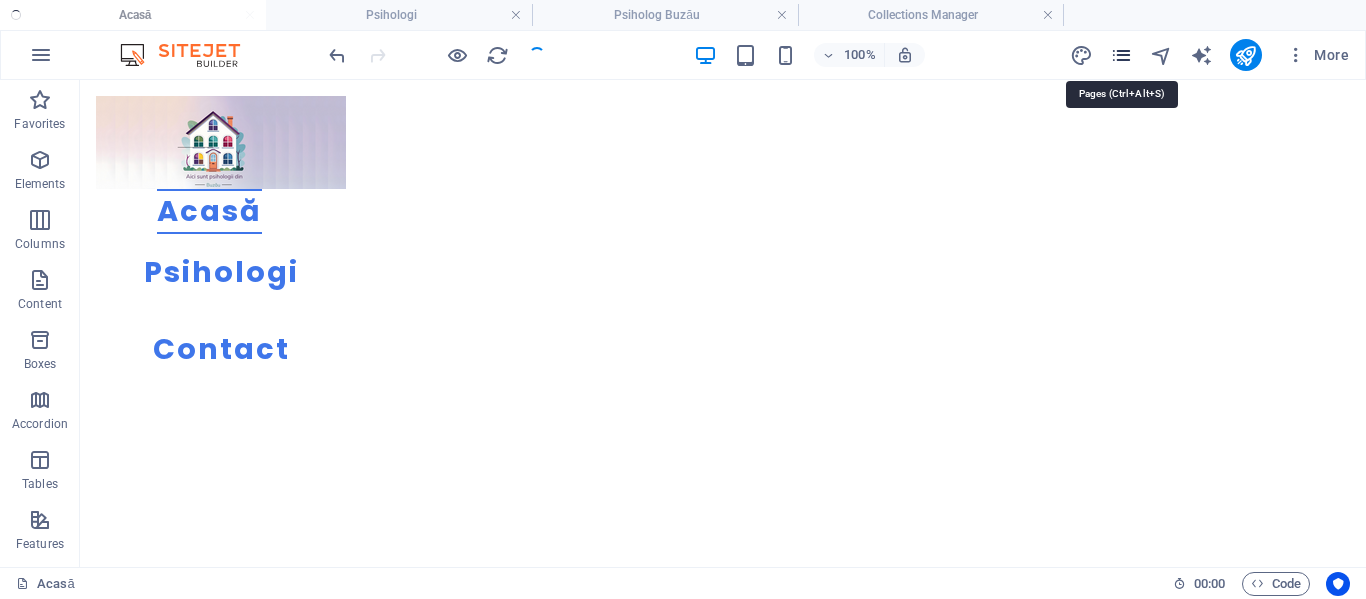 click at bounding box center (1121, 55) 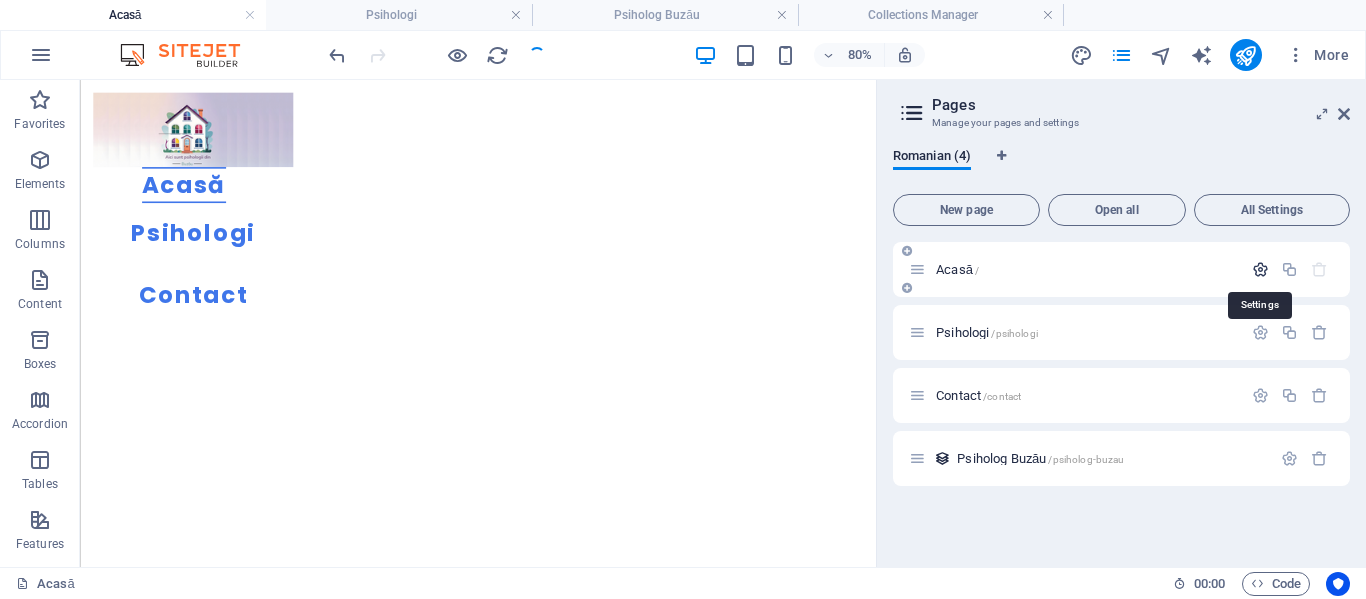click at bounding box center (1260, 269) 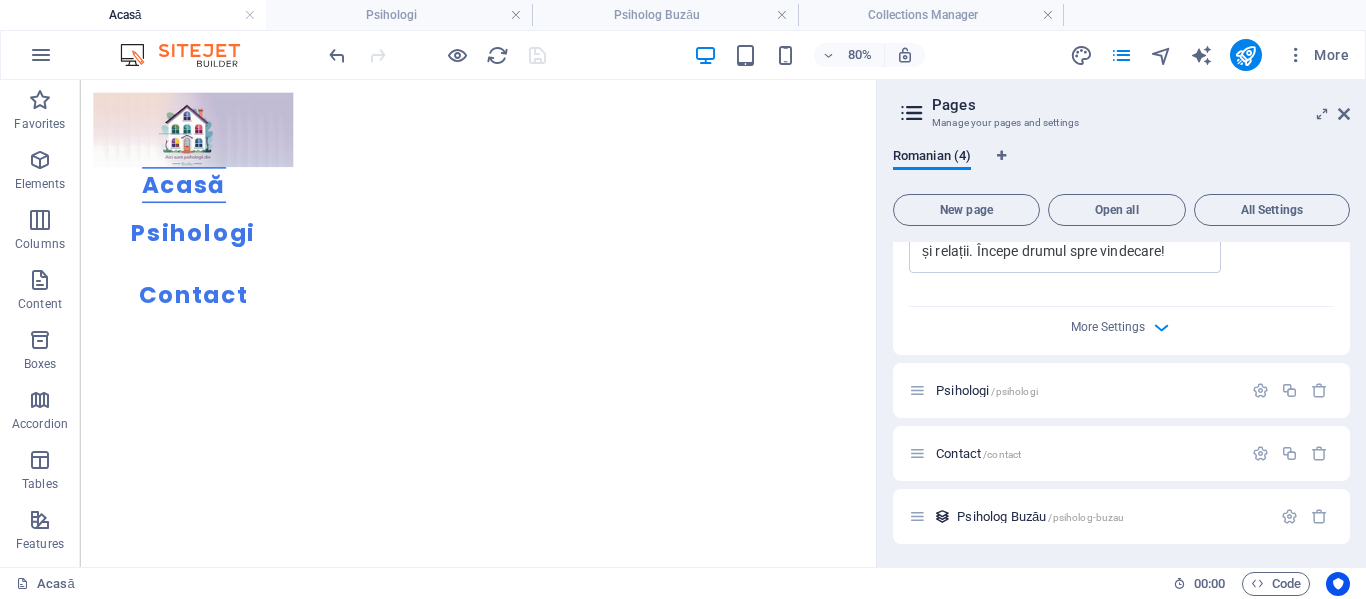 scroll, scrollTop: 728, scrollLeft: 0, axis: vertical 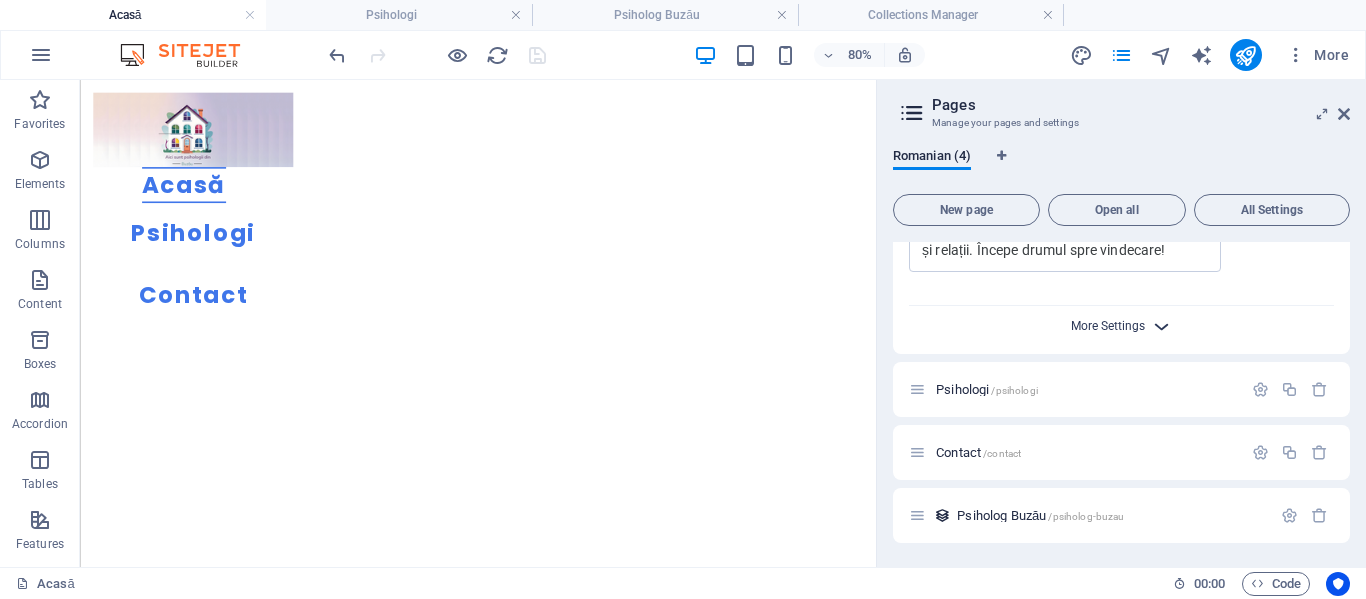 click on "More Settings" at bounding box center (1108, 326) 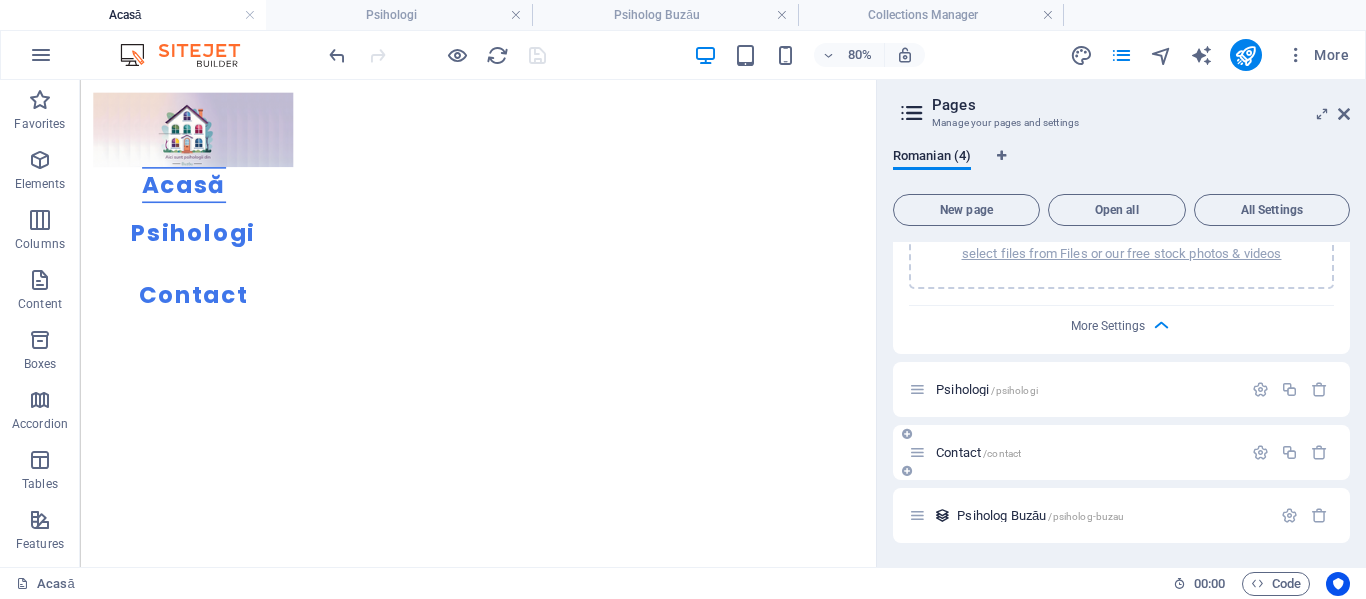 scroll, scrollTop: 916, scrollLeft: 0, axis: vertical 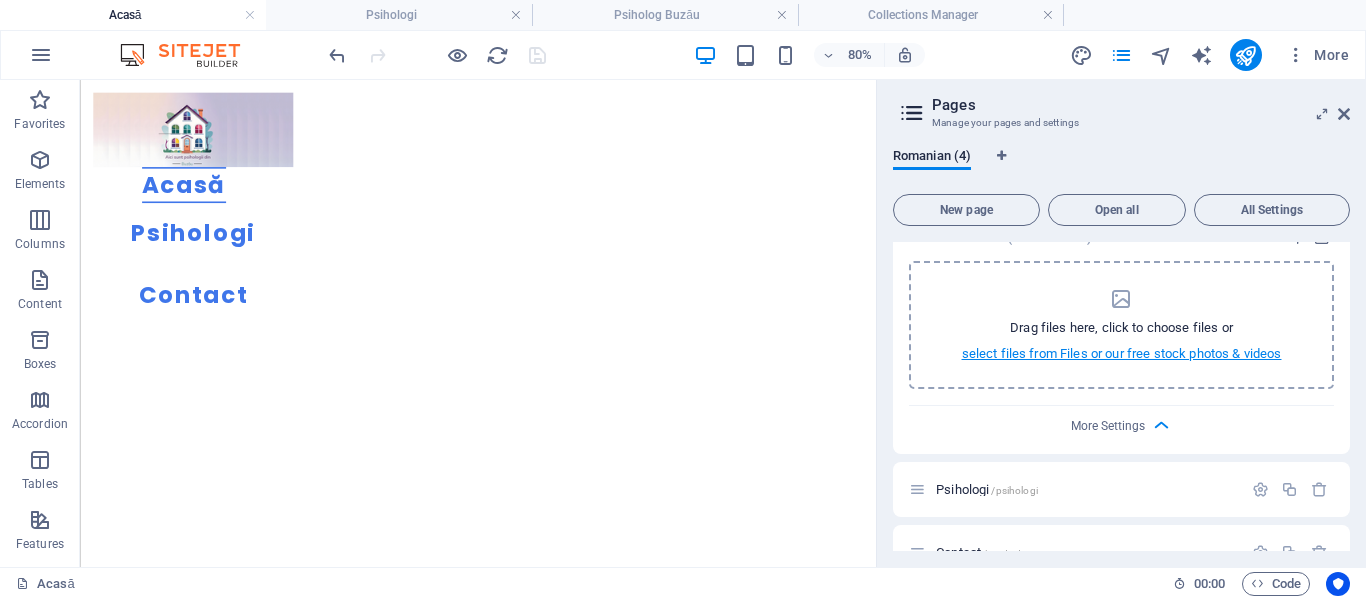 click on "select files from Files or our free stock photos & videos" at bounding box center [1122, 354] 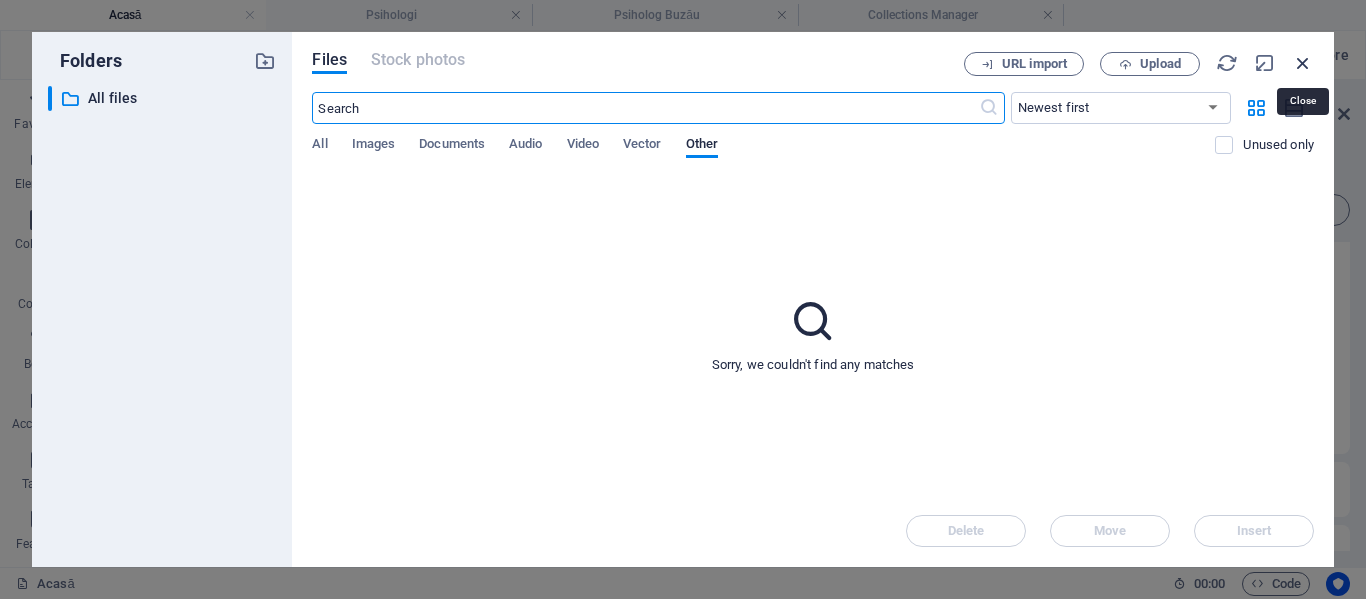 click at bounding box center [1303, 63] 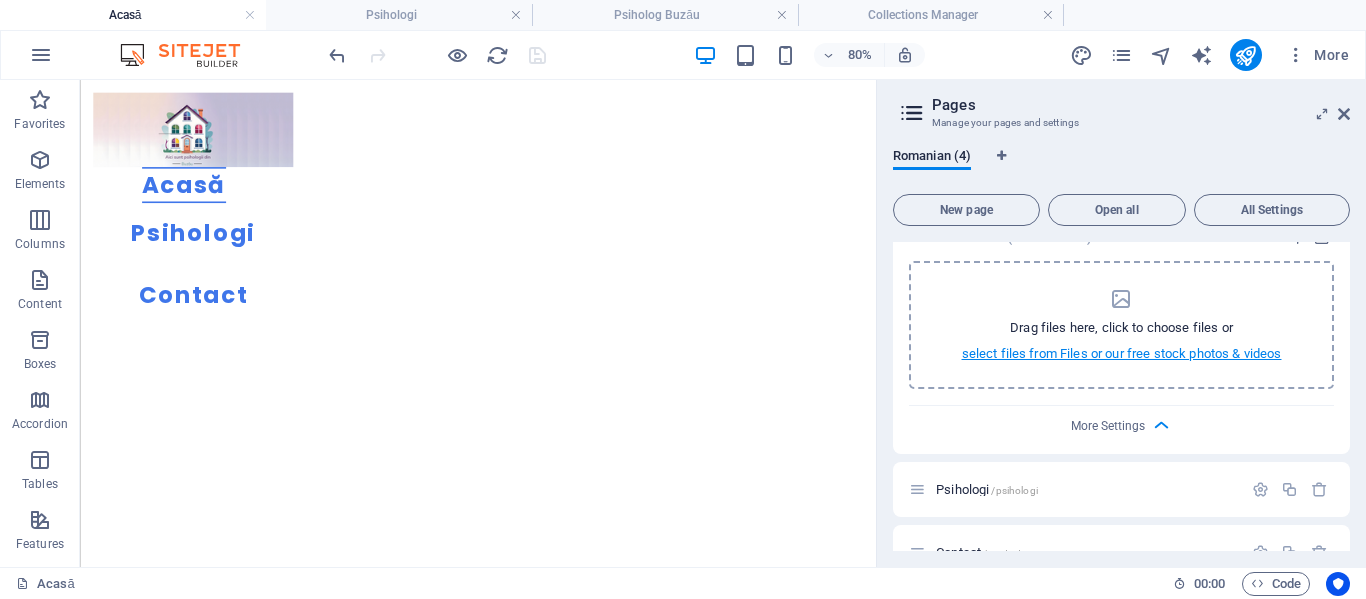 click on "select files from Files or our free stock photos & videos" at bounding box center (1122, 354) 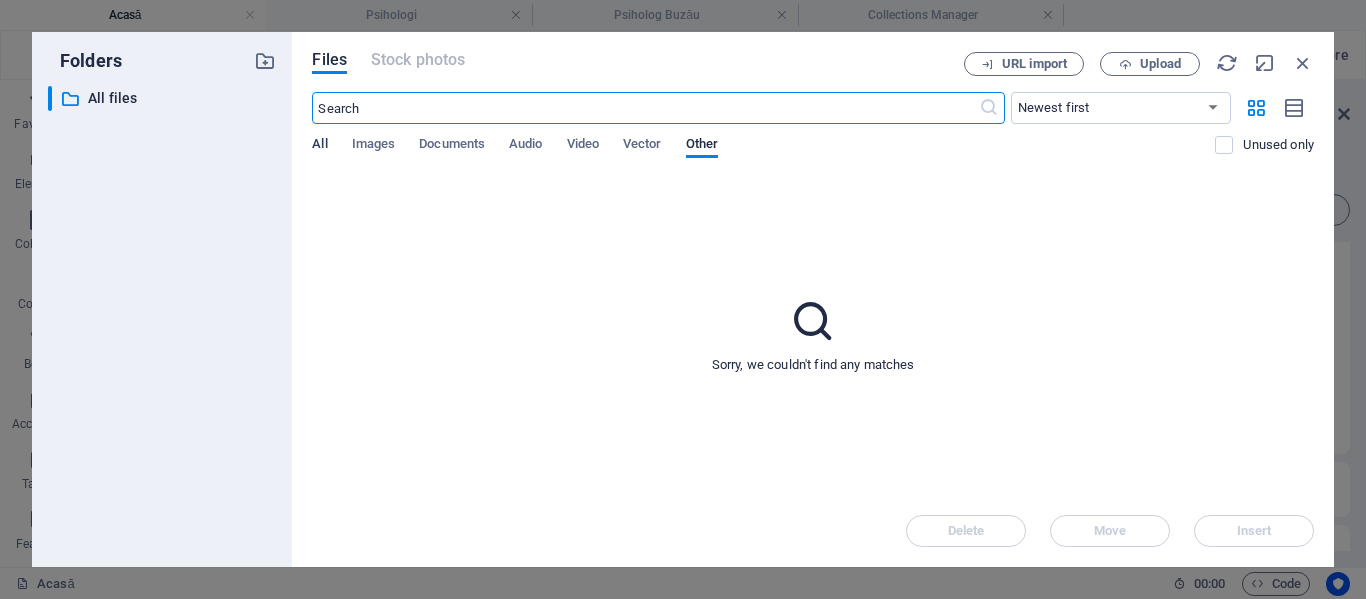 click on "All" at bounding box center [319, 146] 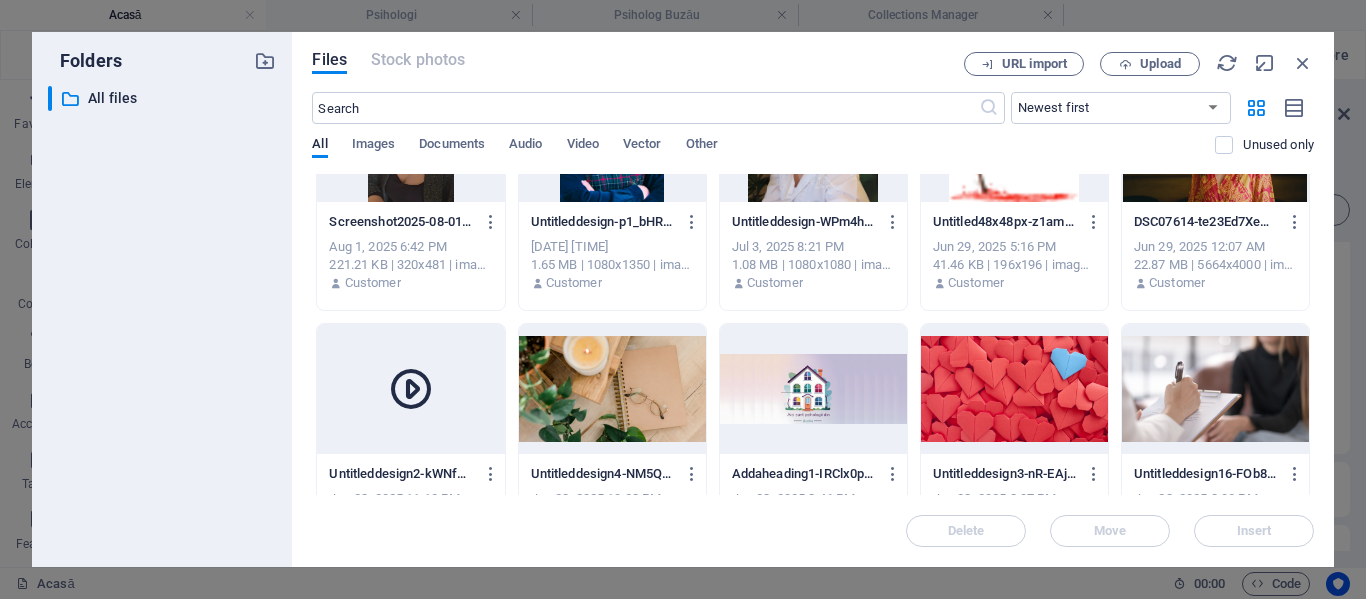 scroll, scrollTop: 200, scrollLeft: 0, axis: vertical 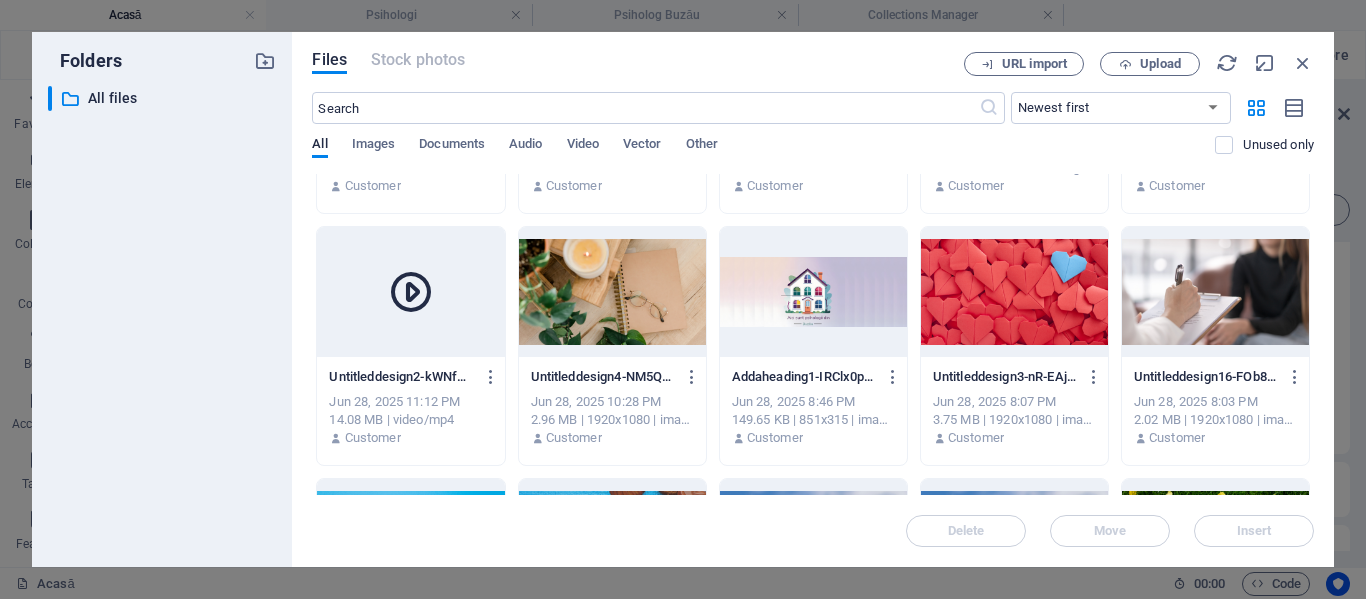 click at bounding box center (1014, 292) 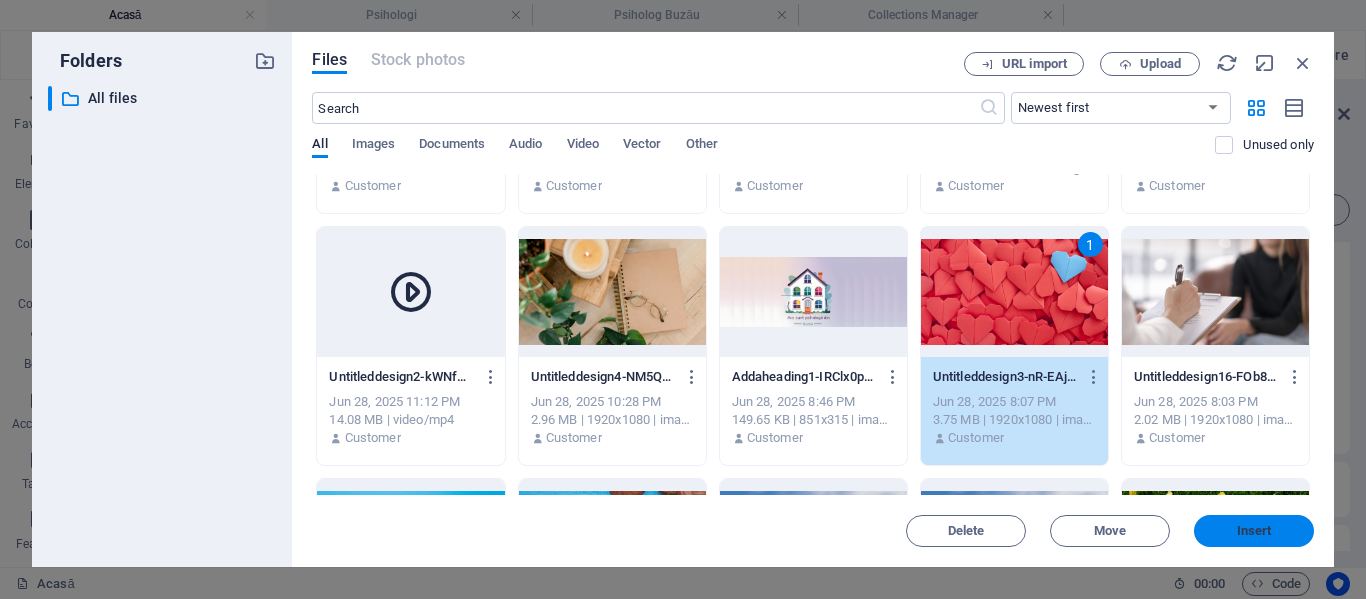 click on "Insert" at bounding box center (1254, 531) 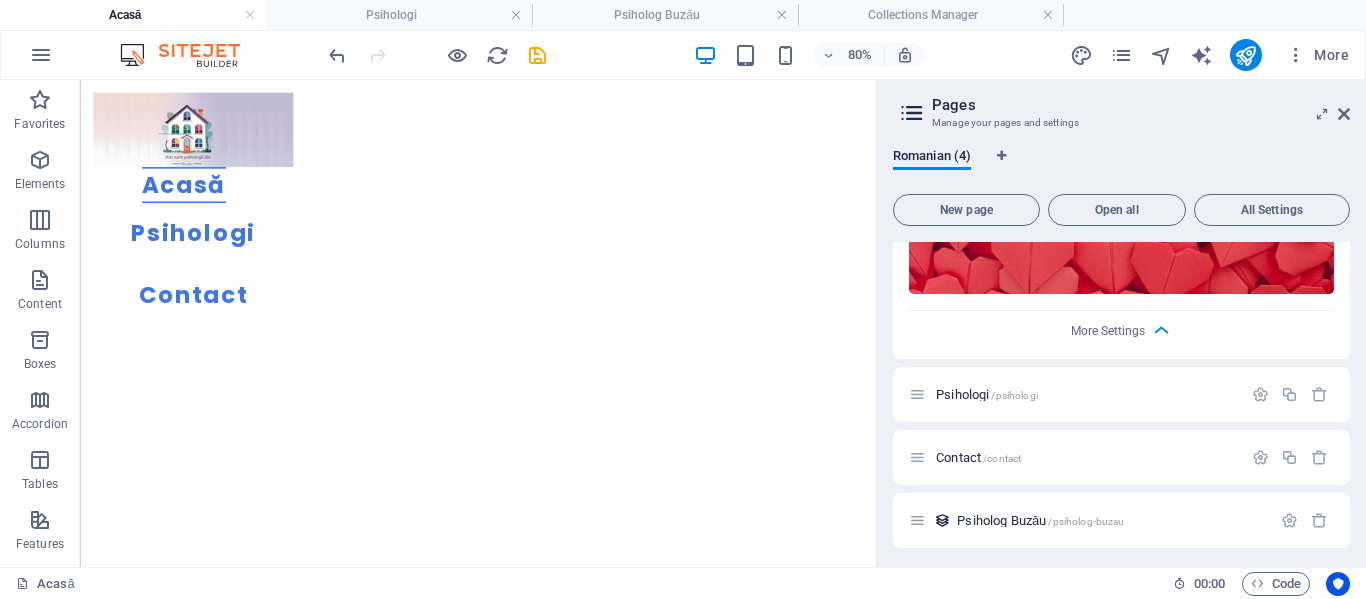 scroll, scrollTop: 1125, scrollLeft: 0, axis: vertical 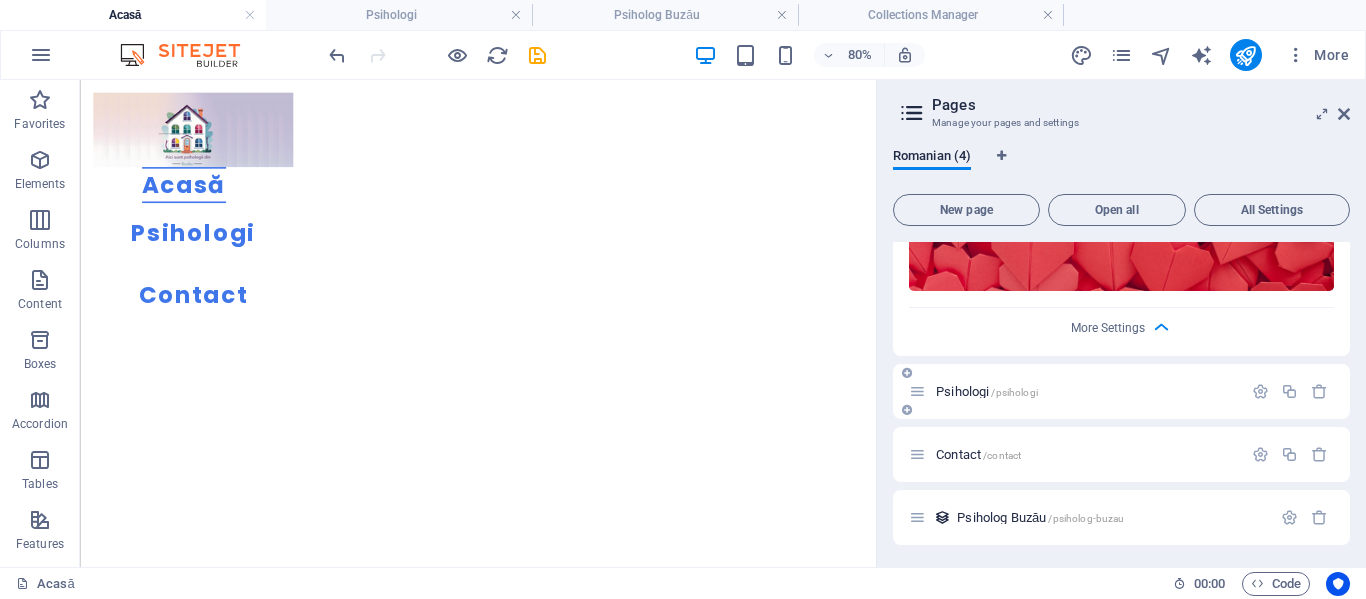 click on "/psihologi" at bounding box center [1014, 392] 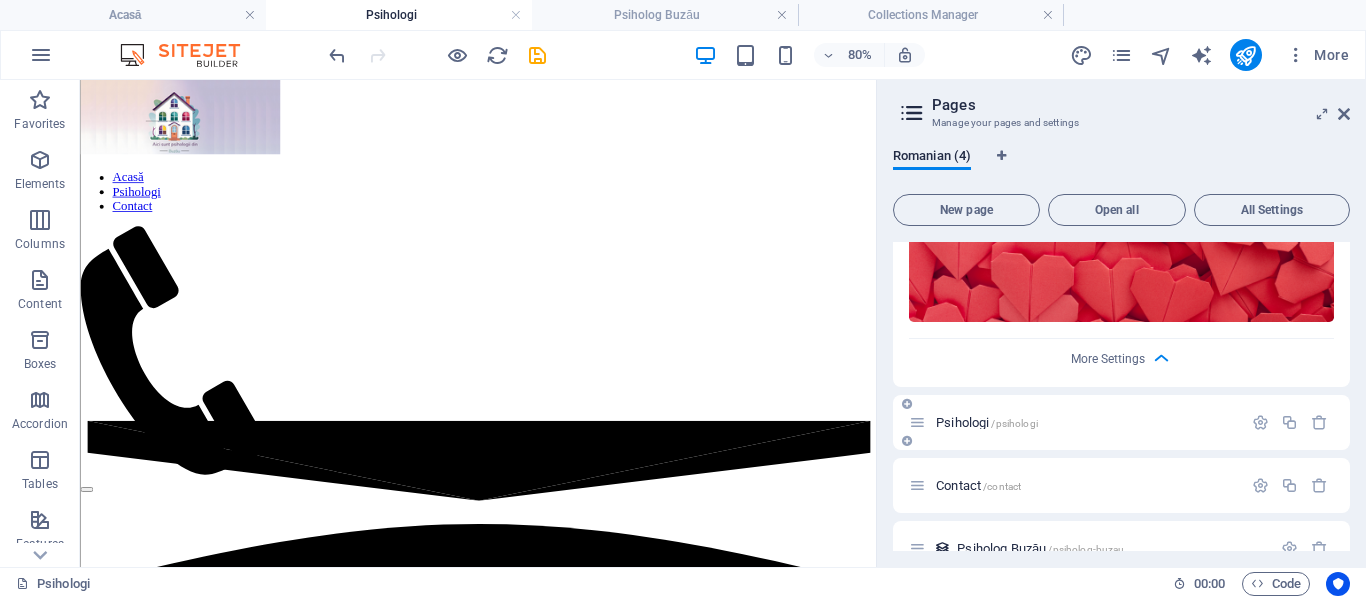 scroll, scrollTop: 1125, scrollLeft: 0, axis: vertical 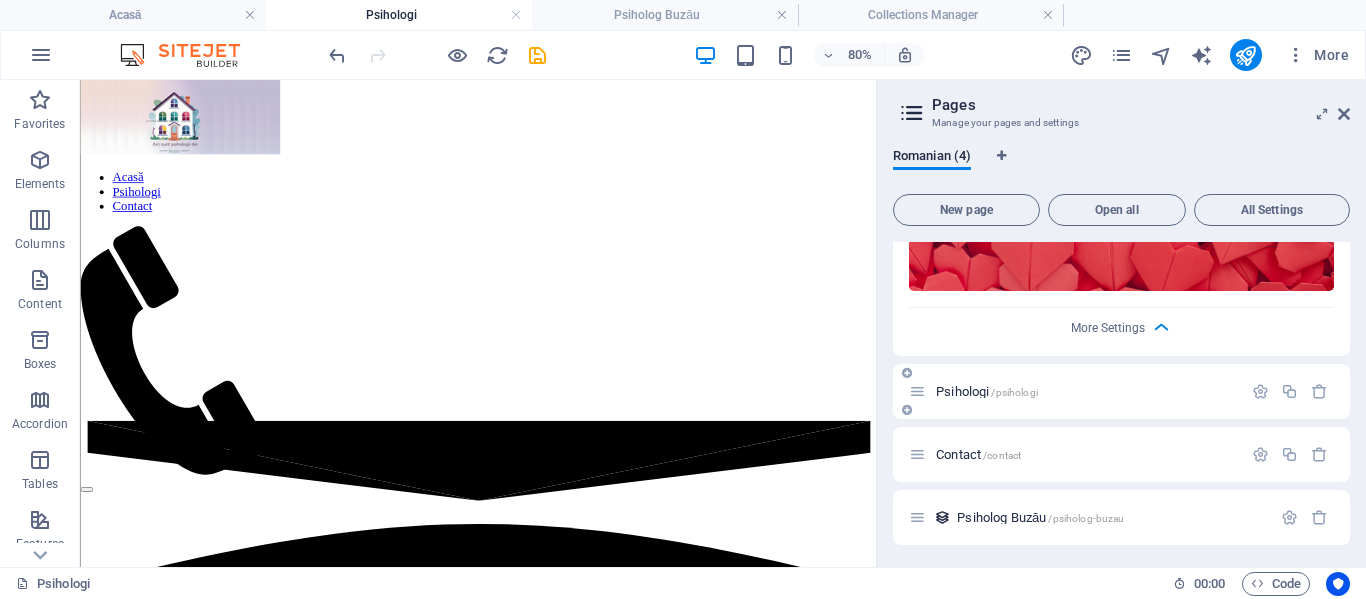 click on "Psihologi /psihologi" at bounding box center (987, 391) 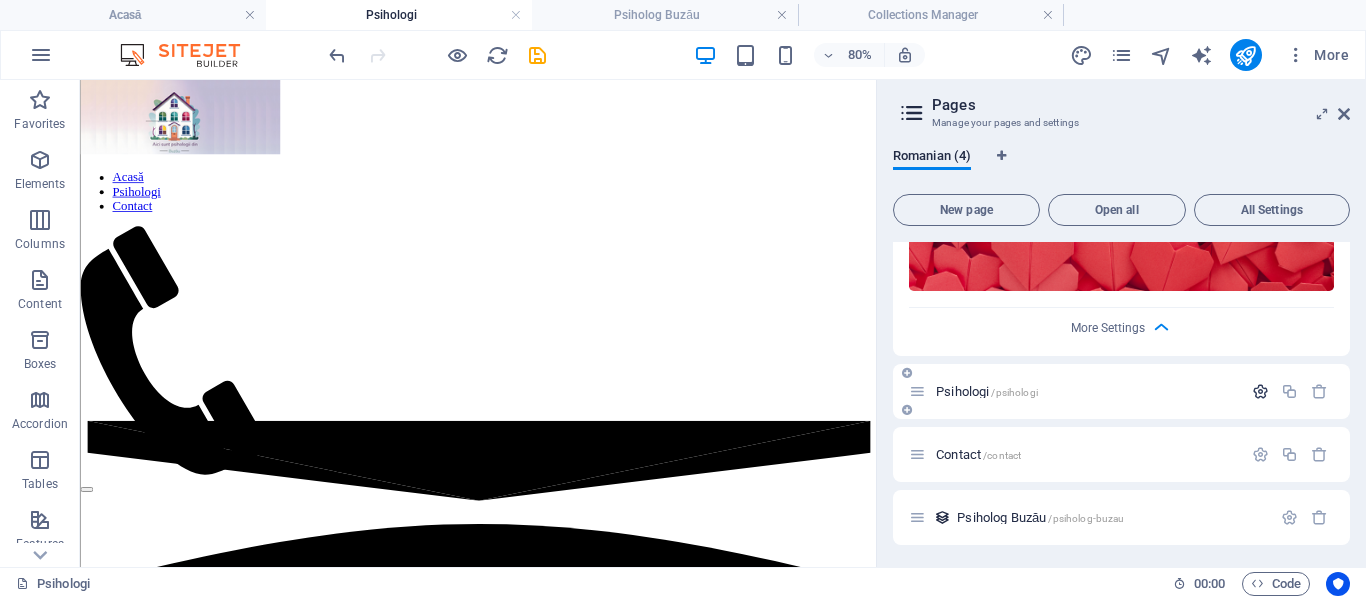 click at bounding box center (1260, 391) 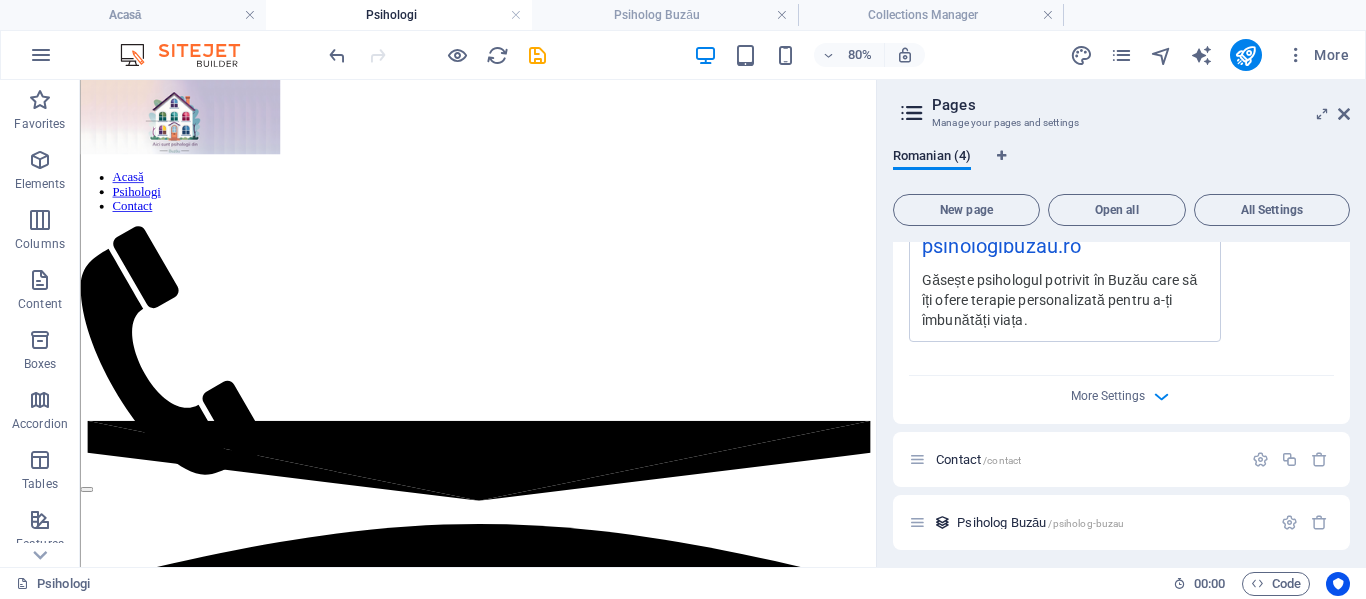 scroll, scrollTop: 1938, scrollLeft: 0, axis: vertical 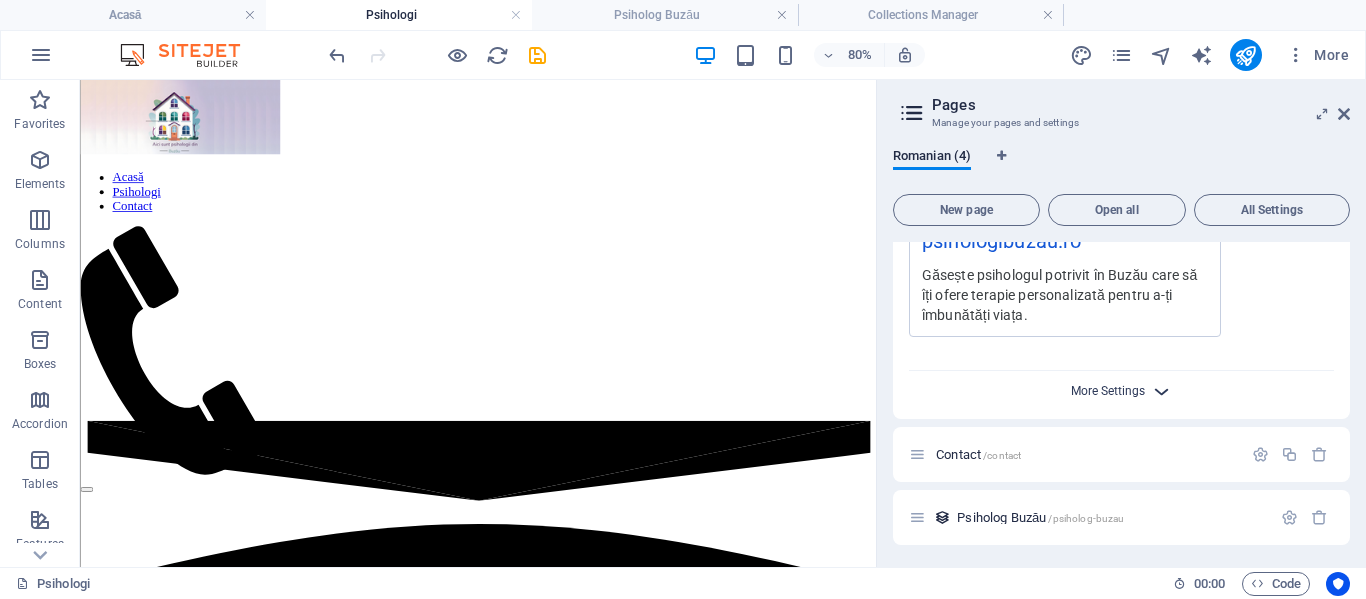 click on "More Settings" at bounding box center [1108, 391] 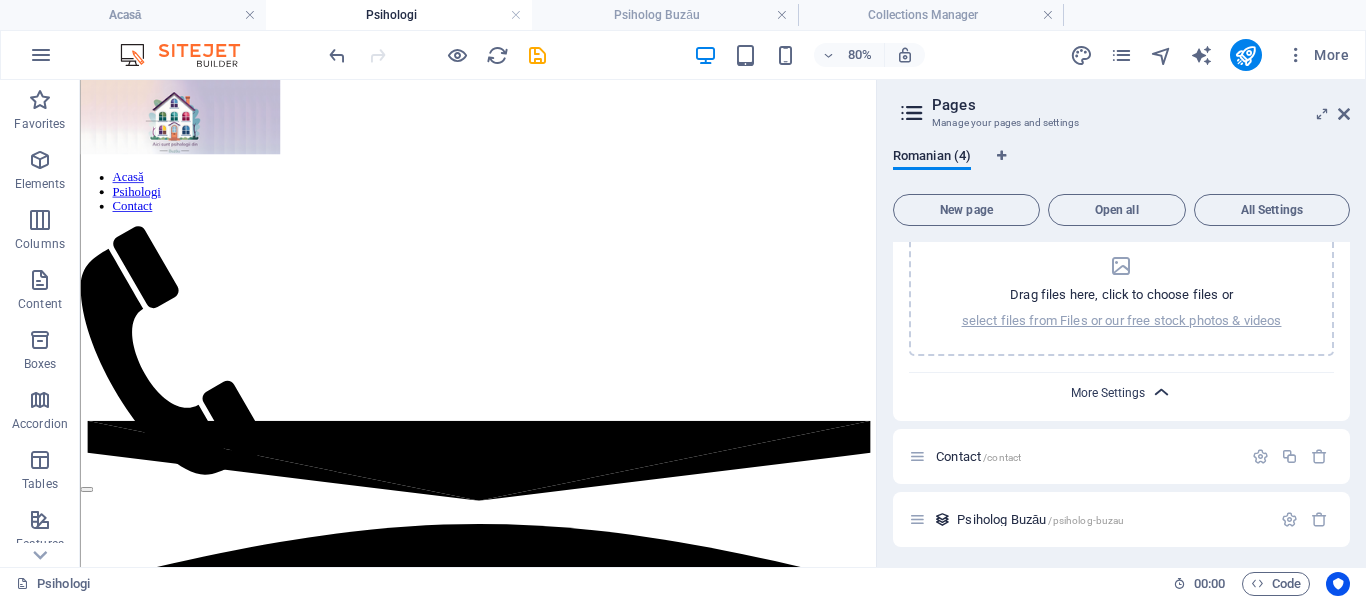 scroll, scrollTop: 2226, scrollLeft: 0, axis: vertical 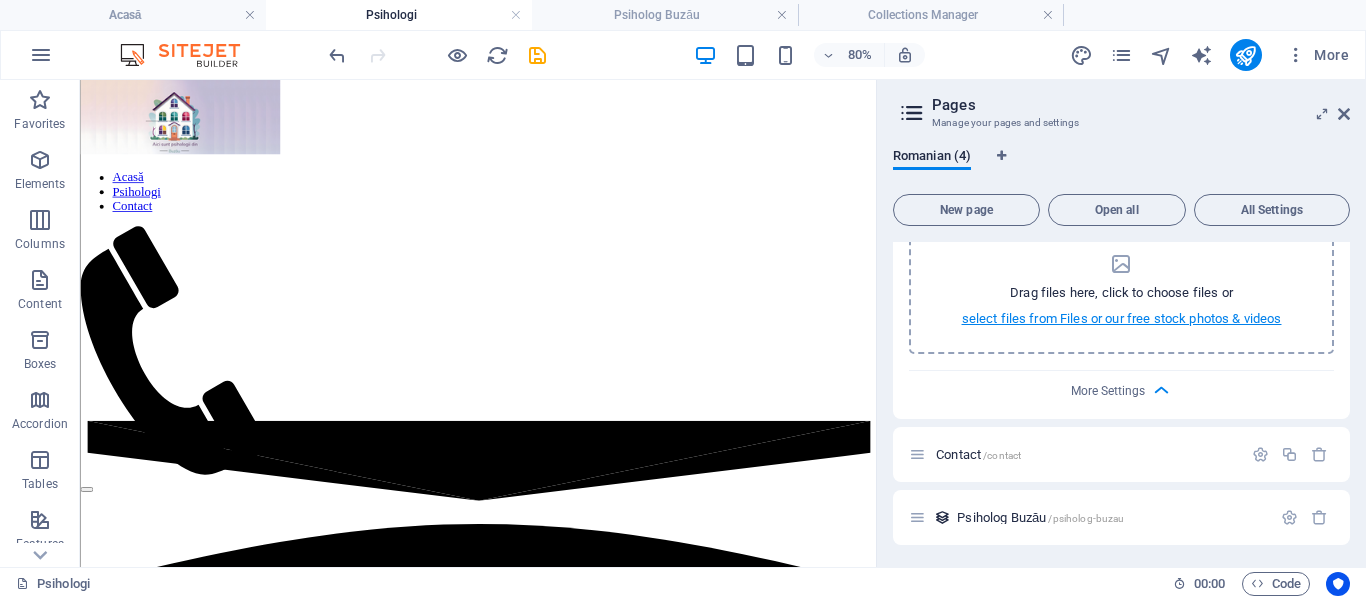 click on "select files from Files or our free stock photos & videos" at bounding box center (1122, 319) 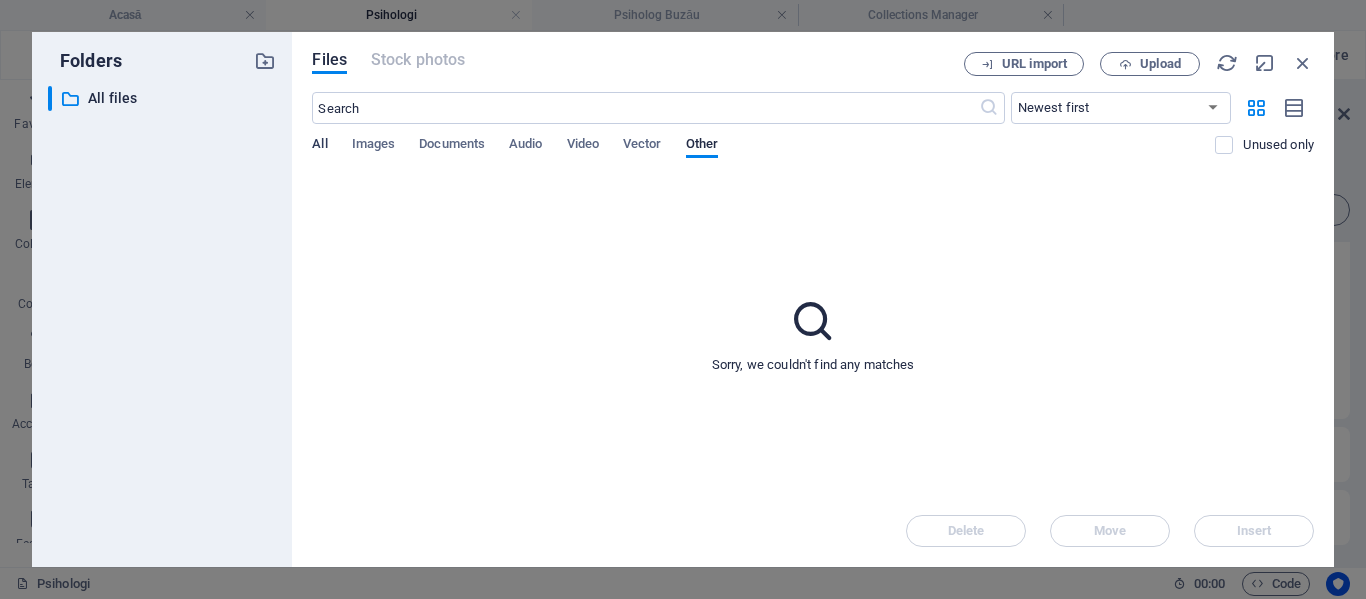click on "All" at bounding box center (319, 146) 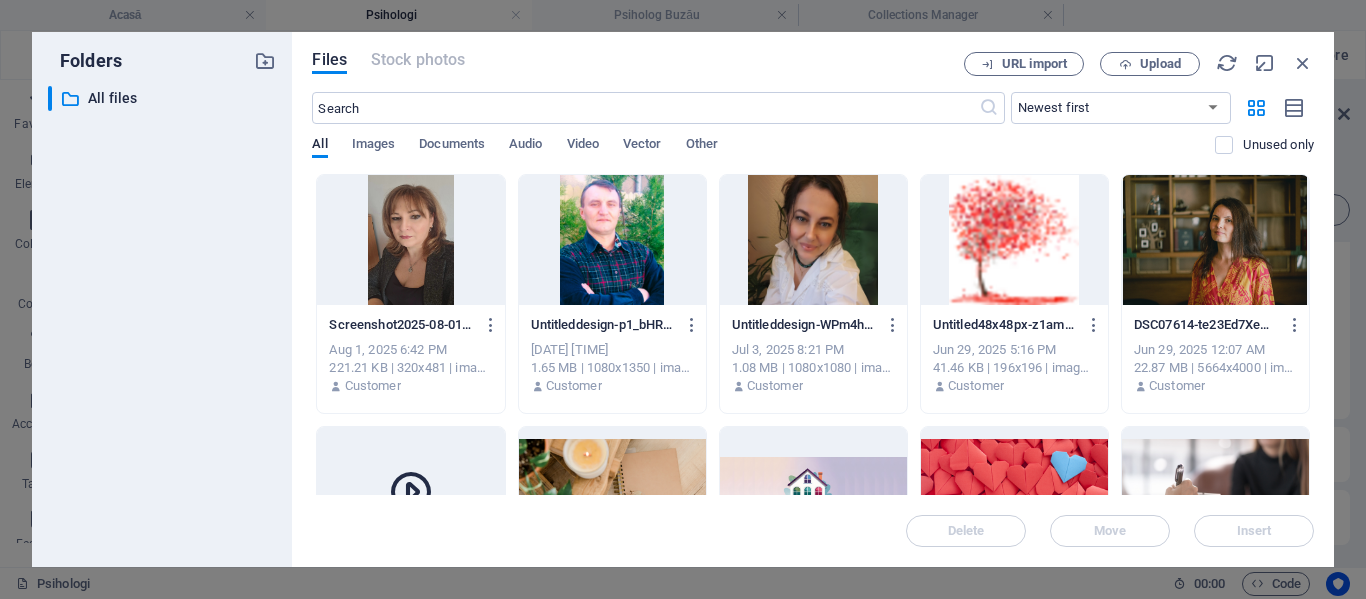 click at bounding box center [1014, 492] 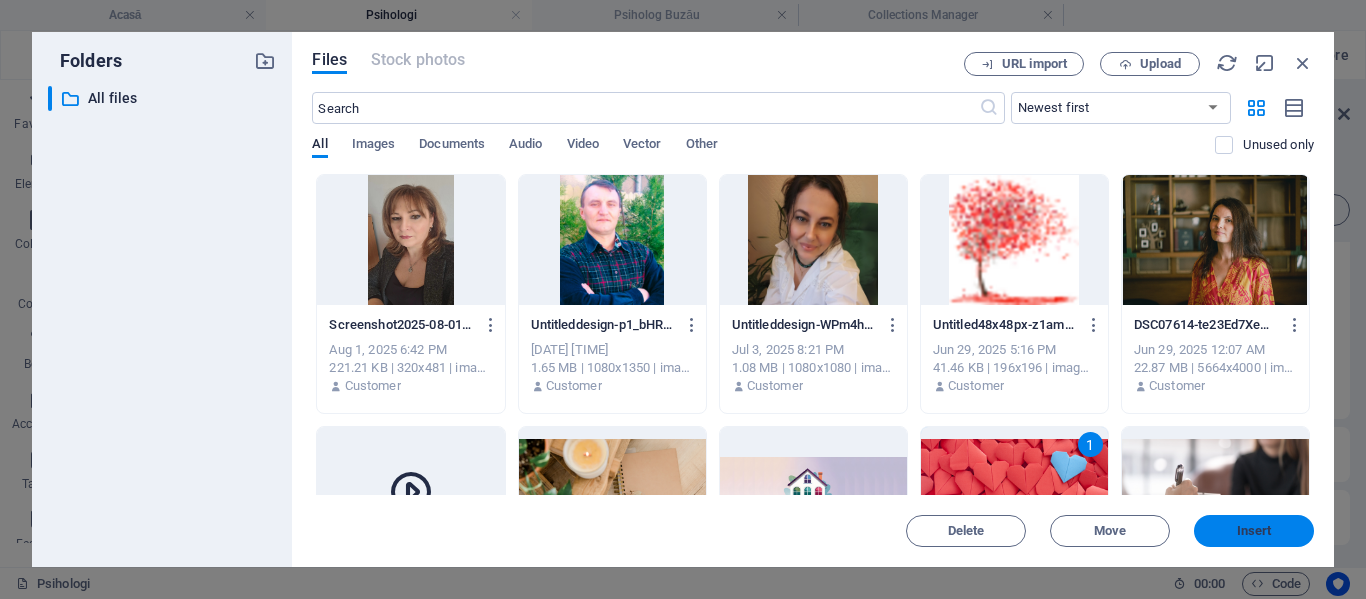 click on "Insert" at bounding box center [1254, 531] 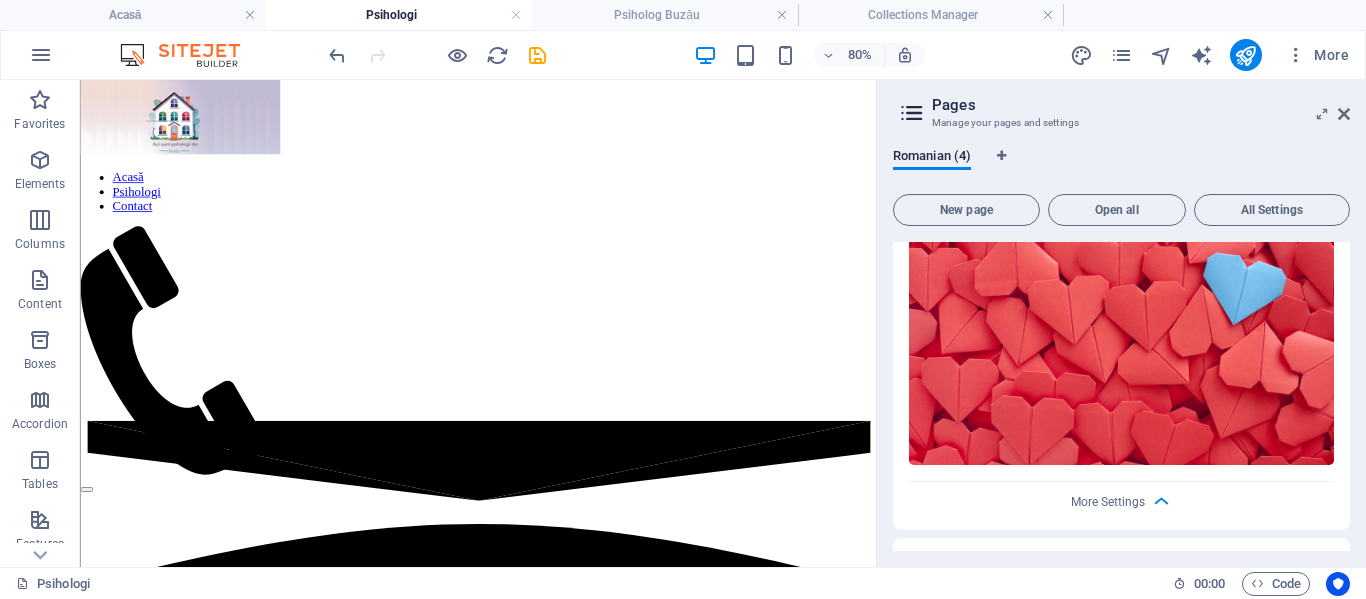 scroll, scrollTop: 2334, scrollLeft: 0, axis: vertical 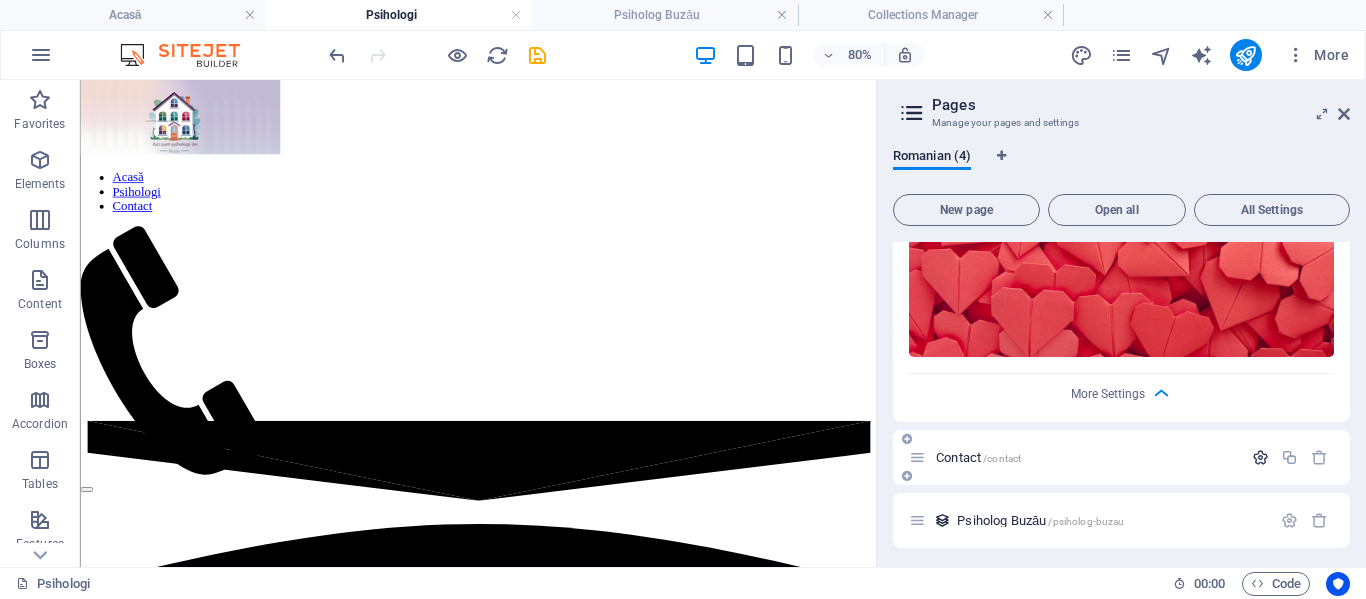 click at bounding box center (1260, 457) 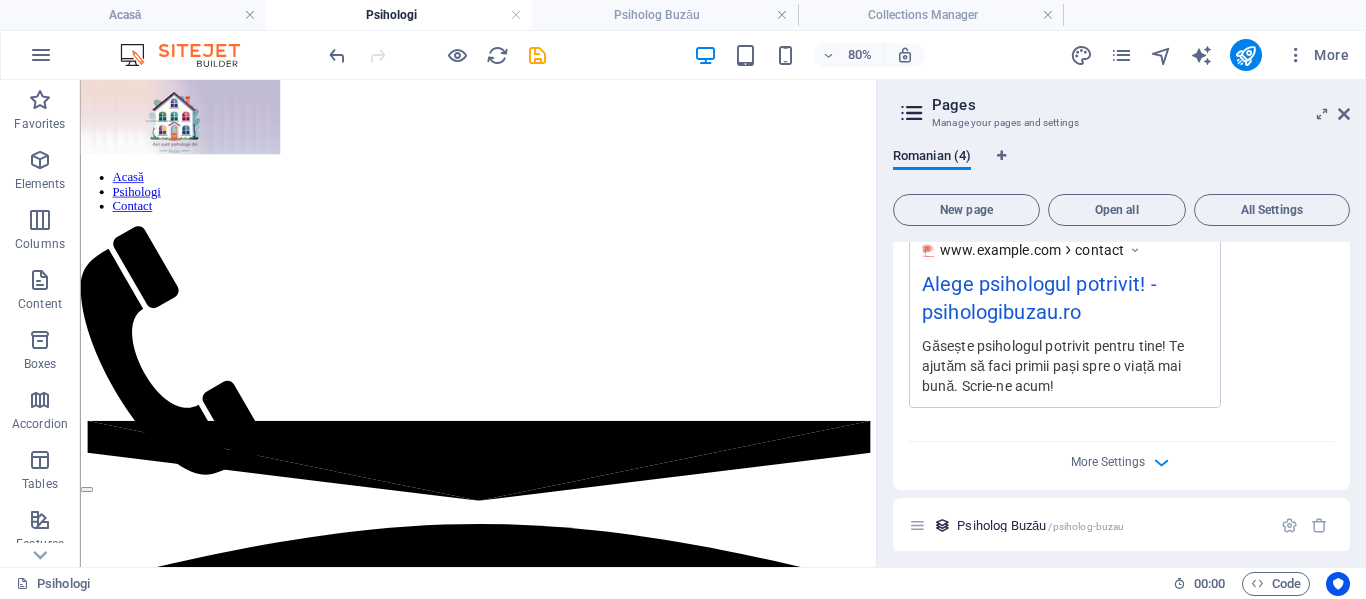 scroll, scrollTop: 3148, scrollLeft: 0, axis: vertical 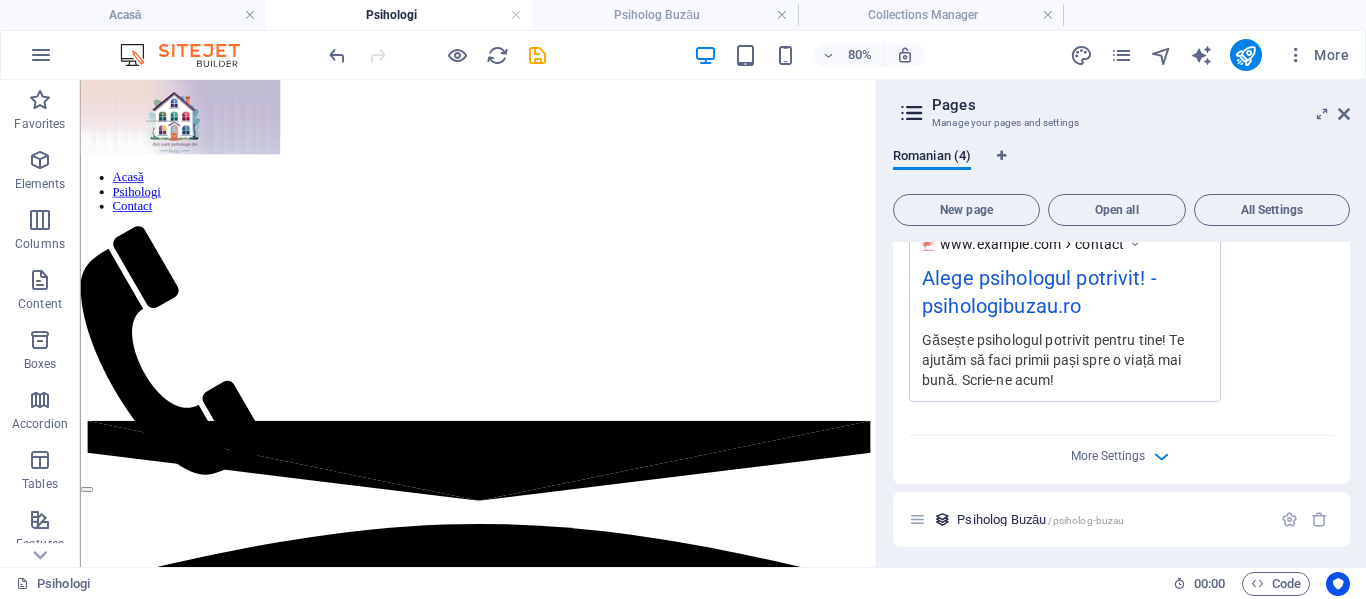 click on "More Settings" at bounding box center (1121, 452) 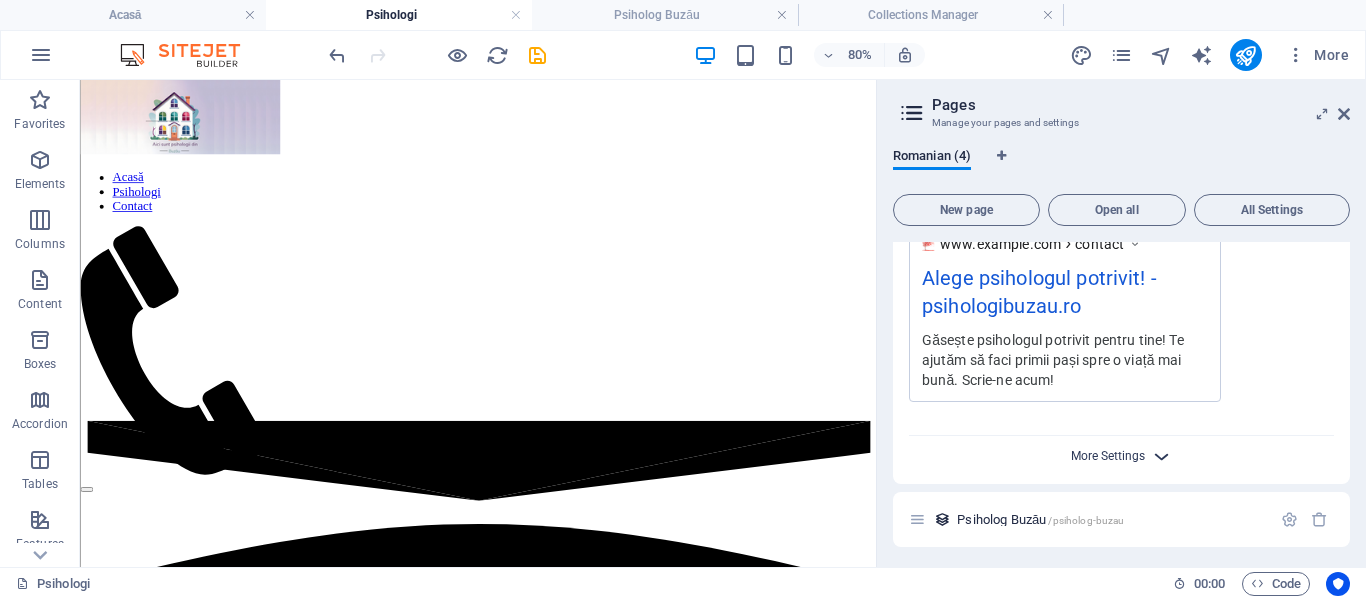 click on "More Settings" at bounding box center [1108, 456] 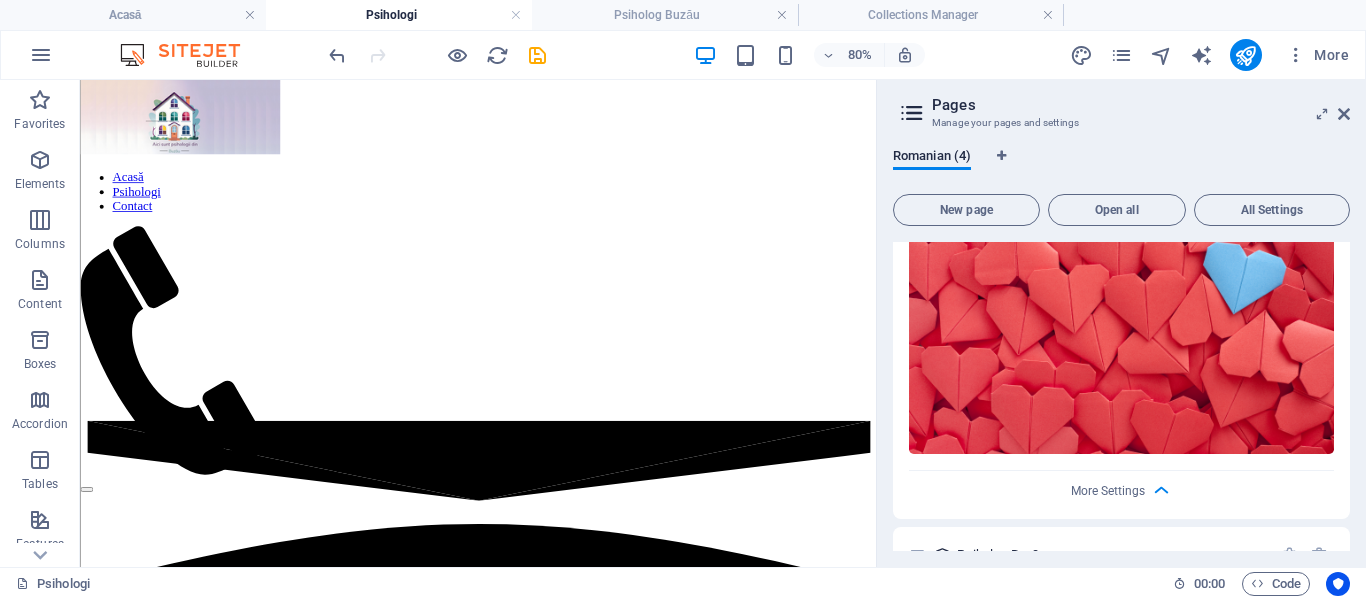 scroll, scrollTop: 3544, scrollLeft: 0, axis: vertical 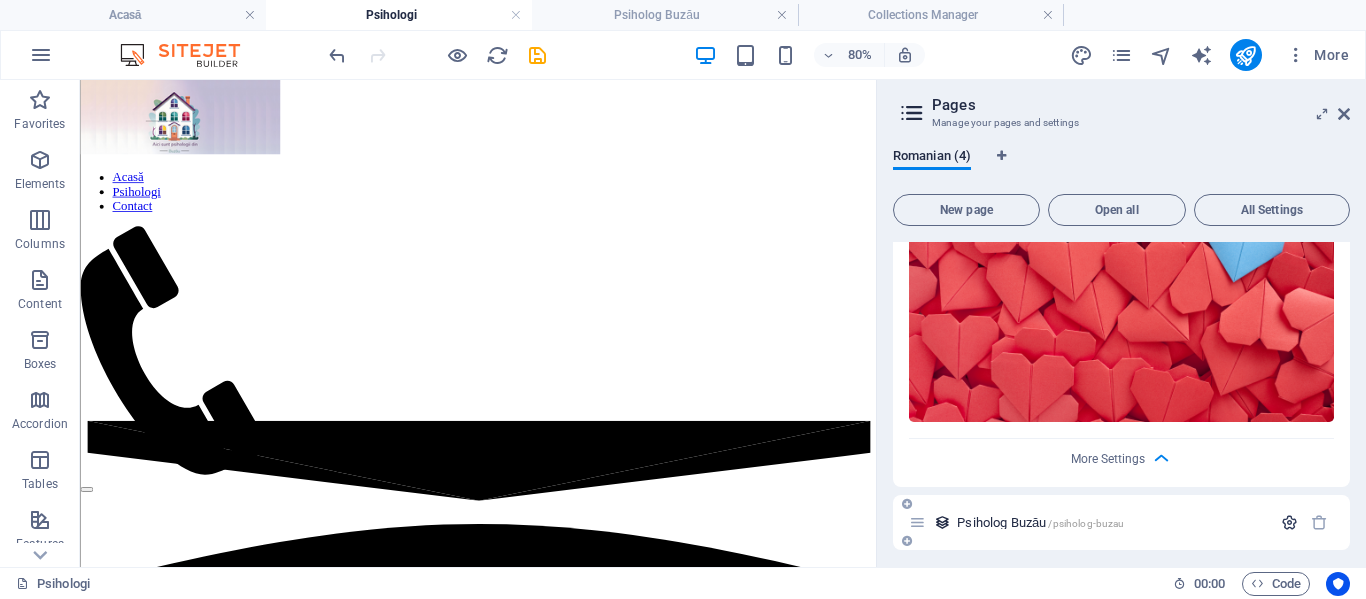 click at bounding box center (1289, 522) 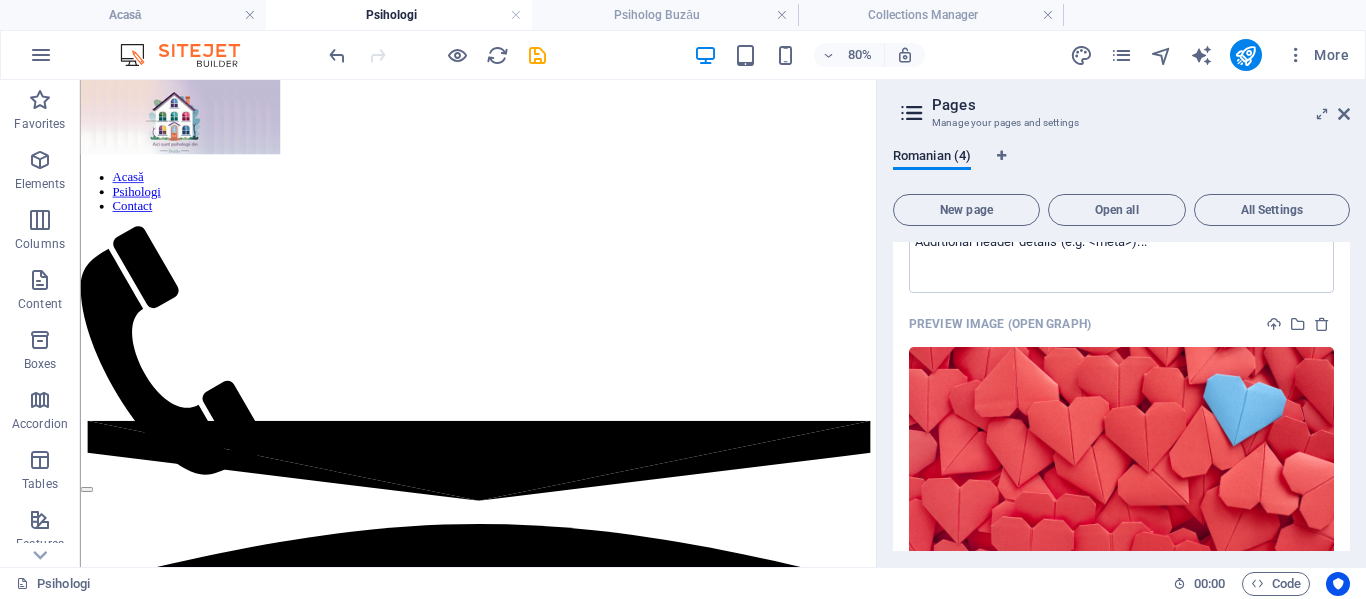 scroll, scrollTop: 3480, scrollLeft: 0, axis: vertical 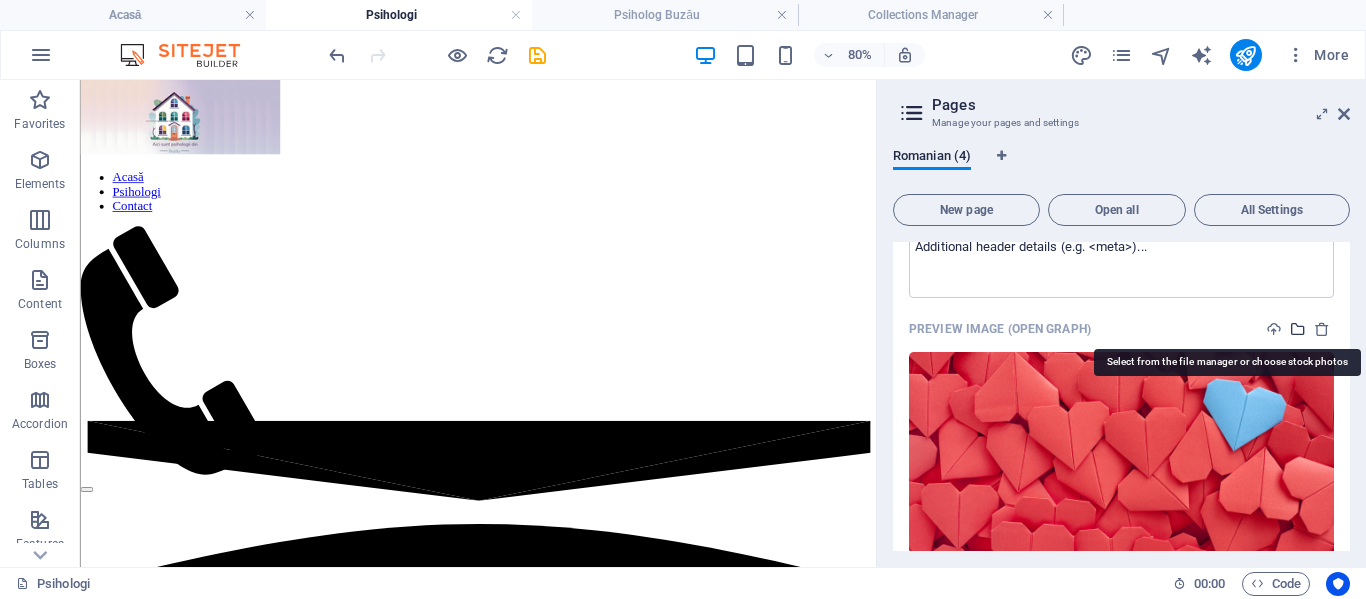 click at bounding box center (1298, 329) 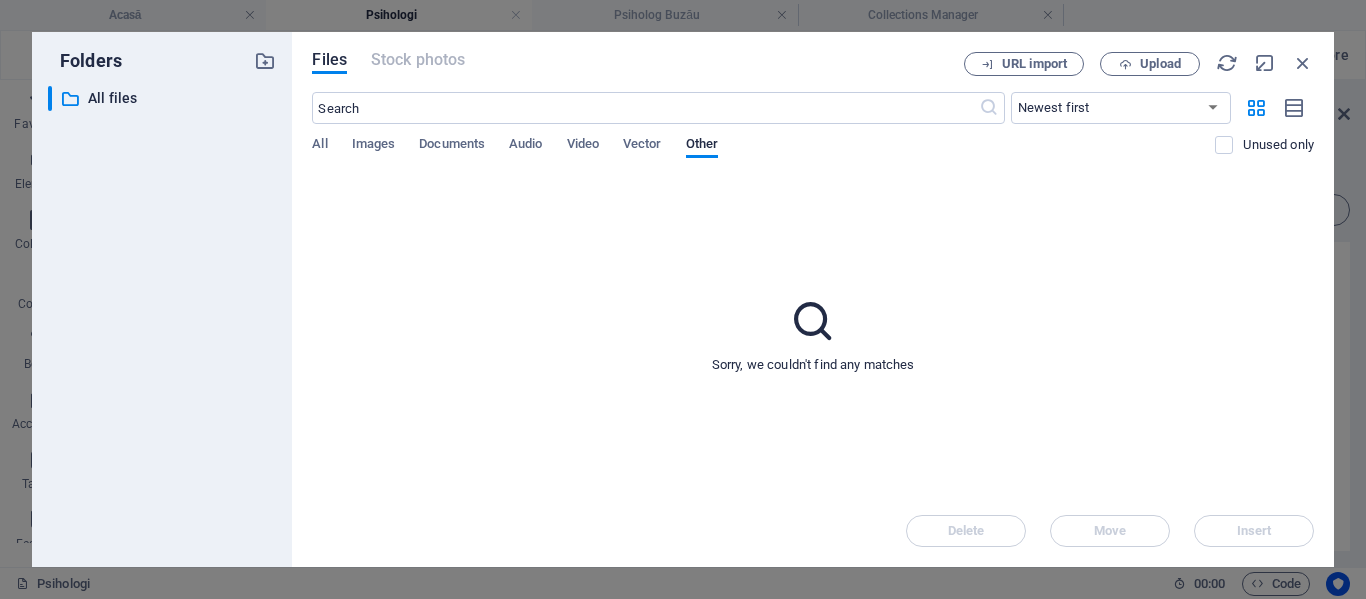 click on "Files Stock photos URL import Upload ​ Newest first Oldest first Name (A-Z) Name (Z-A) Size (0-9) Size (9-0) Resolution (0-9) Resolution (9-0) All Images Documents Audio Video Vector Other Unused only Sorry, we couldn't find any matches Delete Move Insert" at bounding box center [813, 299] 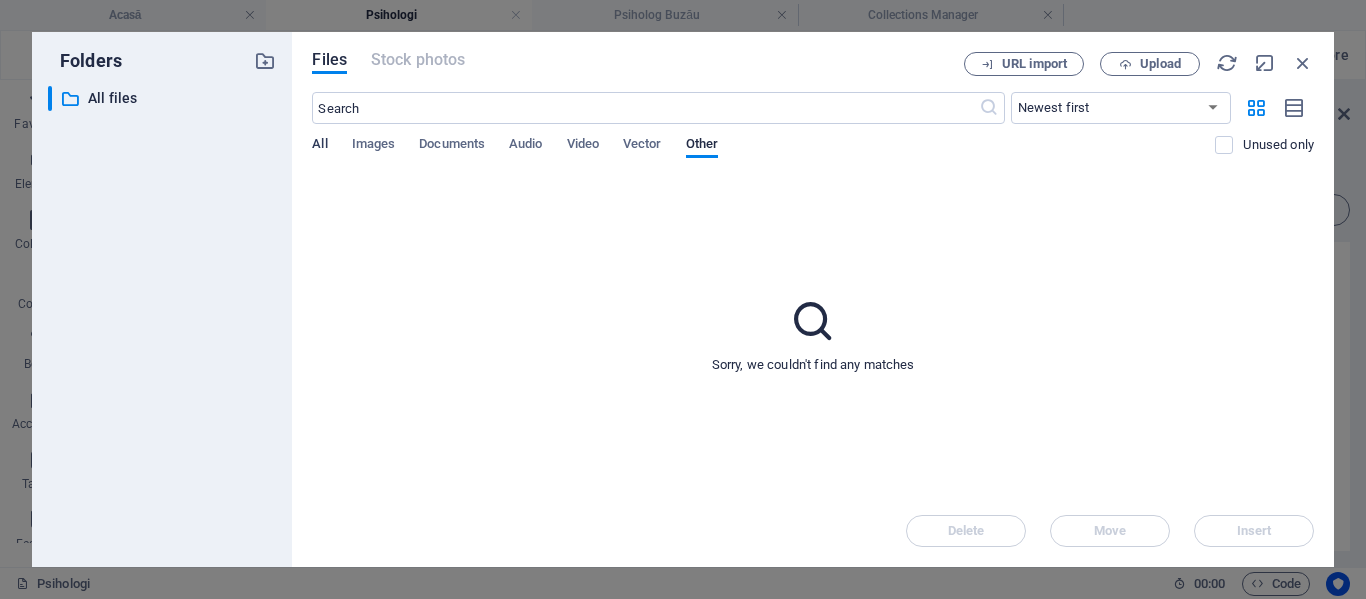 click on "All" at bounding box center (319, 146) 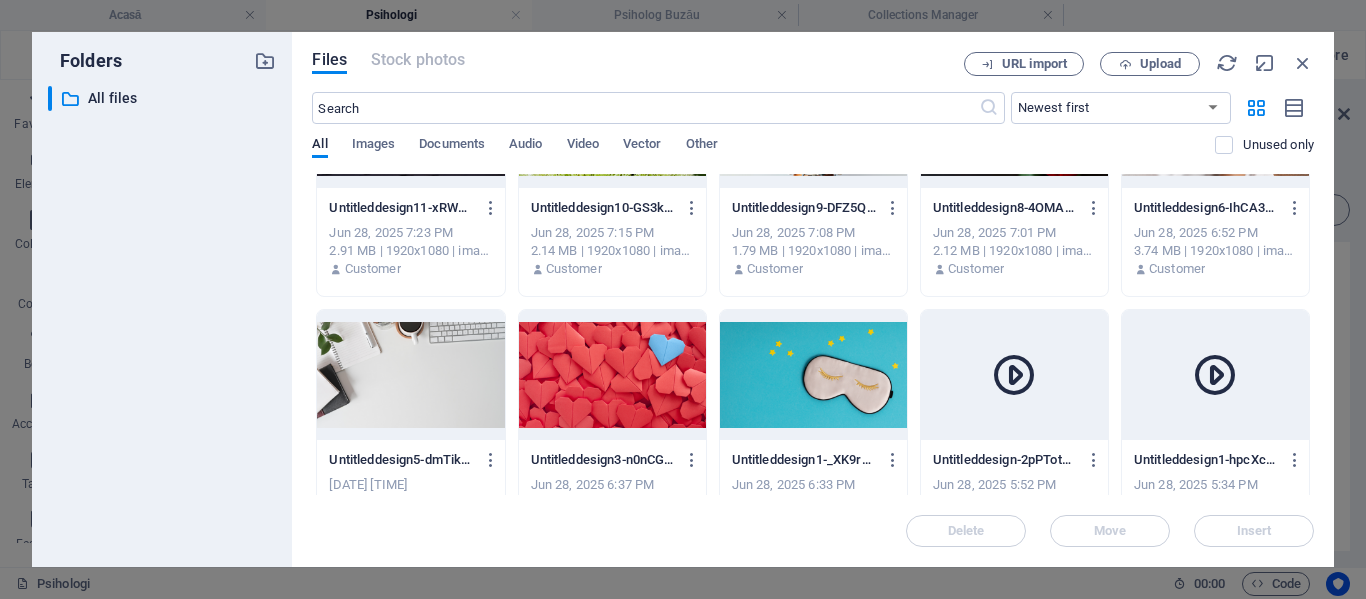 scroll, scrollTop: 727, scrollLeft: 0, axis: vertical 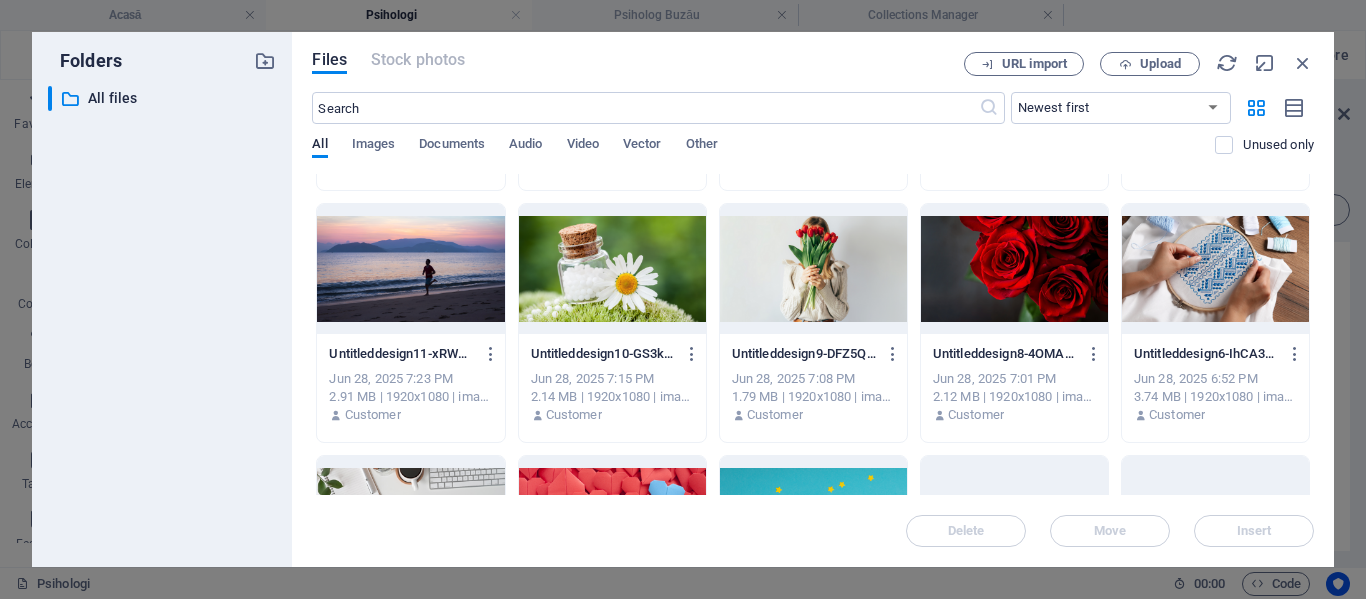 click at bounding box center (813, 269) 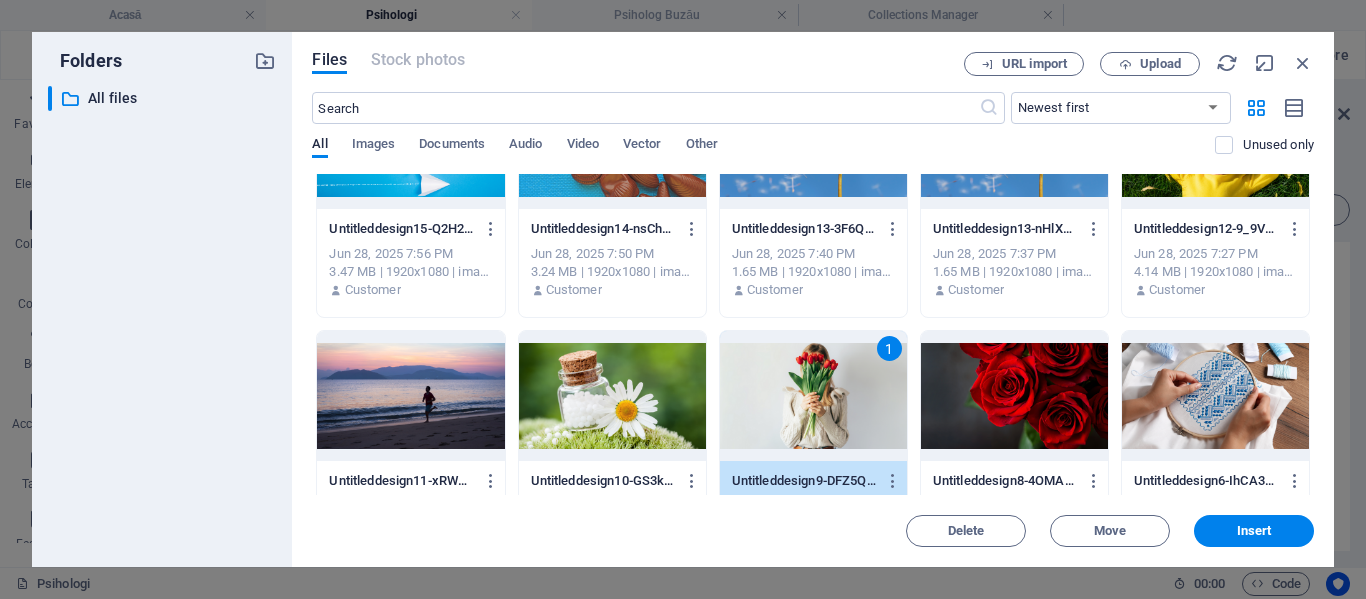 scroll, scrollTop: 500, scrollLeft: 0, axis: vertical 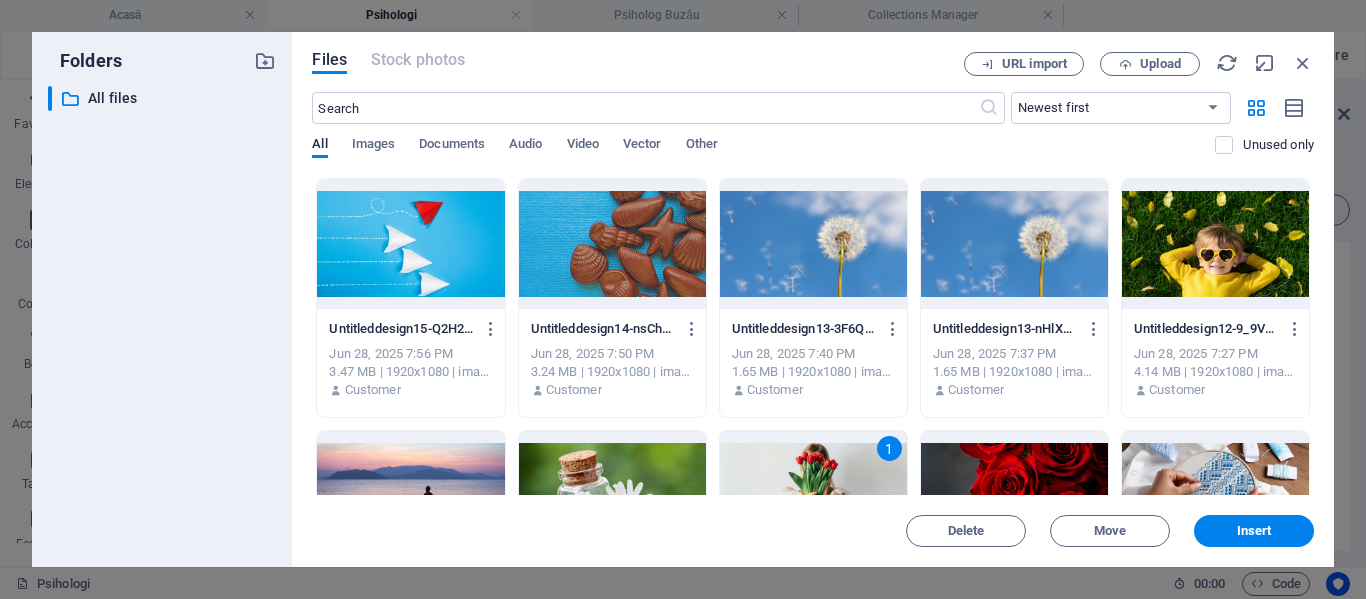 click at bounding box center (410, 244) 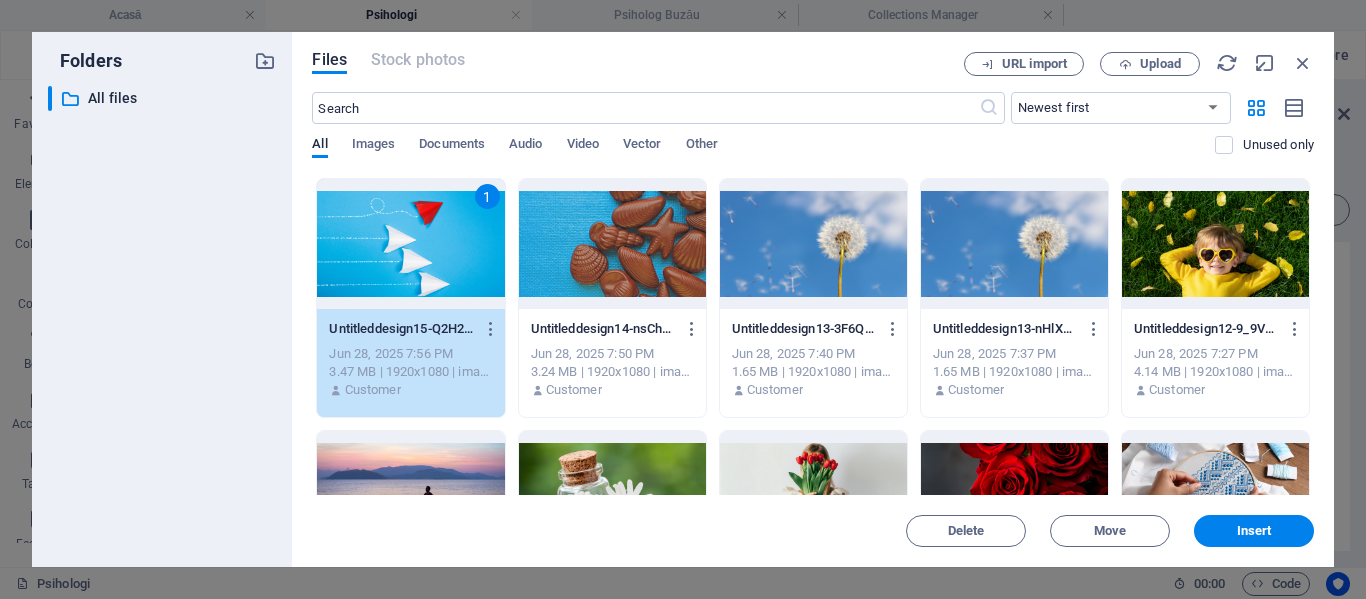 click on "Insert" at bounding box center [1254, 531] 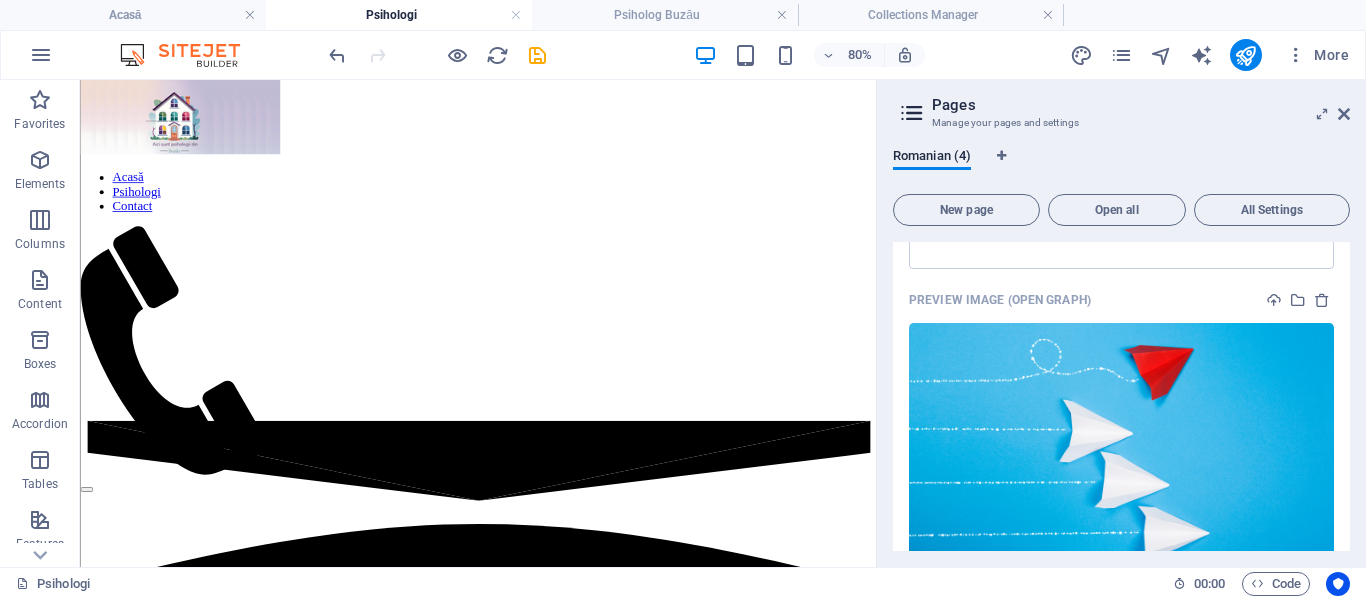 scroll, scrollTop: 2100, scrollLeft: 0, axis: vertical 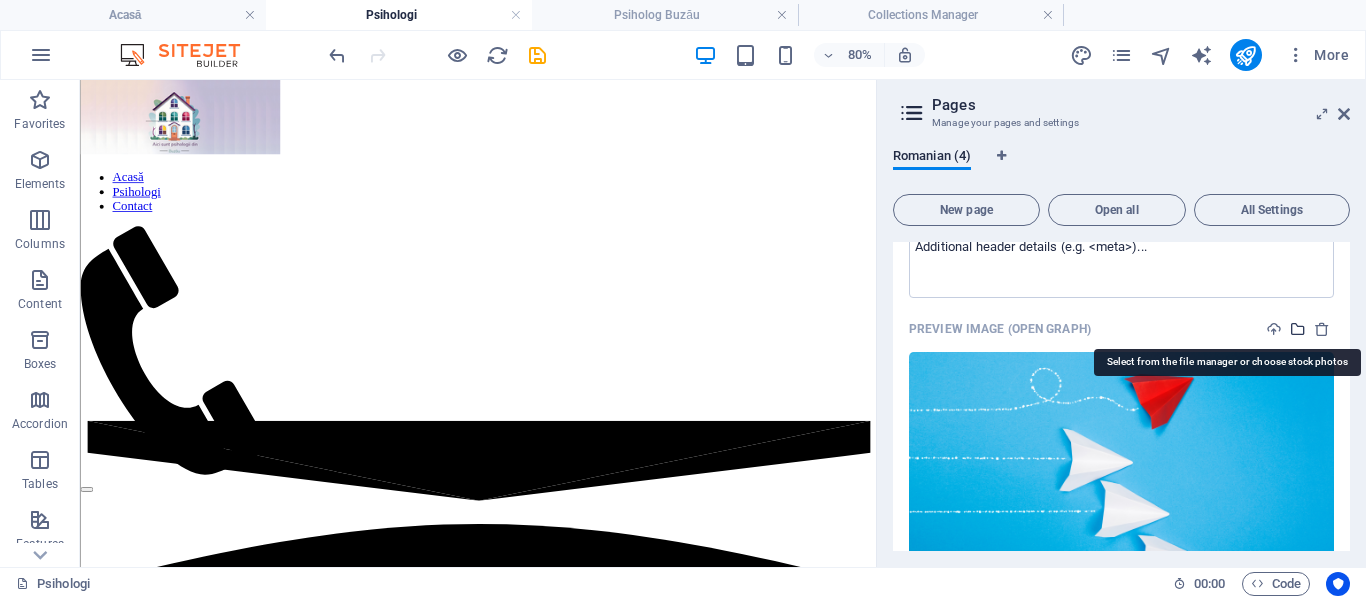 click at bounding box center (1298, 329) 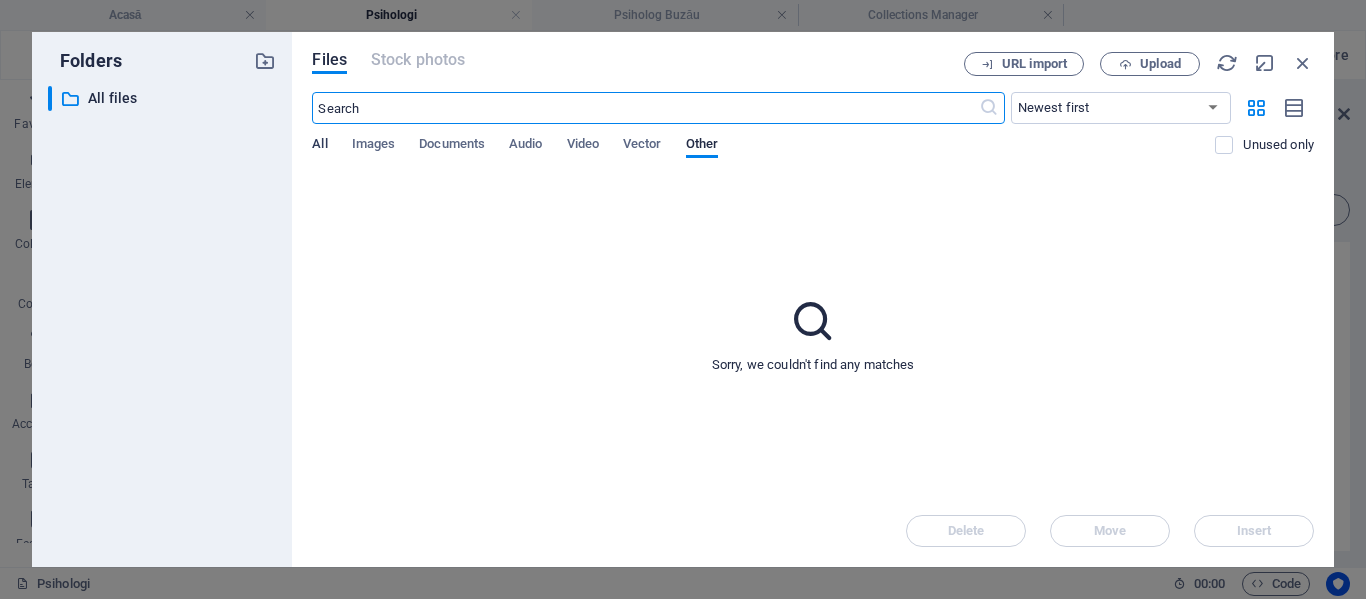 click on "All" at bounding box center [319, 146] 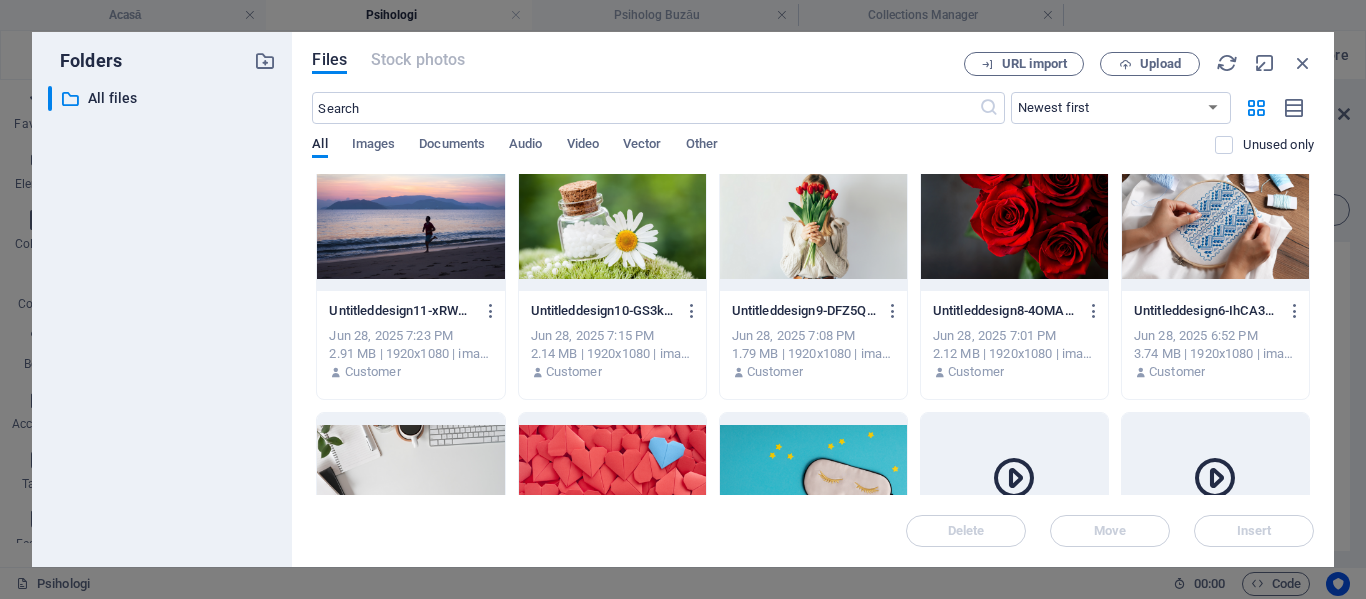 scroll, scrollTop: 800, scrollLeft: 0, axis: vertical 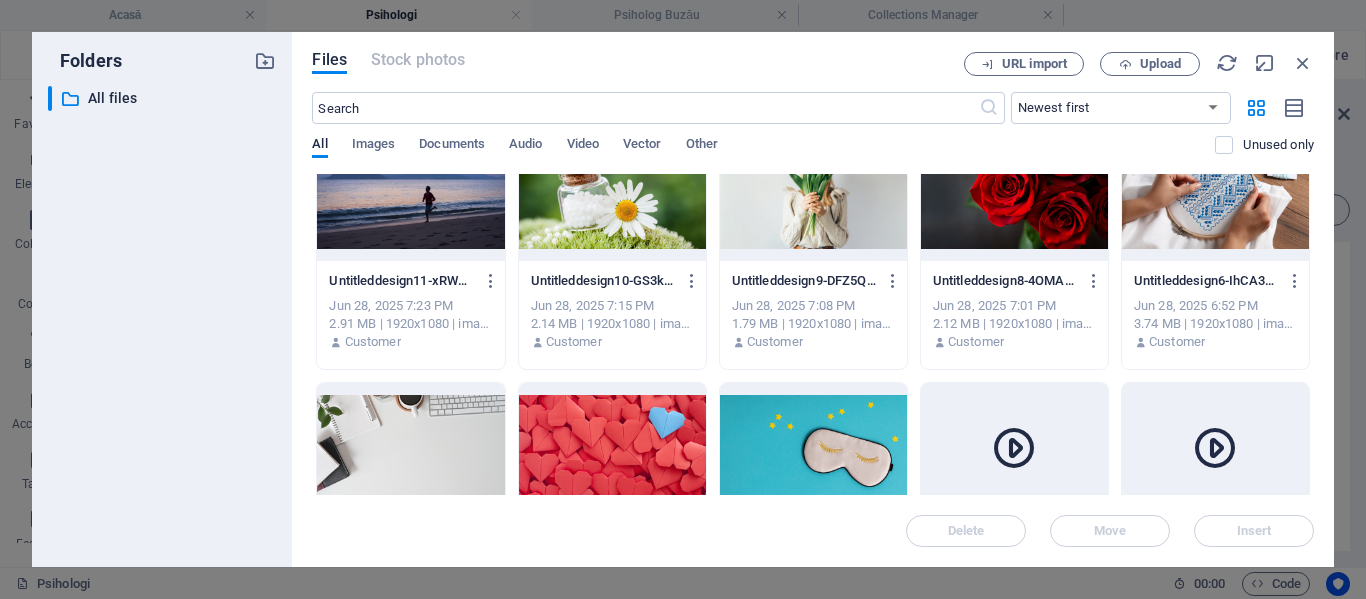 click at bounding box center [813, 196] 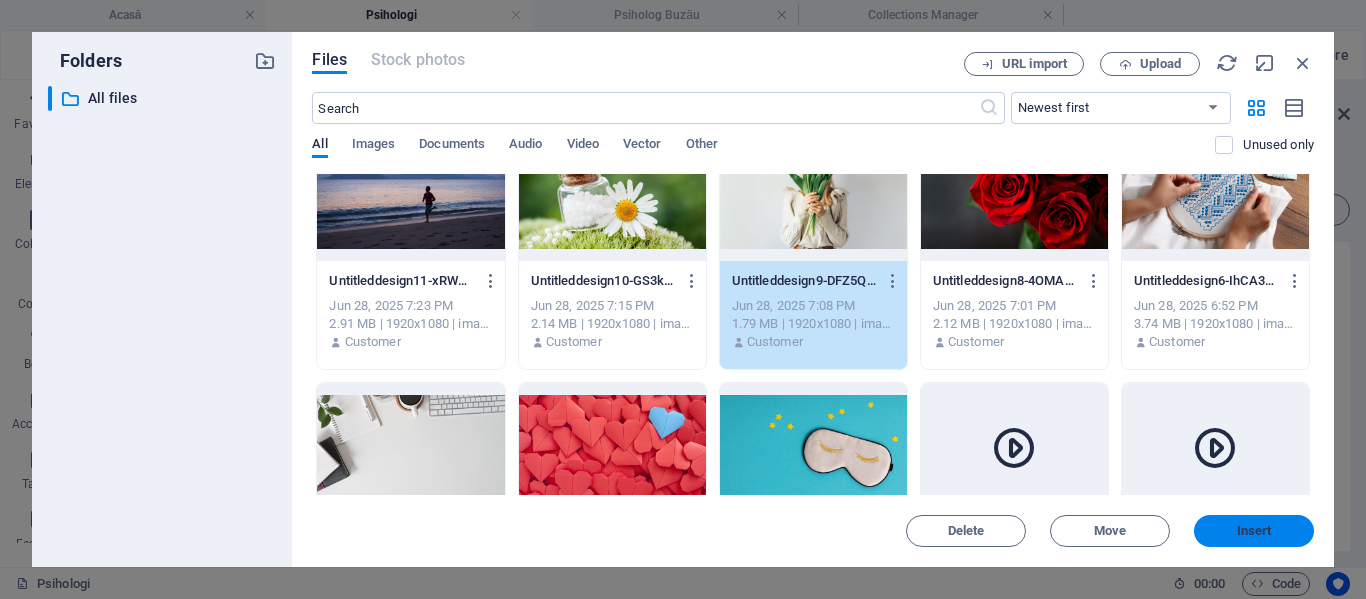click on "Insert" at bounding box center [1254, 531] 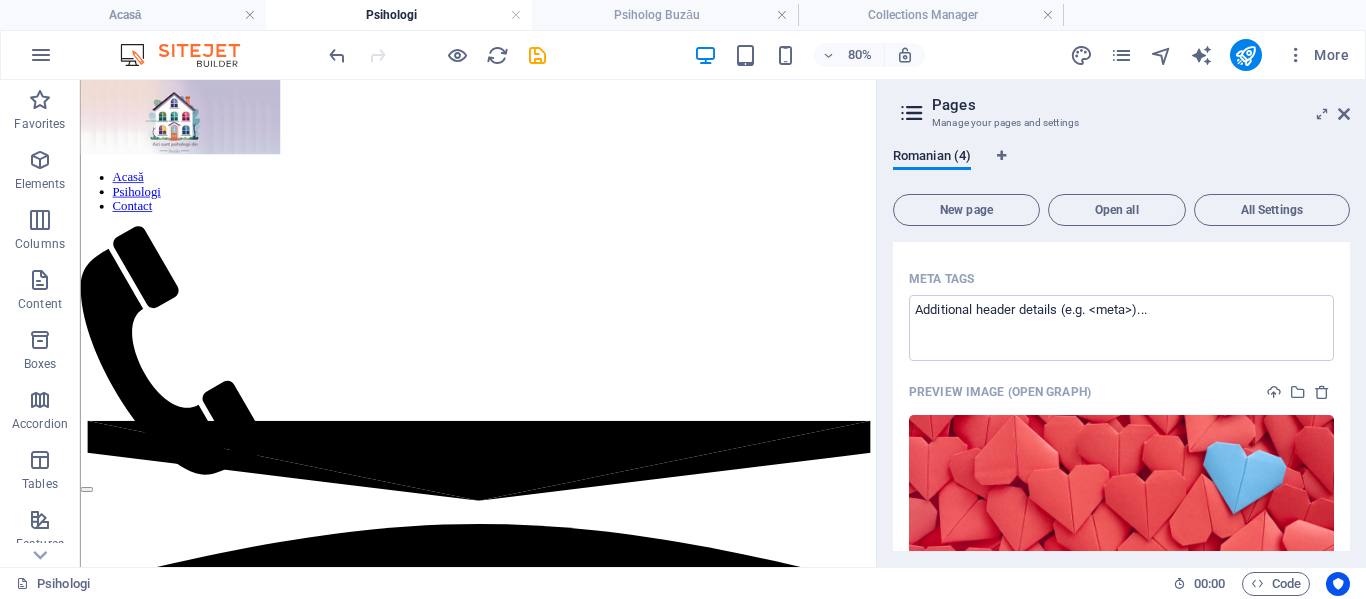 scroll, scrollTop: 3280, scrollLeft: 0, axis: vertical 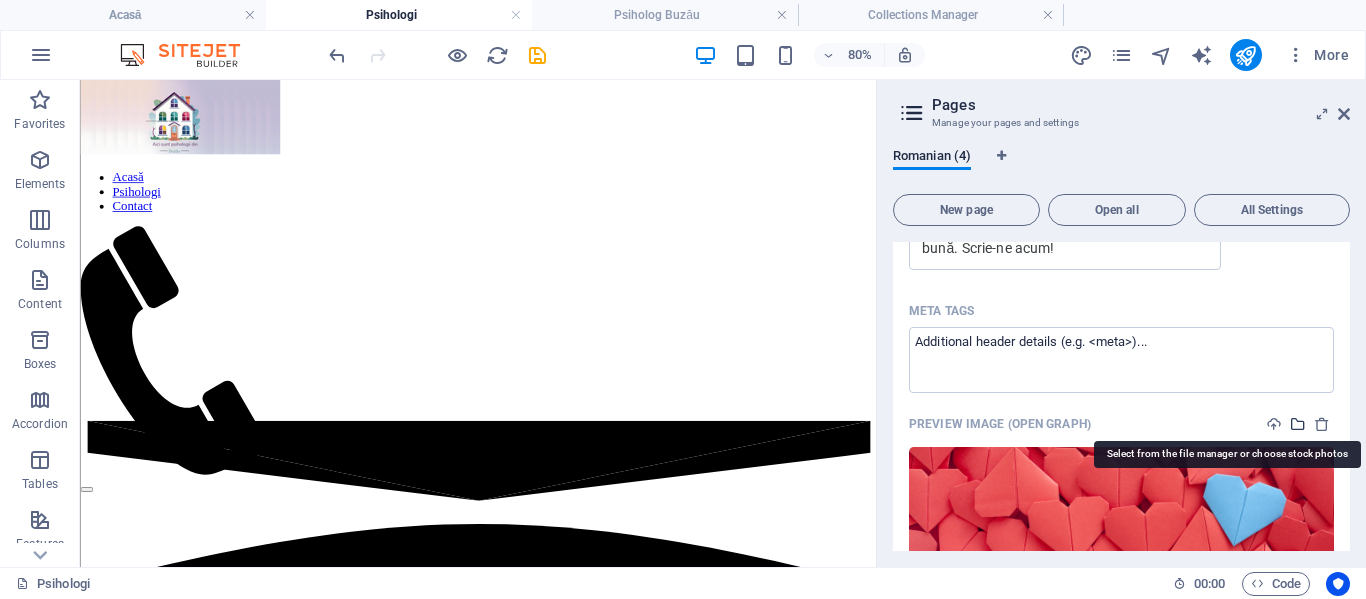 click at bounding box center [1298, 424] 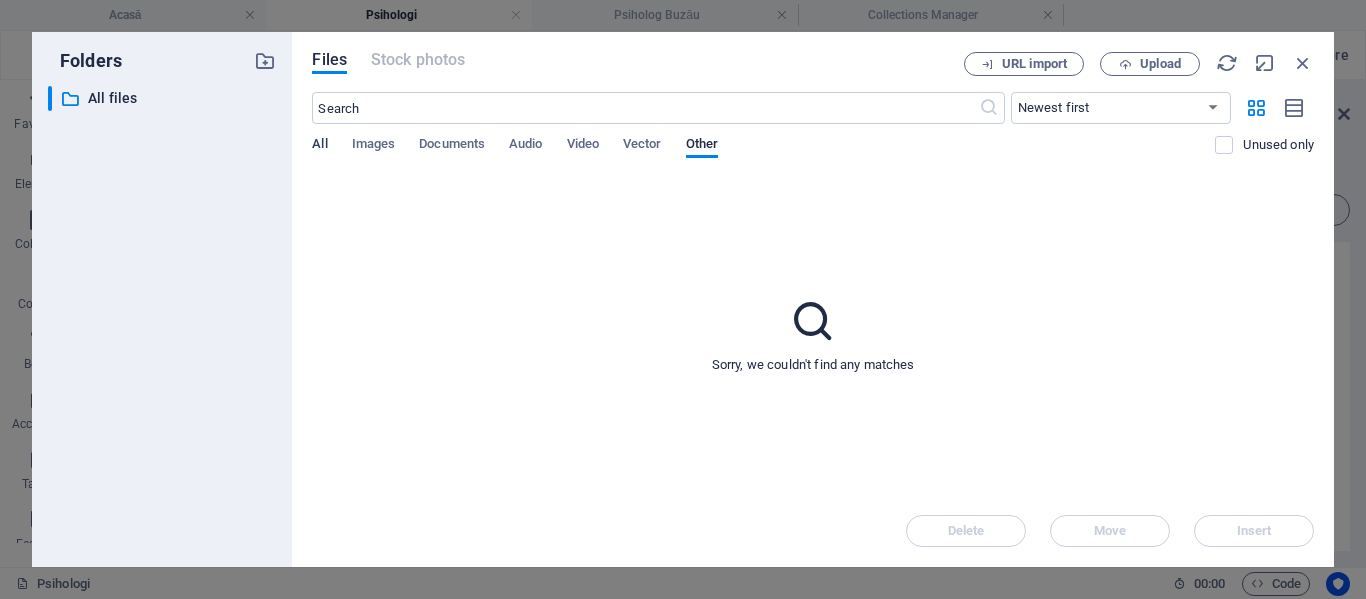 click on "All" at bounding box center (319, 146) 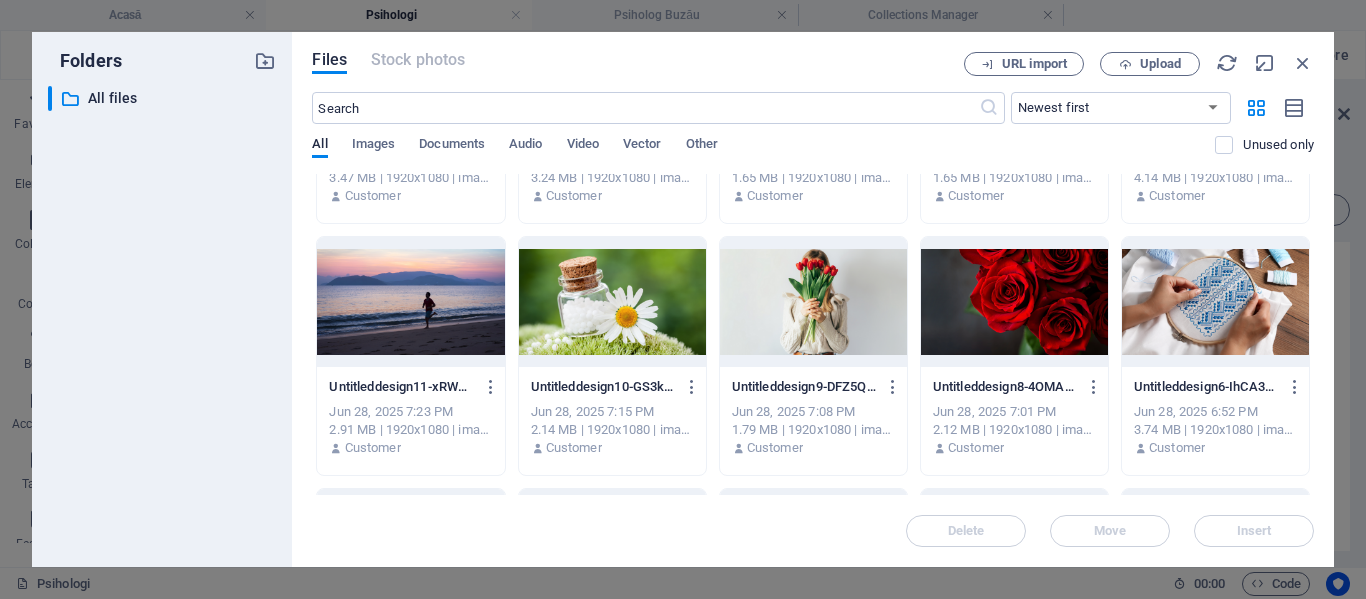 scroll, scrollTop: 500, scrollLeft: 0, axis: vertical 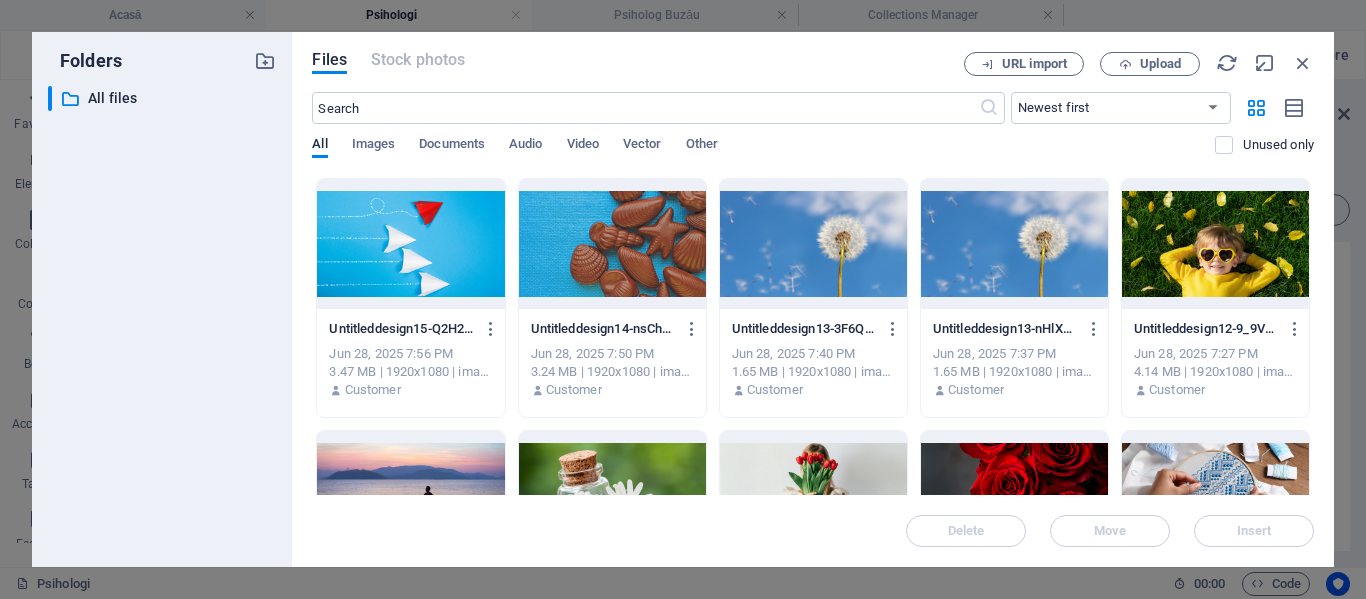 click at bounding box center [410, 244] 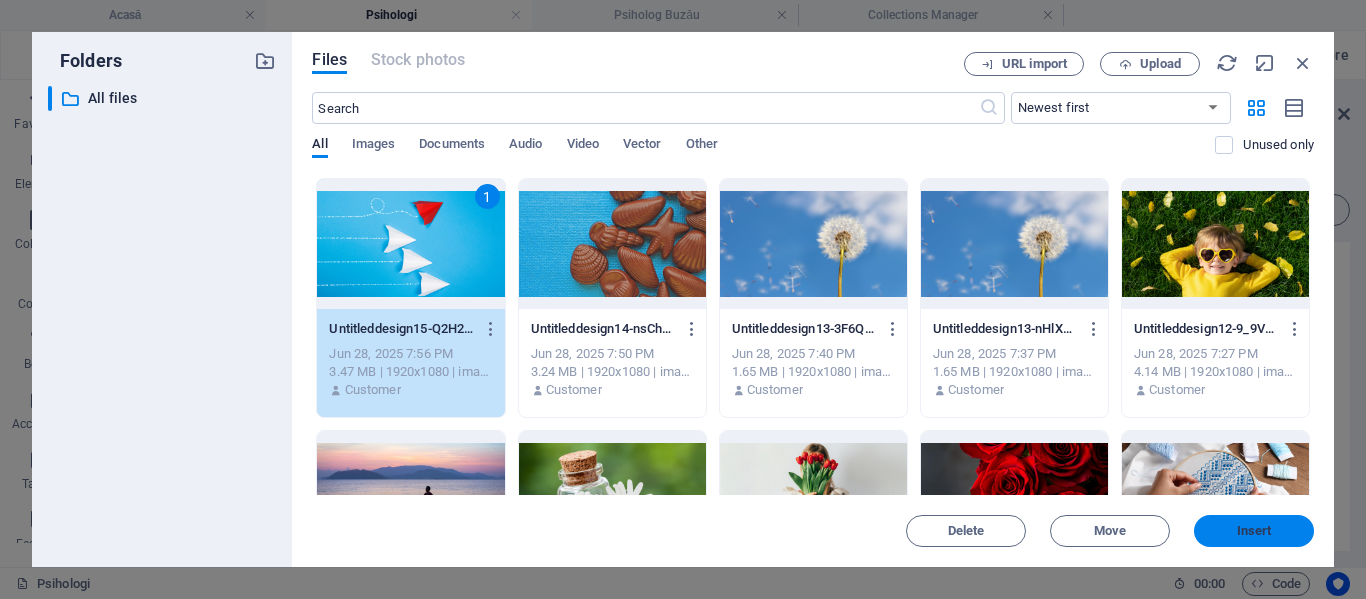click on "Insert" at bounding box center [1254, 531] 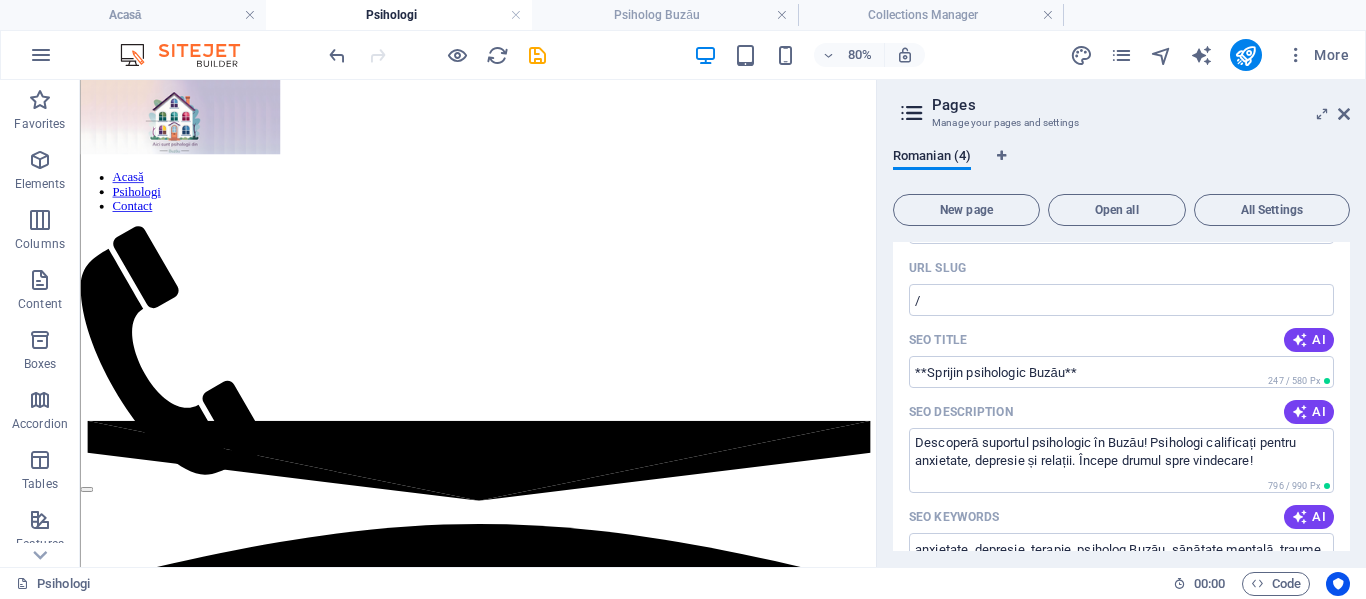 scroll, scrollTop: 0, scrollLeft: 0, axis: both 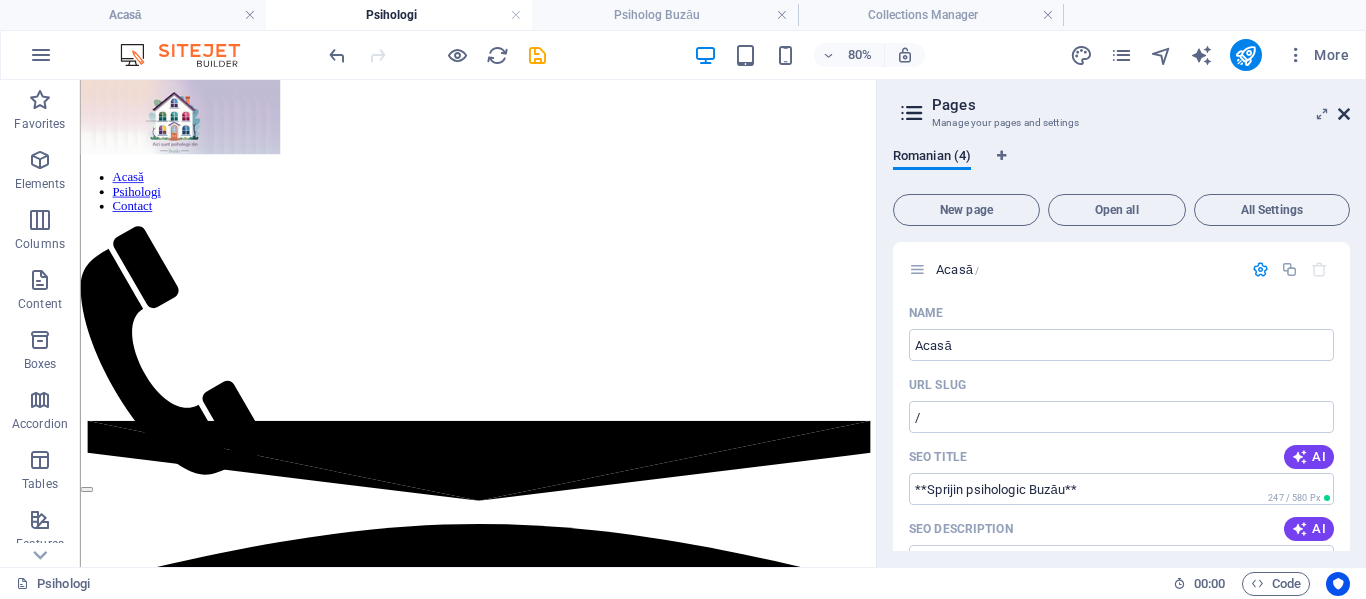 click at bounding box center (1344, 114) 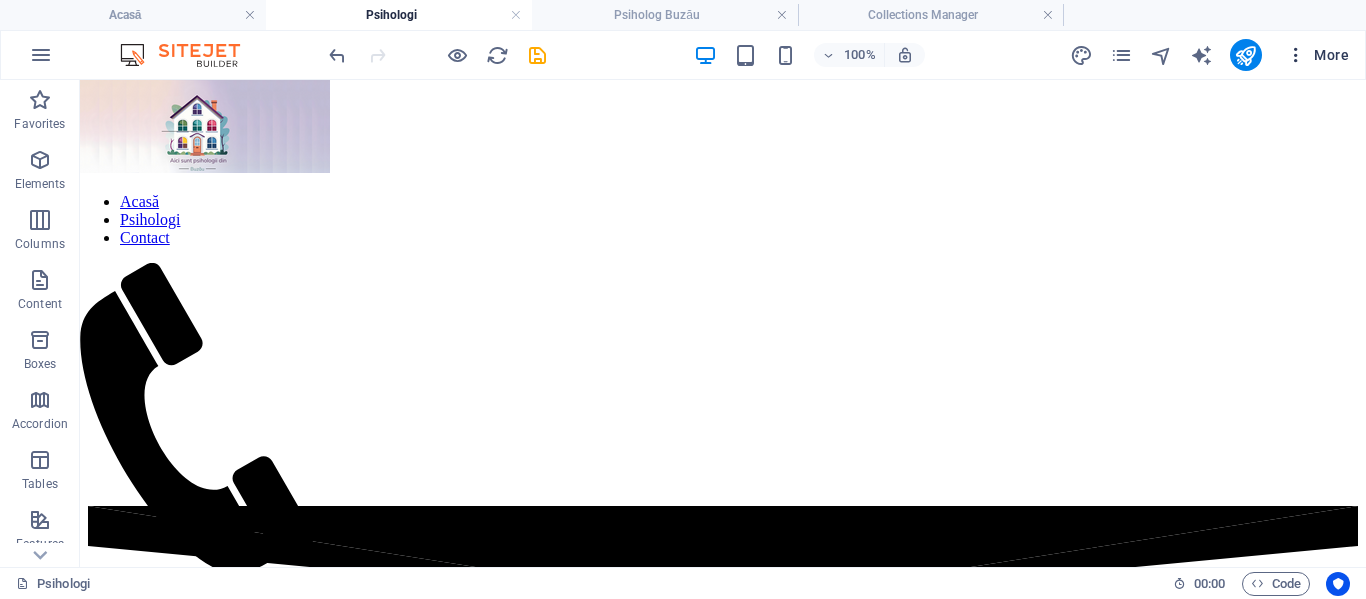 click on "More" at bounding box center (1317, 55) 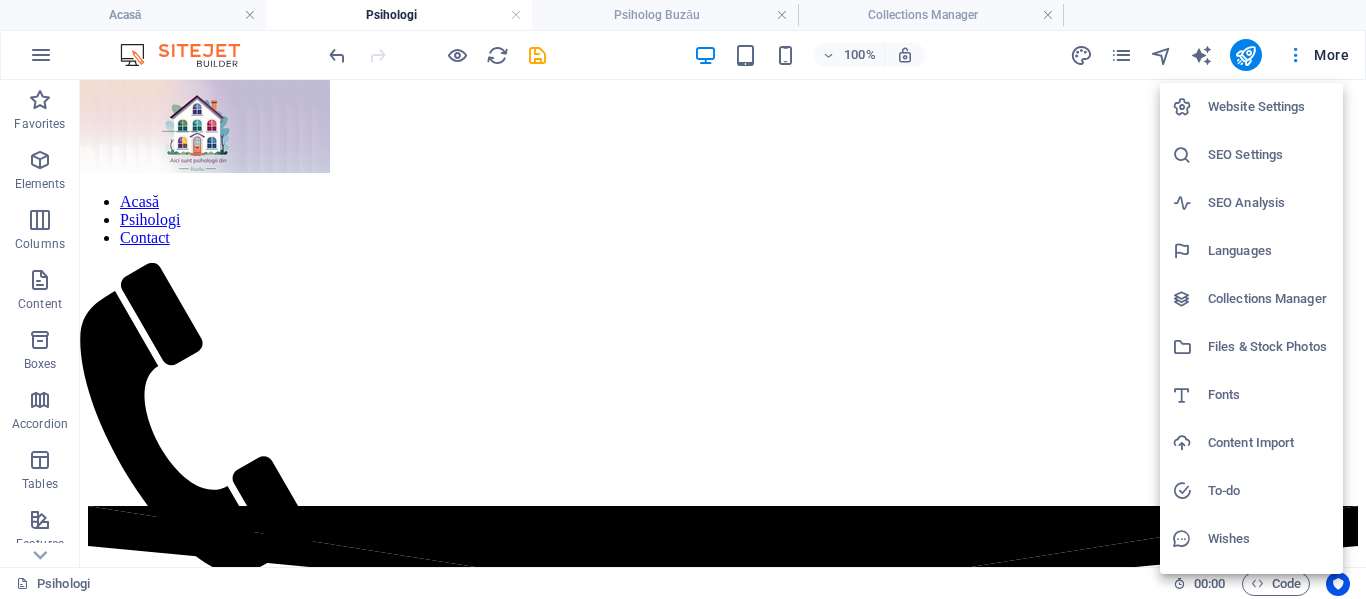 click at bounding box center [683, 299] 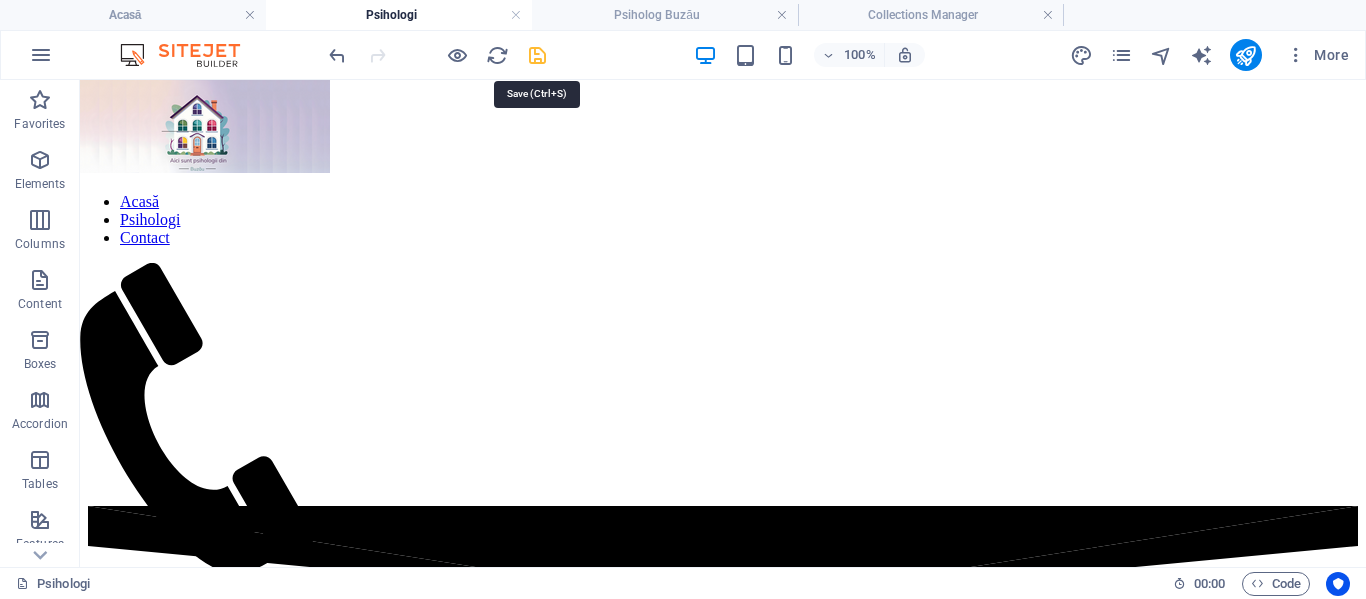 click at bounding box center (537, 55) 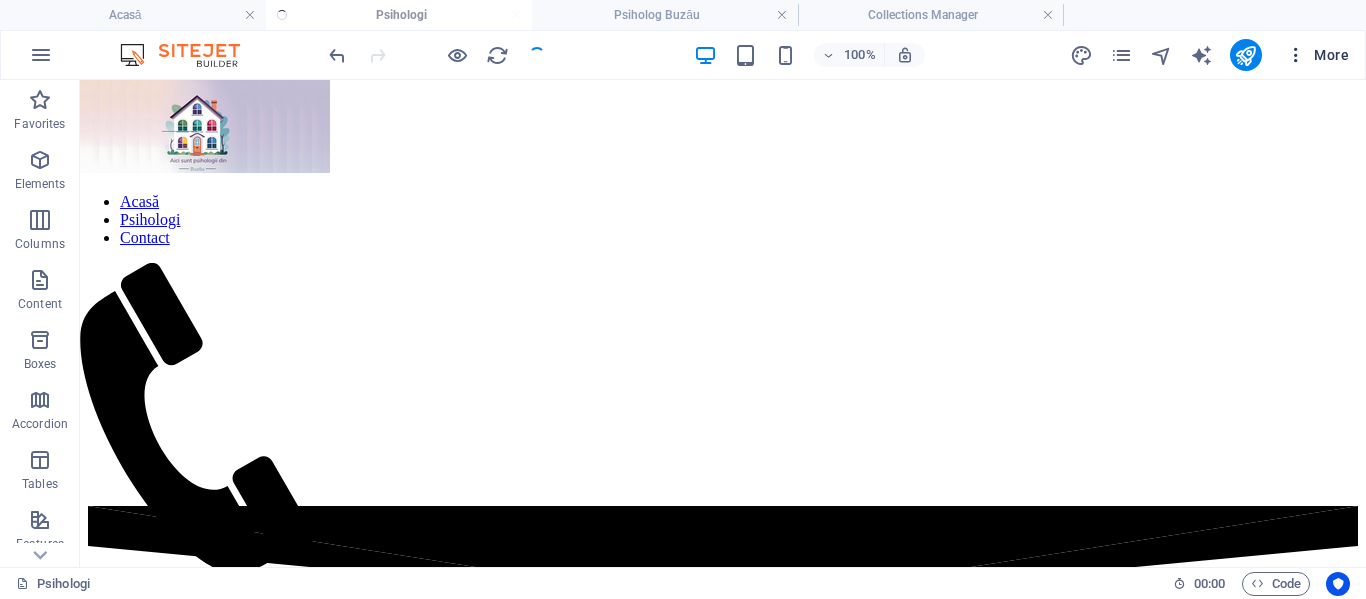 click on "More" at bounding box center [1317, 55] 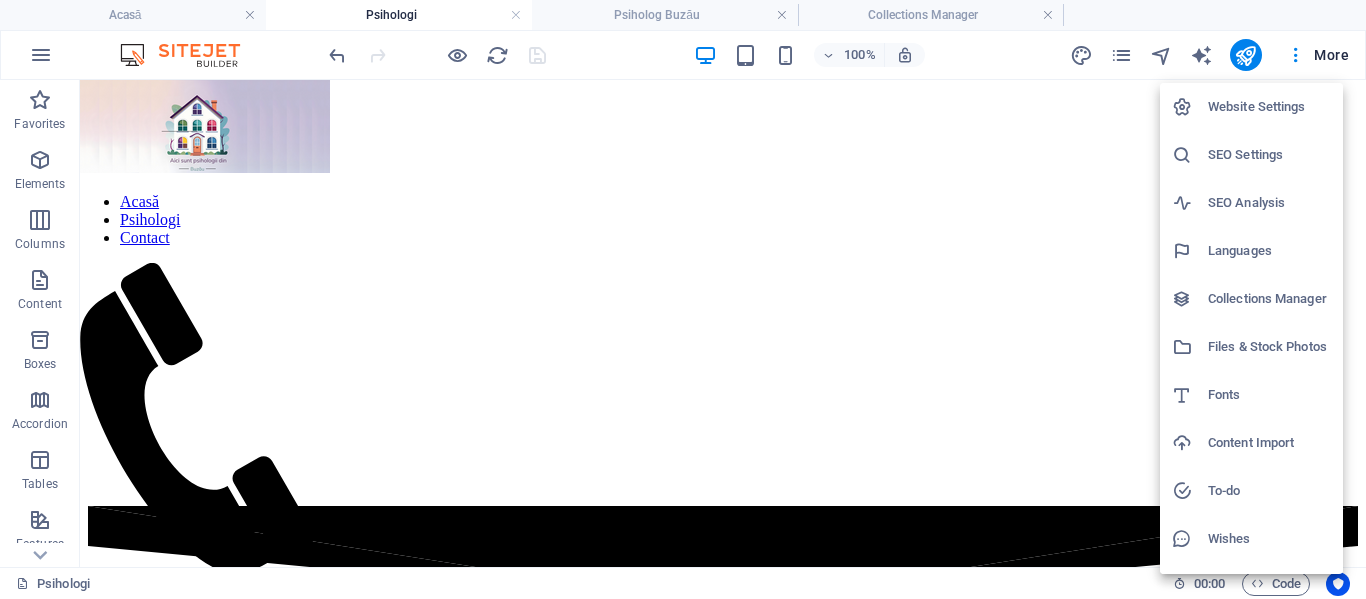 click on "SEO Settings" at bounding box center (1269, 155) 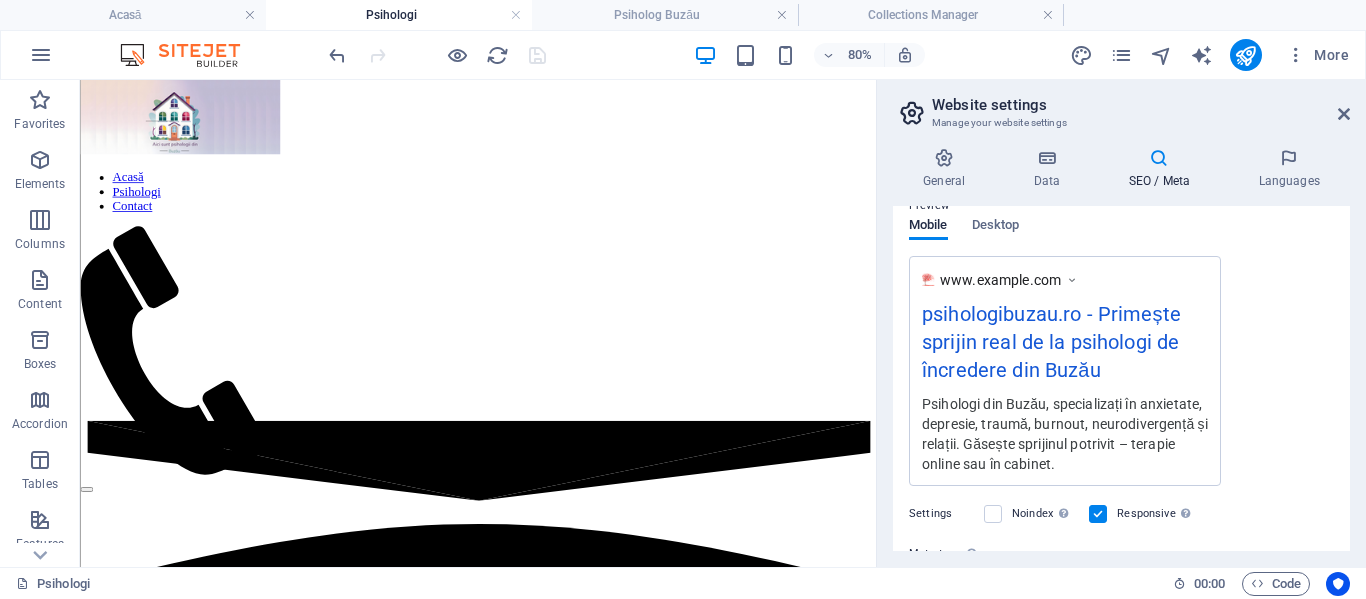scroll, scrollTop: 507, scrollLeft: 0, axis: vertical 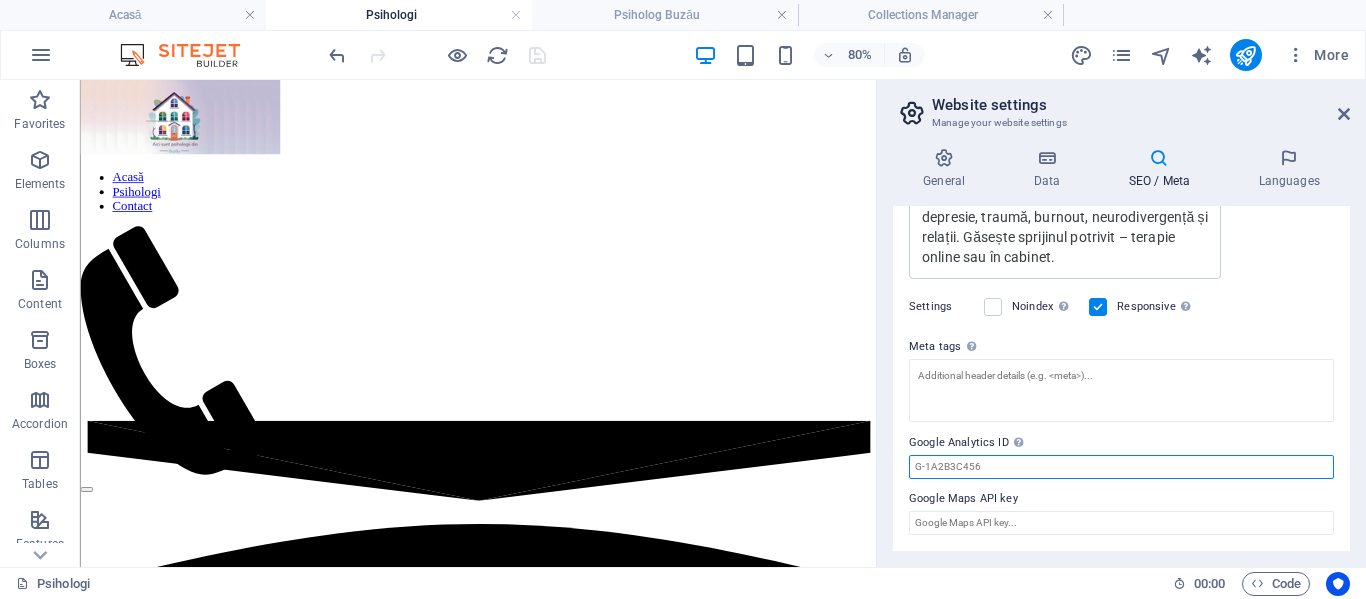 click on "Google Analytics ID Please only add the Google Analytics ID. We automatically include the ID in the tracking snippet. The Analytics ID looks similar to e.g. G-1A2B3C456" at bounding box center (1121, 467) 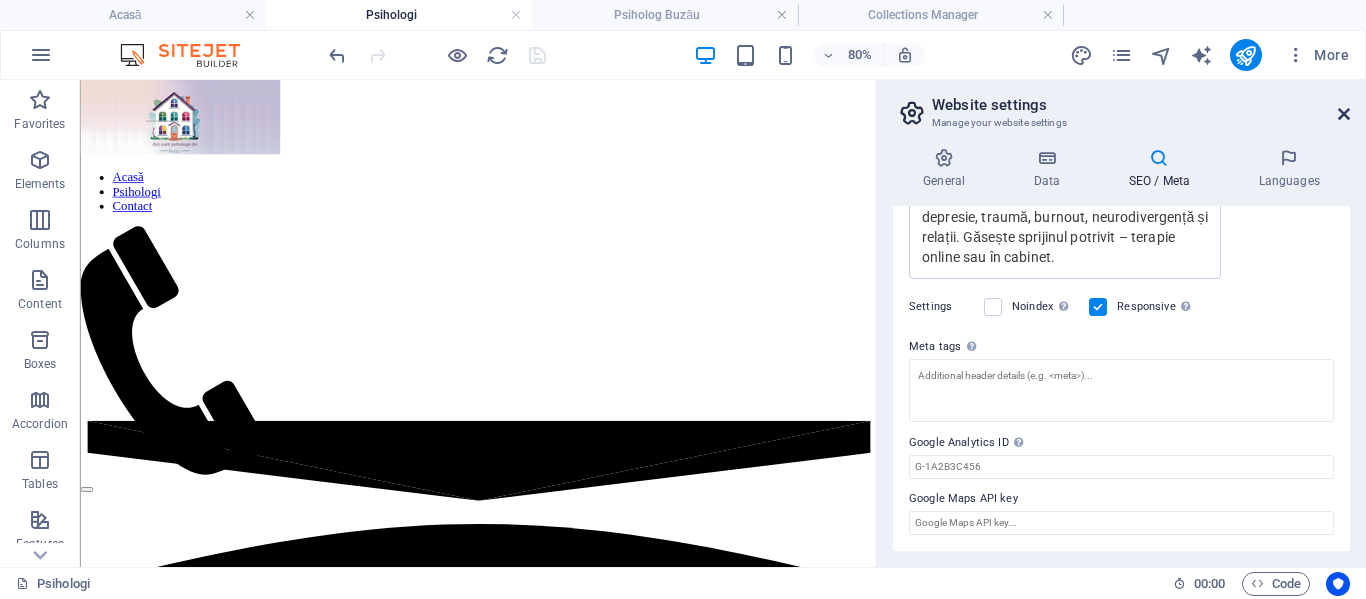 click at bounding box center (1344, 114) 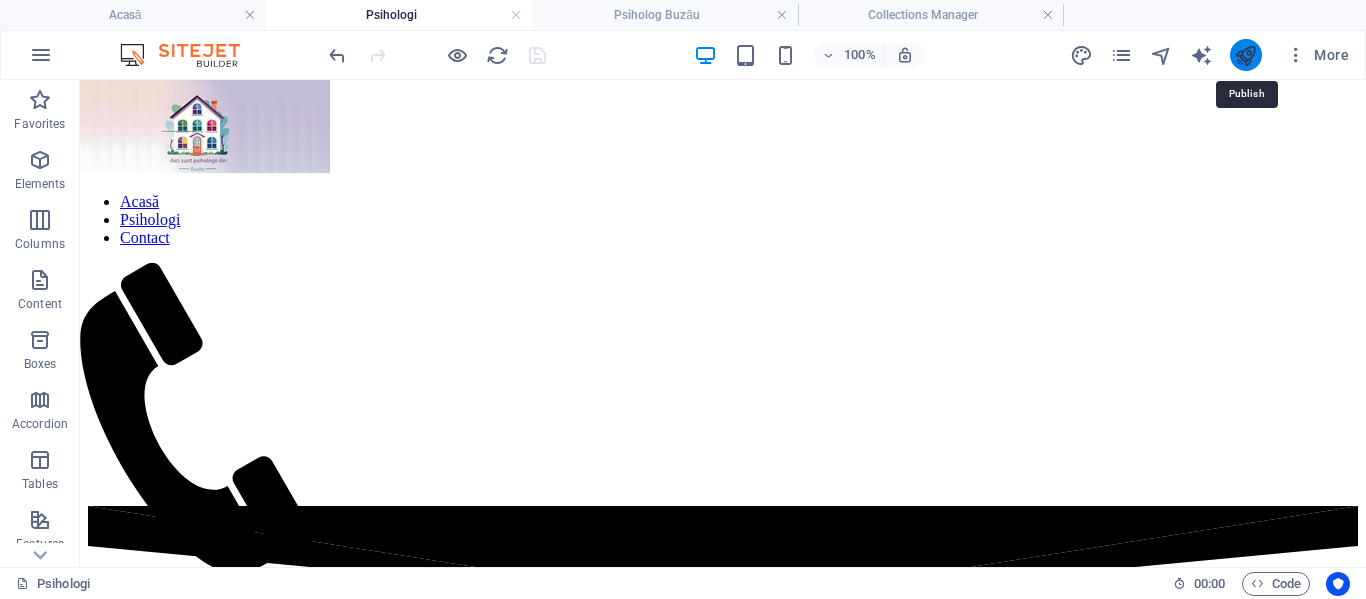 click at bounding box center [1245, 55] 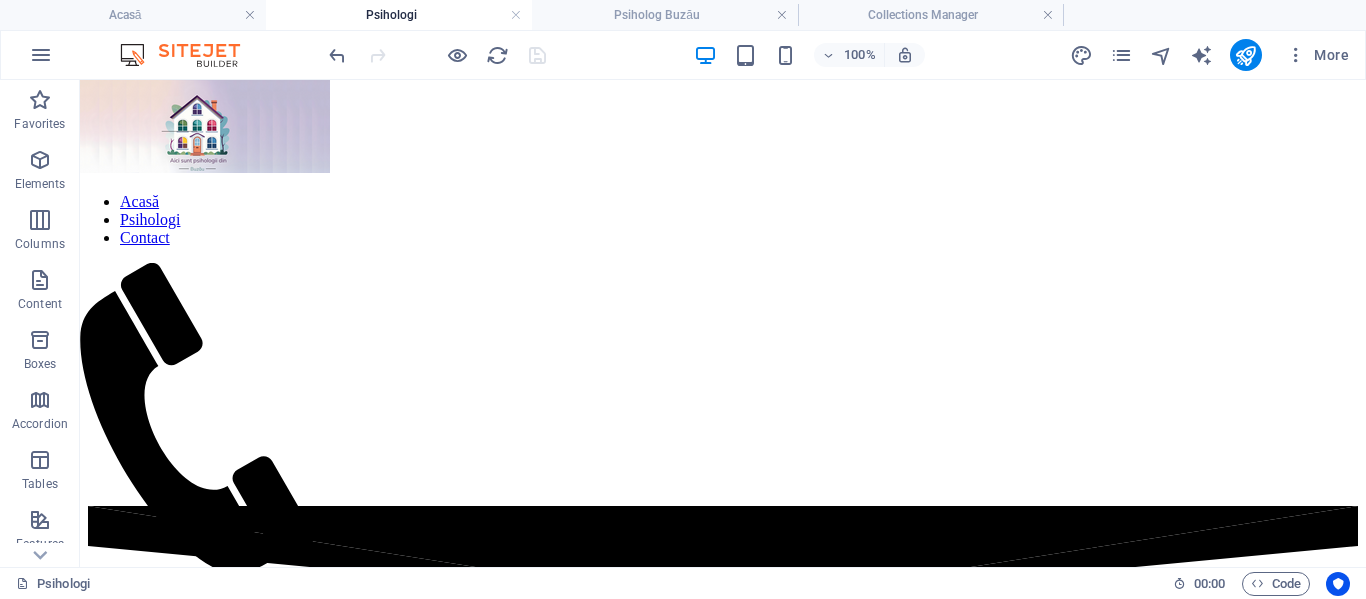 click at bounding box center (437, 55) 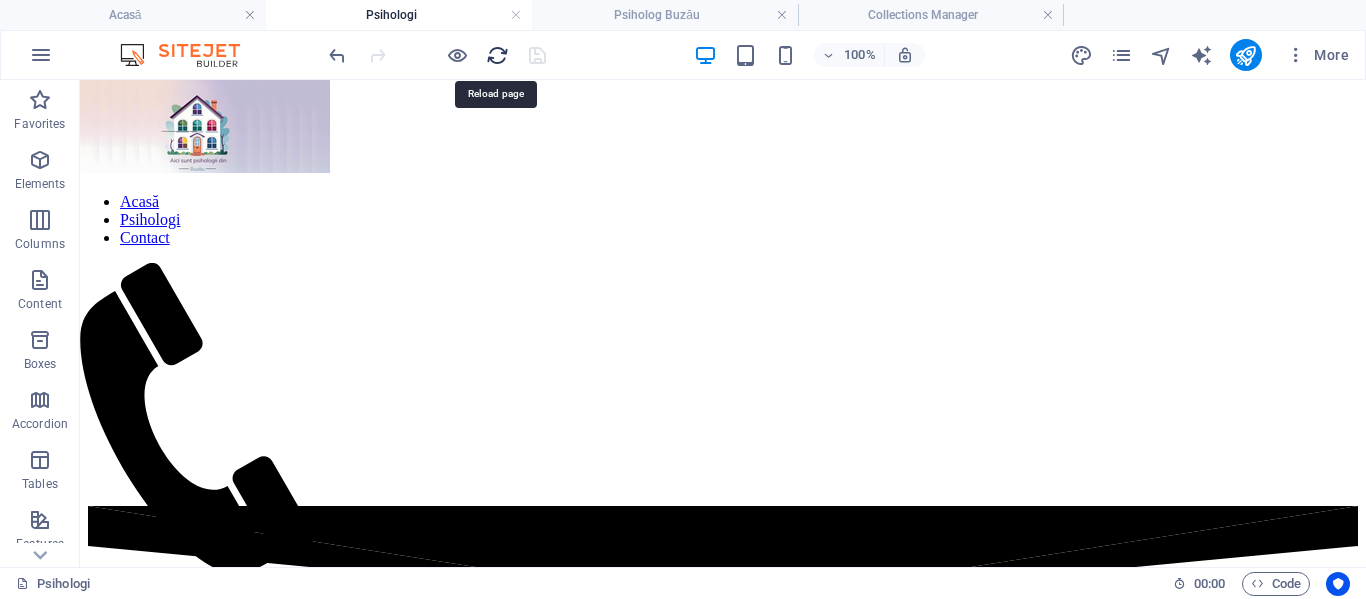 click at bounding box center [497, 55] 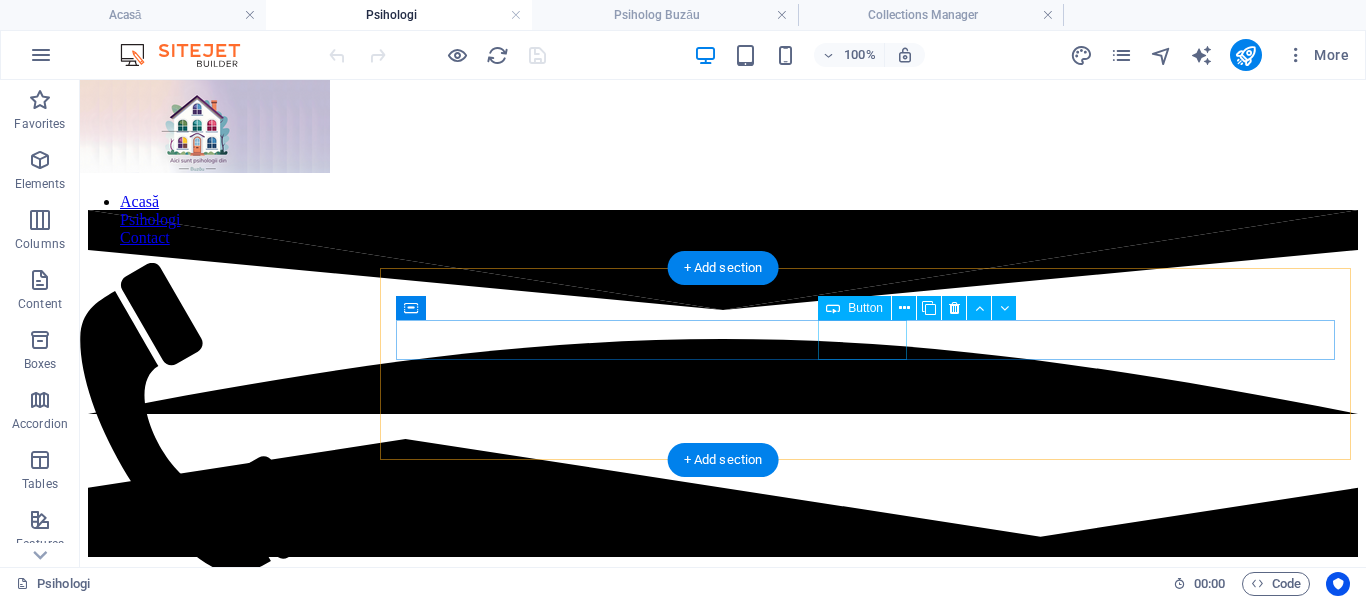 scroll, scrollTop: 900, scrollLeft: 0, axis: vertical 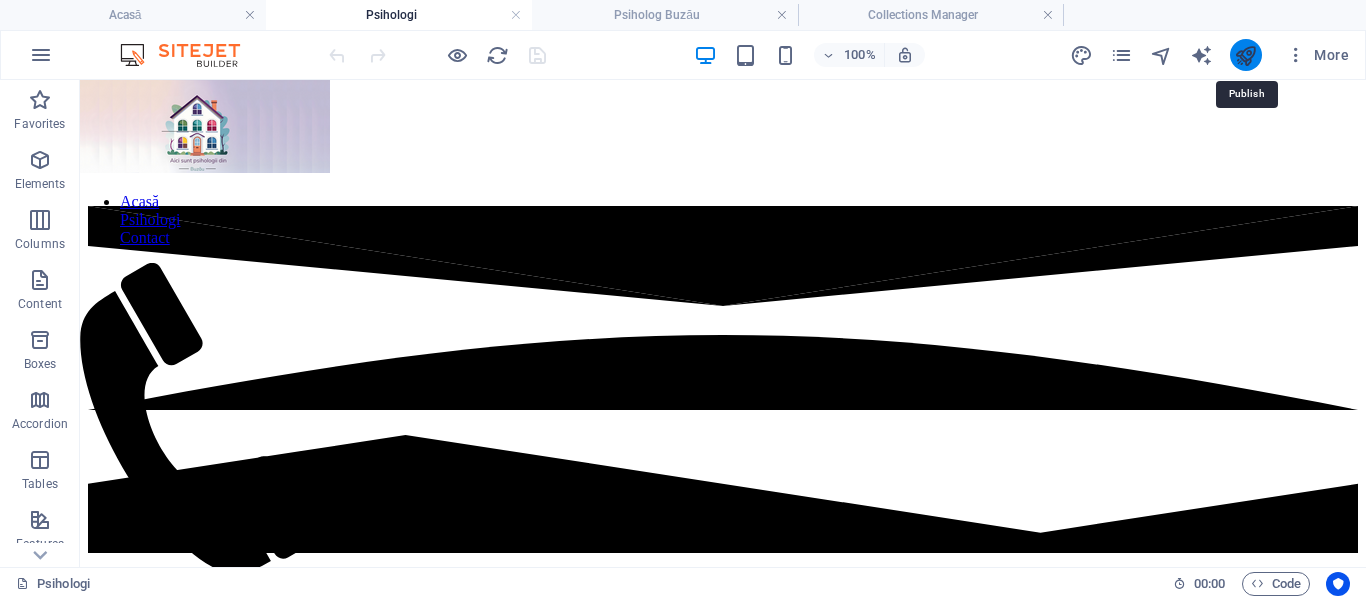 click at bounding box center (1245, 55) 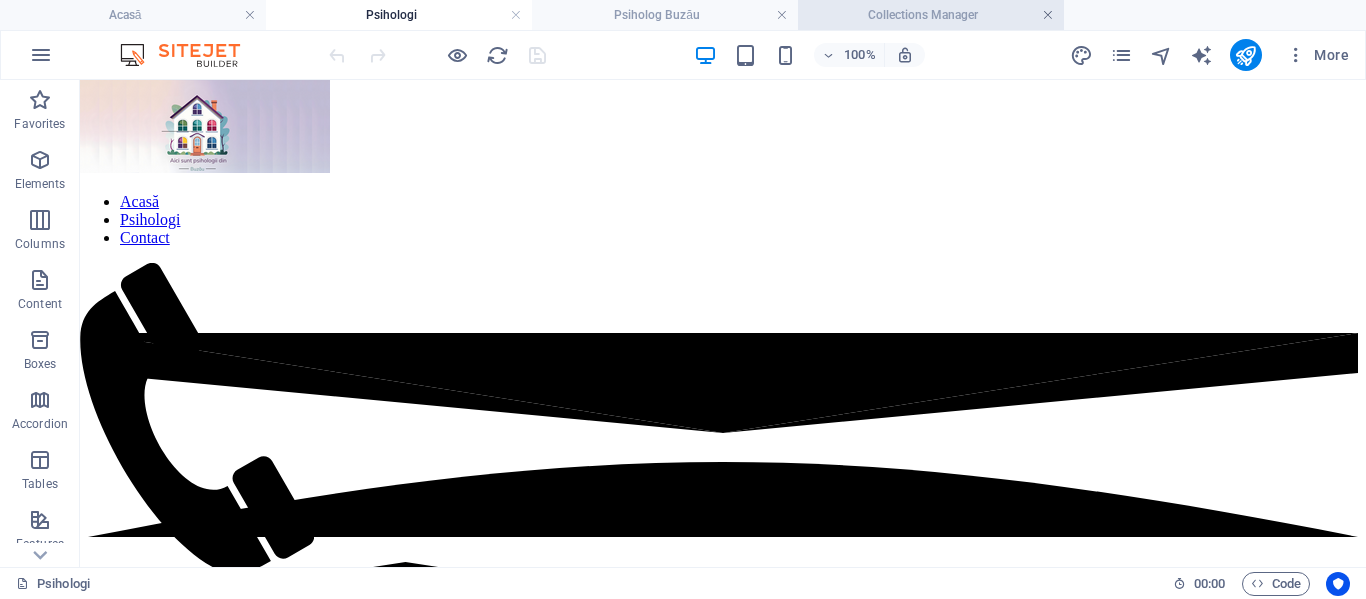 click at bounding box center (1048, 15) 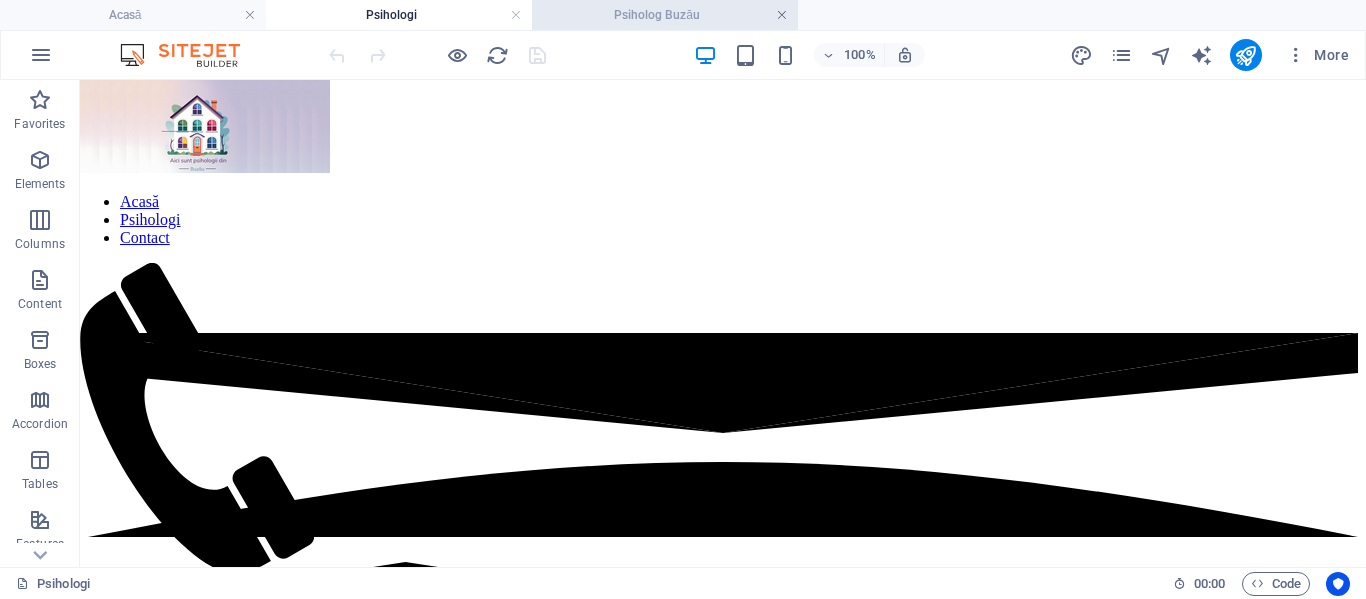 click at bounding box center [782, 15] 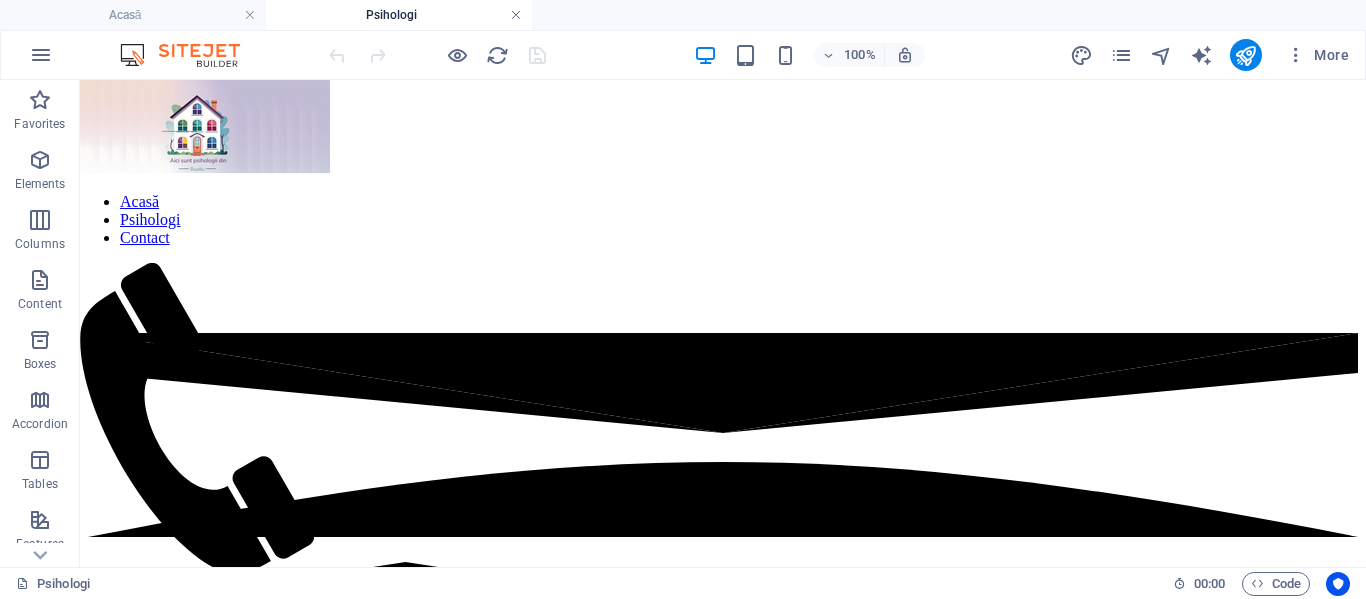 click at bounding box center (516, 15) 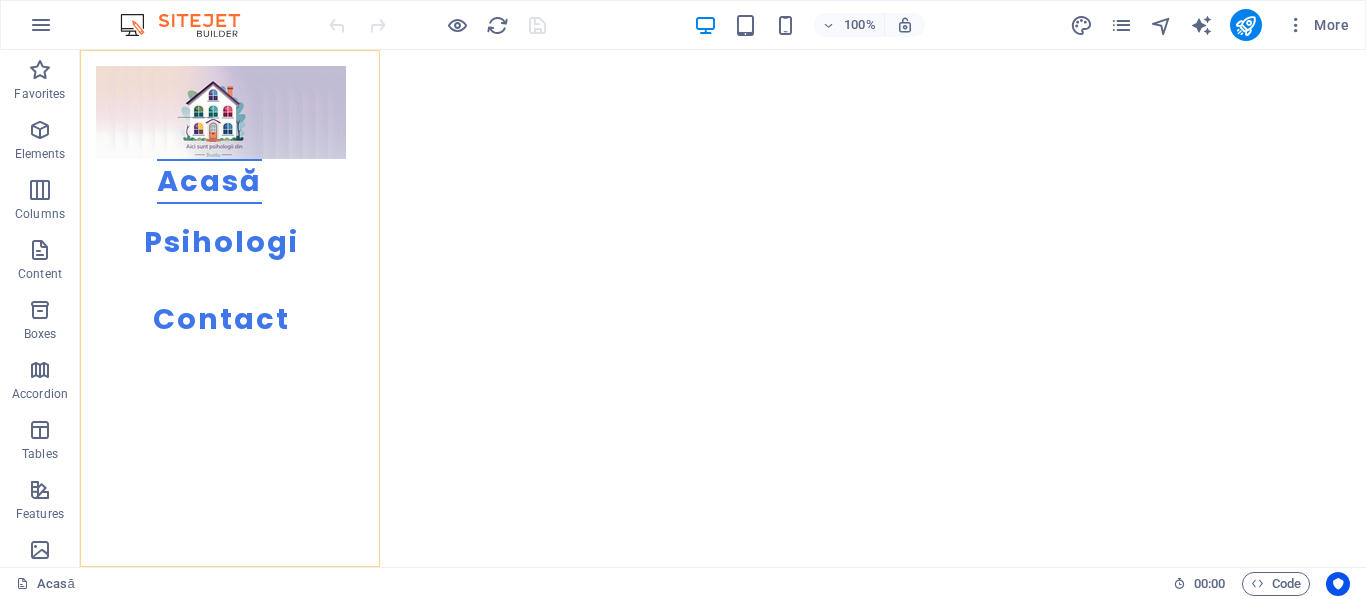 scroll, scrollTop: 0, scrollLeft: 0, axis: both 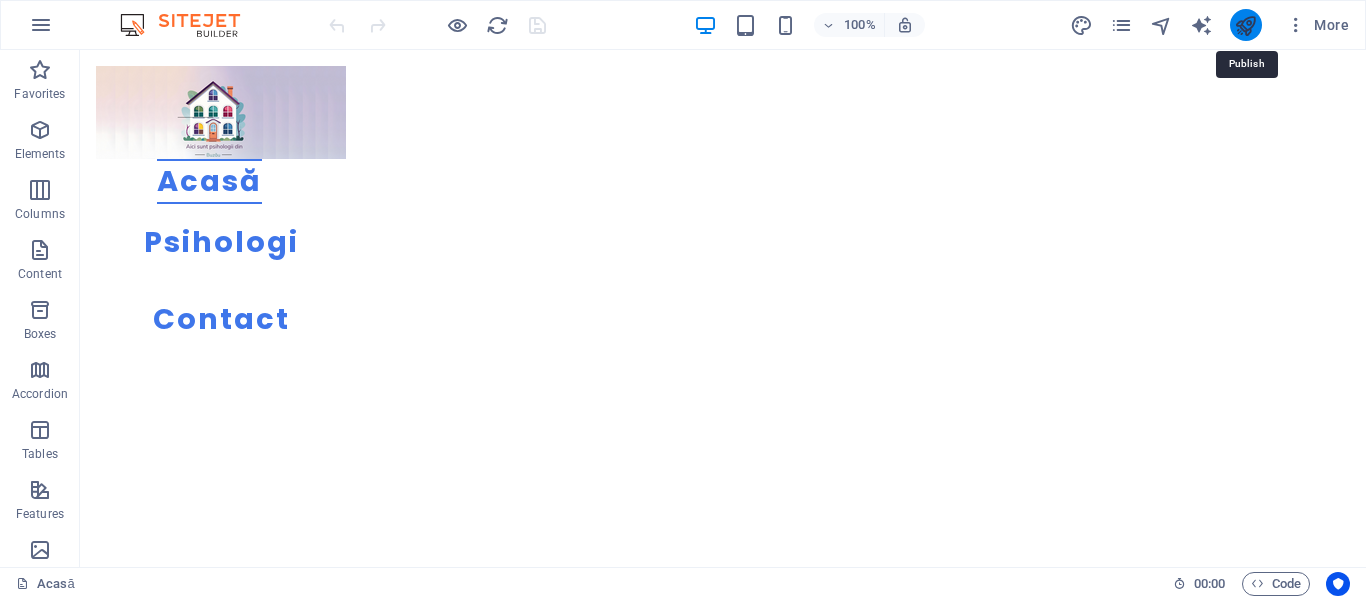 click at bounding box center (1245, 25) 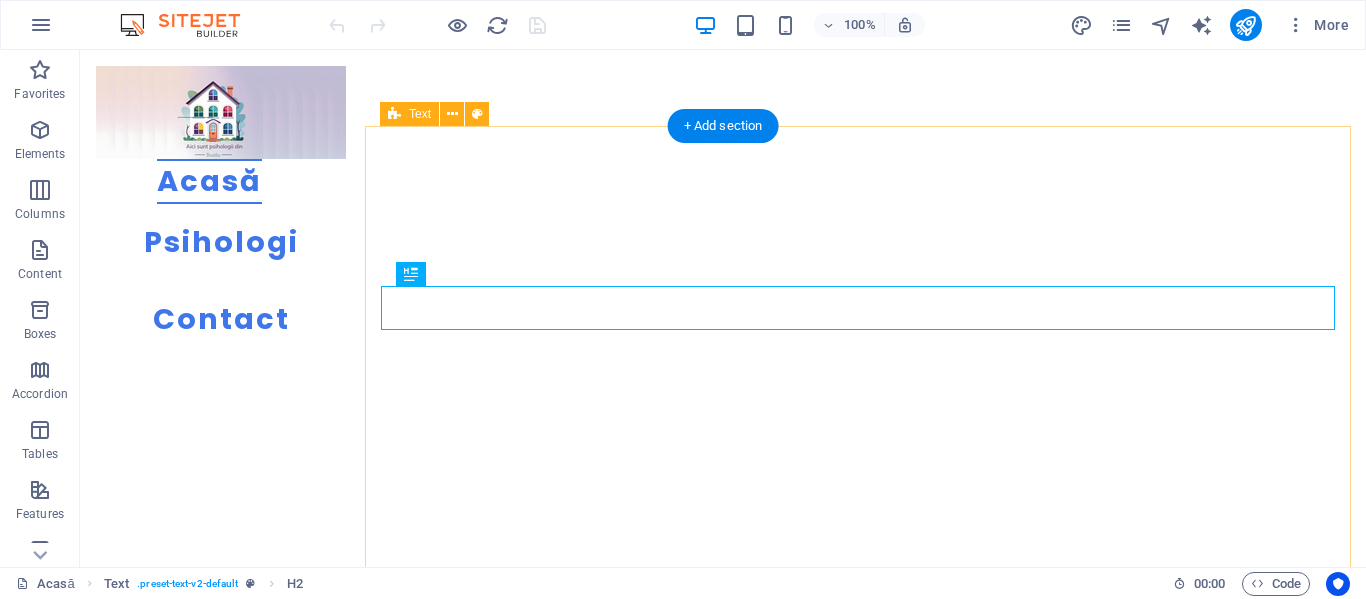 scroll, scrollTop: 389, scrollLeft: 0, axis: vertical 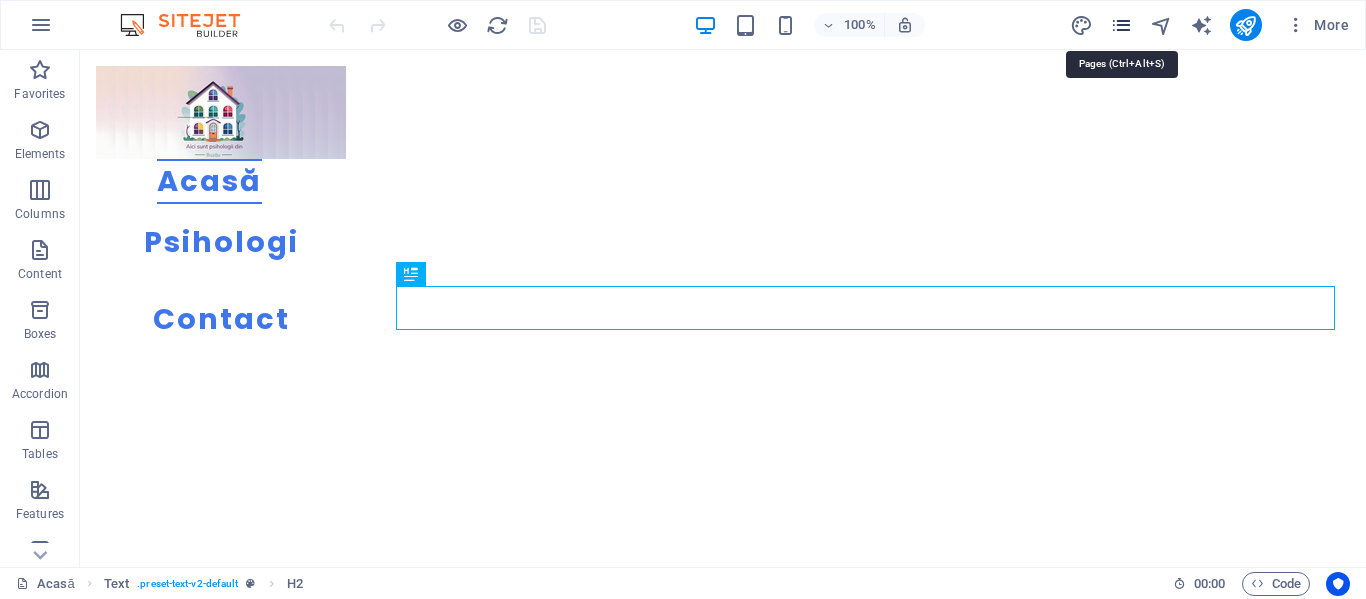 click at bounding box center (1121, 25) 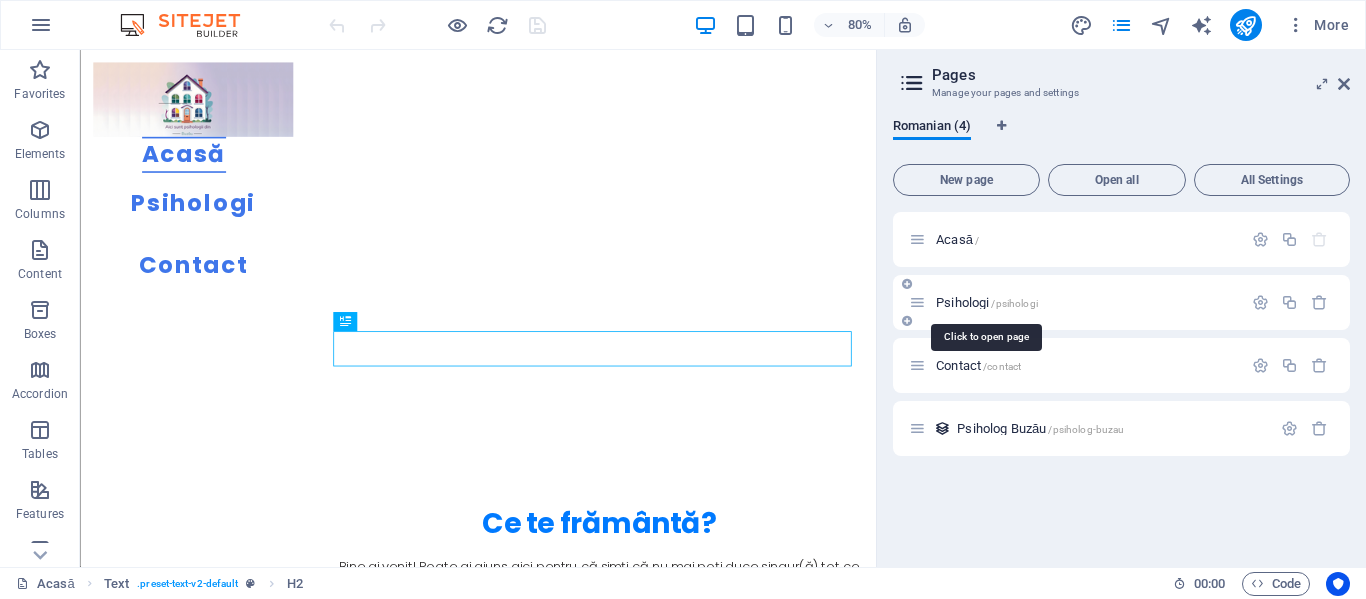 click on "Psihologi /psihologi" at bounding box center [987, 302] 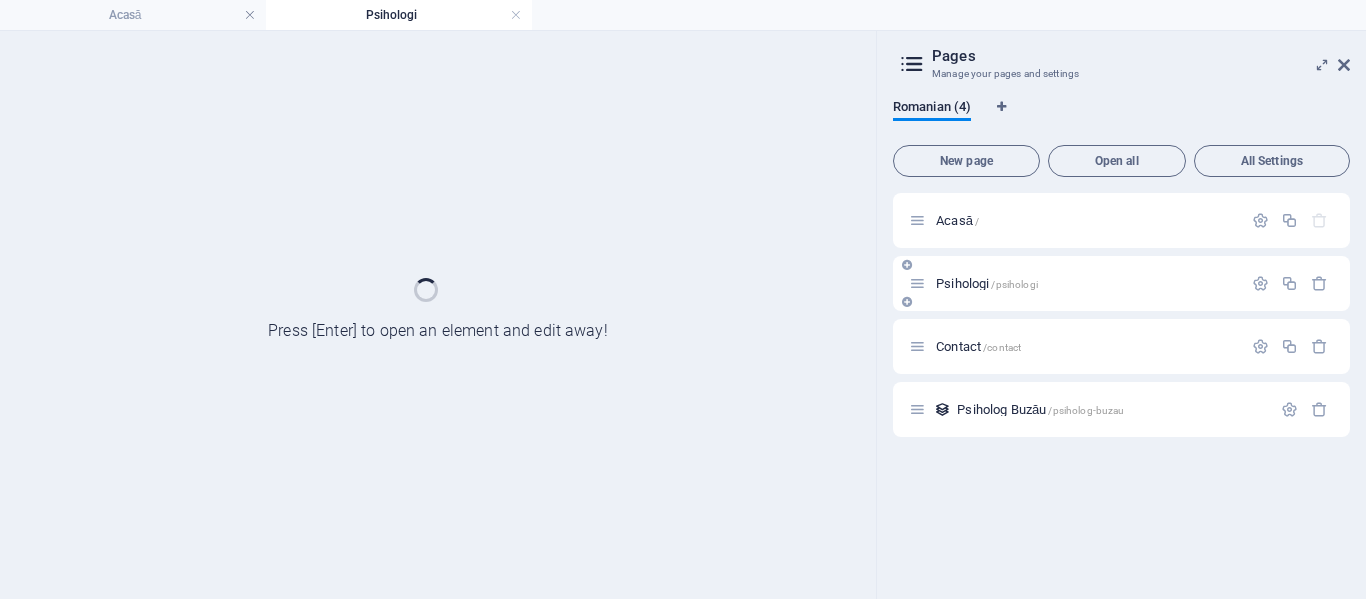 scroll, scrollTop: 0, scrollLeft: 0, axis: both 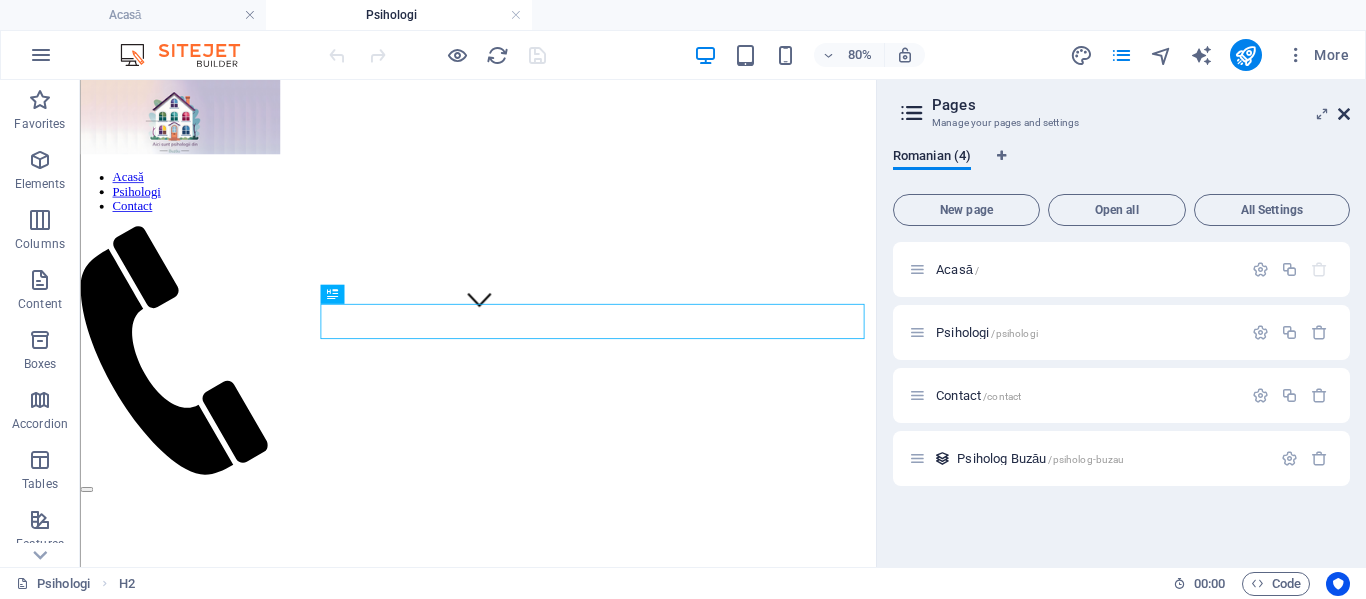 click at bounding box center [1344, 114] 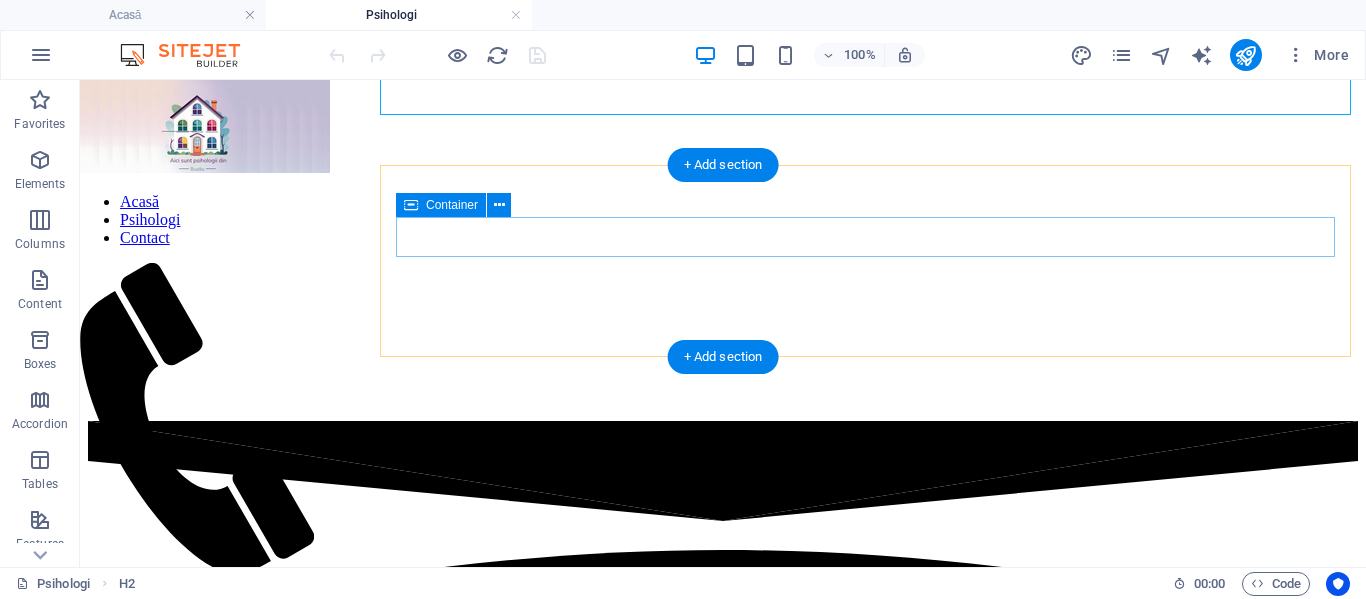 scroll, scrollTop: 700, scrollLeft: 0, axis: vertical 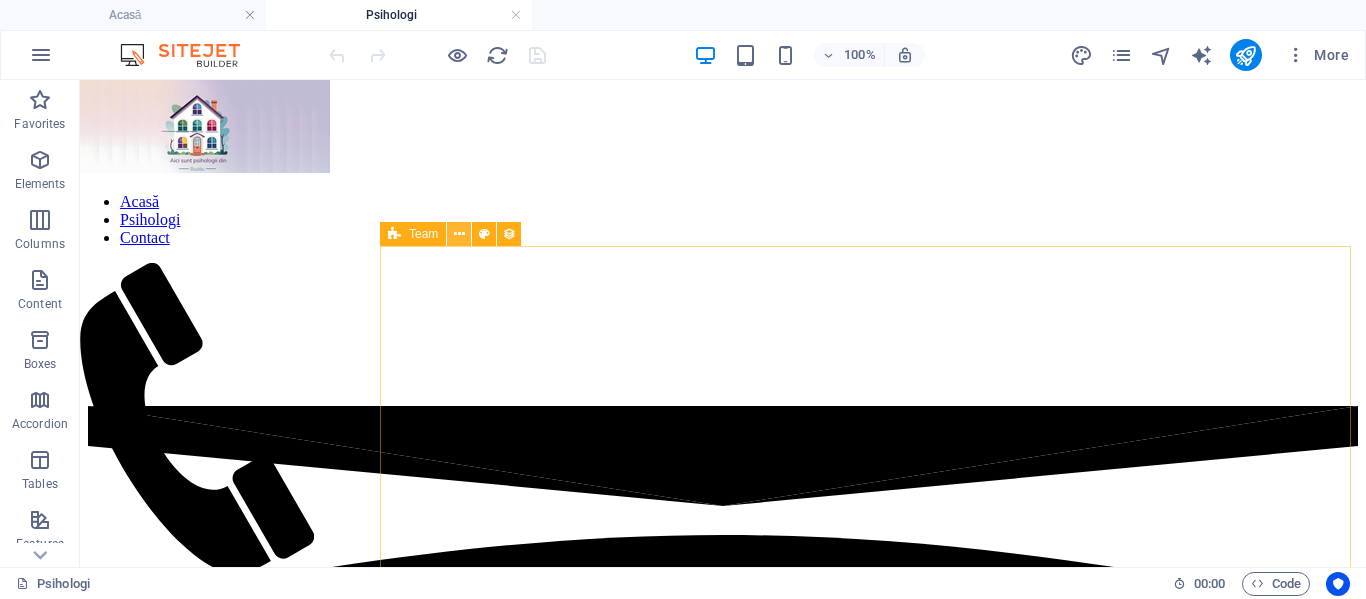 click at bounding box center [459, 234] 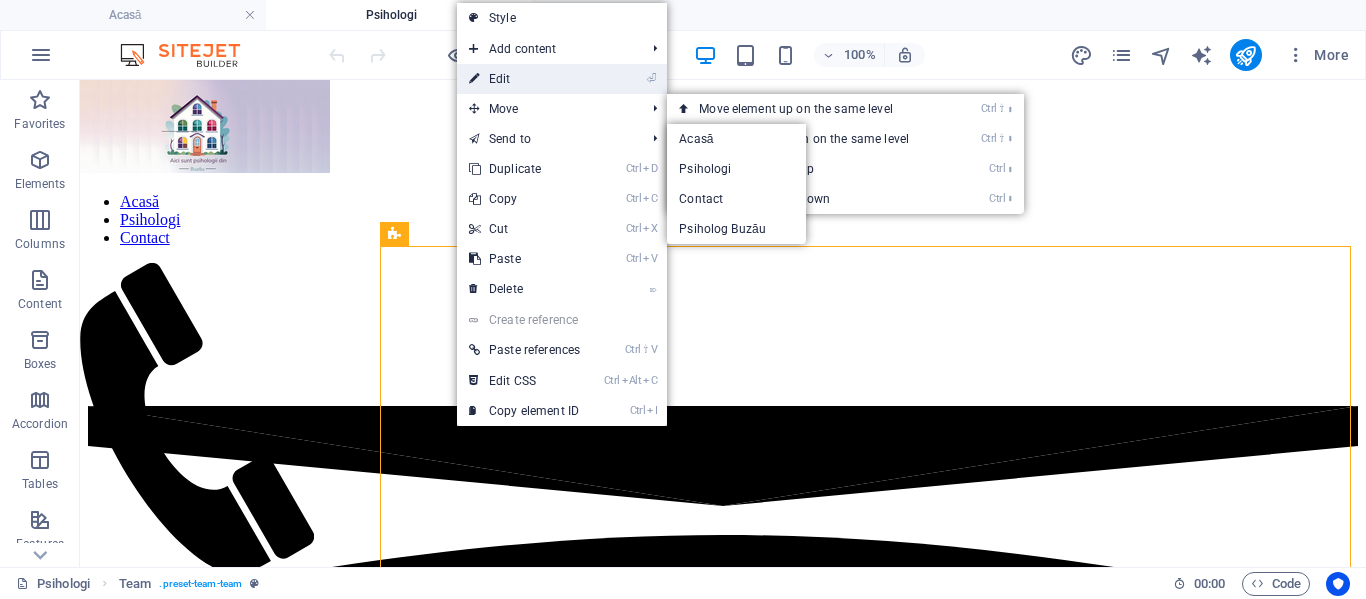 drag, startPoint x: 512, startPoint y: 75, endPoint x: 4, endPoint y: 43, distance: 509.00687 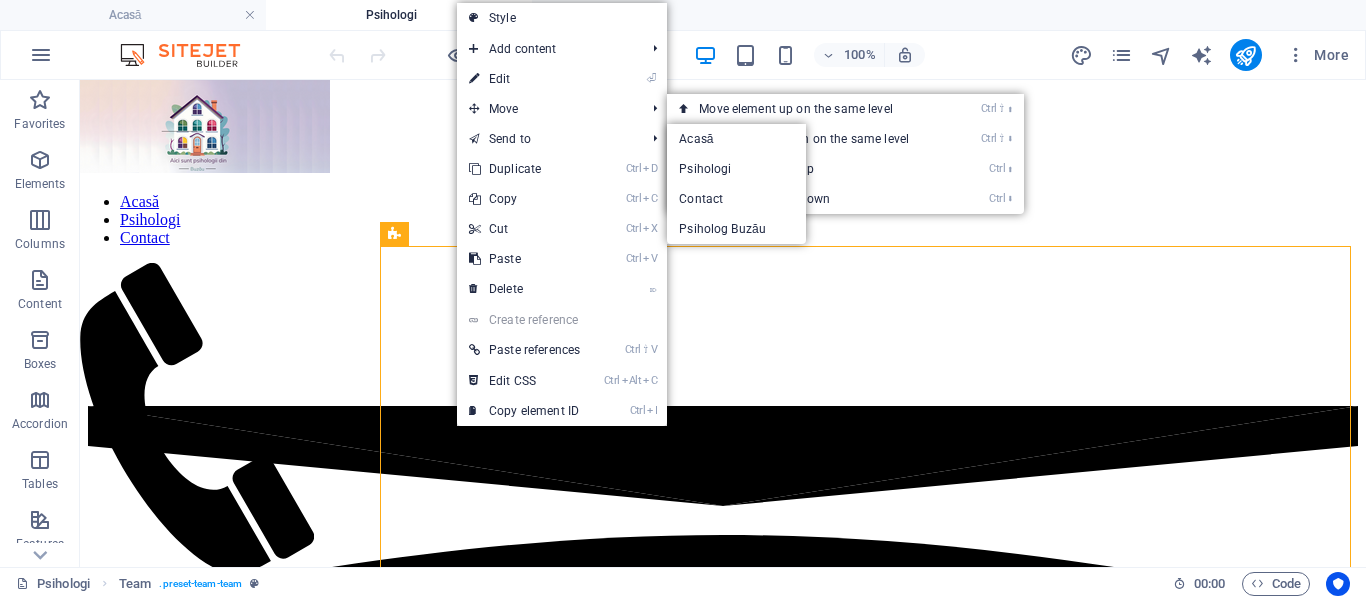 select on "createdAt_DESC" 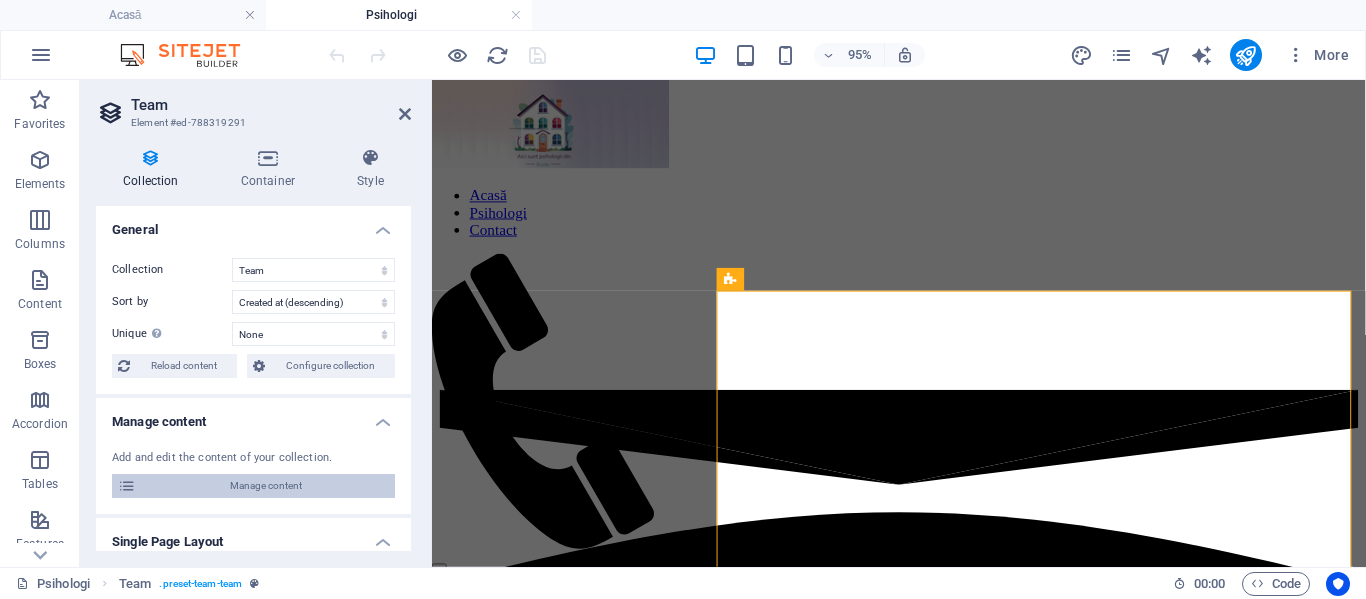 click on "Manage content" at bounding box center (265, 486) 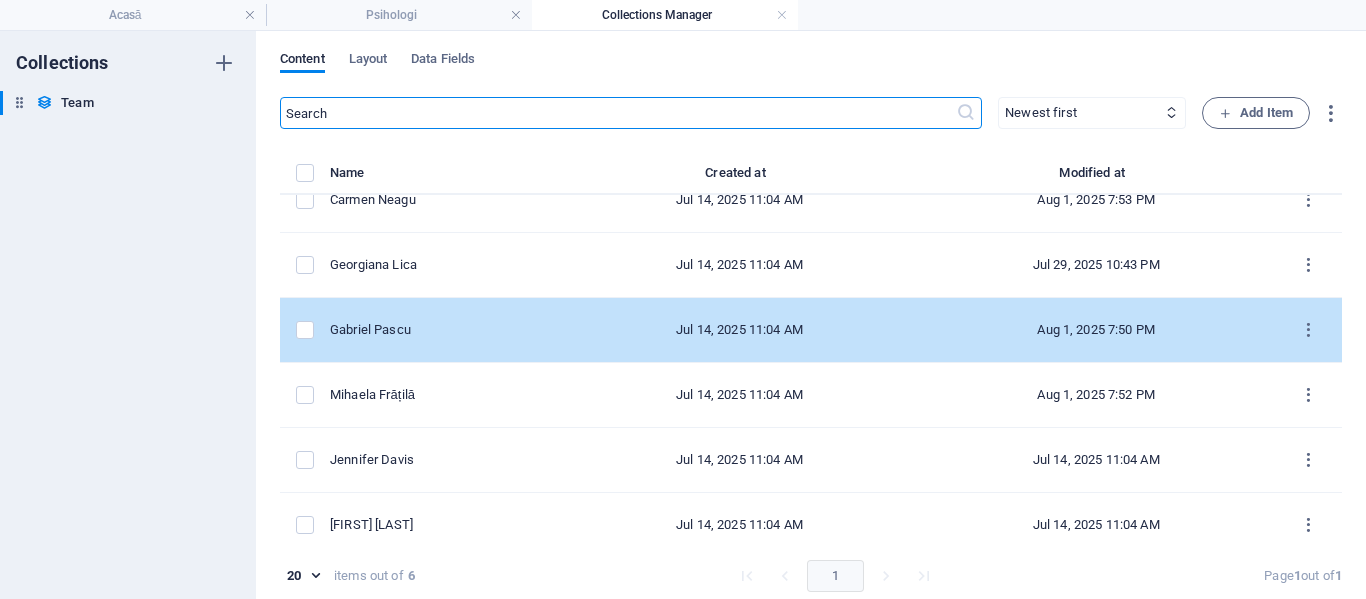 scroll, scrollTop: 41, scrollLeft: 0, axis: vertical 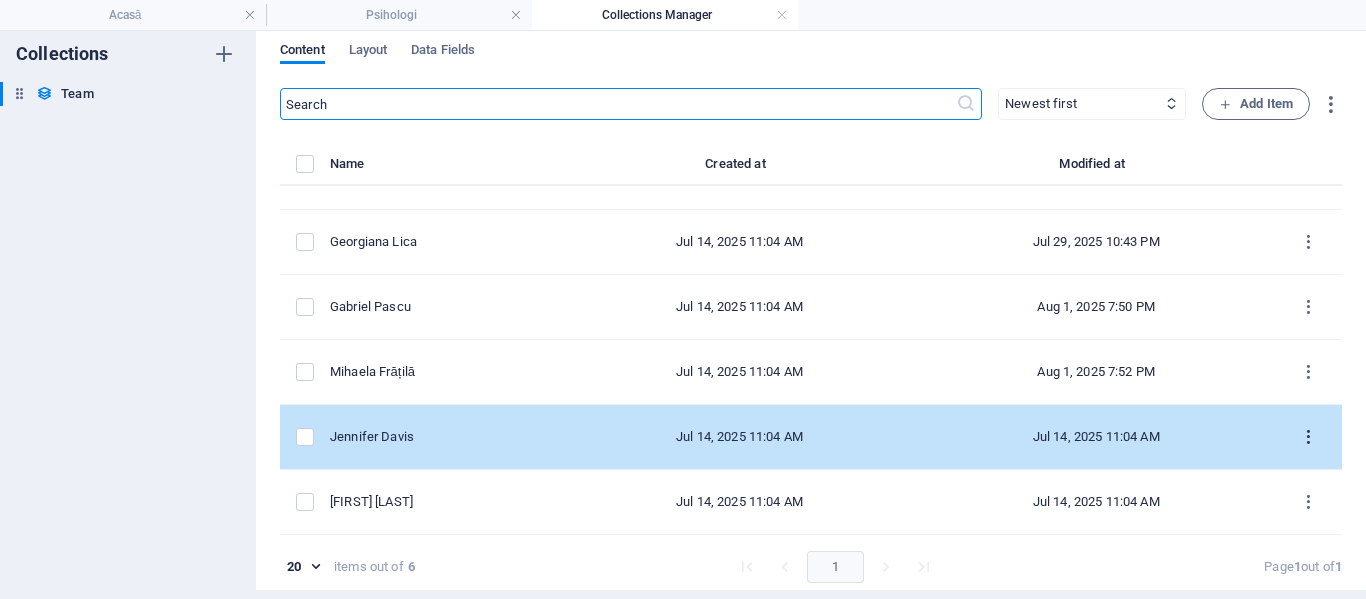 click at bounding box center [1308, 437] 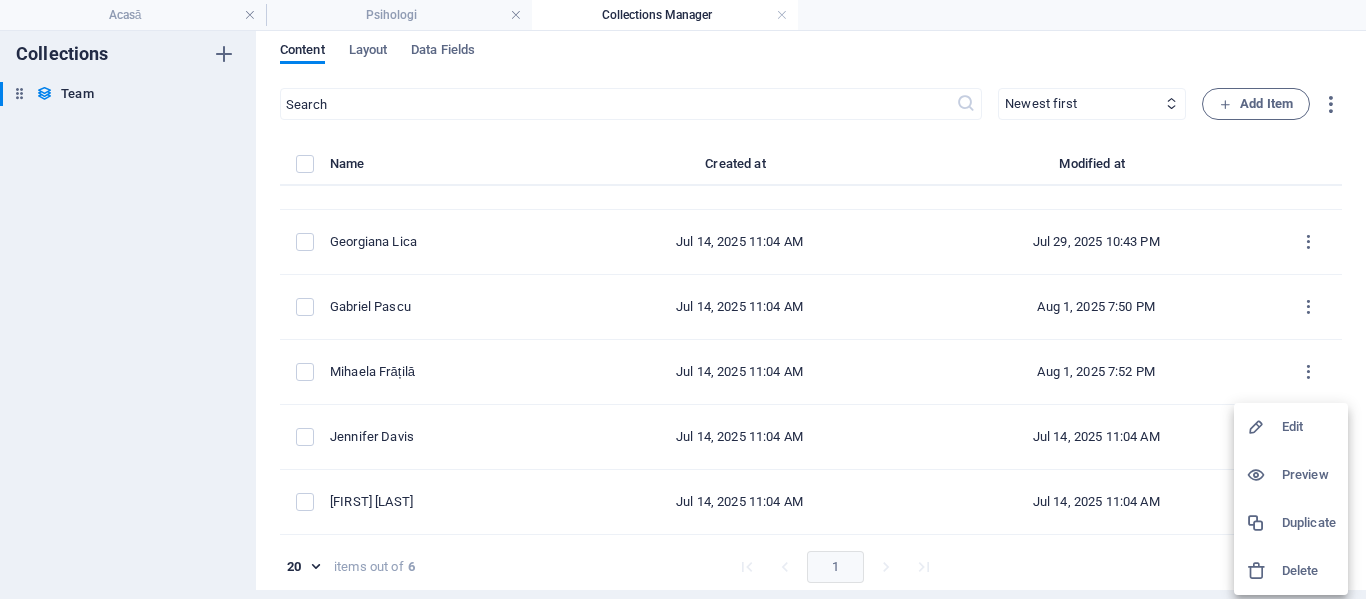 click on "Delete" at bounding box center [1309, 571] 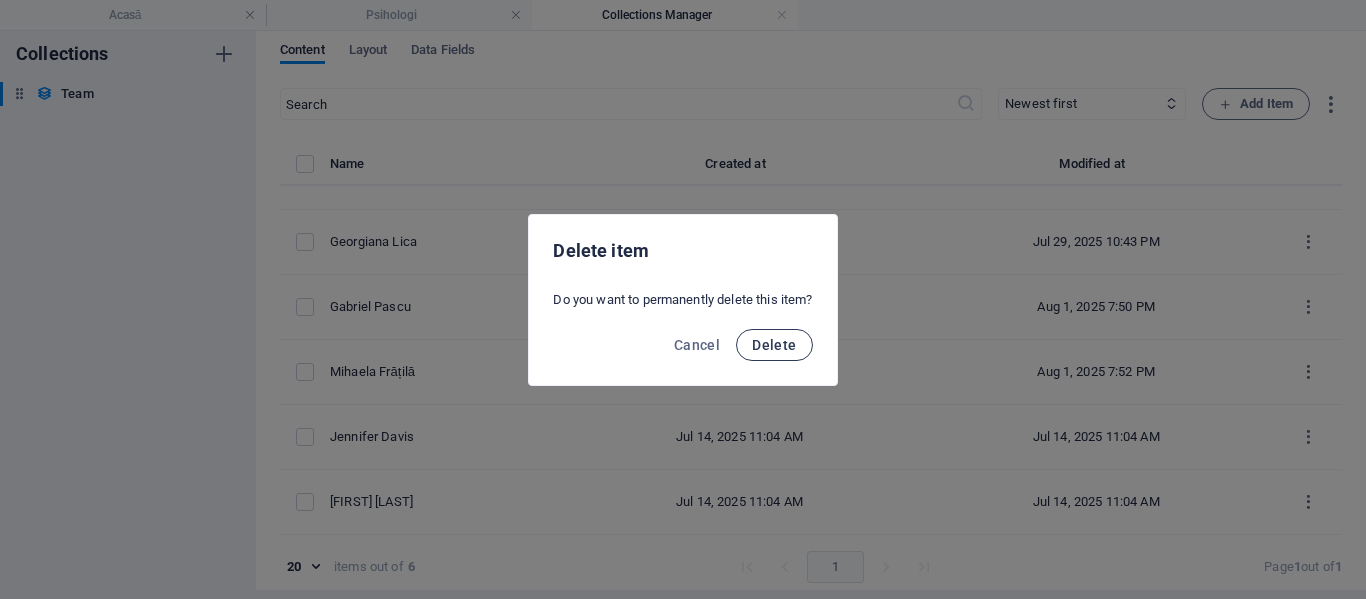 click on "Delete" at bounding box center (774, 345) 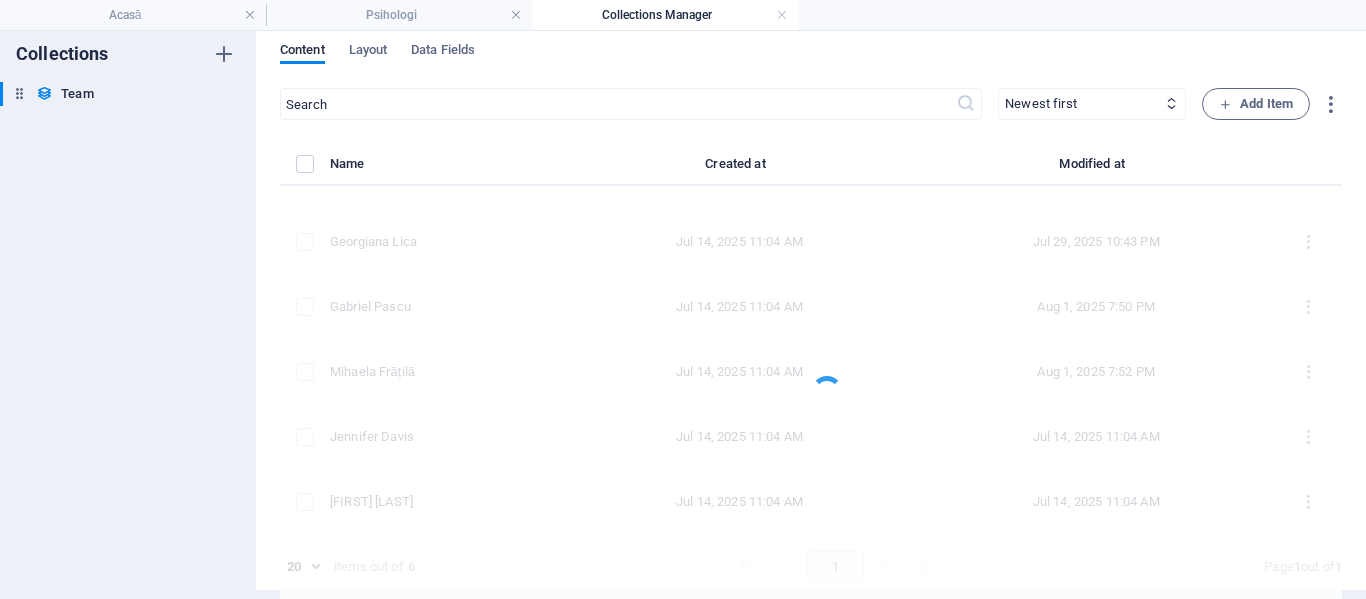scroll, scrollTop: 0, scrollLeft: 0, axis: both 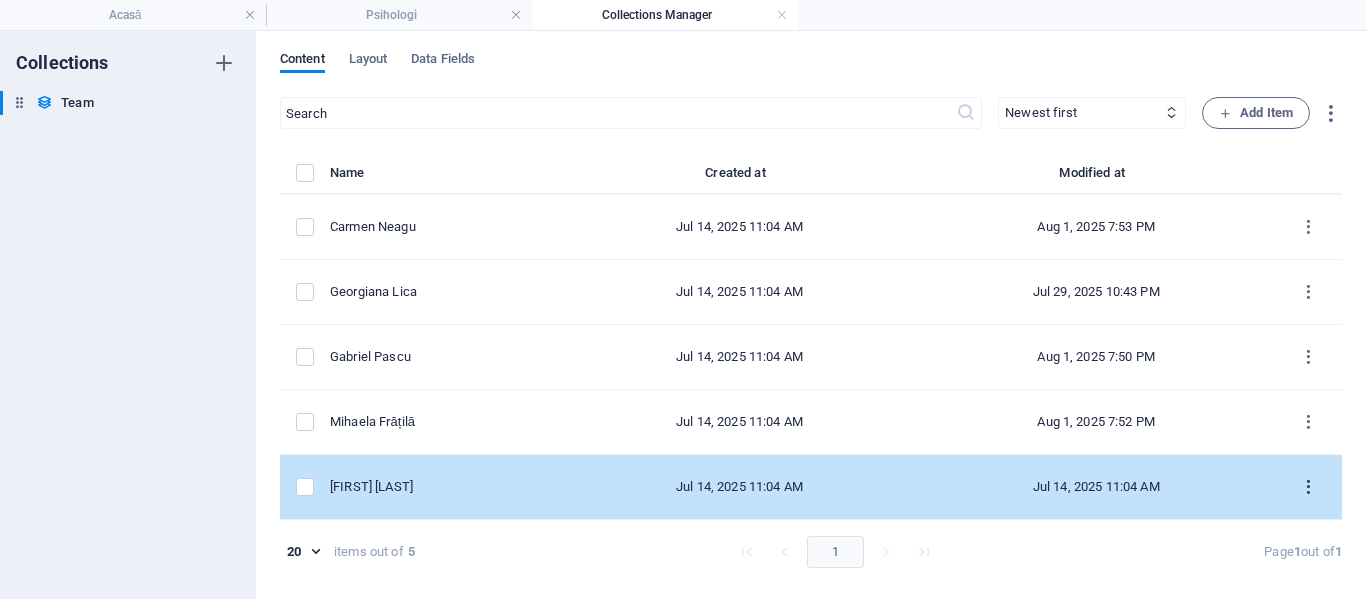 click at bounding box center (1308, 487) 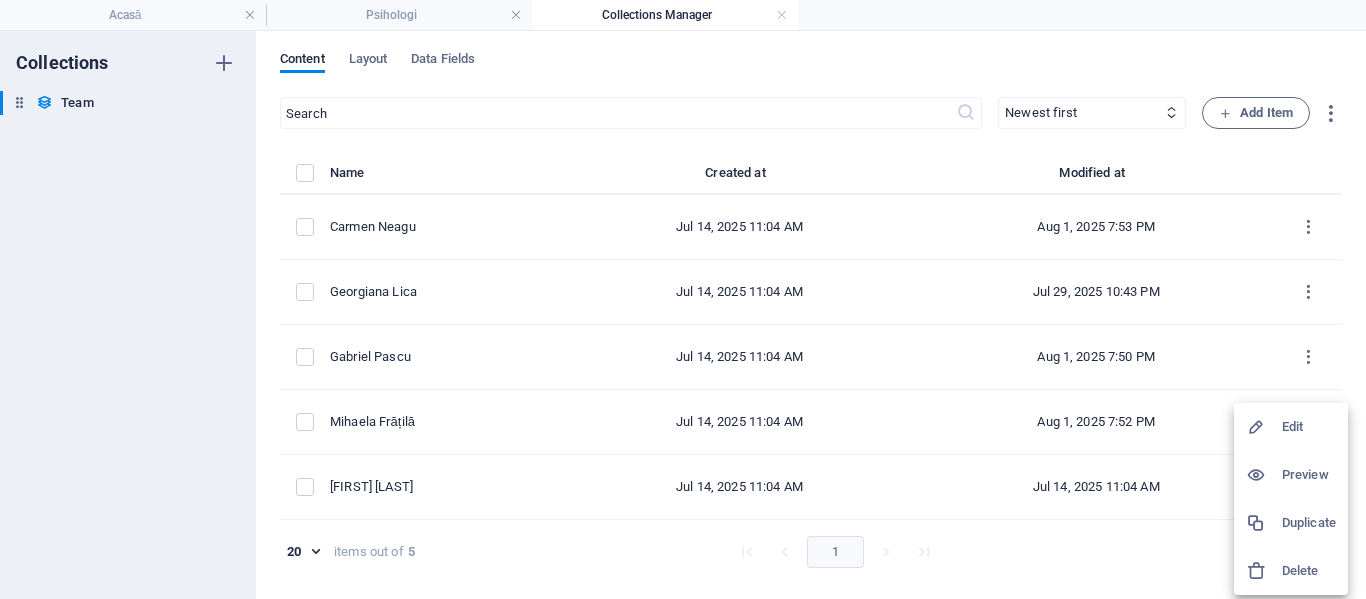 click on "Delete" at bounding box center (1309, 571) 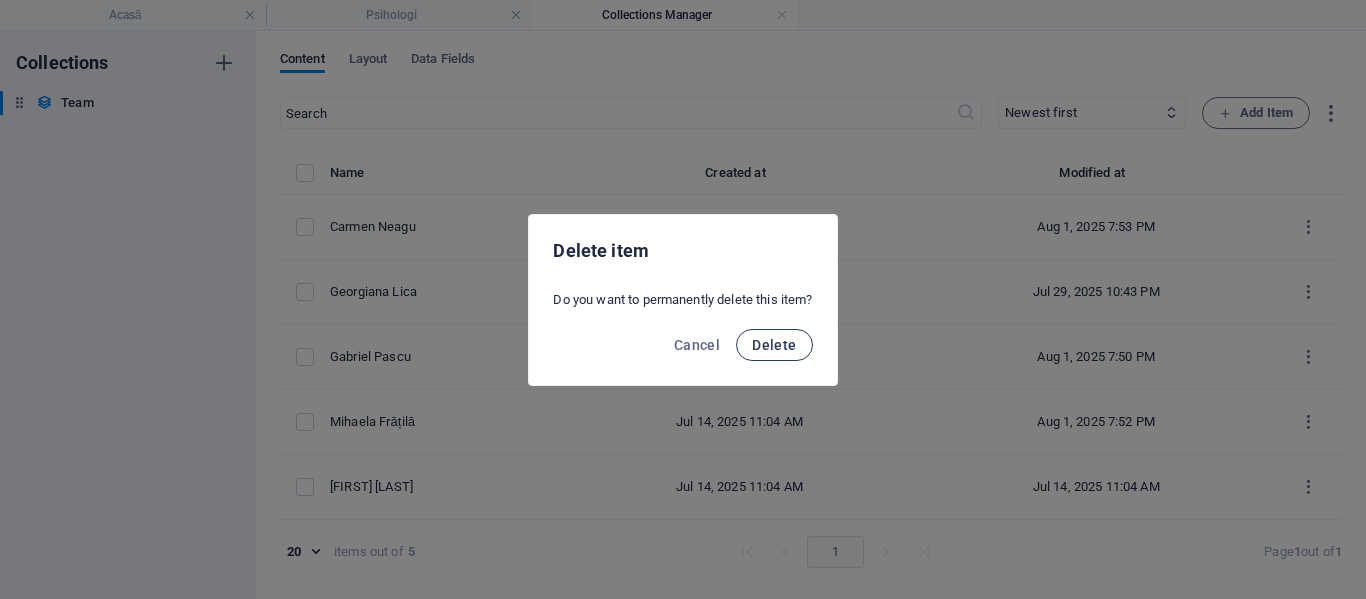 click on "Delete" at bounding box center (774, 345) 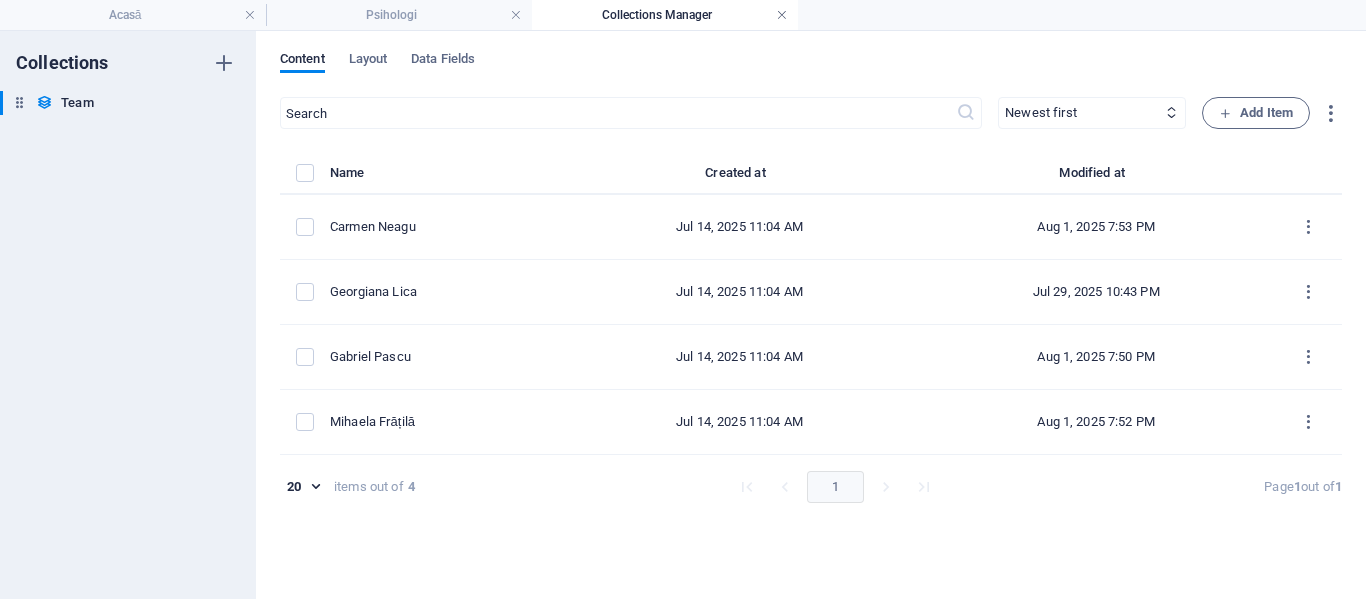 click at bounding box center [782, 15] 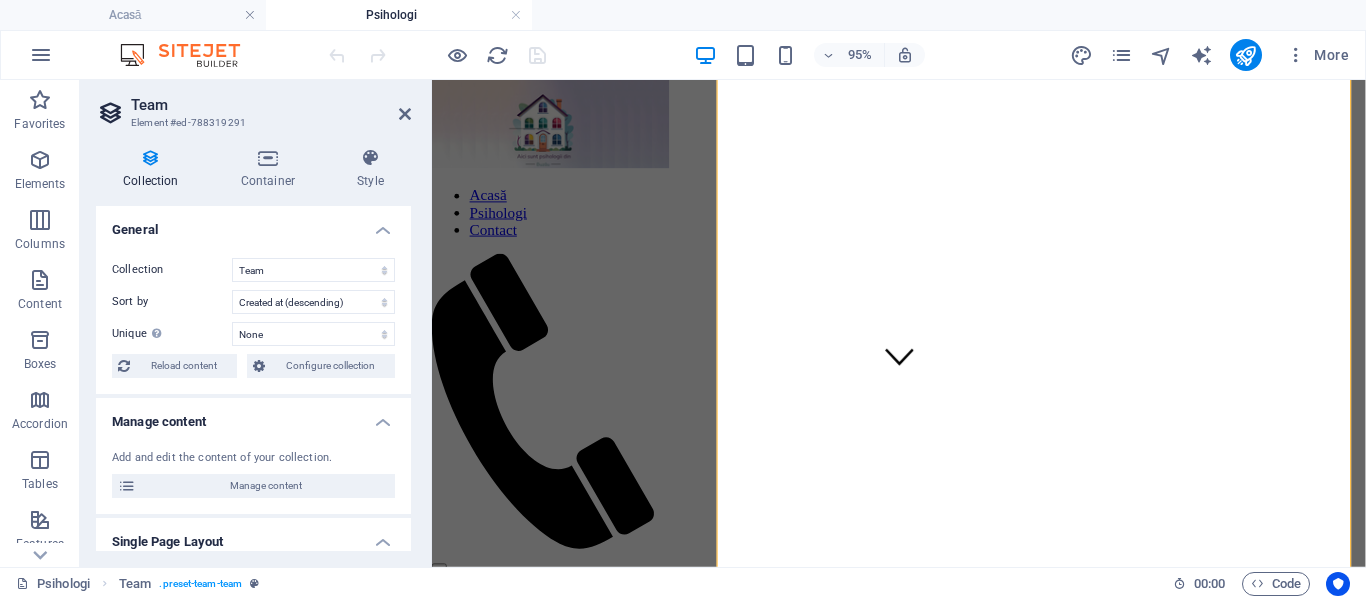 scroll, scrollTop: 1987, scrollLeft: 0, axis: vertical 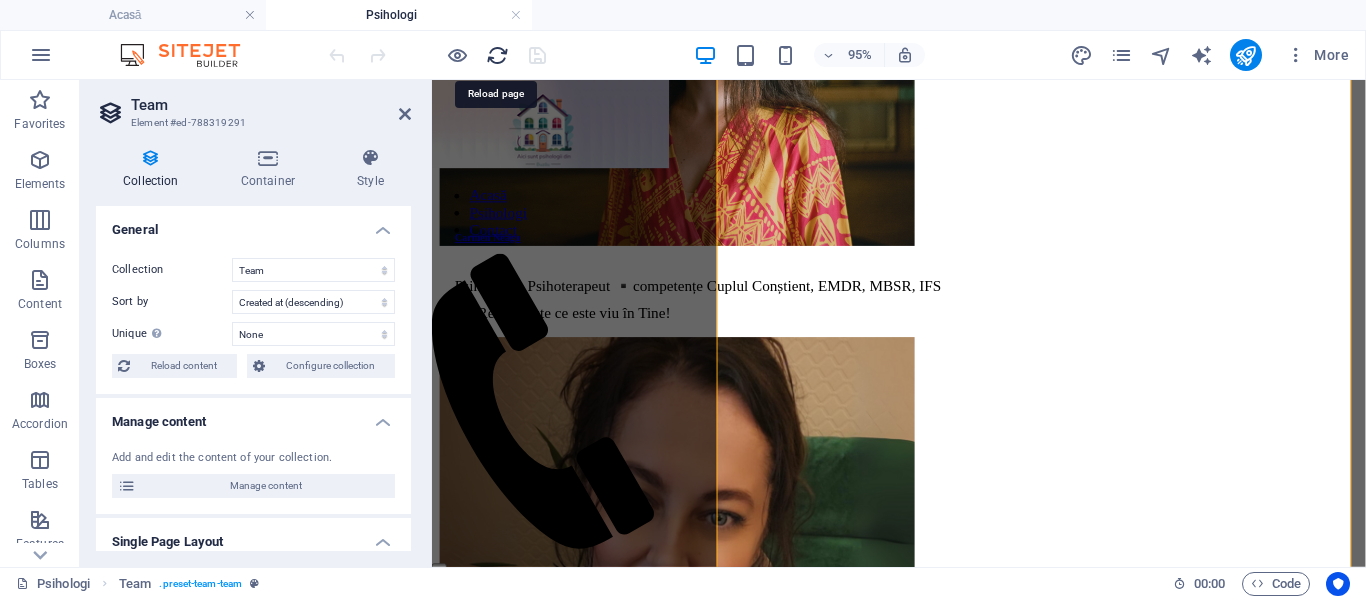 click at bounding box center [497, 55] 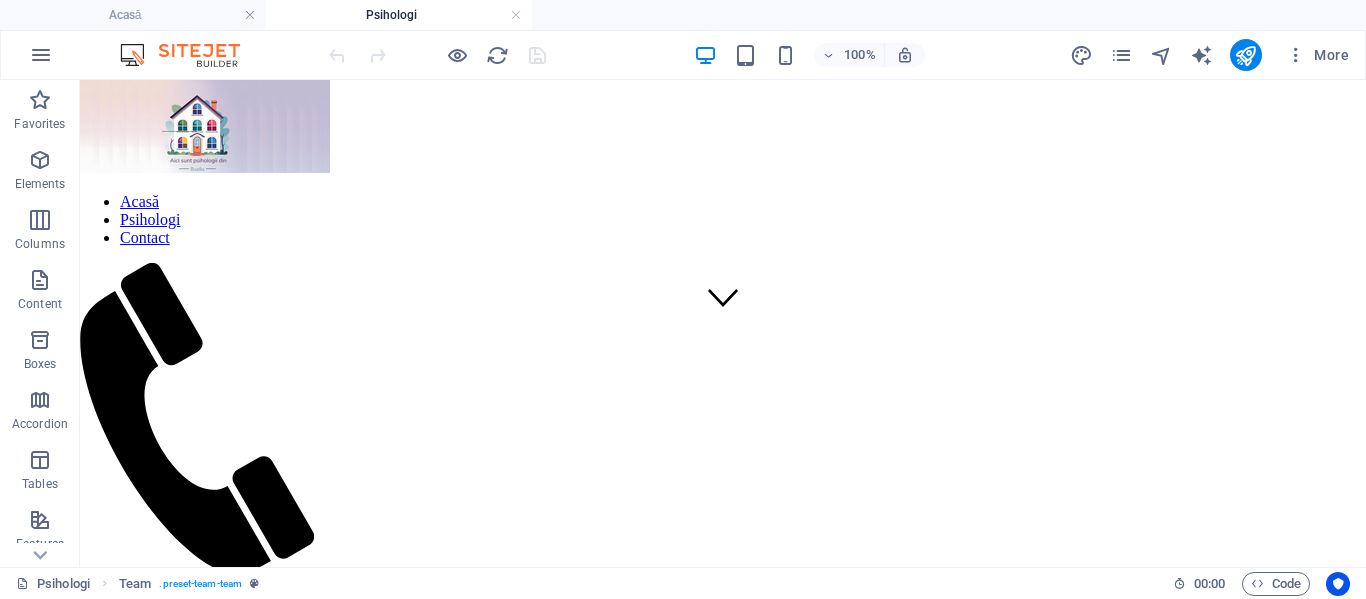 scroll, scrollTop: 0, scrollLeft: 0, axis: both 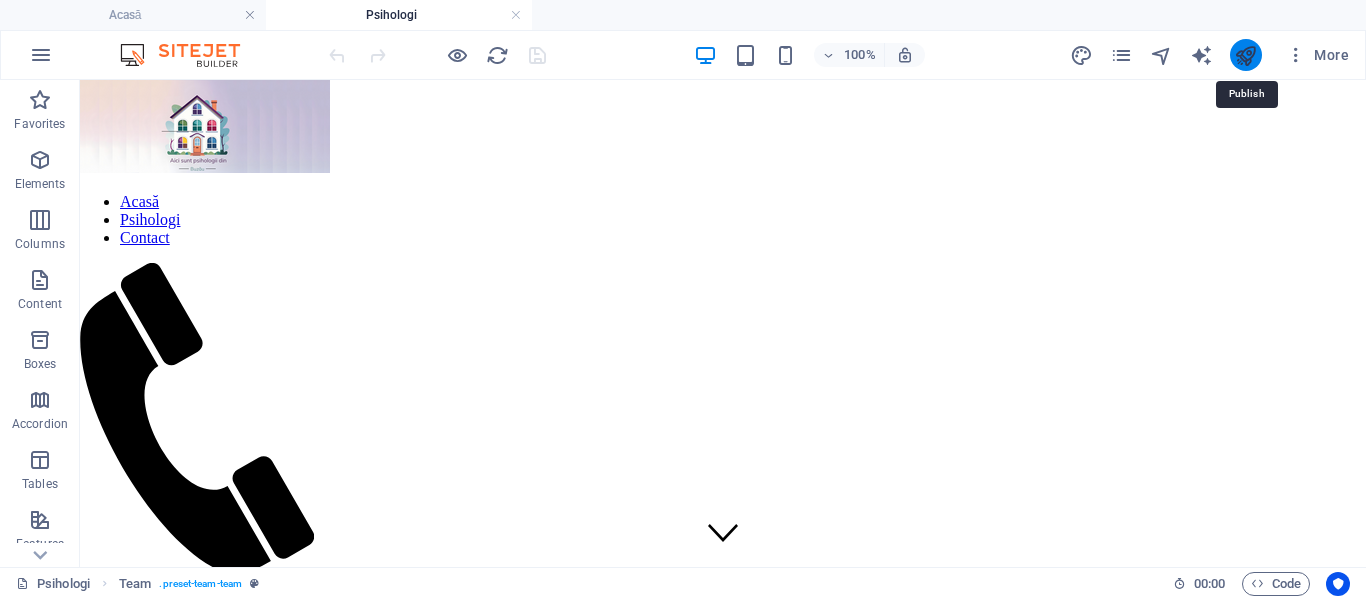 click at bounding box center (1245, 55) 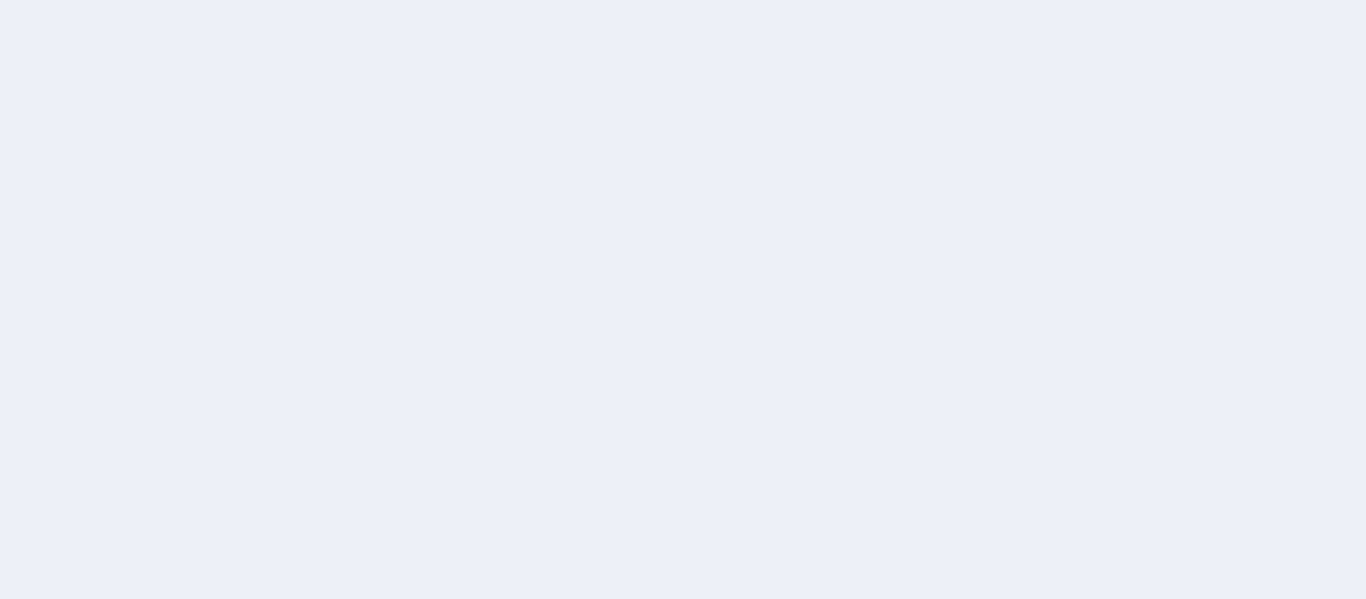 scroll, scrollTop: 0, scrollLeft: 0, axis: both 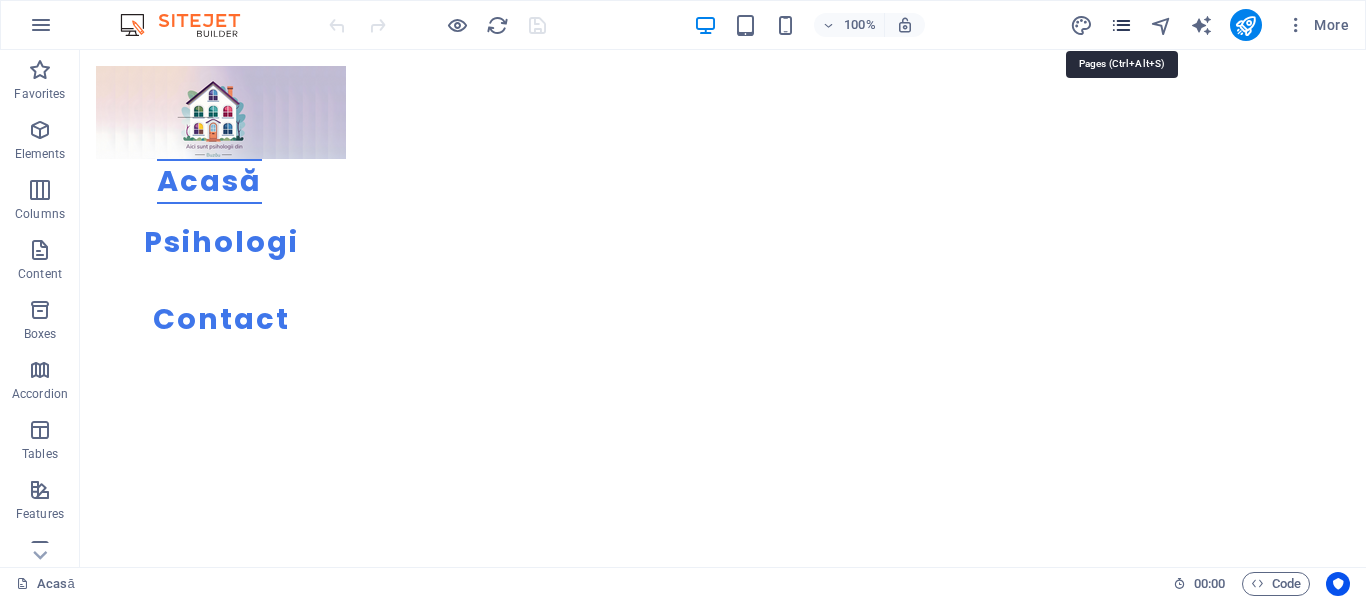 click at bounding box center (1121, 25) 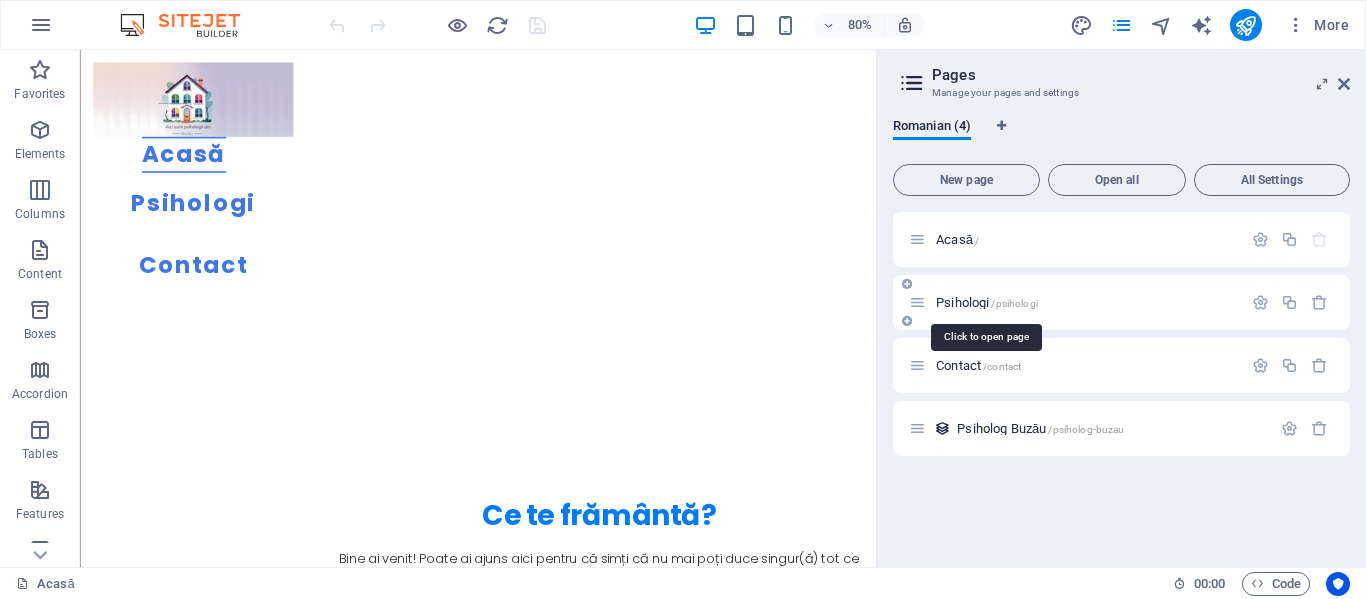 click on "Psihologi /psihologi" at bounding box center [987, 302] 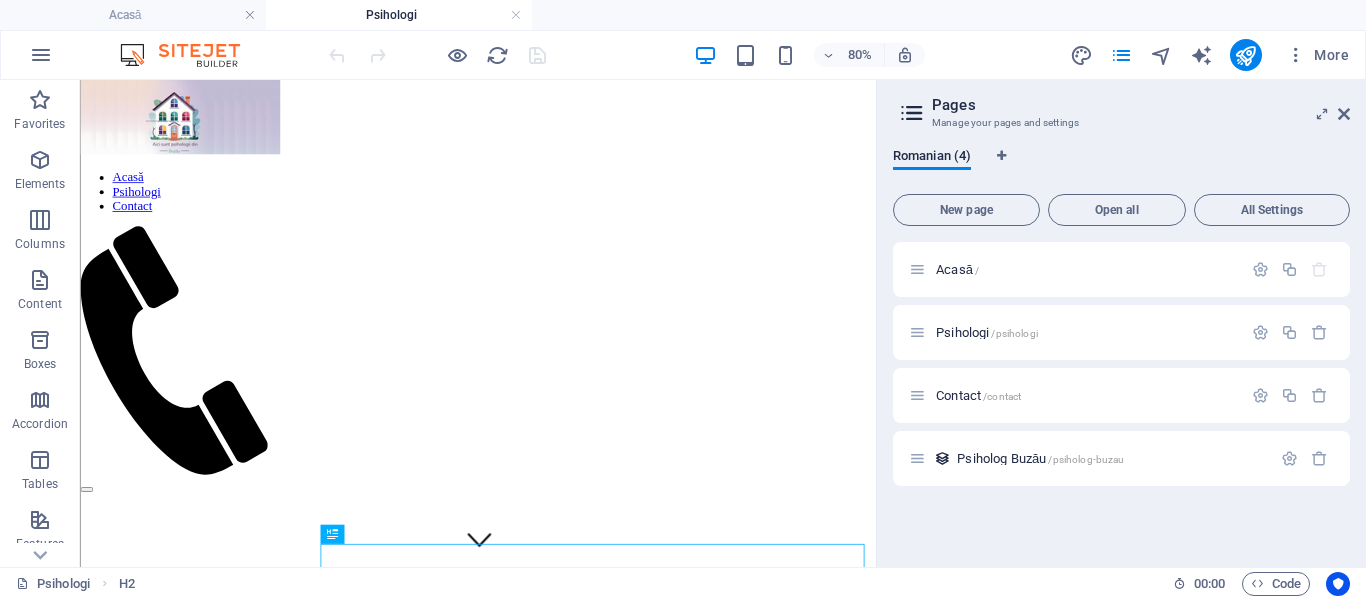 scroll, scrollTop: 0, scrollLeft: 0, axis: both 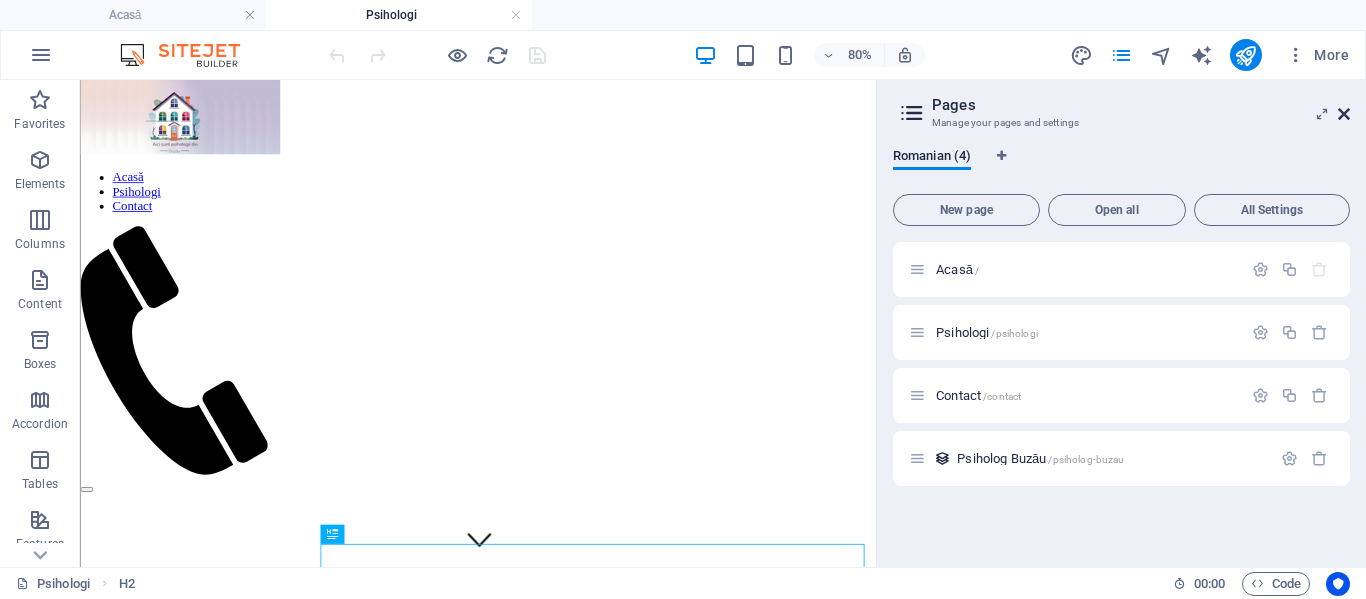 drag, startPoint x: 1342, startPoint y: 115, endPoint x: 636, endPoint y: 186, distance: 709.56116 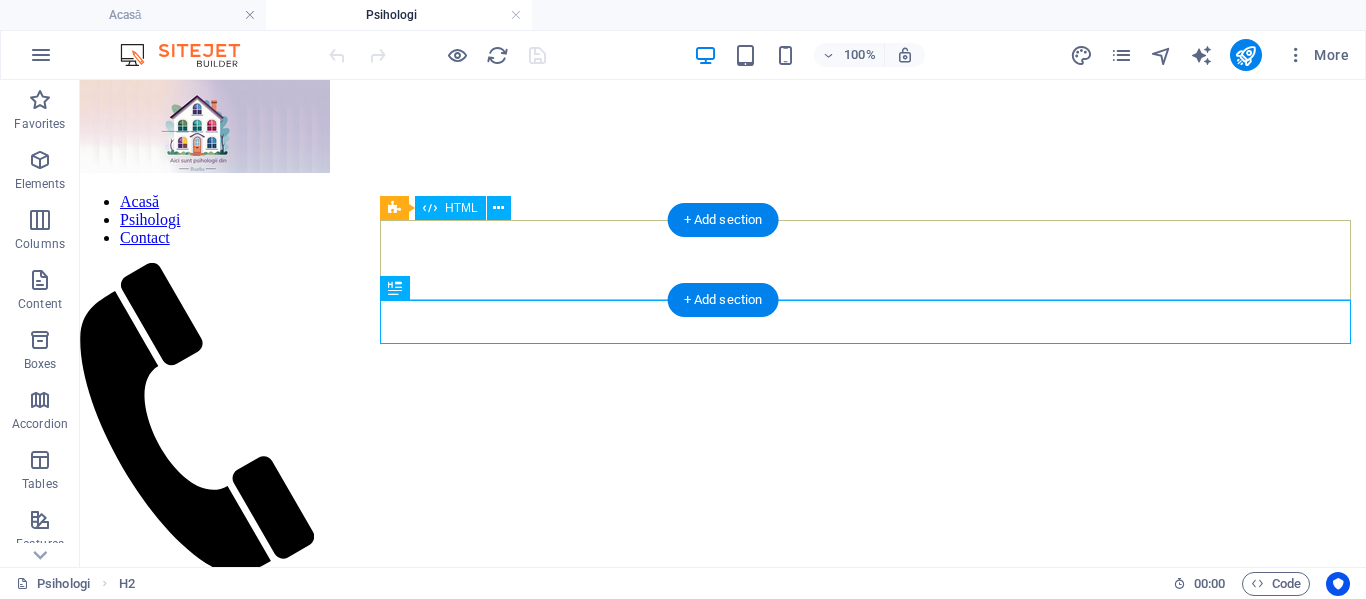 scroll, scrollTop: 659, scrollLeft: 0, axis: vertical 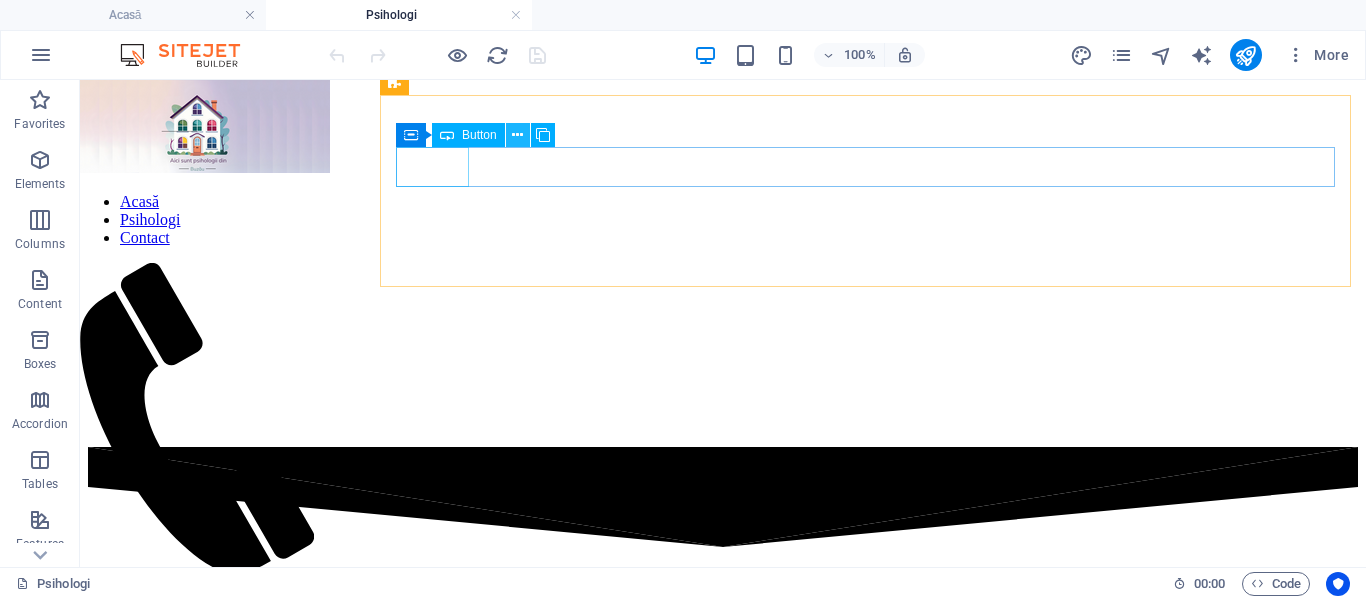 click at bounding box center [517, 135] 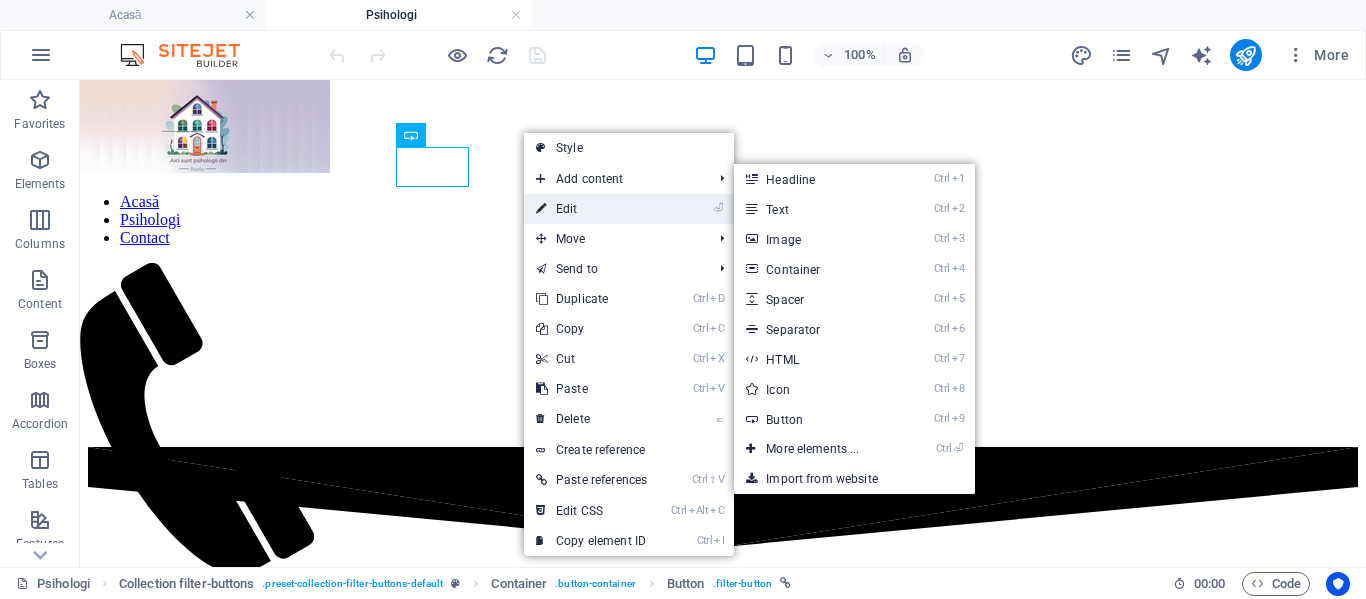 drag, startPoint x: 577, startPoint y: 208, endPoint x: 149, endPoint y: 134, distance: 434.3501 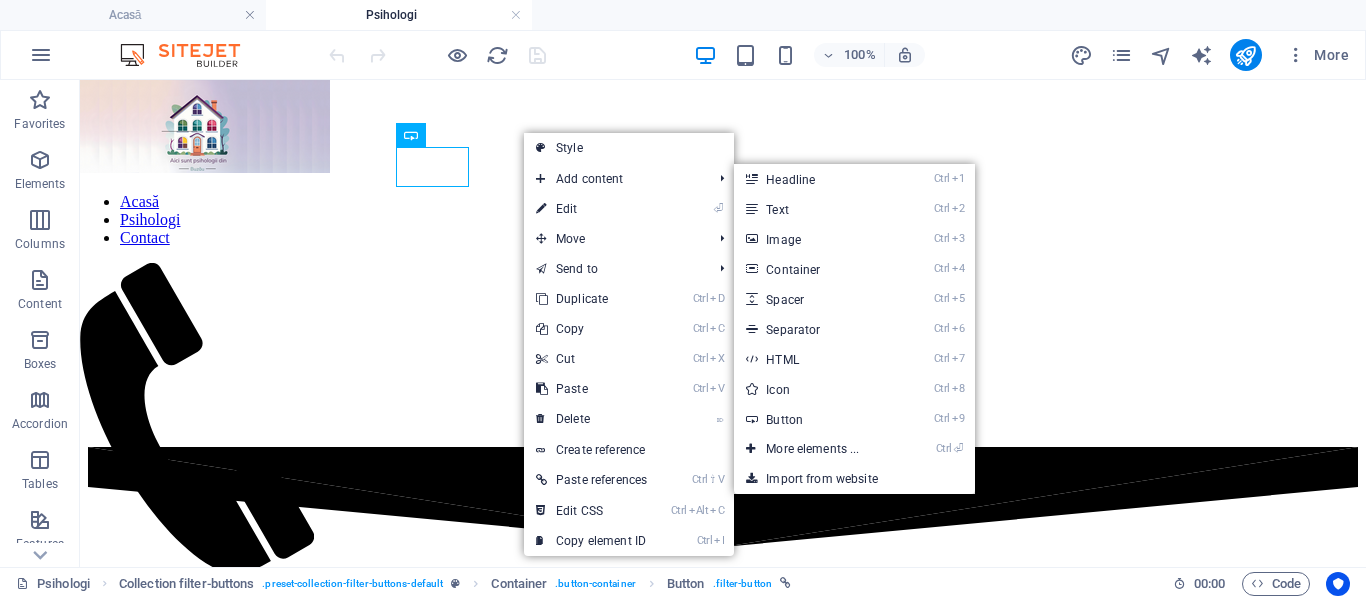 select 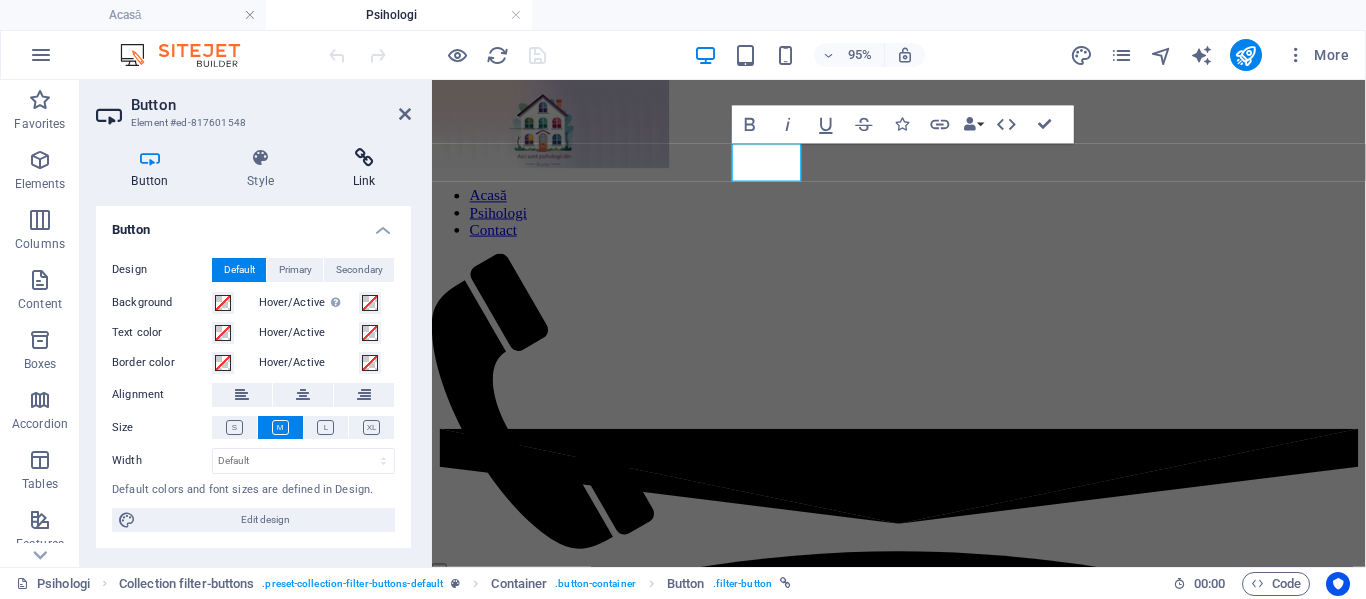 click at bounding box center (364, 158) 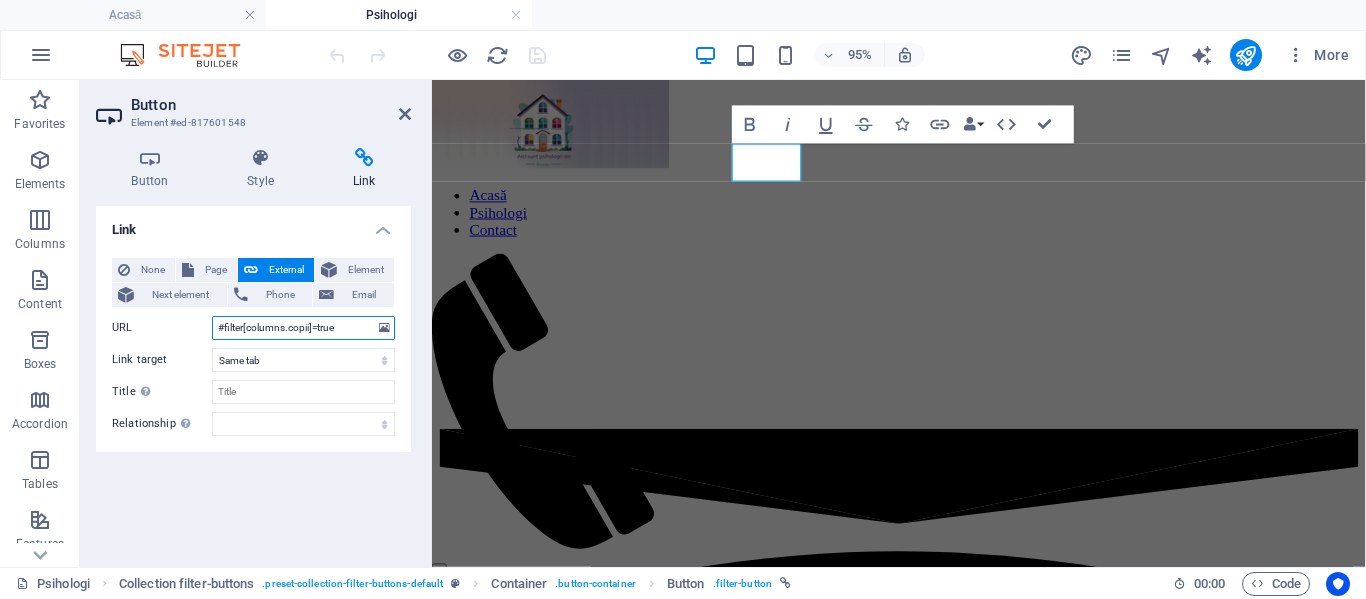 drag, startPoint x: 342, startPoint y: 326, endPoint x: 214, endPoint y: 331, distance: 128.09763 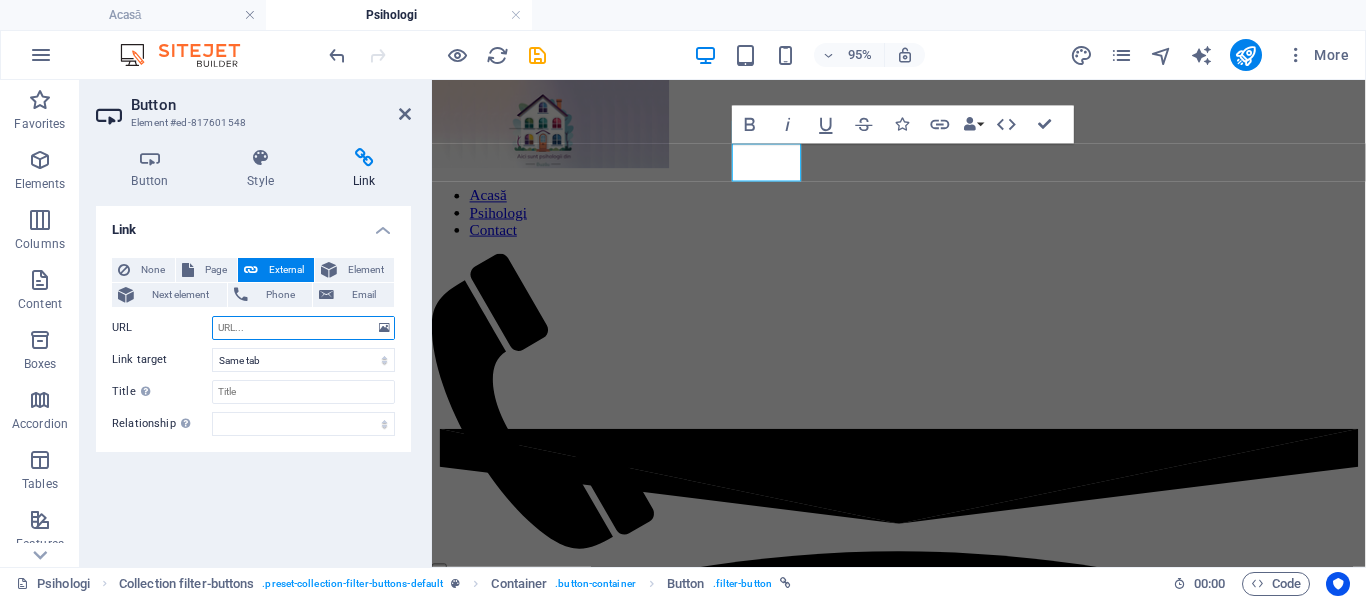 paste on "#filter[copii]=true" 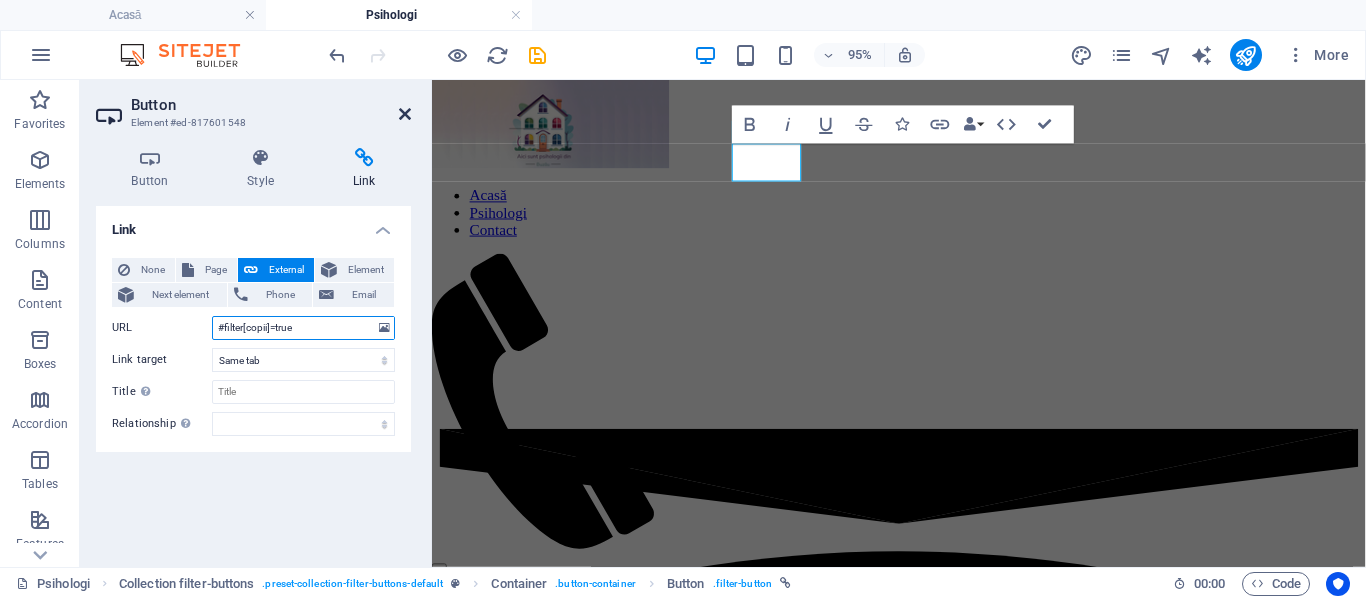 type on "#filter[copii]=true" 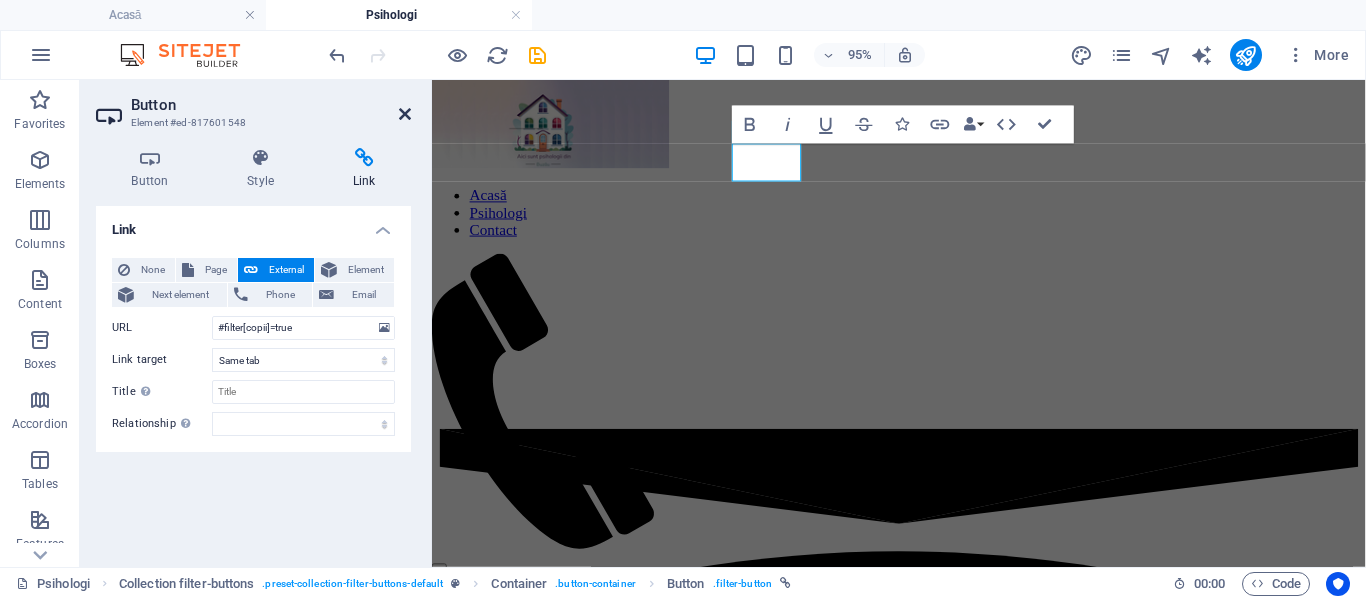 click at bounding box center [405, 114] 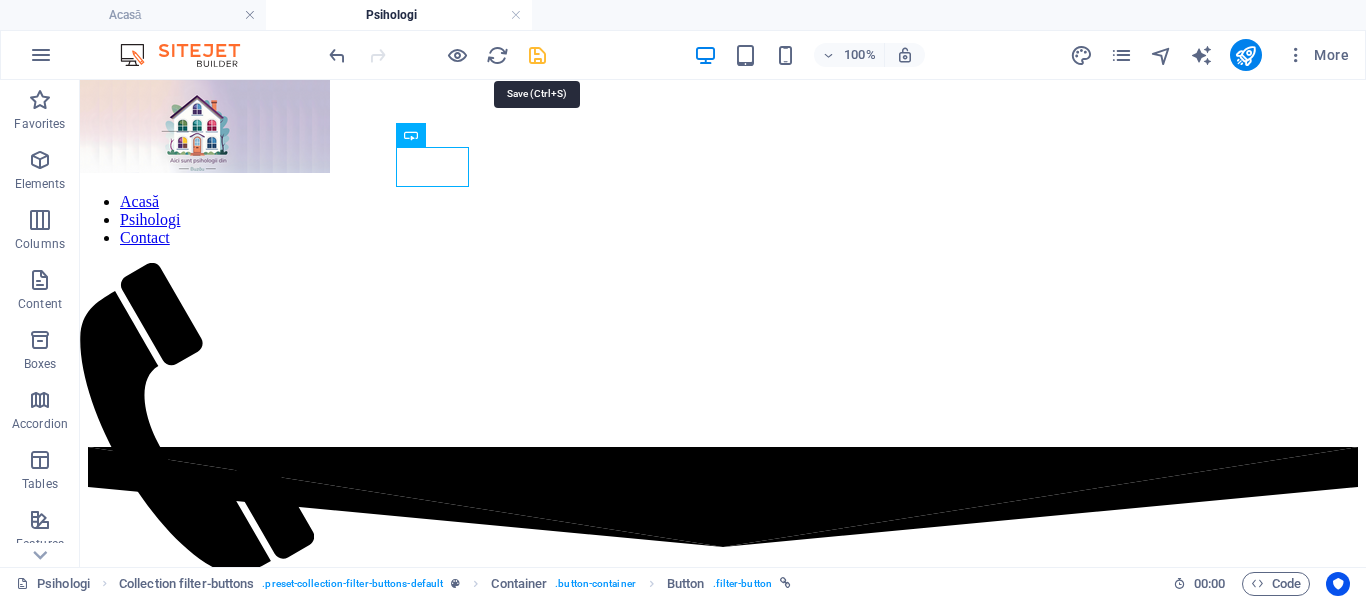 click at bounding box center [537, 55] 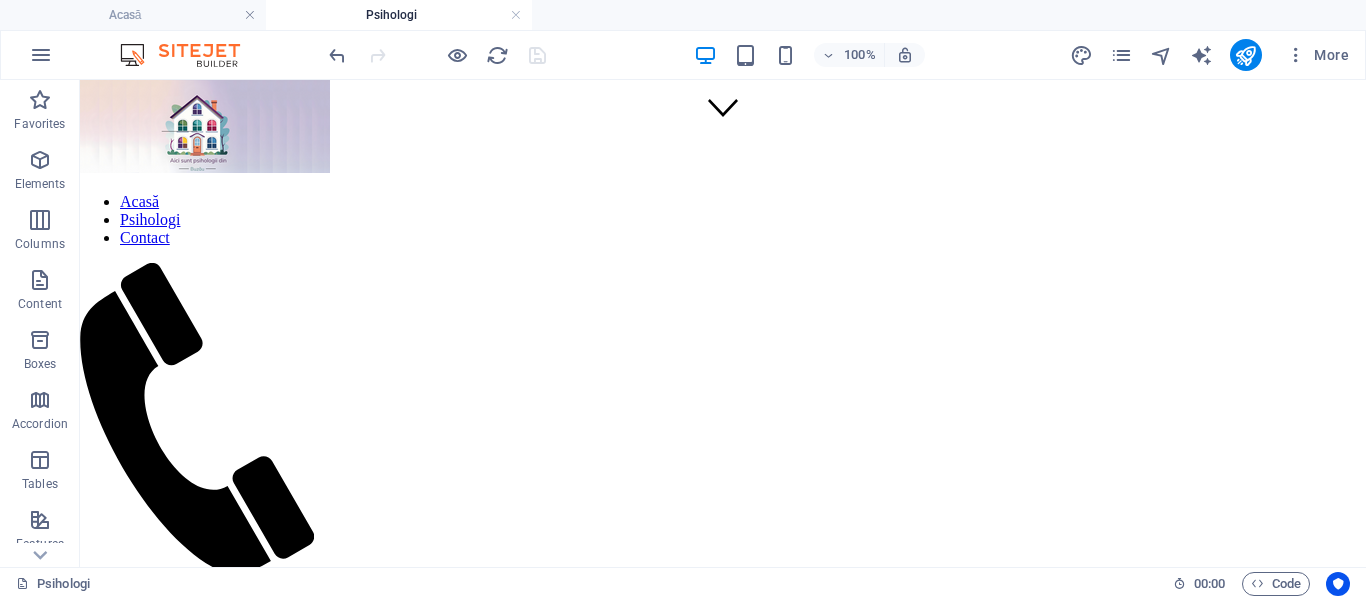 scroll, scrollTop: 500, scrollLeft: 0, axis: vertical 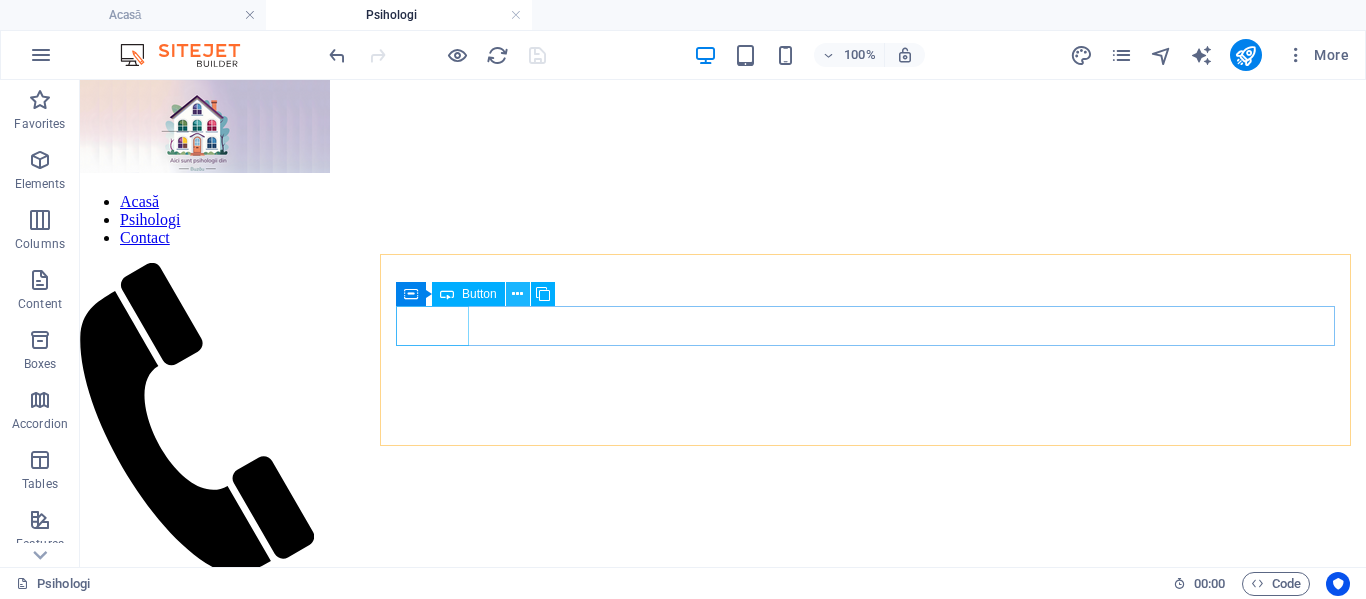 click at bounding box center (517, 294) 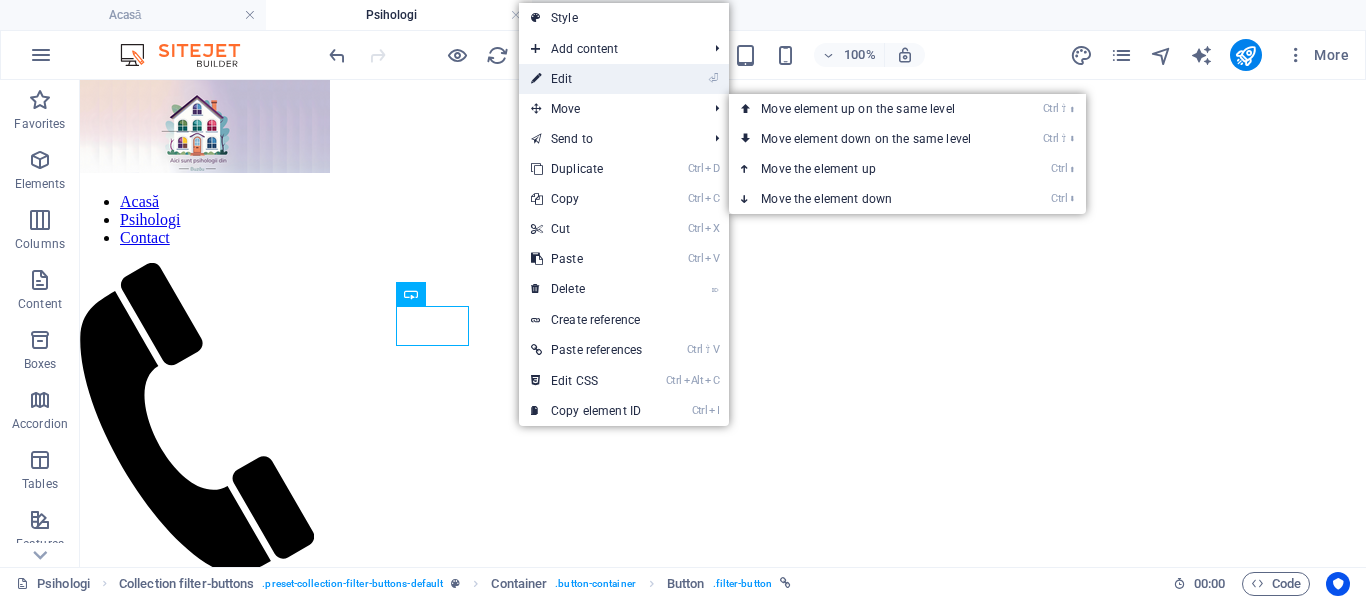 drag, startPoint x: 603, startPoint y: 81, endPoint x: 179, endPoint y: 2, distance: 431.29688 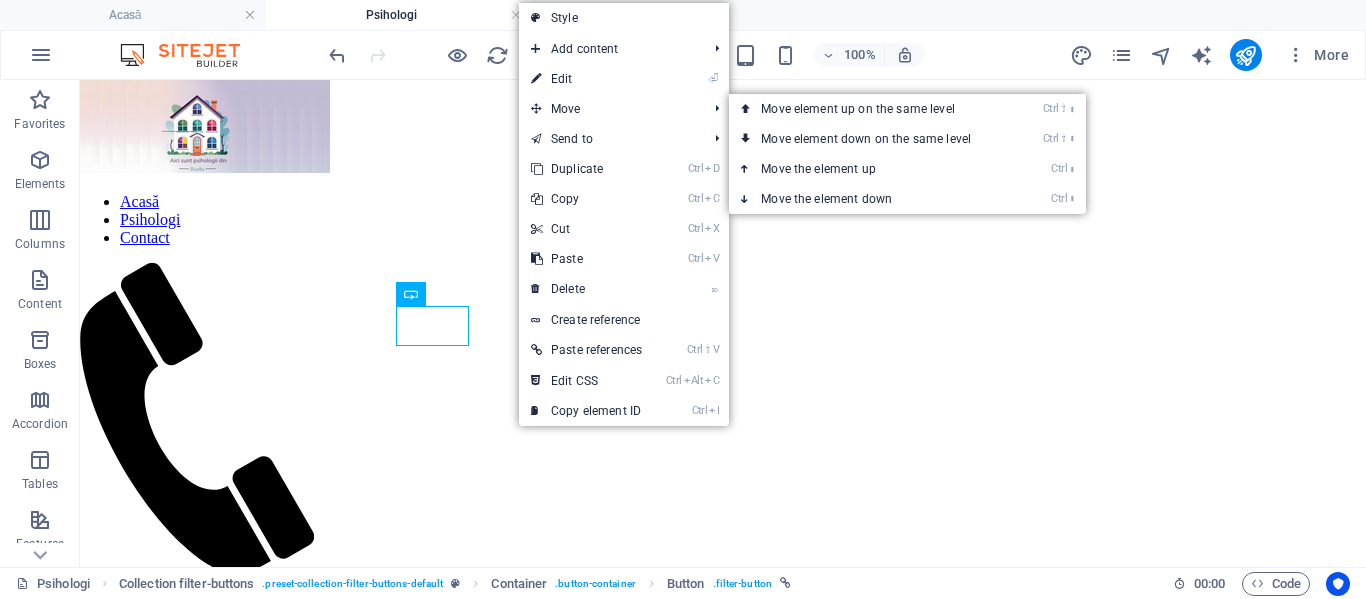 select 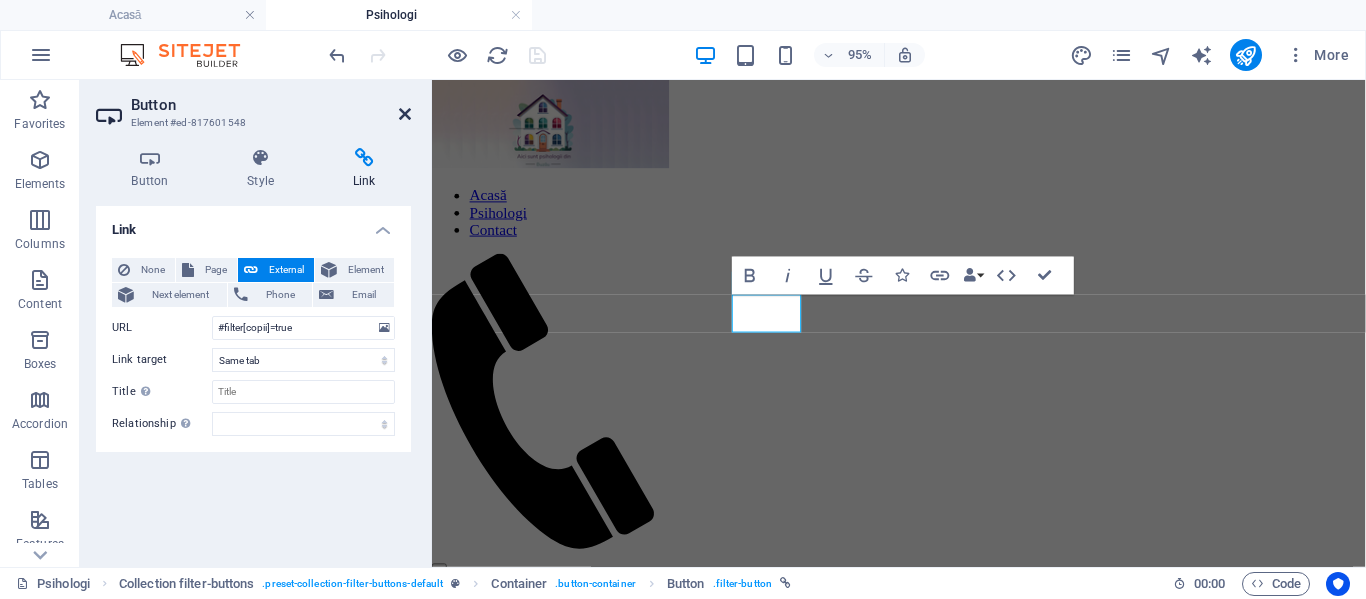 click at bounding box center [405, 114] 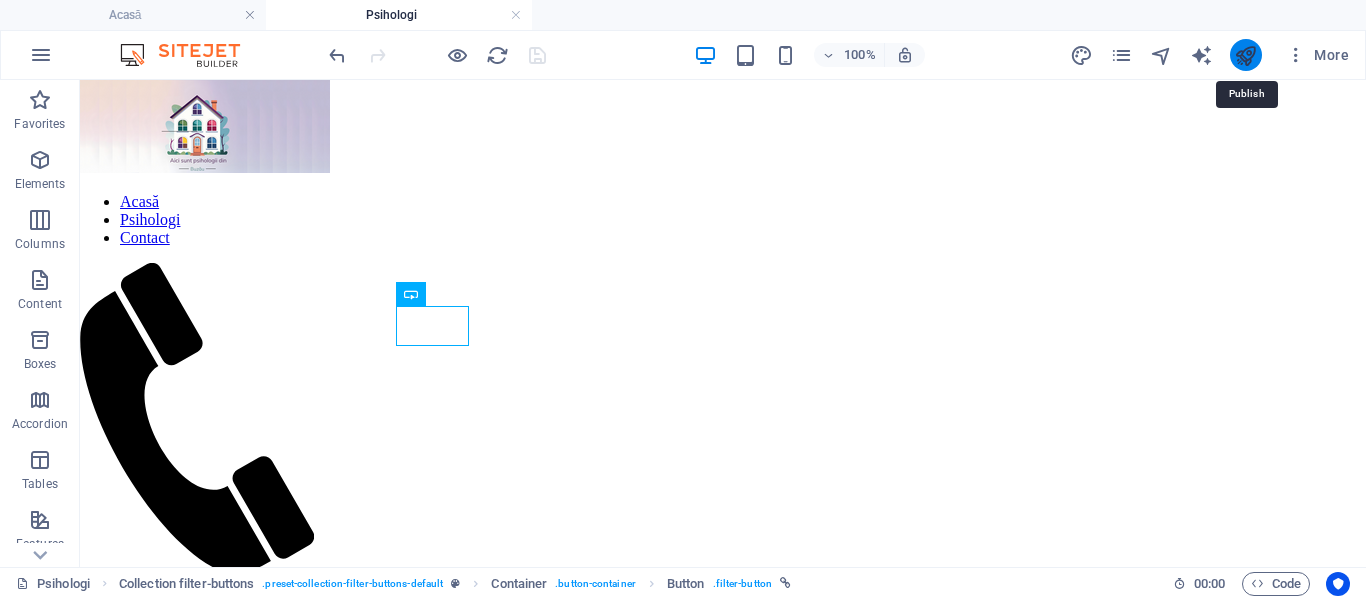 click at bounding box center [1245, 55] 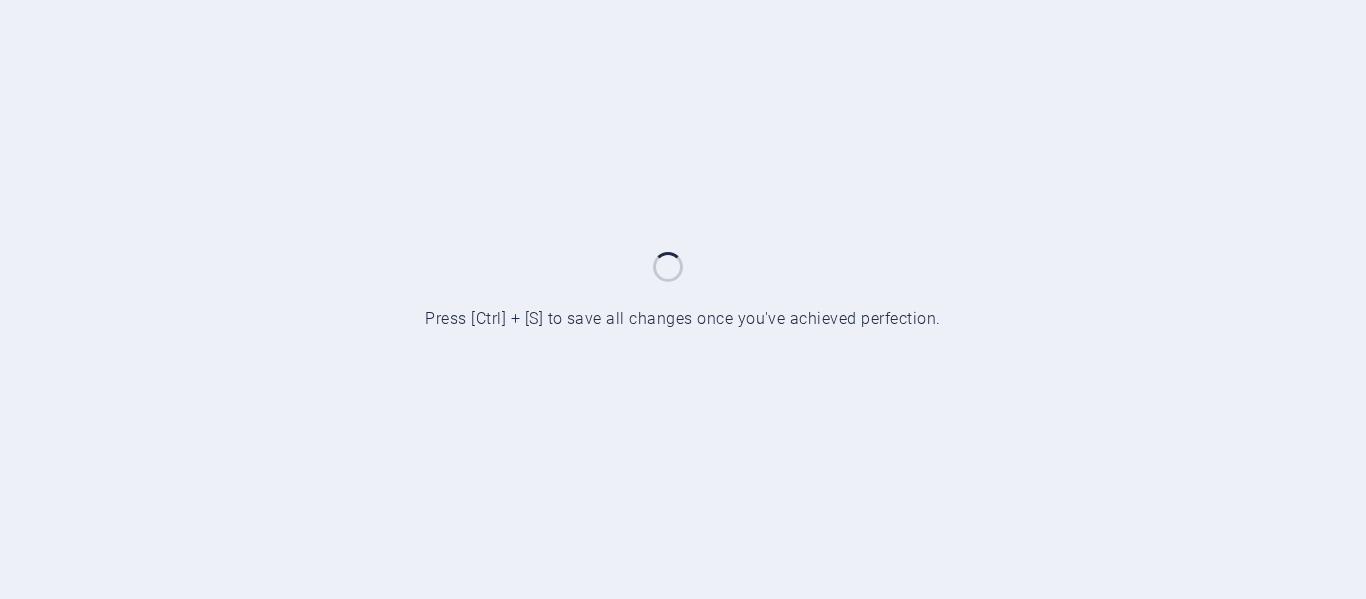 scroll, scrollTop: 0, scrollLeft: 0, axis: both 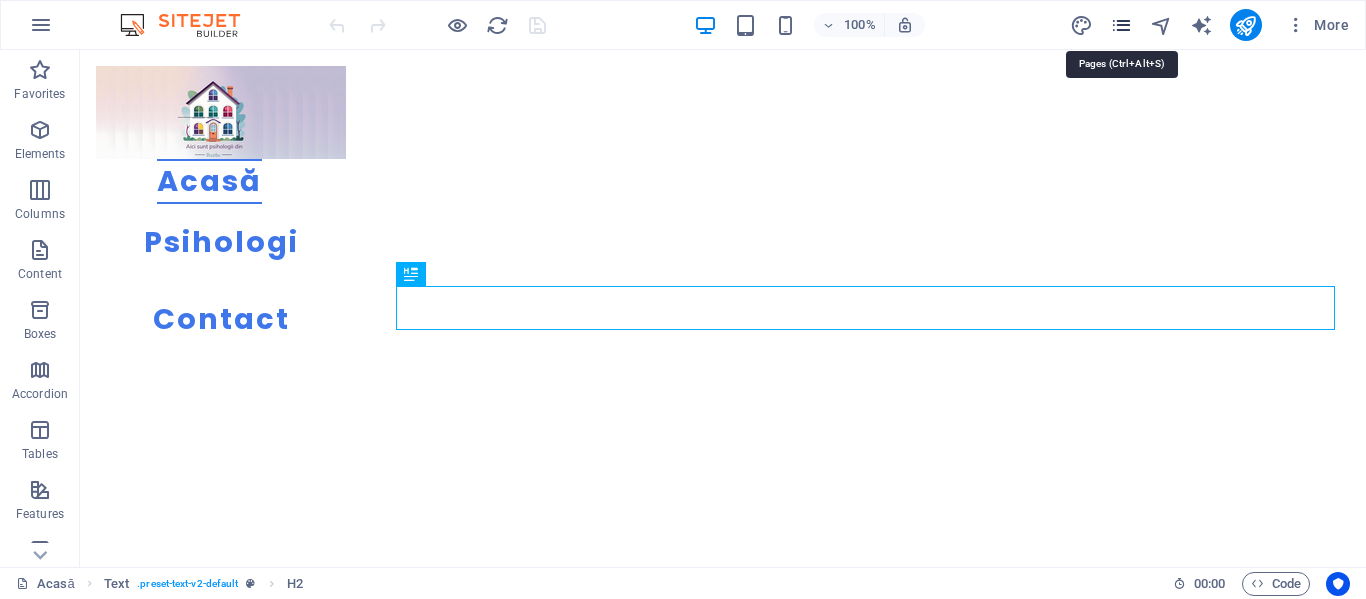 click at bounding box center [1121, 25] 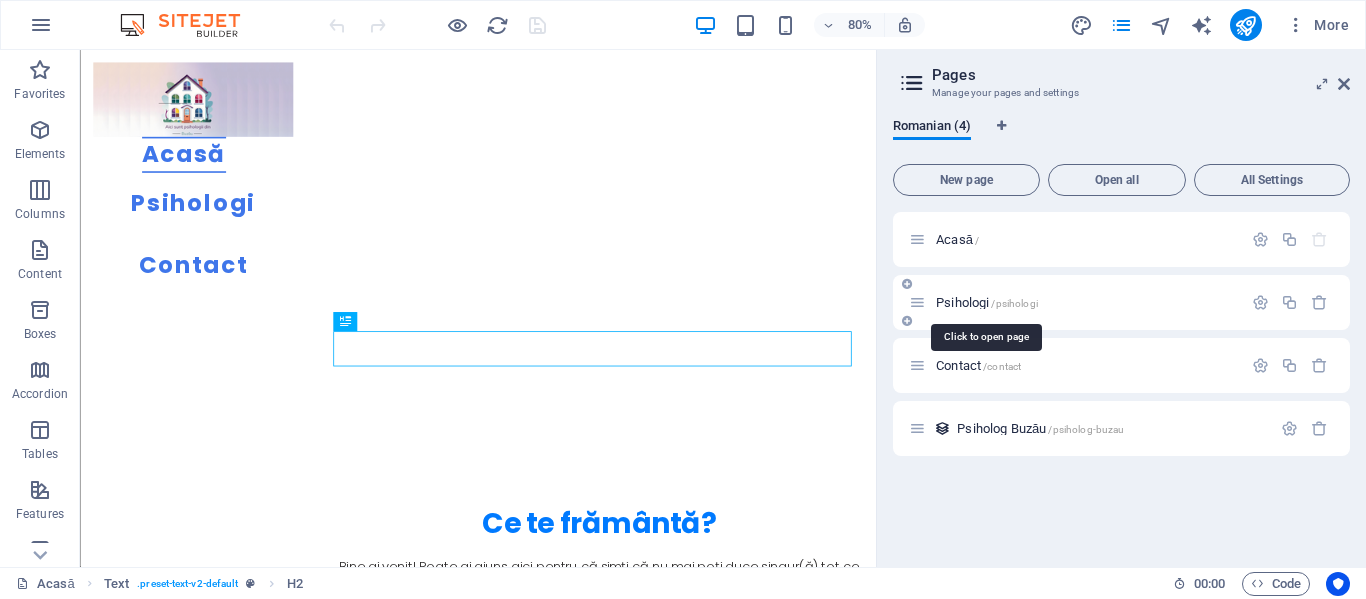 click on "Psihologi /psihologi" at bounding box center [987, 302] 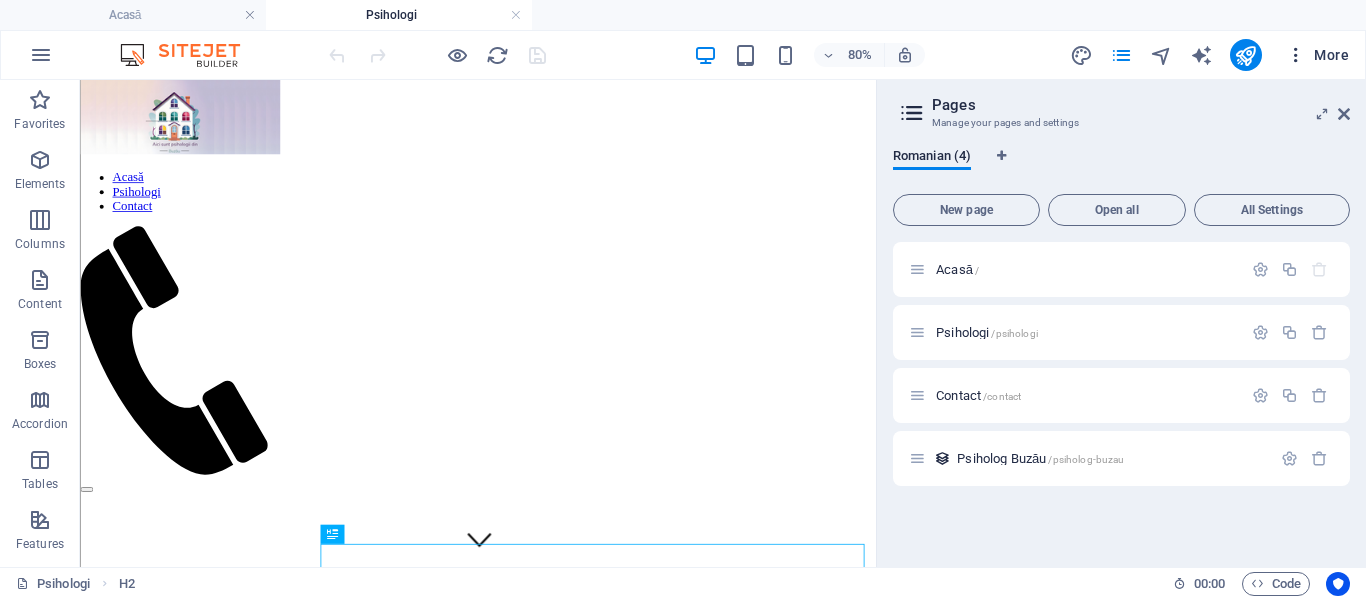 scroll, scrollTop: 0, scrollLeft: 0, axis: both 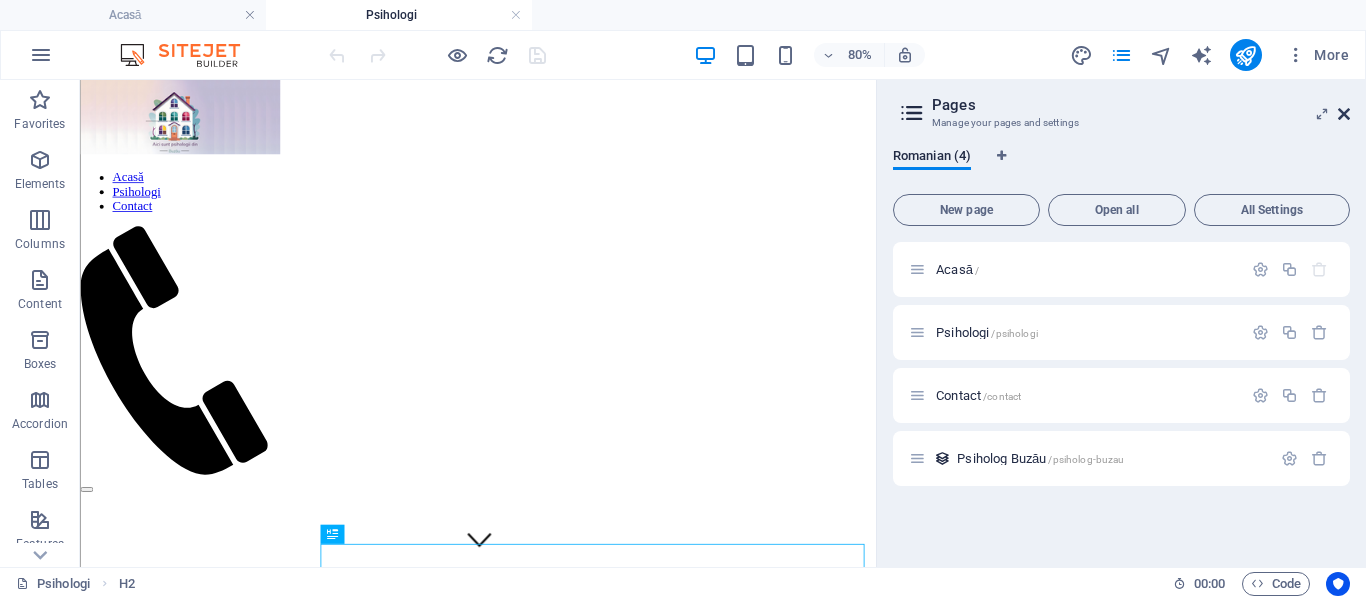 click at bounding box center (1344, 114) 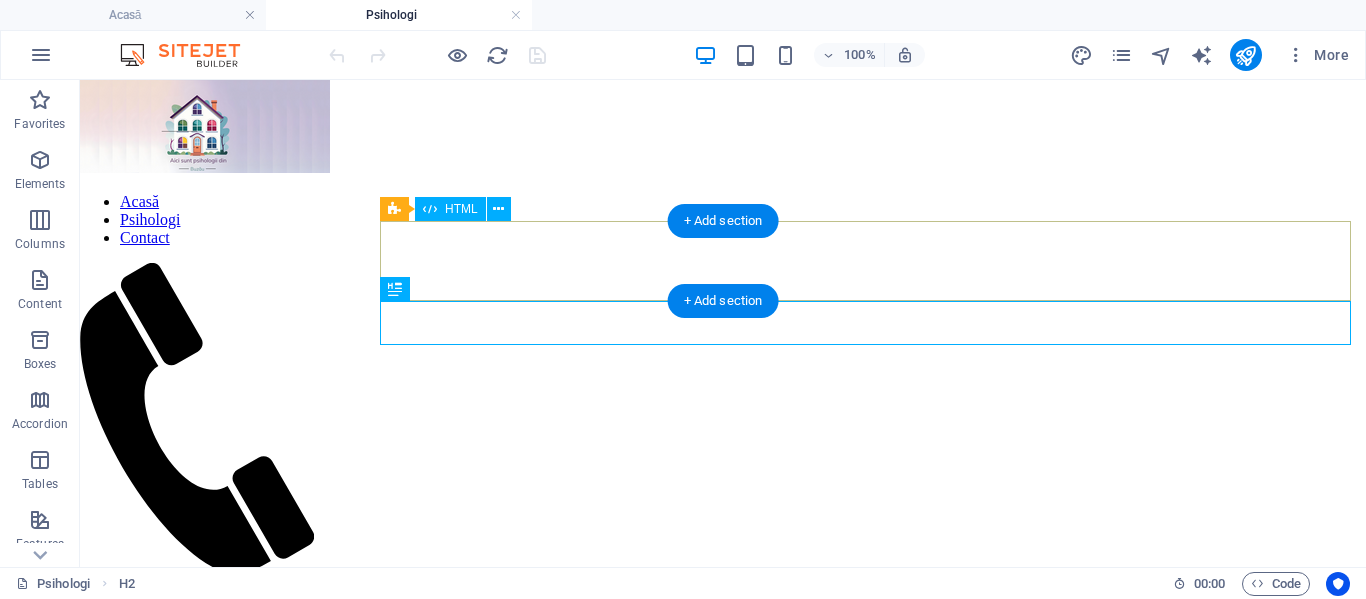 scroll, scrollTop: 659, scrollLeft: 0, axis: vertical 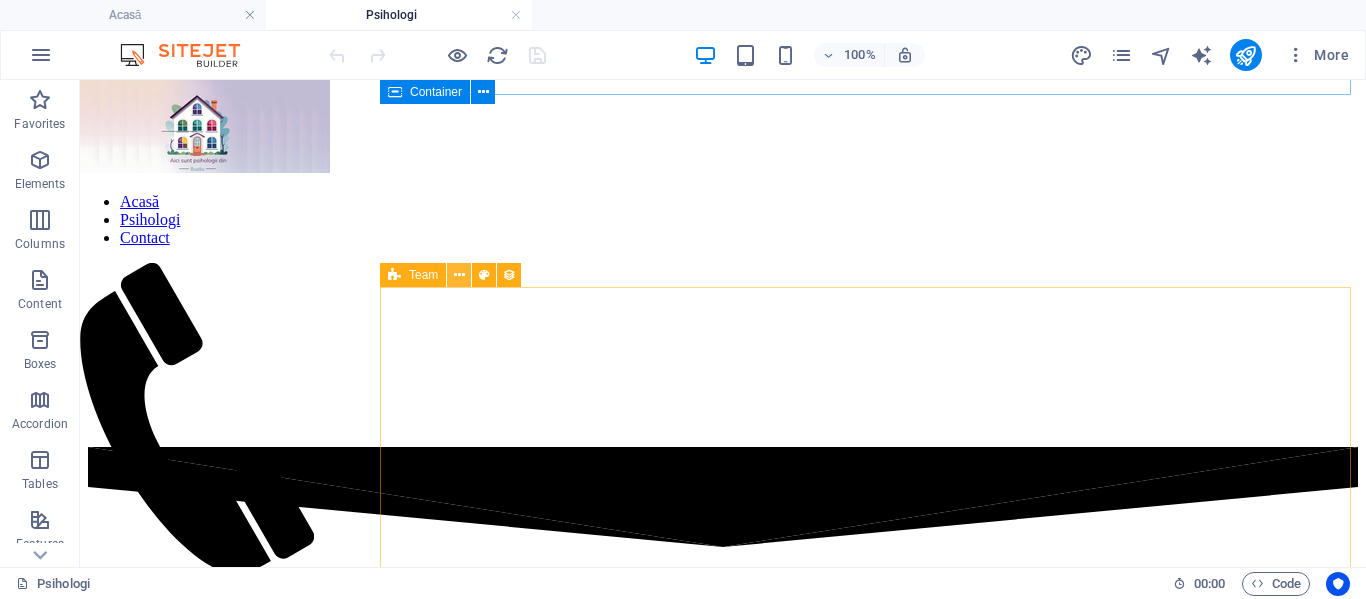 click at bounding box center (459, 275) 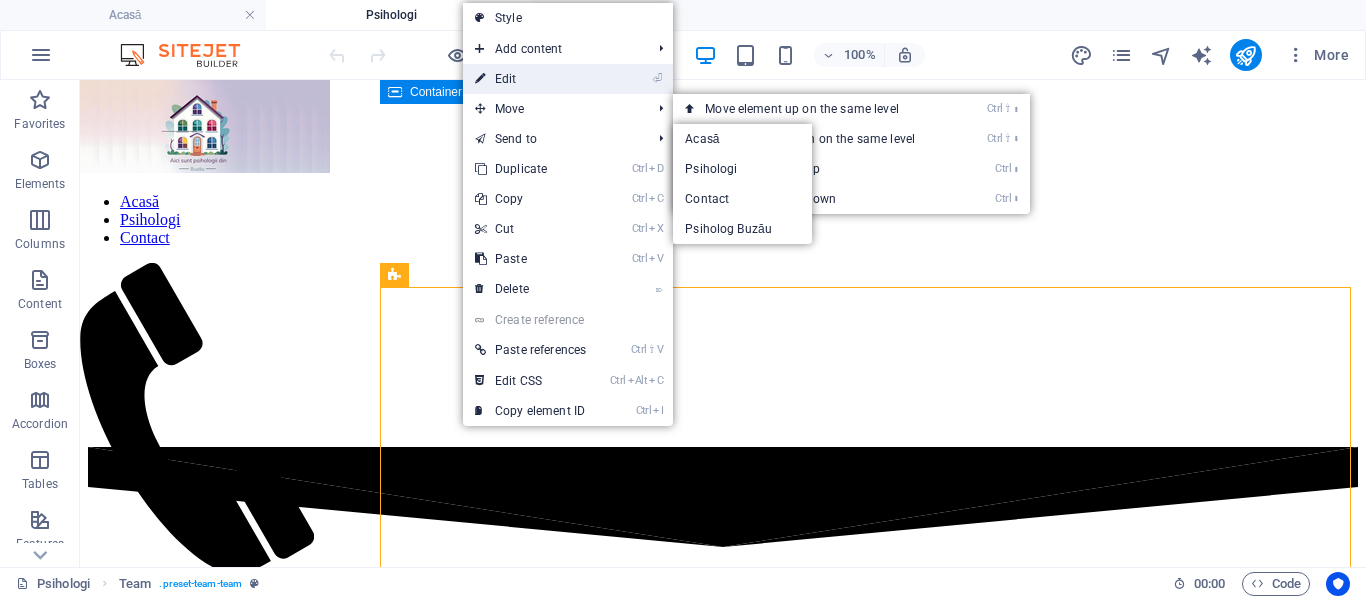 click on "⏎  Edit" at bounding box center [530, 79] 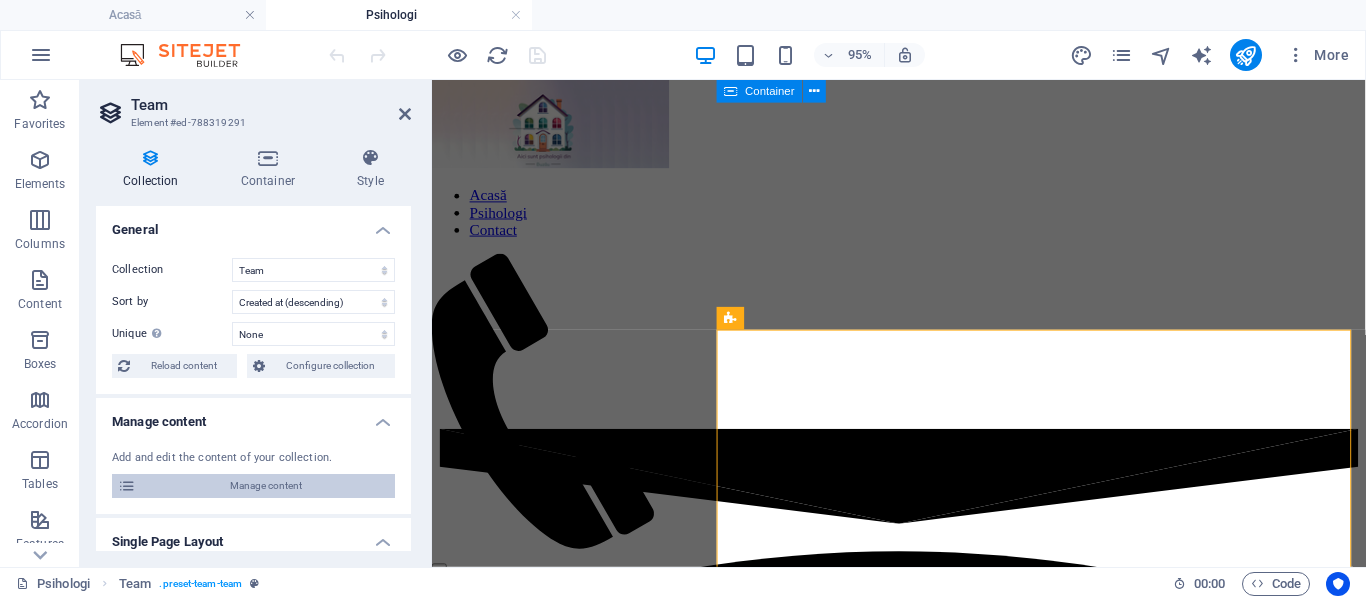 click on "Manage content" at bounding box center [265, 486] 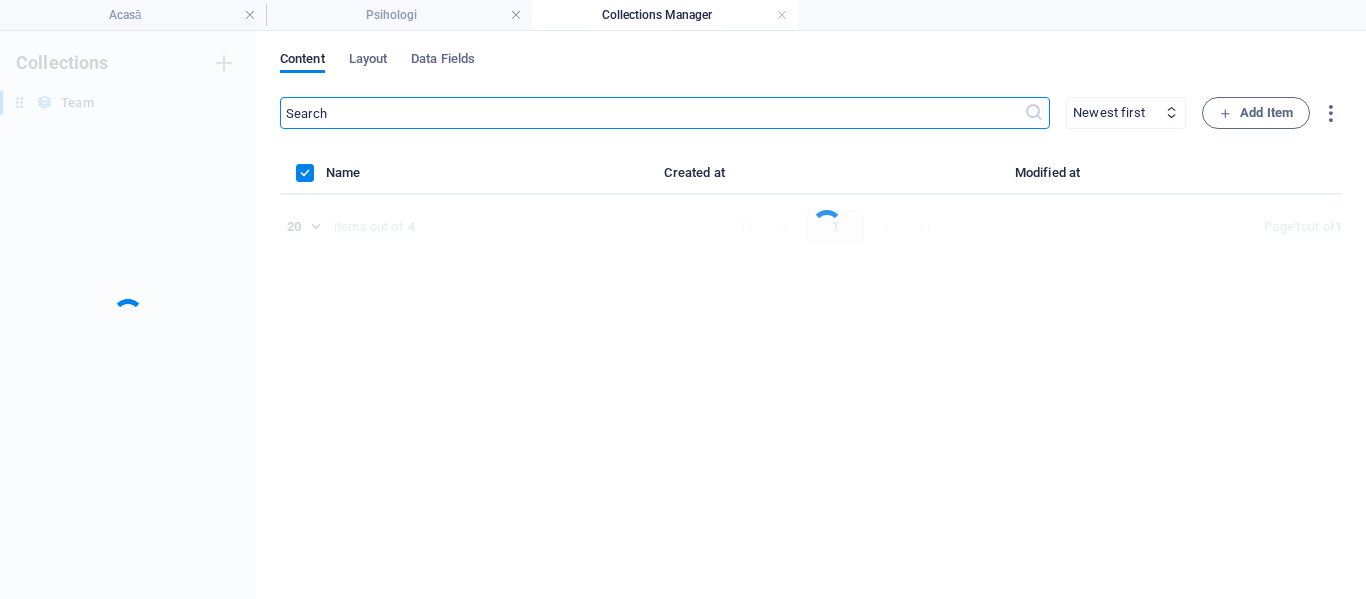 scroll, scrollTop: 0, scrollLeft: 0, axis: both 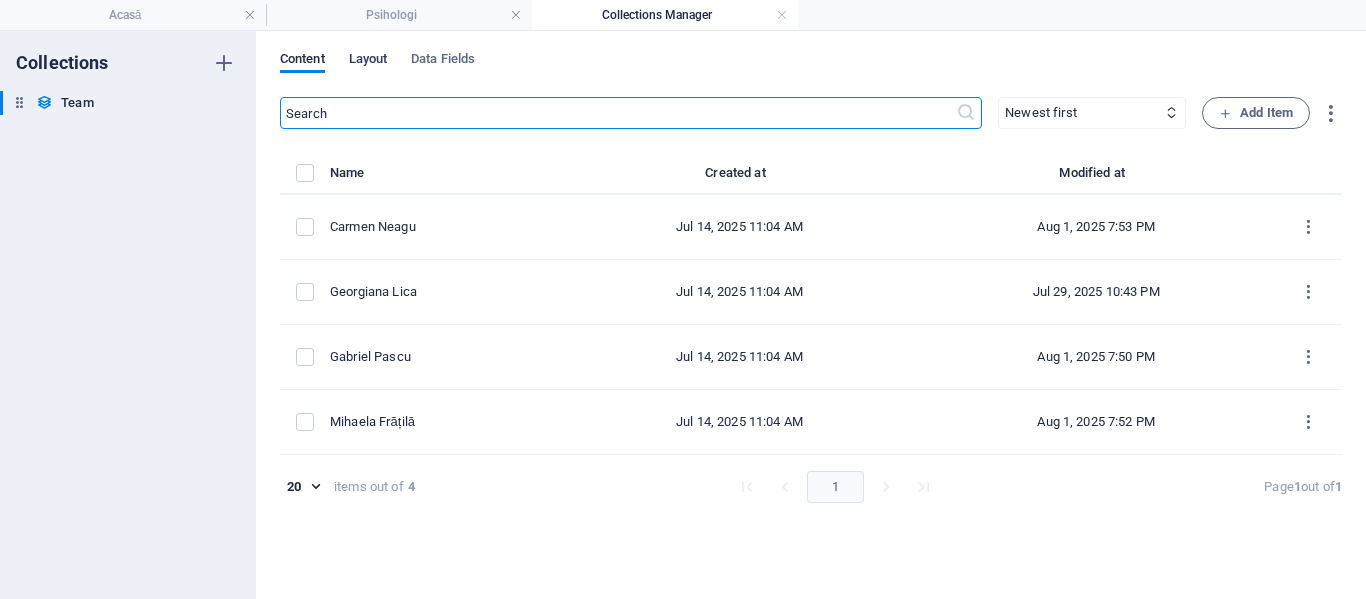 click on "Layout" at bounding box center (368, 61) 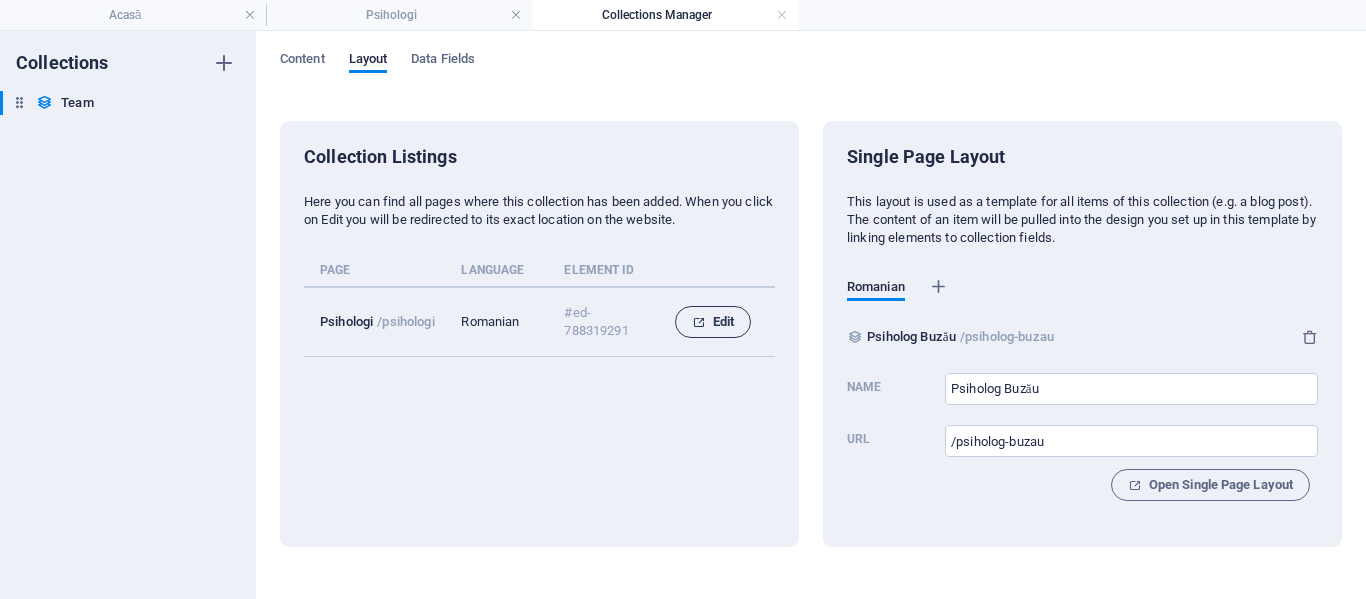 click on "Edit" at bounding box center [713, 322] 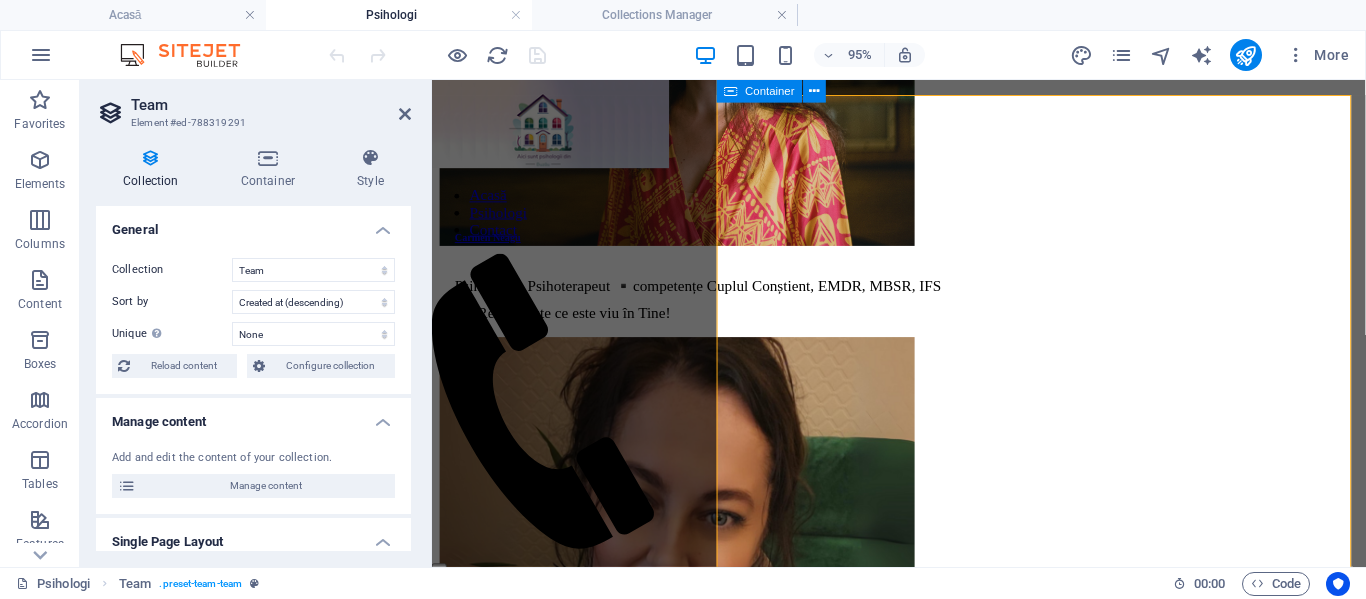 scroll, scrollTop: 1239, scrollLeft: 0, axis: vertical 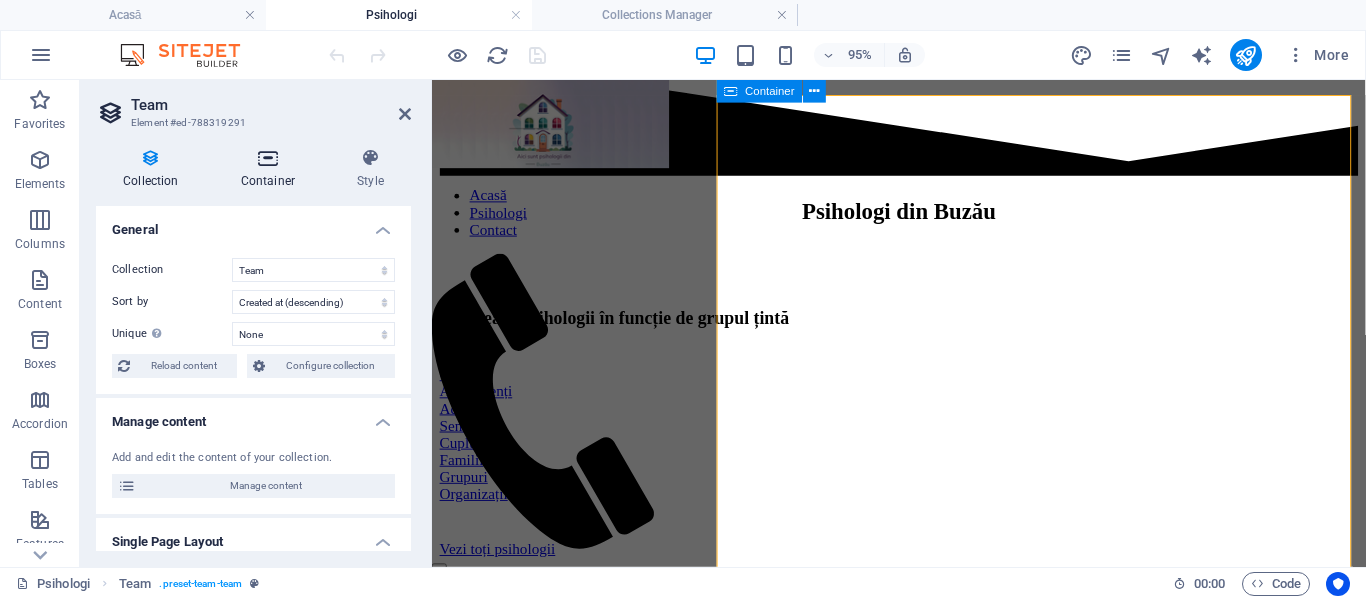 click at bounding box center [268, 158] 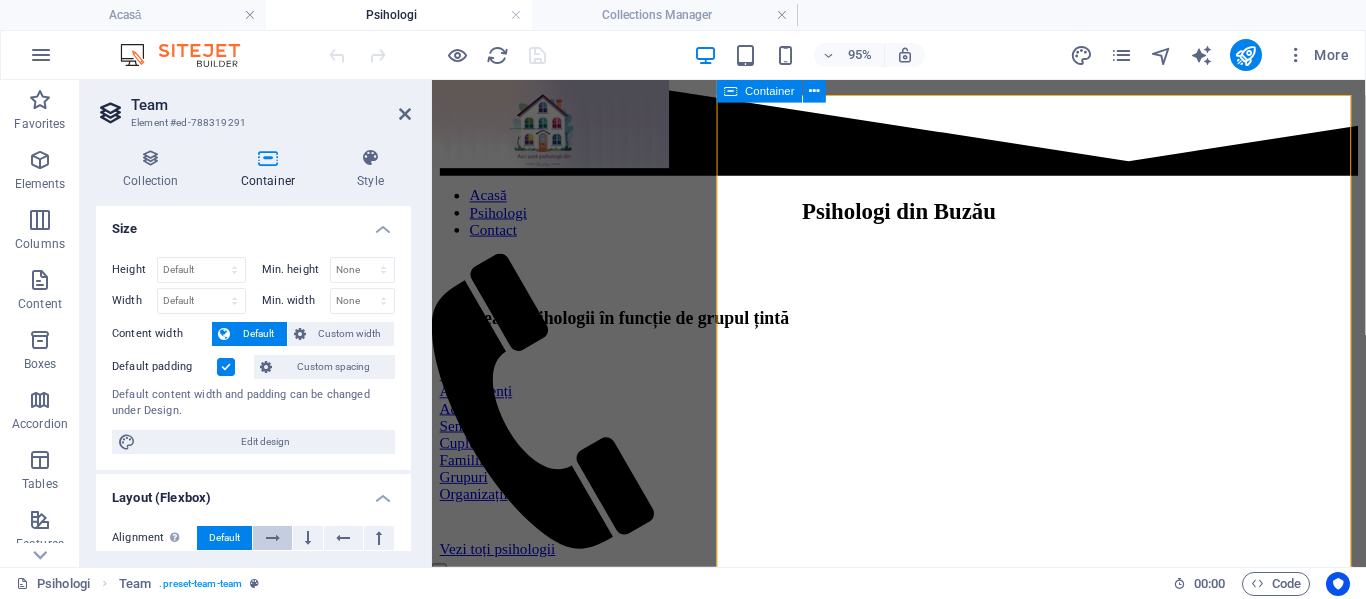scroll, scrollTop: 0, scrollLeft: 0, axis: both 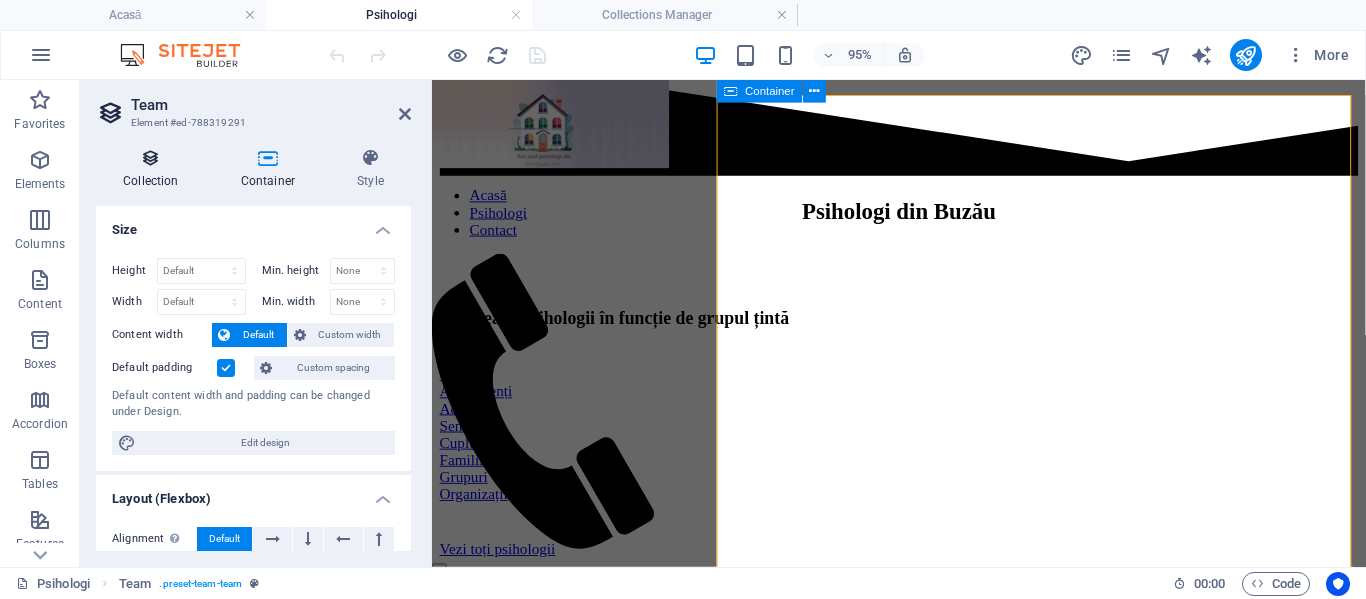 click on "Collection" at bounding box center [155, 169] 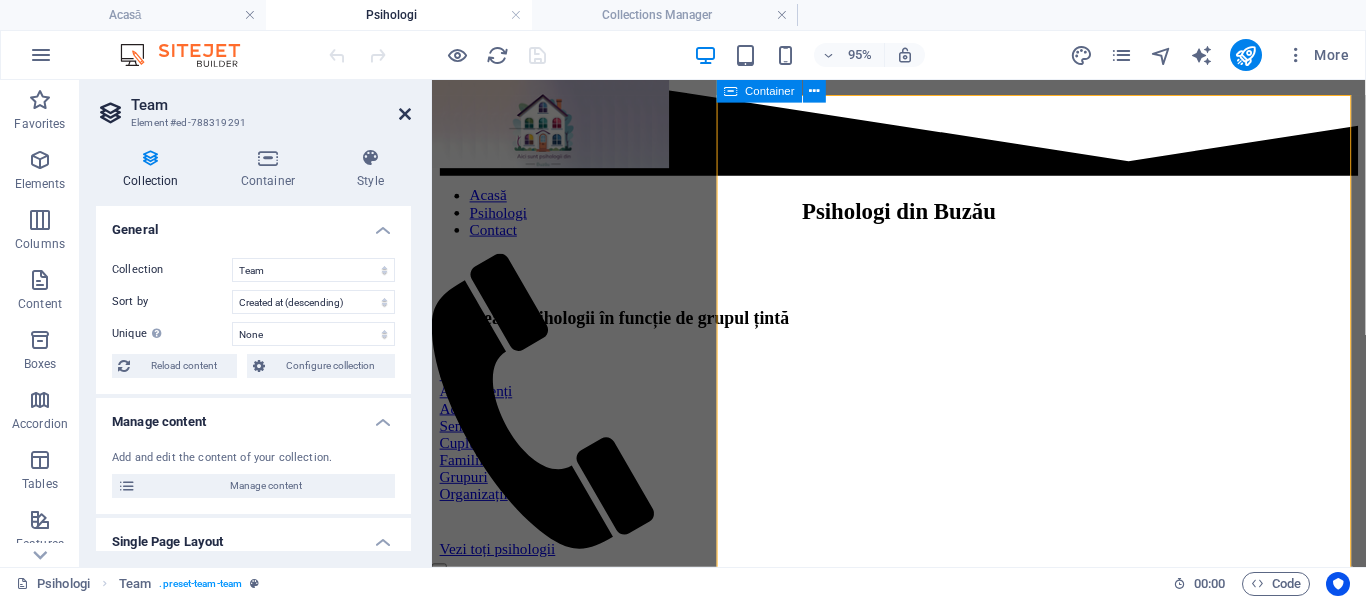 click at bounding box center [405, 114] 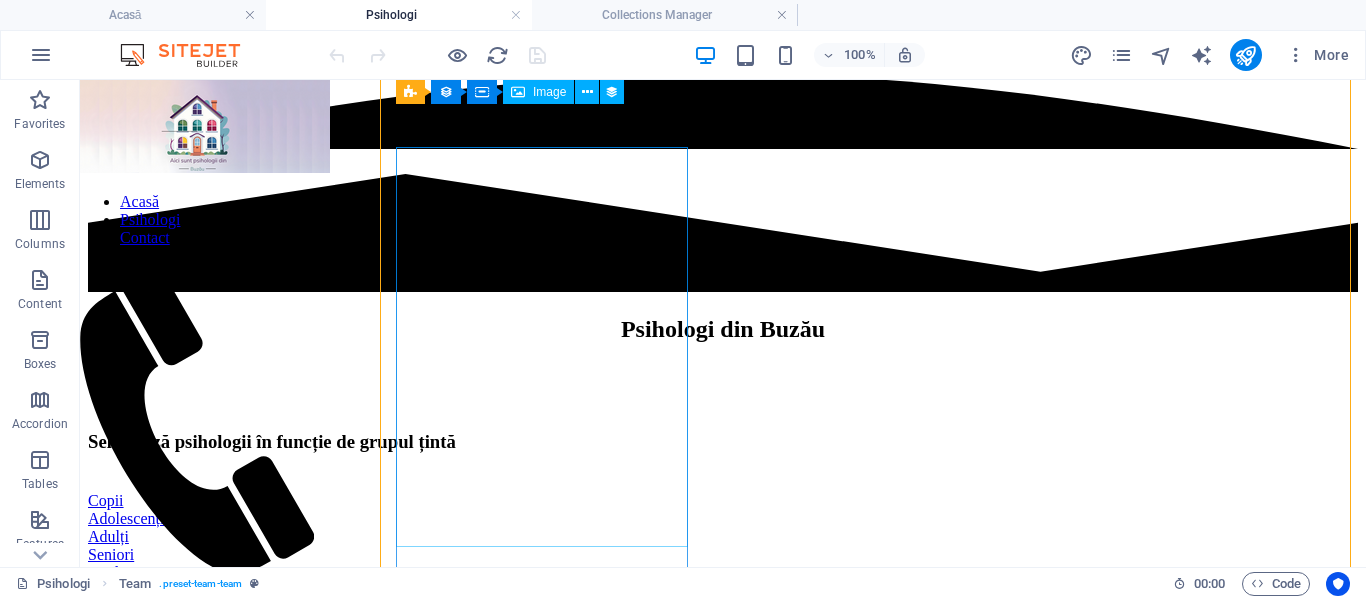 scroll, scrollTop: 1257, scrollLeft: 0, axis: vertical 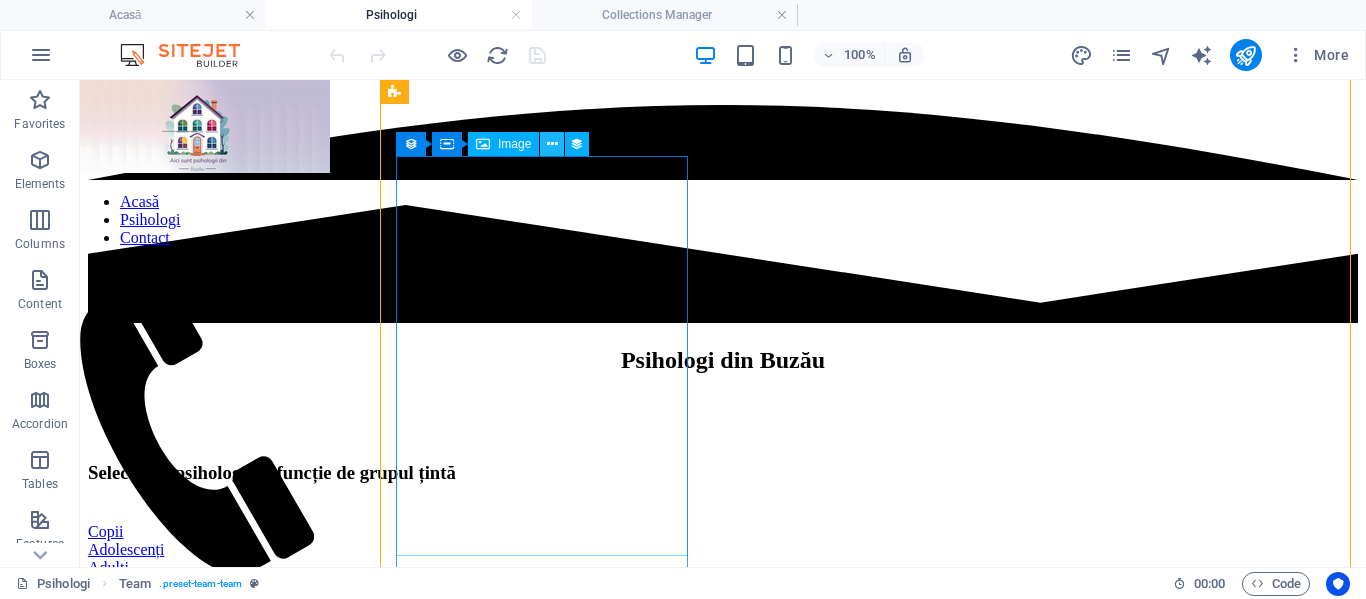 click at bounding box center (552, 144) 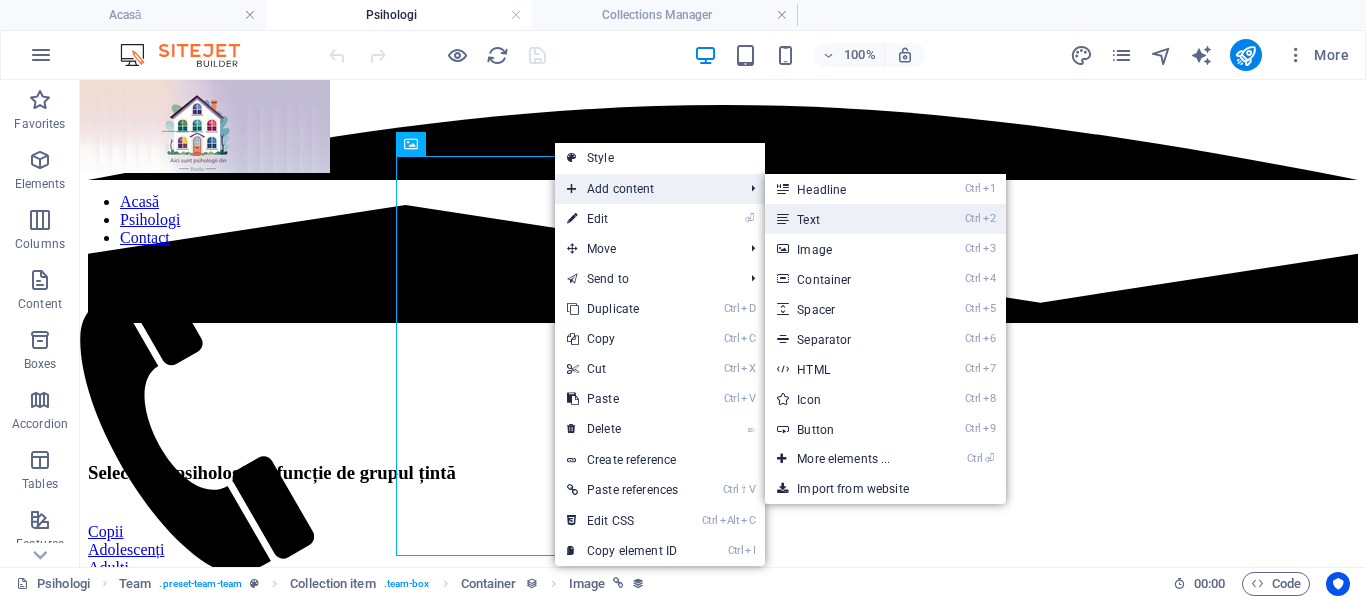 click on "Ctrl 2  Text" at bounding box center (847, 219) 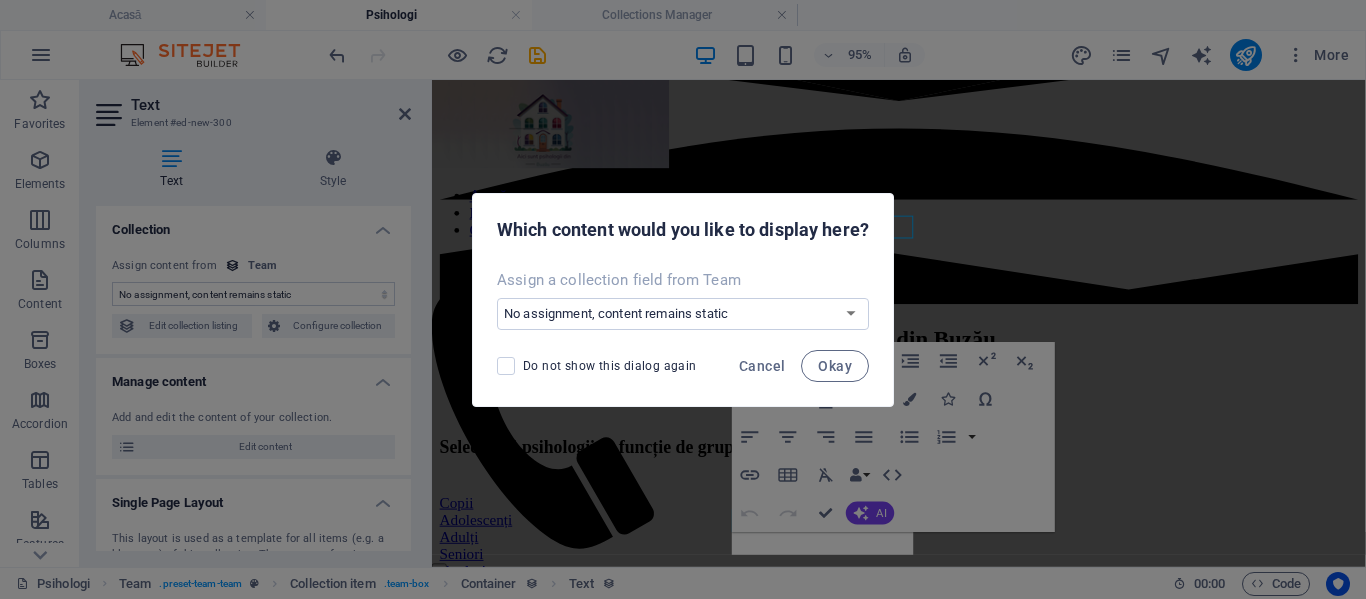 scroll, scrollTop: 1339, scrollLeft: 0, axis: vertical 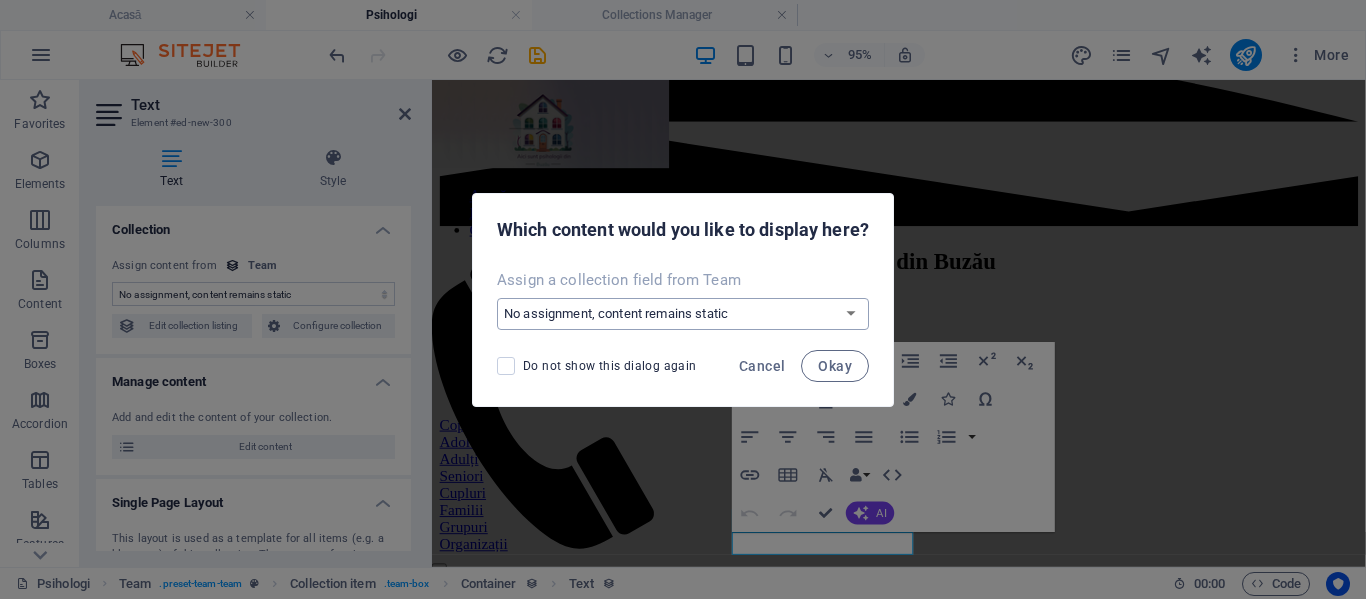 click on "No assignment, content remains static Create a new field Created at (Date) Updated at (Date) Name (Plain Text) Slug (Plain Text) Profile Picture (File) Job Title (Plain Text) Life Motto (Plain Text) Intro Text (Rich Text) Social Media (CMS) Copii (Checkbox) Adolescenți (Checkbox) Adulți (Checkbox) Seniori (Checkbox) Cupluri (Checkbox) Familii (Checkbox) Grupuri (Checkbox) Organizații (Checkbox)" at bounding box center [683, 314] 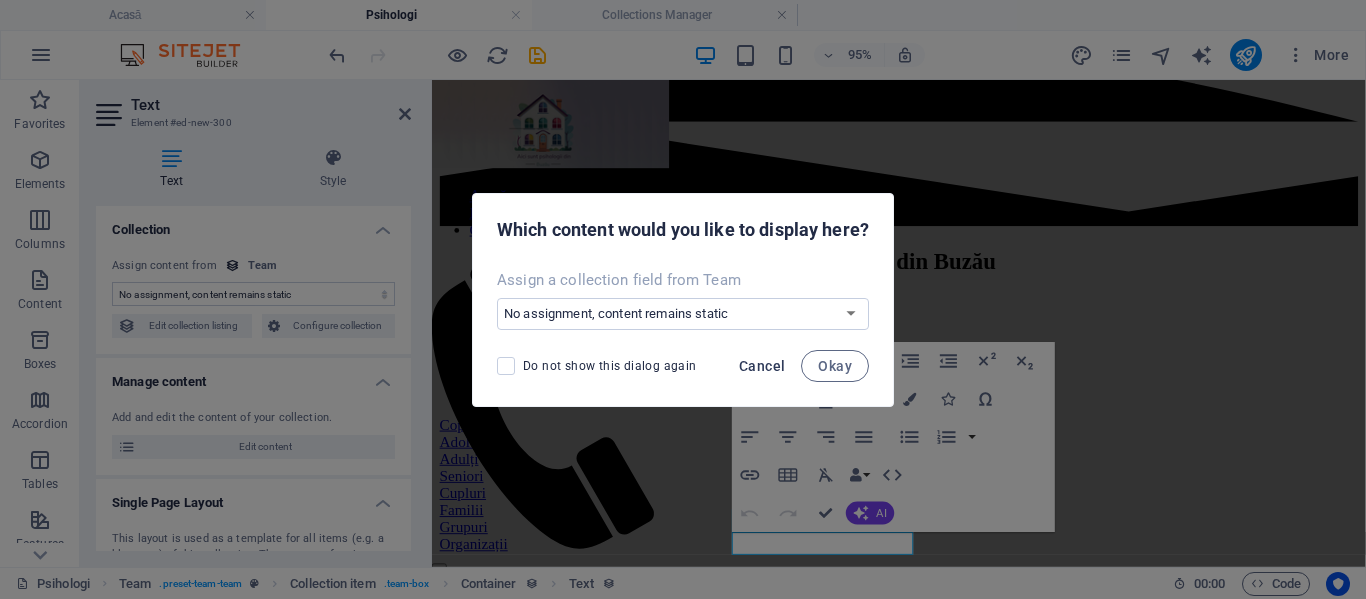 click on "Cancel" at bounding box center (762, 366) 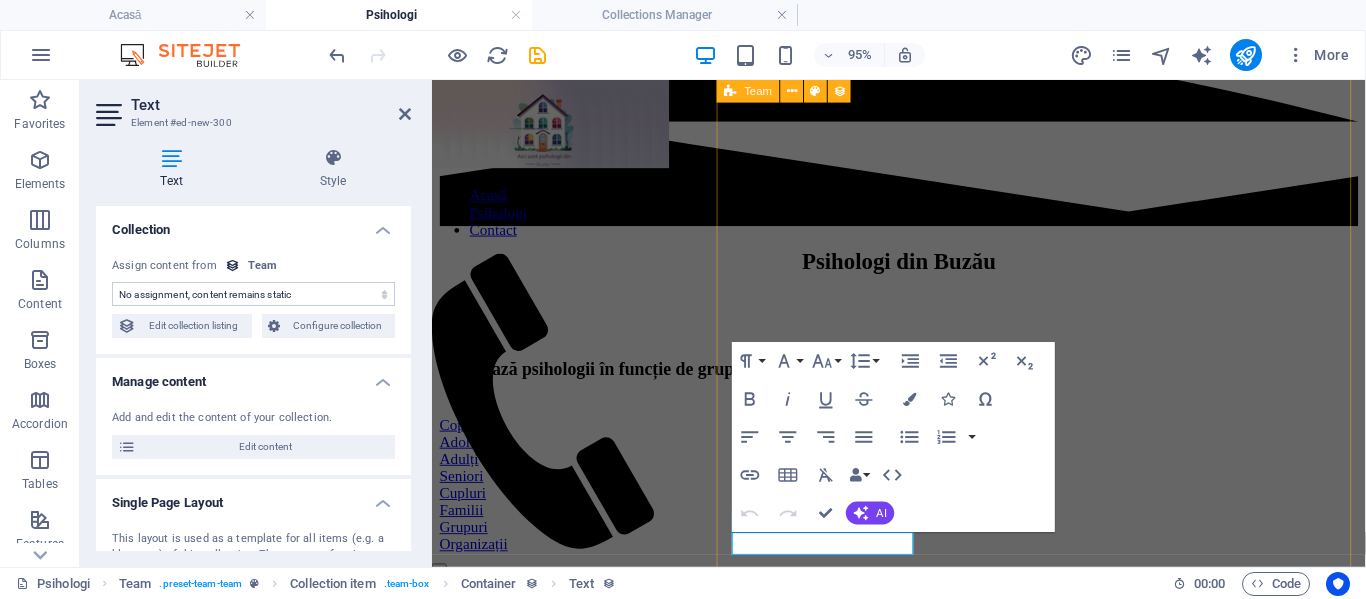 click on "New text element Carmen Neagu Psiholog & Psihoterapeut ▪️competențe Cuplul Conștient, EMDR, MBSR, IFS 🍵 Reîngrijește ce este viu în Tine! New text element Georgiana Lica Psihoterapeut ▪️competențe hipnoterapie, Schema Therapy, Somatic Experiencing 🪆Dacă tu crezi că te pot însoți în călătoria cunoașterii sinelui tău, sunt aici pentru tine. New text element Gabriel Pascu Psiholog & Psihoterapeut ▪️competențe metoda Feuerstein 🕯️Este mai bine să previi decât să vindeci New text element Mihaela Frățilă Psiholog 🎉Dacă simți că este momentul pentru o schimbare sau pentru o mai bună înțelegere a ta, te invit să parcurgem împreună această călătorie.  Previous Next" at bounding box center (923, 1765) 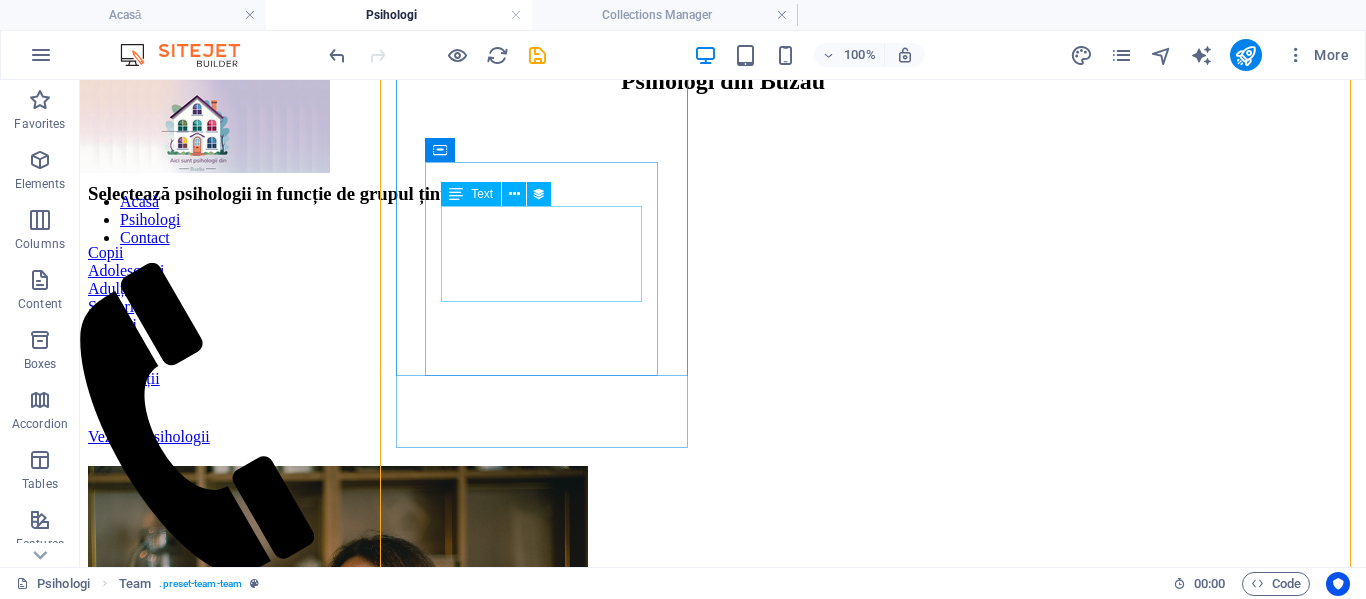 scroll, scrollTop: 1657, scrollLeft: 0, axis: vertical 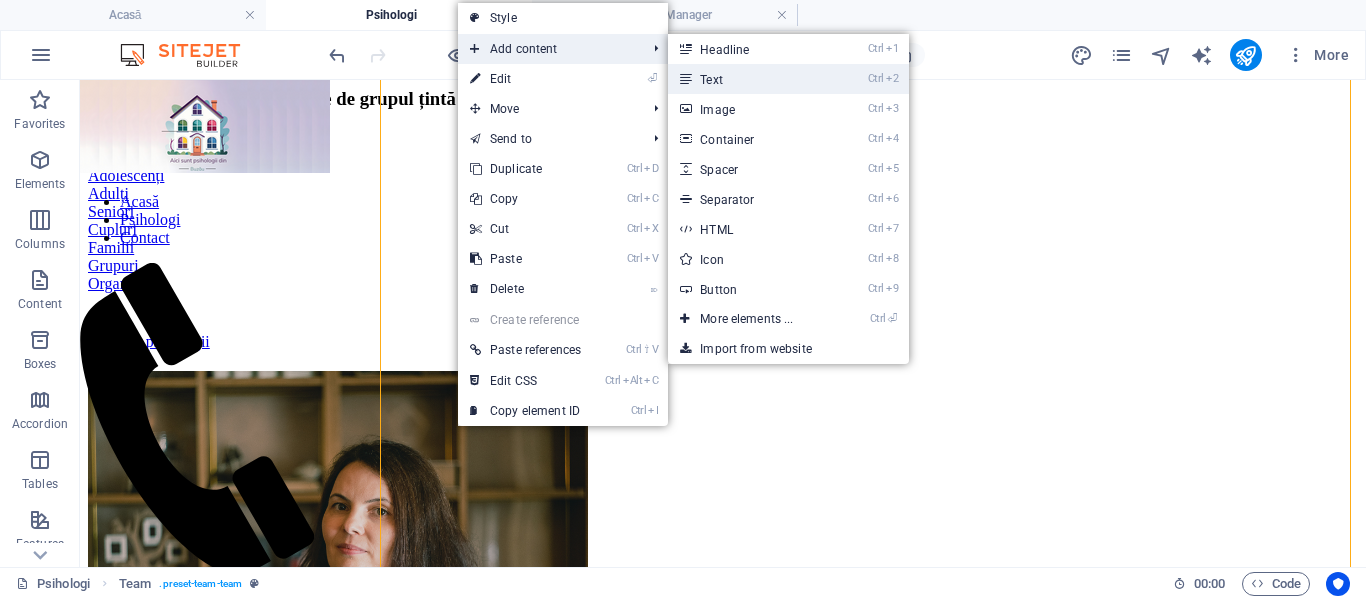 click on "Ctrl 2  Text" at bounding box center [750, 79] 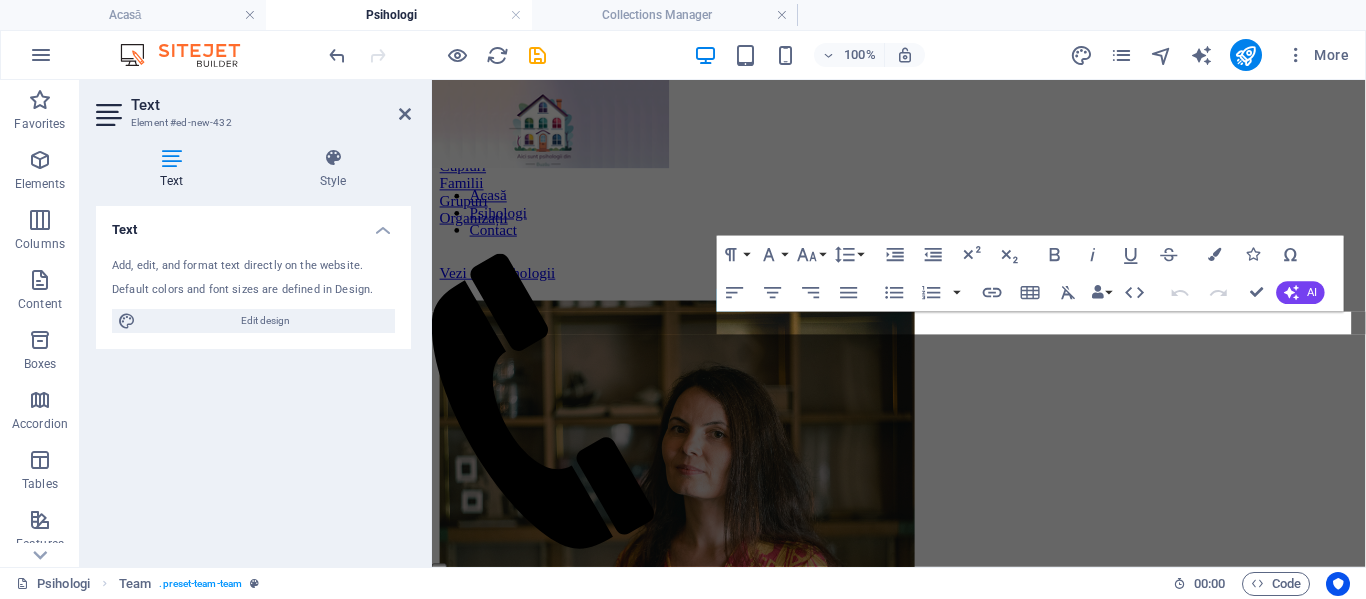 scroll, scrollTop: 3035, scrollLeft: 0, axis: vertical 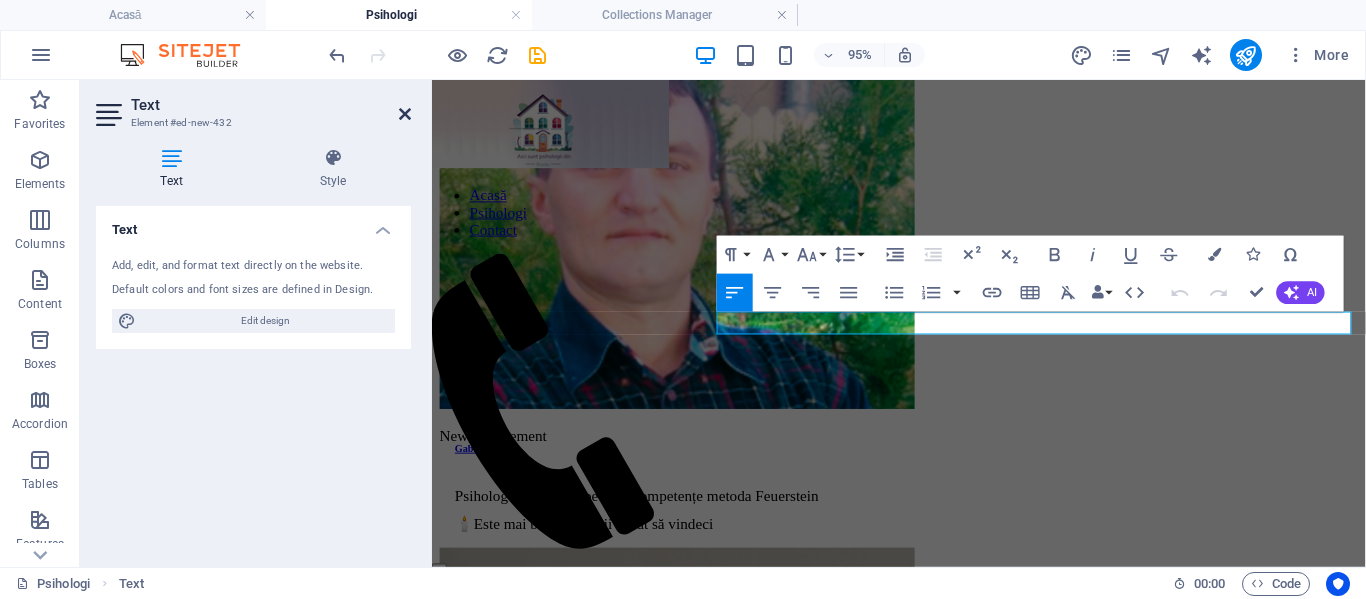 click at bounding box center (405, 114) 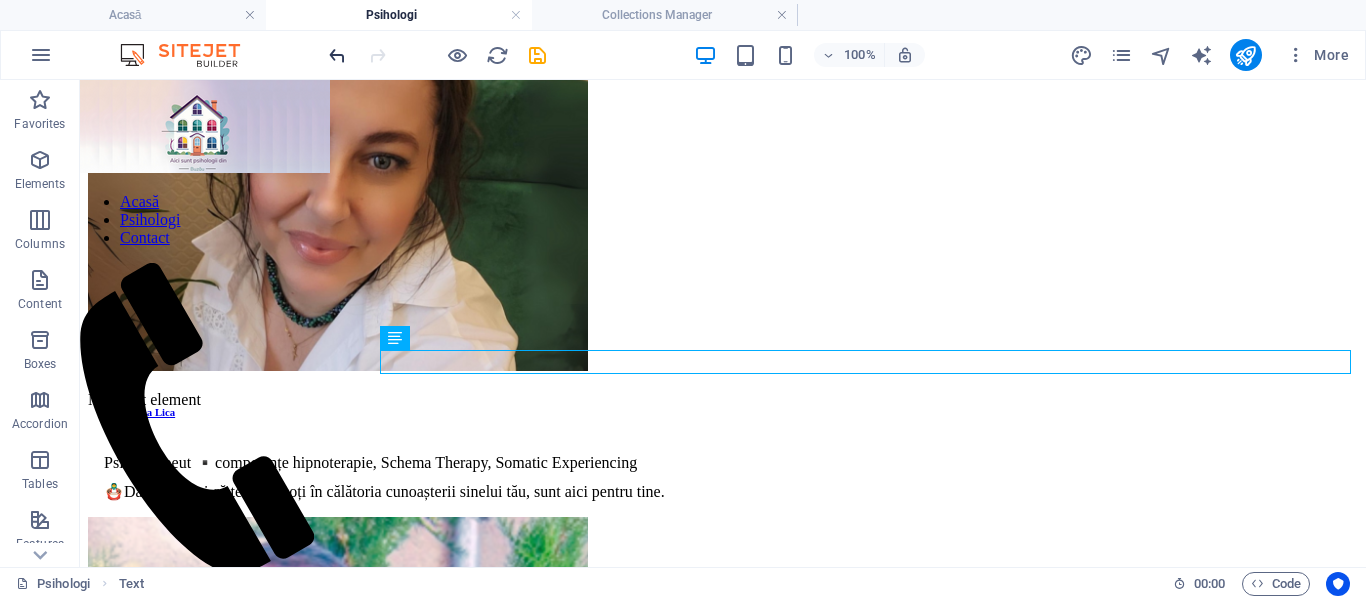 click at bounding box center [337, 55] 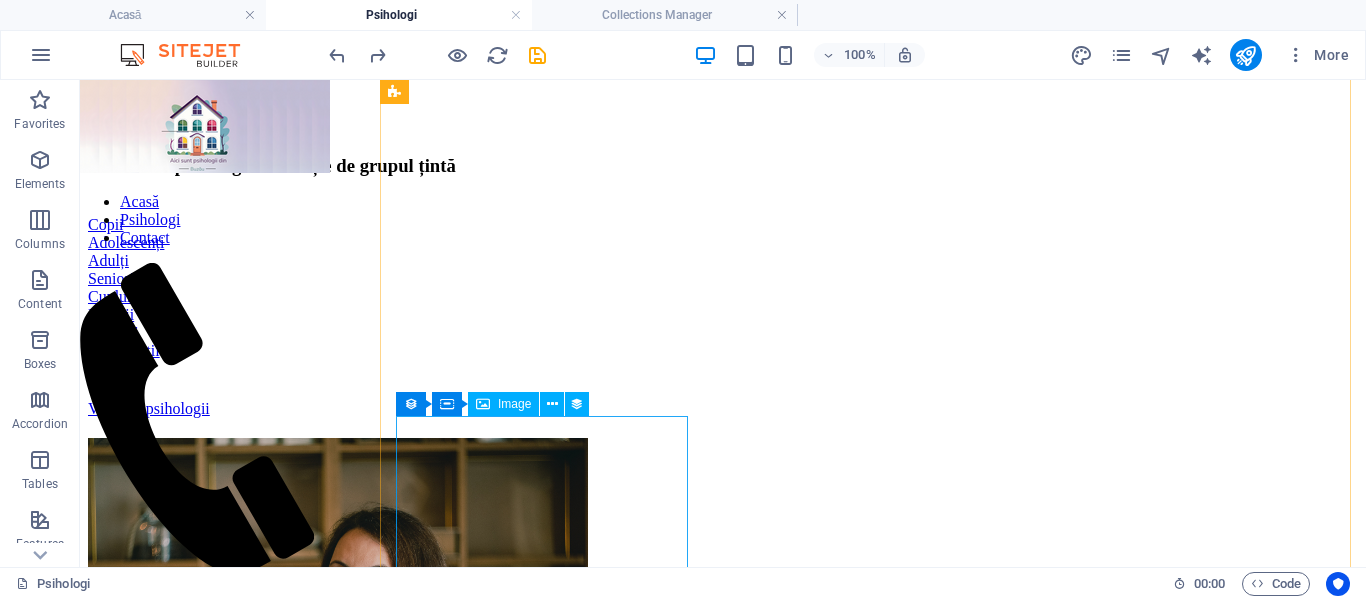 scroll, scrollTop: 1679, scrollLeft: 0, axis: vertical 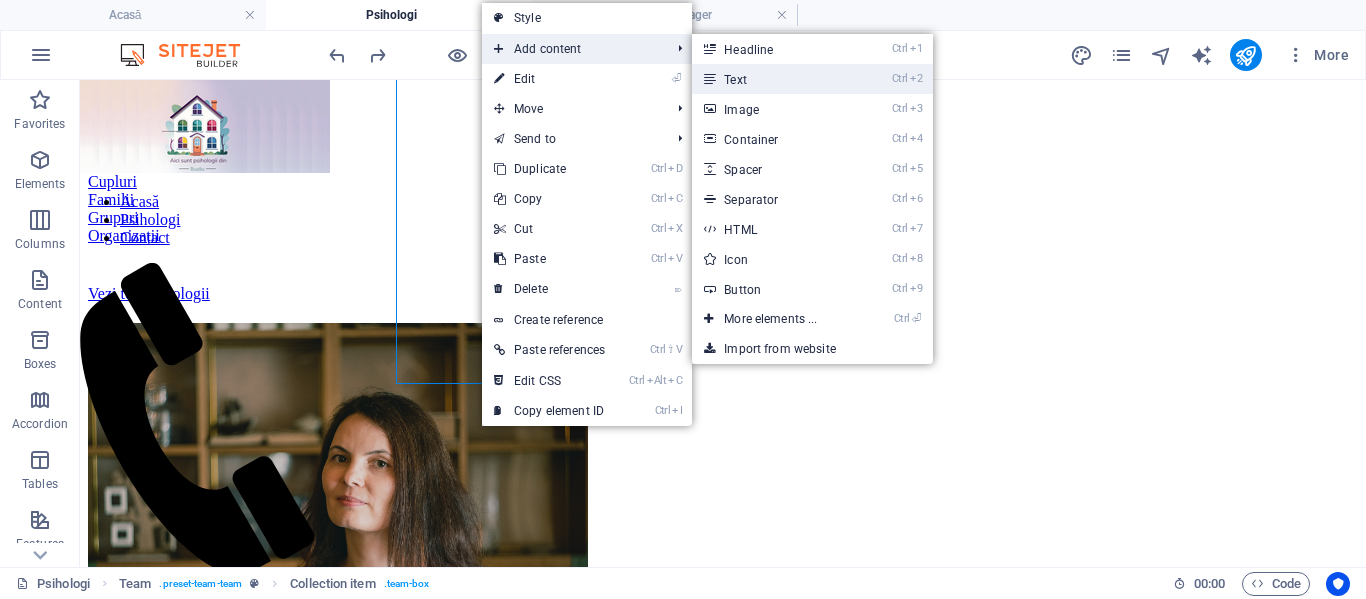 click on "Ctrl 2  Text" at bounding box center (774, 79) 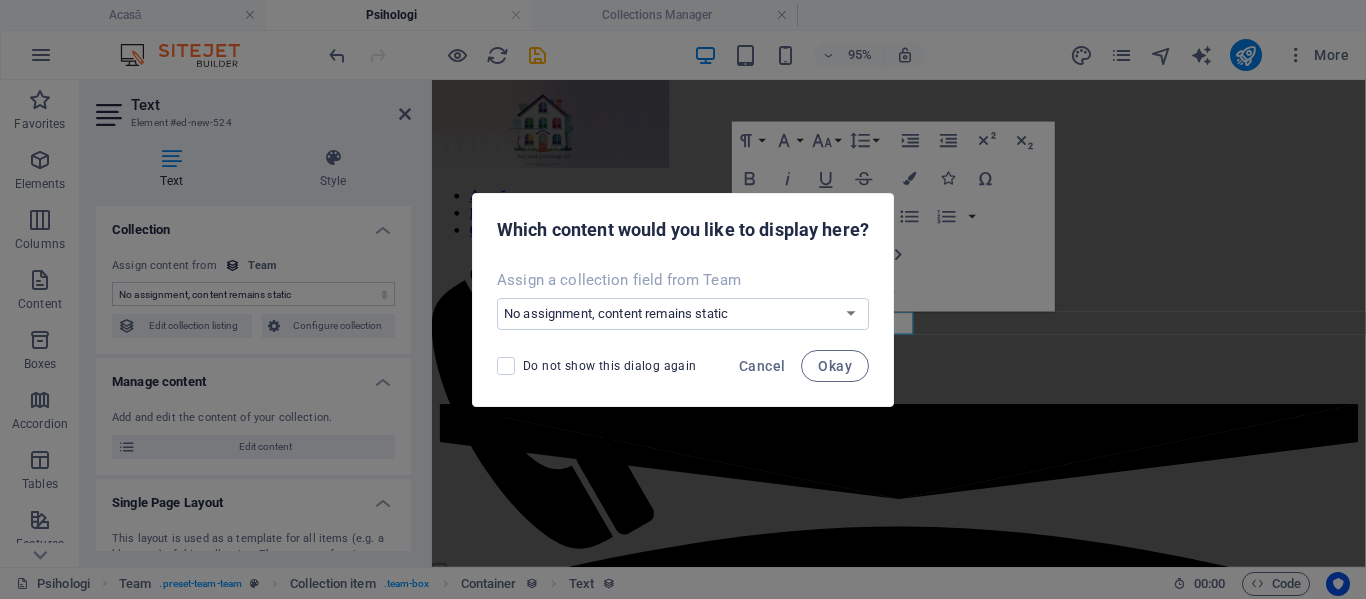 scroll, scrollTop: 1171, scrollLeft: 0, axis: vertical 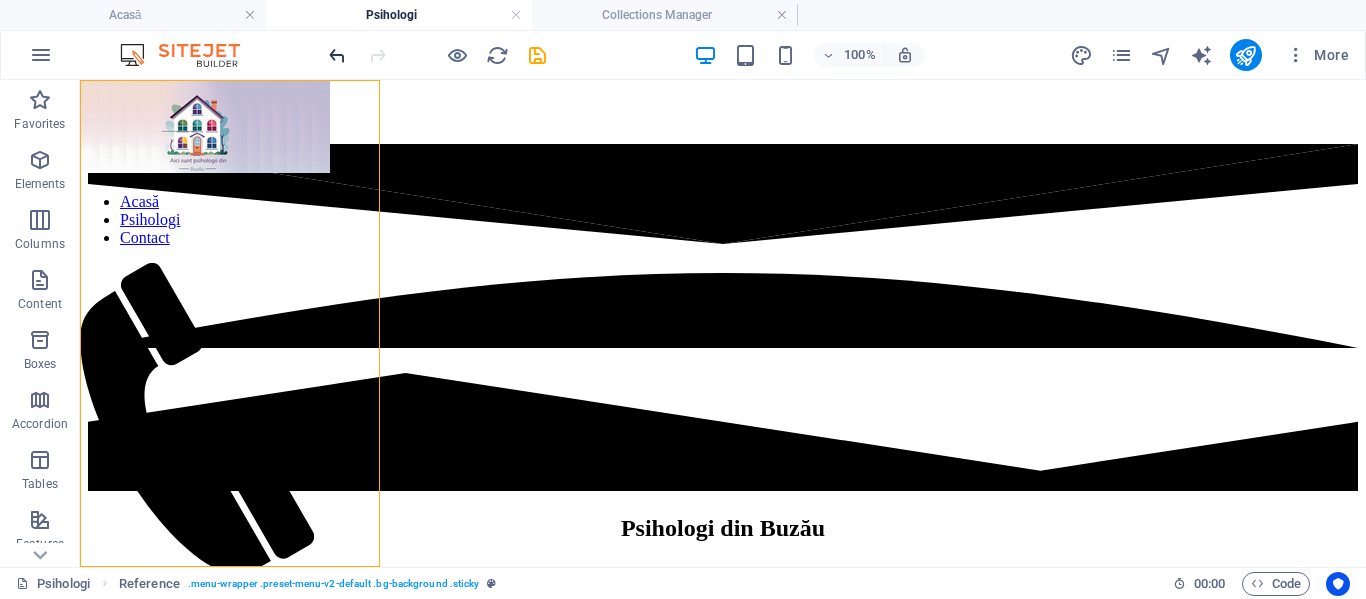 click at bounding box center [337, 55] 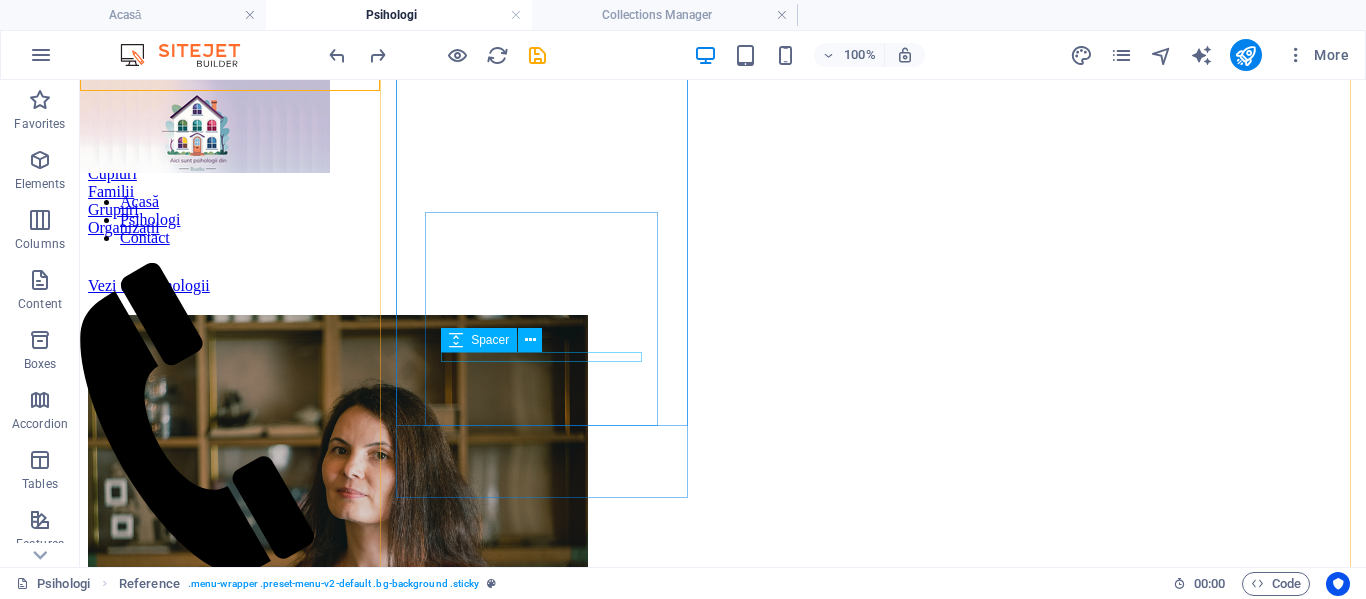 scroll, scrollTop: 1689, scrollLeft: 0, axis: vertical 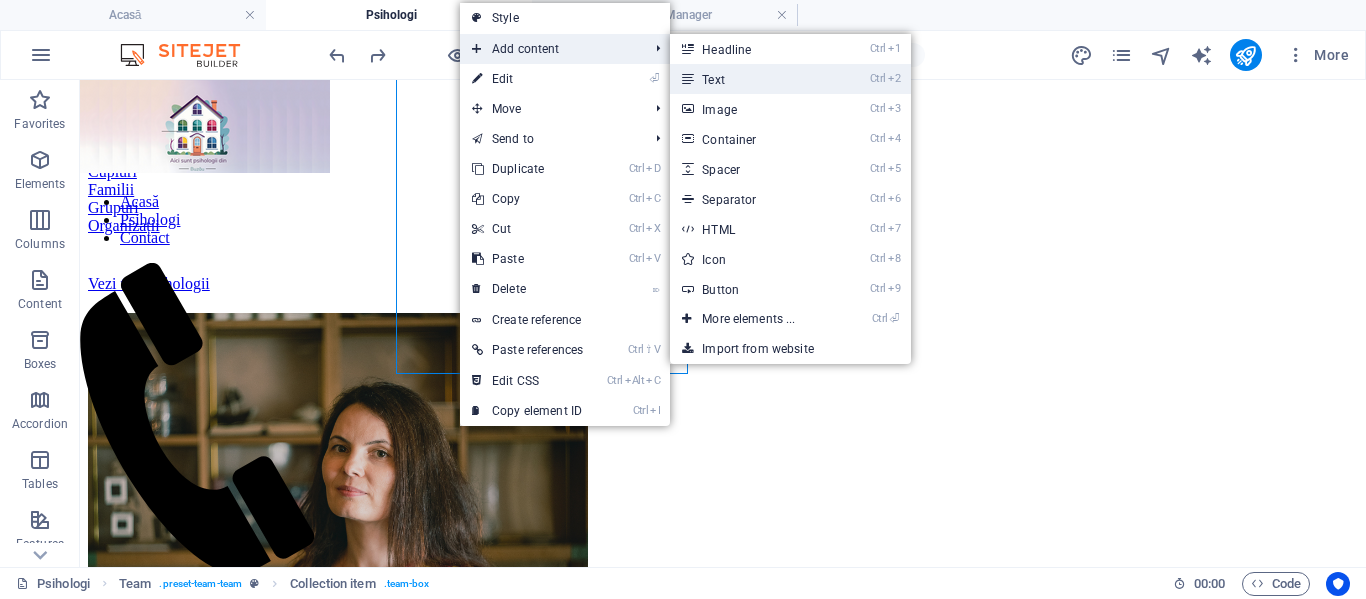 click on "Ctrl 2  Text" at bounding box center [752, 79] 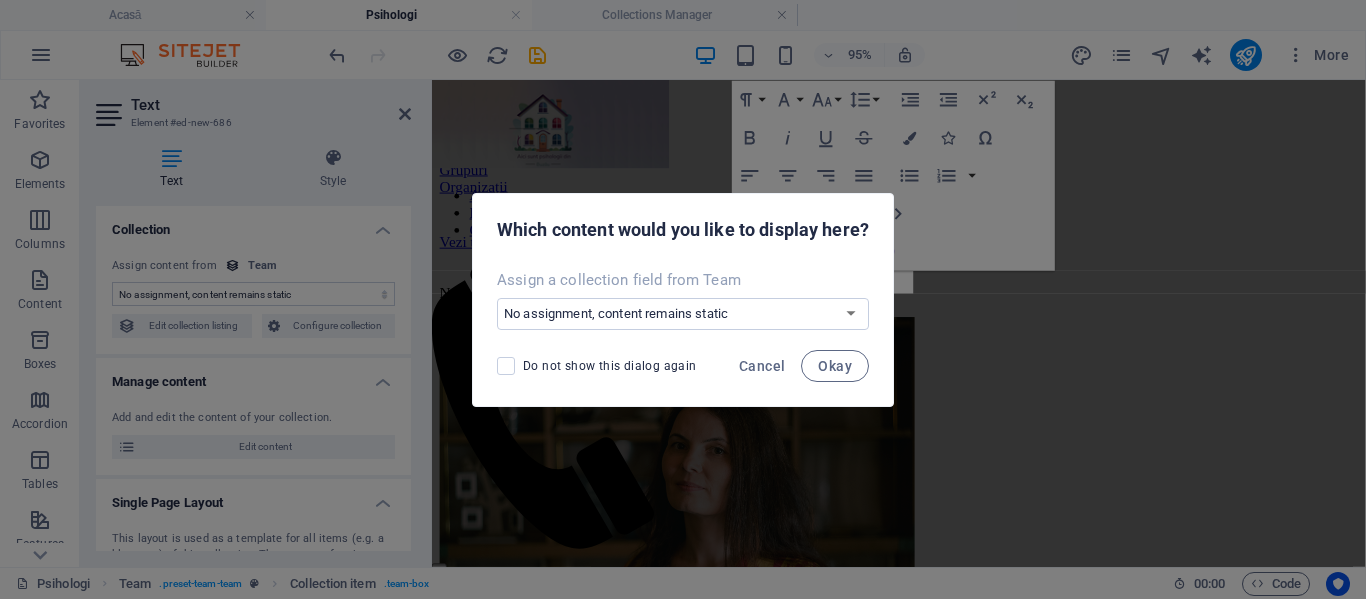 scroll, scrollTop: 1171, scrollLeft: 0, axis: vertical 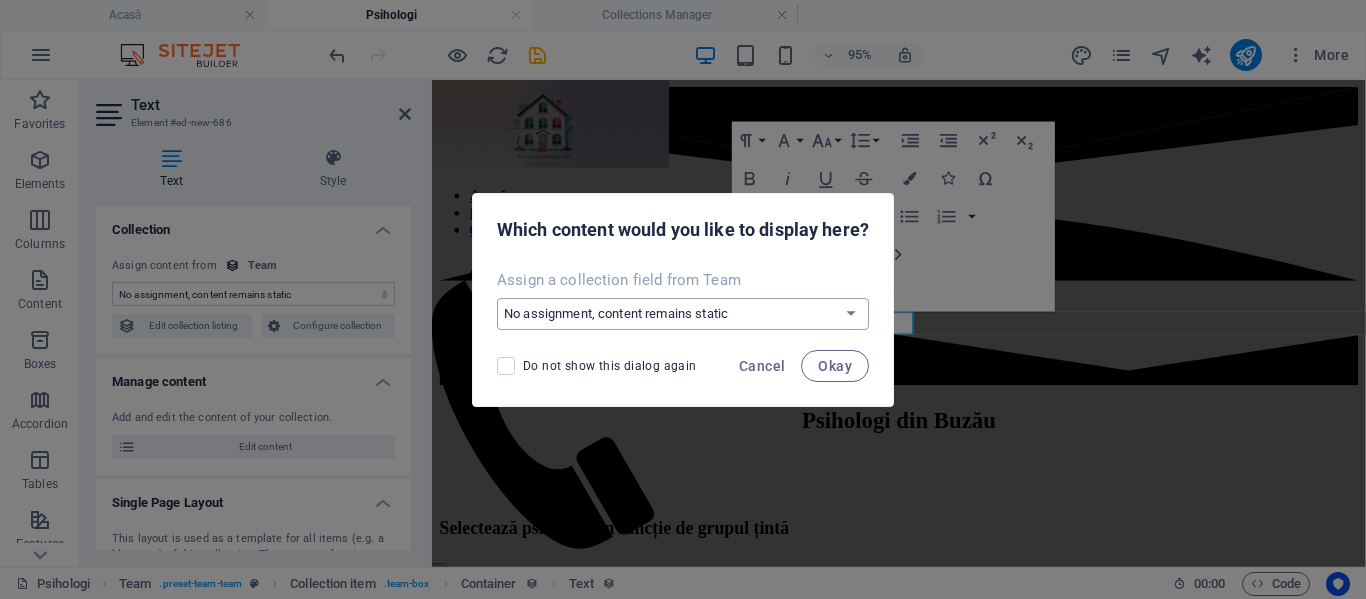 click on "No assignment, content remains static Create a new field Created at (Date) Updated at (Date) Name (Plain Text) Slug (Plain Text) Profile Picture (File) Job Title (Plain Text) Life Motto (Plain Text) Intro Text (Rich Text) Social Media (CMS) Copii (Checkbox) Adolescenți (Checkbox) Adulți (Checkbox) Seniori (Checkbox) Cupluri (Checkbox) Familii (Checkbox) Grupuri (Checkbox) Organizații (Checkbox)" at bounding box center (683, 314) 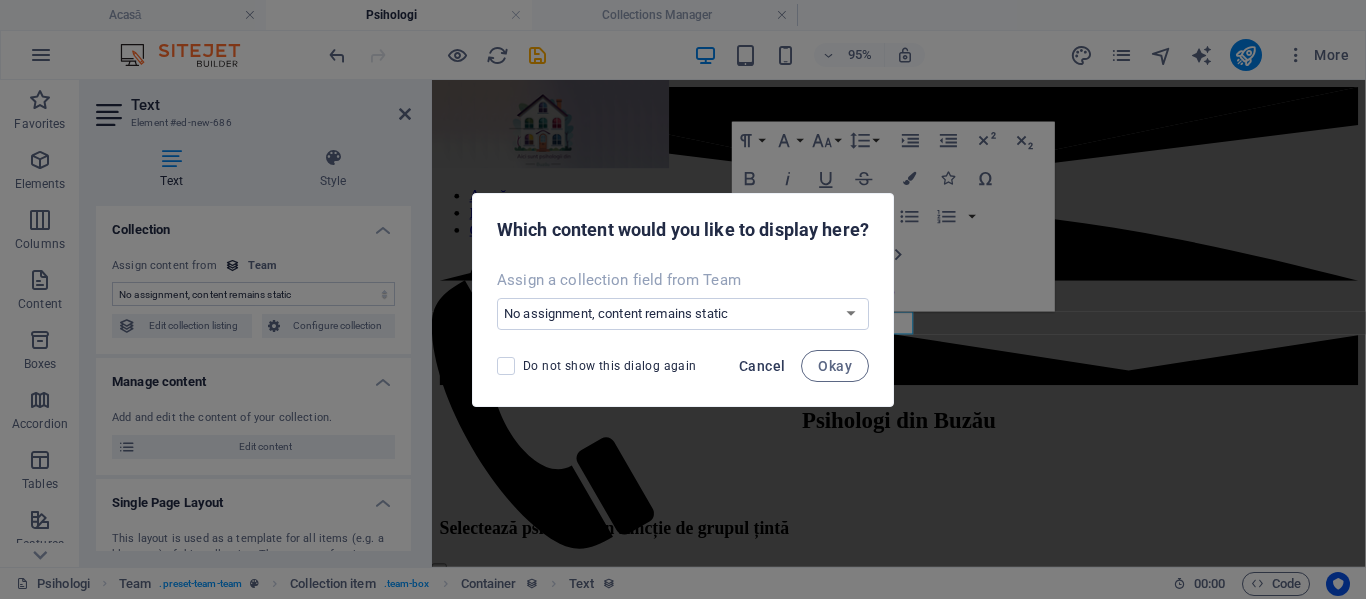 click on "Cancel" at bounding box center [762, 366] 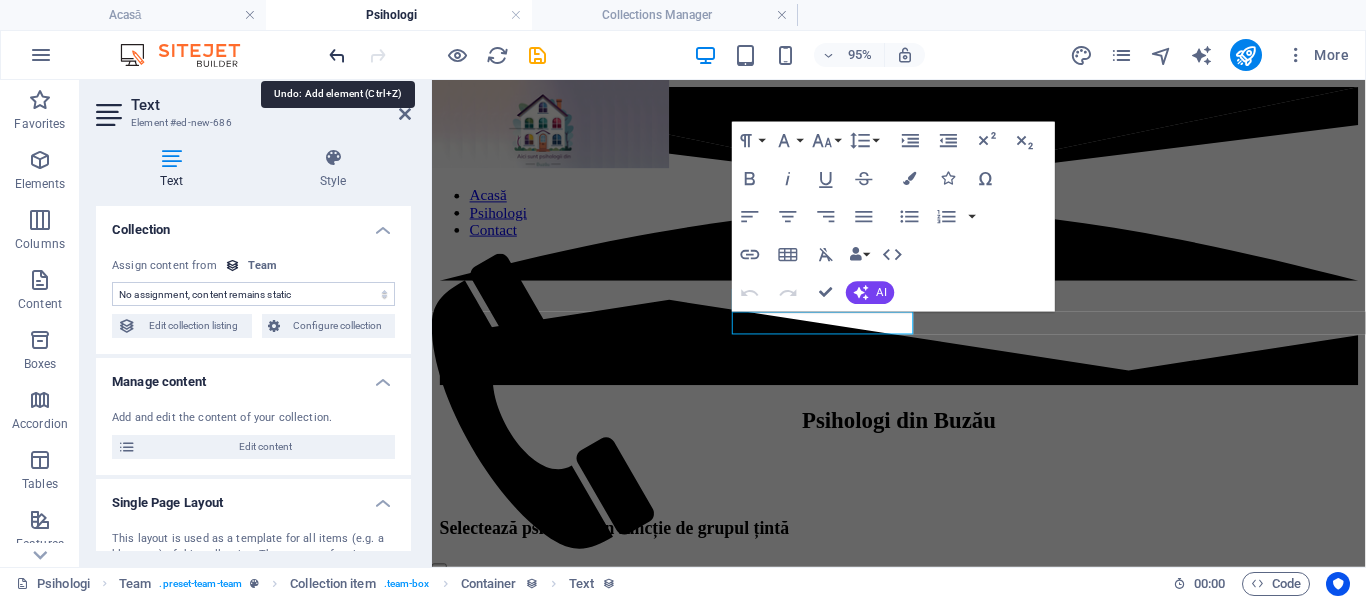 click at bounding box center [337, 55] 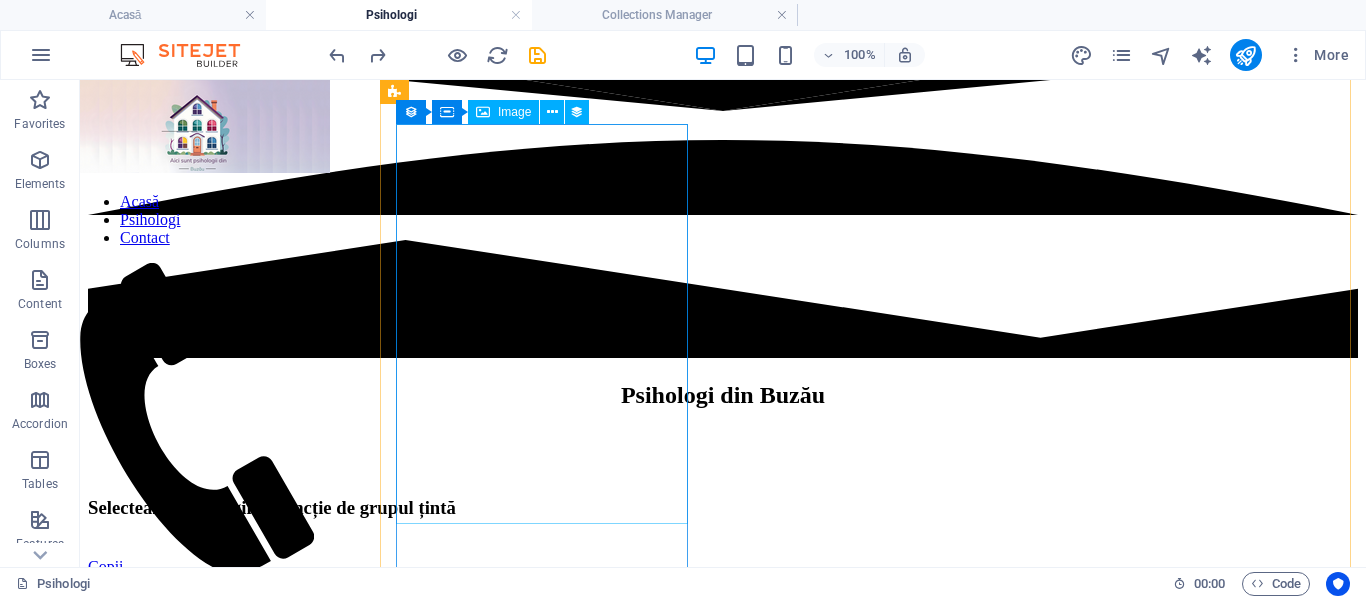 scroll, scrollTop: 1189, scrollLeft: 0, axis: vertical 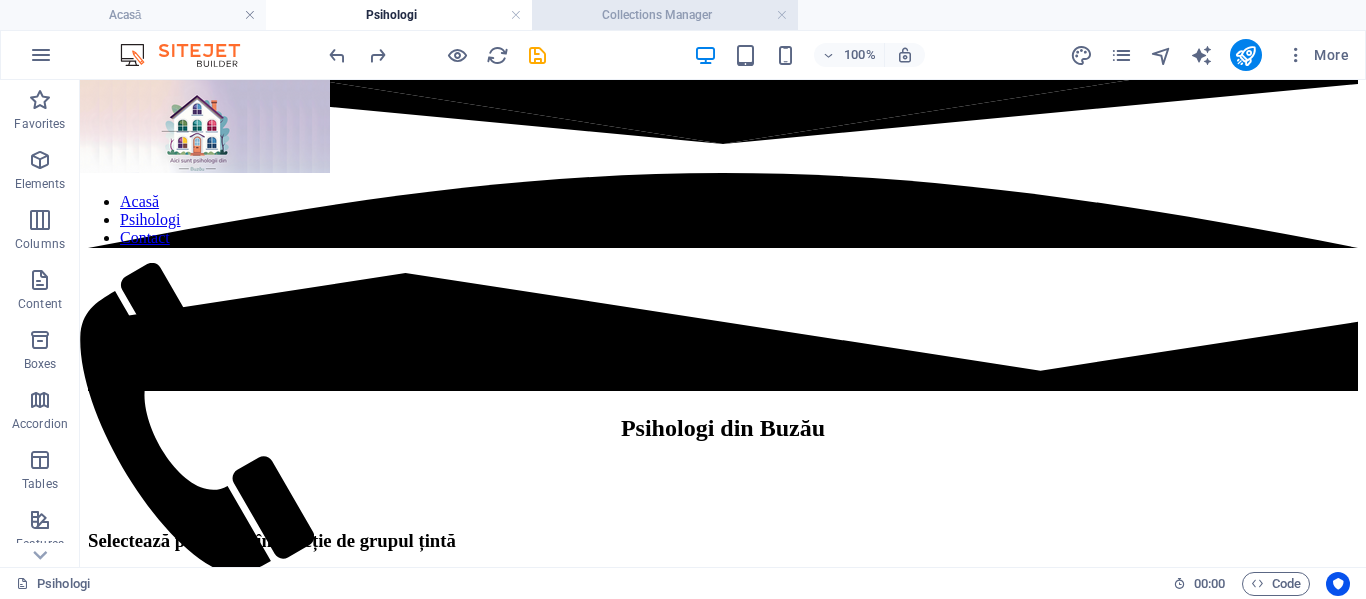 click on "Collections Manager" at bounding box center [665, 15] 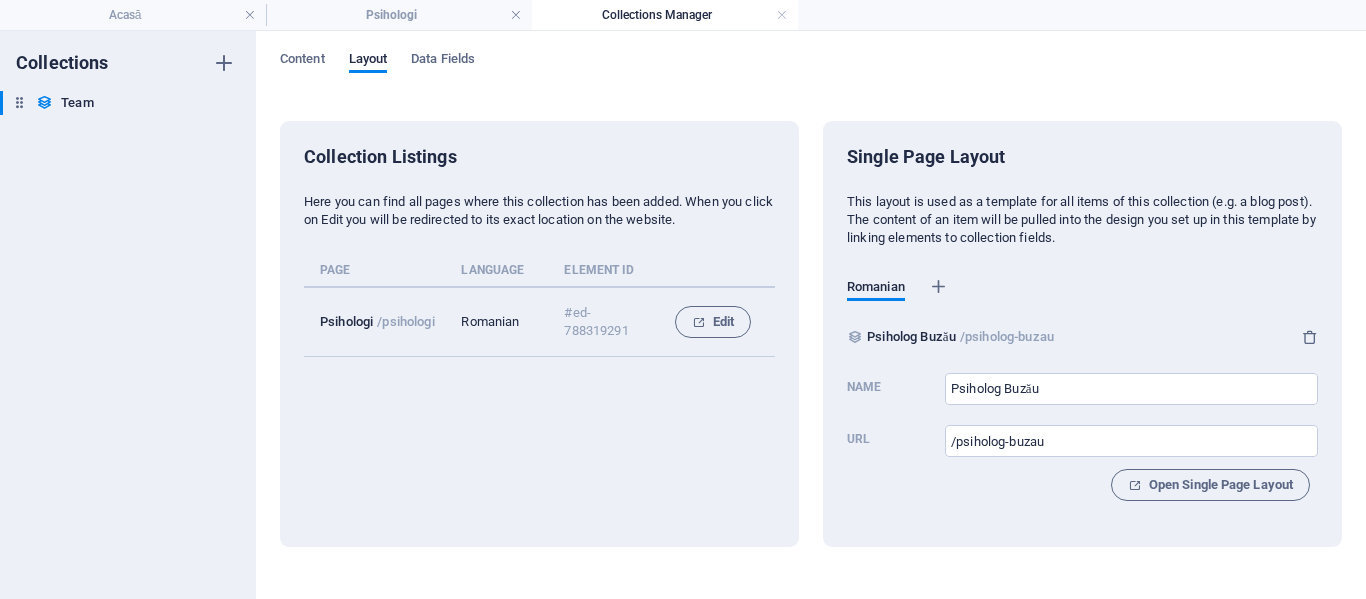 scroll, scrollTop: 0, scrollLeft: 0, axis: both 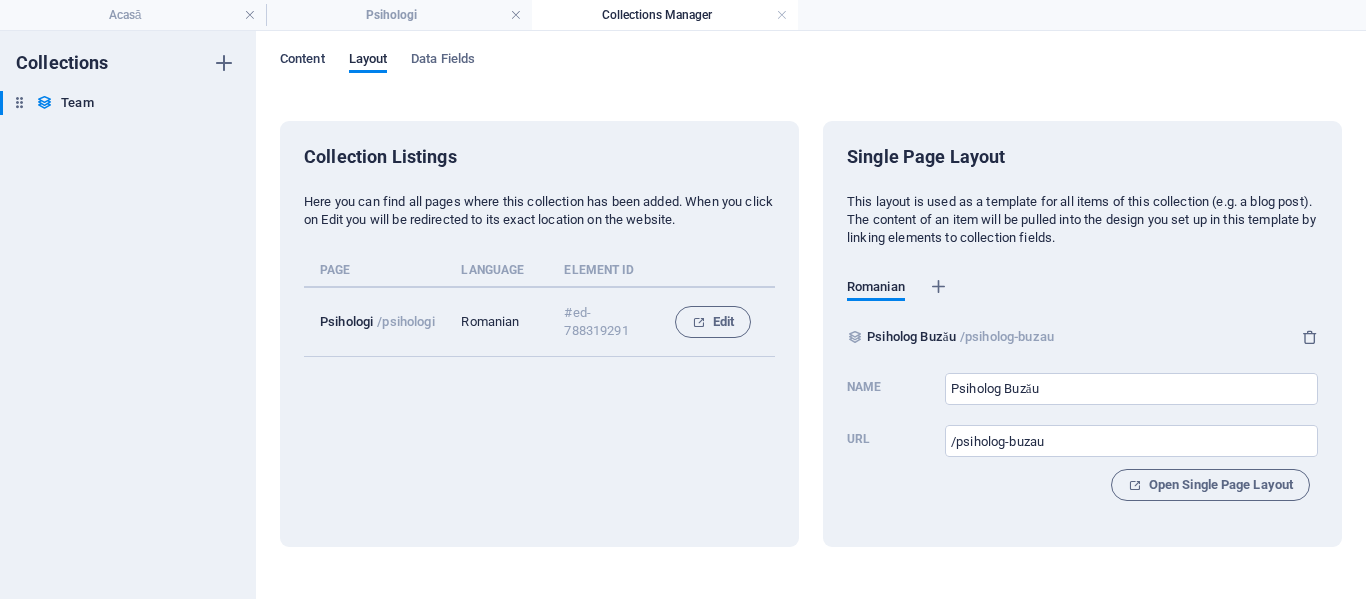 click on "Content" at bounding box center (302, 61) 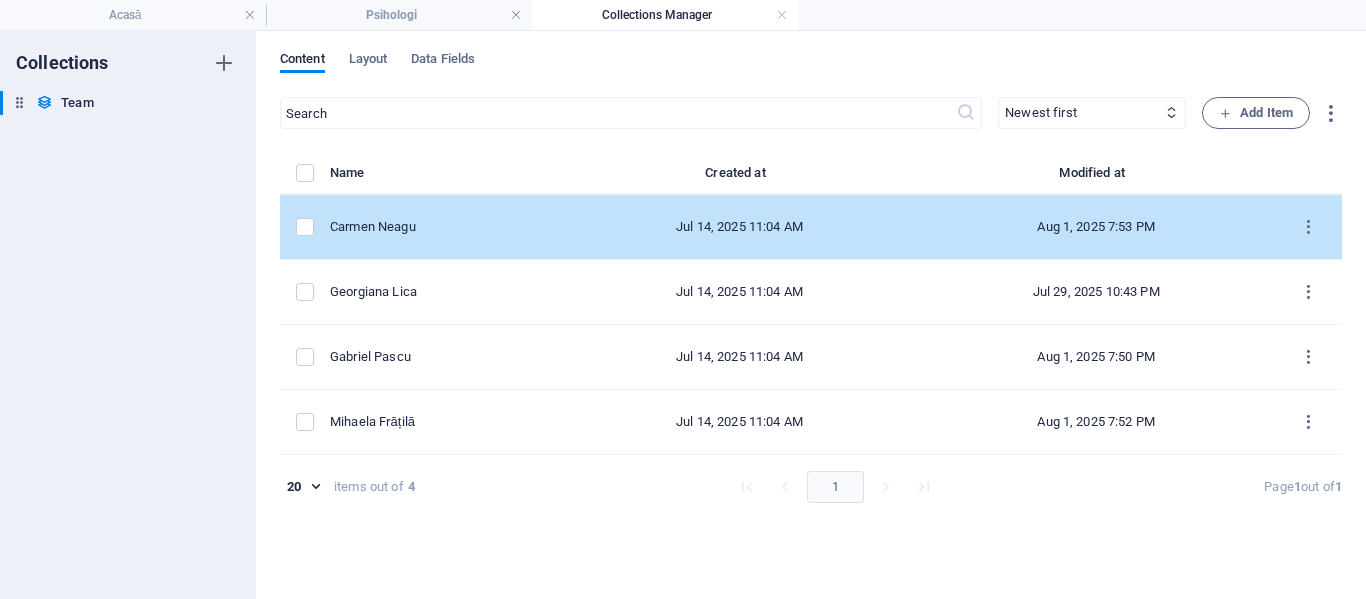 click on "Carmen Neagu" at bounding box center (437, 227) 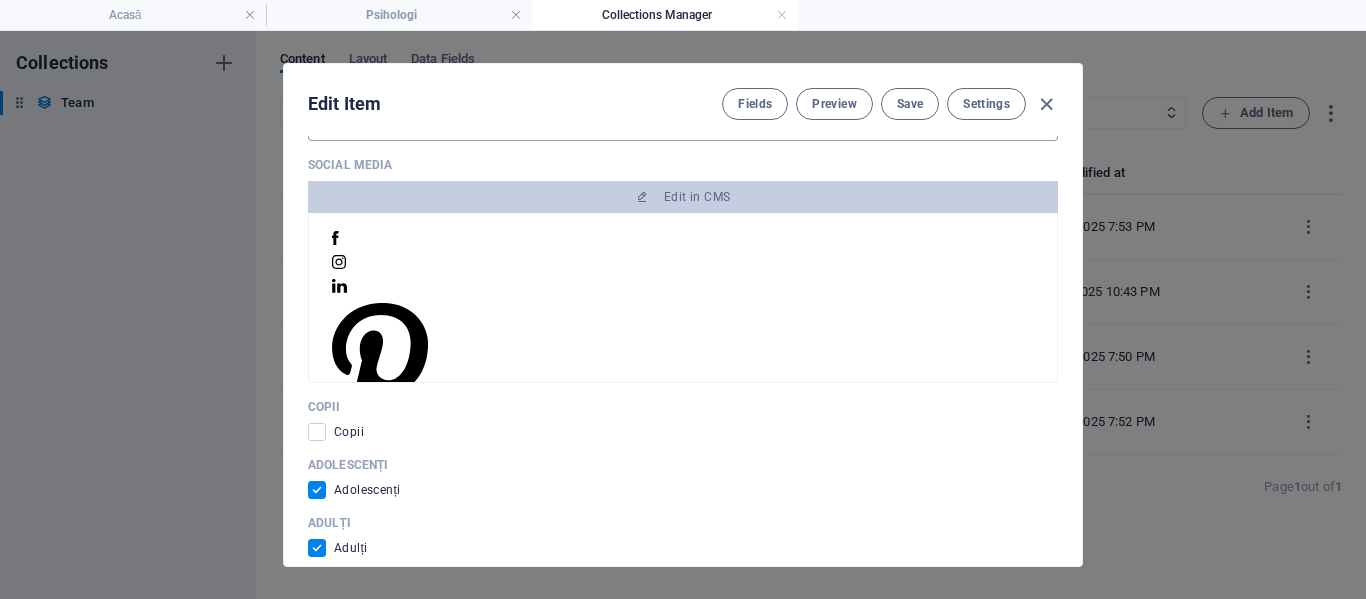 scroll, scrollTop: 800, scrollLeft: 0, axis: vertical 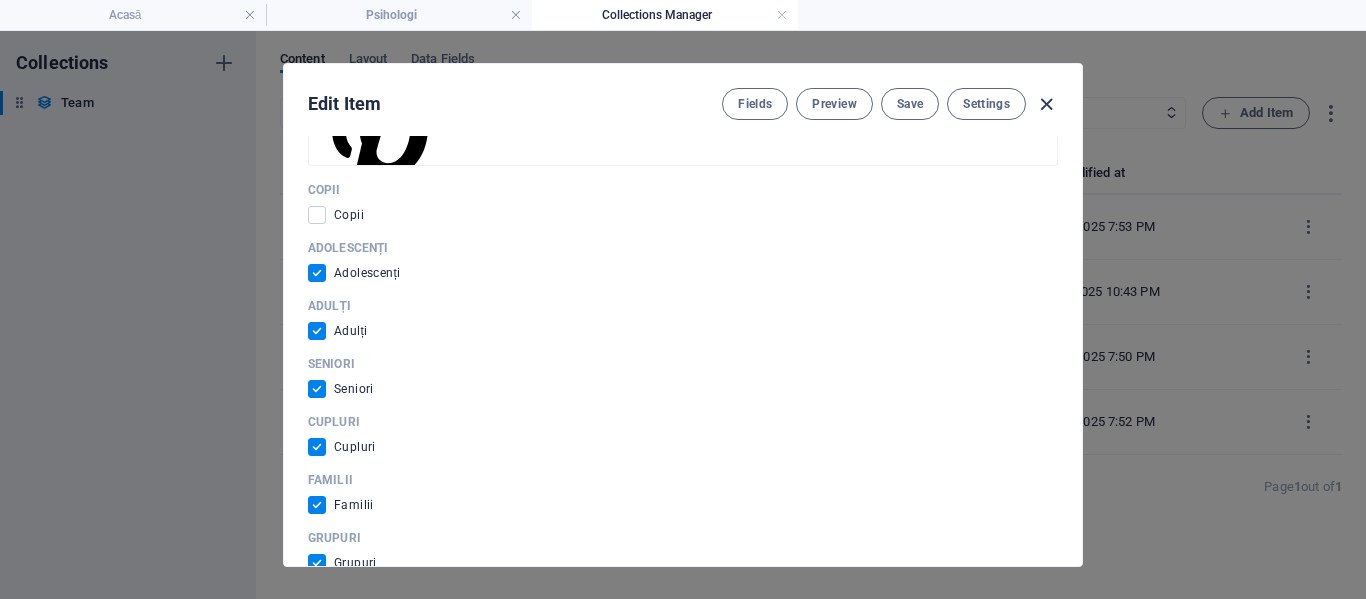 click at bounding box center [1046, 104] 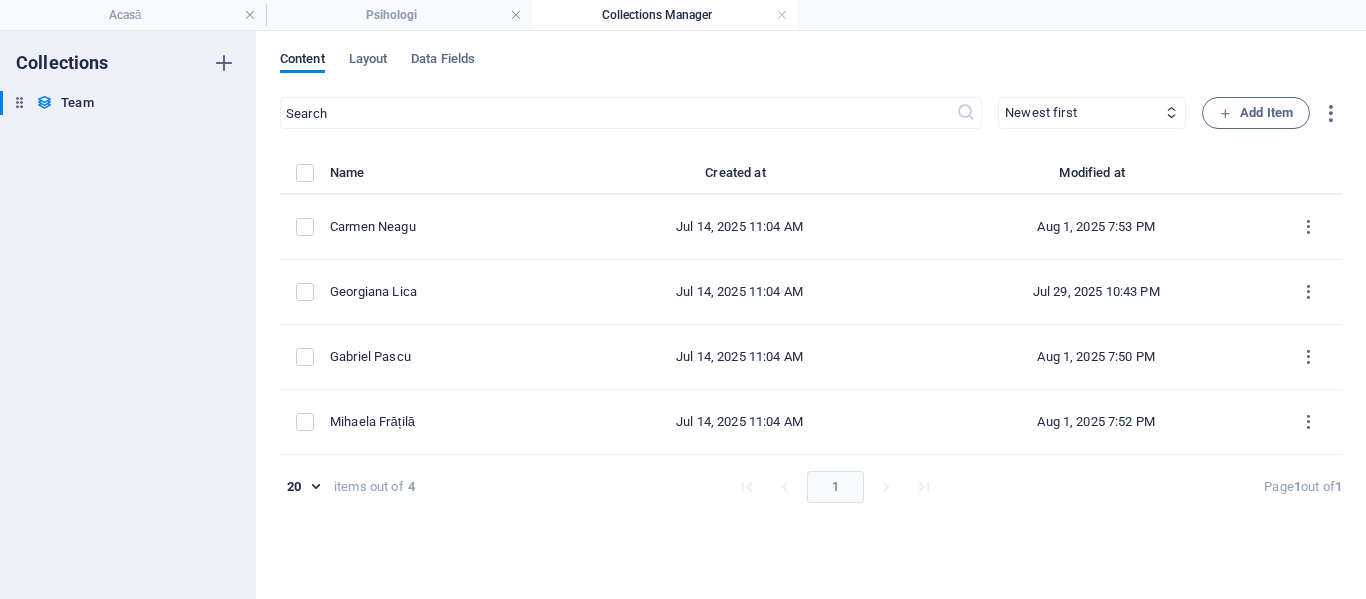 checkbox on "false" 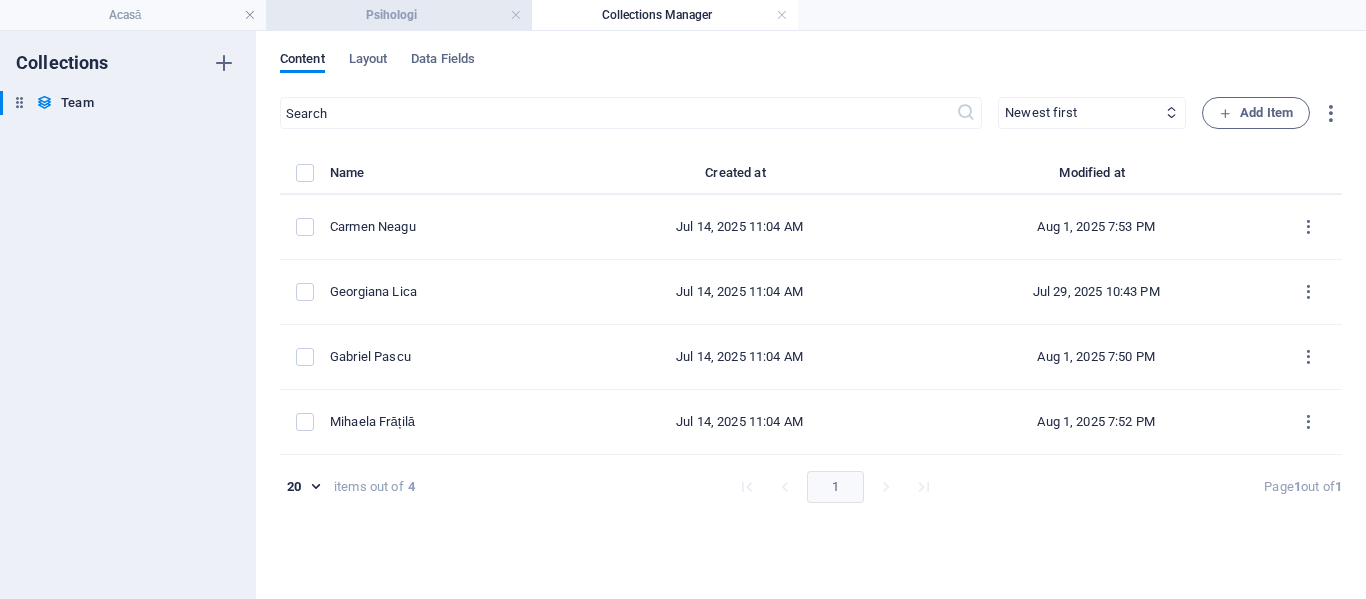 click on "Psihologi" at bounding box center (399, 15) 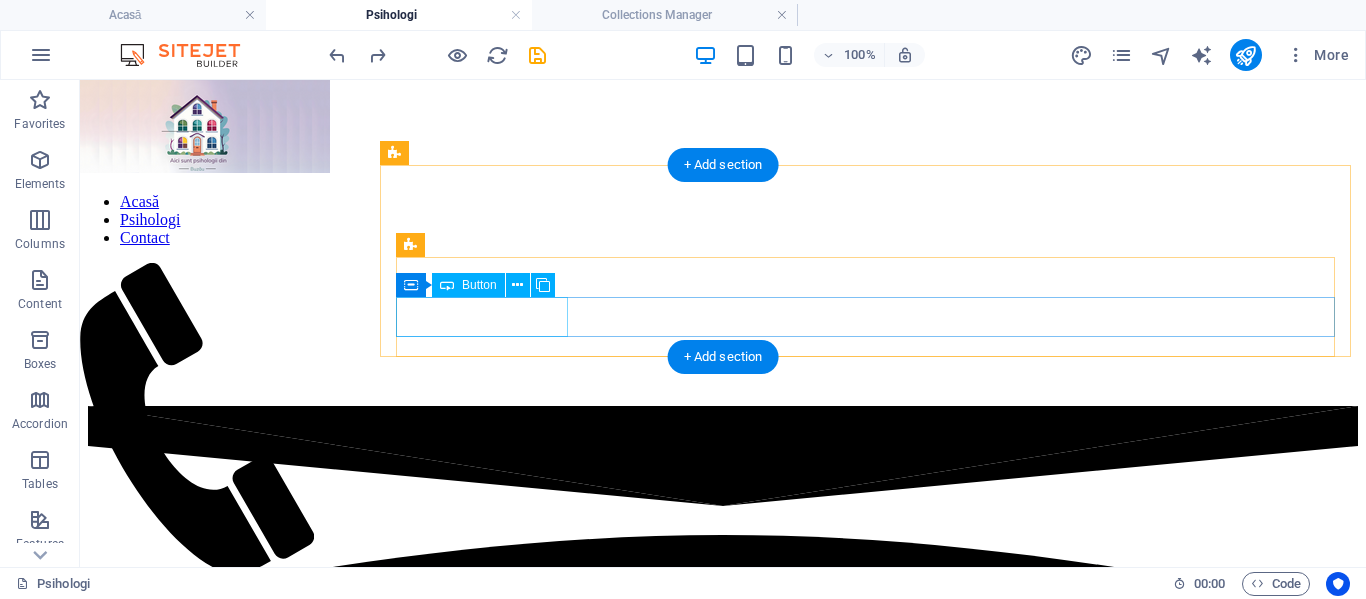 scroll, scrollTop: 796, scrollLeft: 0, axis: vertical 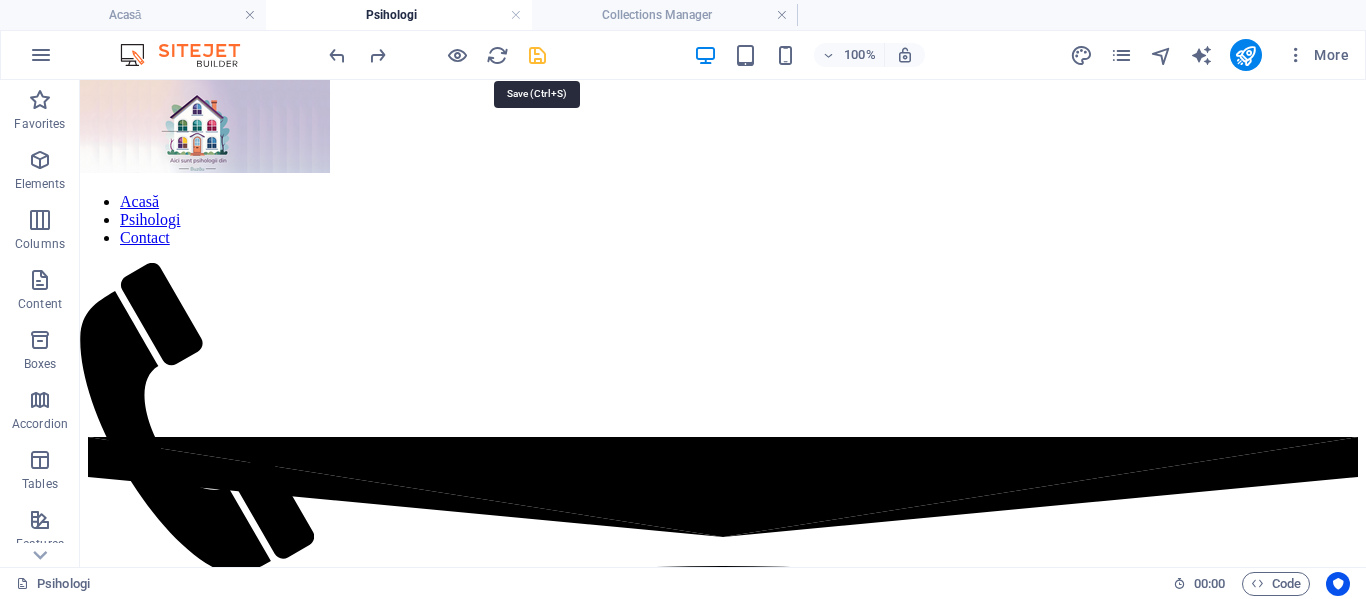 click at bounding box center [537, 55] 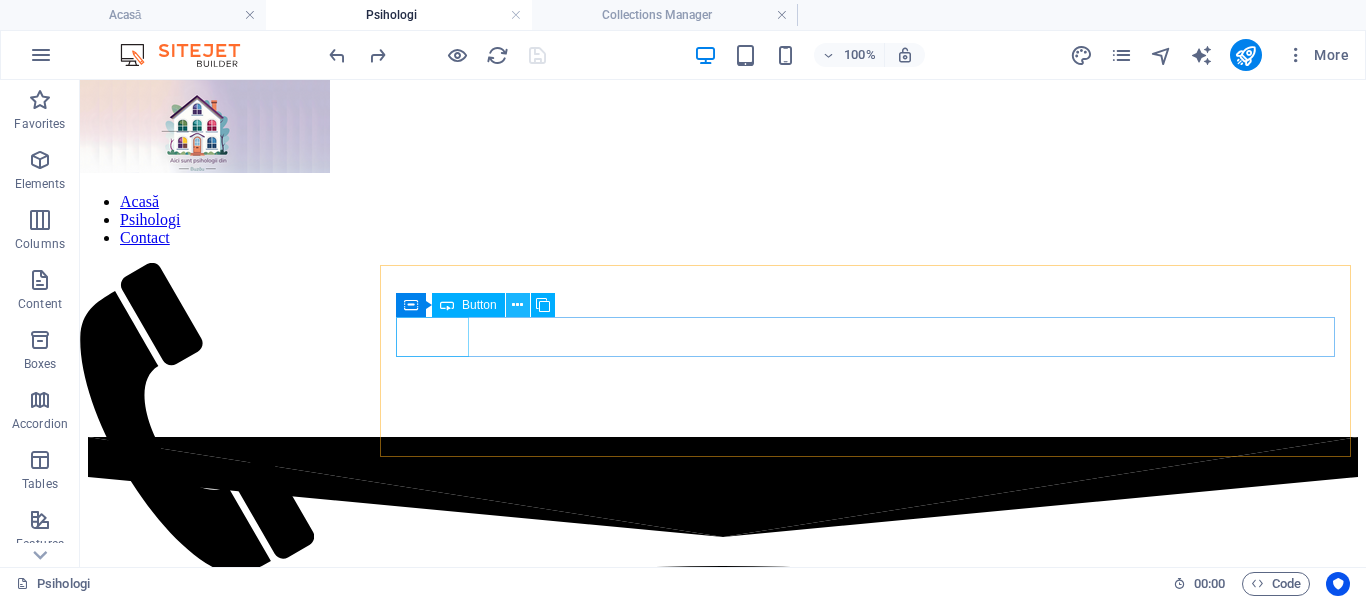 click at bounding box center (517, 305) 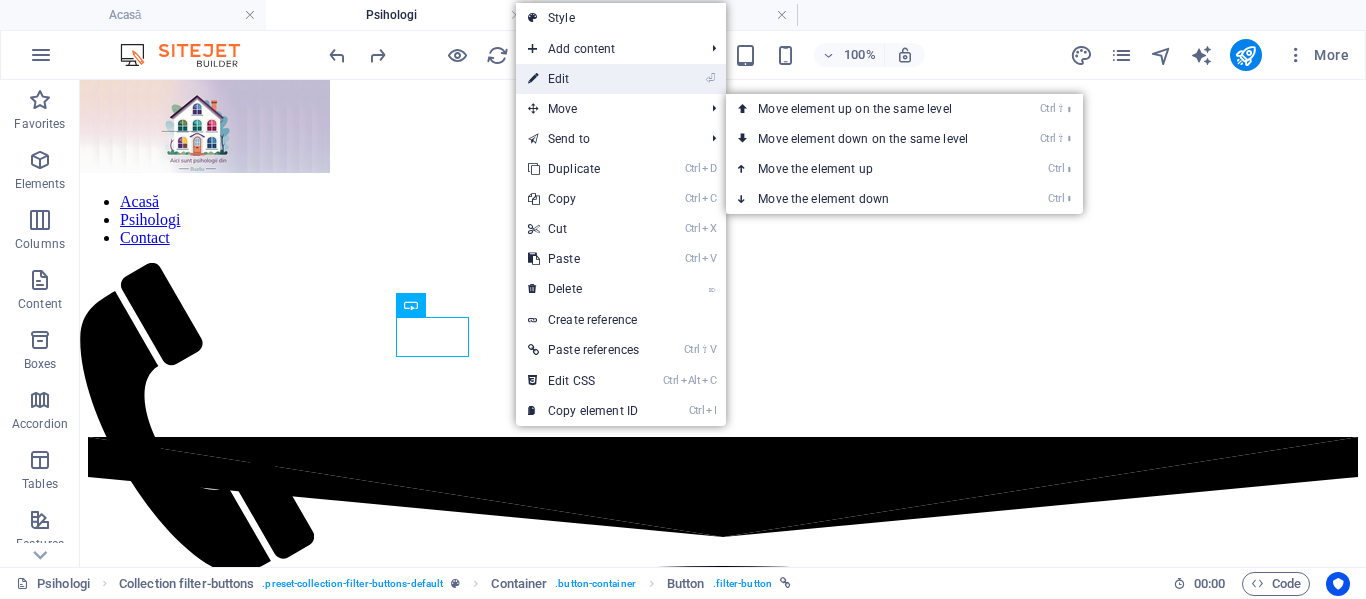 click on "⏎  Edit" at bounding box center [583, 79] 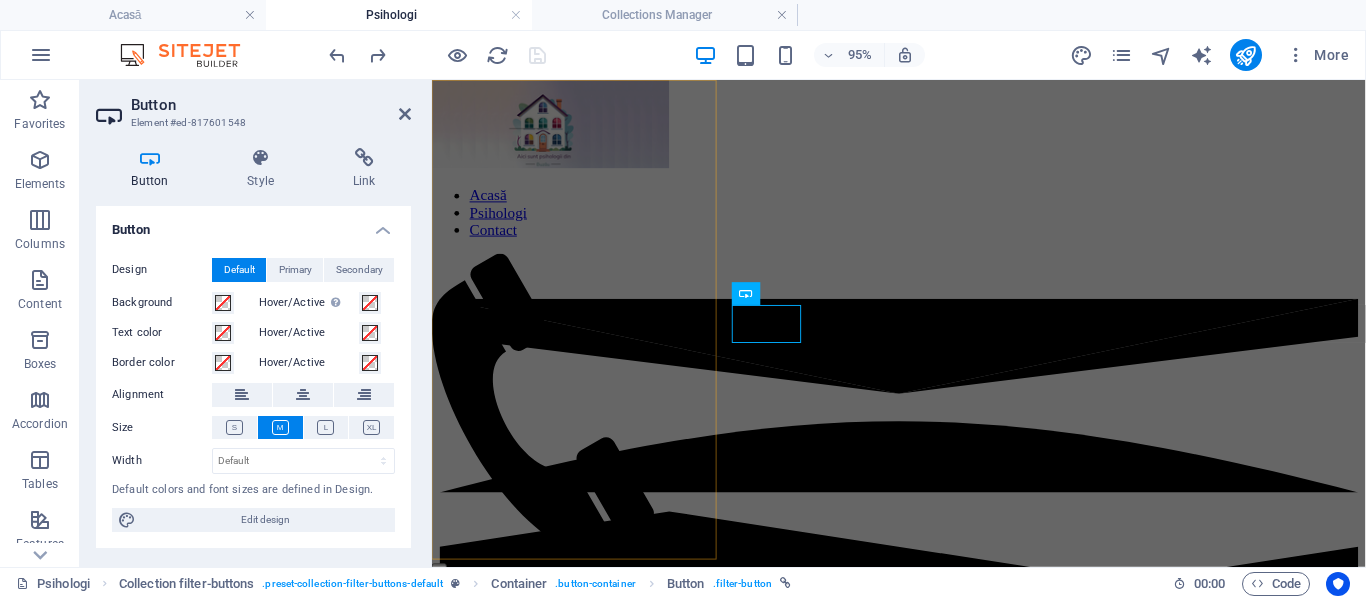 scroll, scrollTop: 489, scrollLeft: 0, axis: vertical 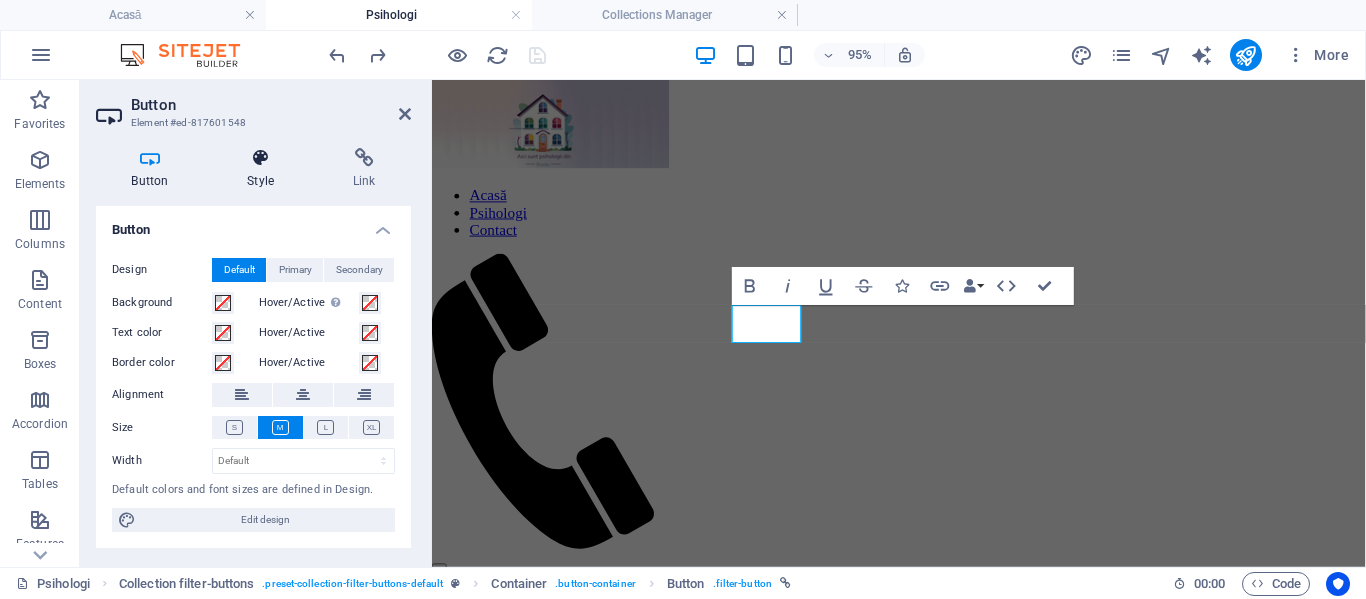 click at bounding box center (261, 158) 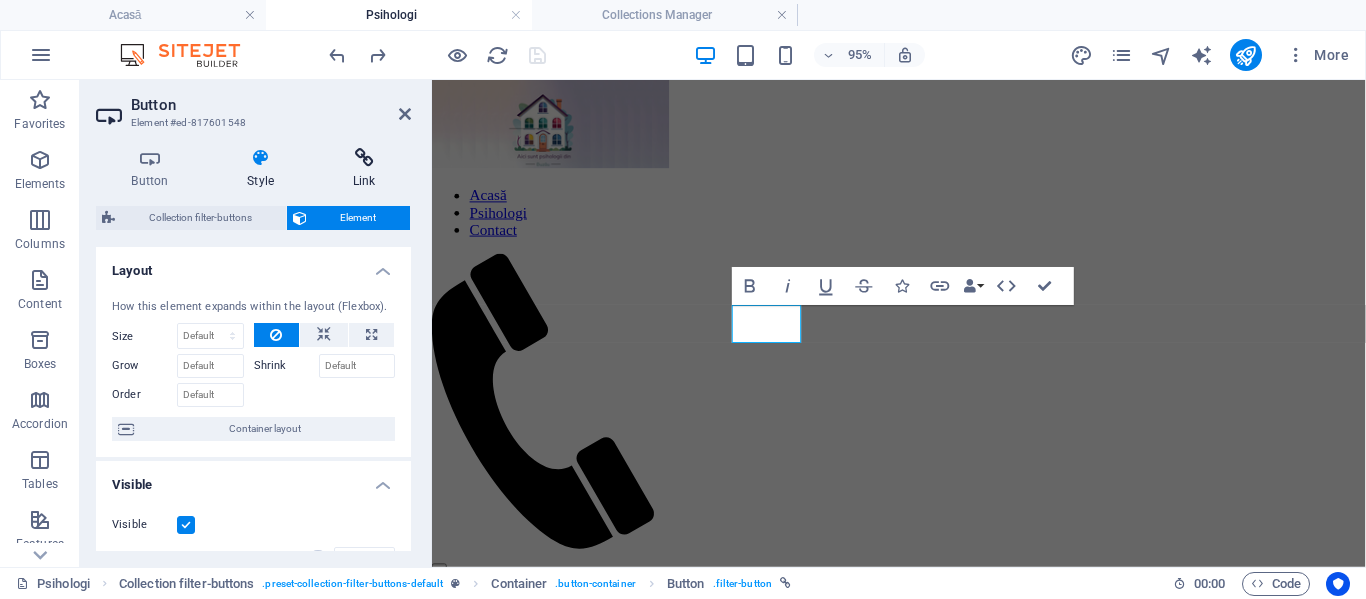 click at bounding box center (364, 158) 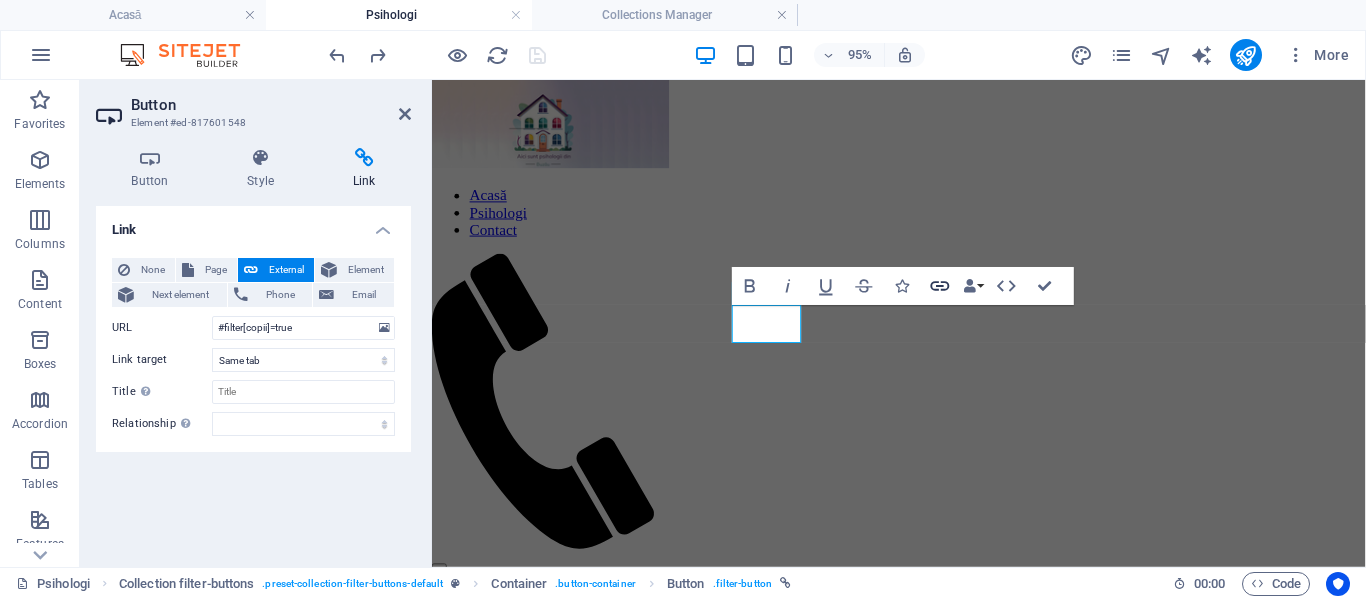 click 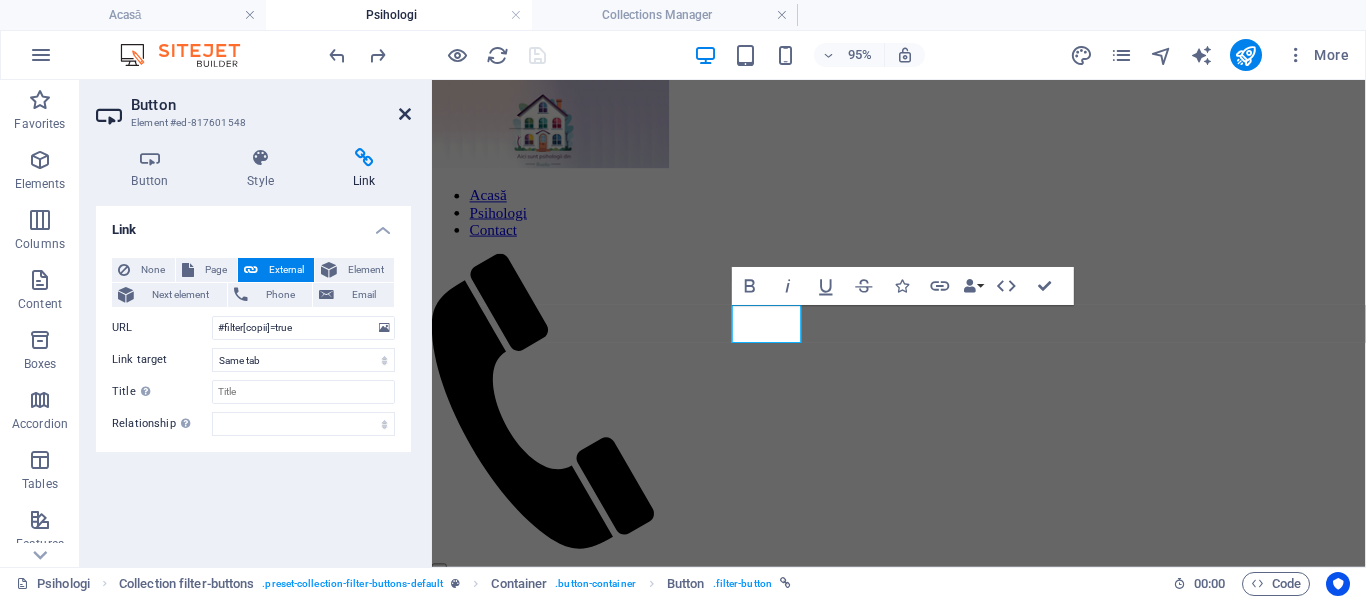 click at bounding box center [405, 114] 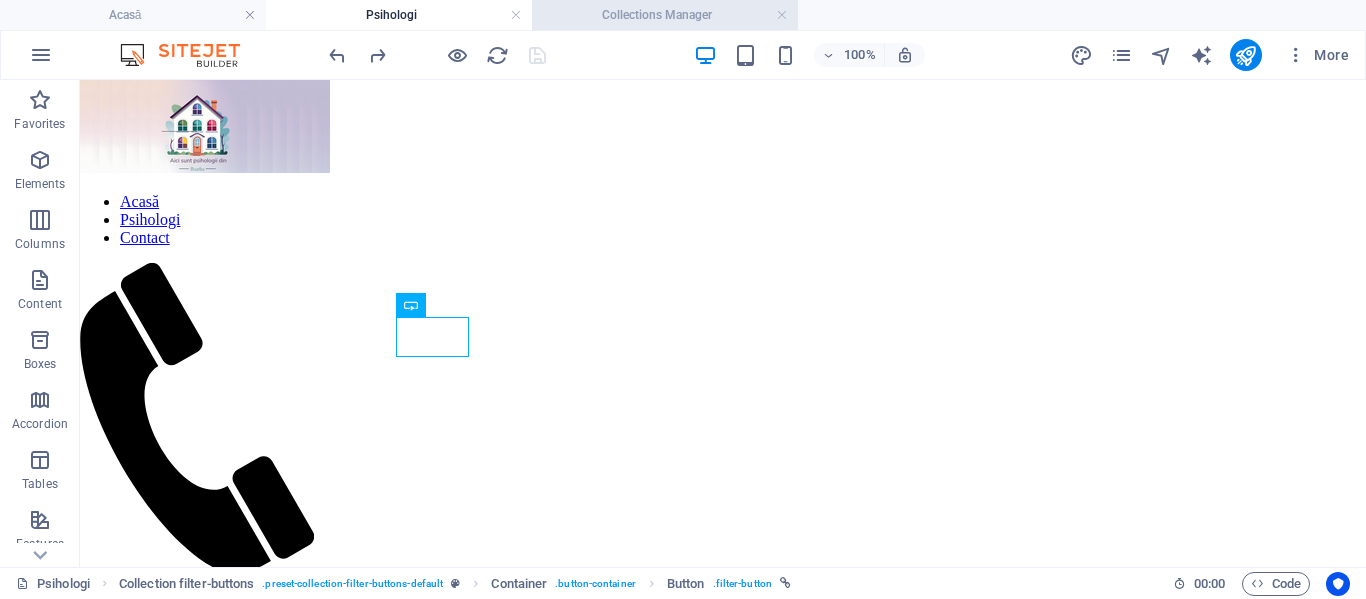 click on "Collections Manager" at bounding box center [665, 15] 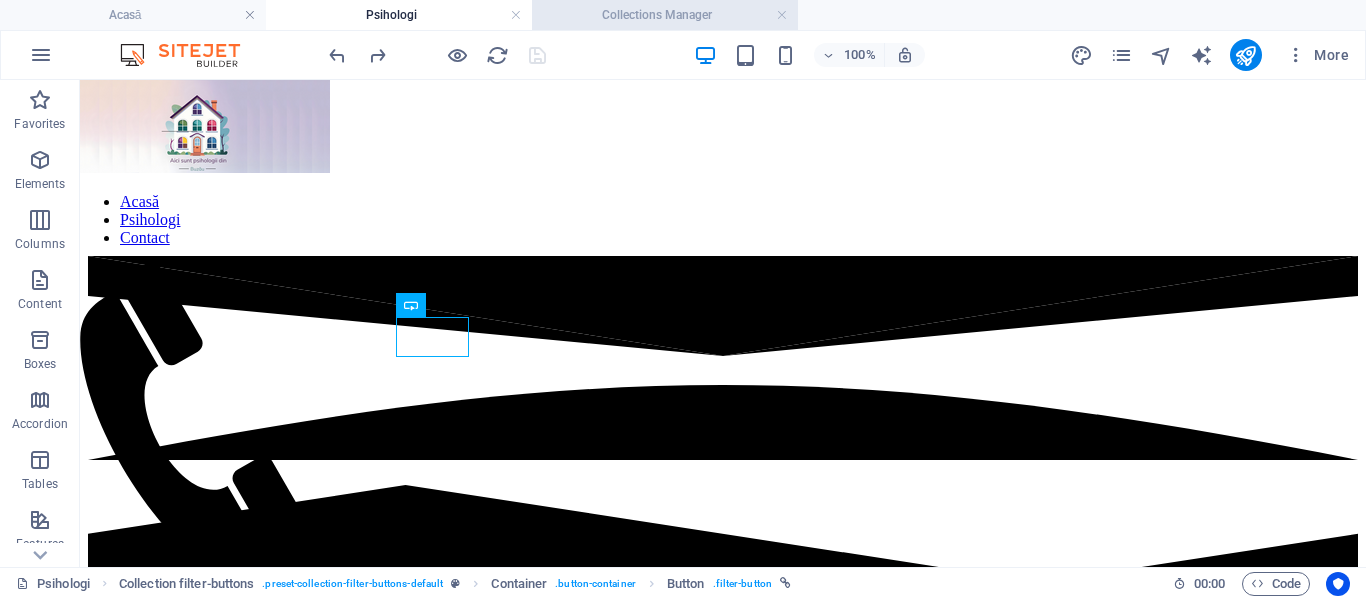 scroll, scrollTop: 0, scrollLeft: 0, axis: both 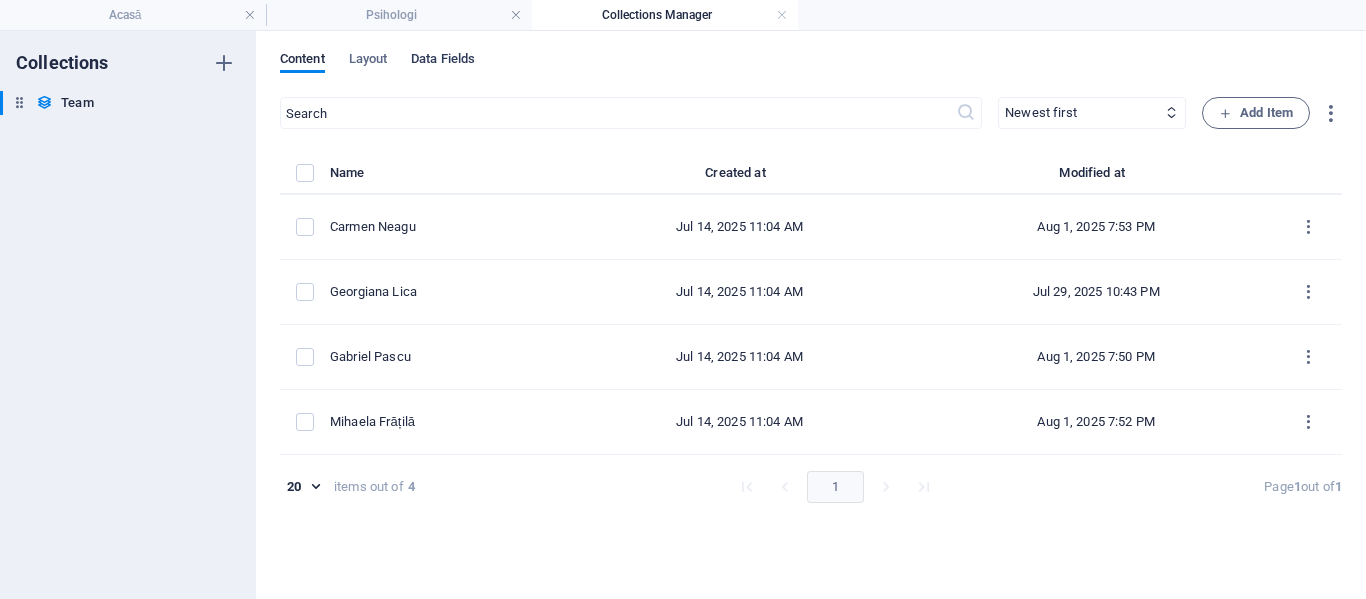 click on "Data Fields" at bounding box center [443, 61] 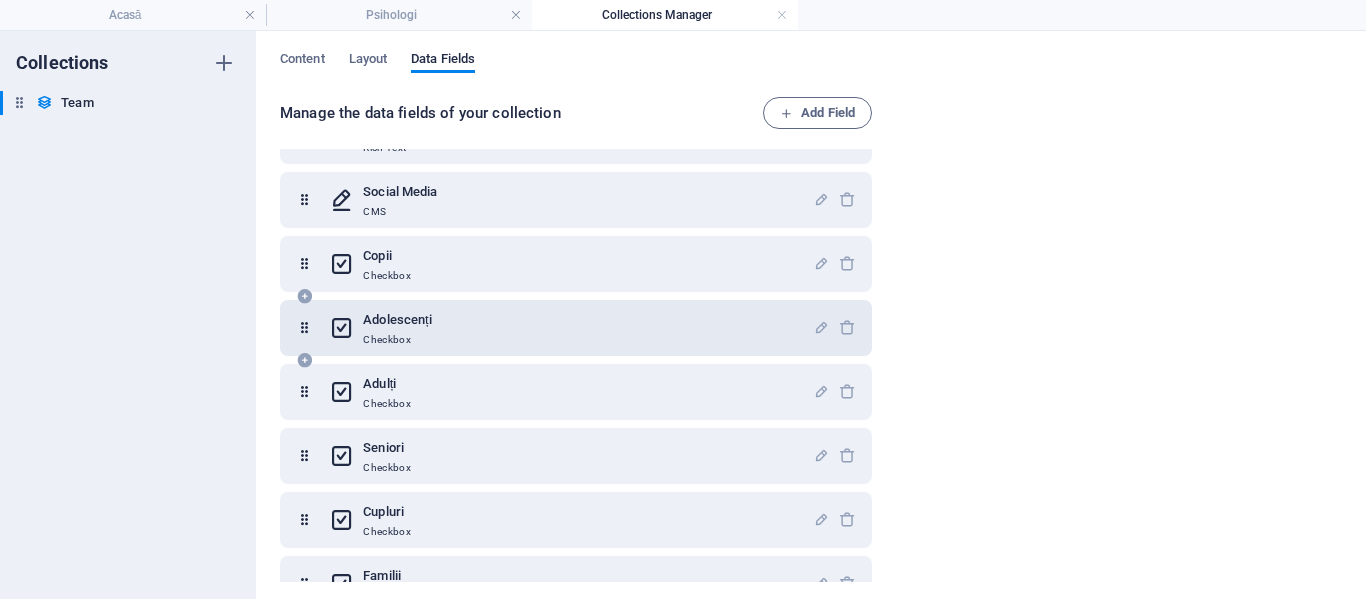 scroll, scrollTop: 339, scrollLeft: 0, axis: vertical 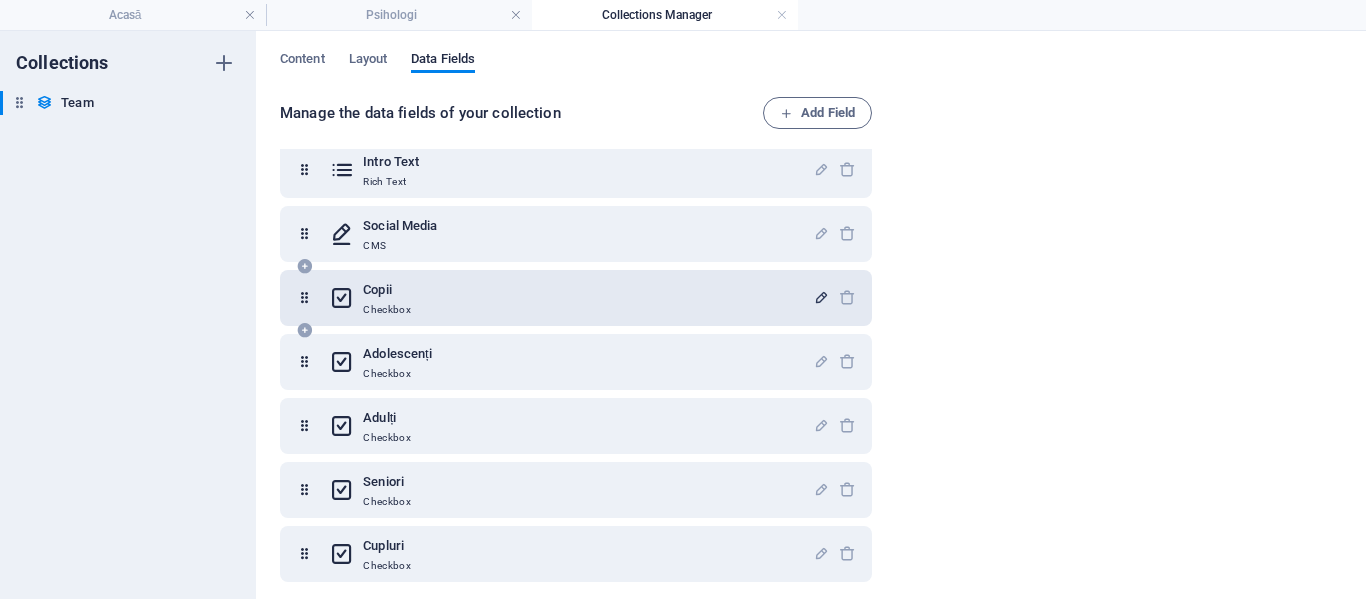 click at bounding box center (821, 297) 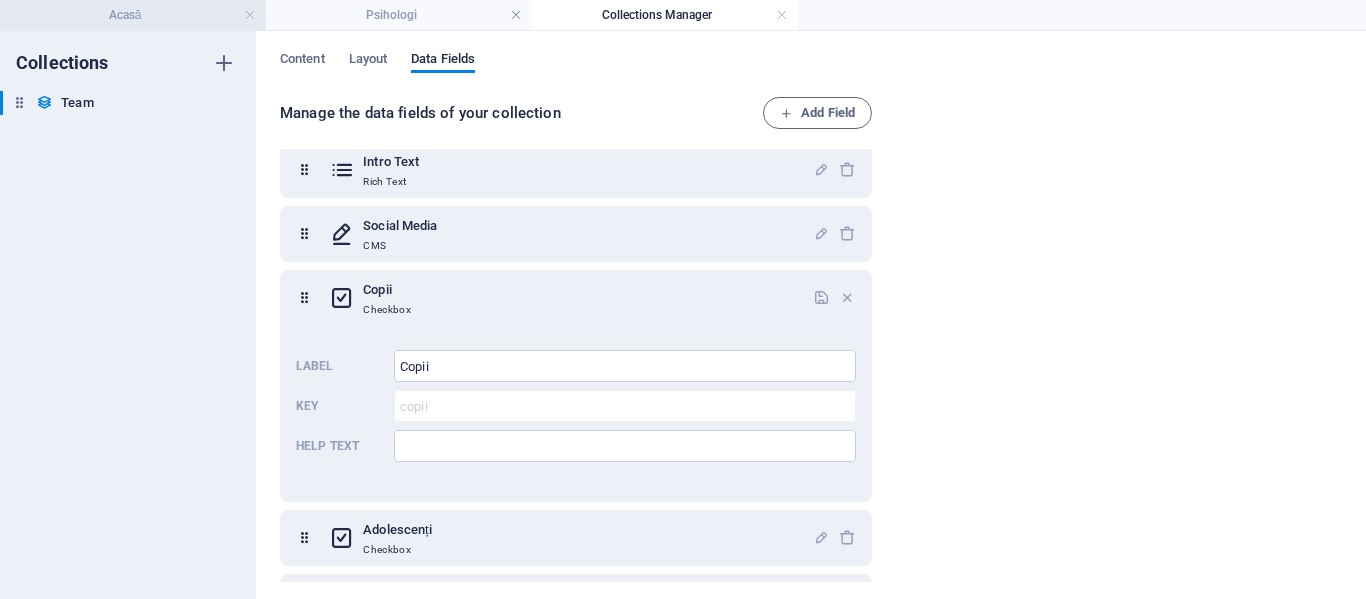 click on "Acasă" at bounding box center (133, 15) 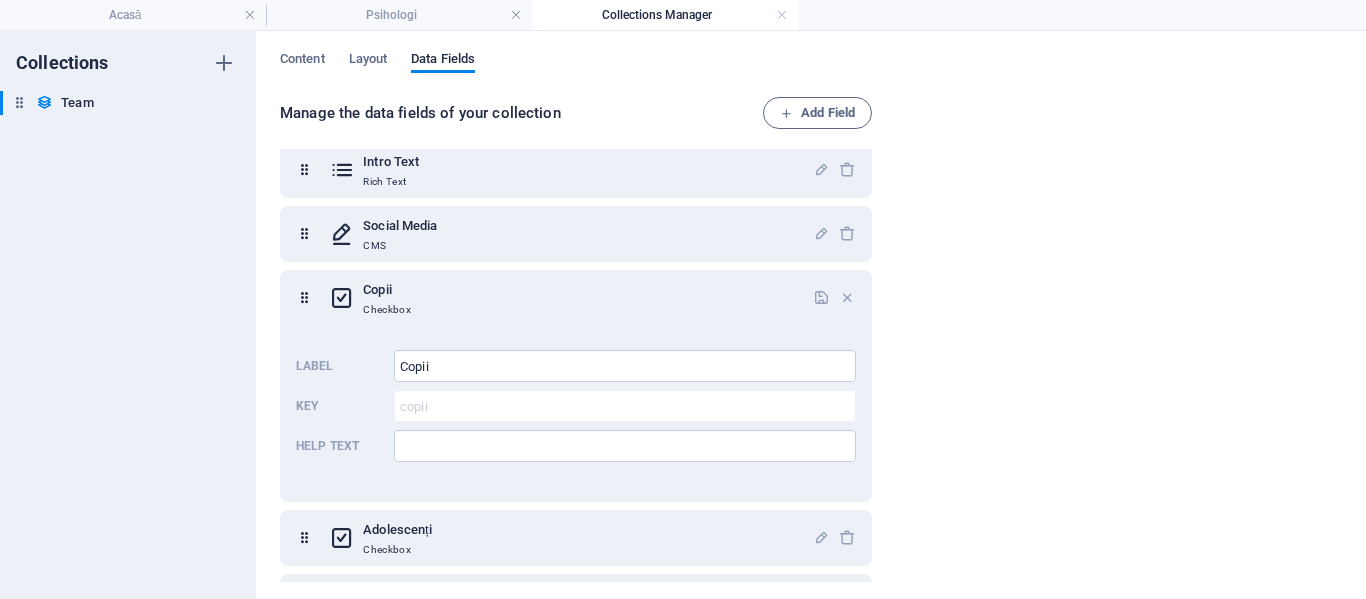 scroll, scrollTop: 389, scrollLeft: 0, axis: vertical 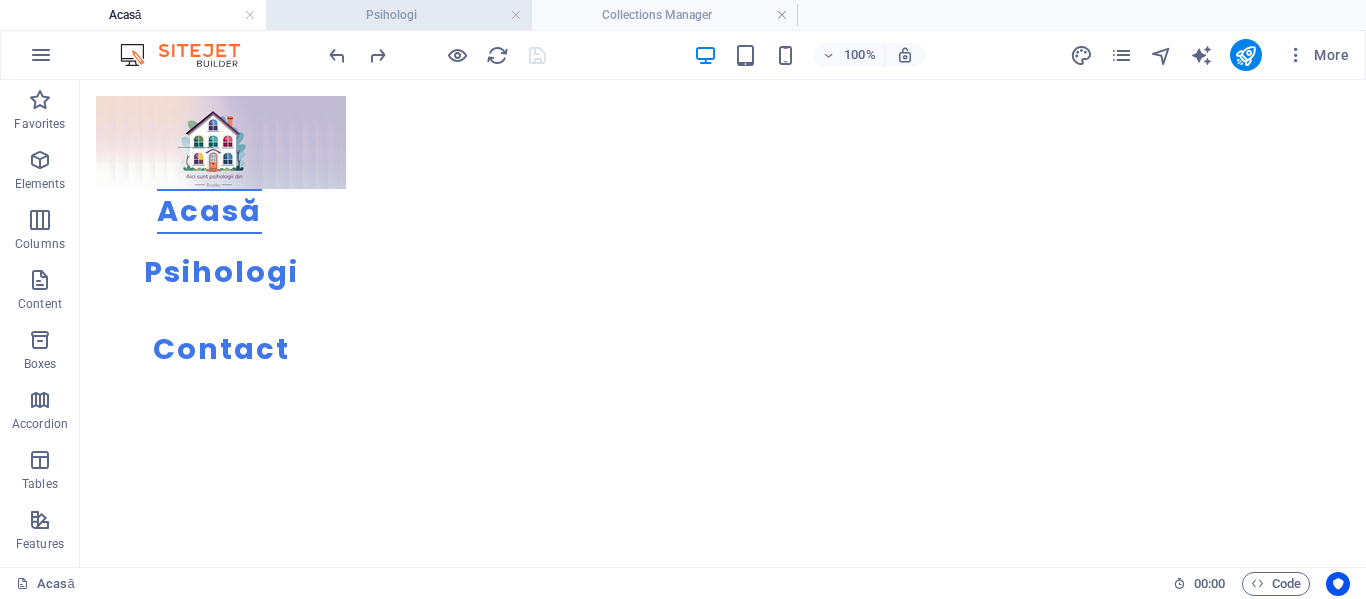 click on "Psihologi" at bounding box center [399, 15] 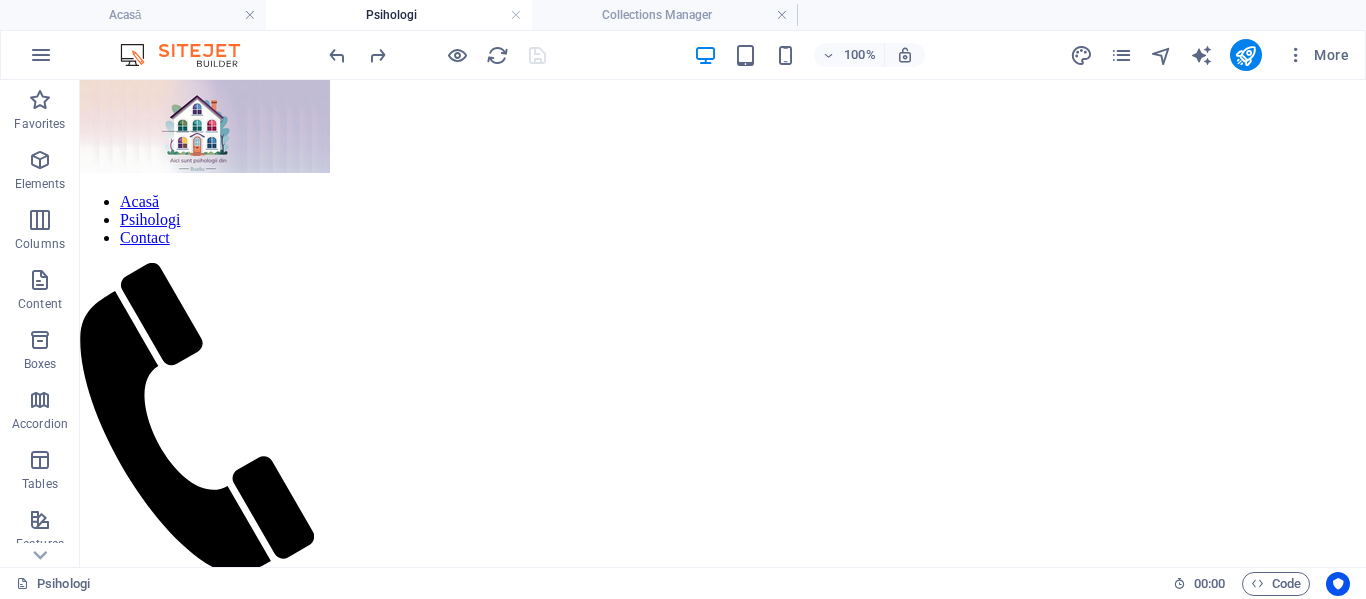 scroll, scrollTop: 889, scrollLeft: 0, axis: vertical 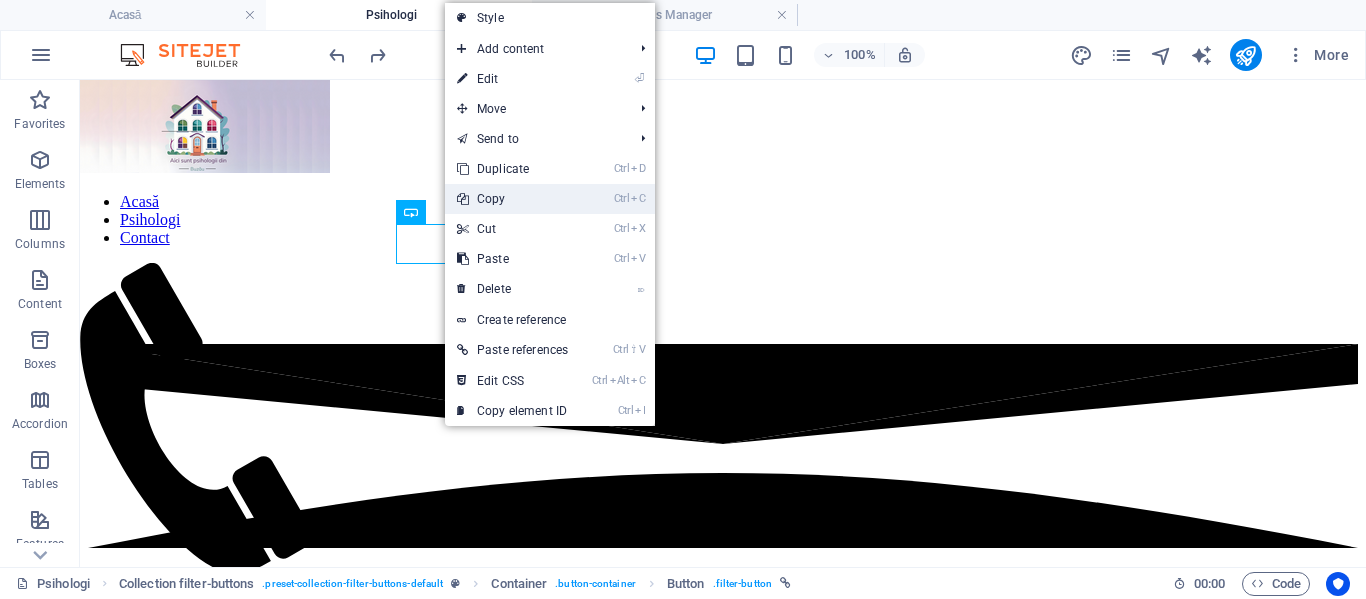 drag, startPoint x: 496, startPoint y: 201, endPoint x: 451, endPoint y: 157, distance: 62.936478 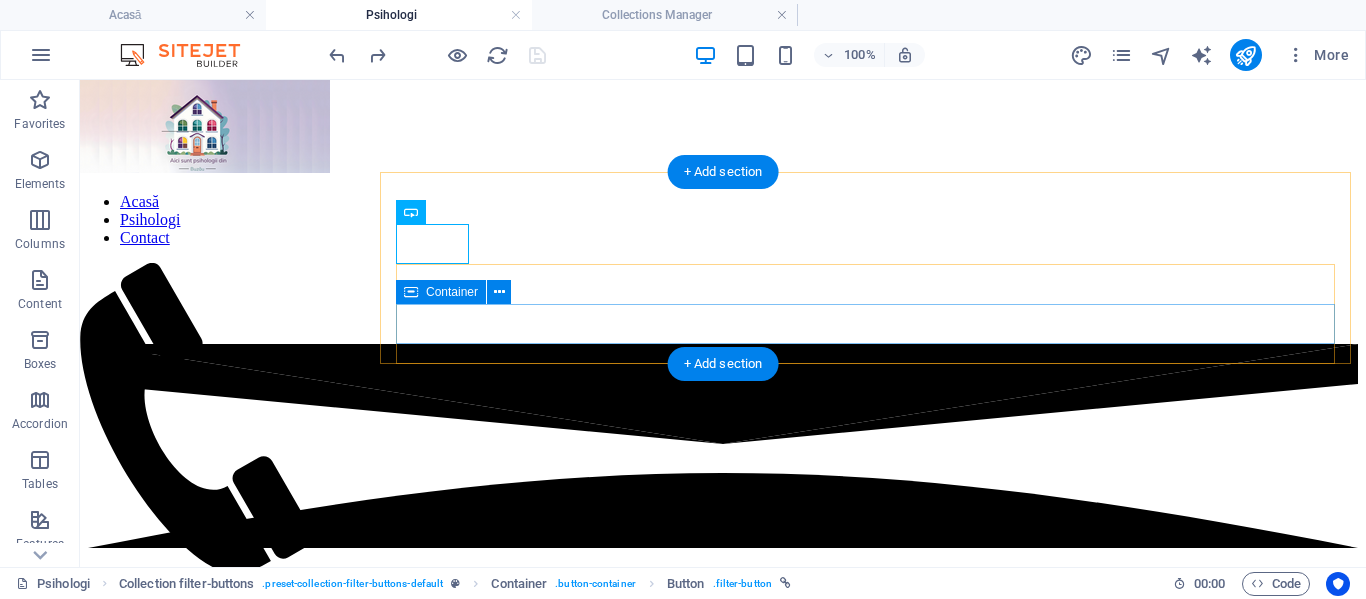 click on "Vezi toți psihologii" at bounding box center (723, 1084) 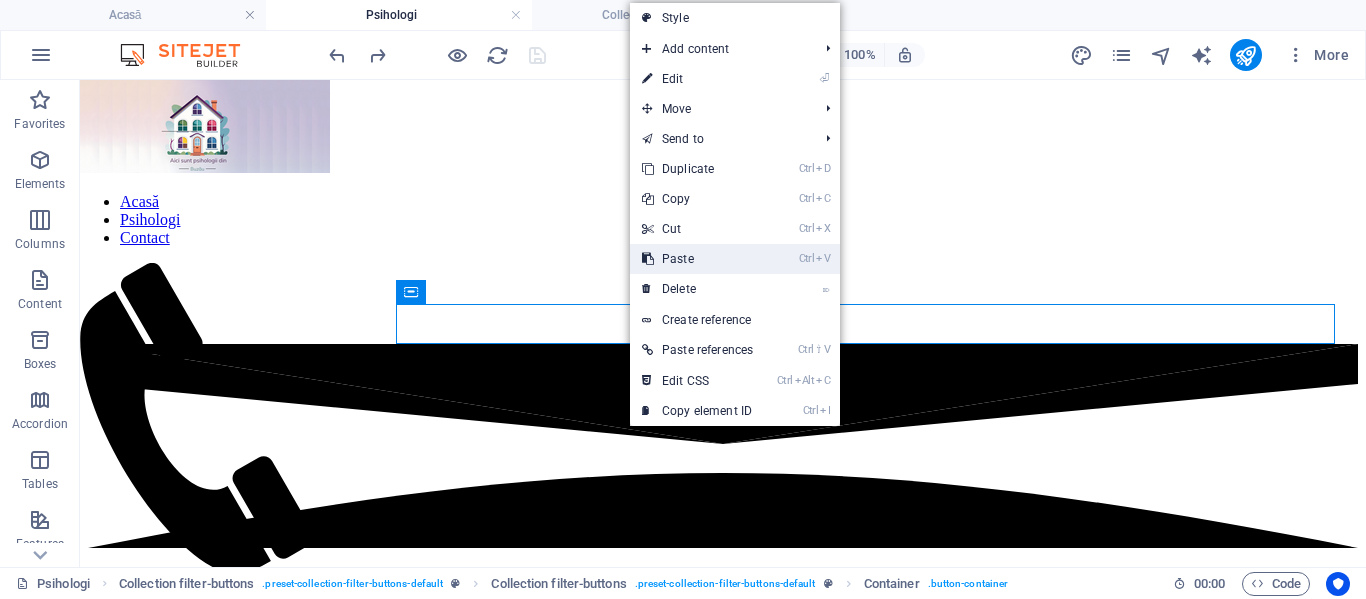 click on "Ctrl V  Paste" at bounding box center [697, 259] 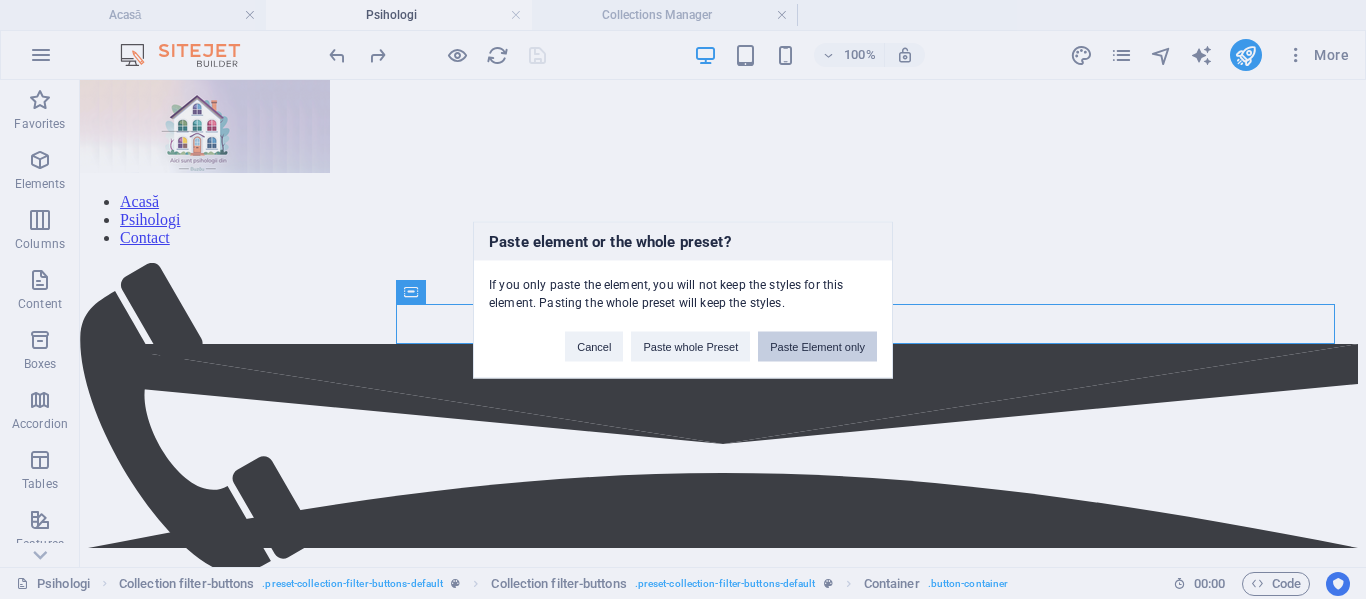 click on "Paste Element only" at bounding box center [817, 346] 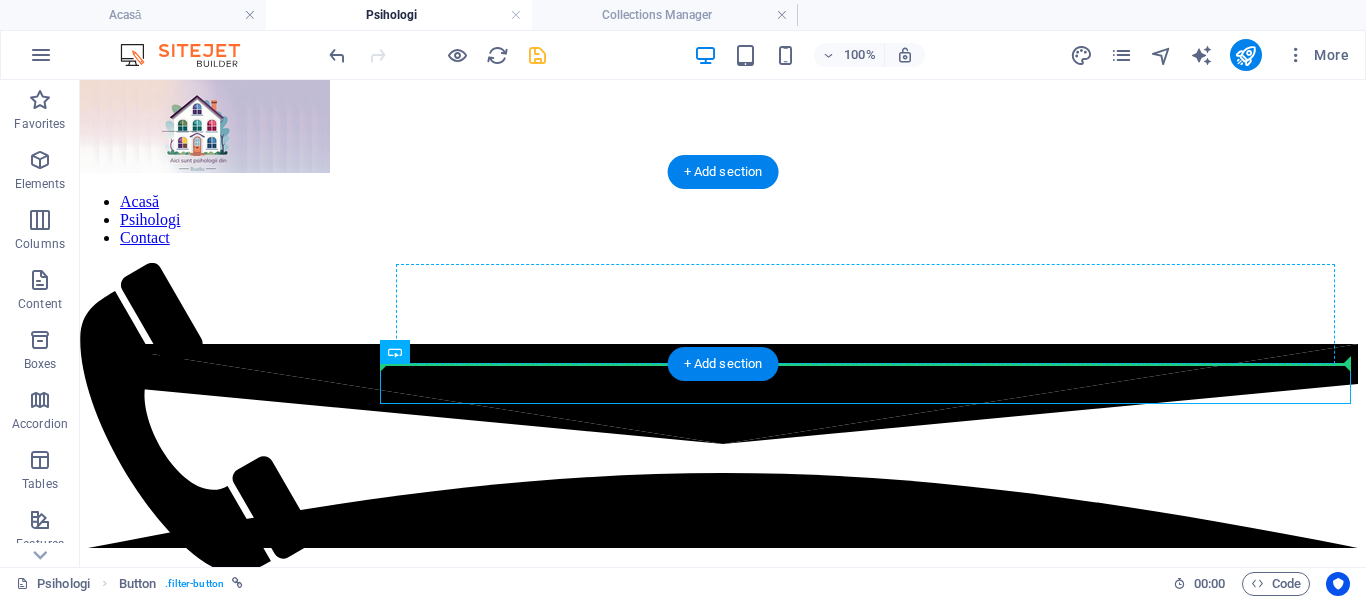 drag, startPoint x: 424, startPoint y: 389, endPoint x: 644, endPoint y: 328, distance: 228.30025 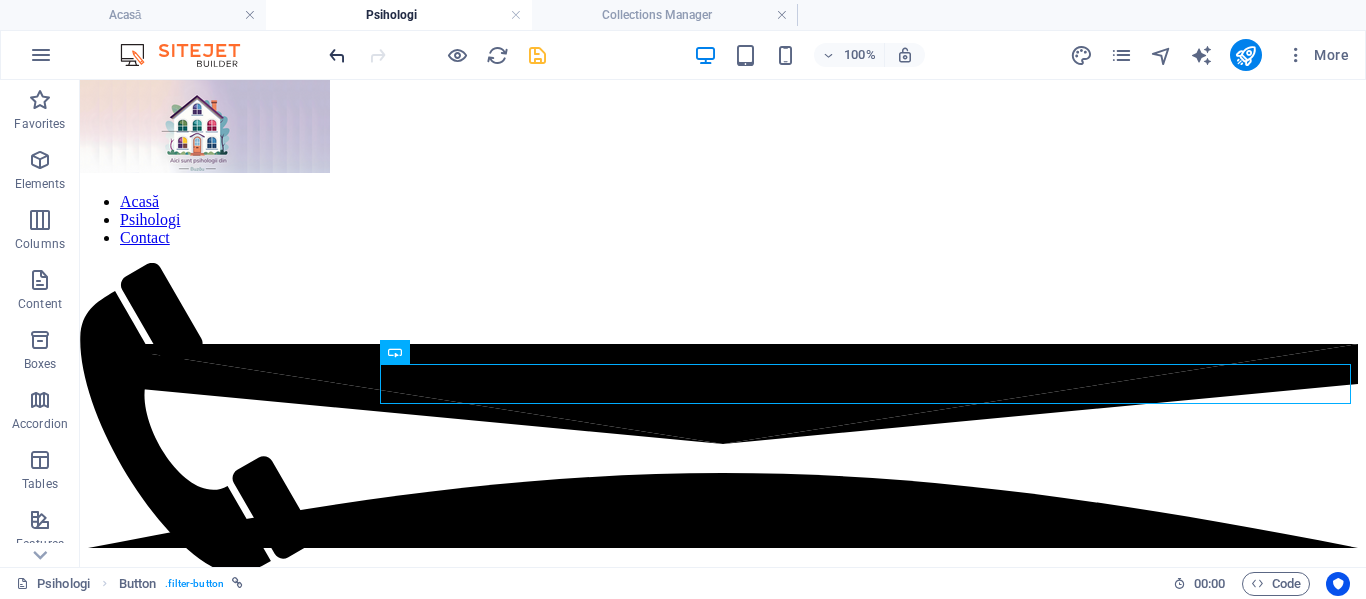 click at bounding box center (337, 55) 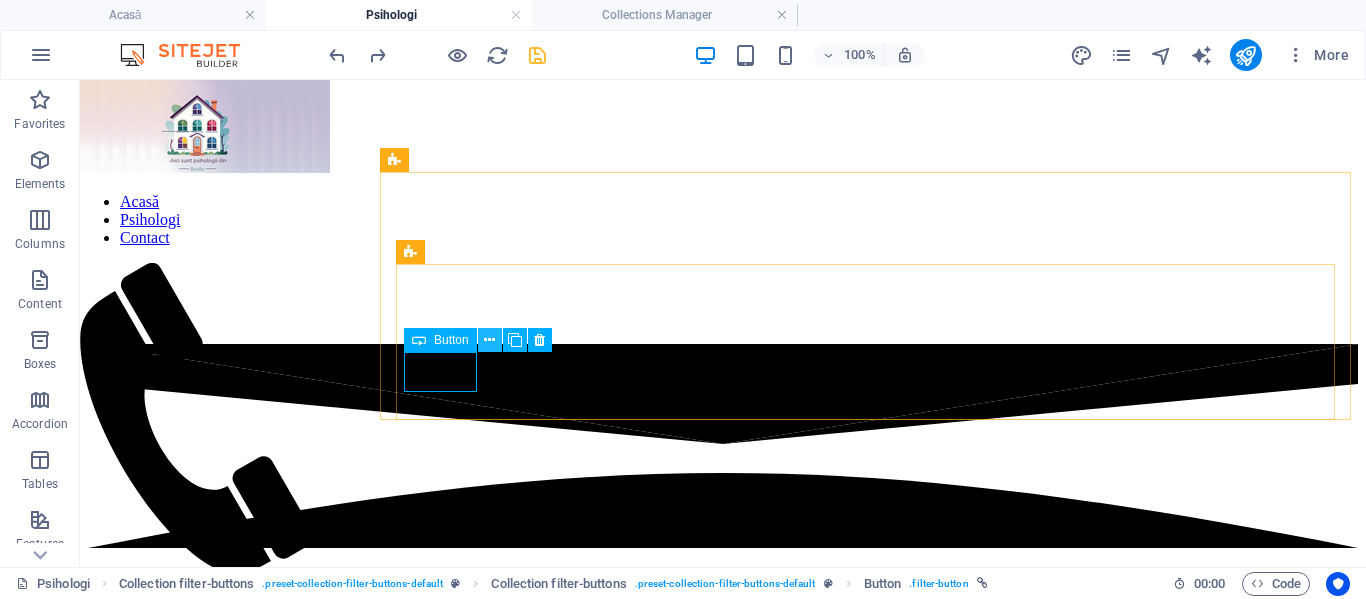 click at bounding box center [489, 340] 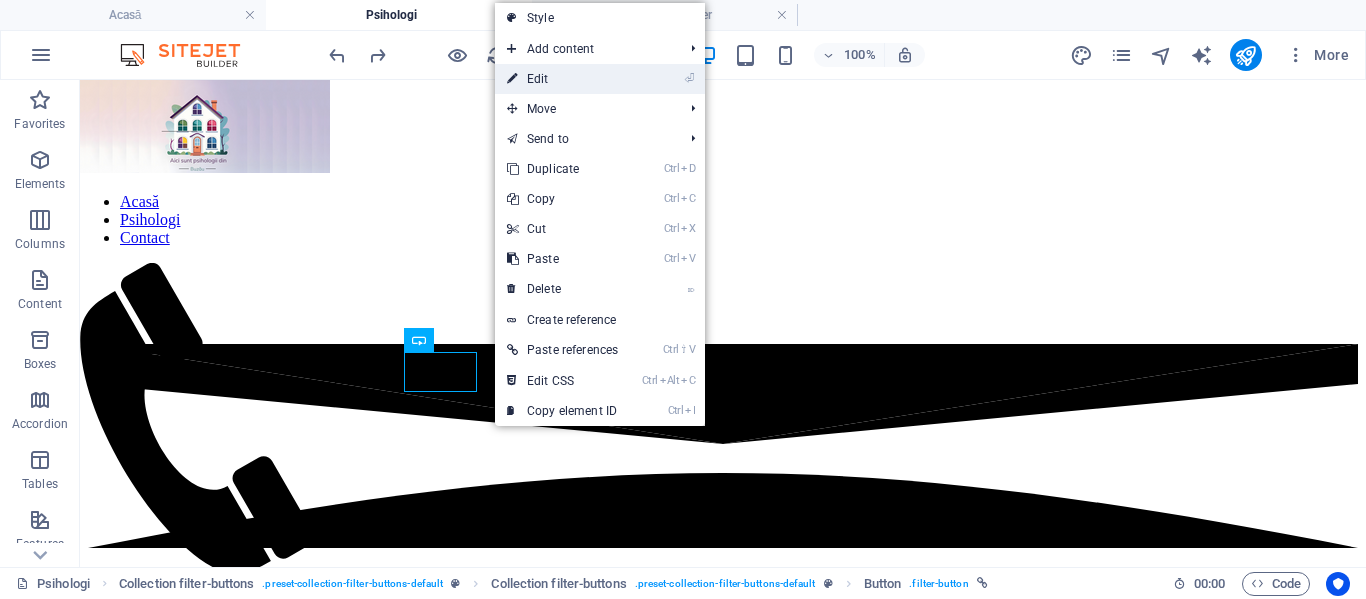 click on "⏎  Edit" at bounding box center [562, 79] 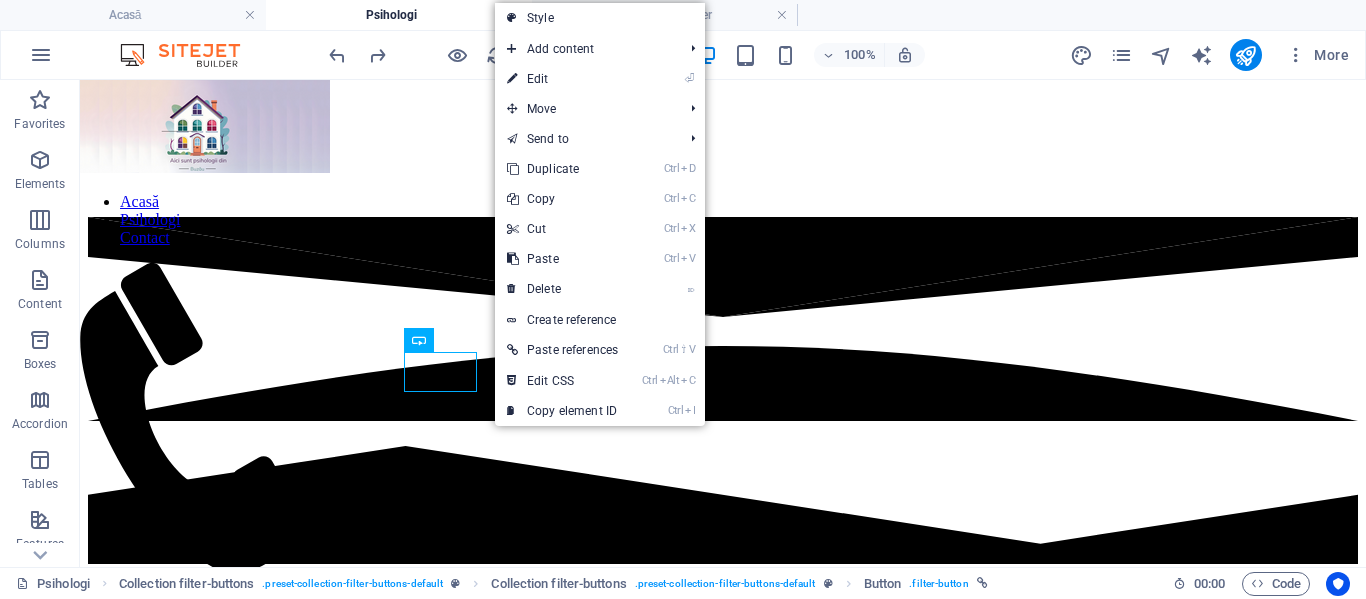 select 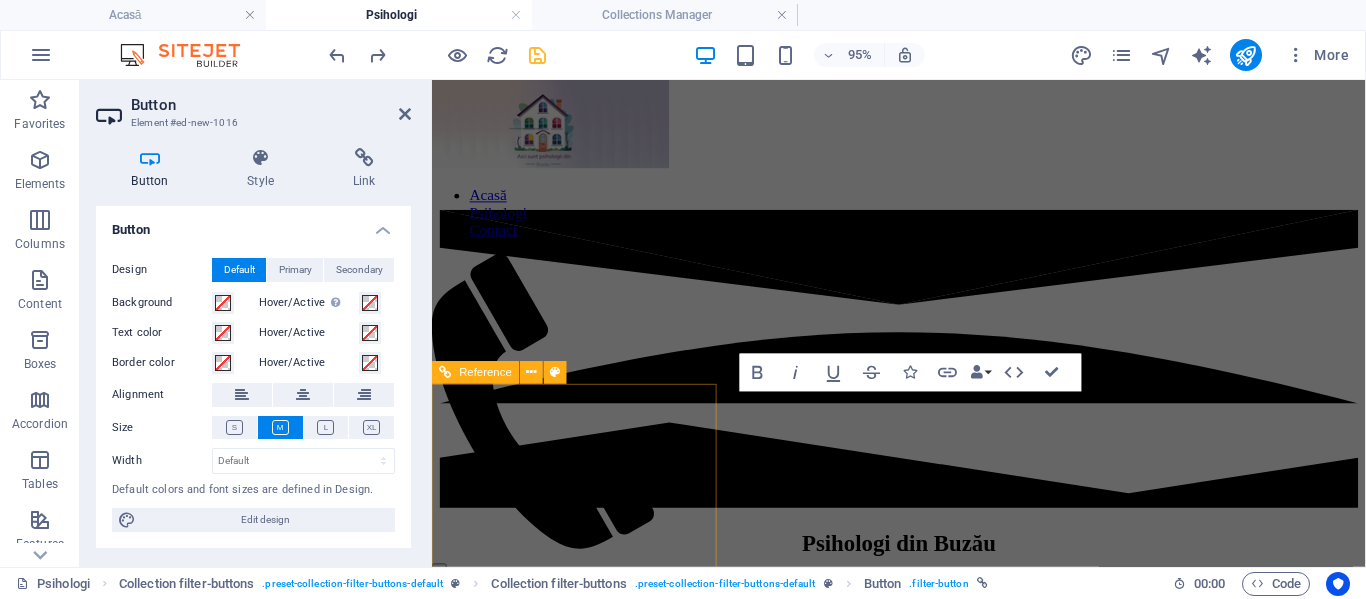 scroll, scrollTop: 915, scrollLeft: 0, axis: vertical 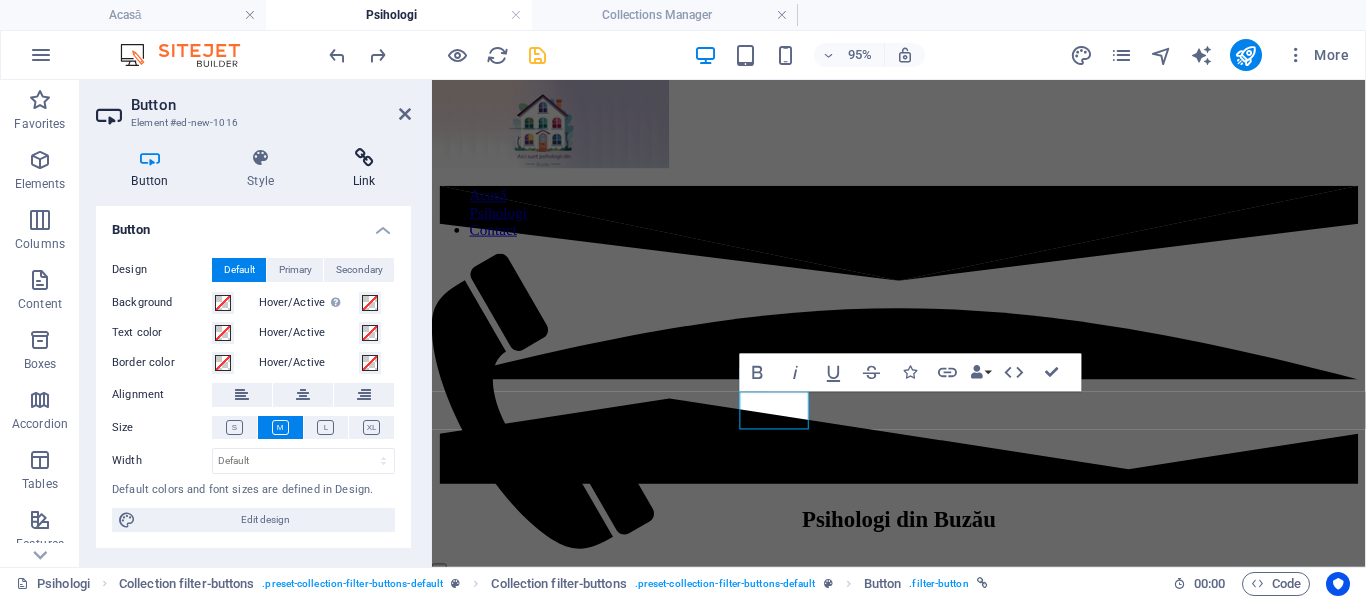 click at bounding box center (364, 158) 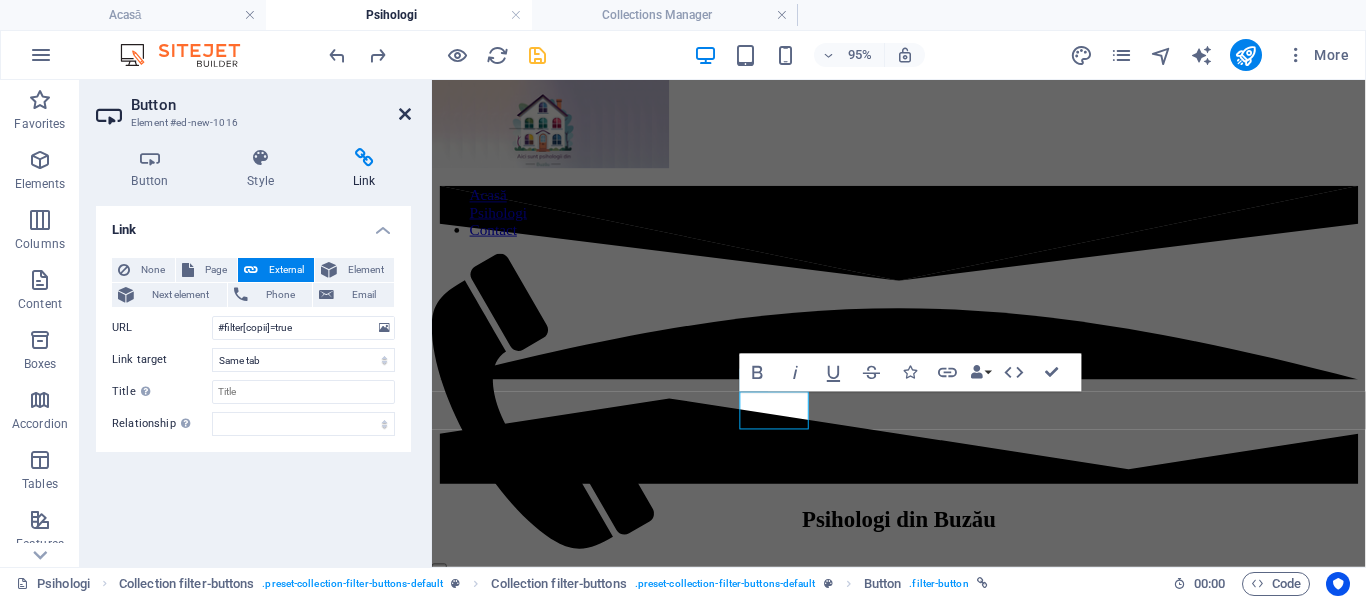 click at bounding box center [405, 114] 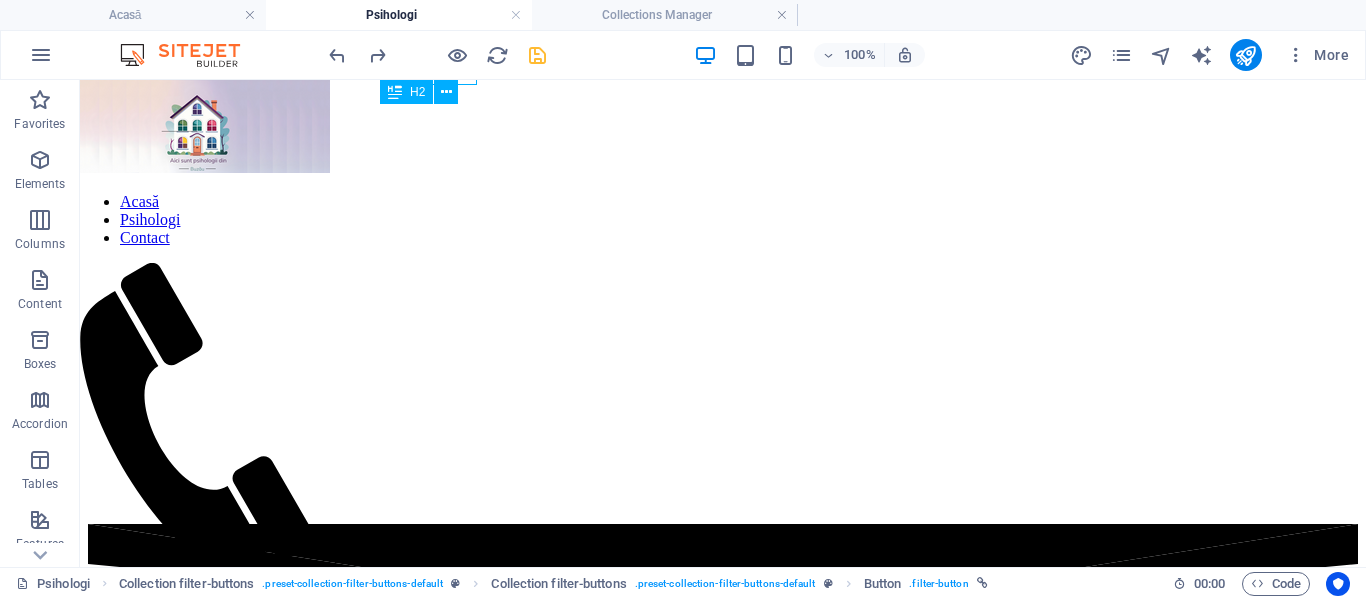 scroll, scrollTop: 889, scrollLeft: 0, axis: vertical 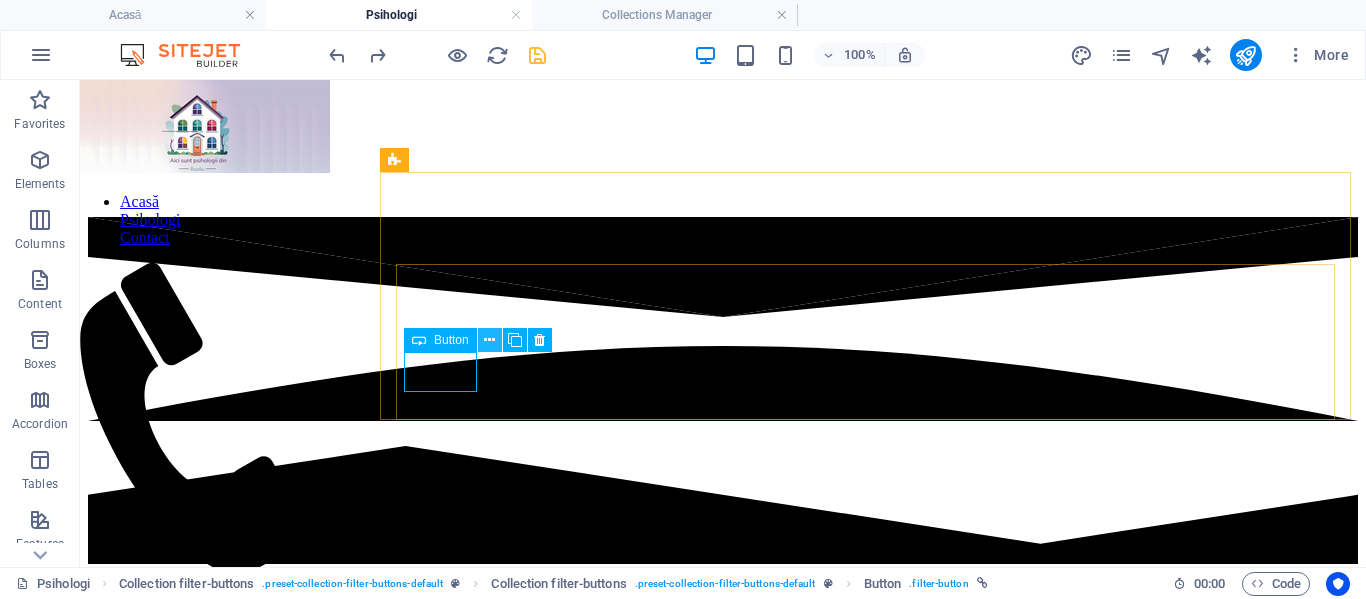 drag, startPoint x: 486, startPoint y: 342, endPoint x: 481, endPoint y: 331, distance: 12.083046 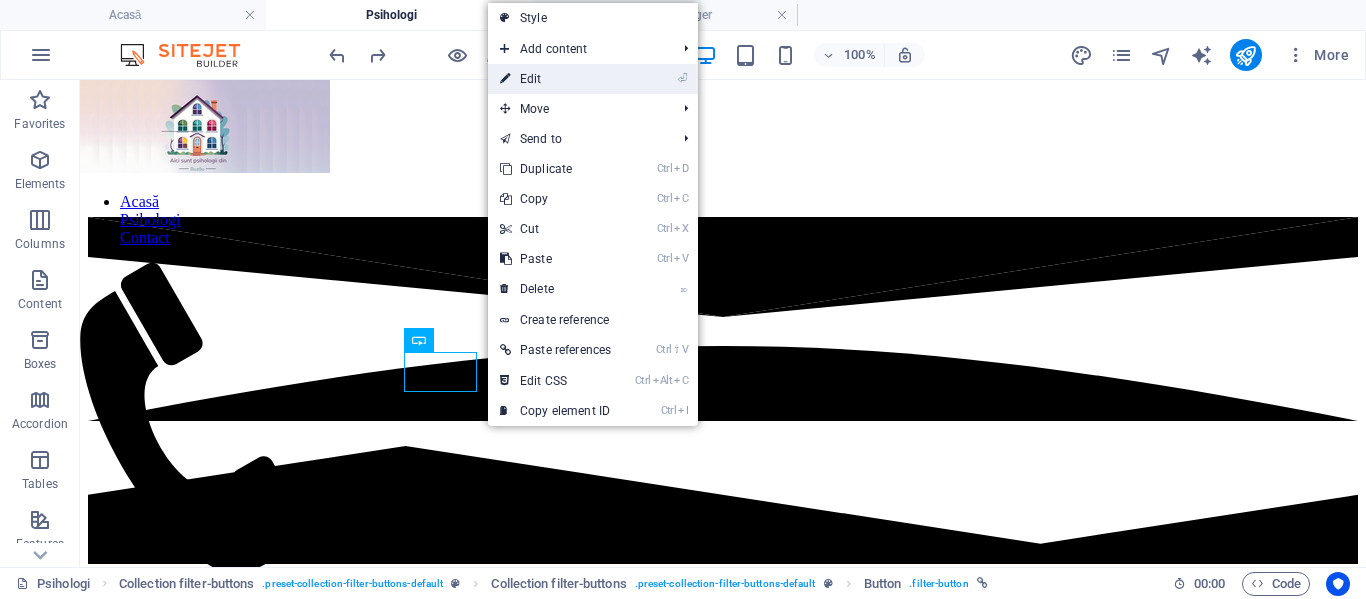 drag, startPoint x: 563, startPoint y: 80, endPoint x: 53, endPoint y: 26, distance: 512.8508 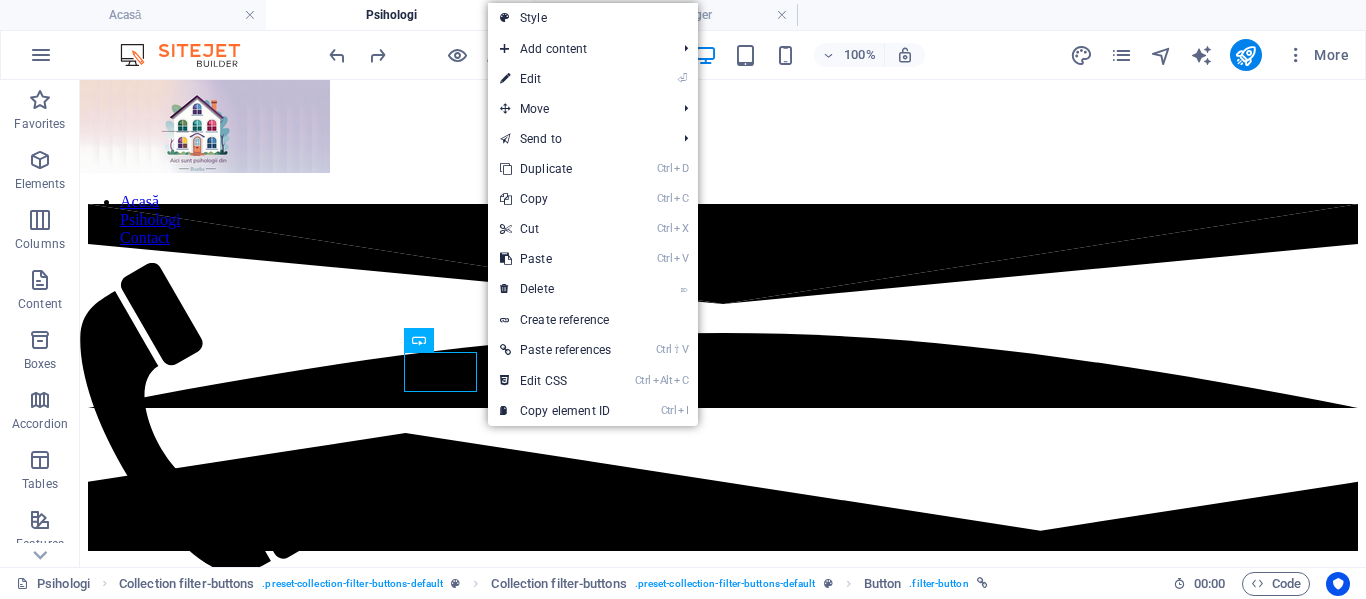 select 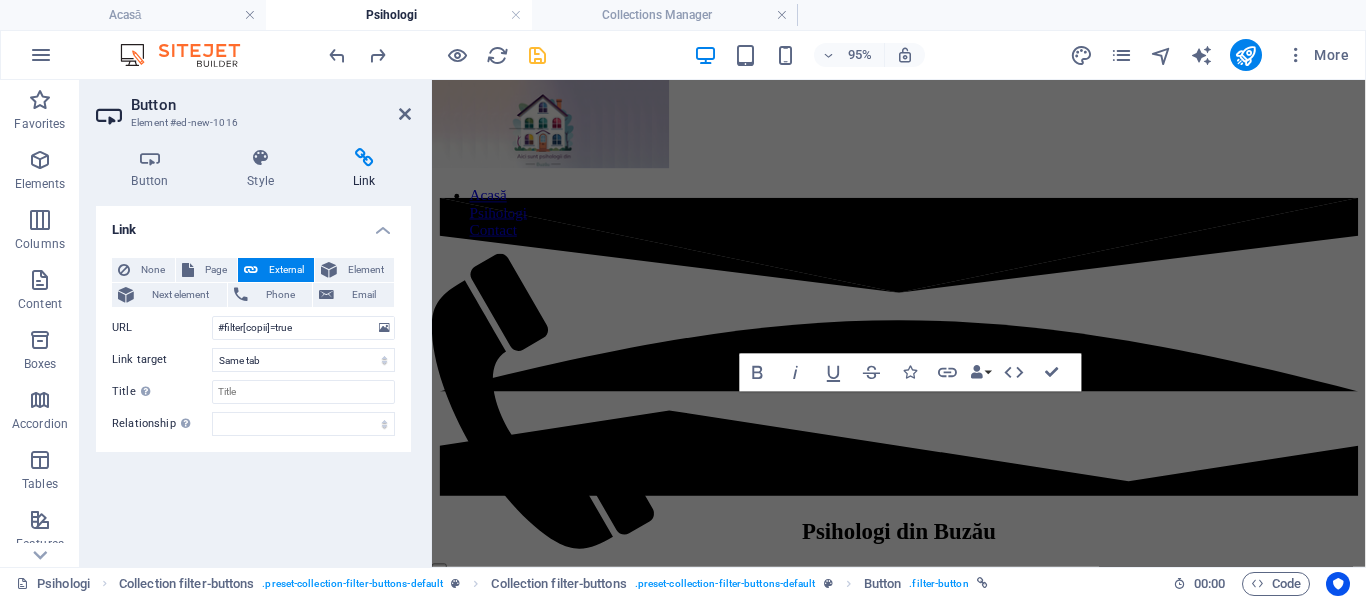 scroll, scrollTop: 915, scrollLeft: 0, axis: vertical 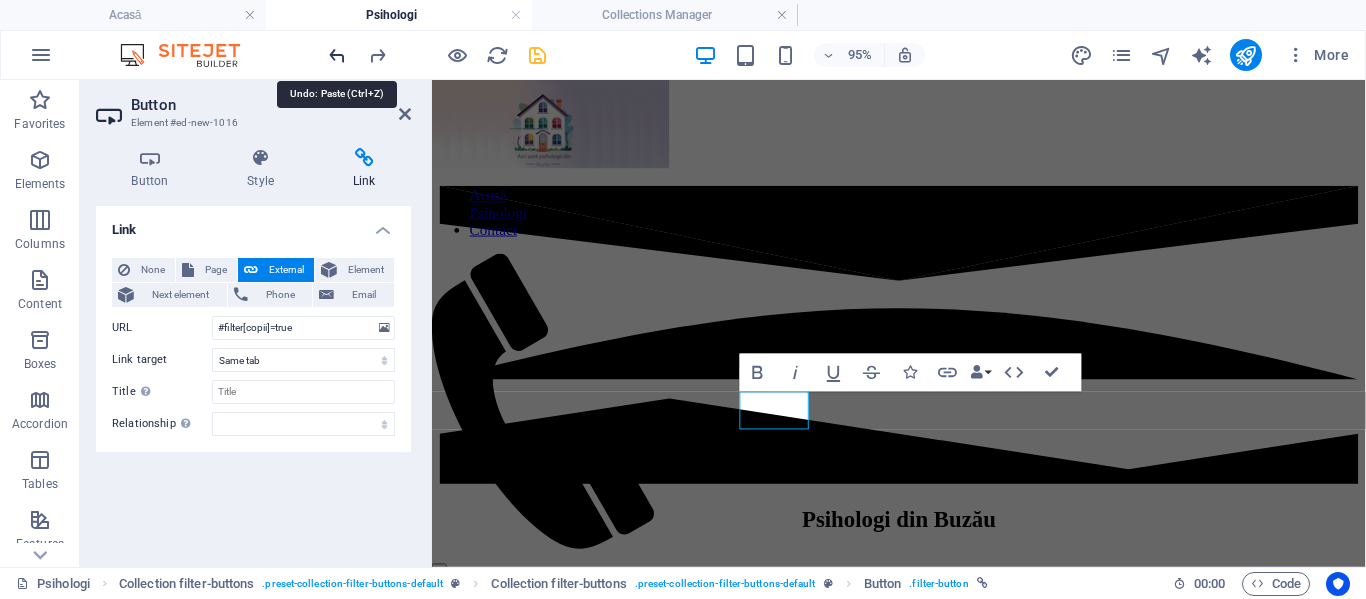 click at bounding box center [337, 55] 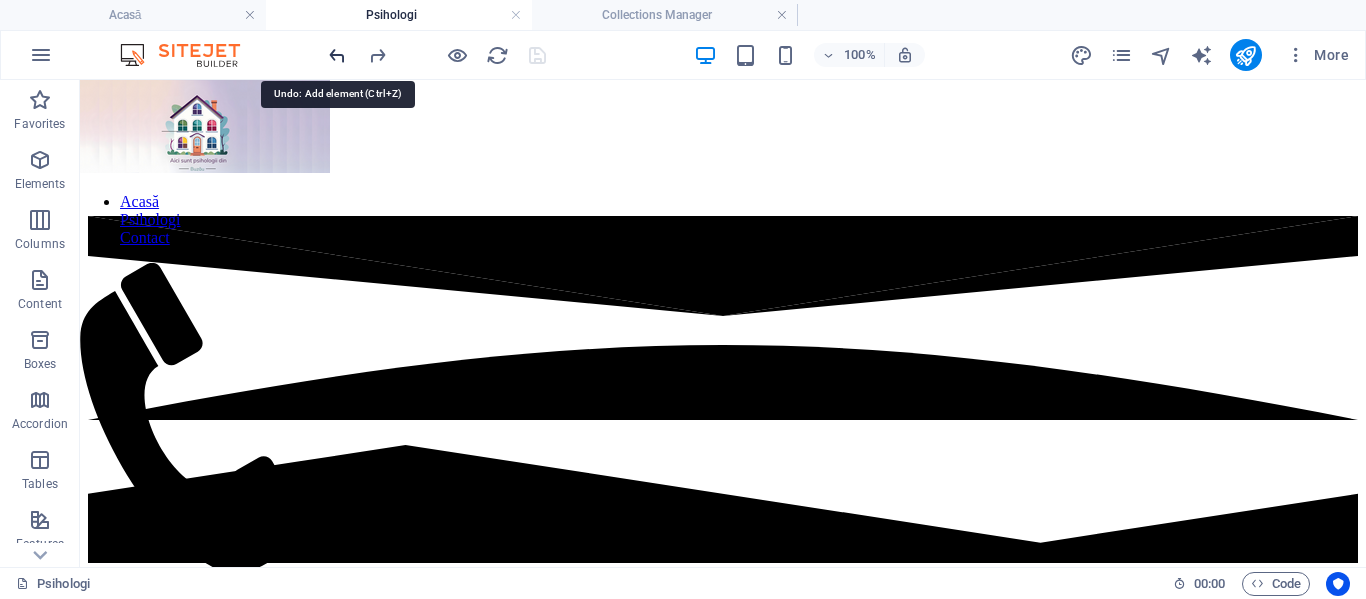scroll, scrollTop: 889, scrollLeft: 0, axis: vertical 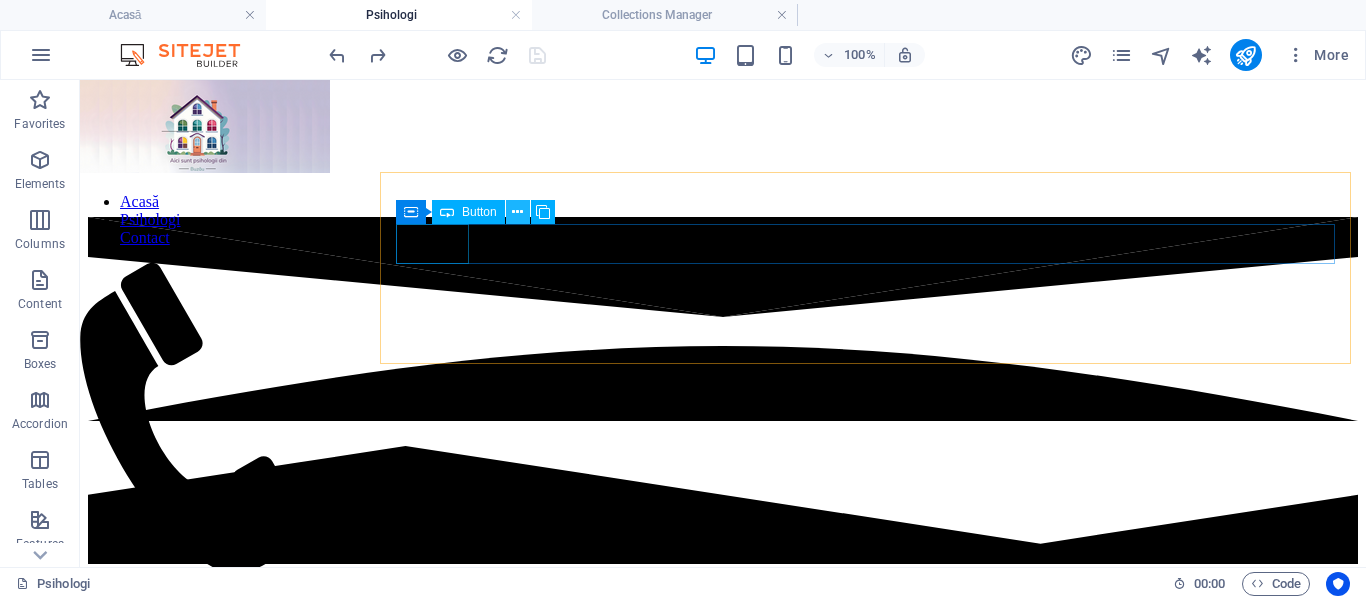click at bounding box center [517, 212] 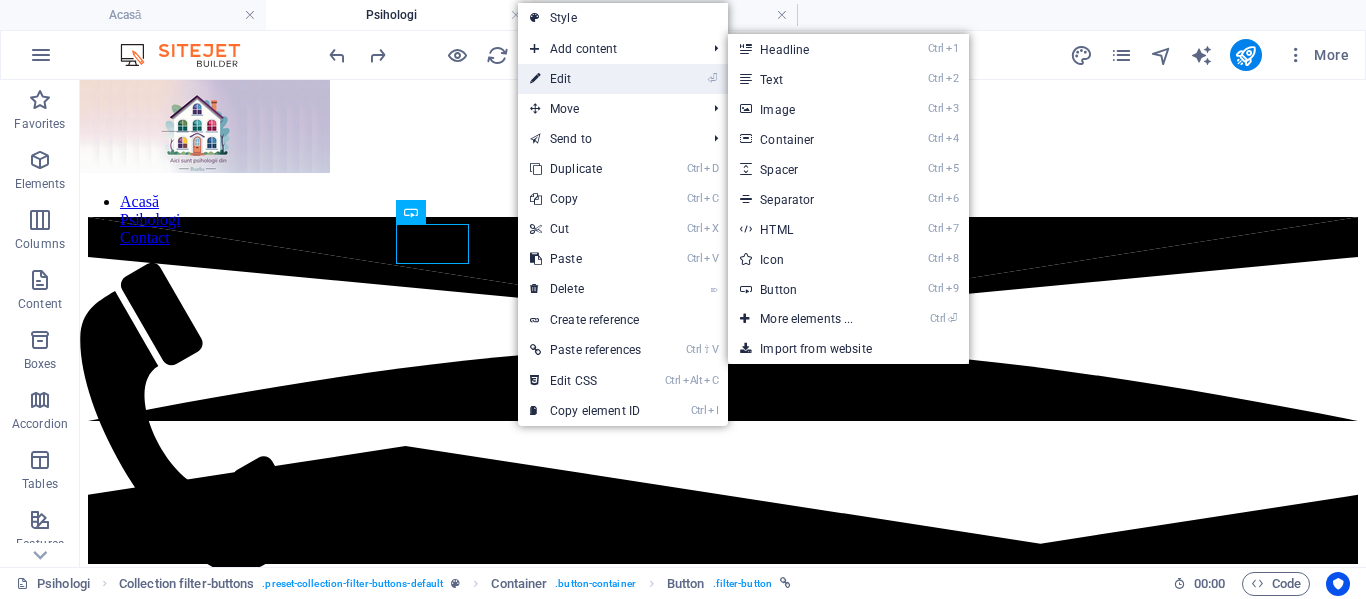 drag, startPoint x: 563, startPoint y: 78, endPoint x: 25, endPoint y: 29, distance: 540.2268 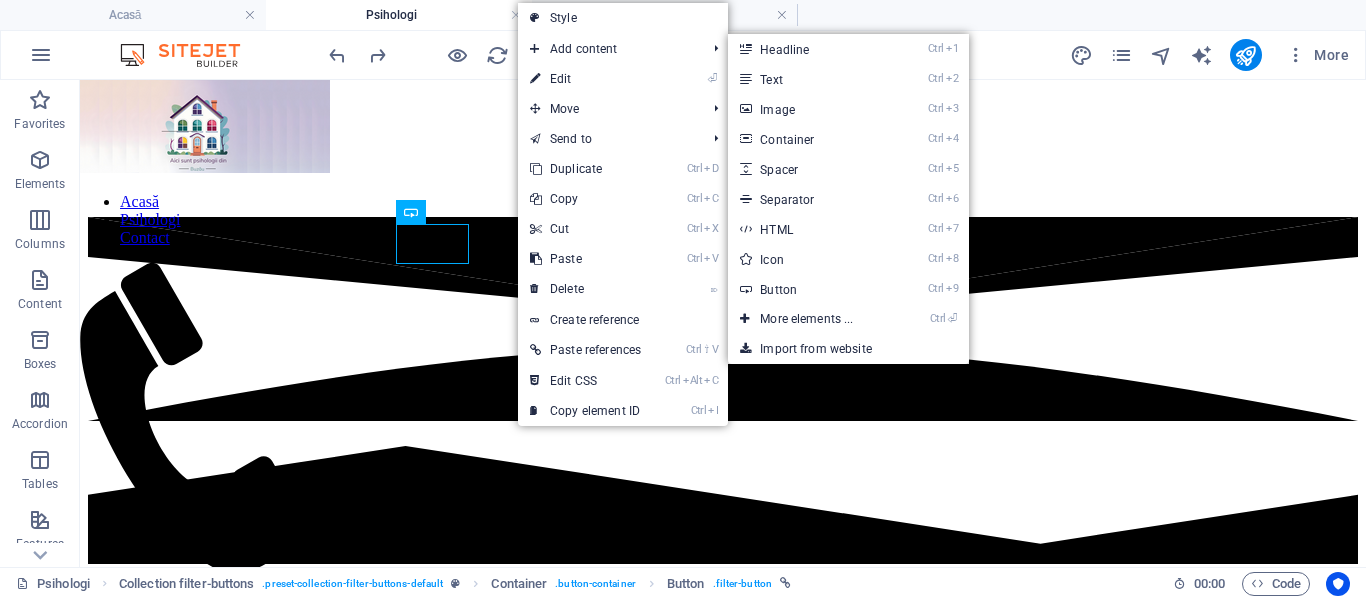 select 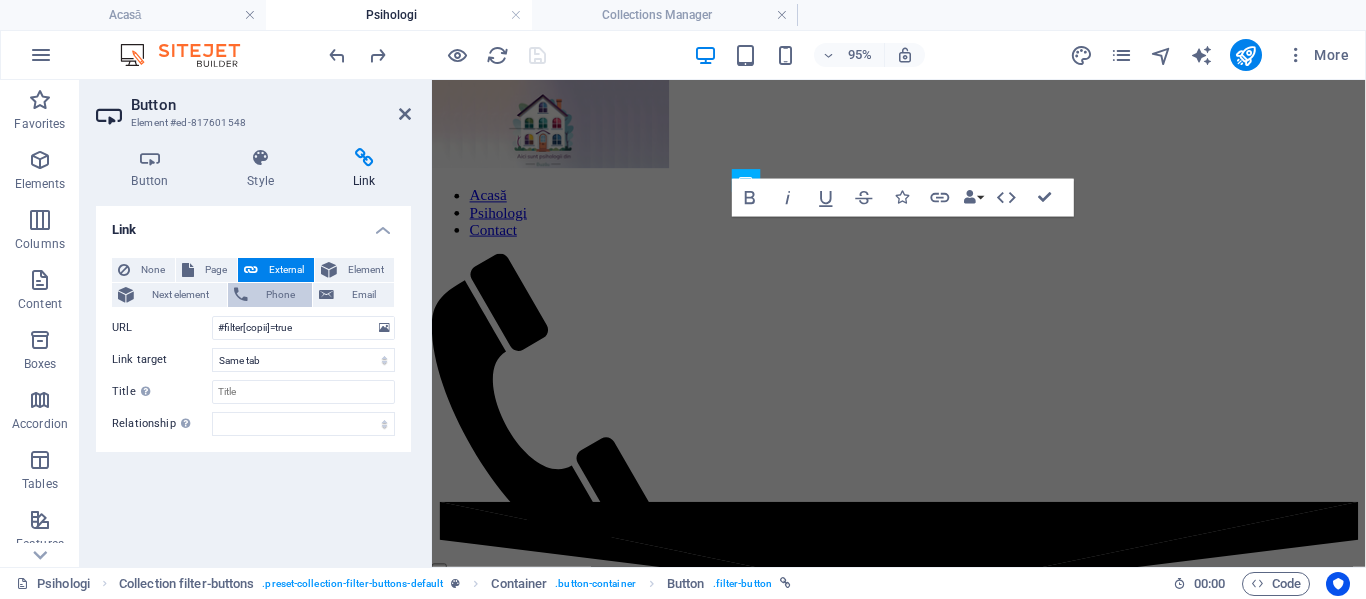scroll, scrollTop: 915, scrollLeft: 0, axis: vertical 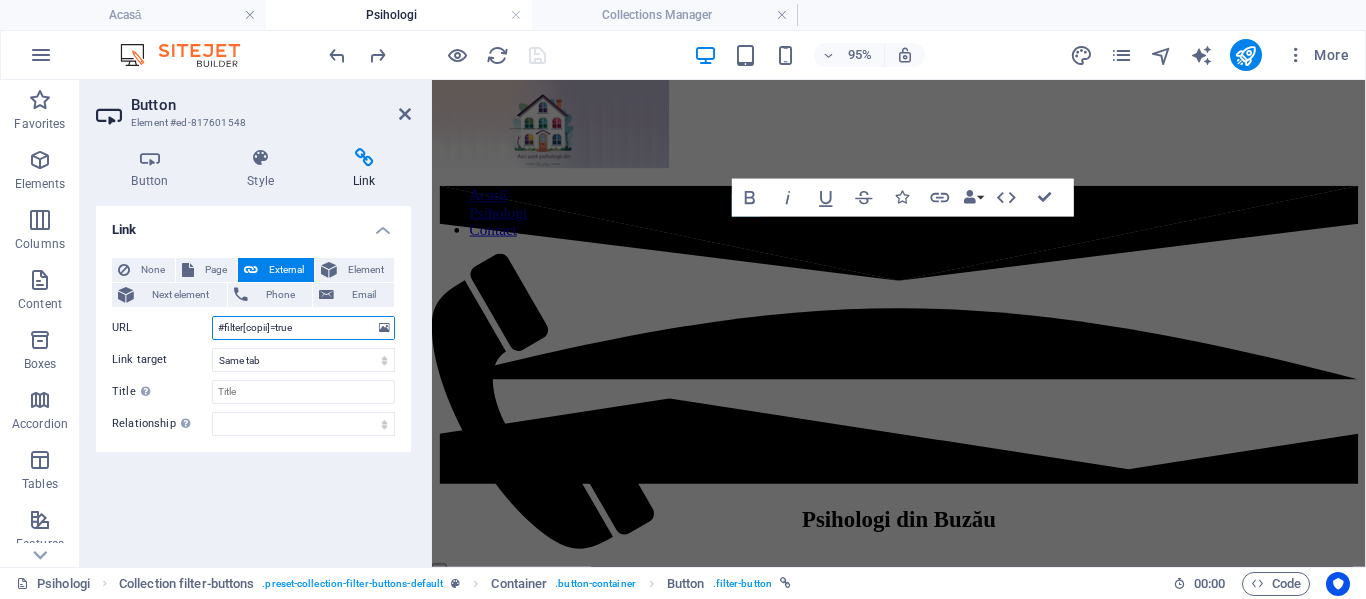 drag, startPoint x: 306, startPoint y: 325, endPoint x: 190, endPoint y: 325, distance: 116 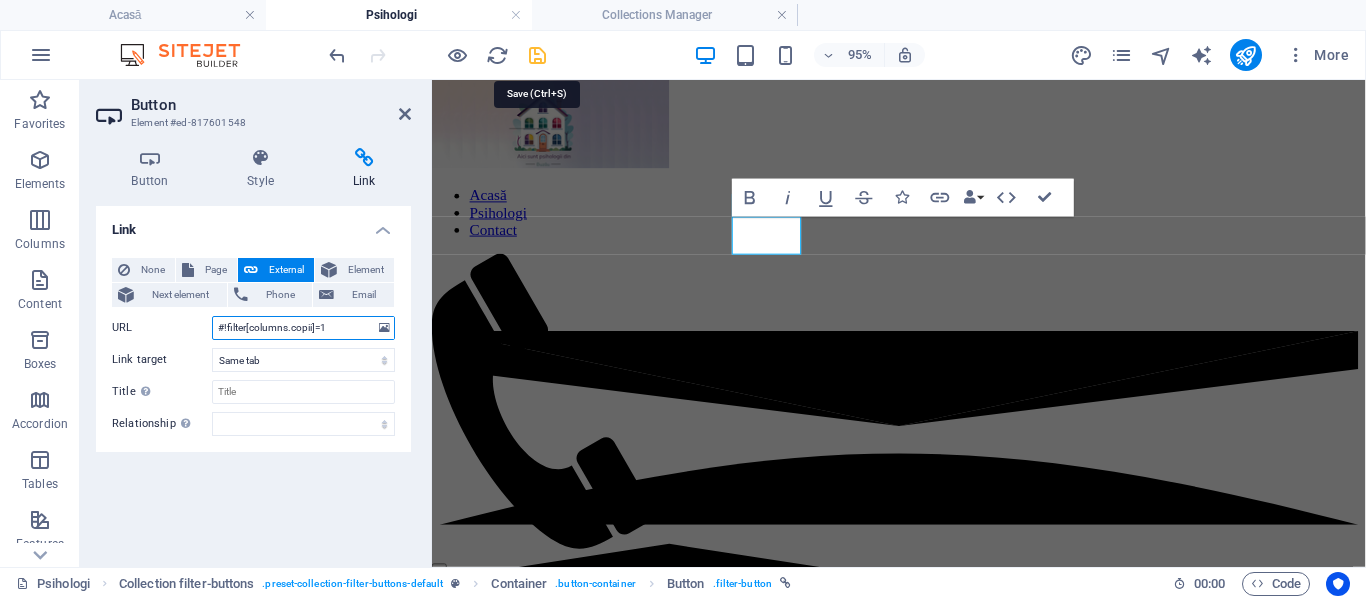 type on "#!filter[columns.copii]=1" 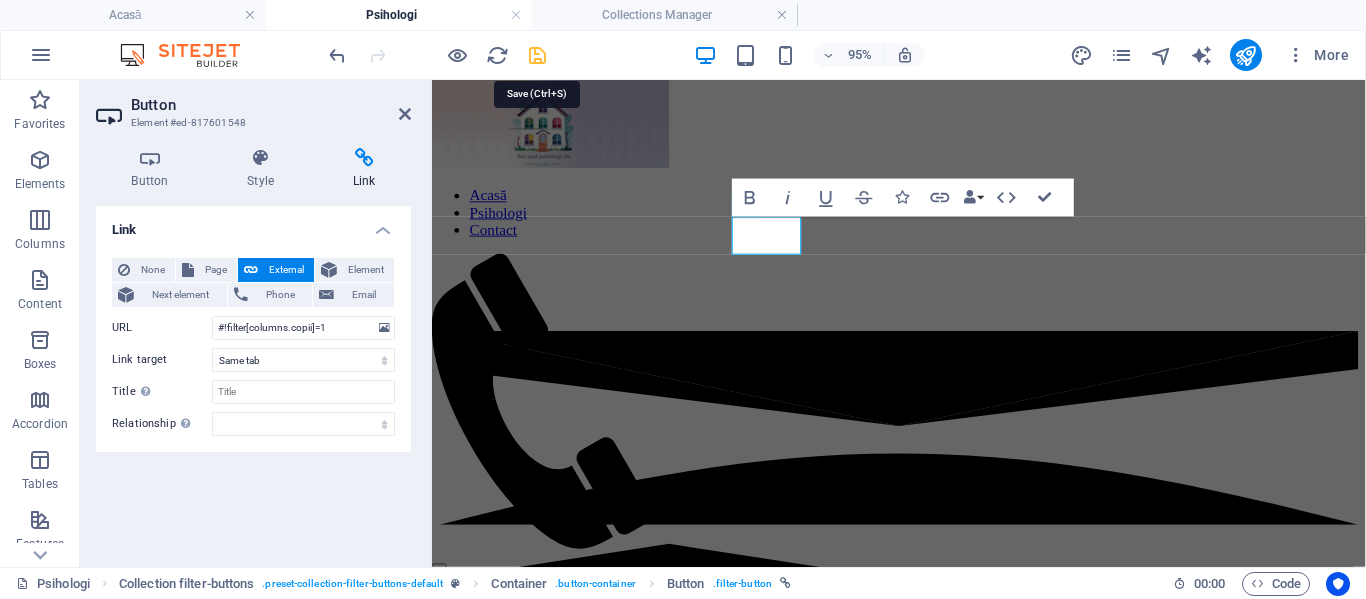 click at bounding box center (537, 55) 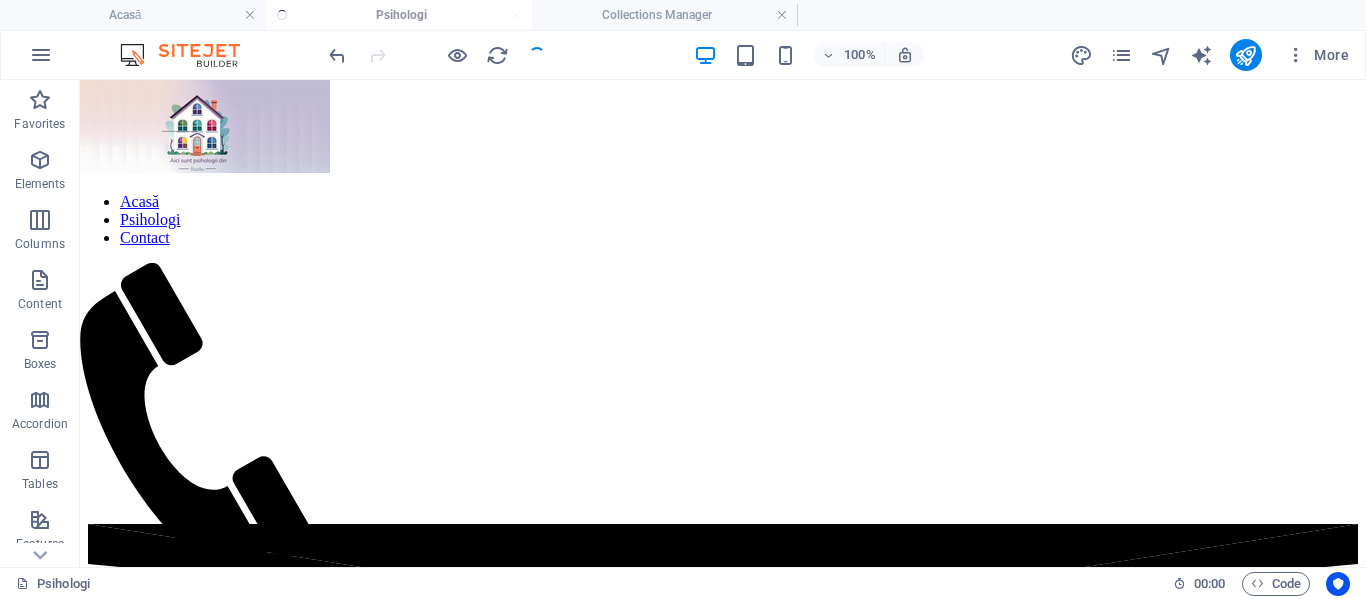 scroll, scrollTop: 889, scrollLeft: 0, axis: vertical 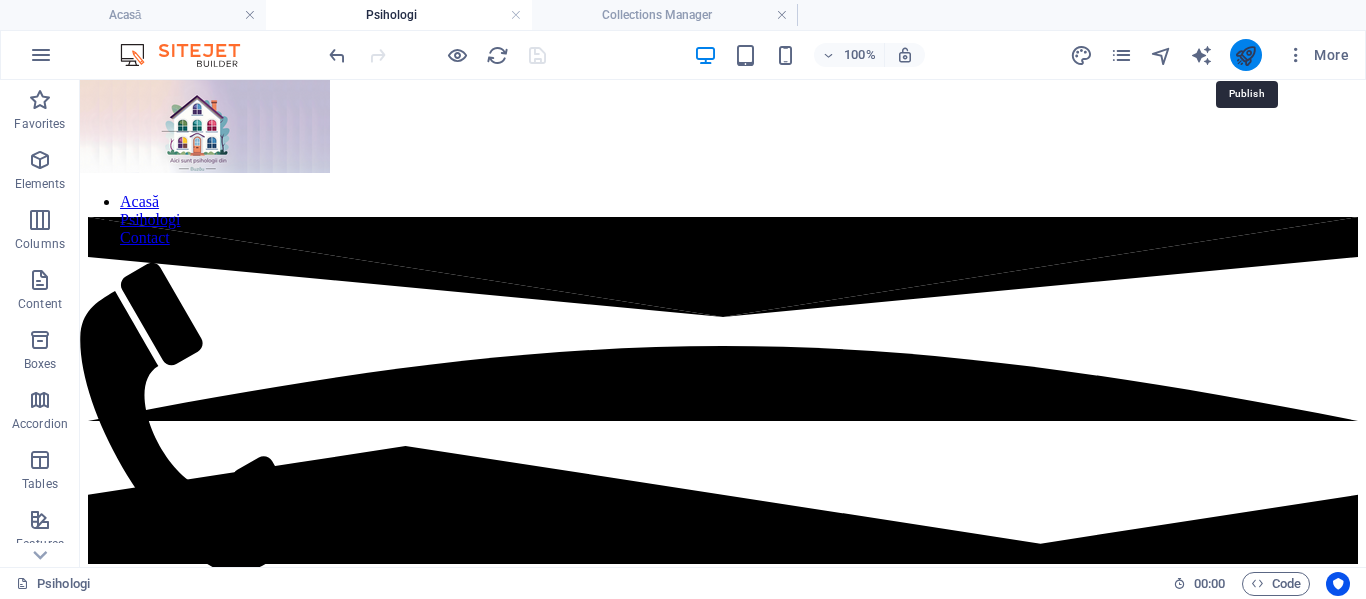 click at bounding box center [1245, 55] 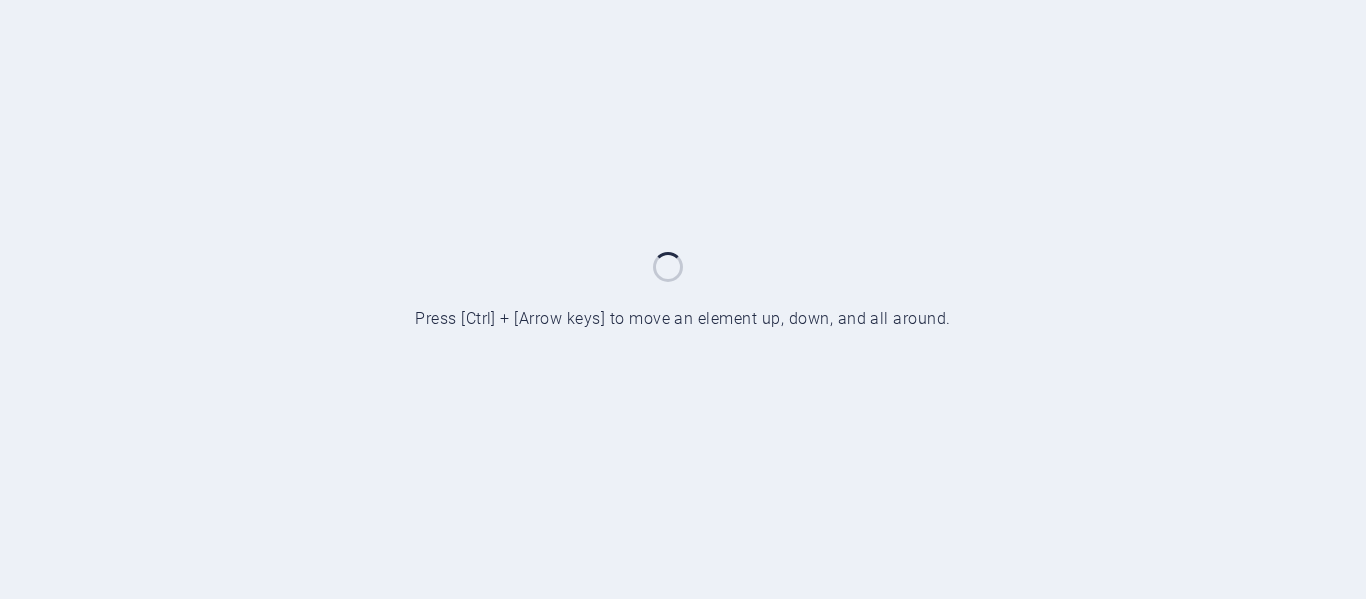 scroll, scrollTop: 0, scrollLeft: 0, axis: both 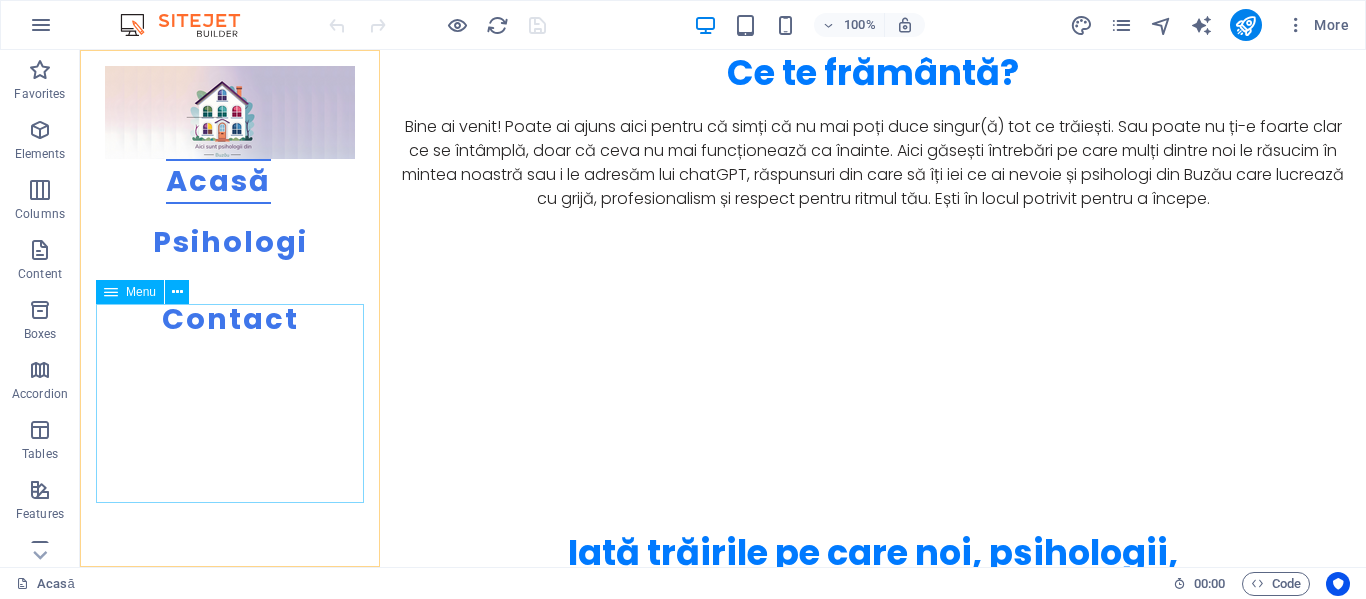 click on "Acasă Psihologi Contact" at bounding box center [230, 258] 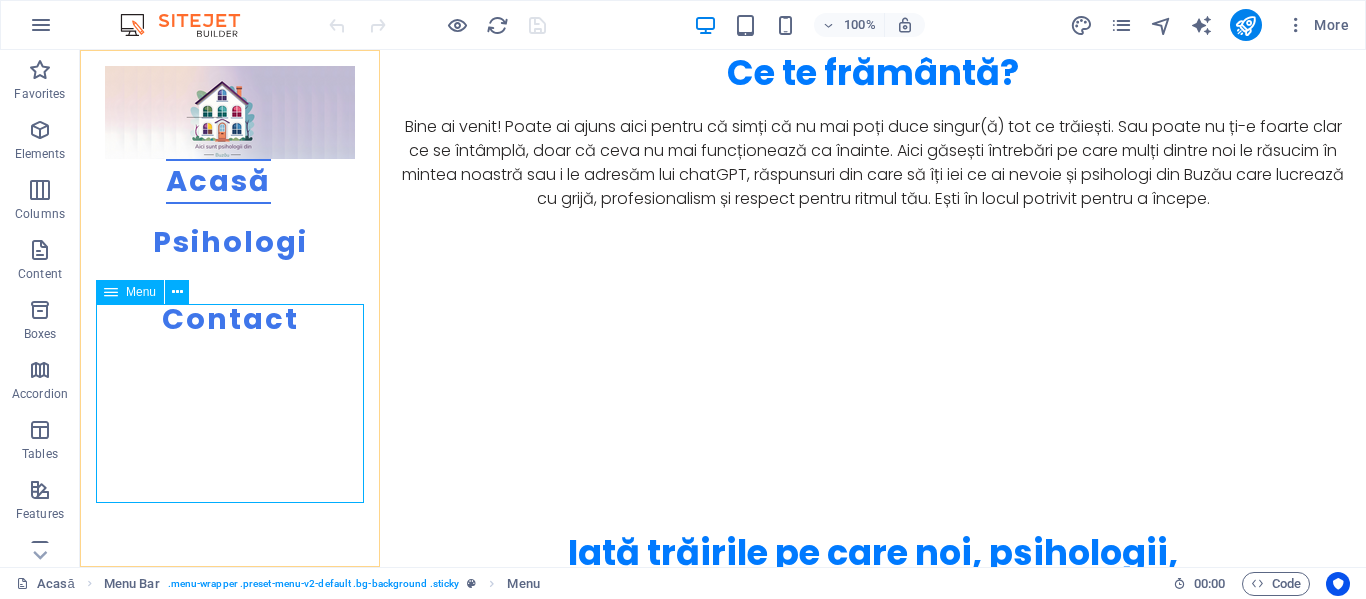 click on "Acasă Psihologi Contact" at bounding box center [230, 258] 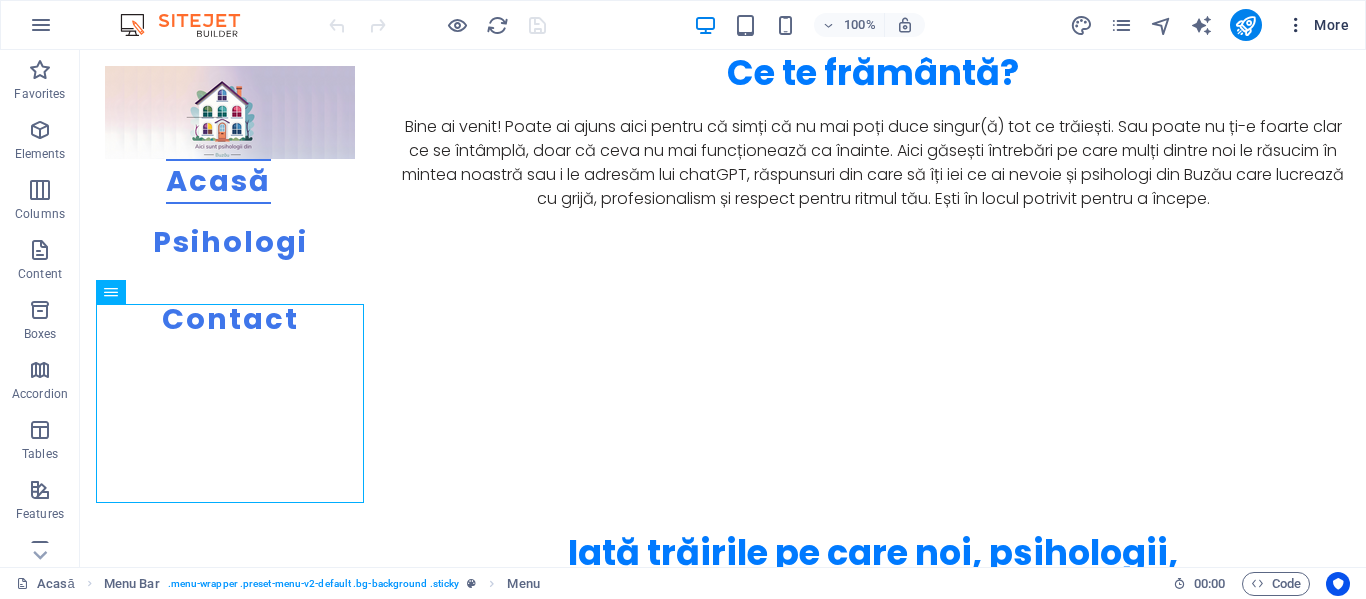 click at bounding box center [1296, 25] 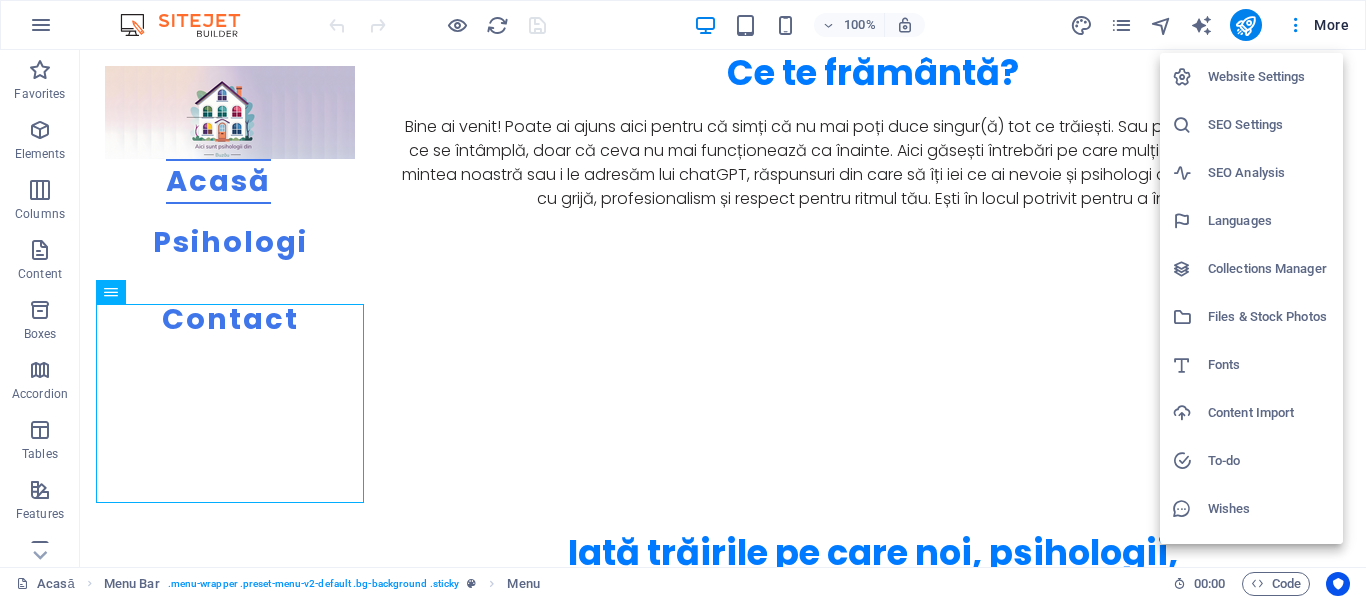 click at bounding box center (683, 299) 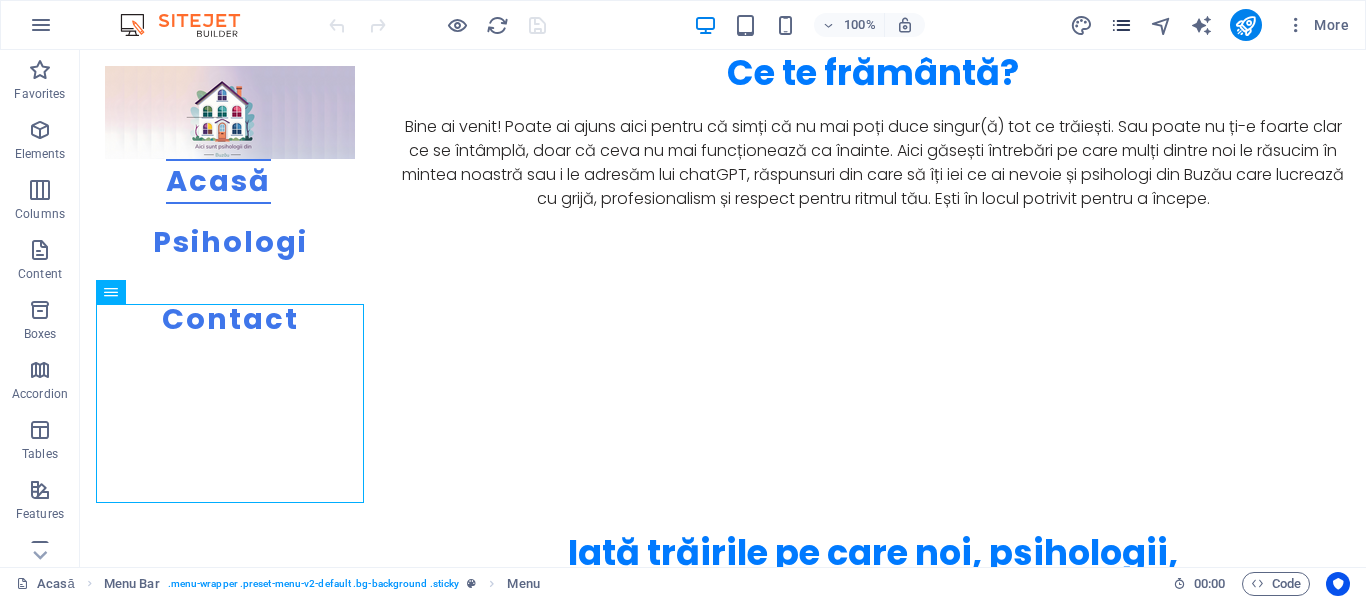 click at bounding box center [1121, 25] 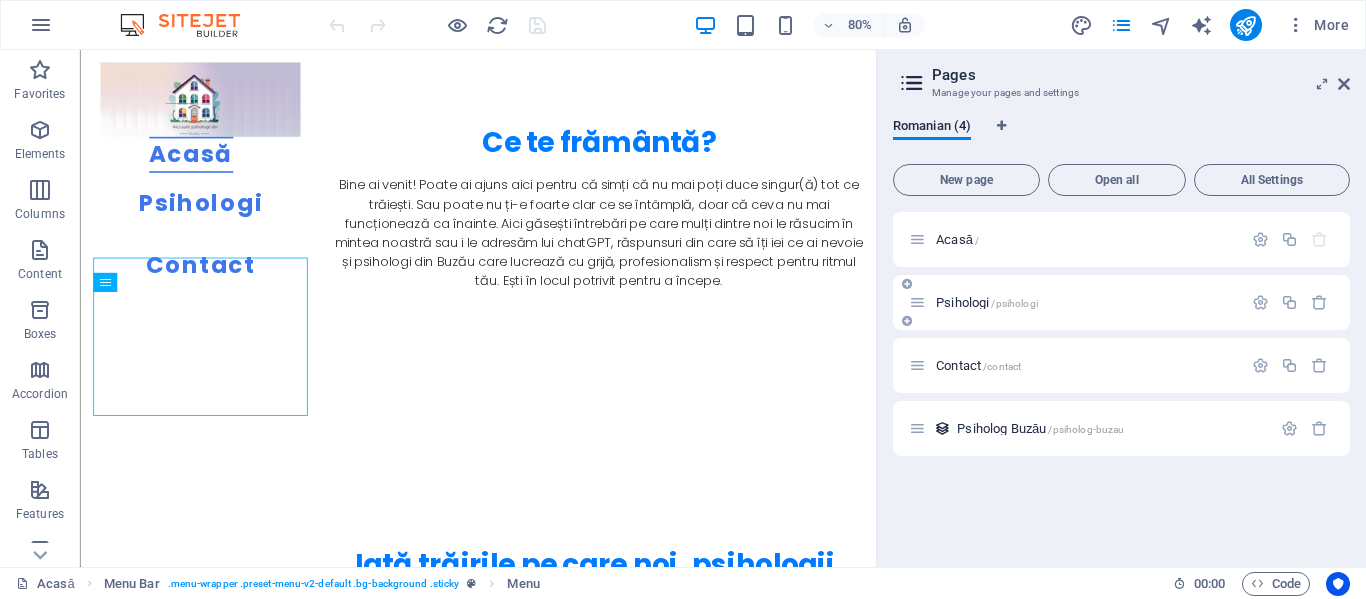 scroll, scrollTop: 1653, scrollLeft: 0, axis: vertical 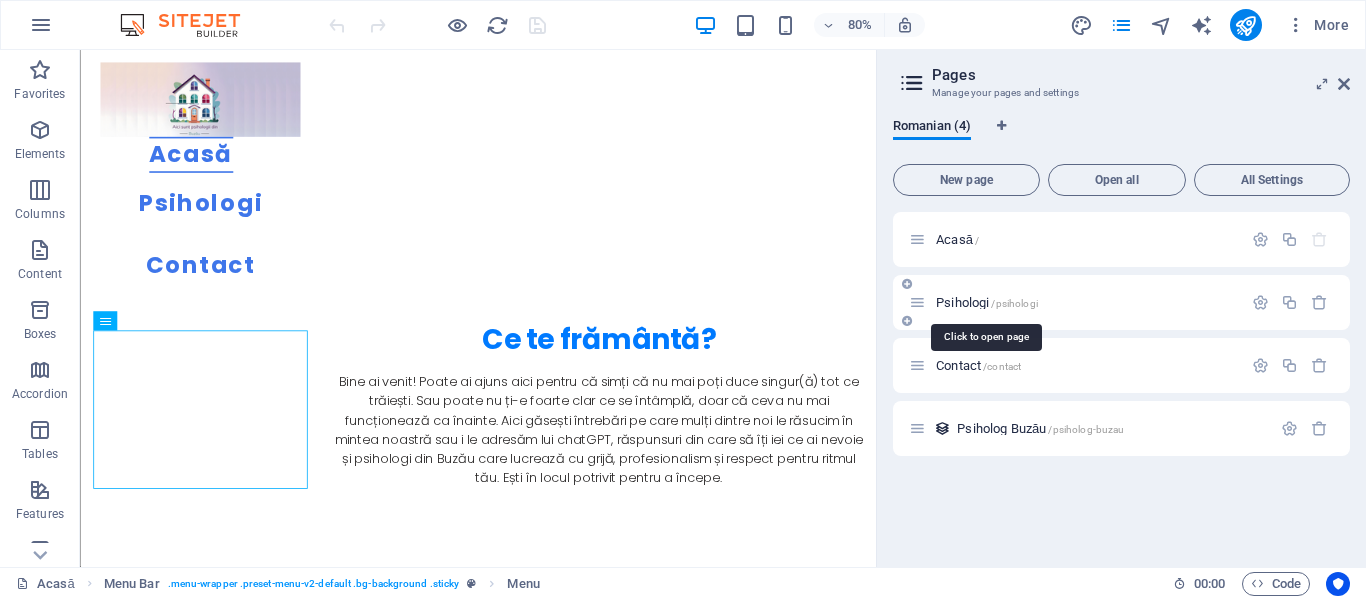 click on "Psihologi /psihologi" at bounding box center [987, 302] 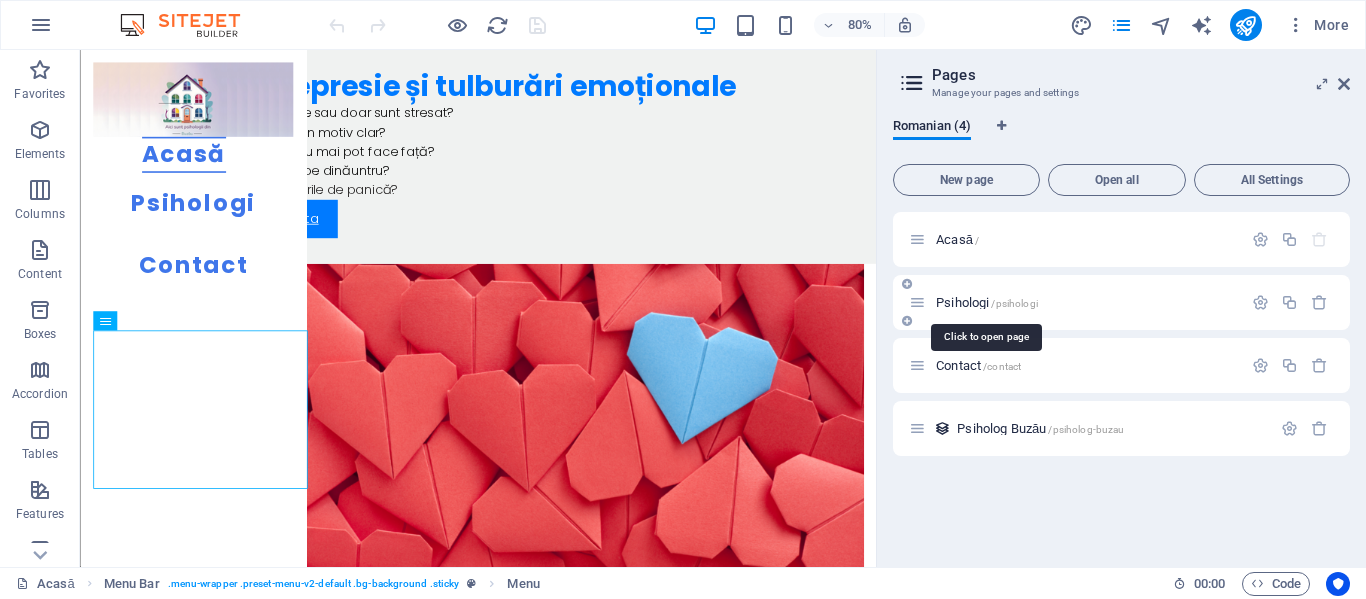 scroll, scrollTop: 0, scrollLeft: 0, axis: both 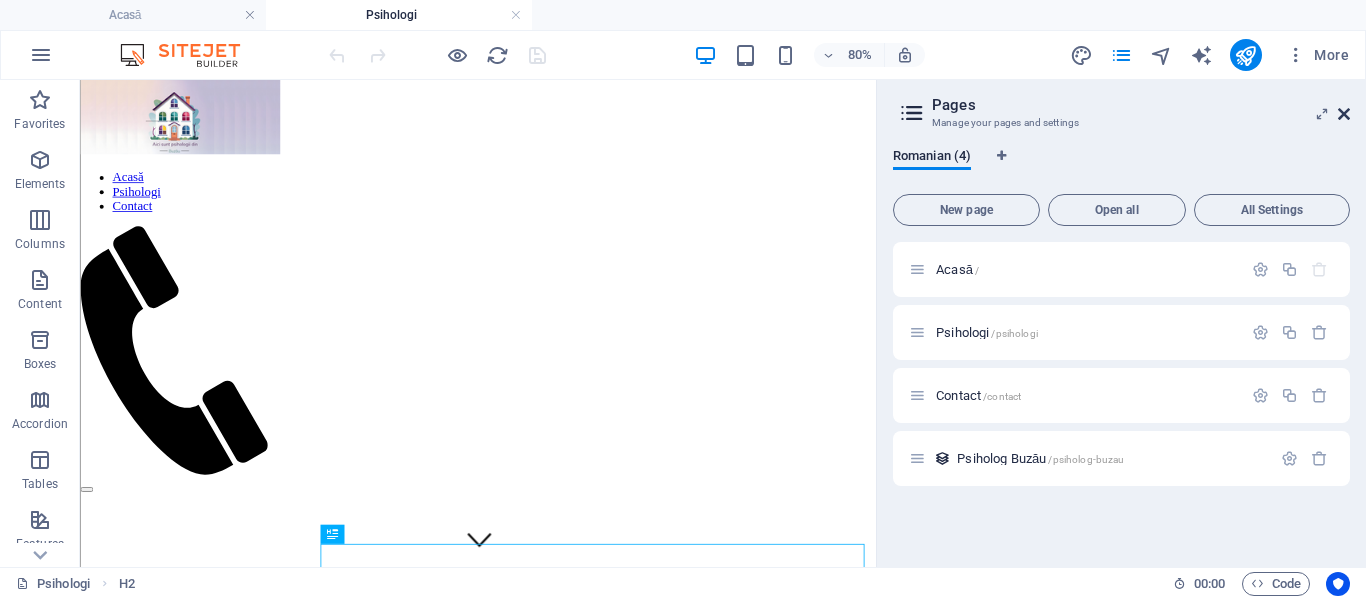 click at bounding box center [1344, 114] 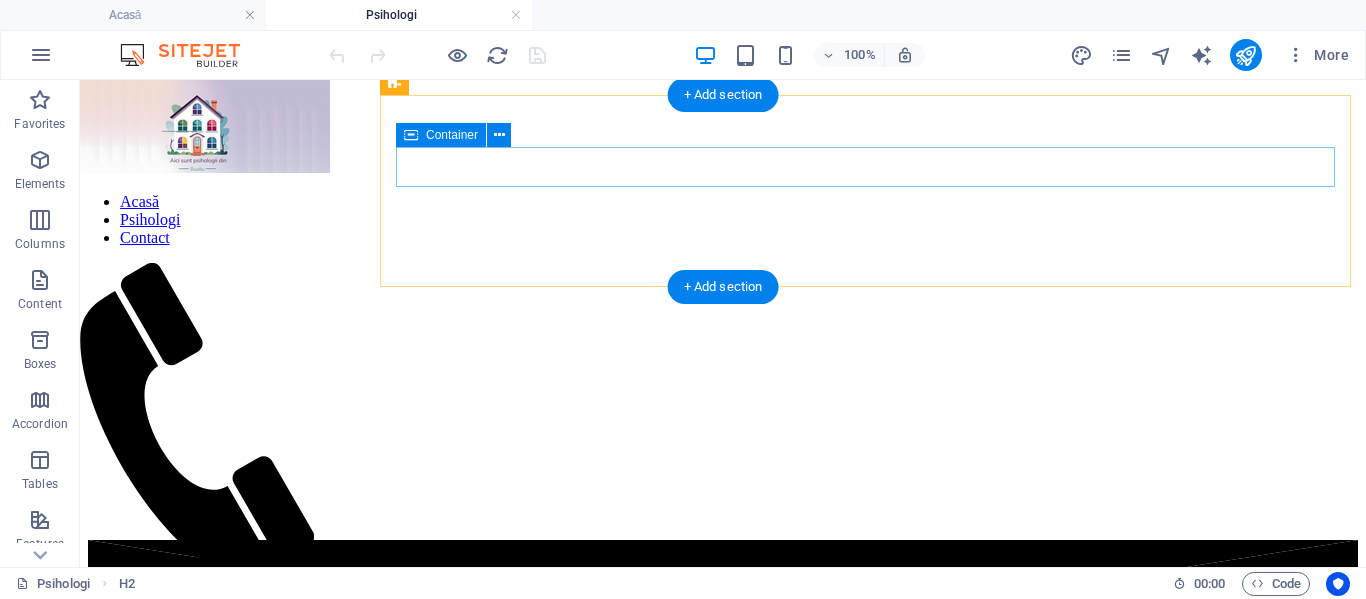 scroll, scrollTop: 459, scrollLeft: 0, axis: vertical 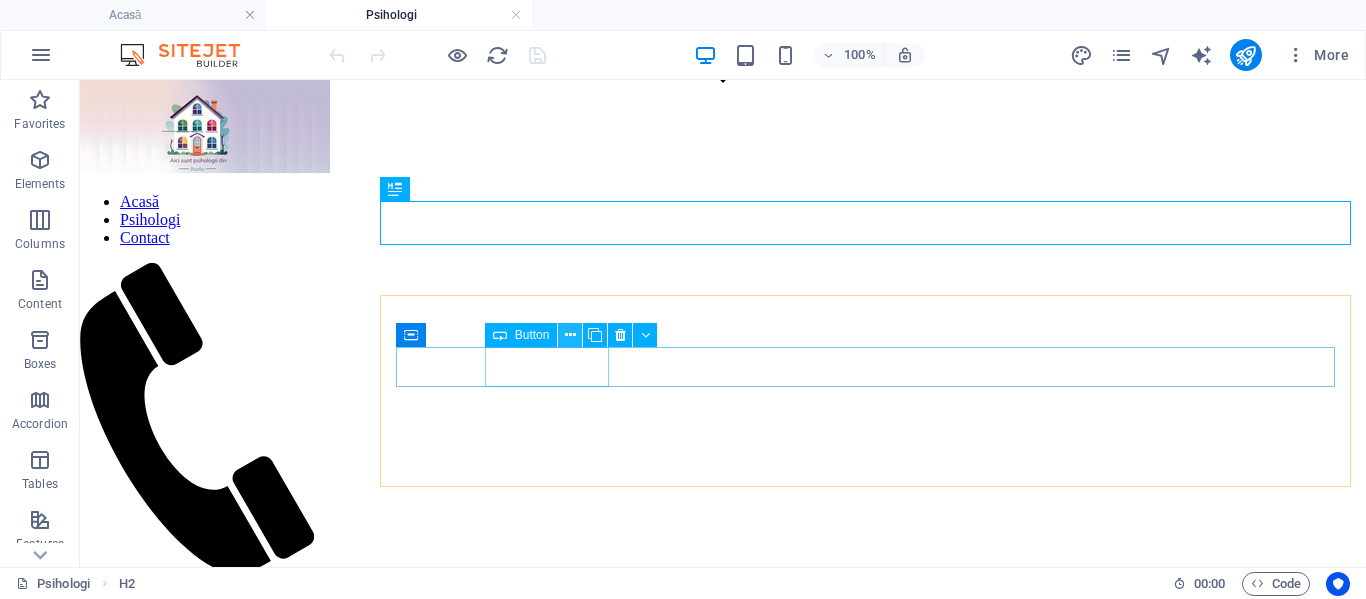 click at bounding box center [570, 335] 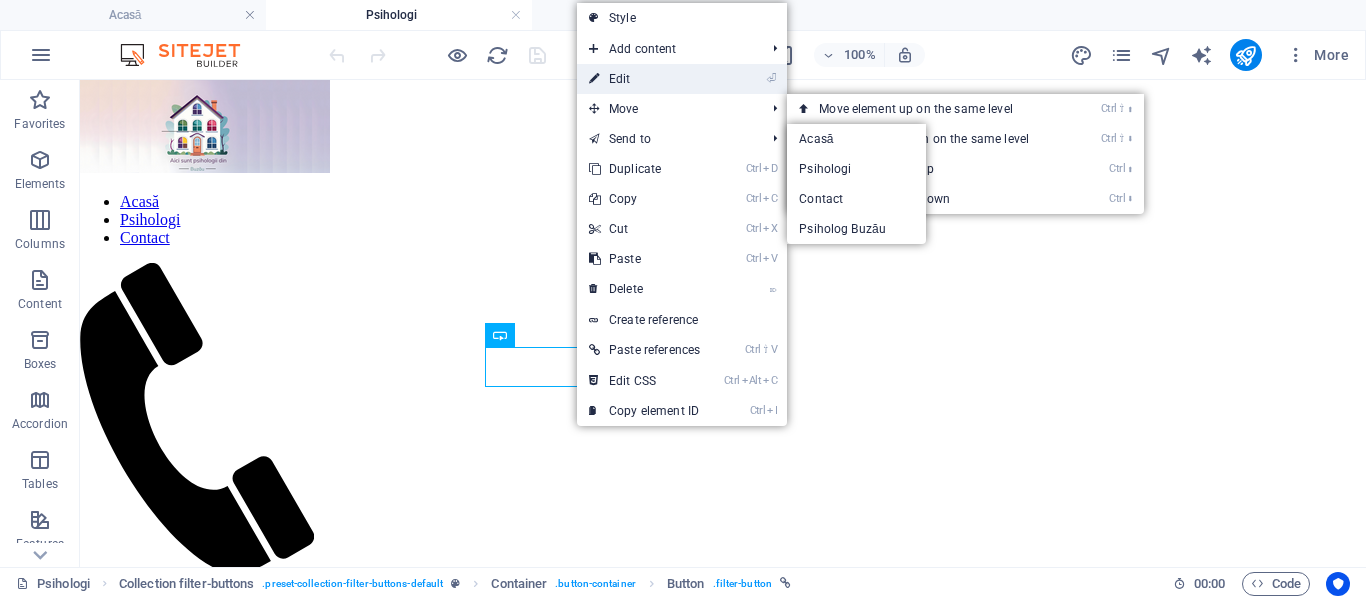 click on "⏎  Edit" at bounding box center (644, 79) 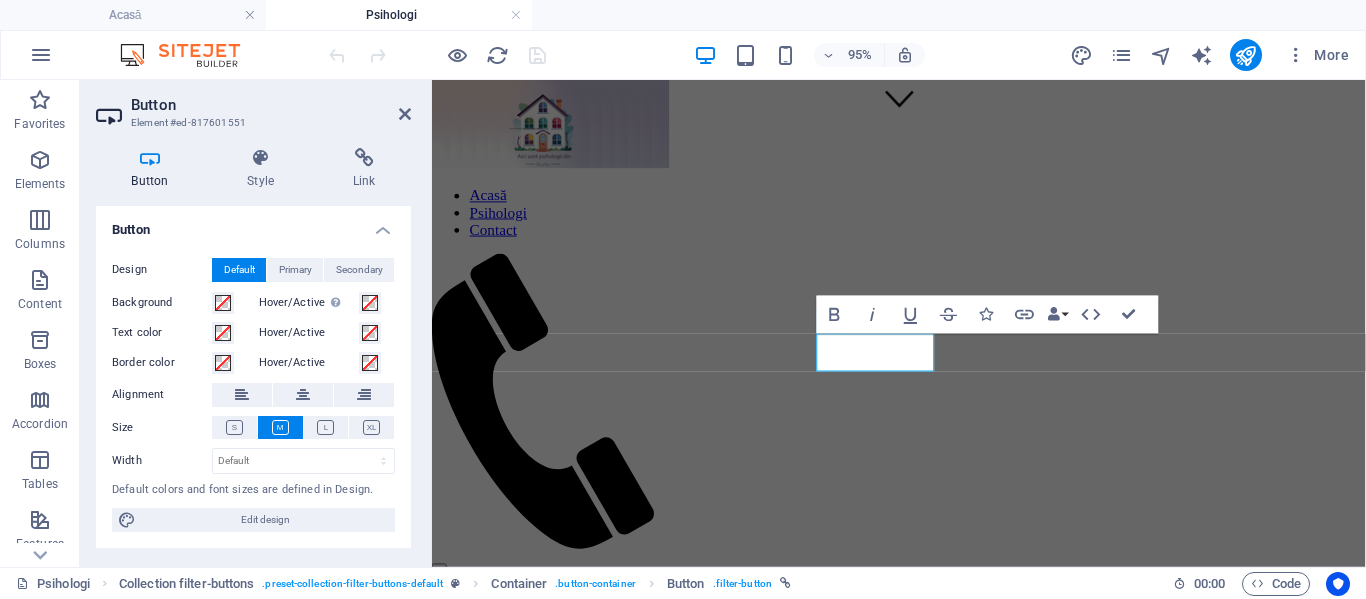 click on "Button Style Link Button Design Default Primary Secondary Background Hover/Active Switch to preview mode to test the active/hover state Text color Hover/Active Border color Hover/Active Alignment Size Width Default px rem % em vh vw Default colors and font sizes are defined in Design. Edit design Collection filter-buttons Element Layout How this element expands within the layout (Flexbox). Size Default auto px % 1/1 1/2 1/3 1/4 1/5 1/6 1/7 1/8 1/9 1/10 Grow Shrink Order Container layout Visible Visible Opacity 100 % Overflow Spacing Margin Default auto px % rem vw vh Custom Custom auto px % rem vw vh auto px % rem vw vh auto px % rem vw vh auto px % rem vw vh Padding Default px rem % vh vw Custom Custom px rem % vh vw px rem % vh vw px rem % vh vw px rem % vh vw Border Style              - Width 1 auto px rem % vh vw Custom Custom 1 auto px rem % vh vw 1 auto px rem % vh vw 1 auto px rem % vh vw 1 auto px rem % vh vw  - Color Round corners Default px rem % vh vw Custom Custom px rem % vh vw px rem %" at bounding box center (253, 349) 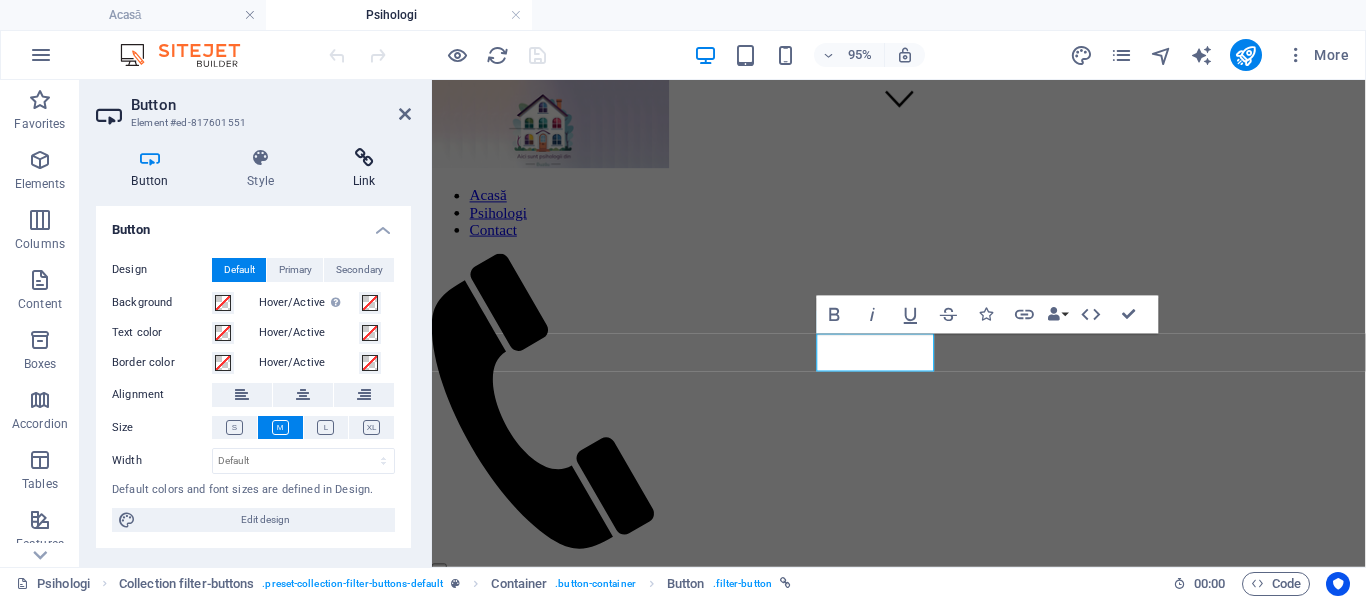 click on "Link" at bounding box center [364, 169] 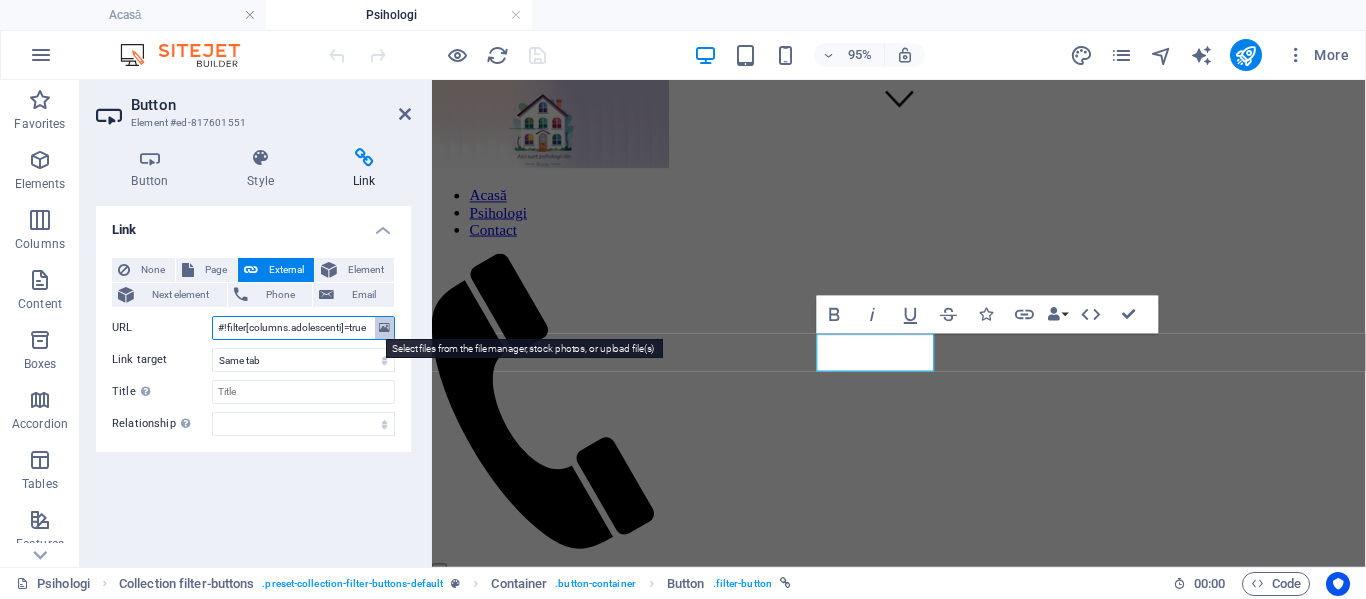 drag, startPoint x: 218, startPoint y: 329, endPoint x: 393, endPoint y: 334, distance: 175.07141 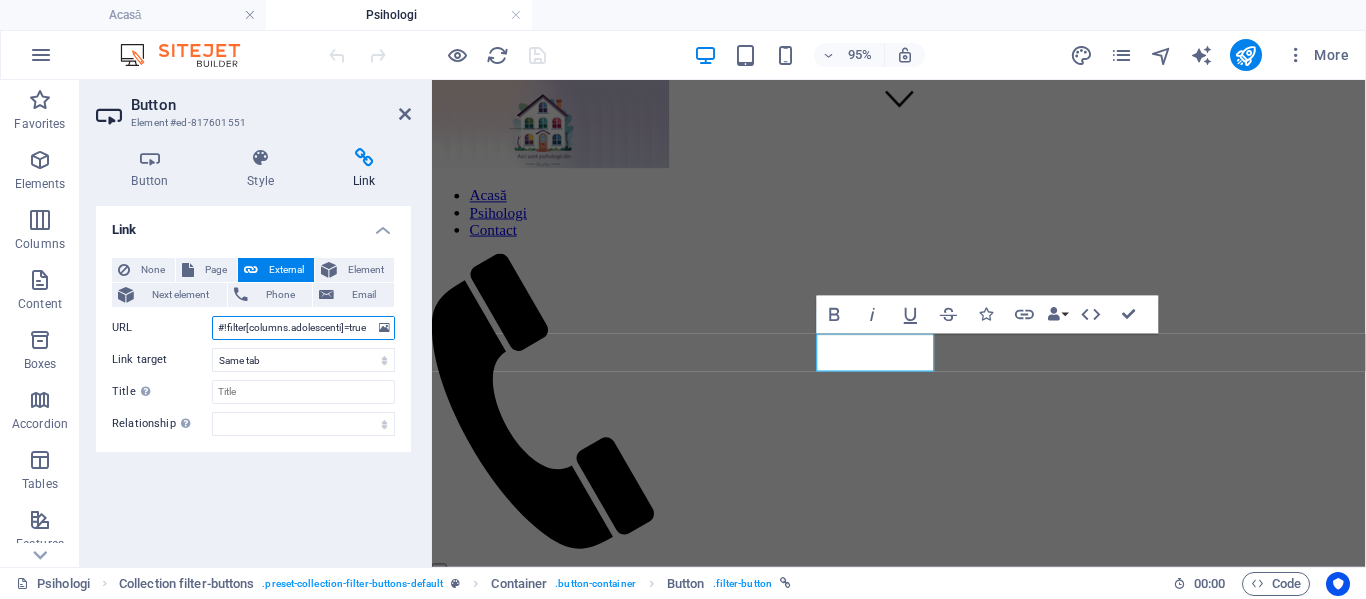 click on "#!filter[columns.adolescenti]=true" at bounding box center [303, 328] 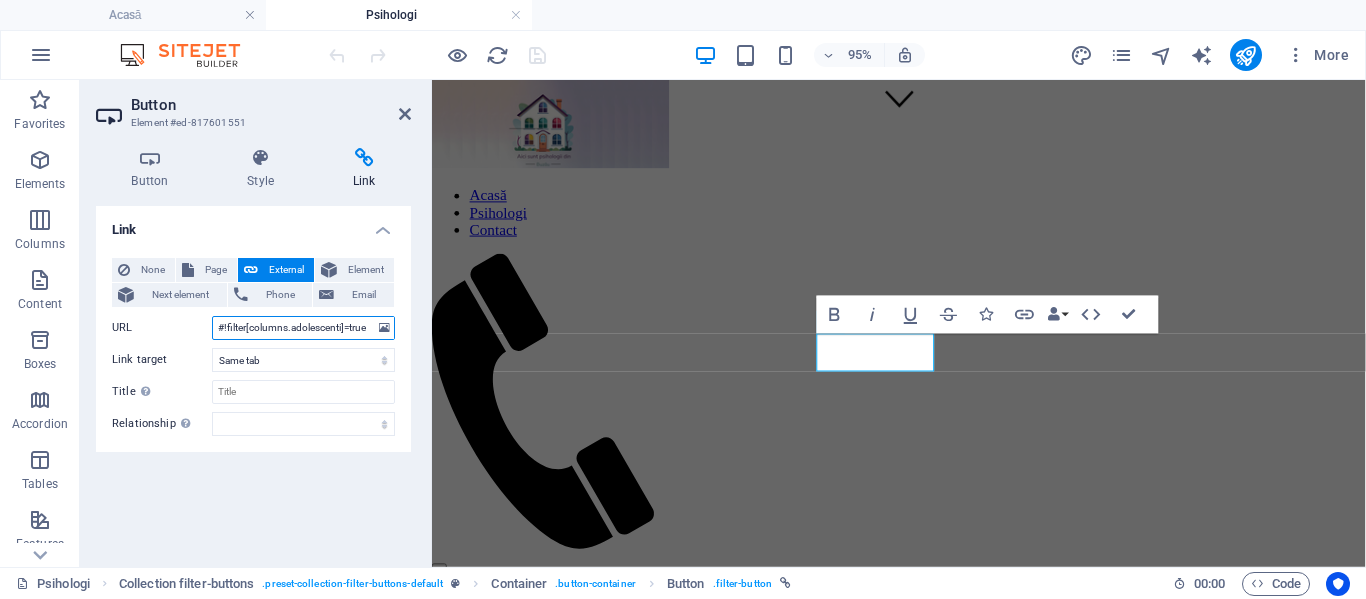 drag, startPoint x: 220, startPoint y: 329, endPoint x: 385, endPoint y: 342, distance: 165.51132 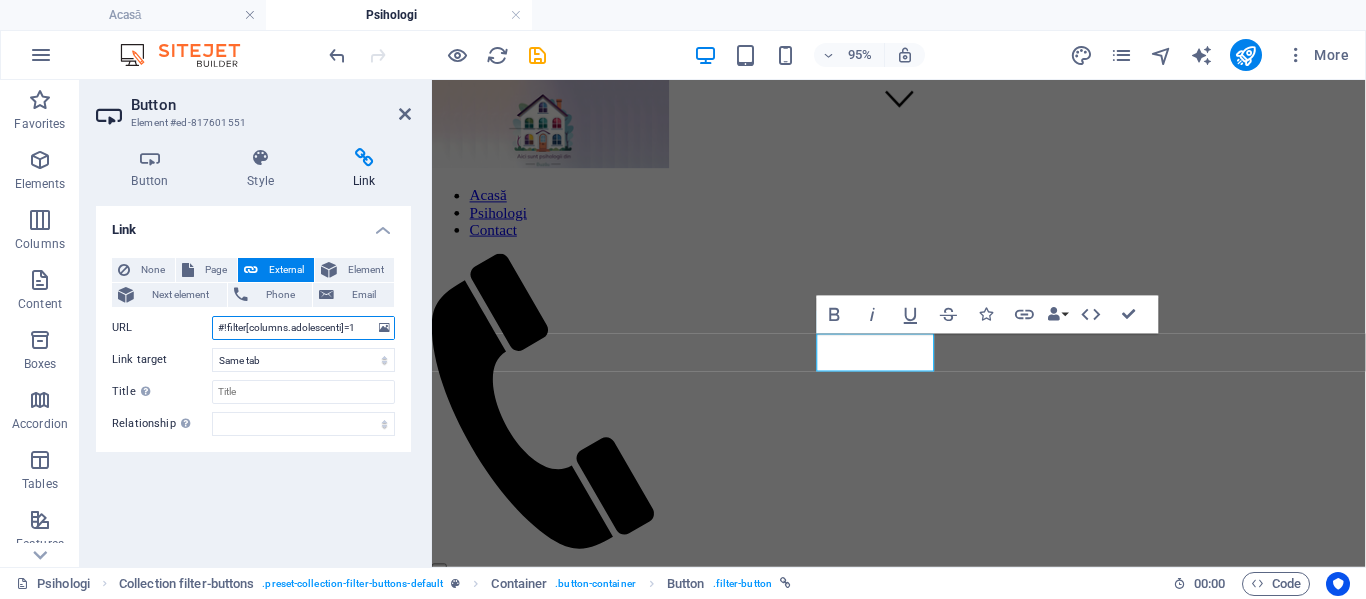 type on "#!filter[columns.adolescenti]=1" 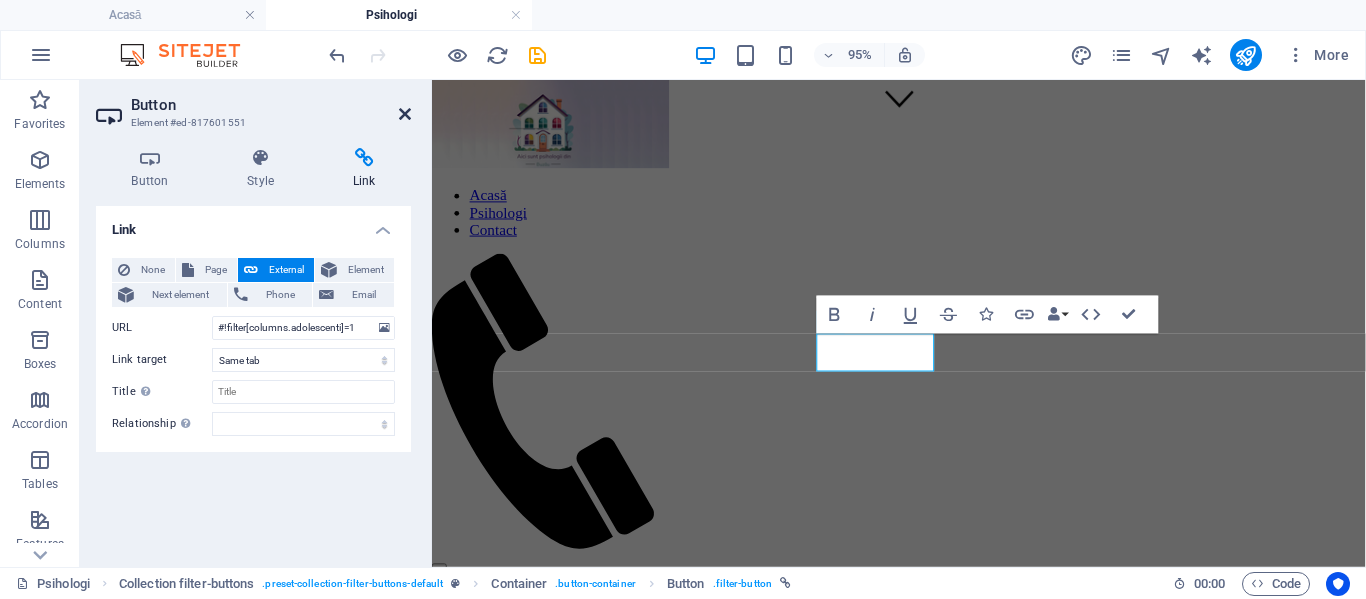 click at bounding box center (405, 114) 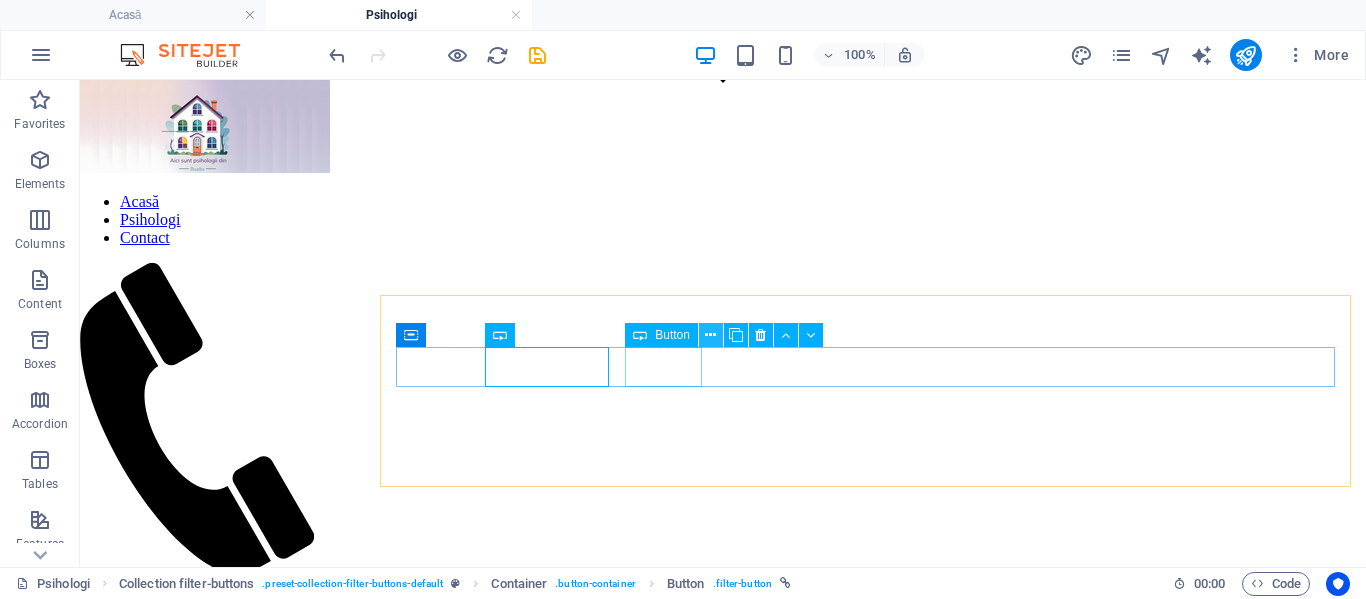 click at bounding box center [710, 335] 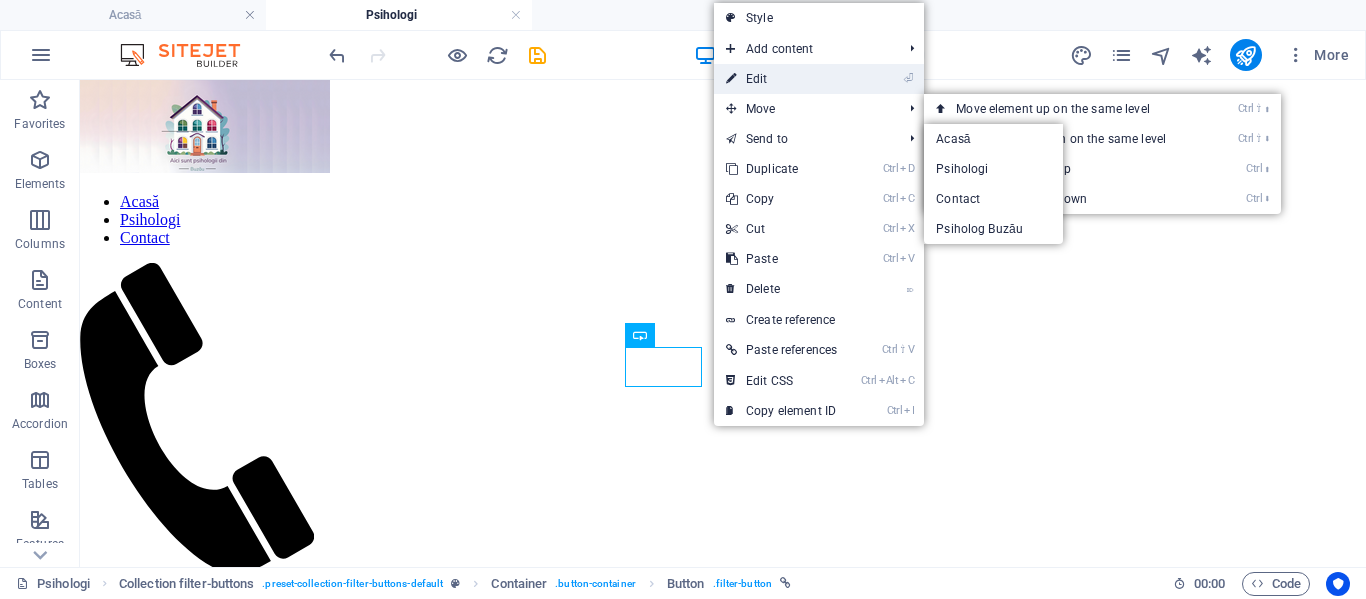 click on "⏎  Edit" at bounding box center (781, 79) 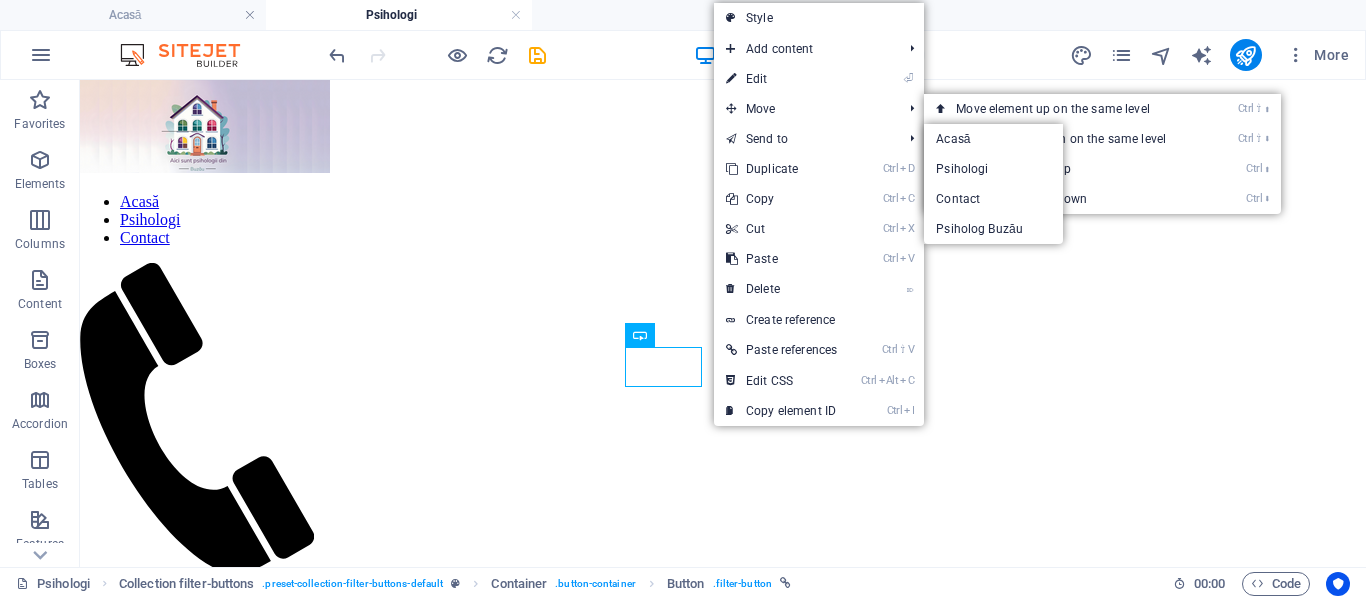 select 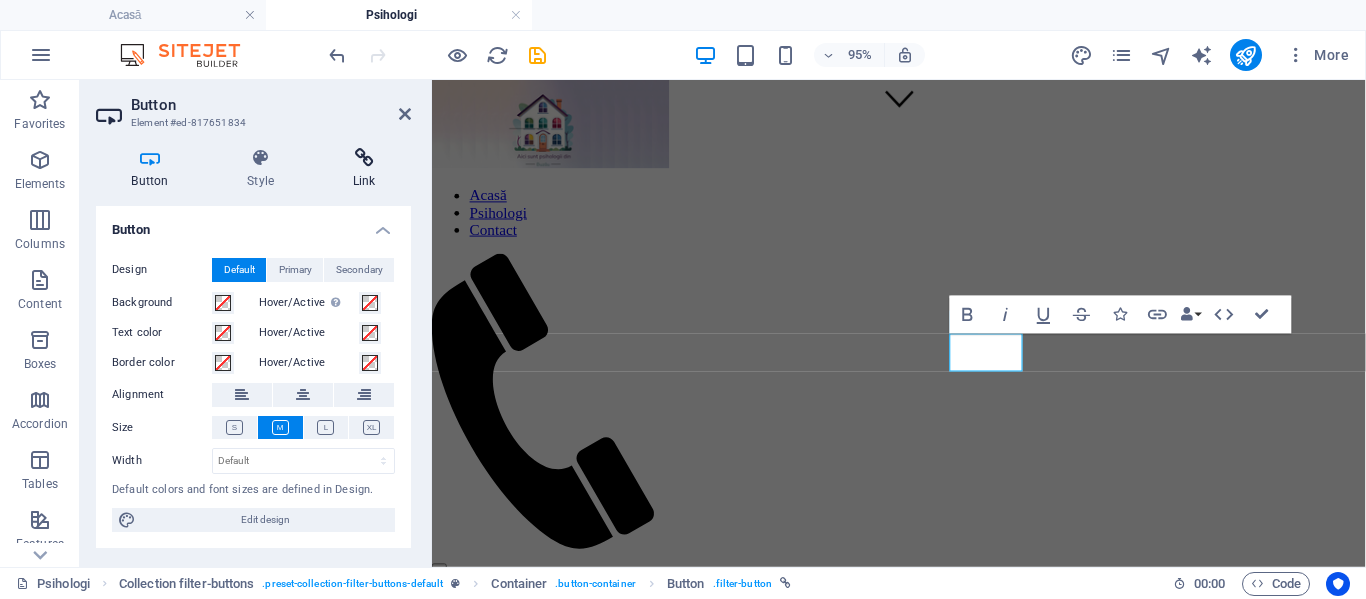 click at bounding box center (364, 158) 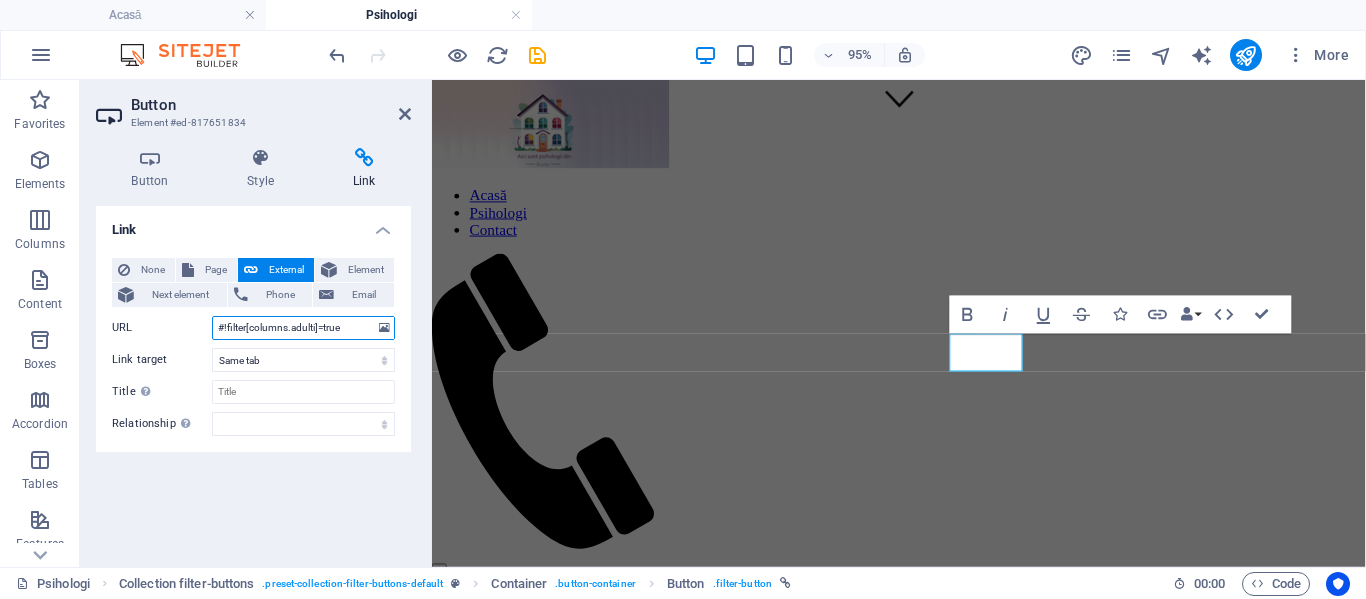 click on "#!filter[columns.adulti]=true" at bounding box center (303, 328) 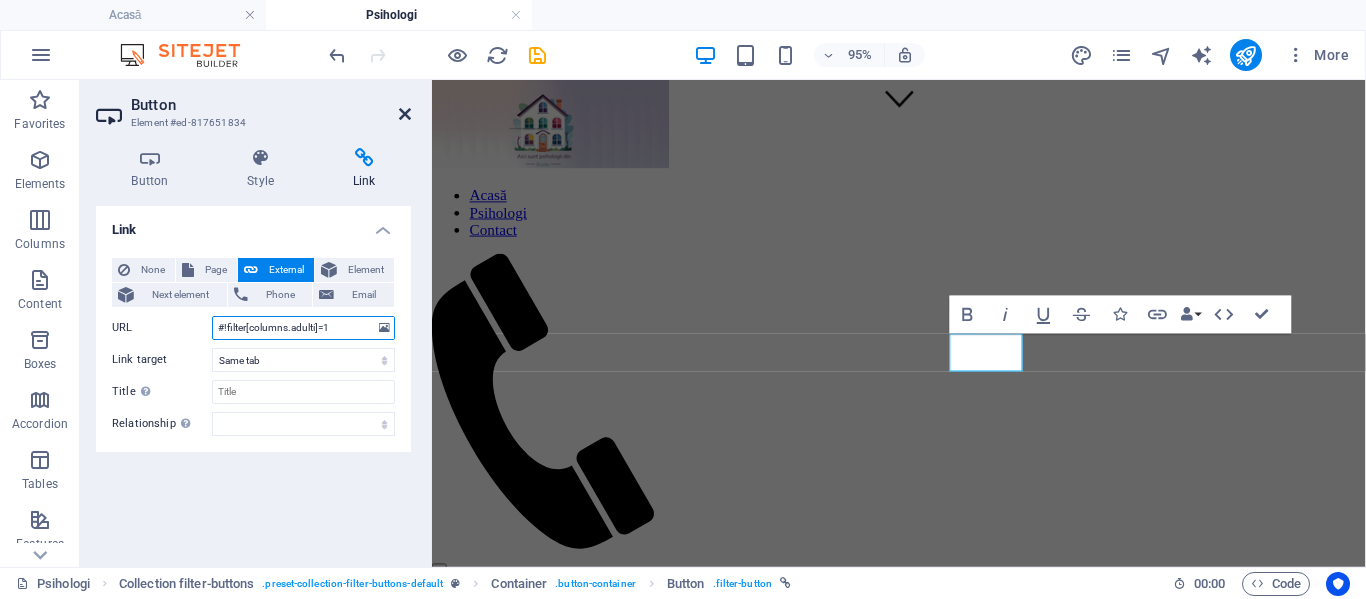 type on "#!filter[columns.adulti]=1" 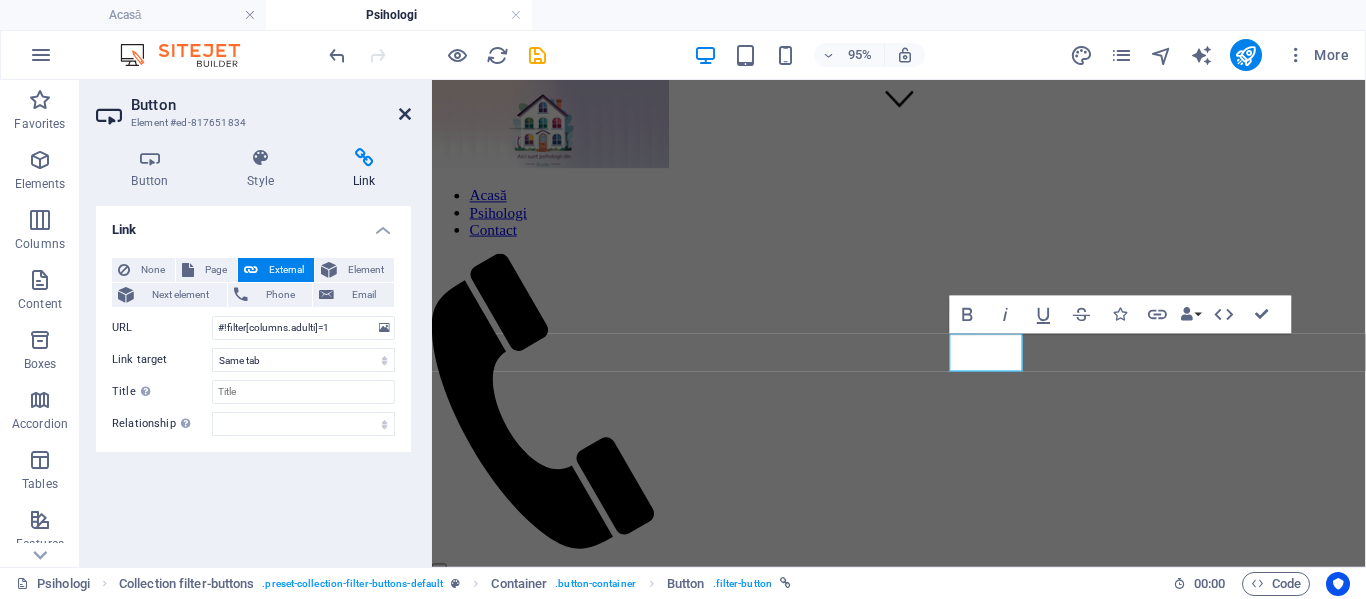 drag, startPoint x: 405, startPoint y: 112, endPoint x: 369, endPoint y: 58, distance: 64.899925 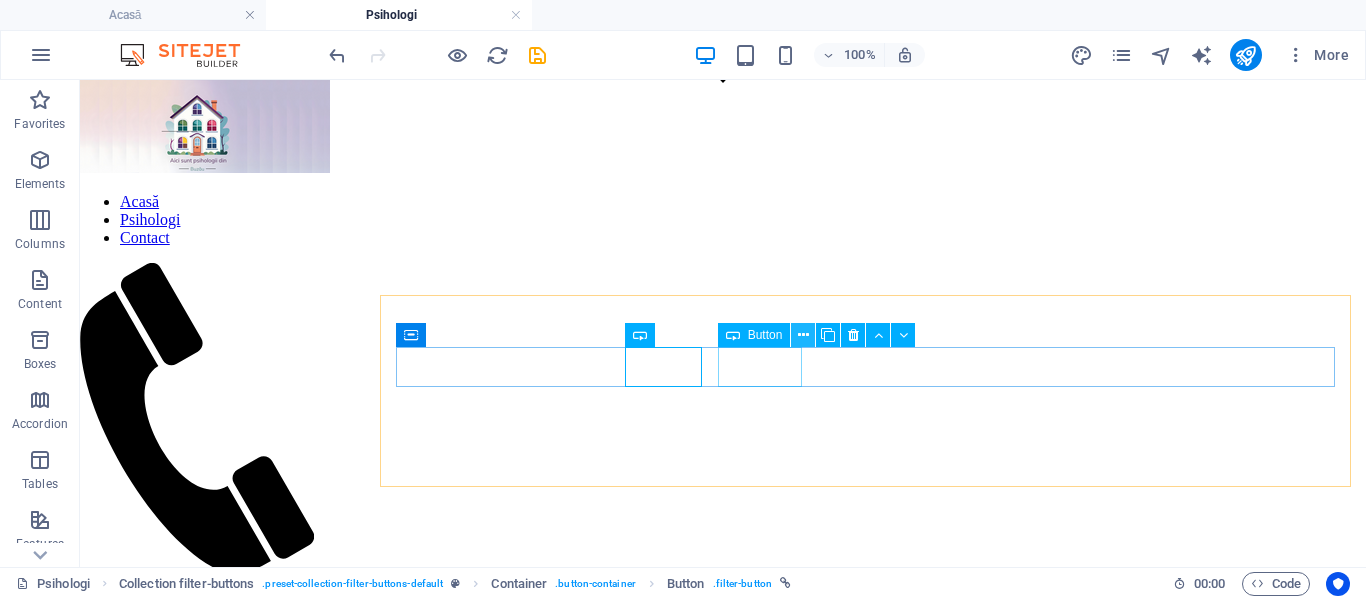 click at bounding box center [803, 335] 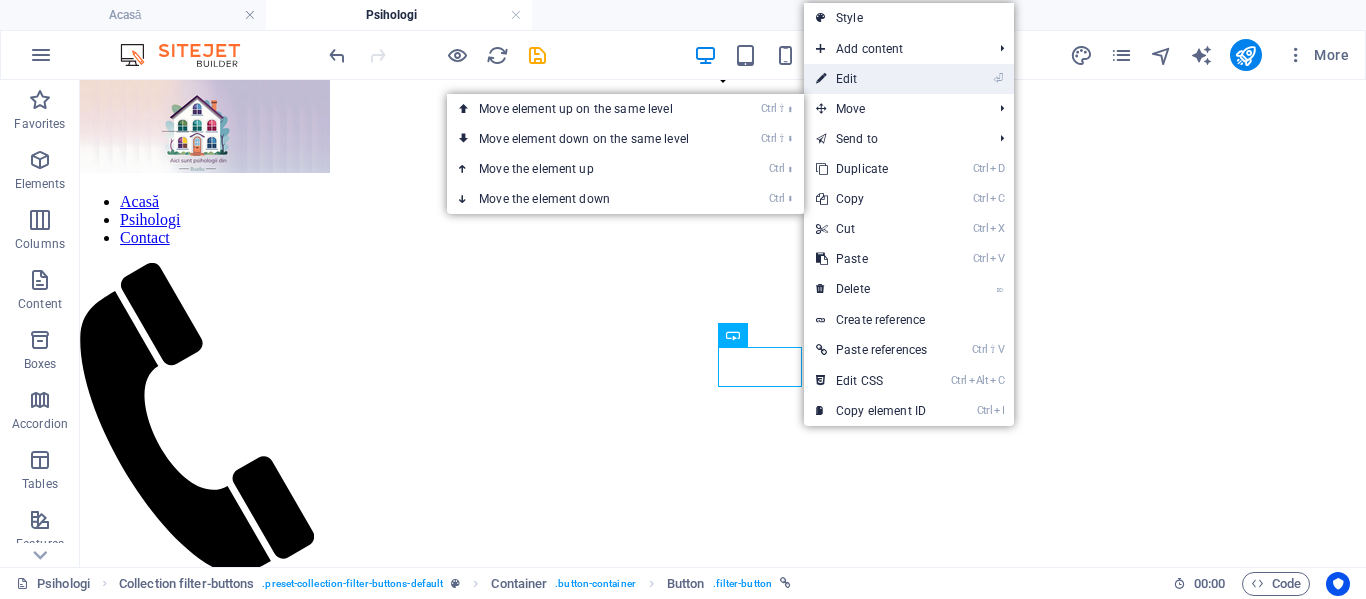 drag, startPoint x: 856, startPoint y: 80, endPoint x: 413, endPoint y: 2, distance: 449.8144 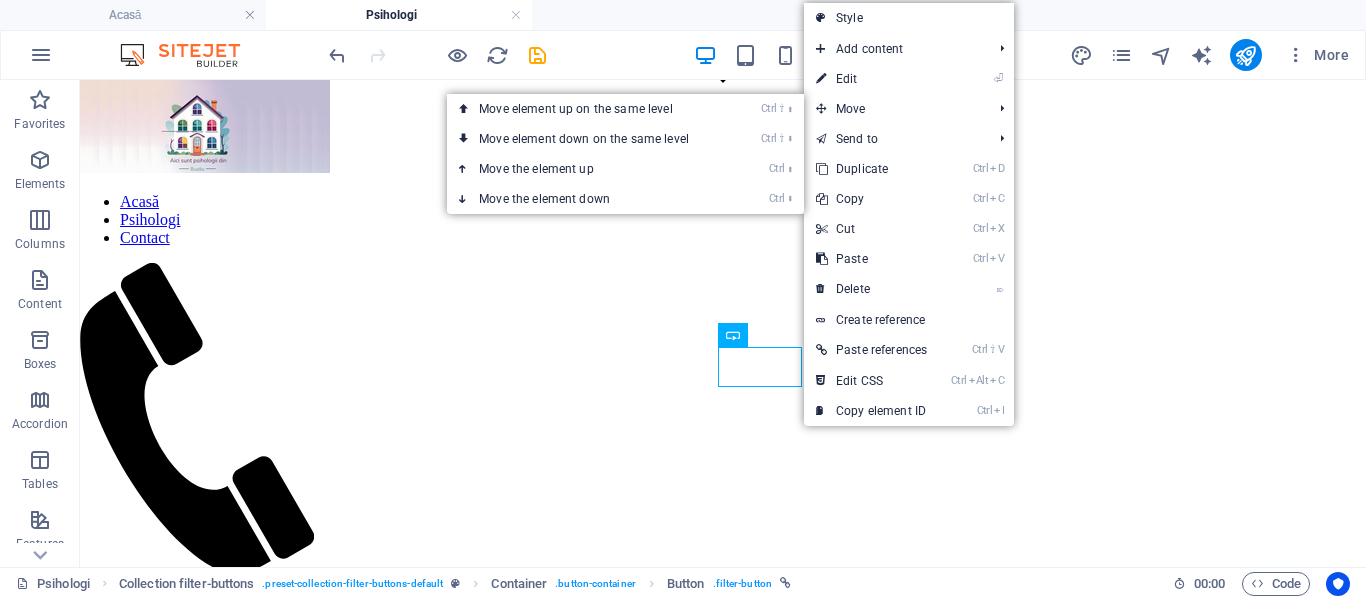 select 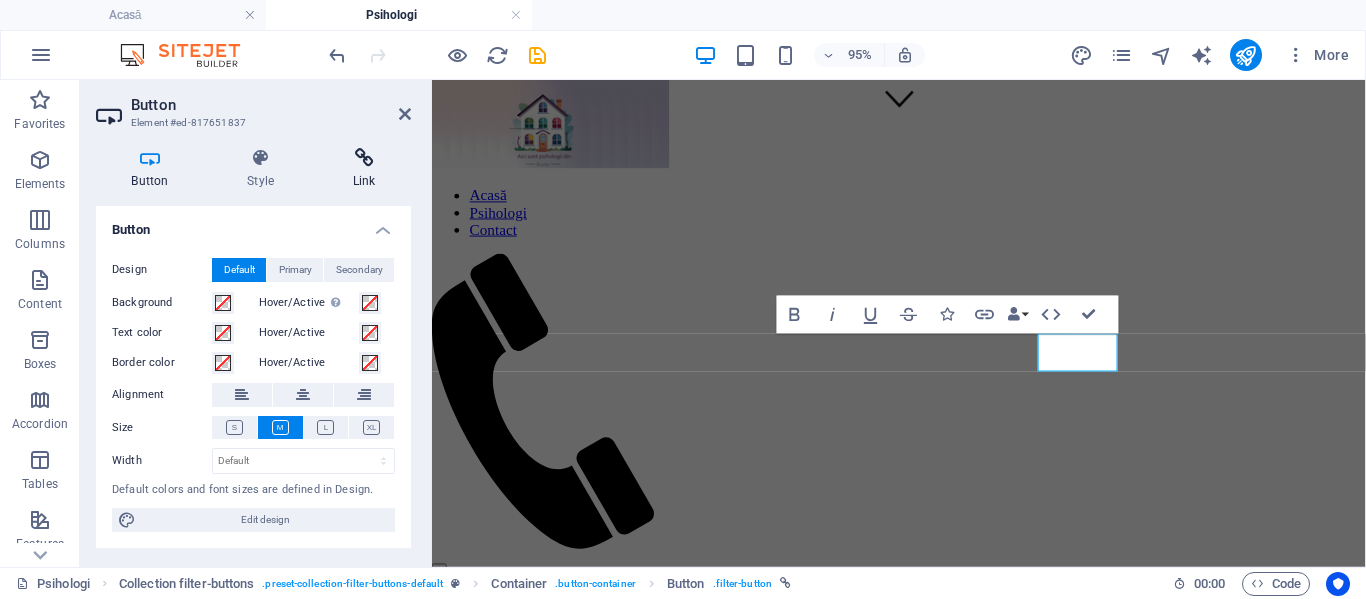 click at bounding box center (364, 158) 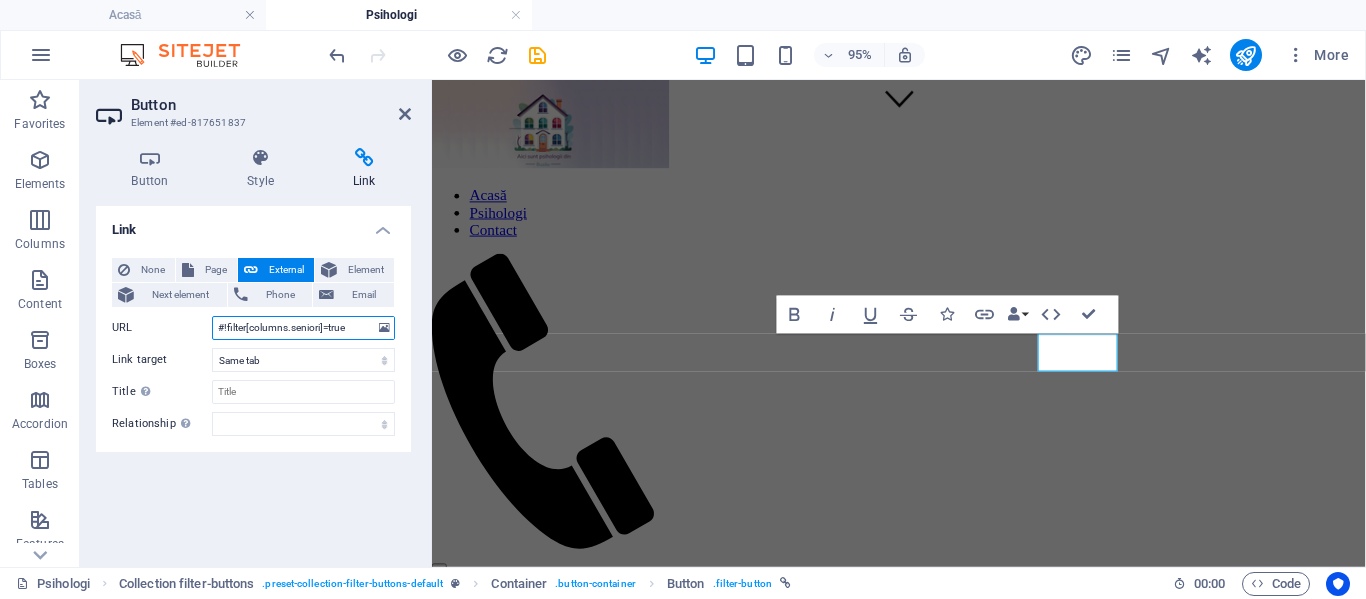 click on "#!filter[columns.seniori]=true" at bounding box center (303, 328) 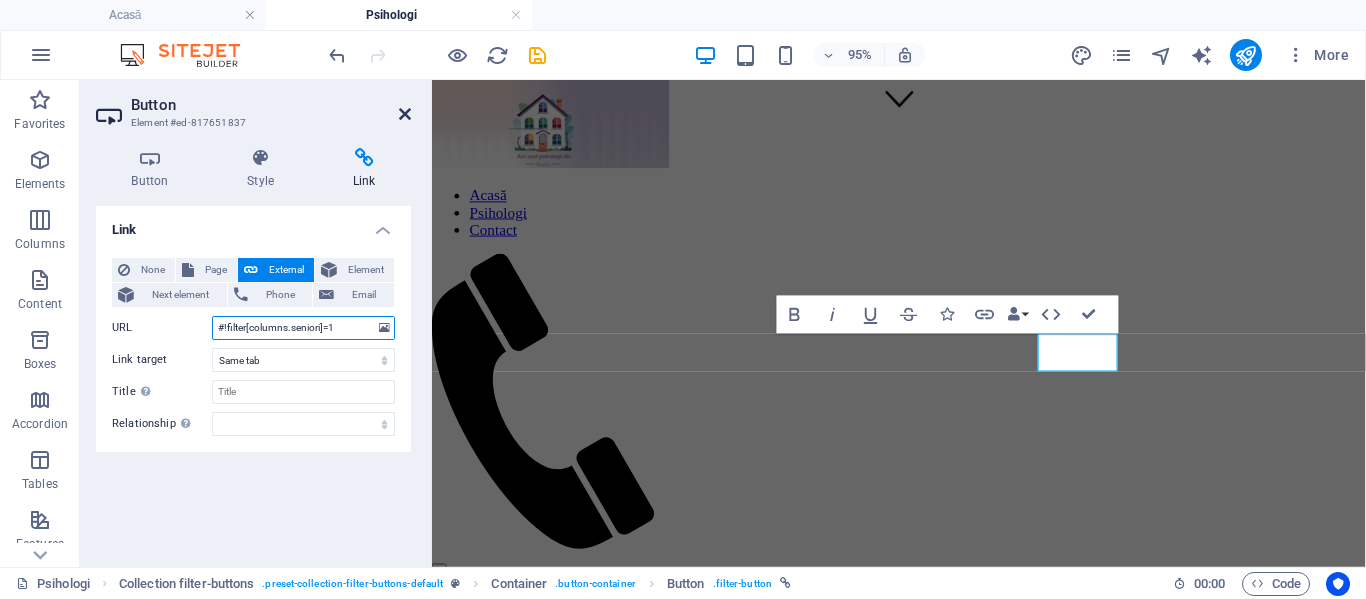 type on "#!filter[columns.seniori]=1" 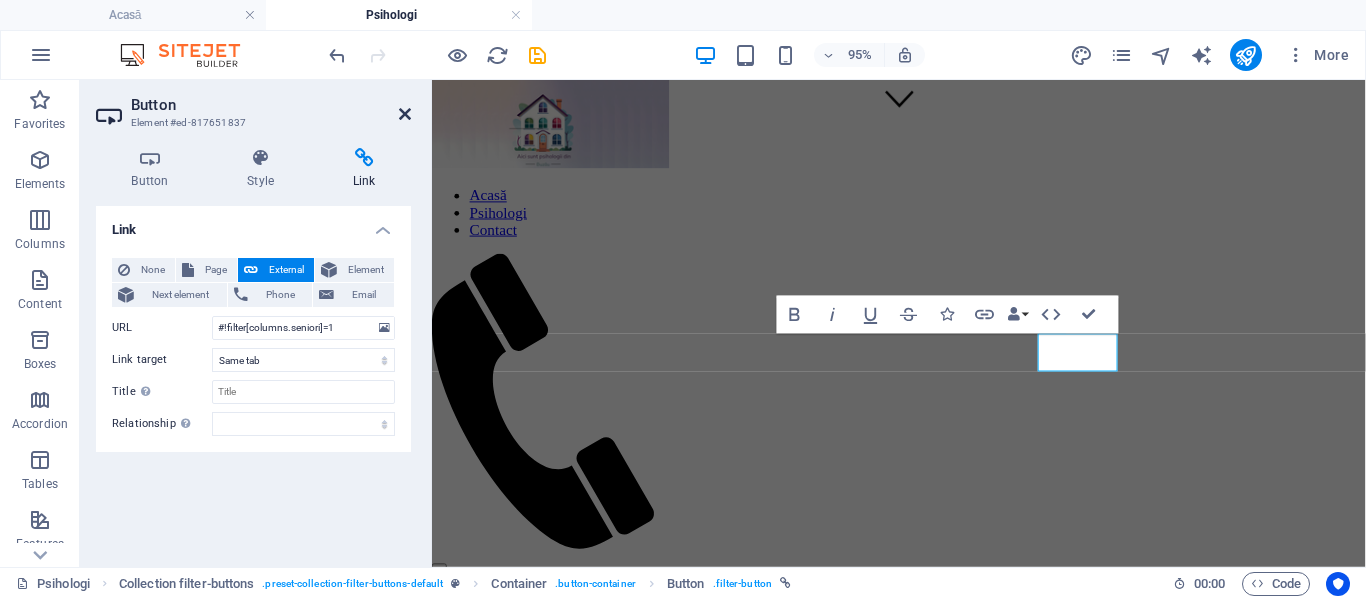 click at bounding box center (405, 114) 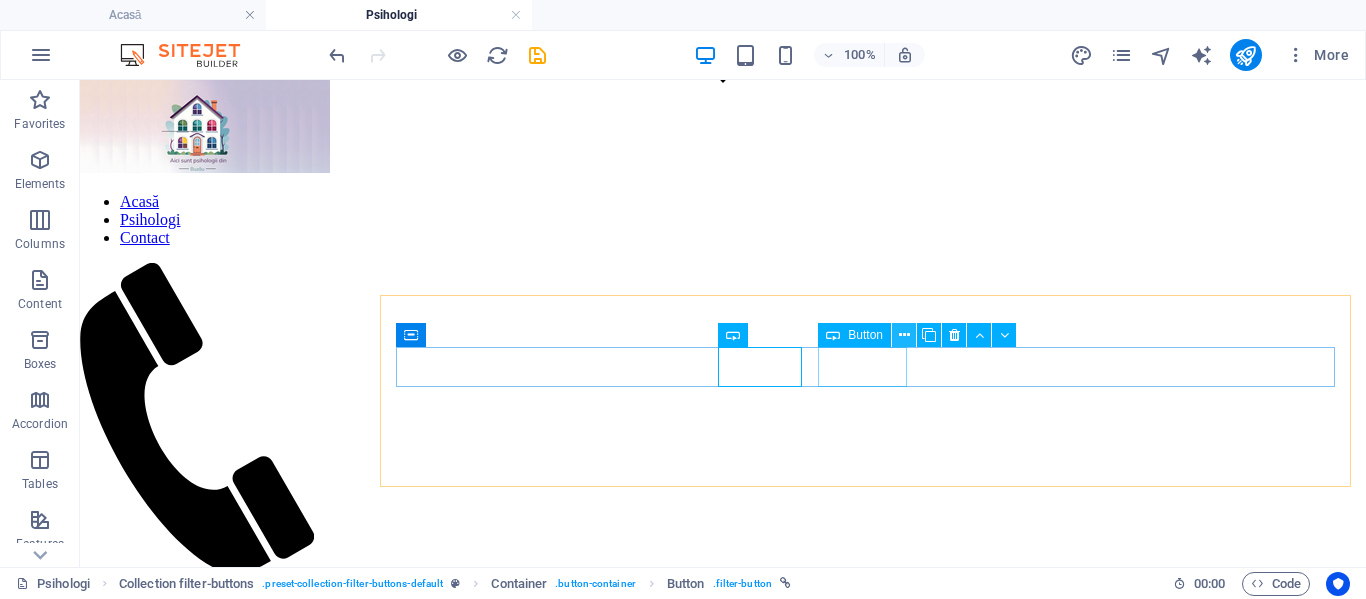 drag, startPoint x: 905, startPoint y: 332, endPoint x: 786, endPoint y: 197, distance: 179.9611 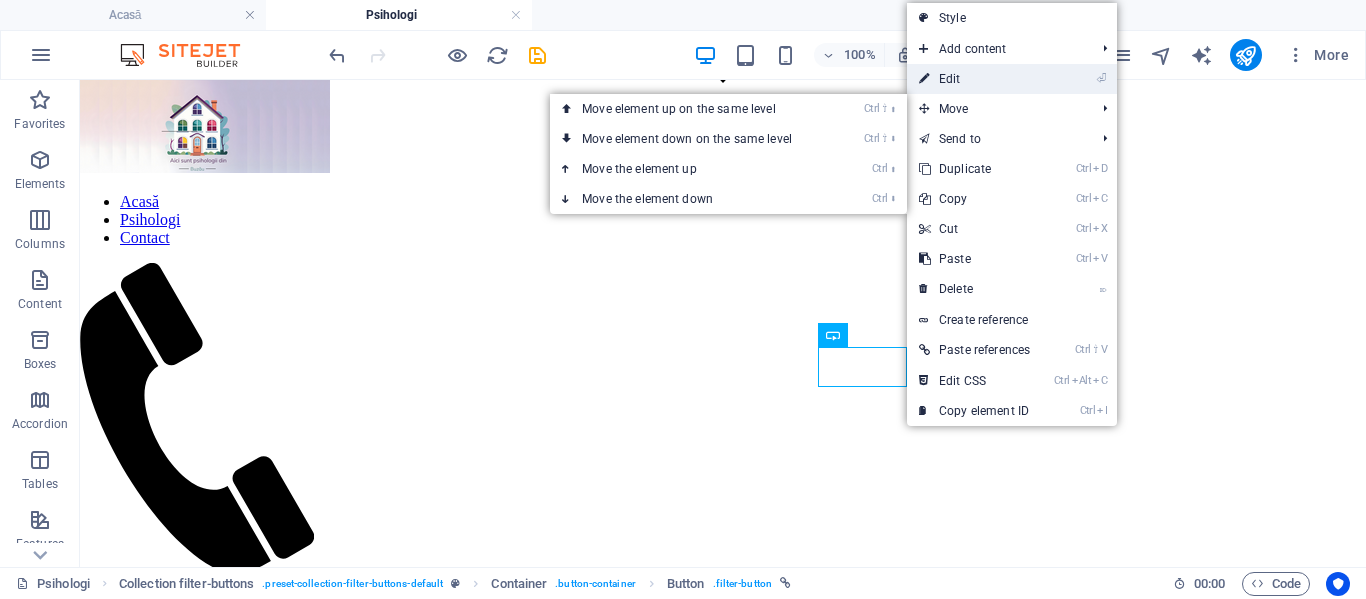 drag, startPoint x: 955, startPoint y: 86, endPoint x: 68, endPoint y: 96, distance: 887.0564 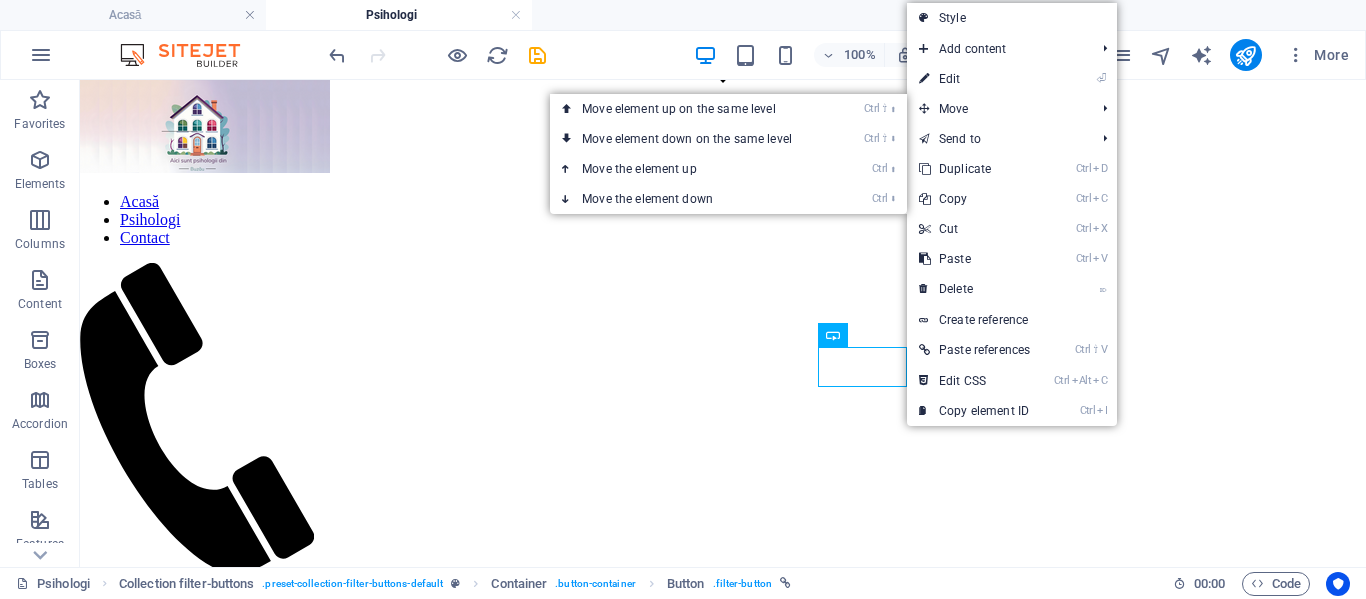 select 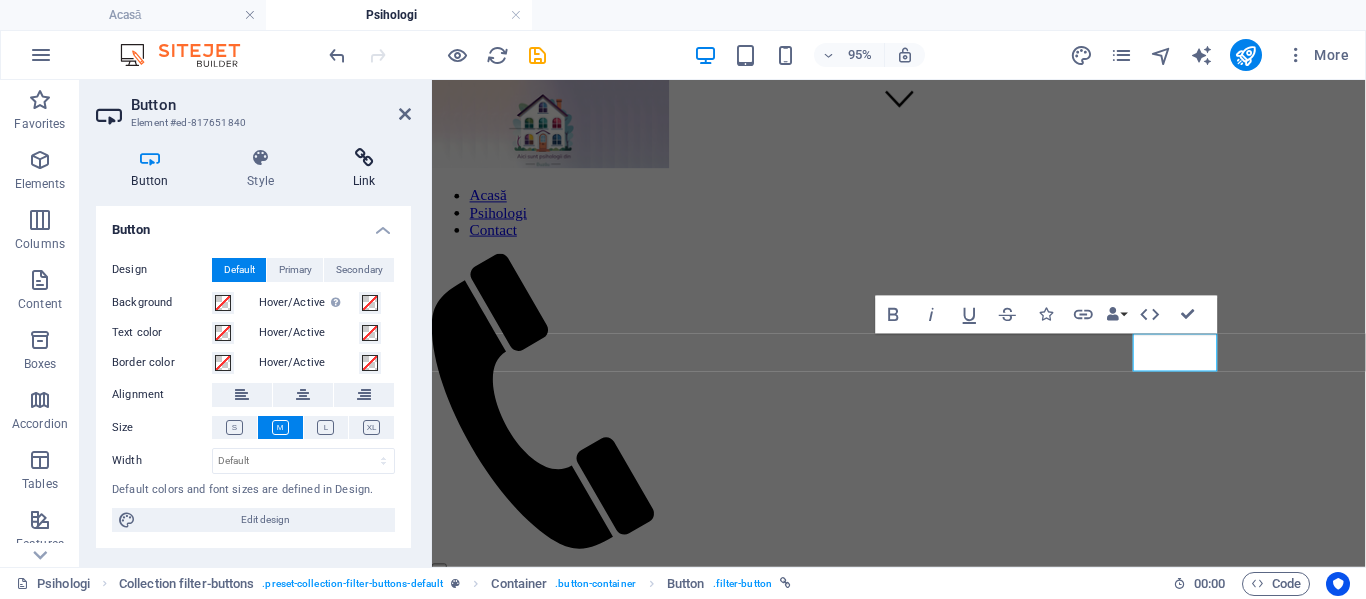 click at bounding box center [364, 158] 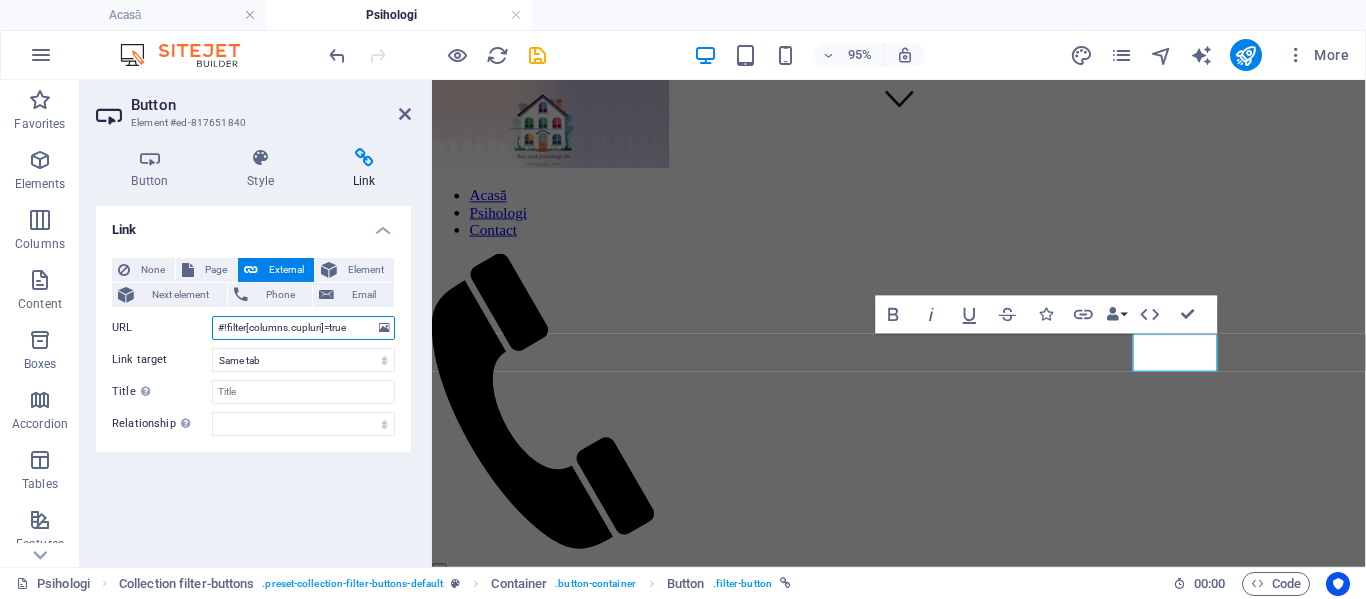 click on "#!filter[columns.cupluri]=true" at bounding box center (303, 328) 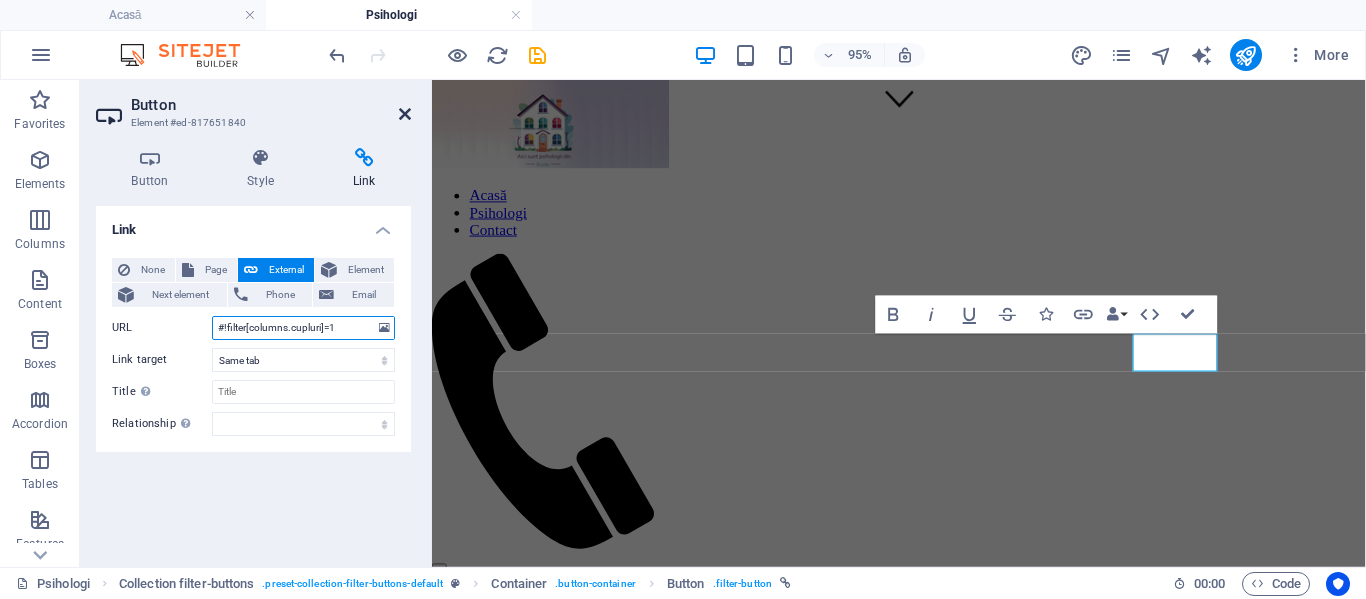 type on "#!filter[columns.cupluri]=1" 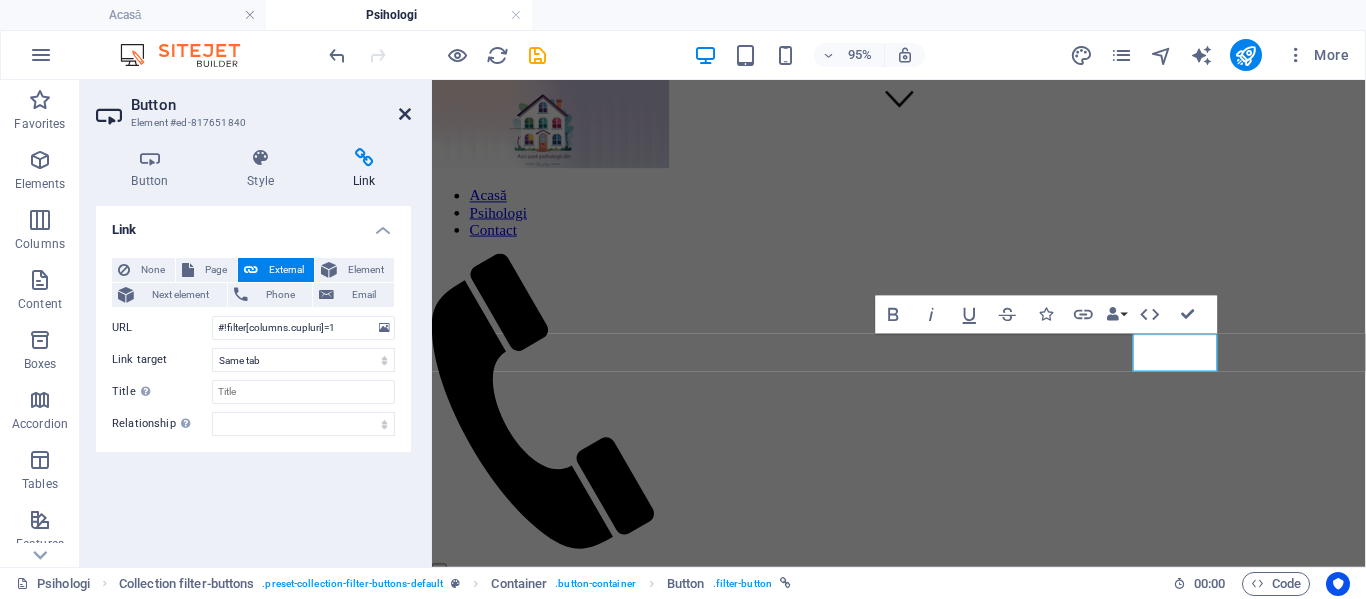 click at bounding box center (405, 114) 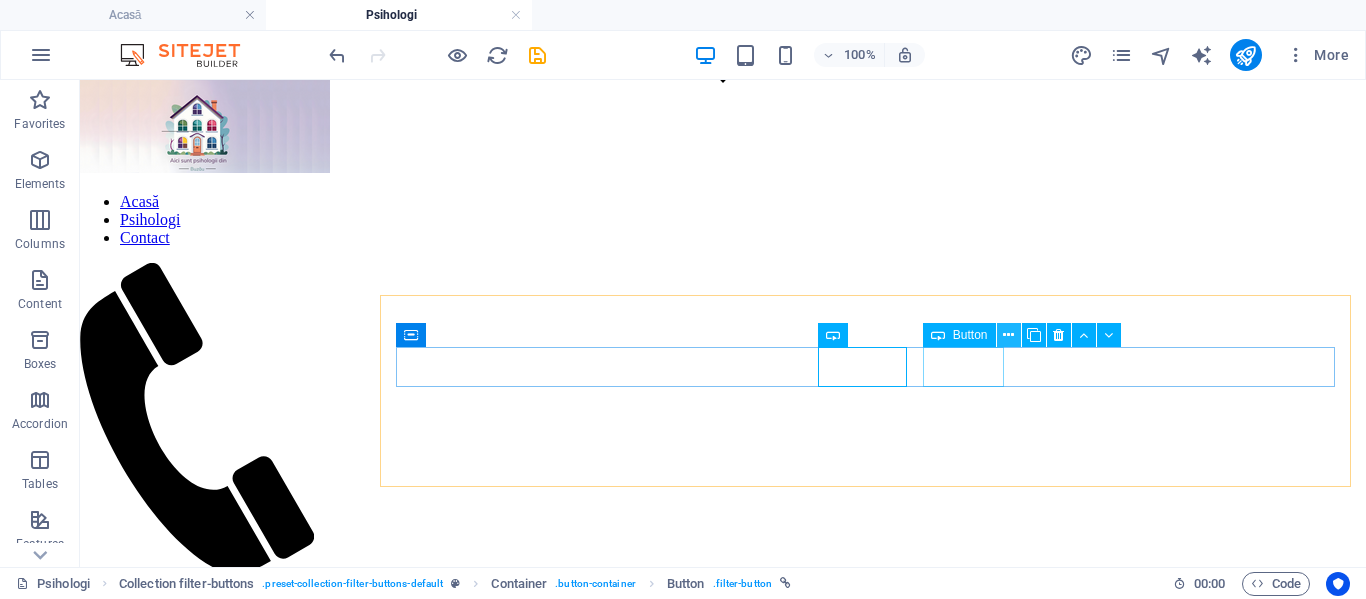 click at bounding box center [1008, 335] 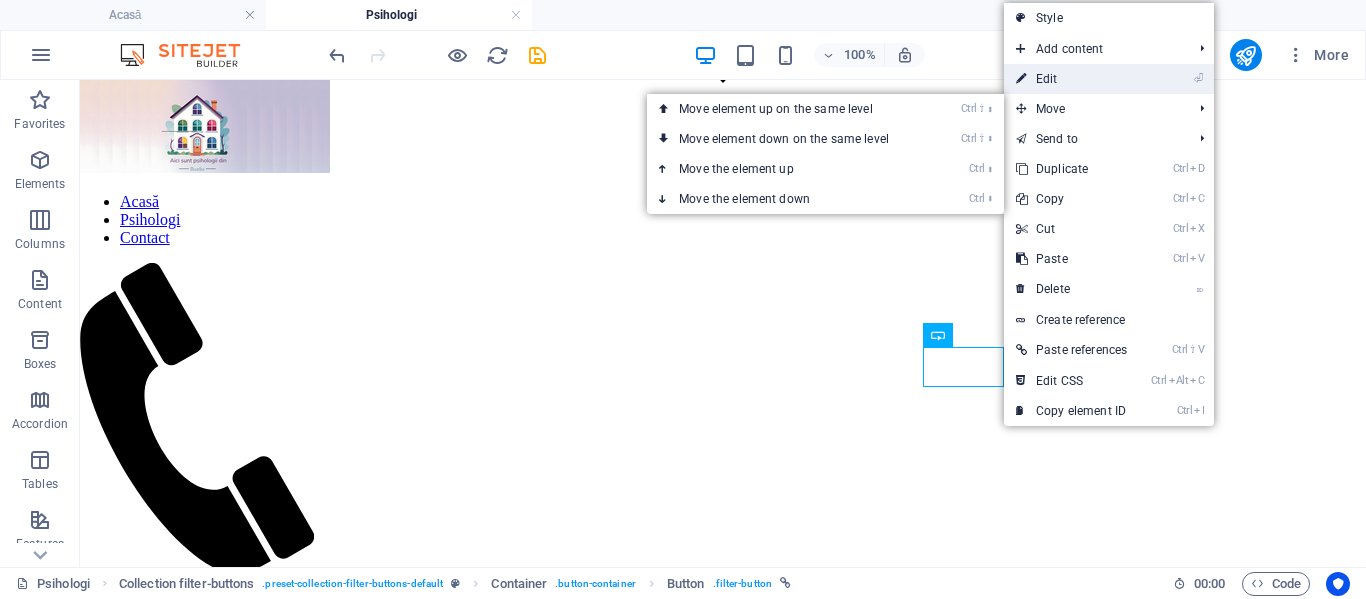 drag, startPoint x: 1055, startPoint y: 82, endPoint x: 91, endPoint y: 101, distance: 964.1872 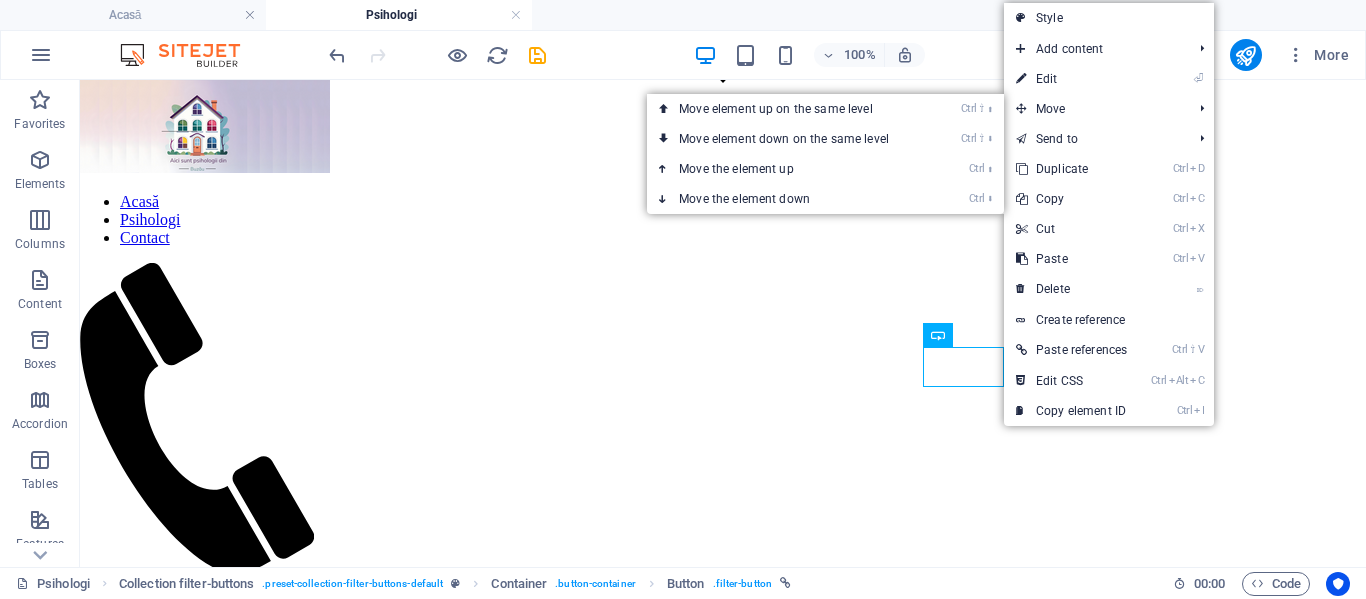 select 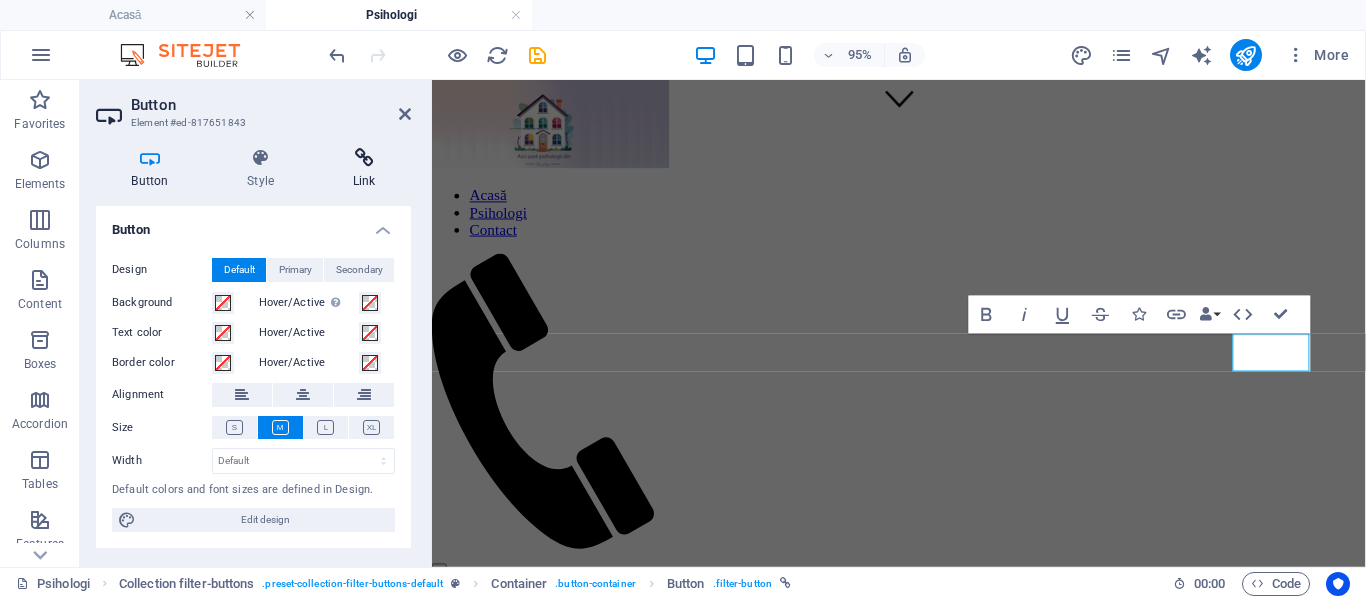 click at bounding box center (364, 158) 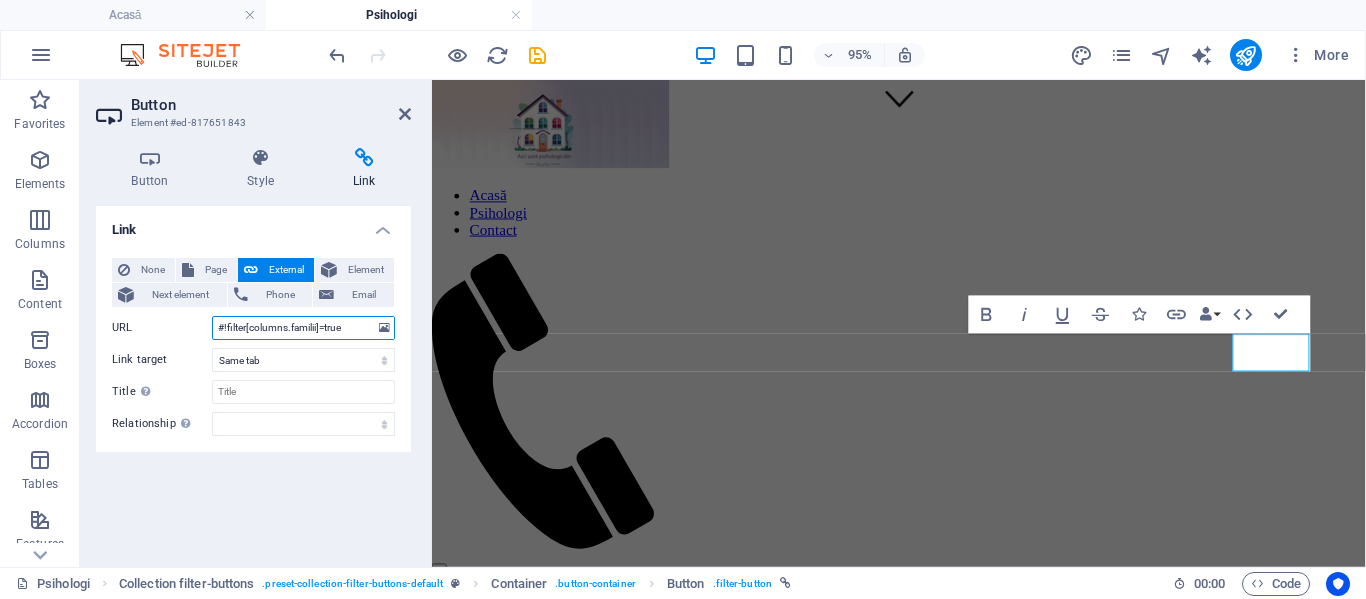 click on "#!filter[columns.familii]=true" at bounding box center (303, 328) 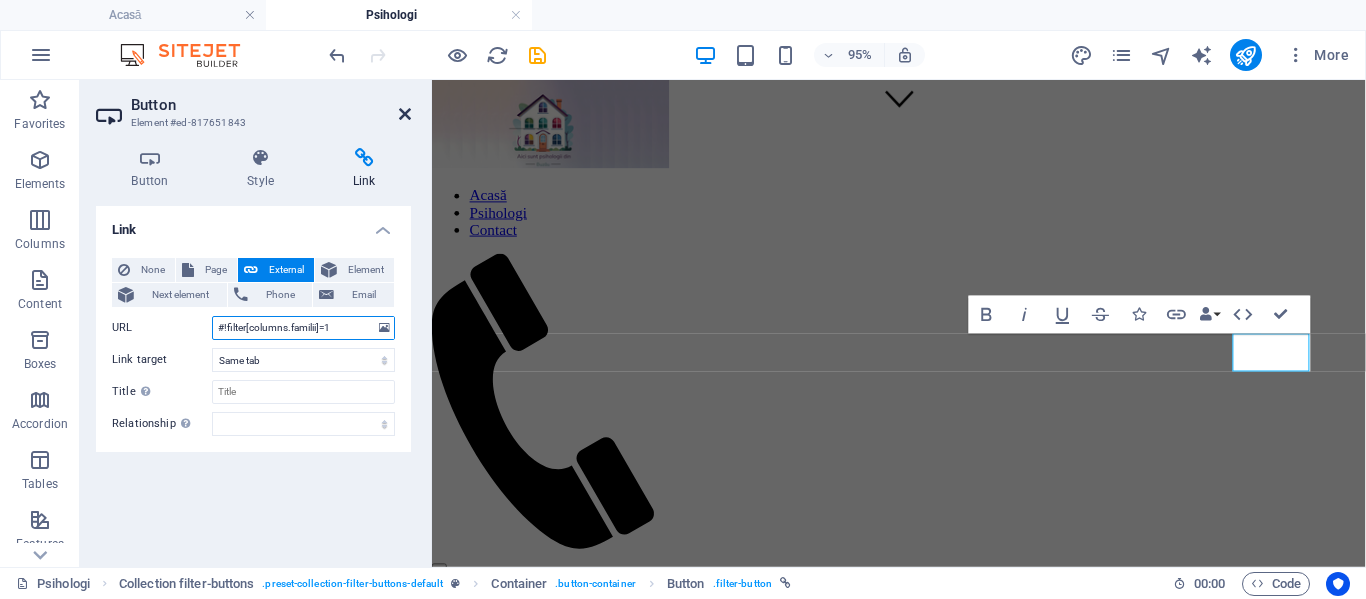 type on "#!filter[columns.familii]=1" 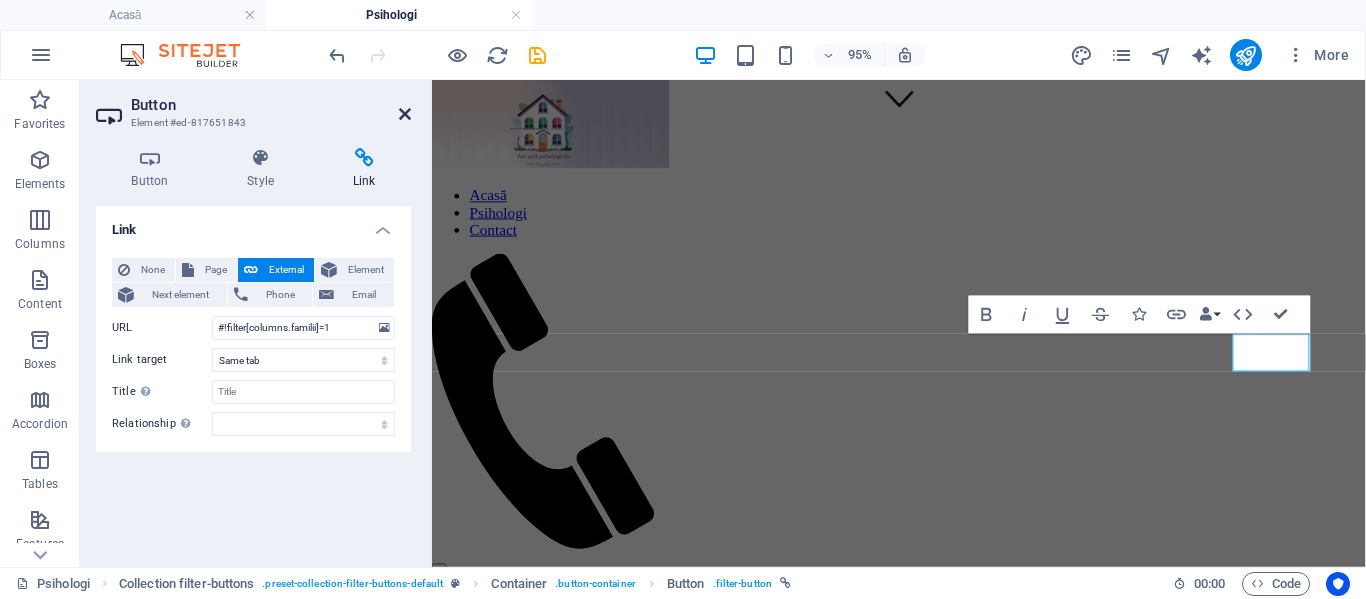 click at bounding box center (405, 114) 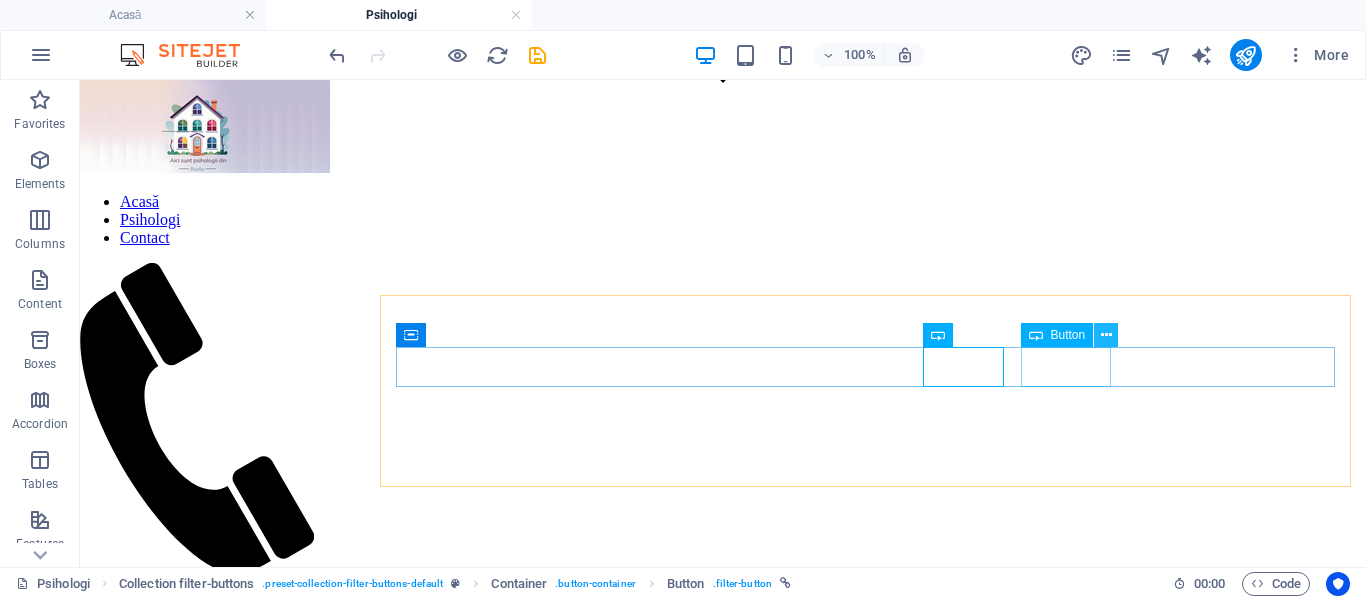 click at bounding box center [1106, 335] 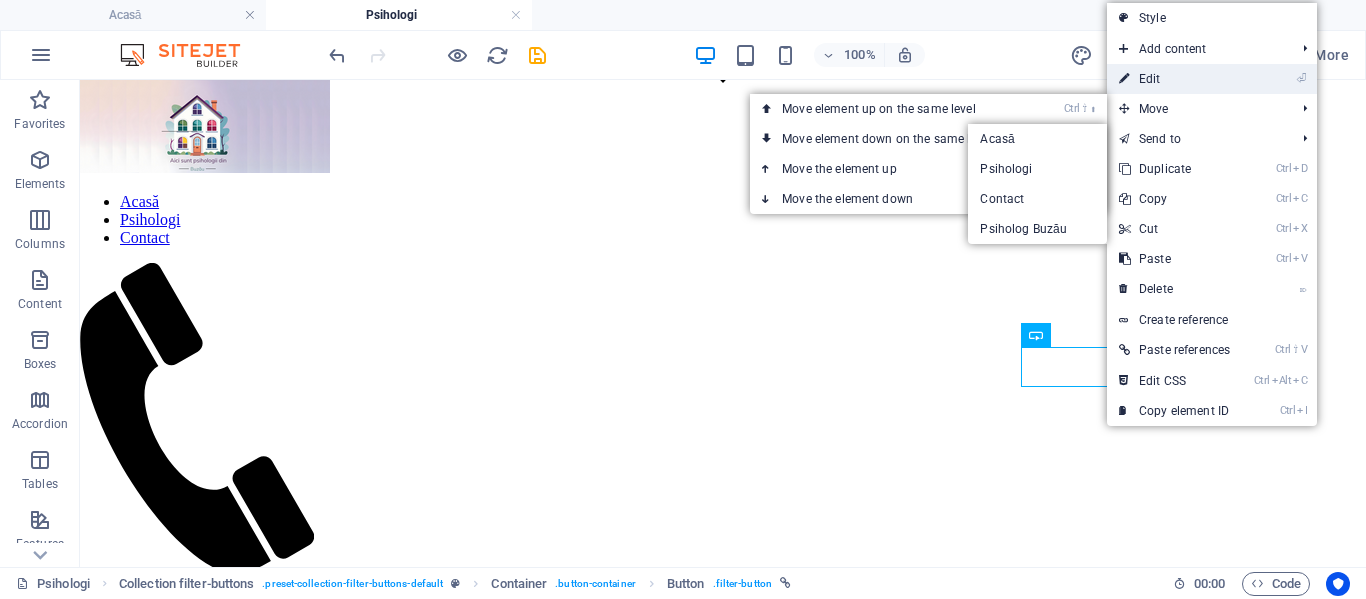 click on "⏎  Edit" at bounding box center (1174, 79) 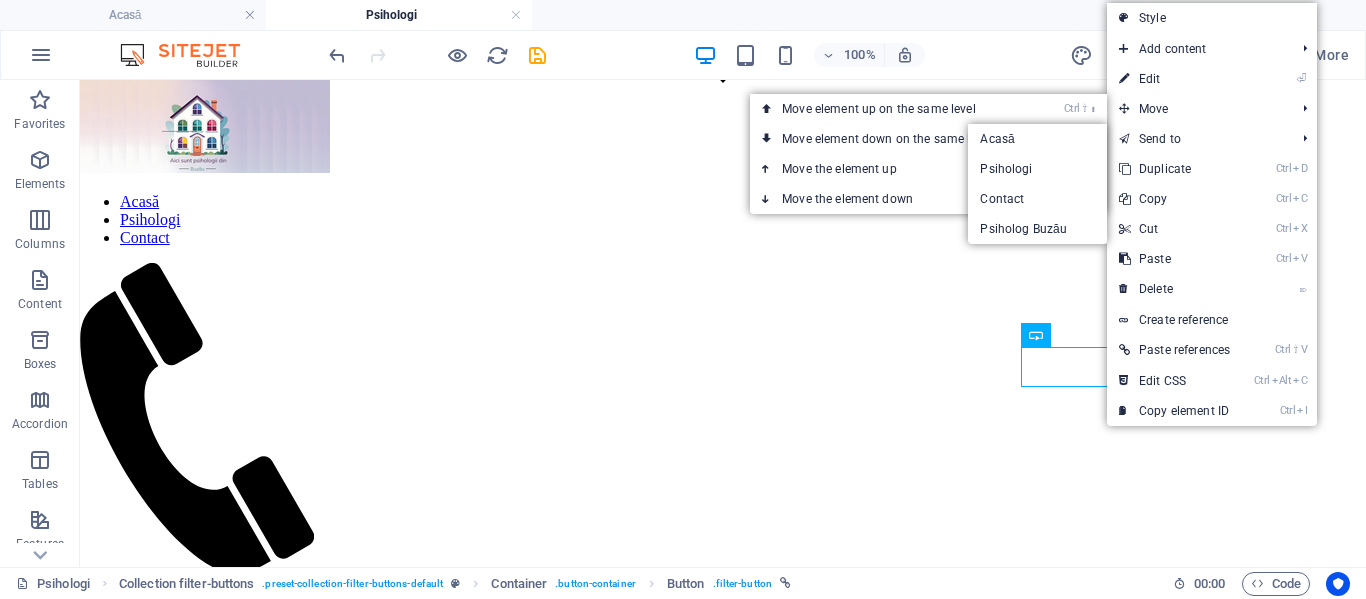 select 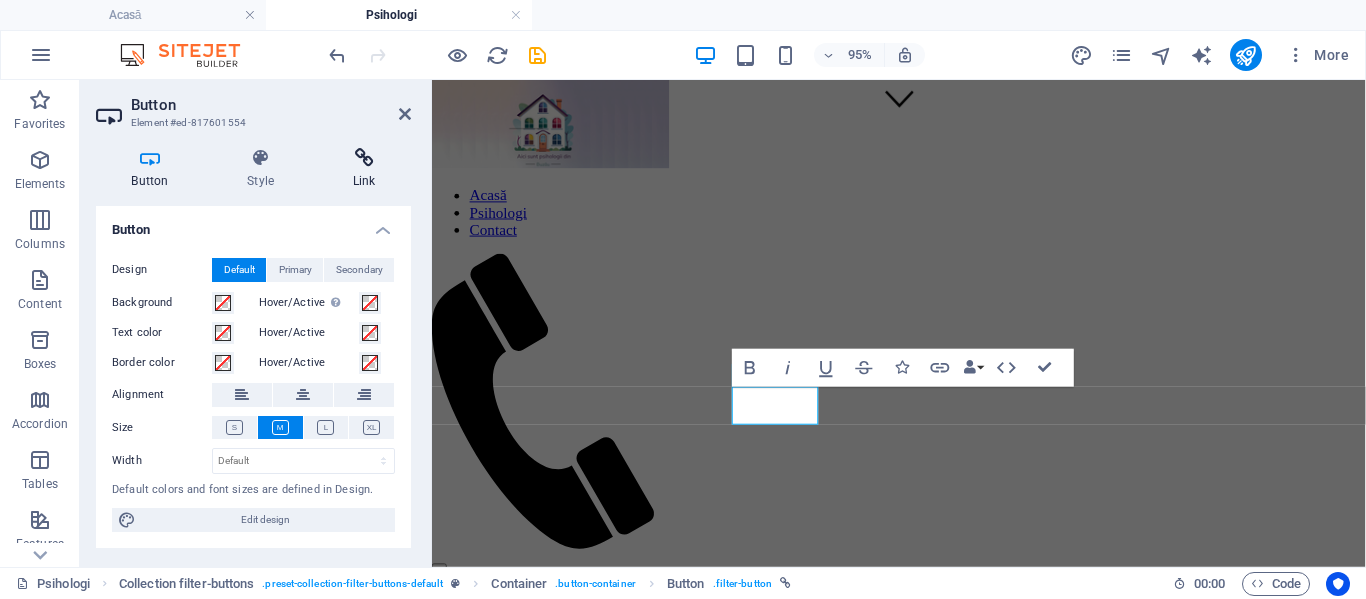 click at bounding box center (364, 158) 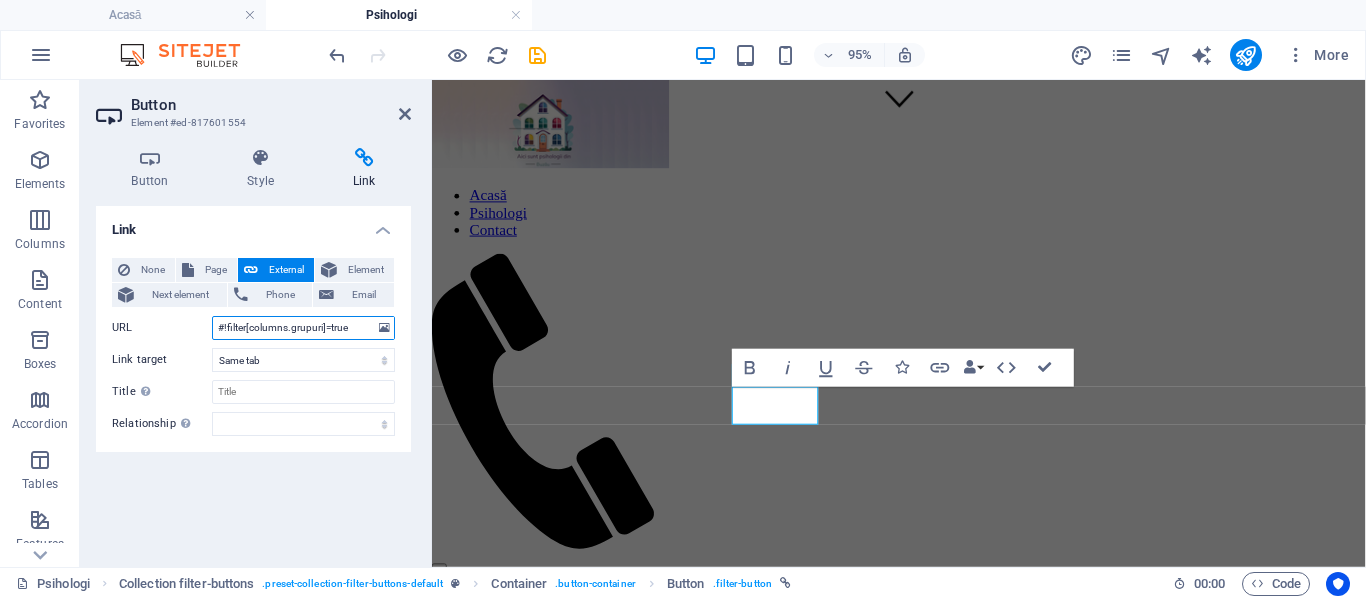 click on "#!filter[columns.grupuri]=true" at bounding box center [303, 328] 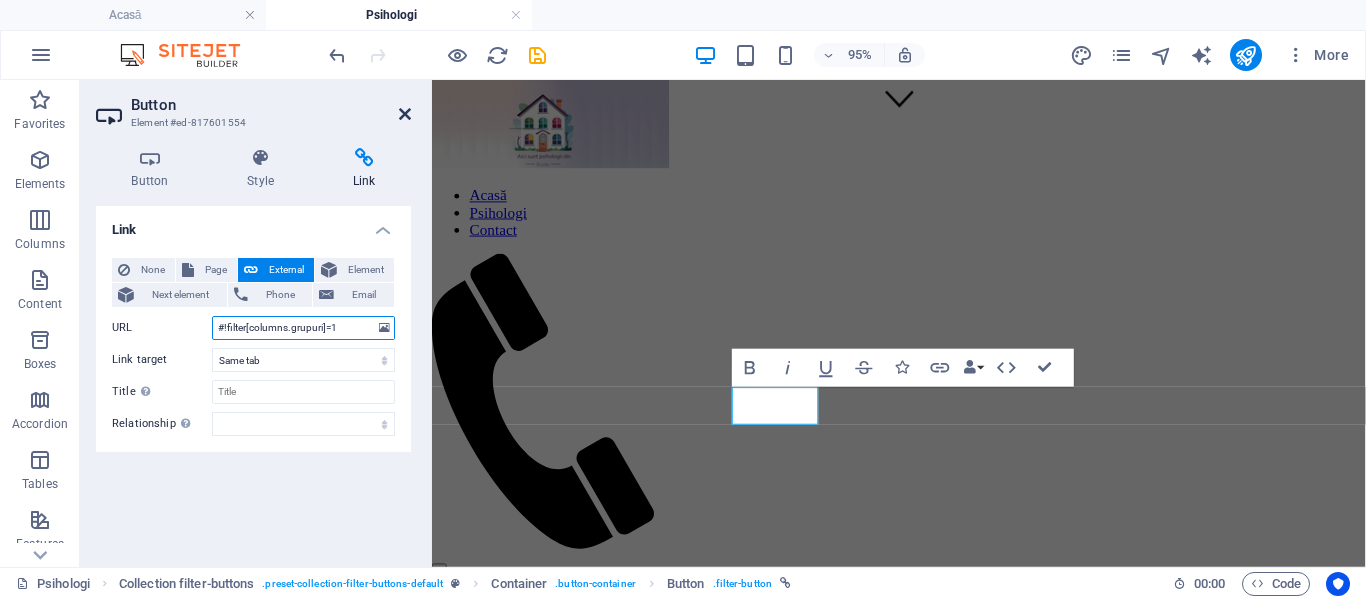 type on "#!filter[columns.grupuri]=1" 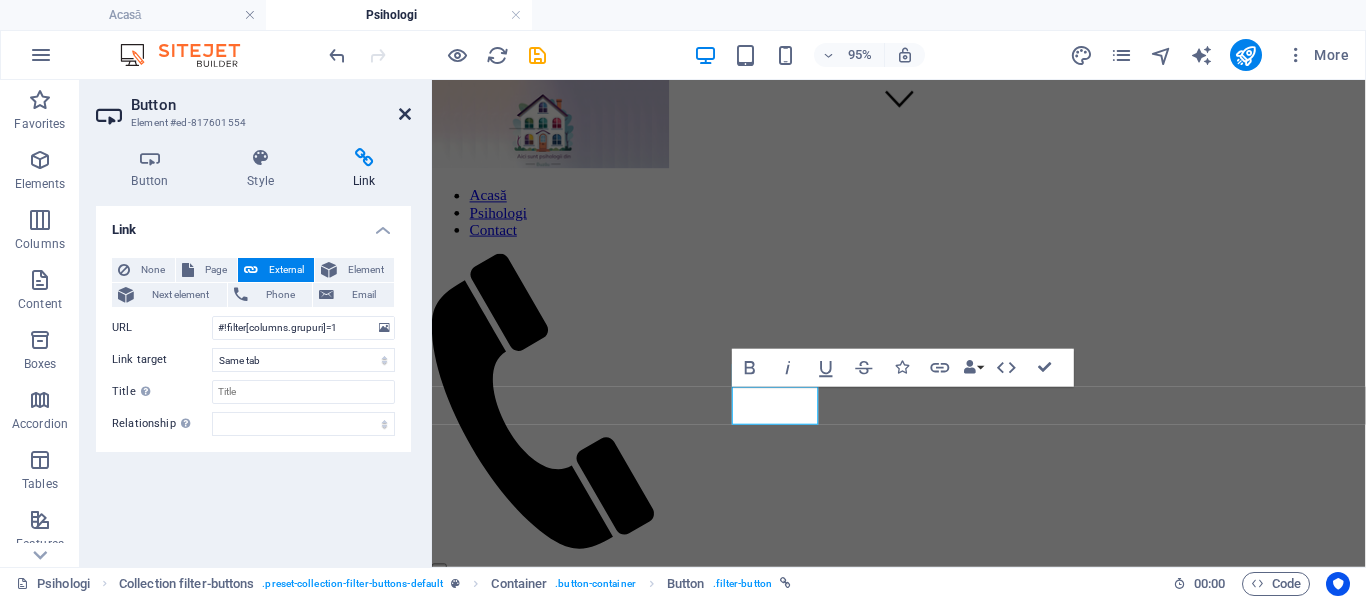 click at bounding box center [405, 114] 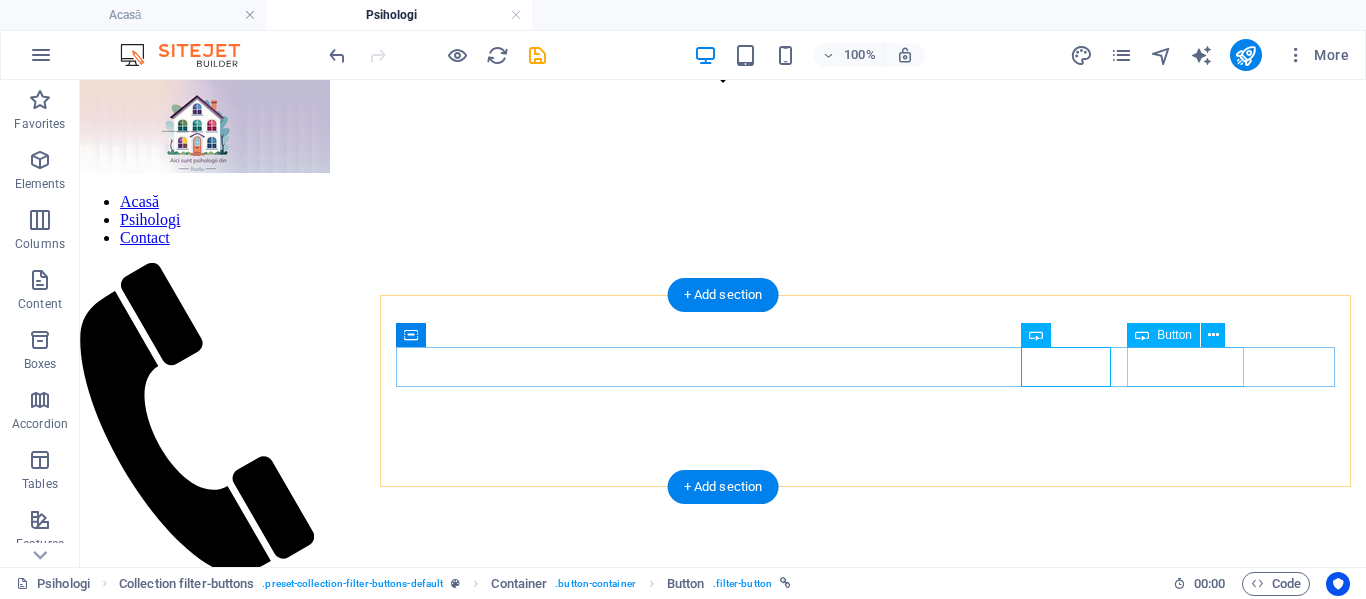 click on "Organizații" at bounding box center [723, 1329] 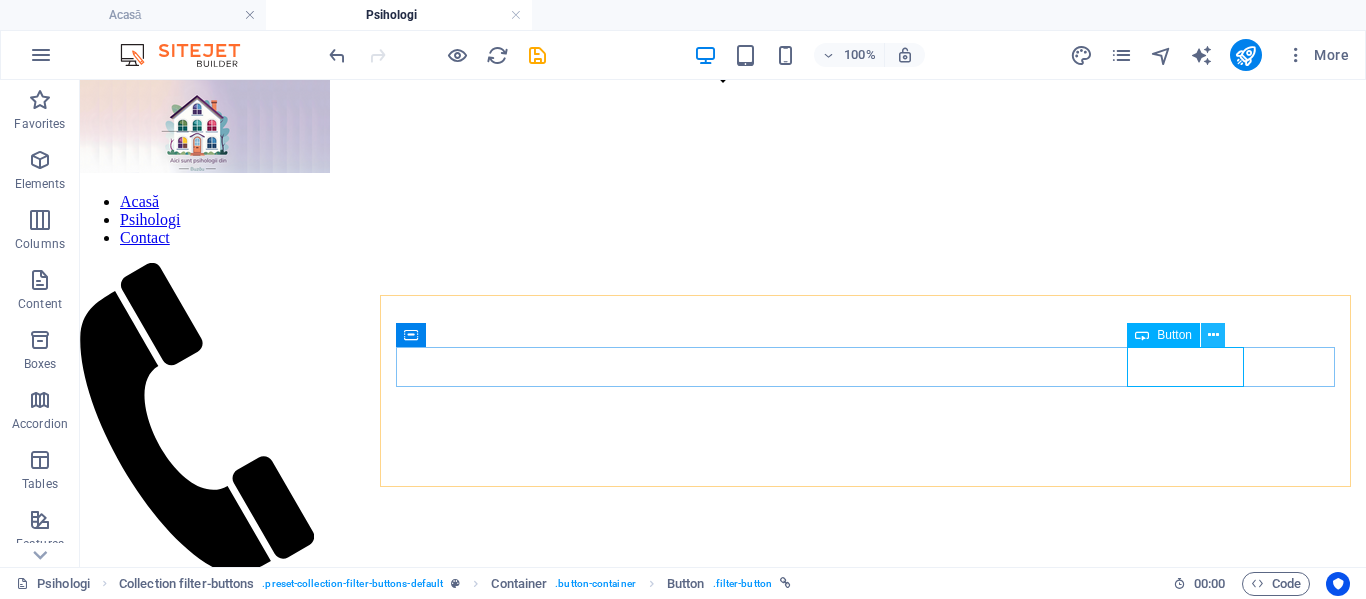 click at bounding box center (1213, 335) 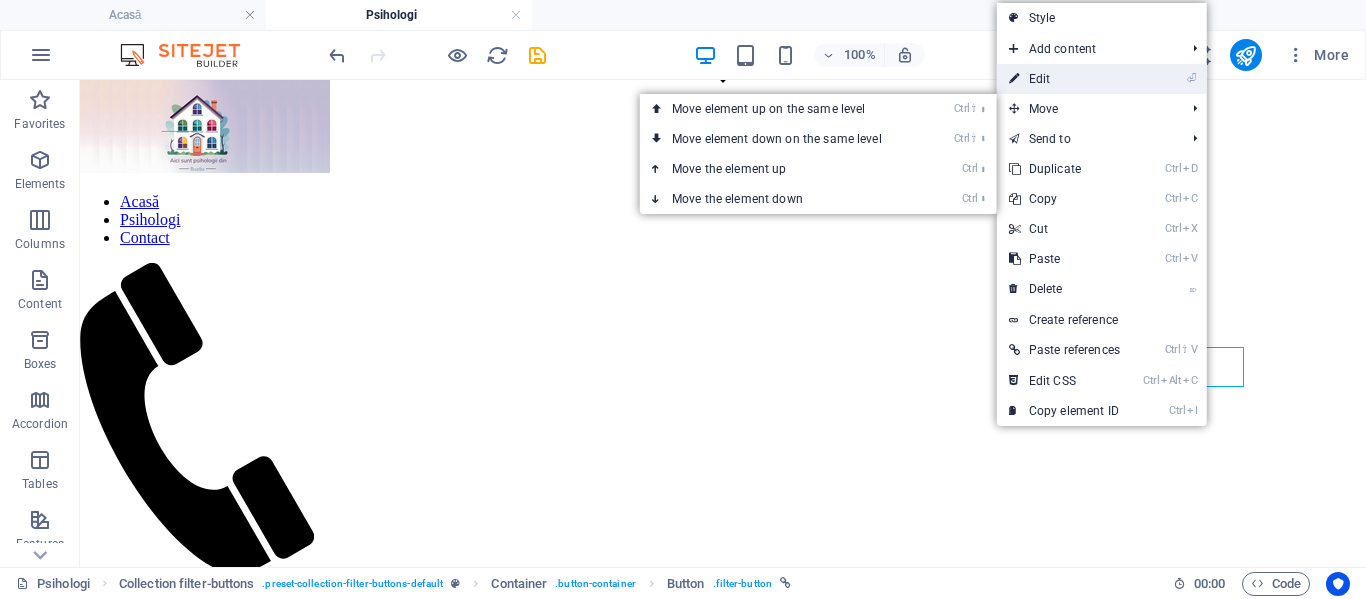 click on "⏎  Edit" at bounding box center (1064, 79) 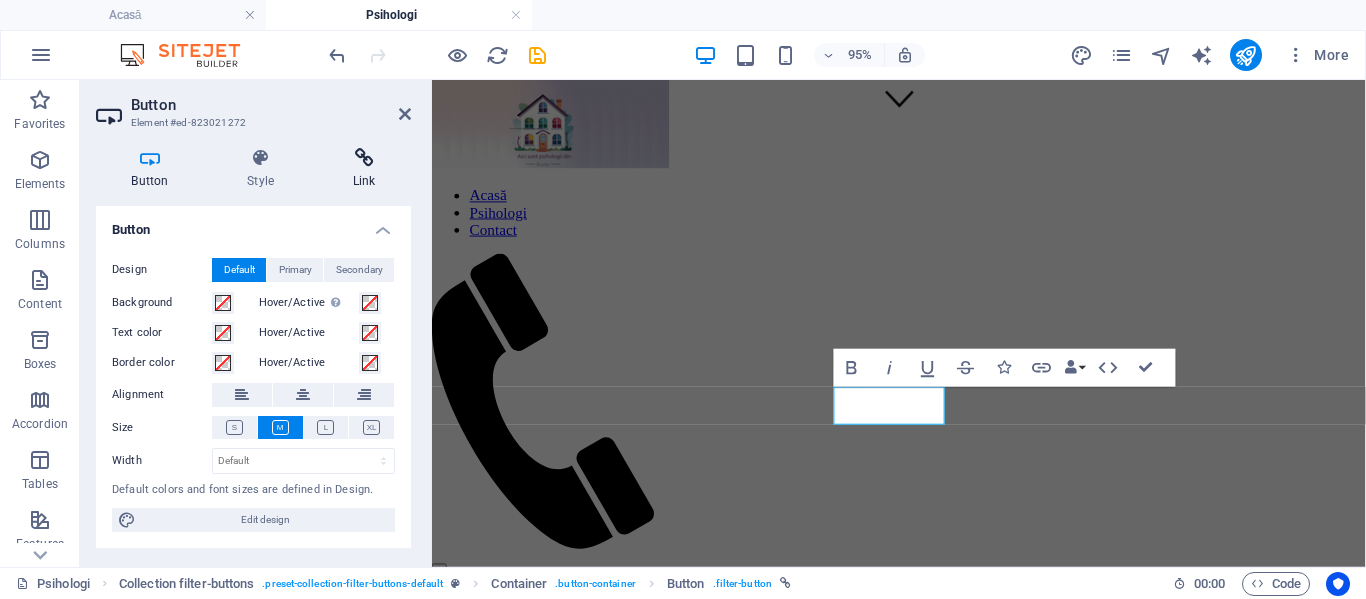click on "Link" at bounding box center (364, 169) 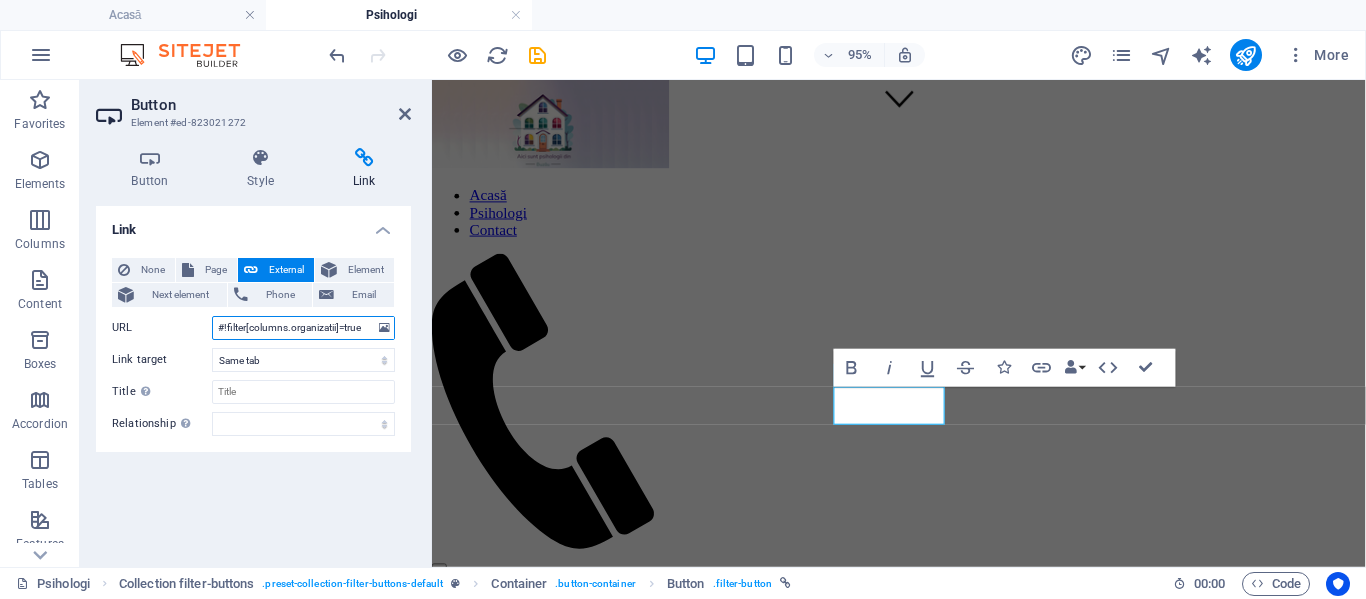 click on "#!filter[columns.organizatii]=true" at bounding box center [303, 328] 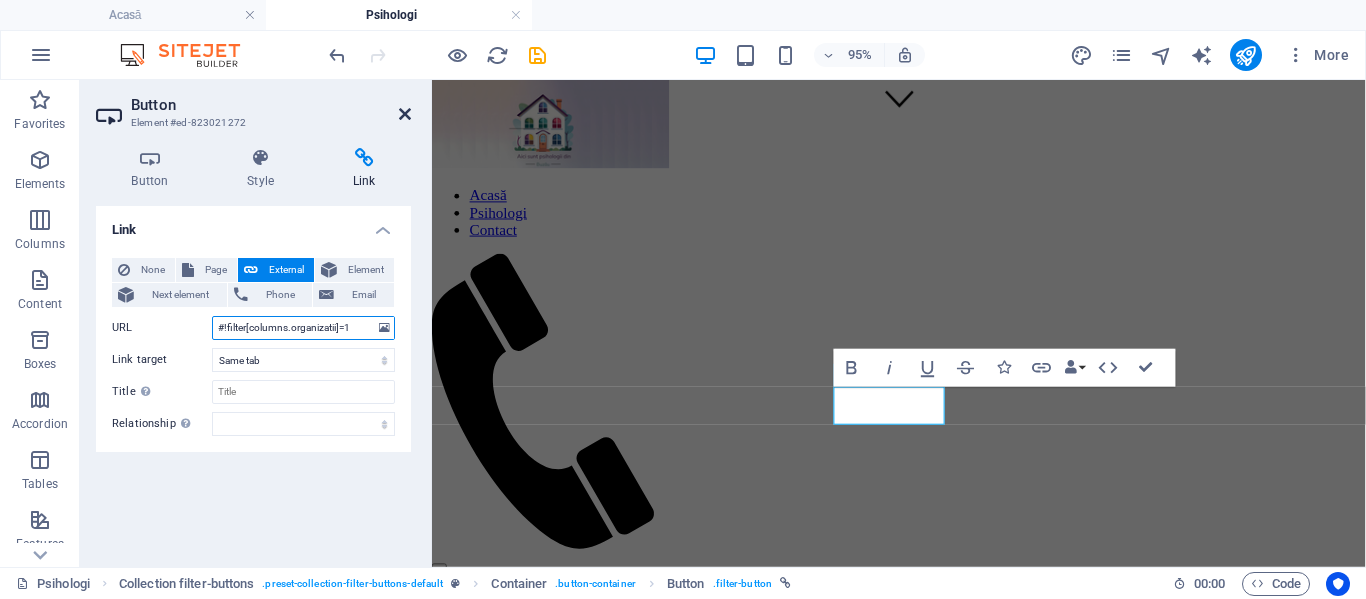 type on "#!filter[columns.organizatii]=1" 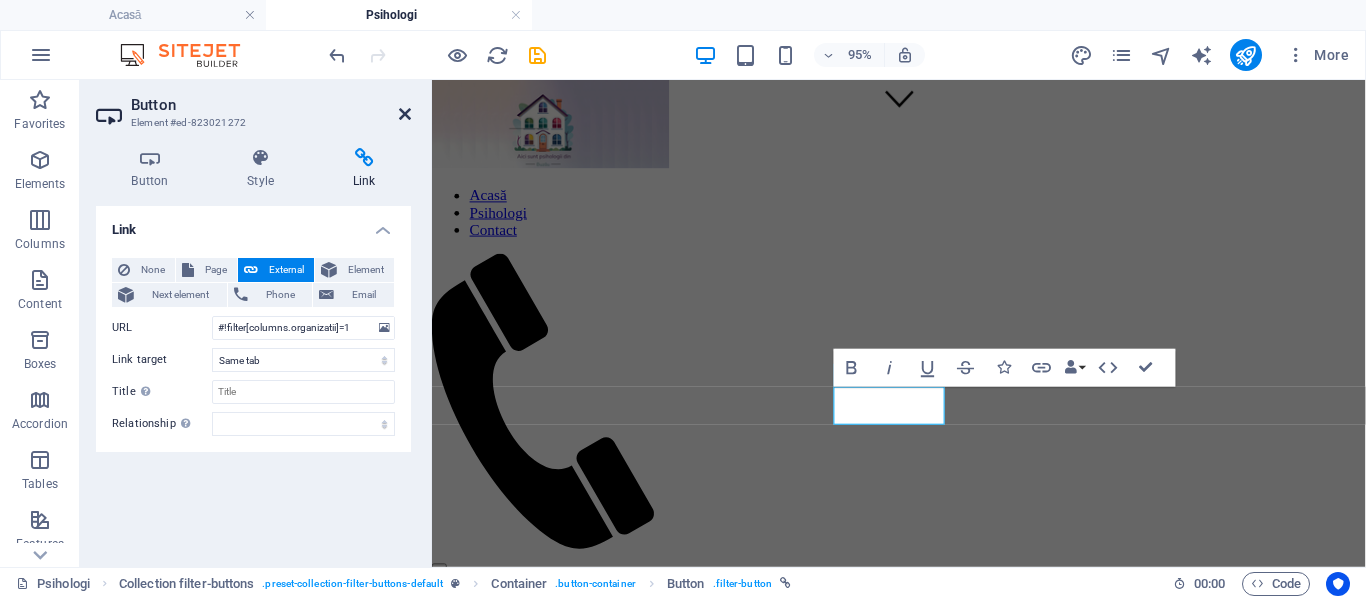 click at bounding box center [405, 114] 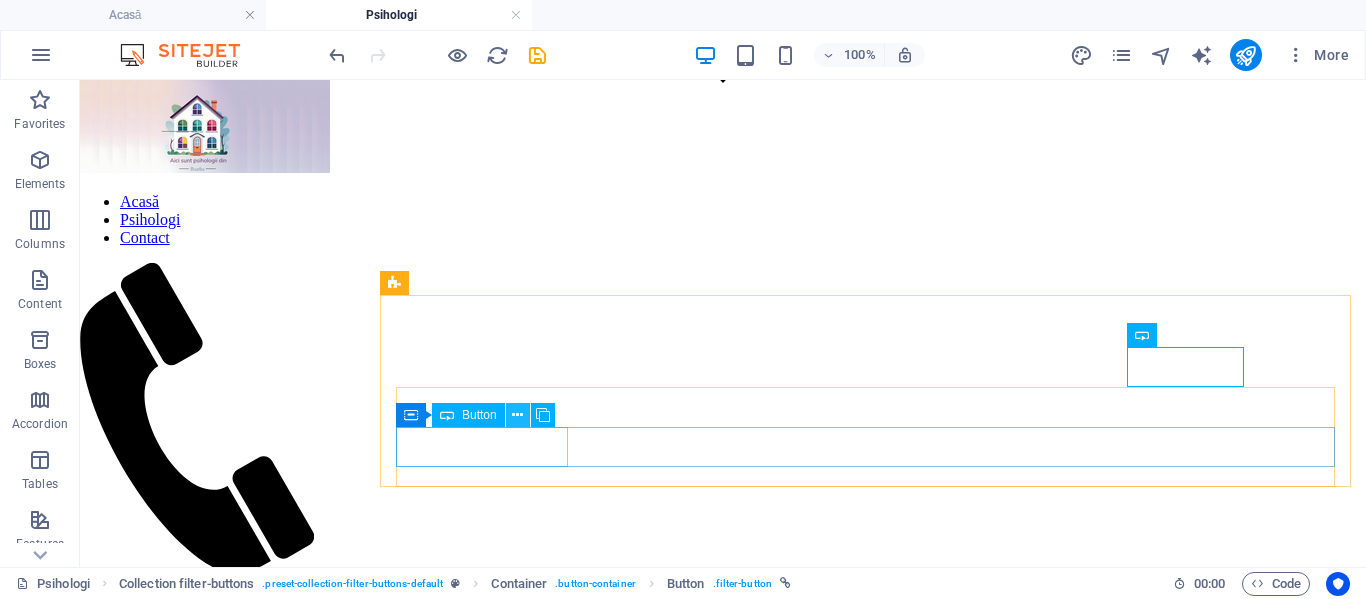click at bounding box center [517, 415] 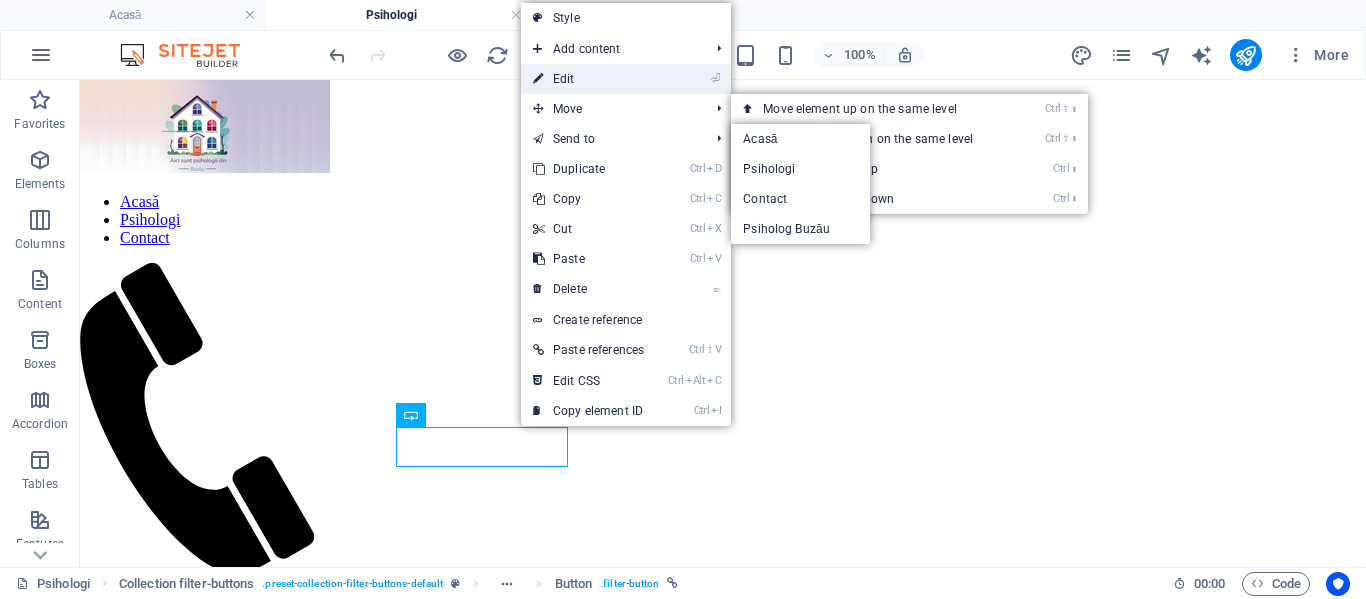 click on "⏎  Edit" at bounding box center [588, 79] 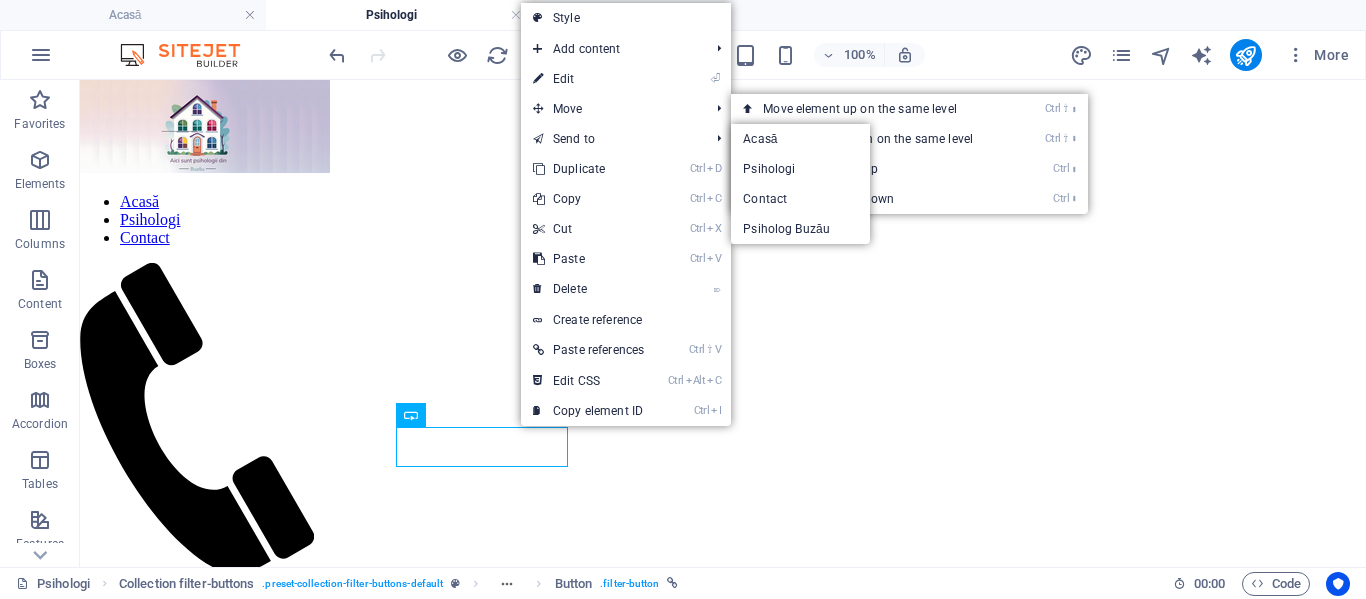 select 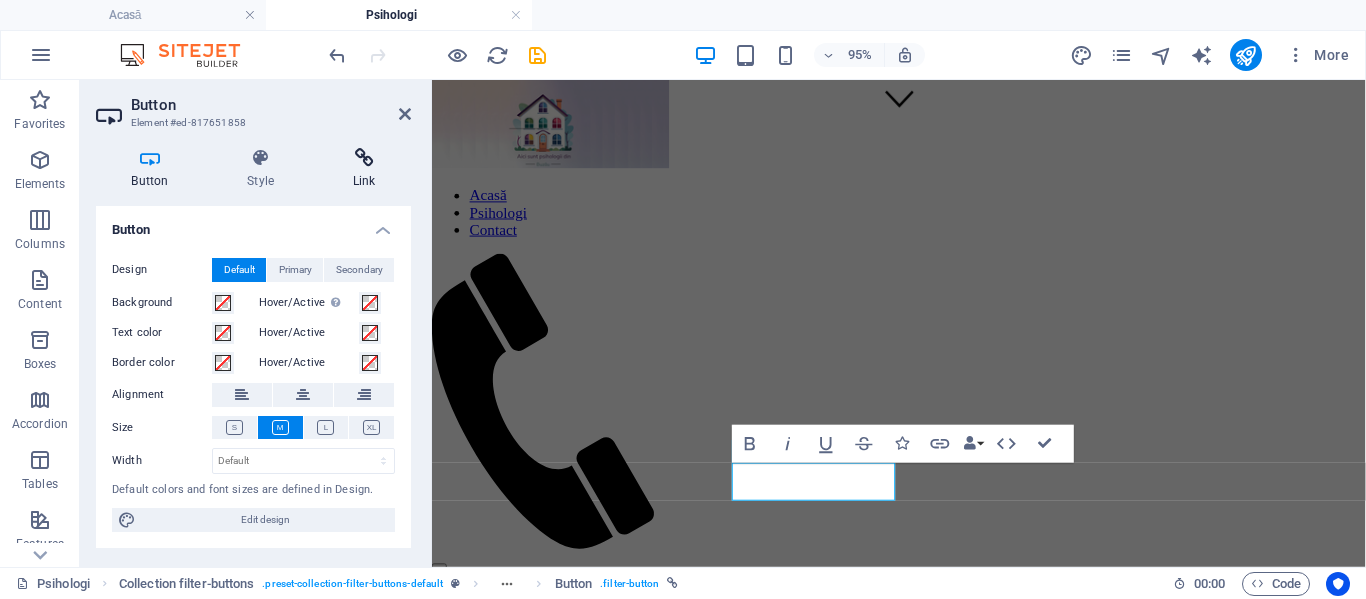 click at bounding box center (364, 158) 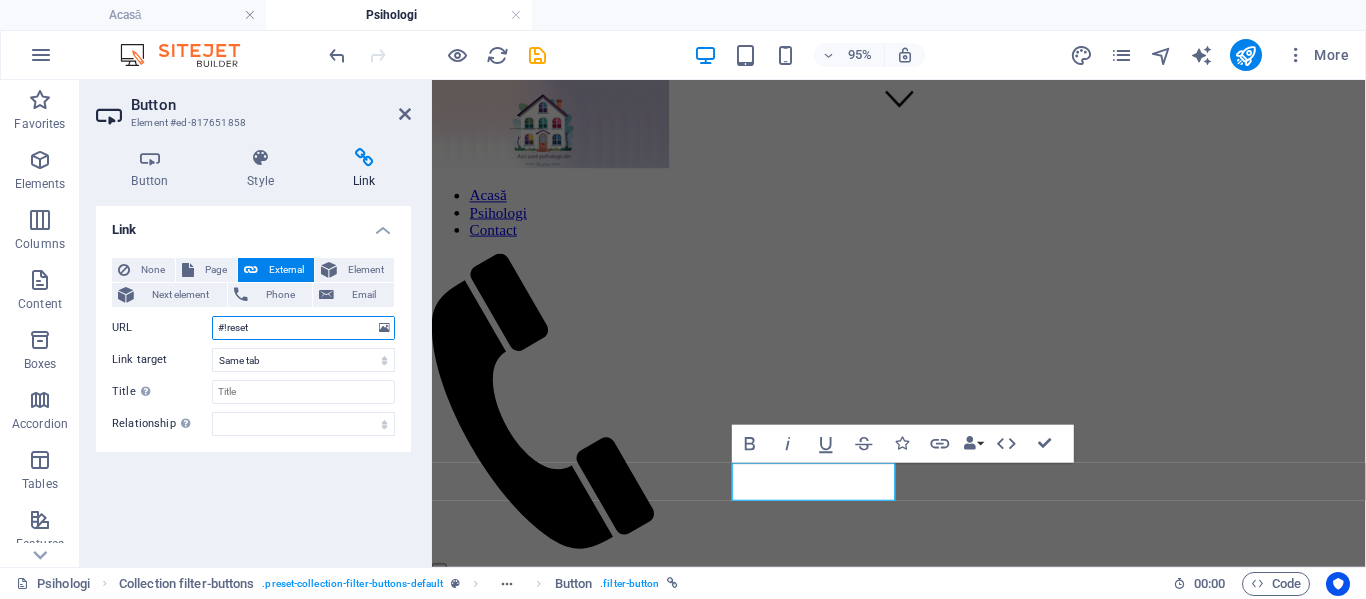 click on "#!reset" at bounding box center (303, 328) 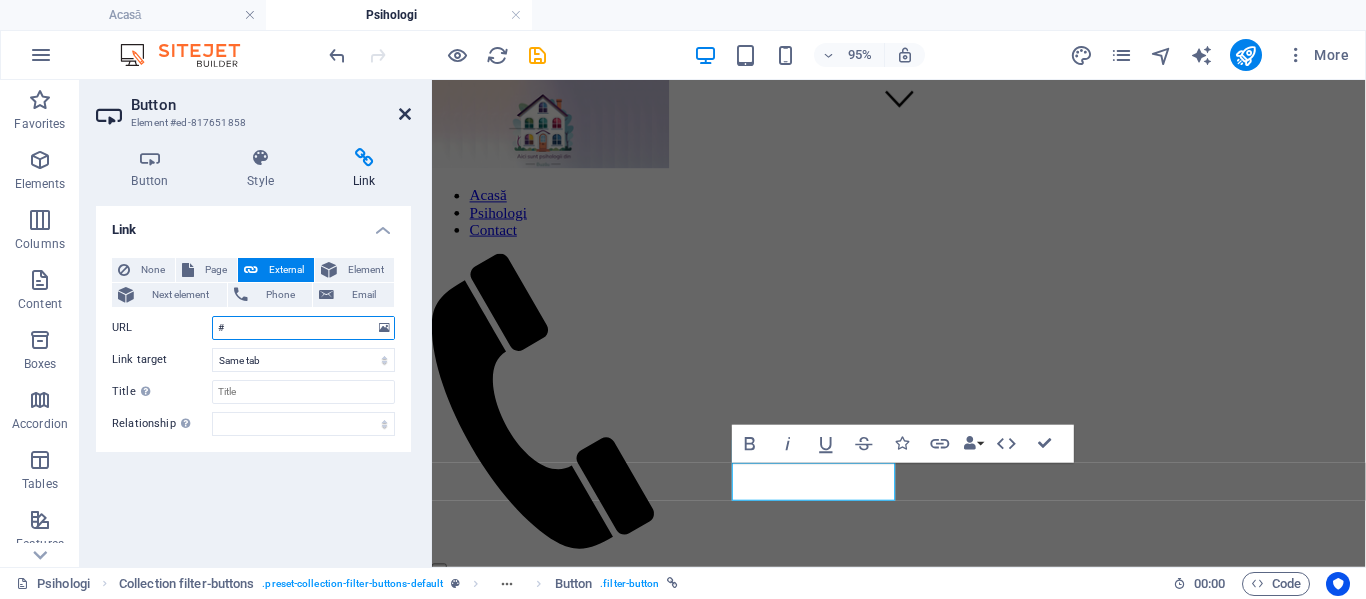 type on "#" 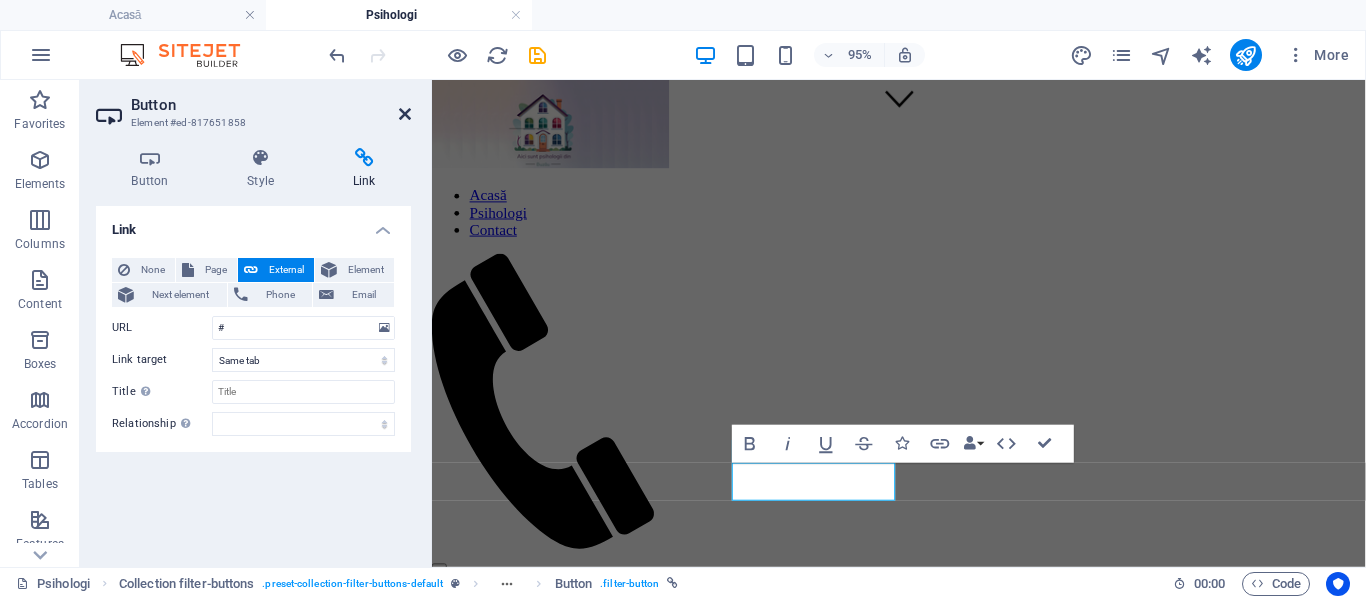 click at bounding box center [405, 114] 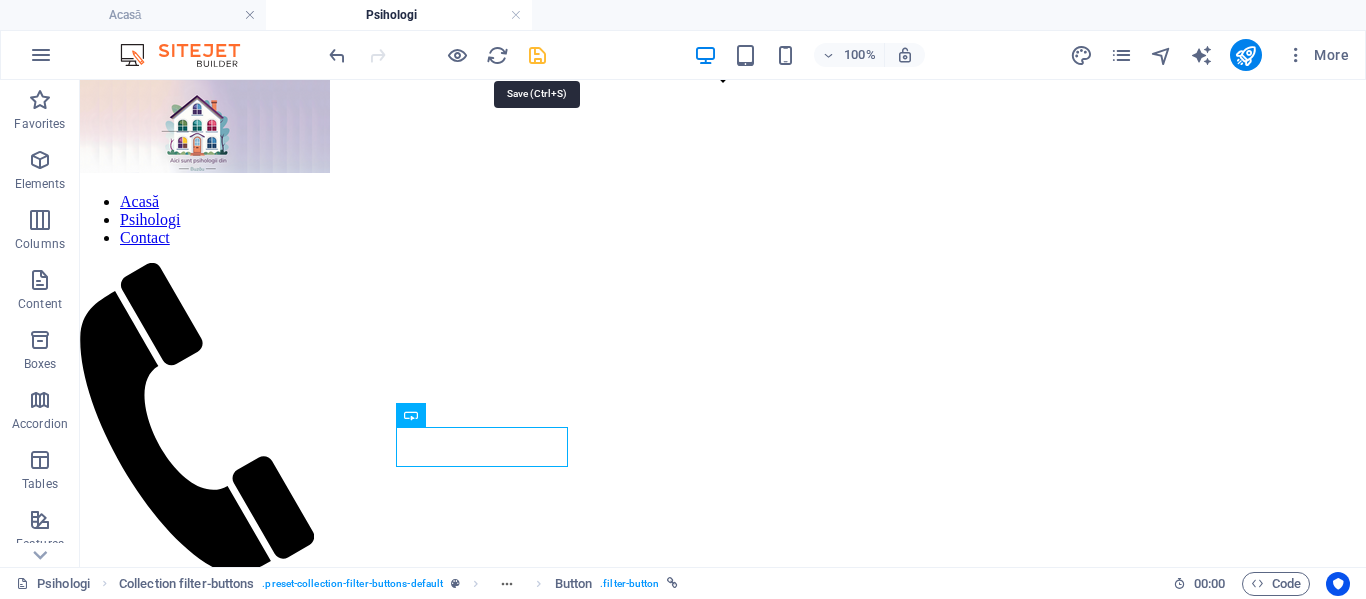 click at bounding box center [537, 55] 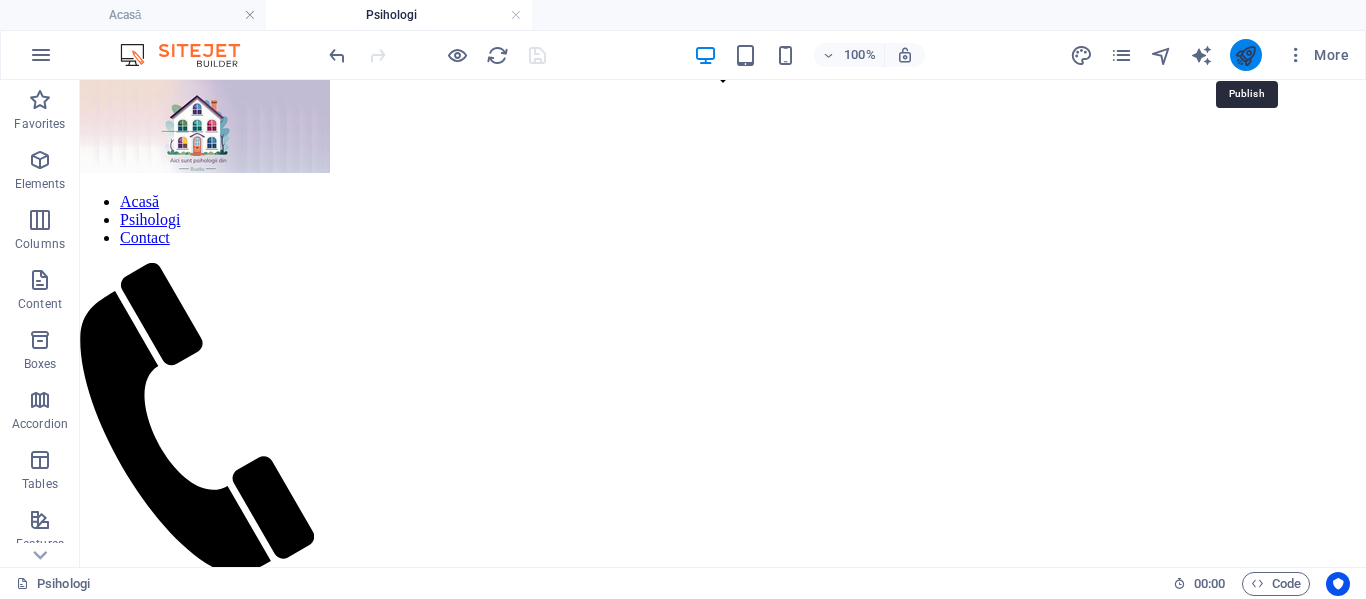 click at bounding box center (1245, 55) 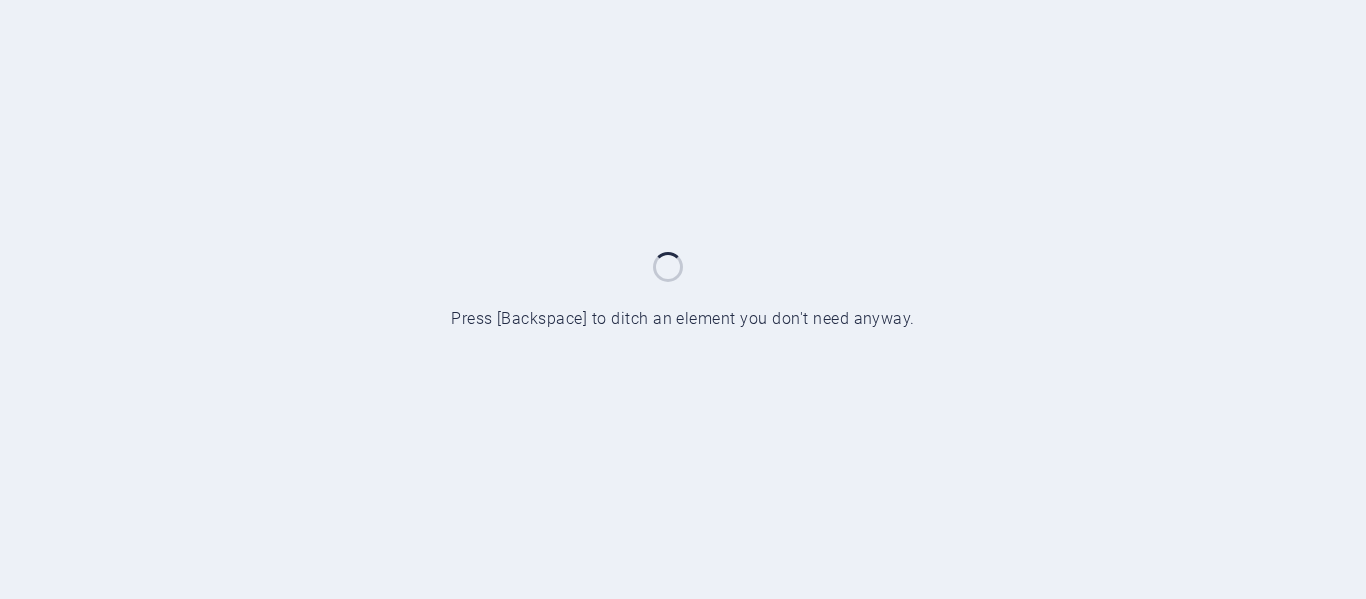 scroll, scrollTop: 0, scrollLeft: 0, axis: both 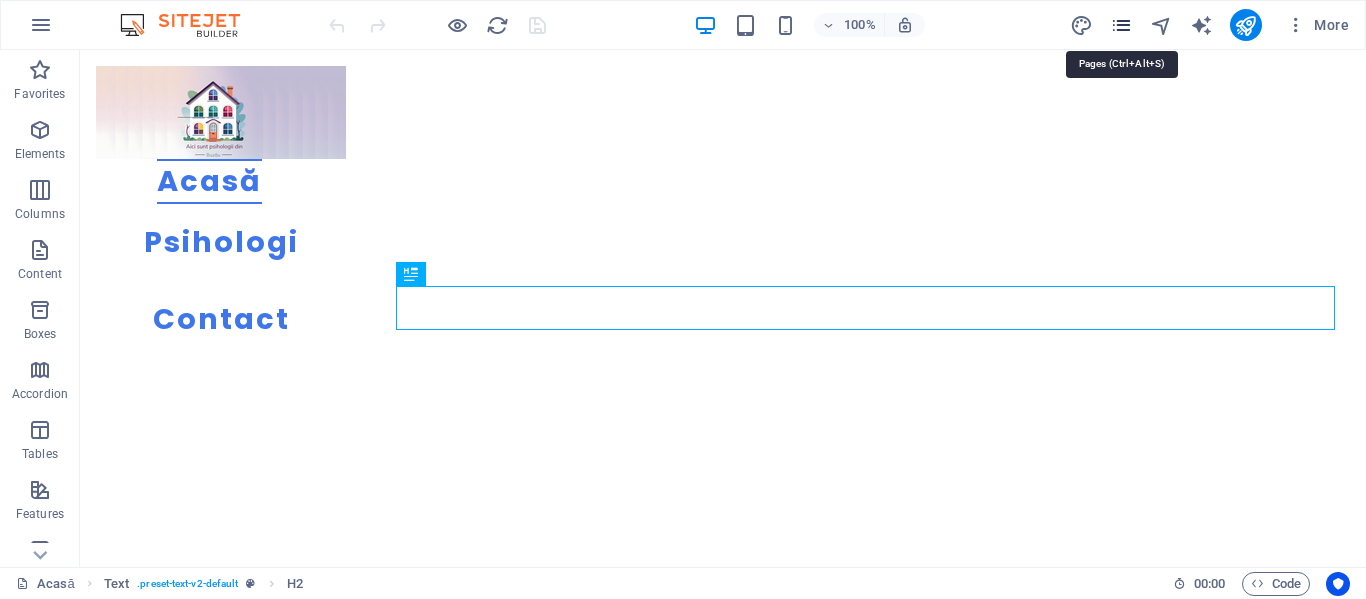 click at bounding box center (1121, 25) 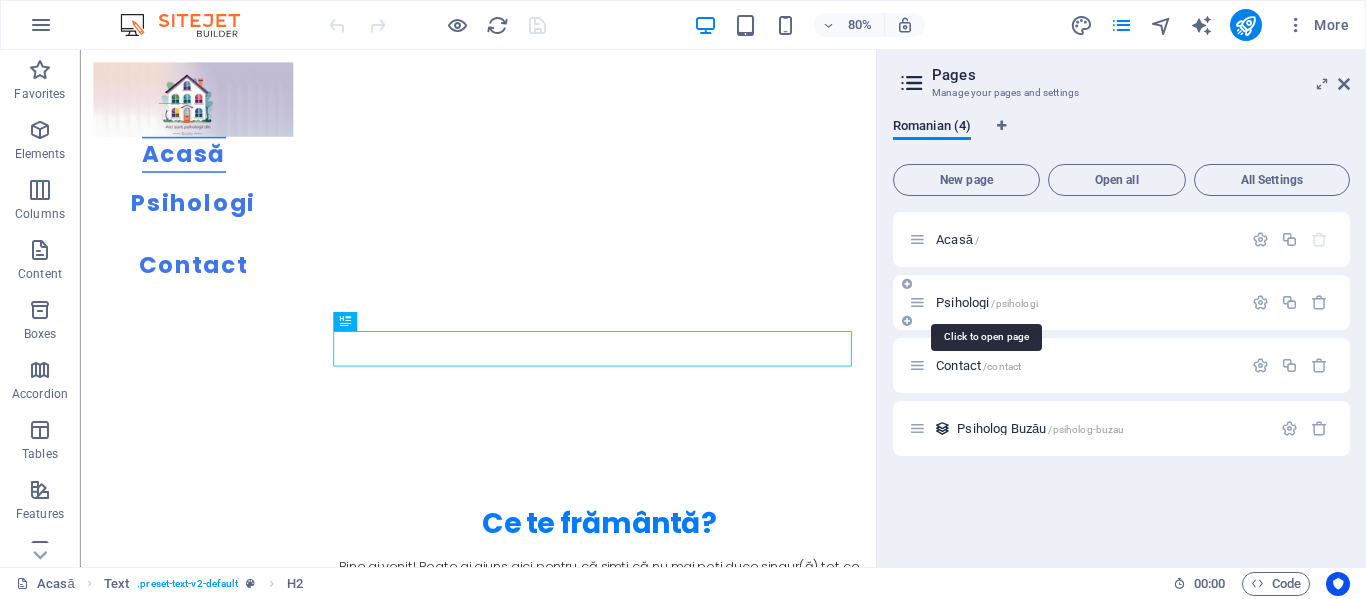 click on "Psihologi /psihologi" at bounding box center (987, 302) 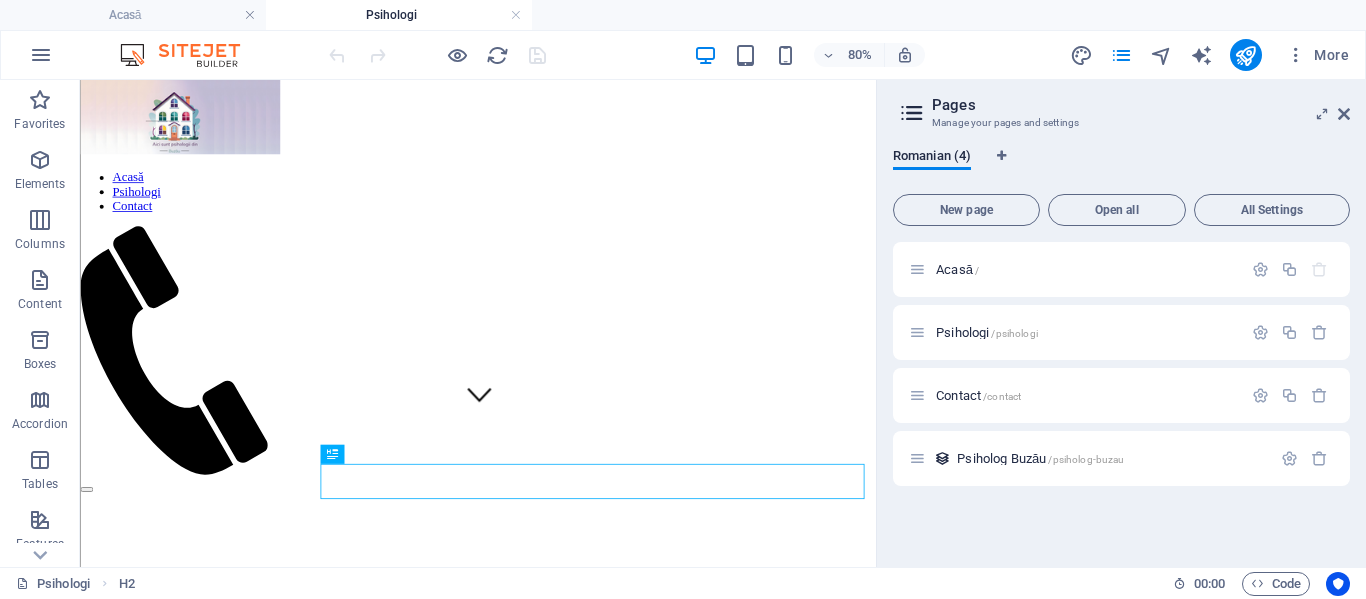 scroll, scrollTop: 200, scrollLeft: 0, axis: vertical 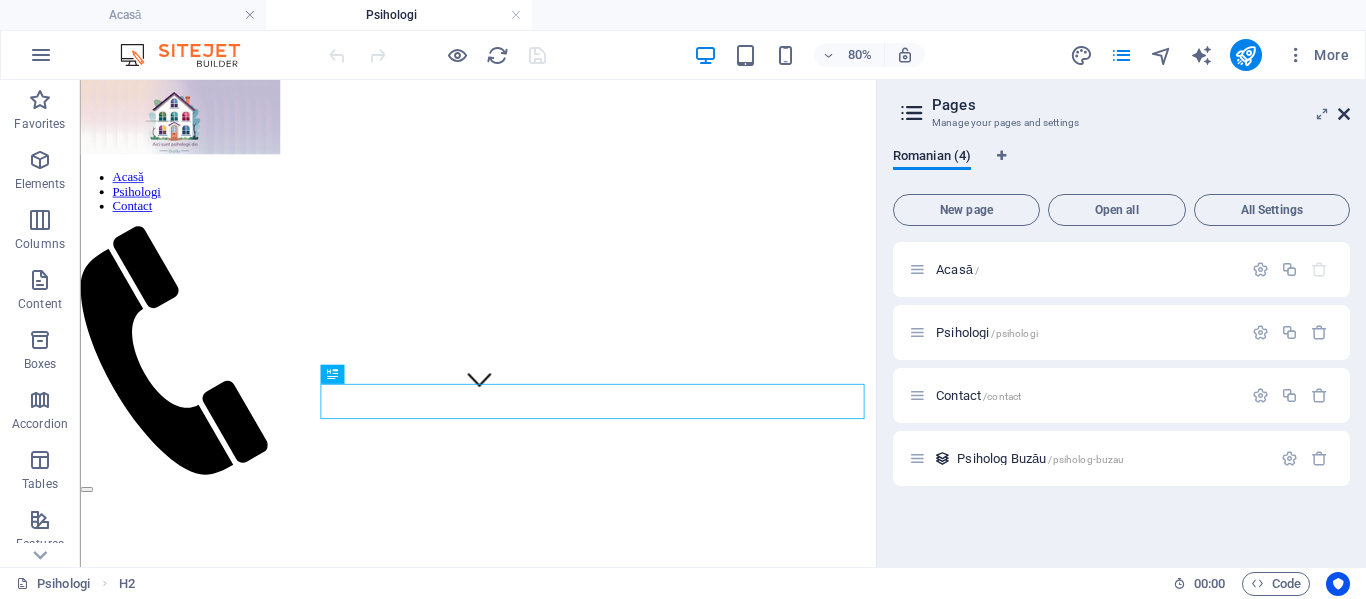 click at bounding box center (1344, 114) 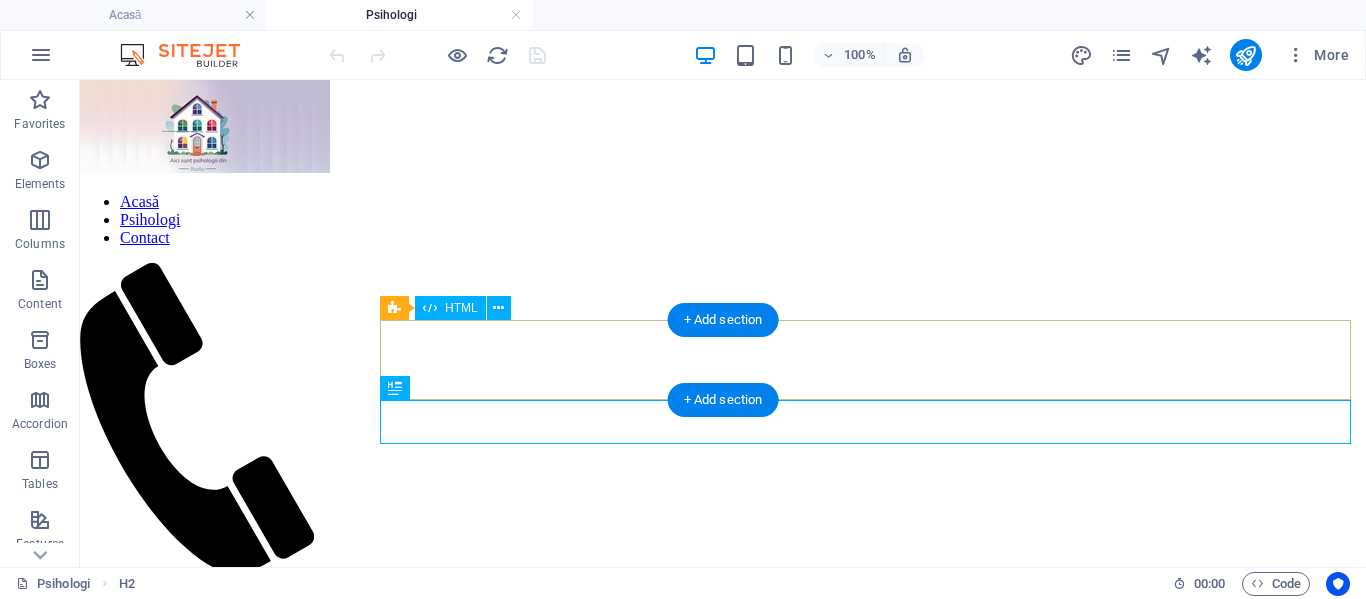 scroll, scrollTop: 500, scrollLeft: 0, axis: vertical 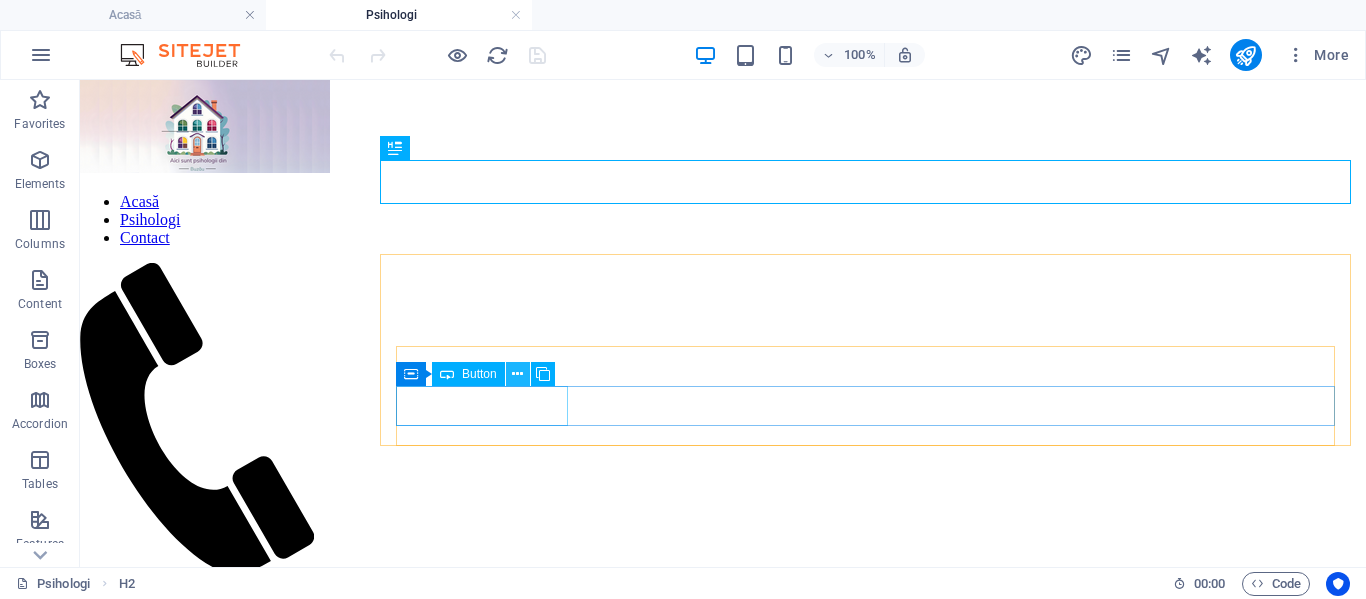 click at bounding box center (517, 374) 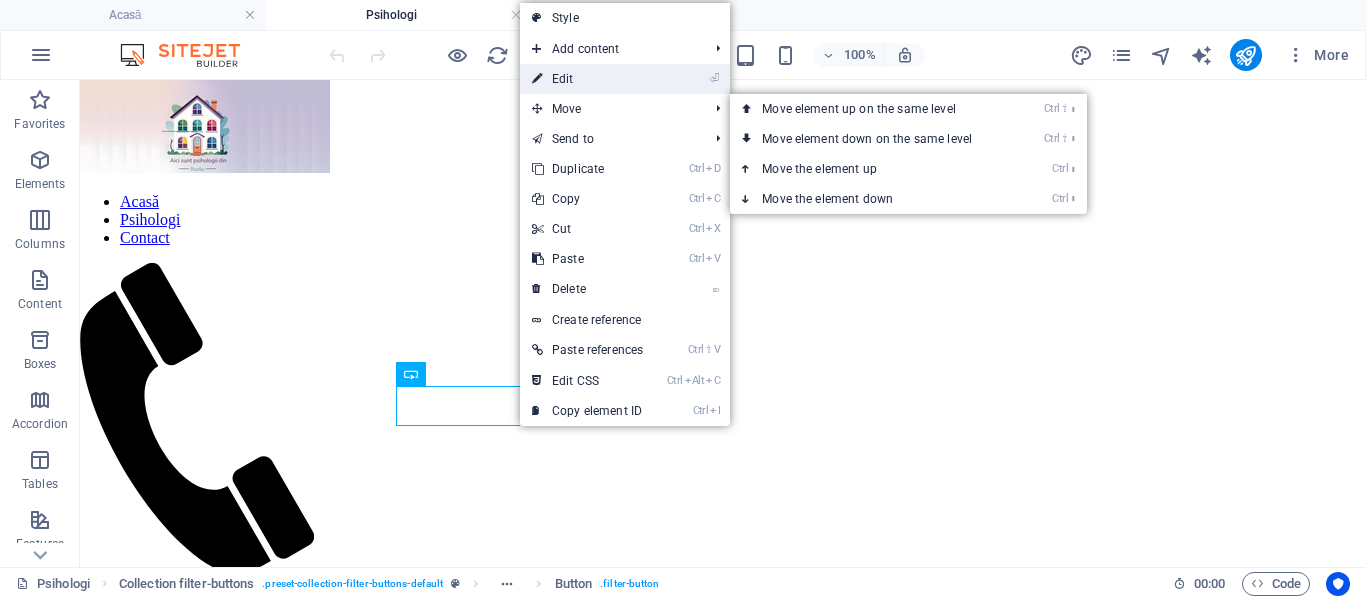 drag, startPoint x: 569, startPoint y: 83, endPoint x: 142, endPoint y: 3, distance: 434.4295 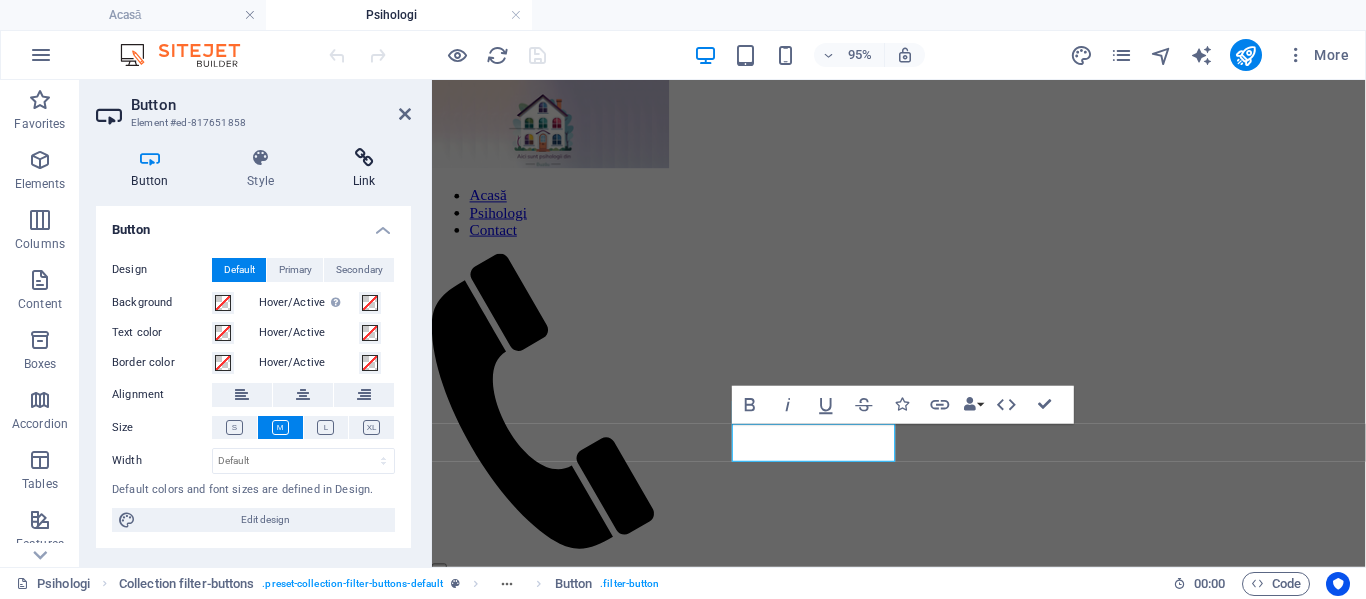 drag, startPoint x: 363, startPoint y: 159, endPoint x: 358, endPoint y: 249, distance: 90.13878 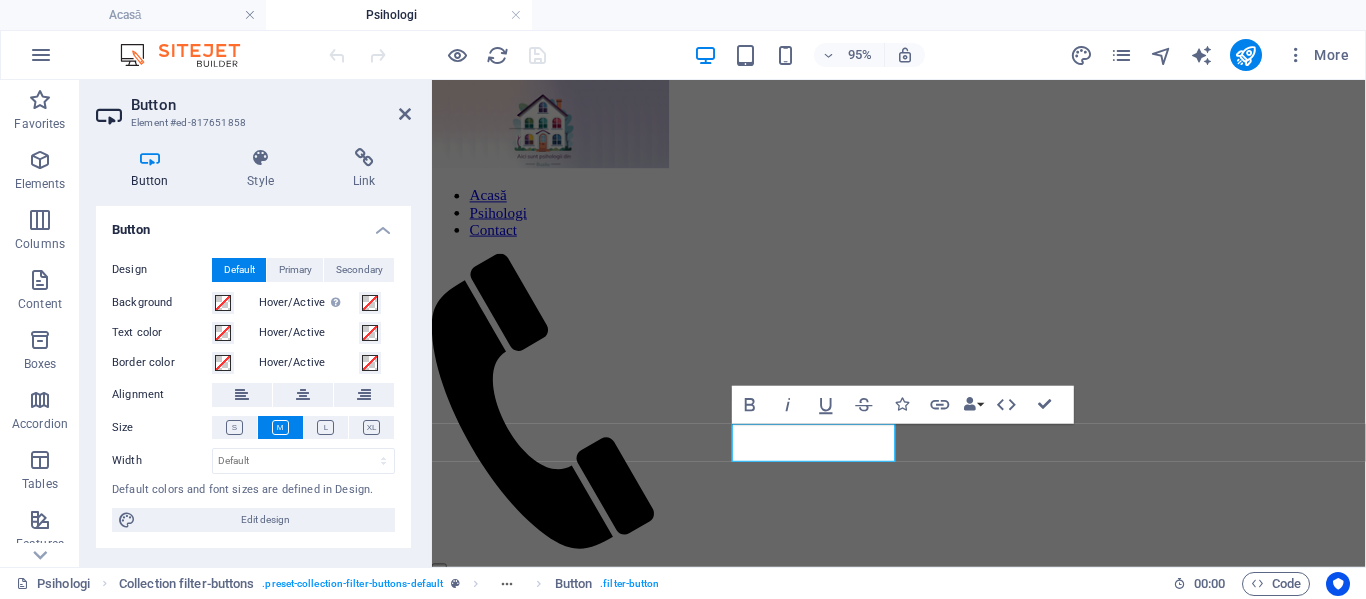 click at bounding box center [364, 158] 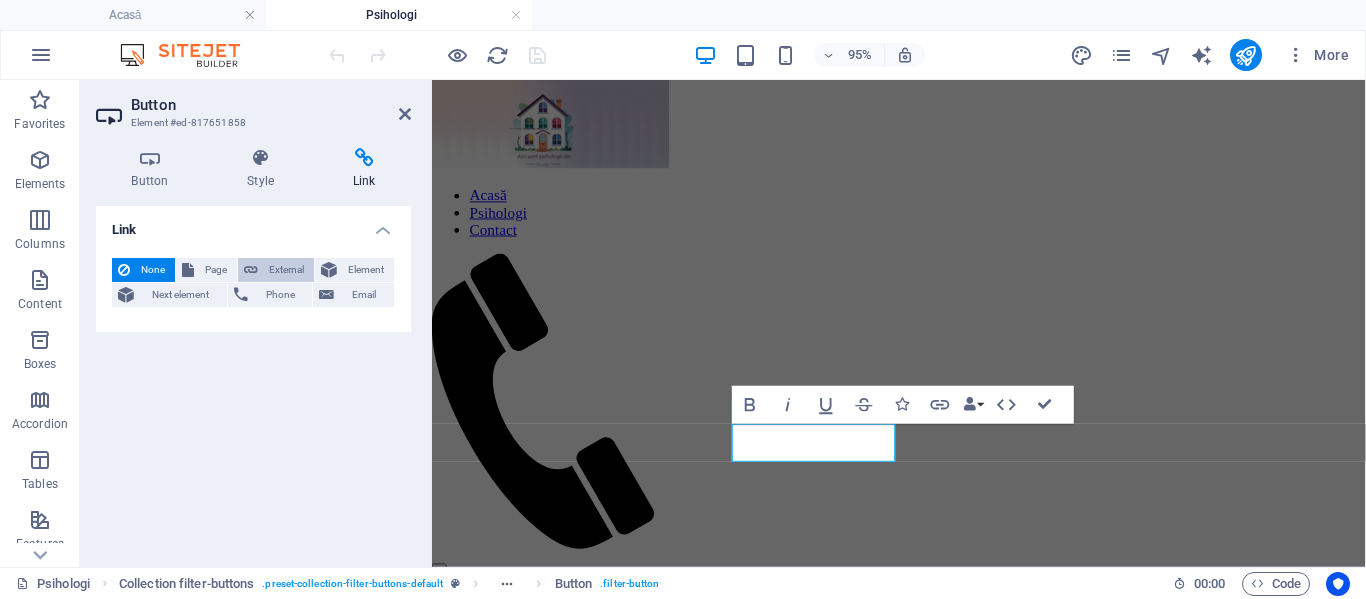 click at bounding box center (251, 270) 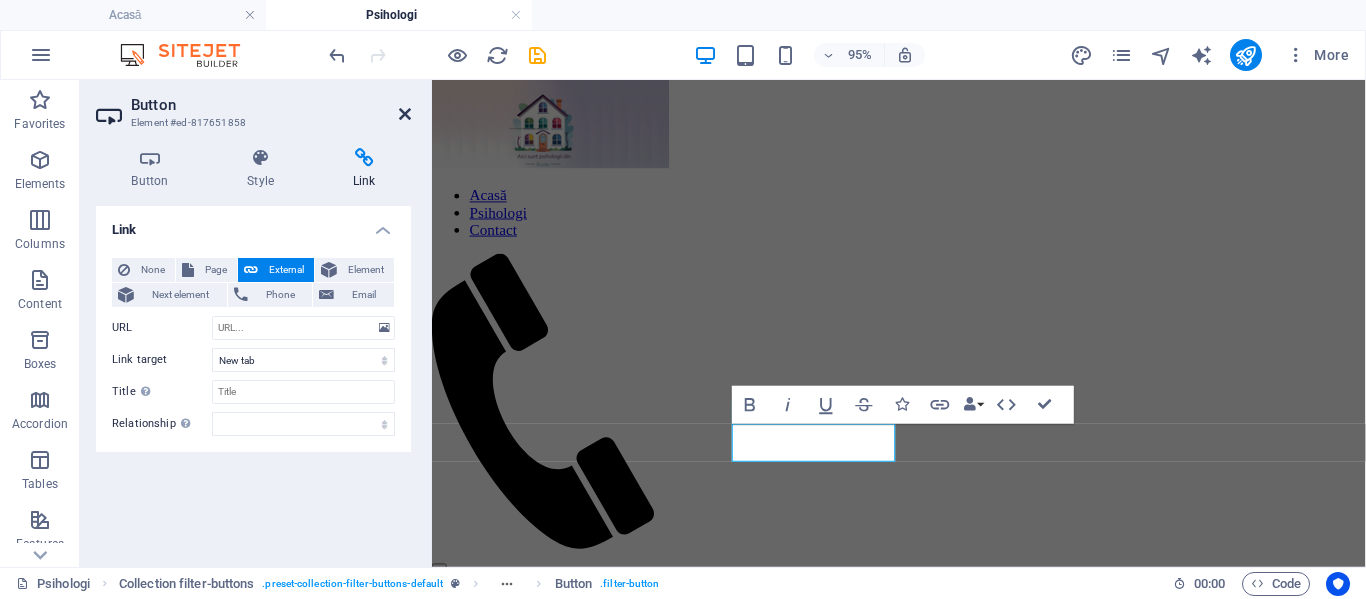 click at bounding box center (405, 114) 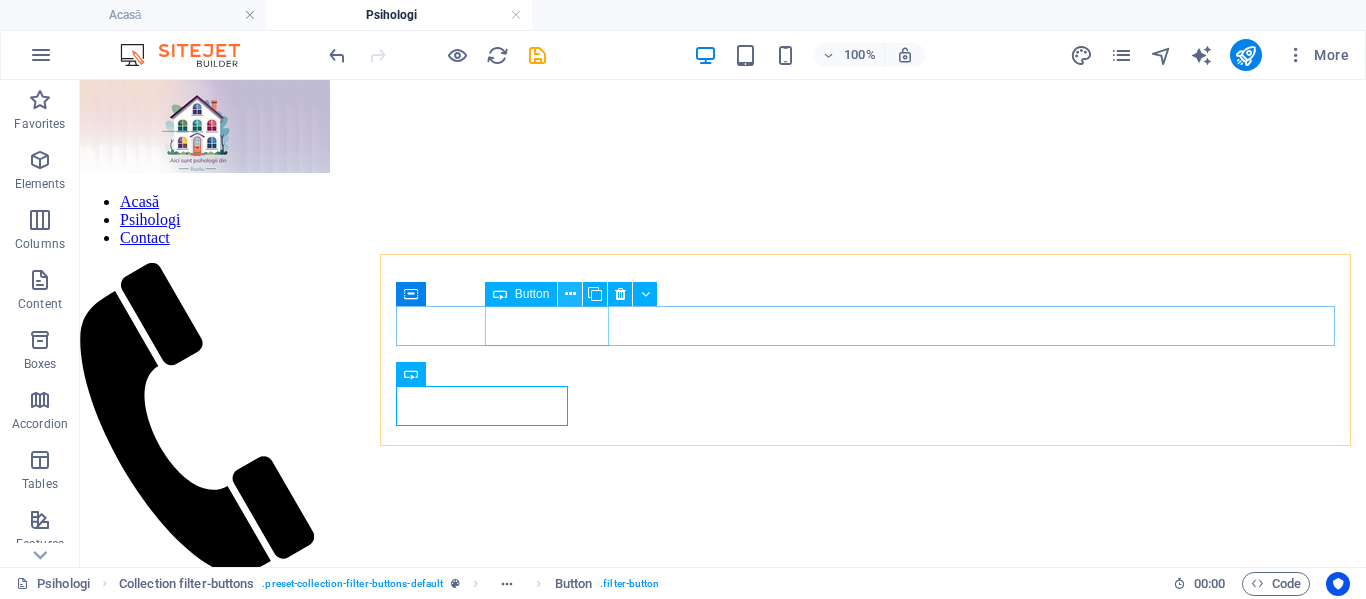 click at bounding box center [570, 294] 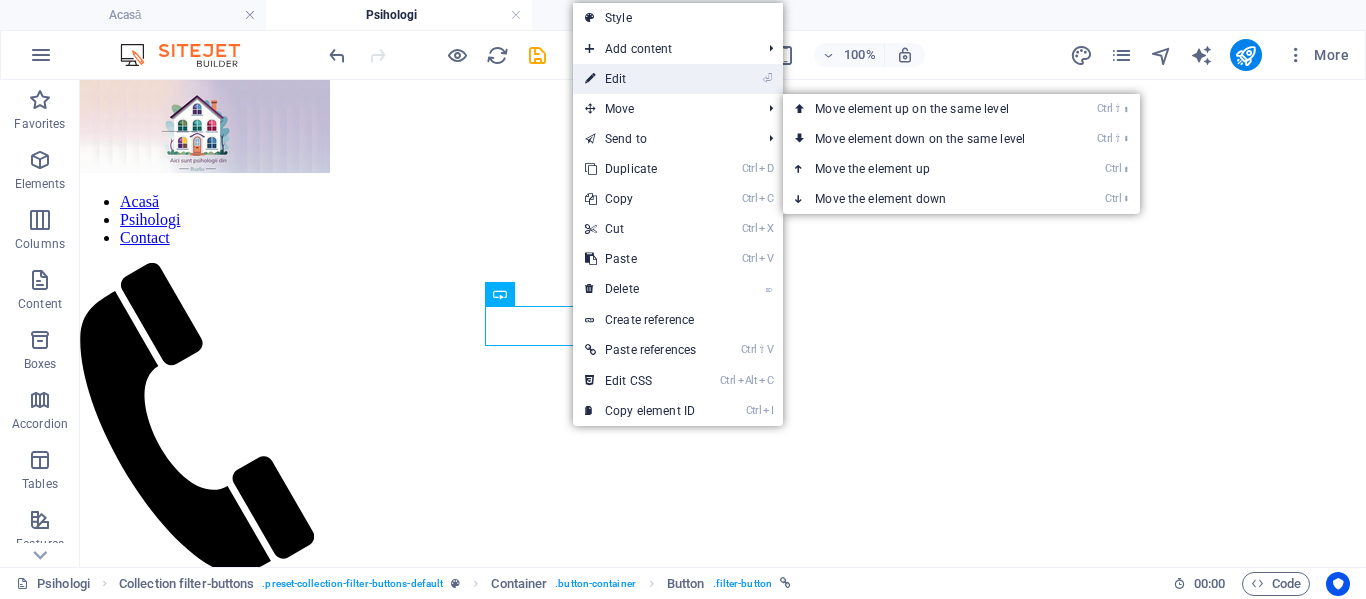 drag, startPoint x: 622, startPoint y: 78, endPoint x: 155, endPoint y: 23, distance: 470.2276 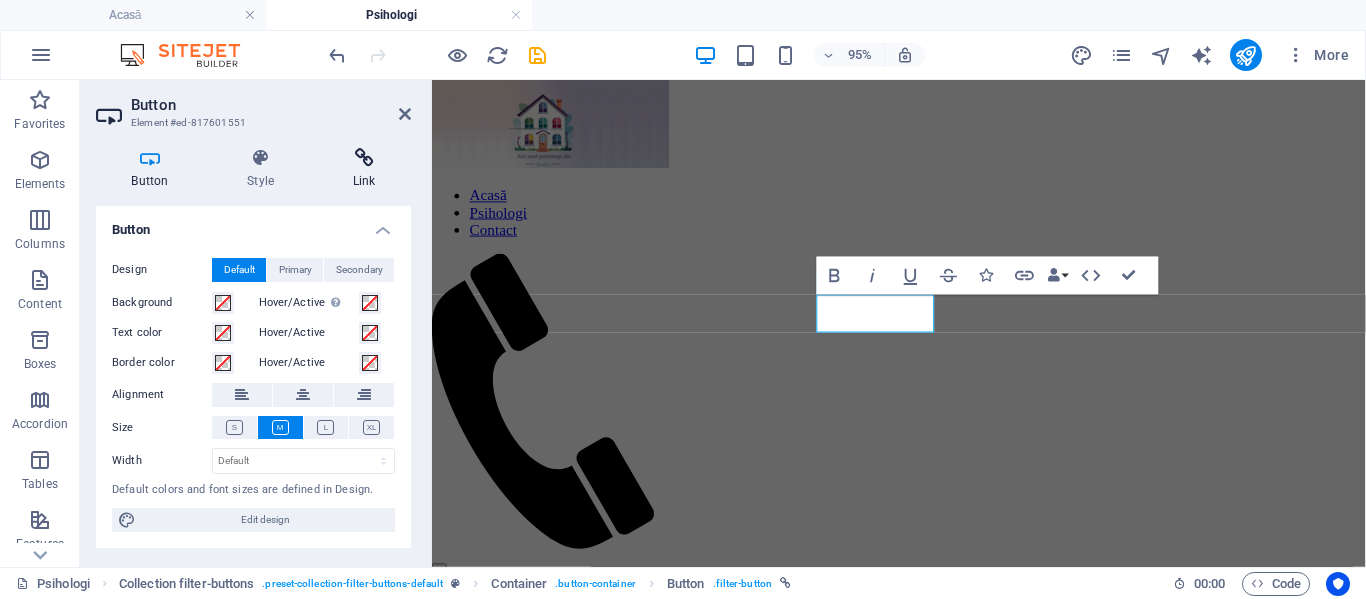 click at bounding box center (364, 158) 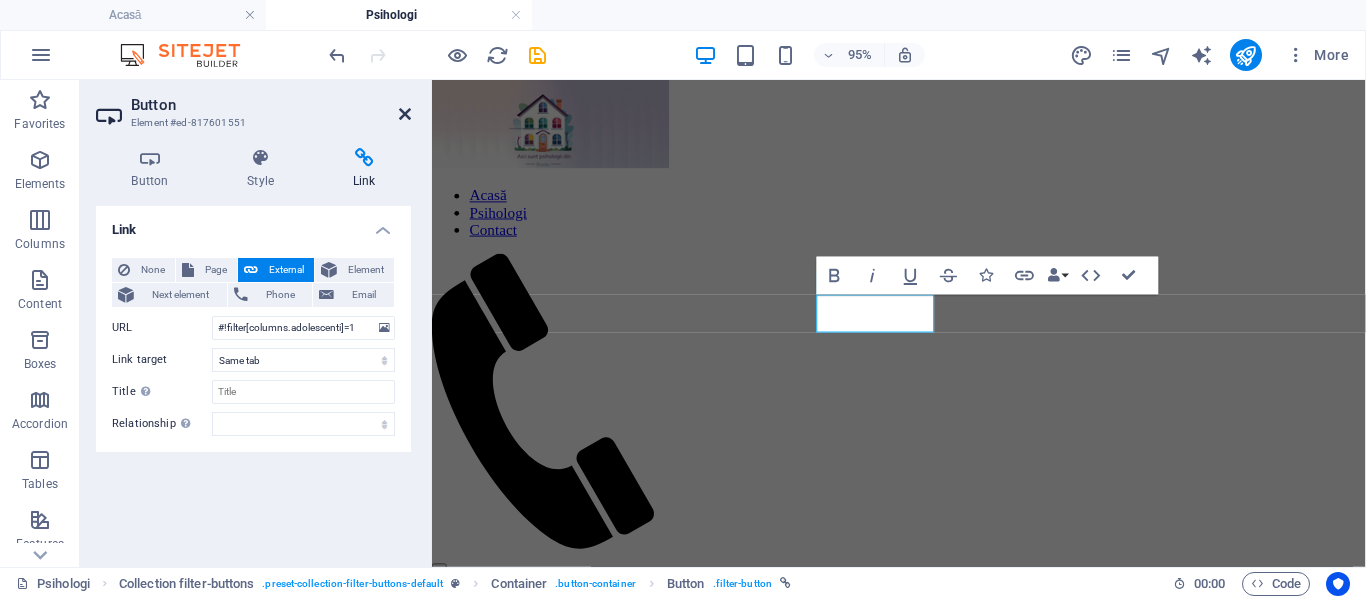 click at bounding box center (405, 114) 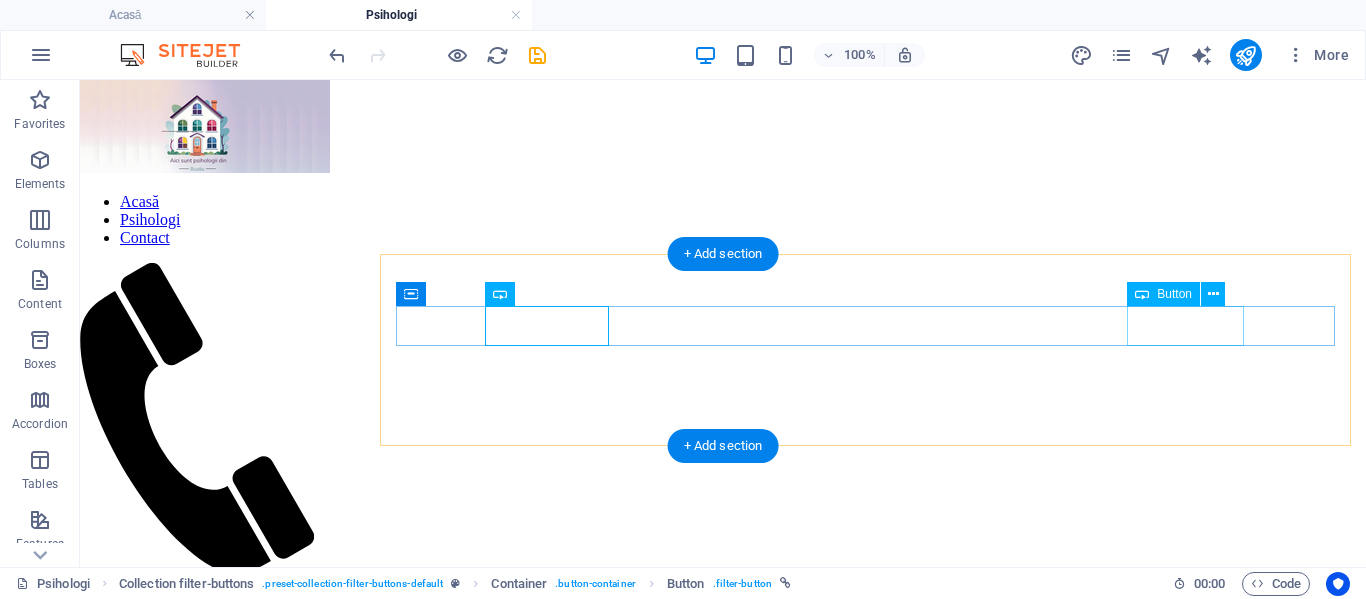 click on "Organizații" at bounding box center [723, 1288] 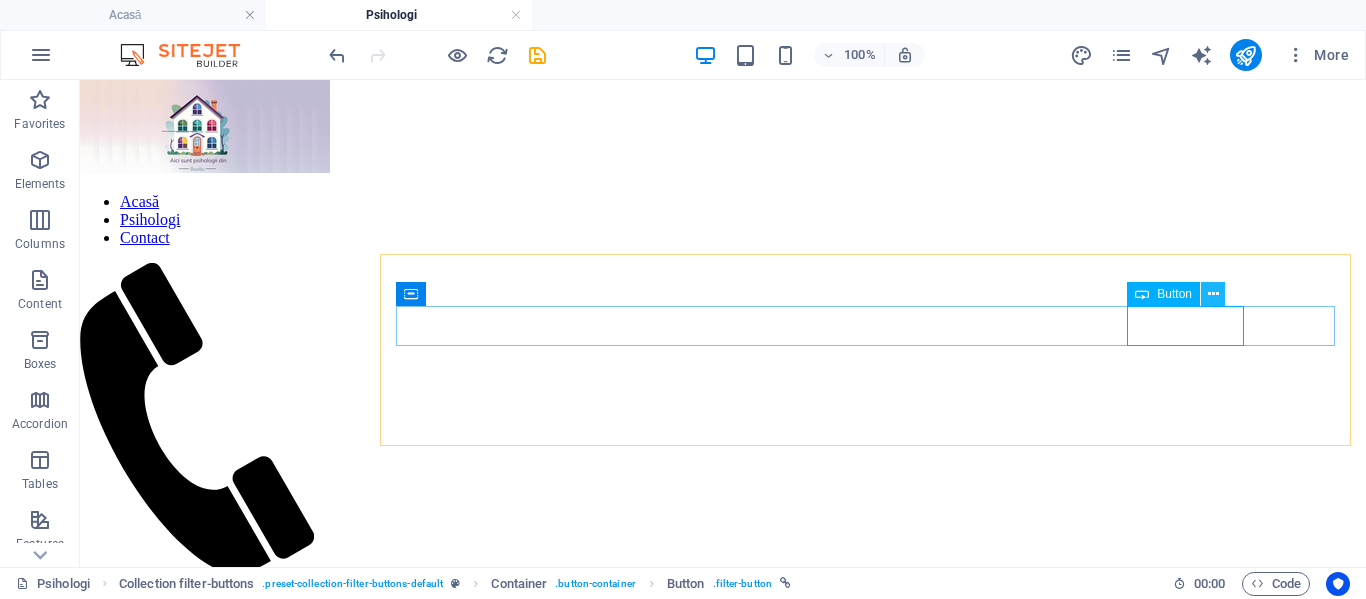 click at bounding box center (1213, 294) 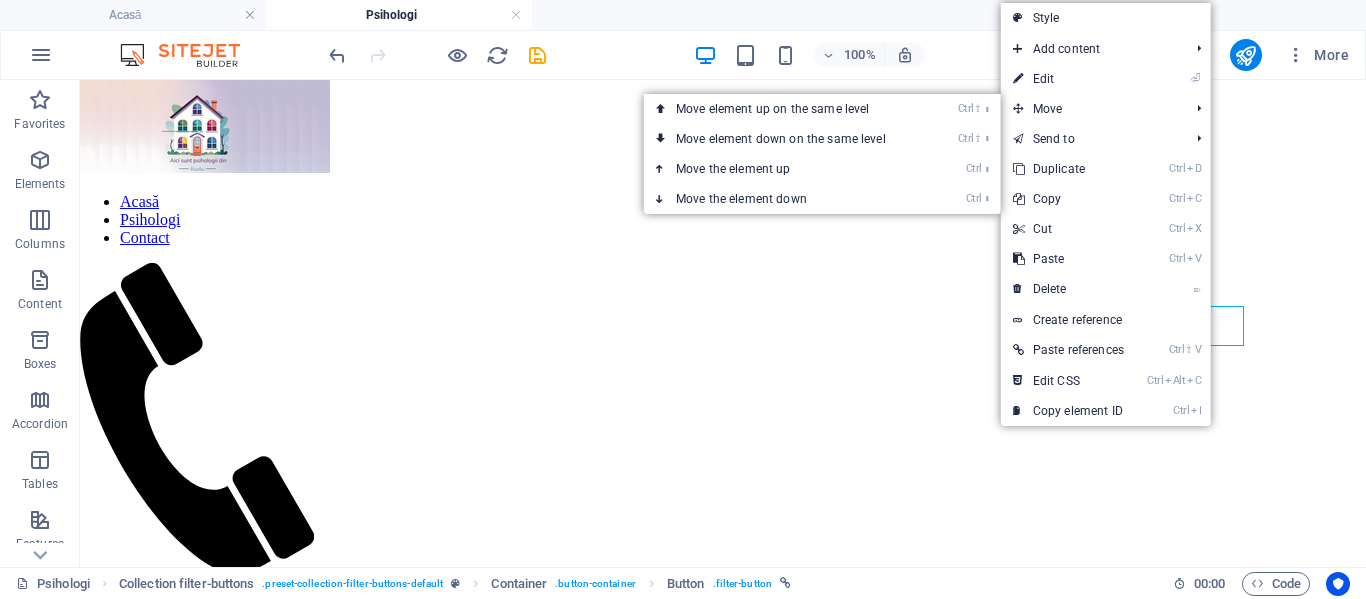 click on "⏎  Edit" at bounding box center [1068, 79] 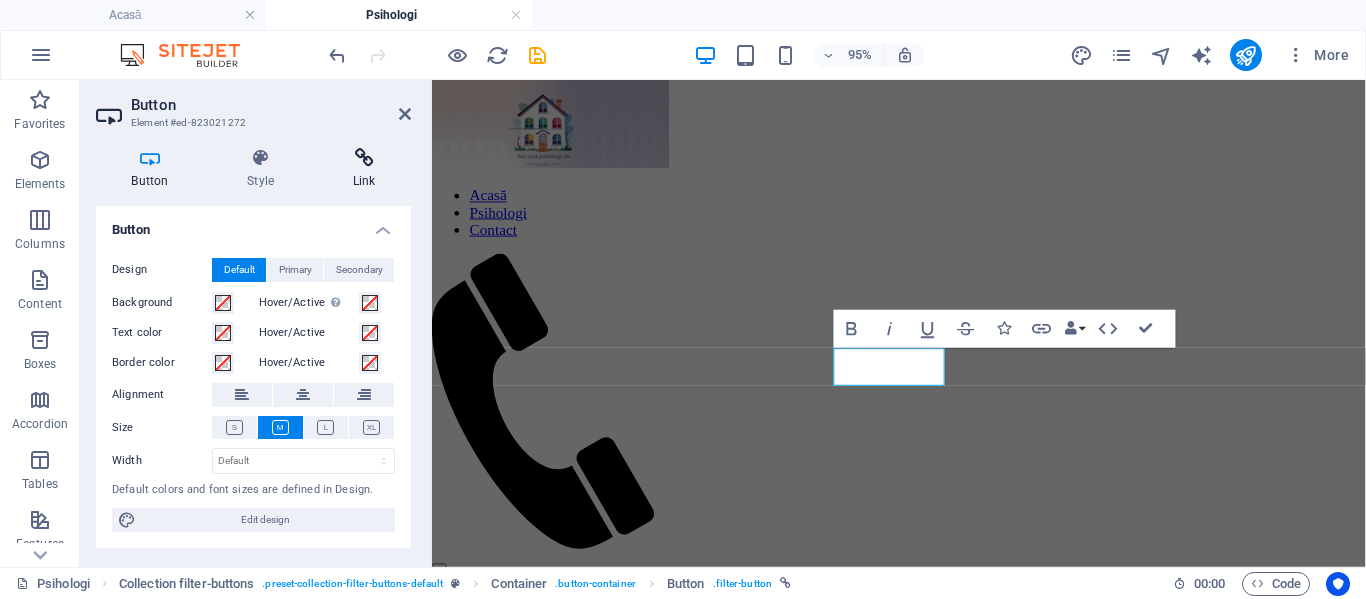 click at bounding box center [364, 158] 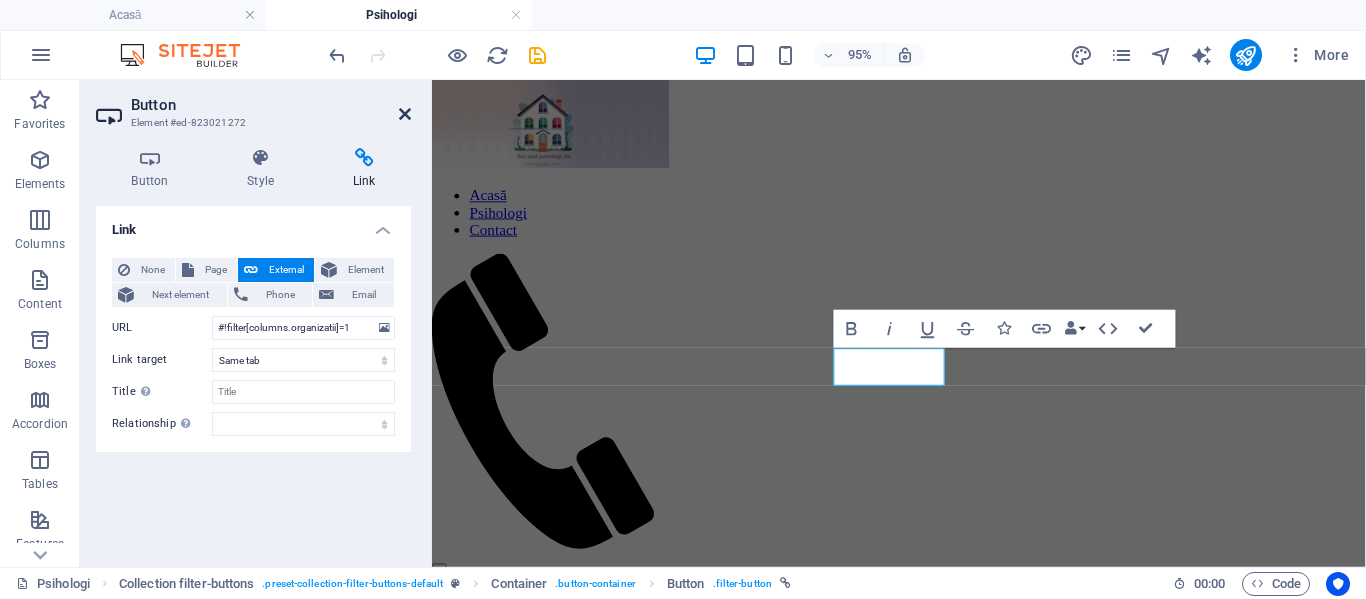click at bounding box center [405, 114] 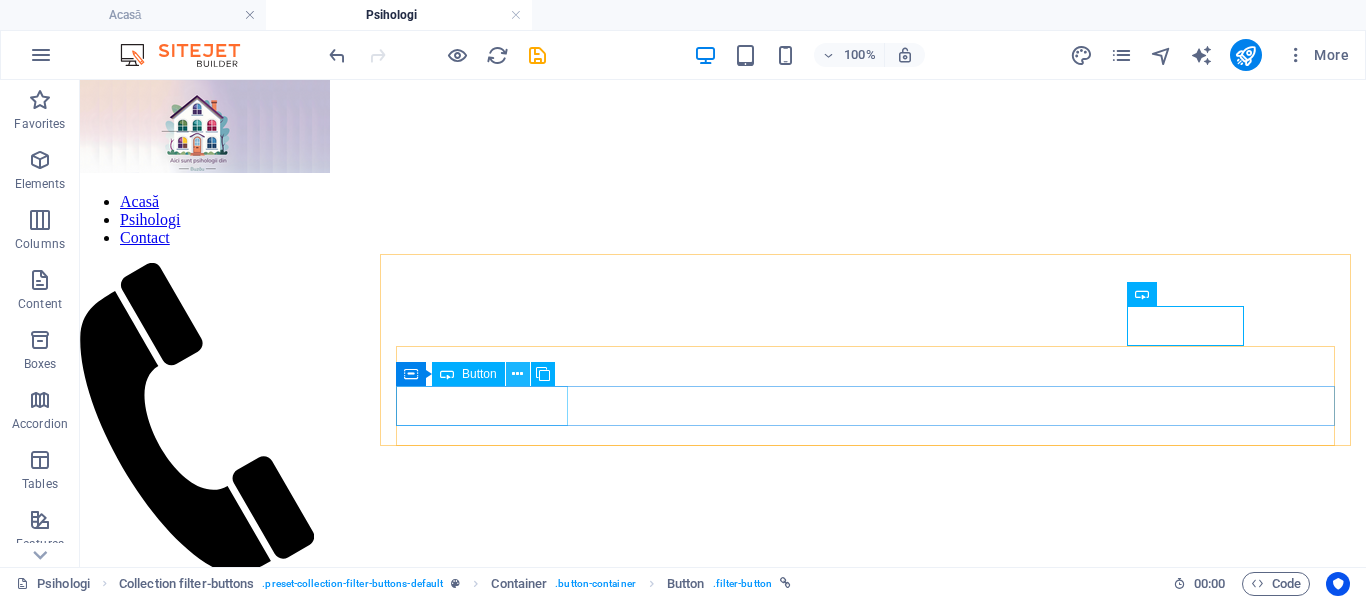 click at bounding box center [517, 374] 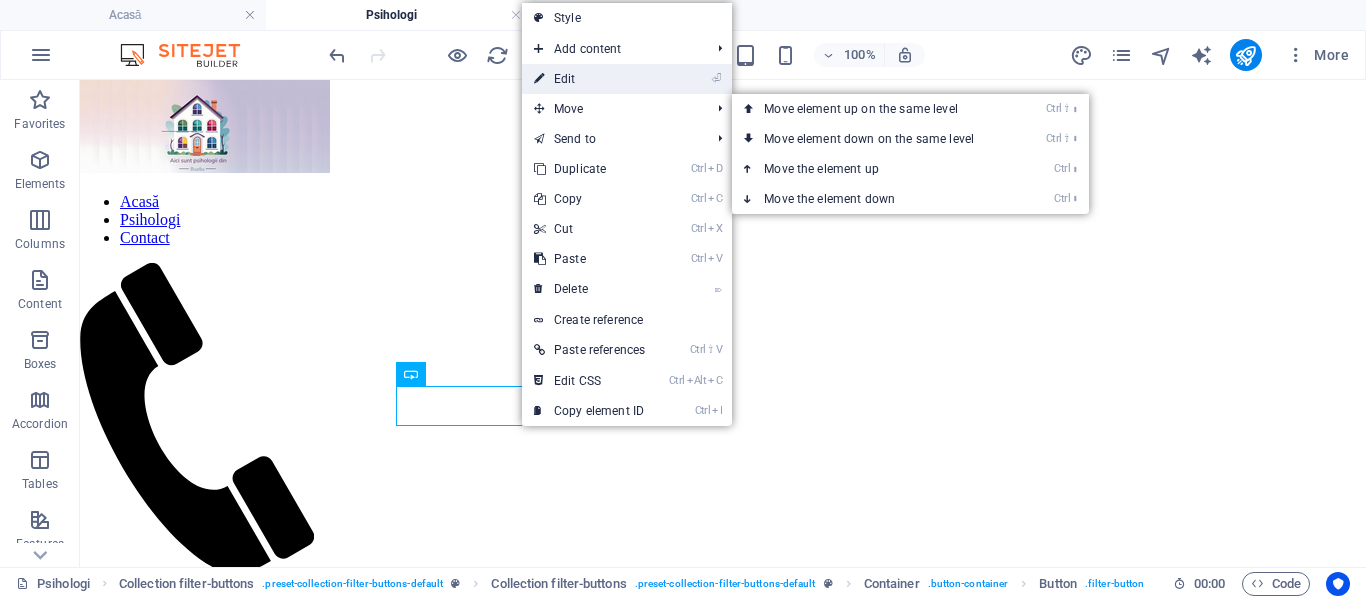 click on "⏎  Edit" at bounding box center (589, 79) 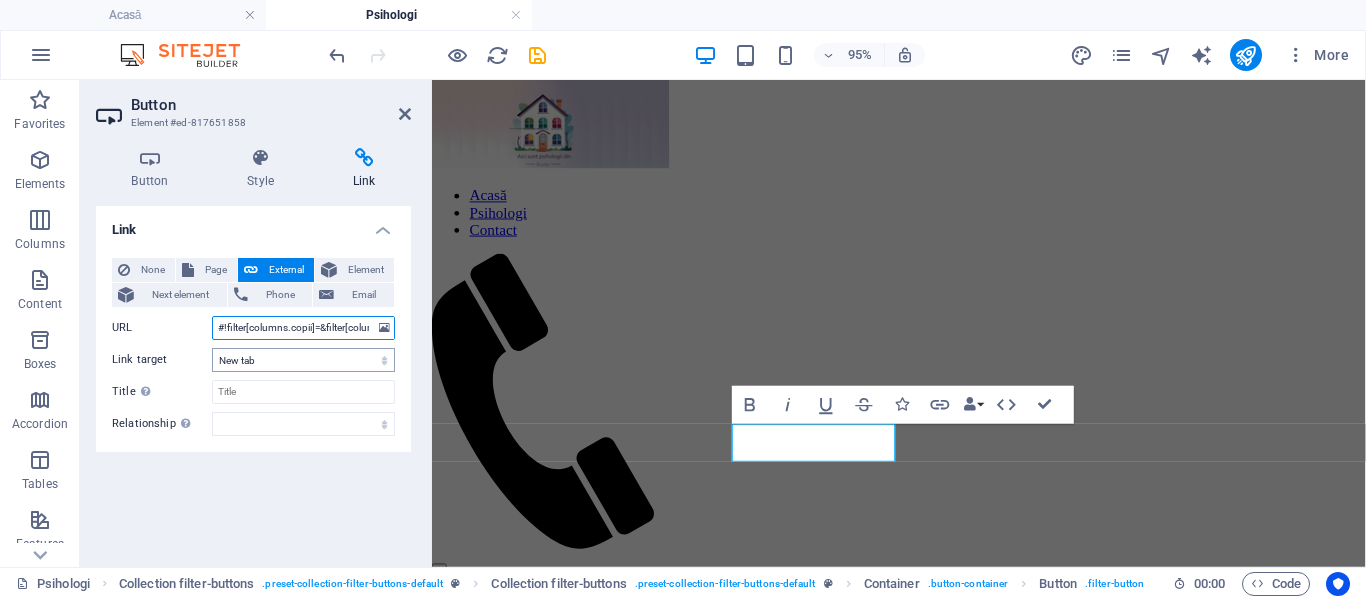 scroll, scrollTop: 0, scrollLeft: 737, axis: horizontal 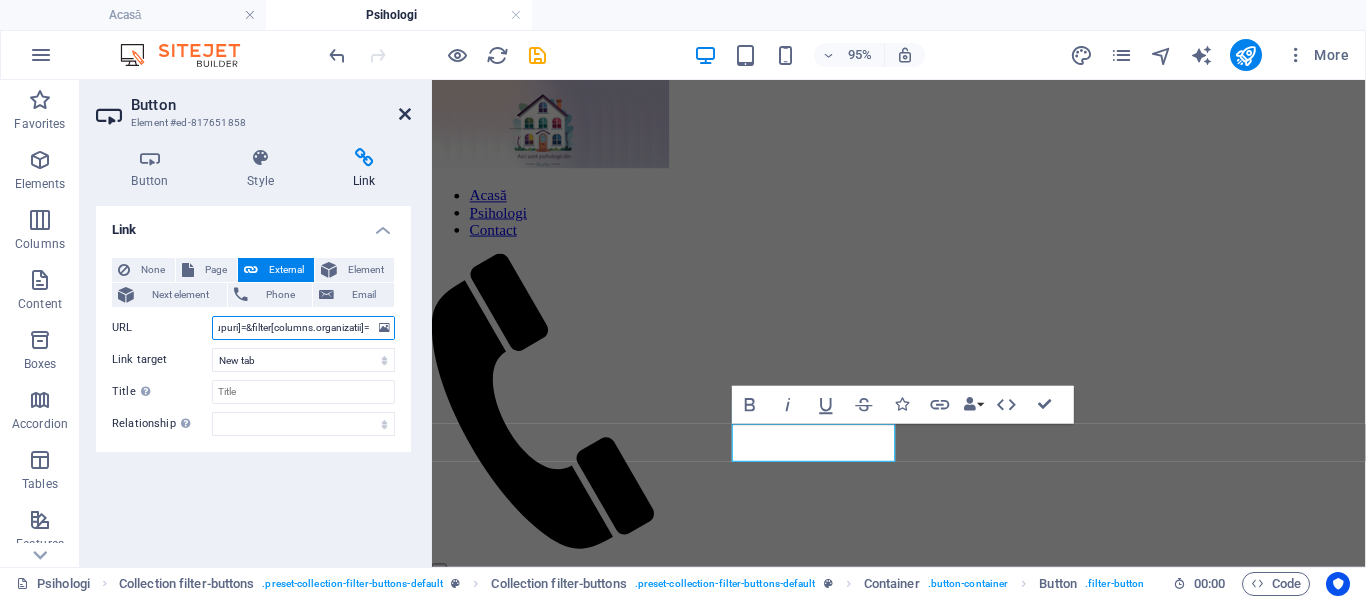 type on "#!filter[columns.copii]=&filter[columns.adolescenti]=&filter[columns.adulti]=&filter[columns.seniori]=&filter[columns.cupluri]=&filter[columns.familii]=&filter[columns.grupuri]=&filter[columns.organizatii]=" 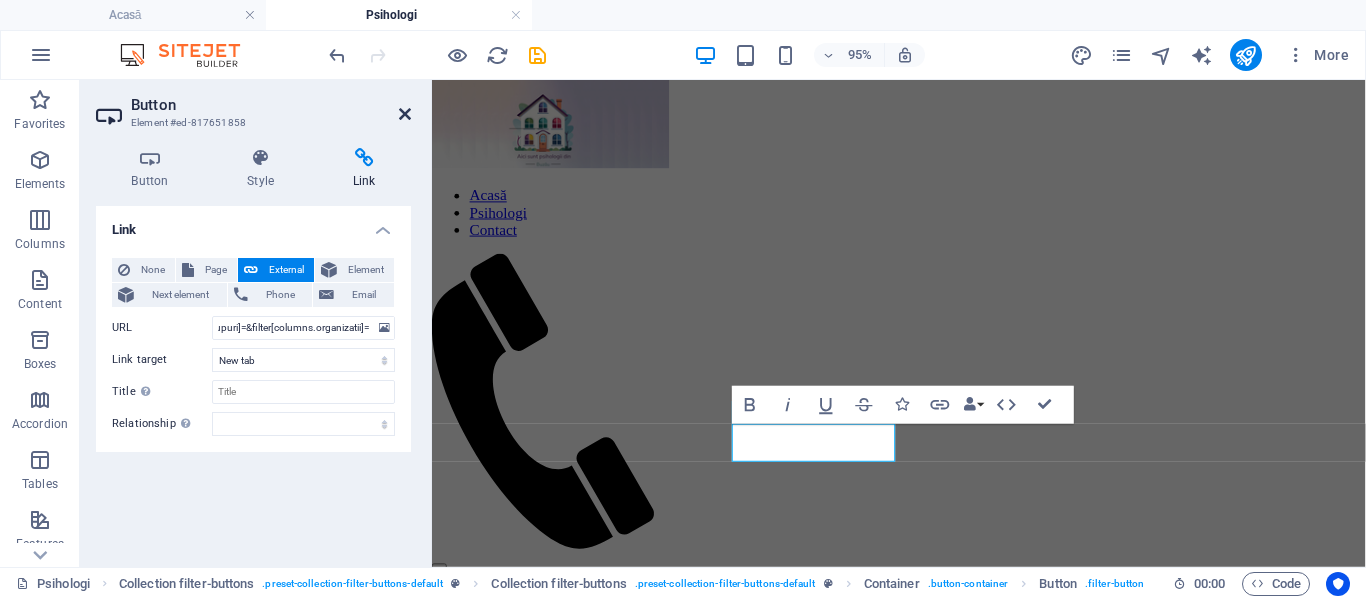 click at bounding box center (405, 114) 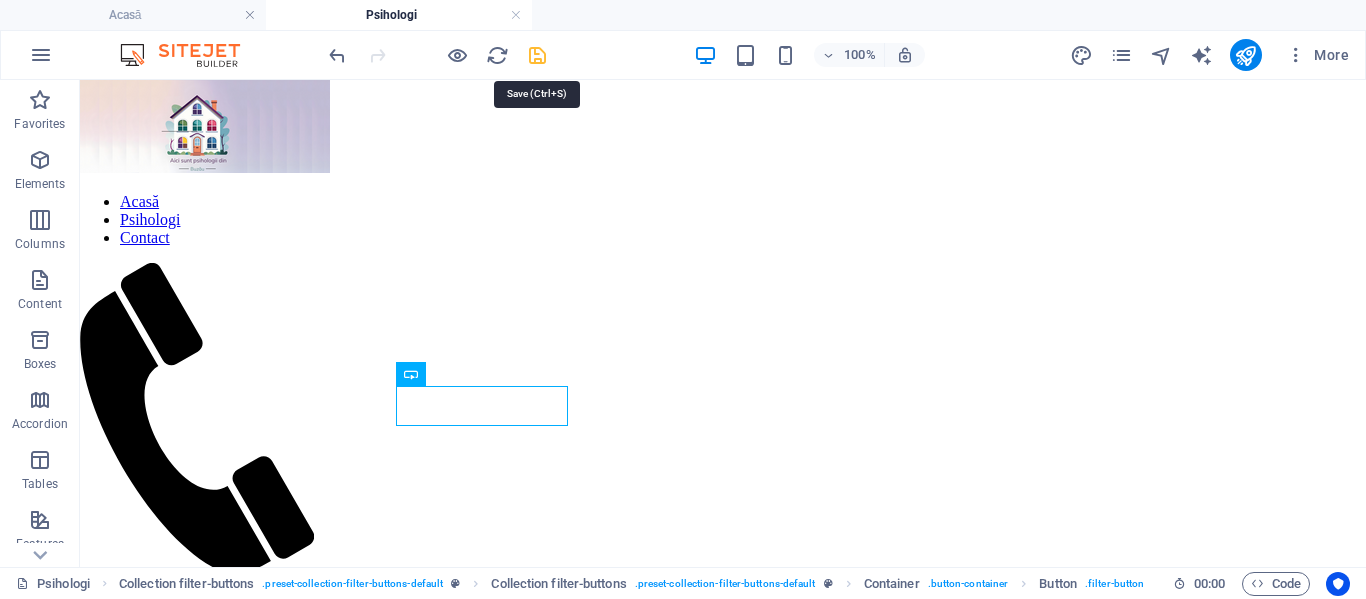 click at bounding box center [537, 55] 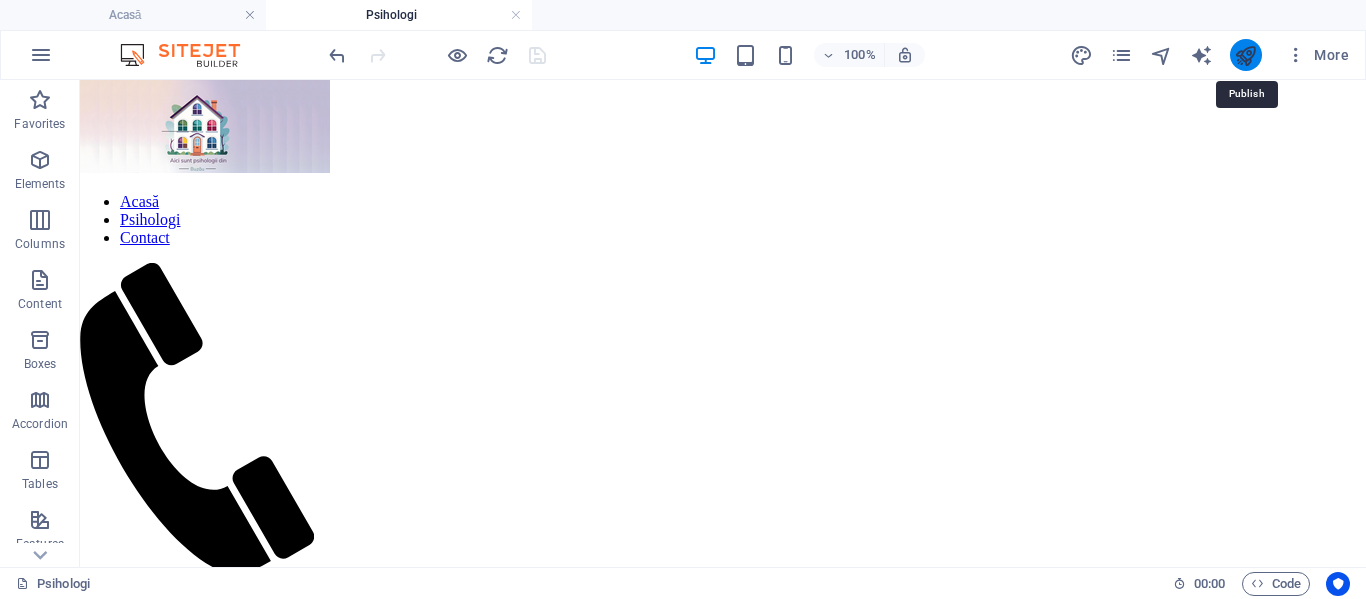 click at bounding box center [1245, 55] 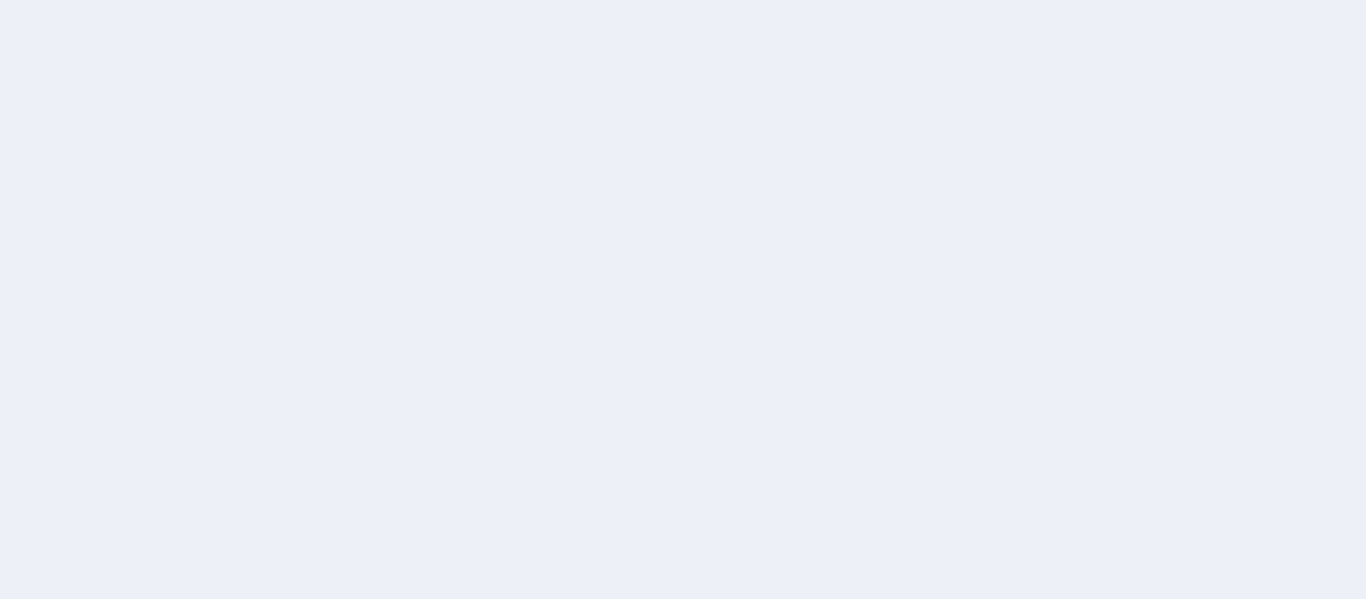 scroll, scrollTop: 0, scrollLeft: 0, axis: both 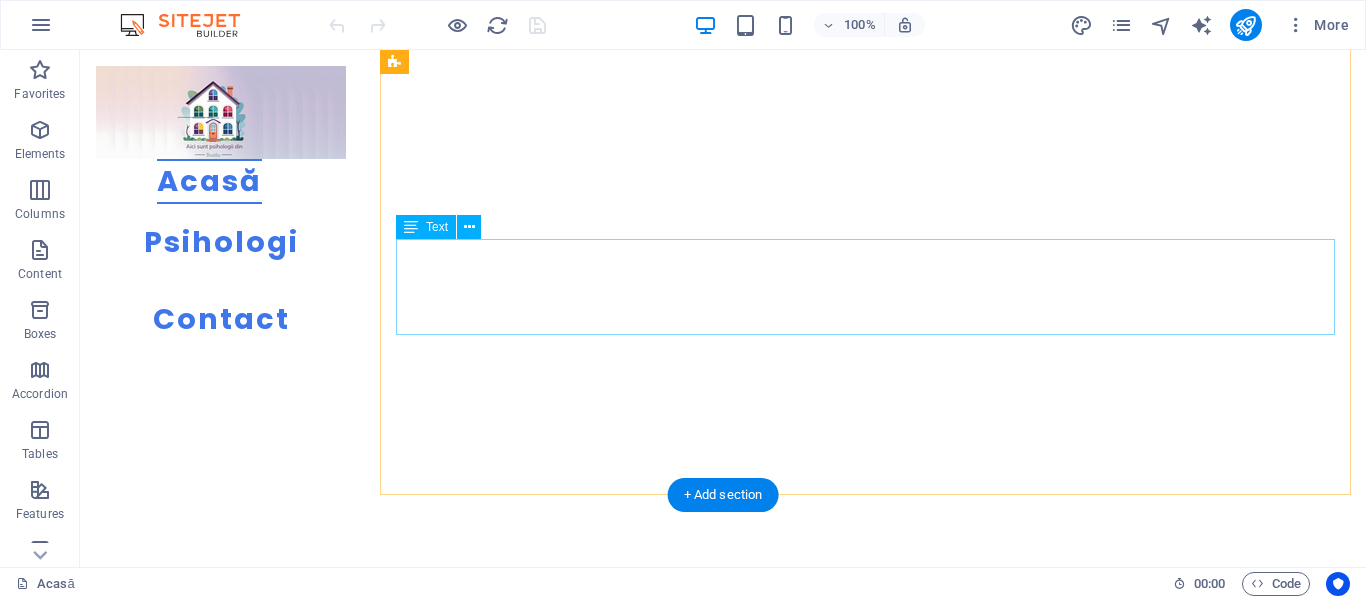 click on "Bine ai venit! Poate ai ajuns aici pentru că simți că nu mai poți duce singur(ă) tot ce trăiești. Sau poate nu ți-e foarte clar ce se întâmplă, doar că ceva nu mai funcționează ca înainte. Aici găsești întrebări pe care mulți dintre noi le răsucim în mintea noastră sau i le adresăm lui chatGPT, răspunsuri din care să îți iei ce ai nevoie și psihologi din Buzău care lucrează cu grijă, profesionalism și respect pentru ritmul tău. Ești în locul potrivit pentru a începe." at bounding box center (873, 1009) 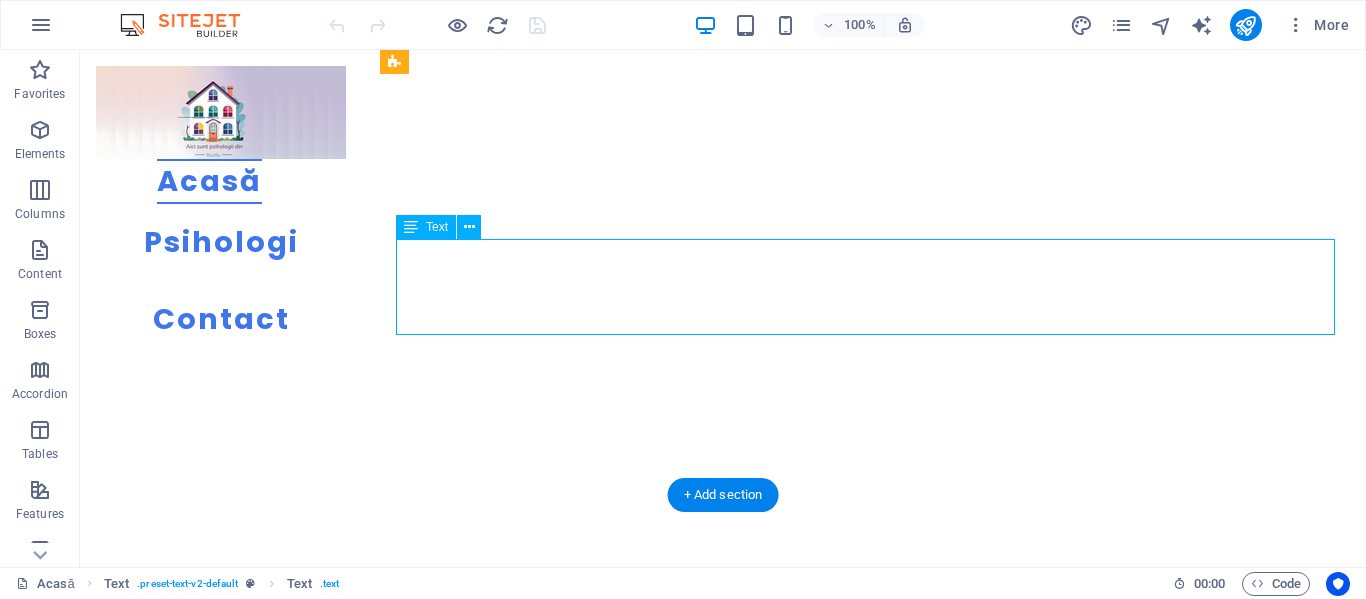 click on "Bine ai venit! Poate ai ajuns aici pentru că simți că nu mai poți duce singur(ă) tot ce trăiești. Sau poate nu ți-e foarte clar ce se întâmplă, doar că ceva nu mai funcționează ca înainte. Aici găsești întrebări pe care mulți dintre noi le răsucim în mintea noastră sau i le adresăm lui chatGPT, răspunsuri din care să îți iei ce ai nevoie și psihologi din Buzău care lucrează cu grijă, profesionalism și respect pentru ritmul tău. Ești în locul potrivit pentru a începe." at bounding box center (873, 1009) 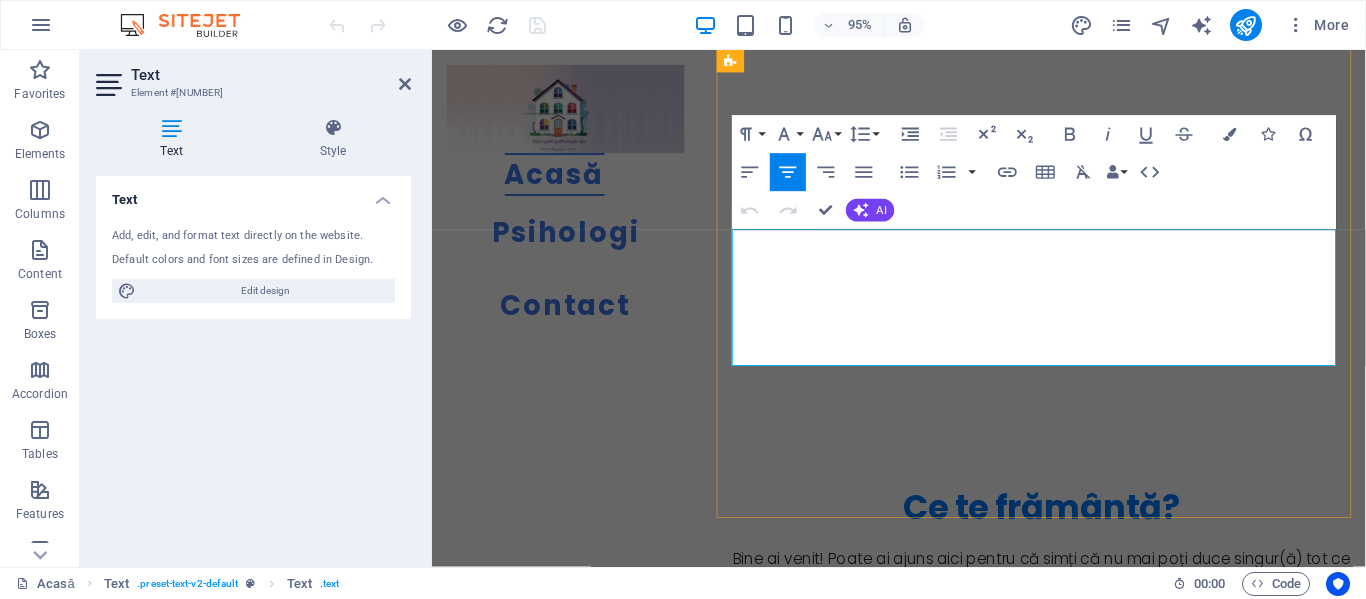 click on "Bine ai venit! Poate ai ajuns aici pentru că simți că nu mai poți duce singur(ă) tot ce trăiești. Sau poate nu ți-e foarte clar ce se întâmplă, doar că ceva nu mai funcționează ca înainte. Aici găsești întrebări pe care mulți dintre noi le răsucim în mintea noastră sau i le adresăm lui chatGPT, răspunsuri din care să îți iei ce ai nevoie și psihologi din Buzău care lucrează cu grijă, profesionalism și respect pentru ritmul tău. Ești în locul potrivit pentru a începe." at bounding box center (1073, 646) 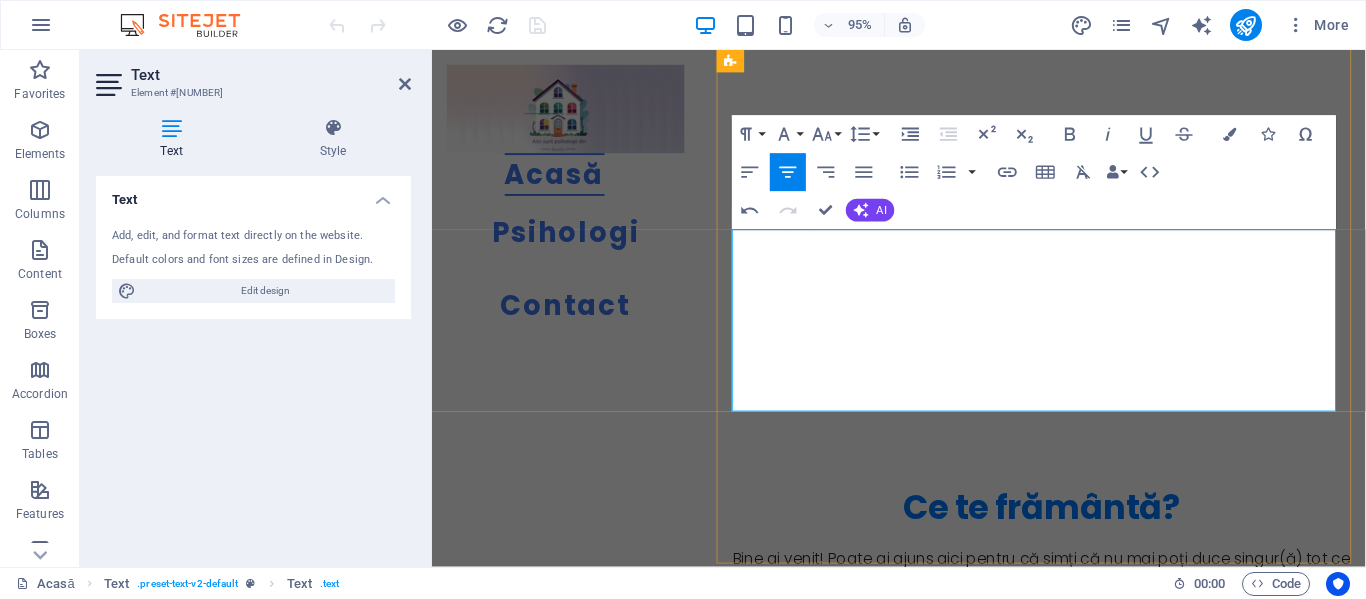 click on "Bine ai venit! Poate ai ajuns aici pentru că simți că nu mai poți duce singur(ă) tot ce trăiești. Sau poate nu ți-e foarte clar ce se întâmplă, doar că ceva nu mai funcționează ca înainte. Aici găsești întrebări pe care mulți dintre noi le răsucim în mintea noastră sau i le adresăm lui chatGPT, răspunsuri din care să îți iei ce ai nevoie și psihologi din Buzău care lucrează cu grijă, profesionalism și respect pentru ritmul tău. Ești în locul potrivit pentru a începe. O inițiativă pentru comunitatea buzoiană. Ne dorim ca orice persoană care caută sprijin să găsească mai ușor drumul potrivit." at bounding box center [1073, 670] 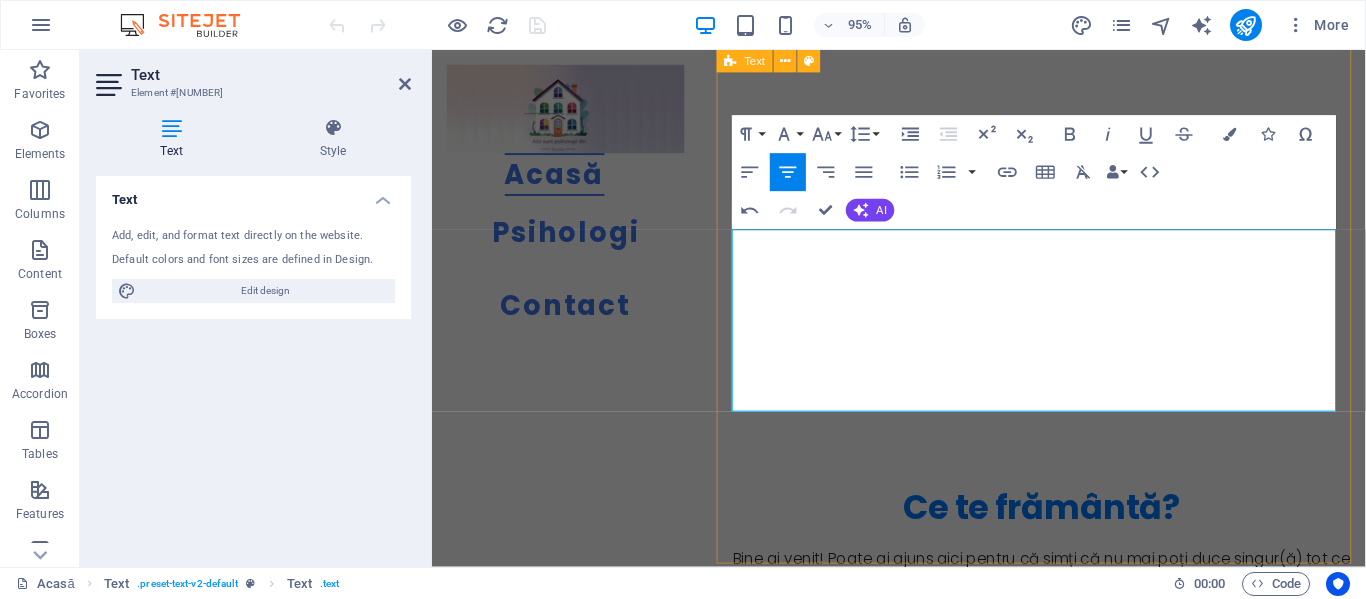click on "Ce te frământă? Bine ai venit! Poate ai ajuns aici pentru că simți că nu mai poți duce singur(ă) tot ce trăiești. Sau poate nu ți-e foarte clar ce se întâmplă, doar că ceva nu mai funcționează ca înainte. Aici găsești întrebări pe care mulți dintre noi le răsucim în mintea noastră sau i le adresăm lui chatGPT, răspunsuri din care să îți iei ce ai nevoie și psihologi din Buzău care lucrează cu grijă, profesionalism și respect pentru ritmul tău. Ești în locul potrivit pentru a începe - o inițiativă pentru sănătatea mintală a comunității buzoiene. Ne dorim ca orice persoană care caută sprijin să găsească mai ușor specialistul potrivit." at bounding box center (1073, 638) 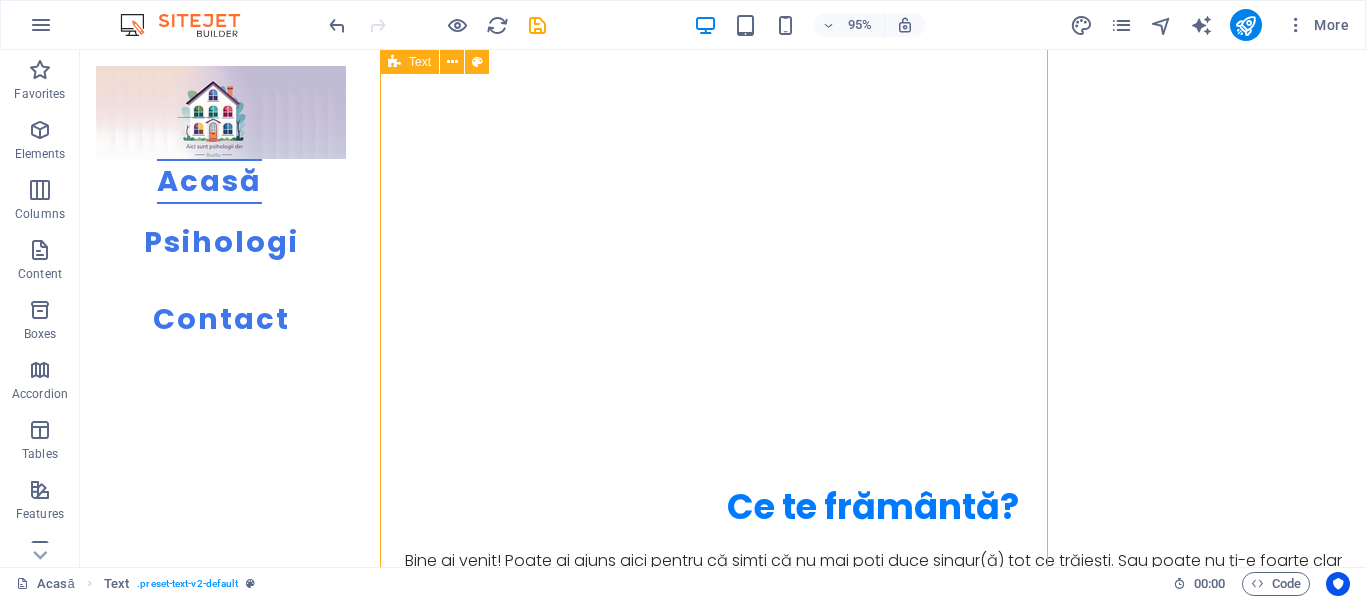scroll, scrollTop: 500, scrollLeft: 0, axis: vertical 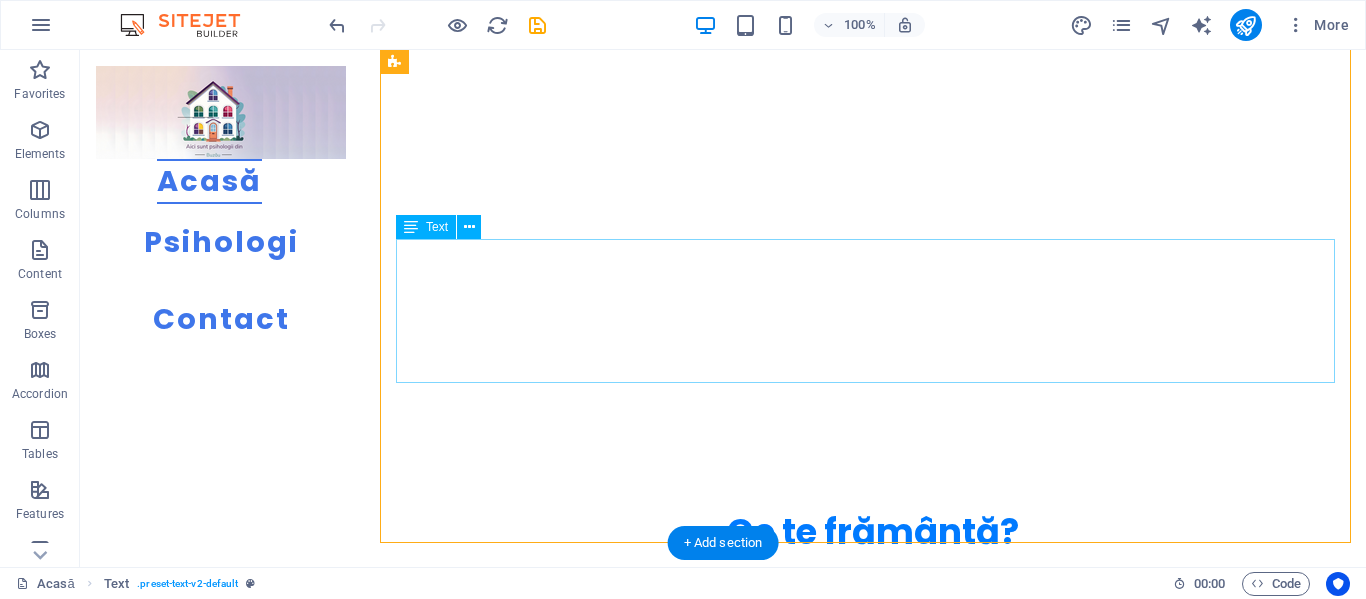 click on "Bine ai venit! Poate ai ajuns aici pentru că simți că nu mai poți duce singur(ă) tot ce trăiești. Sau poate nu ți-e foarte clar ce se întâmplă, doar că ceva nu mai funcționează ca înainte. Aici găsești întrebări pe care mulți dintre noi le răsucim în mintea noastră sau i le adresăm lui chatGPT, răspunsuri din care să îți iei ce ai nevoie și psihologi din Buzău care lucrează cu grijă, profesionalism și respect pentru ritmul tău. Ești în locul potrivit pentru a începe - o inițiativă pentru sănătatea mintală a comunității buzoiene. Ne dorim ca orice persoană care caută sprijin să găsească mai ușor specialistul potrivit." at bounding box center [873, 634] 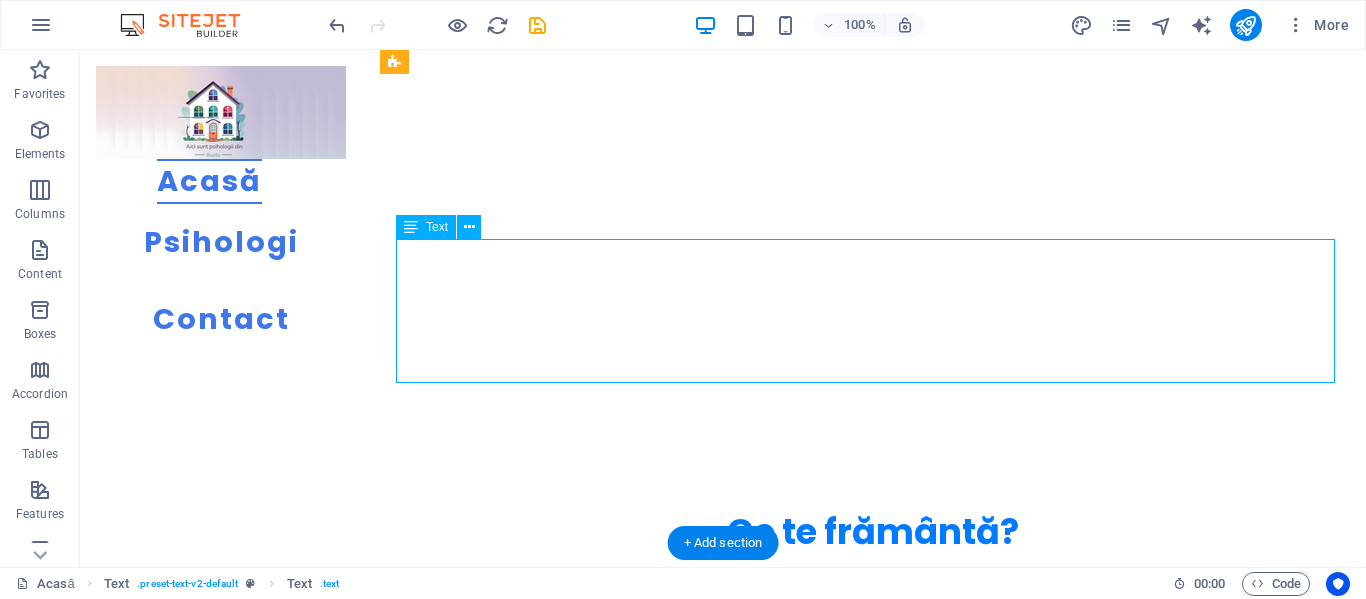 click on "Bine ai venit! Poate ai ajuns aici pentru că simți că nu mai poți duce singur(ă) tot ce trăiești. Sau poate nu ți-e foarte clar ce se întâmplă, doar că ceva nu mai funcționează ca înainte. Aici găsești întrebări pe care mulți dintre noi le răsucim în mintea noastră sau i le adresăm lui chatGPT, răspunsuri din care să îți iei ce ai nevoie și psihologi din Buzău care lucrează cu grijă, profesionalism și respect pentru ritmul tău. Ești în locul potrivit pentru a începe - o inițiativă pentru sănătatea mintală a comunității buzoiene. Ne dorim ca orice persoană care caută sprijin să găsească mai ușor specialistul potrivit." at bounding box center [873, 634] 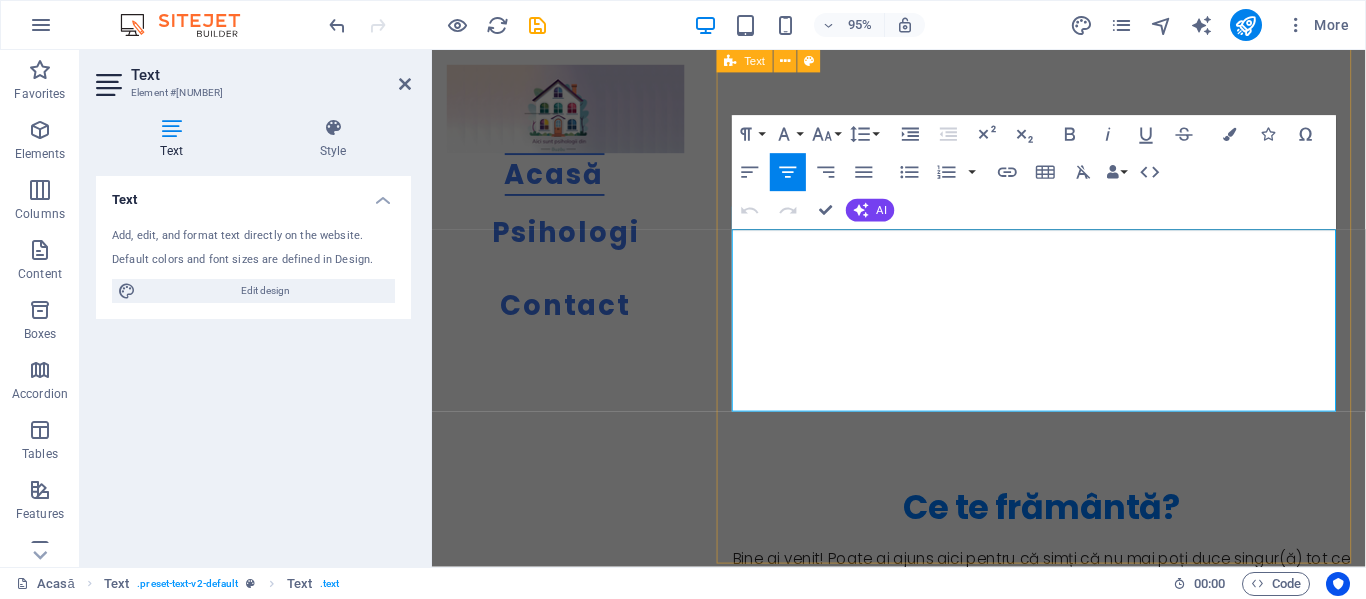 click on "Ce te frământă? Bine ai venit! Poate ai ajuns aici pentru că simți că nu mai poți duce singur(ă) tot ce trăiești. Sau poate nu ți-e foarte clar ce se întâmplă, doar că ceva nu mai funcționează ca înainte. Aici găsești întrebări pe care mulți dintre noi le răsucim în mintea noastră sau i le adresăm lui chatGPT, răspunsuri din care să îți iei ce ai nevoie și psihologi din Buzău care lucrează cu grijă, profesionalism și respect pentru ritmul tău. Ești în locul potrivit pentru a începe - o inițiativă pentru sănătatea mintală a comunității buzoiene. Ne dorim ca orice persoană care caută sprijin să găsească mai ușor specialistul potrivit." at bounding box center [1073, 638] 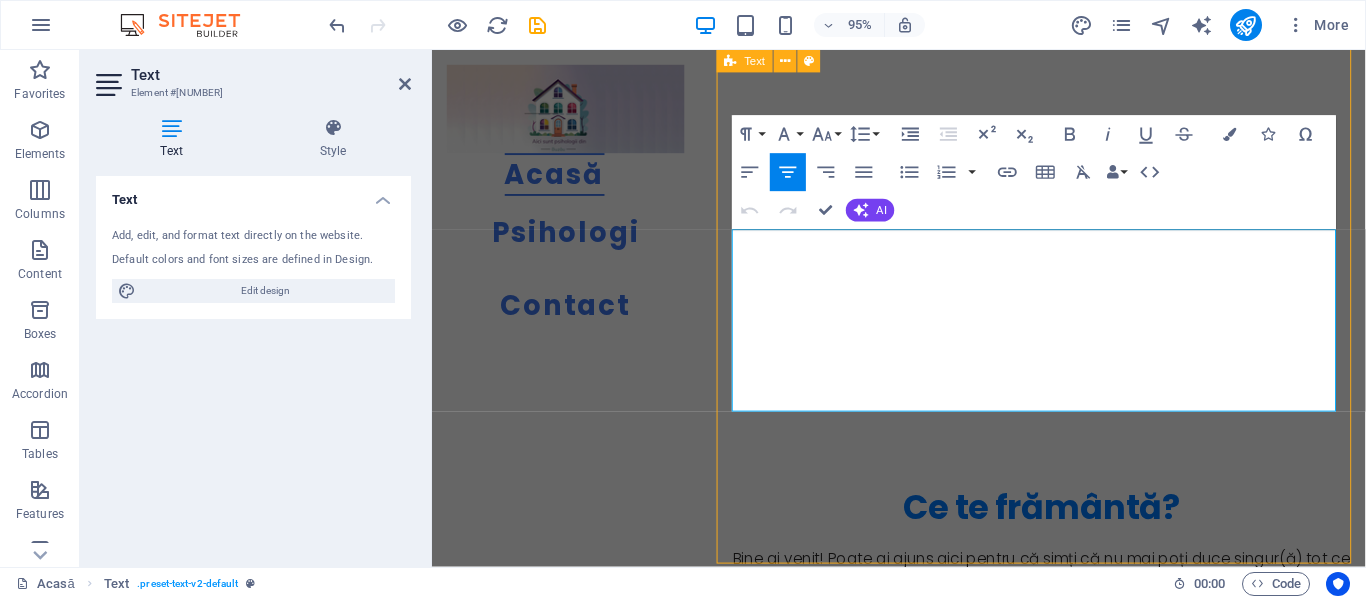 scroll, scrollTop: 500, scrollLeft: 0, axis: vertical 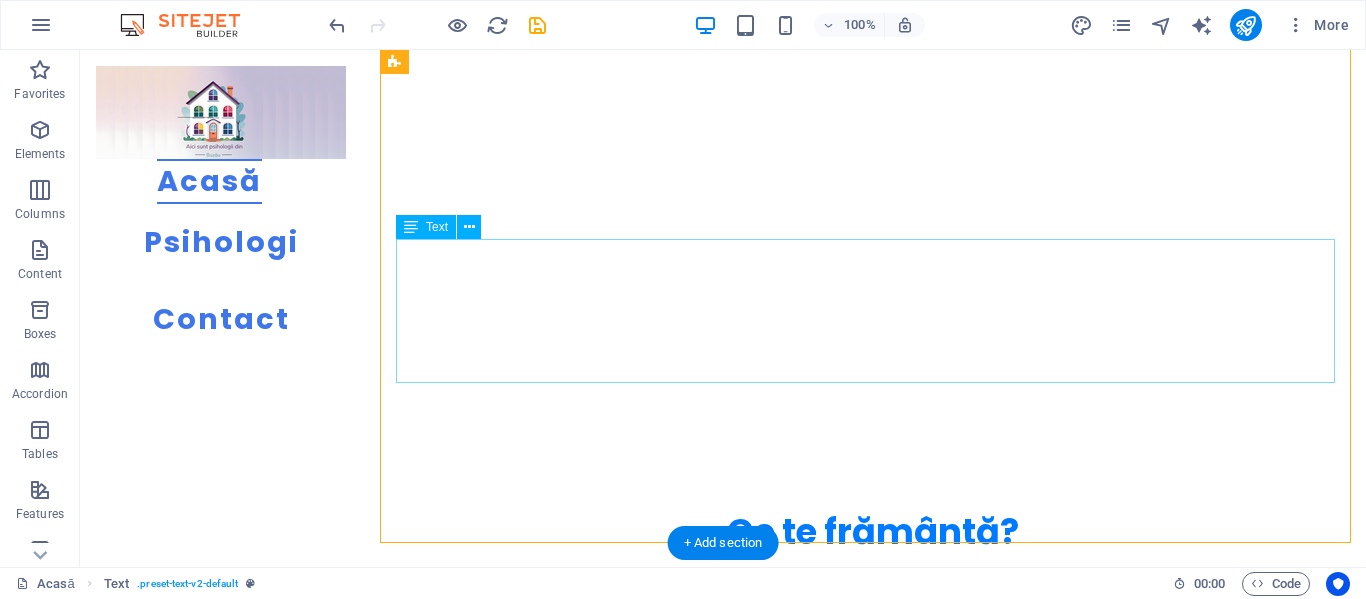 click on "Bine ai venit! Poate ai ajuns aici pentru că simți că nu mai poți duce singur(ă) tot ce trăiești. Sau poate nu ți-e foarte clar ce se întâmplă, doar că ceva nu mai funcționează ca înainte. Aici găsești întrebări pe care mulți dintre noi le răsucim în mintea noastră sau i le adresăm lui chatGPT, răspunsuri din care să îți iei ce ai nevoie și psihologi din Buzău care lucrează cu grijă, profesionalism și respect pentru ritmul tău. Ești în locul potrivit pentru a începe - o inițiativă pentru sănătatea mintală a comunității buzoiene. Ne dorim ca orice persoană care caută sprijin să găsească mai ușor specialistul potrivit." at bounding box center (873, 634) 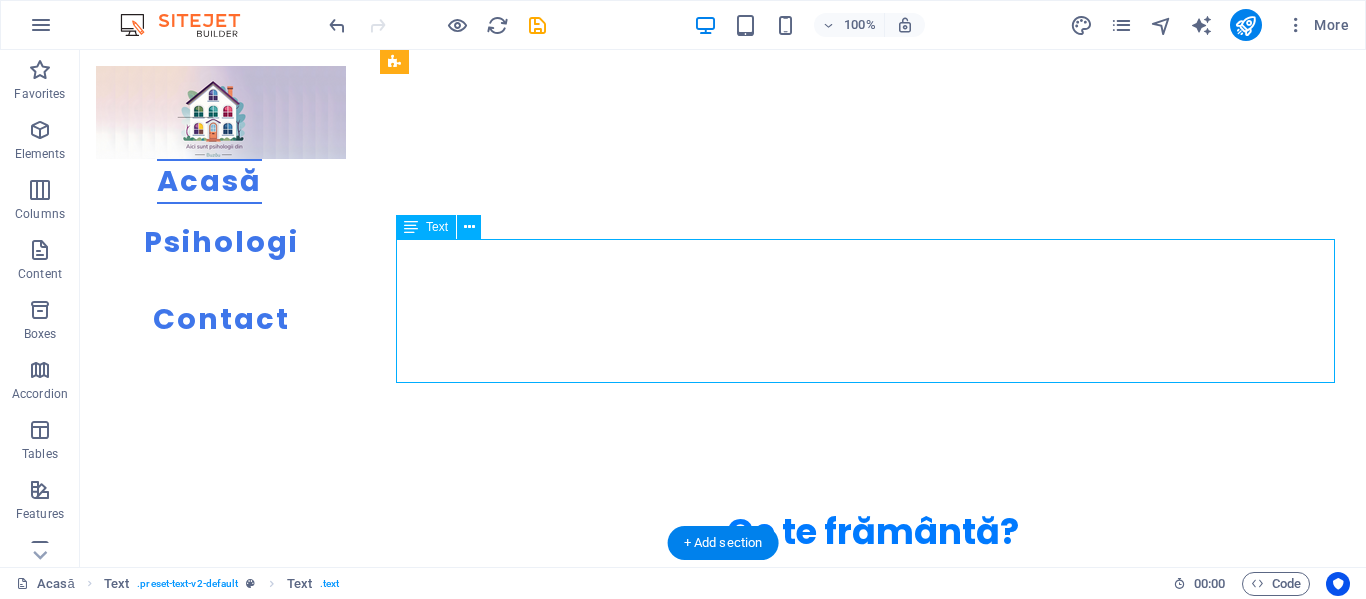 click on "Bine ai venit! Poate ai ajuns aici pentru că simți că nu mai poți duce singur(ă) tot ce trăiești. Sau poate nu ți-e foarte clar ce se întâmplă, doar că ceva nu mai funcționează ca înainte. Aici găsești întrebări pe care mulți dintre noi le răsucim în mintea noastră sau i le adresăm lui chatGPT, răspunsuri din care să îți iei ce ai nevoie și psihologi din Buzău care lucrează cu grijă, profesionalism și respect pentru ritmul tău. Ești în locul potrivit pentru a începe - o inițiativă pentru sănătatea mintală a comunității buzoiene. Ne dorim ca orice persoană care caută sprijin să găsească mai ușor specialistul potrivit." at bounding box center (873, 634) 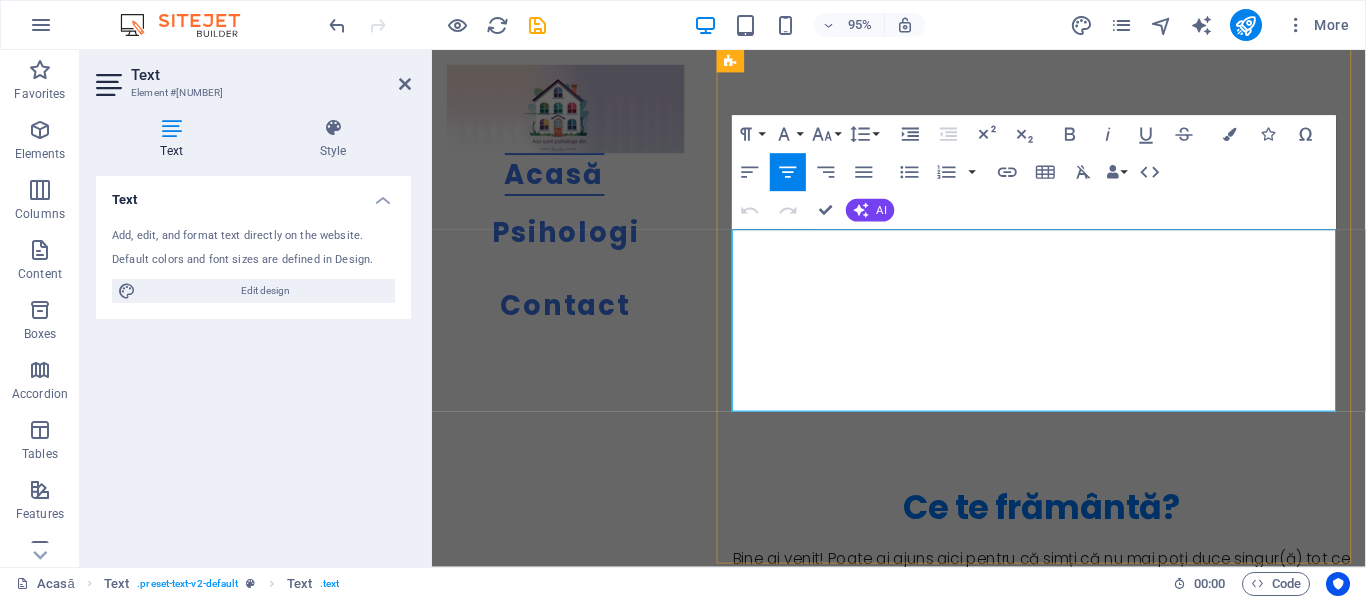 click on "Bine ai venit! Poate ai ajuns aici pentru că simți că nu mai poți duce singur(ă) tot ce trăiești. Sau poate nu ți-e foarte clar ce se întâmplă, doar că ceva nu mai funcționează ca înainte. Aici găsești întrebări pe care mulți dintre noi le răsucim în mintea noastră sau i le adresăm lui chatGPT, răspunsuri din care să îți iei ce ai nevoie și psihologi din Buzău care lucrează cu grijă, profesionalism și respect pentru ritmul tău. Ești în locul potrivit pentru a începe - o inițiativă pentru sănătatea mintală a comunității buzoiene. Ne dorim ca orice persoană care caută sprijin să găsească mai ușor specialistul potrivit." at bounding box center (1073, 670) 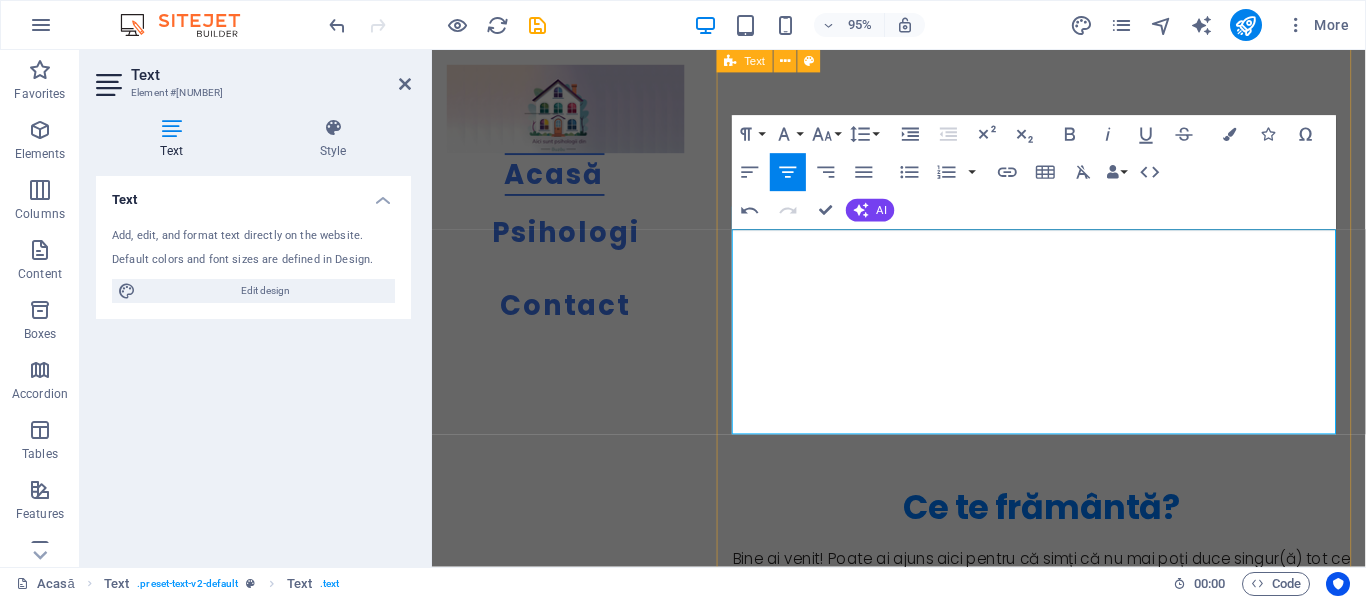 click on "Ce te frământă? Bine ai venit! Poate ai ajuns aici pentru că simți că nu mai poți duce singur(ă) tot ce trăiești. Sau poate nu ți-e foarte clar ce se întâmplă, doar că ceva nu mai funcționează ca înainte. Aici găsești întrebări pe care mulți dintre noi le răsucim în mintea noastră sau i le adresăm lui chatGPT, răspunsuri din care să îți iei ce ai nevoie și psihologi din Buzău care lucrează cu grijă, profesionalism și respect pentru ritmul tău. Ești în locul potrivit pentru a începe - o inițiativă pentru sănătatea mintală a comunității buzoiene.  Ne dorim ca orice persoană care caută sprijin să găsească mai ușor specialistul potrivit." at bounding box center (1073, 662) 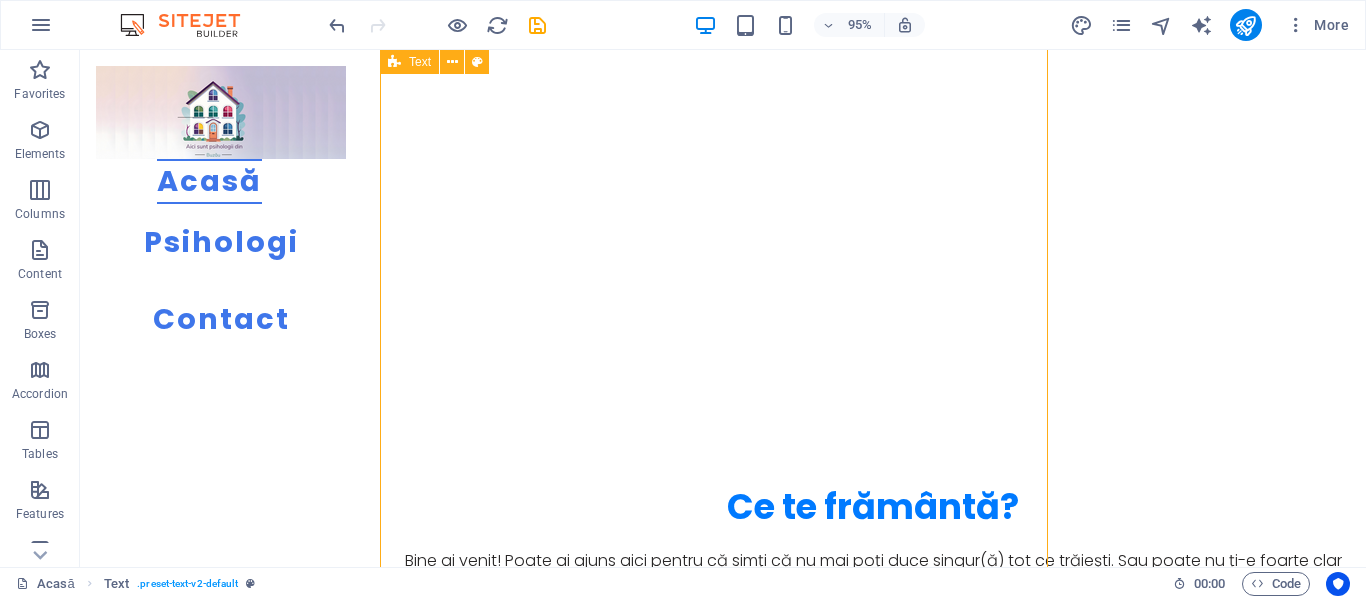 scroll, scrollTop: 500, scrollLeft: 0, axis: vertical 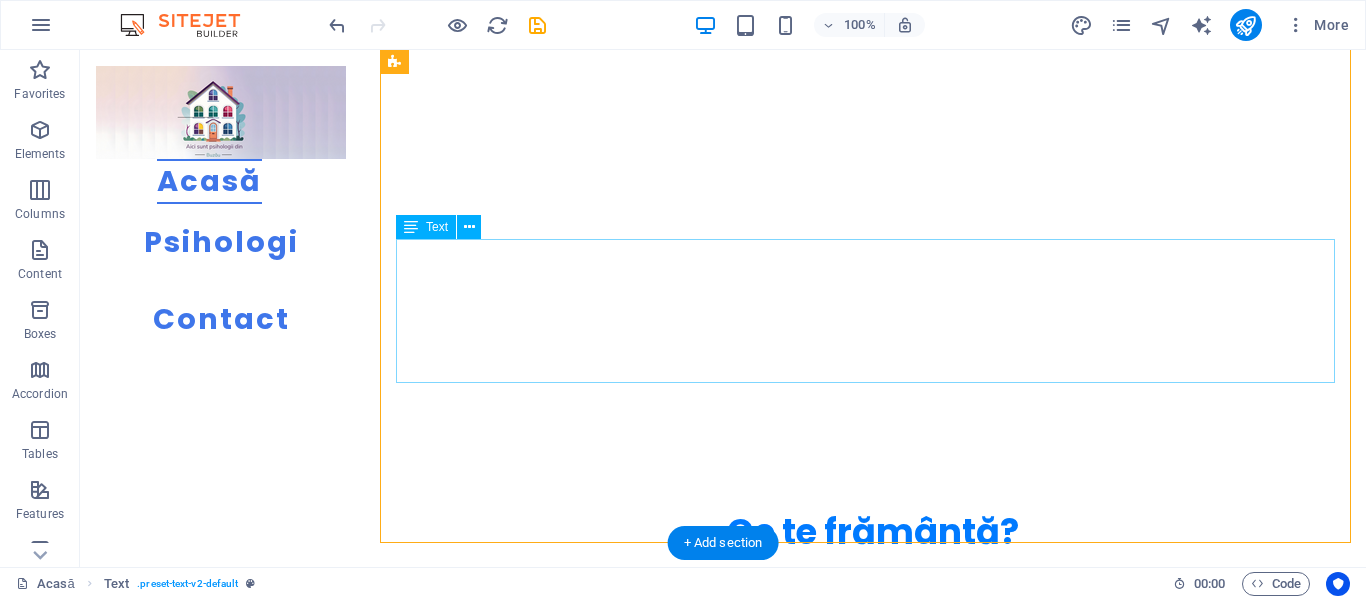 click on "Bine ai venit! Poate ai ajuns aici pentru că simți că nu mai poți duce singur(ă) tot ce trăiești. Sau poate nu ți-e foarte clar ce se întâmplă, doar că ceva nu mai funcționează ca înainte. Aici găsești întrebări pe care mulți dintre noi le răsucim în mintea noastră sau i le adresăm lui chatGPT, răspunsuri din care să îți iei ce ai nevoie și psihologi din Buzău care lucrează cu grijă, profesionalism și respect pentru ritmul tău. Ești în locul potrivit pentru a începe - o inițiativă pentru sănătatea mintală a comunității buzoiene.  Ne dorim ca orice persoană care caută sprijin să găsească mai ușor specialistul potrivit." at bounding box center (873, 646) 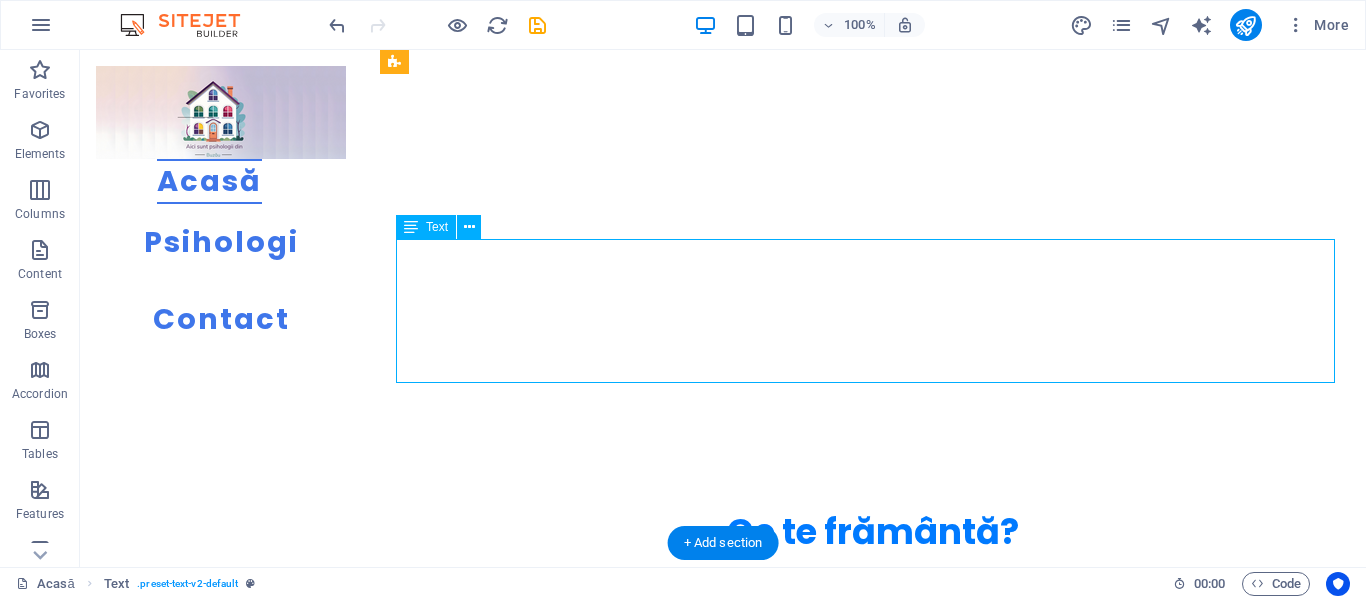 click on "Bine ai venit! Poate ai ajuns aici pentru că simți că nu mai poți duce singur(ă) tot ce trăiești. Sau poate nu ți-e foarte clar ce se întâmplă, doar că ceva nu mai funcționează ca înainte. Aici găsești întrebări pe care mulți dintre noi le răsucim în mintea noastră sau i le adresăm lui chatGPT, răspunsuri din care să îți iei ce ai nevoie și psihologi din Buzău care lucrează cu grijă, profesionalism și respect pentru ritmul tău. Ești în locul potrivit pentru a începe - o inițiativă pentru sănătatea mintală a comunității buzoiene.  Ne dorim ca orice persoană care caută sprijin să găsească mai ușor specialistul potrivit." at bounding box center [873, 646] 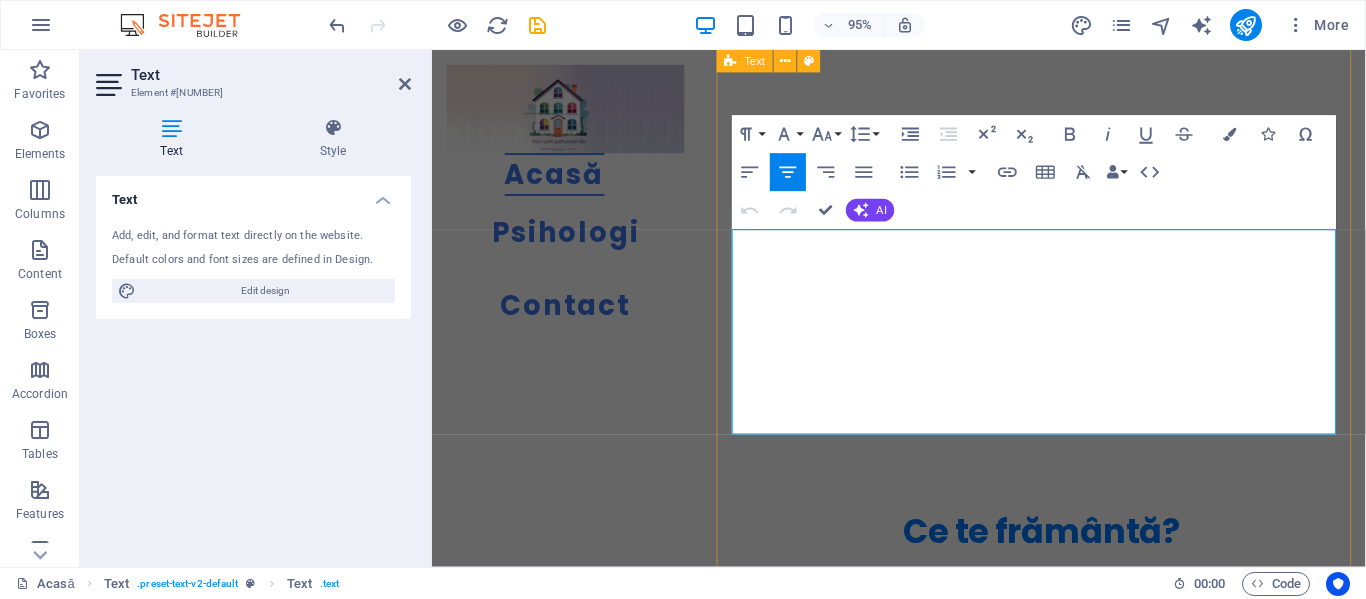 scroll, scrollTop: 525, scrollLeft: 0, axis: vertical 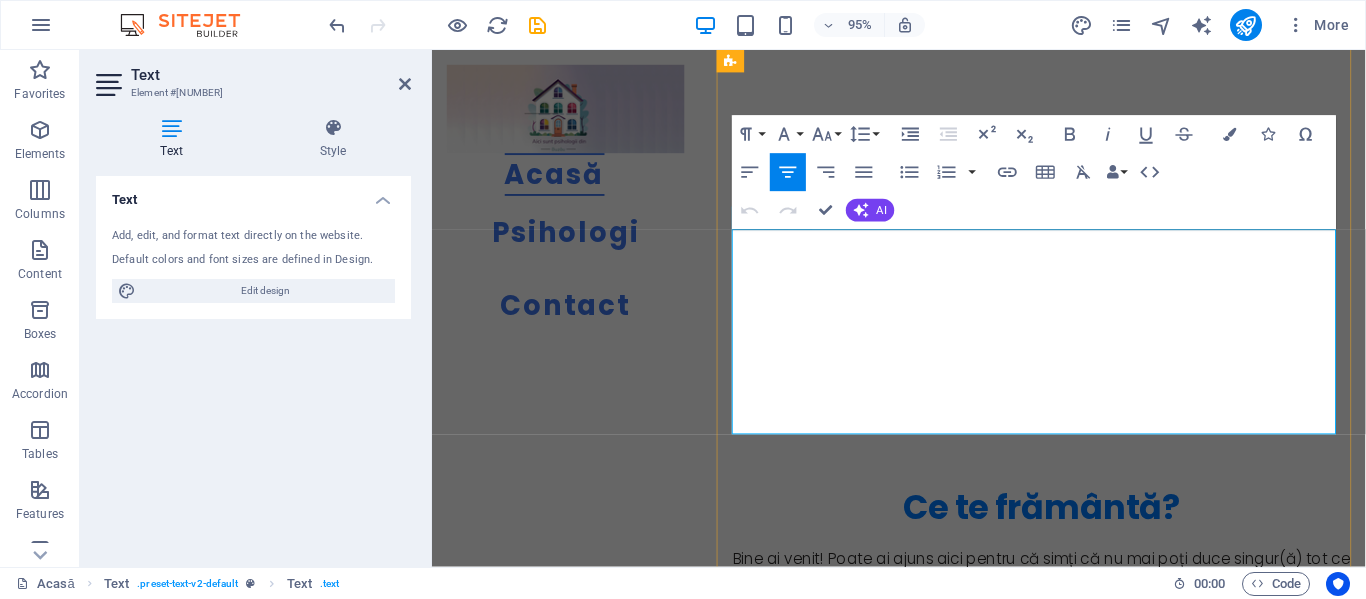 click on "Bine ai venit! Poate ai ajuns aici pentru că simți că nu mai poți duce singur(ă) tot ce trăiești. Sau poate nu ți-e foarte clar ce se întâmplă, doar că ceva nu mai funcționează ca înainte. Aici găsești întrebări pe care mulți dintre noi le răsucim în mintea noastră sau i le adresăm lui chatGPT, răspunsuri din care să îți iei ce ai nevoie și psihologi din Buzău care lucrează cu grijă, profesionalism și respect pentru ritmul tău. Ești în locul potrivit pentru a începe - o inițiativă pentru sănătatea mintală a comunității buzoiene." at bounding box center (1073, 670) 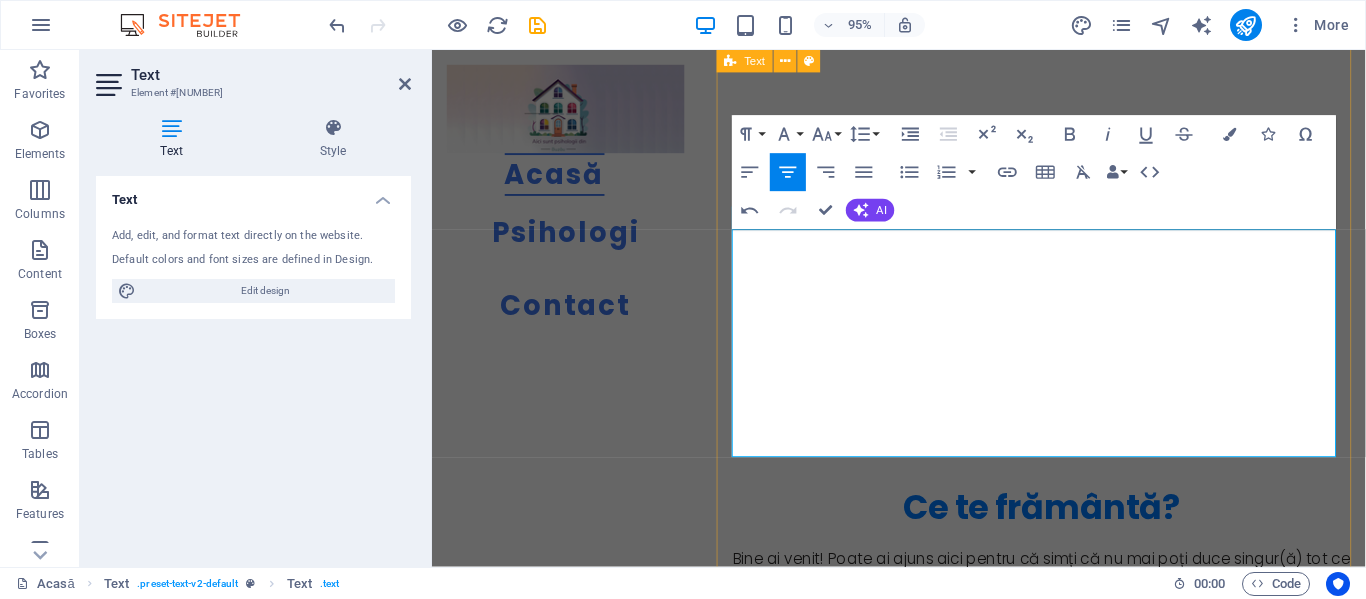 click on "Ce te frământă? Bine ai venit! Poate ai ajuns aici pentru că simți că nu mai poți duce singur(ă) tot ce trăiești. Sau poate nu ți-e foarte clar ce se întâmplă, doar că ceva nu mai funcționează ca înainte. Aici găsești întrebări pe care mulți dintre noi le răsucim în mintea noastră sau i le adresăm lui chatGPT, răspunsuri din care să îți iei ce ai nevoie și psihologi din [CITY] care lucrează cu grijă, profesionalism și respect pentru ritmul tău.  Ești în locul potrivit pentru a începe - o inițiativă pentru sănătatea mintală a comunității buzoiene.  Ne dorim ca orice persoană care caută sprijin să găsească mai ușor specialistul potrivit." at bounding box center [1073, 662] 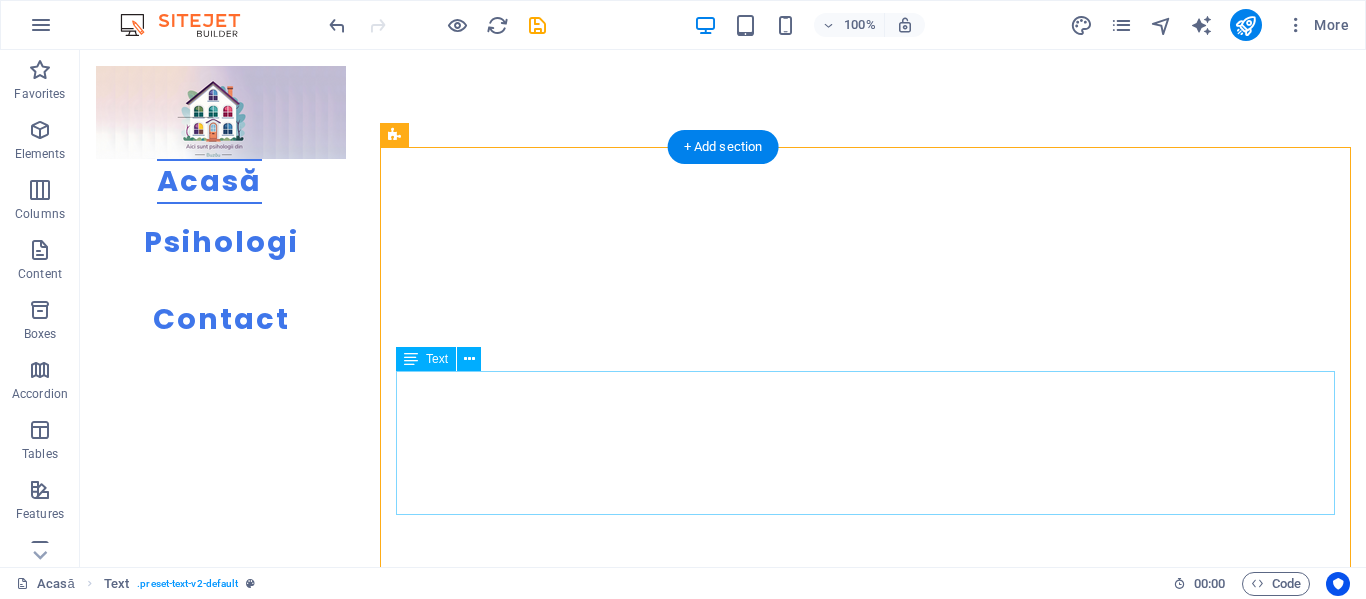 scroll, scrollTop: 300, scrollLeft: 0, axis: vertical 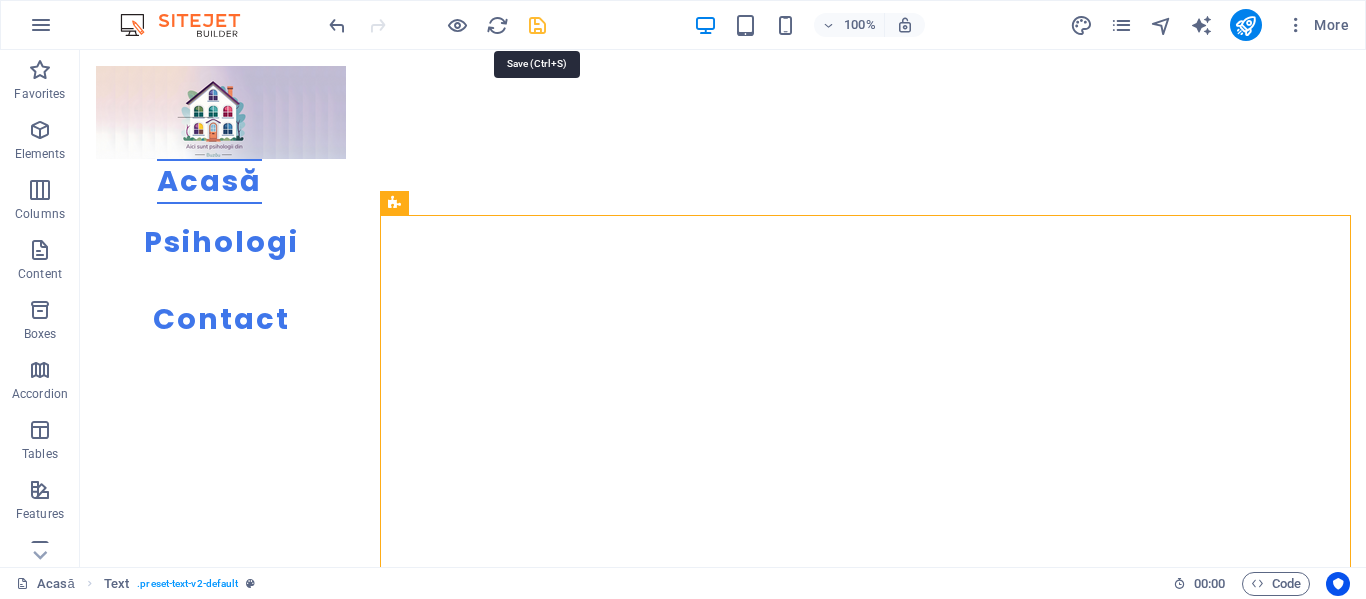 click at bounding box center (537, 25) 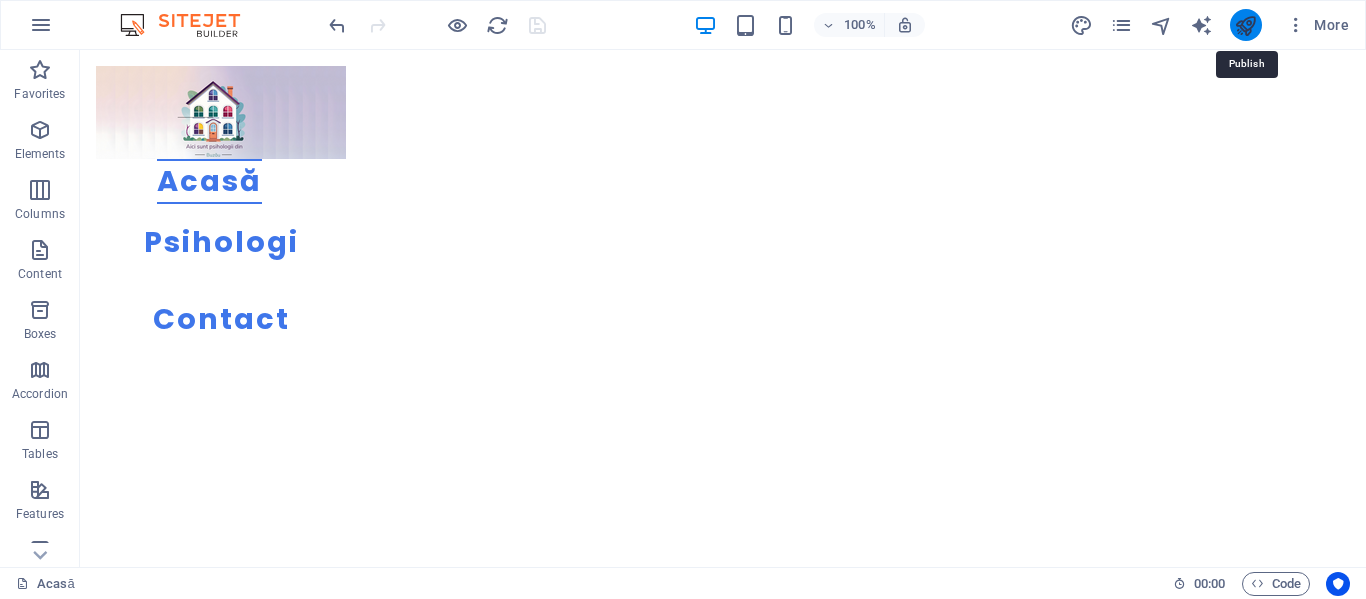 click at bounding box center (1245, 25) 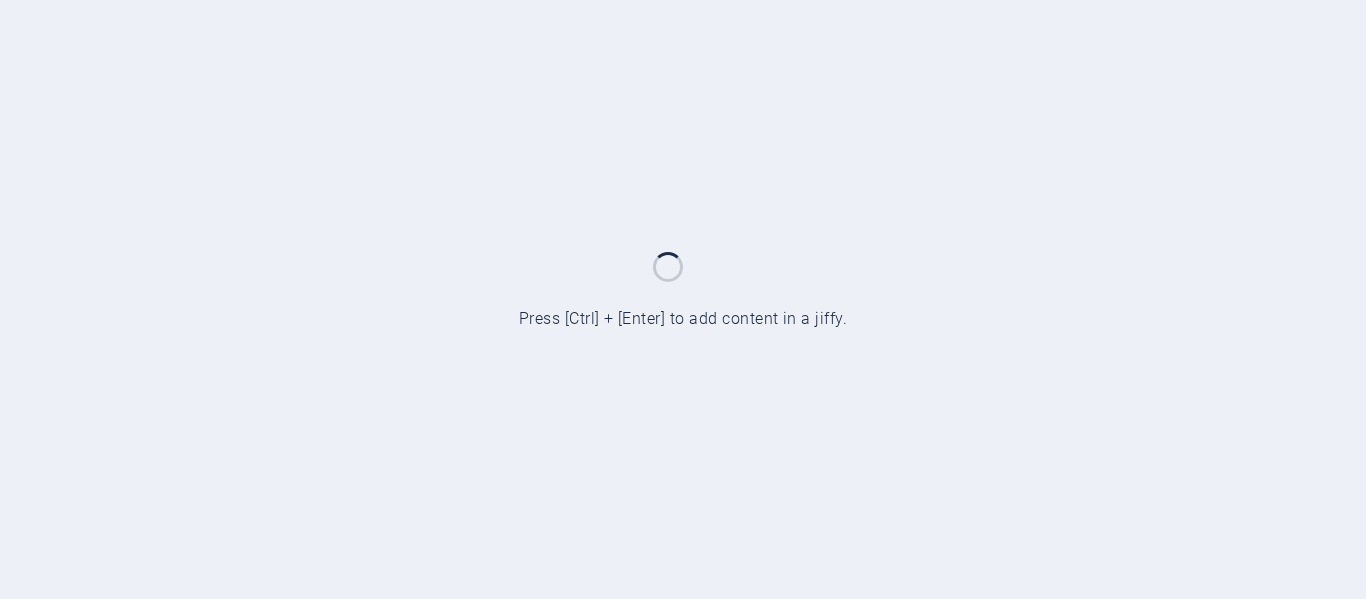 scroll, scrollTop: 0, scrollLeft: 0, axis: both 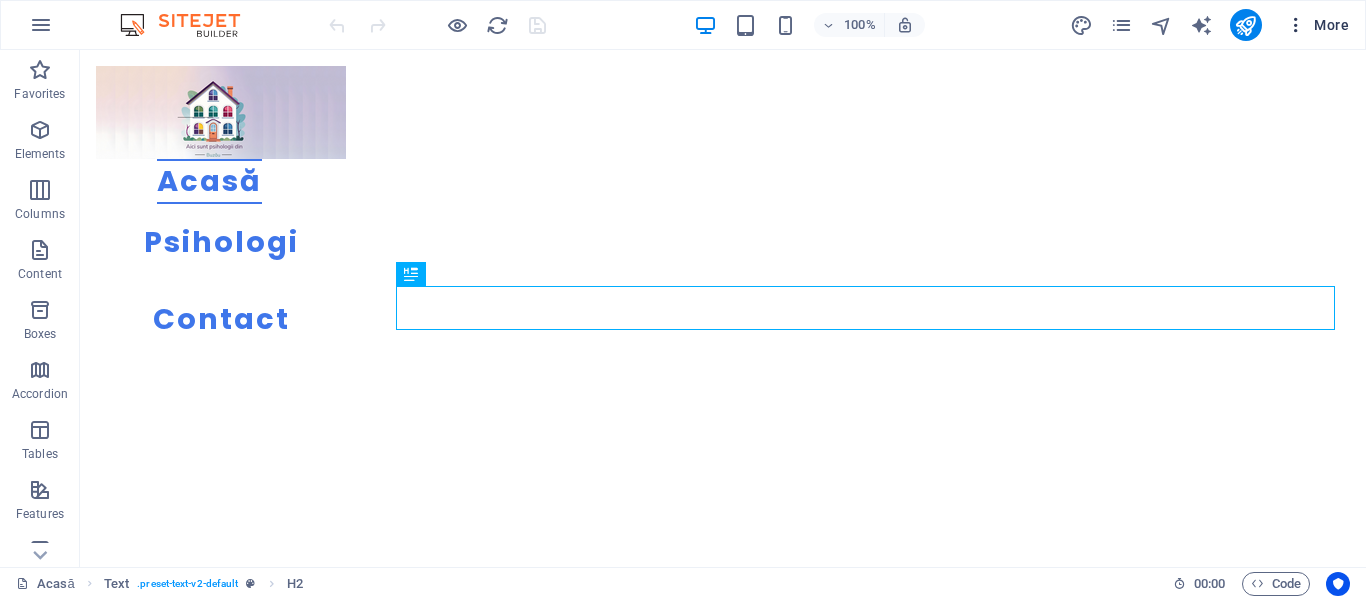 click on "More" at bounding box center [1317, 25] 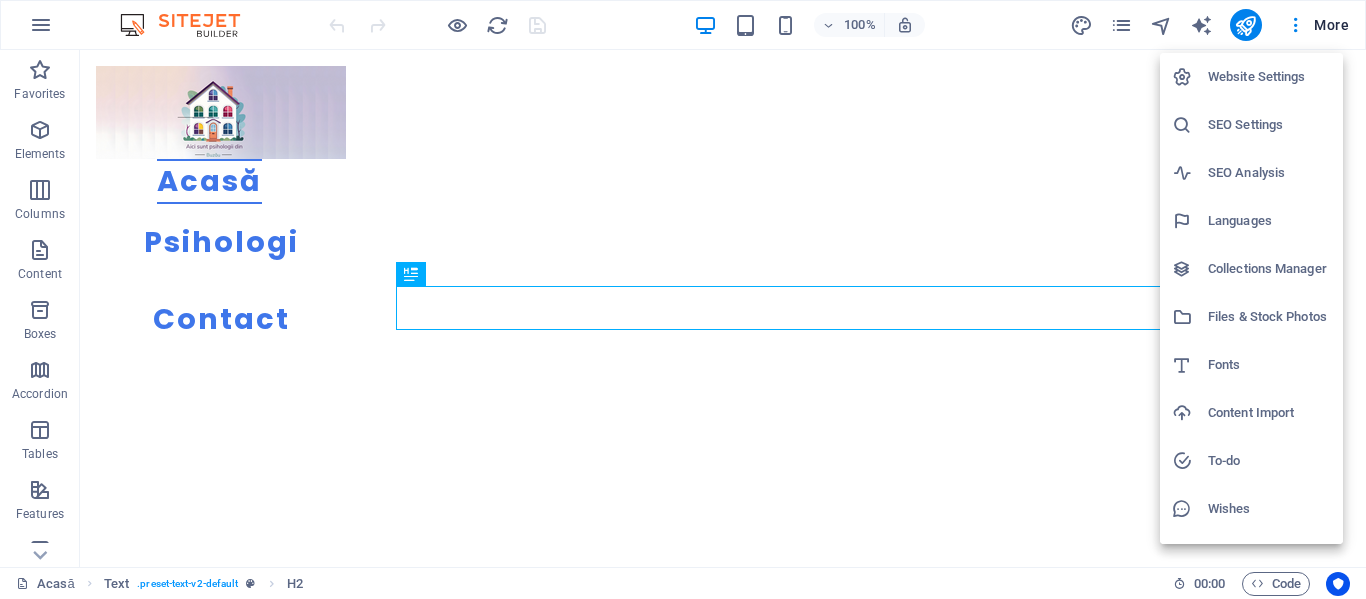 click on "Website Settings" at bounding box center (1269, 77) 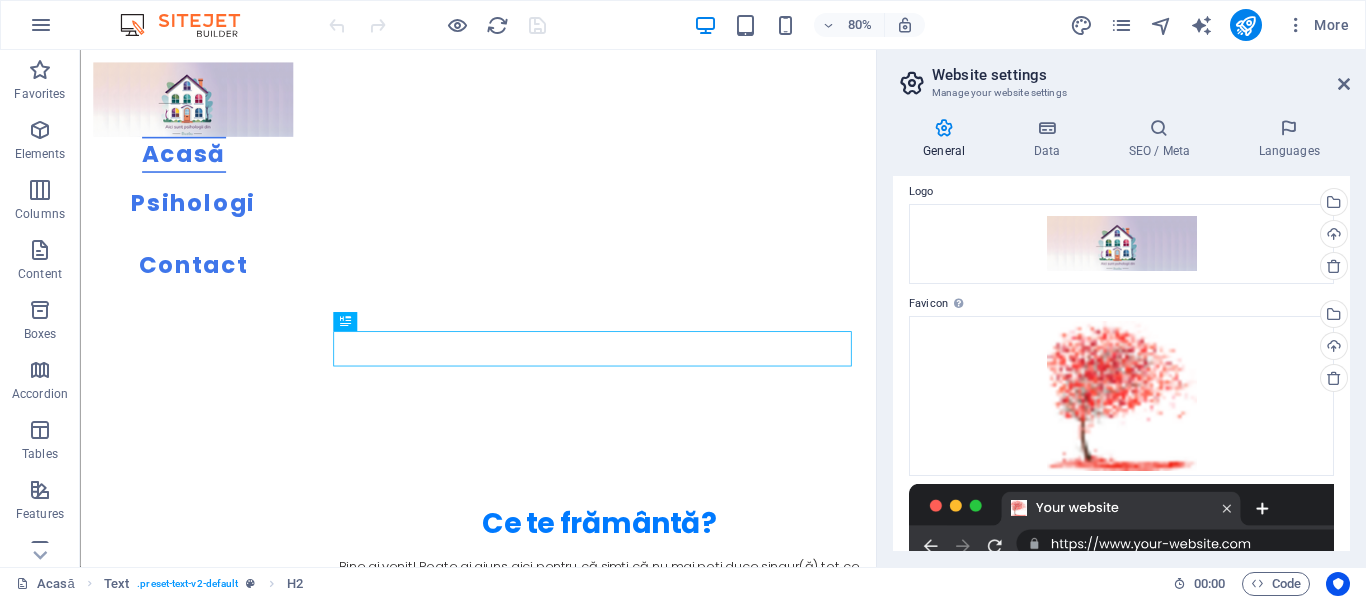 scroll, scrollTop: 100, scrollLeft: 0, axis: vertical 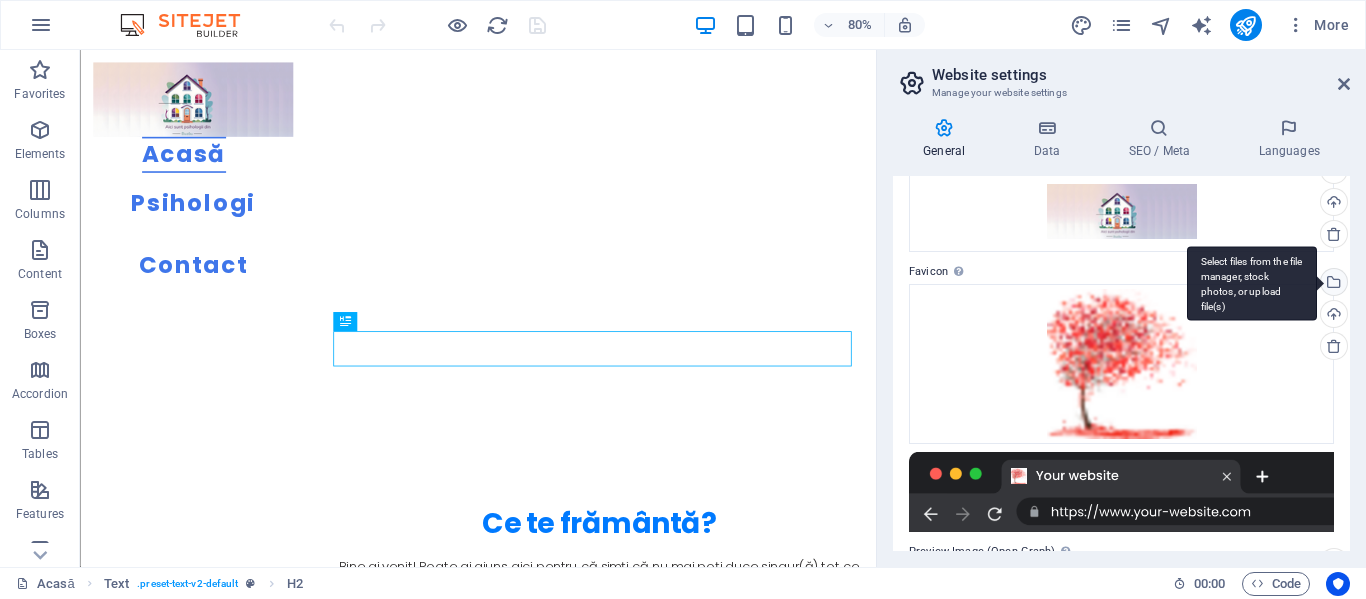 click on "Select files from the file manager, stock photos, or upload file(s)" at bounding box center [1332, 284] 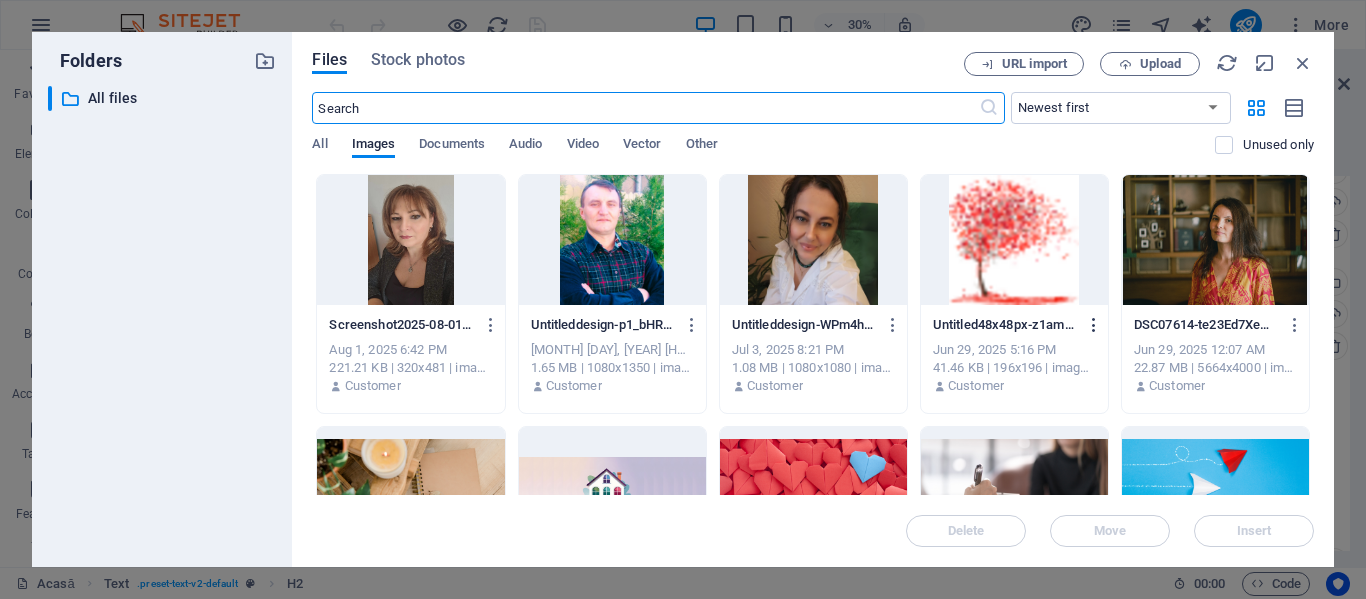 click at bounding box center (1094, 325) 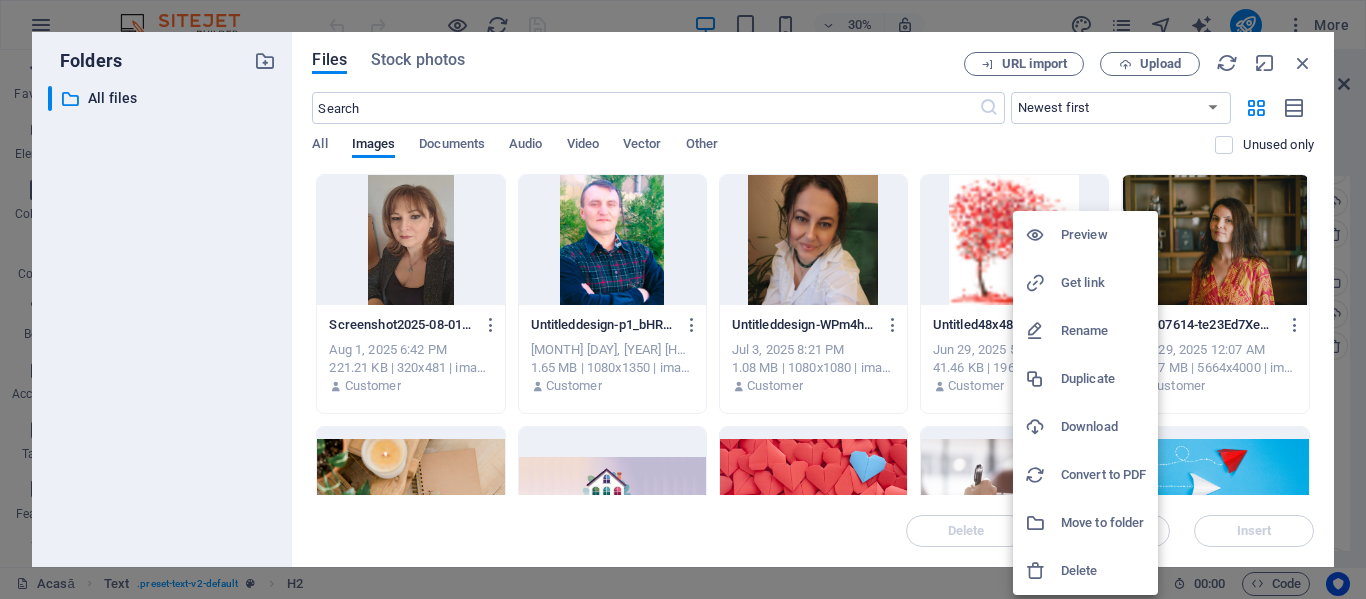click on "Get link" at bounding box center (1103, 283) 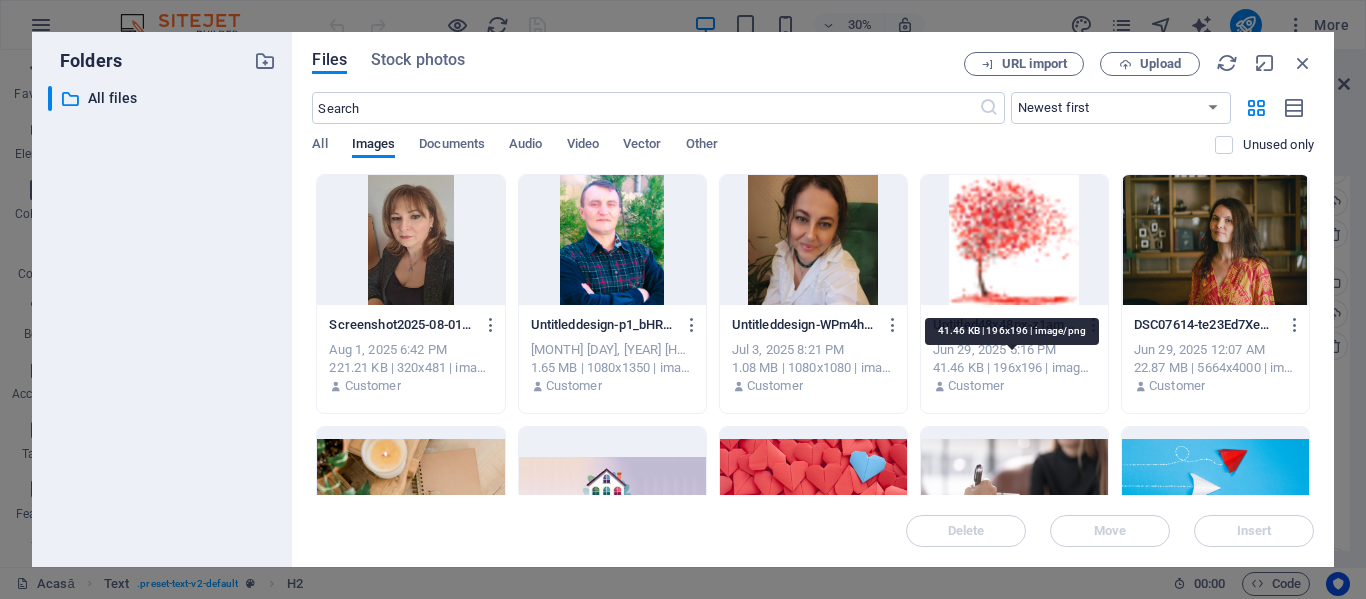 type 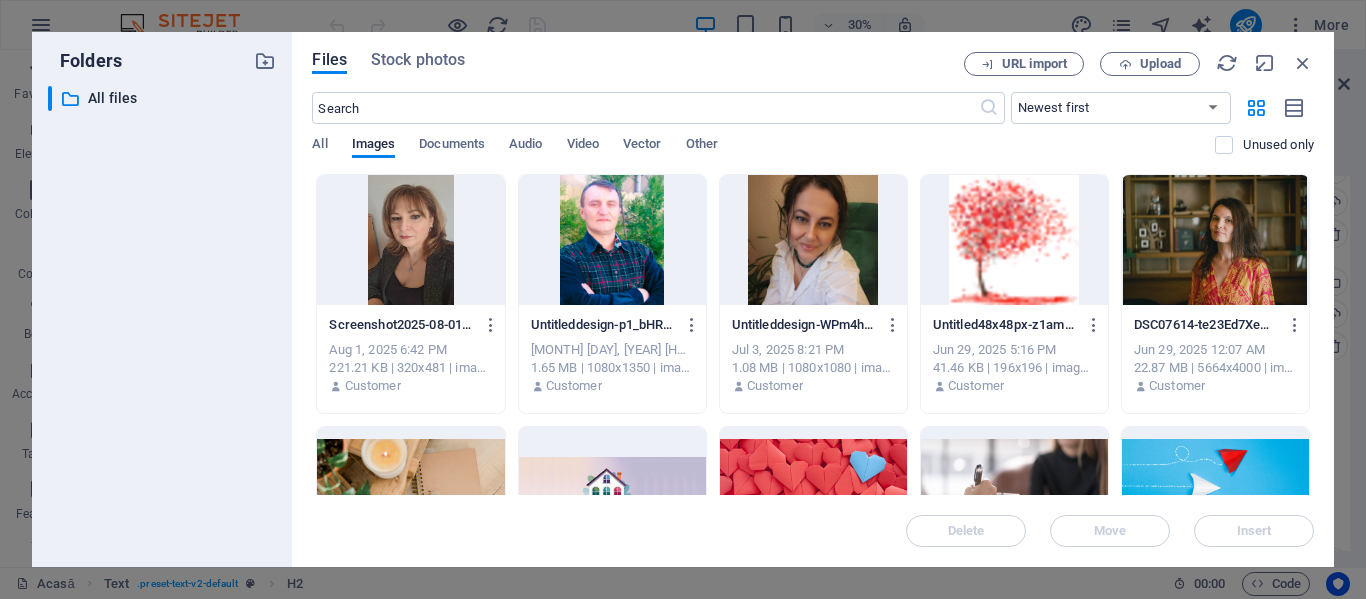 click at bounding box center (1014, 240) 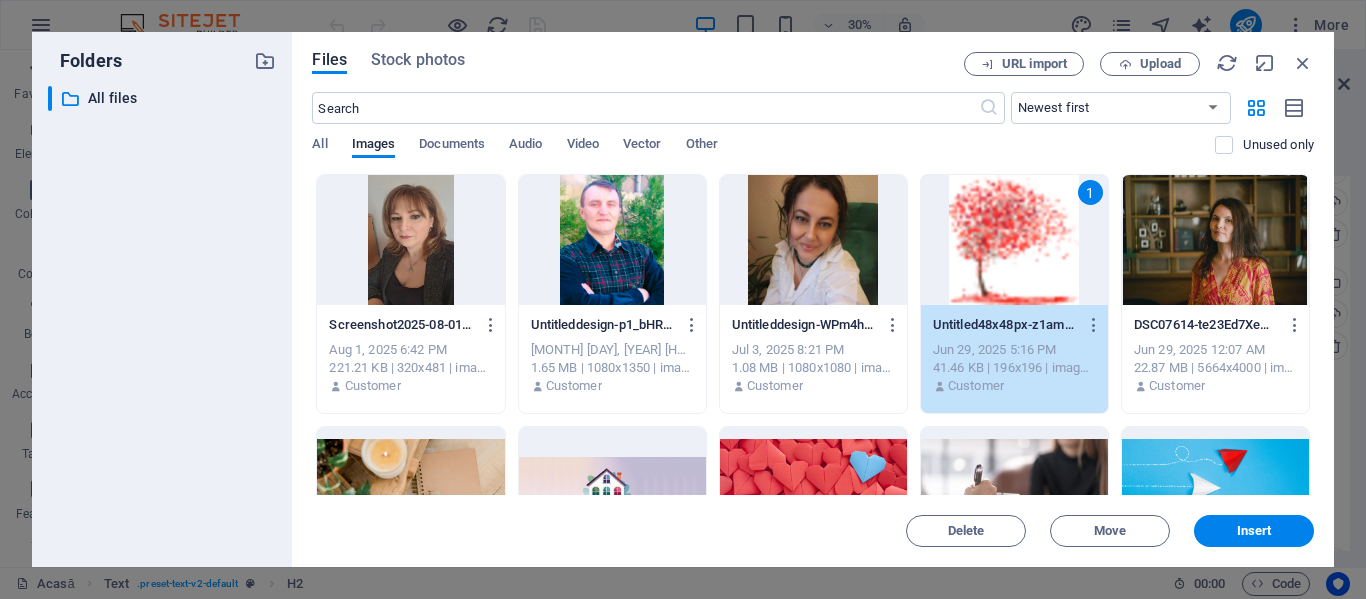 click on "1" at bounding box center (1014, 240) 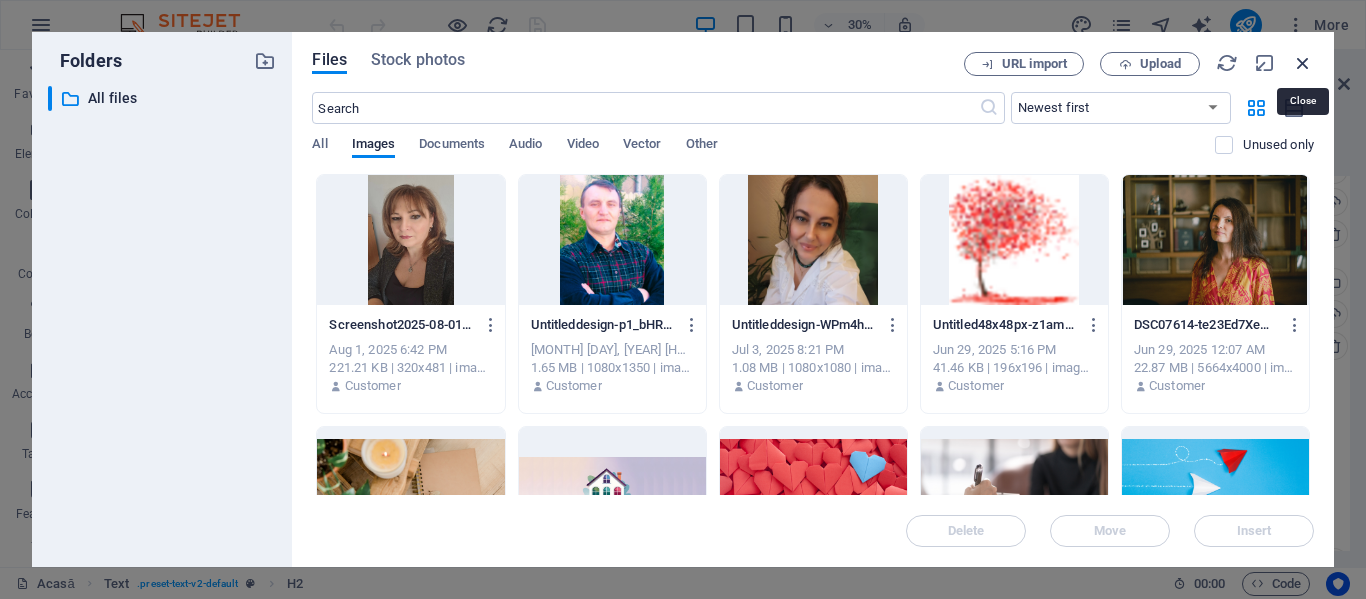 click at bounding box center [1303, 63] 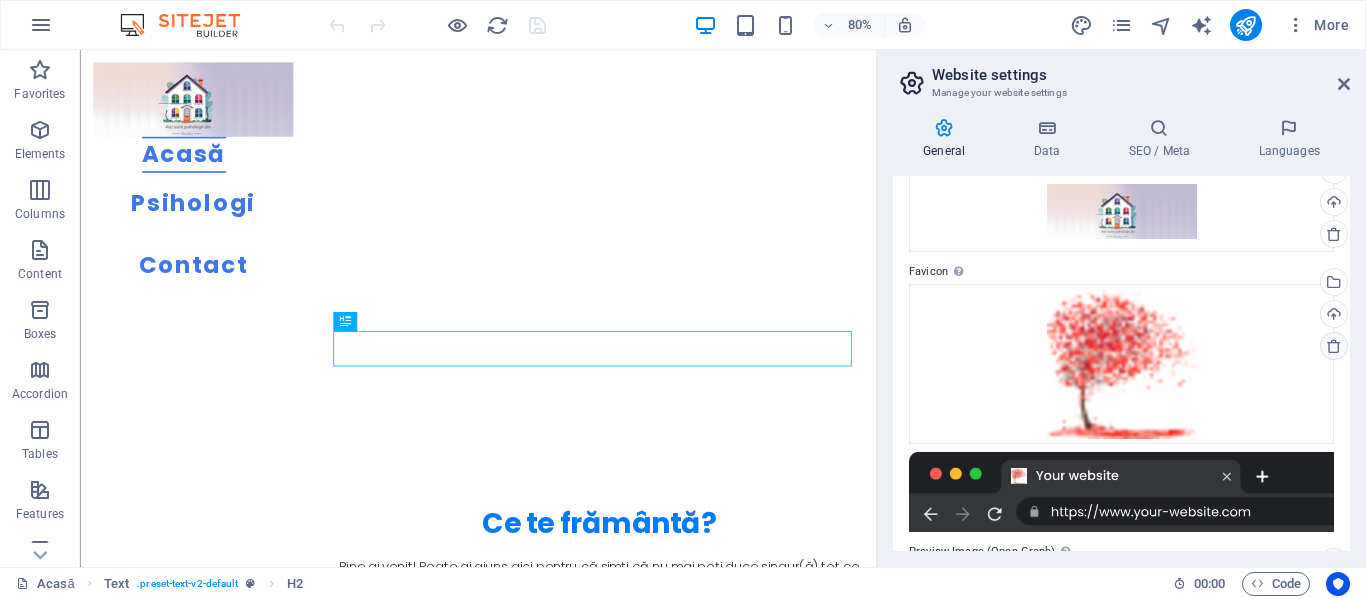 click at bounding box center (1334, 346) 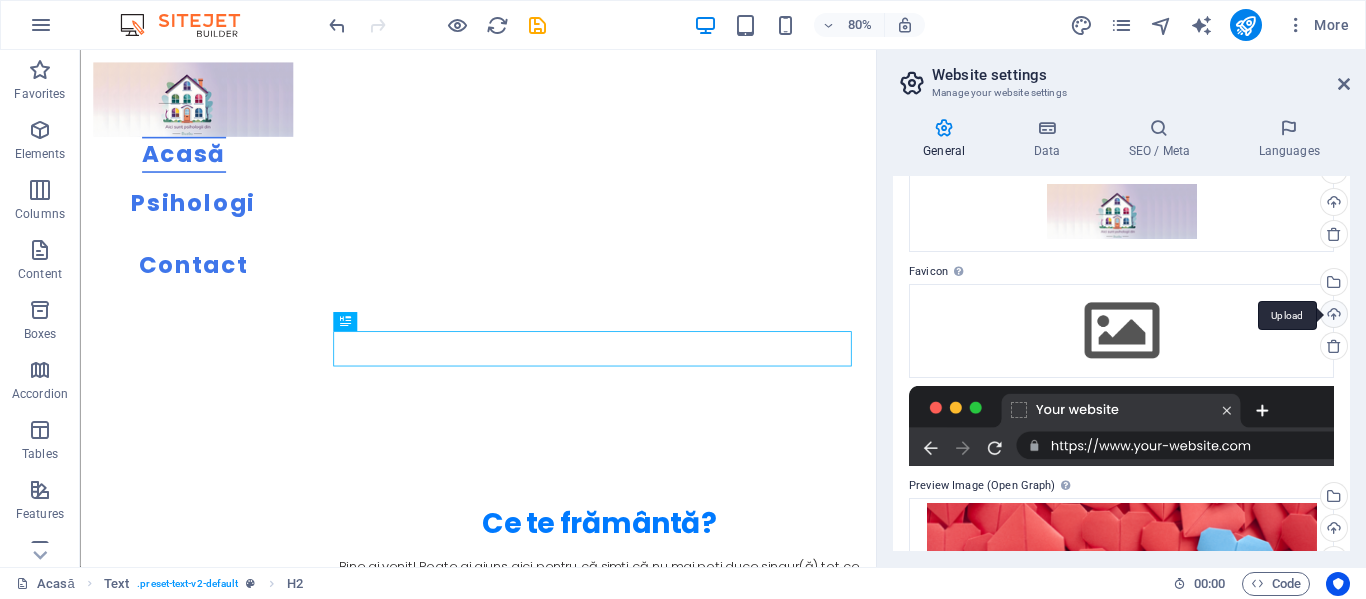 click on "Upload" at bounding box center (1332, 316) 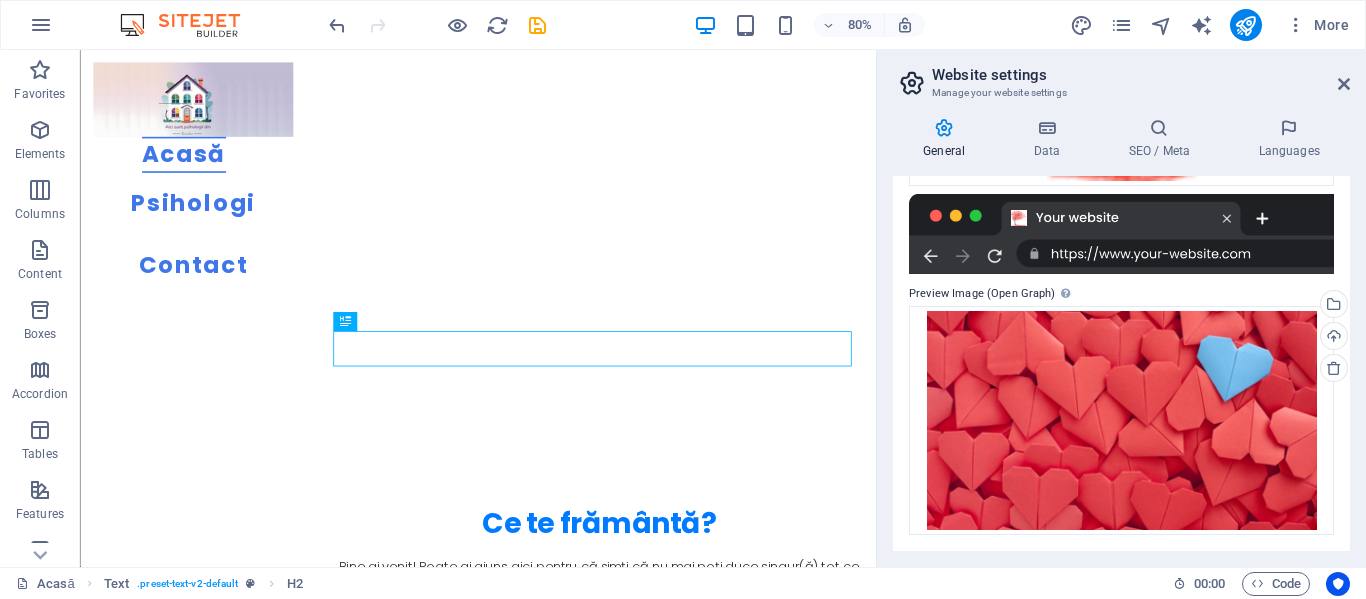scroll, scrollTop: 0, scrollLeft: 0, axis: both 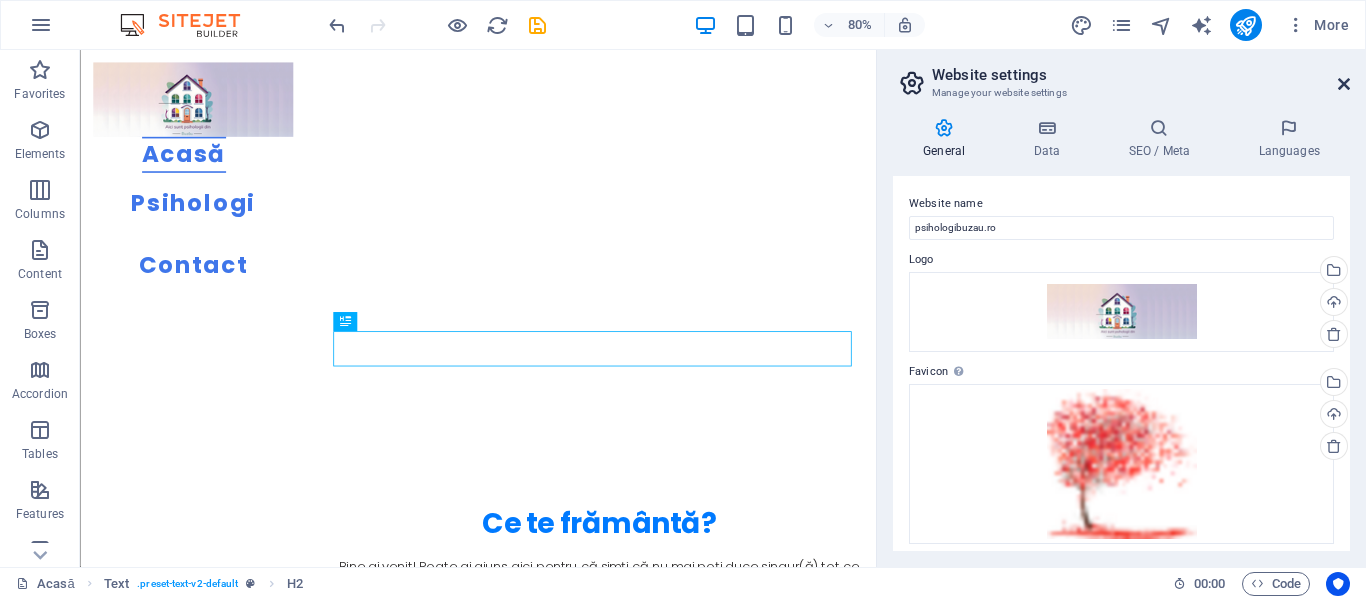 click at bounding box center [1344, 84] 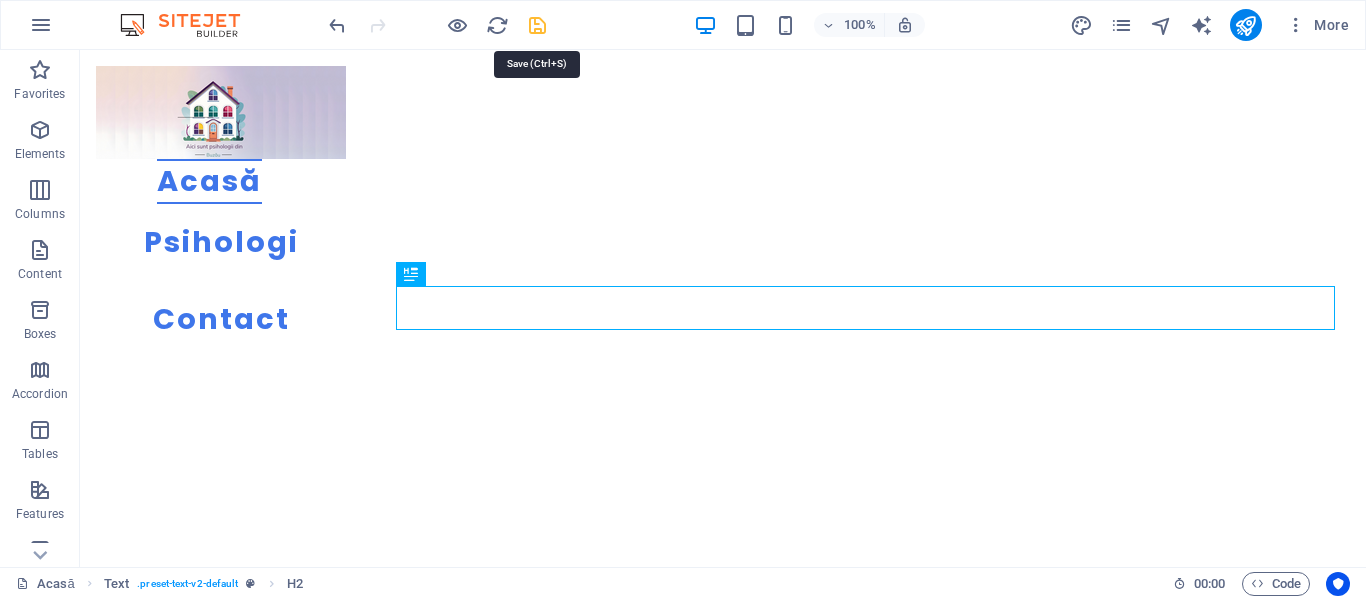 click at bounding box center (537, 25) 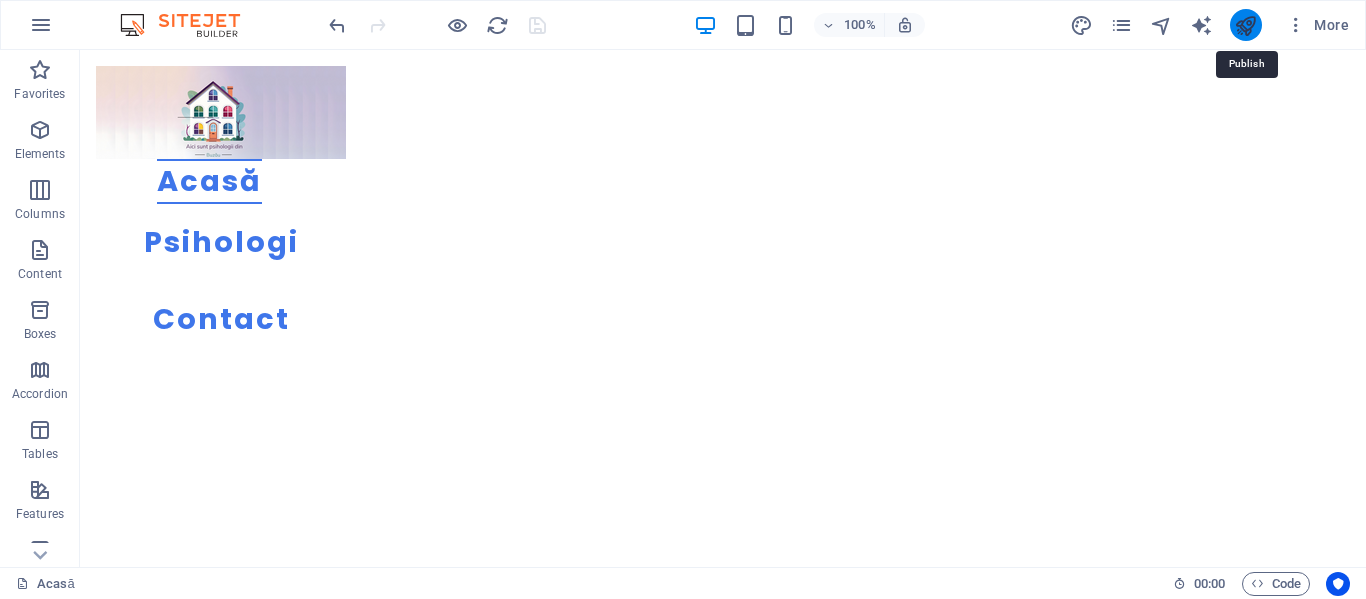 click at bounding box center [1245, 25] 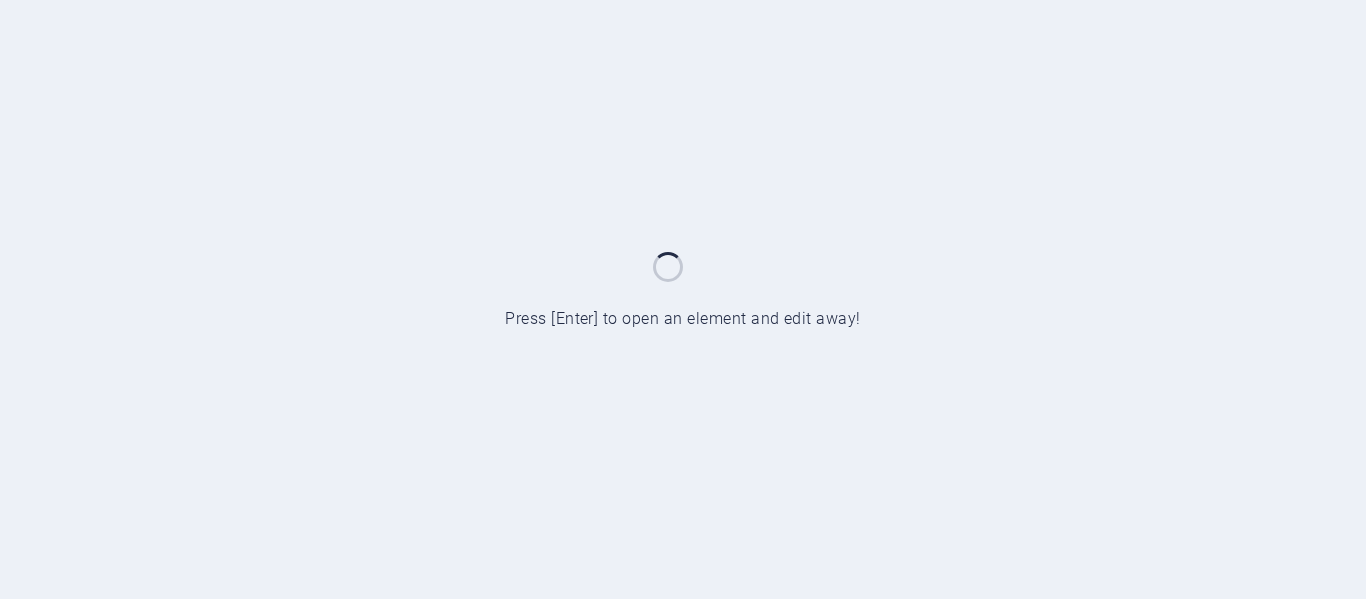 scroll, scrollTop: 0, scrollLeft: 0, axis: both 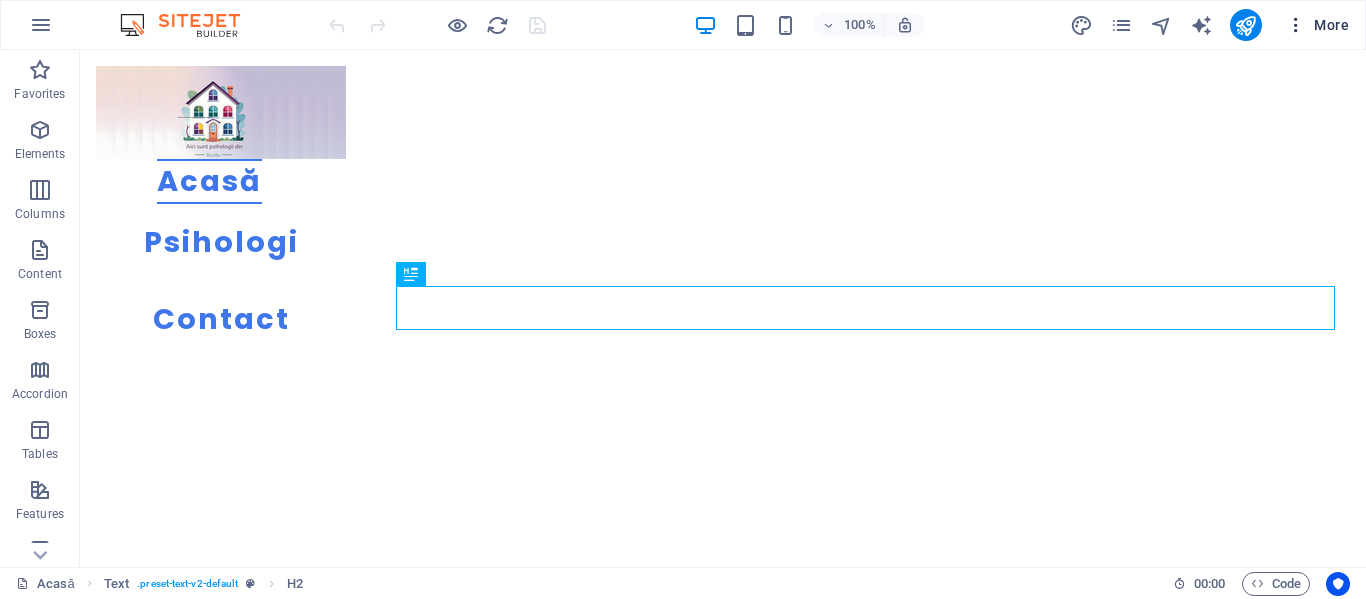 click on "More" at bounding box center [1317, 25] 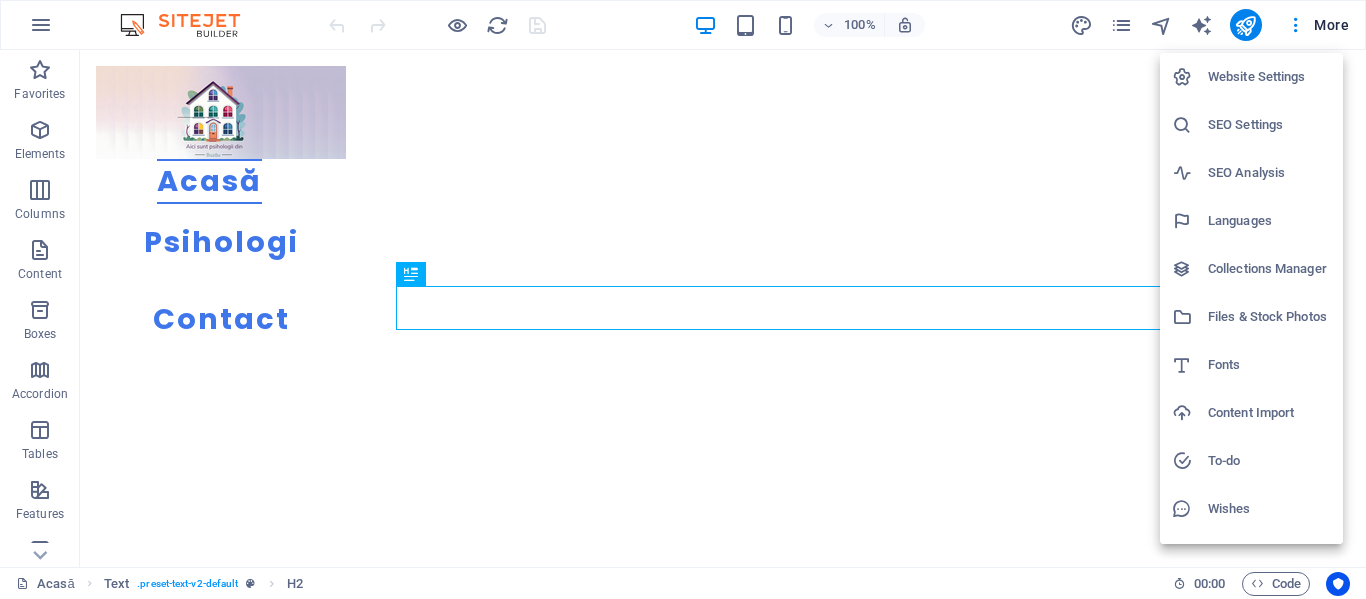 click on "Website Settings" at bounding box center (1269, 77) 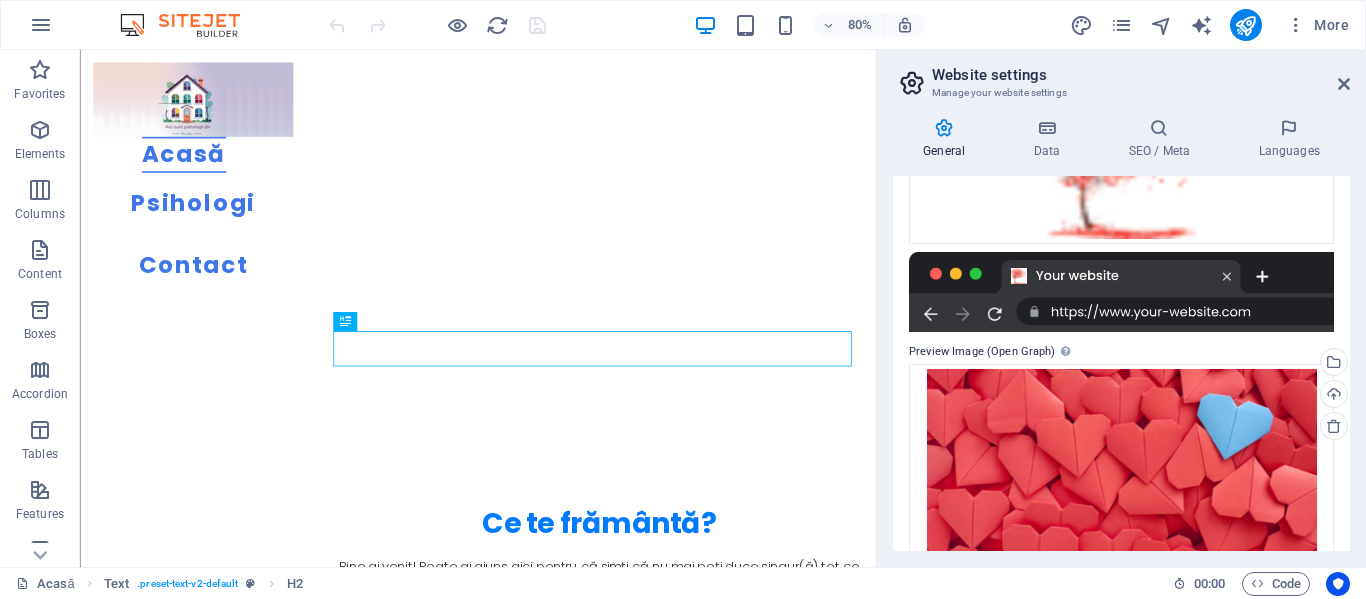 scroll, scrollTop: 100, scrollLeft: 0, axis: vertical 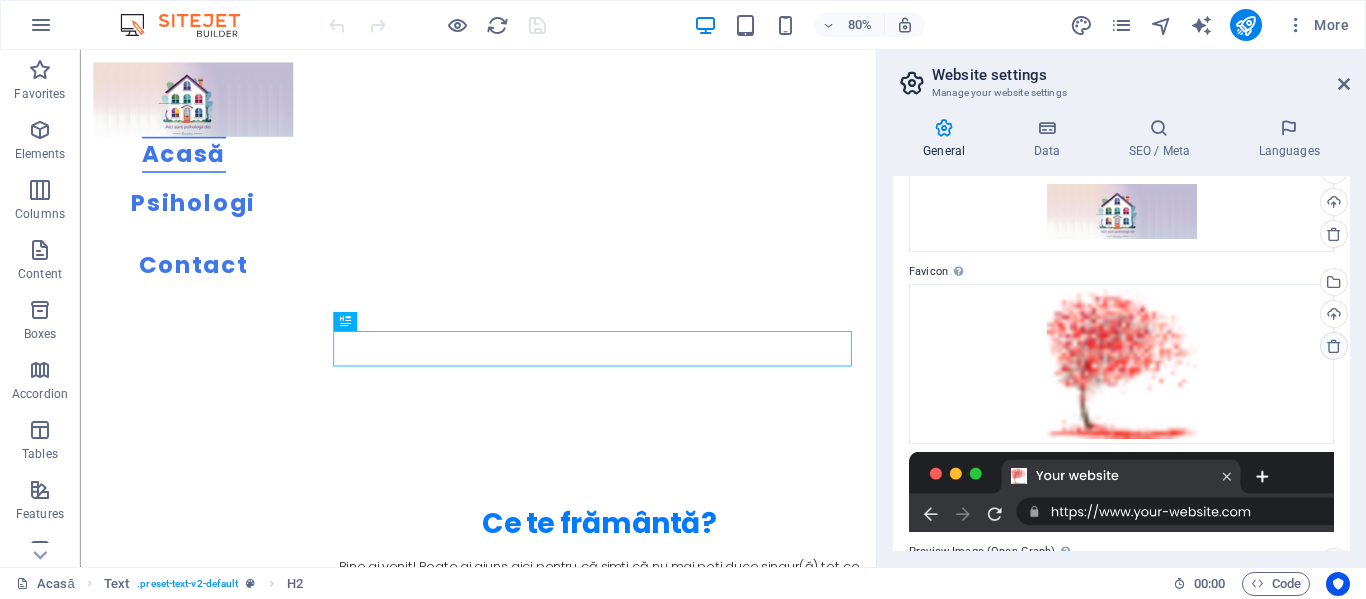 click at bounding box center (1334, 346) 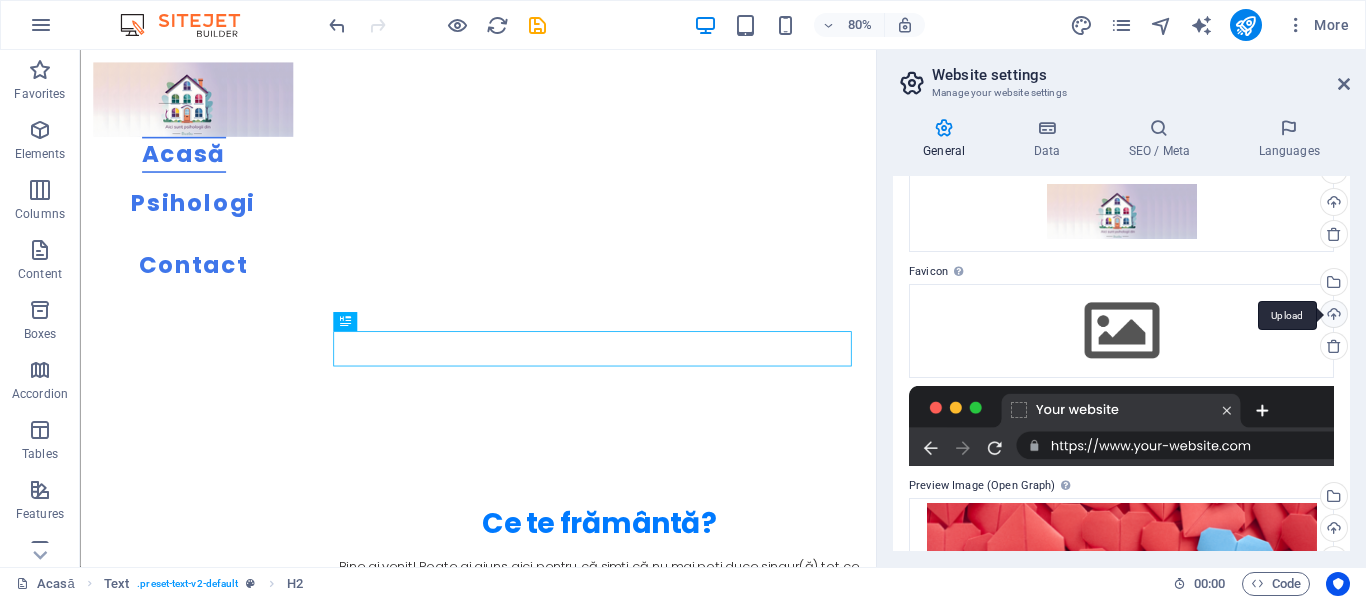 click on "Upload" at bounding box center (1332, 316) 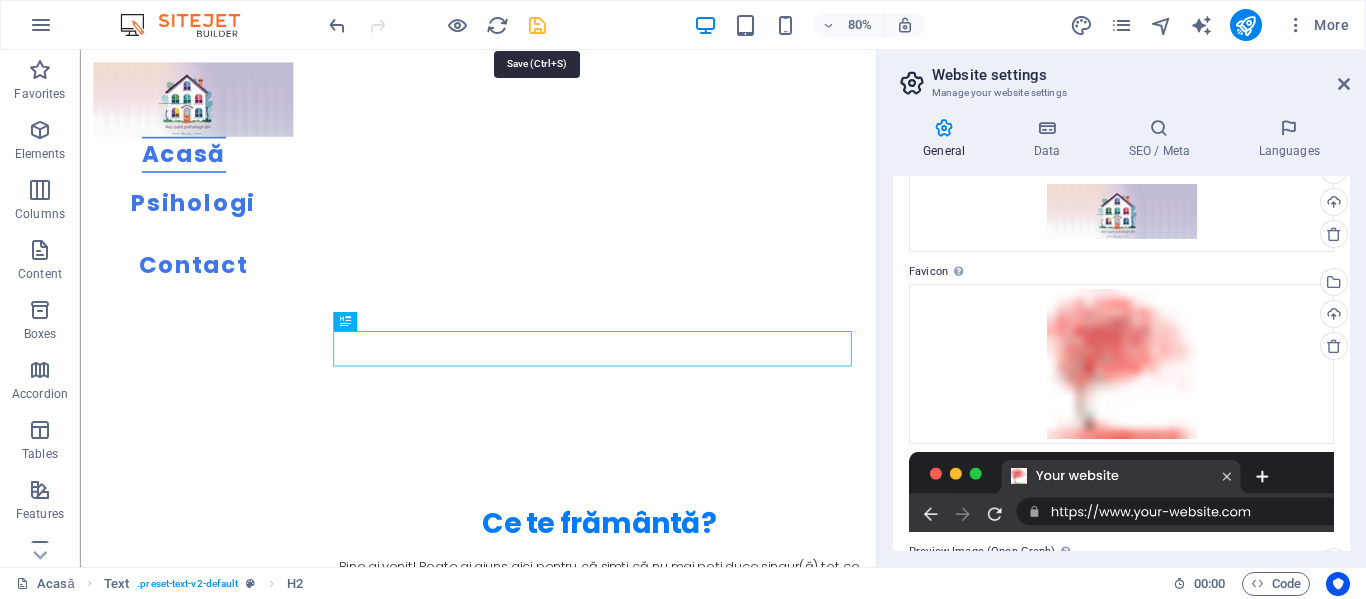 click at bounding box center (537, 25) 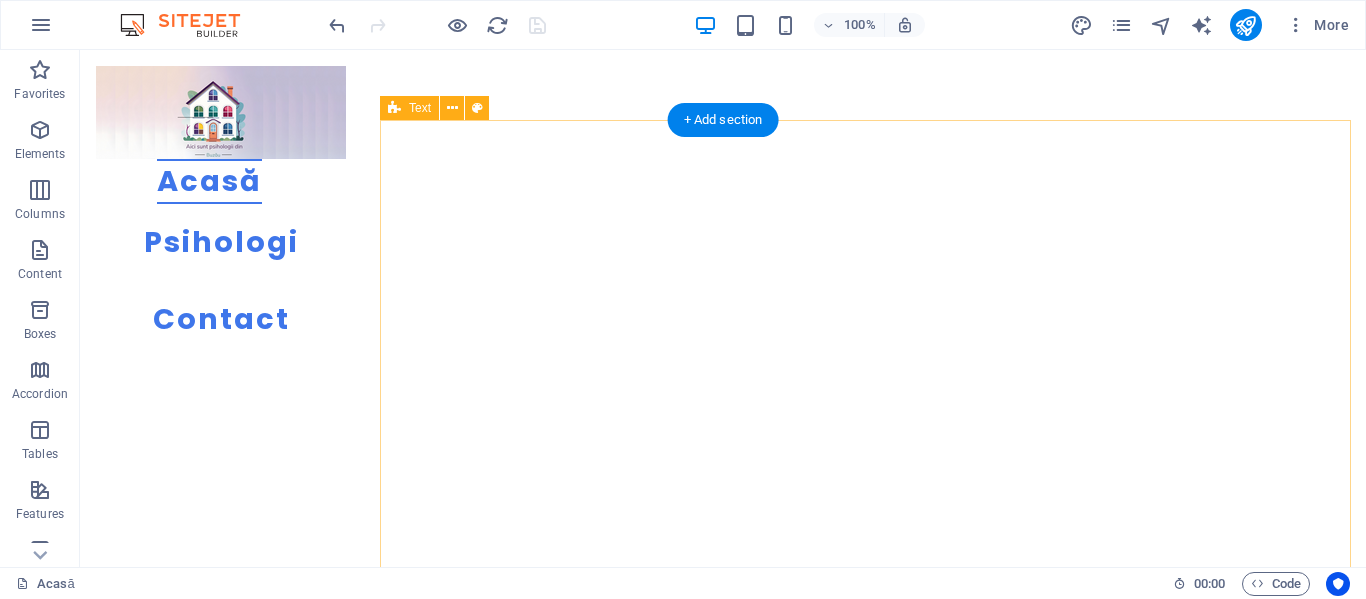 scroll, scrollTop: 689, scrollLeft: 0, axis: vertical 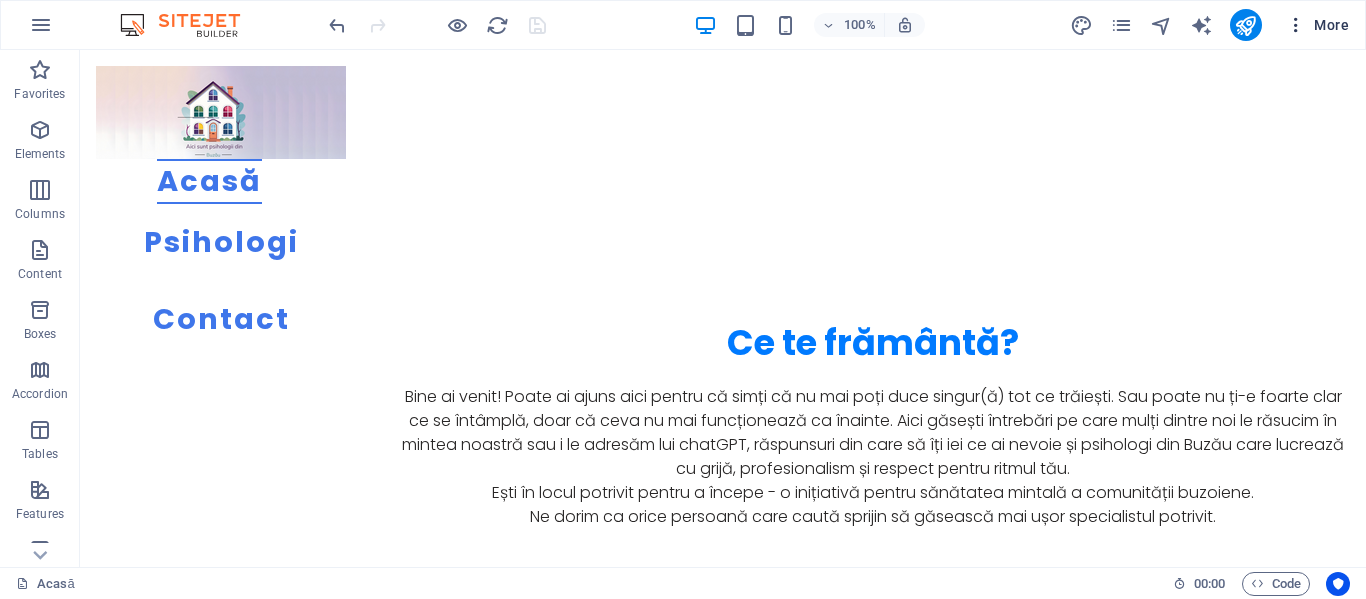click on "More" at bounding box center (1317, 25) 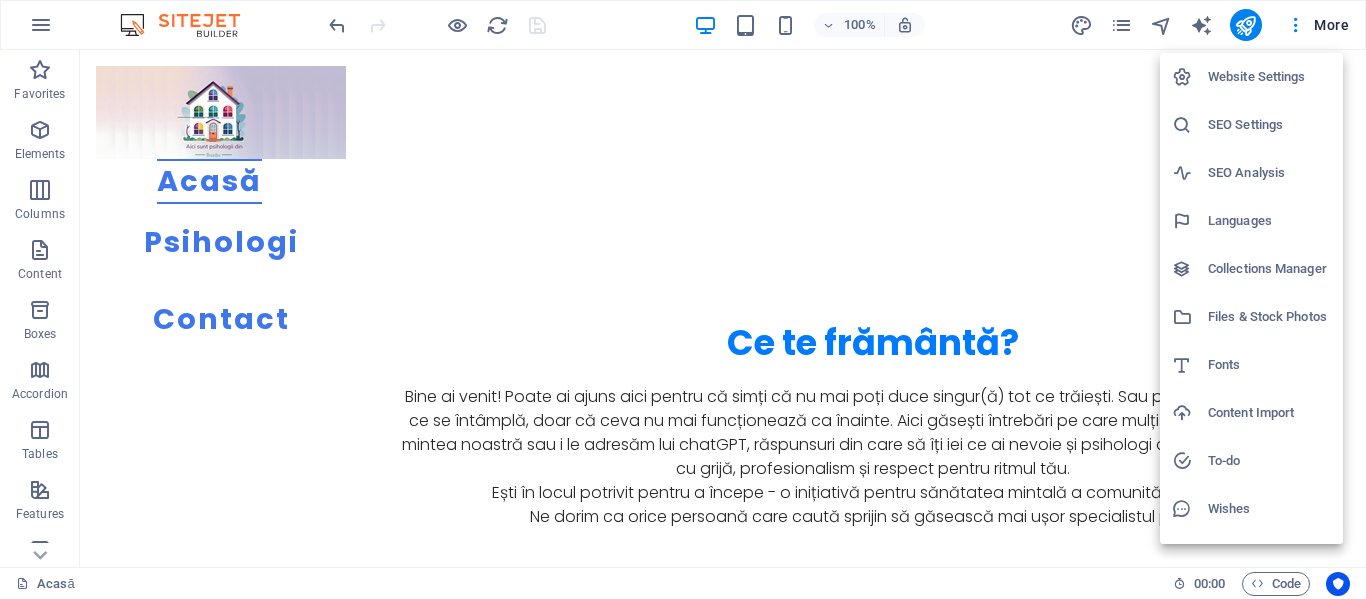 click on "Website Settings" at bounding box center [1269, 77] 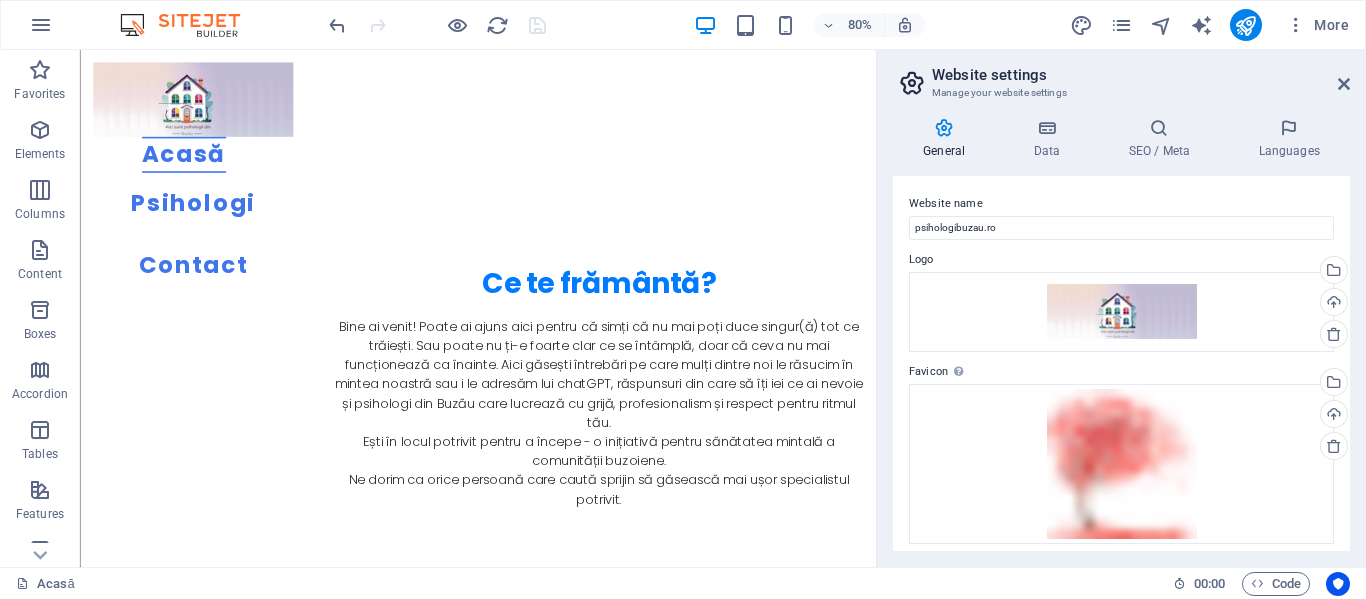 scroll, scrollTop: 805, scrollLeft: 0, axis: vertical 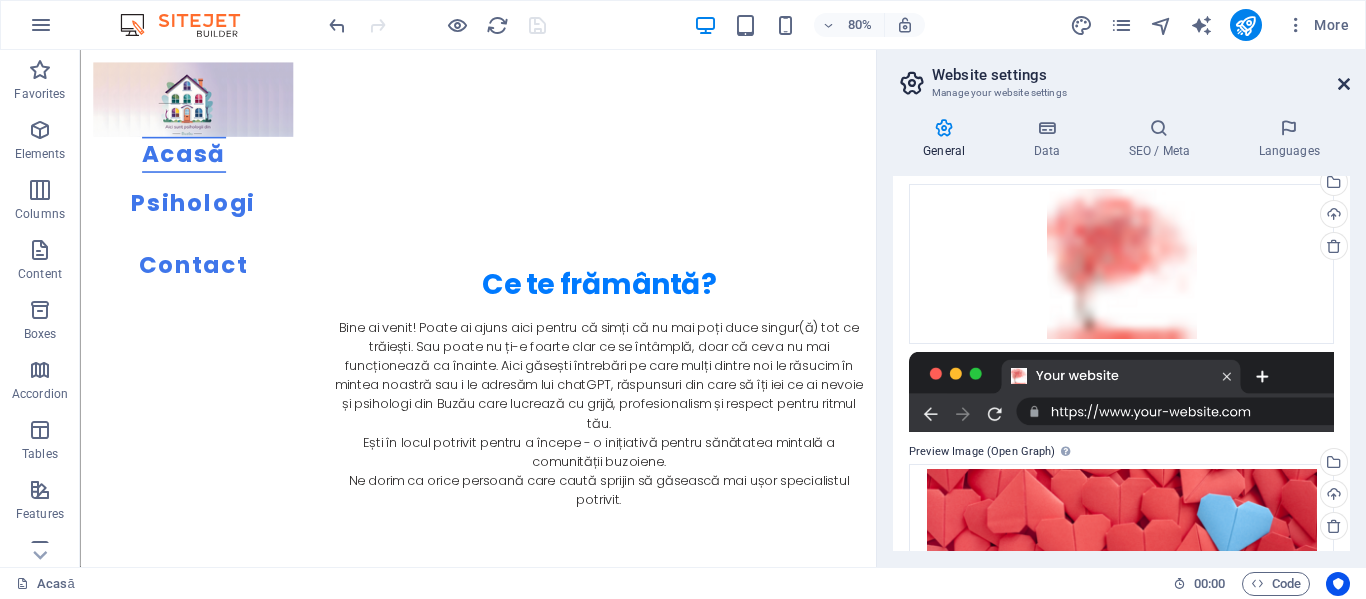 click at bounding box center [1344, 84] 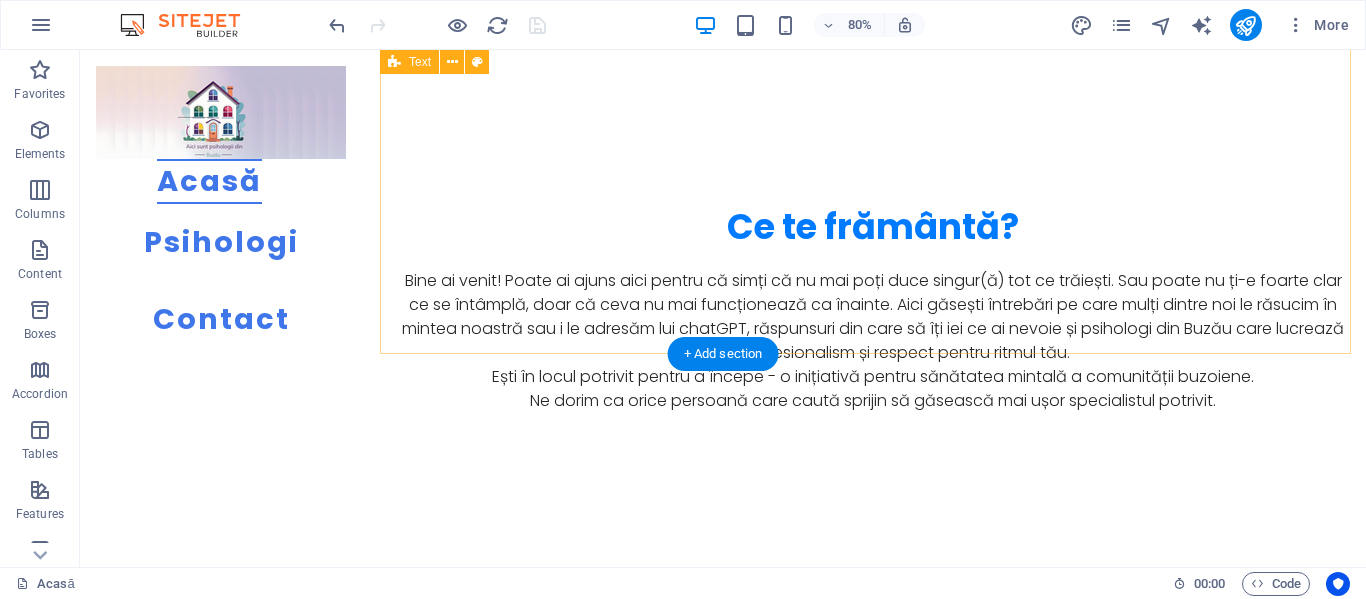 scroll, scrollTop: 689, scrollLeft: 0, axis: vertical 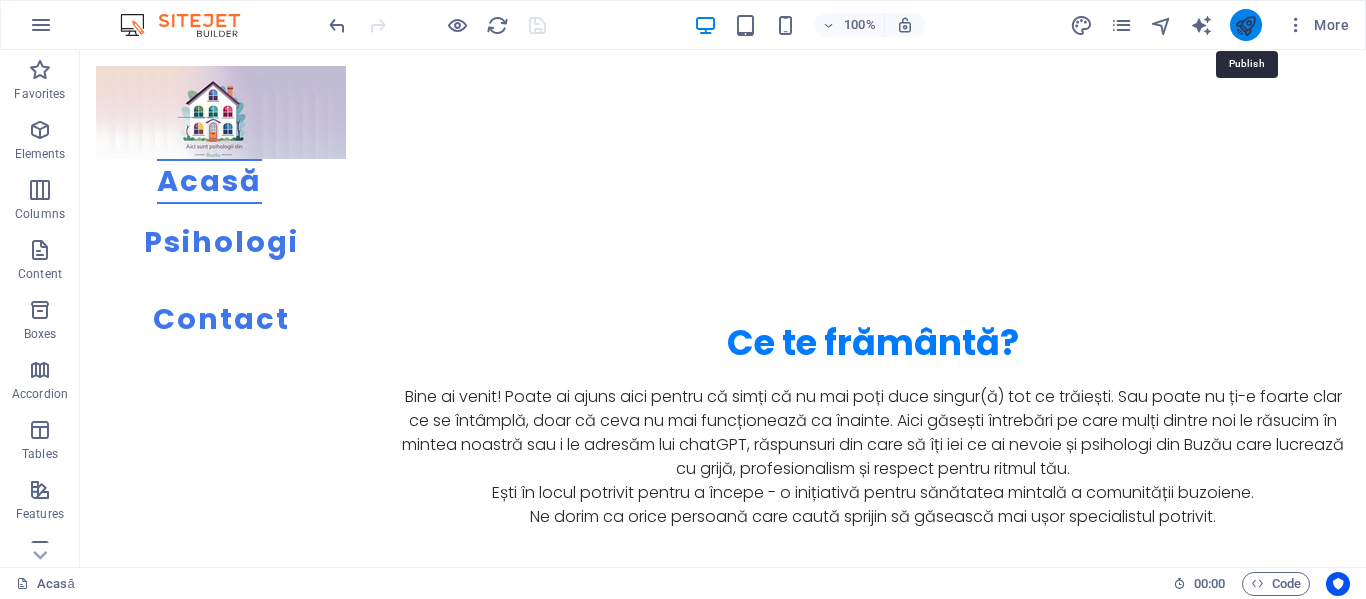 click at bounding box center [1245, 25] 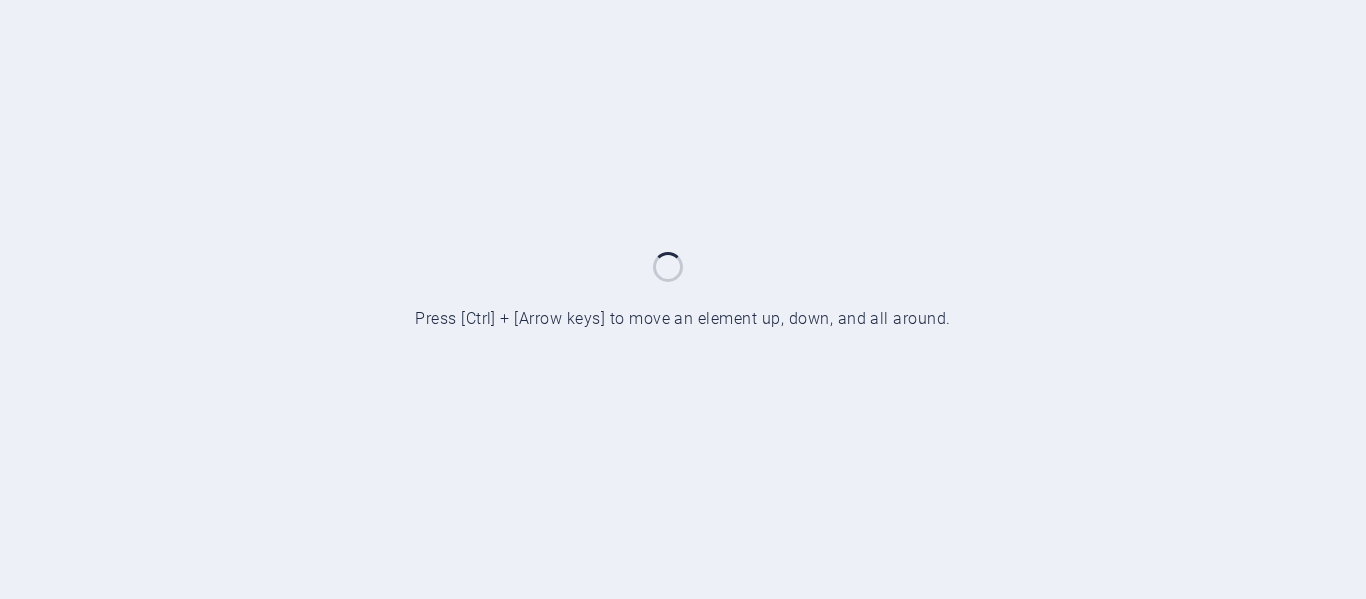 scroll, scrollTop: 0, scrollLeft: 0, axis: both 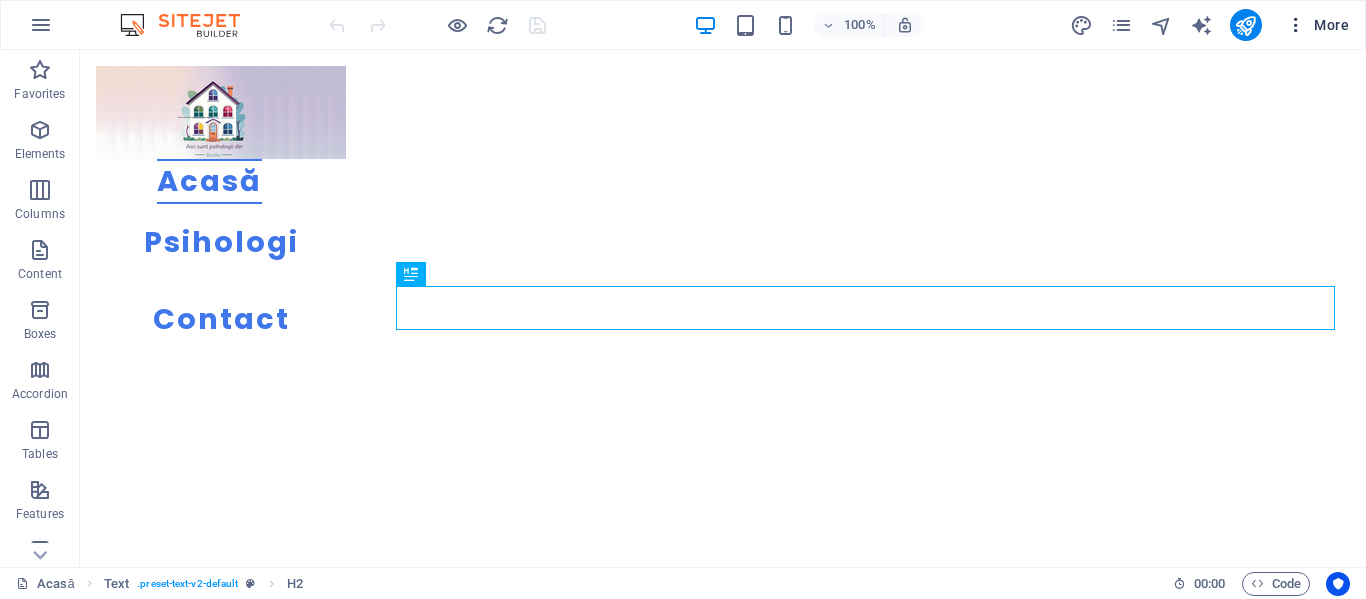 click on "More" at bounding box center [1317, 25] 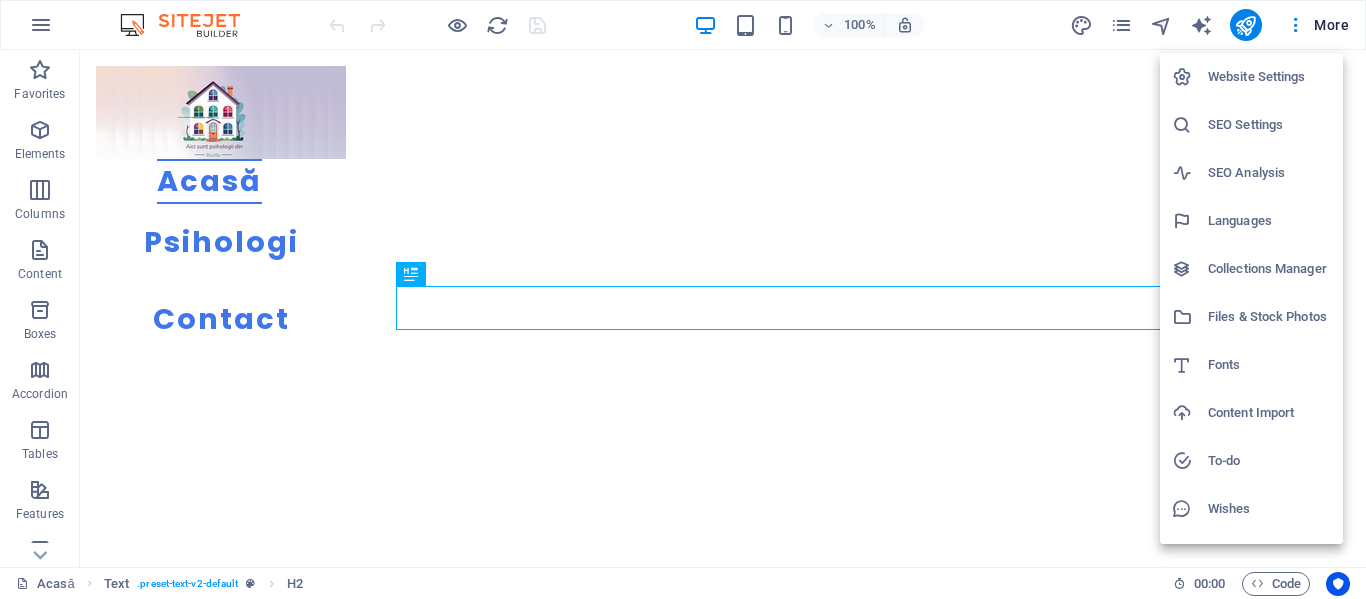 click on "Website Settings" at bounding box center [1269, 77] 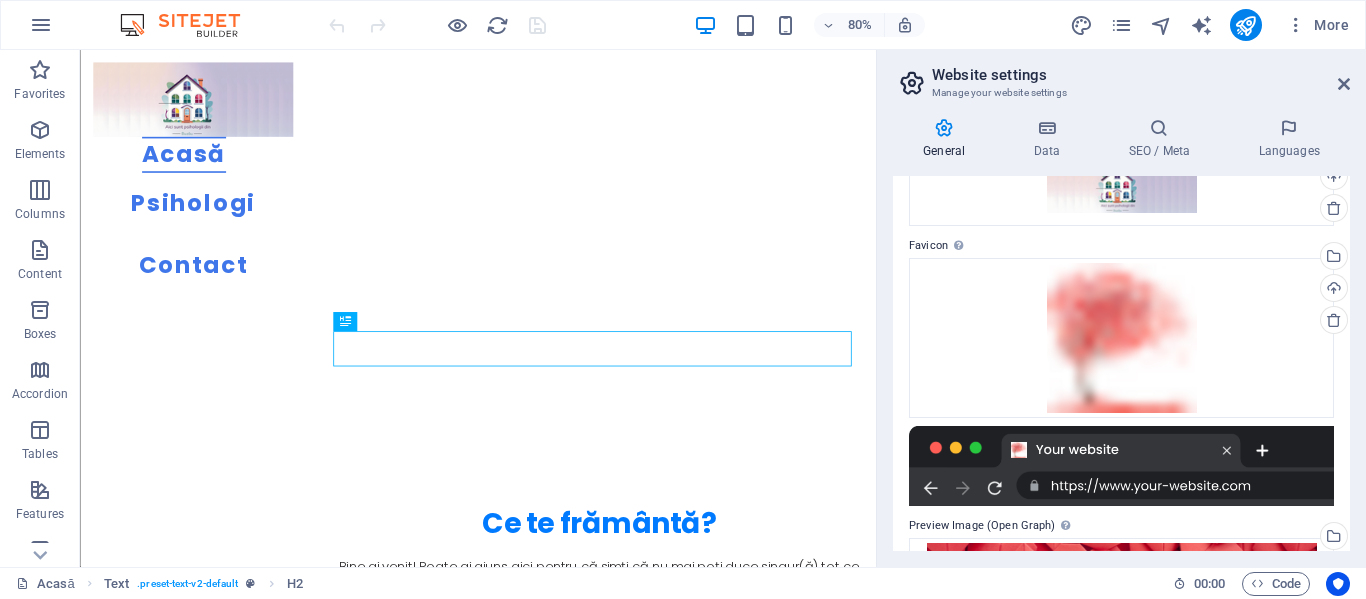 scroll, scrollTop: 100, scrollLeft: 0, axis: vertical 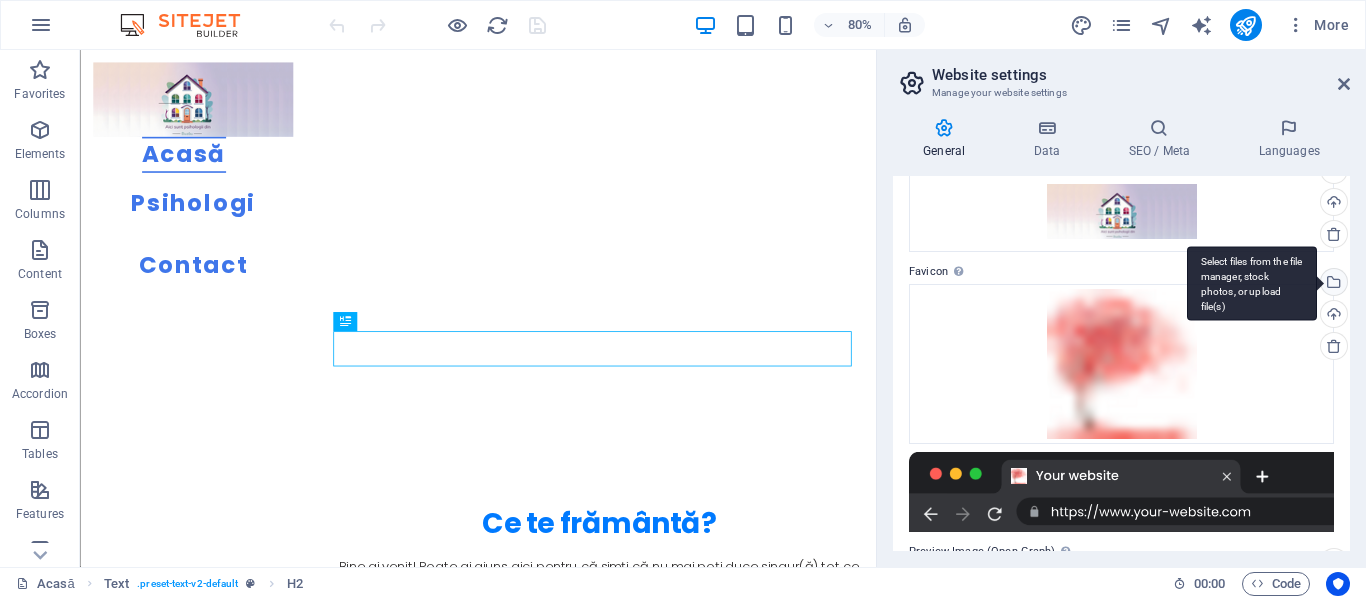 click on "Select files from the file manager, stock photos, or upload file(s)" at bounding box center (1332, 284) 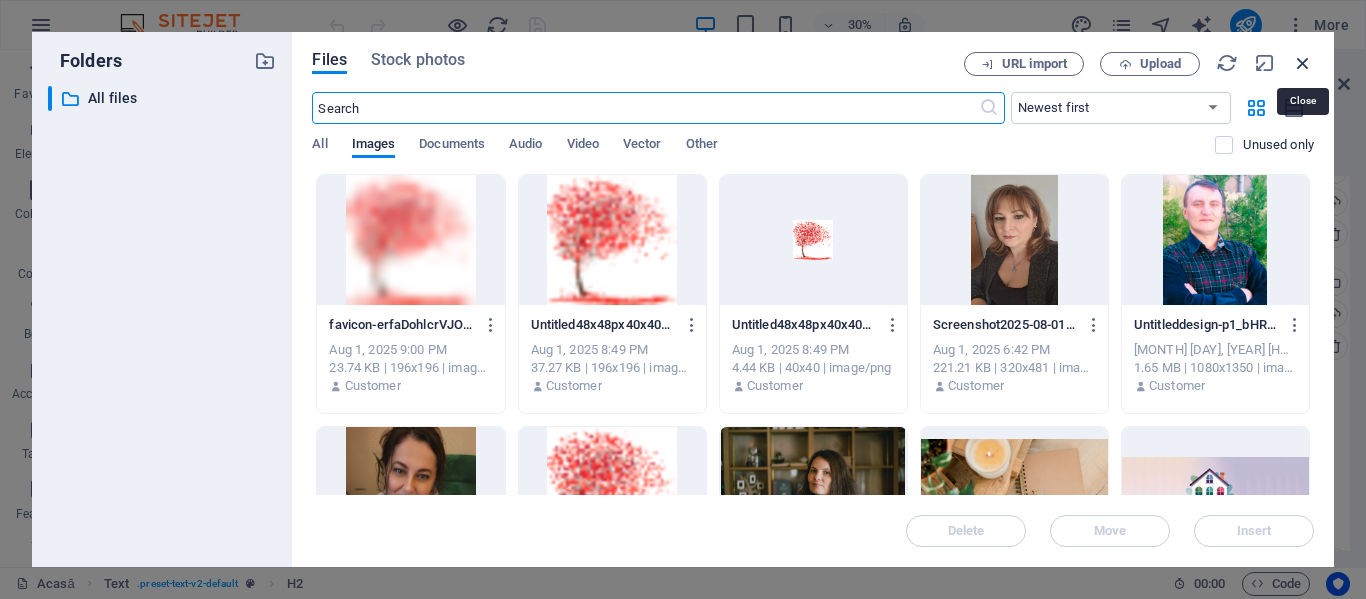 click at bounding box center [1303, 63] 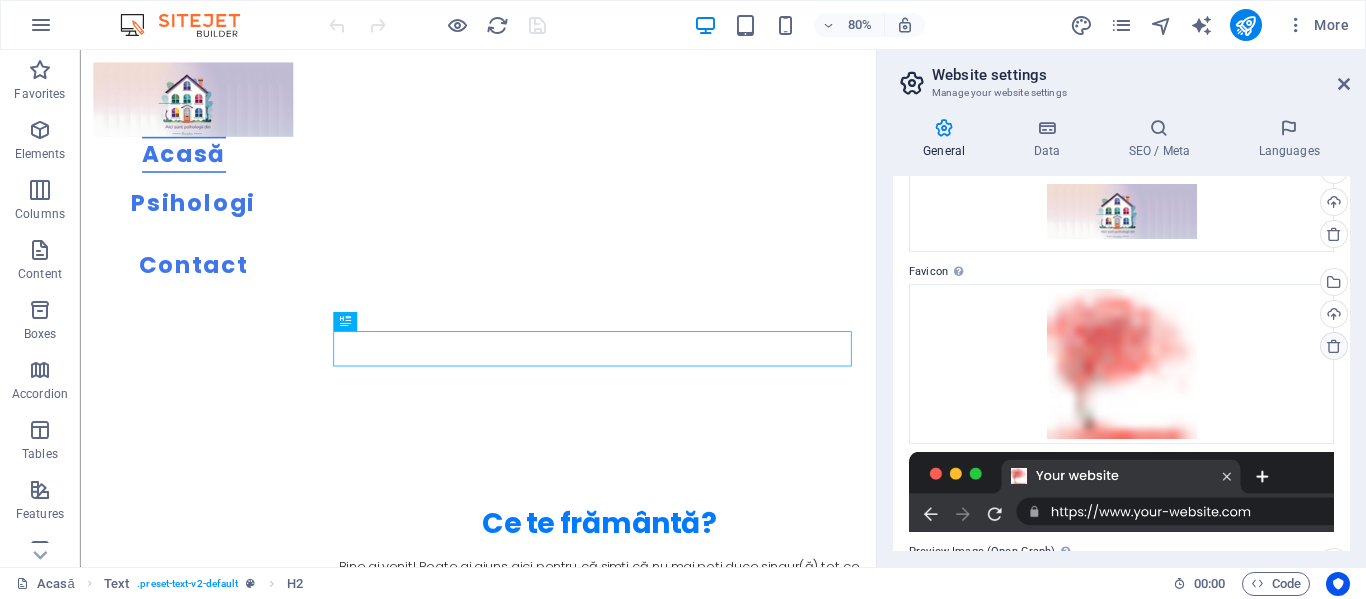 click at bounding box center (1334, 346) 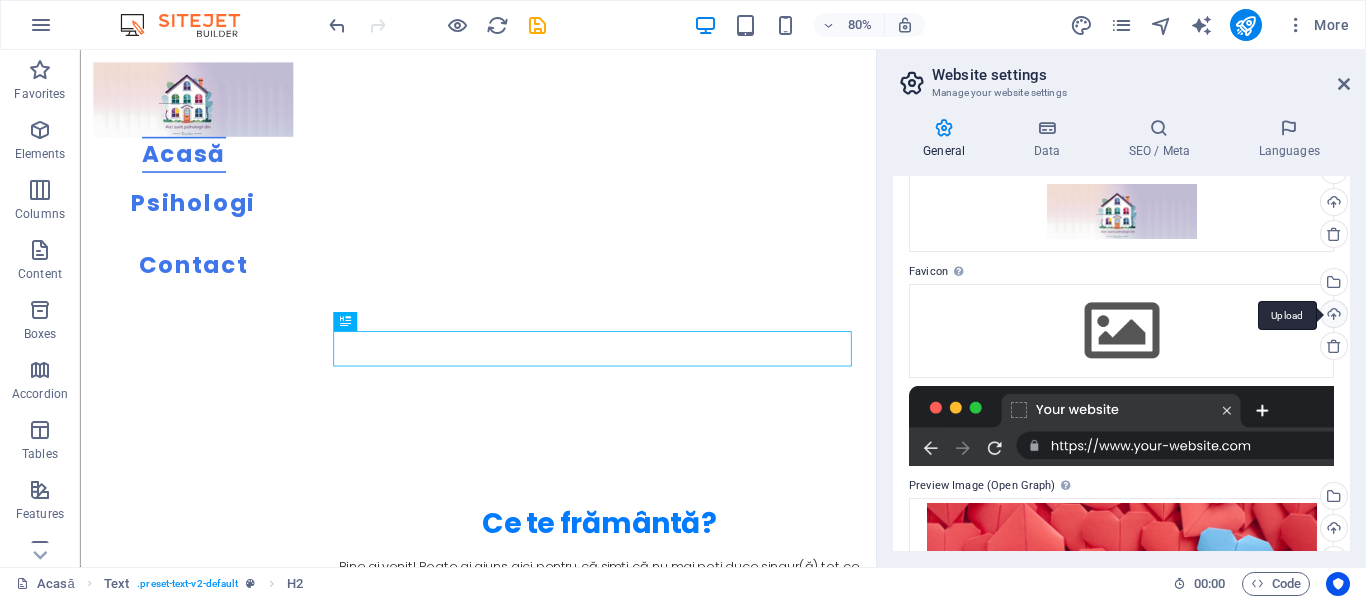click on "Upload" at bounding box center (1332, 316) 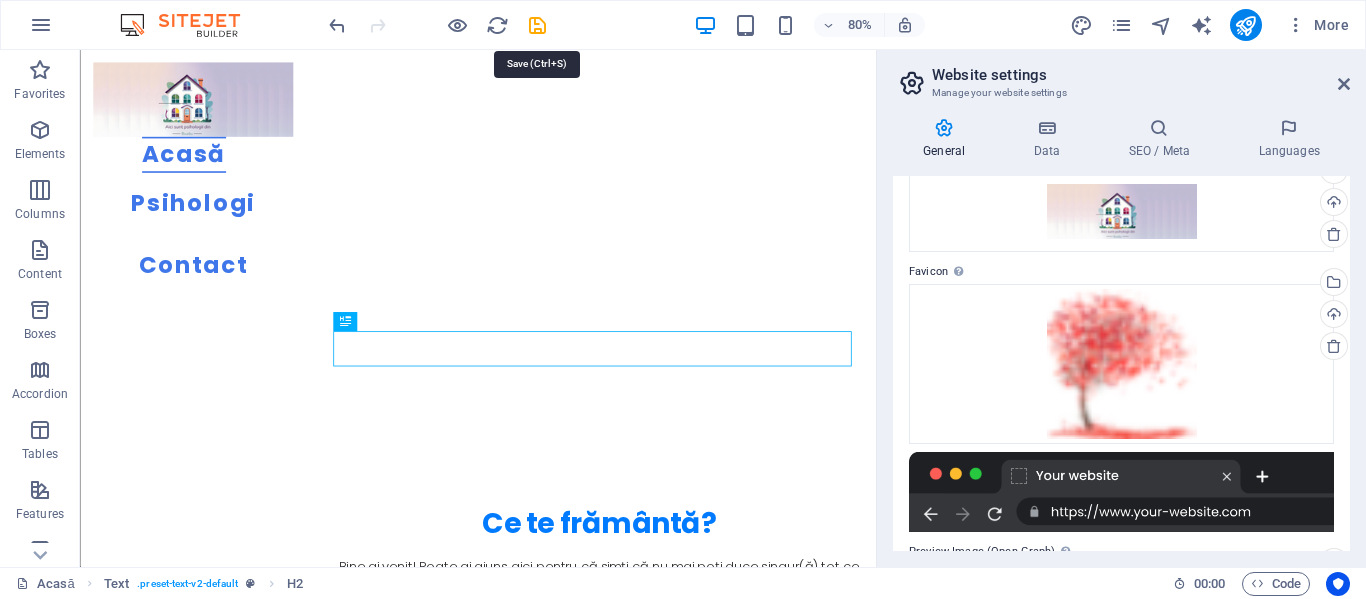click at bounding box center (537, 25) 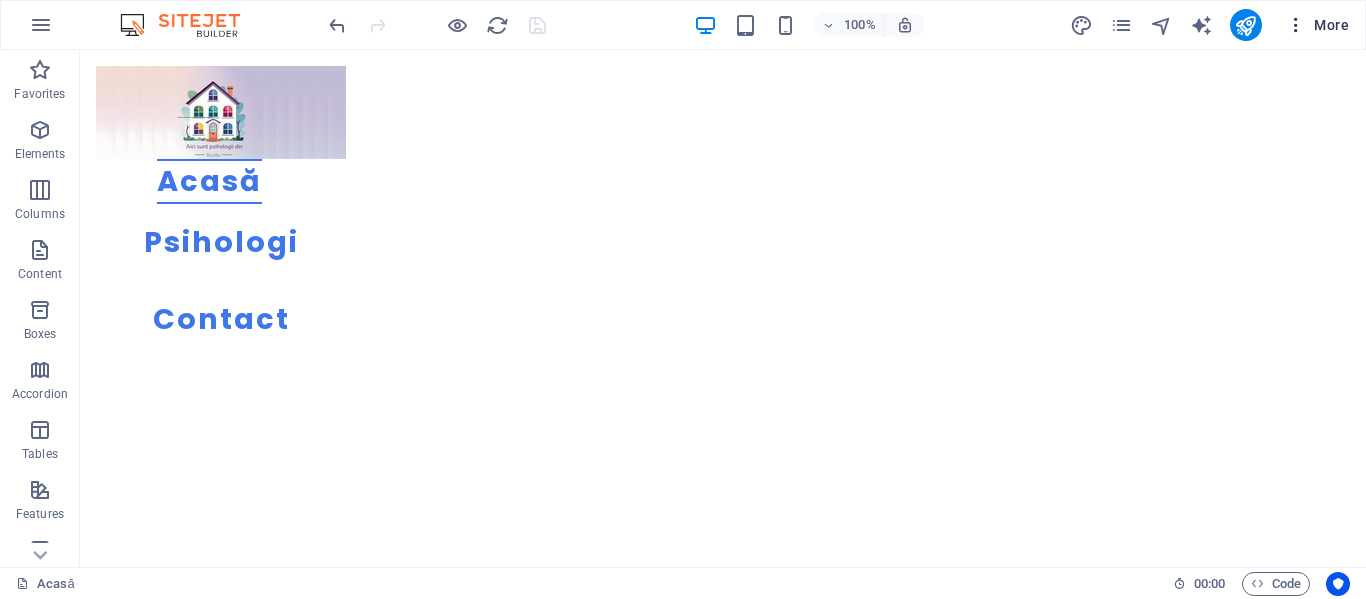 click on "More" at bounding box center [1317, 25] 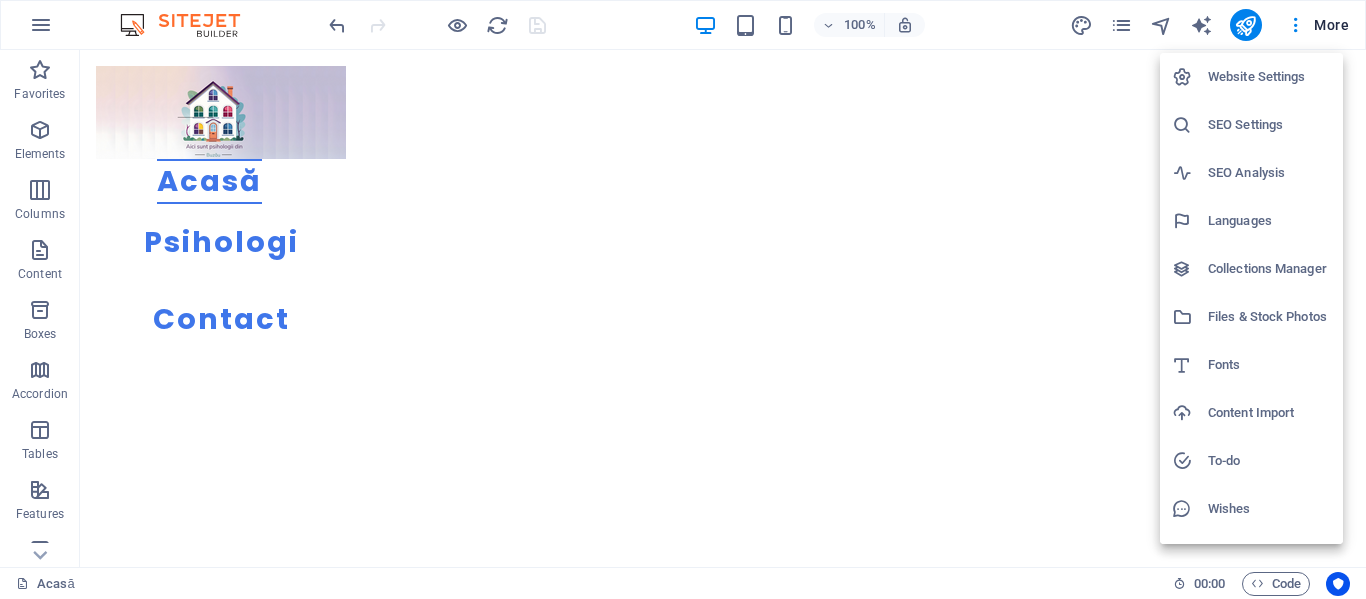 click on "Website Settings" at bounding box center (1269, 77) 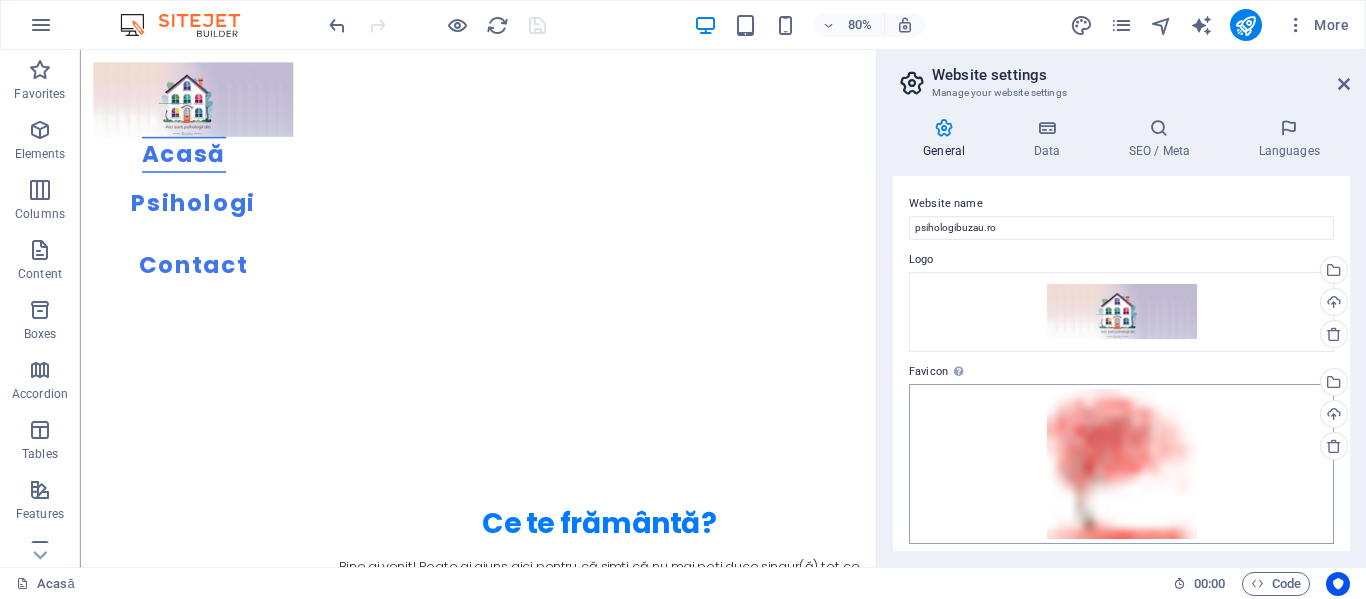 scroll, scrollTop: 100, scrollLeft: 0, axis: vertical 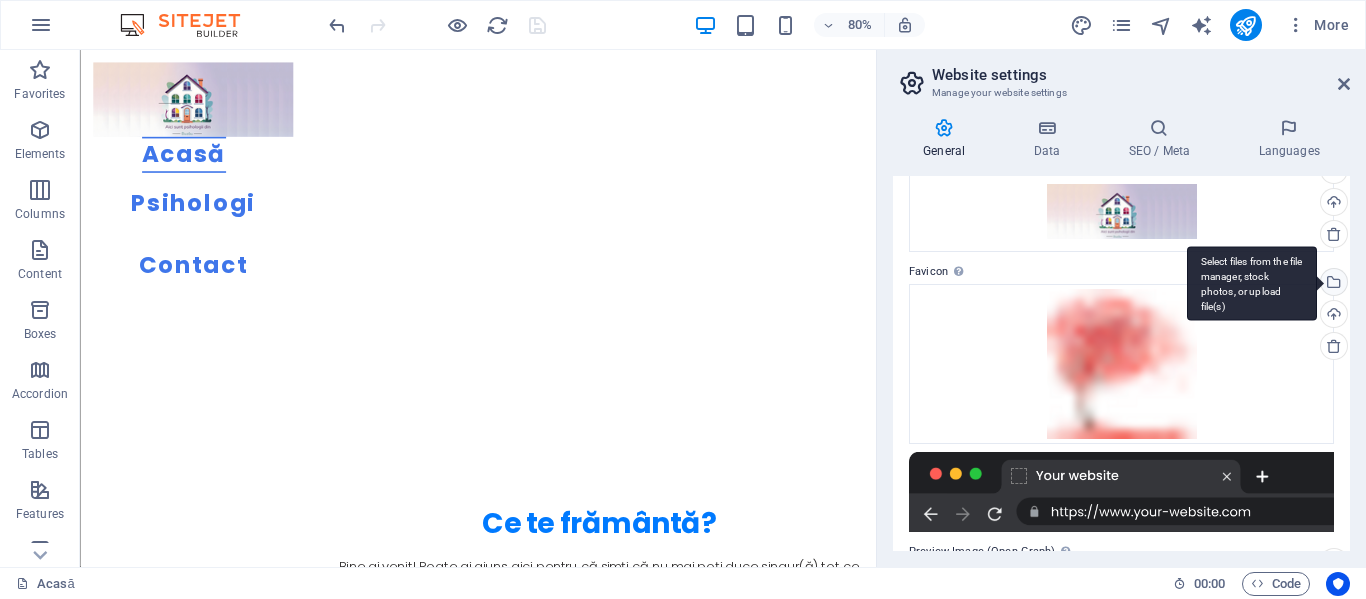 click on "Select files from the file manager, stock photos, or upload file(s)" at bounding box center [1332, 284] 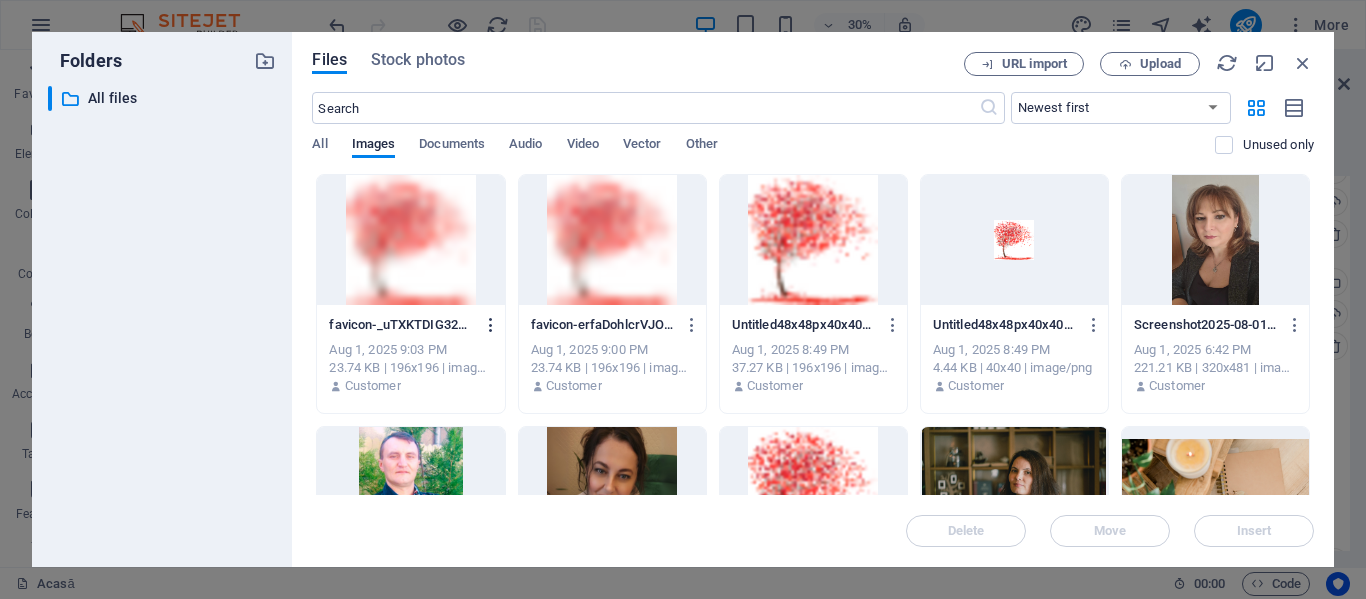 click at bounding box center (491, 325) 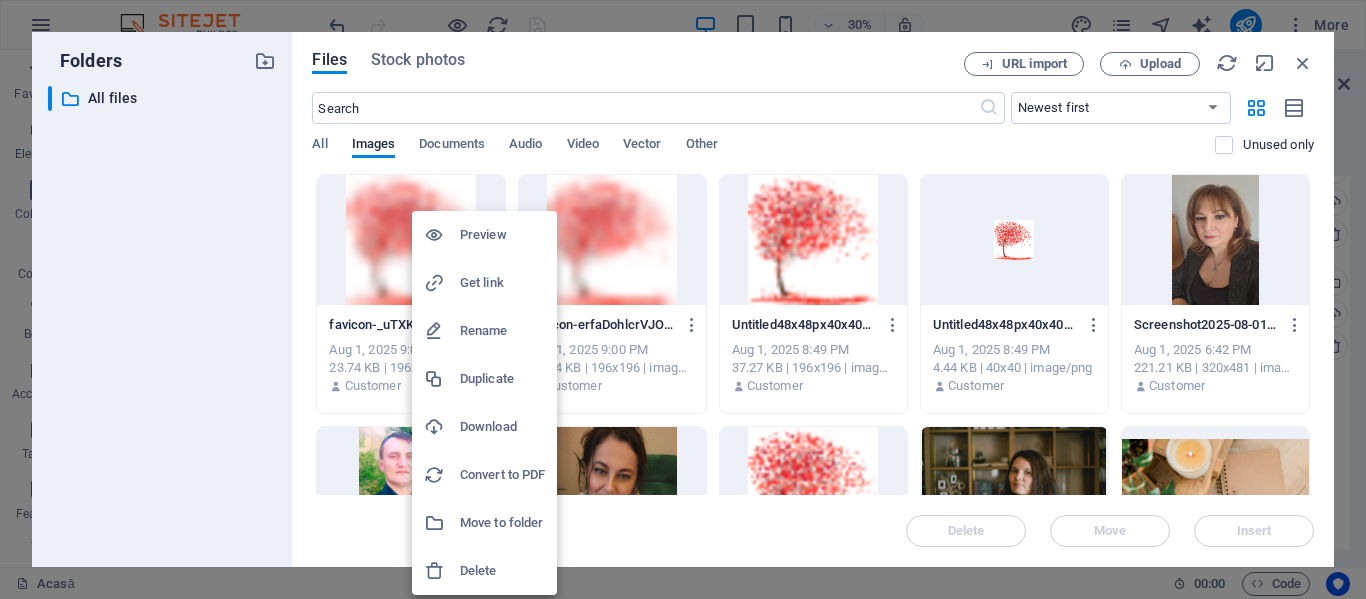 click at bounding box center (683, 299) 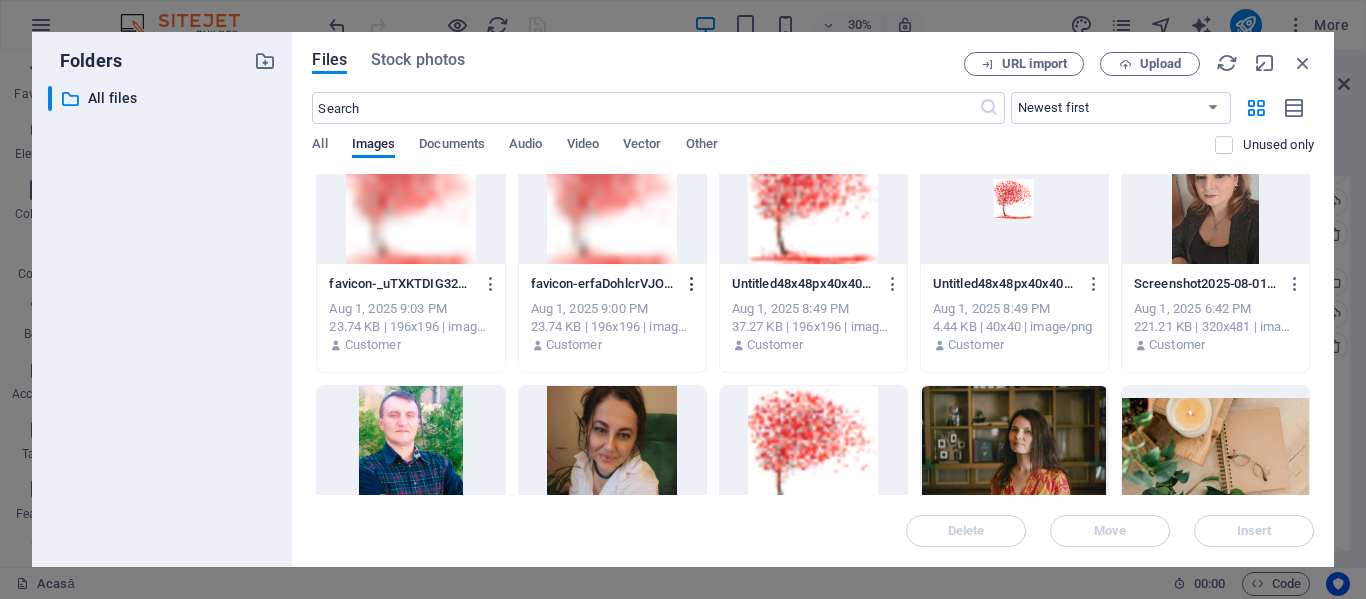scroll, scrollTop: 0, scrollLeft: 0, axis: both 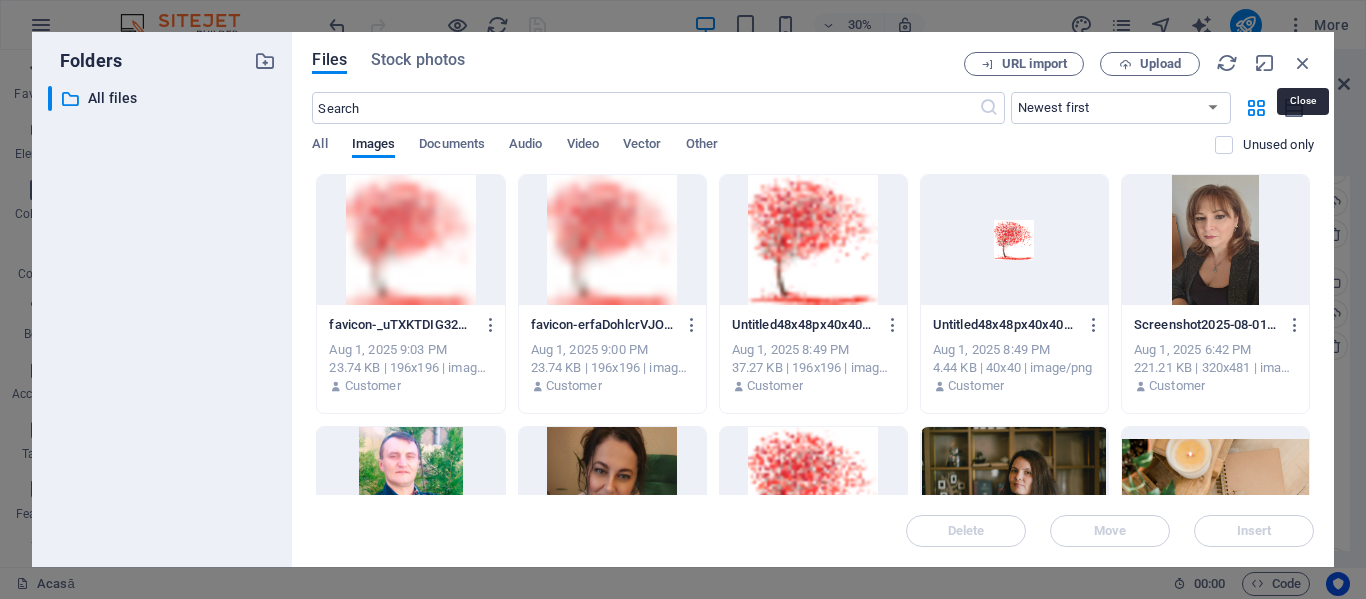 click at bounding box center [1303, 63] 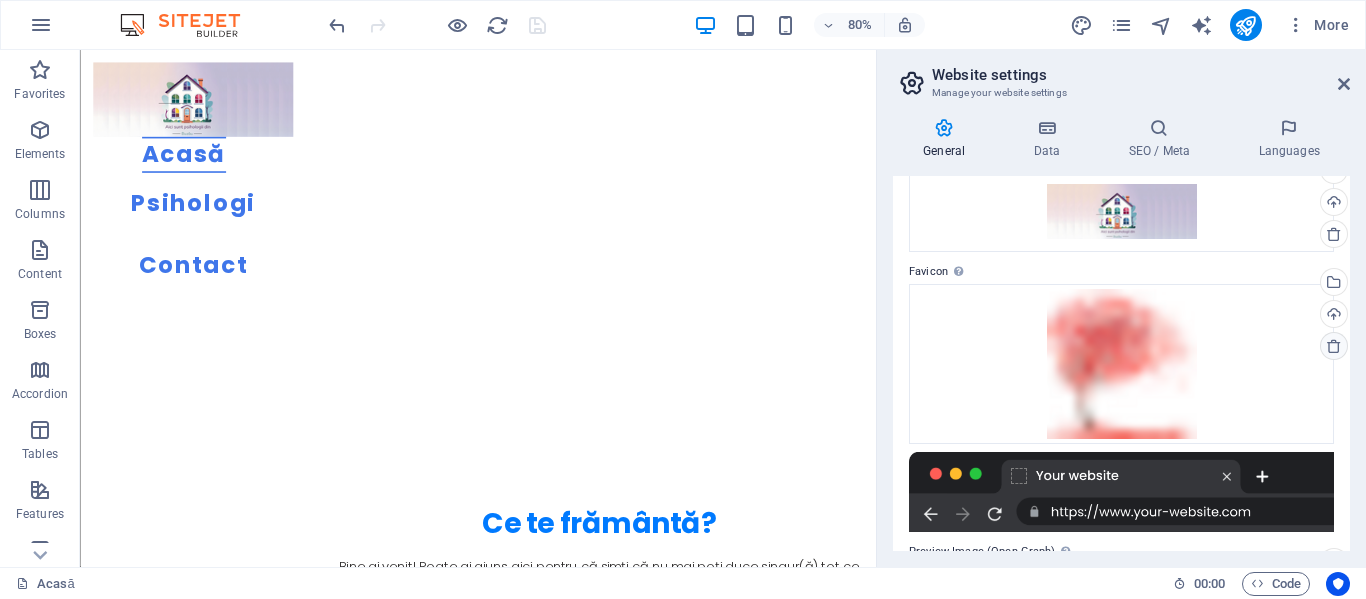 click at bounding box center (1334, 346) 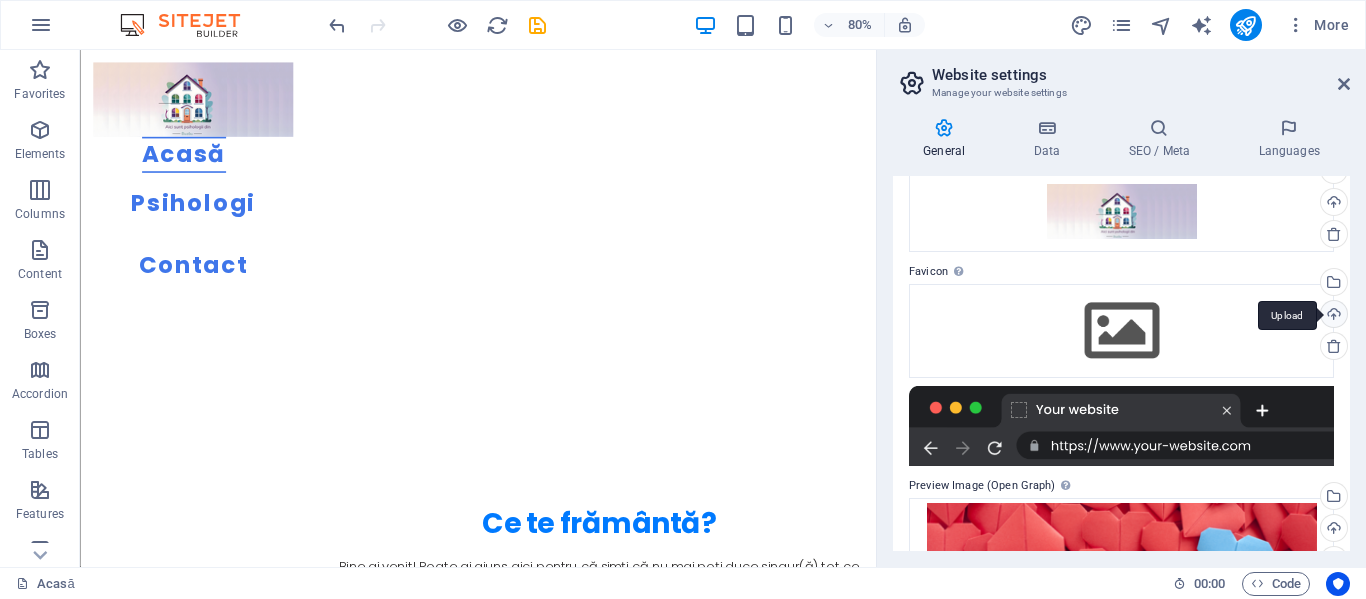 click on "Upload" at bounding box center [1332, 316] 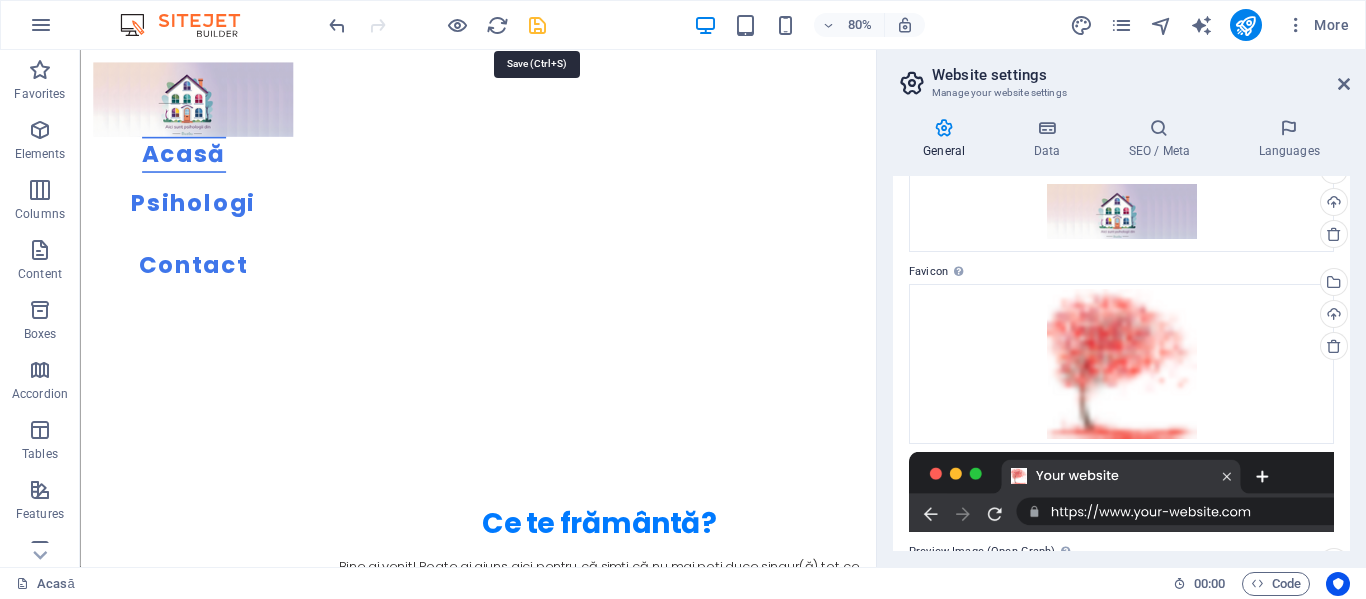 click at bounding box center (537, 25) 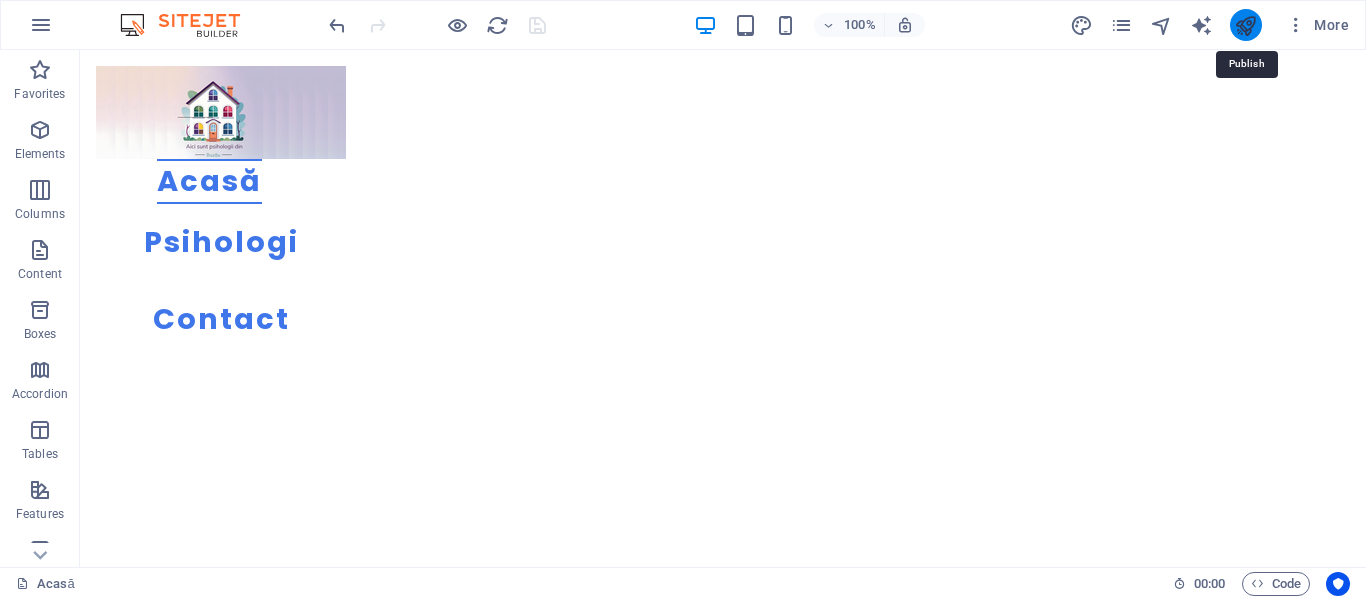 click at bounding box center (1245, 25) 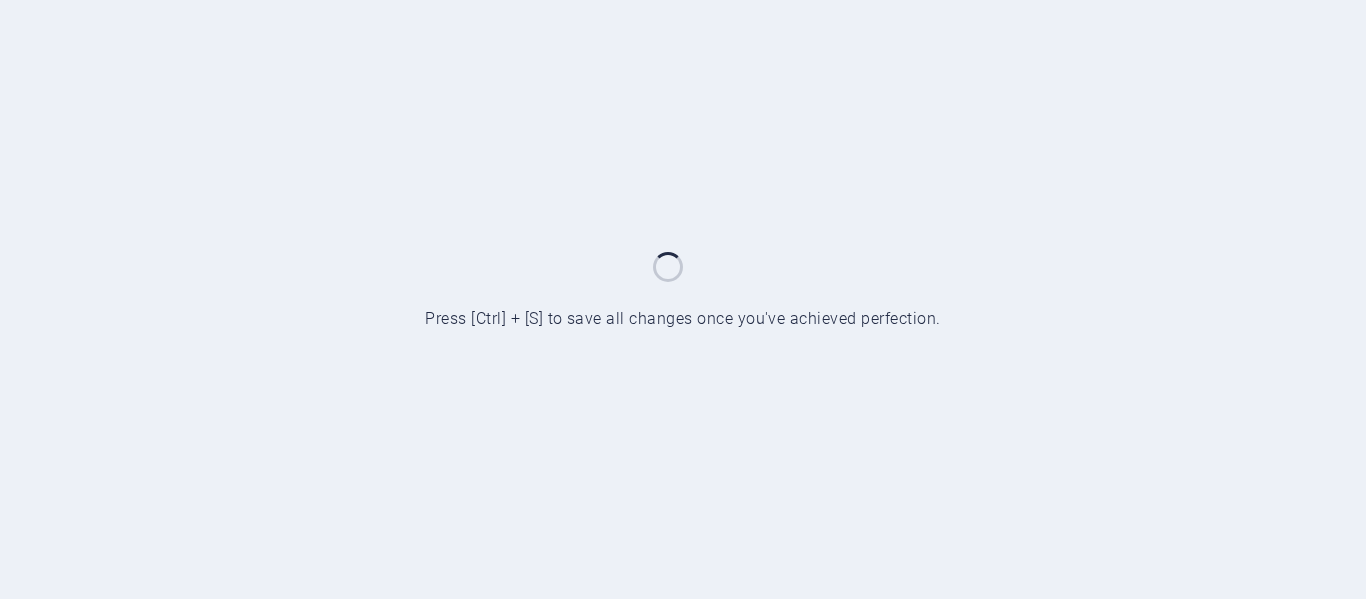 scroll, scrollTop: 0, scrollLeft: 0, axis: both 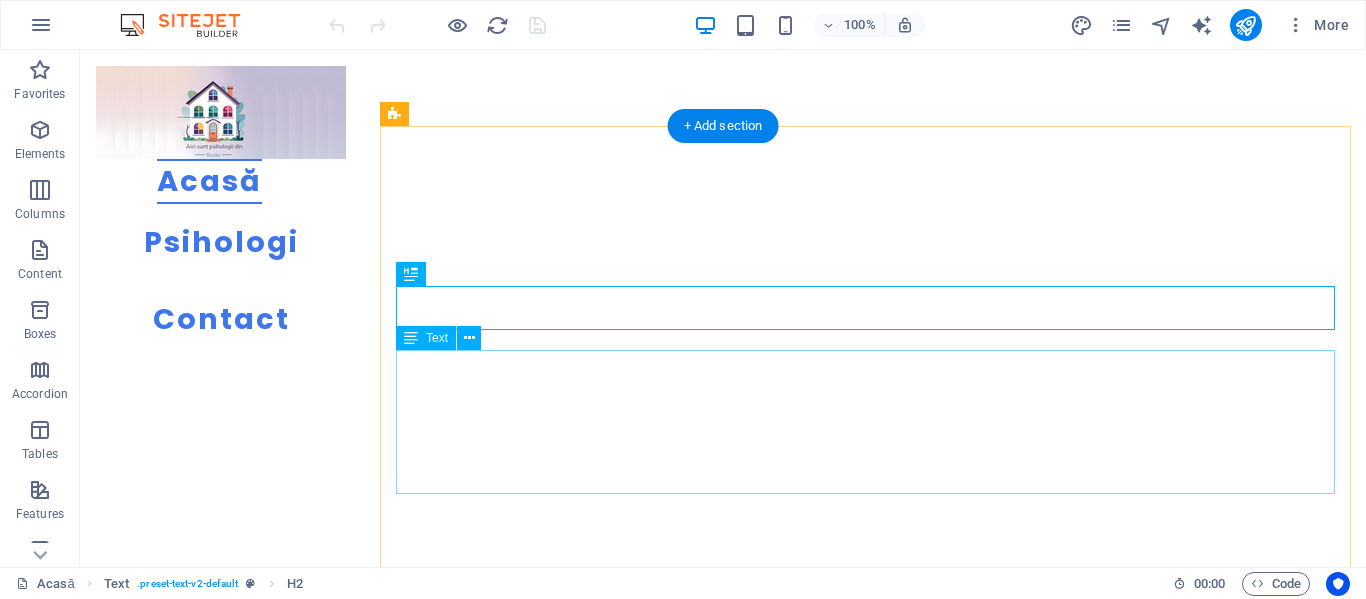 click on "Bine ai venit! Poate ai ajuns aici pentru că simți că nu mai poți duce singur(ă) tot ce trăiești. Sau poate nu ți-e foarte clar ce se întâmplă, doar că ceva nu mai funcționează ca înainte. Aici găsești întrebări pe care mulți dintre noi le răsucim în mintea noastră sau i le adresăm lui chatGPT, răspunsuri din care să îți iei ce ai nevoie și psihologi din [CITY] care lucrează cu grijă, profesionalism și respect pentru ritmul tău.  Ești în locul potrivit pentru a începe - o inițiativă pentru sănătatea mintală a comunității buzoiene.  Ne dorim ca orice persoană care caută sprijin să găsească mai ușor specialistul potrivit." at bounding box center (873, 757) 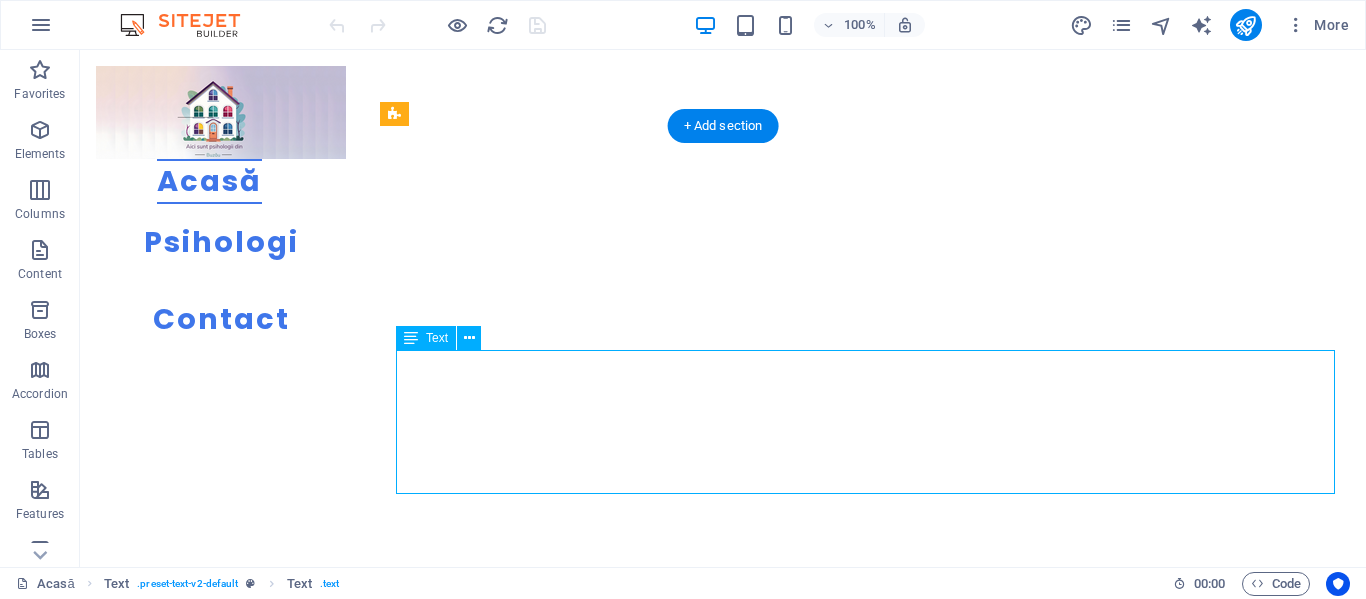 click on "Bine ai venit! Poate ai ajuns aici pentru că simți că nu mai poți duce singur(ă) tot ce trăiești. Sau poate nu ți-e foarte clar ce se întâmplă, doar că ceva nu mai funcționează ca înainte. Aici găsești întrebări pe care mulți dintre noi le răsucim în mintea noastră sau i le adresăm lui chatGPT, răspunsuri din care să îți iei ce ai nevoie și psihologi din [CITY] care lucrează cu grijă, profesionalism și respect pentru ritmul tău.  Ești în locul potrivit pentru a începe - o inițiativă pentru sănătatea mintală a comunității buzoiene.  Ne dorim ca orice persoană care caută sprijin să găsească mai ușor specialistul potrivit." at bounding box center (873, 757) 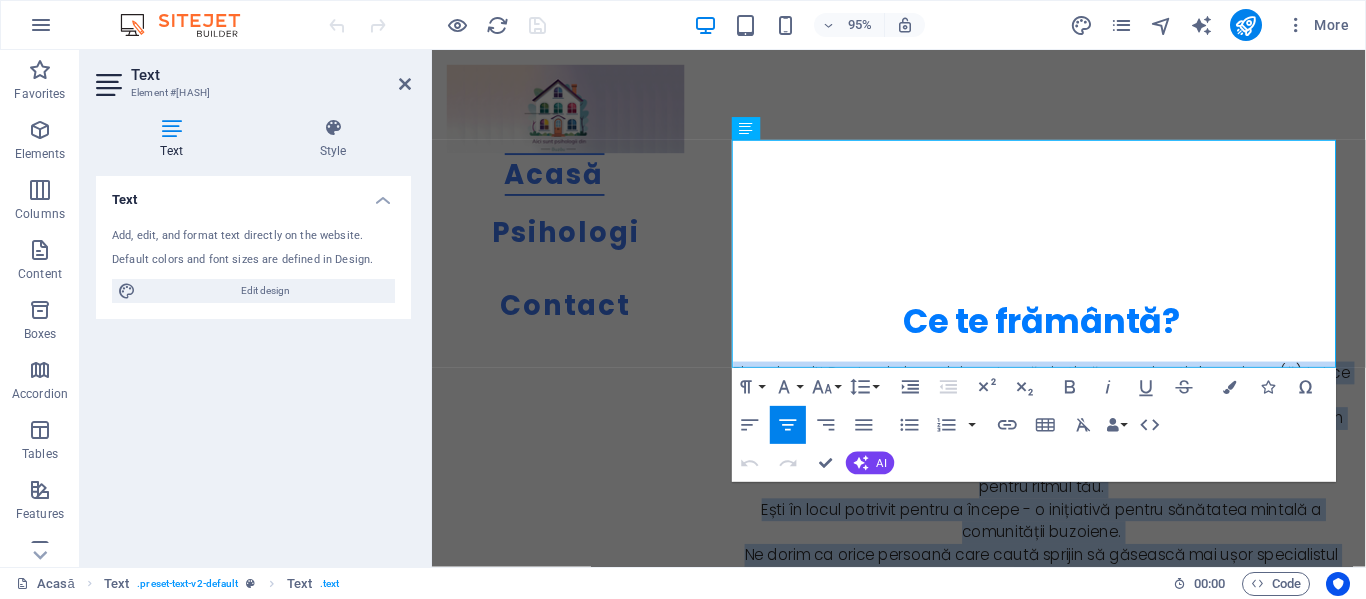 scroll, scrollTop: 728, scrollLeft: 0, axis: vertical 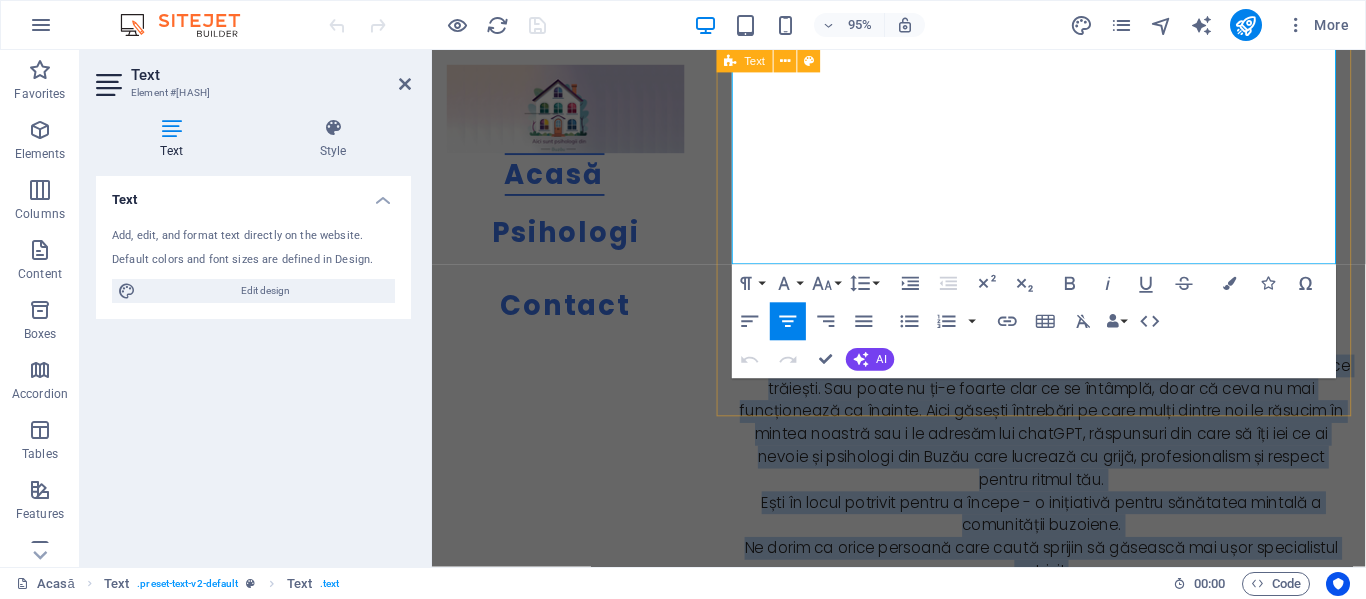 drag, startPoint x: 762, startPoint y: 383, endPoint x: 1602, endPoint y: 335, distance: 841.3703 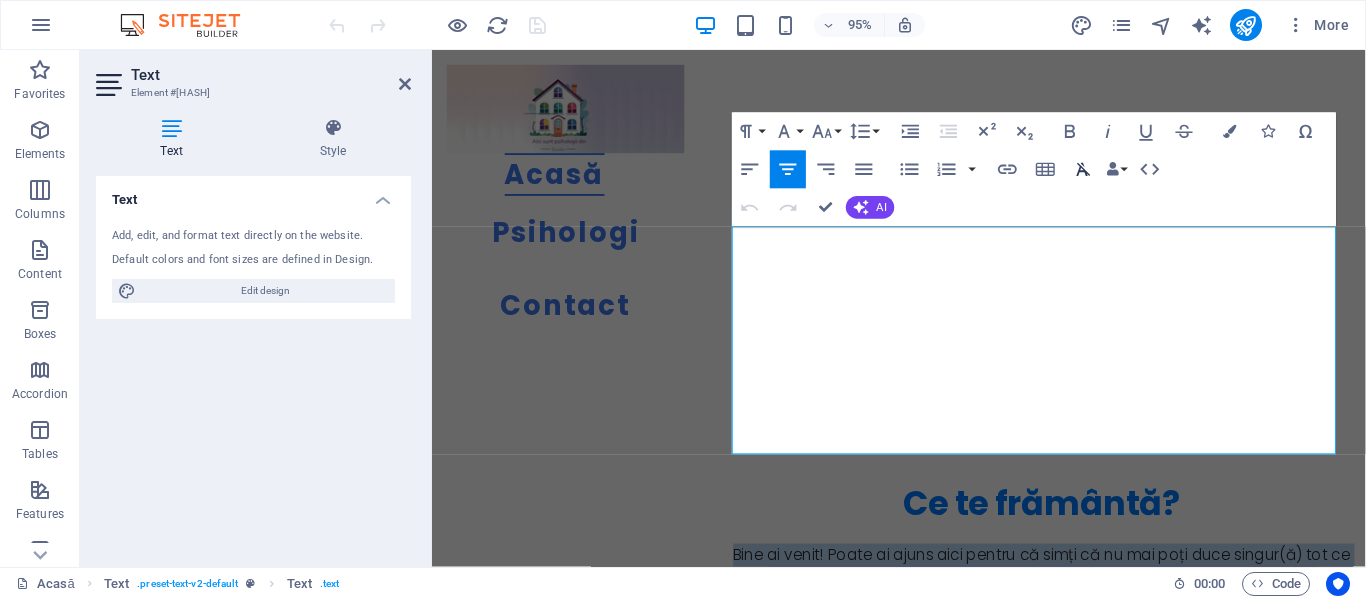 scroll, scrollTop: 528, scrollLeft: 0, axis: vertical 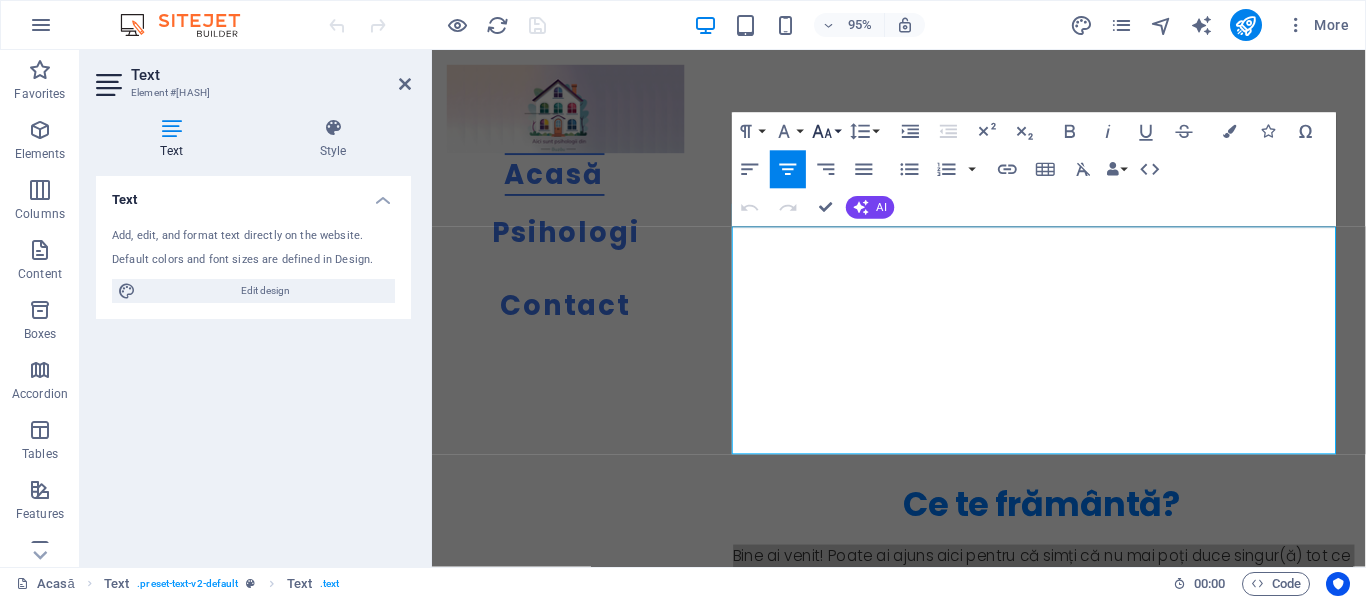 click 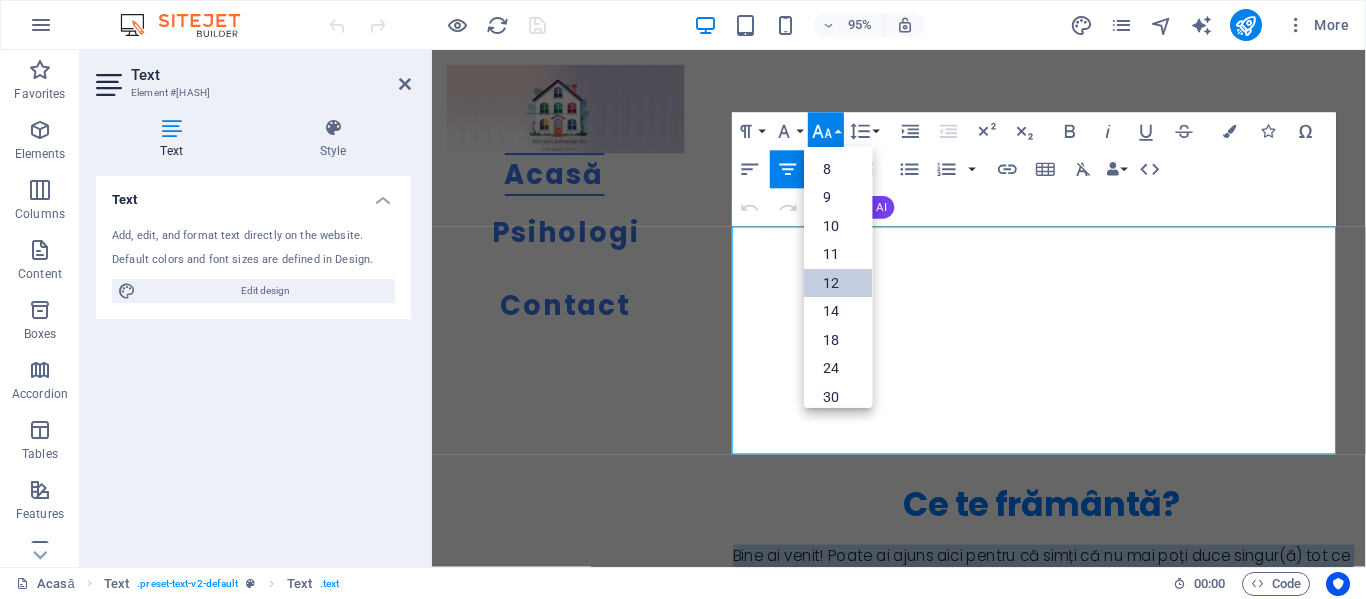 click on "12" at bounding box center (838, 282) 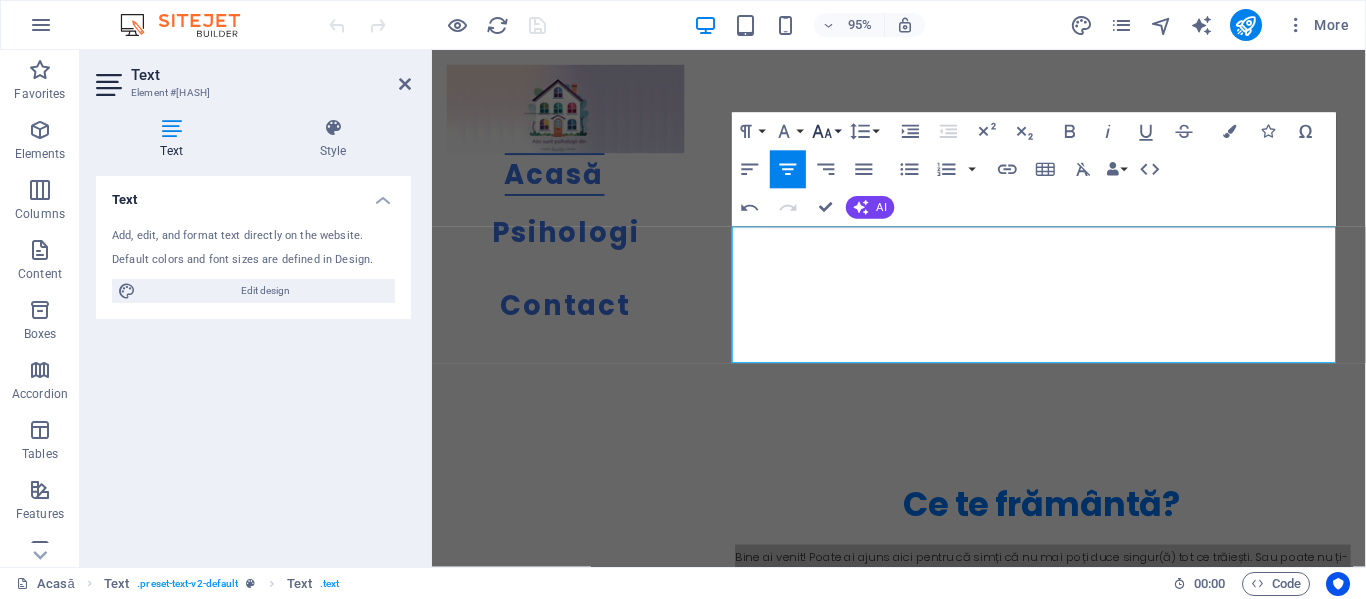 click 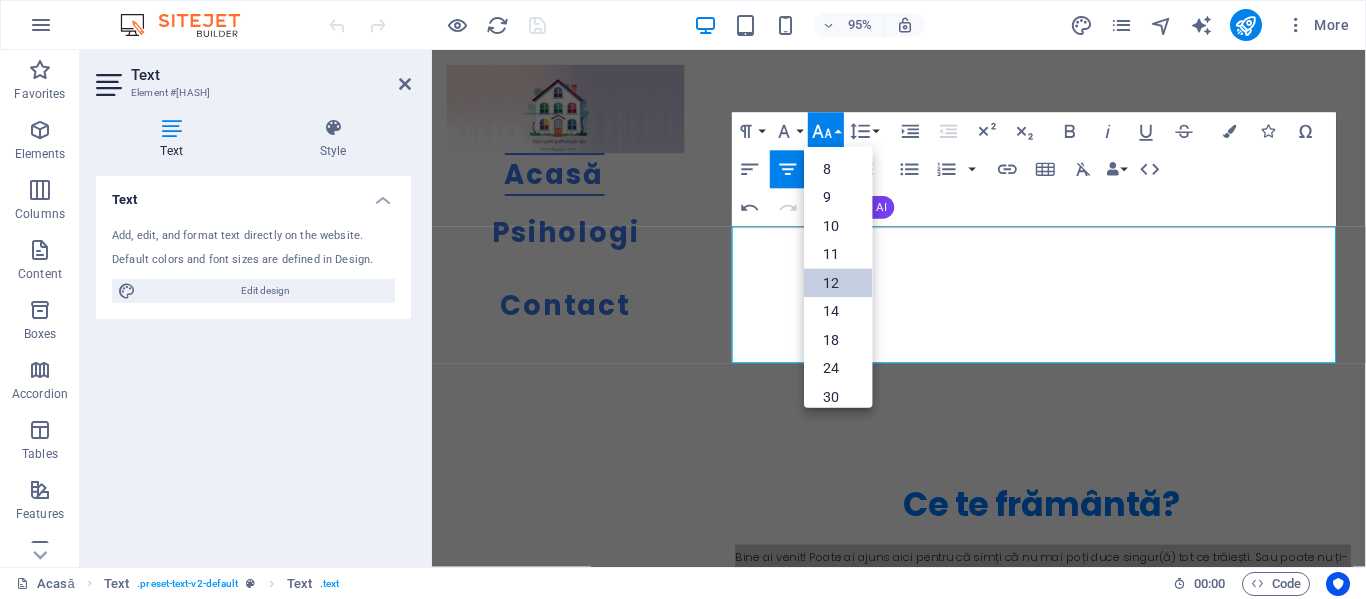 scroll, scrollTop: 143, scrollLeft: 0, axis: vertical 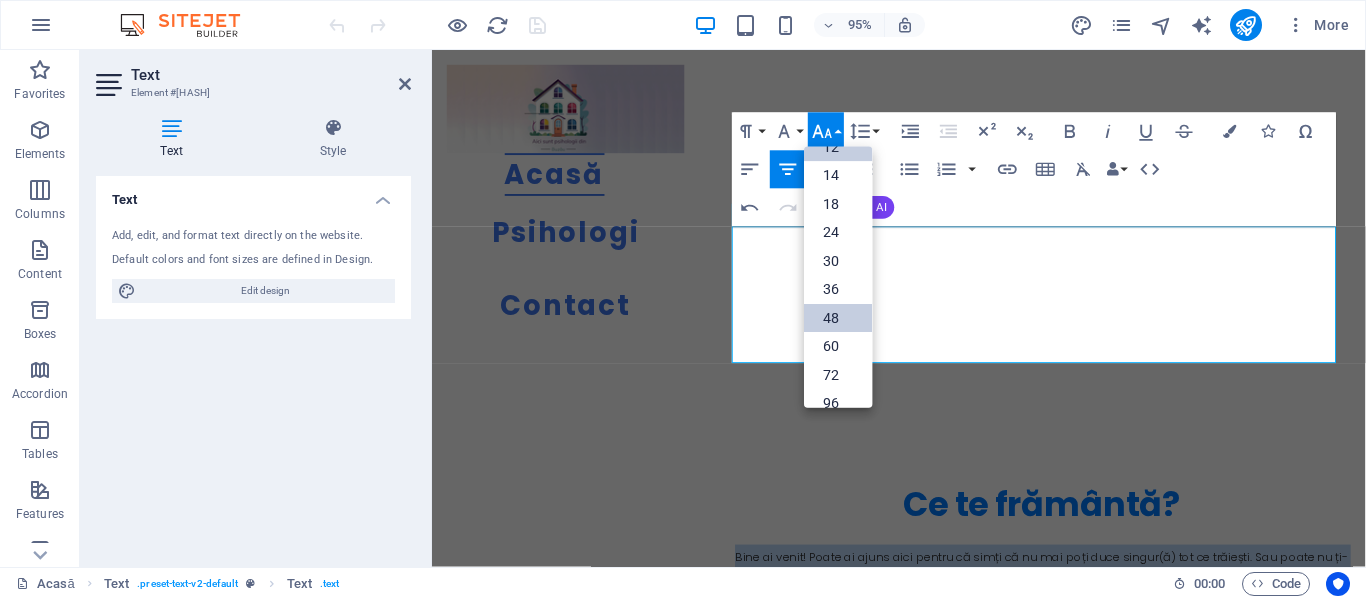 click on "48" at bounding box center [838, 317] 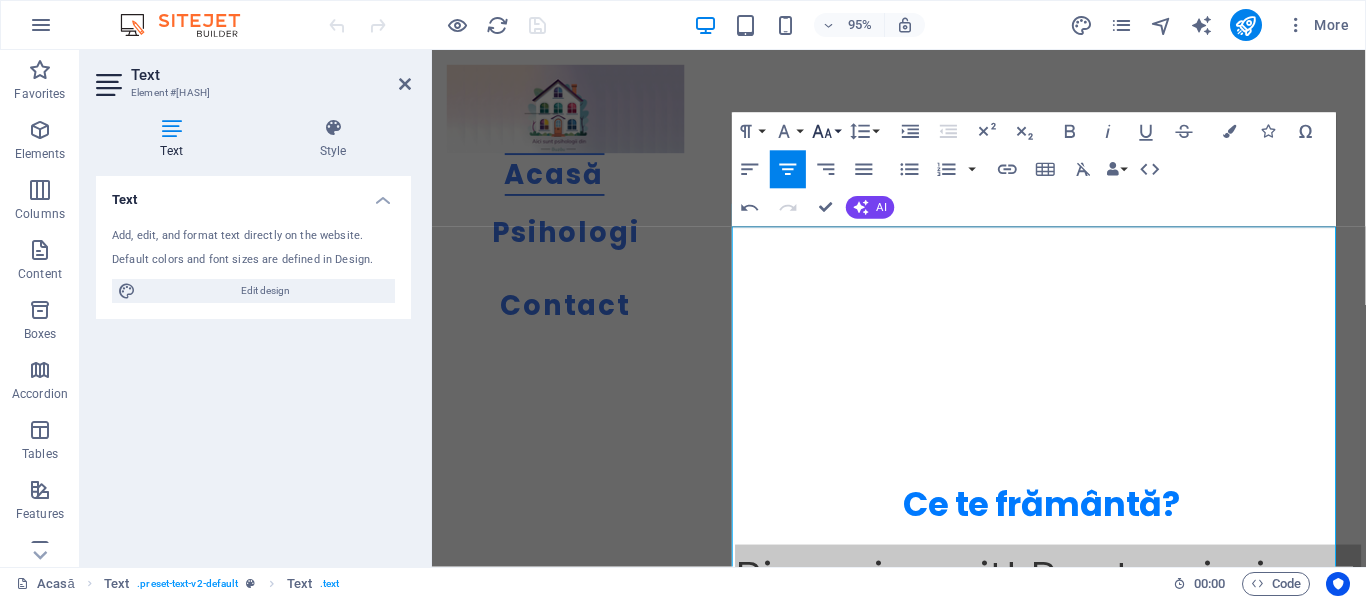 click 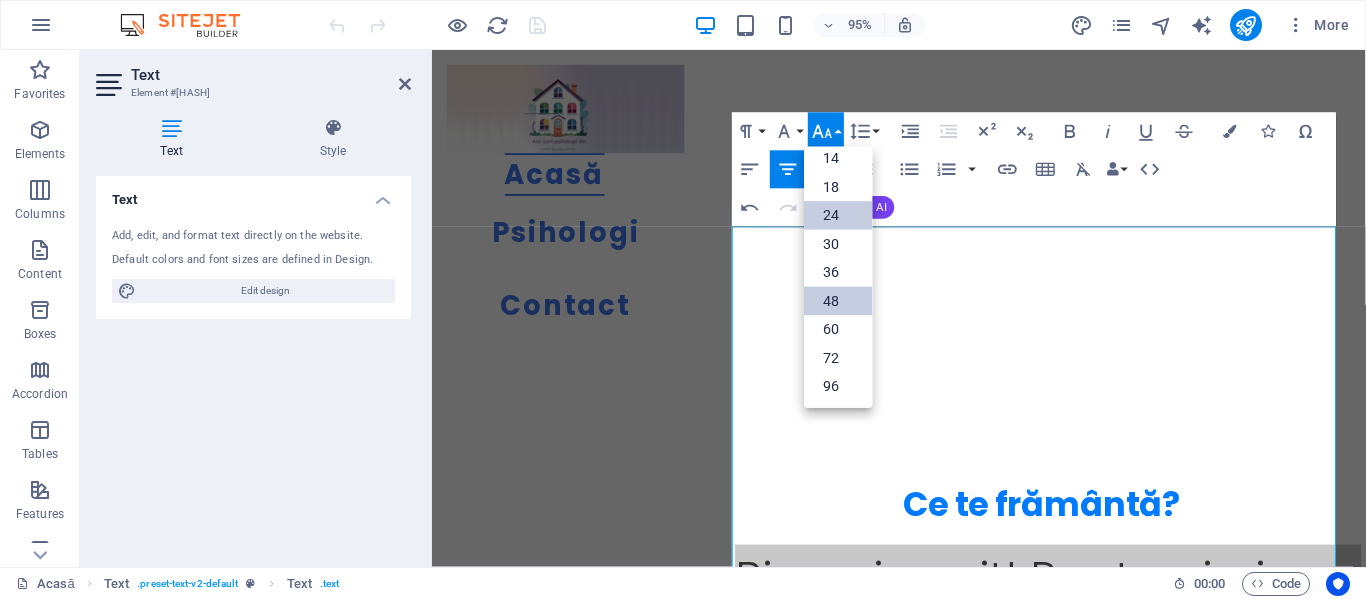scroll, scrollTop: 161, scrollLeft: 0, axis: vertical 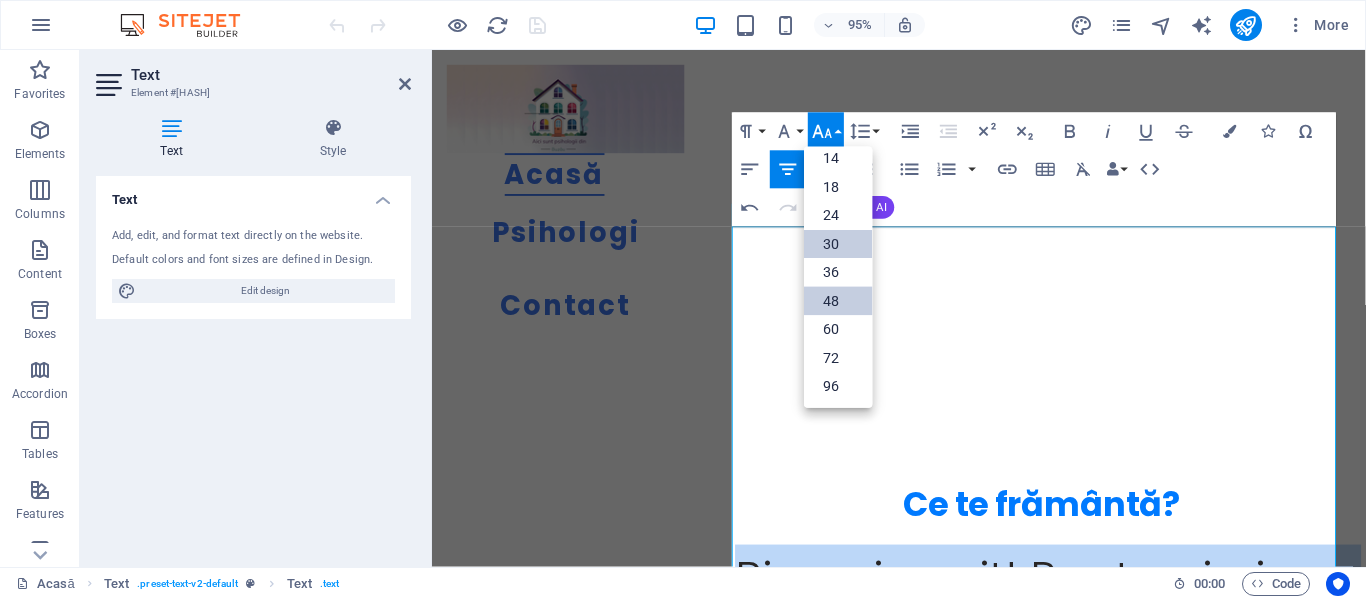click on "30" at bounding box center [838, 243] 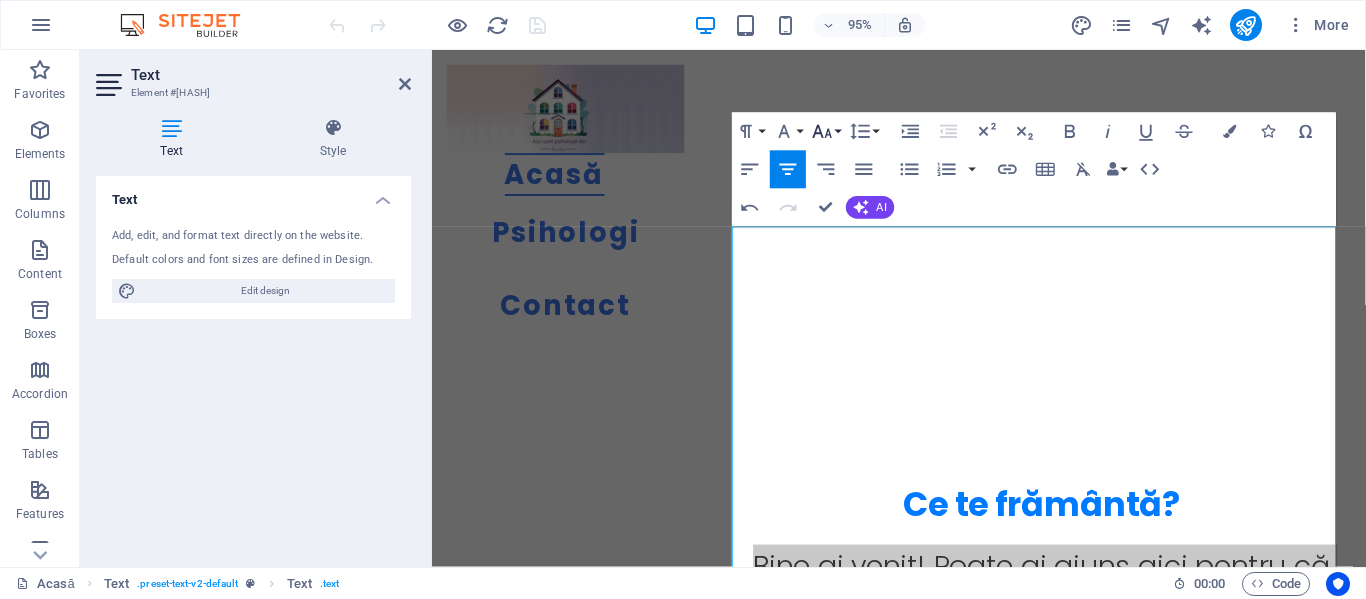click 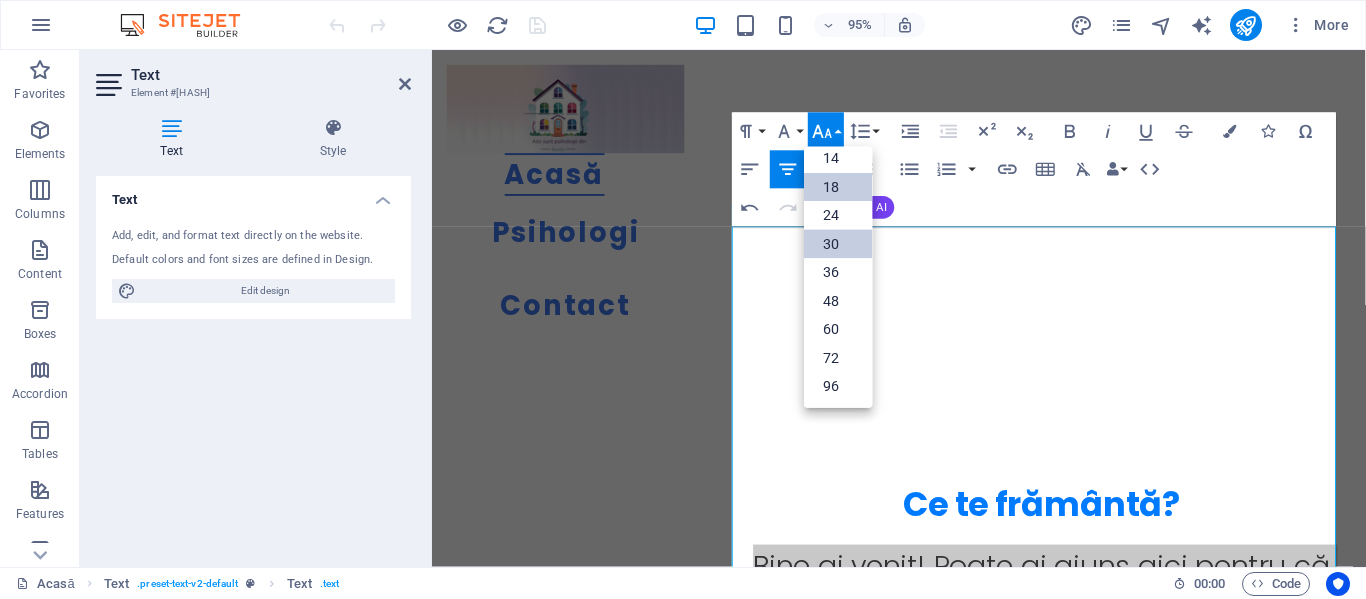 scroll, scrollTop: 161, scrollLeft: 0, axis: vertical 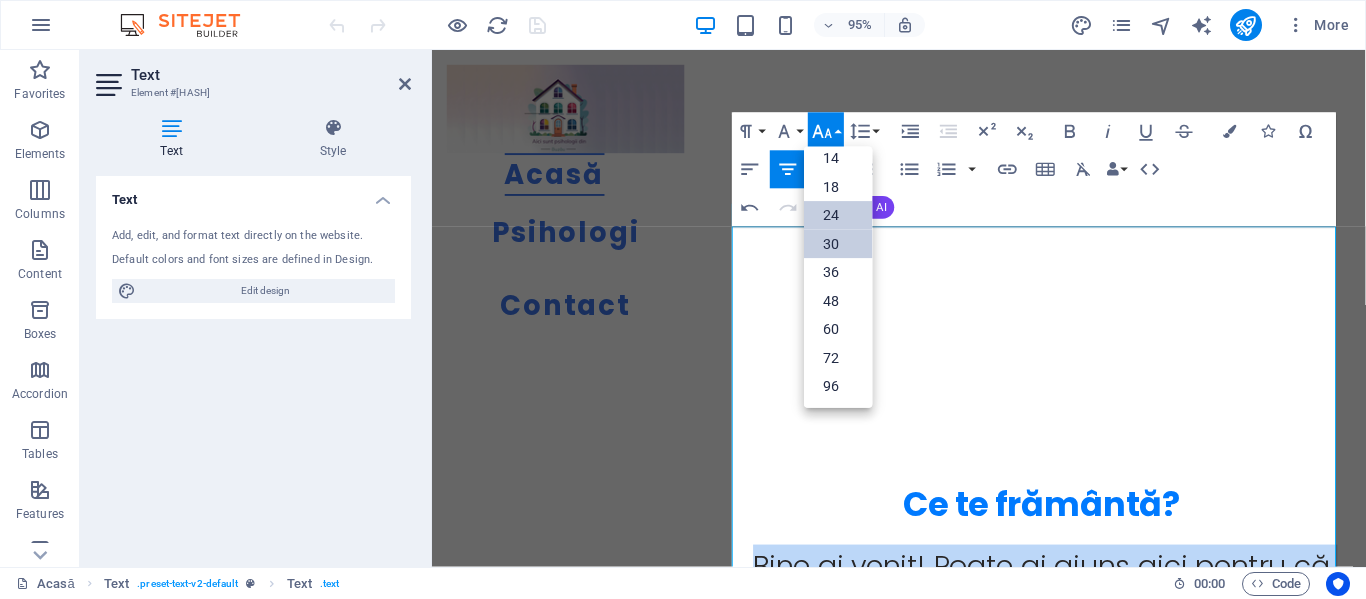 click on "24" at bounding box center [838, 215] 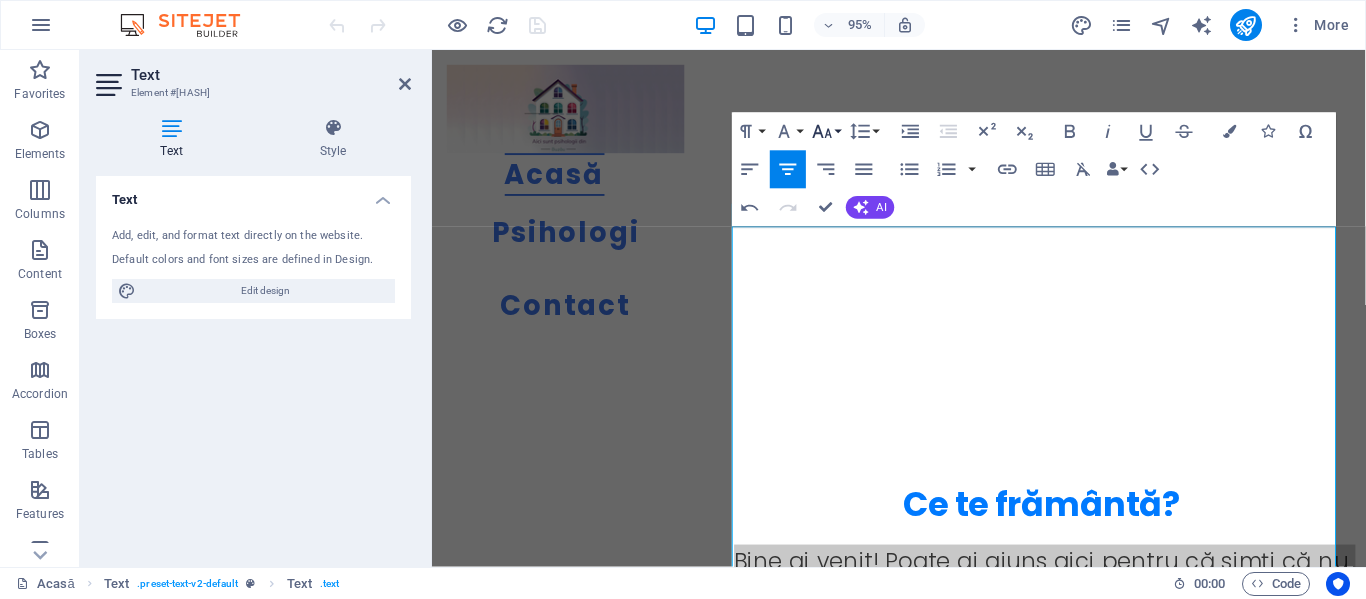 click 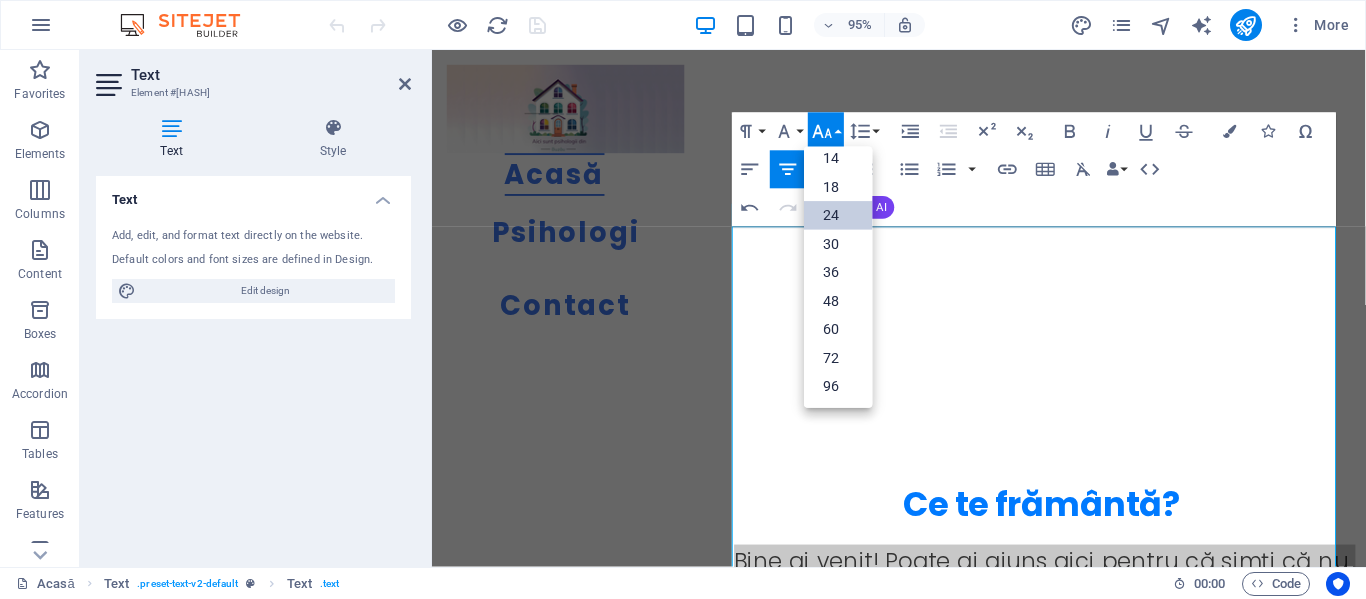 scroll, scrollTop: 161, scrollLeft: 0, axis: vertical 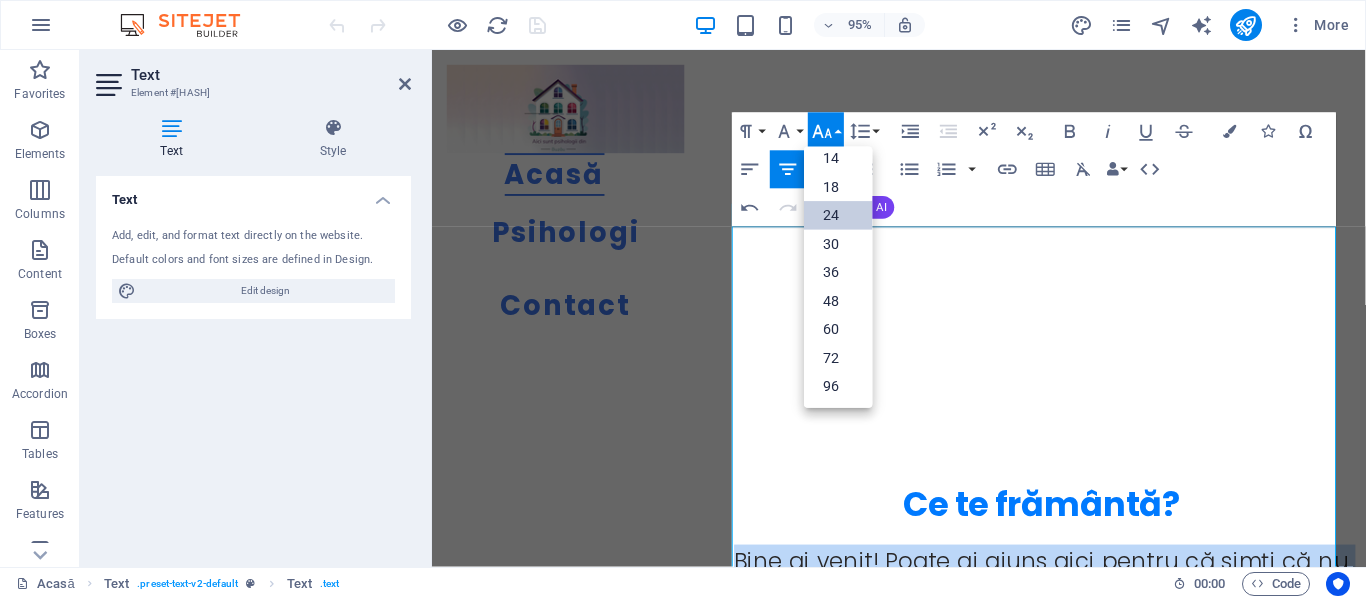 click on "24" at bounding box center (838, 215) 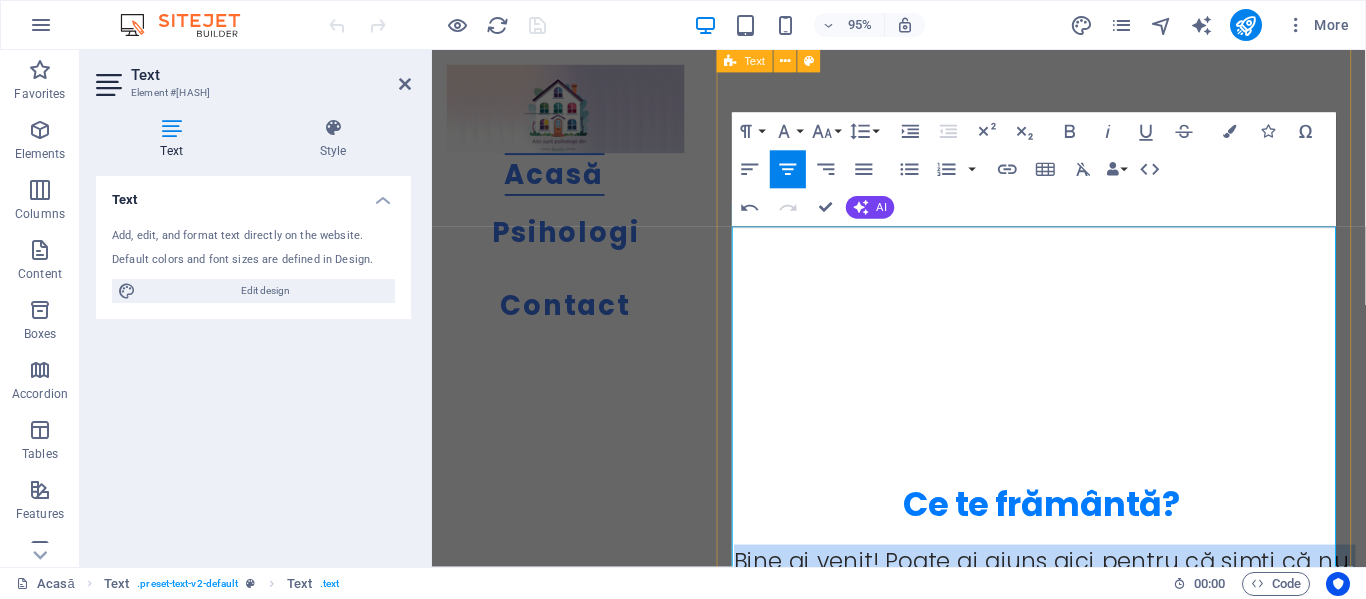 click on "Acasă Psihologi Contact" at bounding box center [573, 322] 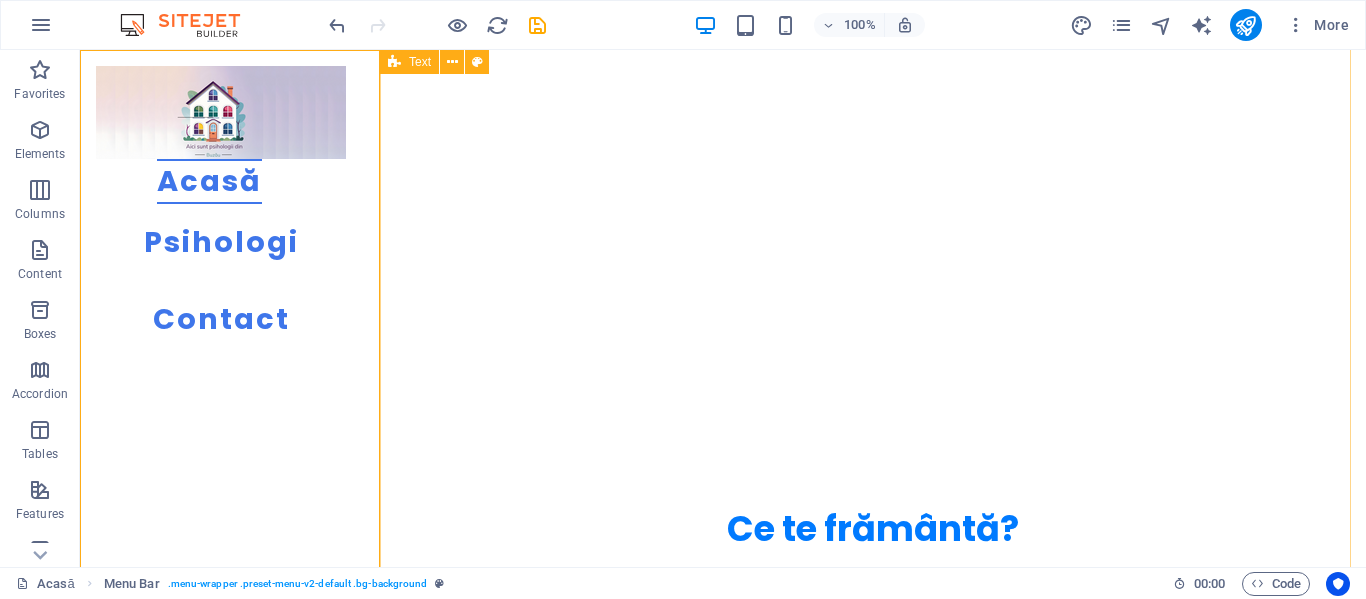 click on "Ce te frământă? Bine ai venit! Poate ai ajuns aici pentru că simți că nu mai poți duce singur(ă) tot ce trăiești. Sau poate nu ți-e foarte clar ce se întâmplă, doar că ceva nu mai funcționează ca înainte. Aici găsești întrebări pe care mulți dintre noi le răsucim în mintea noastră sau i le adresăm lui chatGPT, răspunsuri din care să îți iei ce ai nevoie și psihologi din [CITY] care lucrează cu grijă, profesionalism și respect pentru ritmul tău.  Ești în locul potrivit pentru a începe - o inițiativă pentru sănătatea mintală a comunității buzoiene.  Ne dorim ca orice persoană care caută sprijin să găsească mai ușor specialistul potrivit." at bounding box center (873, 719) 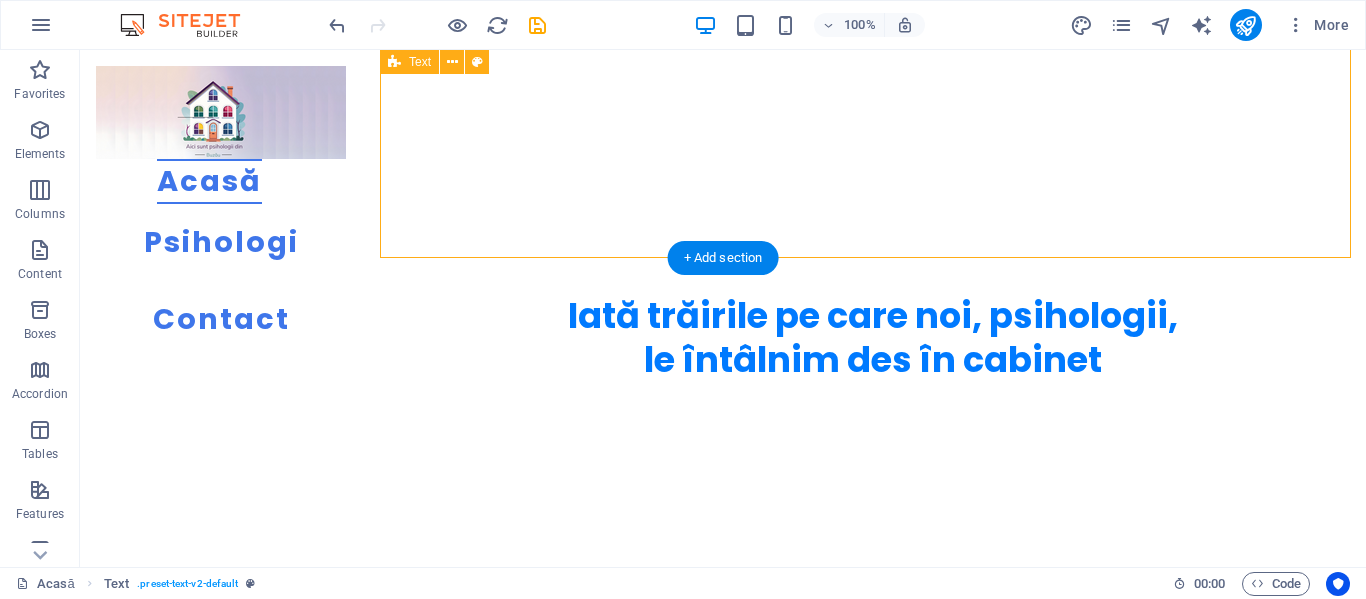 scroll, scrollTop: 1590, scrollLeft: 0, axis: vertical 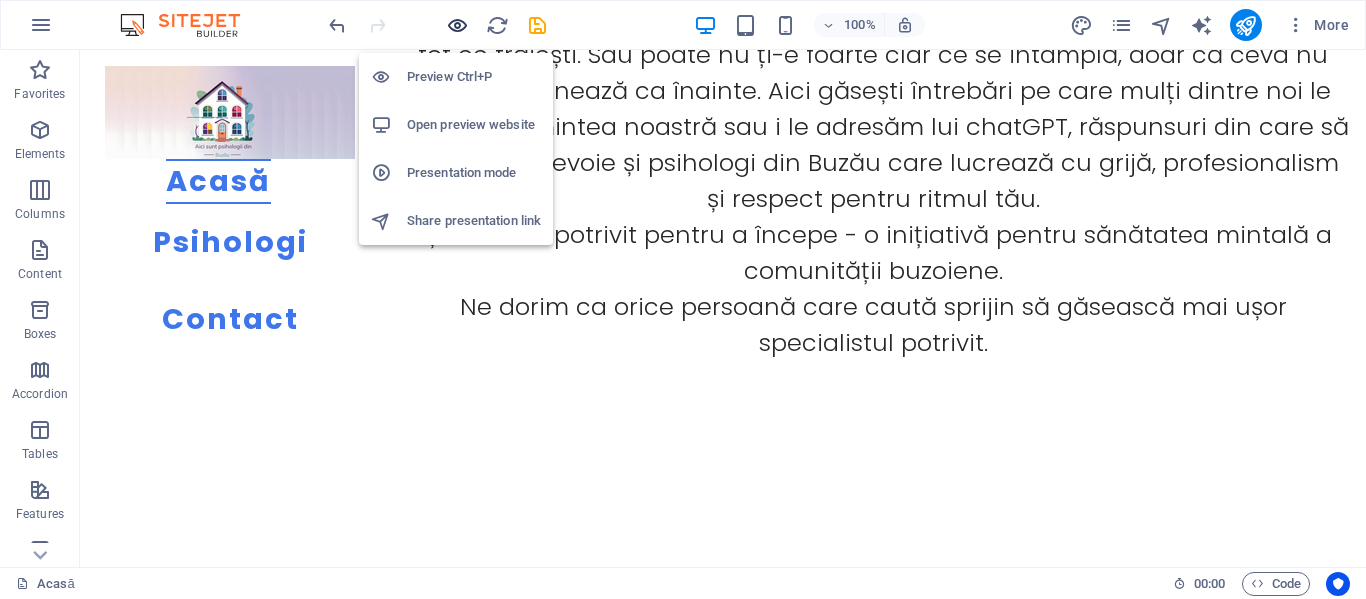 click at bounding box center (457, 25) 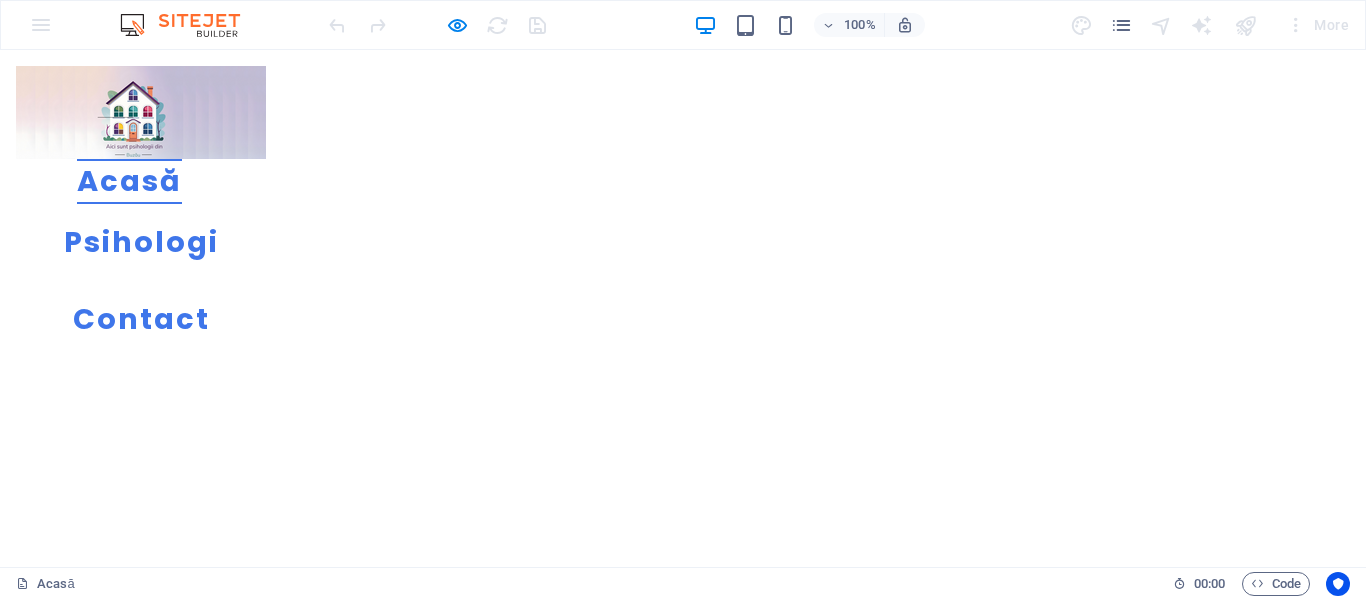 scroll, scrollTop: 500, scrollLeft: 0, axis: vertical 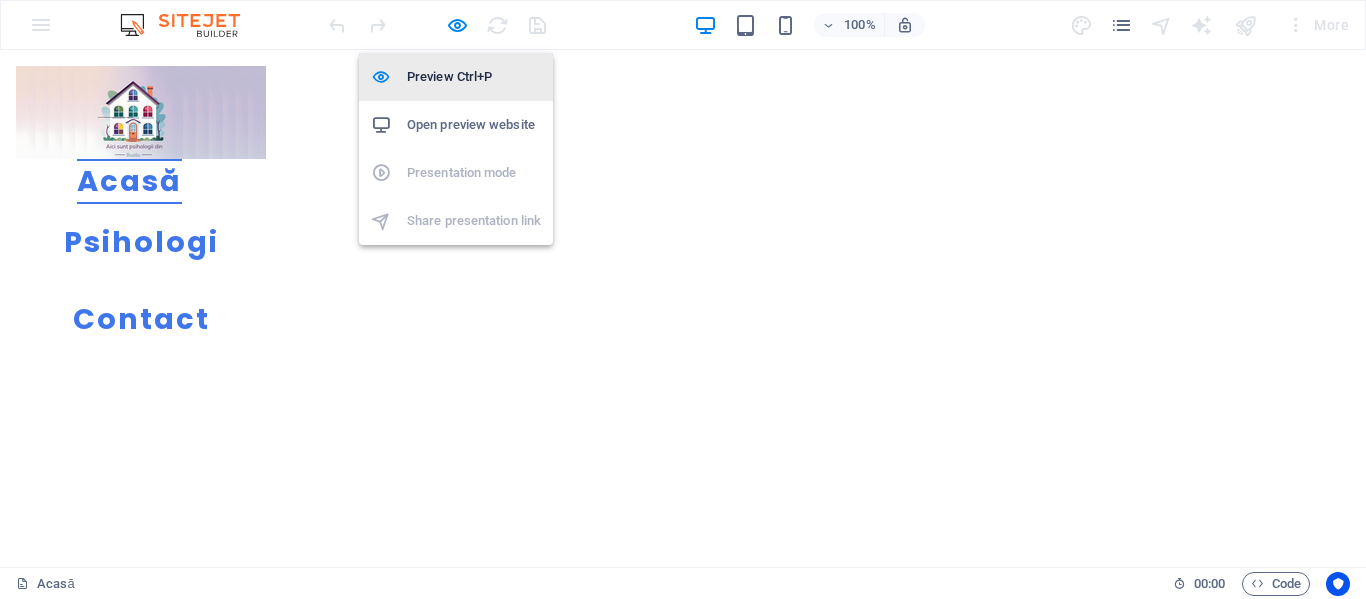 click on "Preview Ctrl+P" at bounding box center (474, 77) 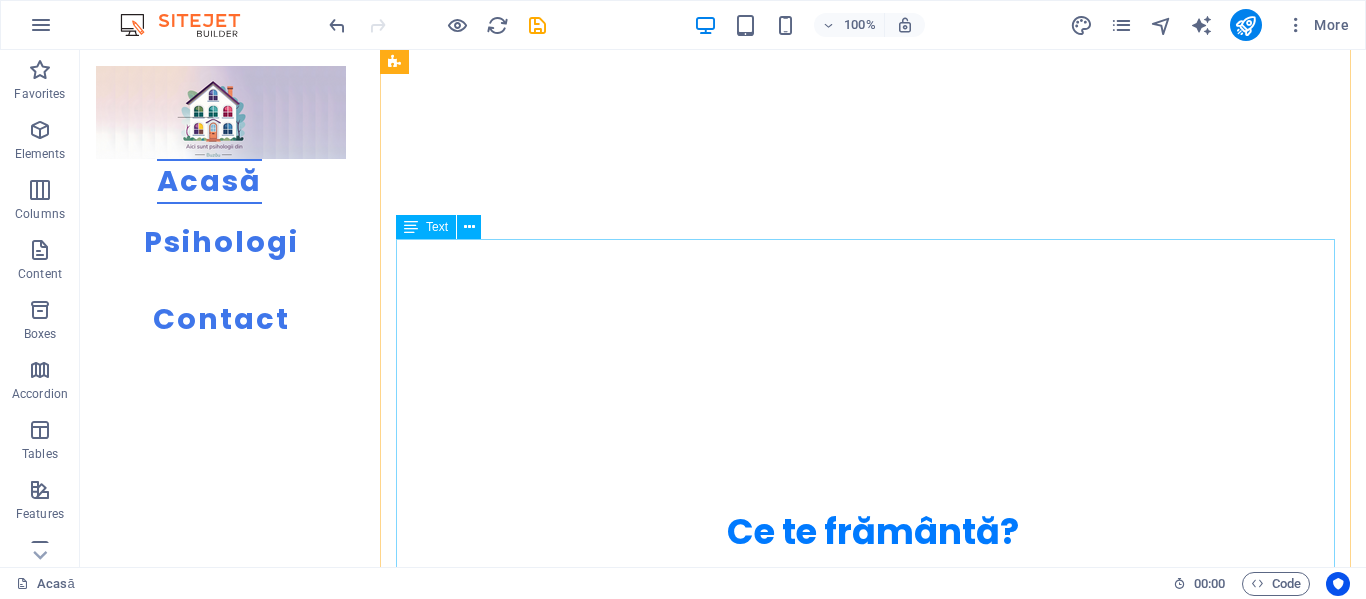 click on "Bine ai venit! Poate ai ajuns aici pentru că simți că nu mai poți duce singur(ă) tot ce trăiești. Sau poate nu ți-e foarte clar ce se întâmplă, doar că ceva nu mai funcționează ca înainte. Aici găsești întrebări pe care mulți dintre noi le răsucim în mintea noastră sau i le adresăm lui chatGPT, răspunsuri din care să îți iei ce ai nevoie și psihologi din [CITY] care lucrează cu grijă, profesionalism și respect pentru ritmul tău.  Ești în locul potrivit pentru a începe - o inițiativă pentru sănătatea mintală a comunității buzoiene.  Ne dorim ca orice persoană care caută sprijin să găsească mai ușor specialistul potrivit." at bounding box center [873, 754] 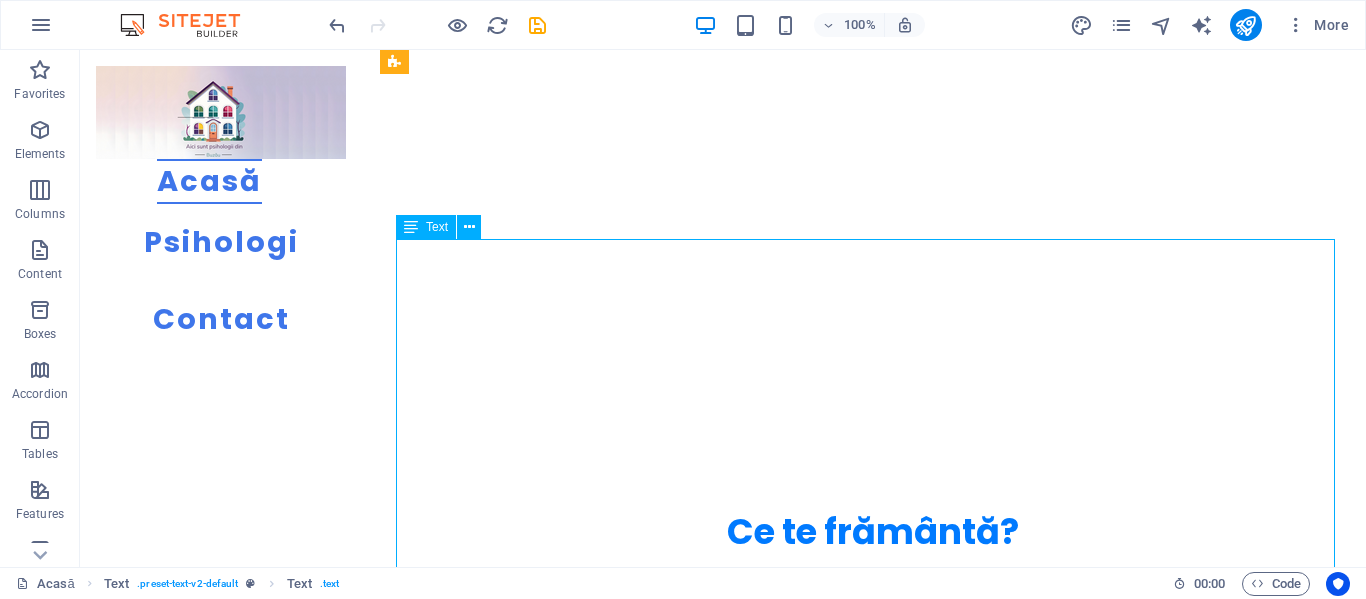 click on "Bine ai venit! Poate ai ajuns aici pentru că simți că nu mai poți duce singur(ă) tot ce trăiești. Sau poate nu ți-e foarte clar ce se întâmplă, doar că ceva nu mai funcționează ca înainte. Aici găsești întrebări pe care mulți dintre noi le răsucim în mintea noastră sau i le adresăm lui chatGPT, răspunsuri din care să îți iei ce ai nevoie și psihologi din [CITY] care lucrează cu grijă, profesionalism și respect pentru ritmul tău.  Ești în locul potrivit pentru a începe - o inițiativă pentru sănătatea mintală a comunității buzoiene.  Ne dorim ca orice persoană care caută sprijin să găsească mai ușor specialistul potrivit." at bounding box center (873, 754) 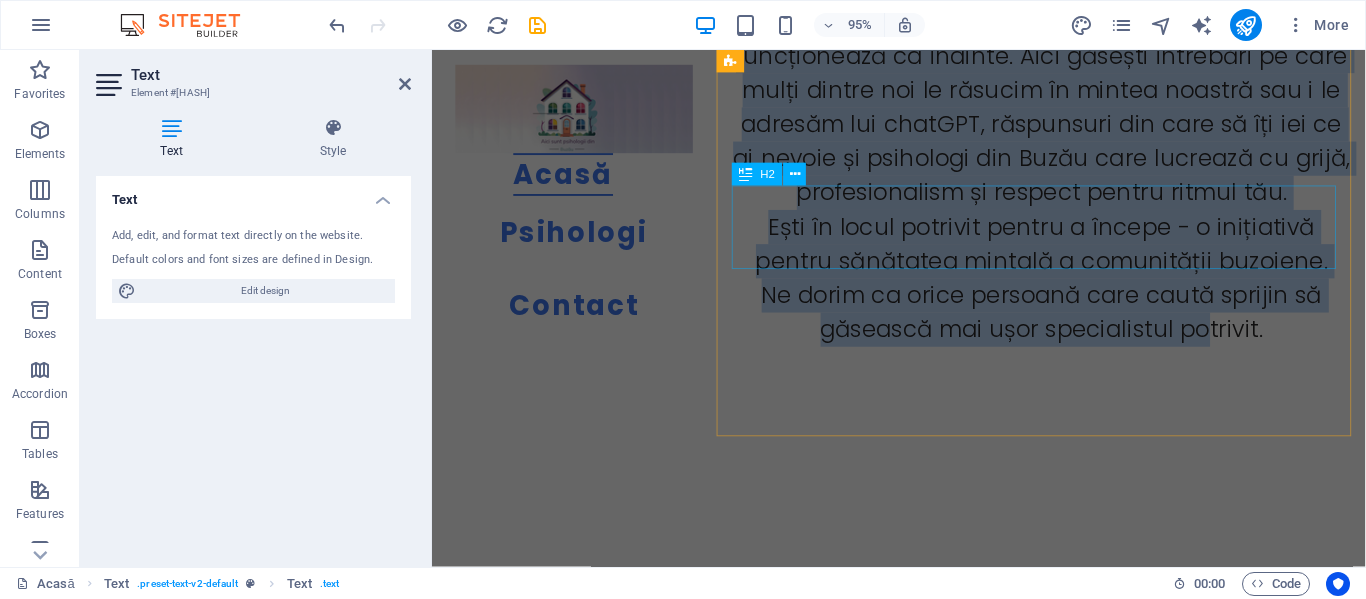 drag, startPoint x: 759, startPoint y: 261, endPoint x: 1235, endPoint y: 207, distance: 479.05322 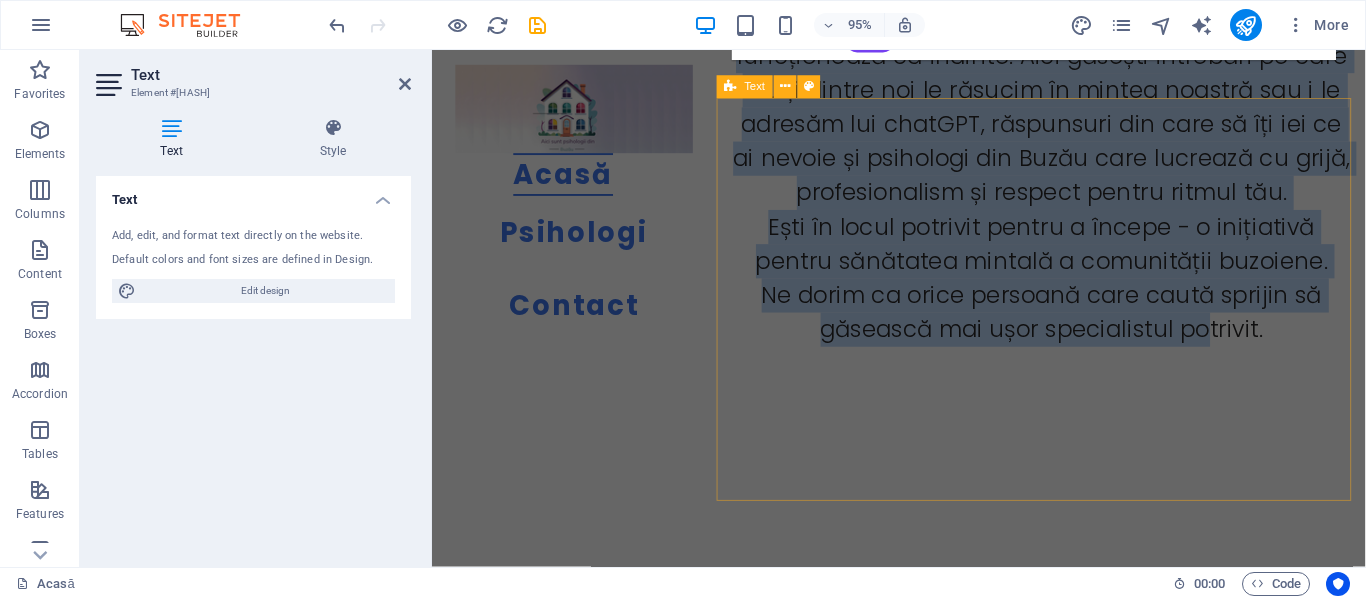 scroll, scrollTop: 1312, scrollLeft: 0, axis: vertical 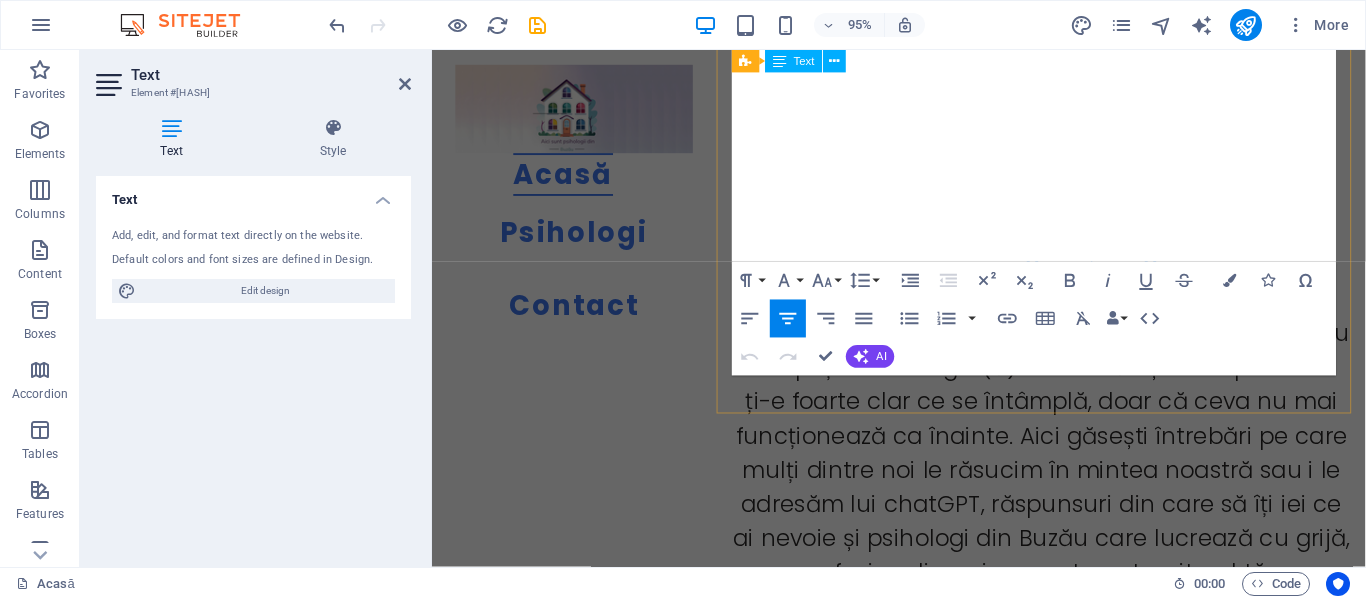 click on "Ne dorim ca orice persoană care caută sprijin să găsească mai ușor specialistul potrivit." at bounding box center (1073, 727) 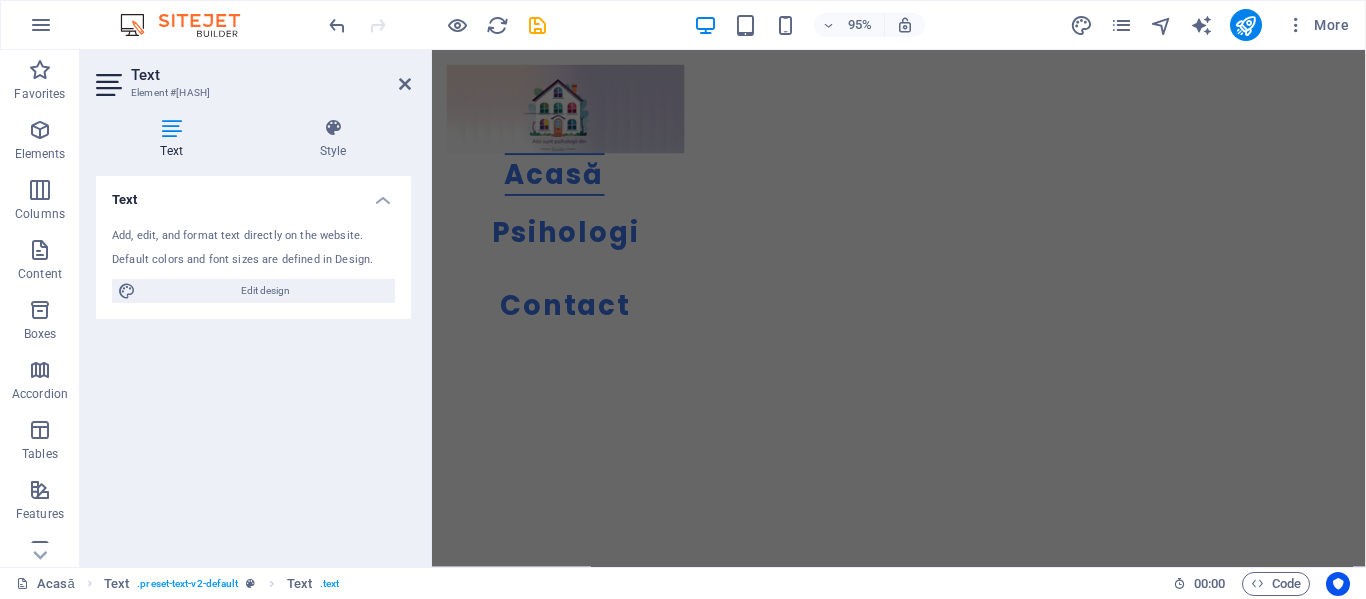 scroll, scrollTop: 0, scrollLeft: 0, axis: both 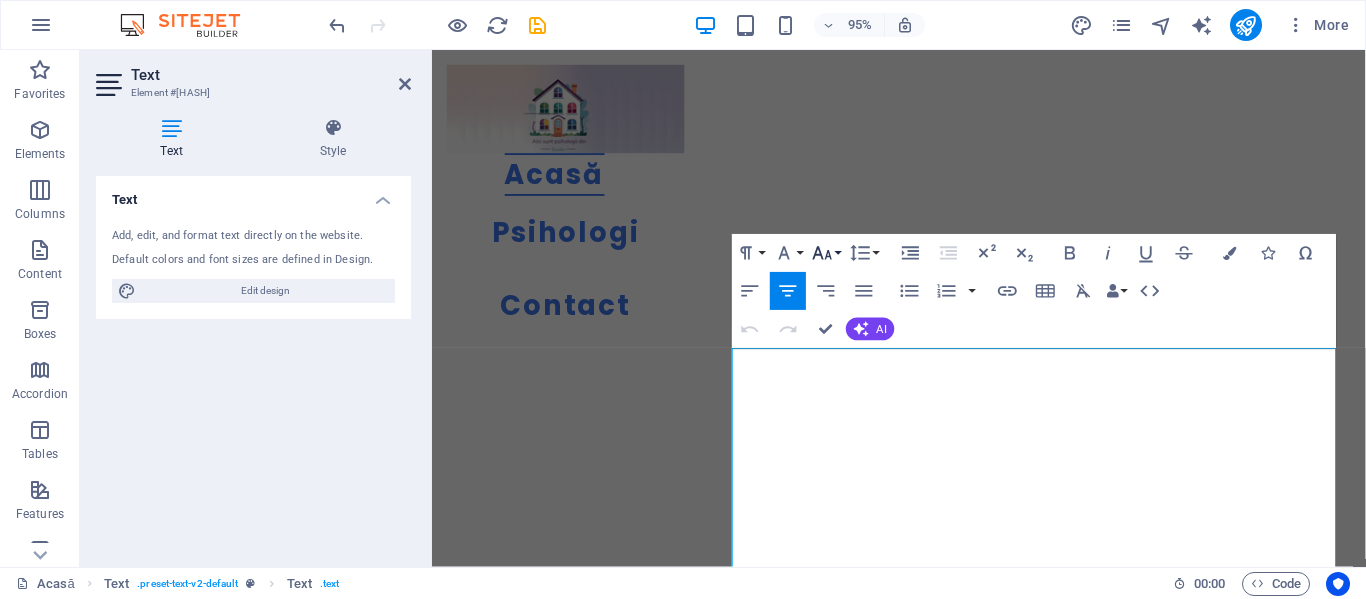 click 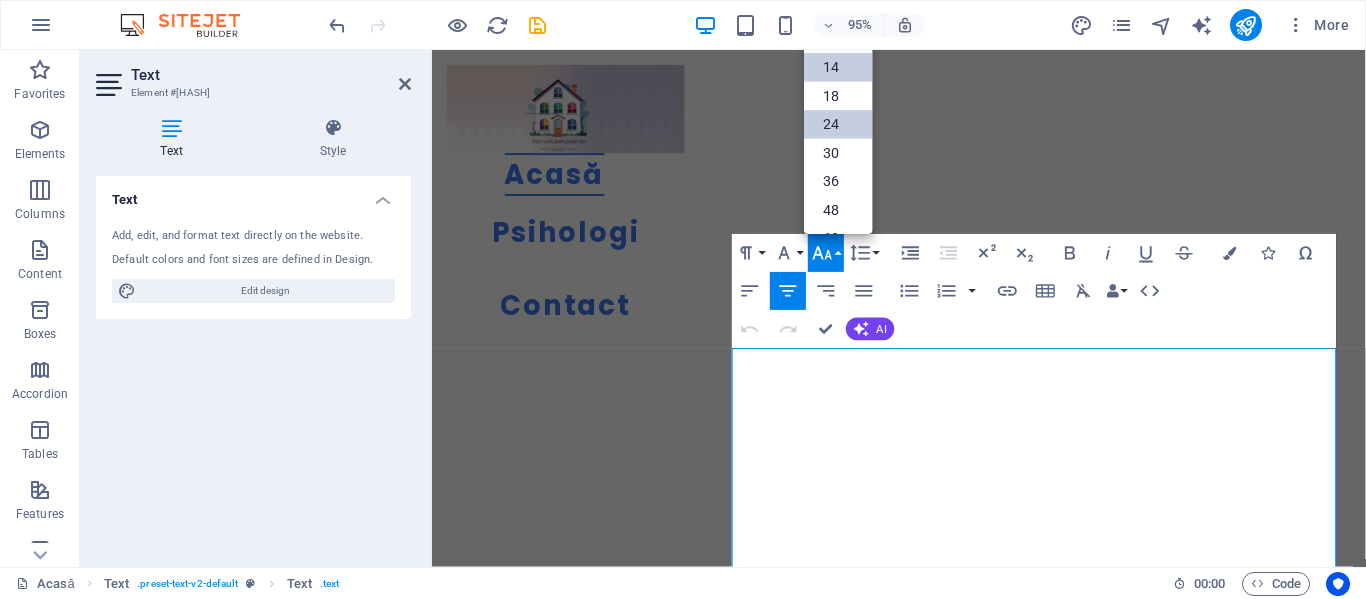 scroll, scrollTop: 0, scrollLeft: 0, axis: both 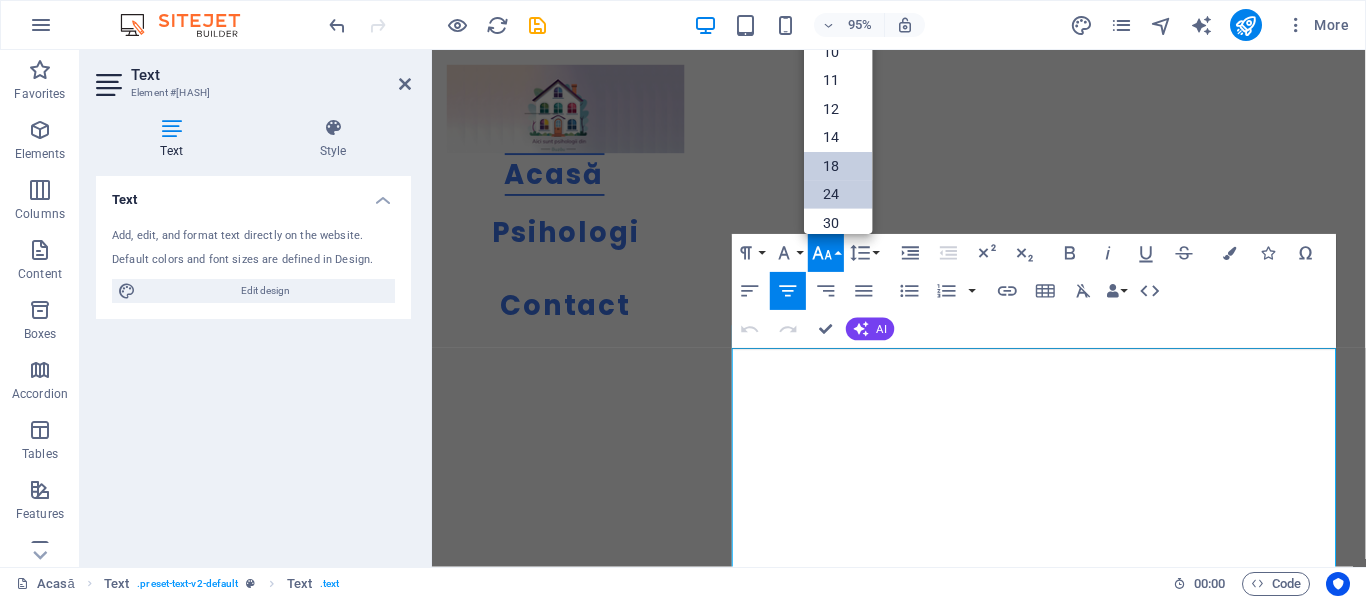 click on "18" at bounding box center [838, 165] 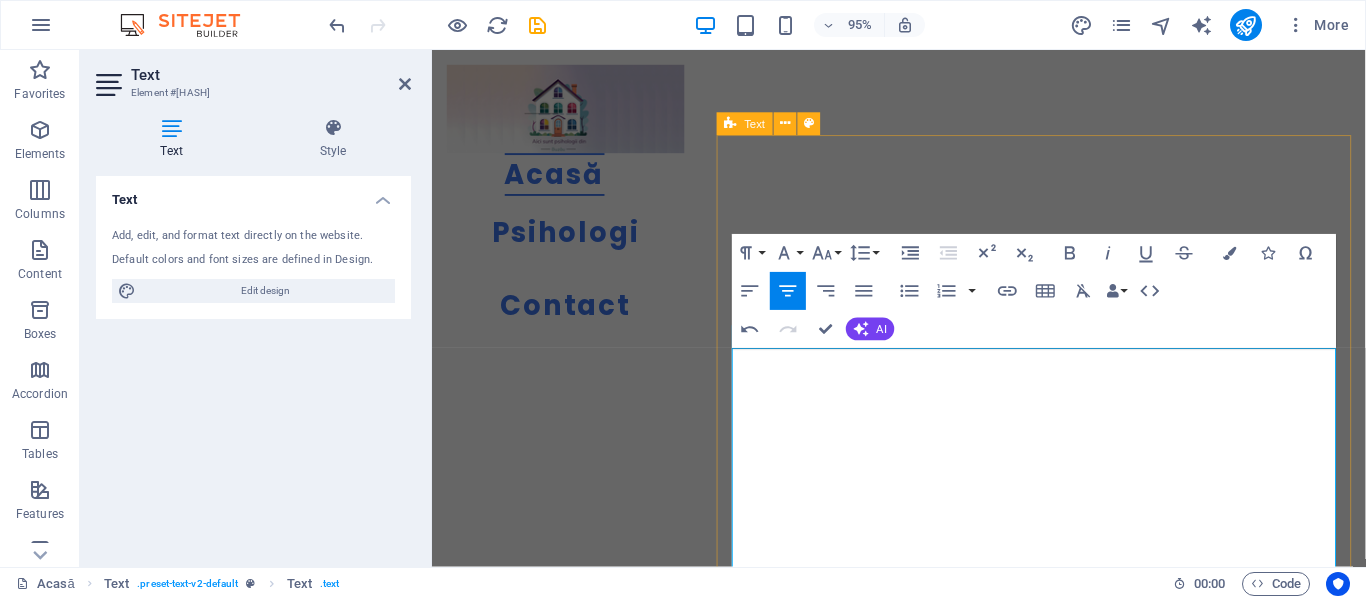 click on "Ce te frământă? Bine ai venit! Poate ai ajuns aici pentru că simți că nu mai poți duce singur(ă) tot ce trăiești. Sau poate nu ți-e foarte clar ce se întâmplă, doar că ceva nu mai funcționează ca înainte. Aici găsești întrebări pe care mulți dintre noi le răsucim în mintea noastră sau i le adresăm lui chatGPT, răspunsuri din care să îți iei ce ai nevoie și psihologi din [CITY] care lucrează cu grijă, profesionalism și respect pentru ritmul tău.  Ești în locul potrivit pentru a începe - o inițiativă pentru sănătatea mintală a comunității buzoiene.  Ne dorim ca orice persoană care caută sprijin să găsească mai ușor specialistul potrivit." at bounding box center (1073, 802) 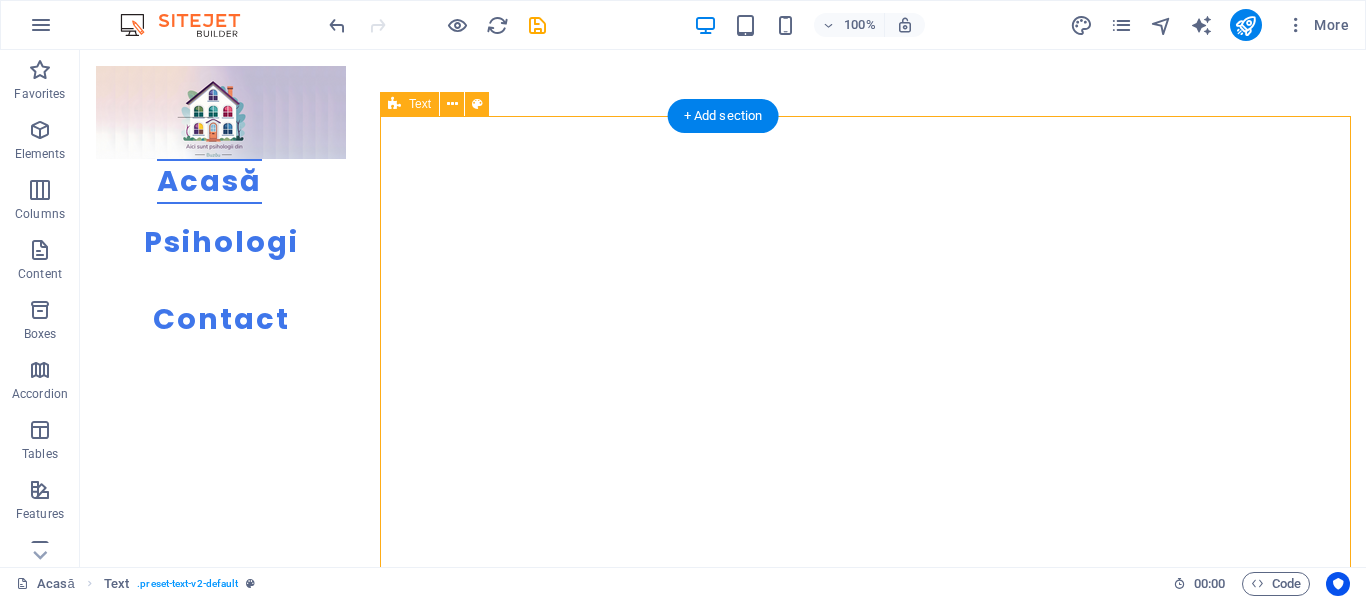 scroll, scrollTop: 400, scrollLeft: 0, axis: vertical 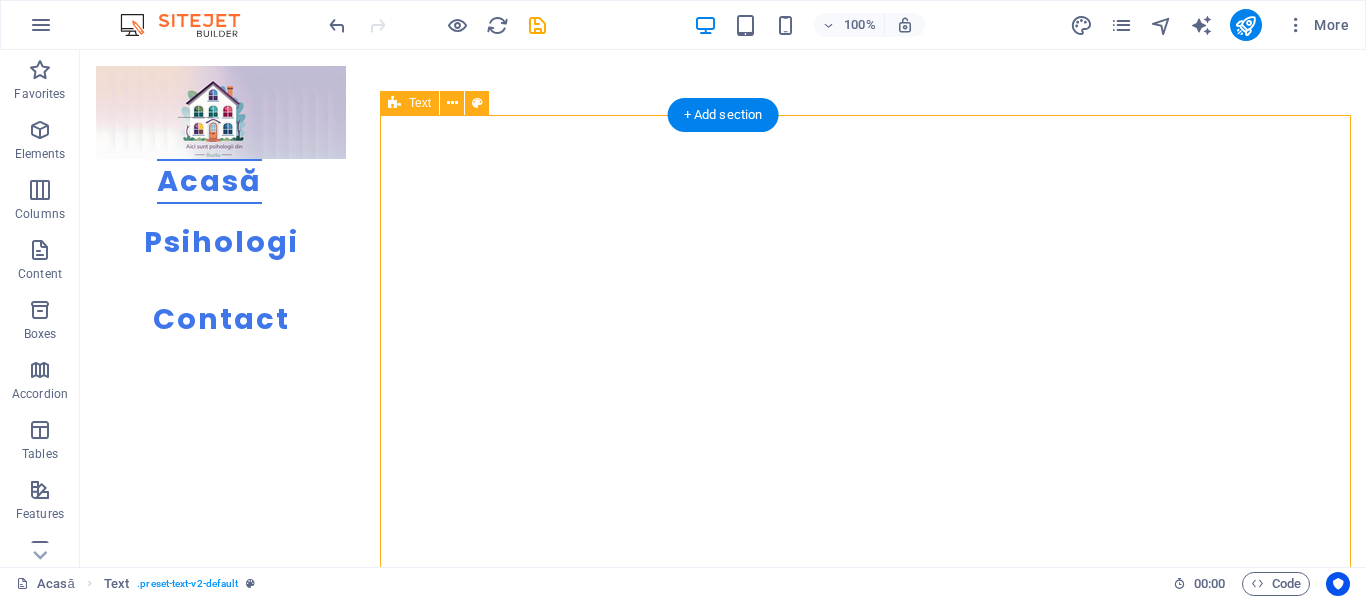 click on "Ce te frământă? Bine ai venit! Poate ai ajuns aici pentru că simți că nu mai poți duce singur(ă) tot ce trăiești. Sau poate nu ți-e foarte clar ce se întâmplă, doar că ceva nu mai funcționează ca înainte. Aici găsești întrebări pe care mulți dintre noi le răsucim în mintea noastră sau i le adresăm lui chatGPT, răspunsuri din care să îți iei ce ai nevoie și psihologi din [CITY] care lucrează cu grijă, profesionalism și respect pentru ritmul tău.  Ești în locul potrivit pentru a începe - o inițiativă pentru sănătatea mintală a comunității buzoiene.  Ne dorim ca orice persoană care caută sprijin să găsească mai ușor specialistul potrivit." at bounding box center [873, 723] 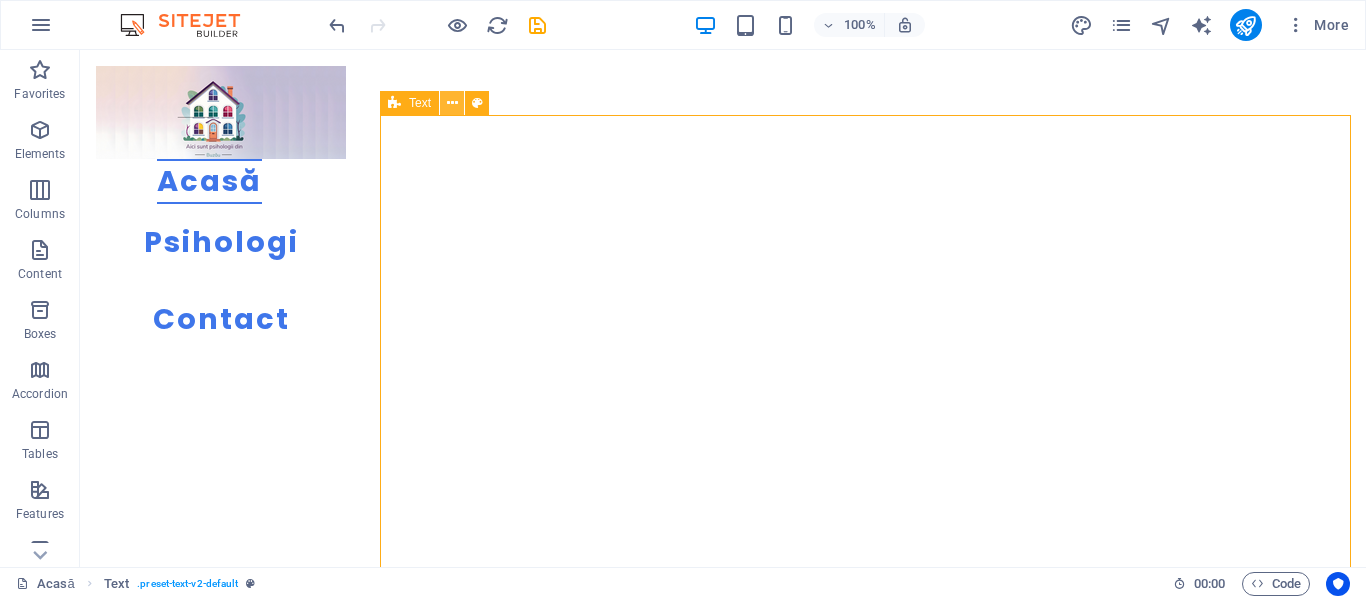 click at bounding box center (452, 103) 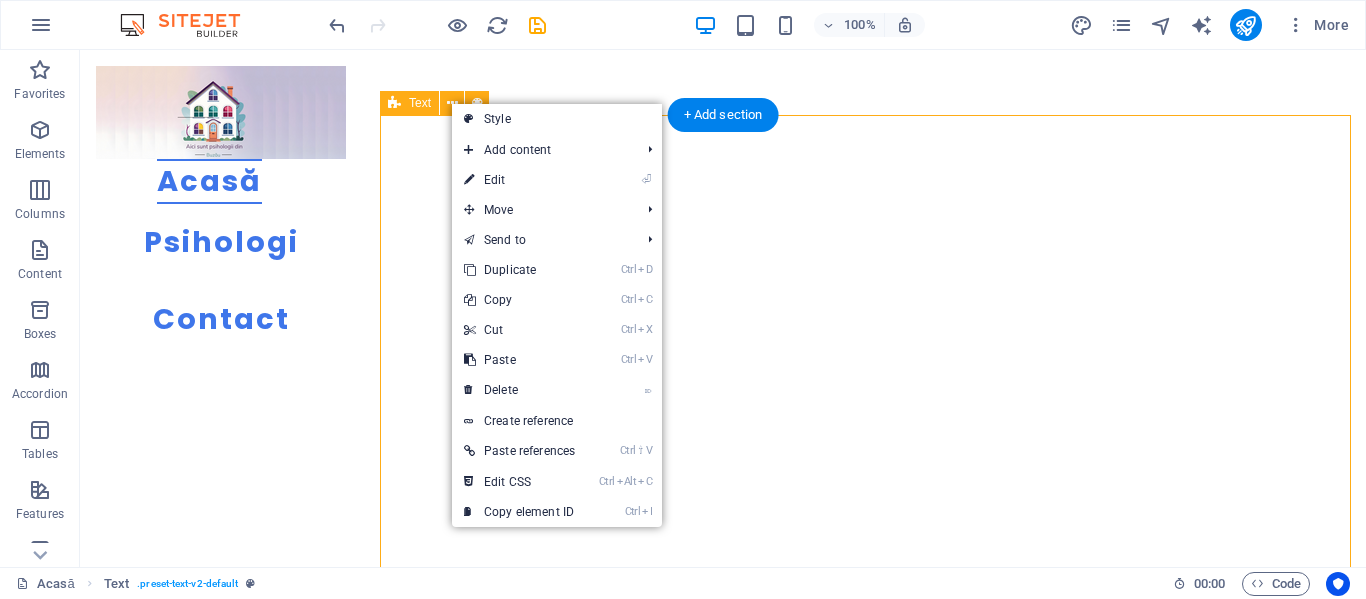 click on "Ce te frământă? Bine ai venit! Poate ai ajuns aici pentru că simți că nu mai poți duce singur(ă) tot ce trăiești. Sau poate nu ți-e foarte clar ce se întâmplă, doar că ceva nu mai funcționează ca înainte. Aici găsești întrebări pe care mulți dintre noi le răsucim în mintea noastră sau i le adresăm lui chatGPT, răspunsuri din care să îți iei ce ai nevoie și psihologi din [CITY] care lucrează cu grijă, profesionalism și respect pentru ritmul tău.  Ești în locul potrivit pentru a începe - o inițiativă pentru sănătatea mintală a comunității buzoiene.  Ne dorim ca orice persoană care caută sprijin să găsească mai ușor specialistul potrivit." at bounding box center (873, 723) 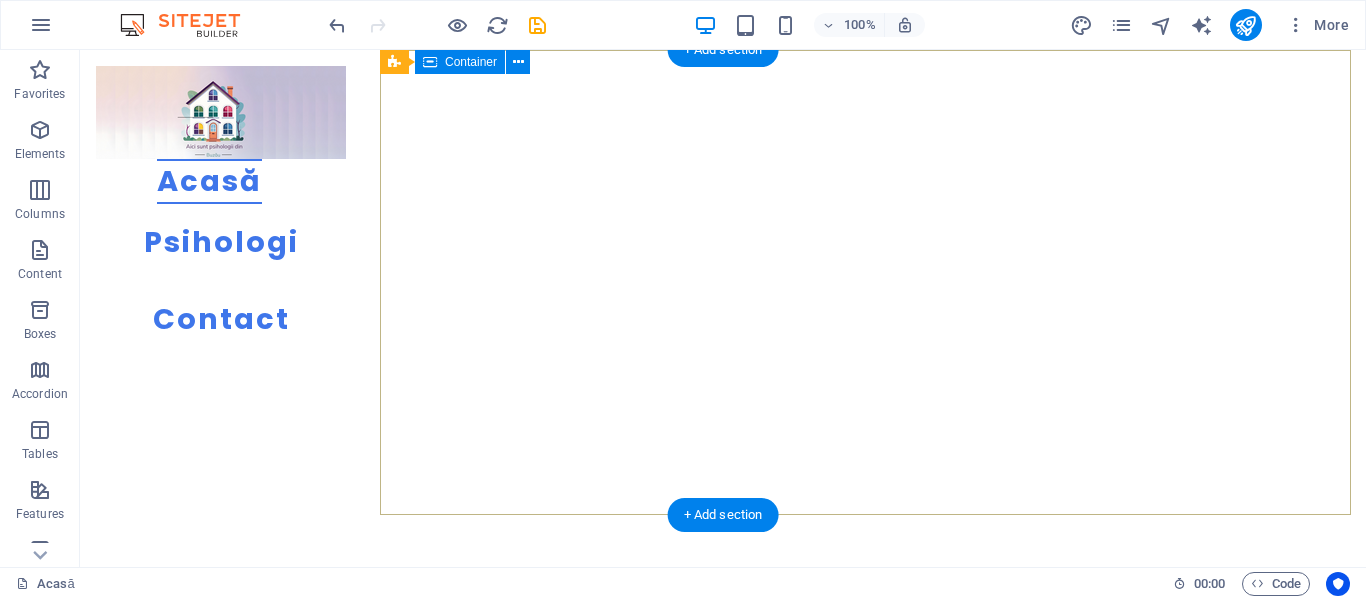 scroll, scrollTop: 400, scrollLeft: 0, axis: vertical 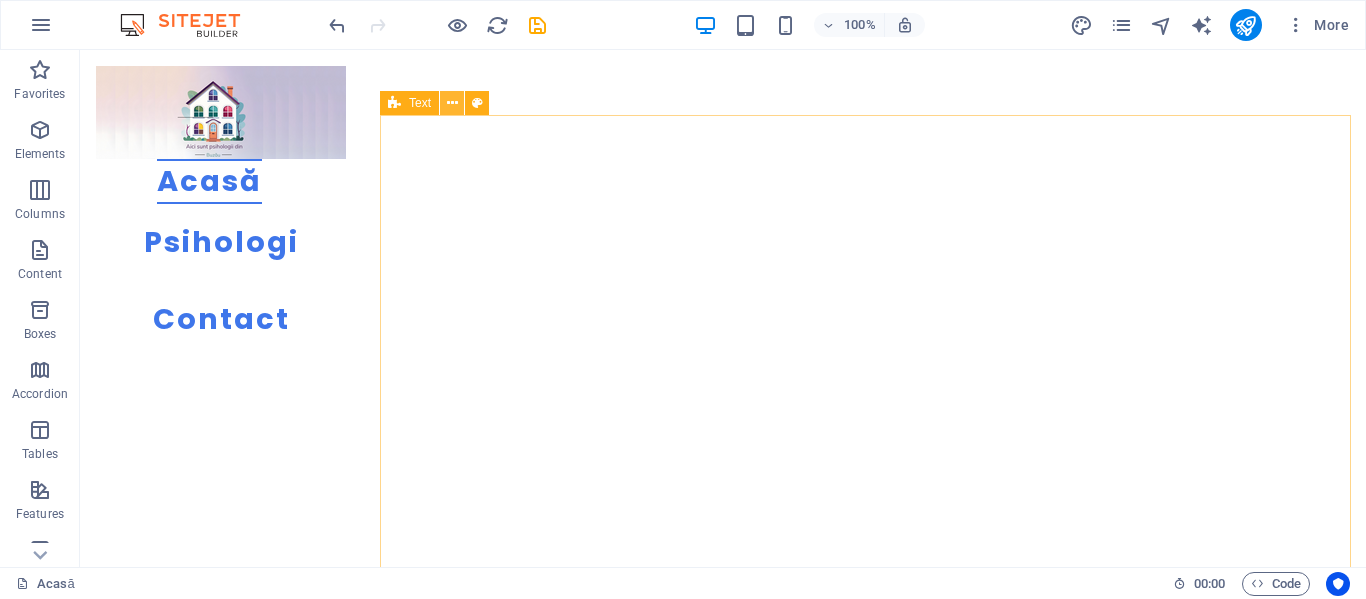 click at bounding box center [452, 103] 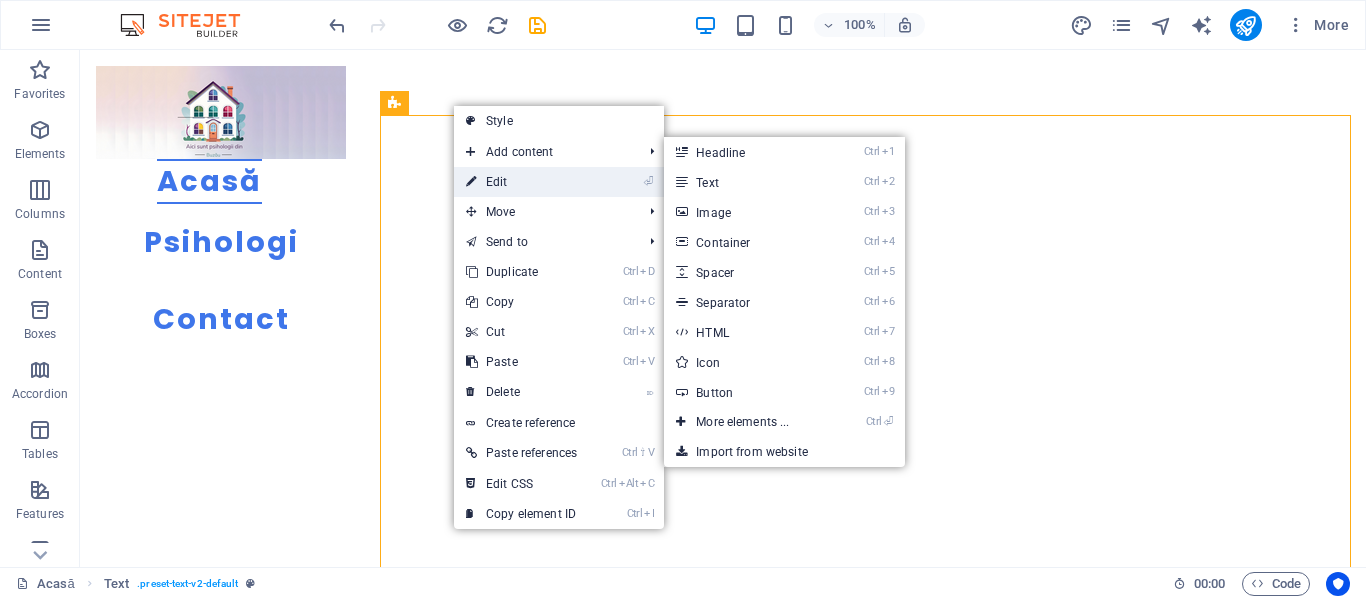 click on "⏎  Edit" at bounding box center [521, 182] 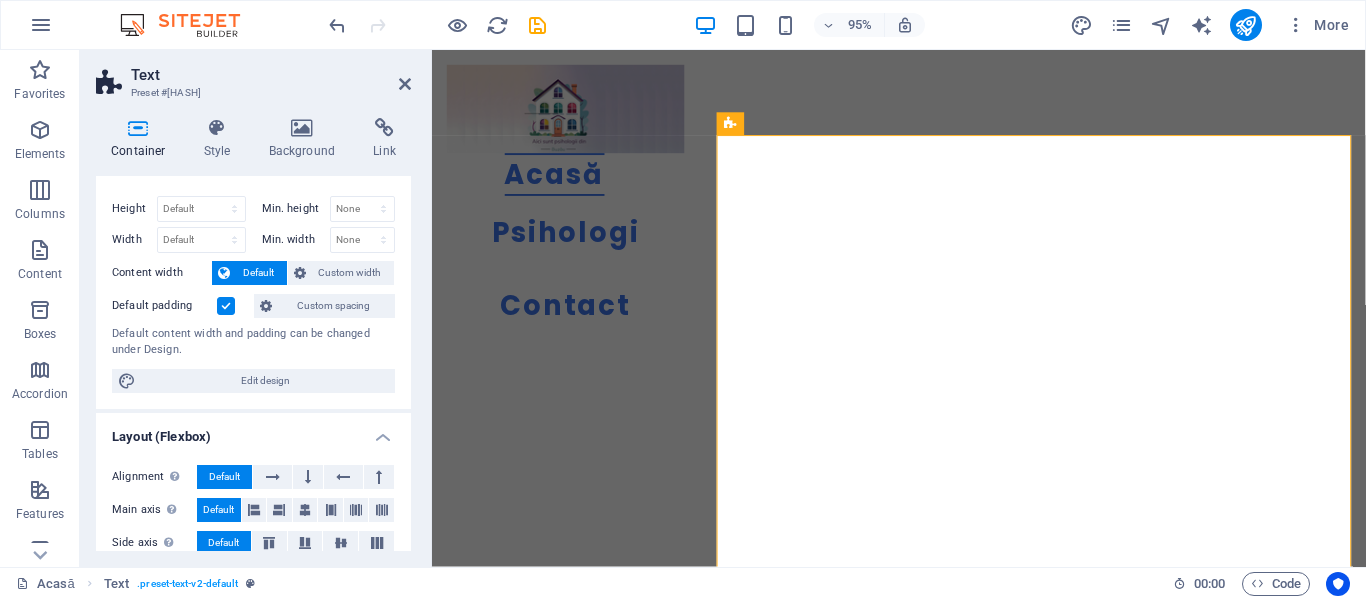 scroll, scrollTop: 0, scrollLeft: 0, axis: both 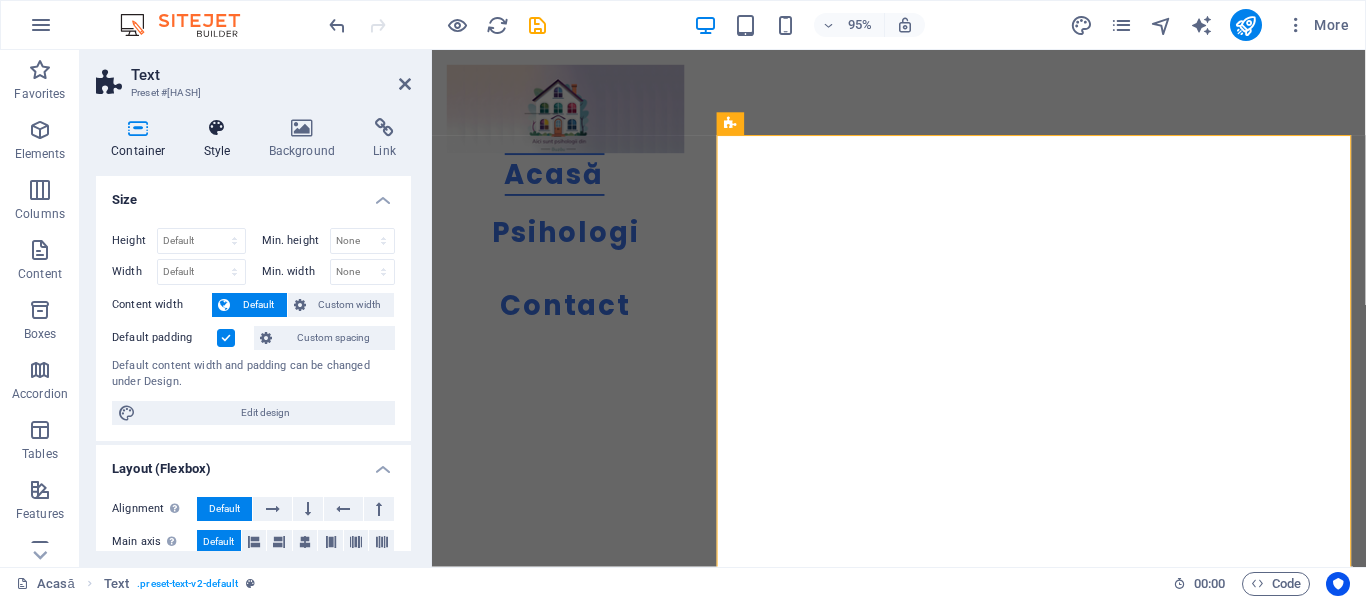 click at bounding box center [217, 128] 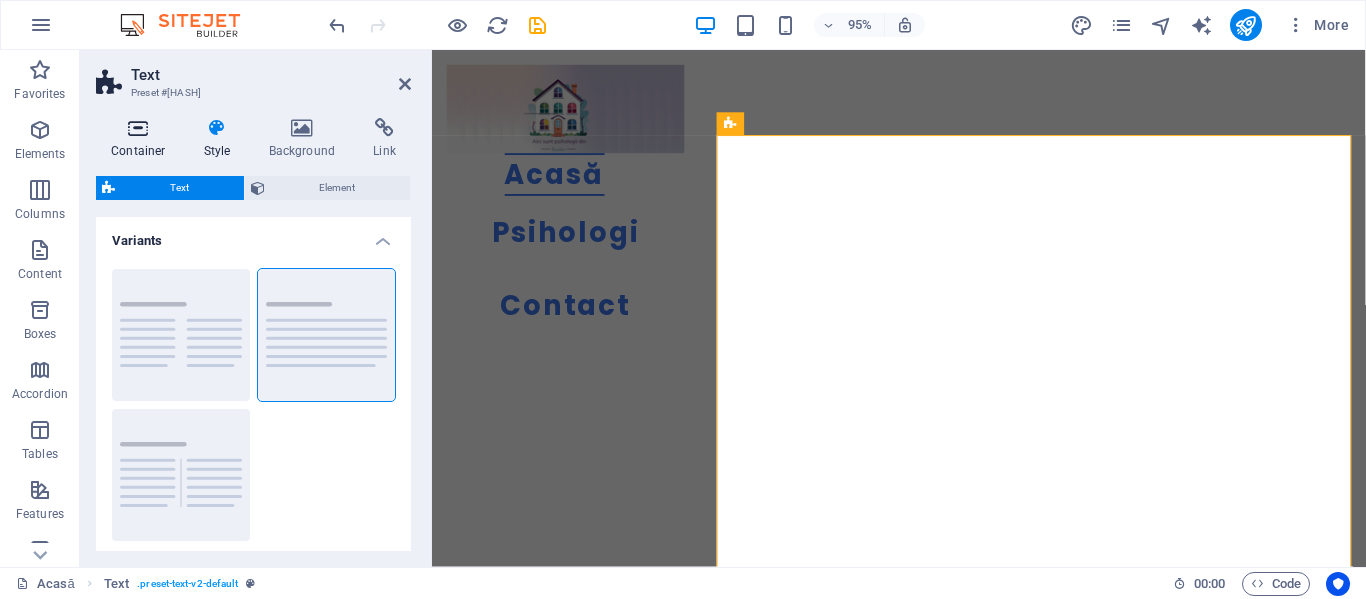 click at bounding box center (138, 128) 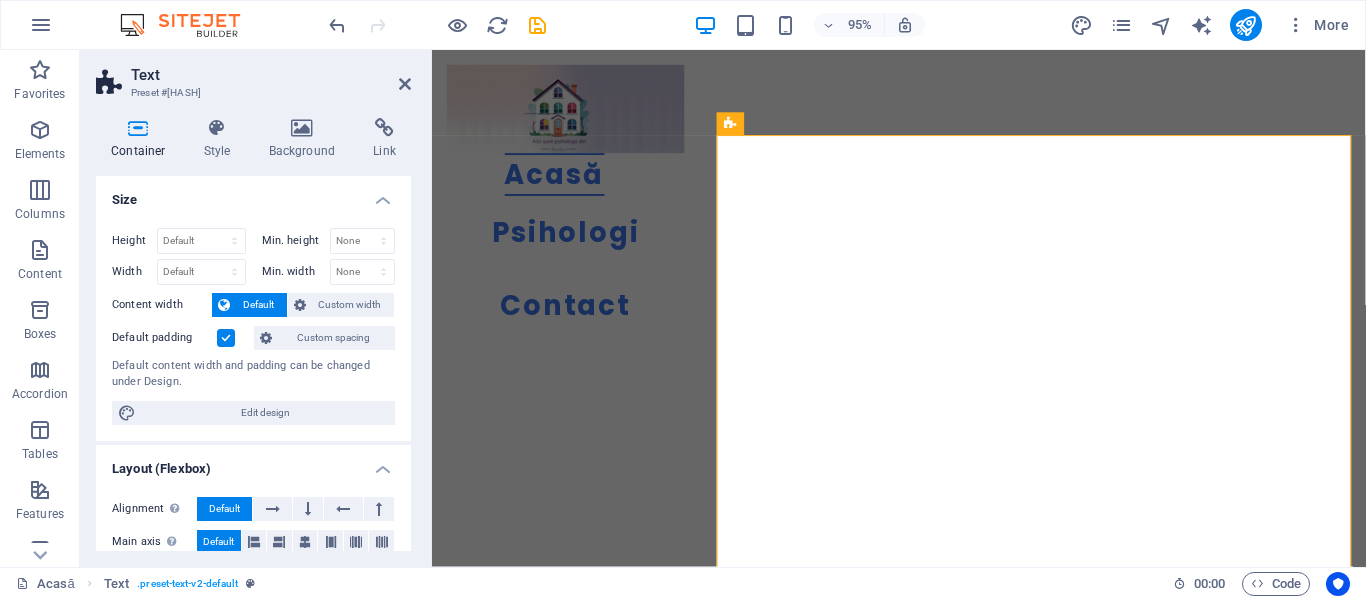 click at bounding box center (226, 338) 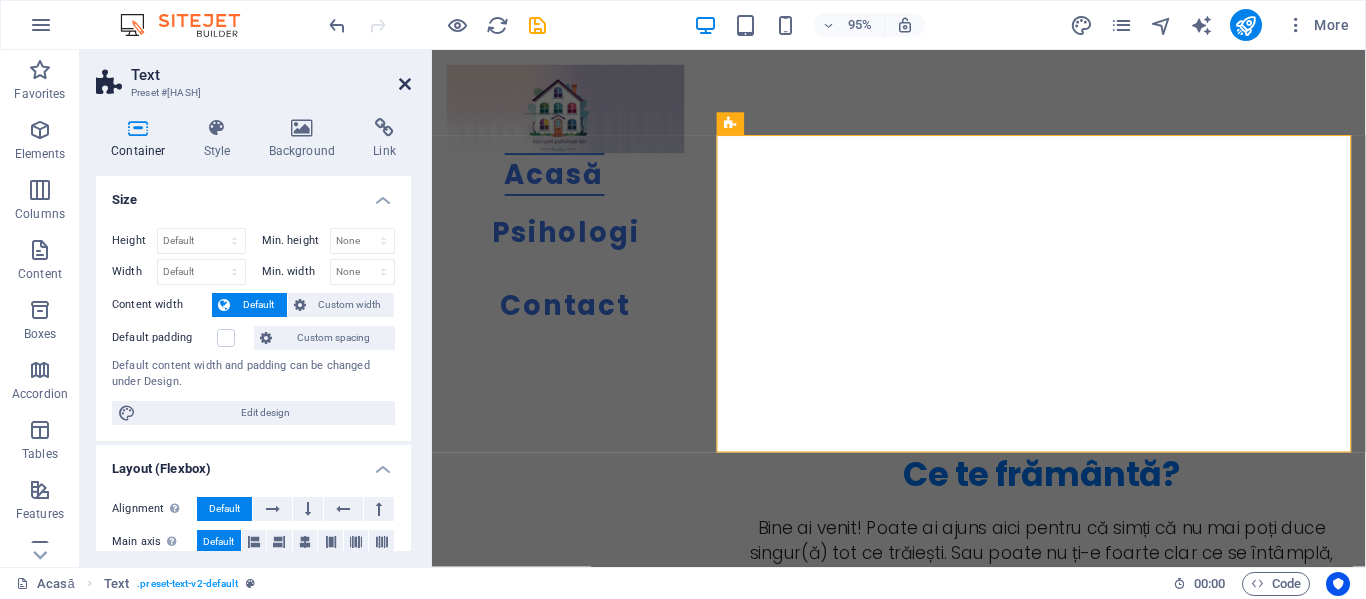 click at bounding box center [405, 84] 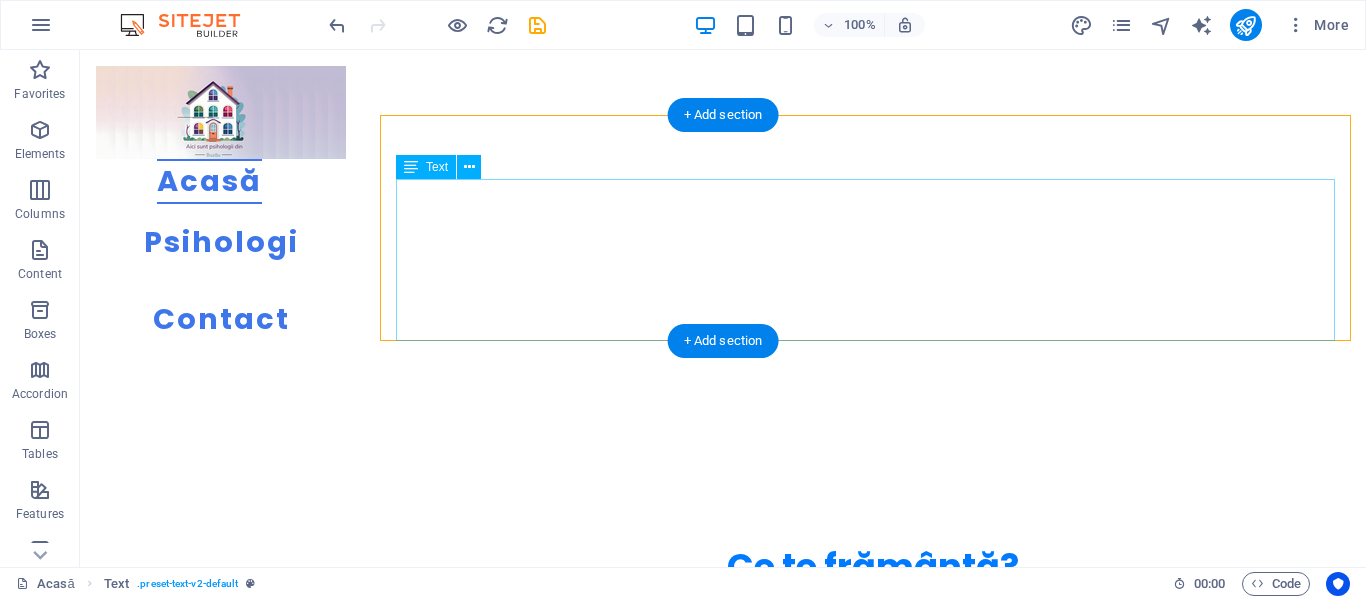 scroll, scrollTop: 300, scrollLeft: 0, axis: vertical 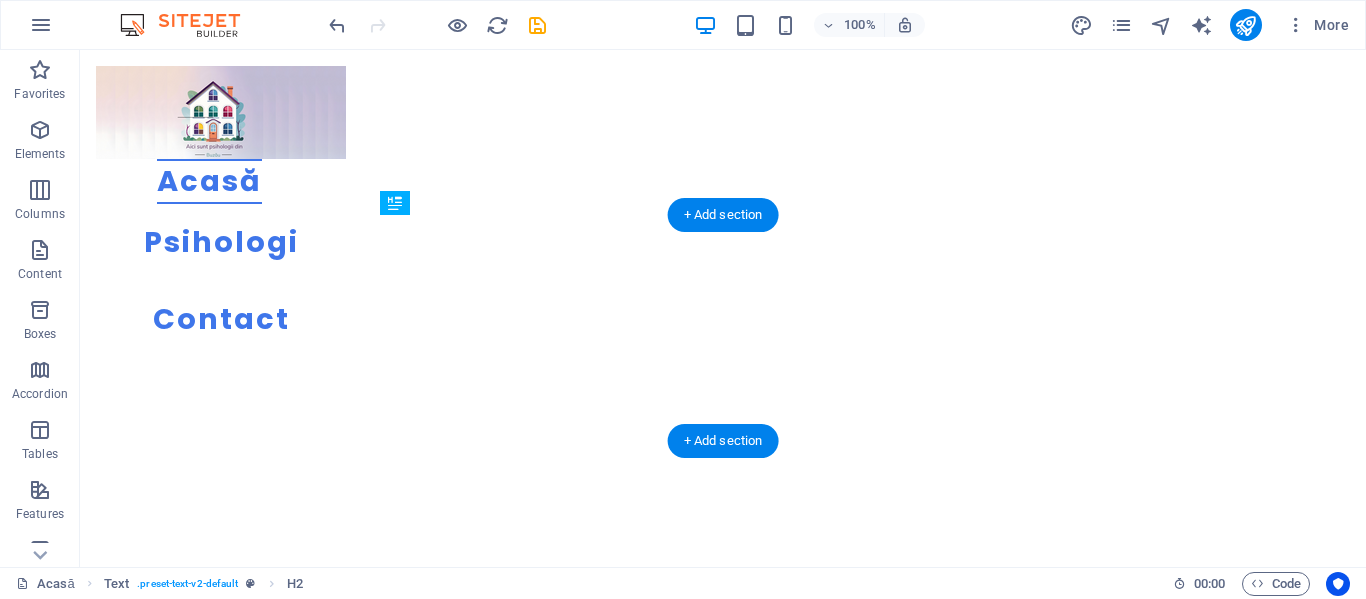 drag, startPoint x: 646, startPoint y: 242, endPoint x: 653, endPoint y: 230, distance: 13.892444 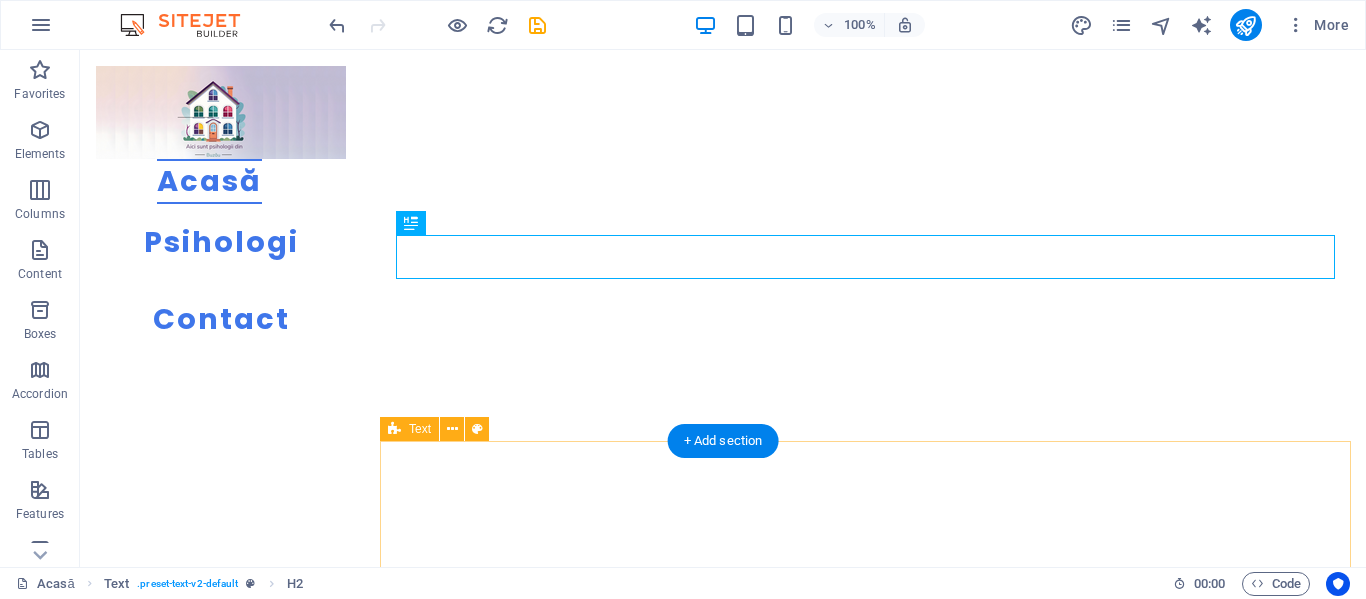 click on "Iată trăirile pe care noi, psihologii, le întâlnim des în cabinet" at bounding box center [873, 988] 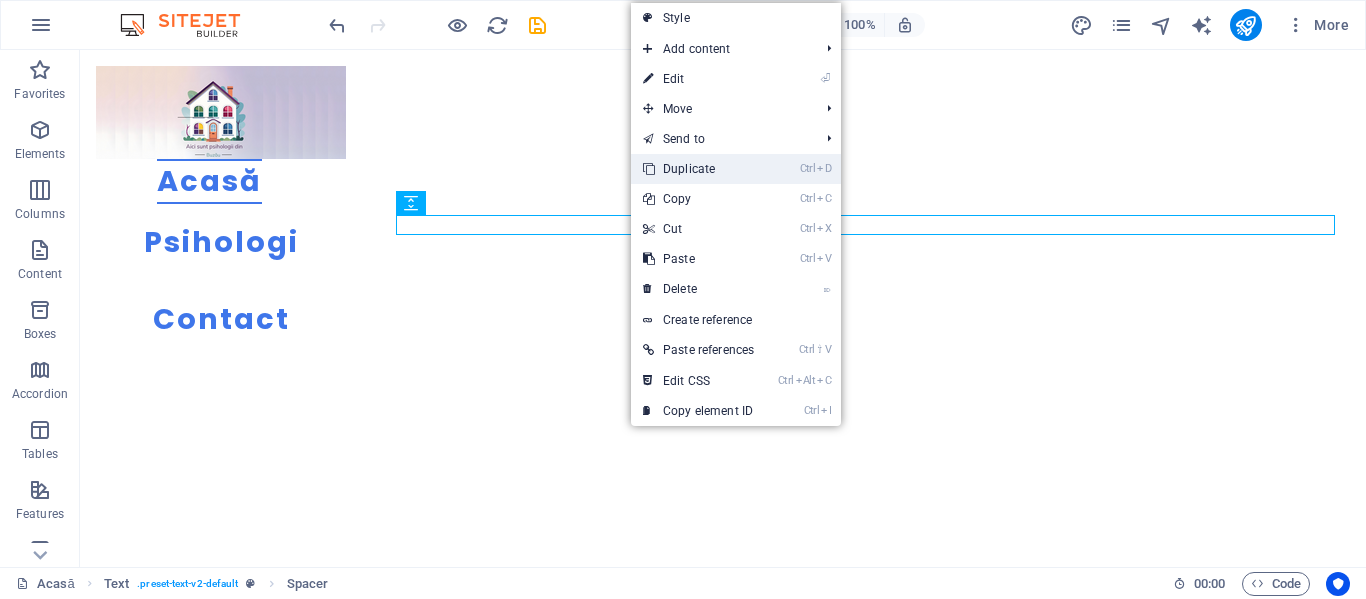 click on "Ctrl D  Duplicate" at bounding box center [698, 169] 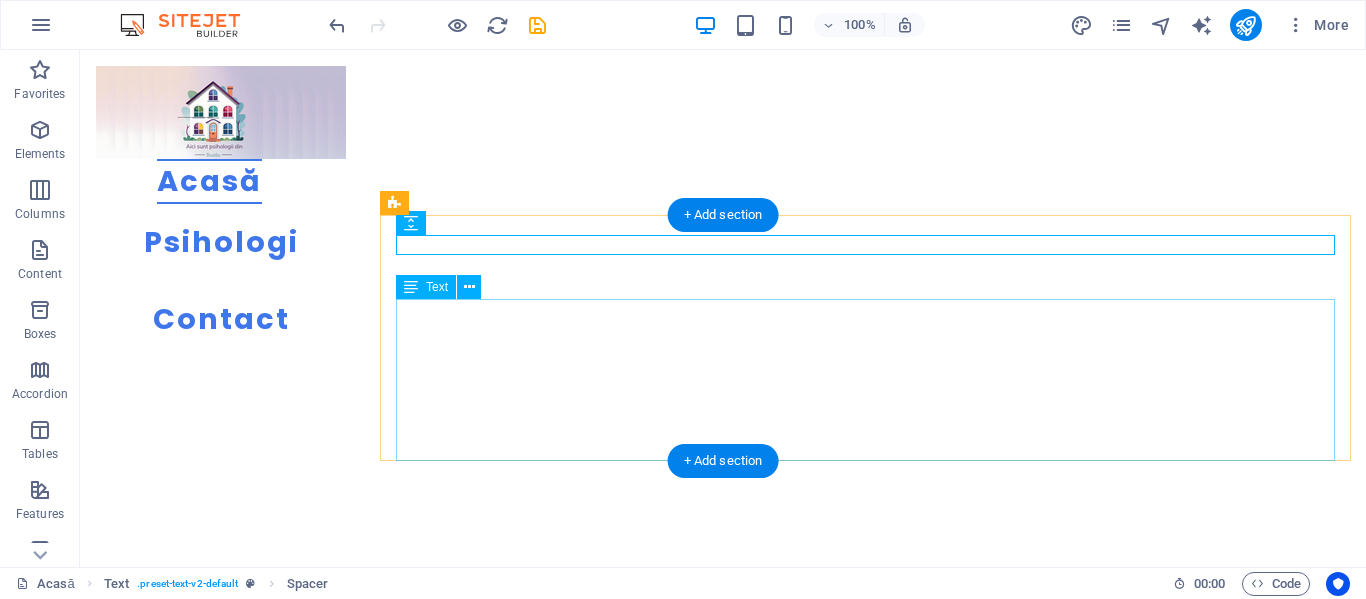 click on "Bine ai venit! Poate ai ajuns aici pentru că simți că nu mai poți duce singur(ă) tot ce trăiești. Sau poate nu ți-e foarte clar ce se întâmplă, doar că ceva nu mai funcționează ca înainte. Aici găsești întrebări pe care mulți dintre noi le răsucim în mintea noastră sau i le adresăm lui chatGPT, răspunsuri din care să îți iei ce ai nevoie și psihologi din [CITY] care lucrează cu grijă, profesionalism și respect pentru ritmul tău.  Ești în locul potrivit pentru a începe - o inițiativă pentru sănătatea mintală a comunității buzoiene.  Ne dorim ca orice persoană care caută sprijin să găsească mai ușor specialistul potrivit." at bounding box center [873, 715] 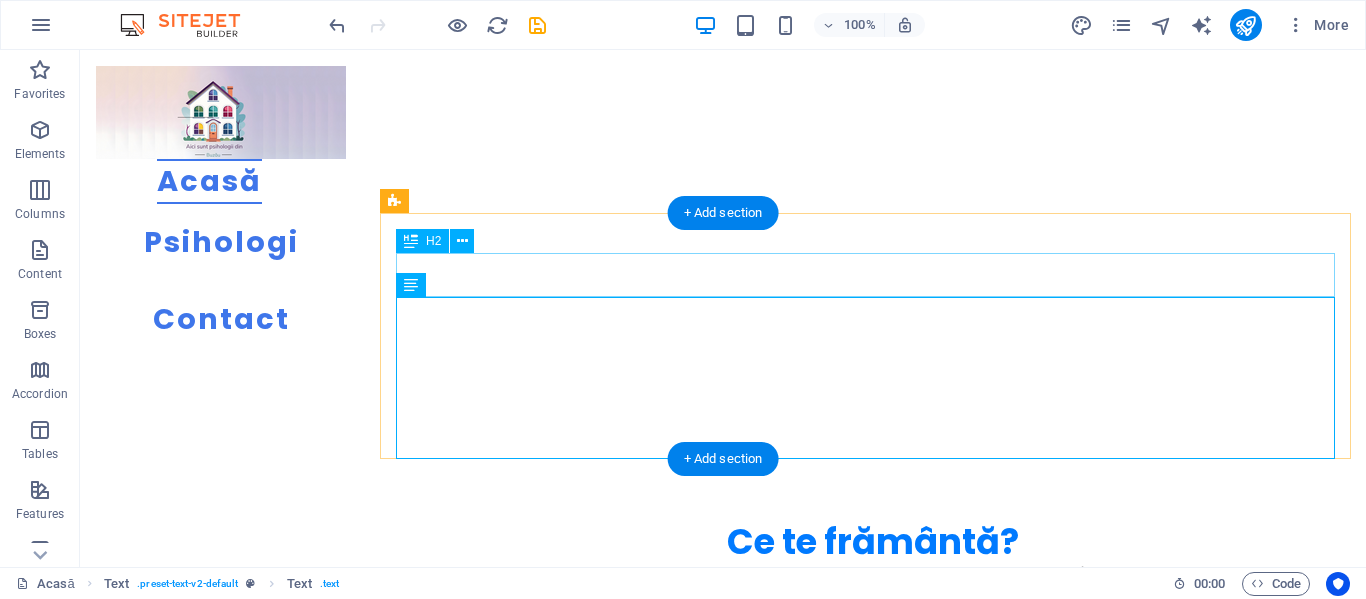scroll, scrollTop: 400, scrollLeft: 0, axis: vertical 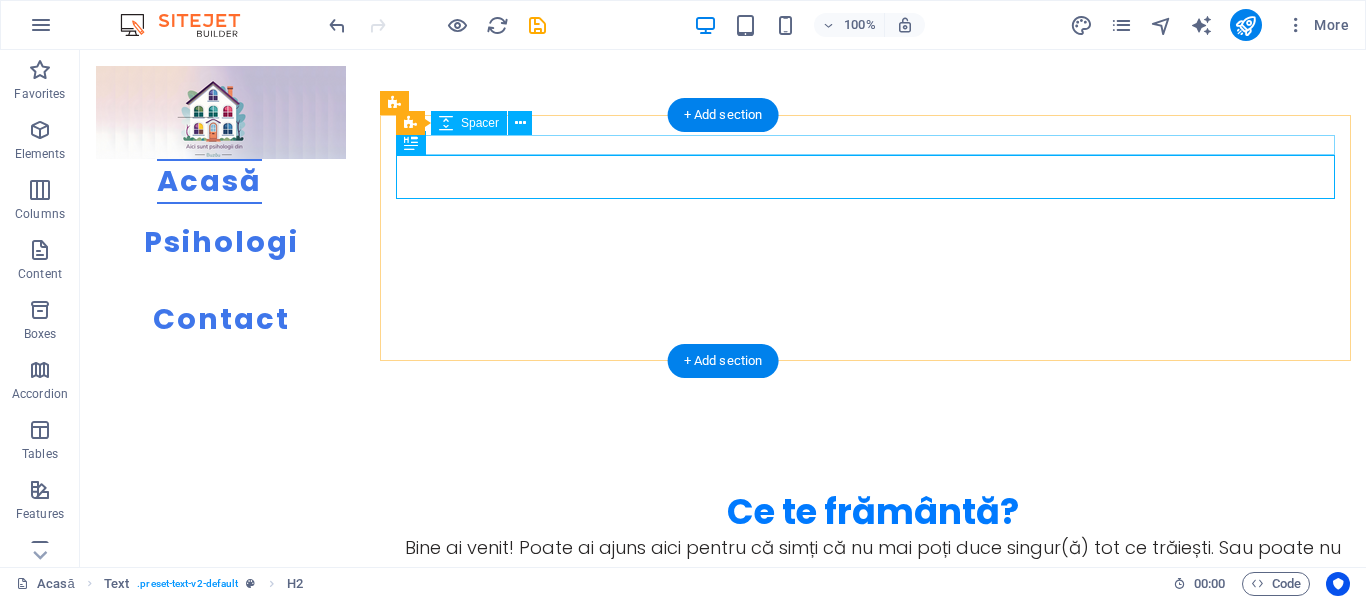 click at bounding box center [873, 480] 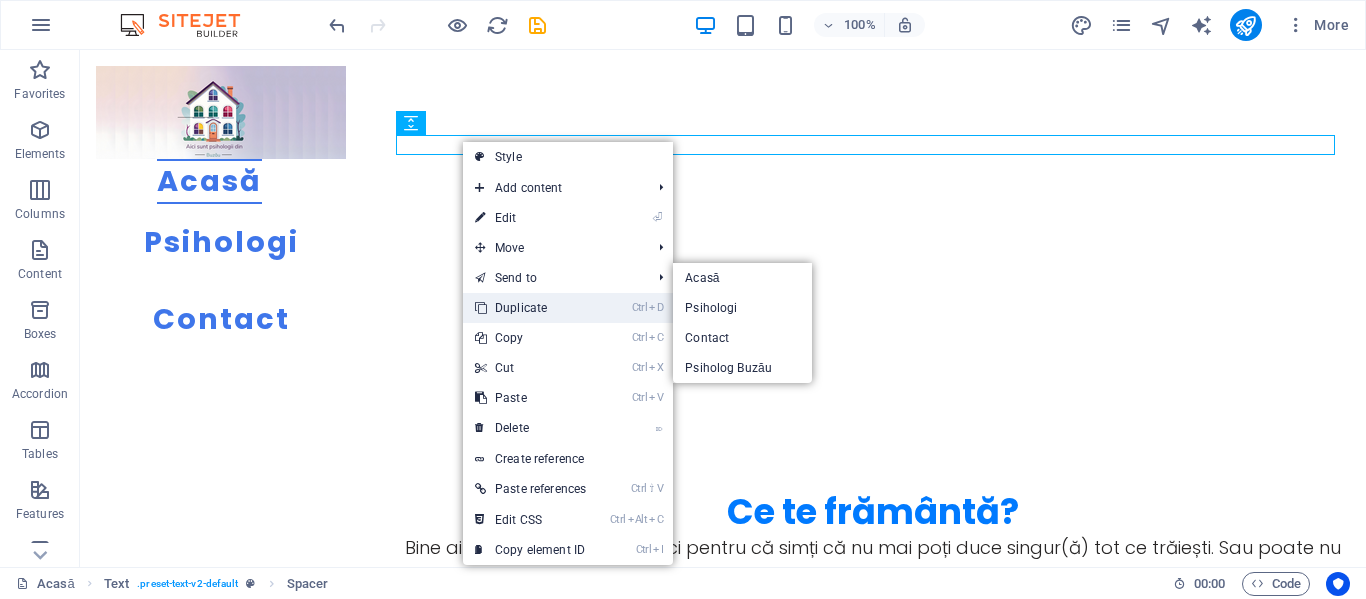 click on "Ctrl D  Duplicate" at bounding box center (530, 308) 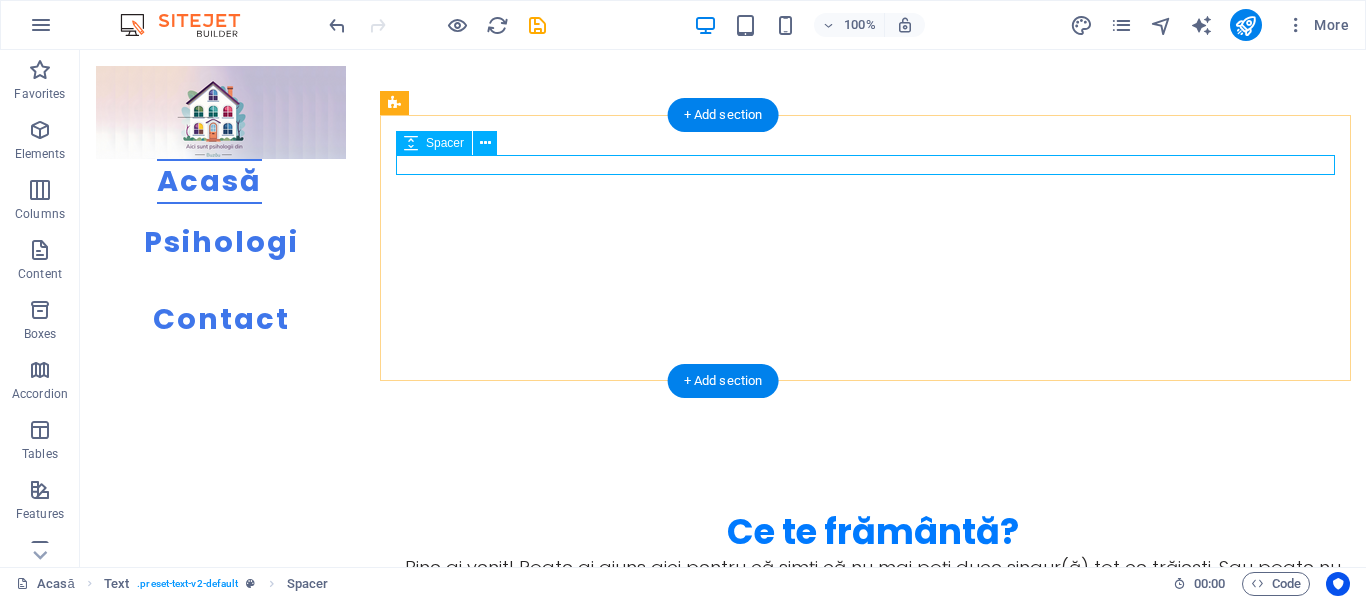 click at bounding box center (873, 500) 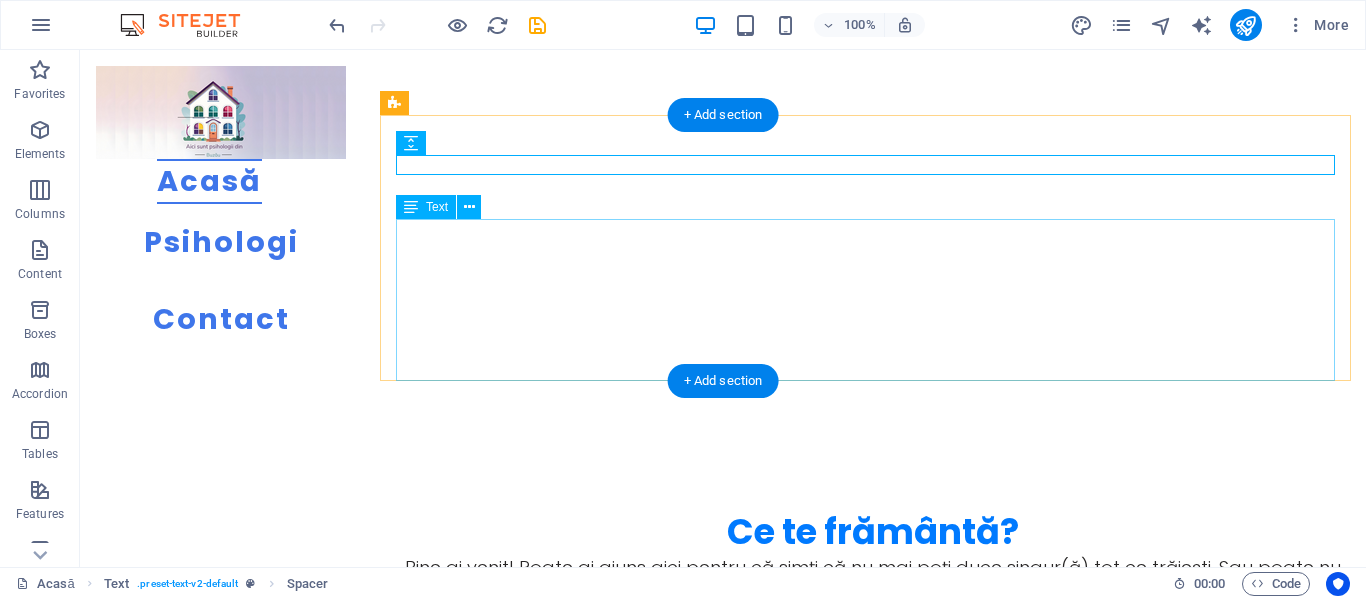 click on "Bine ai venit! Poate ai ajuns aici pentru că simți că nu mai poți duce singur(ă) tot ce trăiești. Sau poate nu ți-e foarte clar ce se întâmplă, doar că ceva nu mai funcționează ca înainte. Aici găsești întrebări pe care mulți dintre noi le răsucim în mintea noastră sau i le adresăm lui chatGPT, răspunsuri din care să îți iei ce ai nevoie și psihologi din [CITY] care lucrează cu grijă, profesionalism și respect pentru ritmul tău.  Ești în locul potrivit pentru a începe - o inițiativă pentru sănătatea mintală a comunității buzoiene.  Ne dorim ca orice persoană care caută sprijin să găsească mai ușor specialistul potrivit." at bounding box center (873, 635) 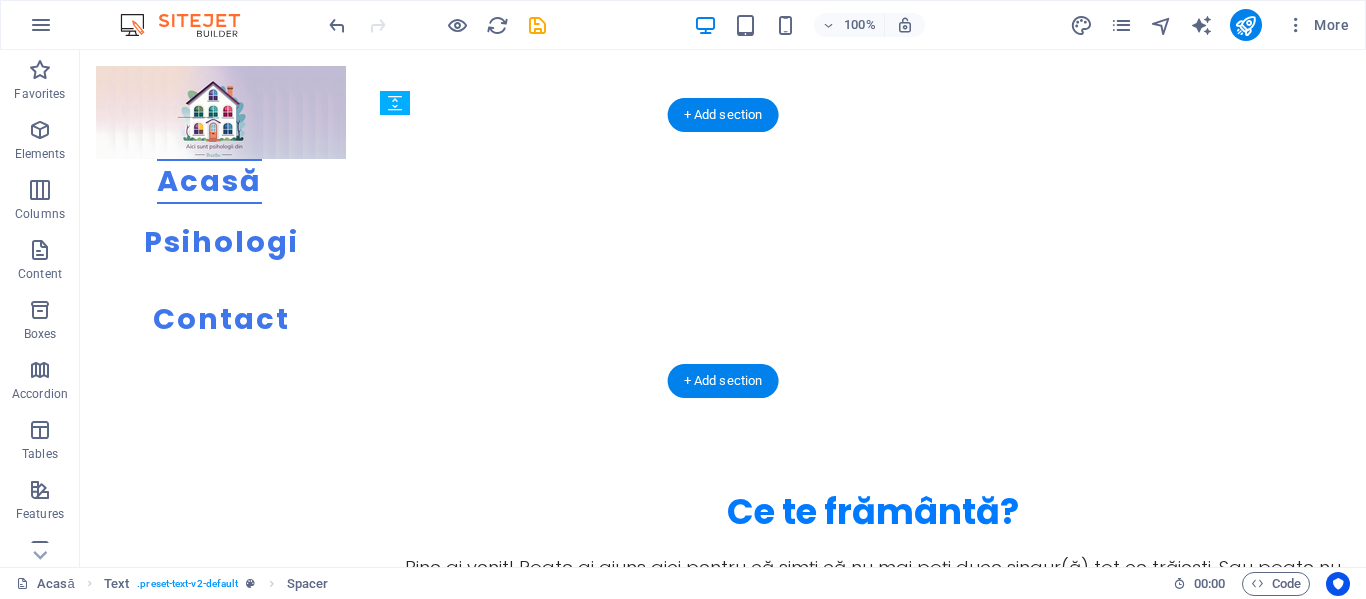 drag, startPoint x: 1070, startPoint y: 164, endPoint x: 1076, endPoint y: 205, distance: 41.4367 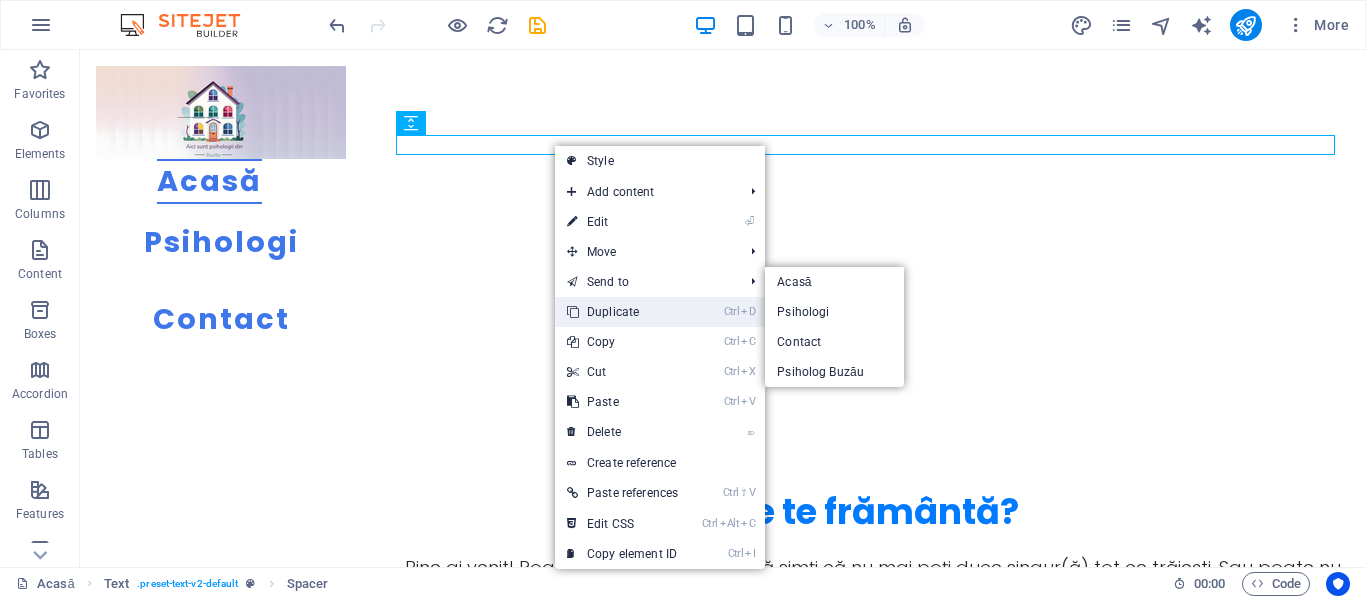 click on "Ctrl D  Duplicate" at bounding box center [622, 312] 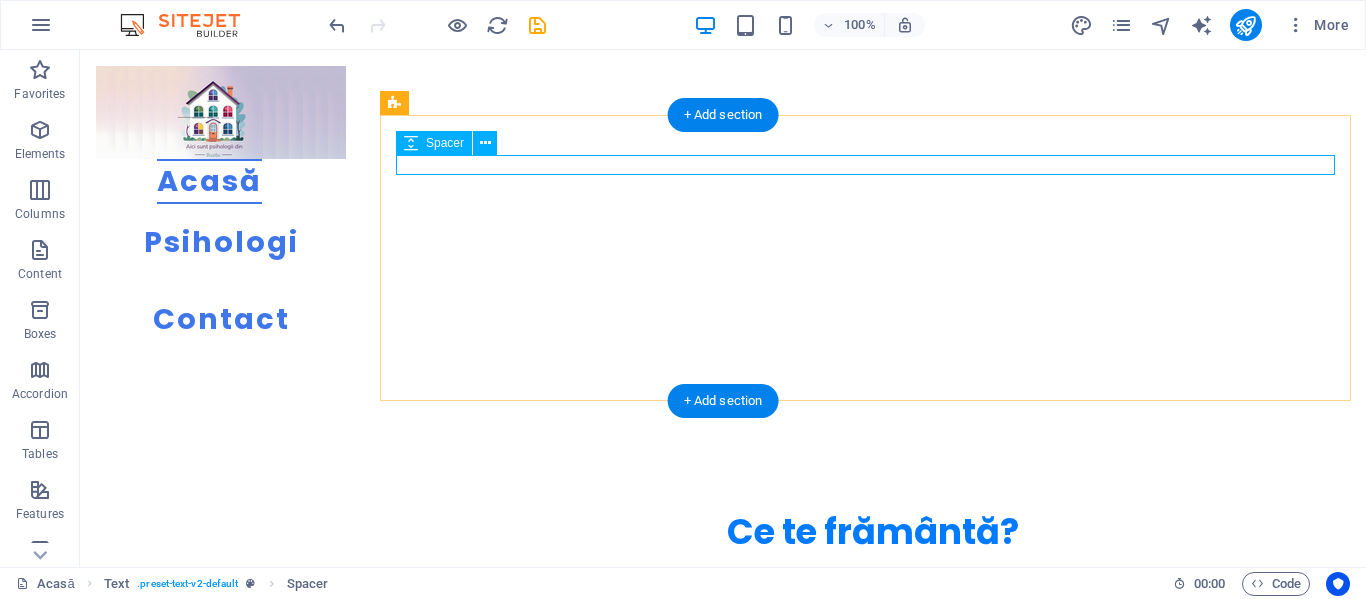 click on "Ce te frământă?" at bounding box center [873, 532] 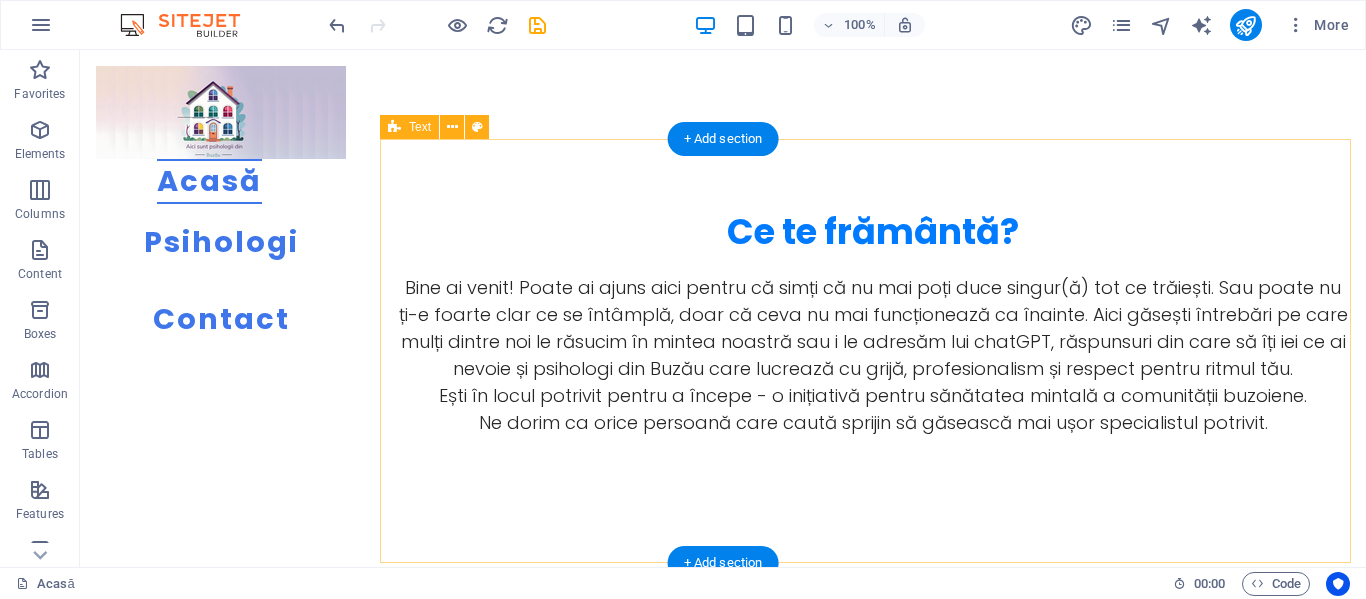 scroll, scrollTop: 600, scrollLeft: 0, axis: vertical 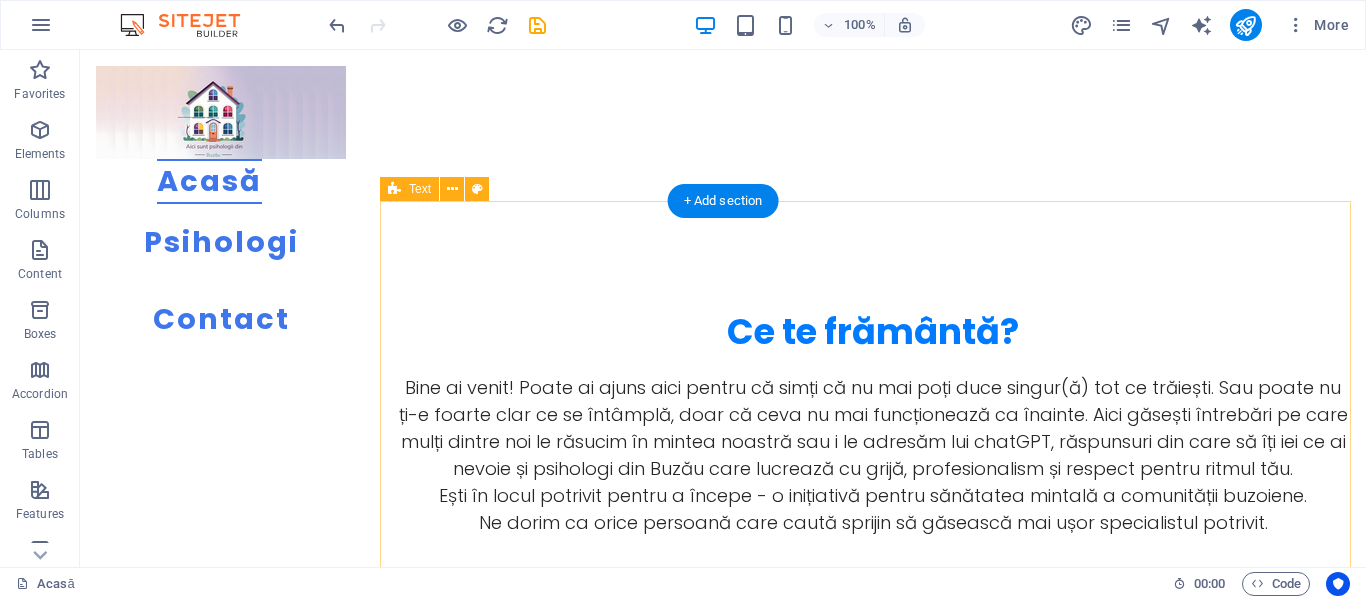 click on "Iată trăirile pe care noi, psihologii, le întâlnim des în cabinet" at bounding box center [873, 748] 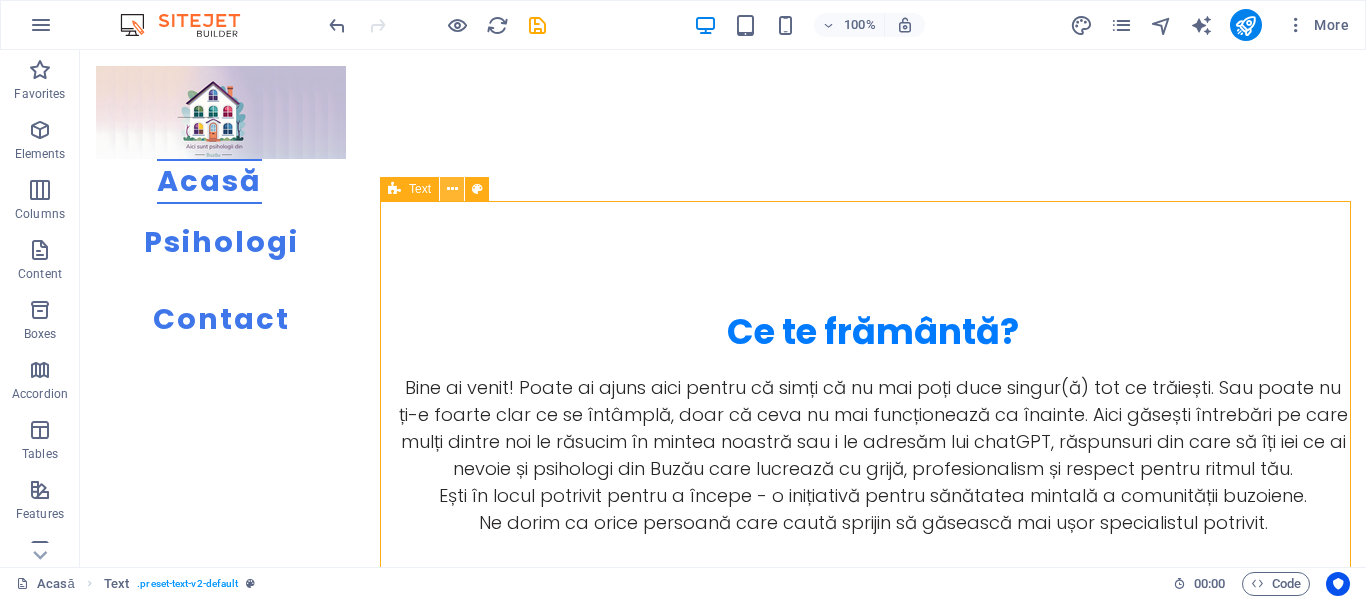 click at bounding box center (452, 189) 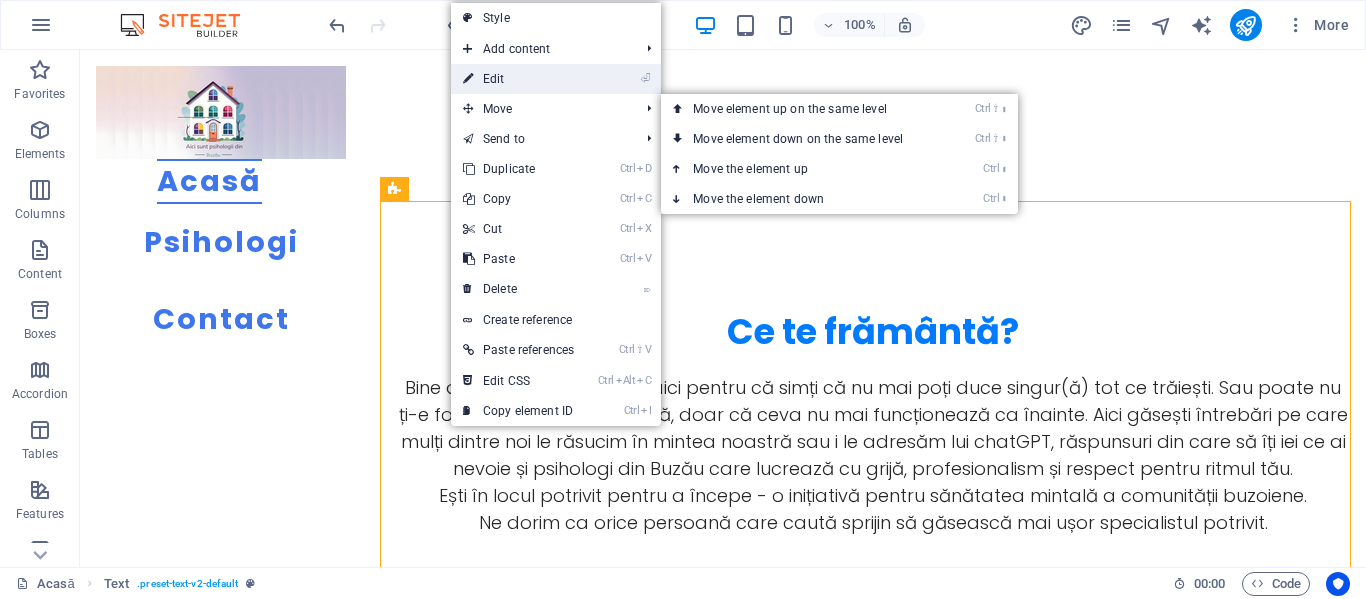click on "⏎  Edit" at bounding box center (518, 79) 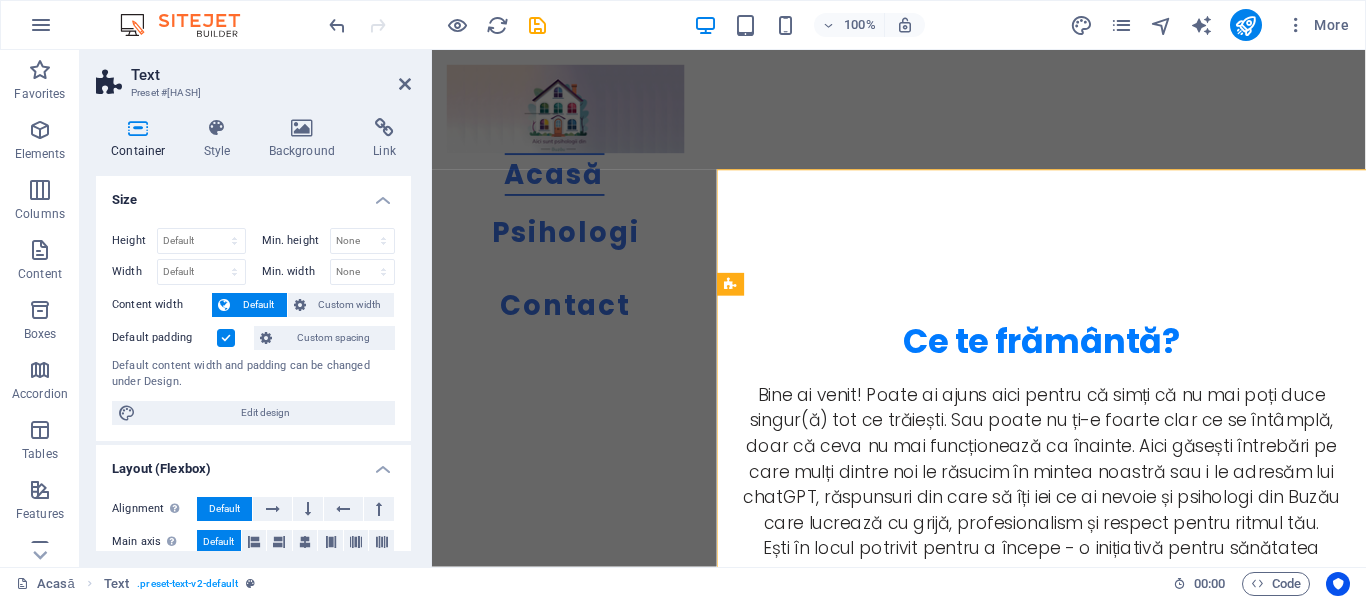scroll, scrollTop: 625, scrollLeft: 0, axis: vertical 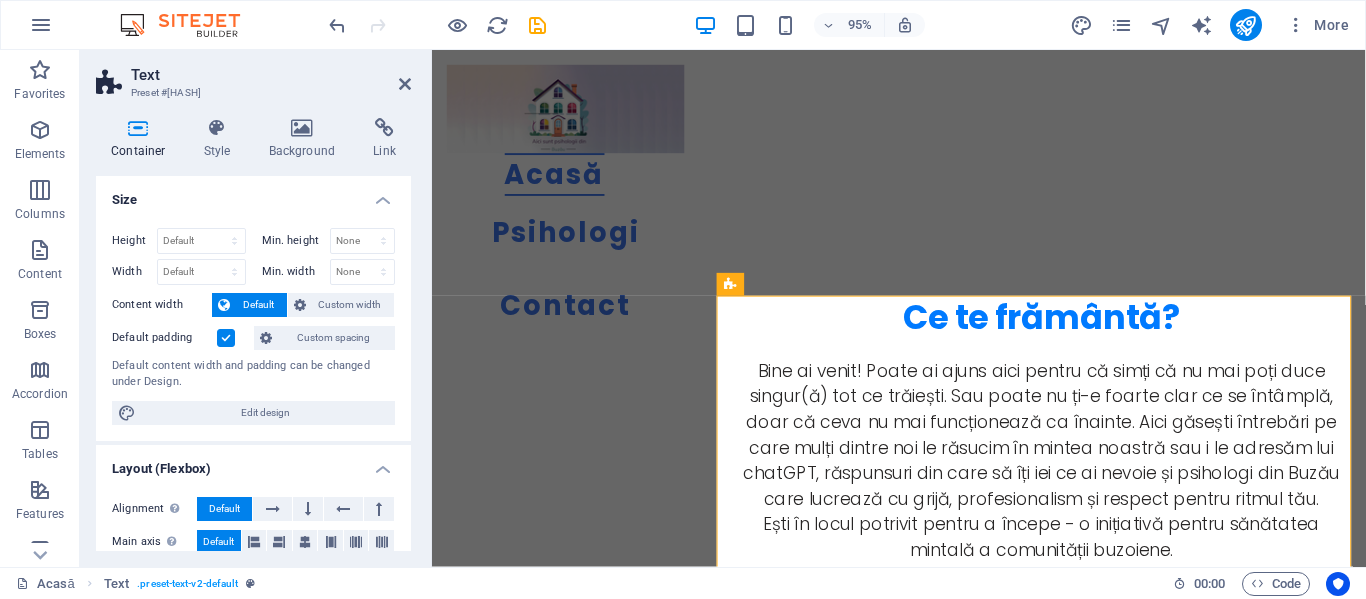 click at bounding box center (226, 338) 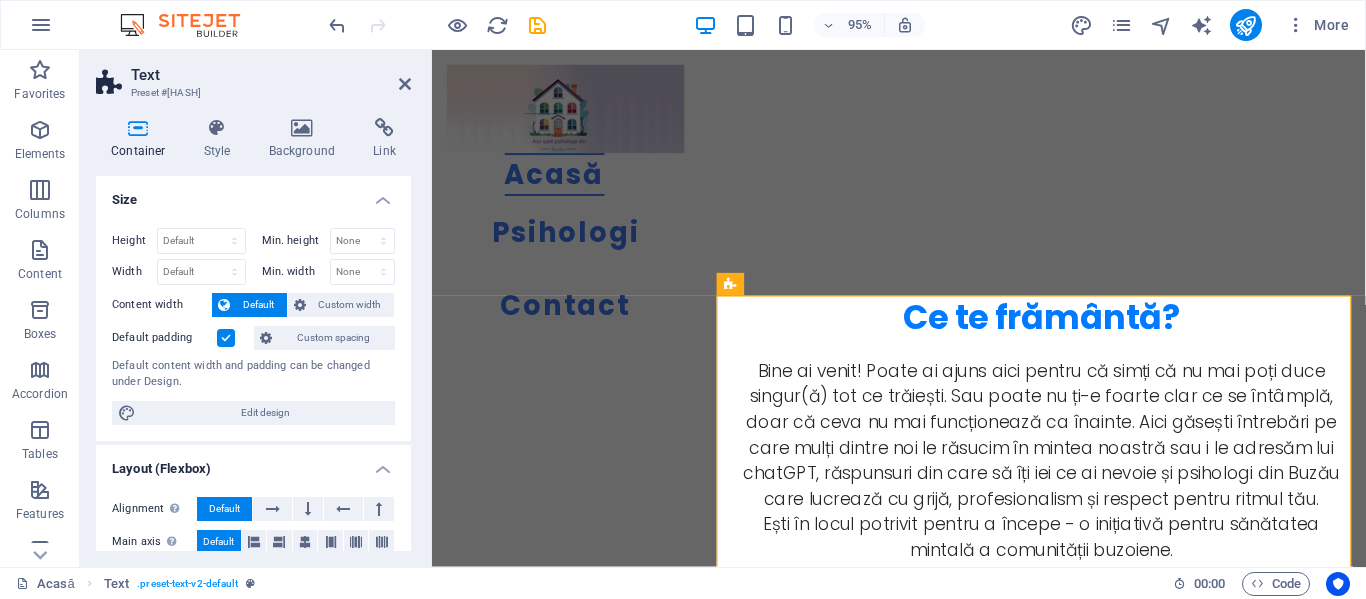 click on "Default padding" at bounding box center [0, 0] 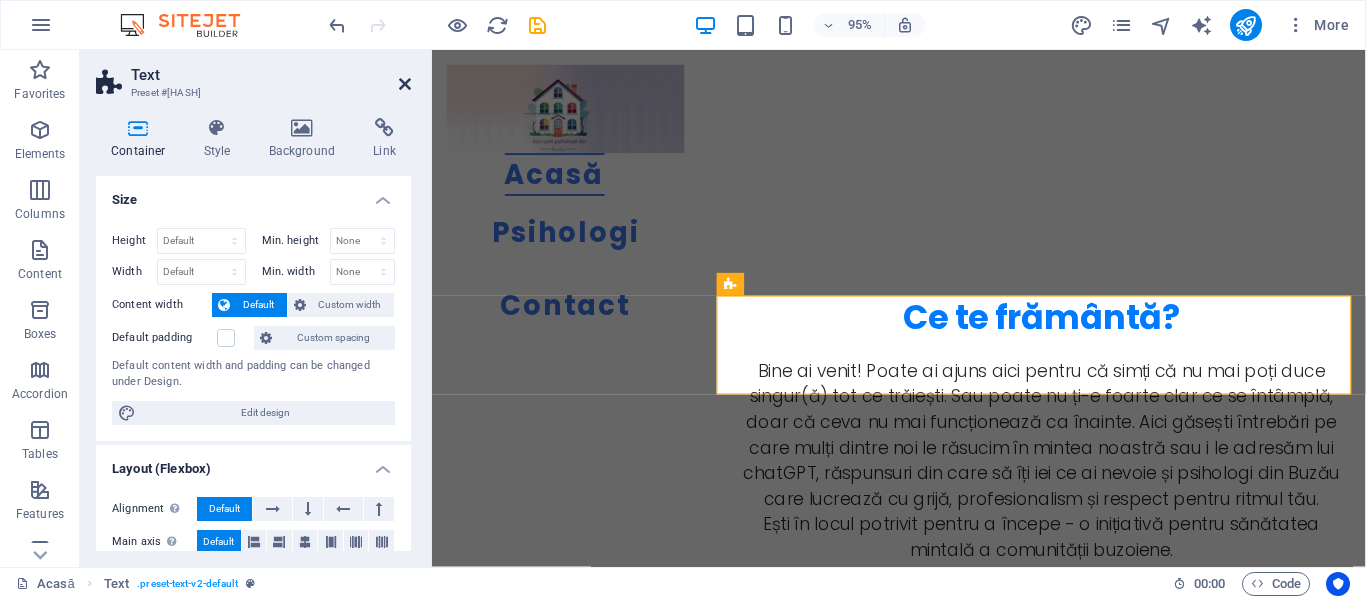 click at bounding box center (405, 84) 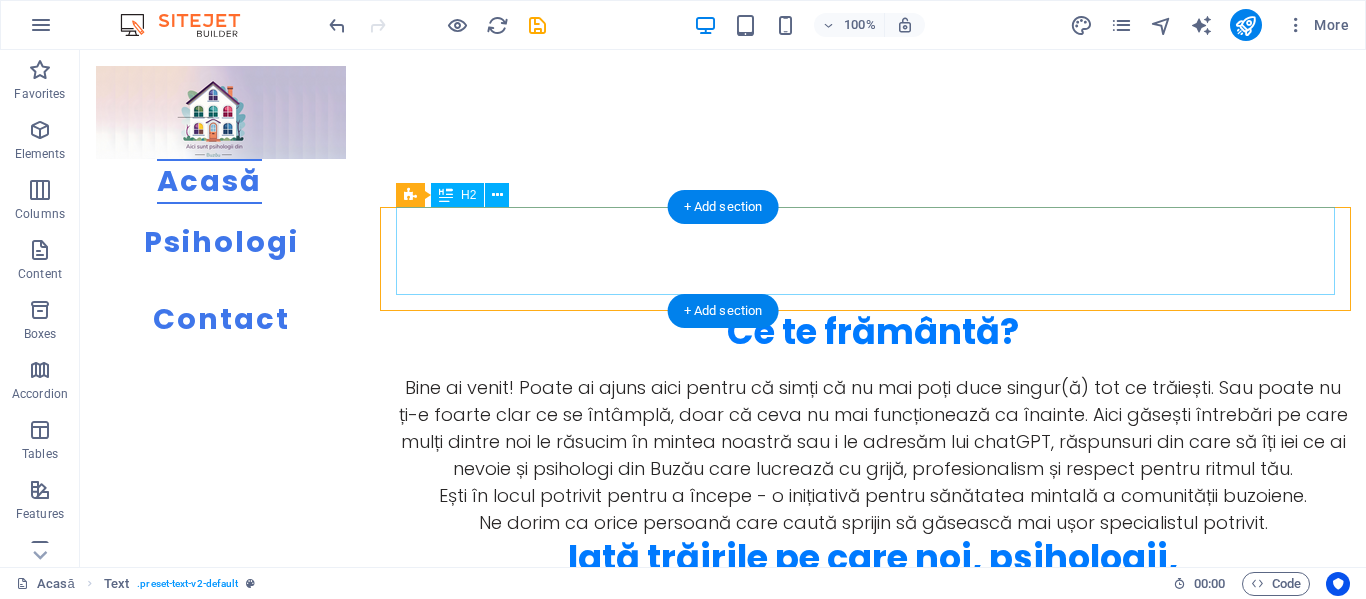 scroll, scrollTop: 400, scrollLeft: 0, axis: vertical 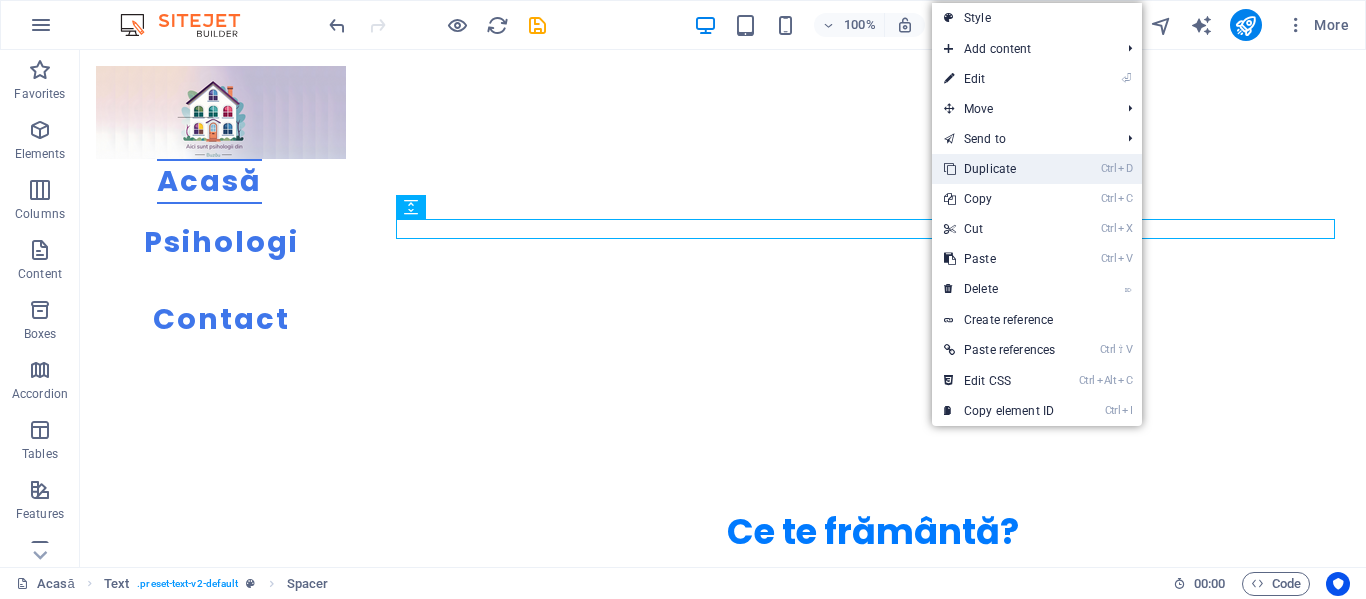 click on "Ctrl D  Duplicate" at bounding box center (999, 169) 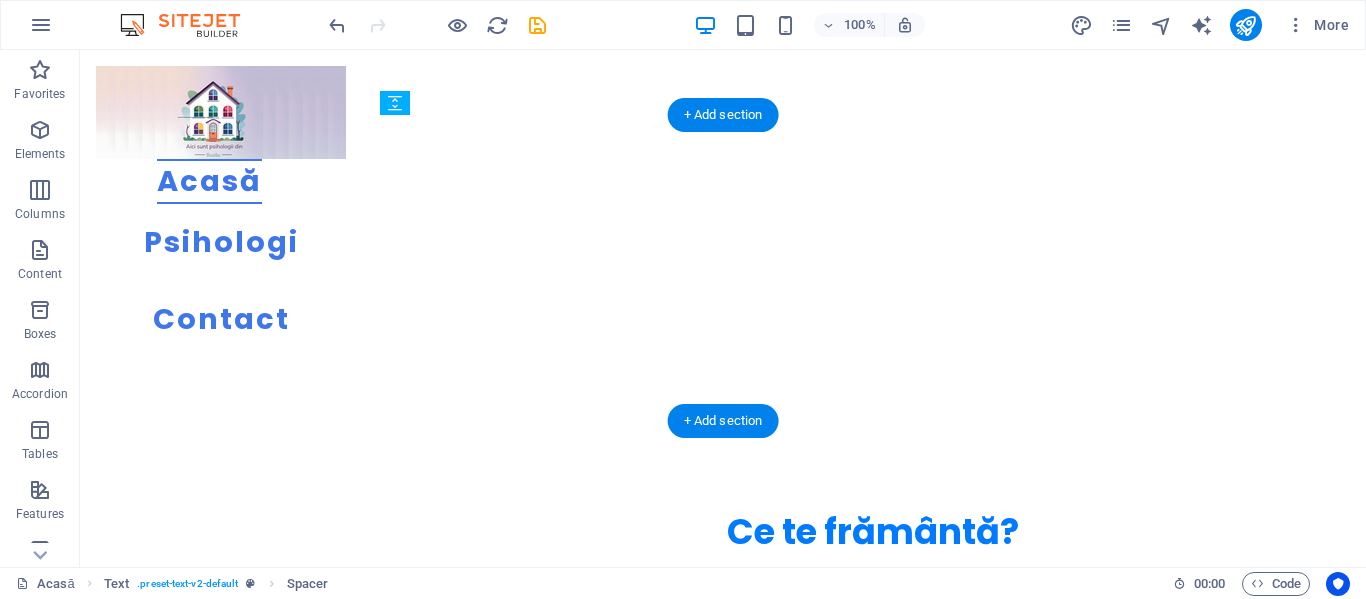 drag, startPoint x: 896, startPoint y: 249, endPoint x: 903, endPoint y: 413, distance: 164.14932 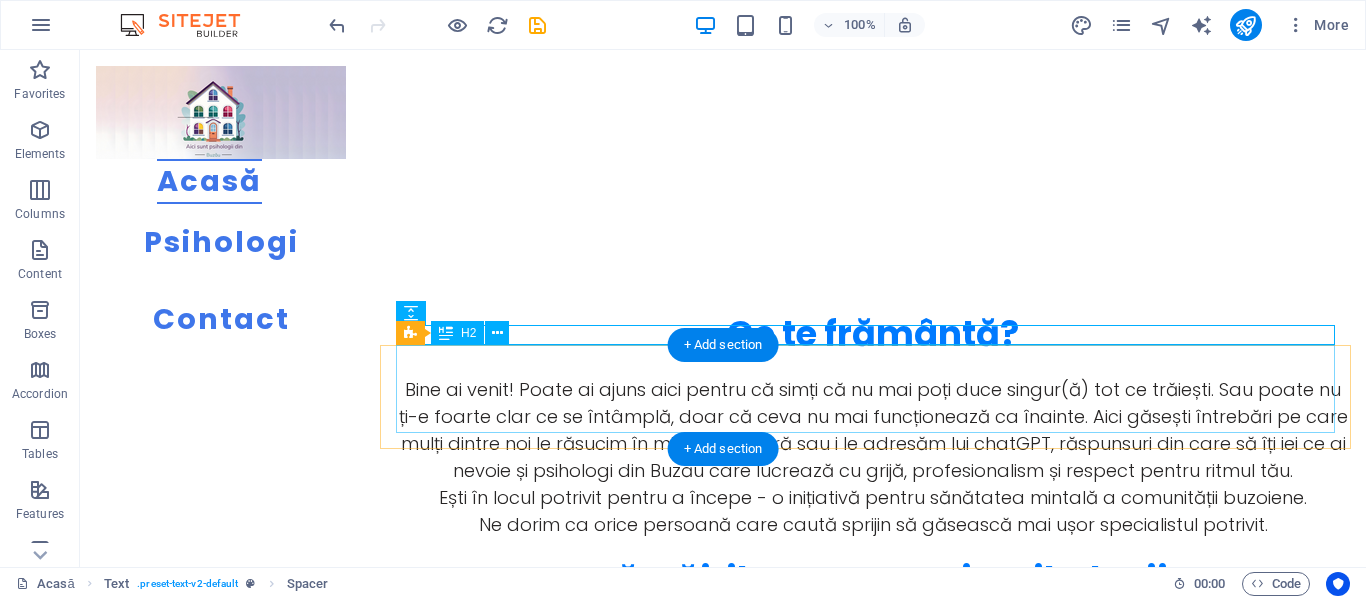 scroll, scrollTop: 600, scrollLeft: 0, axis: vertical 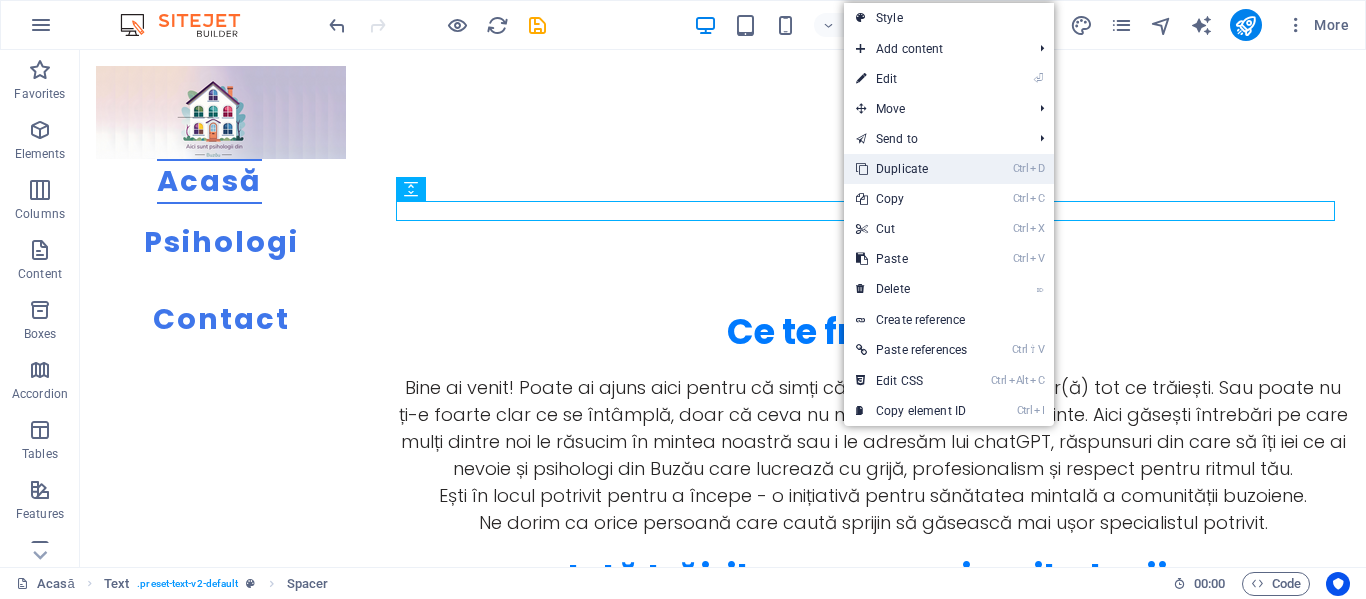 click on "Ctrl D  Duplicate" at bounding box center [911, 169] 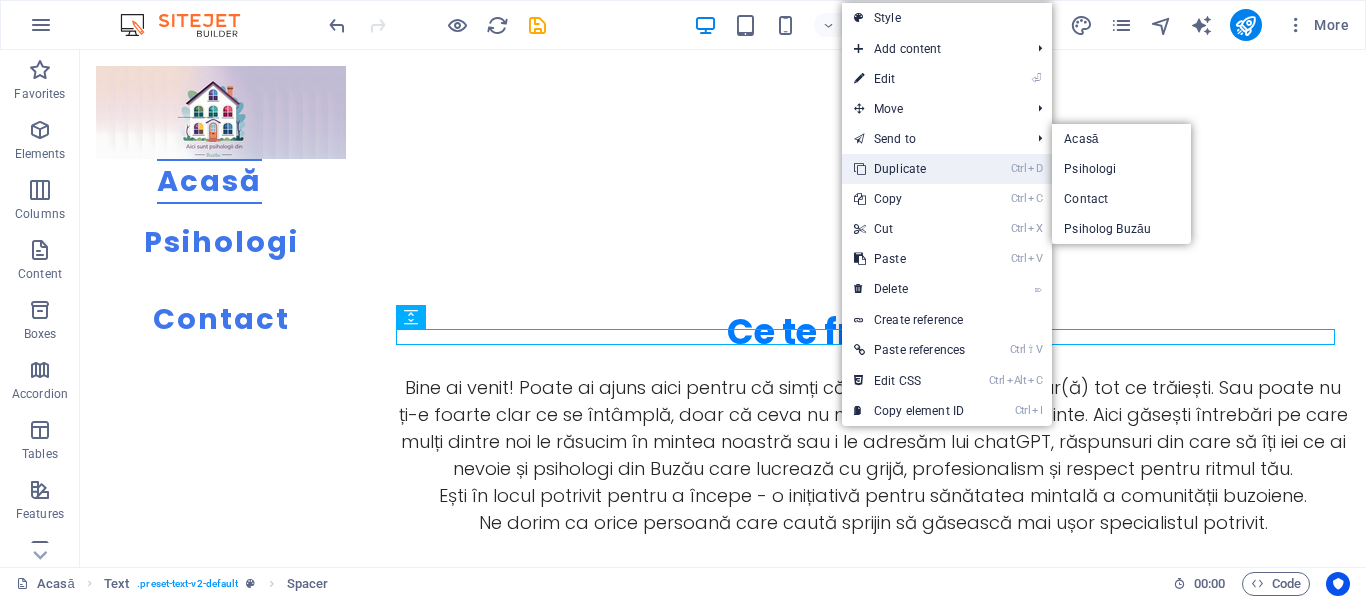 click on "Ctrl D  Duplicate" at bounding box center (909, 169) 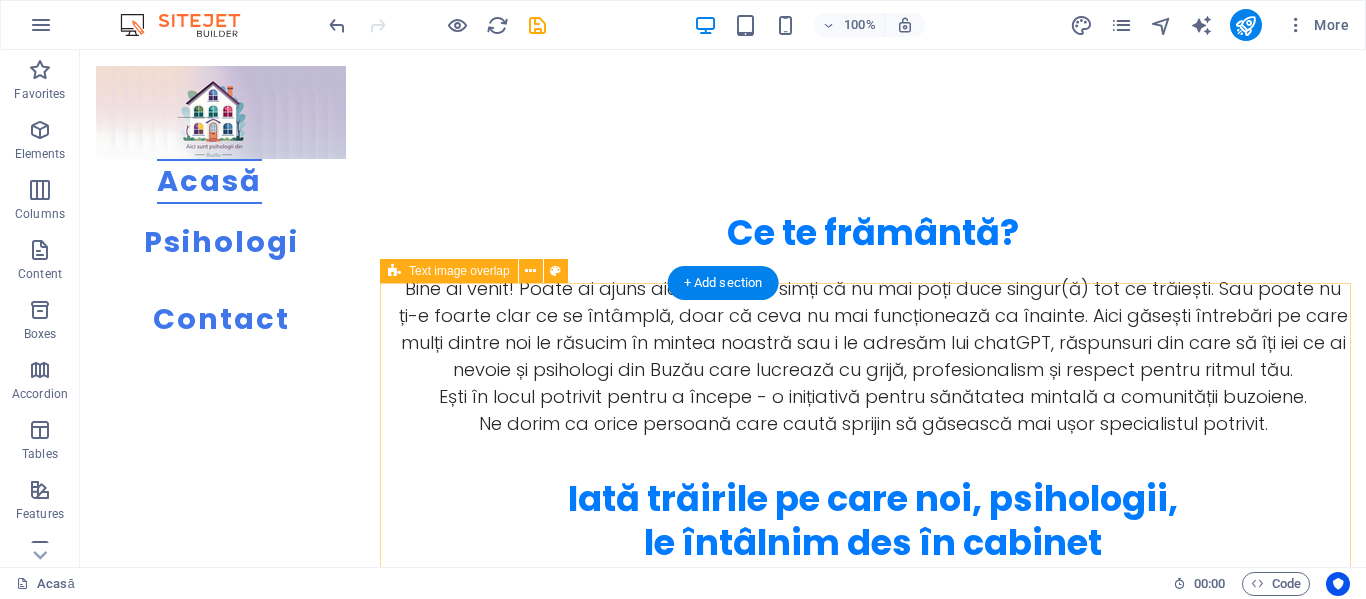 scroll, scrollTop: 700, scrollLeft: 0, axis: vertical 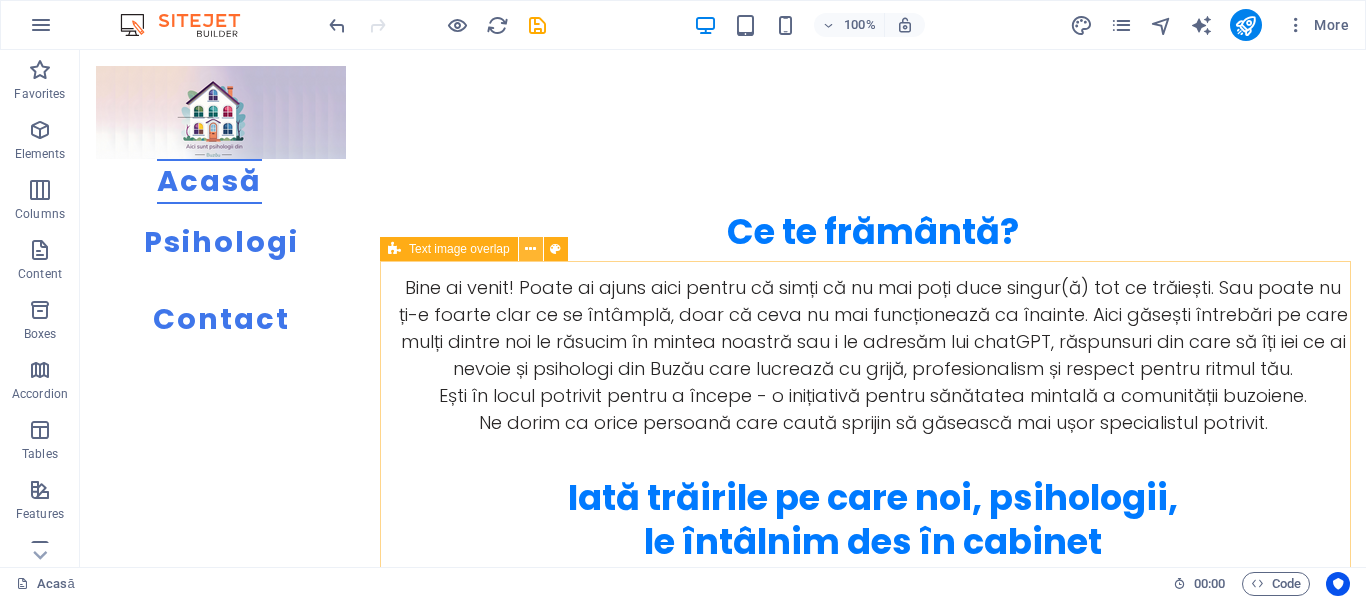 click at bounding box center (530, 249) 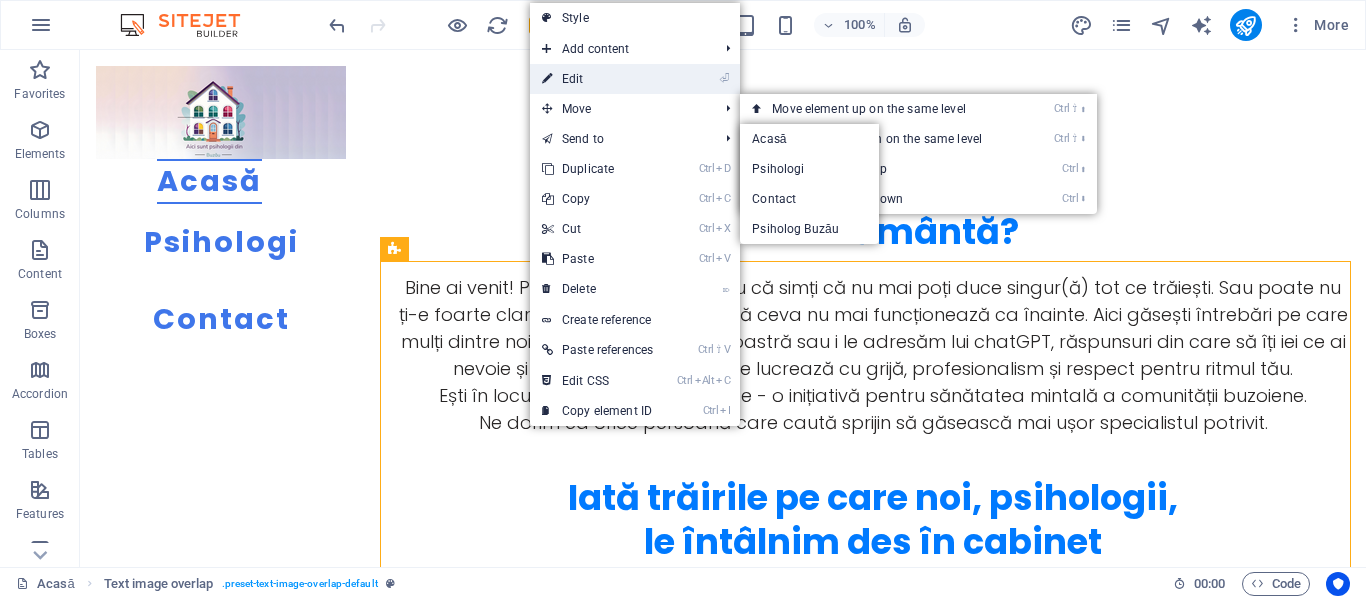 click on "⏎  Edit" at bounding box center (597, 79) 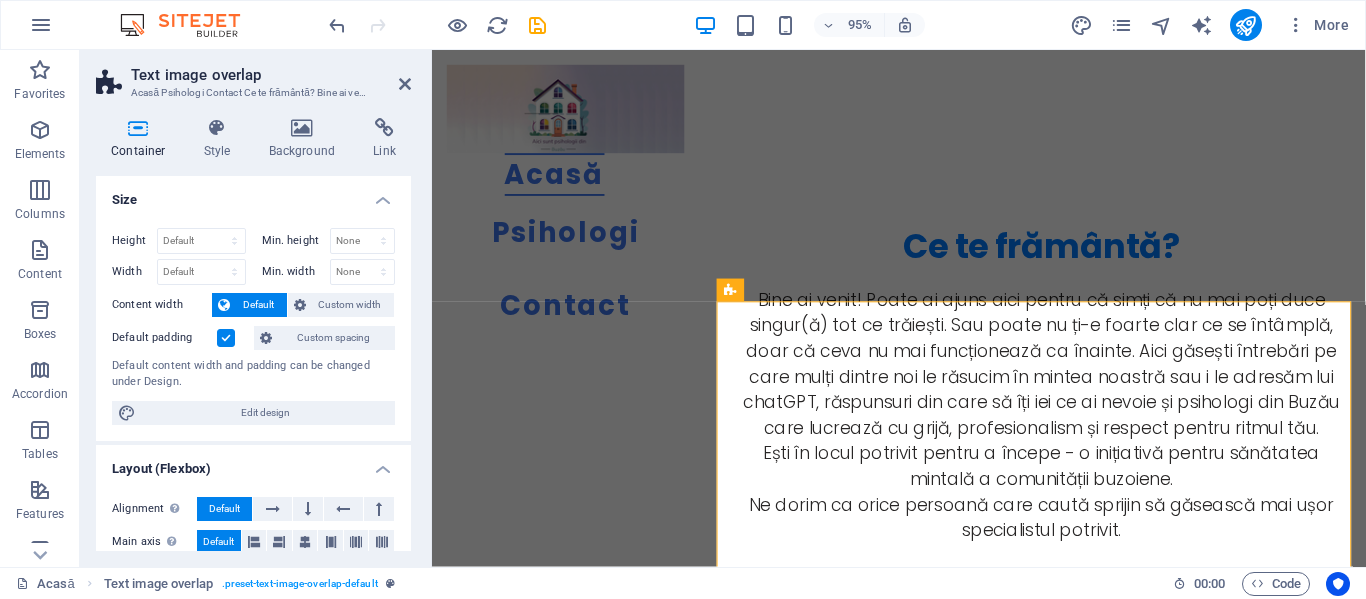 scroll, scrollTop: 779, scrollLeft: 0, axis: vertical 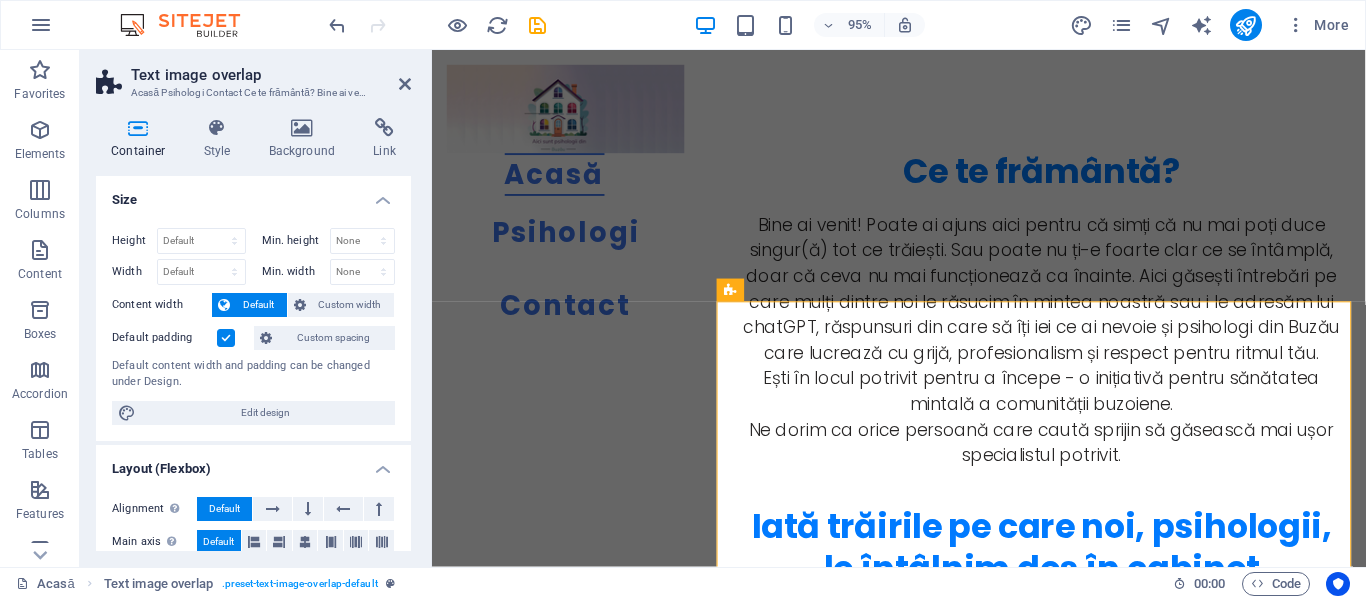 click at bounding box center (226, 338) 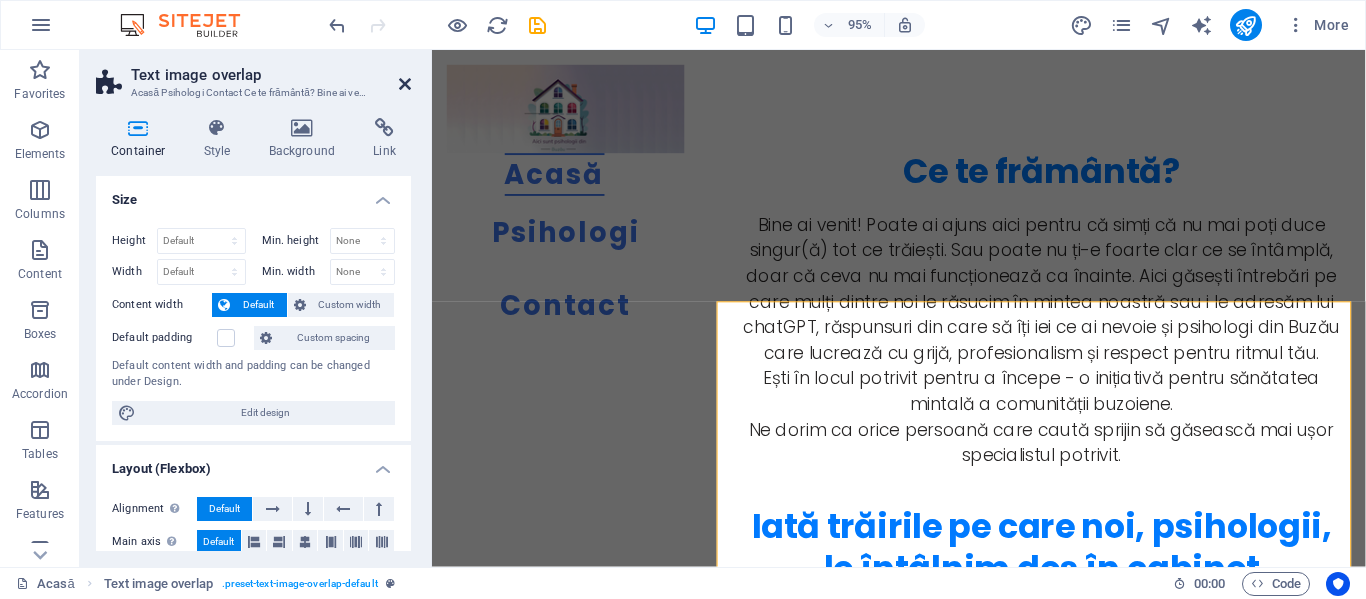 click at bounding box center (405, 84) 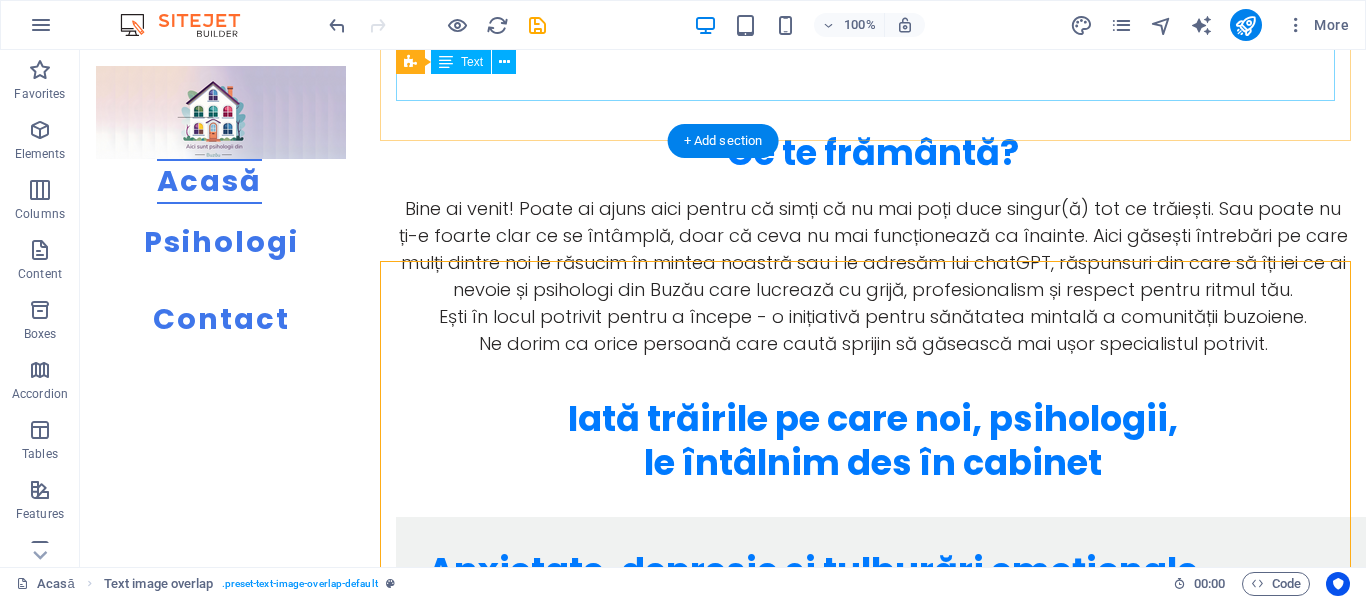 scroll, scrollTop: 700, scrollLeft: 0, axis: vertical 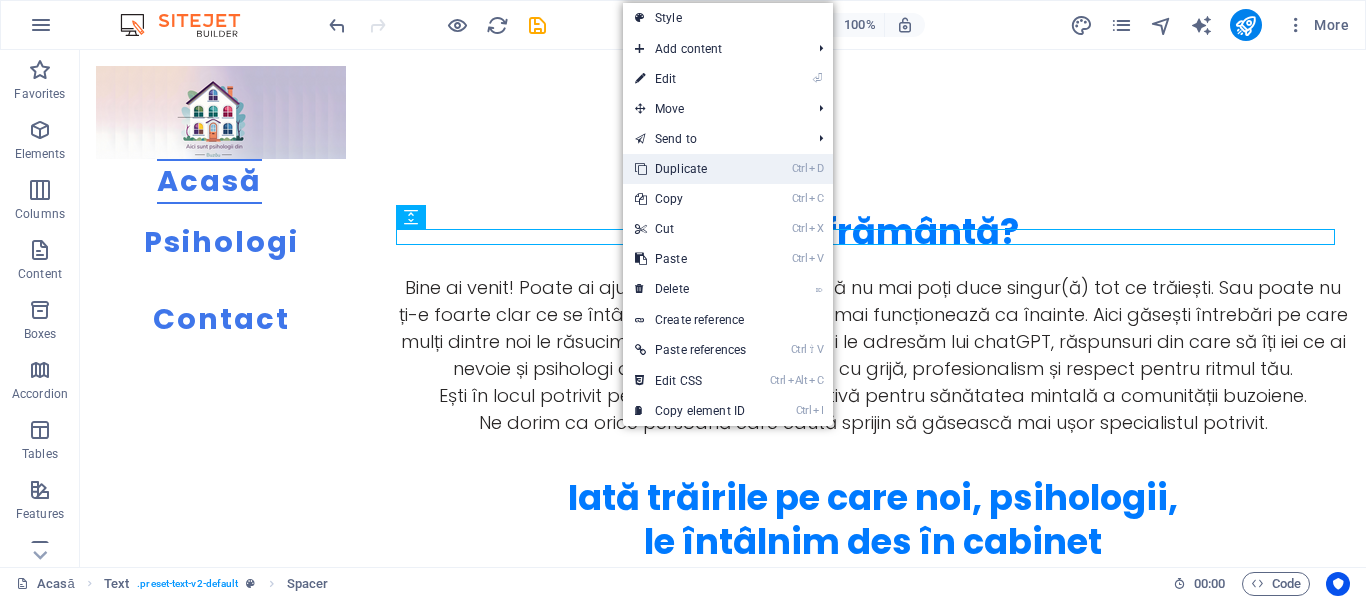 click on "Ctrl D  Duplicate" at bounding box center [690, 169] 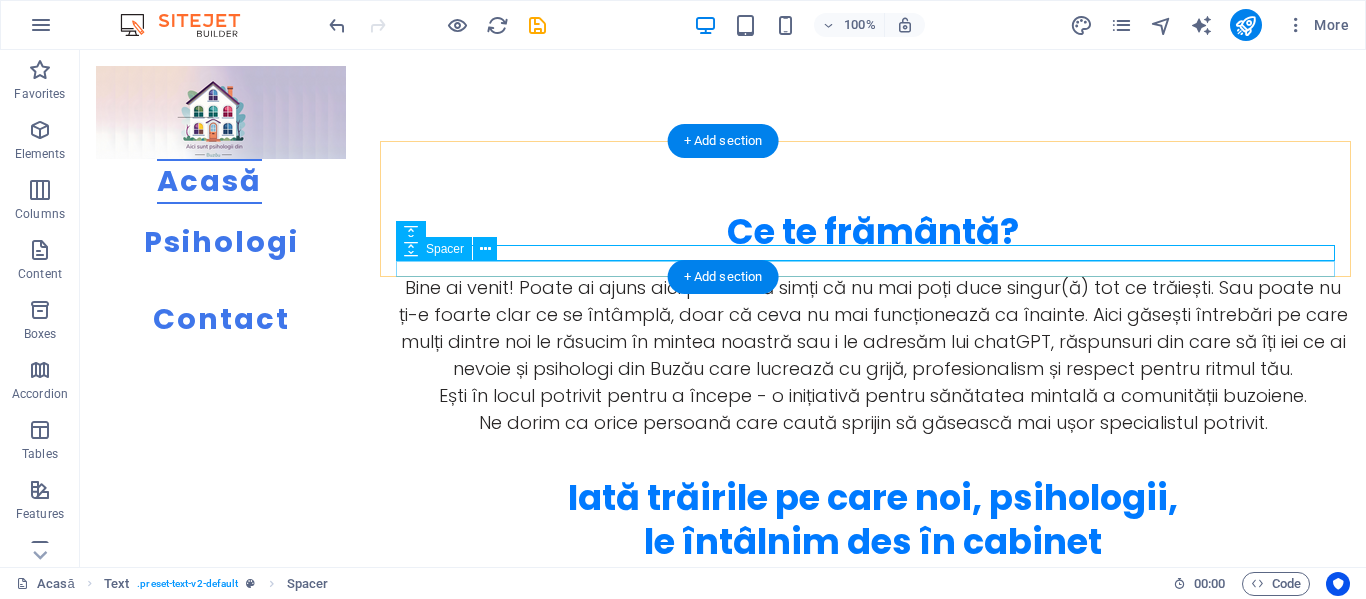 click at bounding box center [873, 588] 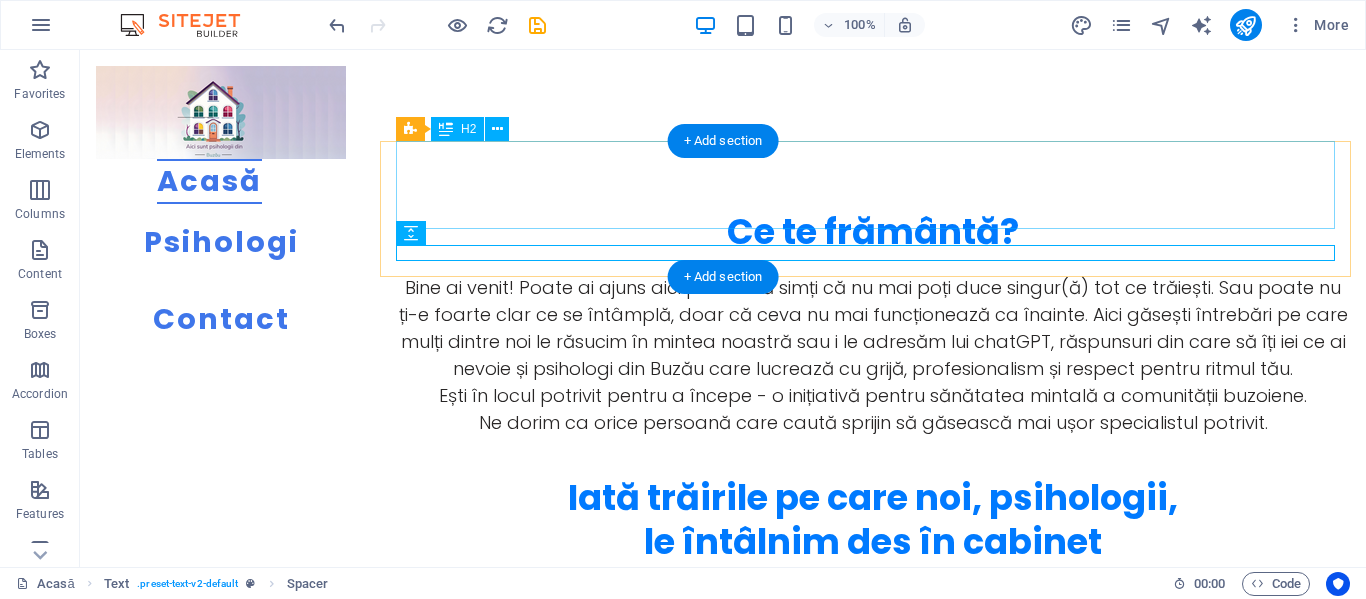 click on "Iată trăirile pe care noi, psihologii, le întâlnim des în cabinet" at bounding box center [873, 520] 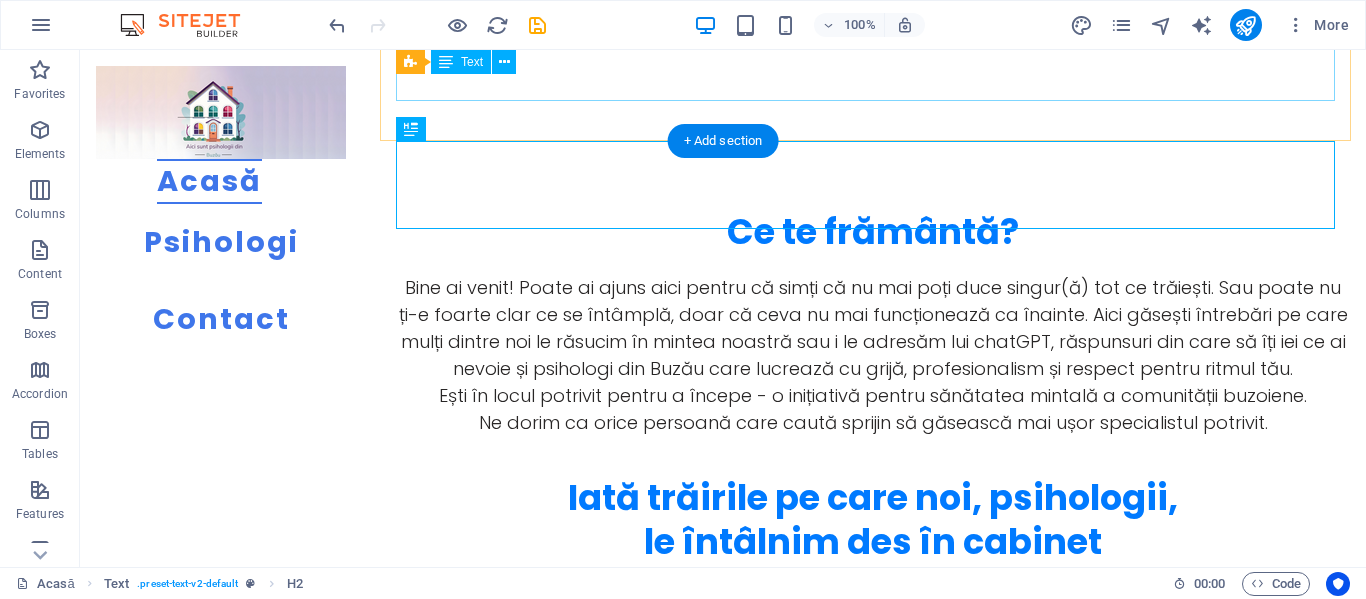 click on "Bine ai venit! Poate ai ajuns aici pentru că simți că nu mai poți duce singur(ă) tot ce trăiești. Sau poate nu ți-e foarte clar ce se întâmplă, doar că ceva nu mai funcționează ca înainte. Aici găsești întrebări pe care mulți dintre noi le răsucim în mintea noastră sau i le adresăm lui chatGPT, răspunsuri din care să îți iei ce ai nevoie și psihologi din [CITY] care lucrează cu grijă, profesionalism și respect pentru ritmul tău.  Ești în locul potrivit pentru a începe - o inițiativă pentru sănătatea mintală a comunității buzoiene.  Ne dorim ca orice persoană care caută sprijin să găsească mai ușor specialistul potrivit." at bounding box center [873, 355] 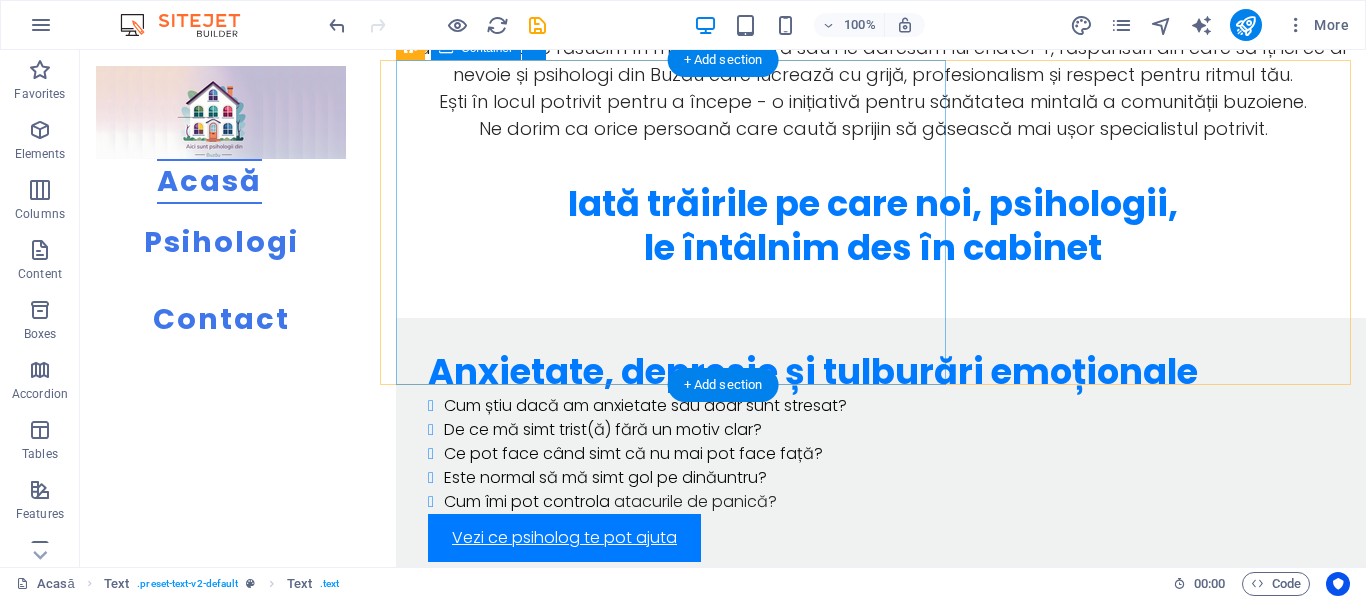 scroll, scrollTop: 1000, scrollLeft: 0, axis: vertical 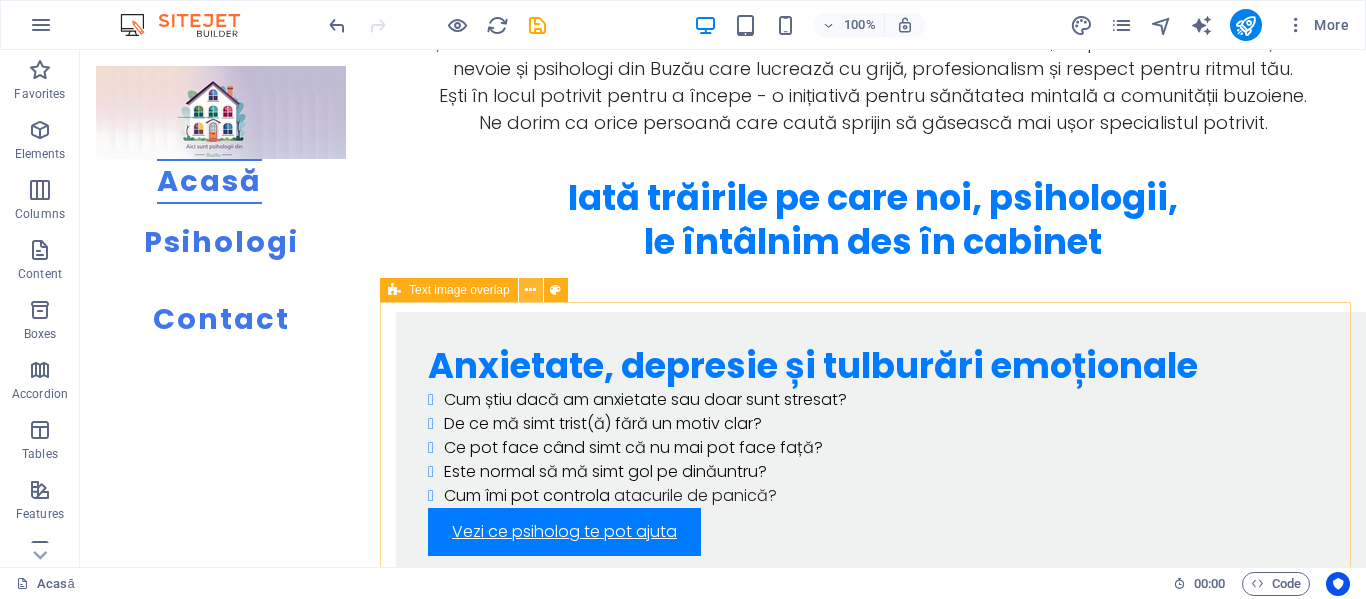 click at bounding box center [530, 290] 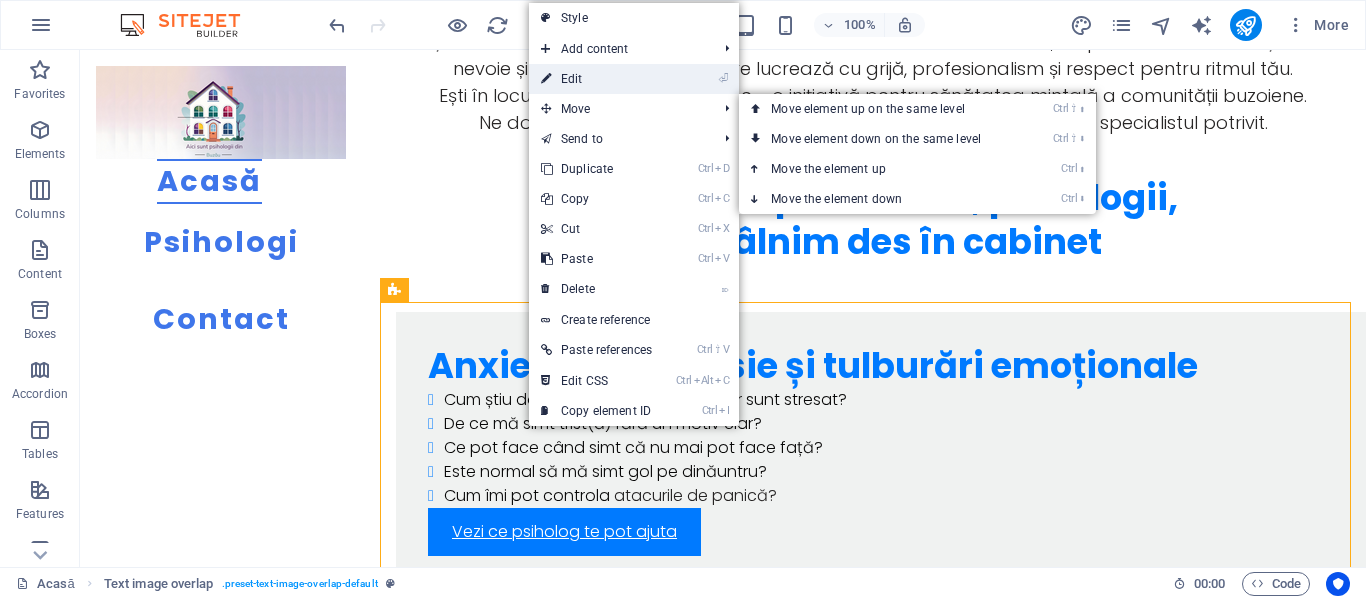 click on "⏎  Edit" at bounding box center [596, 79] 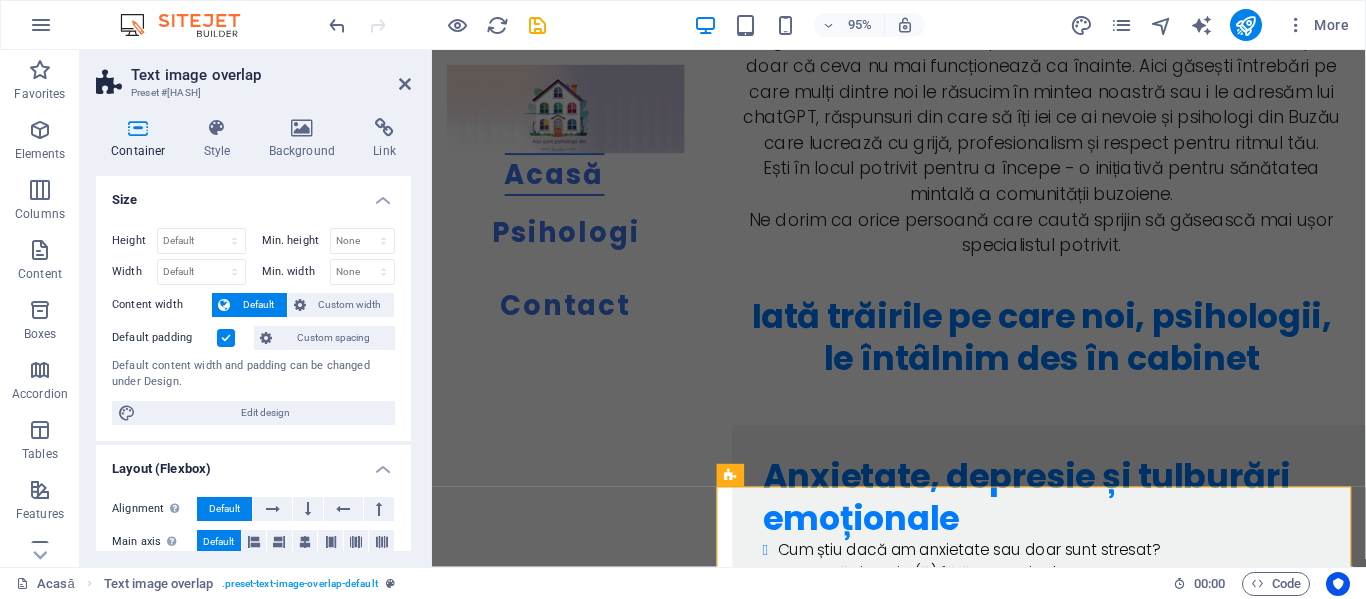 scroll, scrollTop: 1133, scrollLeft: 0, axis: vertical 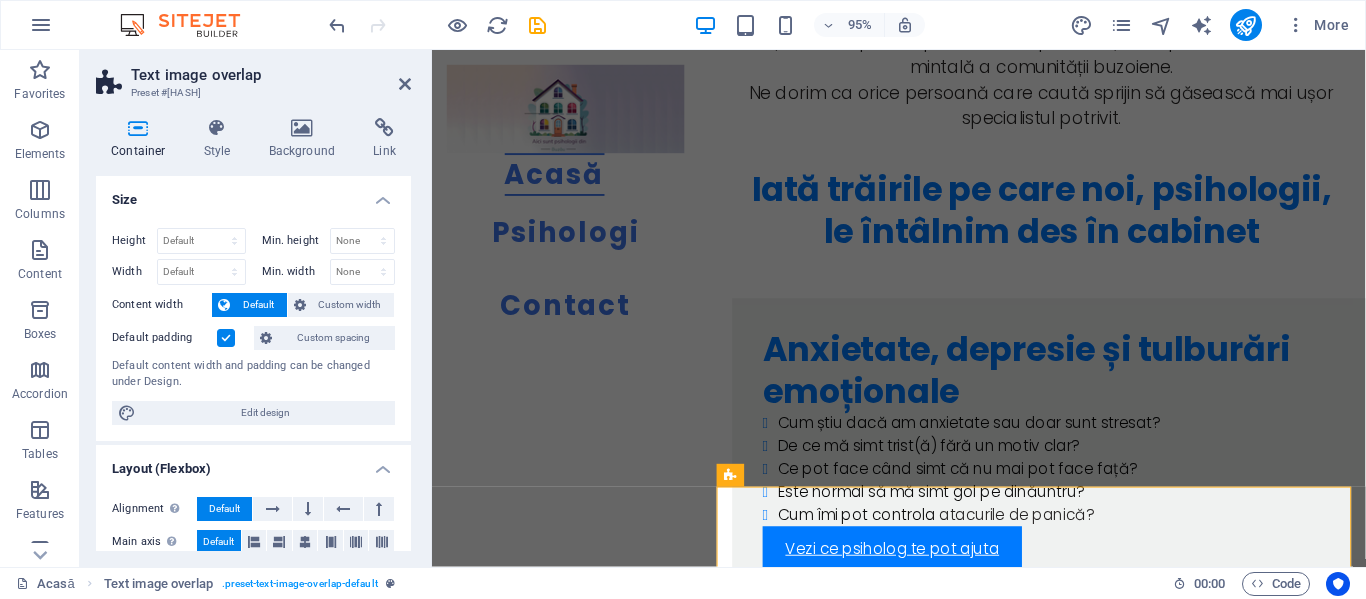click at bounding box center (226, 338) 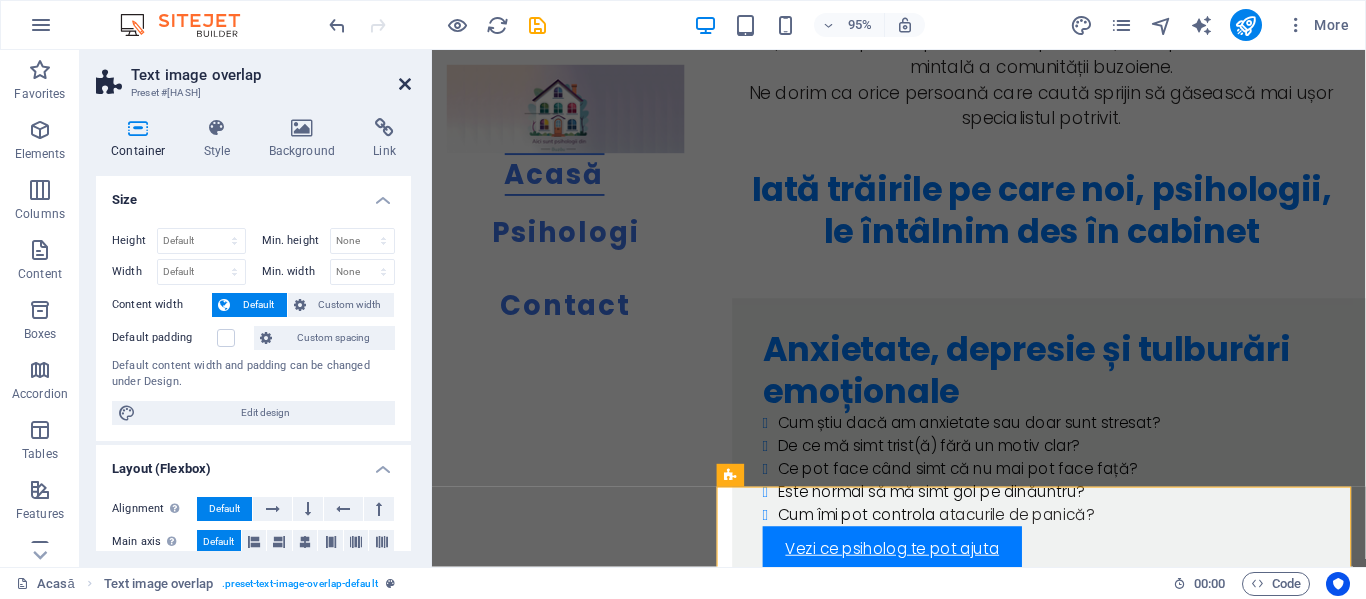 drag, startPoint x: 407, startPoint y: 81, endPoint x: 332, endPoint y: 39, distance: 85.95929 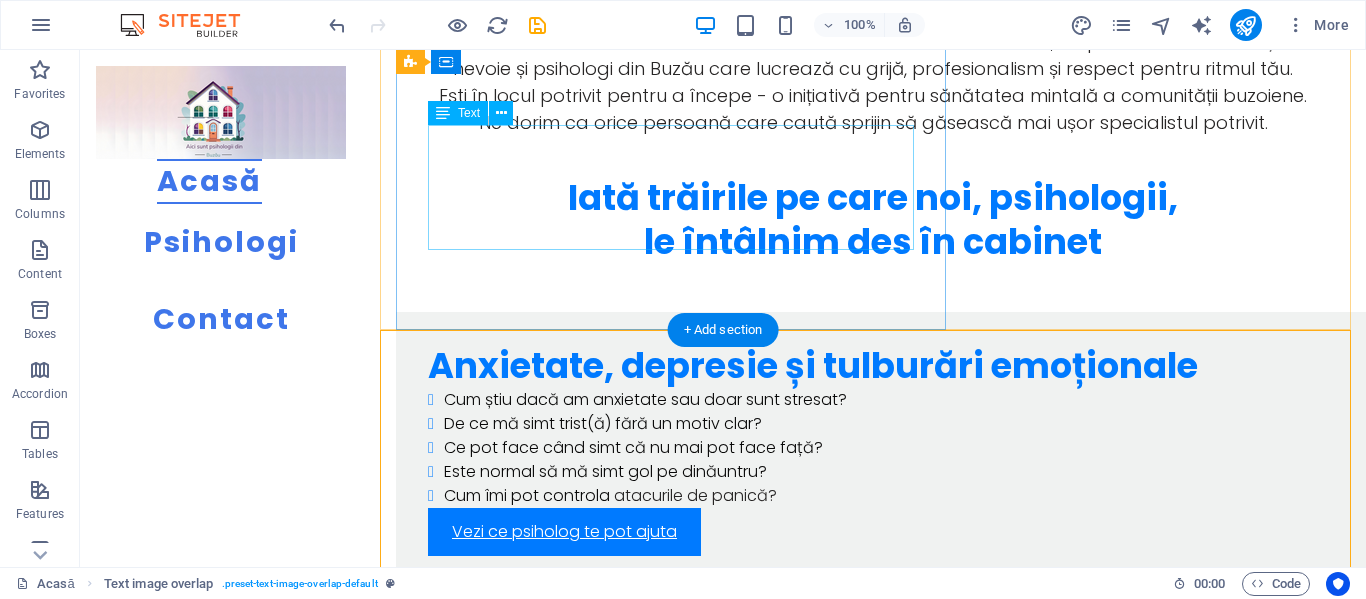 scroll, scrollTop: 800, scrollLeft: 0, axis: vertical 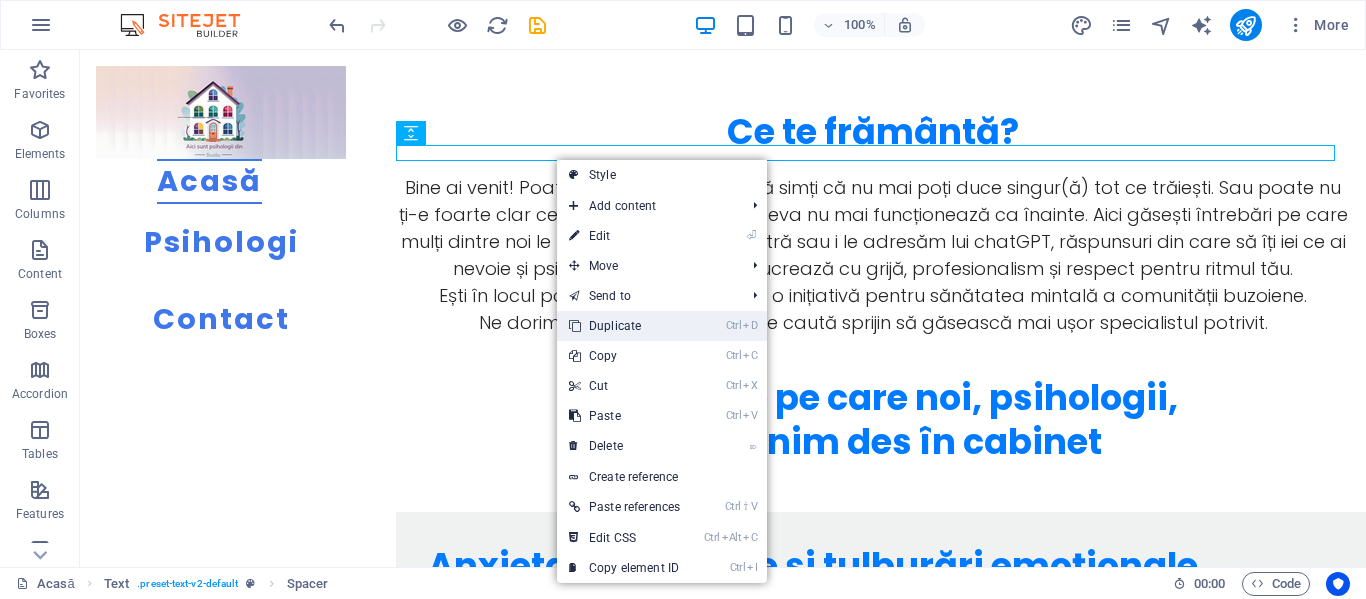 click on "Ctrl D  Duplicate" at bounding box center (624, 326) 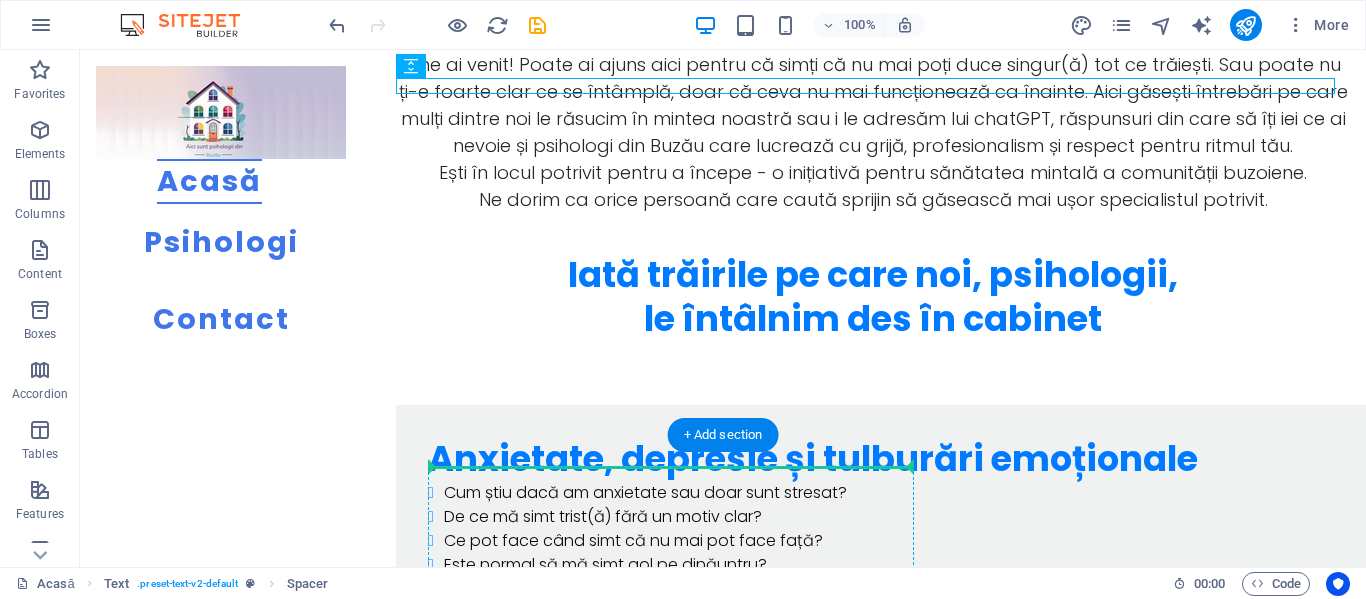 scroll, scrollTop: 1043, scrollLeft: 0, axis: vertical 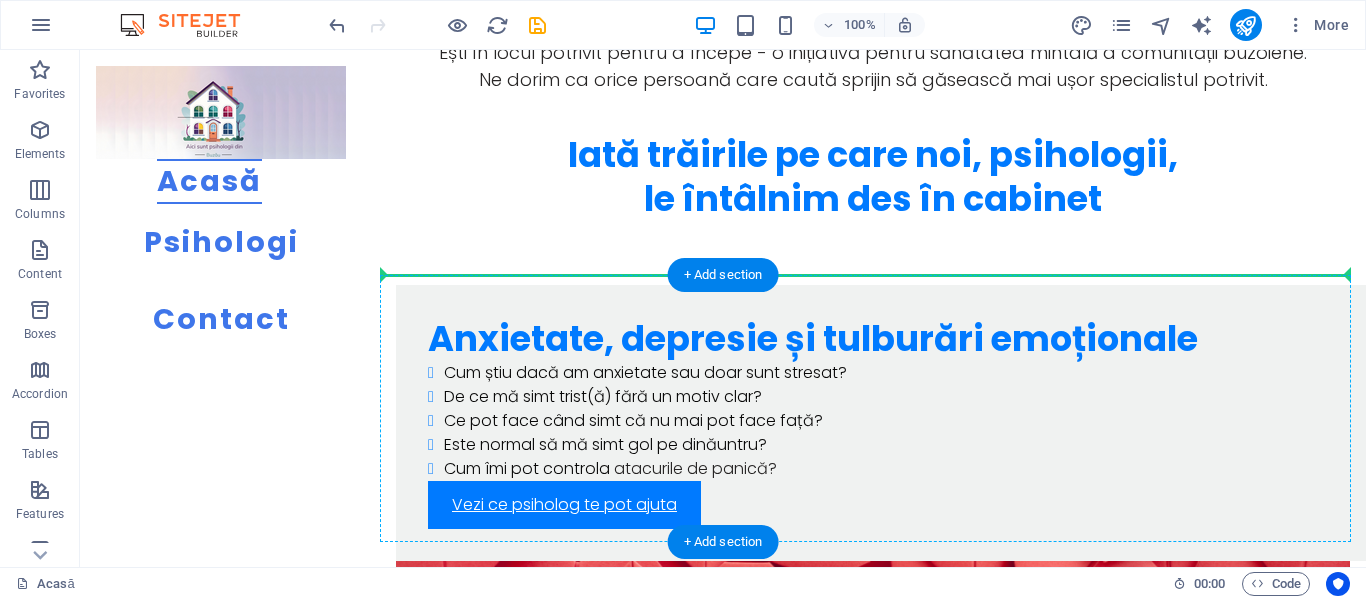 drag, startPoint x: 636, startPoint y: 169, endPoint x: 901, endPoint y: 287, distance: 290.08447 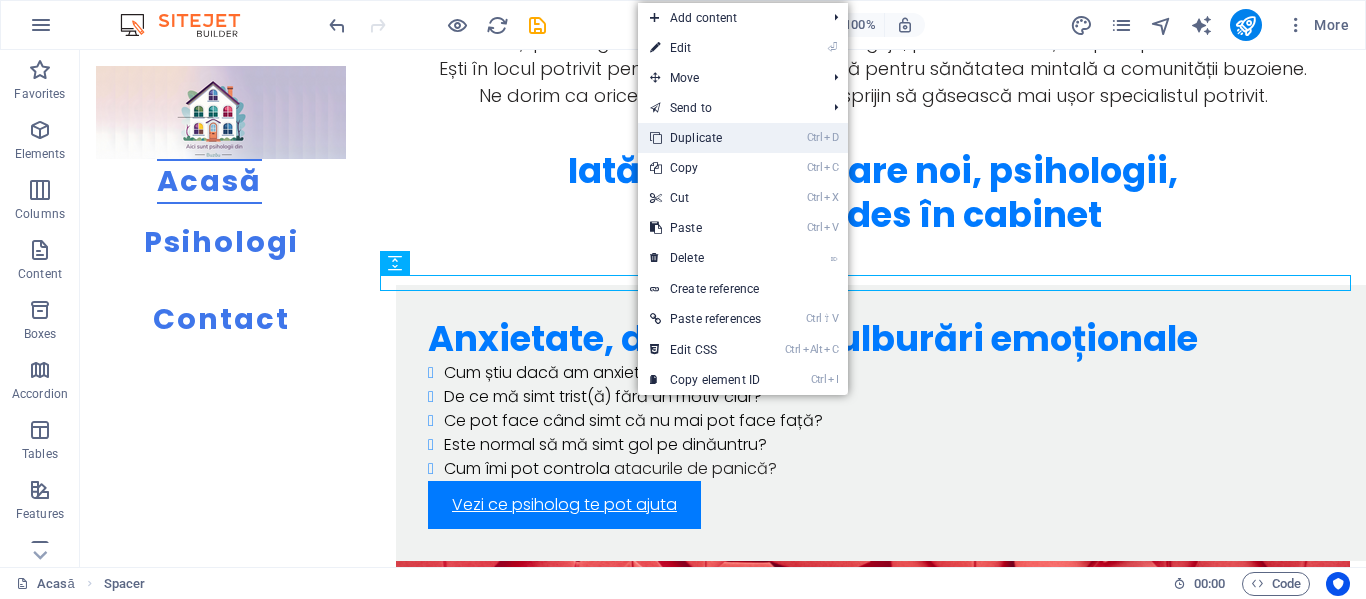 click on "Ctrl D  Duplicate" at bounding box center [705, 138] 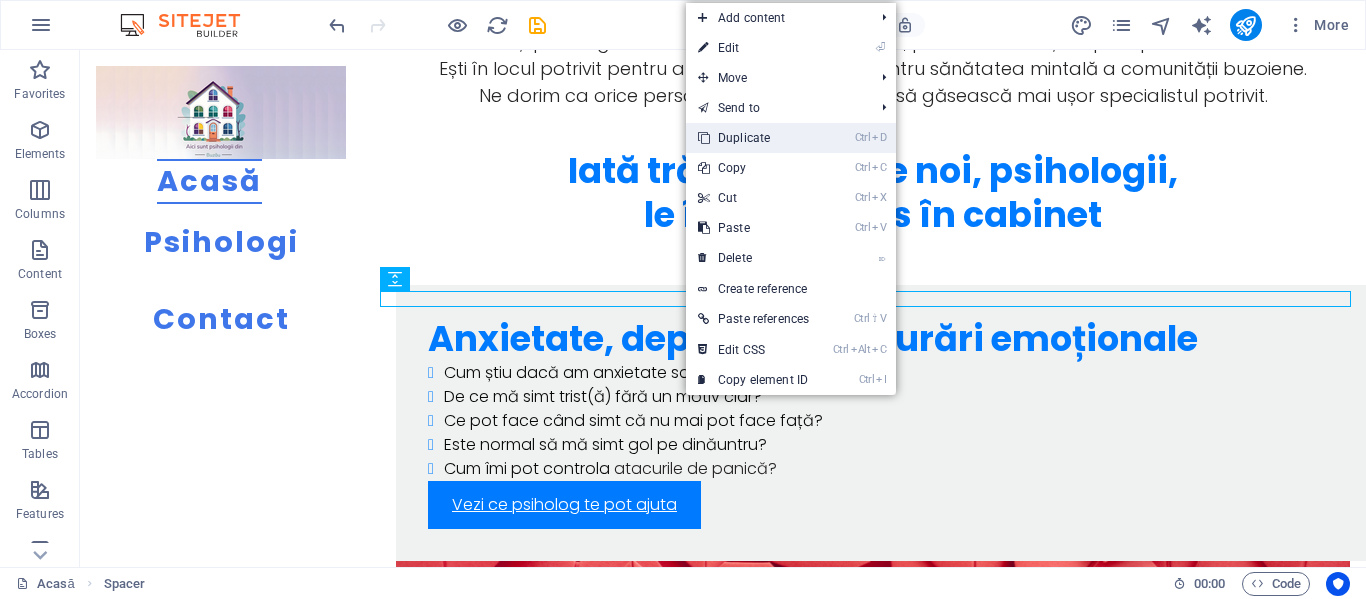 click on "Ctrl D  Duplicate" at bounding box center [753, 138] 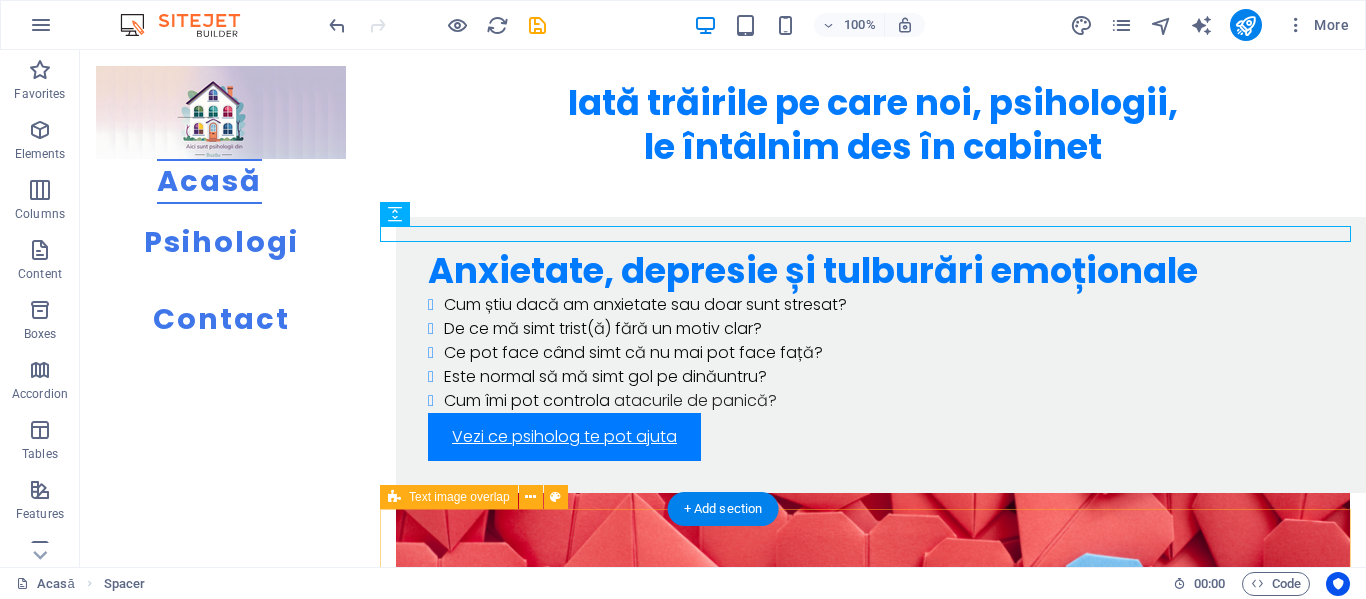 scroll, scrollTop: 1127, scrollLeft: 0, axis: vertical 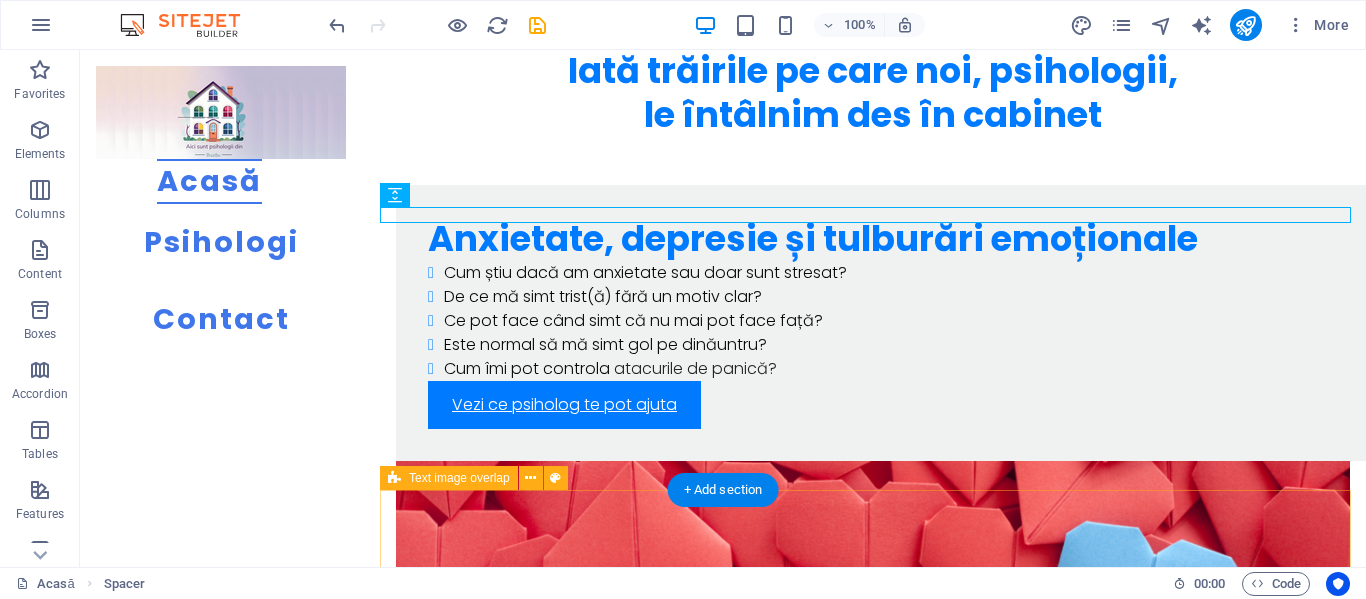 click on "Traumă și trecut Cum știu dacă am trecut printr-o traumă? E posibil ca ceva din copilărie să mă afecteze acum? Se poate vindeca trauma sau doar învățăm să trăim cu ea? Află ce psiholog te poate însoți în asta" at bounding box center (873, 2340) 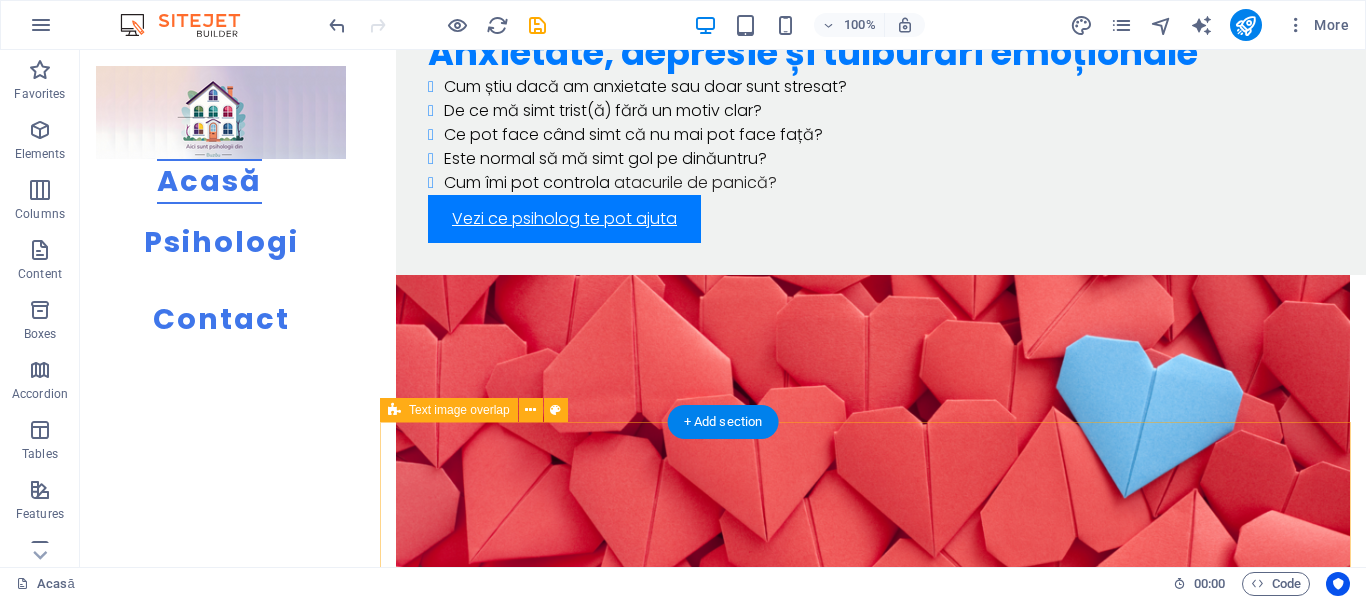 scroll, scrollTop: 1327, scrollLeft: 0, axis: vertical 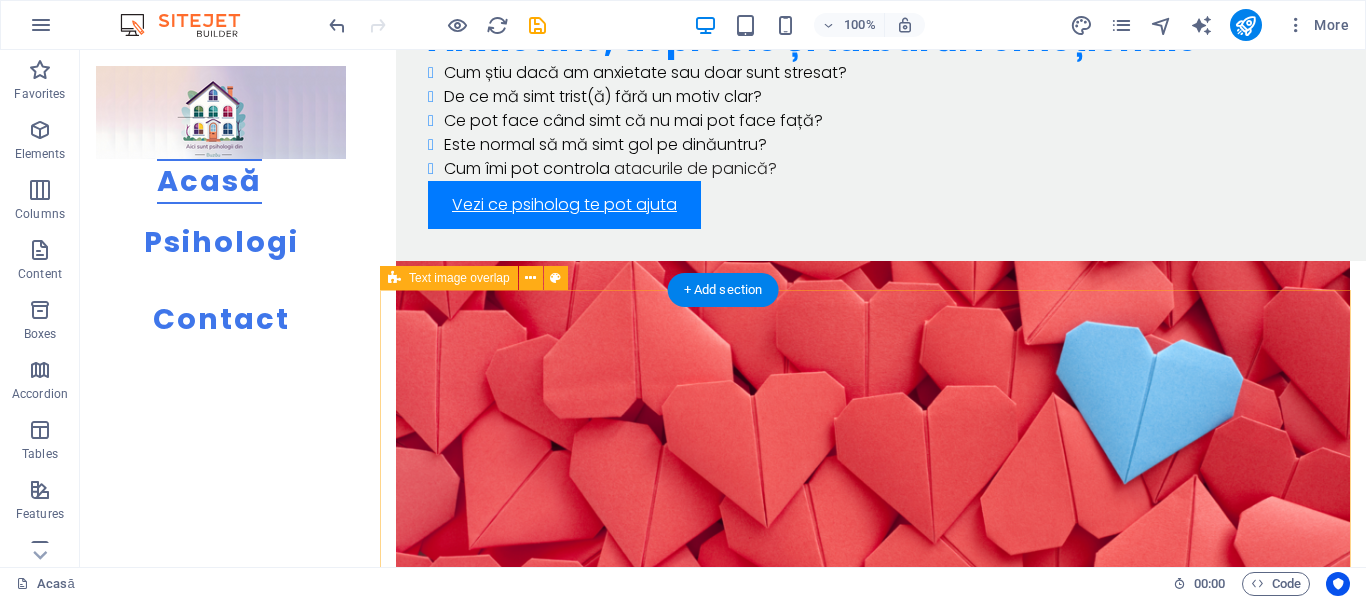 click on "Traumă și trecut Cum știu dacă am trecut printr-o traumă? E posibil ca ceva din copilărie să mă afecteze acum? Se poate vindeca trauma sau doar învățăm să trăim cu ea? Află ce psiholog te poate însoți în asta" at bounding box center [873, 2140] 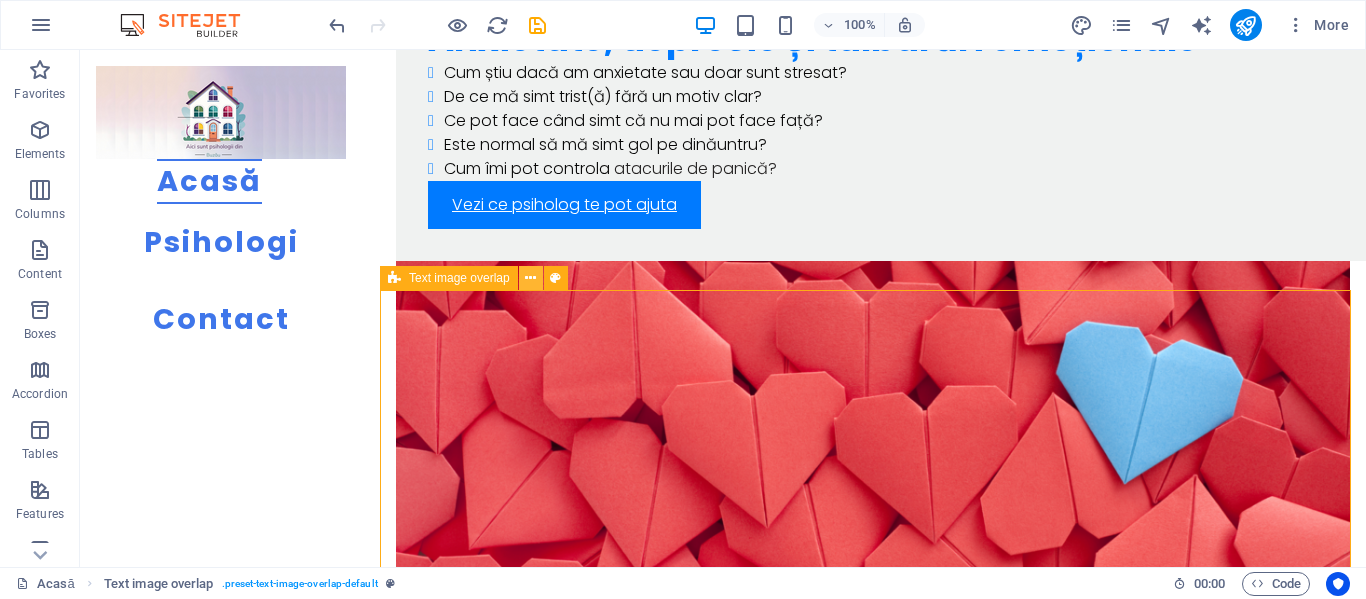 click at bounding box center (530, 278) 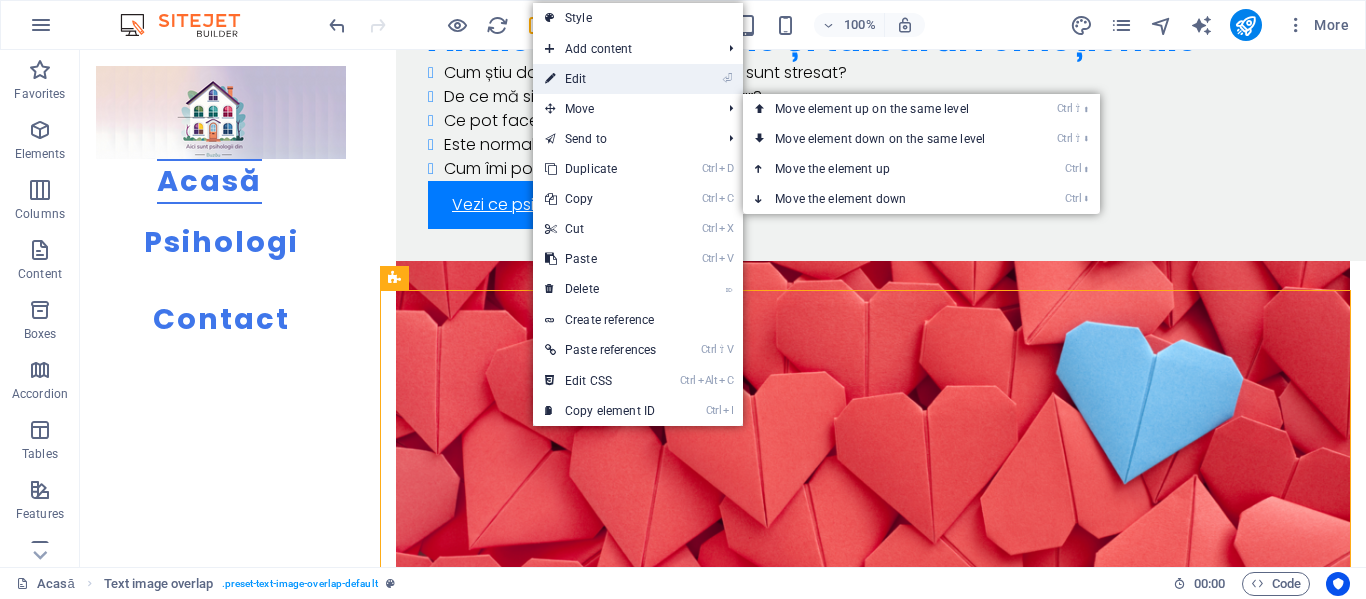 click on "⏎  Edit" at bounding box center (600, 79) 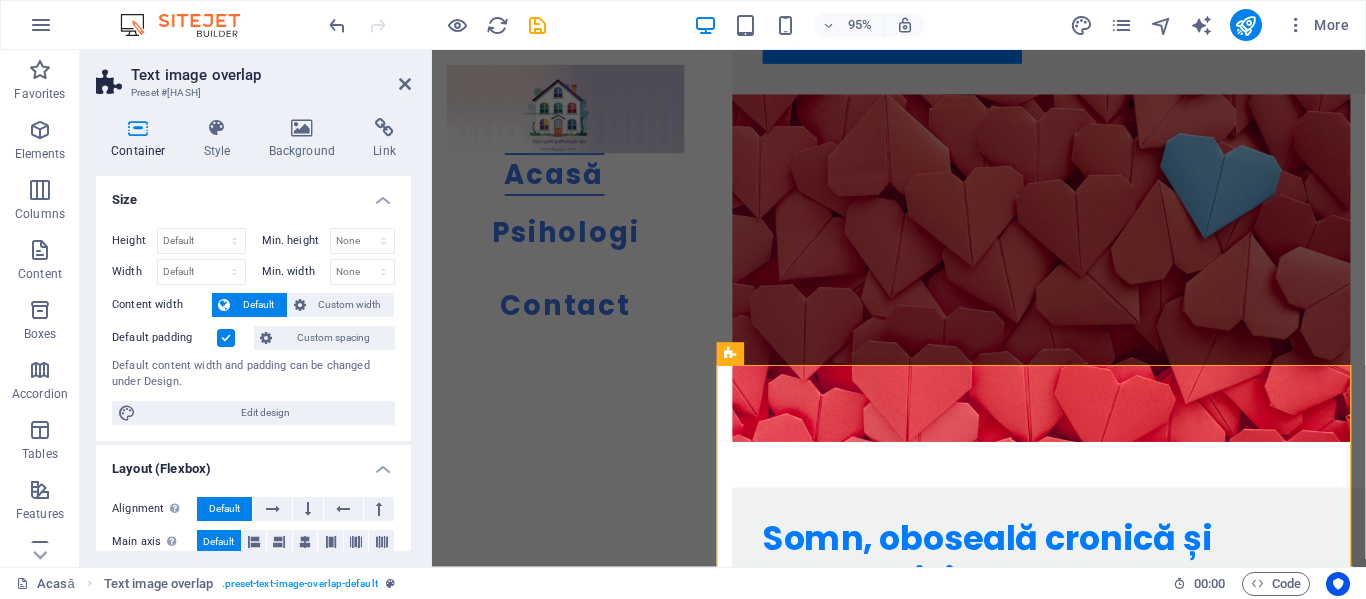 click at bounding box center [226, 338] 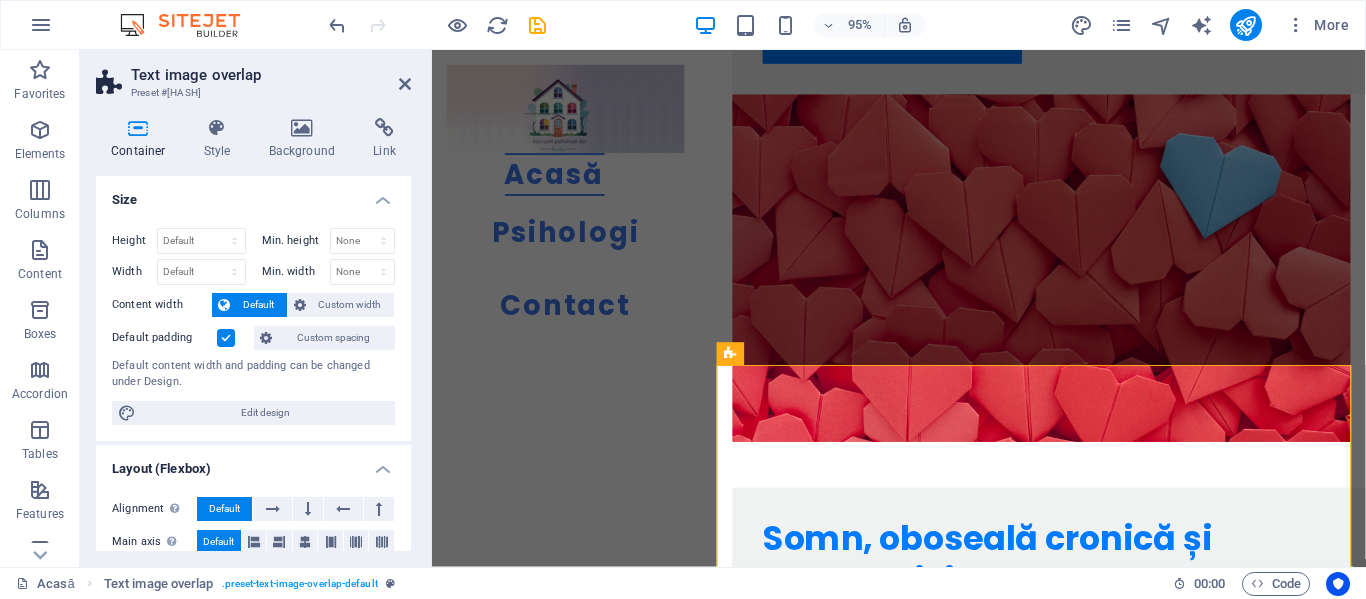 click on "Default padding" at bounding box center (0, 0) 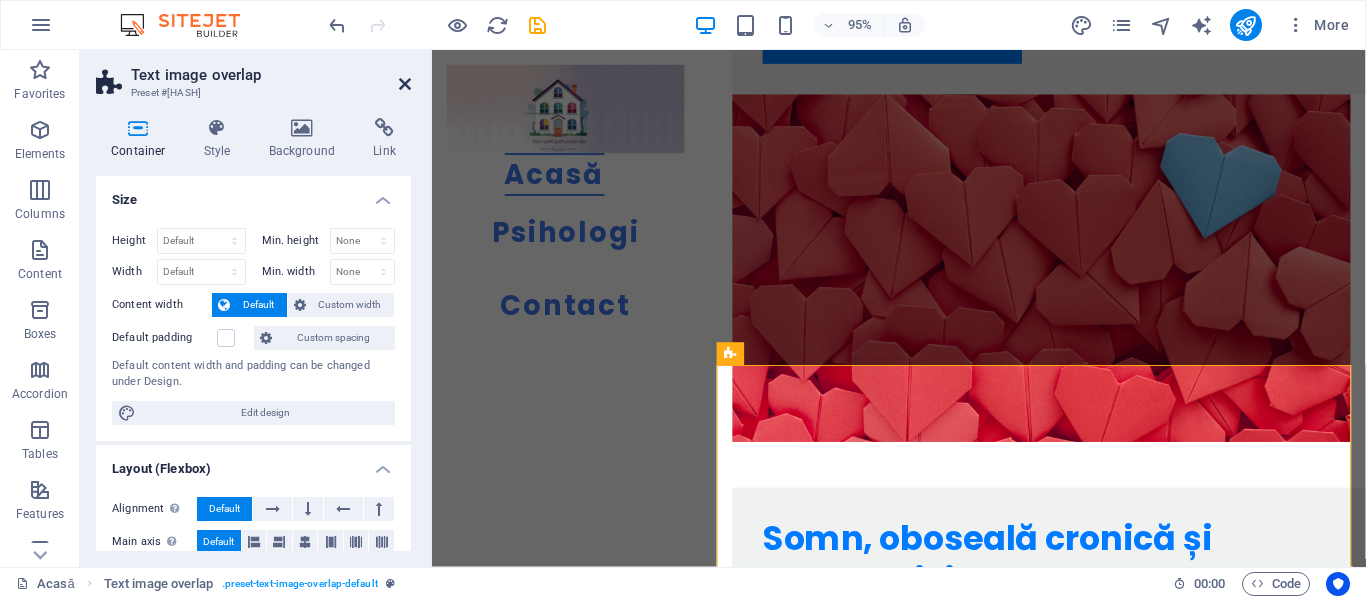 click at bounding box center [405, 84] 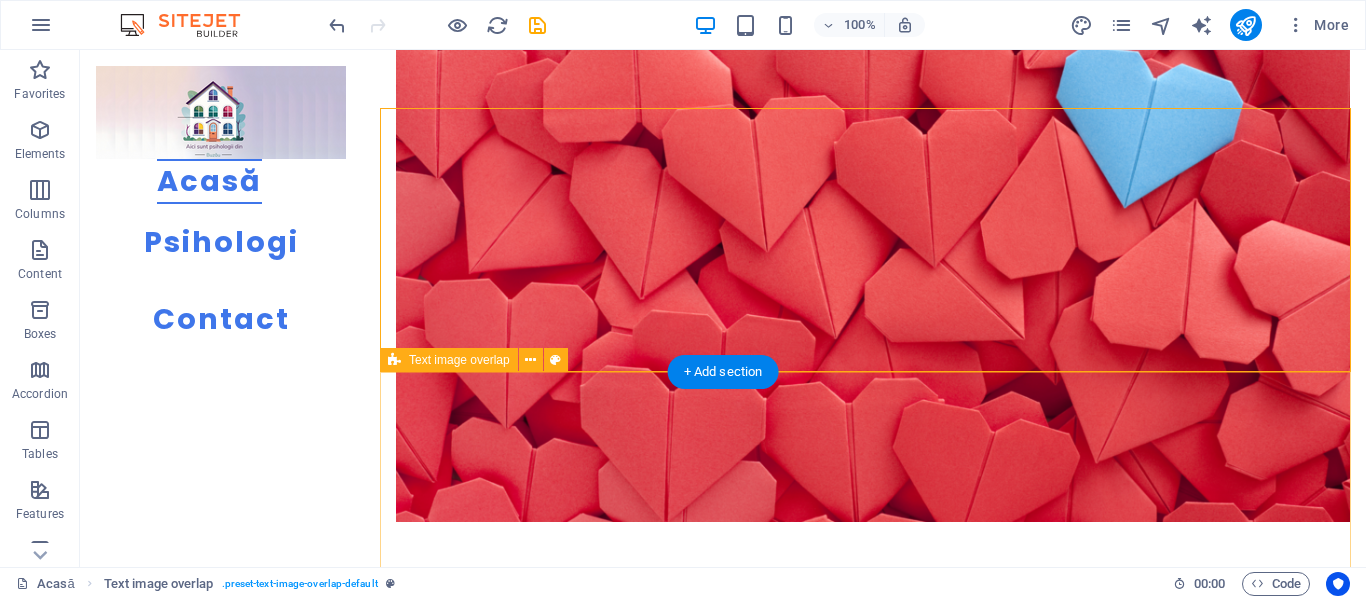 scroll, scrollTop: 1627, scrollLeft: 0, axis: vertical 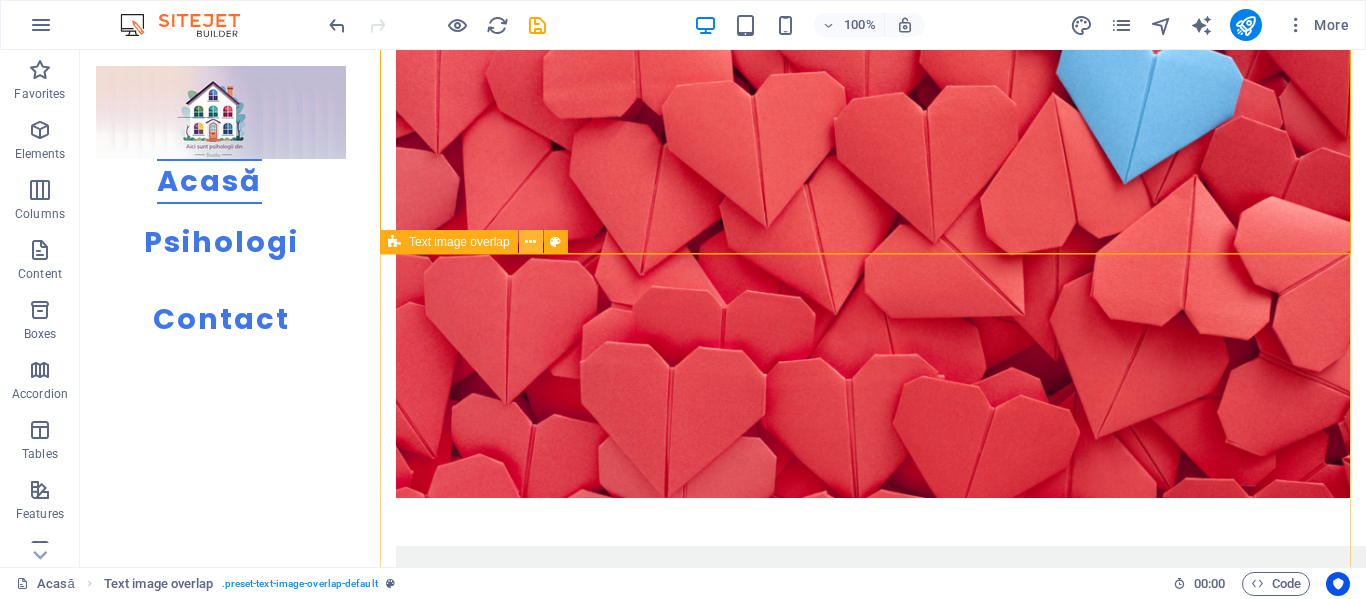 click at bounding box center [530, 242] 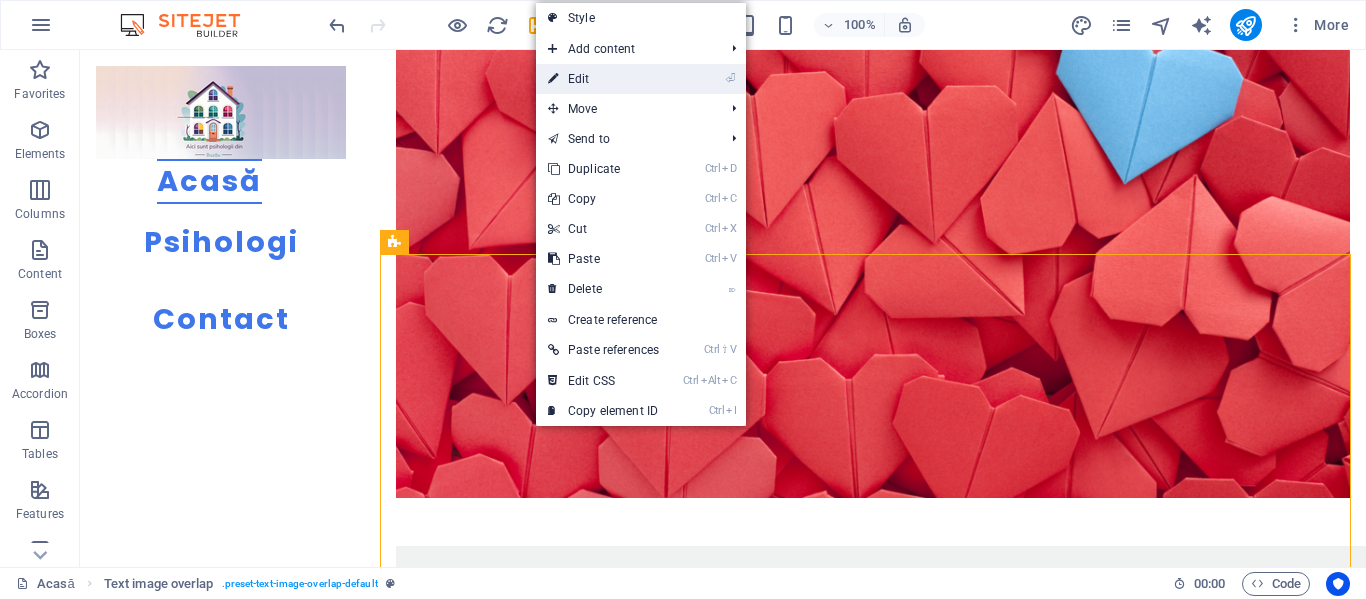 drag, startPoint x: 594, startPoint y: 80, endPoint x: 83, endPoint y: 70, distance: 511.09784 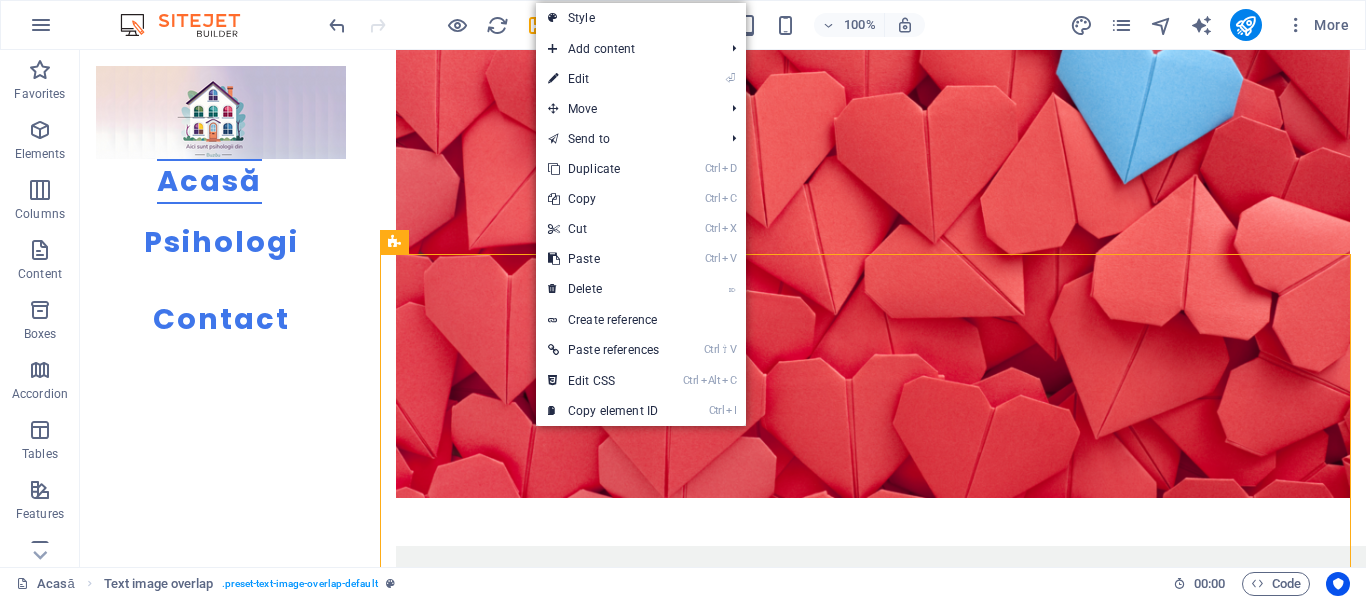 scroll, scrollTop: 2051, scrollLeft: 0, axis: vertical 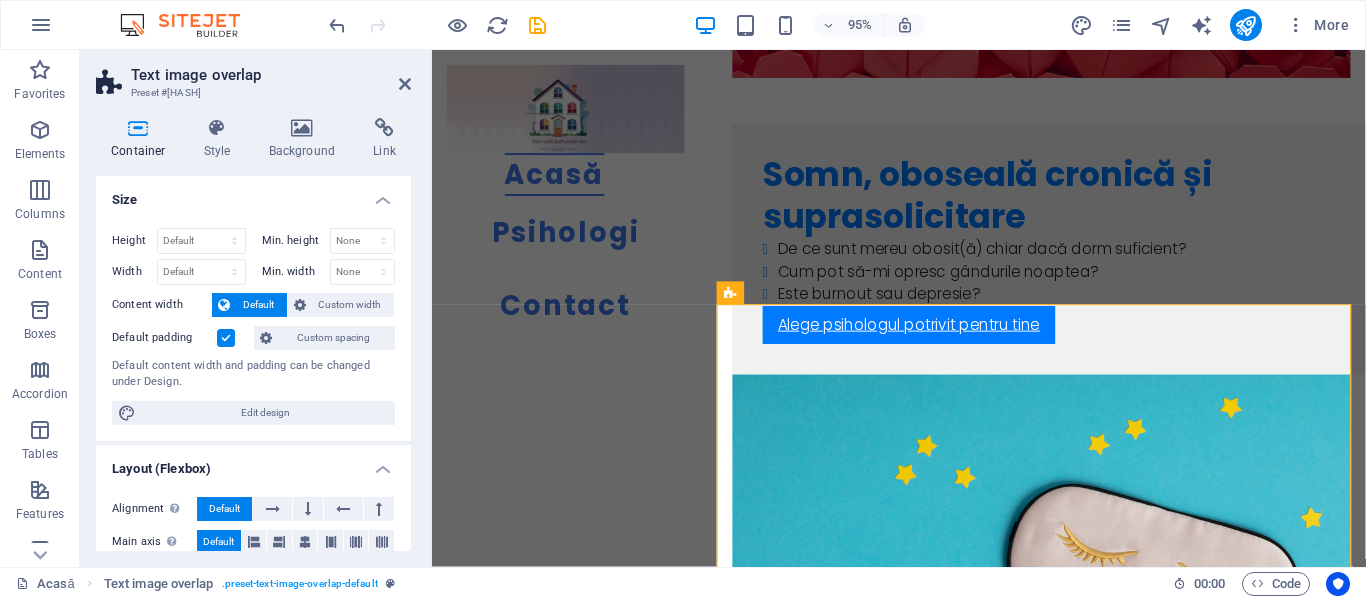 click at bounding box center [226, 338] 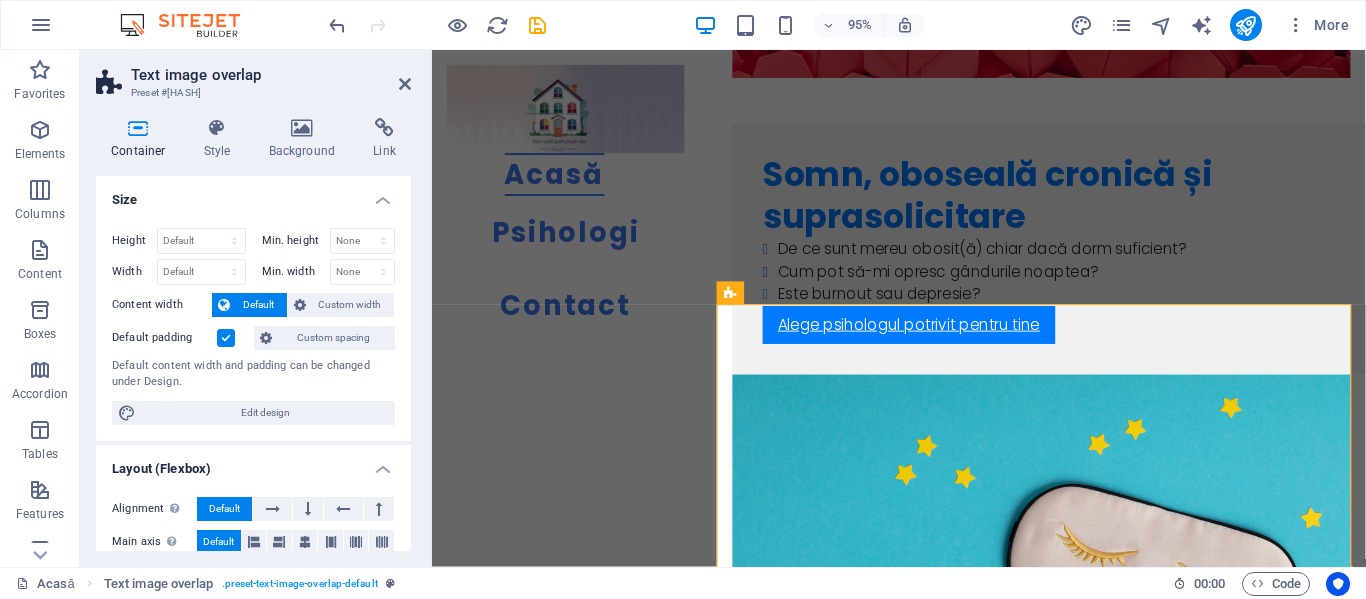 click on "Default padding" at bounding box center [0, 0] 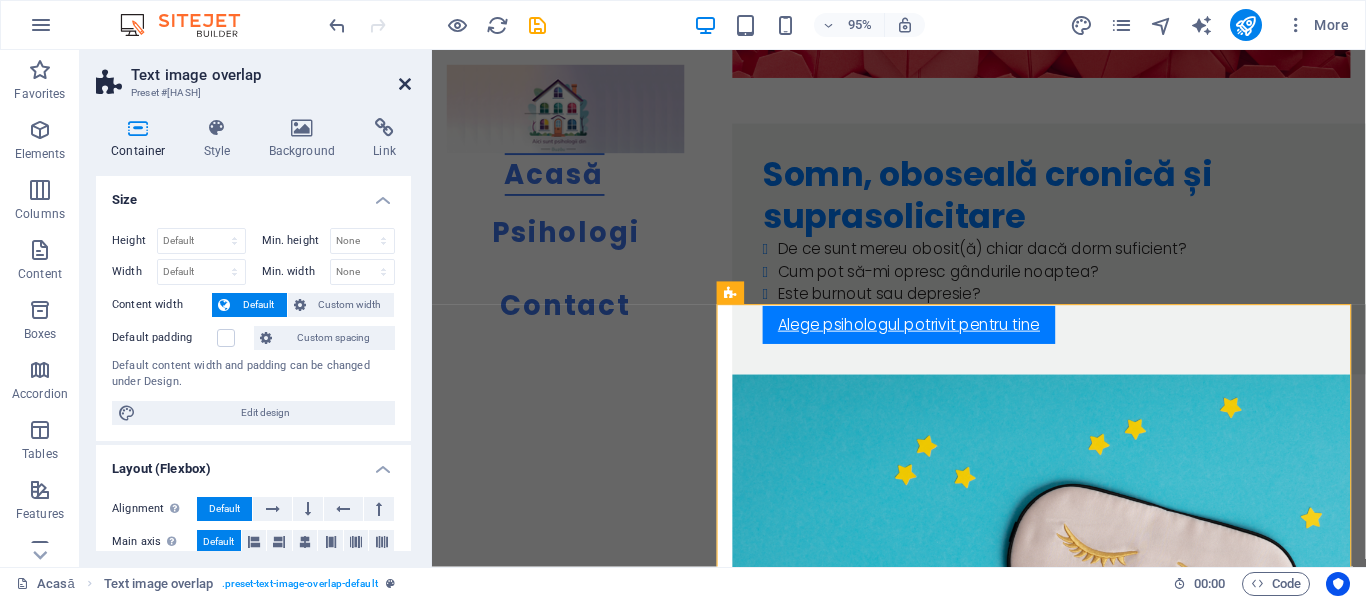 click at bounding box center (405, 84) 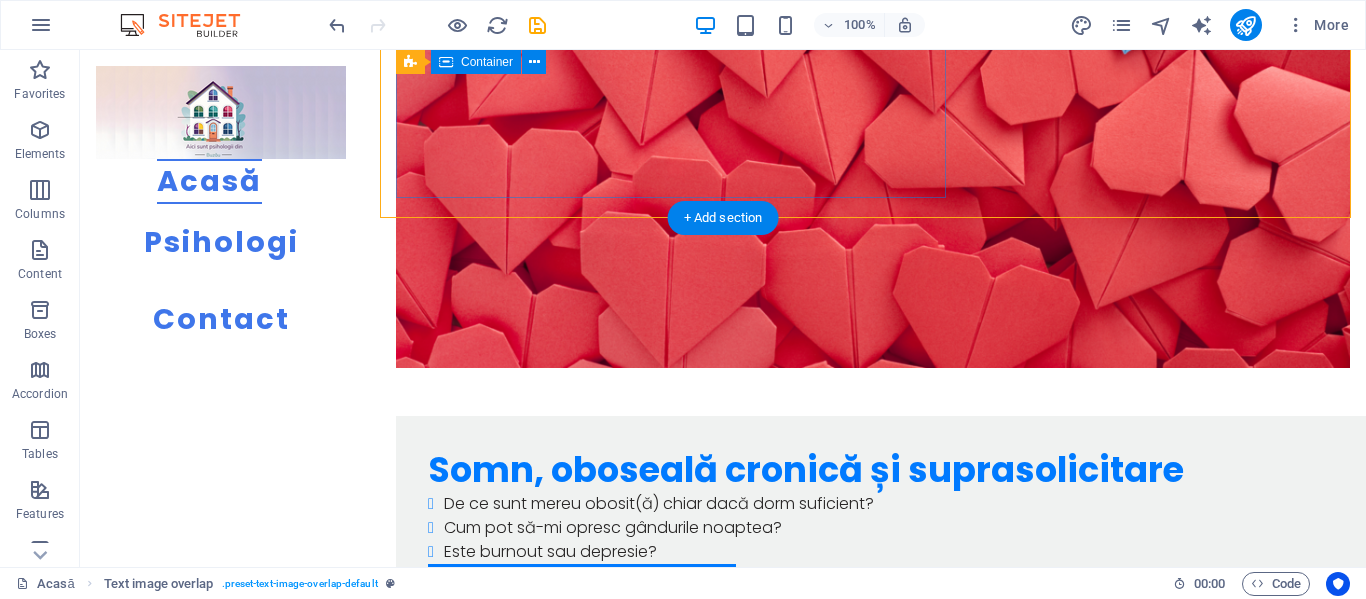 scroll, scrollTop: 1927, scrollLeft: 0, axis: vertical 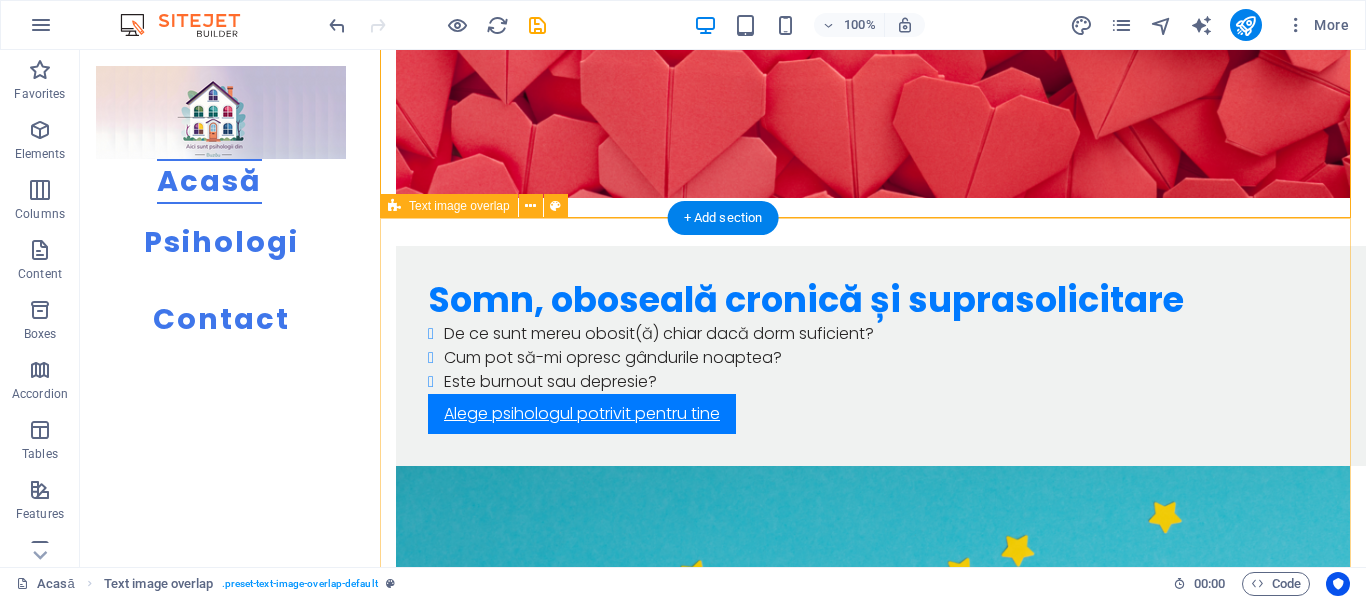 click on "Identitate, stimă de sine și sens Cum pot să aflu cine sunt cu adevărat? De ce mă critic tot timpul? Cum îmi recapăt încrederea în mine după ce am fost umilit(ă)? Găsește psihologul potrivit pentru asta" at bounding box center [873, 3054] 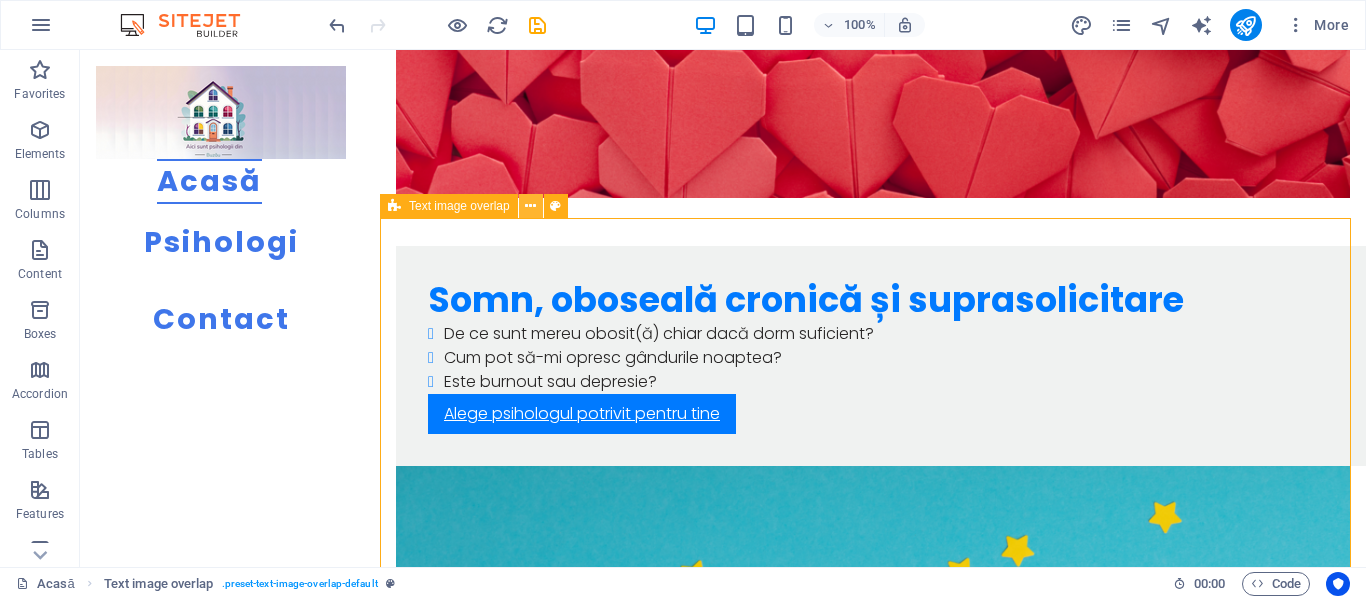 click at bounding box center (530, 206) 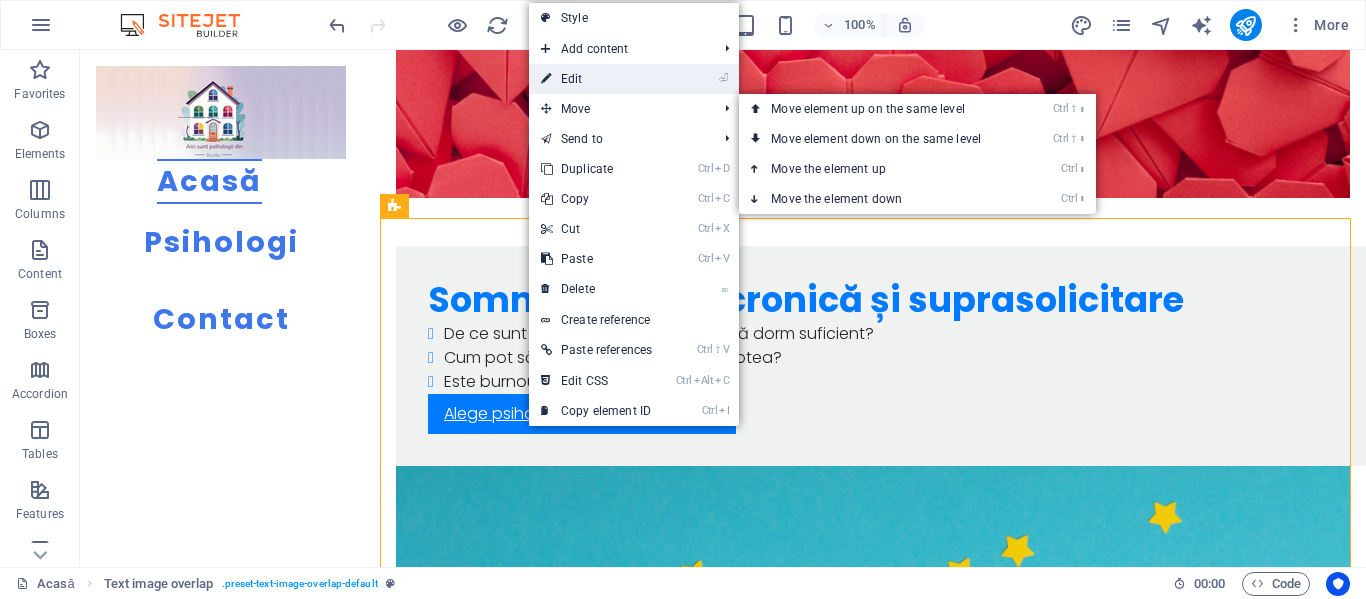 click on "⏎  Edit" at bounding box center (596, 79) 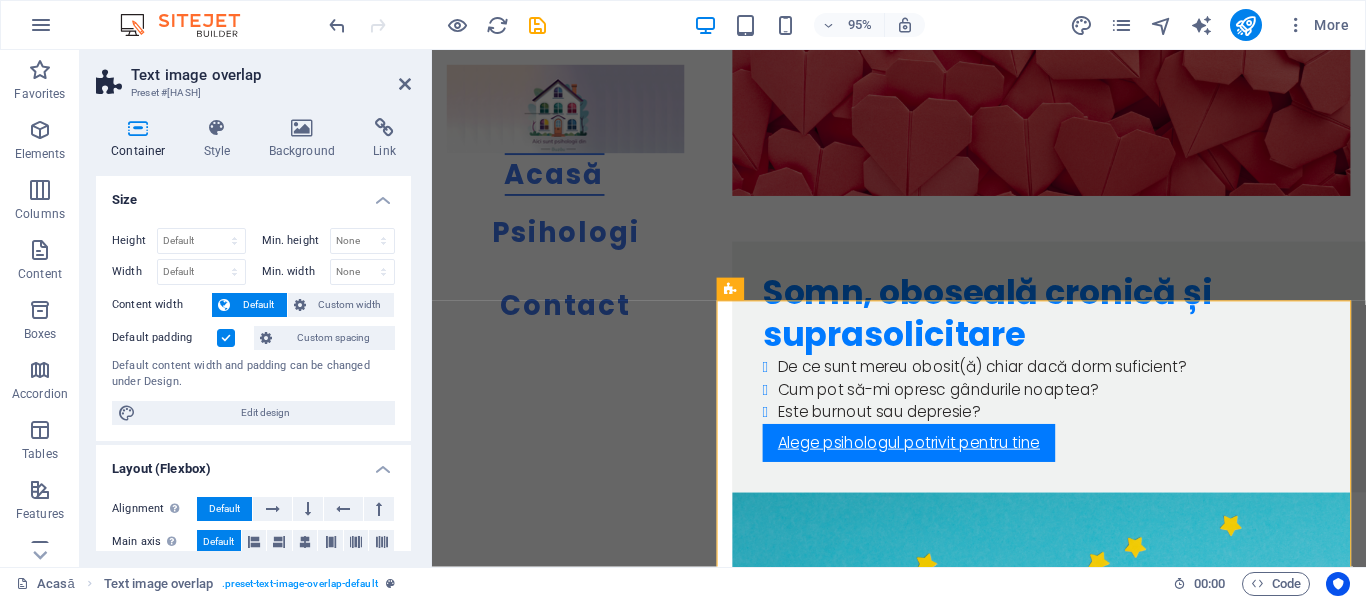 scroll, scrollTop: 2394, scrollLeft: 0, axis: vertical 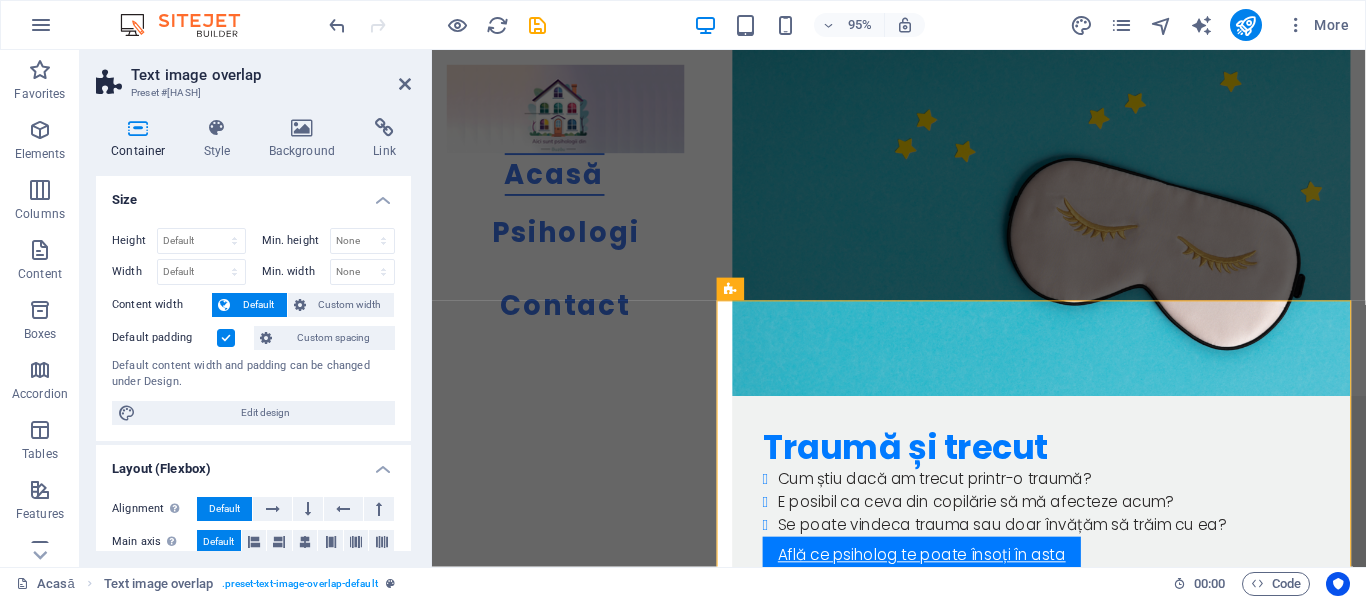 click at bounding box center (226, 338) 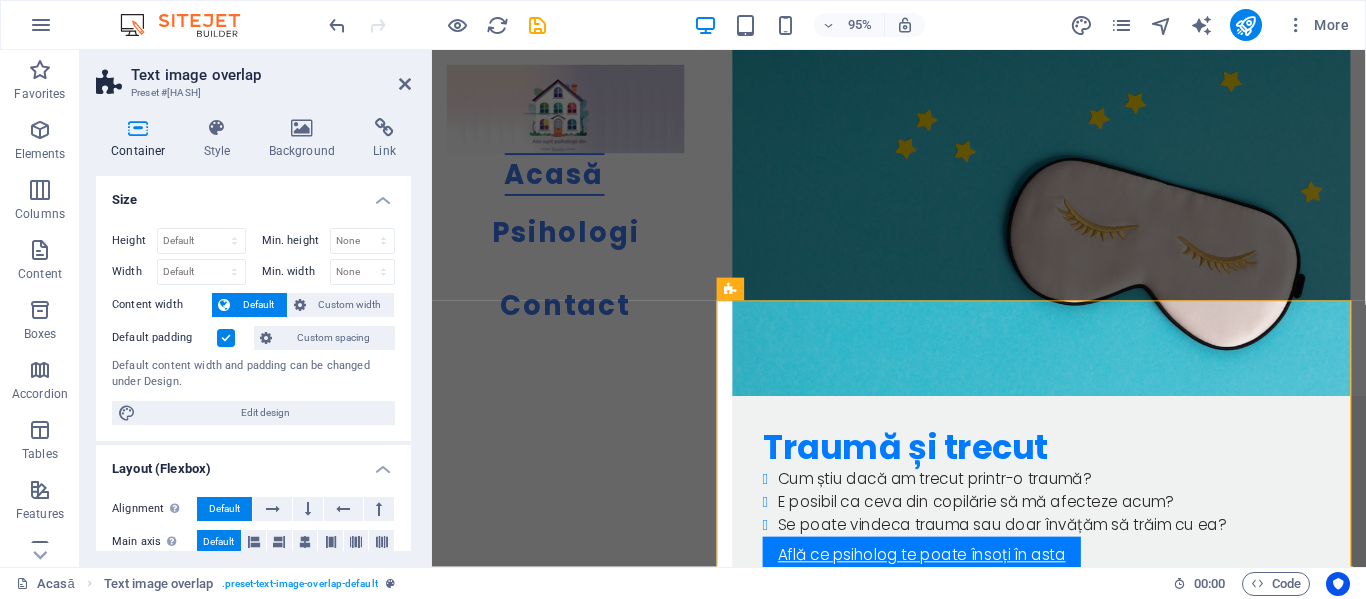 click on "Default padding" at bounding box center (0, 0) 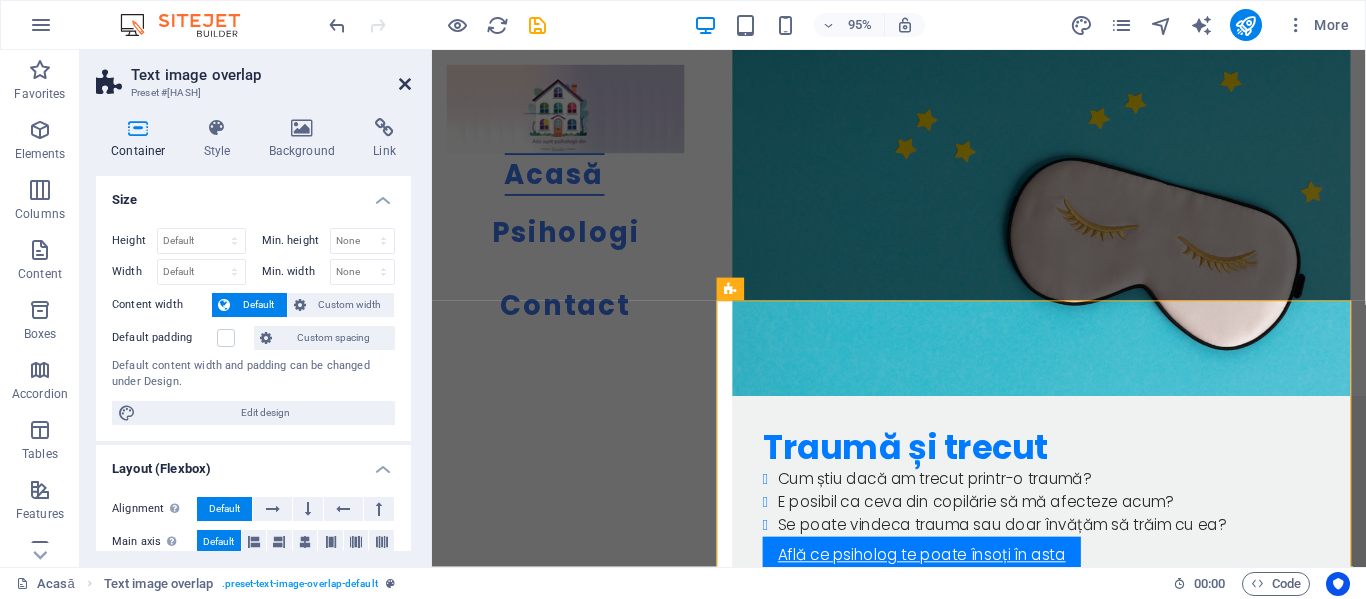 click at bounding box center [405, 84] 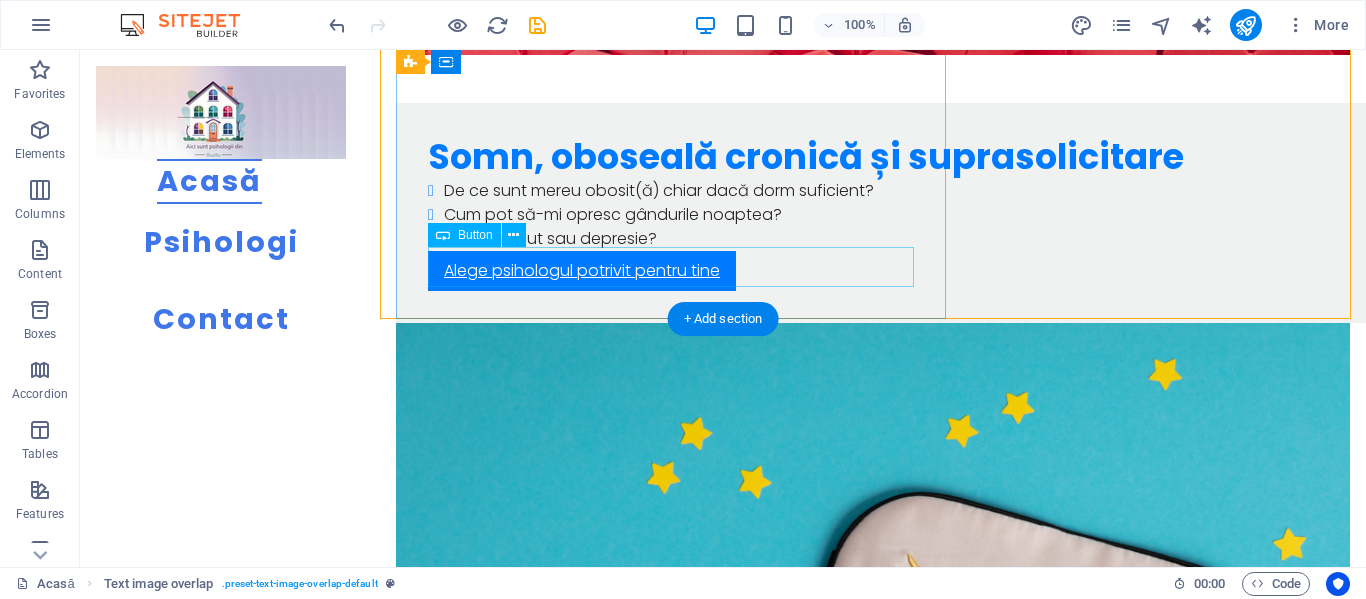 scroll, scrollTop: 2327, scrollLeft: 0, axis: vertical 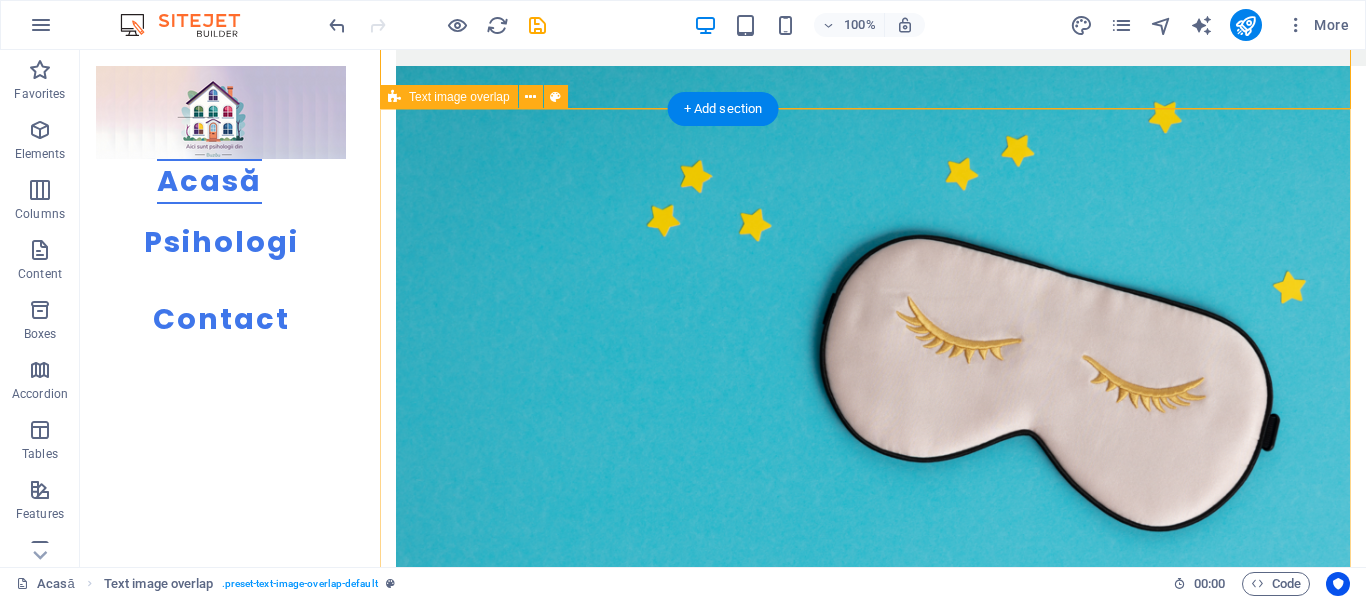 drag, startPoint x: 574, startPoint y: 225, endPoint x: 551, endPoint y: 175, distance: 55.03635 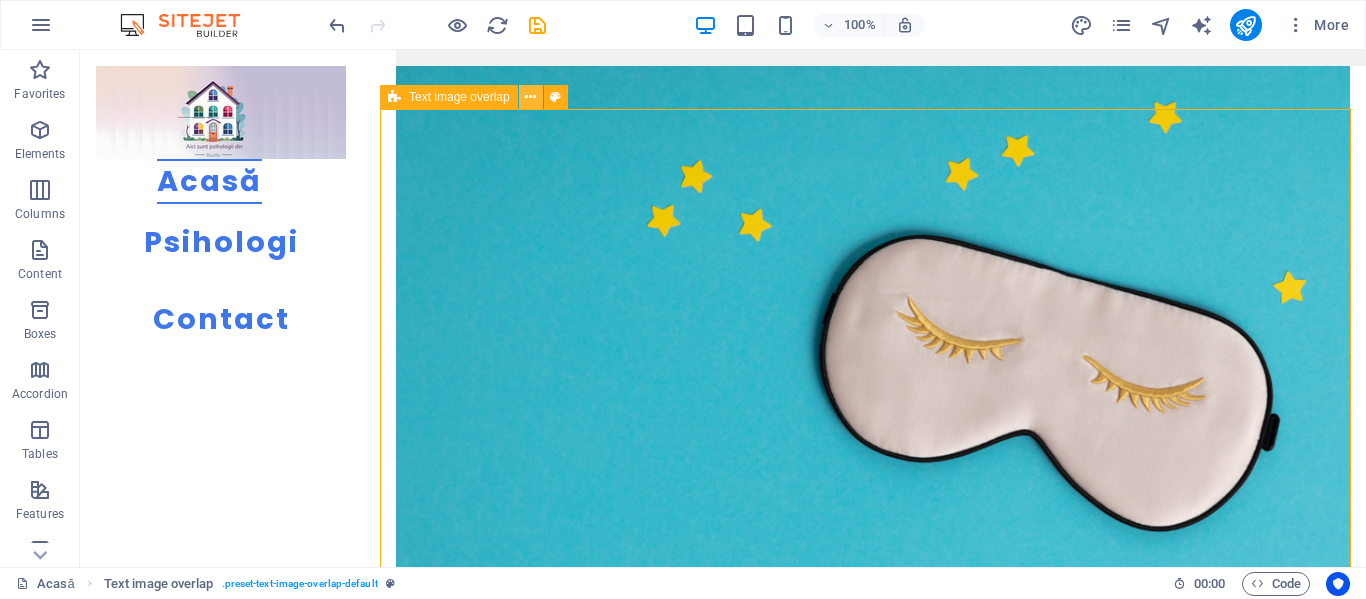 click at bounding box center [530, 97] 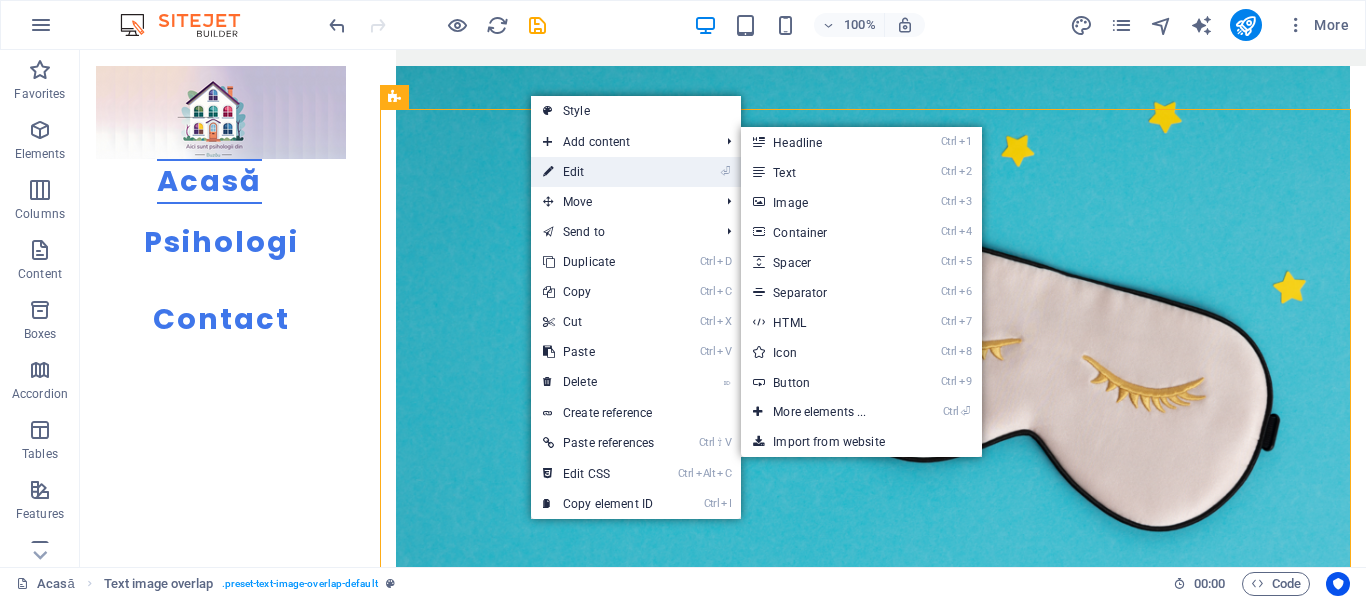 click on "⏎  Edit" at bounding box center (598, 172) 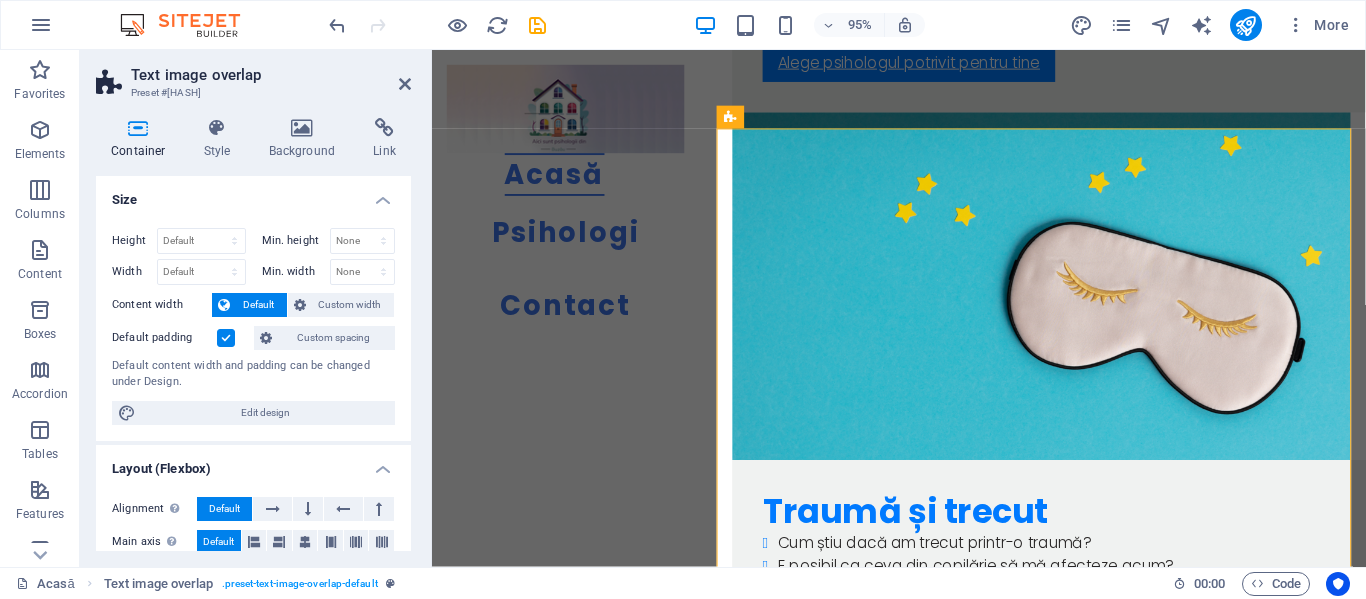 scroll, scrollTop: 2890, scrollLeft: 0, axis: vertical 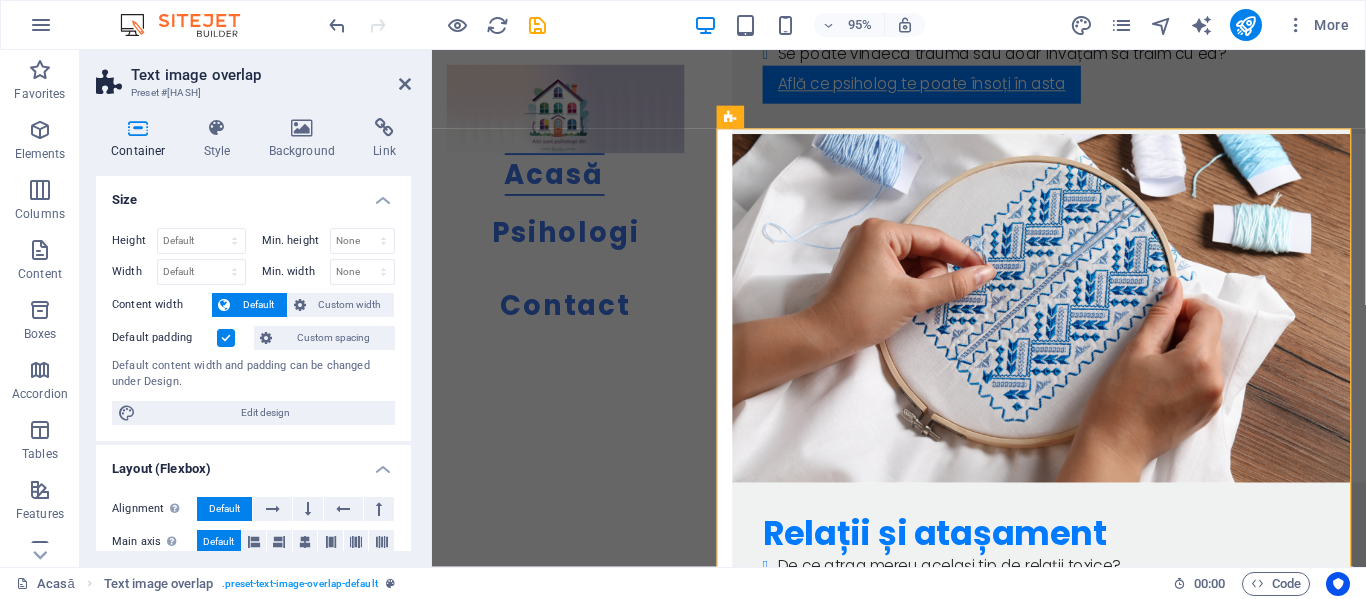 click at bounding box center (226, 338) 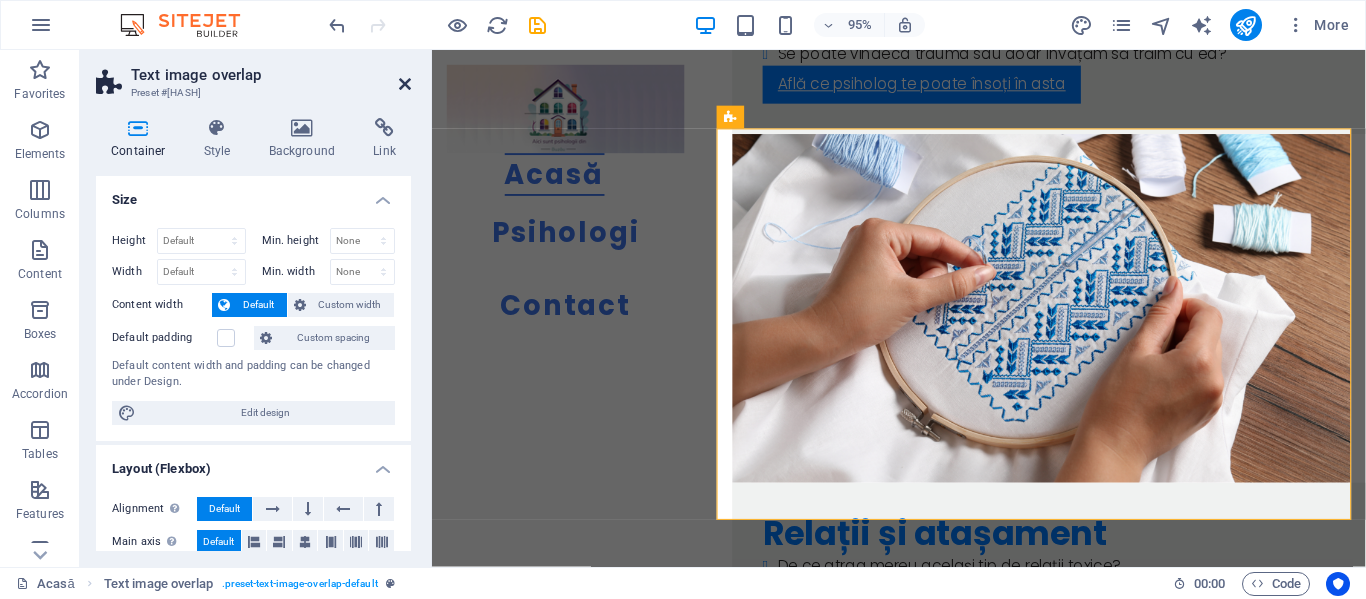 click at bounding box center (405, 84) 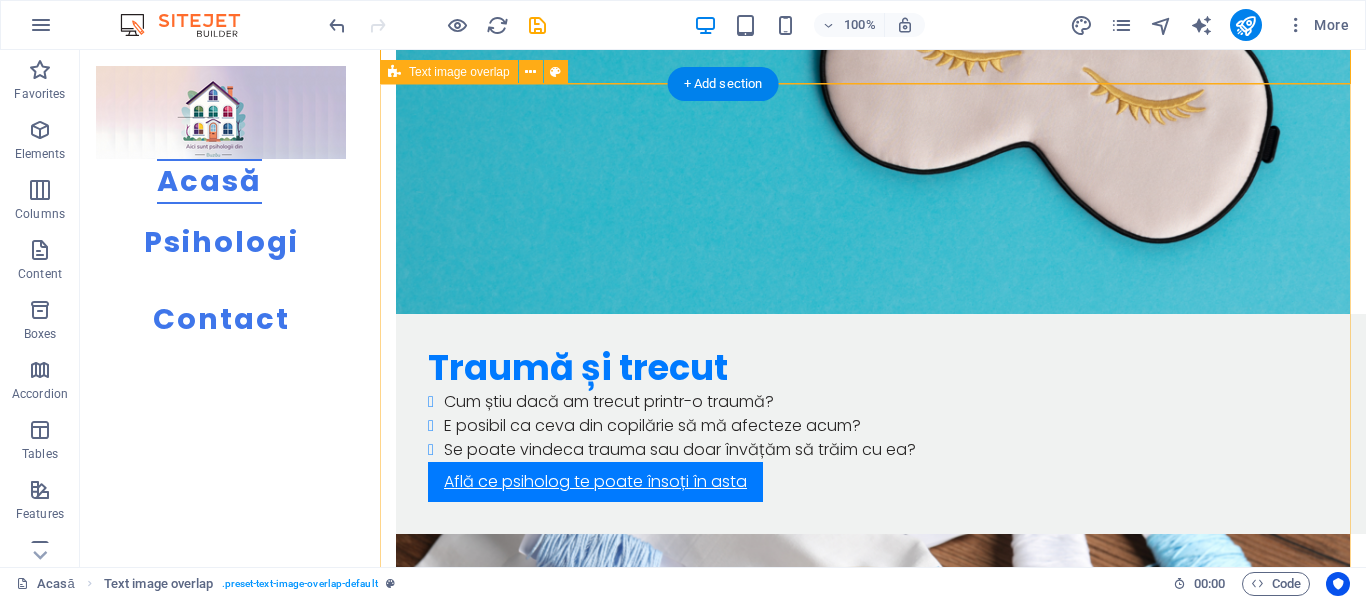 scroll, scrollTop: 2627, scrollLeft: 0, axis: vertical 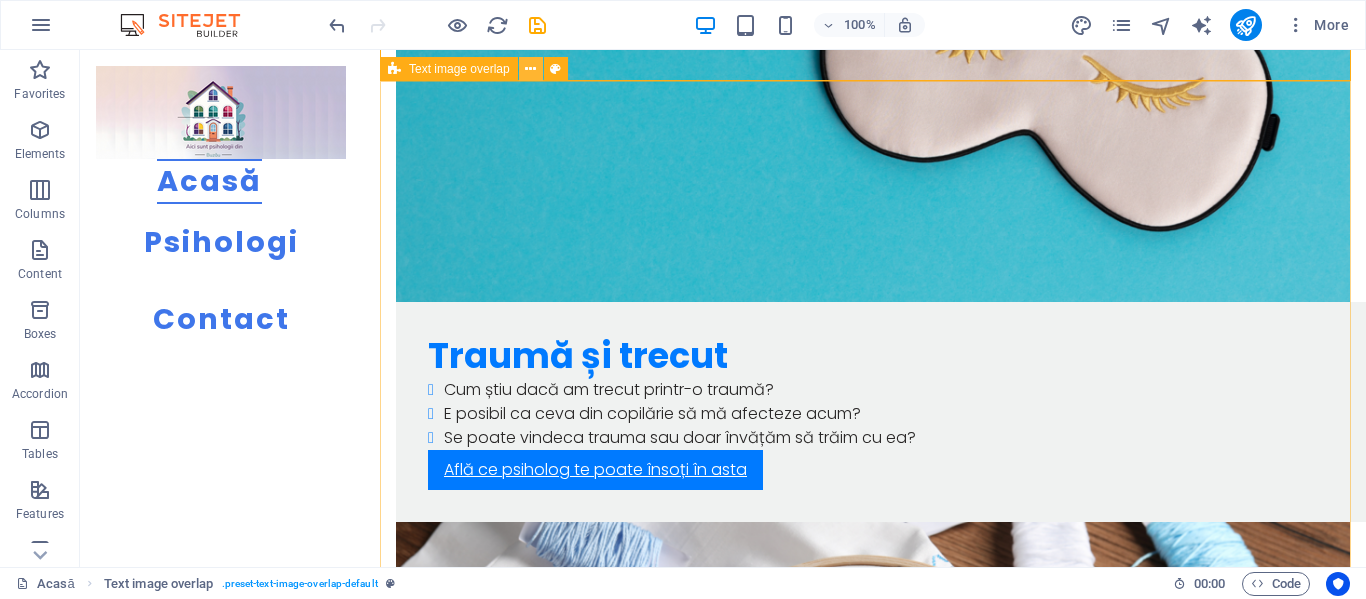 click at bounding box center (530, 69) 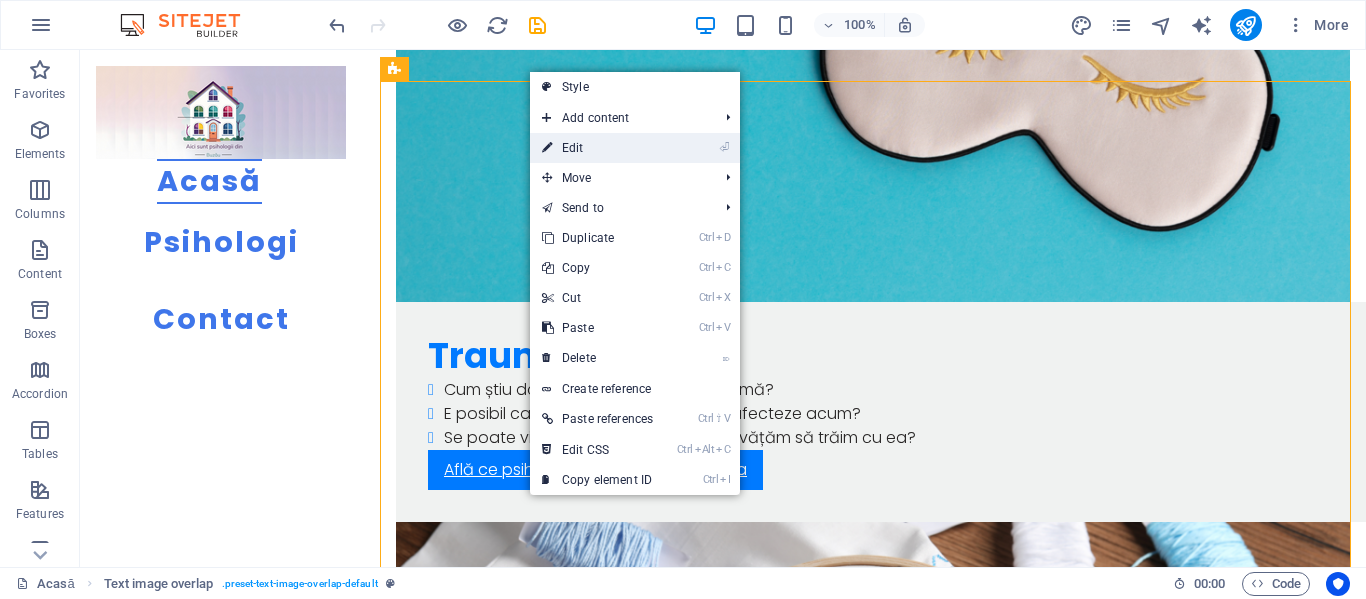 click on "⏎  Edit" at bounding box center [597, 148] 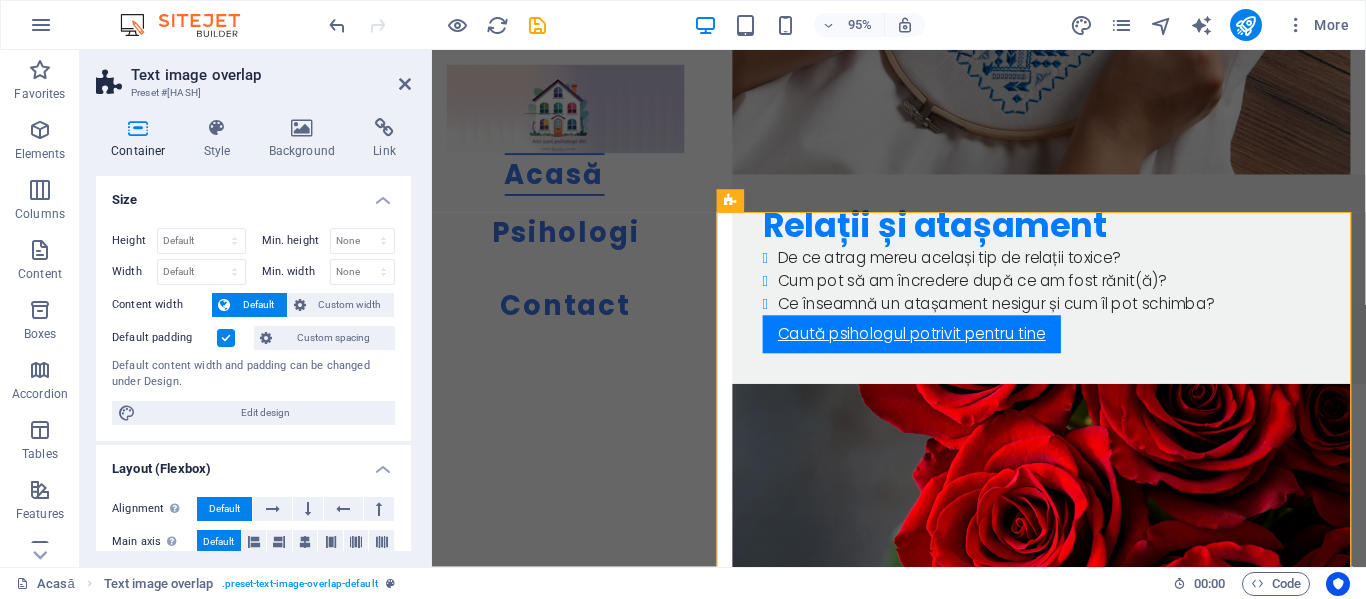 click at bounding box center [226, 338] 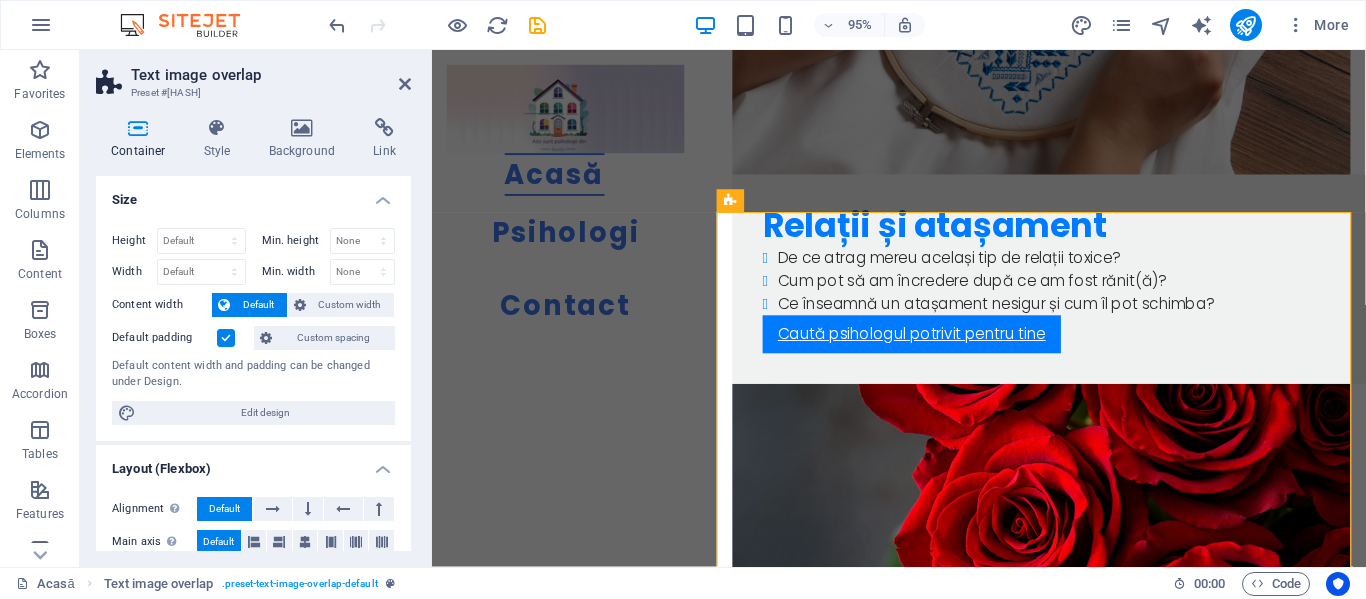 click on "Default padding" at bounding box center (0, 0) 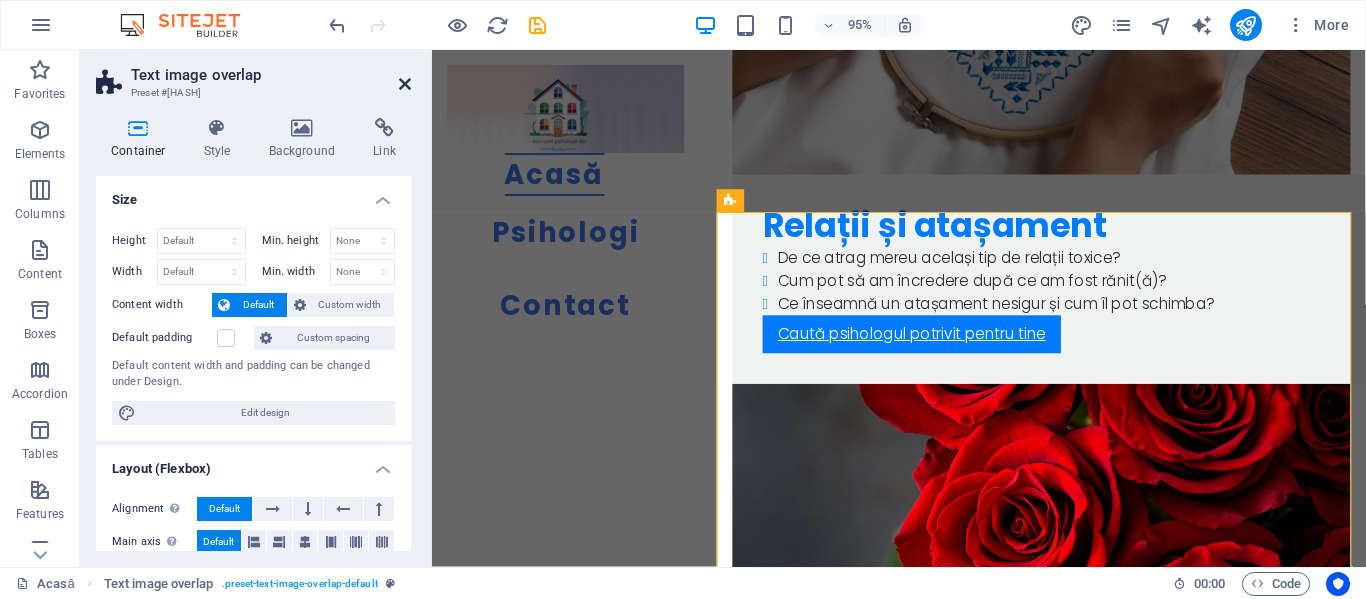 click at bounding box center [405, 84] 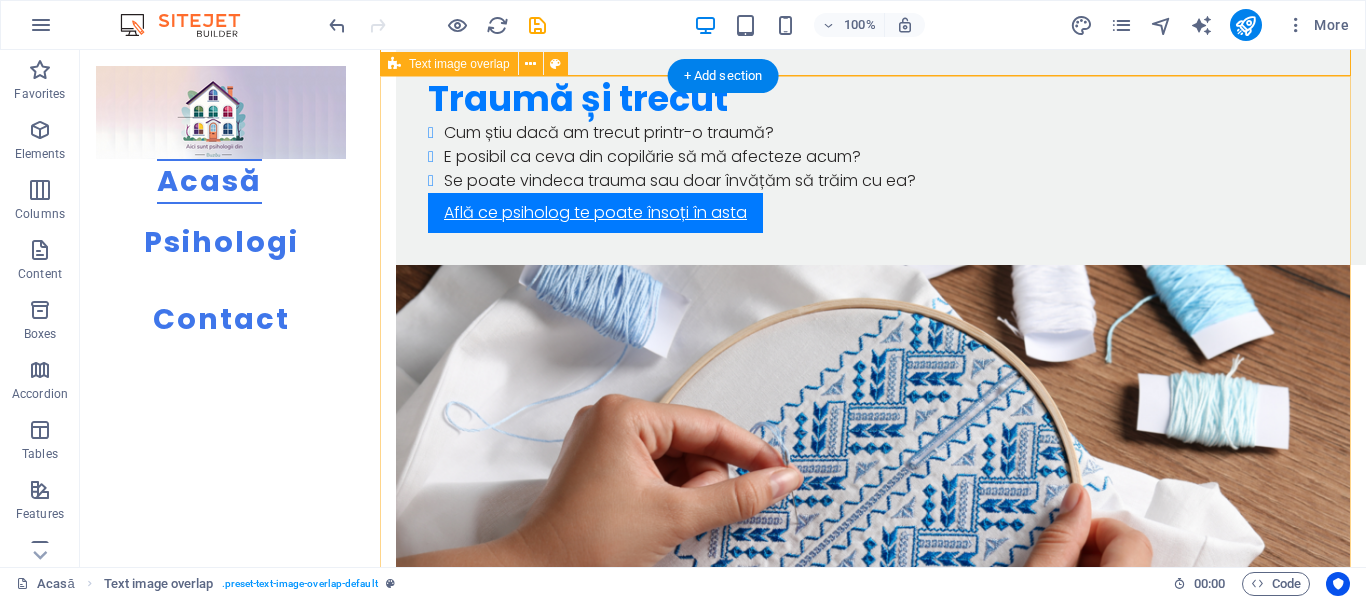 scroll, scrollTop: 2927, scrollLeft: 0, axis: vertical 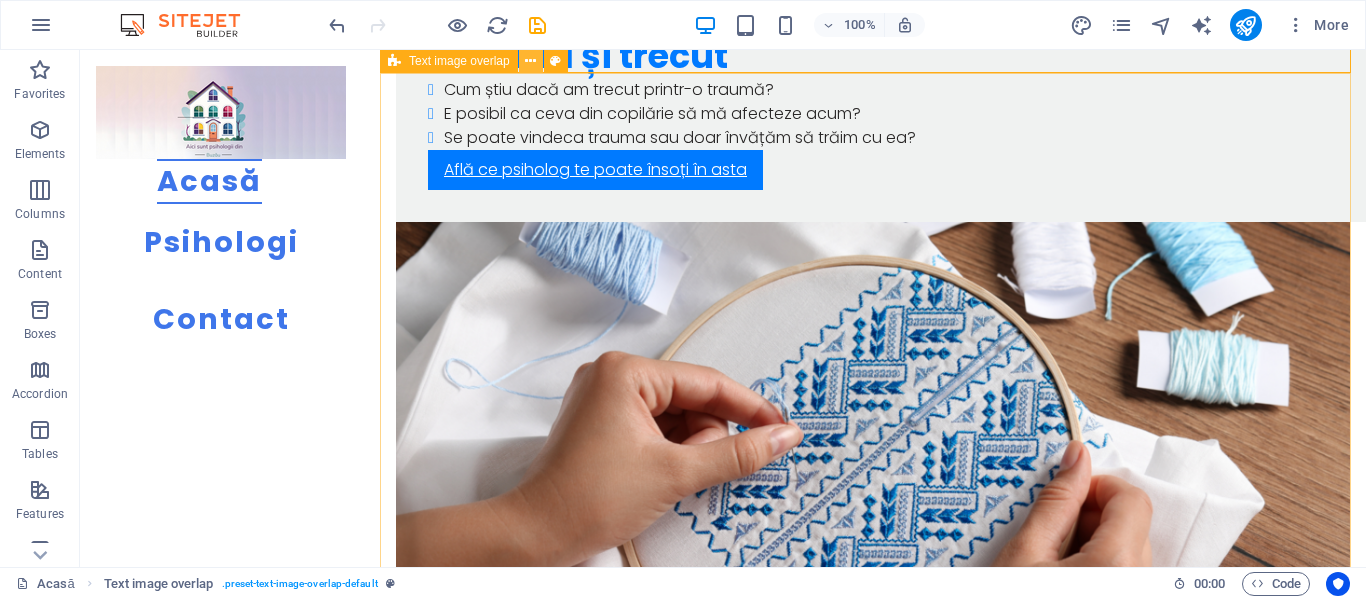 click at bounding box center (530, 61) 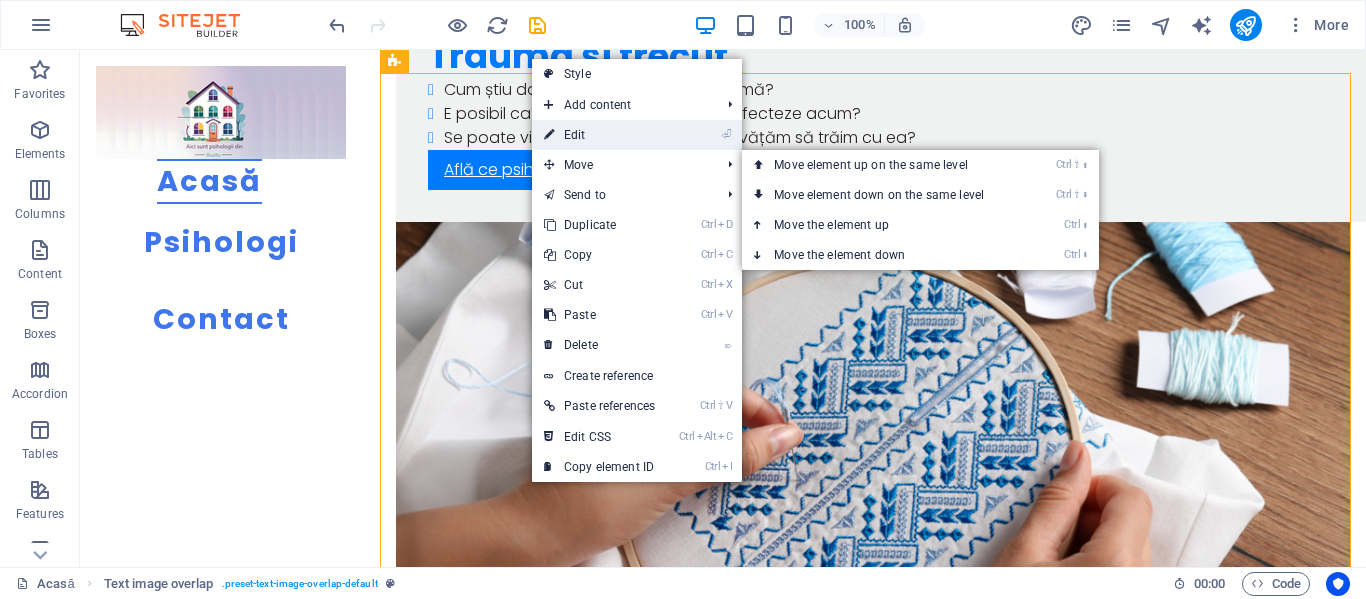 click on "⏎  Edit" at bounding box center (599, 135) 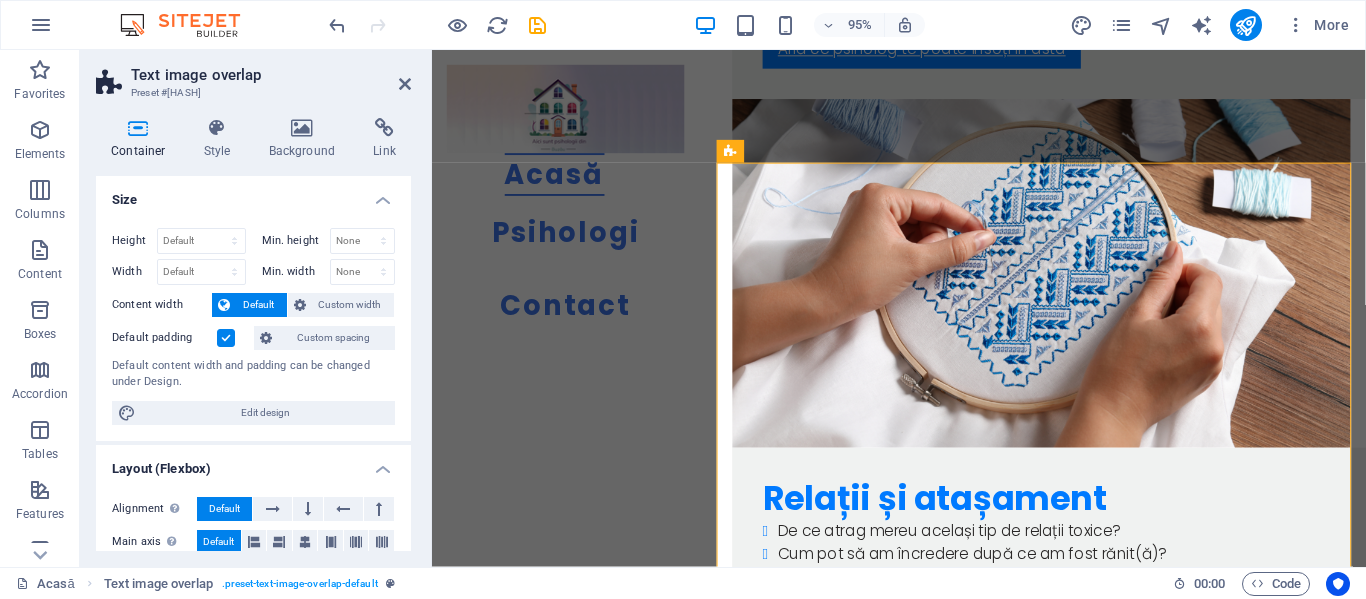 scroll, scrollTop: 3654, scrollLeft: 0, axis: vertical 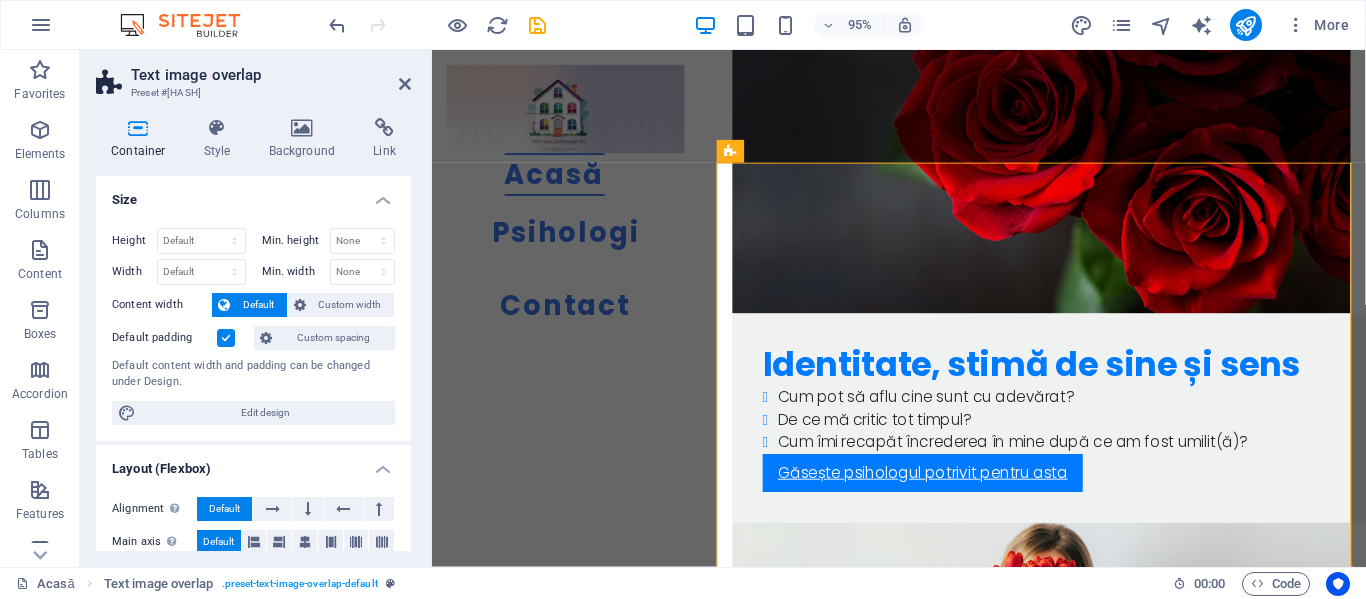 click at bounding box center [226, 338] 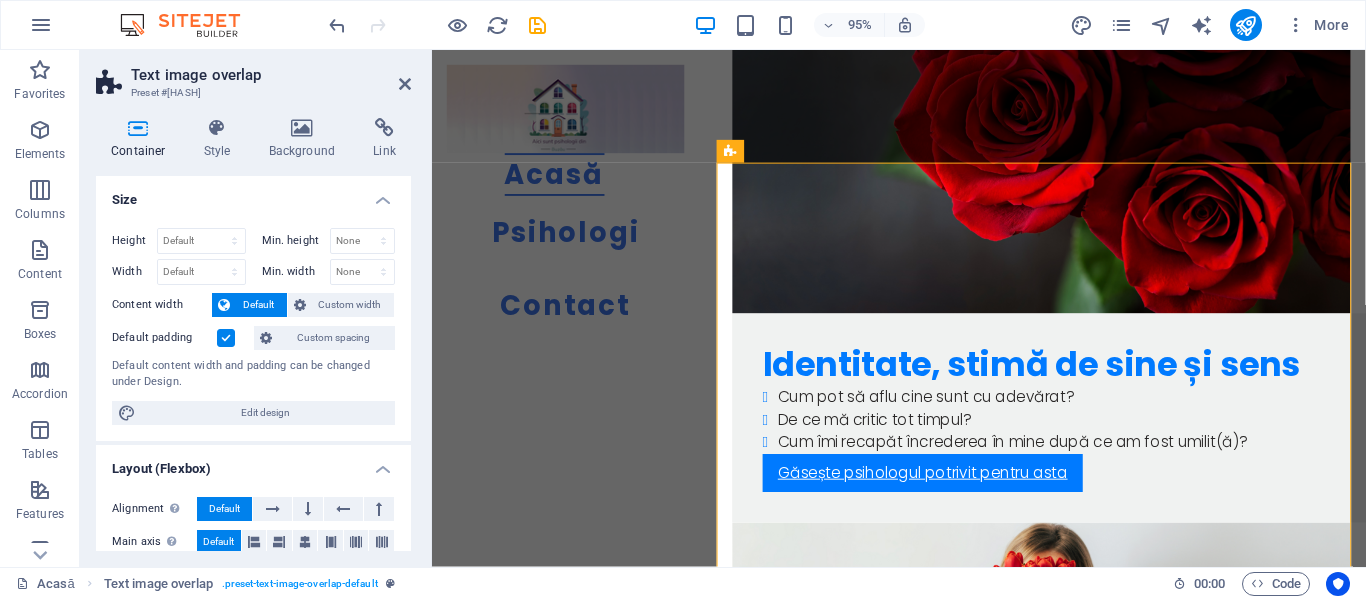 click on "Default padding" at bounding box center [0, 0] 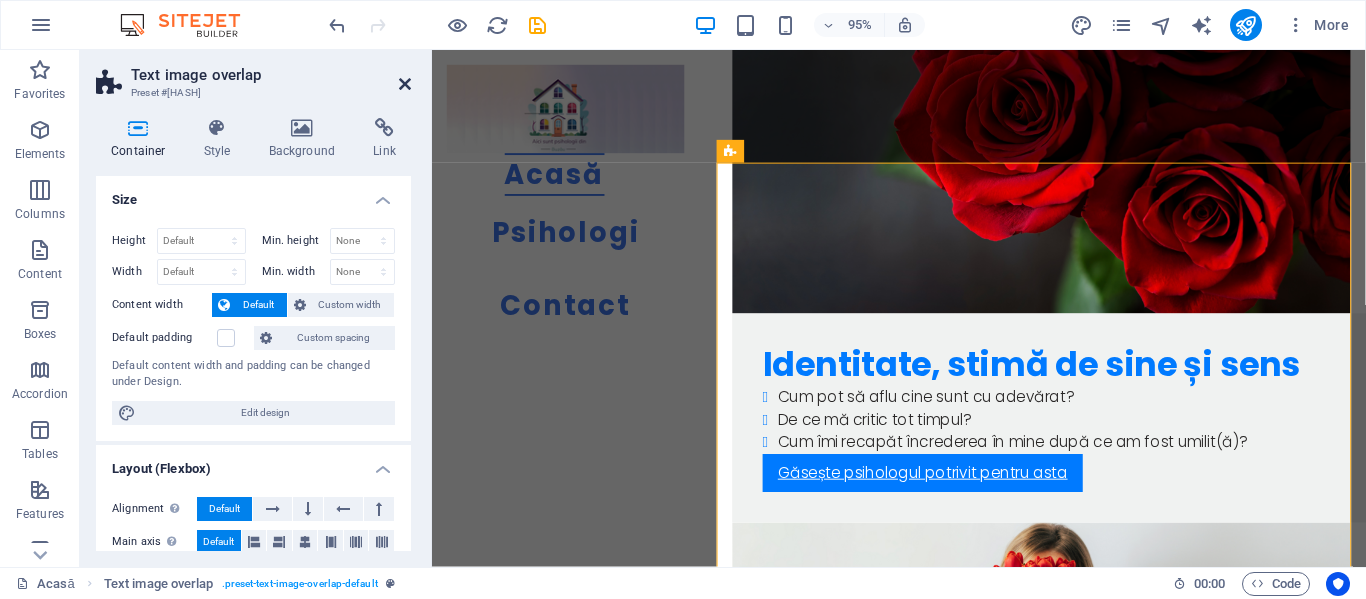 click at bounding box center [405, 84] 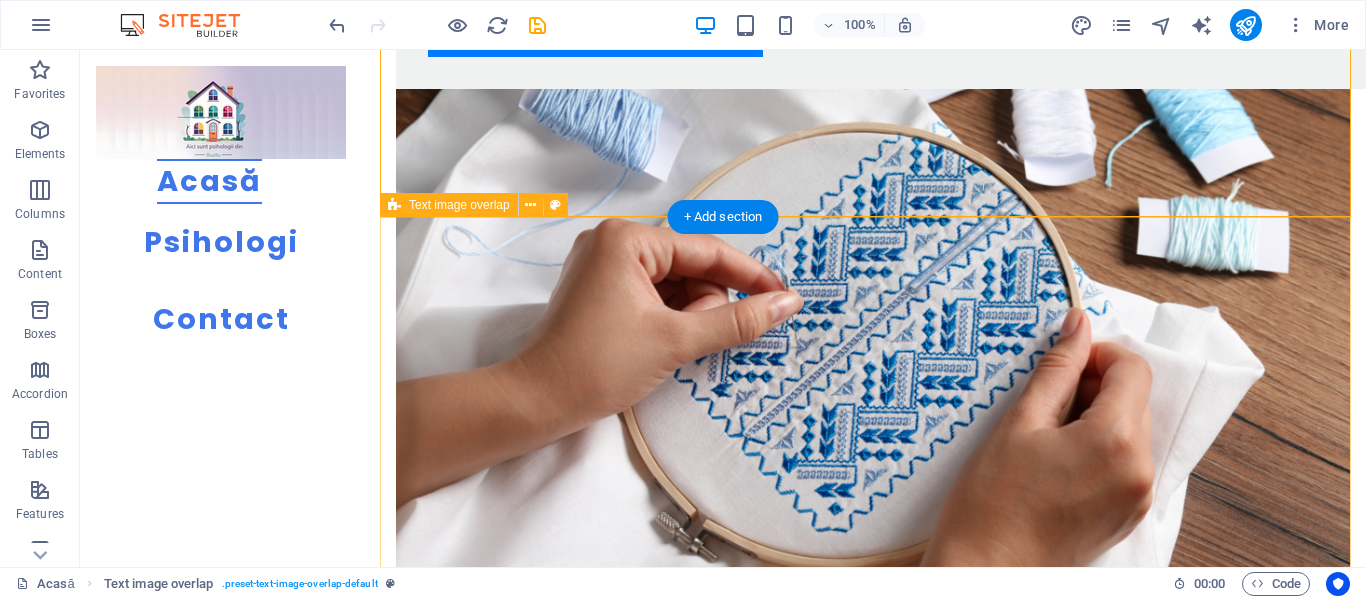 scroll, scrollTop: 3227, scrollLeft: 0, axis: vertical 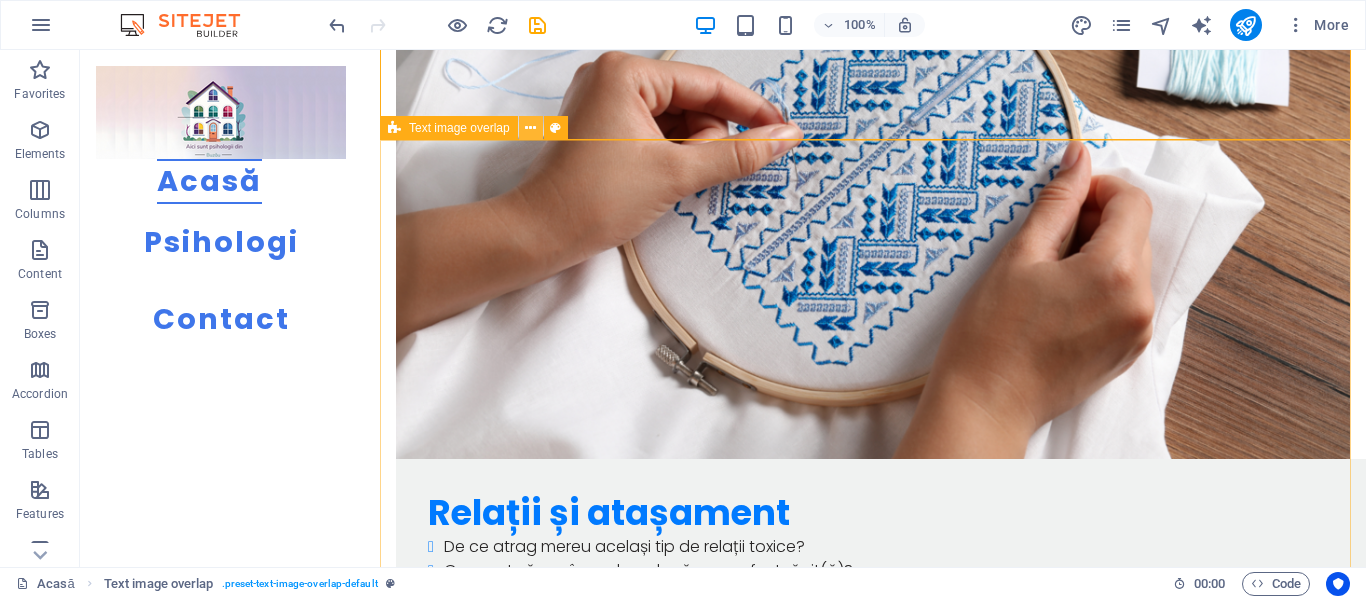 click at bounding box center [530, 128] 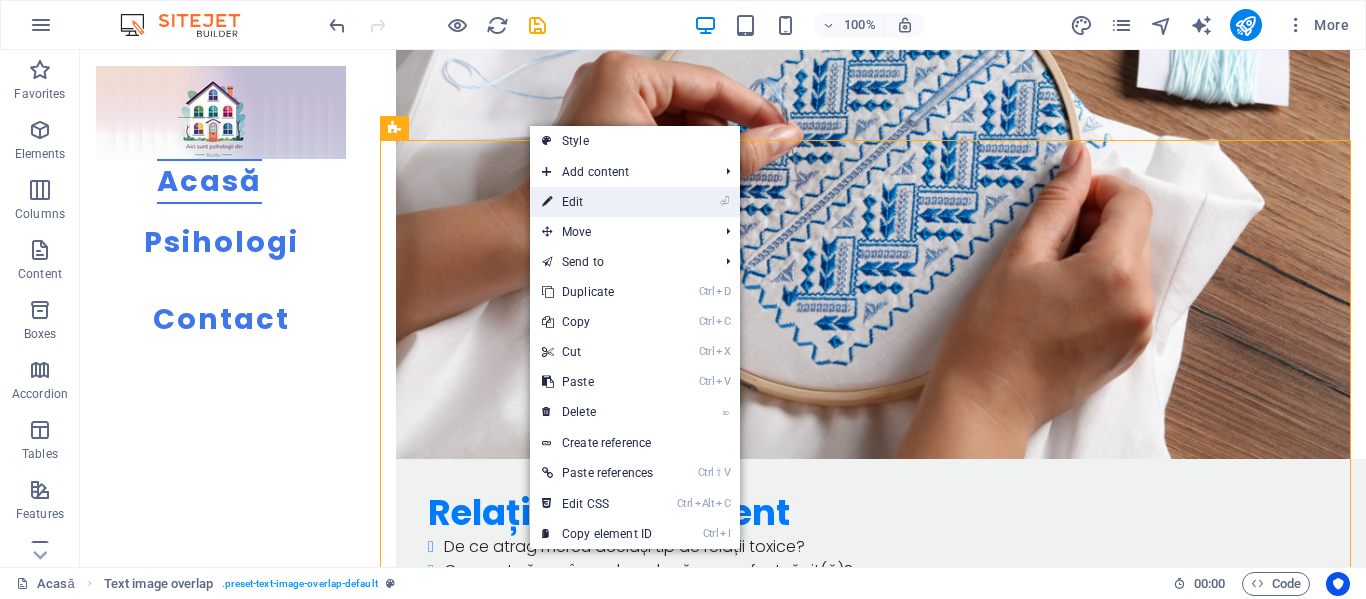 click on "⏎  Edit" at bounding box center (597, 202) 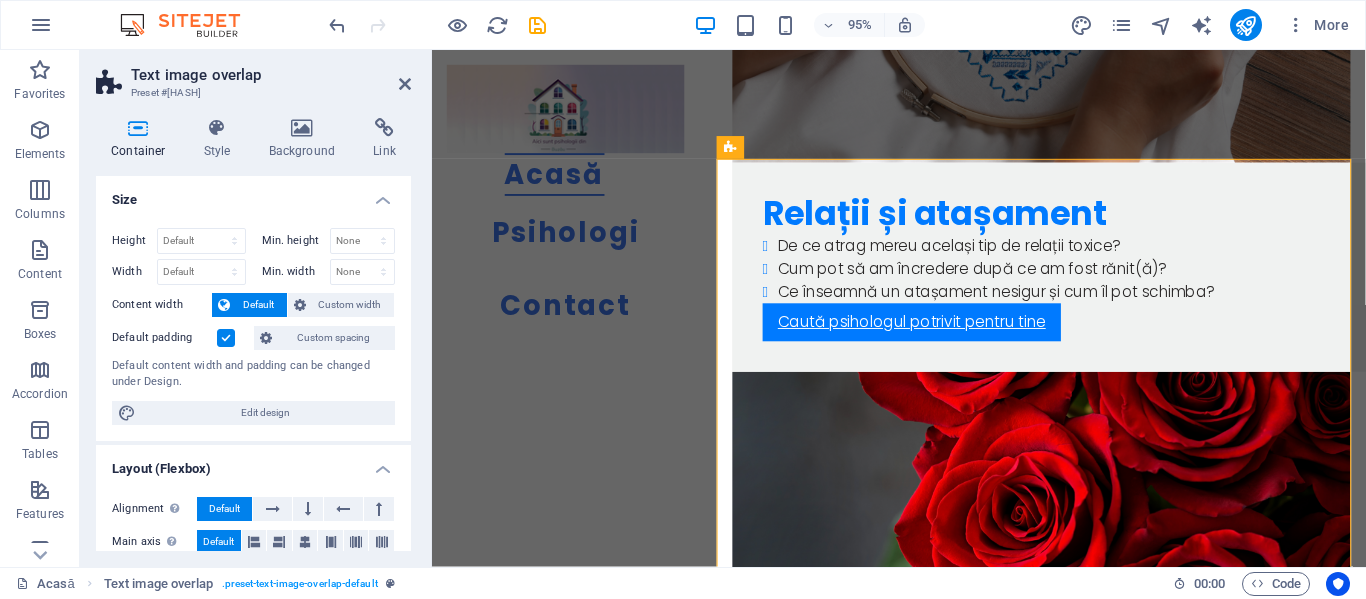 scroll, scrollTop: 4100, scrollLeft: 0, axis: vertical 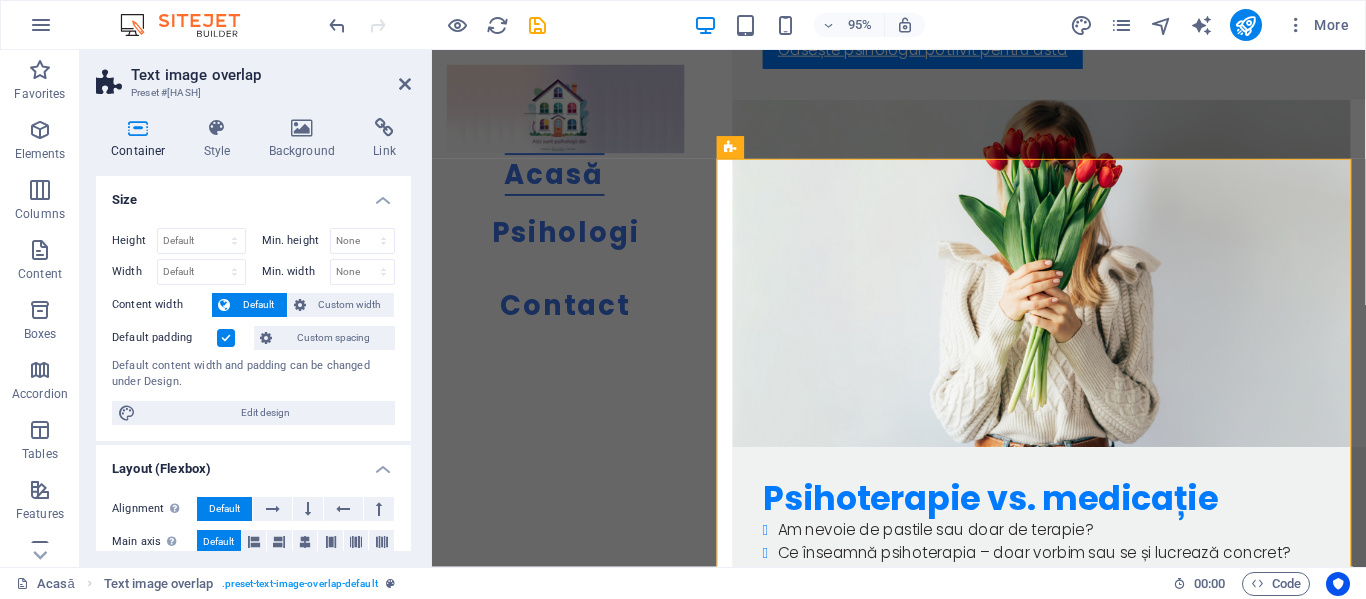 click at bounding box center [226, 338] 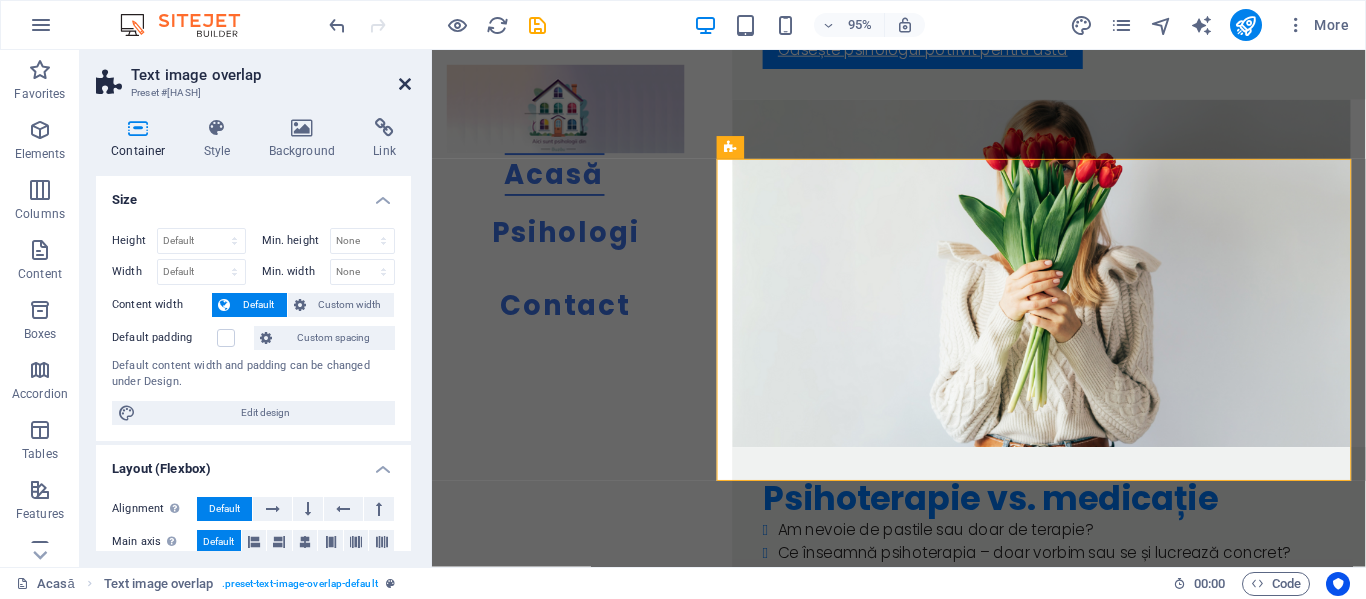 click at bounding box center [405, 84] 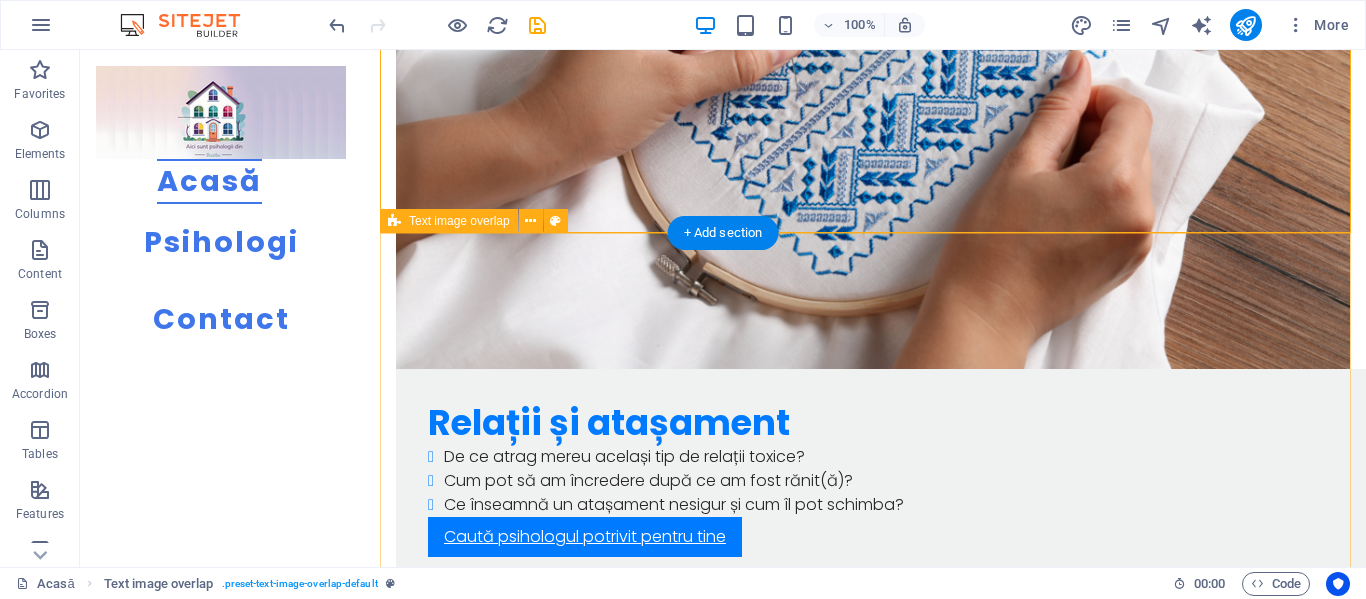 scroll, scrollTop: 3427, scrollLeft: 0, axis: vertical 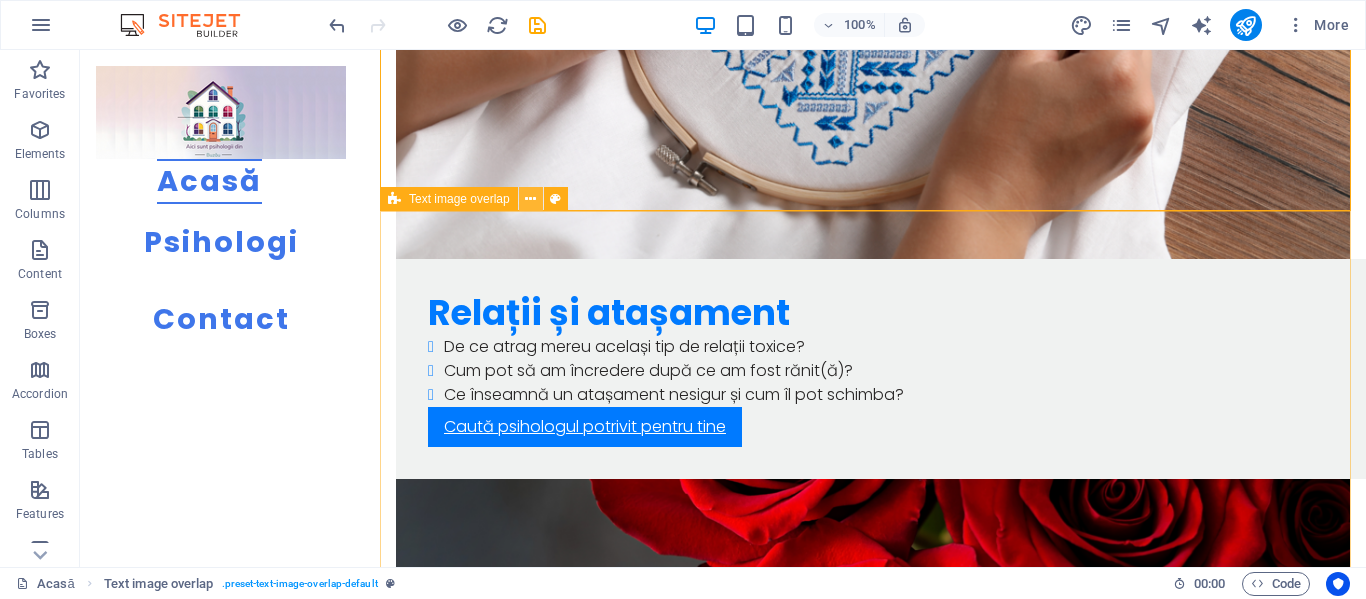 click at bounding box center (530, 199) 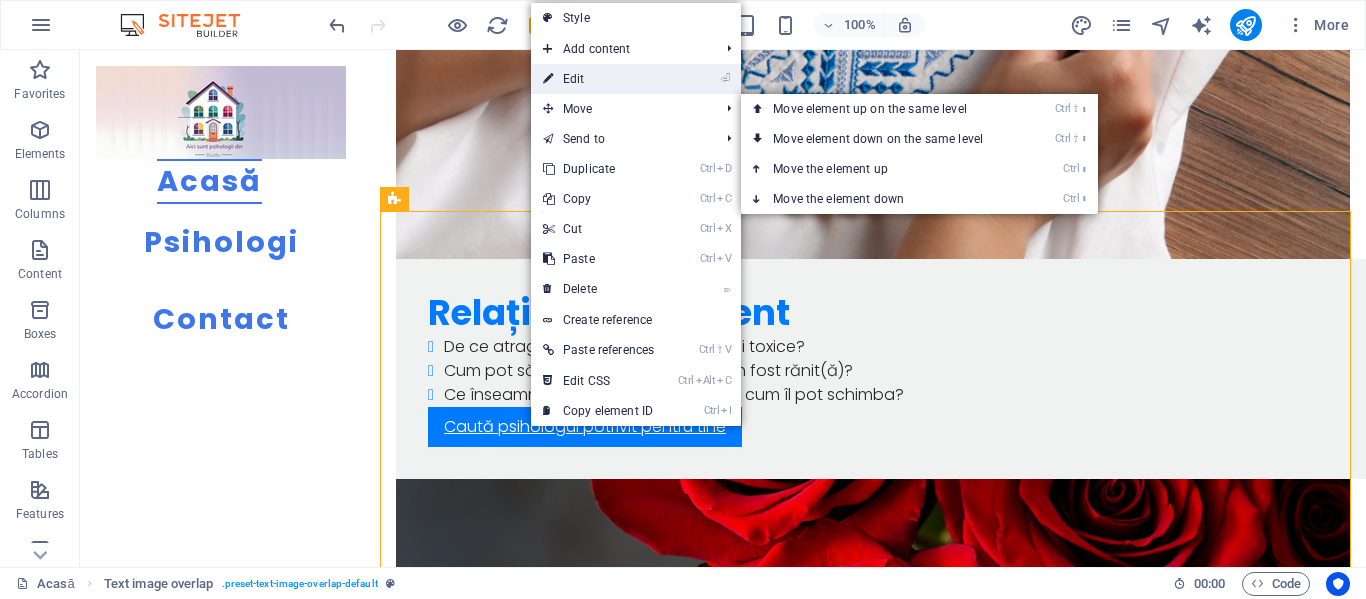 click on "⏎  Edit" at bounding box center [598, 79] 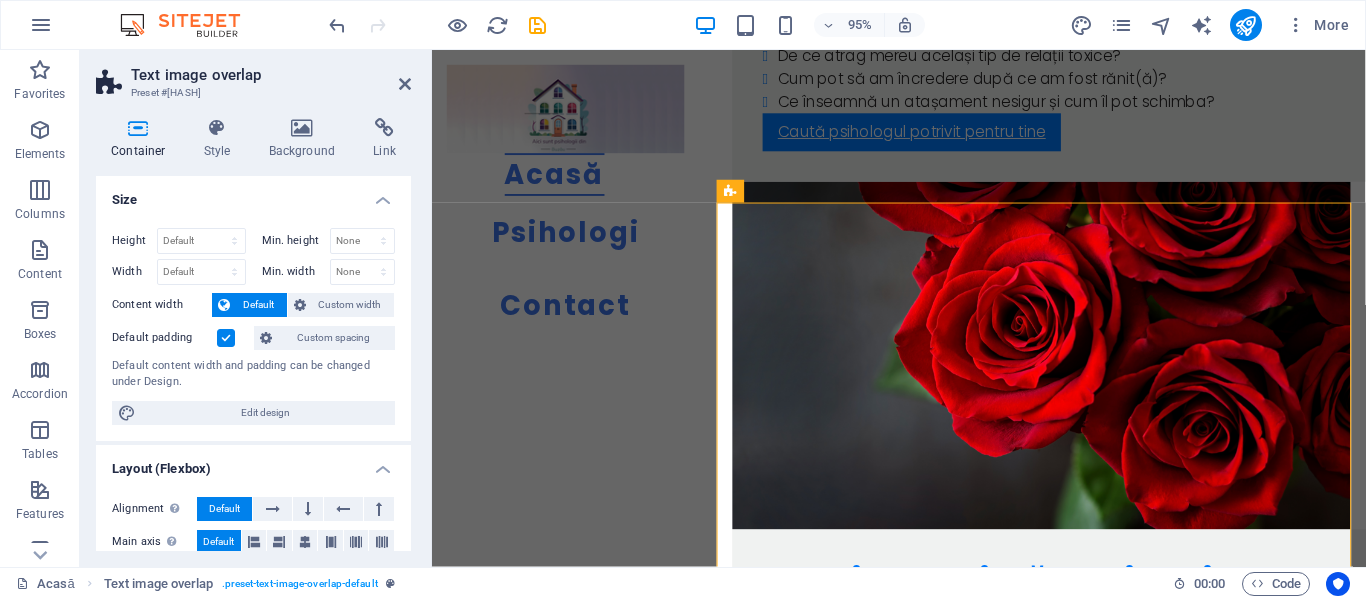 scroll, scrollTop: 4393, scrollLeft: 0, axis: vertical 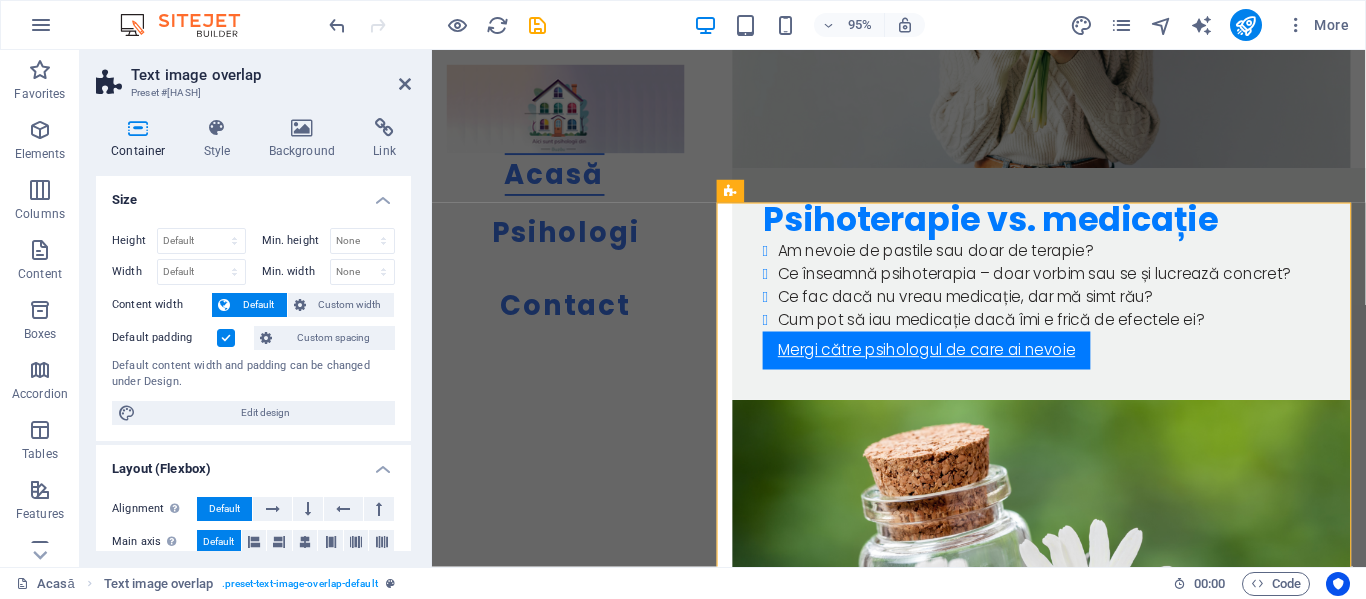 click at bounding box center (226, 338) 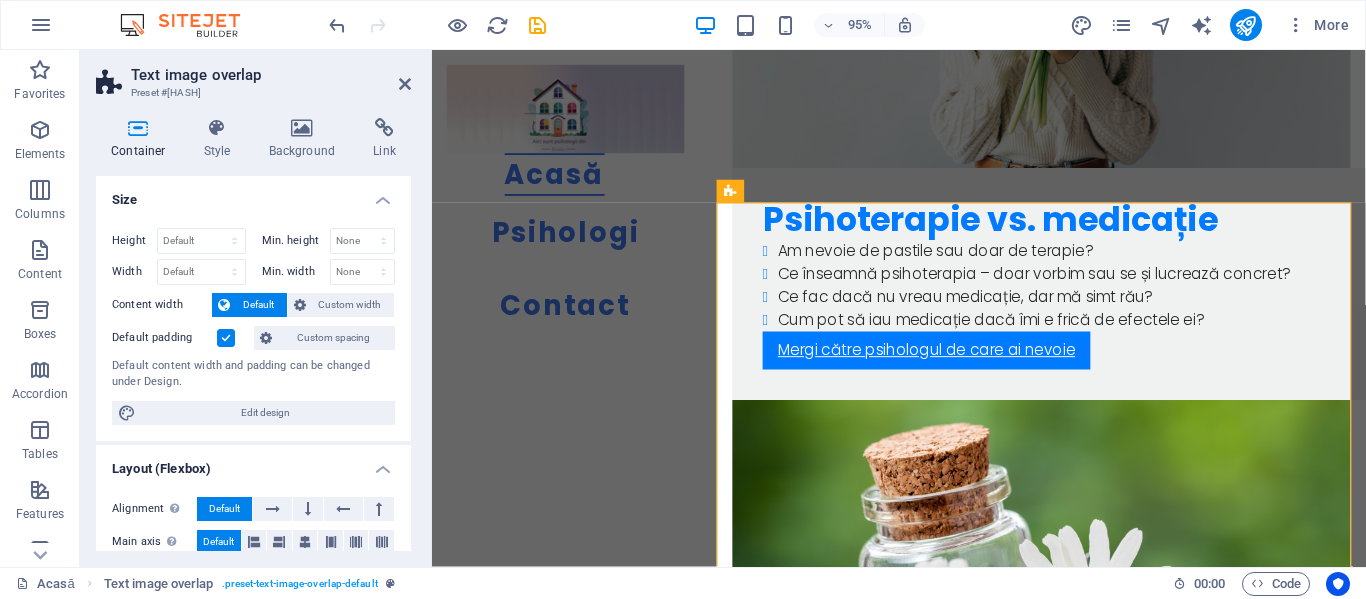 click on "Default padding" at bounding box center (0, 0) 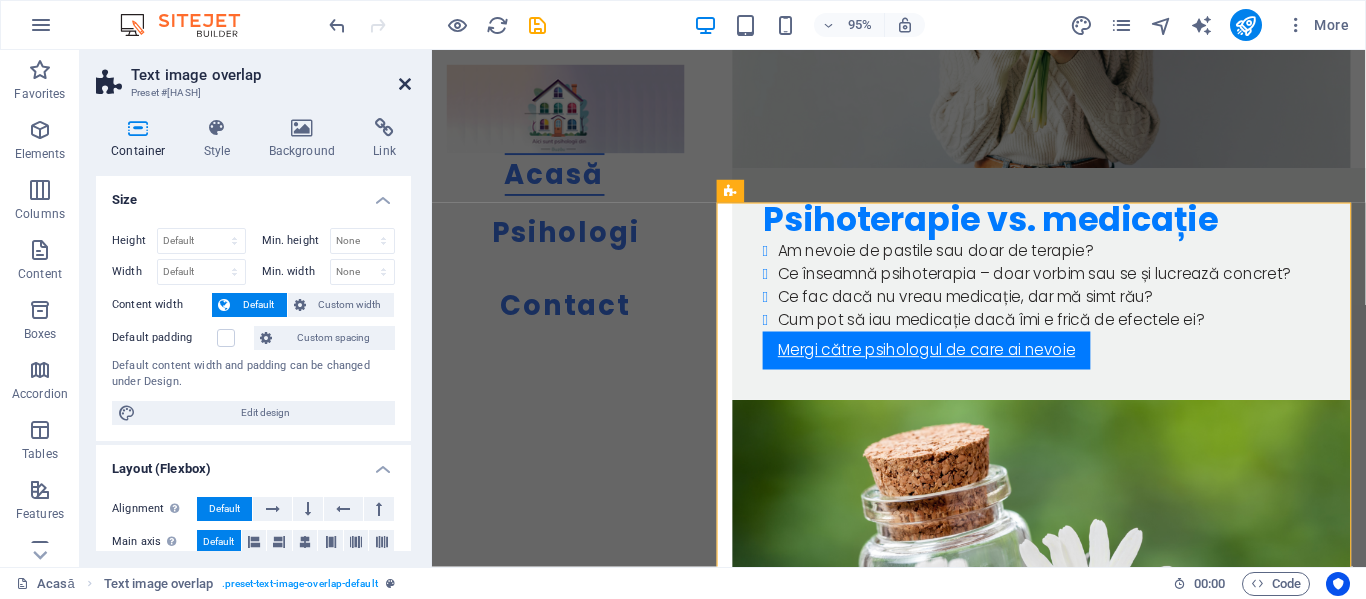 click at bounding box center (405, 84) 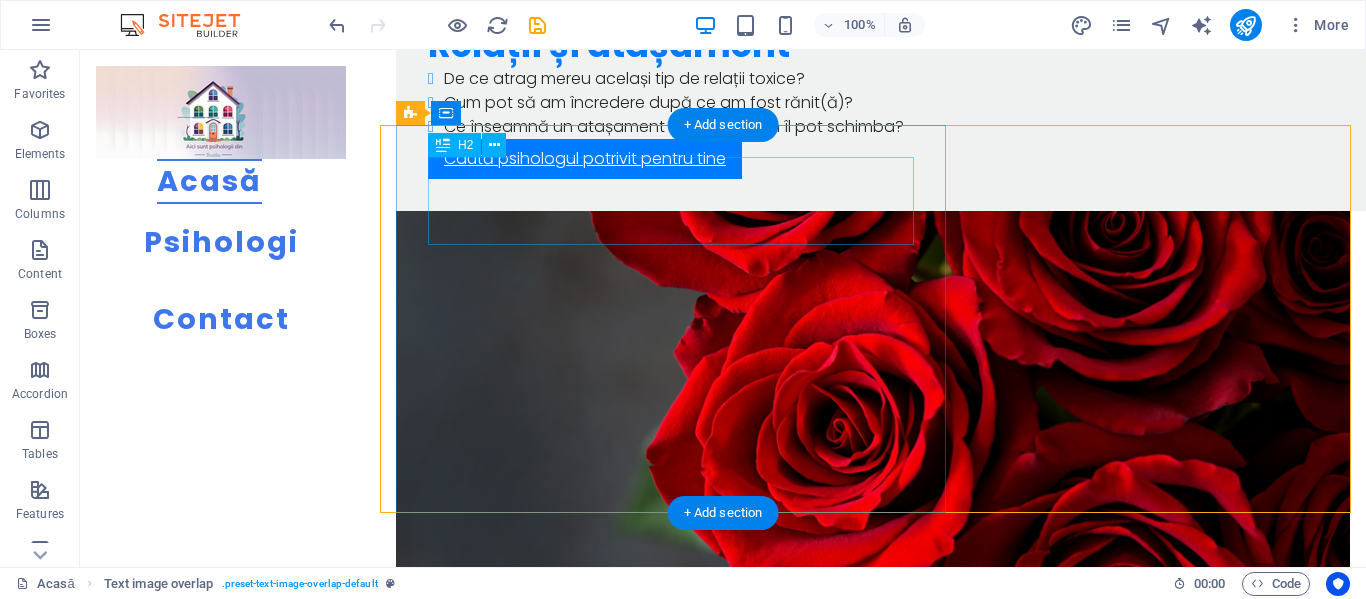 scroll, scrollTop: 3727, scrollLeft: 0, axis: vertical 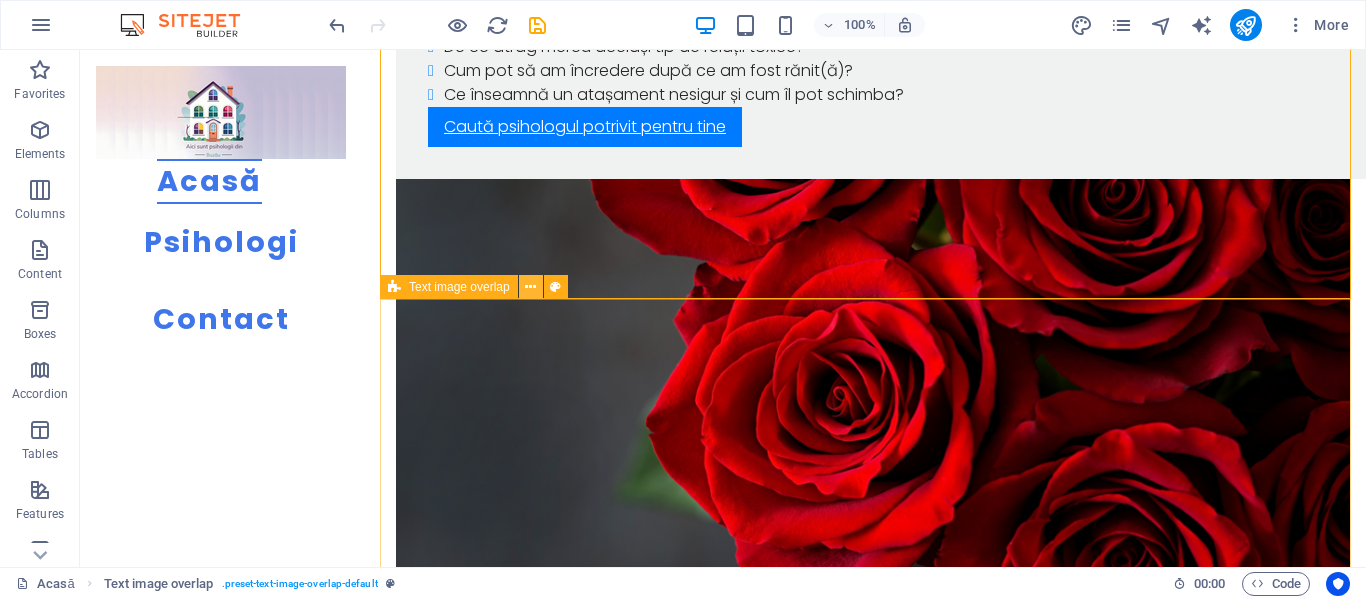 click at bounding box center (530, 287) 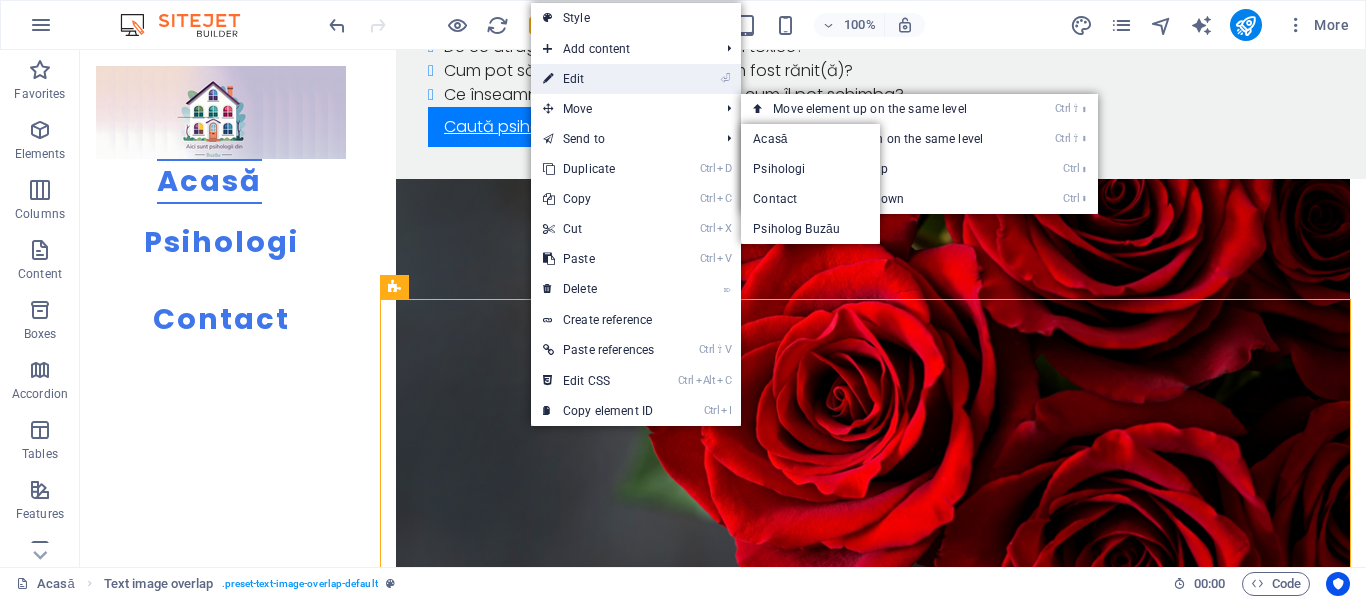 drag, startPoint x: 593, startPoint y: 79, endPoint x: 34, endPoint y: 144, distance: 562.76636 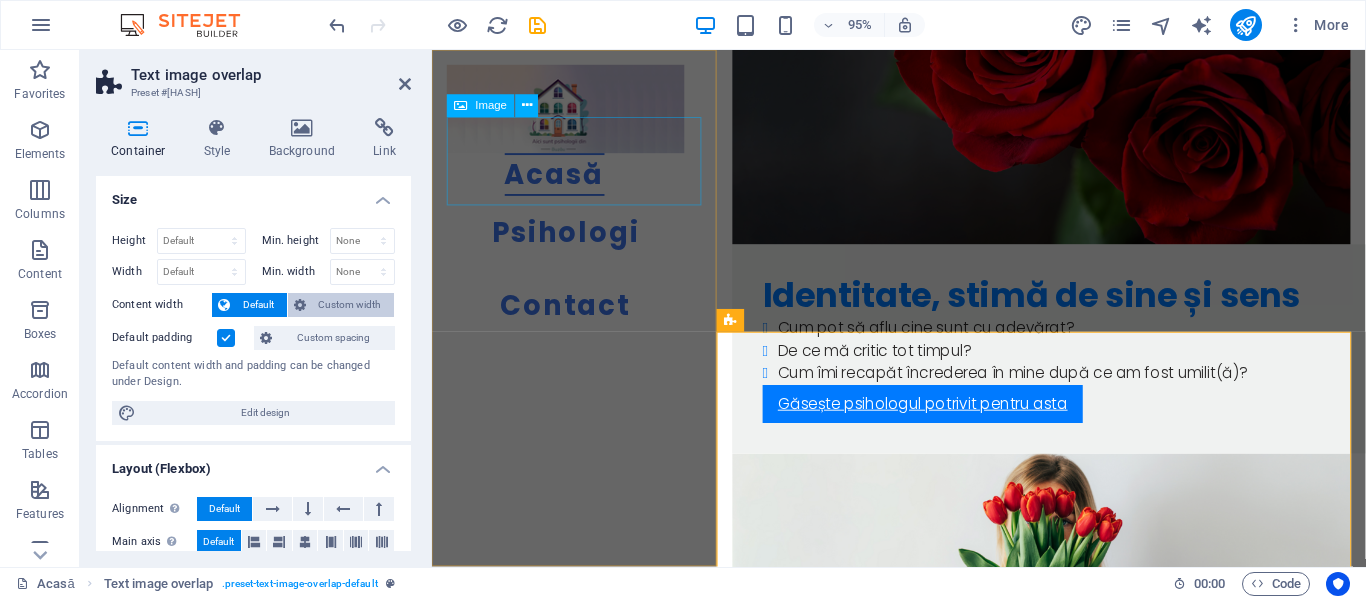 scroll, scrollTop: 4737, scrollLeft: 0, axis: vertical 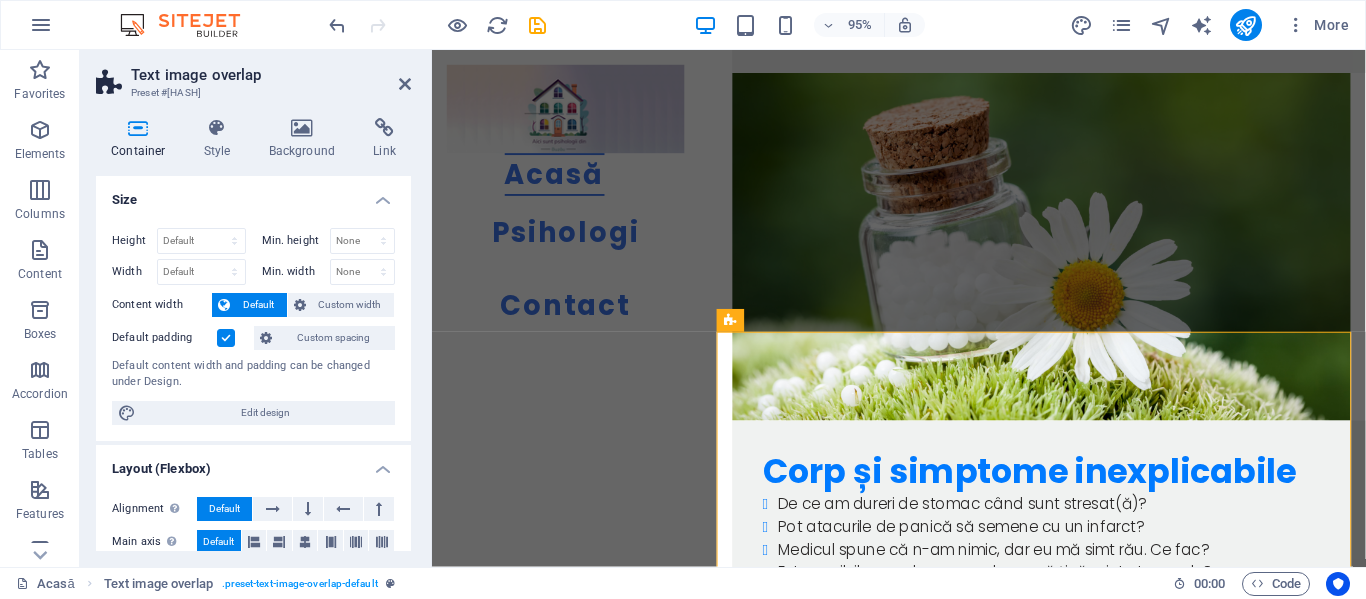 click at bounding box center [226, 338] 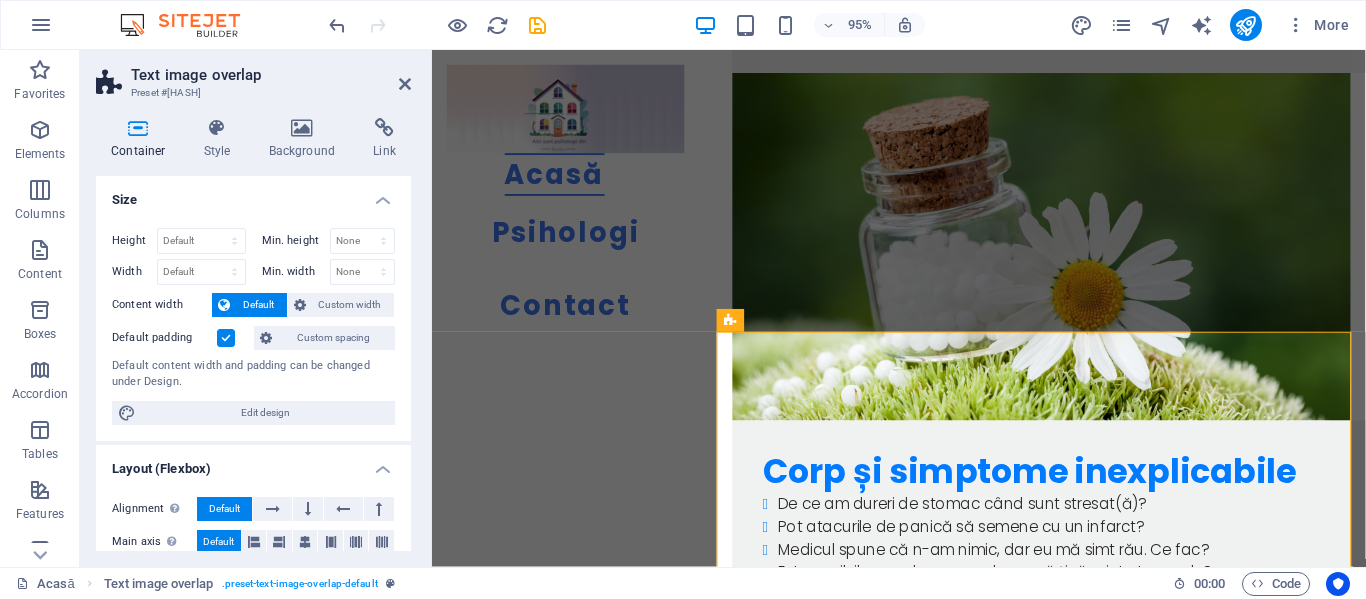 click on "Default padding" at bounding box center (0, 0) 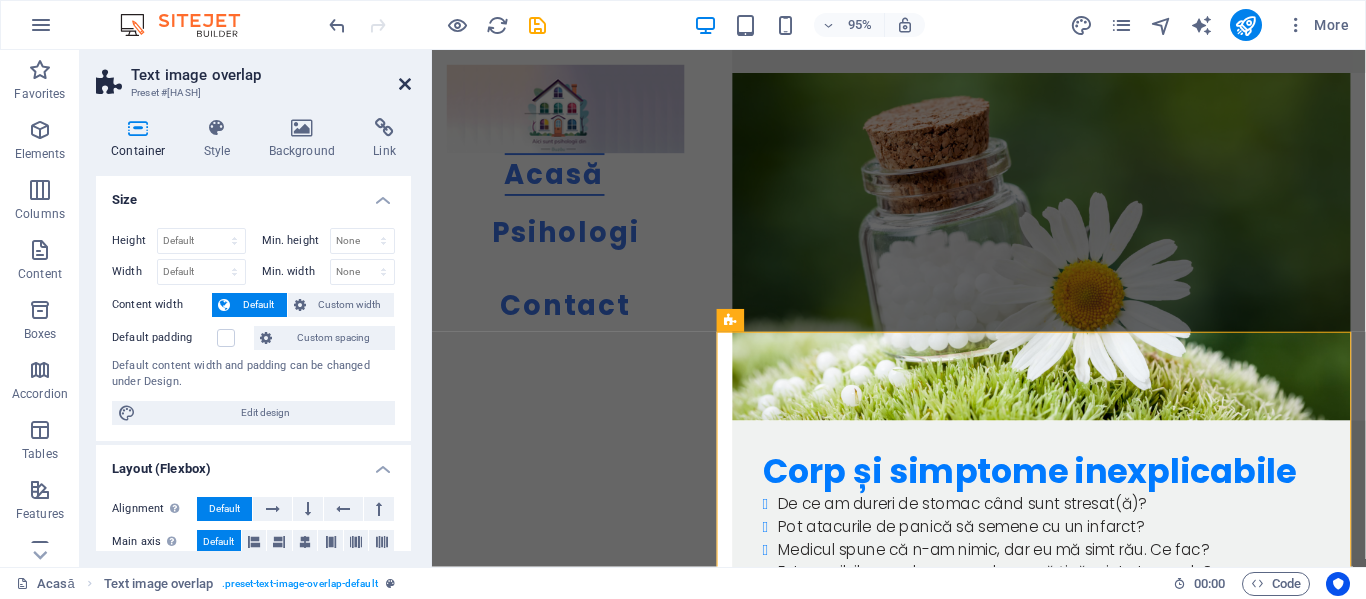 click at bounding box center [405, 84] 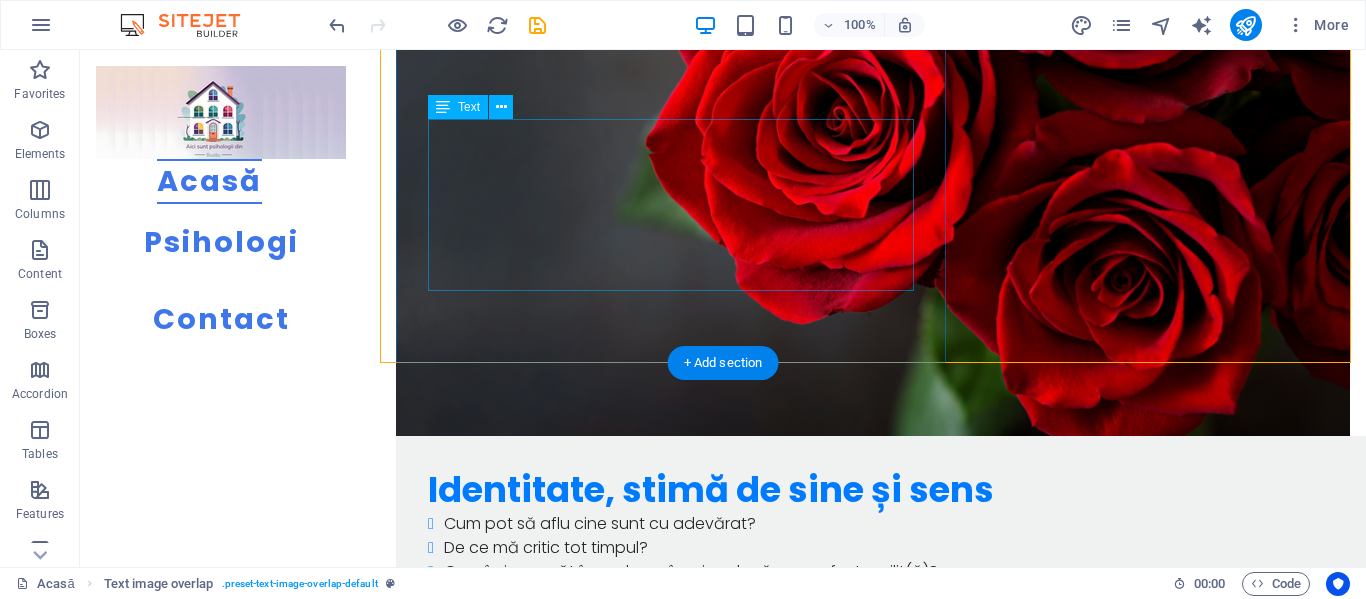 scroll, scrollTop: 4027, scrollLeft: 0, axis: vertical 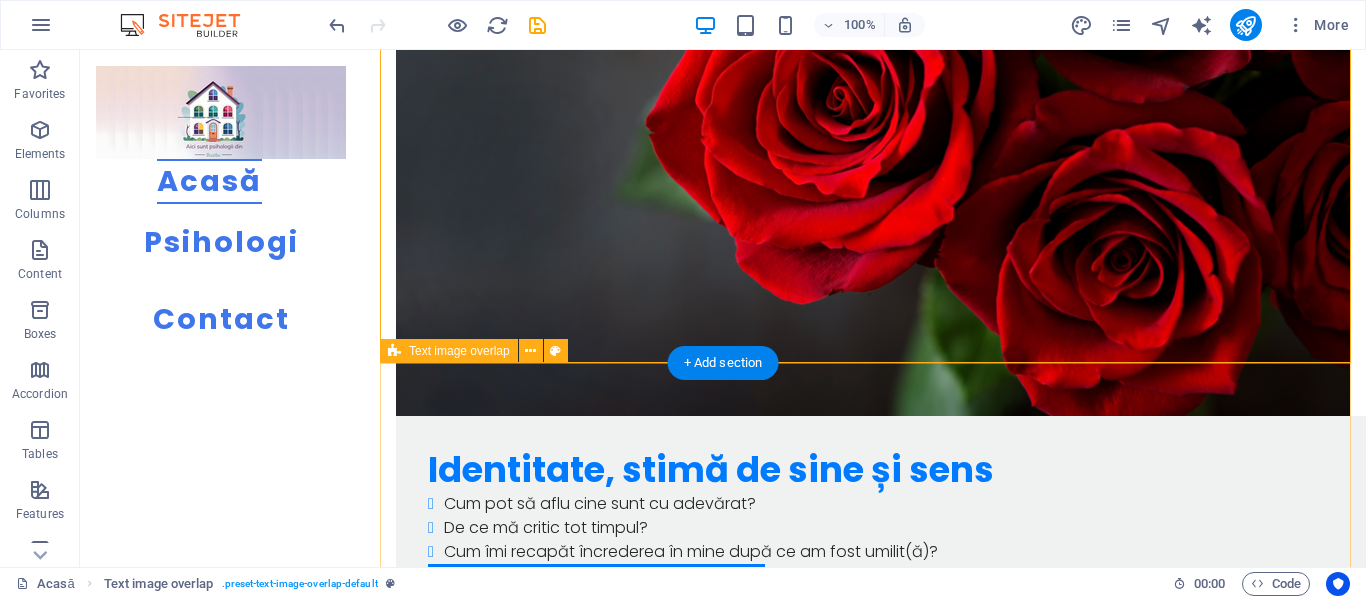 click on "Cum încep terapia și ce se întâmplă în cabinet E normal să nu știu ce să spun la prima ședință? Cât durează până simt o schimbare în terapie? Ce fac dacă mi-e rușine să vorbesc despre anumite lucruri în terapie? Dacă încep terapia, înseamnă că sunt slab(ă)? Mi-e frică să nu devin dependent(ă) de terapie – e posibil? Vezi cu ce psiholog ai putea începe" at bounding box center (873, 6423) 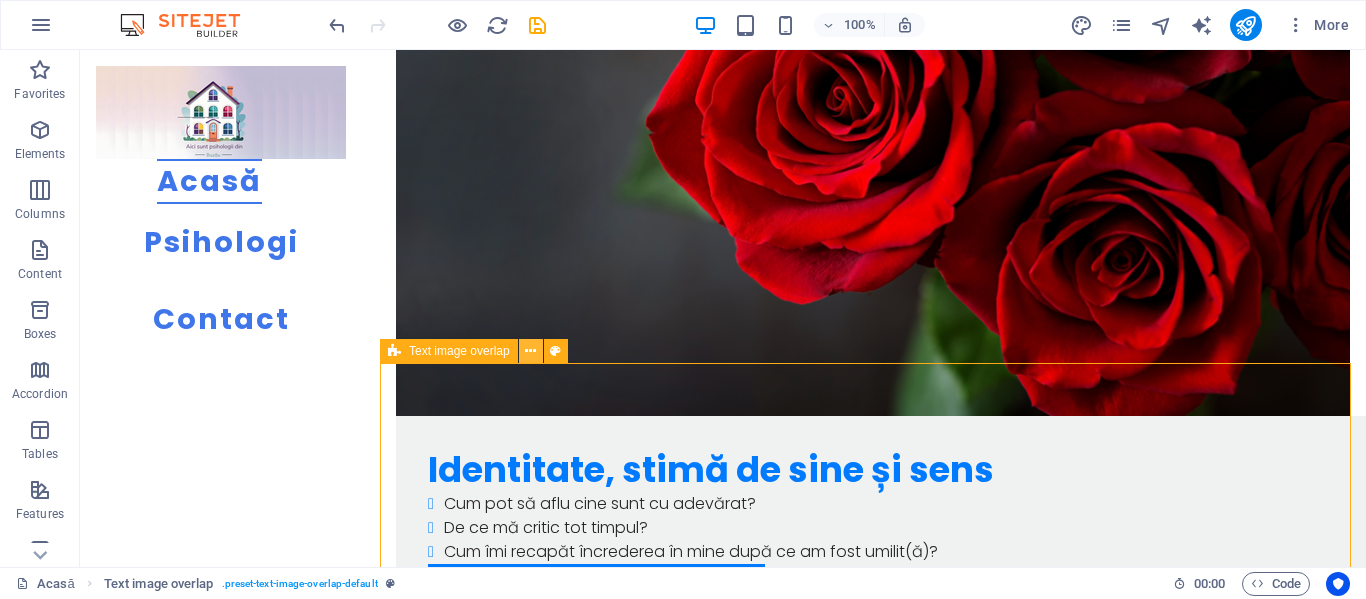drag, startPoint x: 438, startPoint y: 315, endPoint x: 532, endPoint y: 345, distance: 98.67117 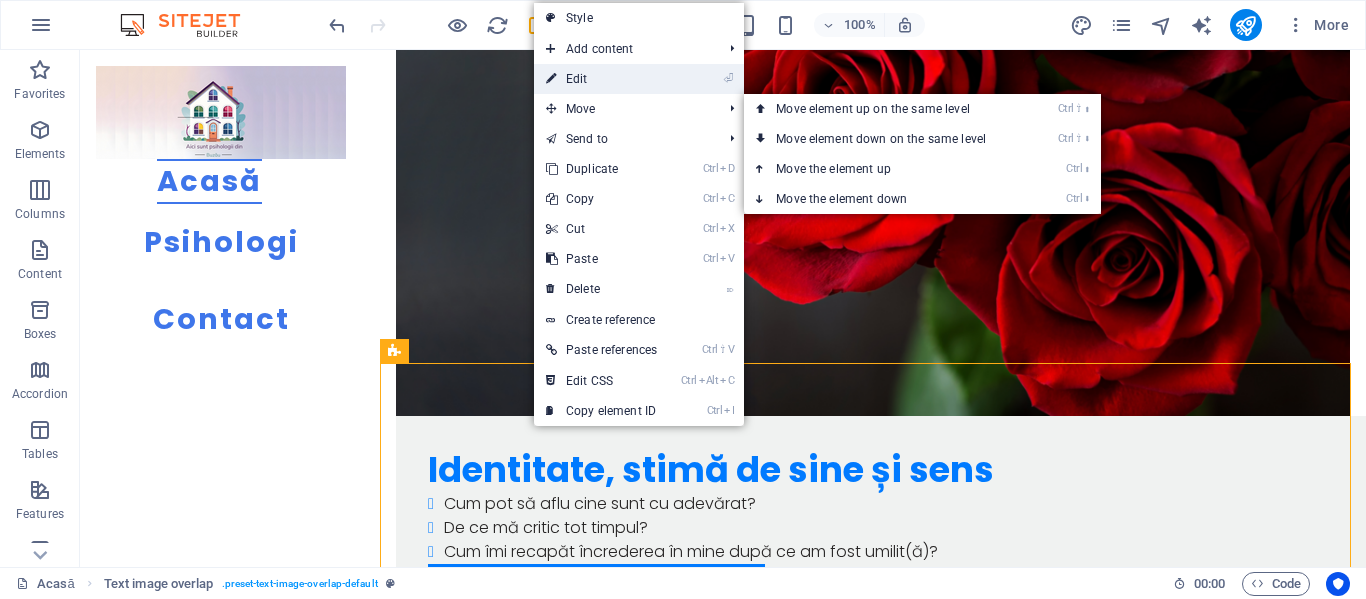 click on "⏎  Edit" at bounding box center (601, 79) 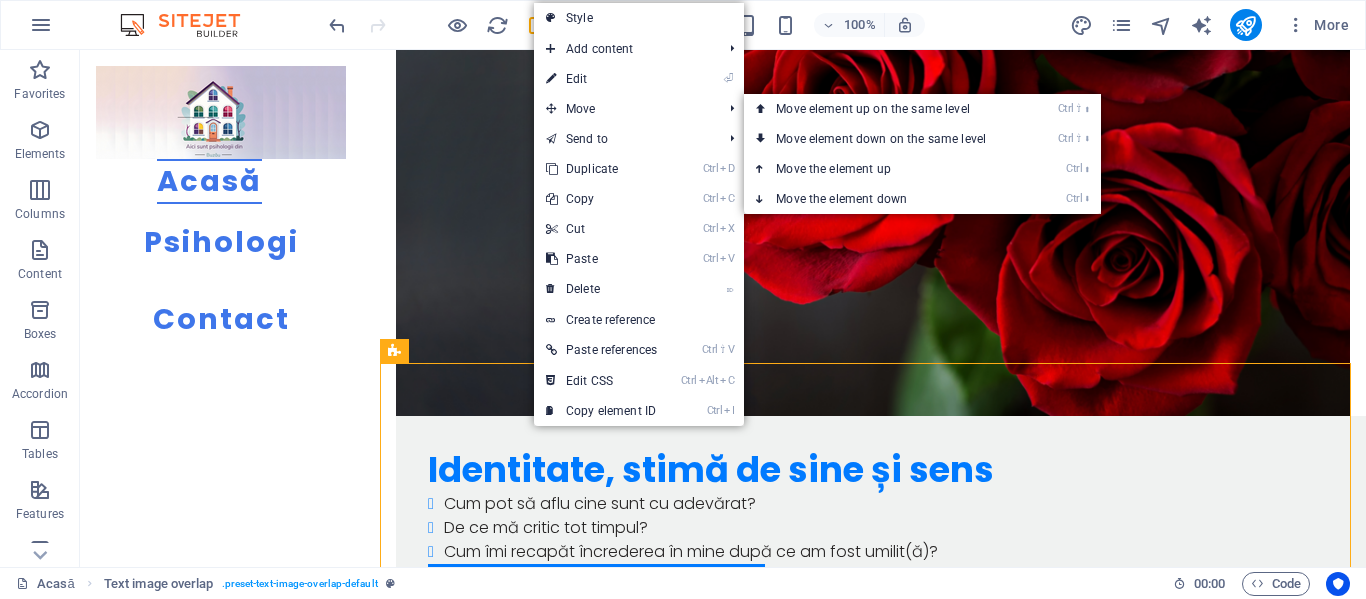 scroll, scrollTop: 5085, scrollLeft: 0, axis: vertical 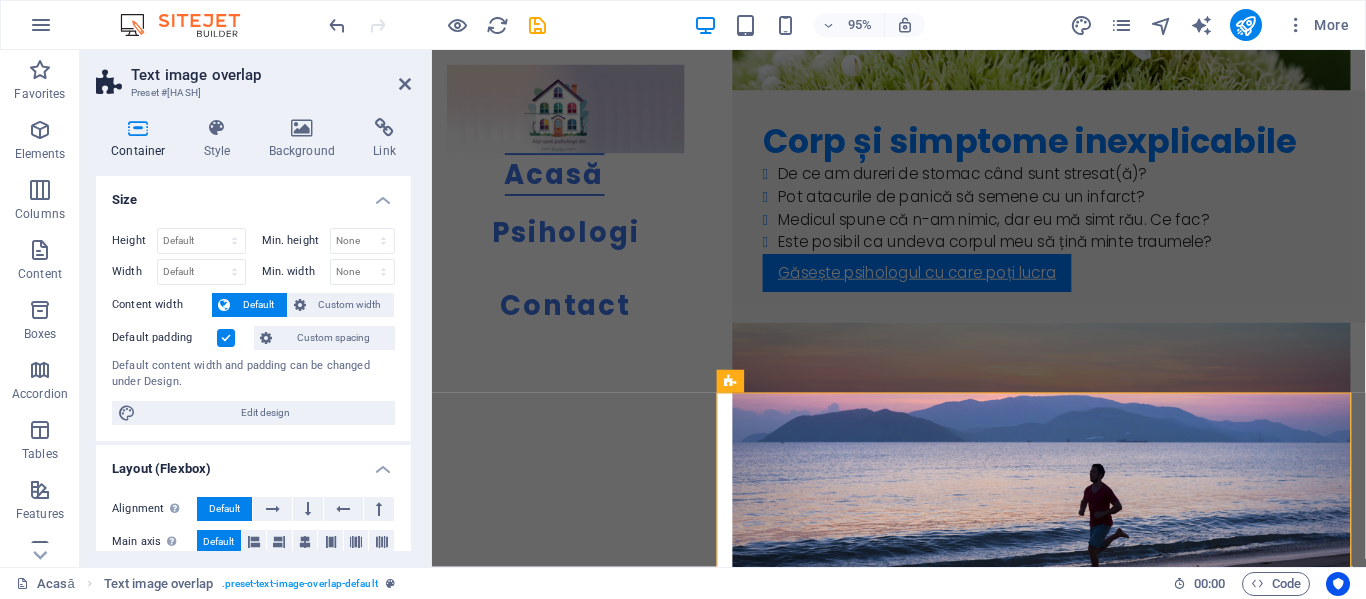 click at bounding box center [226, 338] 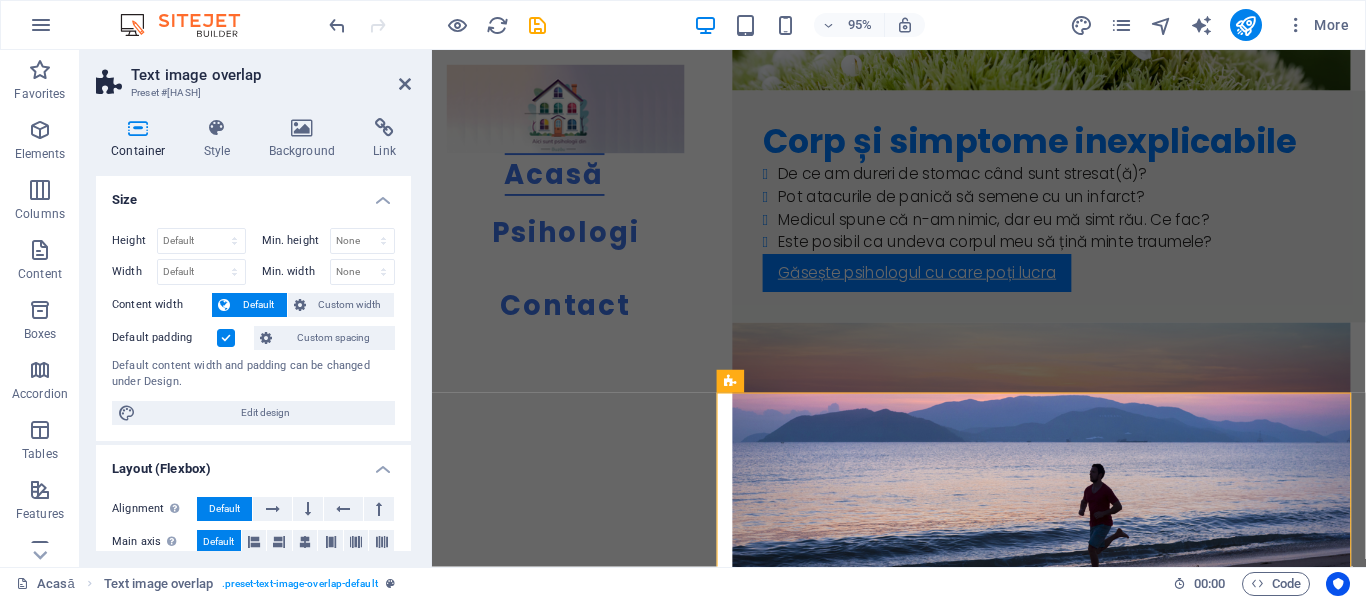 click on "Default padding" at bounding box center [0, 0] 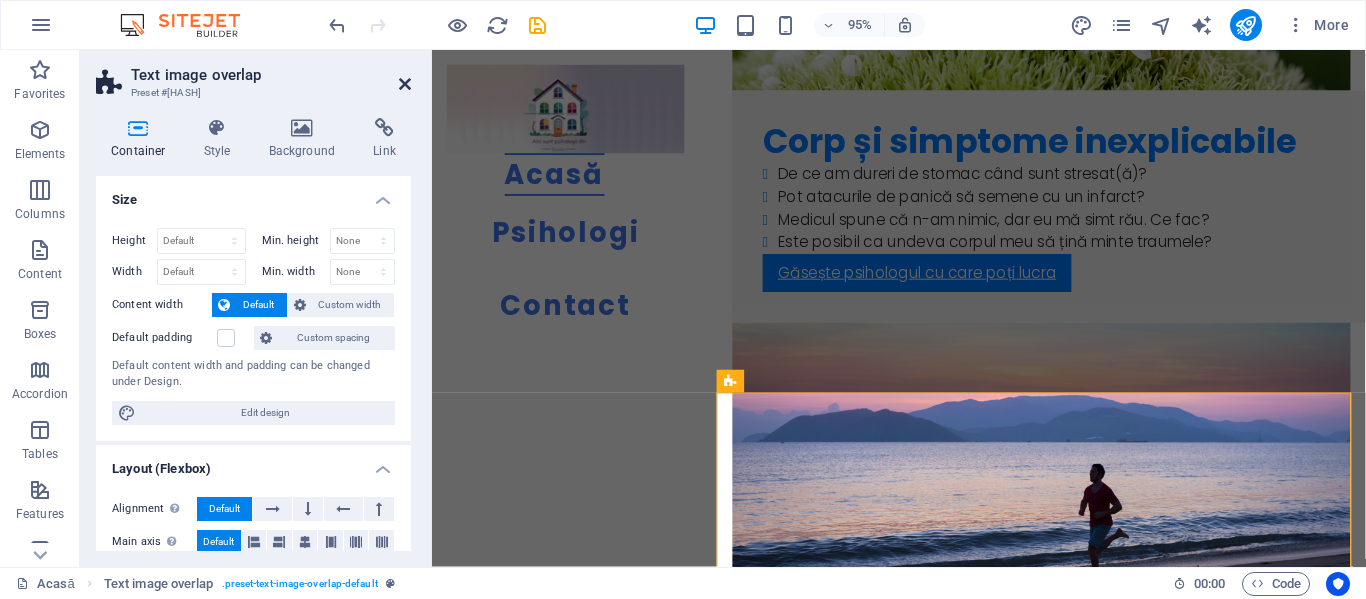 click at bounding box center (405, 84) 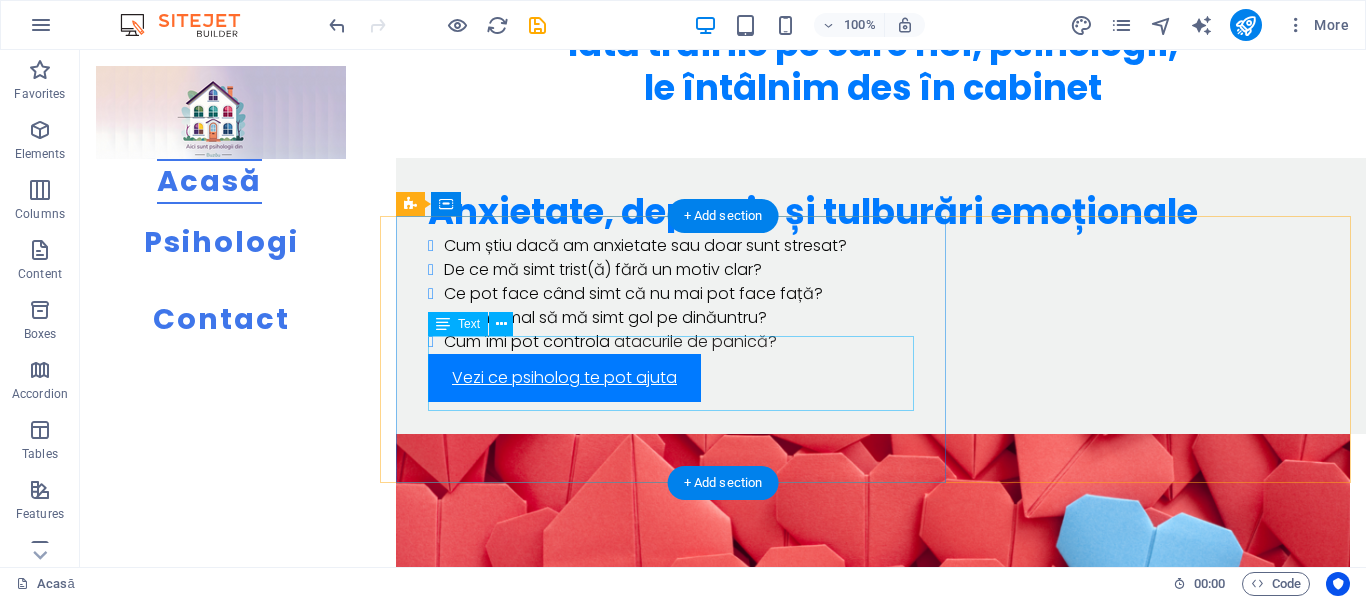 scroll, scrollTop: 1127, scrollLeft: 0, axis: vertical 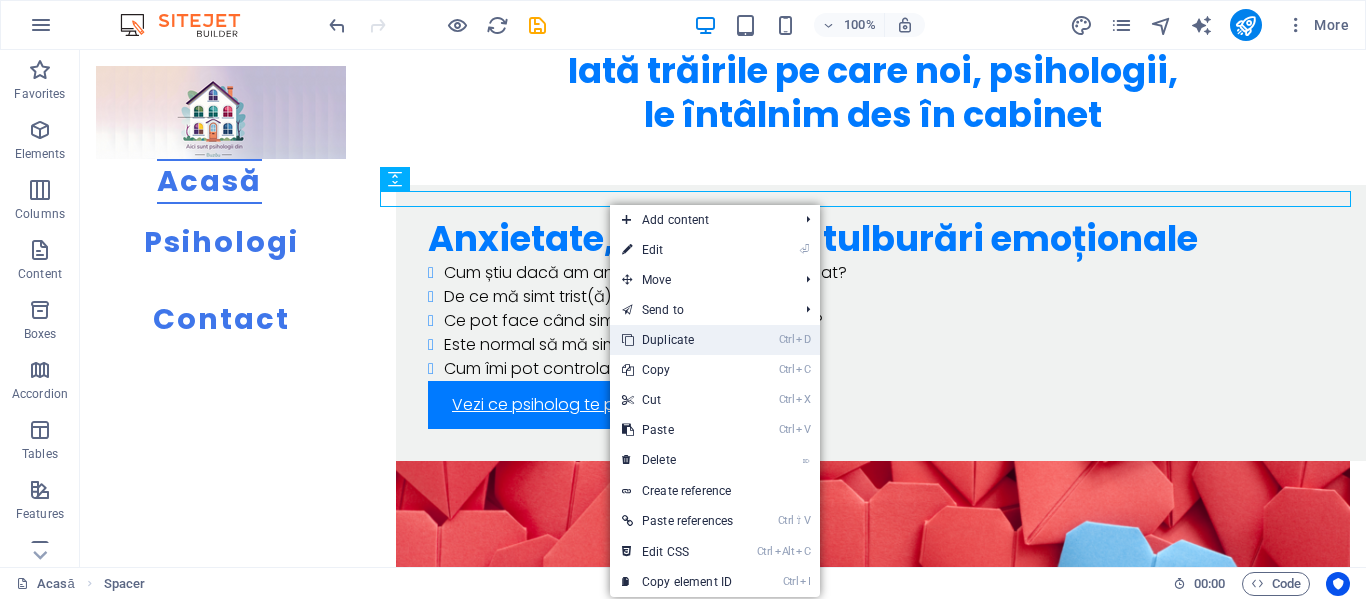 click on "Ctrl D  Duplicate" at bounding box center [677, 340] 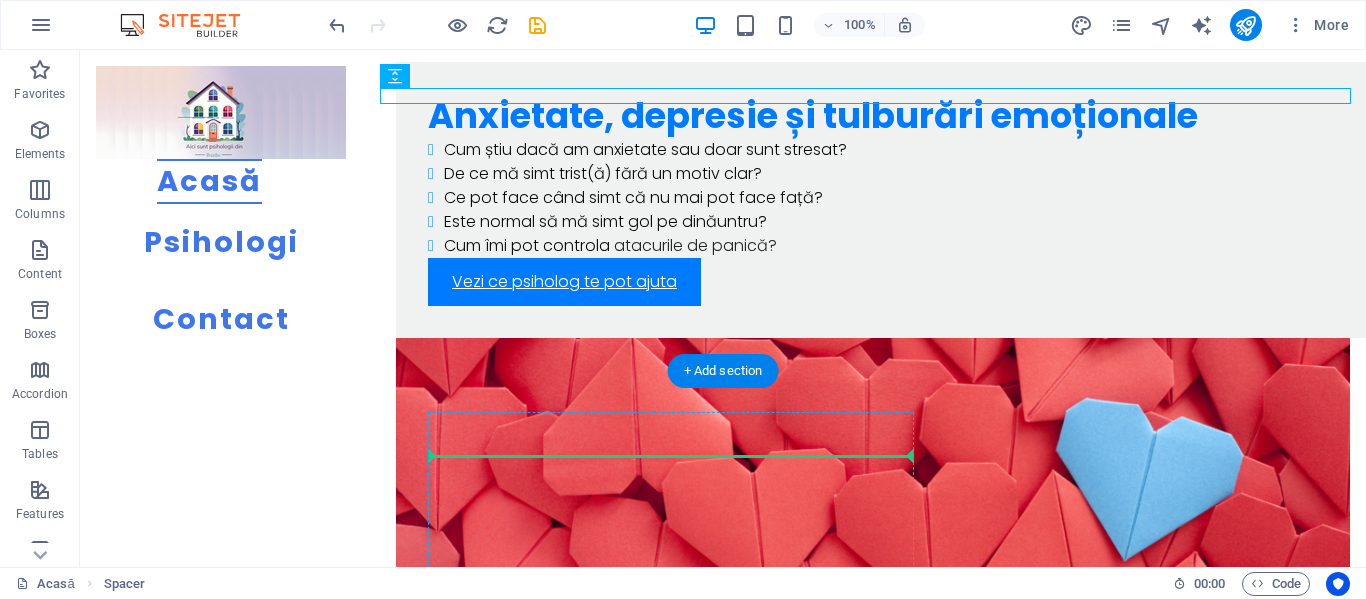 scroll, scrollTop: 1262, scrollLeft: 0, axis: vertical 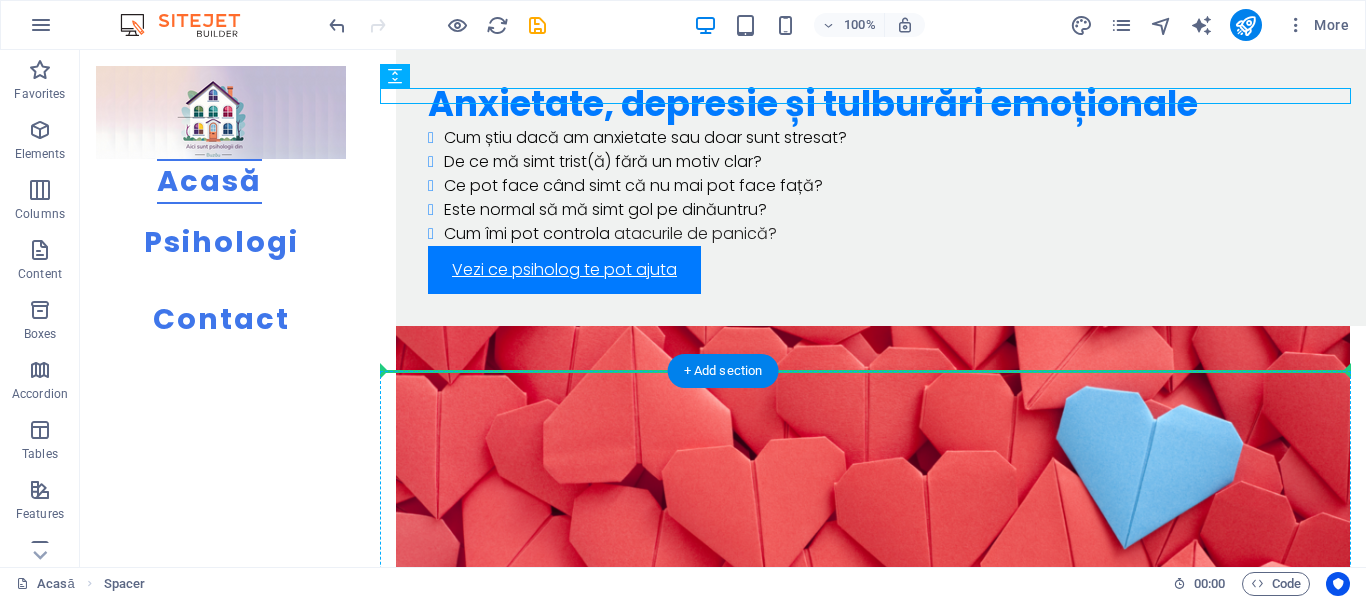 drag, startPoint x: 800, startPoint y: 225, endPoint x: 818, endPoint y: 393, distance: 168.96153 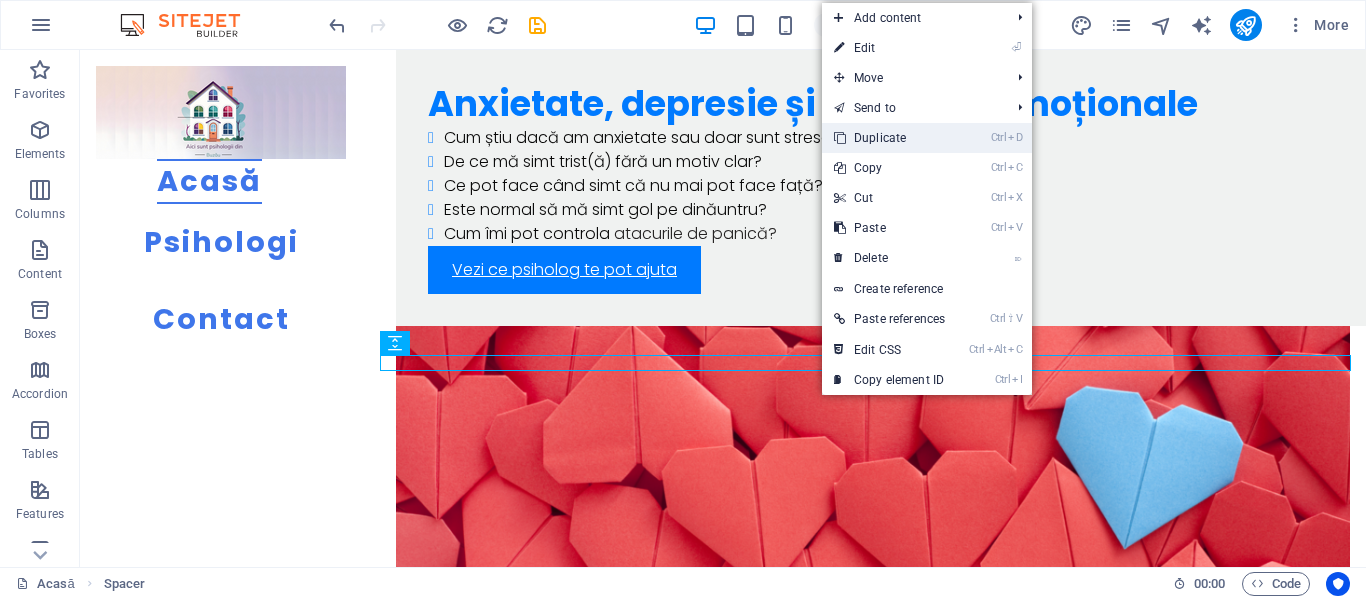 click on "Ctrl D  Duplicate" at bounding box center [889, 138] 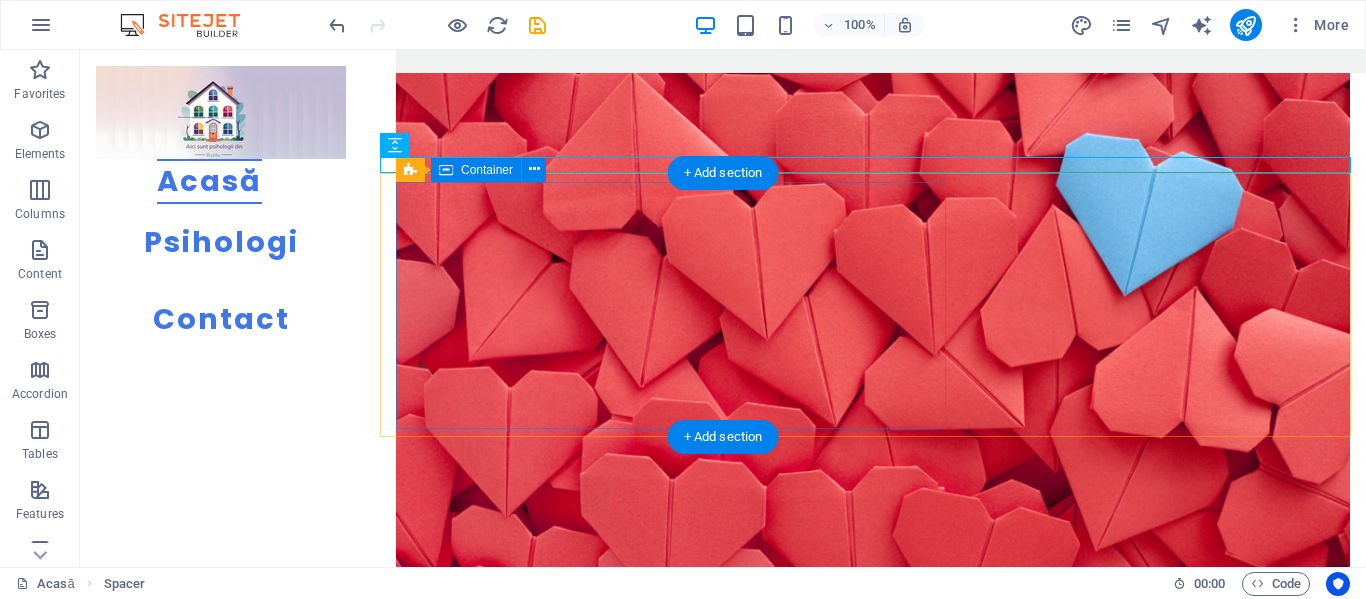 scroll, scrollTop: 1562, scrollLeft: 0, axis: vertical 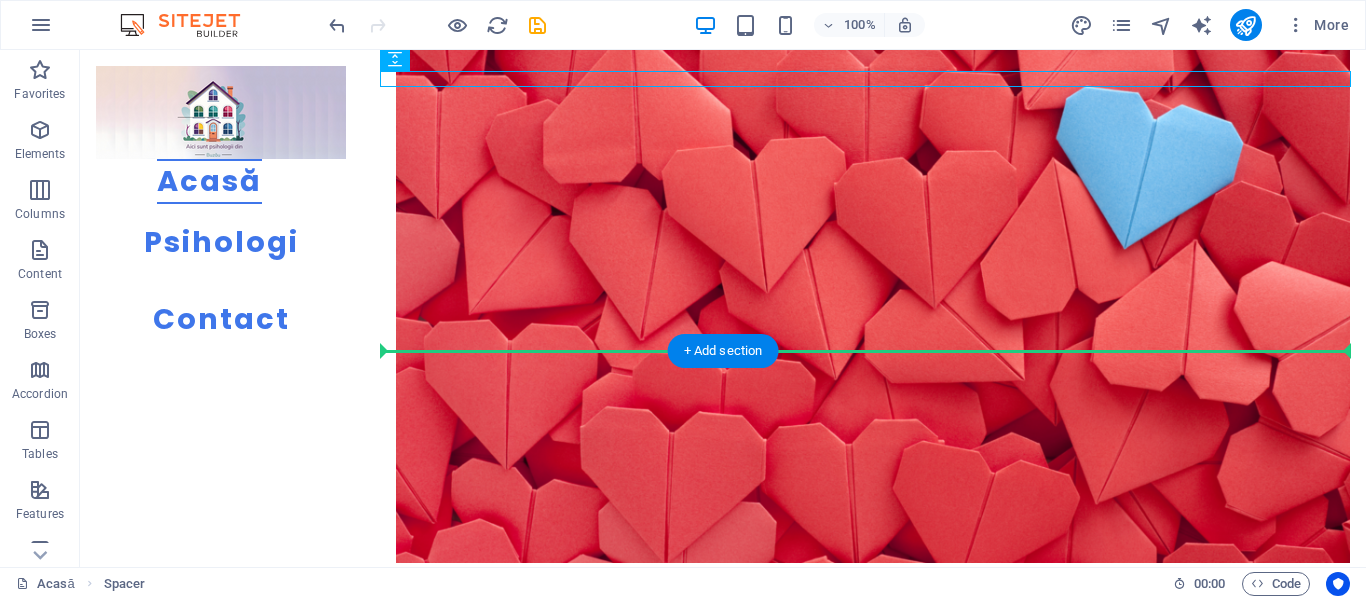 drag, startPoint x: 828, startPoint y: 78, endPoint x: 842, endPoint y: 352, distance: 274.35742 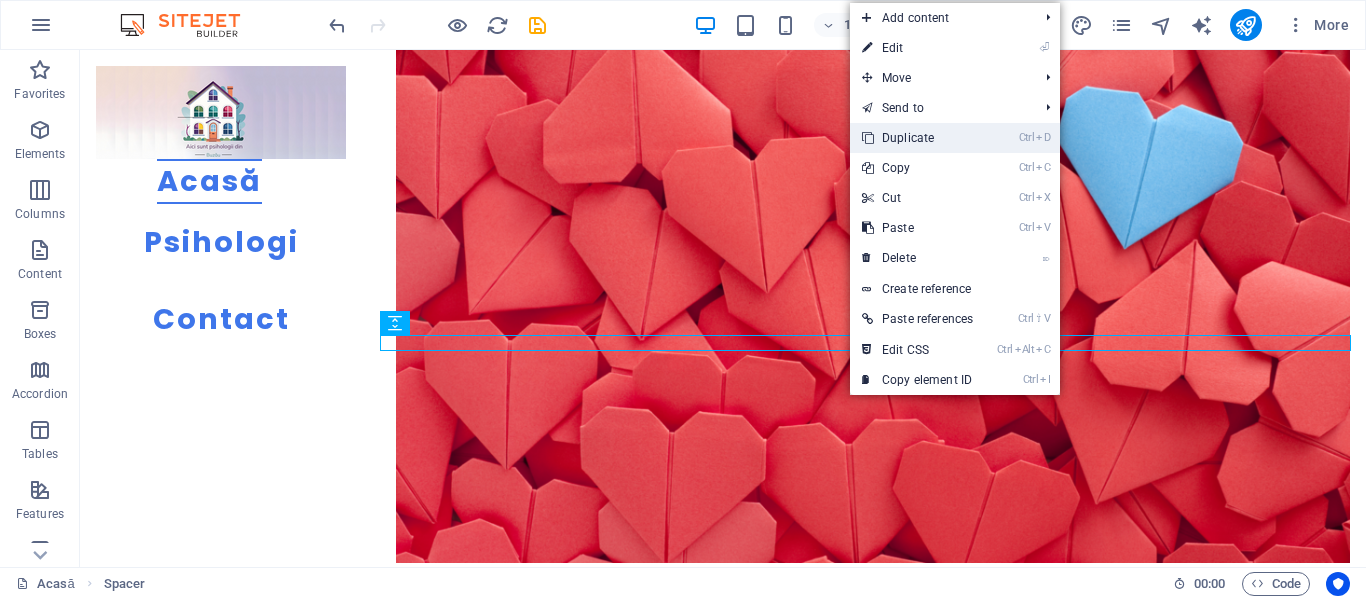 click on "Ctrl D  Duplicate" at bounding box center [917, 138] 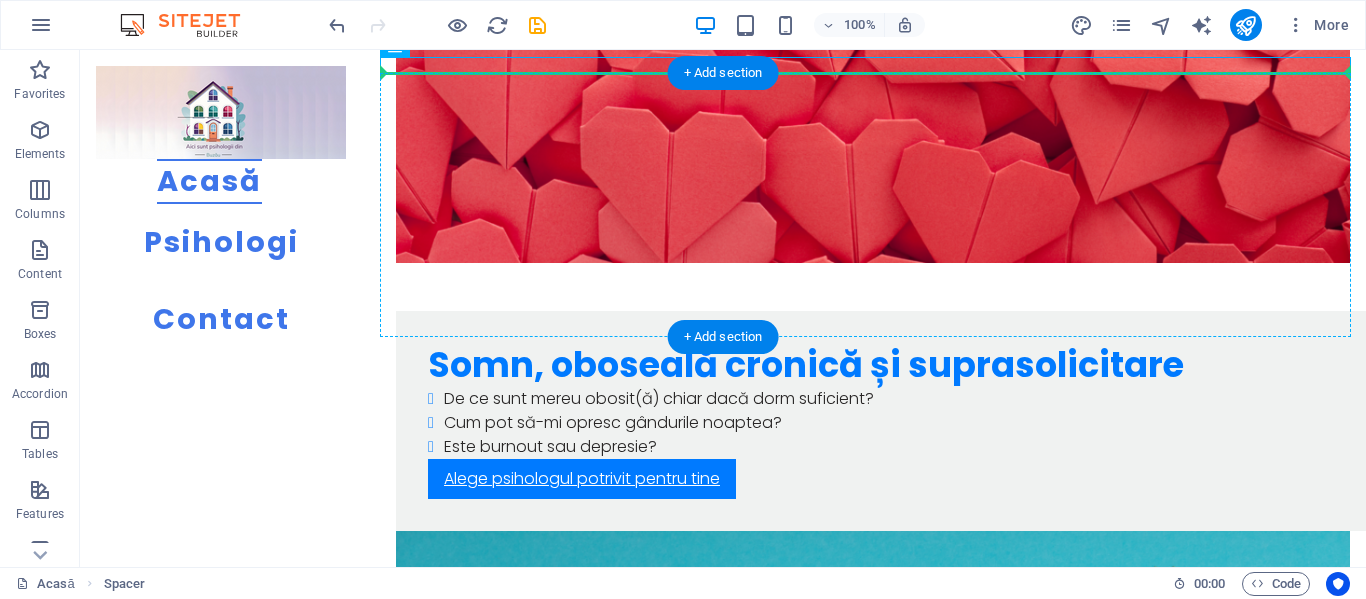 scroll, scrollTop: 1845, scrollLeft: 0, axis: vertical 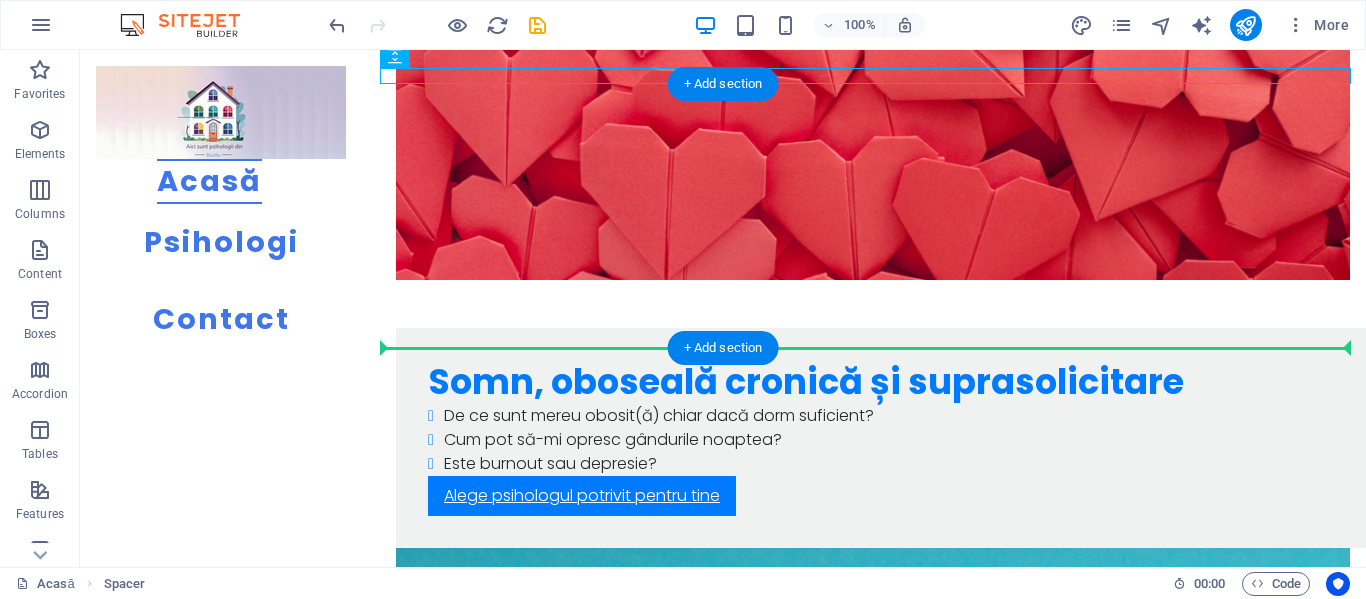 drag, startPoint x: 813, startPoint y: 57, endPoint x: 826, endPoint y: 339, distance: 282.2995 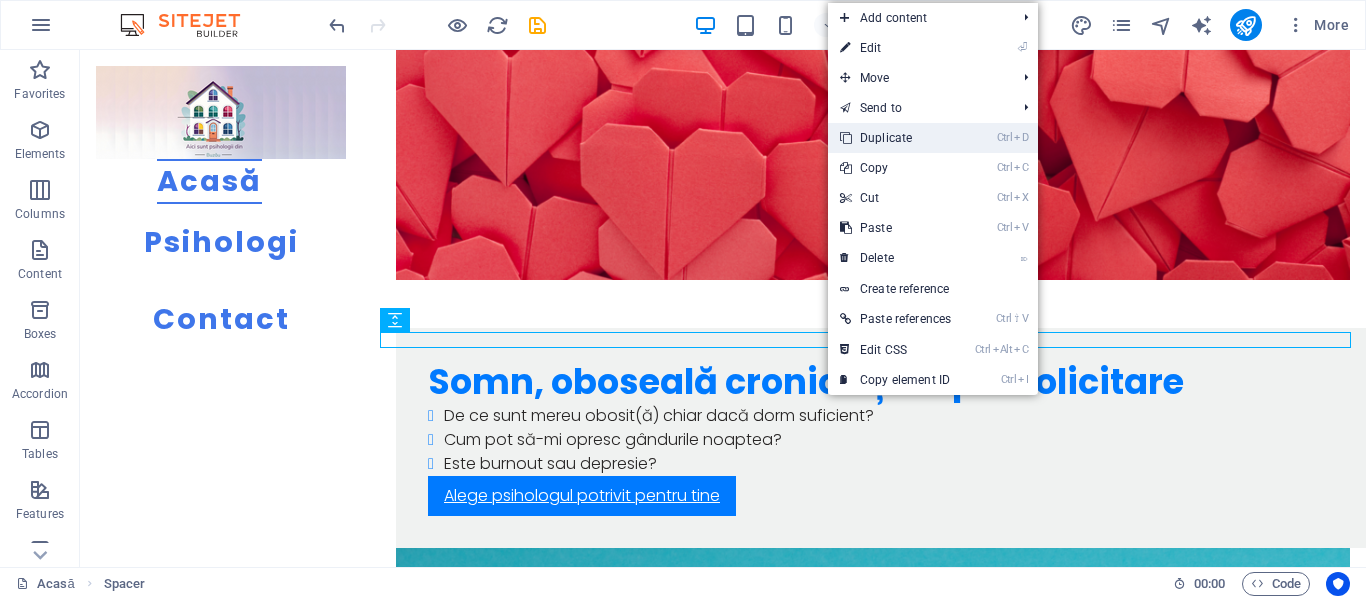 drag, startPoint x: 881, startPoint y: 141, endPoint x: 728, endPoint y: 186, distance: 159.48041 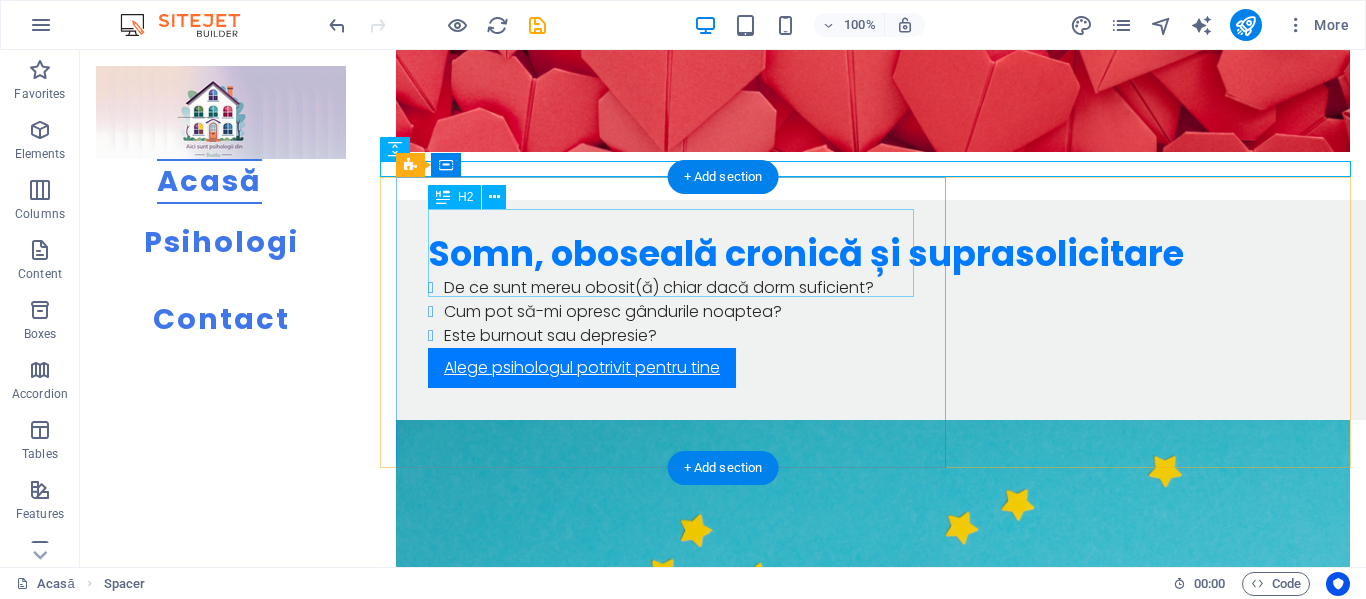 scroll, scrollTop: 2045, scrollLeft: 0, axis: vertical 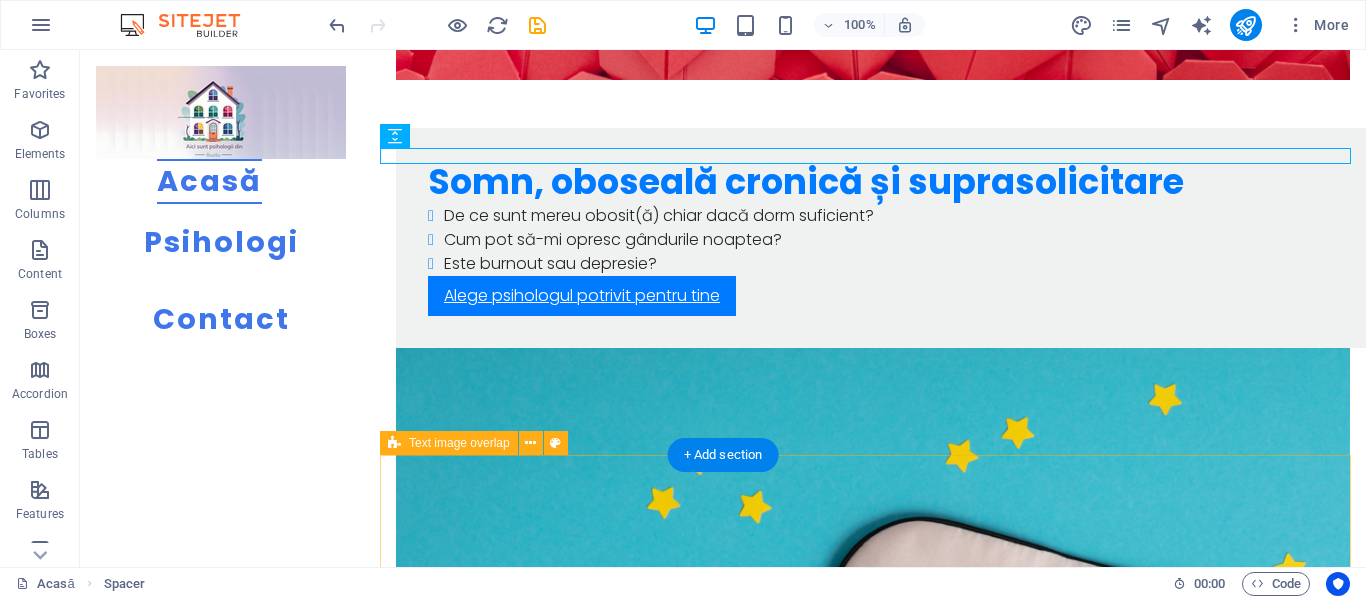 drag, startPoint x: 804, startPoint y: 156, endPoint x: 955, endPoint y: 456, distance: 335.8586 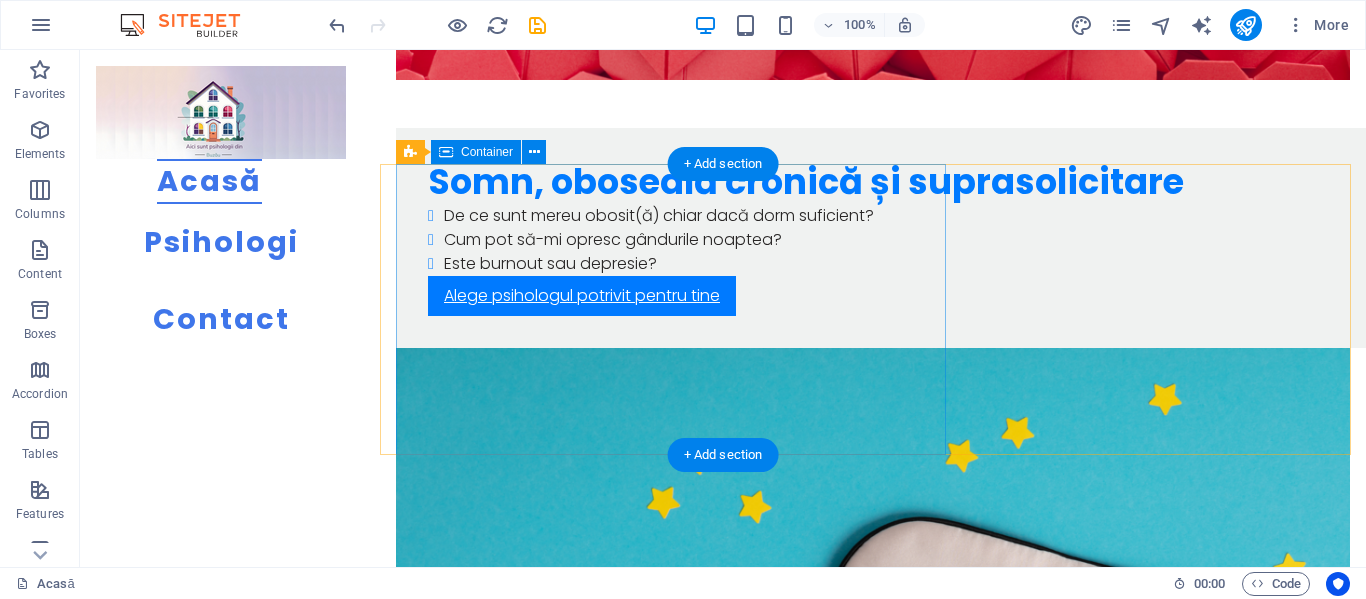 drag, startPoint x: 879, startPoint y: 142, endPoint x: 916, endPoint y: 452, distance: 312.20026 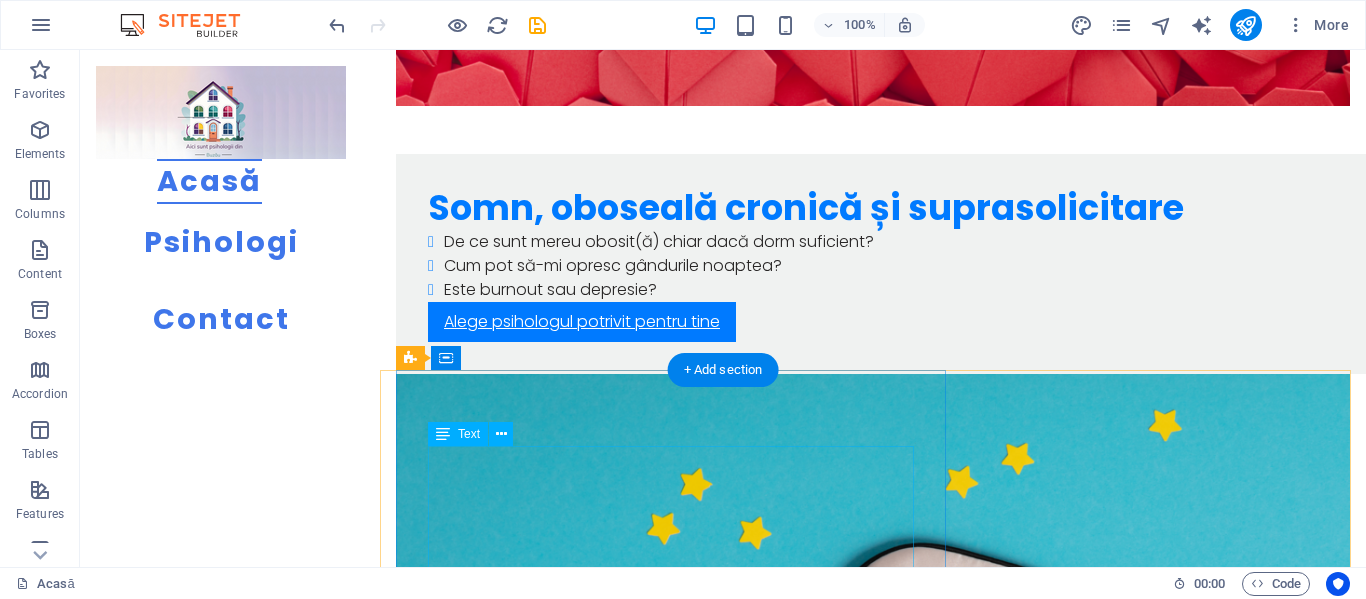 scroll, scrollTop: 2145, scrollLeft: 0, axis: vertical 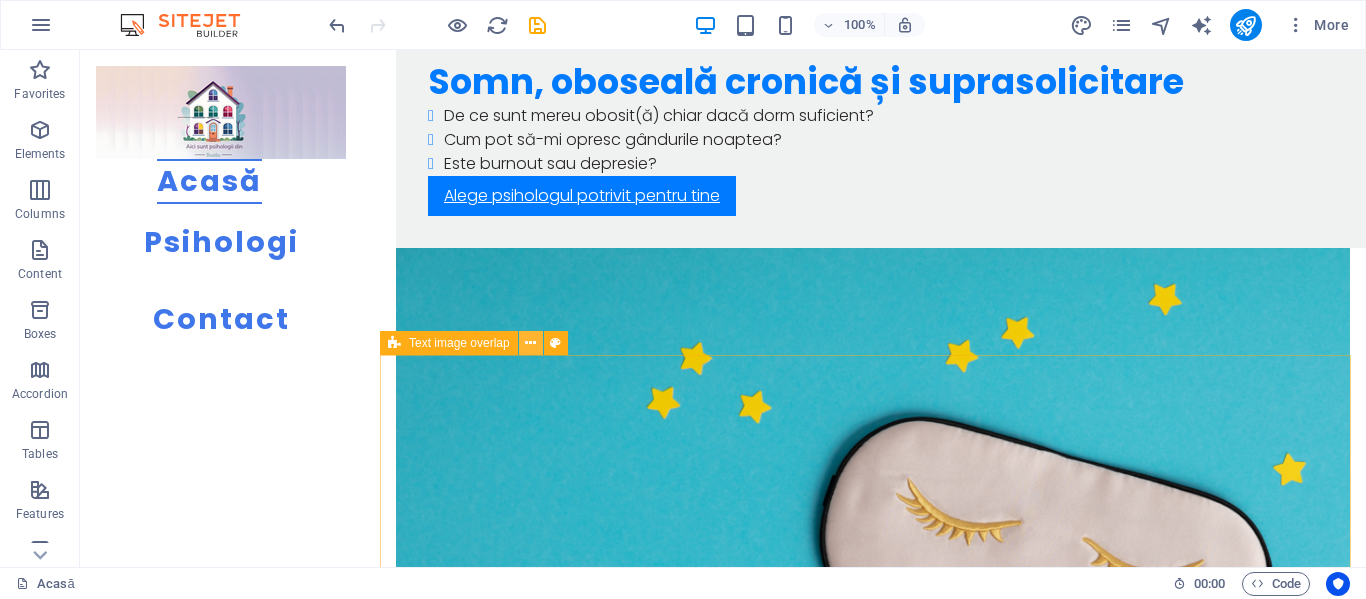 click at bounding box center (530, 343) 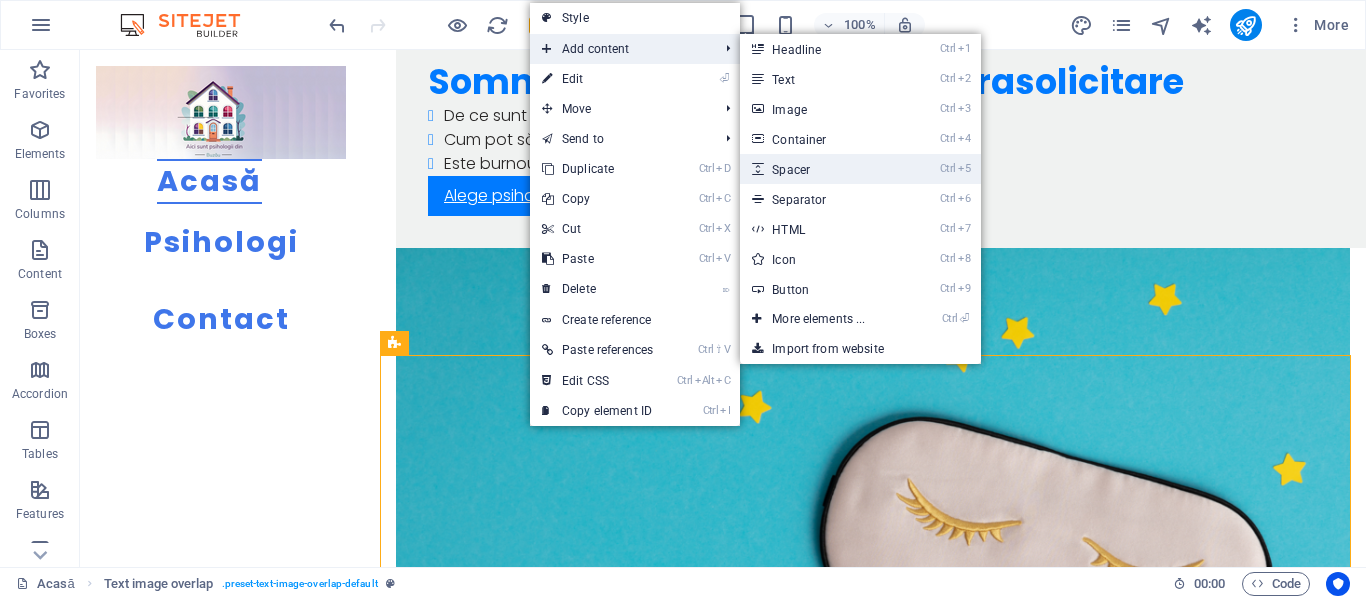 click on "Ctrl 5  Spacer" at bounding box center [822, 169] 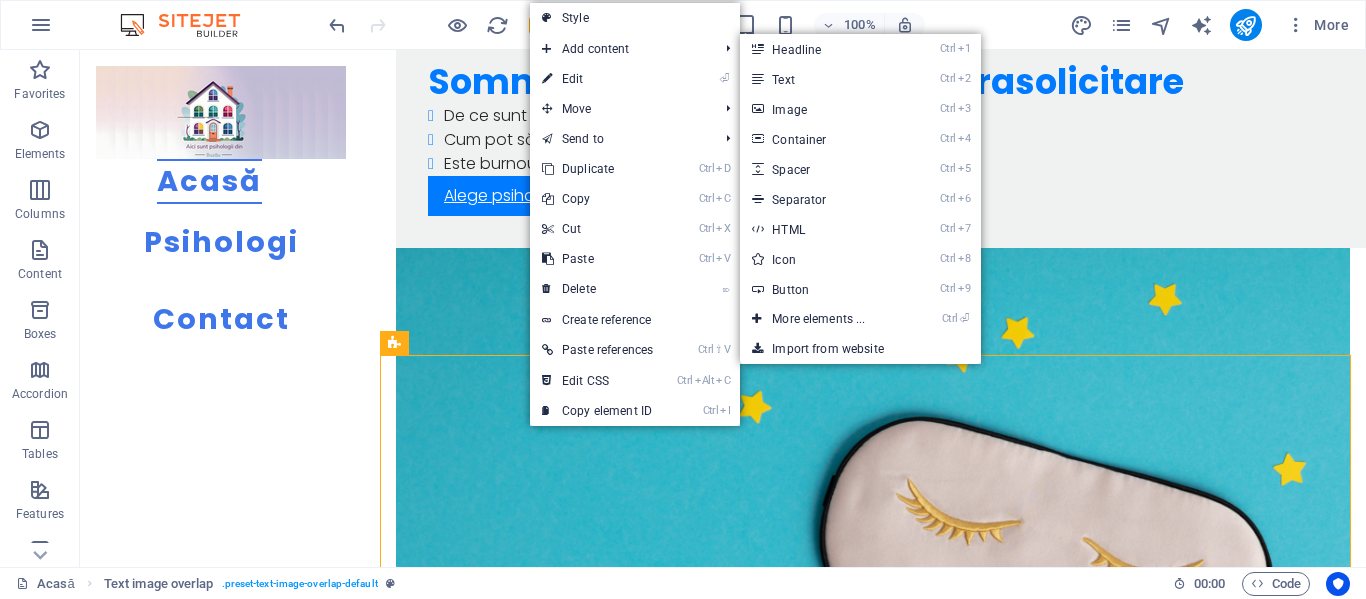 select on "px" 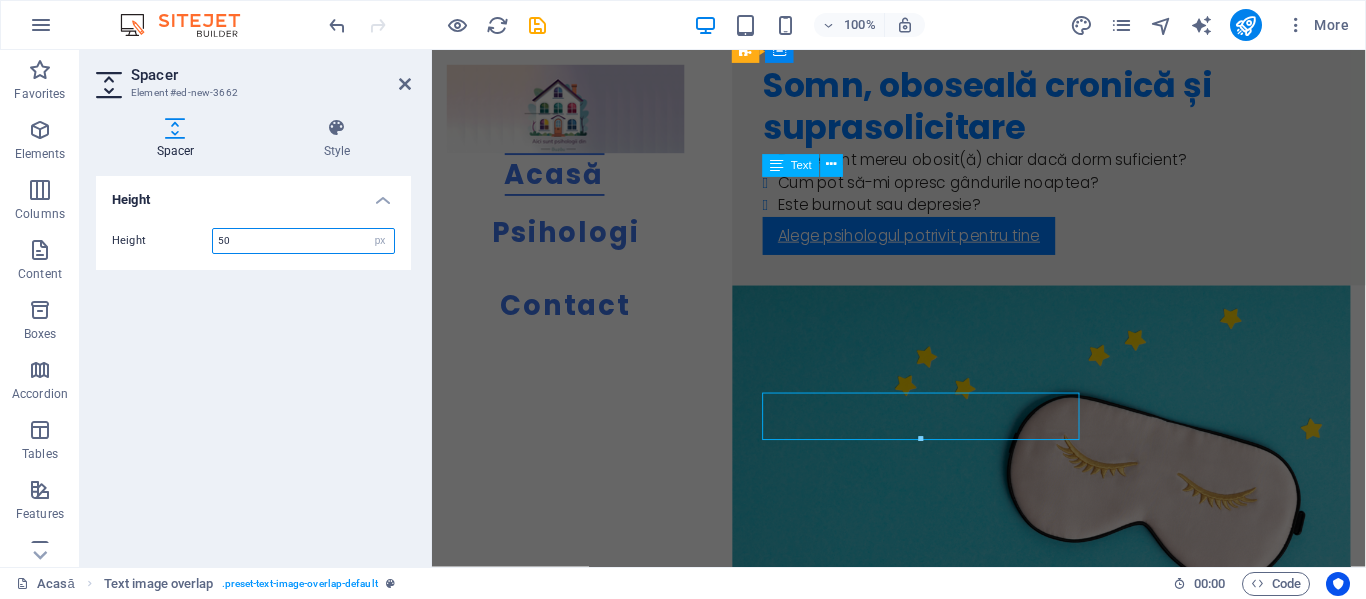 scroll, scrollTop: 2708, scrollLeft: 0, axis: vertical 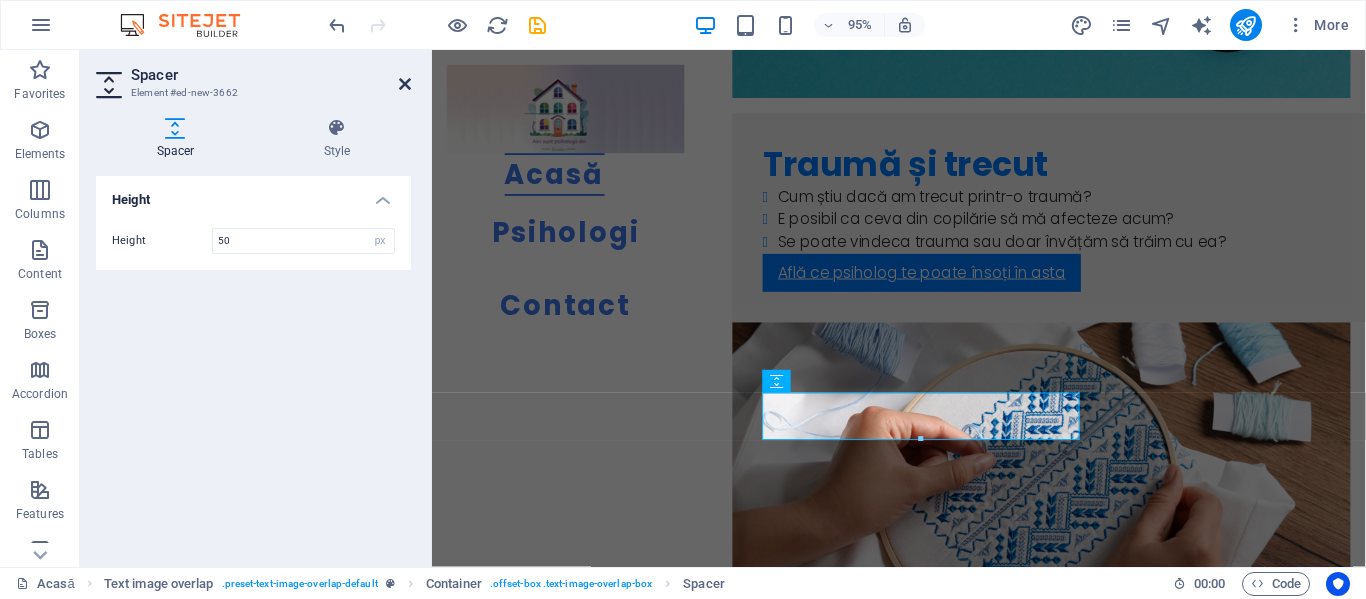 click at bounding box center [405, 84] 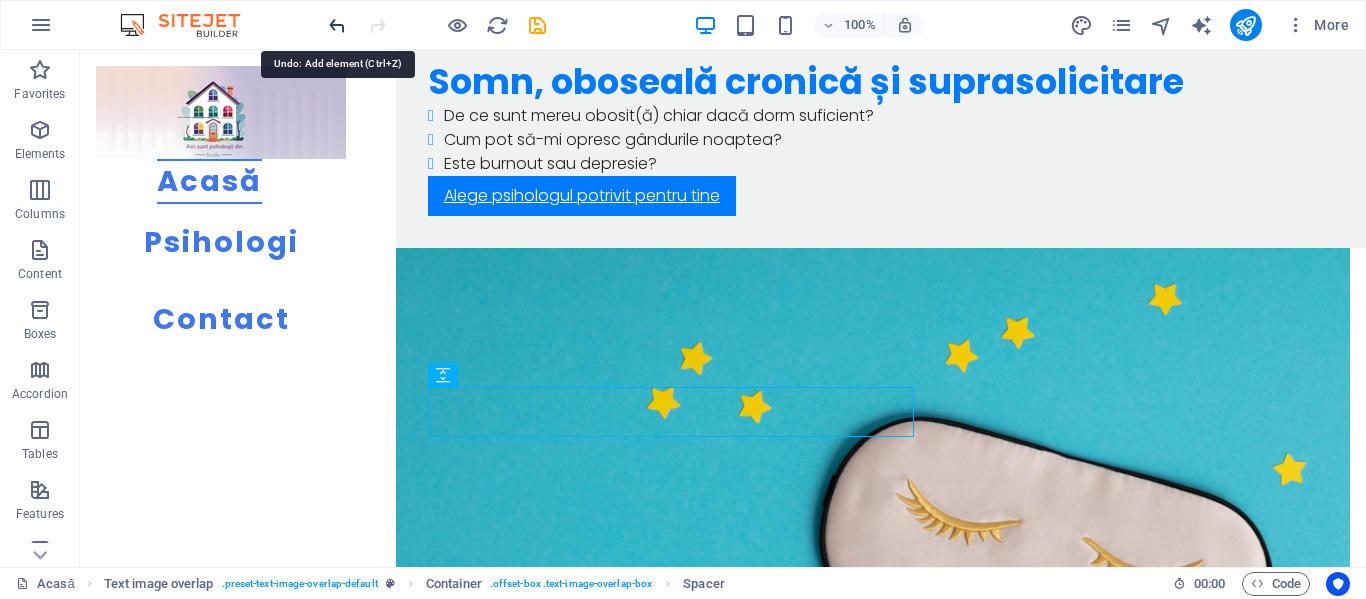click at bounding box center (337, 25) 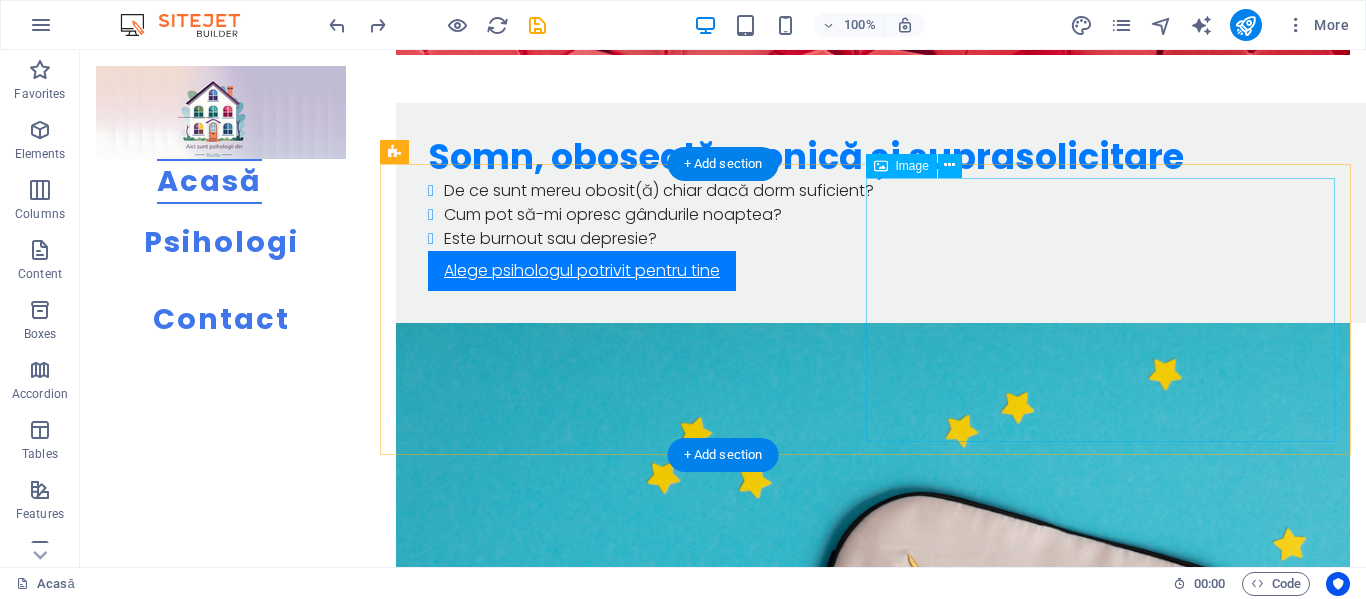 scroll, scrollTop: 2045, scrollLeft: 0, axis: vertical 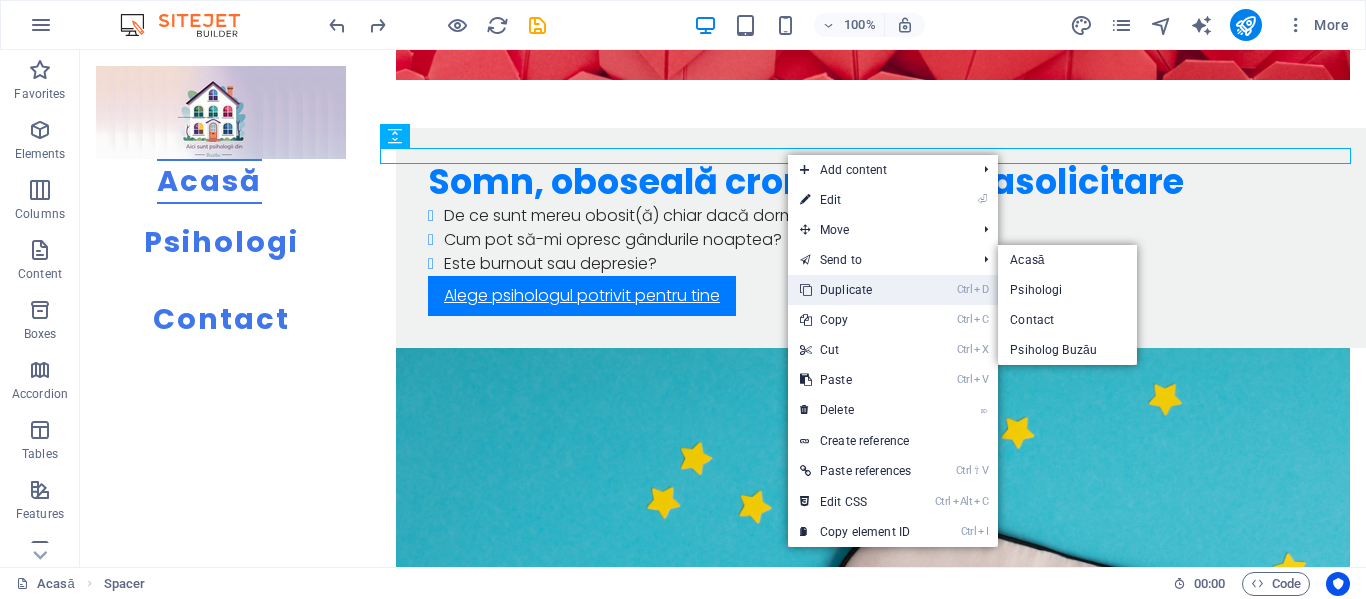 click on "Ctrl D  Duplicate" at bounding box center (855, 290) 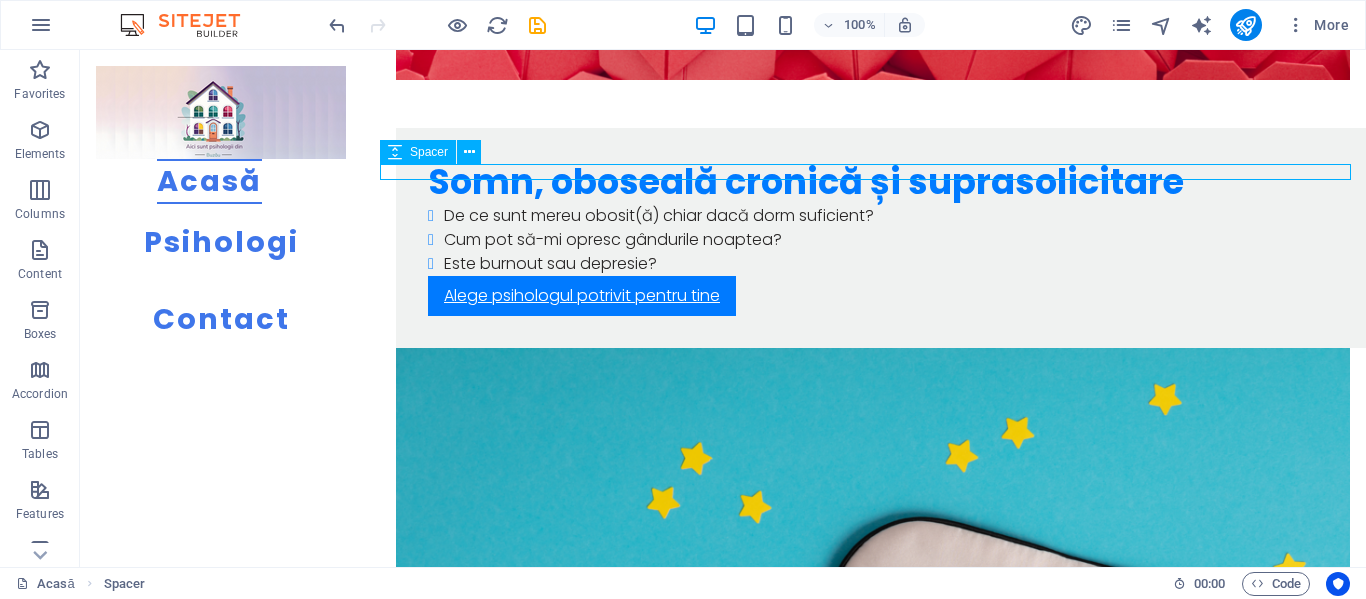 click at bounding box center [873, 2470] 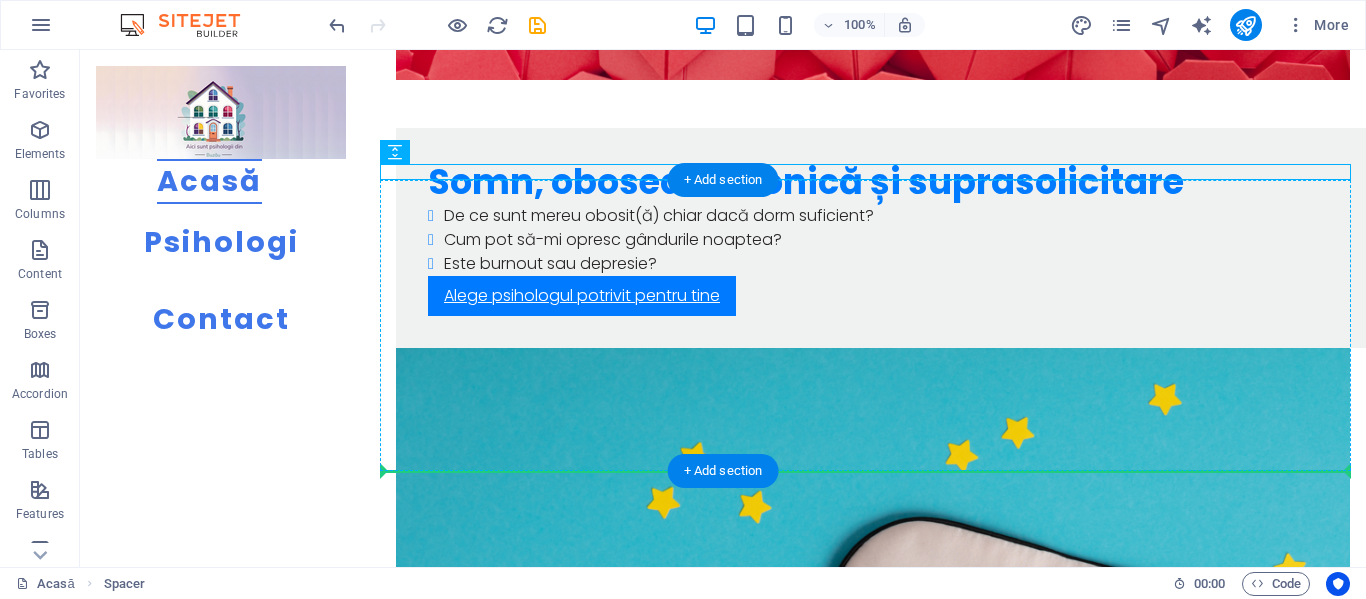 drag, startPoint x: 821, startPoint y: 172, endPoint x: 911, endPoint y: 455, distance: 296.96634 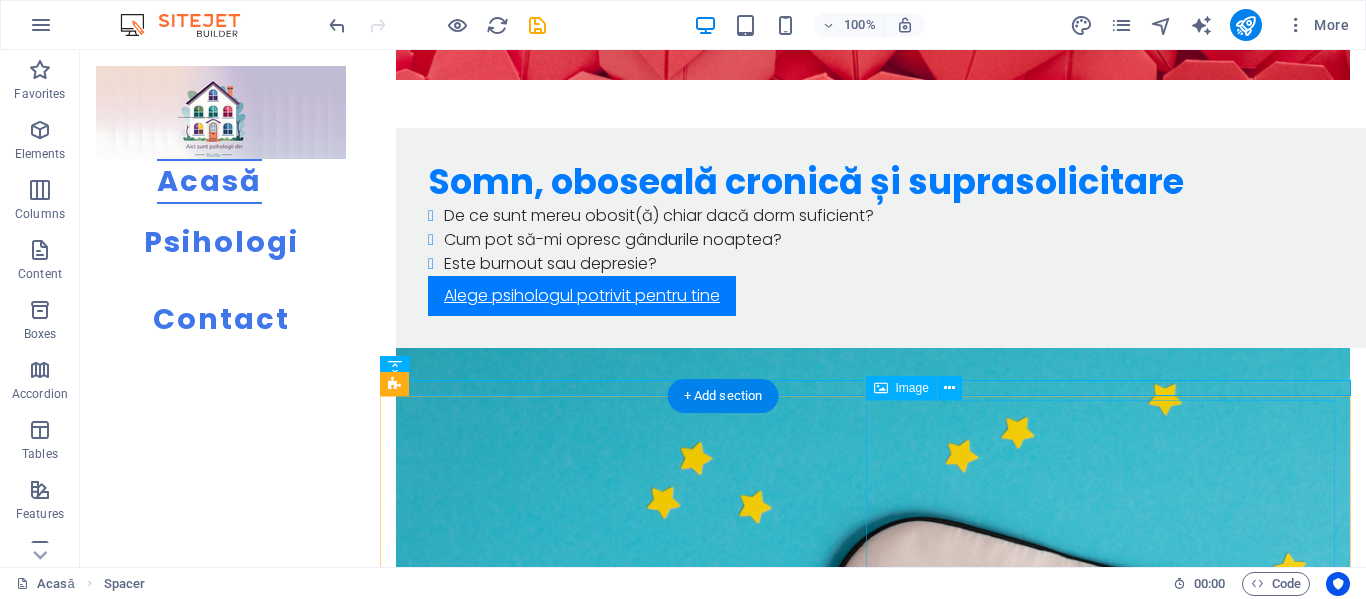 scroll, scrollTop: 2245, scrollLeft: 0, axis: vertical 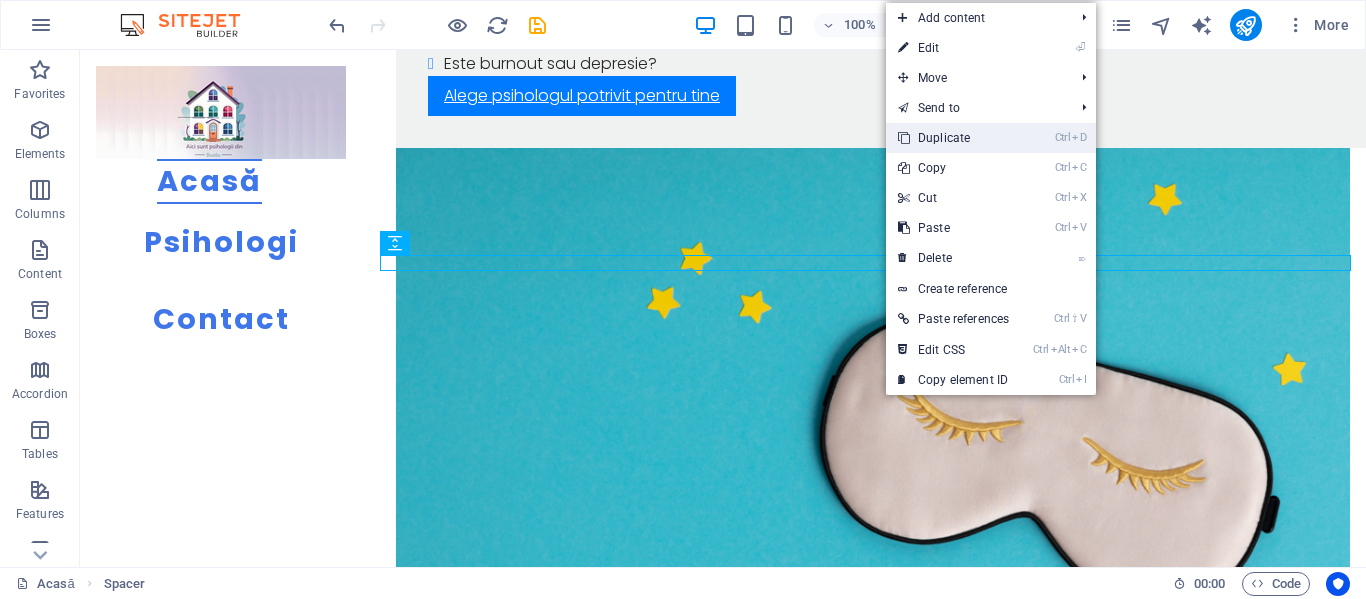 click on "Ctrl D  Duplicate" at bounding box center [953, 138] 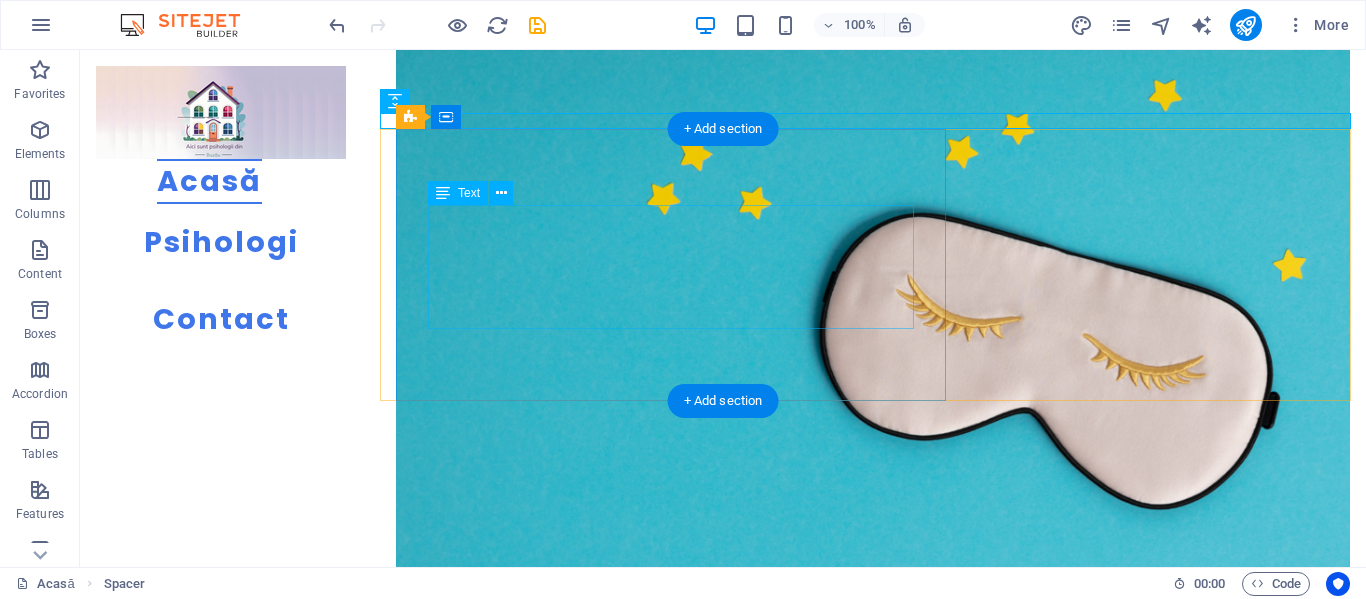 scroll, scrollTop: 2445, scrollLeft: 0, axis: vertical 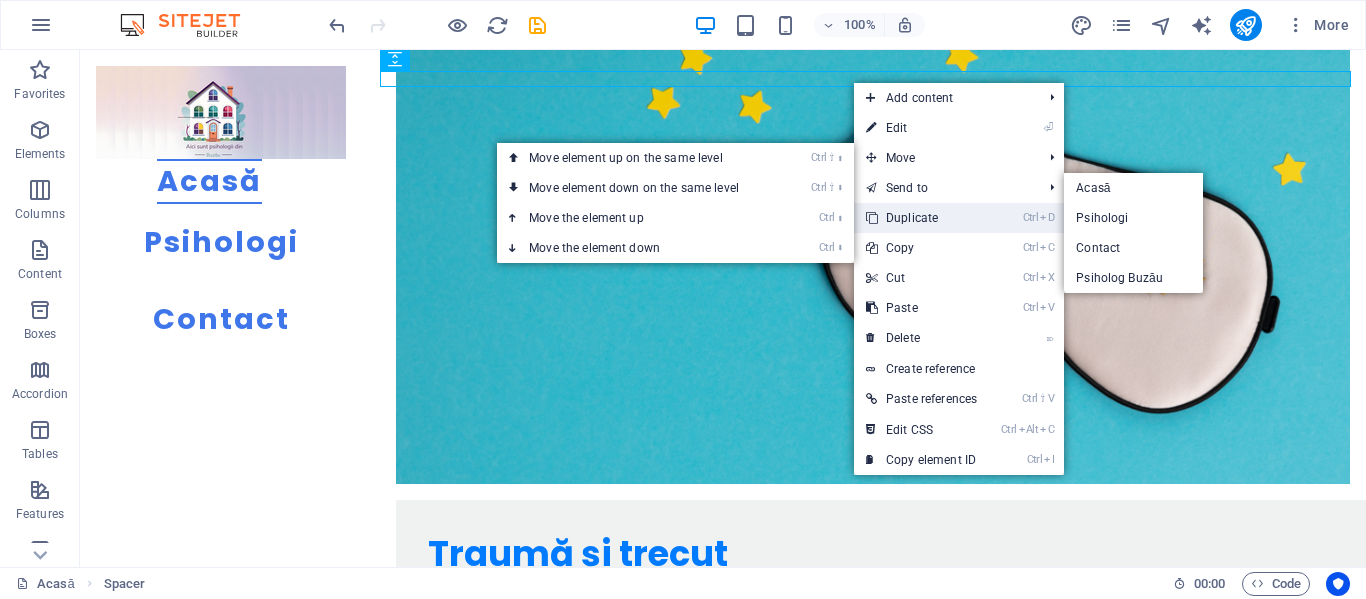 click on "Ctrl D  Duplicate" at bounding box center [921, 218] 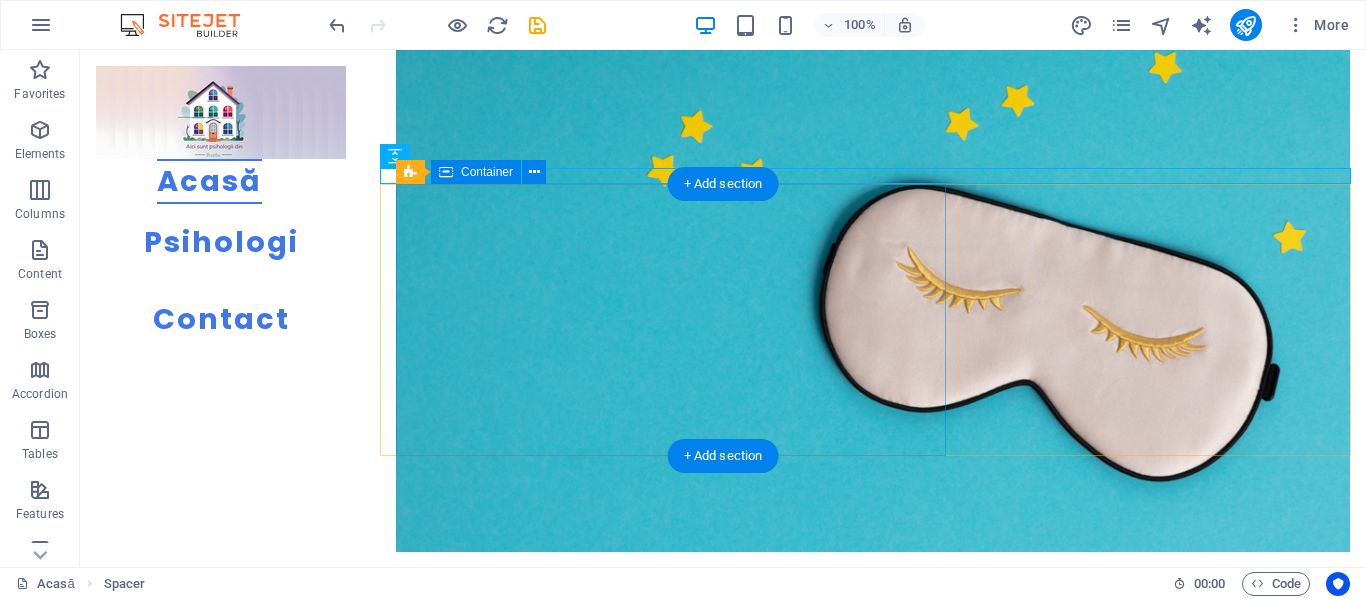 scroll, scrollTop: 2345, scrollLeft: 0, axis: vertical 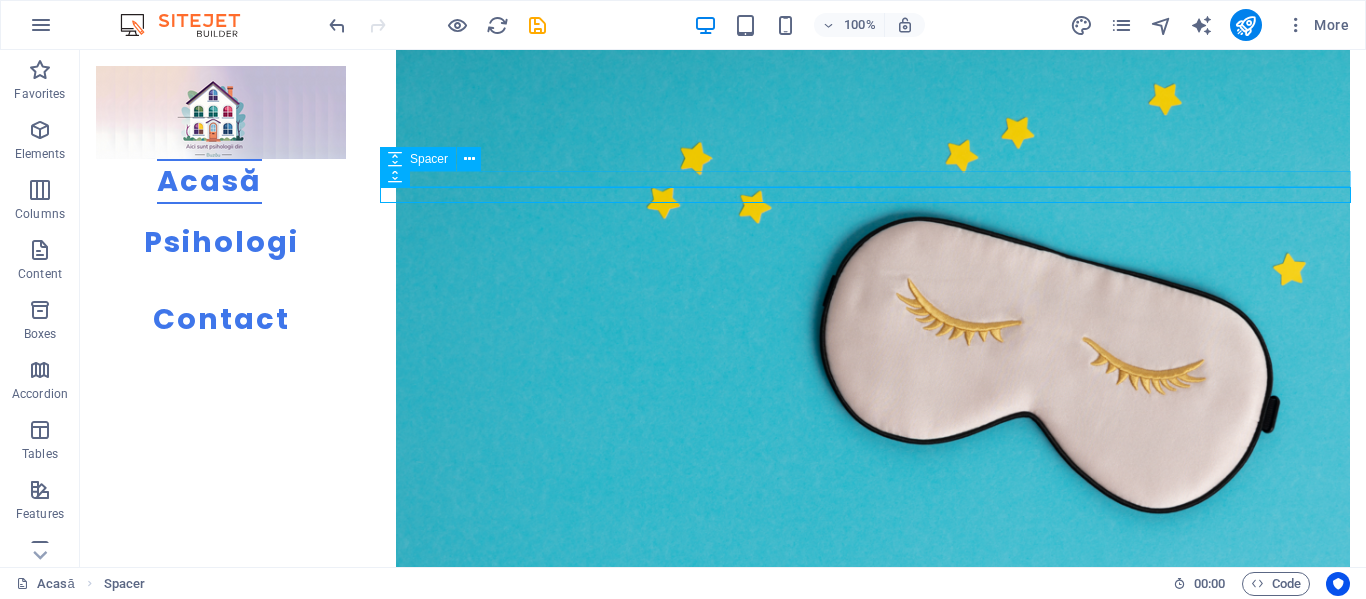 click at bounding box center (873, 2942) 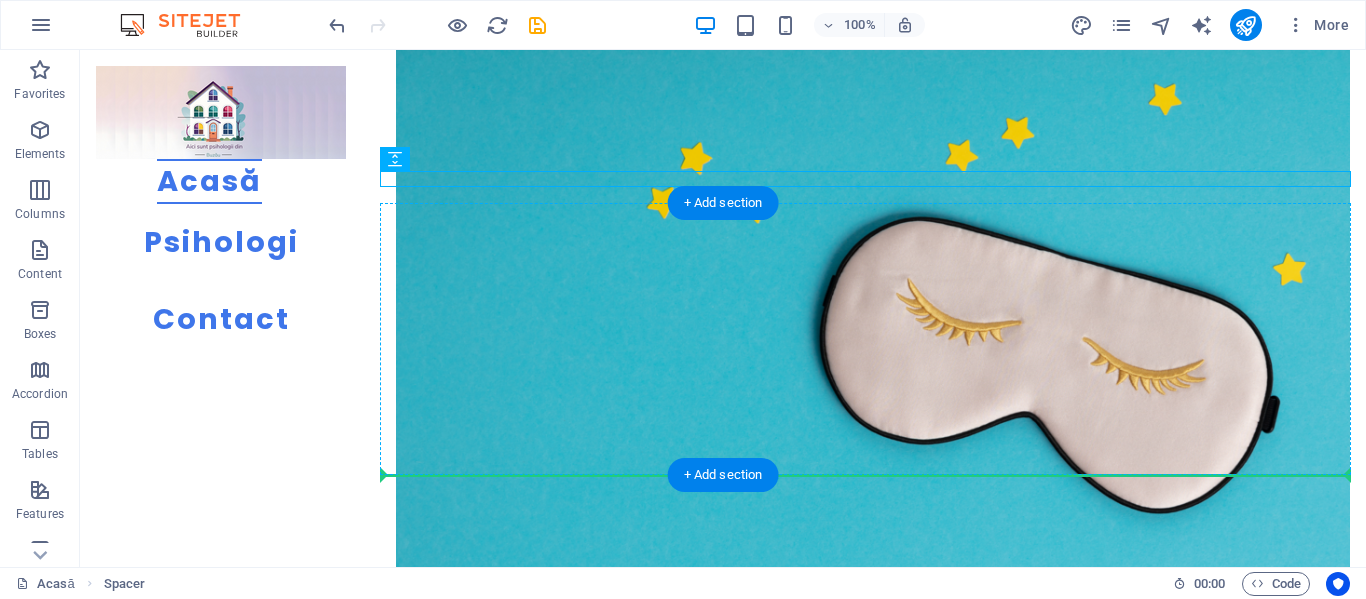 drag, startPoint x: 886, startPoint y: 177, endPoint x: 917, endPoint y: 464, distance: 288.66937 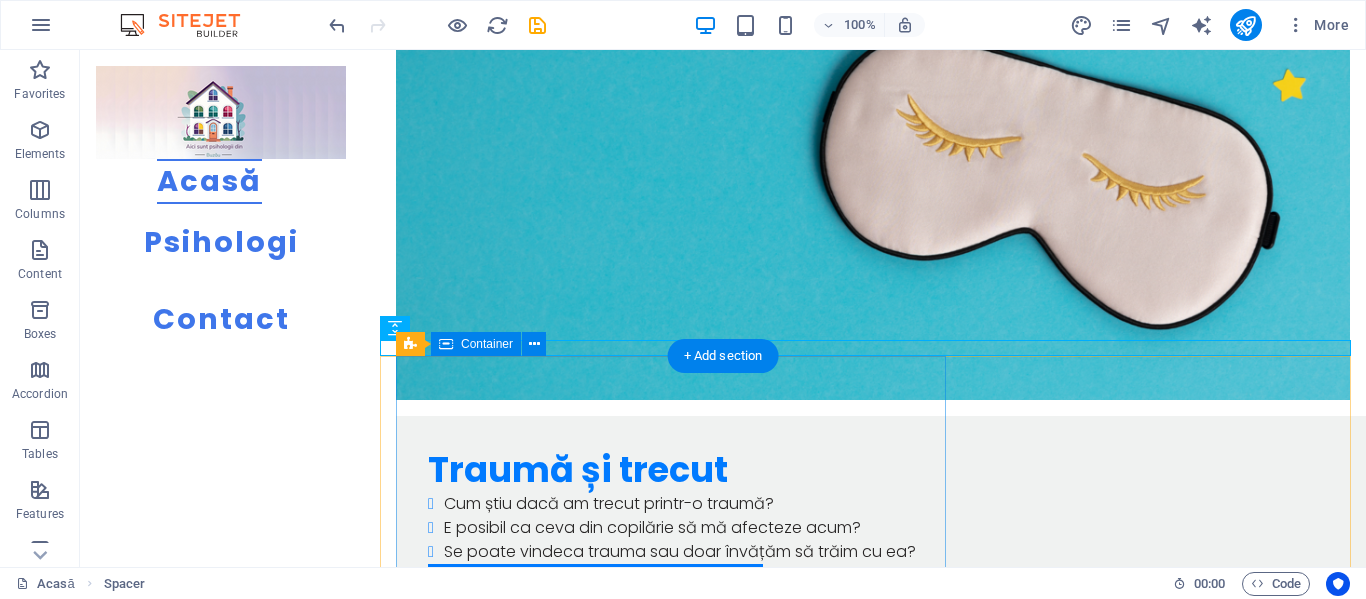 scroll, scrollTop: 2545, scrollLeft: 0, axis: vertical 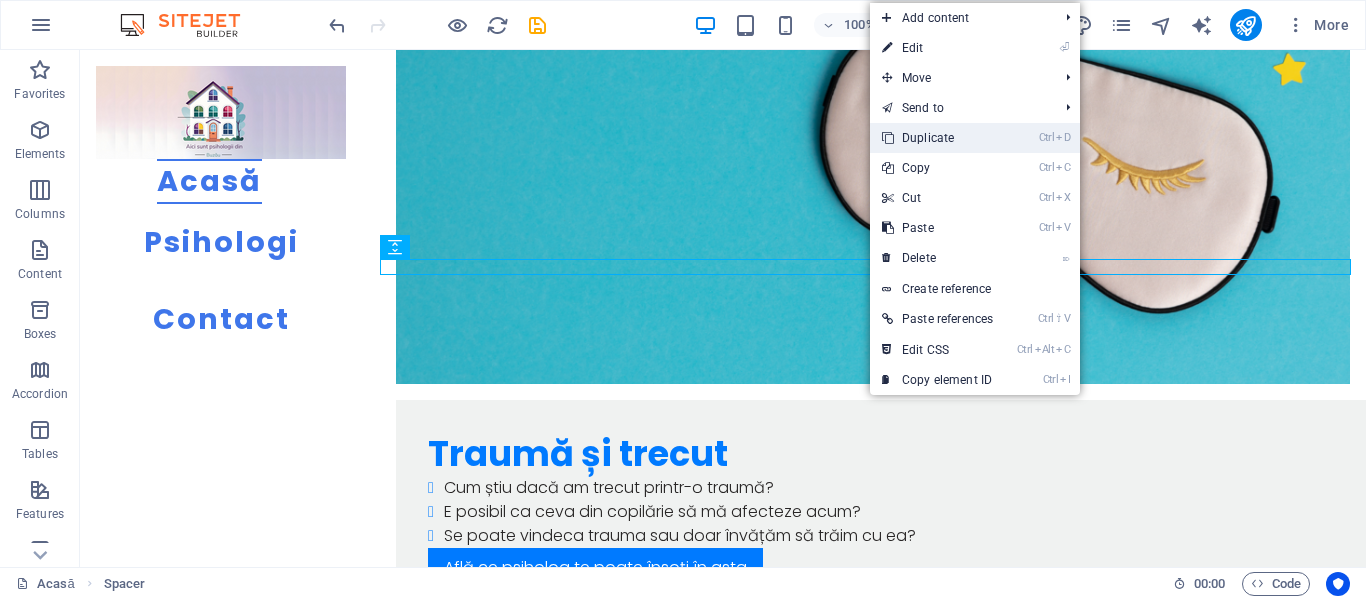 click on "Ctrl D  Duplicate" at bounding box center [937, 138] 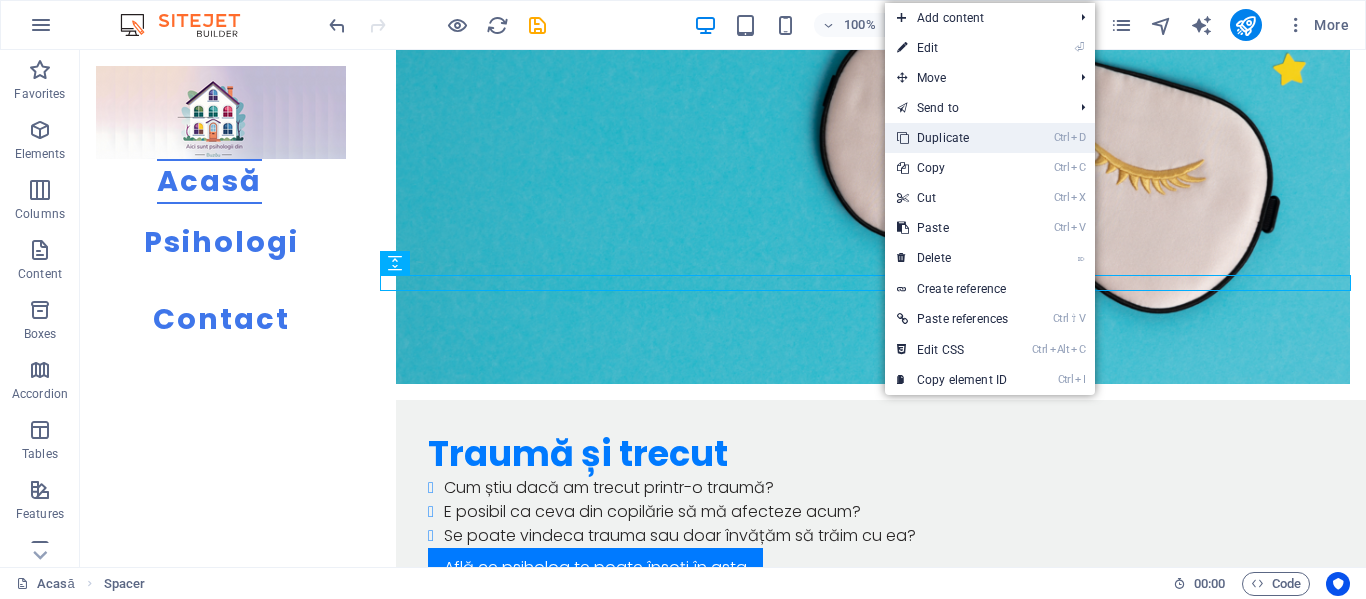 click on "Ctrl D  Duplicate" at bounding box center [952, 138] 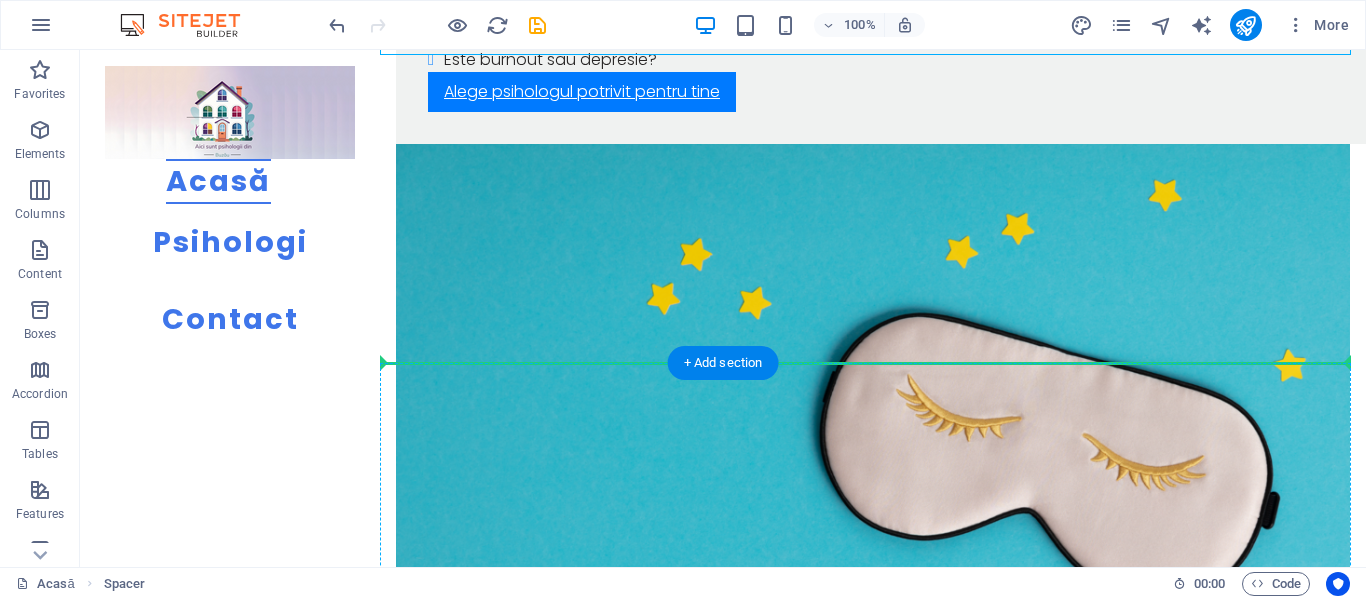 scroll, scrollTop: 3253, scrollLeft: 0, axis: vertical 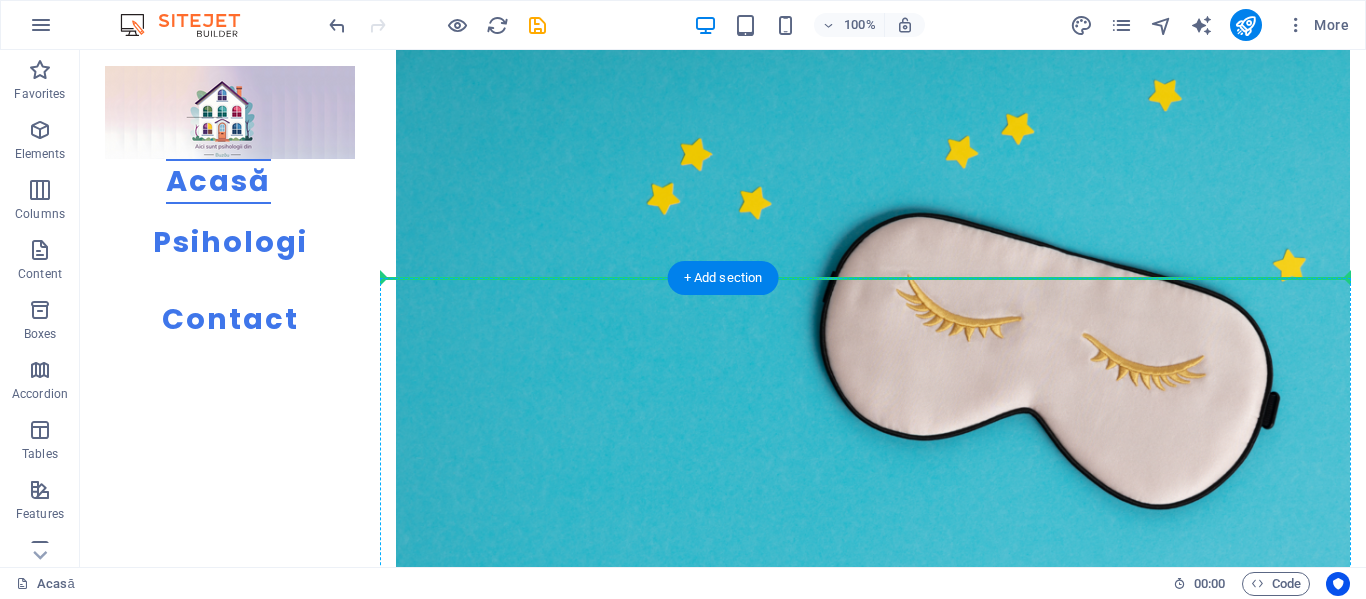 drag, startPoint x: 898, startPoint y: 185, endPoint x: 928, endPoint y: 288, distance: 107.28001 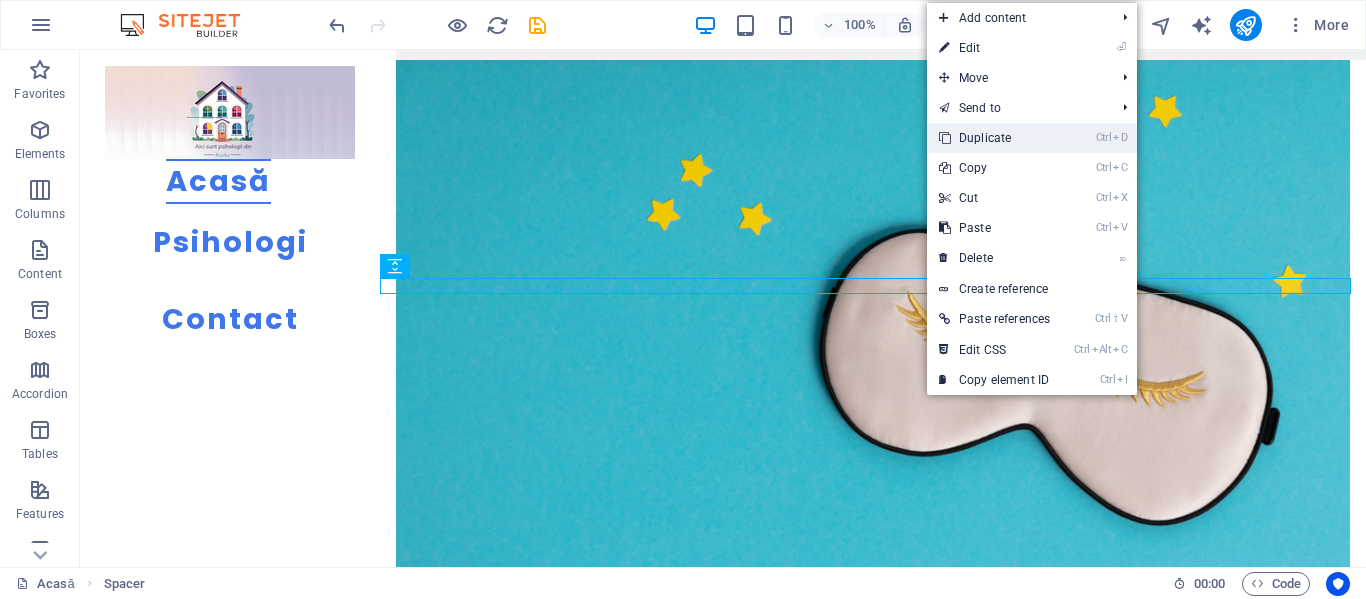 drag, startPoint x: 989, startPoint y: 136, endPoint x: 874, endPoint y: 196, distance: 129.71121 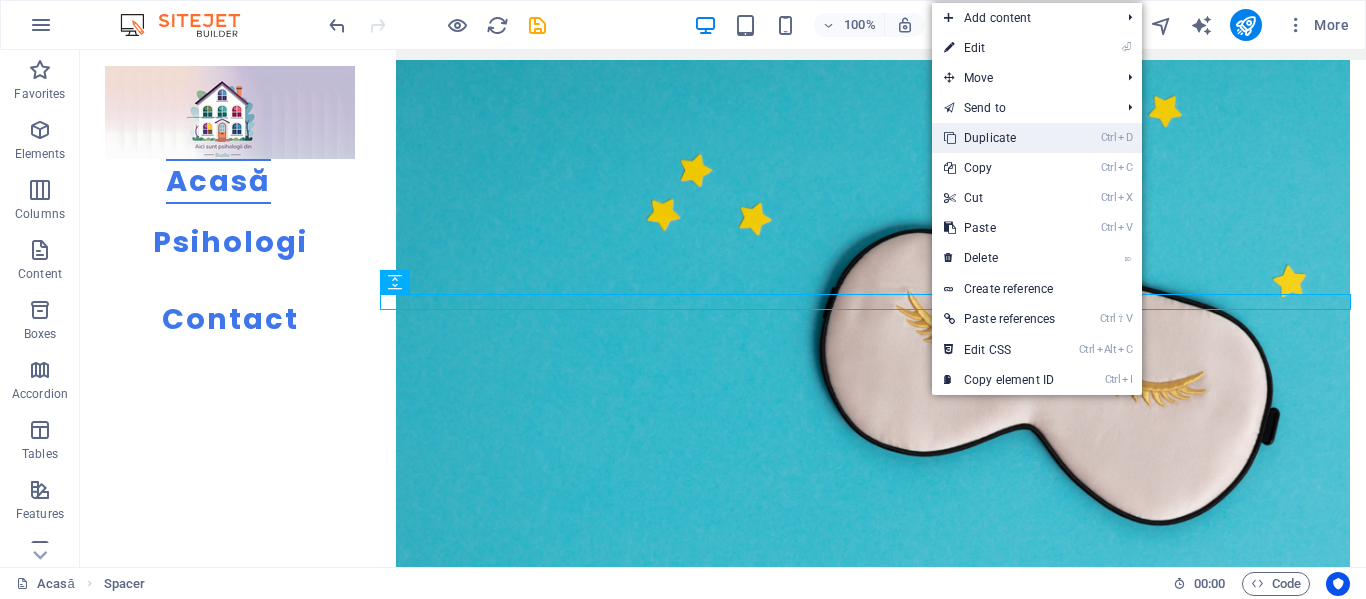 click on "Ctrl D  Duplicate" at bounding box center [999, 138] 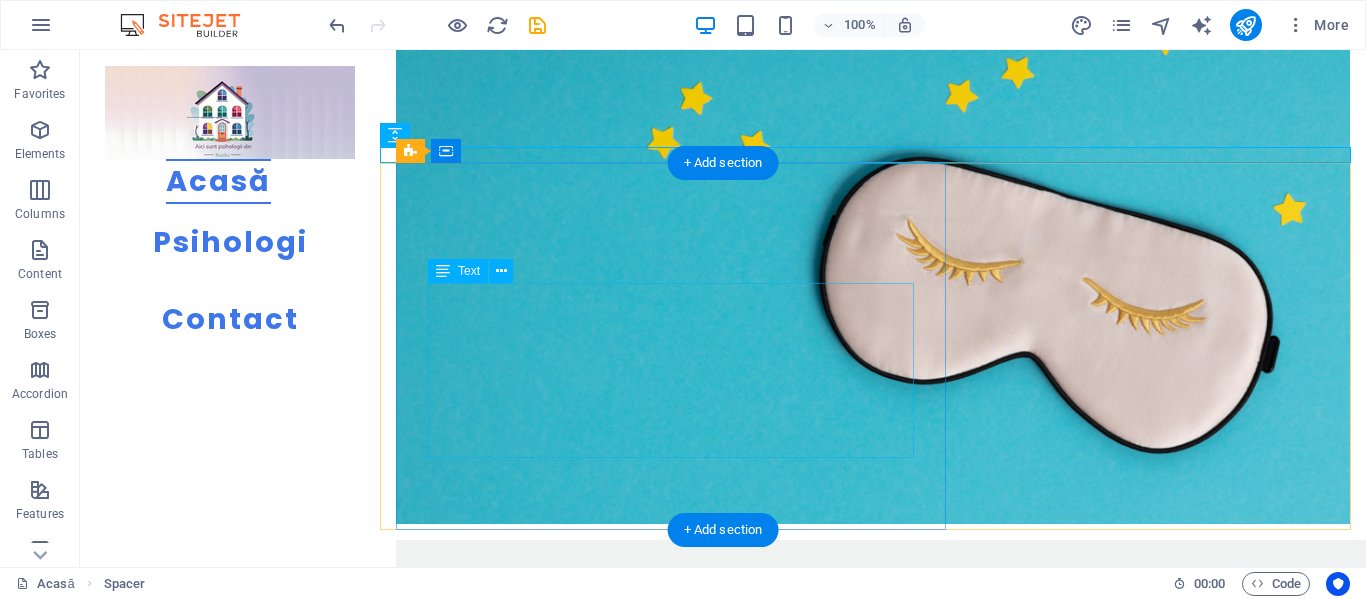 scroll, scrollTop: 3437, scrollLeft: 0, axis: vertical 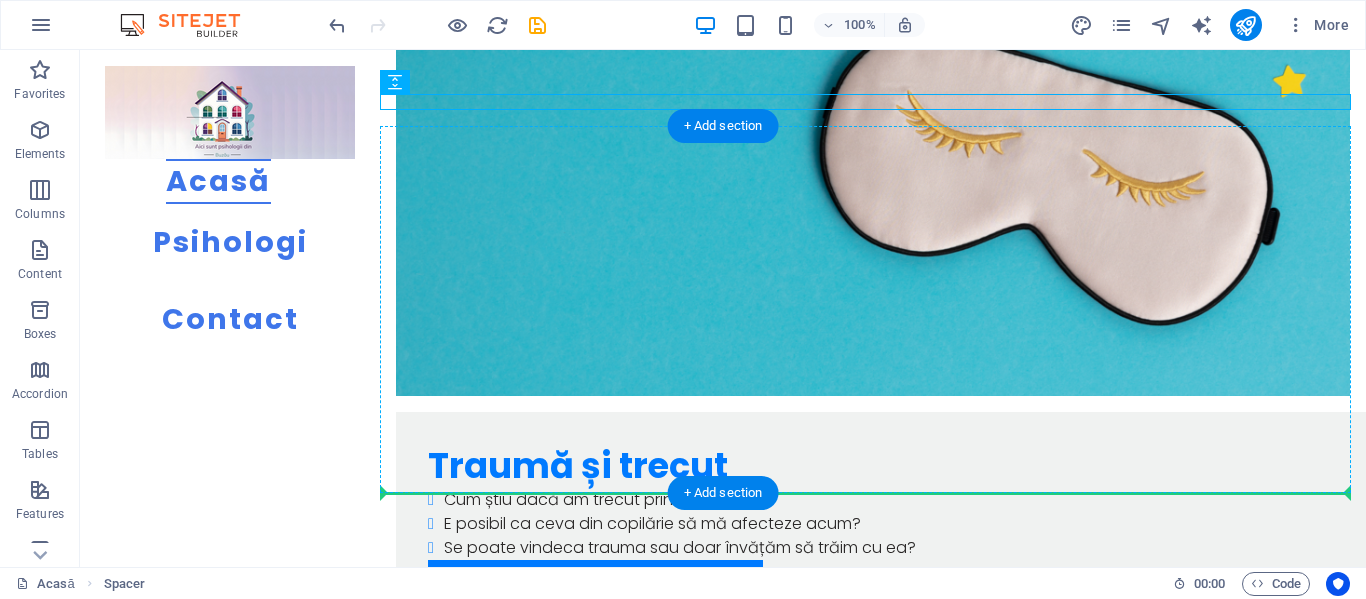 drag, startPoint x: 898, startPoint y: 98, endPoint x: 923, endPoint y: 438, distance: 340.91788 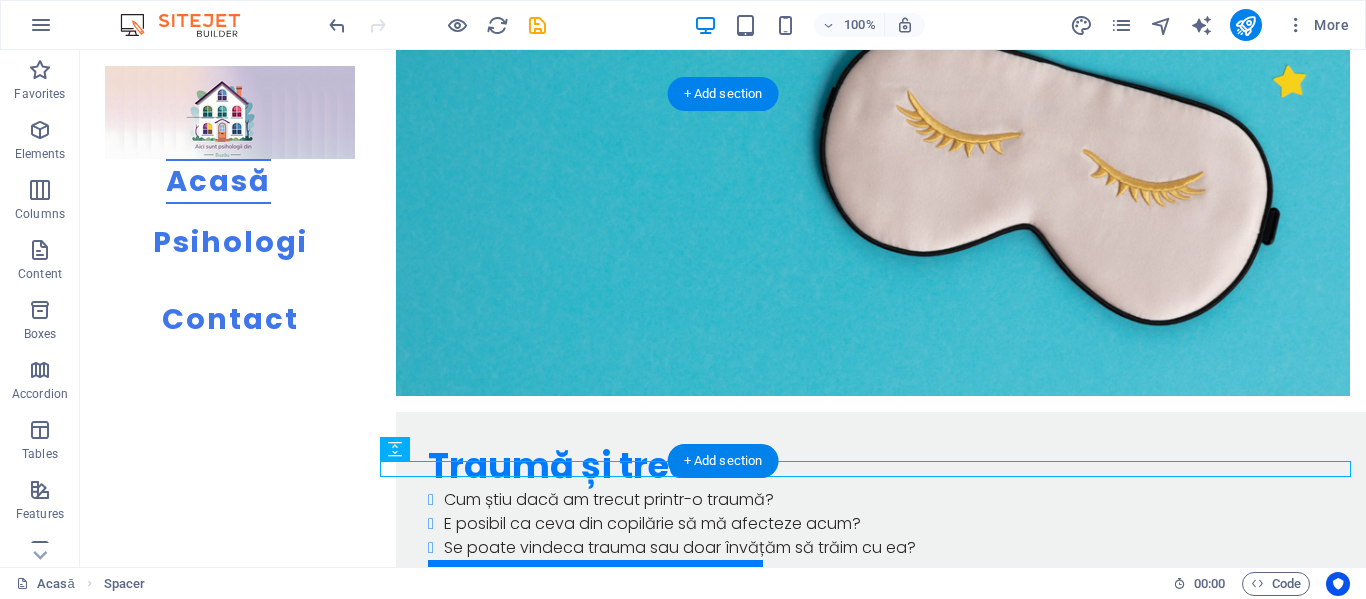 scroll, scrollTop: 3637, scrollLeft: 0, axis: vertical 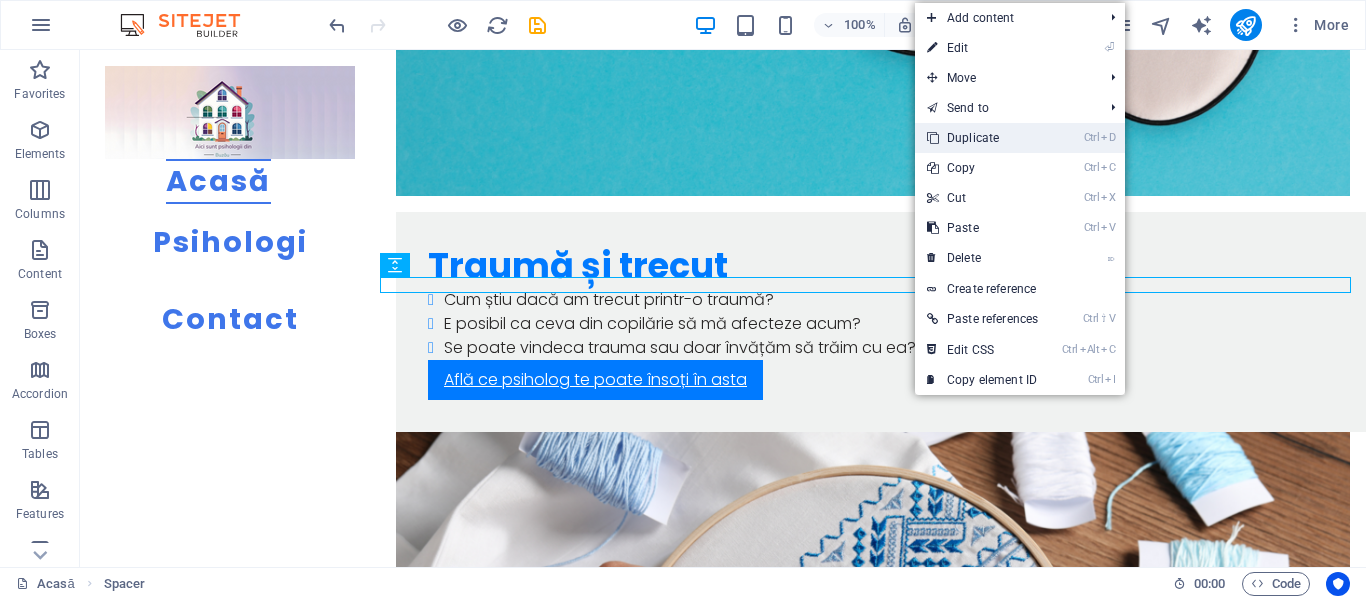 click on "Ctrl D  Duplicate" at bounding box center (982, 138) 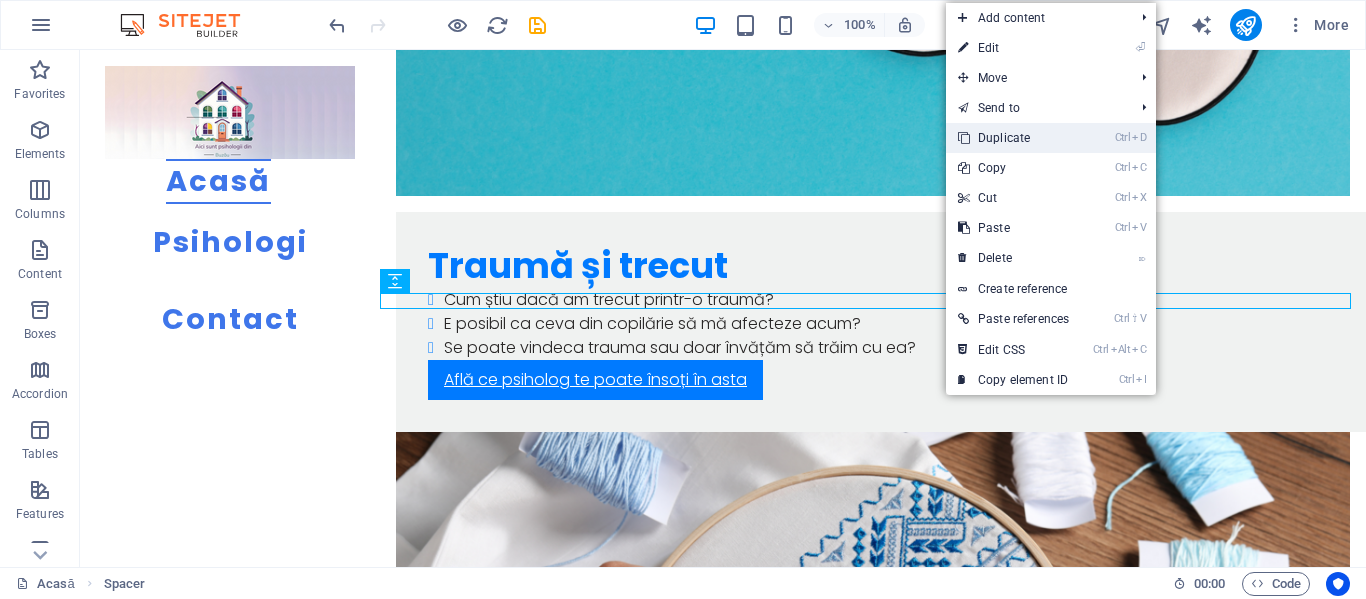 drag, startPoint x: 1003, startPoint y: 143, endPoint x: 867, endPoint y: 247, distance: 171.20747 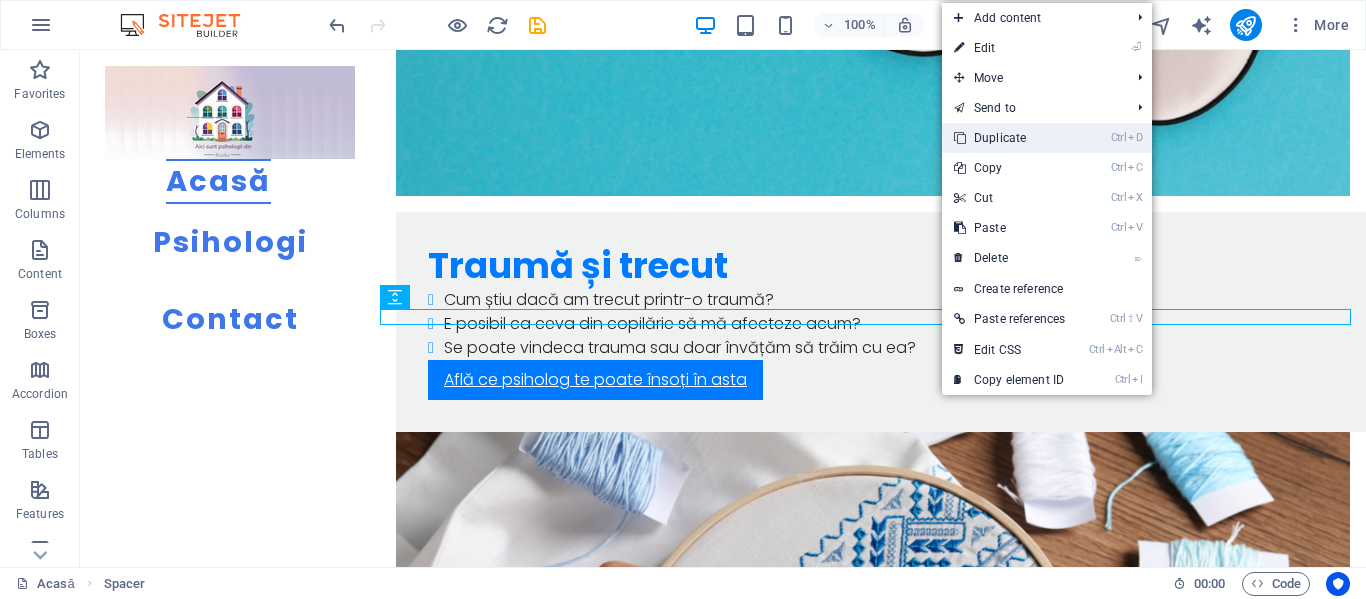 click on "Ctrl D  Duplicate" at bounding box center [1009, 138] 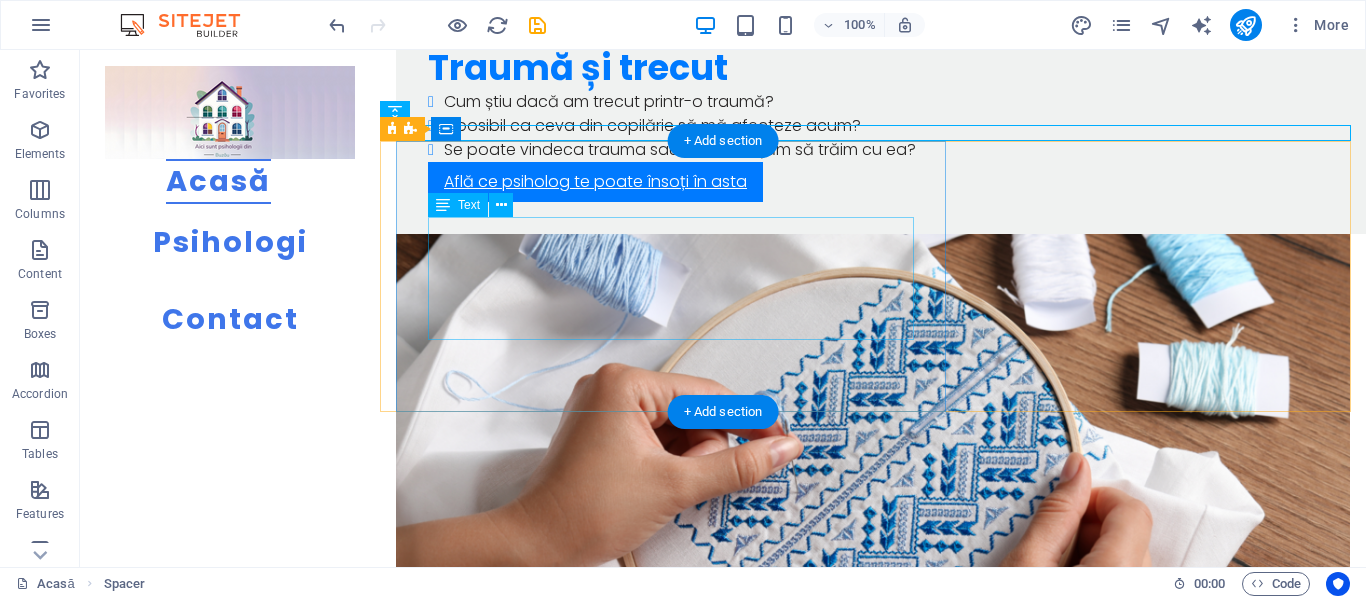 scroll, scrollTop: 3837, scrollLeft: 0, axis: vertical 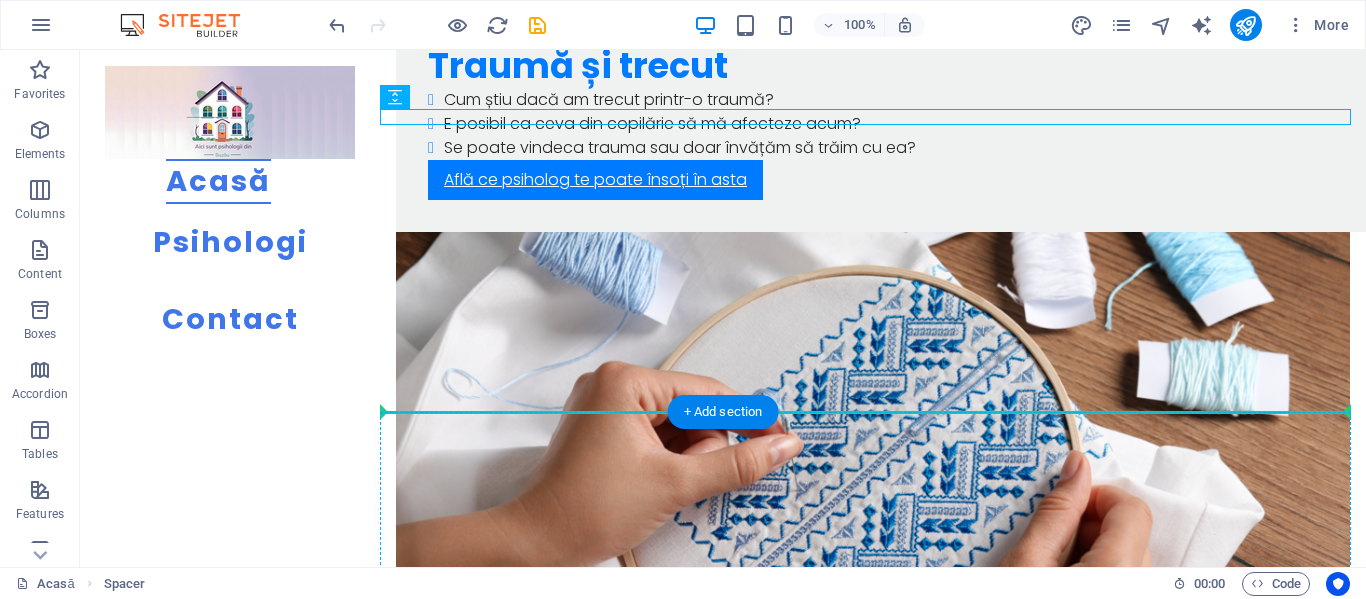 drag, startPoint x: 876, startPoint y: 114, endPoint x: 903, endPoint y: 438, distance: 325.12305 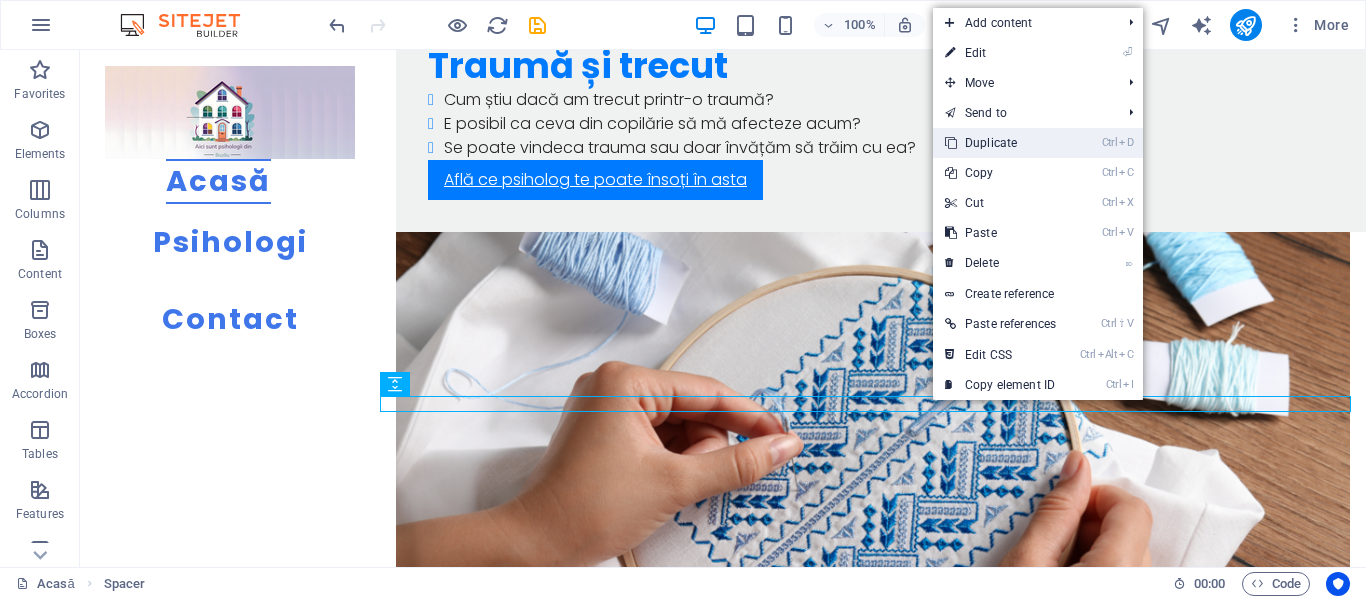 click on "Ctrl D  Duplicate" at bounding box center [1000, 143] 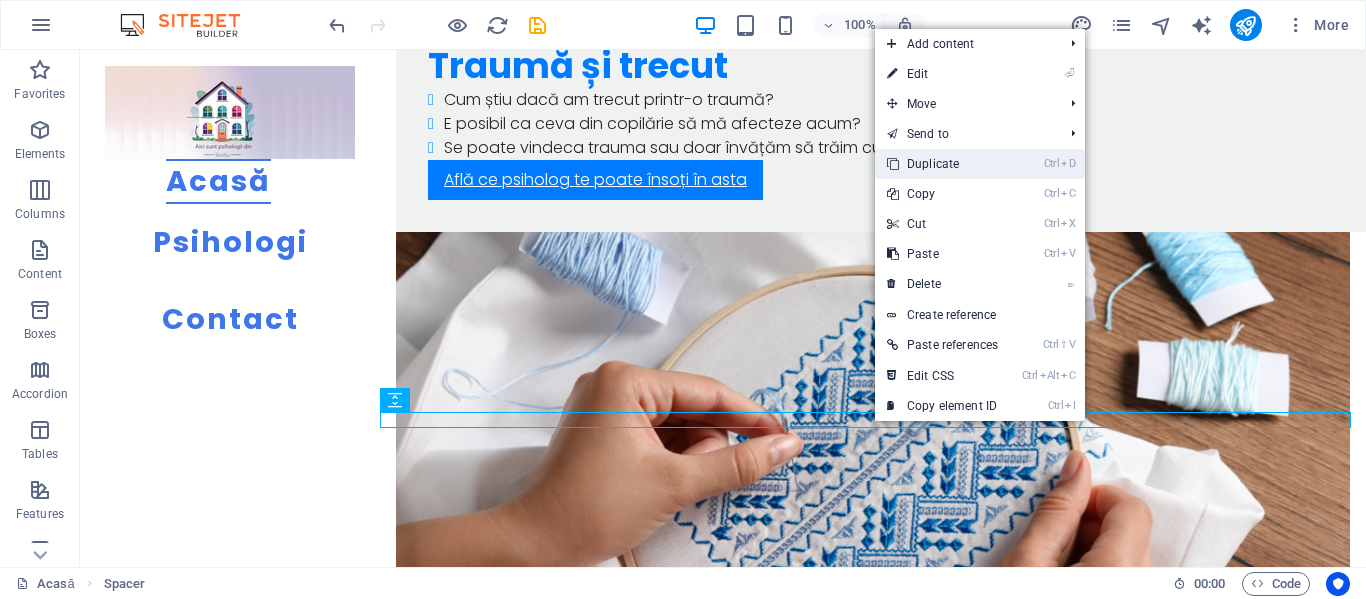 click on "Ctrl D  Duplicate" at bounding box center [942, 164] 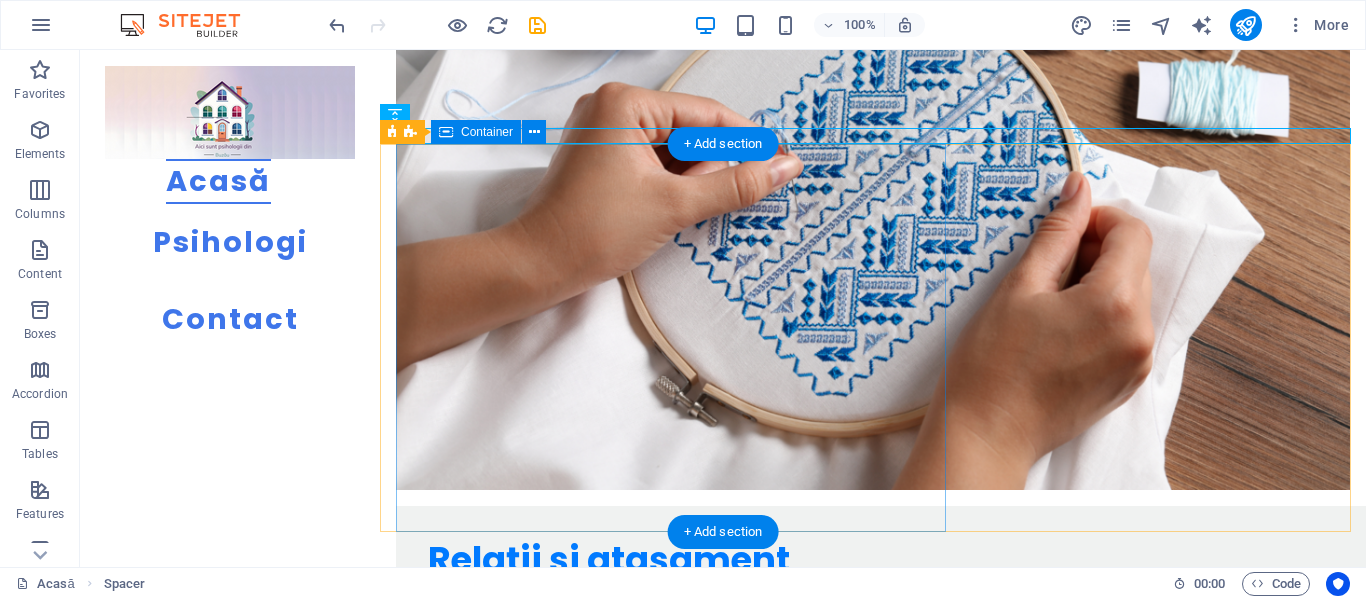 scroll, scrollTop: 4137, scrollLeft: 0, axis: vertical 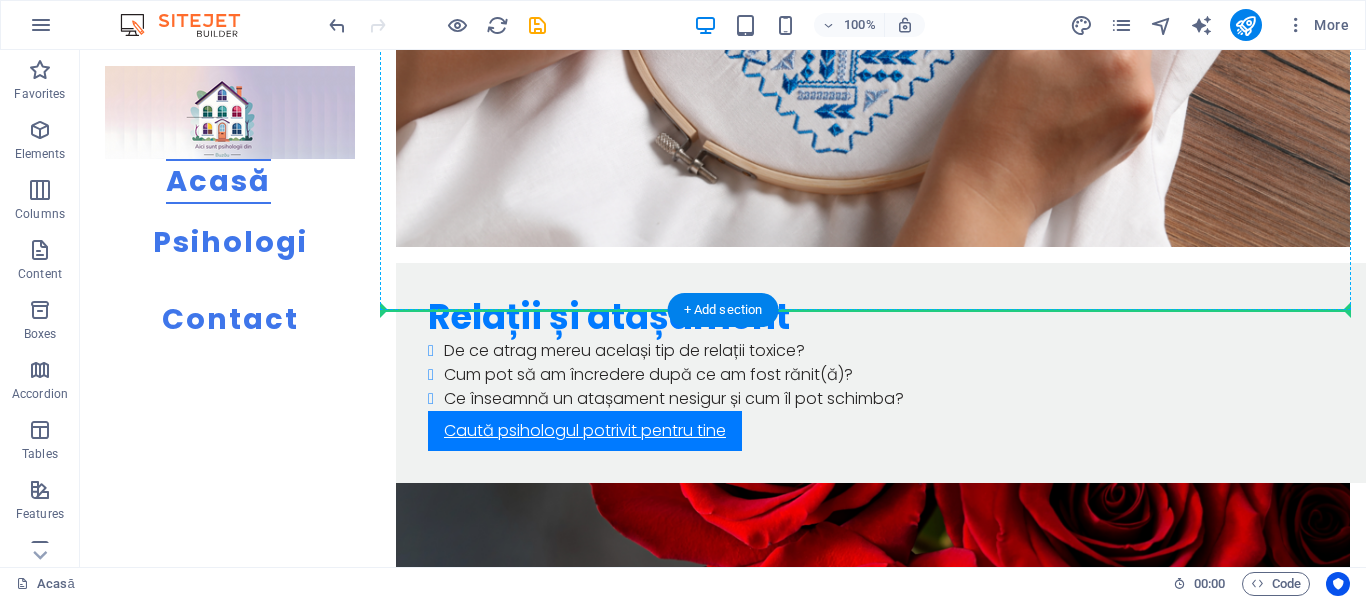 drag, startPoint x: 914, startPoint y: 115, endPoint x: 942, endPoint y: 309, distance: 196.01021 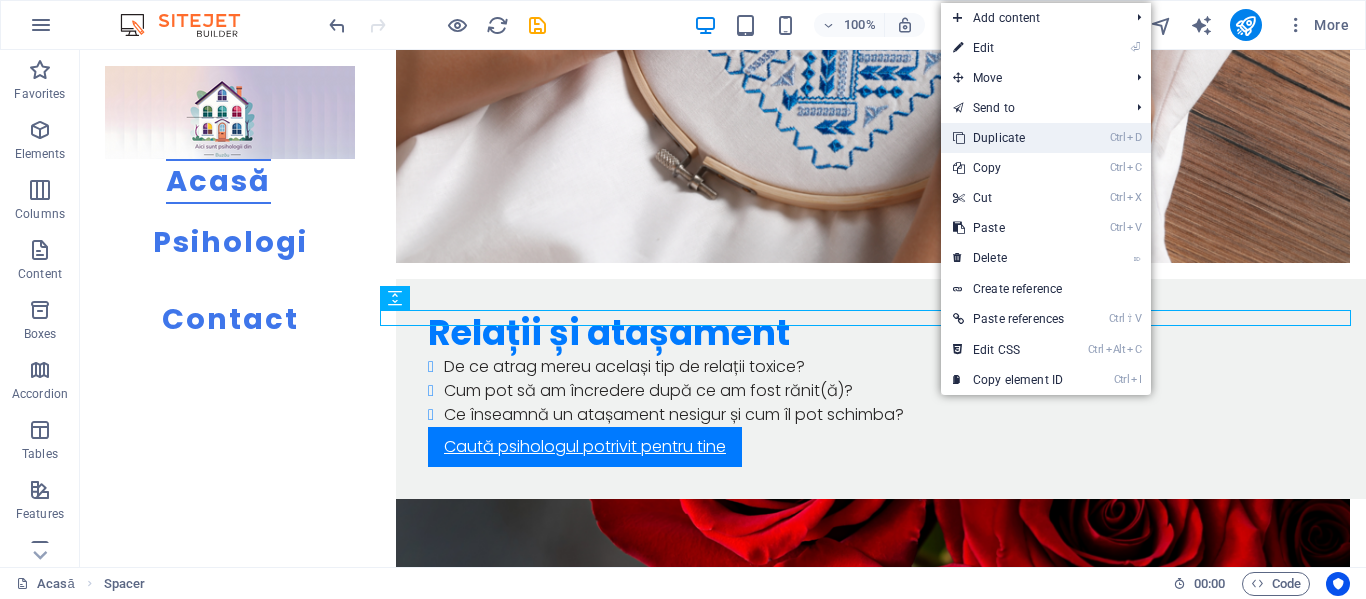 click on "Ctrl D  Duplicate" at bounding box center (1008, 138) 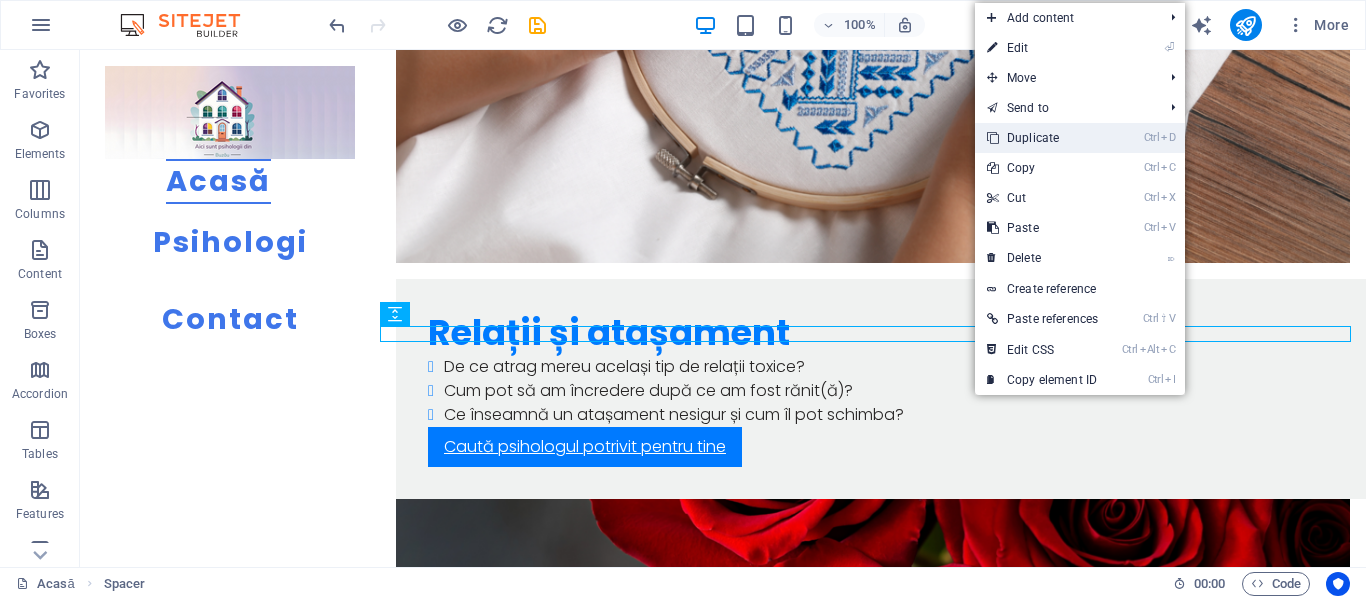 drag, startPoint x: 1024, startPoint y: 145, endPoint x: 838, endPoint y: 175, distance: 188.40382 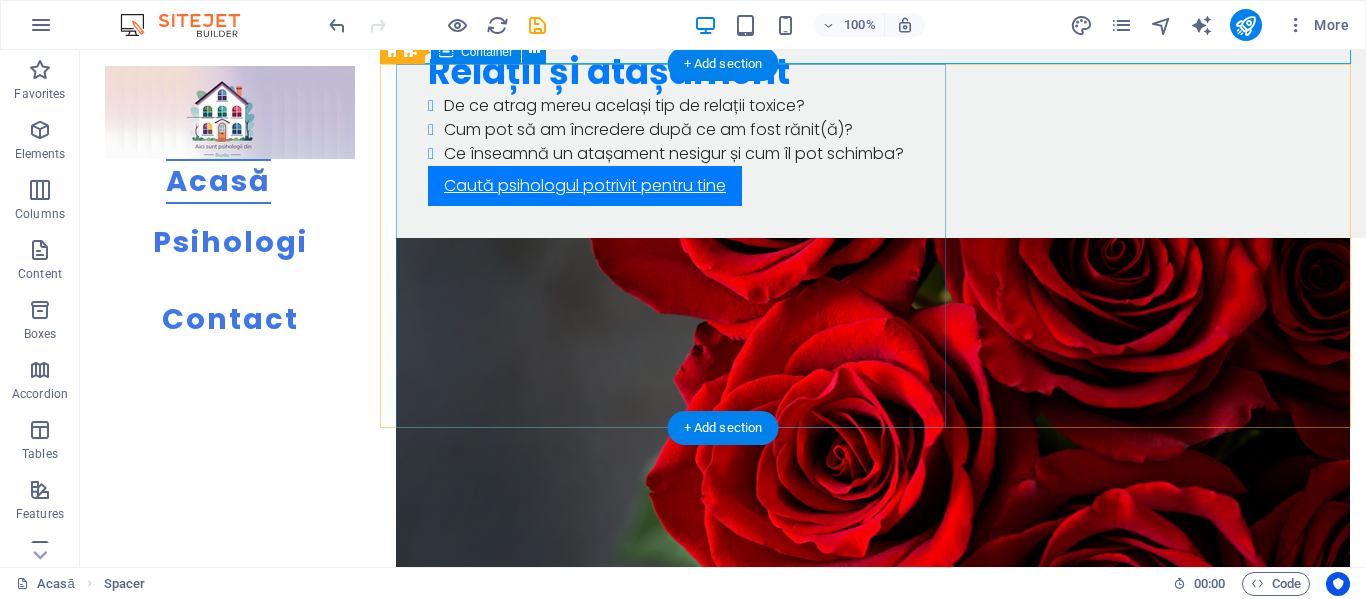 scroll, scrollTop: 4543, scrollLeft: 0, axis: vertical 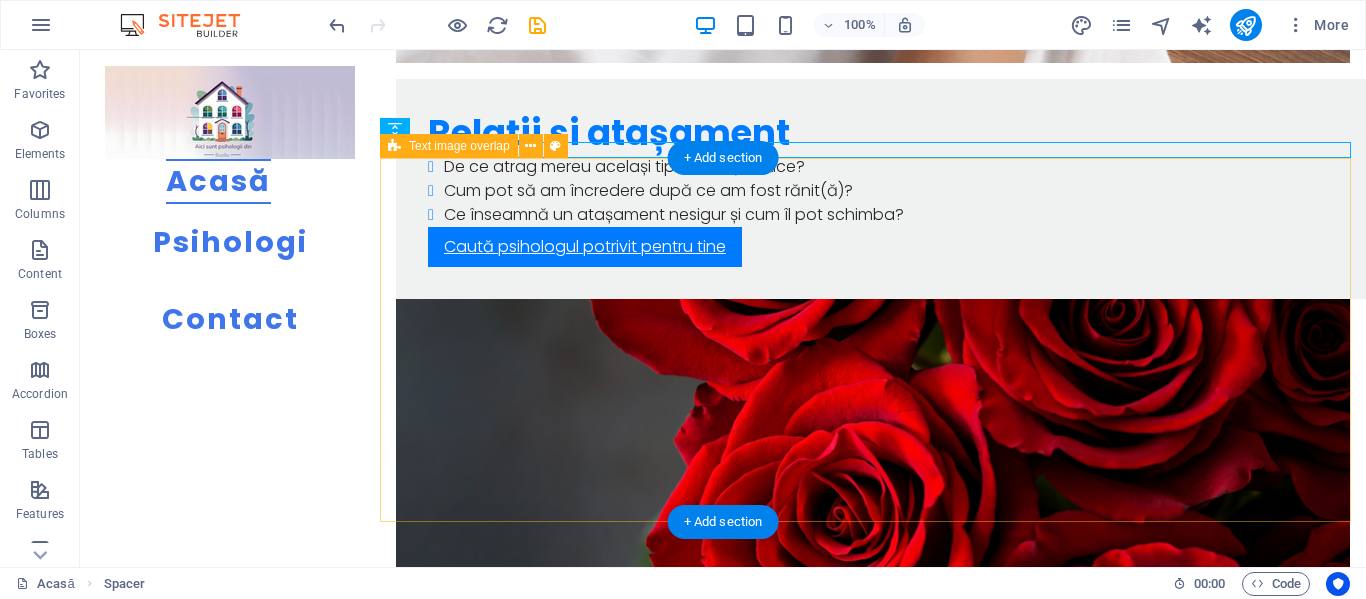 drag, startPoint x: 915, startPoint y: 148, endPoint x: 909, endPoint y: 286, distance: 138.13037 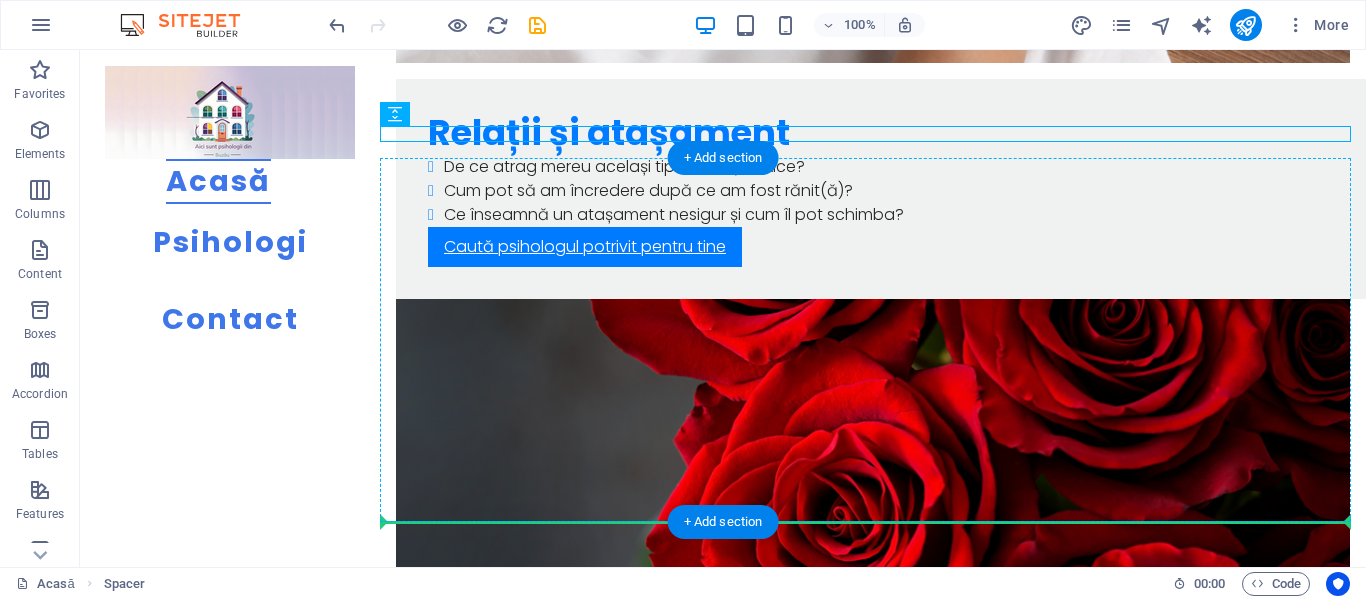 drag, startPoint x: 888, startPoint y: 132, endPoint x: 920, endPoint y: 474, distance: 343.4938 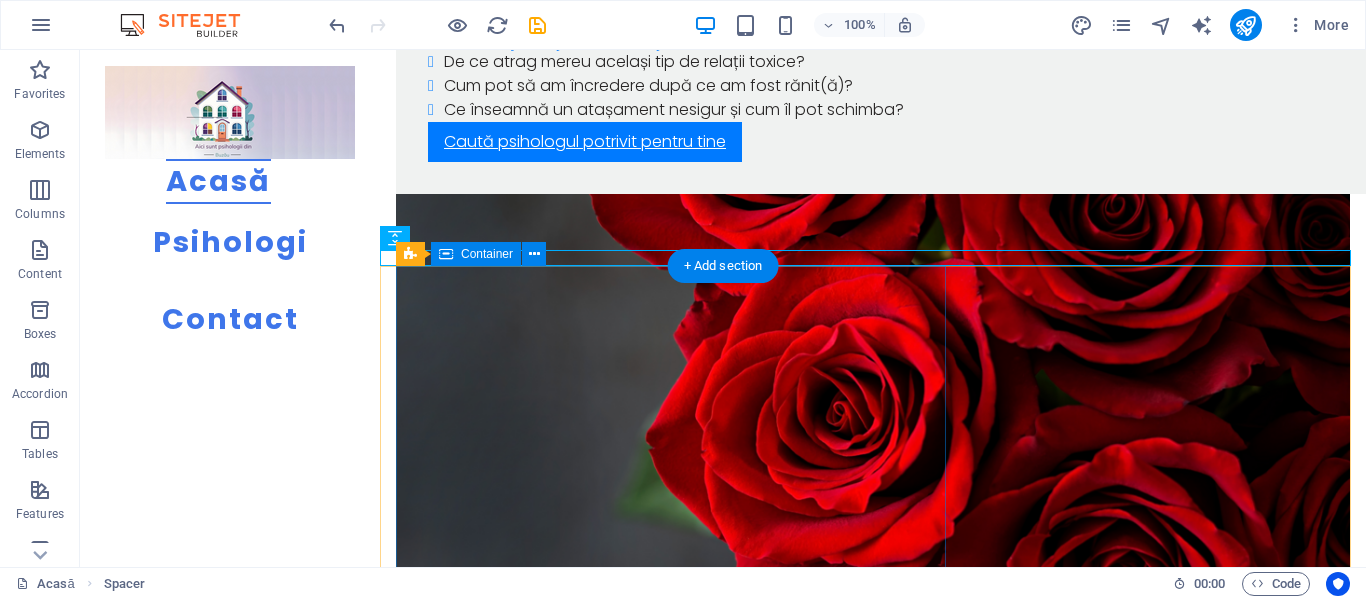 scroll, scrollTop: 4843, scrollLeft: 0, axis: vertical 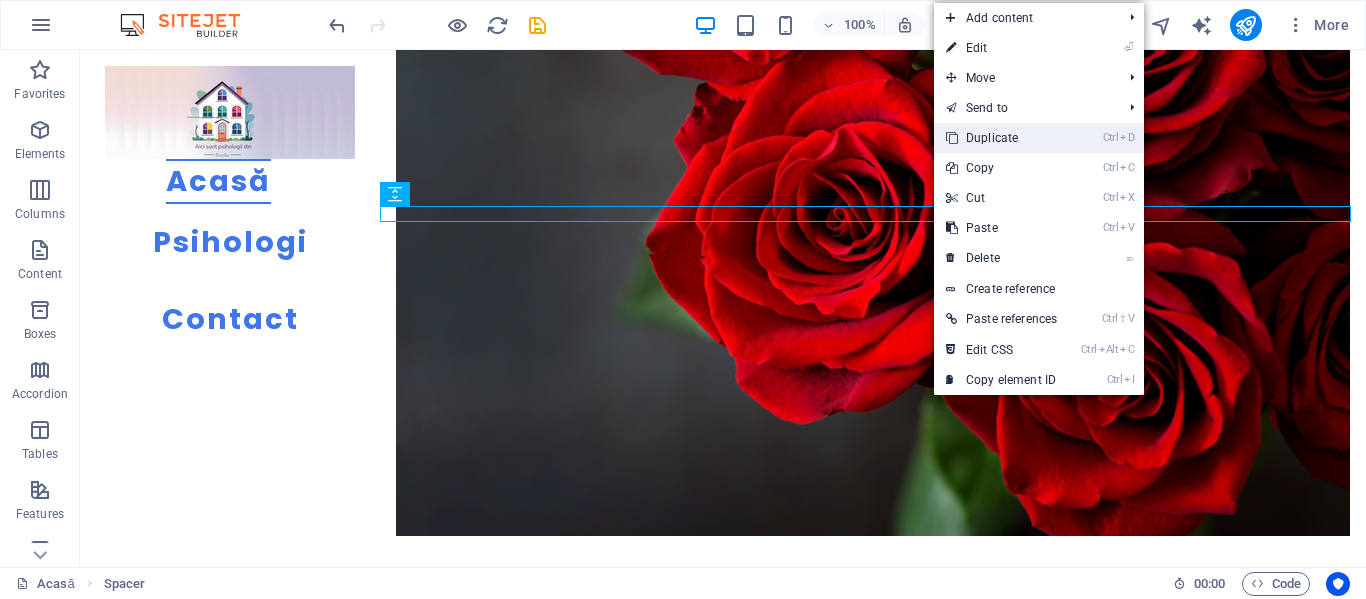 click on "Ctrl D  Duplicate" at bounding box center [1001, 138] 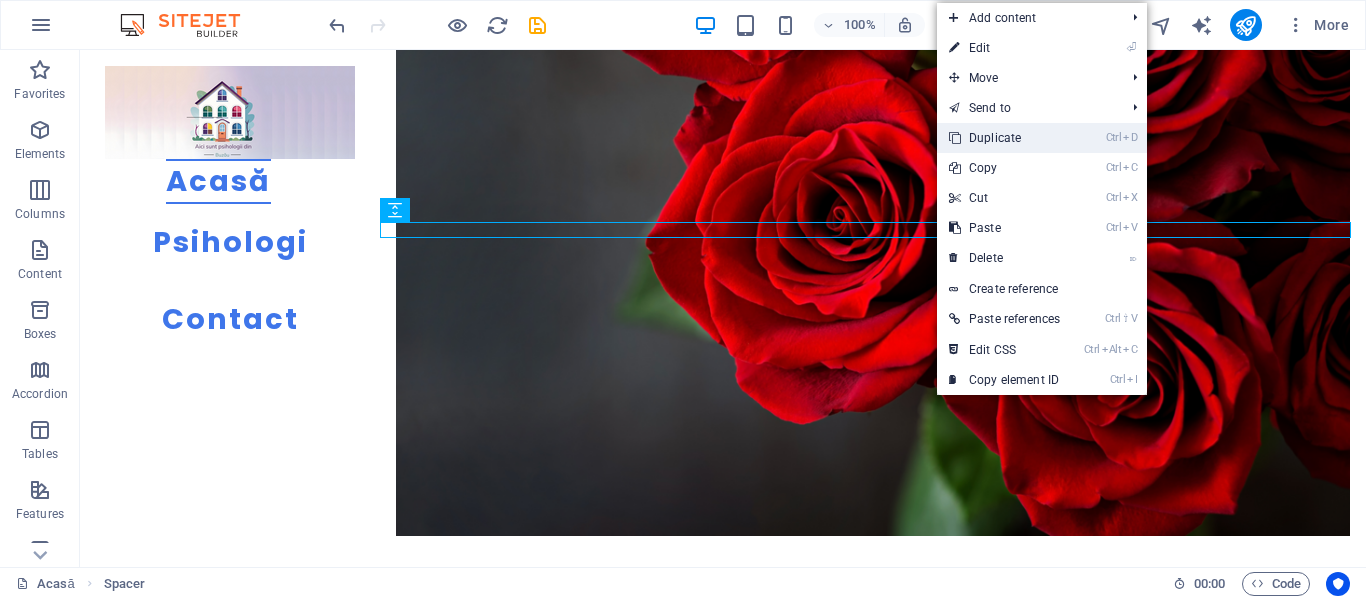 click on "Ctrl D  Duplicate" at bounding box center (1004, 138) 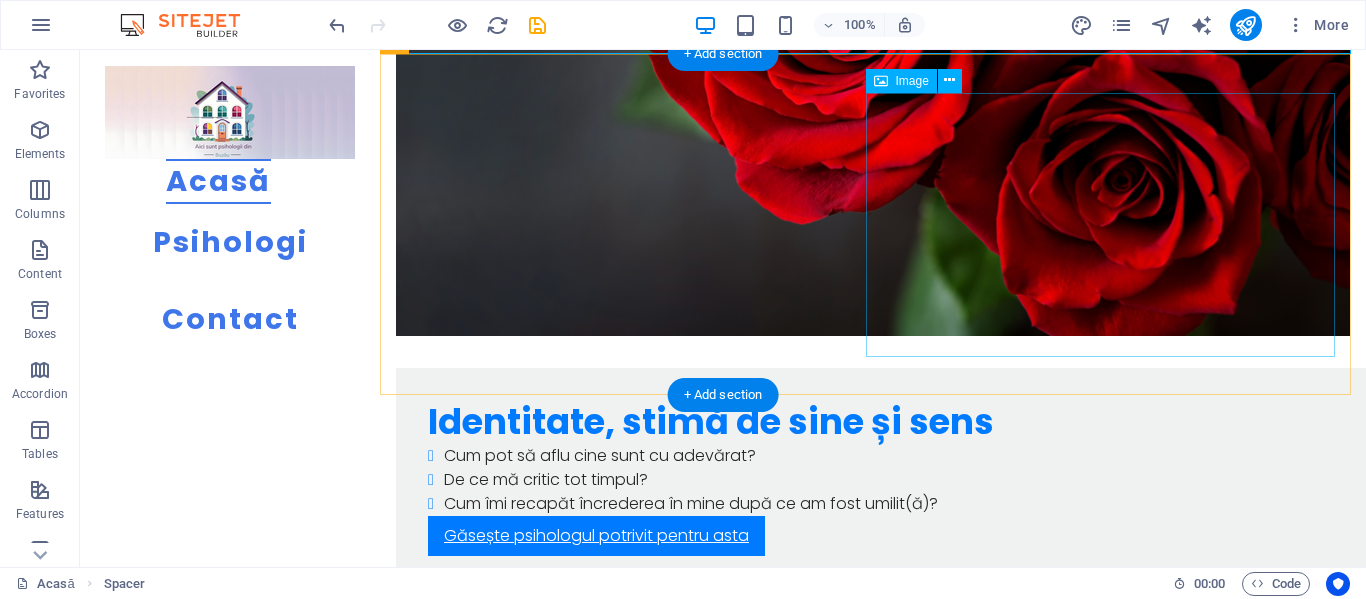 scroll, scrollTop: 4943, scrollLeft: 0, axis: vertical 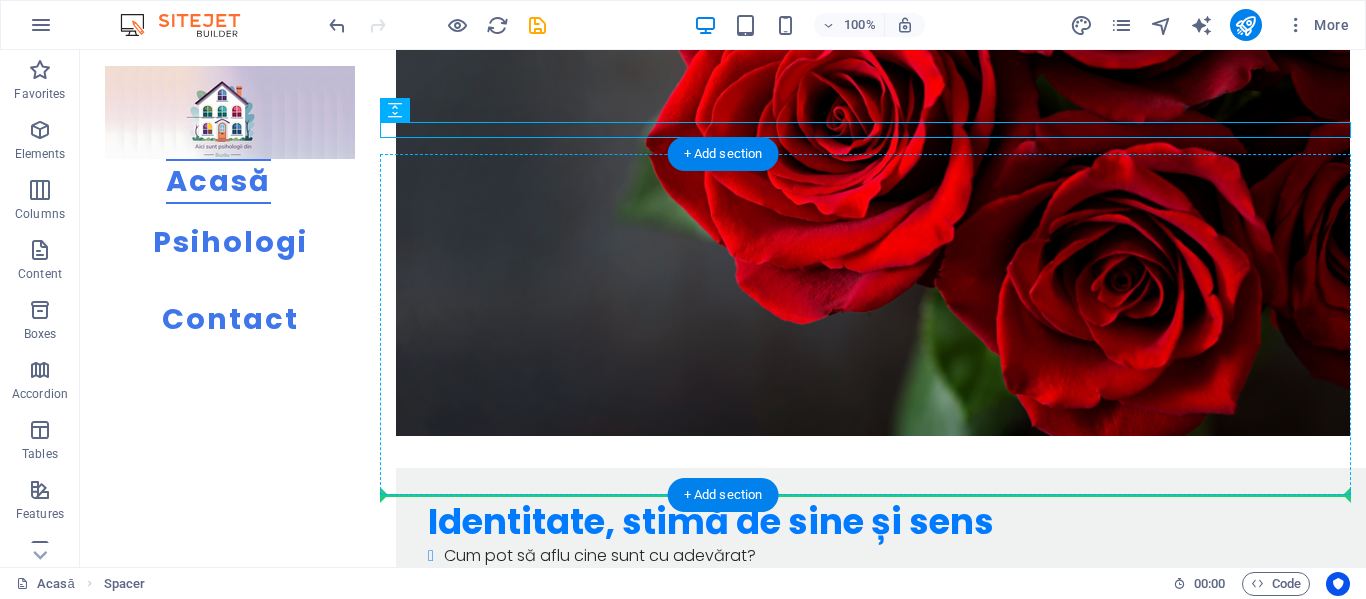 drag, startPoint x: 932, startPoint y: 166, endPoint x: 957, endPoint y: 451, distance: 286.0944 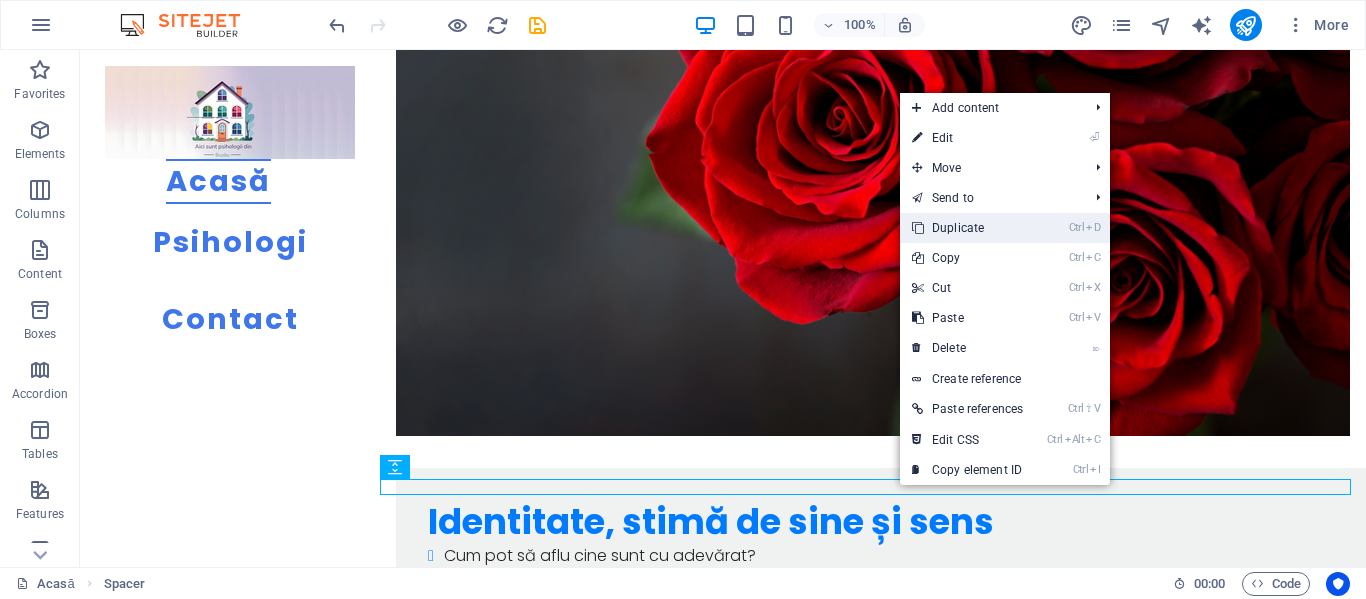 click on "Ctrl D  Duplicate" at bounding box center (967, 228) 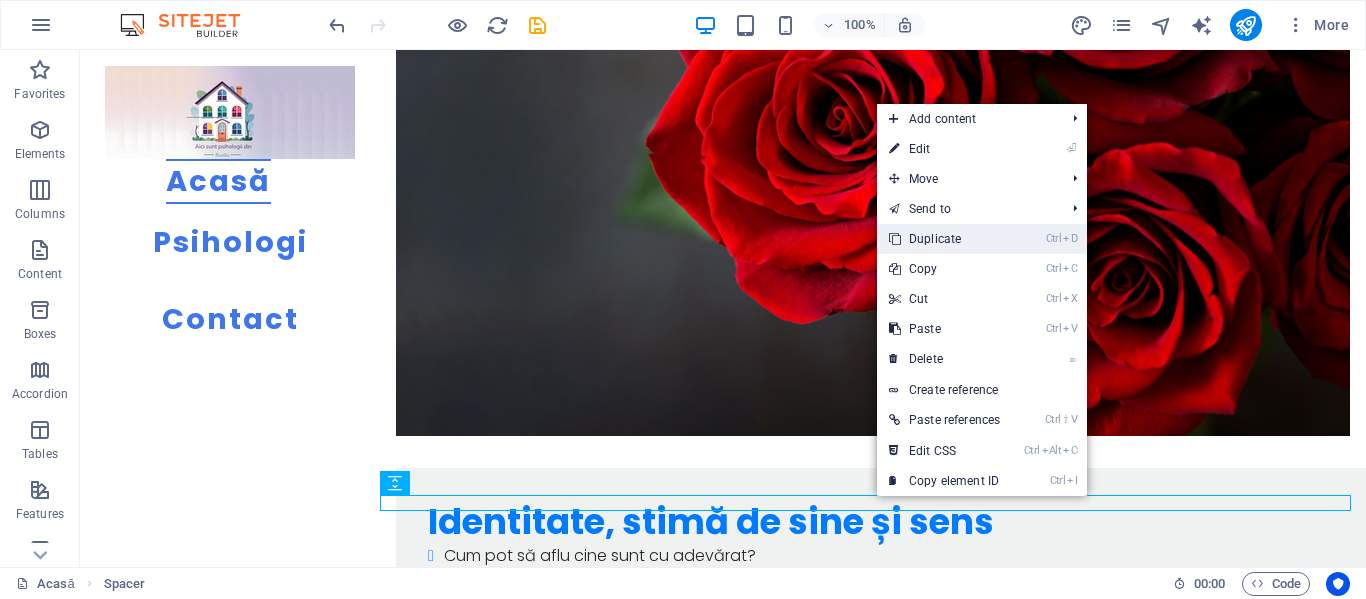 click on "Ctrl D  Duplicate" at bounding box center (944, 239) 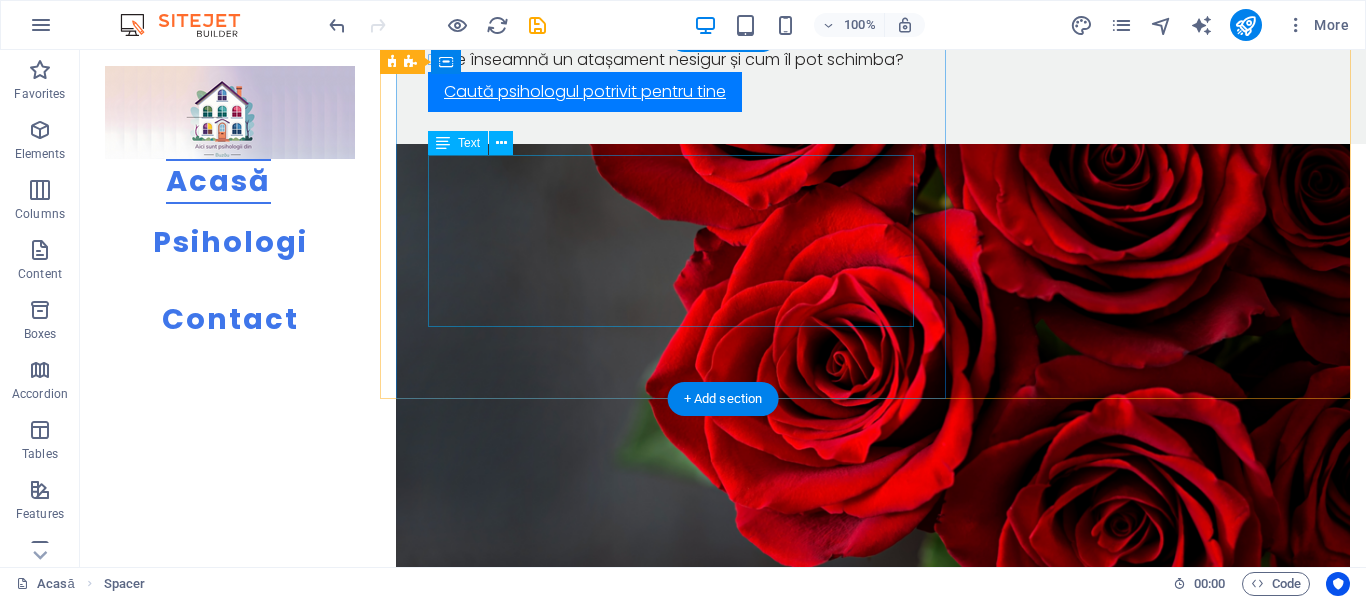 scroll, scrollTop: 4643, scrollLeft: 0, axis: vertical 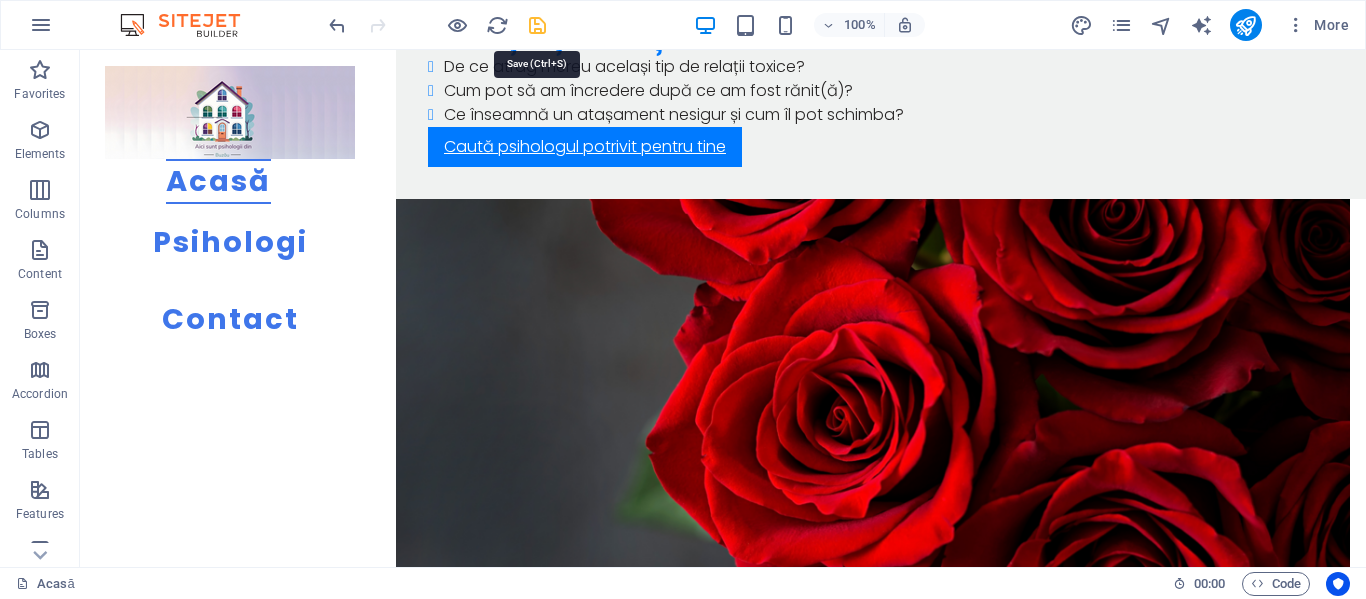 click at bounding box center (537, 25) 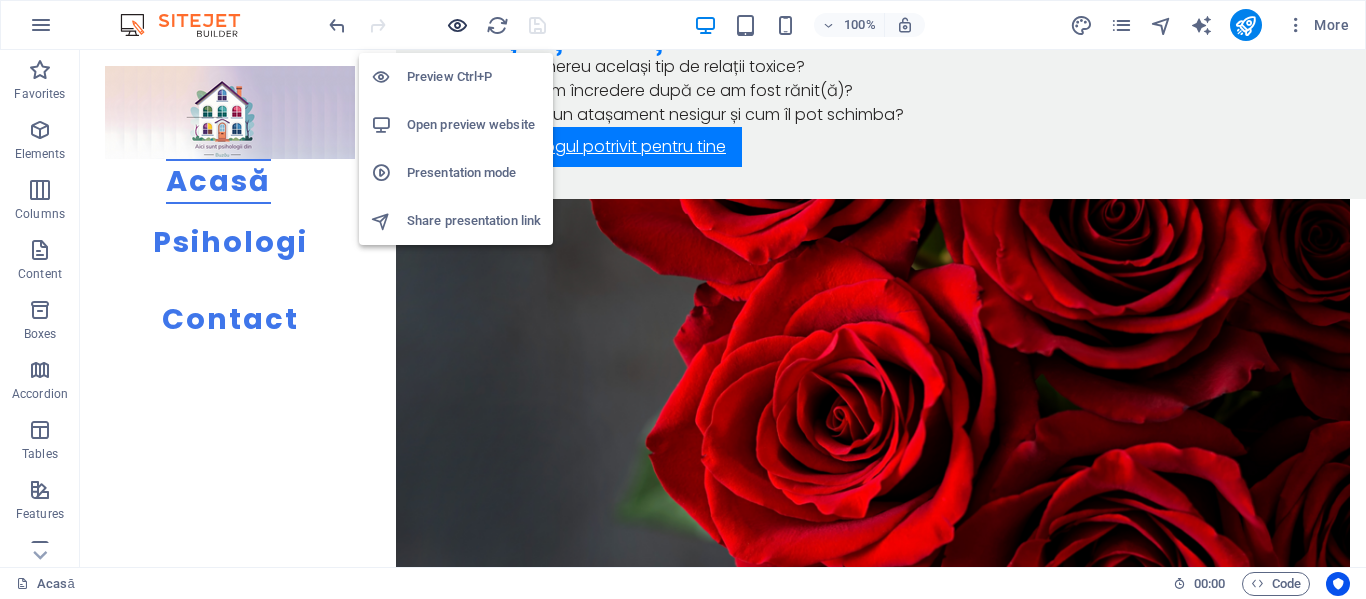 click at bounding box center (457, 25) 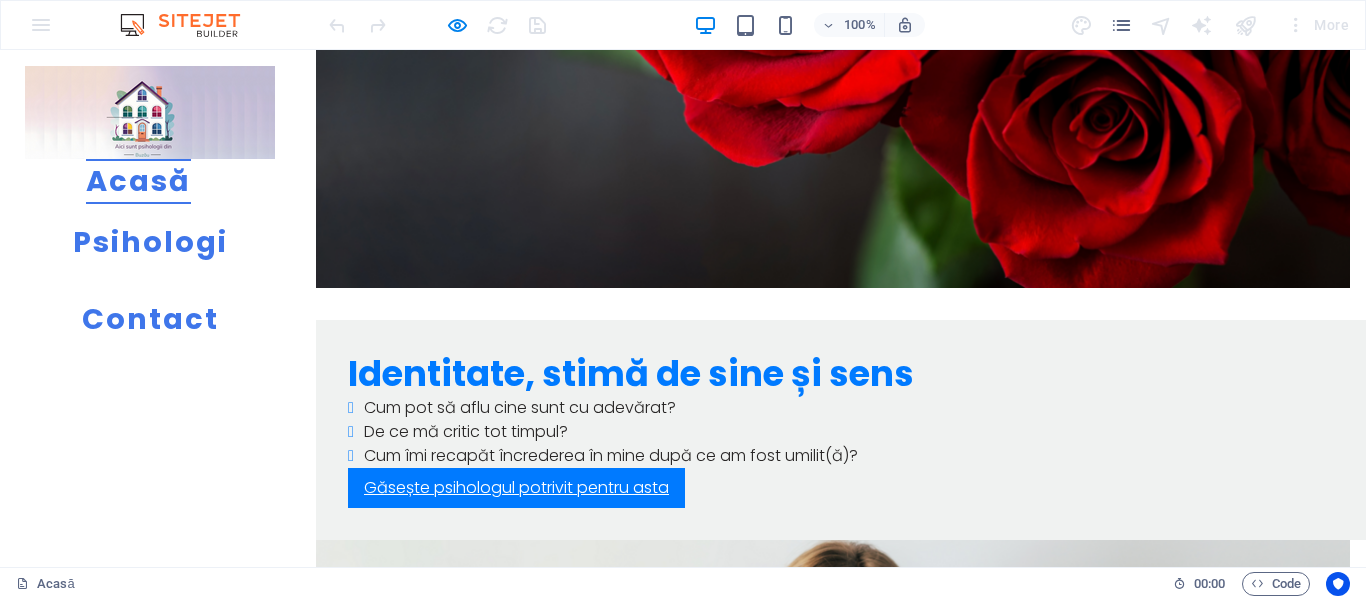 scroll, scrollTop: 5087, scrollLeft: 0, axis: vertical 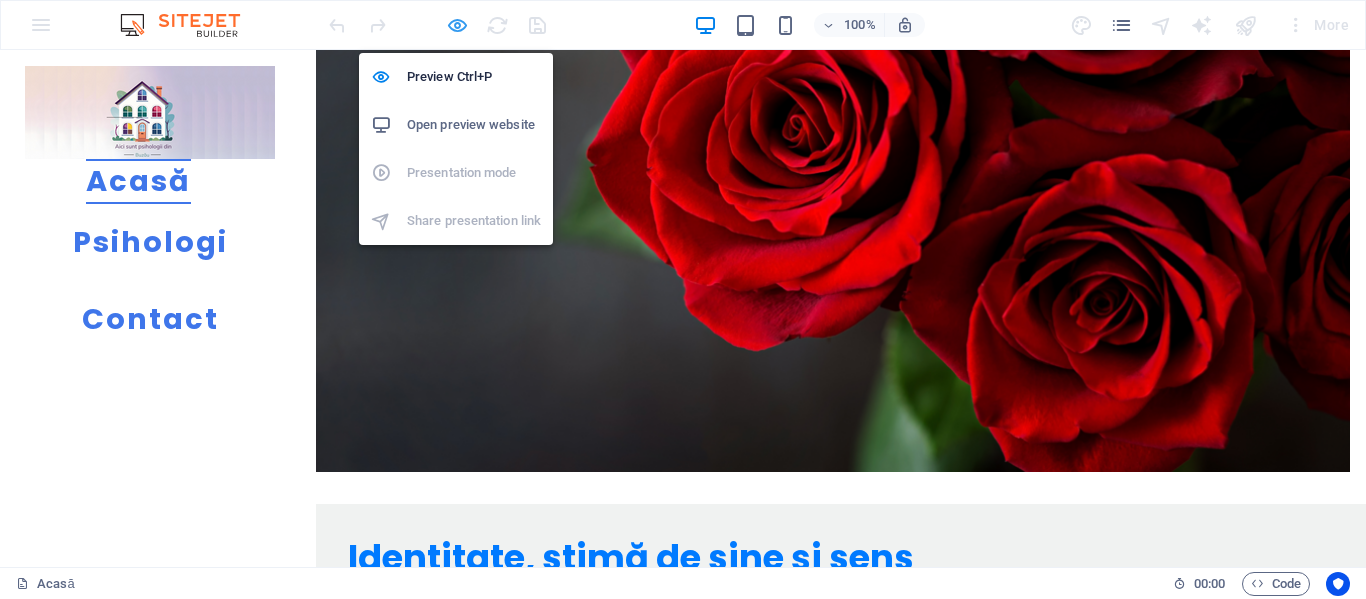 click at bounding box center [457, 25] 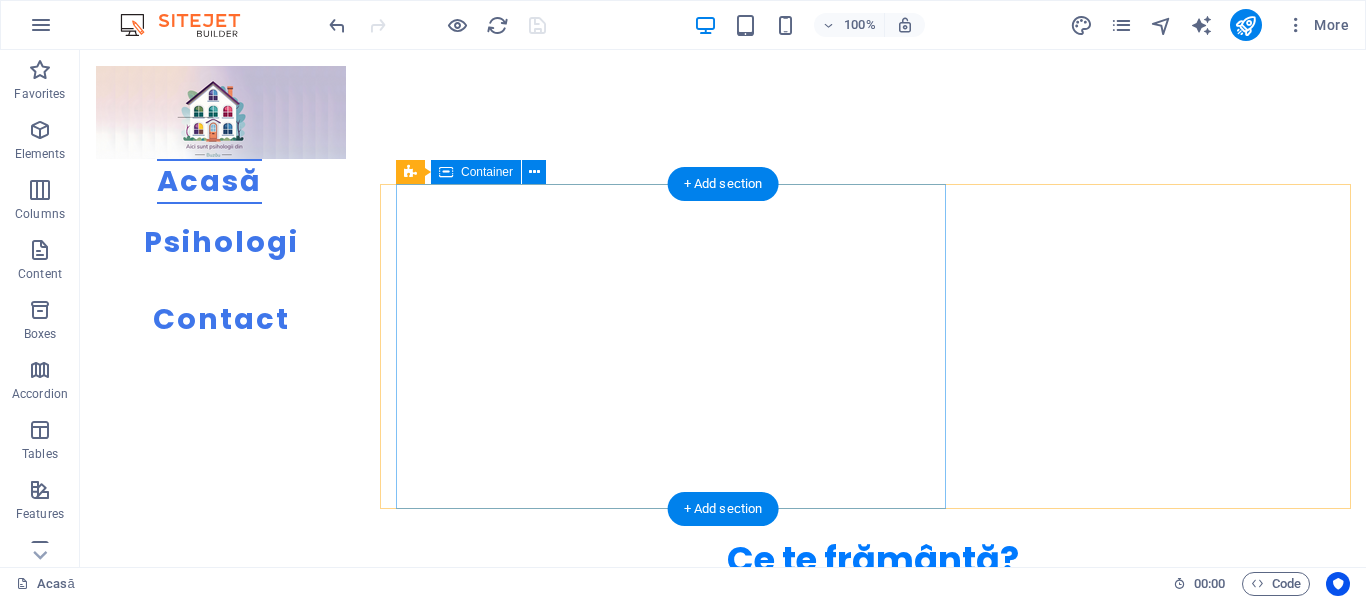scroll, scrollTop: 700, scrollLeft: 0, axis: vertical 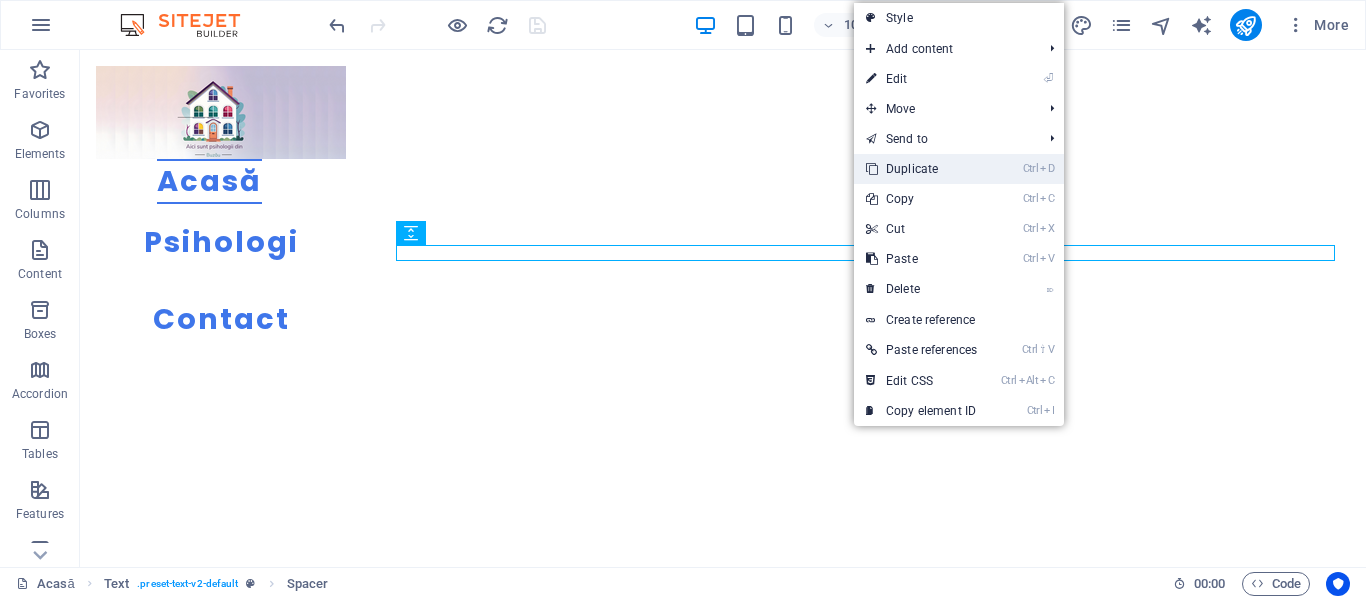 drag, startPoint x: 915, startPoint y: 163, endPoint x: 835, endPoint y: 112, distance: 94.873604 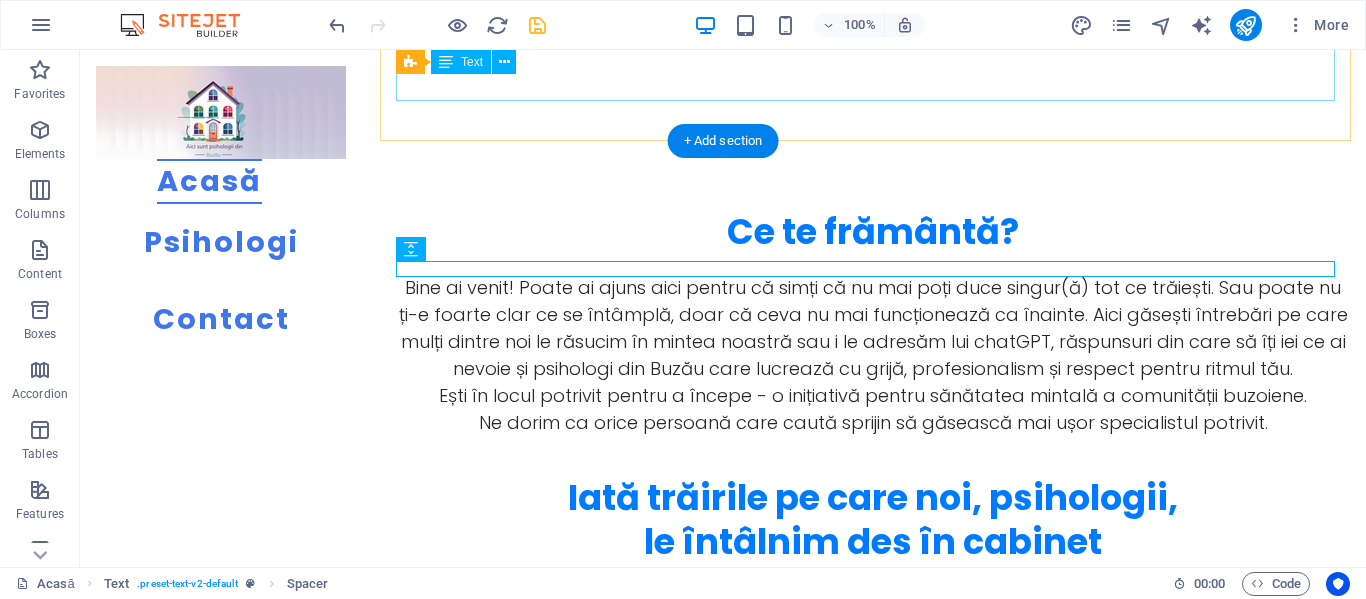 click on "Bine ai venit! Poate ai ajuns aici pentru că simți că nu mai poți duce singur(ă) tot ce trăiești. Sau poate nu ți-e foarte clar ce se întâmplă, doar că ceva nu mai funcționează ca înainte. Aici găsești întrebări pe care mulți dintre noi le răsucim în mintea noastră sau i le adresăm lui chatGPT, răspunsuri din care să îți iei ce ai nevoie și psihologi din Buzău care lucrează cu grijă, profesionalism și respect pentru ritmul tău.  Ești în locul potrivit pentru a începe - o inițiativă pentru sănătatea mintală a comunității buzoiene.  Ne dorim ca orice persoană care caută sprijin să găsească mai ușor specialistul potrivit." at bounding box center (873, 355) 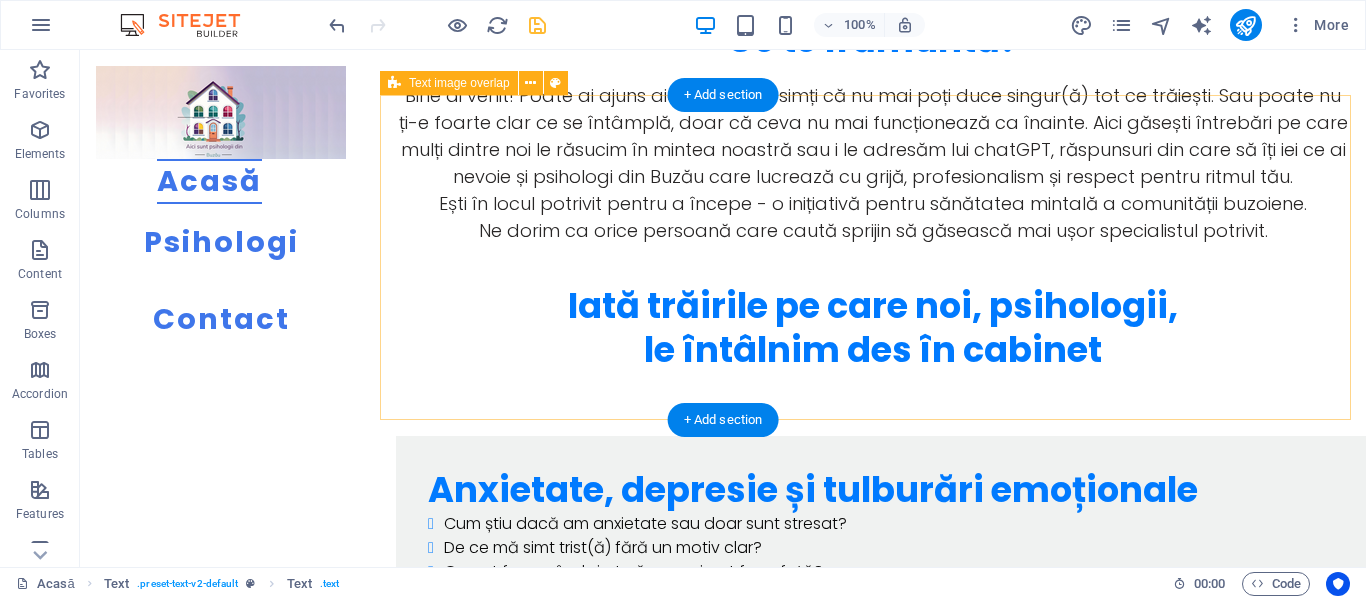 scroll, scrollTop: 900, scrollLeft: 0, axis: vertical 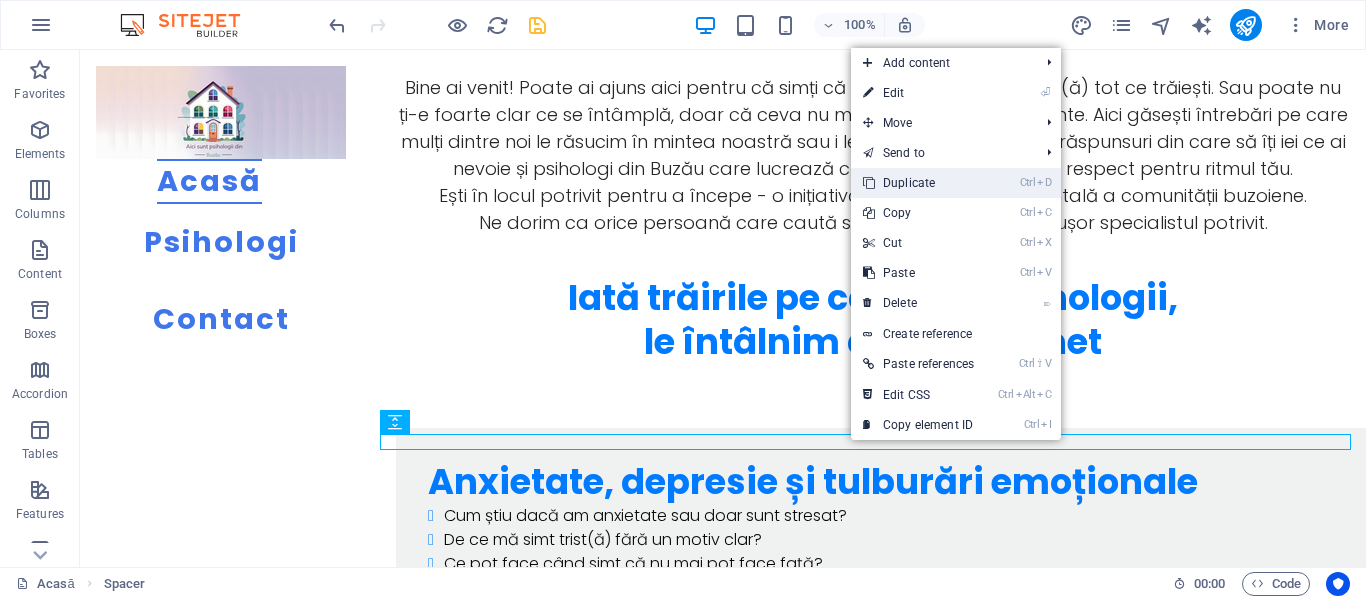 click on "Ctrl D  Duplicate" at bounding box center (918, 183) 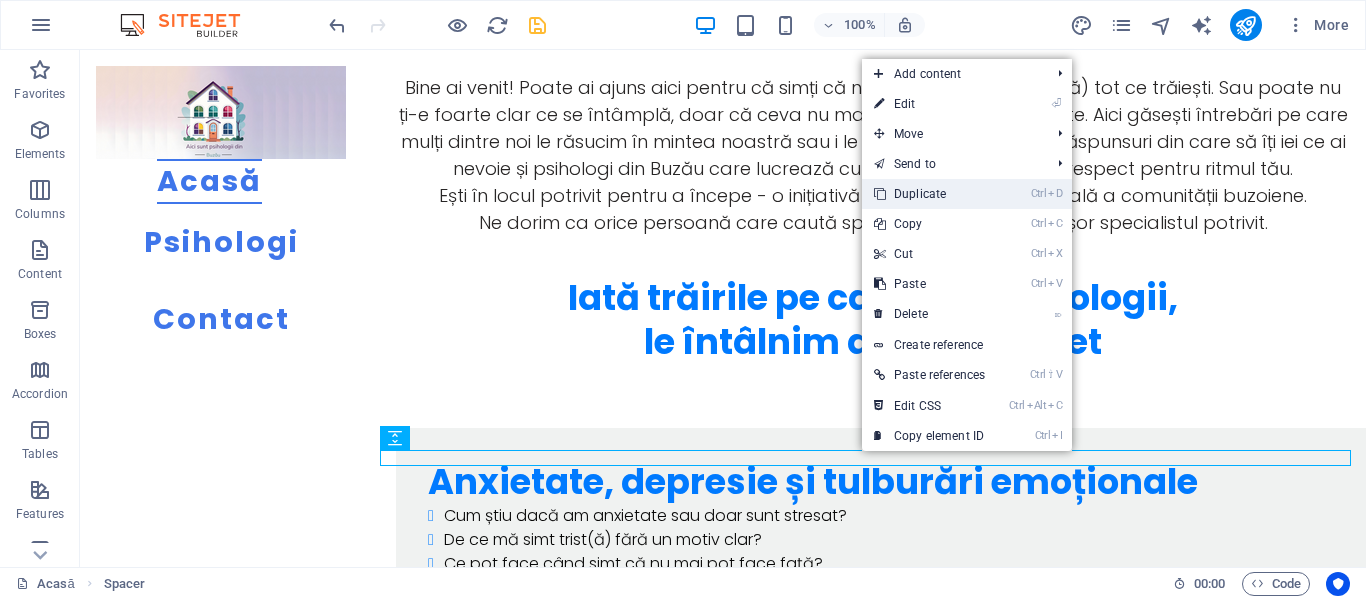 click on "Ctrl D  Duplicate" at bounding box center (929, 194) 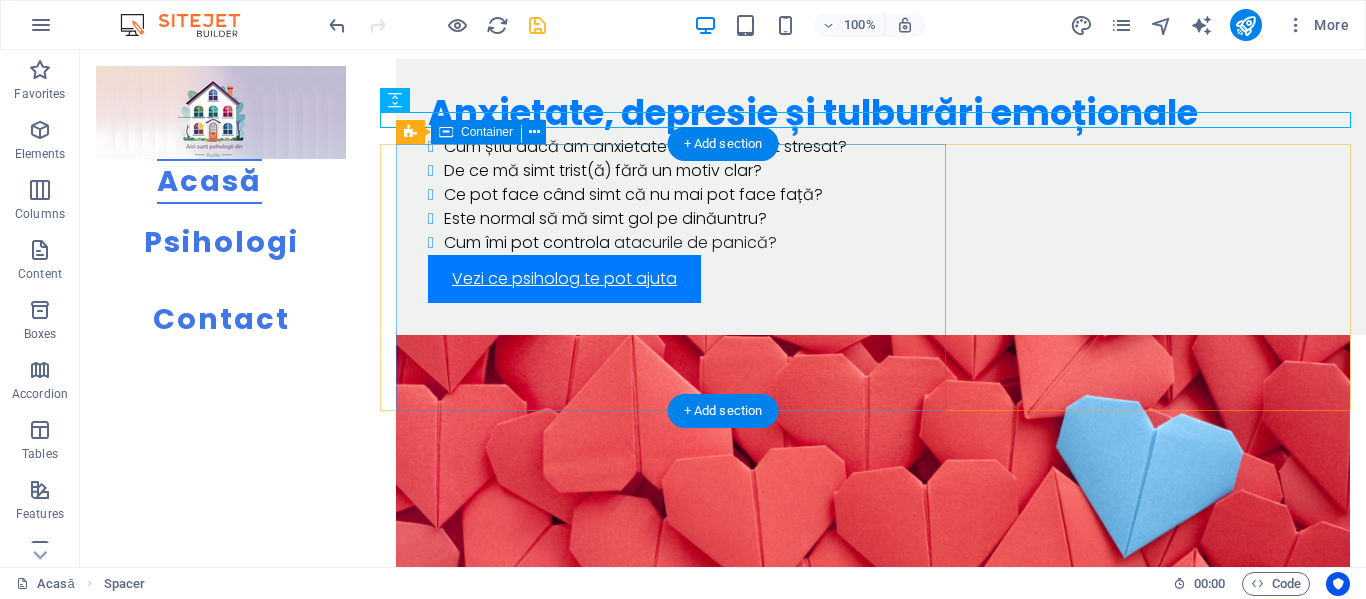 scroll, scrollTop: 1300, scrollLeft: 0, axis: vertical 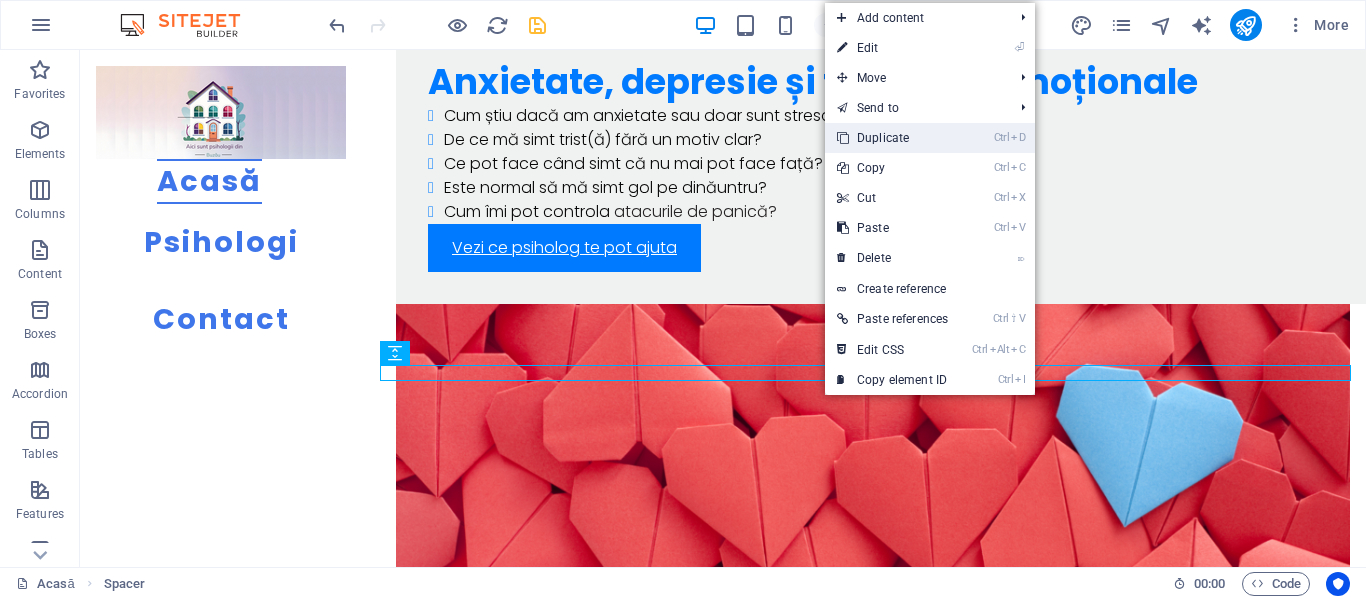 click on "Ctrl D  Duplicate" at bounding box center [892, 138] 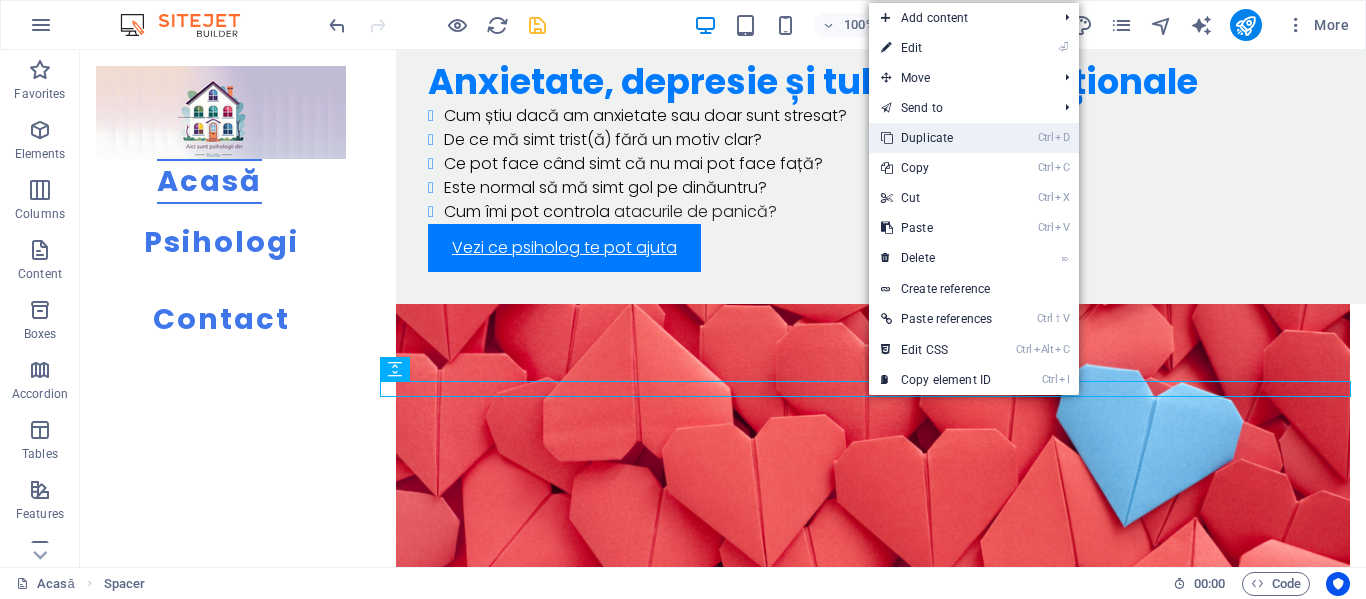 click on "Ctrl D  Duplicate" at bounding box center (936, 138) 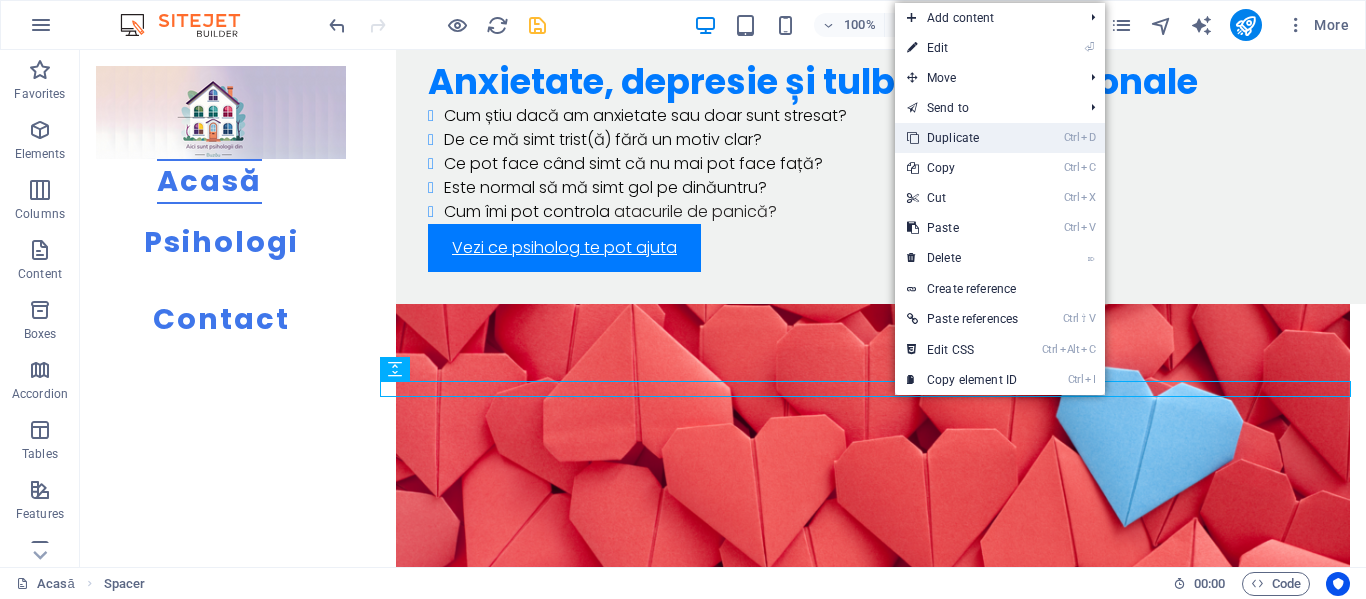 click on "Ctrl D  Duplicate" at bounding box center [962, 138] 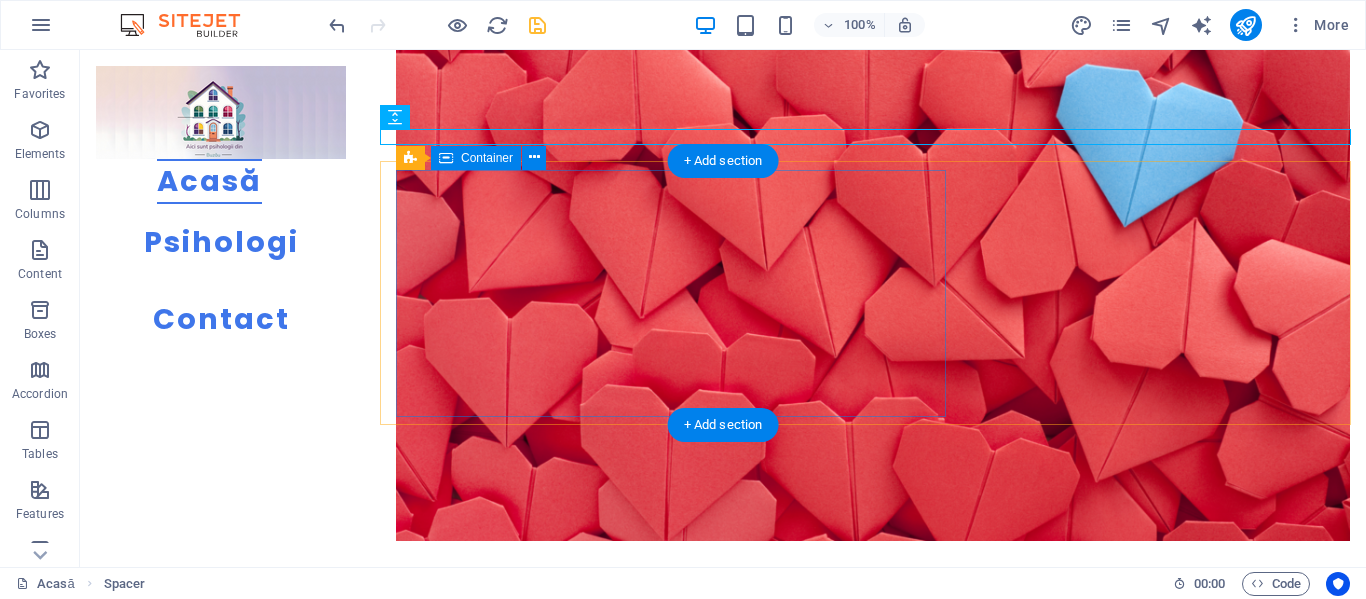scroll, scrollTop: 1400, scrollLeft: 0, axis: vertical 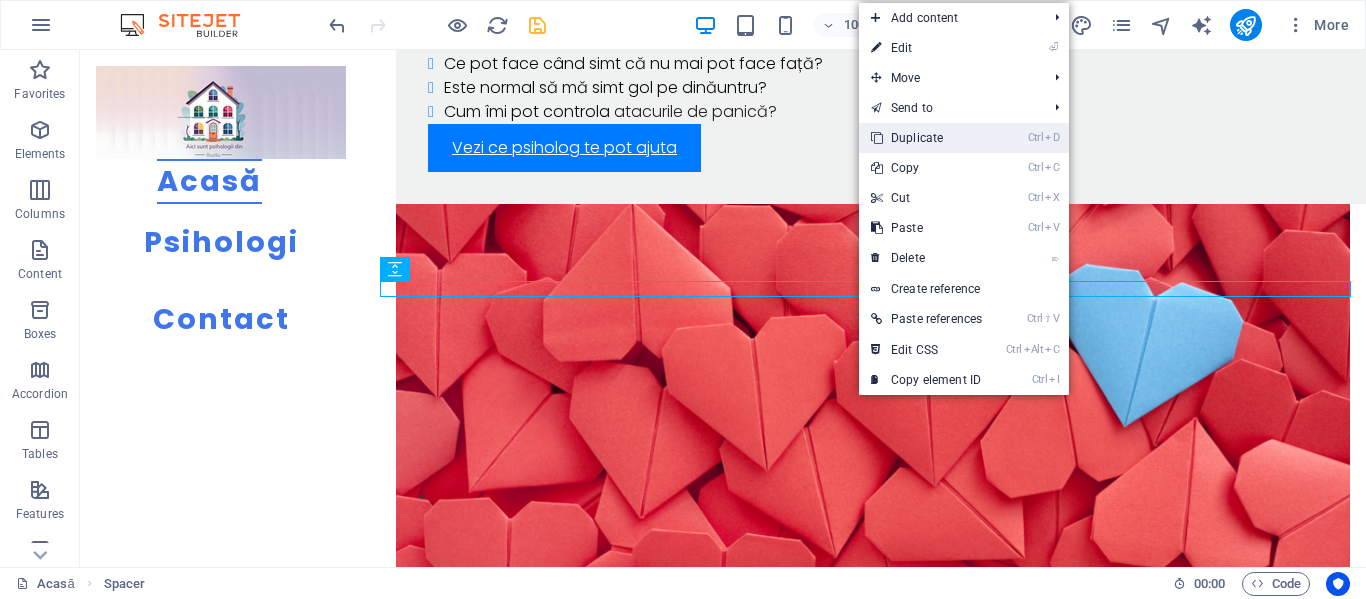 drag, startPoint x: 924, startPoint y: 135, endPoint x: 813, endPoint y: 223, distance: 141.65099 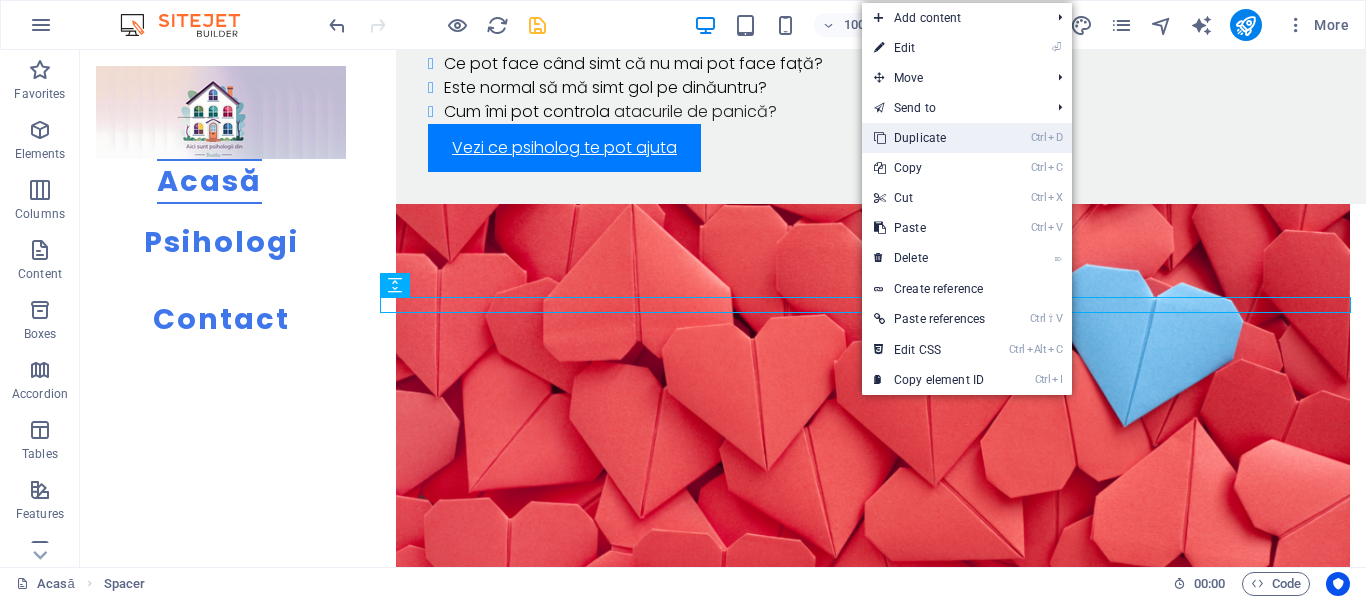 click on "Ctrl D  Duplicate" at bounding box center [929, 138] 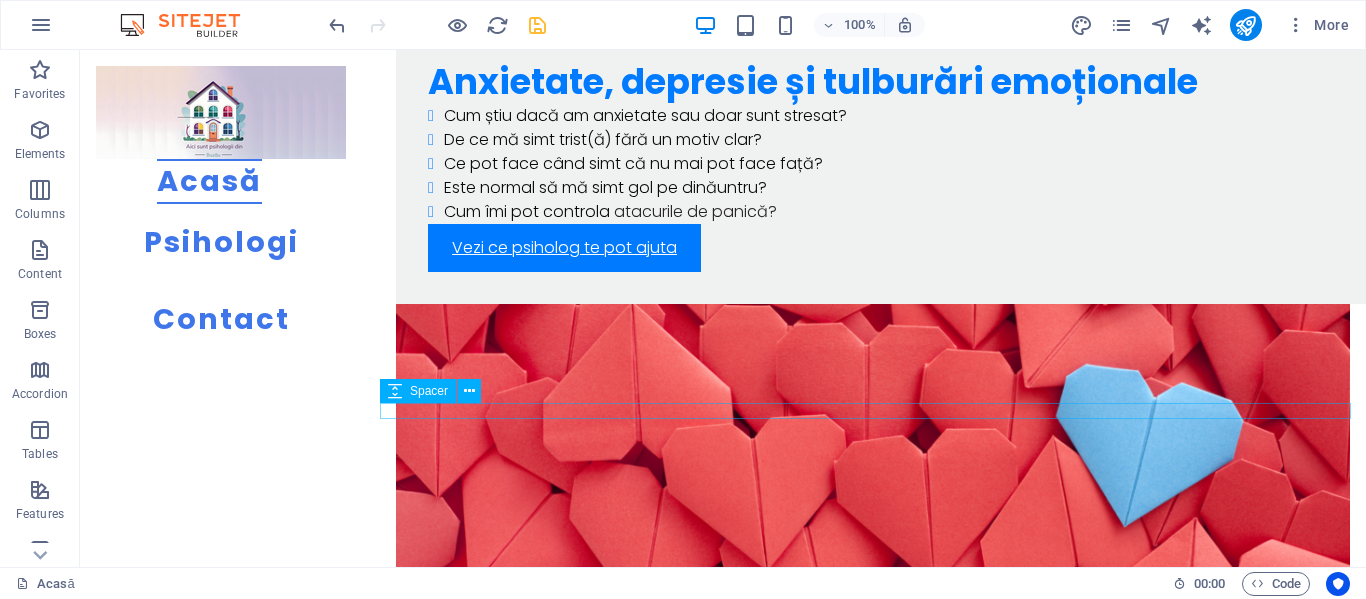 scroll, scrollTop: 1200, scrollLeft: 0, axis: vertical 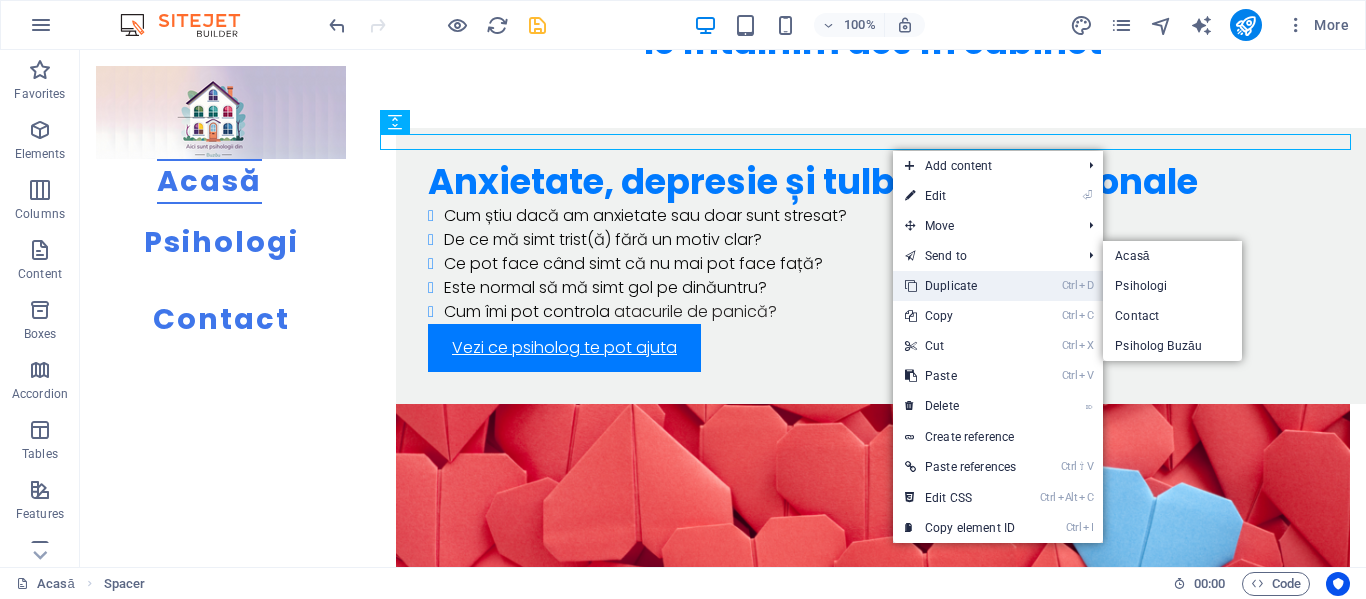 click on "Ctrl D  Duplicate" at bounding box center (960, 286) 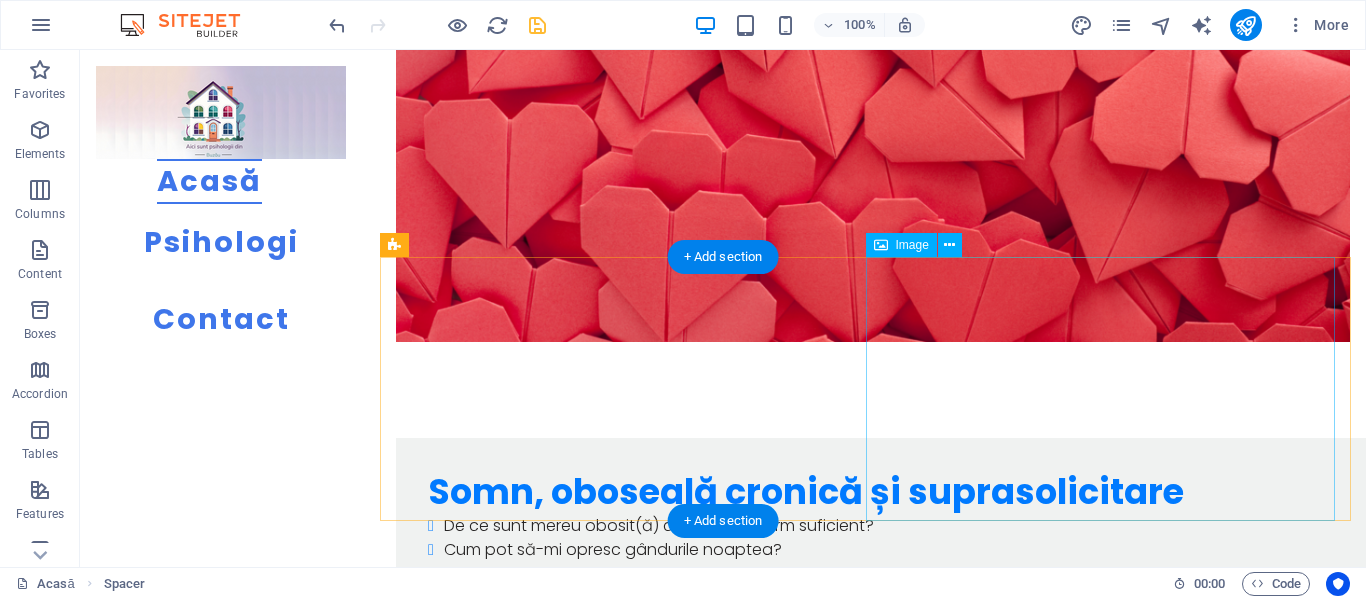 scroll, scrollTop: 1800, scrollLeft: 0, axis: vertical 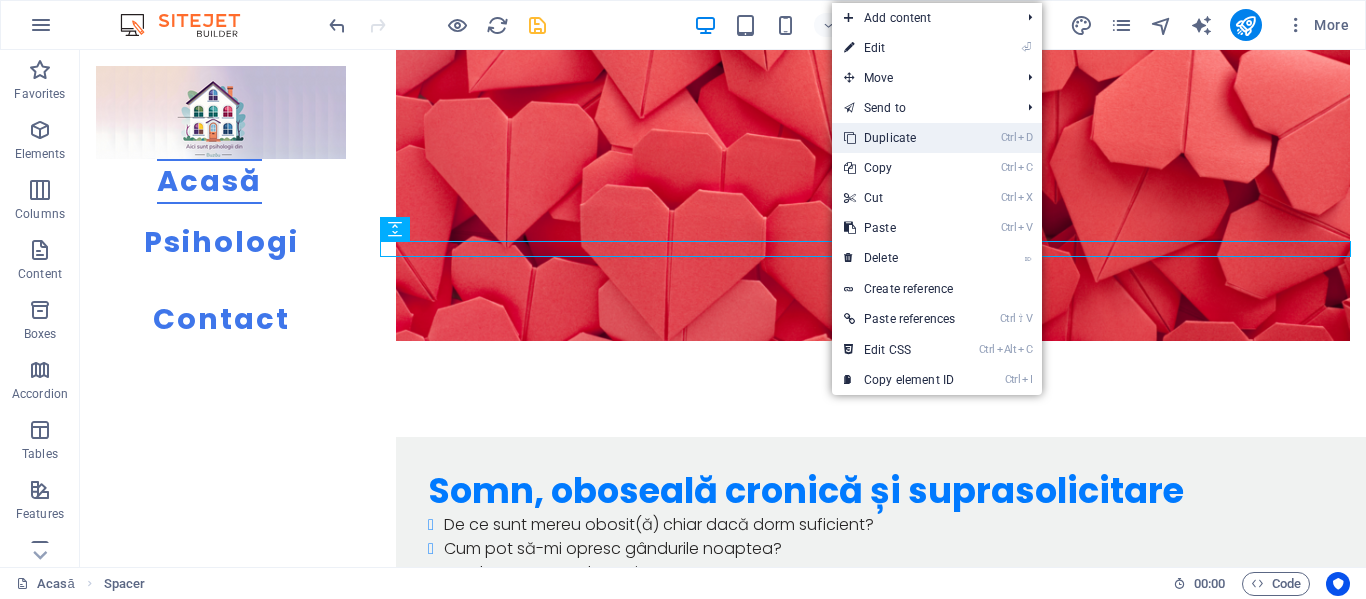 click on "Ctrl D  Duplicate" at bounding box center (899, 138) 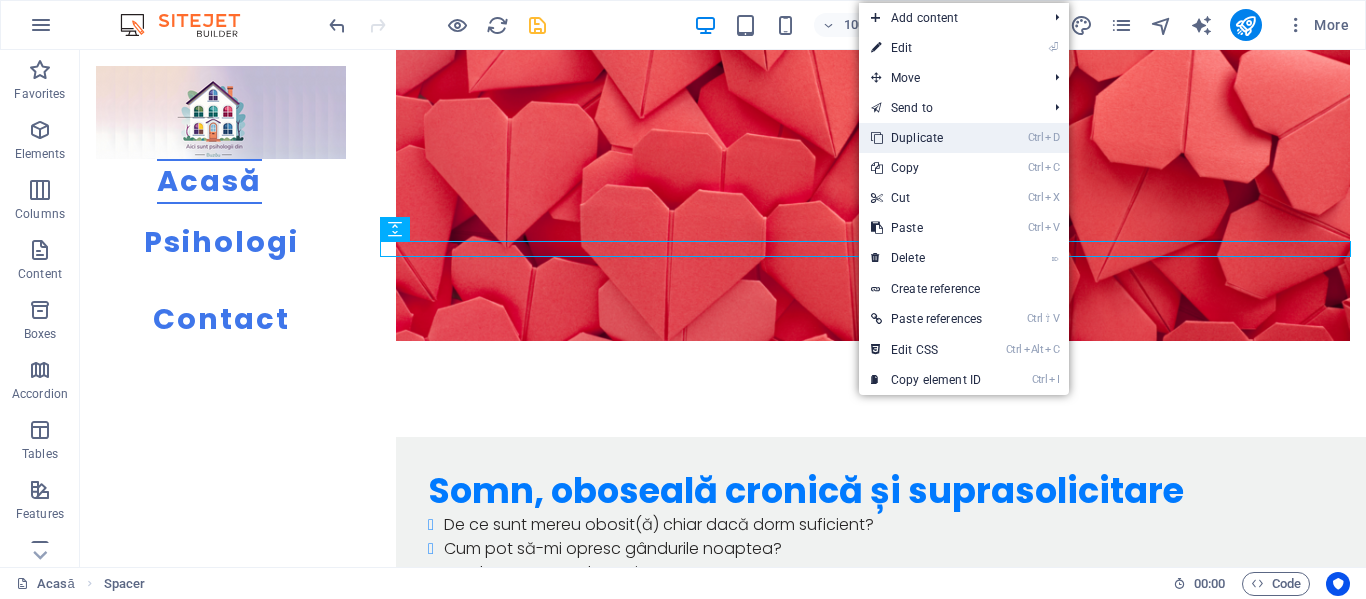 click on "Ctrl D  Duplicate" at bounding box center (926, 138) 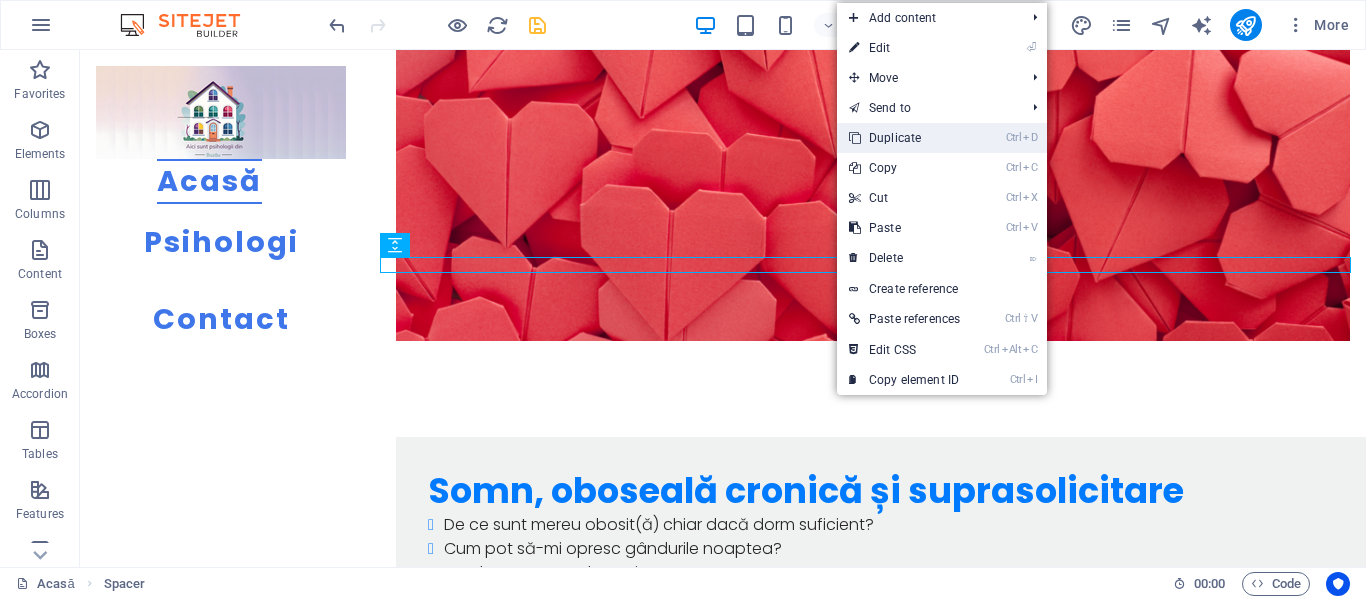 click on "Ctrl D  Duplicate" at bounding box center (904, 138) 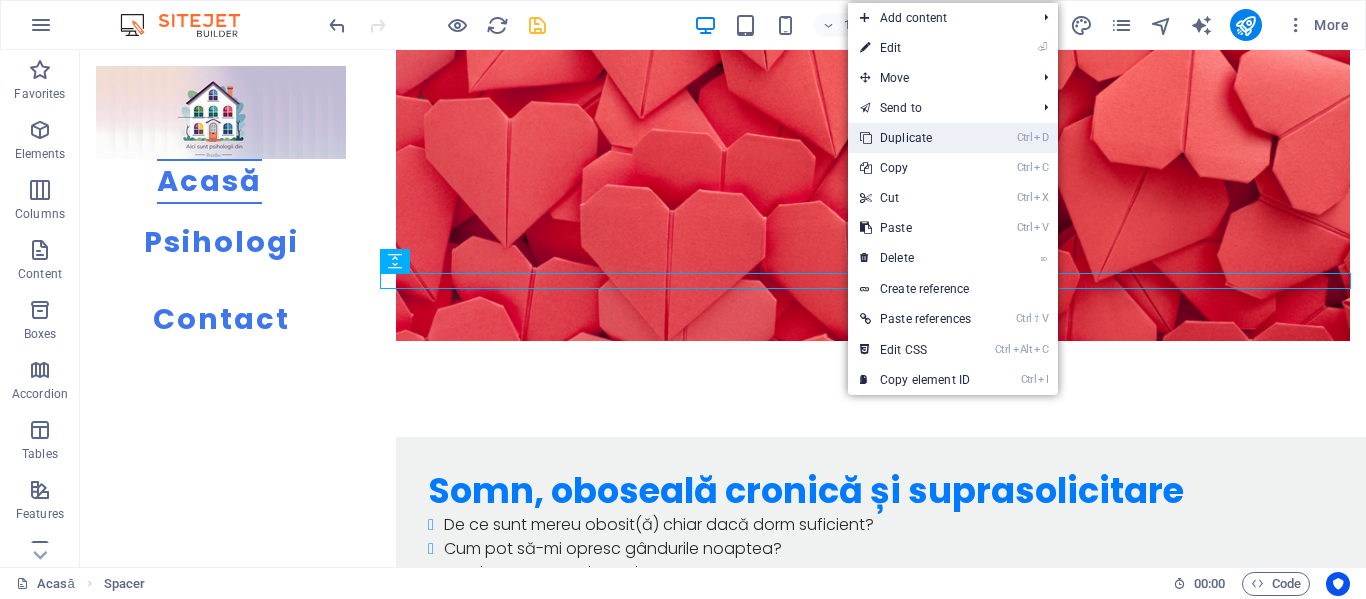 click on "Ctrl D  Duplicate" at bounding box center (915, 138) 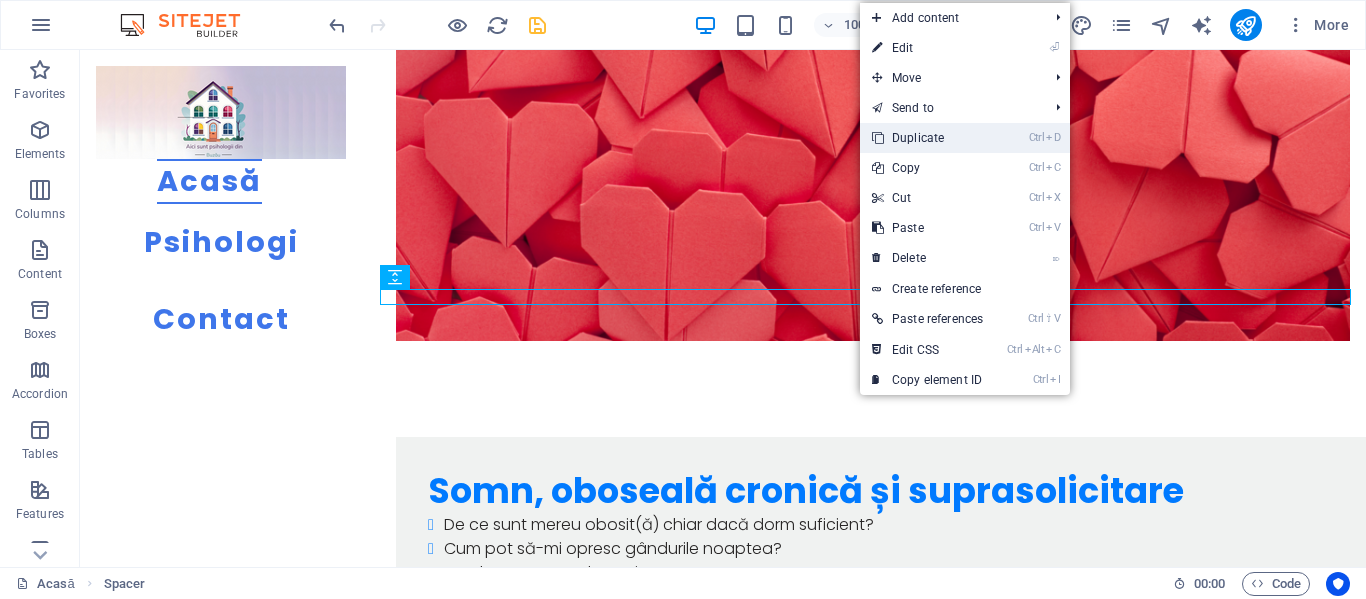 click on "Ctrl D  Duplicate" at bounding box center [927, 138] 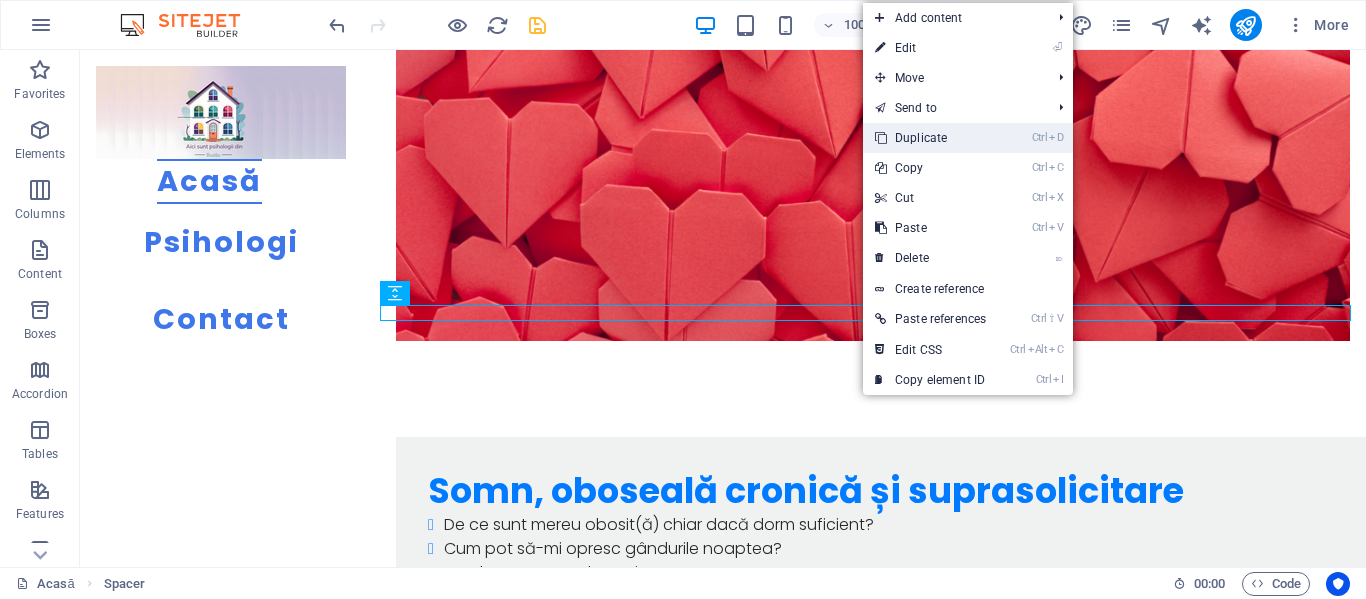 click on "Ctrl D  Duplicate" at bounding box center (930, 138) 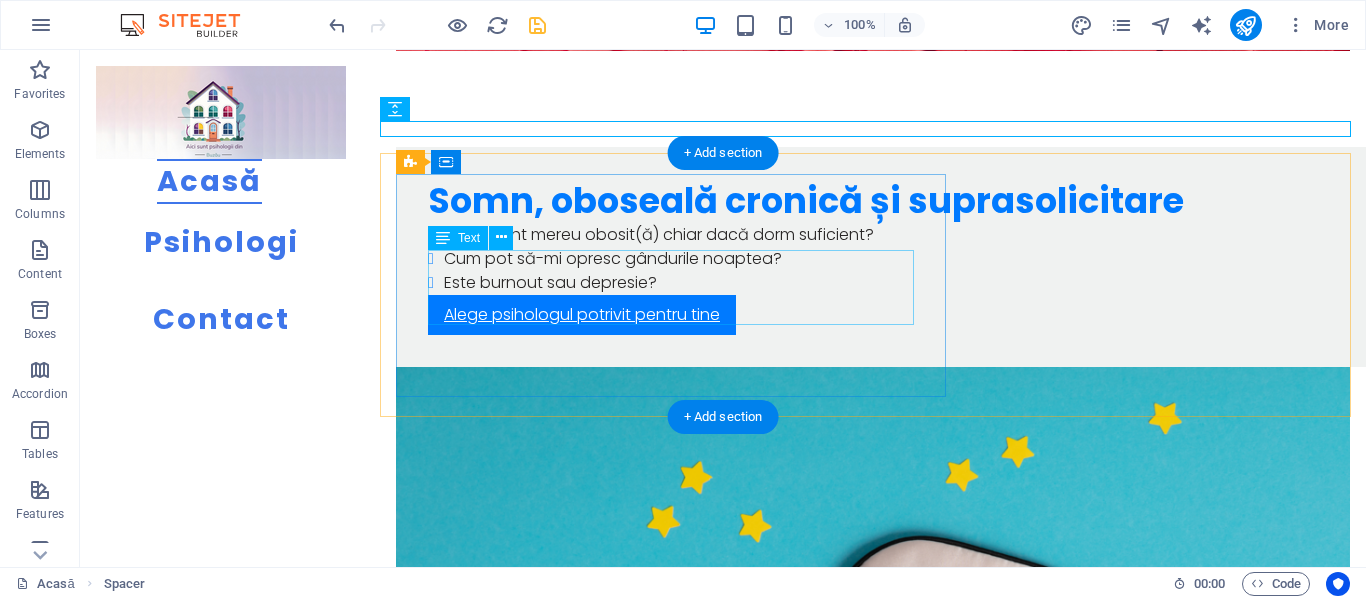 scroll, scrollTop: 2200, scrollLeft: 0, axis: vertical 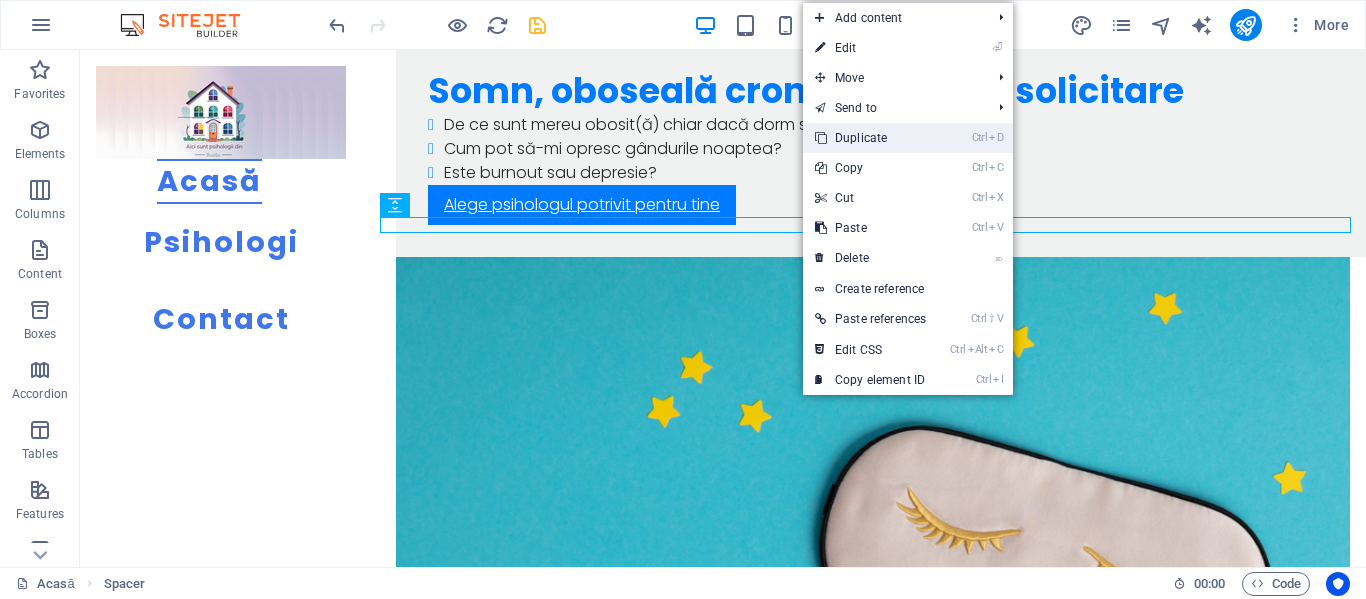 drag, startPoint x: 848, startPoint y: 135, endPoint x: 747, endPoint y: 167, distance: 105.9481 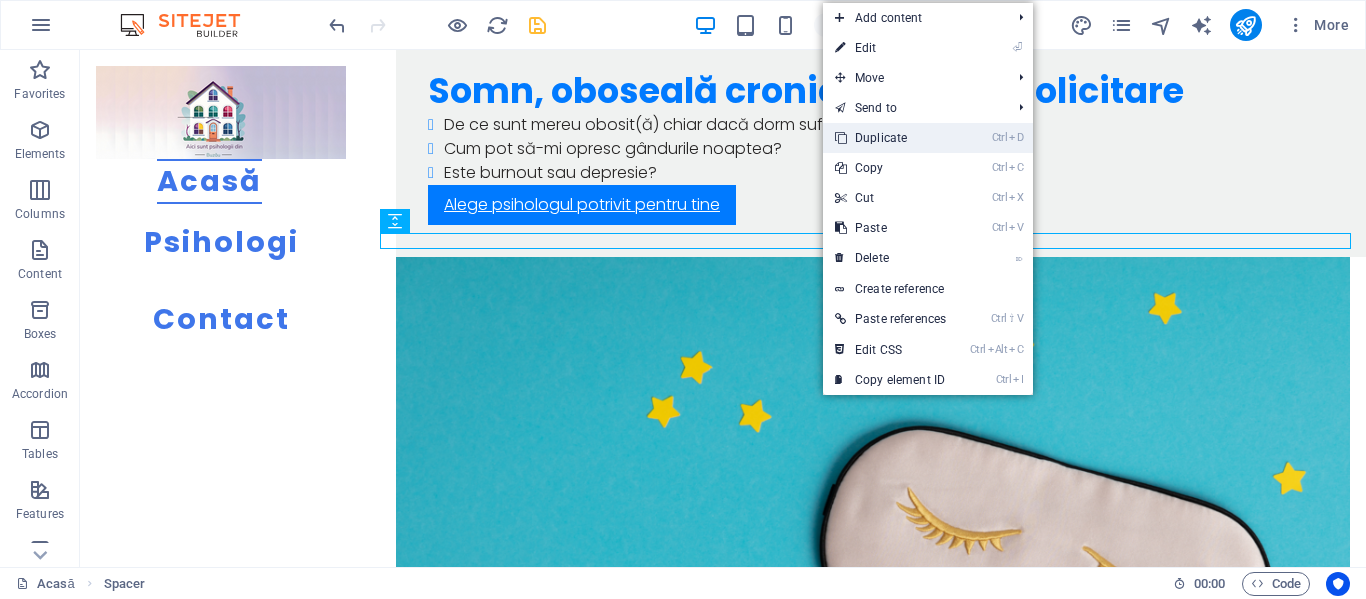 drag, startPoint x: 861, startPoint y: 142, endPoint x: 766, endPoint y: 218, distance: 121.65936 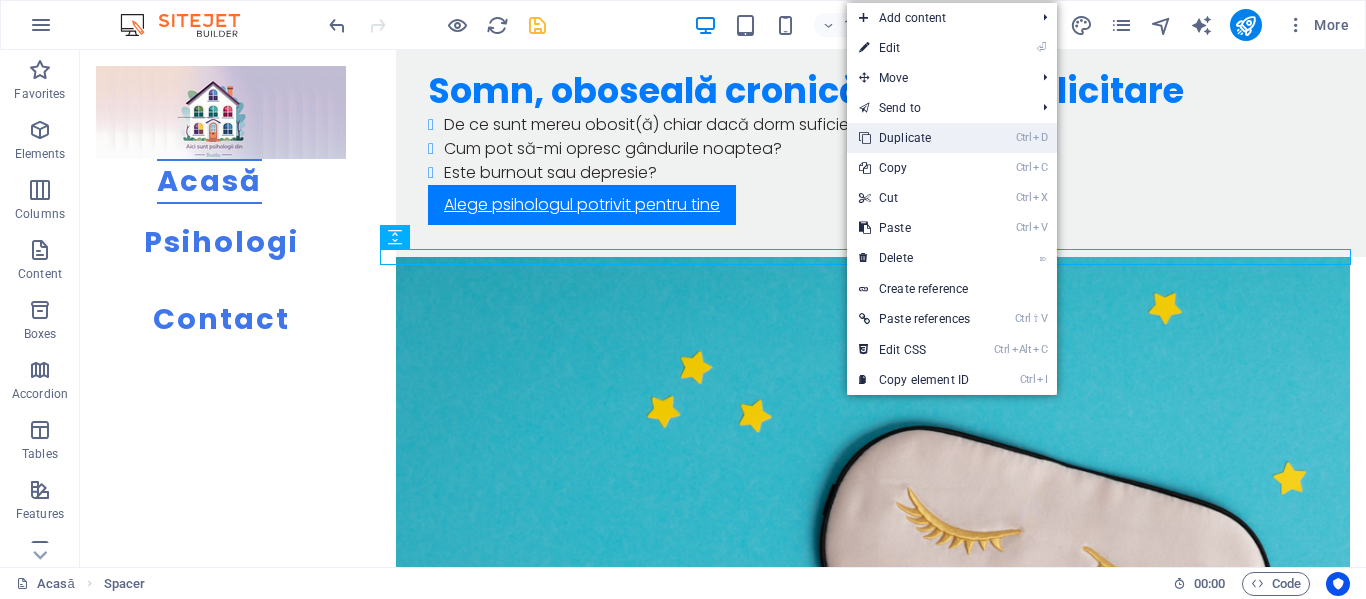 click on "Ctrl D  Duplicate" at bounding box center [914, 138] 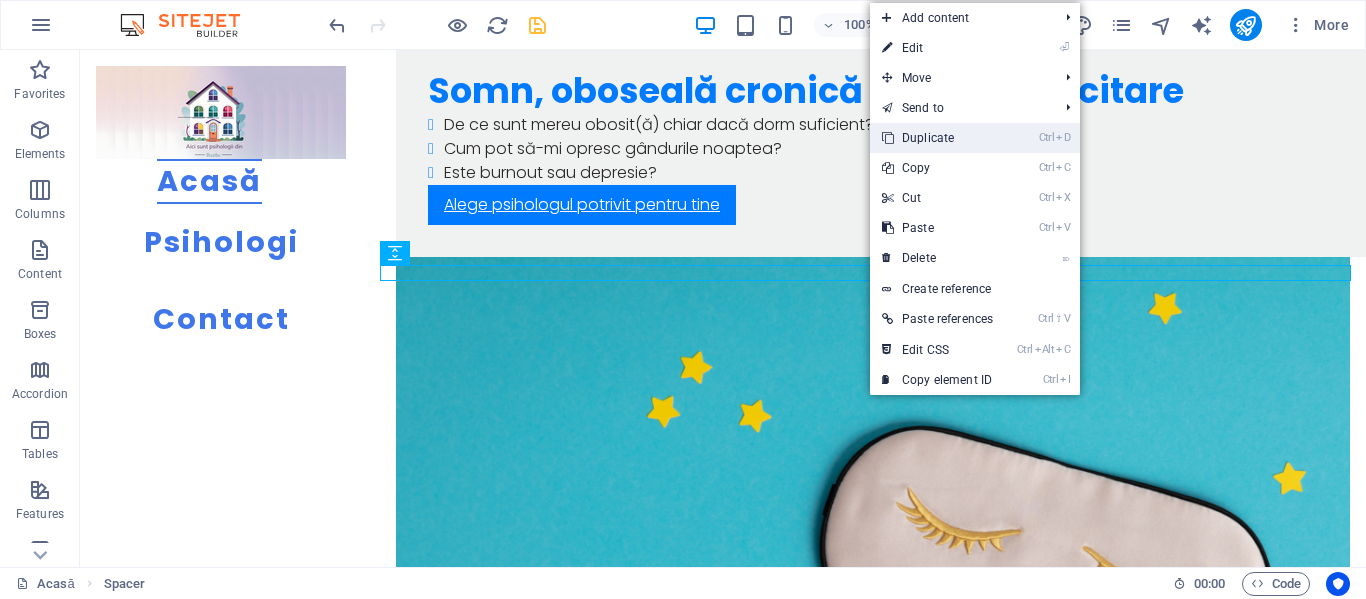 drag, startPoint x: 925, startPoint y: 142, endPoint x: 832, endPoint y: 185, distance: 102.45975 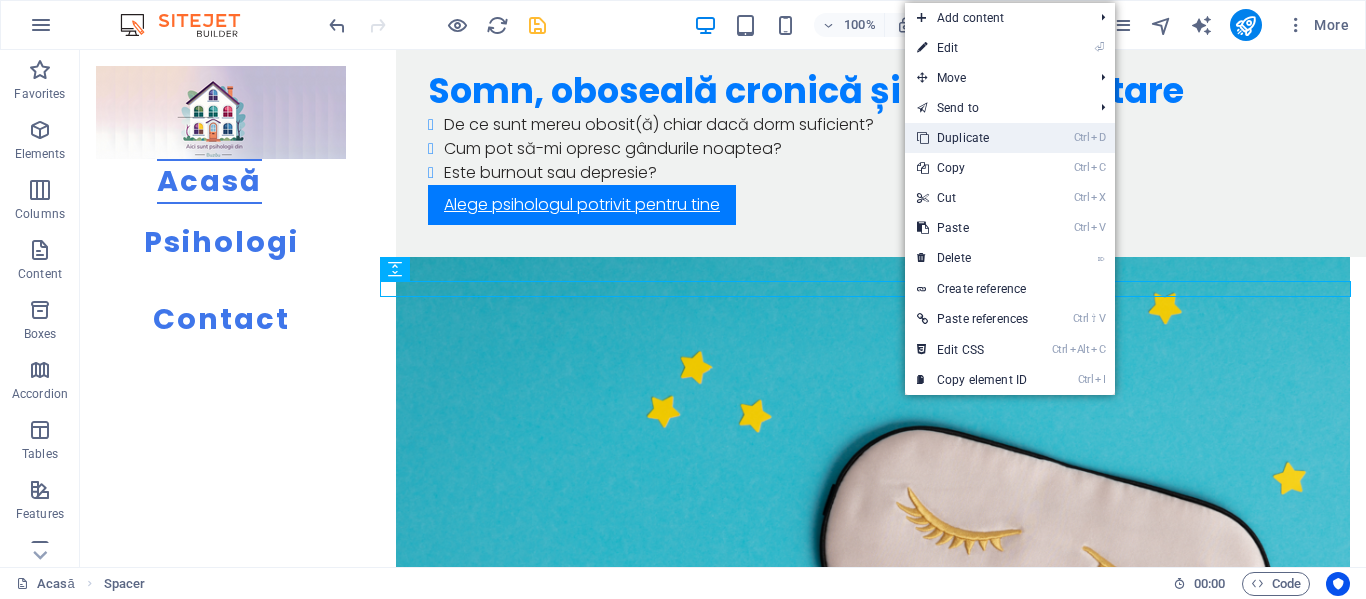 click on "Ctrl D  Duplicate" at bounding box center (972, 138) 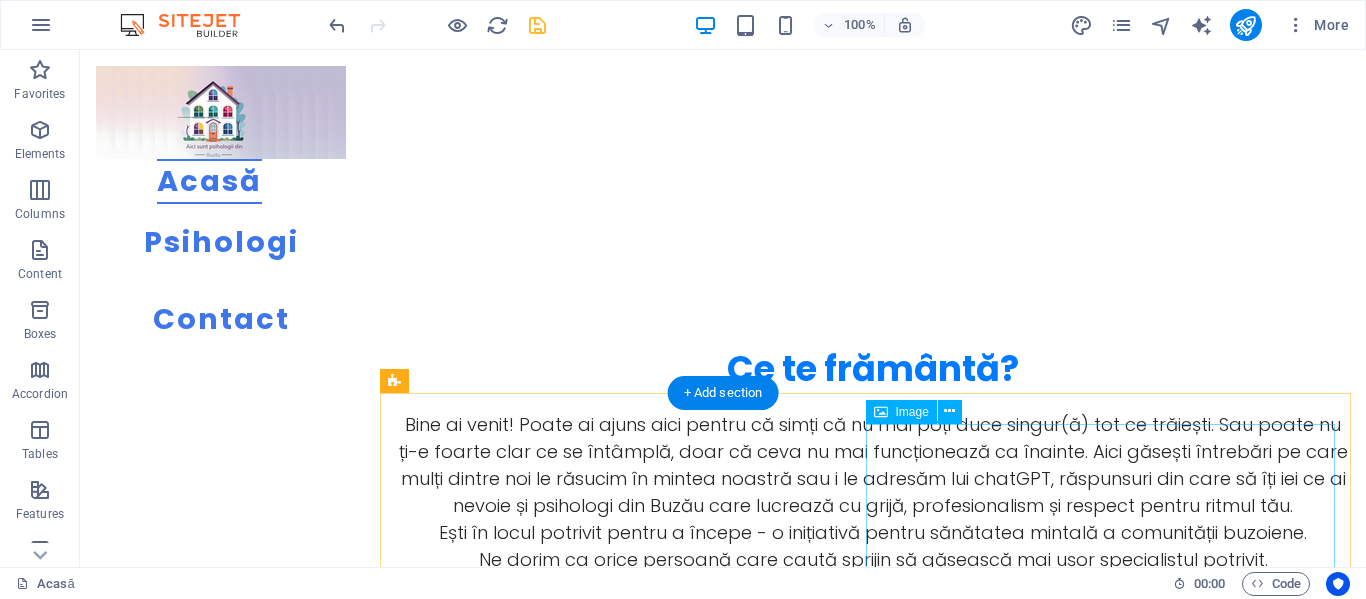 scroll, scrollTop: 600, scrollLeft: 0, axis: vertical 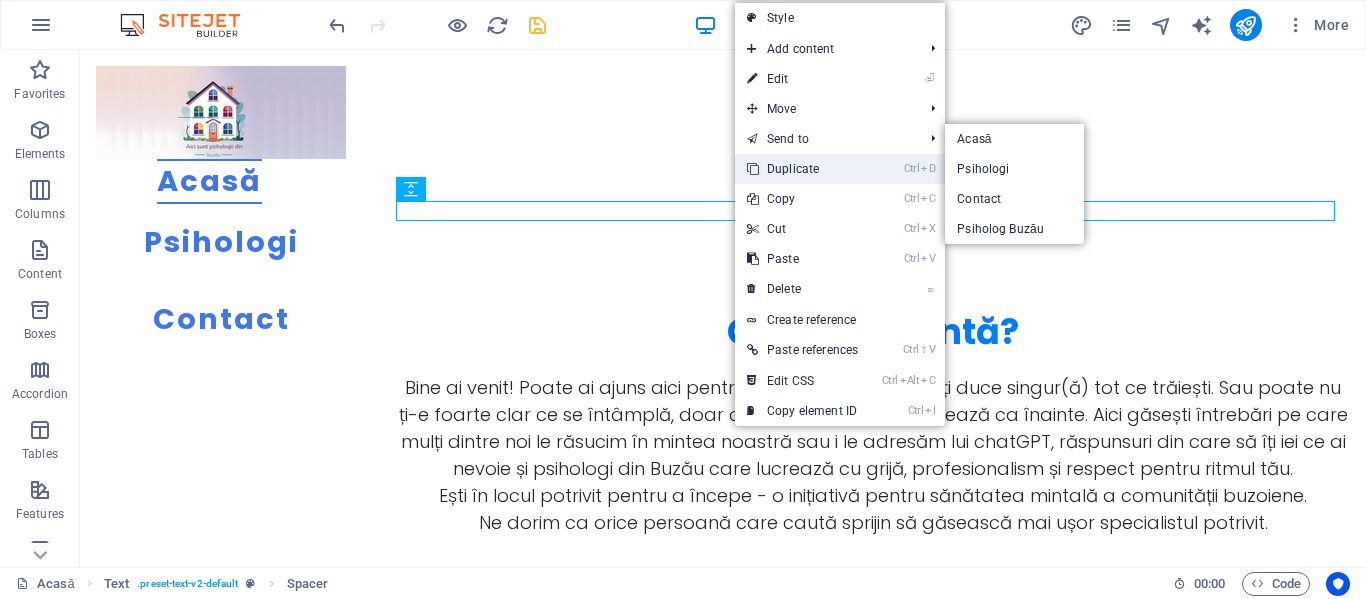 click on "Ctrl D  Duplicate" at bounding box center [802, 169] 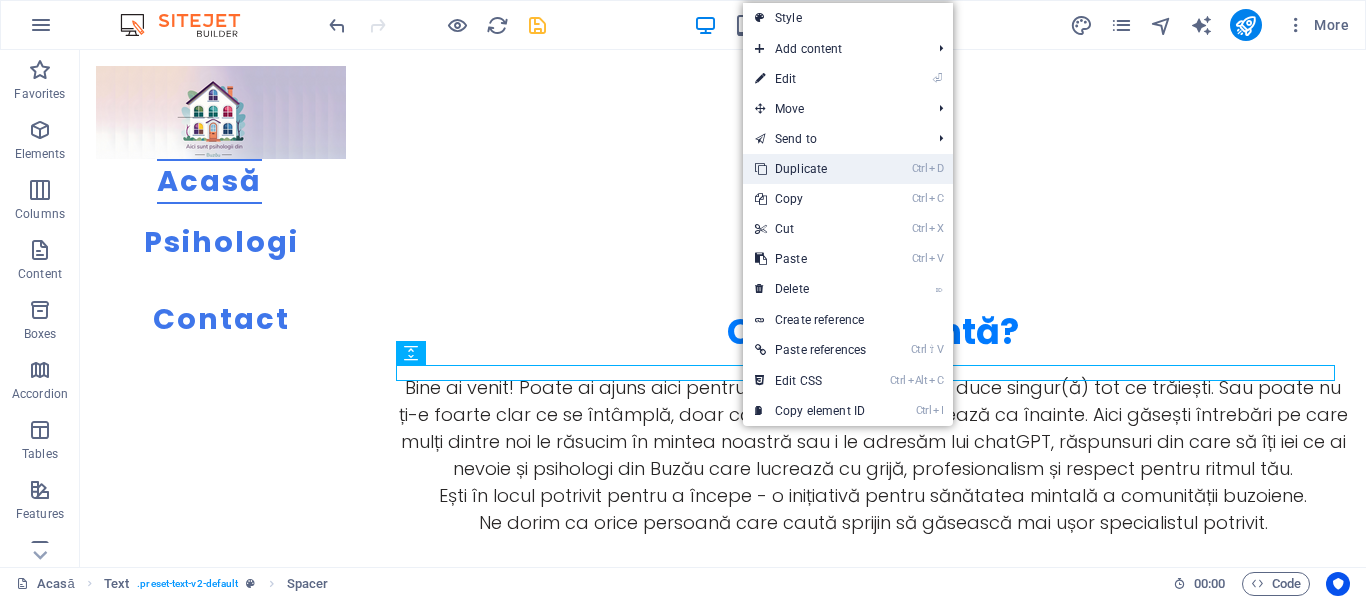 click on "Ctrl D  Duplicate" at bounding box center [810, 169] 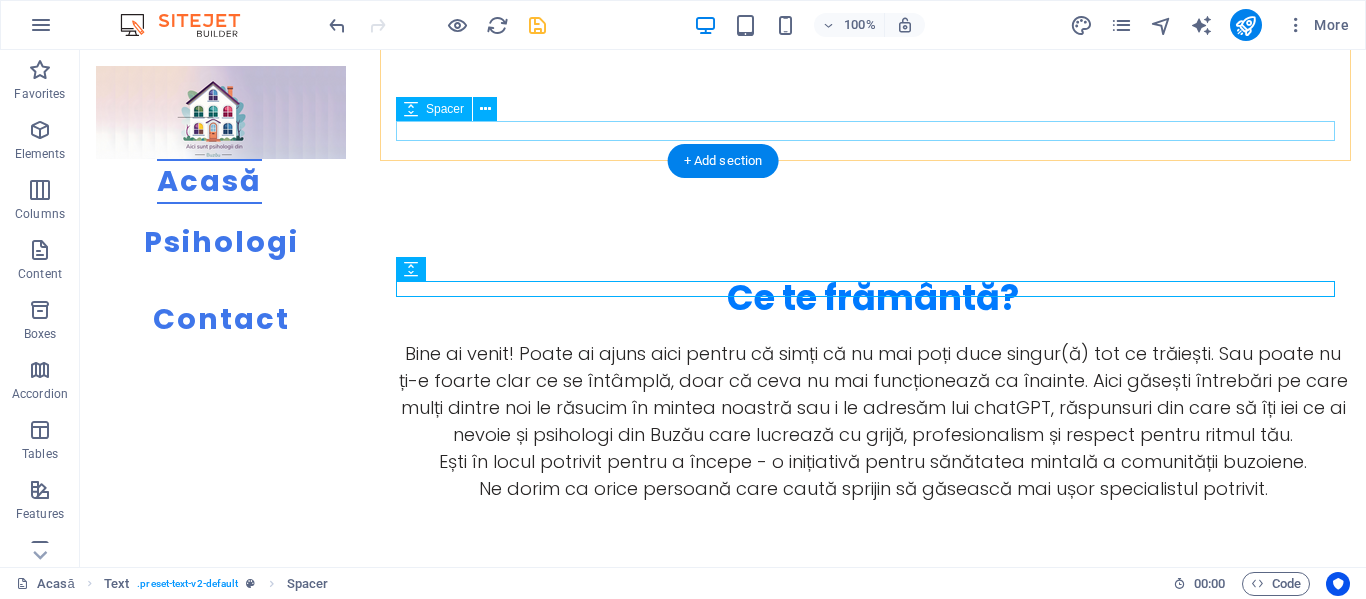 scroll, scrollTop: 600, scrollLeft: 0, axis: vertical 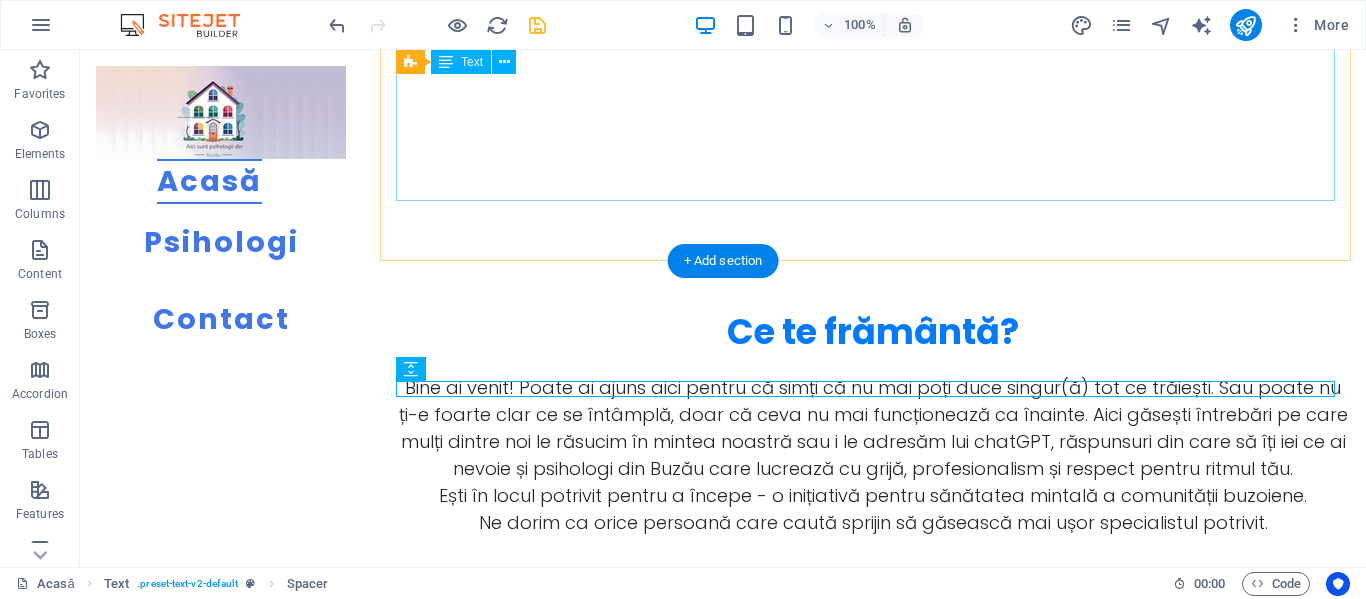 click on "Bine ai venit! Poate ai ajuns aici pentru că simți că nu mai poți duce singur(ă) tot ce trăiești. Sau poate nu ți-e foarte clar ce se întâmplă, doar că ceva nu mai funcționează ca înainte. Aici găsești întrebări pe care mulți dintre noi le răsucim în mintea noastră sau i le adresăm lui chatGPT, răspunsuri din care să îți iei ce ai nevoie și psihologi din Buzău care lucrează cu grijă, profesionalism și respect pentru ritmul tău.  Ești în locul potrivit pentru a începe - o inițiativă pentru sănătatea mintală a comunității buzoiene.  Ne dorim ca orice persoană care caută sprijin să găsească mai ușor specialistul potrivit." at bounding box center [873, 455] 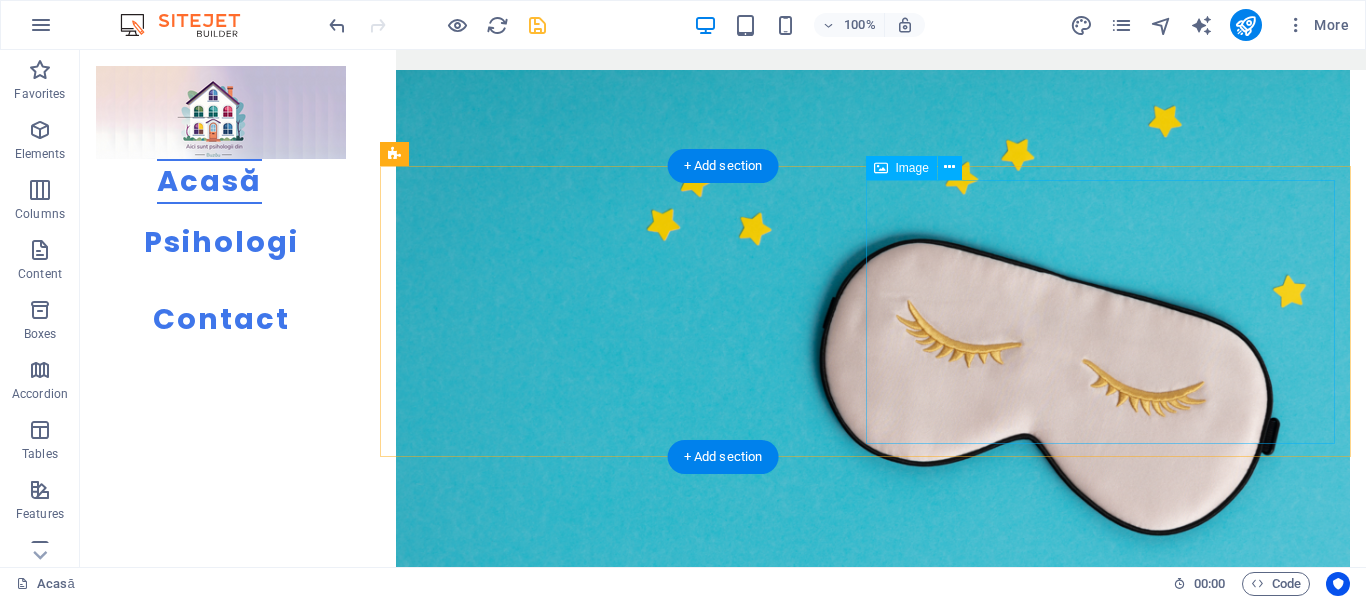 scroll, scrollTop: 2500, scrollLeft: 0, axis: vertical 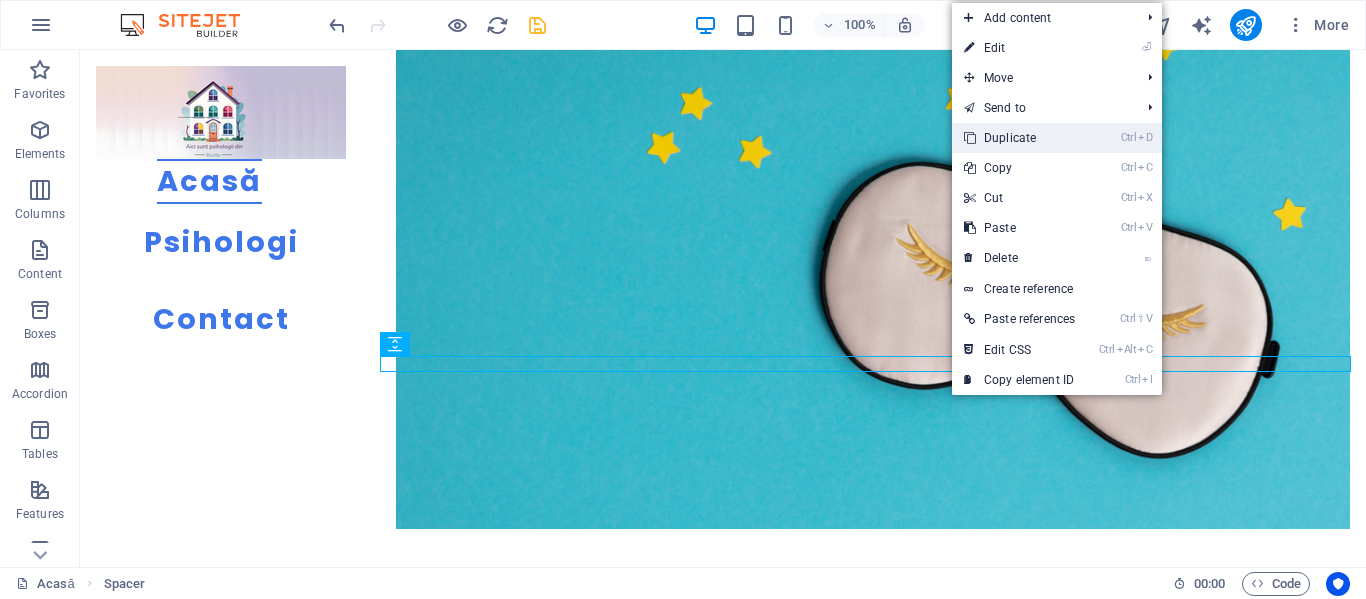 drag, startPoint x: 1026, startPoint y: 145, endPoint x: 887, endPoint y: 284, distance: 196.57568 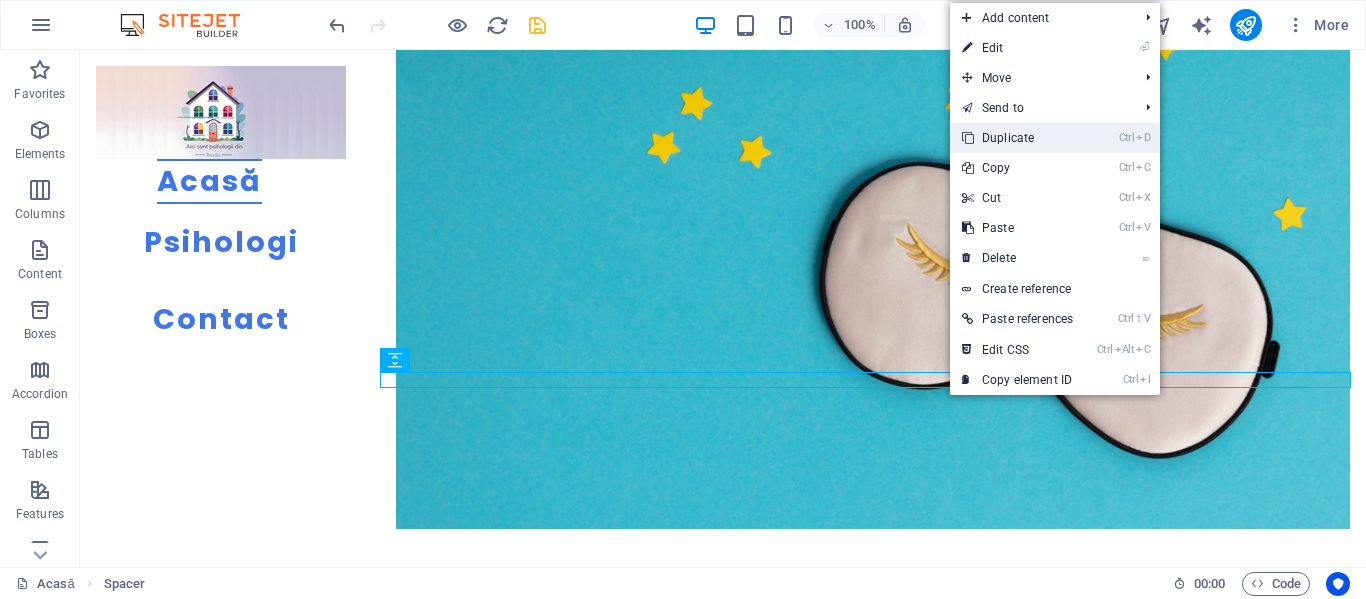 click on "Ctrl D  Duplicate" at bounding box center (1017, 138) 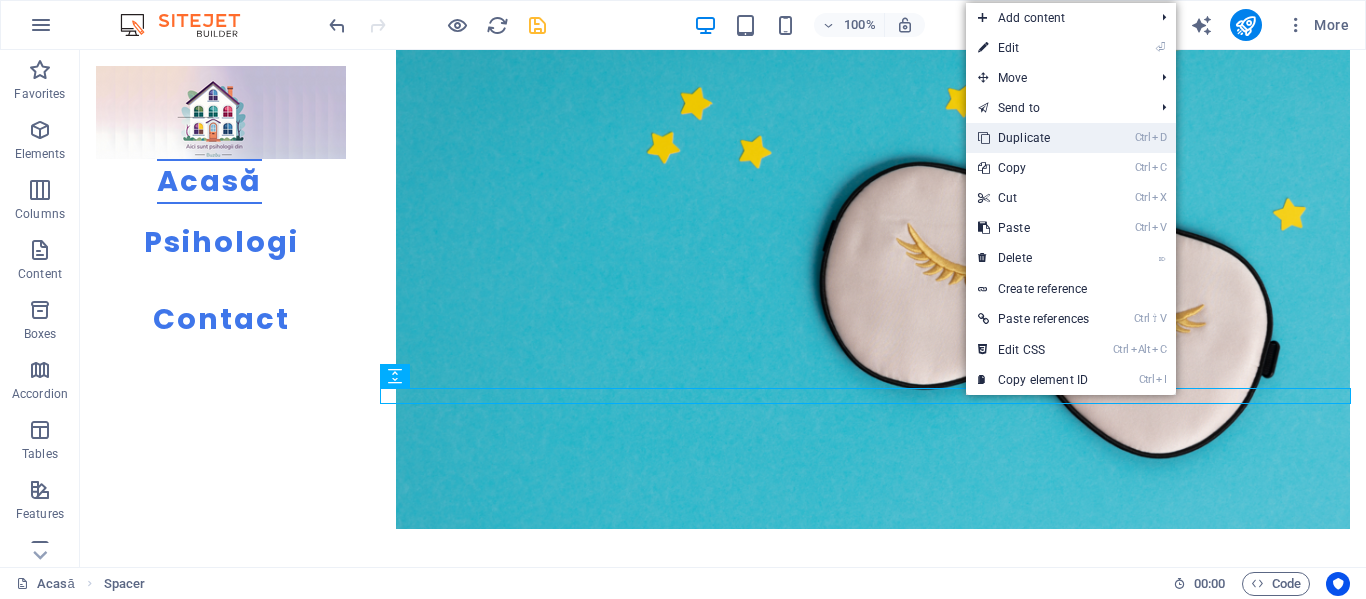 click on "Ctrl D  Duplicate" at bounding box center [1033, 138] 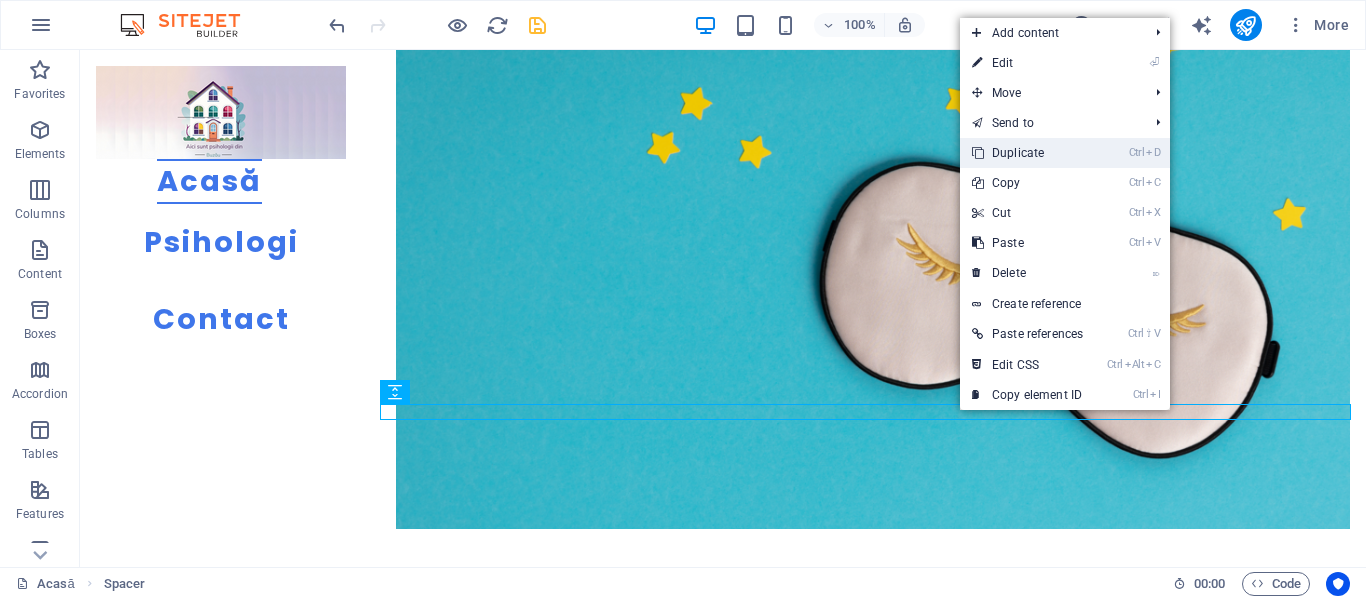 click on "Ctrl D  Duplicate" at bounding box center [1027, 153] 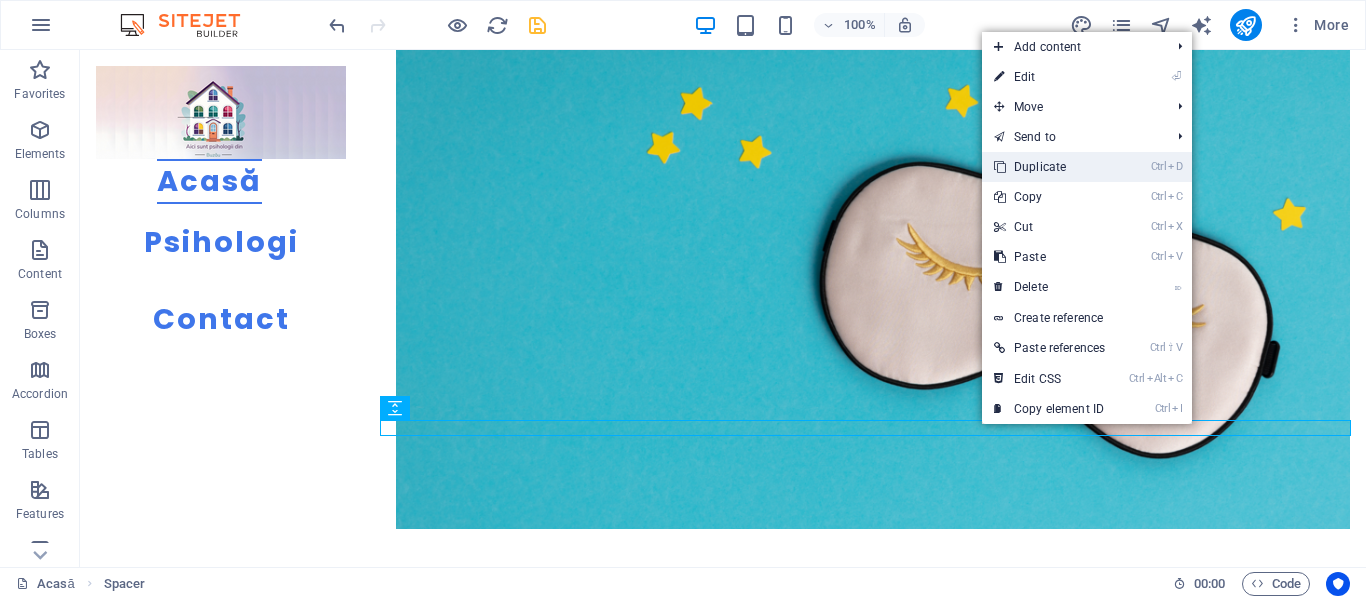 drag, startPoint x: 1038, startPoint y: 163, endPoint x: 937, endPoint y: 179, distance: 102.259476 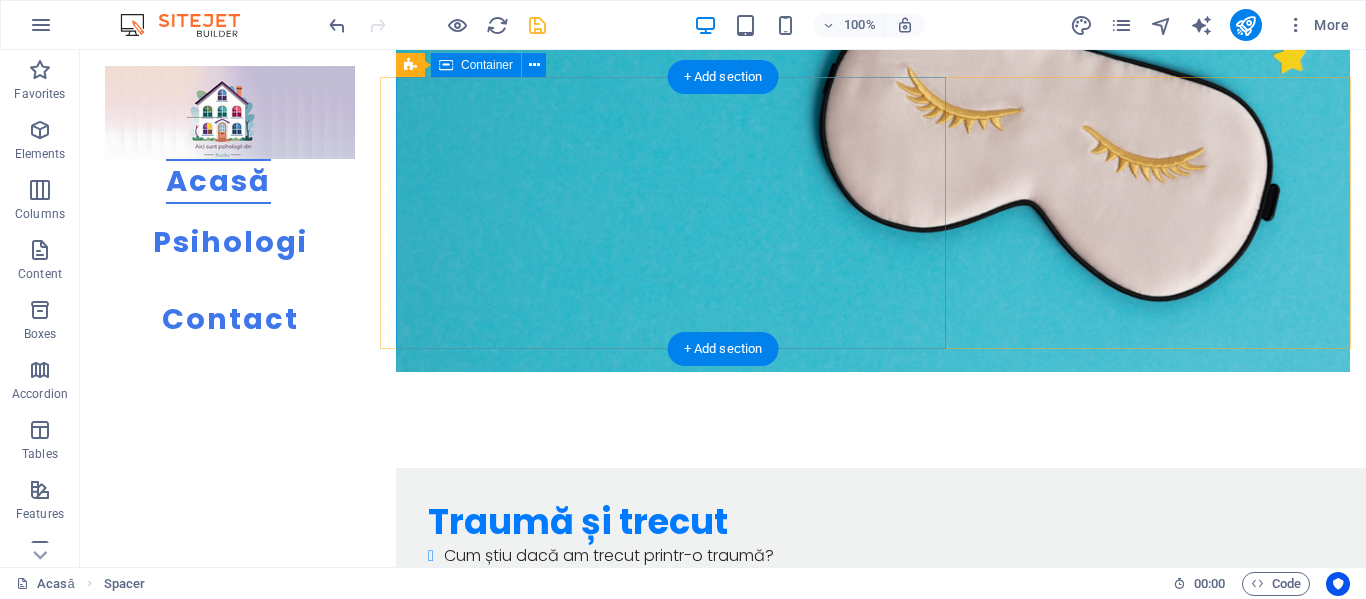 scroll, scrollTop: 3287, scrollLeft: 0, axis: vertical 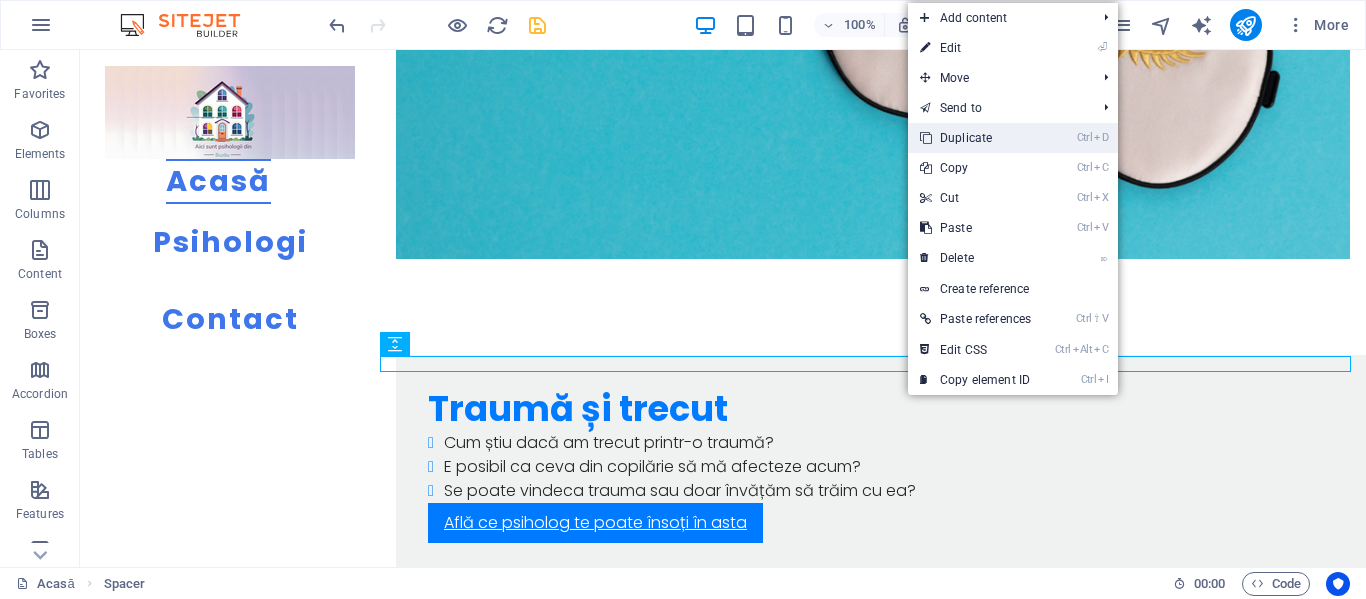 drag, startPoint x: 977, startPoint y: 146, endPoint x: 852, endPoint y: 292, distance: 192.20041 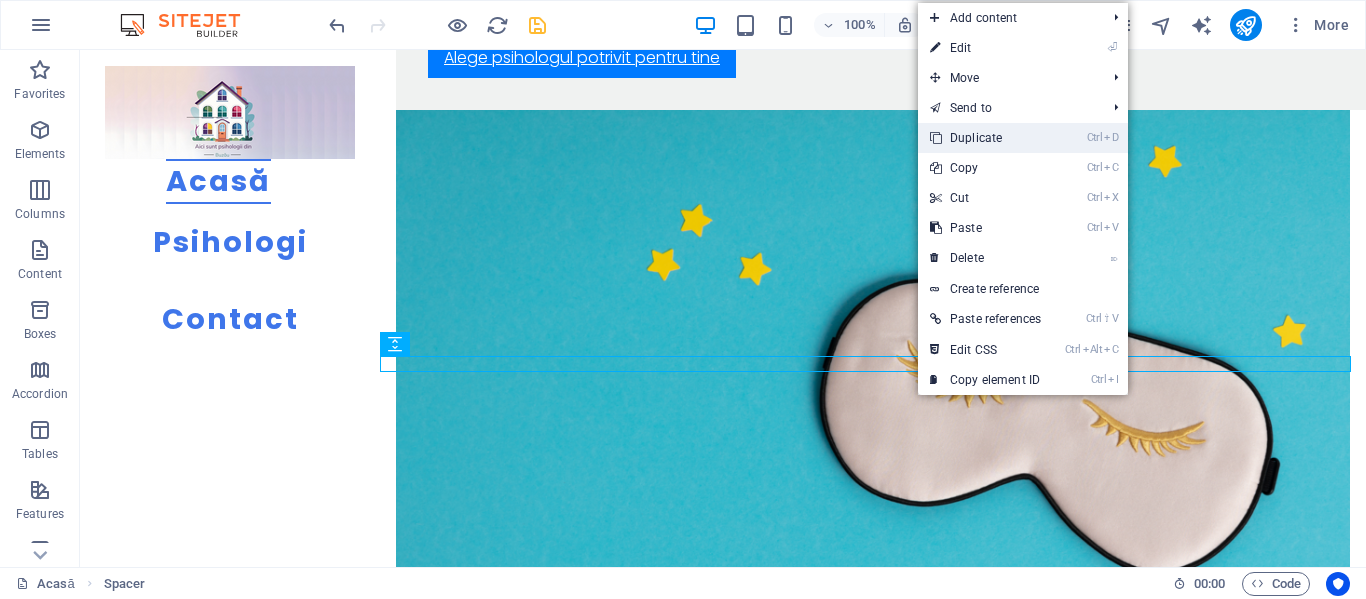 click on "Ctrl D  Duplicate" at bounding box center [985, 138] 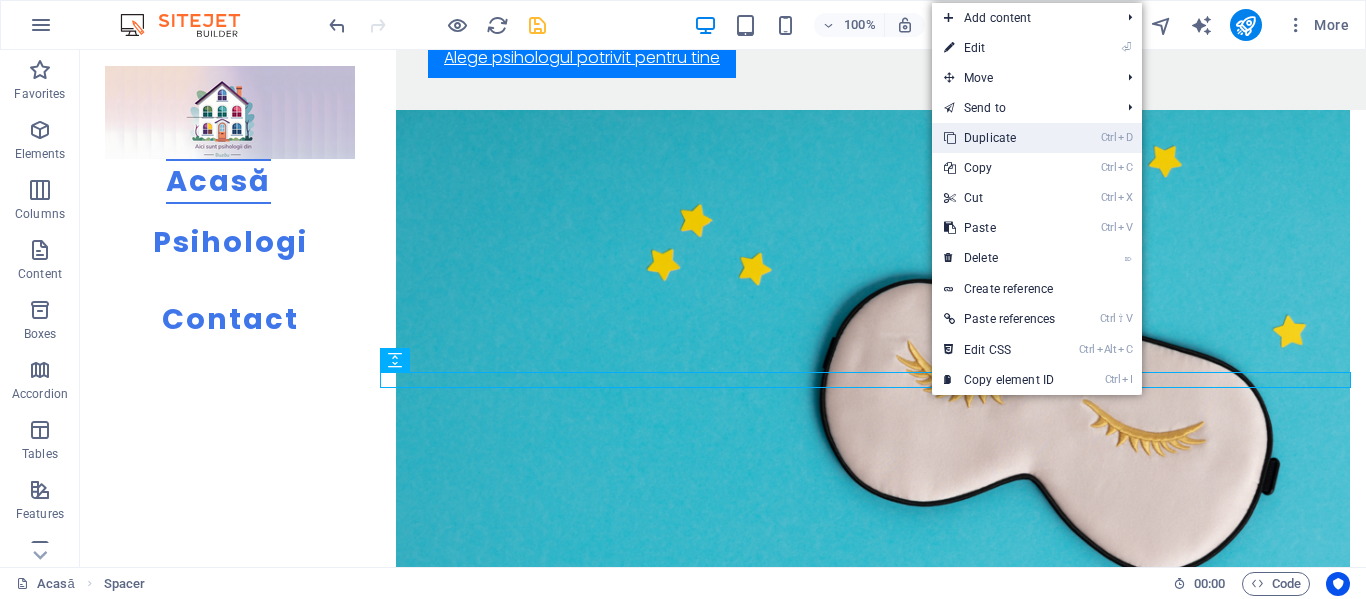 click on "Ctrl D  Duplicate" at bounding box center (999, 138) 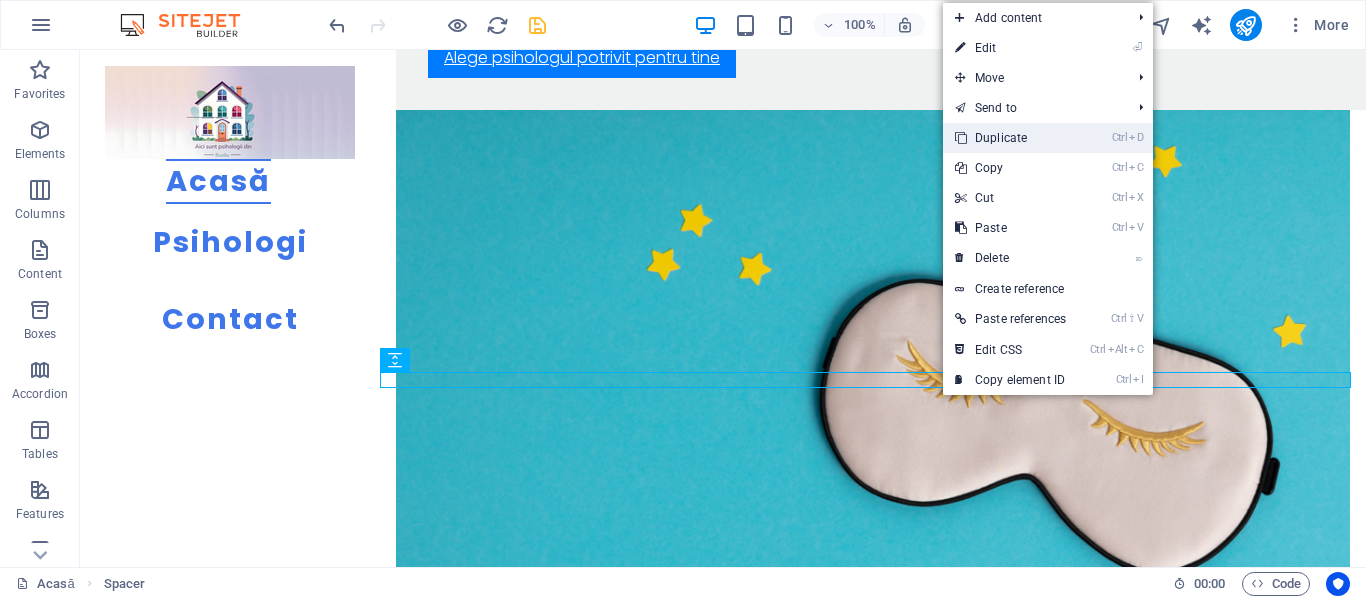 click on "Ctrl D  Duplicate" at bounding box center [1010, 138] 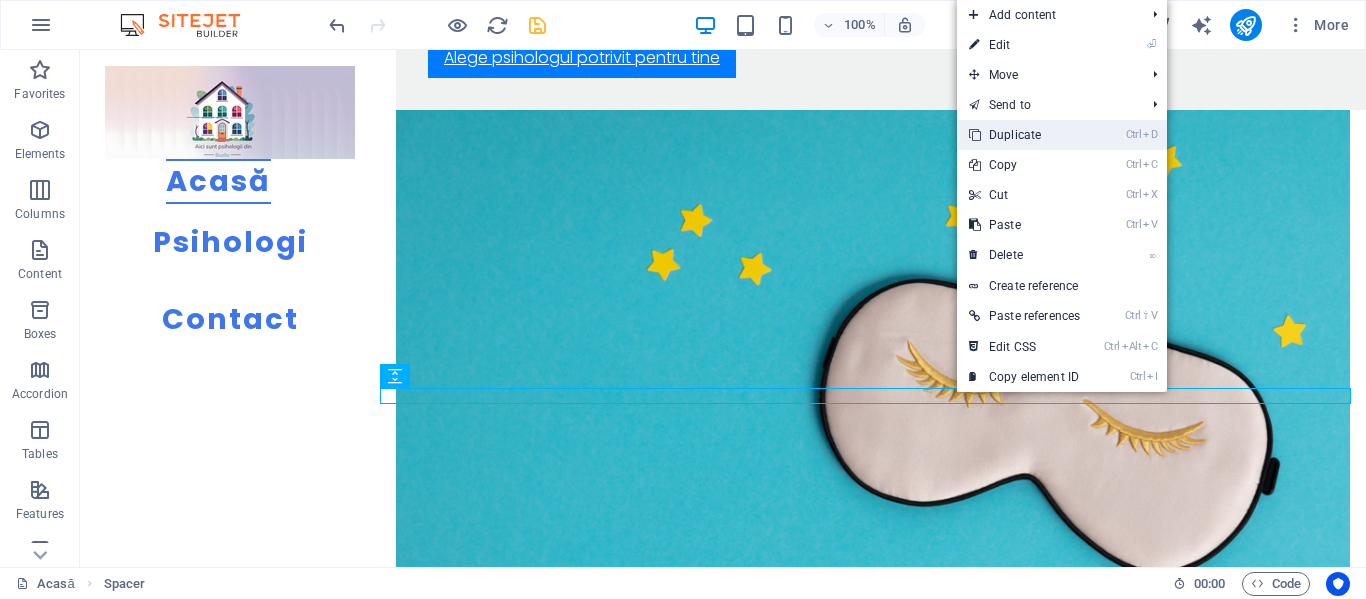 click on "Ctrl D  Duplicate" at bounding box center (1024, 135) 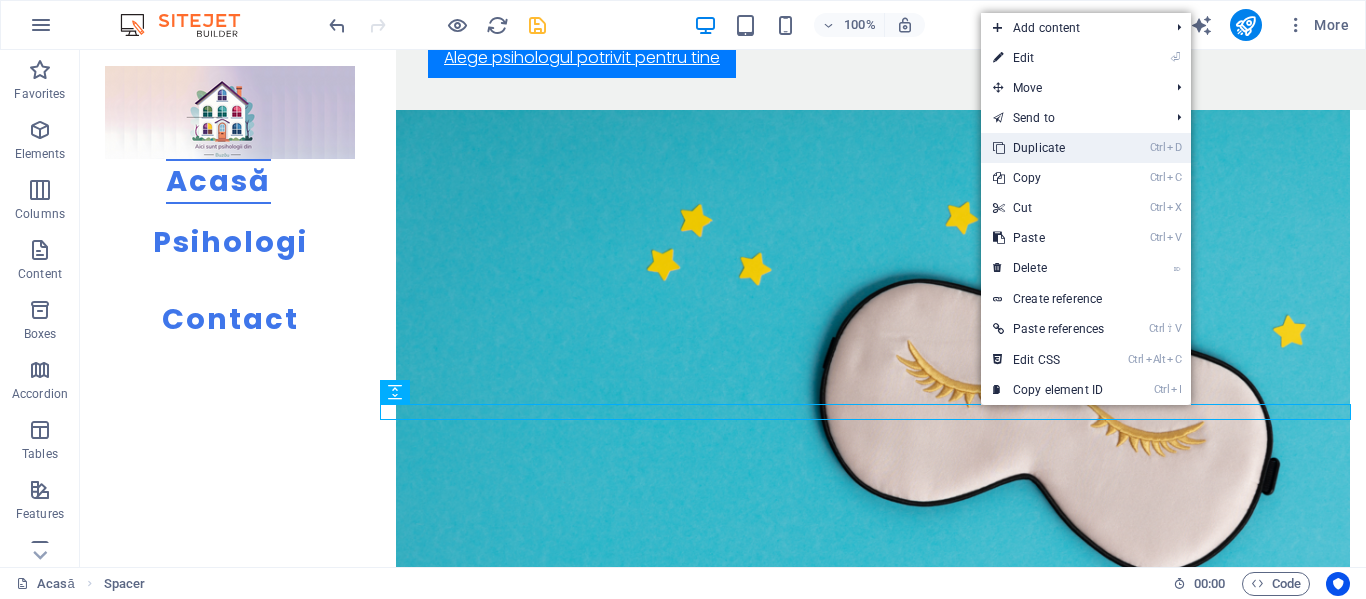 drag, startPoint x: 1055, startPoint y: 151, endPoint x: 925, endPoint y: 360, distance: 246.13208 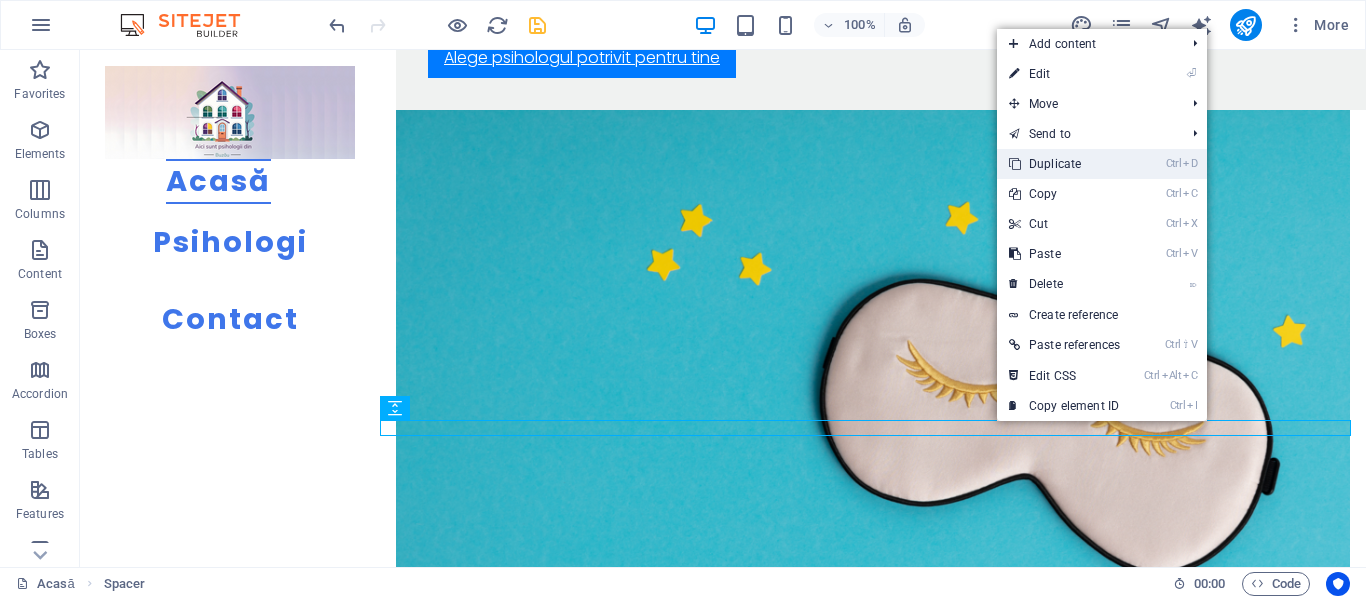 click on "Ctrl D  Duplicate" at bounding box center (1064, 164) 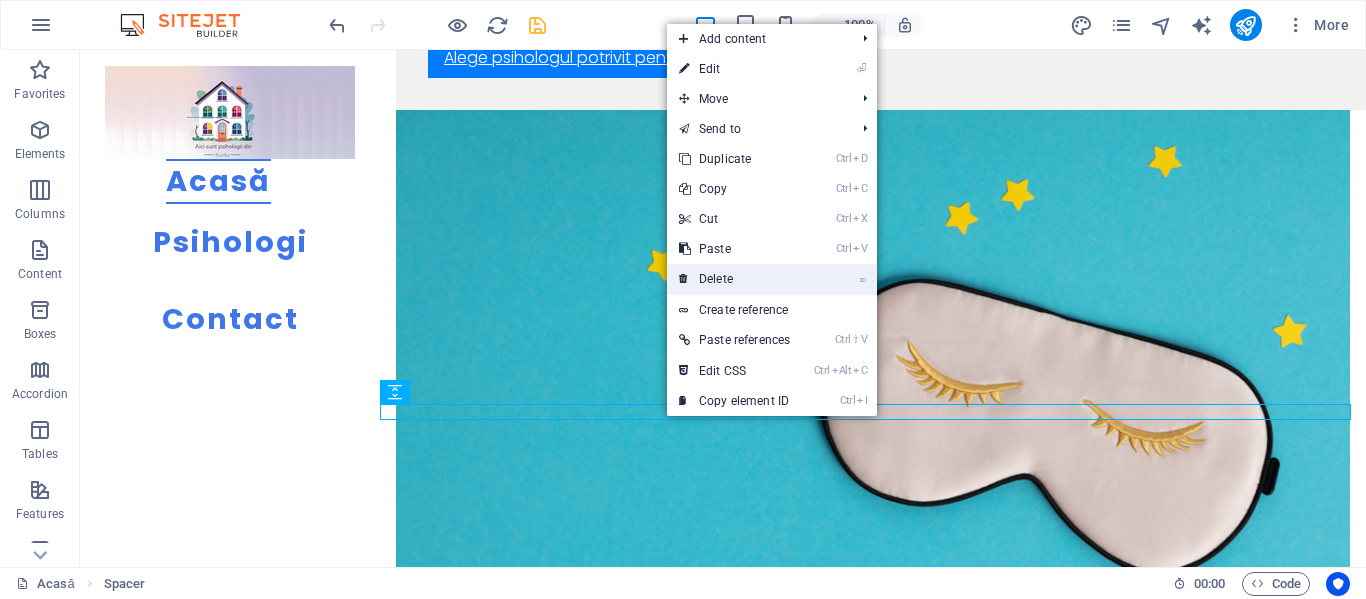 click on "⌦  Delete" at bounding box center [734, 279] 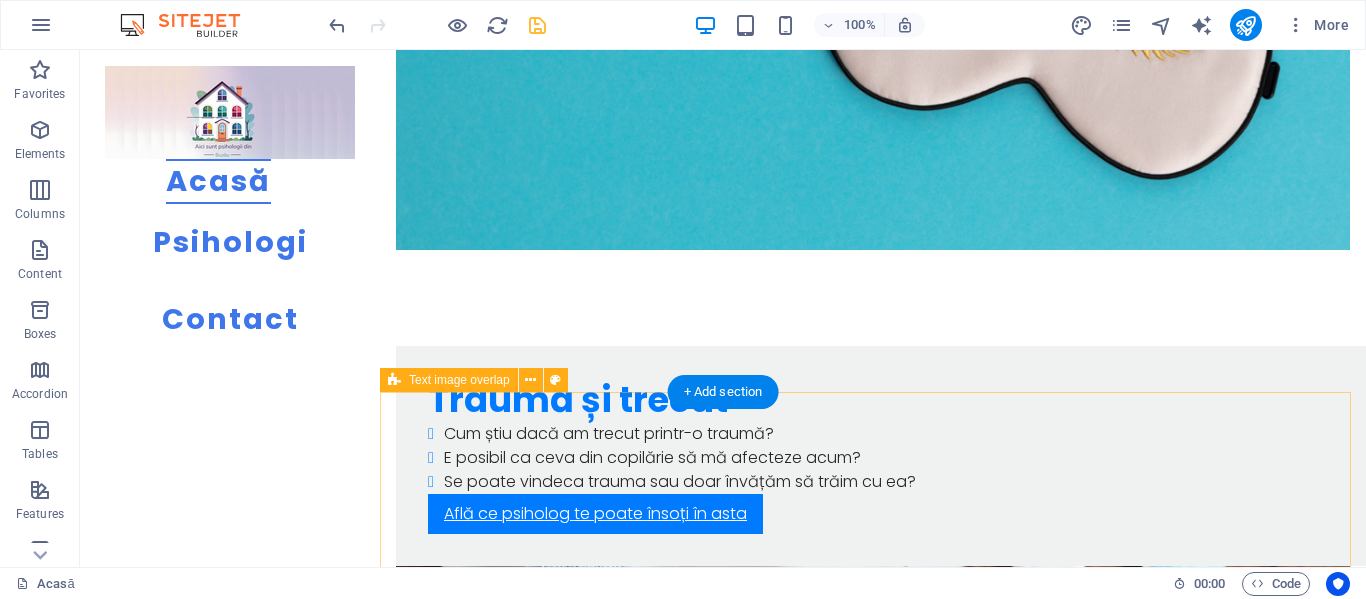 scroll, scrollTop: 3687, scrollLeft: 0, axis: vertical 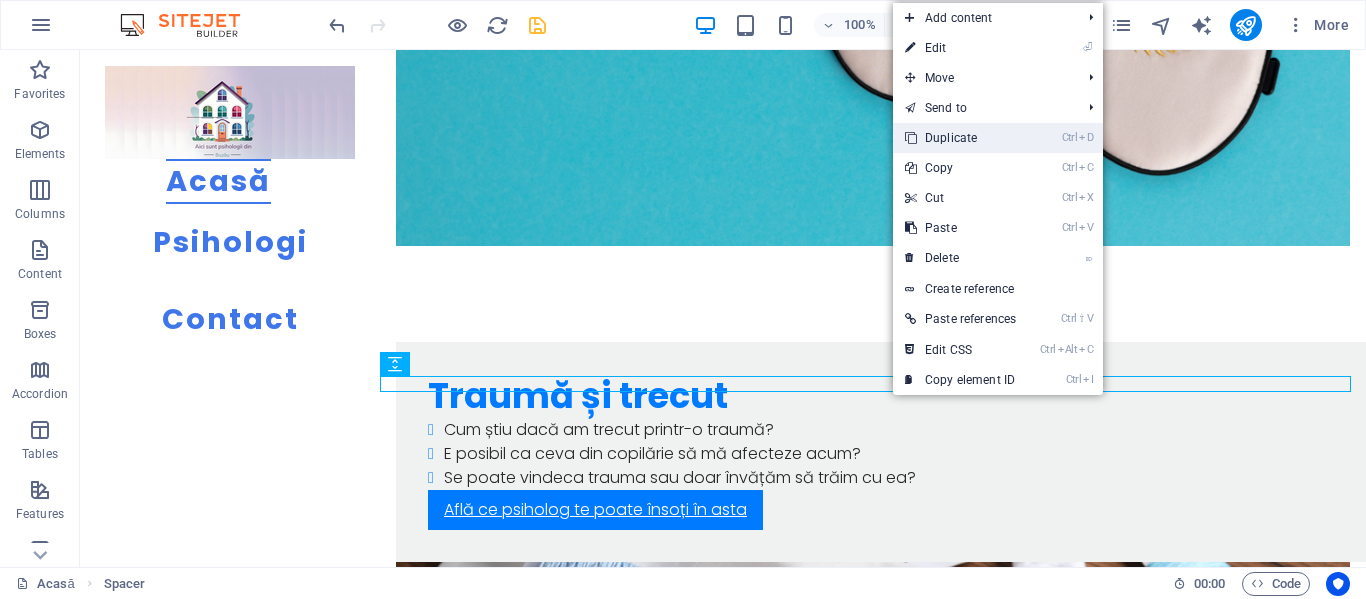 click on "Ctrl D  Duplicate" at bounding box center [960, 138] 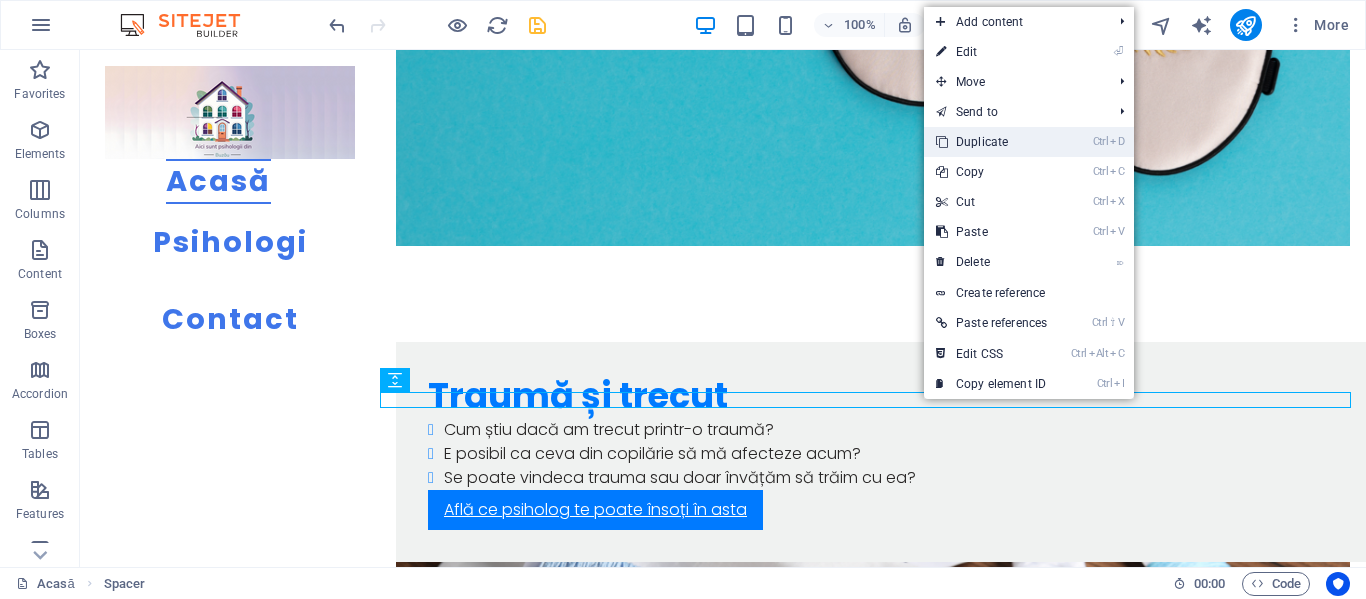 click on "Ctrl D  Duplicate" at bounding box center [991, 142] 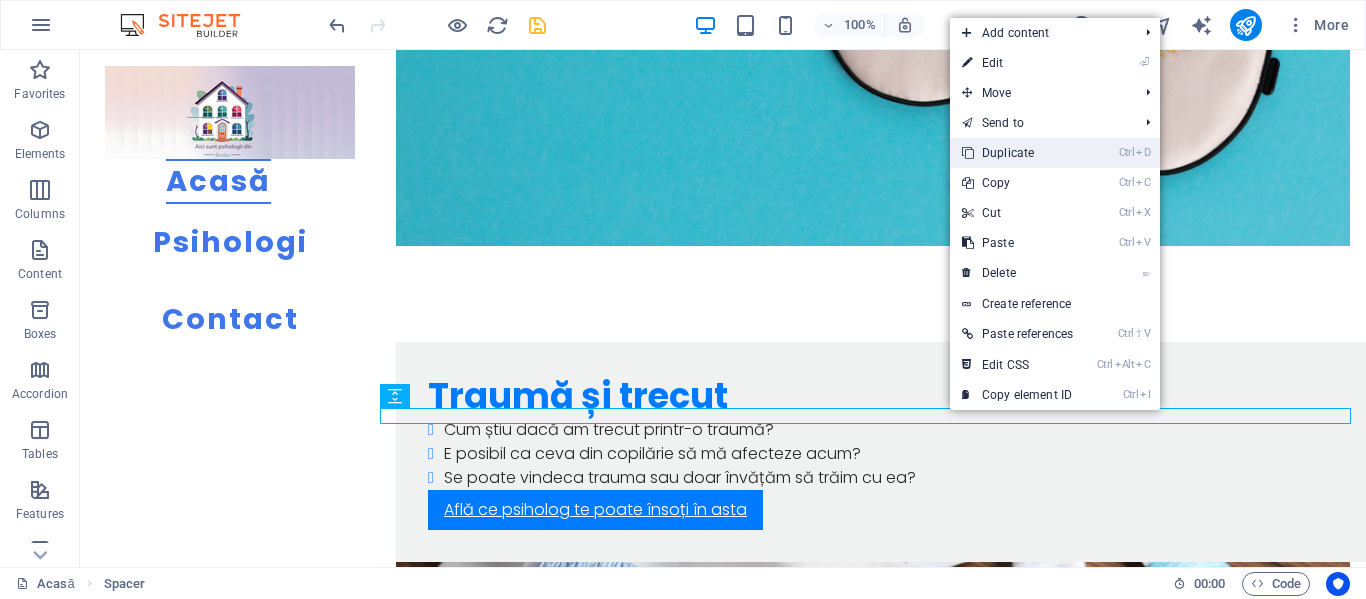click on "Ctrl D  Duplicate" at bounding box center (1017, 153) 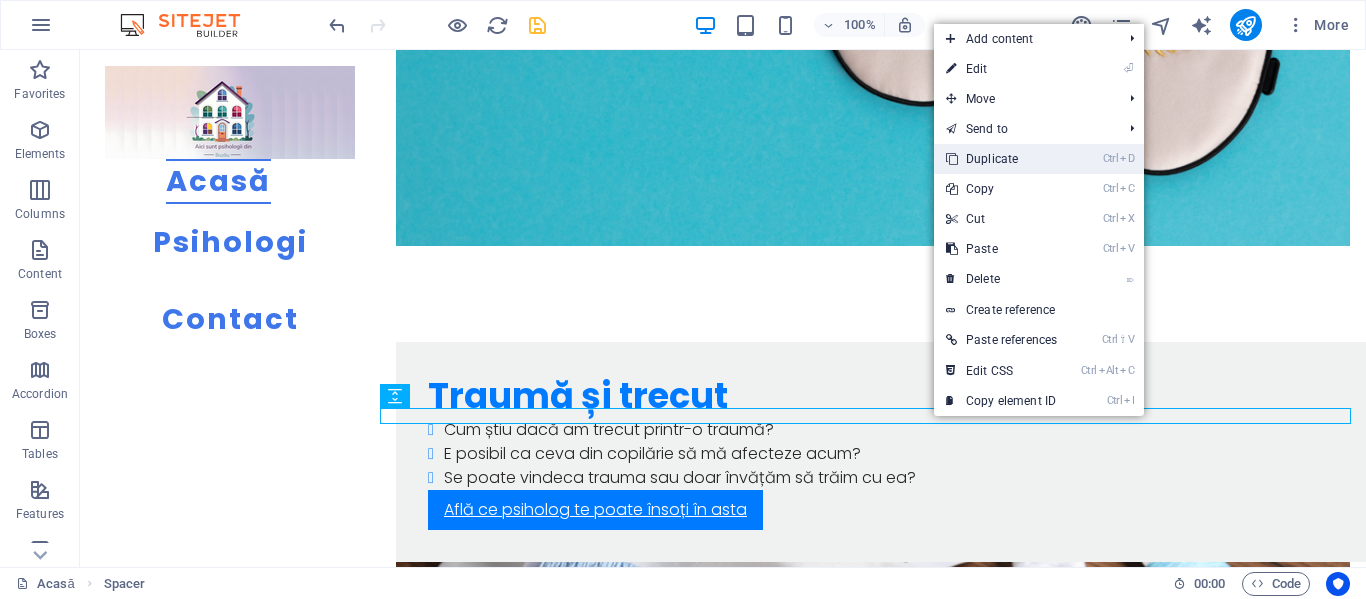 click on "Ctrl D  Duplicate" at bounding box center [1001, 159] 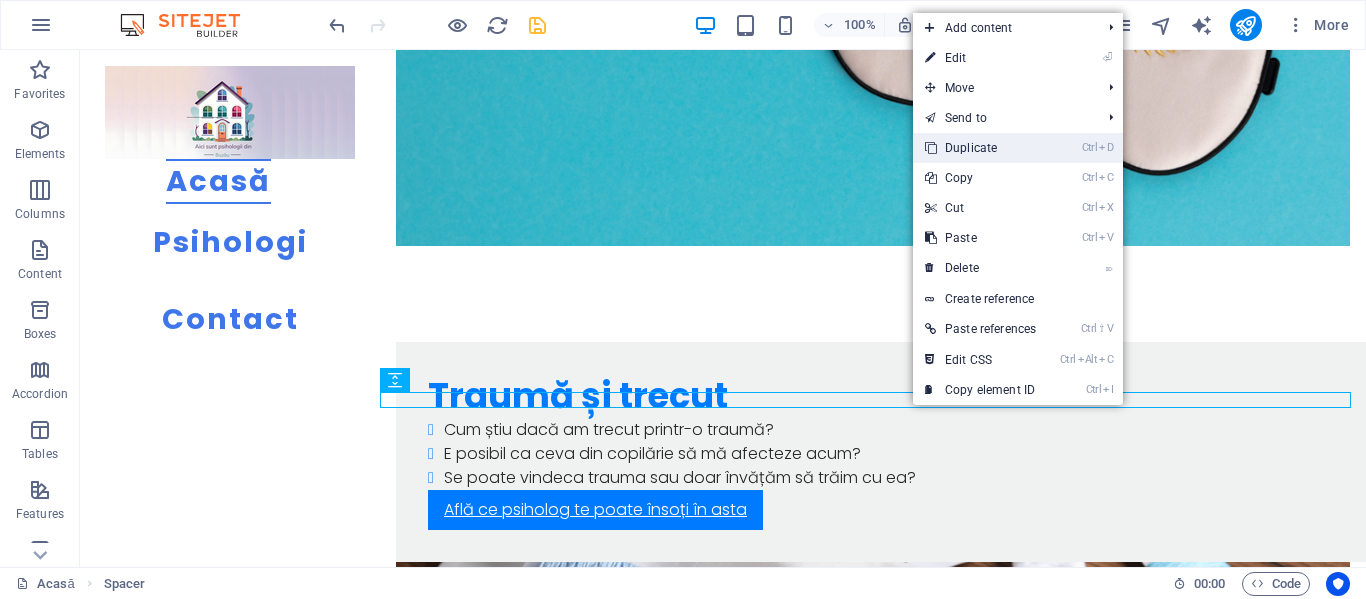 click on "Ctrl D  Duplicate" at bounding box center (980, 148) 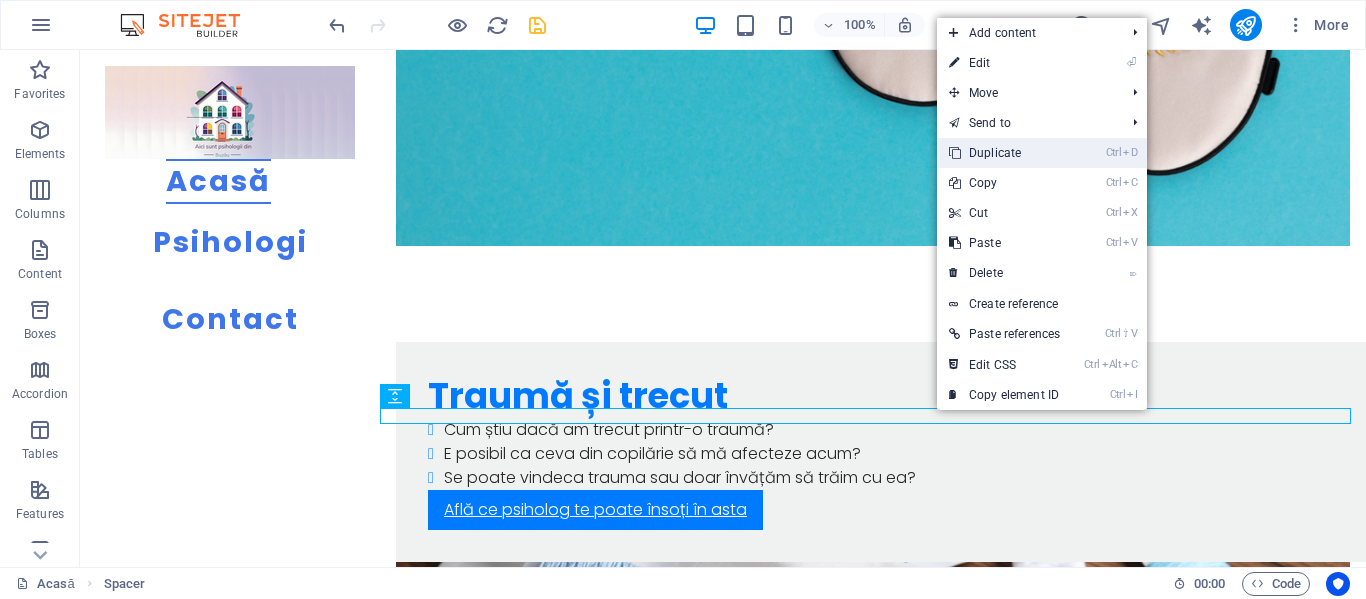 click on "Ctrl D  Duplicate" at bounding box center (1004, 153) 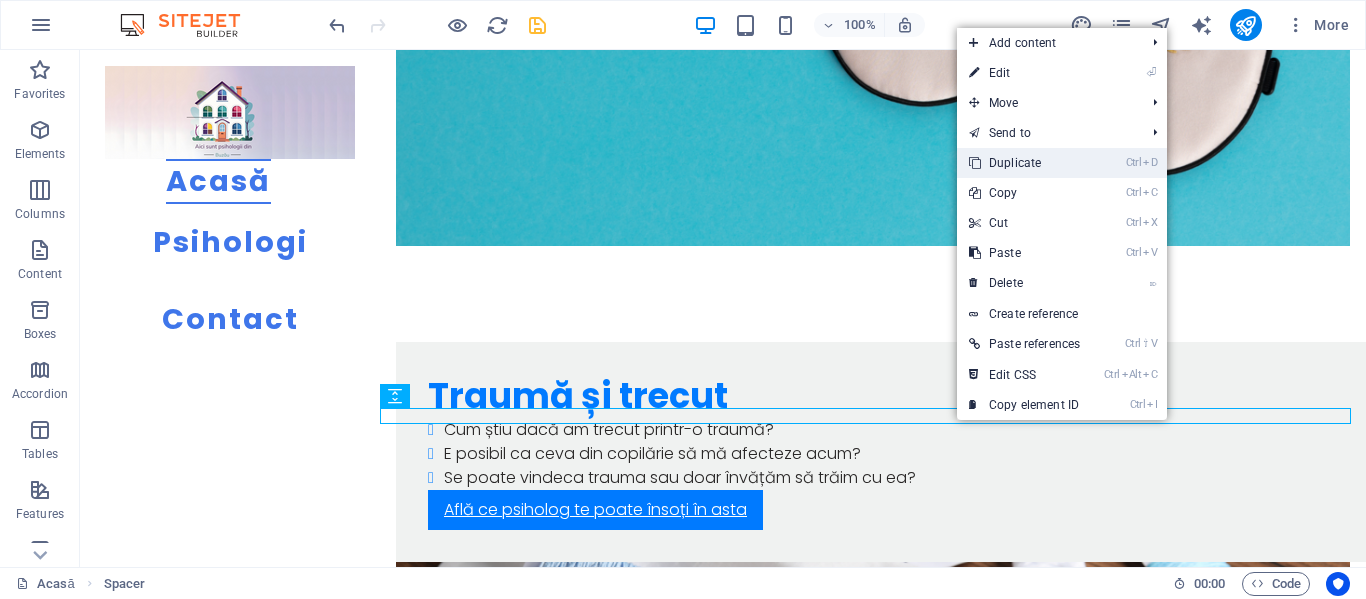 click on "Ctrl D  Duplicate" at bounding box center [1024, 163] 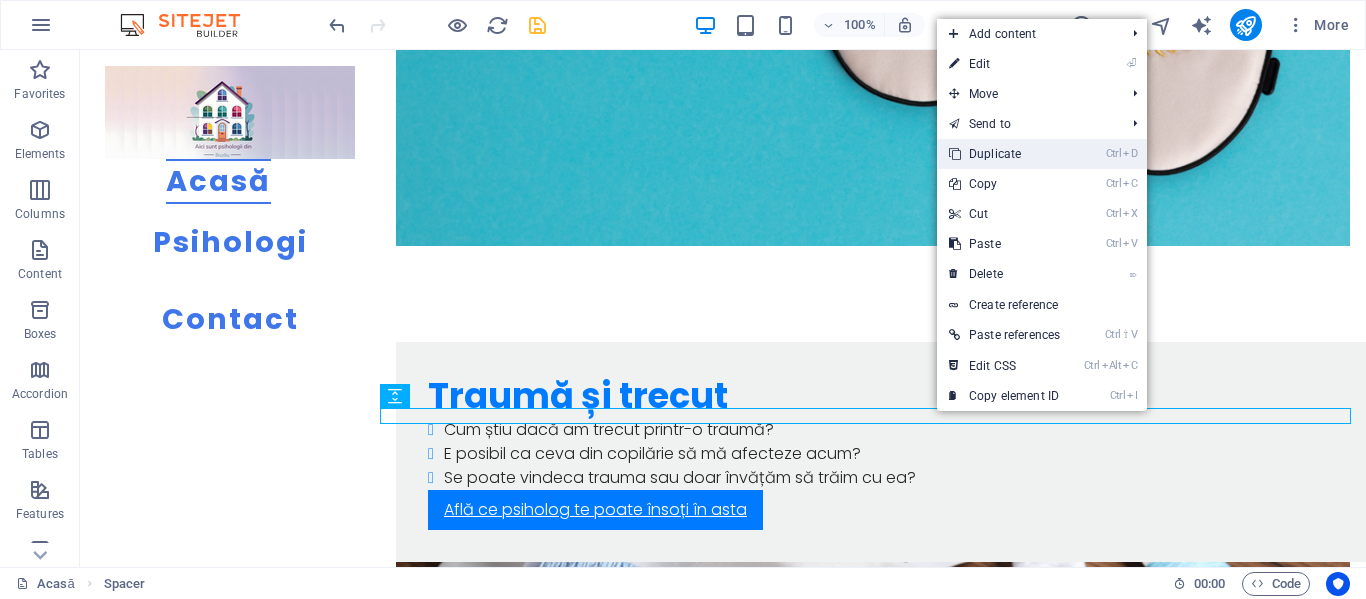 click on "Ctrl D  Duplicate" at bounding box center (1004, 154) 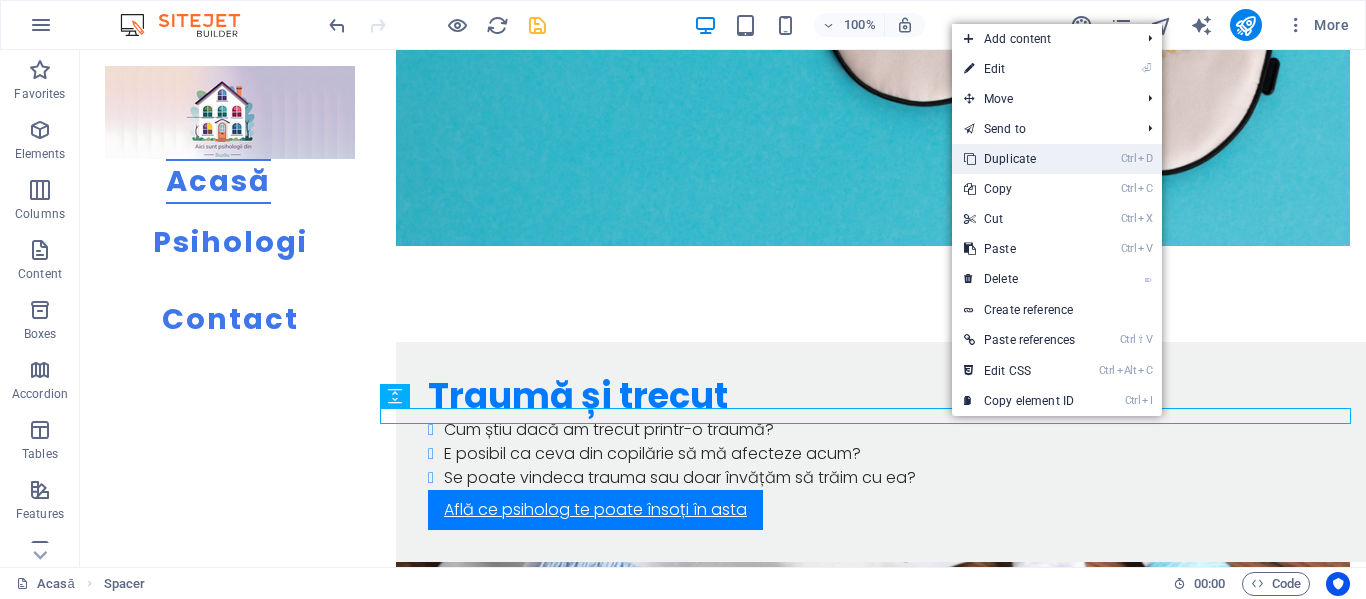 drag, startPoint x: 1005, startPoint y: 149, endPoint x: 917, endPoint y: 124, distance: 91.48224 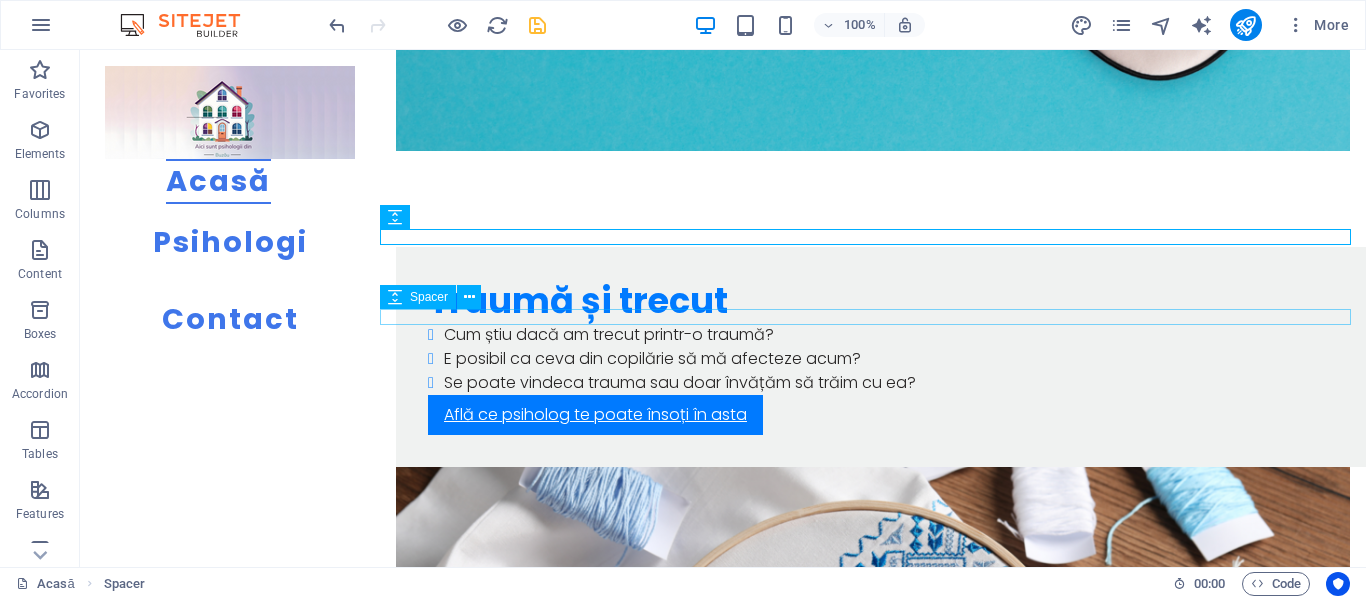 scroll, scrollTop: 3887, scrollLeft: 0, axis: vertical 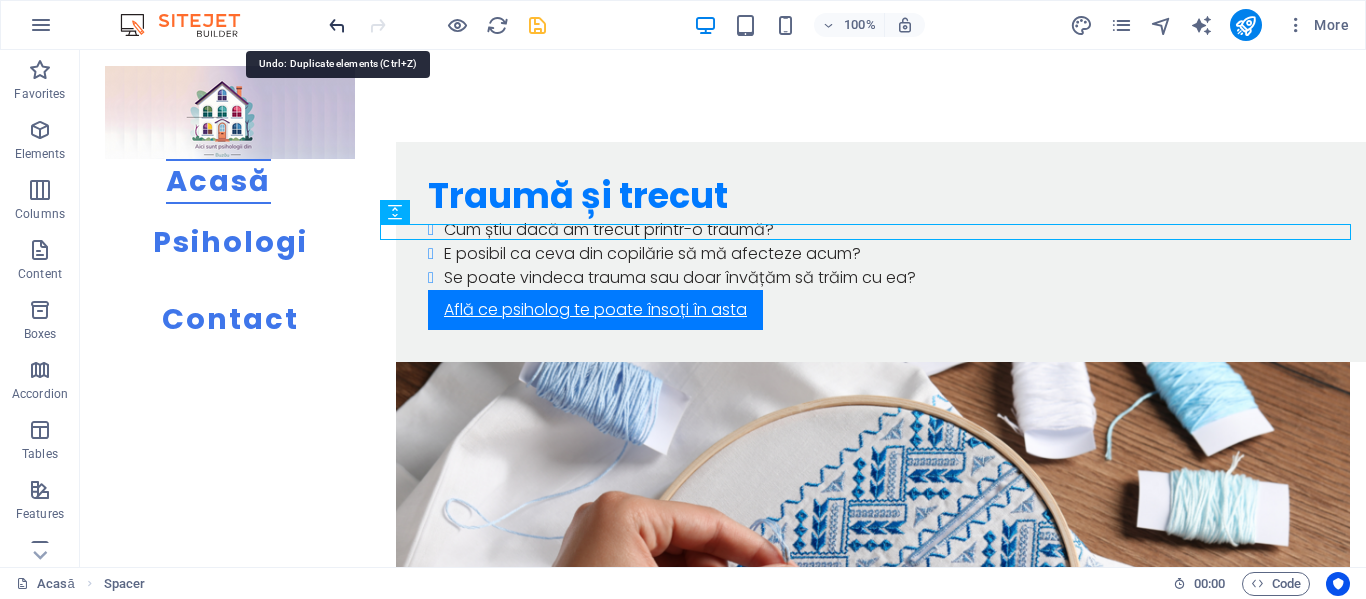 click at bounding box center [337, 25] 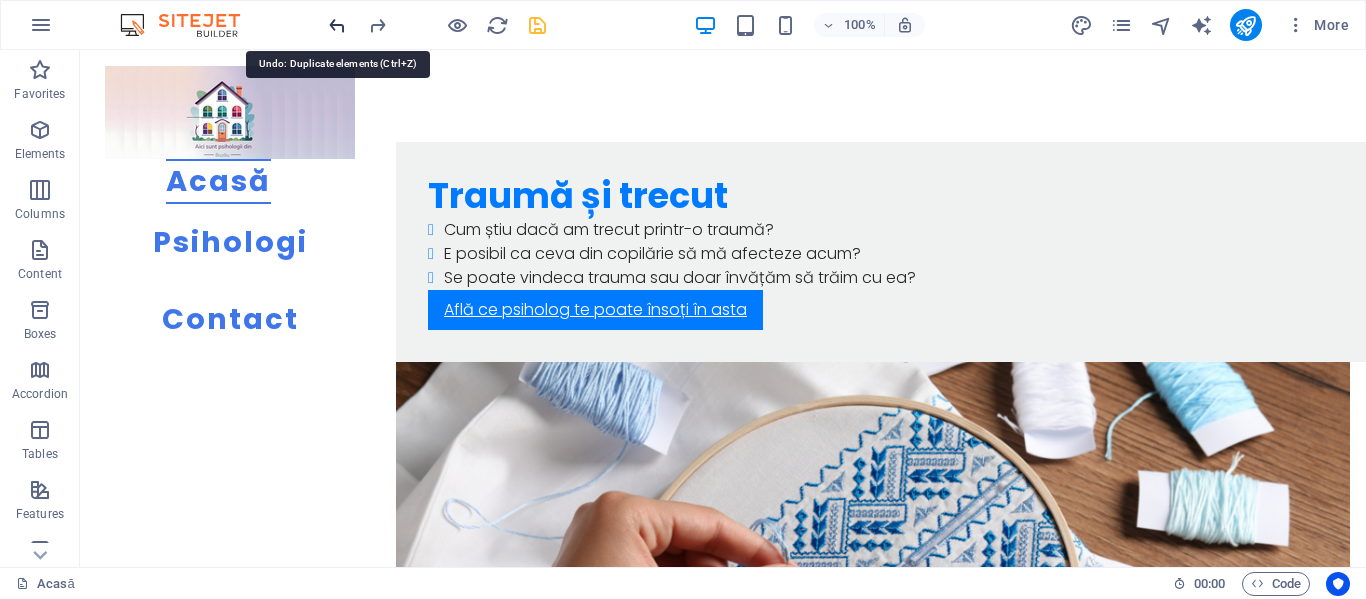 click at bounding box center [337, 25] 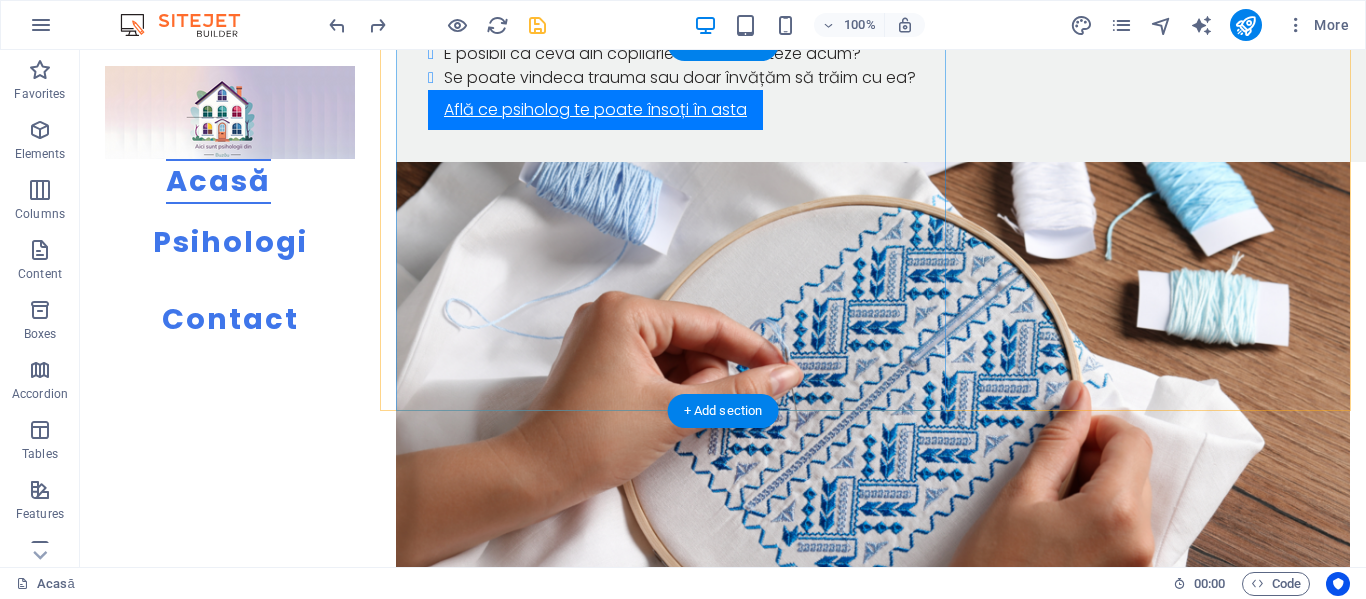 scroll, scrollTop: 4287, scrollLeft: 0, axis: vertical 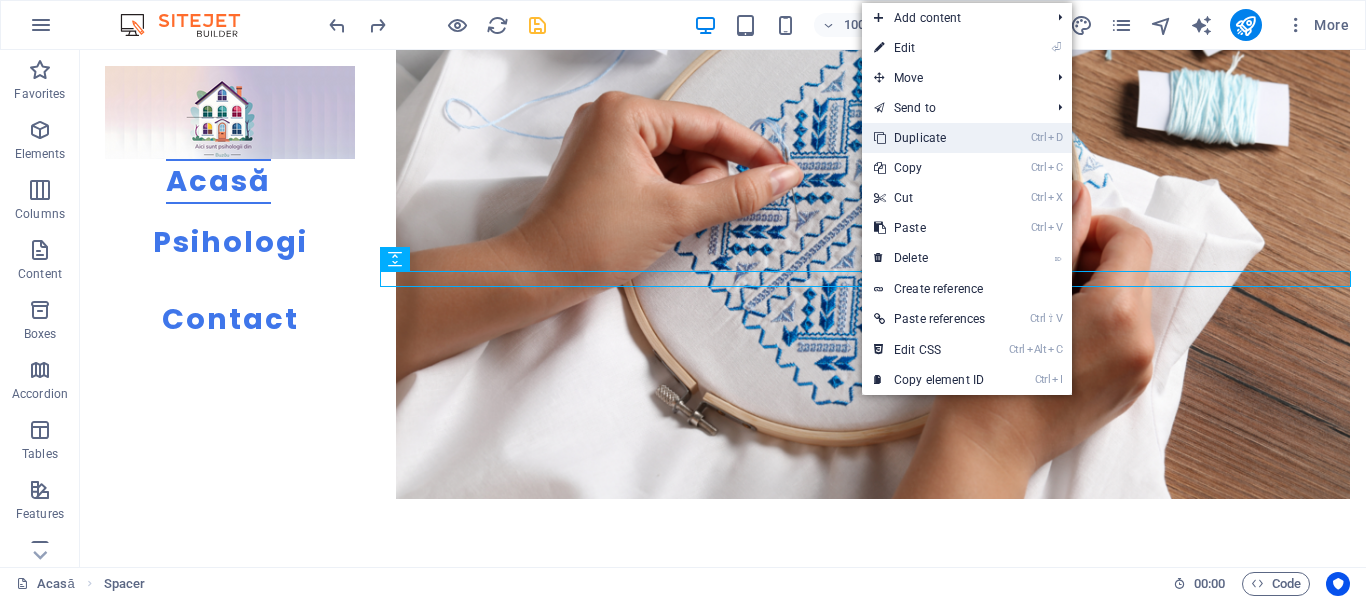 drag, startPoint x: 919, startPoint y: 139, endPoint x: 838, endPoint y: 211, distance: 108.37435 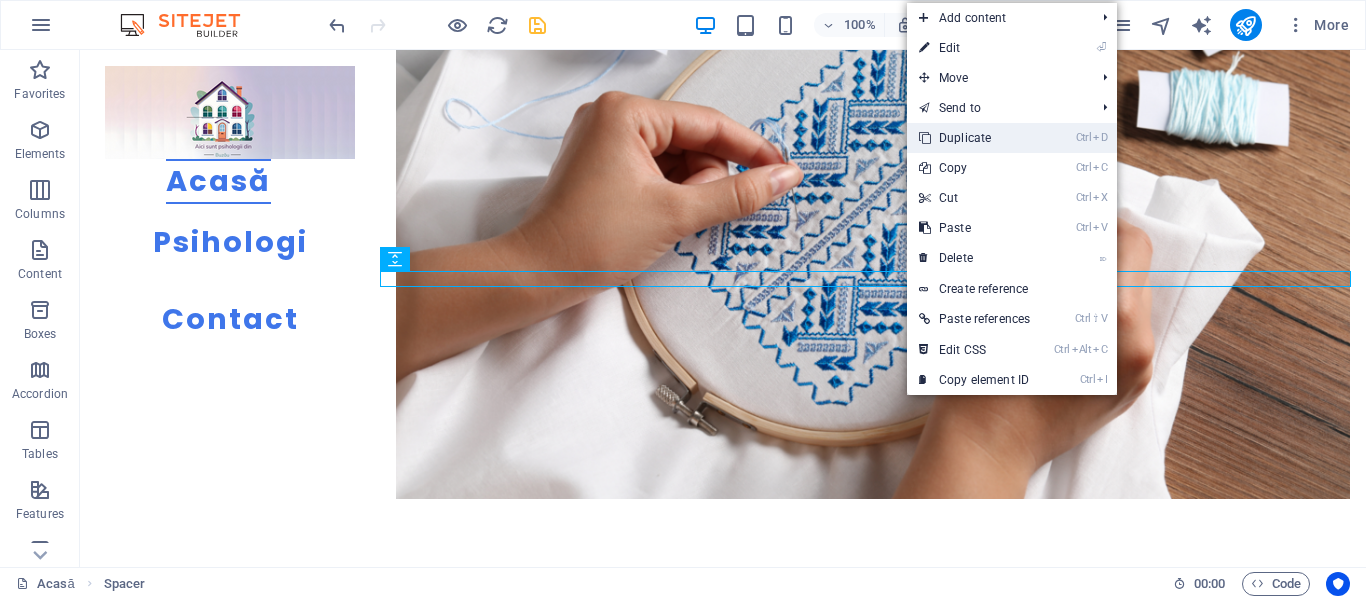click on "Ctrl D  Duplicate" at bounding box center (974, 138) 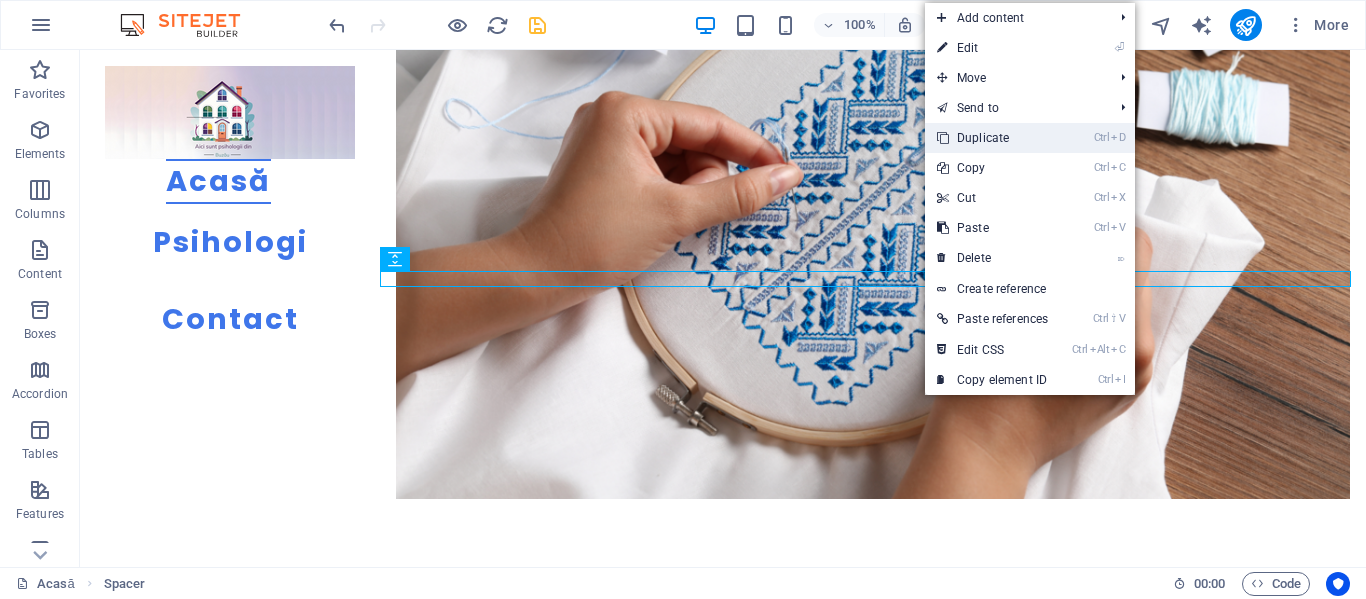 click on "Ctrl D  Duplicate" at bounding box center [992, 138] 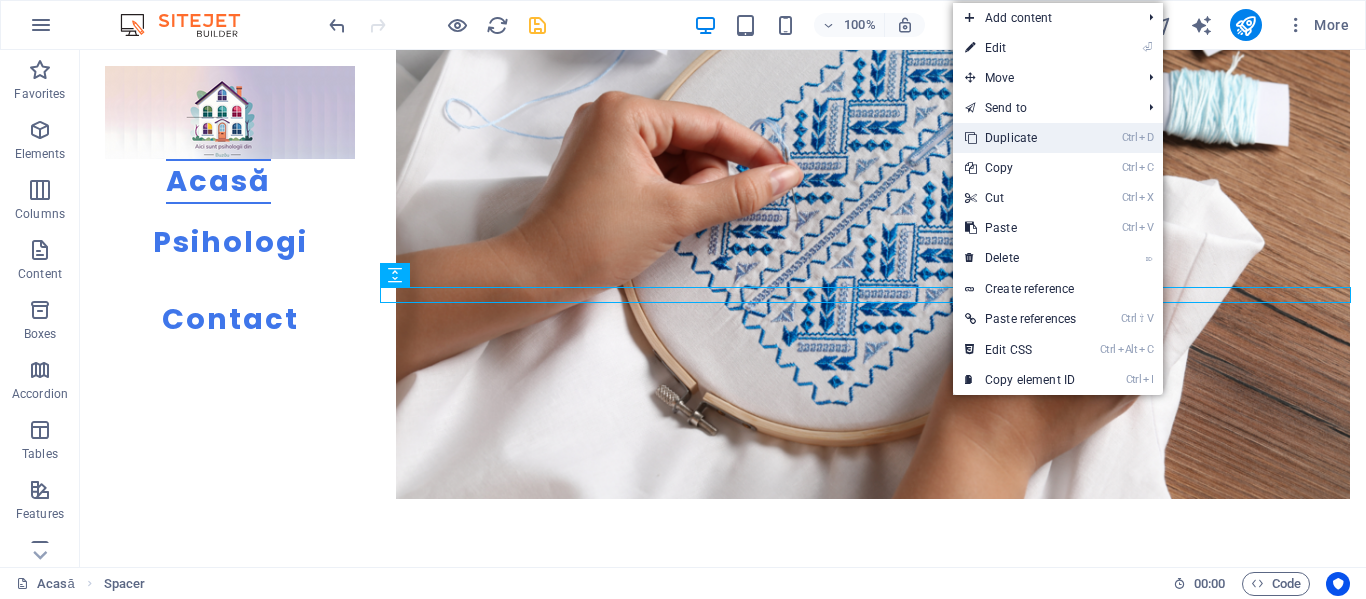 drag, startPoint x: 1012, startPoint y: 126, endPoint x: 927, endPoint y: 92, distance: 91.5478 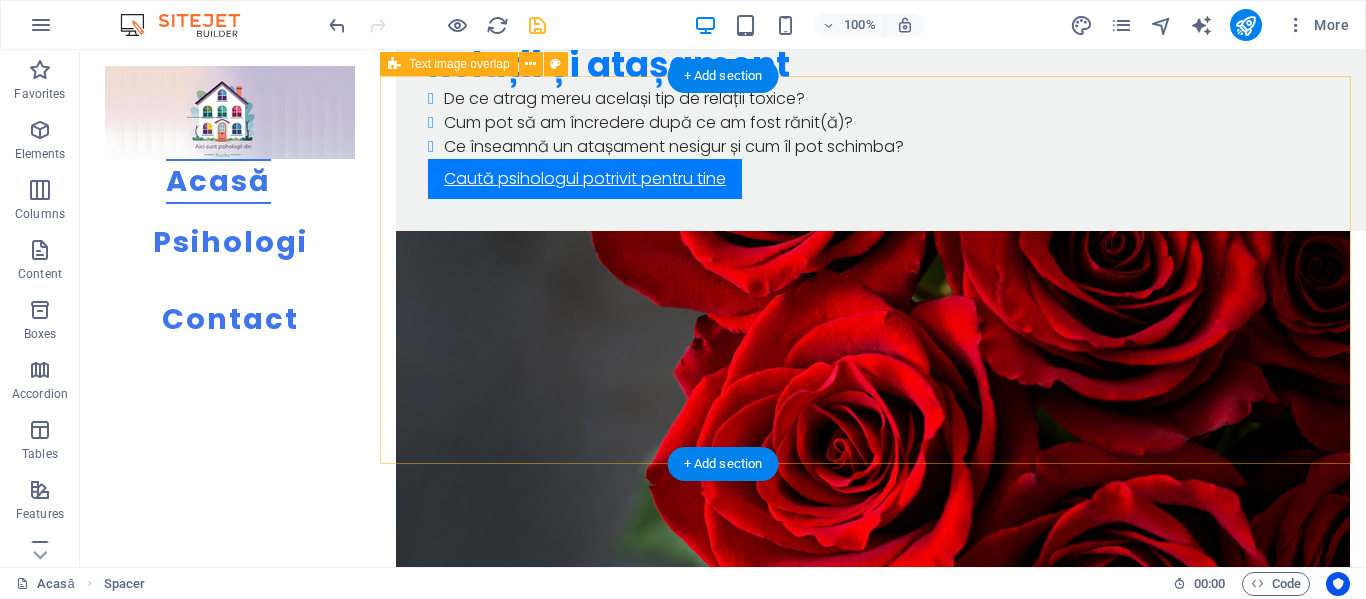 scroll, scrollTop: 4687, scrollLeft: 0, axis: vertical 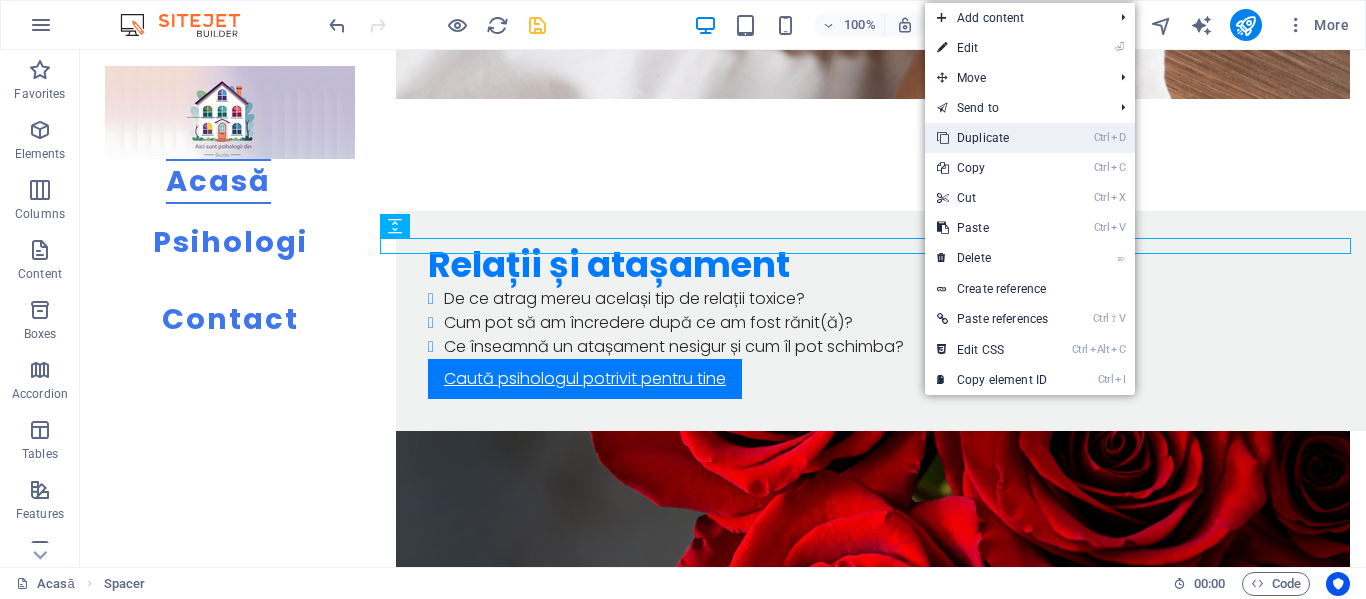 click on "Ctrl D  Duplicate" at bounding box center [992, 138] 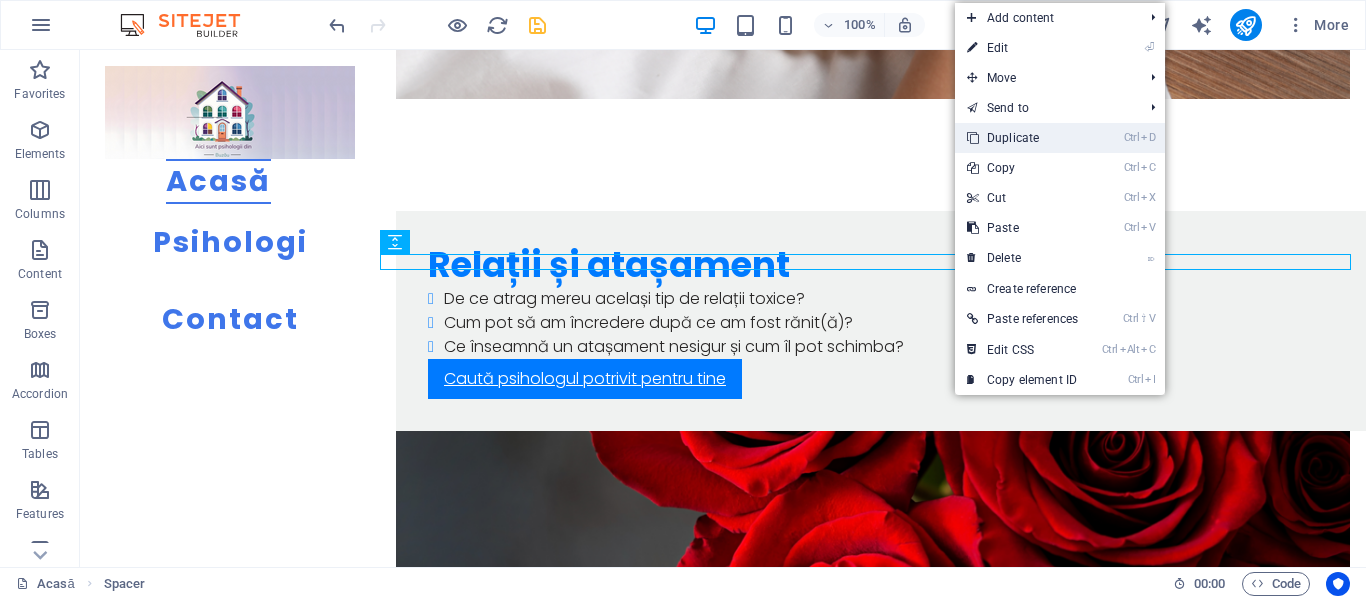 click on "Ctrl D  Duplicate" at bounding box center [1022, 138] 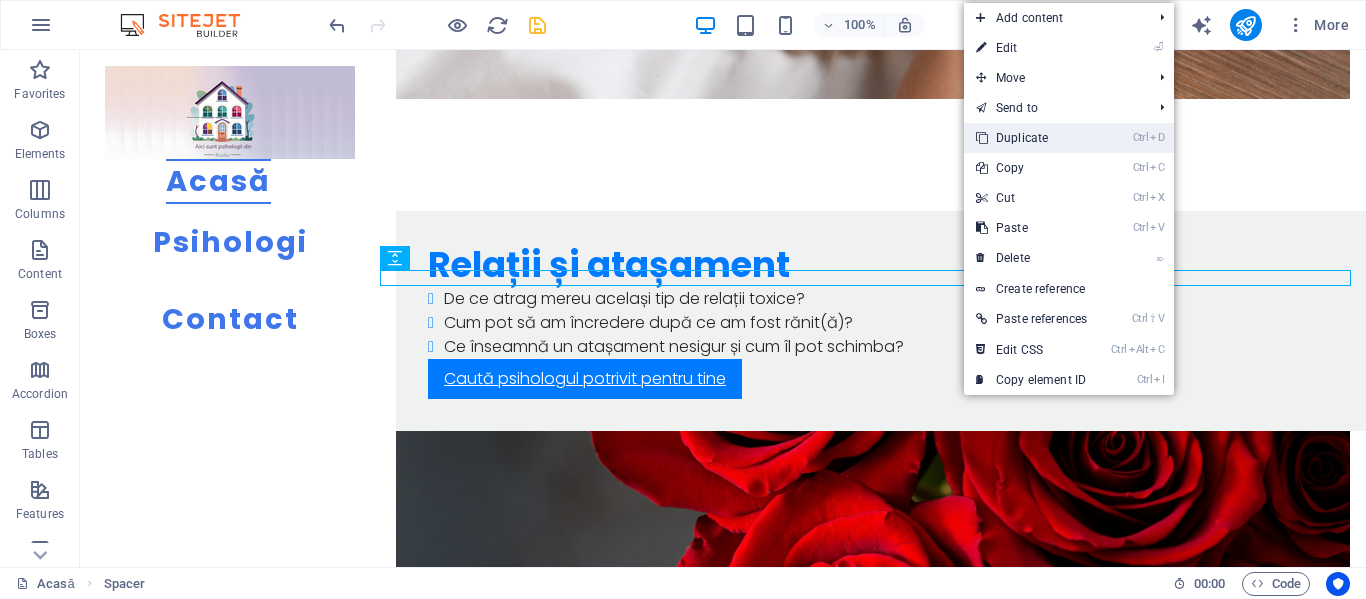 click on "Ctrl D  Duplicate" at bounding box center (1031, 138) 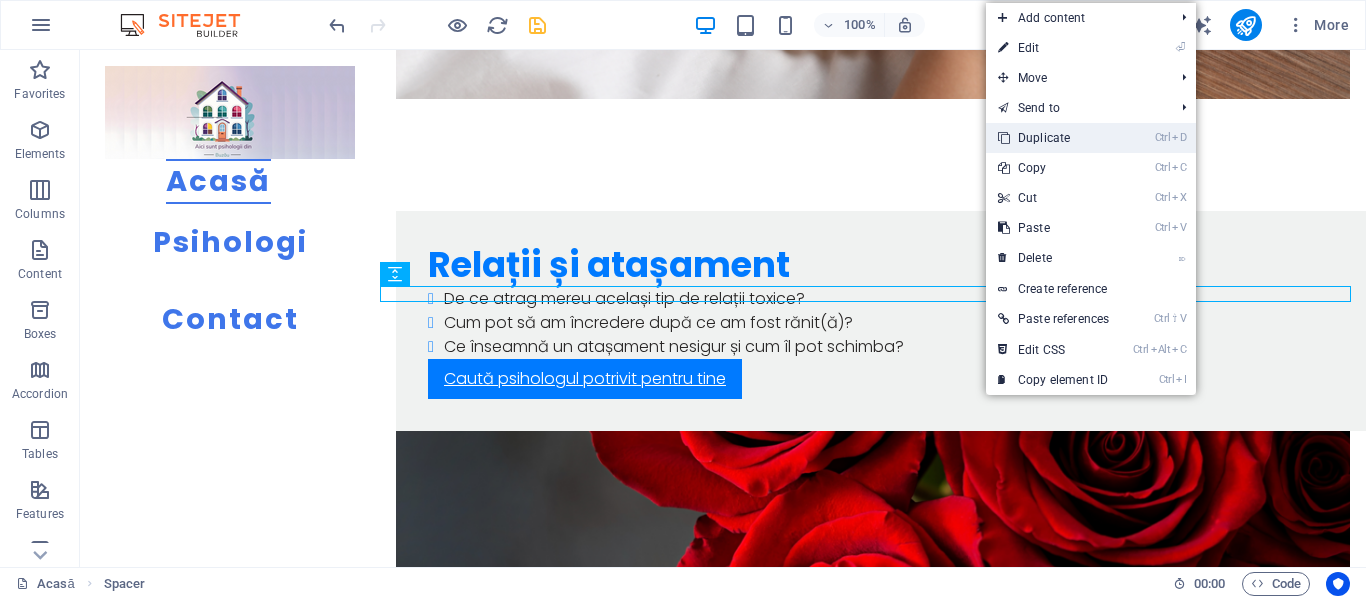 drag, startPoint x: 1031, startPoint y: 145, endPoint x: 937, endPoint y: 138, distance: 94.26028 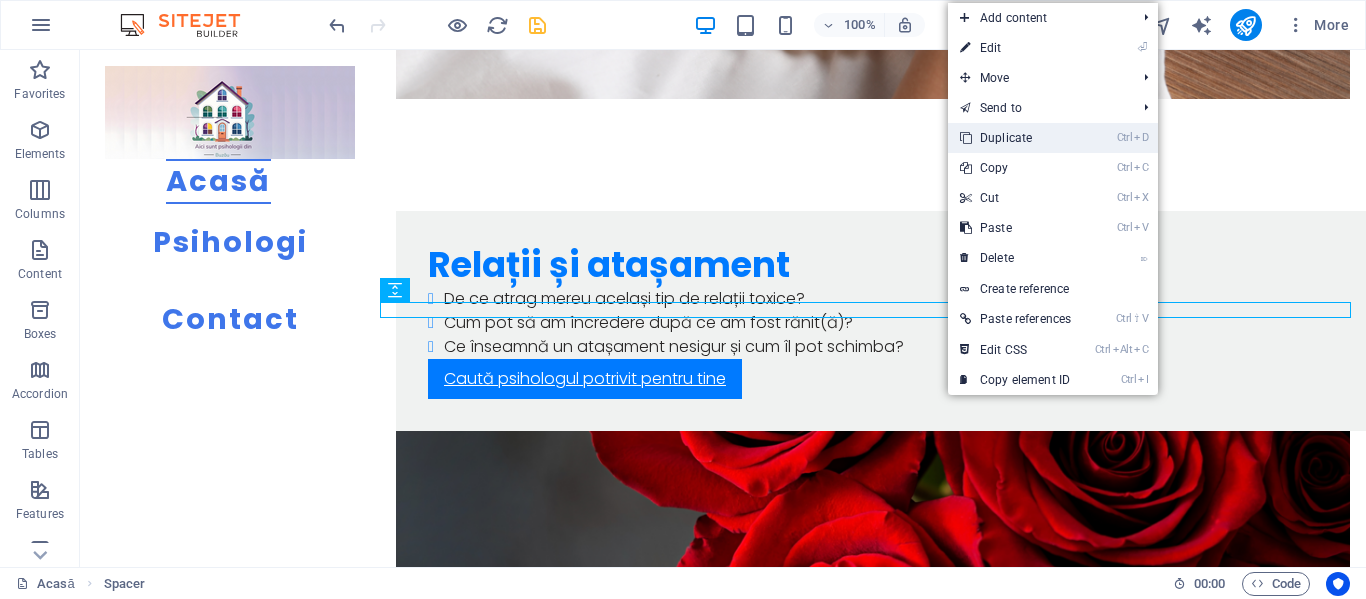 click on "Ctrl D  Duplicate" at bounding box center [1015, 138] 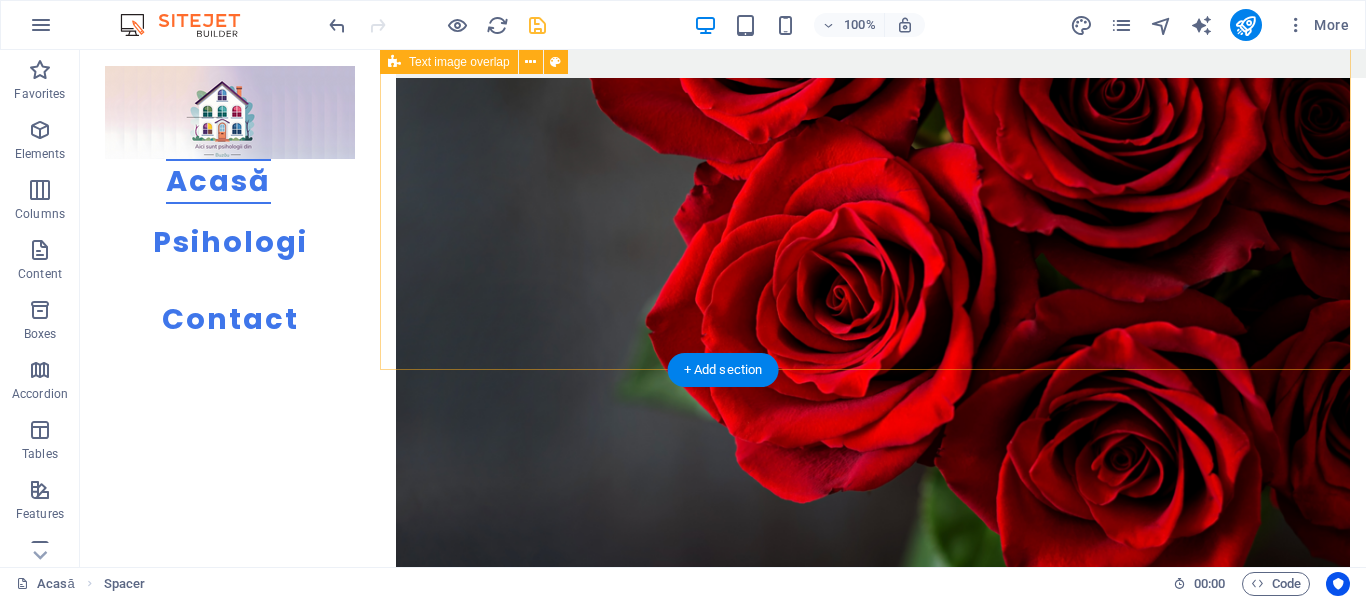 scroll, scrollTop: 5087, scrollLeft: 0, axis: vertical 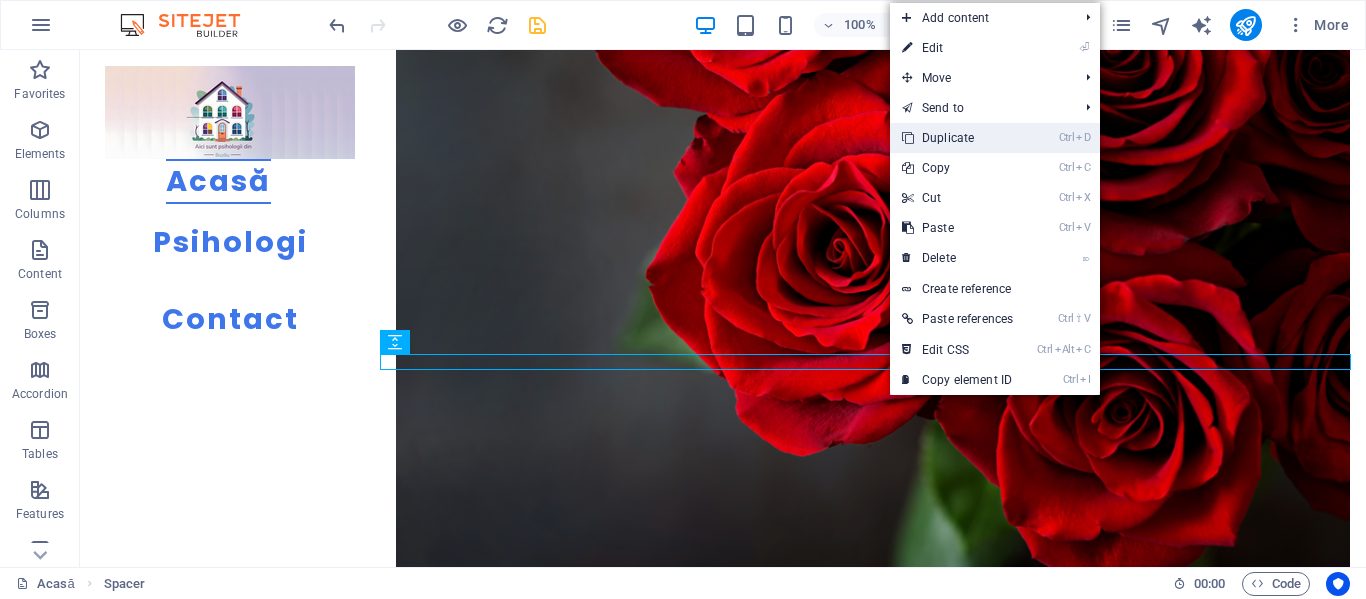 click on "Ctrl D  Duplicate" at bounding box center [957, 138] 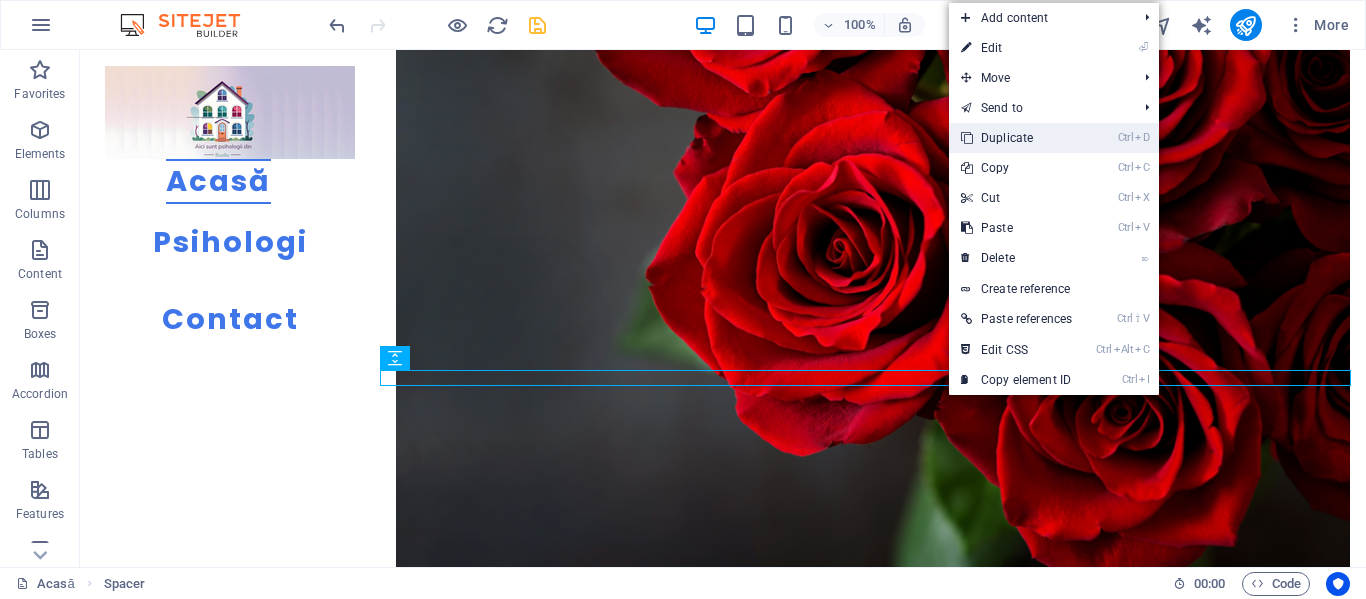 drag, startPoint x: 985, startPoint y: 150, endPoint x: 904, endPoint y: 181, distance: 86.72946 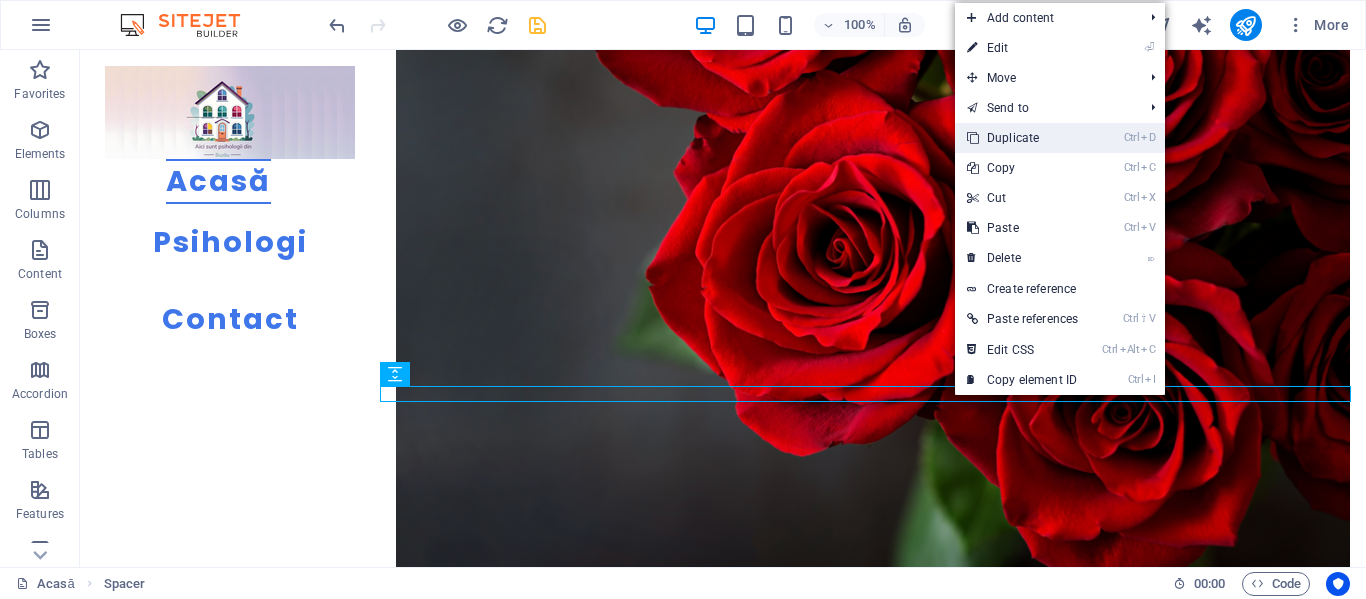 click on "Ctrl D  Duplicate" at bounding box center (1022, 138) 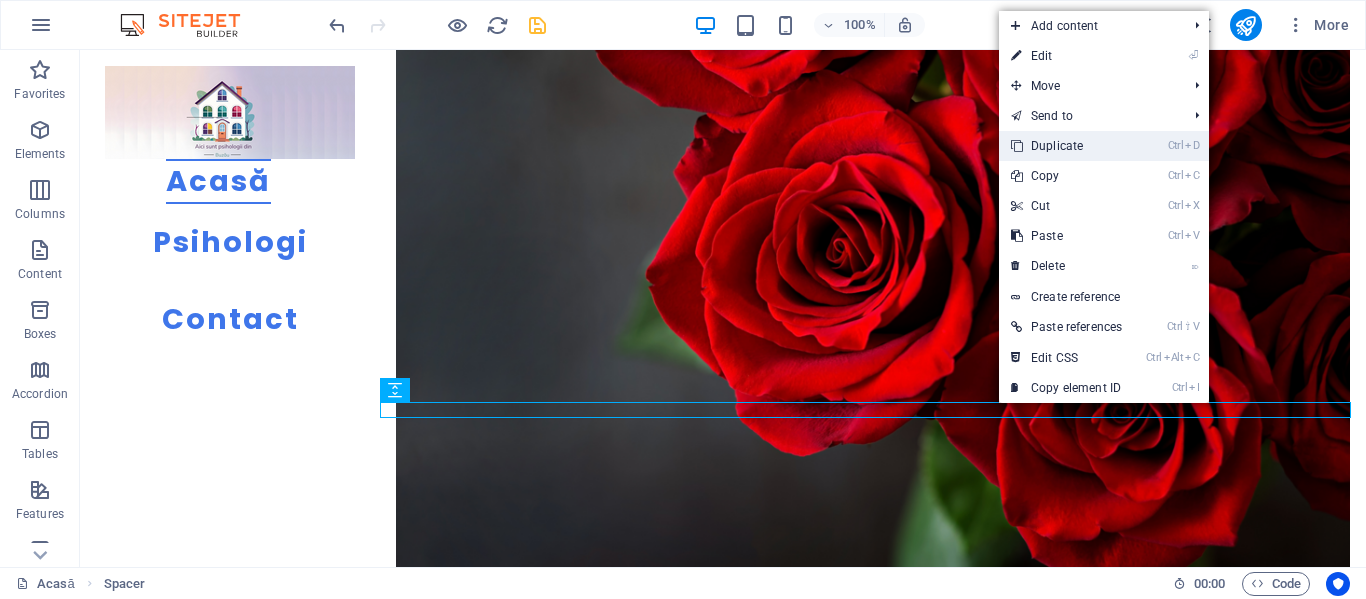 click on "Ctrl D  Duplicate" at bounding box center (1066, 146) 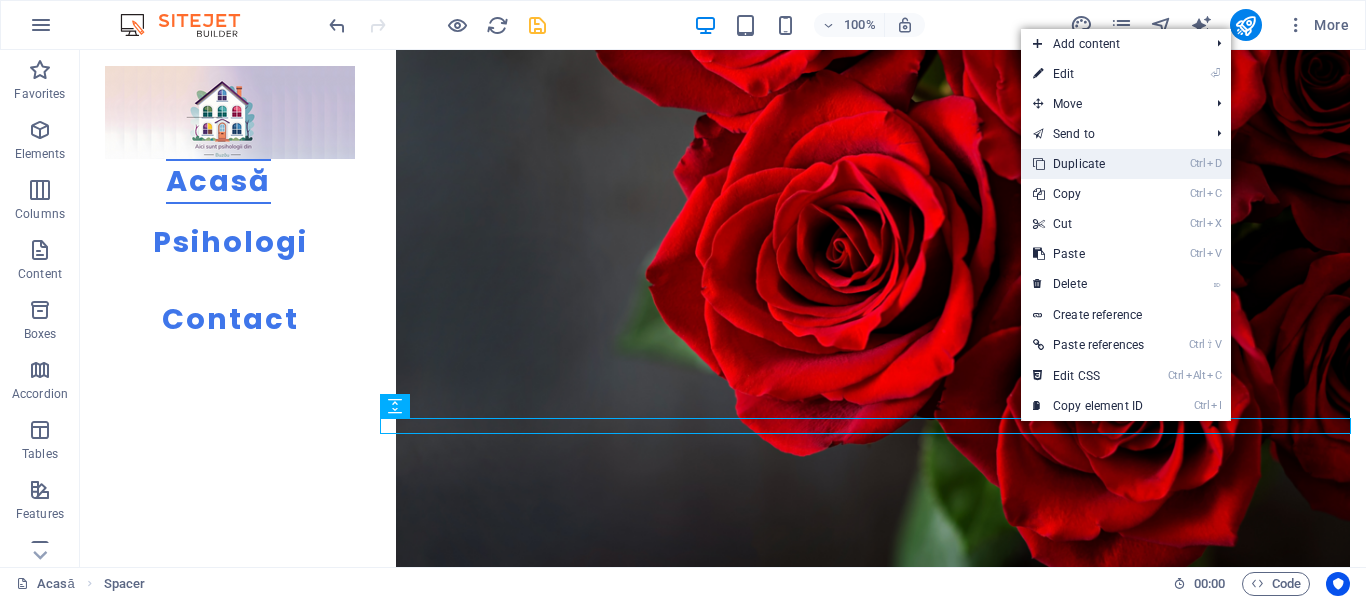 drag, startPoint x: 1062, startPoint y: 163, endPoint x: 847, endPoint y: 200, distance: 218.16049 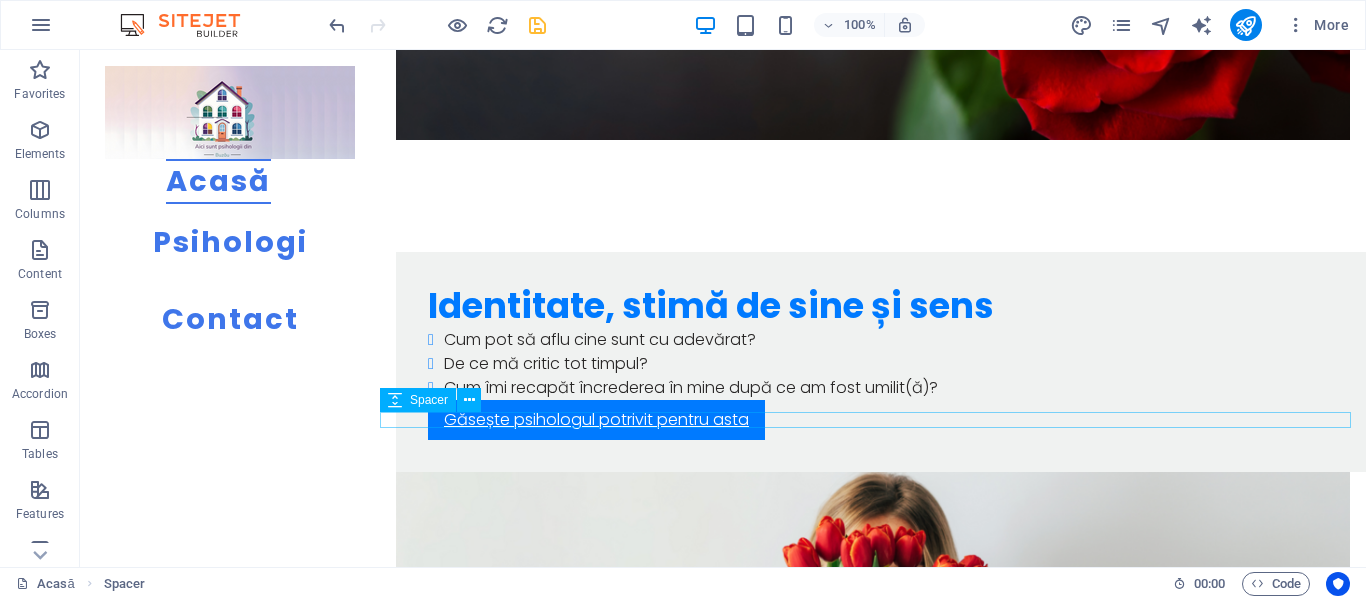 scroll, scrollTop: 5587, scrollLeft: 0, axis: vertical 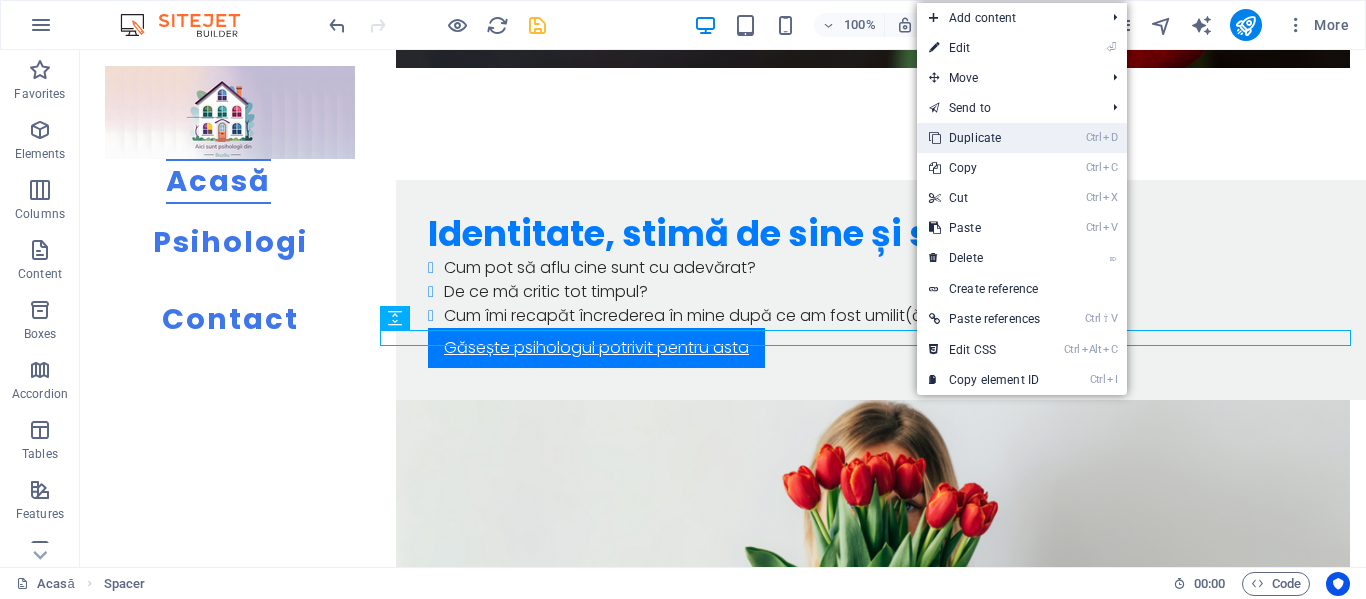 click on "Ctrl D  Duplicate" at bounding box center (984, 138) 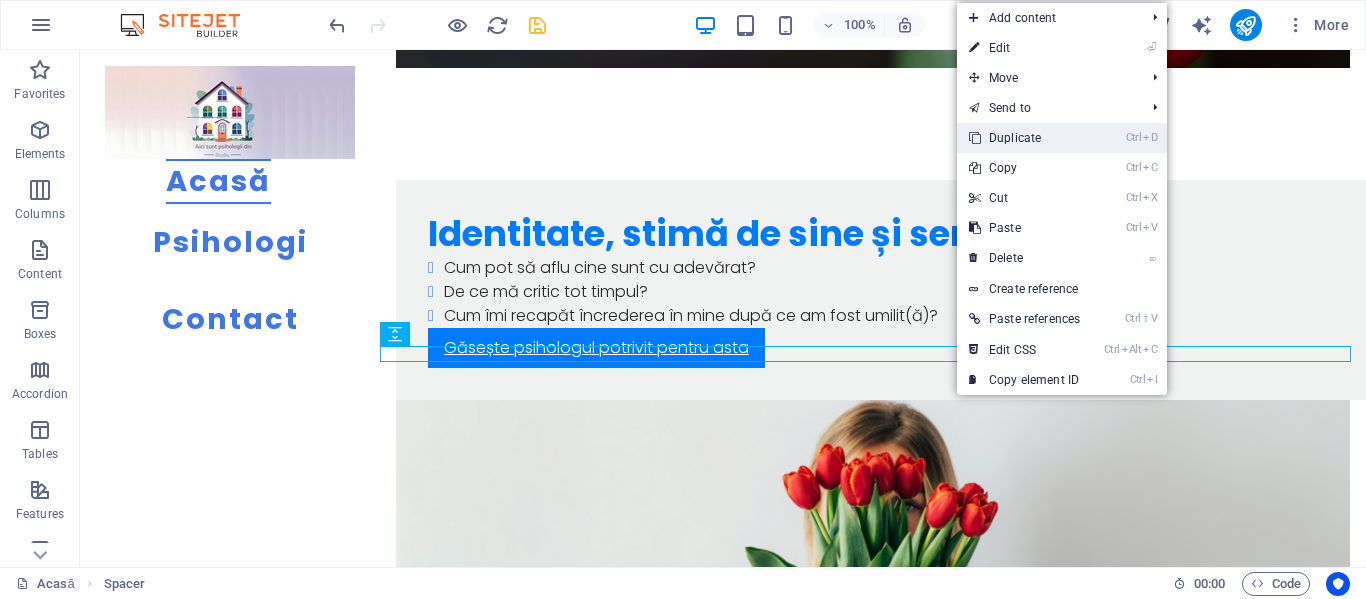click on "Ctrl D  Duplicate" at bounding box center (1024, 138) 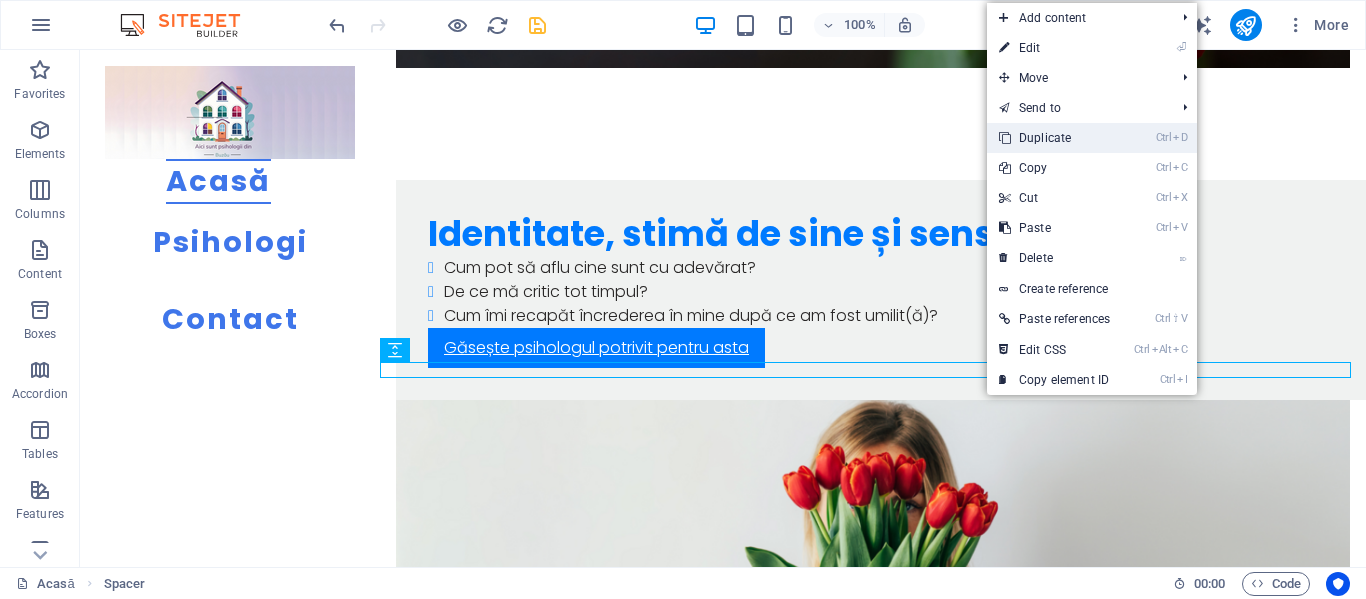 click on "Ctrl D  Duplicate" at bounding box center [1054, 138] 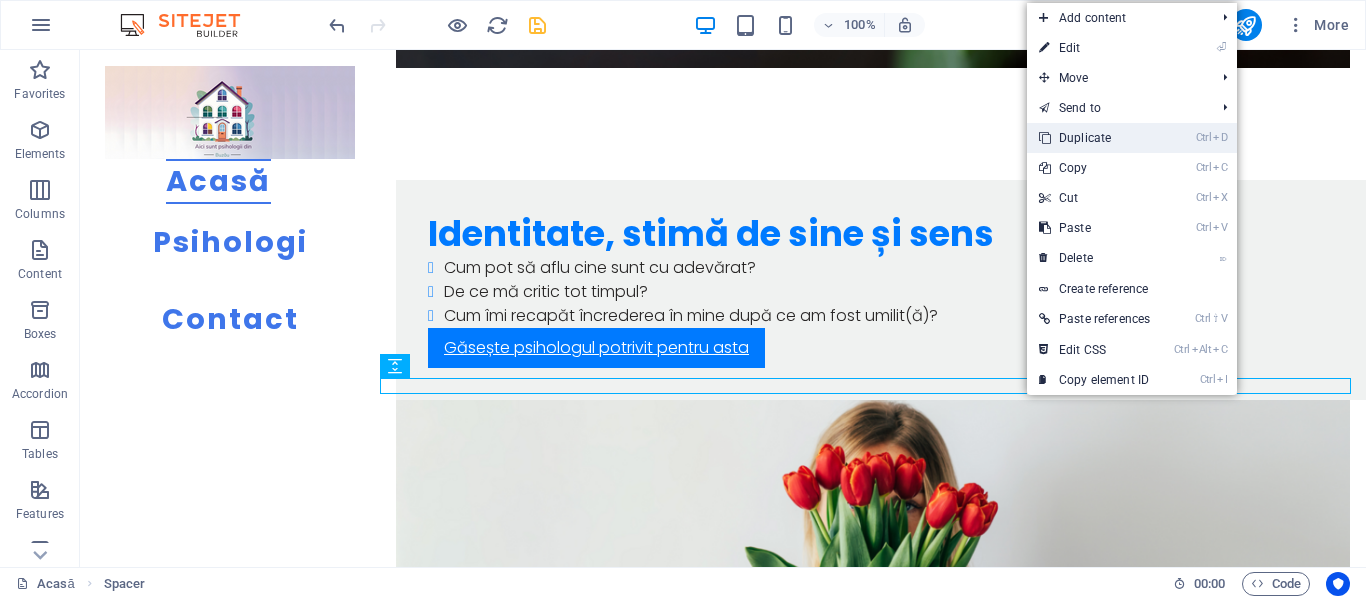 click on "Ctrl D  Duplicate" at bounding box center [1094, 138] 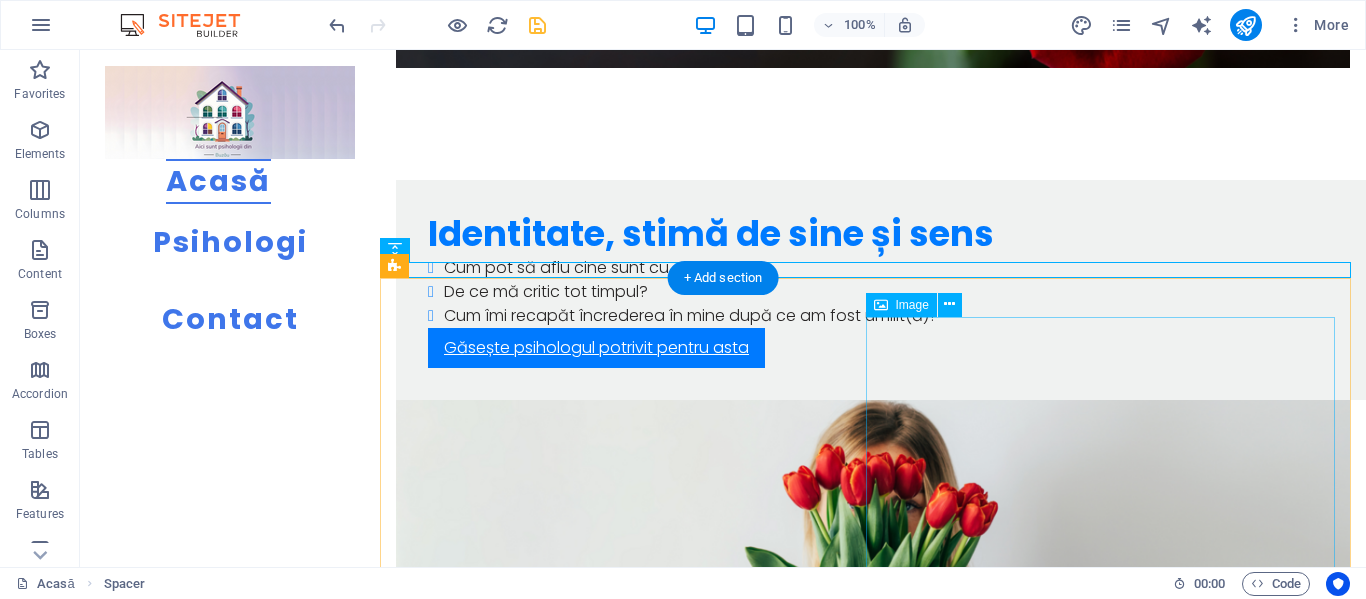scroll, scrollTop: 5987, scrollLeft: 0, axis: vertical 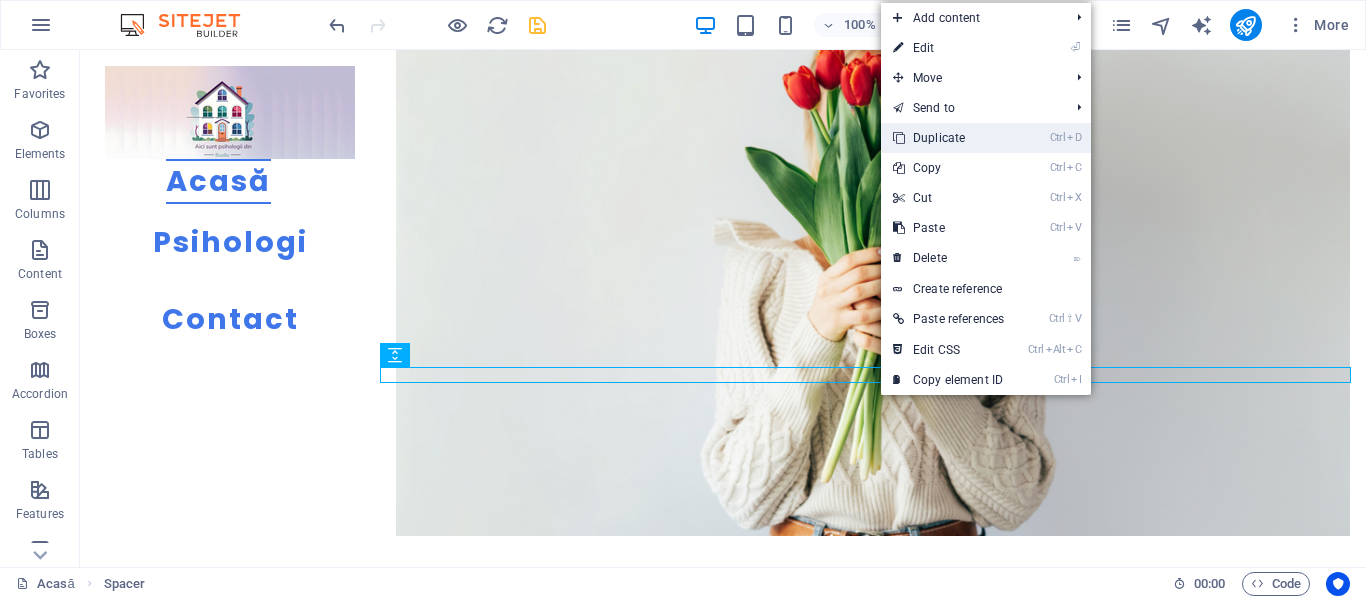 click on "Ctrl D  Duplicate" at bounding box center (948, 138) 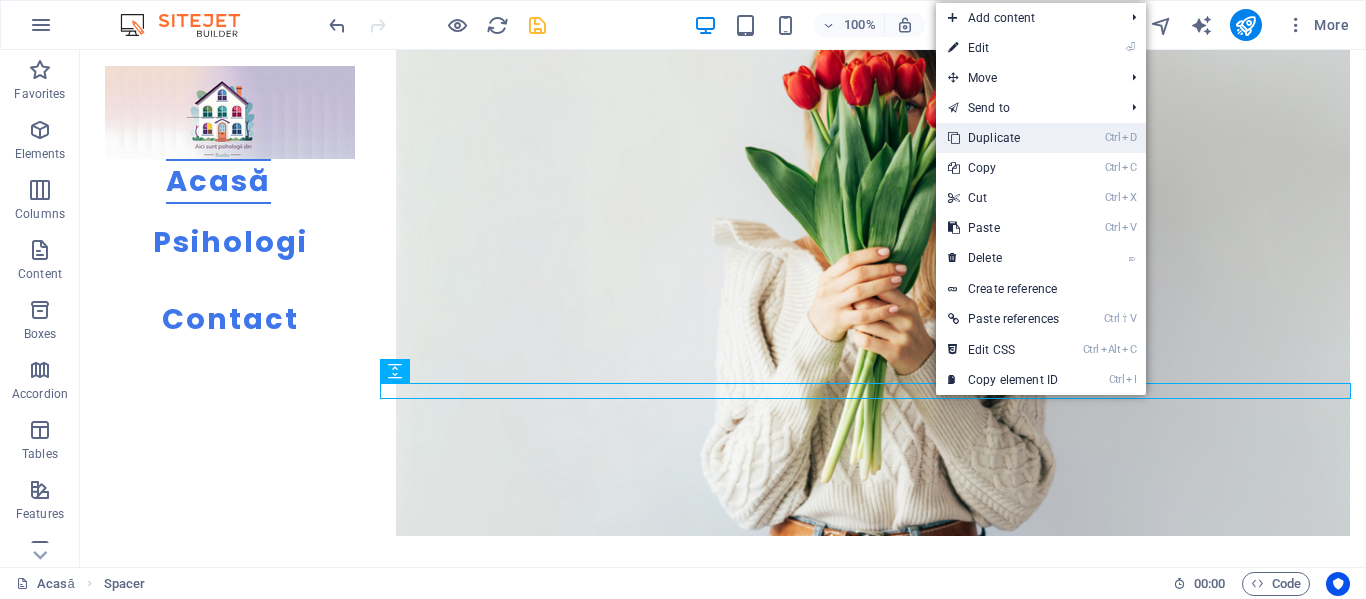 click on "Ctrl D  Duplicate" at bounding box center (1003, 138) 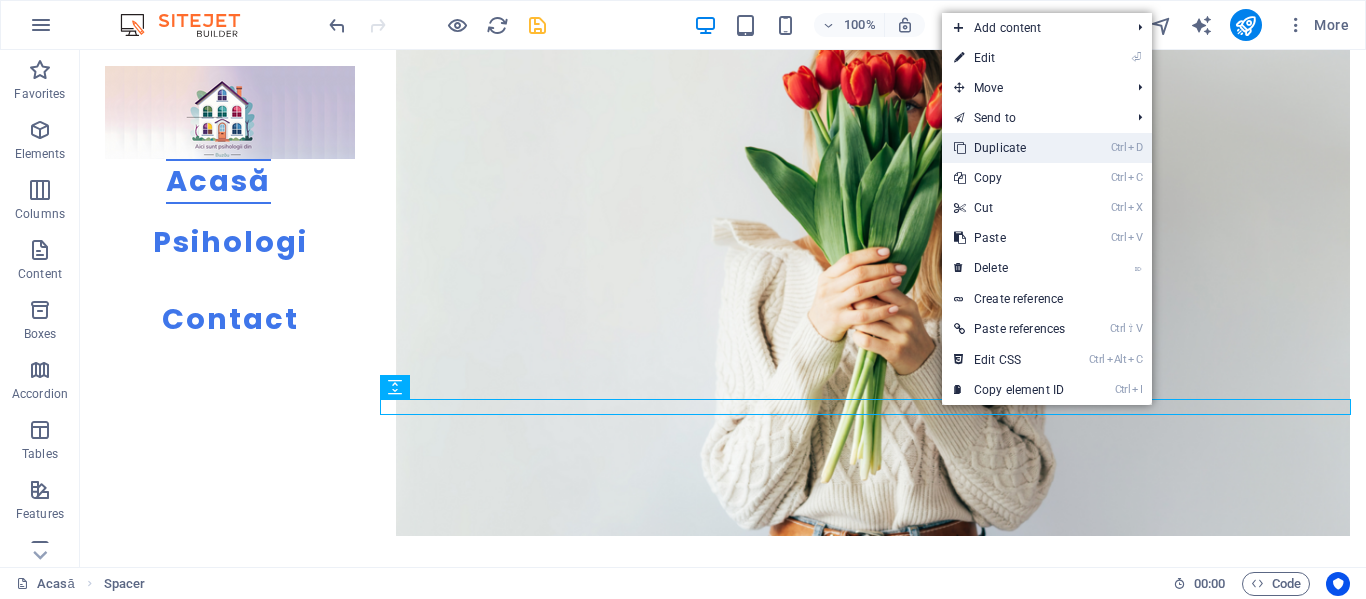 click on "Ctrl D  Duplicate" at bounding box center [1009, 148] 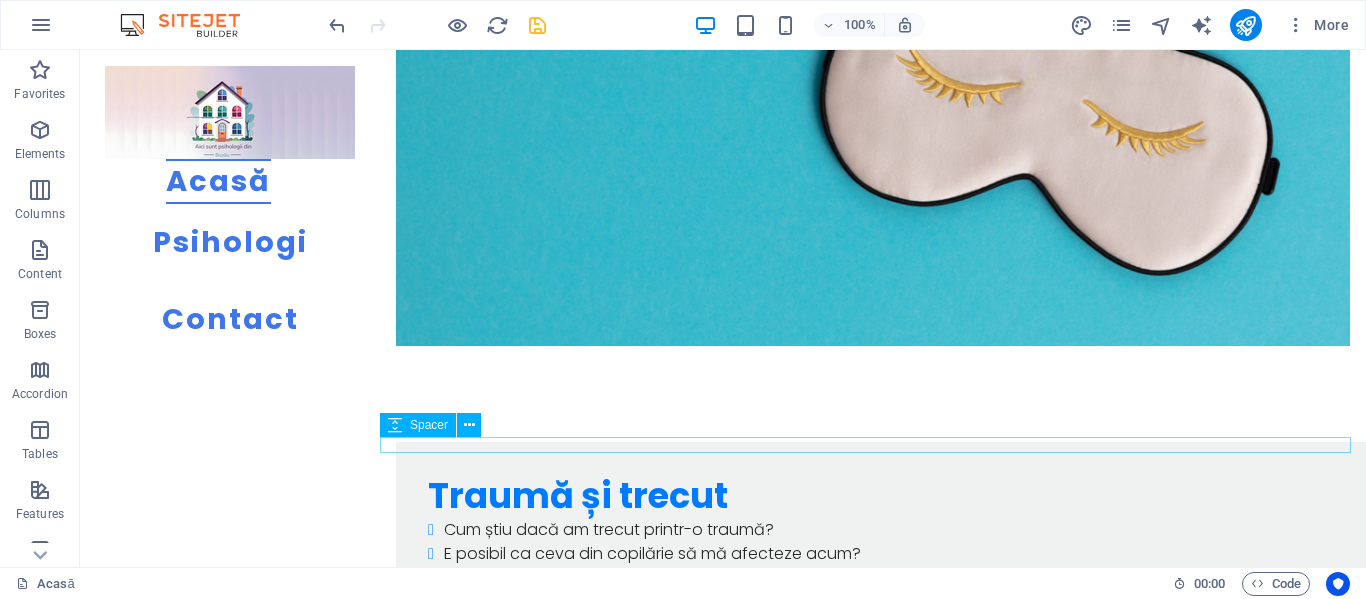 scroll, scrollTop: 3687, scrollLeft: 0, axis: vertical 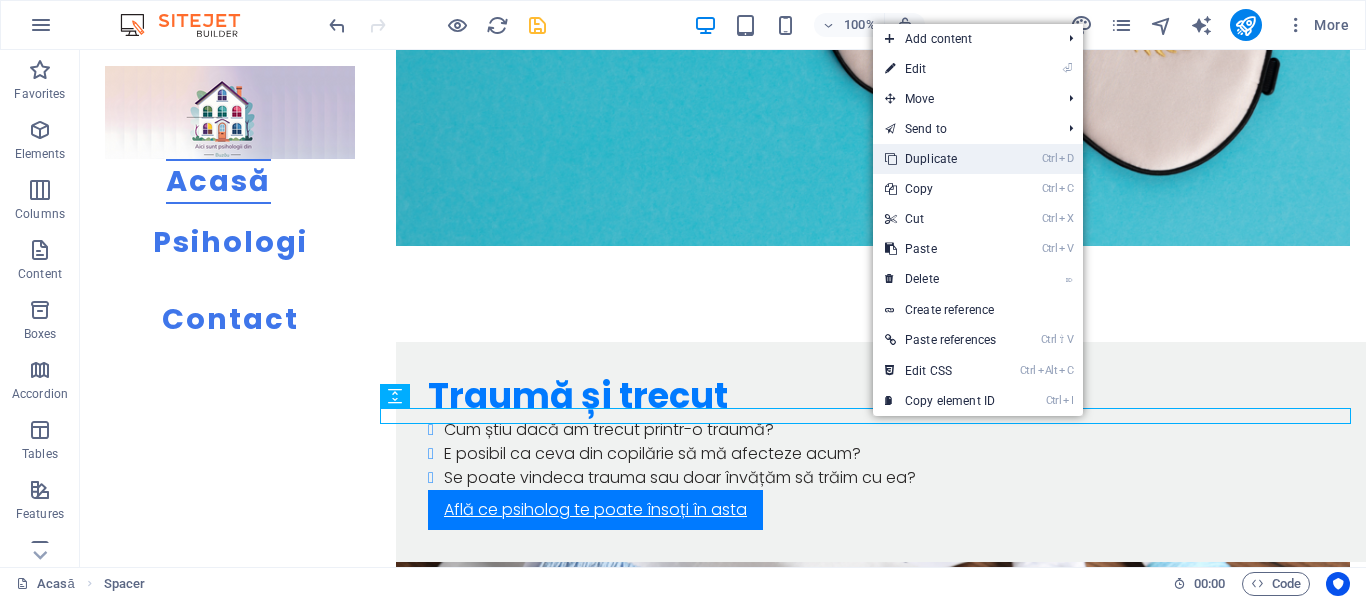click on "Ctrl D  Duplicate" at bounding box center [940, 159] 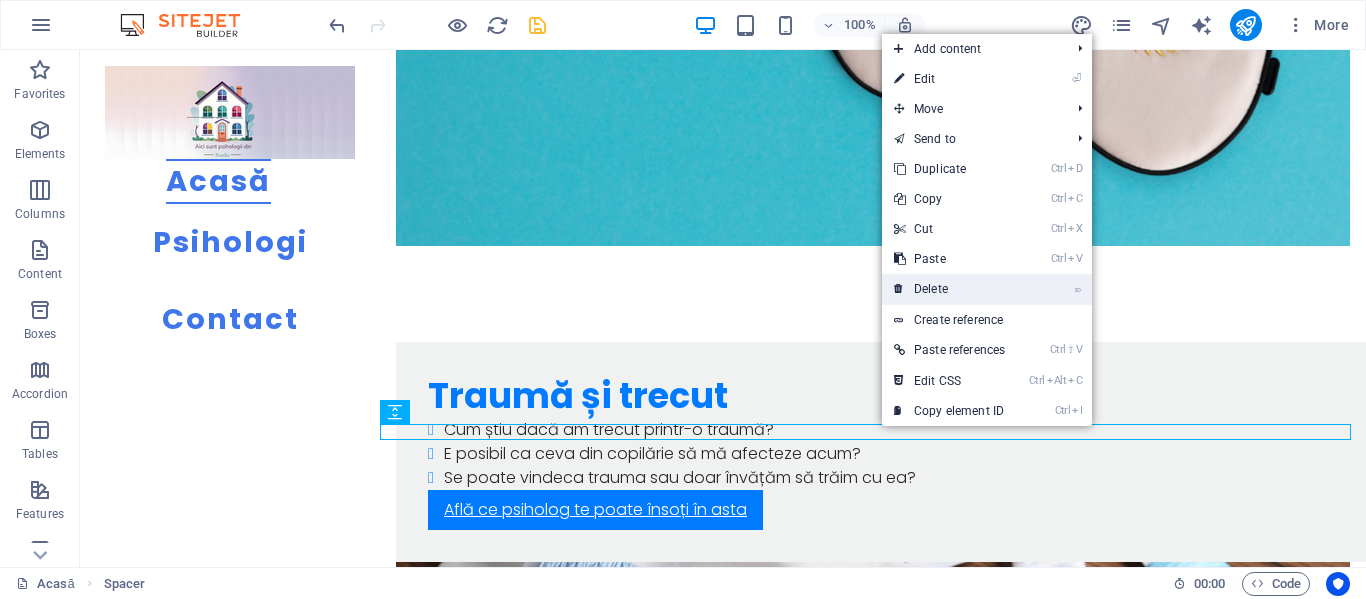 click on "⌦  Delete" at bounding box center [949, 289] 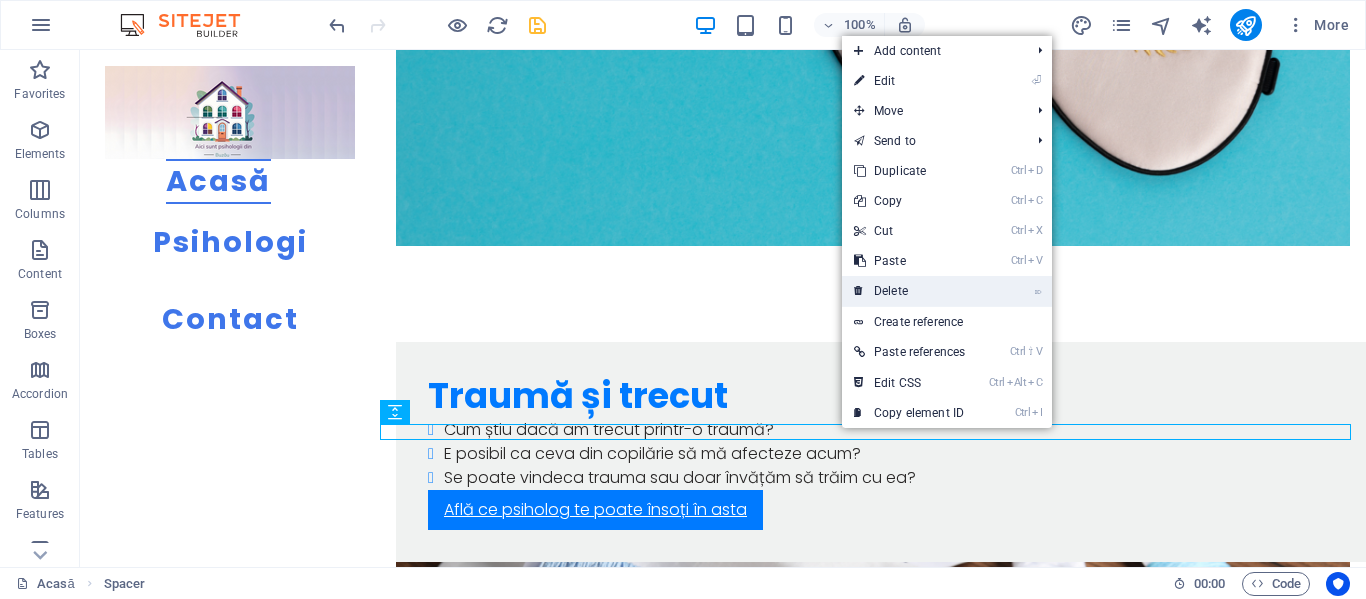 click on "⌦  Delete" at bounding box center (909, 291) 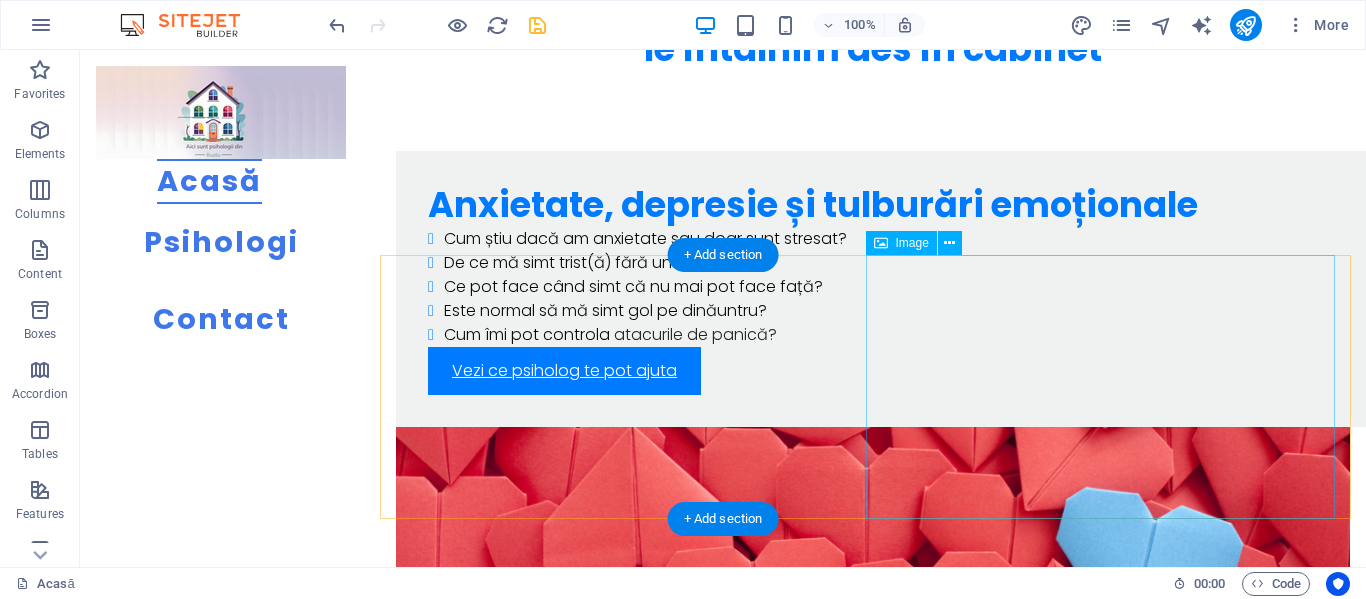 scroll, scrollTop: 1400, scrollLeft: 0, axis: vertical 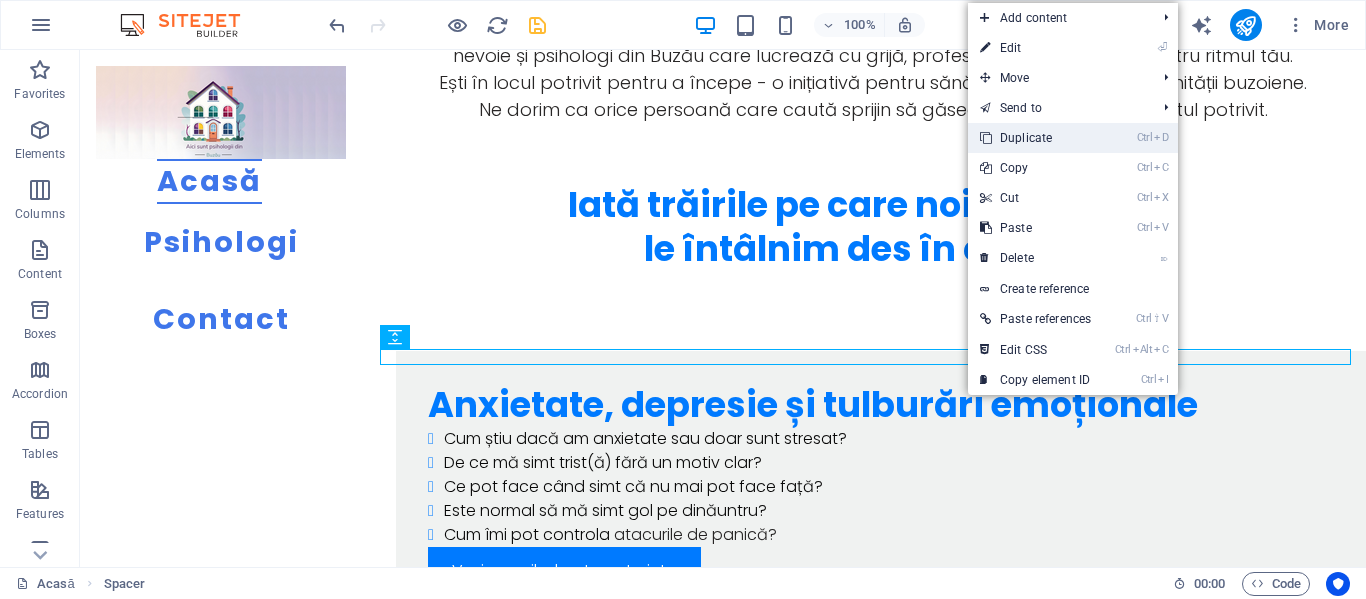 click on "Ctrl D  Duplicate" at bounding box center [1035, 138] 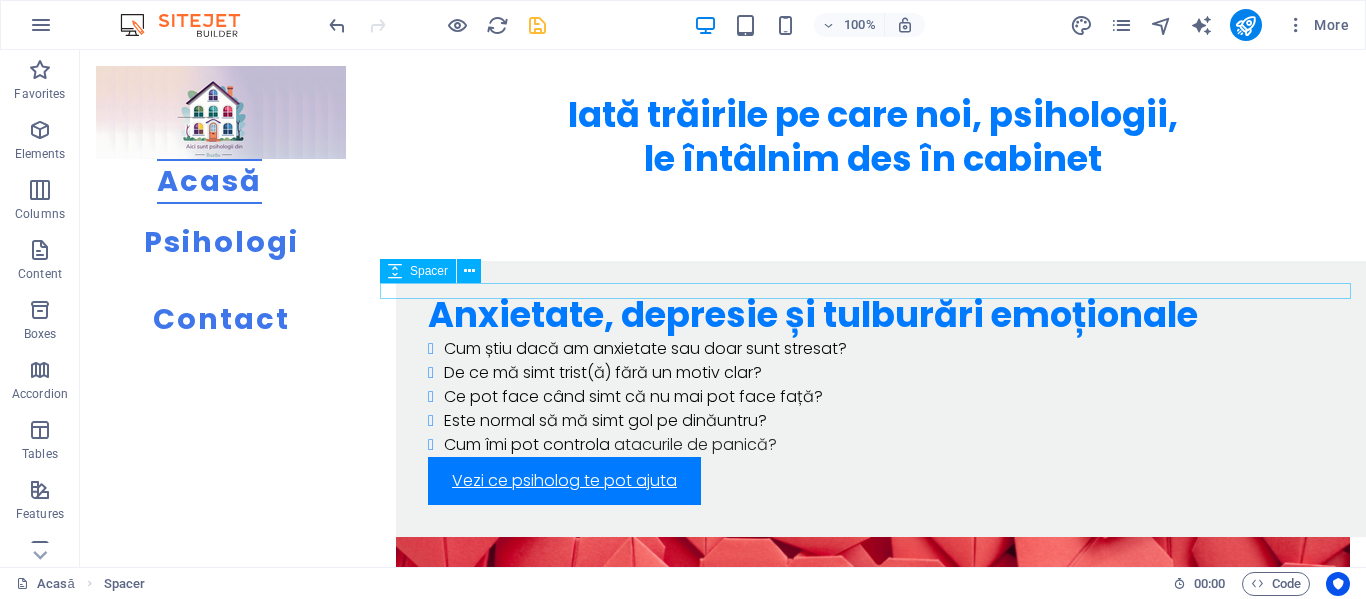 scroll, scrollTop: 1100, scrollLeft: 0, axis: vertical 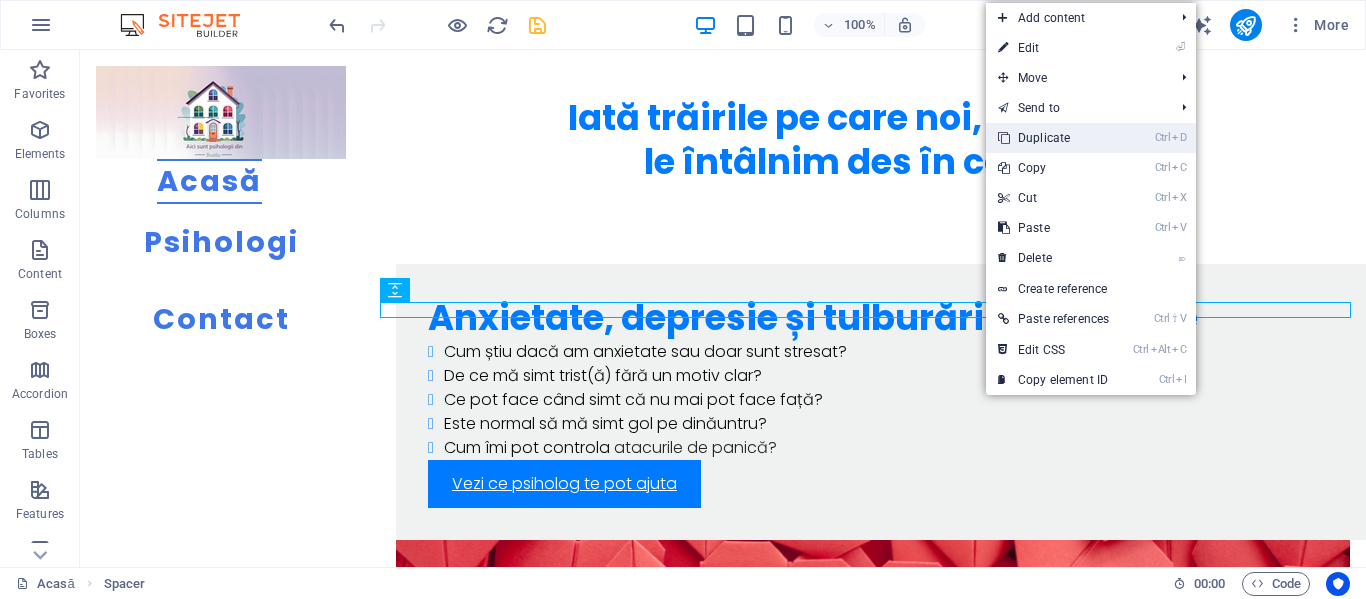 click on "Ctrl D  Duplicate" at bounding box center [1053, 138] 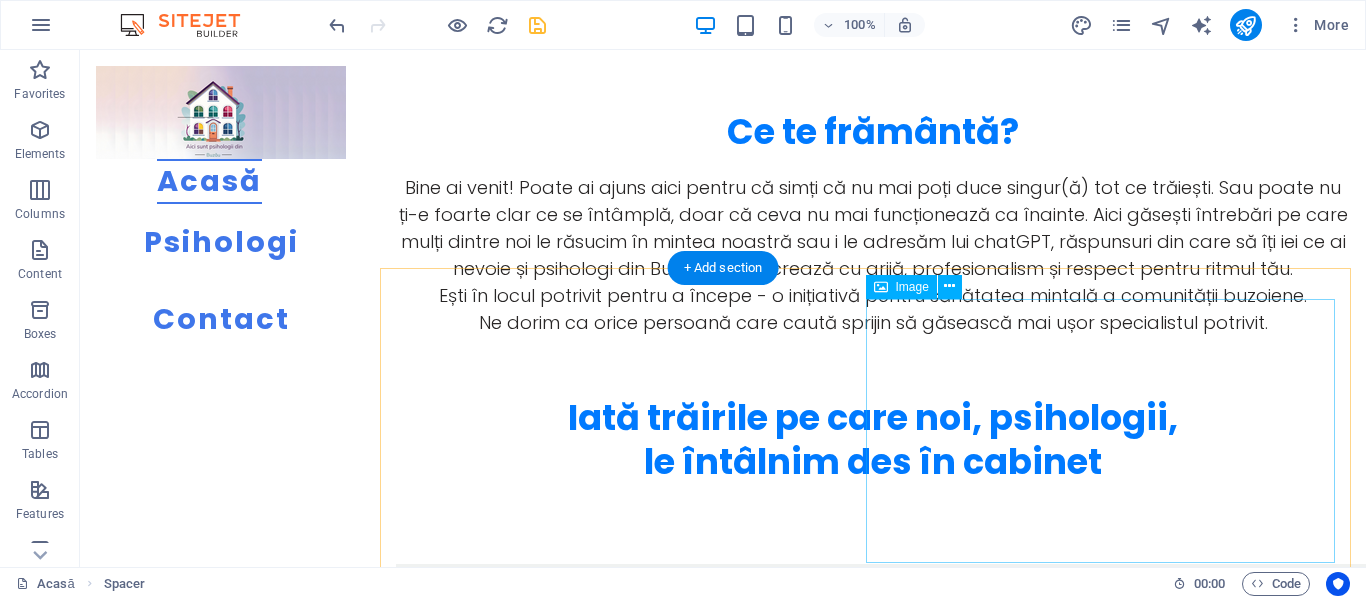 scroll, scrollTop: 700, scrollLeft: 0, axis: vertical 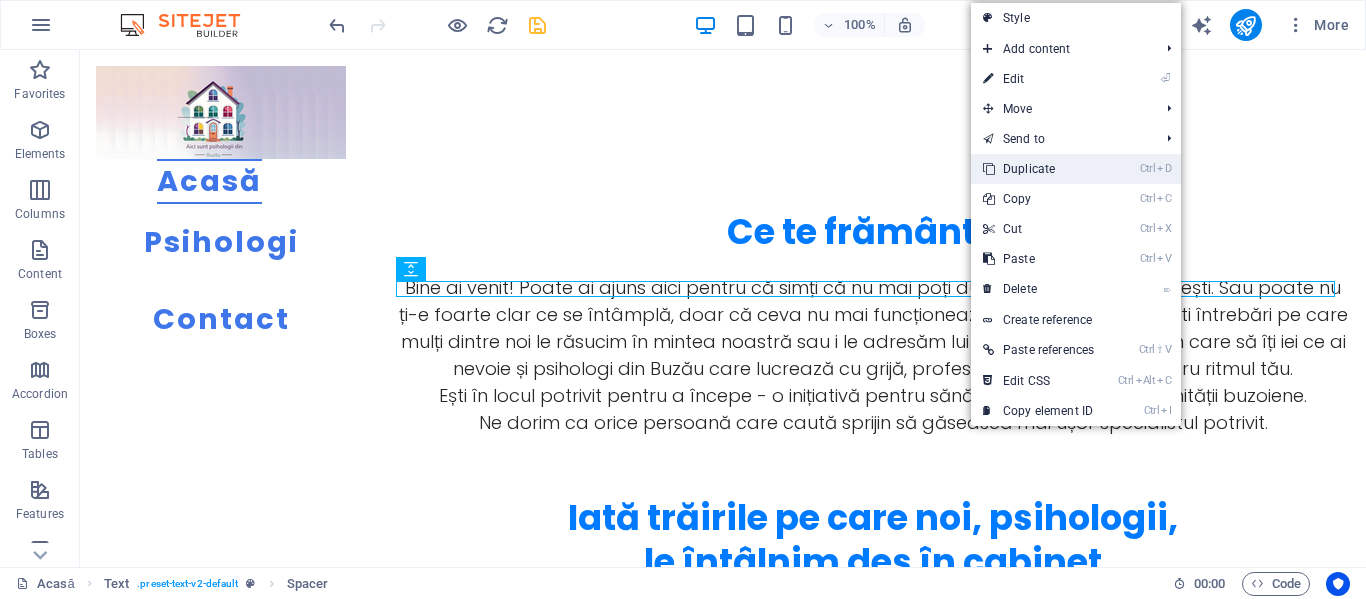 click on "Ctrl D  Duplicate" at bounding box center (1038, 169) 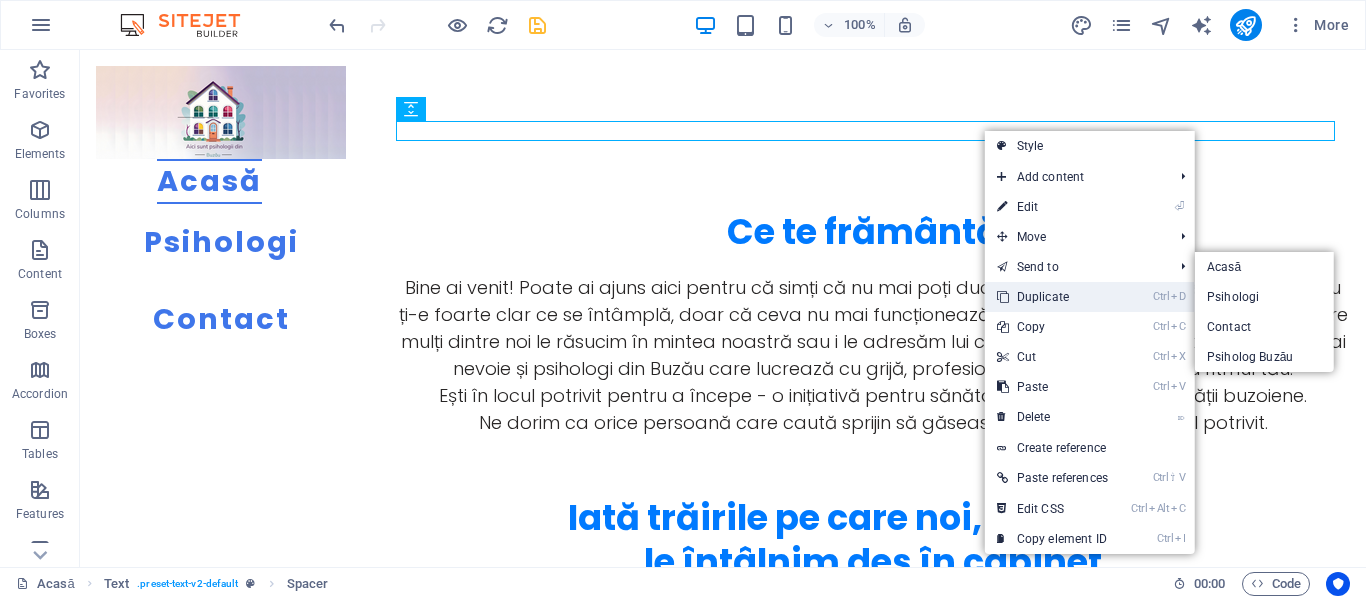 click on "Ctrl D  Duplicate" at bounding box center (1052, 297) 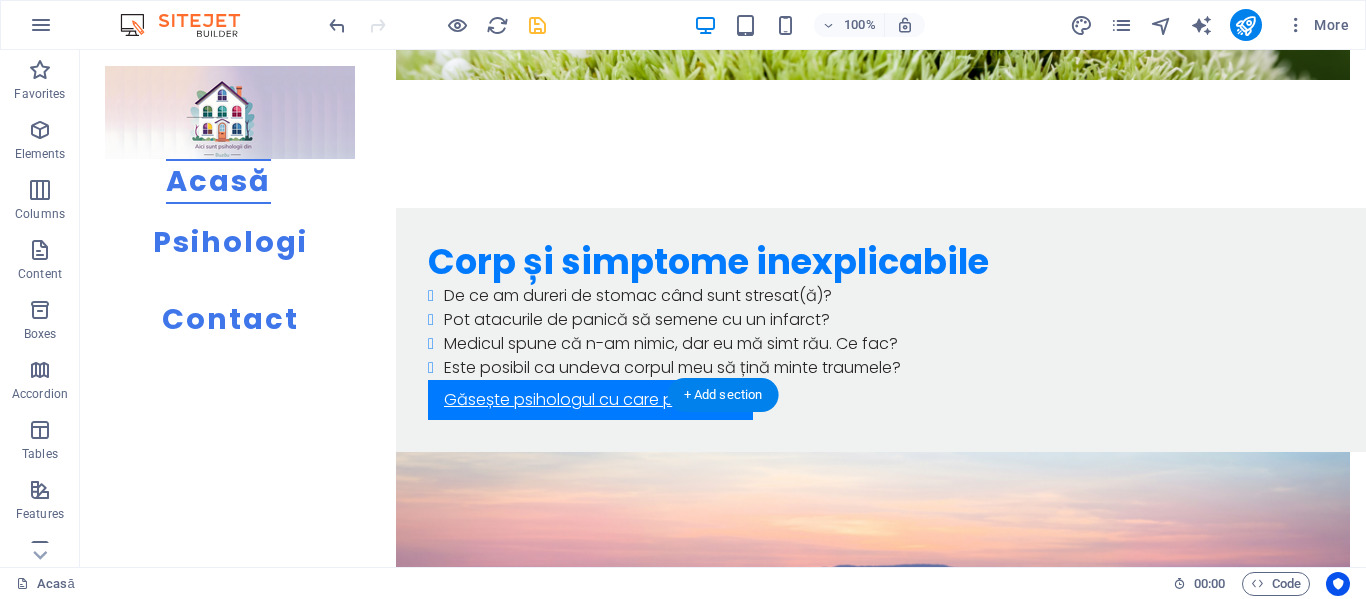 scroll, scrollTop: 6517, scrollLeft: 0, axis: vertical 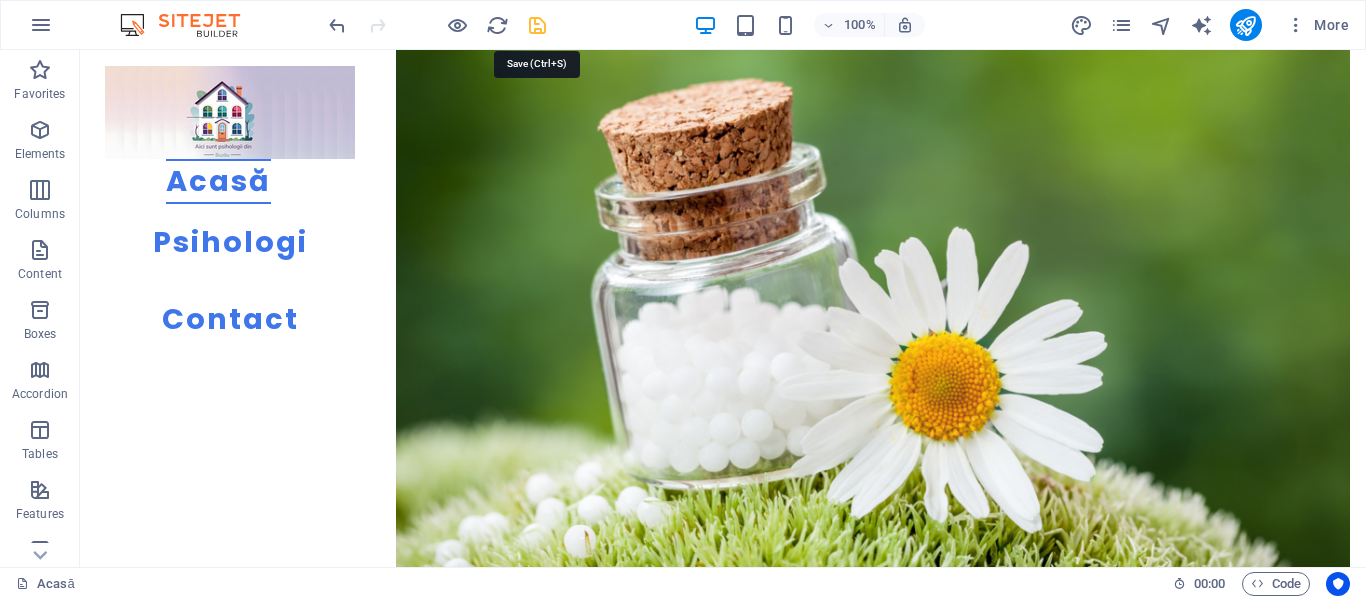 click at bounding box center (537, 25) 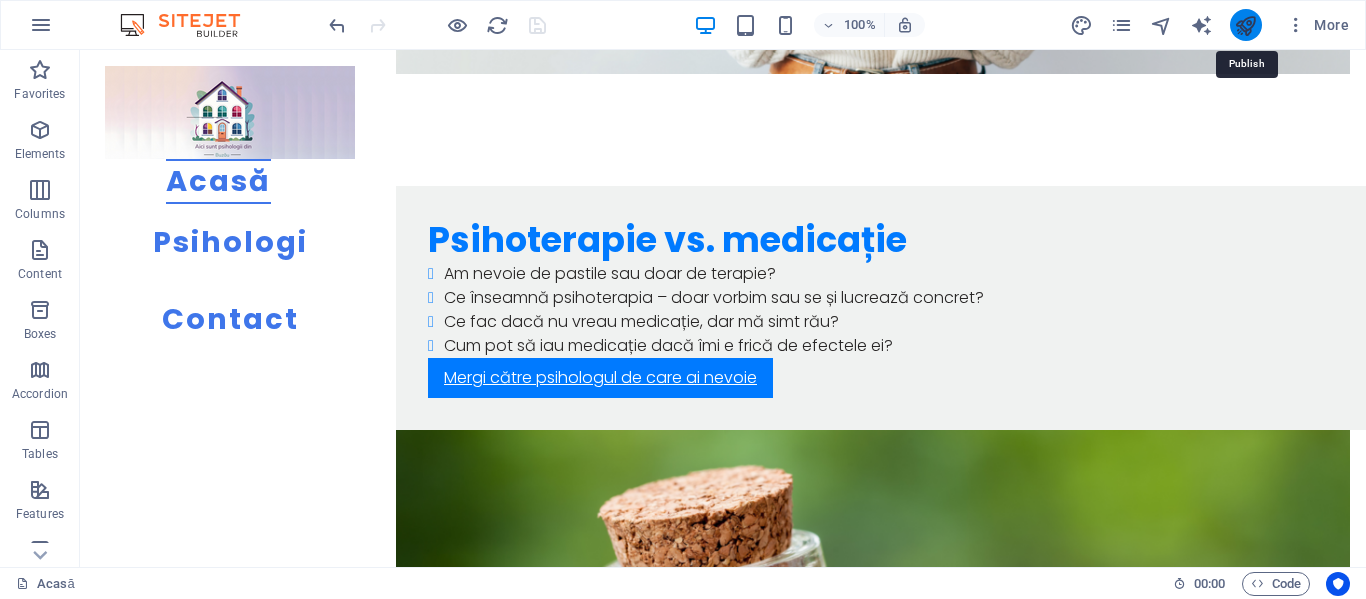 click at bounding box center [1245, 25] 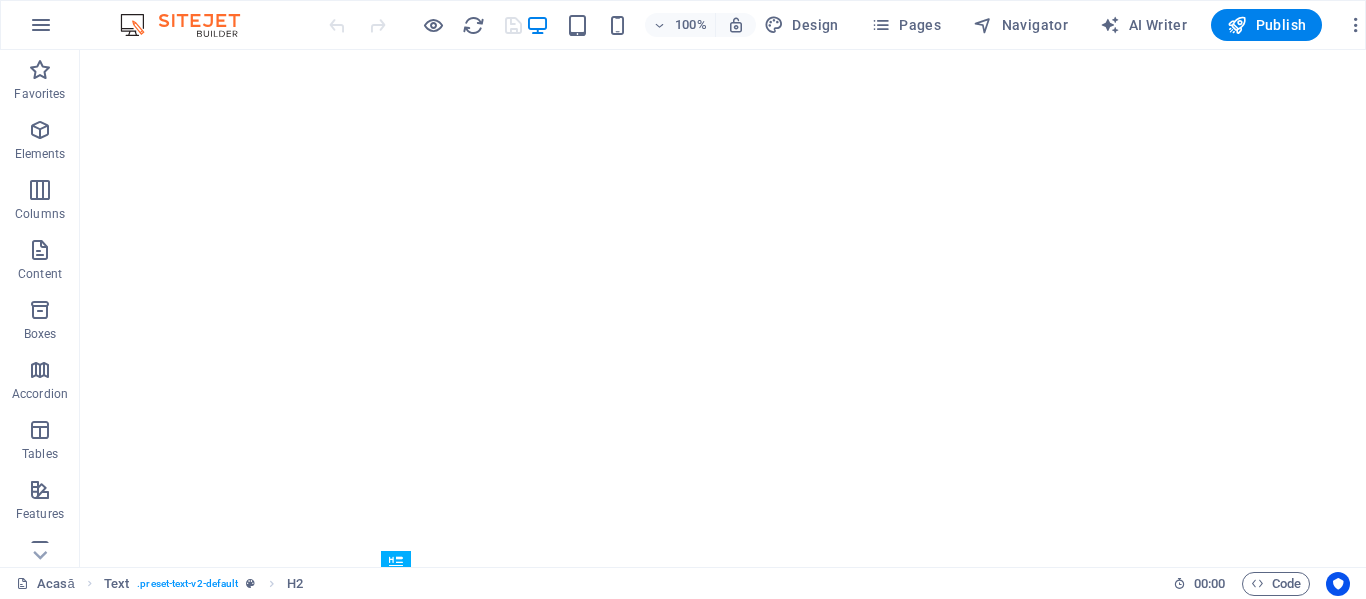 scroll, scrollTop: 0, scrollLeft: 0, axis: both 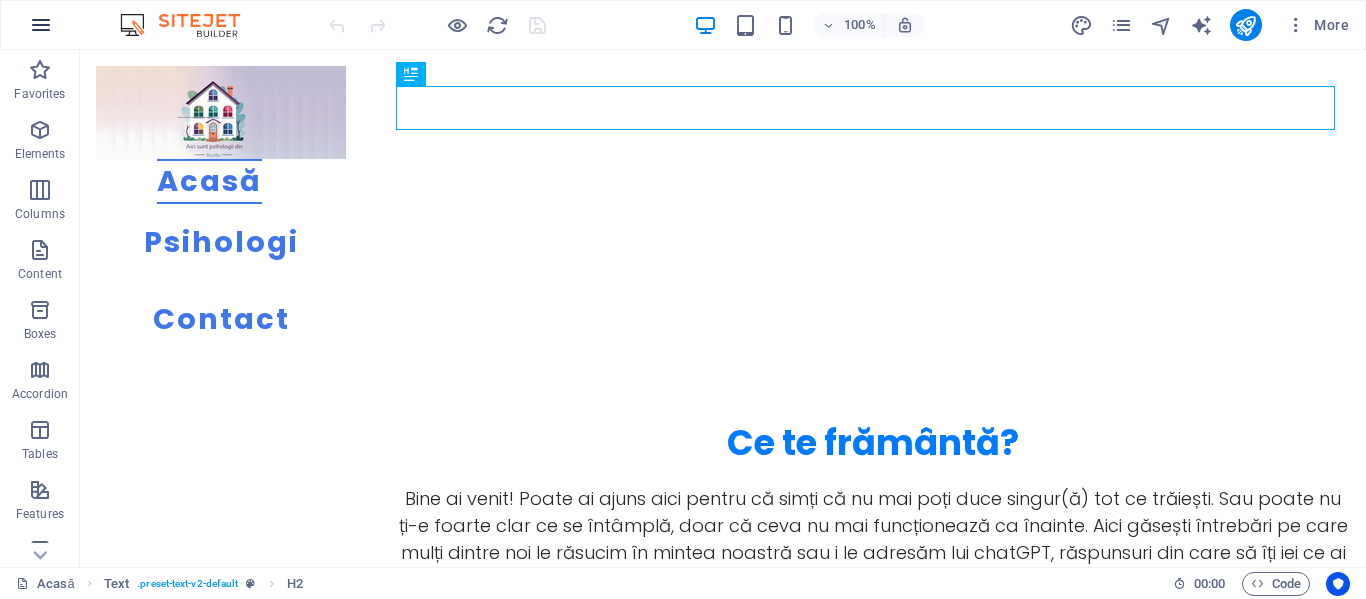 click at bounding box center [41, 25] 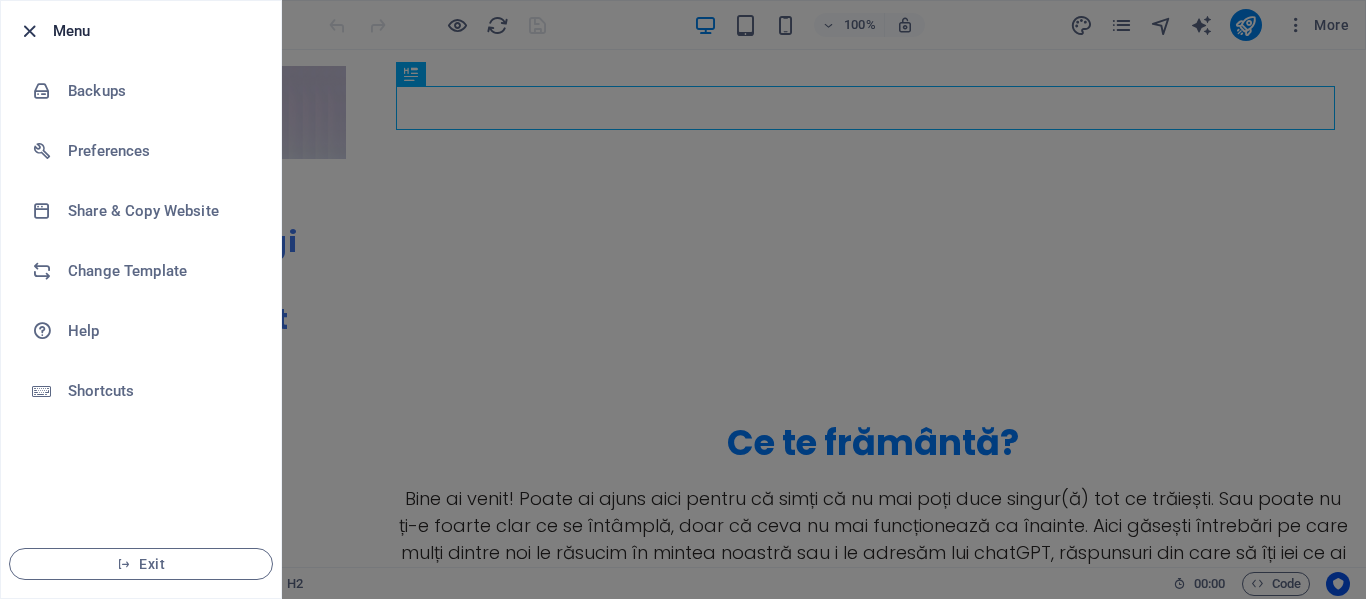 click at bounding box center [29, 31] 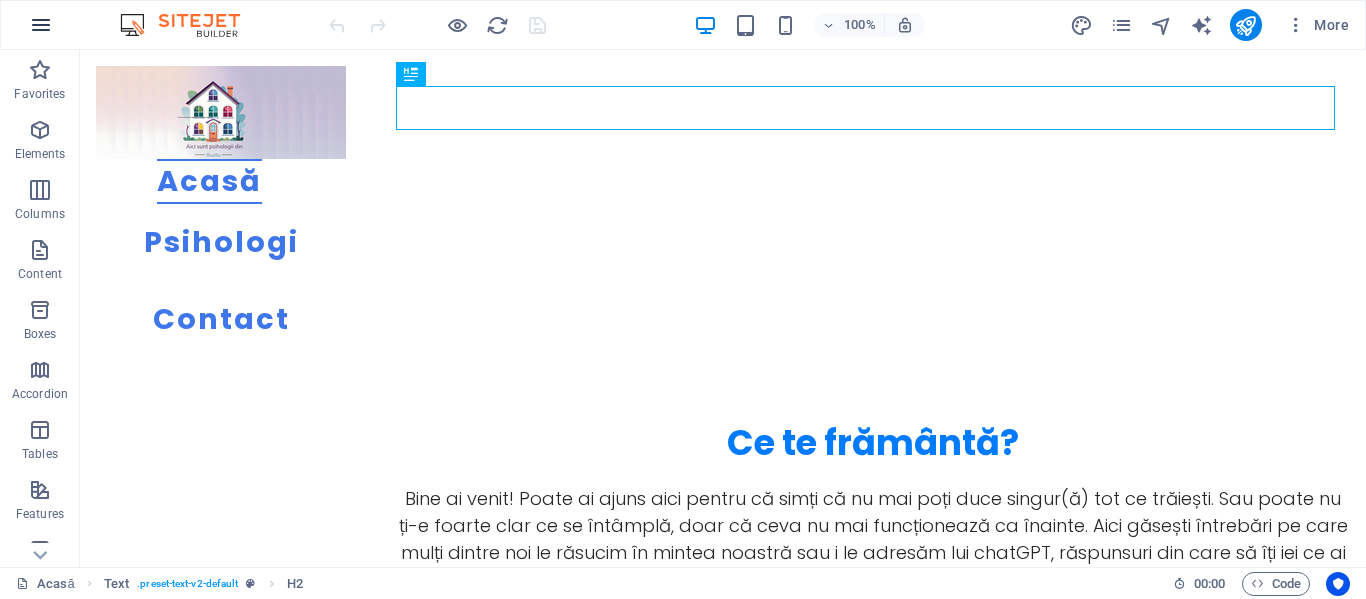 click at bounding box center (41, 25) 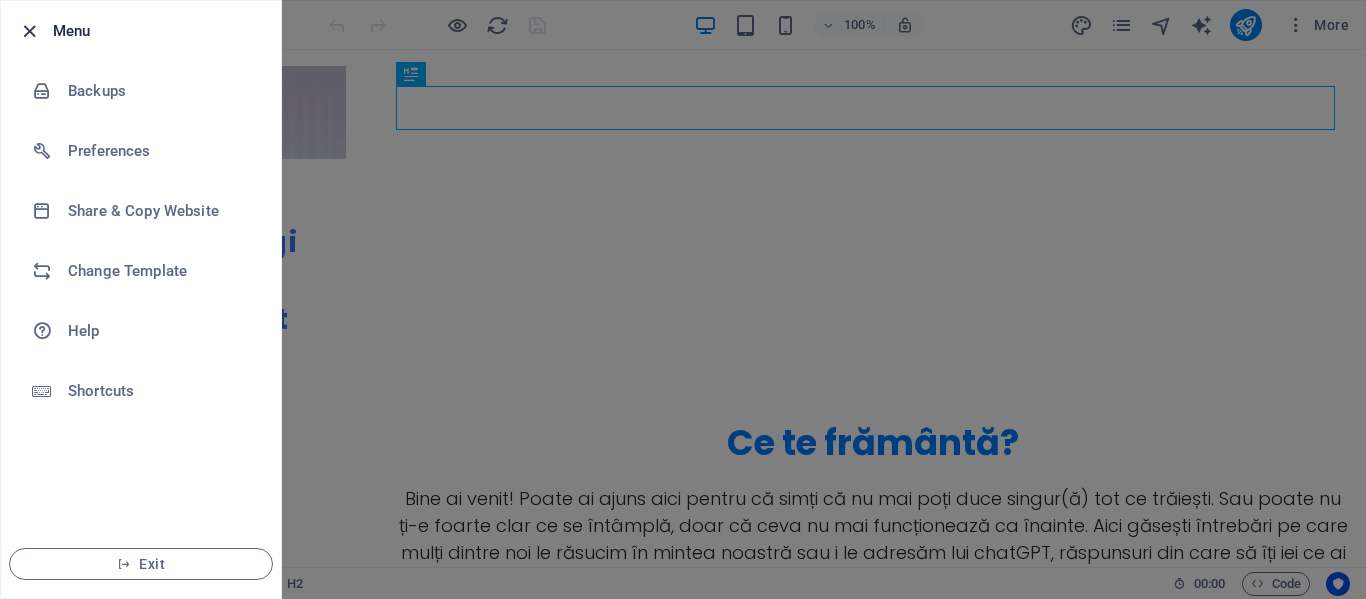 click at bounding box center (29, 31) 